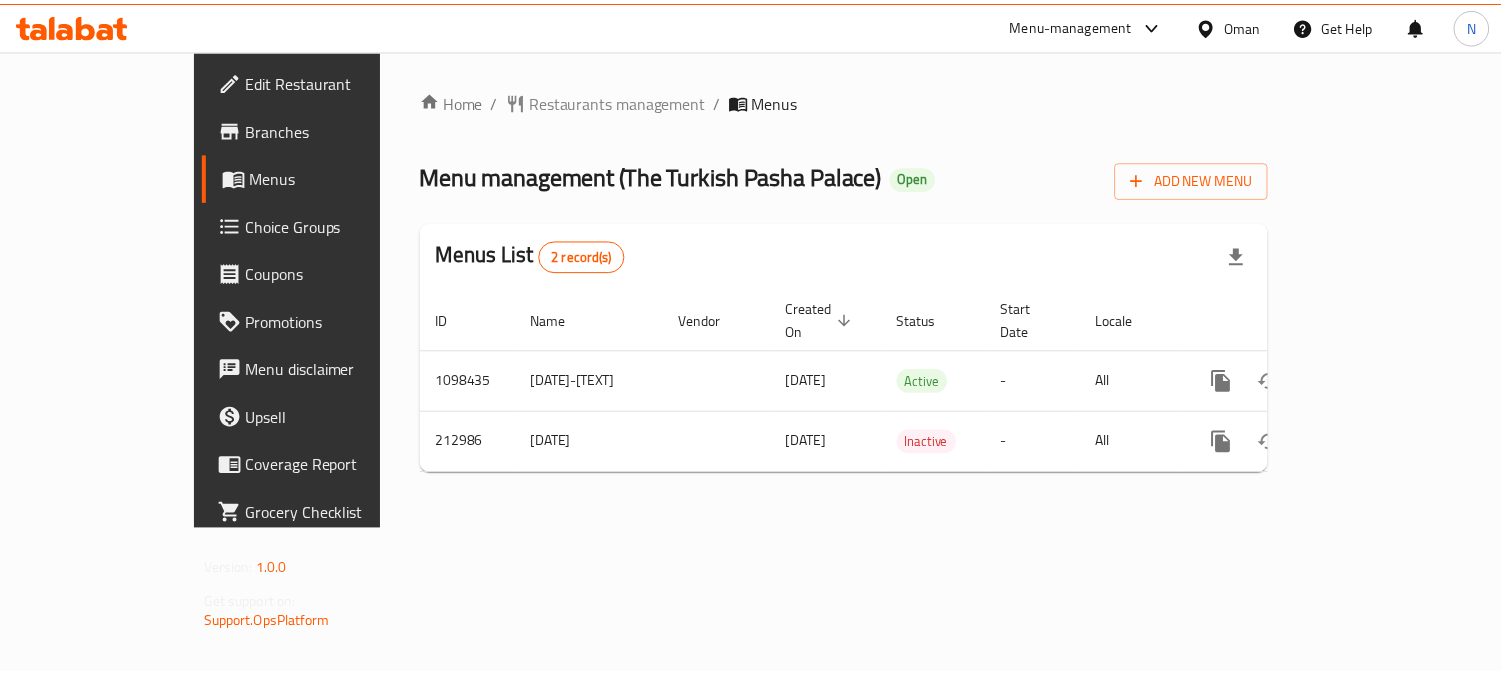 scroll, scrollTop: 0, scrollLeft: 0, axis: both 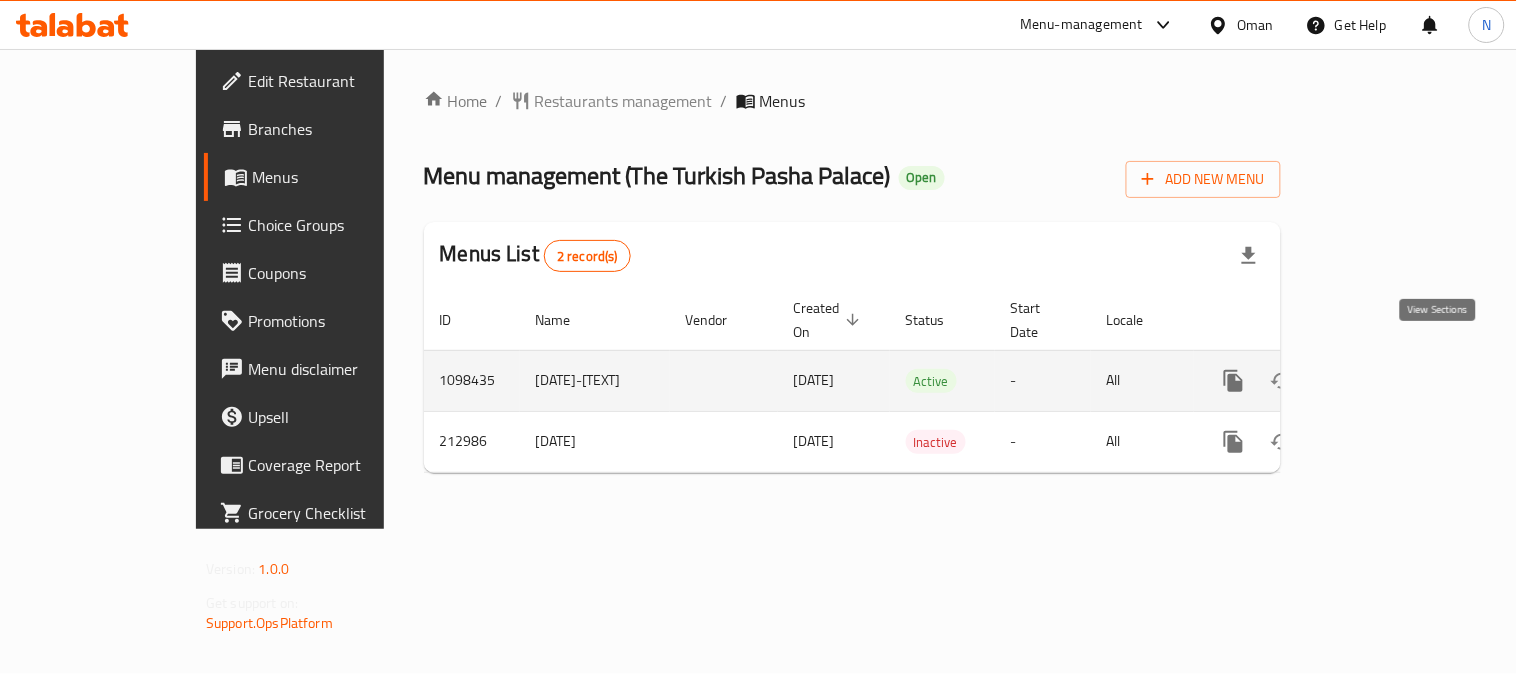 click 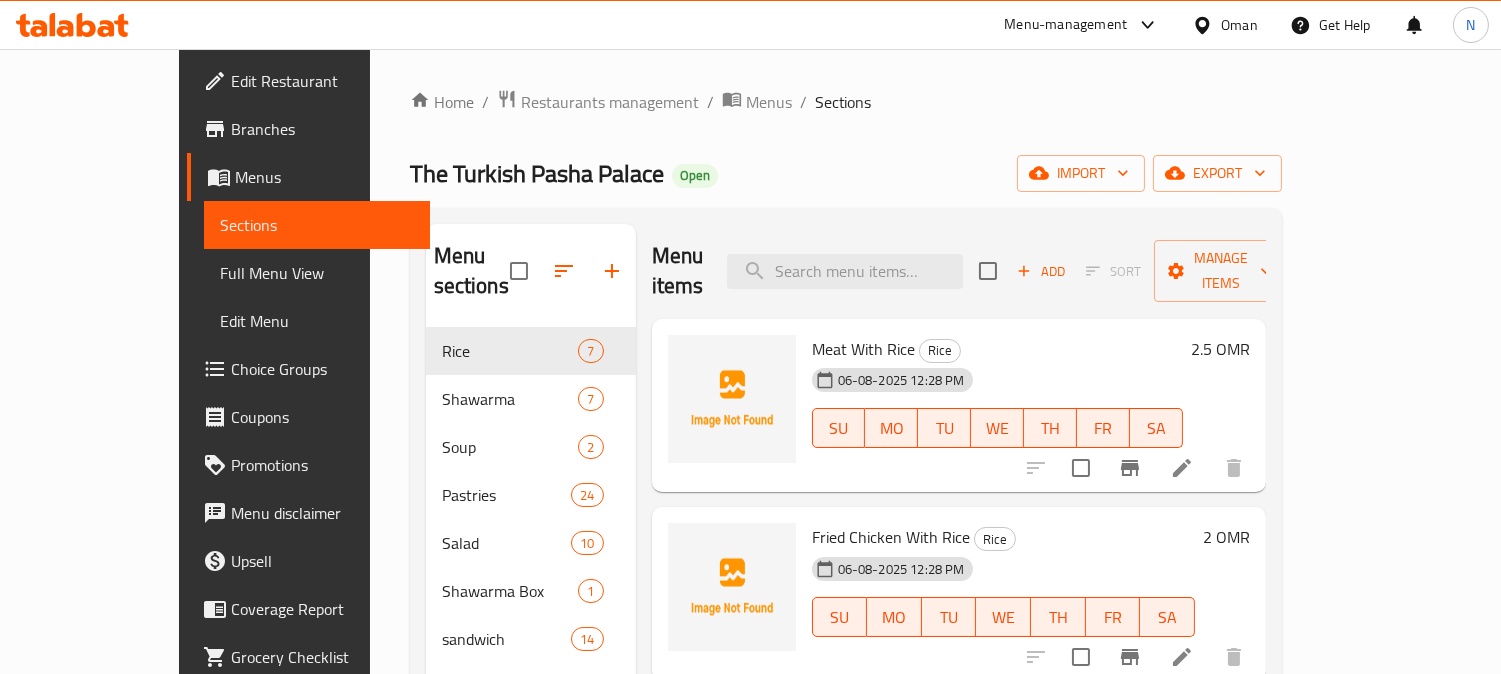 click on "Full Menu View" at bounding box center [317, 273] 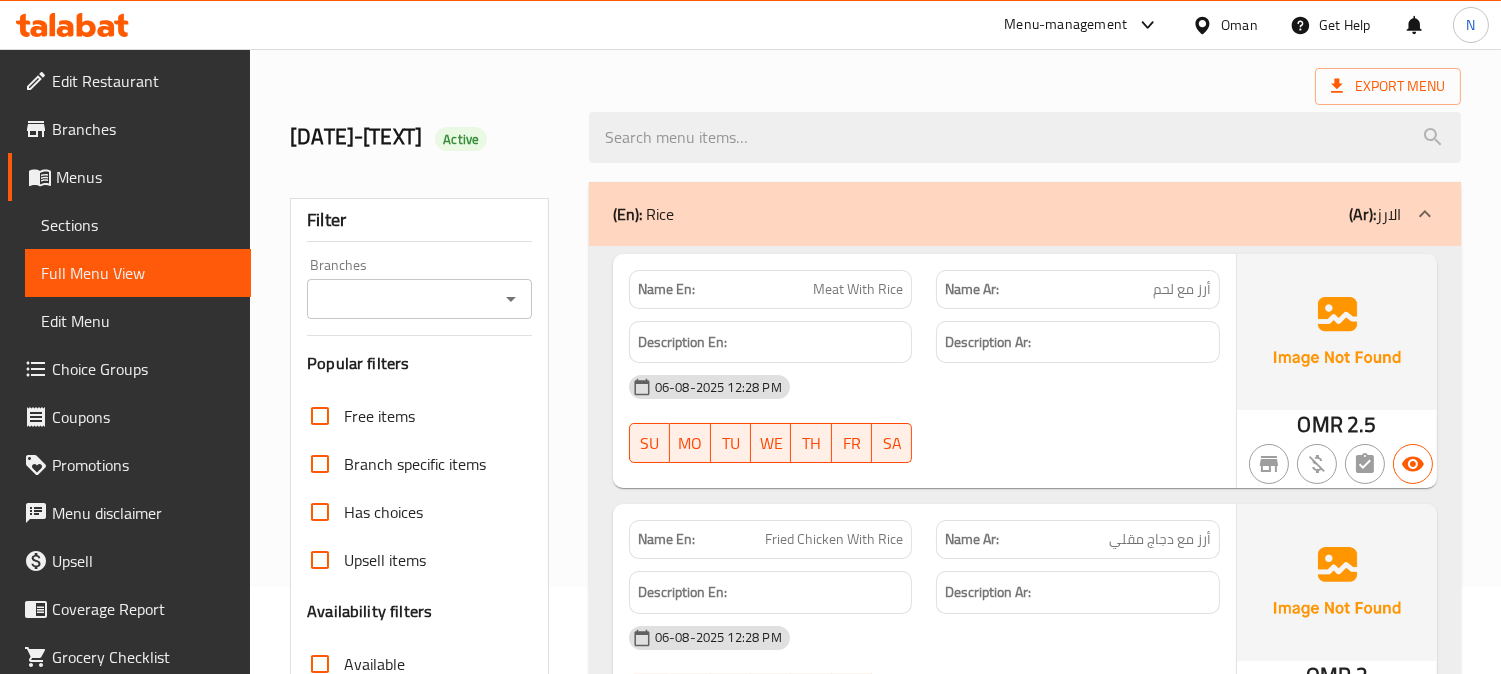 scroll, scrollTop: 666, scrollLeft: 0, axis: vertical 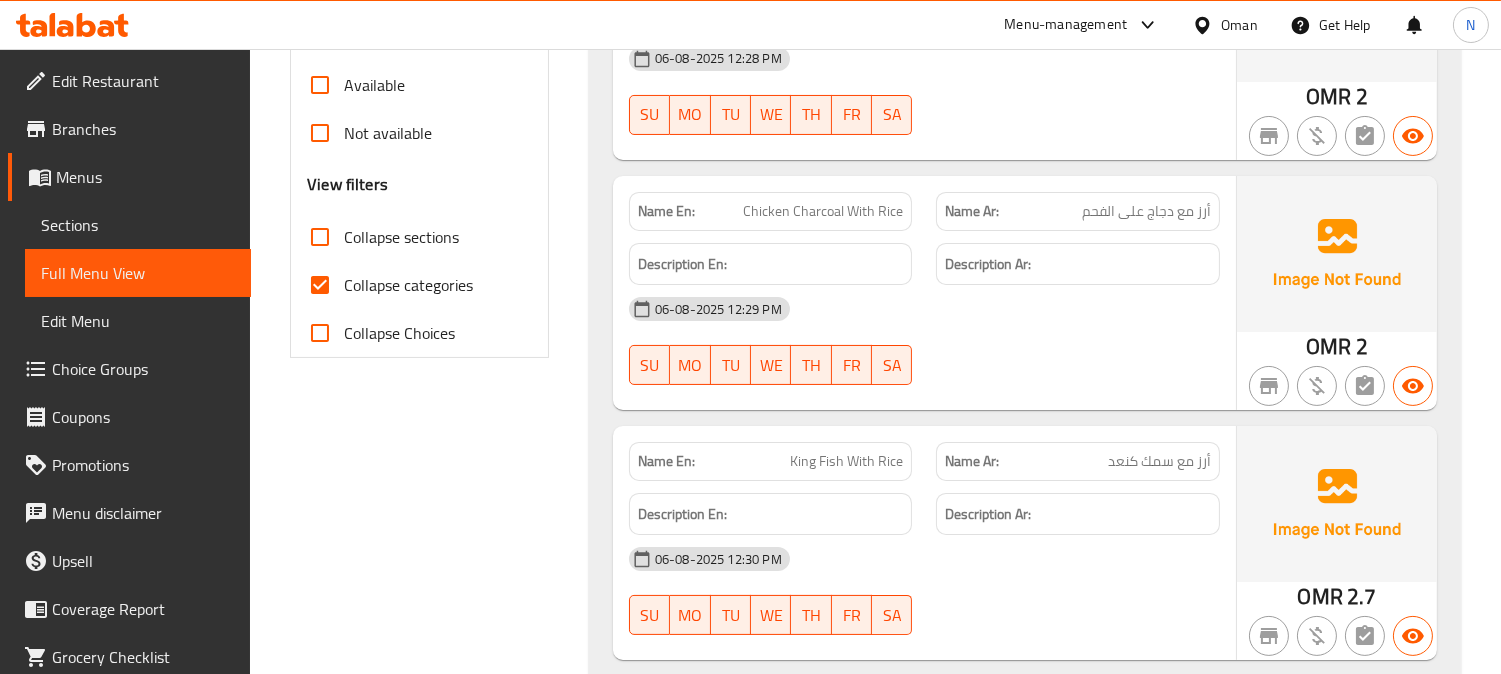 click on "Collapse categories" at bounding box center (320, 285) 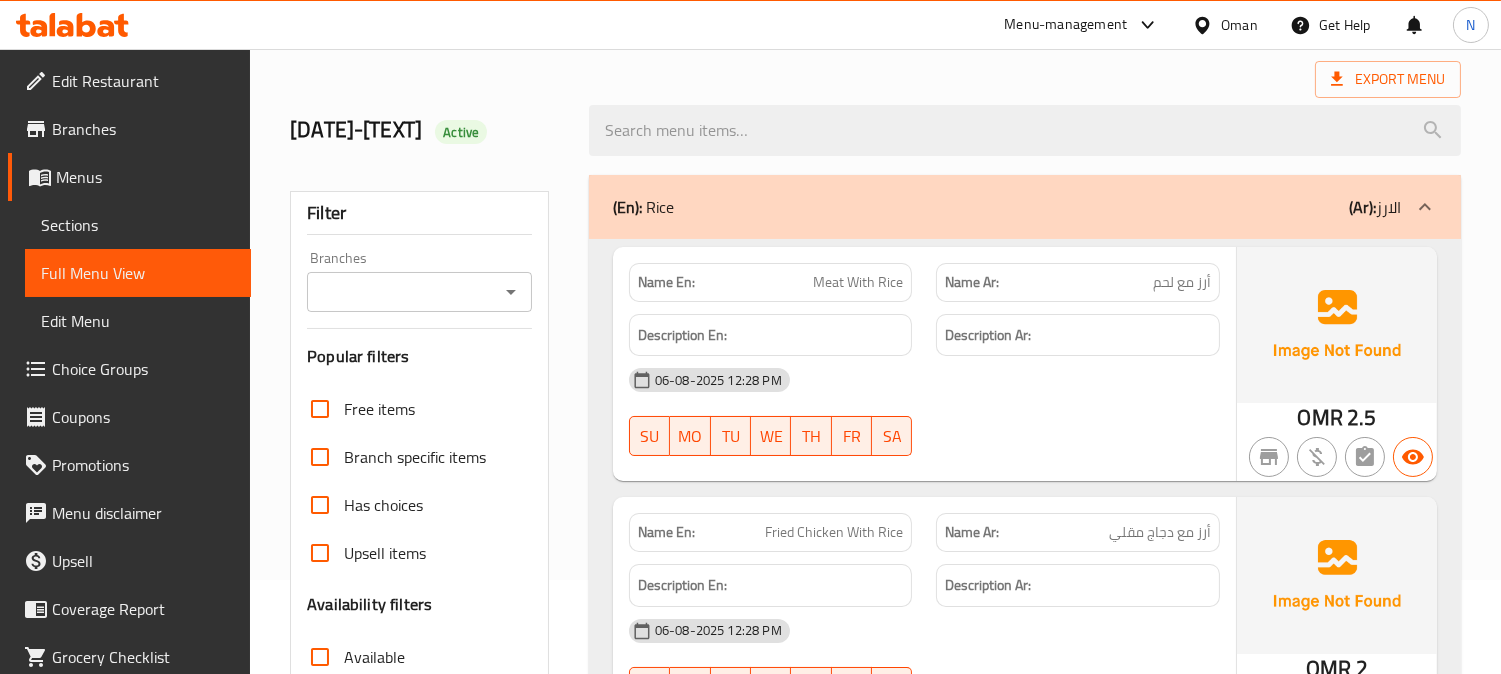 scroll, scrollTop: 0, scrollLeft: 0, axis: both 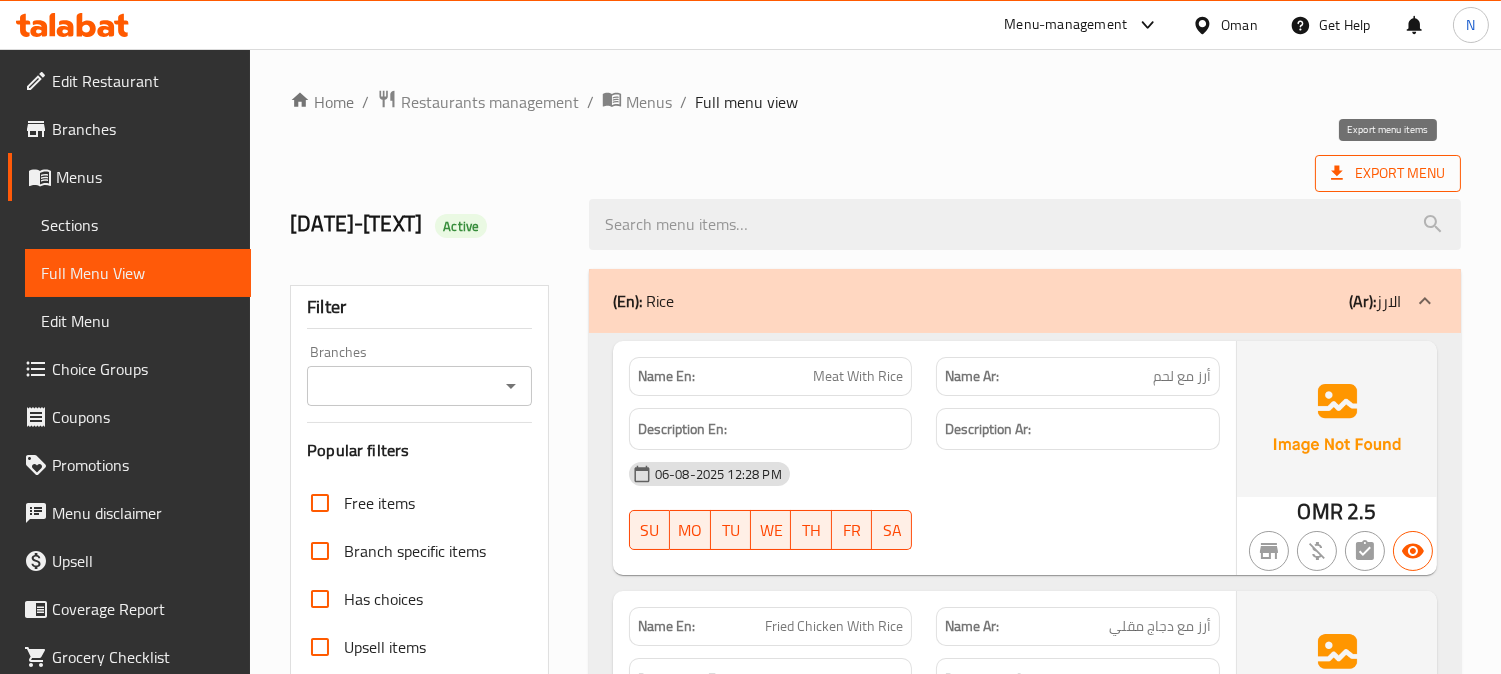 click on "Export Menu" at bounding box center [1388, 173] 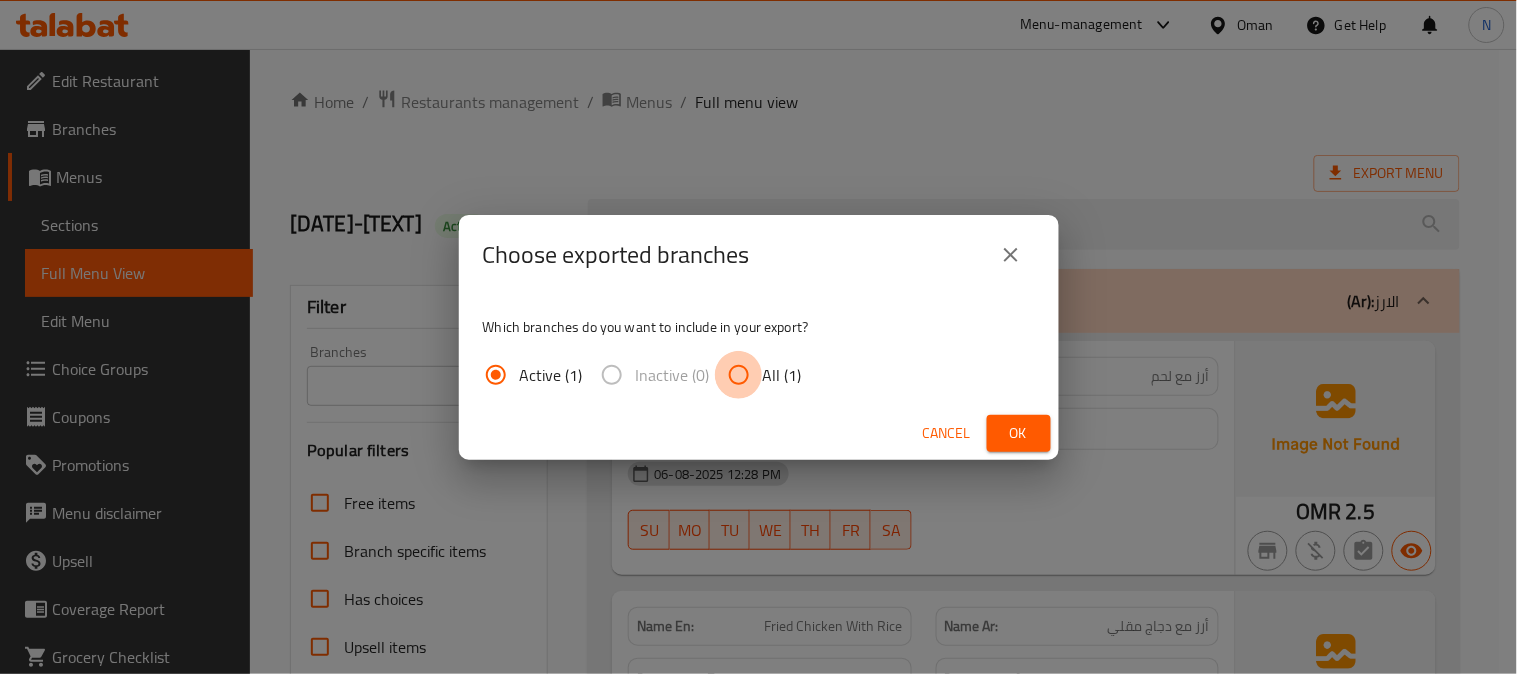 click on "All (1)" at bounding box center (739, 375) 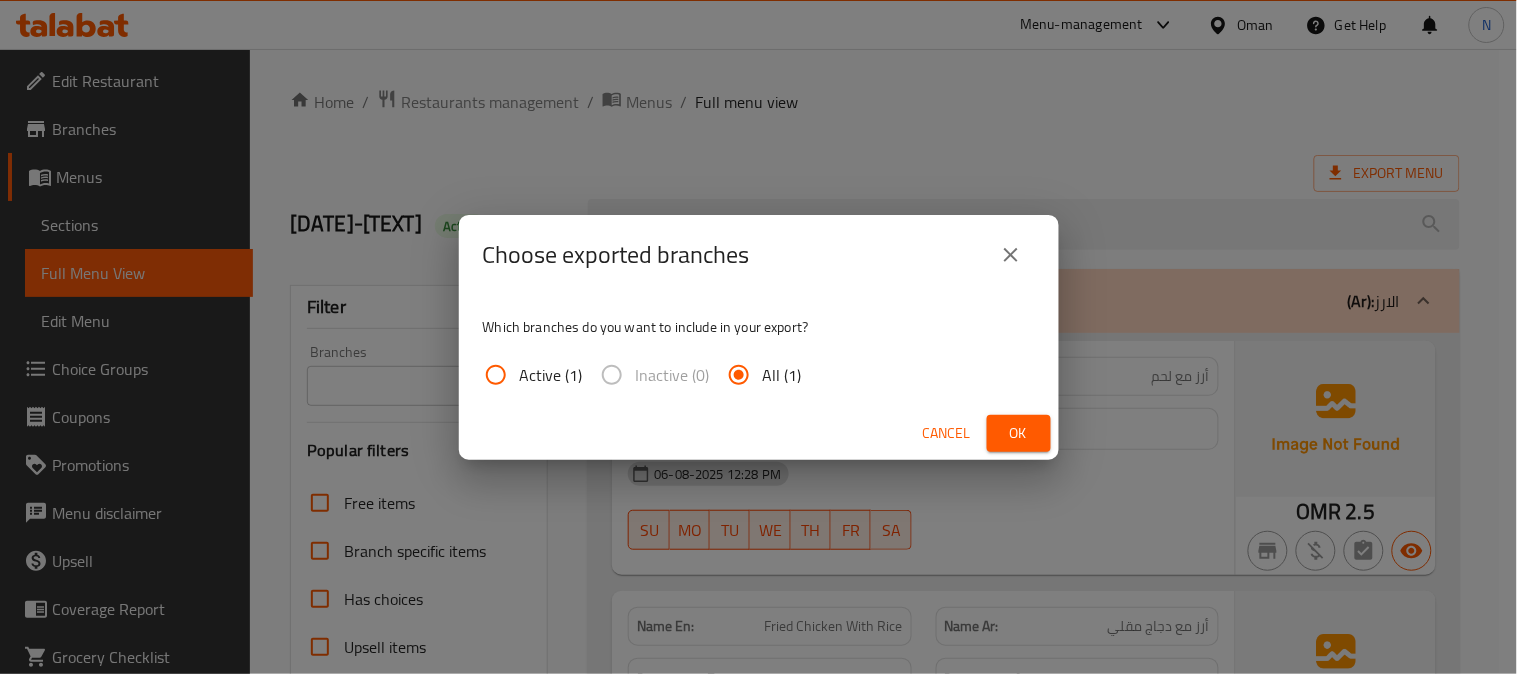 click on "Ok" at bounding box center [1019, 433] 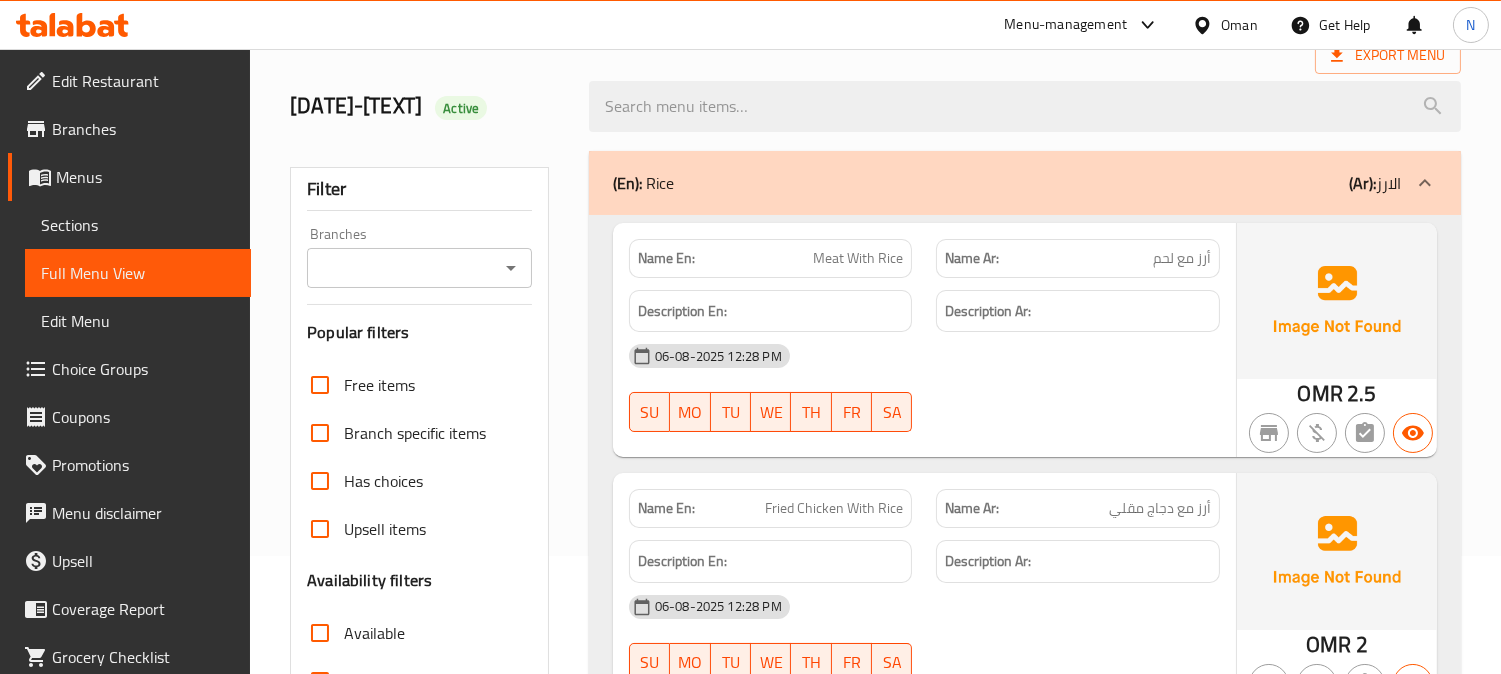 scroll, scrollTop: 111, scrollLeft: 0, axis: vertical 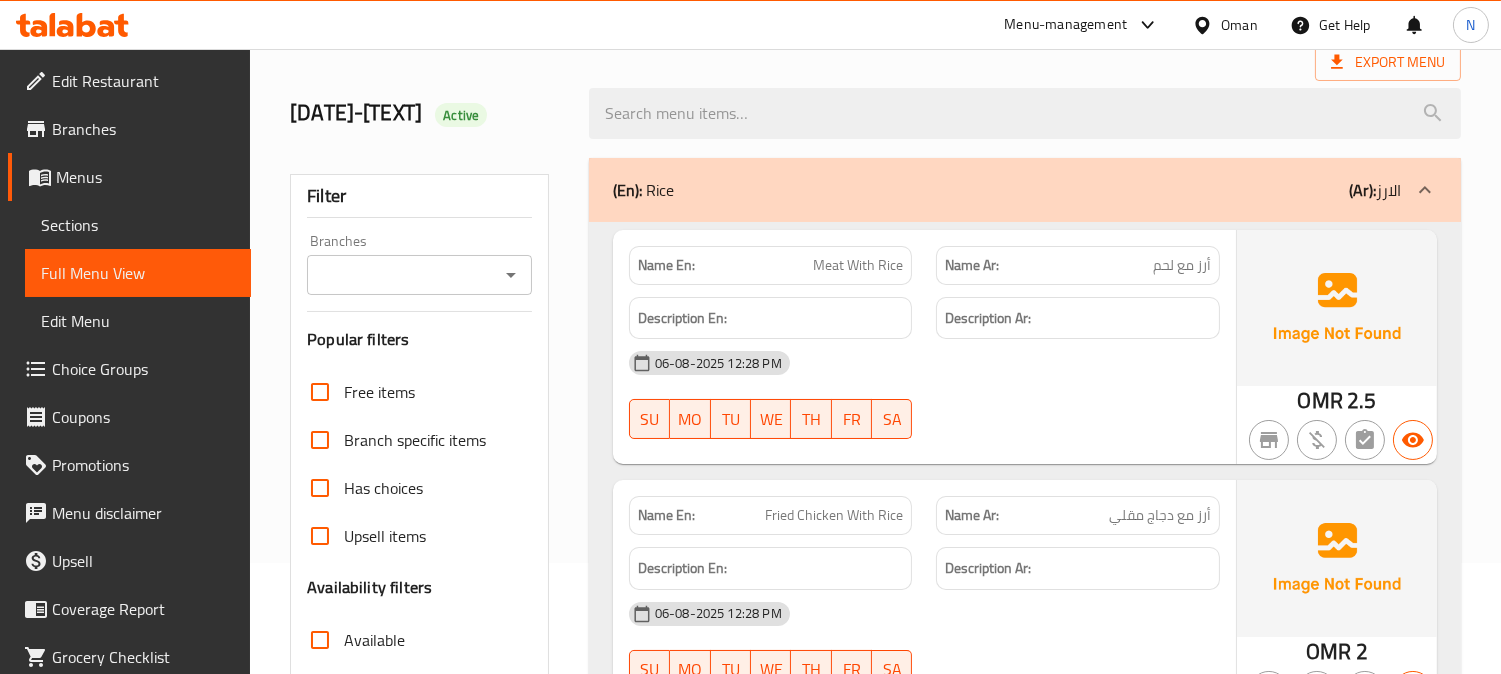 click on "(En):   Rice (Ar): الارز" at bounding box center [1007, 190] 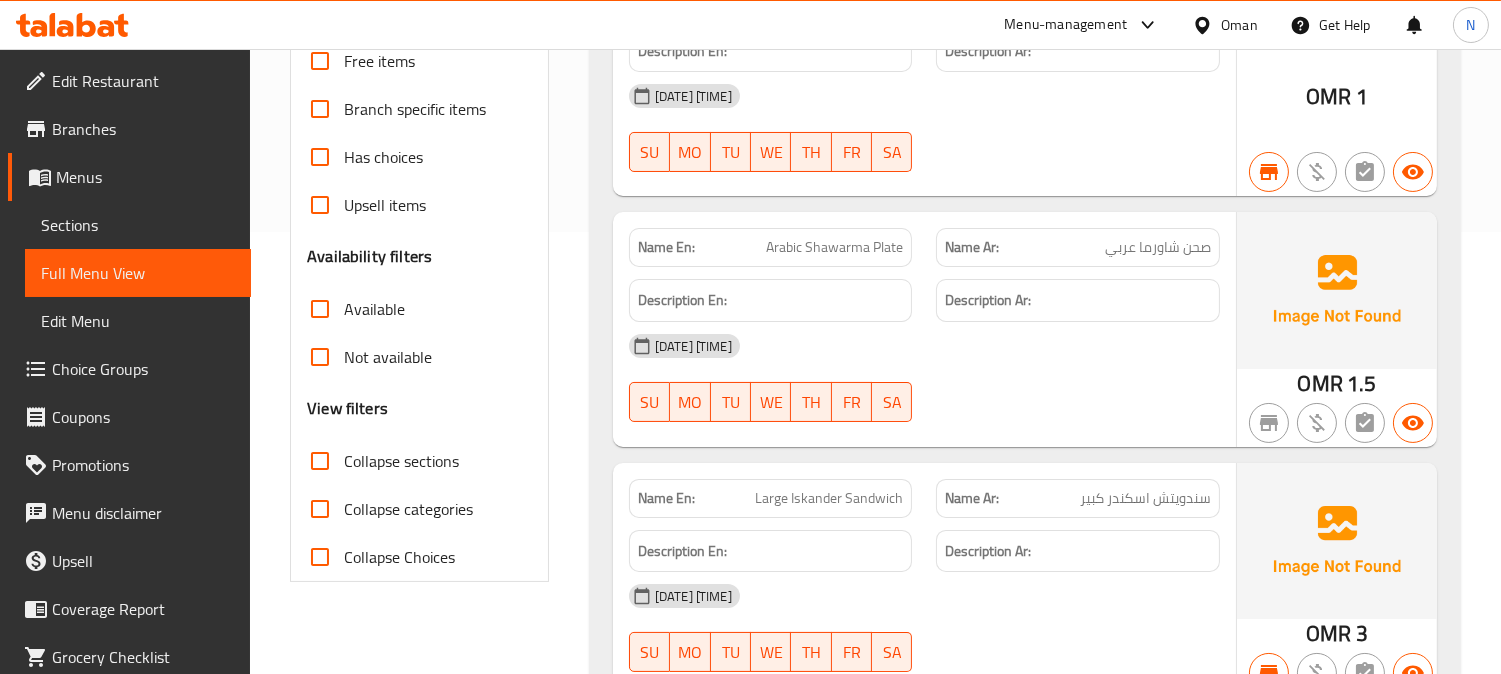 scroll, scrollTop: 466, scrollLeft: 0, axis: vertical 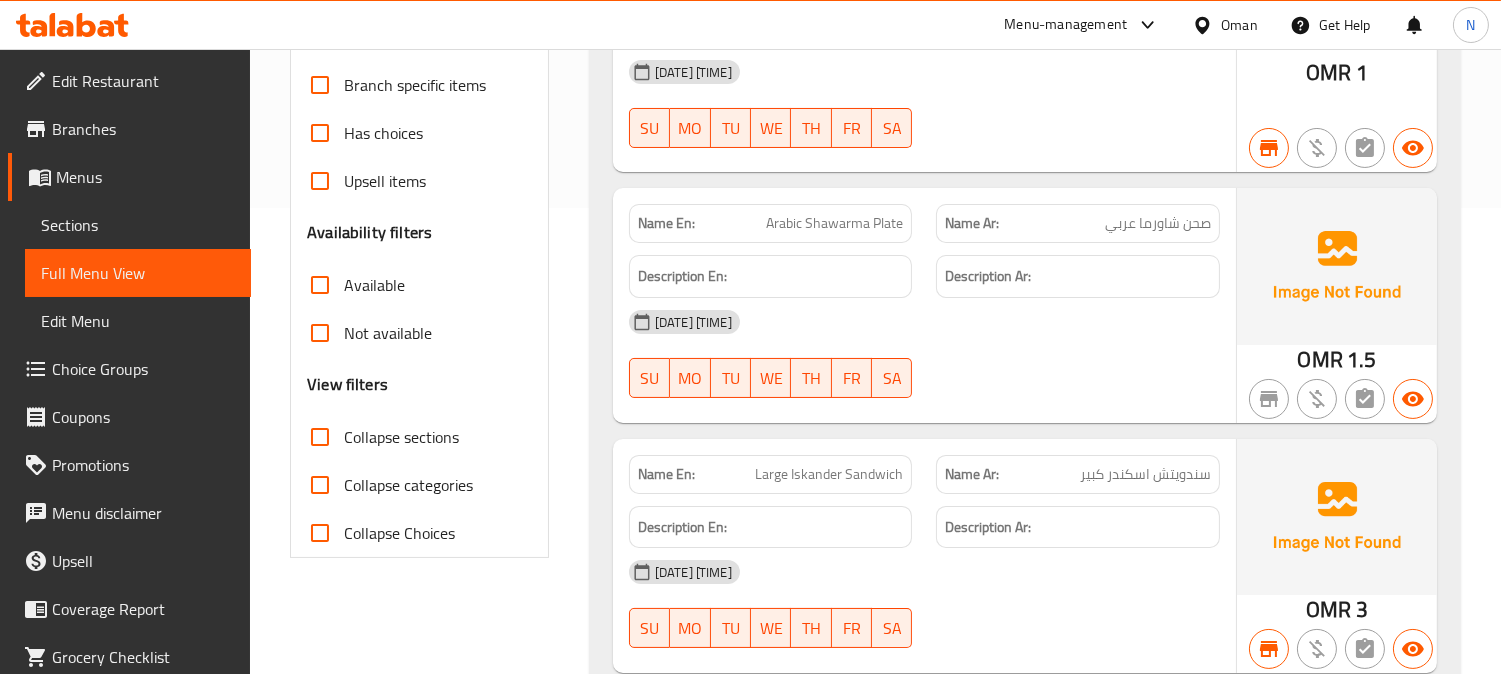 click on "صحن شاورما عربي" at bounding box center [1158, 223] 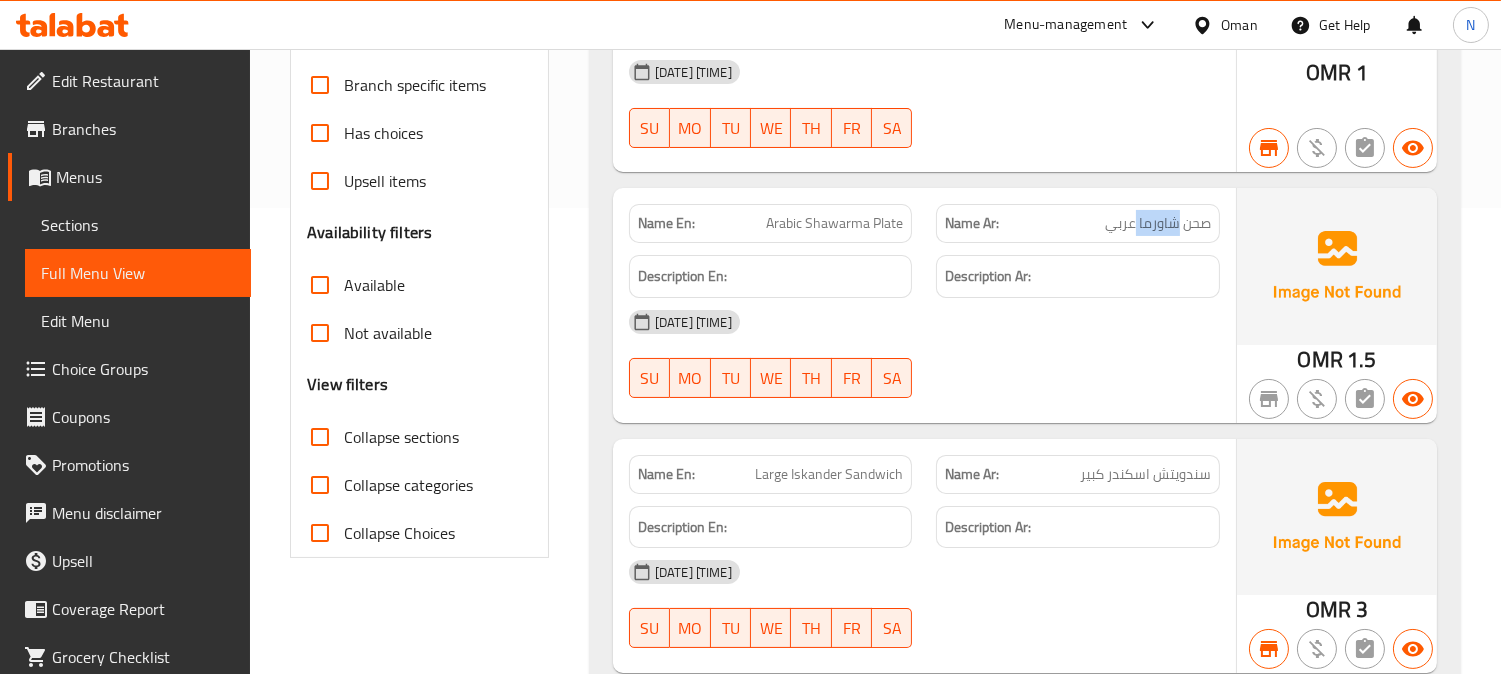 click on "صحن شاورما عربي" at bounding box center (1158, 223) 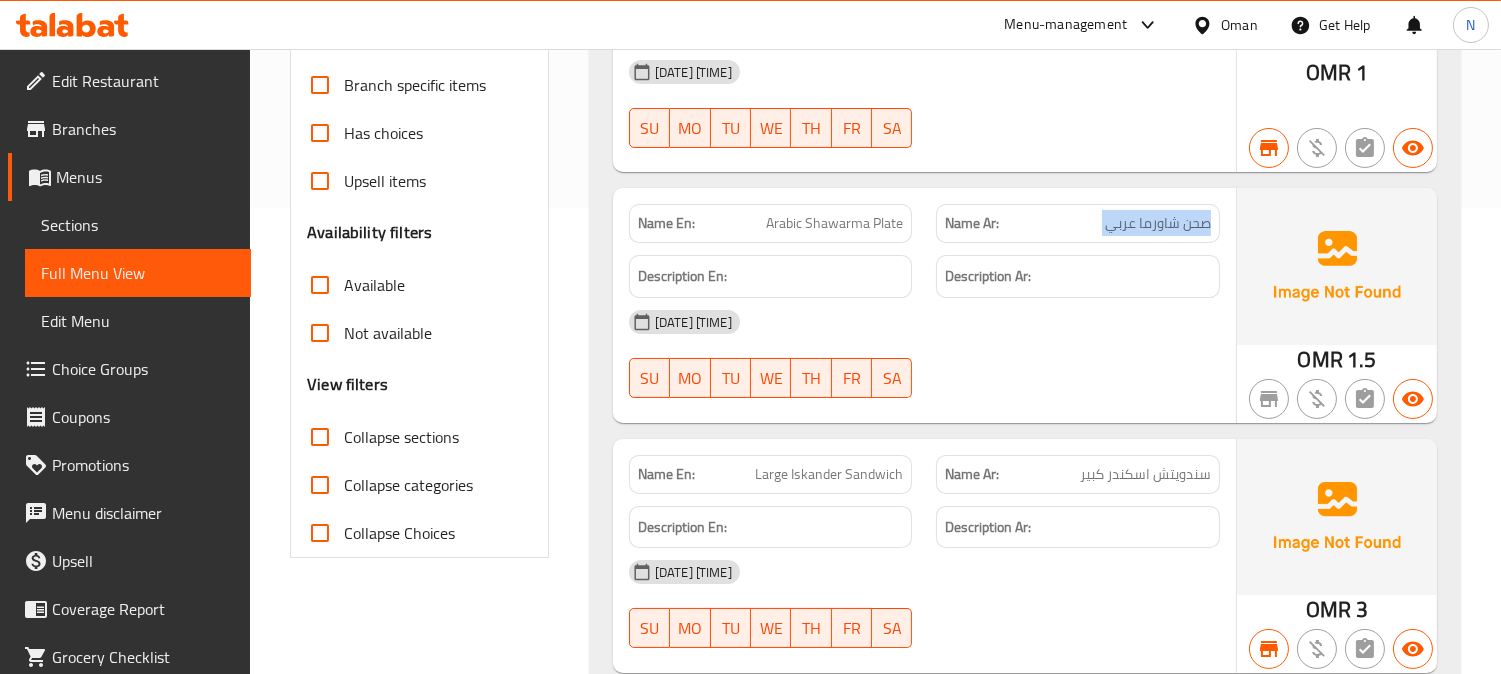 click on "صحن شاورما عربي" at bounding box center [1158, 223] 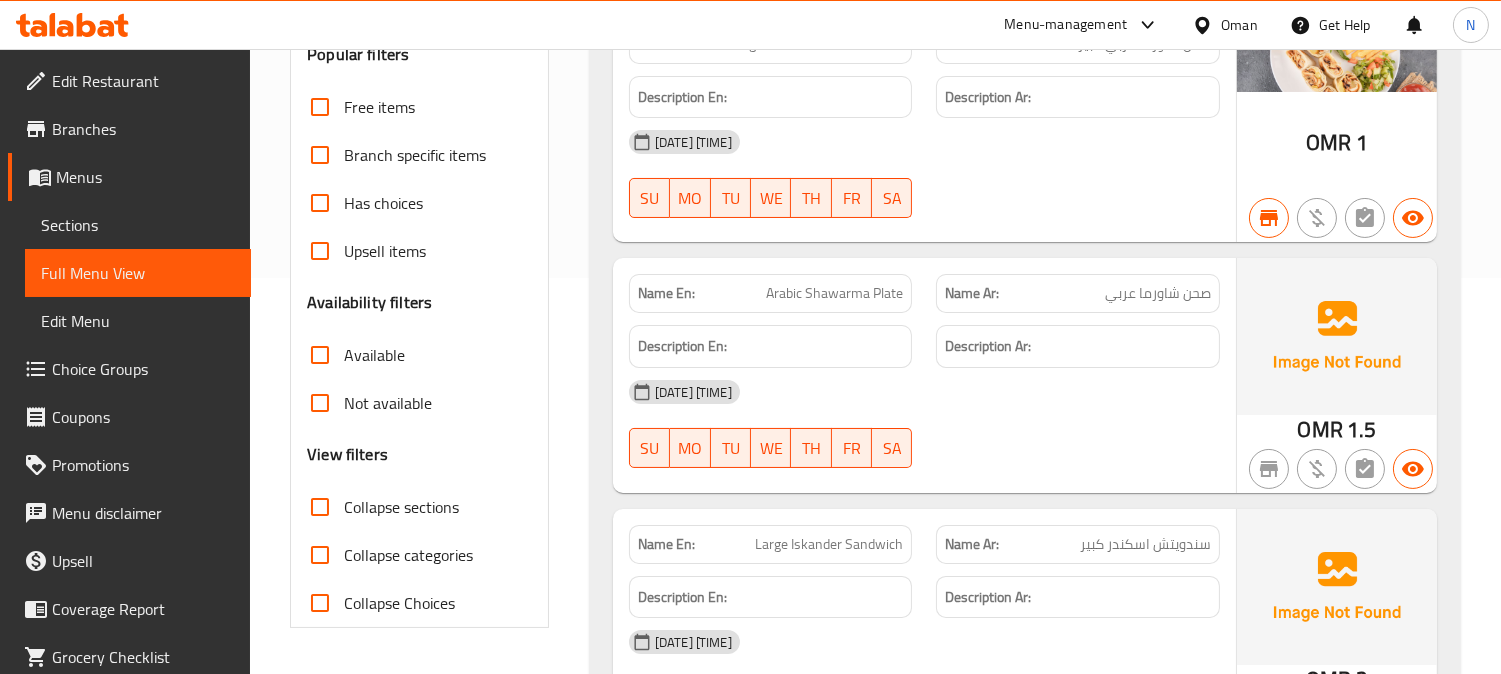 scroll, scrollTop: 133, scrollLeft: 0, axis: vertical 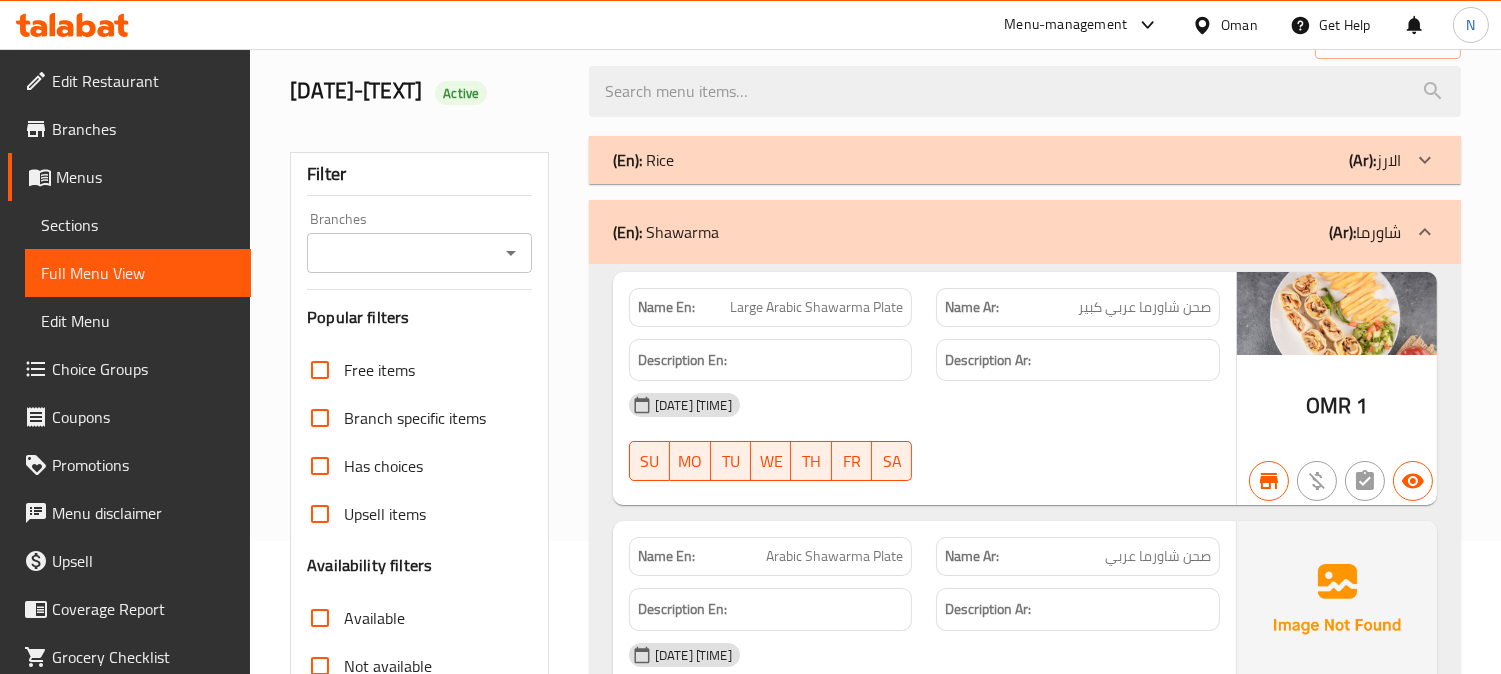 click on "صحن شاورما عربي كبير" at bounding box center [1144, 307] 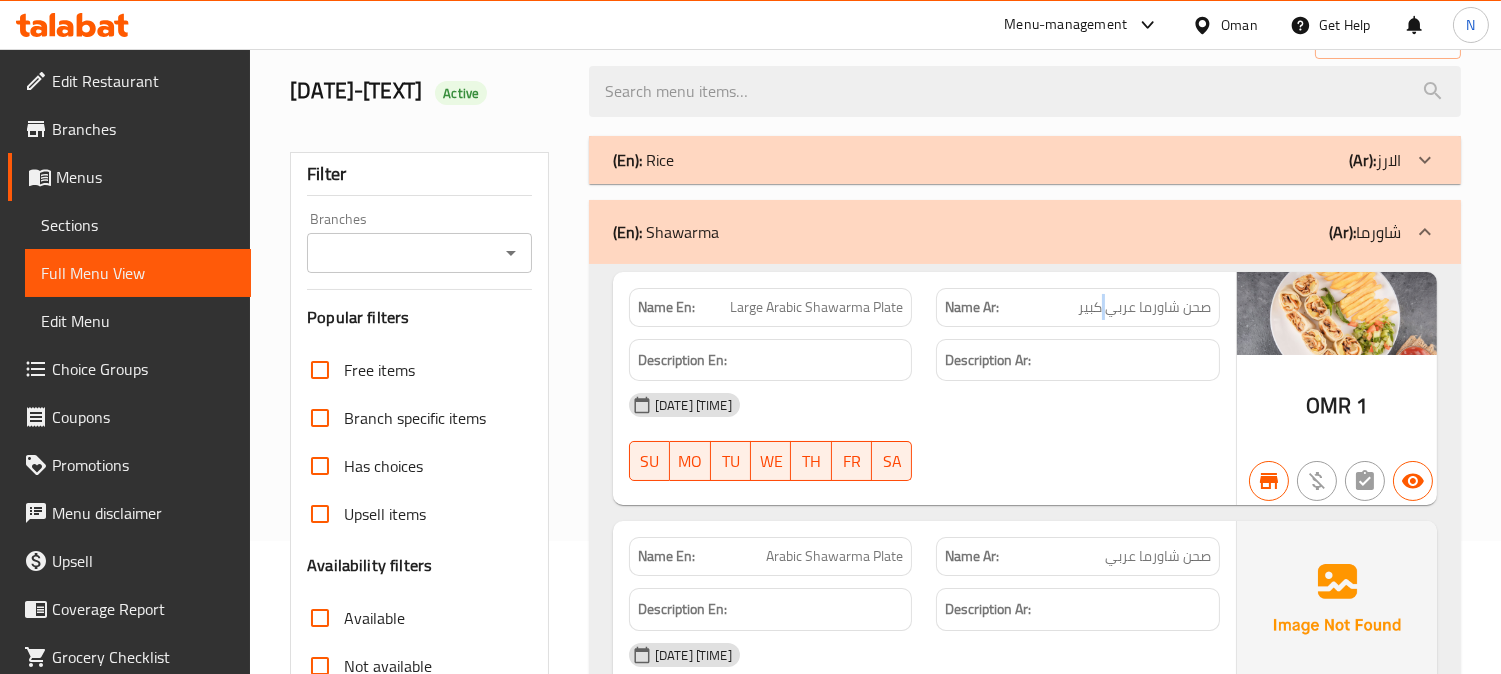 click on "صحن شاورما عربي كبير" at bounding box center (1144, 307) 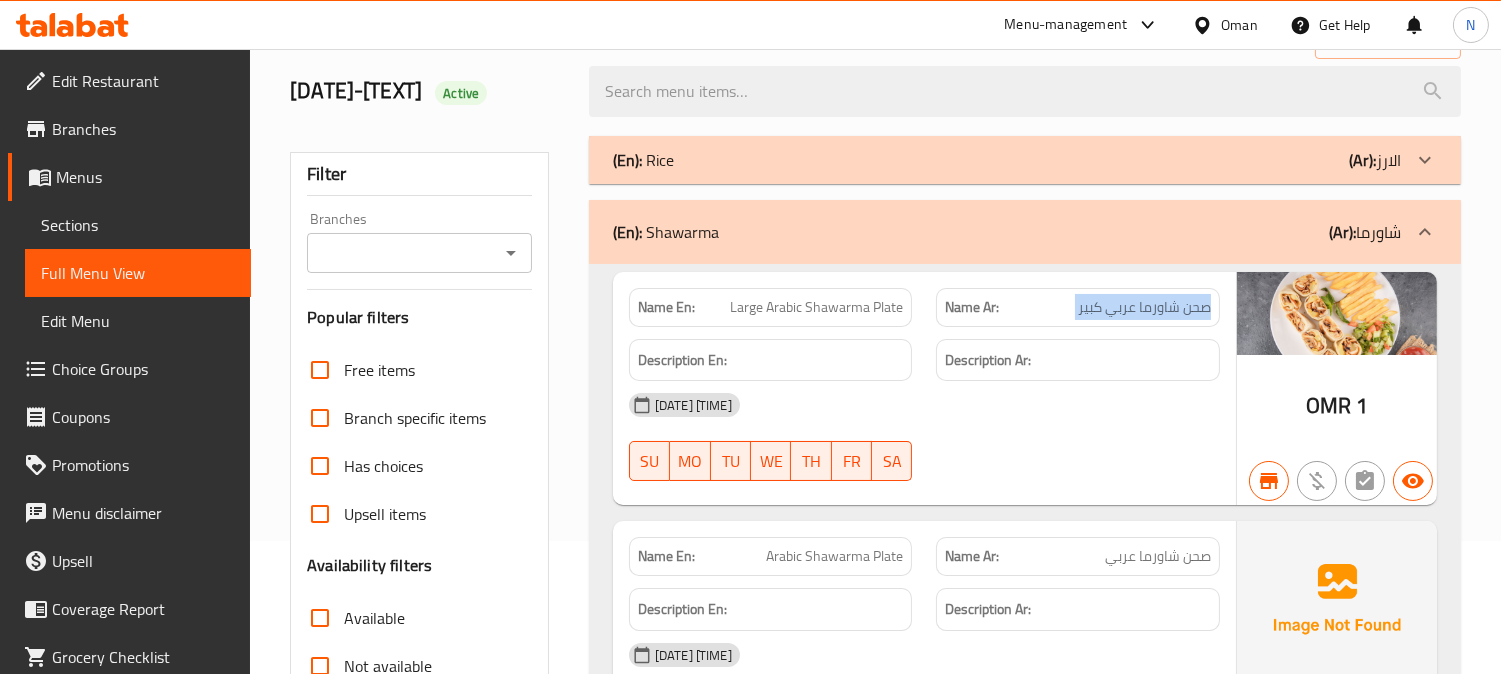 click on "صحن شاورما عربي كبير" at bounding box center [1144, 307] 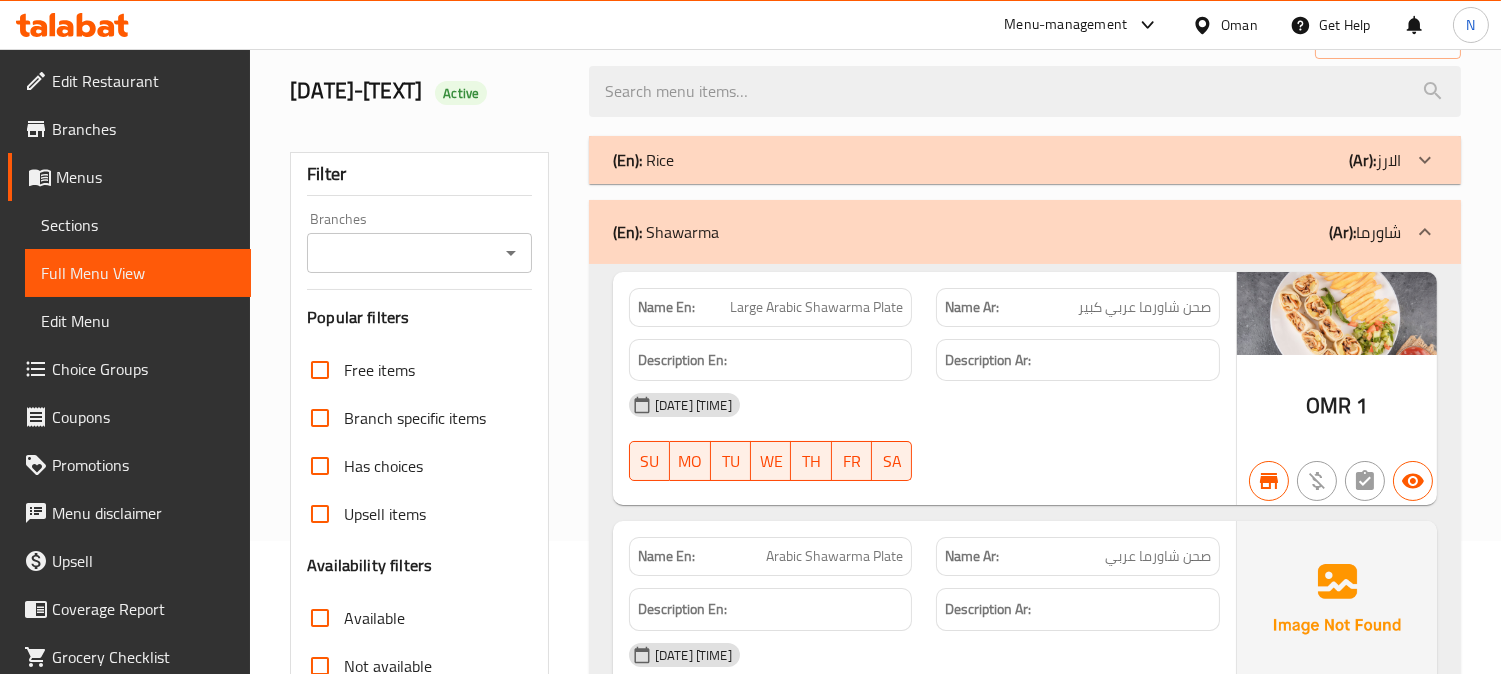 scroll, scrollTop: 18042, scrollLeft: 0, axis: vertical 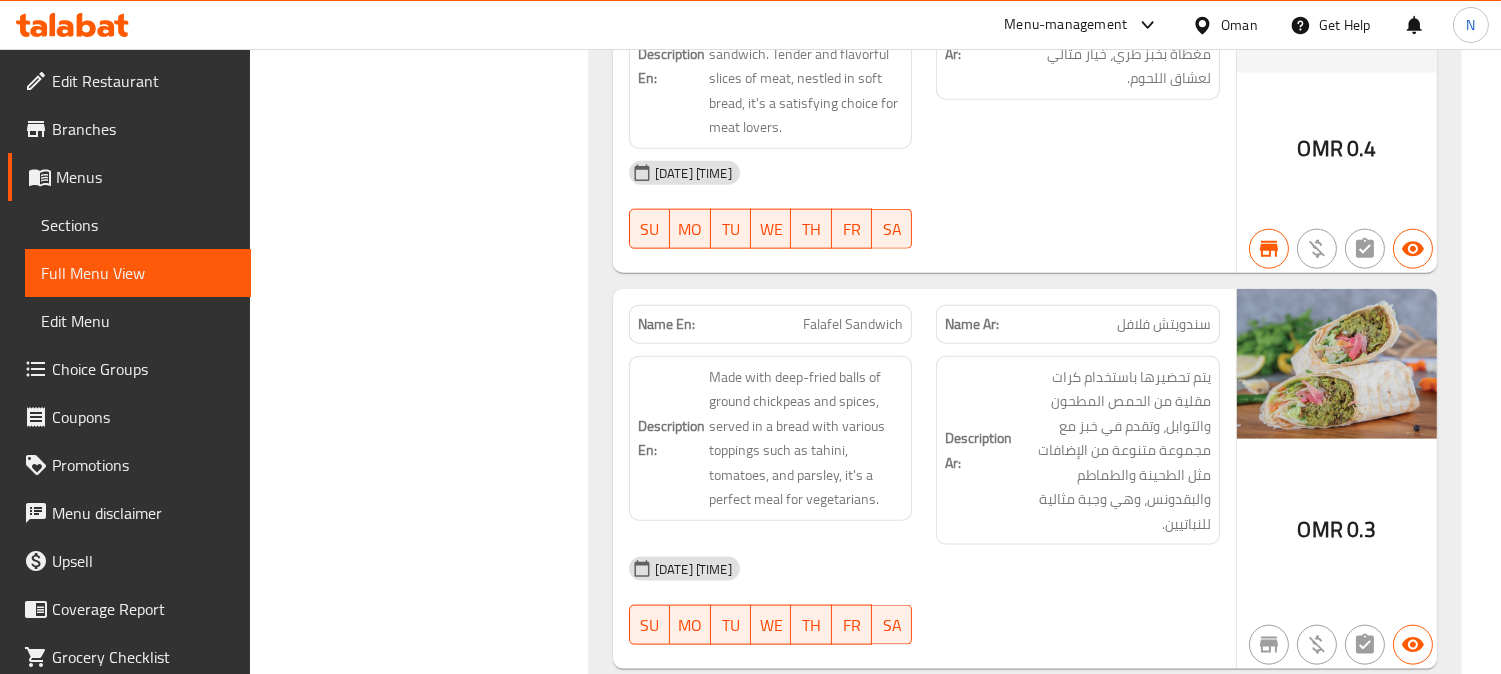 click on "Falafel Sandwich" at bounding box center [834, -17353] 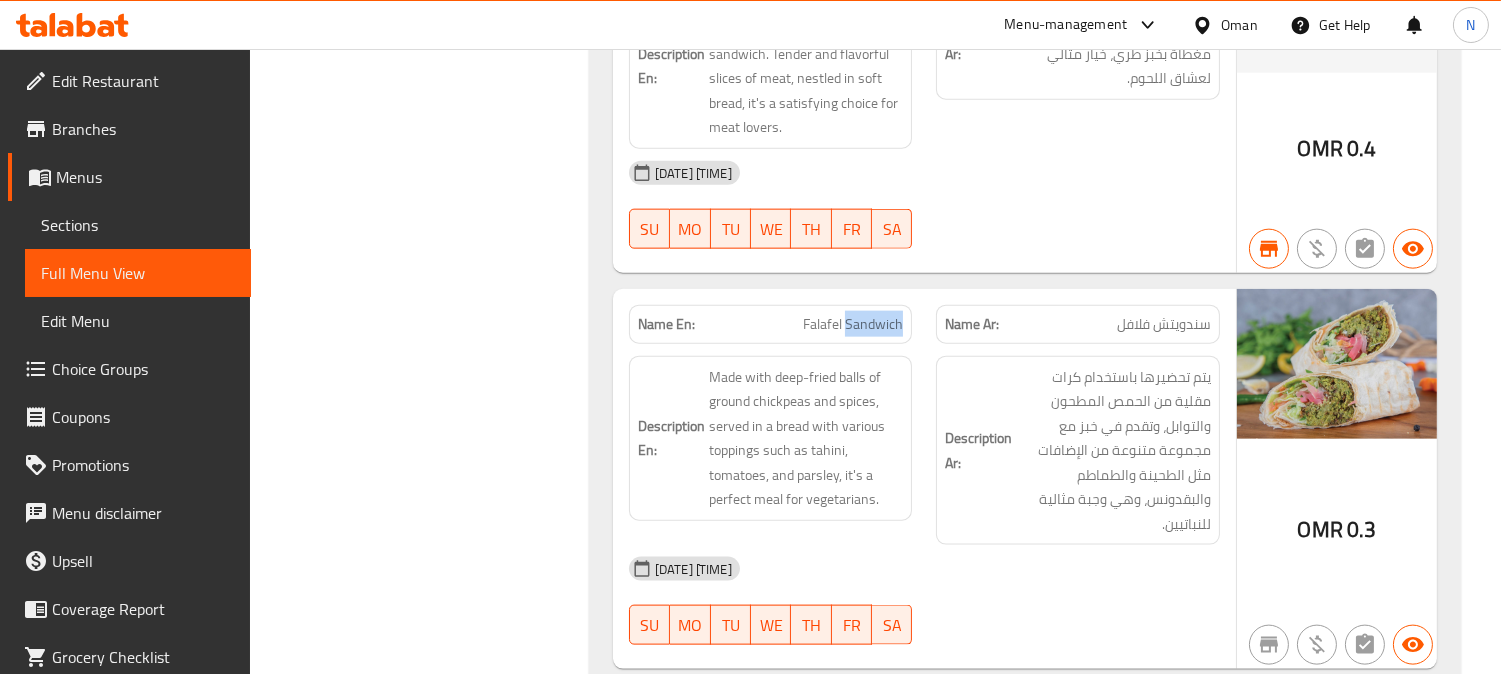 click on "Falafel Sandwich" at bounding box center [834, -17353] 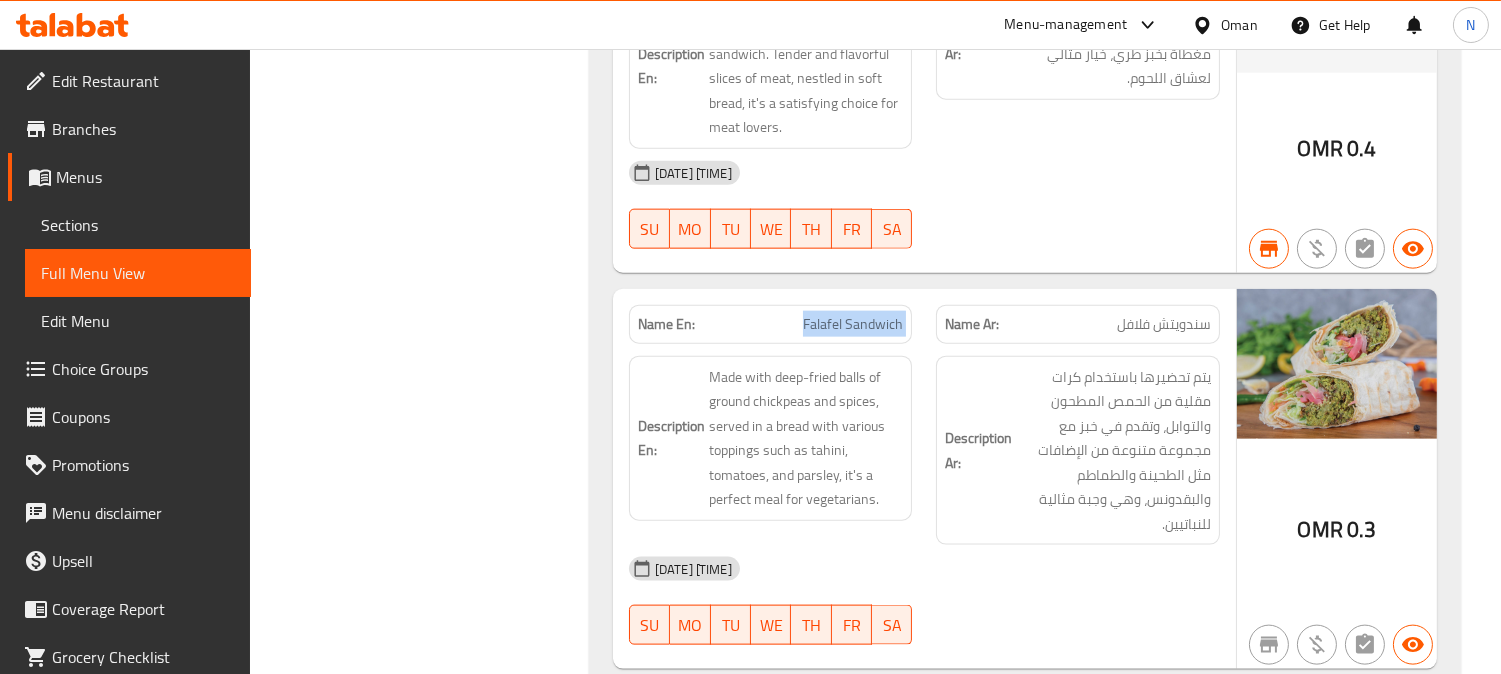 click on "Falafel Sandwich" at bounding box center [834, -17353] 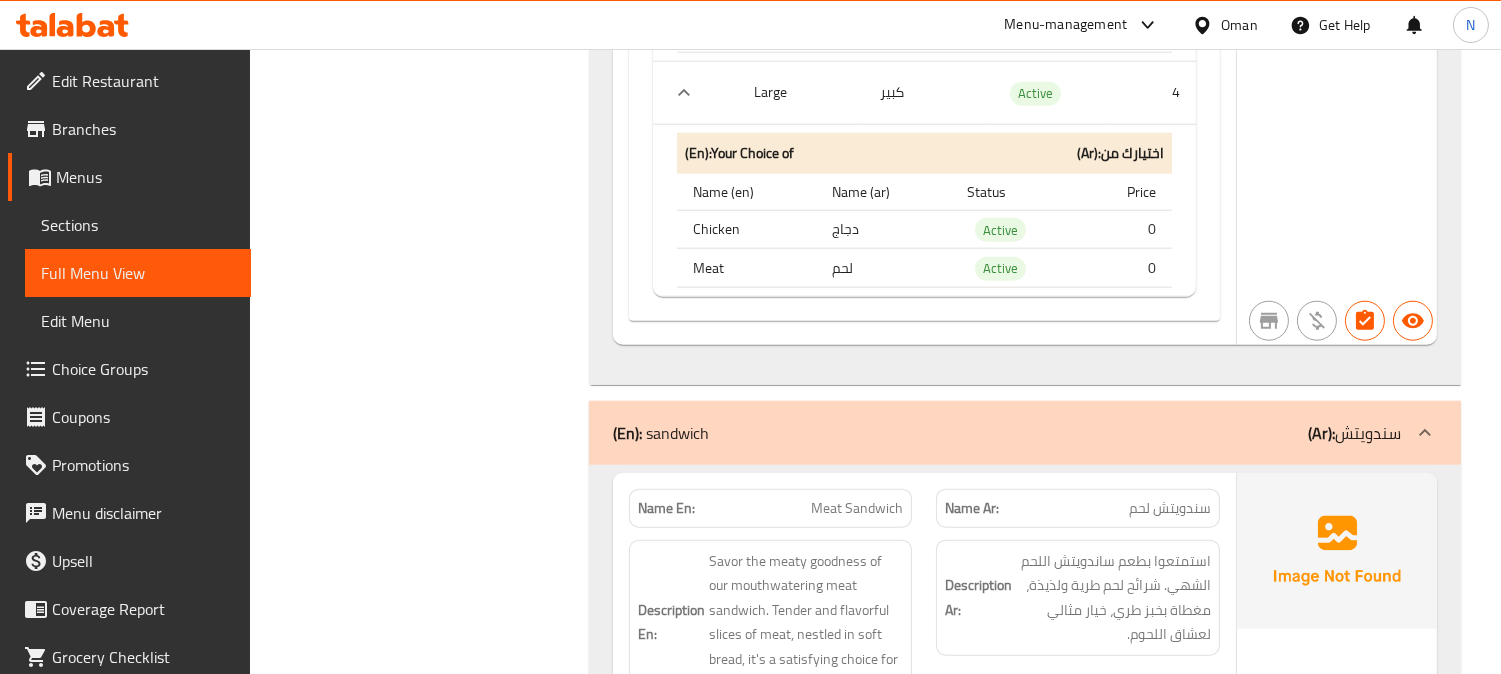 scroll, scrollTop: 18042, scrollLeft: 0, axis: vertical 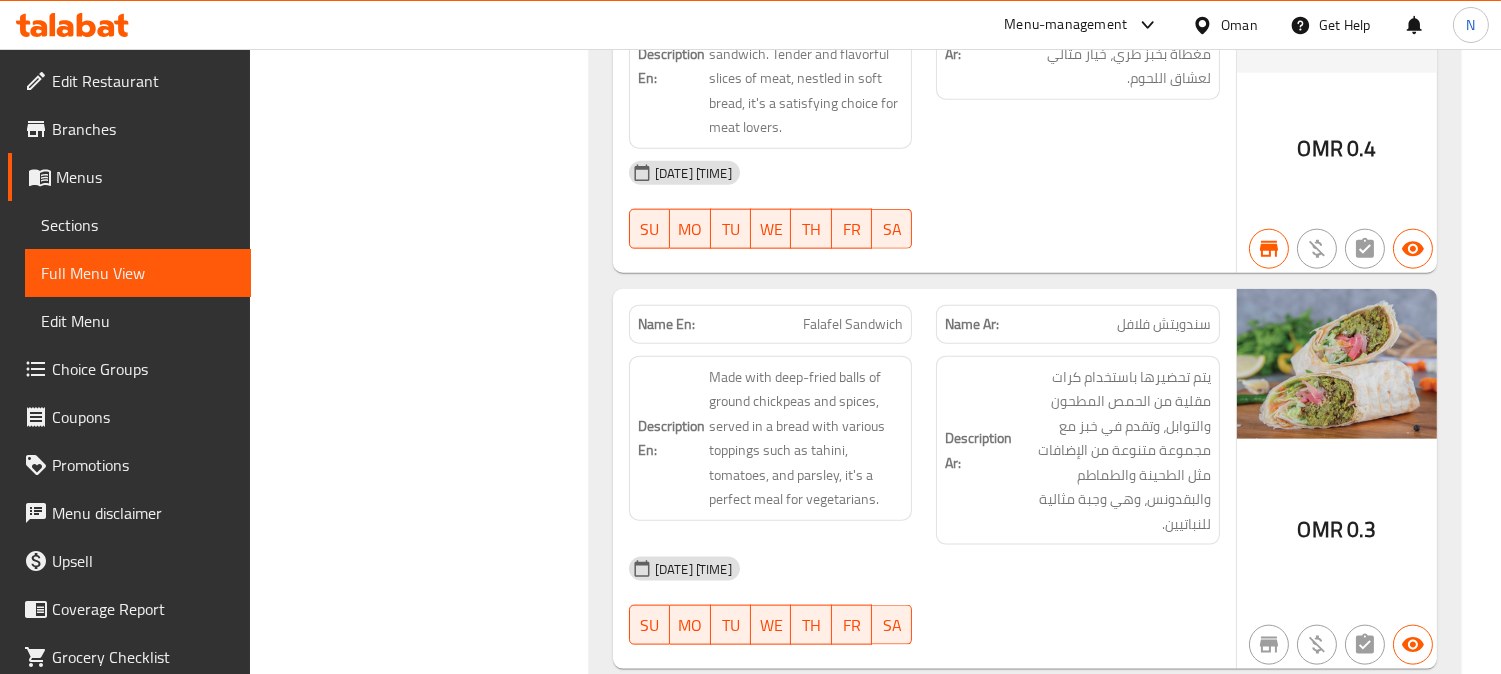 click on "Falafel Sandwich" at bounding box center [834, -17353] 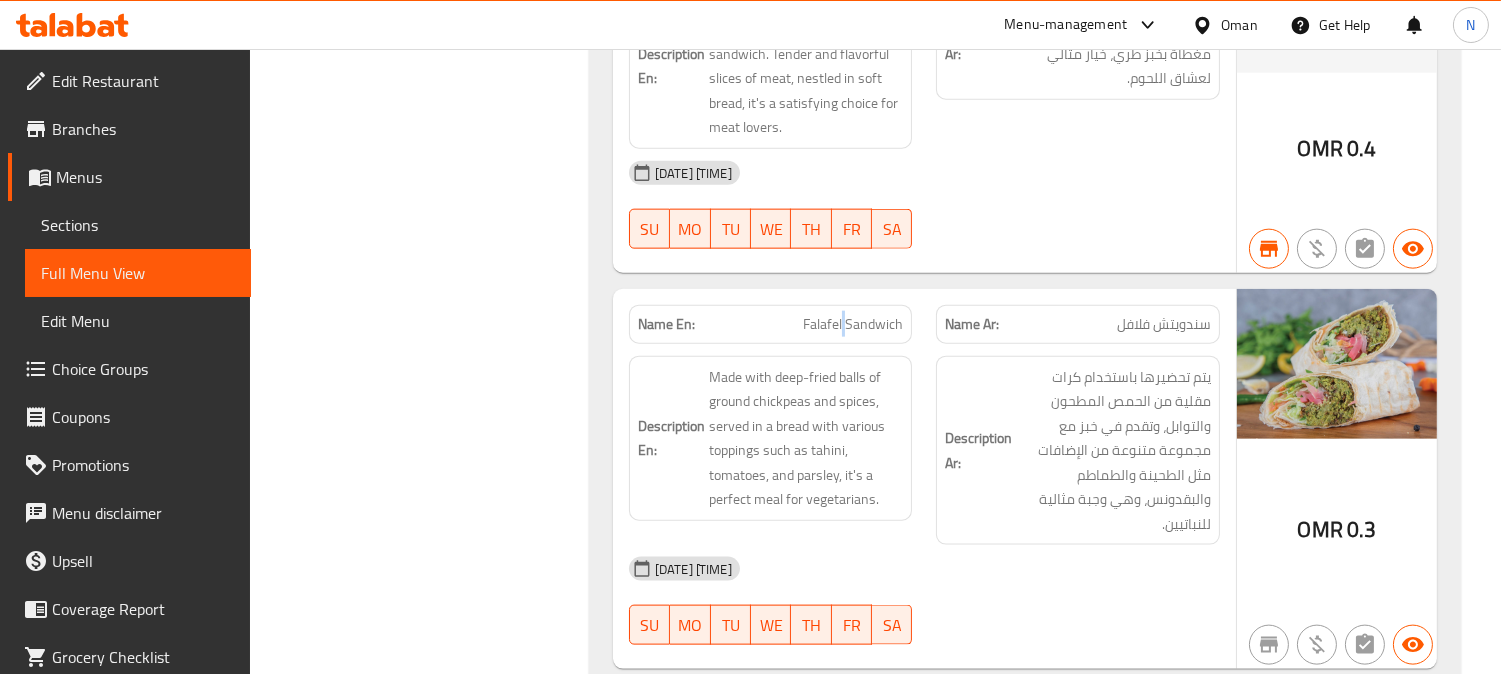 click on "Falafel Sandwich" at bounding box center (834, -17353) 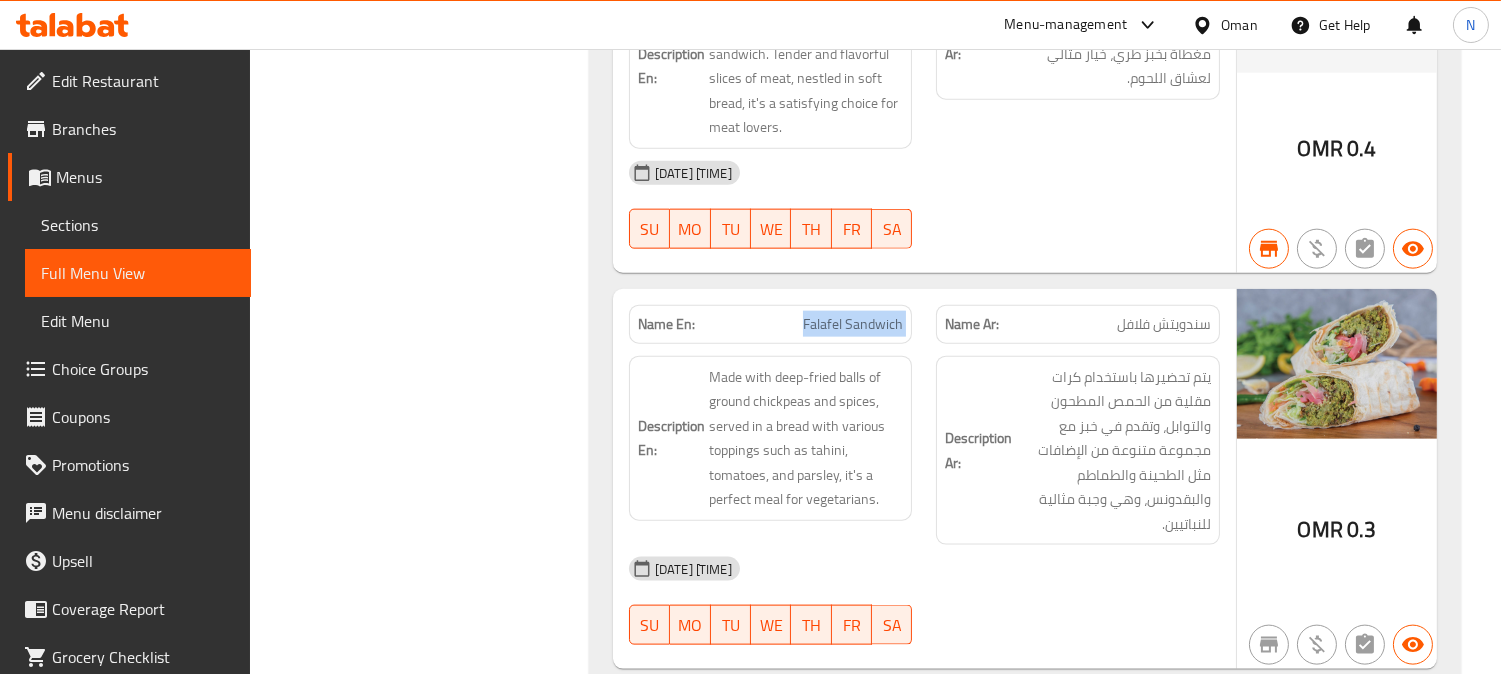 click on "Falafel Sandwich" at bounding box center [834, -17353] 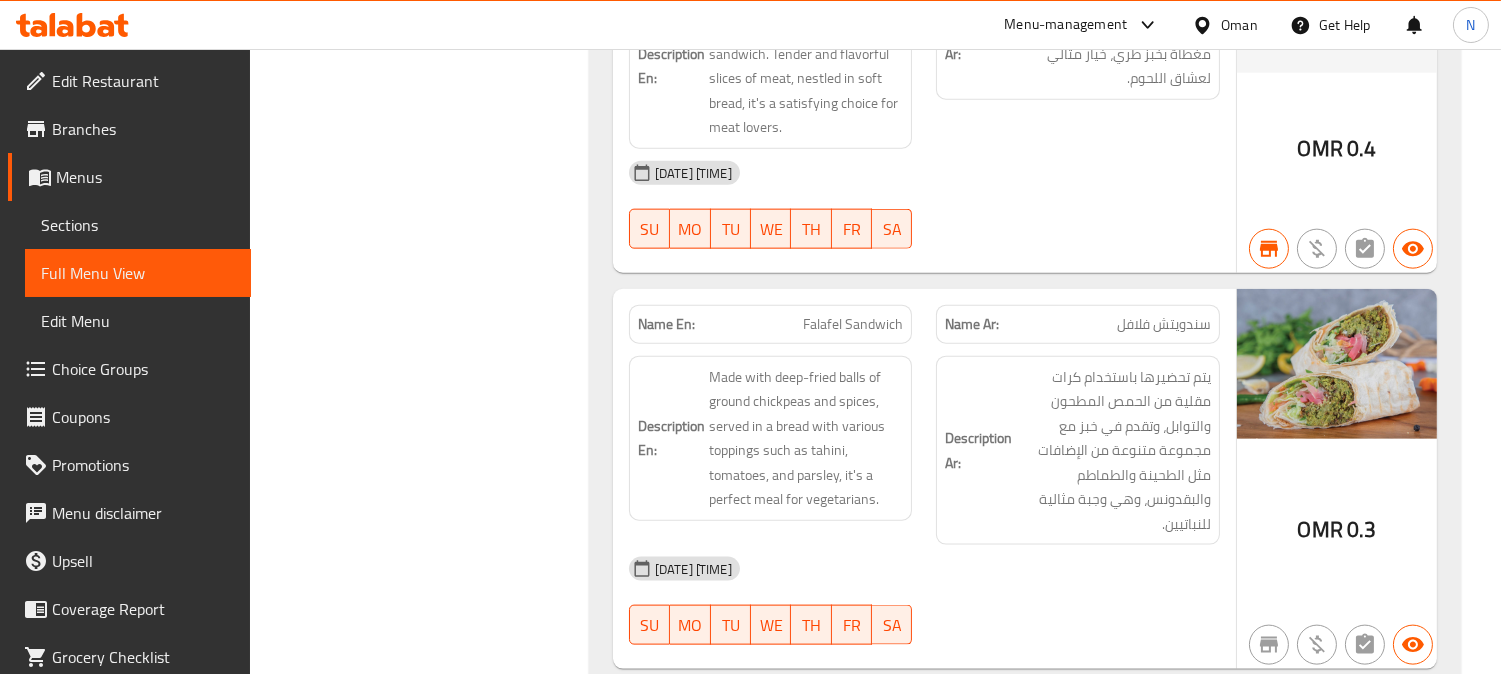scroll, scrollTop: 18438, scrollLeft: 0, axis: vertical 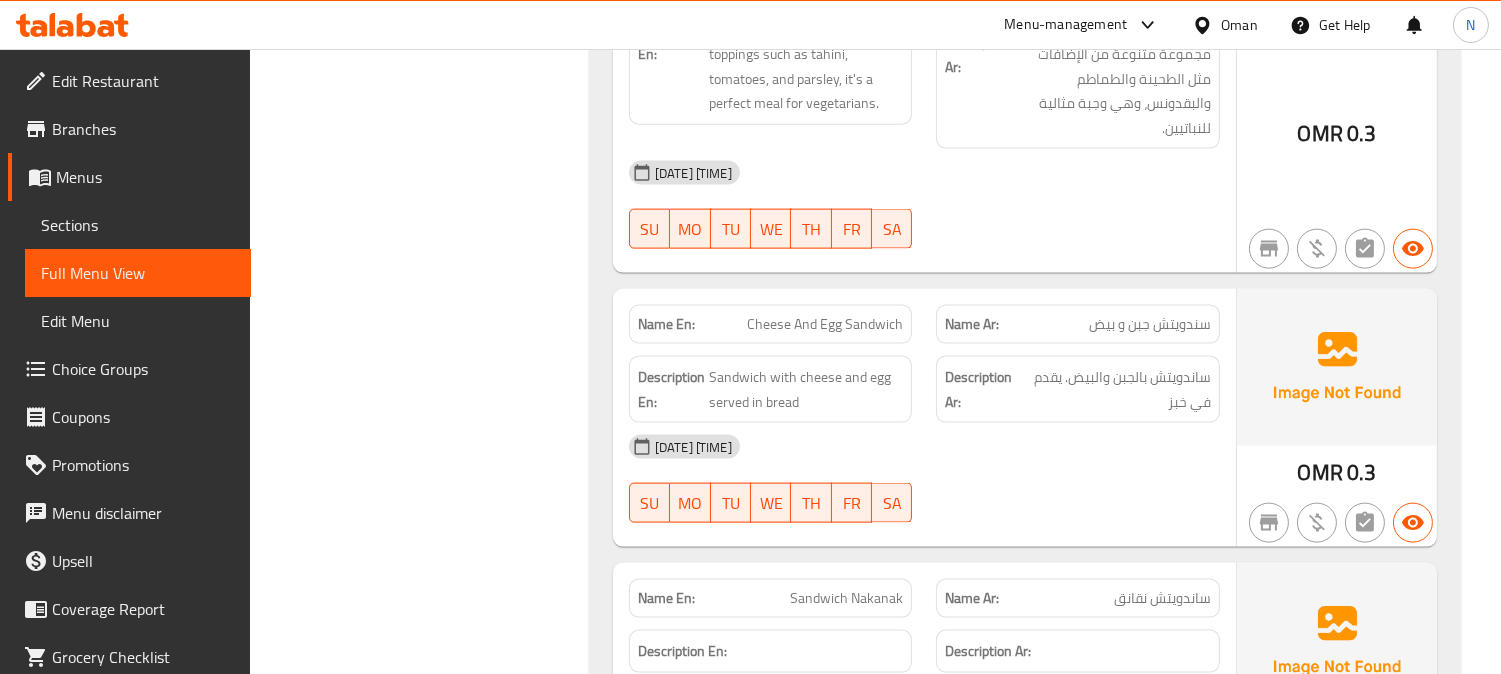 click on "Cheese And Egg Sandwich" at bounding box center [829, -17498] 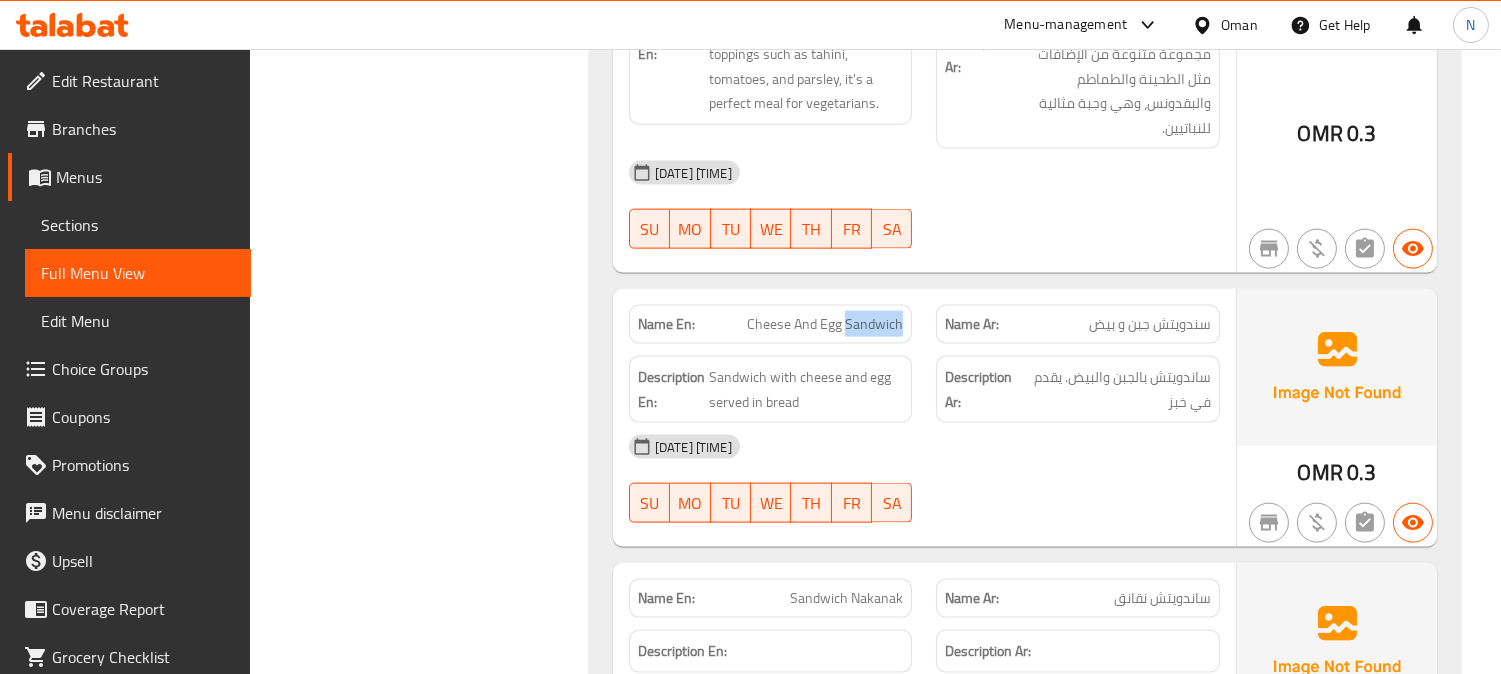 click on "Cheese And Egg Sandwich" at bounding box center (829, -17498) 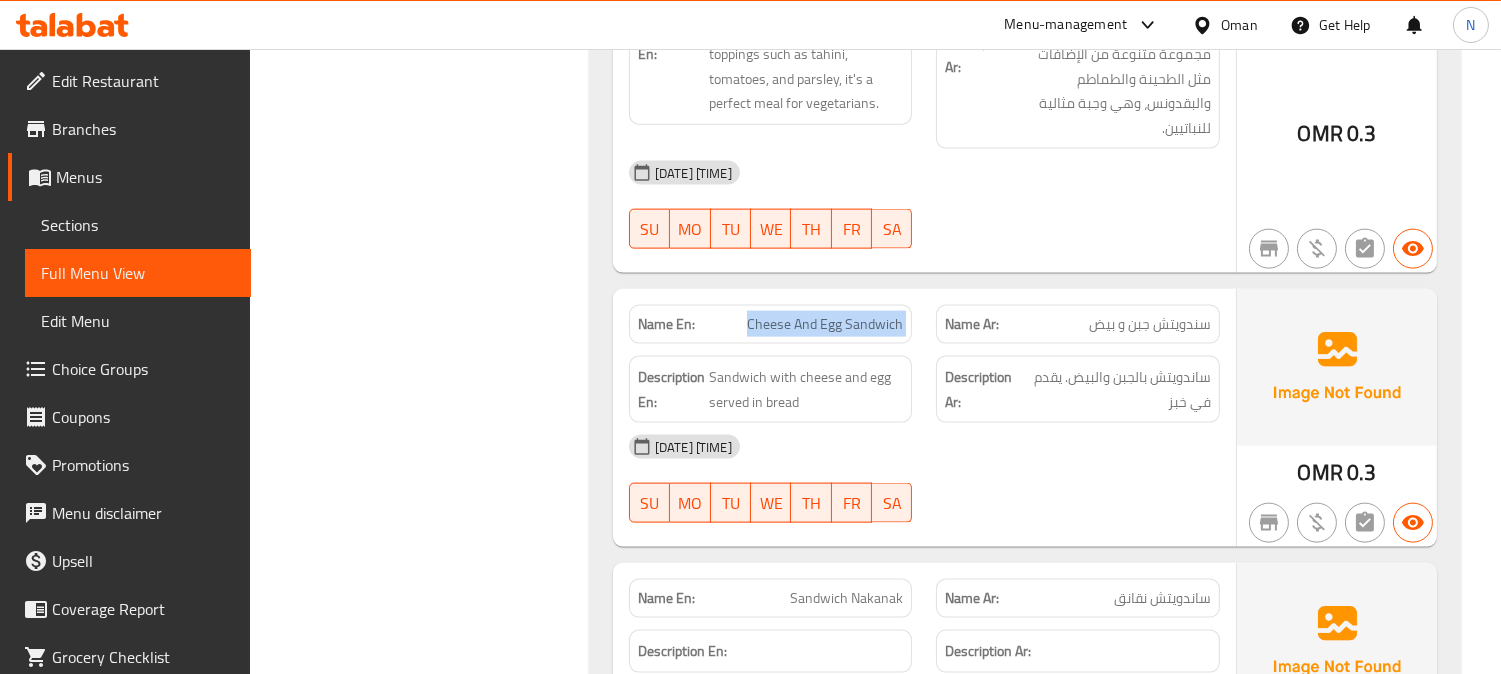 click on "Cheese And Egg Sandwich" at bounding box center (829, -17498) 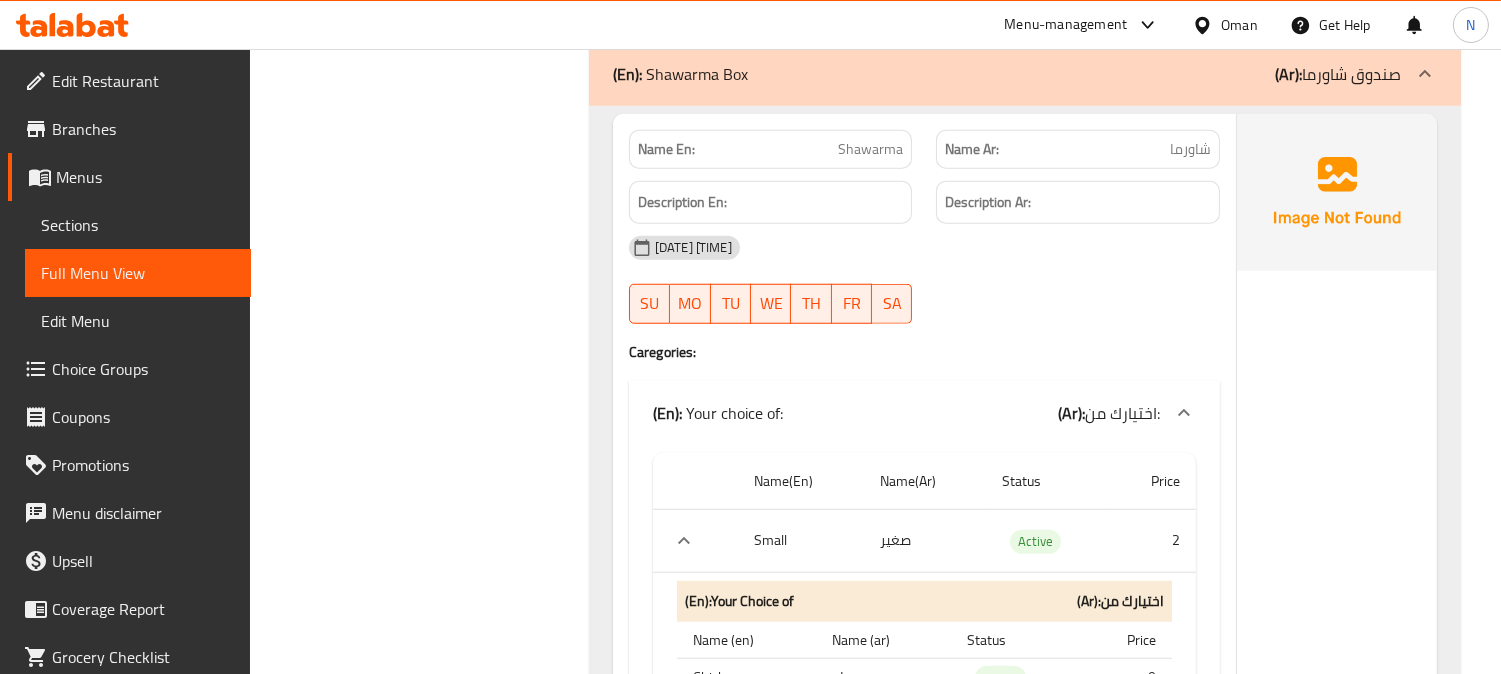 scroll, scrollTop: 16216, scrollLeft: 0, axis: vertical 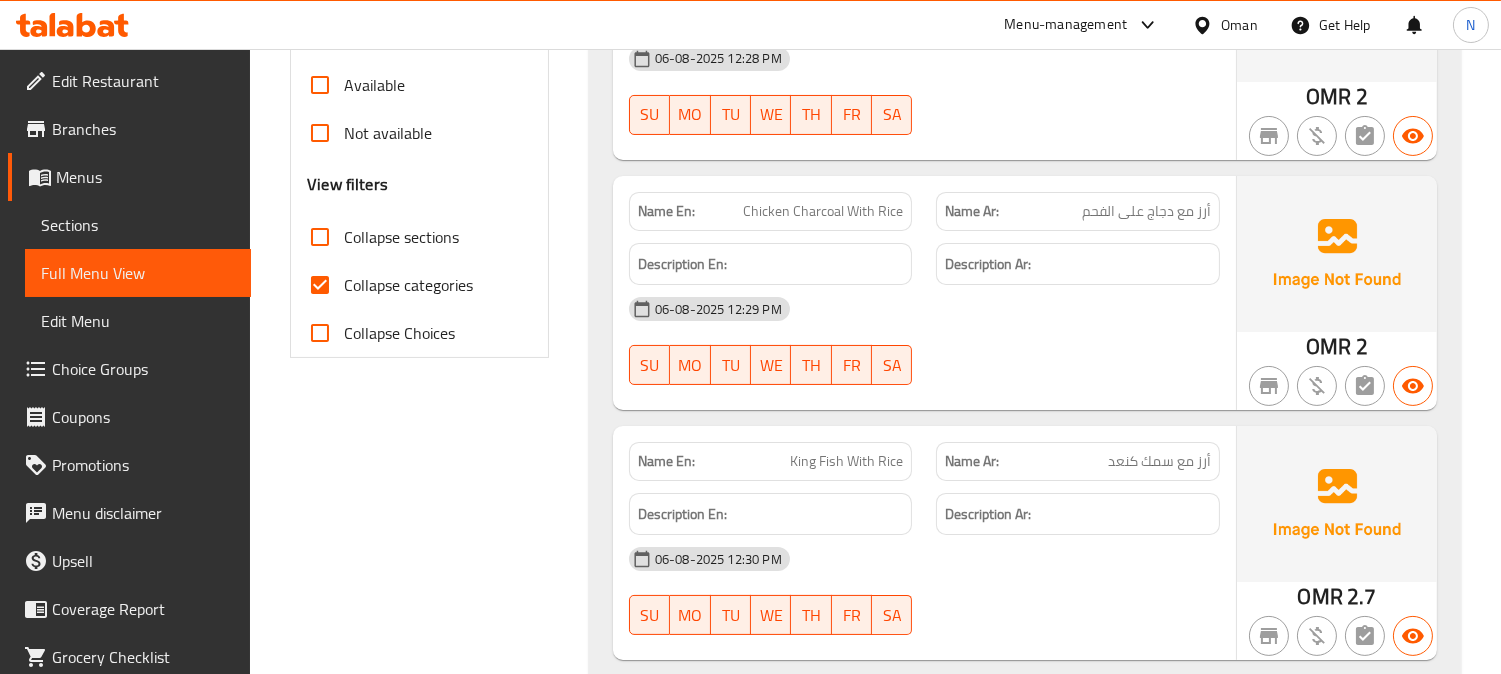 click on "Collapse categories" at bounding box center [320, 285] 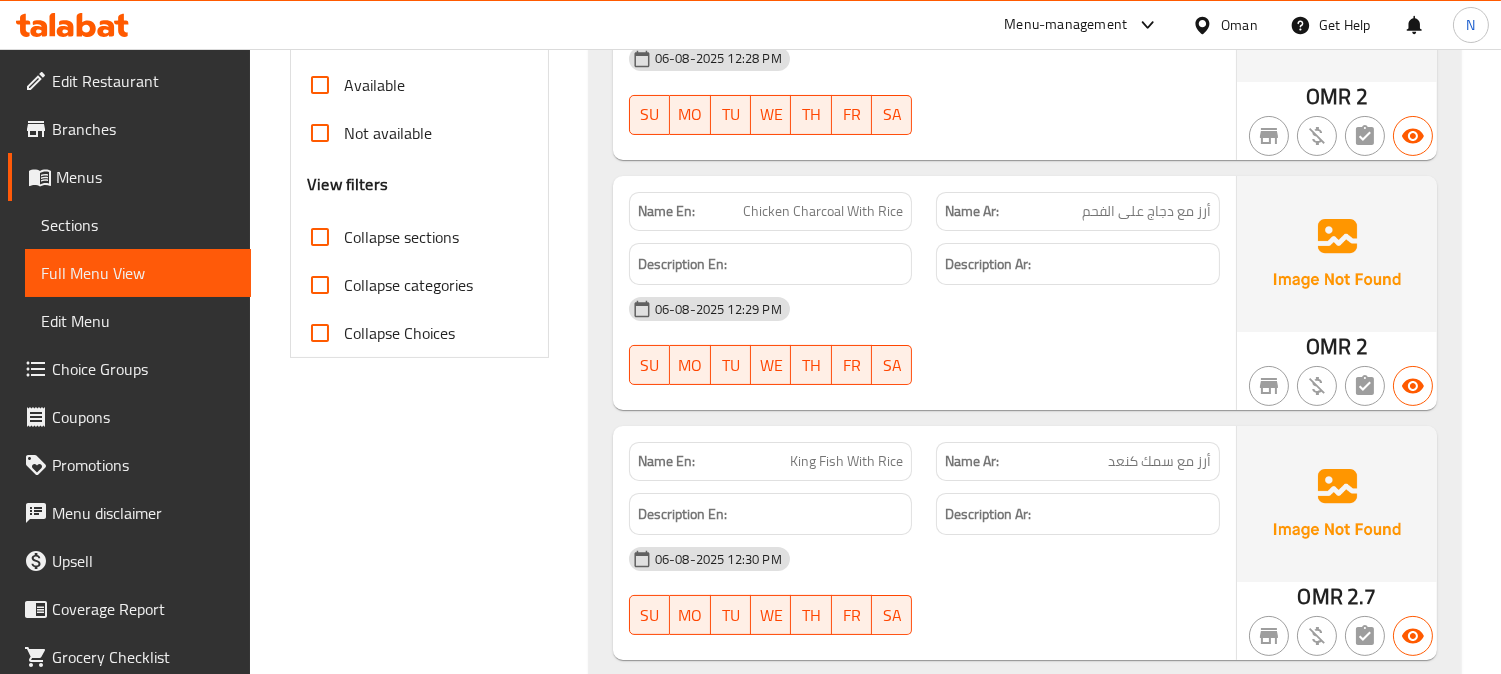 click on "Sections" at bounding box center (138, 225) 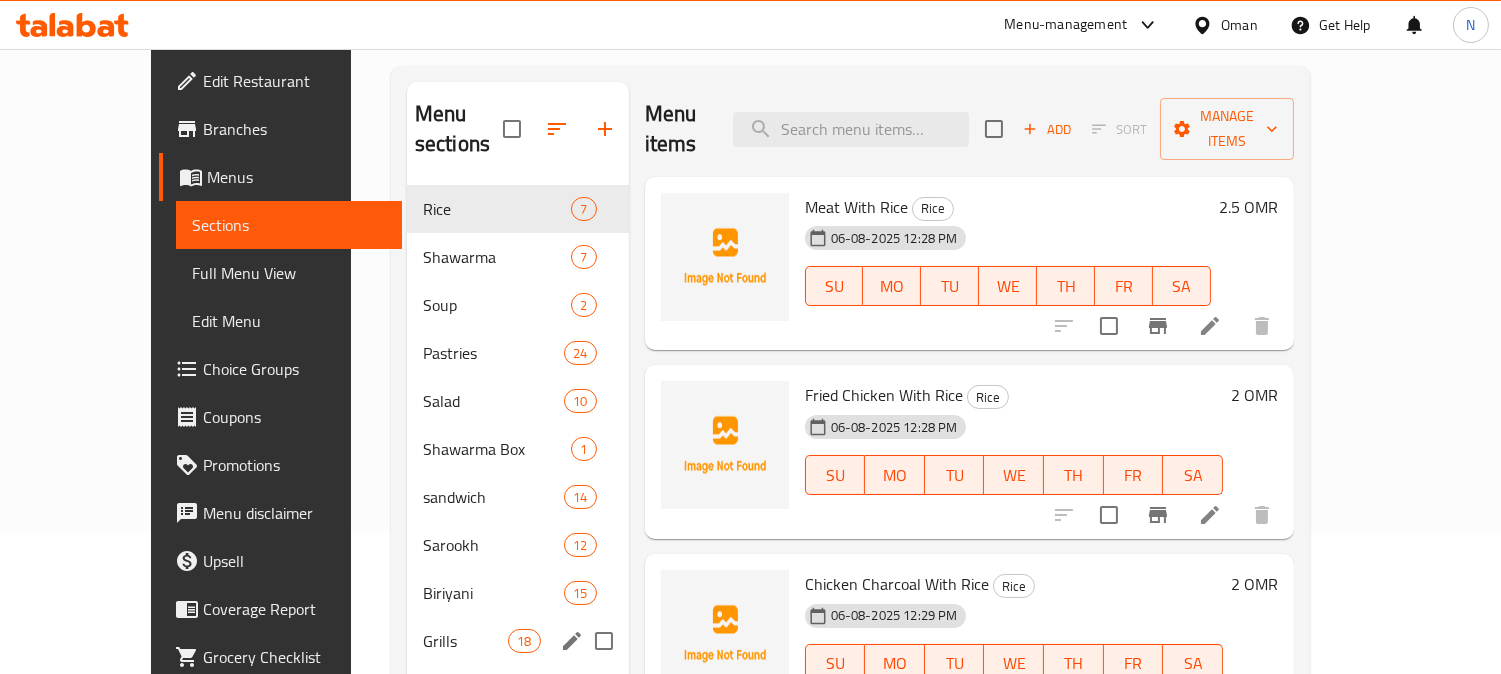 scroll, scrollTop: 136, scrollLeft: 0, axis: vertical 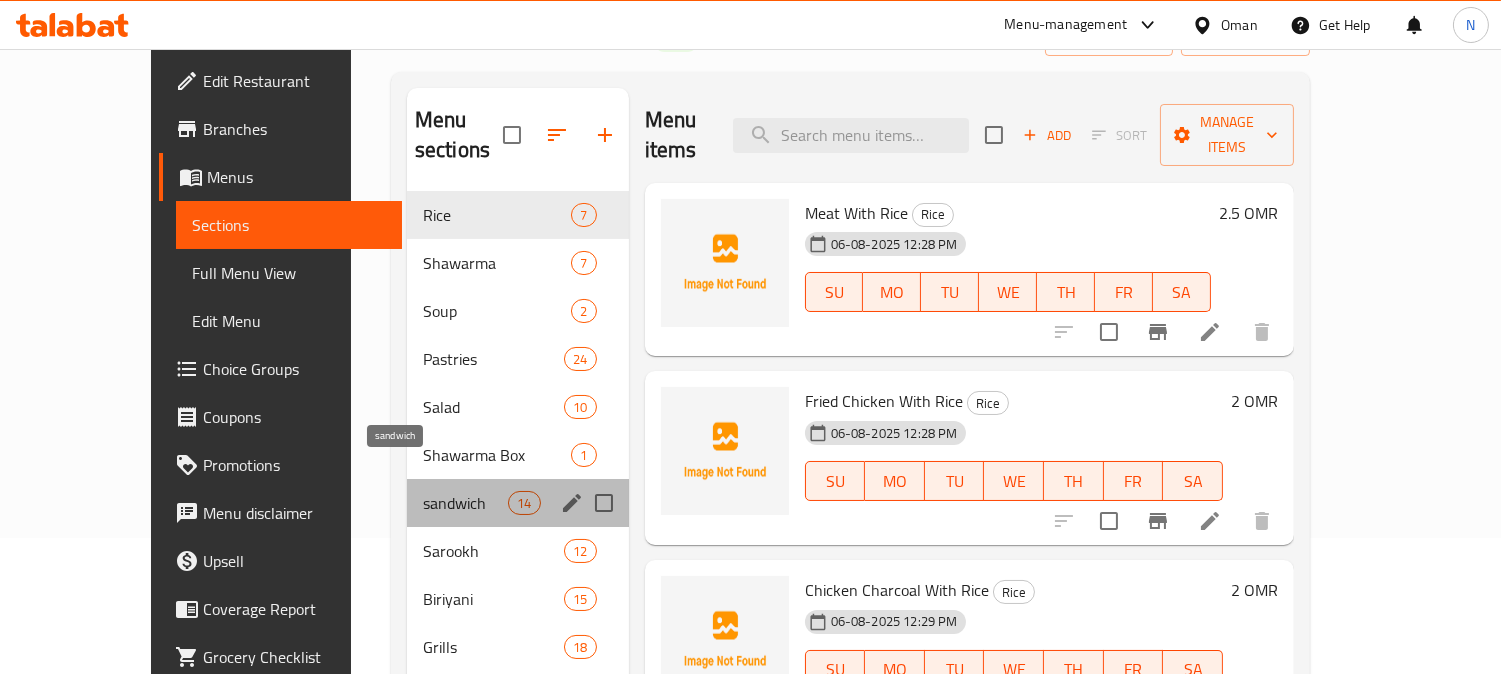 click on "sandwich" at bounding box center [465, 503] 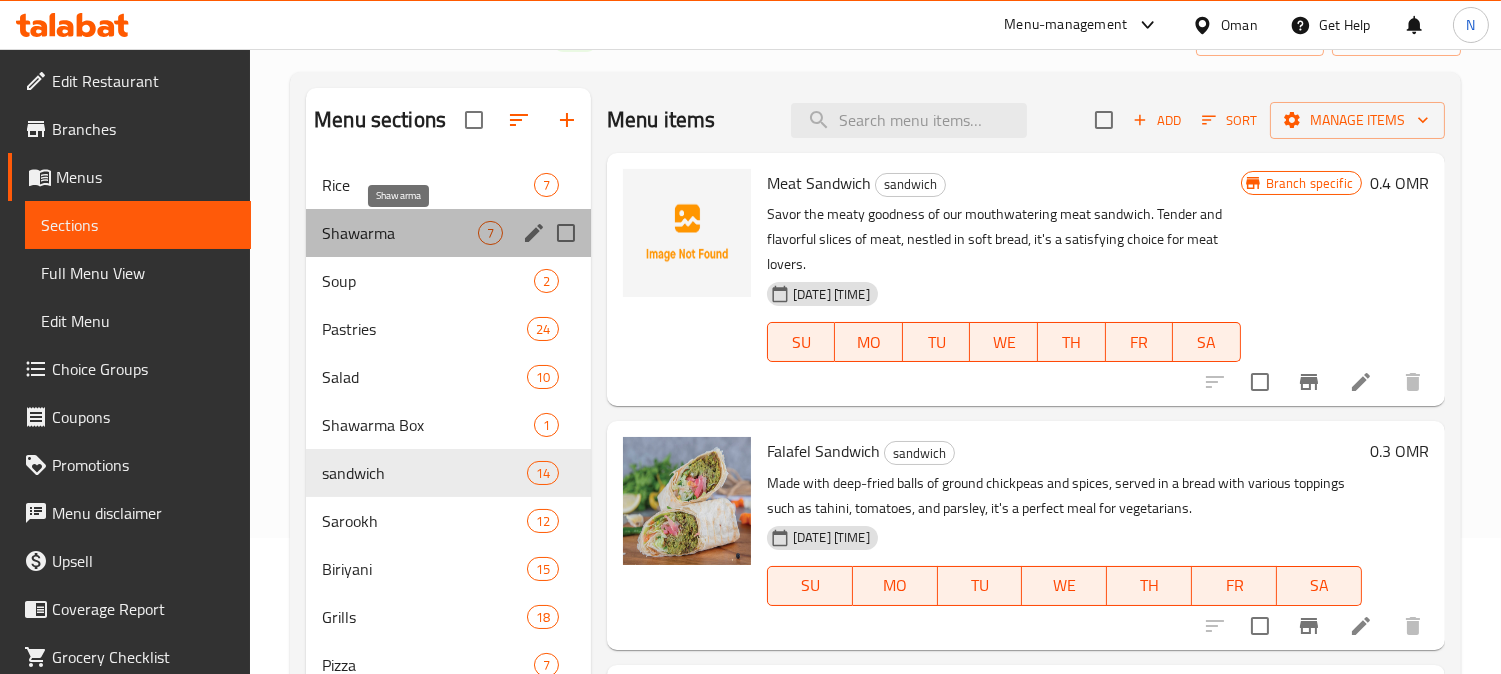 click on "Shawarma" at bounding box center [400, 233] 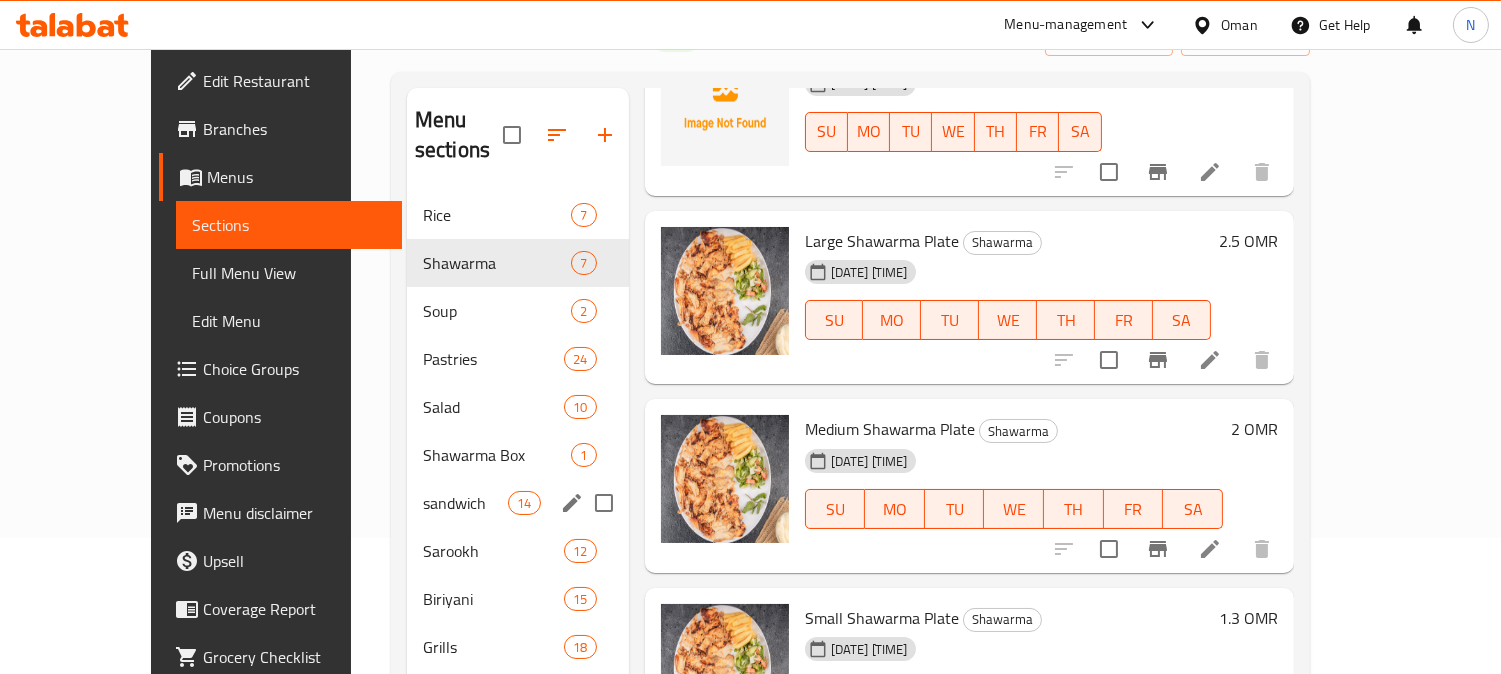 scroll, scrollTop: 555, scrollLeft: 0, axis: vertical 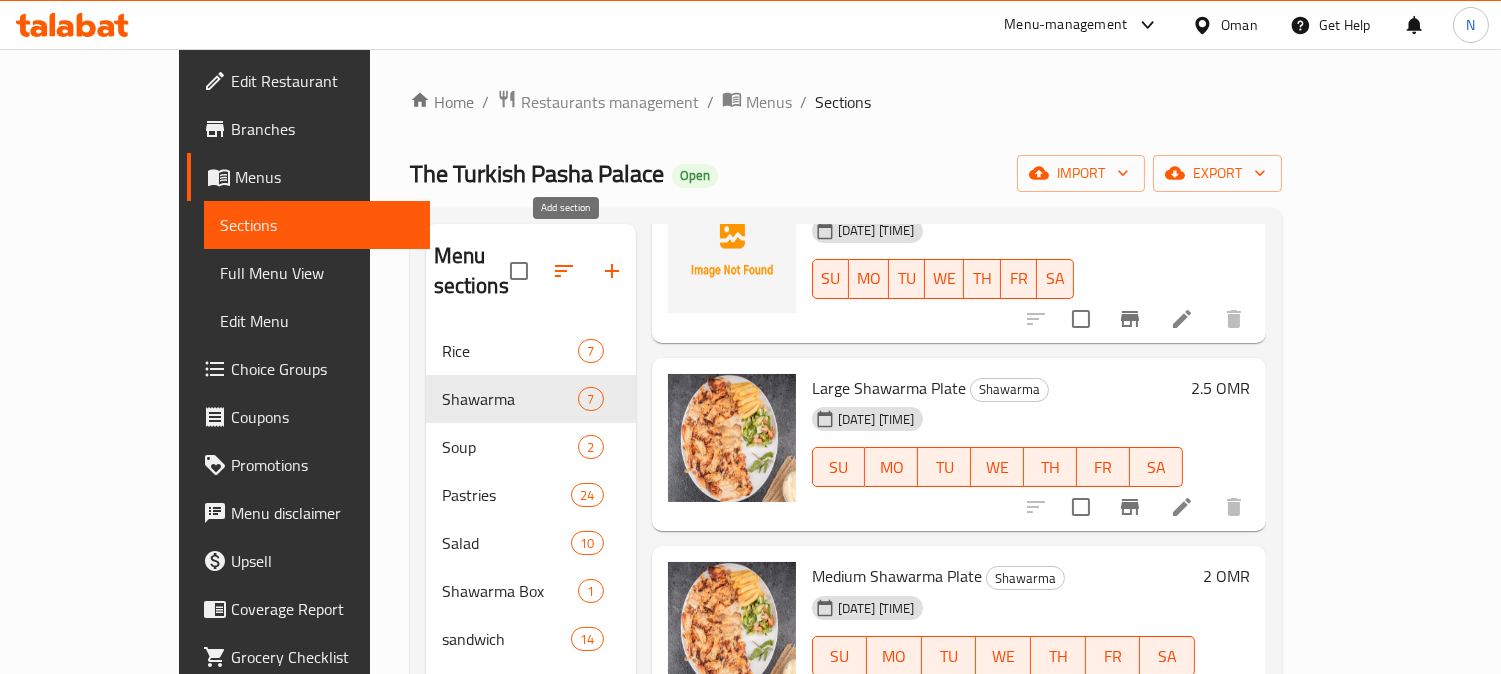 click 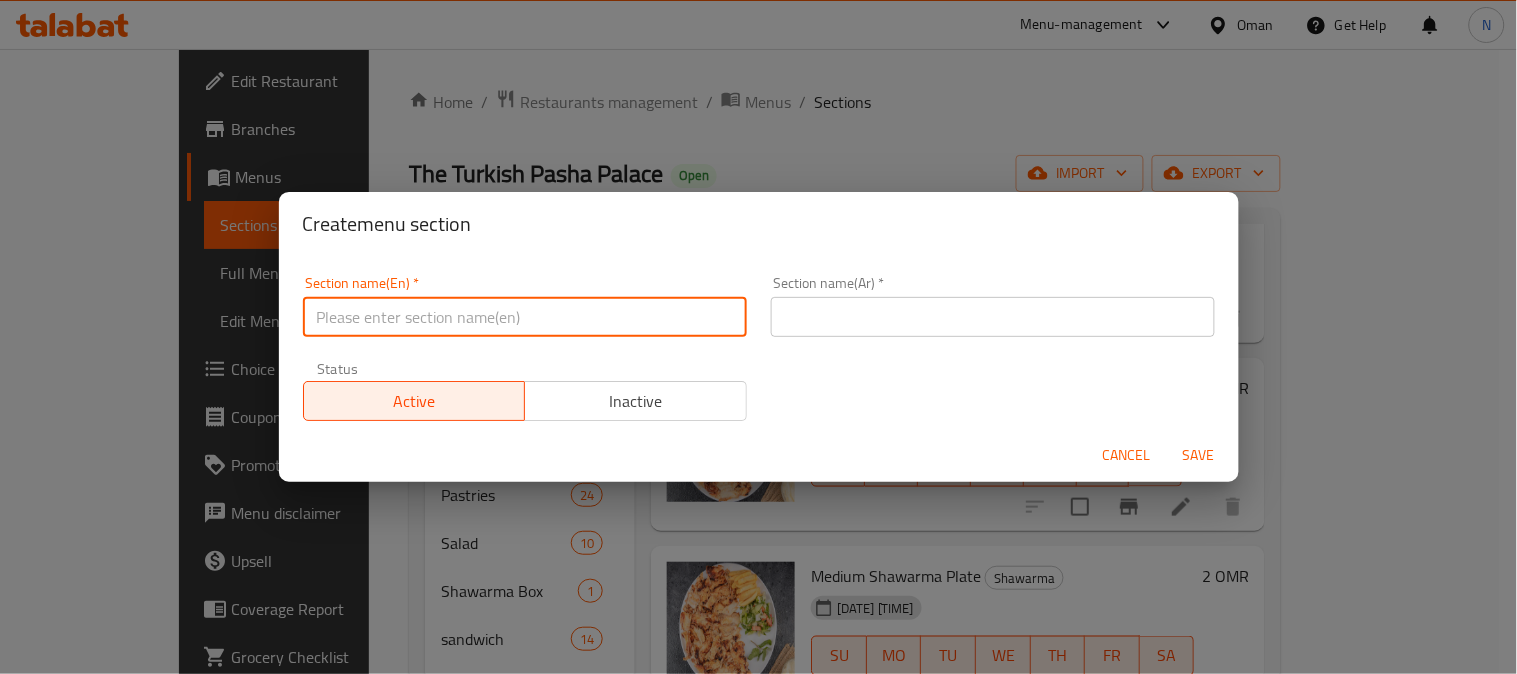 click at bounding box center [525, 317] 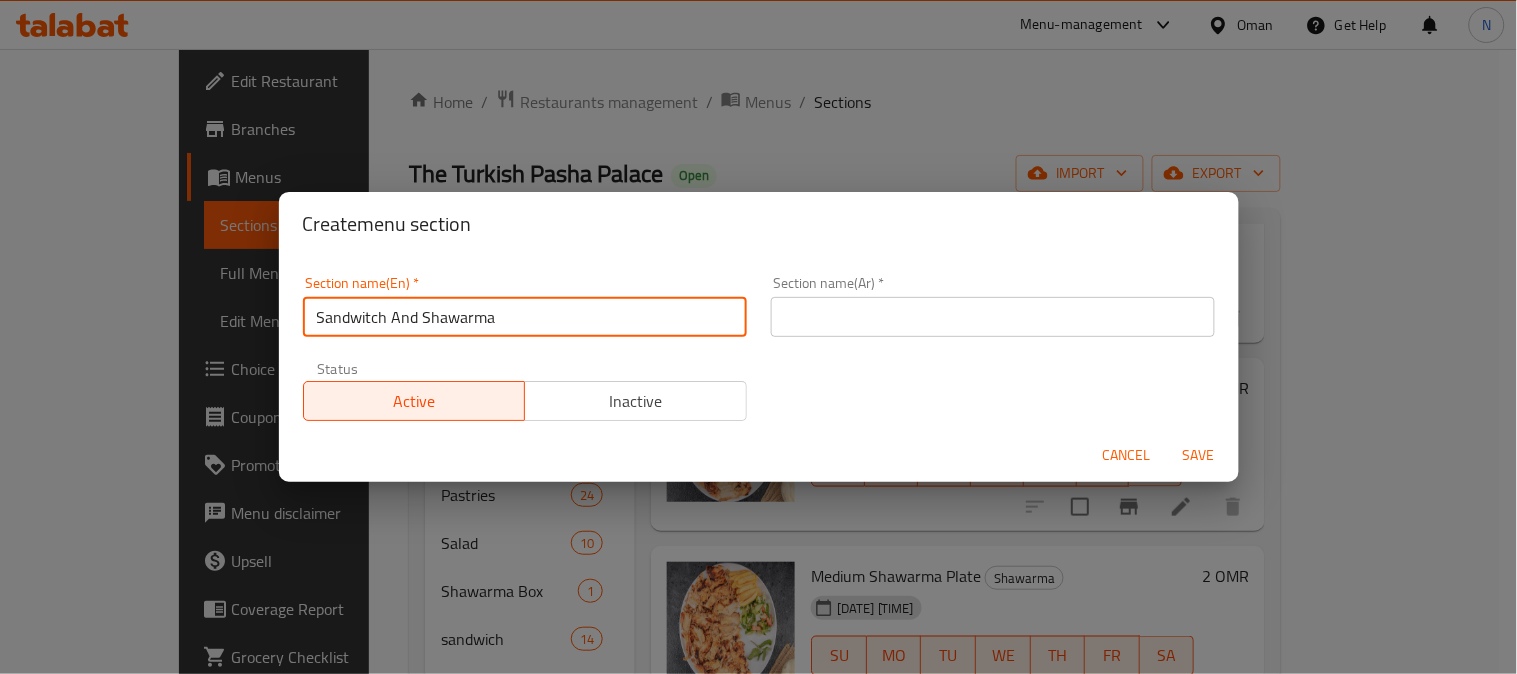 type on "Sandwitch And Shawarma" 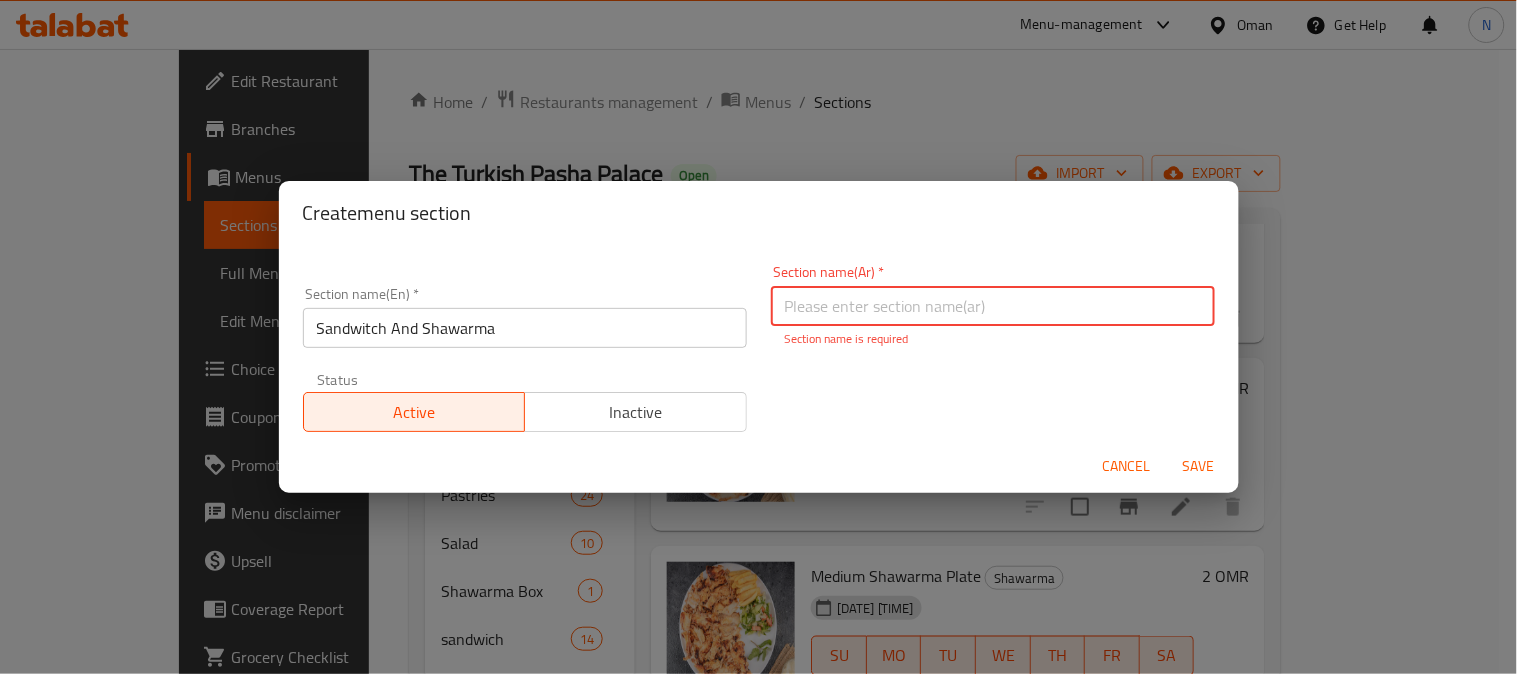 paste on "سندويتش وشاورما" 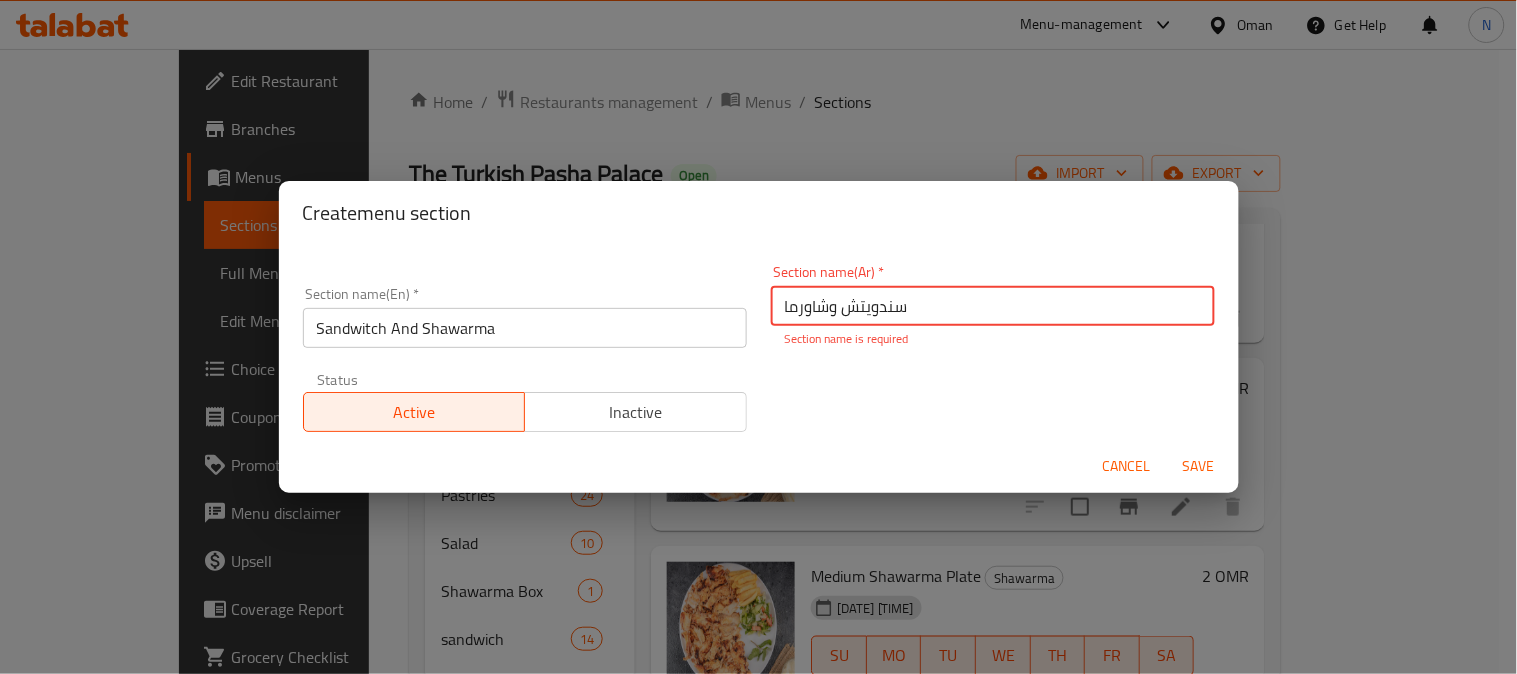 type on "سندويتش وشاورما" 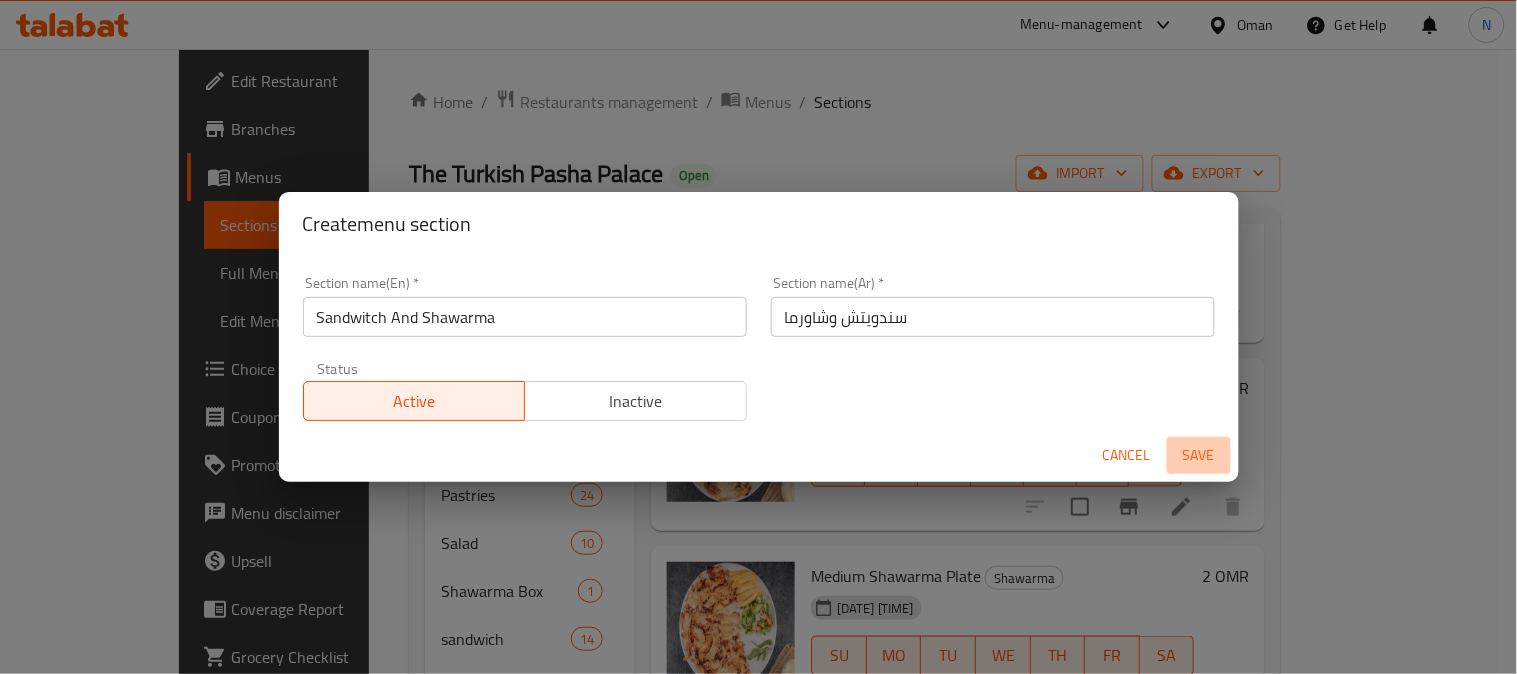 click on "Save" at bounding box center [1199, 455] 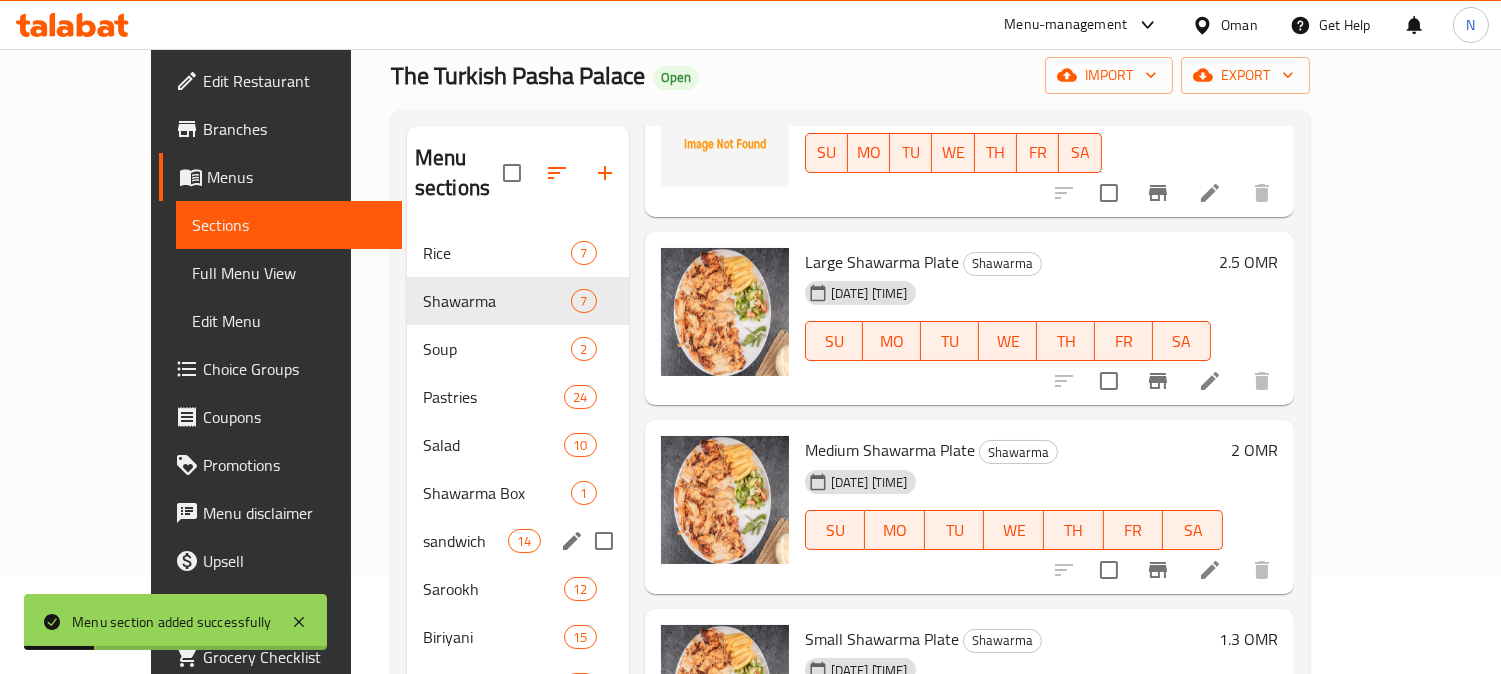 scroll, scrollTop: 111, scrollLeft: 0, axis: vertical 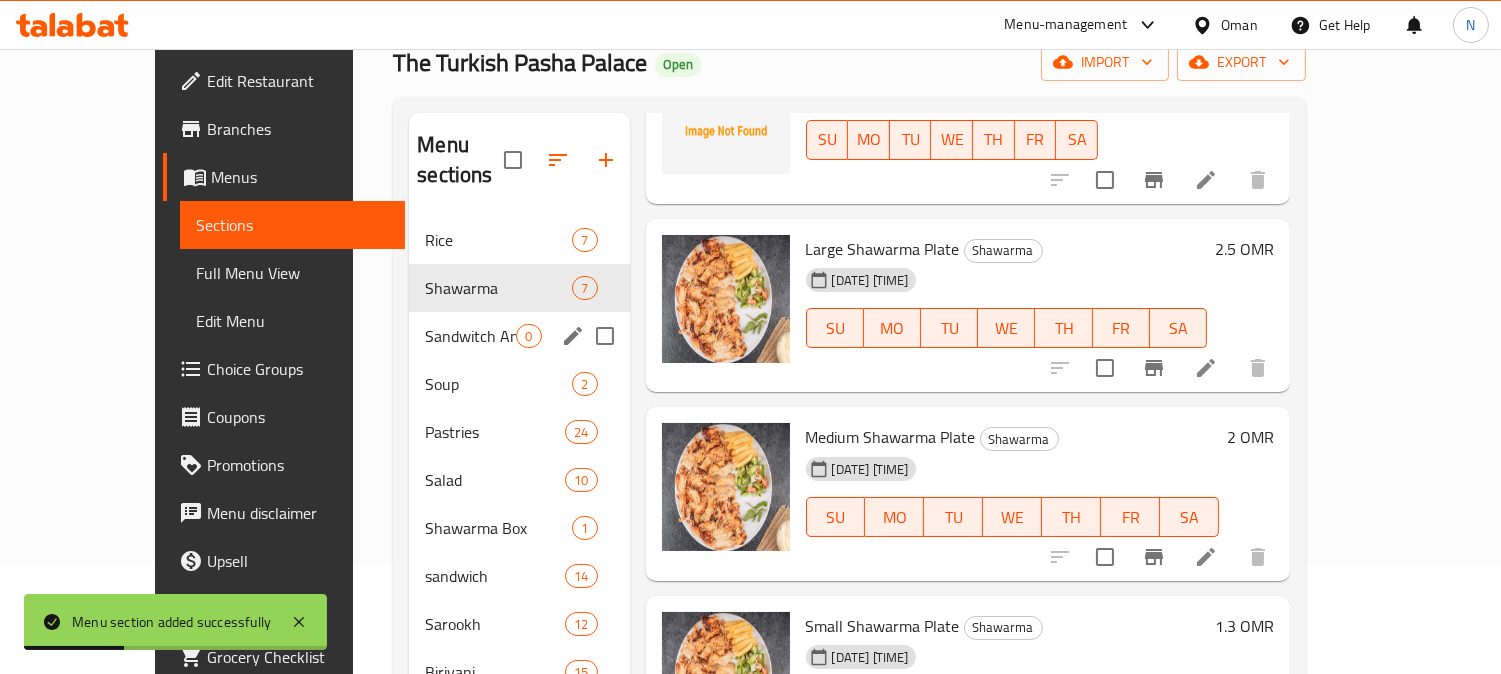 click on "Sandwitch And Shawarma 0" at bounding box center [519, 336] 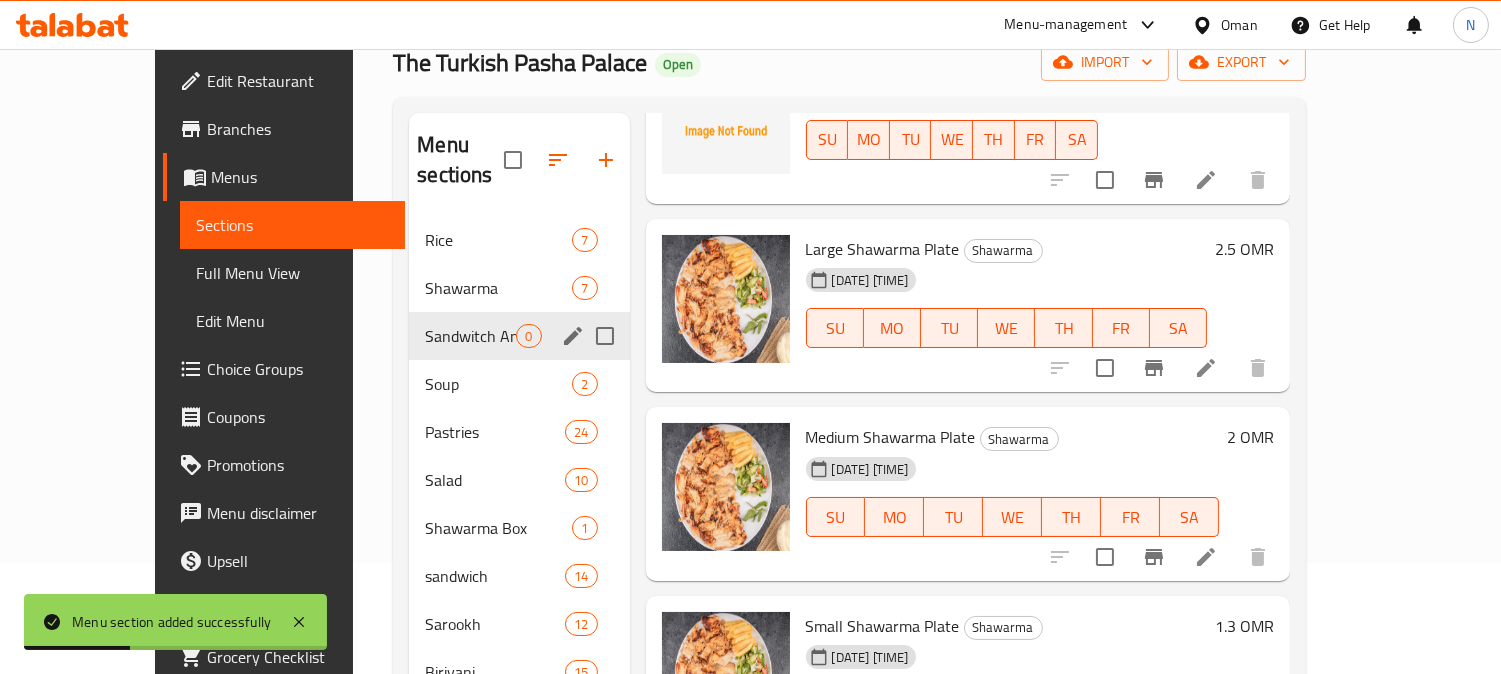 scroll, scrollTop: 0, scrollLeft: 0, axis: both 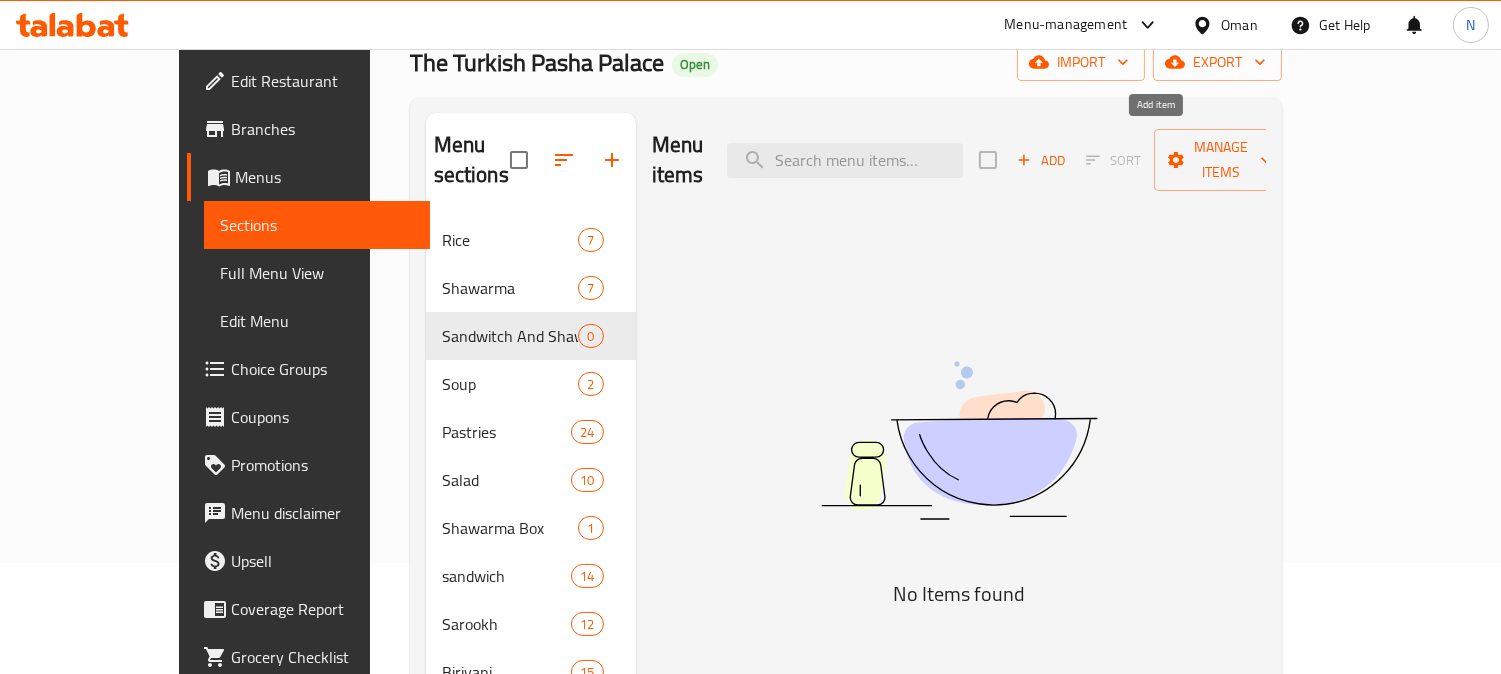 click on "Add" at bounding box center [1041, 160] 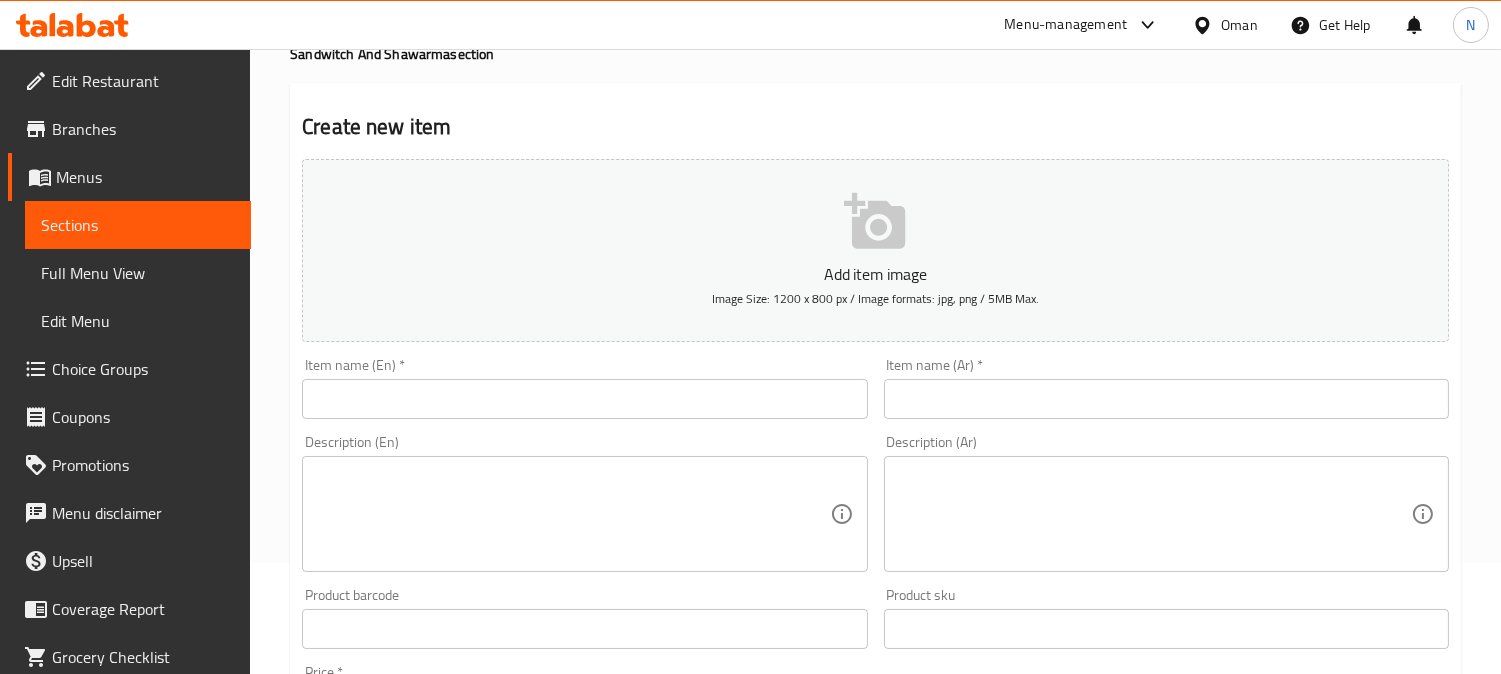 click on "Item name (Ar)   * Item name (Ar)  *" at bounding box center [1166, 388] 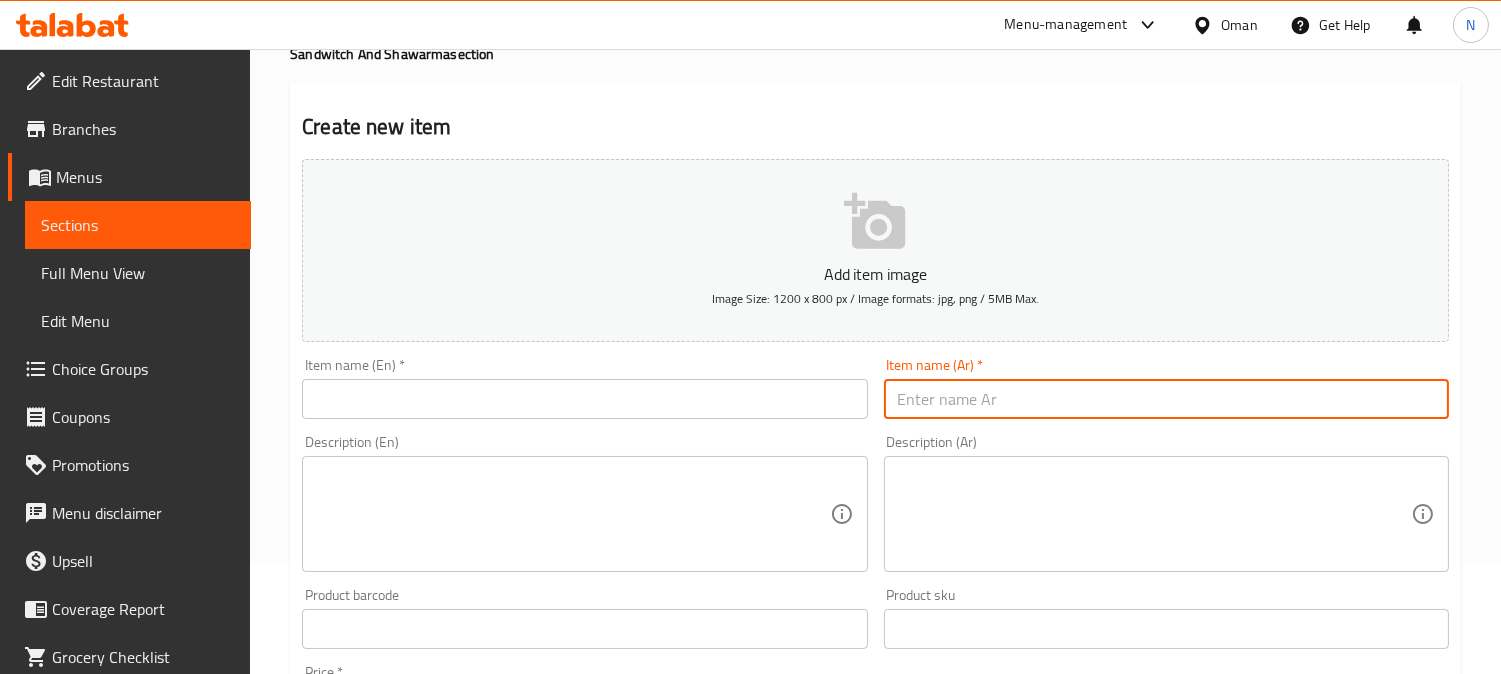 click at bounding box center (1166, 399) 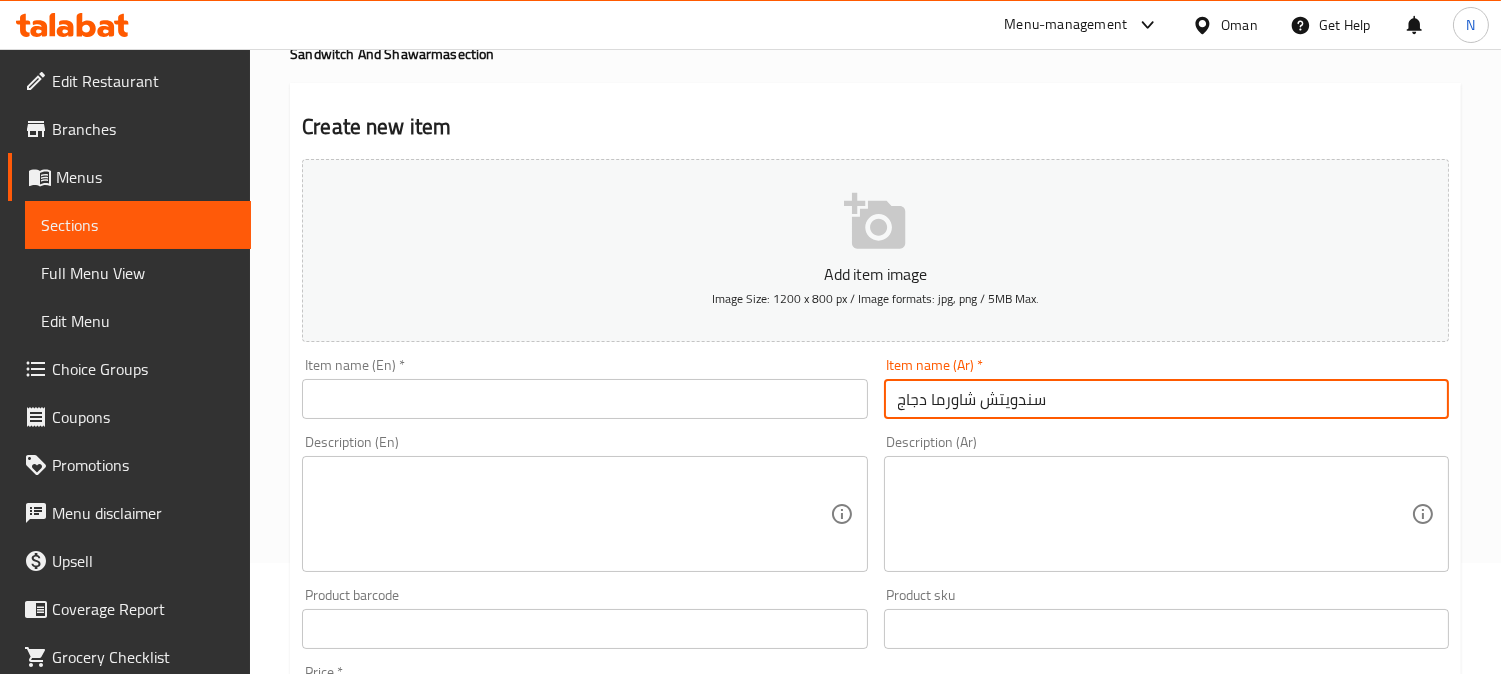 drag, startPoint x: 893, startPoint y: 408, endPoint x: 881, endPoint y: 412, distance: 12.649111 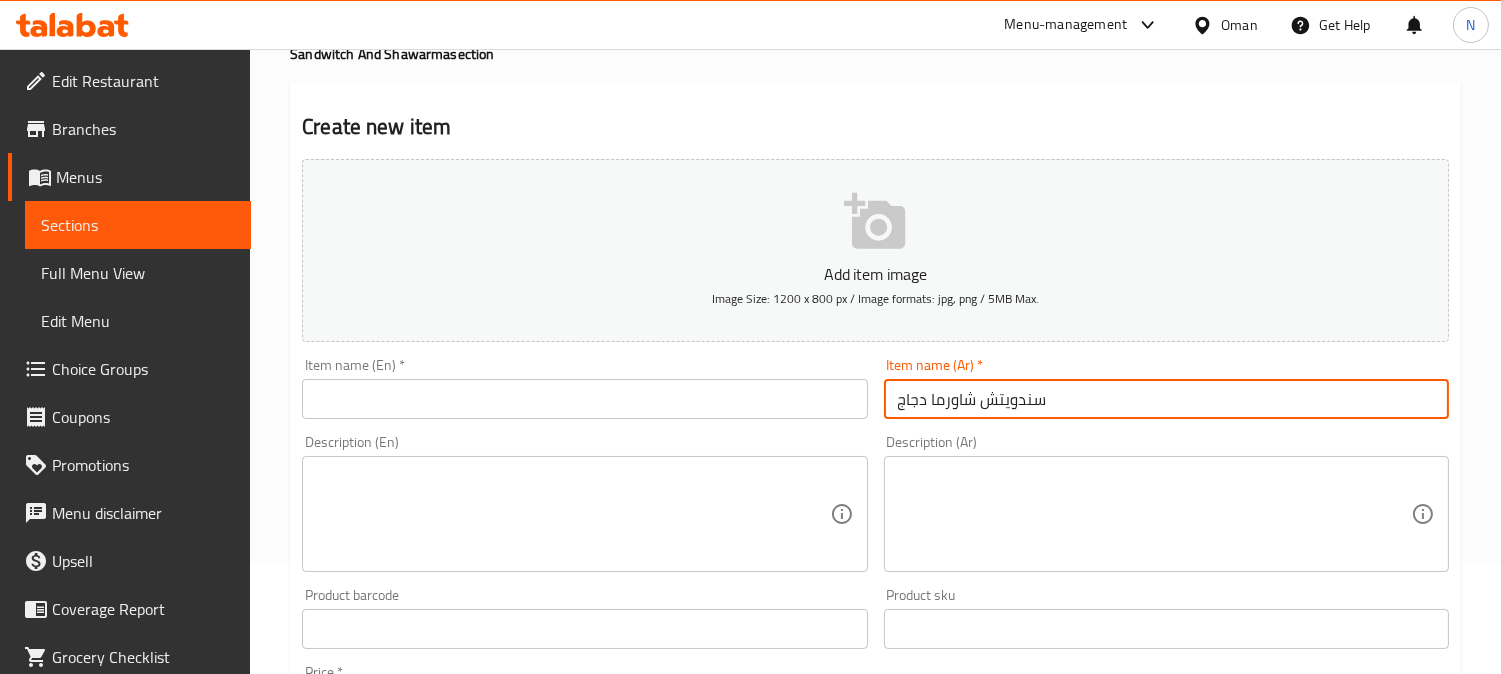 click at bounding box center [584, 399] 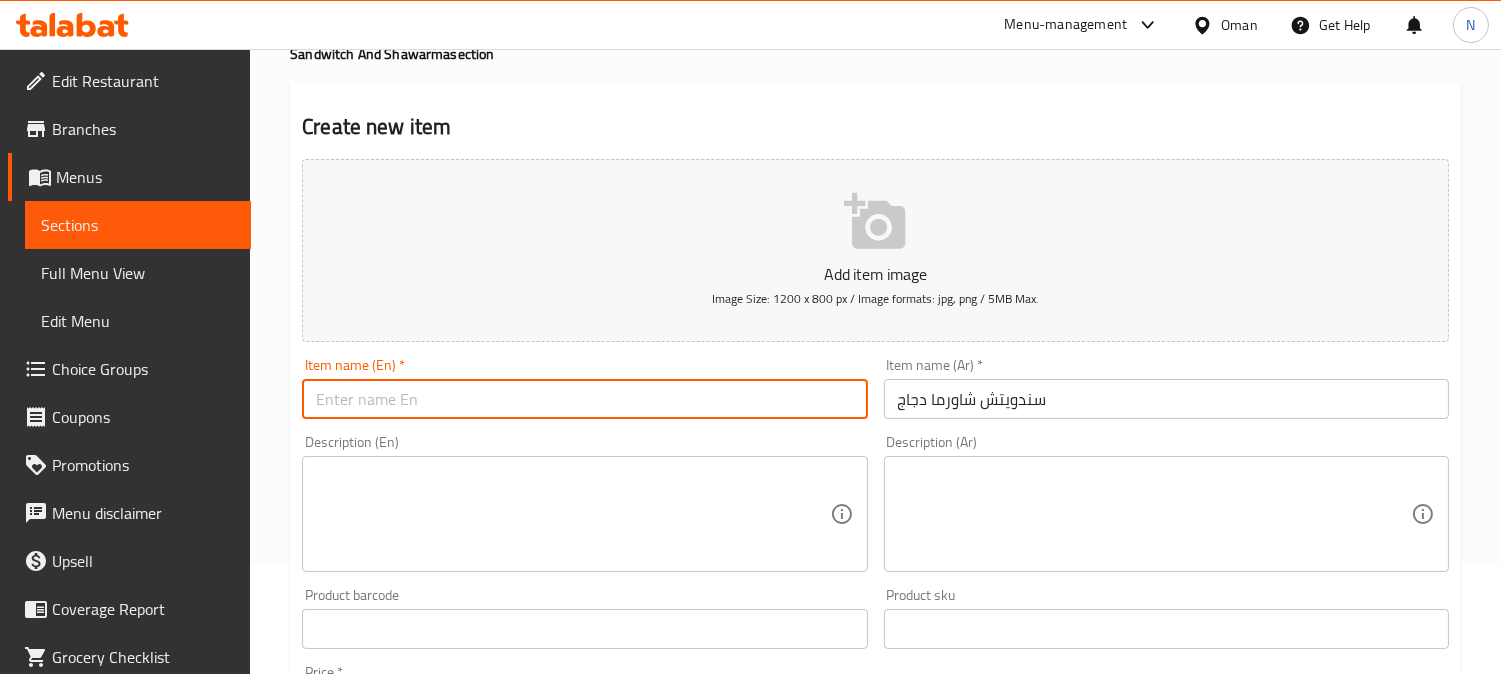 paste on "Chicken Shawarma Sandwich" 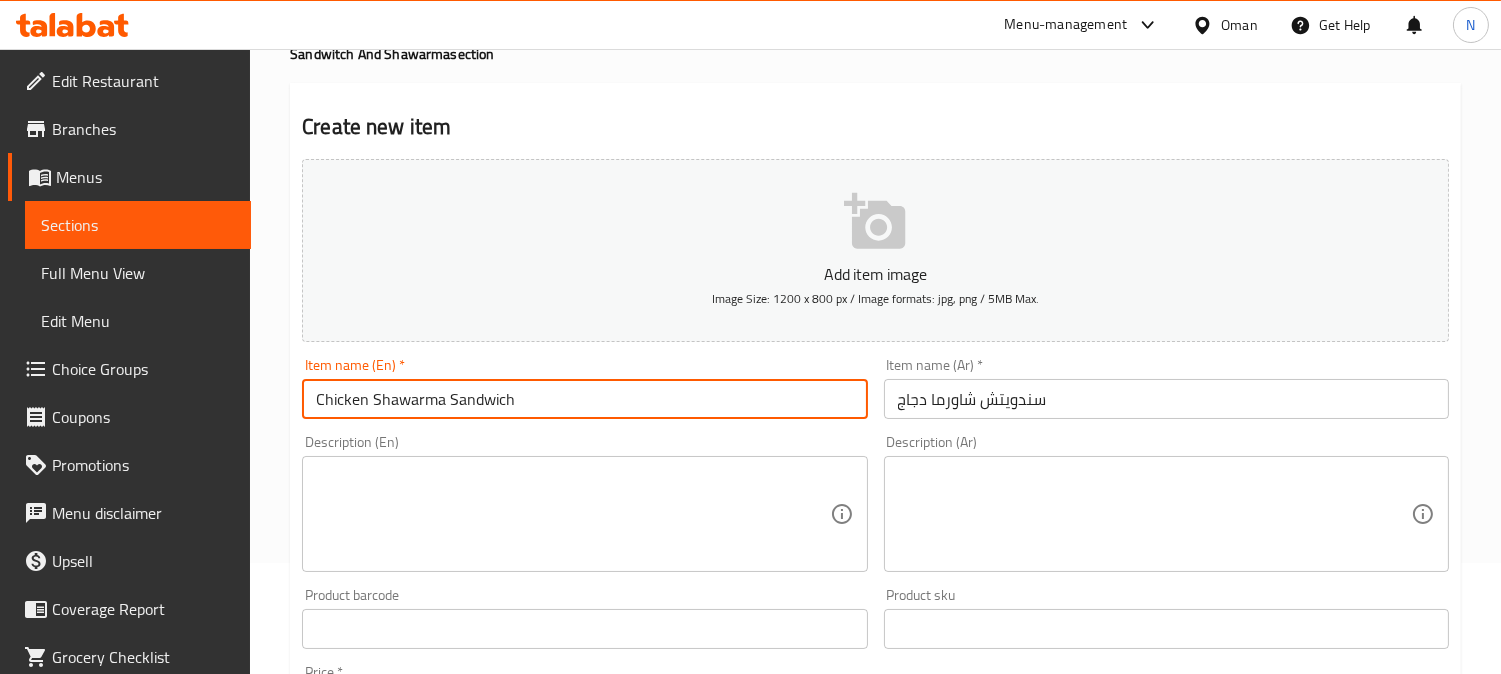 type on "Chicken Shawarma Sandwich" 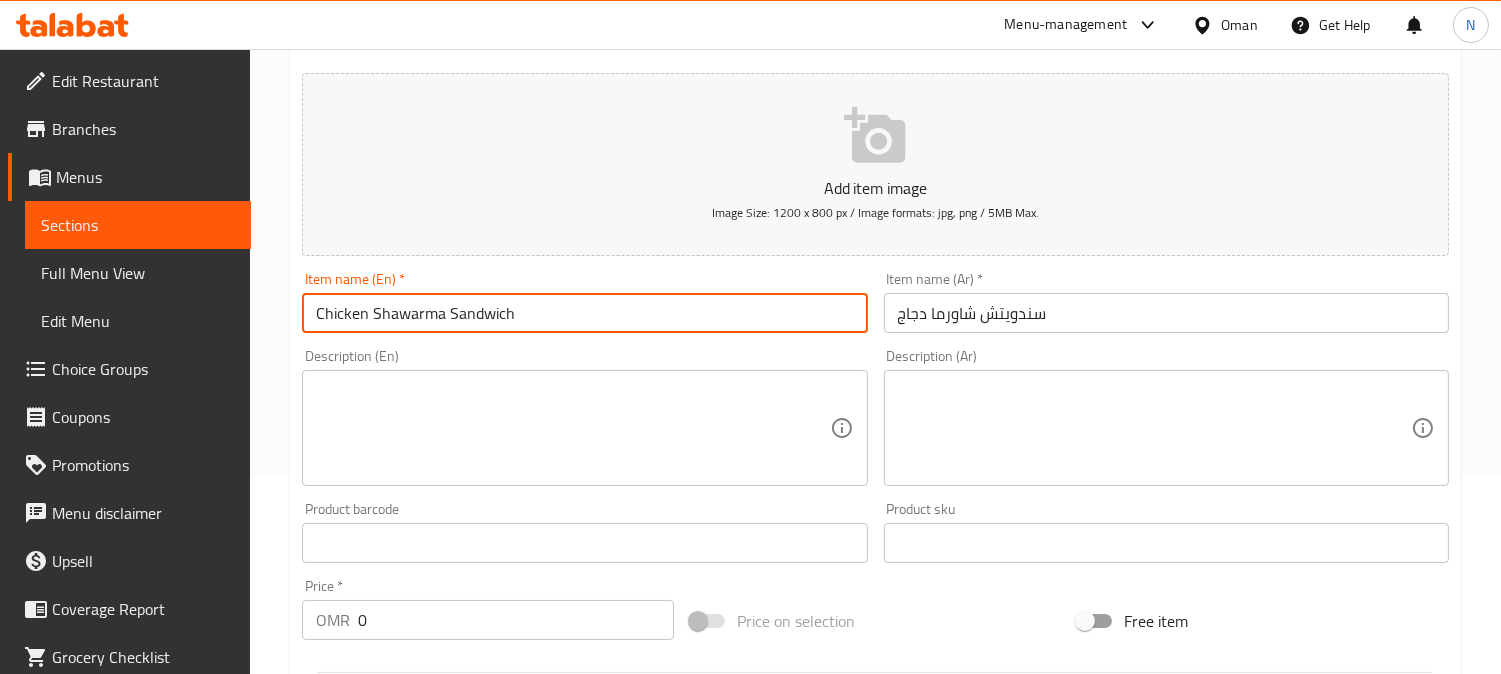 scroll, scrollTop: 333, scrollLeft: 0, axis: vertical 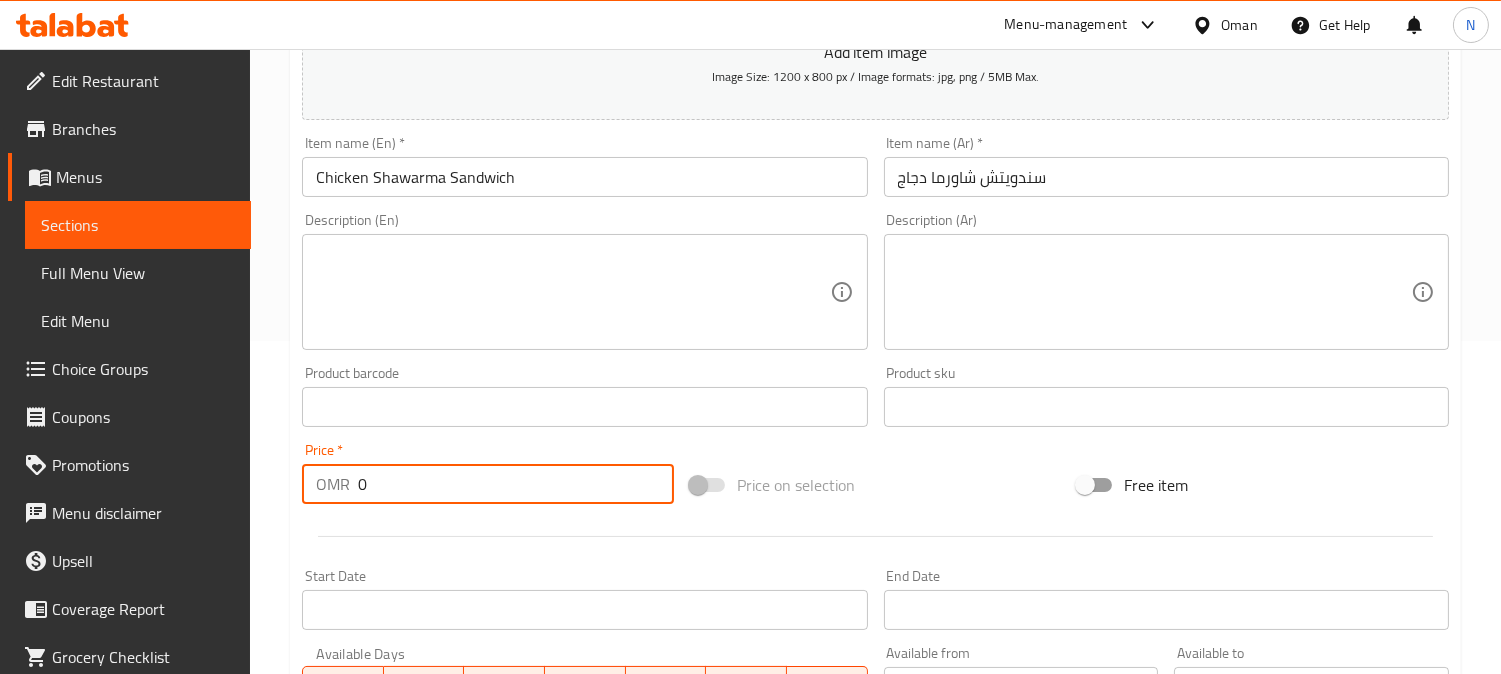 drag, startPoint x: 376, startPoint y: 500, endPoint x: 330, endPoint y: 507, distance: 46.52956 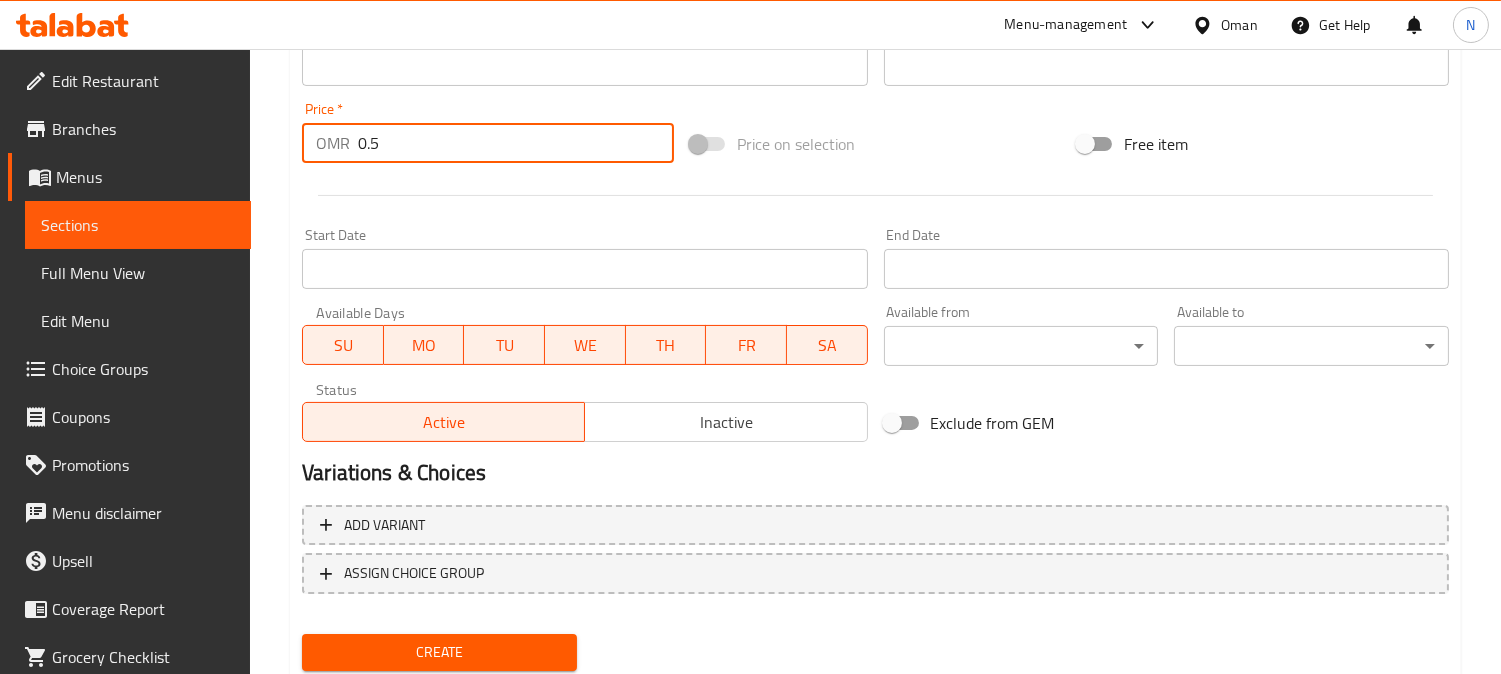scroll, scrollTop: 735, scrollLeft: 0, axis: vertical 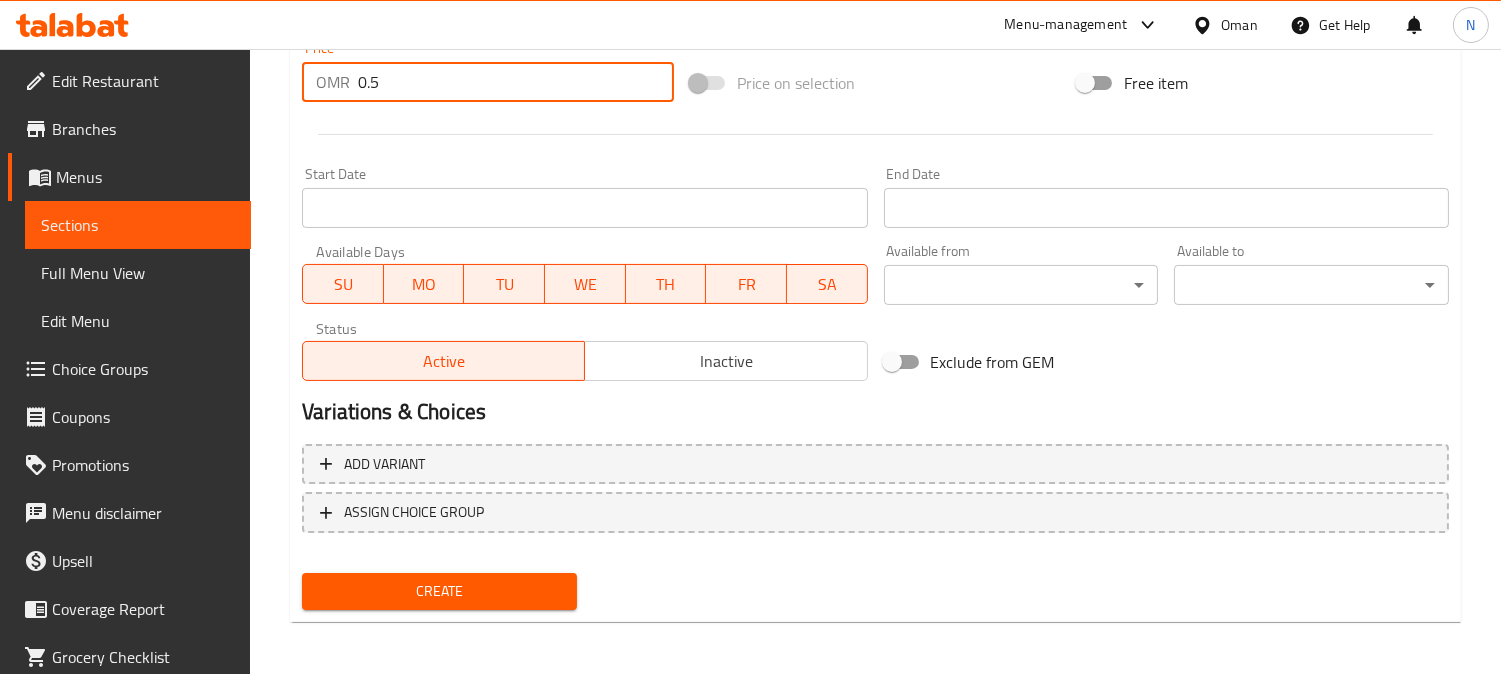 type on "0.5" 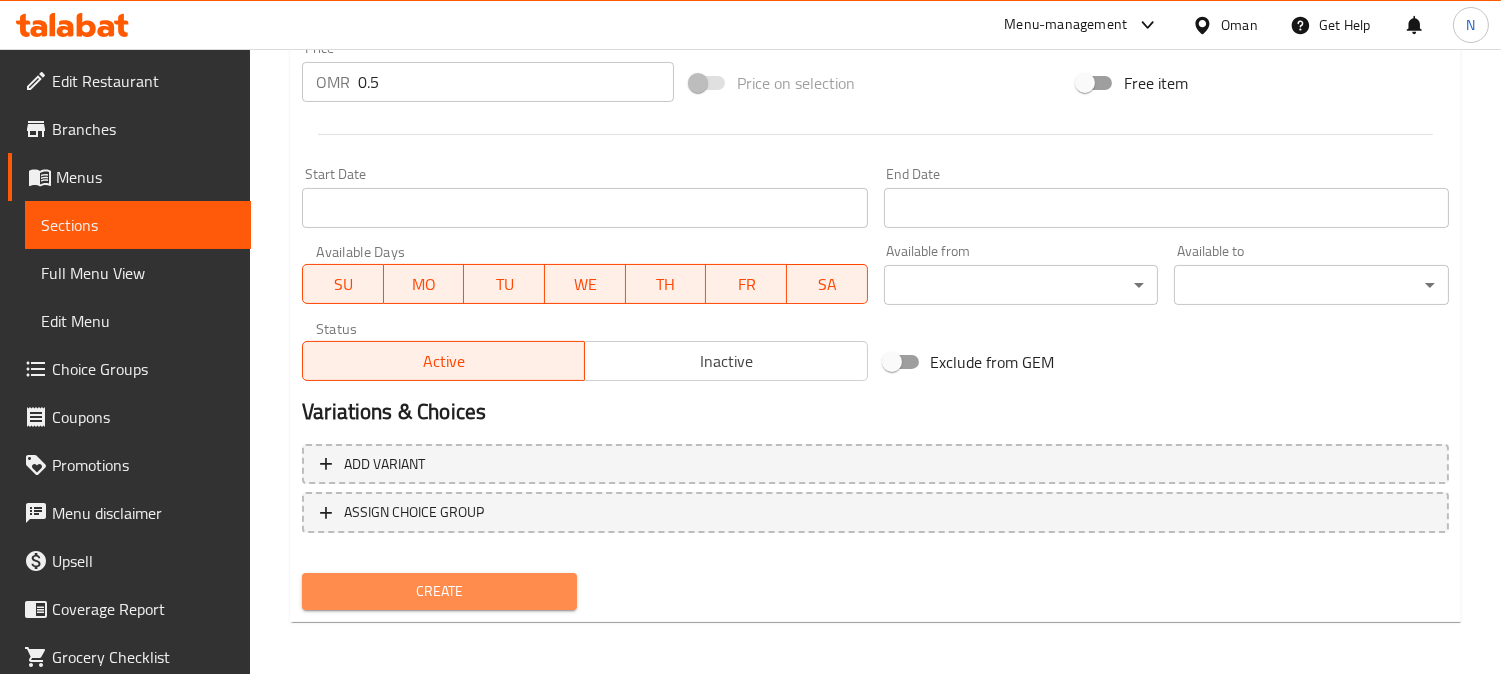 click on "Create" at bounding box center (439, 591) 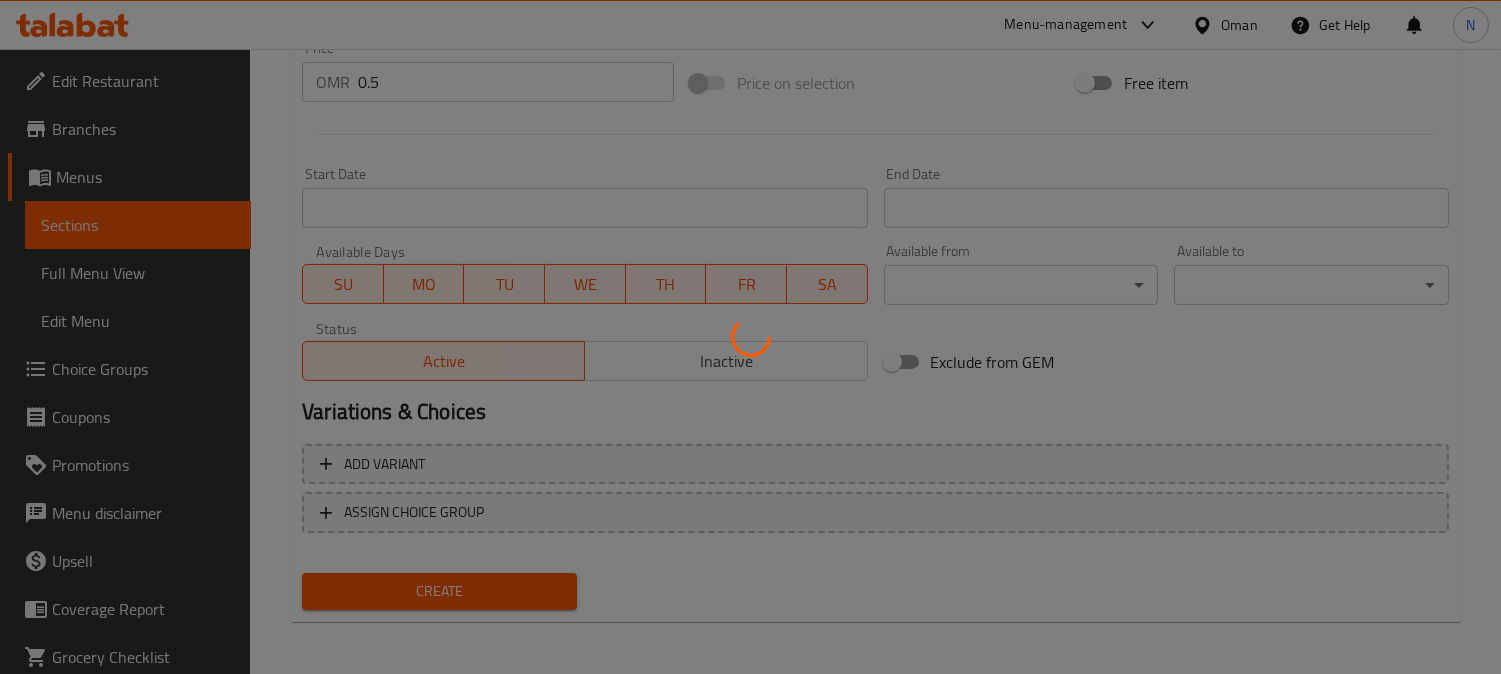 type 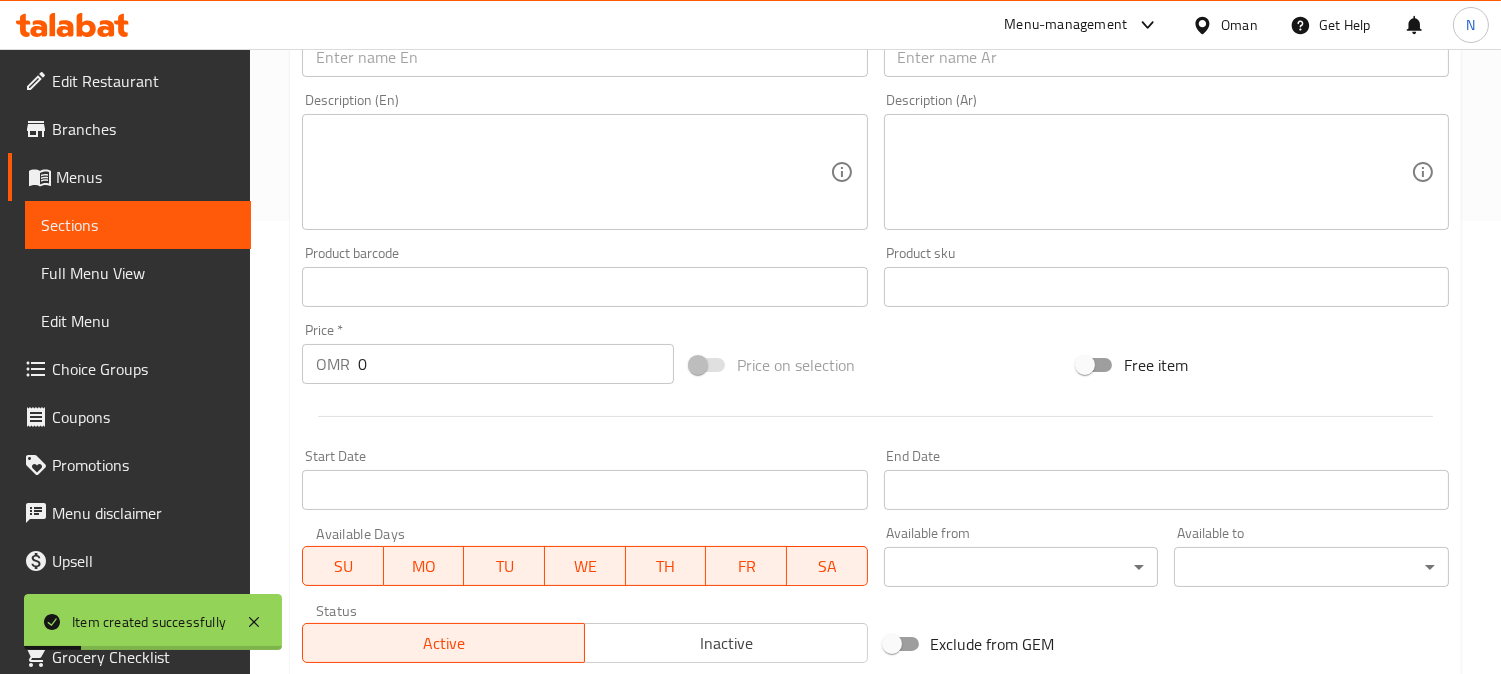 scroll, scrollTop: 291, scrollLeft: 0, axis: vertical 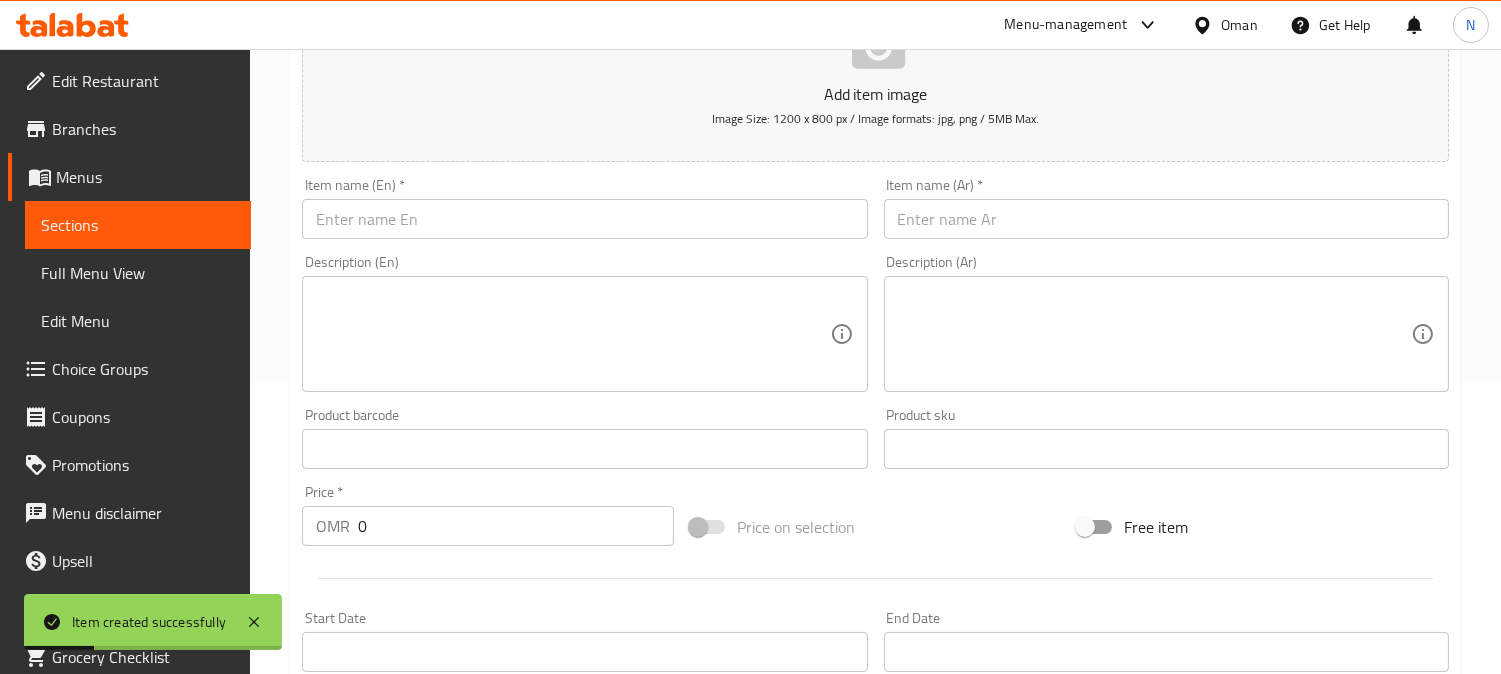 click at bounding box center [1166, 219] 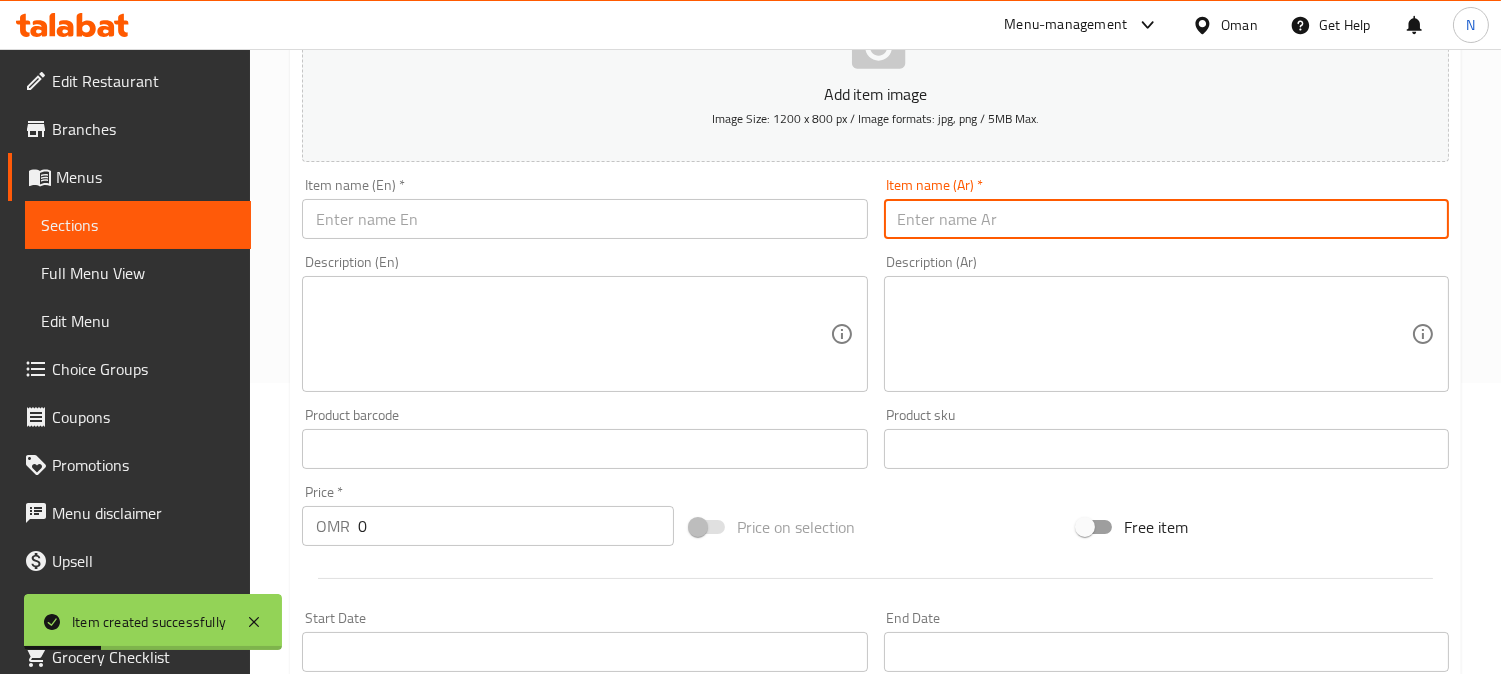 paste on "سندويتش شاورما لحم" 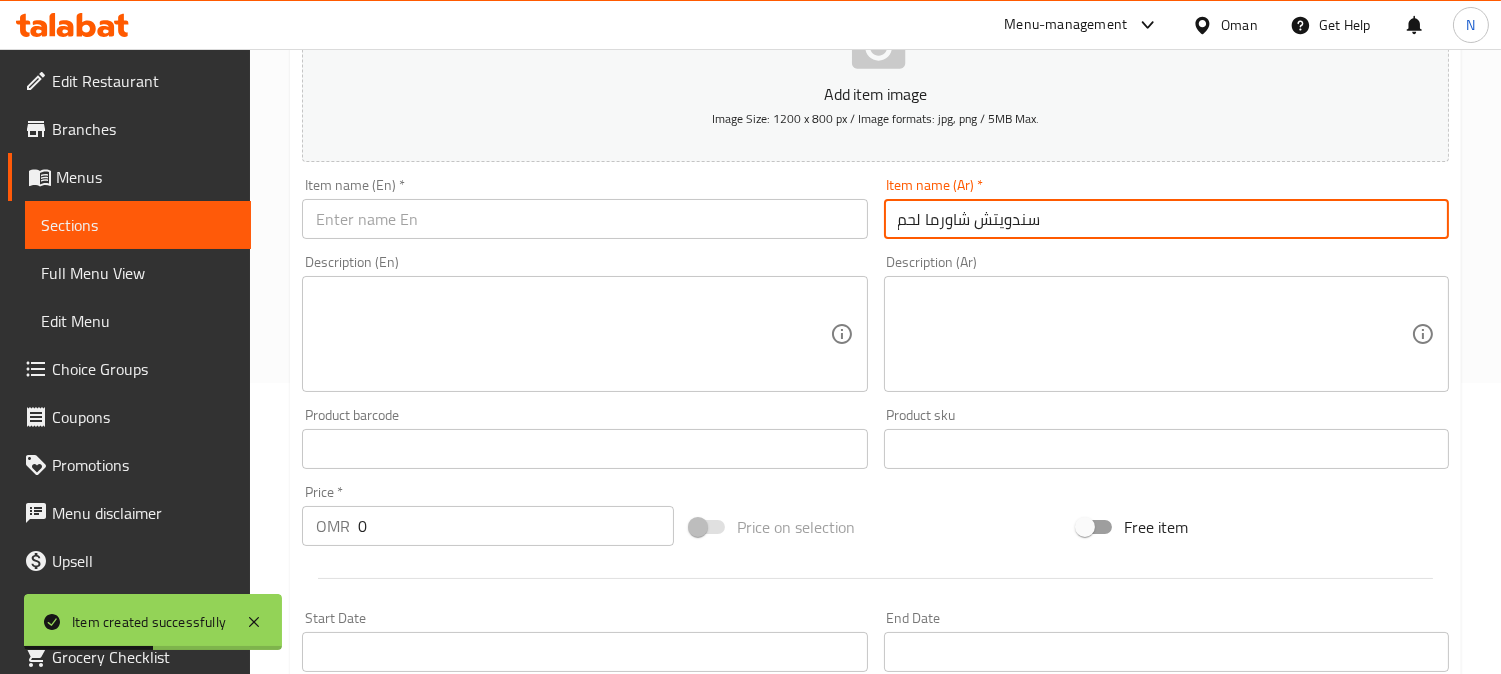 type on "سندويتش شاورما لحم" 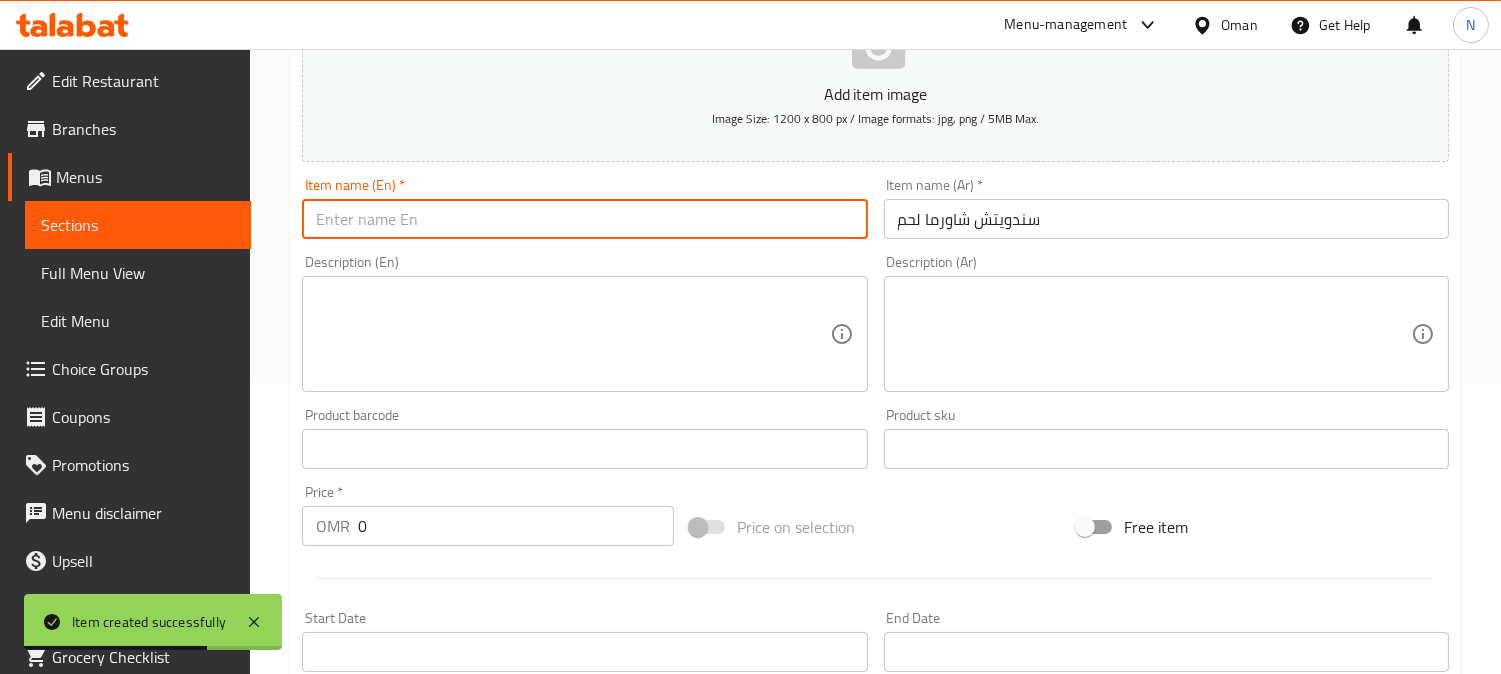 click at bounding box center (584, 219) 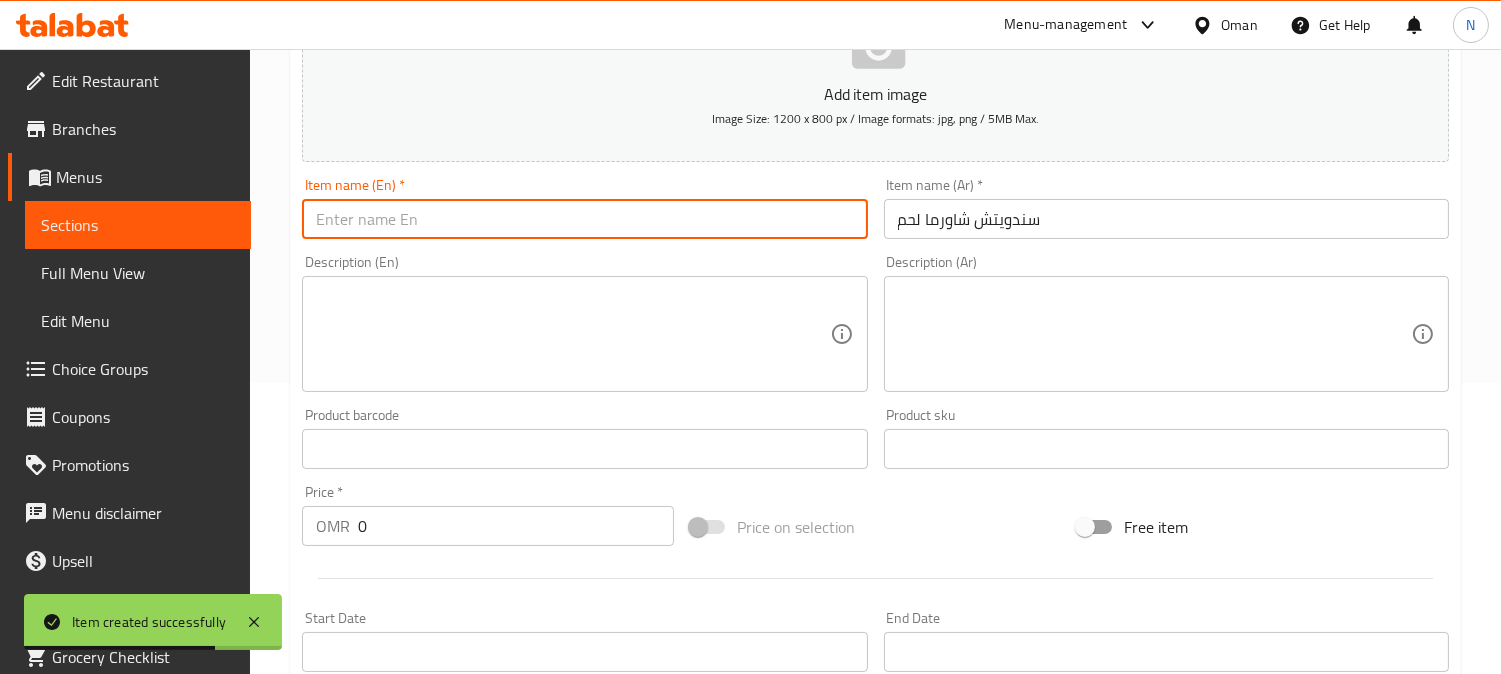 paste on "Meat Shawarma Sandwich" 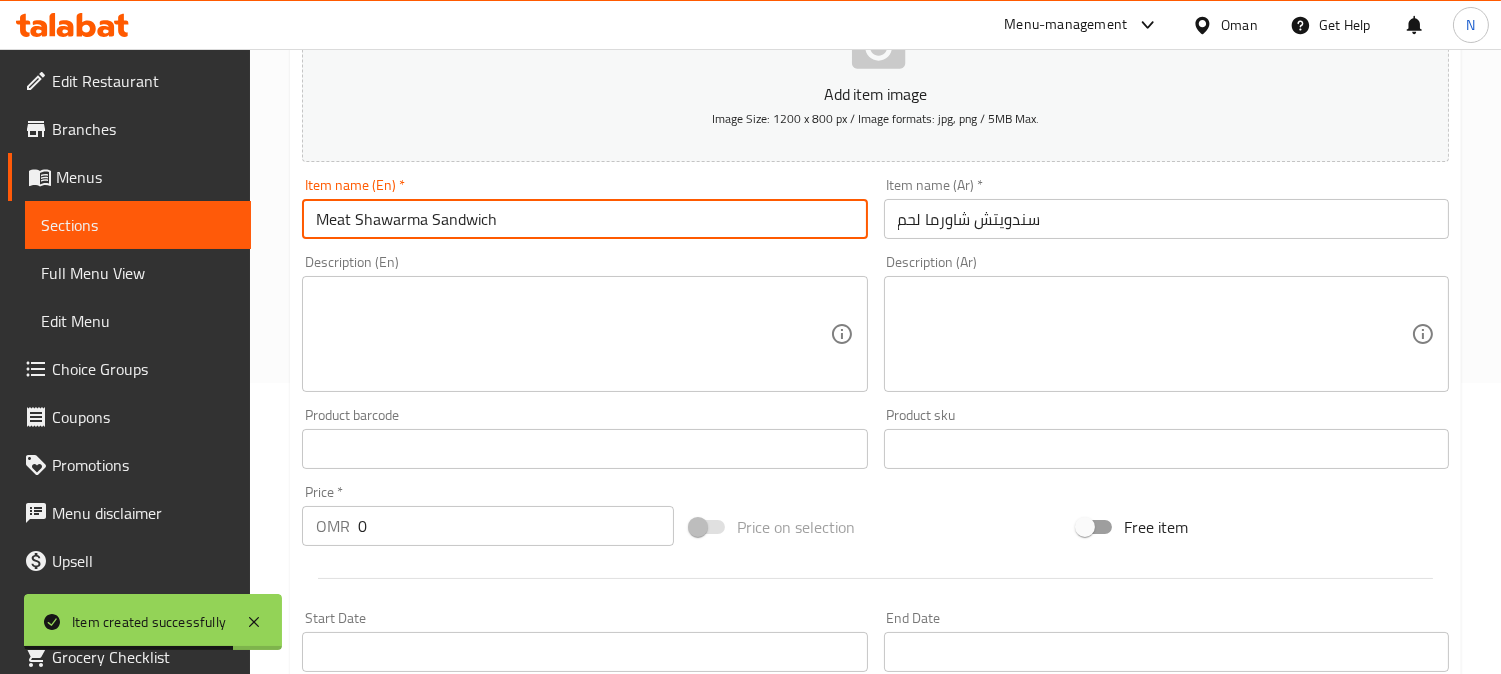 type on "Meat Shawarma Sandwich" 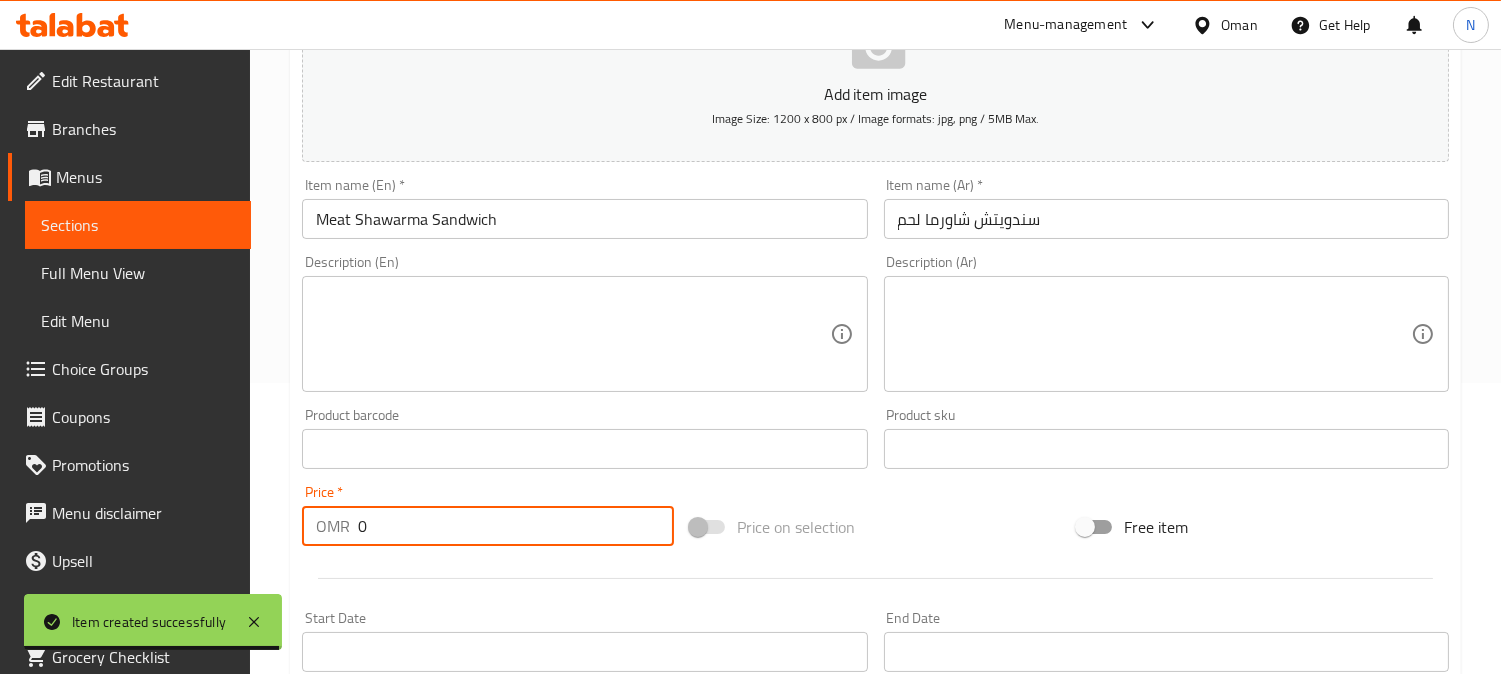 drag, startPoint x: 380, startPoint y: 523, endPoint x: 361, endPoint y: 525, distance: 19.104973 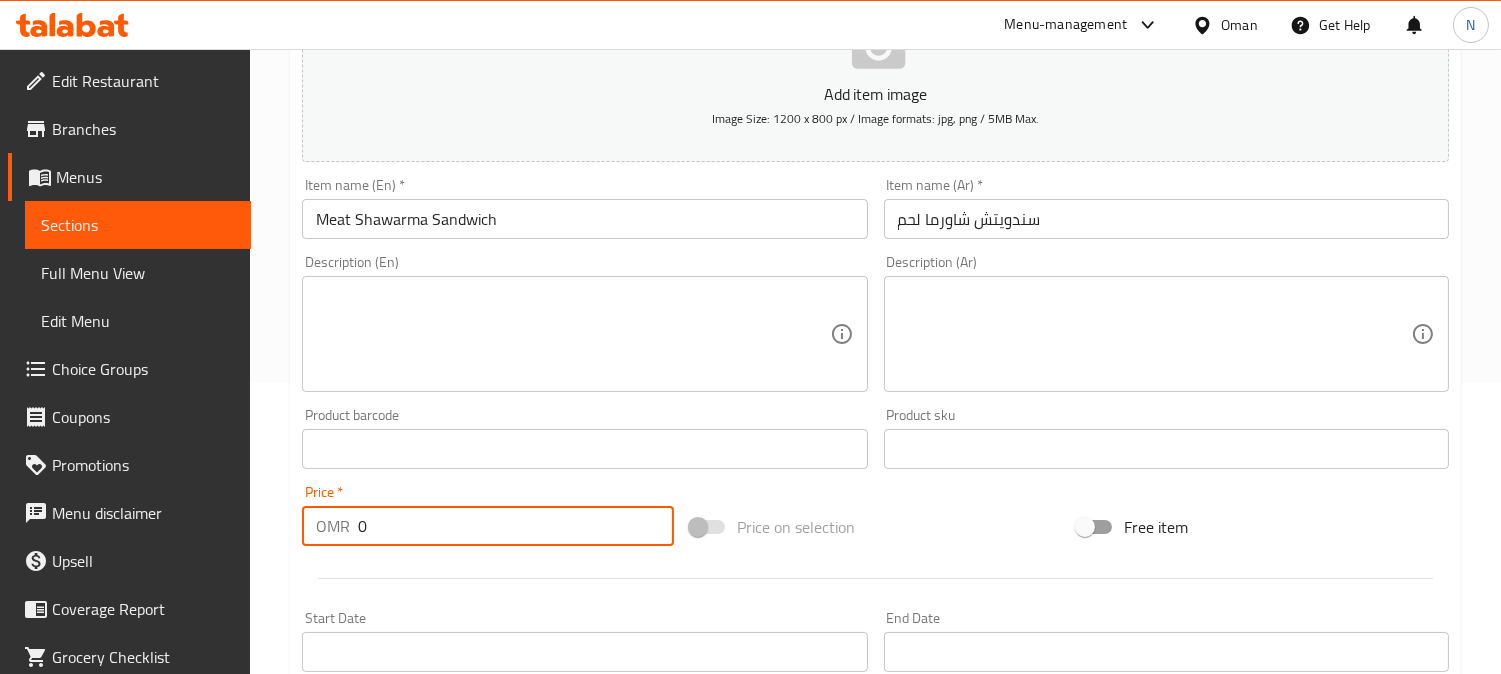 paste on ".6" 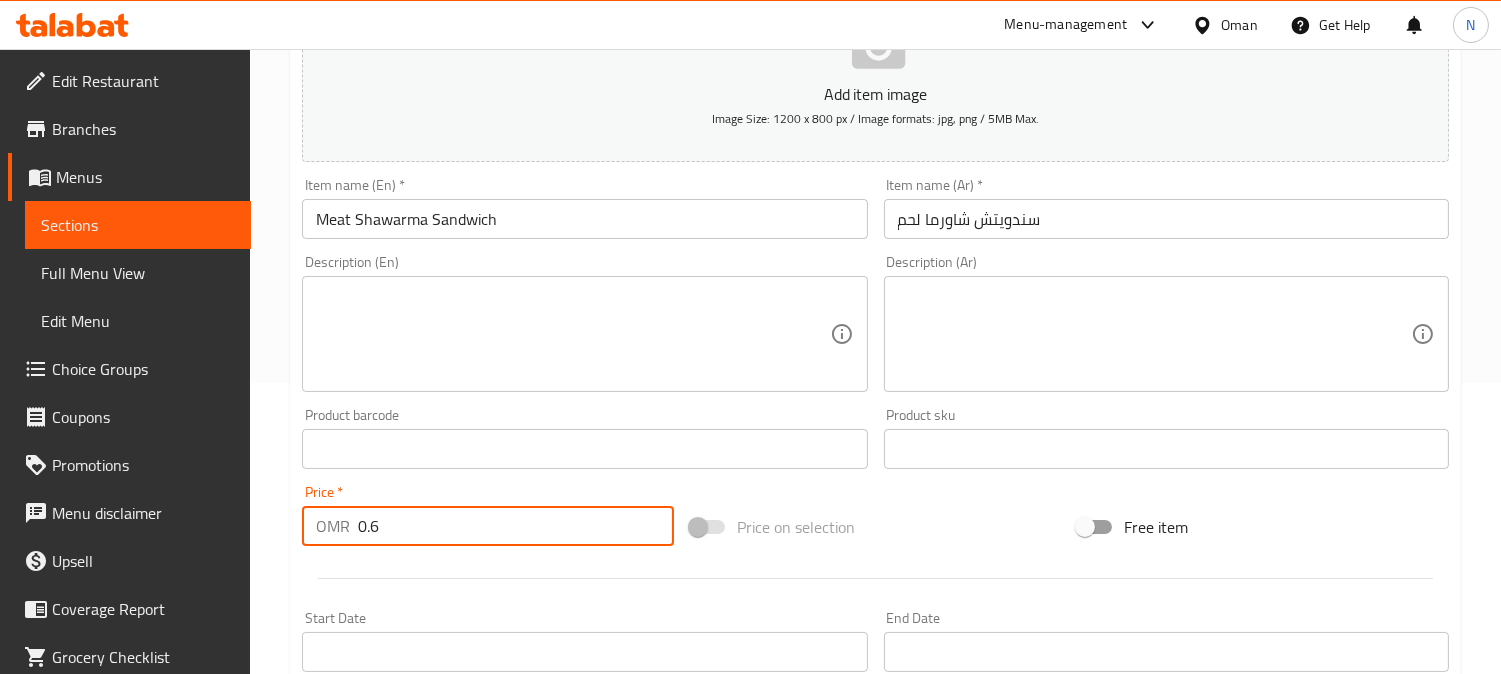 type on "0.6" 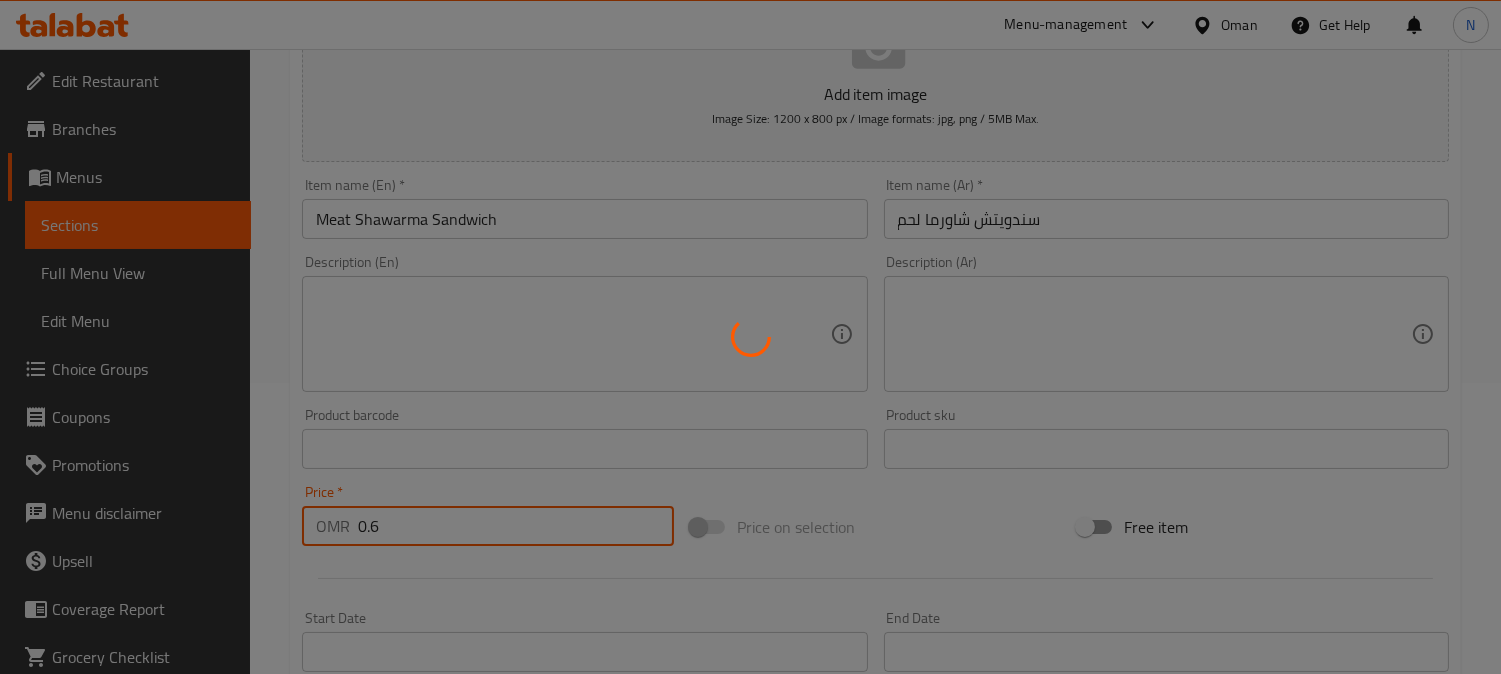 type 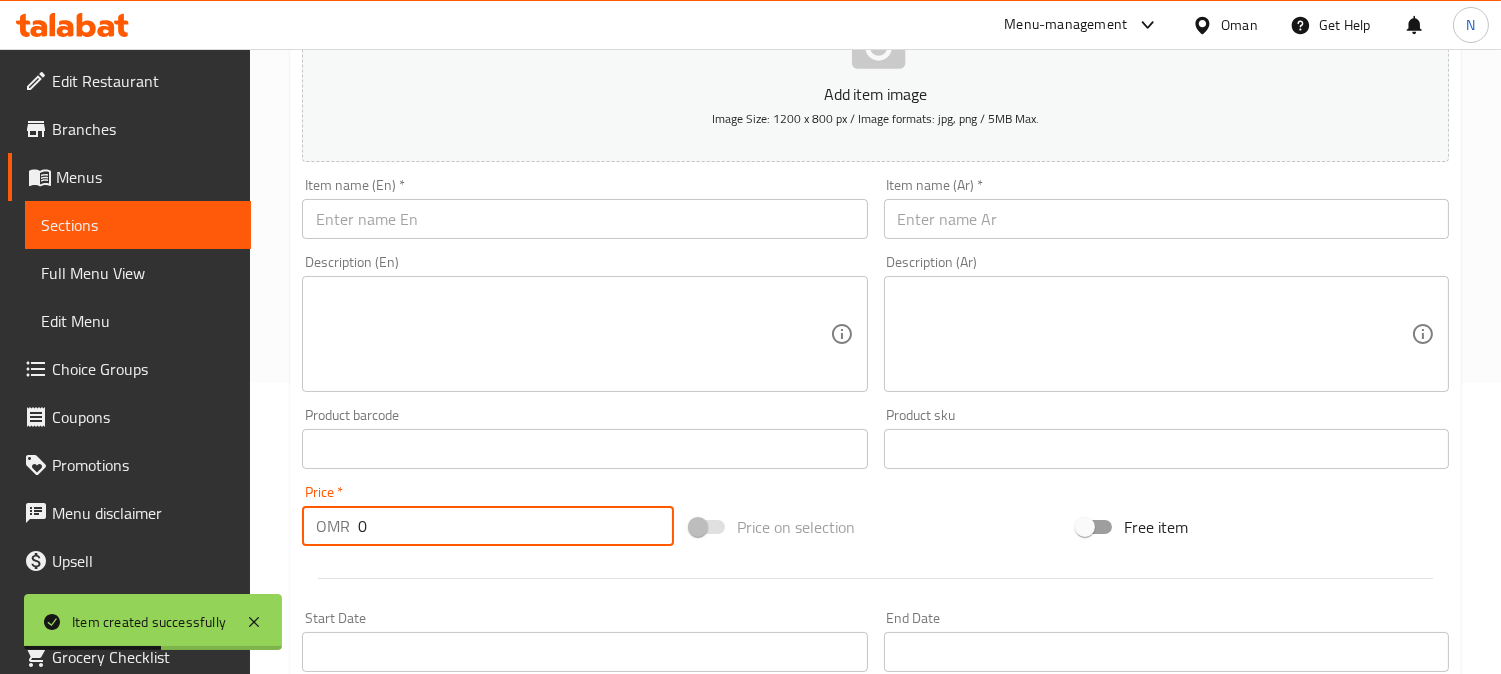 click on "Sections" at bounding box center [138, 225] 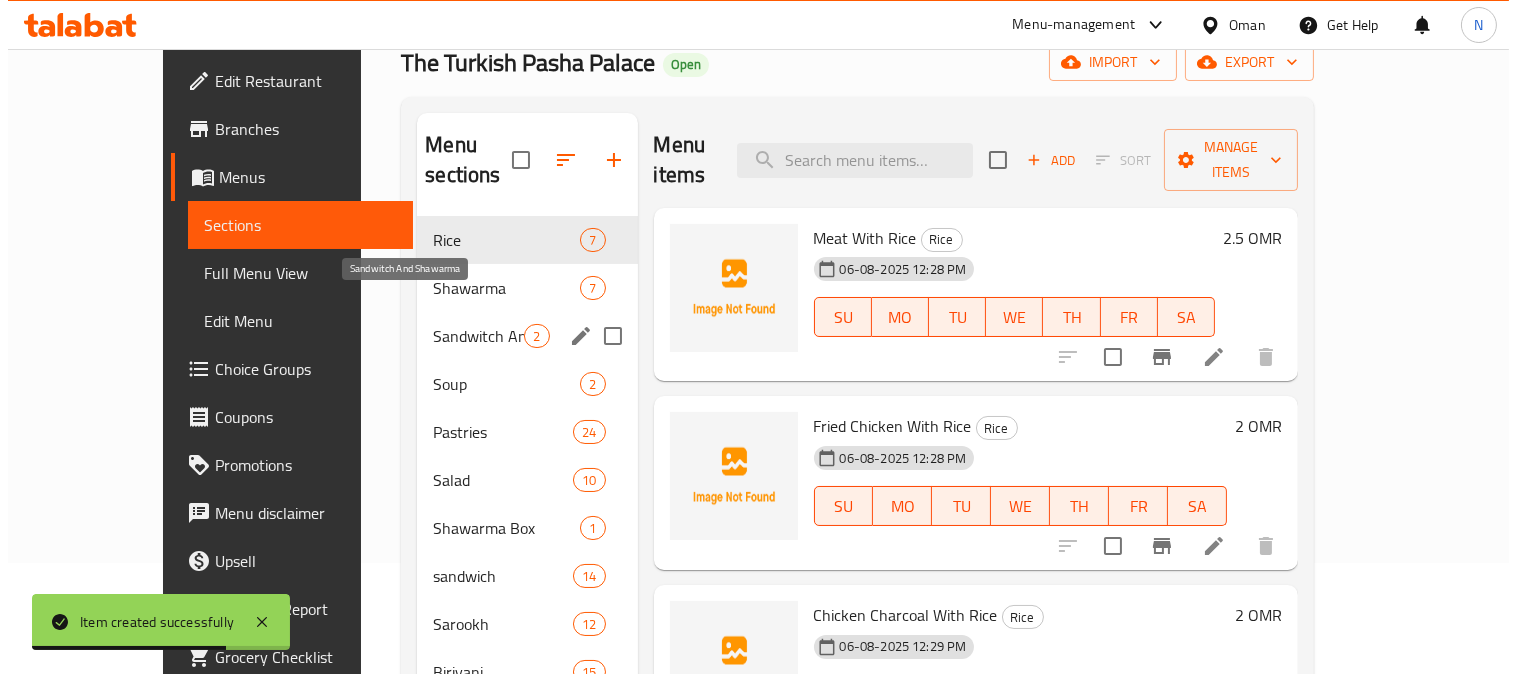 scroll, scrollTop: 68, scrollLeft: 0, axis: vertical 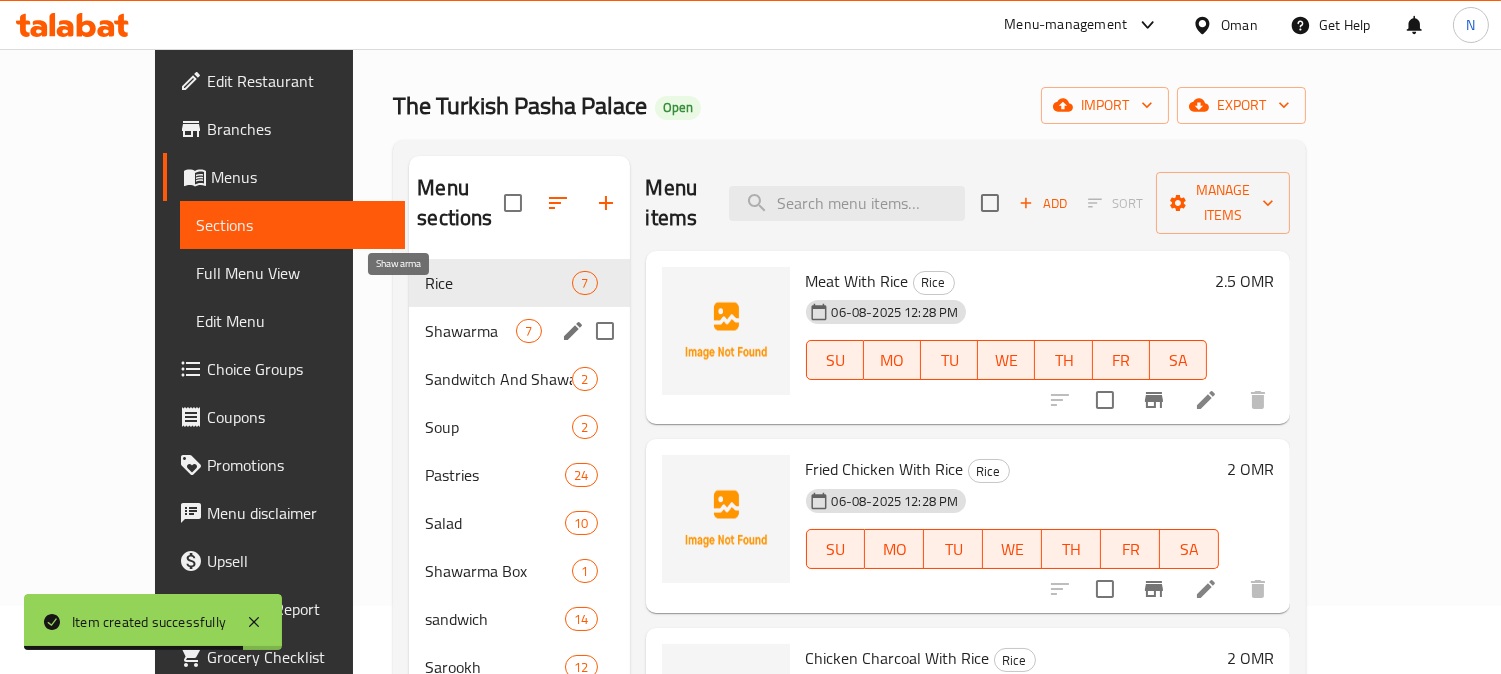 click on "Shawarma" at bounding box center [470, 331] 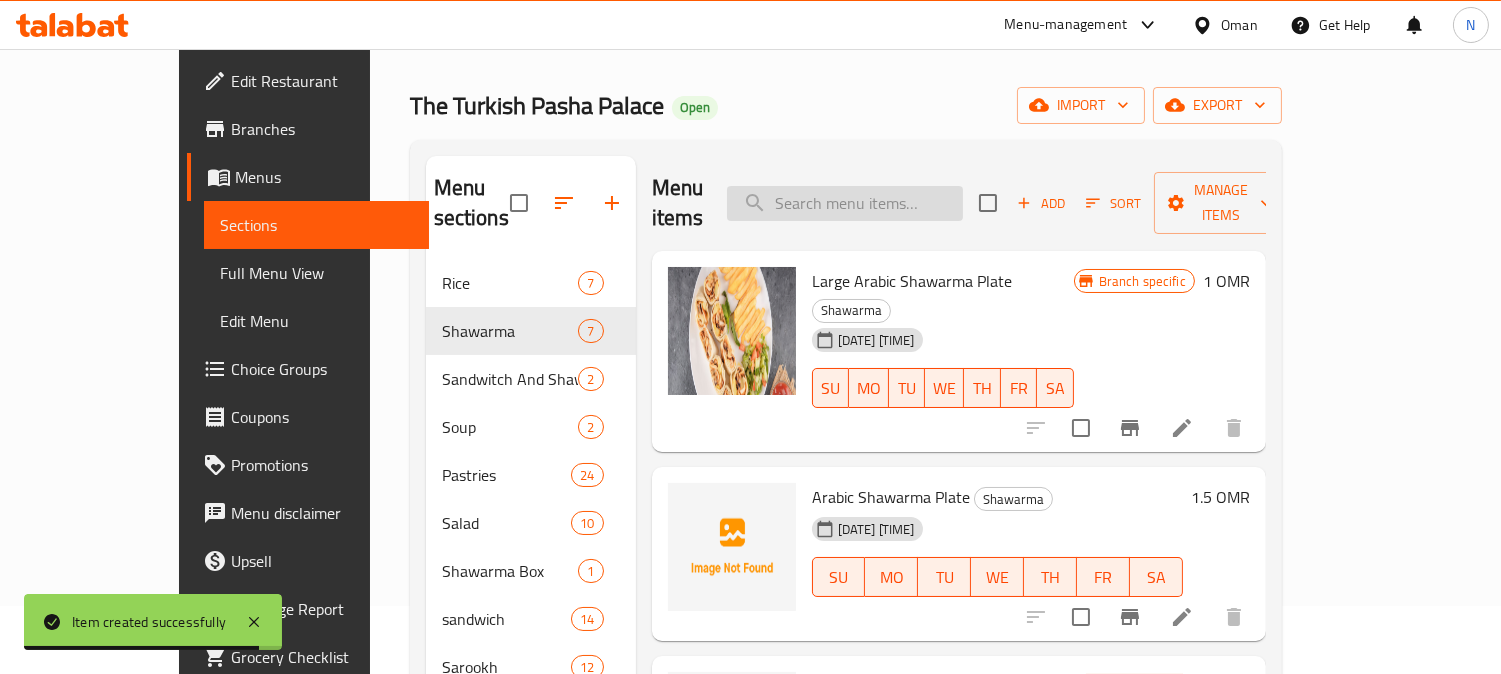 click at bounding box center (845, 203) 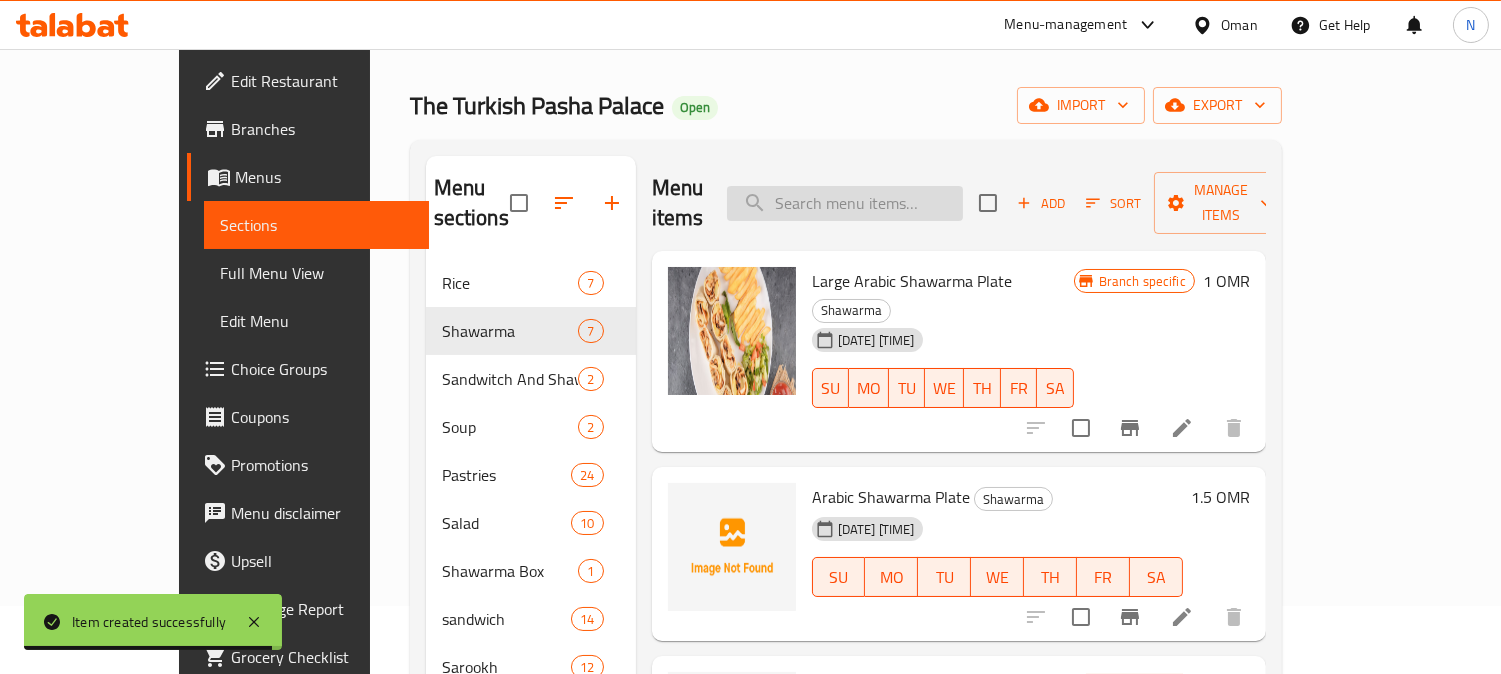 paste on "صحن شاورما عربي" 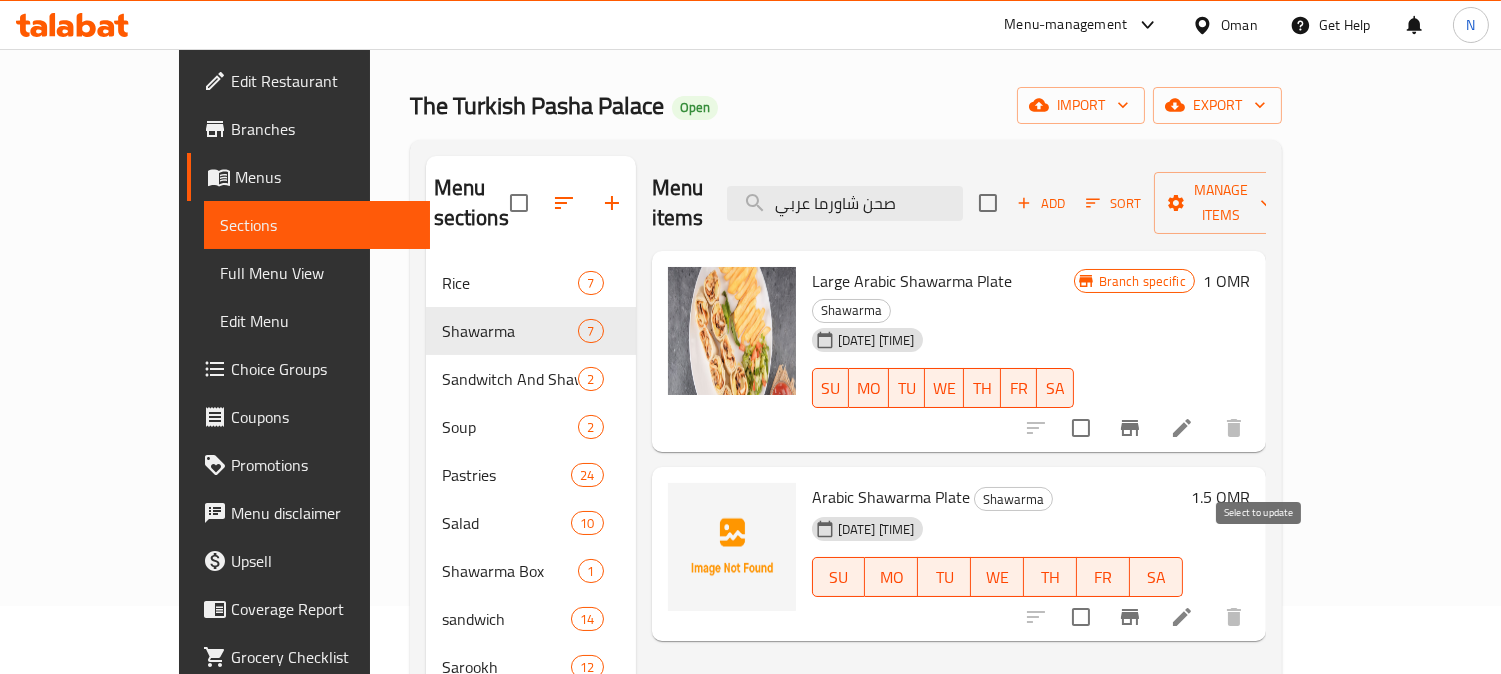 type on "صحن شاورما عربي" 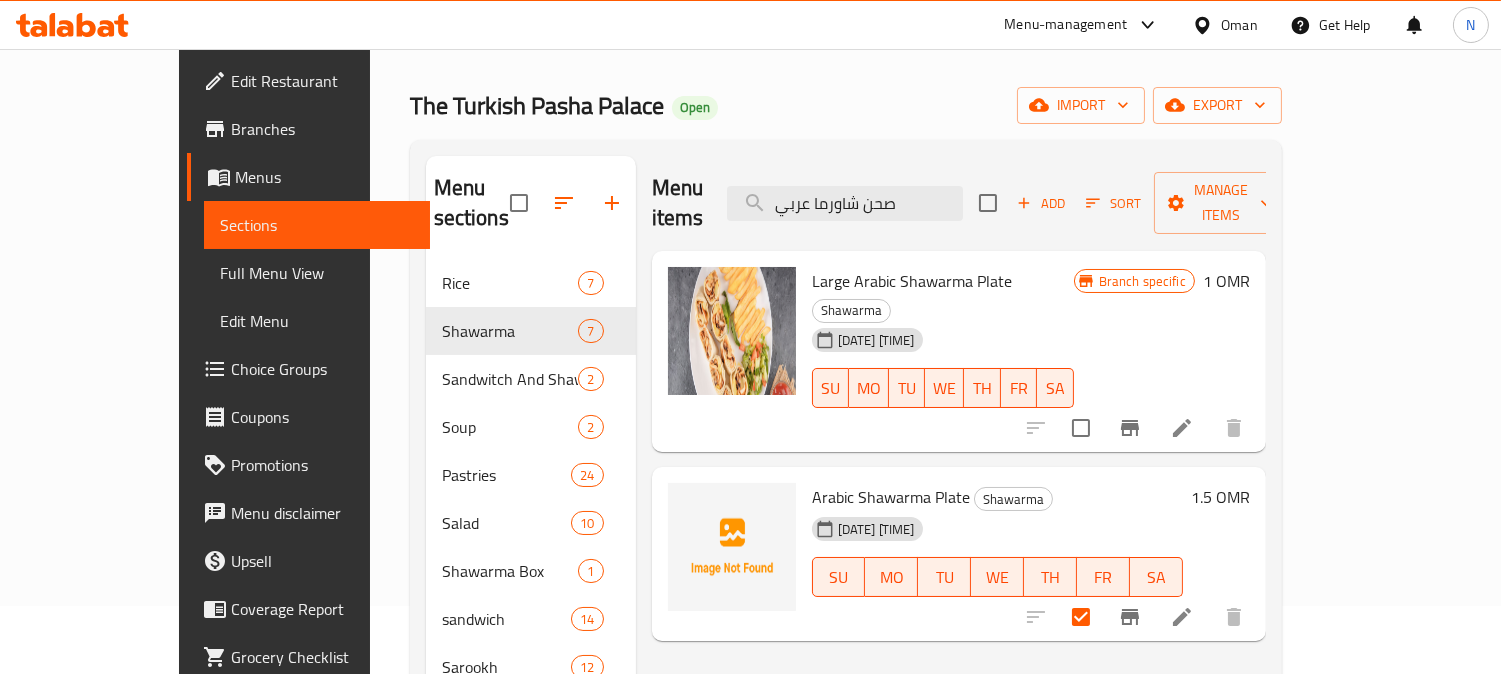 click on "Arabic Shawarma Plate" at bounding box center (891, 497) 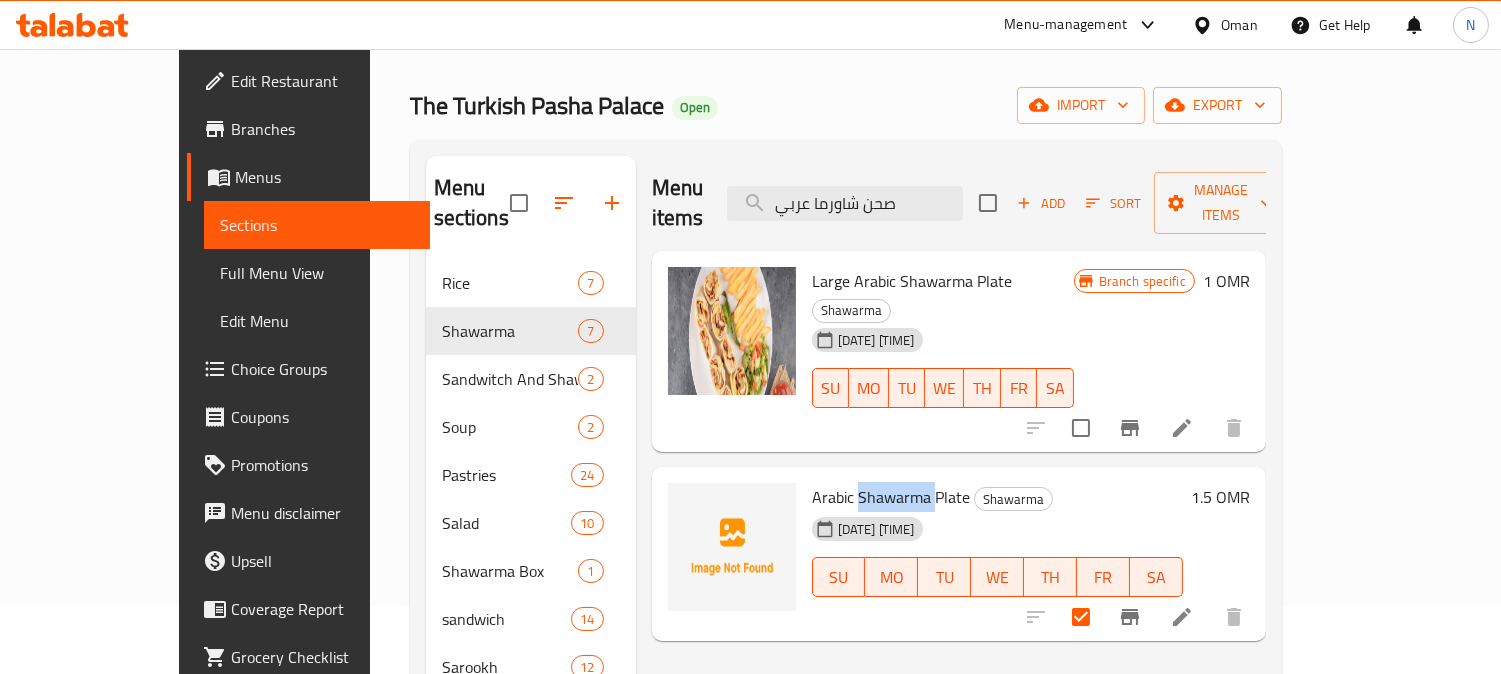 click on "Arabic Shawarma Plate" at bounding box center [891, 497] 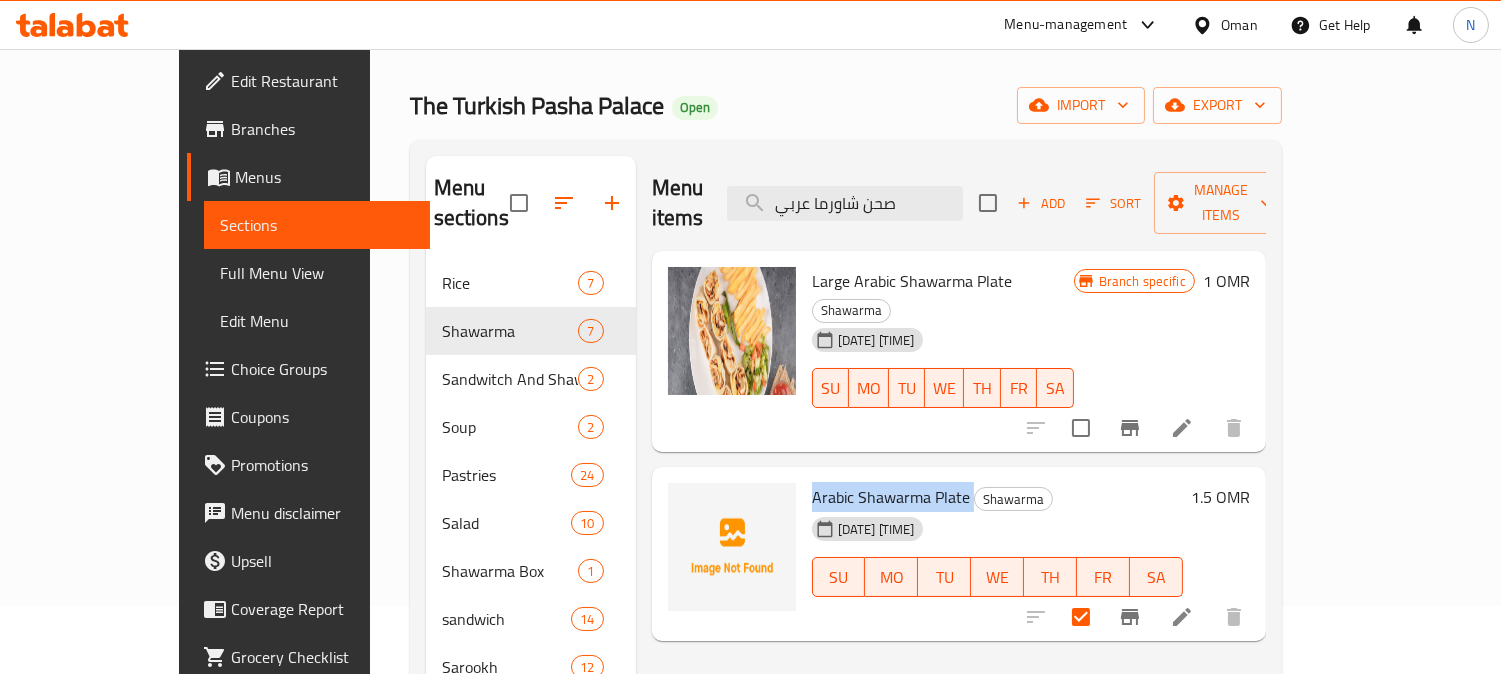 click on "Arabic Shawarma Plate" at bounding box center [891, 497] 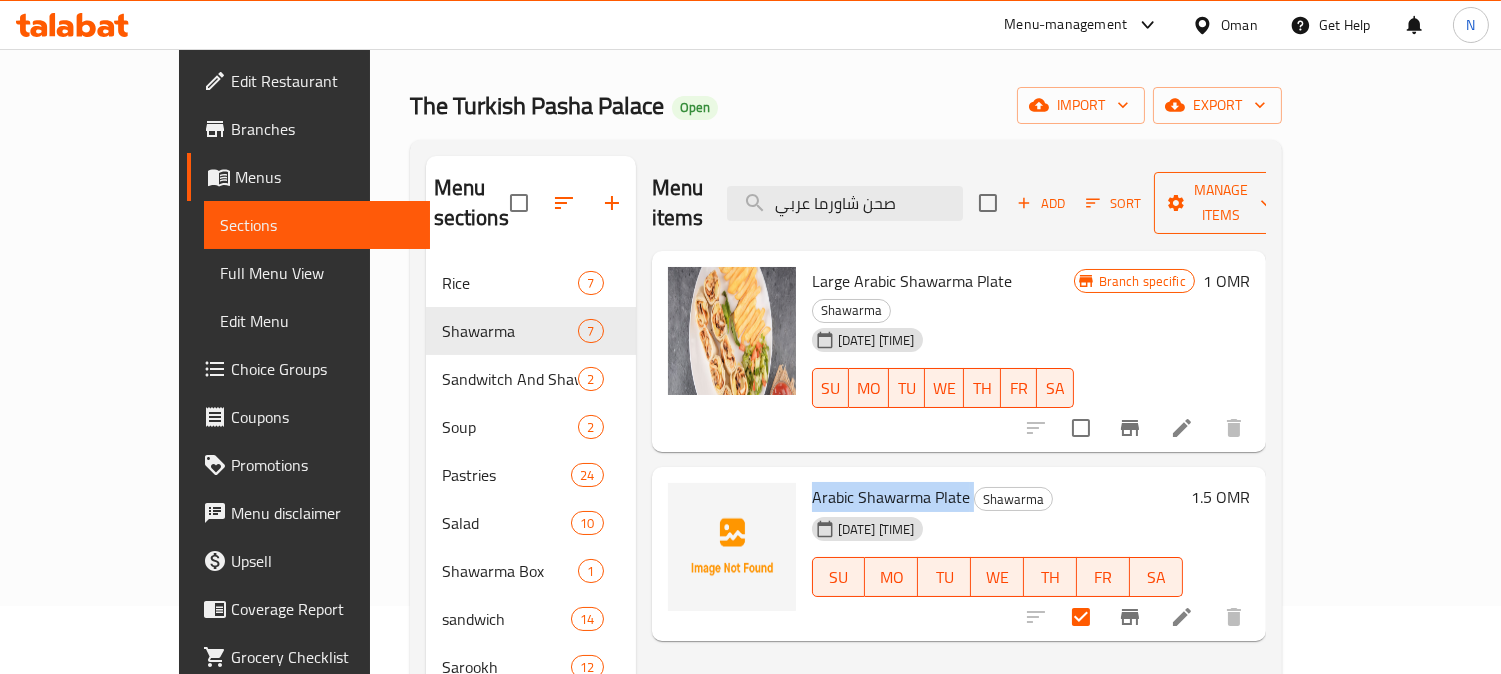 click on "Manage items" at bounding box center [1221, 203] 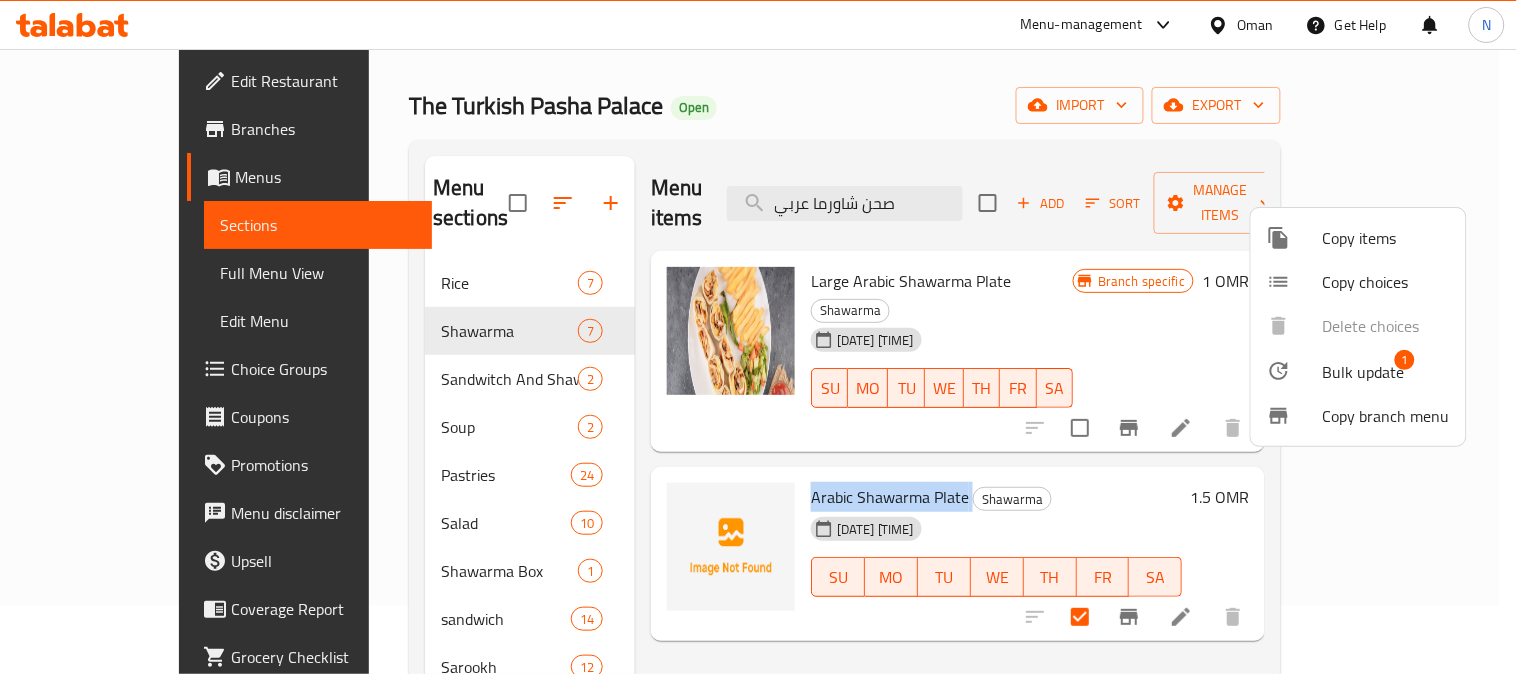 click on "Copy items" at bounding box center (1386, 238) 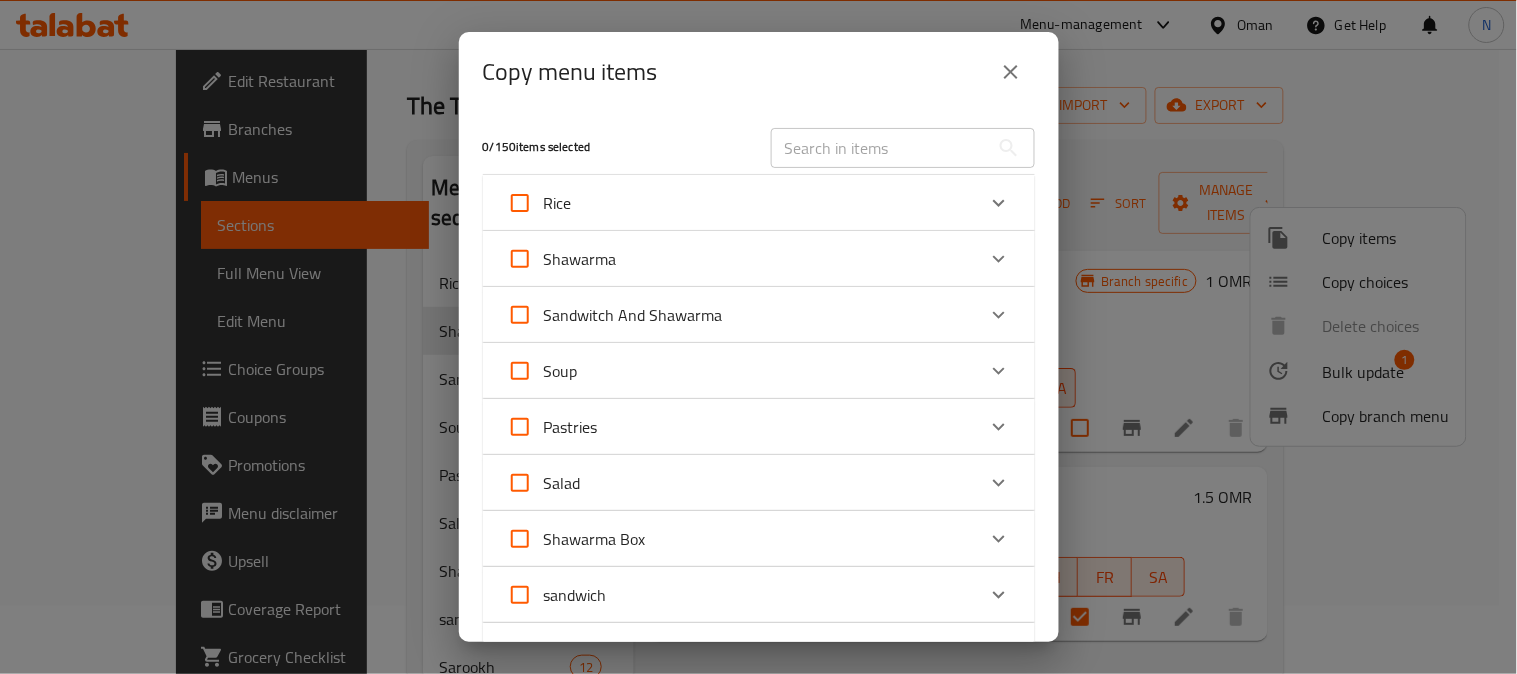 click on "Shawarma" at bounding box center (741, 259) 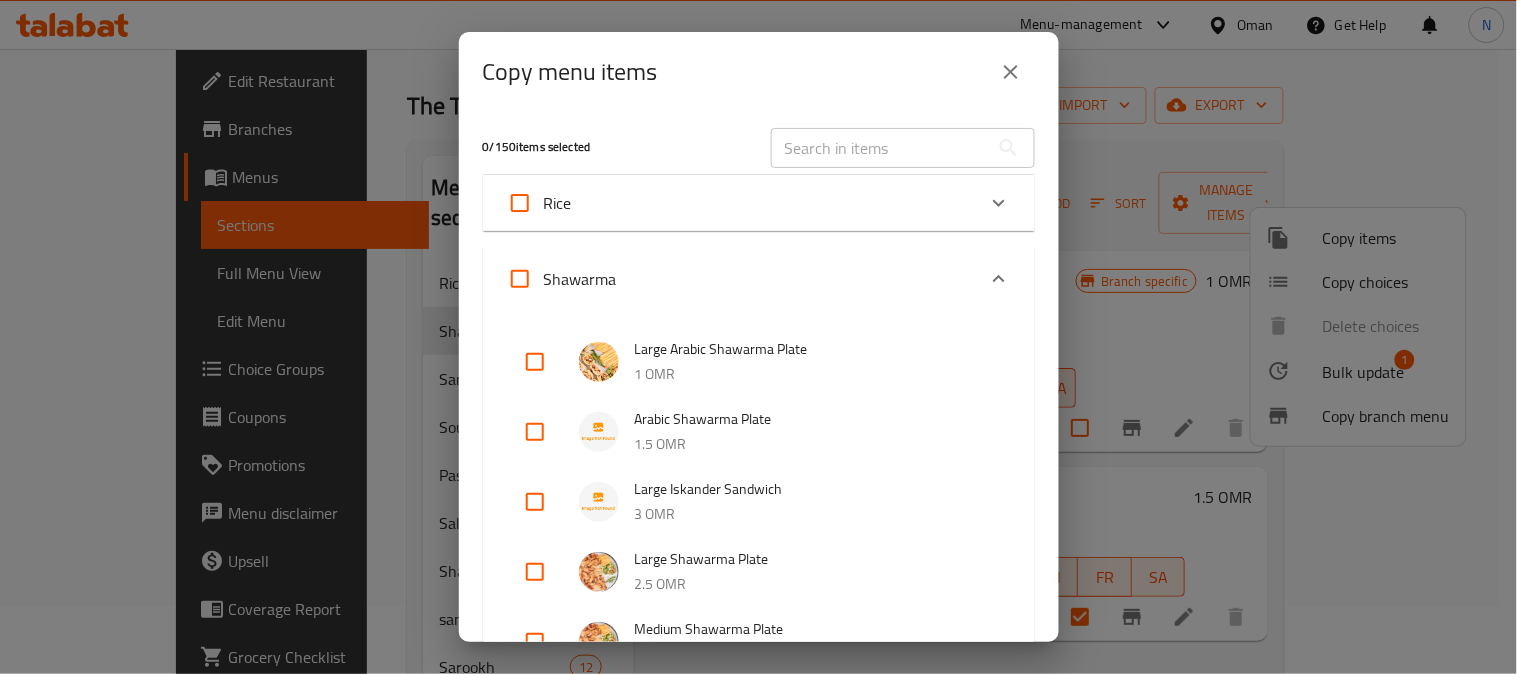 click at bounding box center [535, 432] 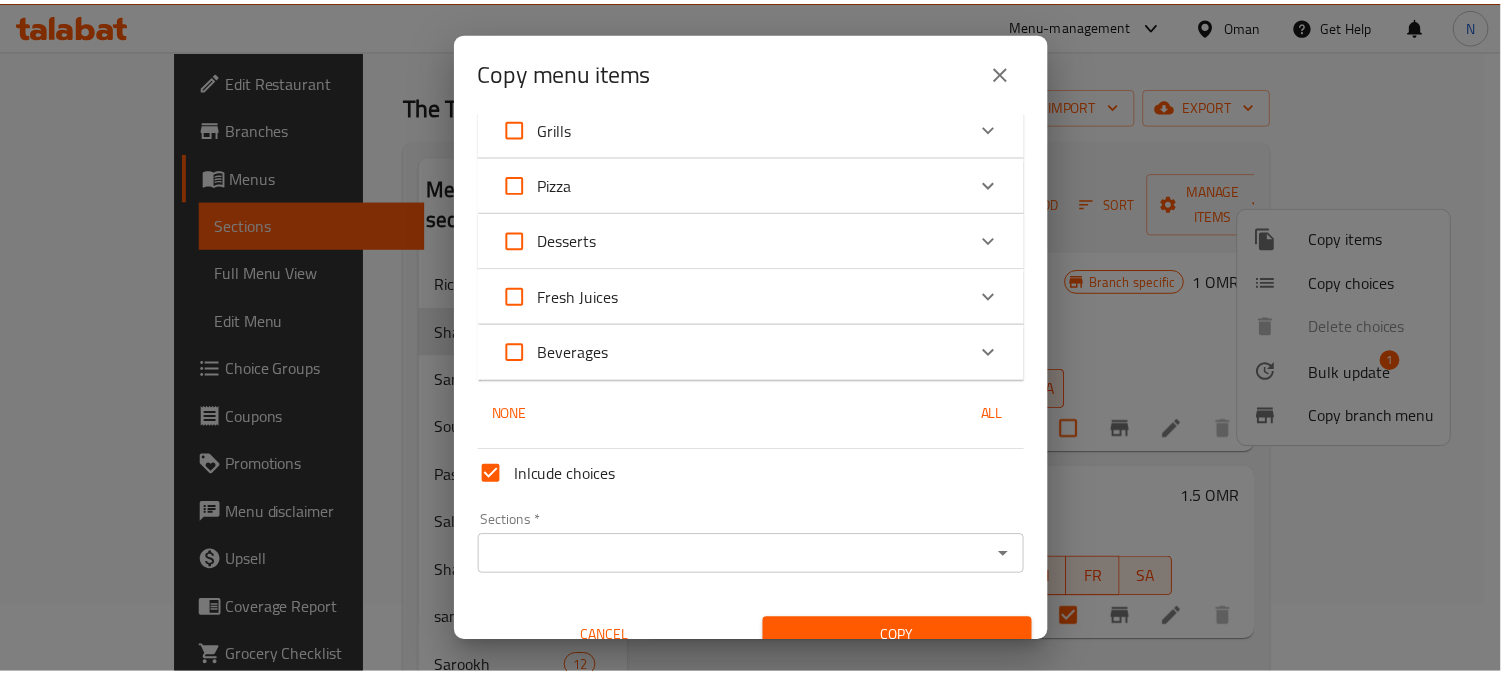 scroll, scrollTop: 1237, scrollLeft: 0, axis: vertical 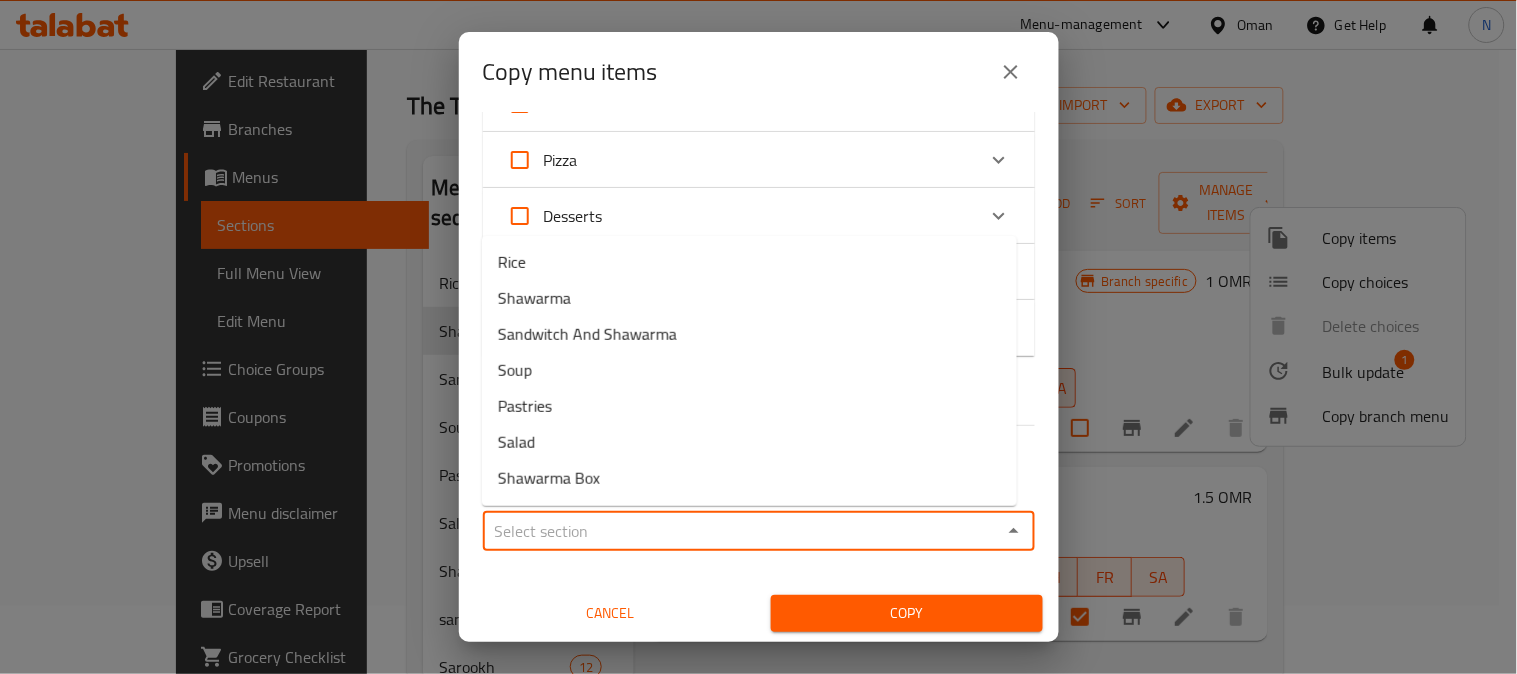 click on "Sections   *" at bounding box center [742, 531] 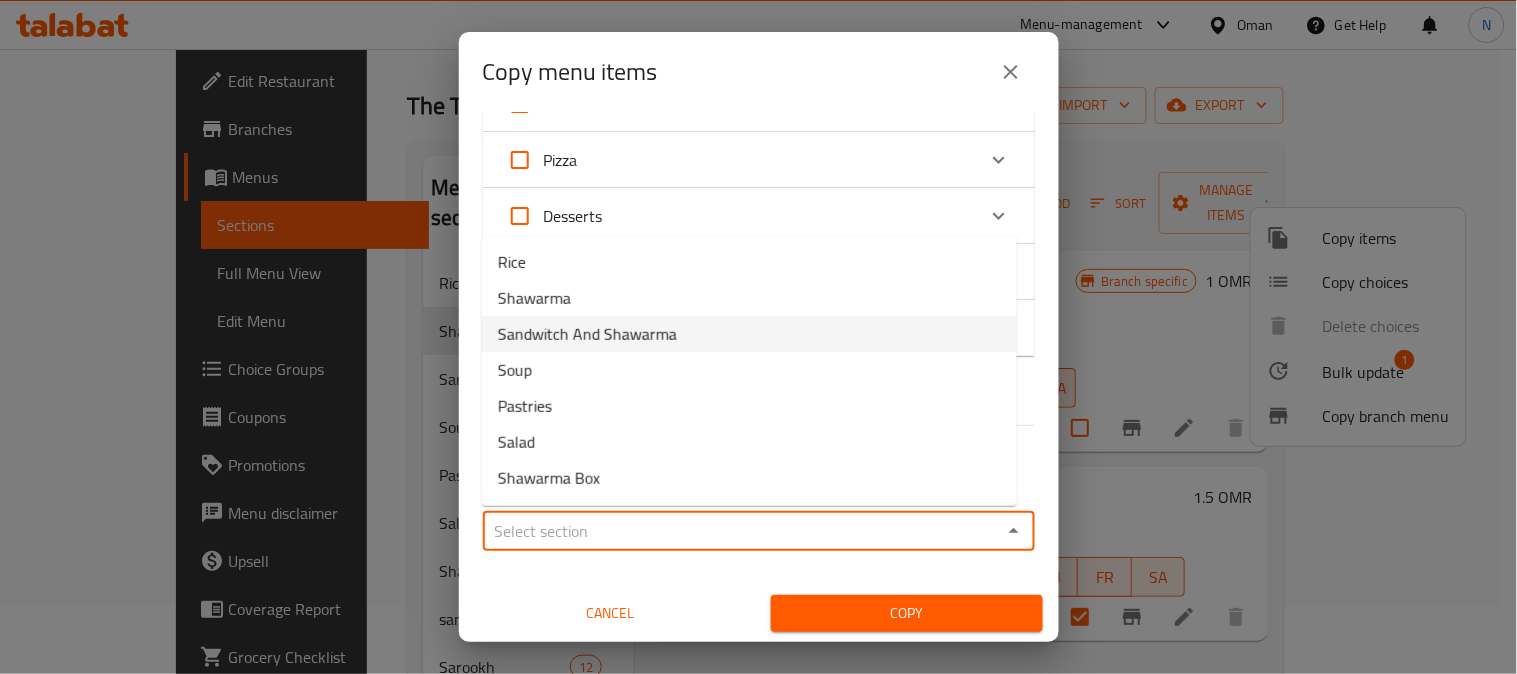 click on "Sandwitch And Shawarma" at bounding box center [587, 334] 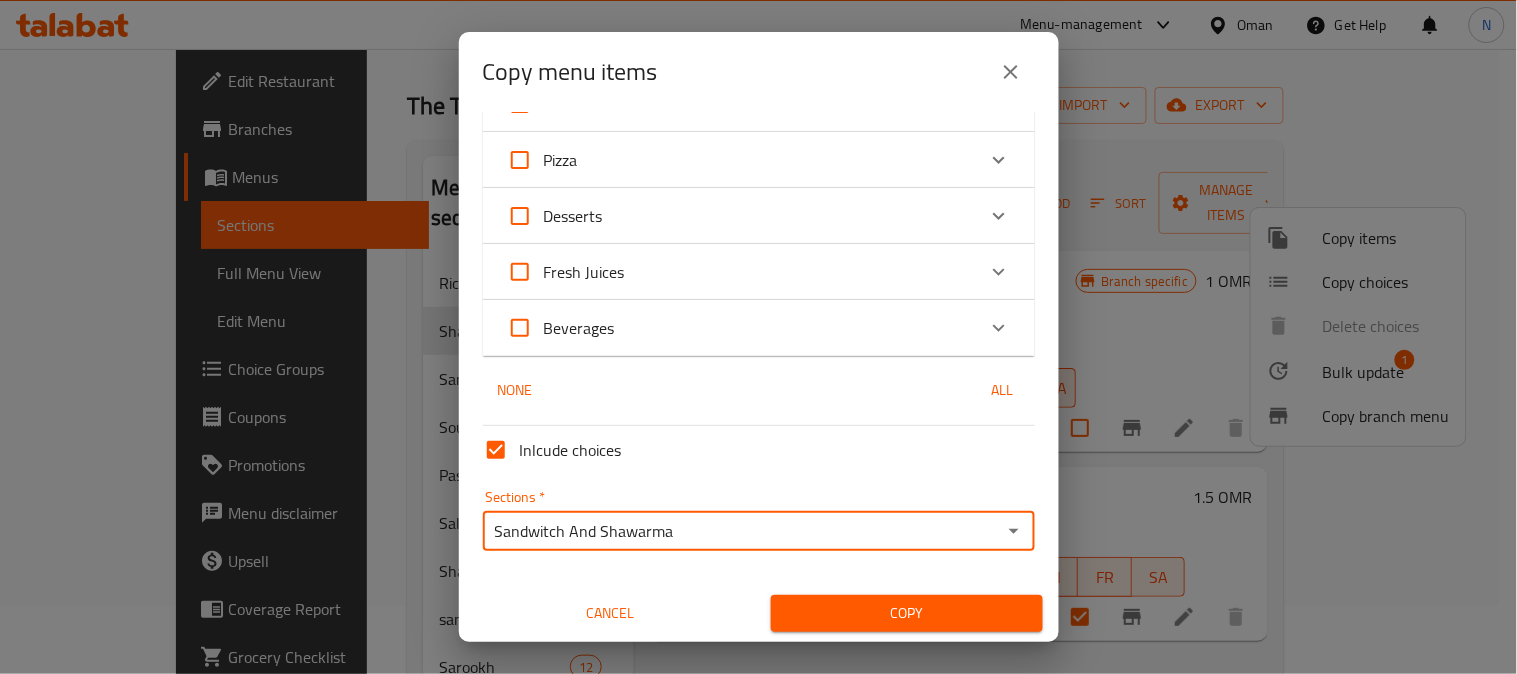 click on "Copy" at bounding box center (907, 613) 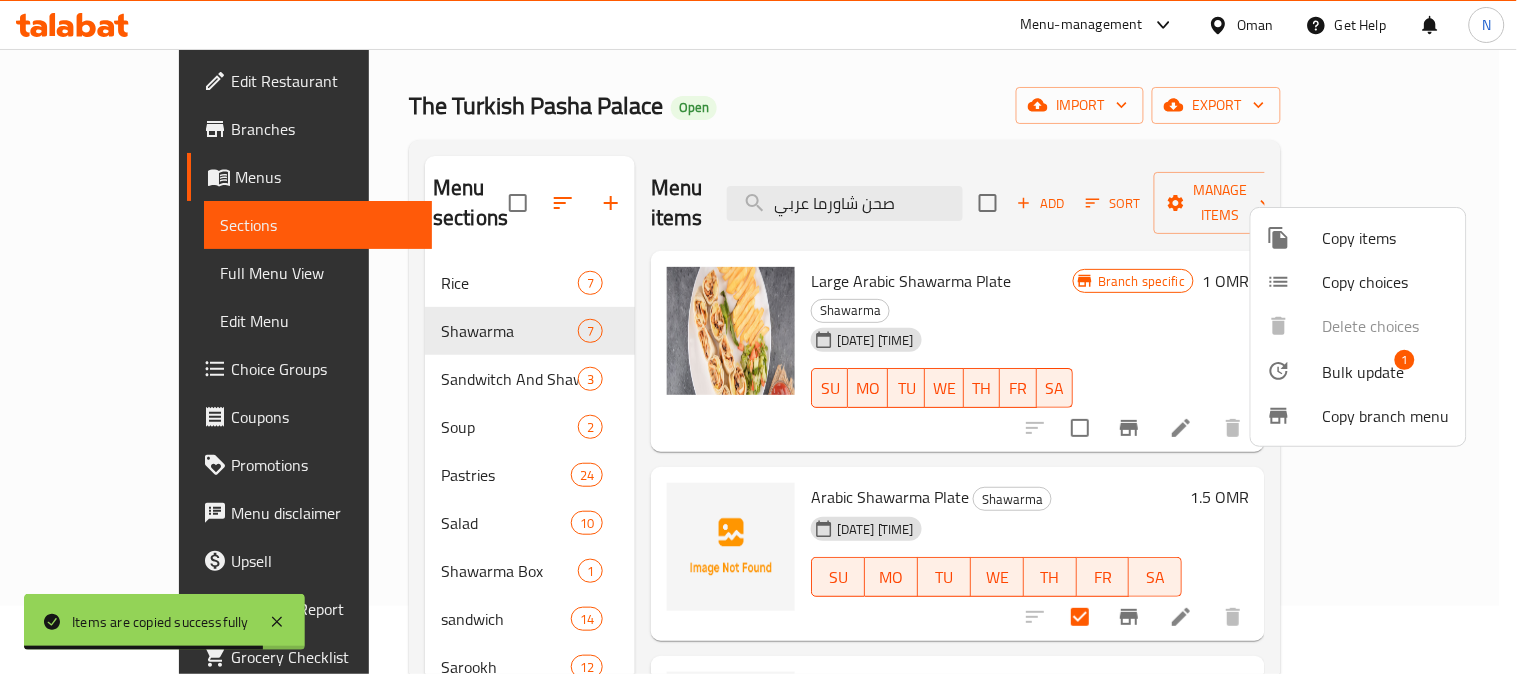 click at bounding box center (758, 337) 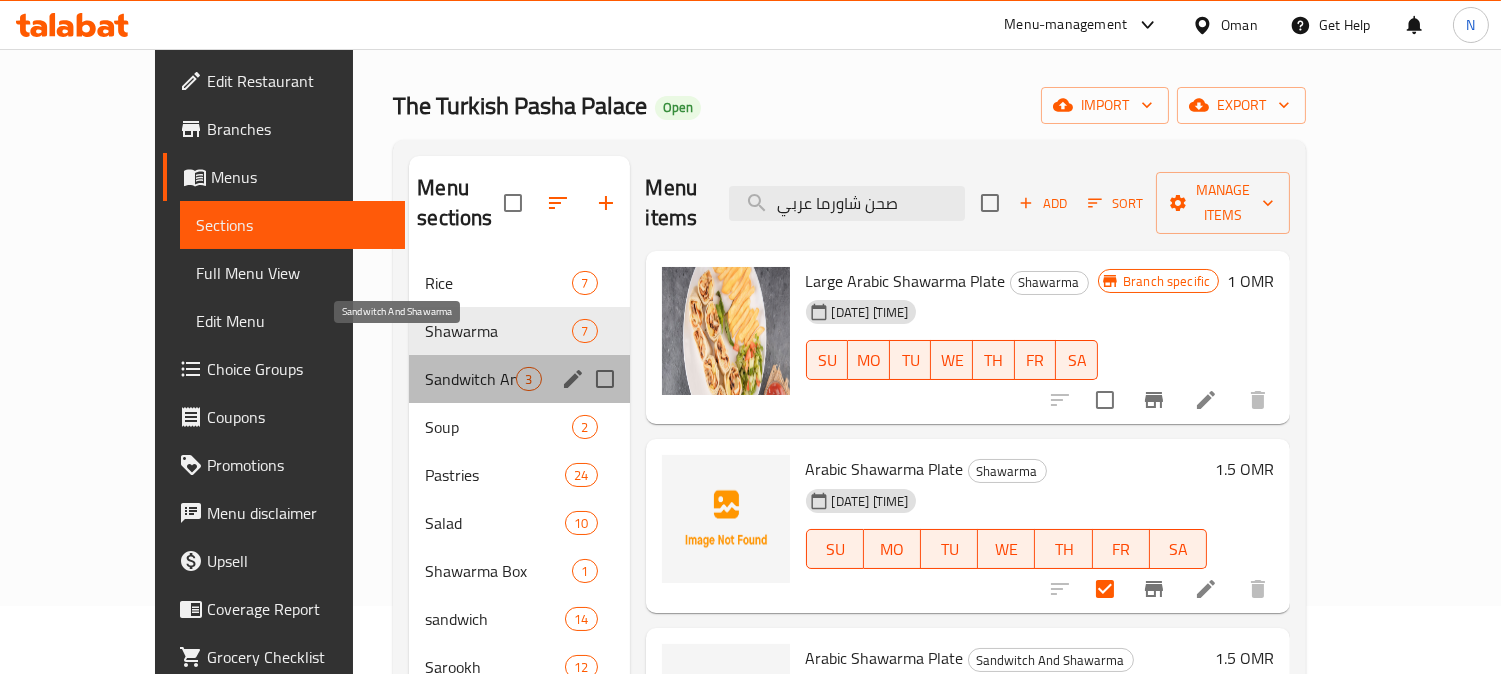 click on "Sandwitch And Shawarma" at bounding box center (470, 379) 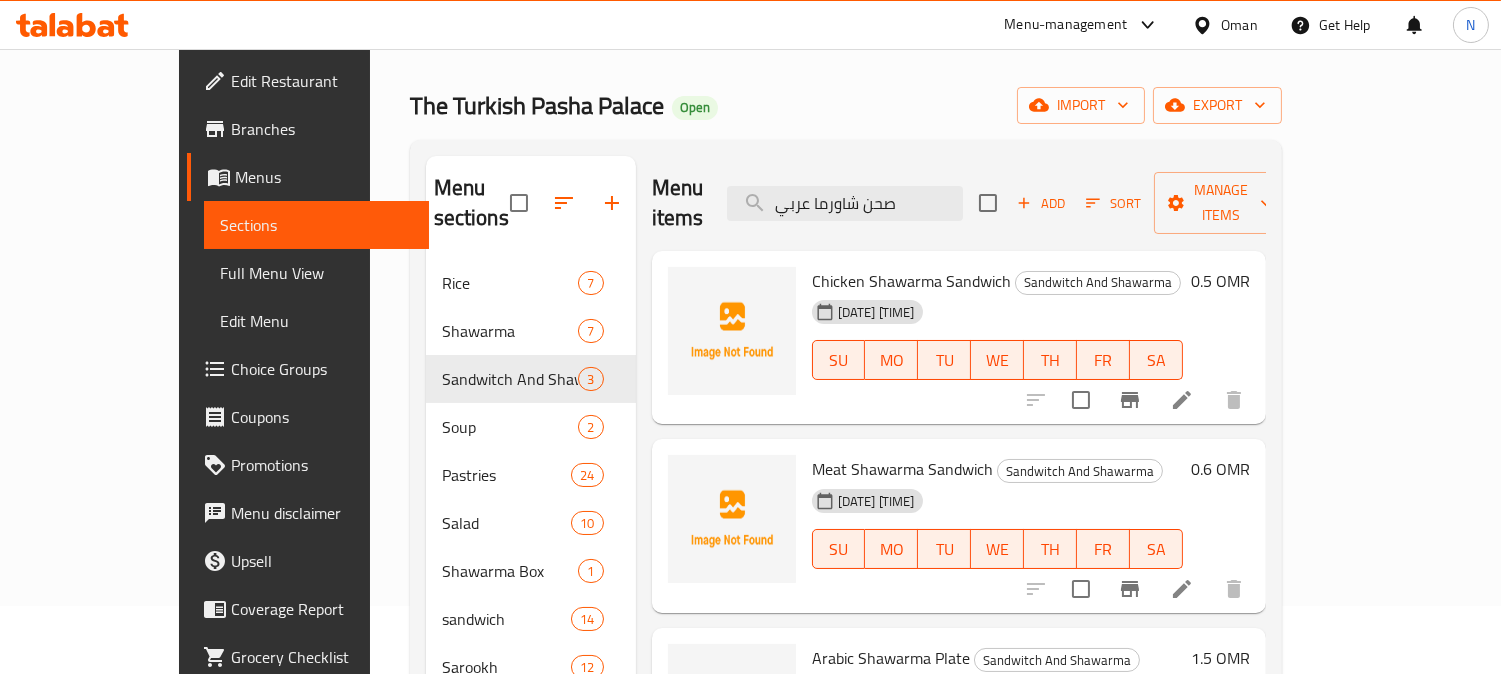 scroll, scrollTop: 180, scrollLeft: 0, axis: vertical 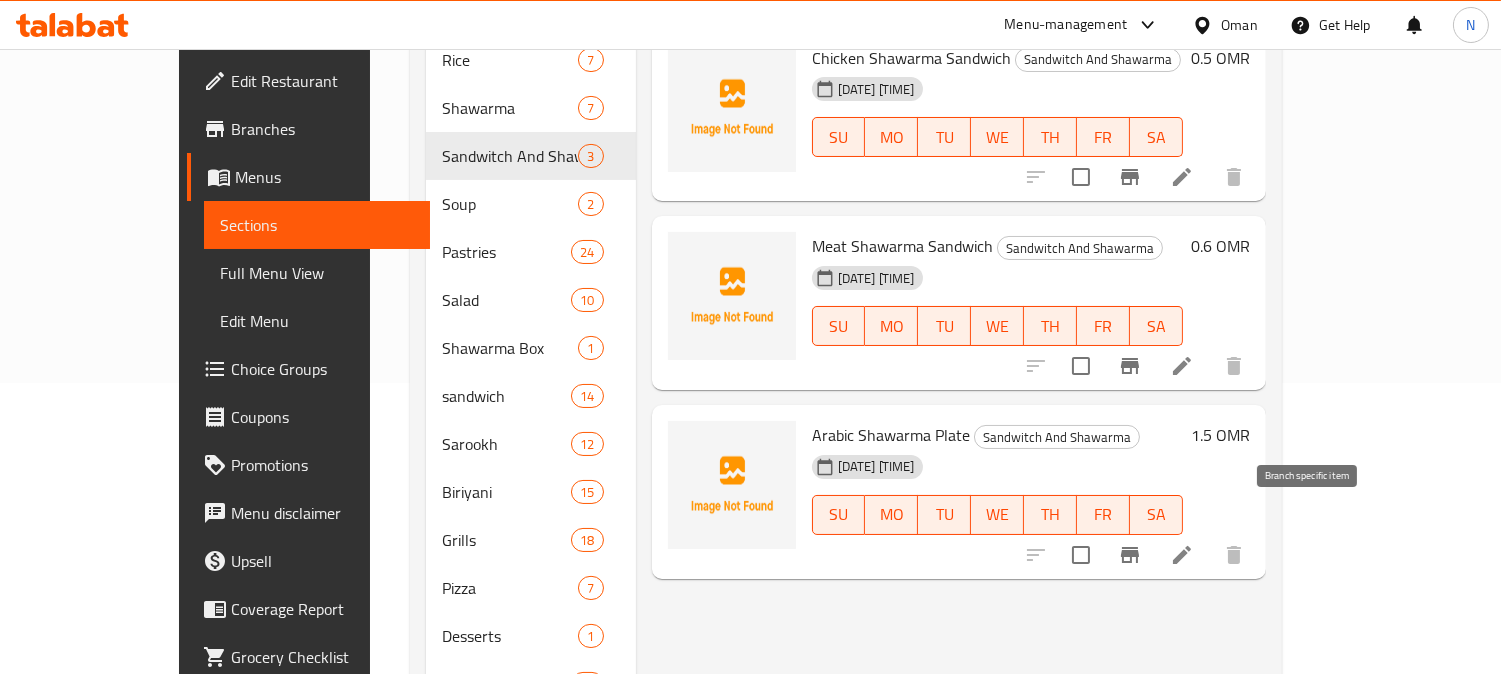 click 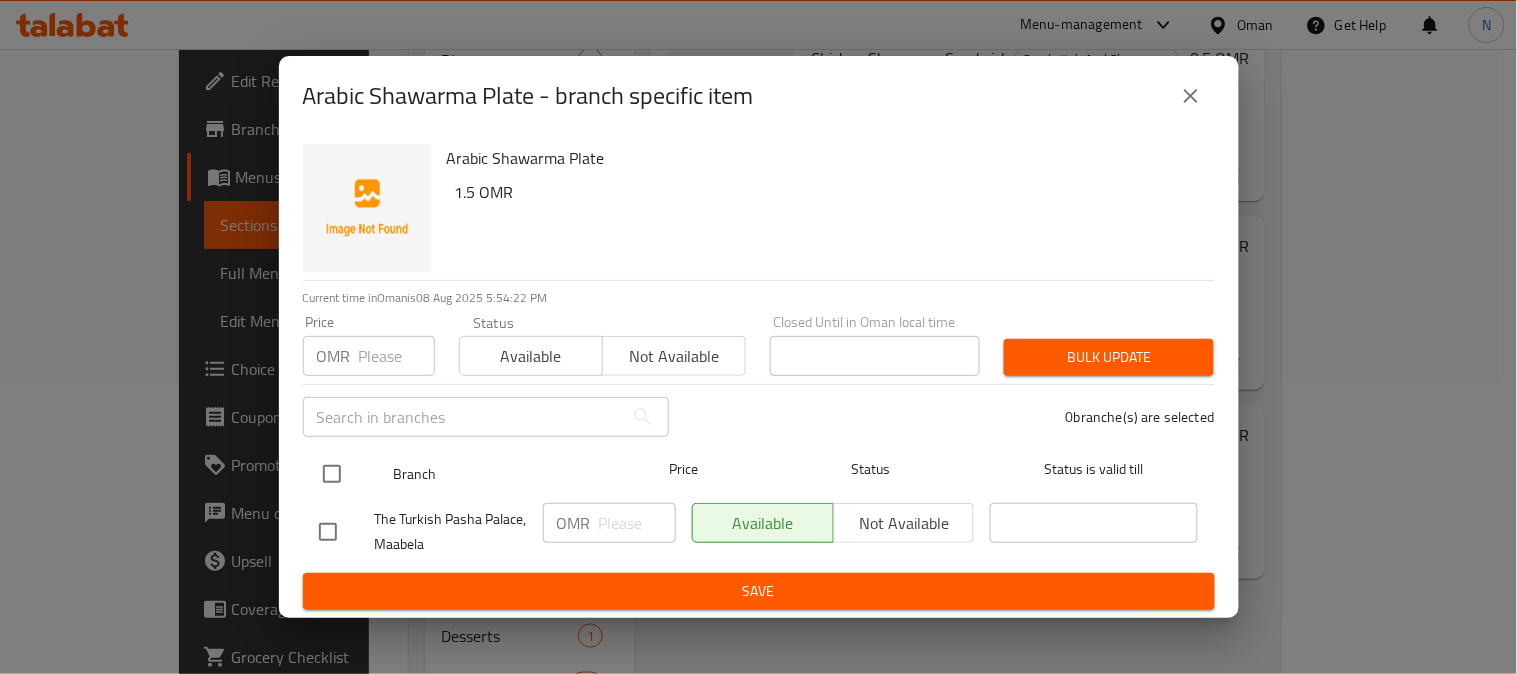 click at bounding box center [332, 474] 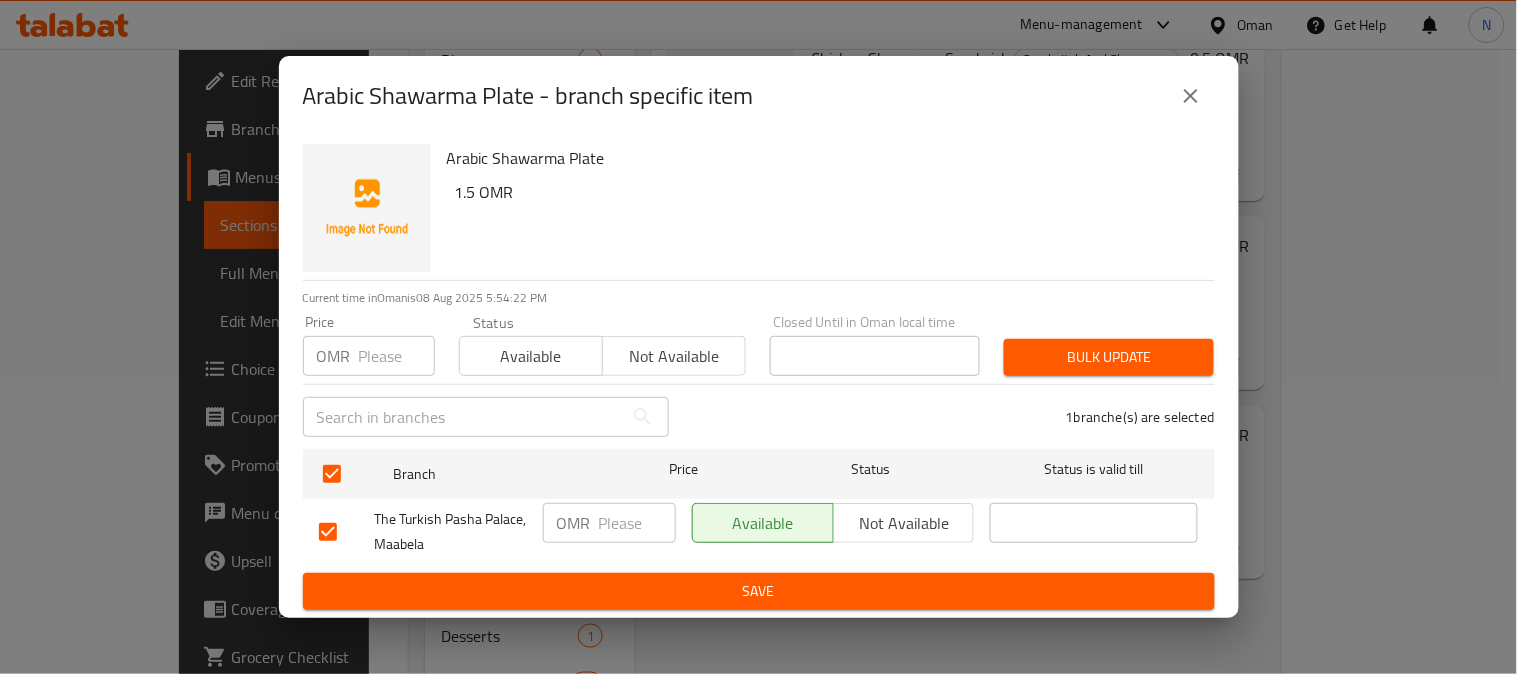 click on "OMR ​" at bounding box center [609, 523] 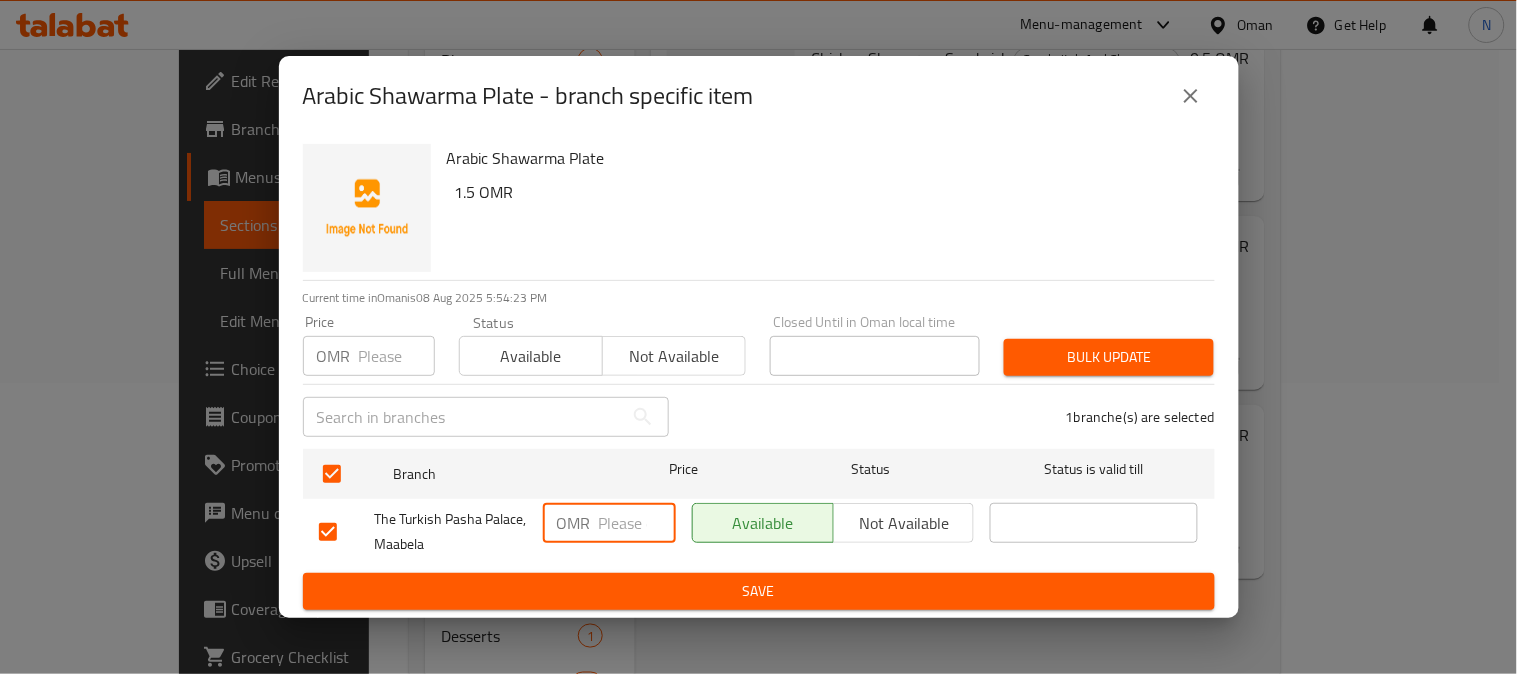paste on "1.6" 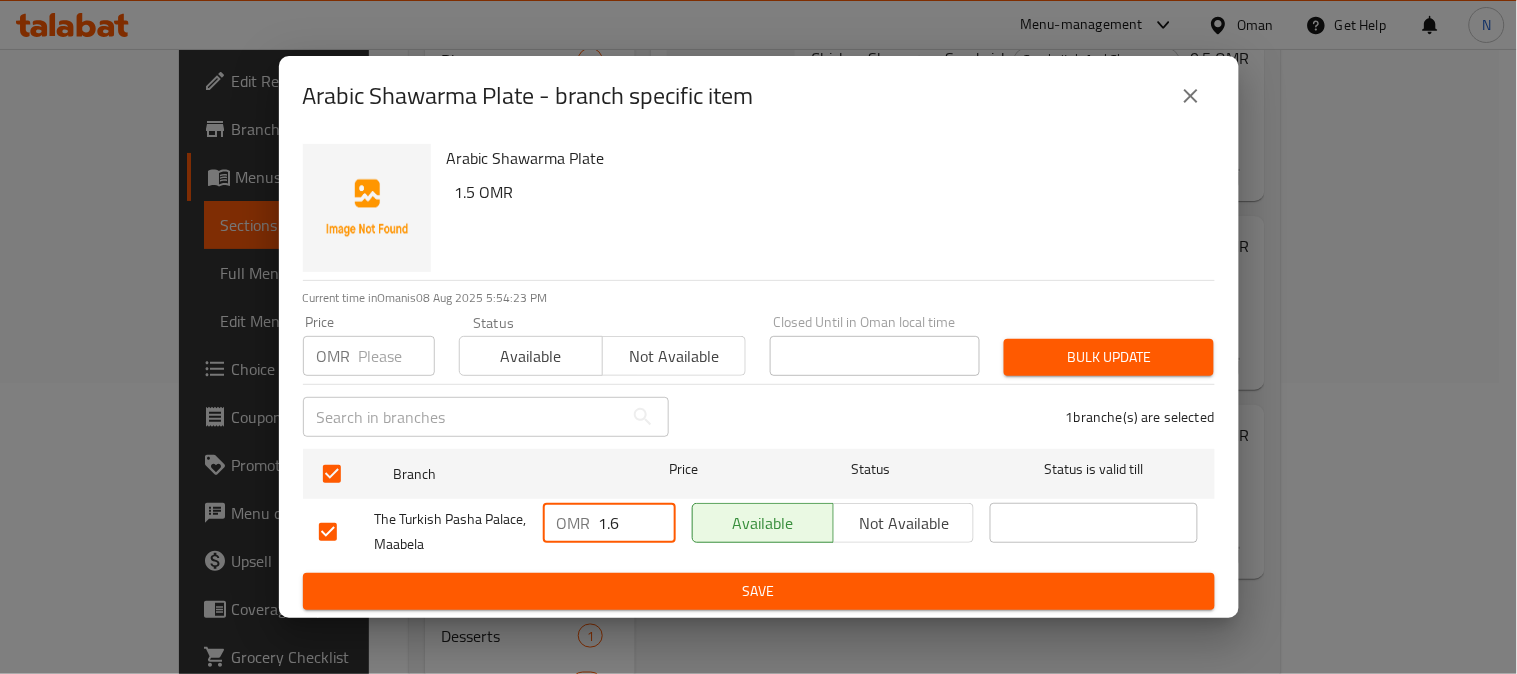 type on "1.6" 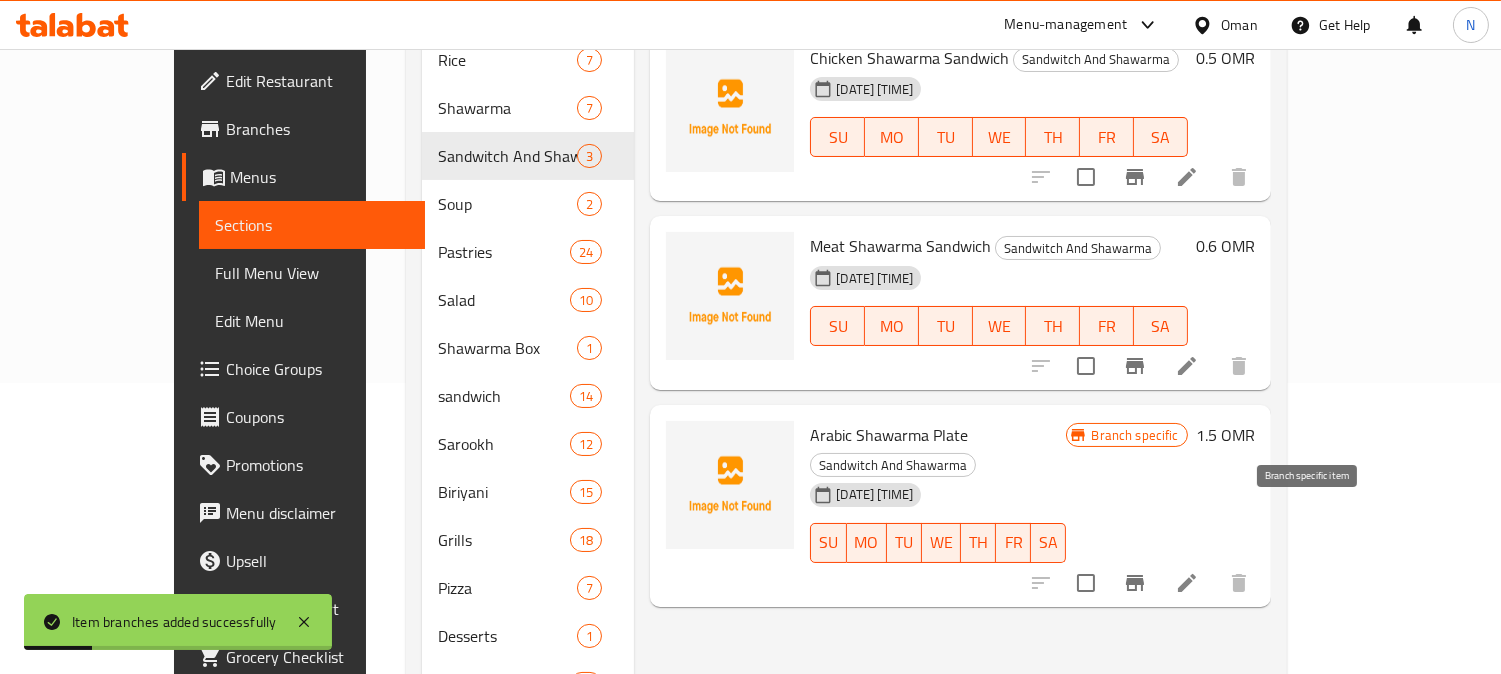 click 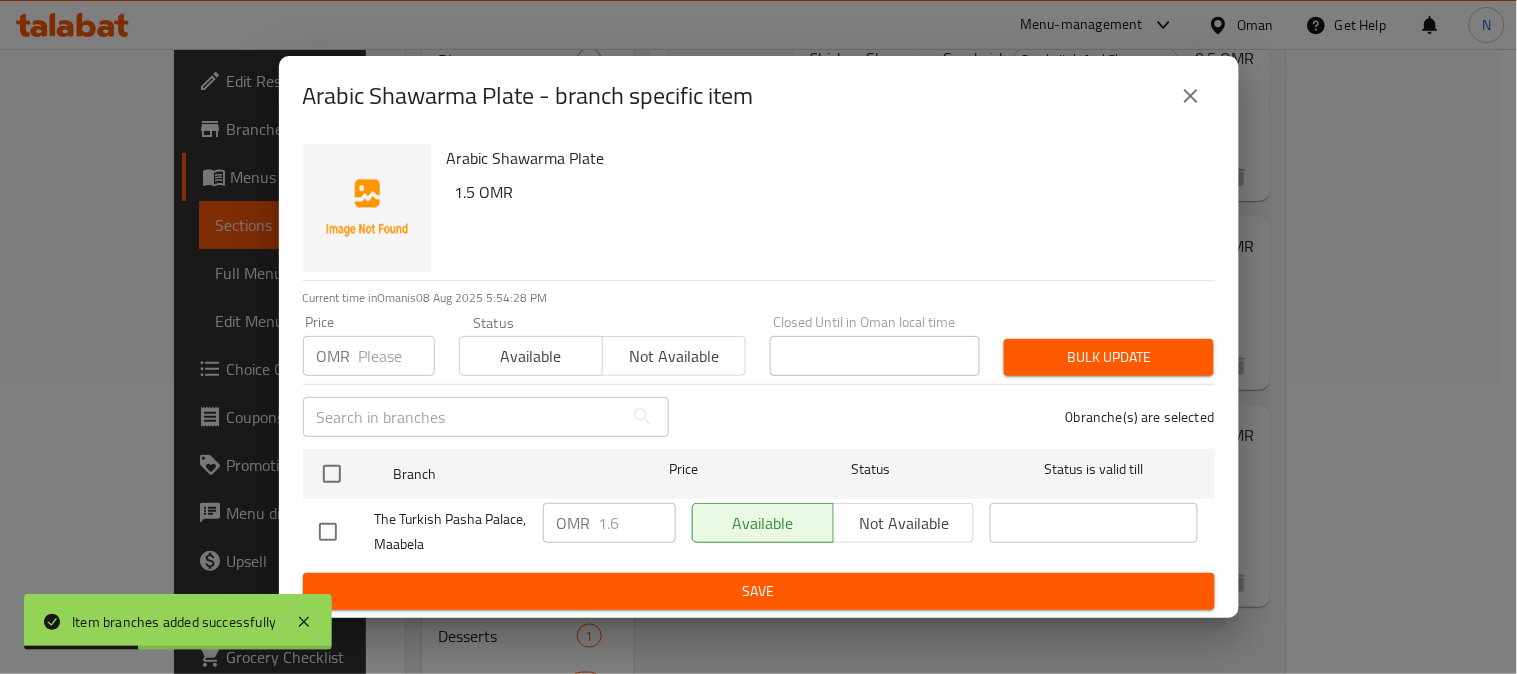 click 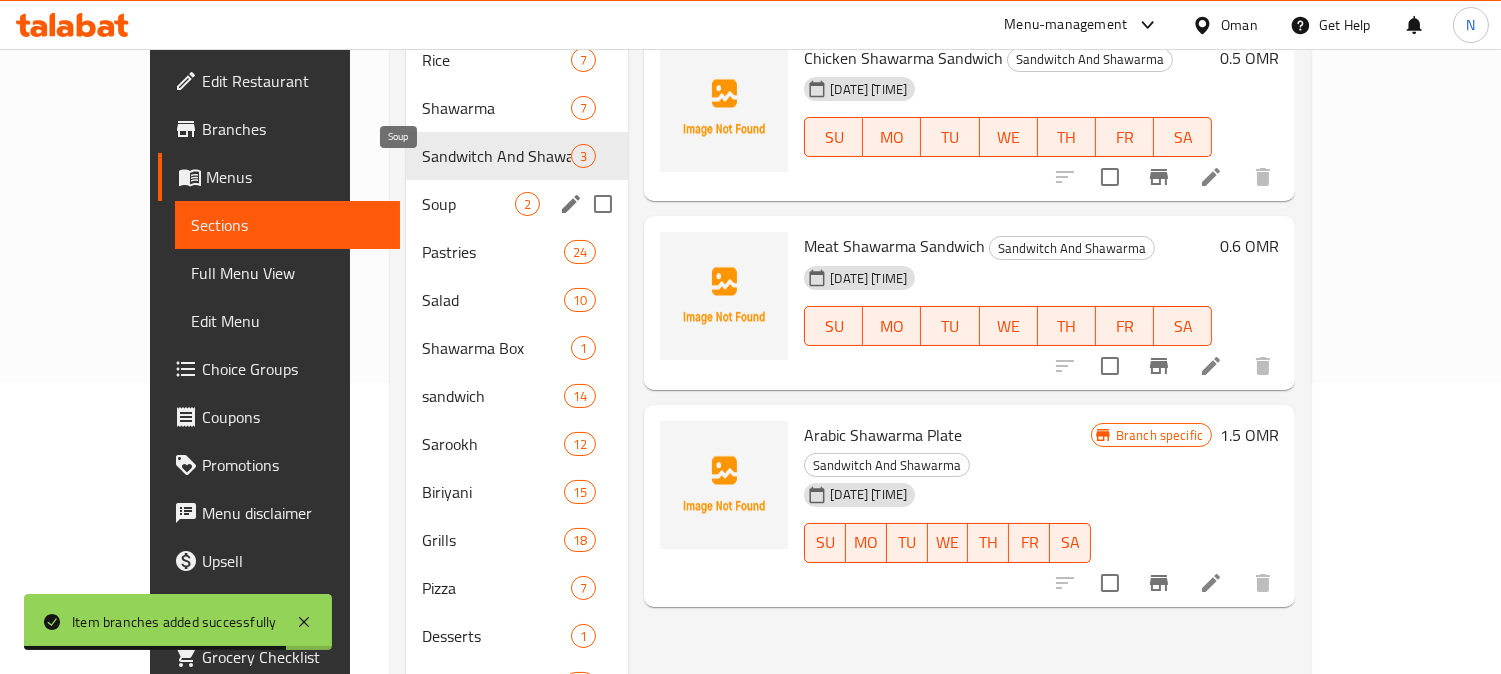 scroll, scrollTop: 180, scrollLeft: 0, axis: vertical 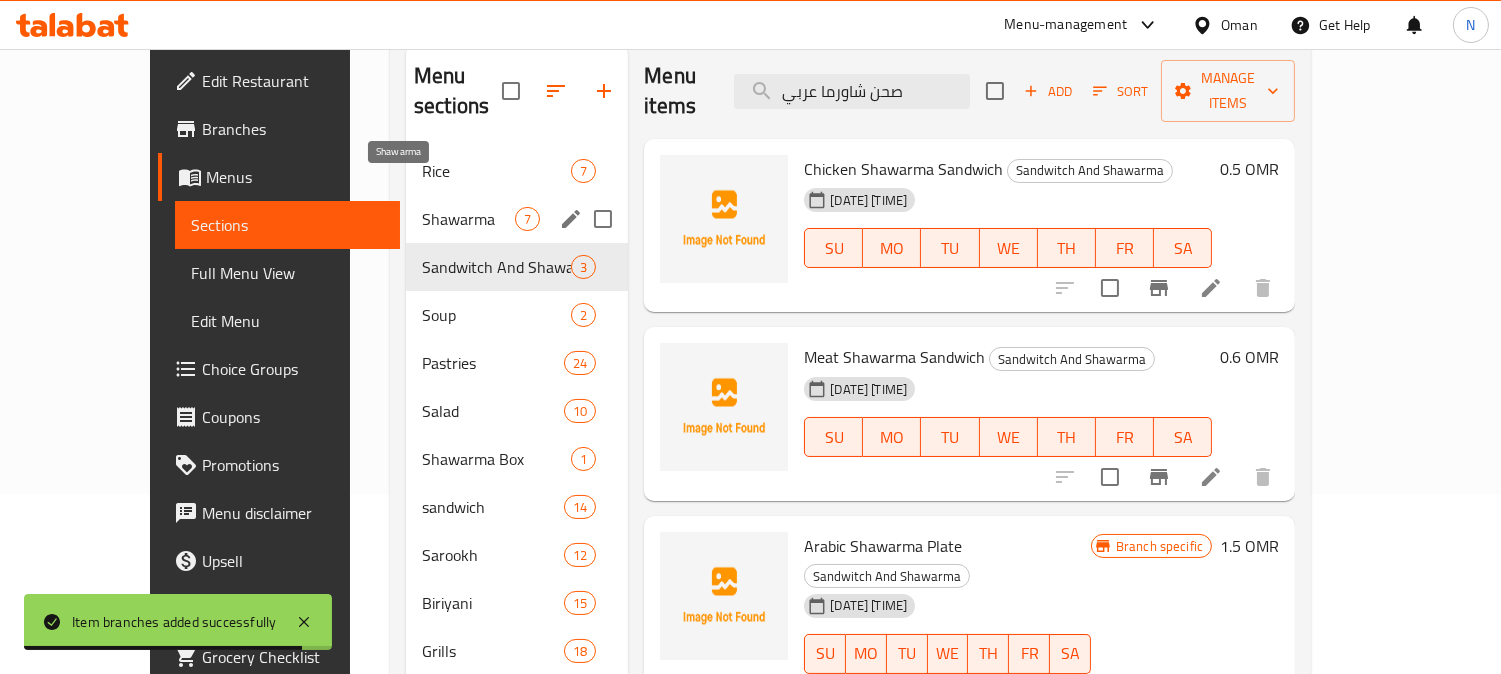 click on "Shawarma" at bounding box center [468, 219] 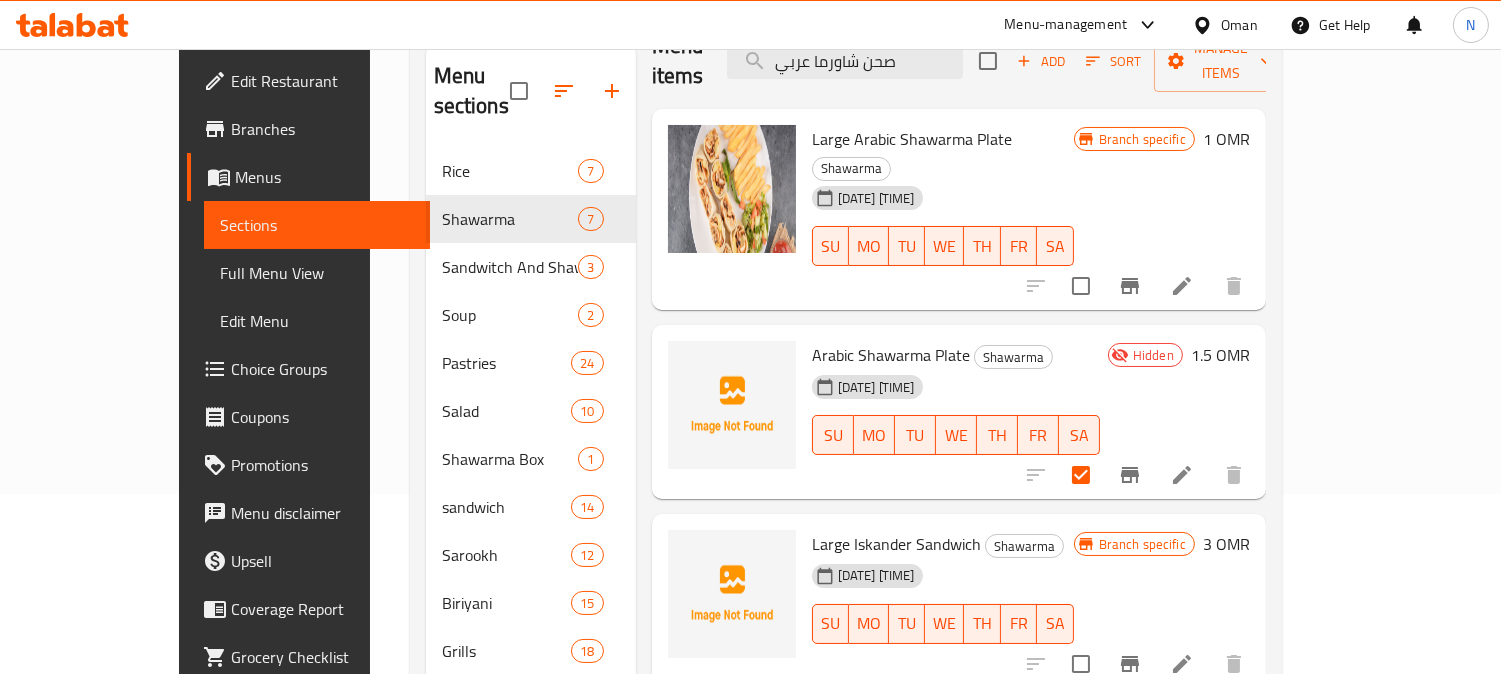 scroll, scrollTop: 0, scrollLeft: 0, axis: both 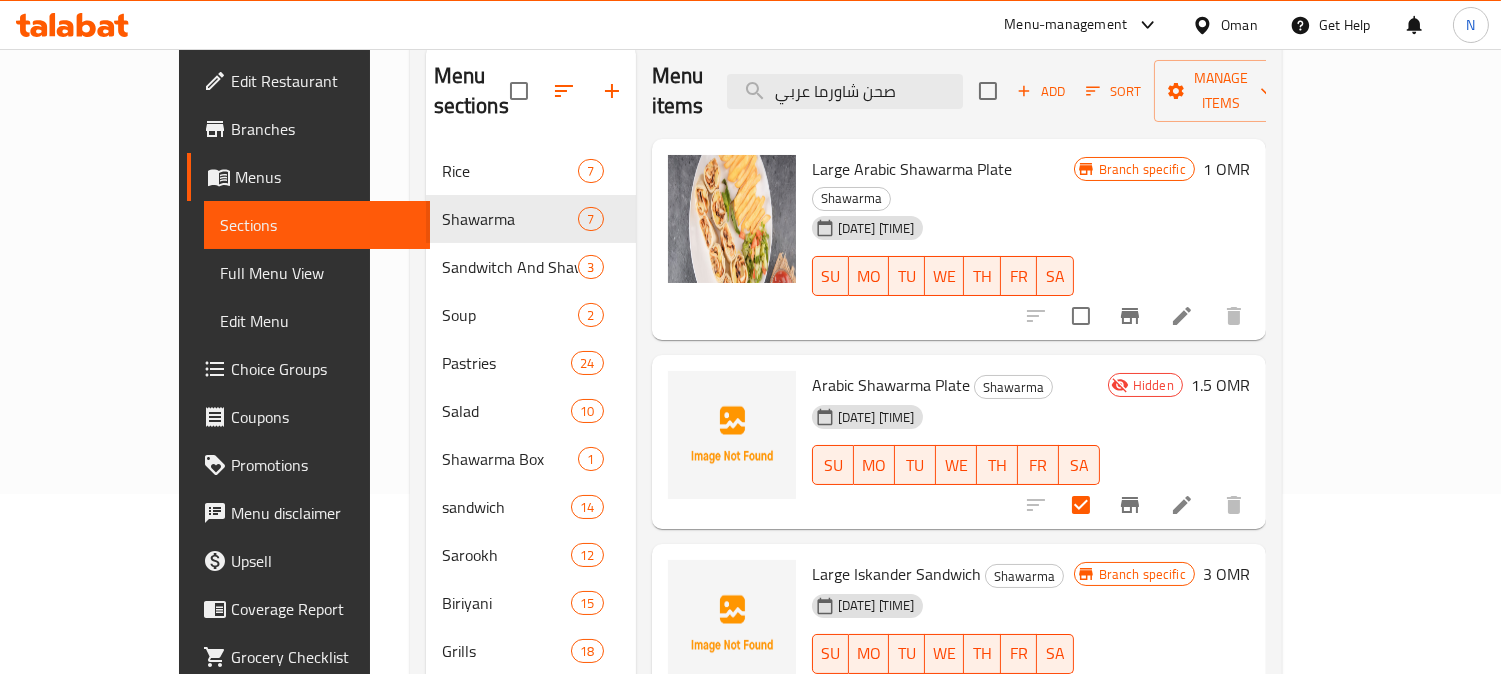 click on "Large Arabic Shawarma Plate" at bounding box center (912, 169) 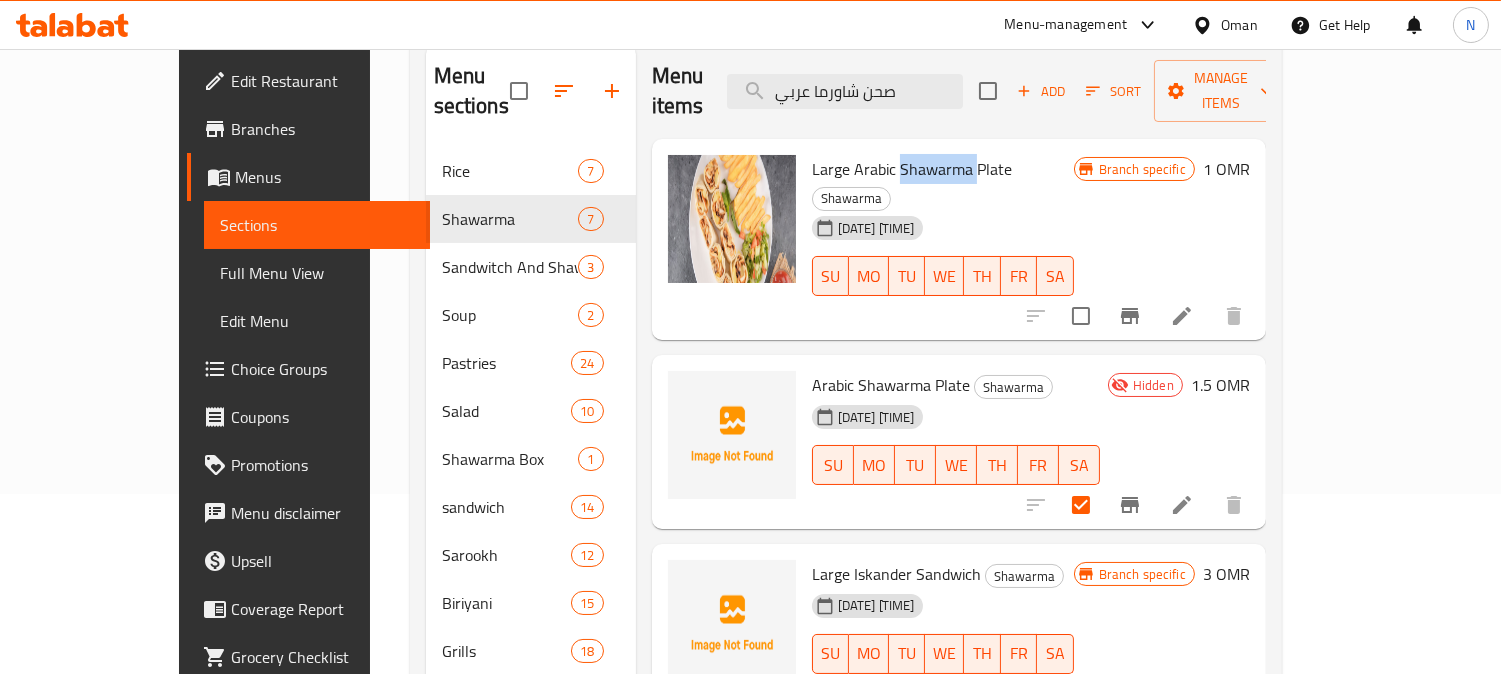 click on "Large Arabic Shawarma Plate" at bounding box center [912, 169] 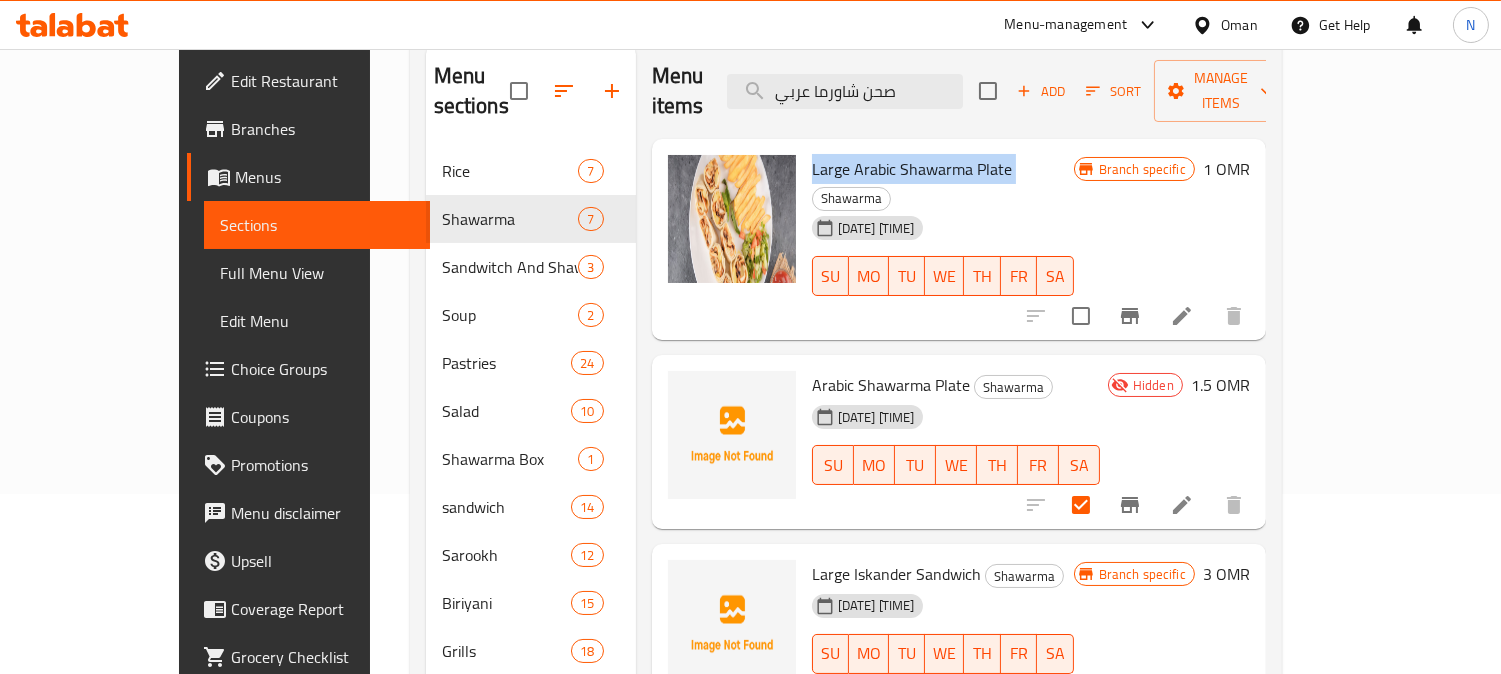 click on "Large Arabic Shawarma Plate" at bounding box center [912, 169] 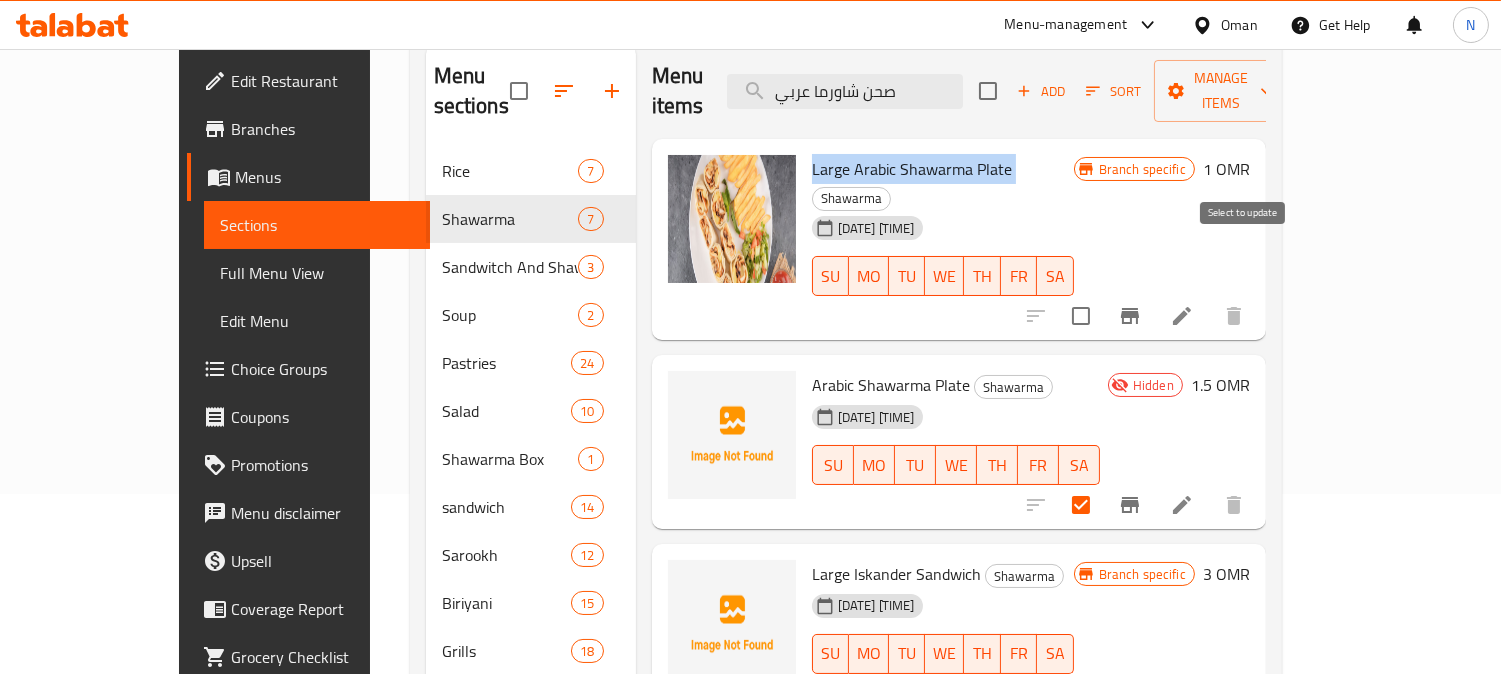 click at bounding box center (1081, 316) 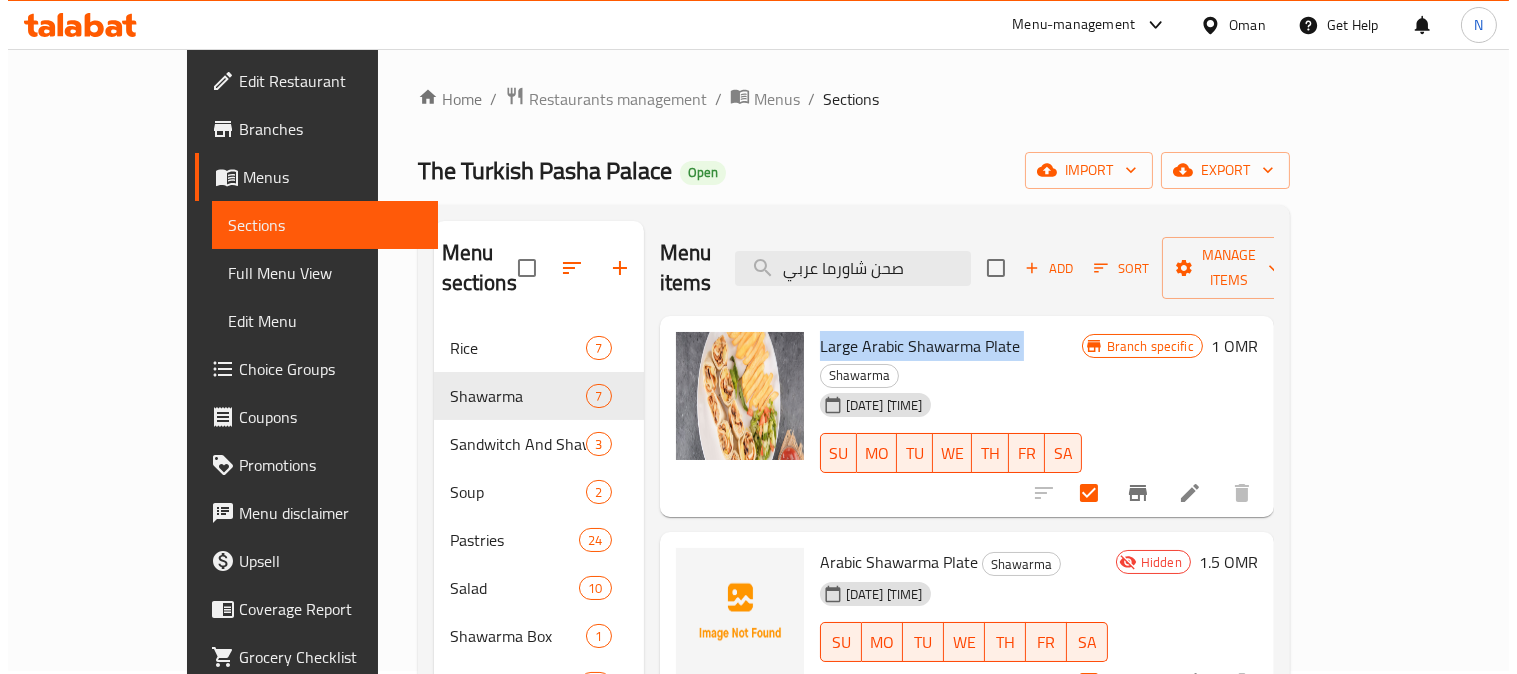 scroll, scrollTop: 0, scrollLeft: 0, axis: both 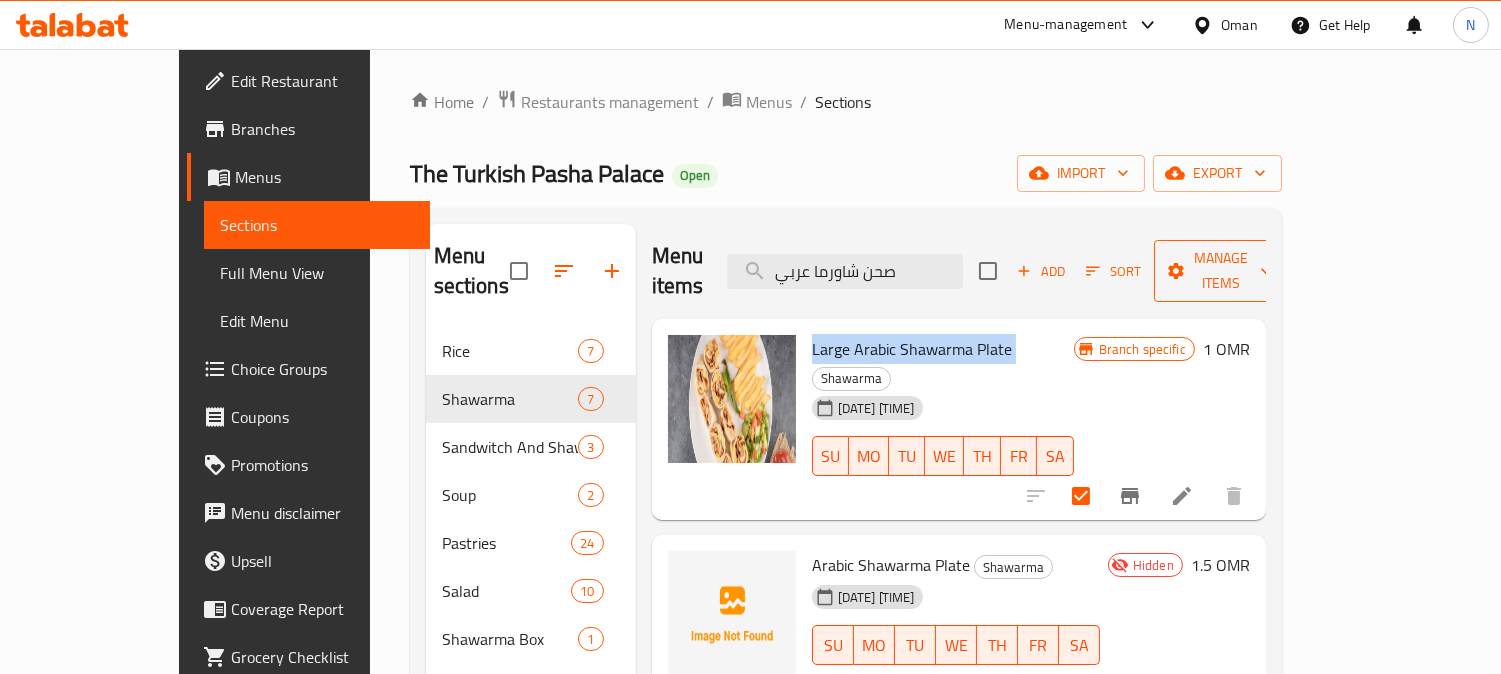 click on "Manage items" at bounding box center [1221, 271] 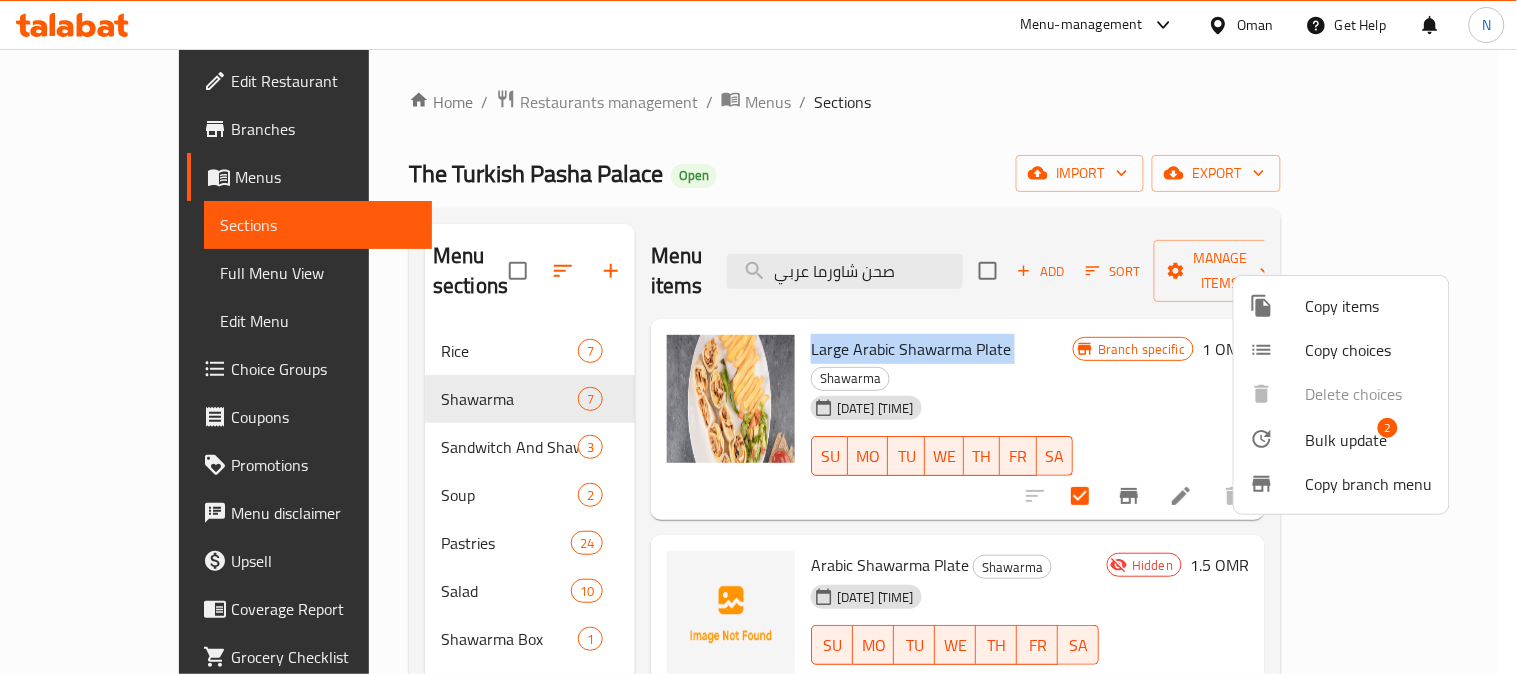 click on "Copy items" at bounding box center (1369, 306) 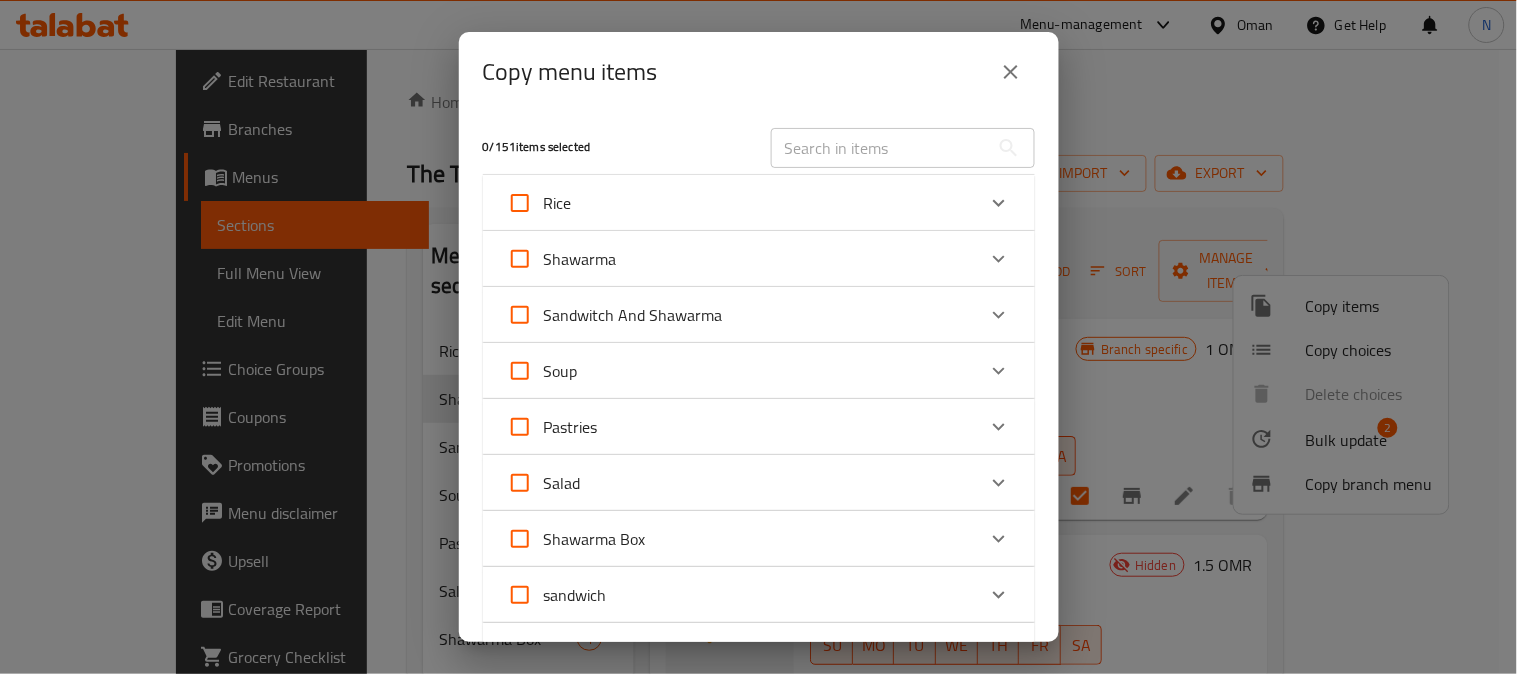 click on "Shawarma" at bounding box center [741, 259] 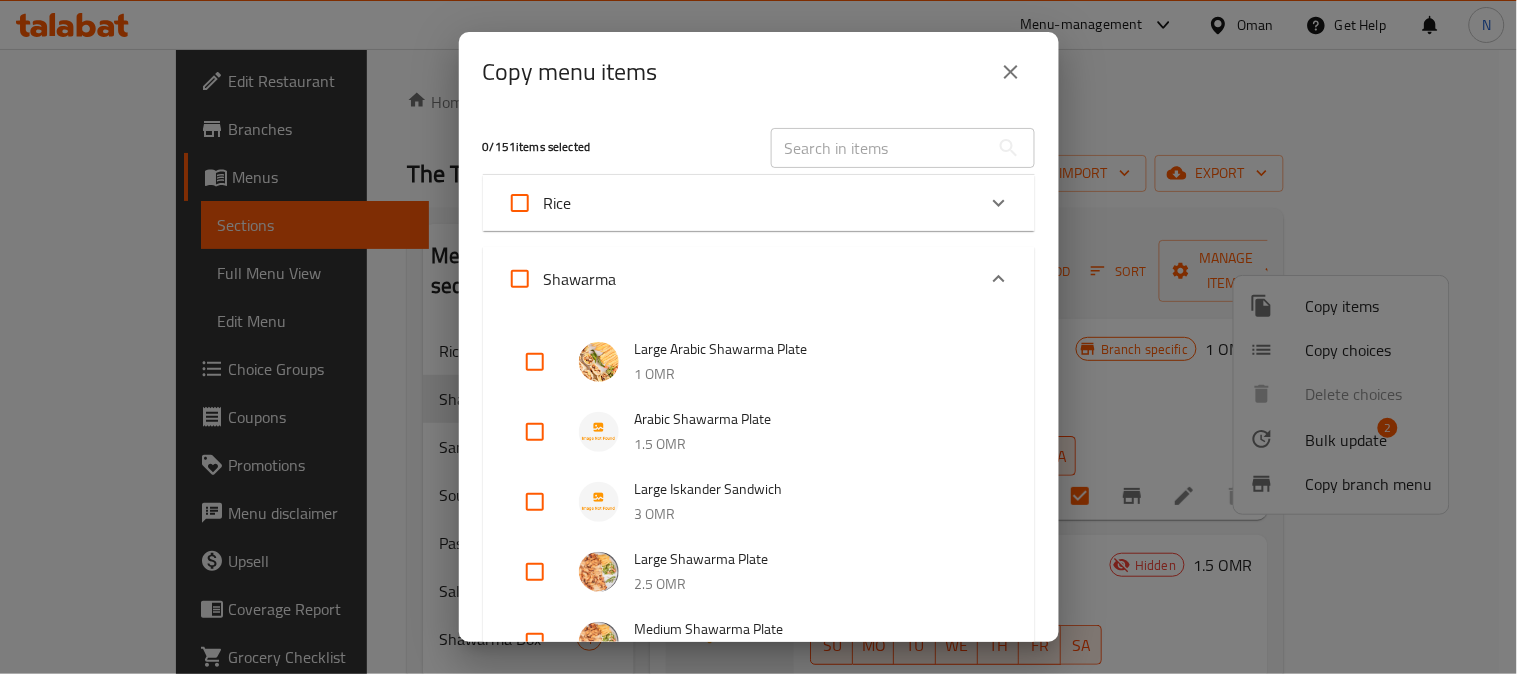 click at bounding box center (535, 362) 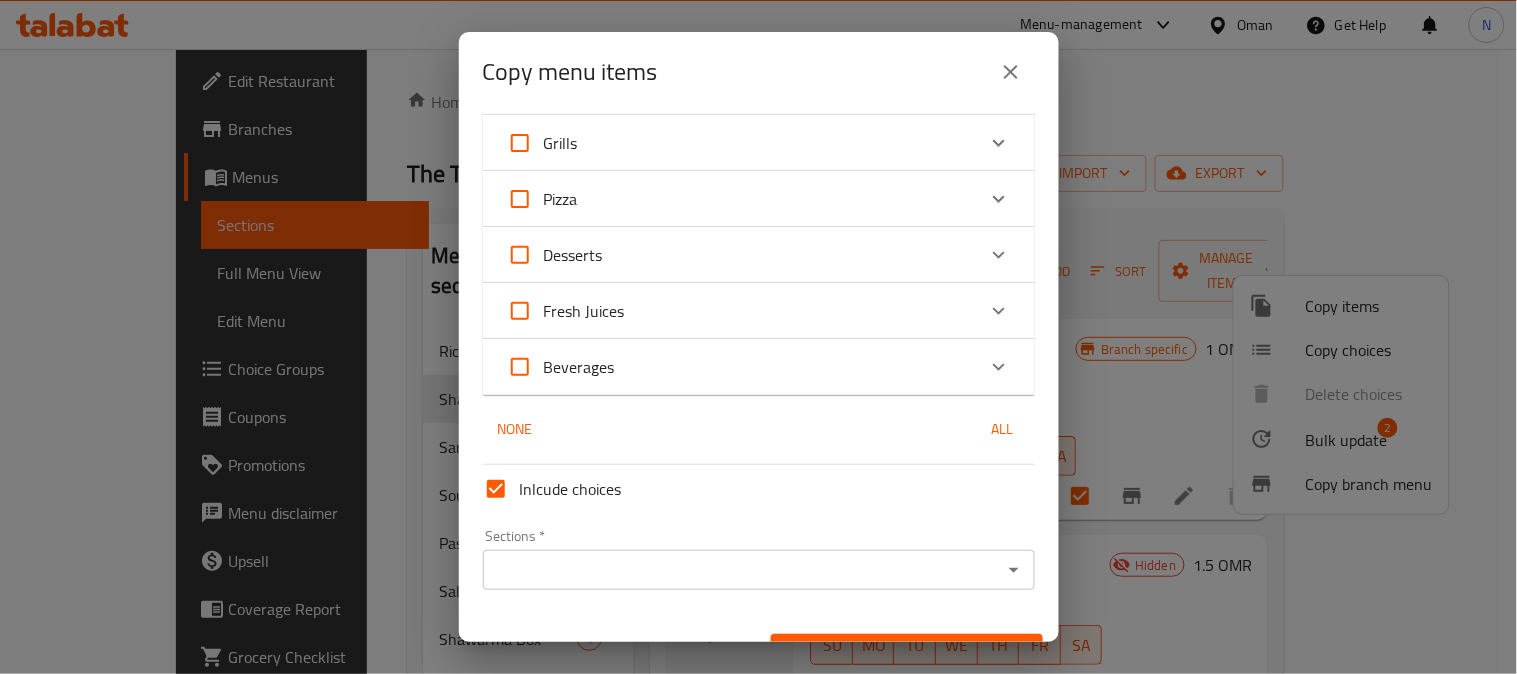 scroll, scrollTop: 1222, scrollLeft: 0, axis: vertical 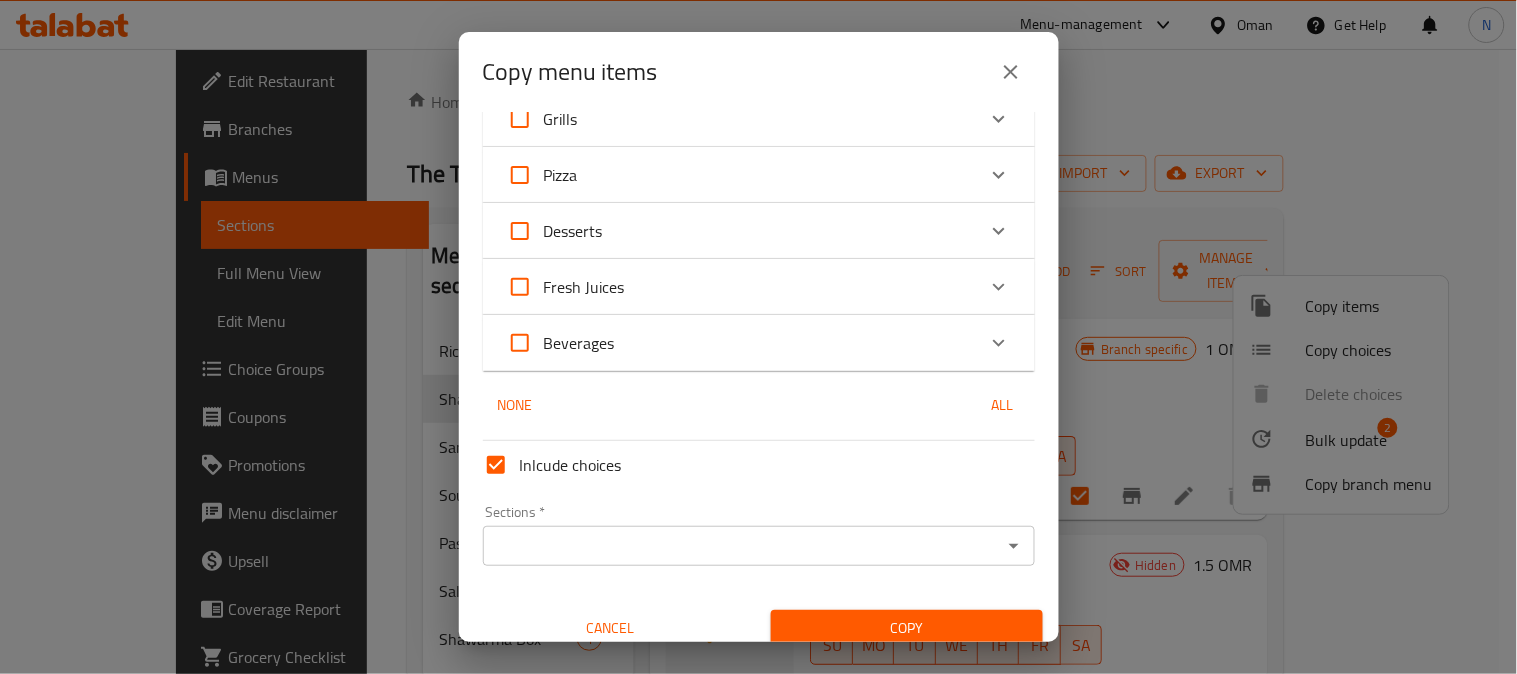click on "Sections   *" at bounding box center [742, 546] 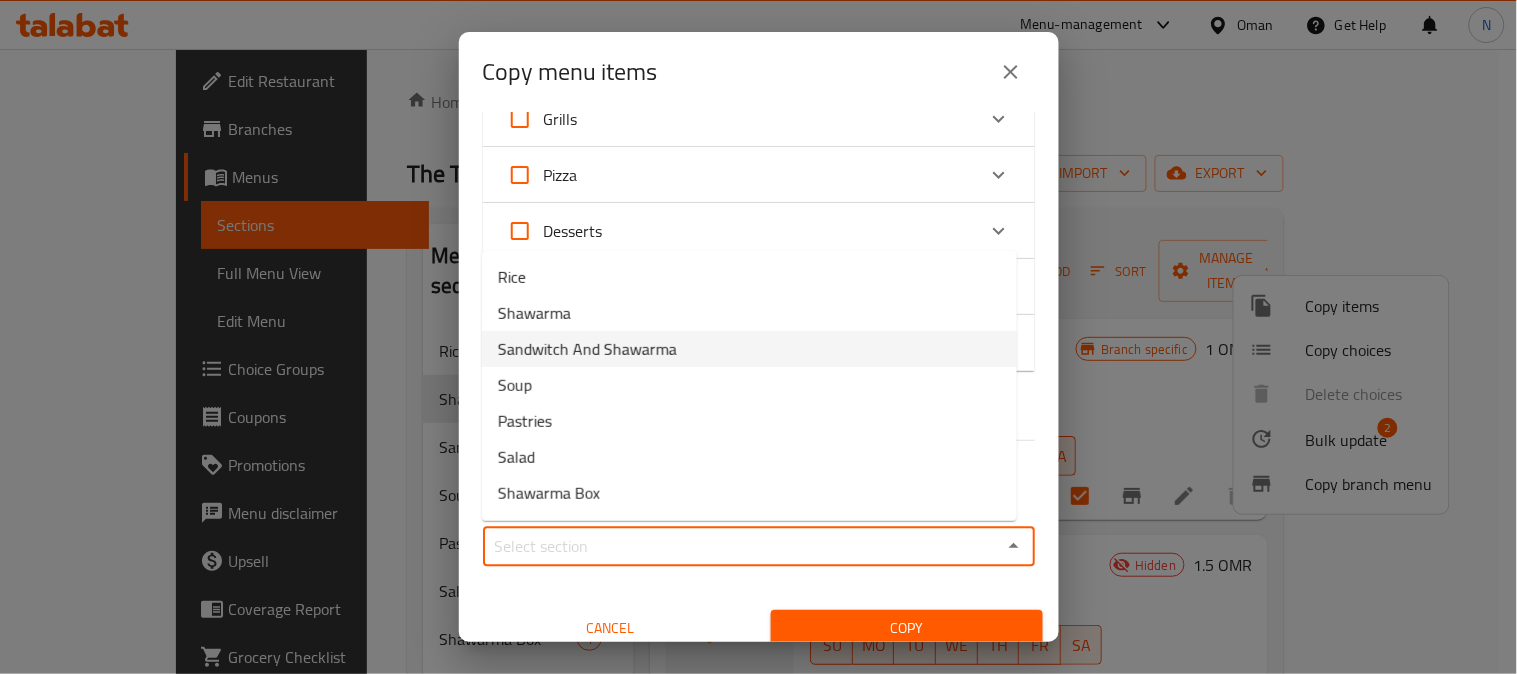 click on "Sandwitch And Shawarma" at bounding box center (587, 349) 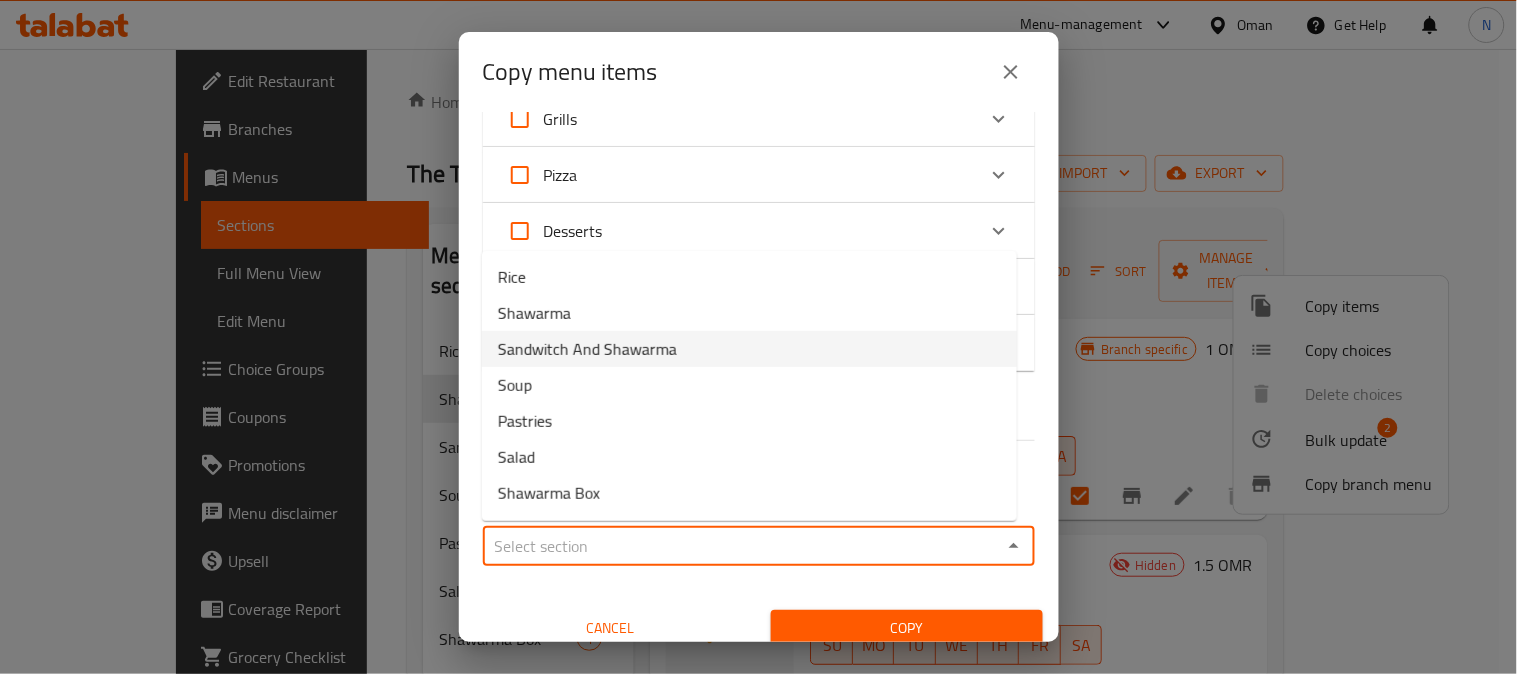 type on "Sandwitch And Shawarma" 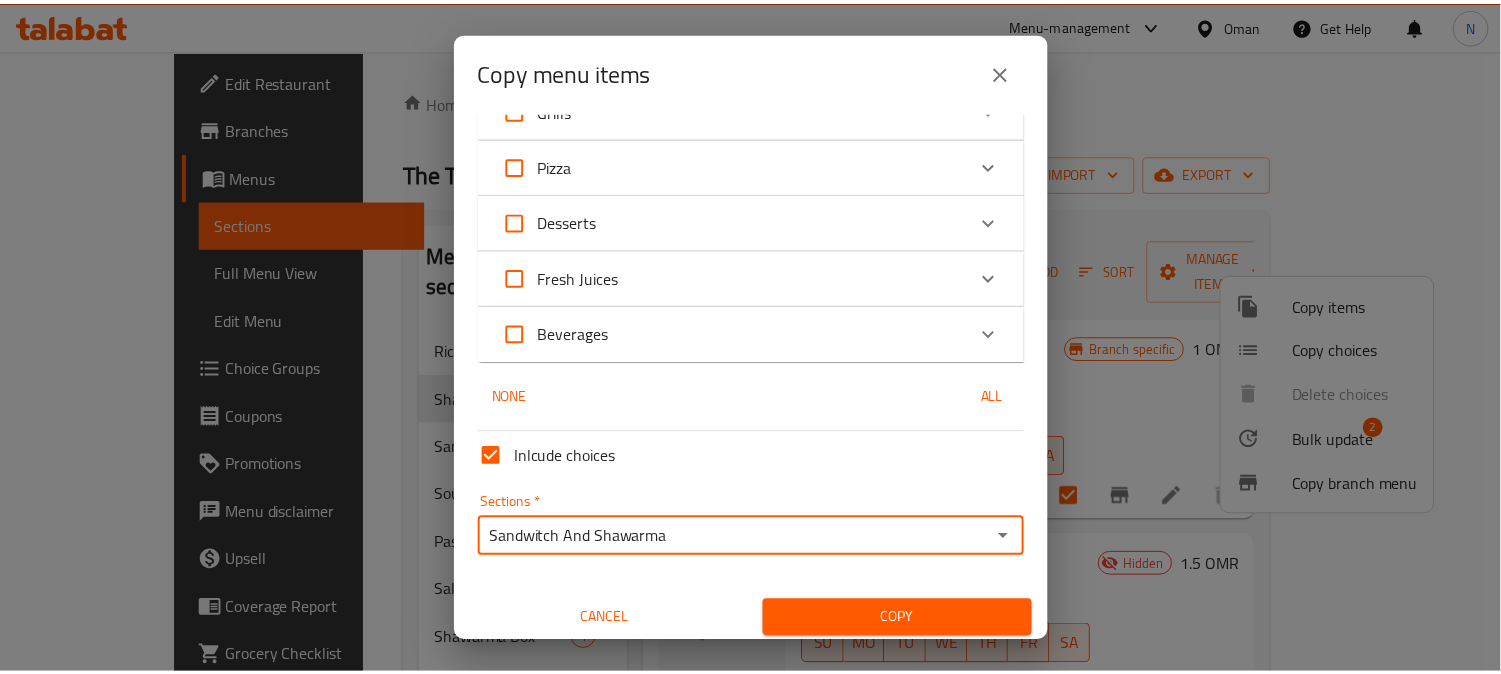 scroll, scrollTop: 1237, scrollLeft: 0, axis: vertical 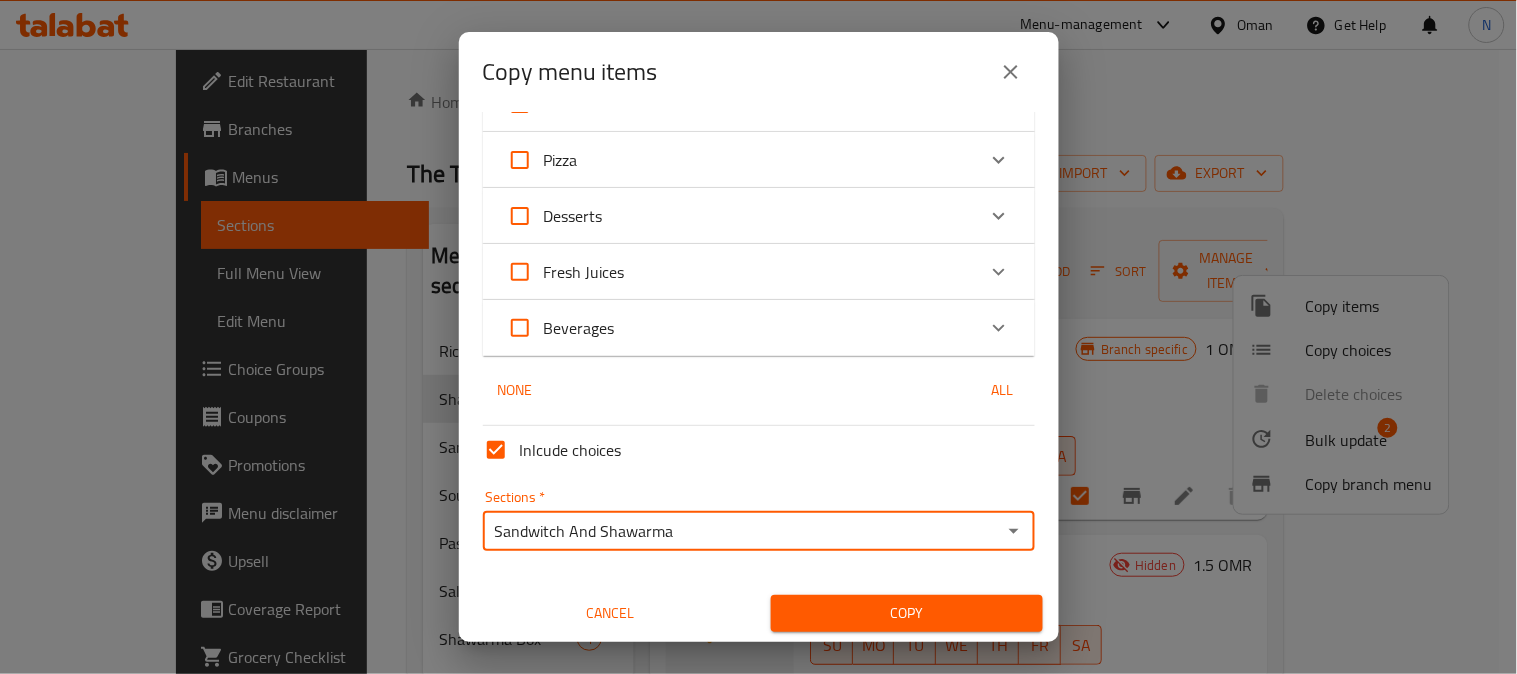 click on "Copy" at bounding box center [907, 613] 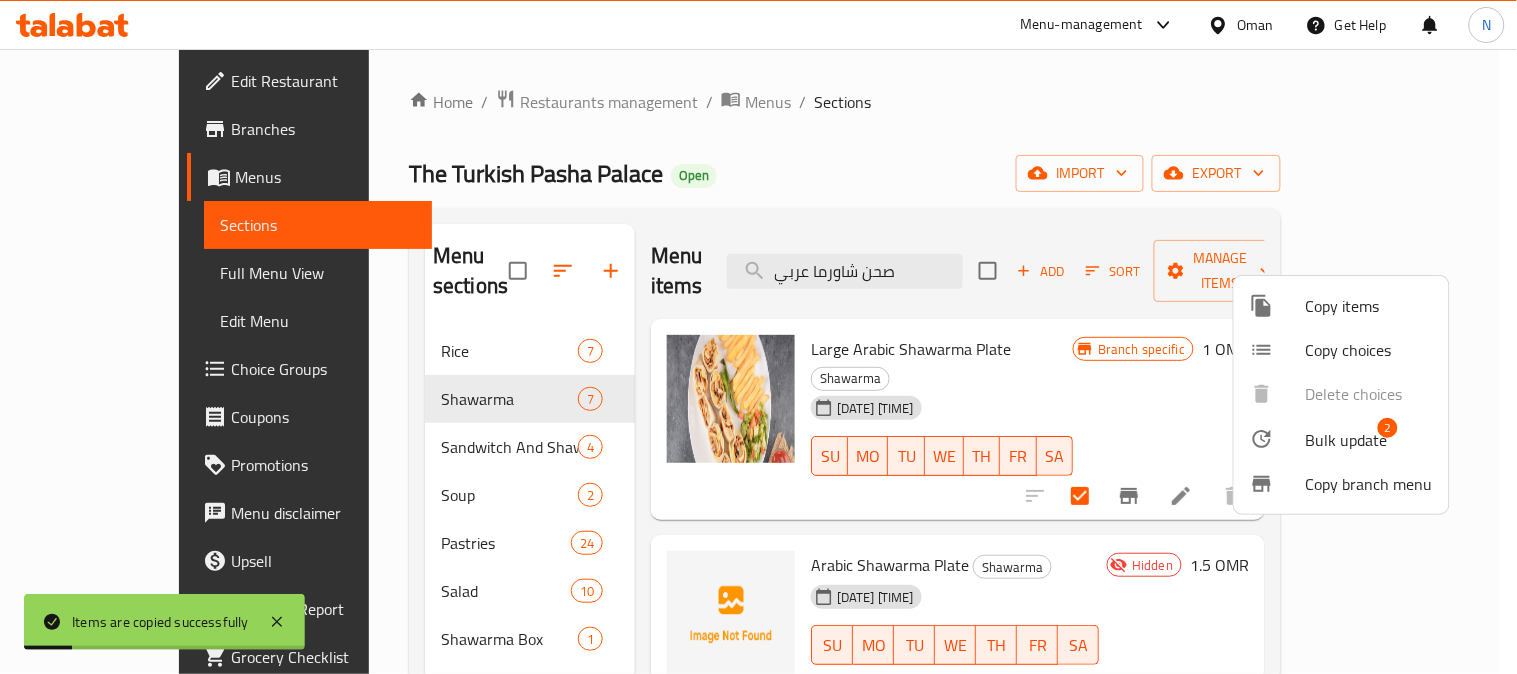 click at bounding box center [758, 337] 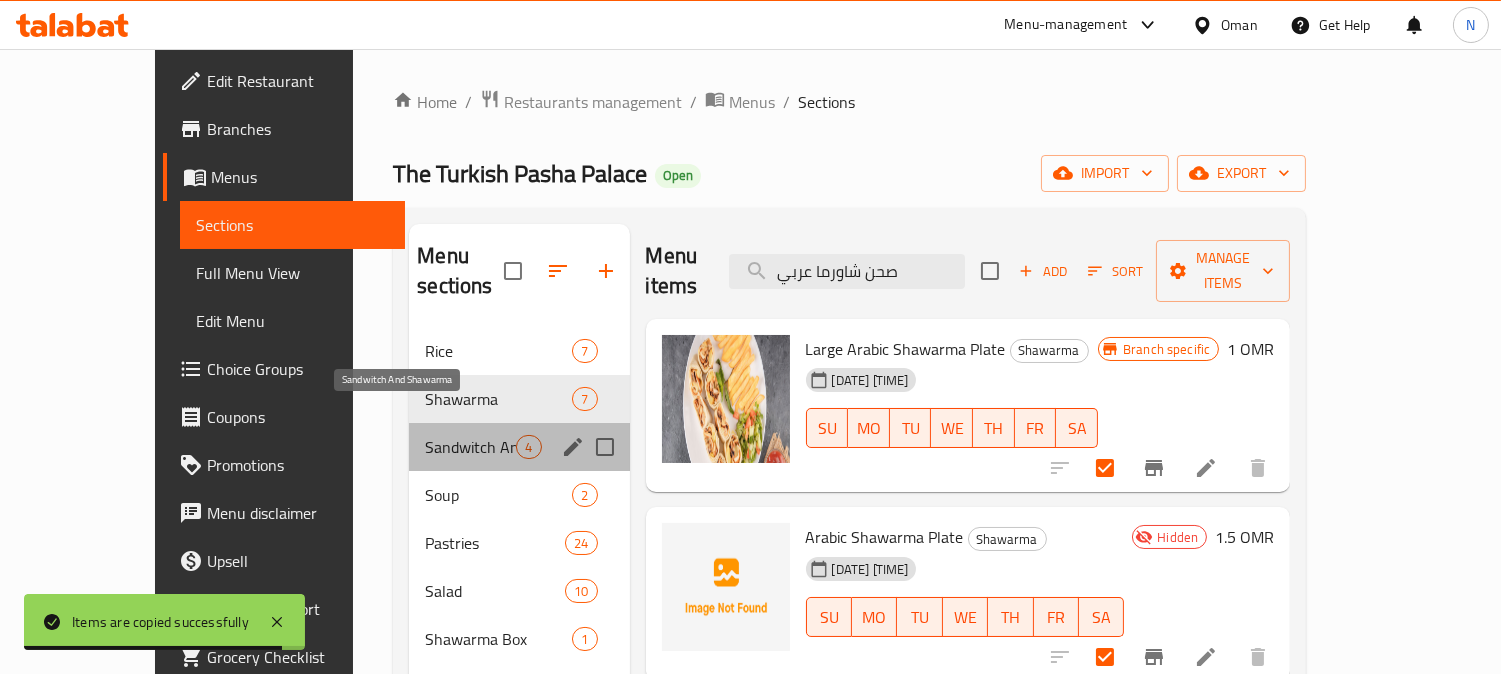 click on "Sandwitch And Shawarma" at bounding box center [470, 447] 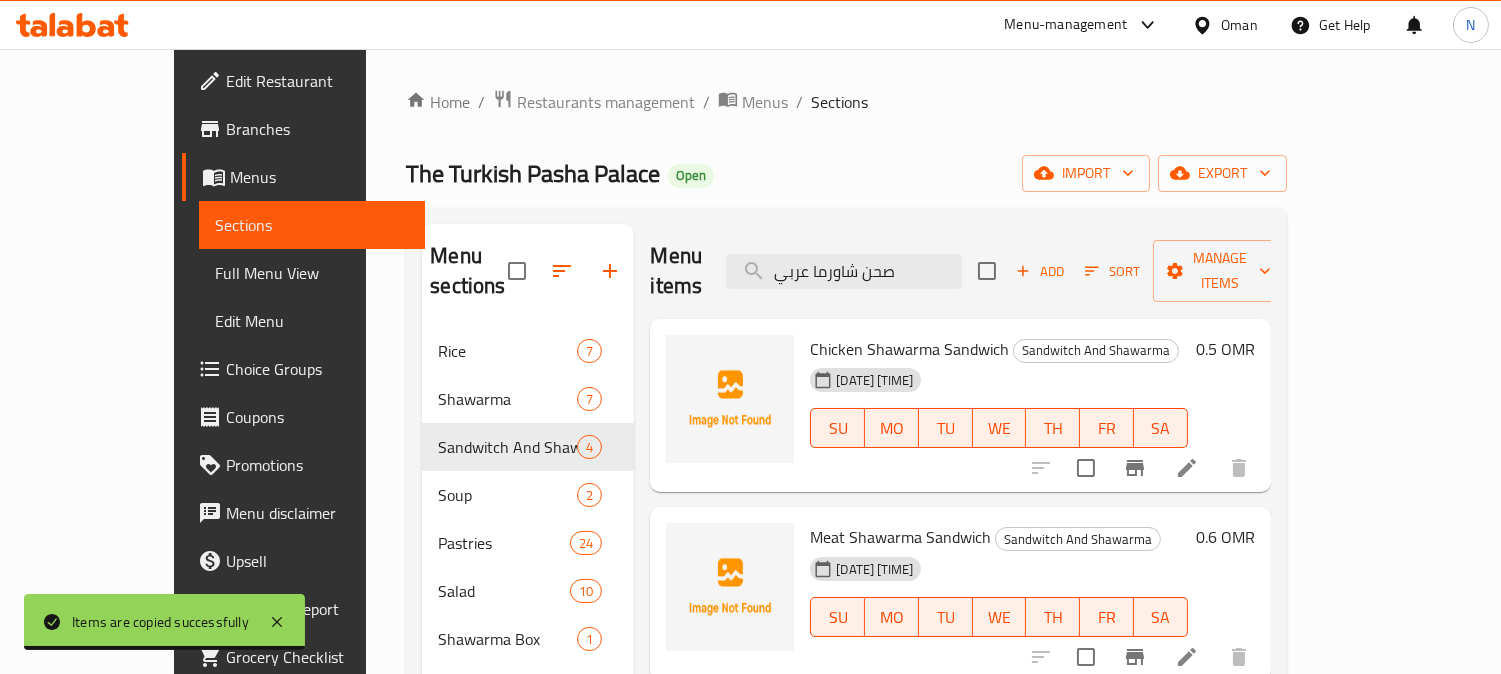 scroll, scrollTop: 3, scrollLeft: 0, axis: vertical 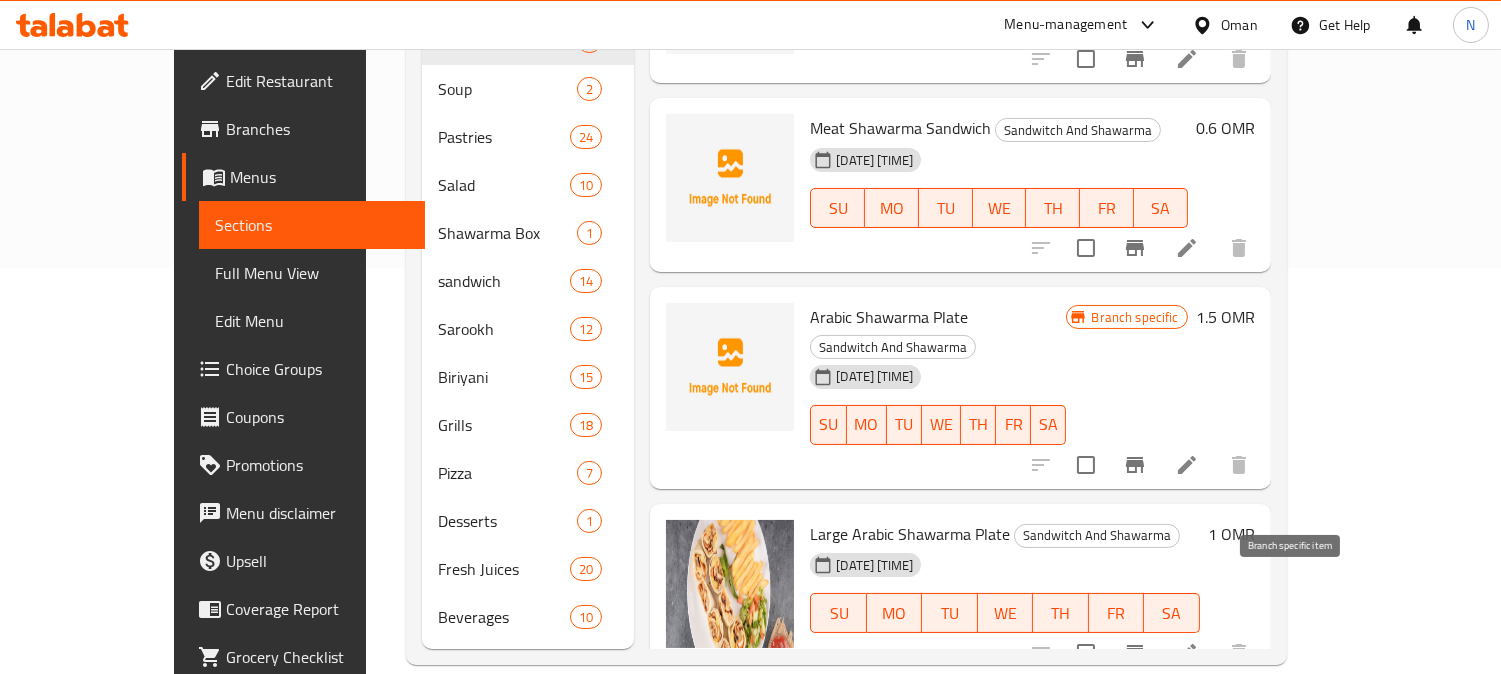 click 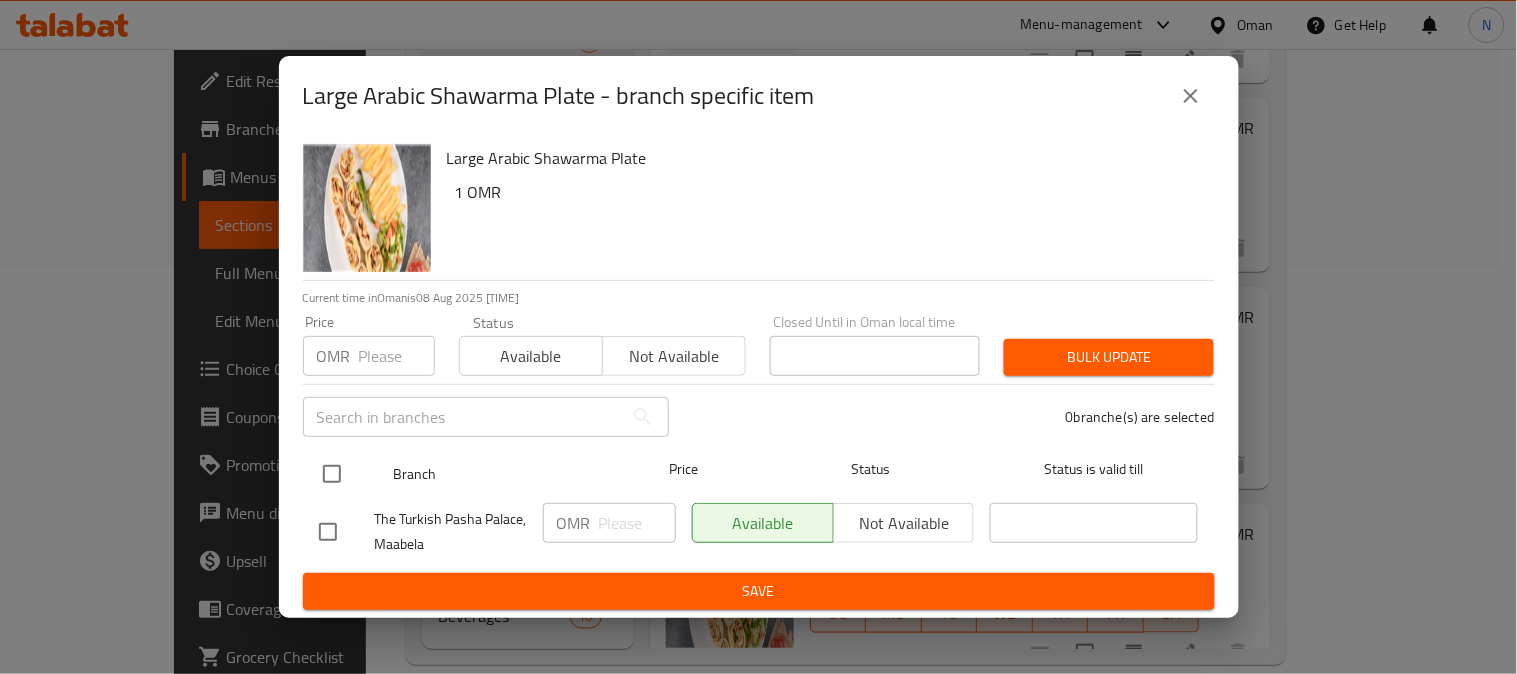 click at bounding box center [332, 474] 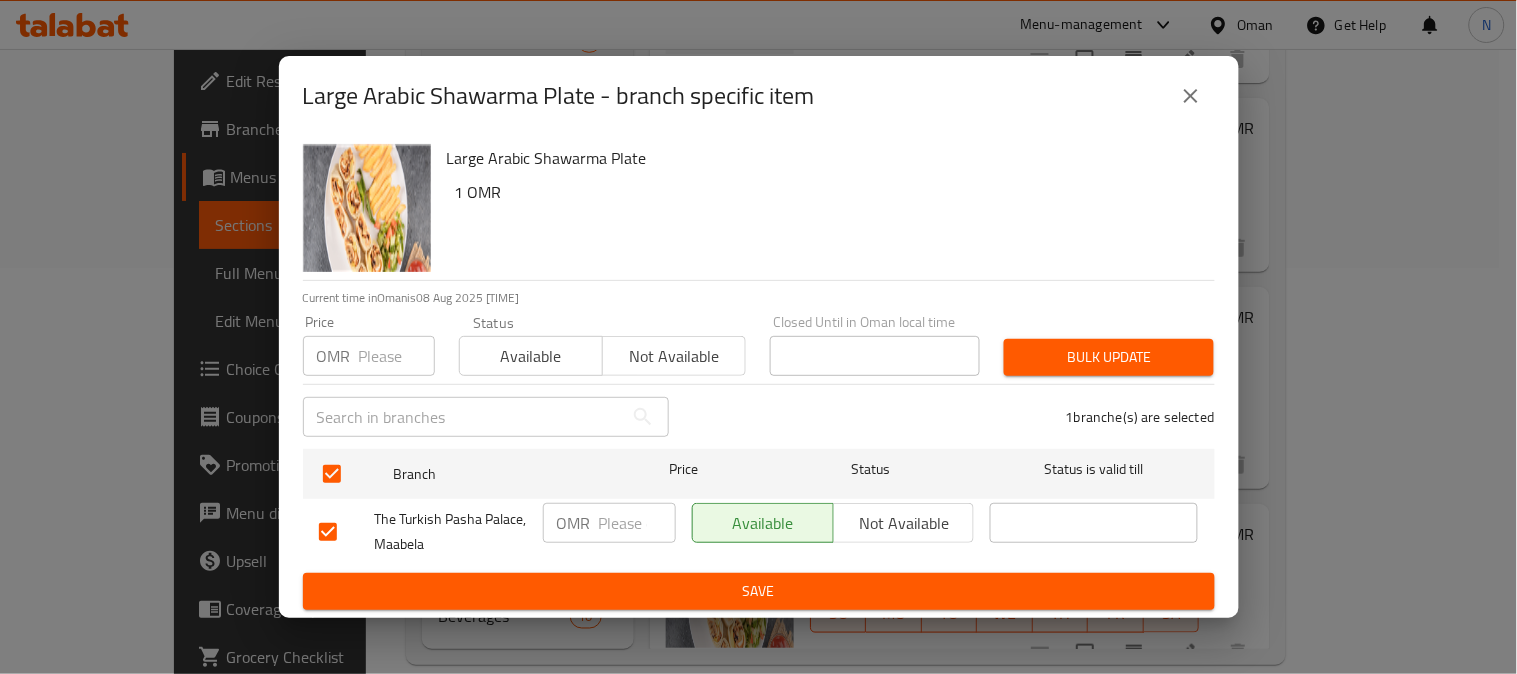 click at bounding box center [637, 523] 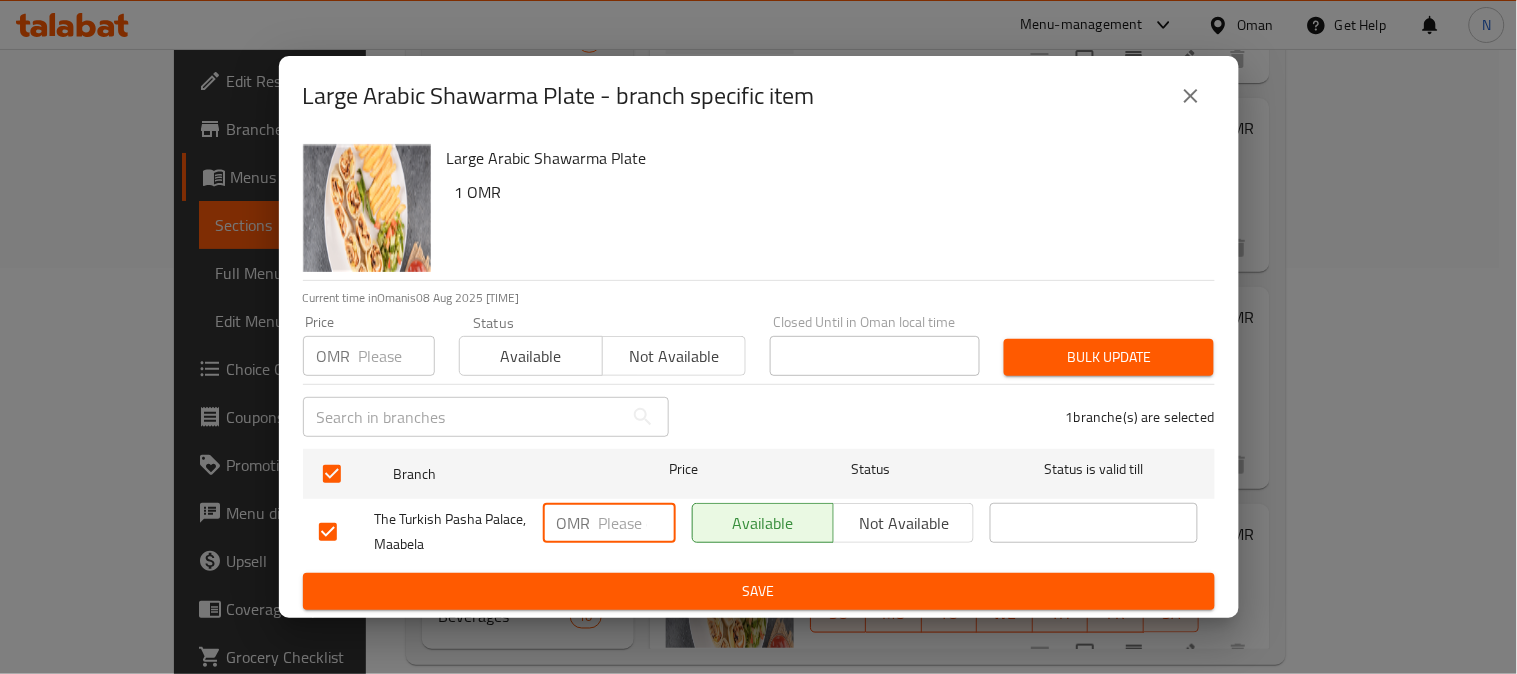 paste on "2.4" 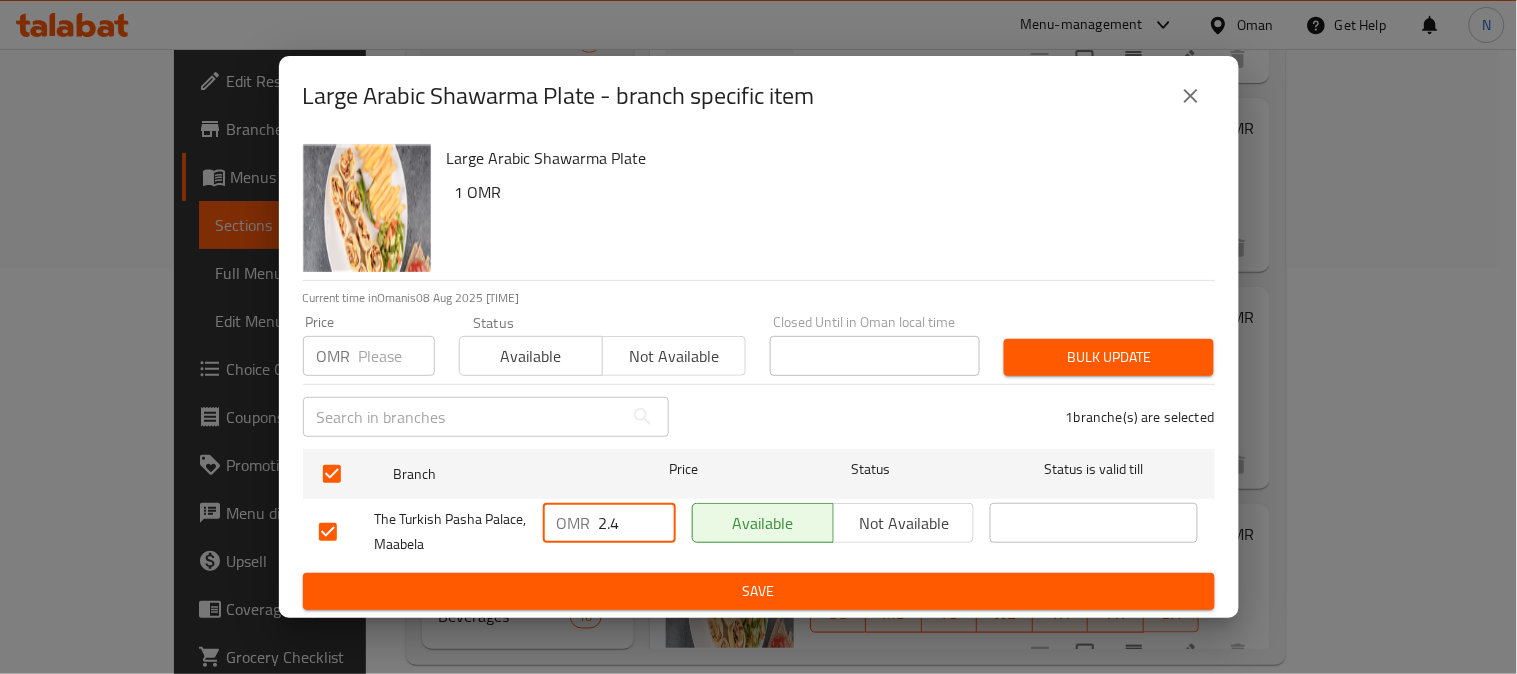 type on "2.4" 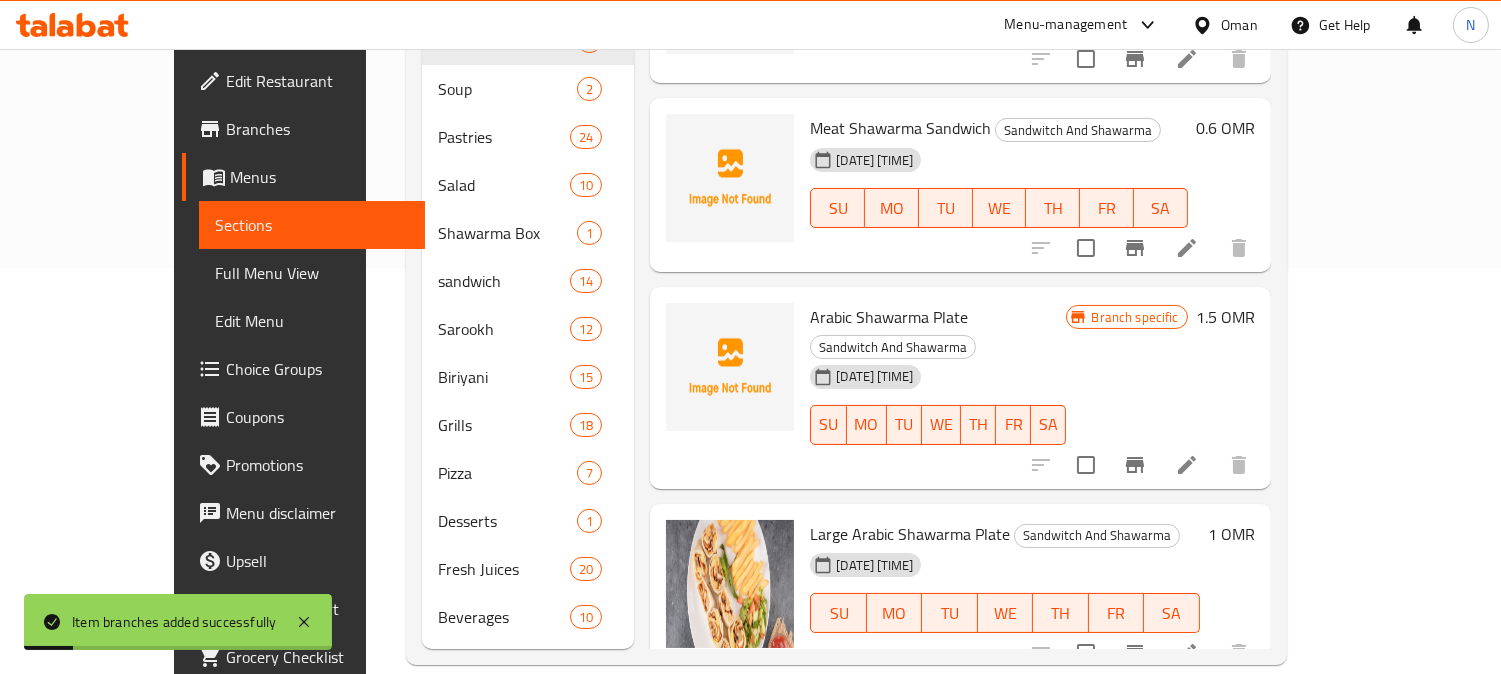 scroll, scrollTop: 0, scrollLeft: 0, axis: both 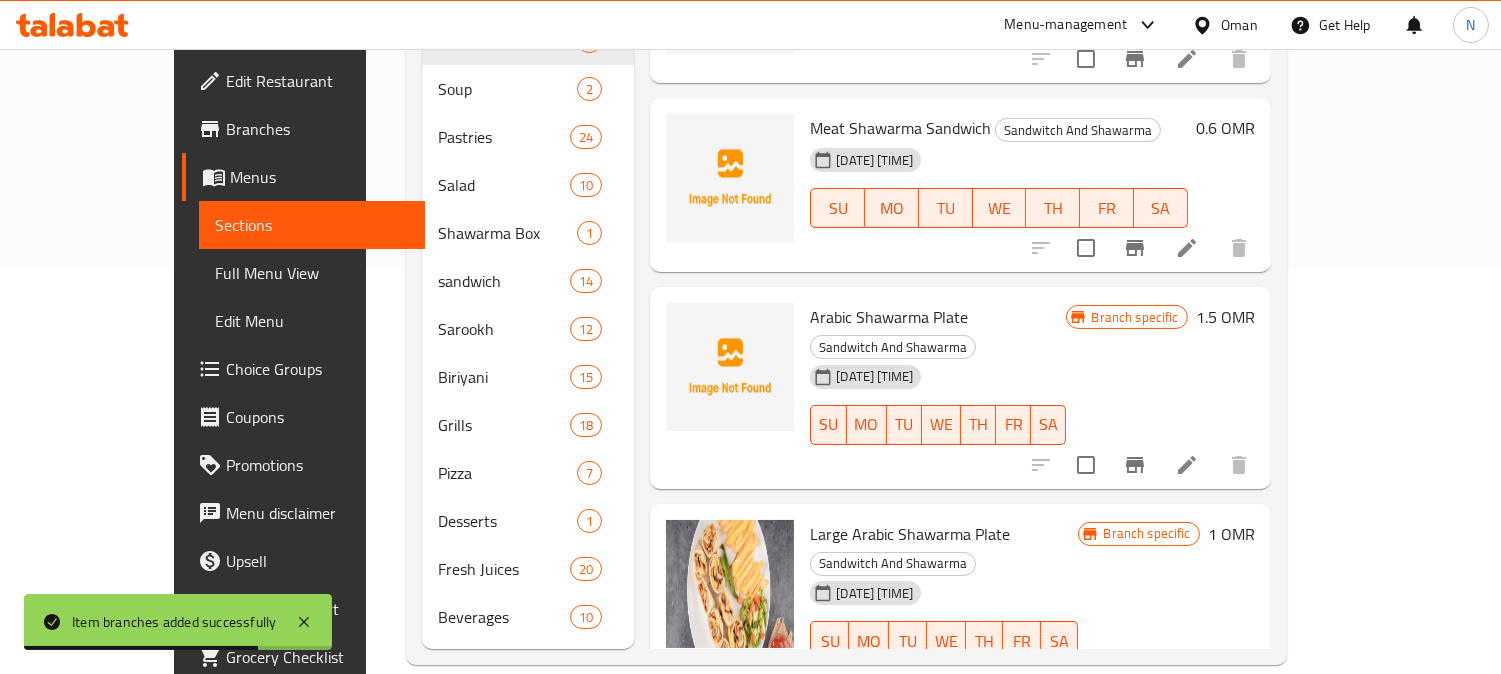click on "Large Arabic Shawarma Plate" at bounding box center [910, 534] 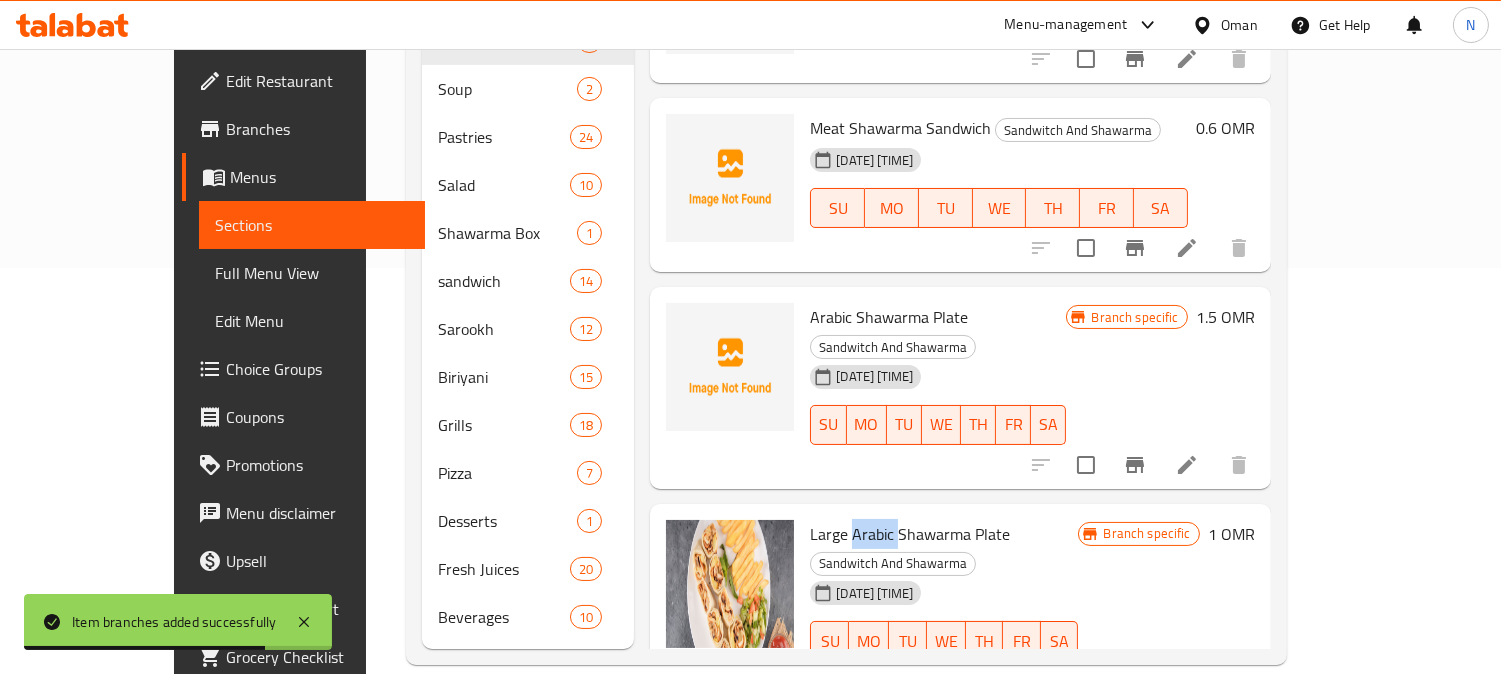 click on "Large Arabic Shawarma Plate" at bounding box center [910, 534] 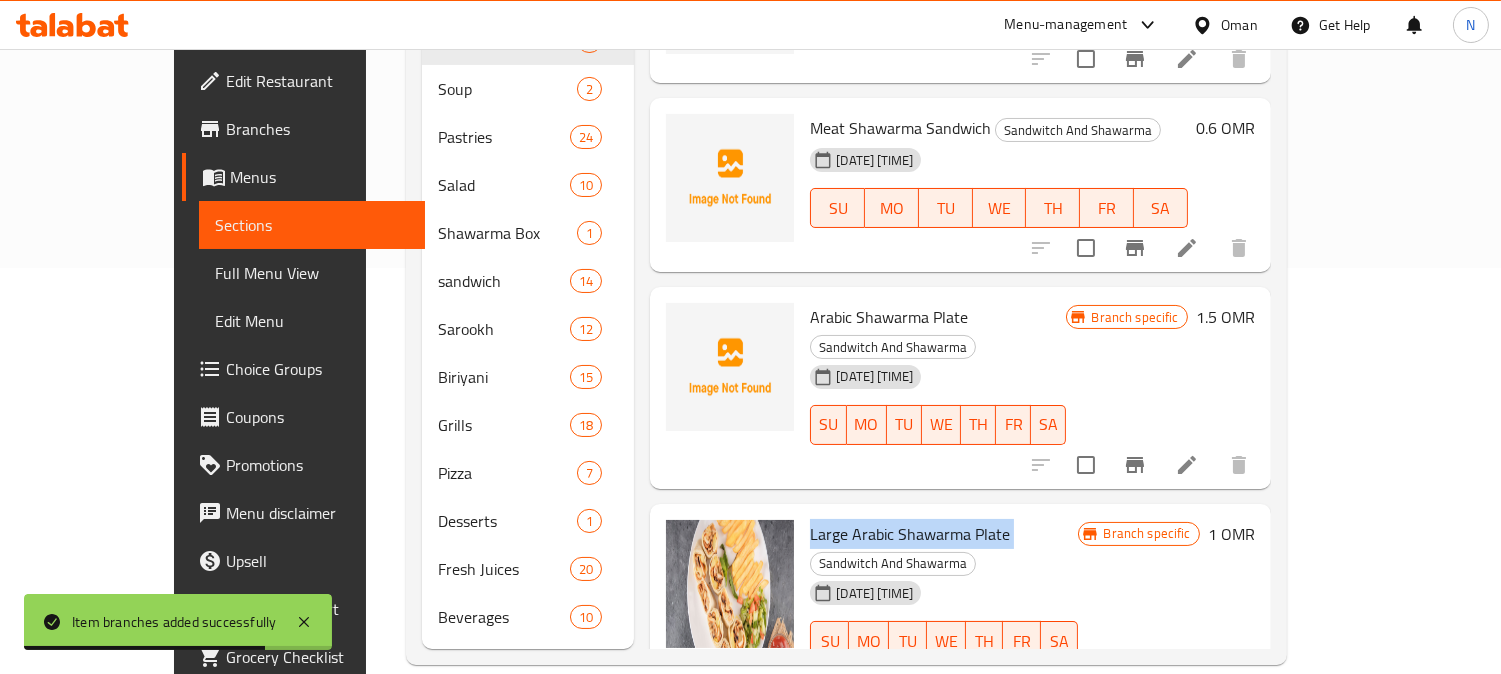 click on "Large Arabic Shawarma Plate" at bounding box center (910, 534) 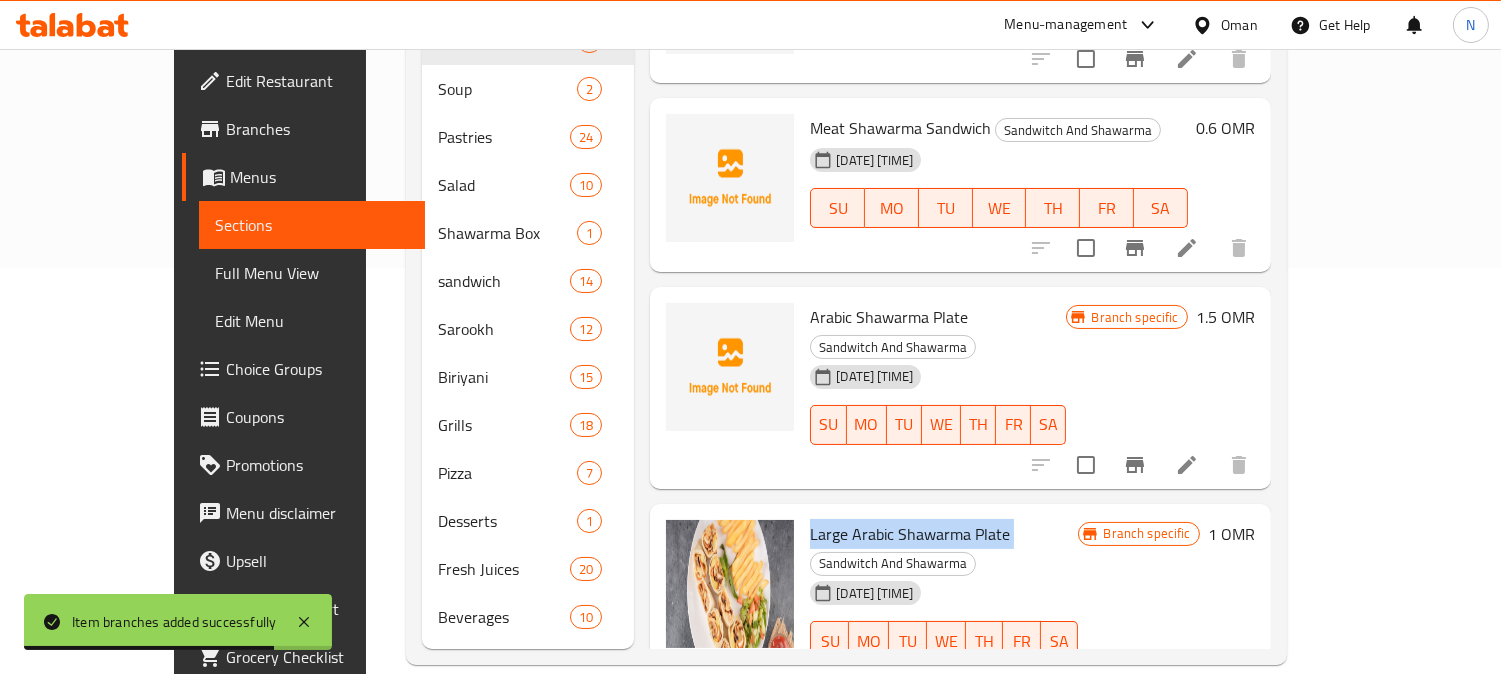 copy on "Large Arabic Shawarma Plate" 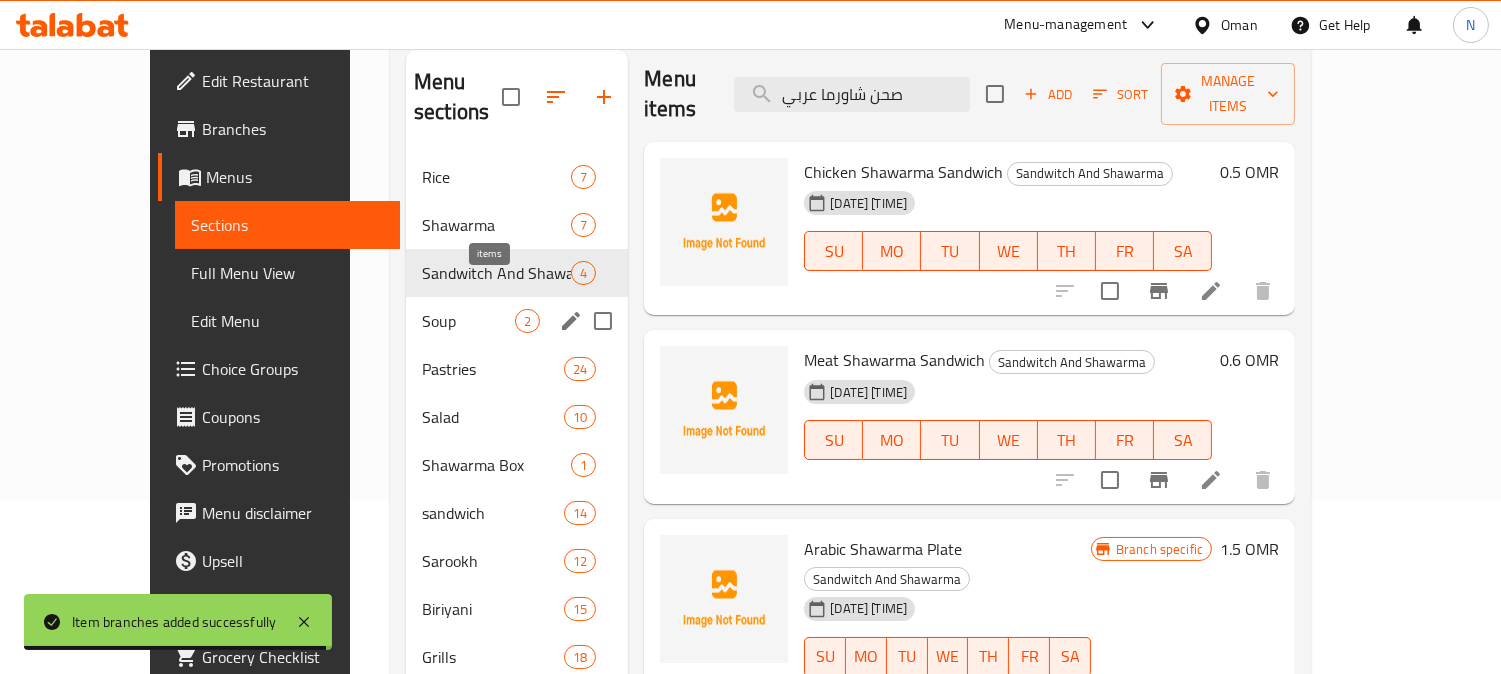 scroll, scrollTop: 73, scrollLeft: 0, axis: vertical 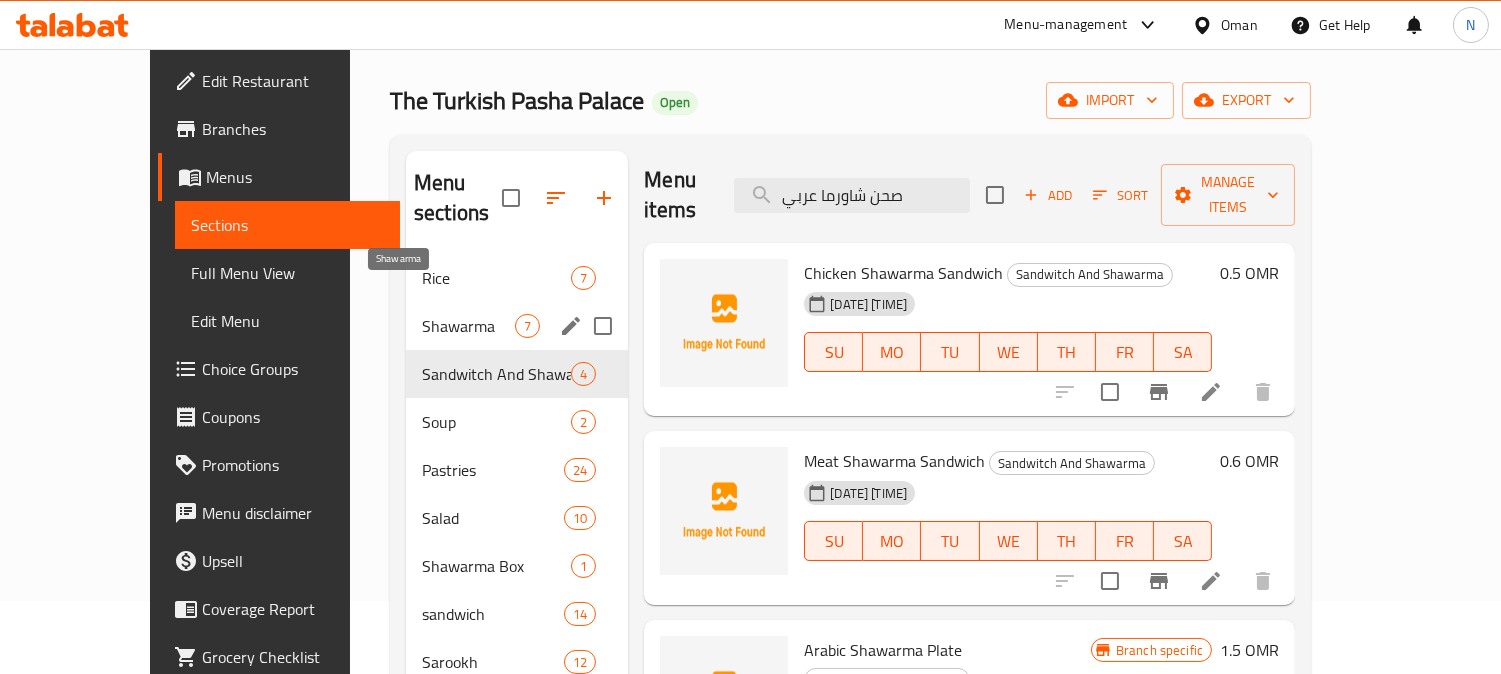 click on "Shawarma" at bounding box center [468, 326] 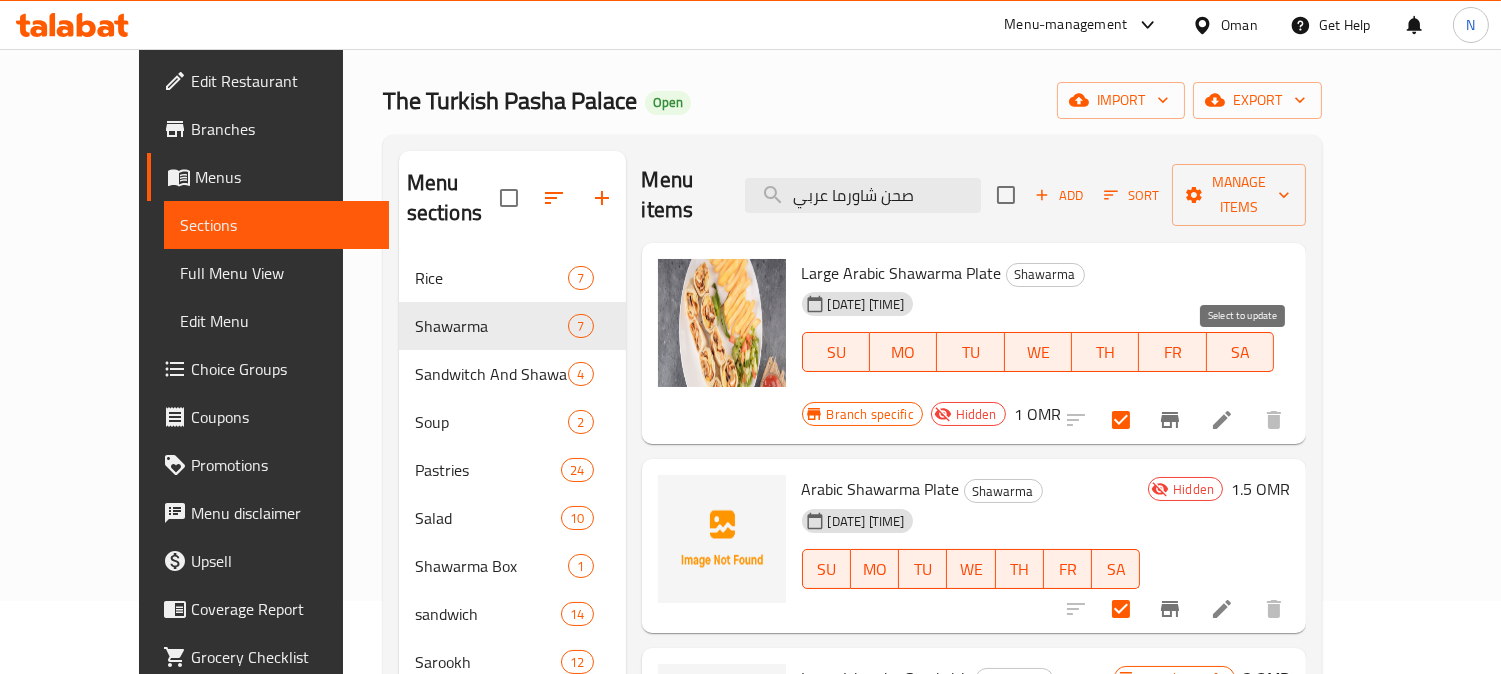 click at bounding box center (1121, 420) 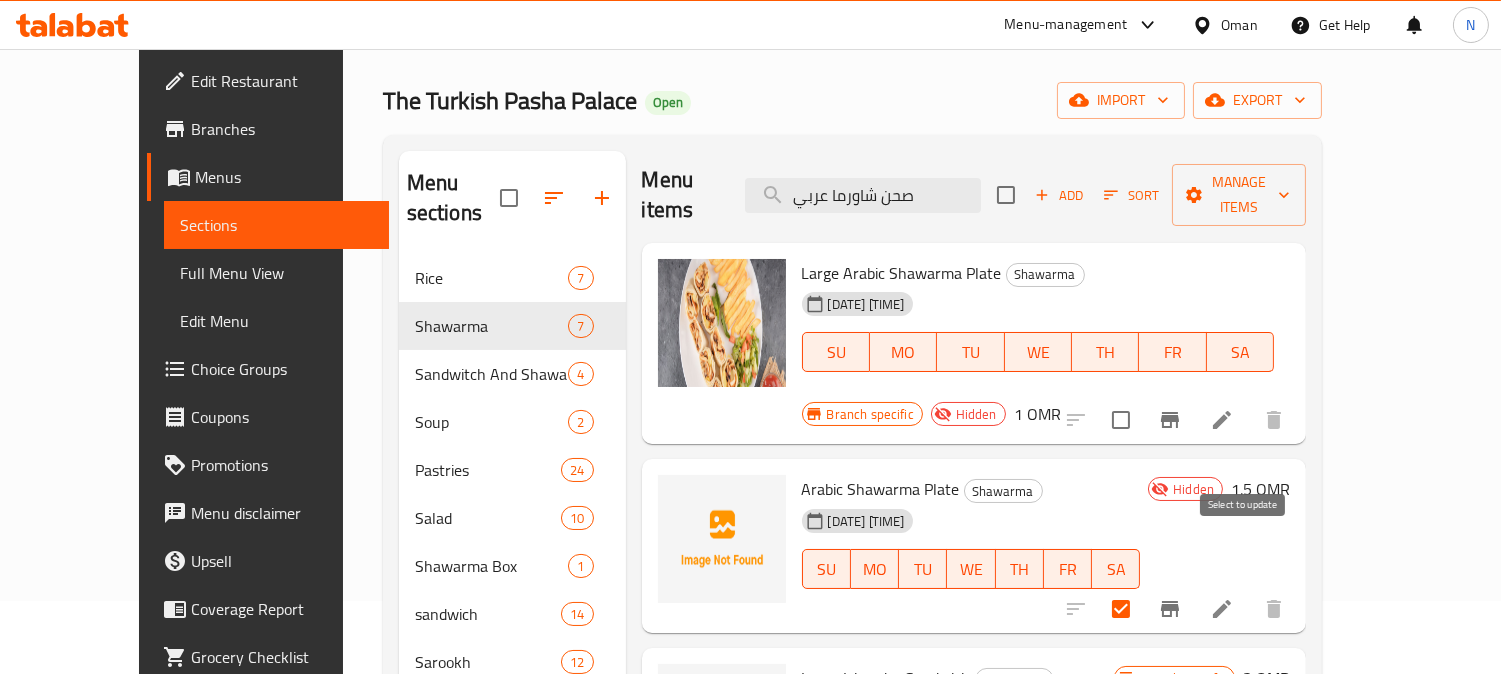click at bounding box center [1121, 609] 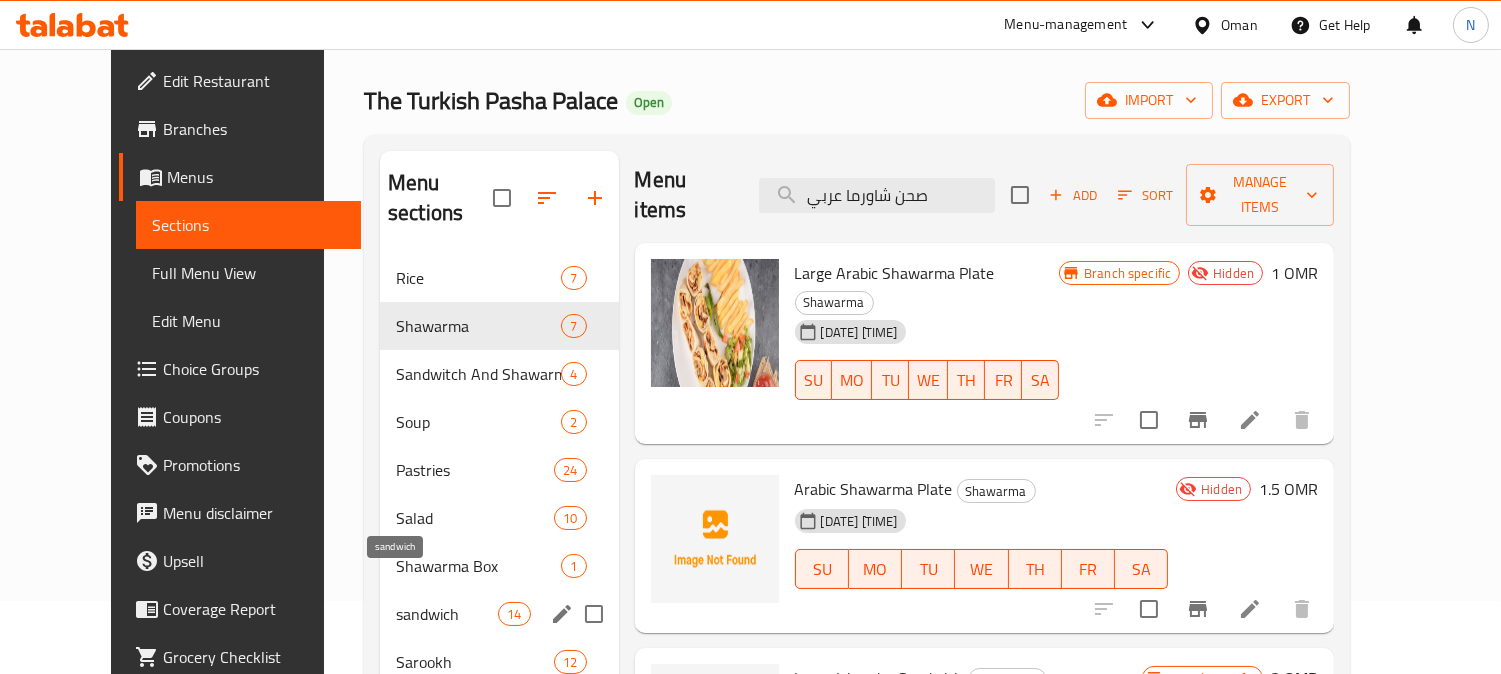 click on "sandwich" at bounding box center (447, 614) 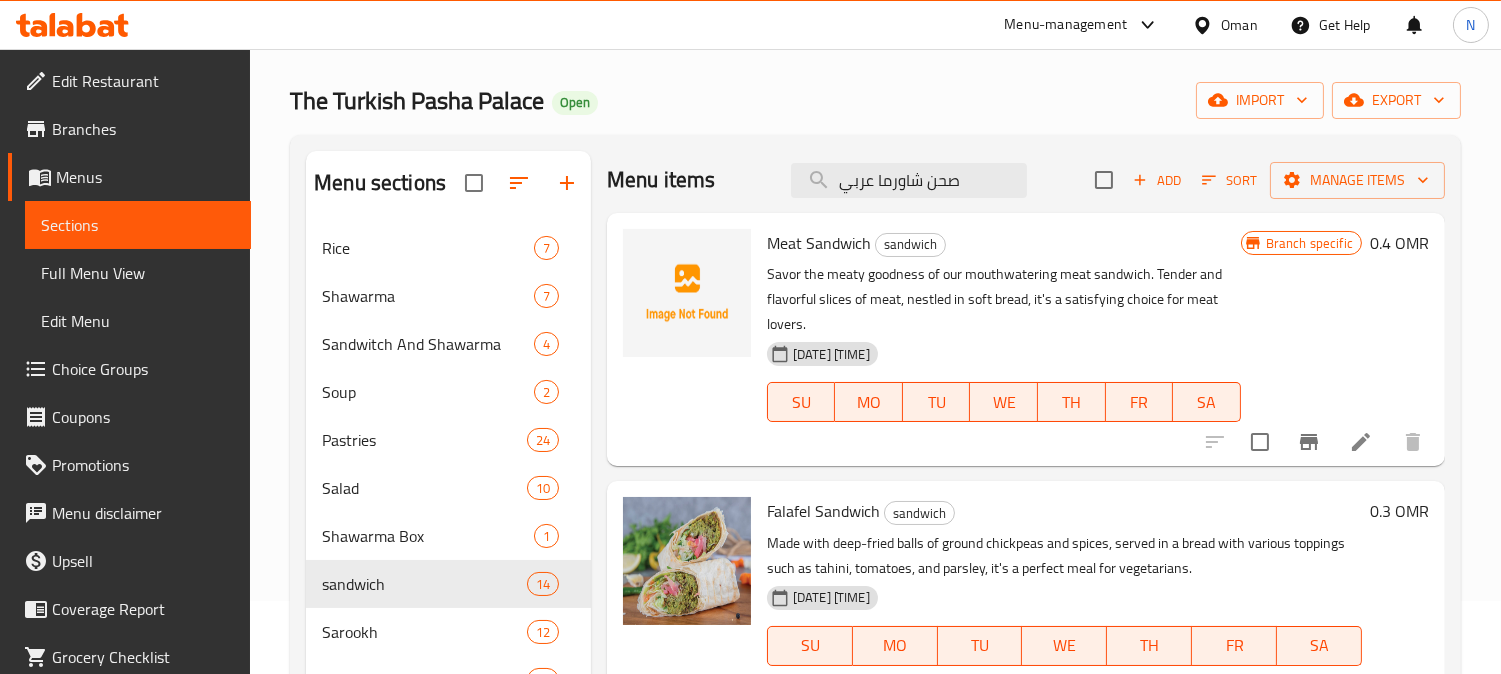 scroll, scrollTop: 114, scrollLeft: 0, axis: vertical 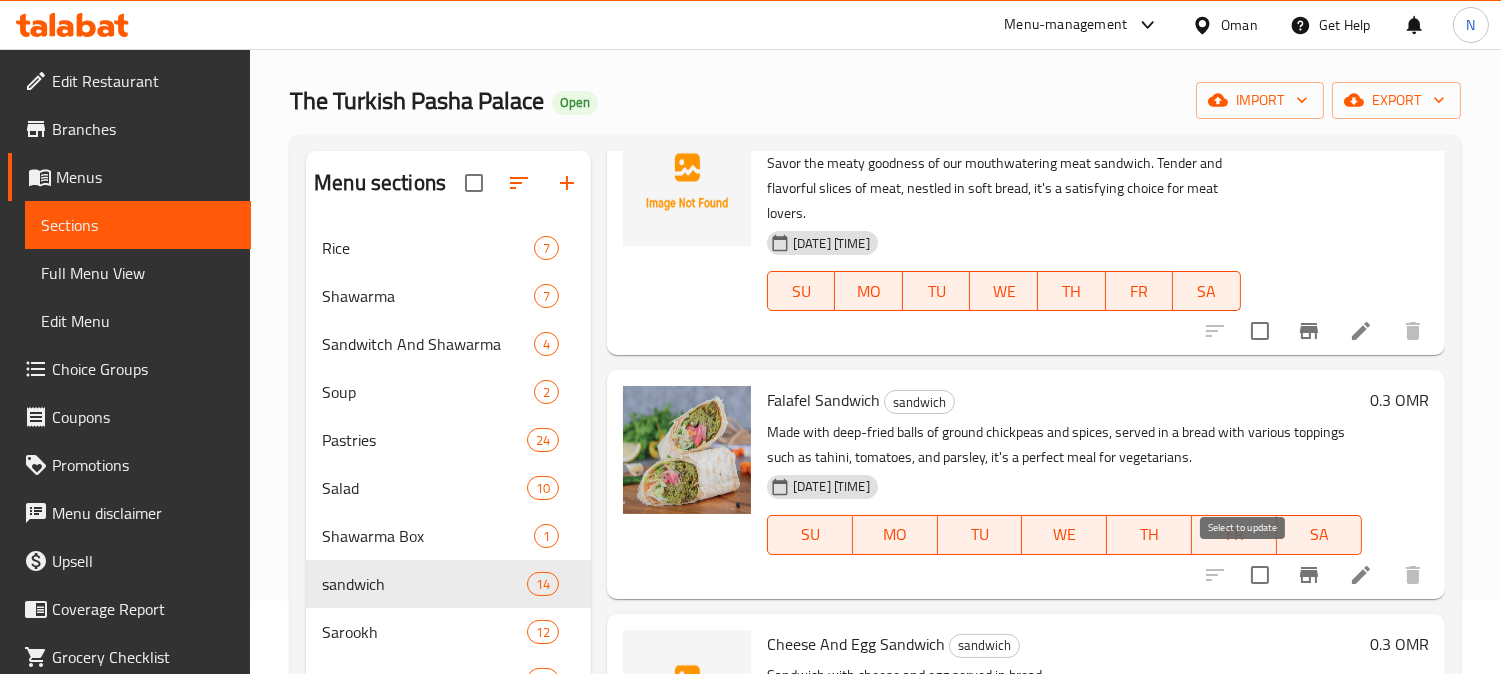 click at bounding box center [1260, 575] 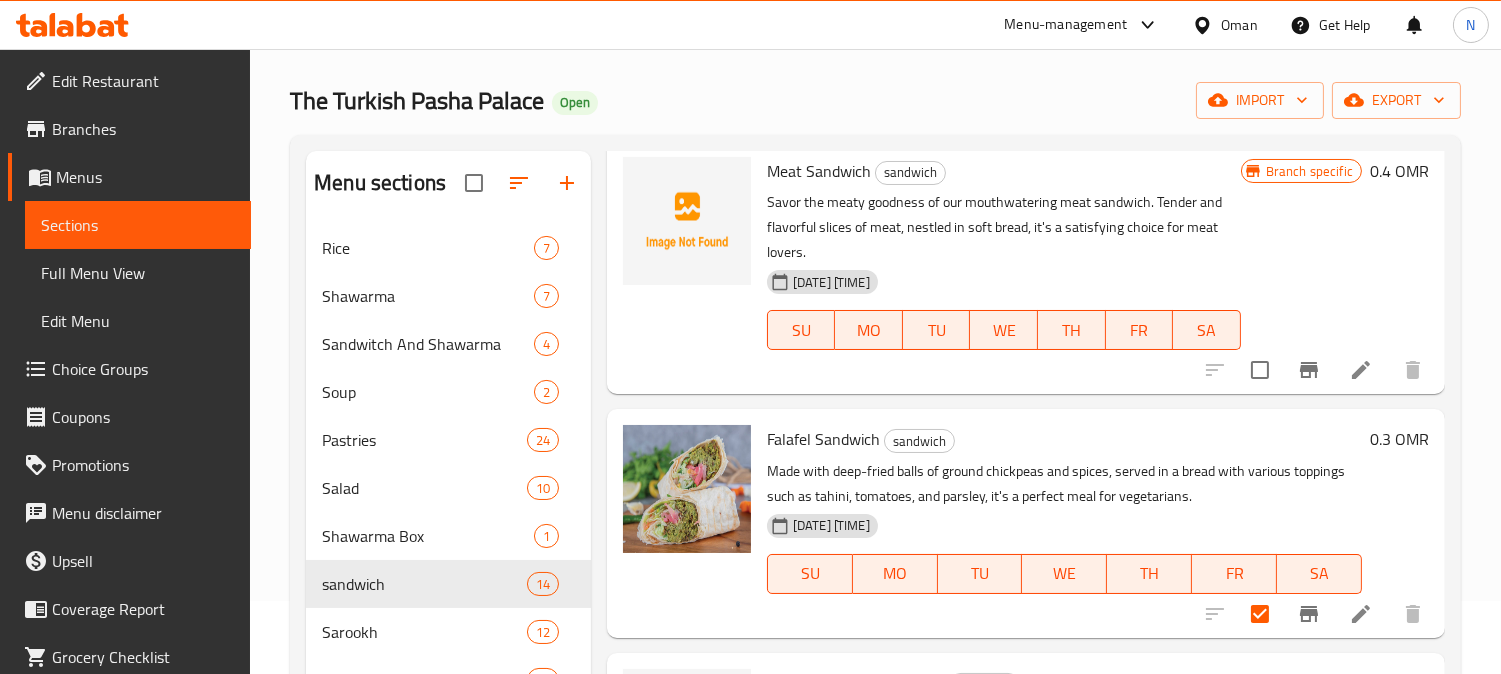 scroll, scrollTop: 114, scrollLeft: 0, axis: vertical 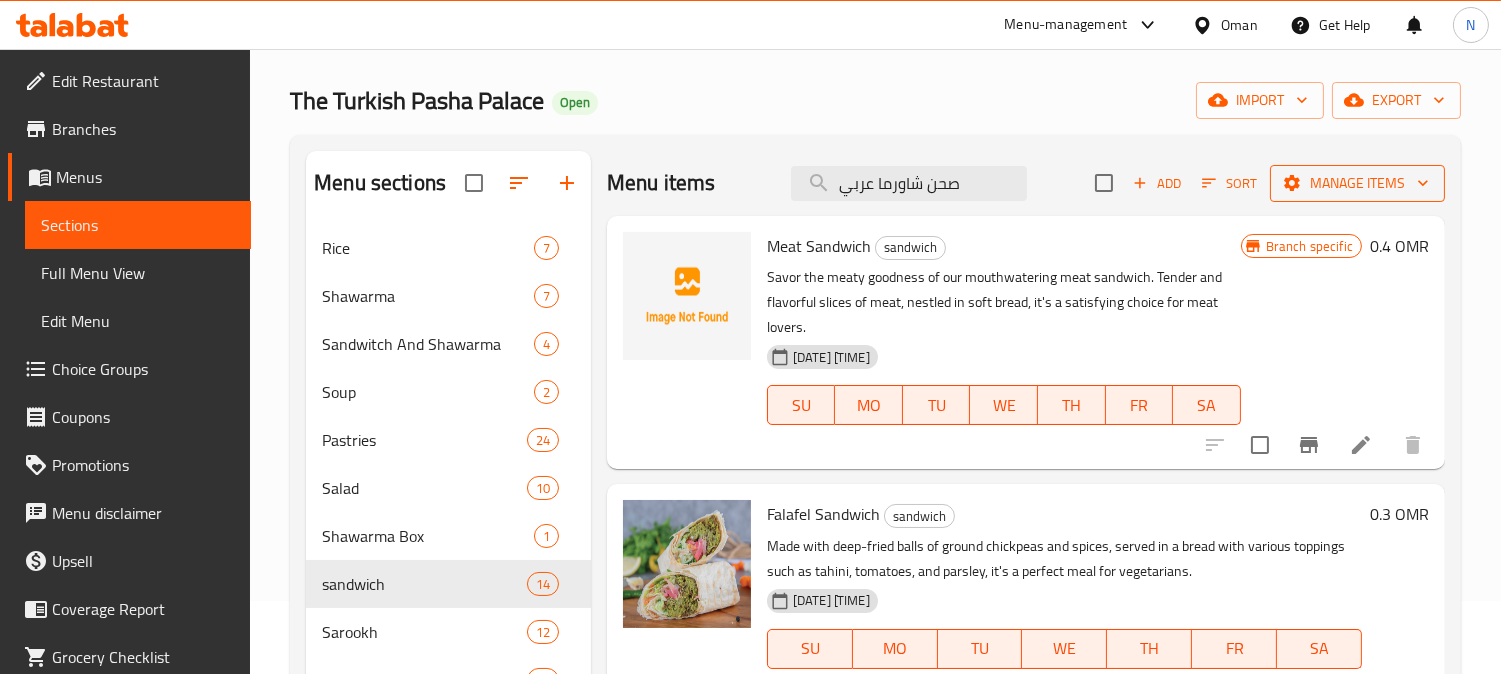 click on "Manage items" at bounding box center (1357, 183) 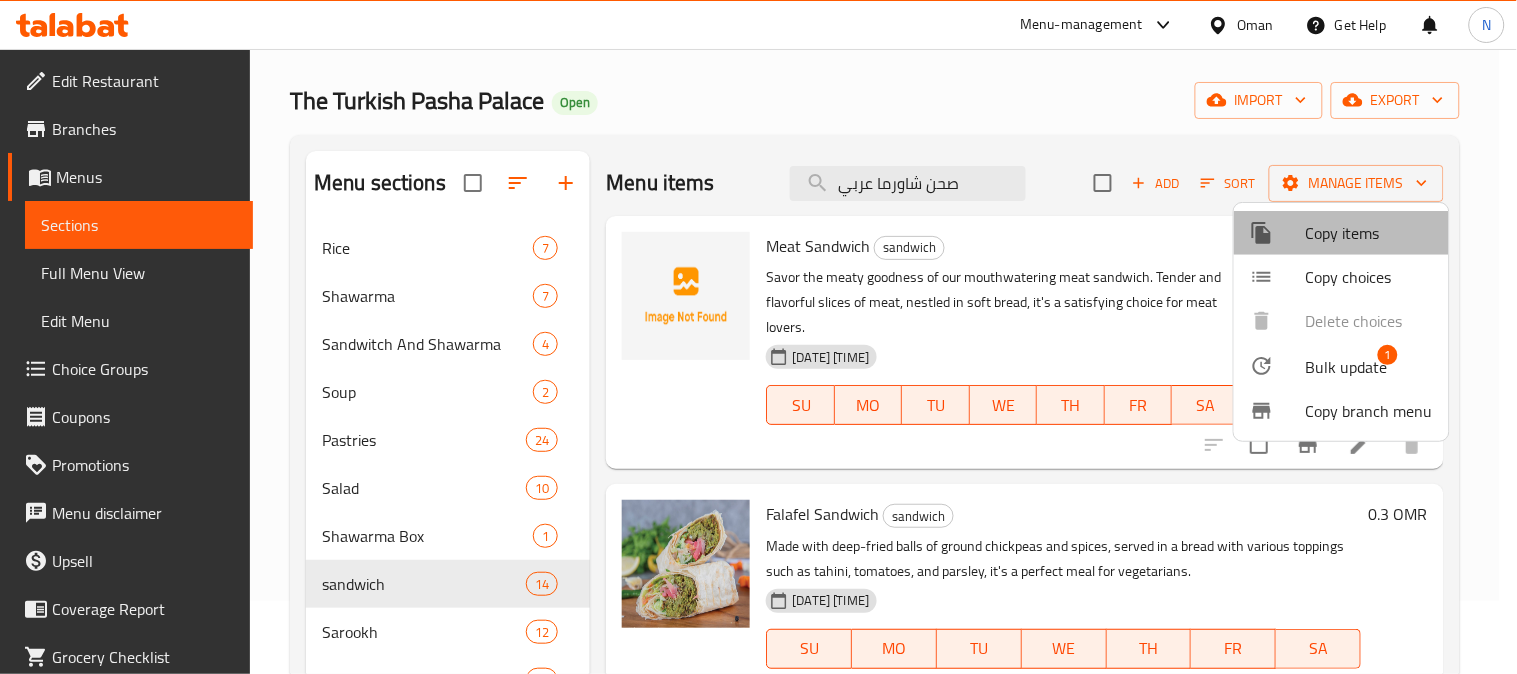 click on "Copy items" at bounding box center [1369, 233] 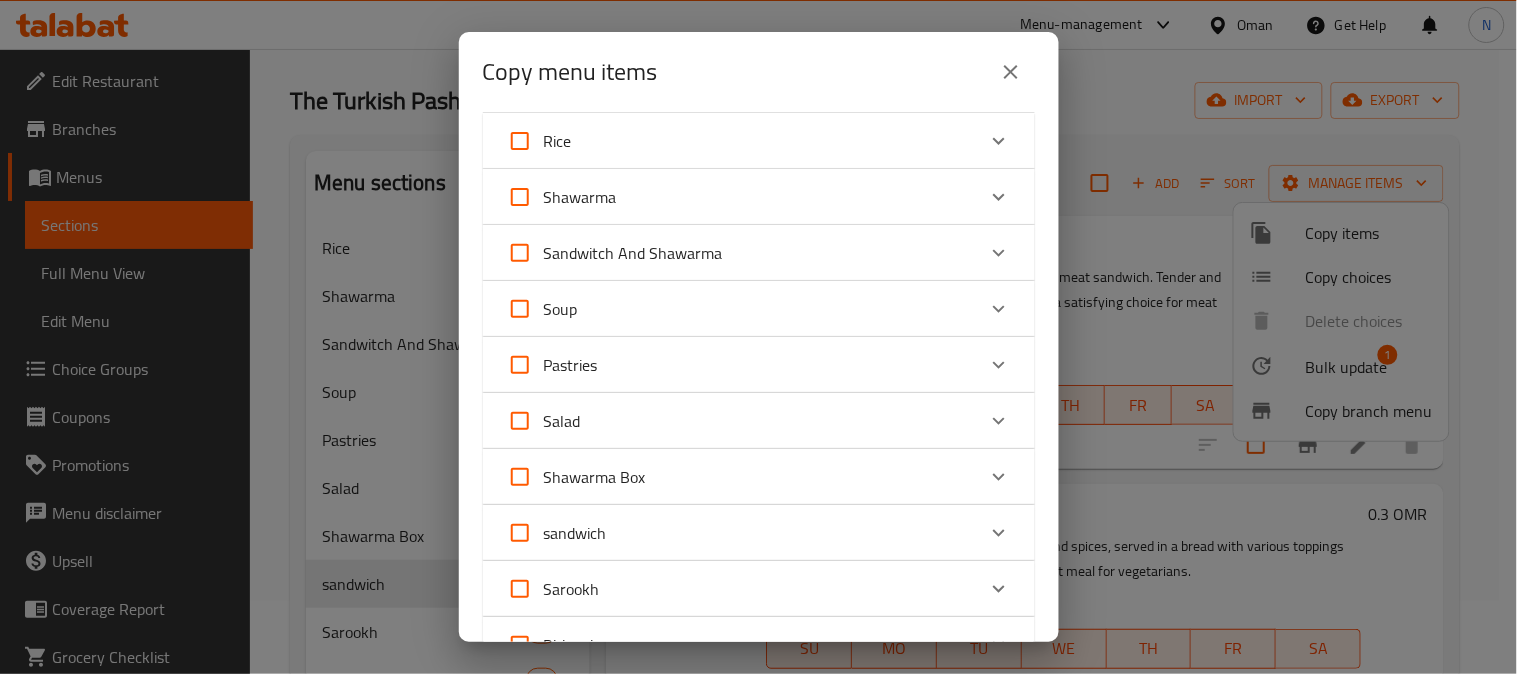 scroll, scrollTop: 111, scrollLeft: 0, axis: vertical 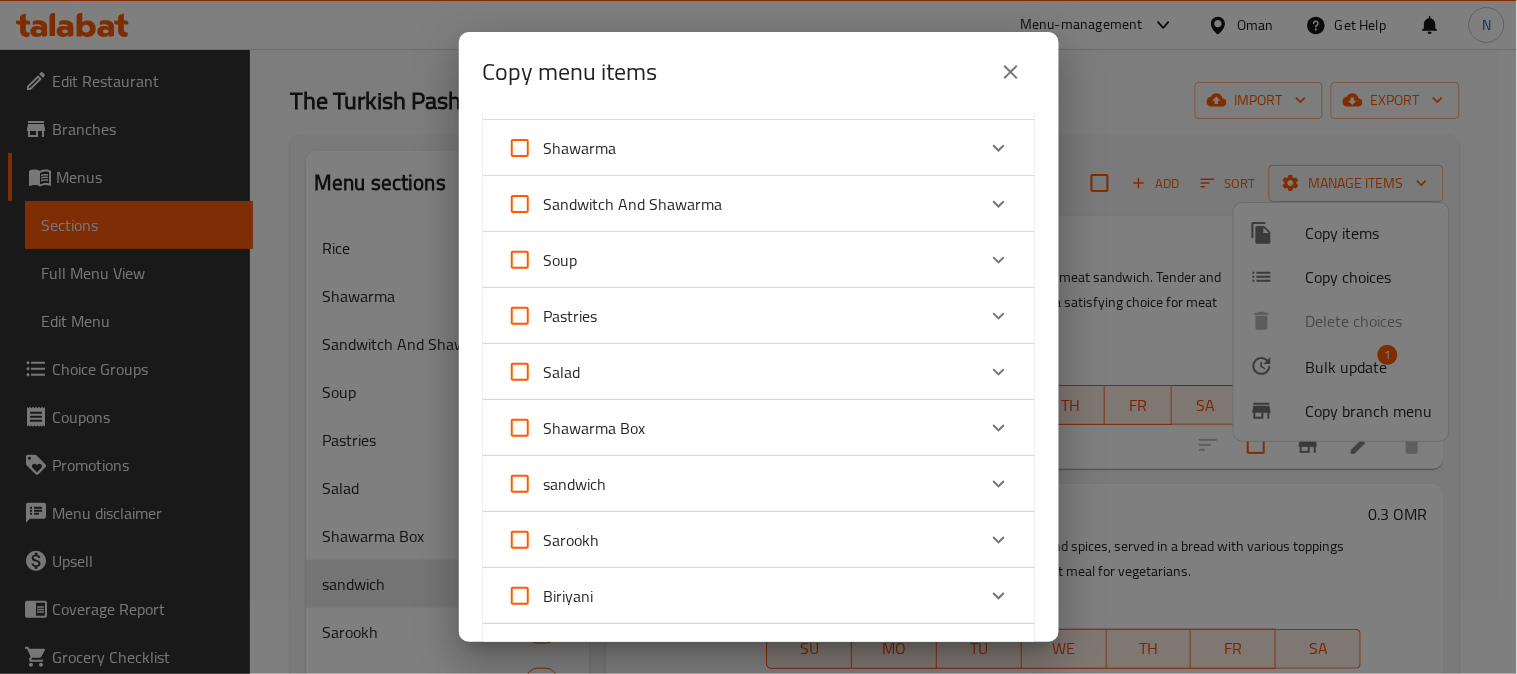 click on "sandwich" at bounding box center [741, 484] 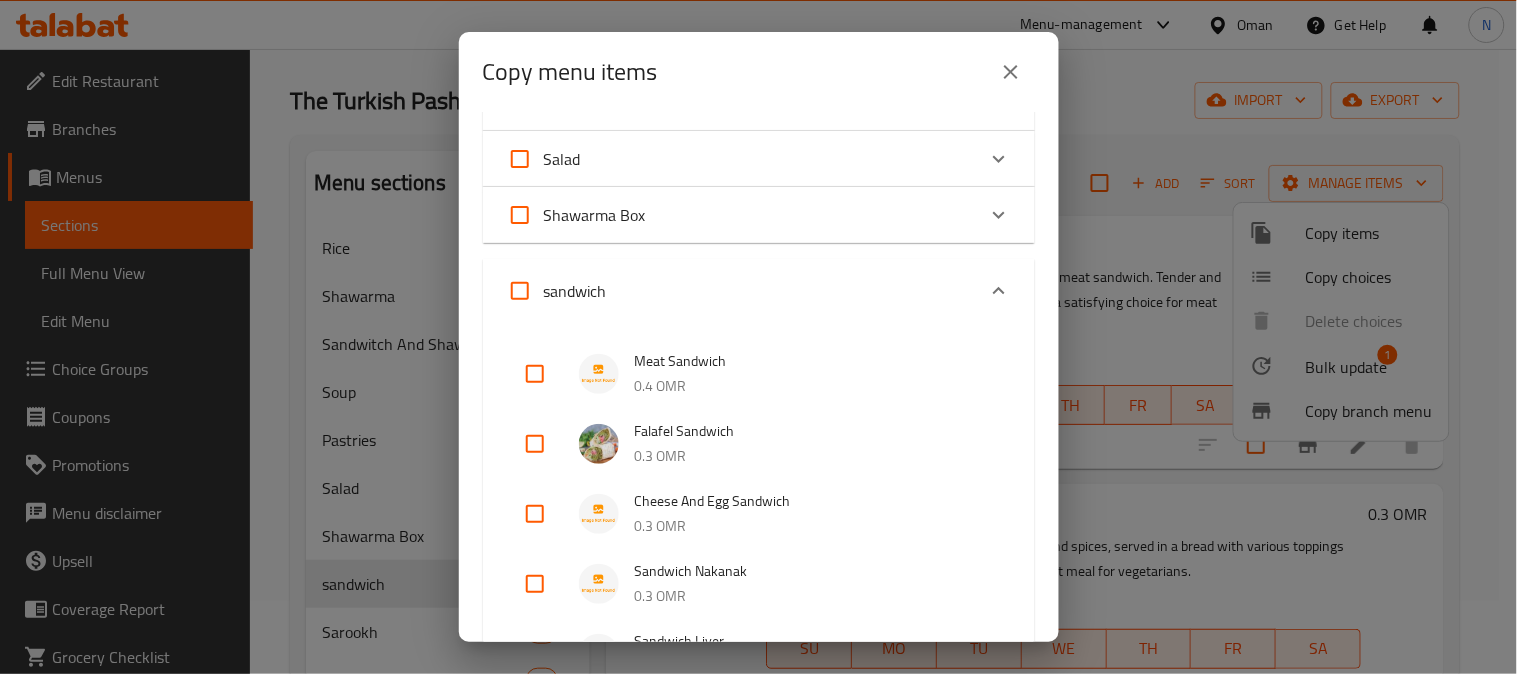 scroll, scrollTop: 333, scrollLeft: 0, axis: vertical 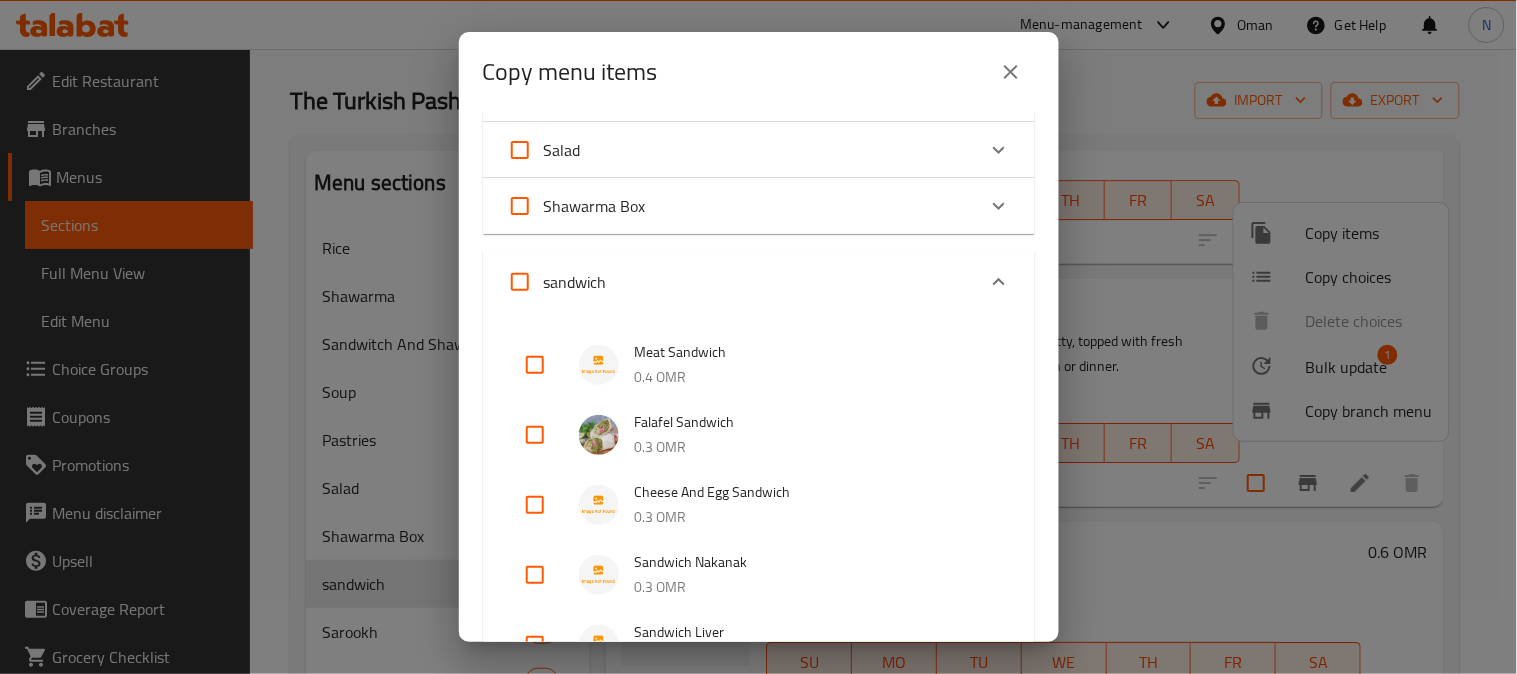 click at bounding box center (535, 435) 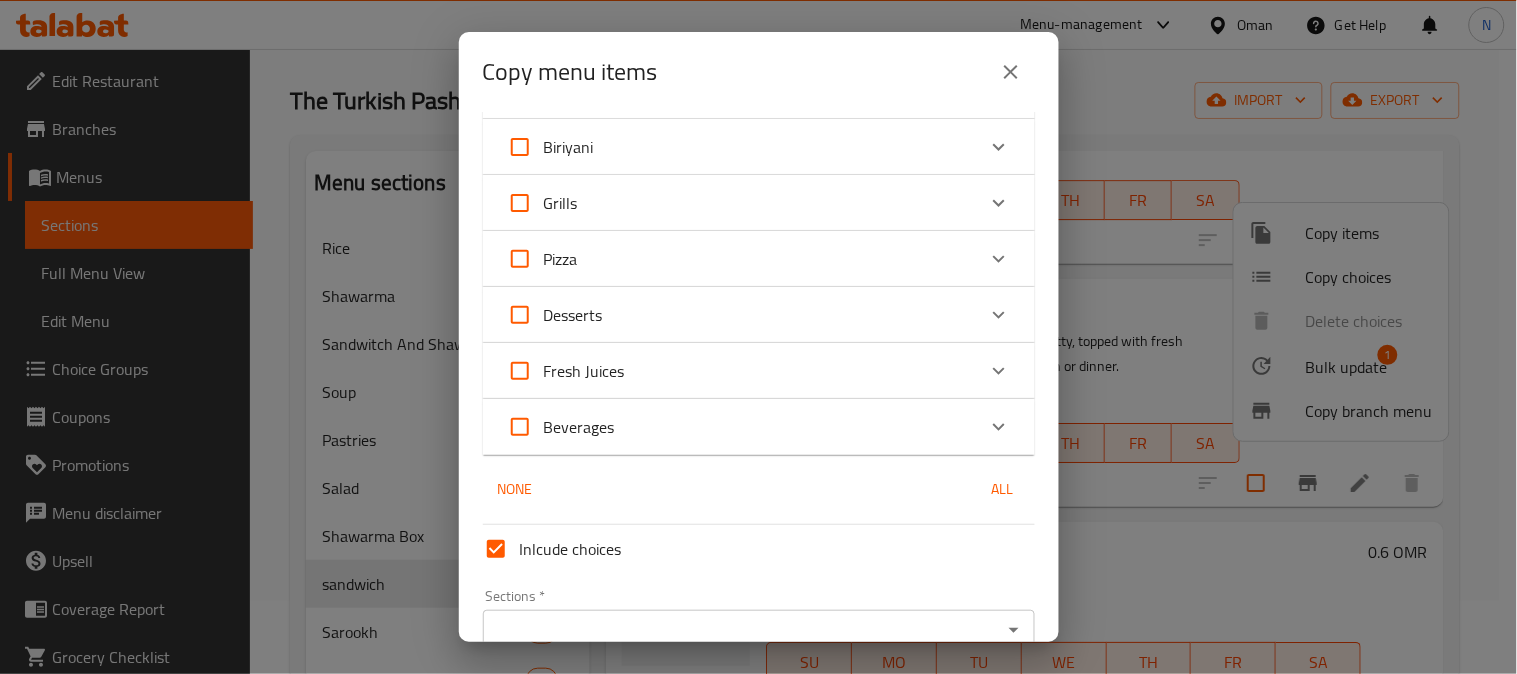 scroll, scrollTop: 1666, scrollLeft: 0, axis: vertical 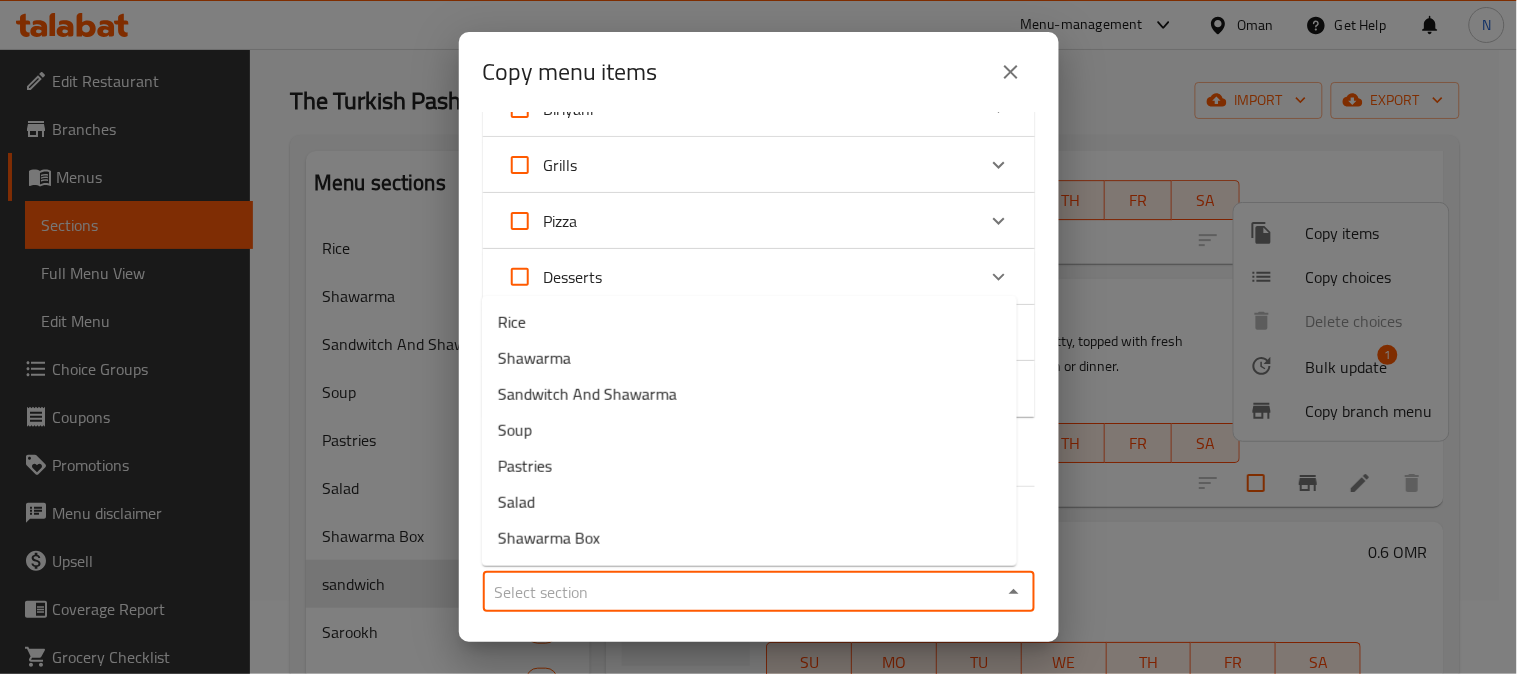 click on "Sections   *" at bounding box center (742, 592) 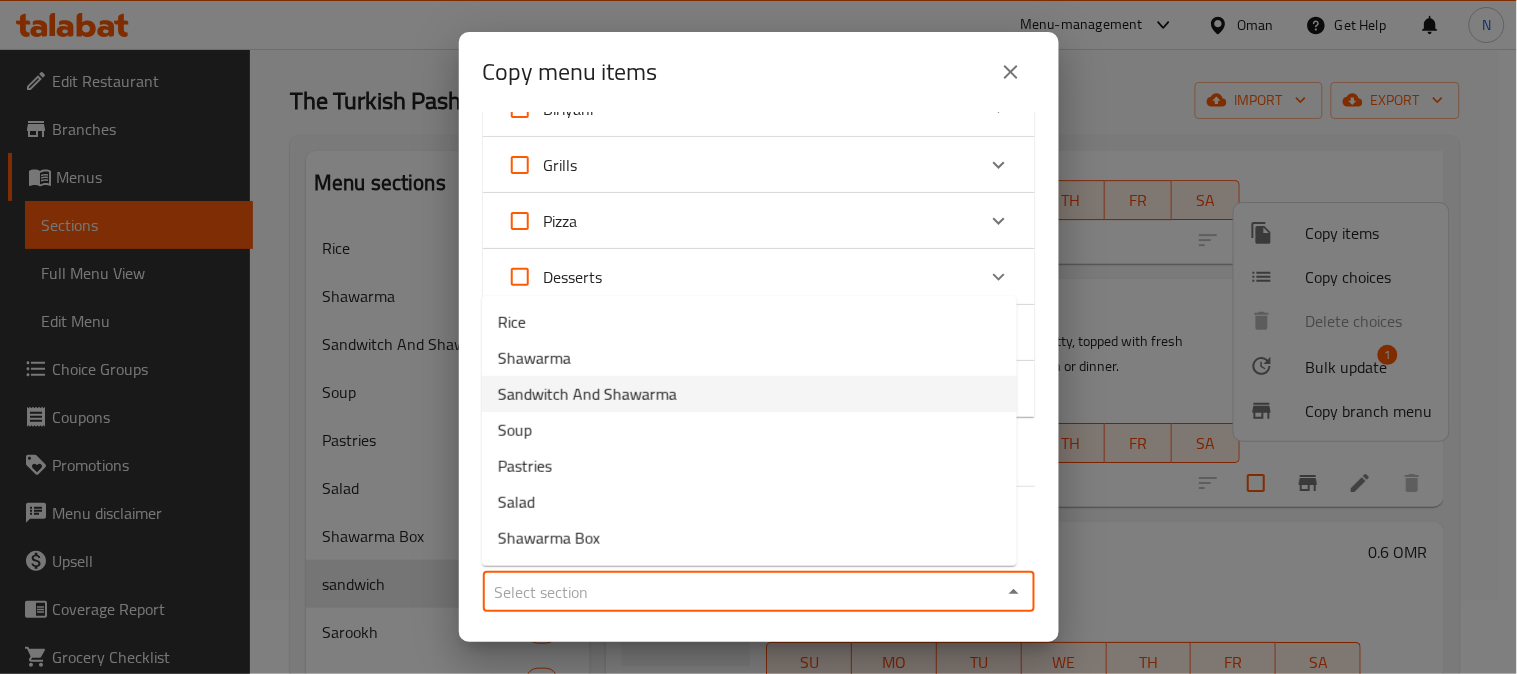 click on "Sandwitch And Shawarma" at bounding box center [587, 394] 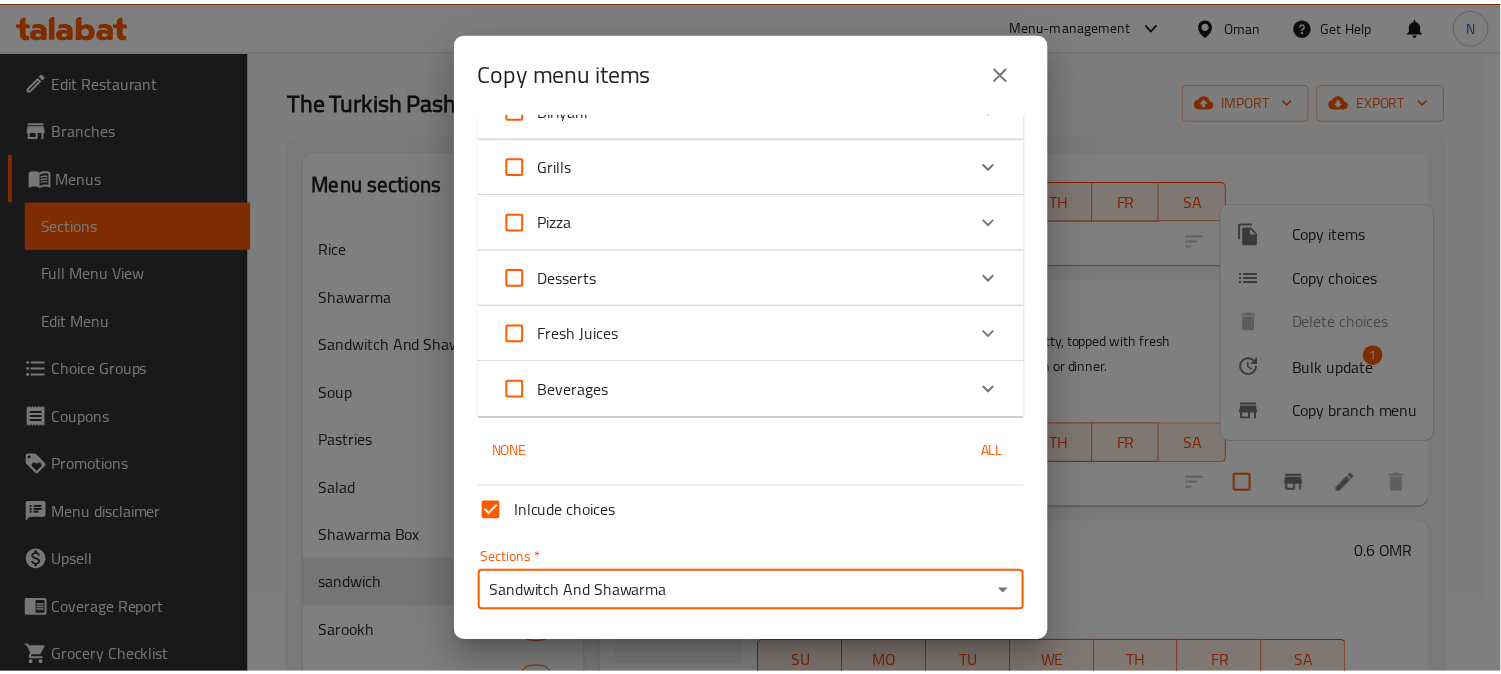 scroll, scrollTop: 1726, scrollLeft: 0, axis: vertical 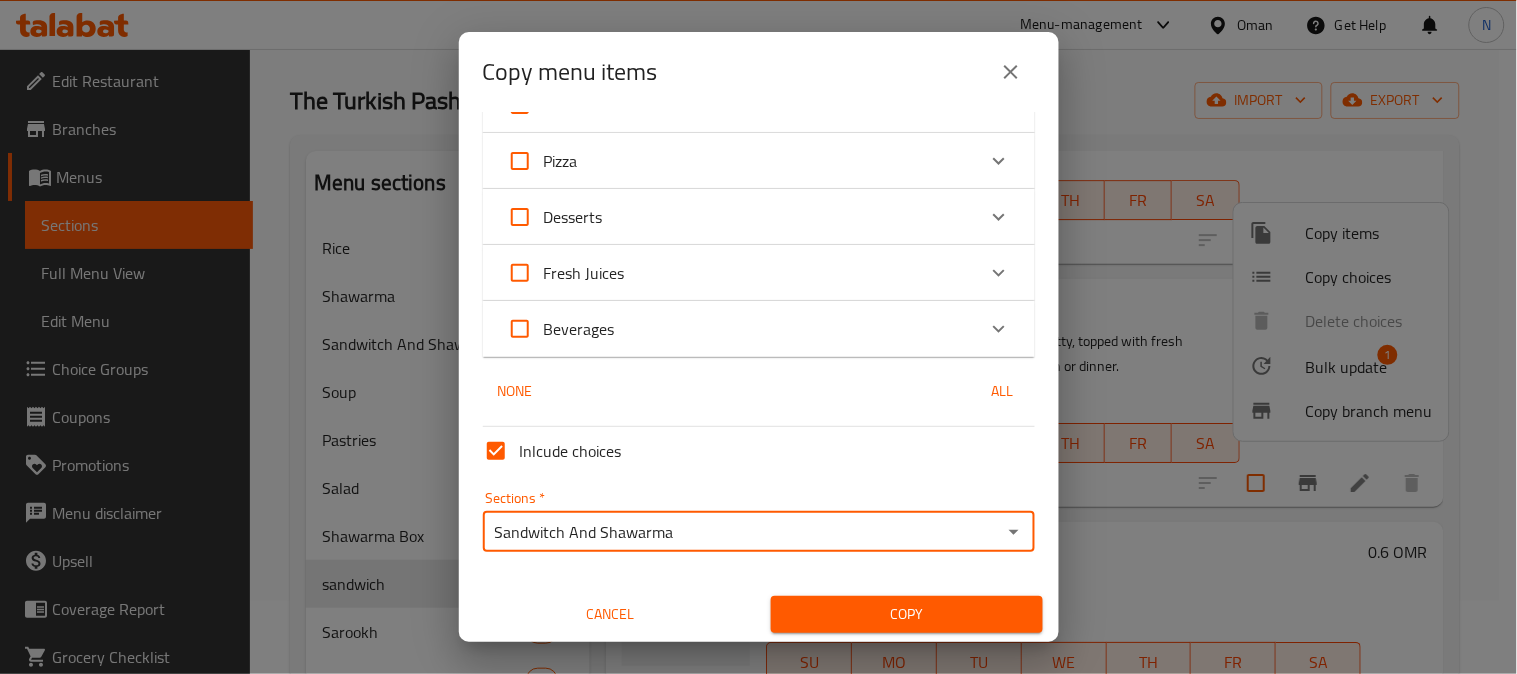 click on "Copy" at bounding box center [907, 614] 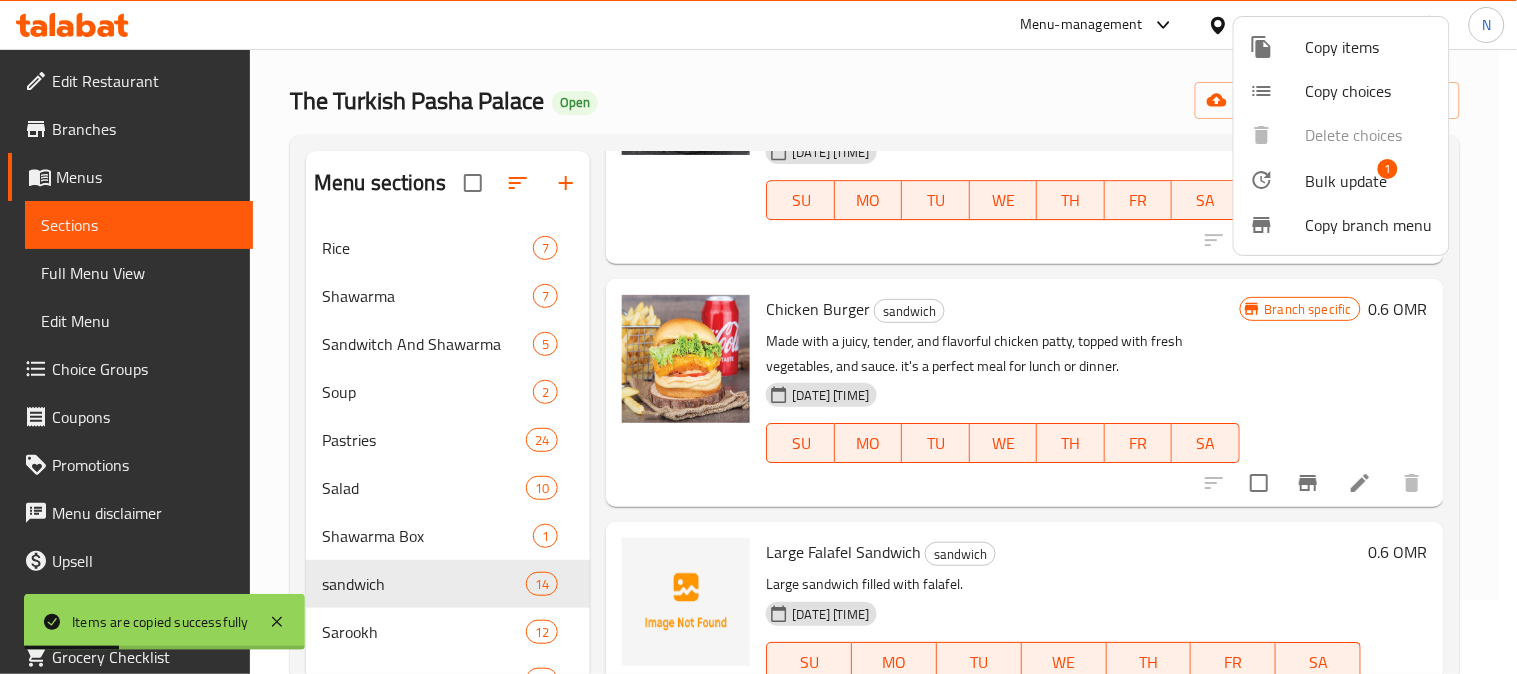 click at bounding box center (758, 337) 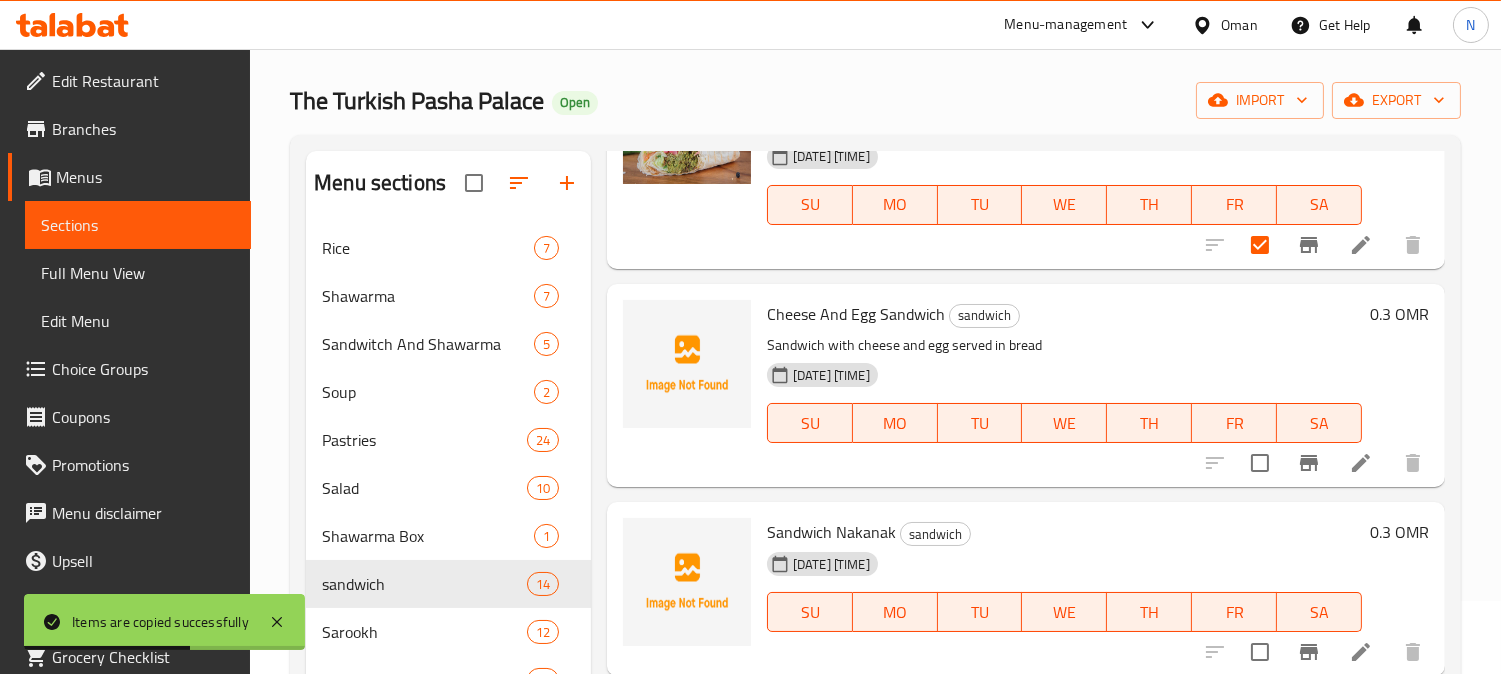 scroll, scrollTop: 333, scrollLeft: 0, axis: vertical 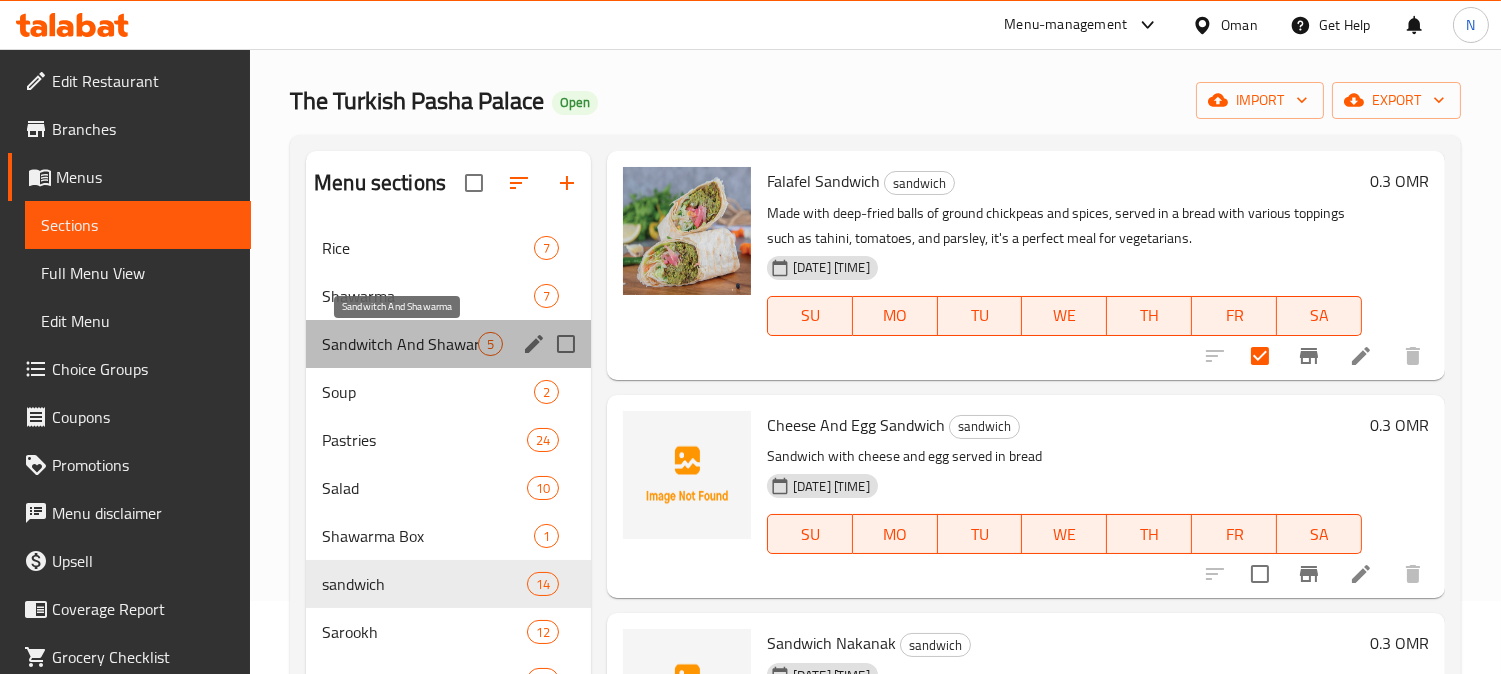 click on "Sandwitch And Shawarma" at bounding box center [400, 344] 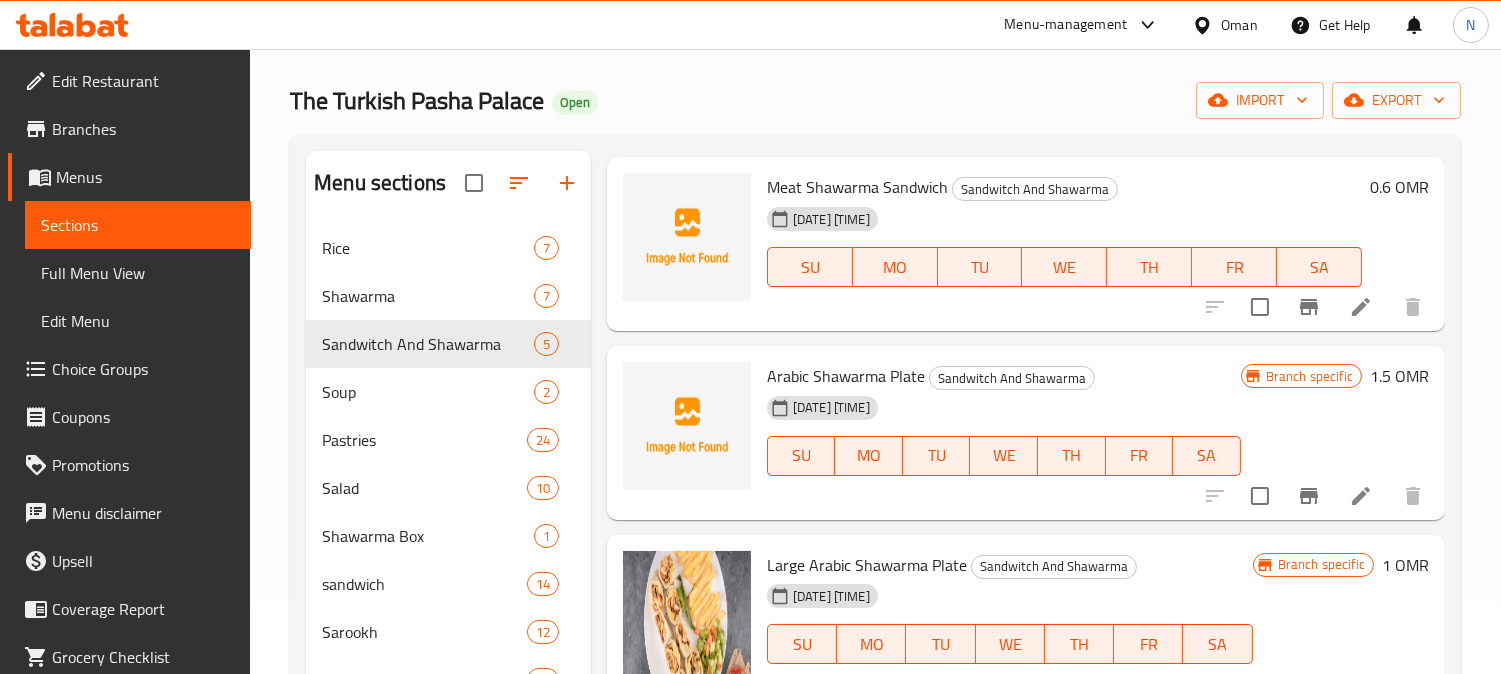 scroll, scrollTop: 246, scrollLeft: 0, axis: vertical 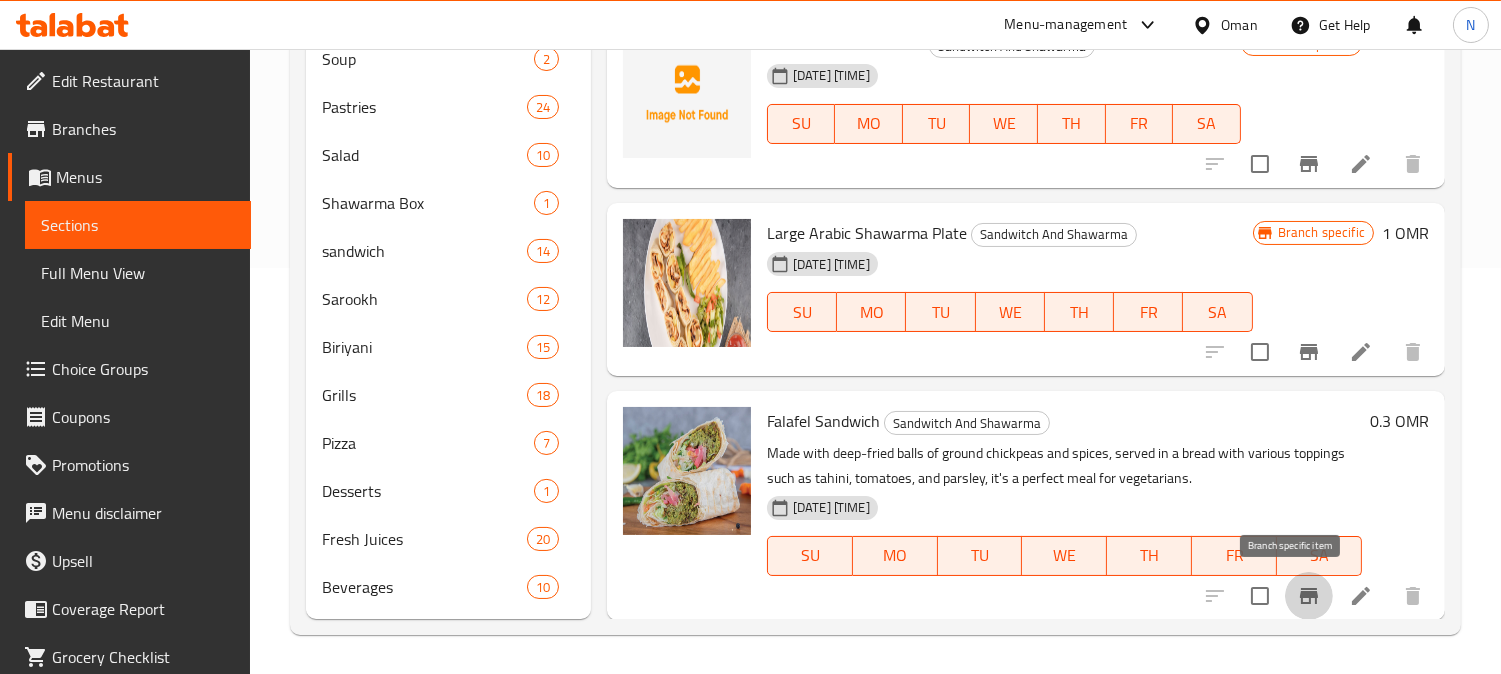 click 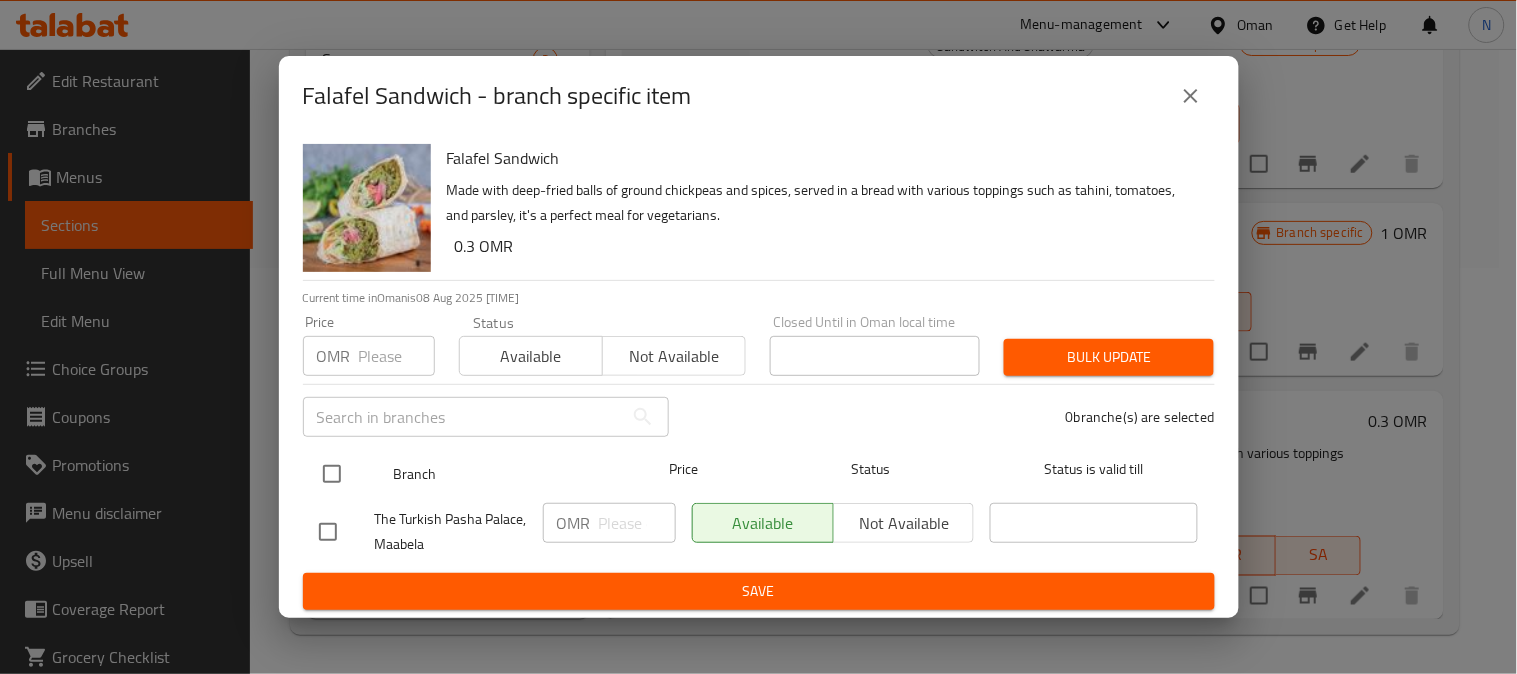 click at bounding box center [332, 474] 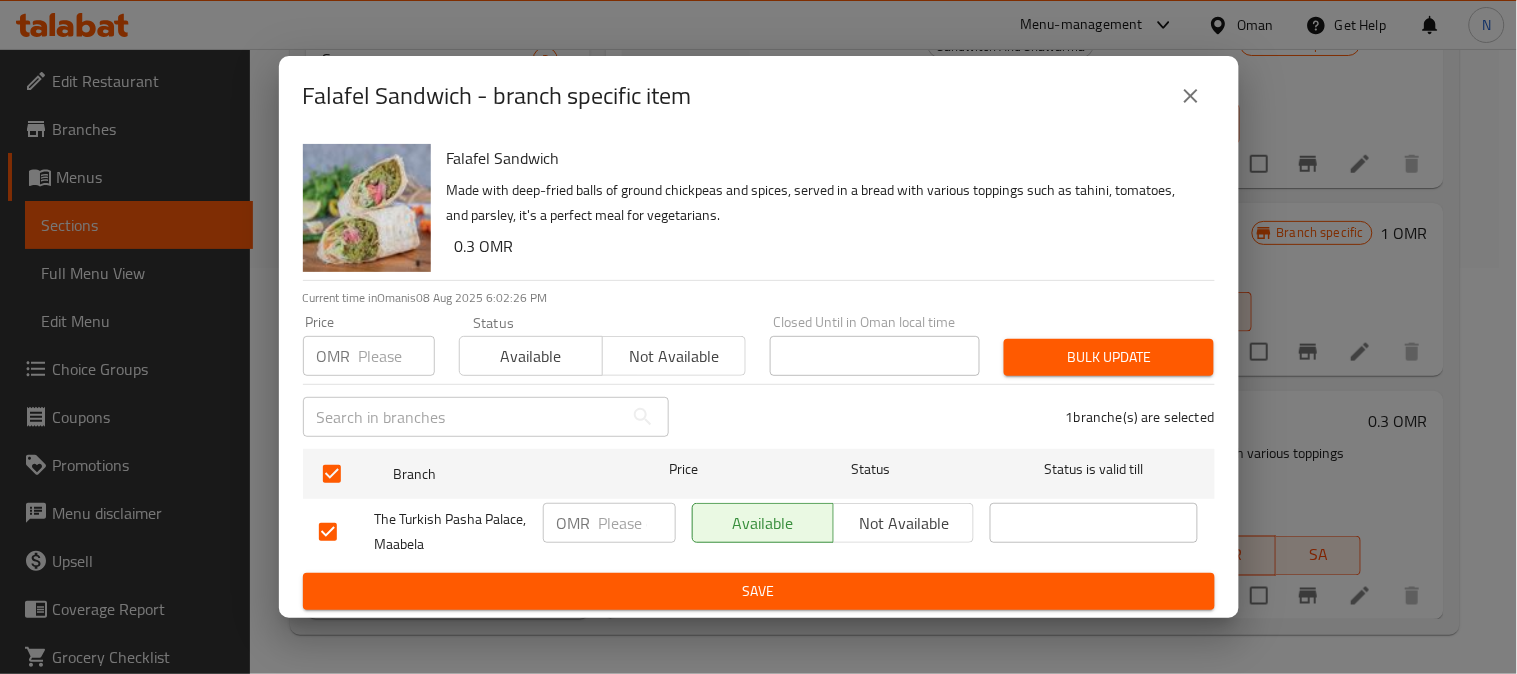 click at bounding box center [637, 523] 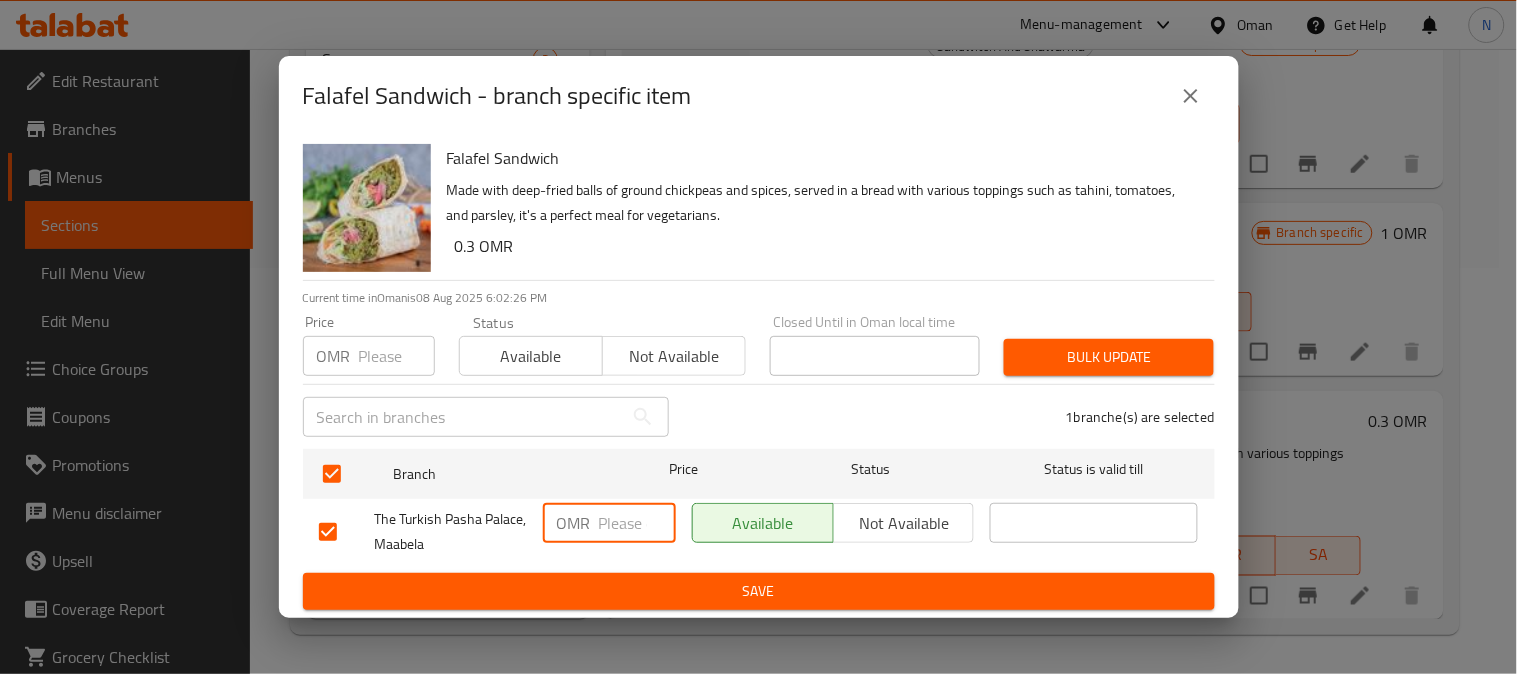 paste on "0.4" 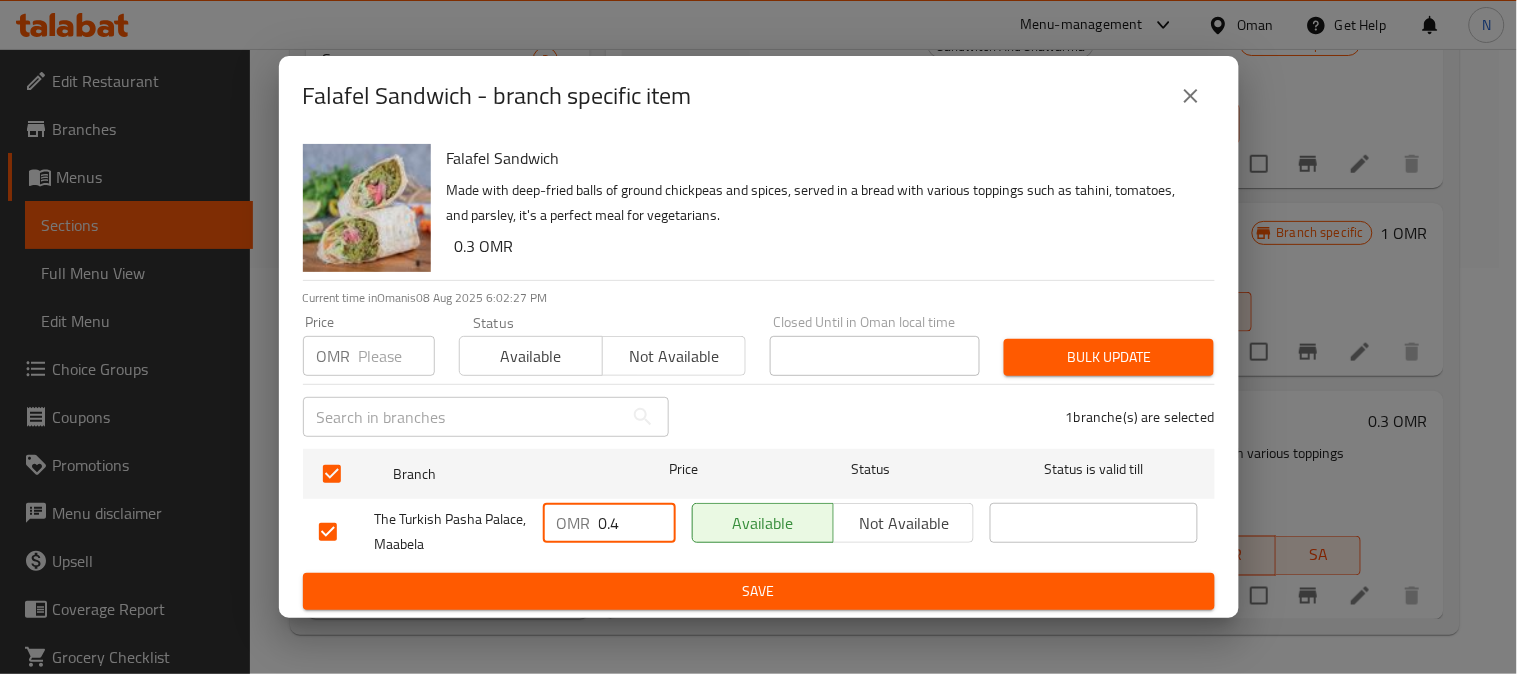 type on "0.4" 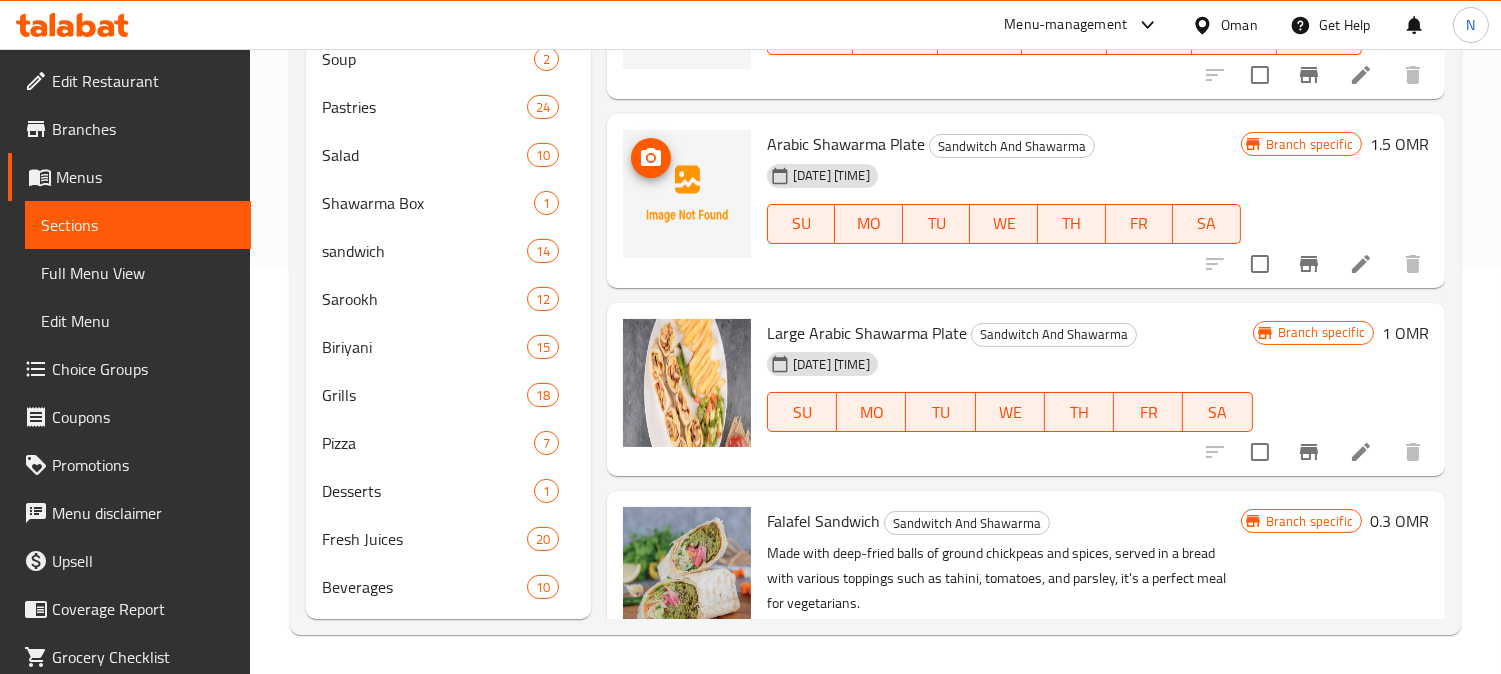 scroll, scrollTop: 24, scrollLeft: 0, axis: vertical 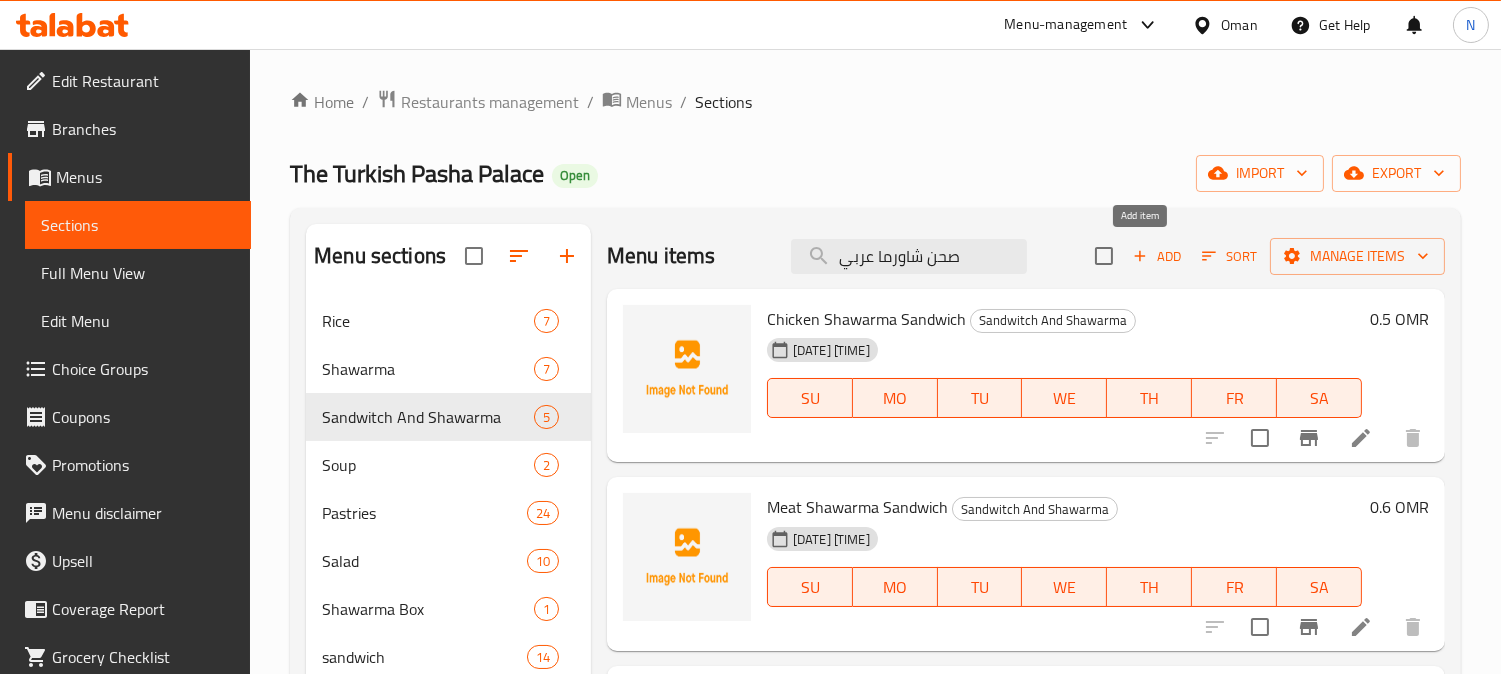 click on "Add" at bounding box center [1157, 256] 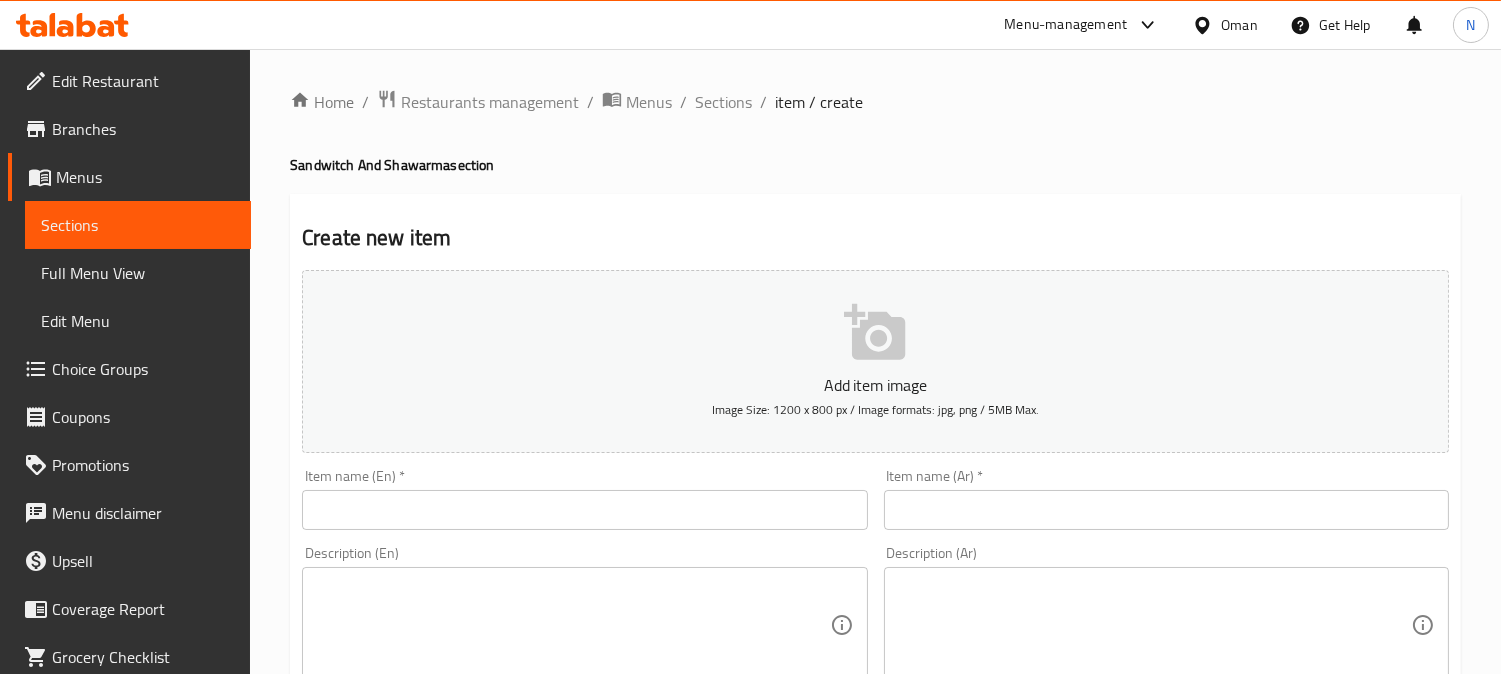 click at bounding box center [584, 510] 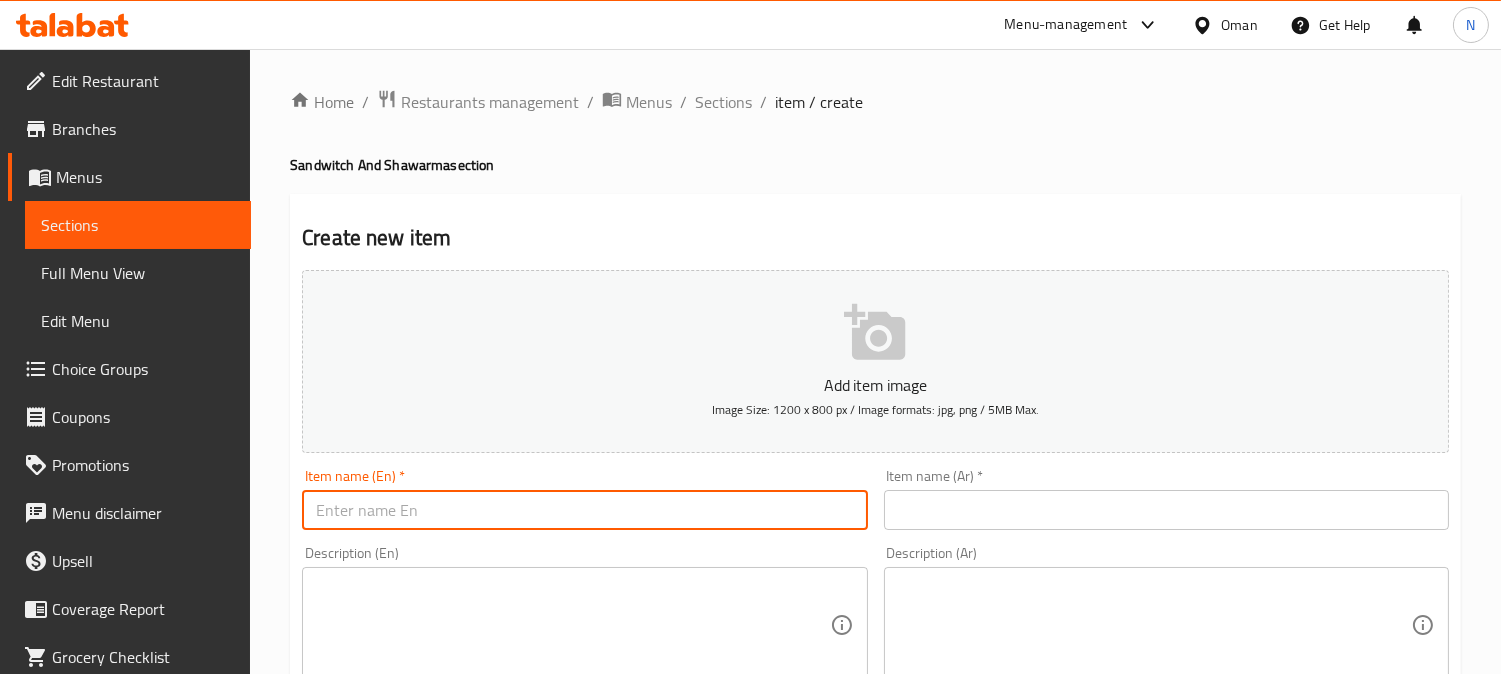 paste on "Sandwich Large Flafl" 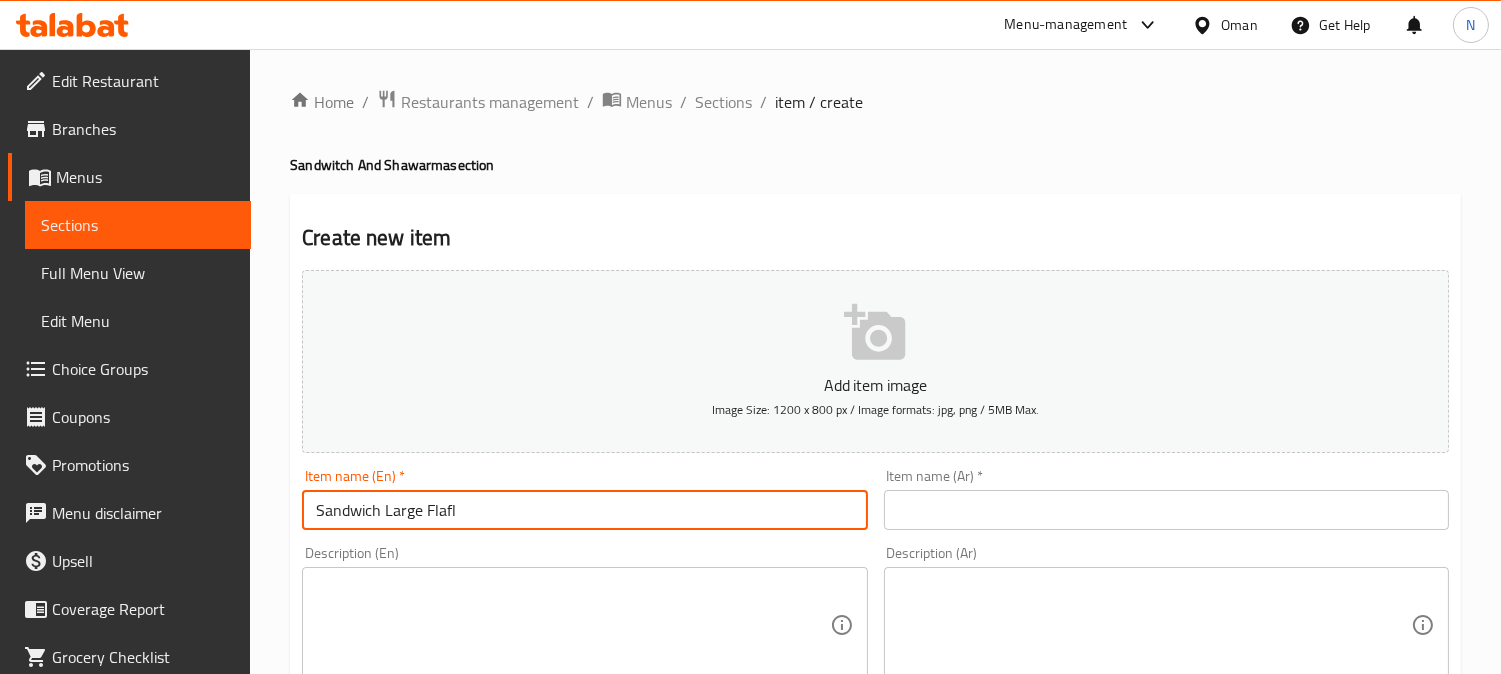 click on "Sandwich Large Flafl" at bounding box center [584, 510] 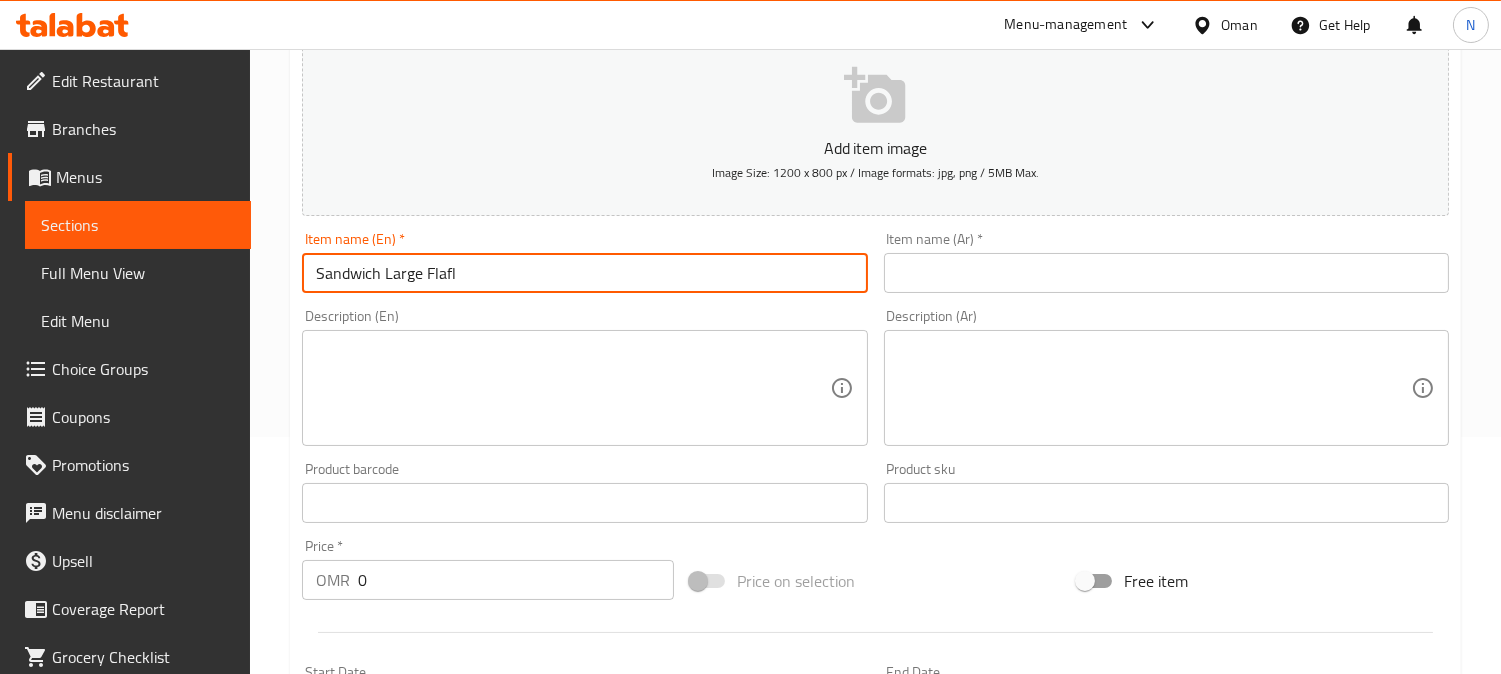 scroll, scrollTop: 444, scrollLeft: 0, axis: vertical 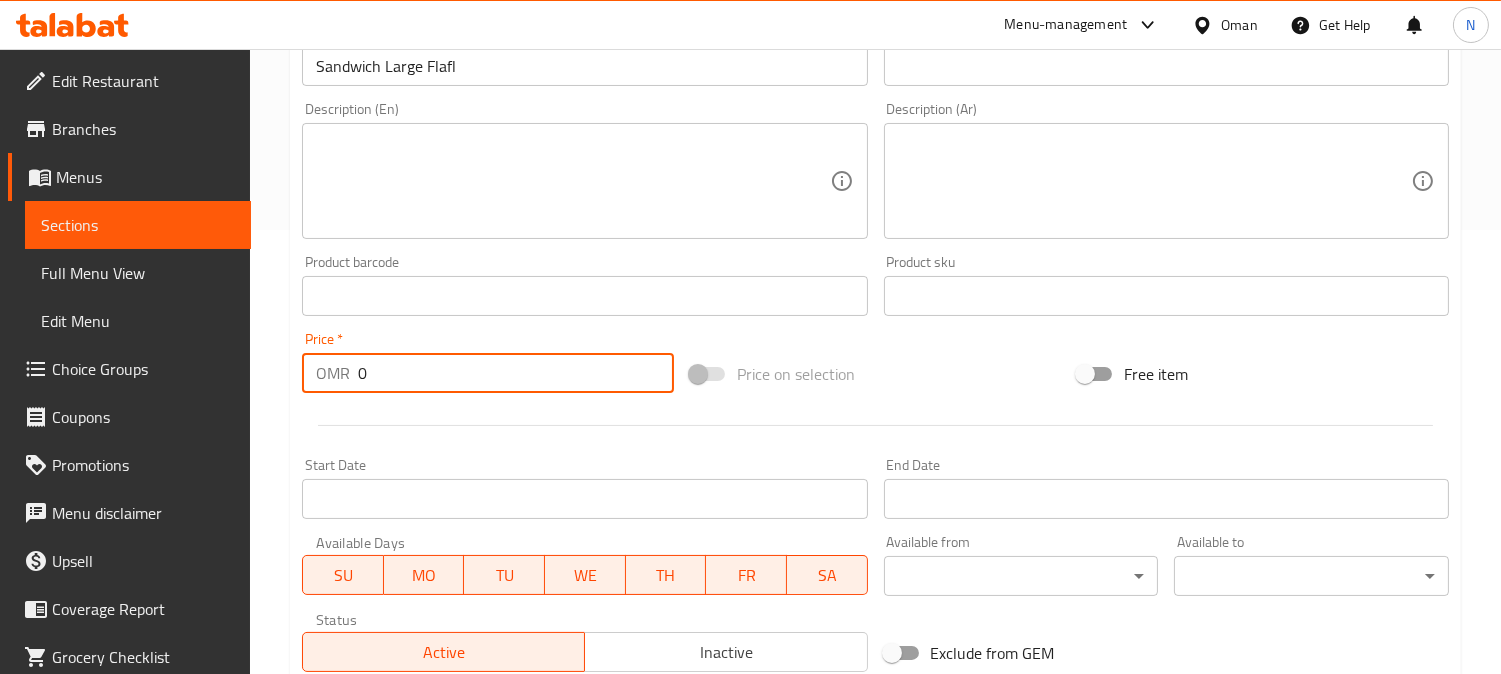 drag, startPoint x: 373, startPoint y: 372, endPoint x: 314, endPoint y: 388, distance: 61.13101 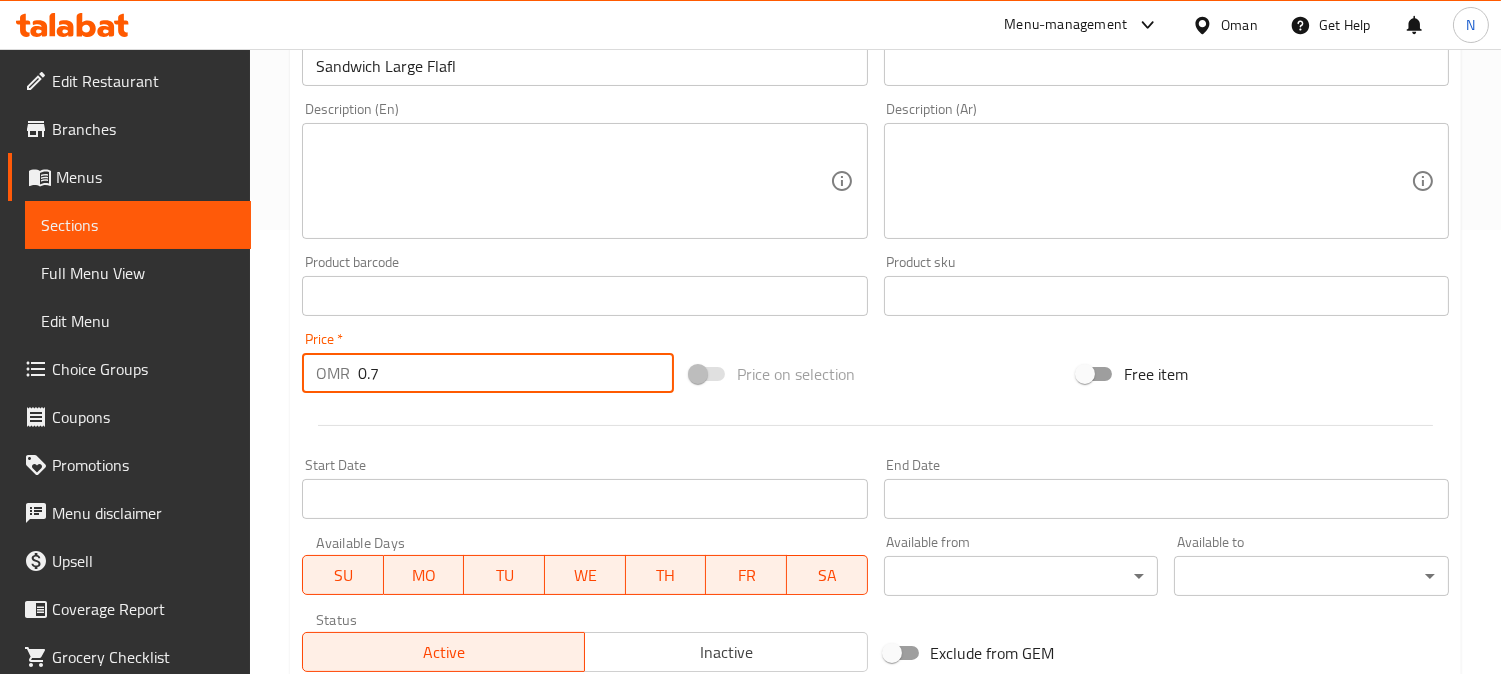 type on "0.7" 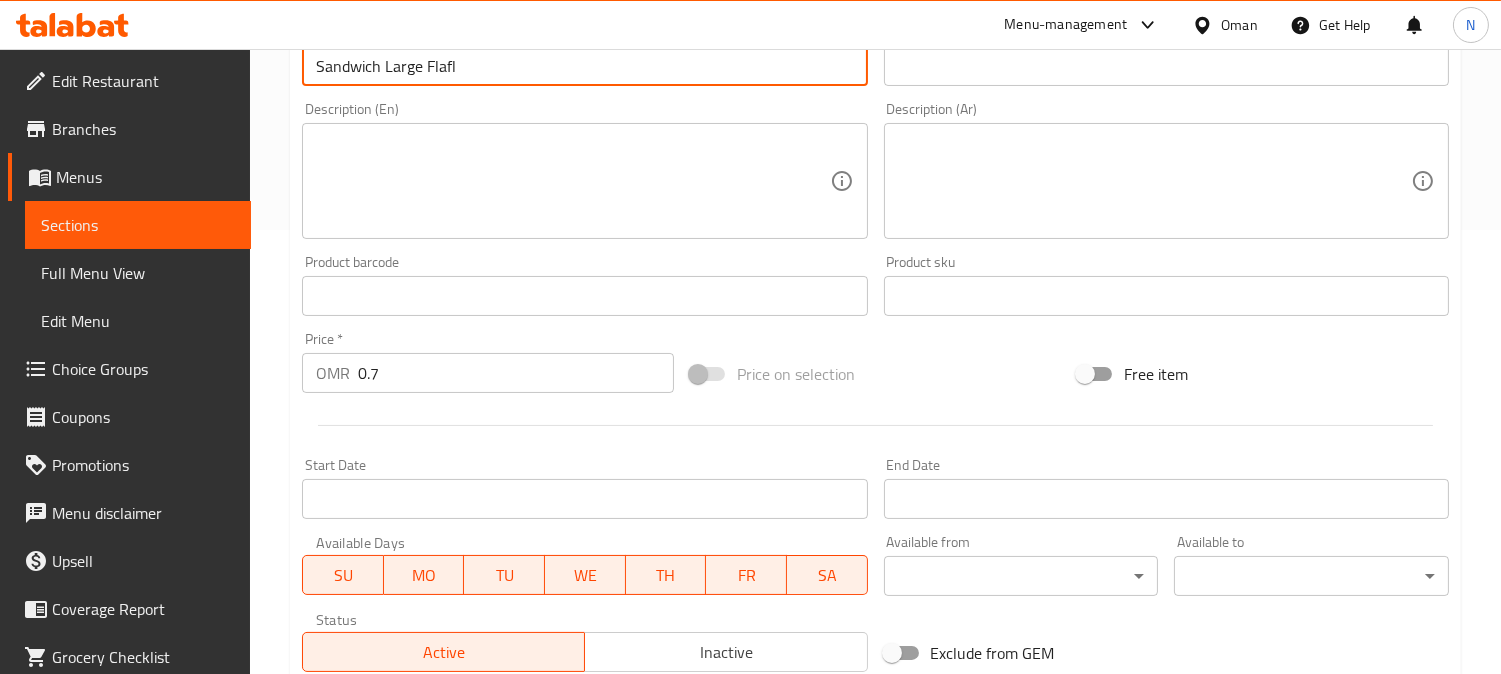 click on "Sandwich Large Flafl" at bounding box center (584, 66) 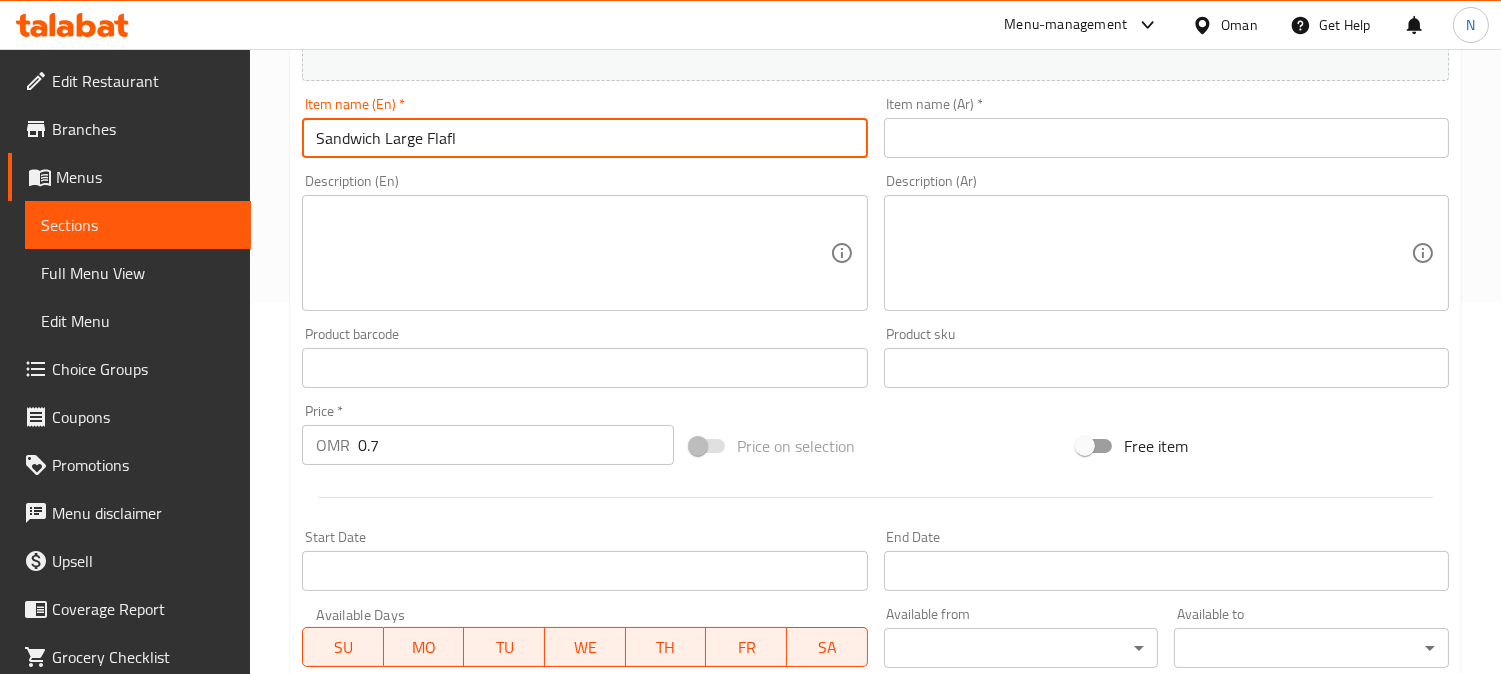 scroll, scrollTop: 333, scrollLeft: 0, axis: vertical 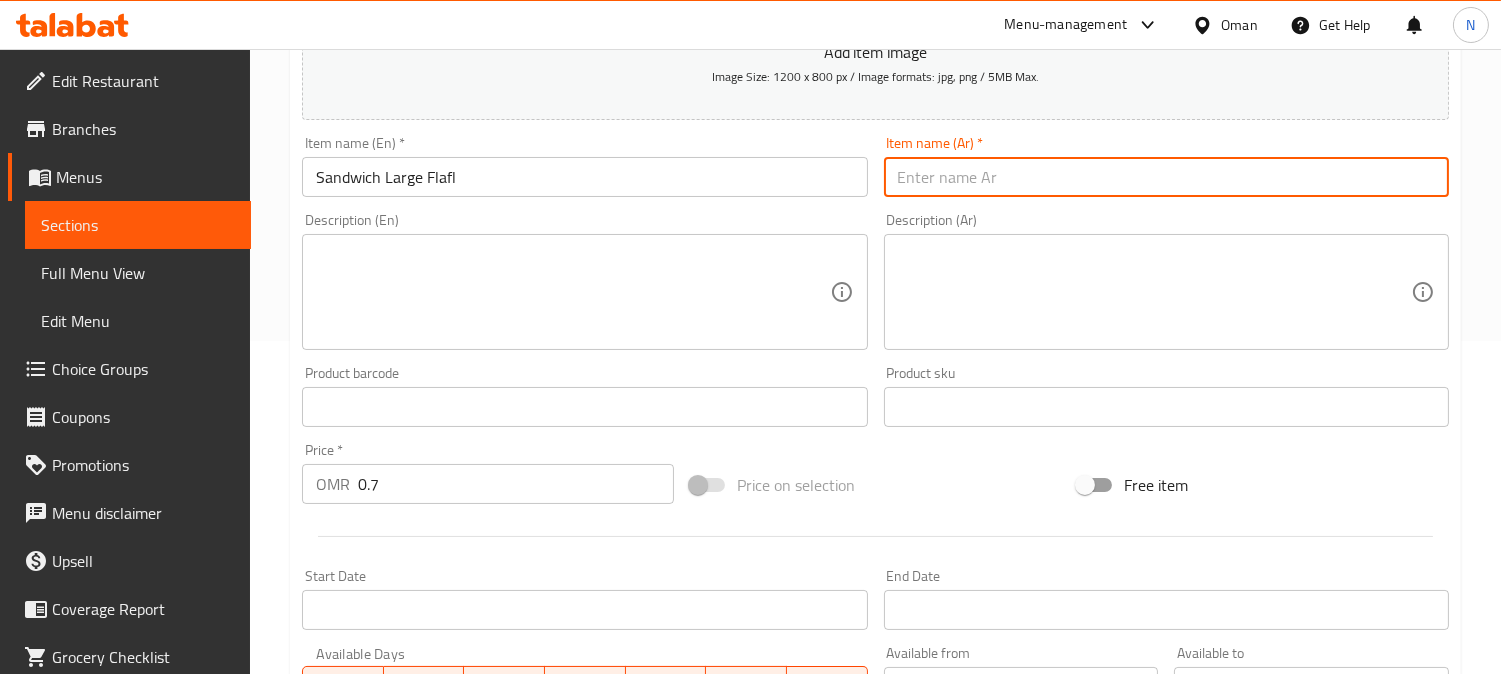 click at bounding box center [1166, 177] 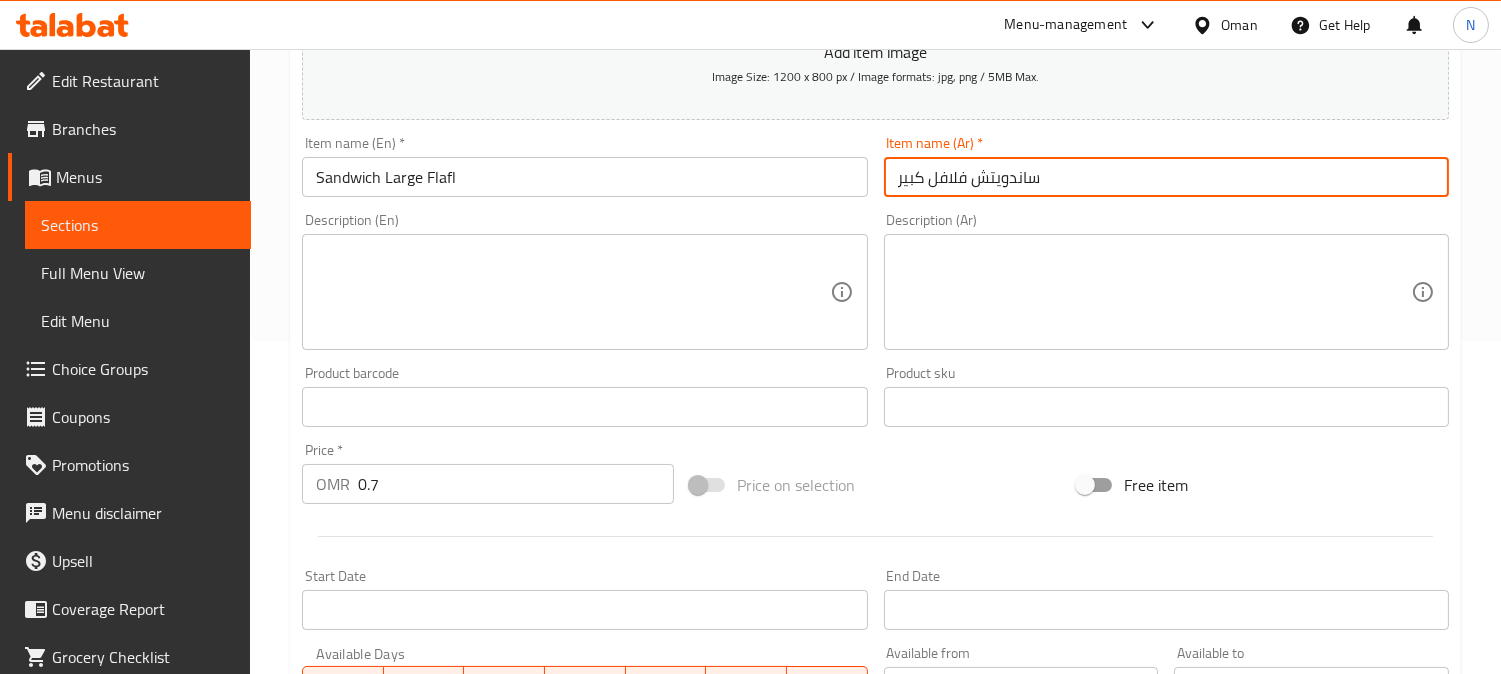 drag, startPoint x: 1025, startPoint y: 183, endPoint x: 1027, endPoint y: 203, distance: 20.09975 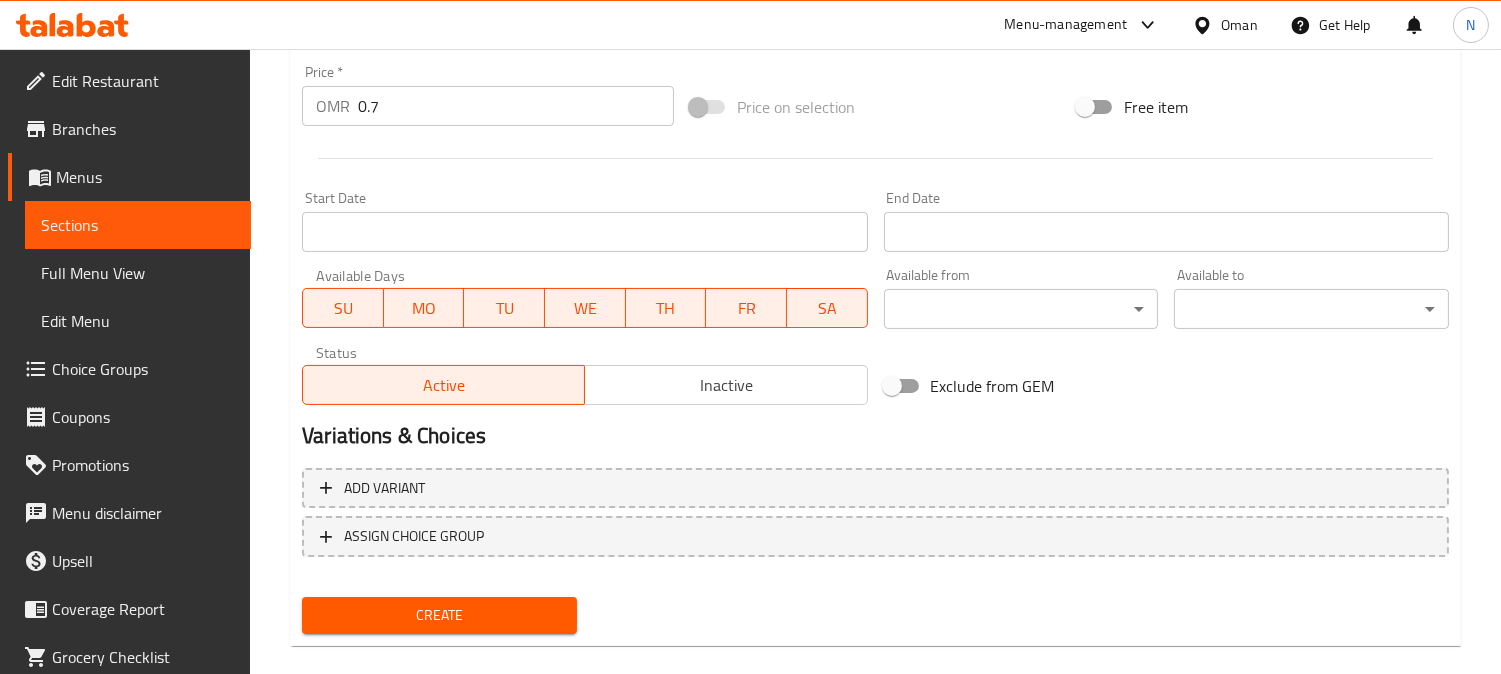 scroll, scrollTop: 735, scrollLeft: 0, axis: vertical 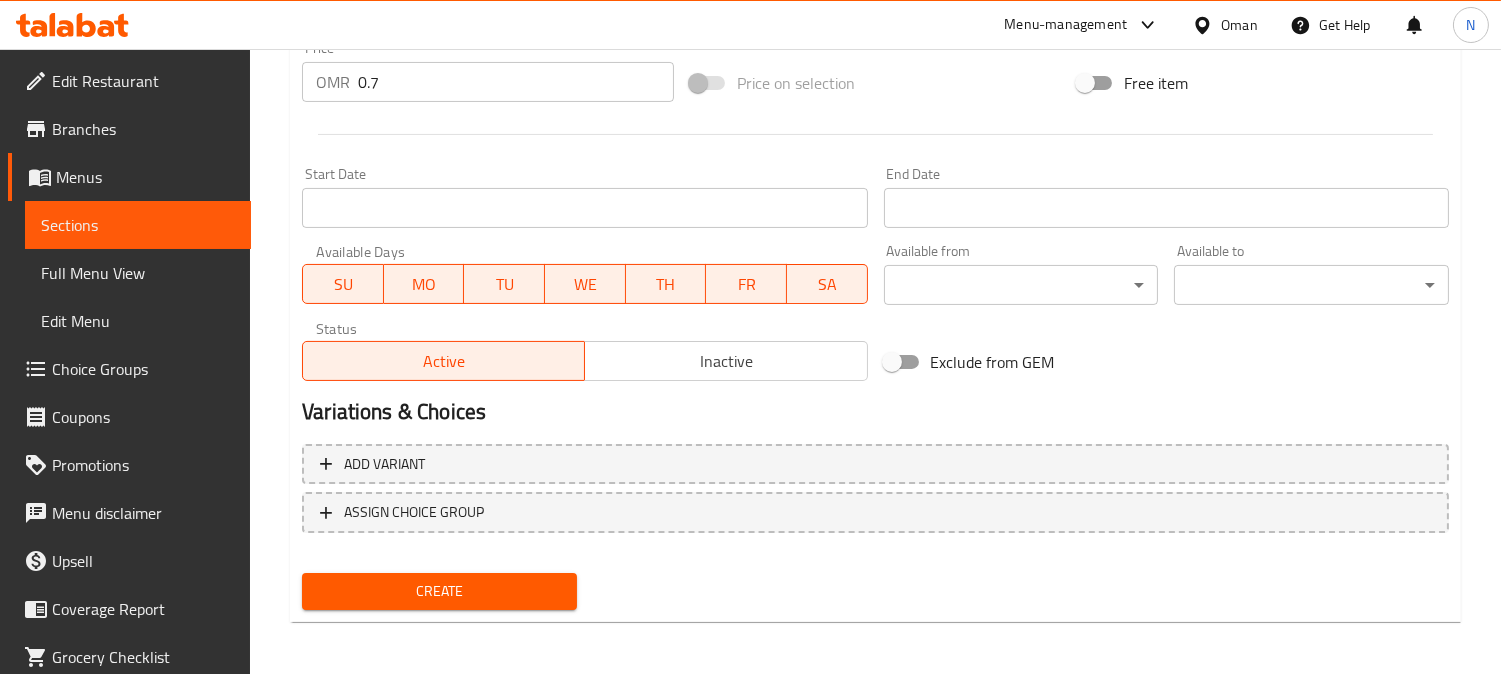 type on "سندويتش فلافل كبير" 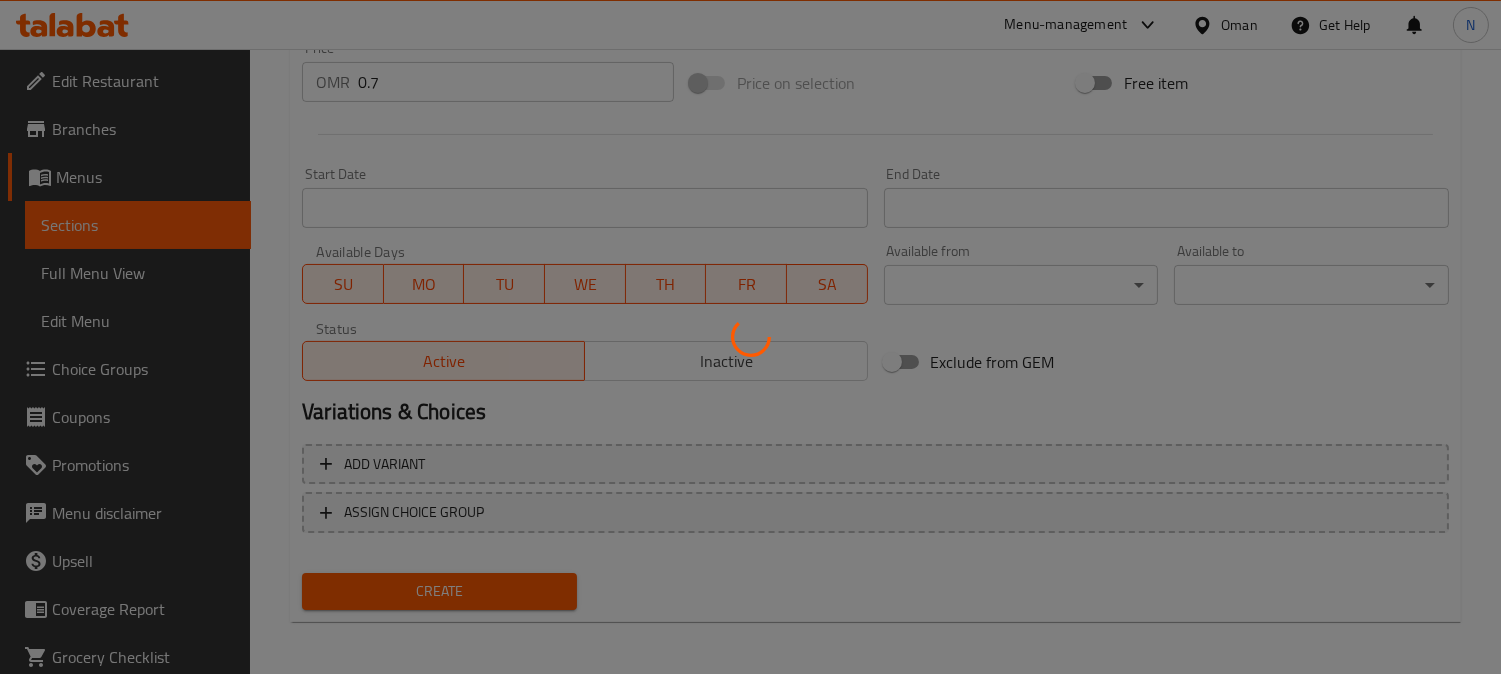 type 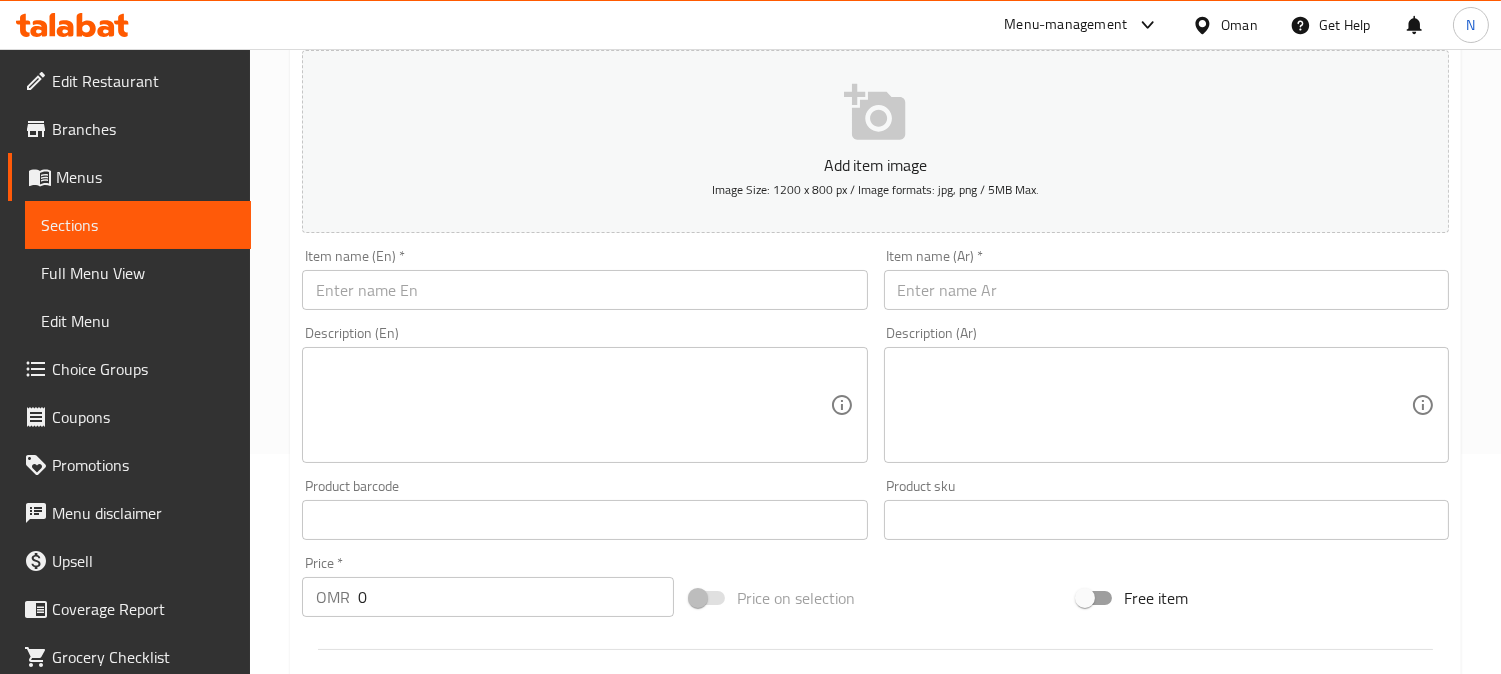 scroll, scrollTop: 222, scrollLeft: 0, axis: vertical 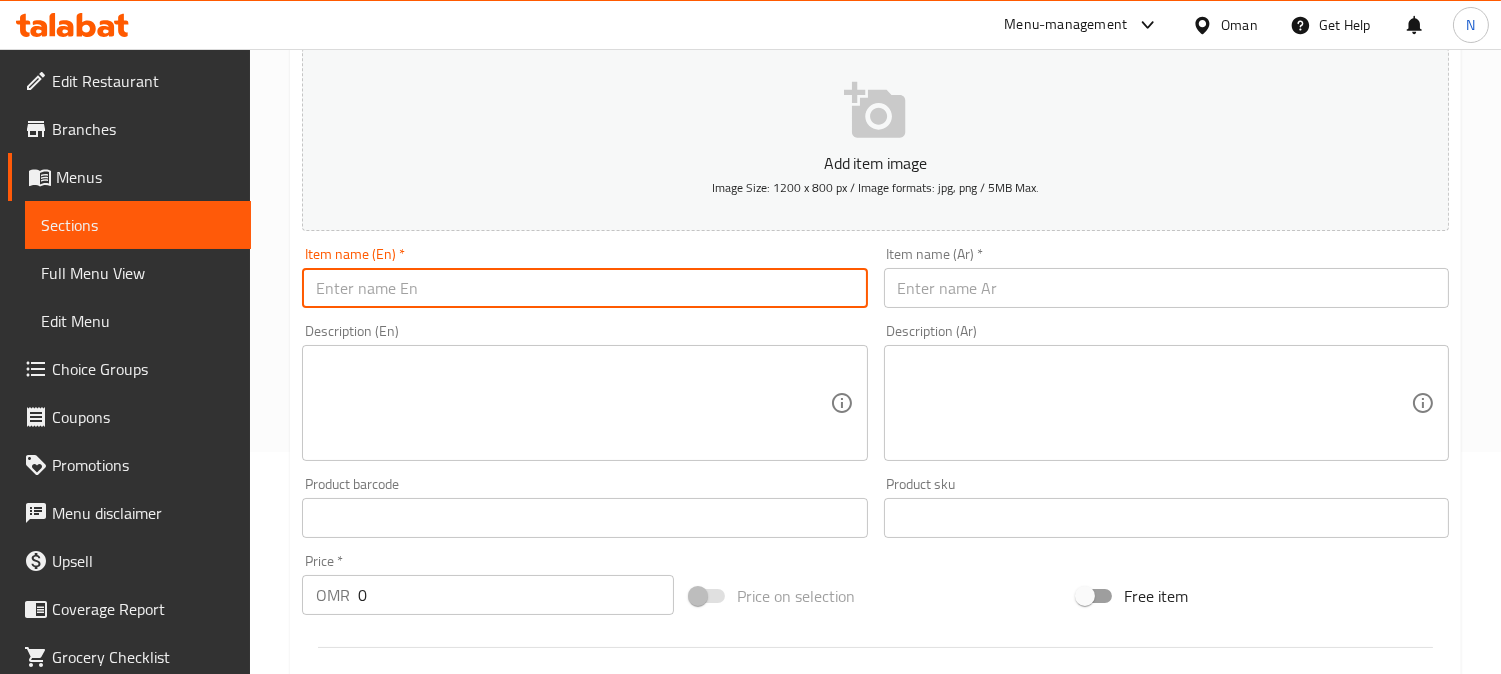 click at bounding box center (584, 288) 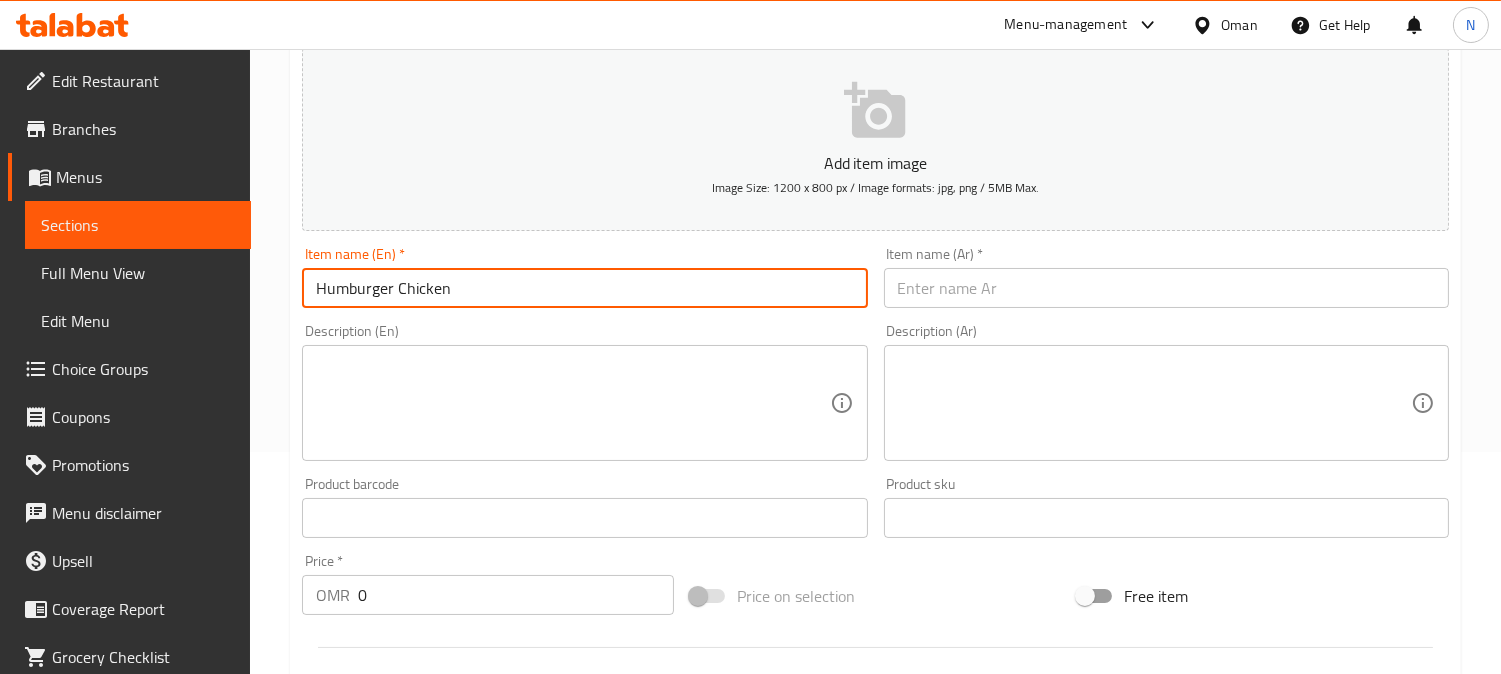 type on "Humburger Chicken" 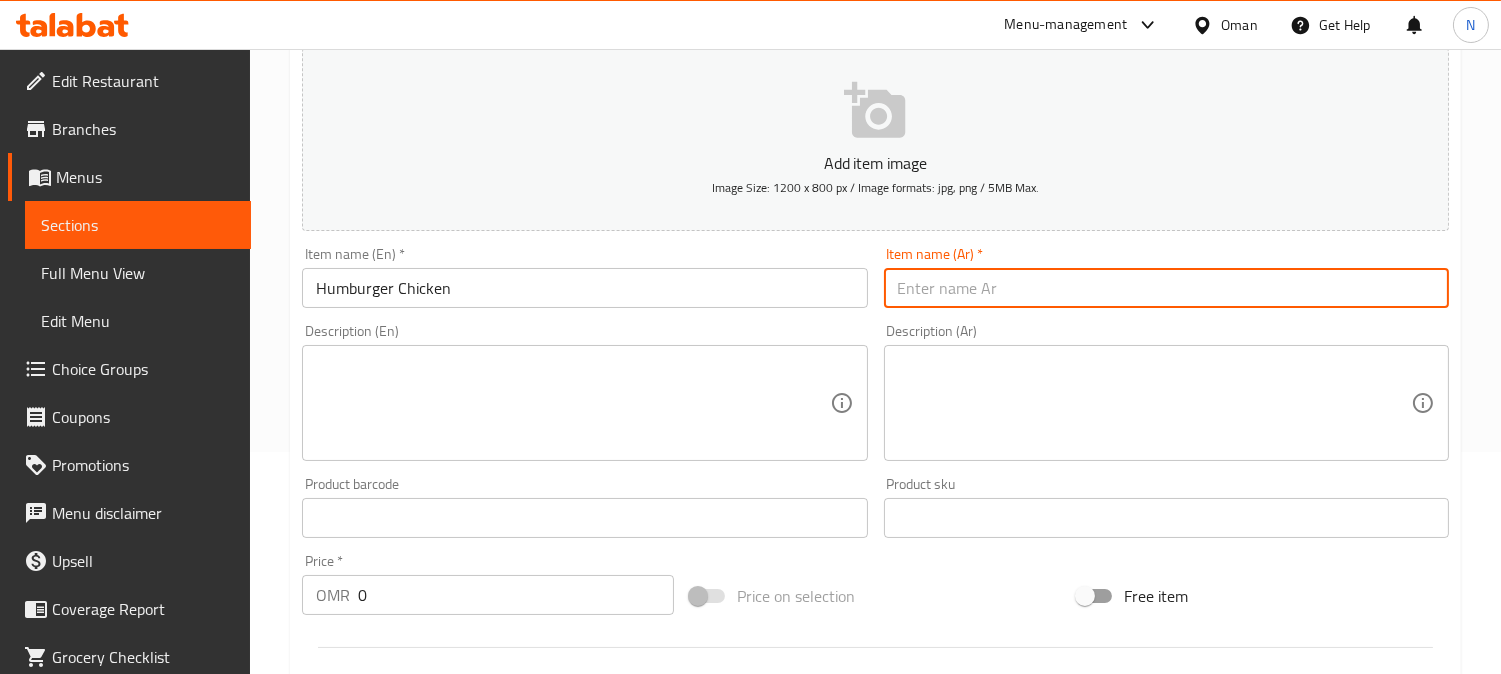 click at bounding box center [1166, 288] 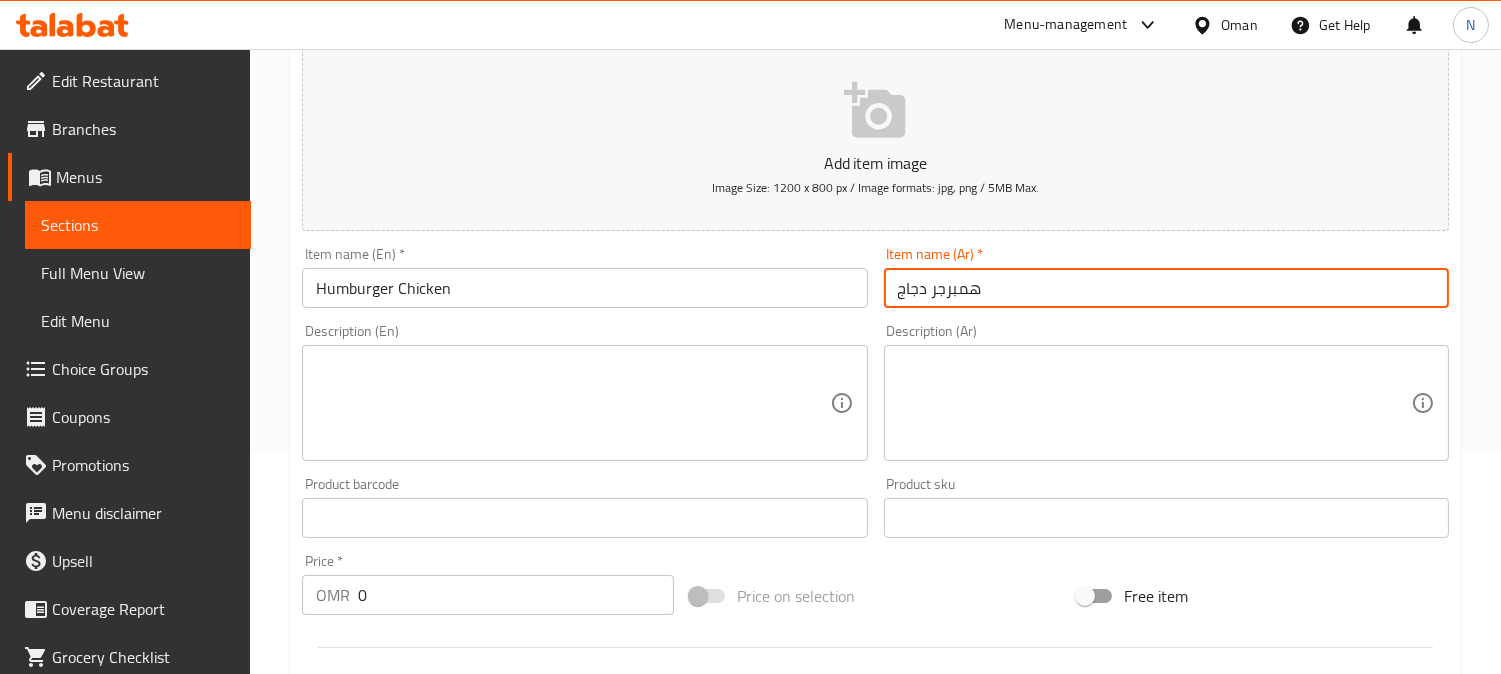type on "همبرجر دجاج" 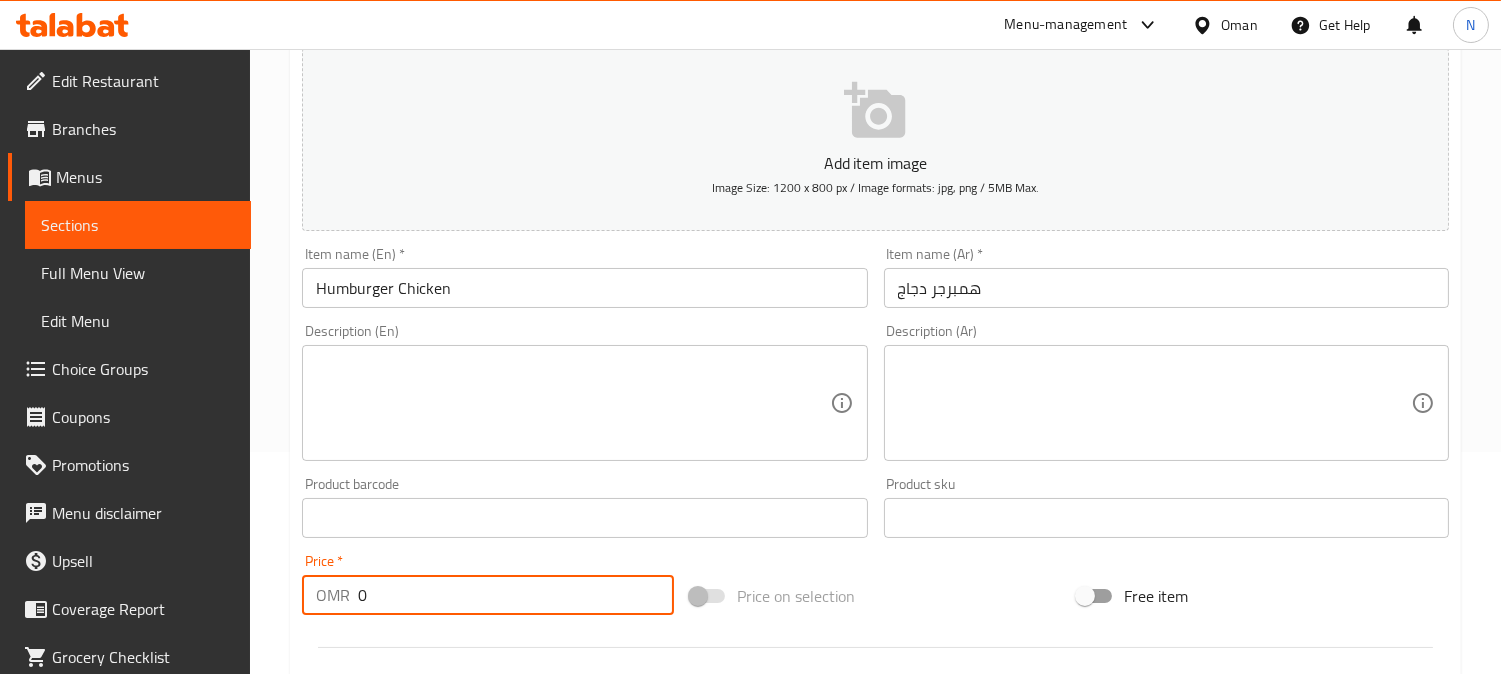drag, startPoint x: 377, startPoint y: 596, endPoint x: 347, endPoint y: 604, distance: 31.04835 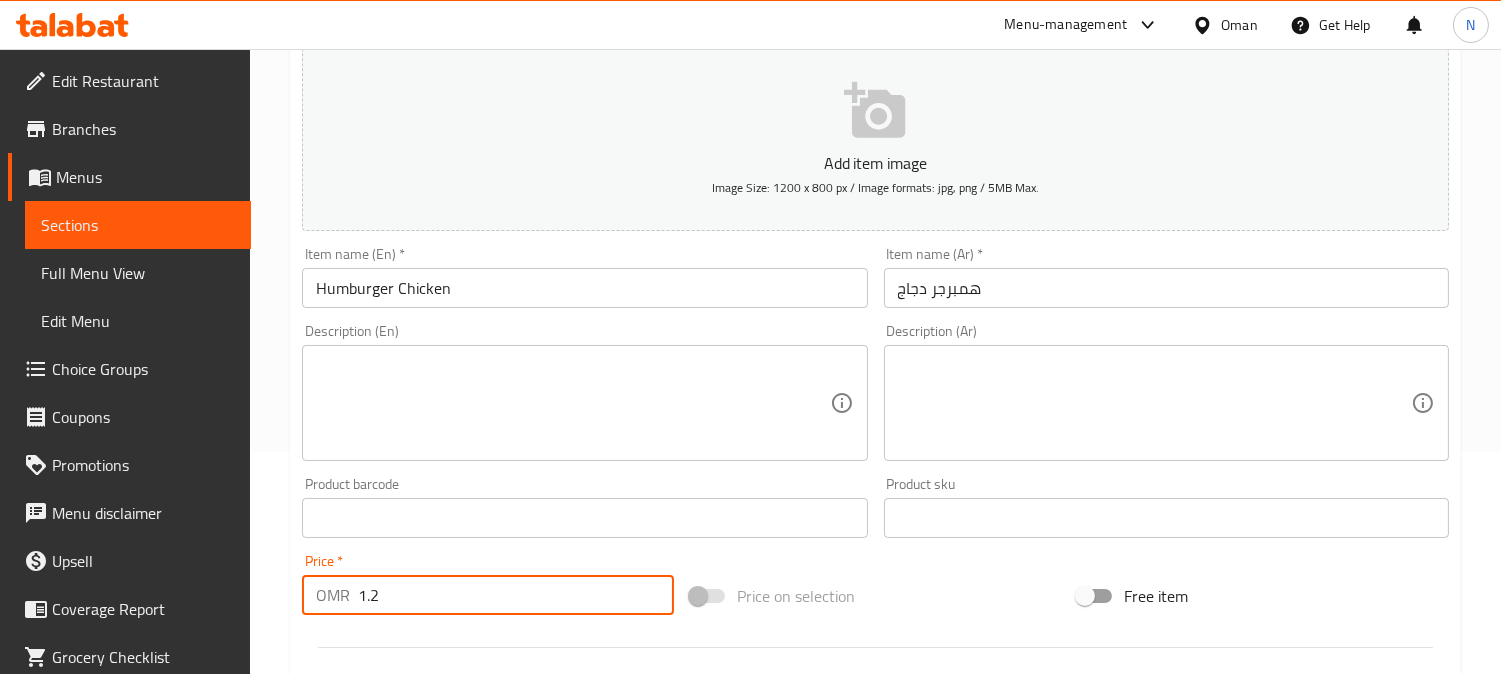 type on "1.2" 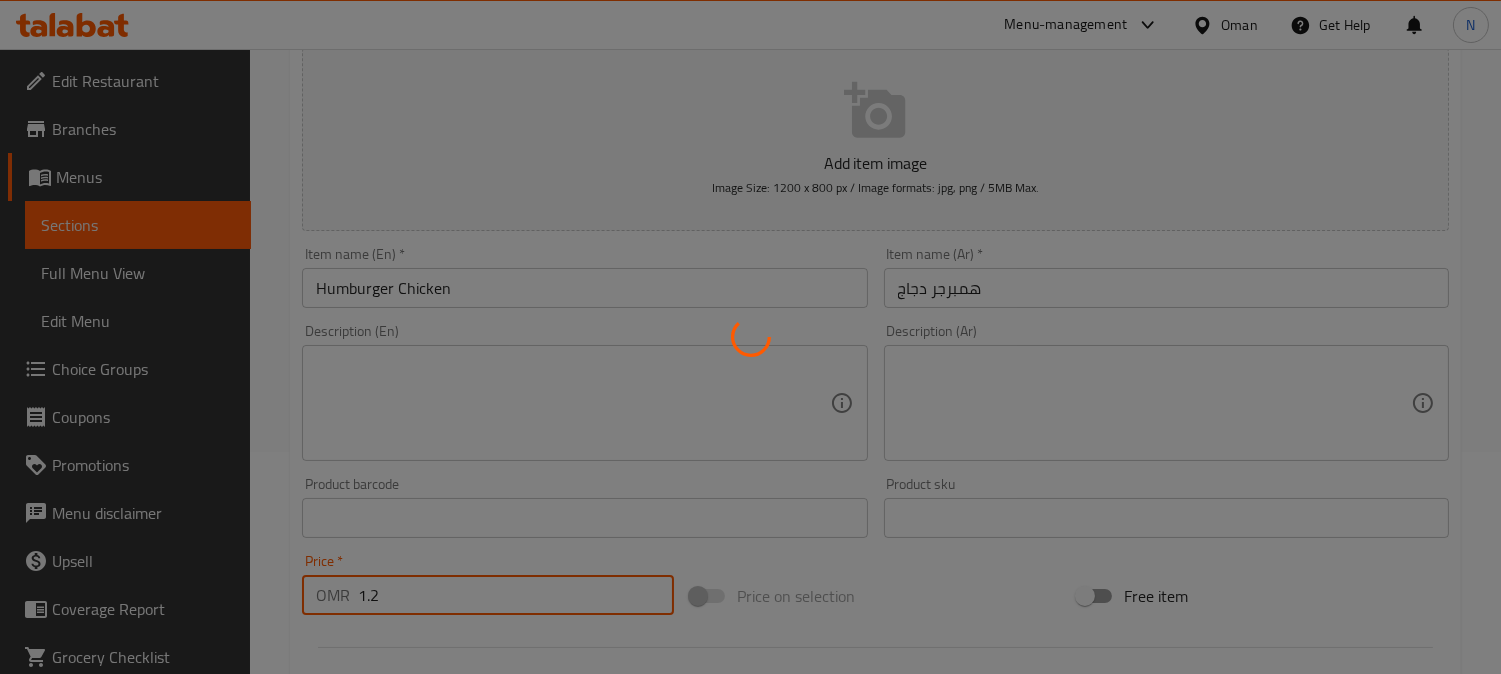 type 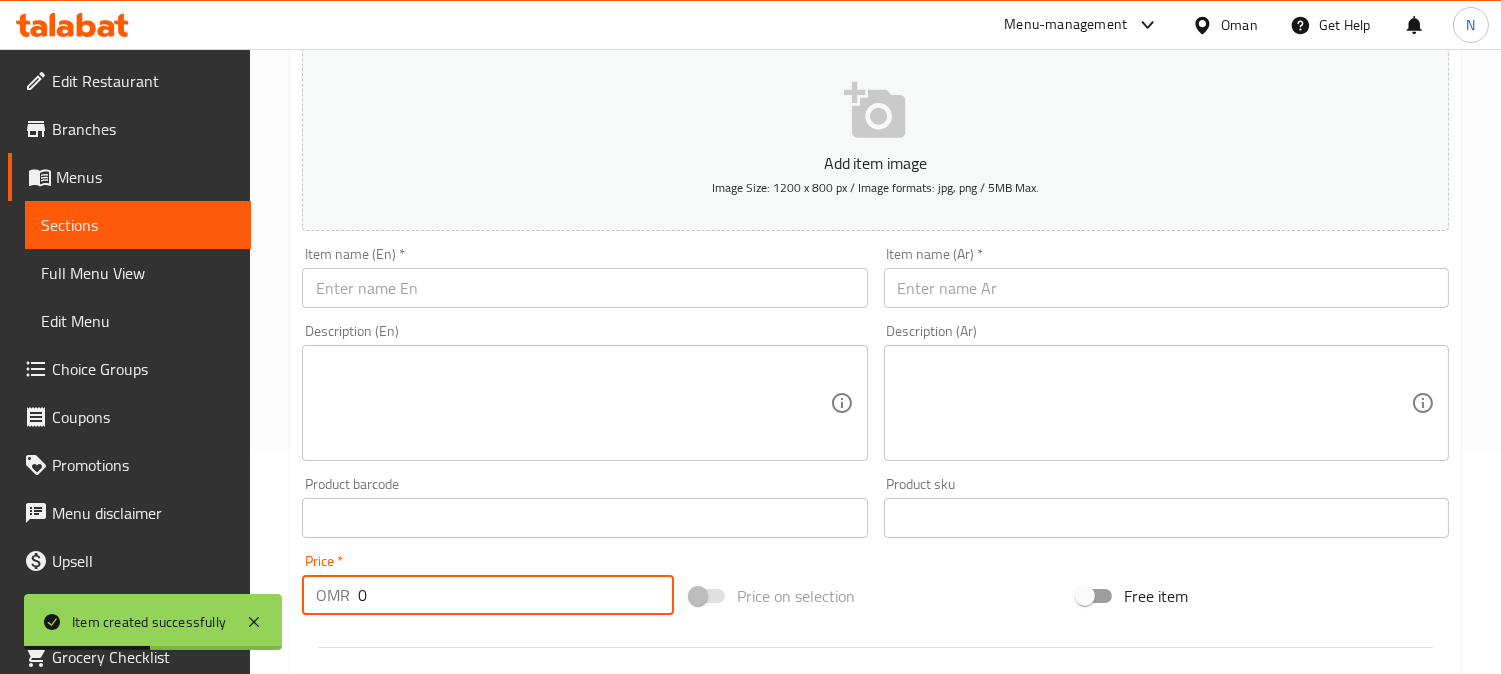click on "Sections" at bounding box center [138, 225] 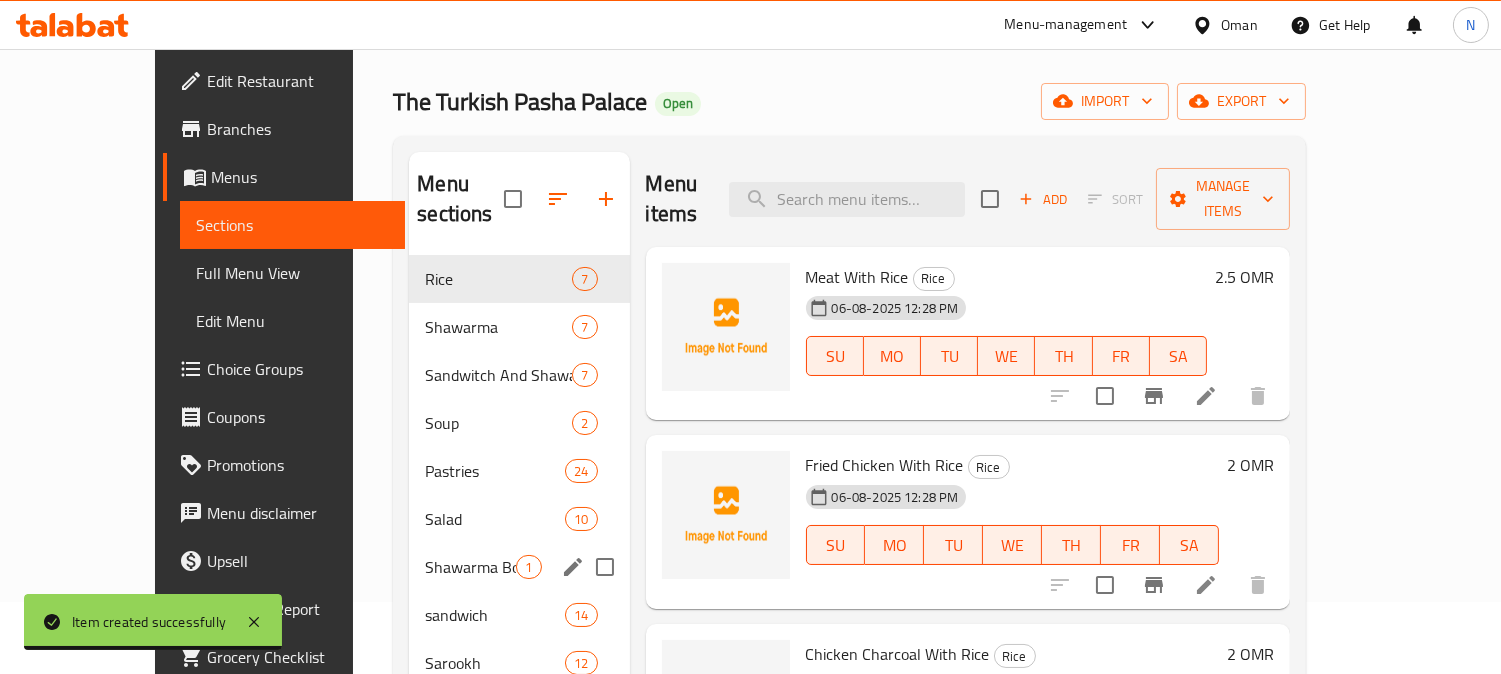 scroll, scrollTop: 111, scrollLeft: 0, axis: vertical 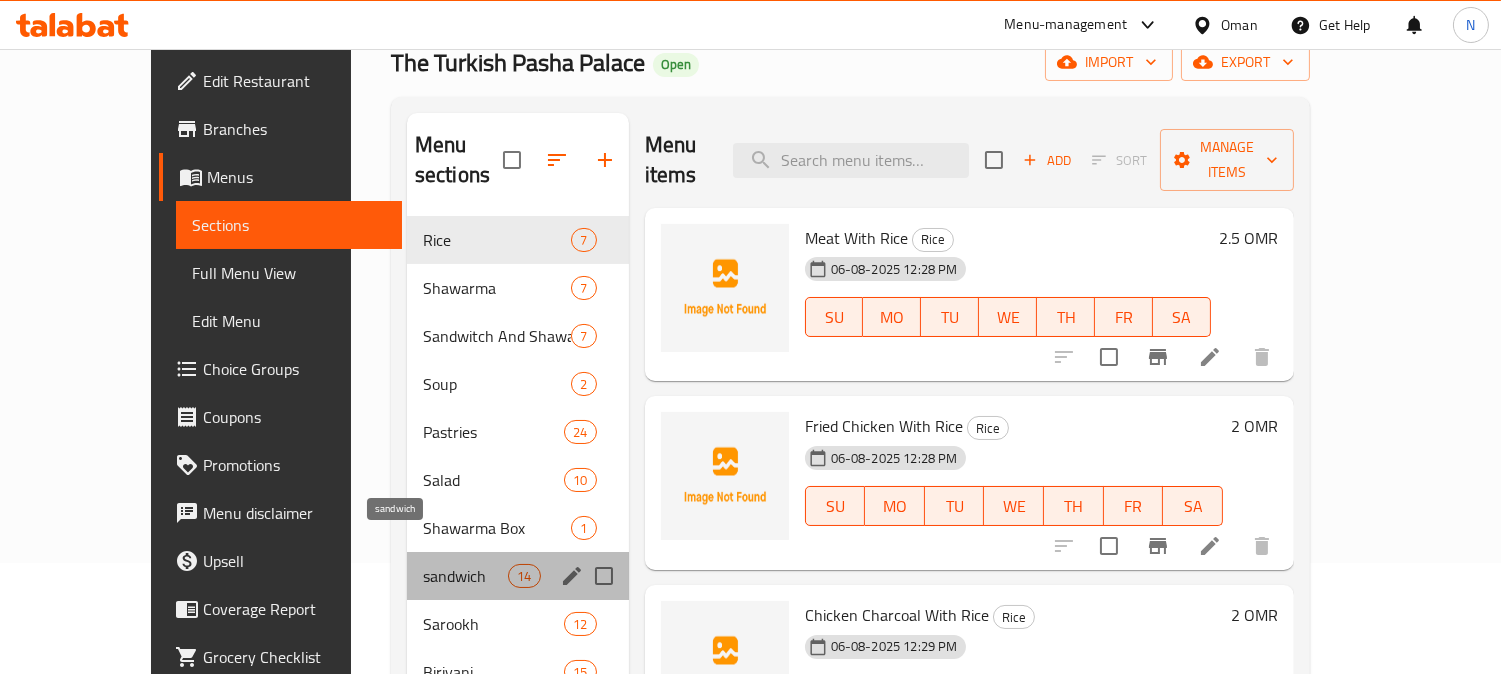 click on "sandwich" at bounding box center [465, 576] 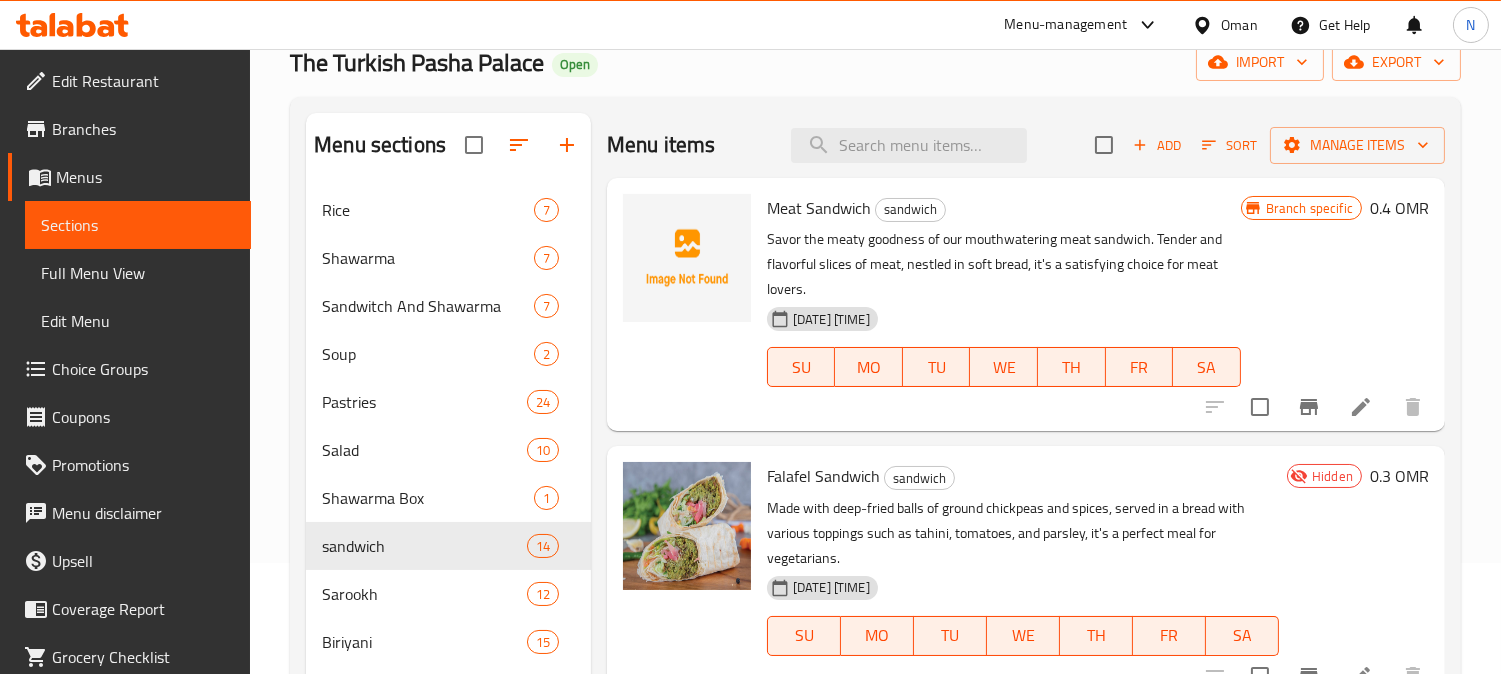 scroll, scrollTop: 406, scrollLeft: 0, axis: vertical 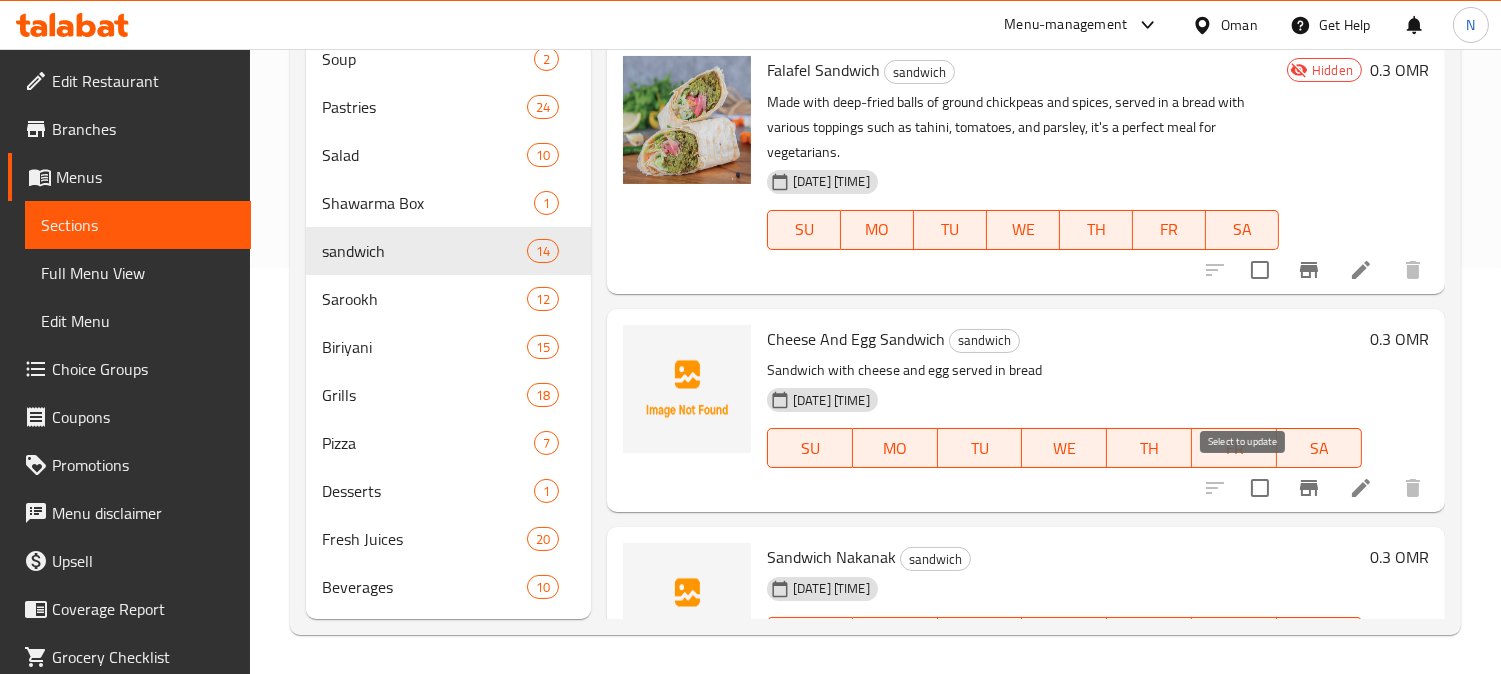 click at bounding box center [1260, 488] 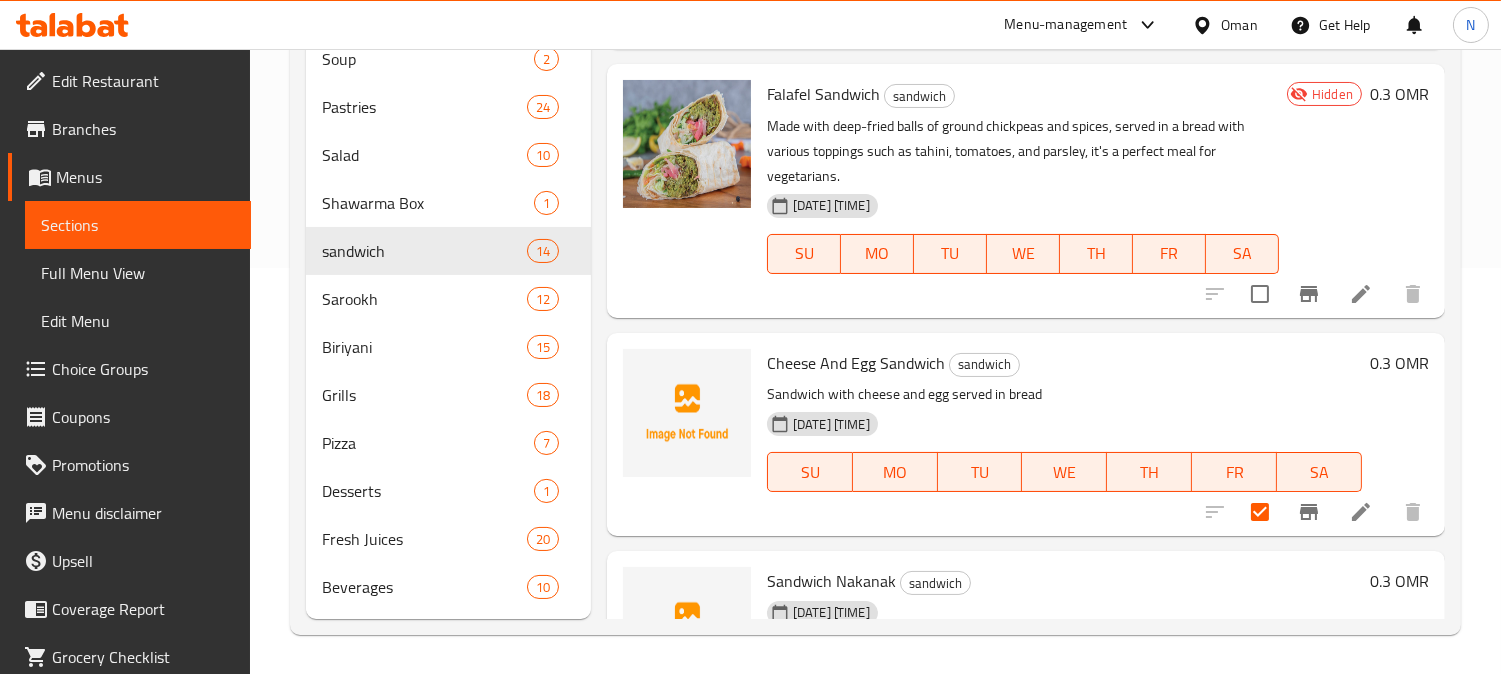 scroll, scrollTop: 222, scrollLeft: 0, axis: vertical 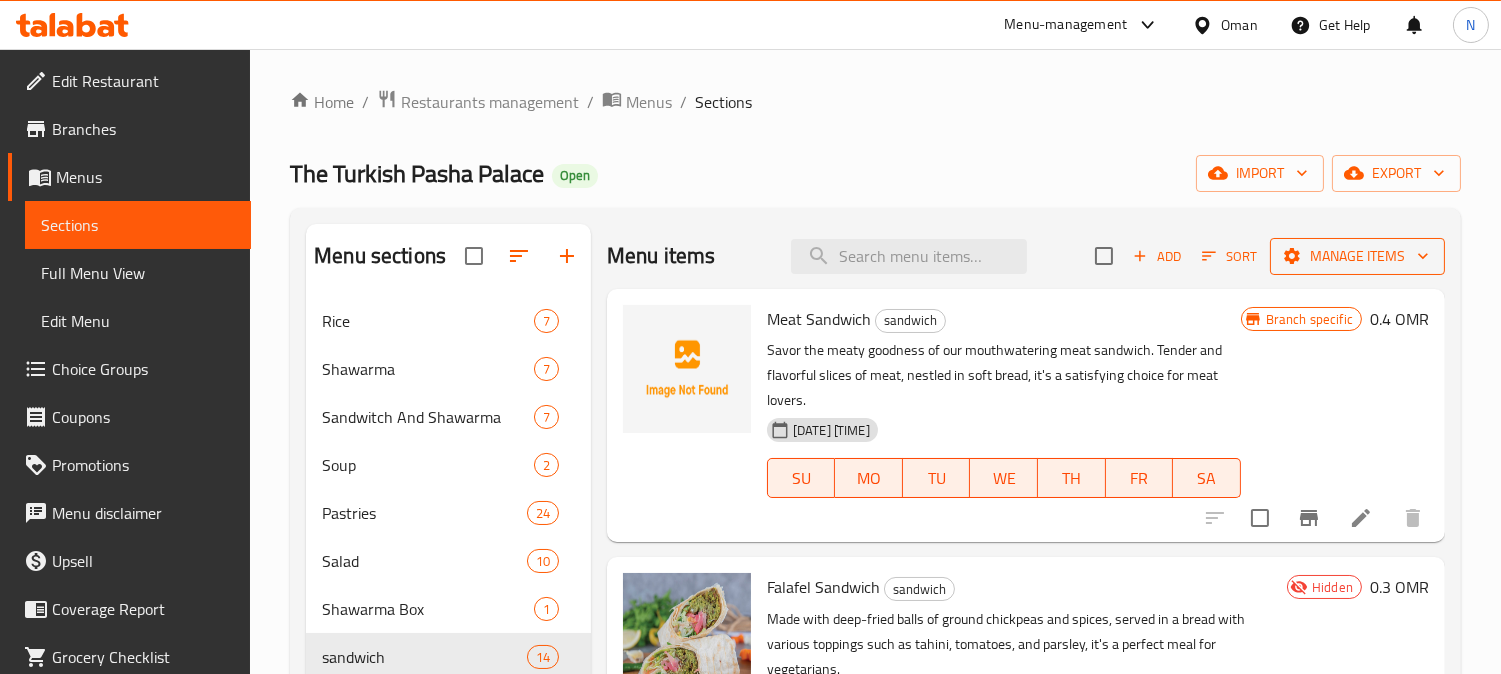 click on "Manage items" at bounding box center [1357, 256] 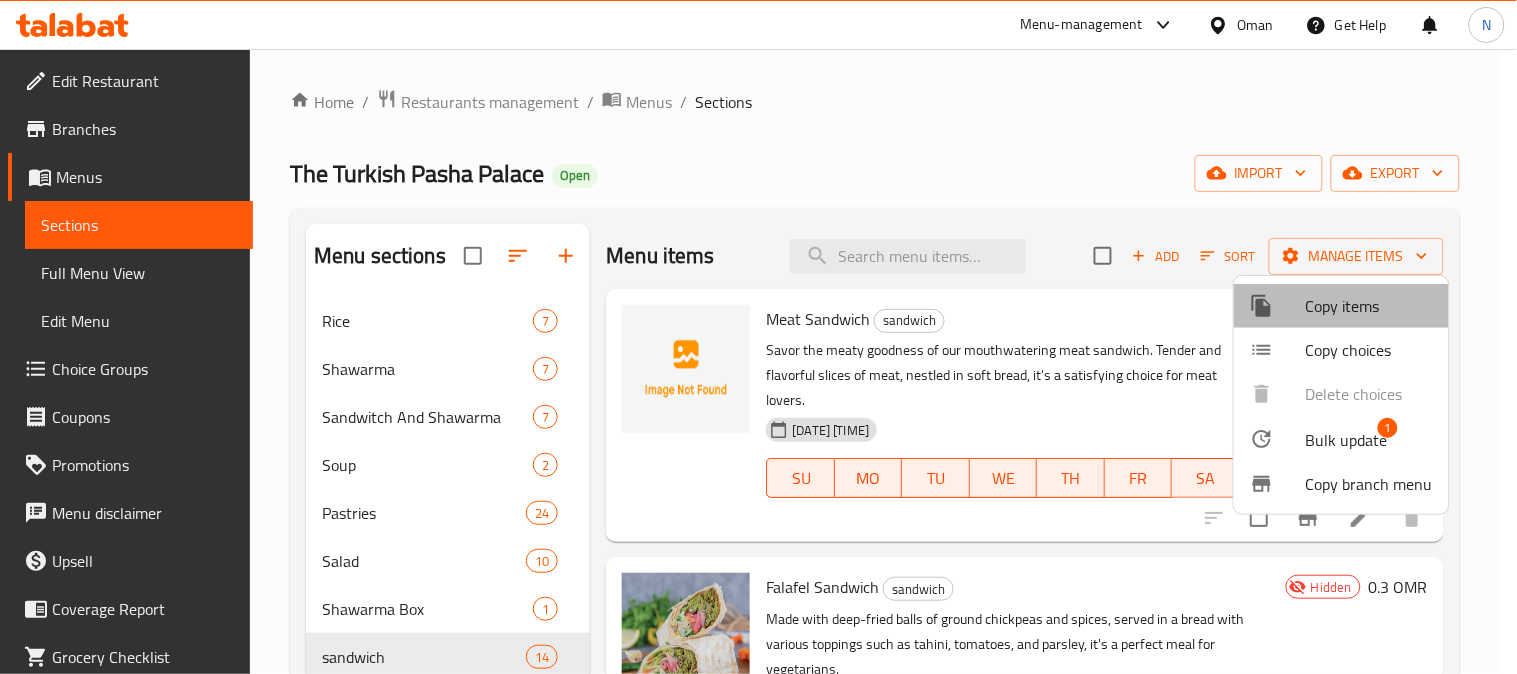 click on "Copy items" at bounding box center (1369, 306) 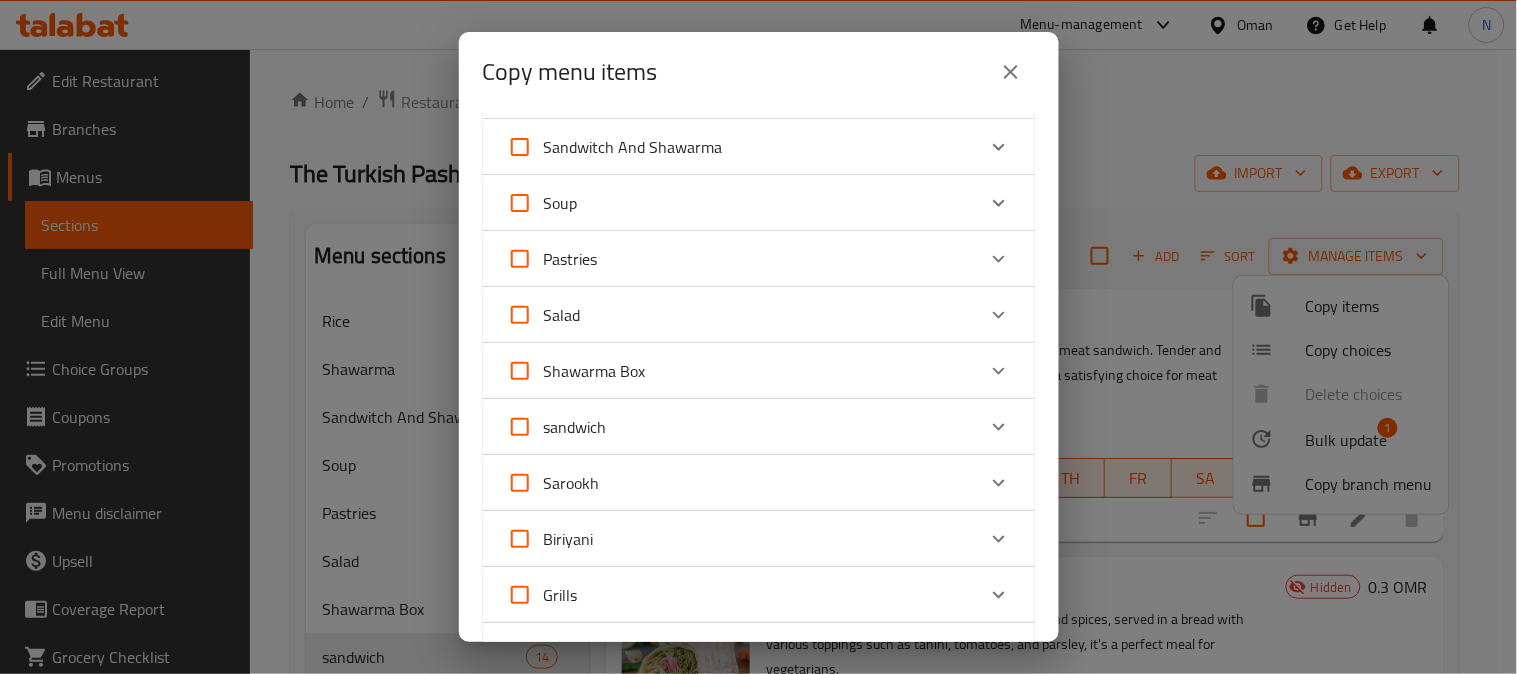 scroll, scrollTop: 222, scrollLeft: 0, axis: vertical 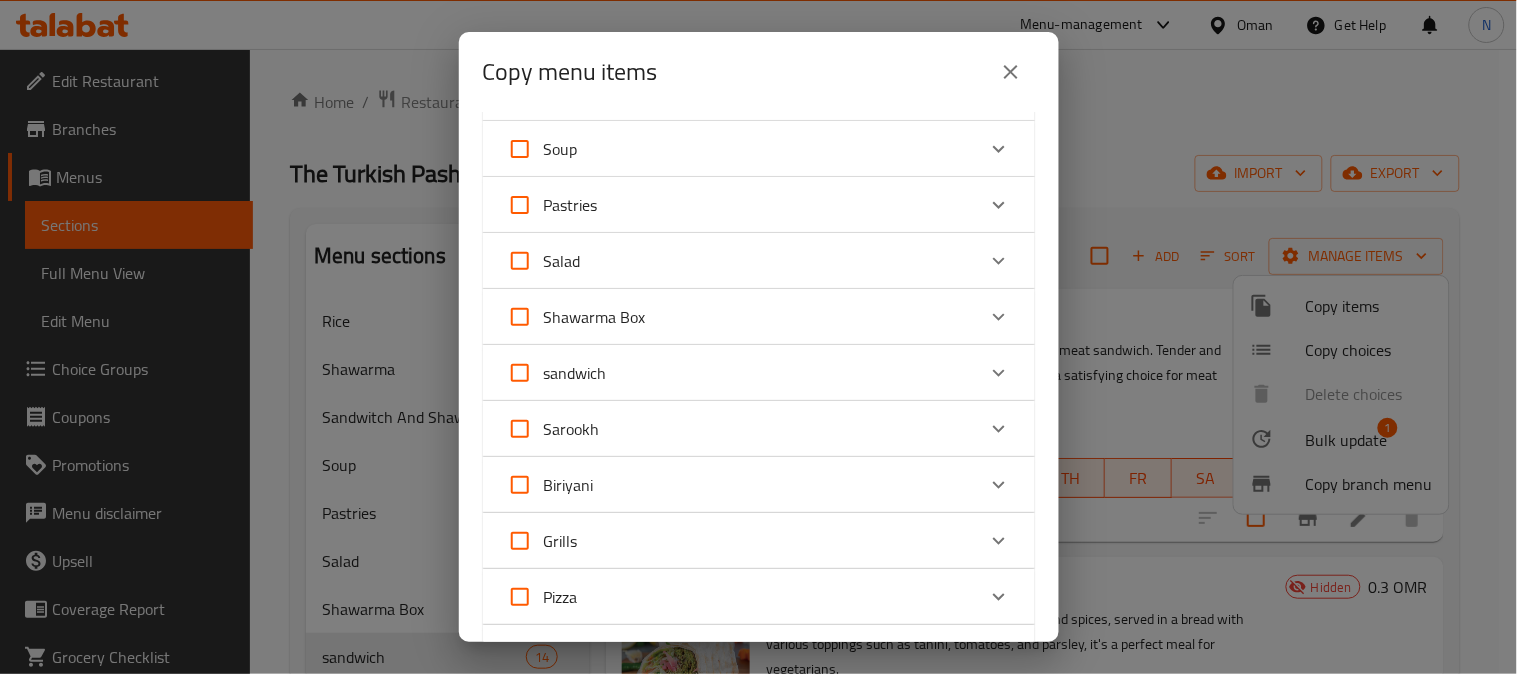 click on "sandwich" at bounding box center (741, 373) 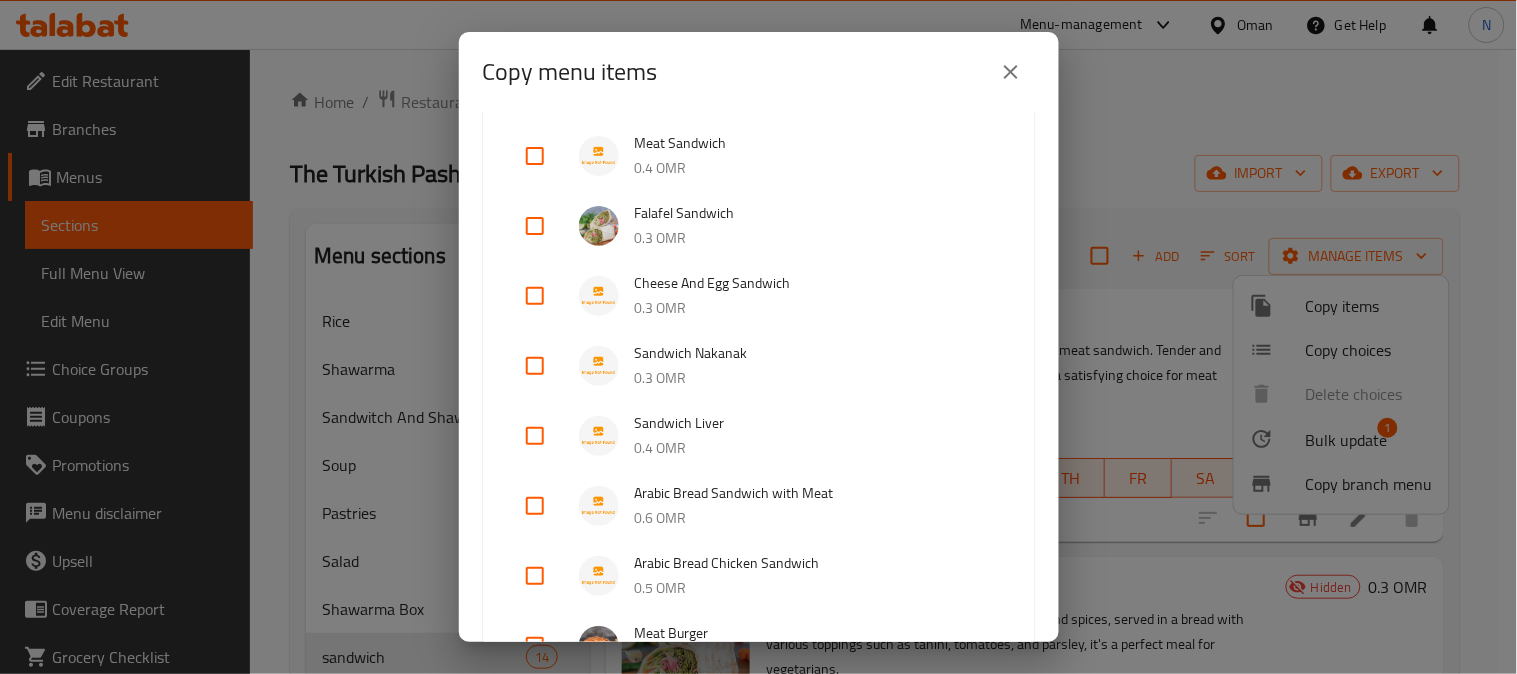 scroll, scrollTop: 555, scrollLeft: 0, axis: vertical 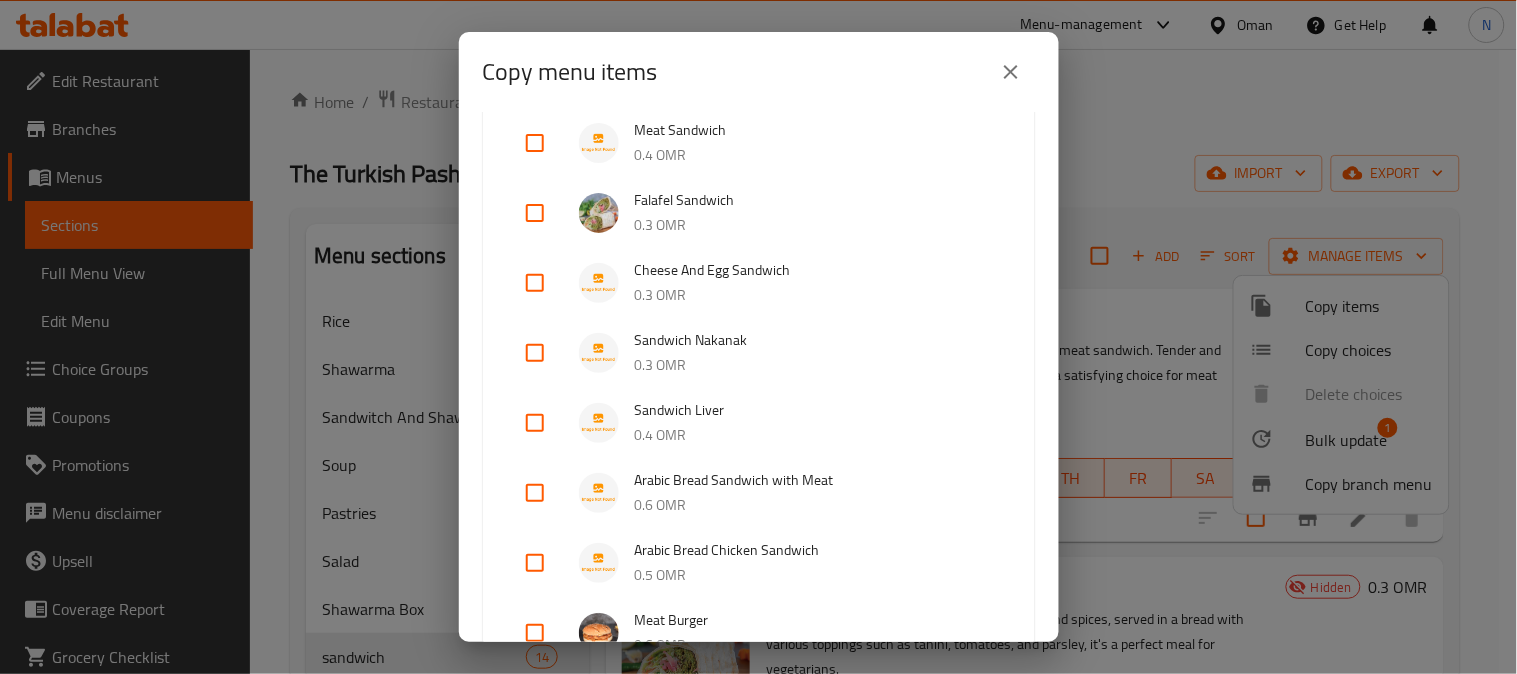 click at bounding box center [535, 283] 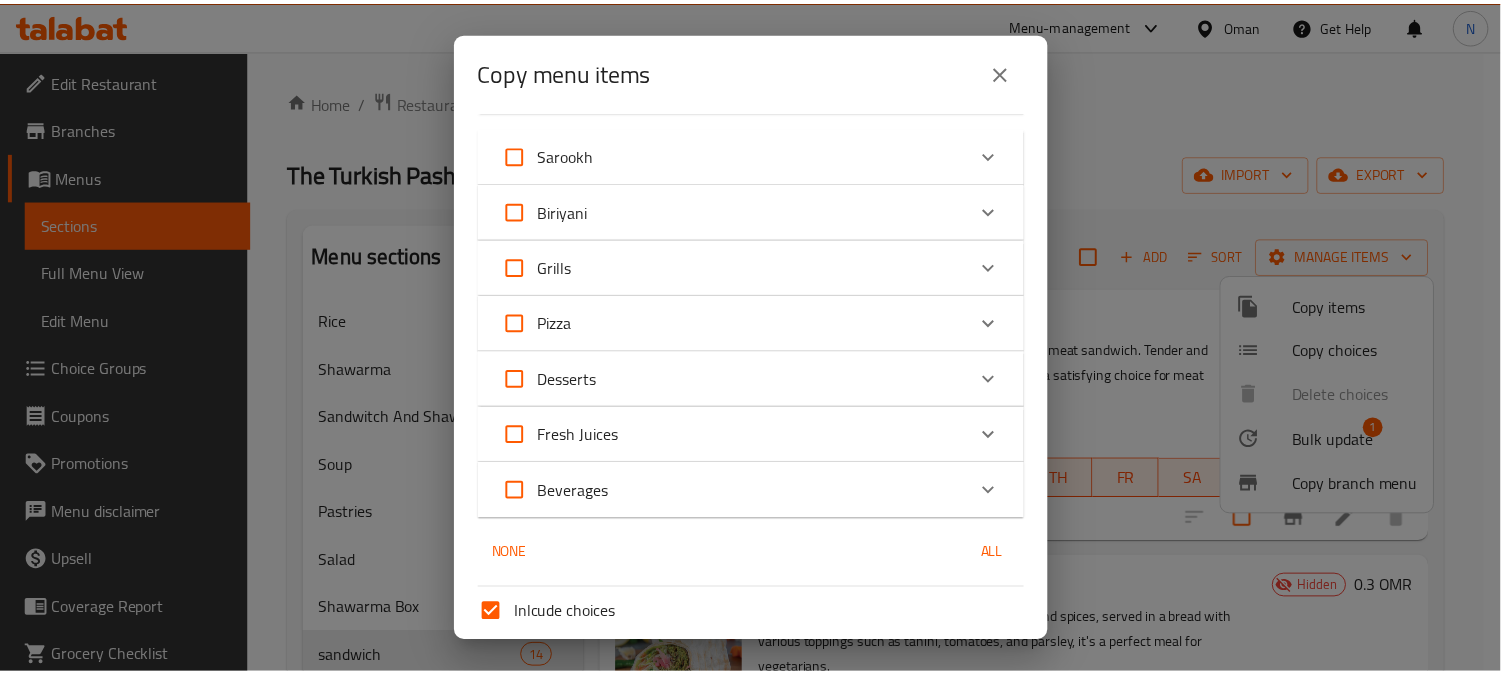 scroll, scrollTop: 1726, scrollLeft: 0, axis: vertical 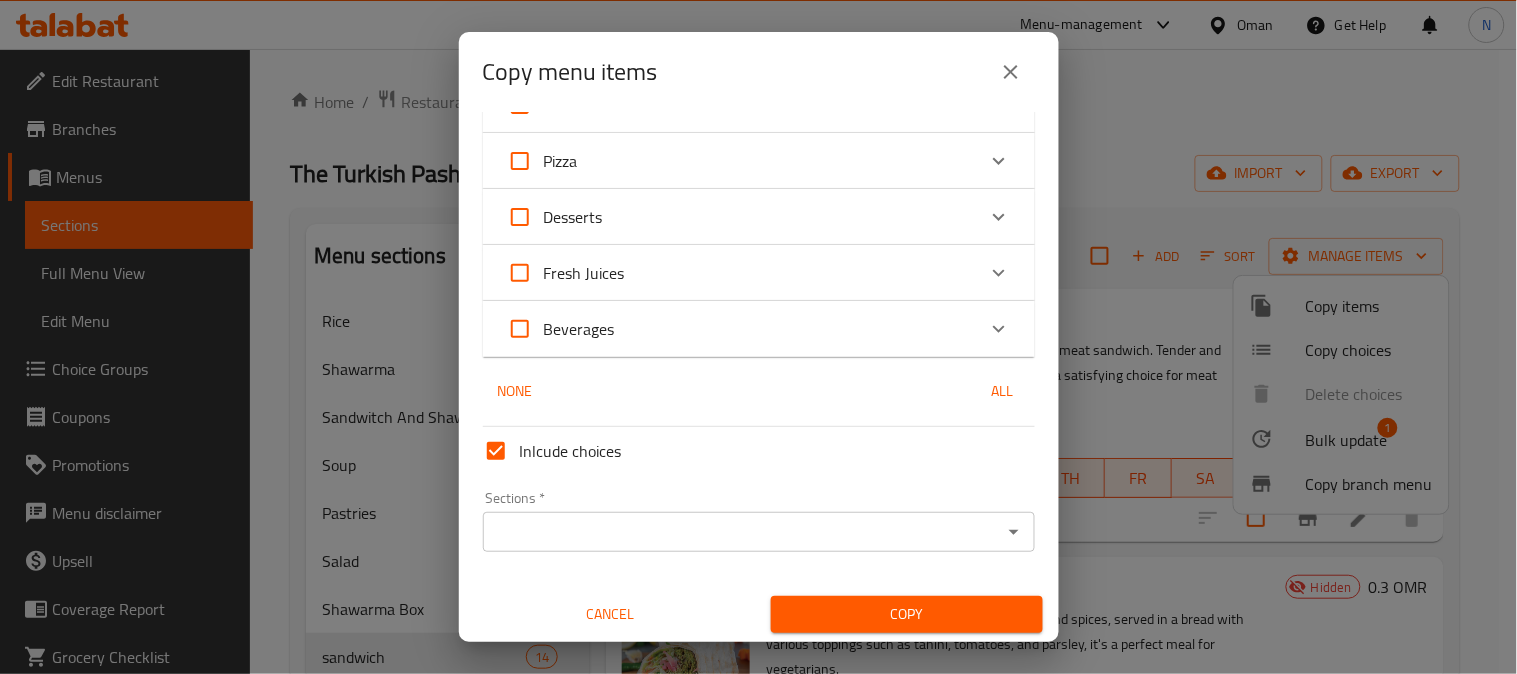 click on "Sections   *" at bounding box center (742, 532) 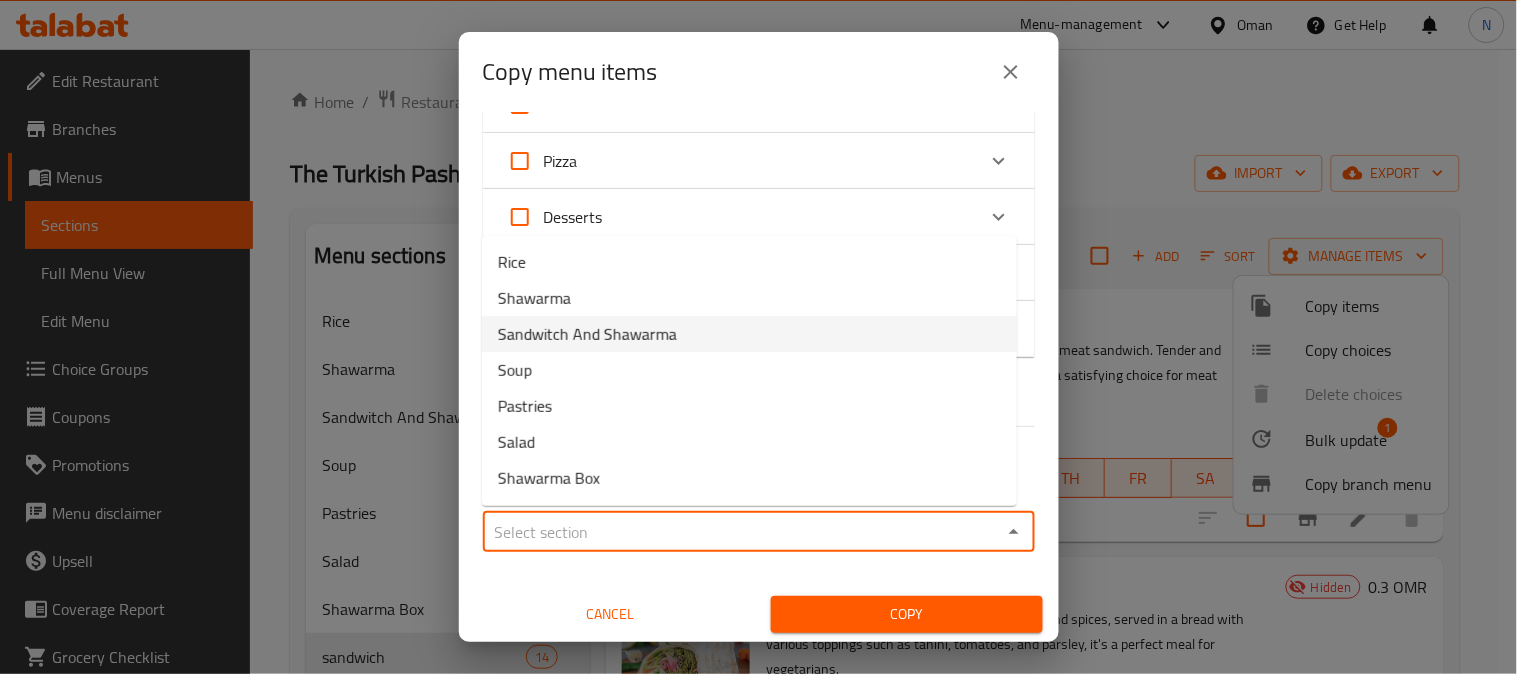 click on "Sandwitch And Shawarma" at bounding box center (587, 334) 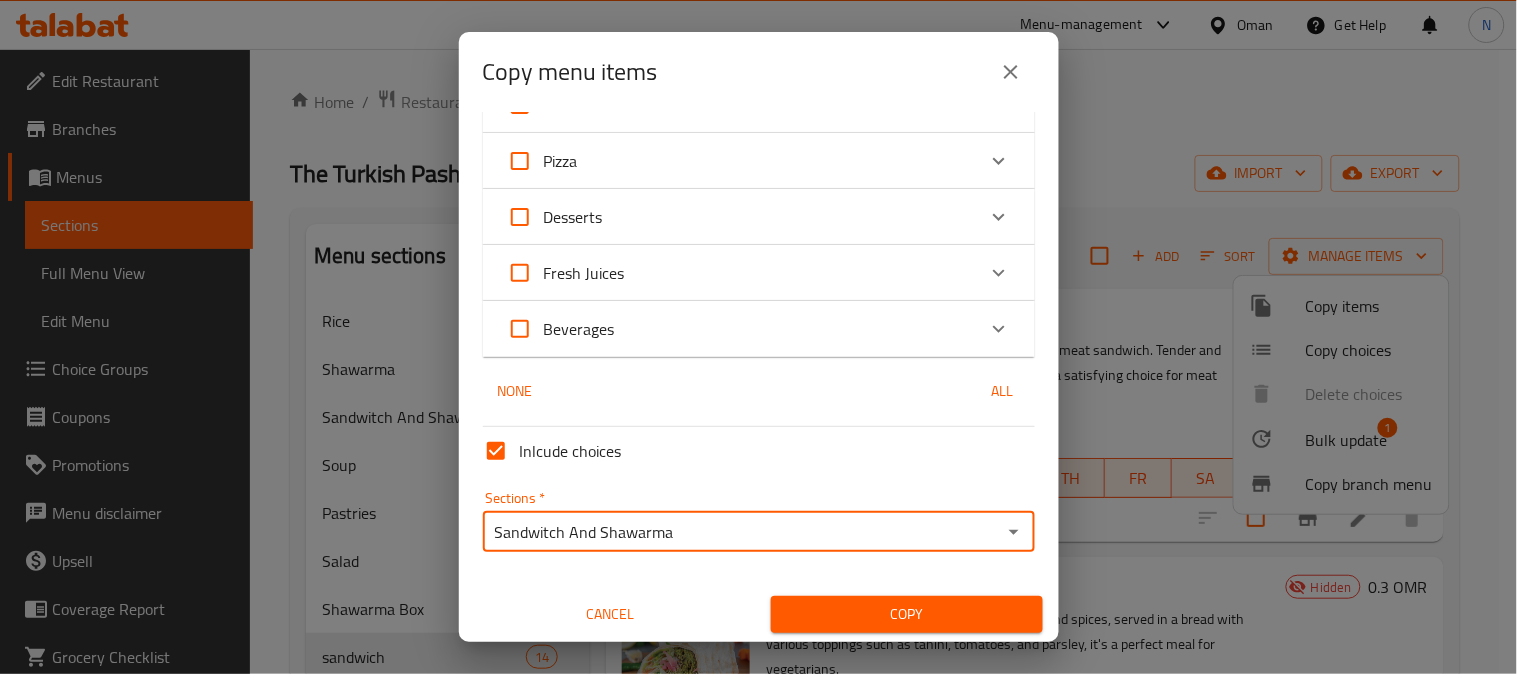 click on "Copy" at bounding box center [907, 614] 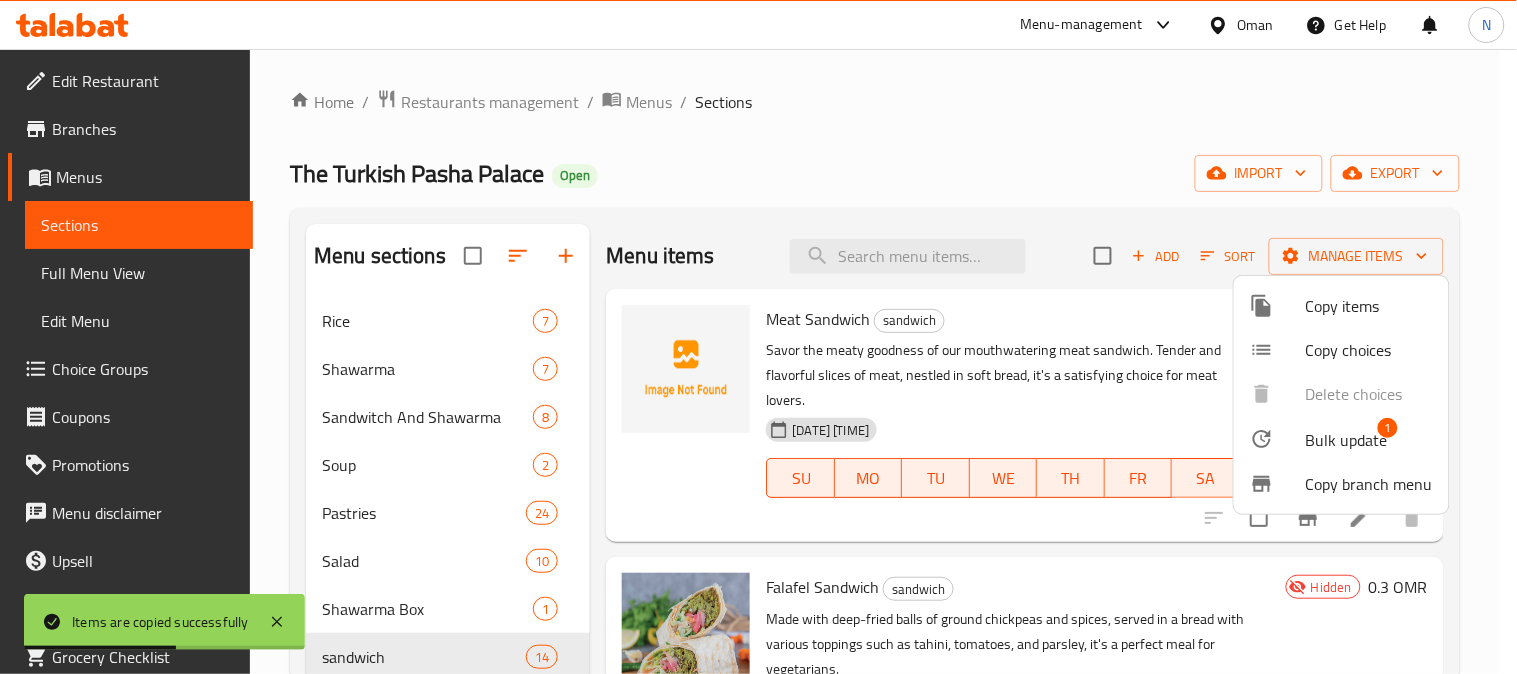 click at bounding box center (758, 337) 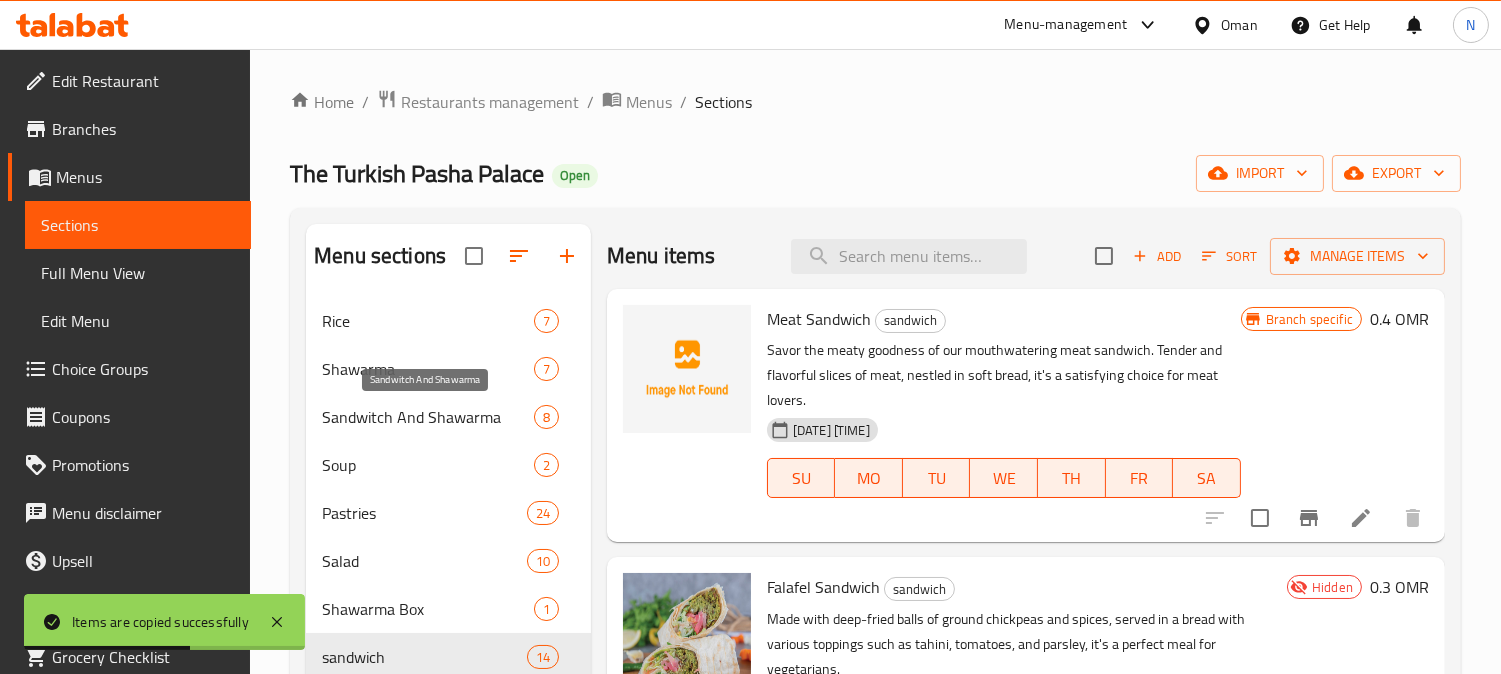 click on "Sandwitch And Shawarma" at bounding box center [428, 417] 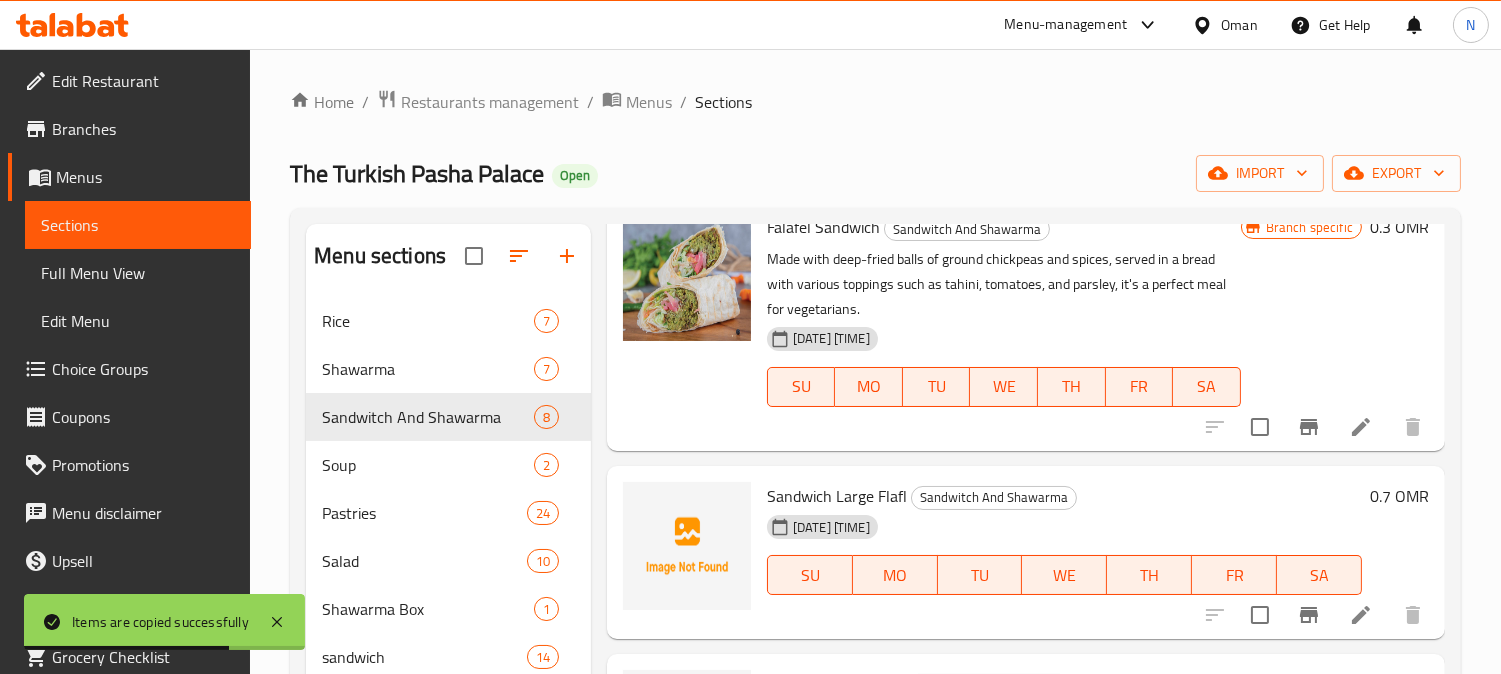 scroll, scrollTop: 867, scrollLeft: 0, axis: vertical 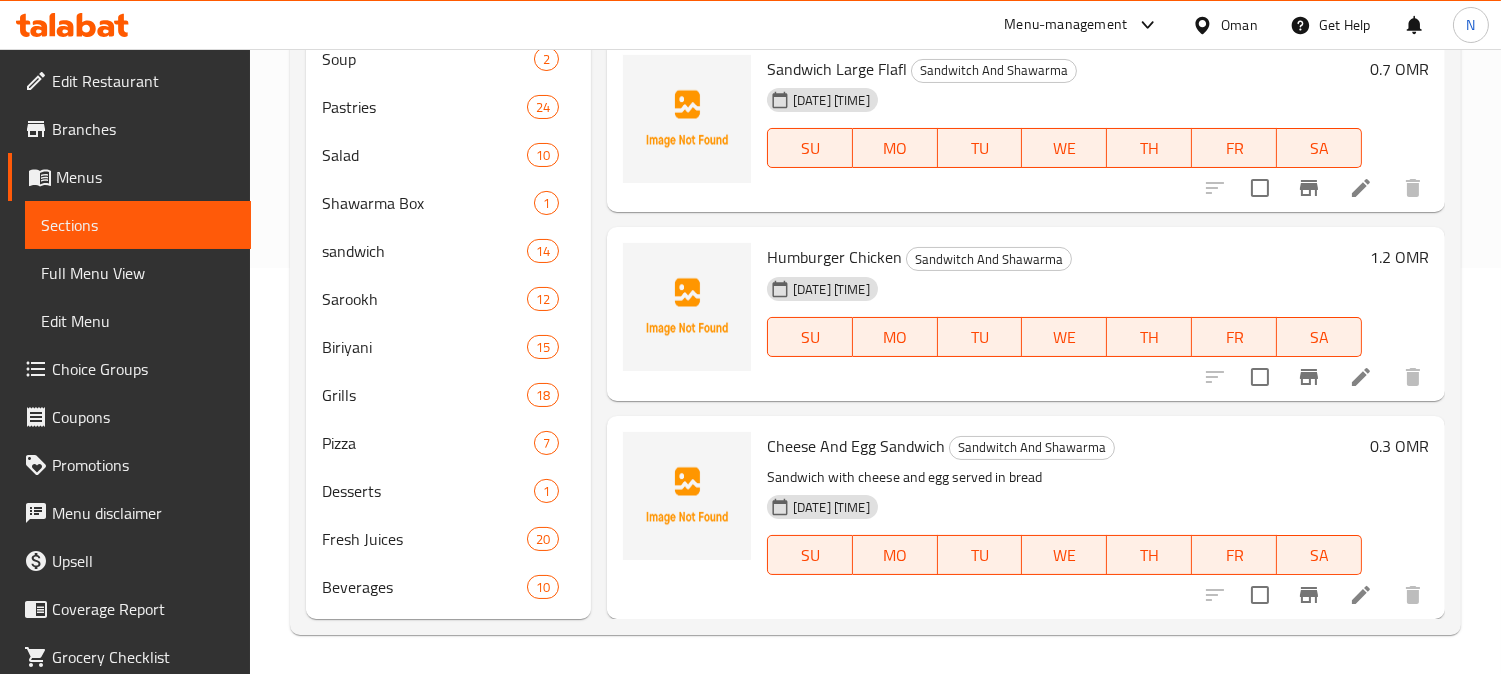 drag, startPoint x: 1344, startPoint y: 605, endPoint x: 960, endPoint y: 625, distance: 384.52048 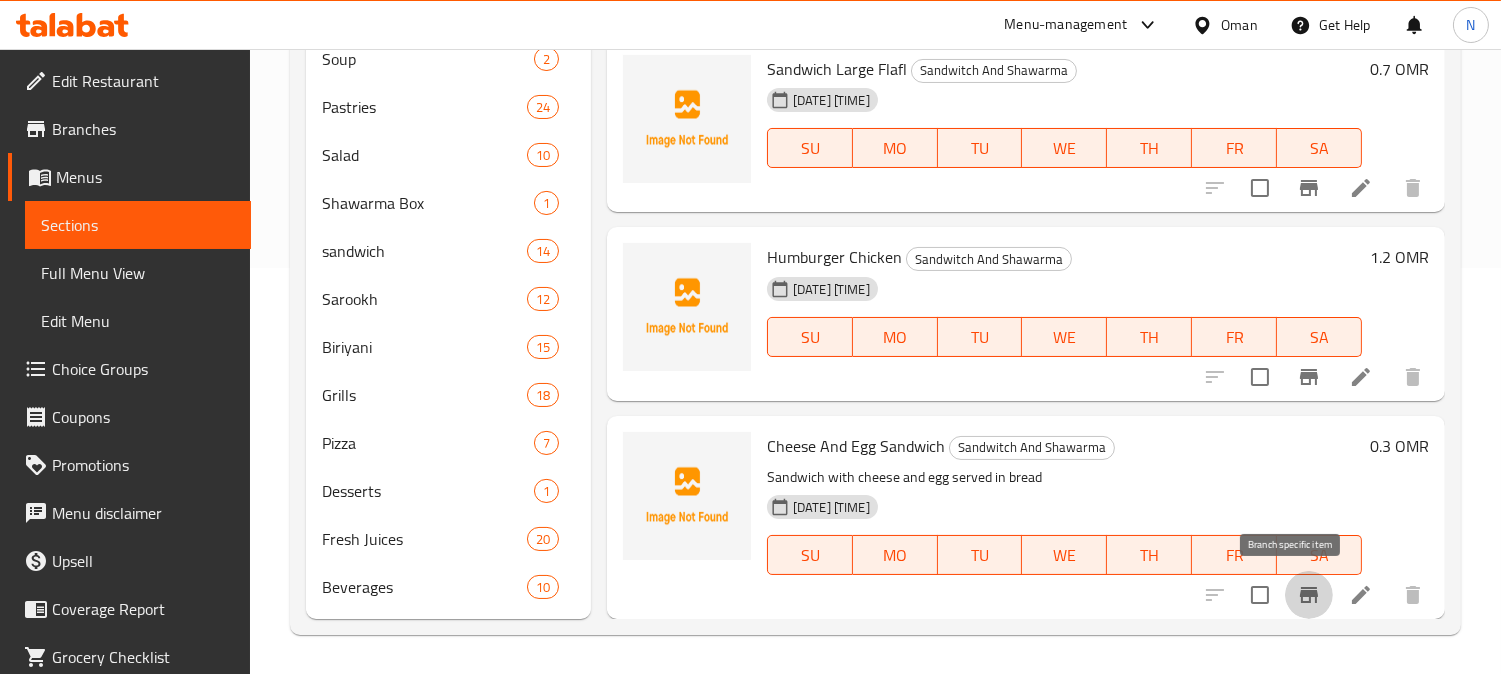 click 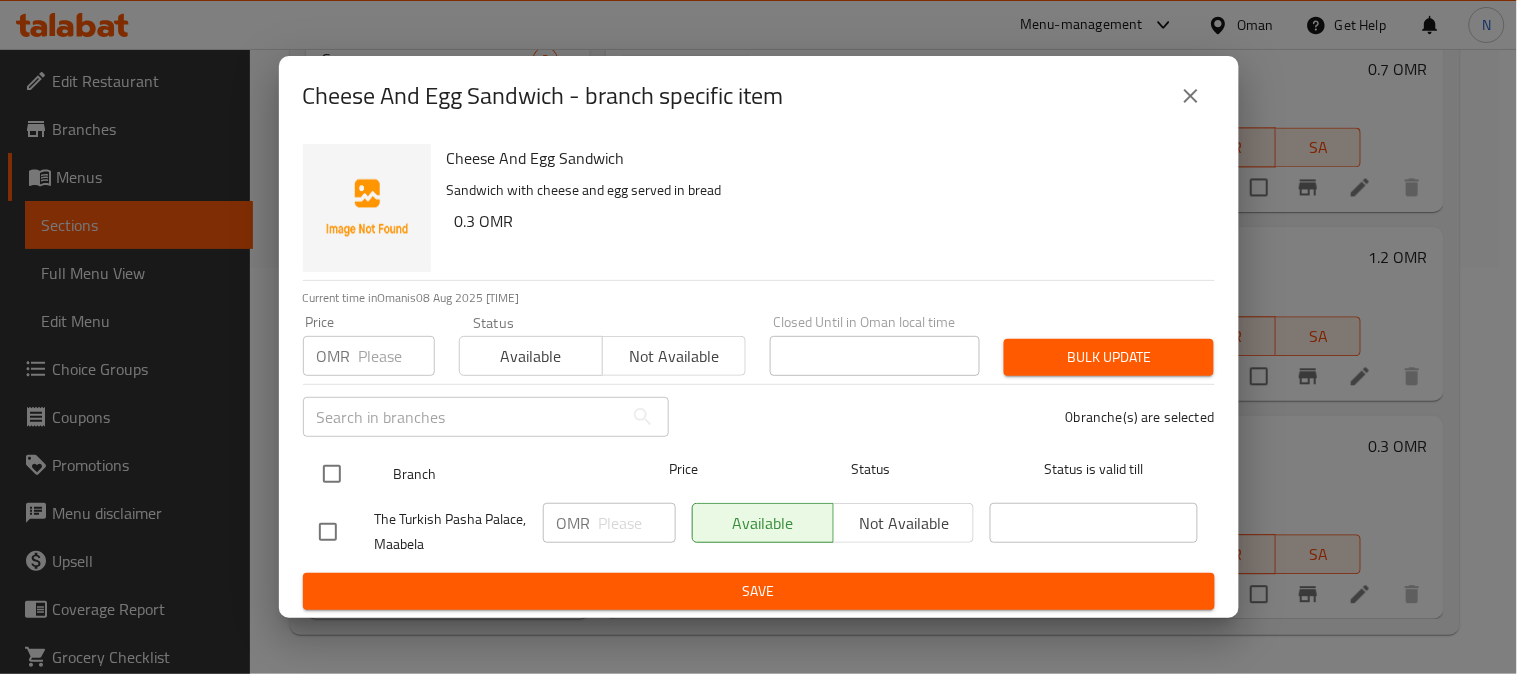 click at bounding box center (332, 474) 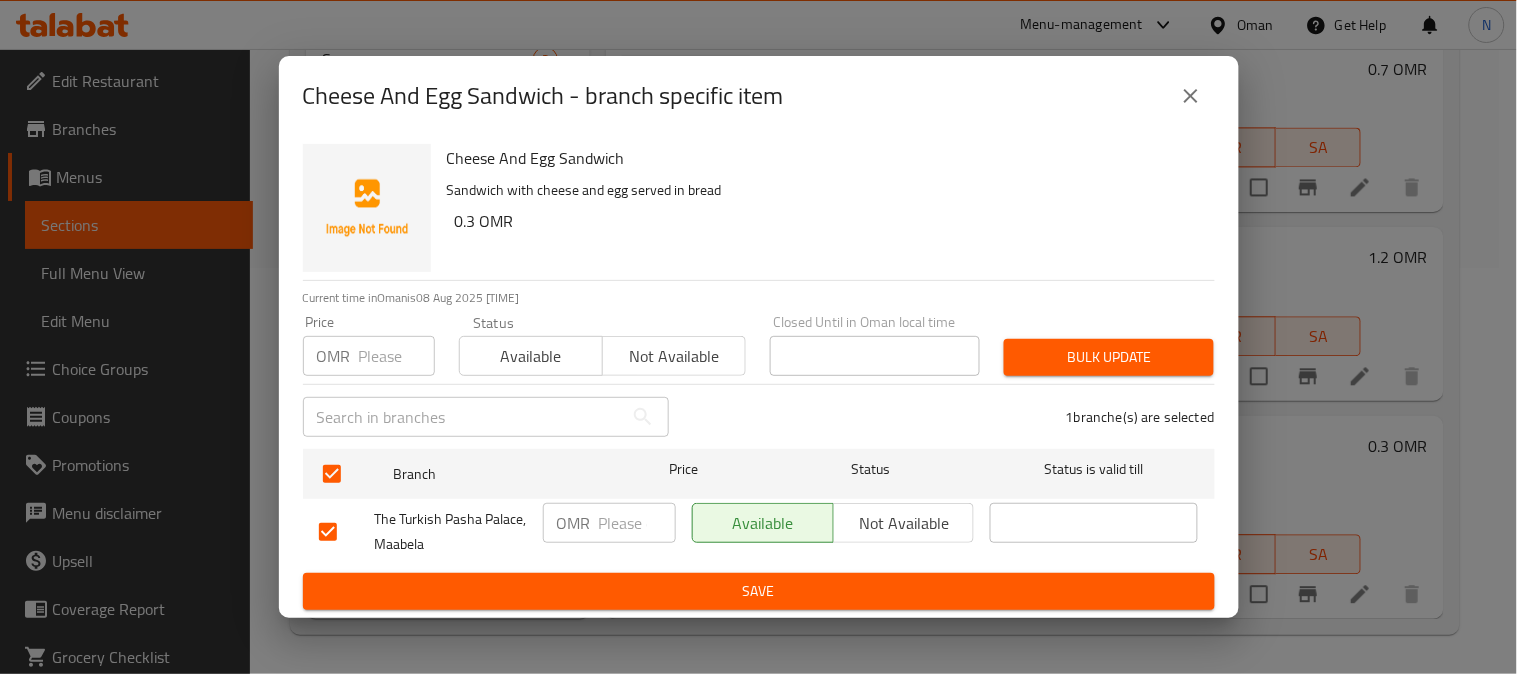 click at bounding box center [637, 523] 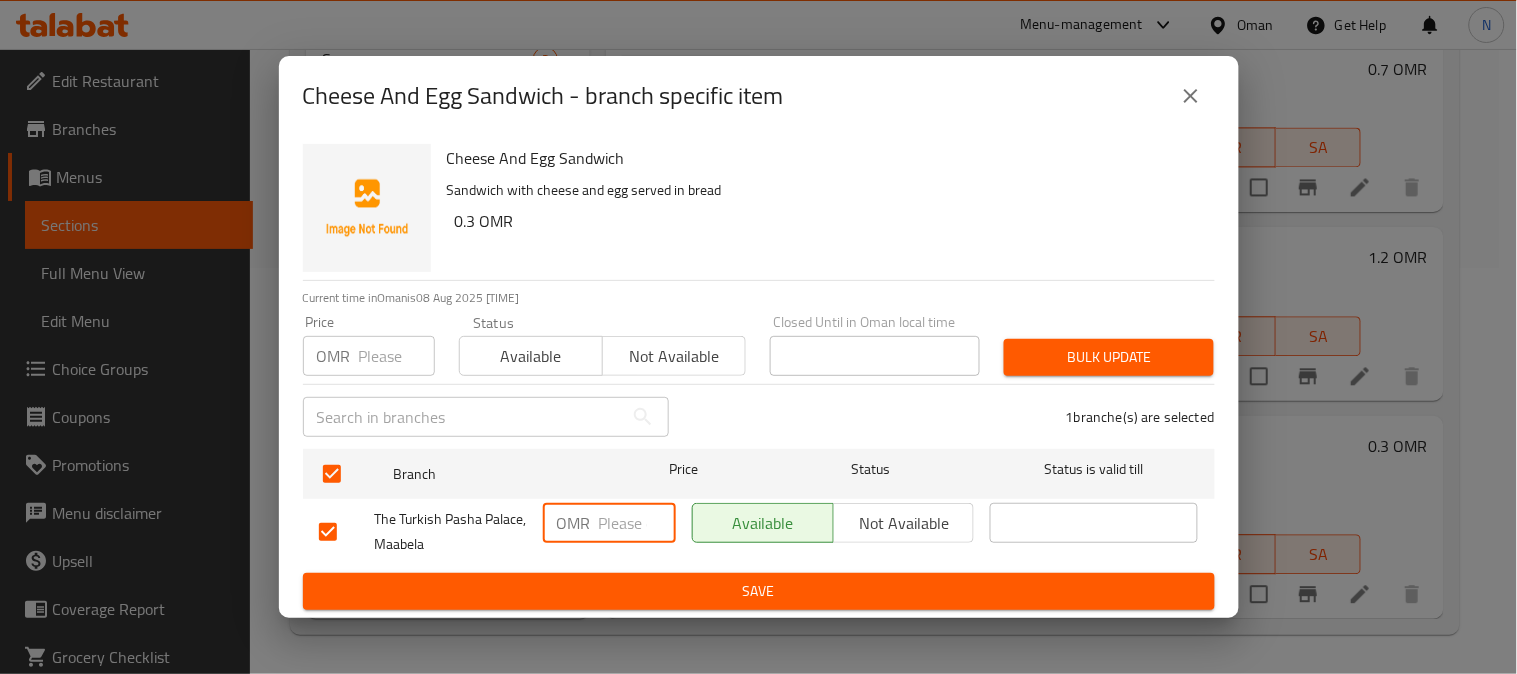 paste on "0.4" 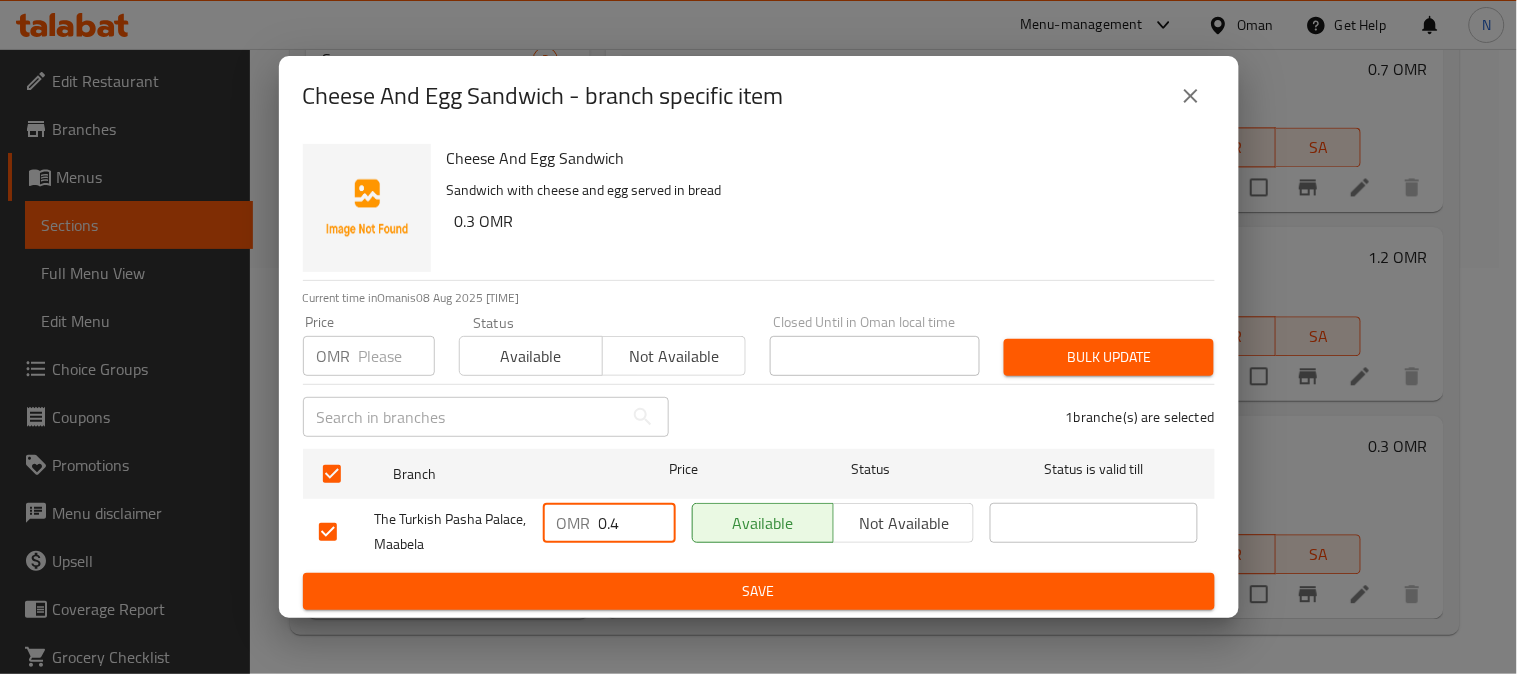 type on "0.4" 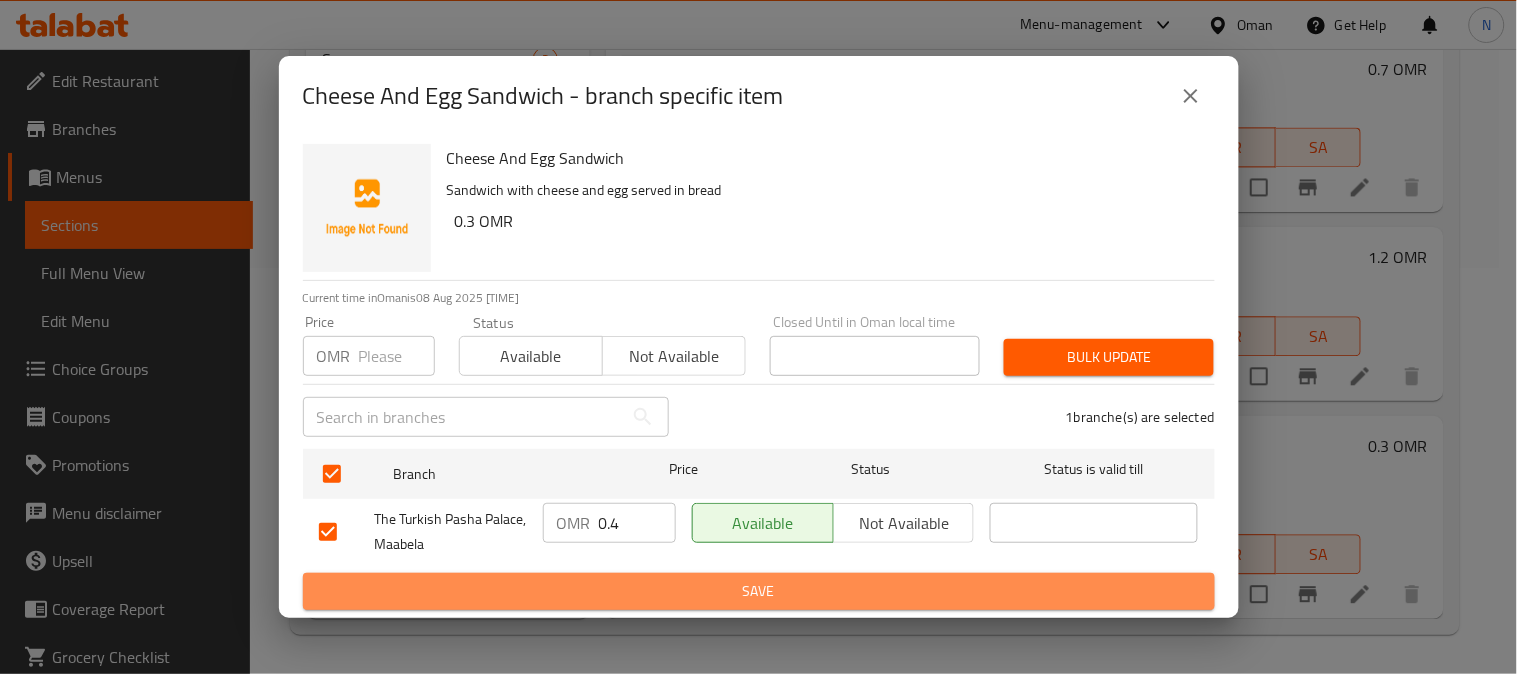 click on "Save" at bounding box center [759, 591] 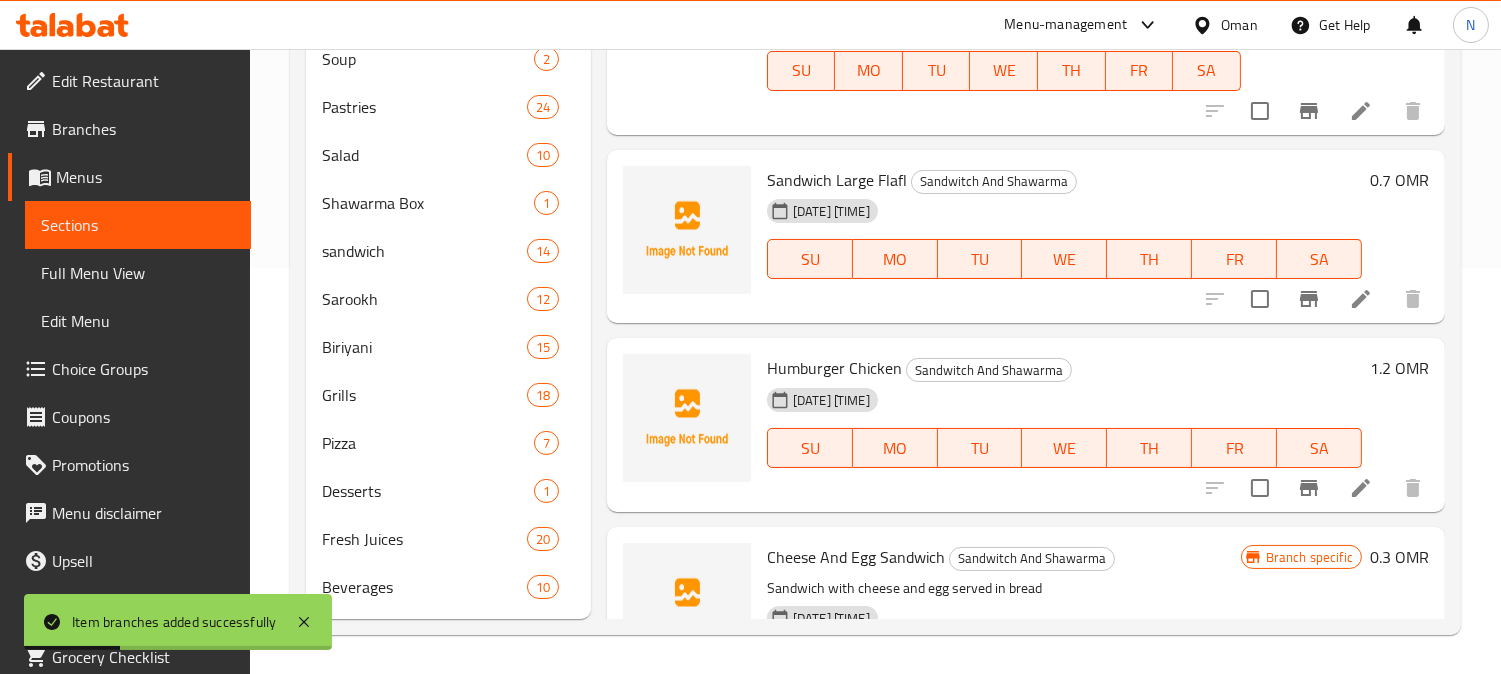 scroll, scrollTop: 867, scrollLeft: 0, axis: vertical 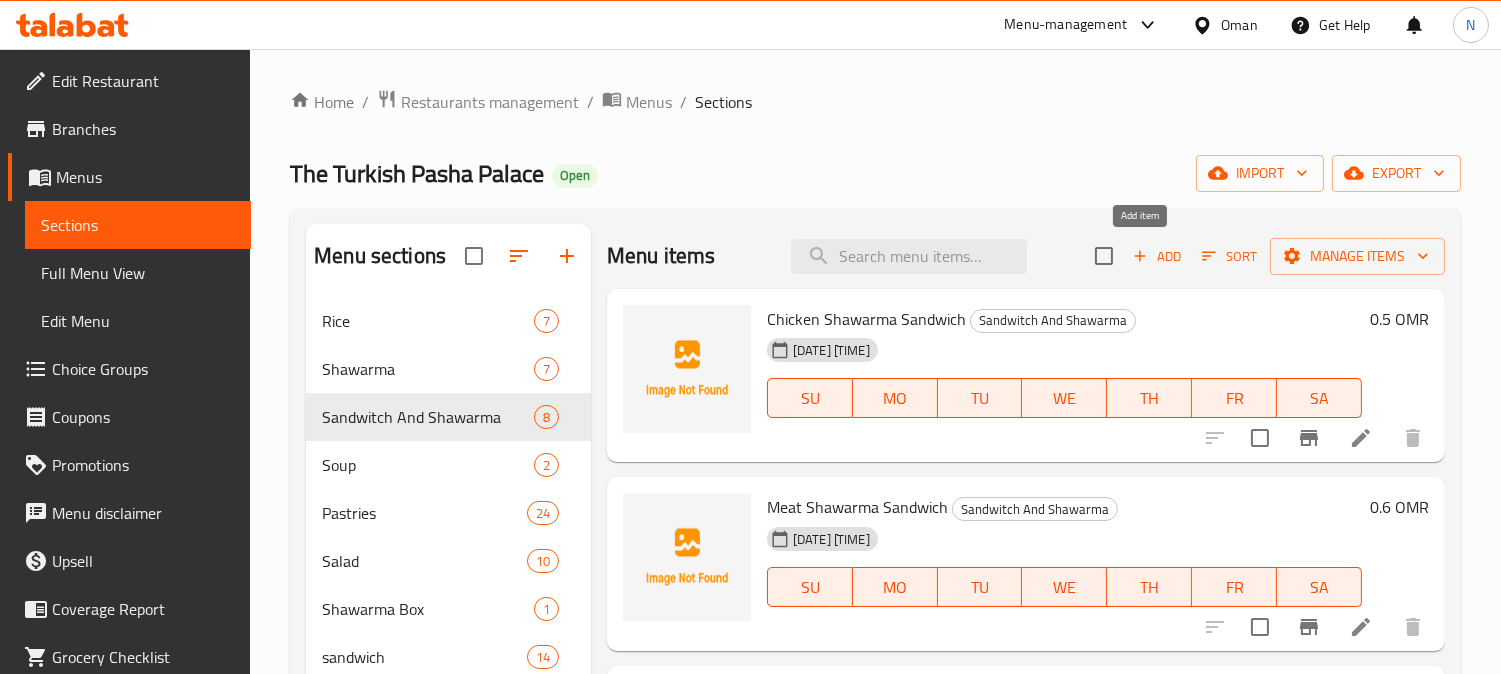 click on "Add" at bounding box center [1157, 256] 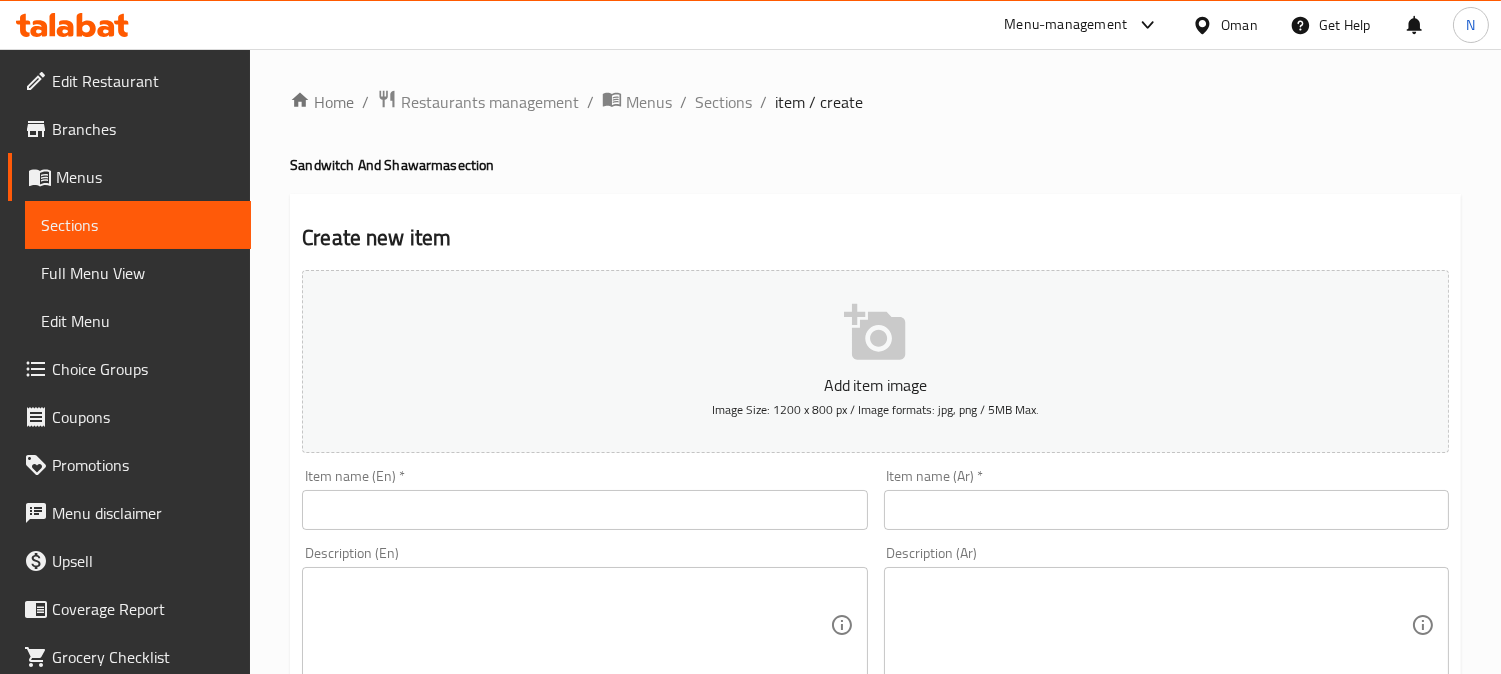 click at bounding box center [1166, 510] 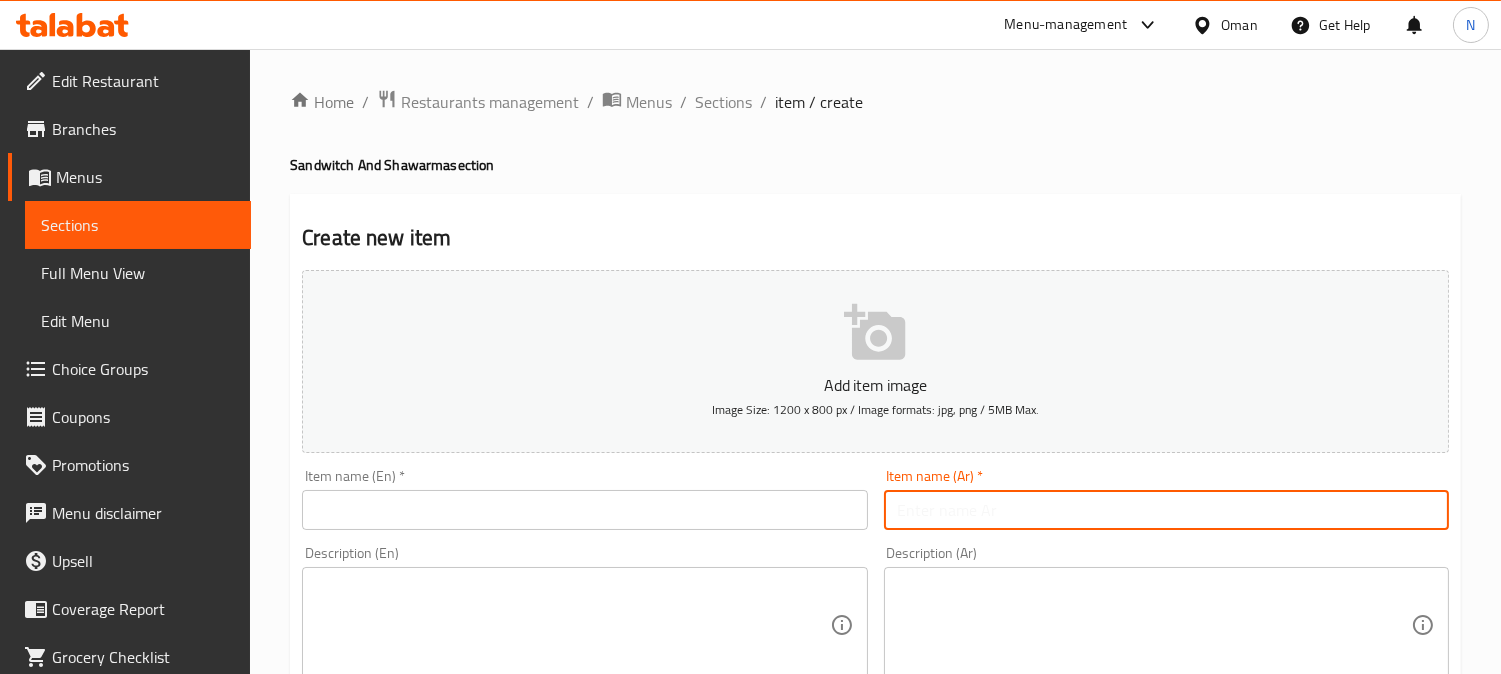 paste on "شاورما خبز فرنسي كبير" 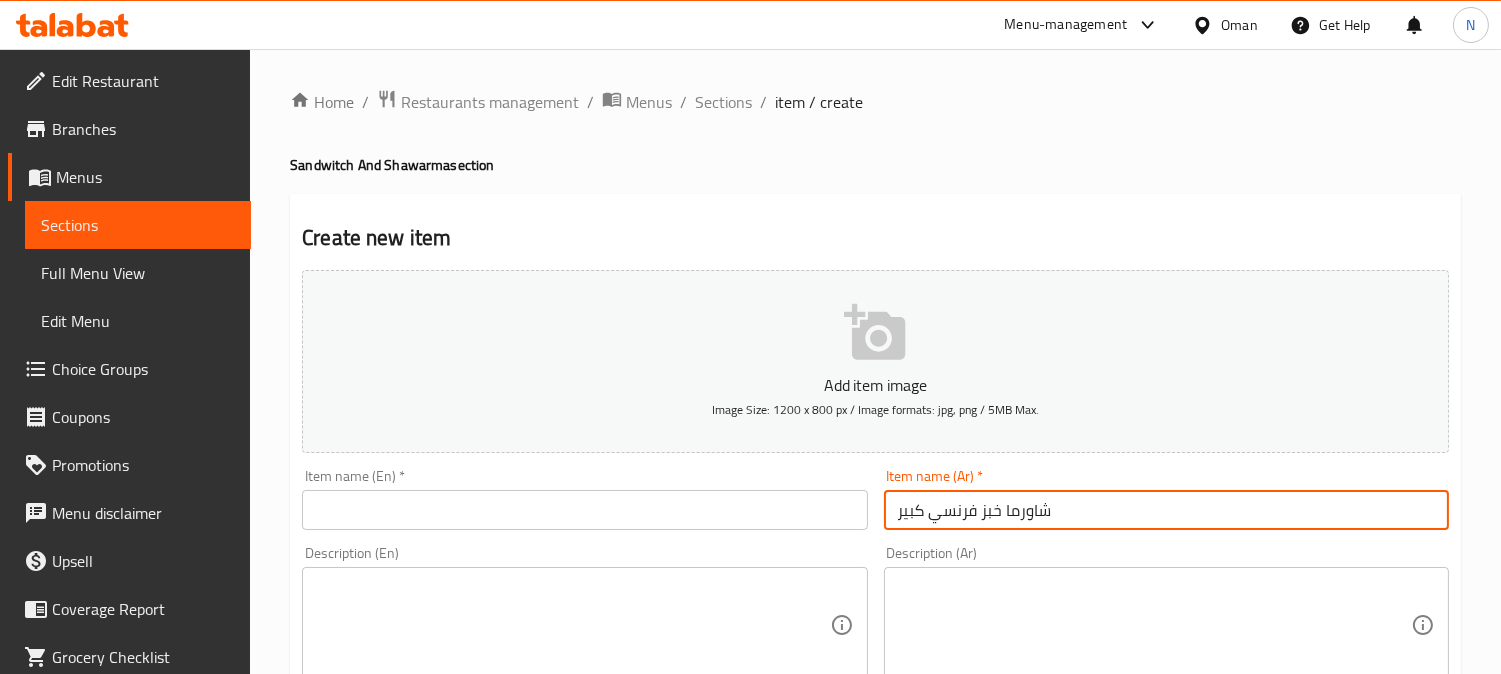 type on "شاورما خبز فرنسي كبير" 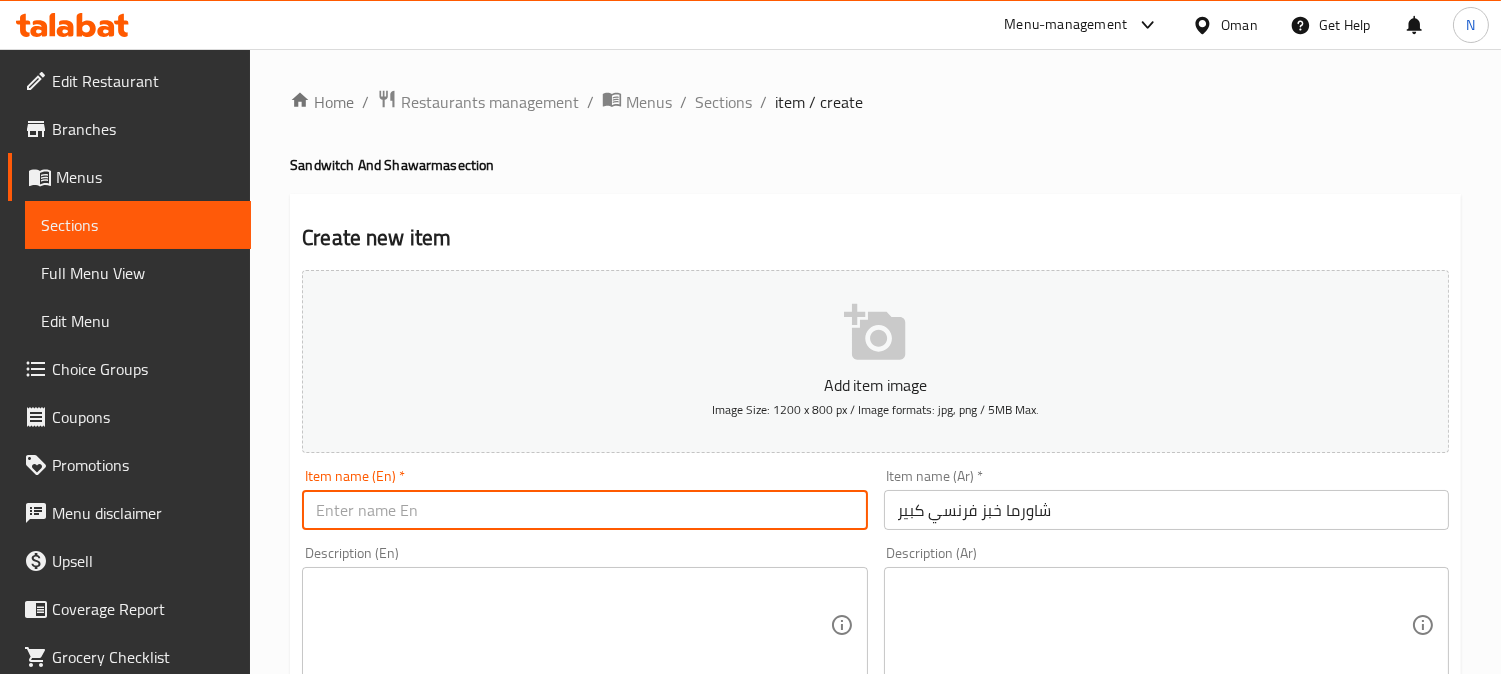 click at bounding box center [584, 510] 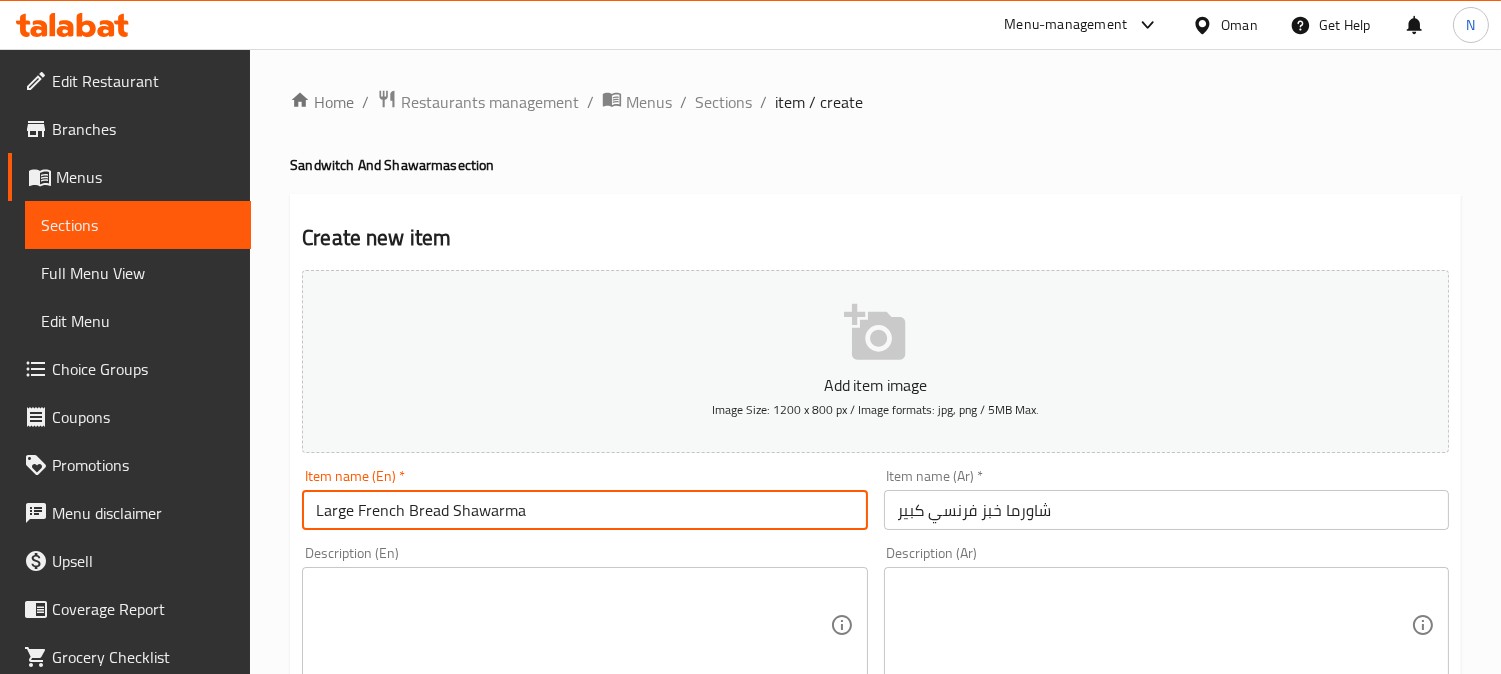 type on "Large French Bread Shawarma" 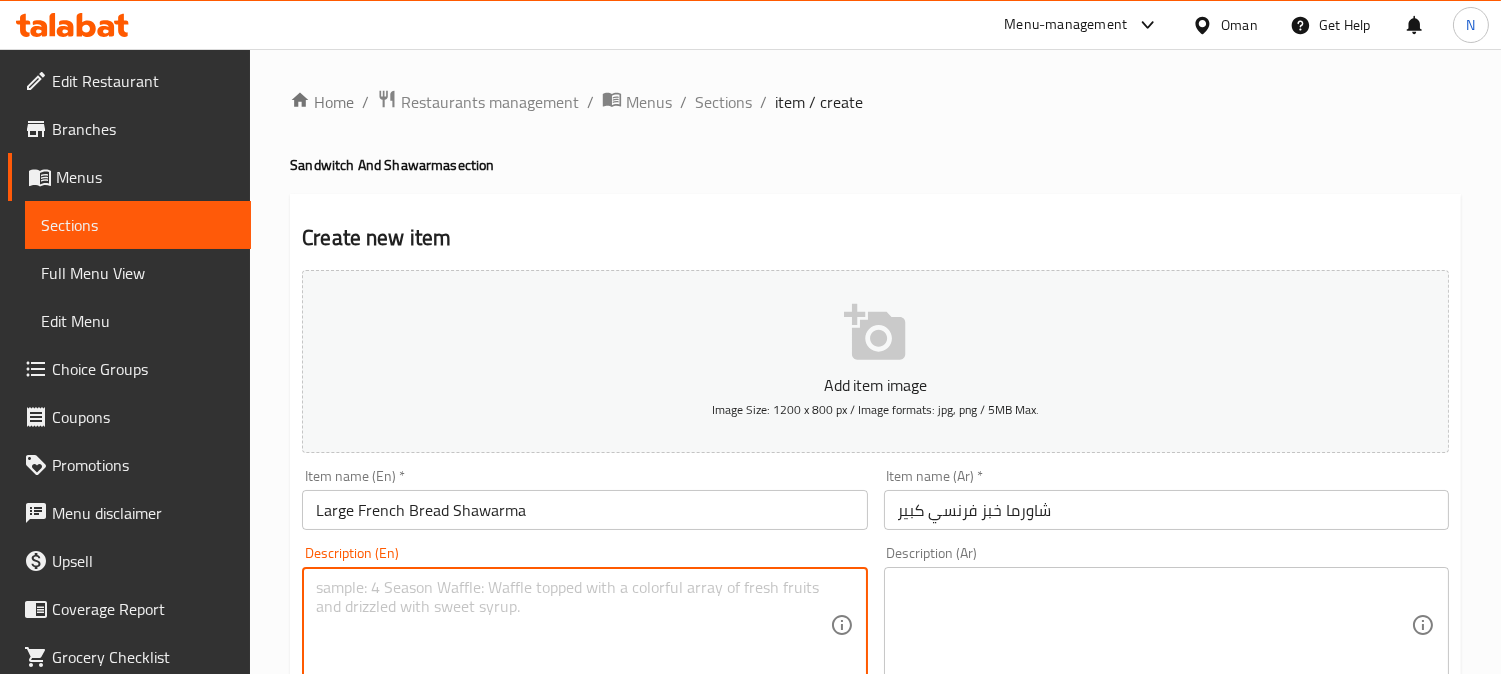 paste on "franch shawarma big" 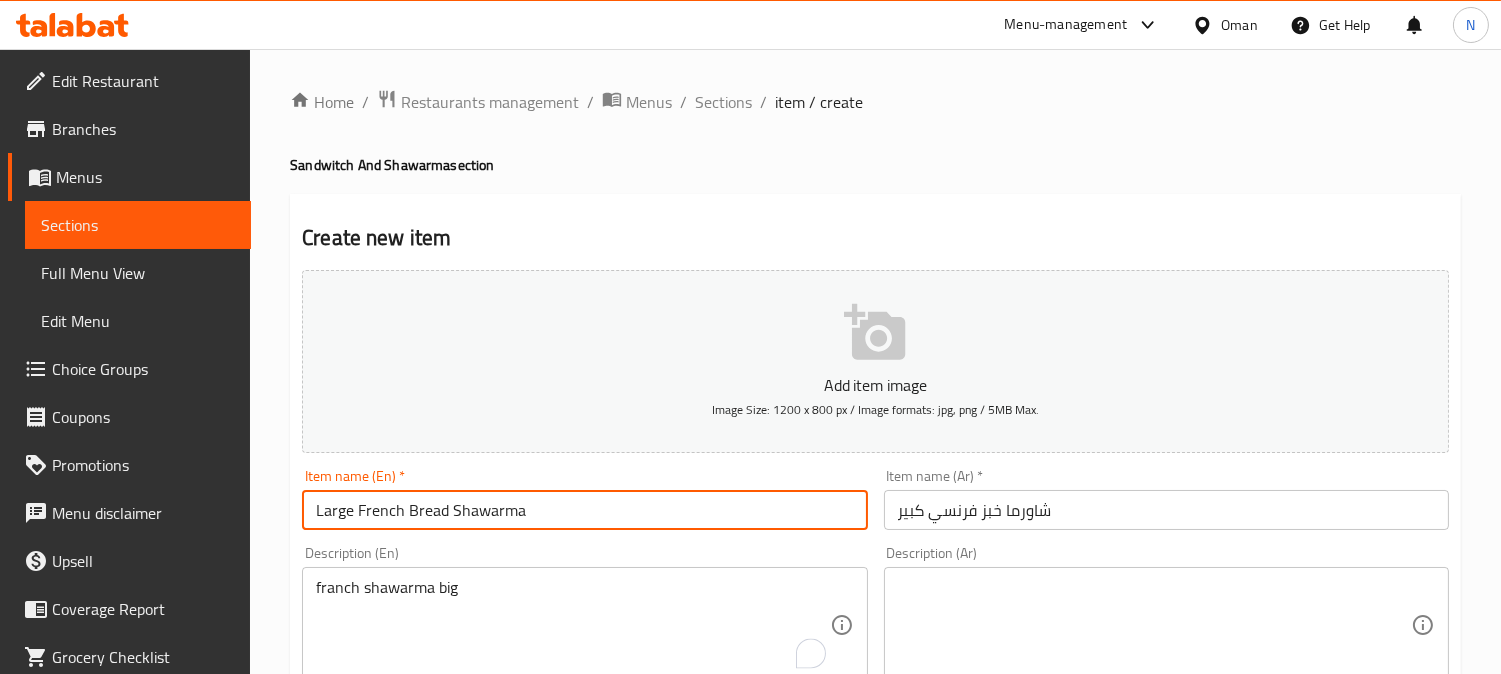 click on "Large French Bread Shawarma" at bounding box center [584, 510] 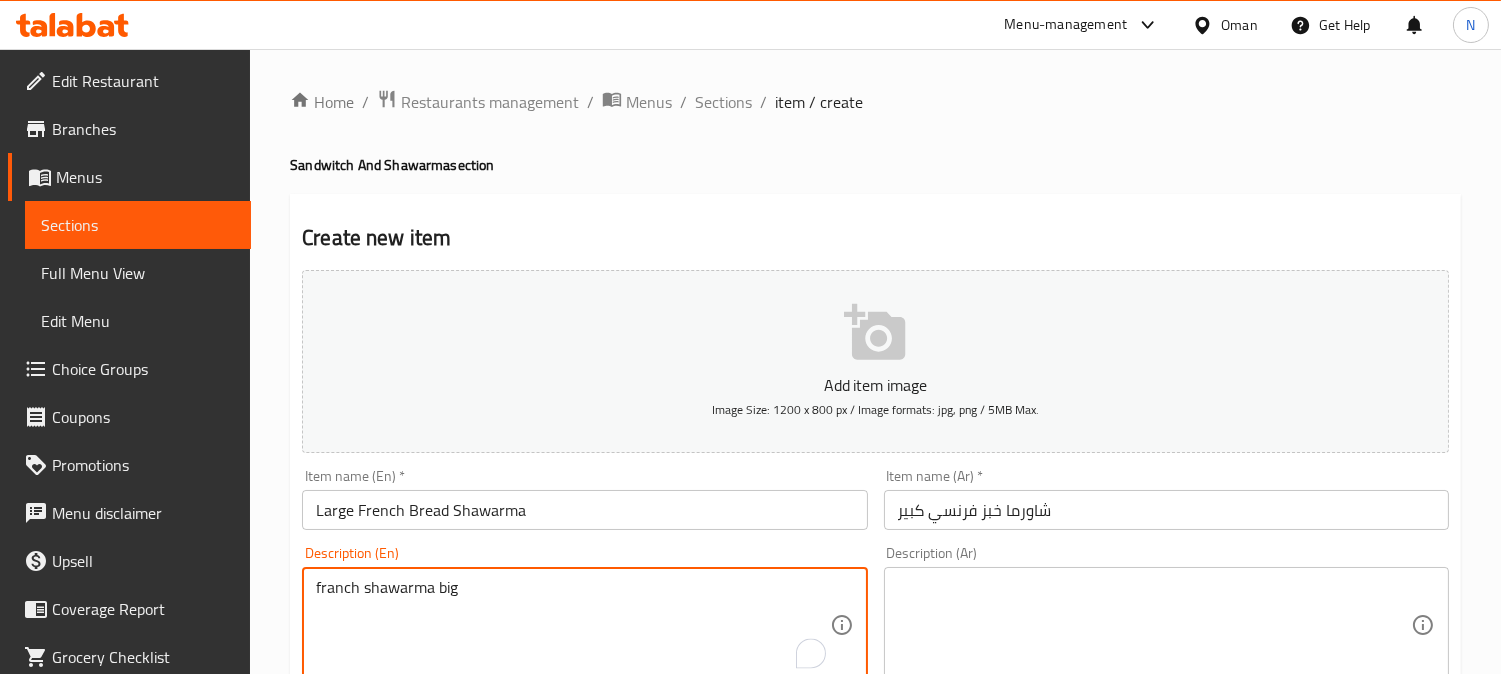 paste on "Bread" 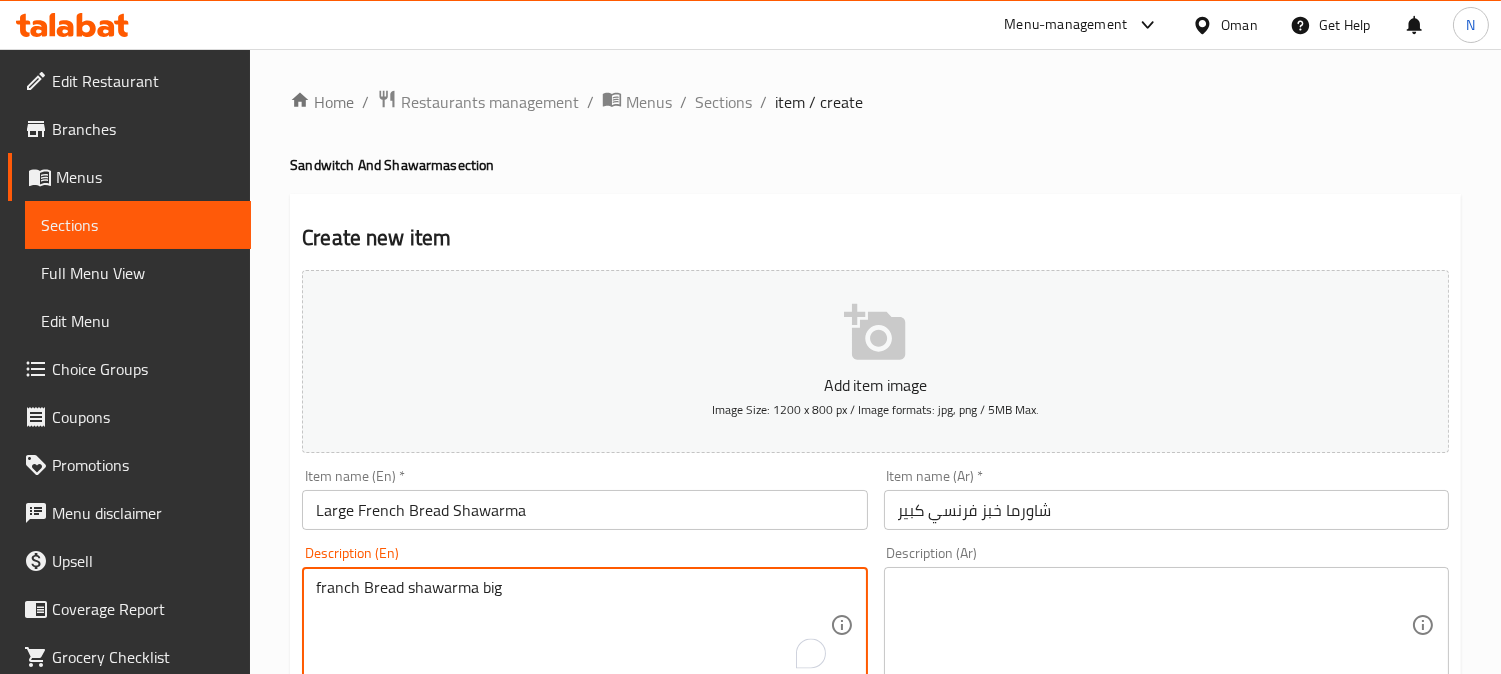 click on "franch Bread shawarma big" at bounding box center [572, 625] 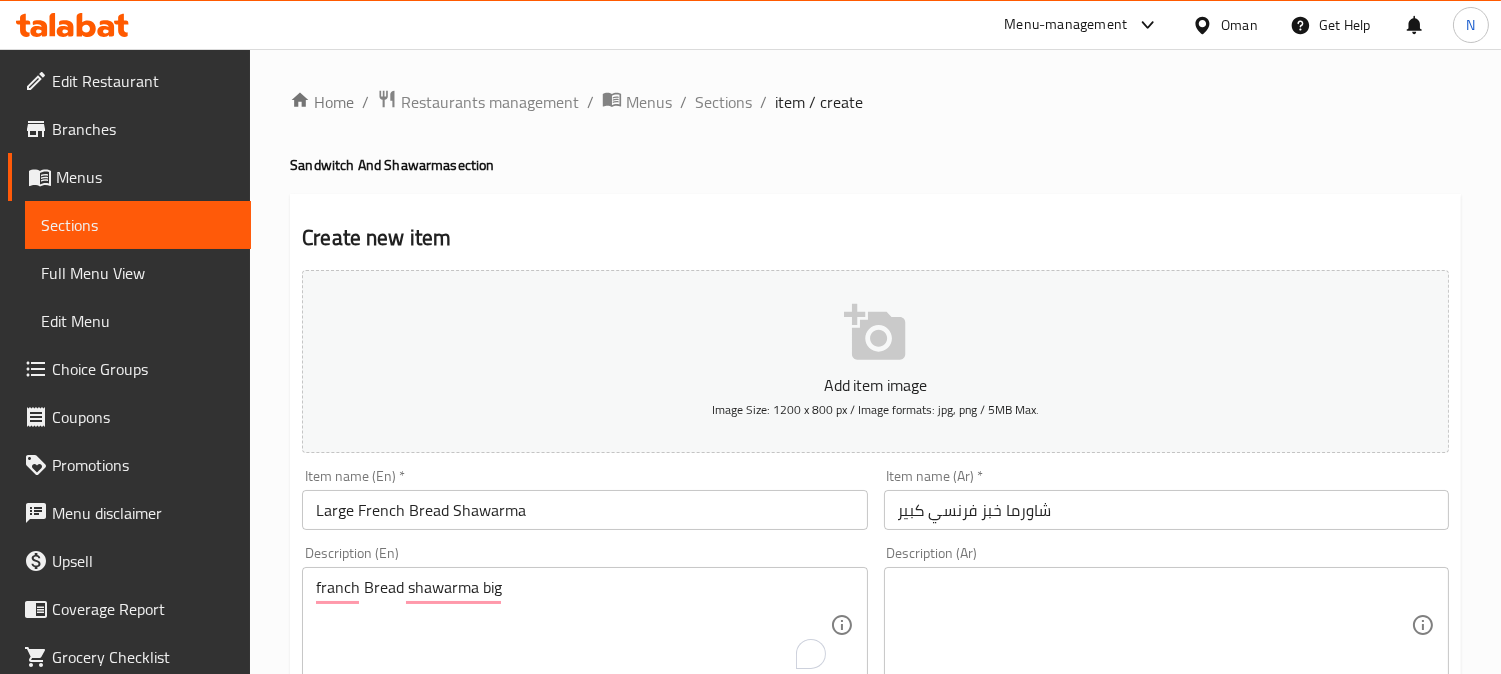 click on "Large French Bread Shawarma" at bounding box center [584, 510] 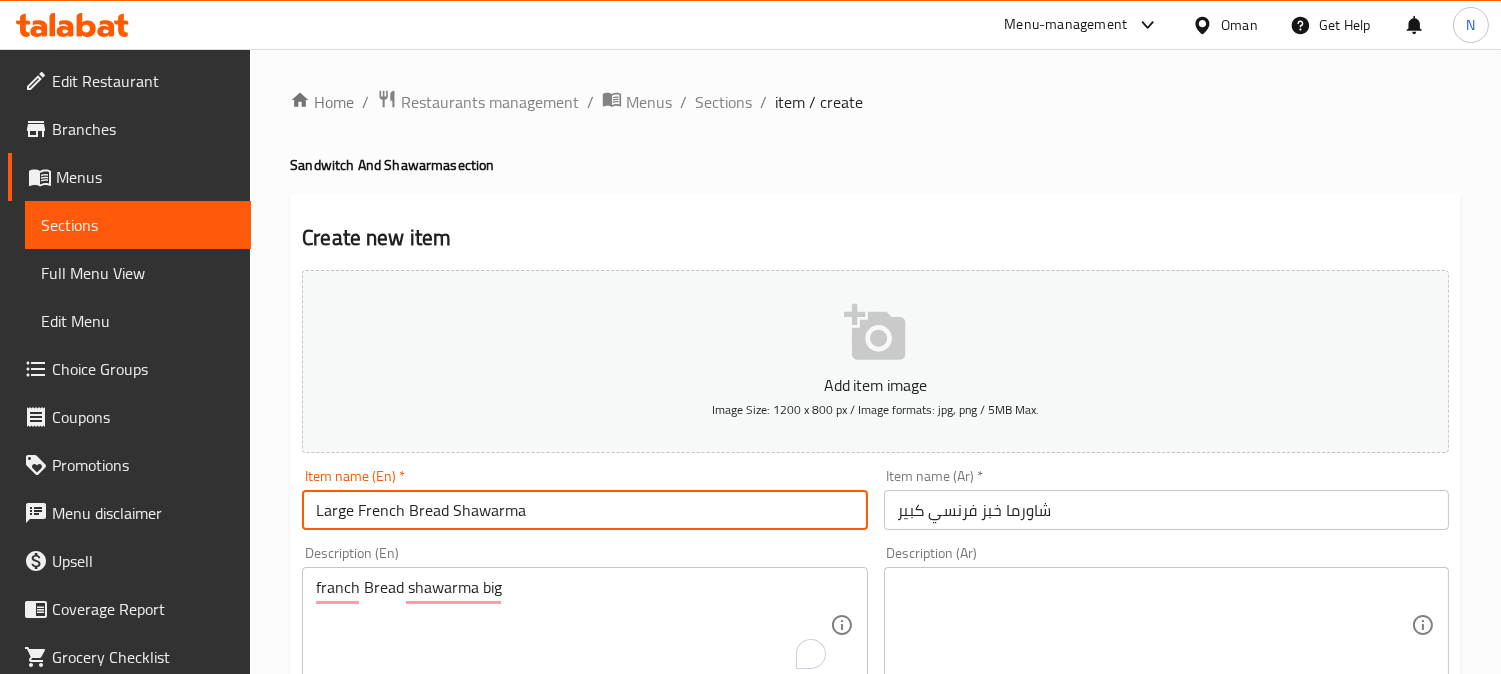 click on "Large French Bread Shawarma" at bounding box center [584, 510] 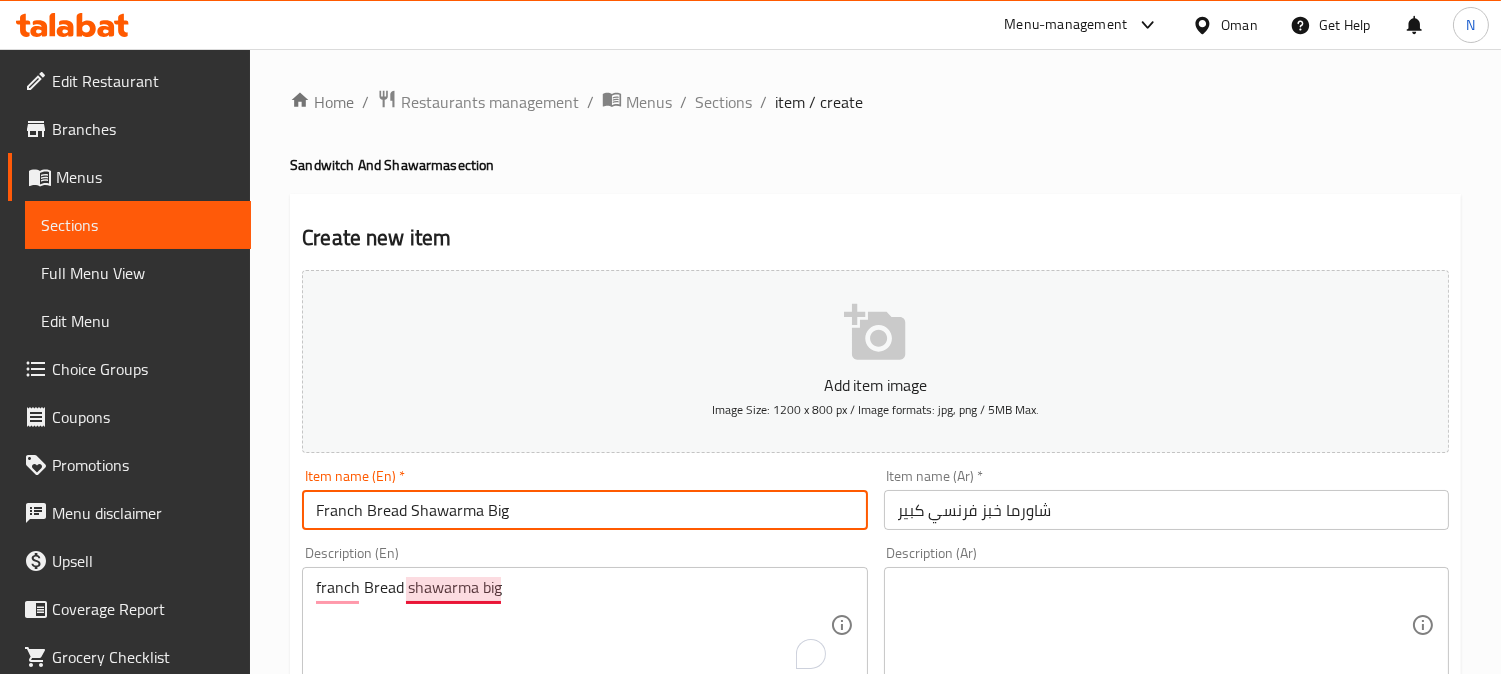 type on "Franch Bread Shawarma Big" 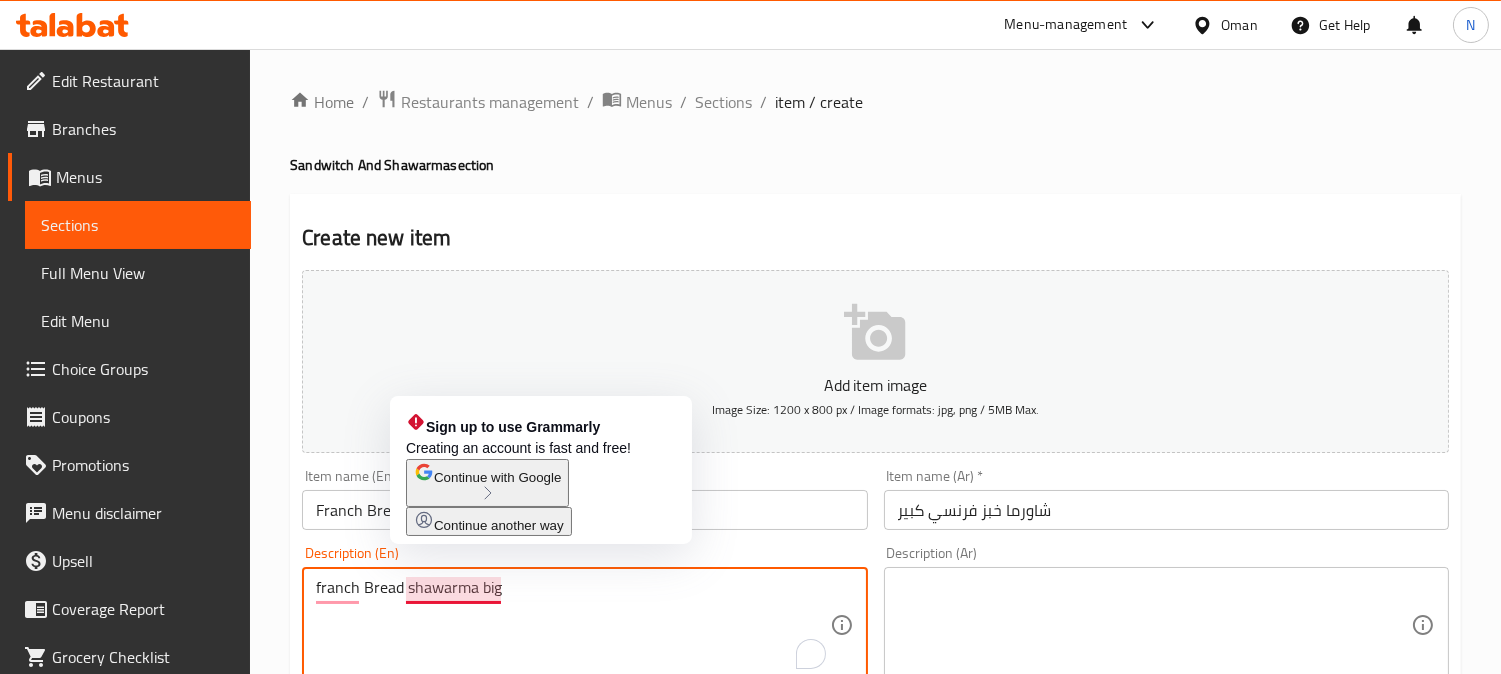 click on "franch Bread shawarma big" at bounding box center [572, 625] 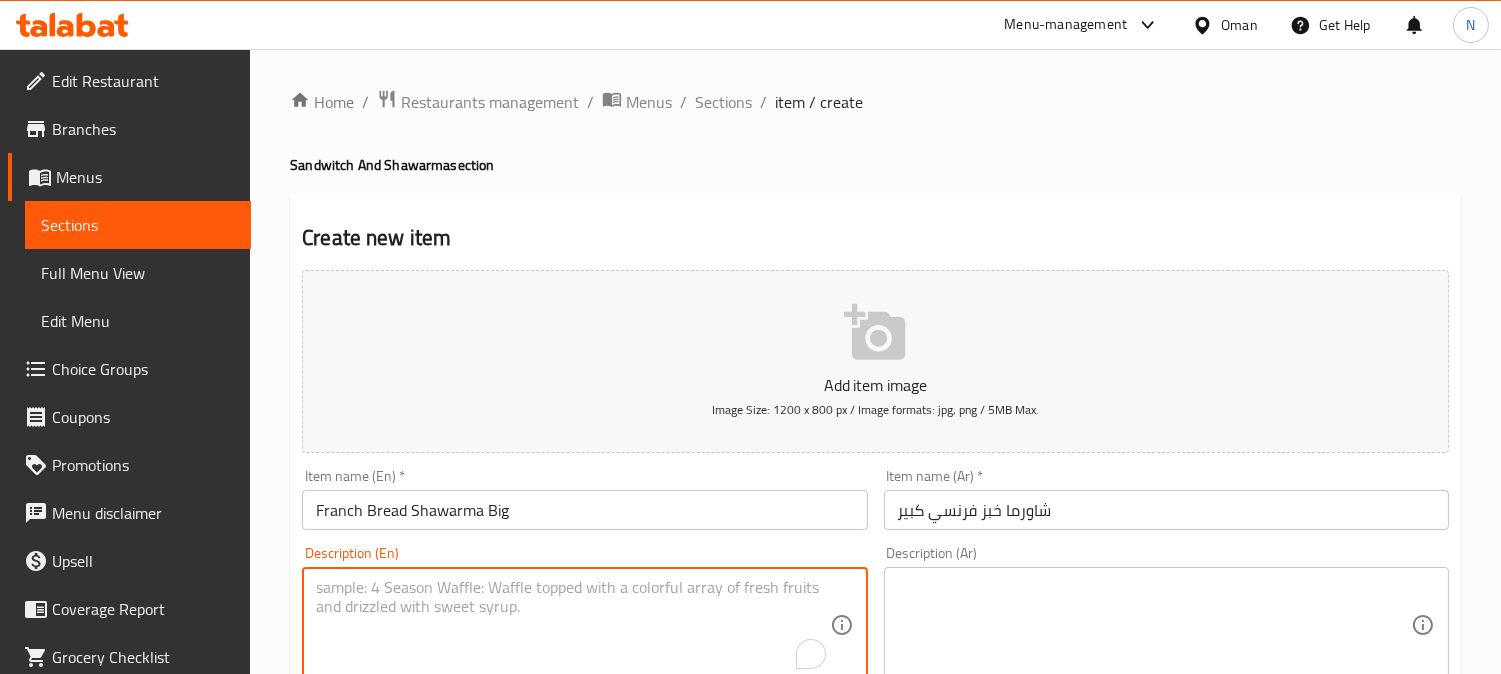 type 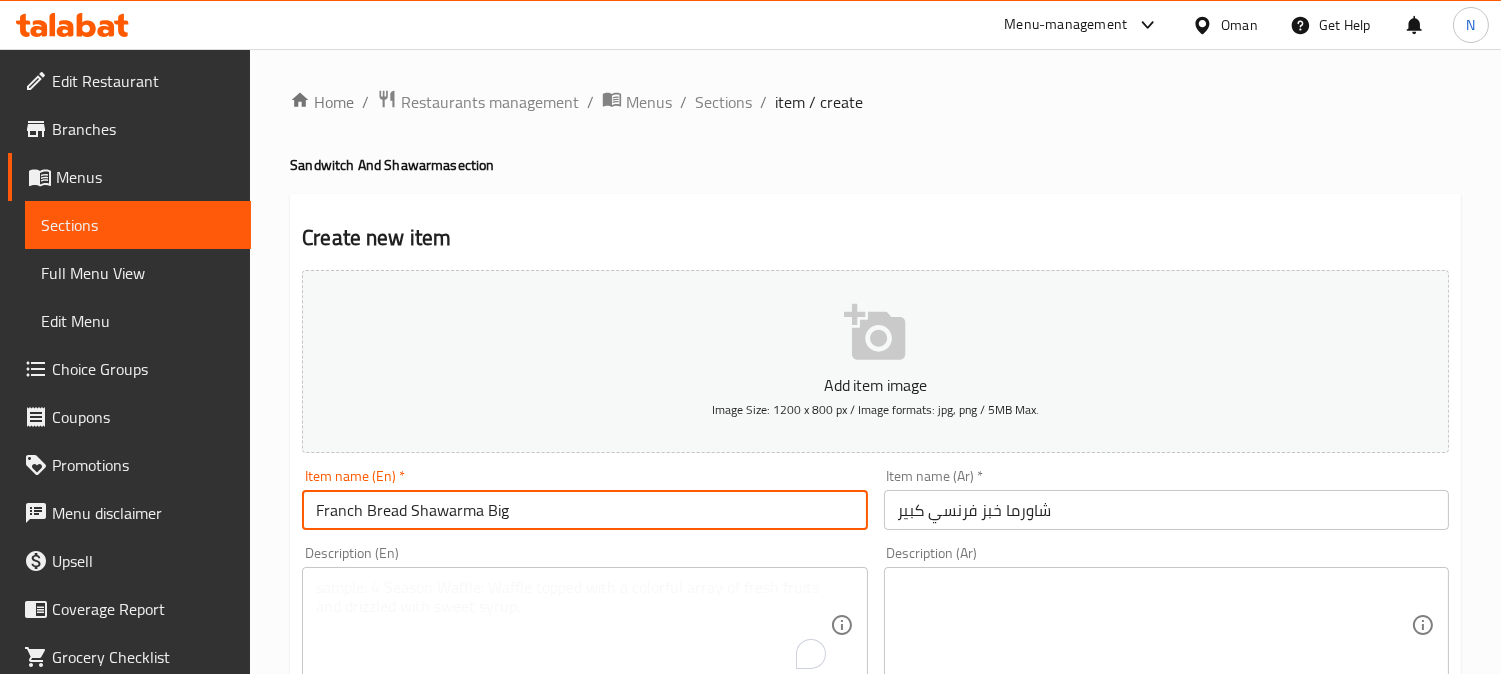click on "Franch Bread Shawarma Big" at bounding box center [584, 510] 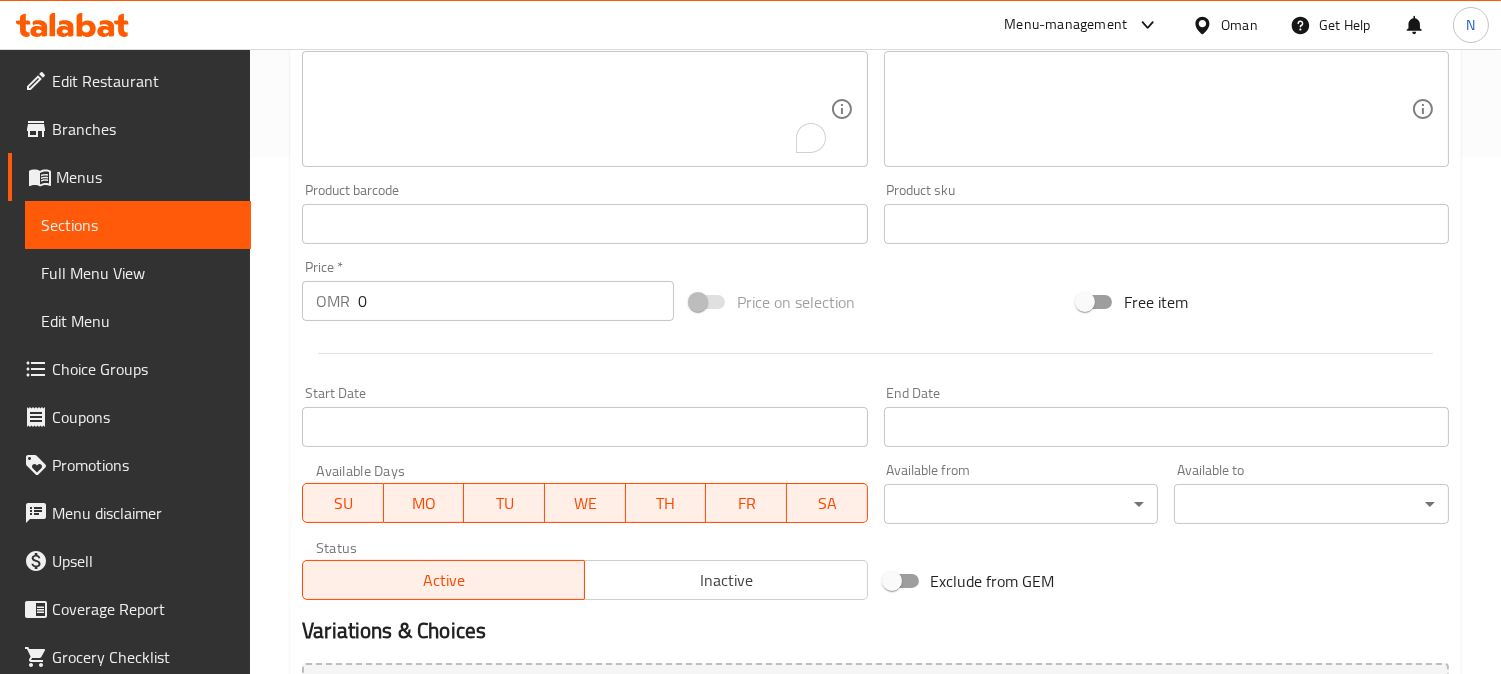 scroll, scrollTop: 555, scrollLeft: 0, axis: vertical 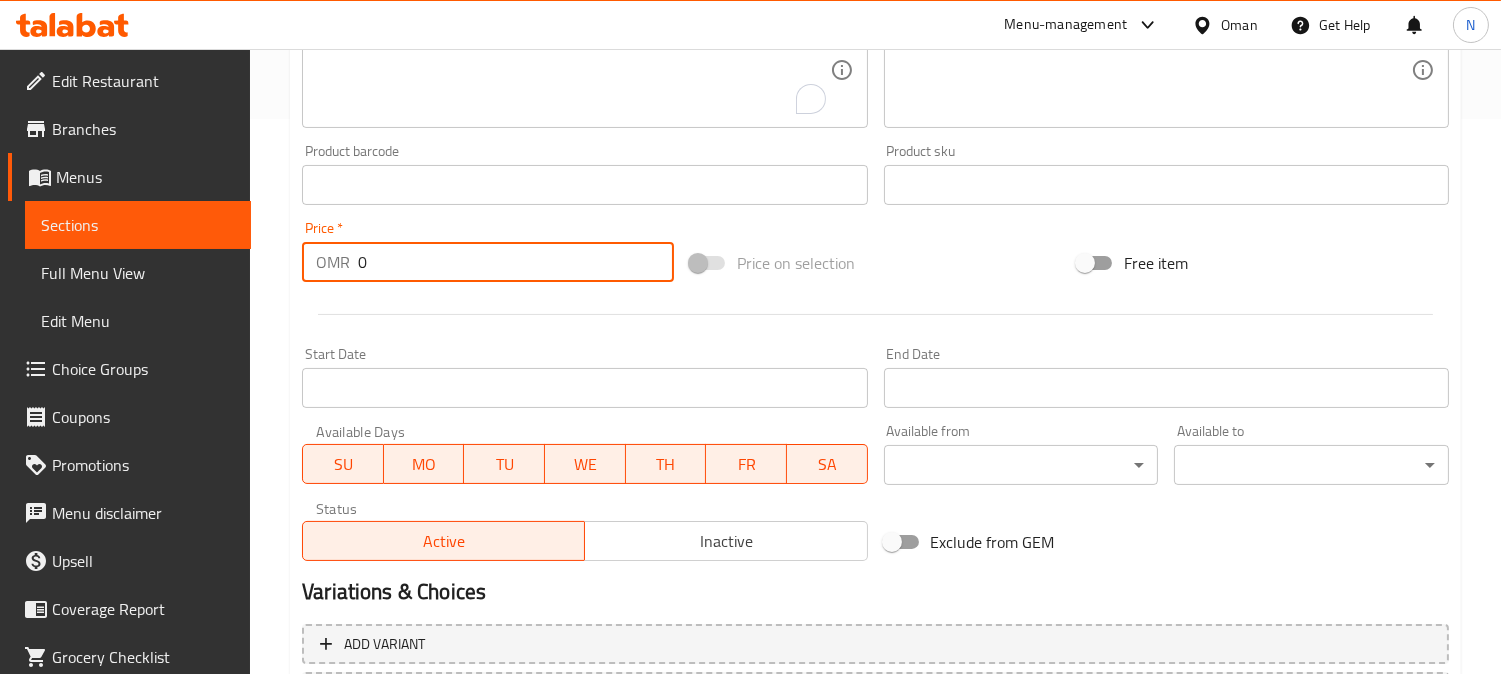 drag, startPoint x: 351, startPoint y: 267, endPoint x: 336, endPoint y: 278, distance: 18.601076 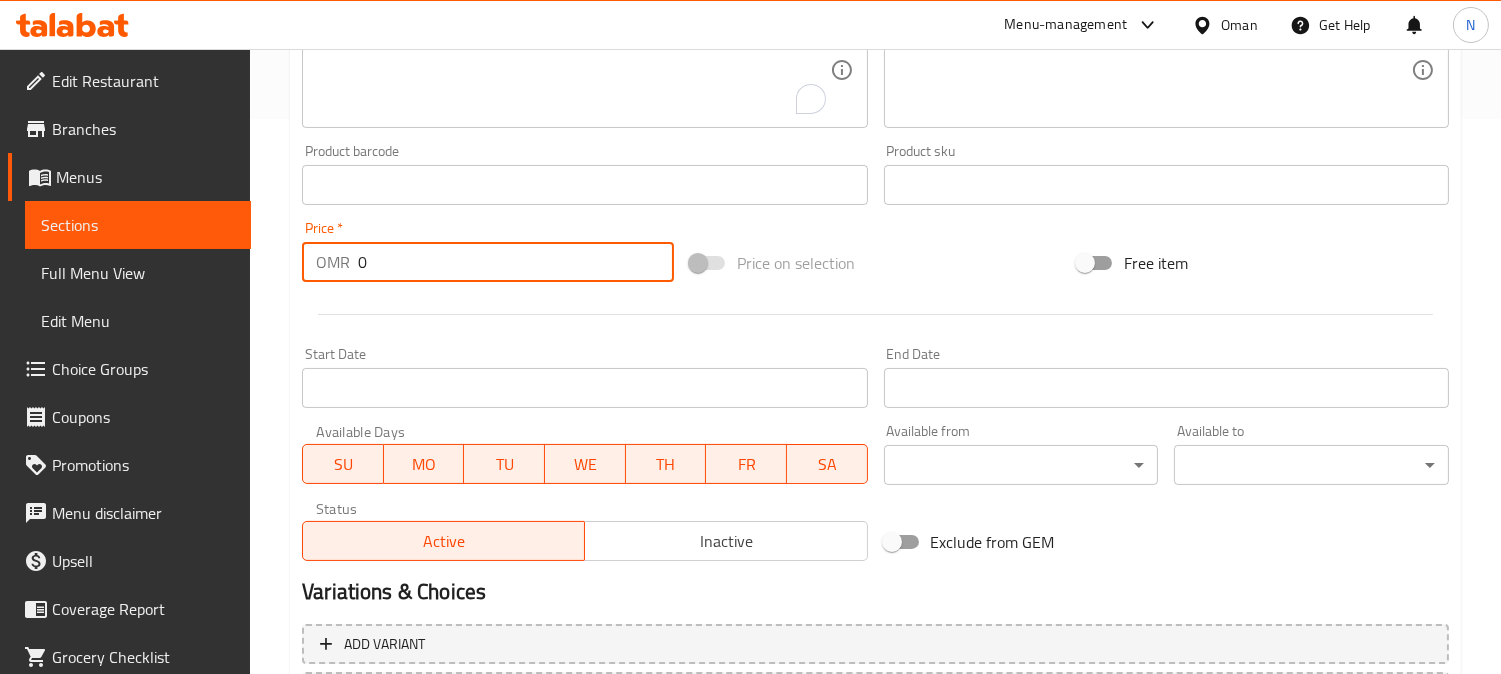click on "OMR 0 Price  *" at bounding box center (488, 262) 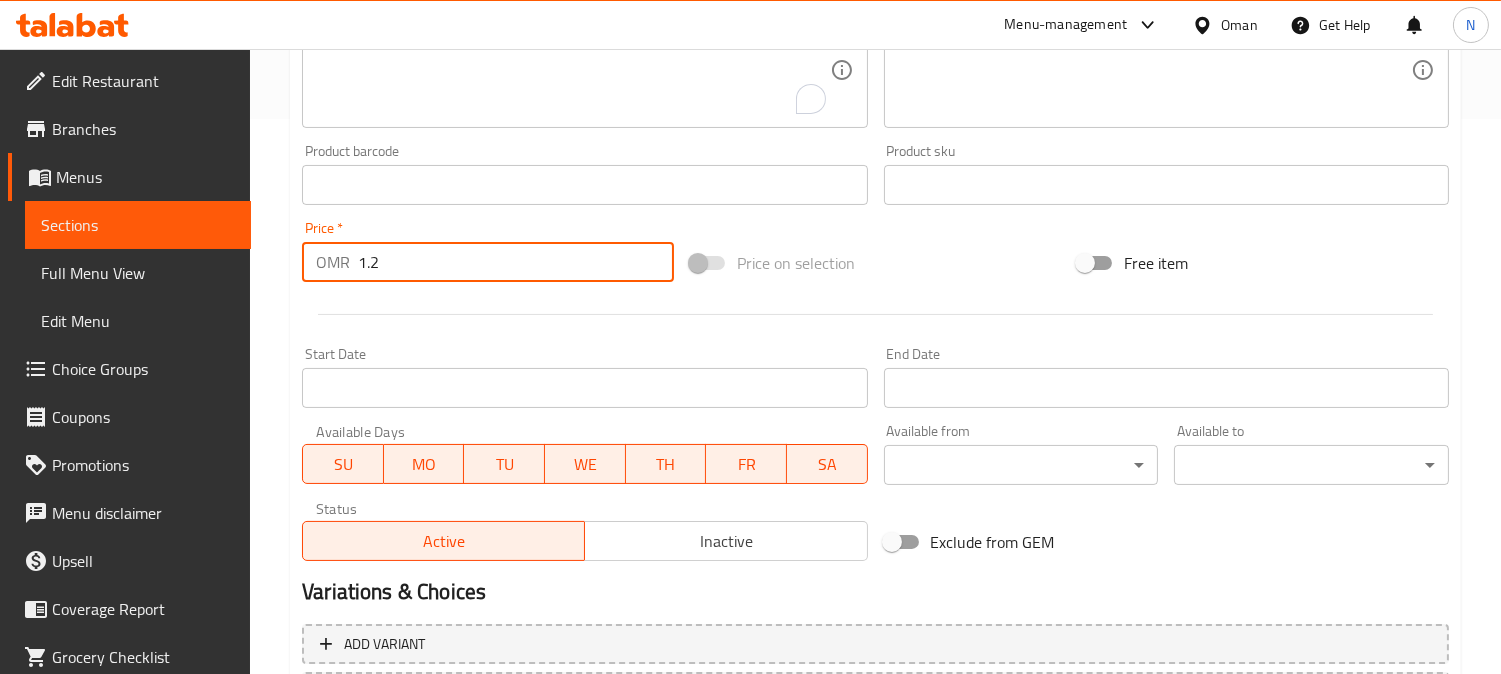 type on "1.2" 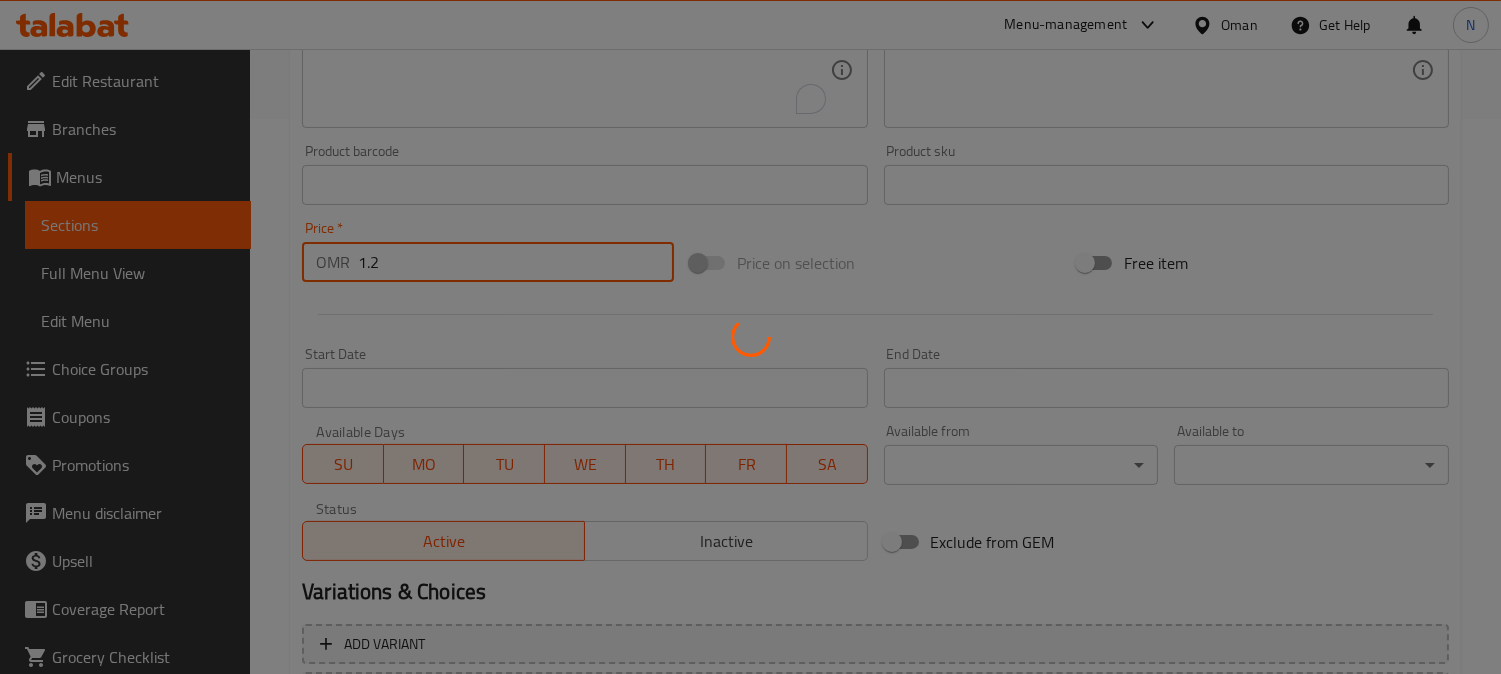 type 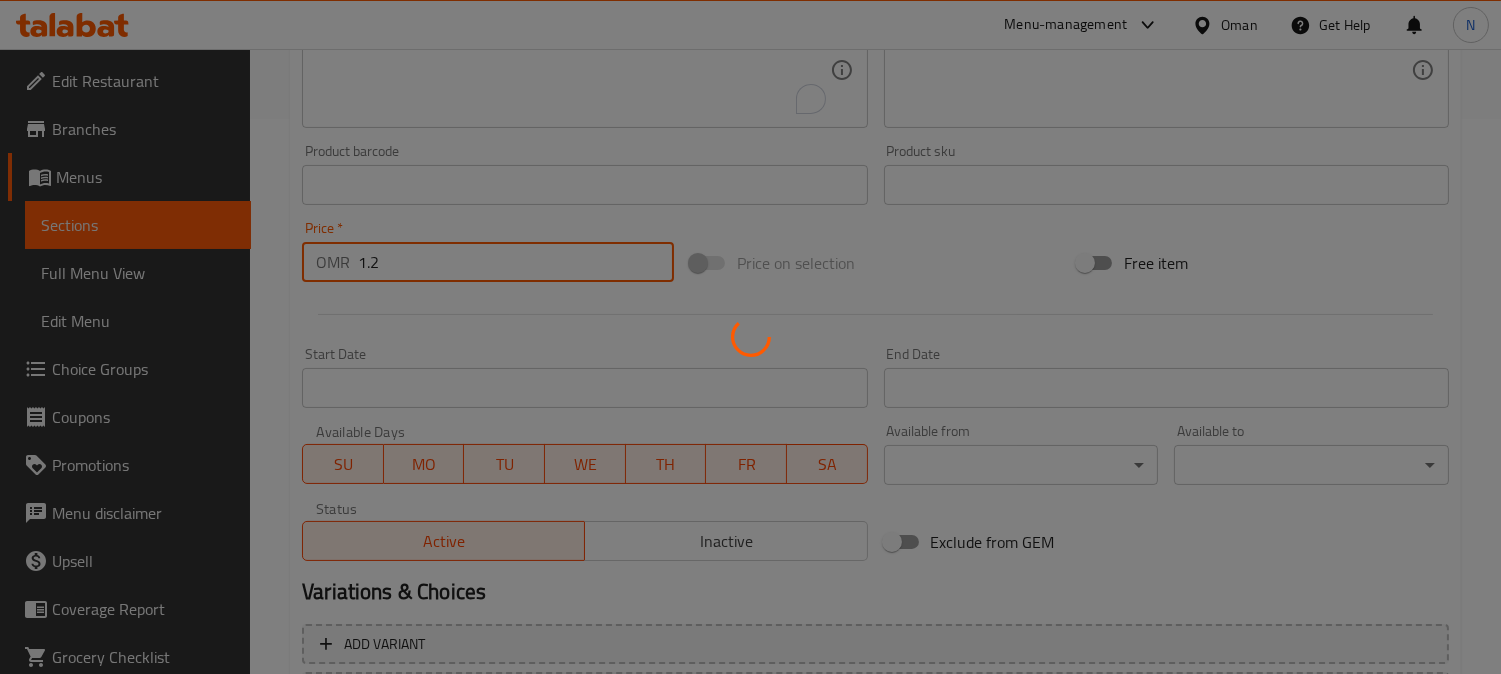type 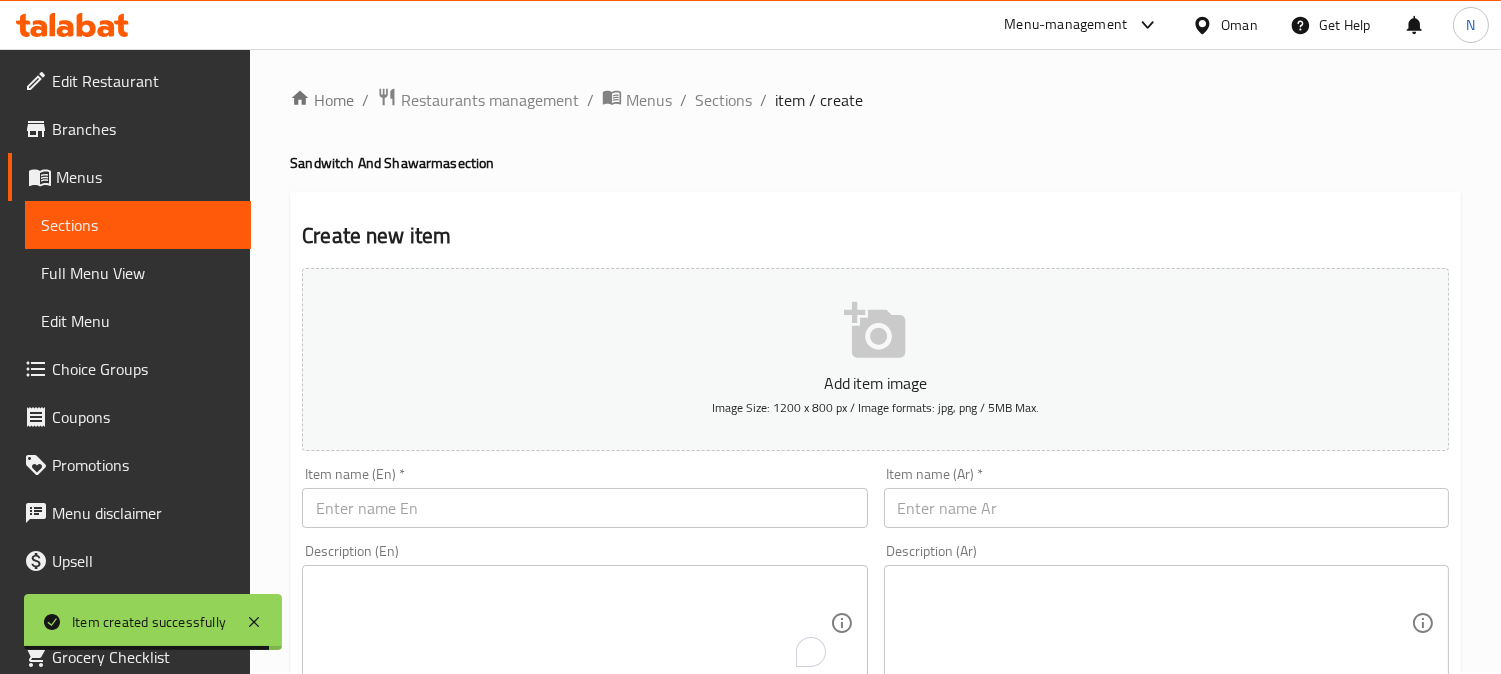 scroll, scrollTop: 0, scrollLeft: 0, axis: both 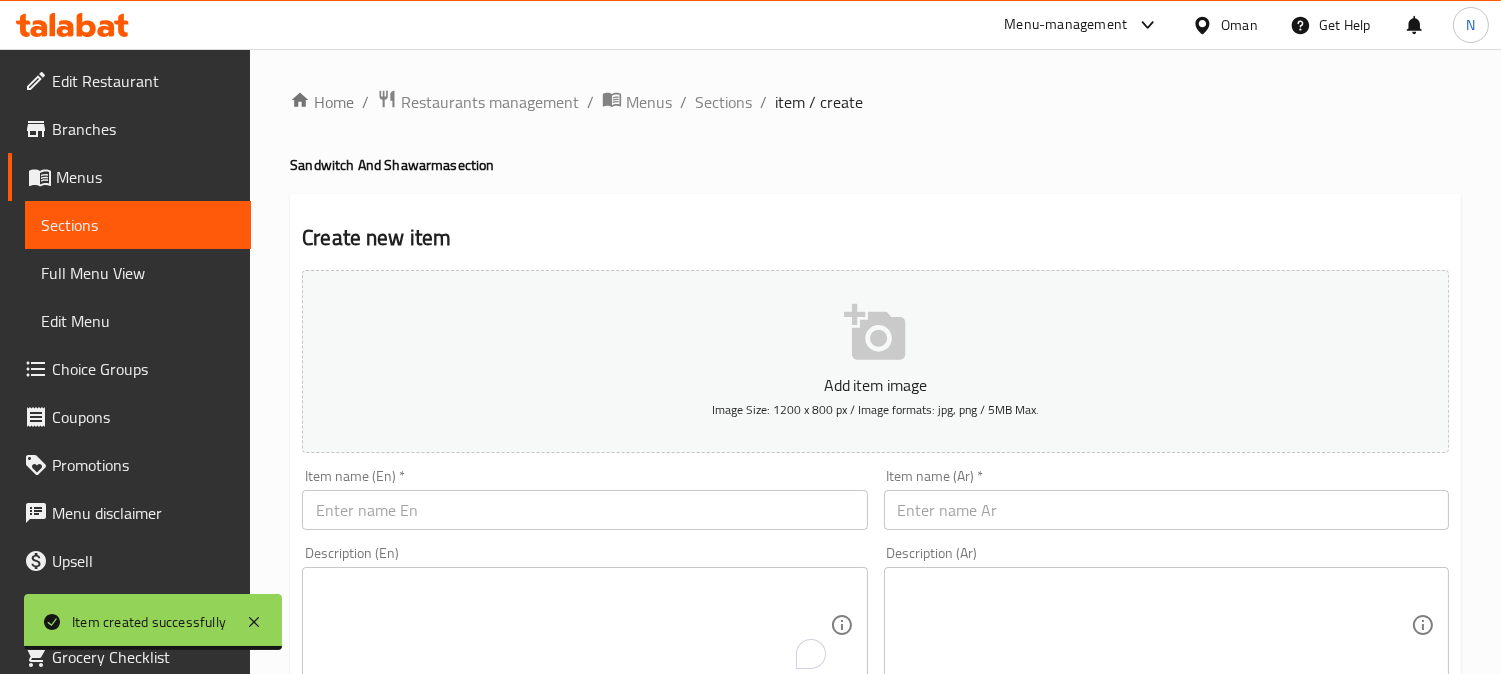 click at bounding box center [1166, 510] 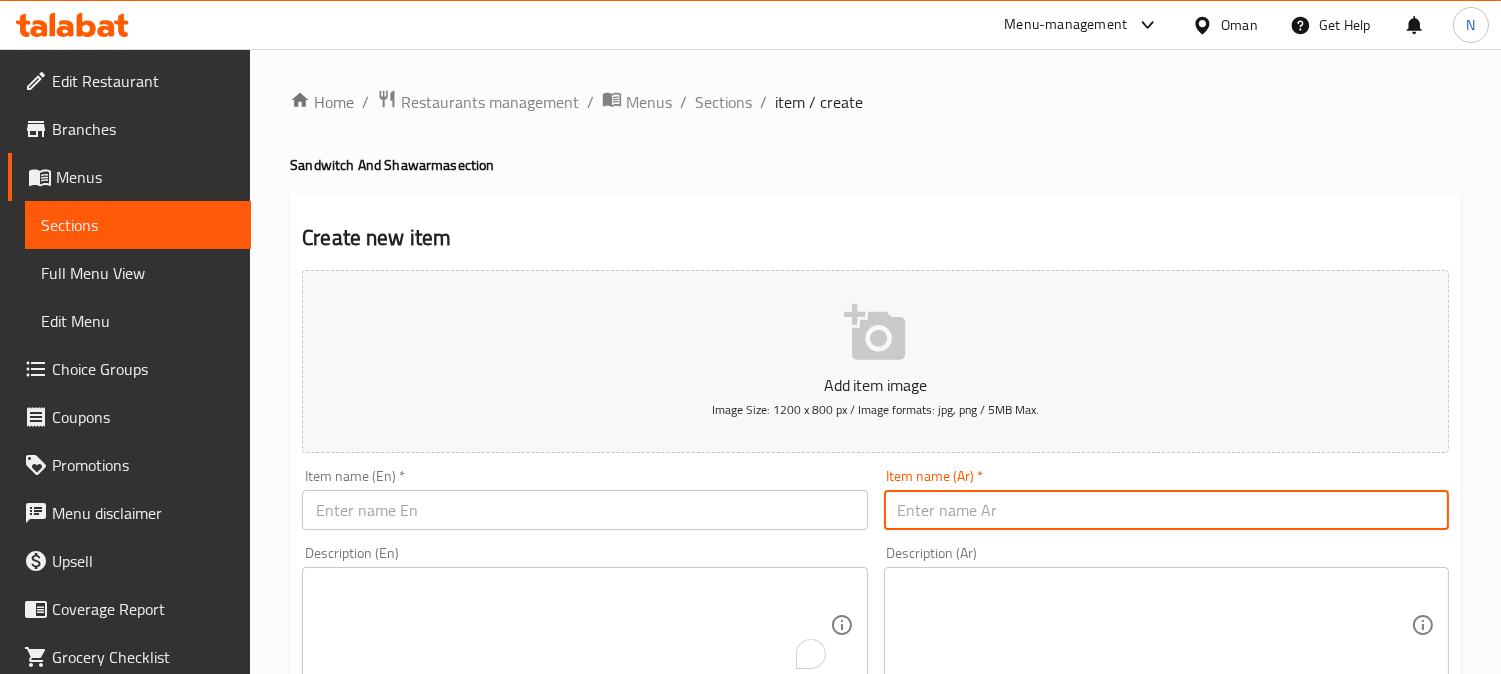 paste on "صحن إسكندر الباشا" 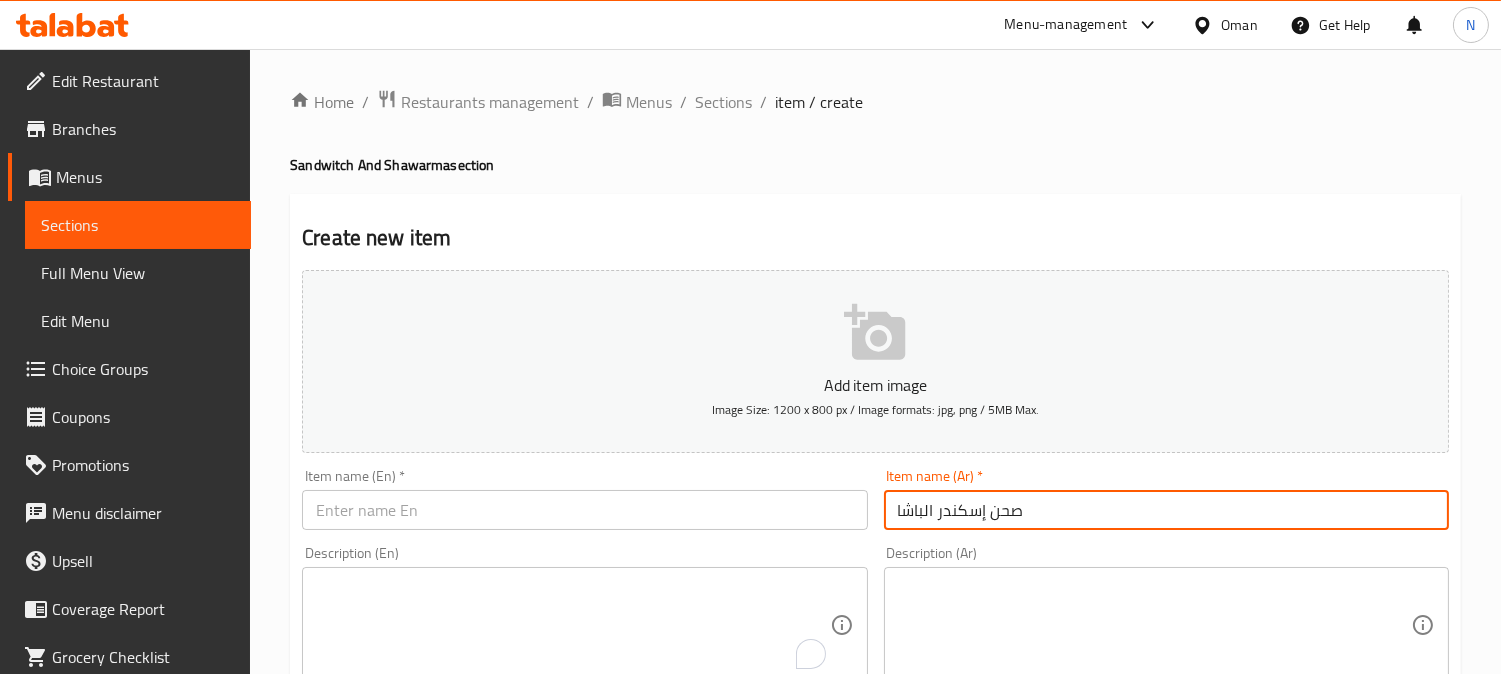 type on "صحن إسكندر الباشا" 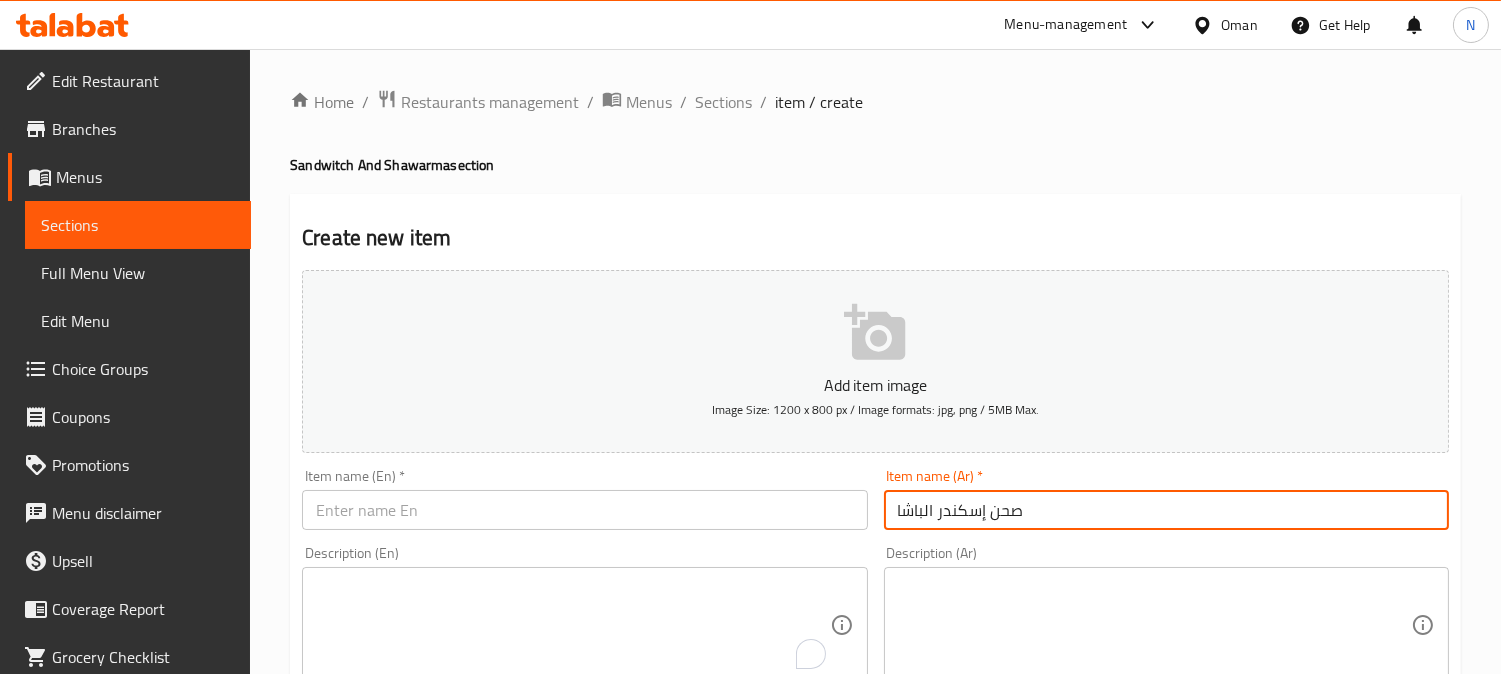 click at bounding box center [584, 510] 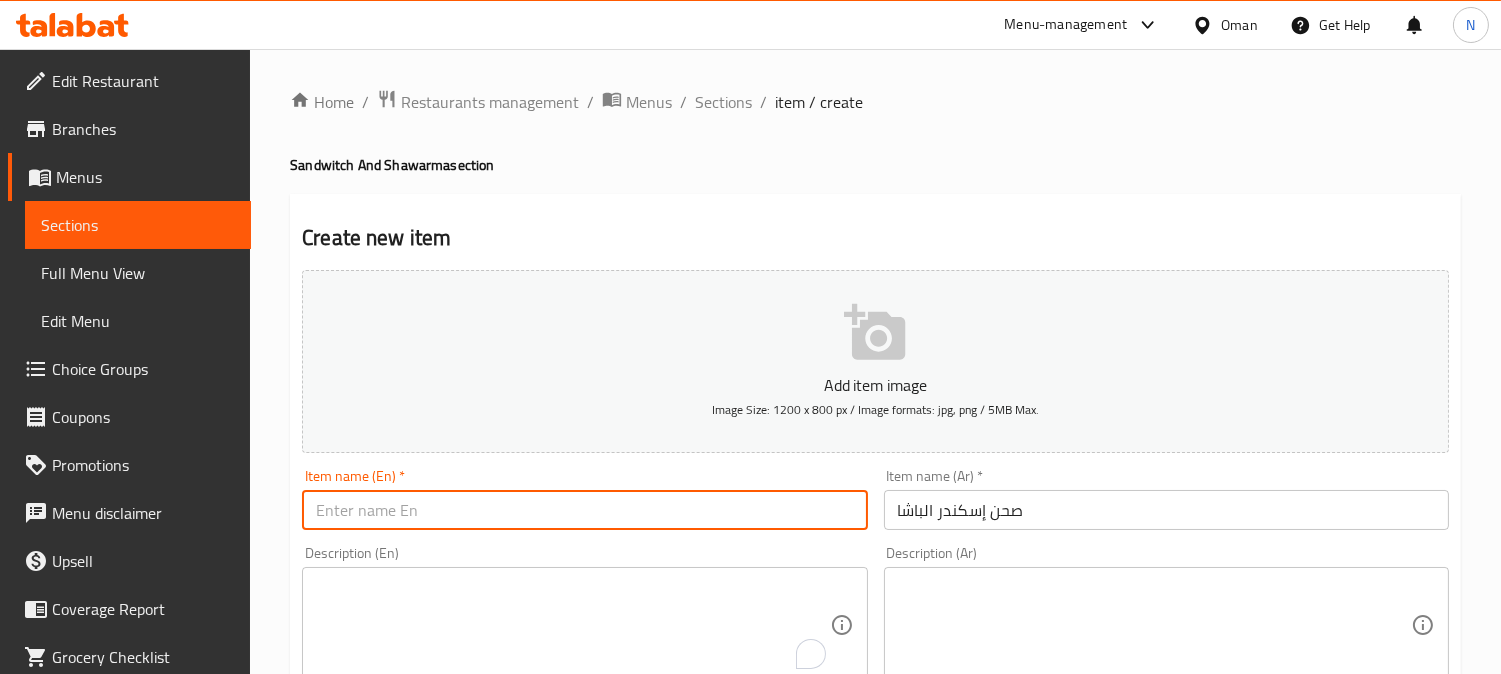 paste on "Iskander Albasha Plate" 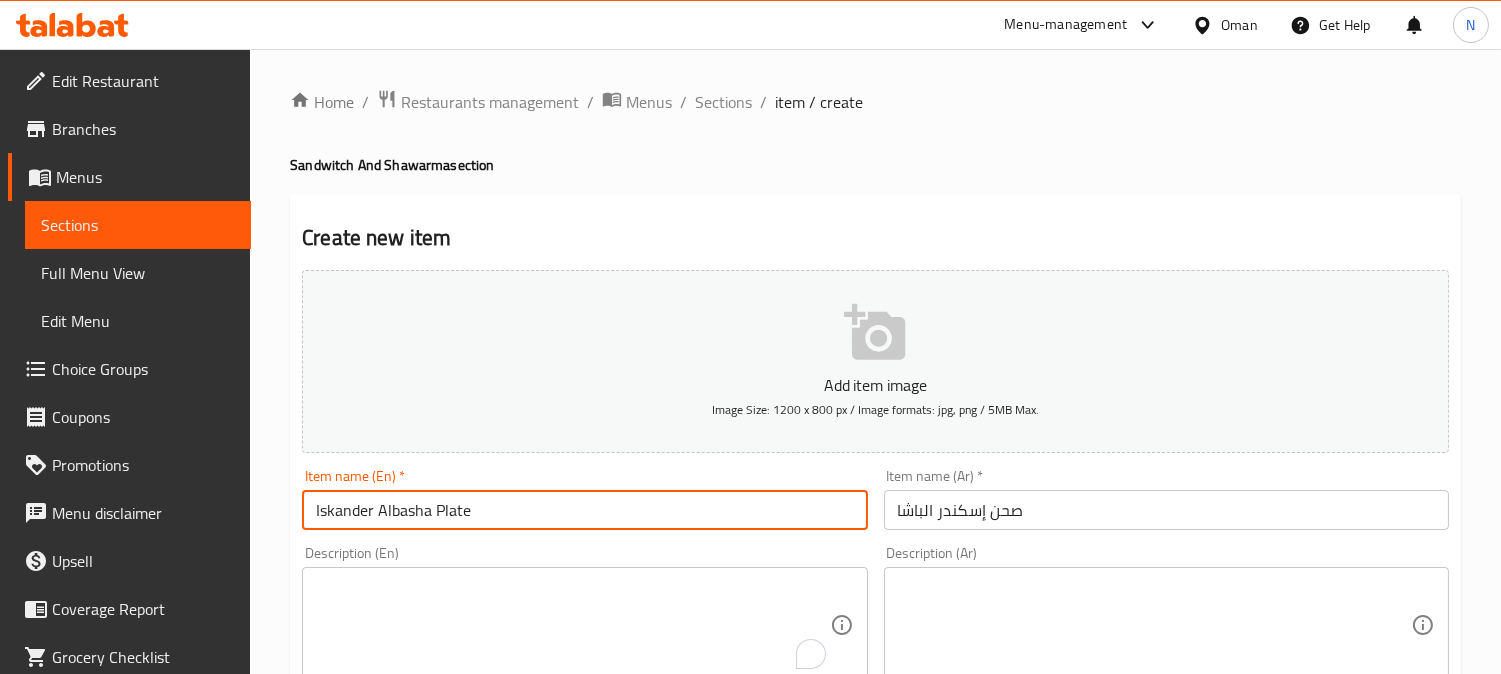 type on "Iskander Albasha Plate" 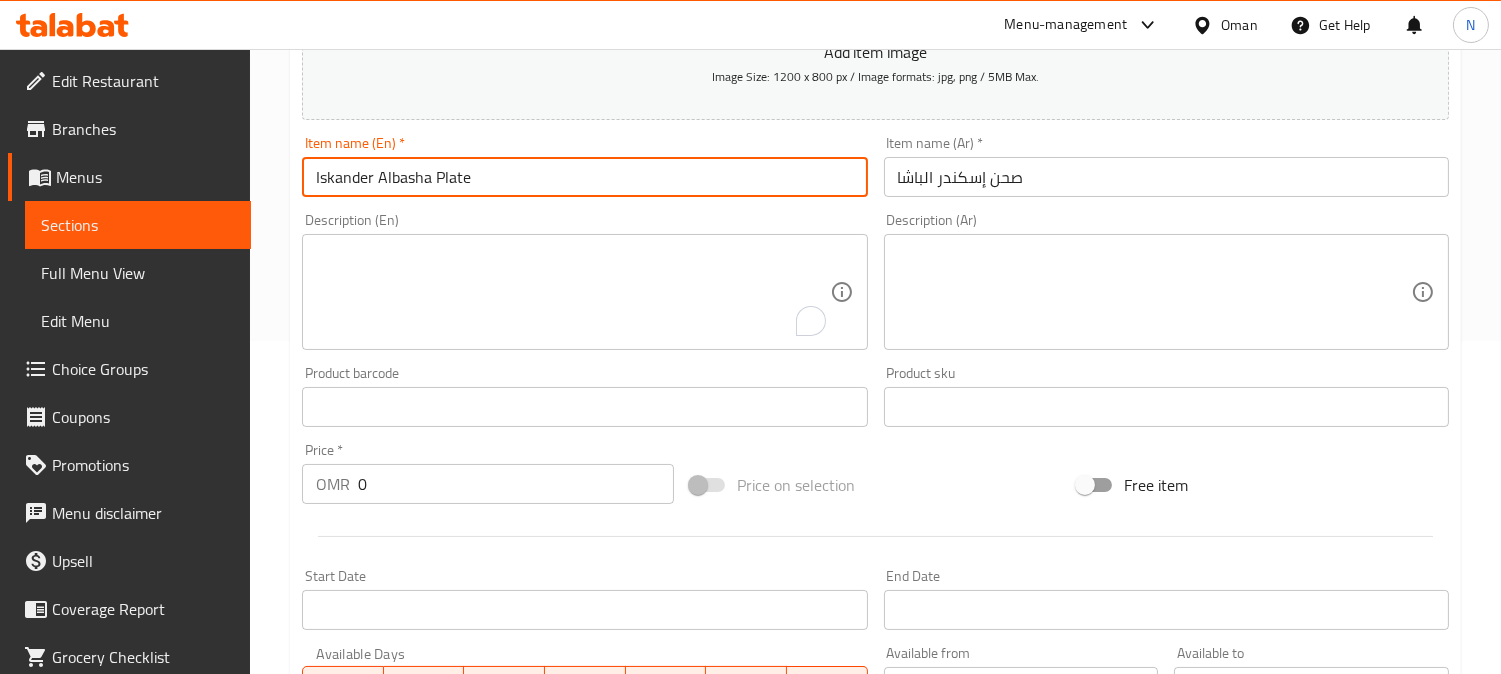 scroll, scrollTop: 444, scrollLeft: 0, axis: vertical 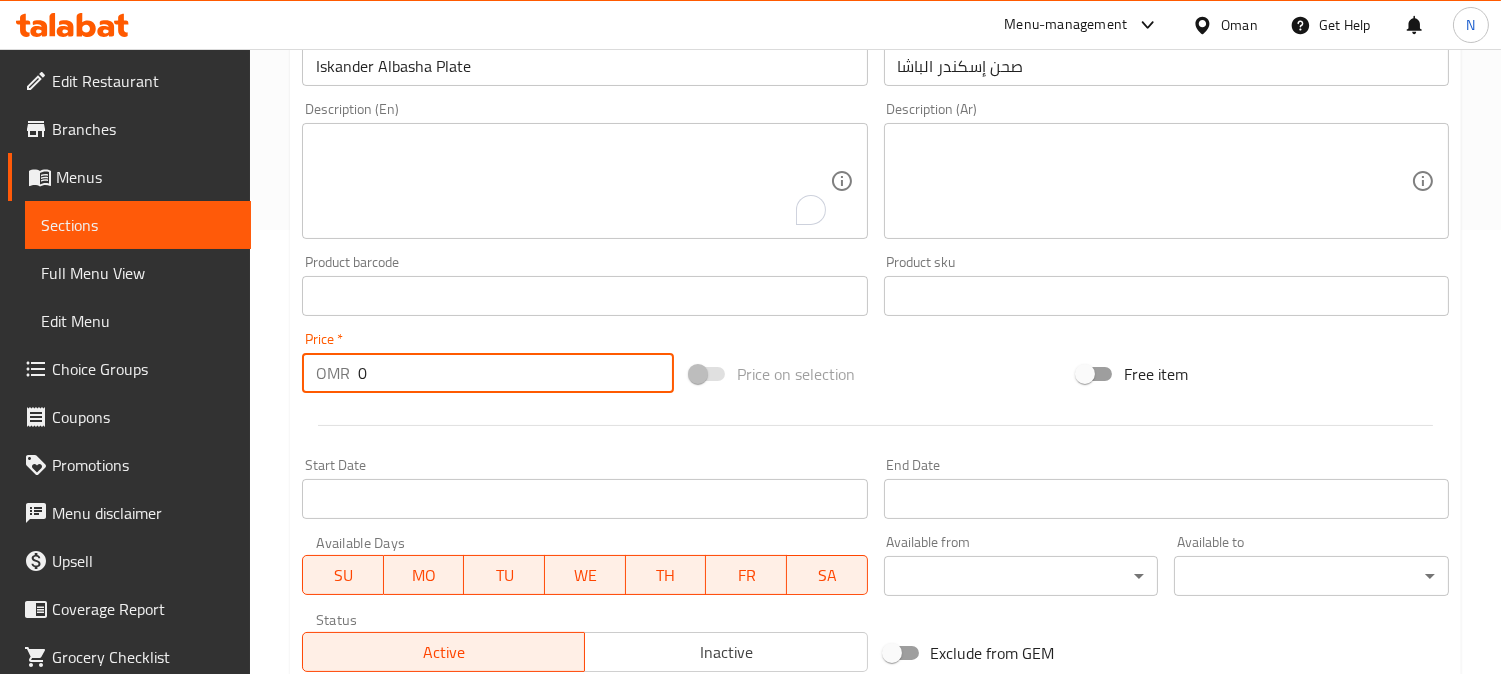 drag, startPoint x: 421, startPoint y: 368, endPoint x: 292, endPoint y: 390, distance: 130.86252 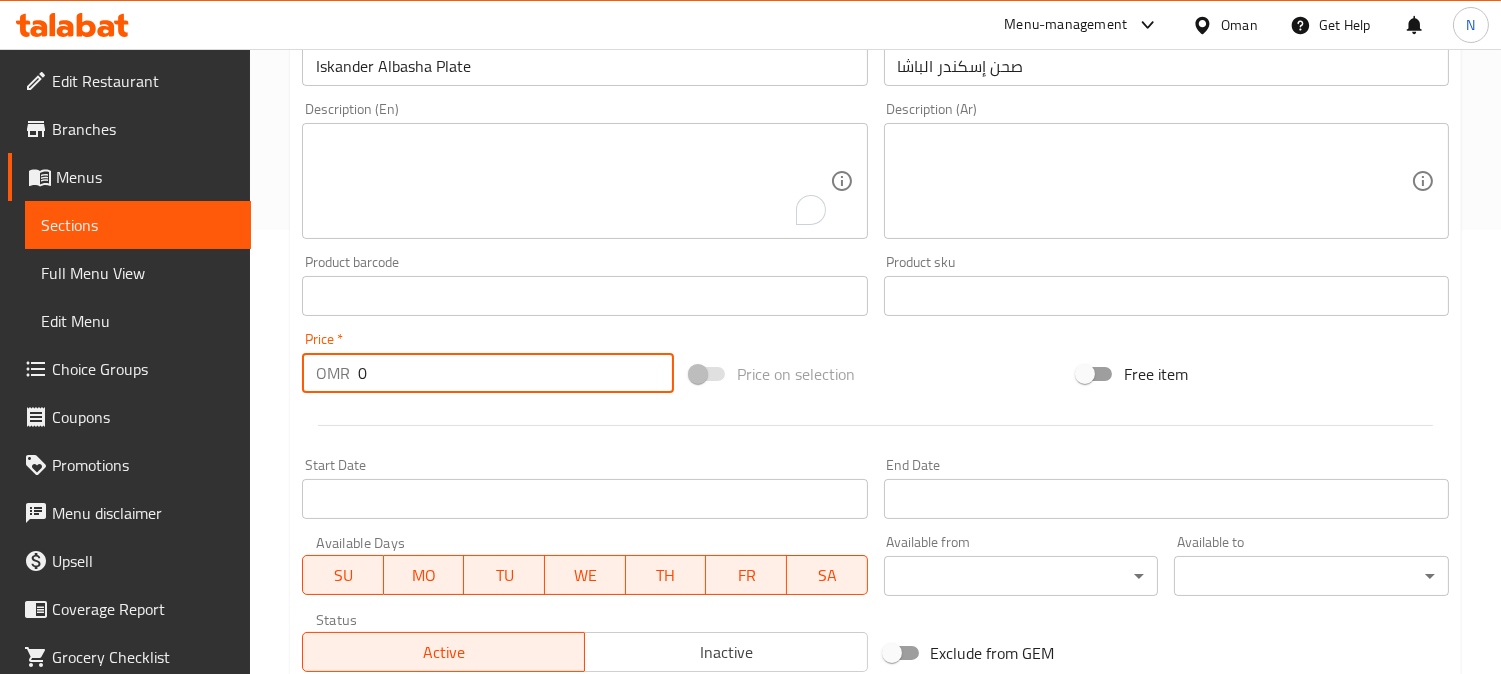 click on "Create new item Add item image Image Size: 1200 x 800 px / Image formats: jpg, png / 5MB Max. Item name (En)   * Iskander Albasha Plate Item name (En)  * Item name (Ar)   * صحن إسكندر الباشا Item name (Ar)  * Description (En) Description (En) Description (Ar) Description (Ar) Product barcode Product barcode Product sku Product sku Price   * OMR 0 Price  * Price on selection Free item Start Date Start Date End Date End Date Available Days SU MO TU WE TH FR SA Available from ​ ​ Available to ​ ​ Status Active Inactive Exclude from GEM Variations & Choices Add variant ASSIGN CHOICE GROUP Create" at bounding box center (875, 332) 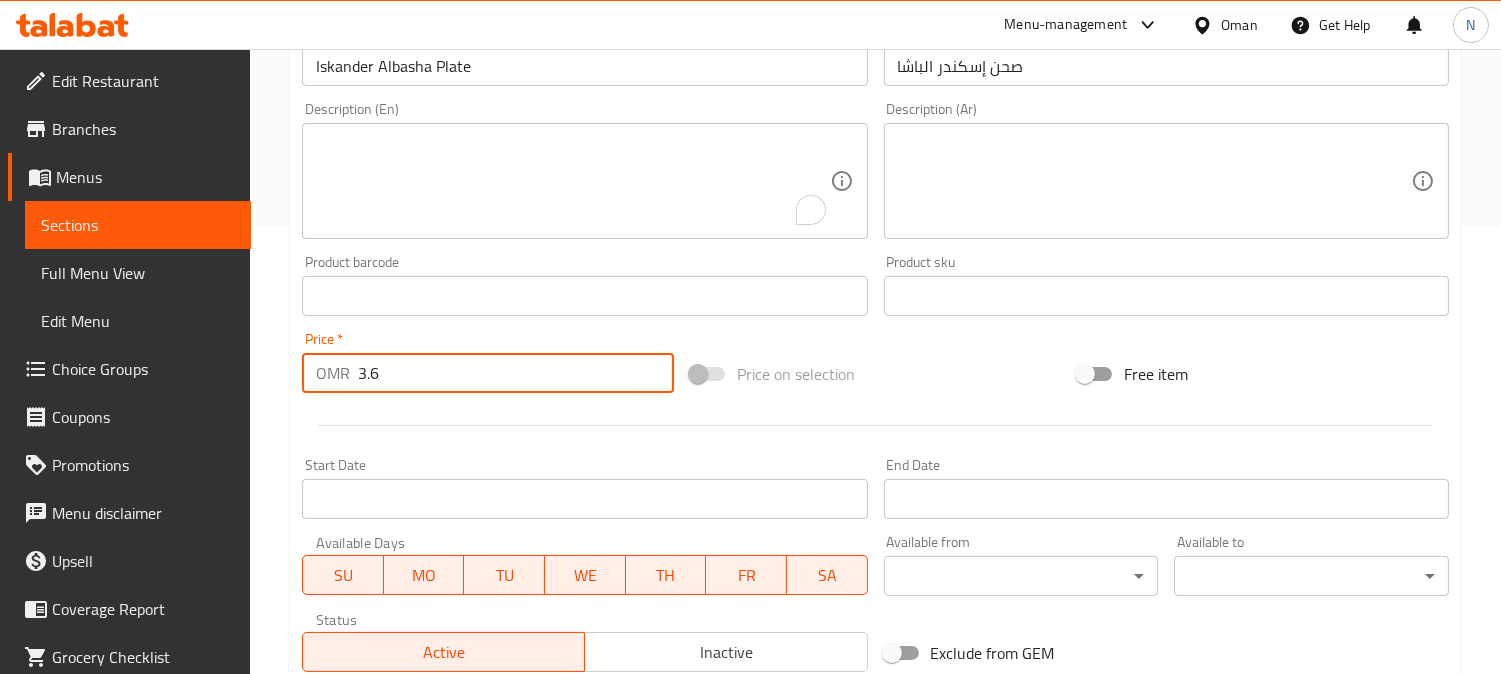 type on "3.6" 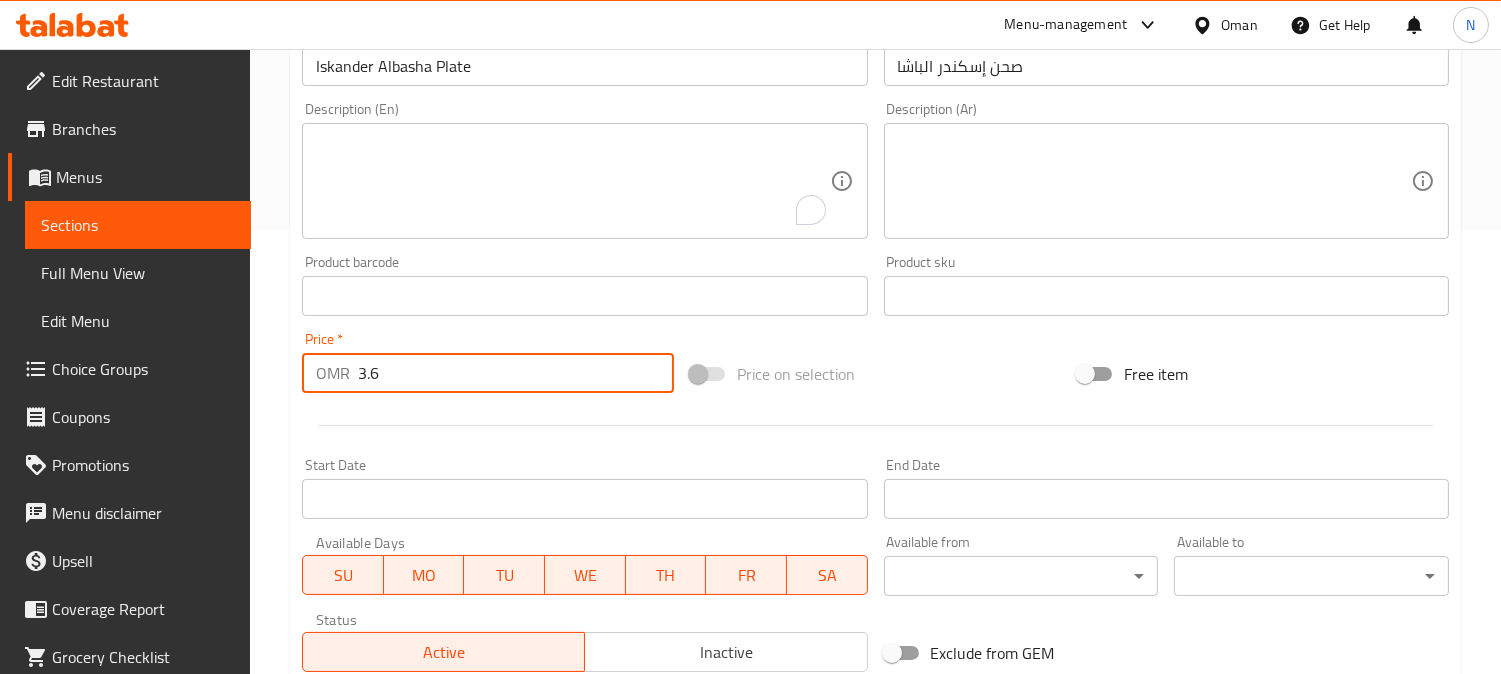 click on "Create" at bounding box center (439, 882) 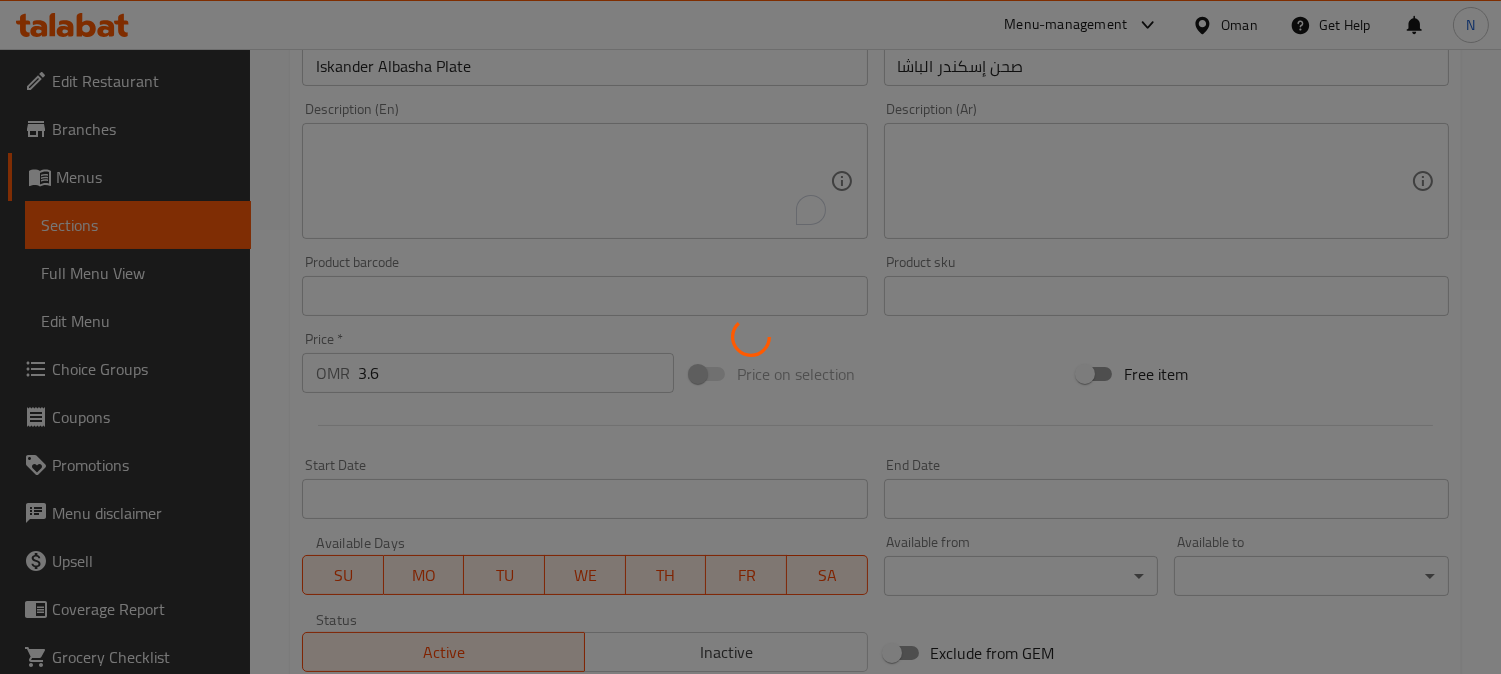 type 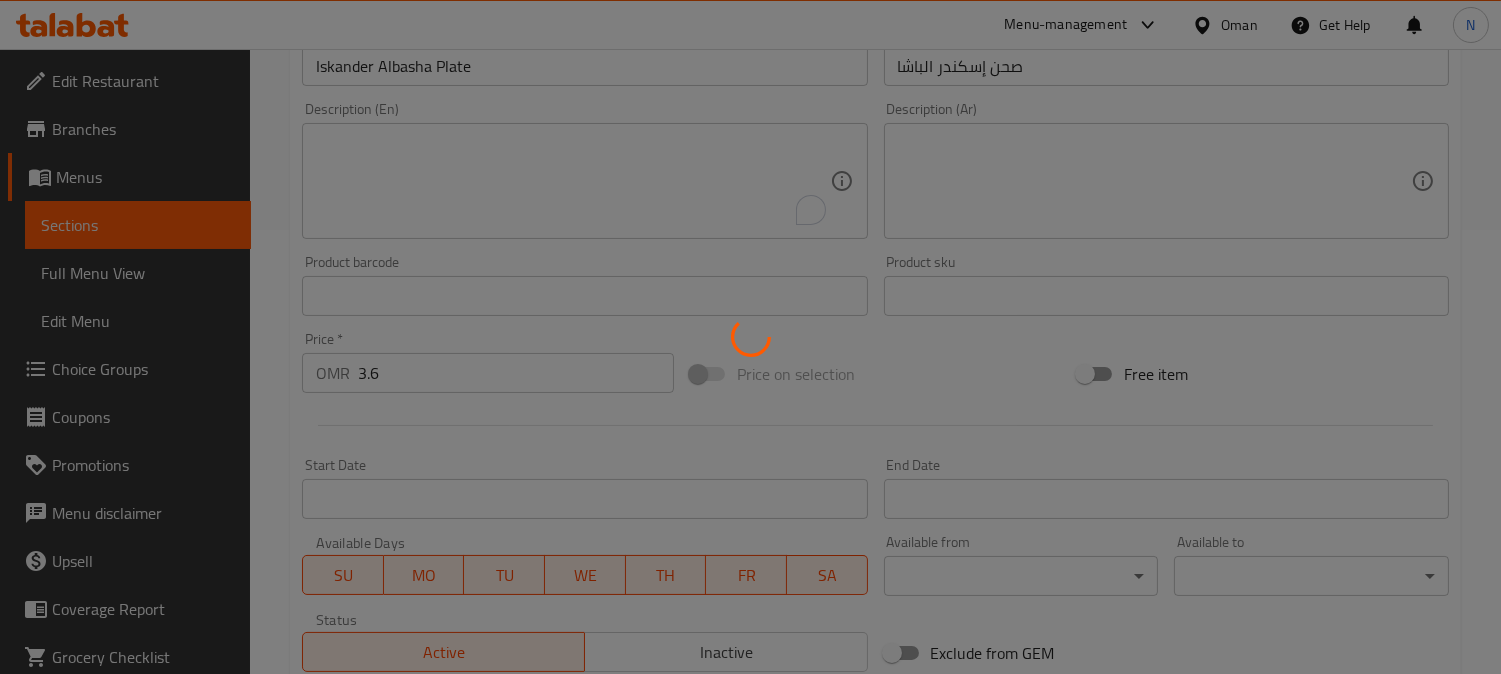 type 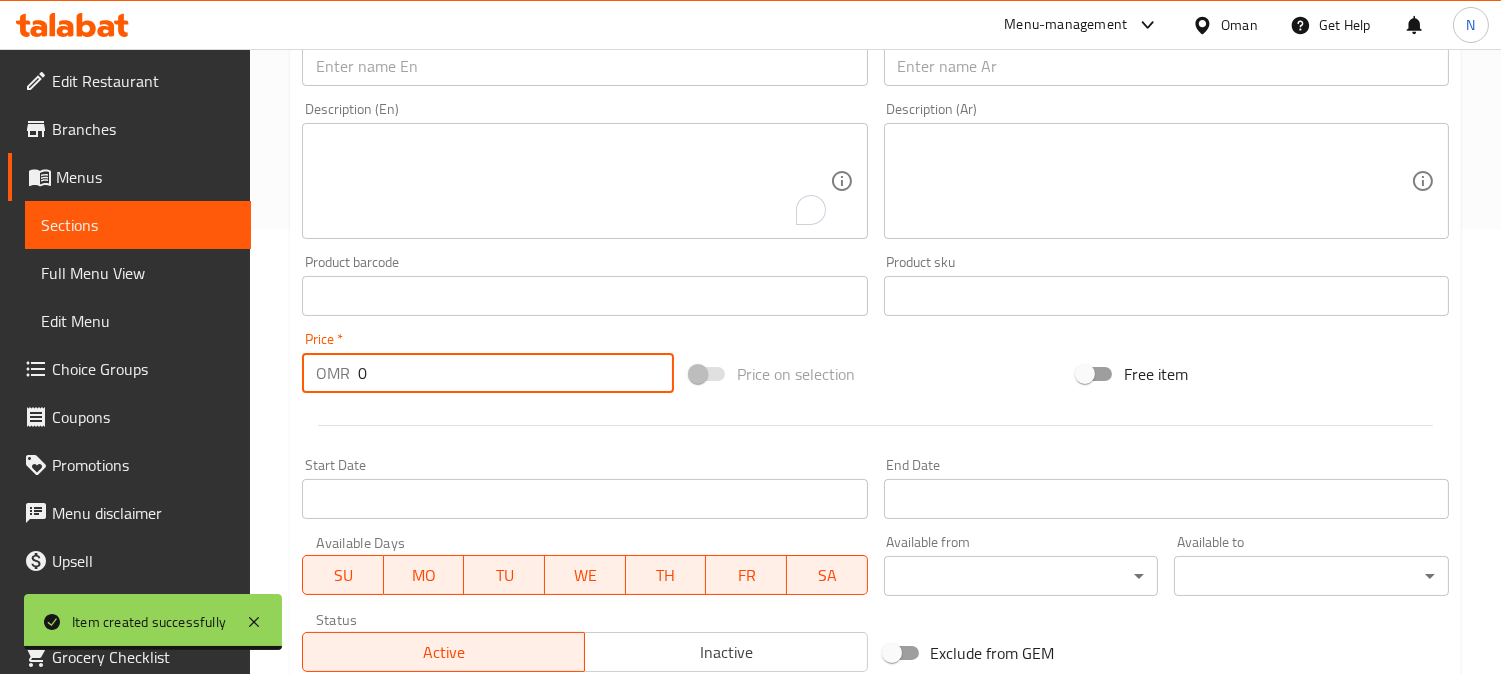 click on "Sections" at bounding box center [138, 225] 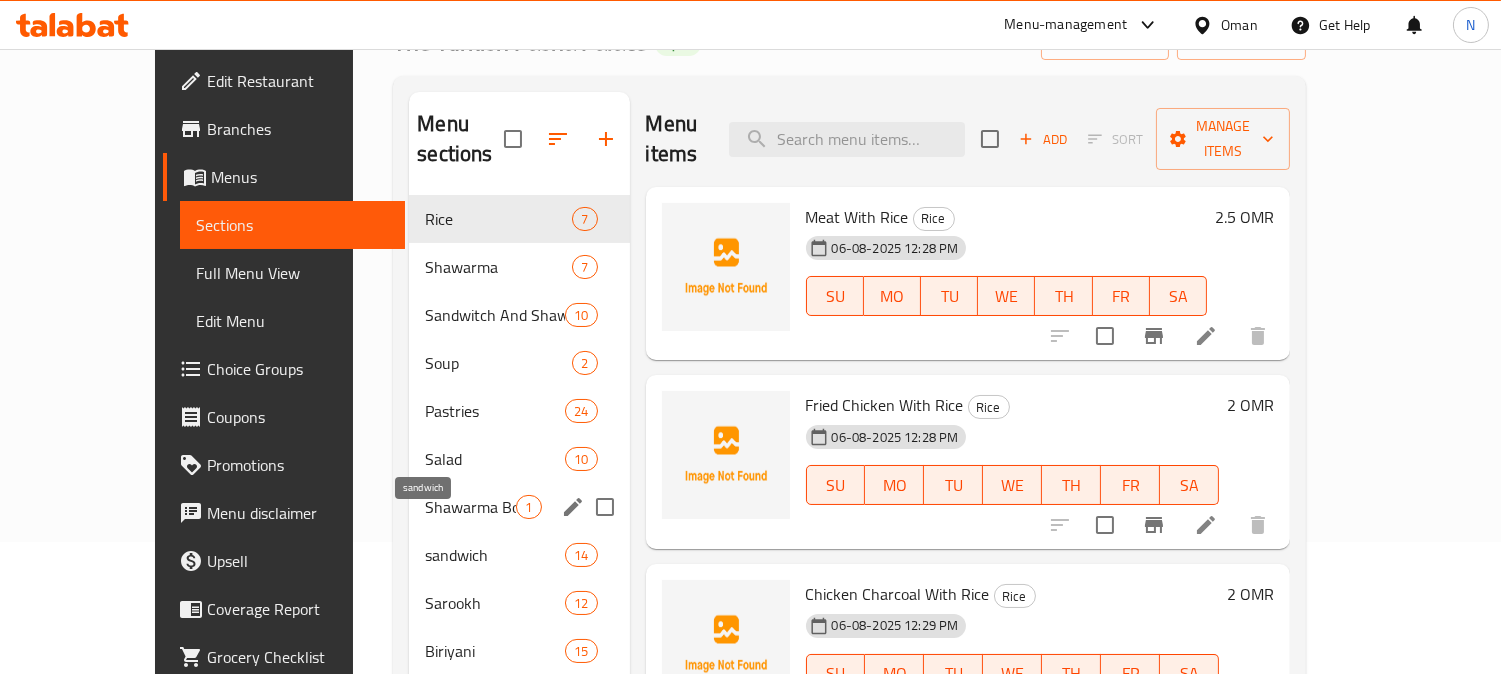 scroll, scrollTop: 73, scrollLeft: 0, axis: vertical 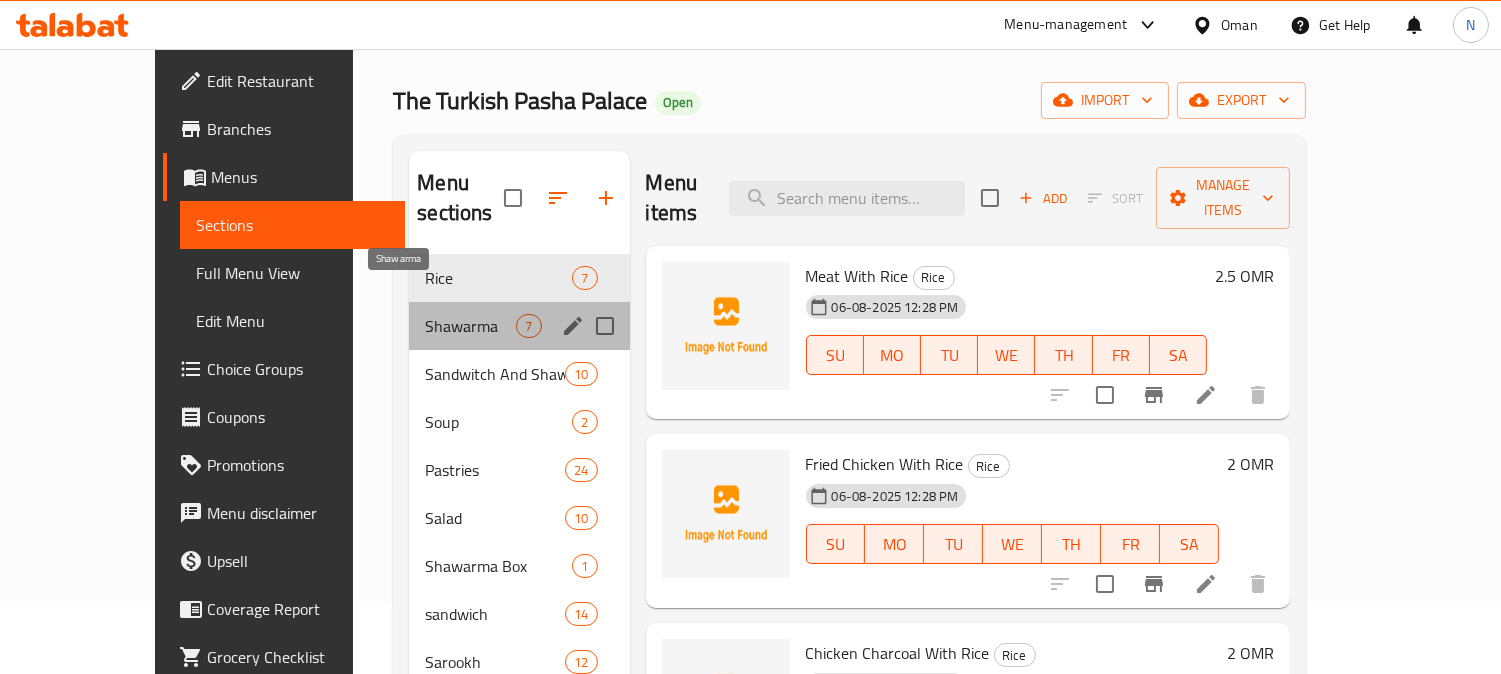click on "Shawarma" at bounding box center [470, 326] 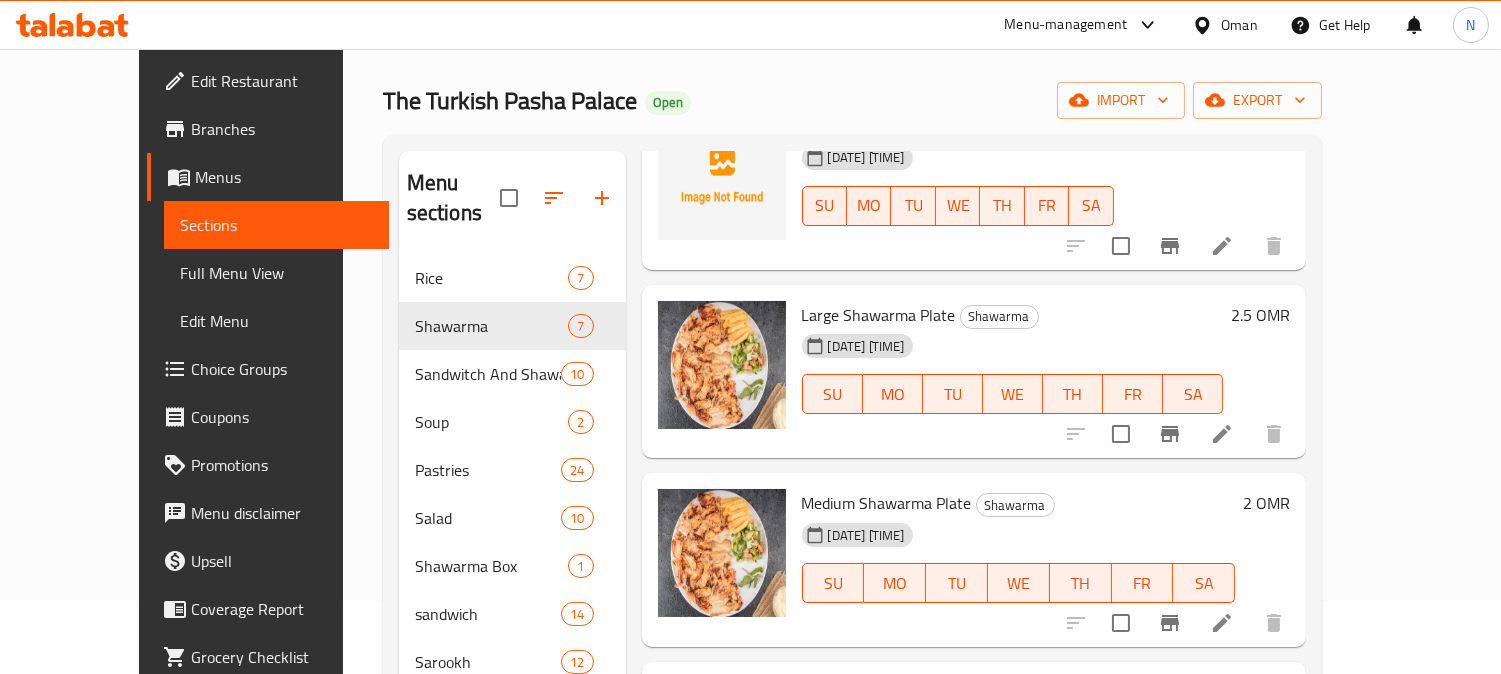 scroll, scrollTop: 568, scrollLeft: 0, axis: vertical 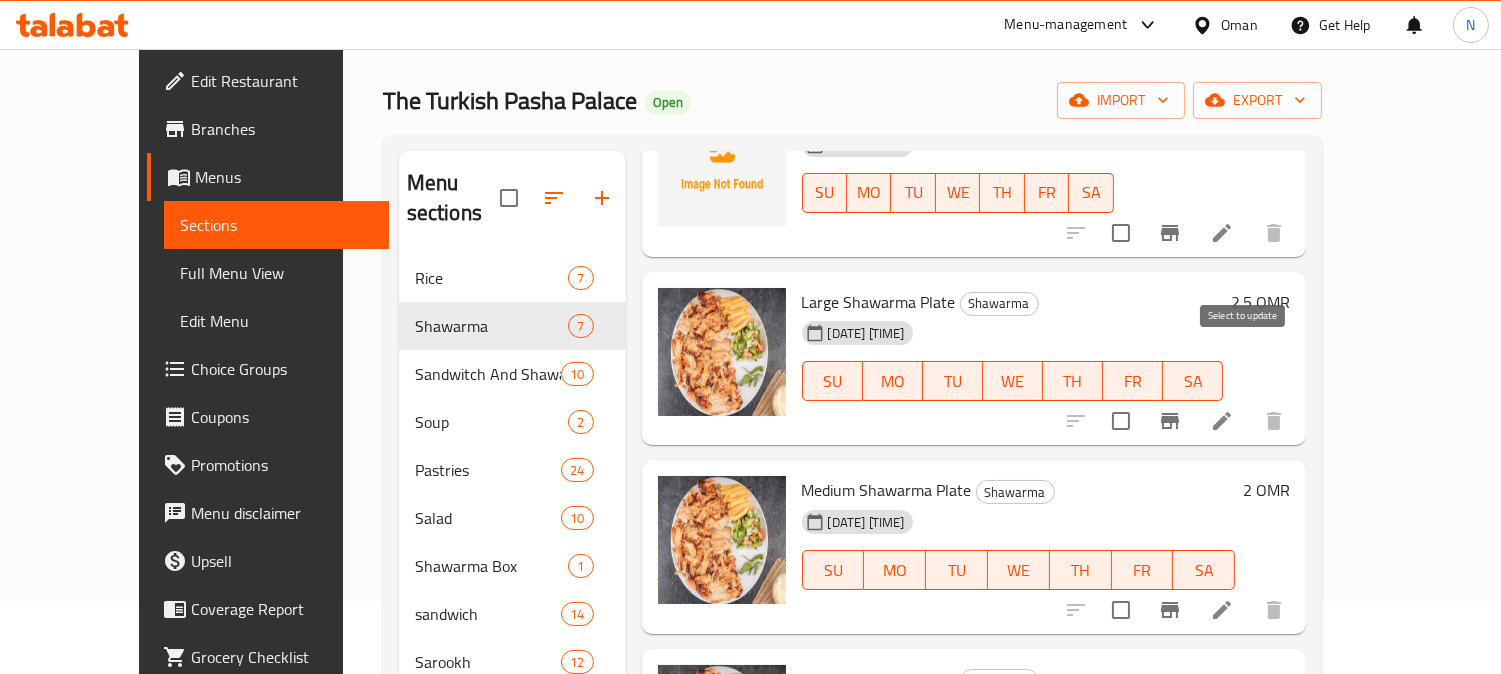 click at bounding box center [1121, 421] 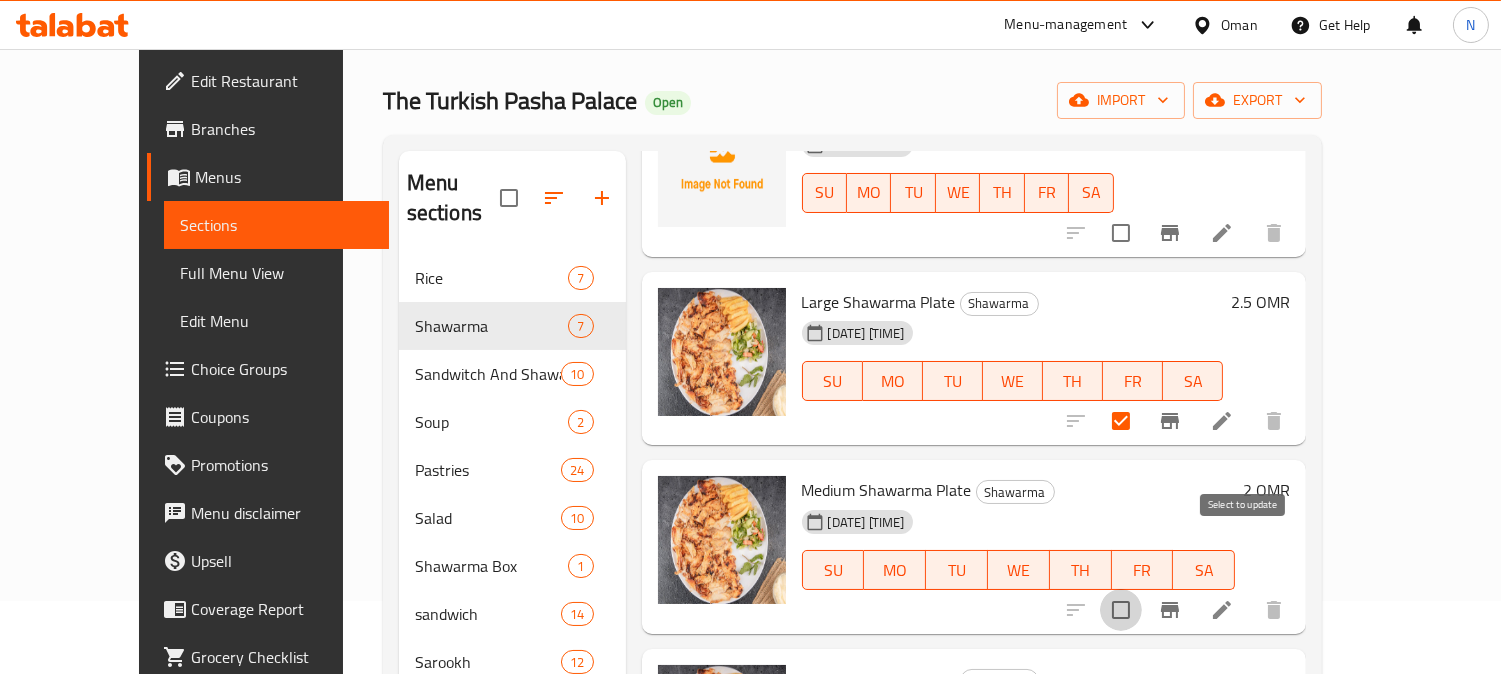 click at bounding box center [1121, 610] 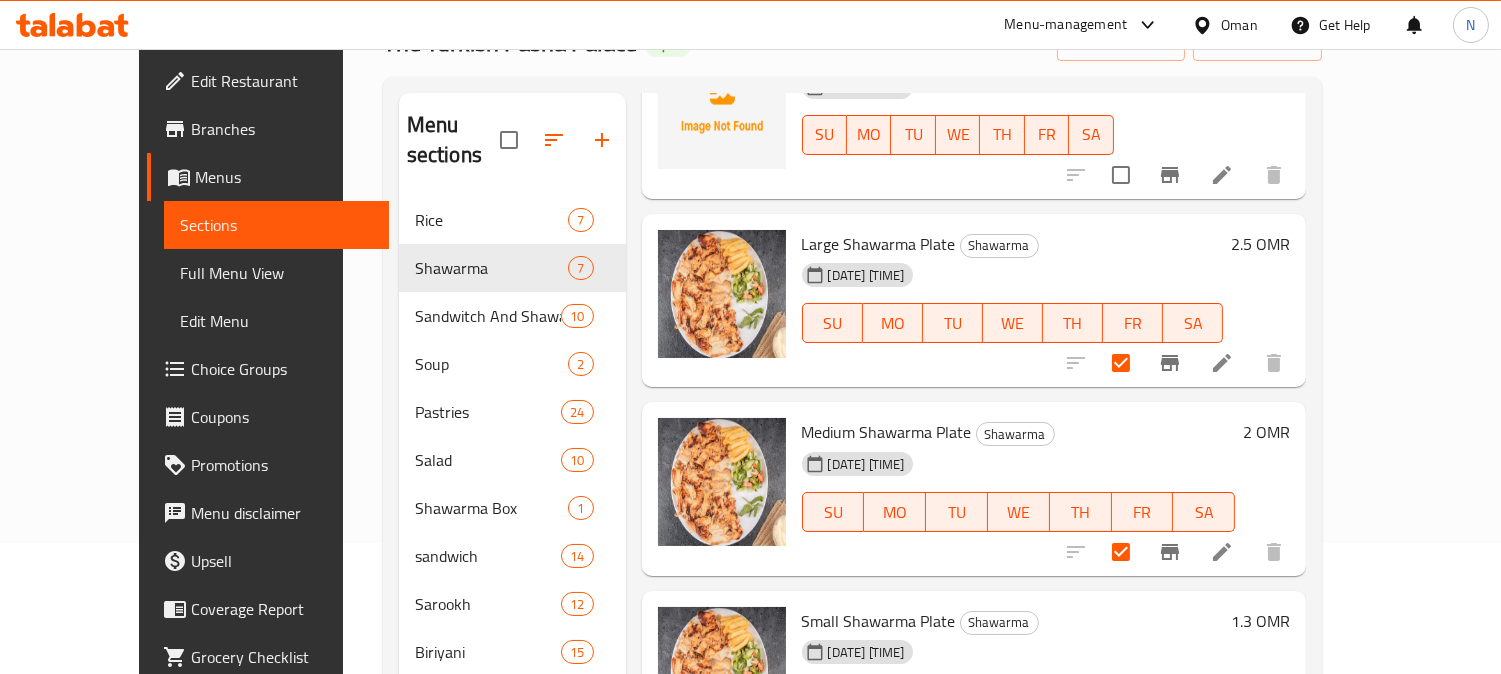 scroll, scrollTop: 295, scrollLeft: 0, axis: vertical 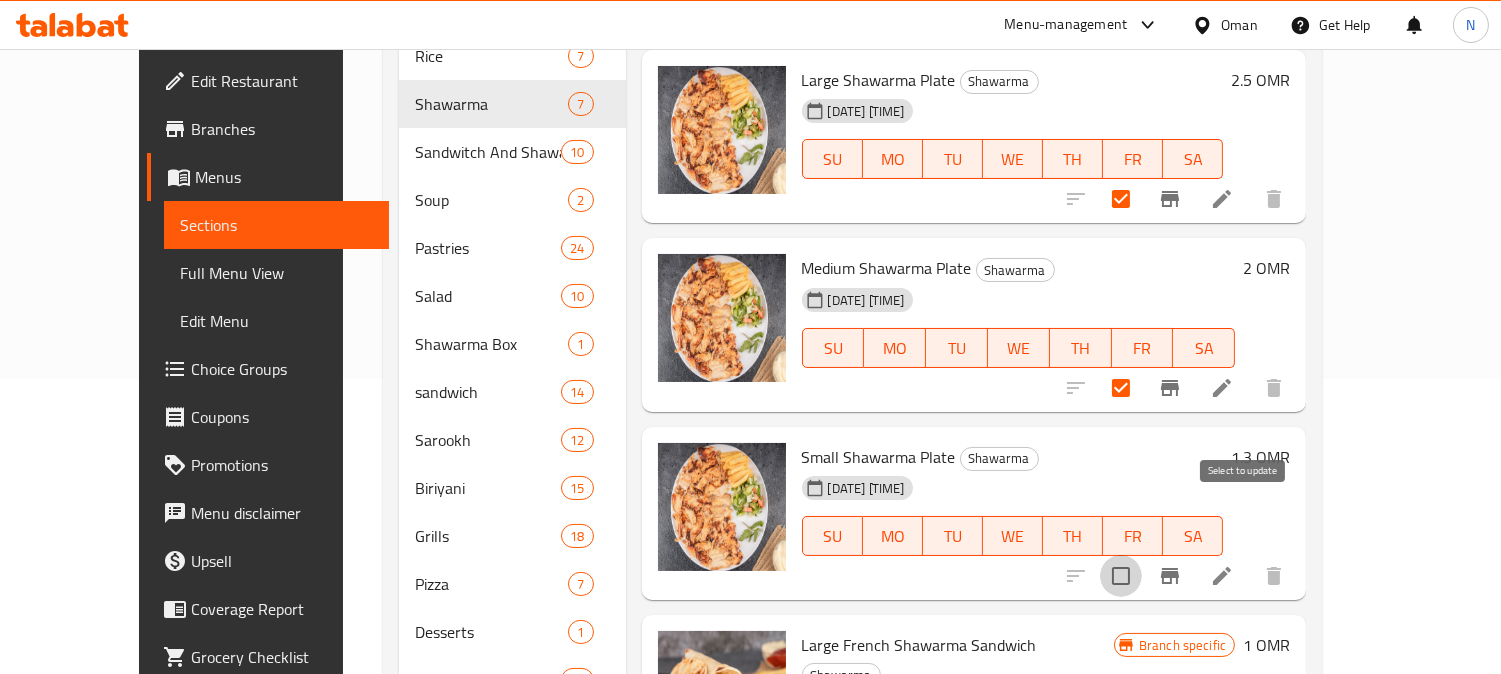 click at bounding box center [1121, 576] 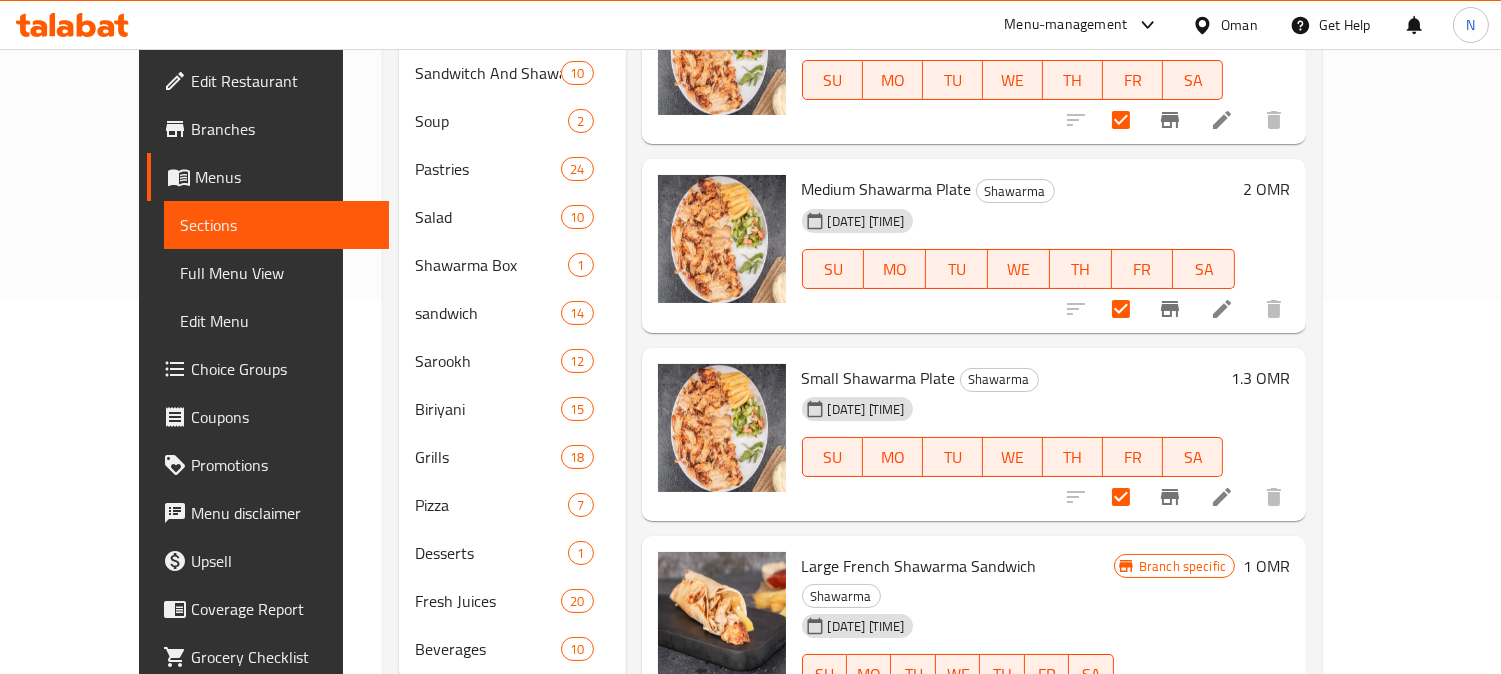 scroll, scrollTop: 406, scrollLeft: 0, axis: vertical 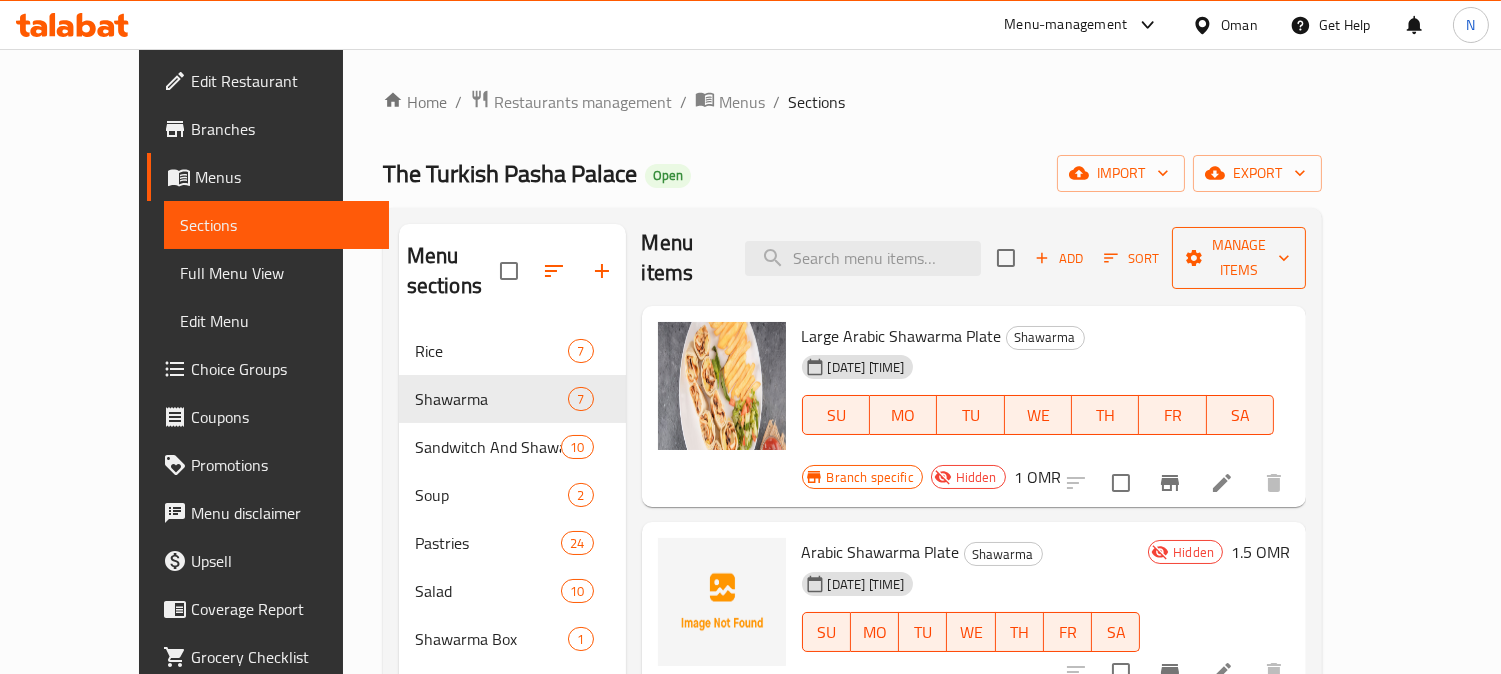 click on "Manage items" at bounding box center (1239, 258) 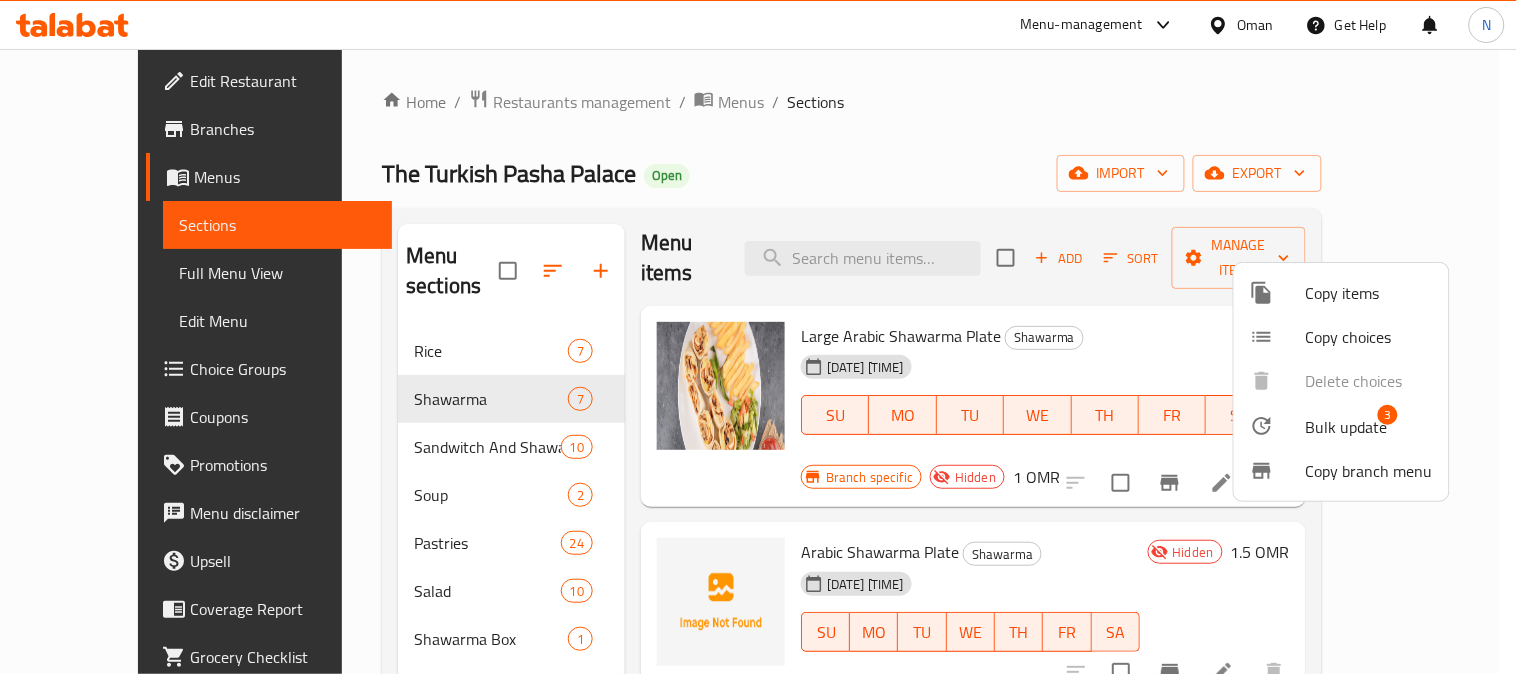 click on "Copy items" at bounding box center (1369, 293) 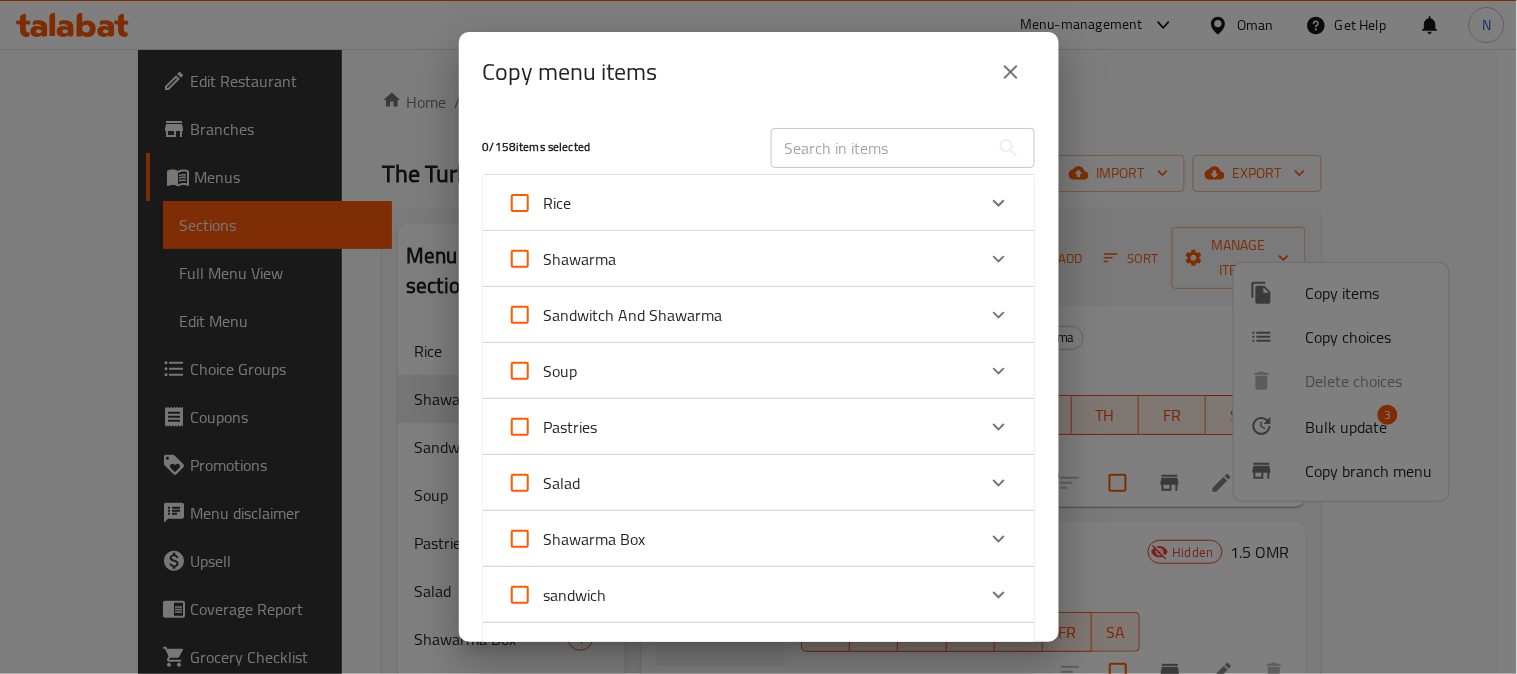 click on "Shawarma" at bounding box center [741, 259] 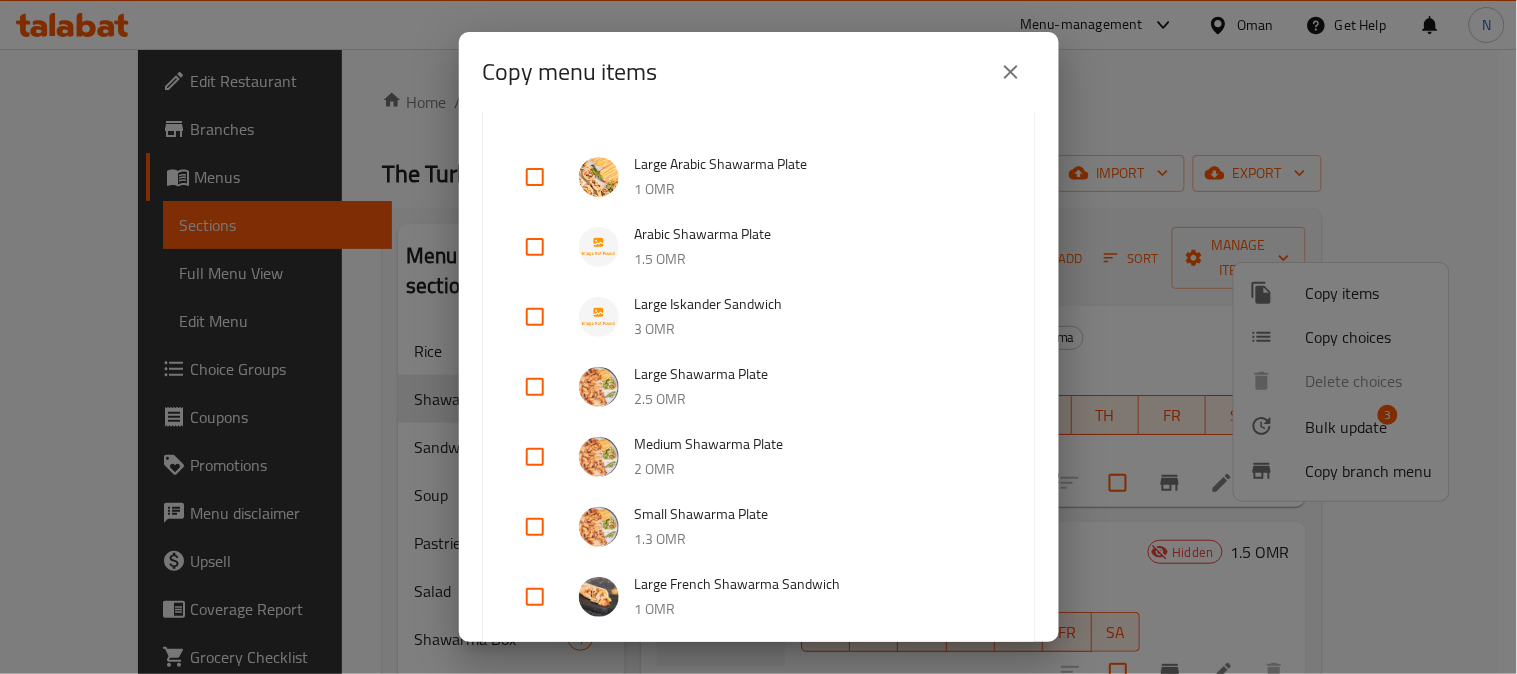 scroll, scrollTop: 222, scrollLeft: 0, axis: vertical 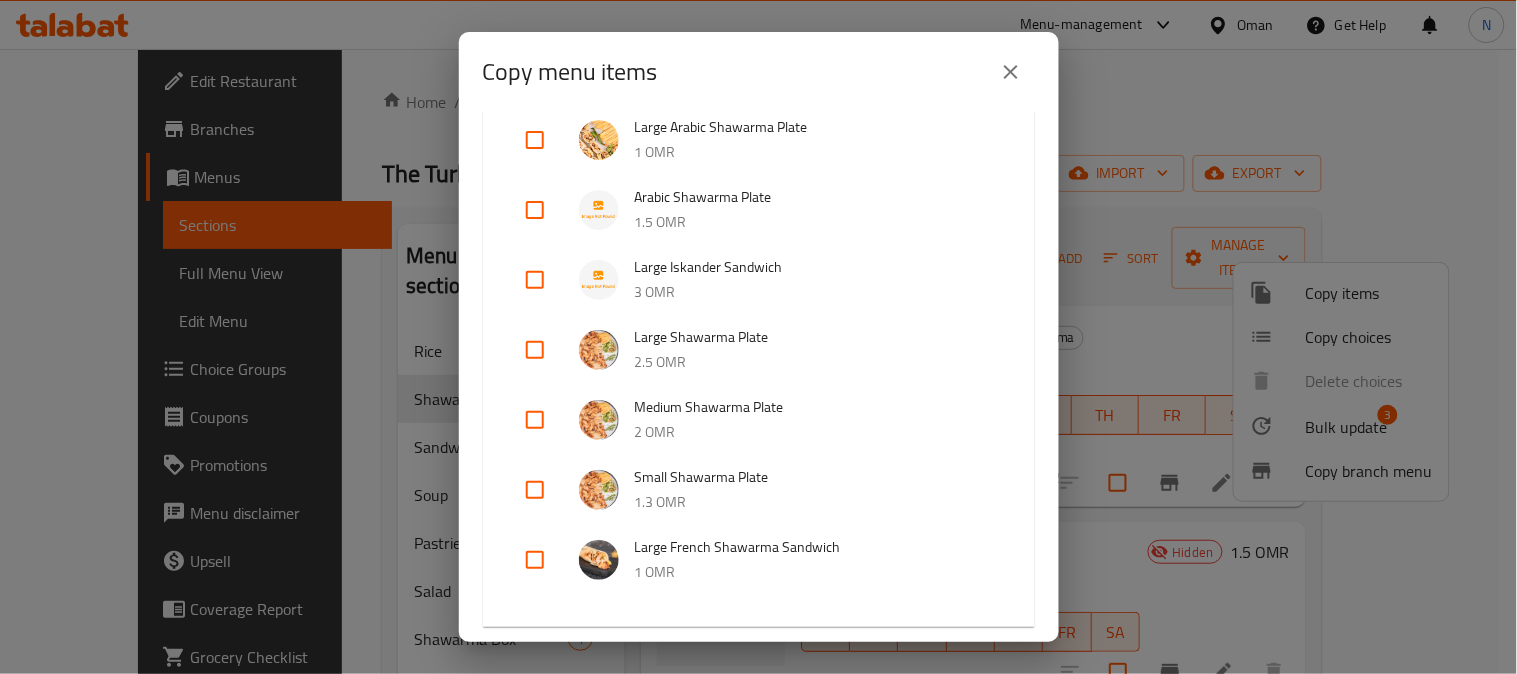 click at bounding box center (535, 350) 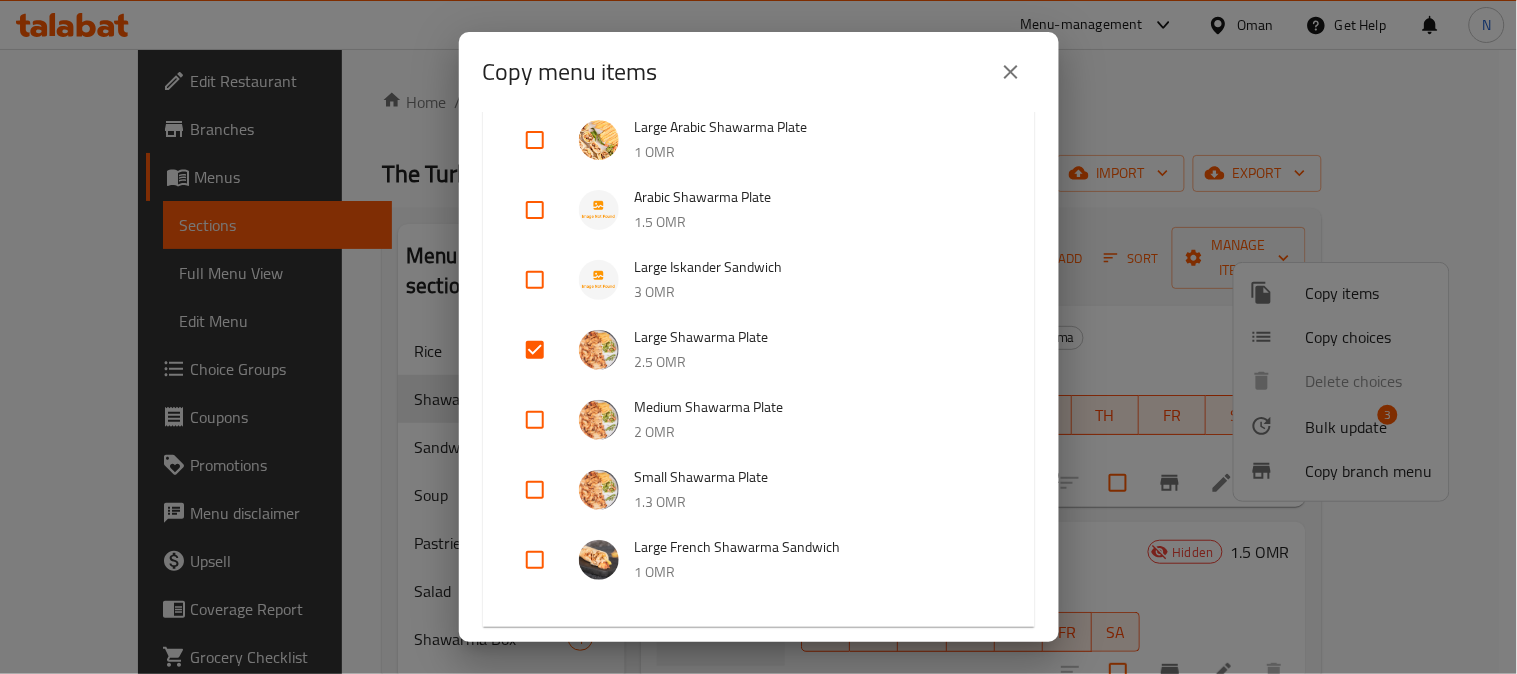 click at bounding box center [535, 350] 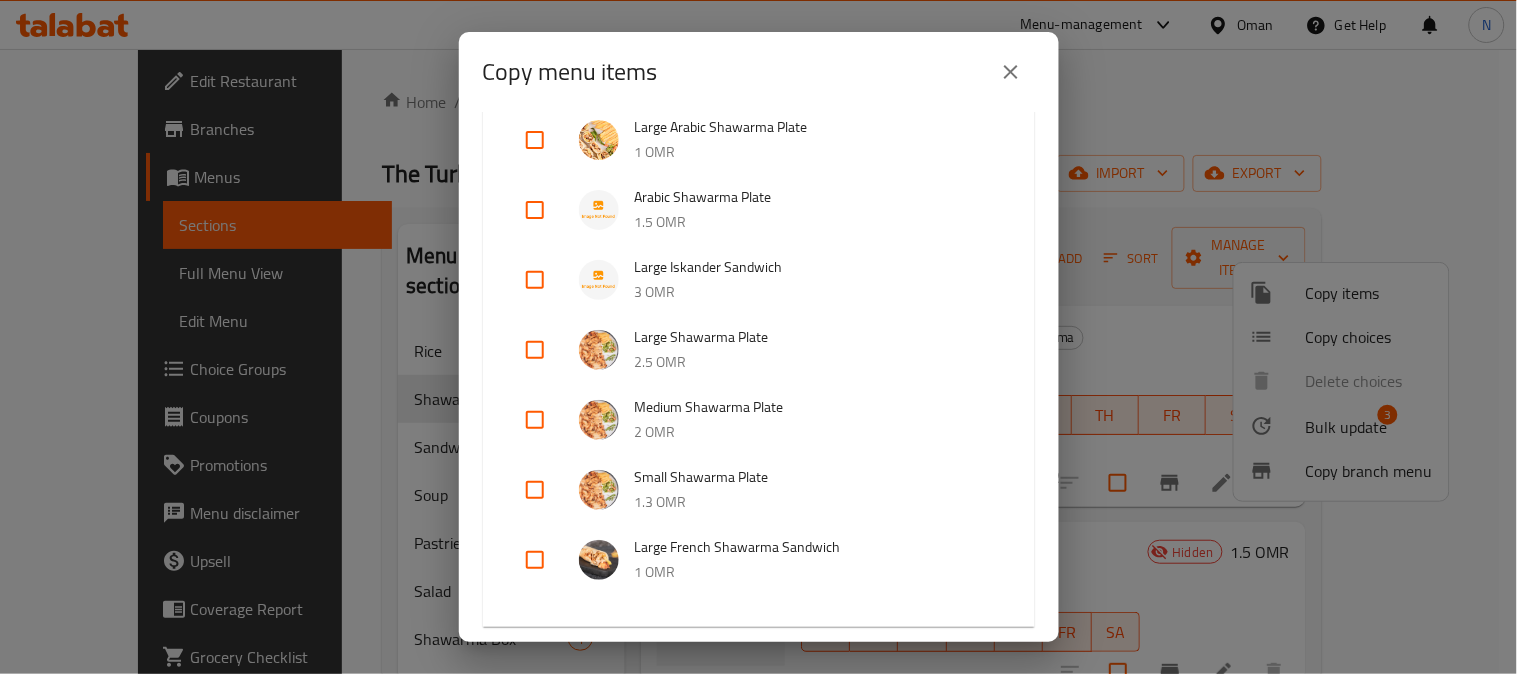 click at bounding box center (535, 350) 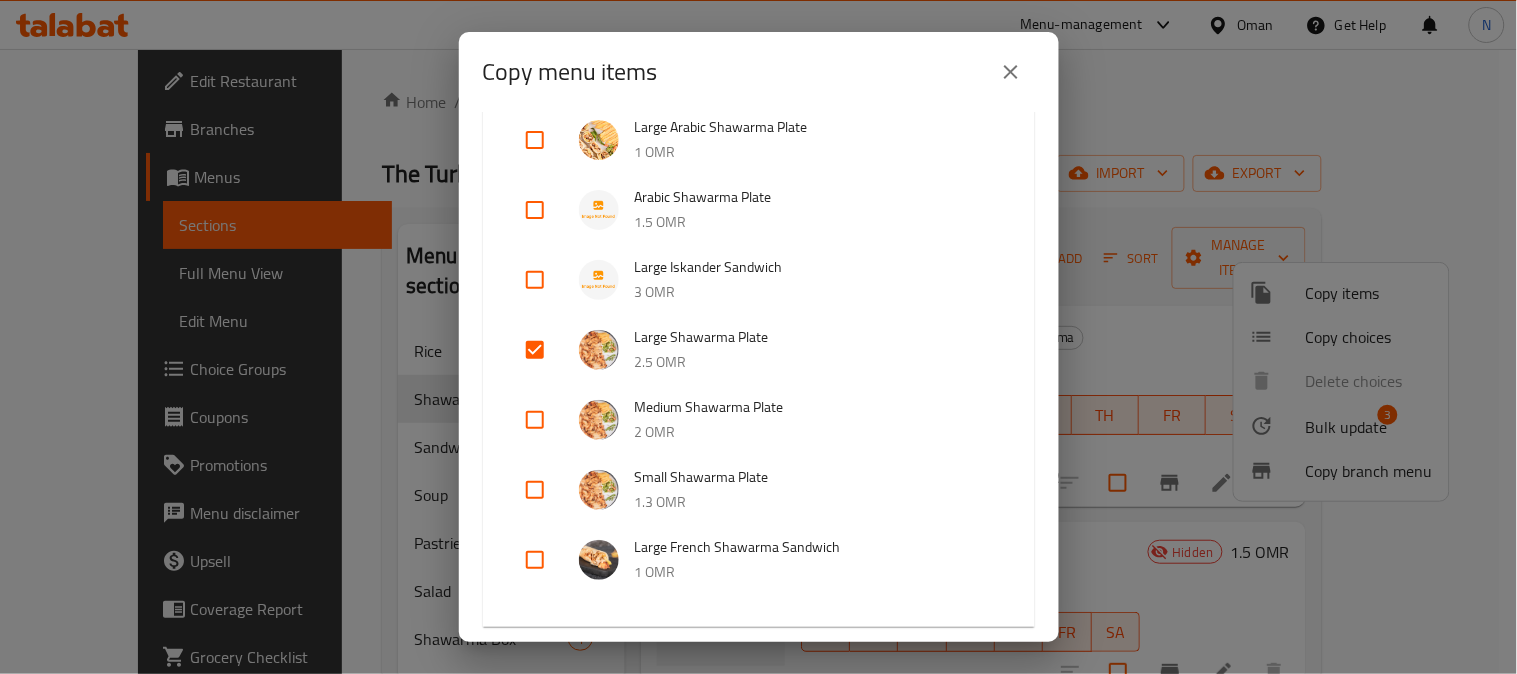 click at bounding box center (535, 420) 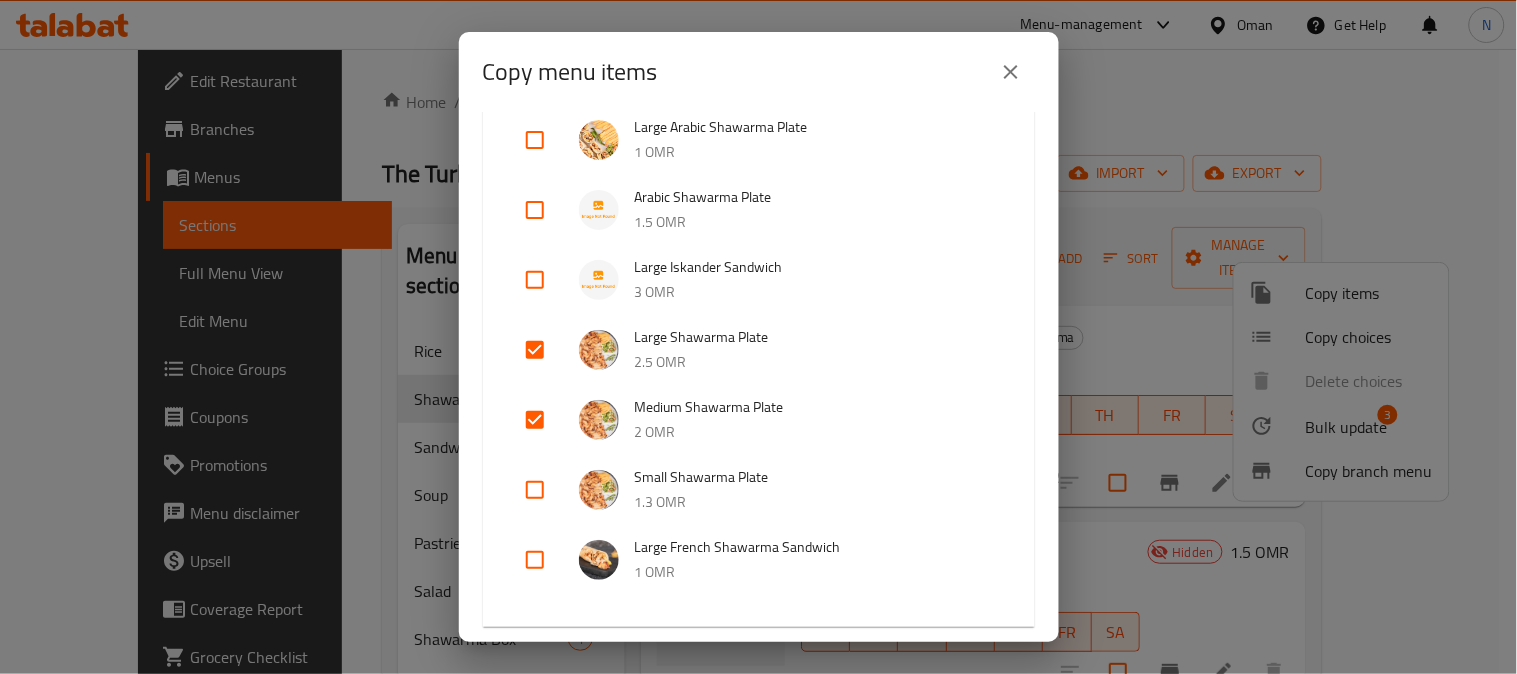 click at bounding box center (535, 490) 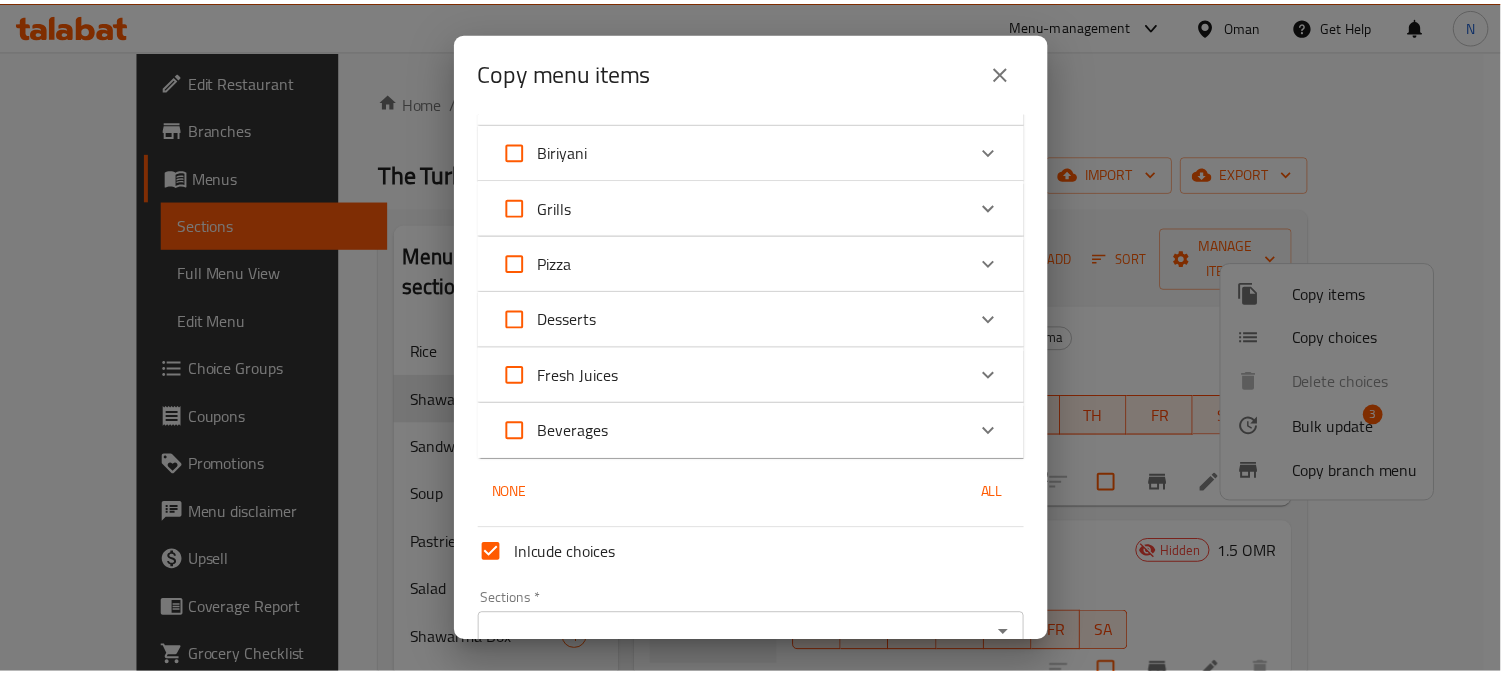 scroll, scrollTop: 1237, scrollLeft: 0, axis: vertical 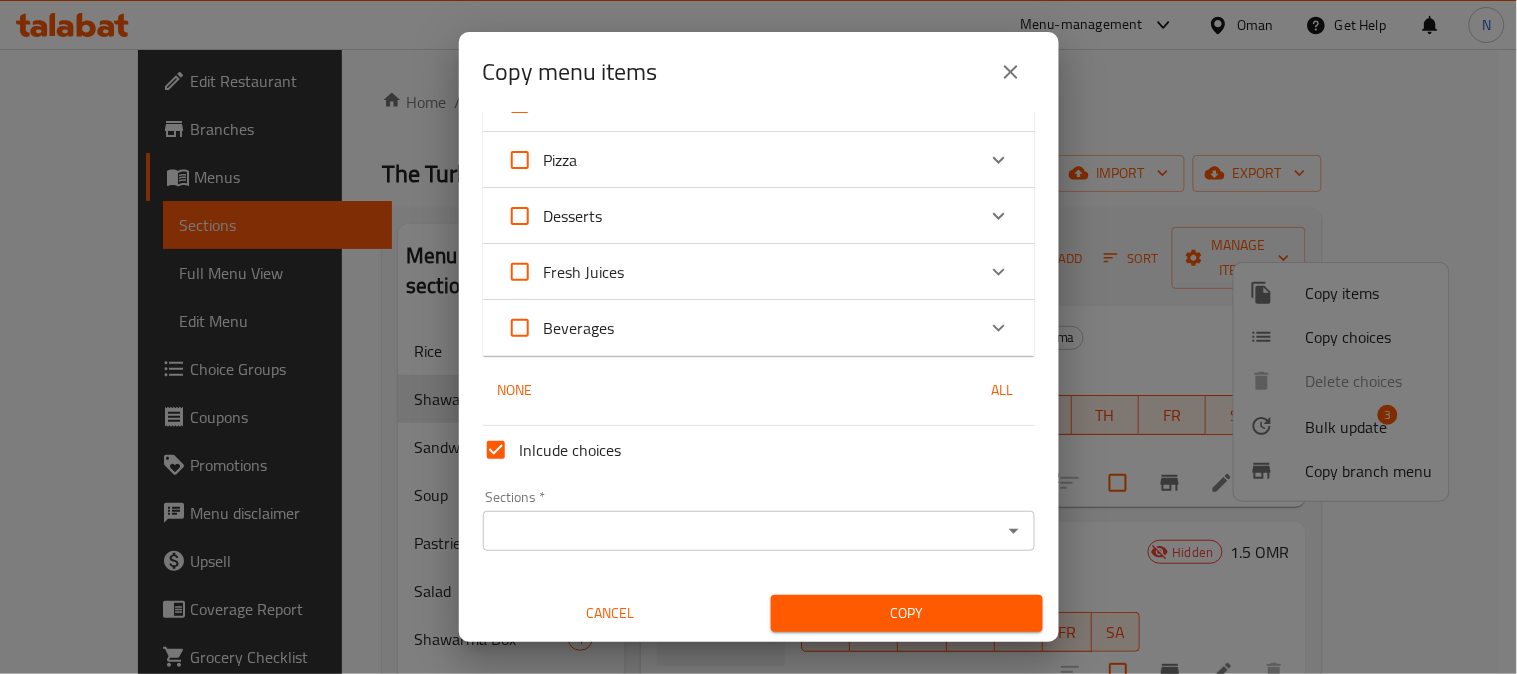 click on "Sections   *" at bounding box center (742, 531) 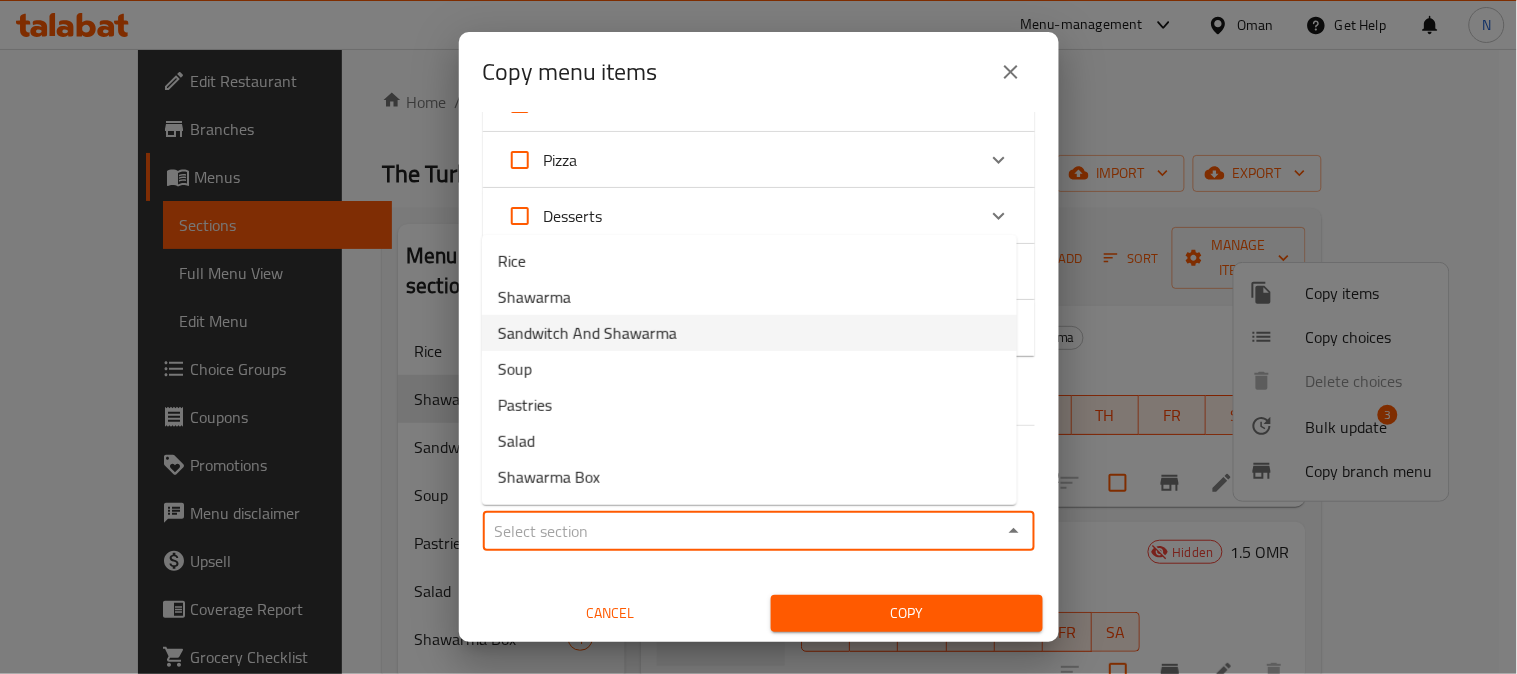 click on "Sandwitch And Shawarma" at bounding box center (587, 333) 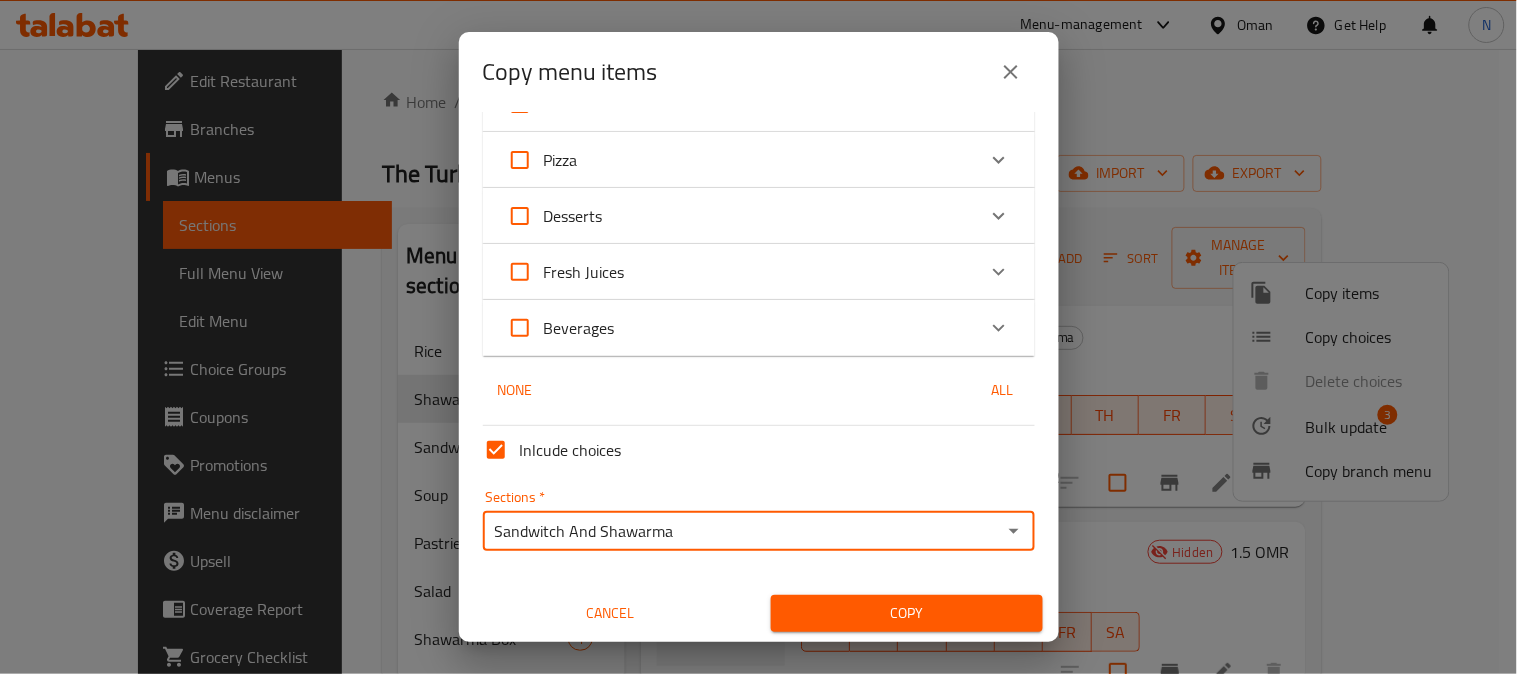 click on "Copy" at bounding box center [907, 613] 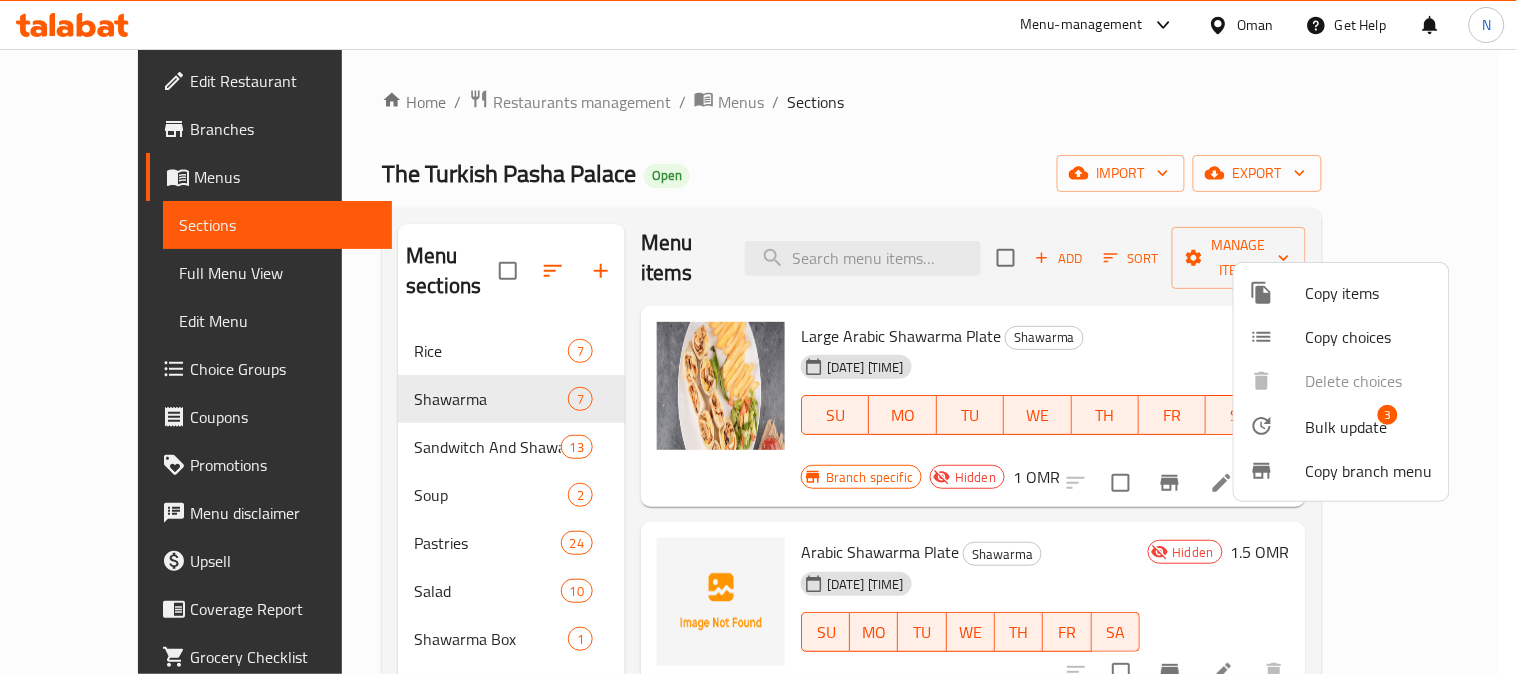 click at bounding box center [758, 337] 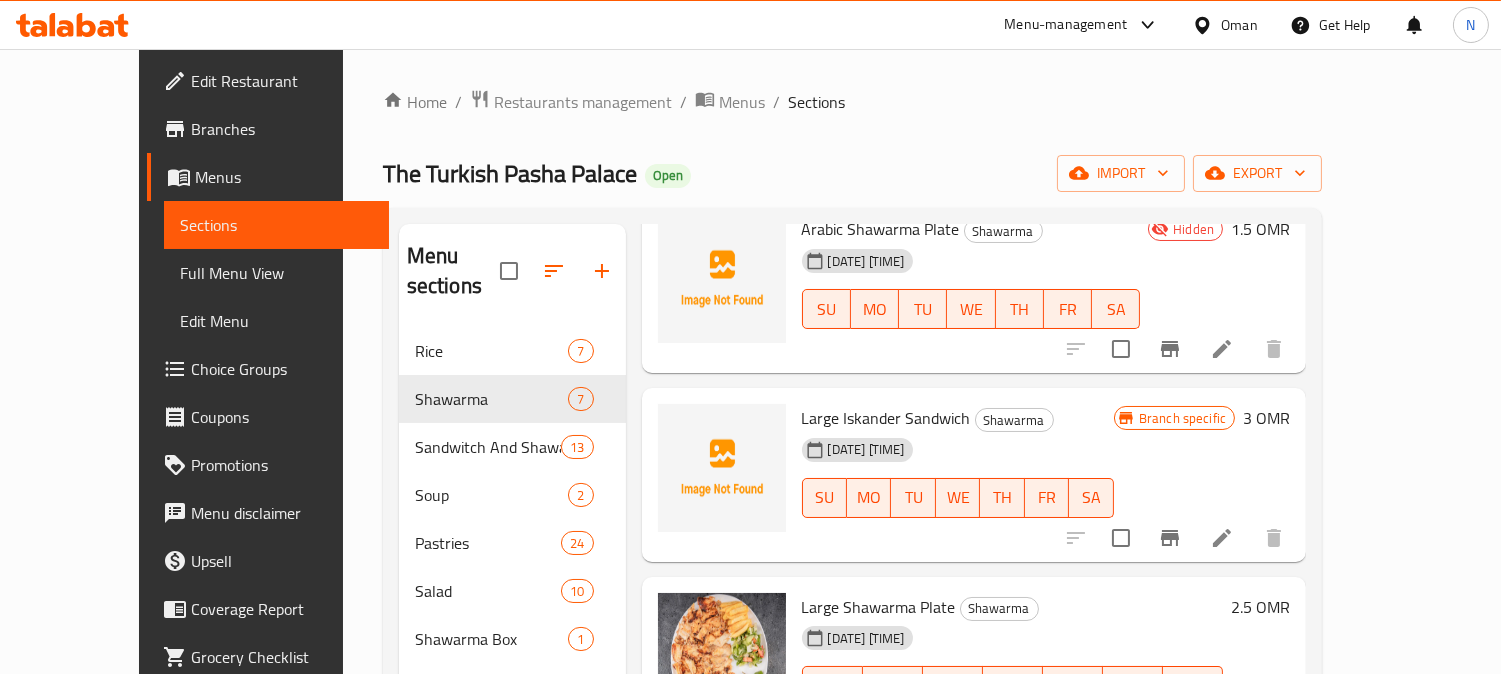scroll, scrollTop: 346, scrollLeft: 0, axis: vertical 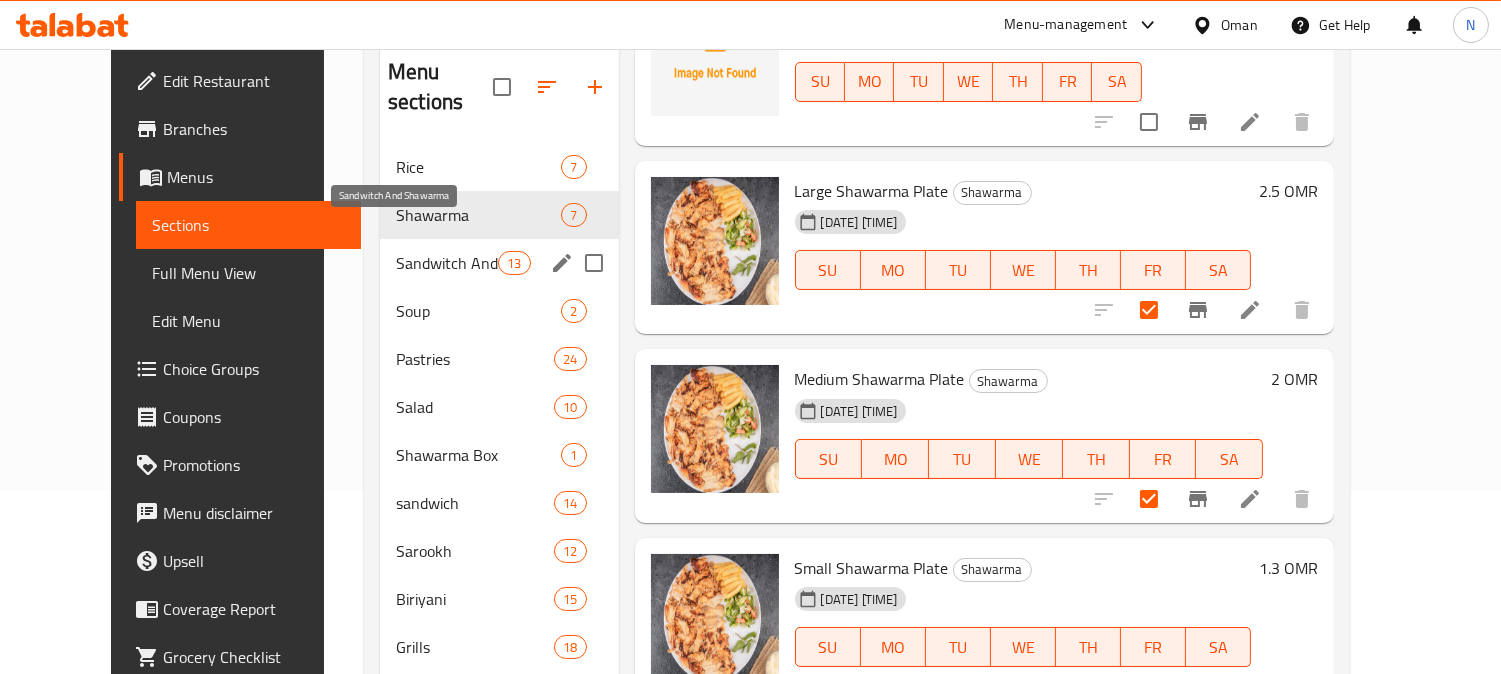 click on "Sandwitch And Shawarma" at bounding box center (447, 263) 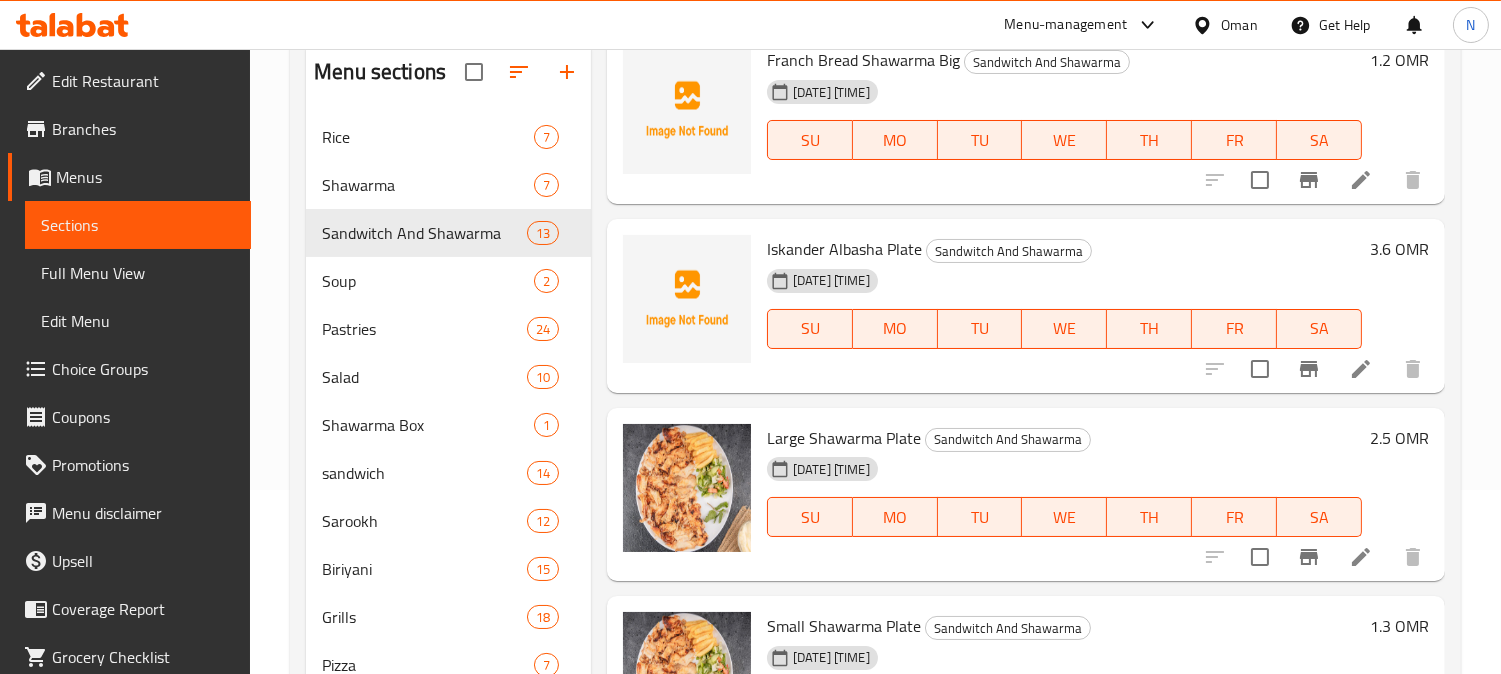 scroll, scrollTop: 1810, scrollLeft: 0, axis: vertical 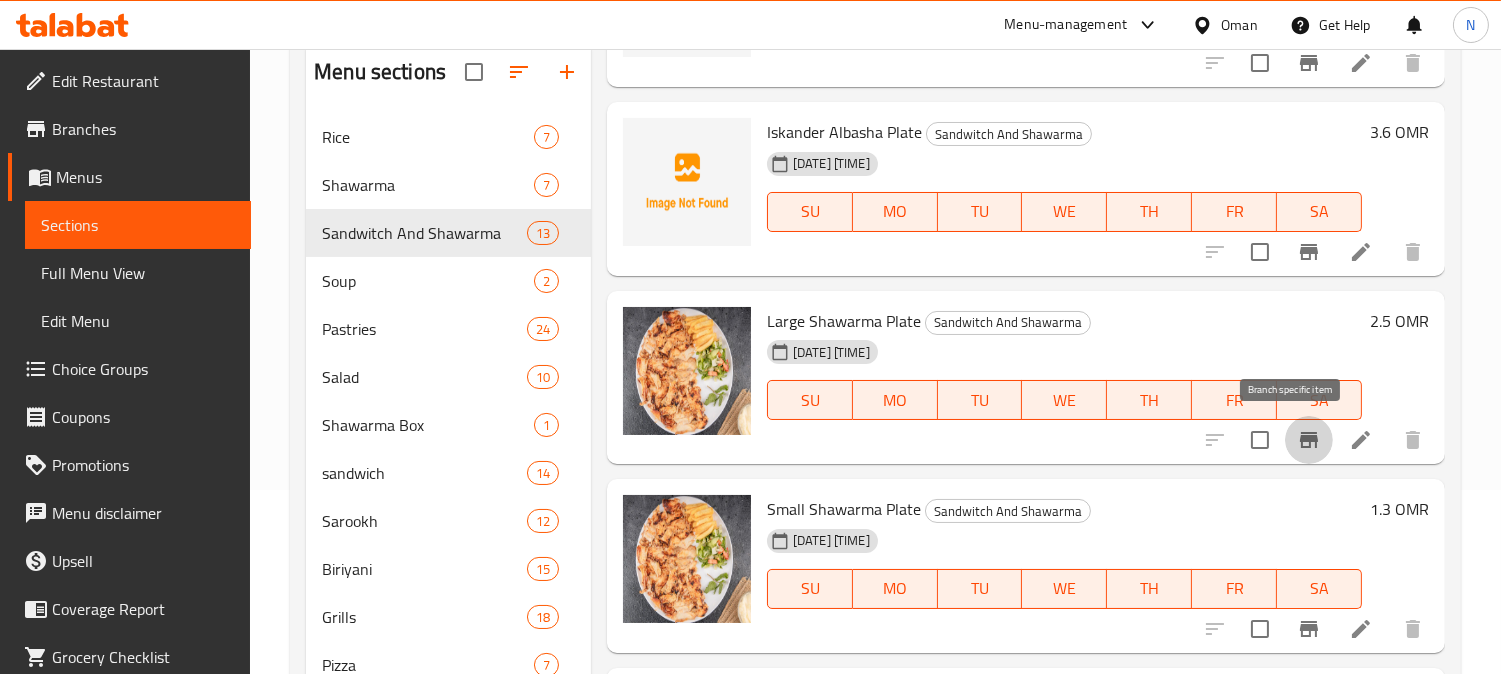 click 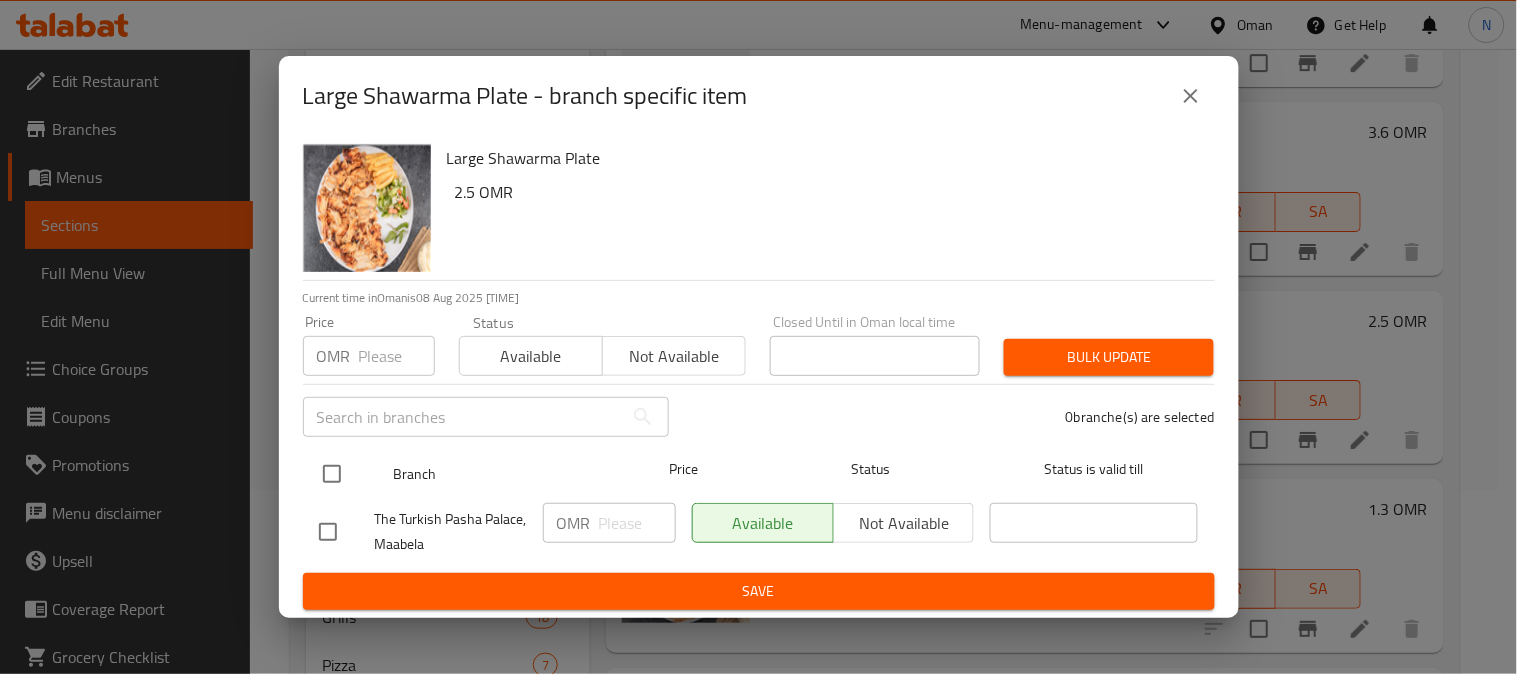 click at bounding box center [332, 474] 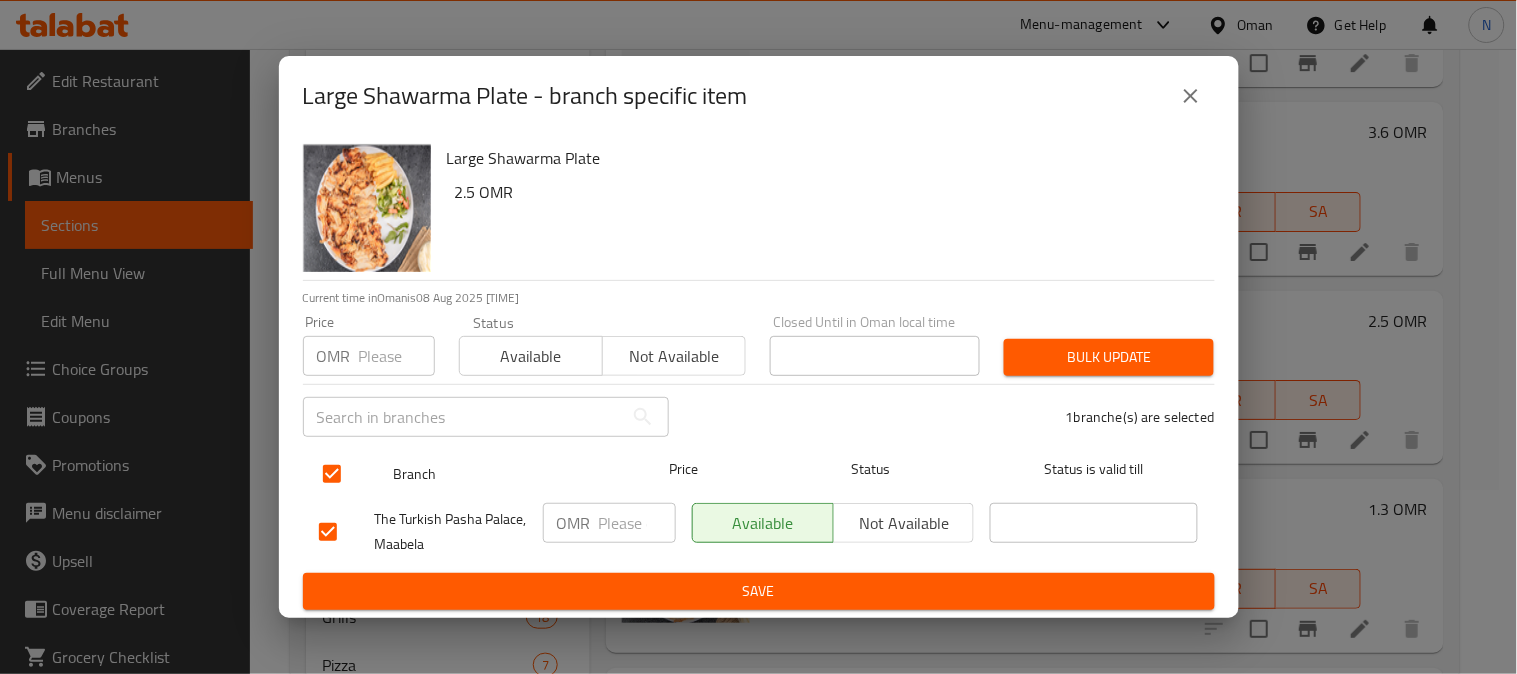 checkbox on "true" 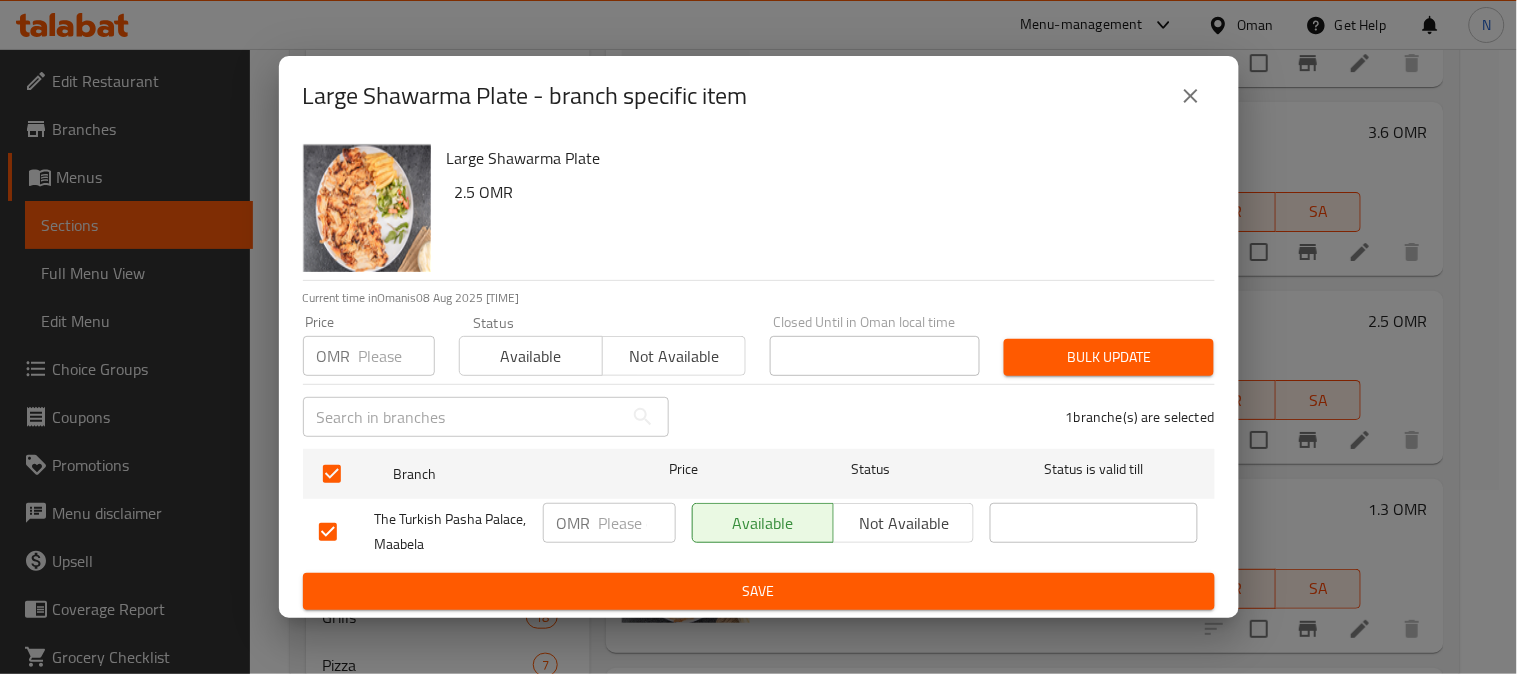 click at bounding box center (637, 523) 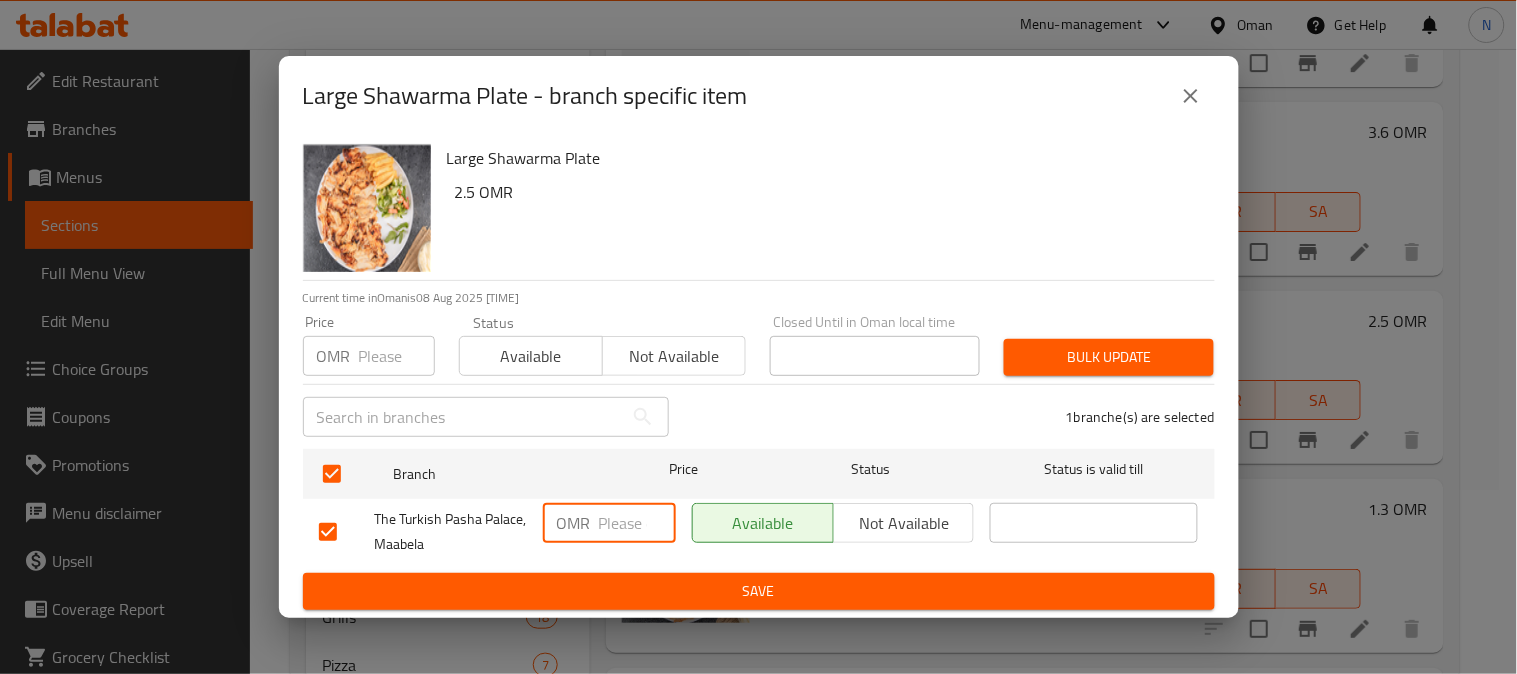paste on "4.2" 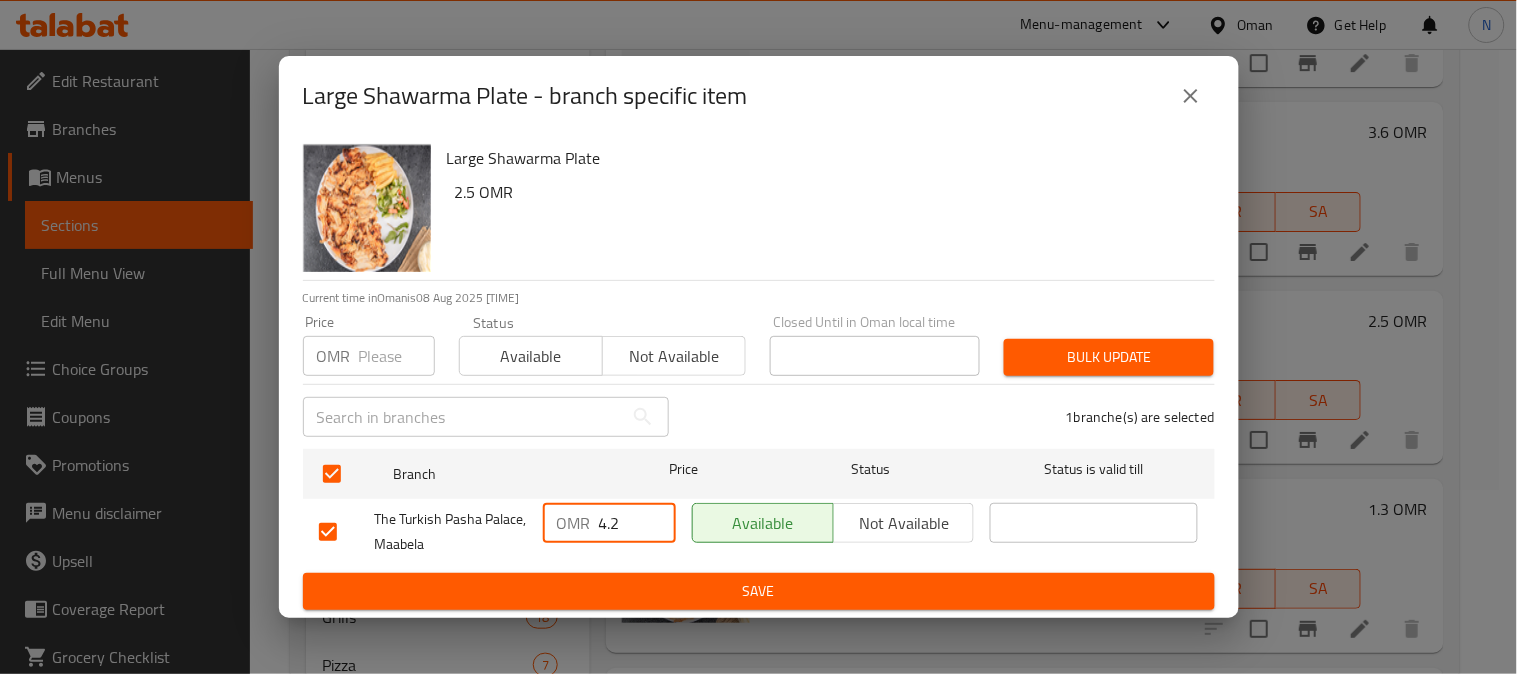 type on "4.2" 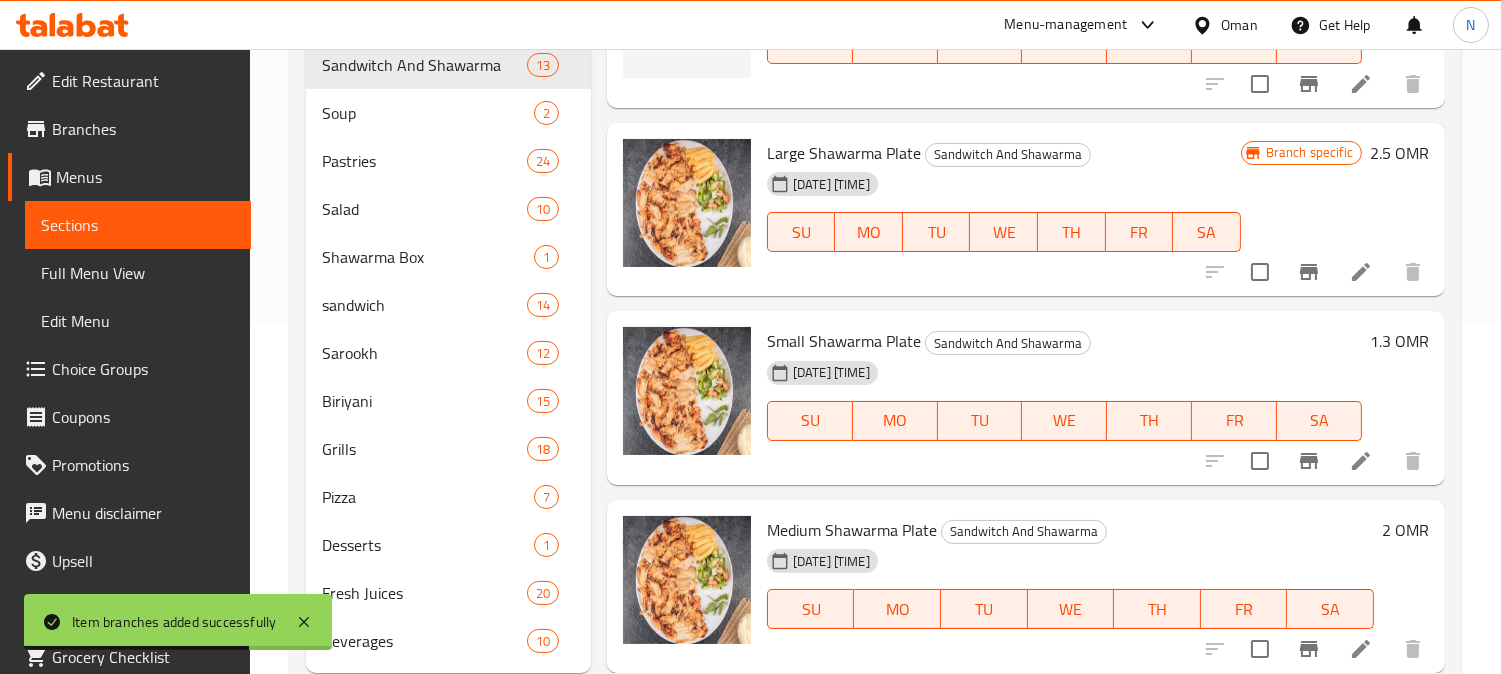 scroll, scrollTop: 406, scrollLeft: 0, axis: vertical 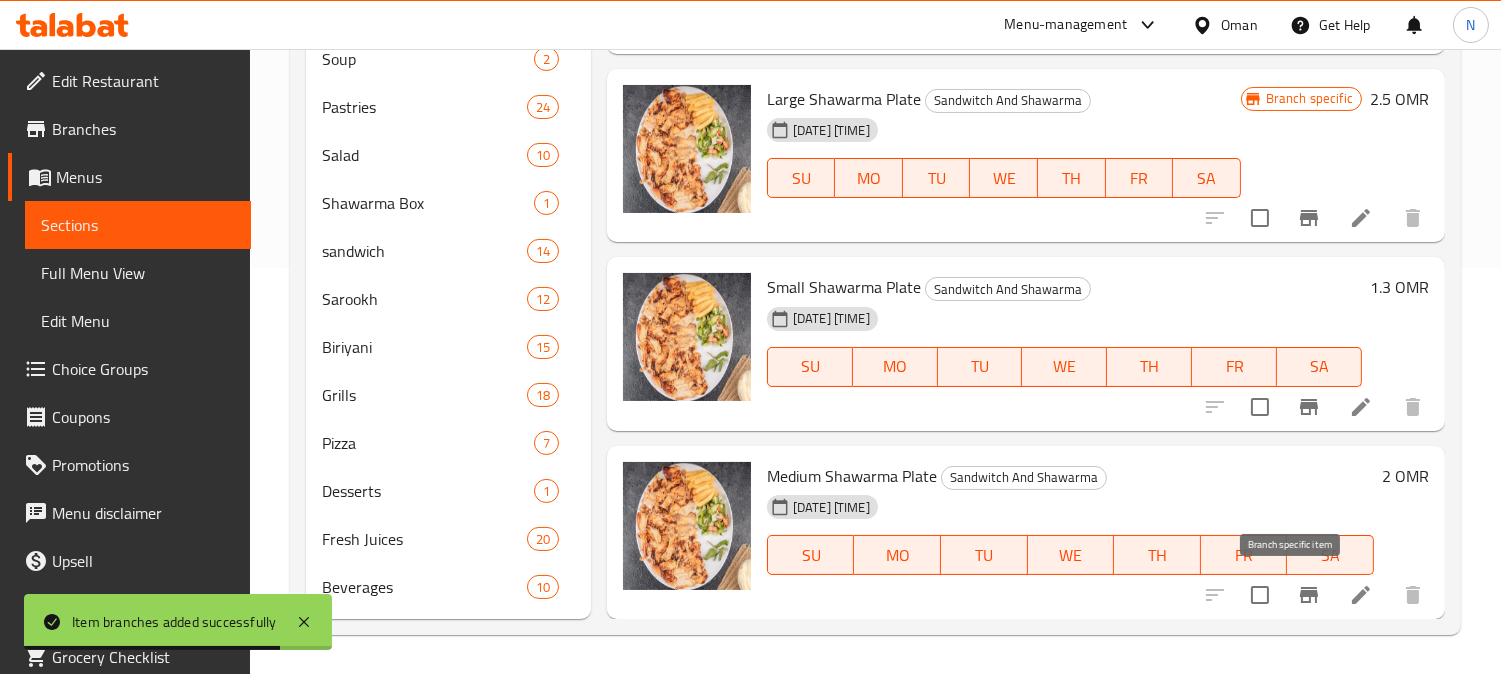 click 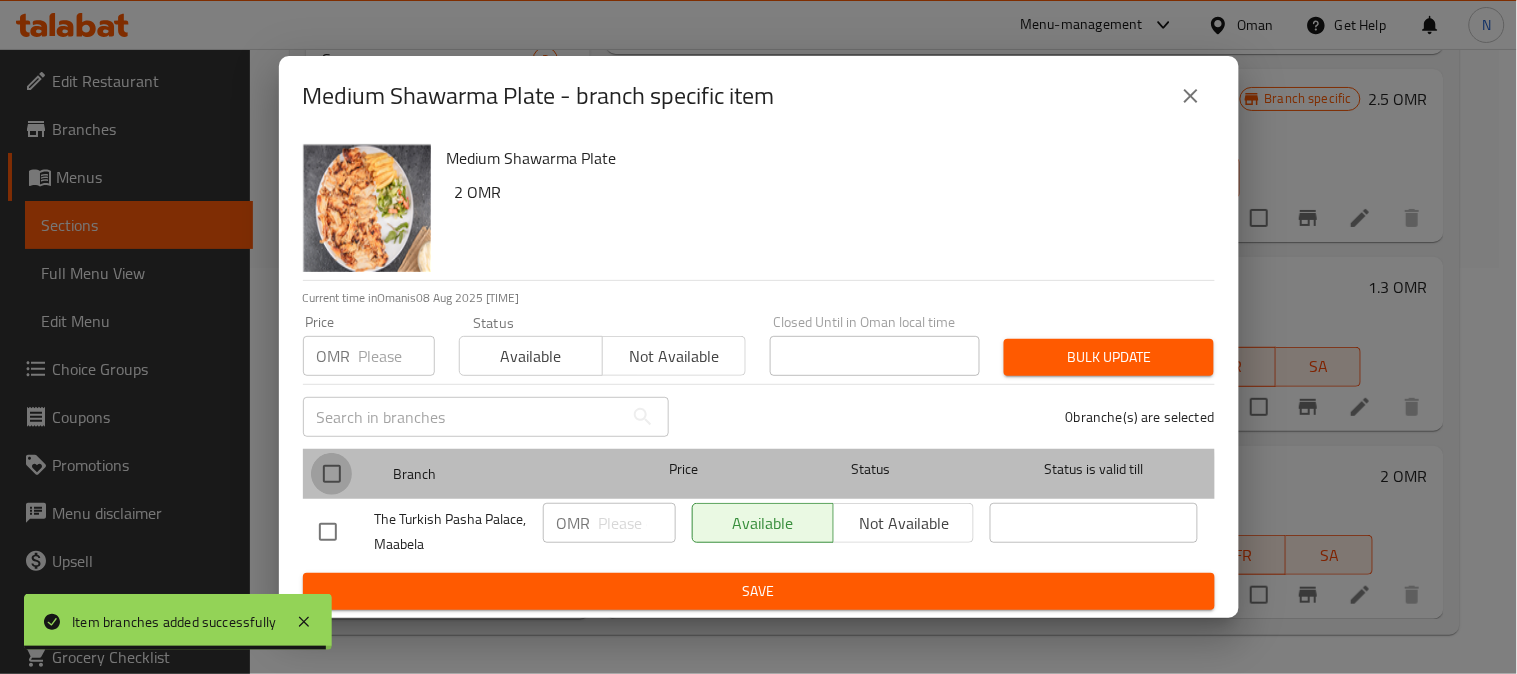 click at bounding box center (332, 474) 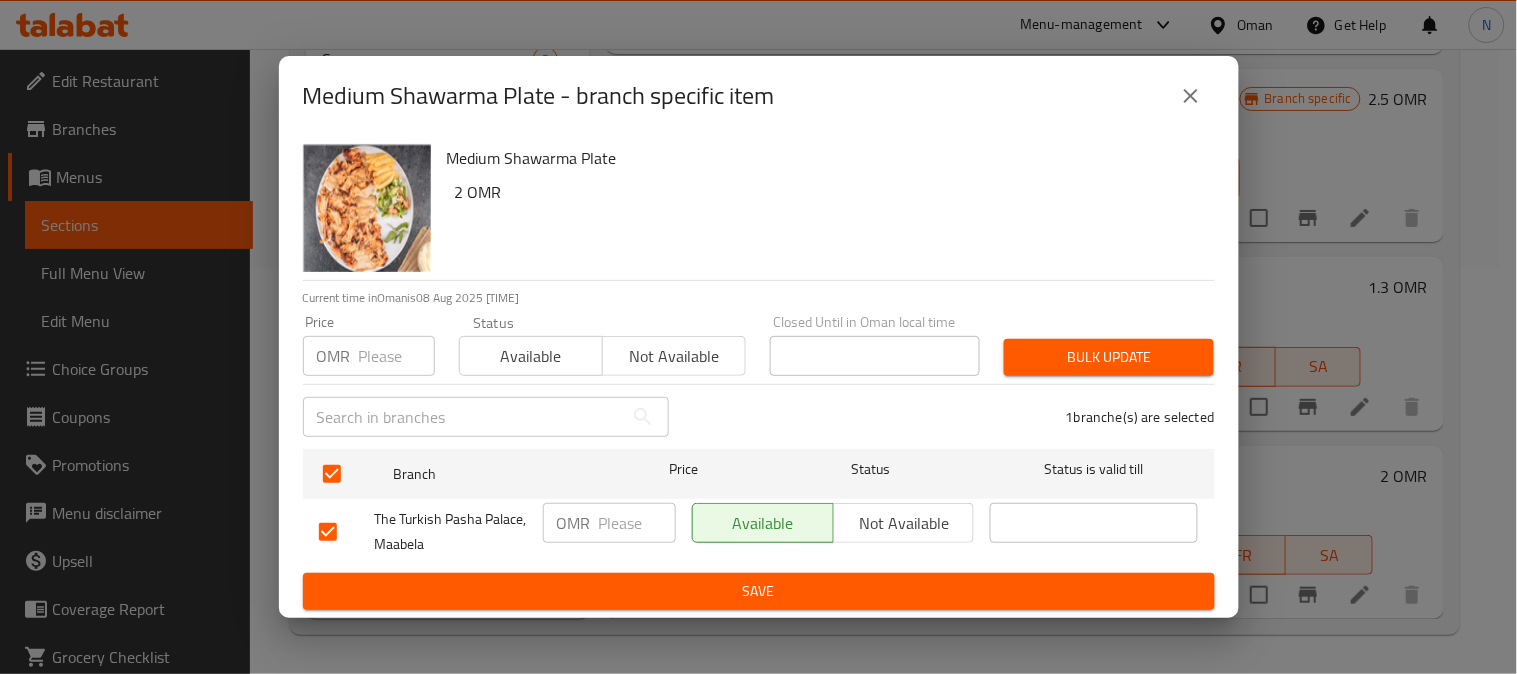 click at bounding box center (637, 523) 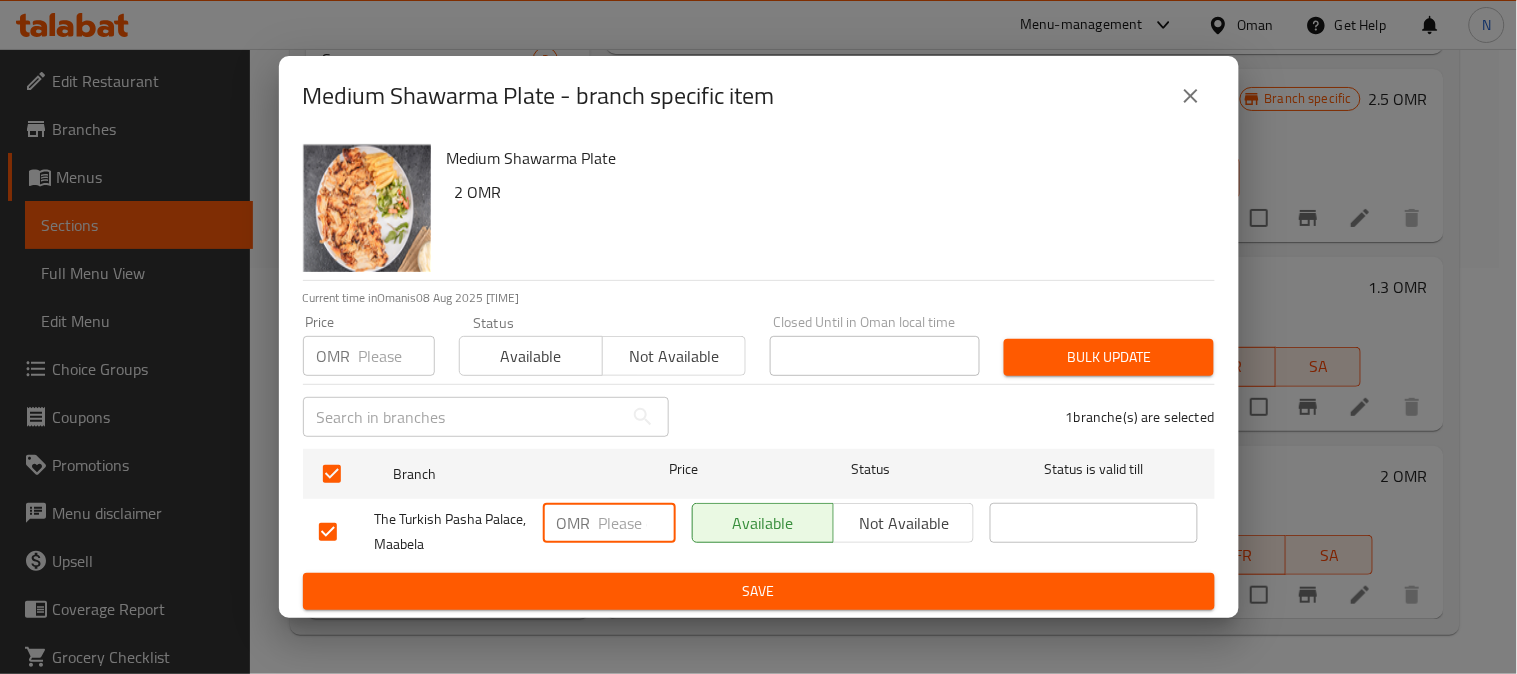 paste on "3.0" 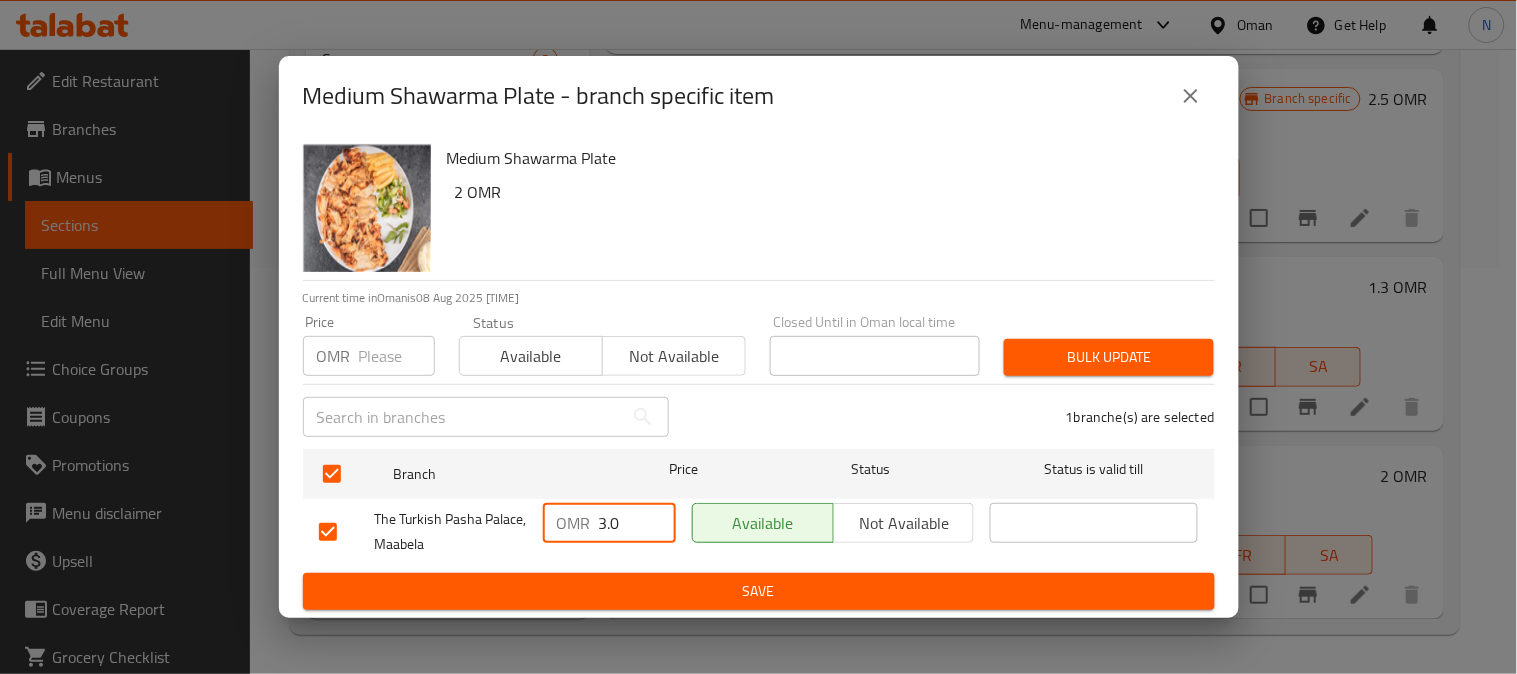 type on "3.0" 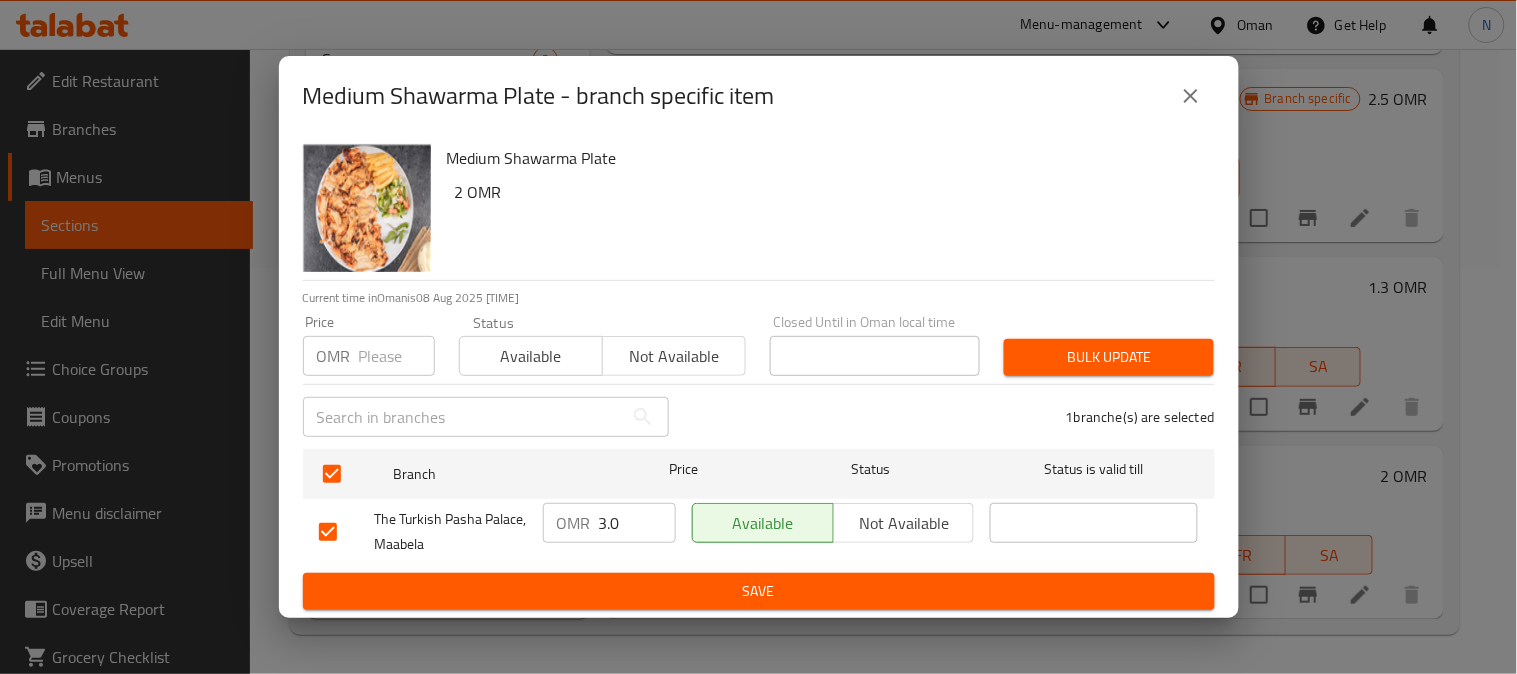 click on "OMR 3.0 ​" at bounding box center [609, 532] 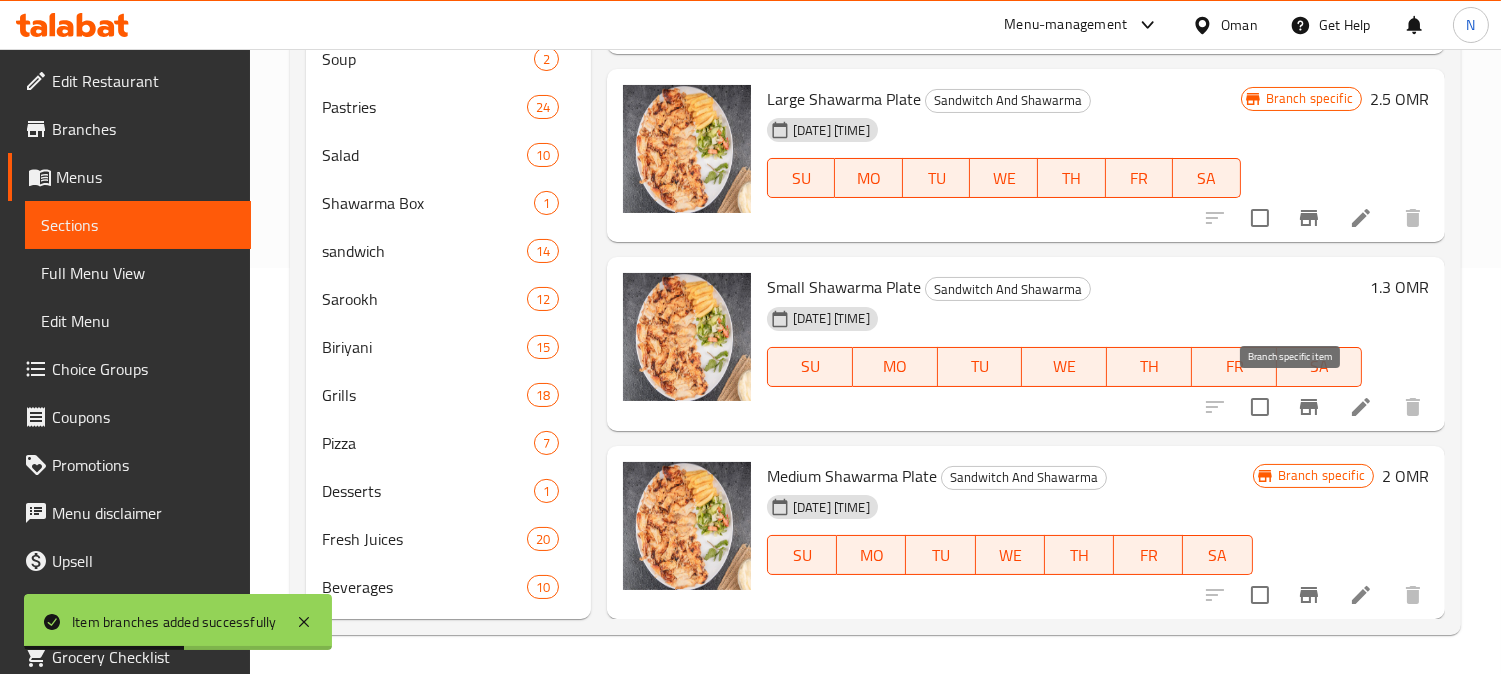 click 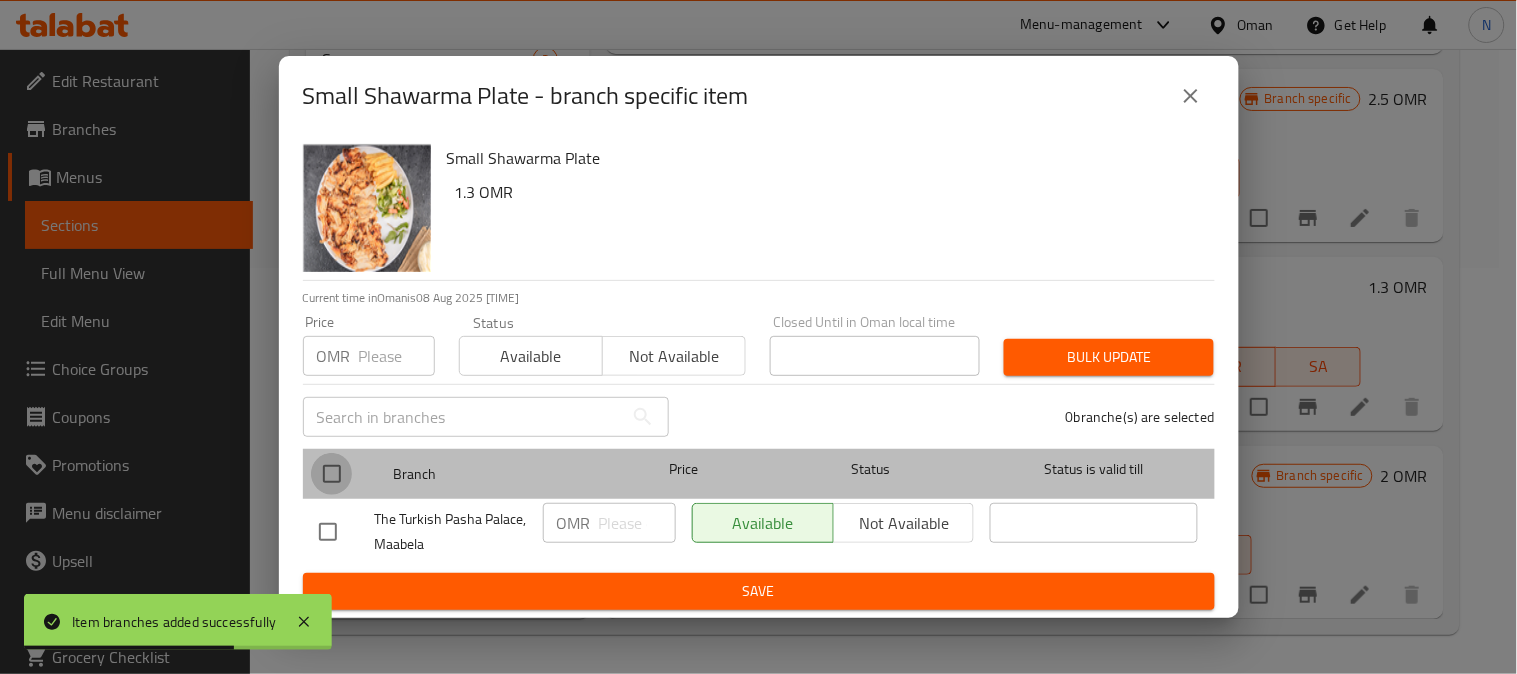click at bounding box center (332, 474) 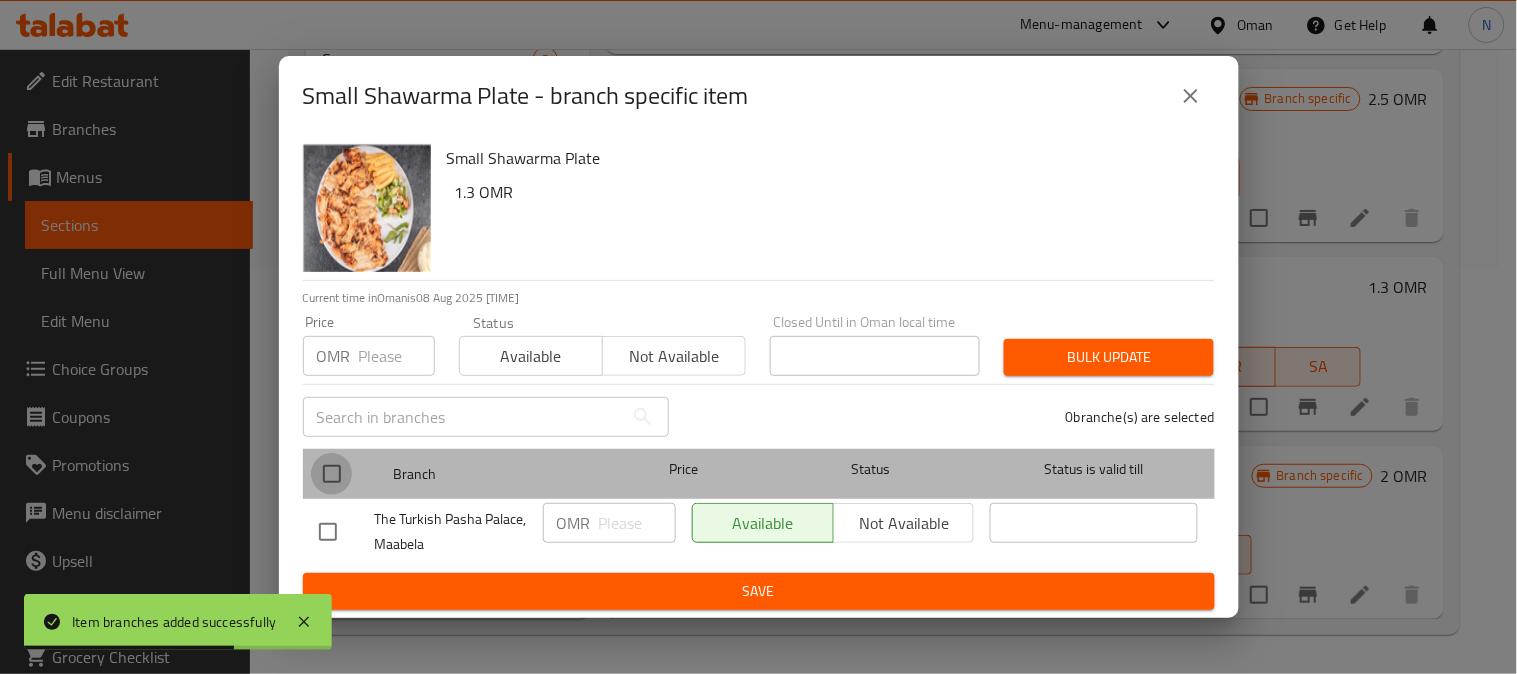 checkbox on "true" 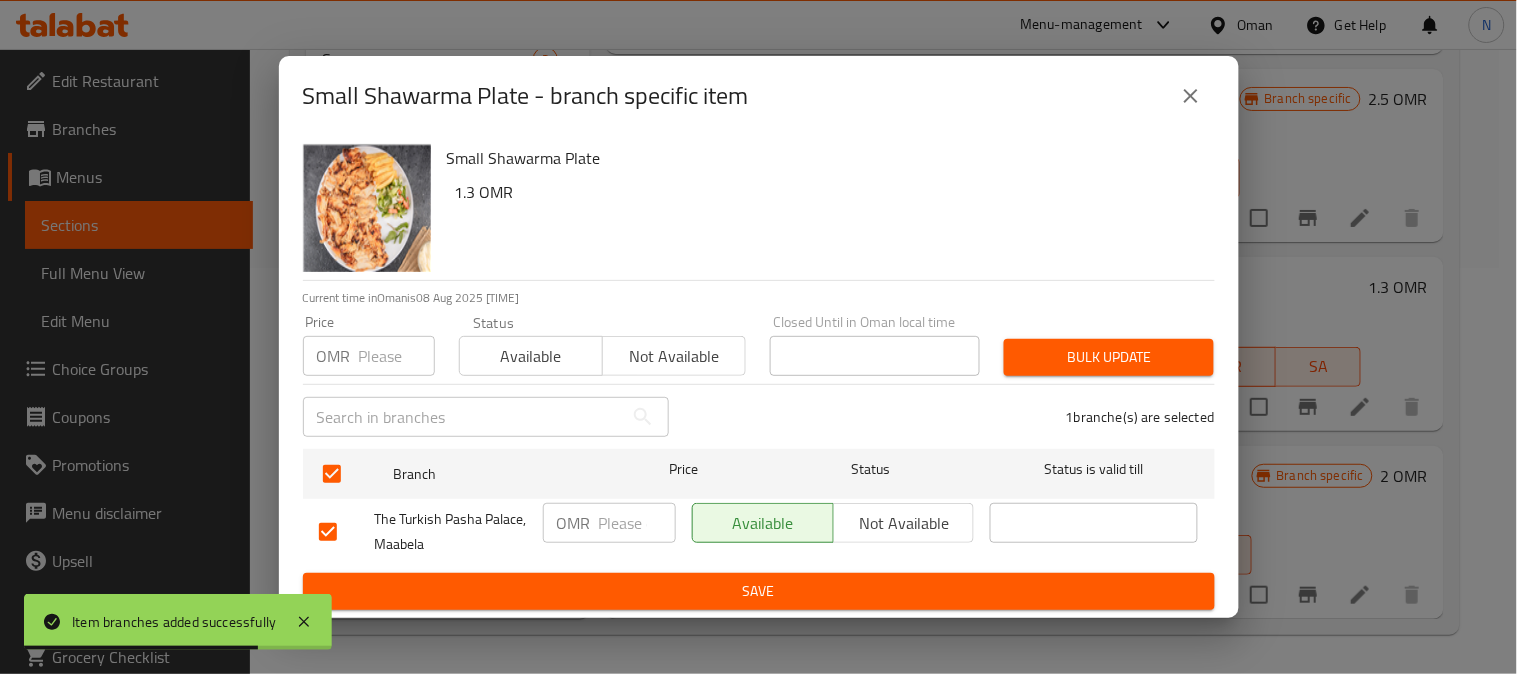 click at bounding box center (637, 523) 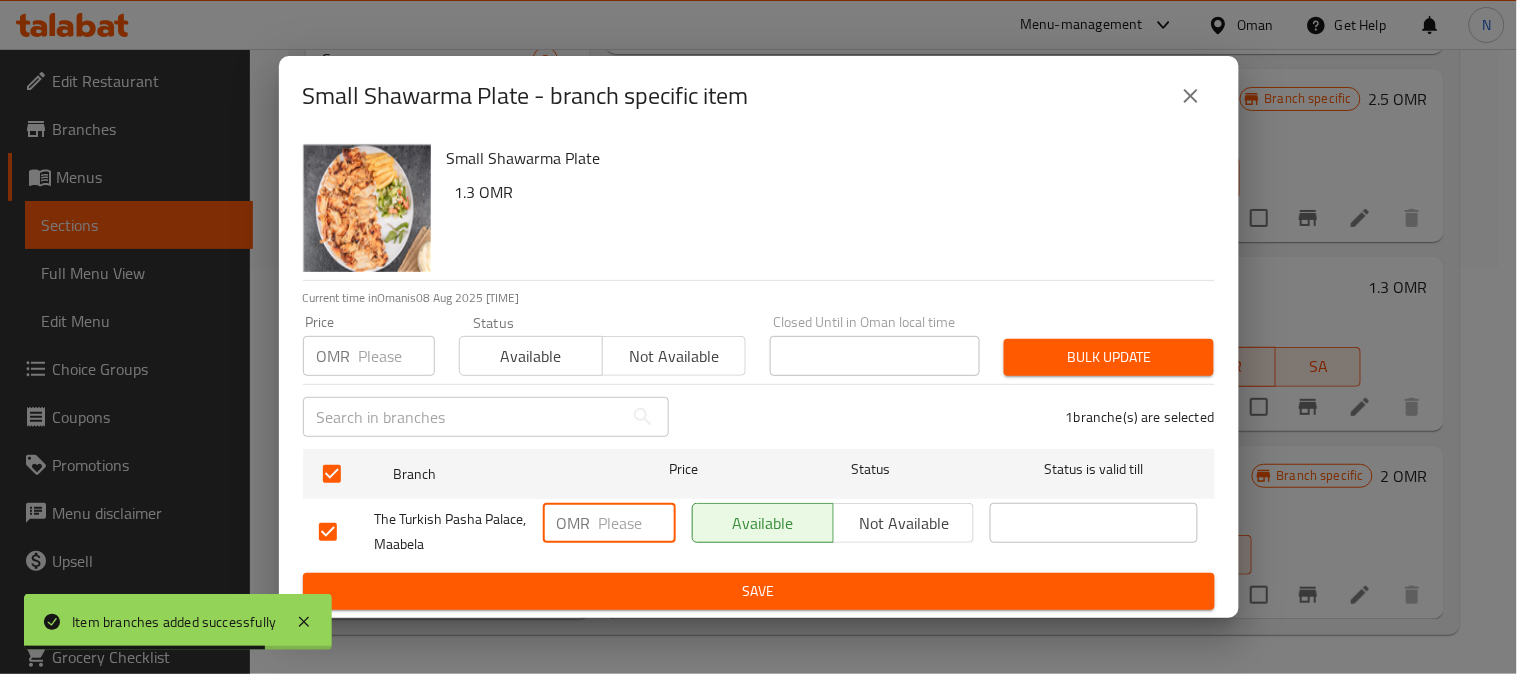 paste on "1.8" 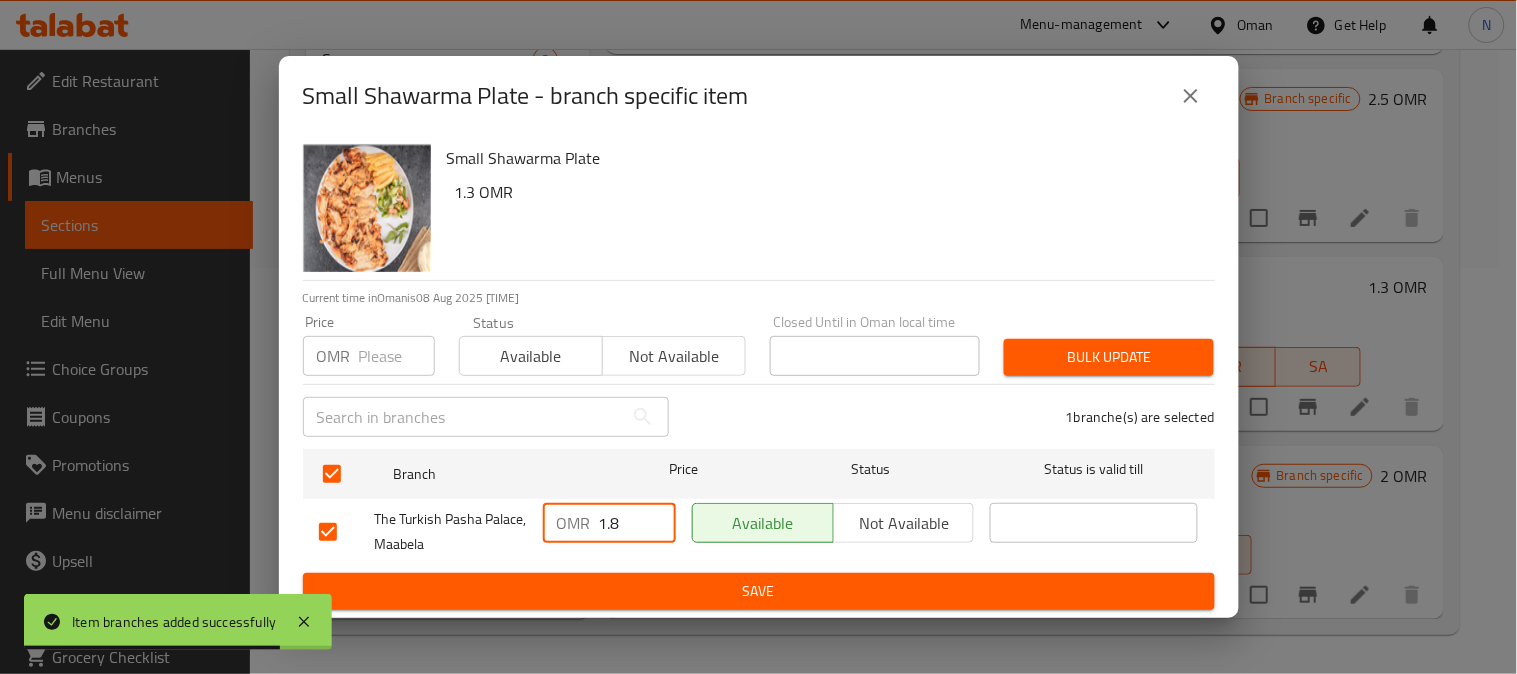 type on "1.8" 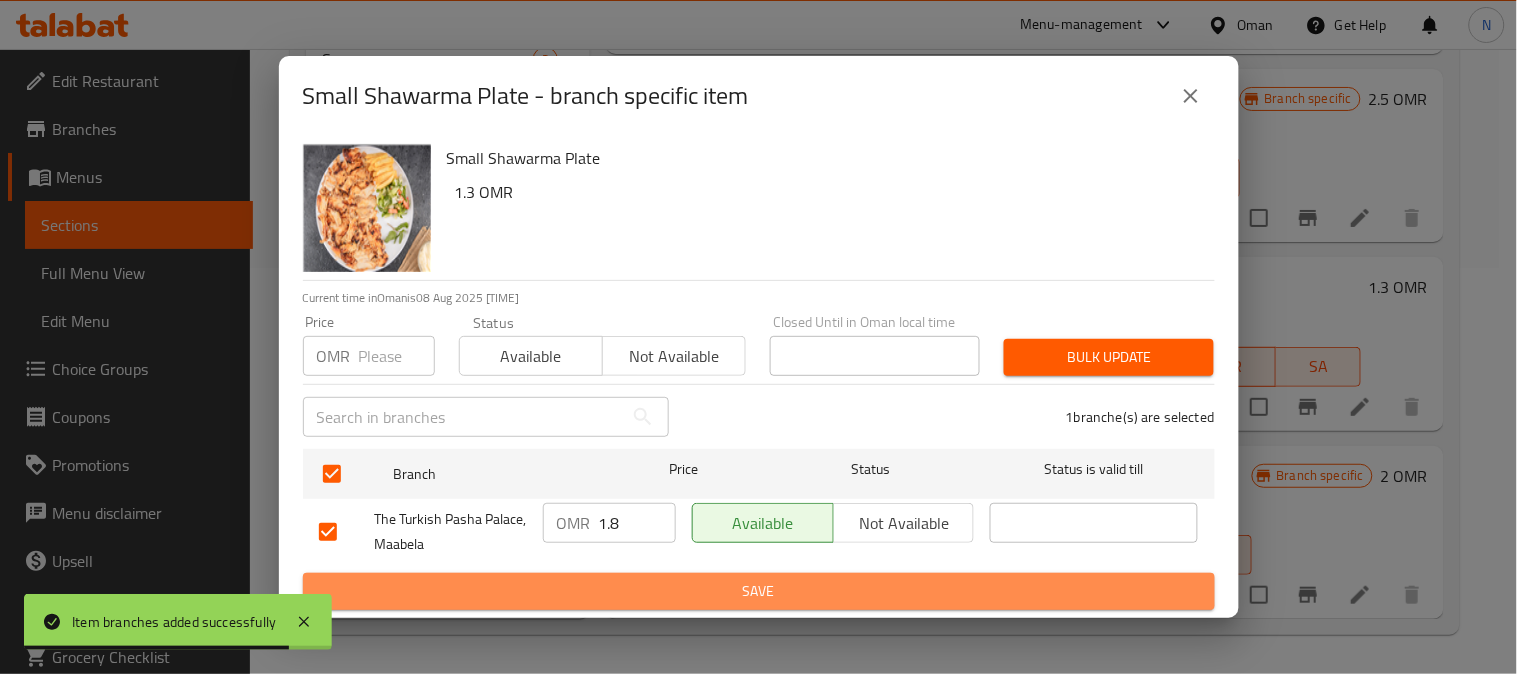 click on "Save" at bounding box center (759, 591) 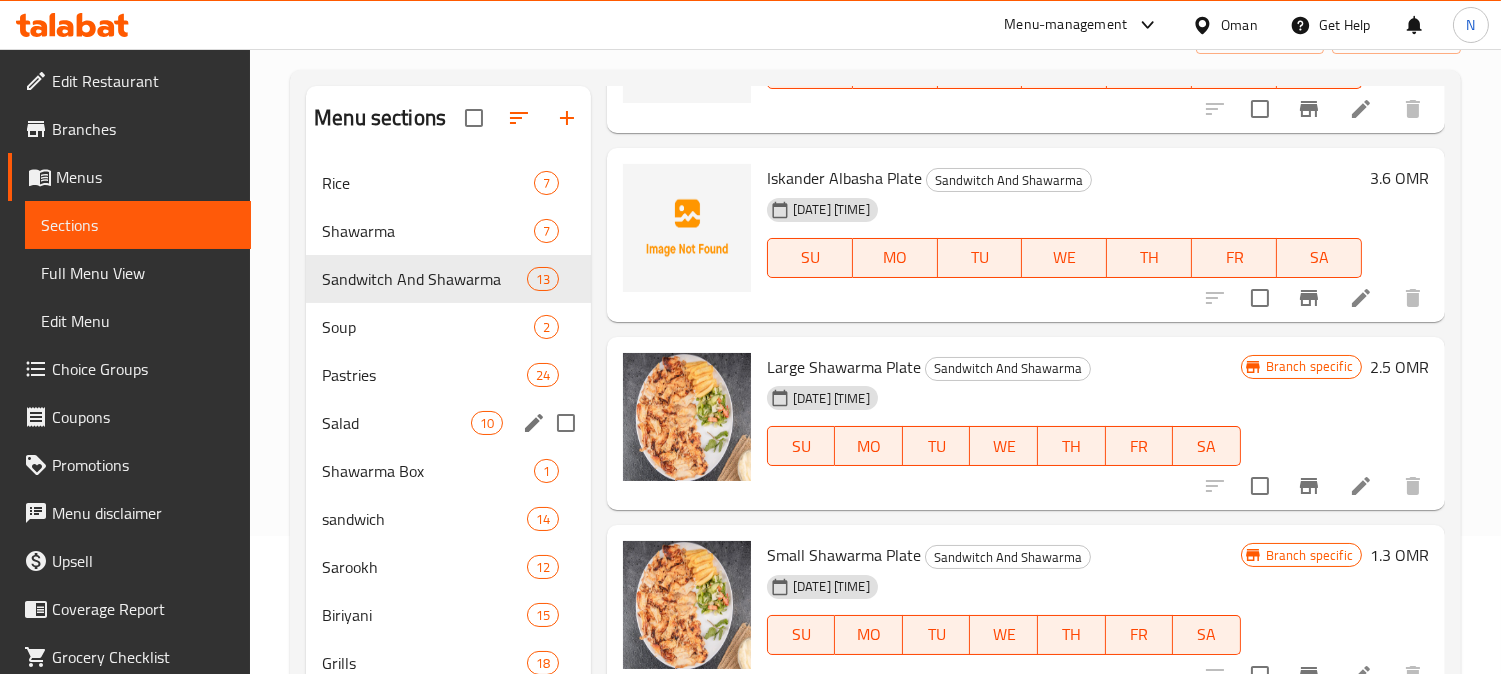 scroll, scrollTop: 0, scrollLeft: 0, axis: both 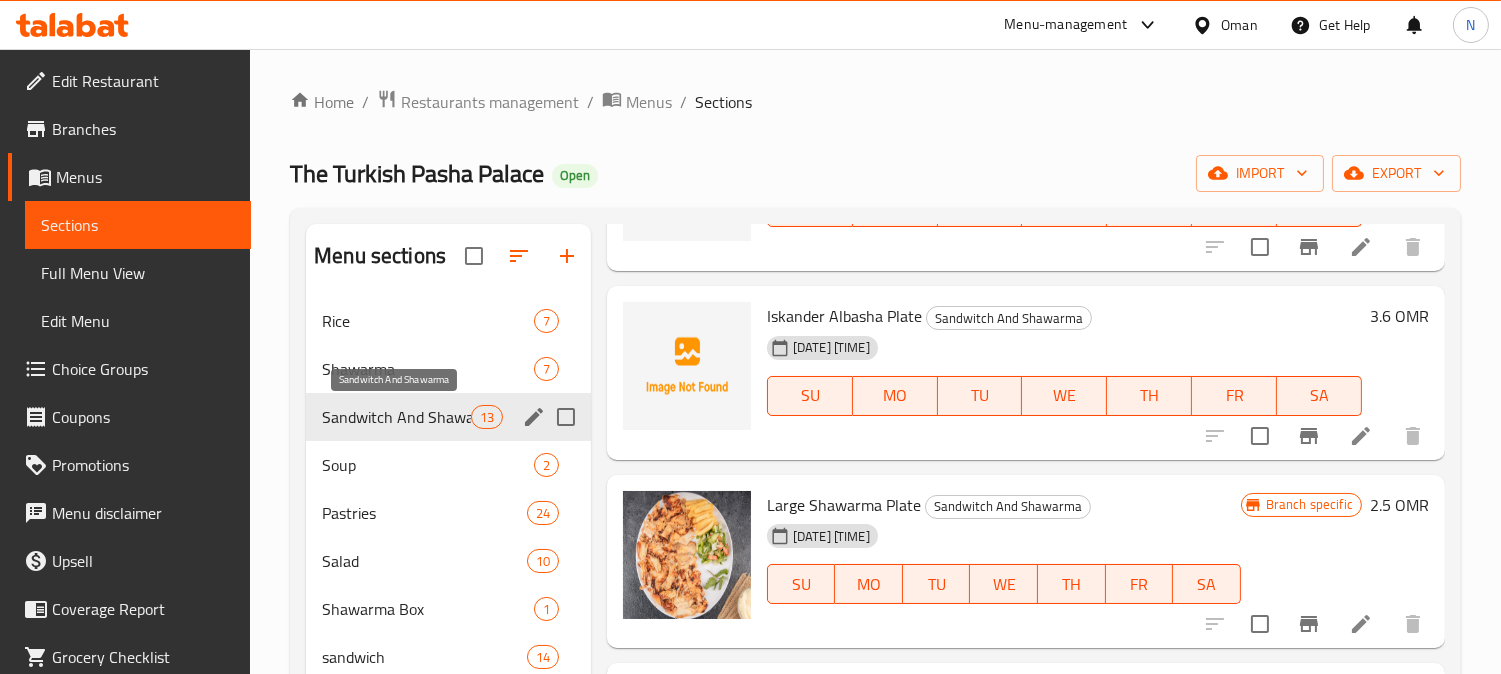 click on "Sandwitch And Shawarma" at bounding box center [396, 417] 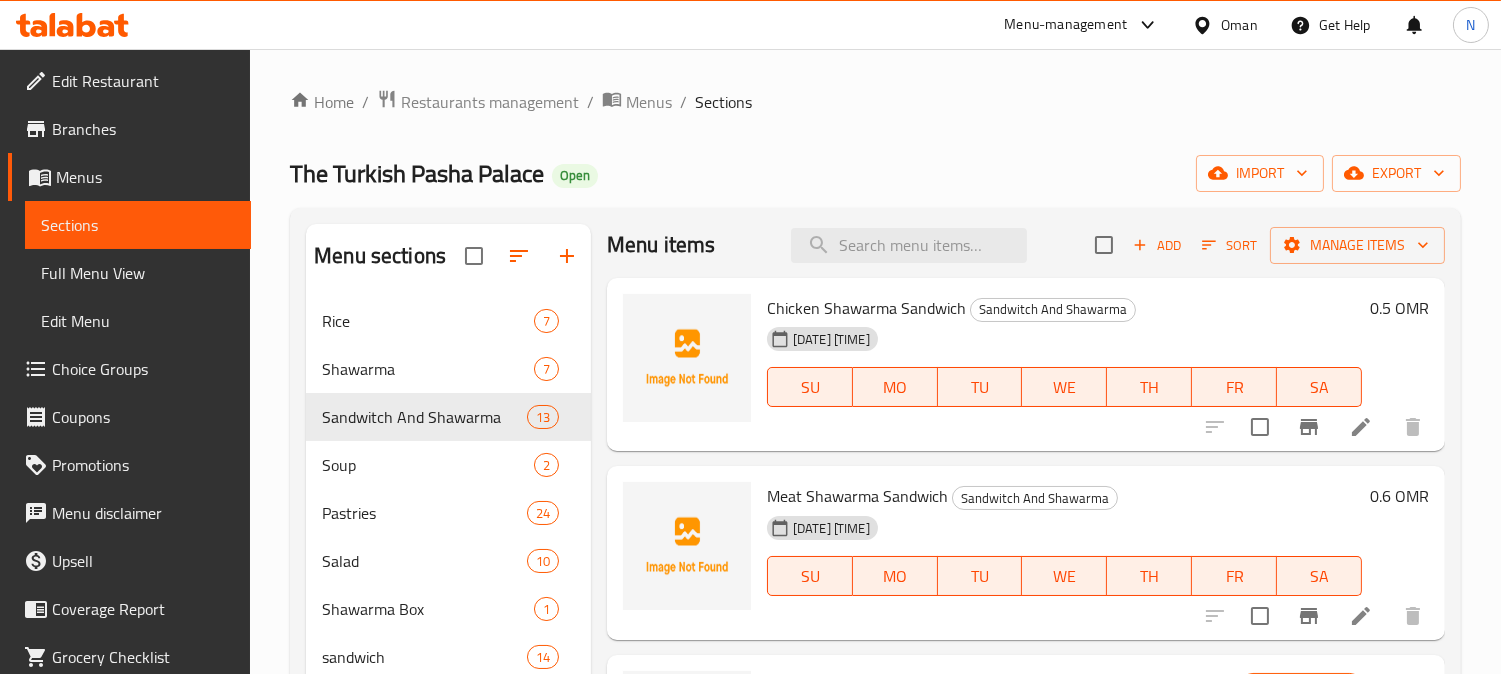 scroll, scrollTop: 0, scrollLeft: 0, axis: both 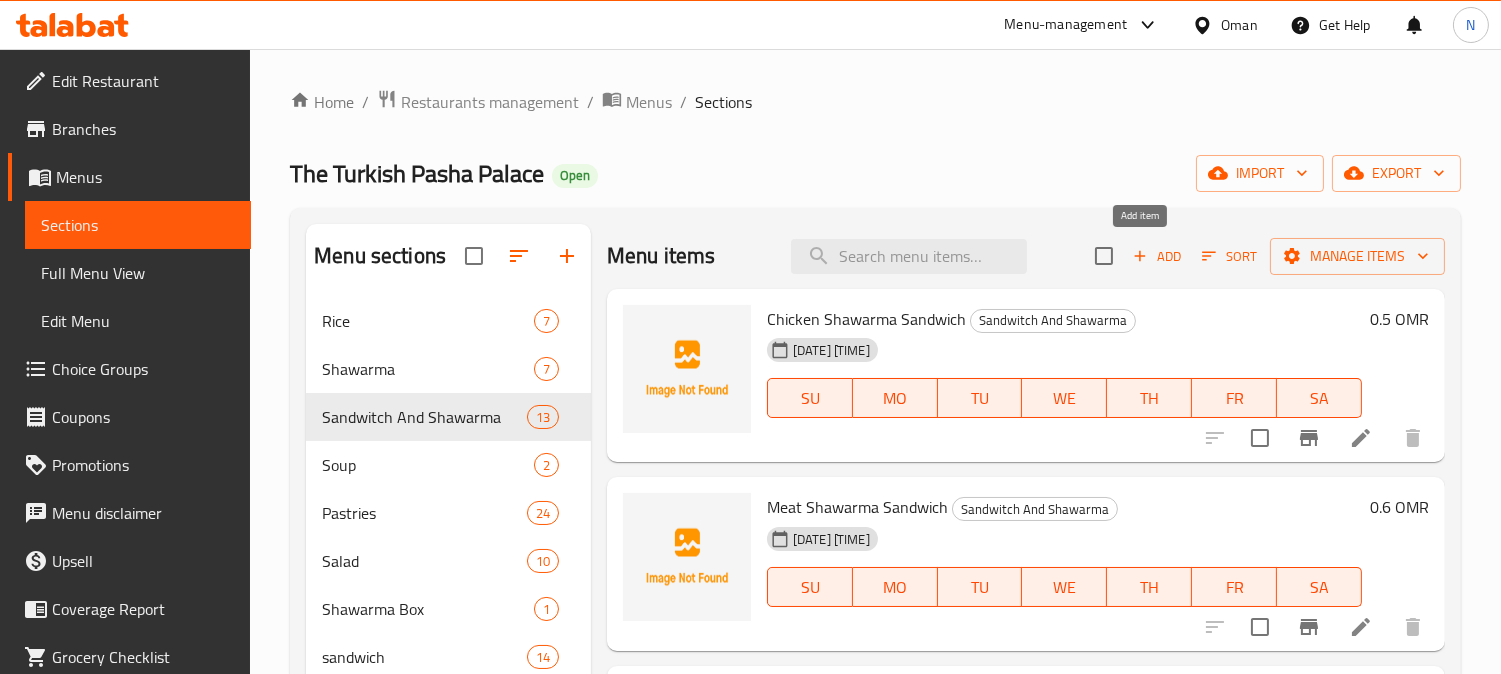 click on "Add" at bounding box center [1157, 256] 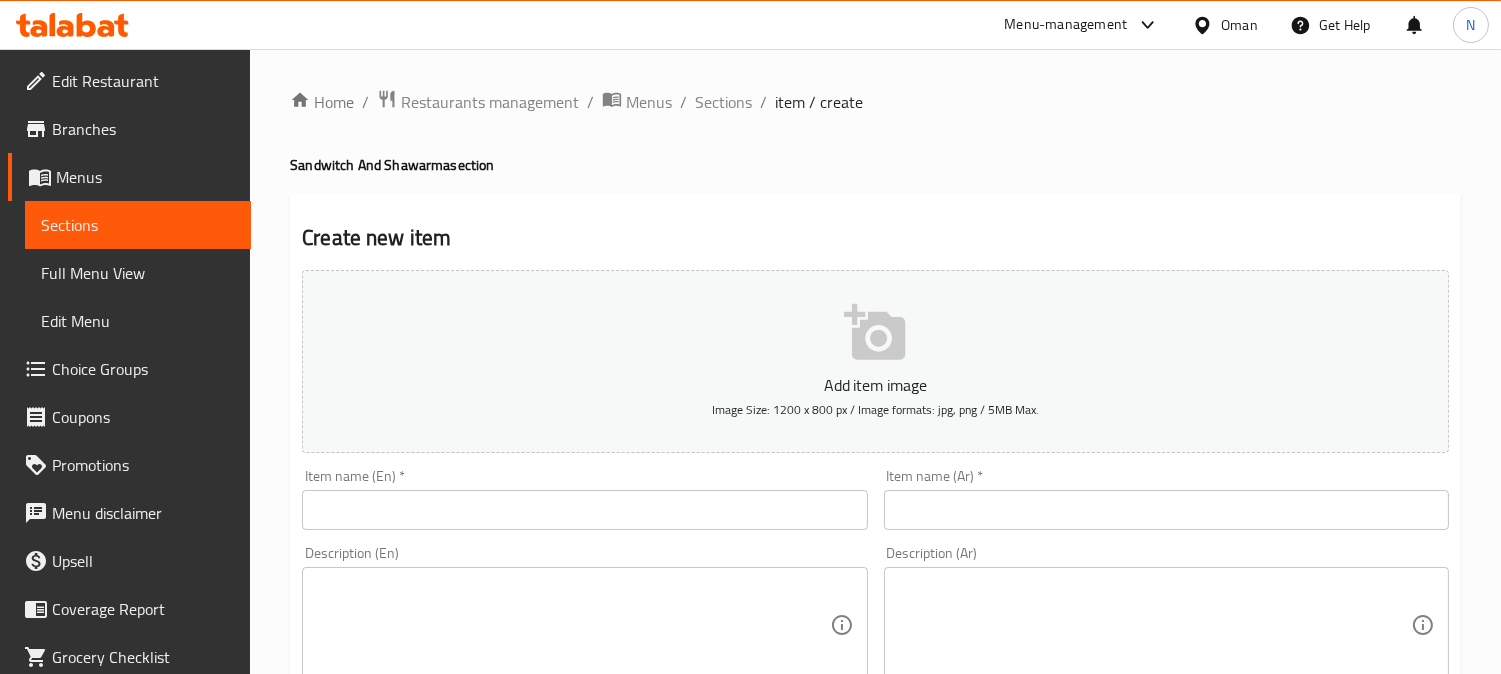 click at bounding box center (1166, 510) 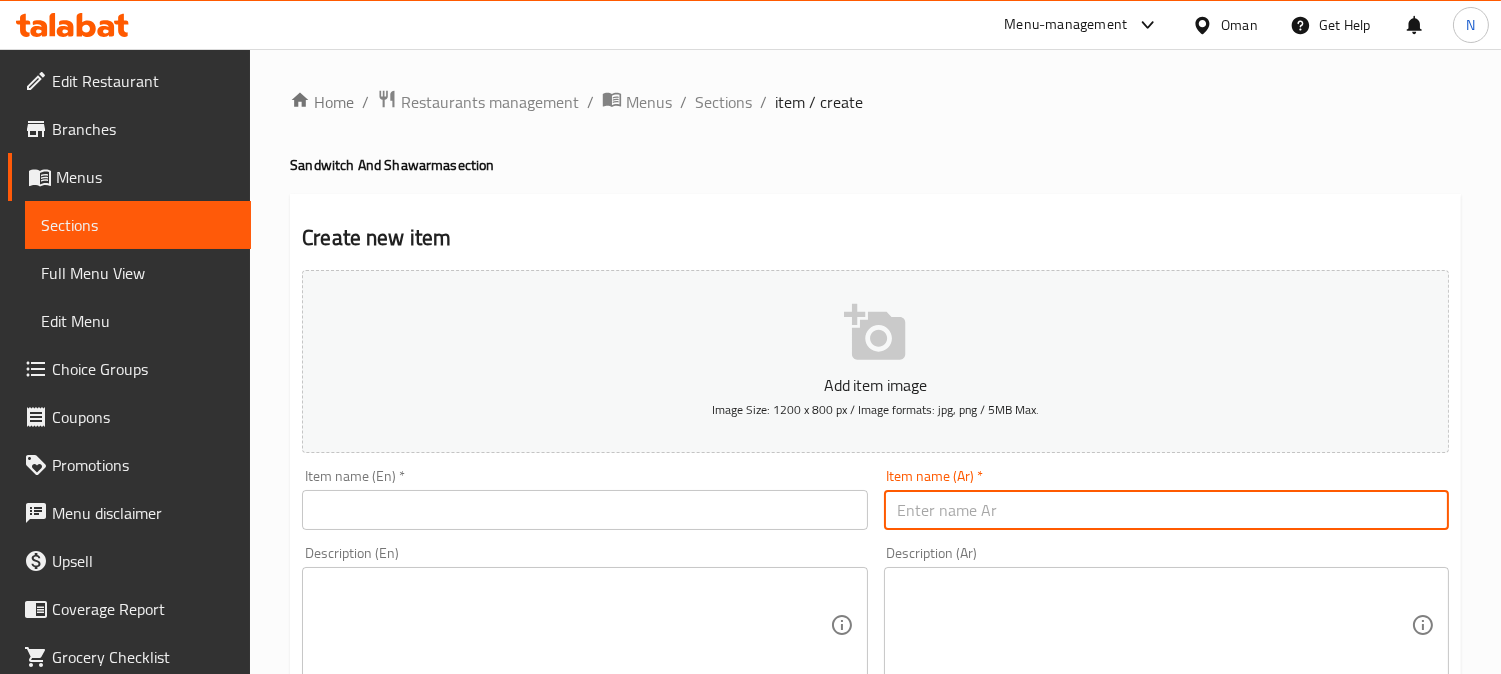 paste on "صاروخ شاورما دجاج" 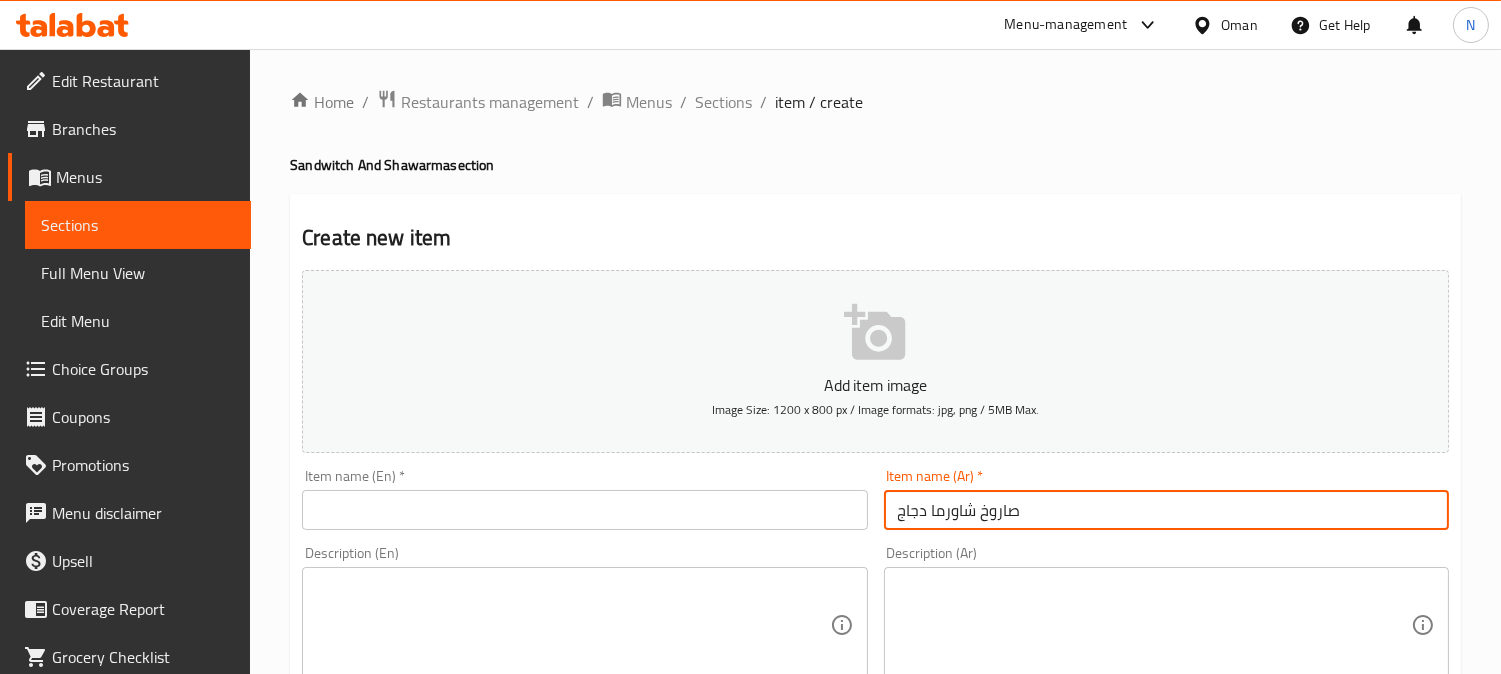 type on "صاروخ شاورما دجاج" 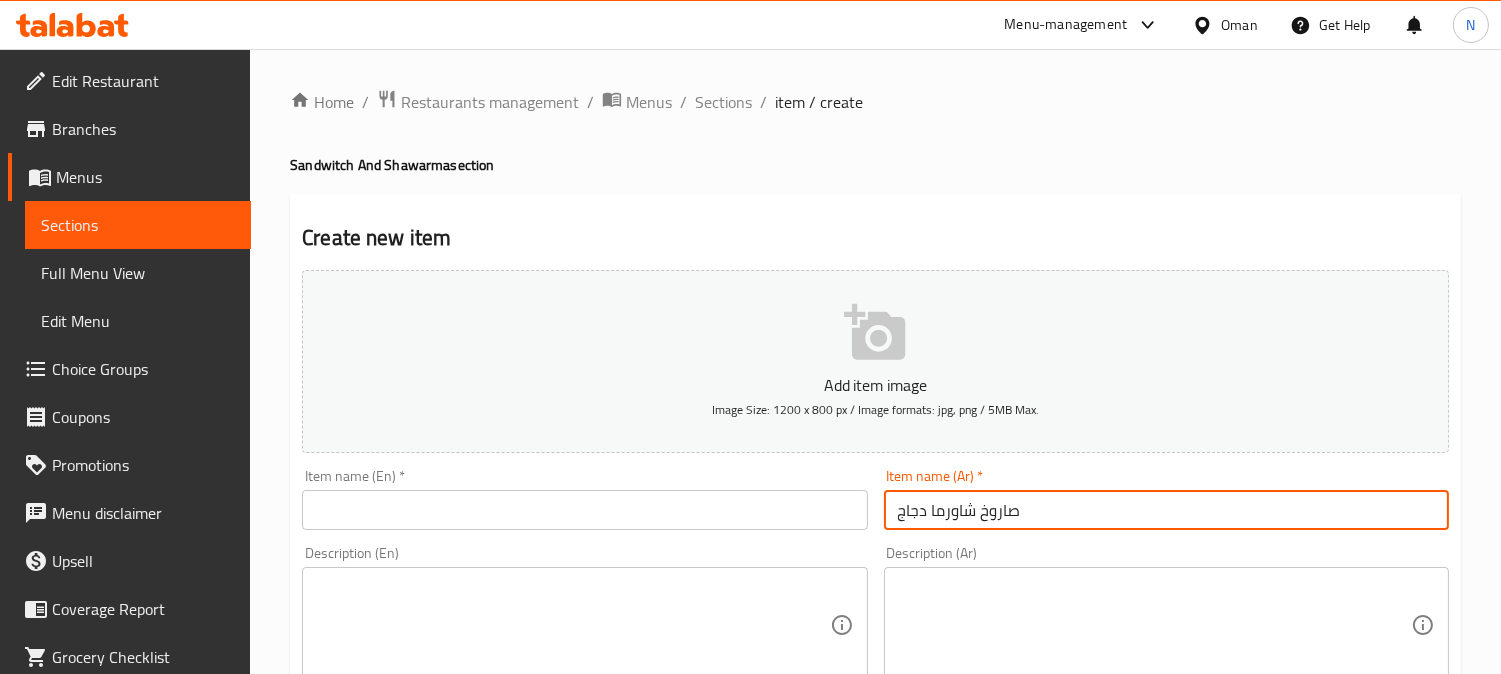 click at bounding box center [584, 510] 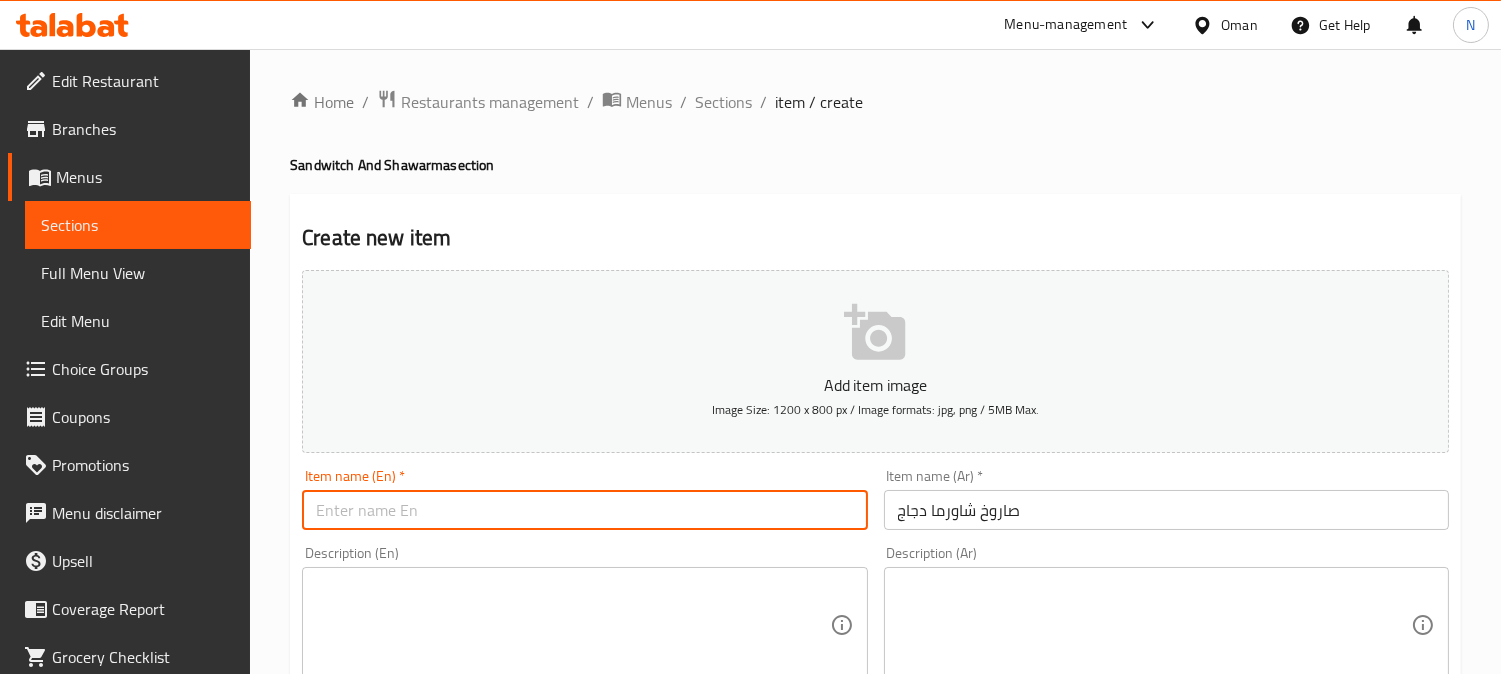 paste on "Chicken Shawrarma Sarook" 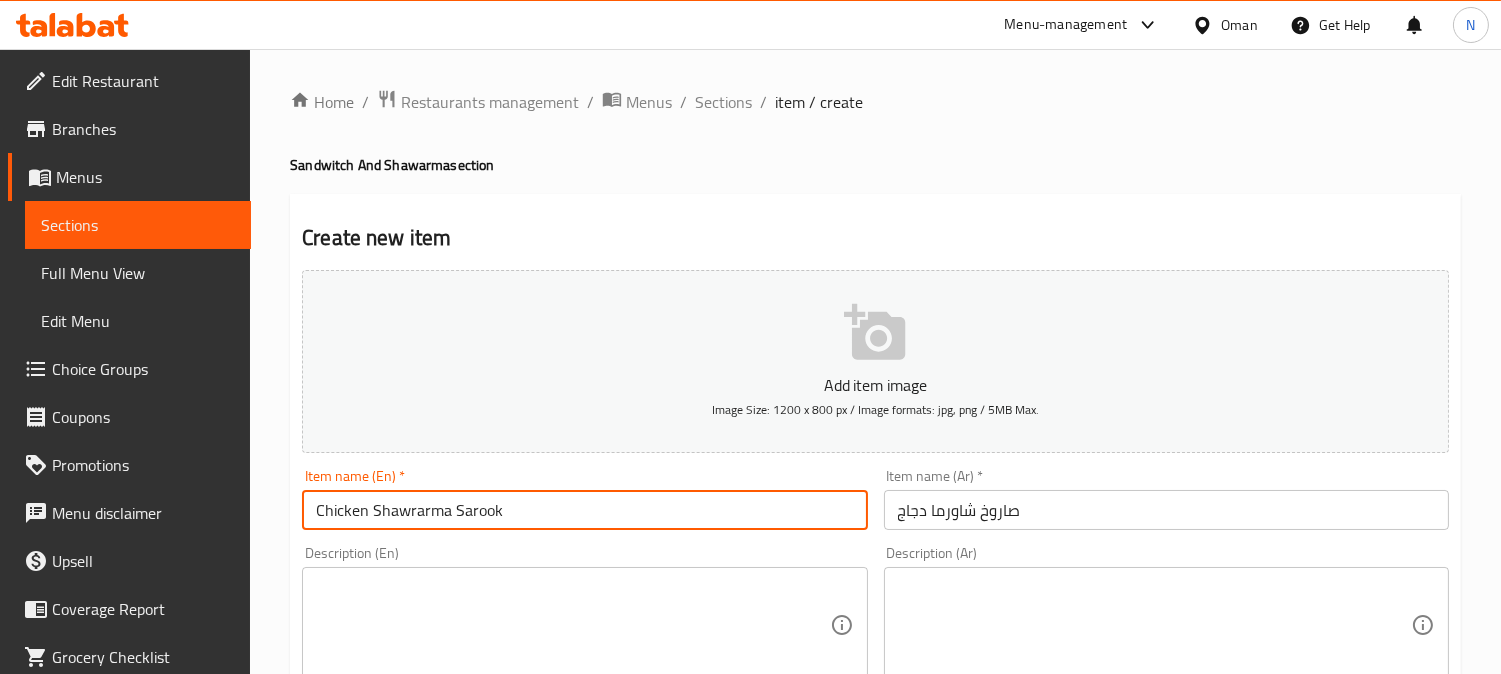 type on "Chicken Shawrarma Sarook" 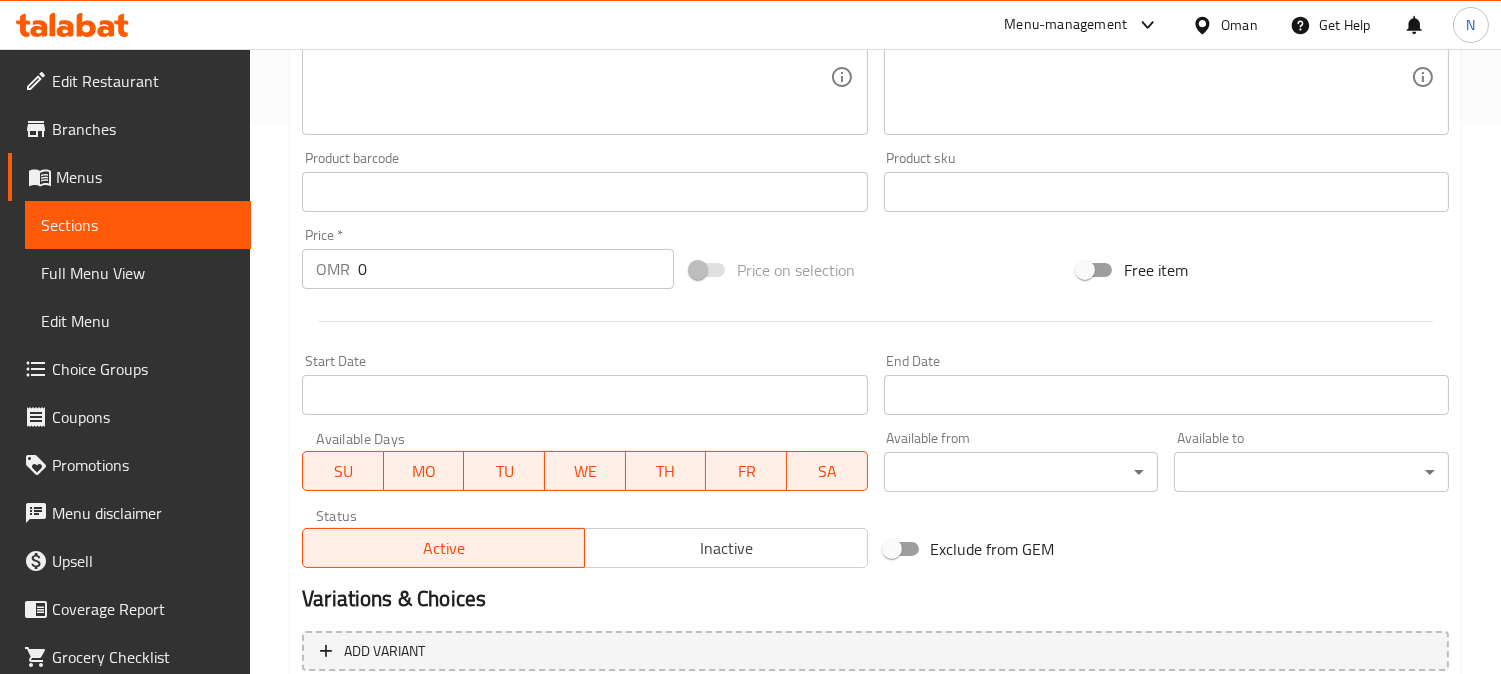 scroll, scrollTop: 555, scrollLeft: 0, axis: vertical 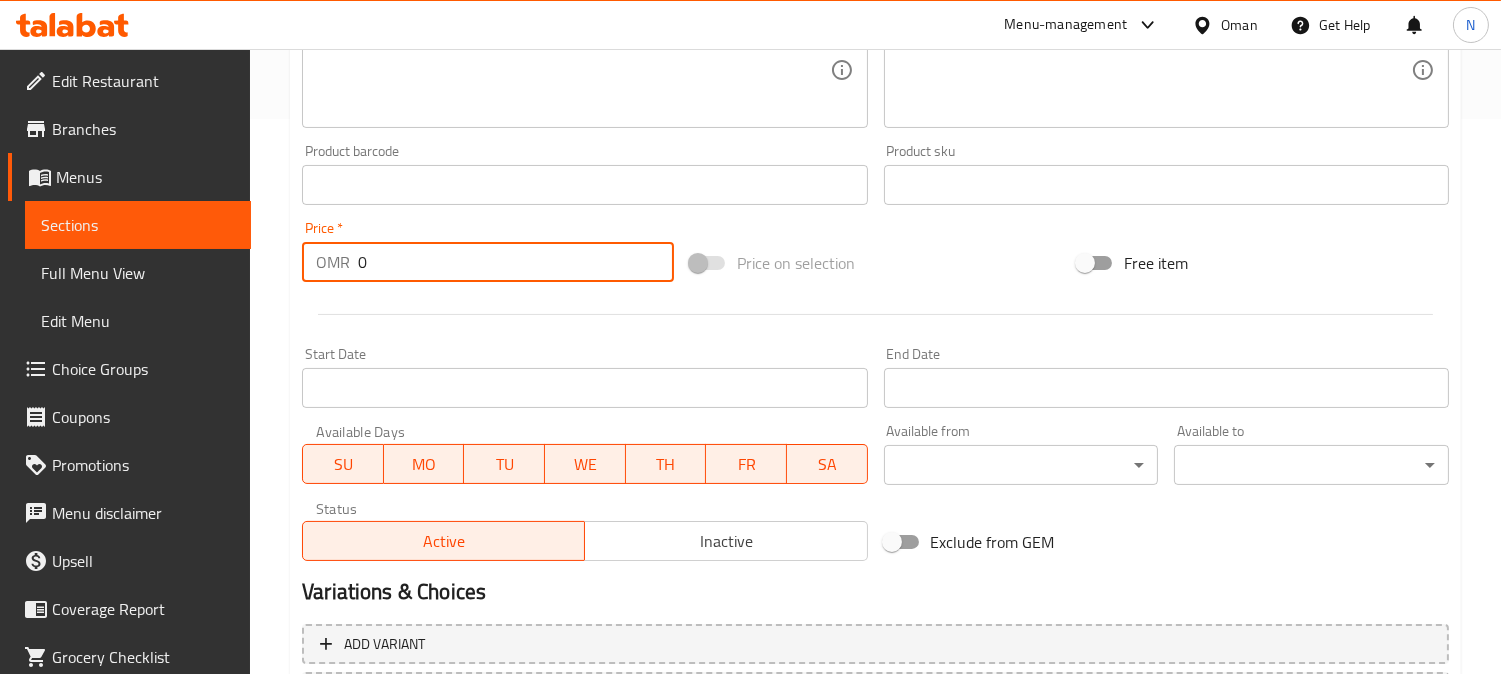 drag, startPoint x: 375, startPoint y: 256, endPoint x: 357, endPoint y: 262, distance: 18.973665 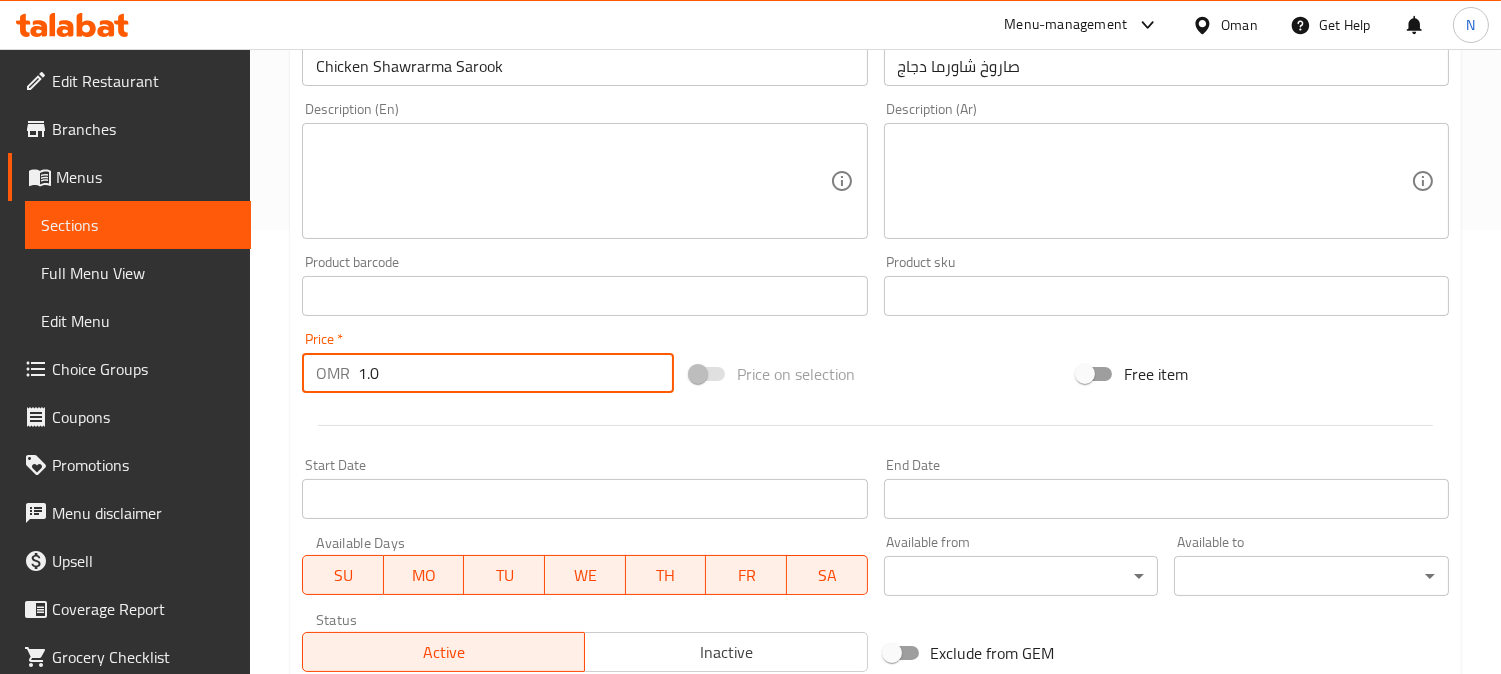 scroll, scrollTop: 333, scrollLeft: 0, axis: vertical 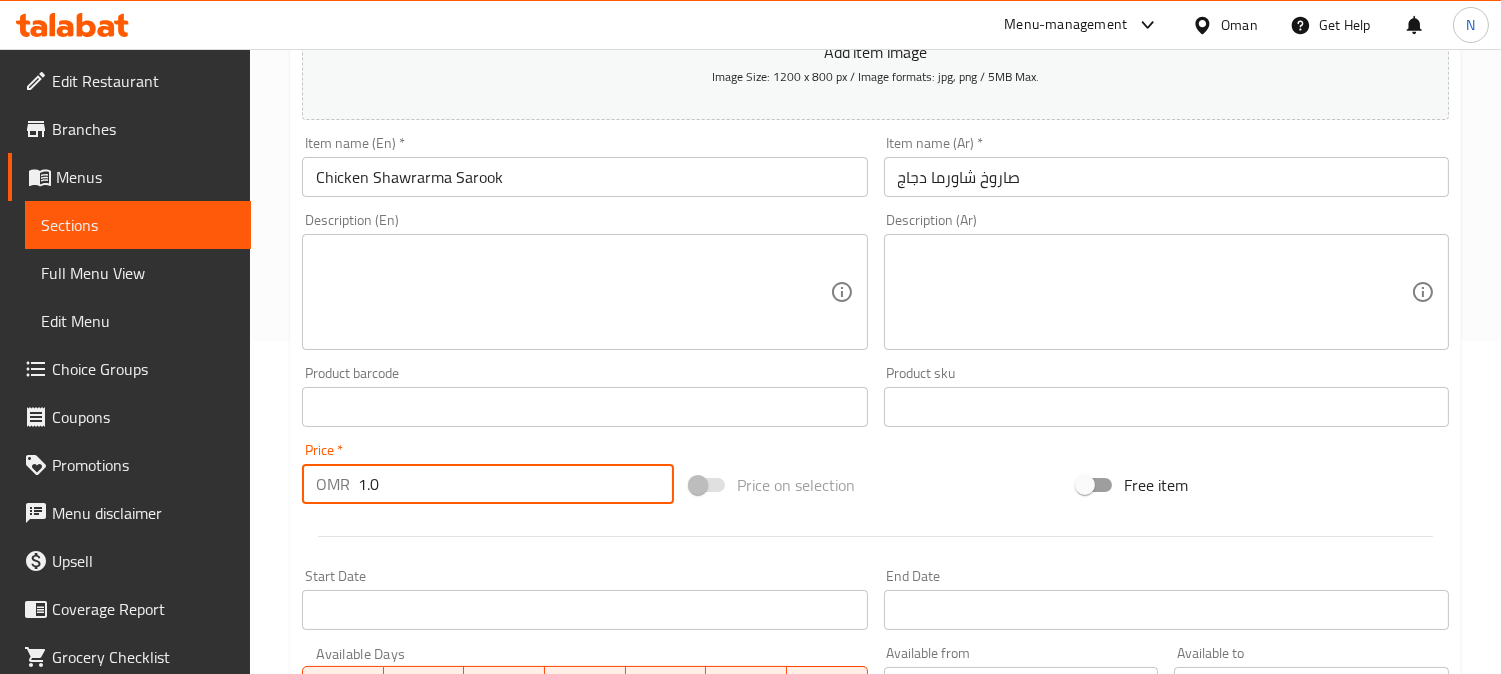 type on "1.0" 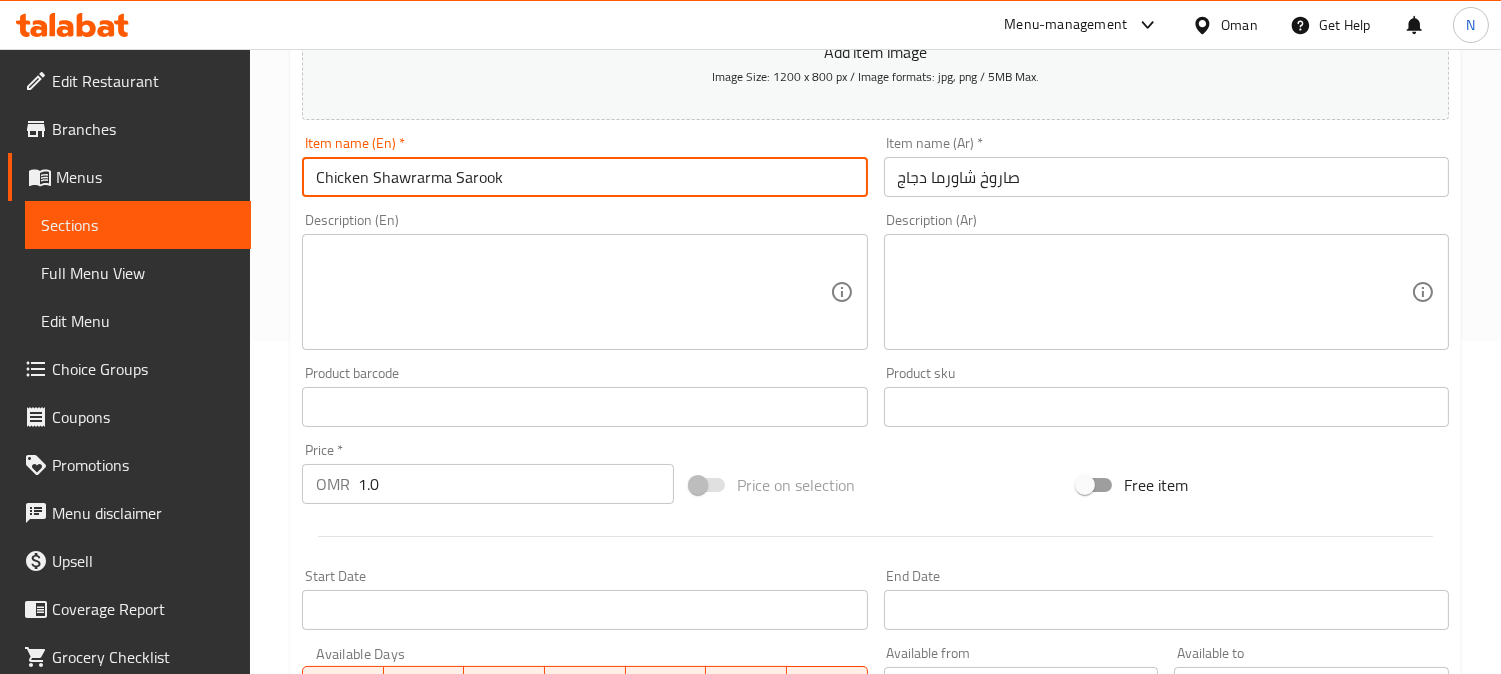 click on "Chicken Shawrarma Sarook" at bounding box center (584, 177) 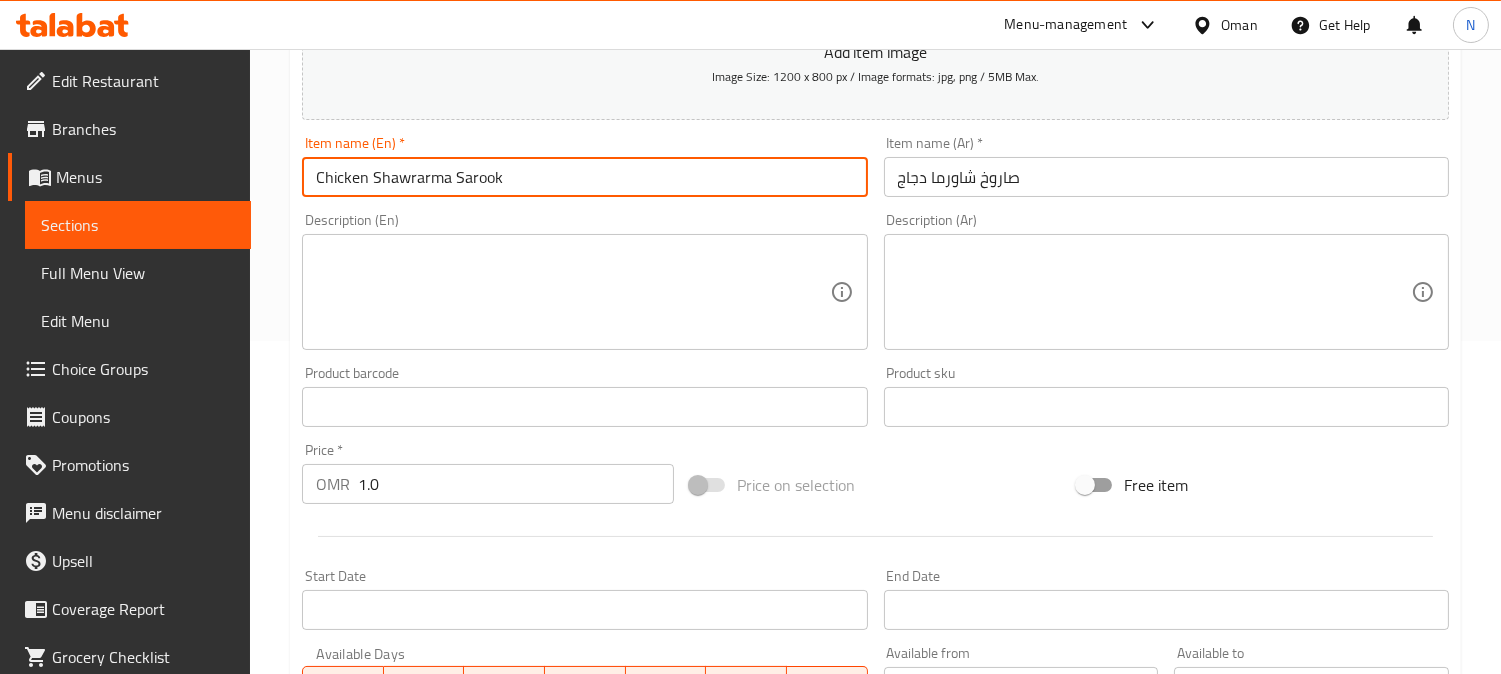 click on "Chicken Shawrarma Sarook" at bounding box center [584, 177] 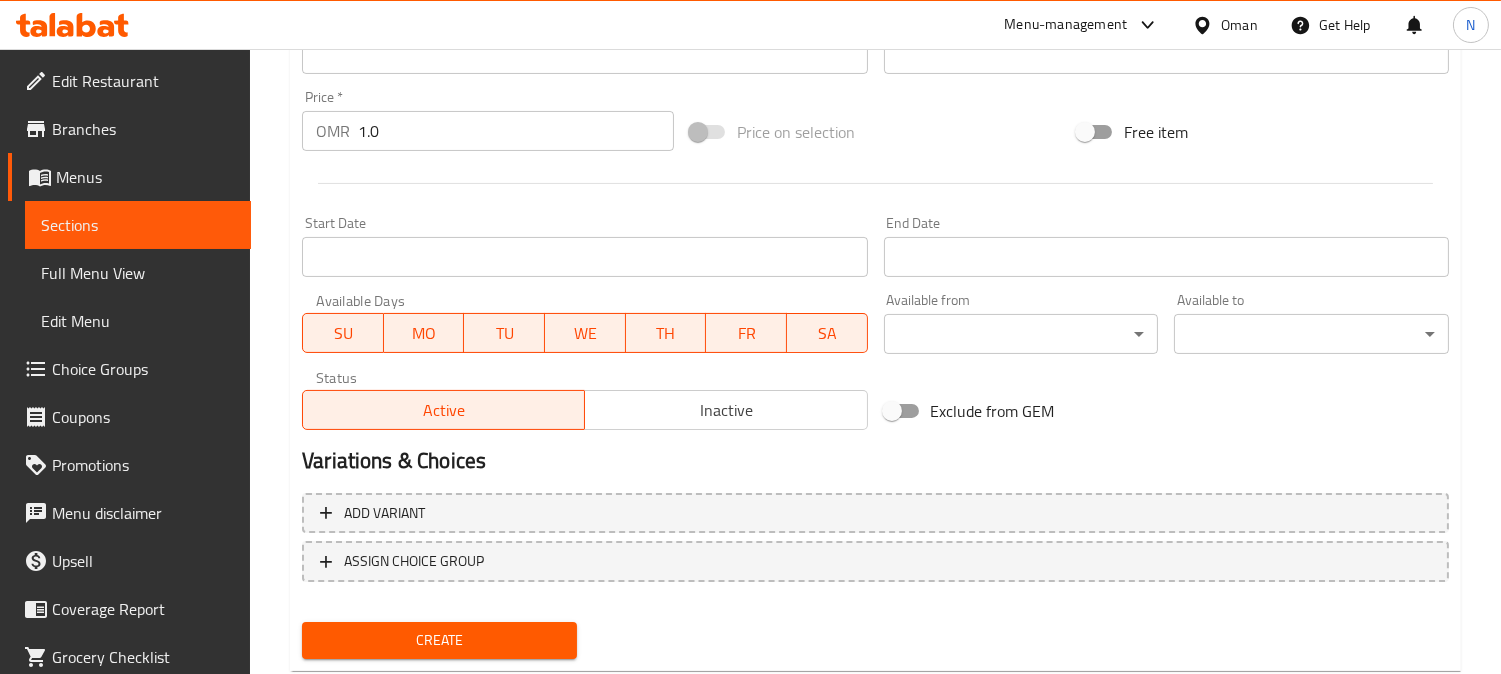 scroll, scrollTop: 735, scrollLeft: 0, axis: vertical 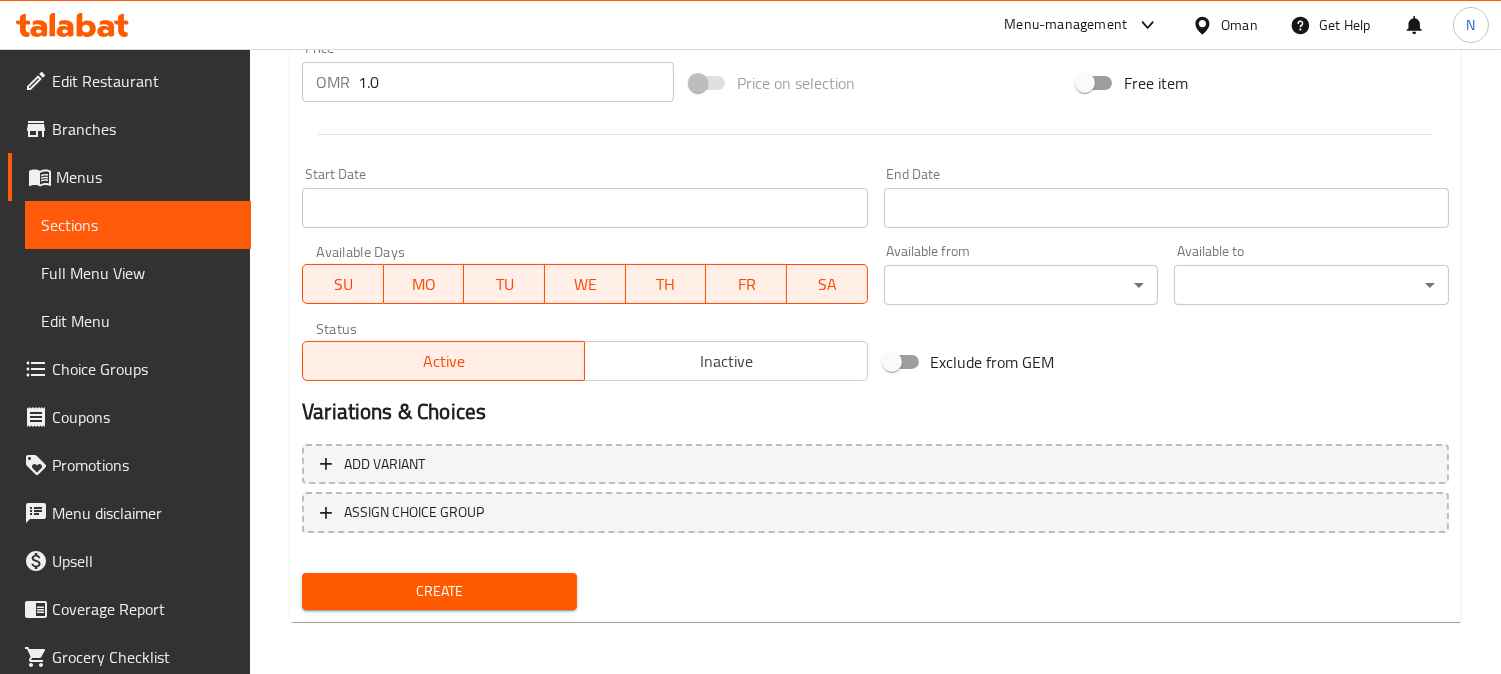 click on "Create" at bounding box center [439, 591] 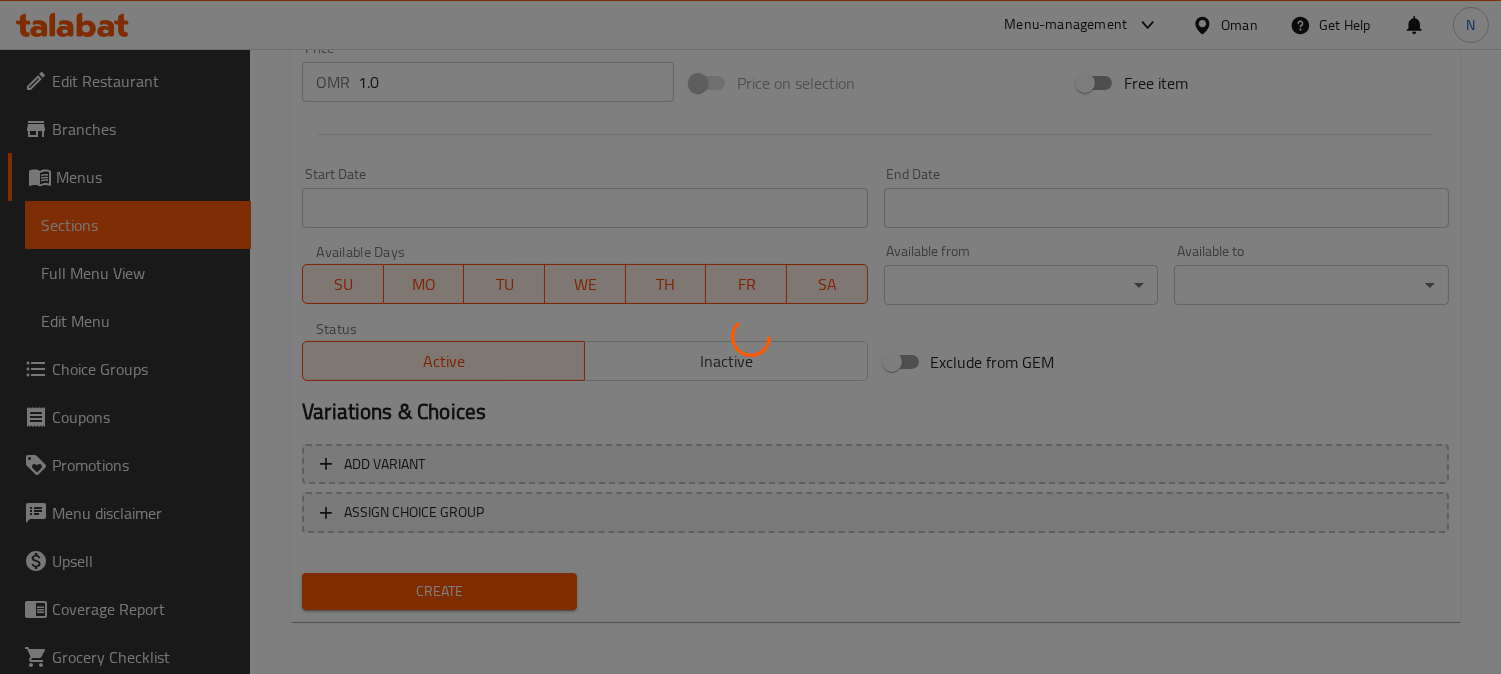 type 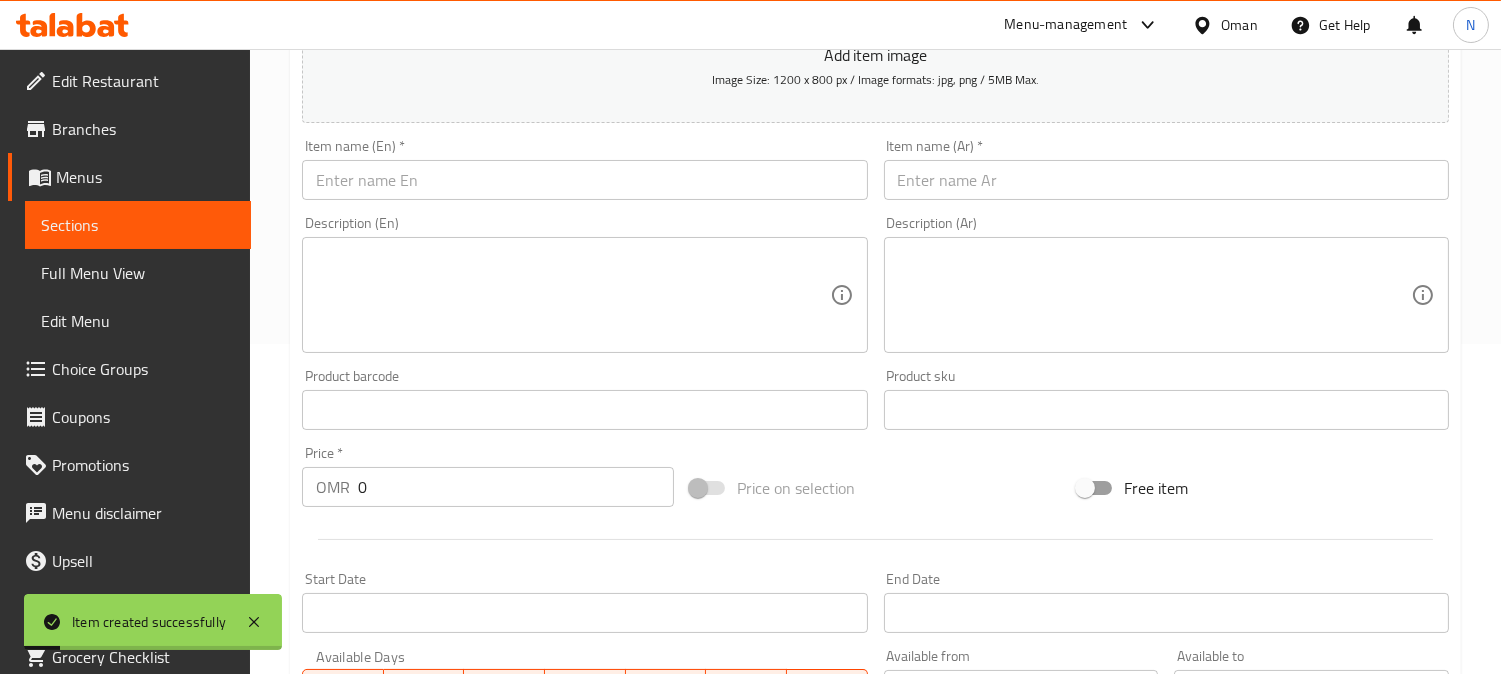 scroll, scrollTop: 291, scrollLeft: 0, axis: vertical 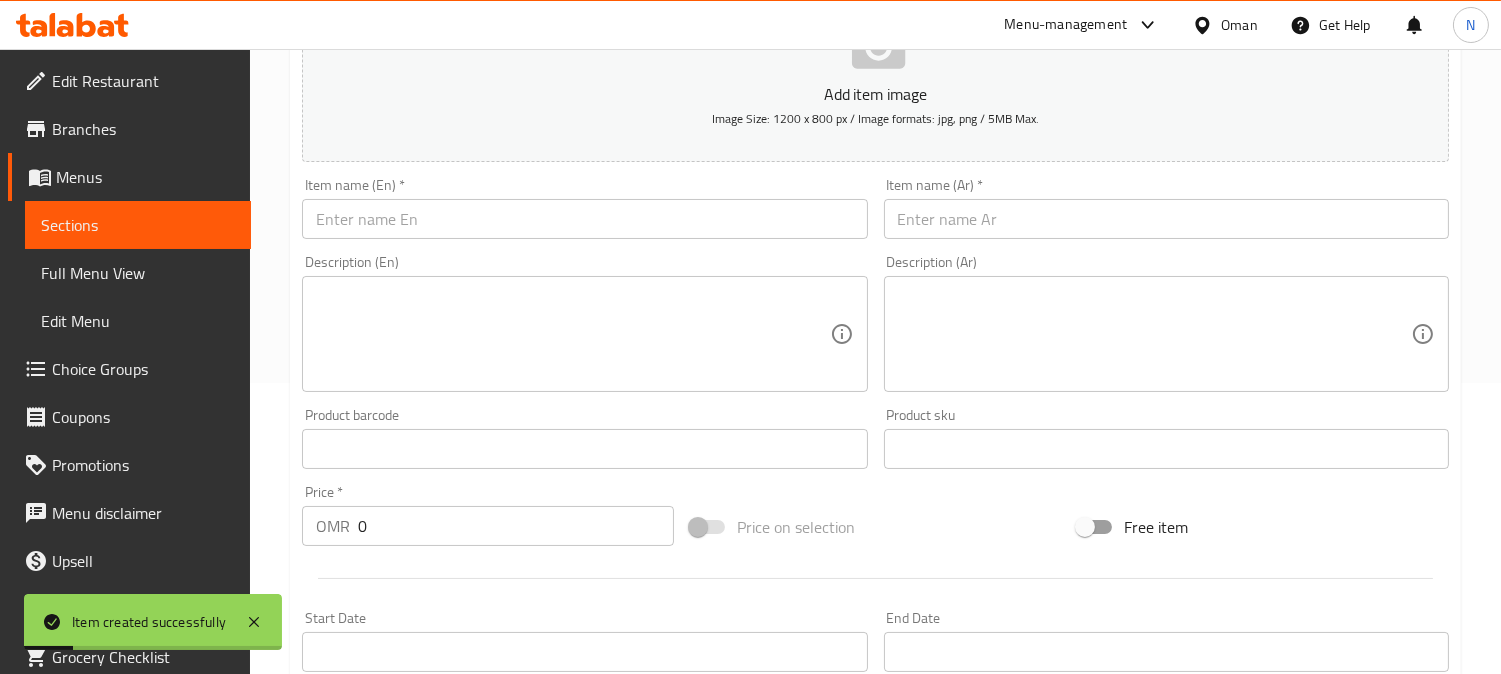 click at bounding box center (1166, 219) 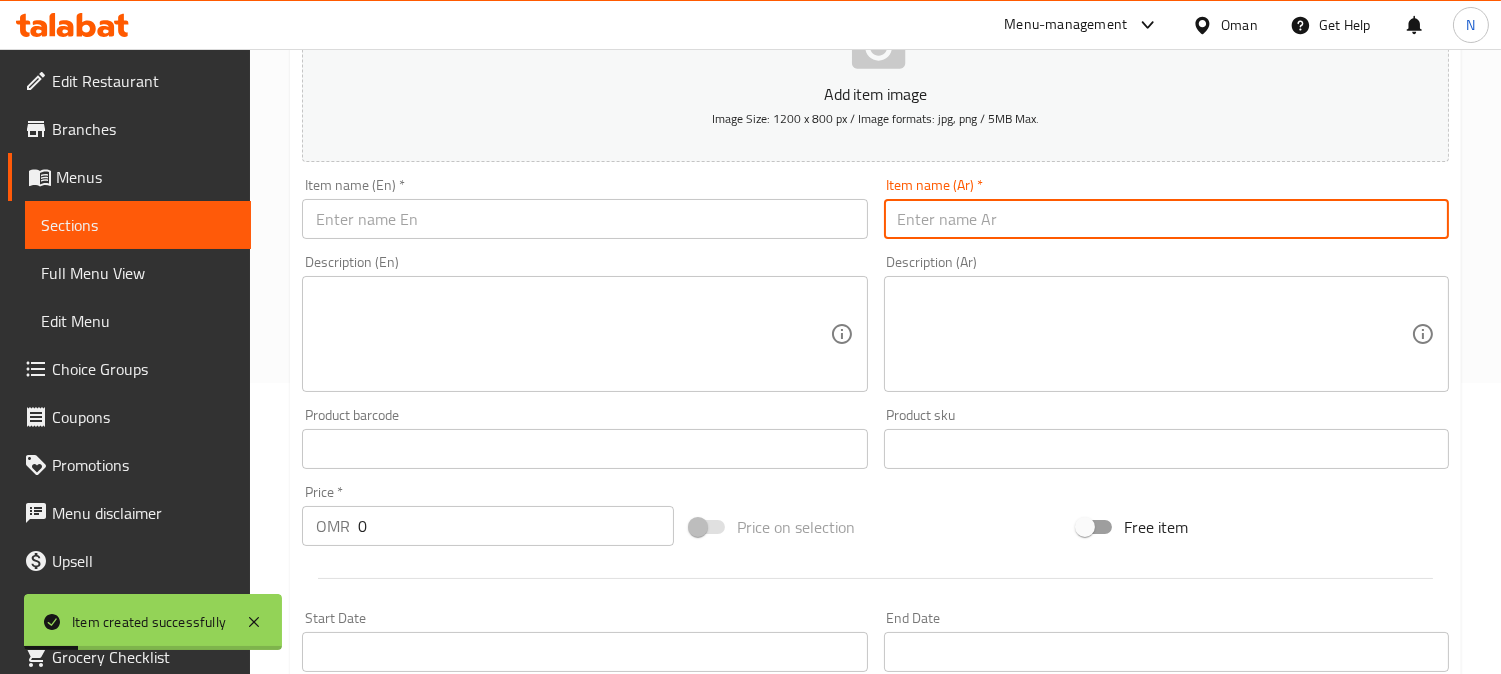 paste on "صاروخ شاورما  لحم" 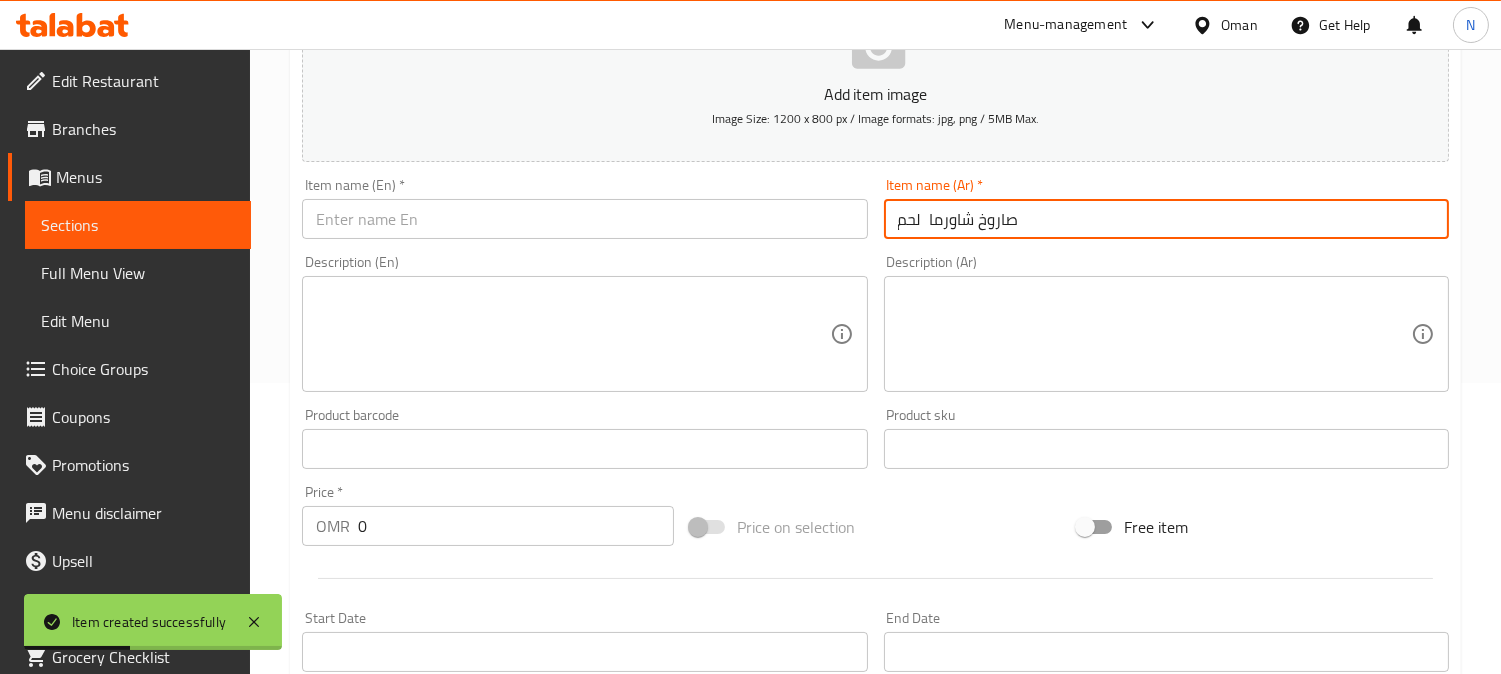 click on "صاروخ شاورما  لحم" at bounding box center [1166, 219] 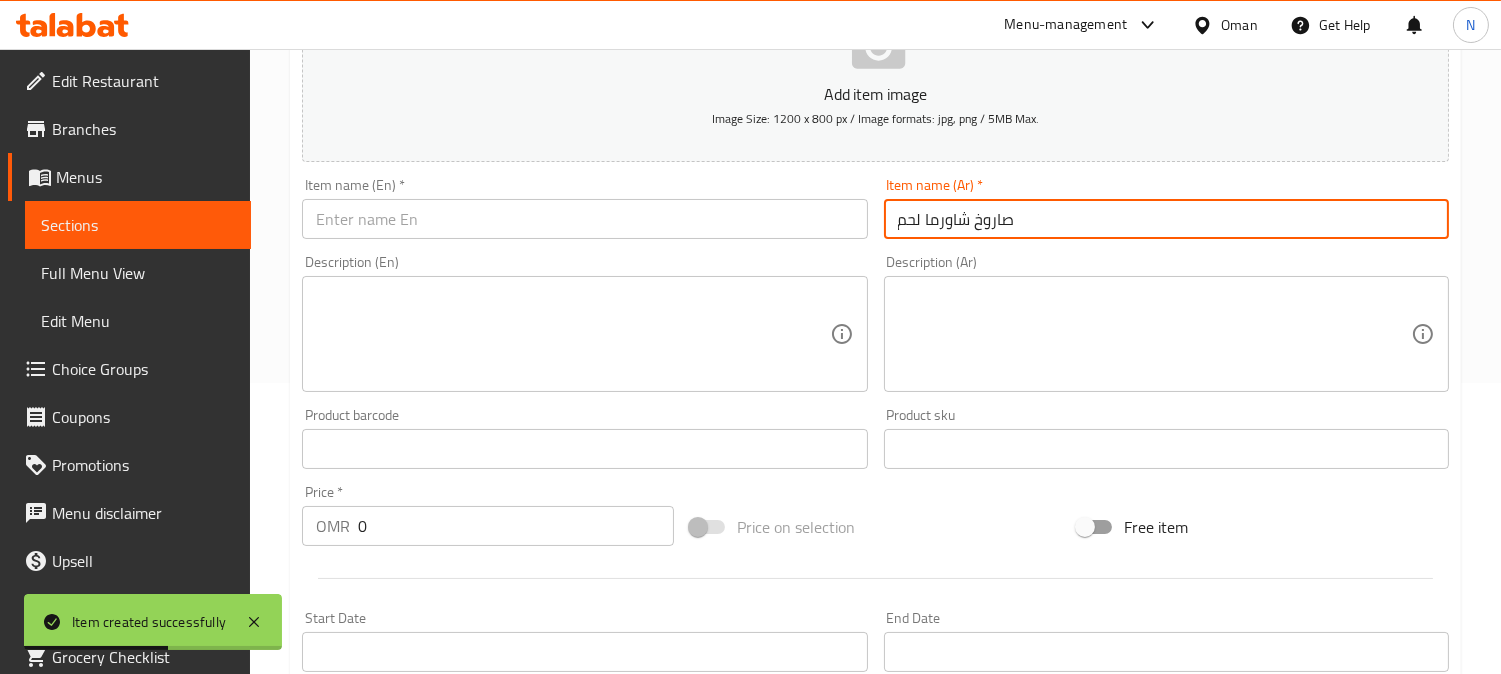 type on "صاروخ شاورما لحم" 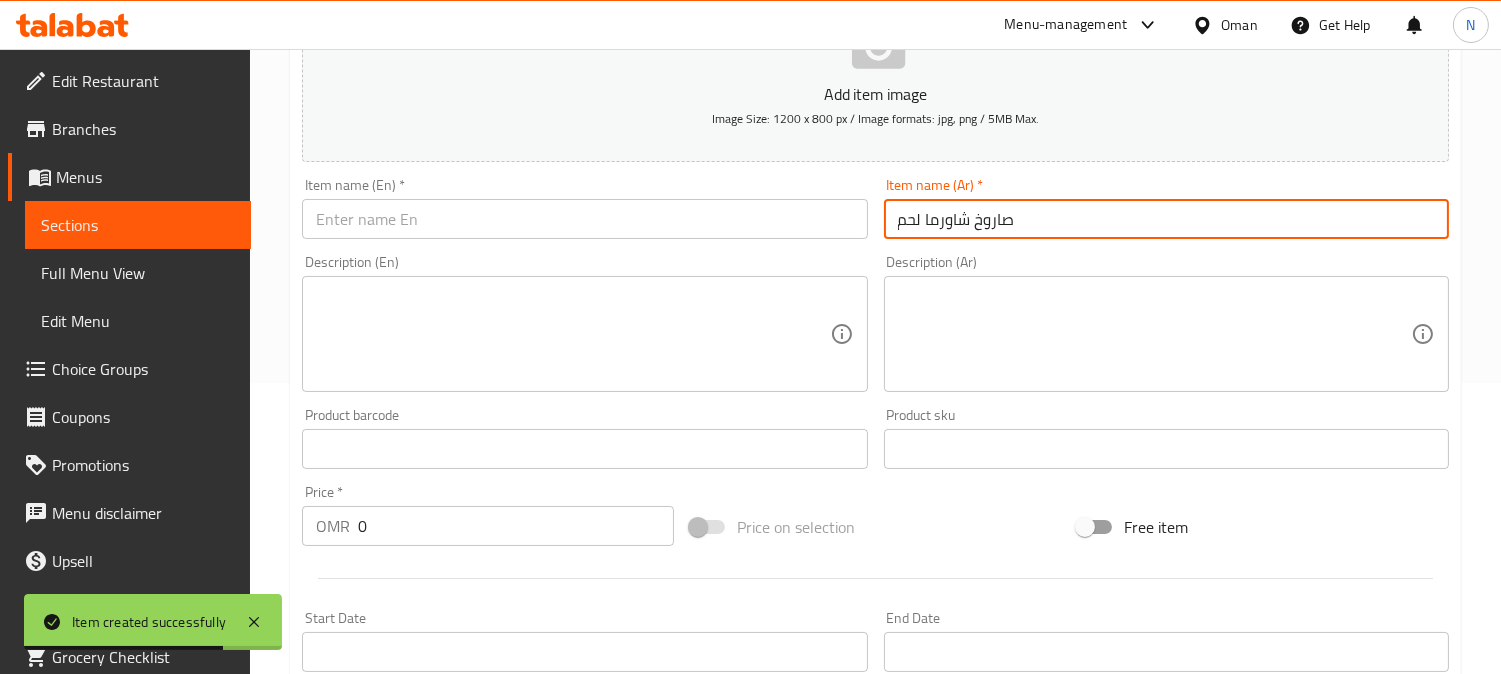 click at bounding box center (584, 219) 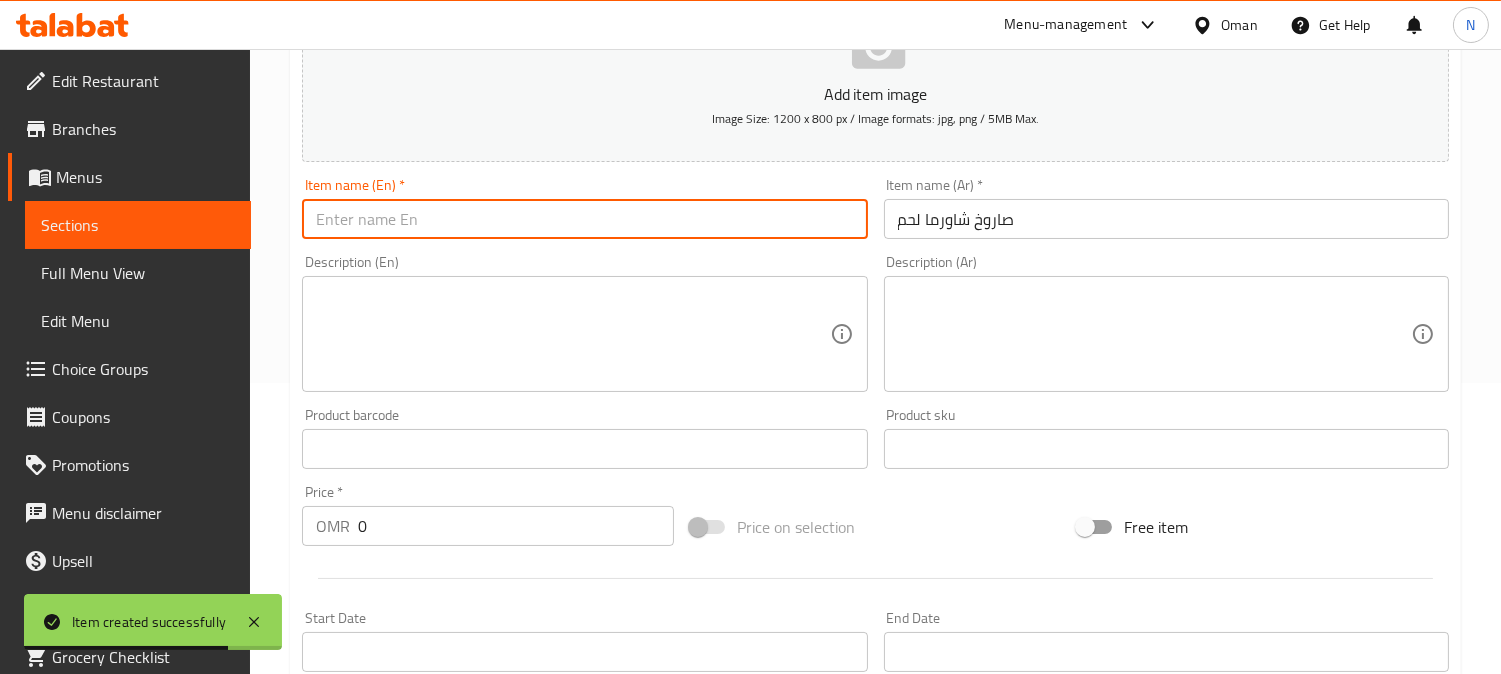 paste on "Meat Shawrarma Sarook" 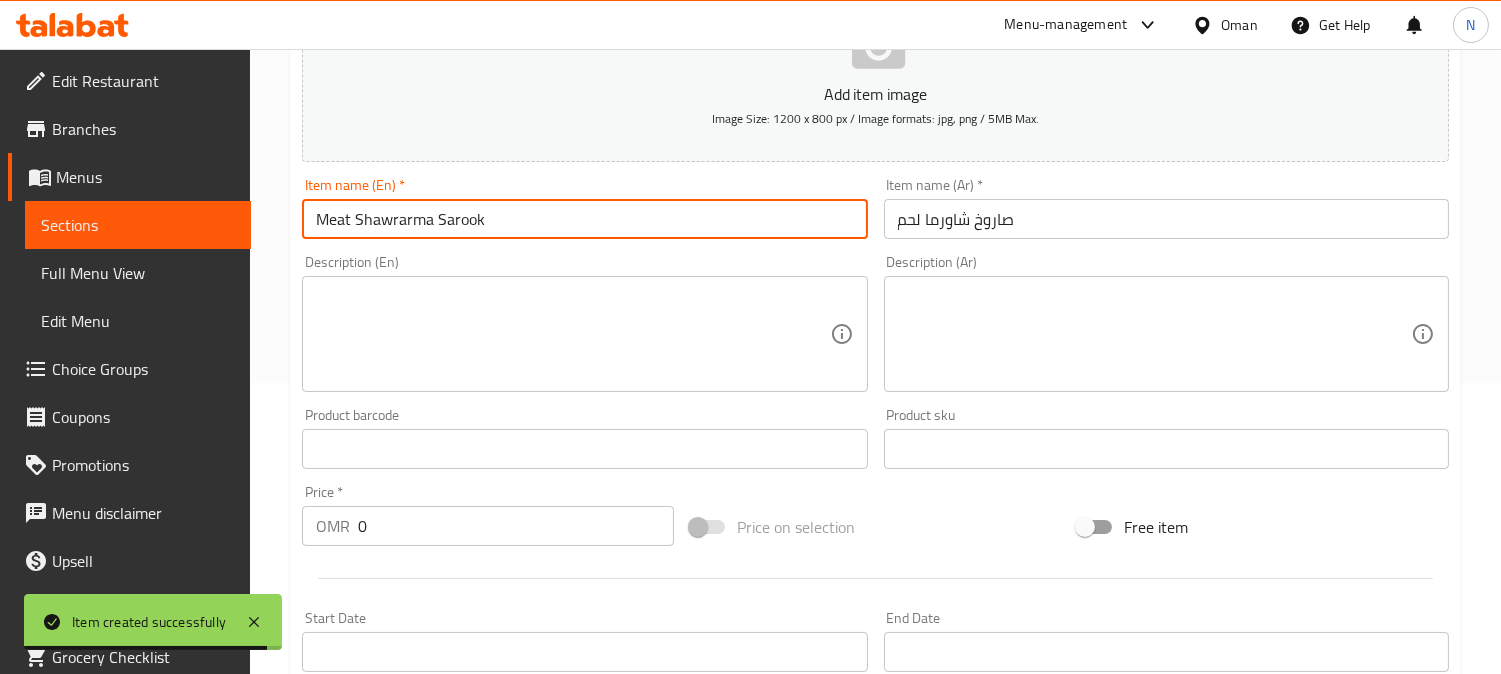 type on "Meat Shawrarma Sarook" 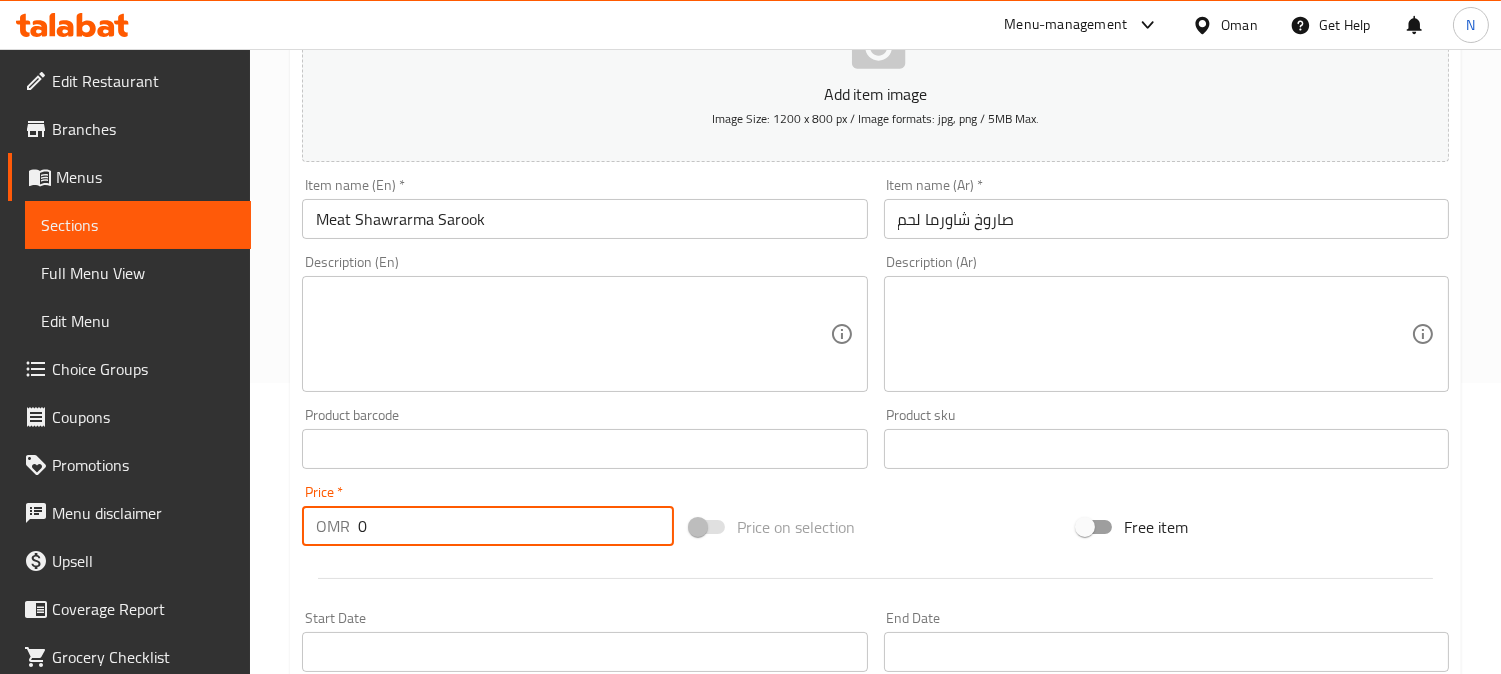 drag, startPoint x: 378, startPoint y: 541, endPoint x: 321, endPoint y: 566, distance: 62.241467 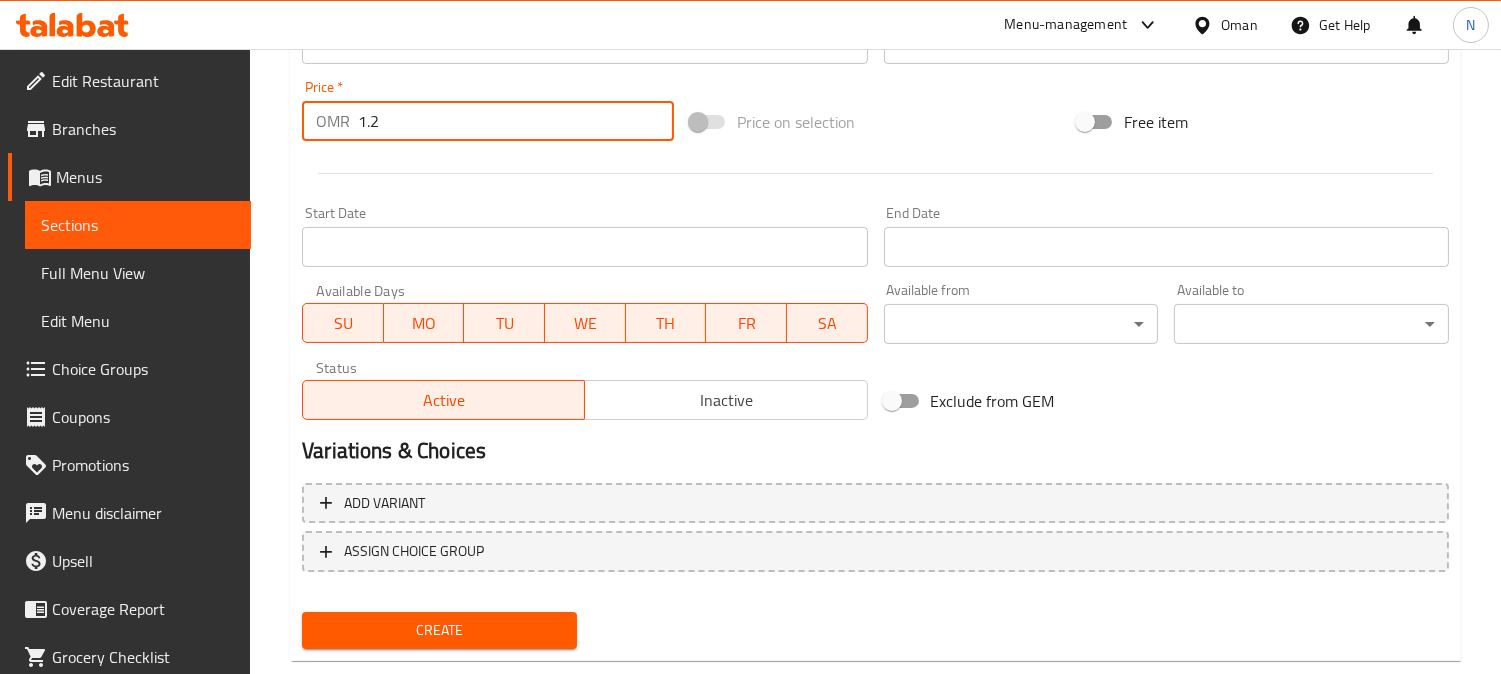 scroll, scrollTop: 735, scrollLeft: 0, axis: vertical 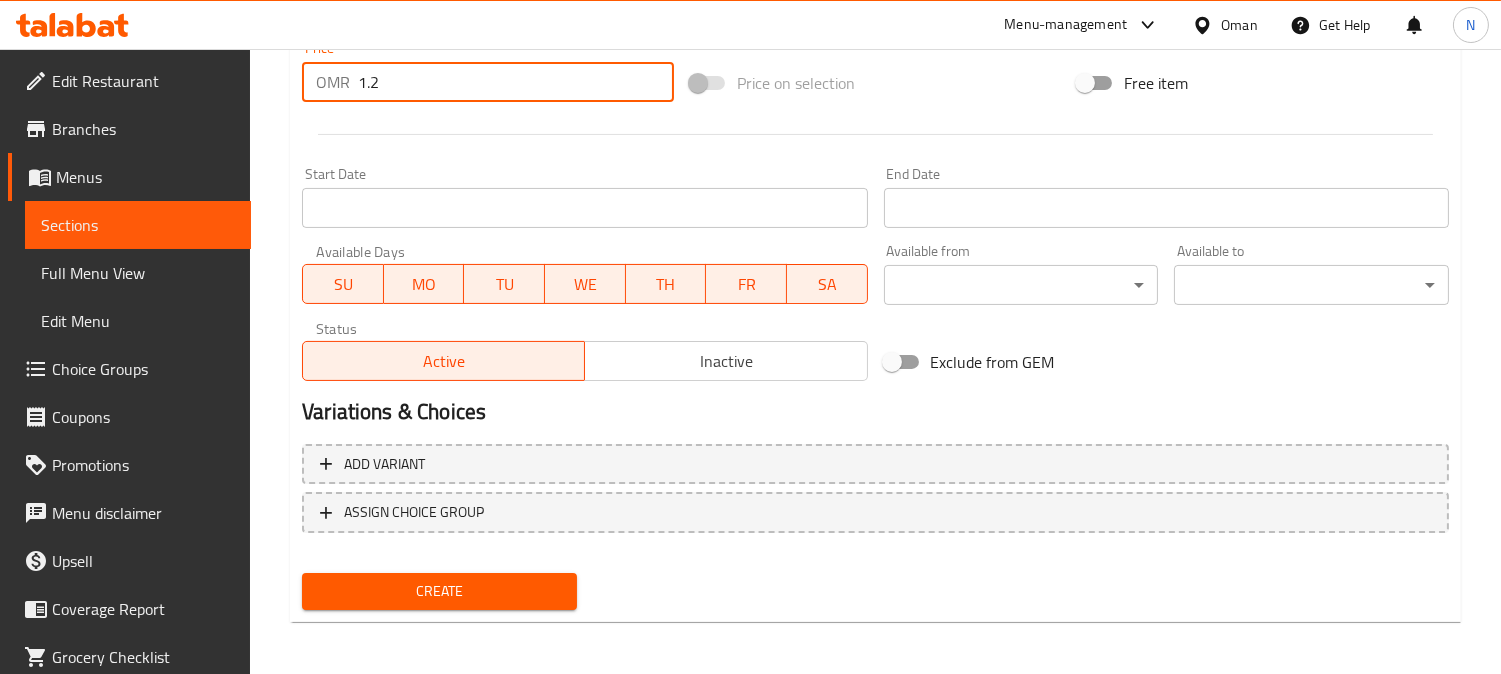 type on "1.2" 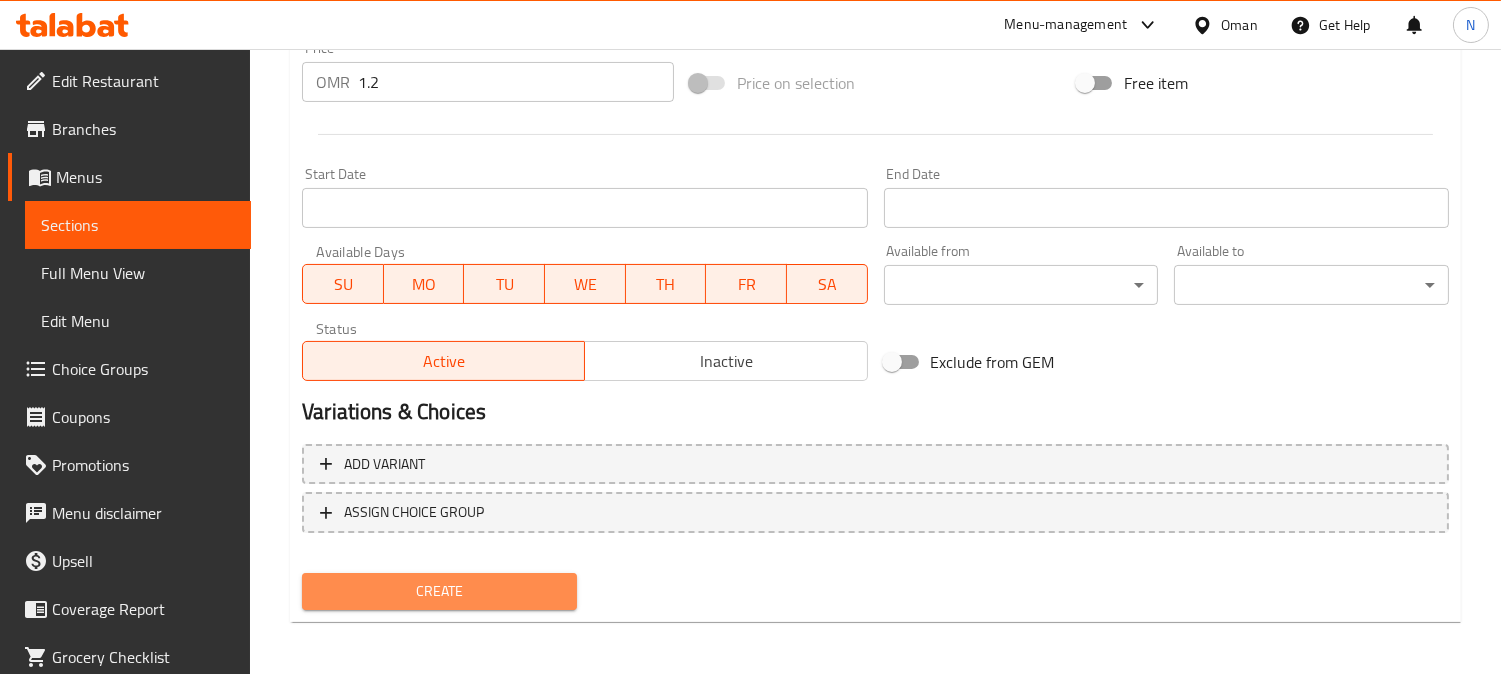 click on "Create" at bounding box center [439, 591] 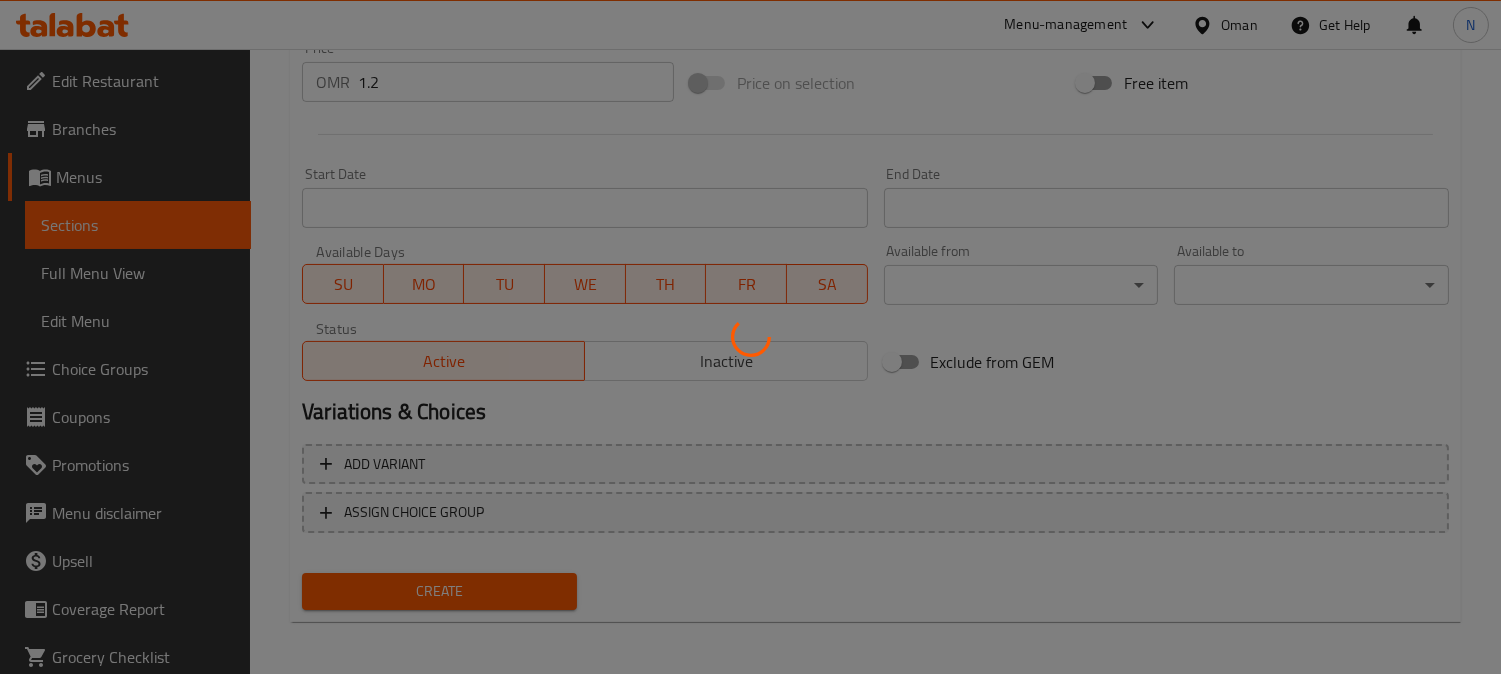 type 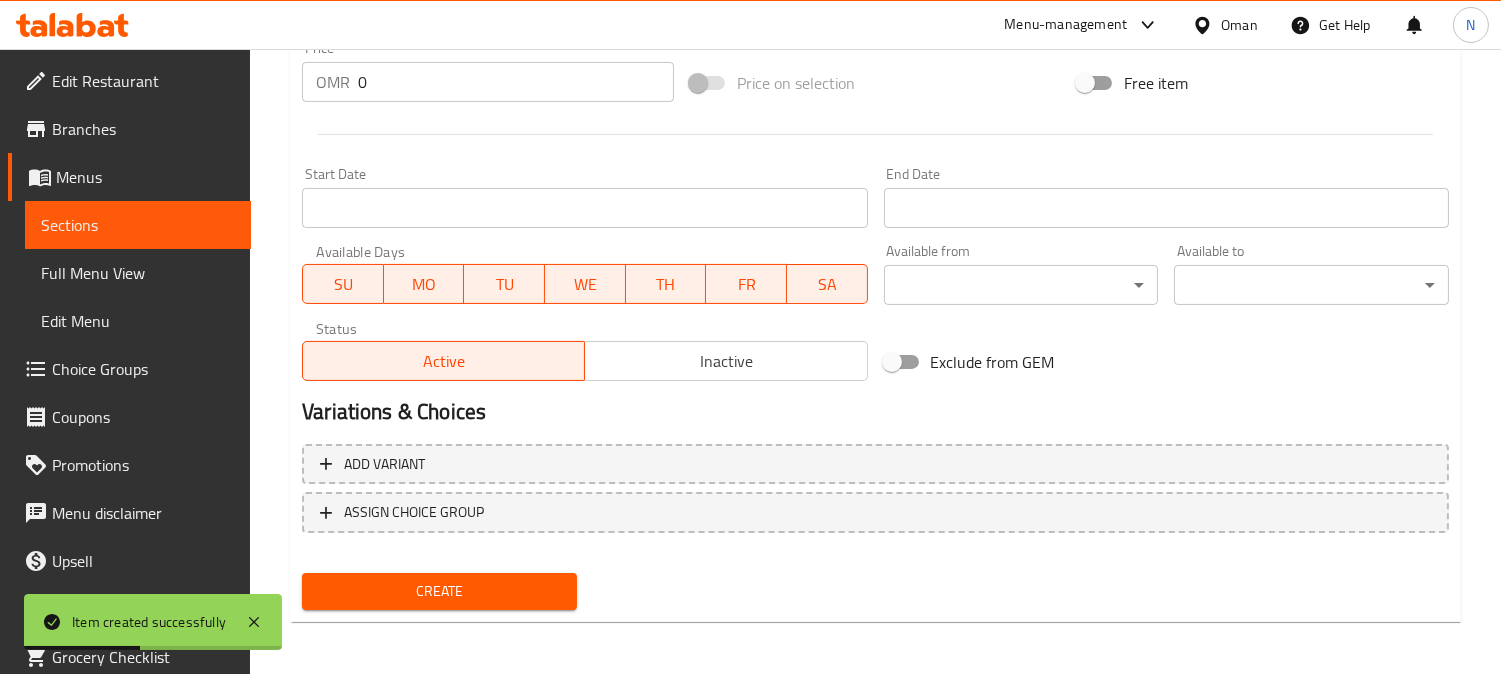 click on "Sections" at bounding box center (138, 225) 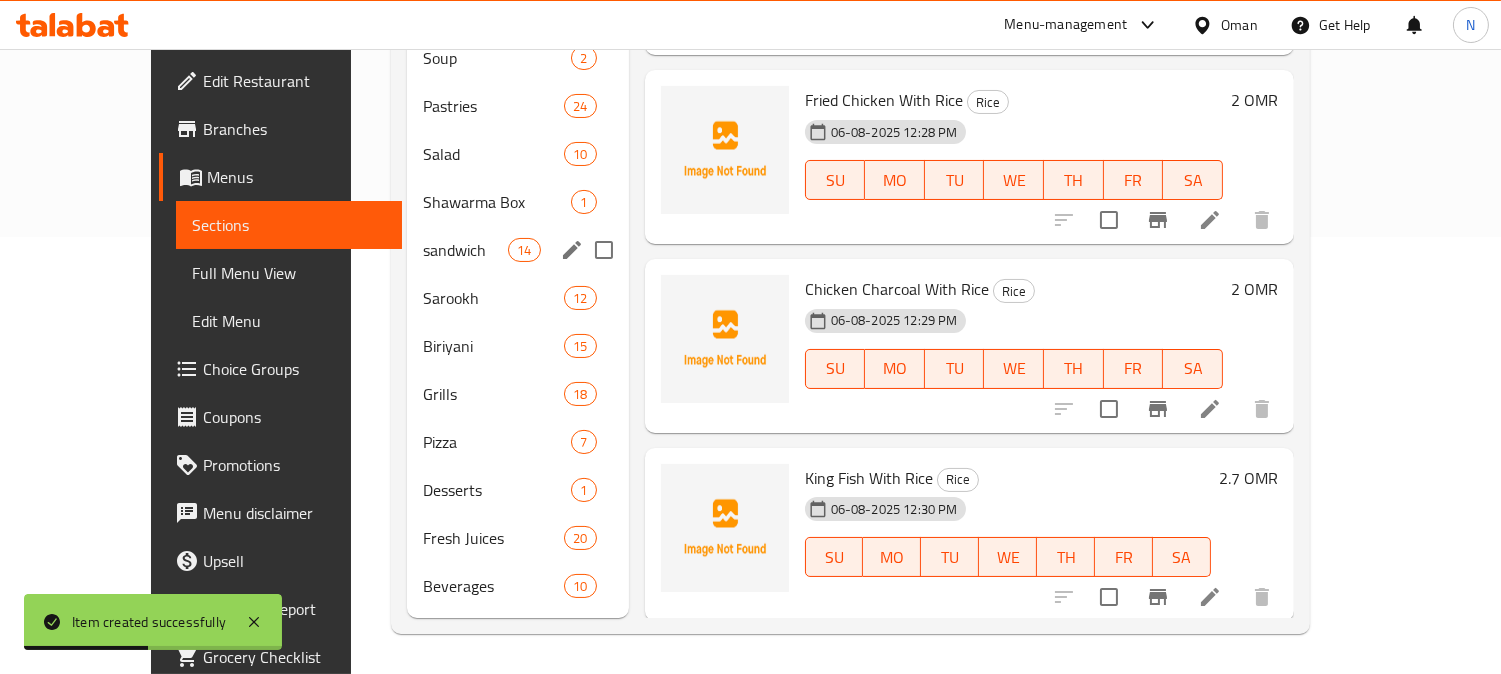 scroll, scrollTop: 406, scrollLeft: 0, axis: vertical 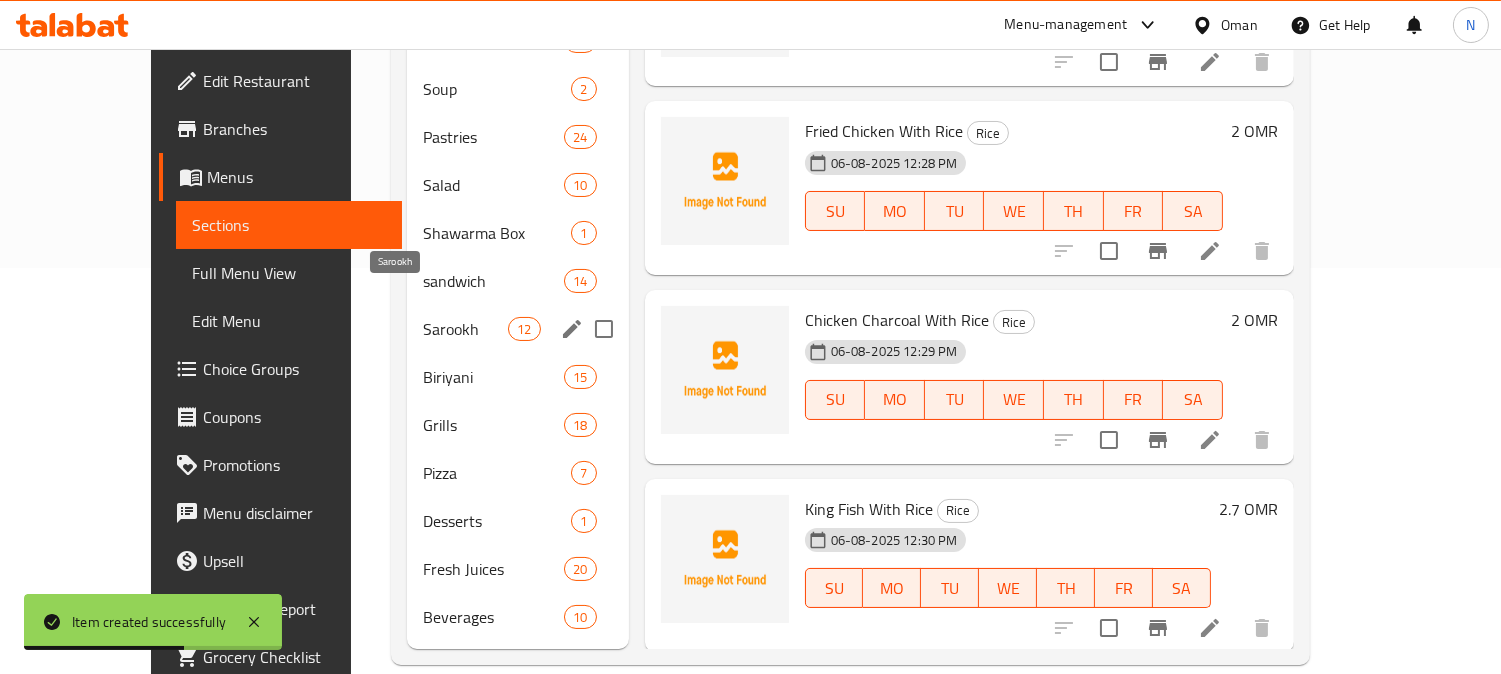 click on "Sarookh" at bounding box center [465, 329] 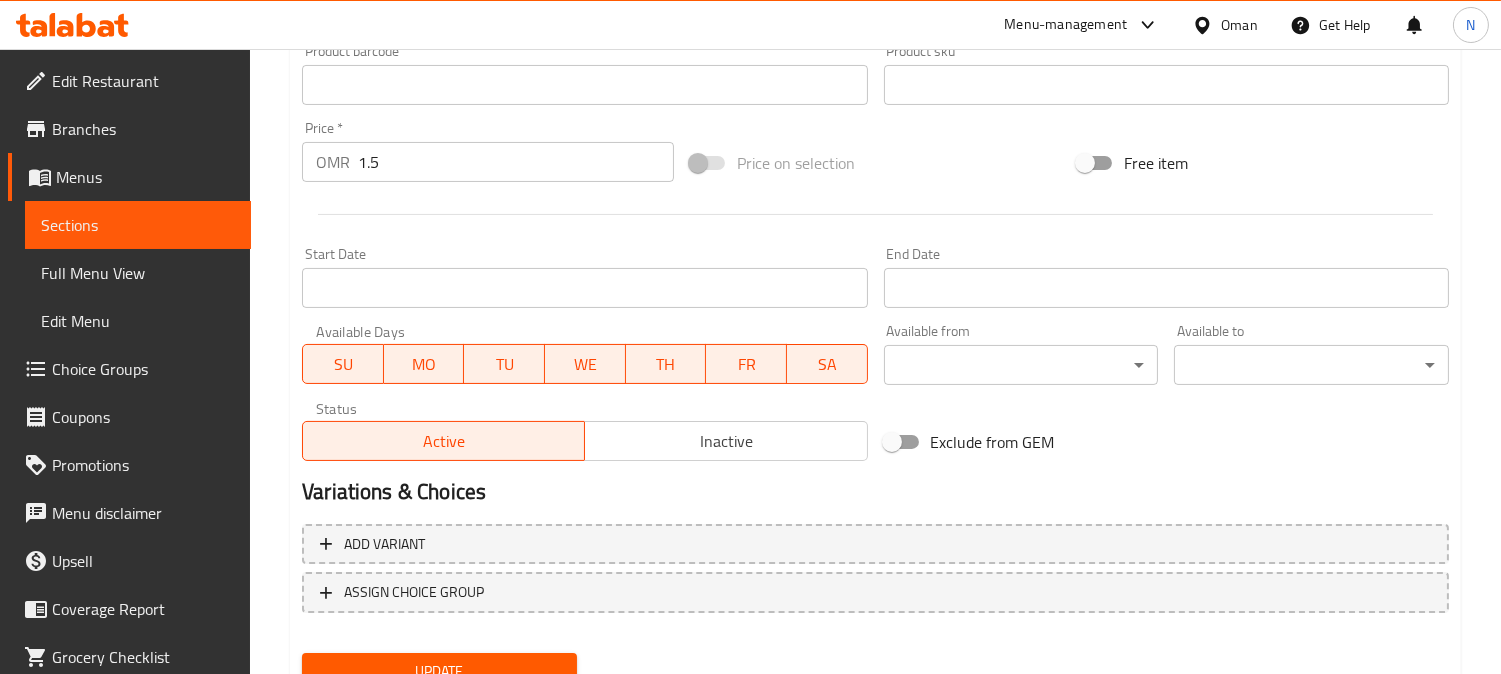 scroll, scrollTop: 666, scrollLeft: 0, axis: vertical 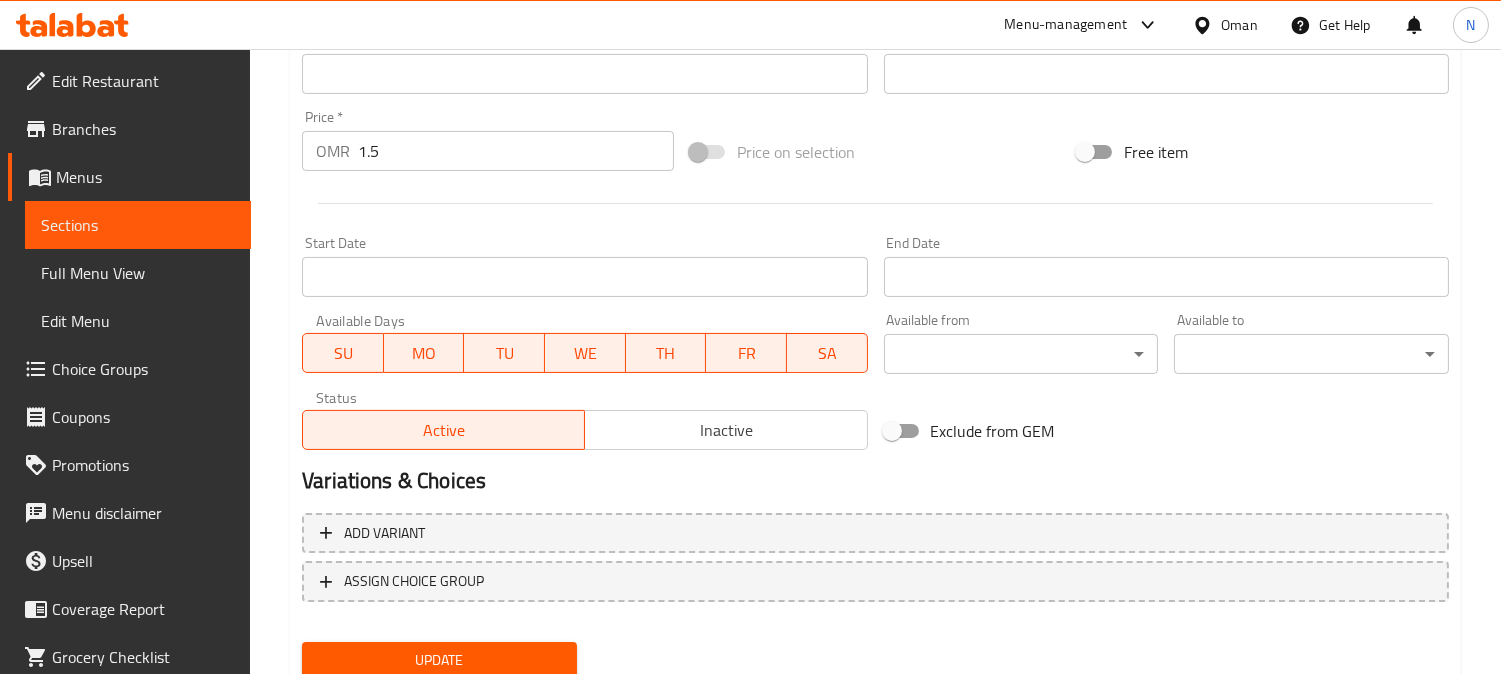 click on "Inactive" at bounding box center (726, 430) 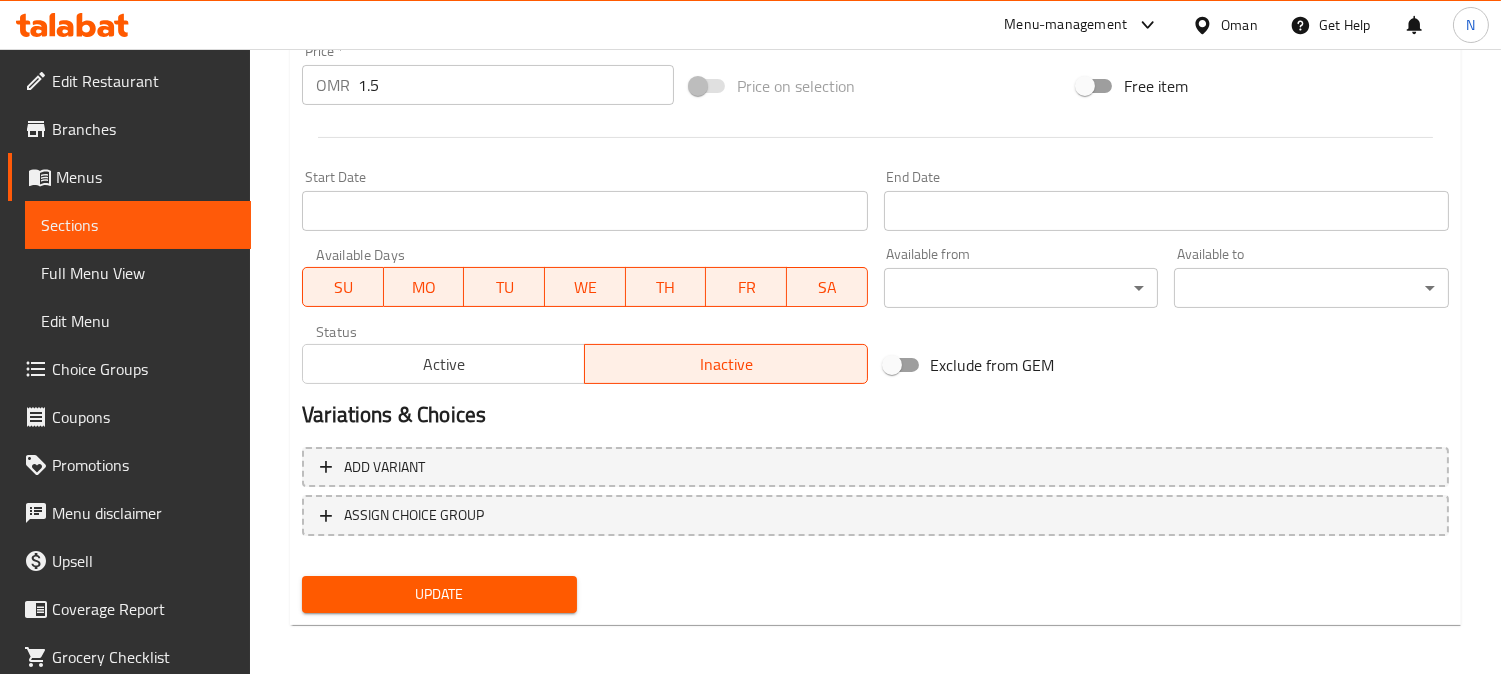 scroll, scrollTop: 735, scrollLeft: 0, axis: vertical 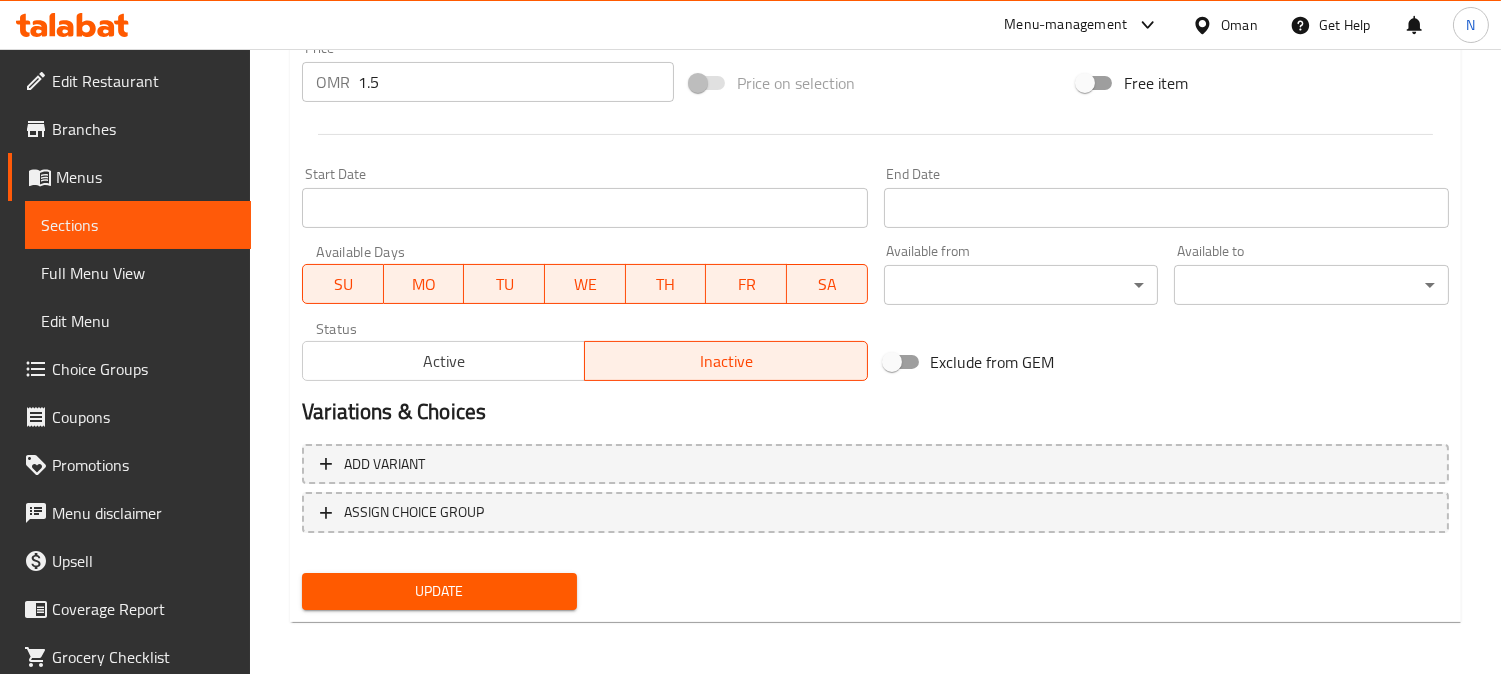 click on "Update" at bounding box center (439, 591) 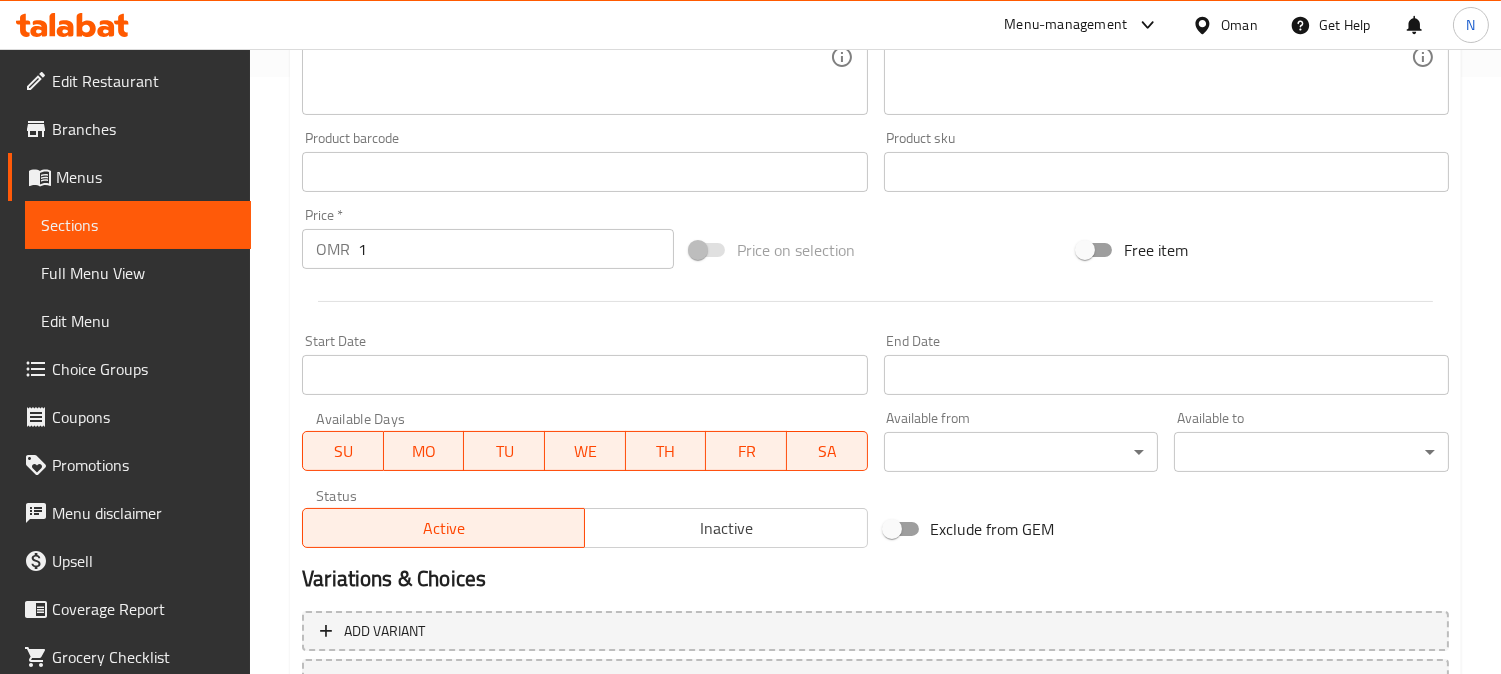 scroll, scrollTop: 764, scrollLeft: 0, axis: vertical 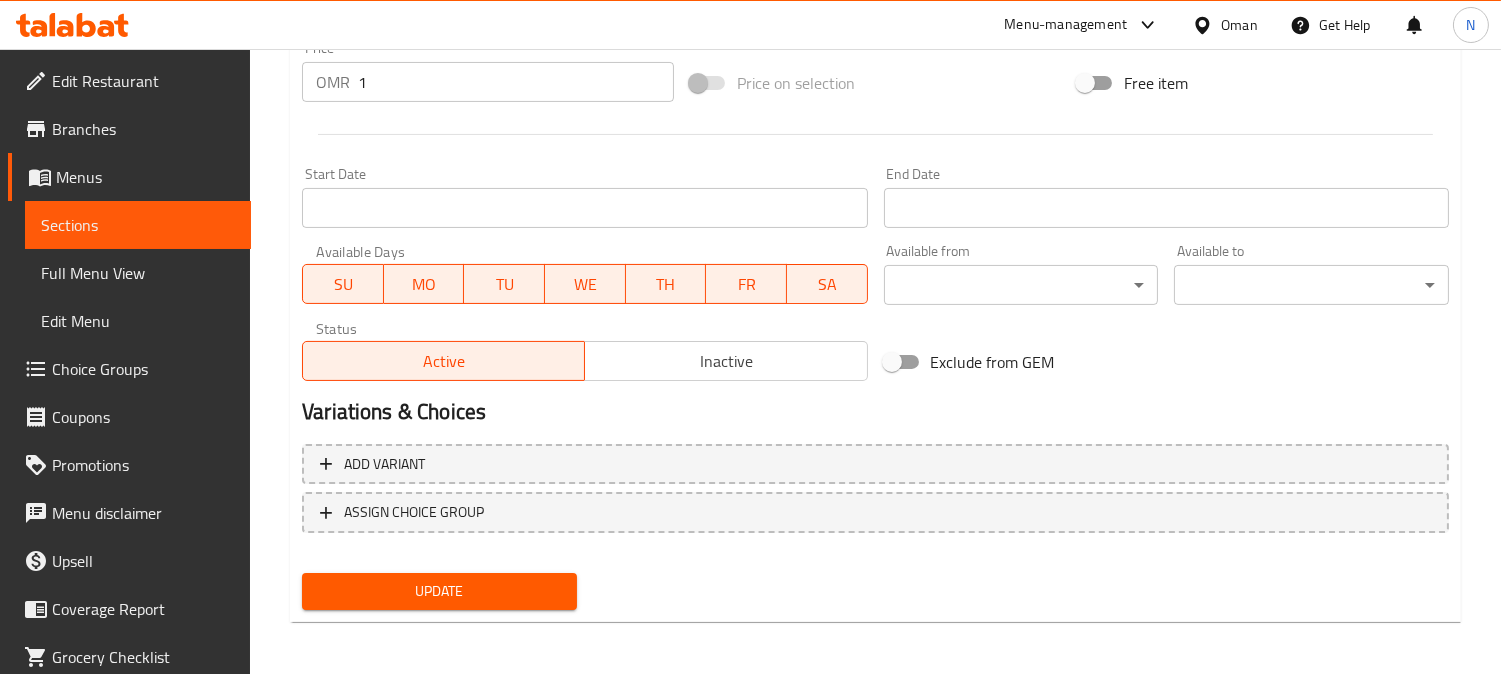 click on "Inactive" at bounding box center [725, 361] 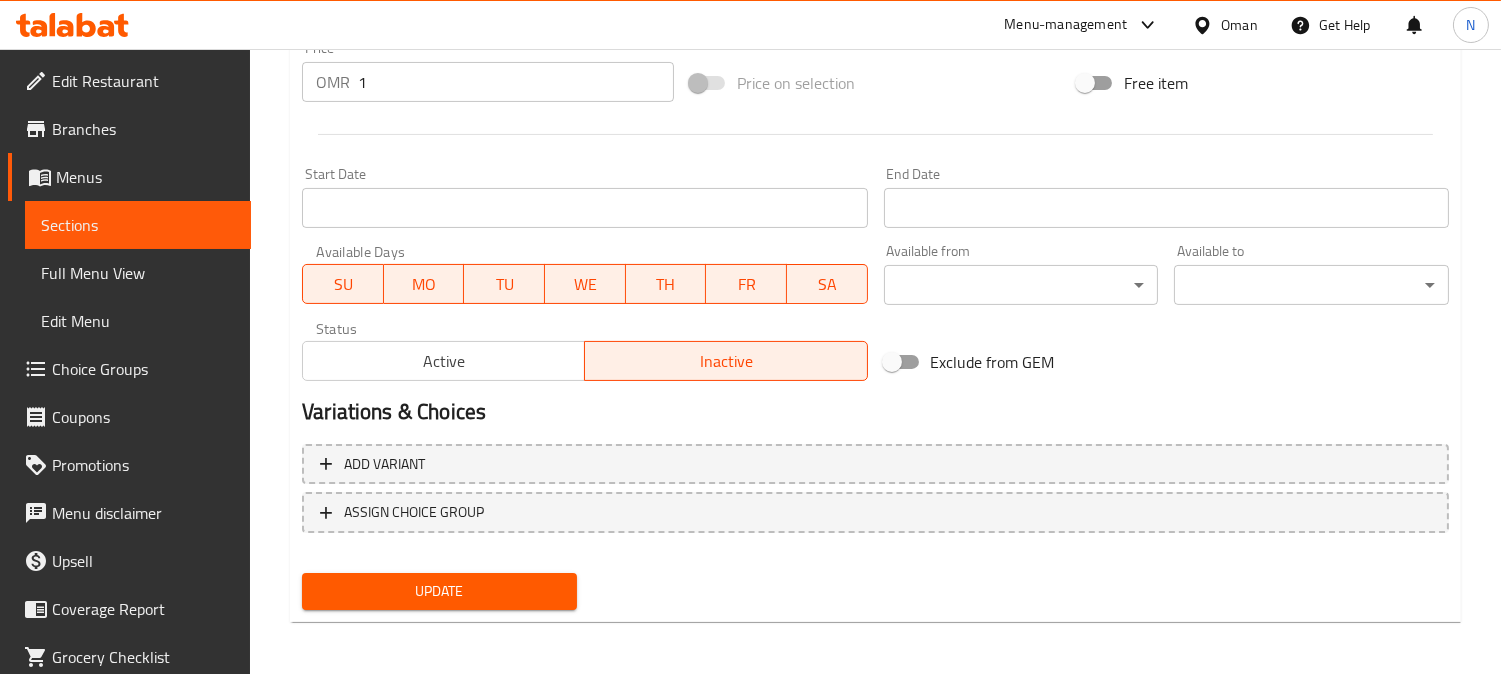 click on "Update" at bounding box center (439, 591) 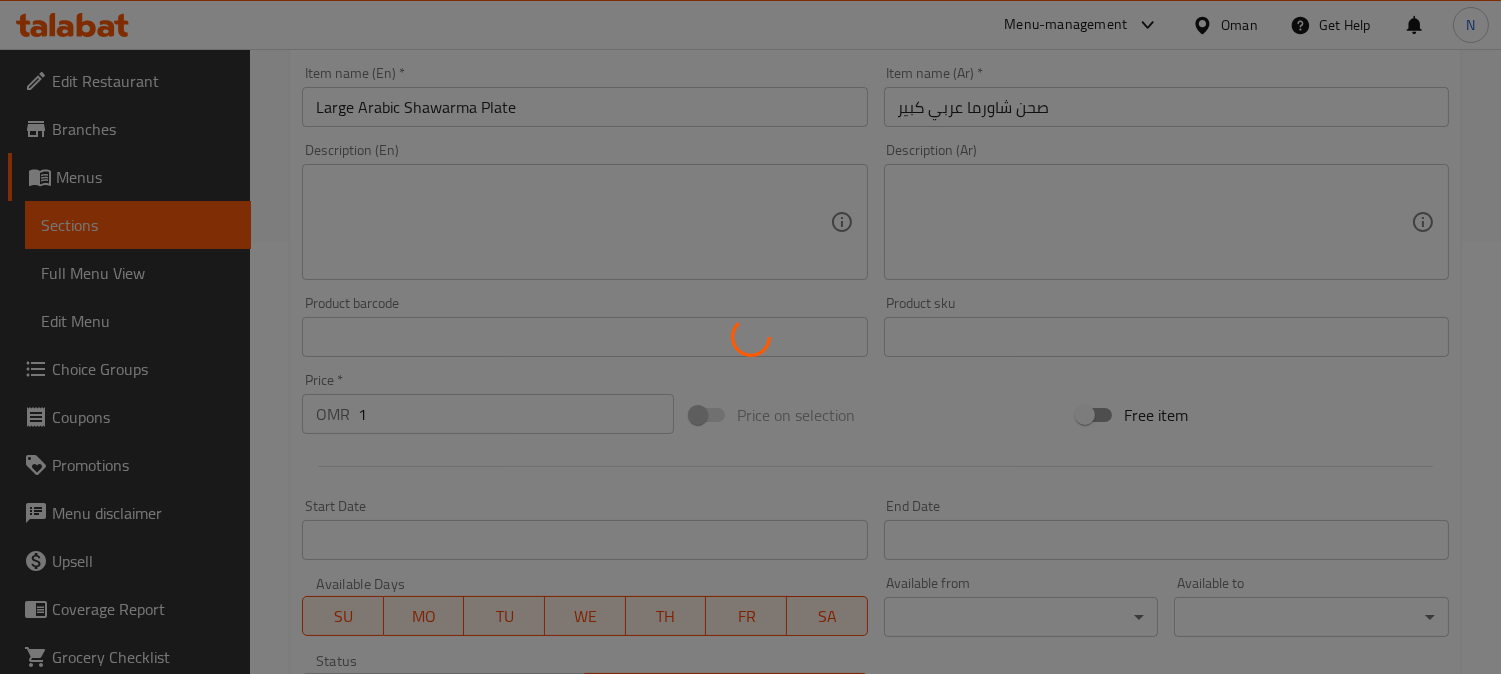 scroll, scrollTop: 431, scrollLeft: 0, axis: vertical 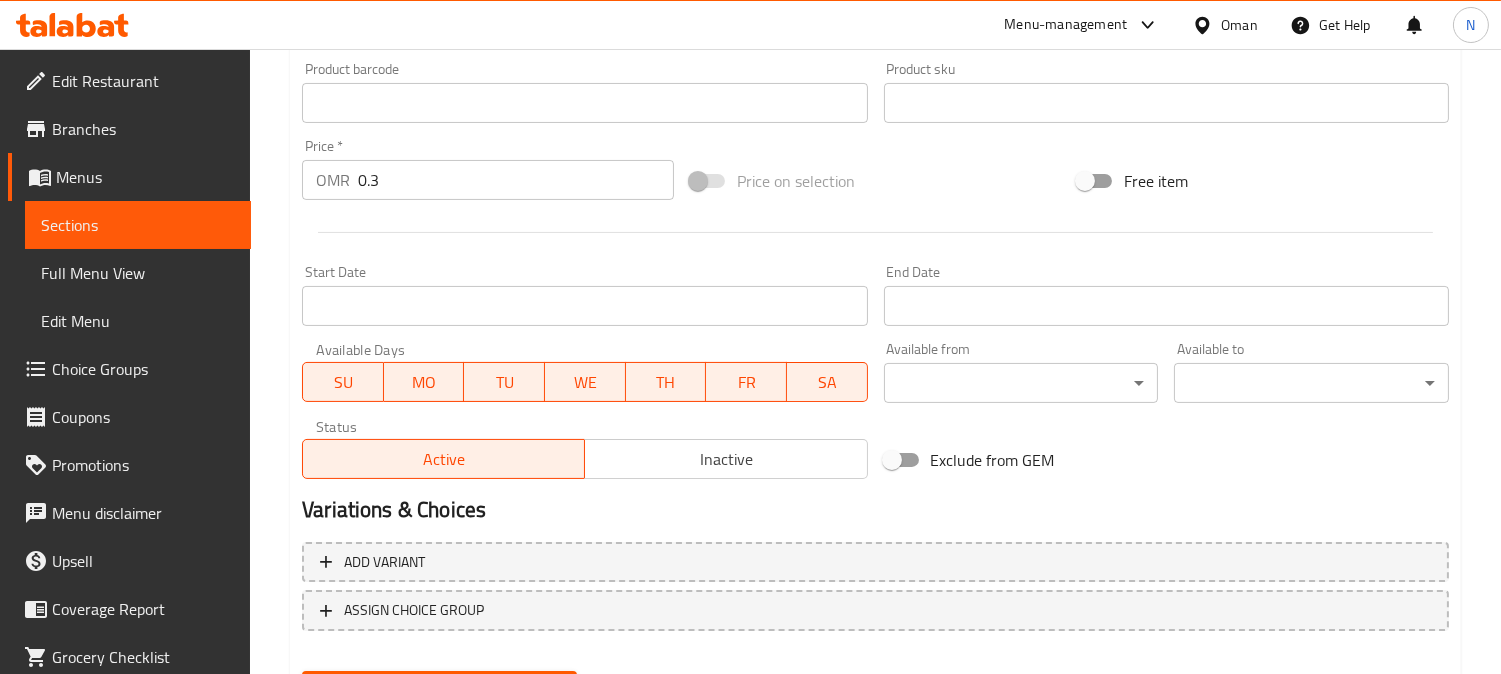 click on "Inactive" at bounding box center [726, 459] 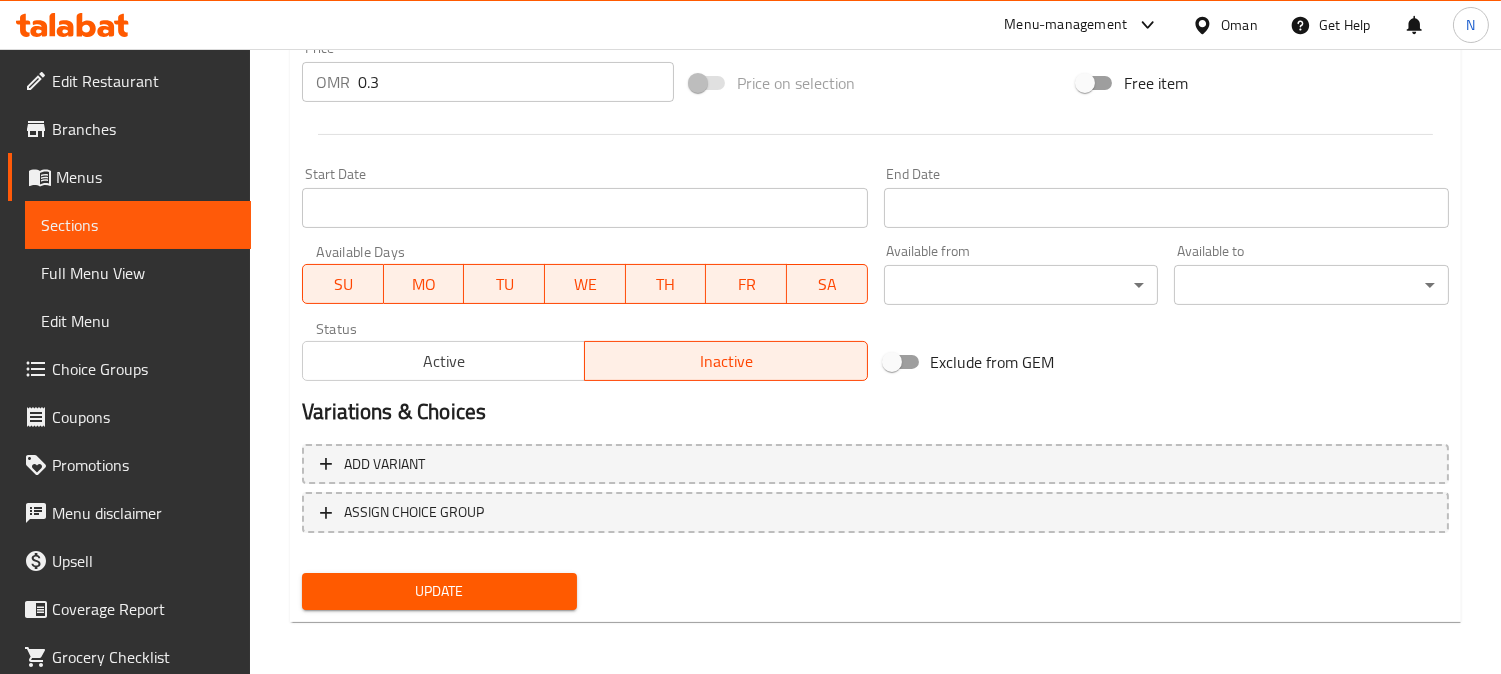 click on "Update" at bounding box center (439, 591) 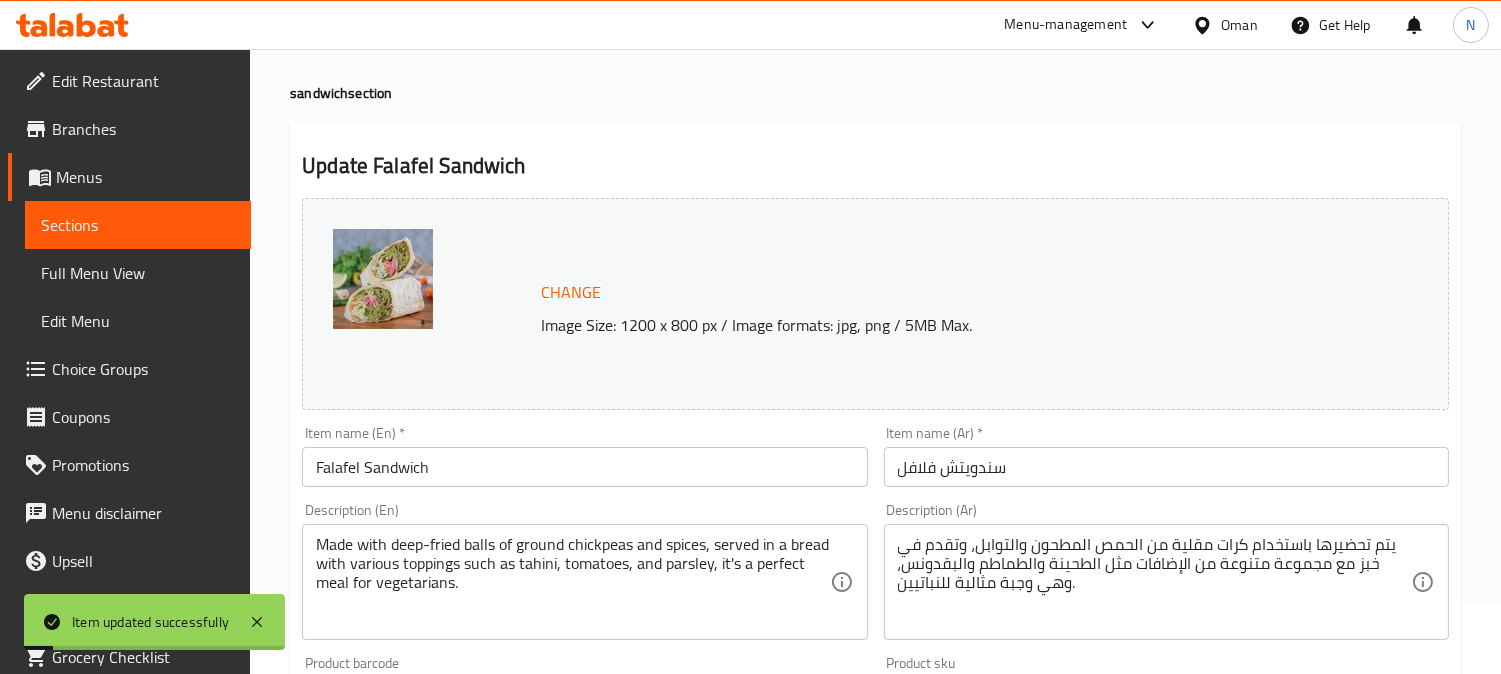 scroll, scrollTop: 111, scrollLeft: 0, axis: vertical 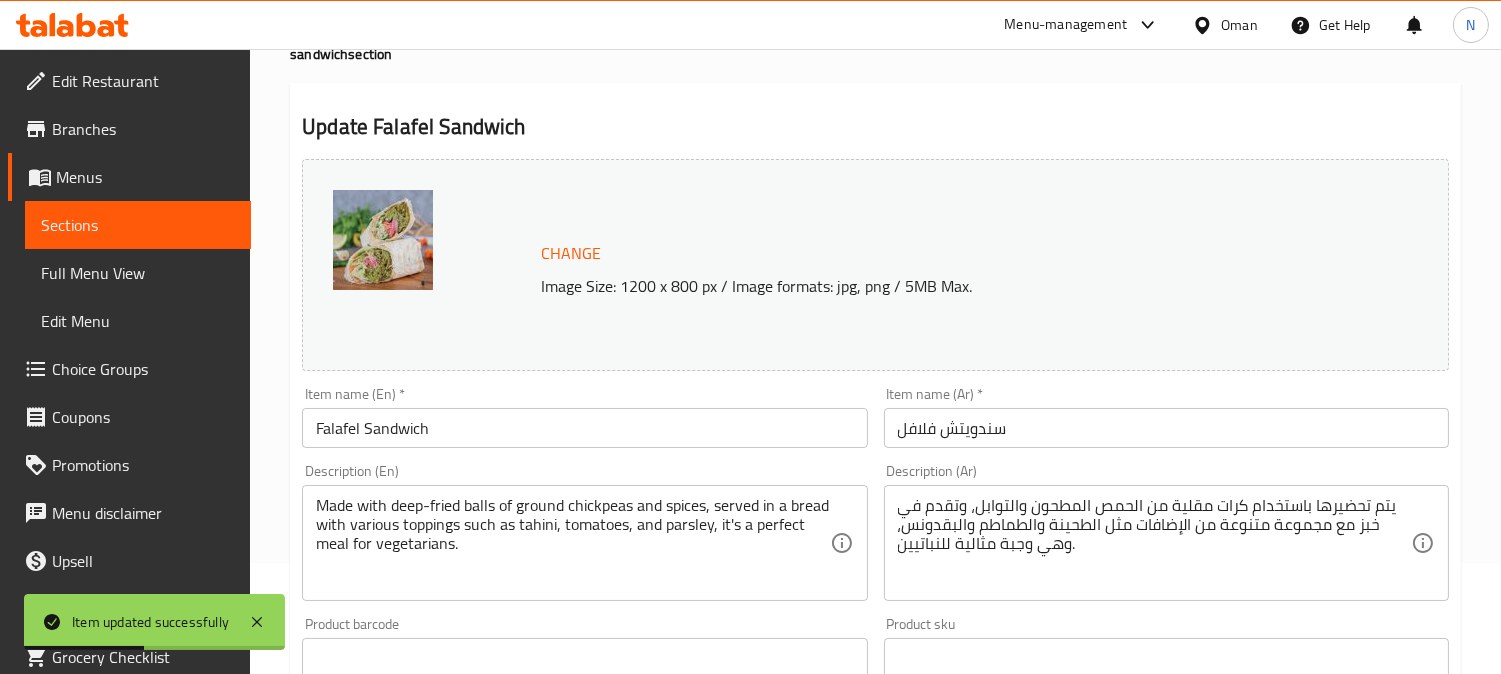 click on "يتم تحضيرها باستخدام كرات مقلية من الحمص المطحون والتوابل، وتقدم في خبز مع مجموعة متنوعة من الإضافات مثل الطحينة والطماطم والبقدونس، وهي وجبة مثالية للنباتيين." at bounding box center [1154, 543] 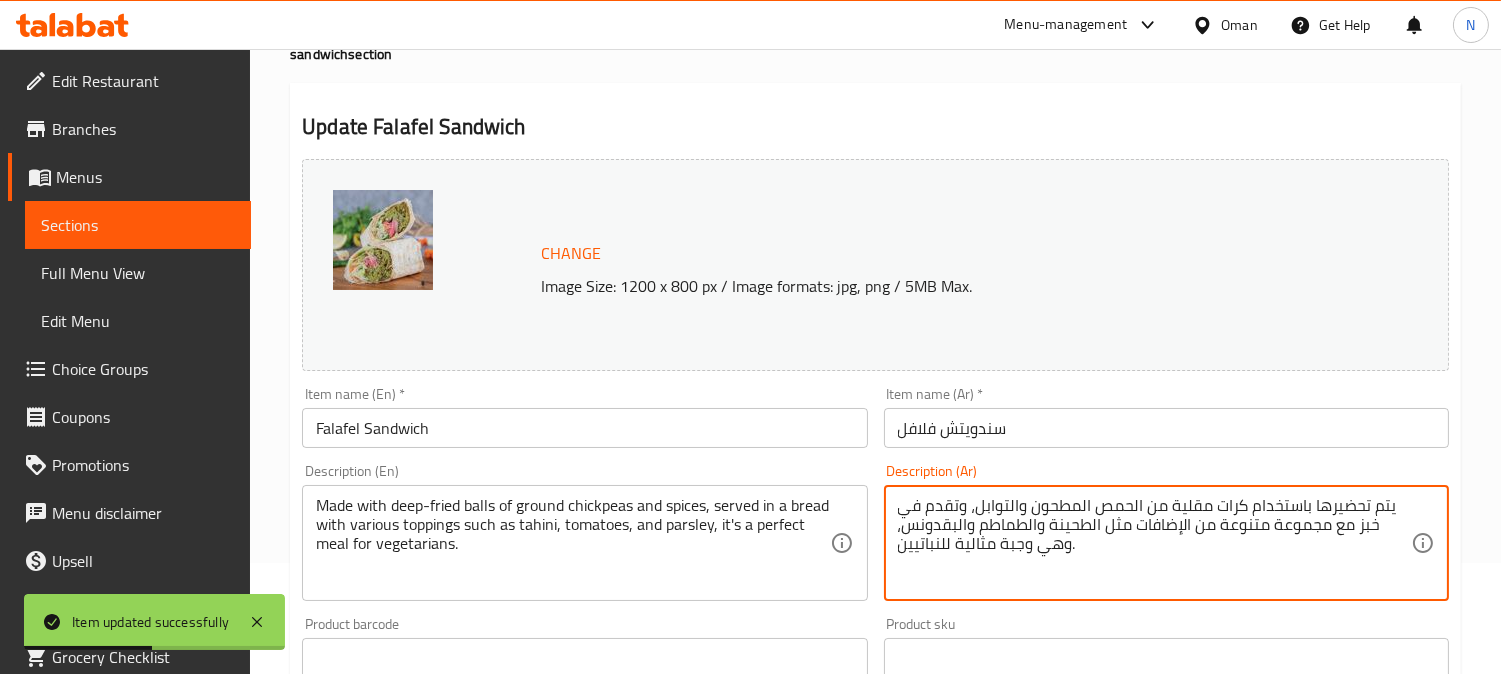 click on "يتم تحضيرها باستخدام كرات مقلية من الحمص المطحون والتوابل، وتقدم في خبز مع مجموعة متنوعة من الإضافات مثل الطحينة والطماطم والبقدونس، وهي وجبة مثالية للنباتيين." at bounding box center (1154, 543) 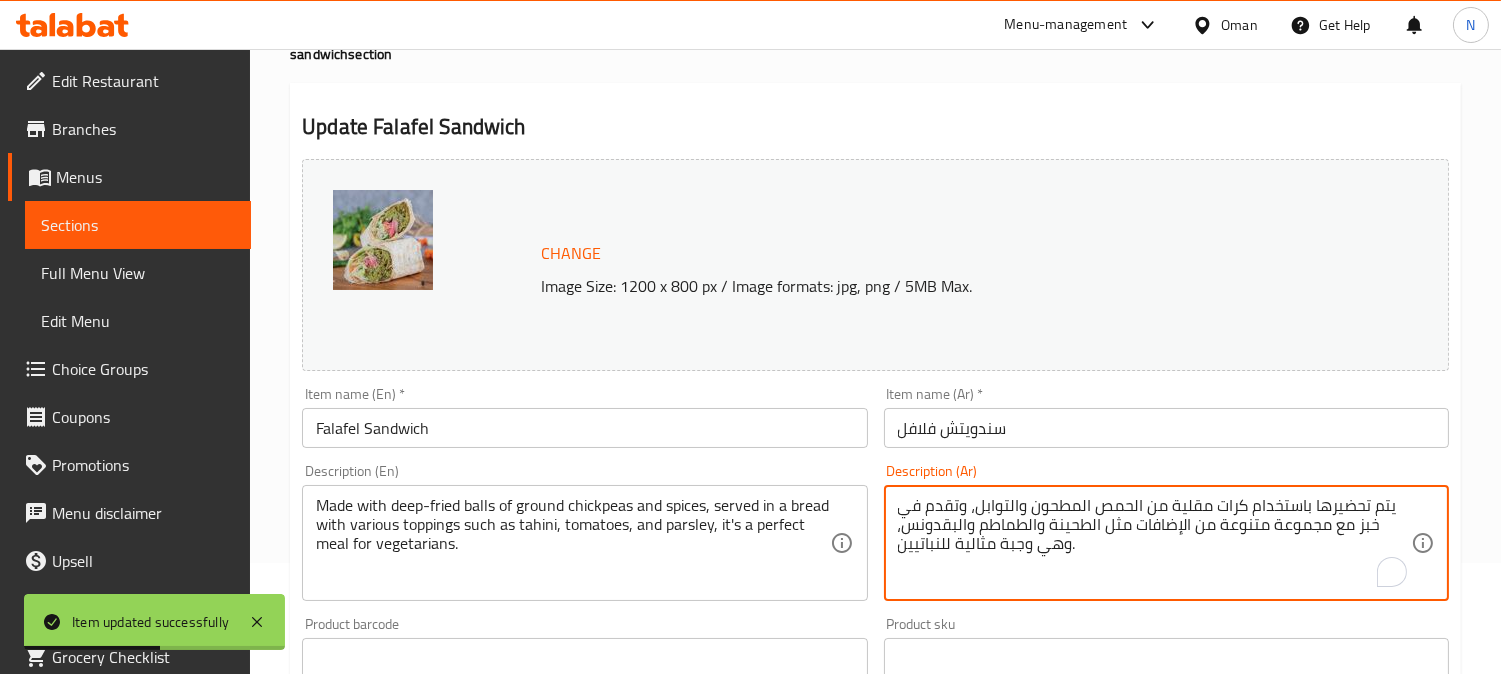 click on "يتم تحضيرها باستخدام كرات مقلية من الحمص المطحون والتوابل، وتقدم في خبز مع مجموعة متنوعة من الإضافات مثل الطحينة والطماطم والبقدونس، وهي وجبة مثالية للنباتيين." at bounding box center (1154, 543) 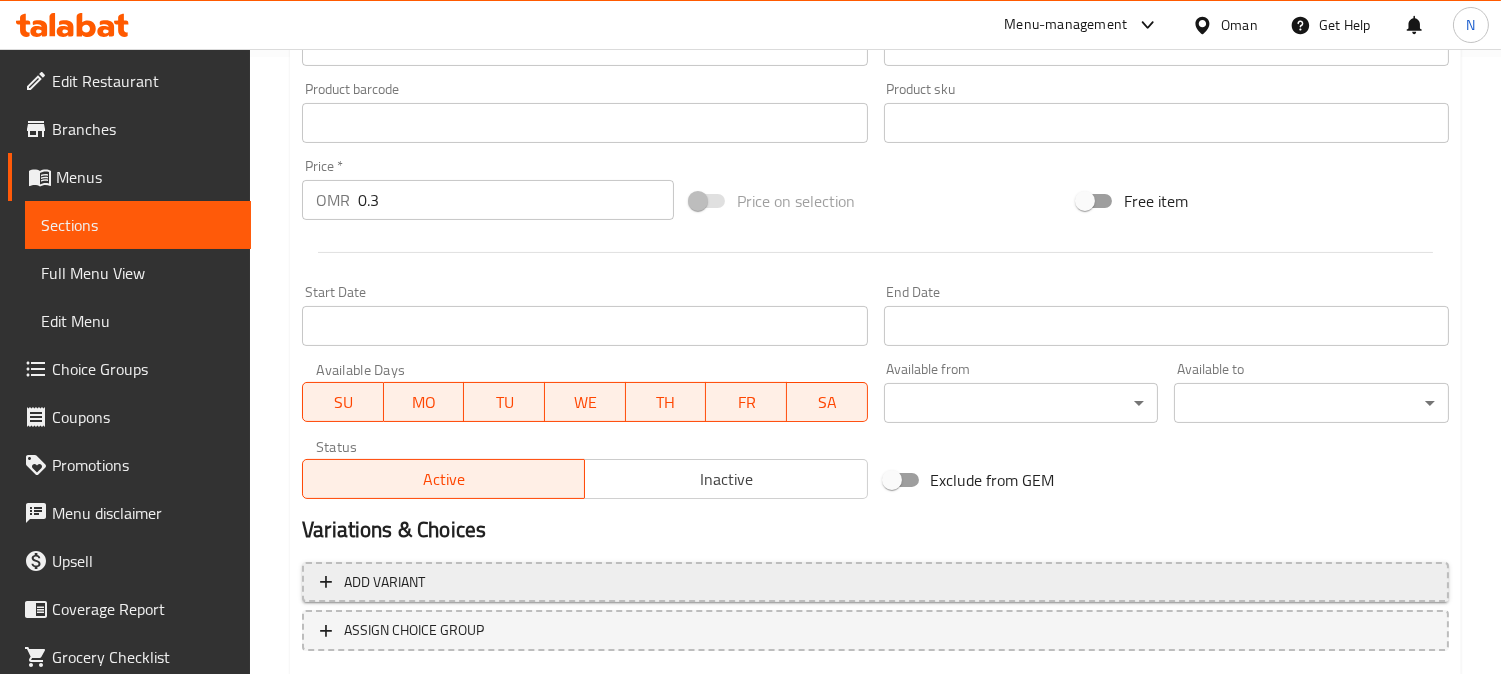 scroll, scrollTop: 666, scrollLeft: 0, axis: vertical 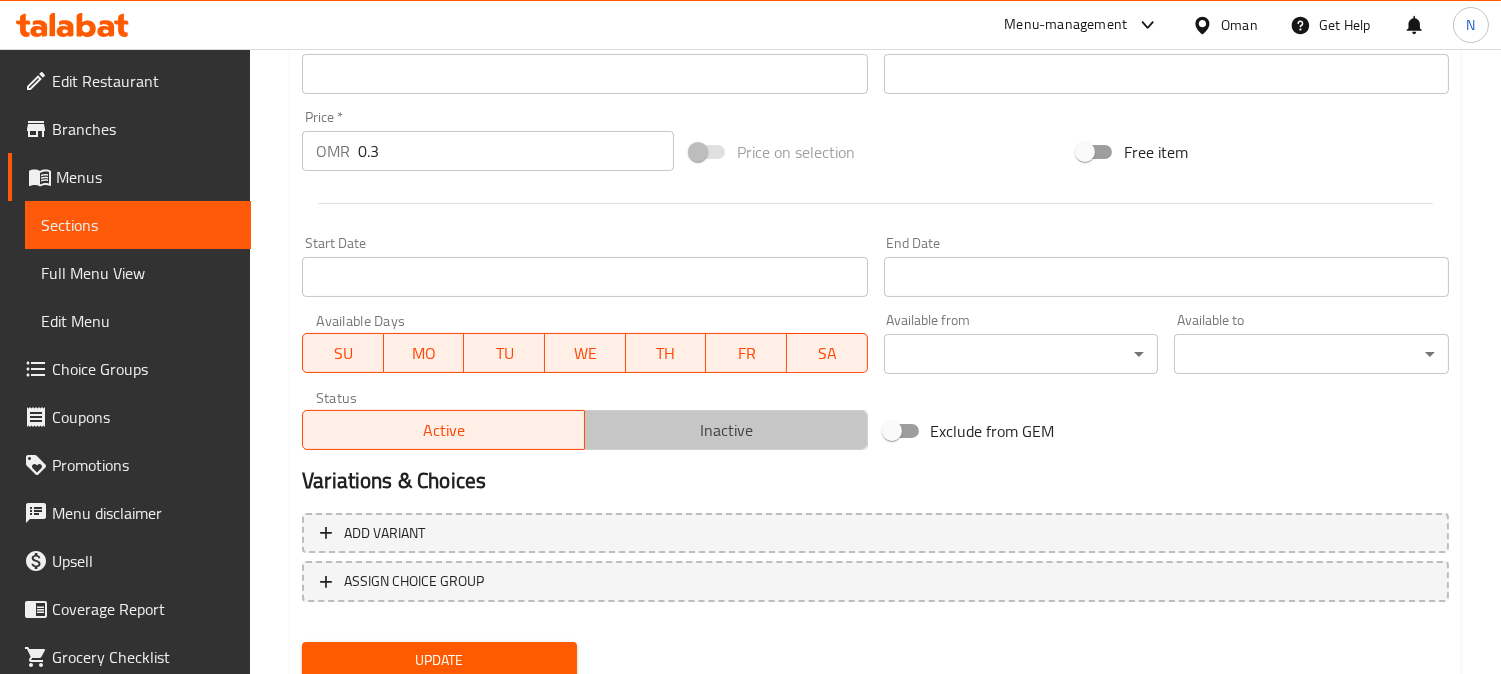 click on "Inactive" at bounding box center [726, 430] 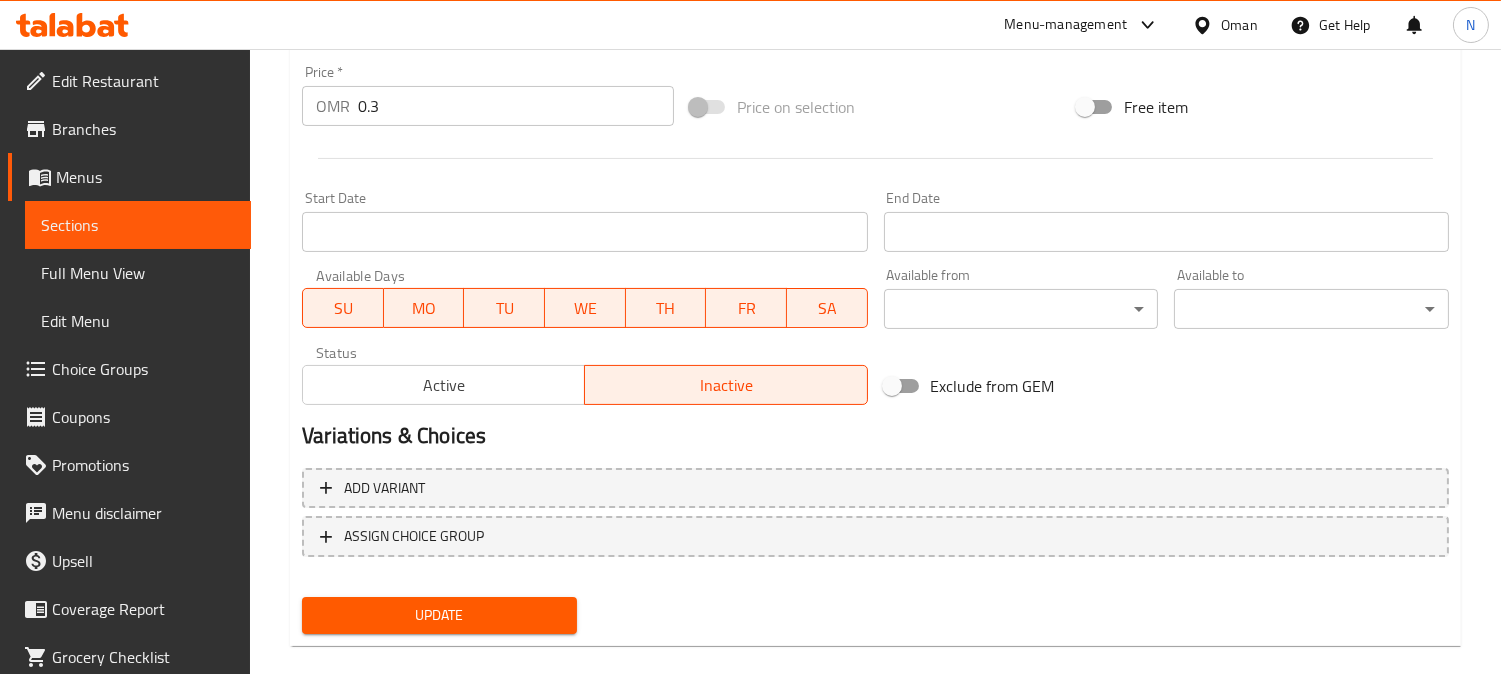 scroll, scrollTop: 735, scrollLeft: 0, axis: vertical 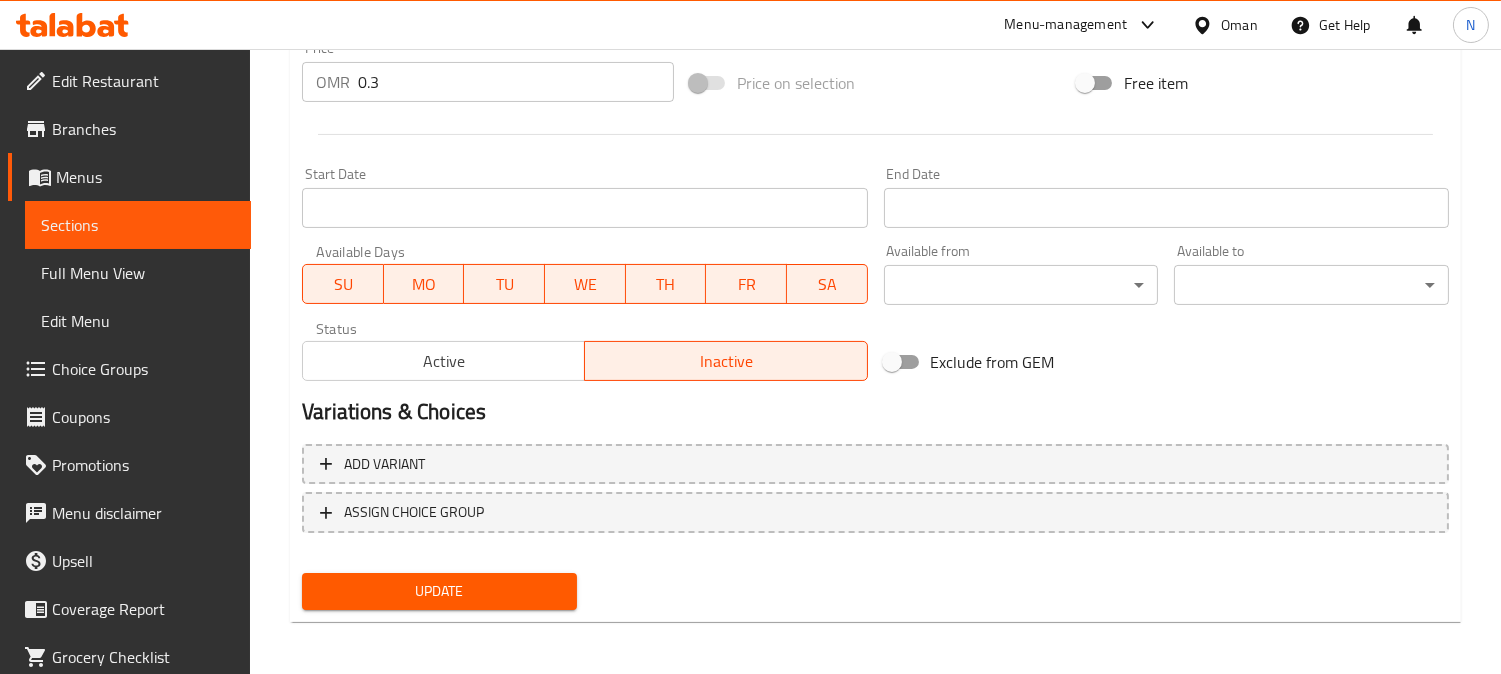click on "Update" at bounding box center [439, 591] 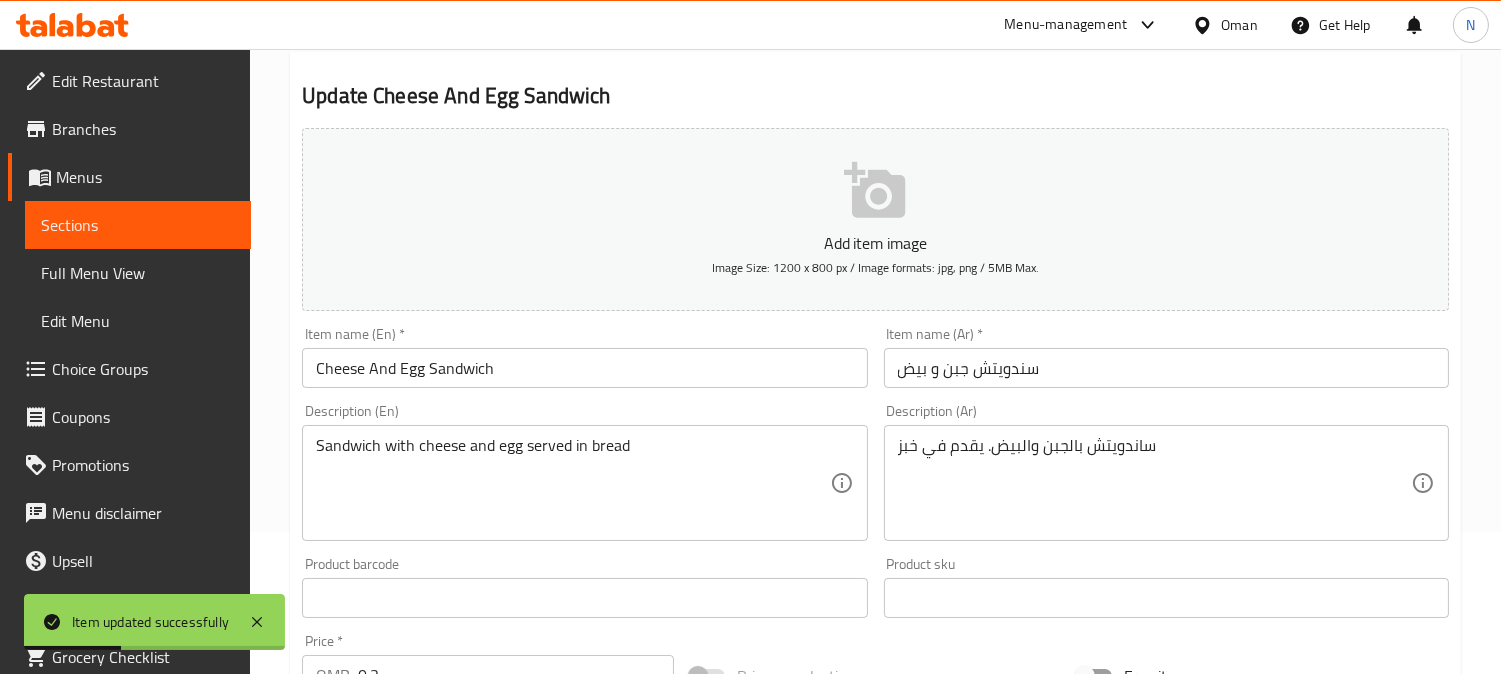 scroll, scrollTop: 68, scrollLeft: 0, axis: vertical 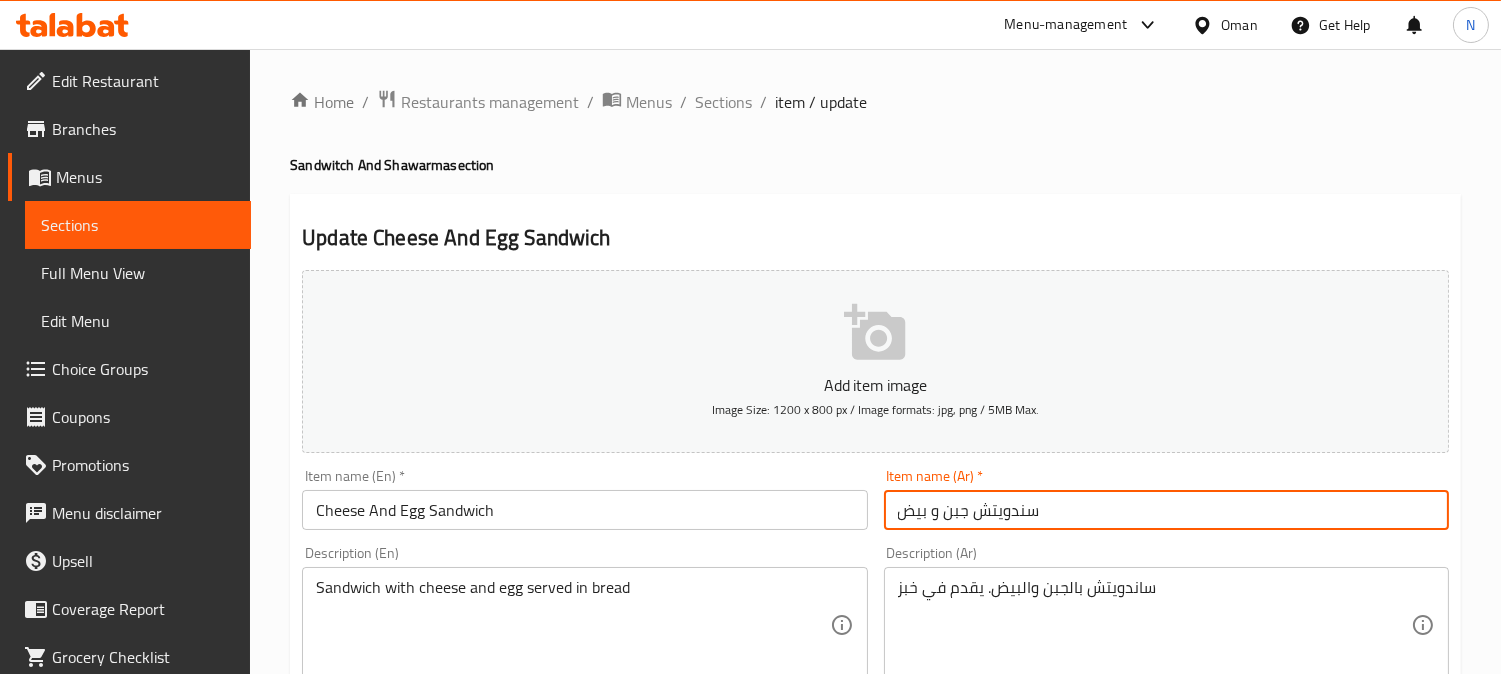 click on "سندويتش جبن و بيض" at bounding box center [1166, 510] 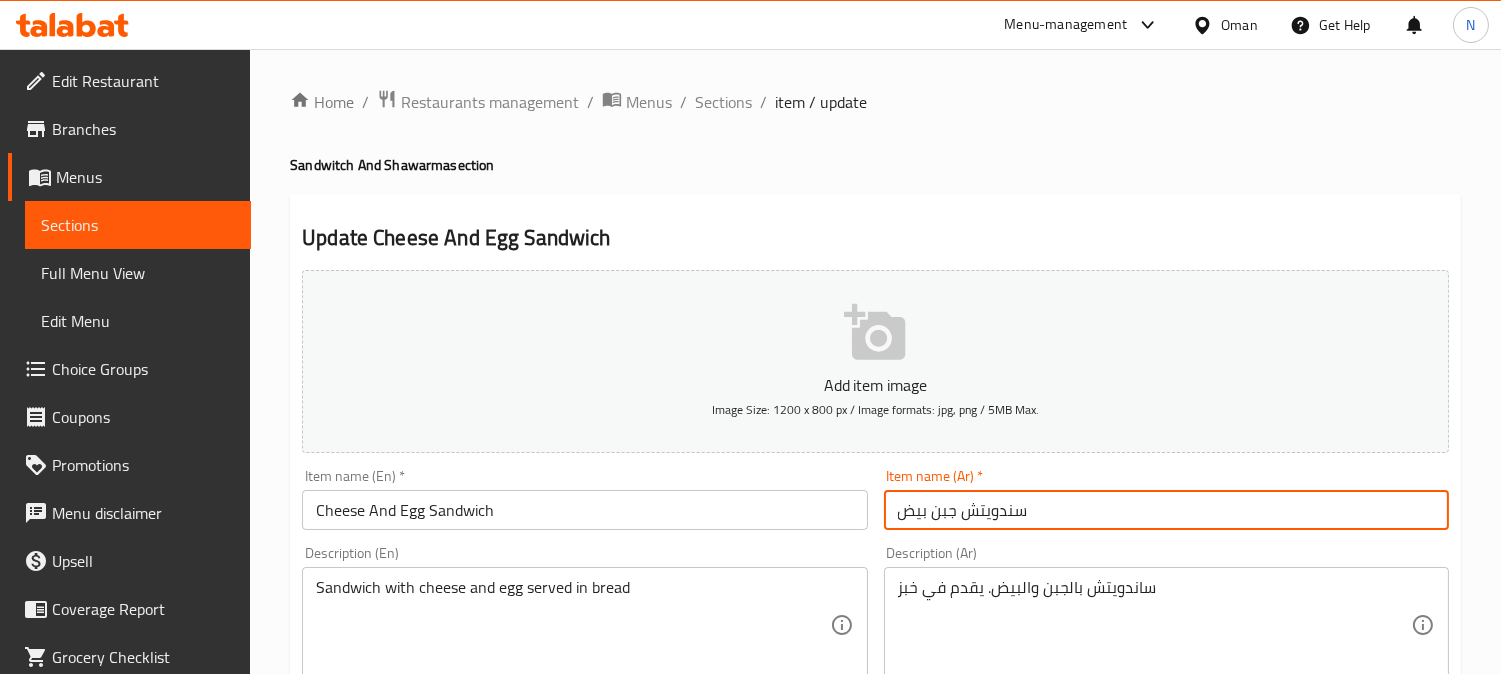 type on "سندويتش جبن بيض" 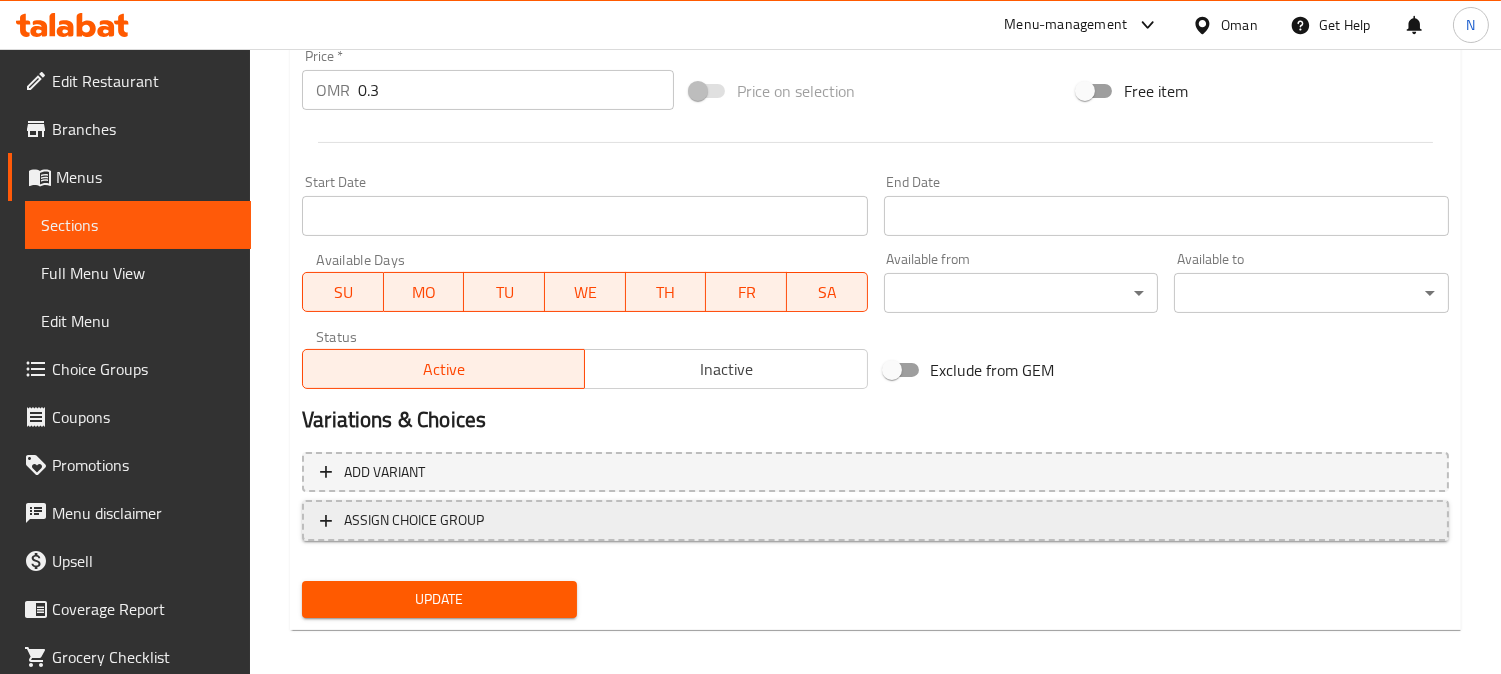 scroll, scrollTop: 735, scrollLeft: 0, axis: vertical 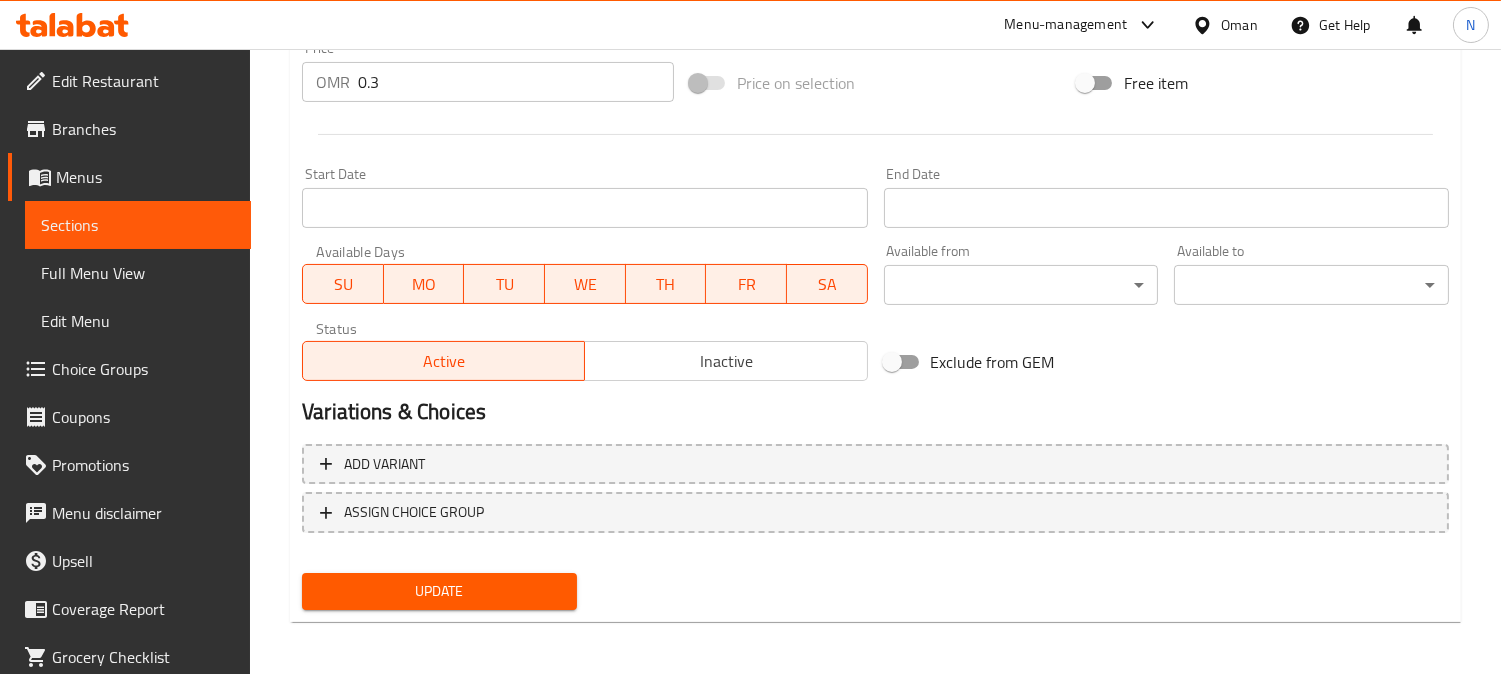 click on "Update" at bounding box center [439, 591] 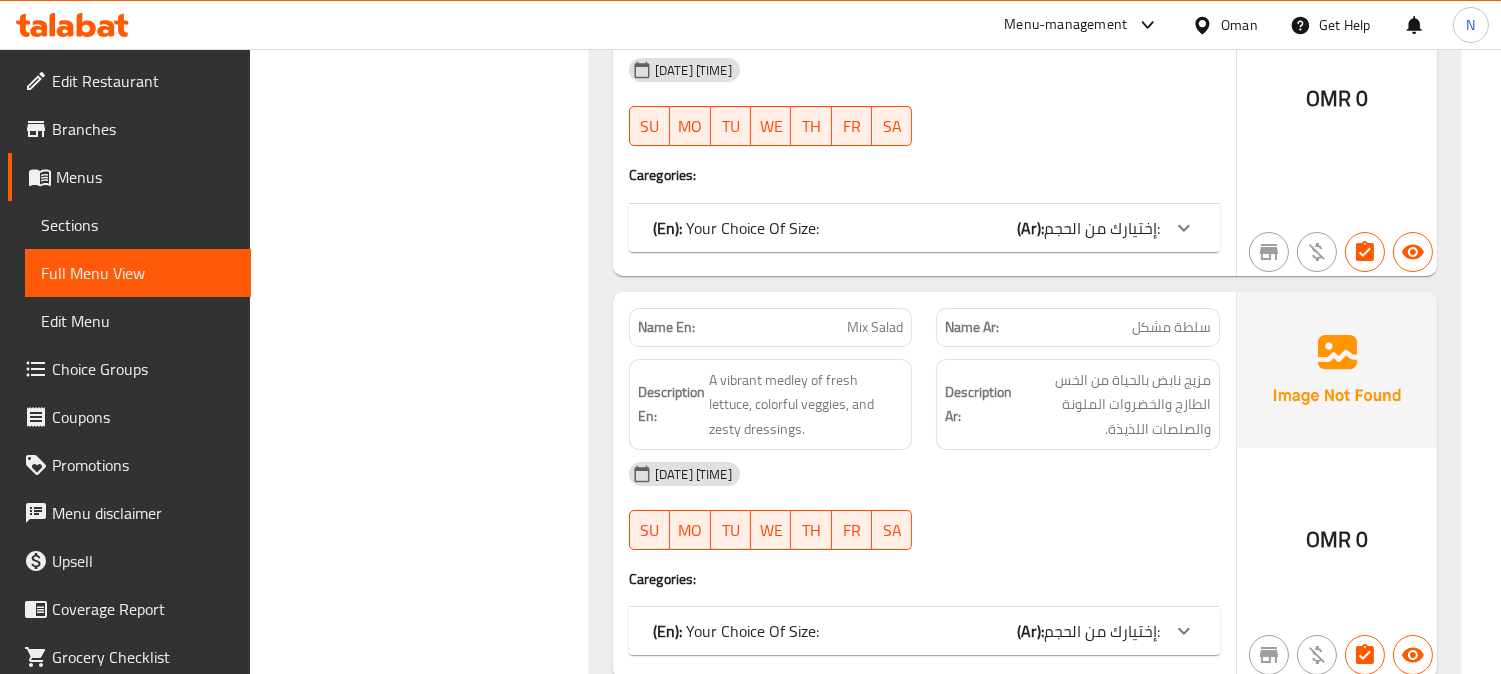 scroll, scrollTop: 12883, scrollLeft: 0, axis: vertical 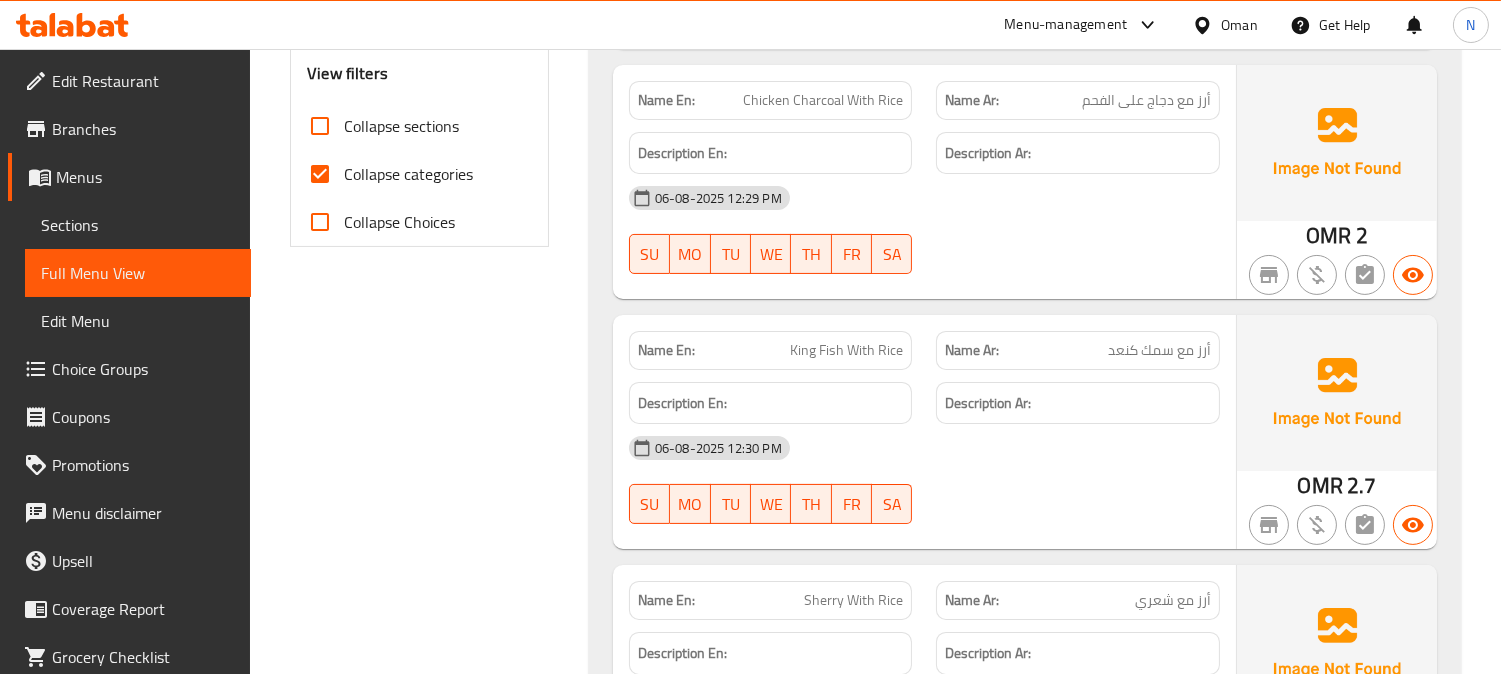 click on "Collapse categories" at bounding box center (320, 174) 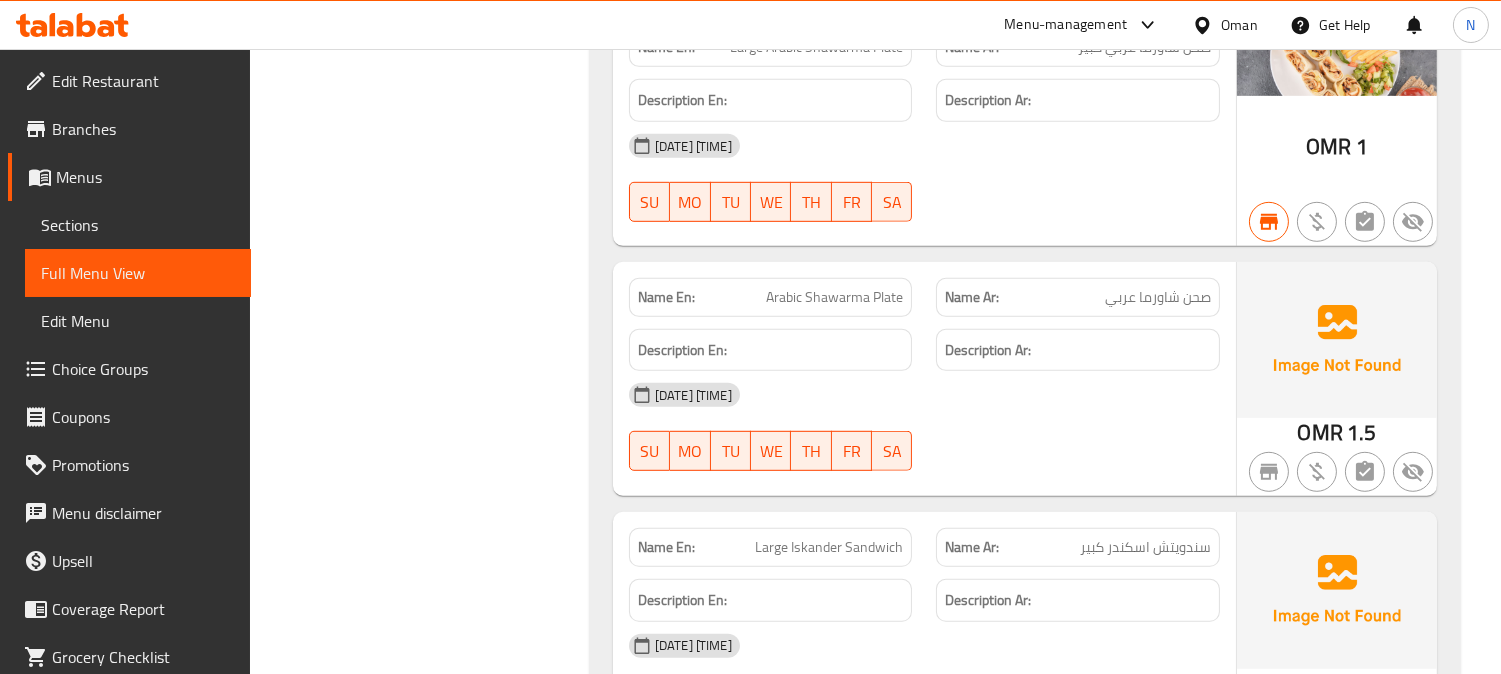 scroll, scrollTop: 2683, scrollLeft: 0, axis: vertical 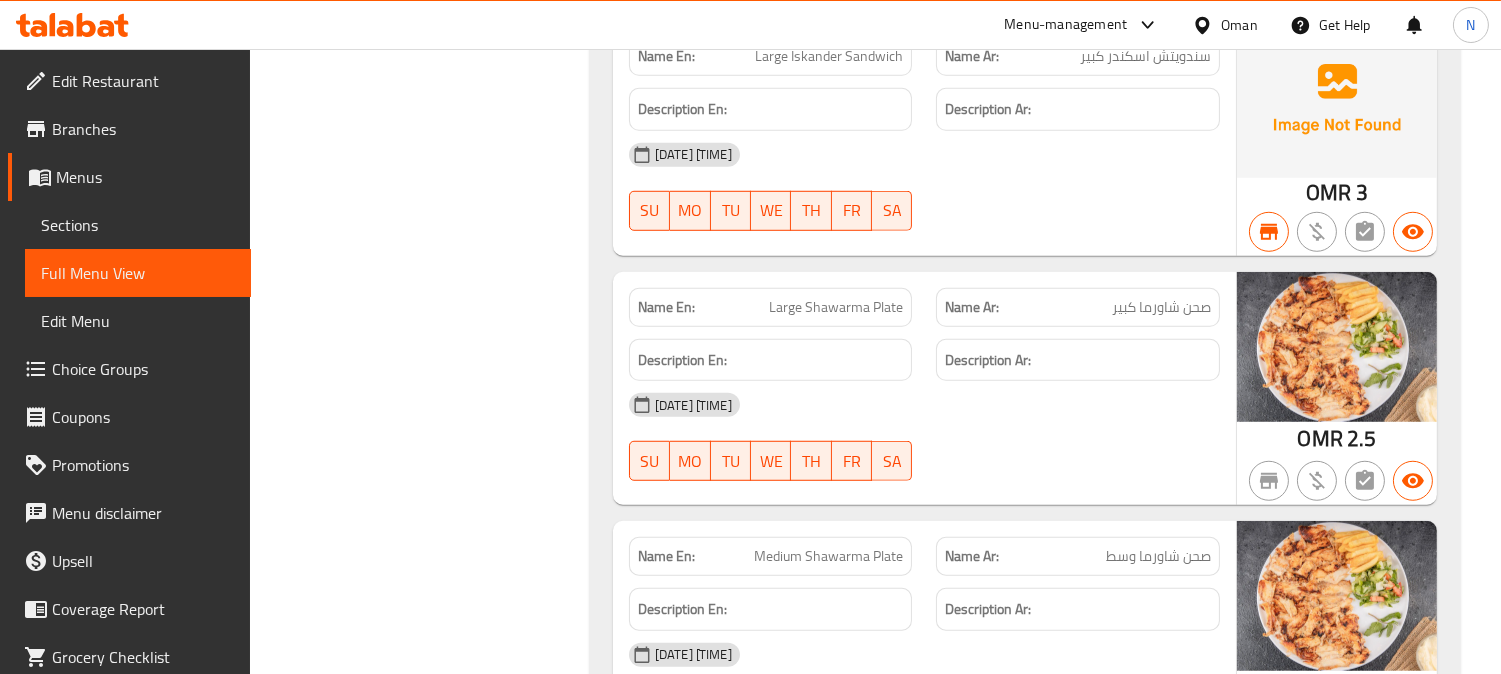 click on "صحن شاورما كبير" at bounding box center [1159, -1556] 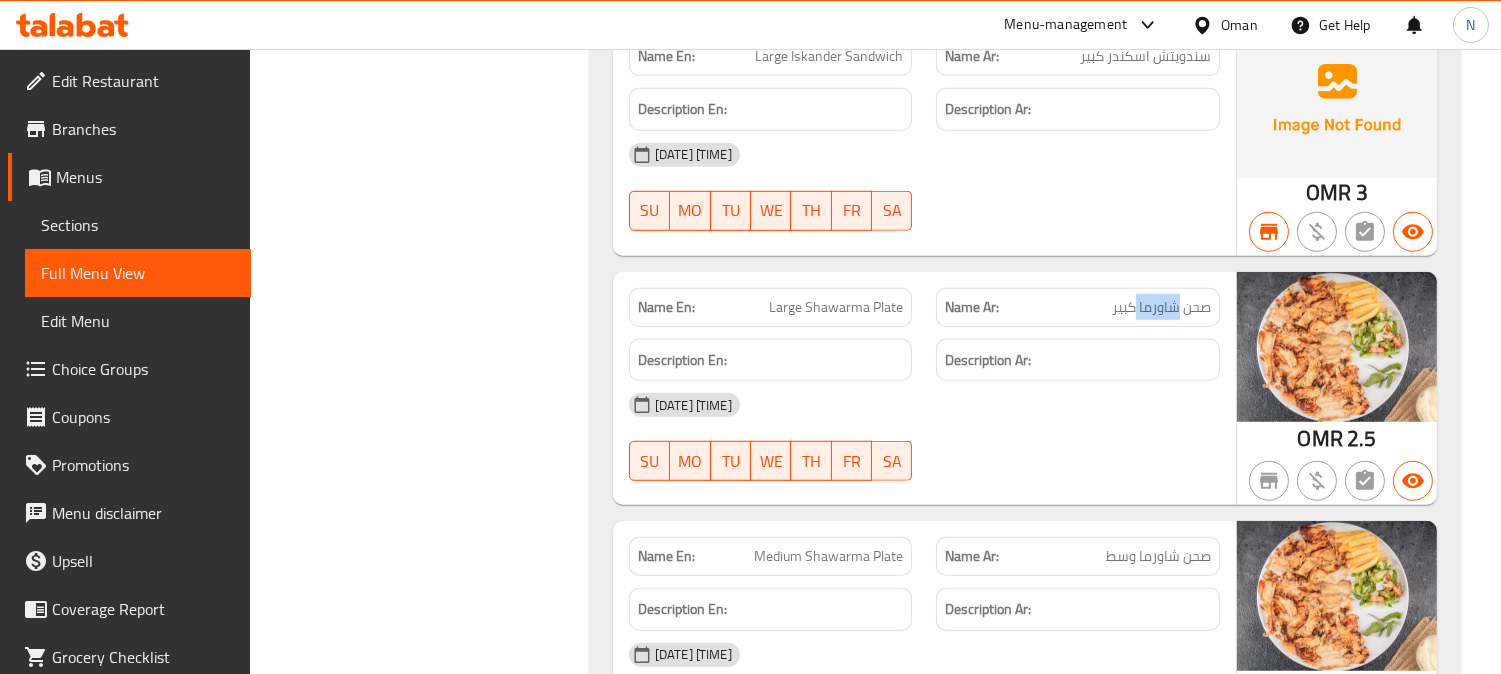 click on "صحن شاورما كبير" at bounding box center (1159, -1556) 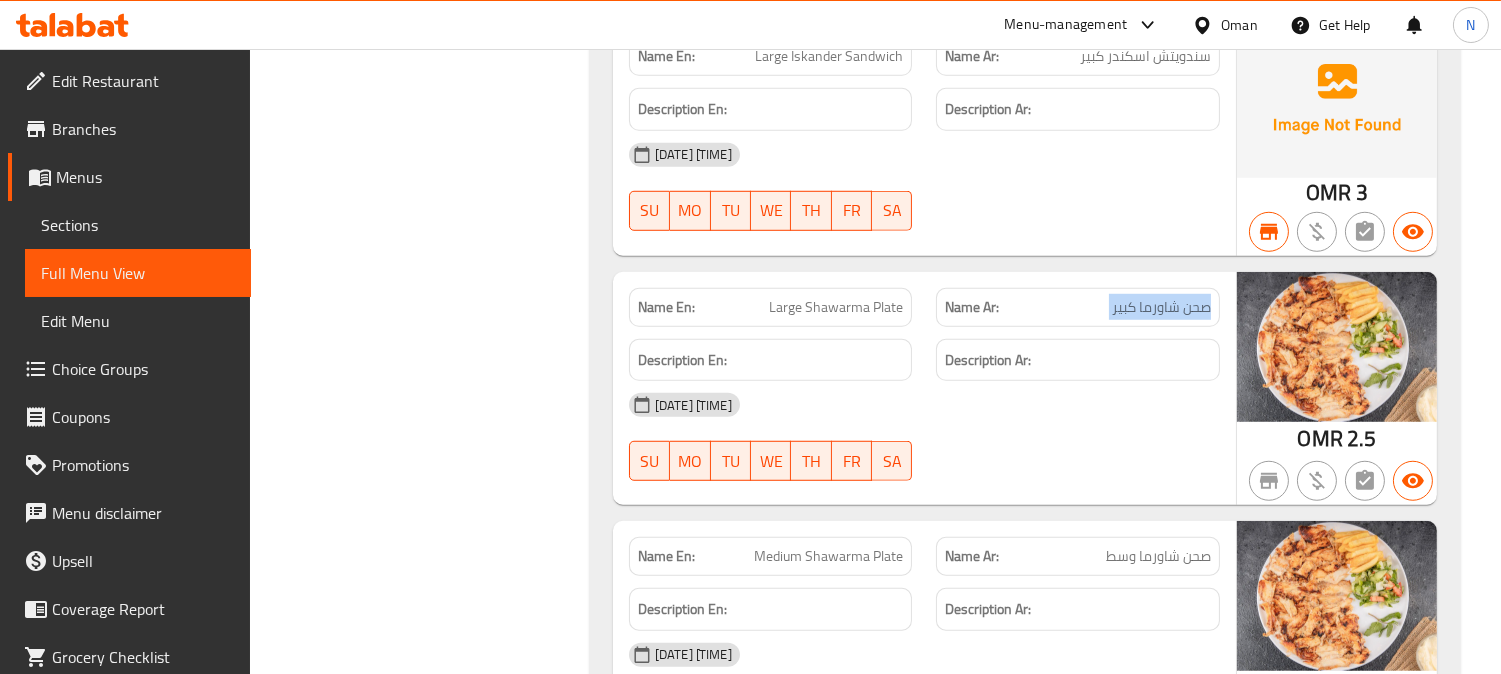 click on "صحن شاورما كبير" at bounding box center (1159, -1556) 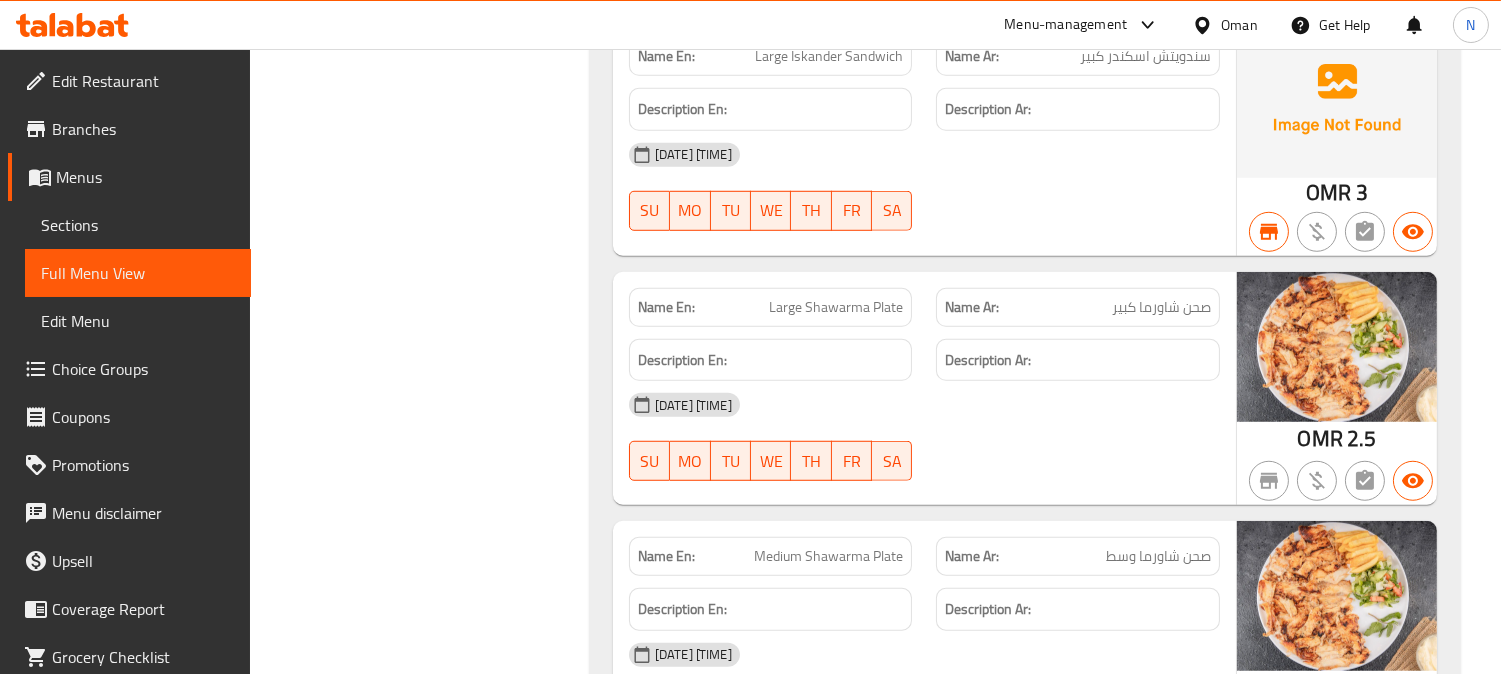 click on "Large Shawarma Plate" at bounding box center (846, -1556) 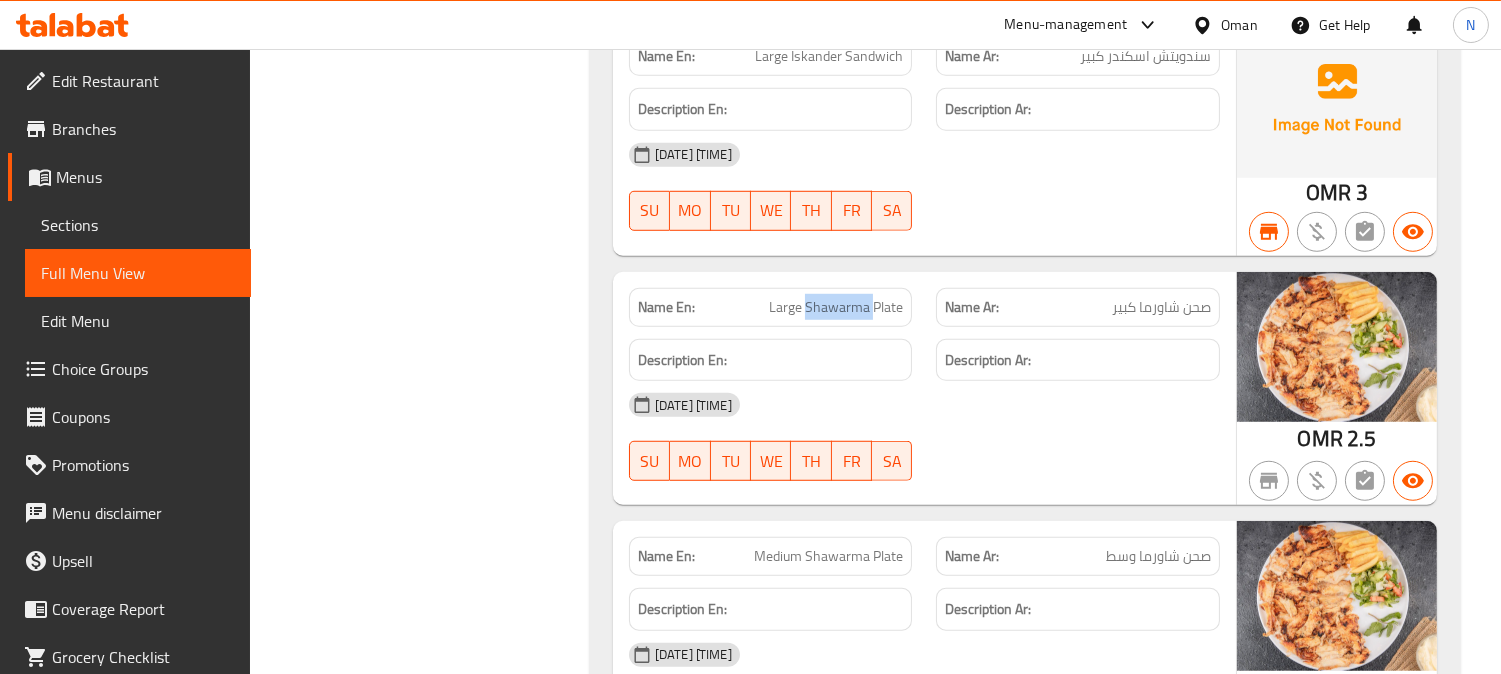 click on "Large Shawarma Plate" at bounding box center [846, -1556] 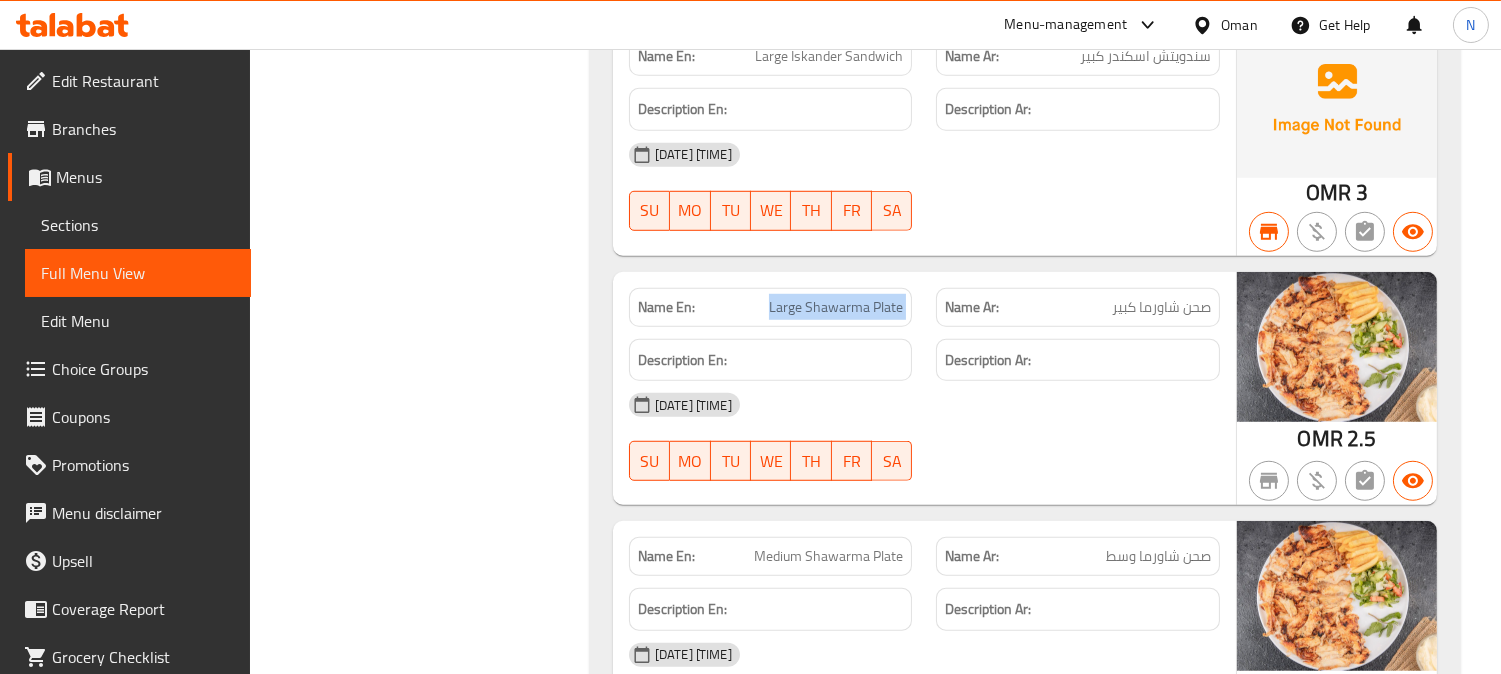 click on "Large Shawarma Plate" at bounding box center [846, -1556] 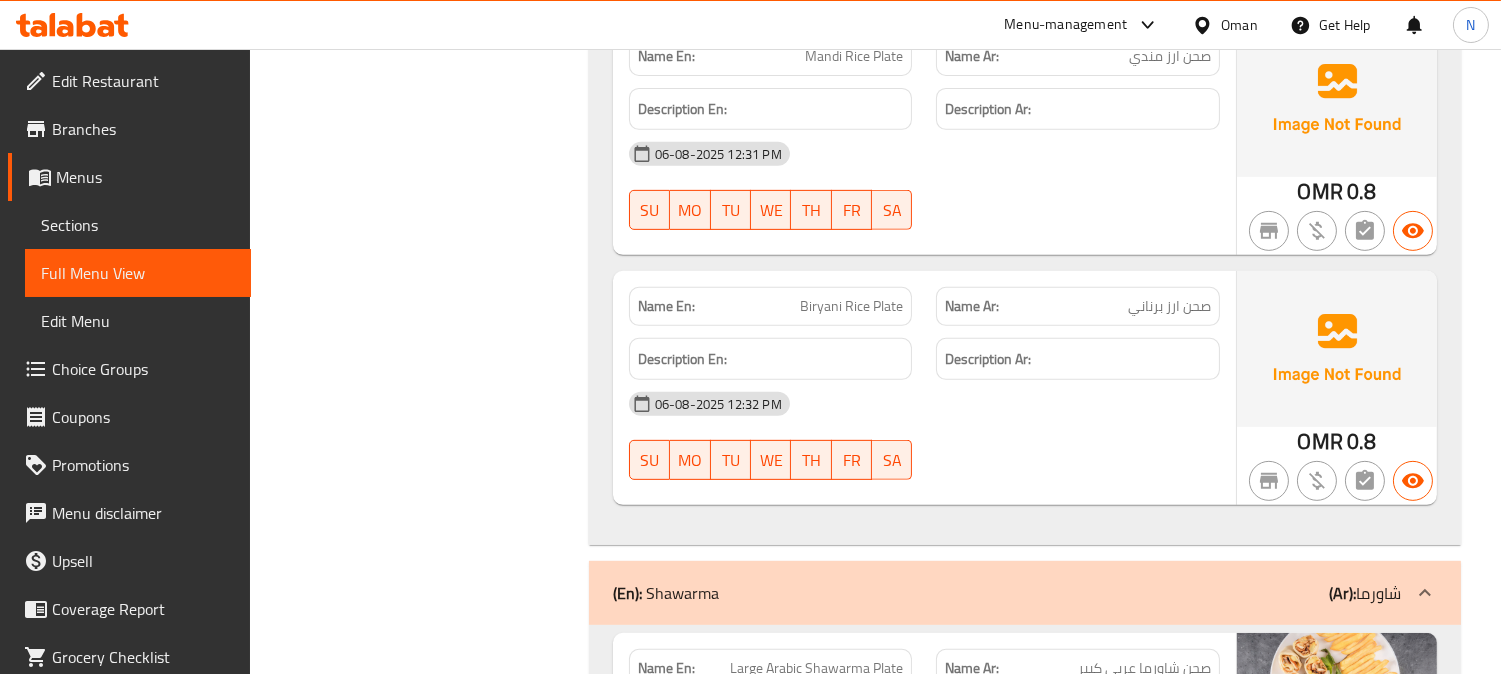 scroll, scrollTop: 3795, scrollLeft: 0, axis: vertical 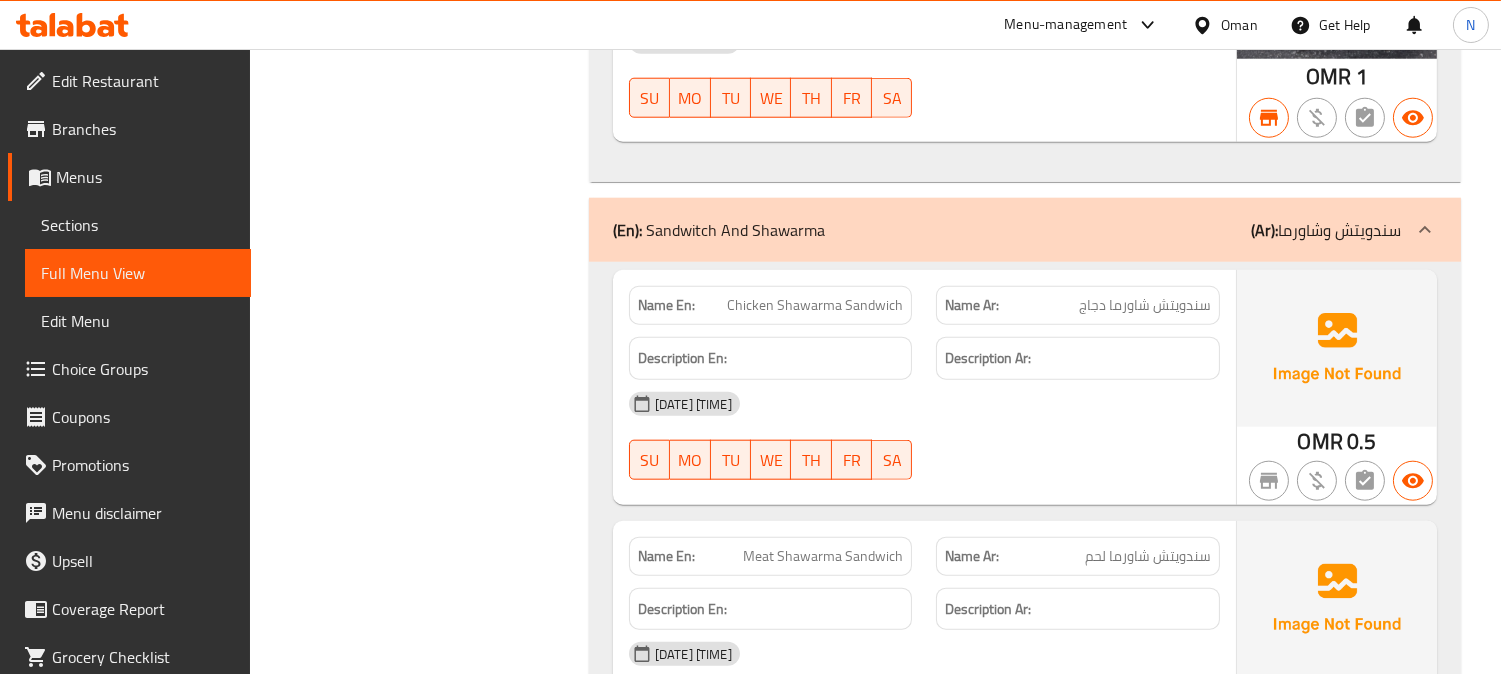 click on "(En):   Sandwitch And Shawarma (Ar): سندويتش وشاورما" at bounding box center [1007, -3494] 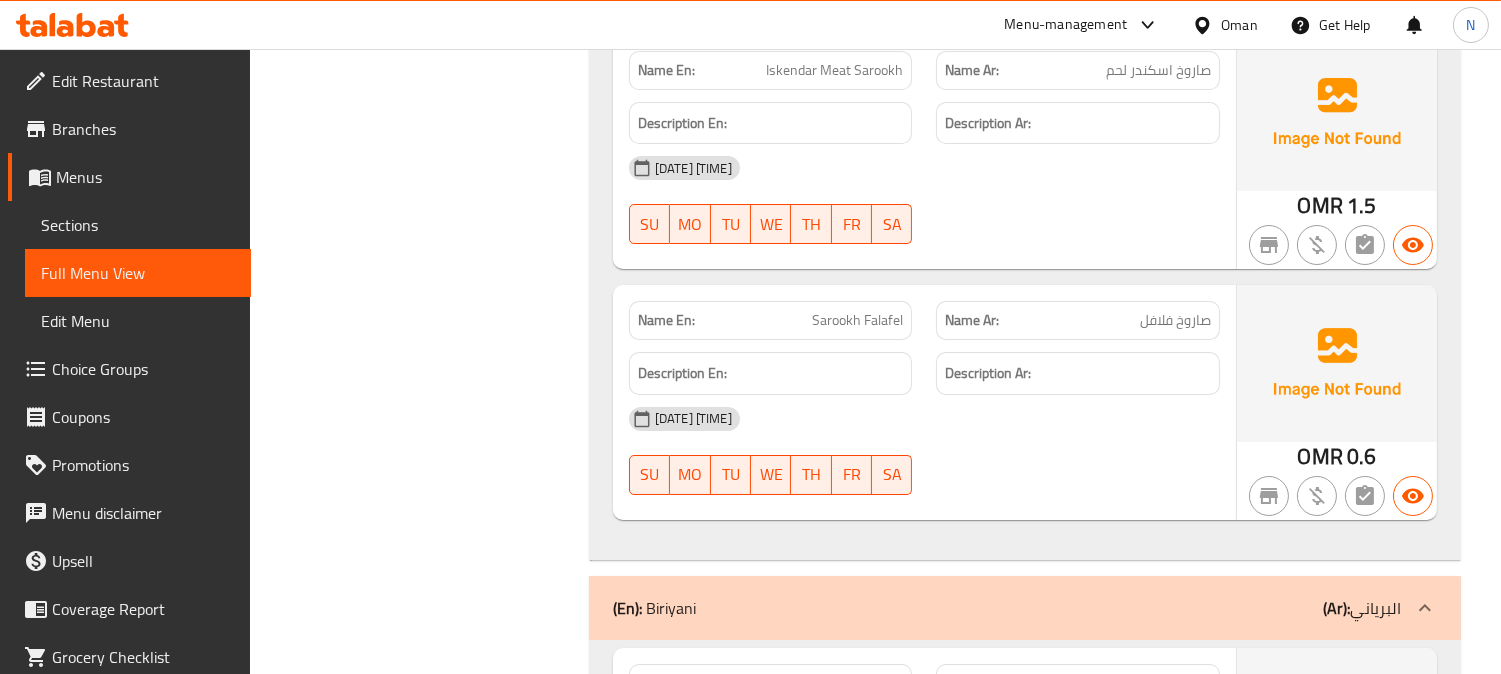 scroll, scrollTop: 24378, scrollLeft: 0, axis: vertical 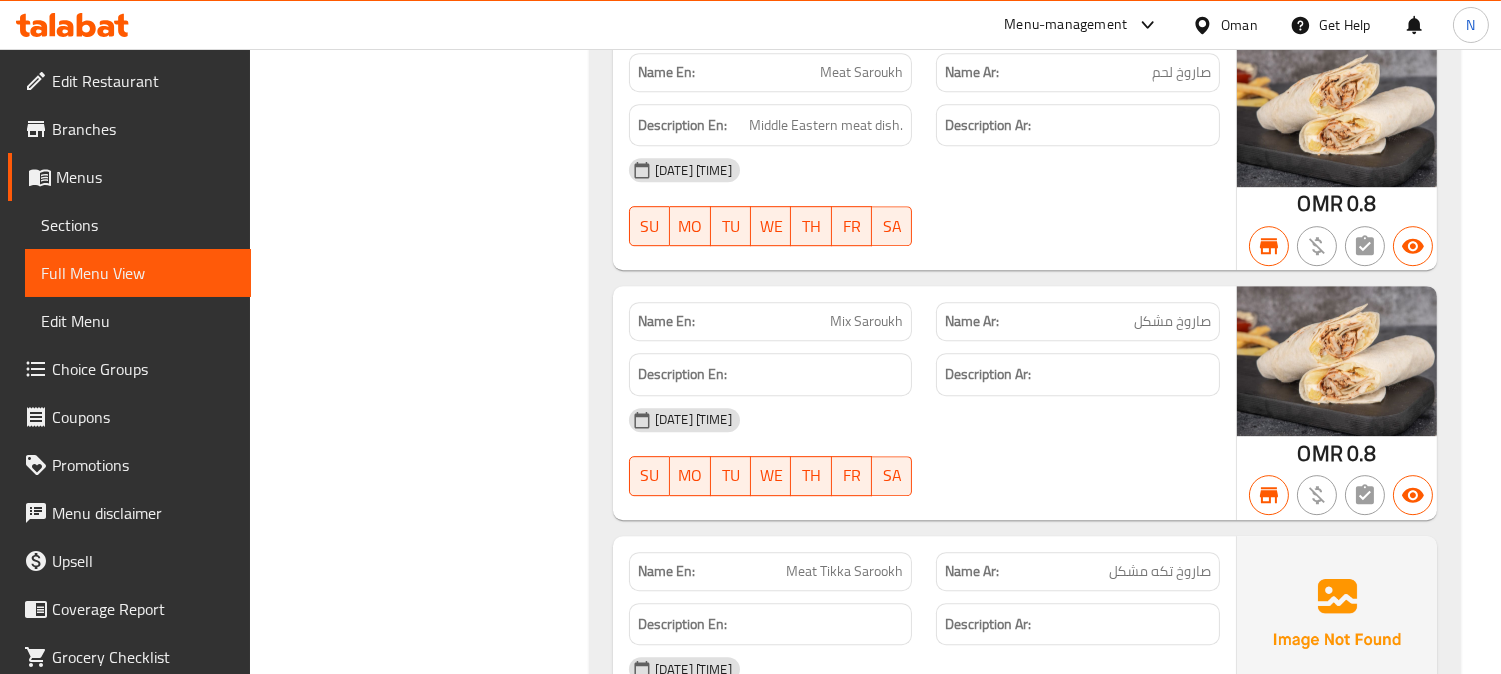 click on "Mix Saroukh" at bounding box center [823, -23501] 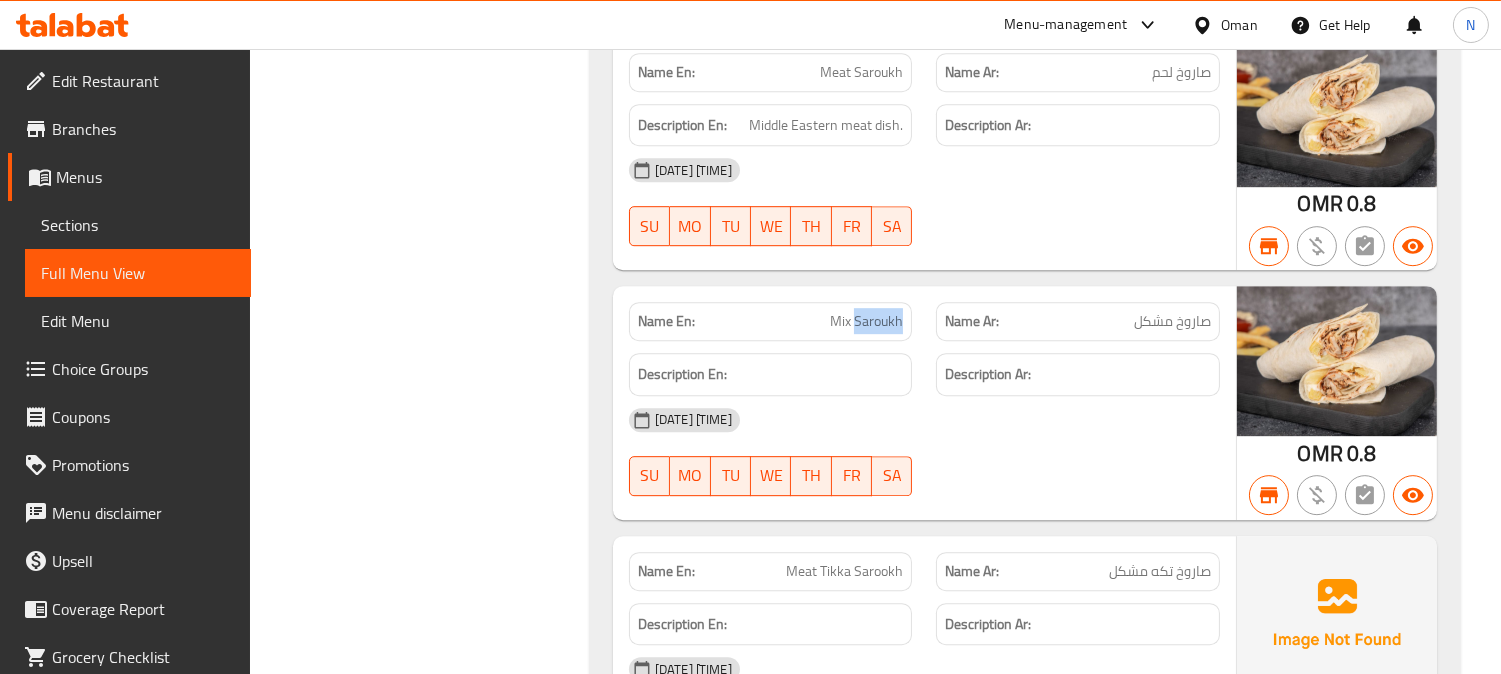click on "Mix Saroukh" at bounding box center (823, -23501) 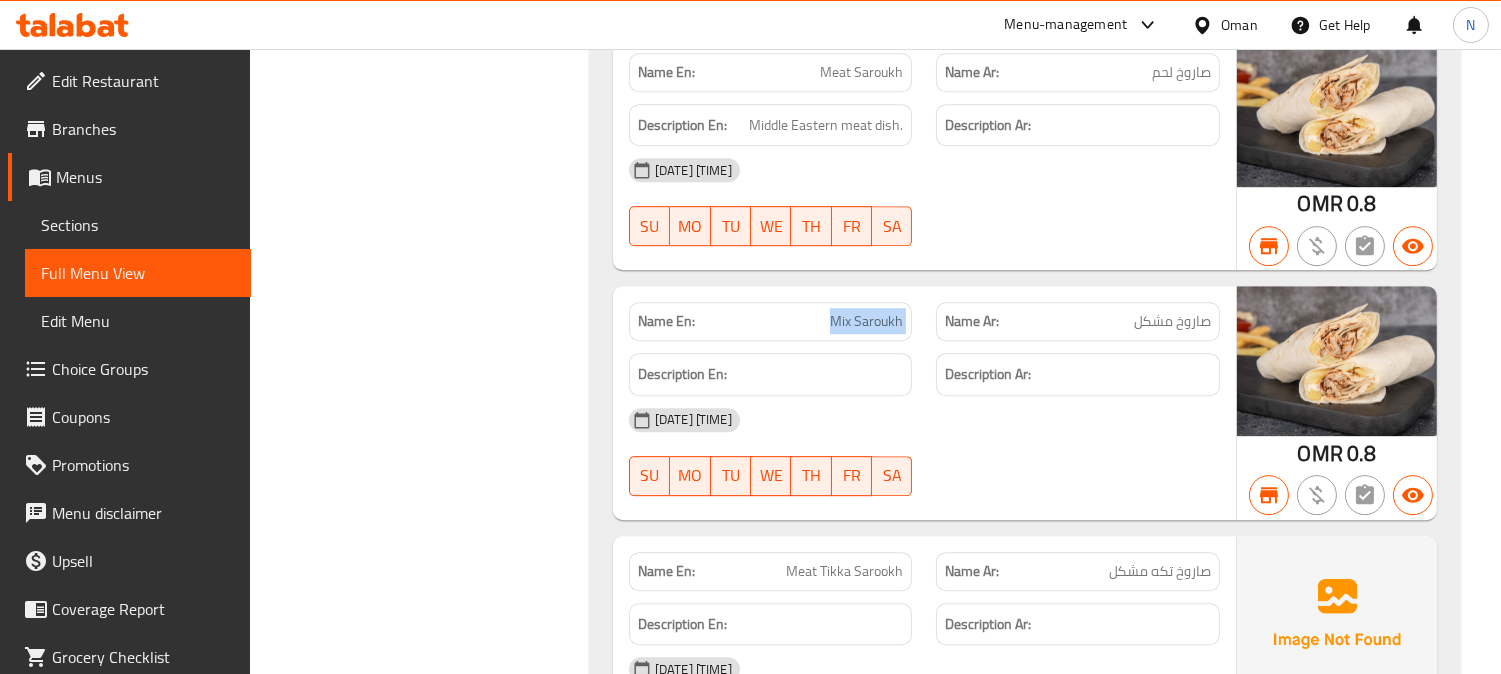 click on "Mix Saroukh" at bounding box center (823, -23501) 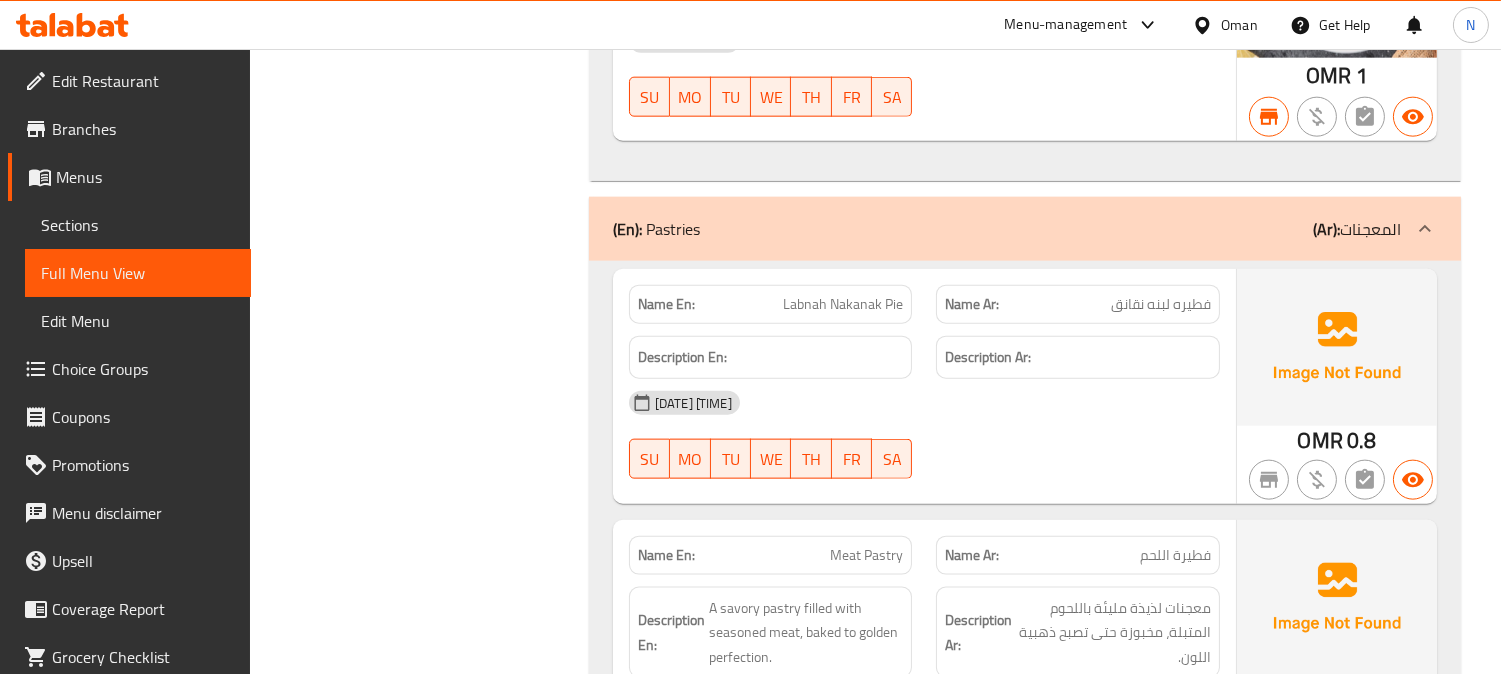 scroll, scrollTop: 20578, scrollLeft: 0, axis: vertical 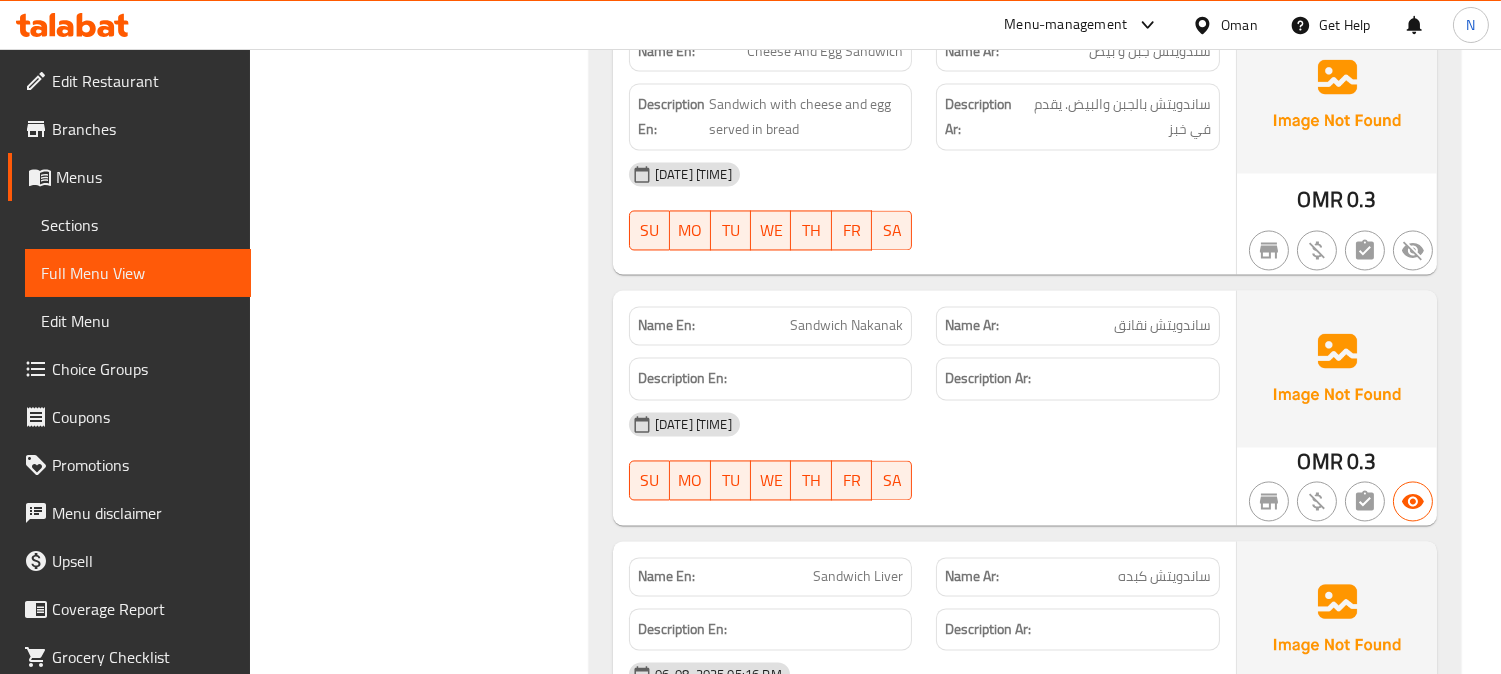 click on "ساندويتش  نقانق" at bounding box center (1159, -19451) 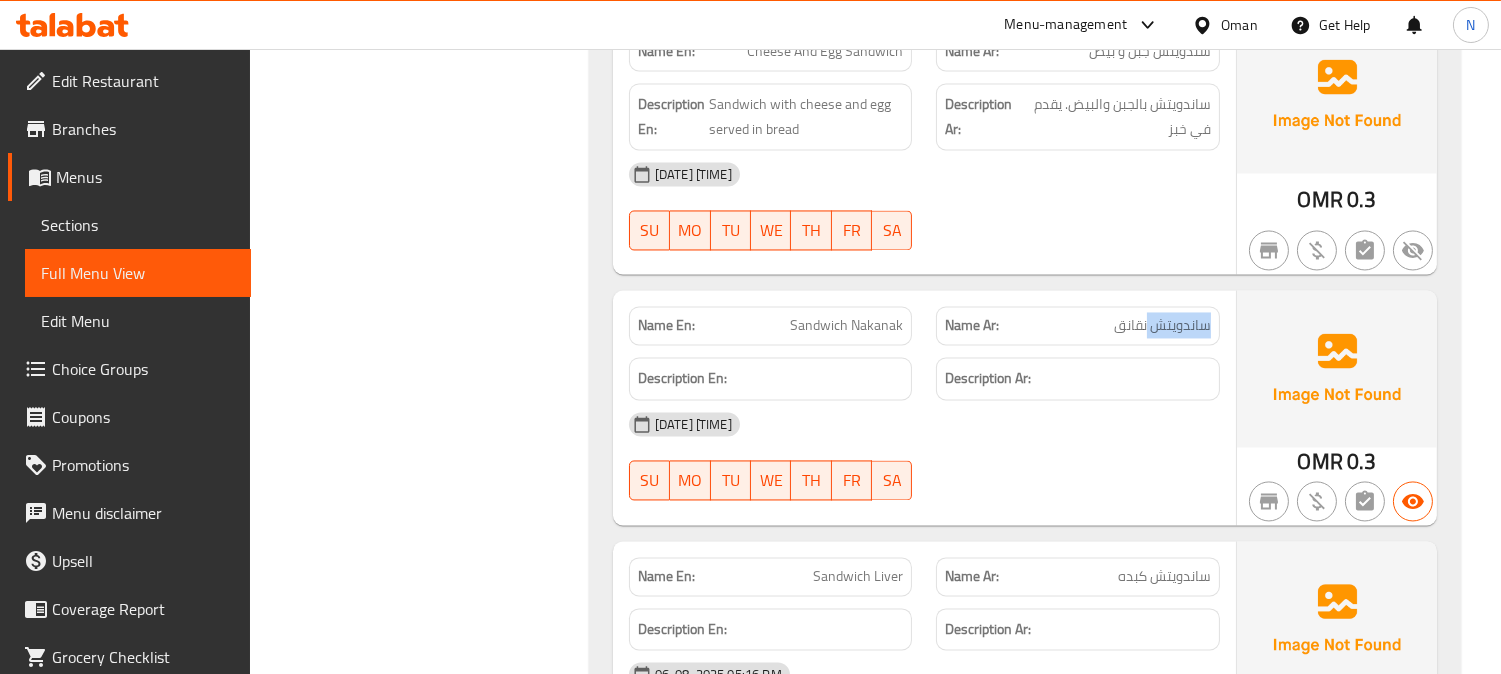 click on "ساندويتش  نقانق" at bounding box center [1159, -19451] 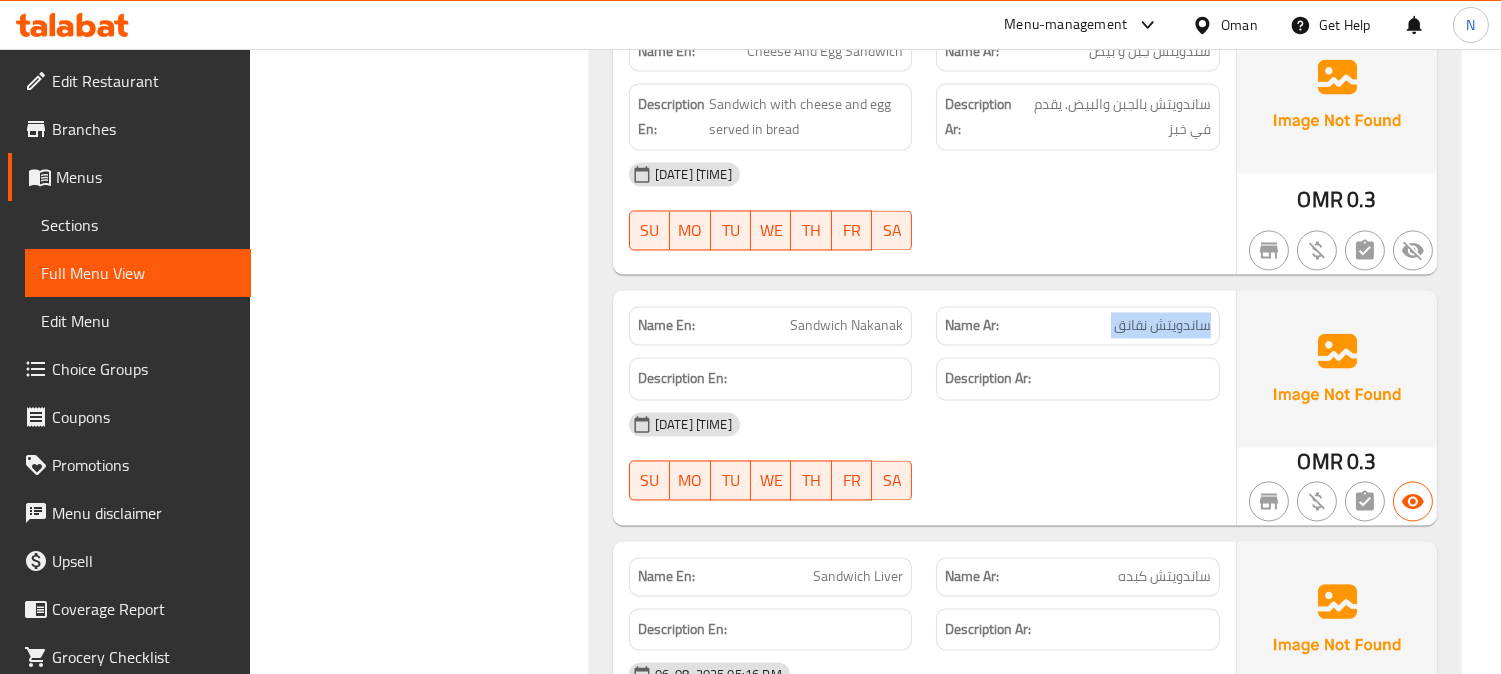 click on "ساندويتش  نقانق" at bounding box center [1159, -19451] 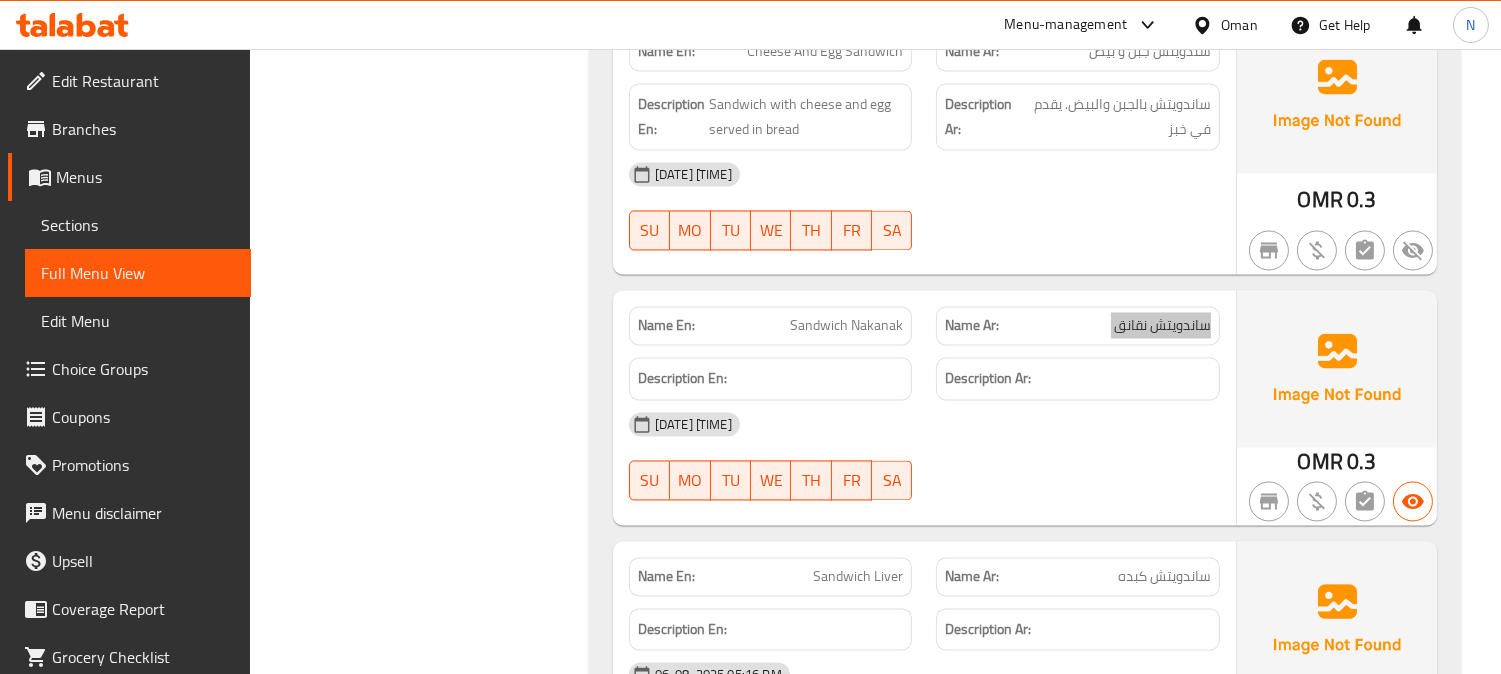scroll, scrollTop: 23396, scrollLeft: 0, axis: vertical 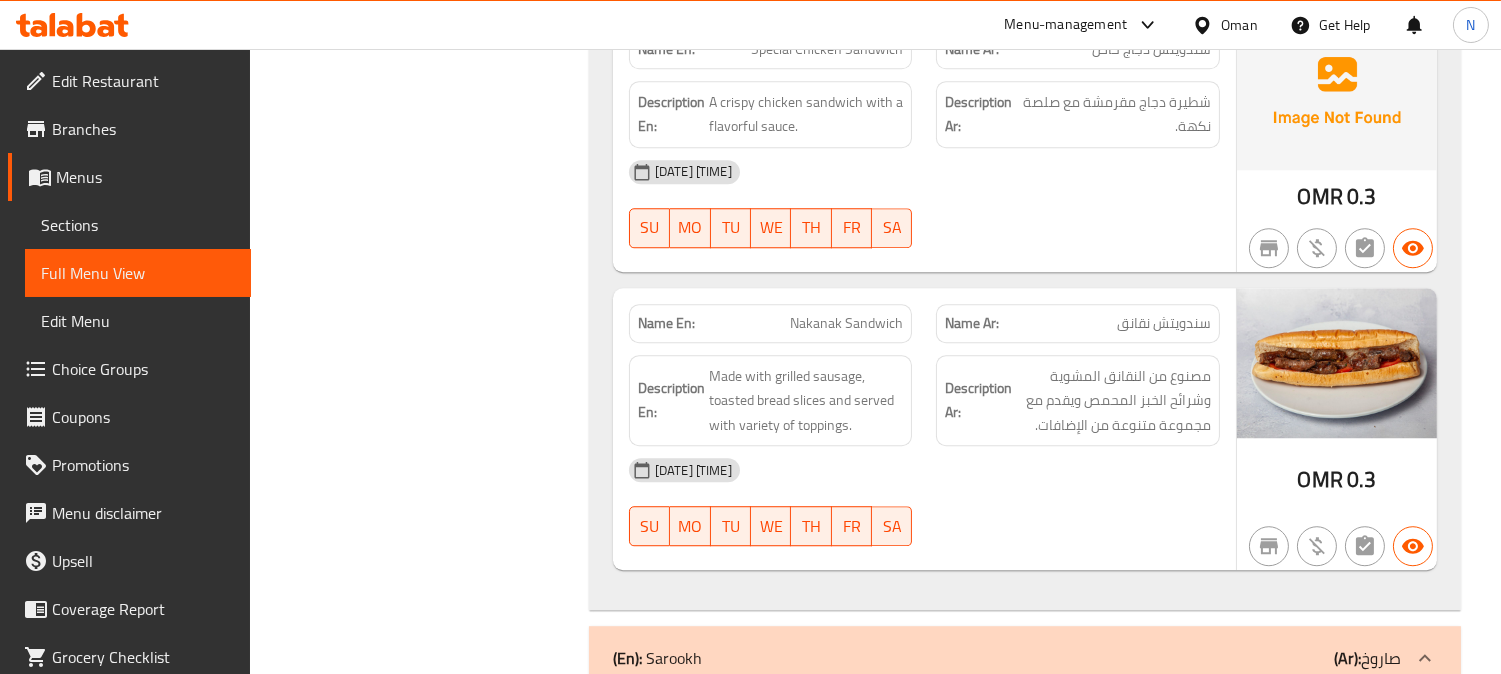 click on "سندويتش نقانق" at bounding box center [1158, -15107] 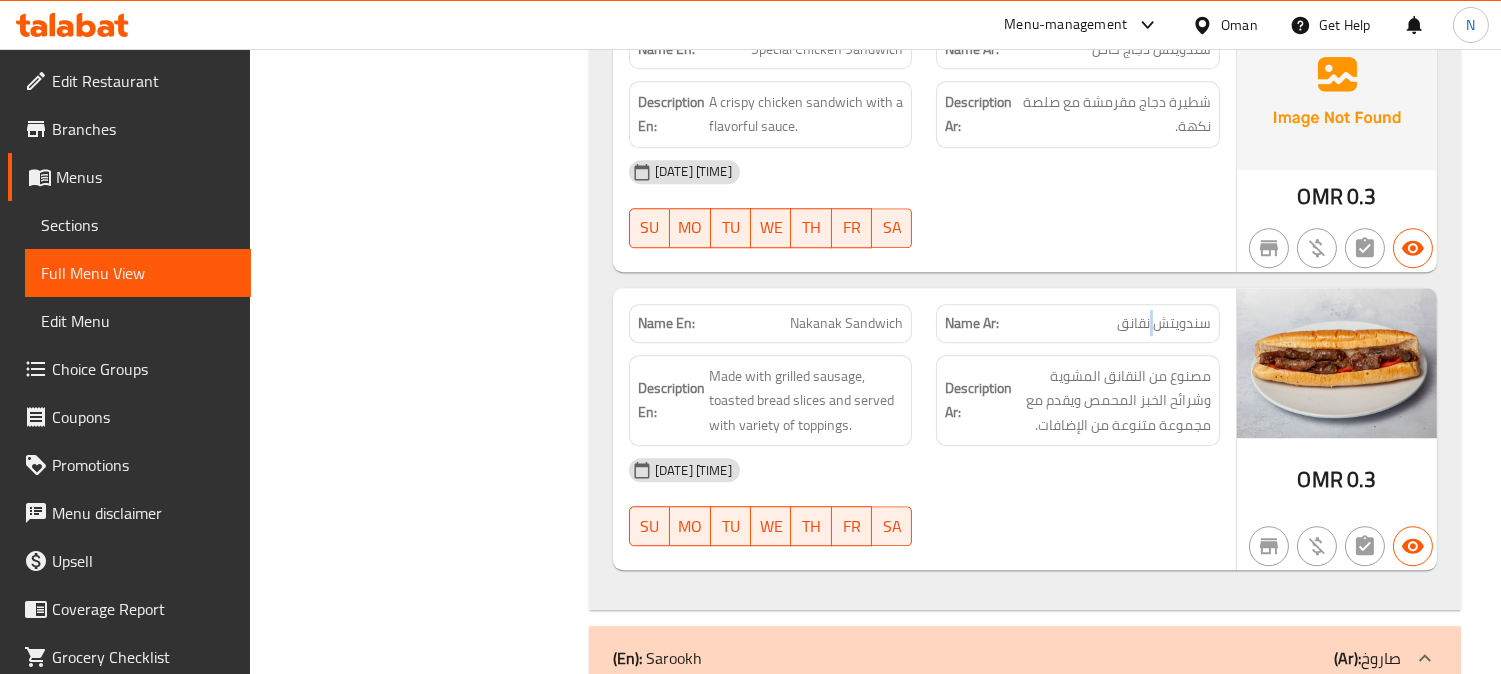 click on "سندويتش نقانق" at bounding box center [1158, -15107] 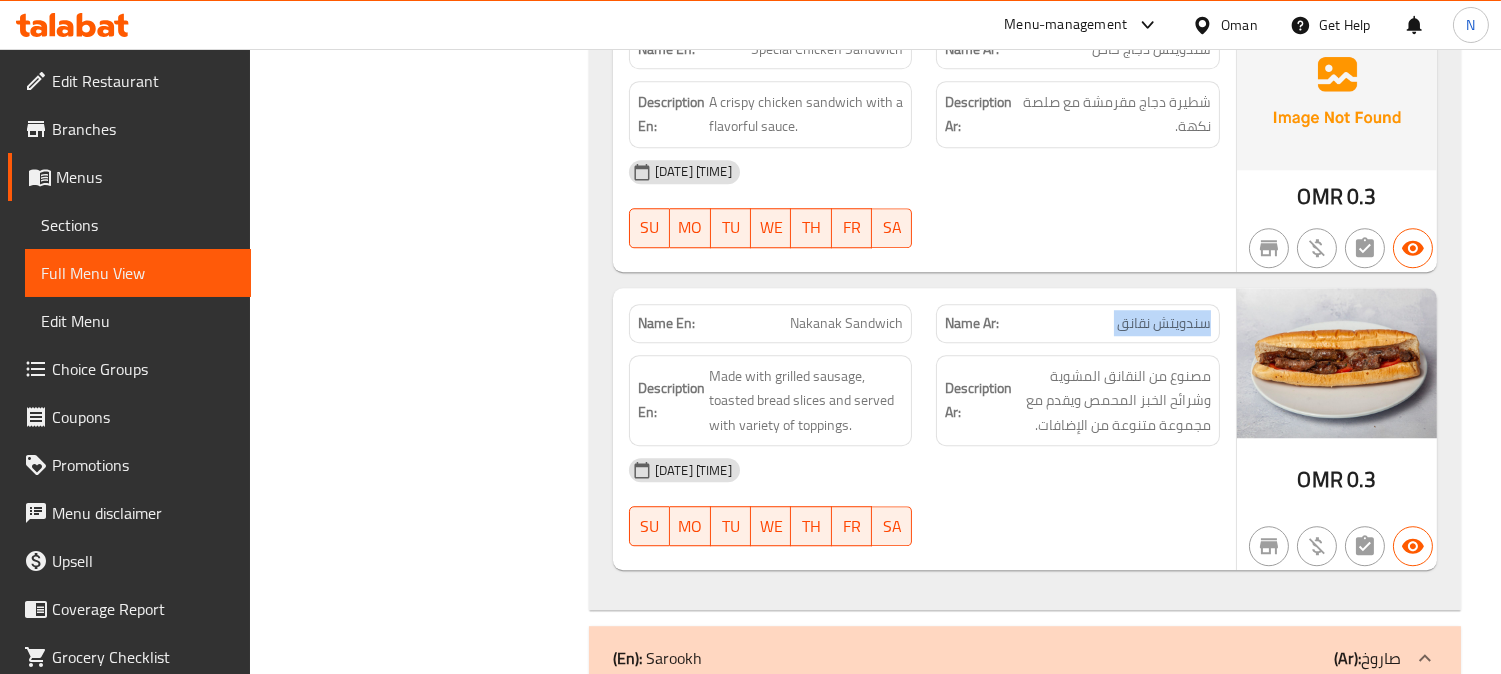 click on "سندويتش نقانق" at bounding box center (1158, -15107) 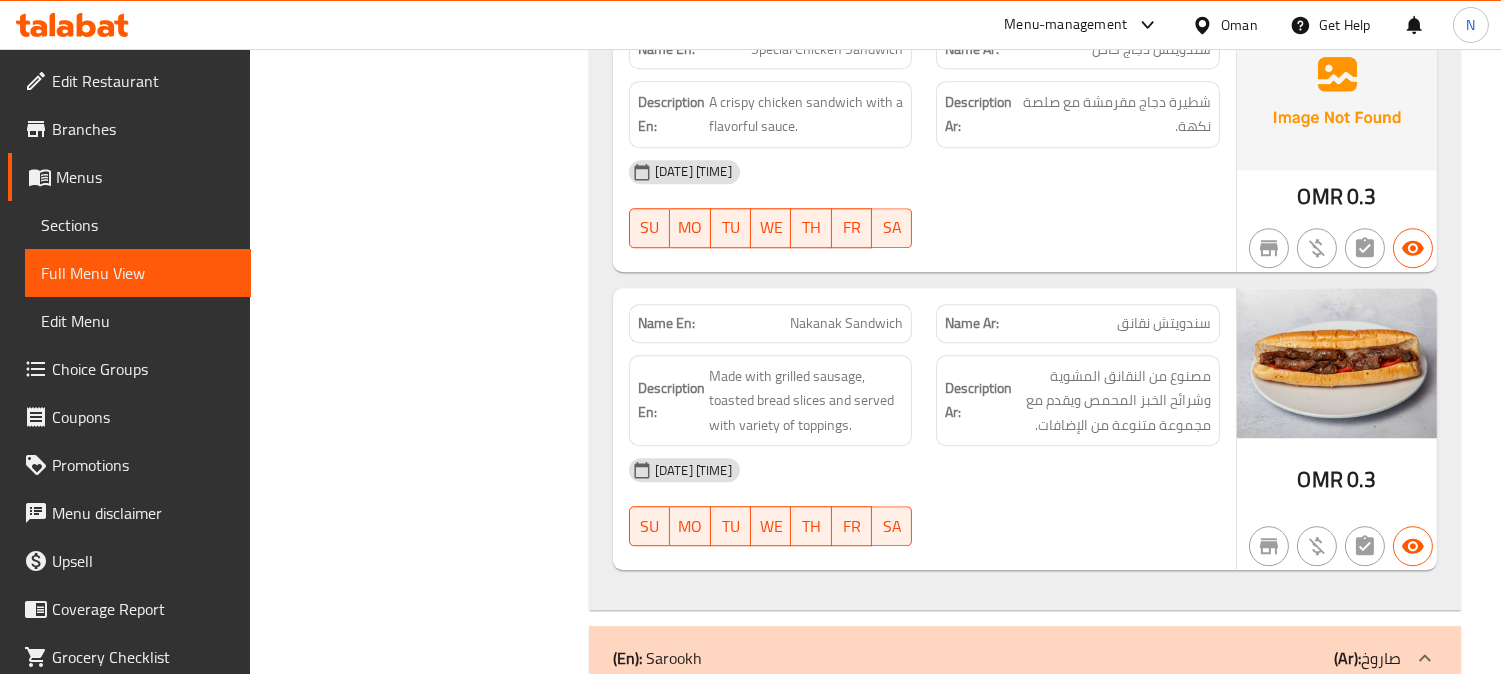 click on "Nakanak Sandwich" at bounding box center (840, -15107) 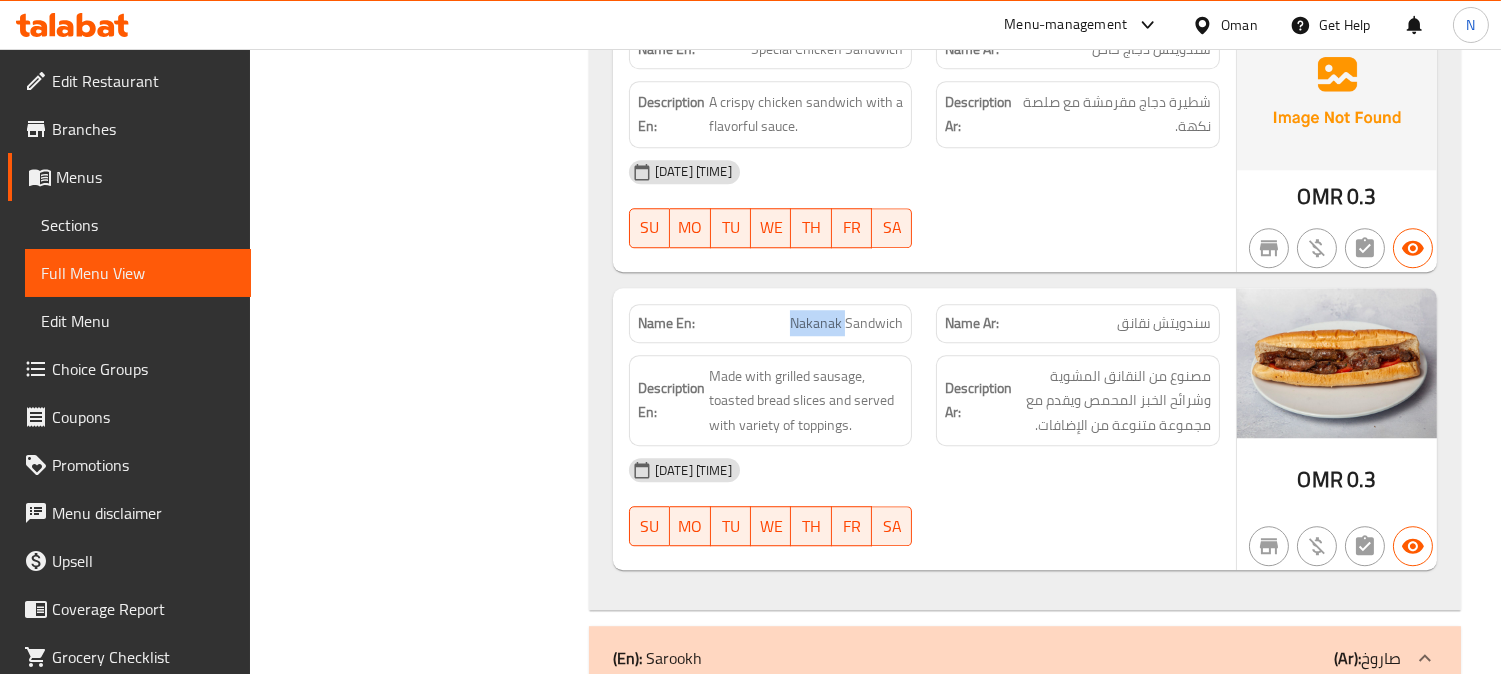 click on "Nakanak Sandwich" at bounding box center (840, -15107) 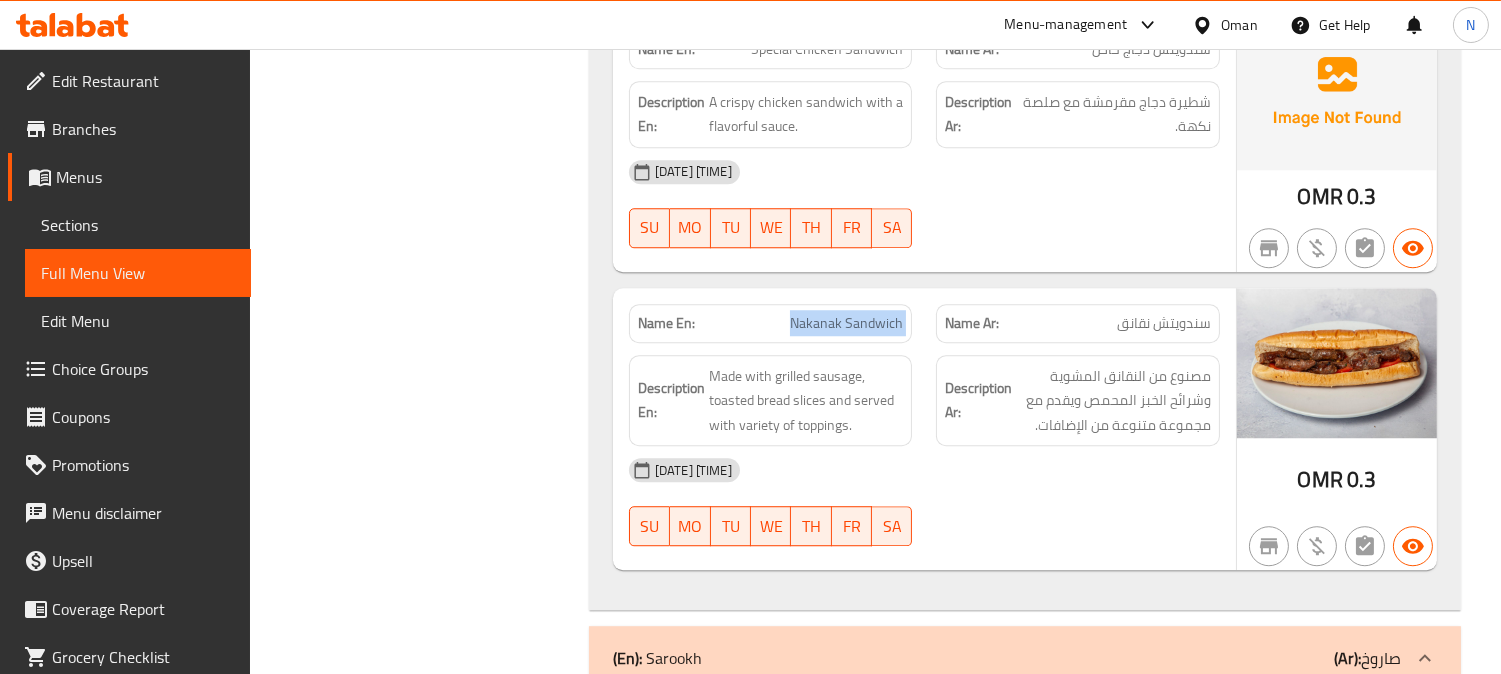 click on "Nakanak Sandwich" at bounding box center [840, -15107] 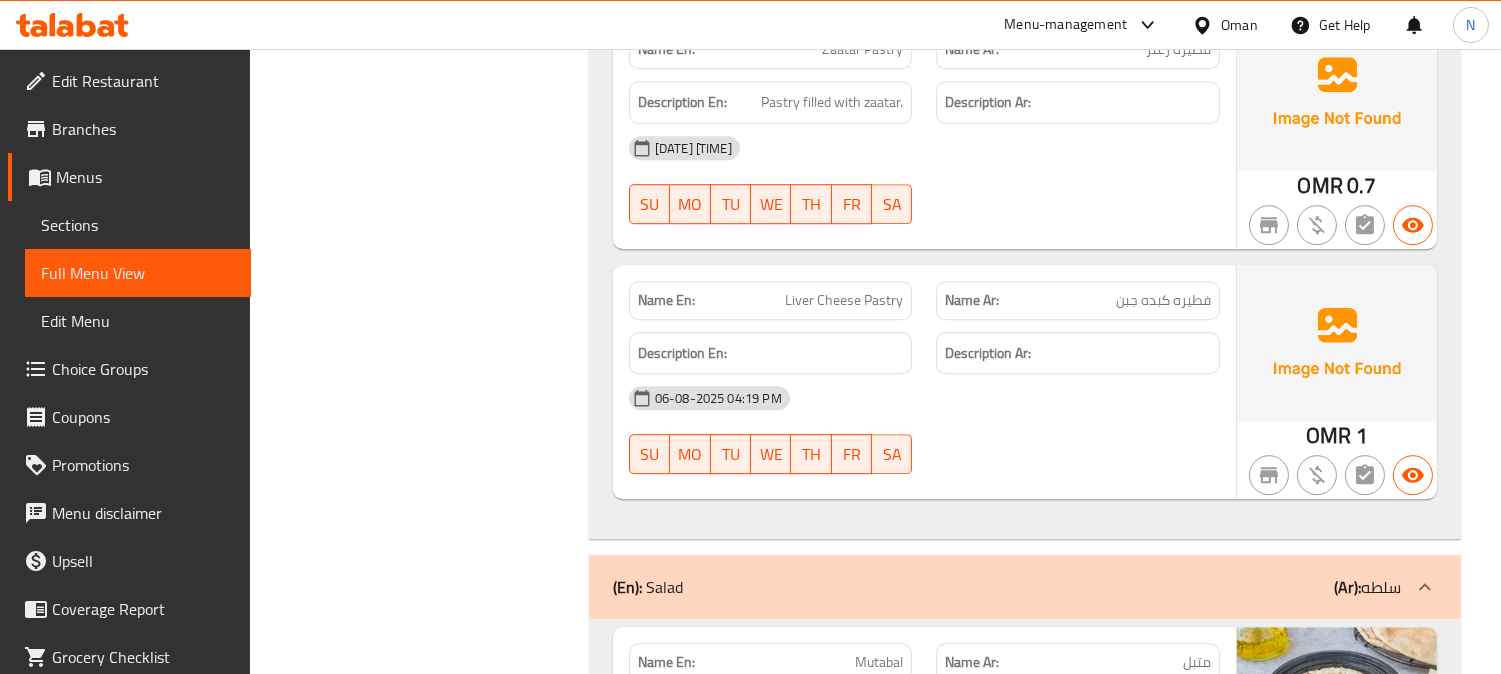 scroll, scrollTop: 20830, scrollLeft: 0, axis: vertical 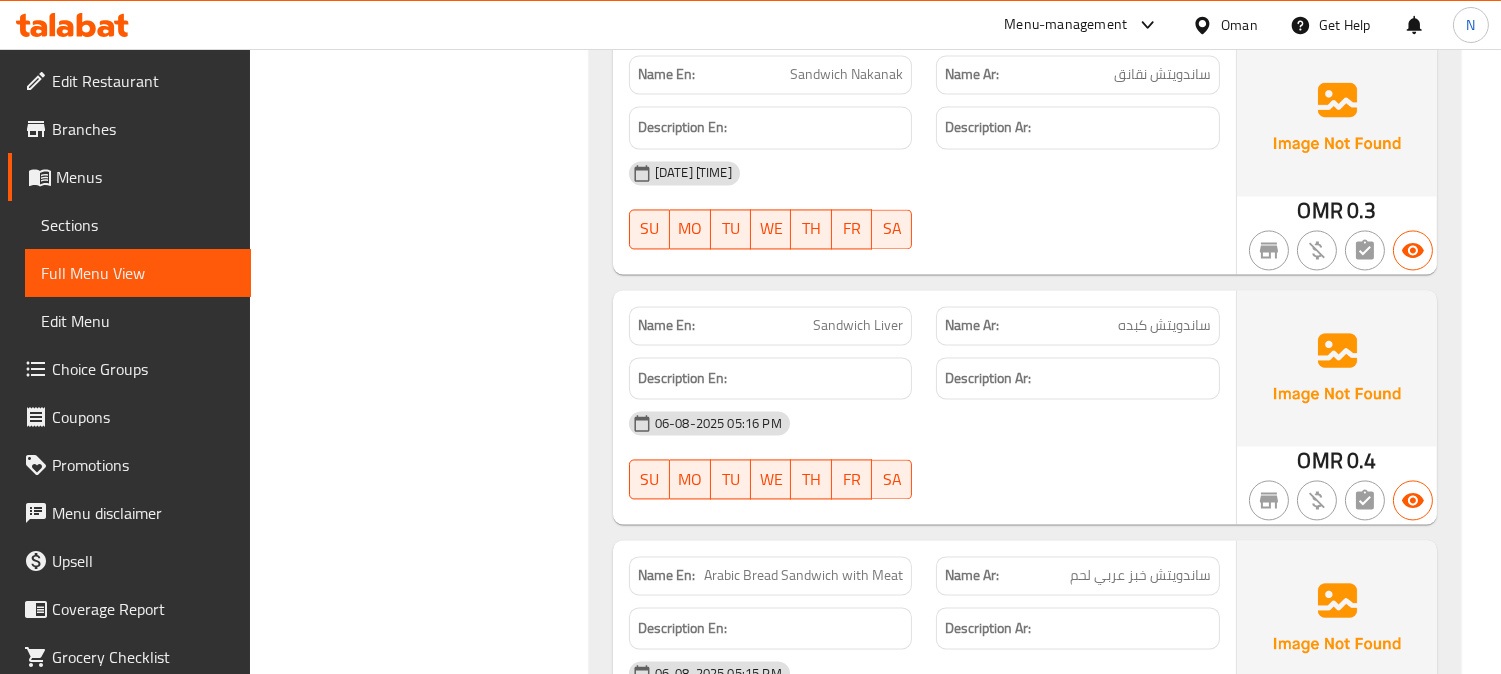 click on "Sandwich Liver" at bounding box center [853, -19453] 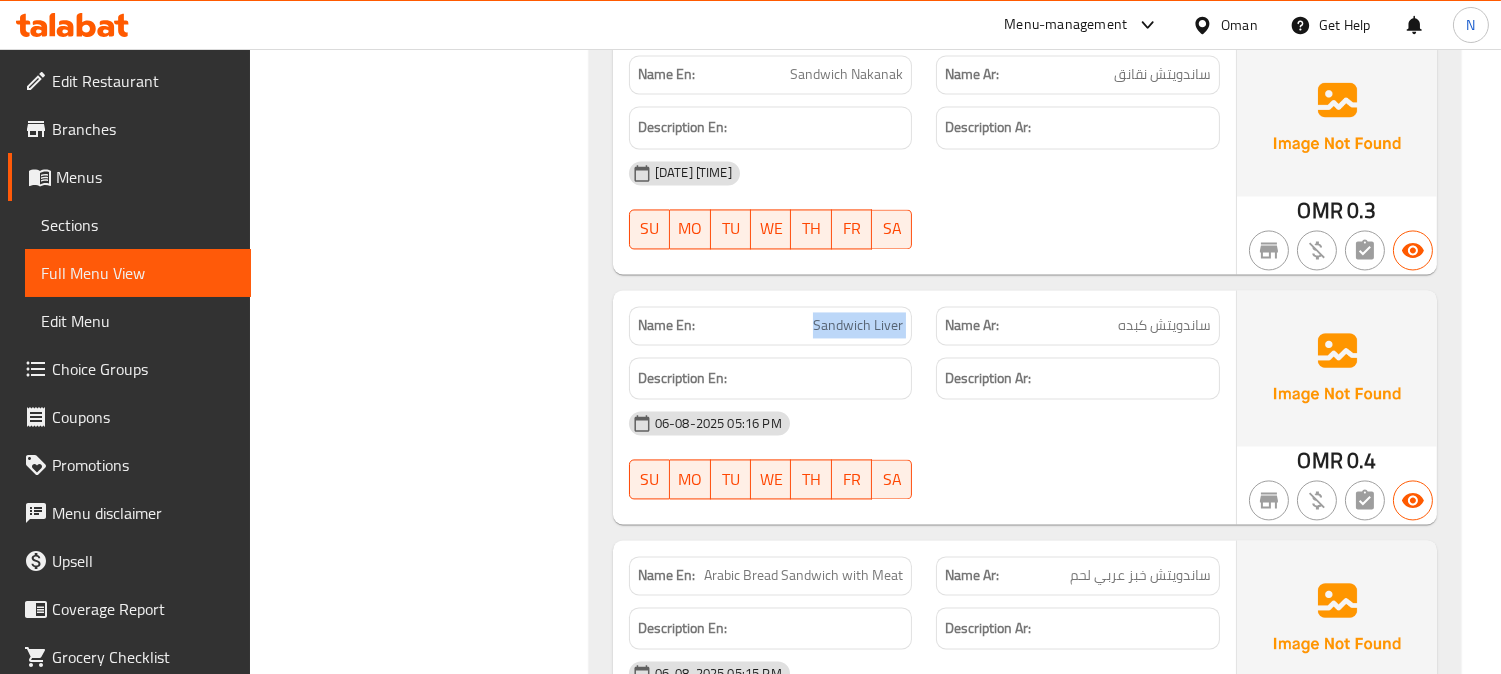 click on "Sandwich Liver" at bounding box center [853, -19453] 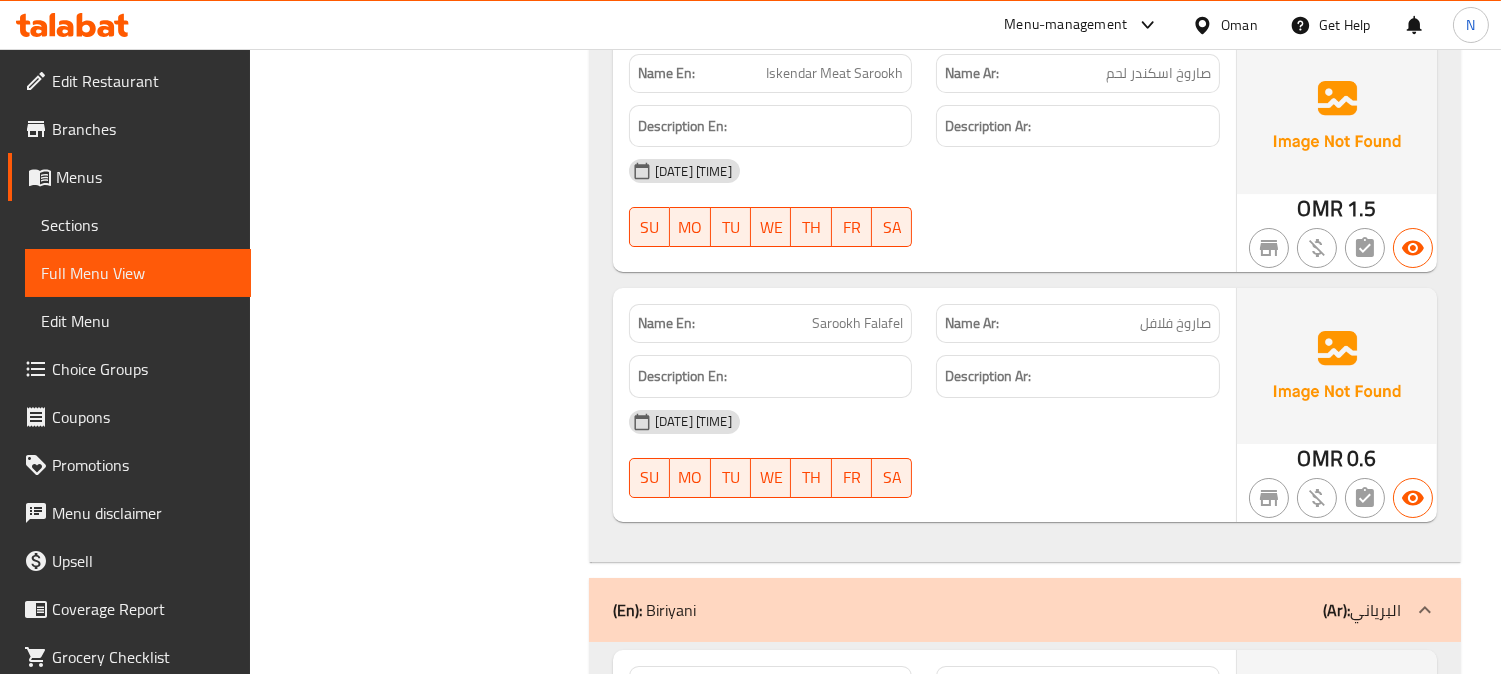 scroll, scrollTop: 24883, scrollLeft: 0, axis: vertical 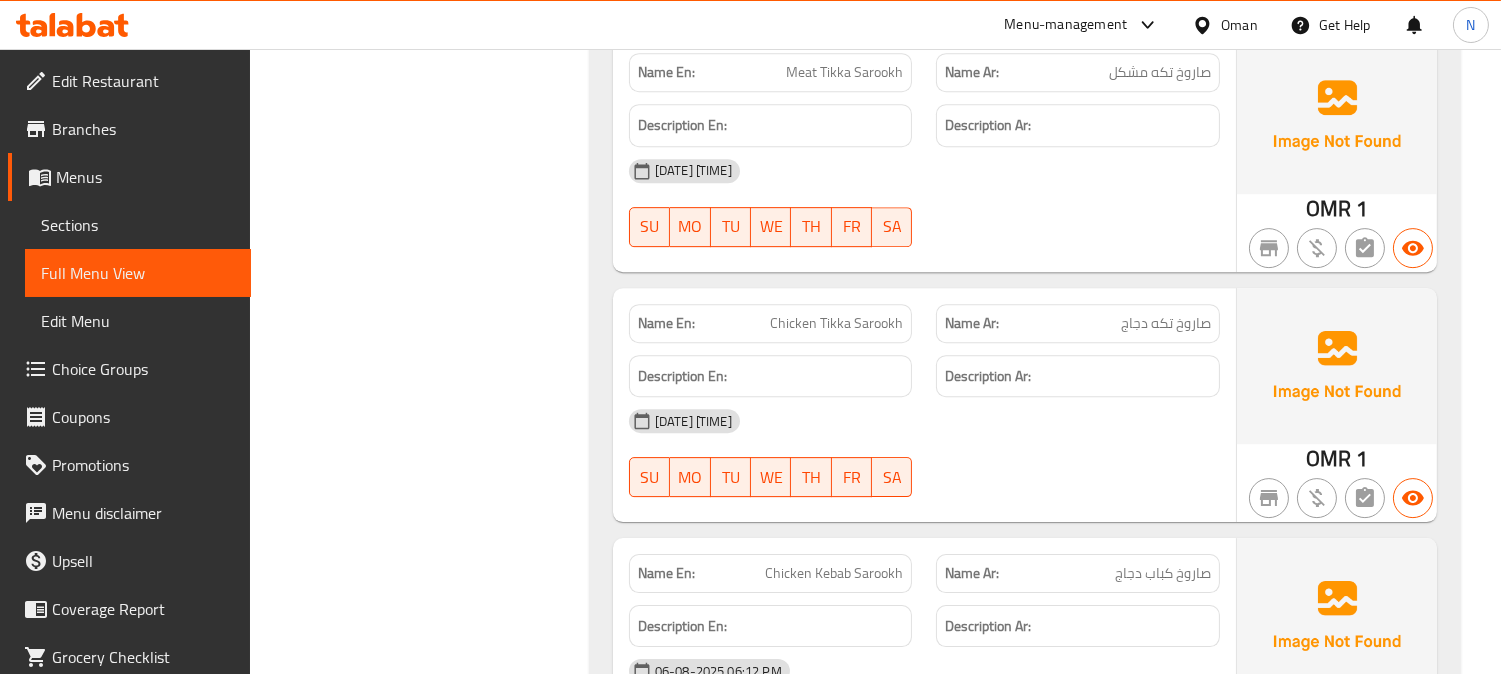 click on "صاروخ تكه دجاج" at bounding box center [1173, -23506] 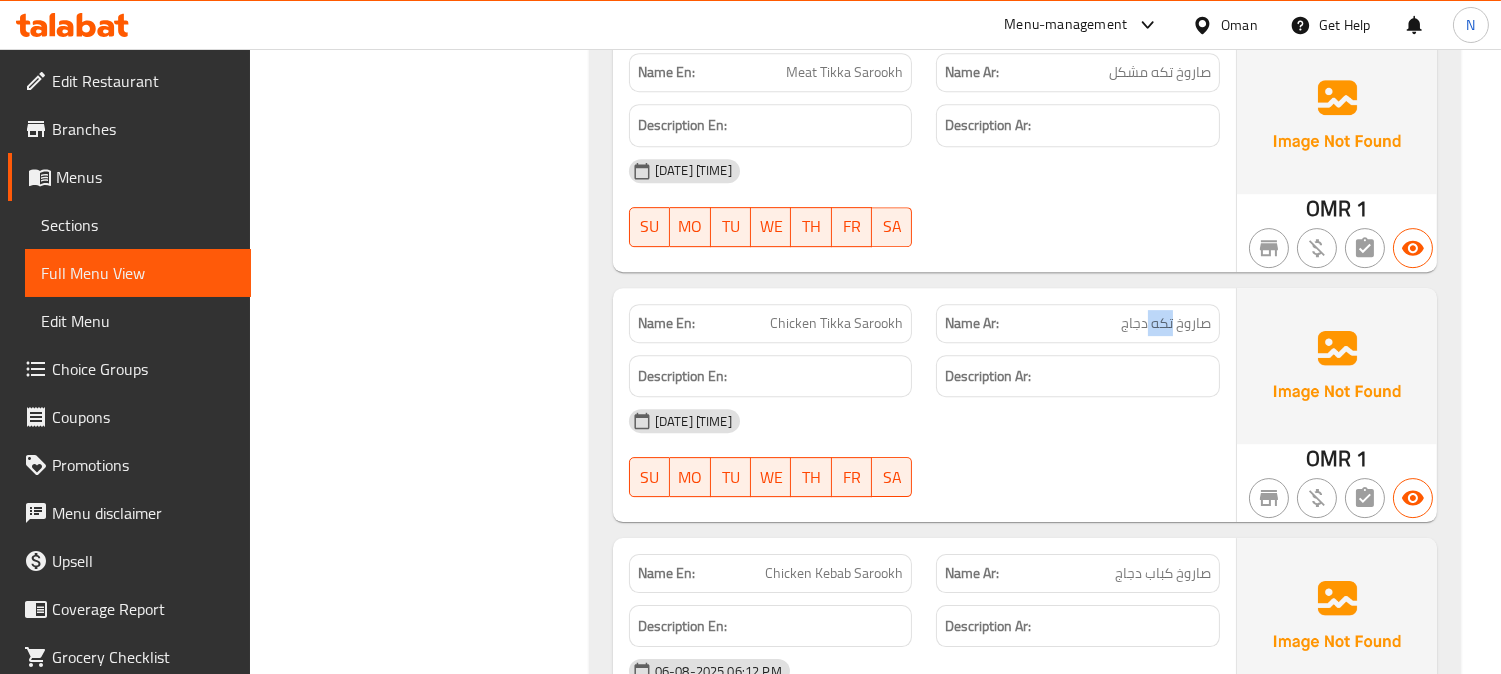 click on "صاروخ تكه دجاج" at bounding box center (1173, -23506) 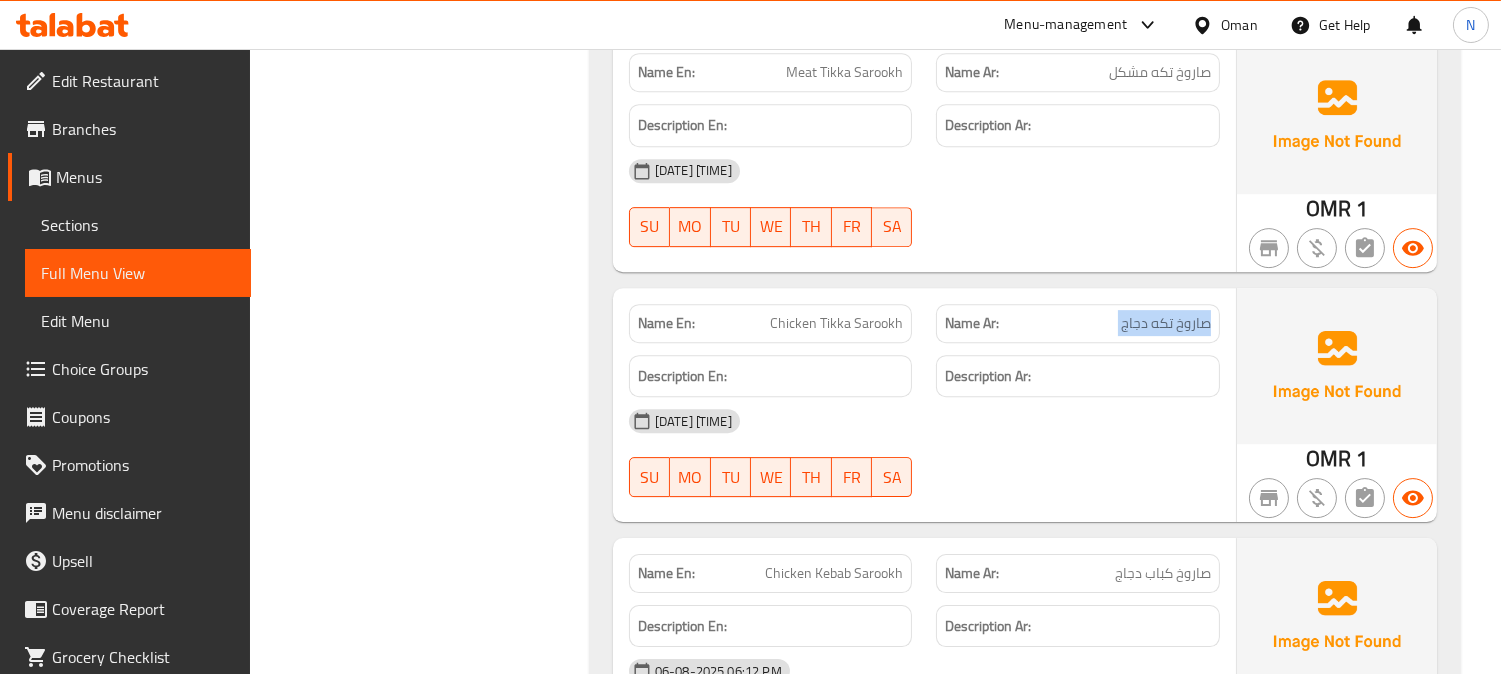 click on "صاروخ تكه دجاج" at bounding box center (1173, -23506) 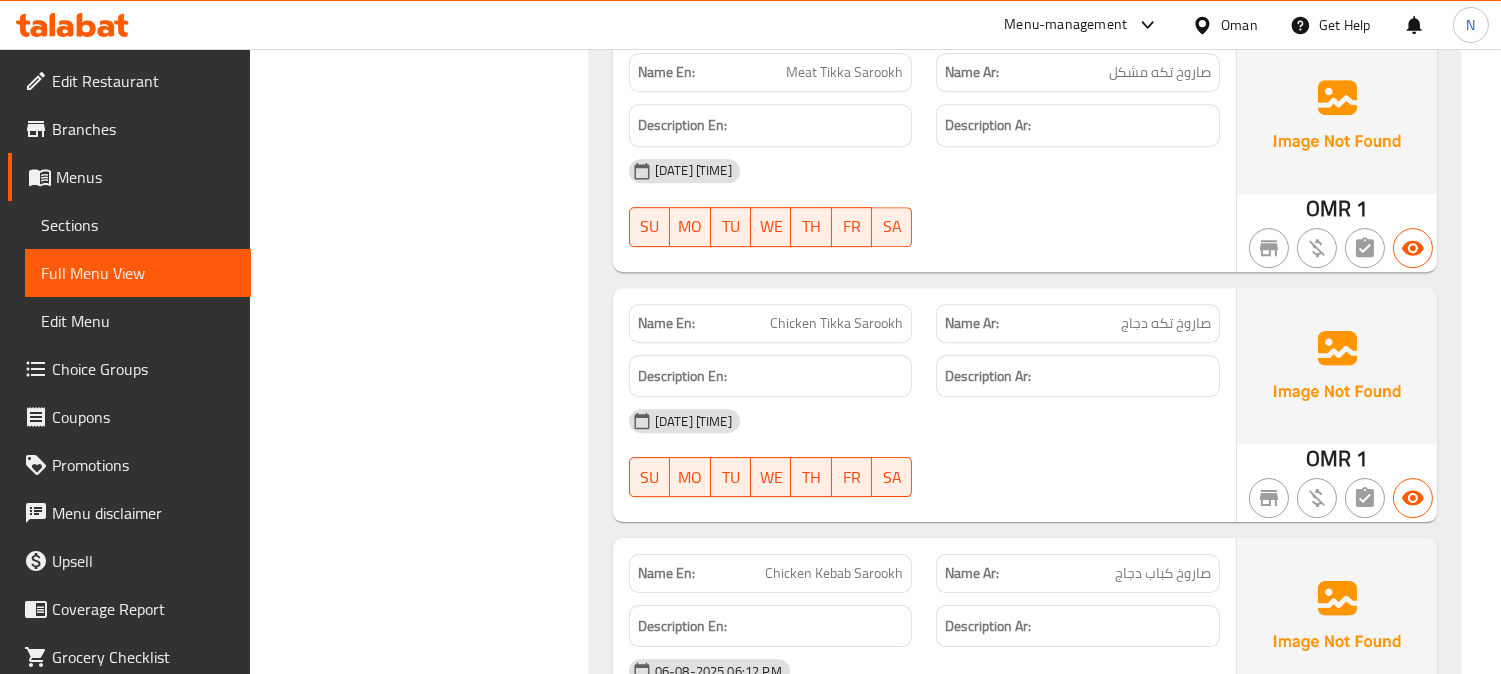 click on "Chicken Tikka Sarookh" at bounding box center [853, -23506] 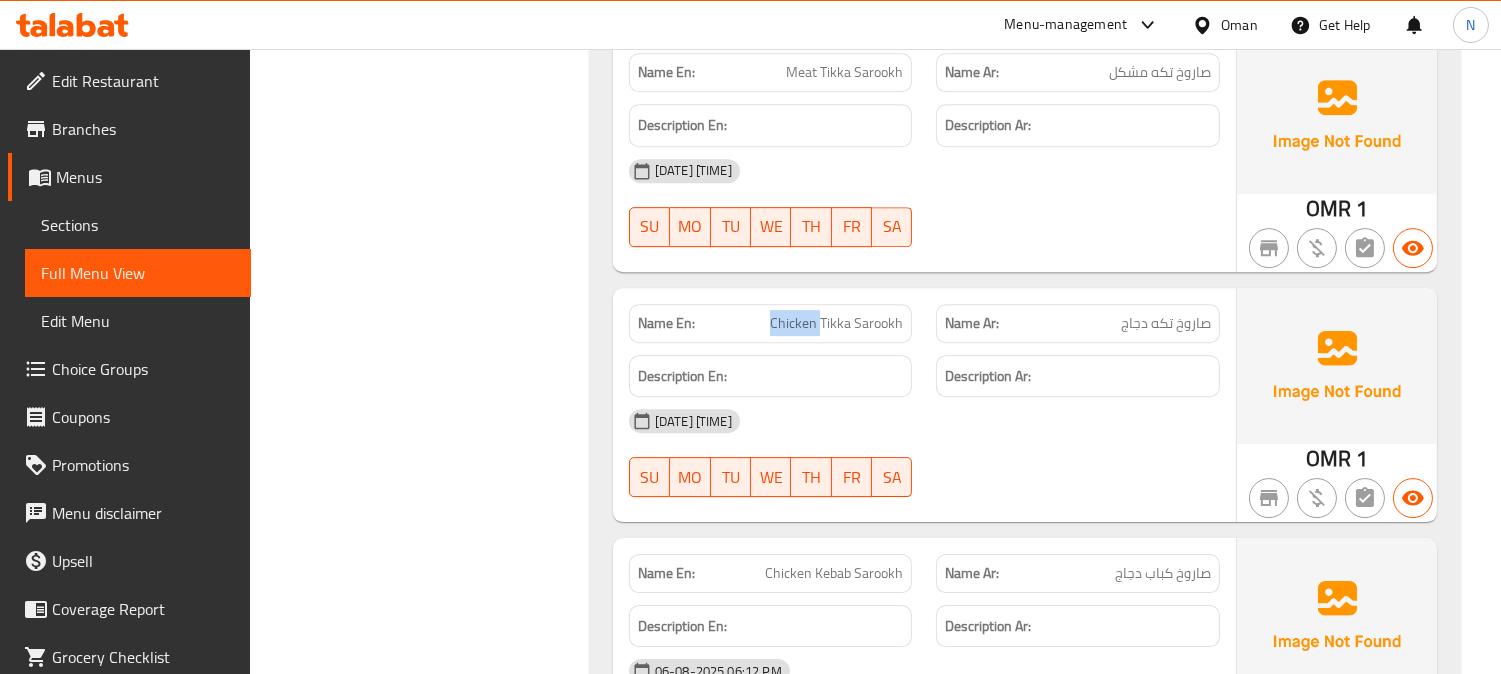 click on "Chicken Tikka Sarookh" at bounding box center (853, -23506) 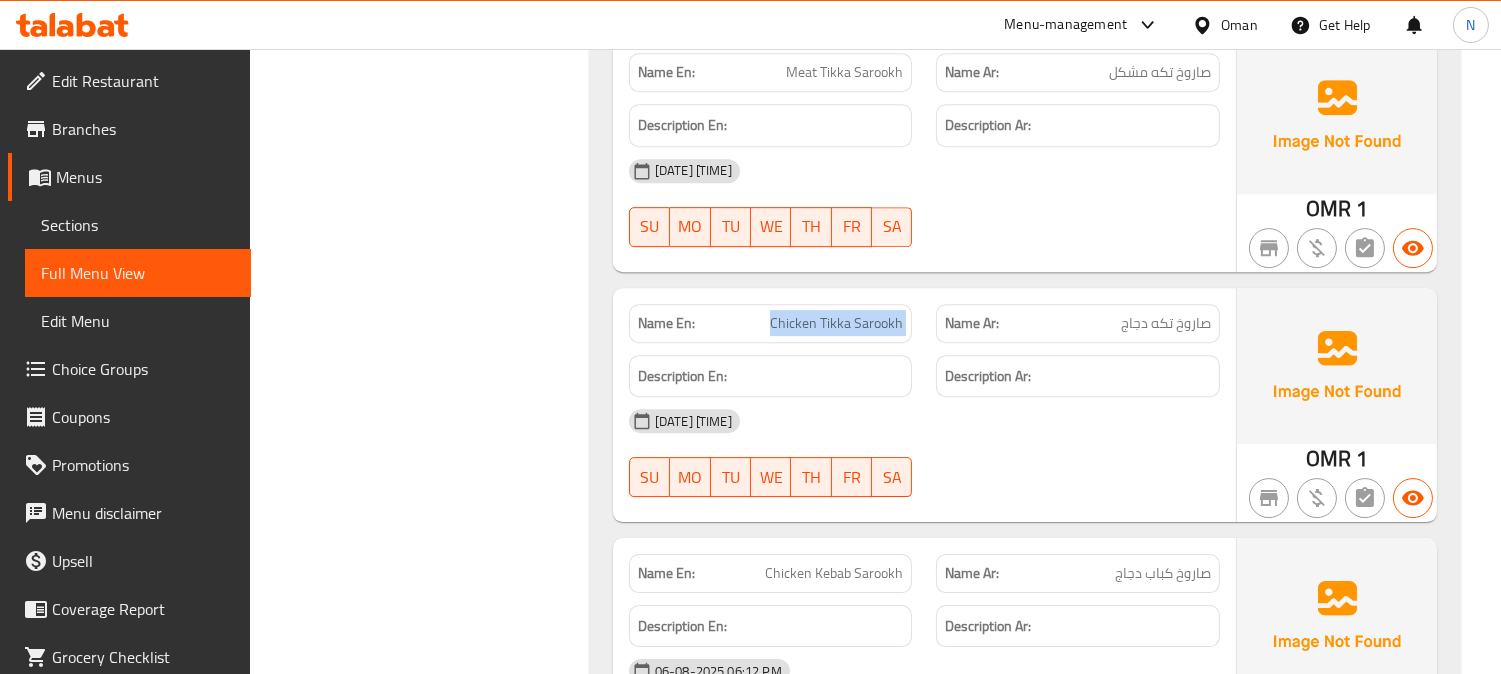 click on "Chicken Tikka Sarookh" at bounding box center [853, -23506] 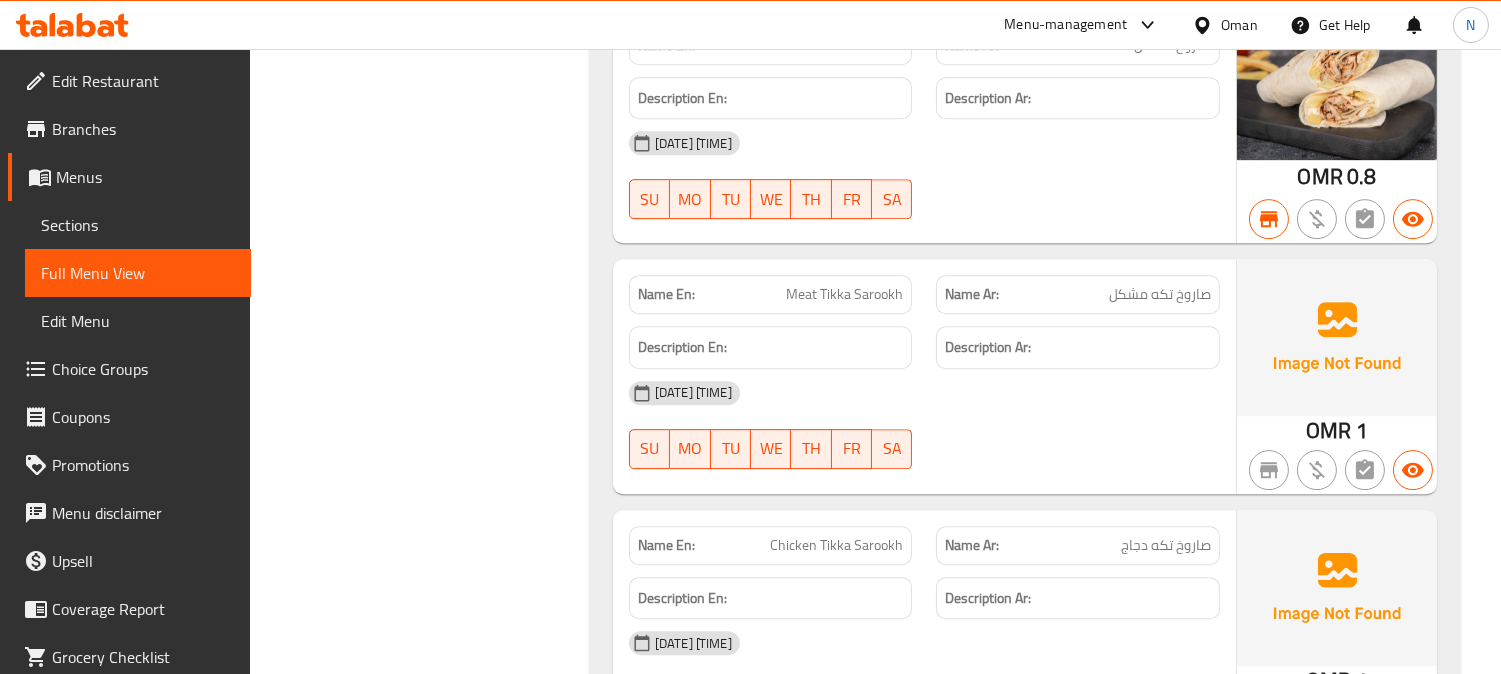 scroll, scrollTop: 21080, scrollLeft: 0, axis: vertical 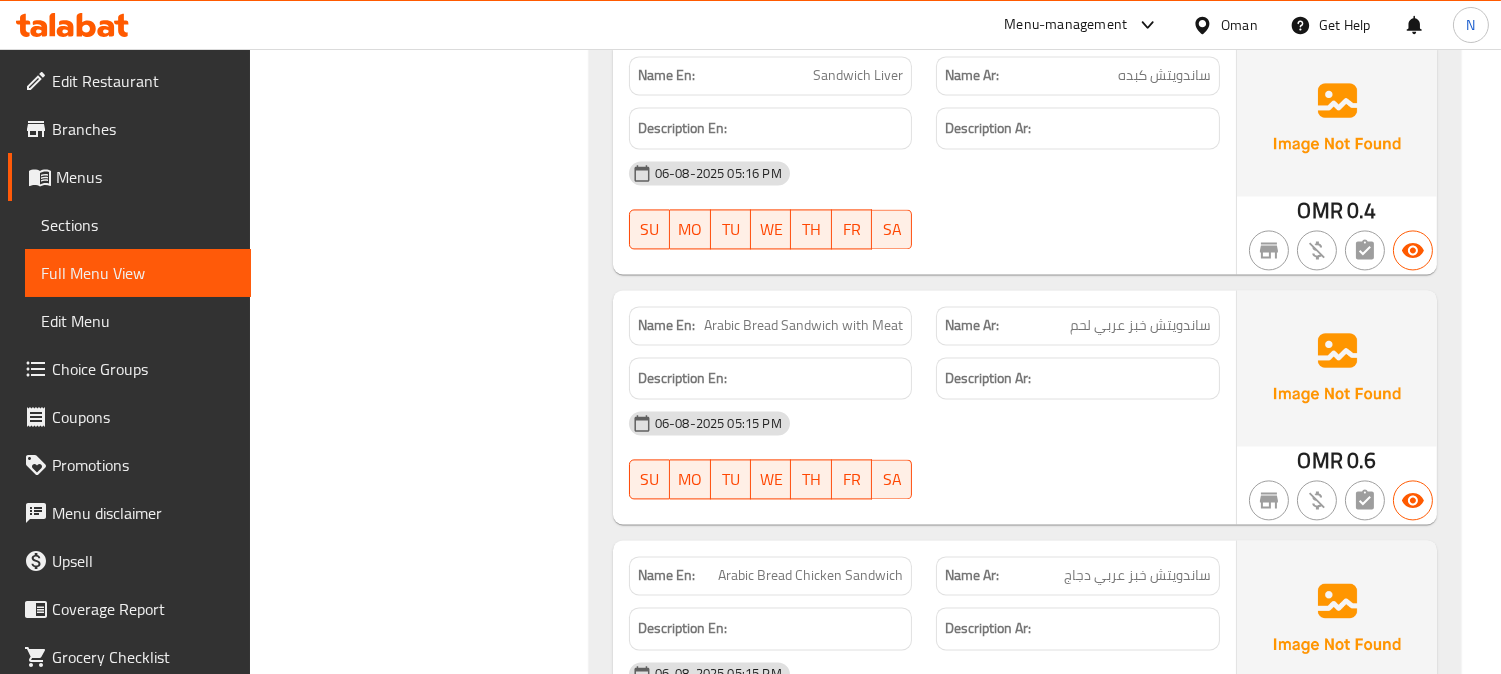 click on "Arabic Bread Sandwich with Meat" at bounding box center (854, -19452) 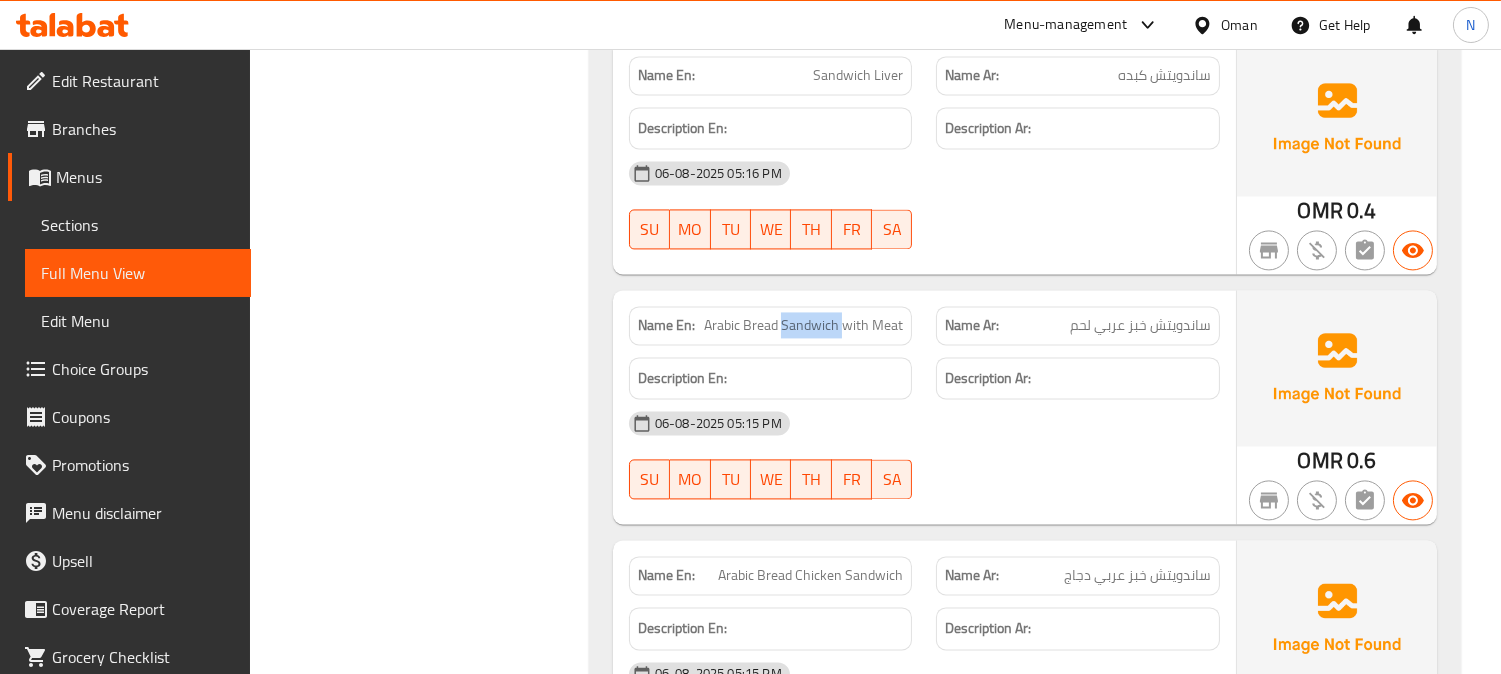 click on "Arabic Bread Sandwich with Meat" at bounding box center [854, -19452] 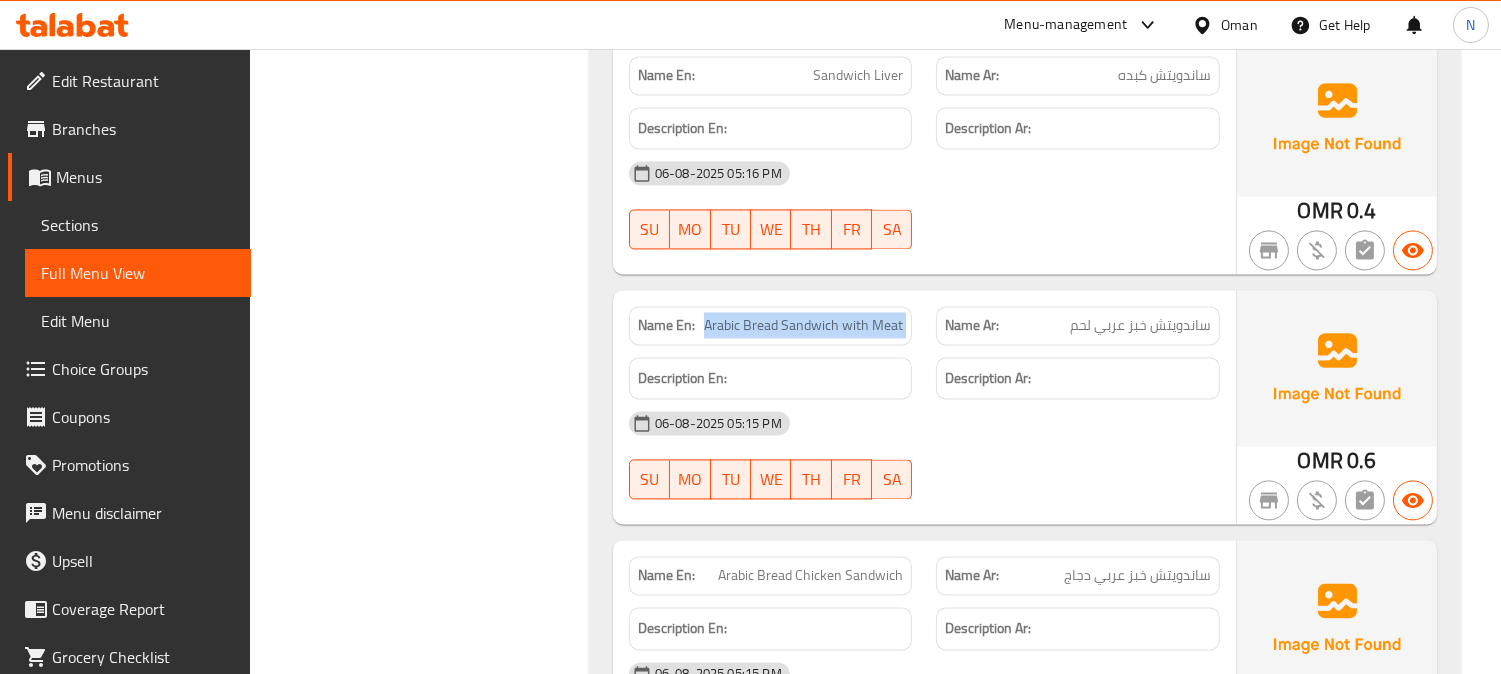 click on "Arabic Bread Sandwich with Meat" at bounding box center [854, -19452] 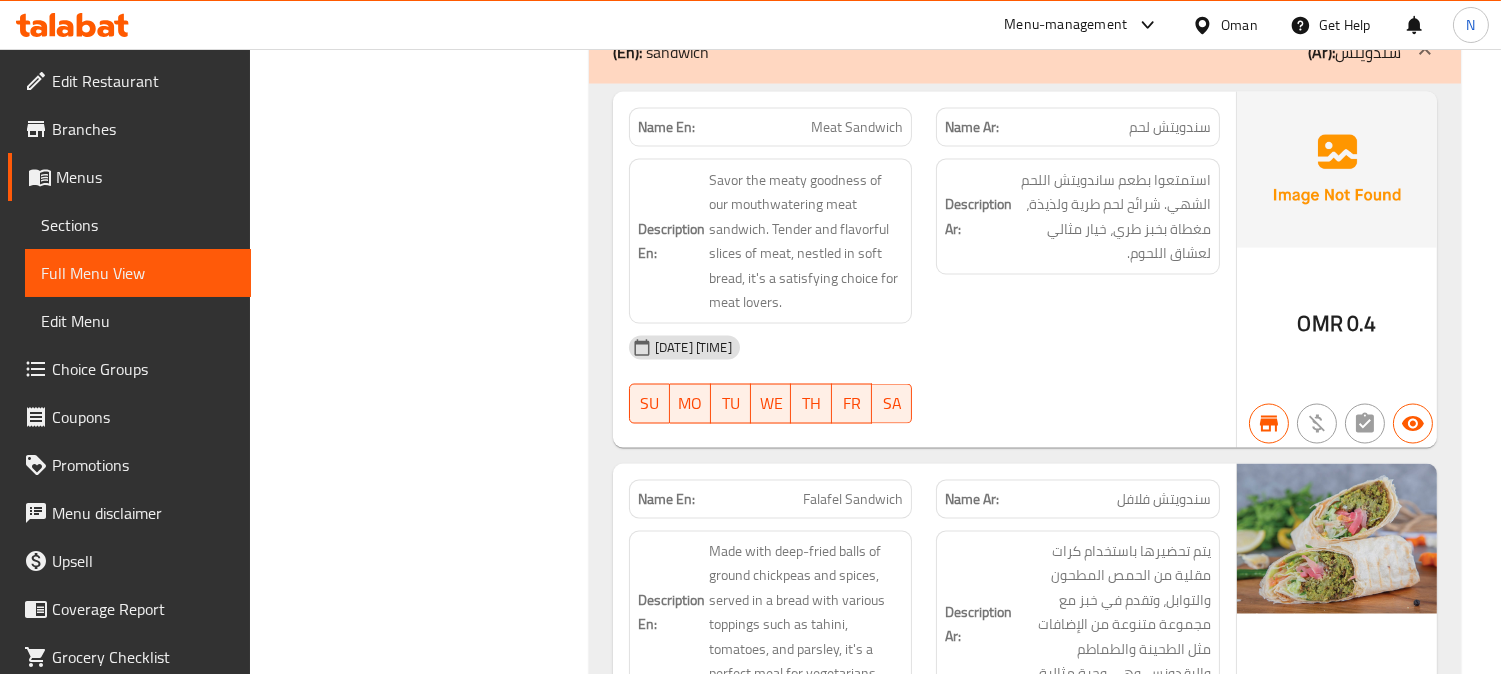 scroll, scrollTop: 22624, scrollLeft: 0, axis: vertical 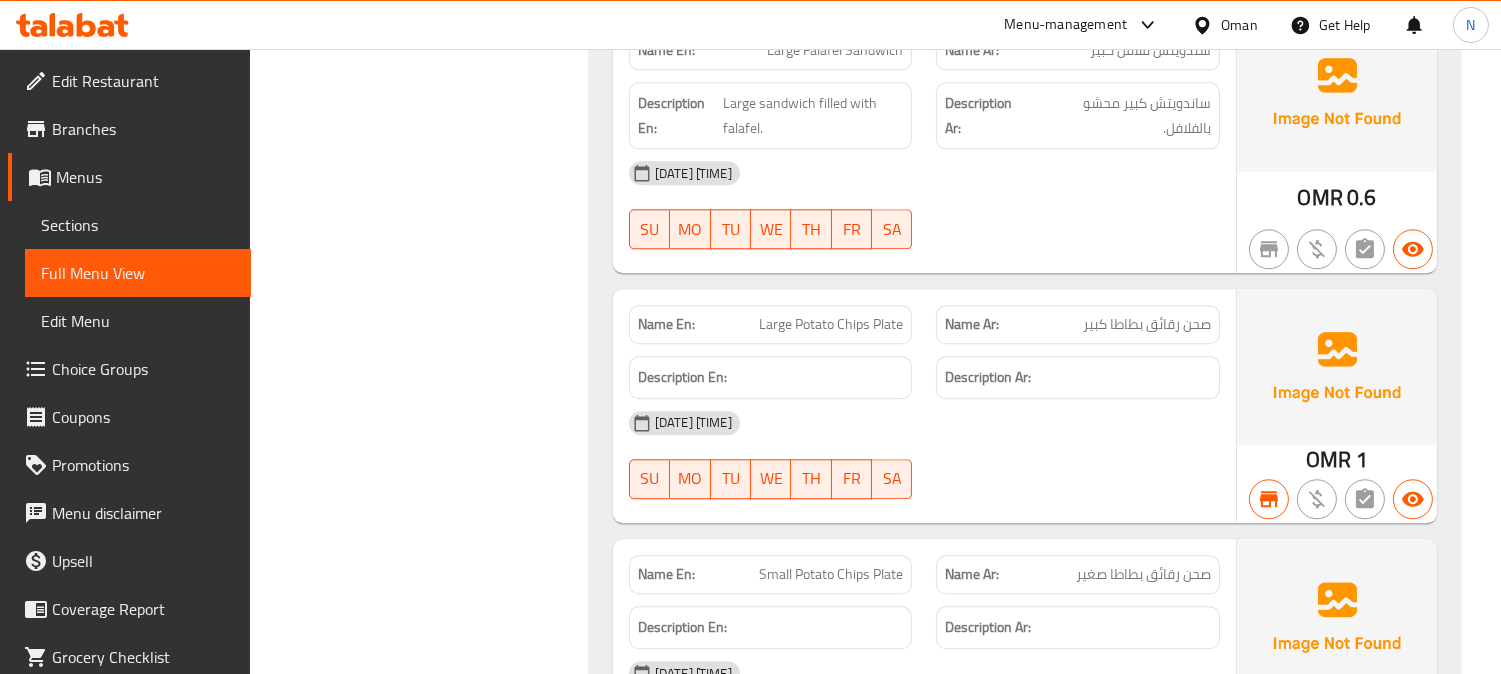 click on "Large Potato Chips Plate" at bounding box center [839, -15132] 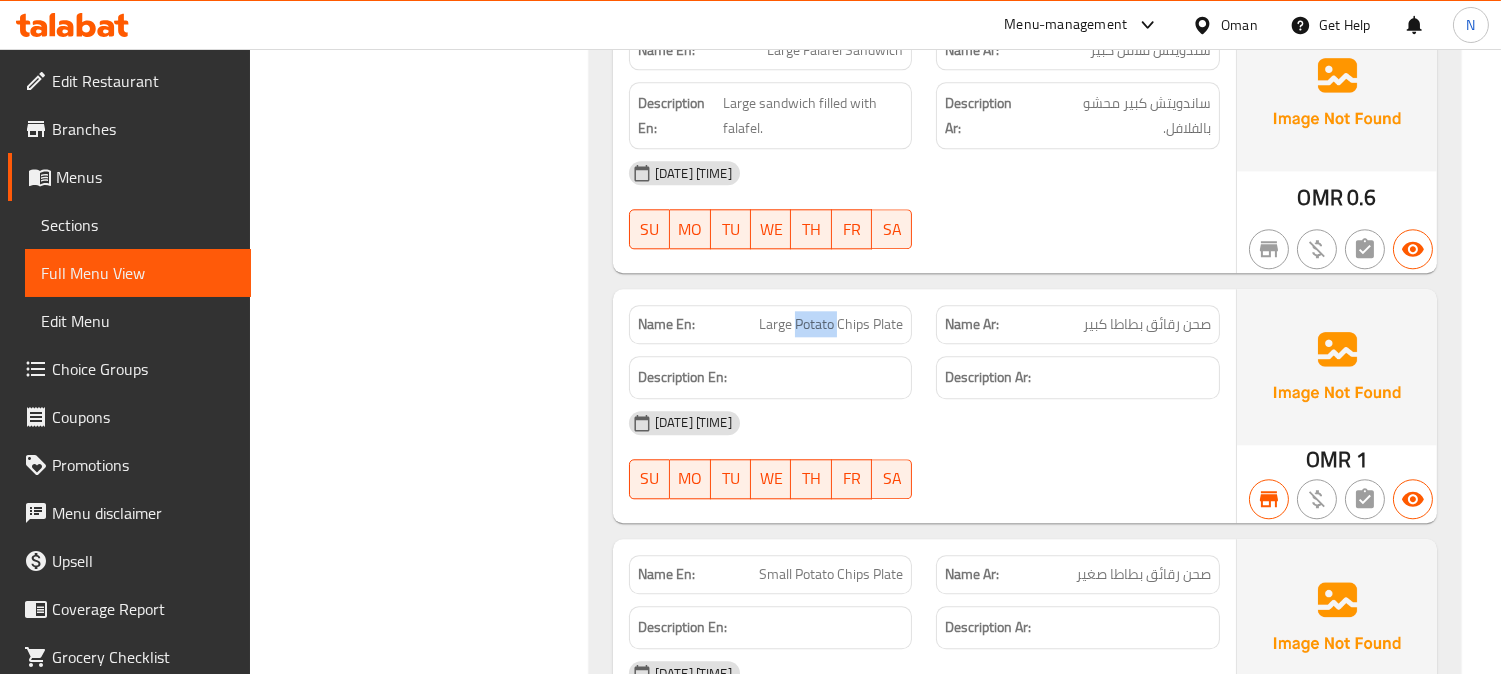 click on "Large Potato Chips Plate" at bounding box center [839, -15132] 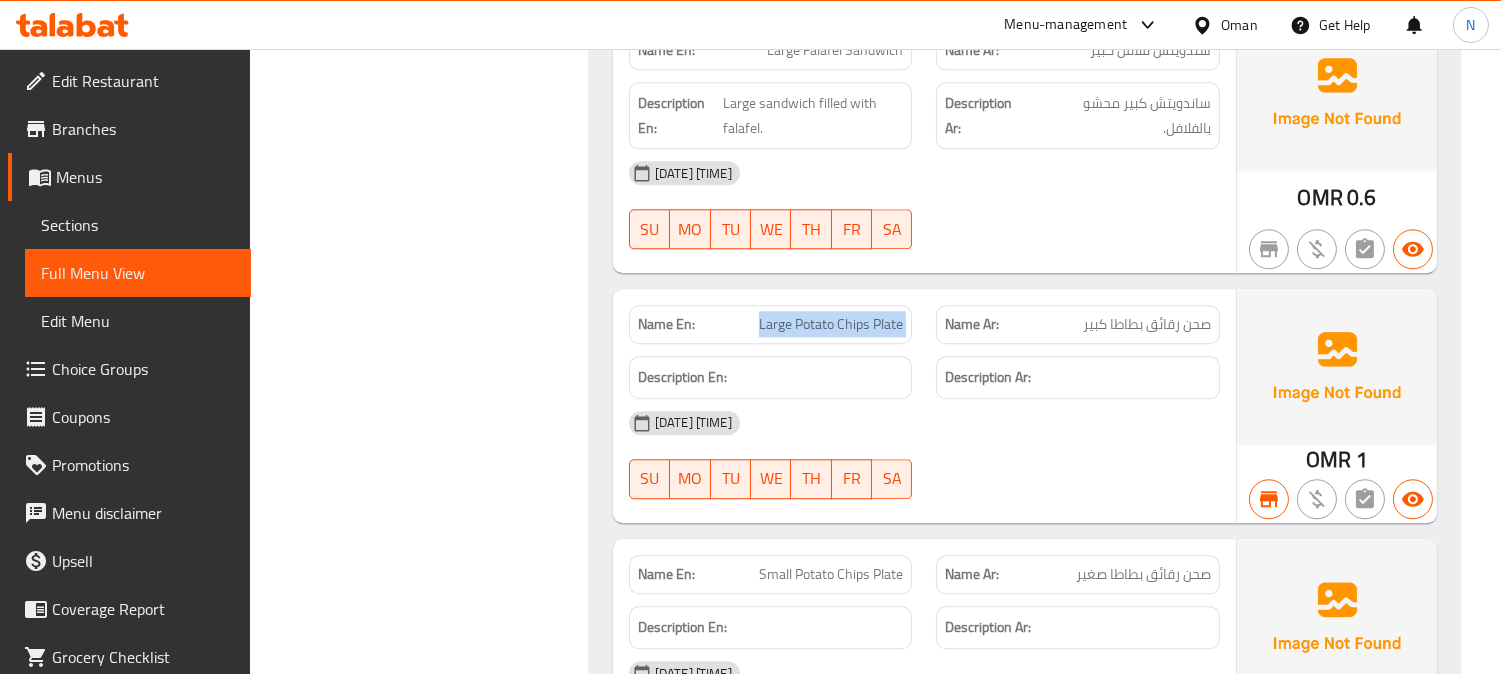 click on "Large Potato Chips Plate" at bounding box center (839, -15132) 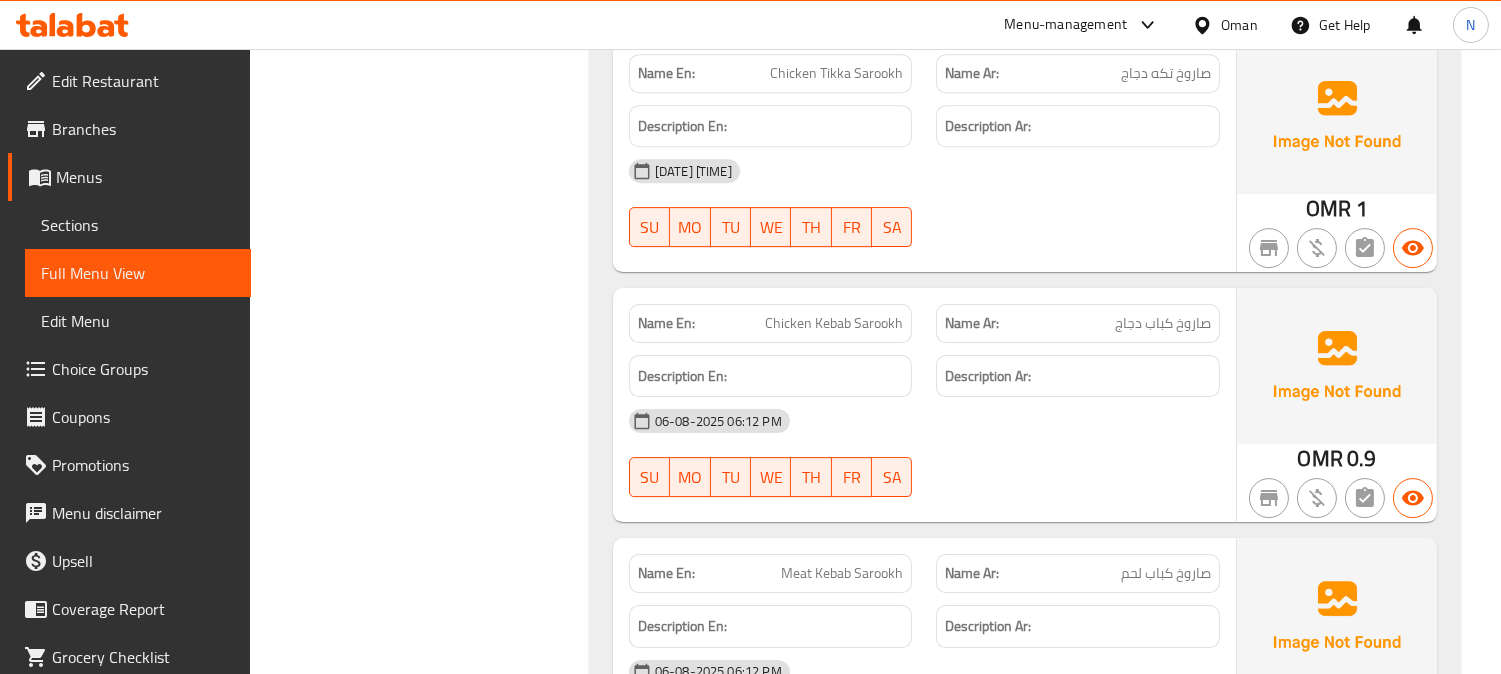scroll, scrollTop: 33806, scrollLeft: 0, axis: vertical 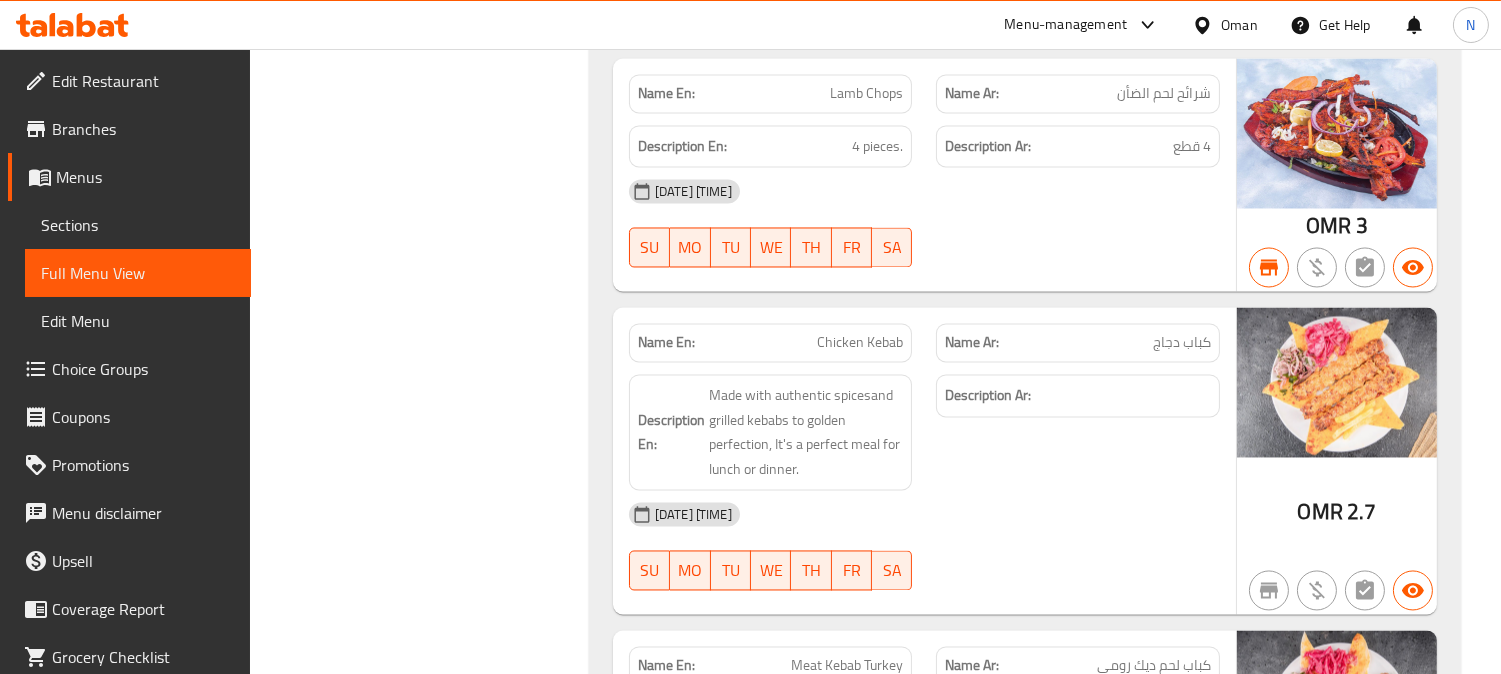click on "Chicken Kebab" at bounding box center [852, -26813] 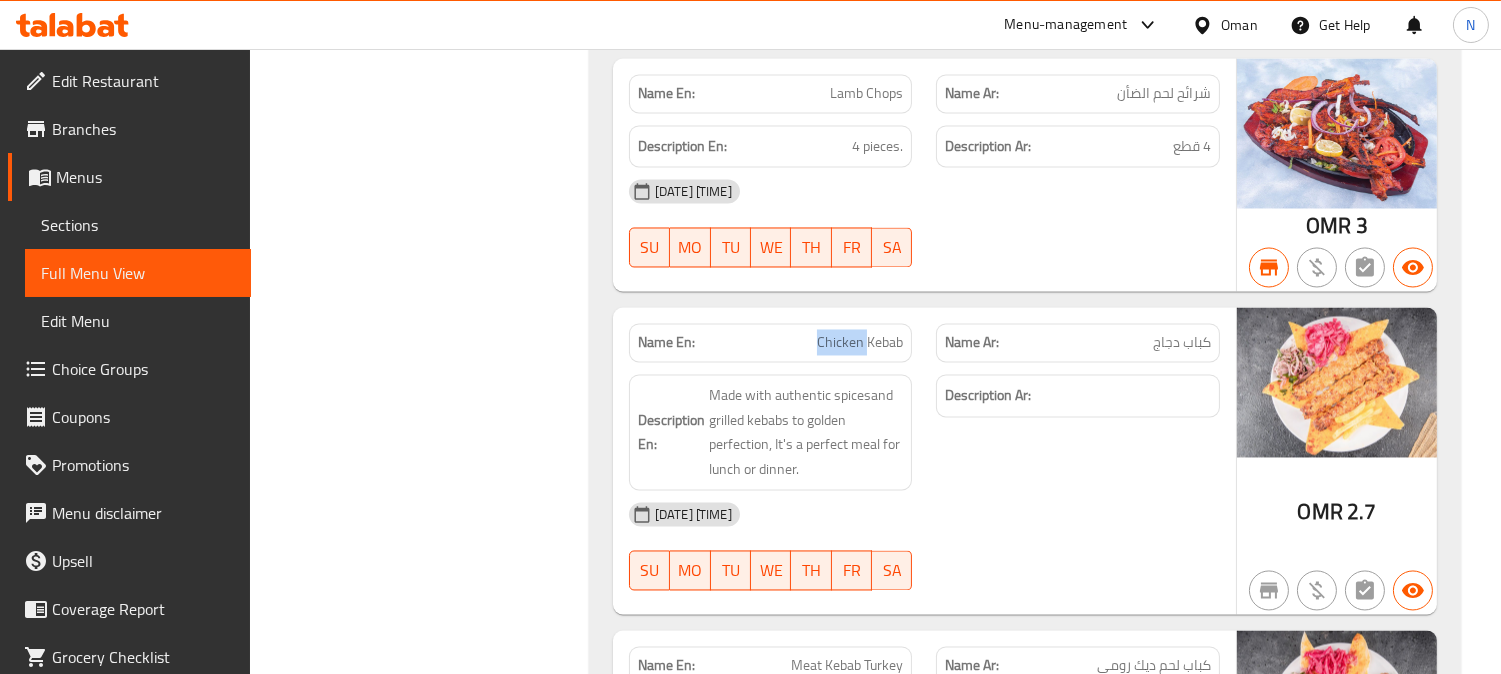 click on "Chicken Kebab" at bounding box center [852, -26813] 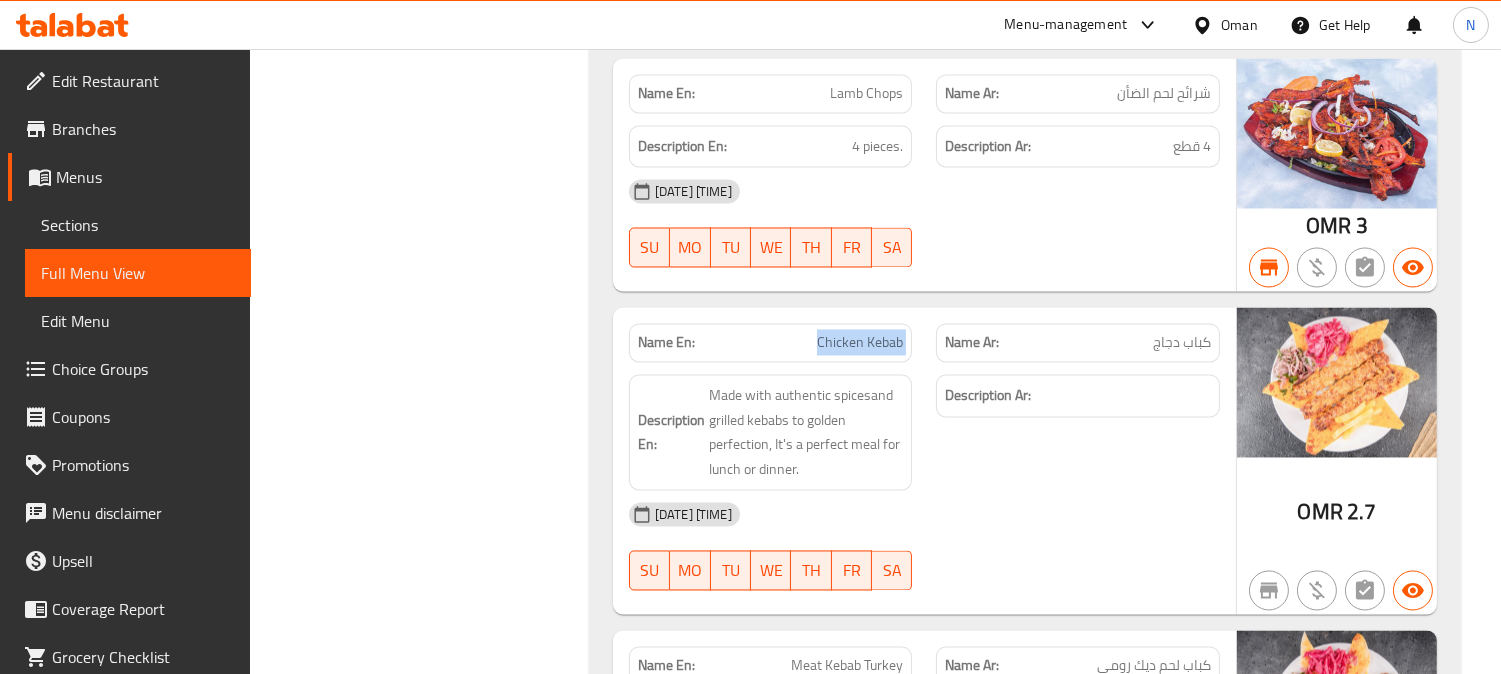 click on "Chicken Kebab" at bounding box center [852, -26813] 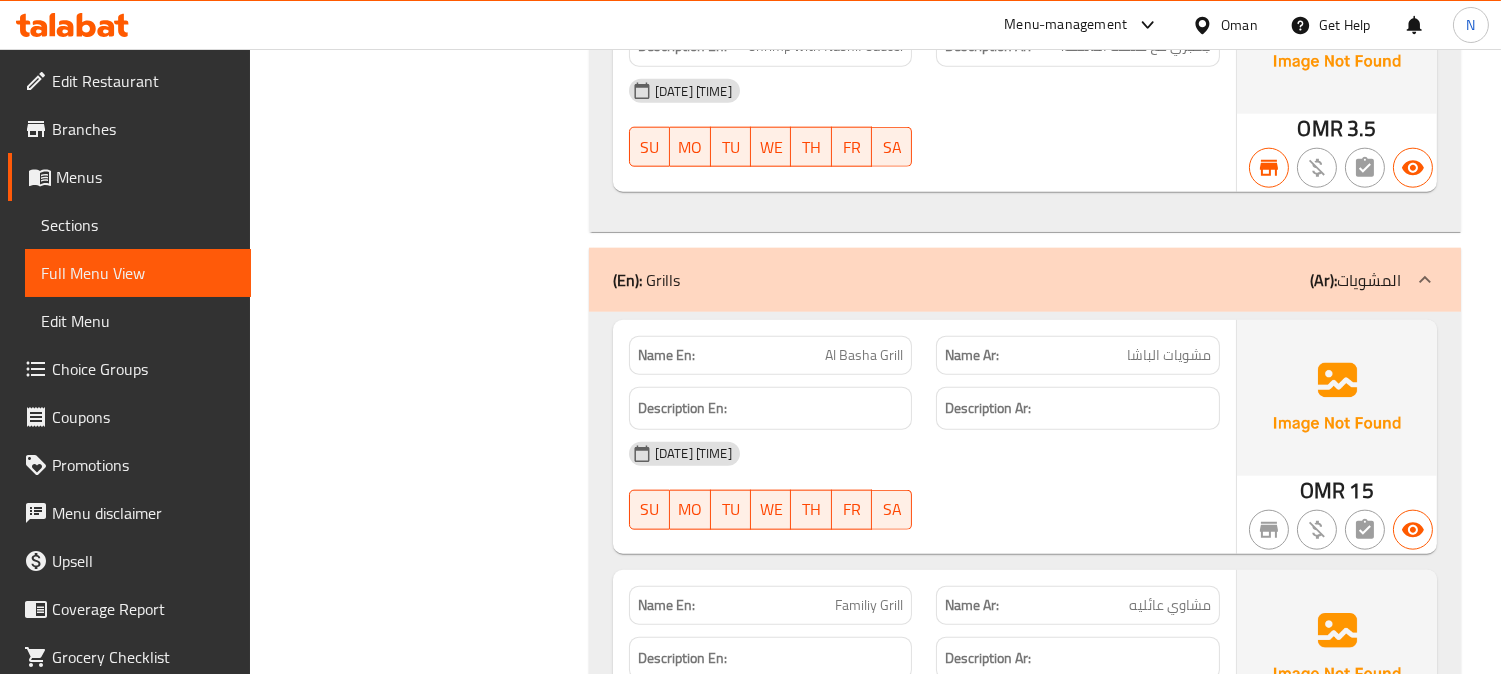 scroll, scrollTop: 32913, scrollLeft: 0, axis: vertical 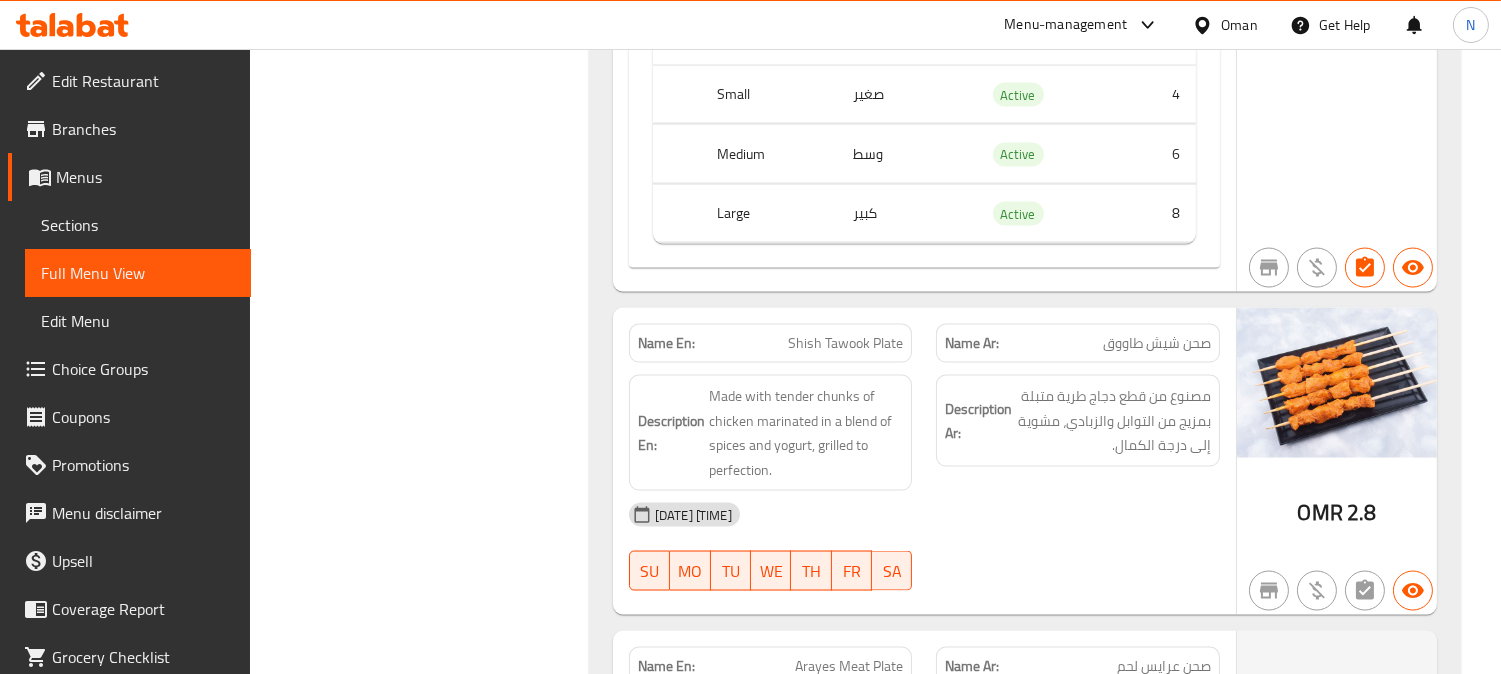 click on "Shish Tawook Plate" at bounding box center (854, -31285) 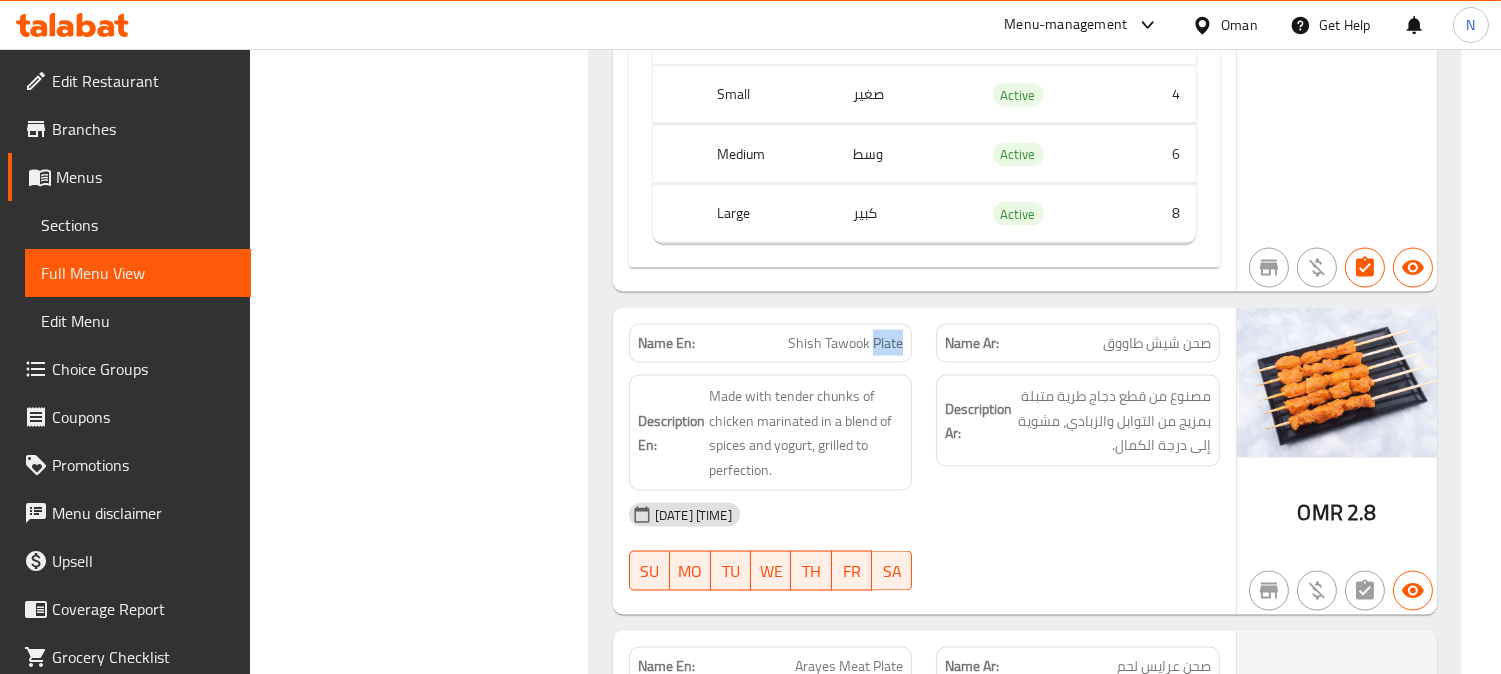 click on "Shish Tawook Plate" at bounding box center [854, -31285] 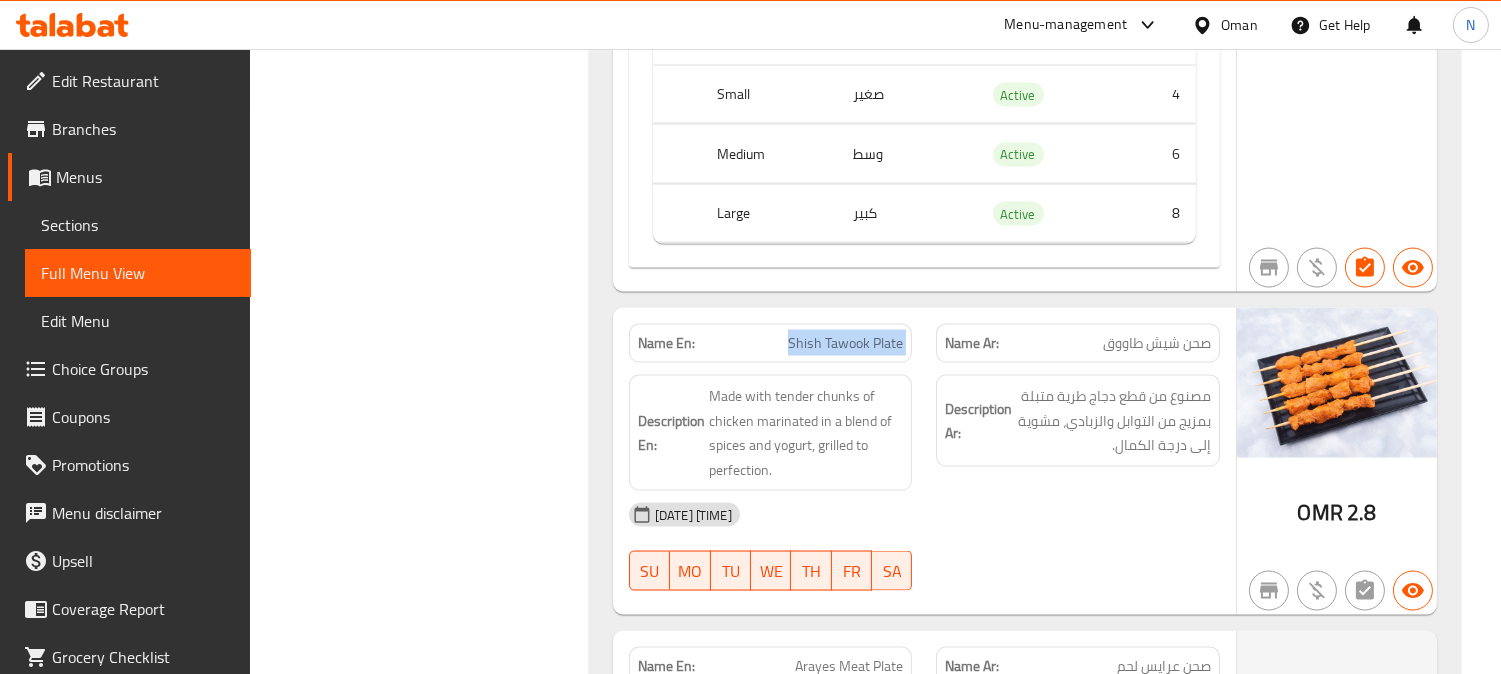click on "Shish Tawook Plate" at bounding box center (854, -31285) 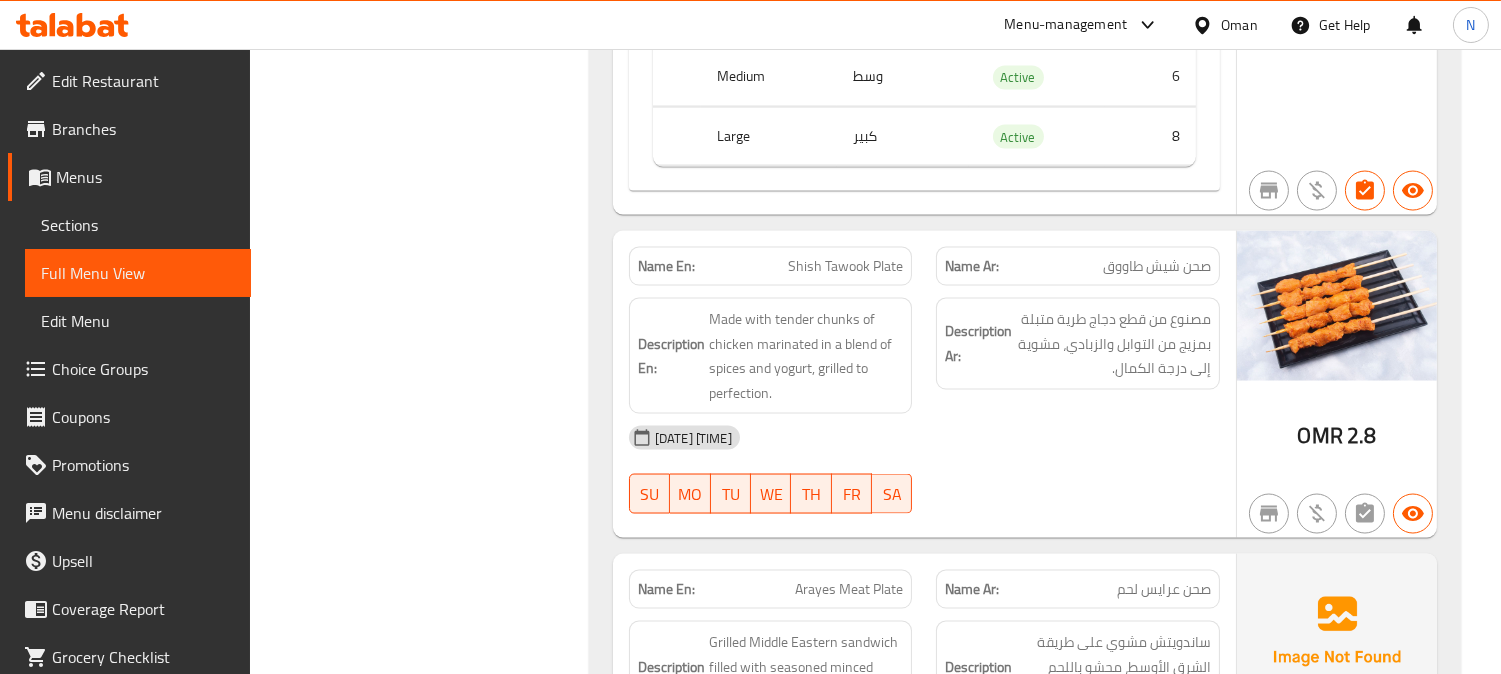 scroll, scrollTop: 34931, scrollLeft: 0, axis: vertical 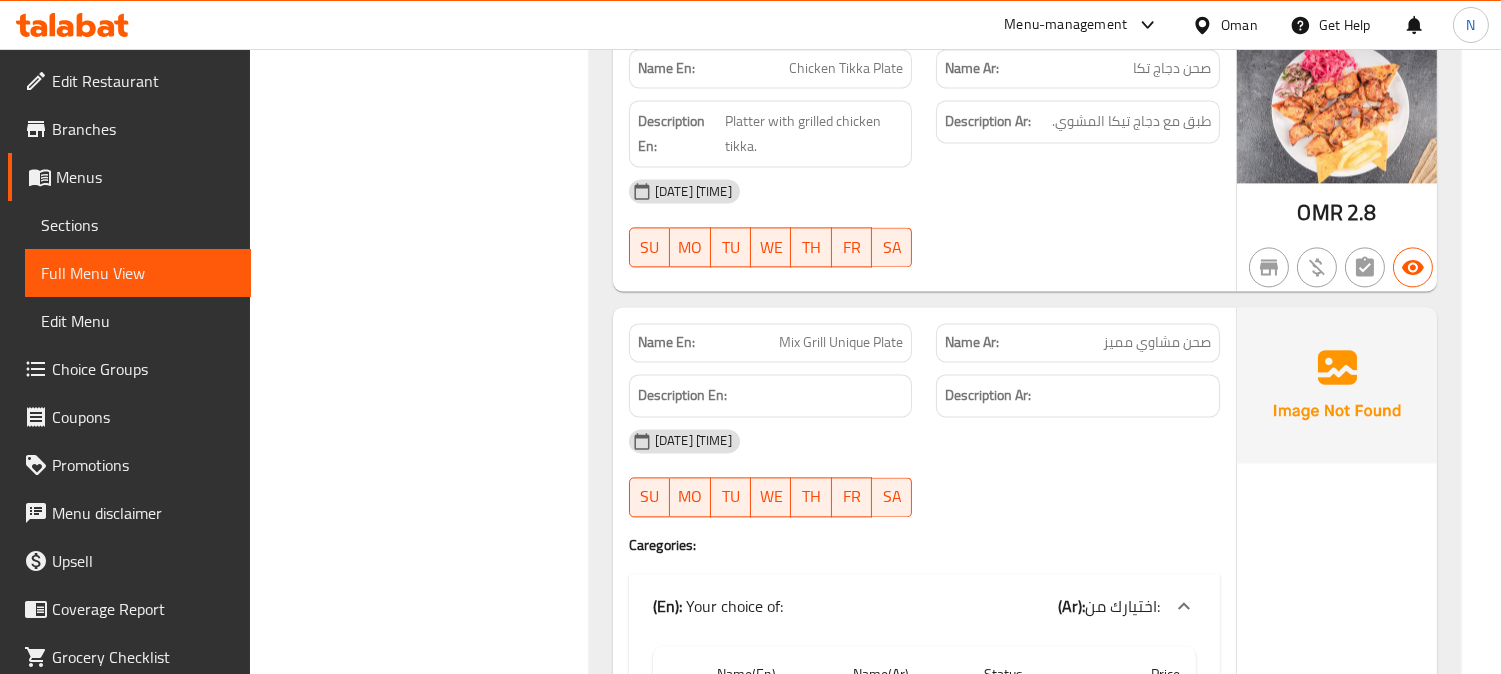 click on "Mix Grill Unique Plate" at bounding box center (867, -26916) 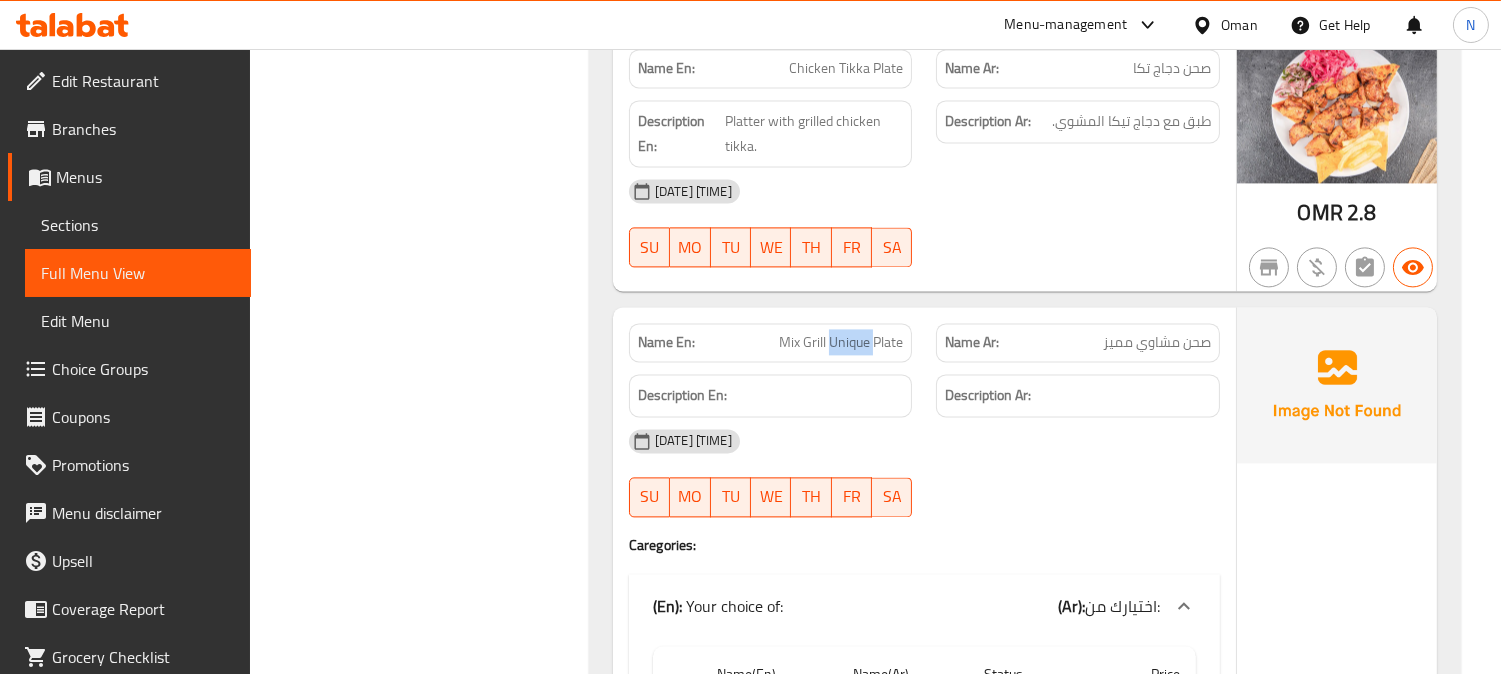 click on "Mix Grill Unique Plate" at bounding box center [867, -26916] 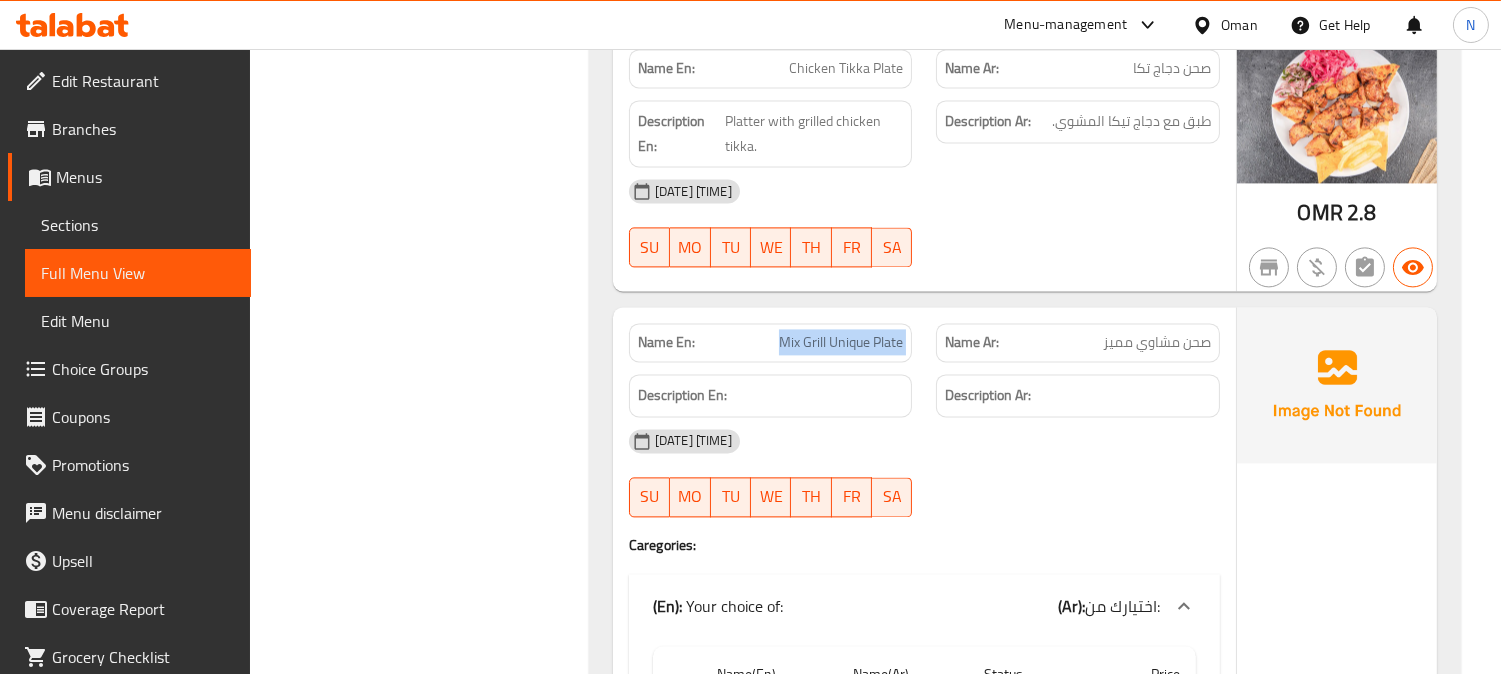 click on "Mix Grill Unique Plate" at bounding box center [867, -26916] 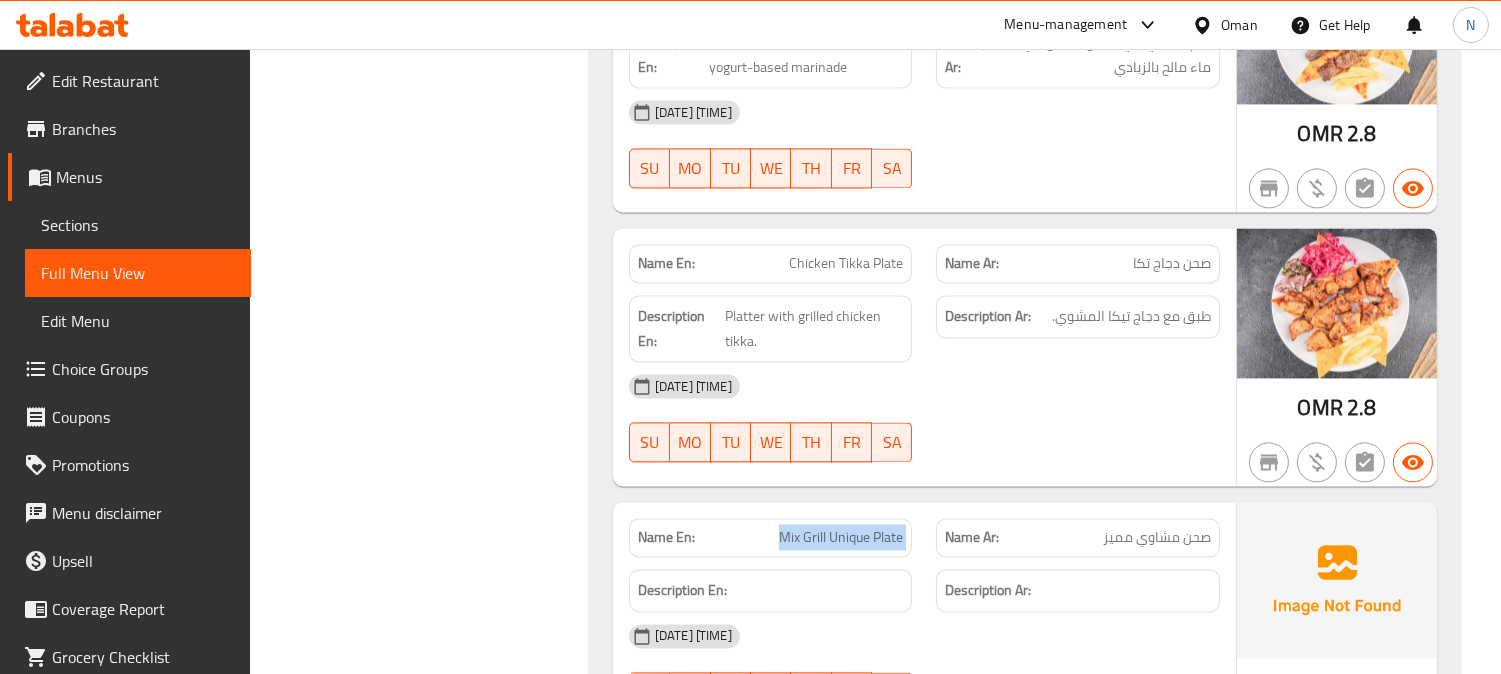 scroll, scrollTop: 34708, scrollLeft: 0, axis: vertical 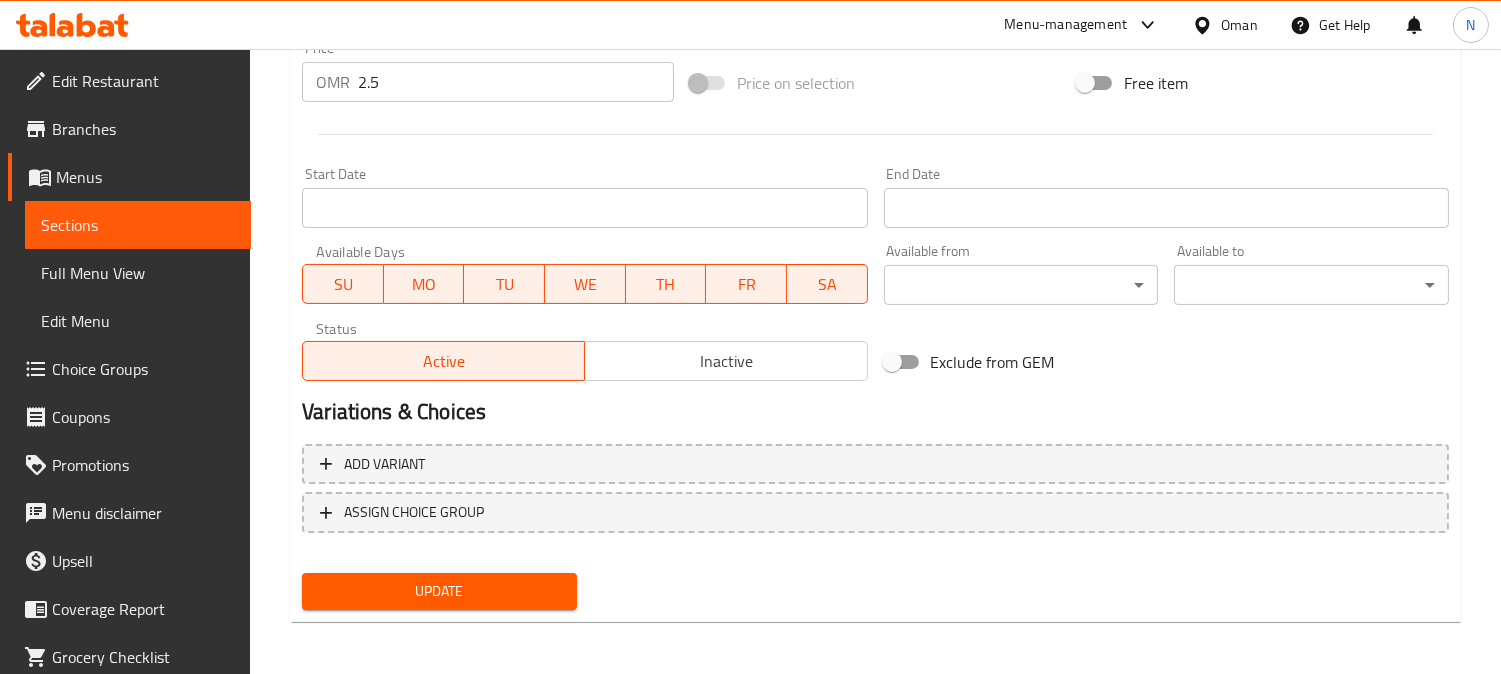 click on "Inactive" at bounding box center [726, 361] 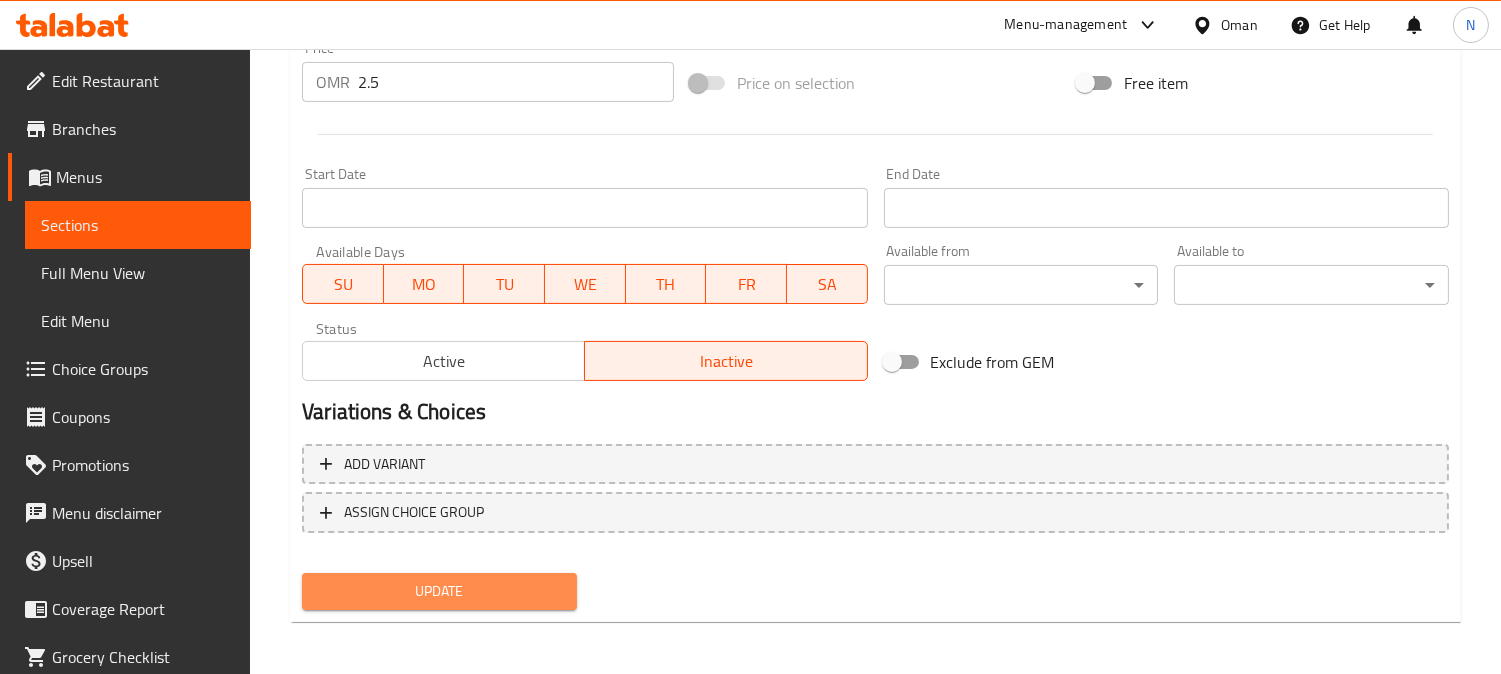 click on "Update" at bounding box center (439, 591) 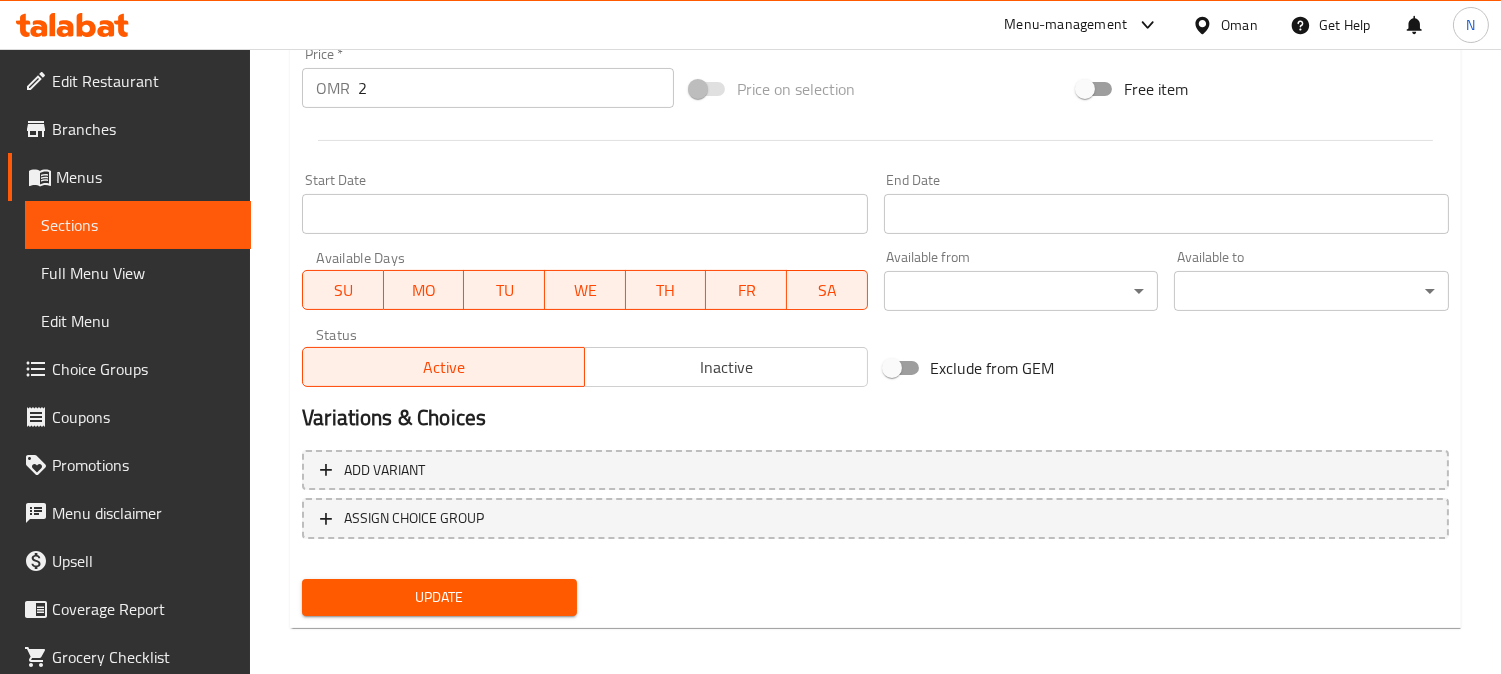 scroll, scrollTop: 764, scrollLeft: 0, axis: vertical 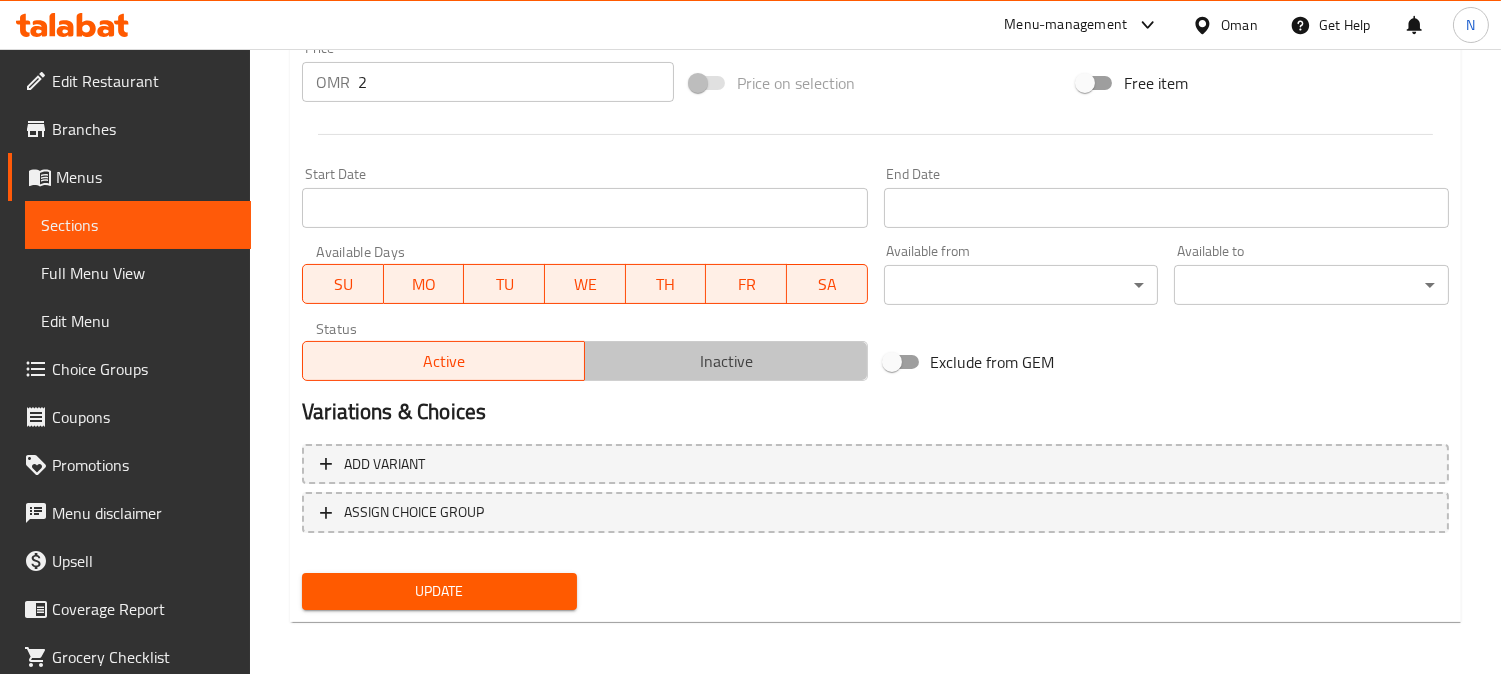 click on "Inactive" at bounding box center (725, 361) 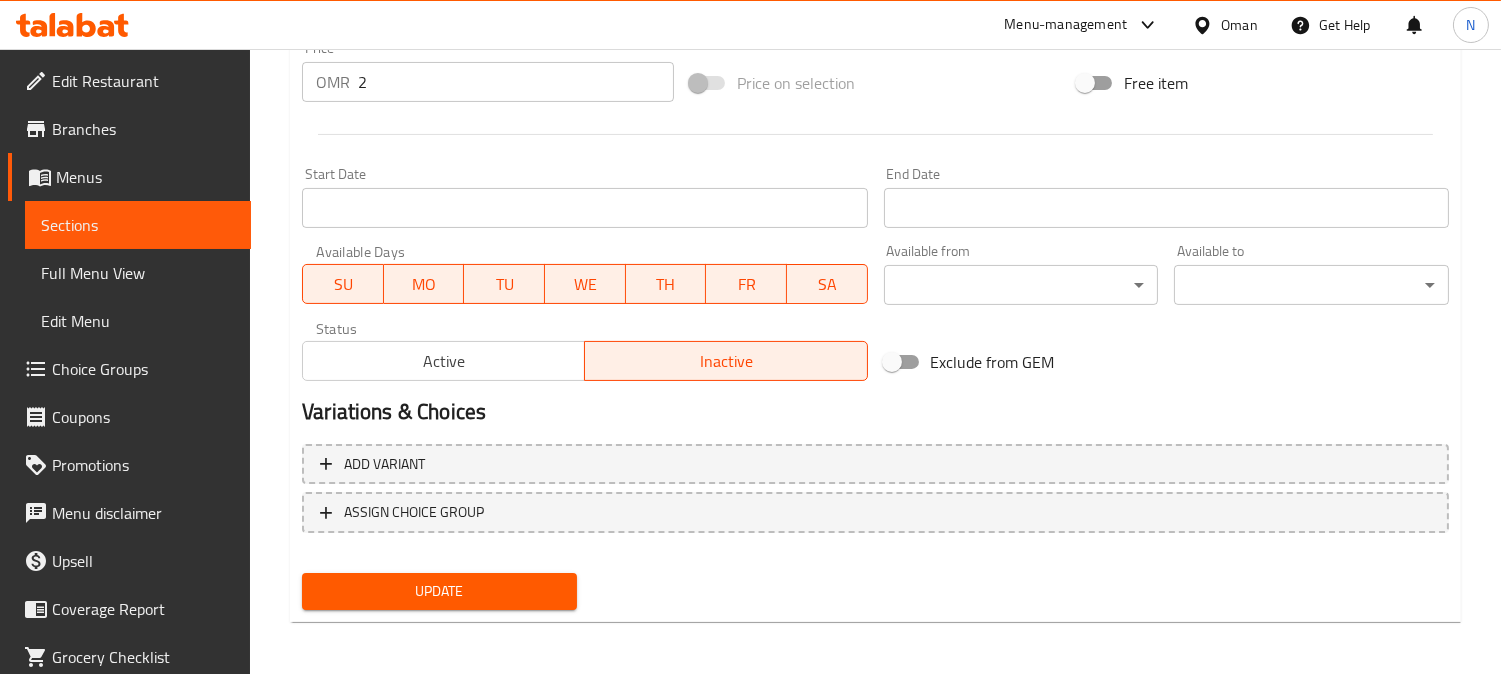 click on "Update" at bounding box center (439, 591) 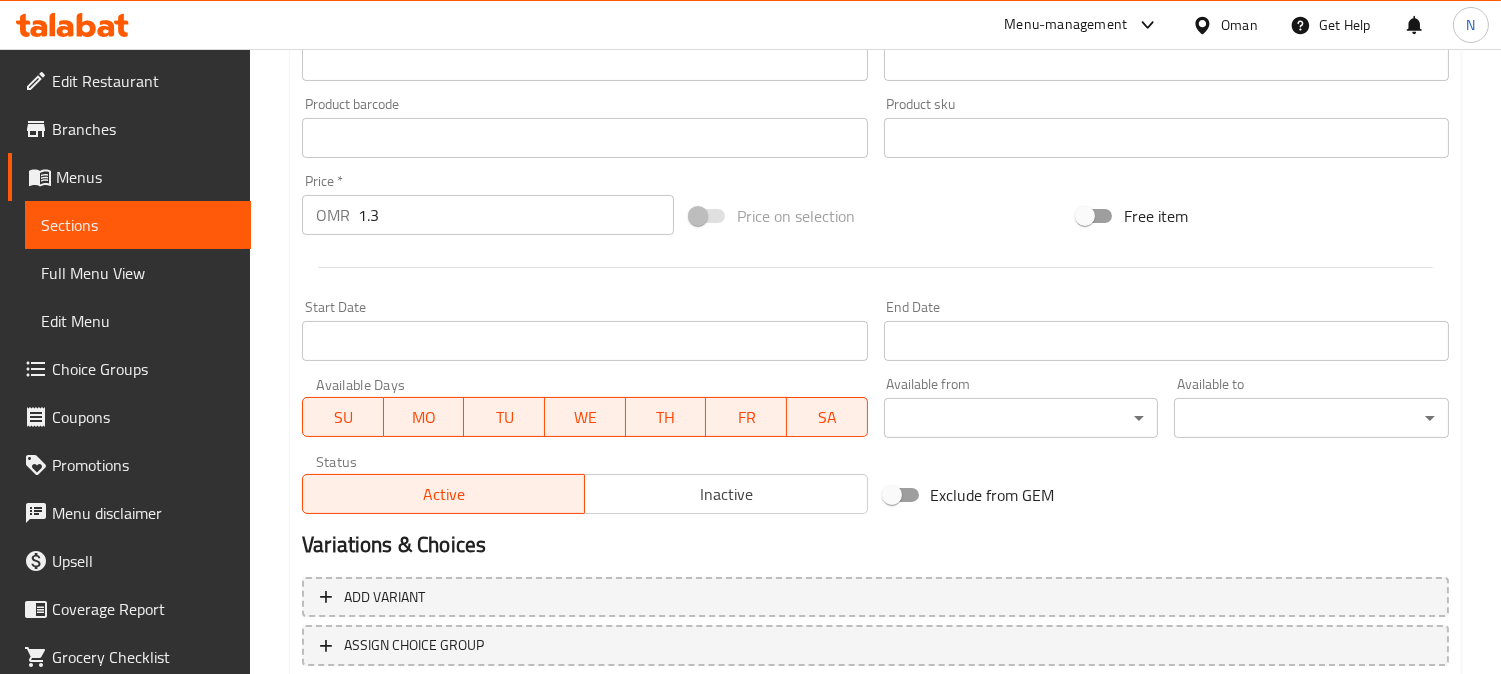 scroll, scrollTop: 666, scrollLeft: 0, axis: vertical 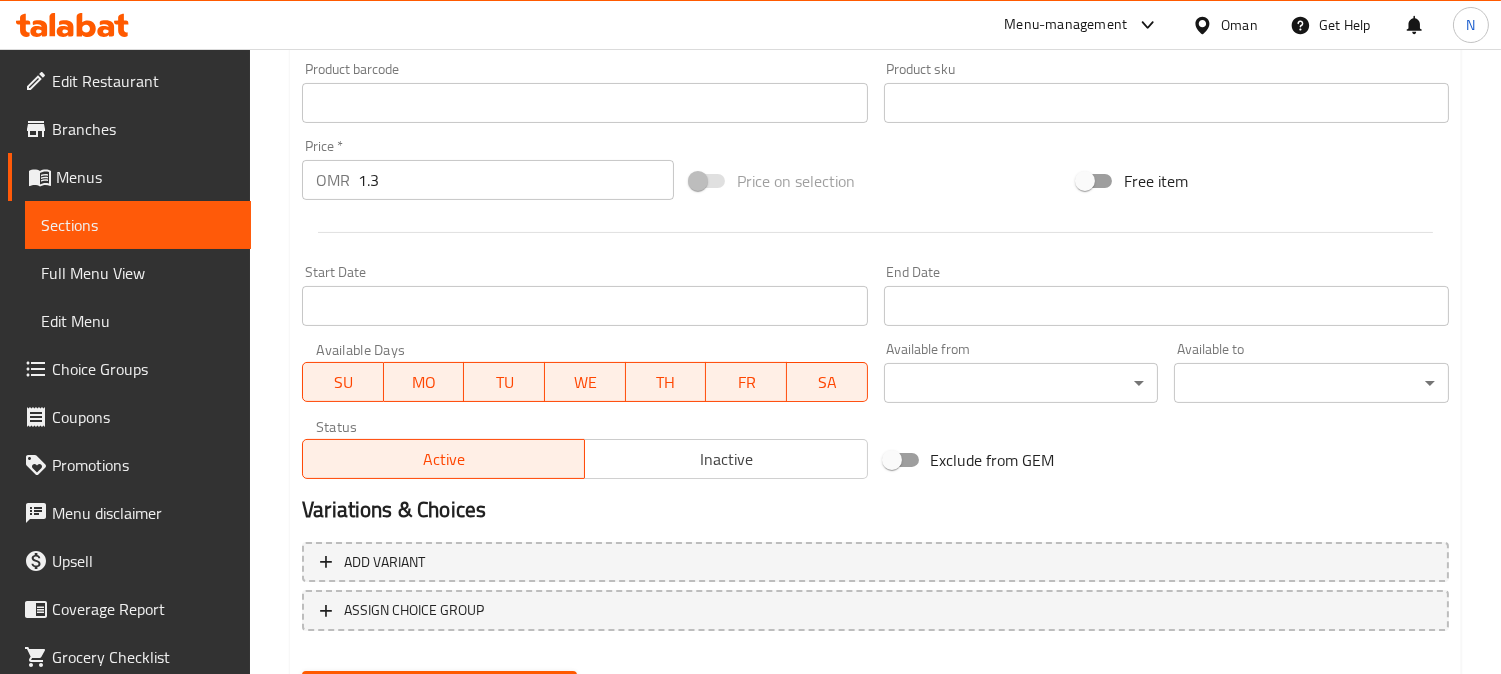 click on "Inactive" at bounding box center [726, 459] 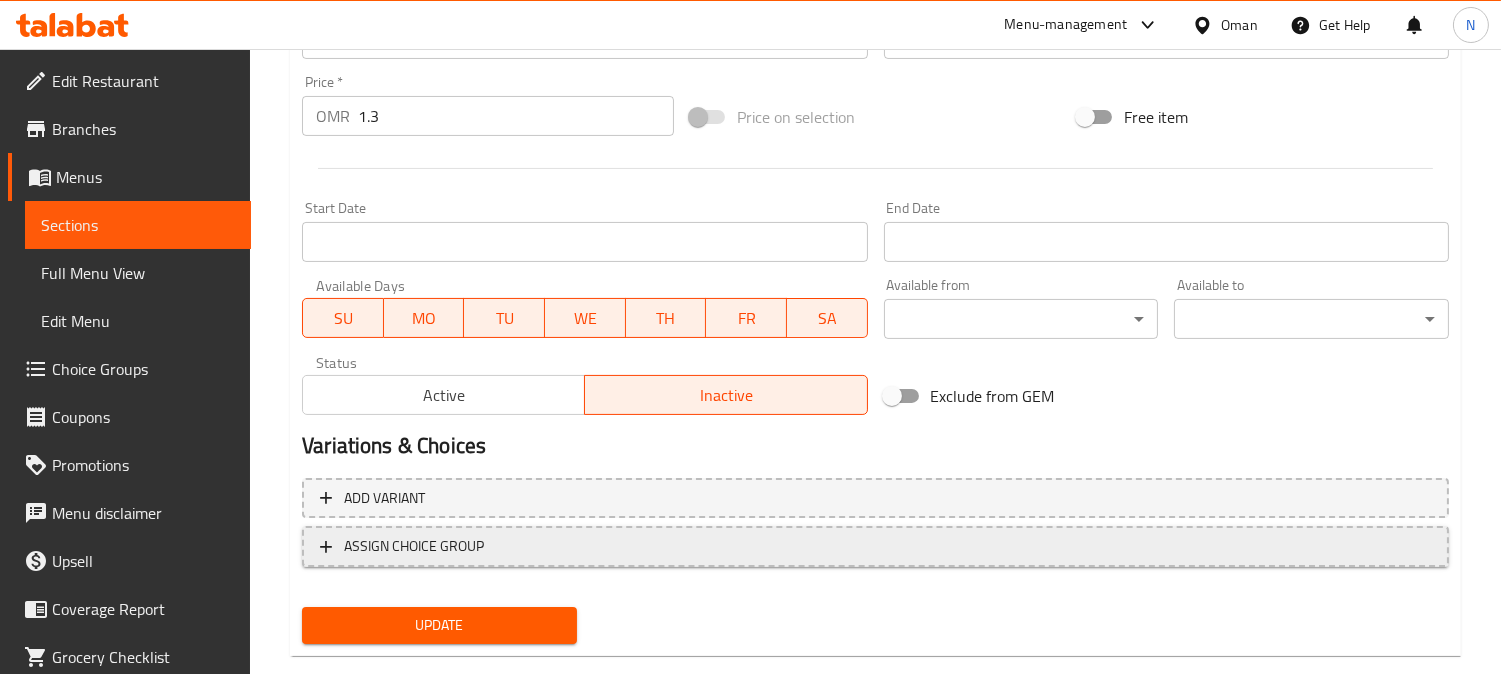 scroll, scrollTop: 764, scrollLeft: 0, axis: vertical 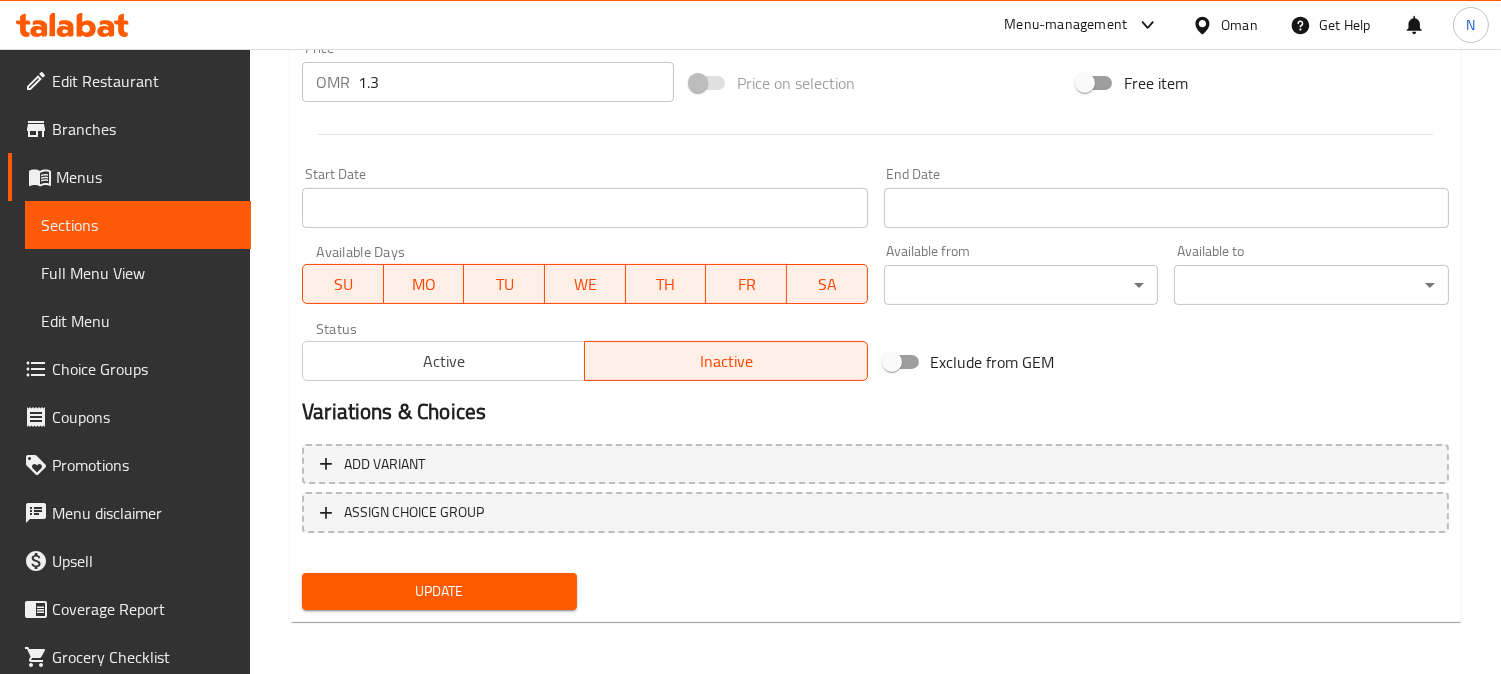 click on "Update" at bounding box center [439, 591] 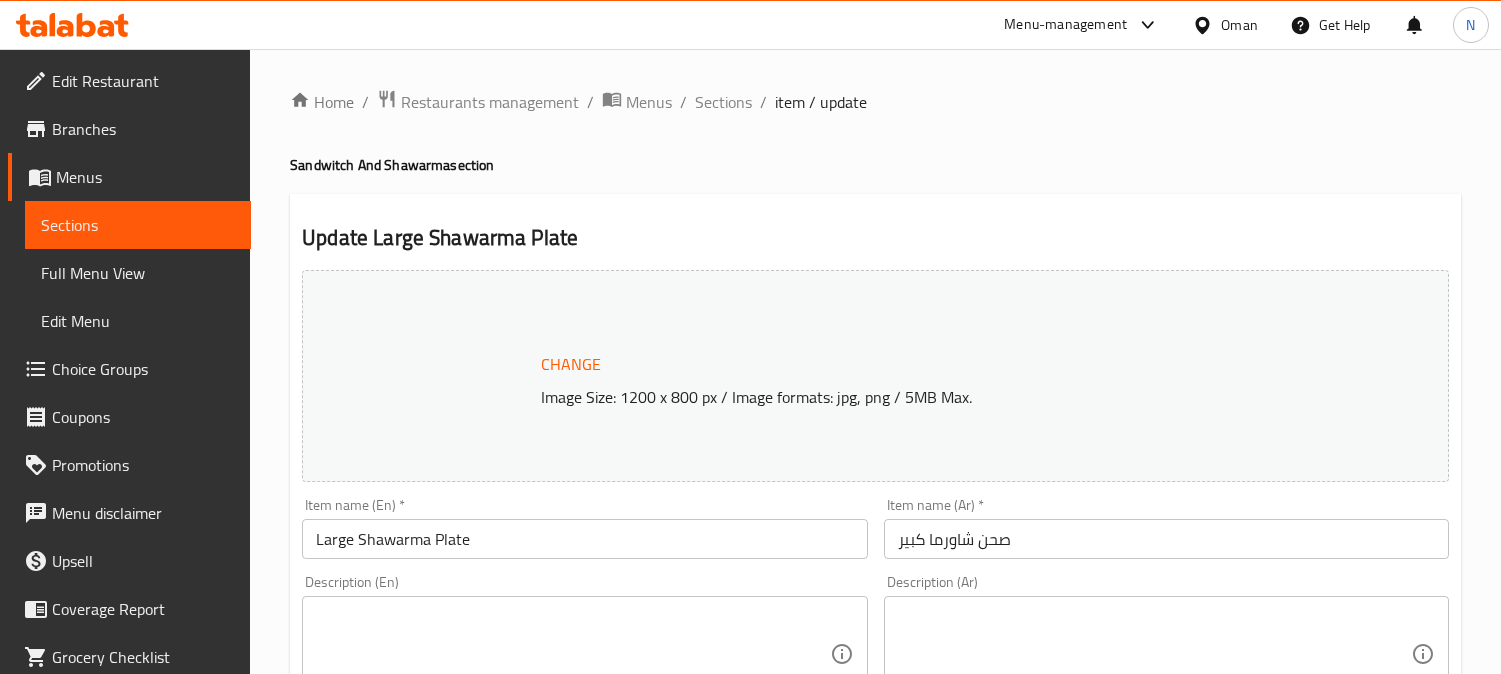 scroll, scrollTop: 0, scrollLeft: 0, axis: both 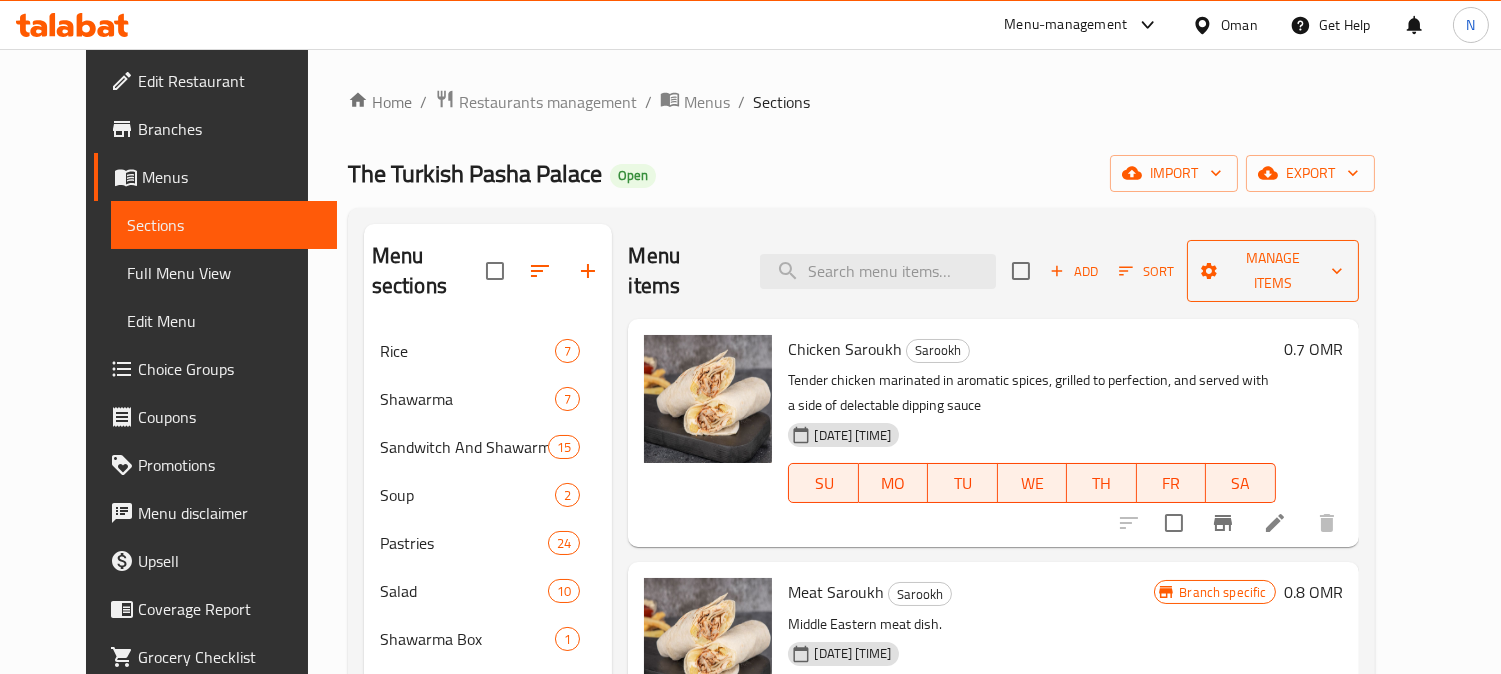 click on "Manage items" at bounding box center (1273, 271) 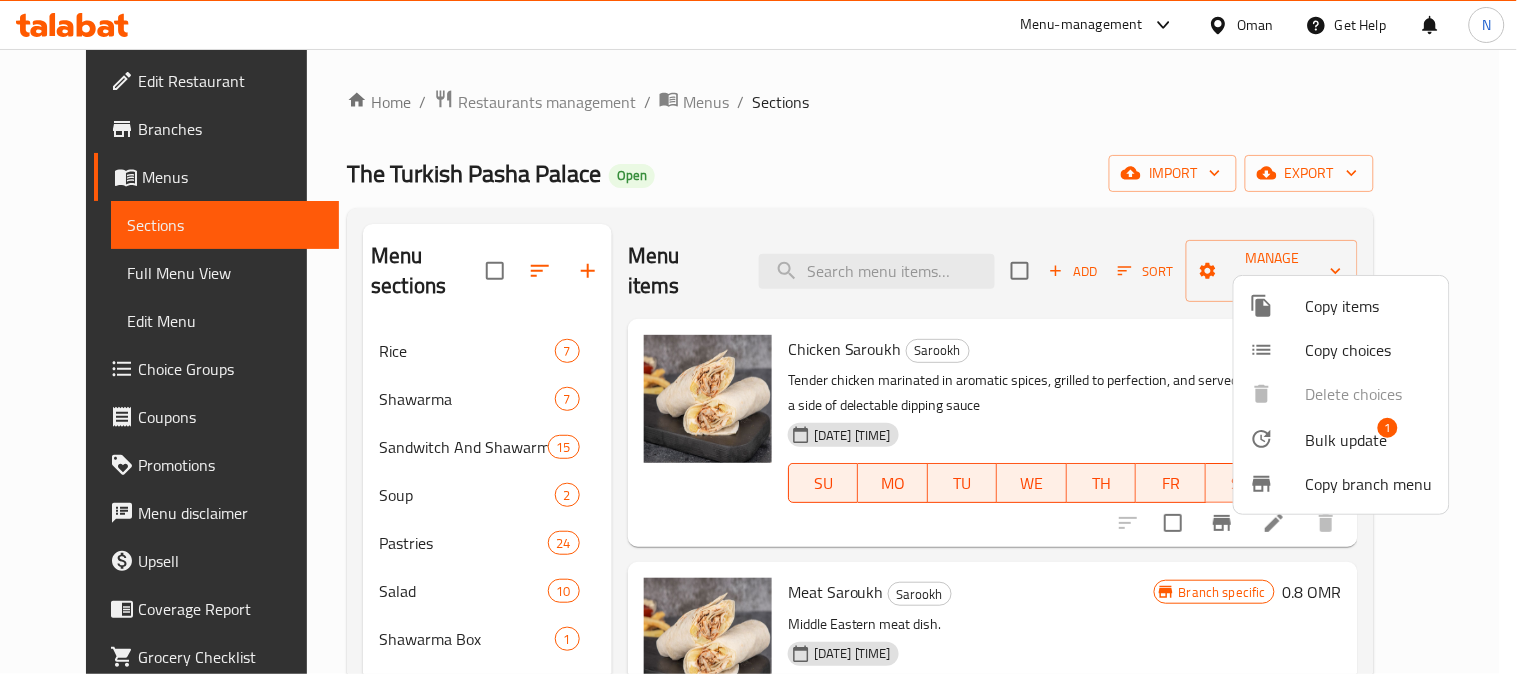 click on "Copy items" at bounding box center [1369, 306] 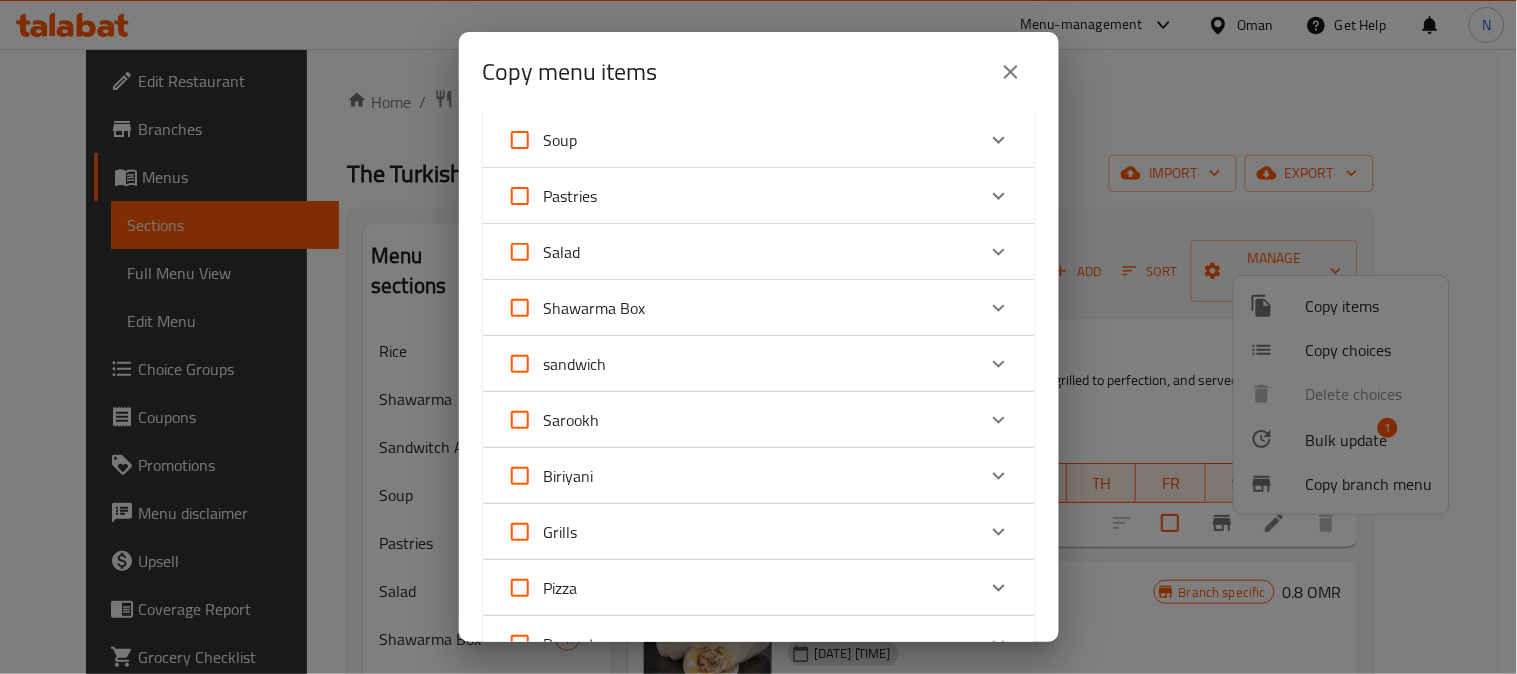 scroll, scrollTop: 222, scrollLeft: 0, axis: vertical 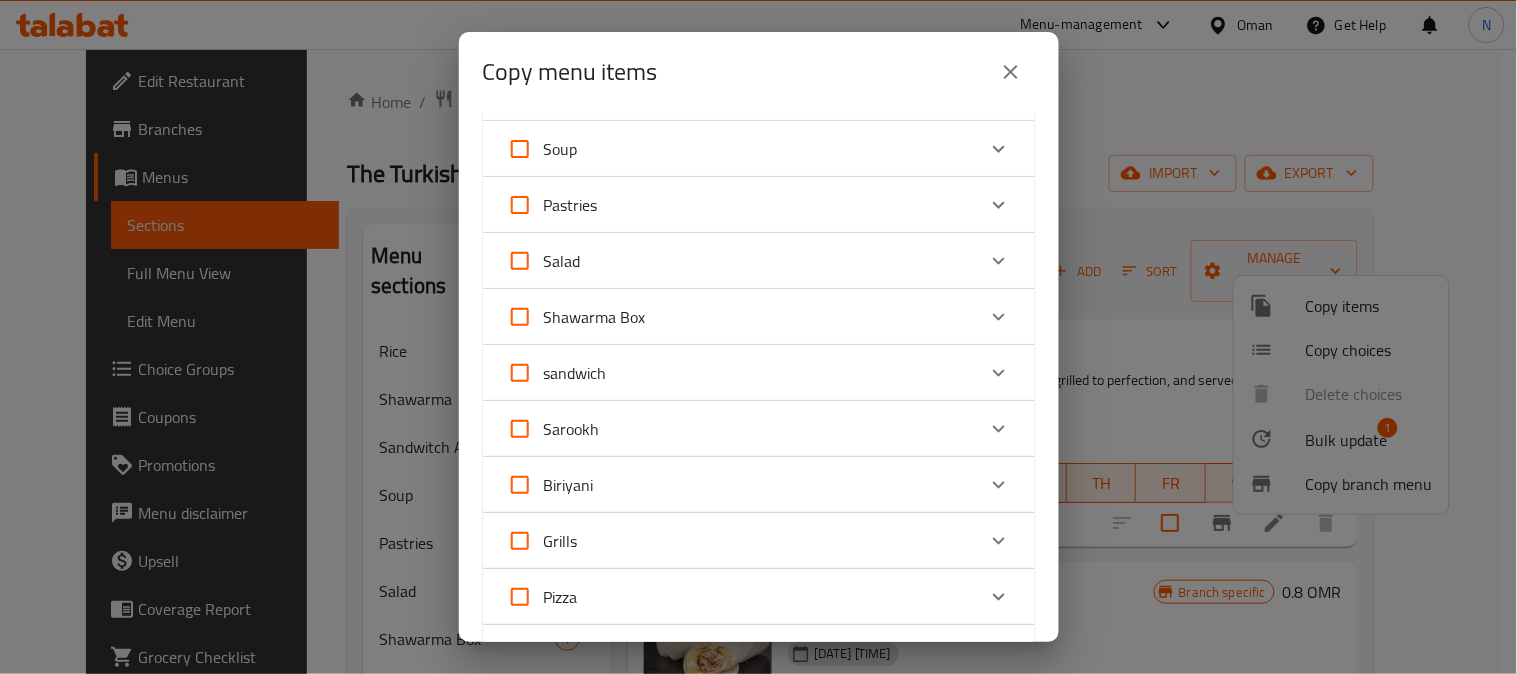 click on "Sarookh" at bounding box center [741, 429] 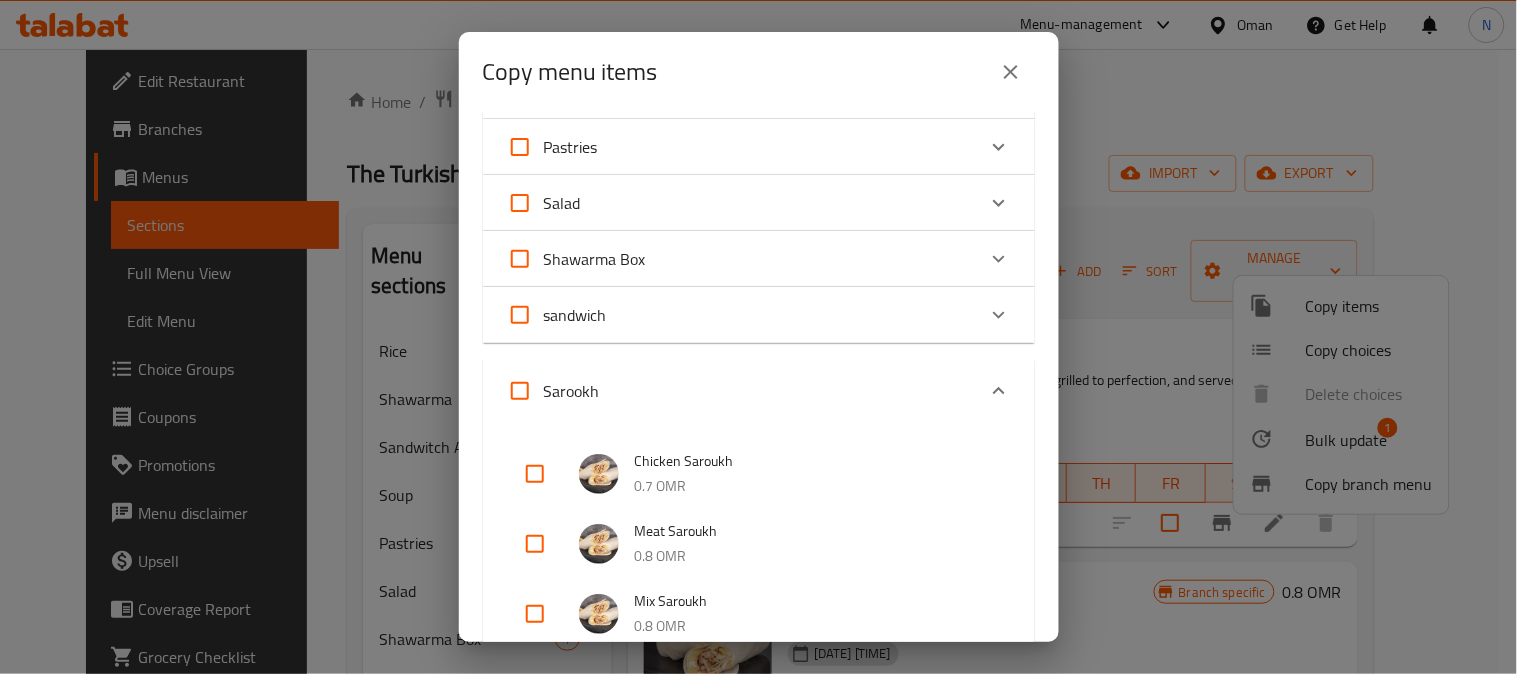 scroll, scrollTop: 333, scrollLeft: 0, axis: vertical 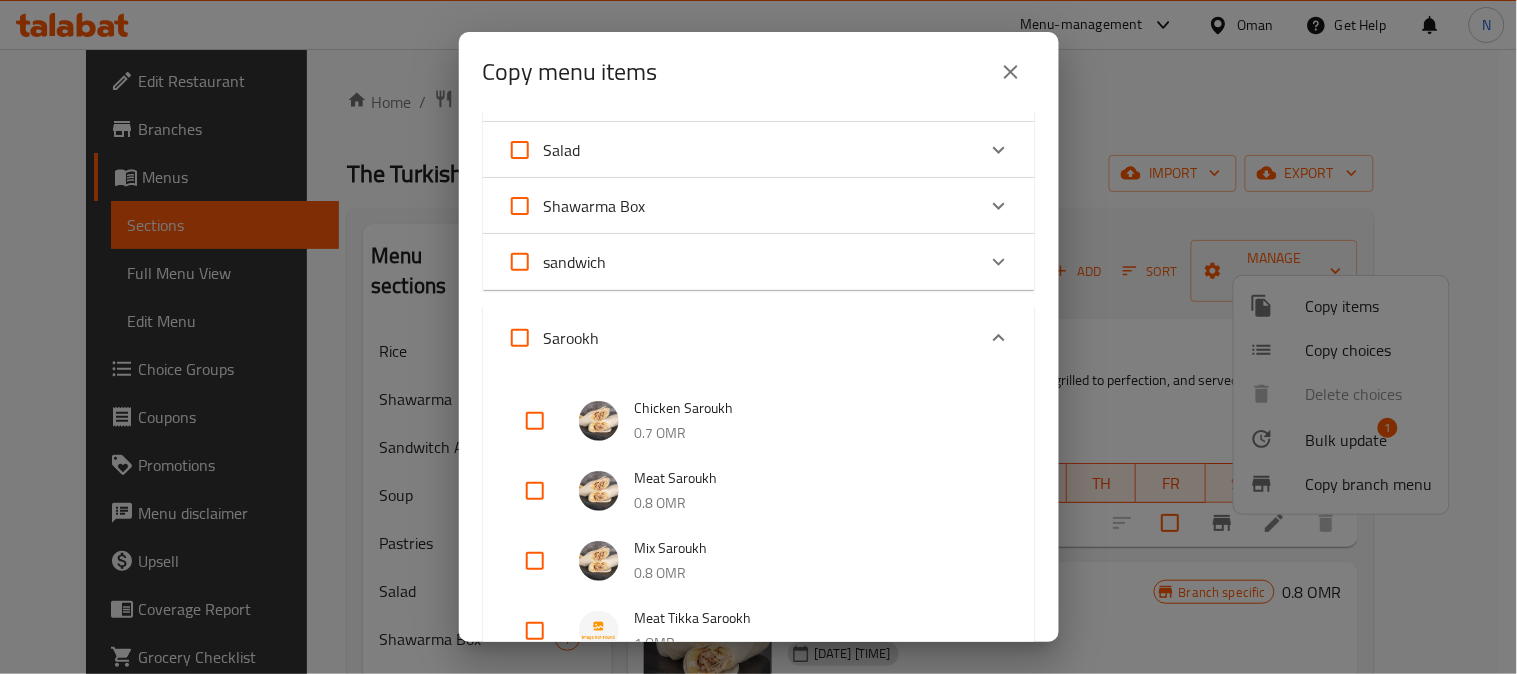 click at bounding box center [535, 561] 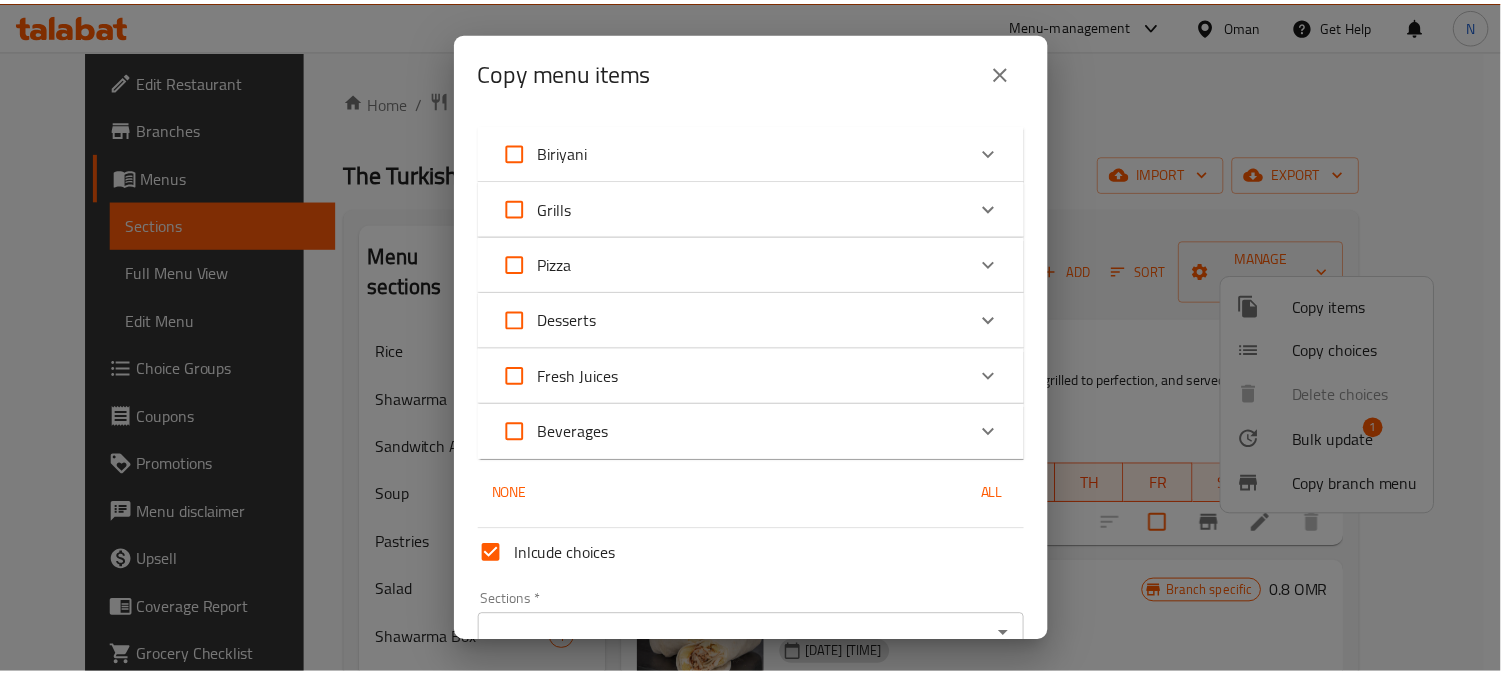 scroll, scrollTop: 1586, scrollLeft: 0, axis: vertical 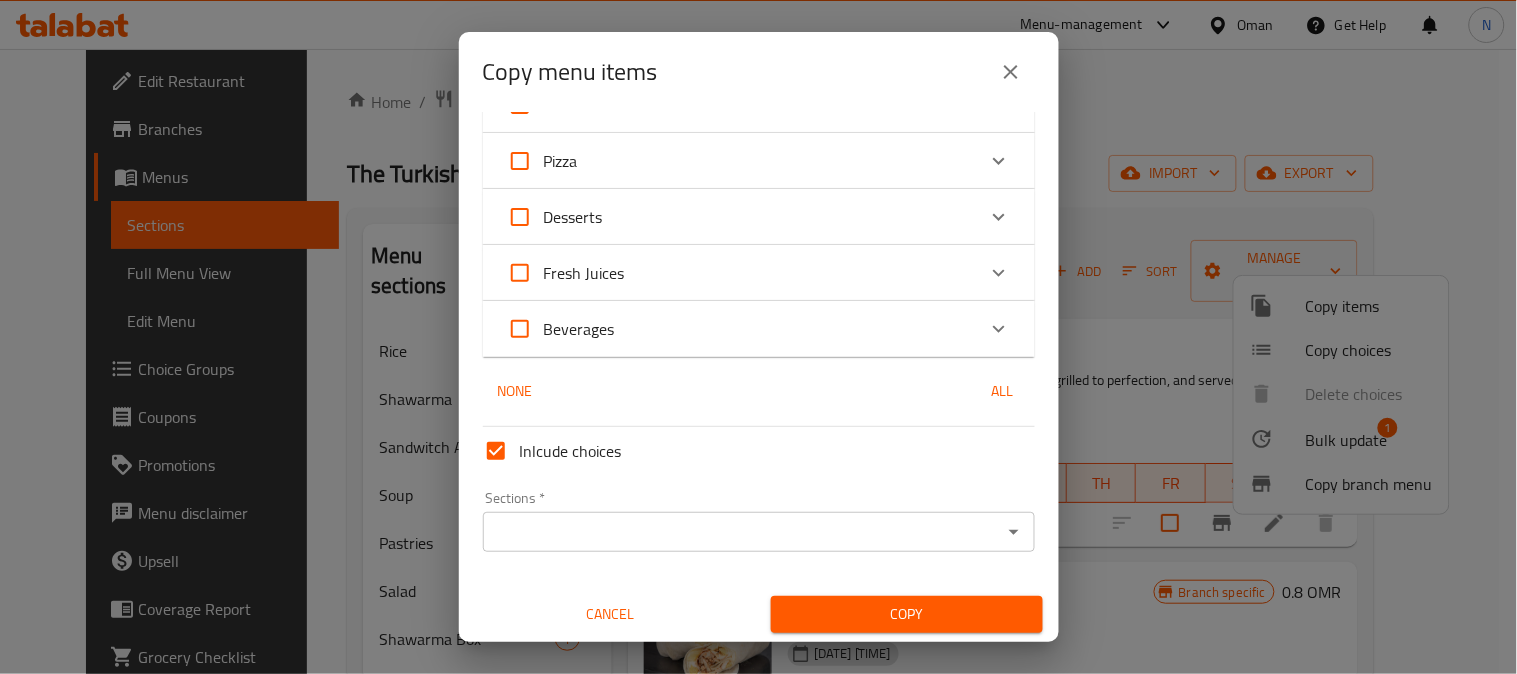 click on "Sections   *" at bounding box center [742, 532] 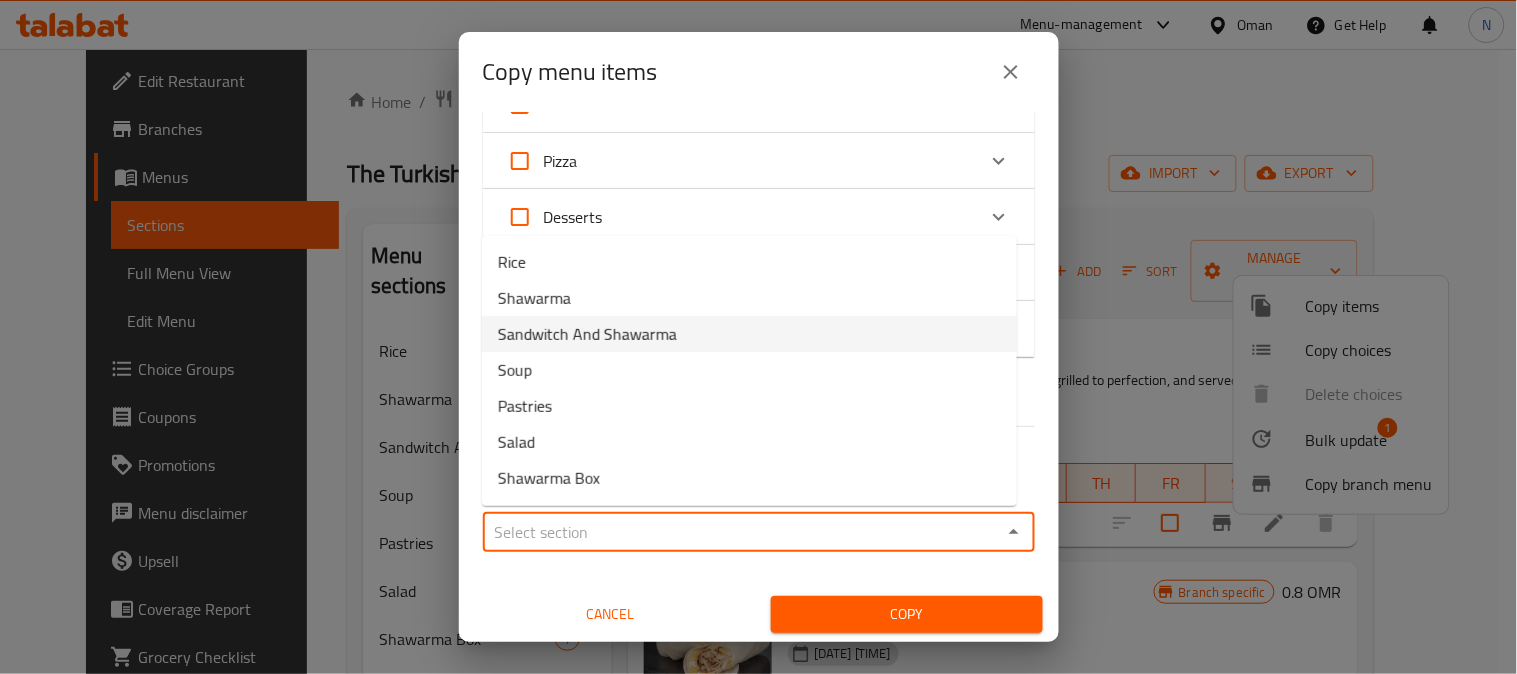 click on "Sandwitch And Shawarma" at bounding box center [587, 334] 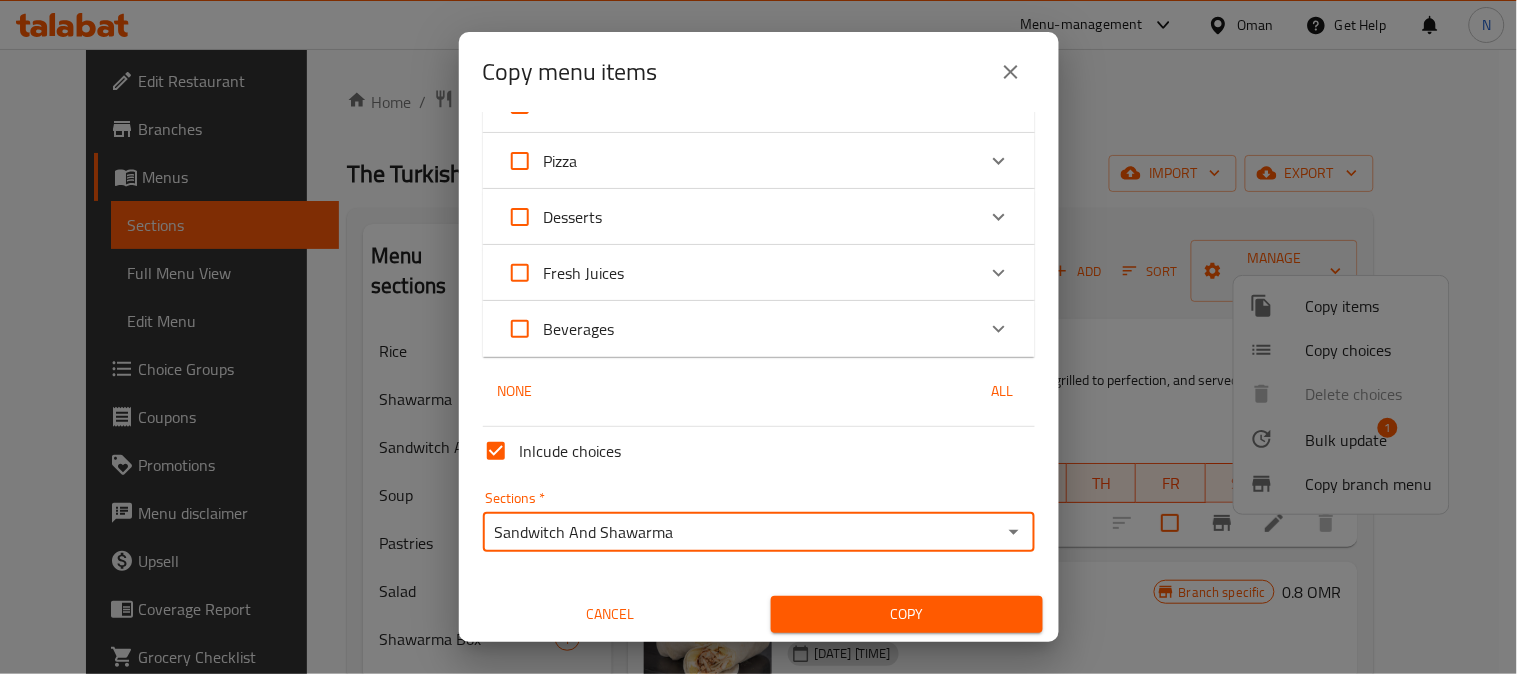 click on "Copy" at bounding box center (907, 614) 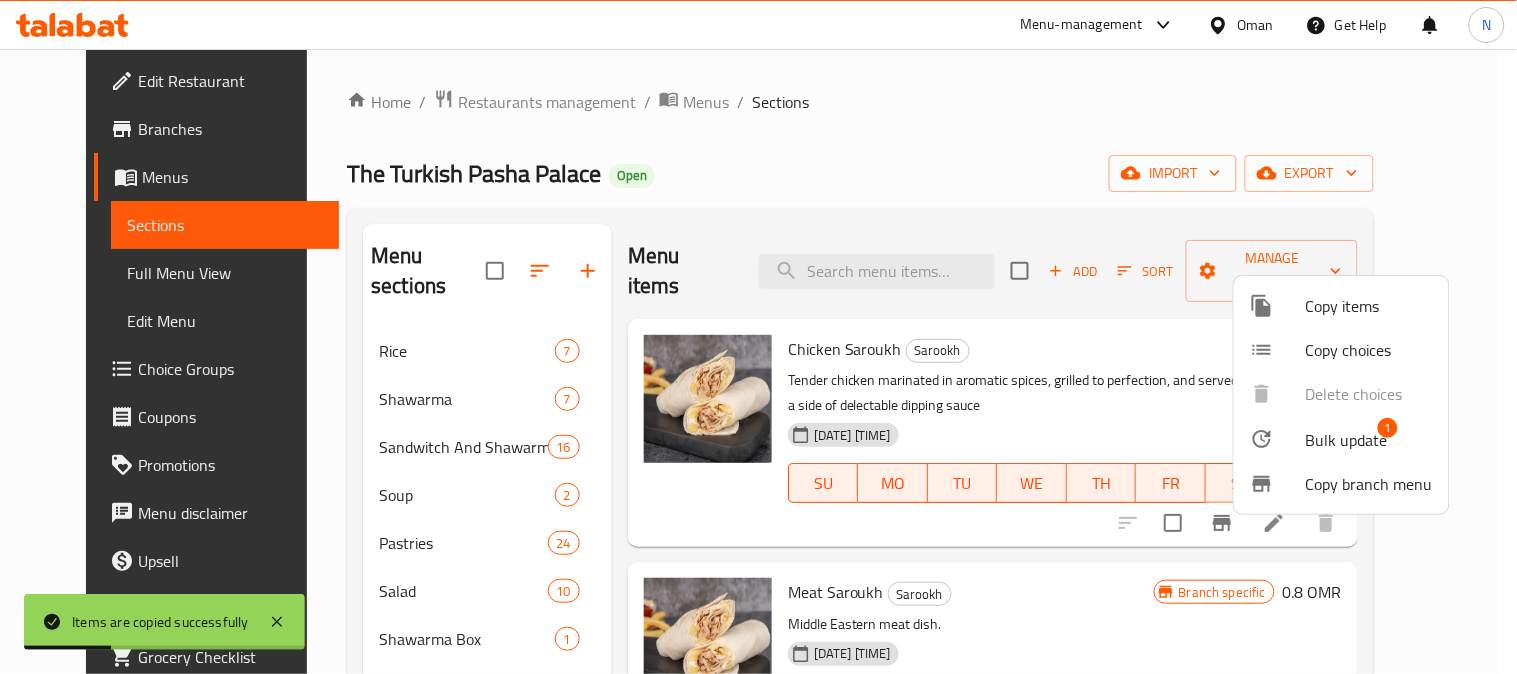 click at bounding box center (758, 337) 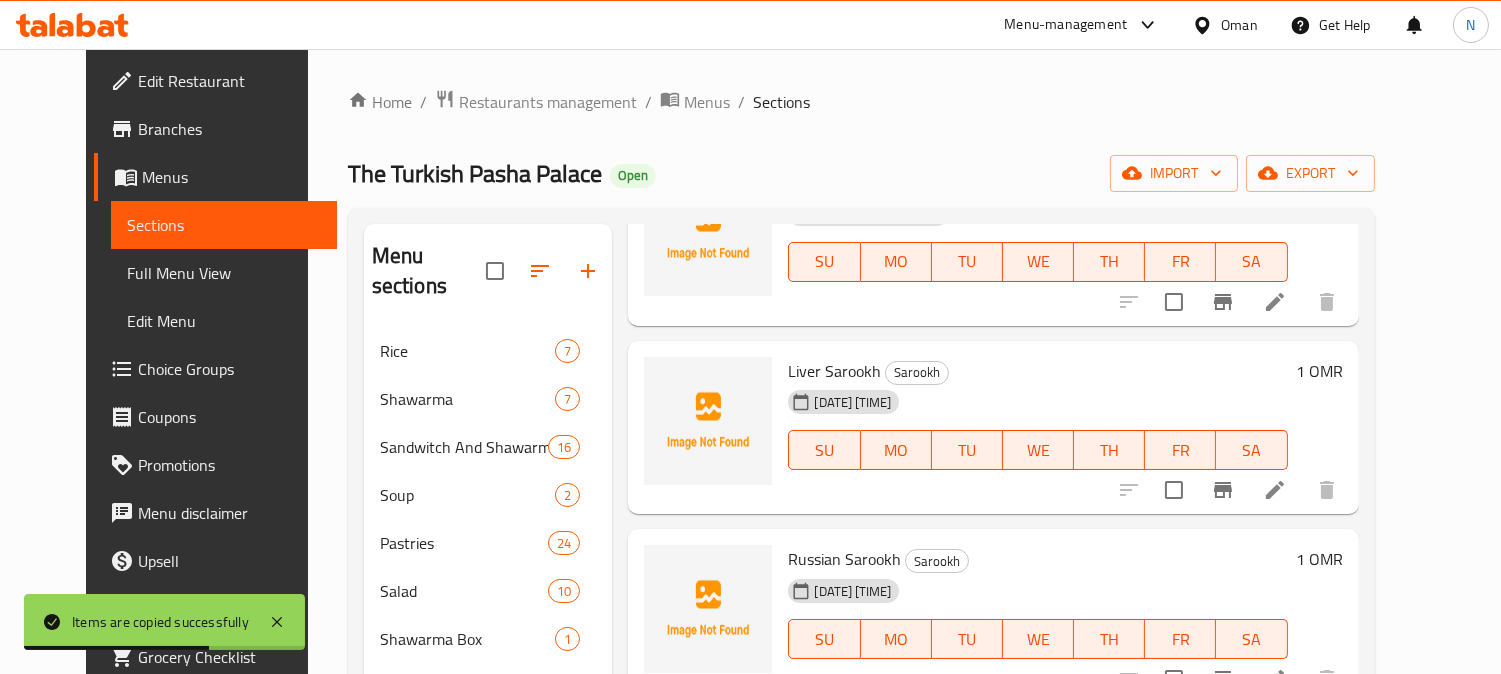 scroll, scrollTop: 1374, scrollLeft: 0, axis: vertical 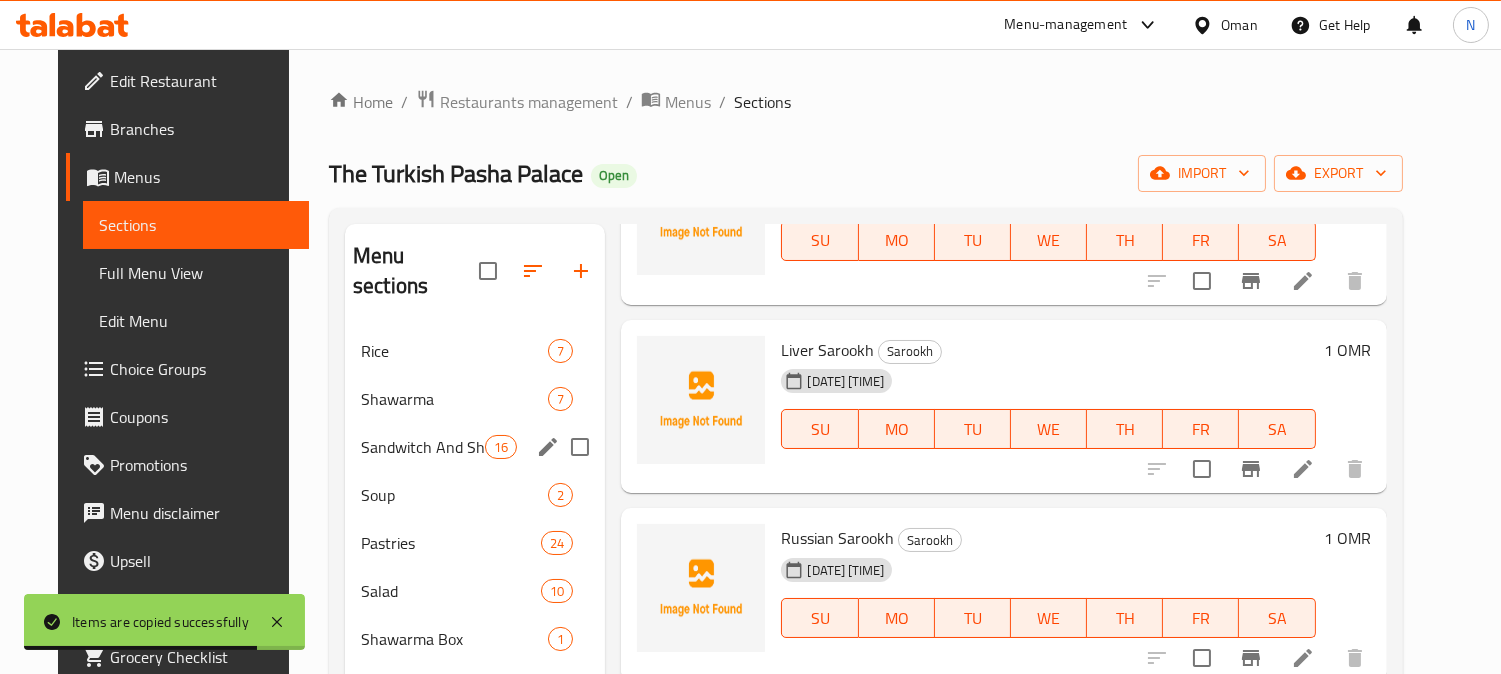 click on "Sandwitch And Shawarma 16" at bounding box center (475, 447) 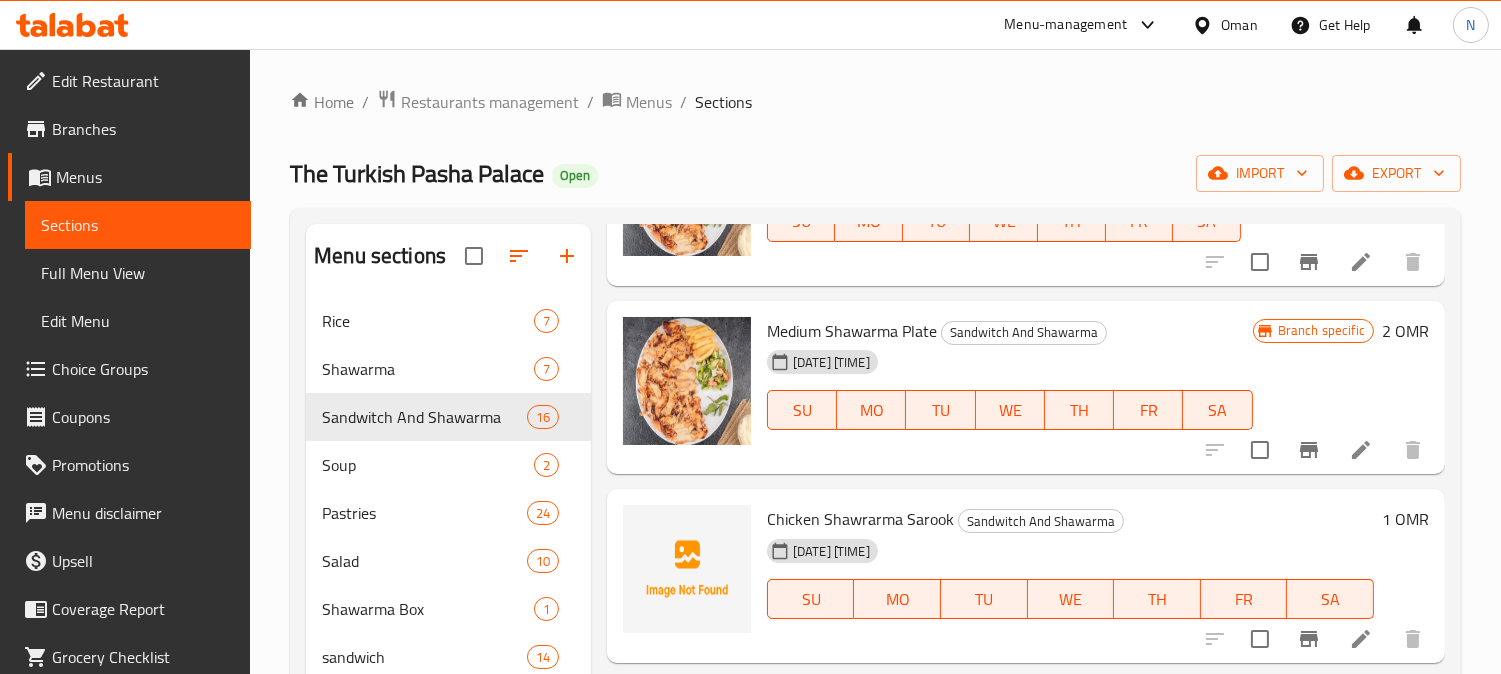 scroll, scrollTop: 2375, scrollLeft: 0, axis: vertical 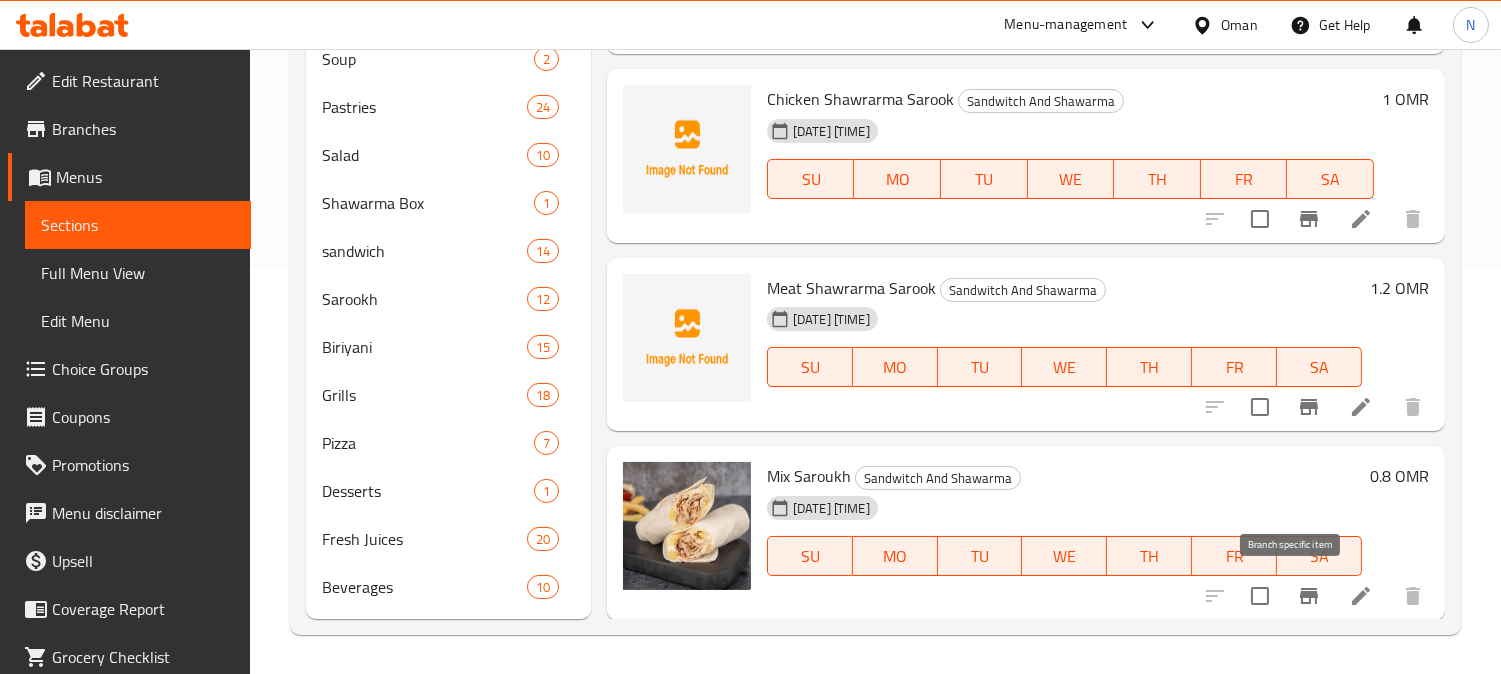 click 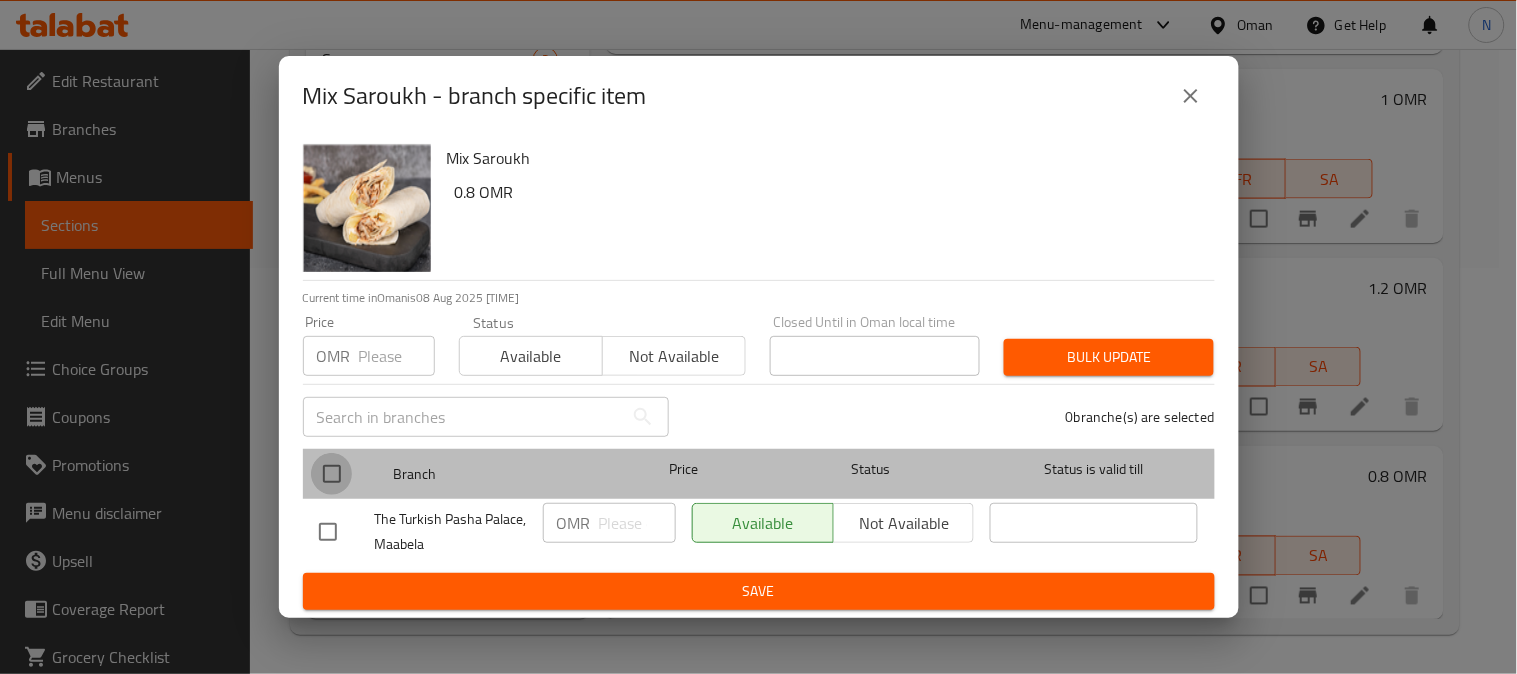 click at bounding box center [332, 474] 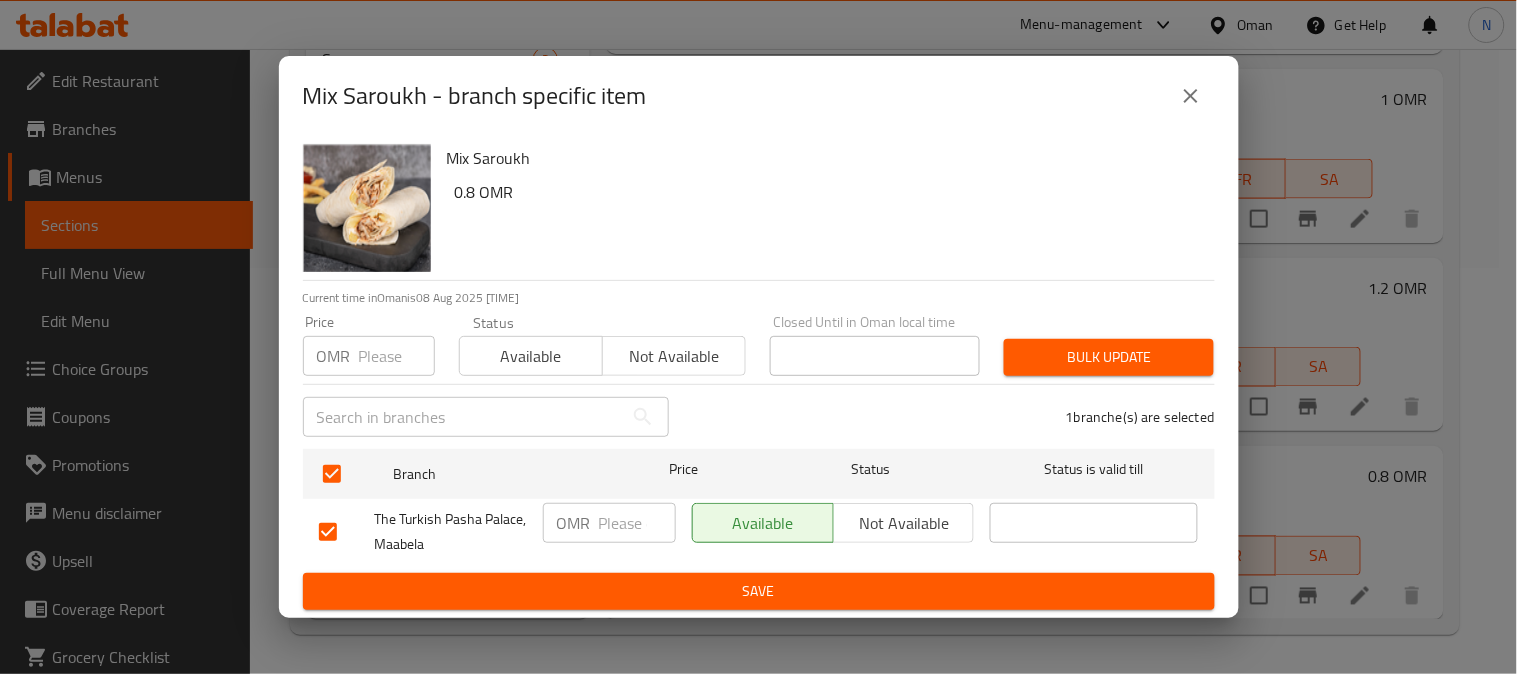 click at bounding box center [637, 523] 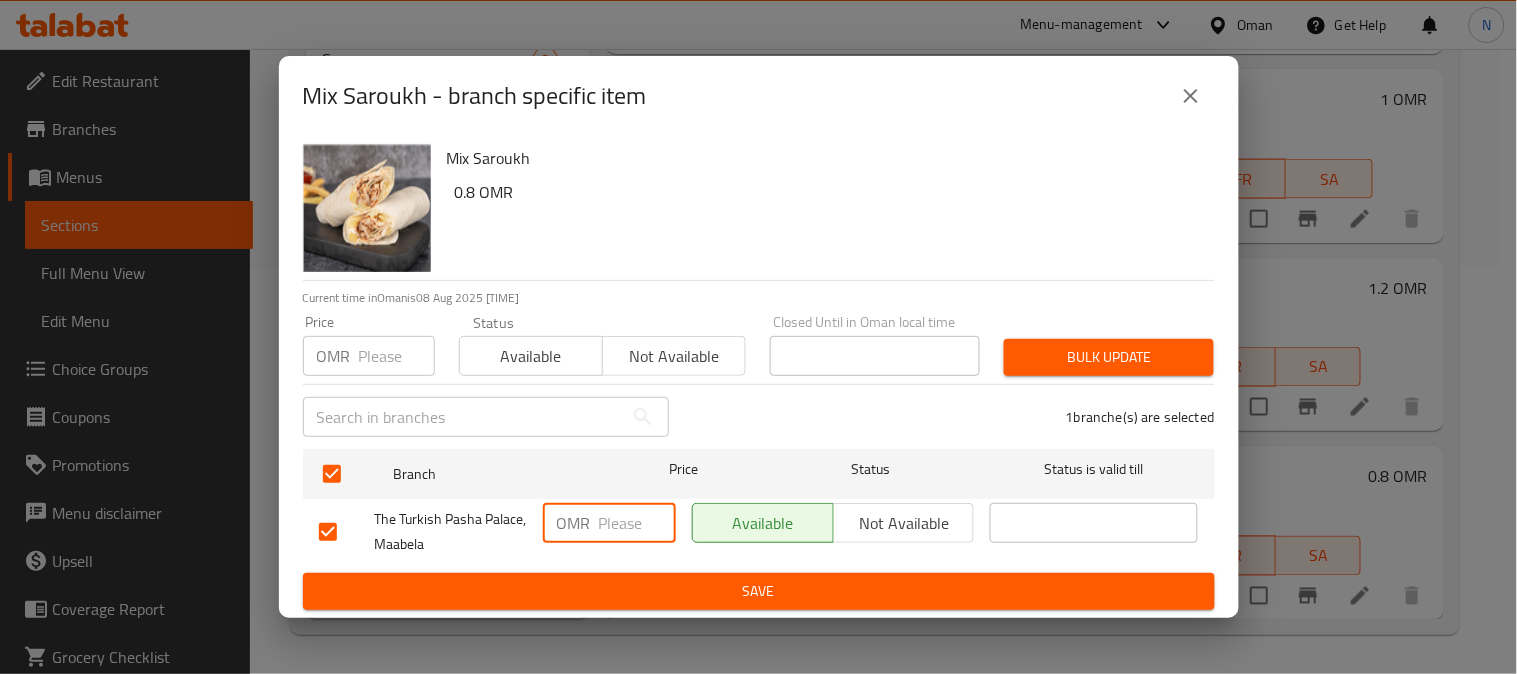 paste on "1.2" 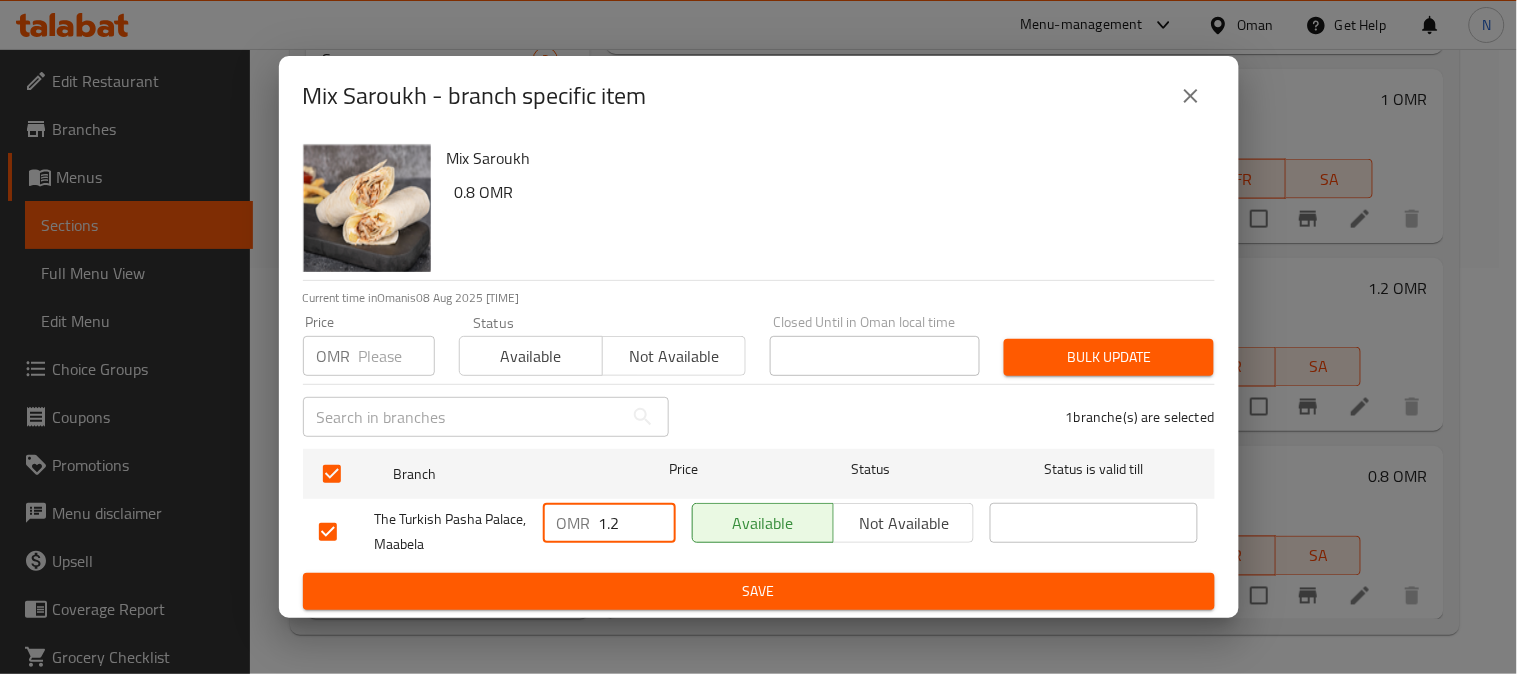 type on "1.2" 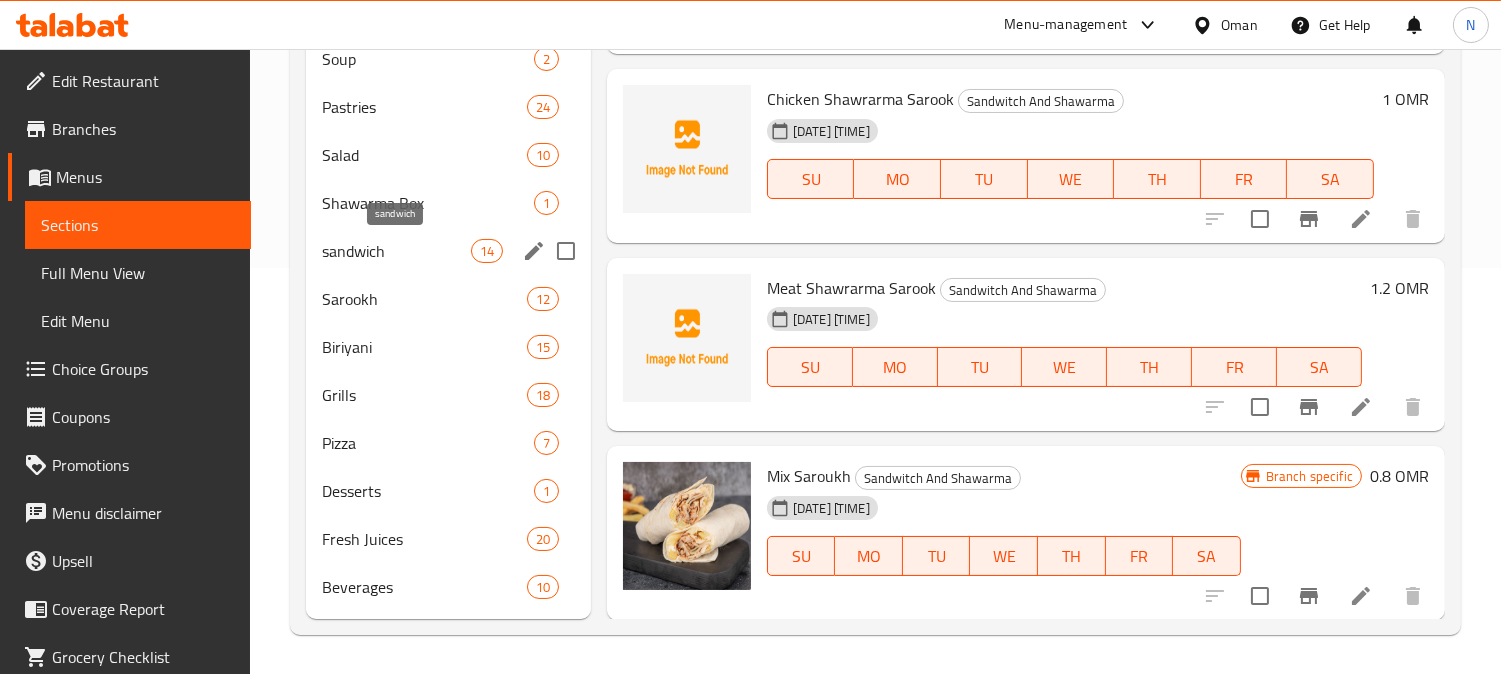 click on "sandwich" at bounding box center [396, 251] 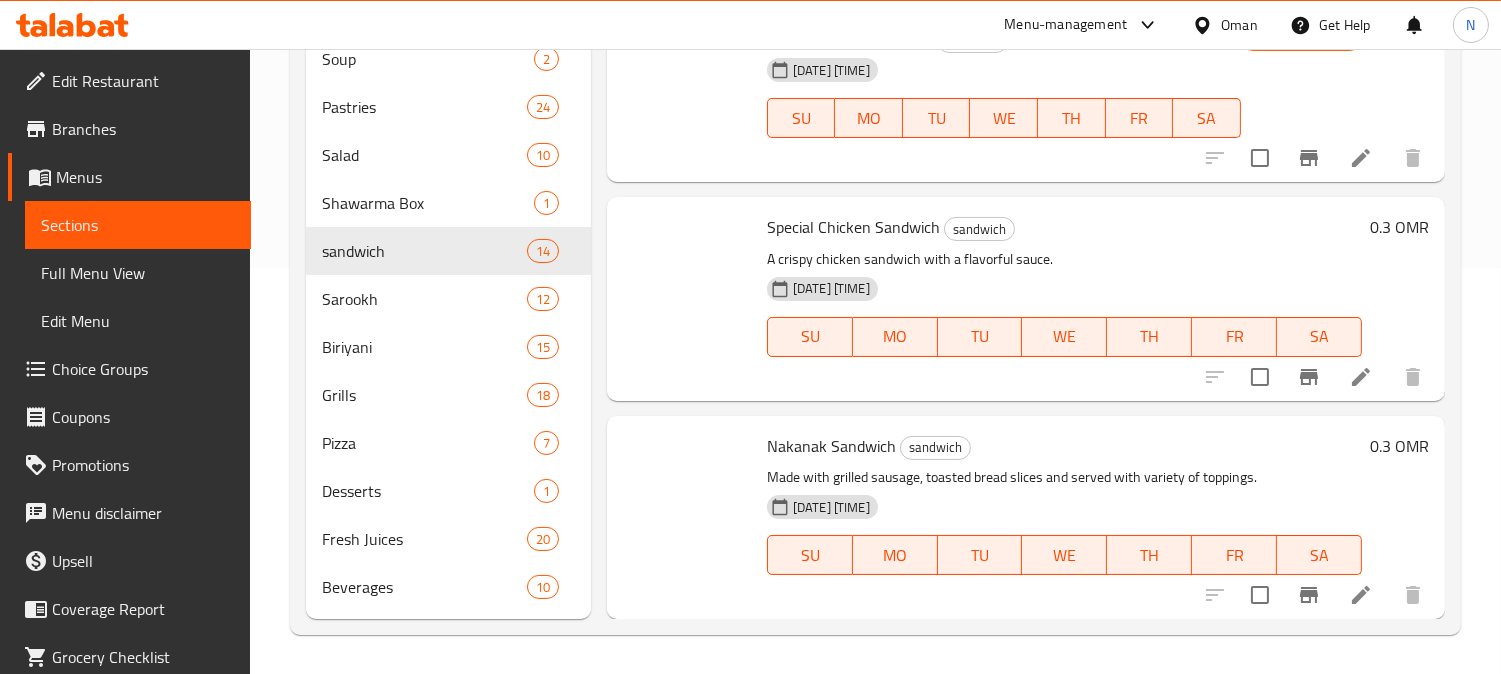scroll, scrollTop: 2302, scrollLeft: 0, axis: vertical 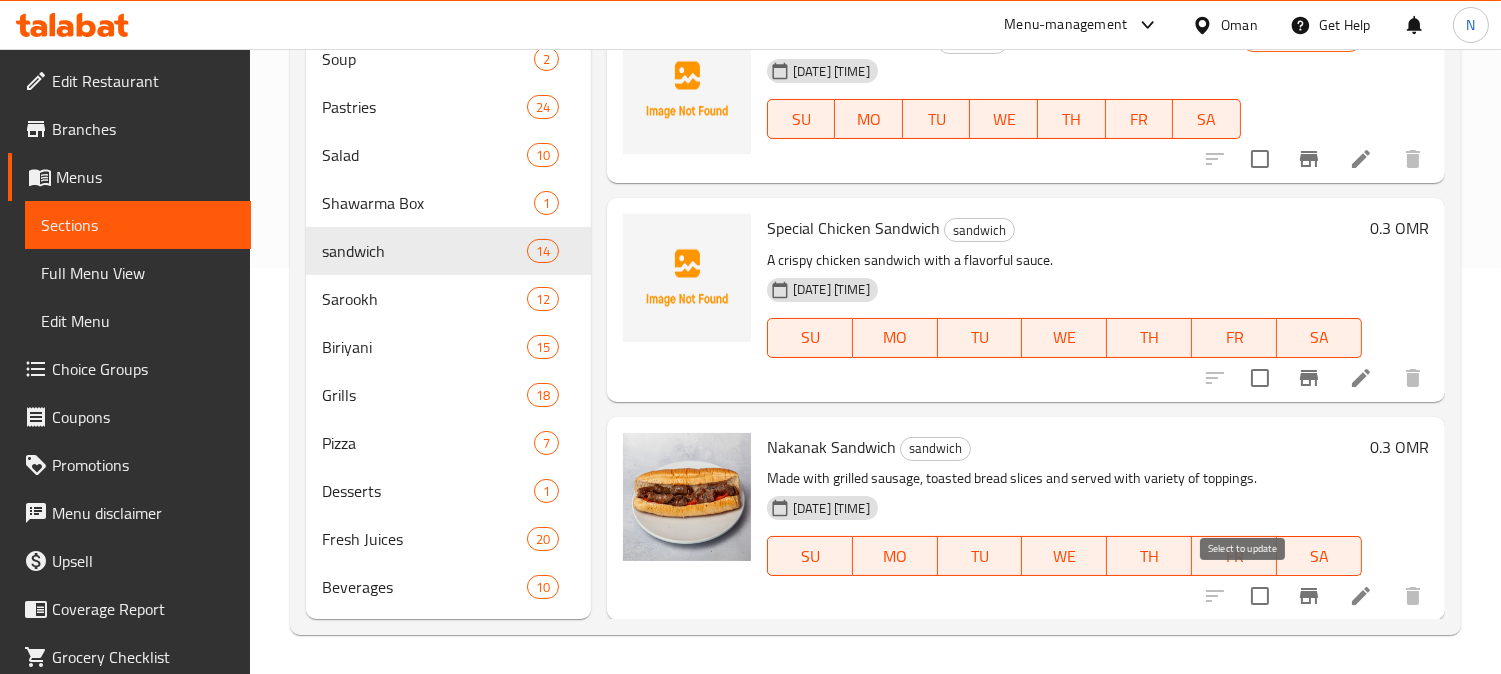 click at bounding box center (1260, 596) 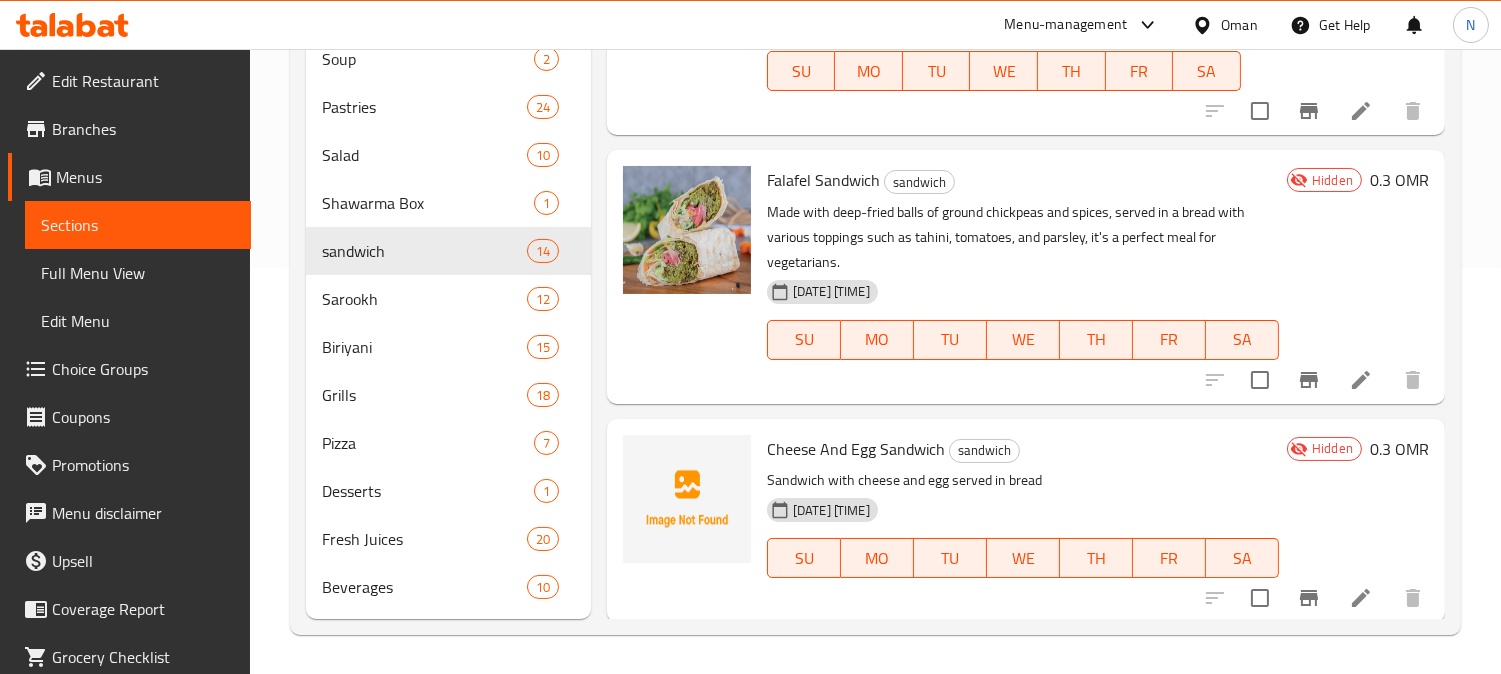scroll, scrollTop: 0, scrollLeft: 0, axis: both 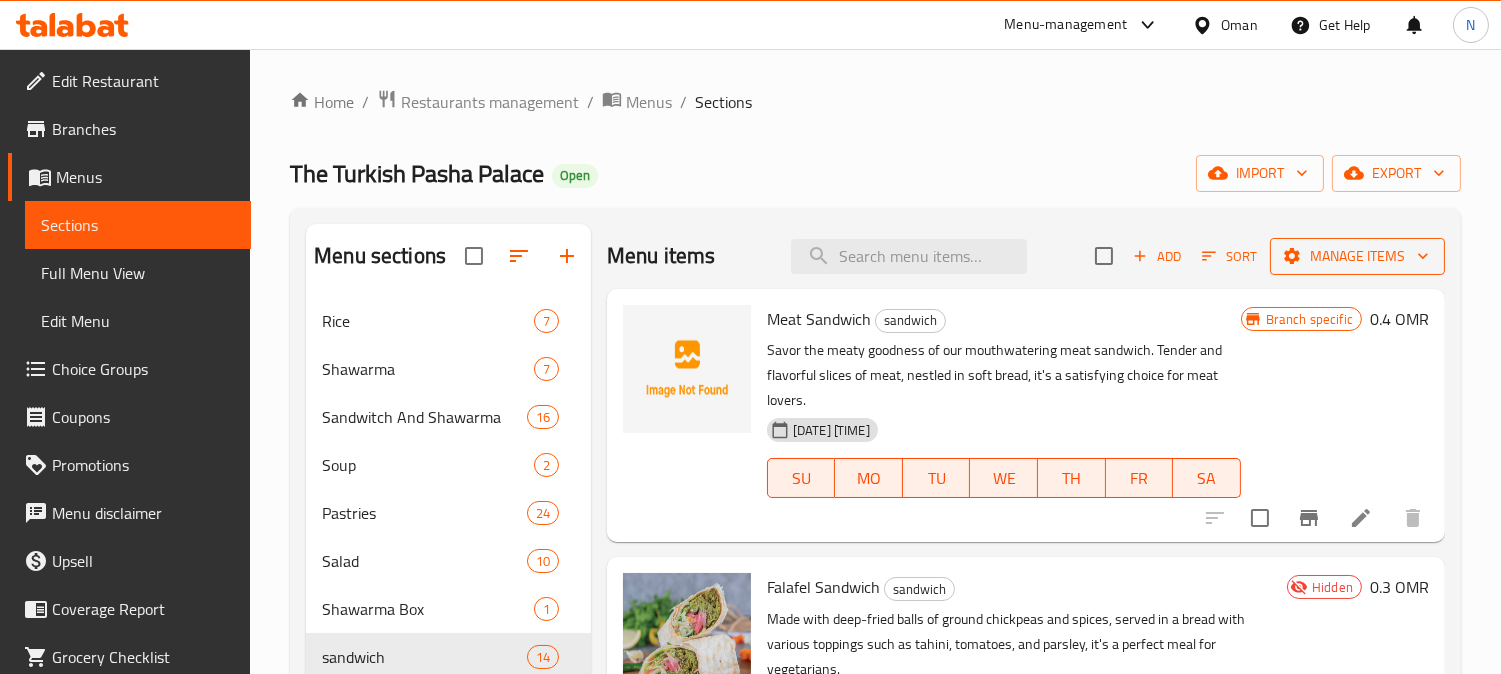 click on "Manage items" at bounding box center [1357, 256] 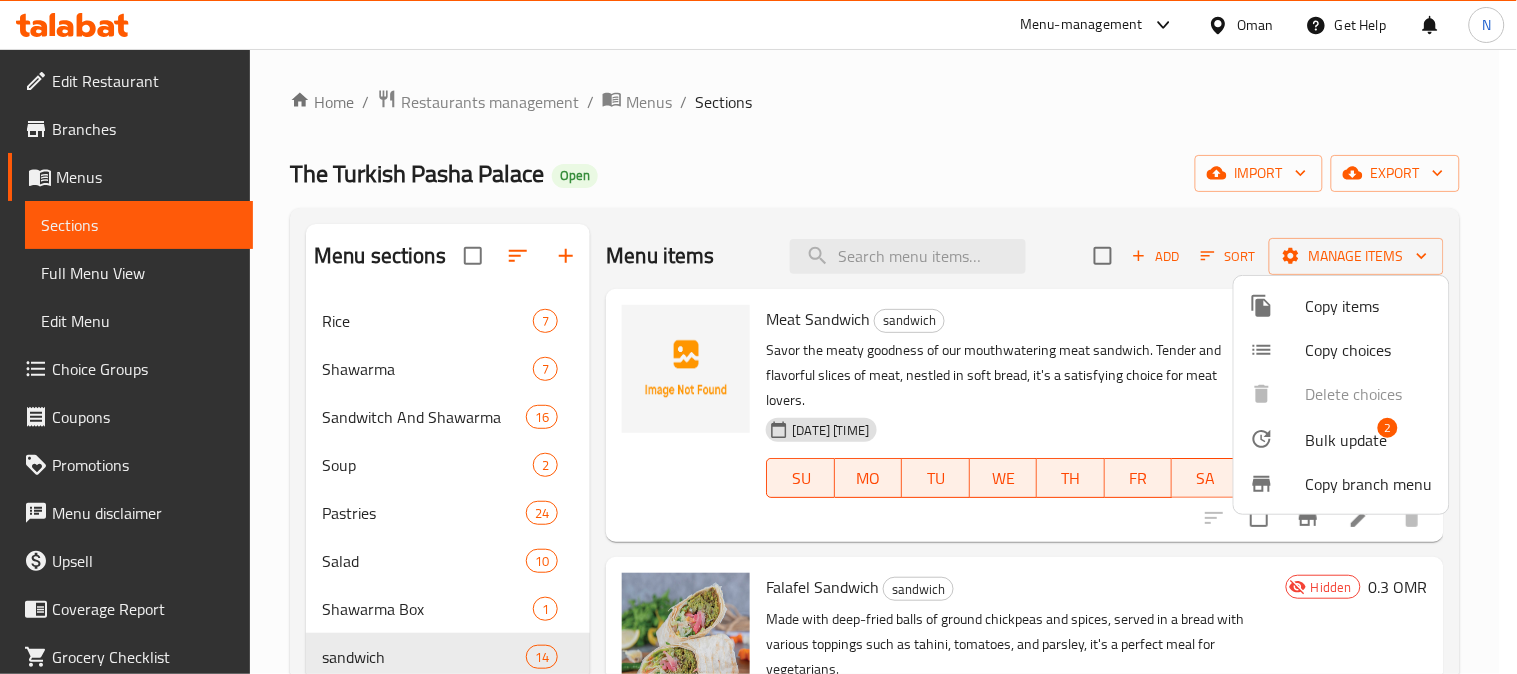 click on "Copy items" at bounding box center (1369, 306) 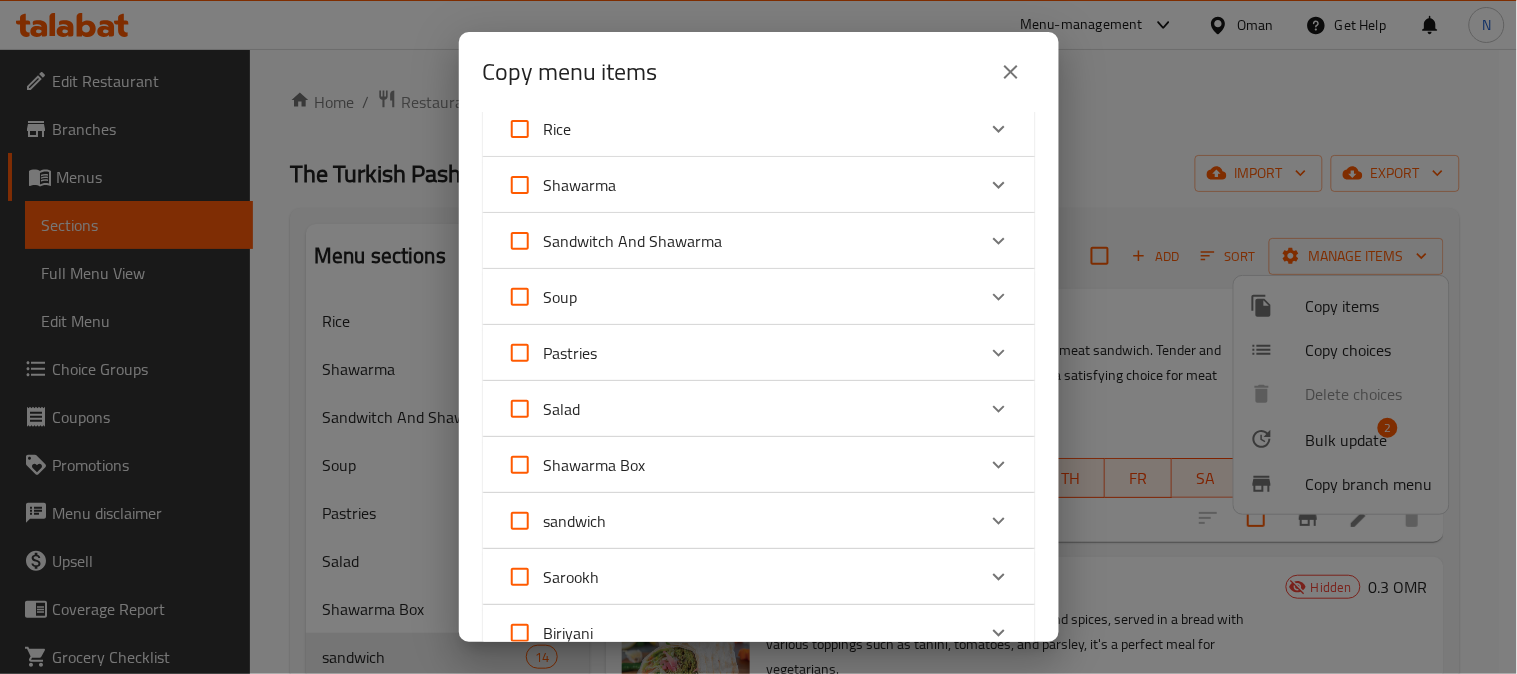 scroll, scrollTop: 111, scrollLeft: 0, axis: vertical 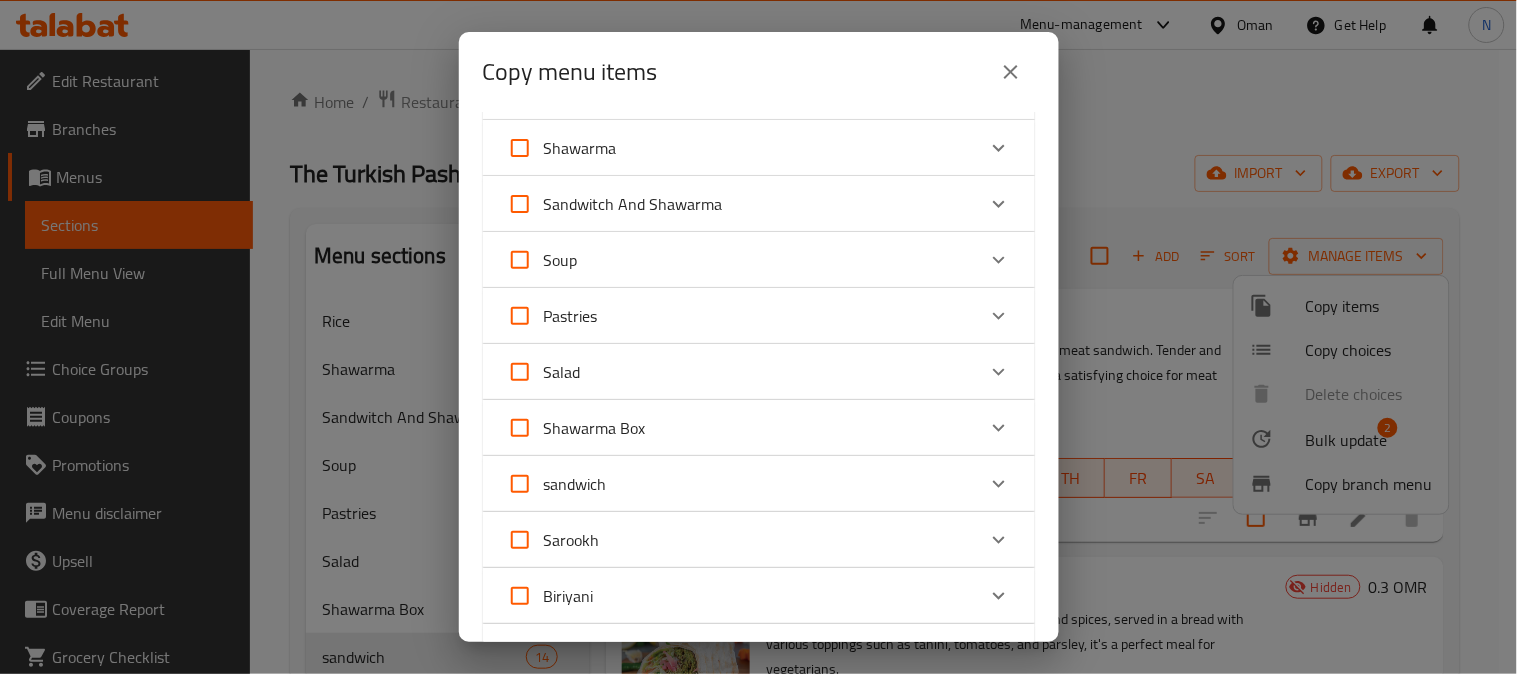 click on "sandwich" at bounding box center (741, 484) 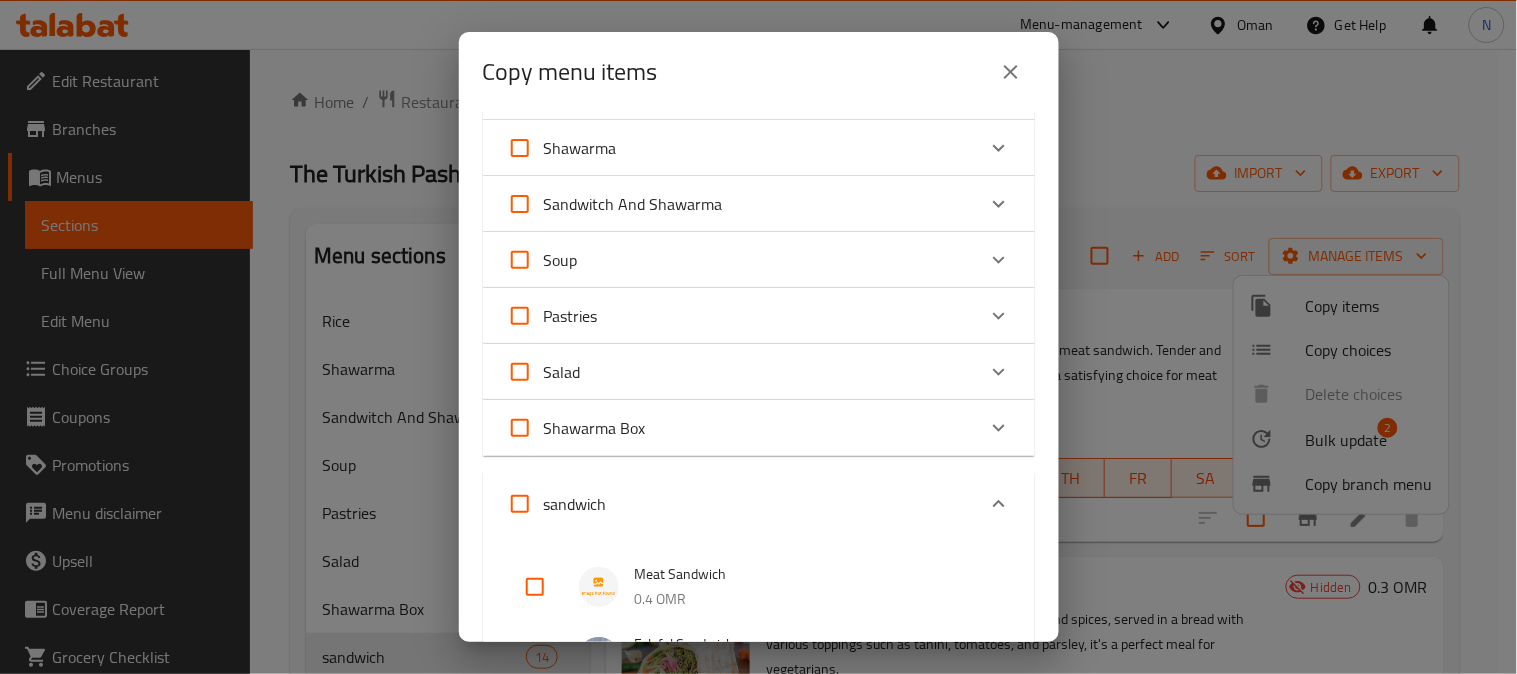 scroll, scrollTop: 2302, scrollLeft: 0, axis: vertical 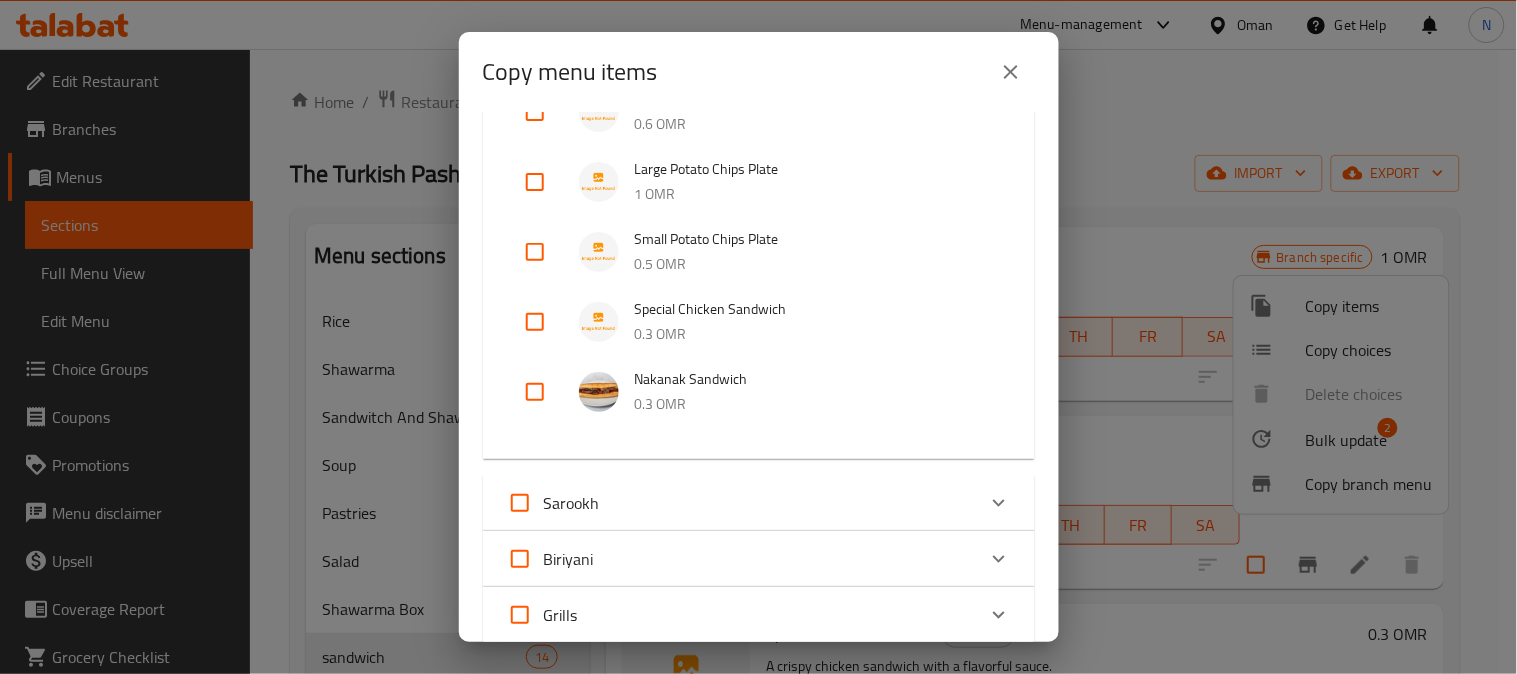 click at bounding box center [535, 392] 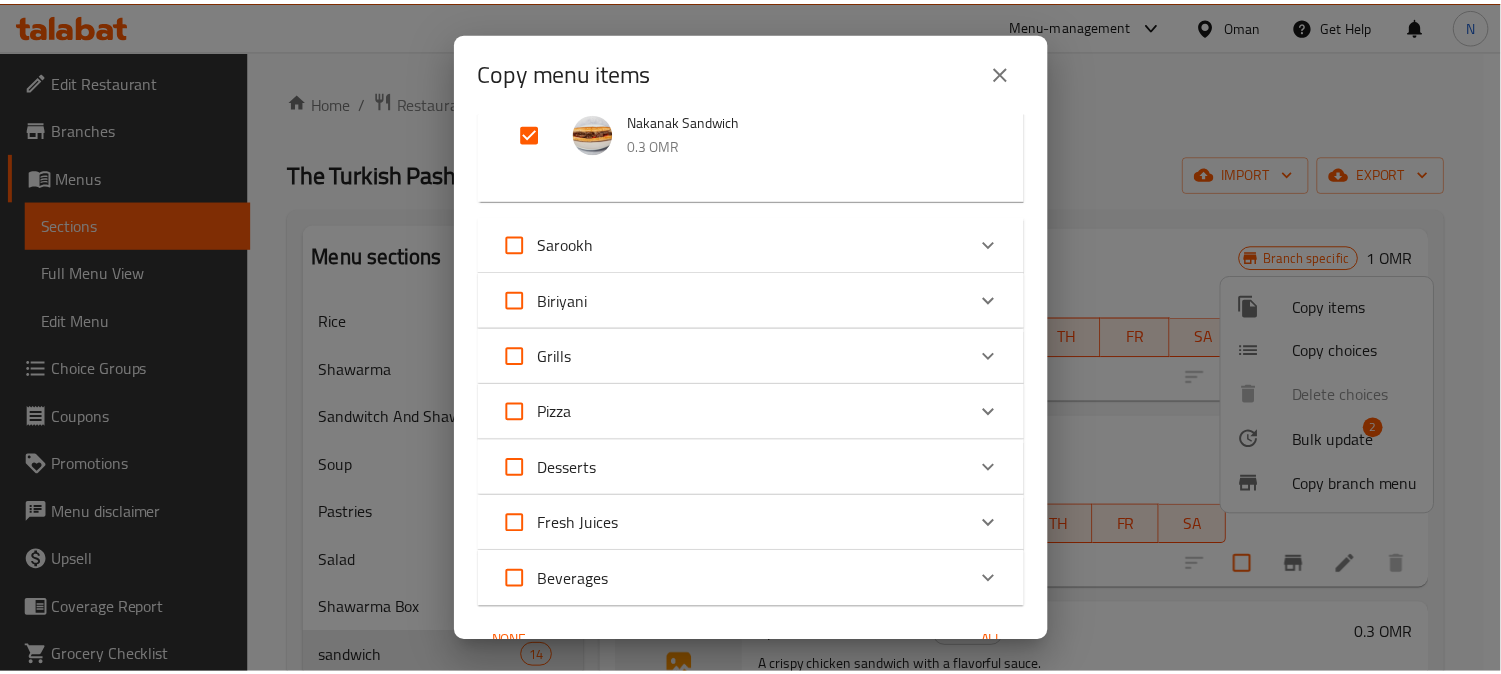 scroll, scrollTop: 1726, scrollLeft: 0, axis: vertical 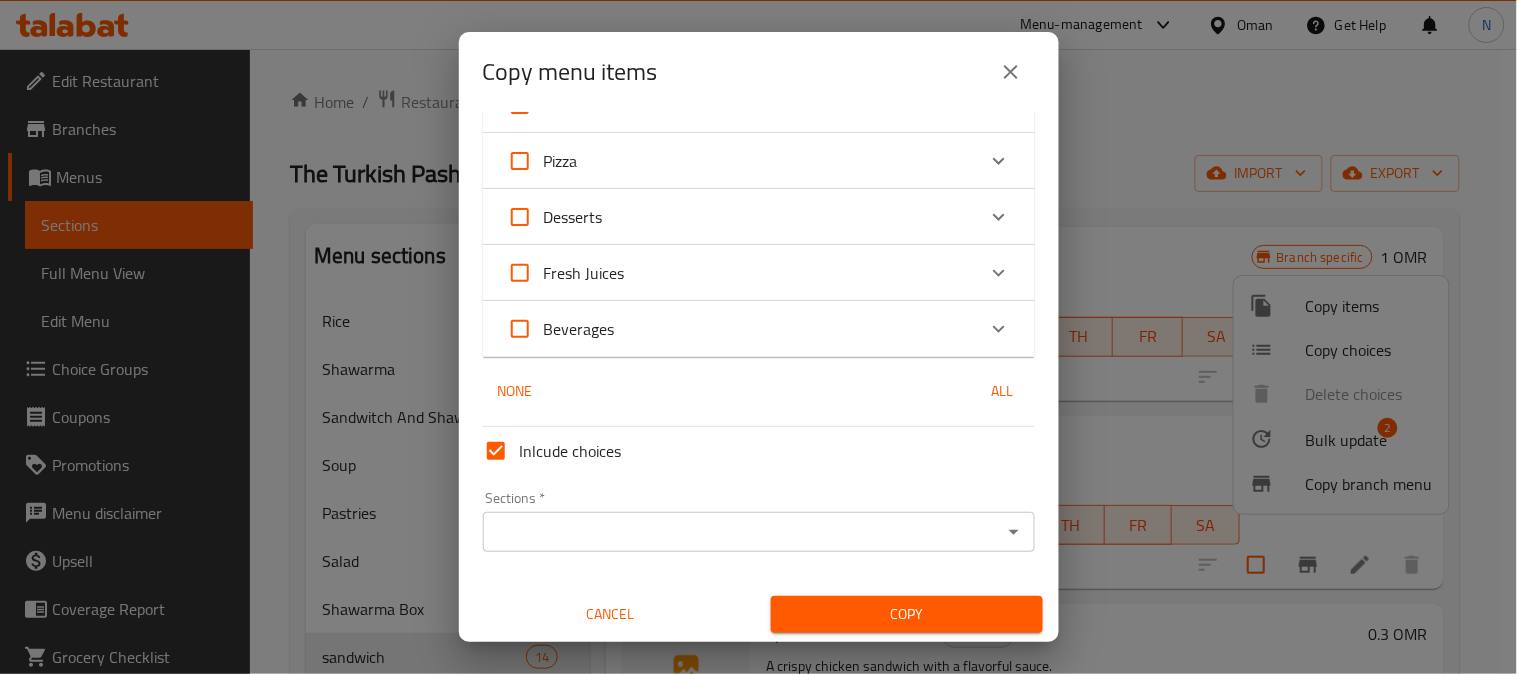 click on "Sections   *" at bounding box center [742, 532] 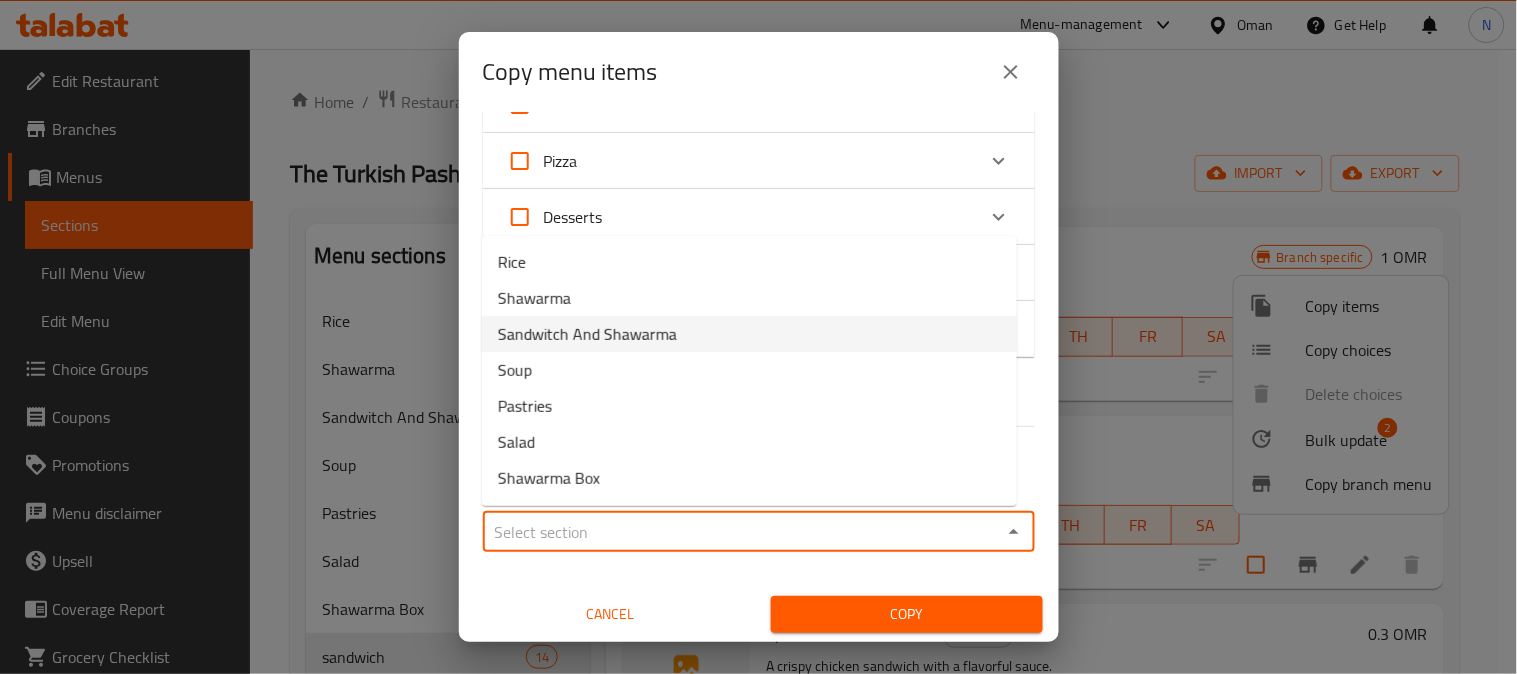 click on "Sandwitch And Shawarma" at bounding box center [749, 334] 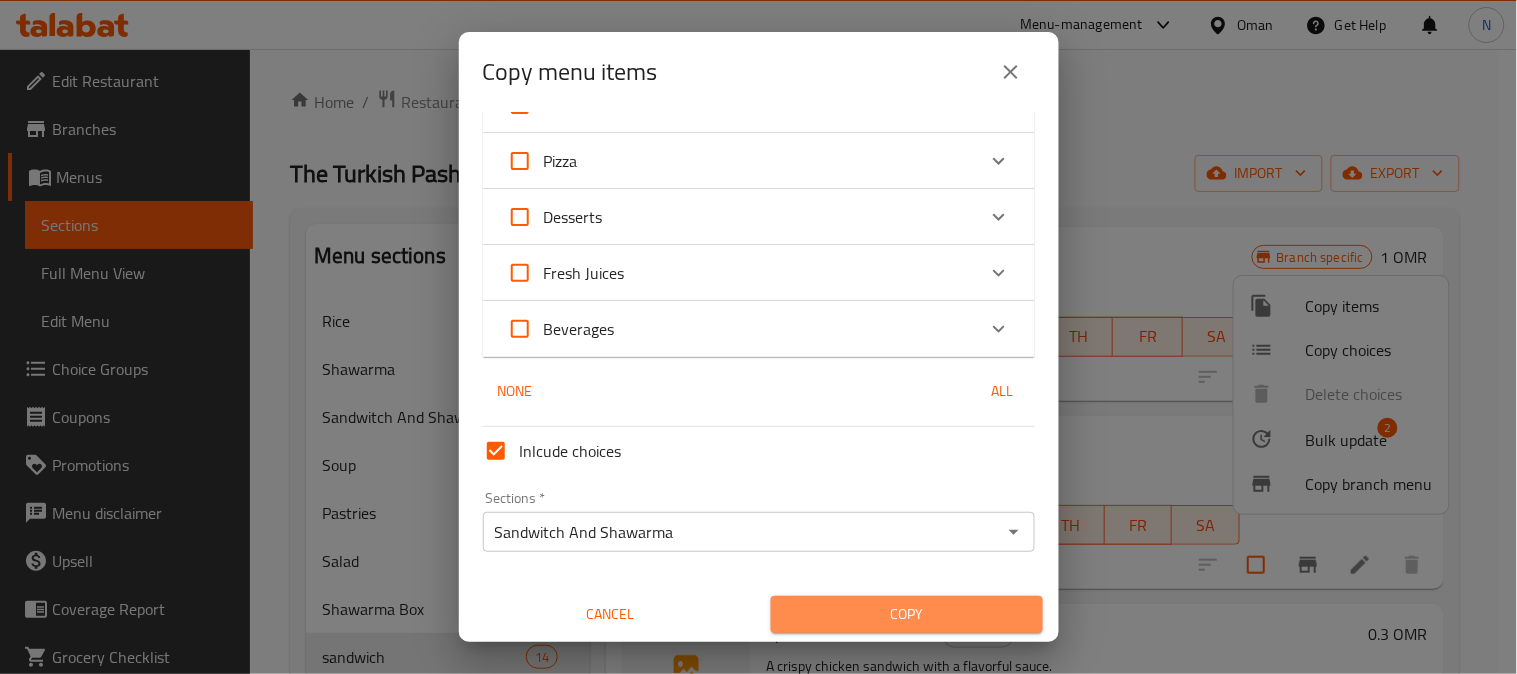 click on "Copy" at bounding box center [907, 614] 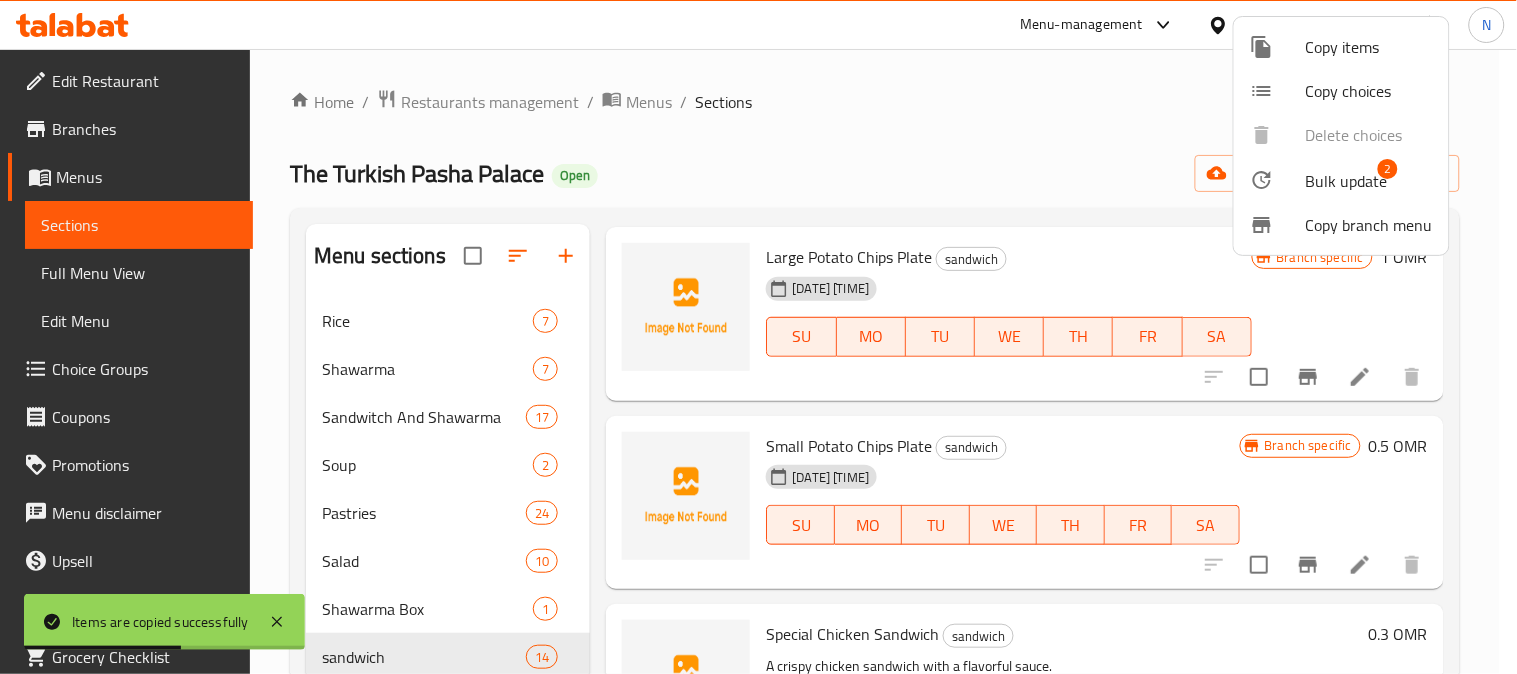 click at bounding box center [758, 337] 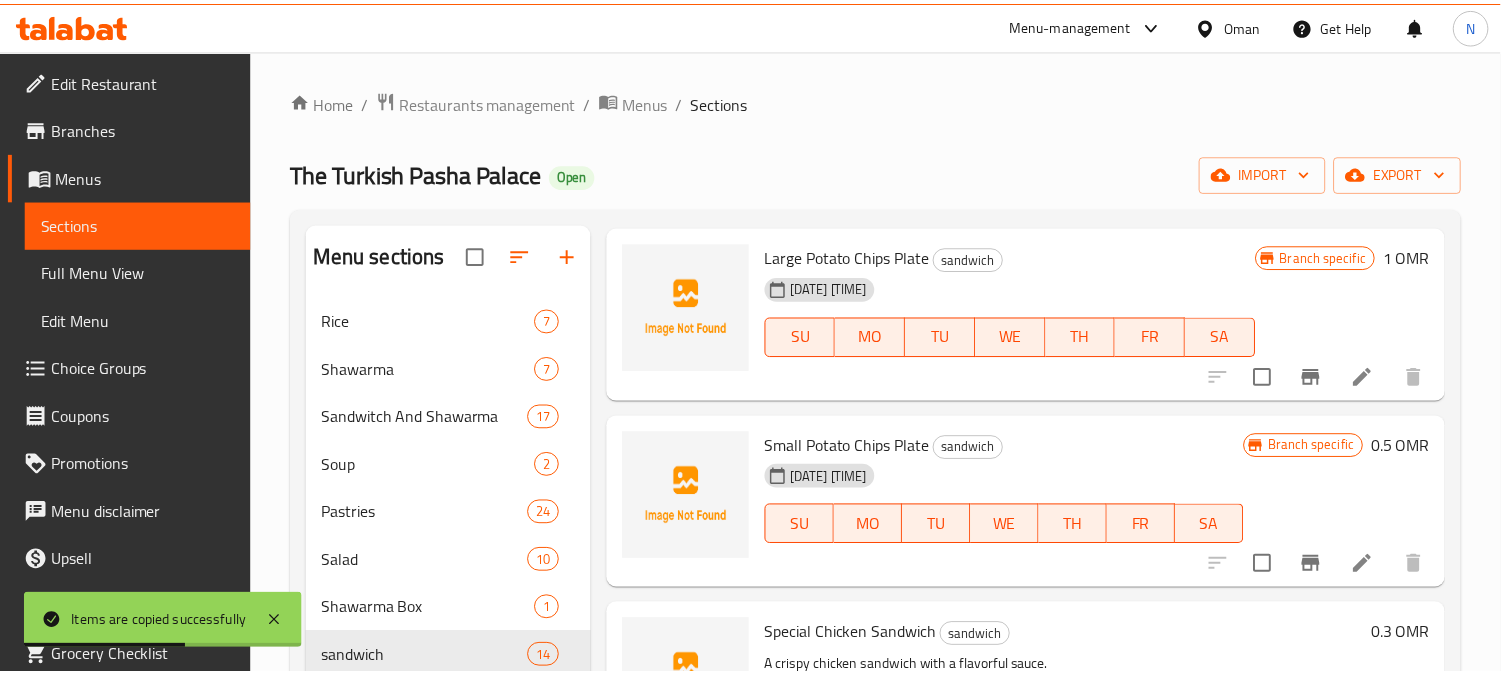 scroll, scrollTop: 0, scrollLeft: 0, axis: both 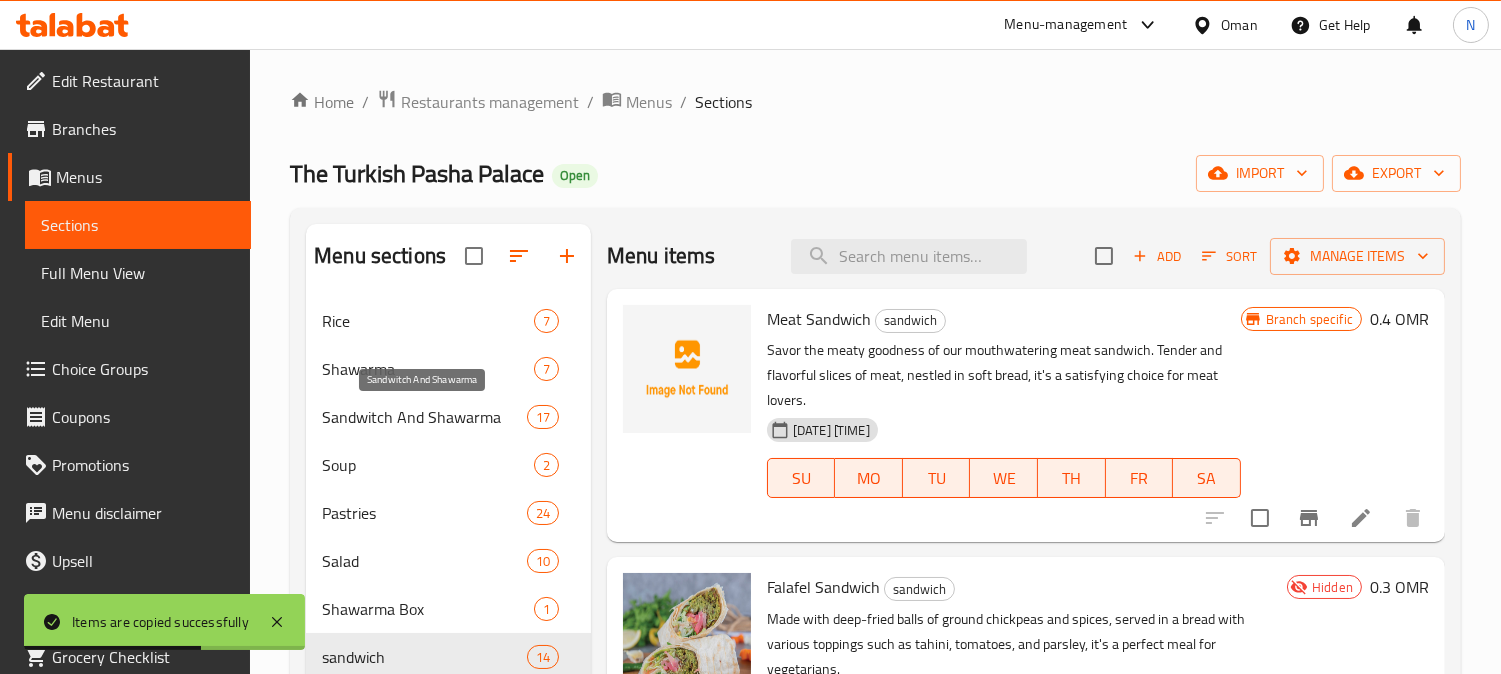 click on "Sandwitch And Shawarma" at bounding box center (424, 417) 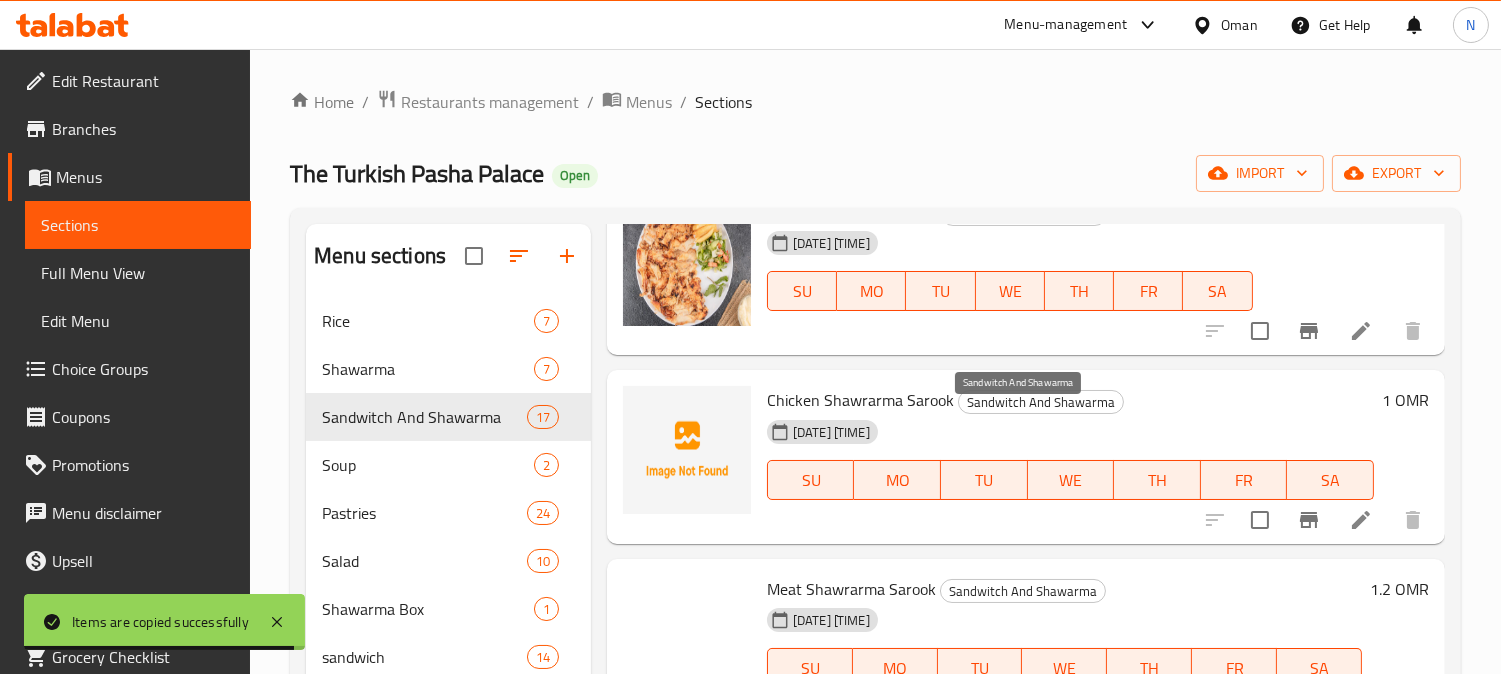 scroll, scrollTop: 2594, scrollLeft: 0, axis: vertical 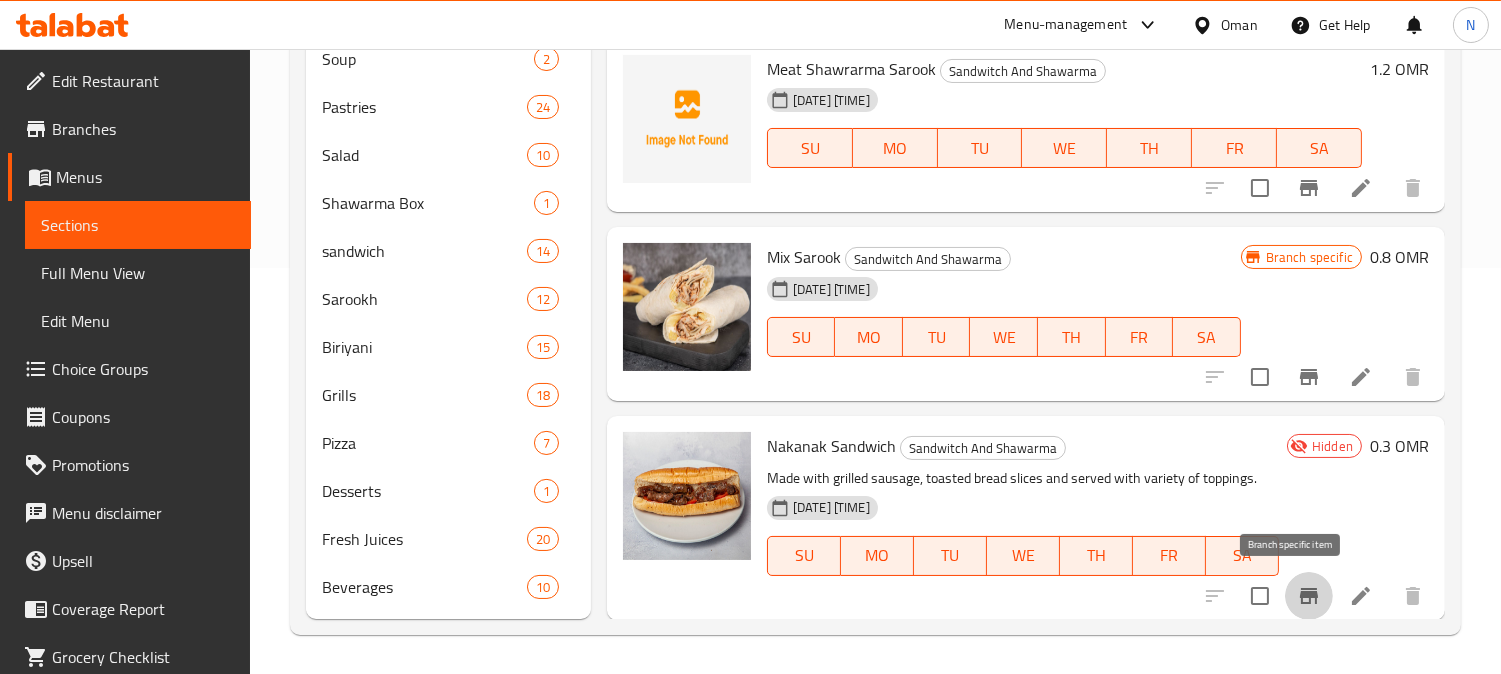 click 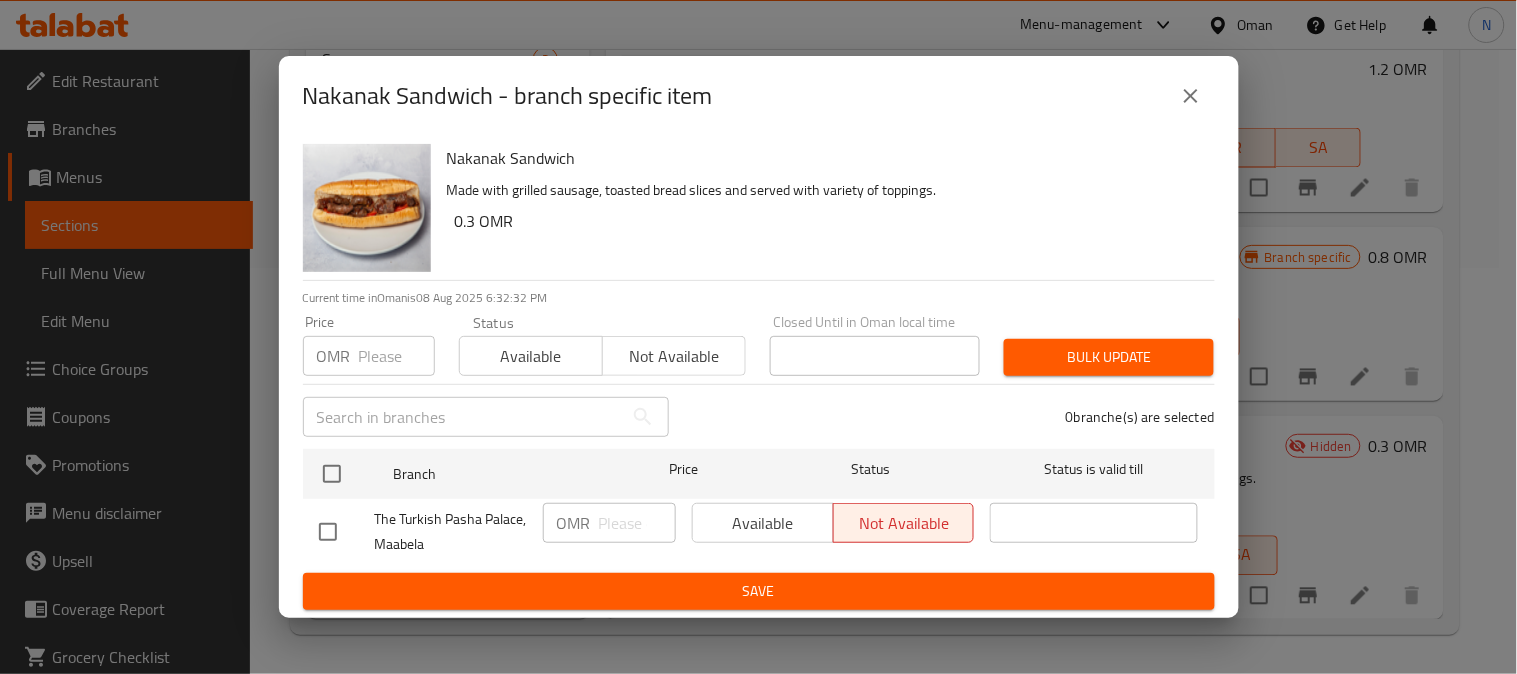 click at bounding box center [1191, 96] 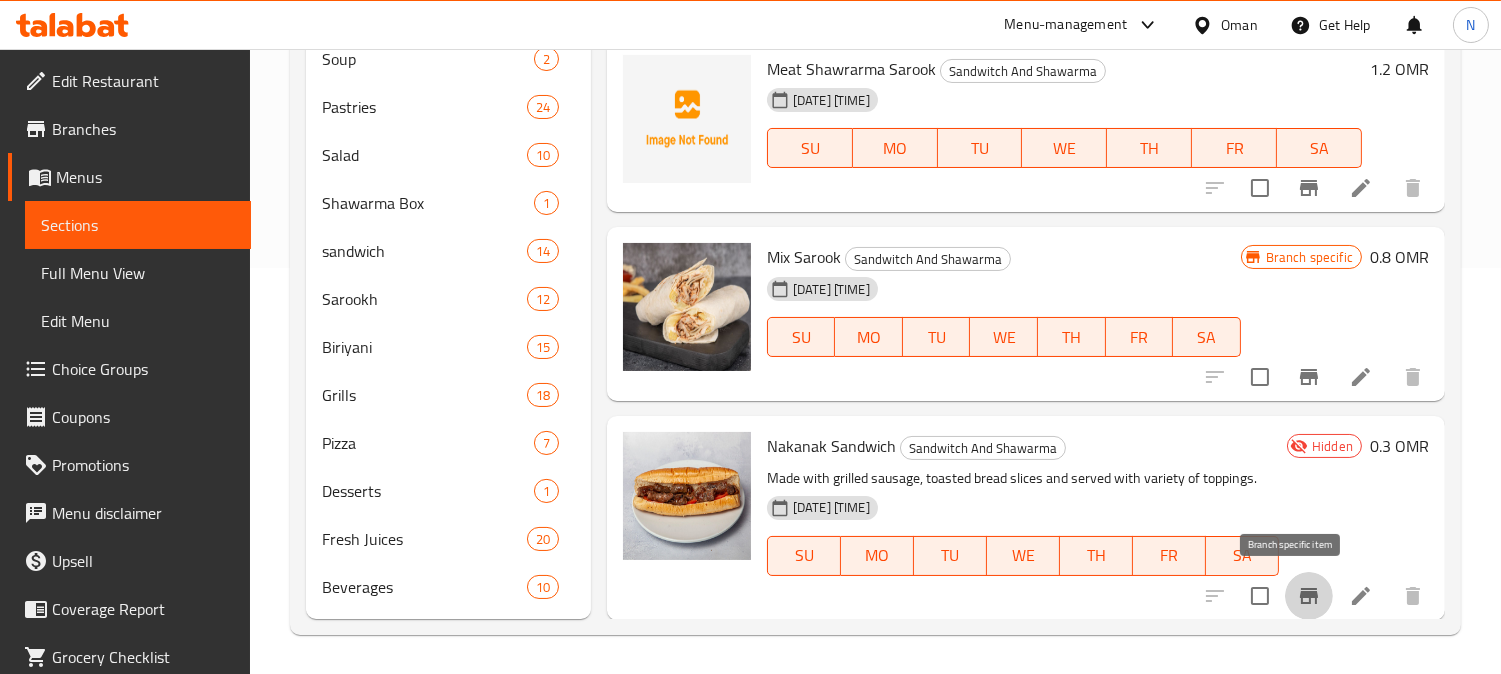 click 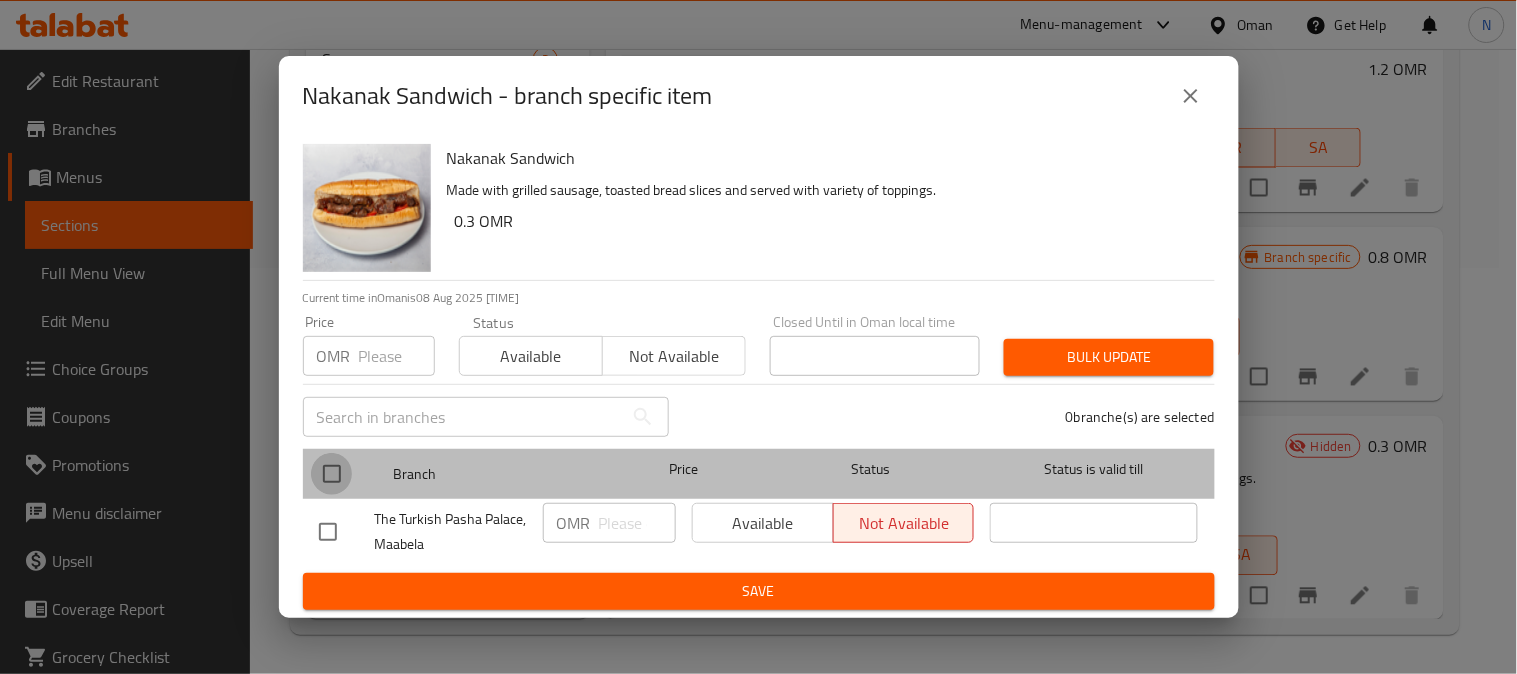 click at bounding box center [332, 474] 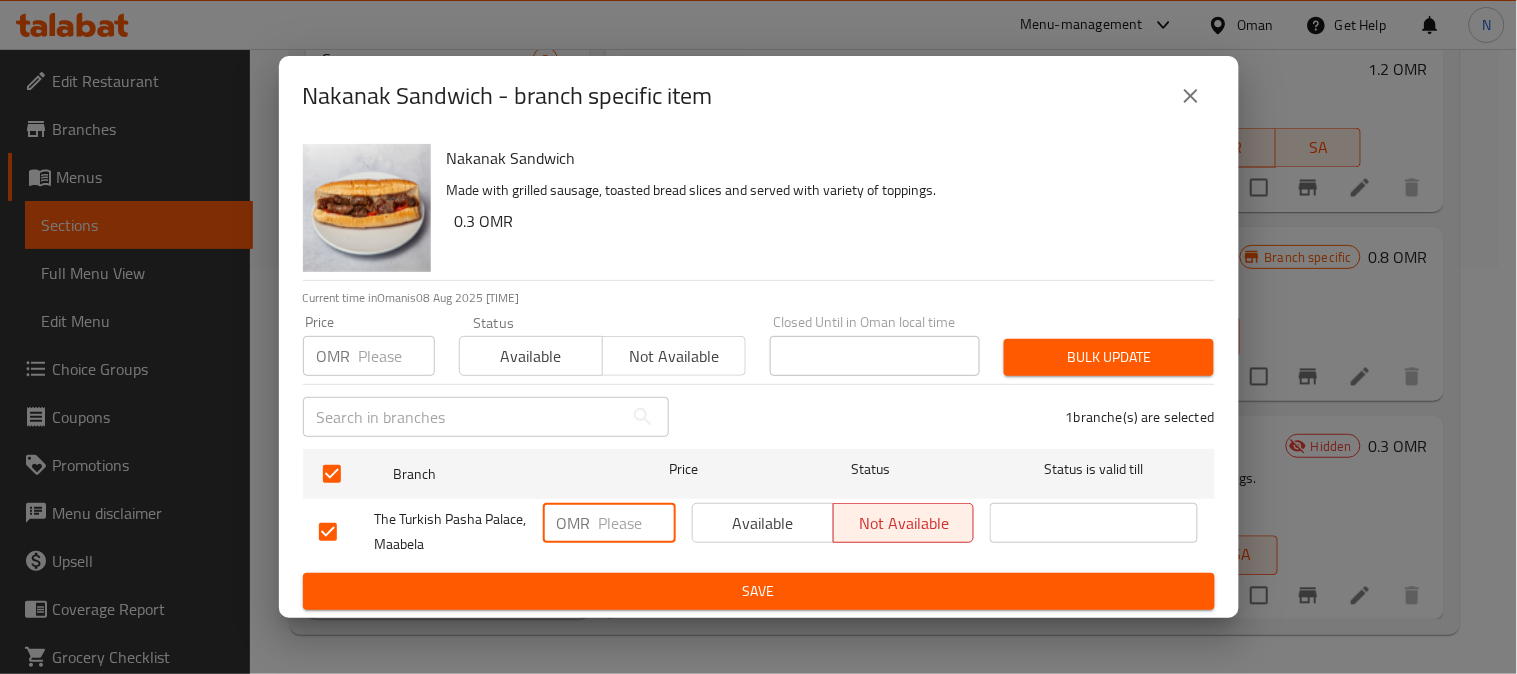 click at bounding box center [637, 523] 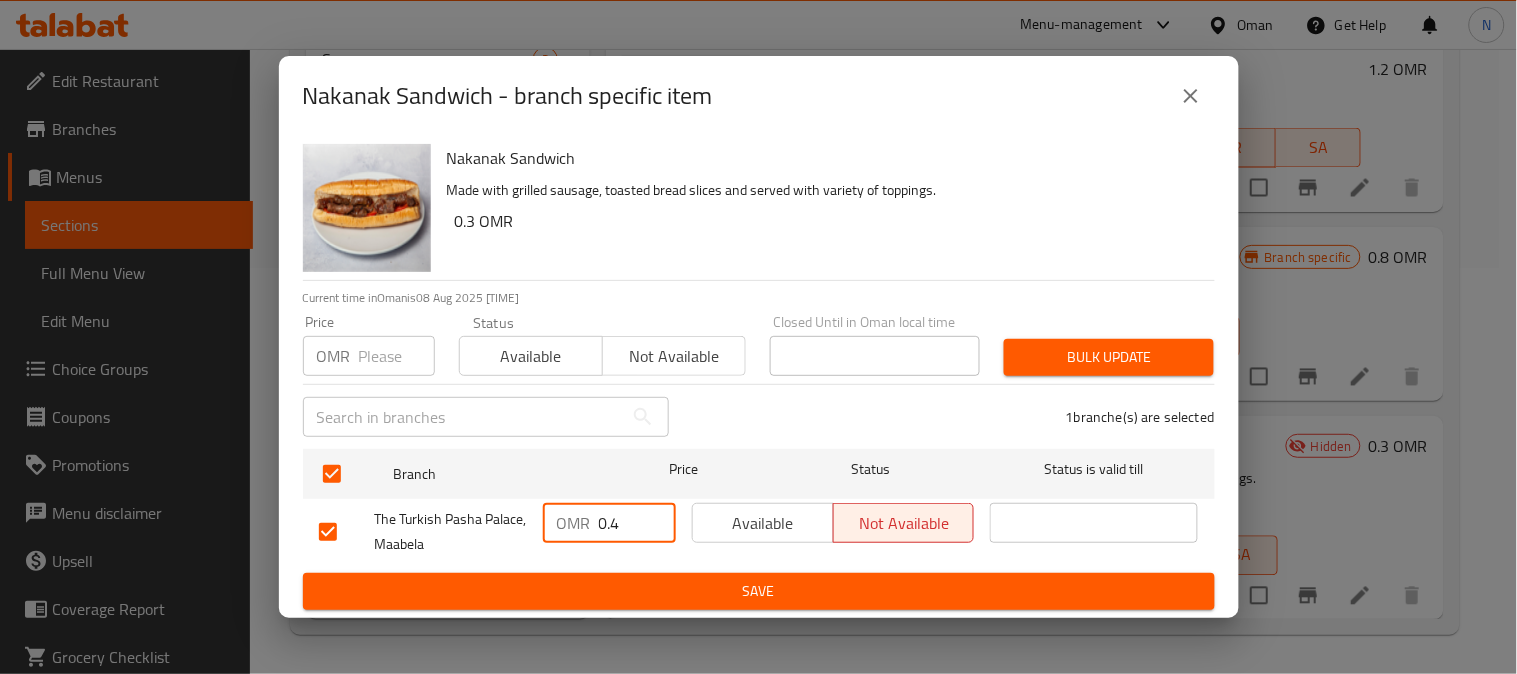 type on "0.4" 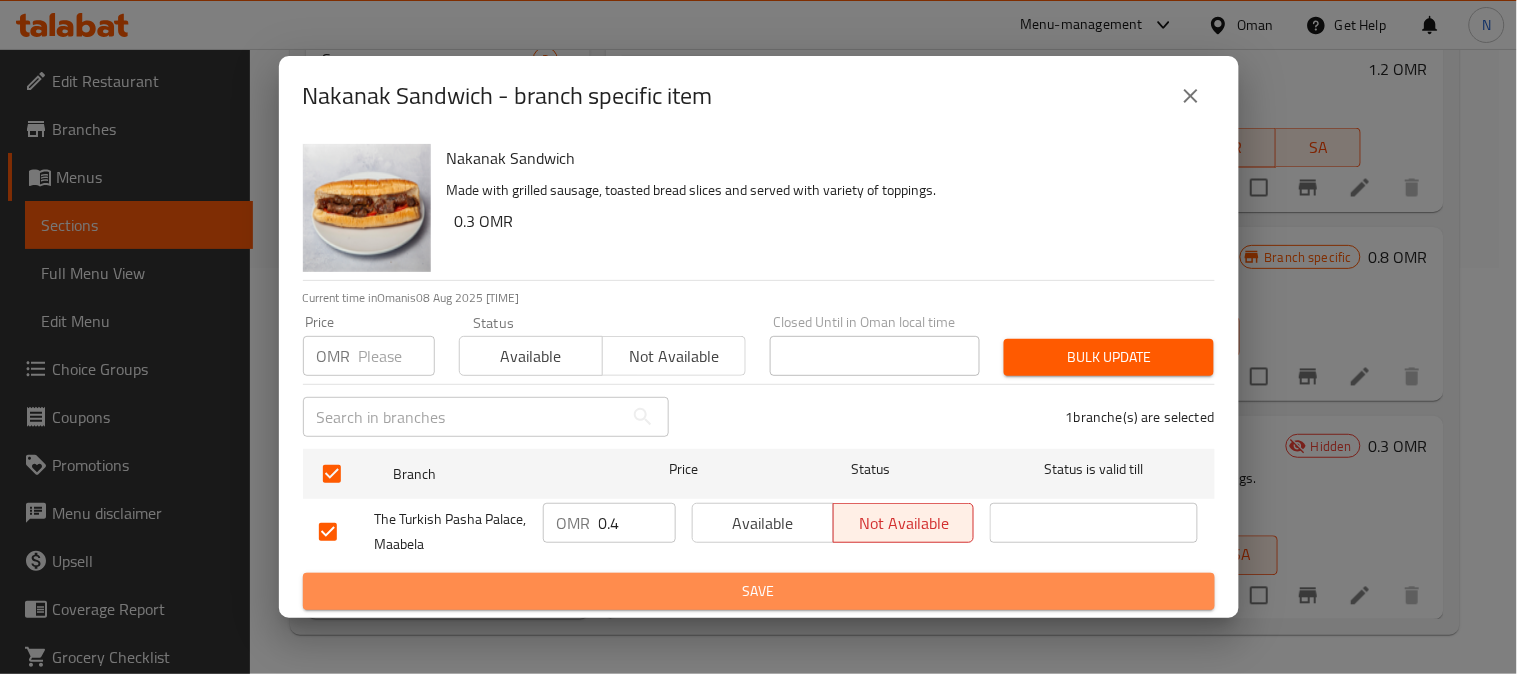 click on "Save" at bounding box center [759, 591] 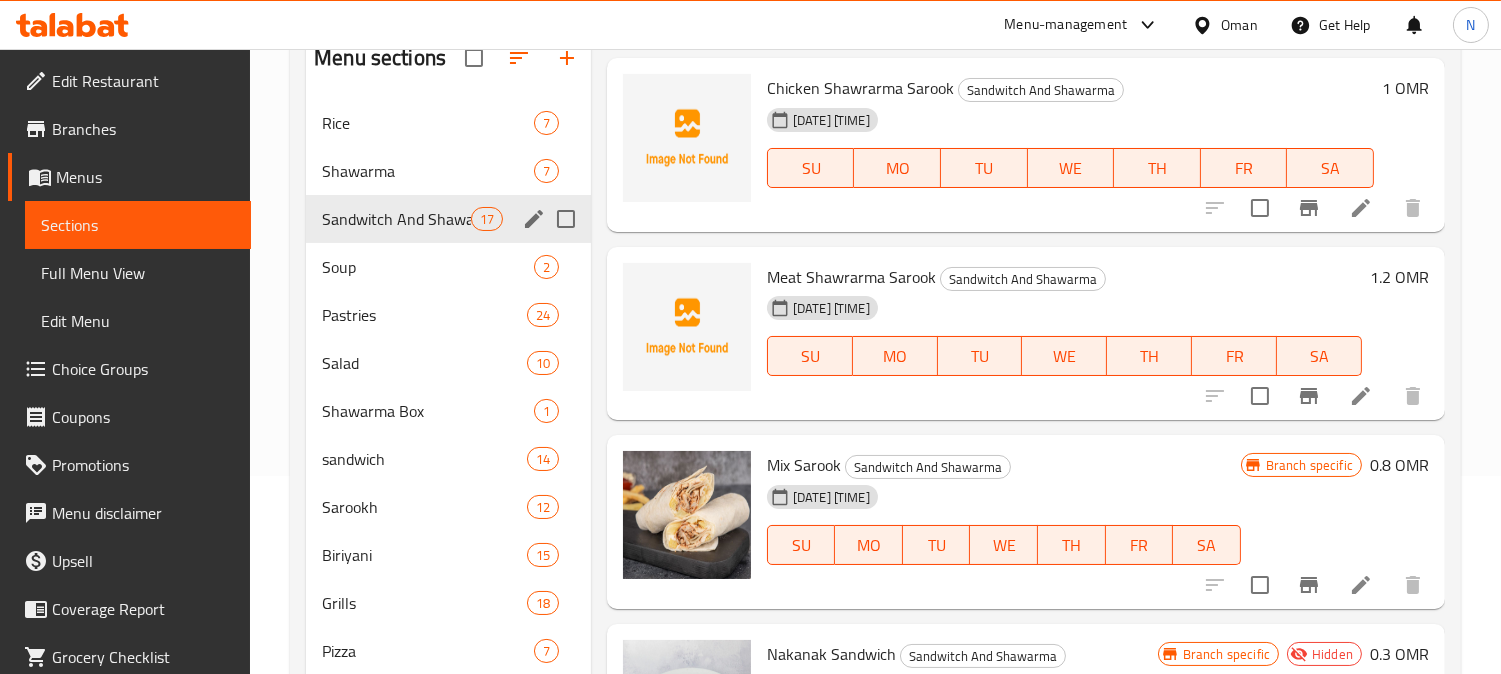 scroll, scrollTop: 184, scrollLeft: 0, axis: vertical 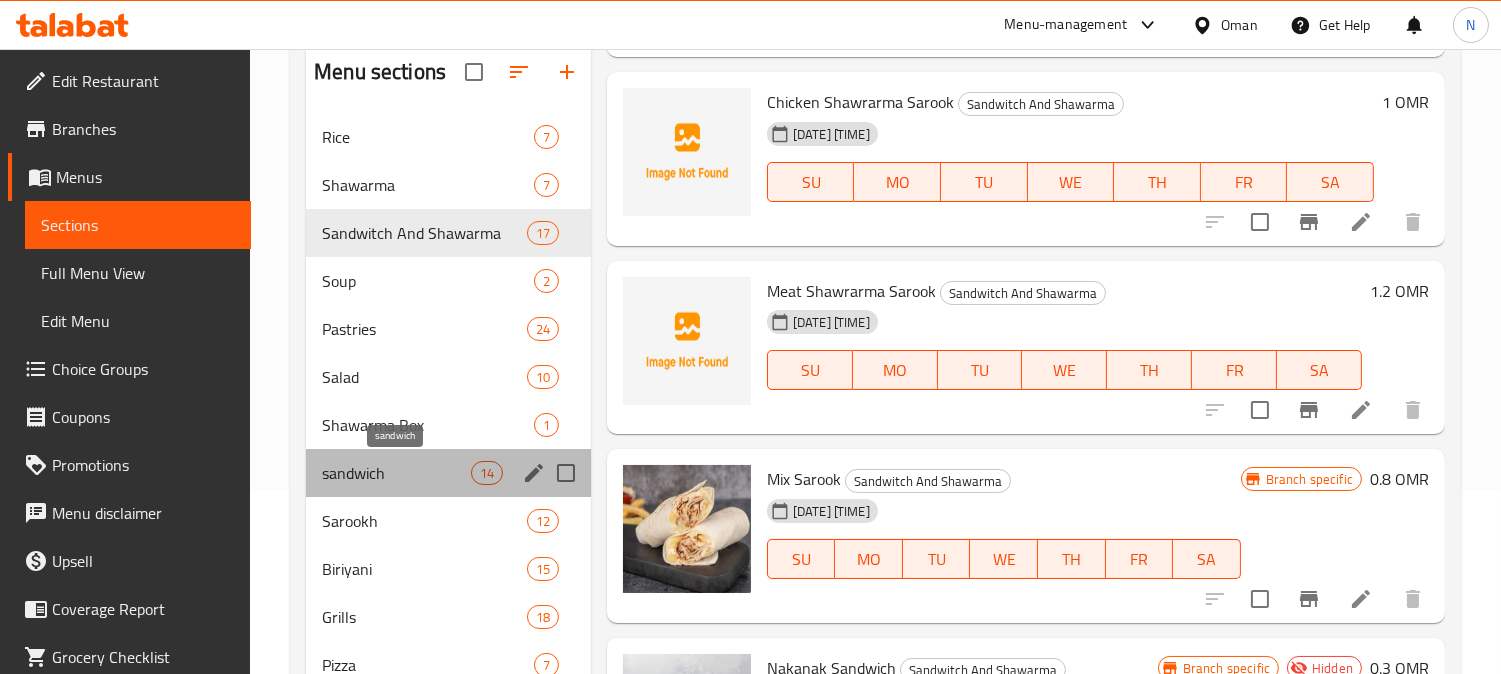 click on "sandwich" at bounding box center [396, 473] 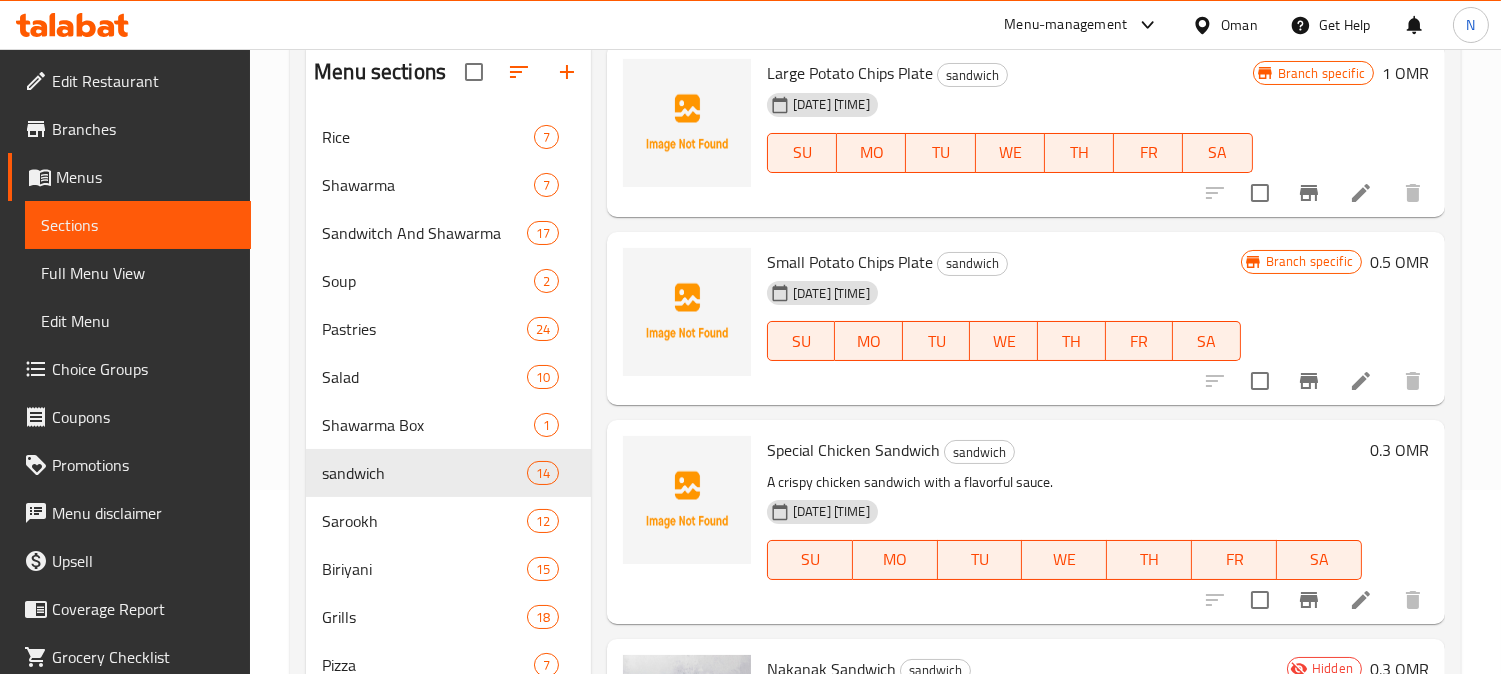 scroll, scrollTop: 637, scrollLeft: 0, axis: vertical 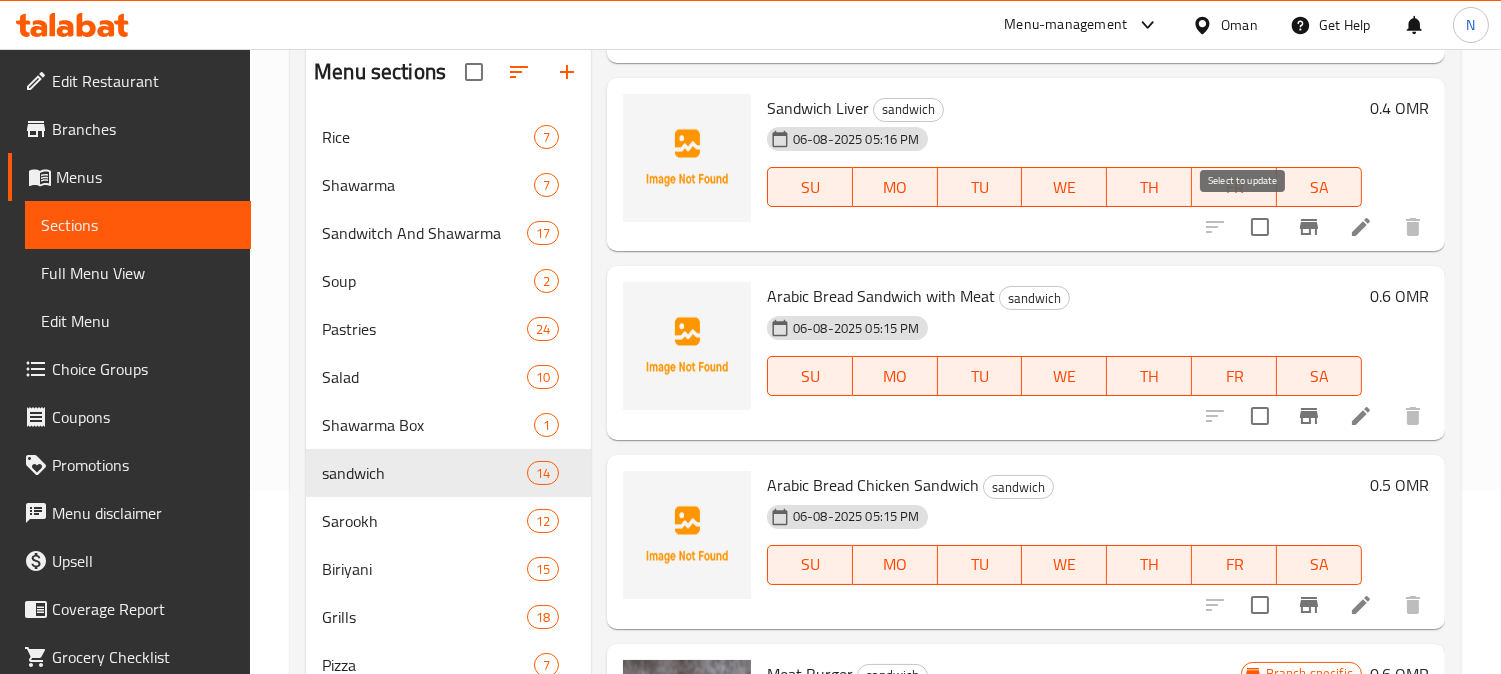 drag, startPoint x: 1232, startPoint y: 232, endPoint x: 1251, endPoint y: 250, distance: 26.172504 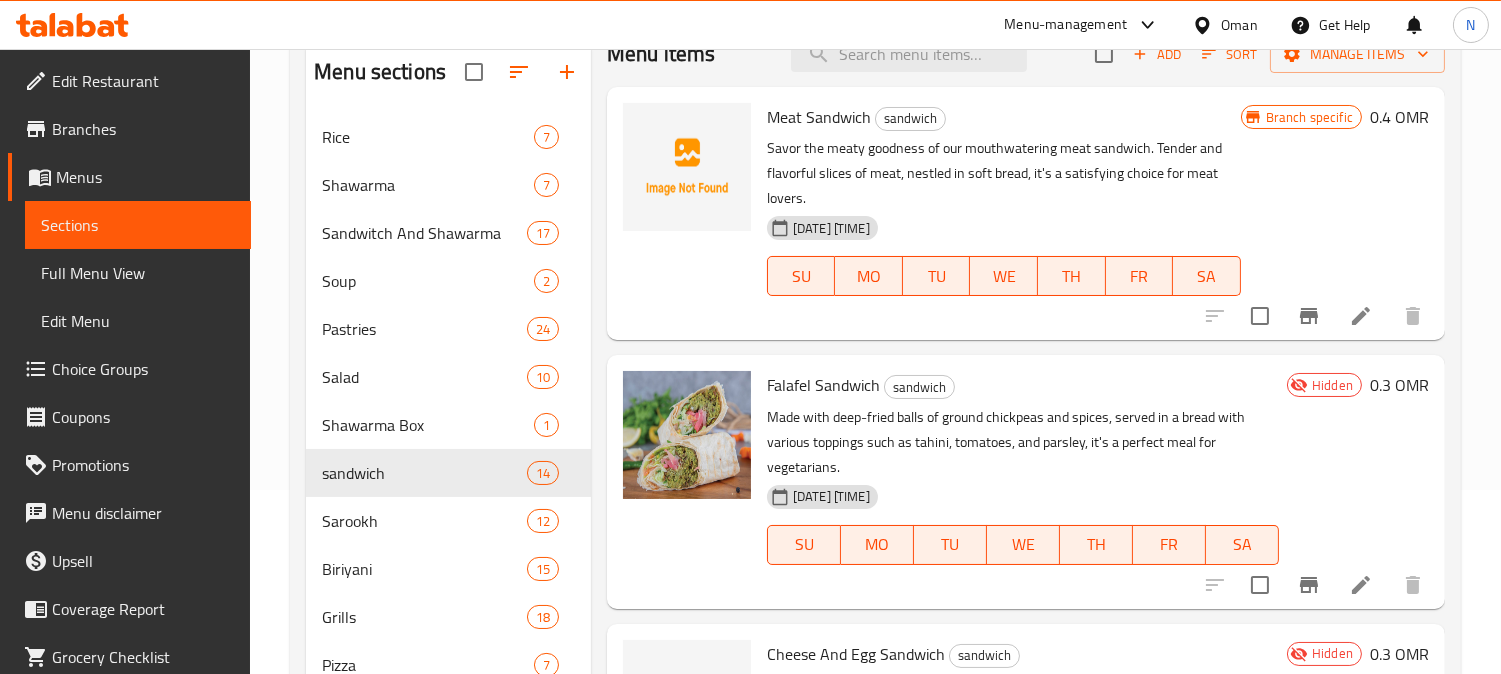 scroll, scrollTop: 0, scrollLeft: 0, axis: both 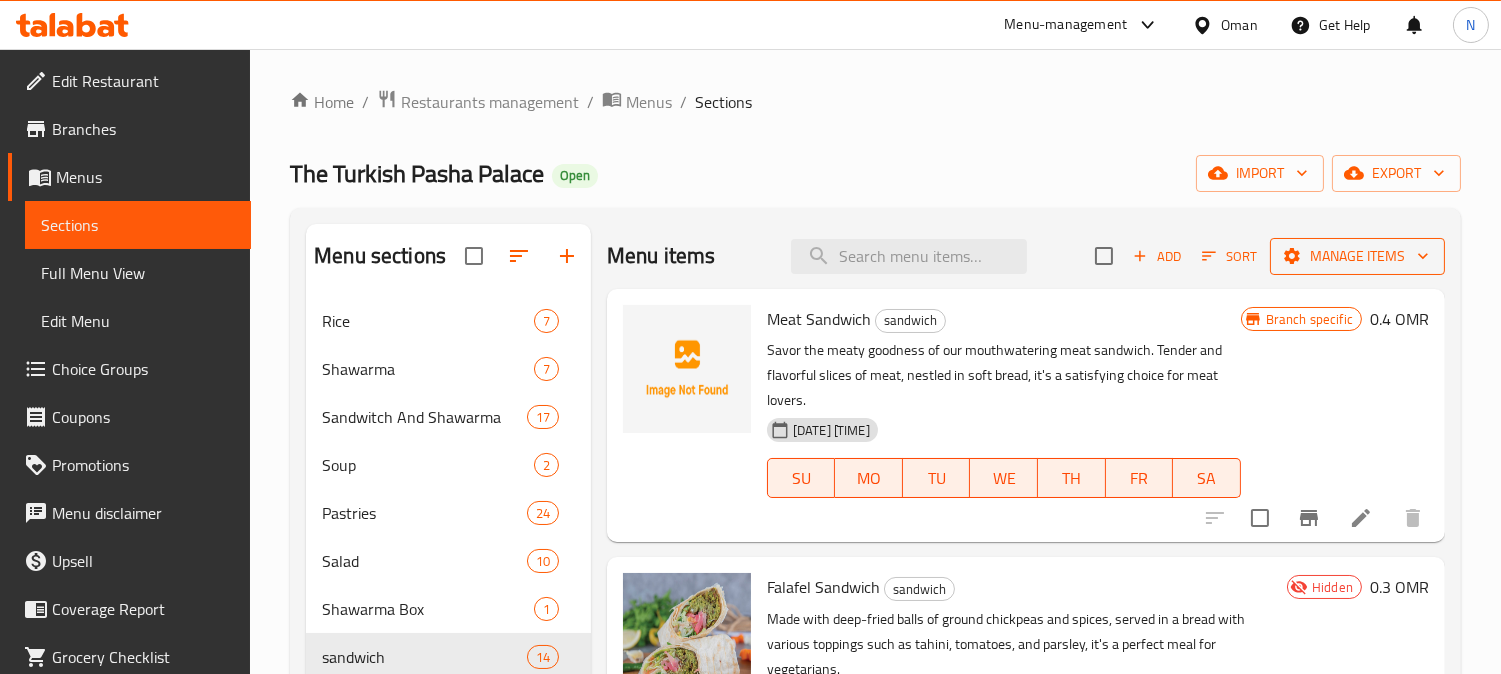 click on "Manage items" at bounding box center [1357, 256] 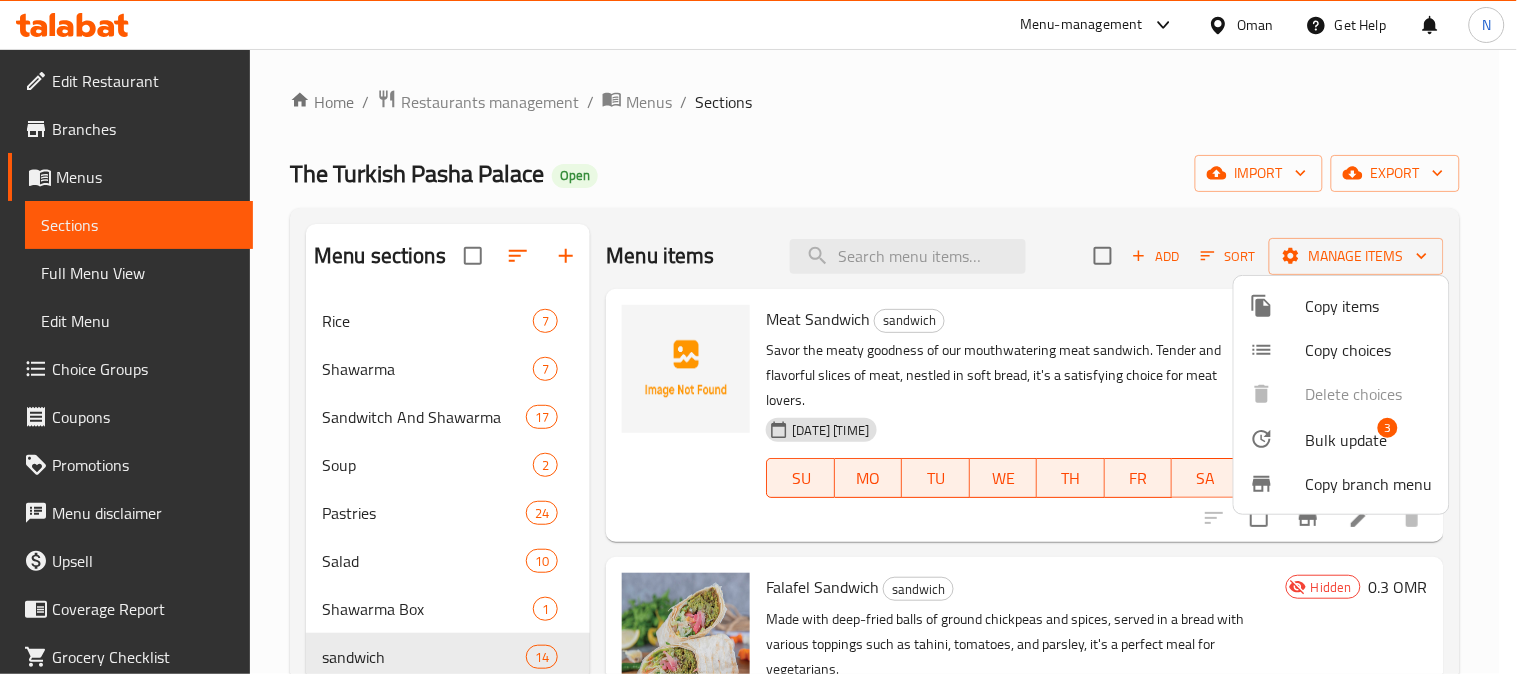 click on "Copy items" at bounding box center (1369, 306) 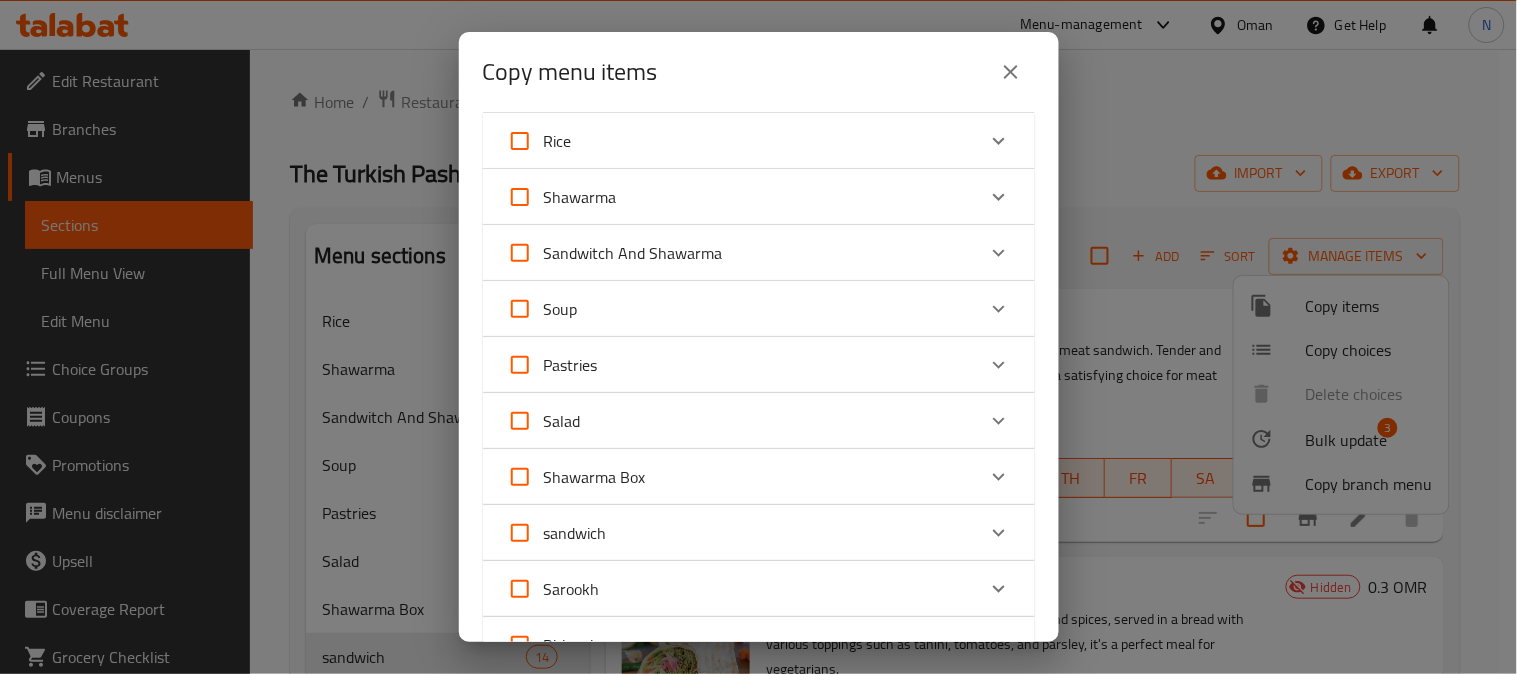scroll, scrollTop: 111, scrollLeft: 0, axis: vertical 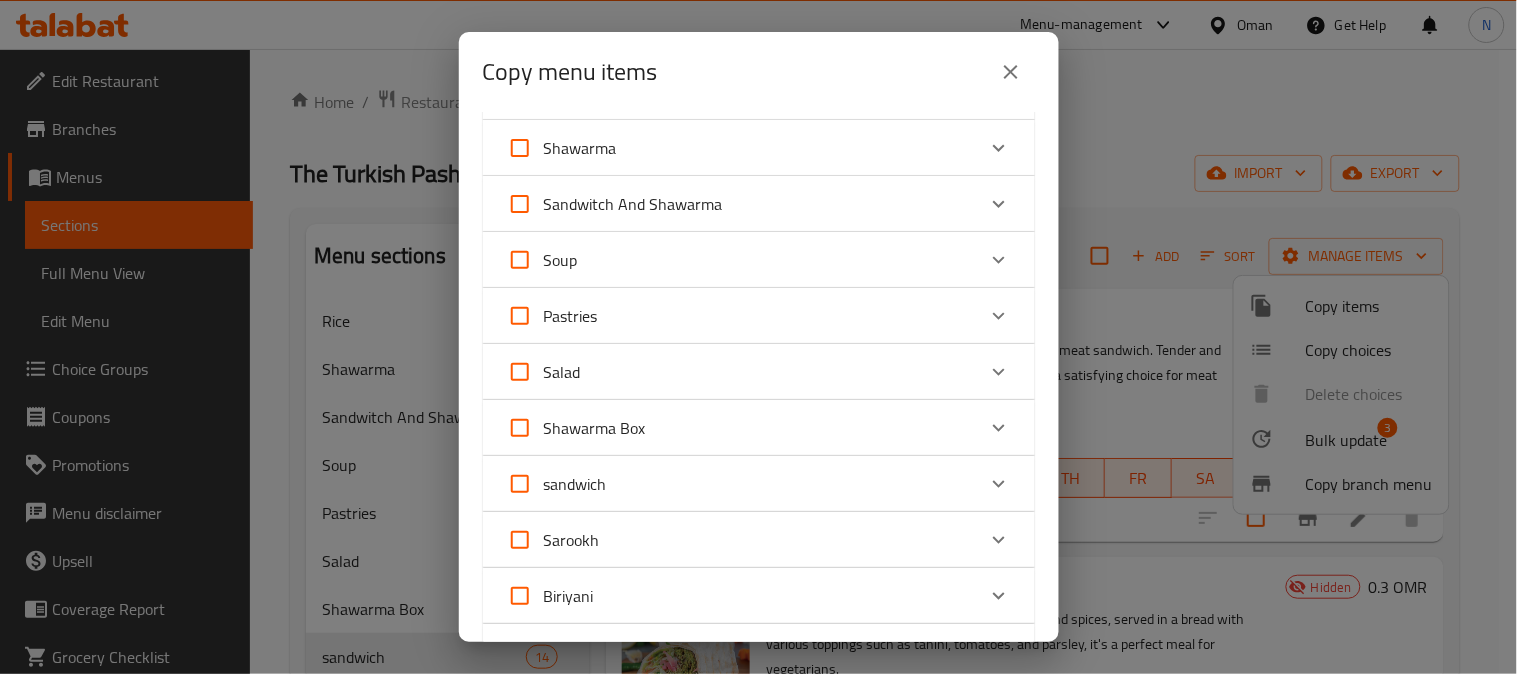 click on "sandwich" at bounding box center [741, 484] 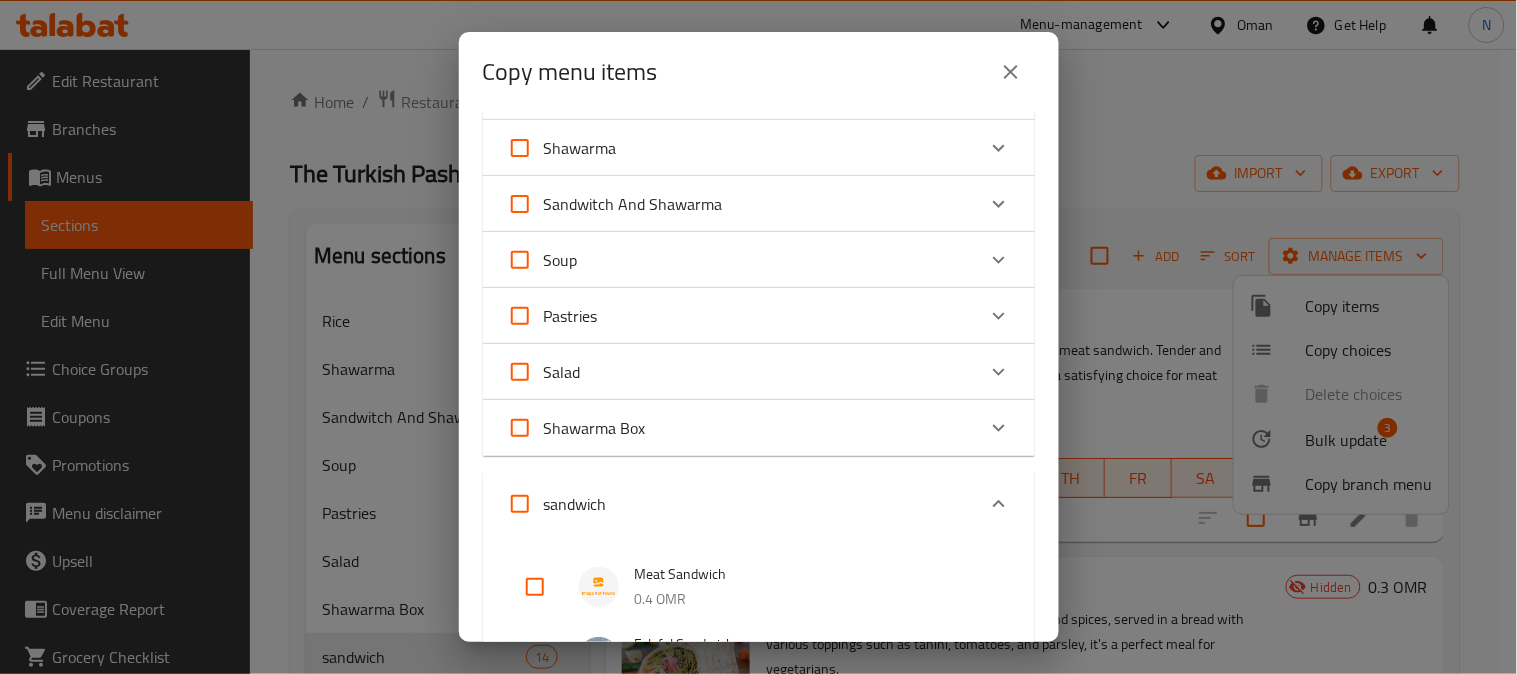scroll, scrollTop: 587, scrollLeft: 0, axis: vertical 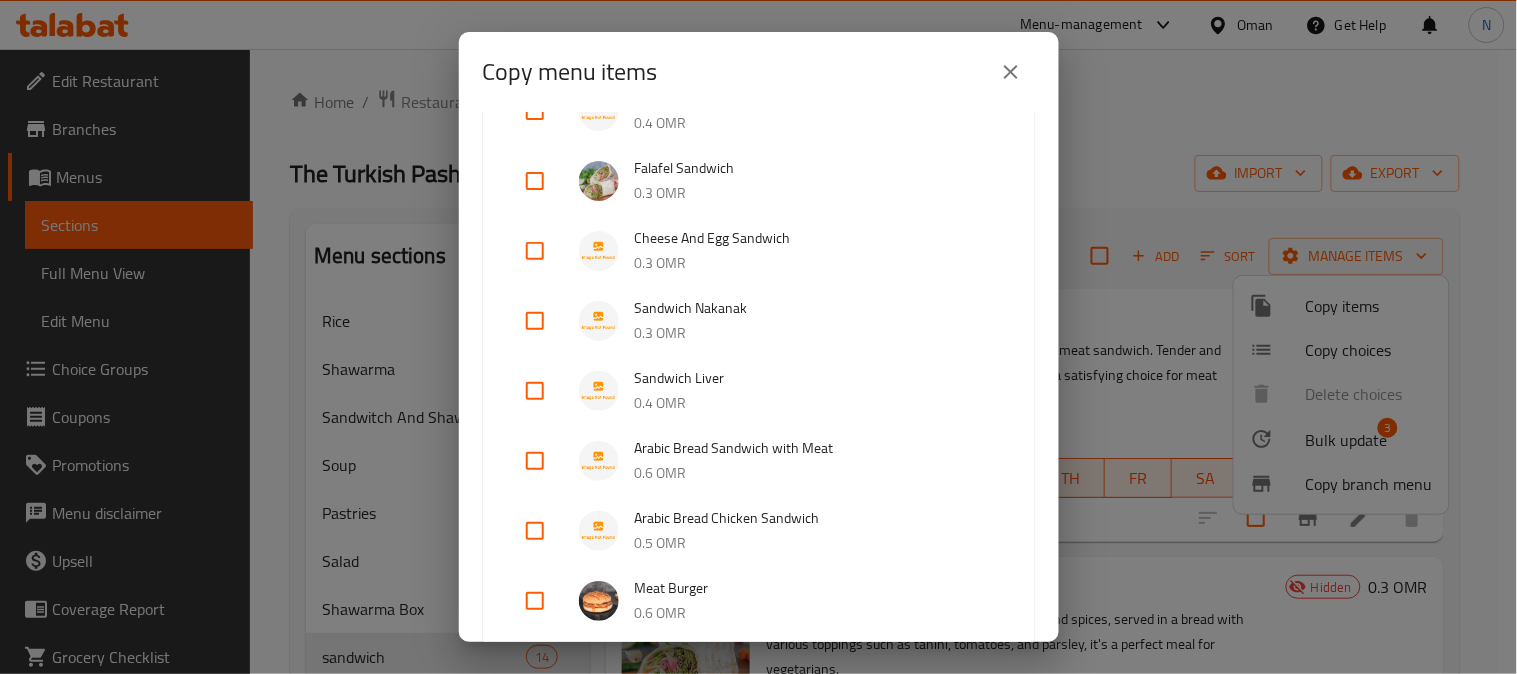 click at bounding box center [535, 391] 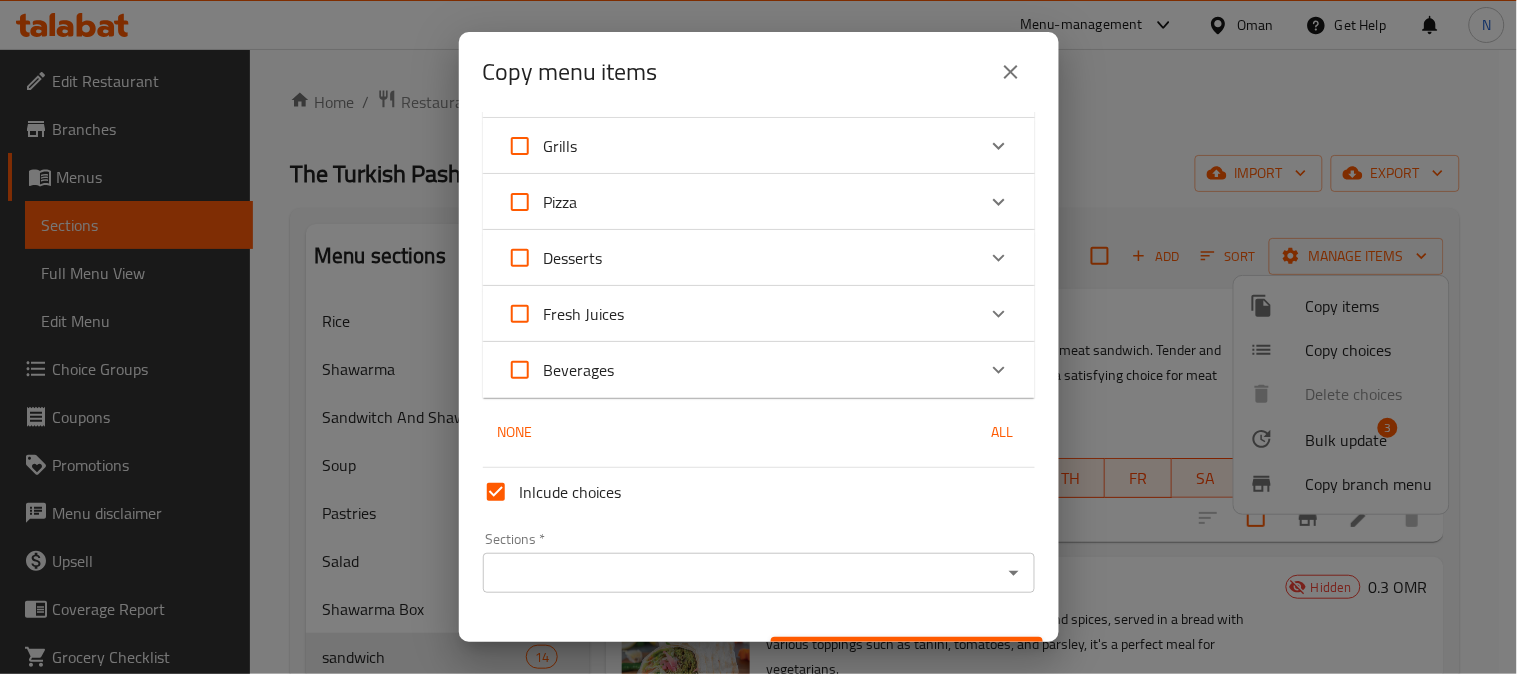 scroll, scrollTop: 1698, scrollLeft: 0, axis: vertical 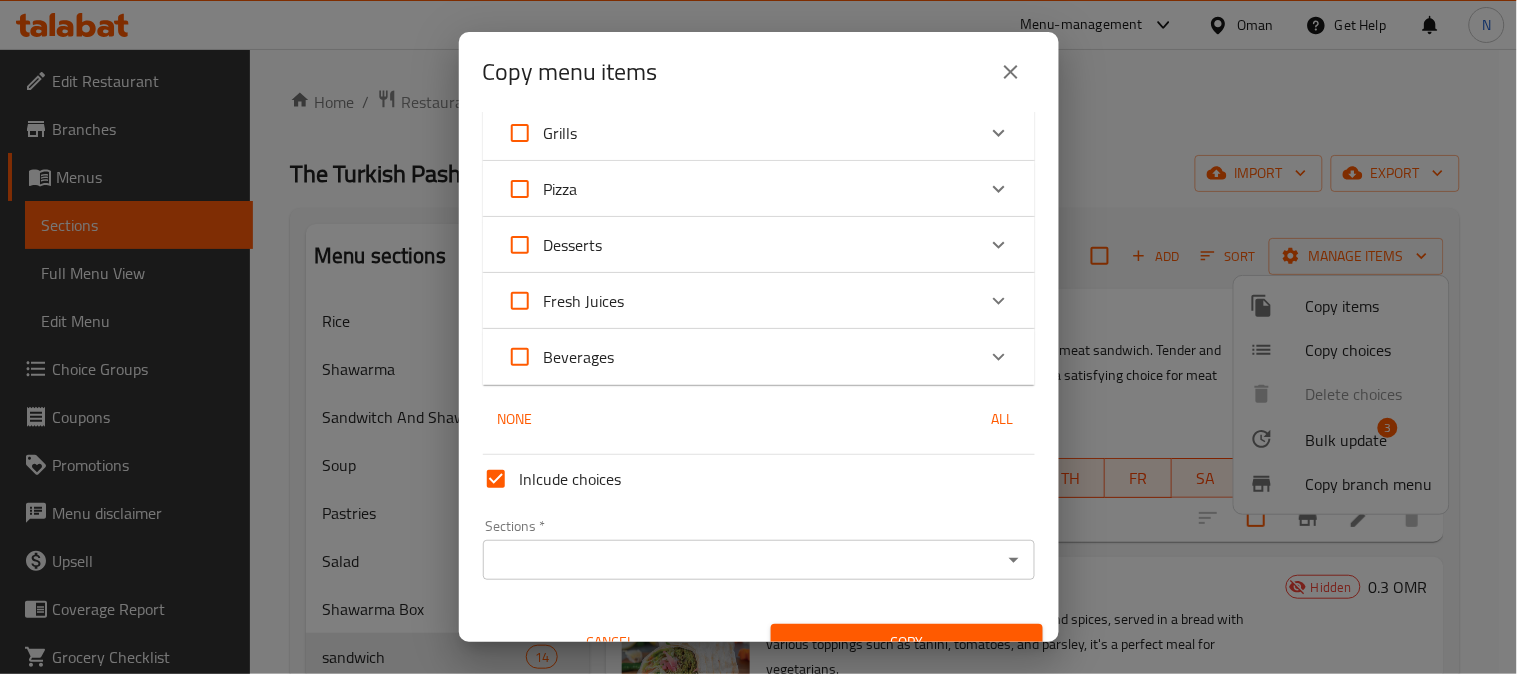 click on "Sections   *" at bounding box center [742, 560] 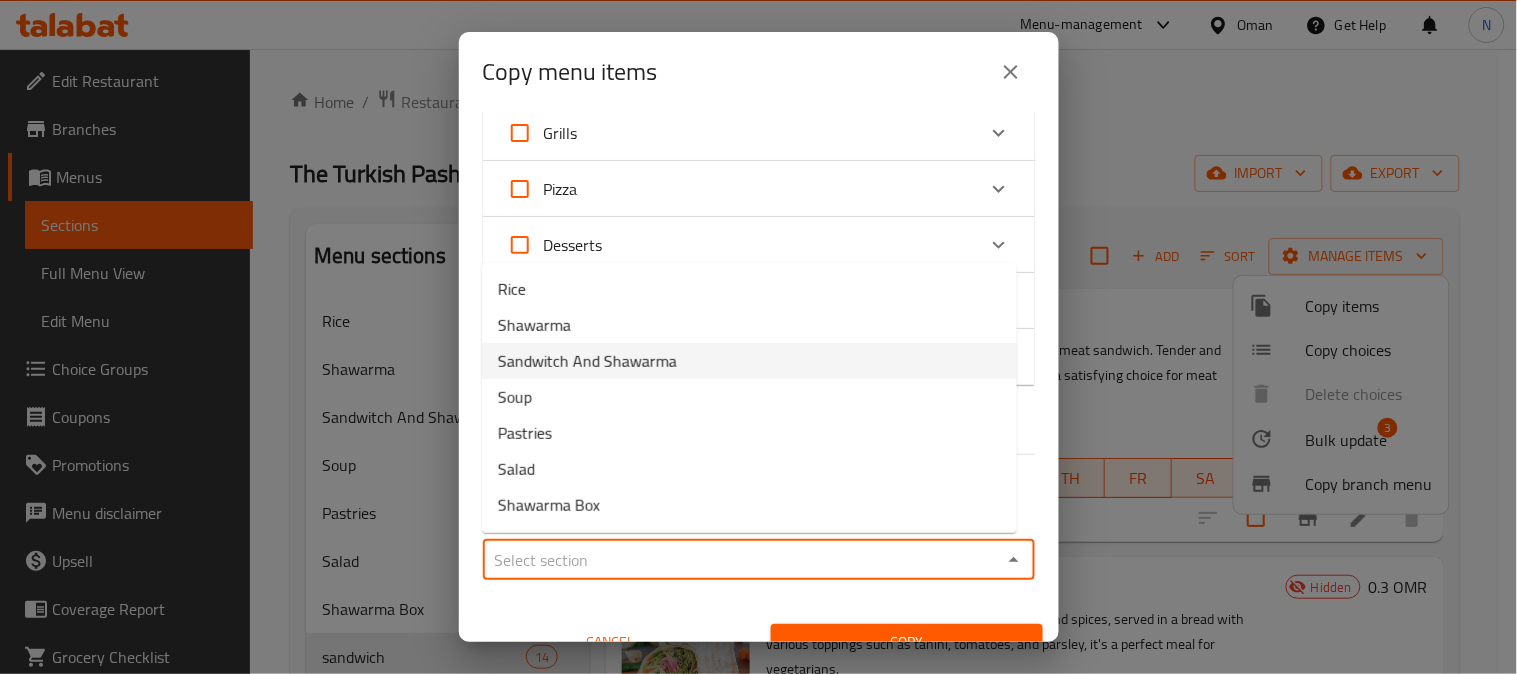 click on "Sandwitch And Shawarma" at bounding box center (749, 361) 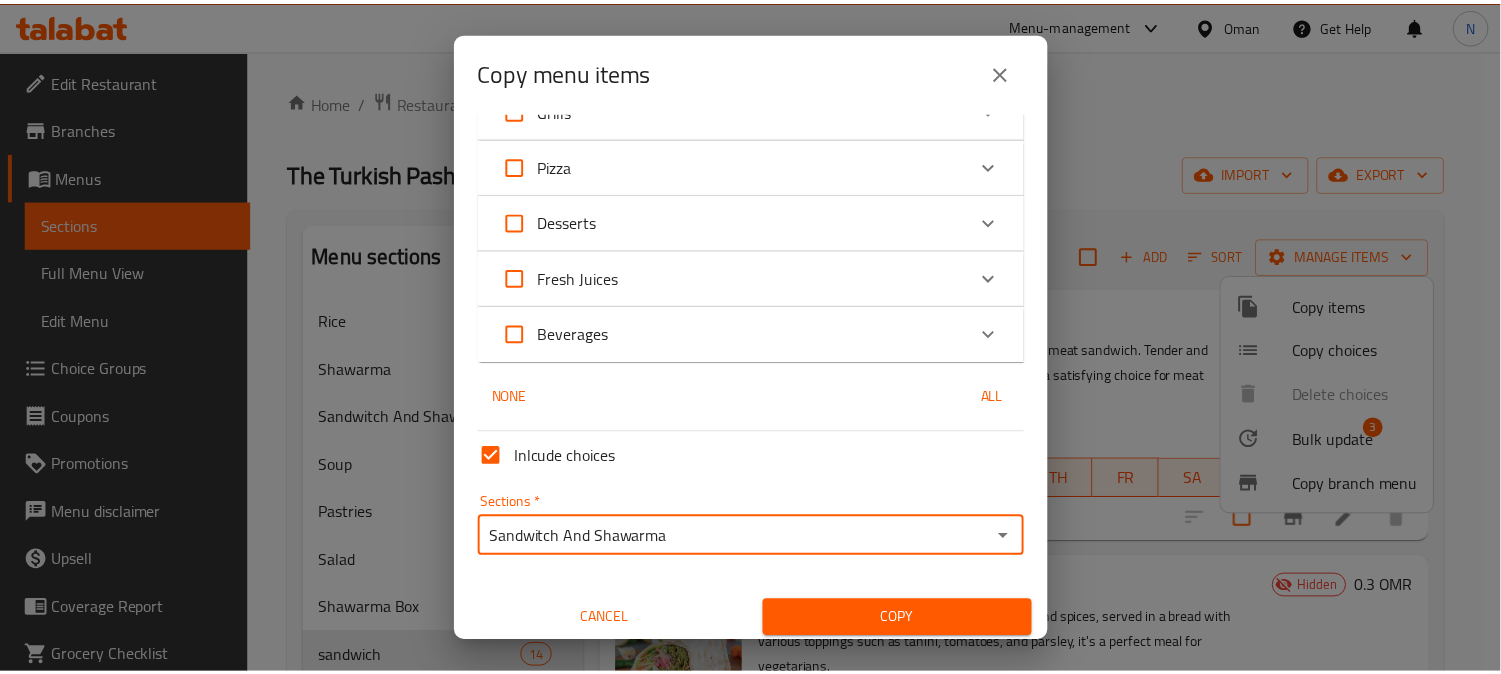 scroll, scrollTop: 1726, scrollLeft: 0, axis: vertical 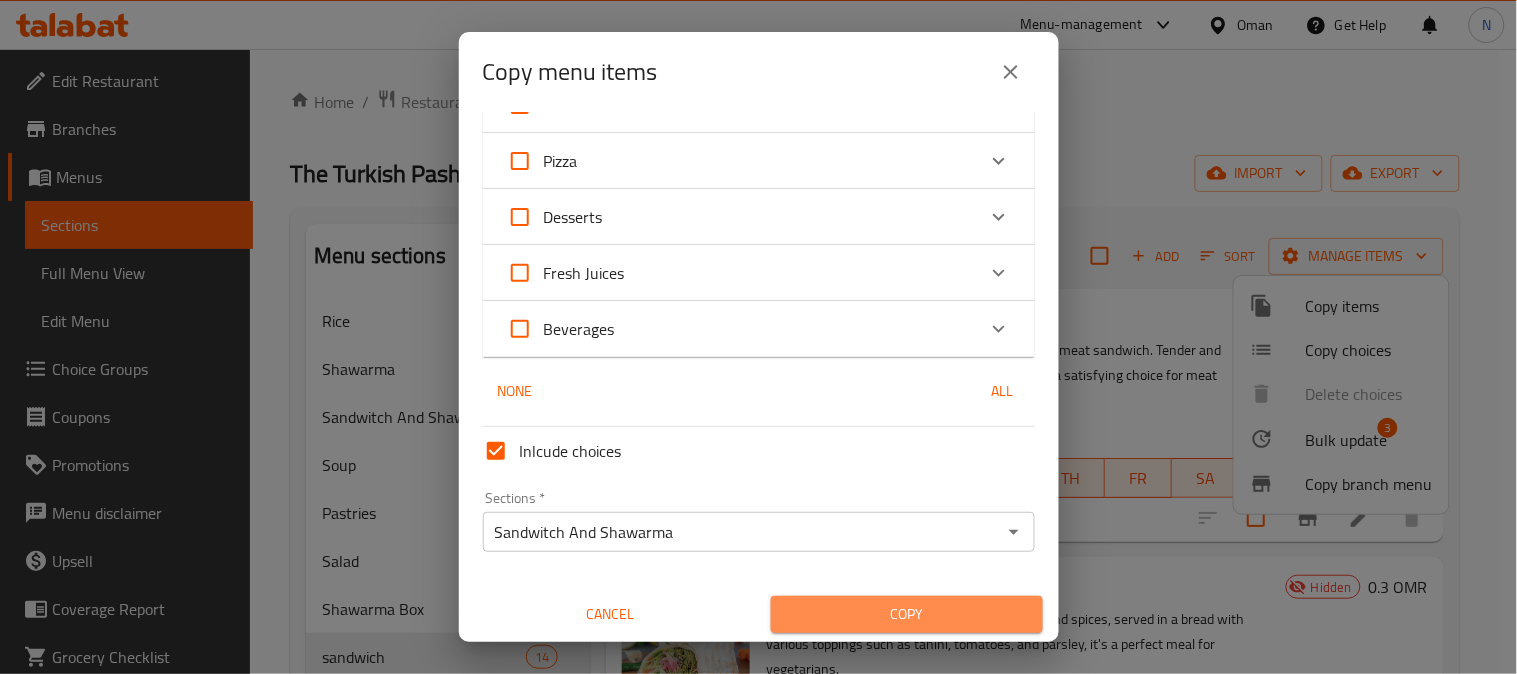 click on "Copy" at bounding box center [907, 614] 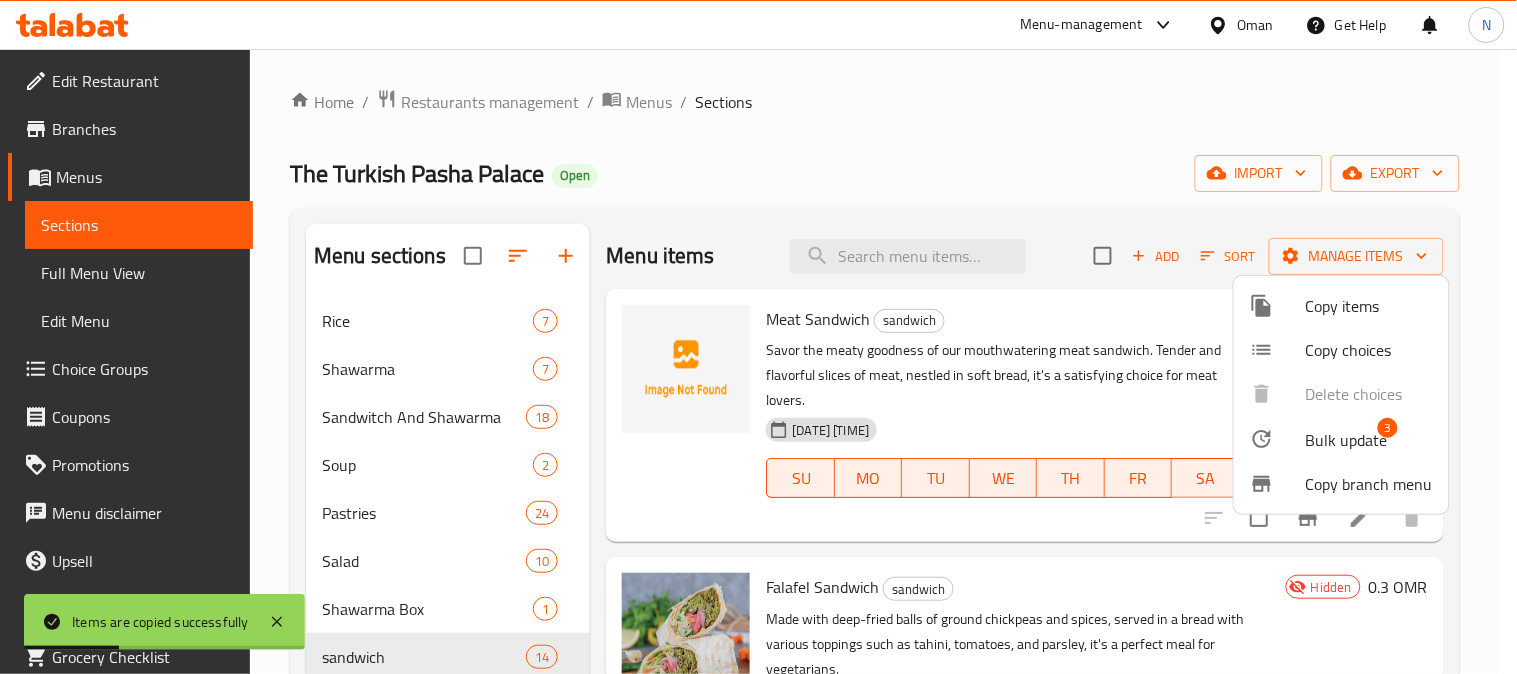 click at bounding box center (758, 337) 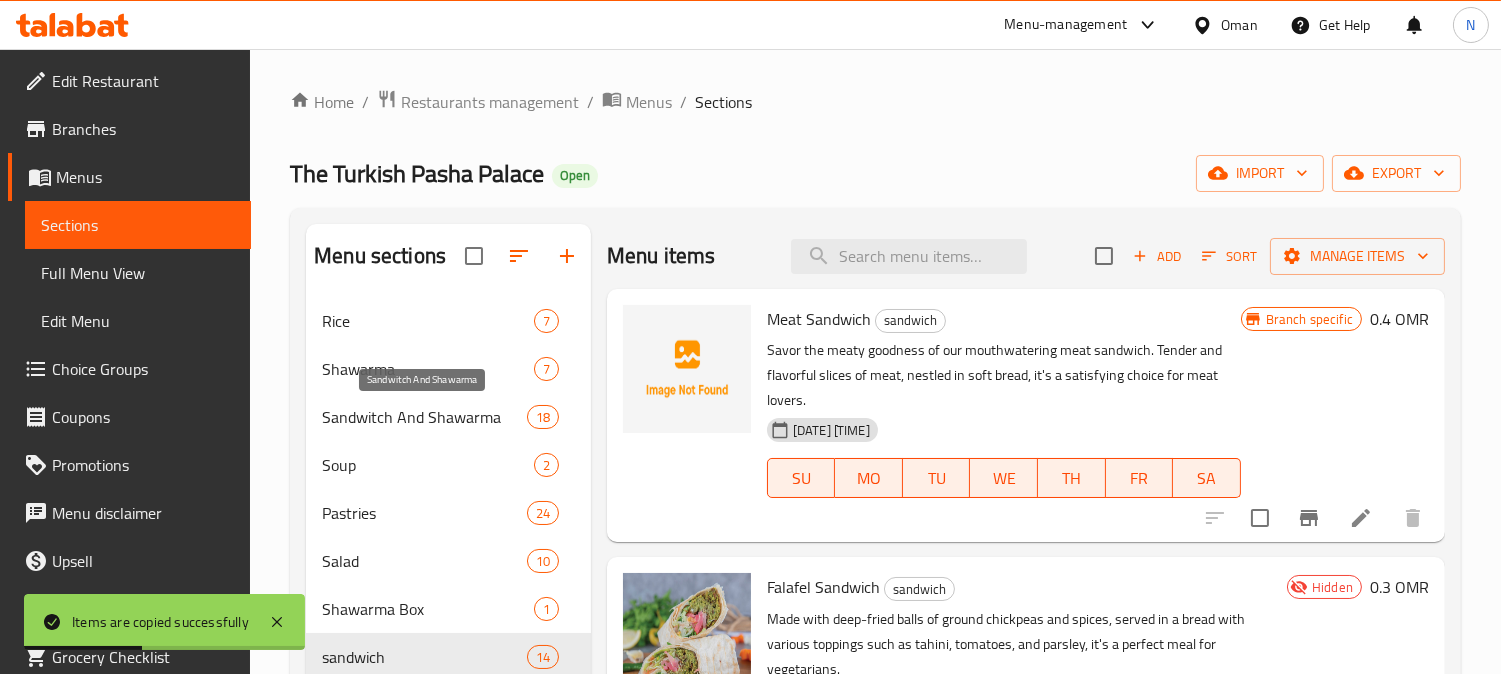 click on "Sandwitch And Shawarma" at bounding box center (424, 417) 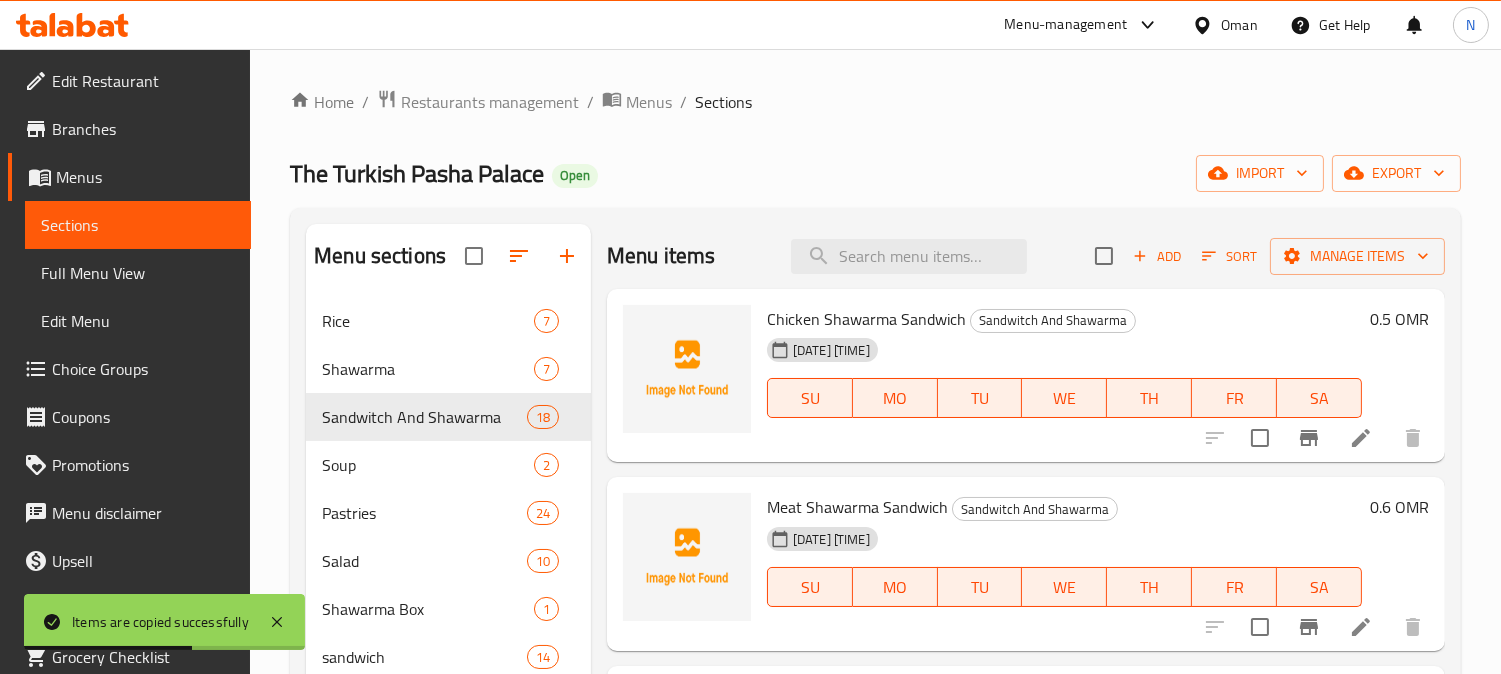 scroll, scrollTop: 2807, scrollLeft: 0, axis: vertical 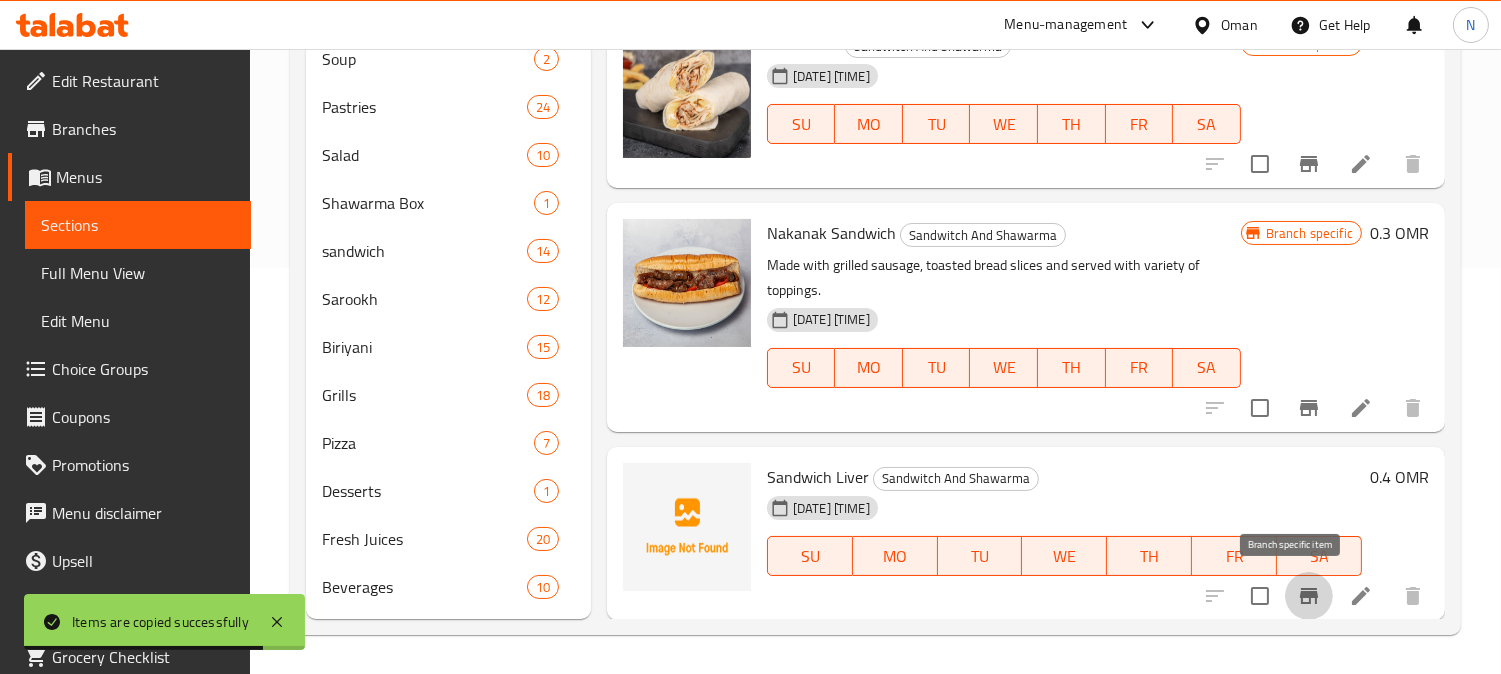 click 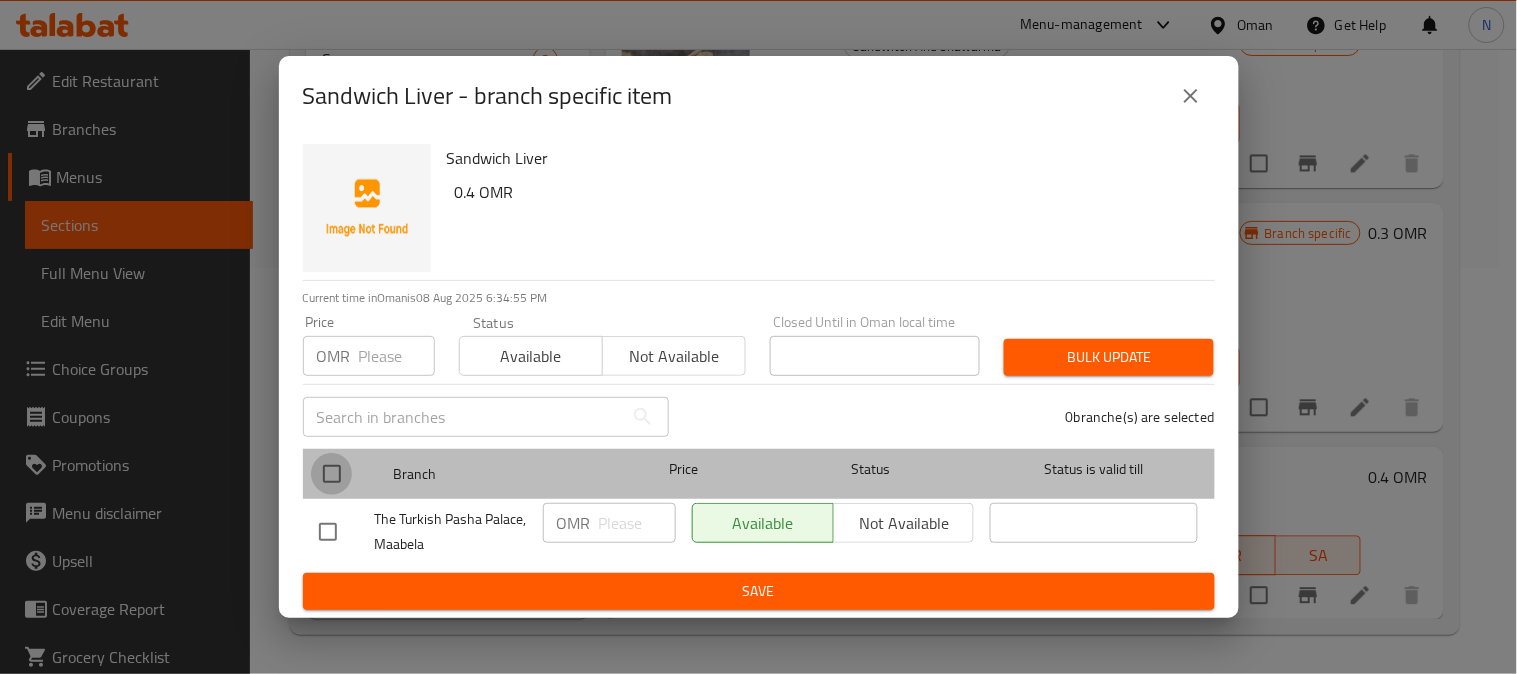 click at bounding box center (332, 474) 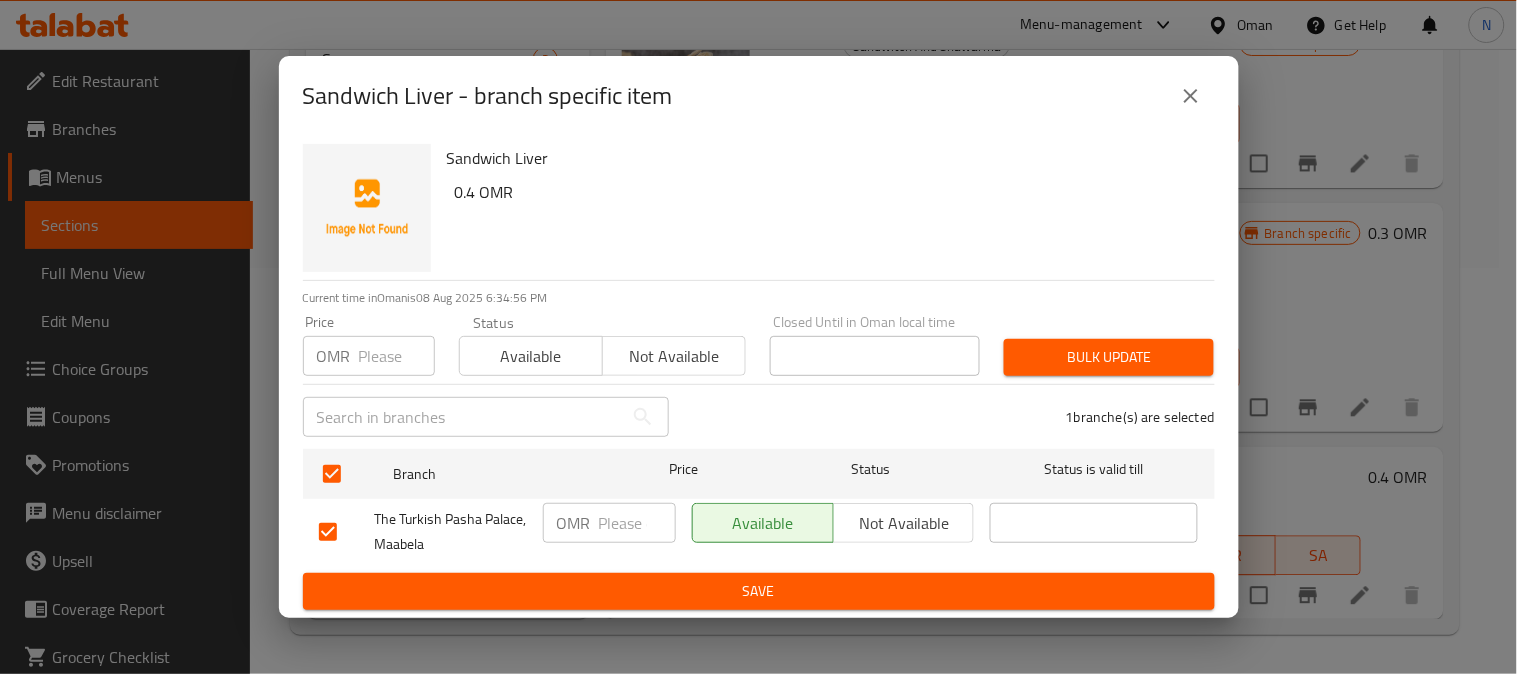 click on "OMR" at bounding box center (574, 523) 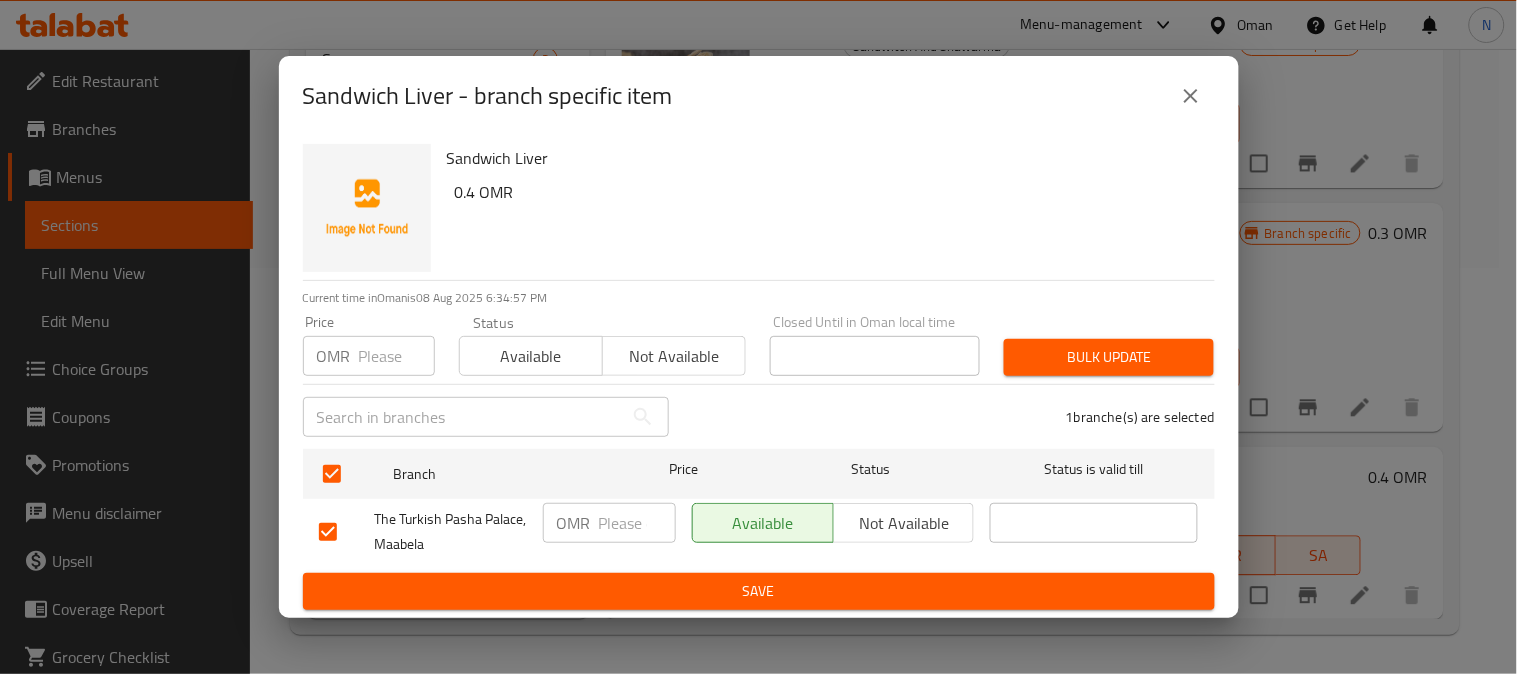 click at bounding box center [637, 523] 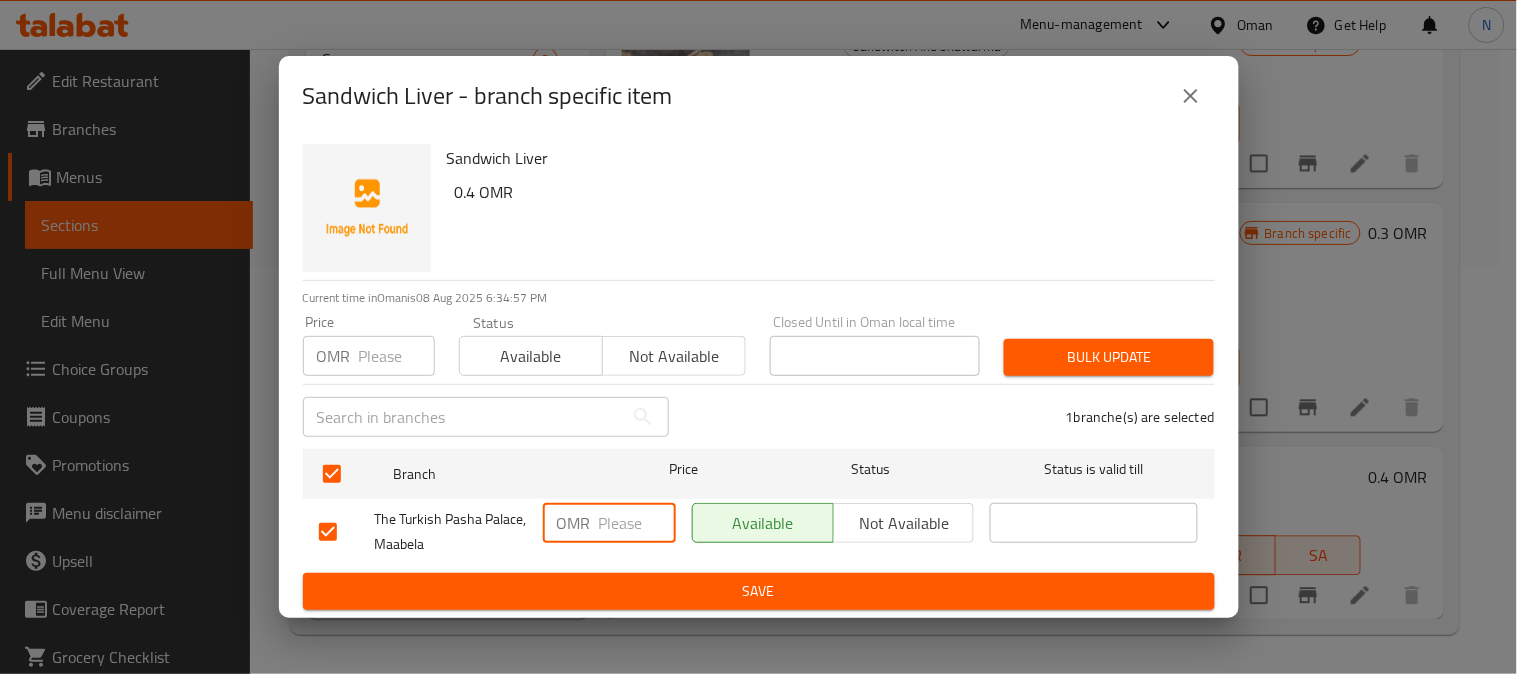 paste on "0.5" 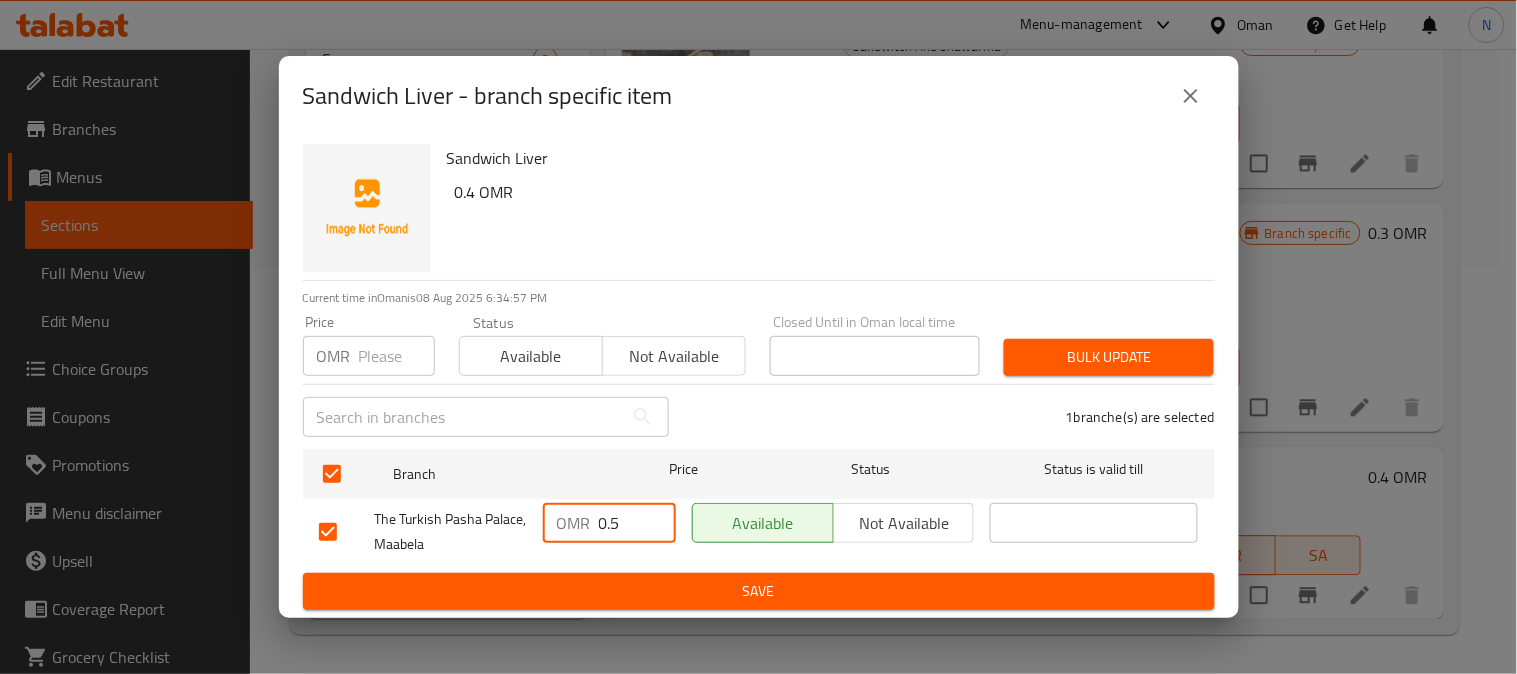 type on "0.5" 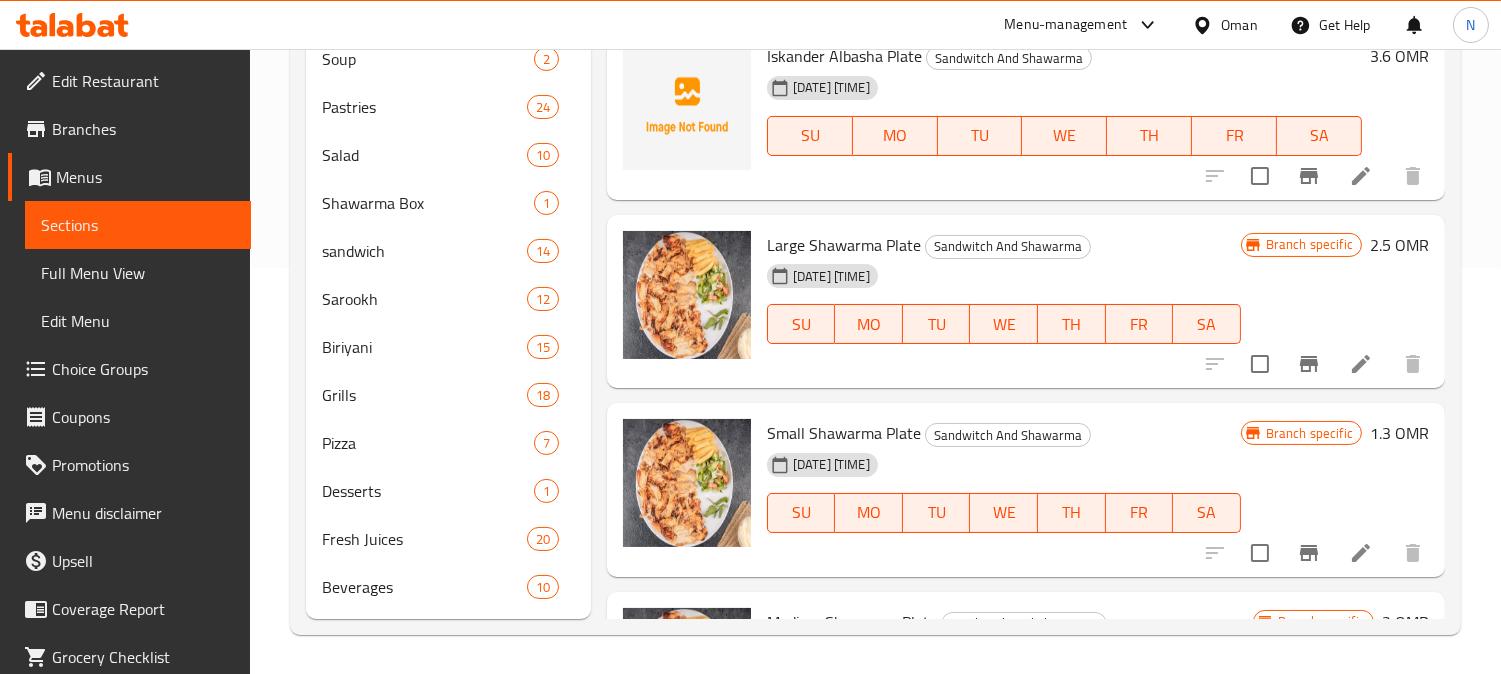 scroll, scrollTop: 1585, scrollLeft: 0, axis: vertical 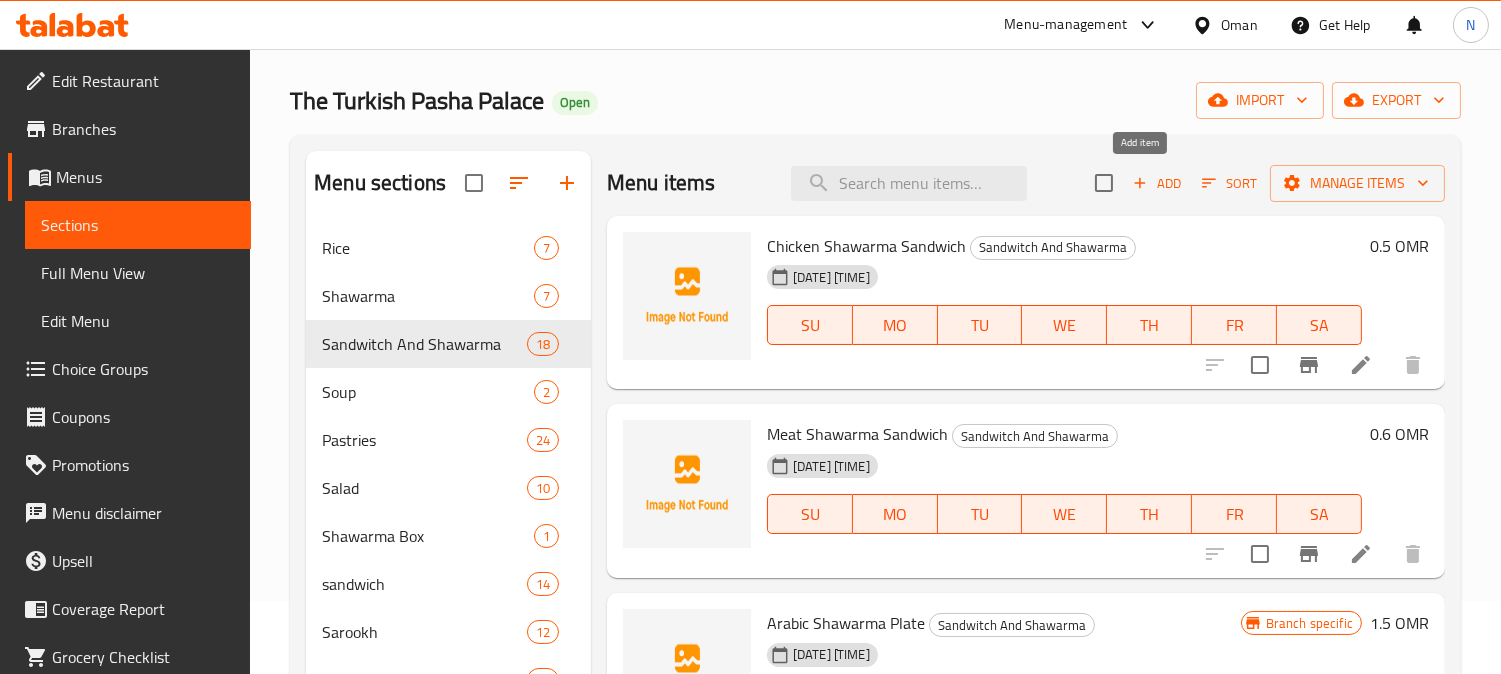 click on "Add" at bounding box center (1157, 183) 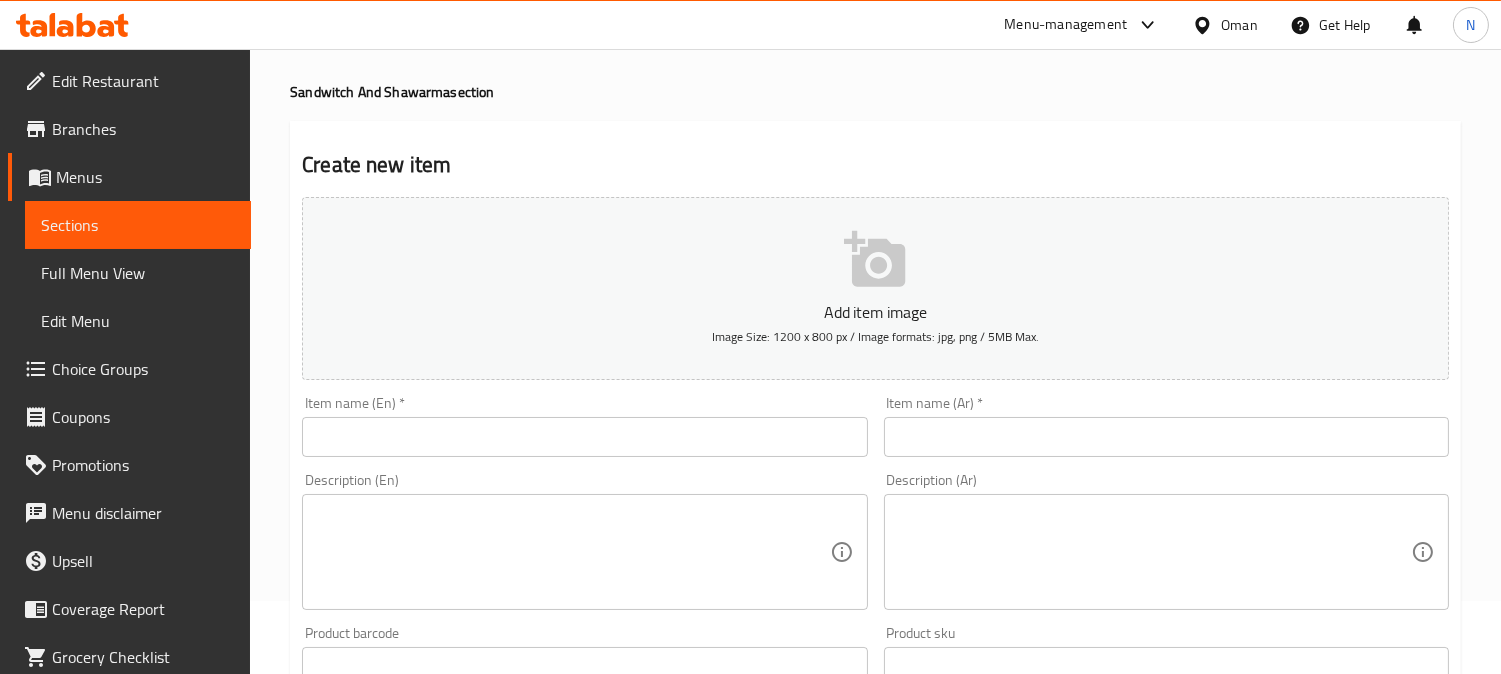 click at bounding box center (1166, 437) 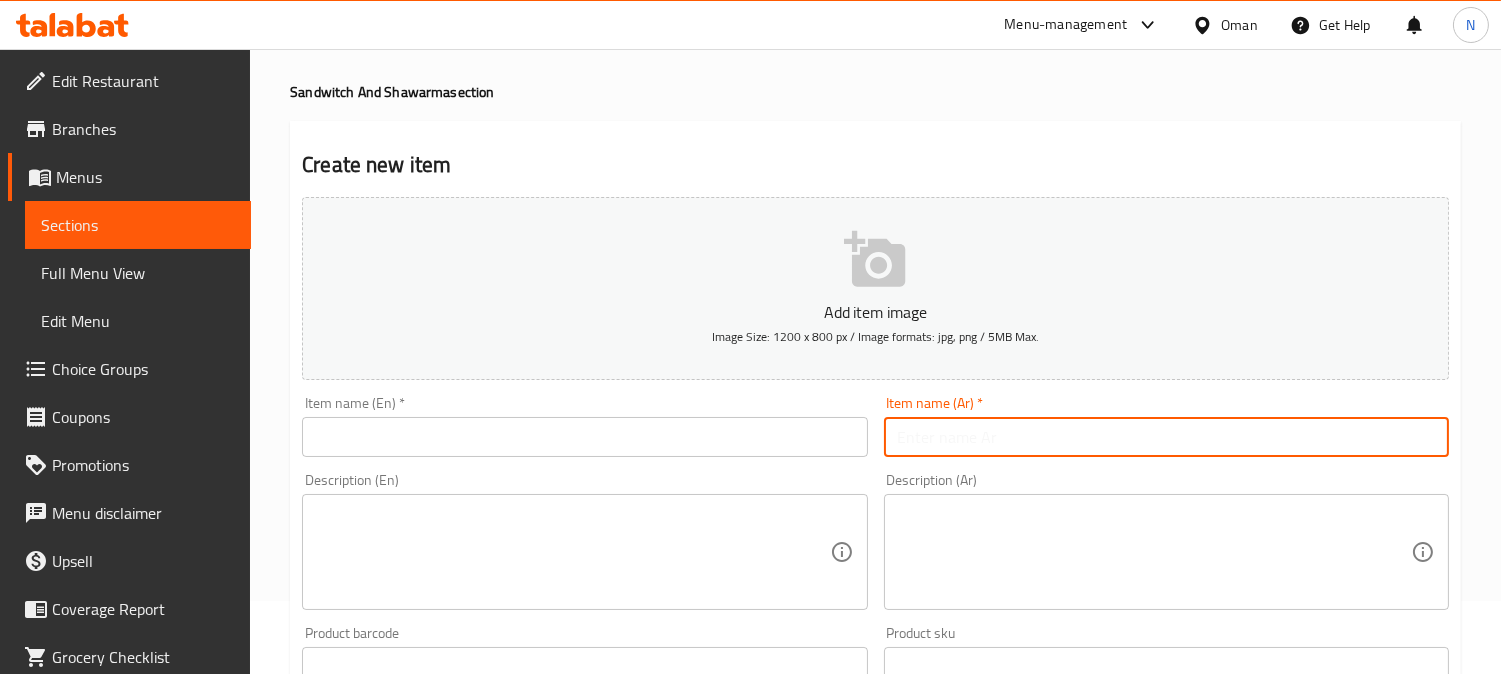 paste on "صاروخ تكة لحم" 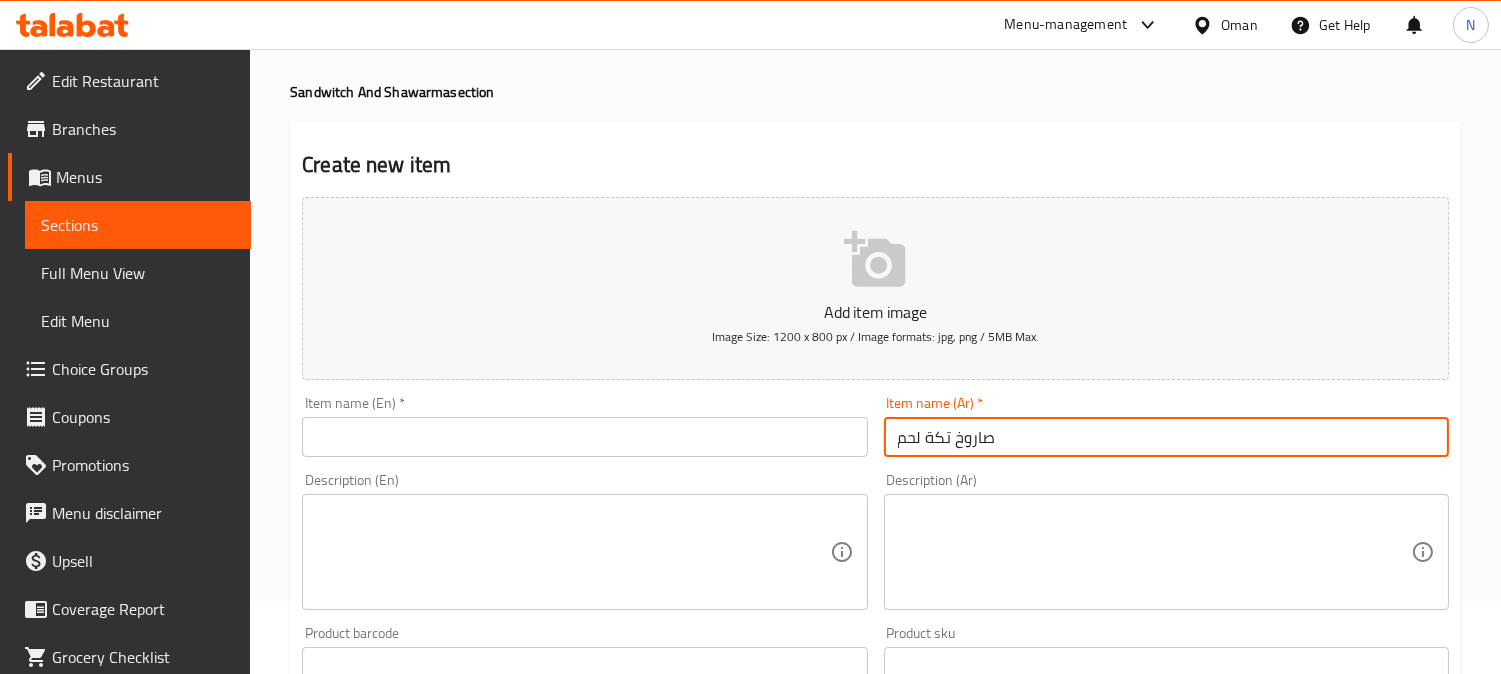 type on "صاروخ تكة لحم" 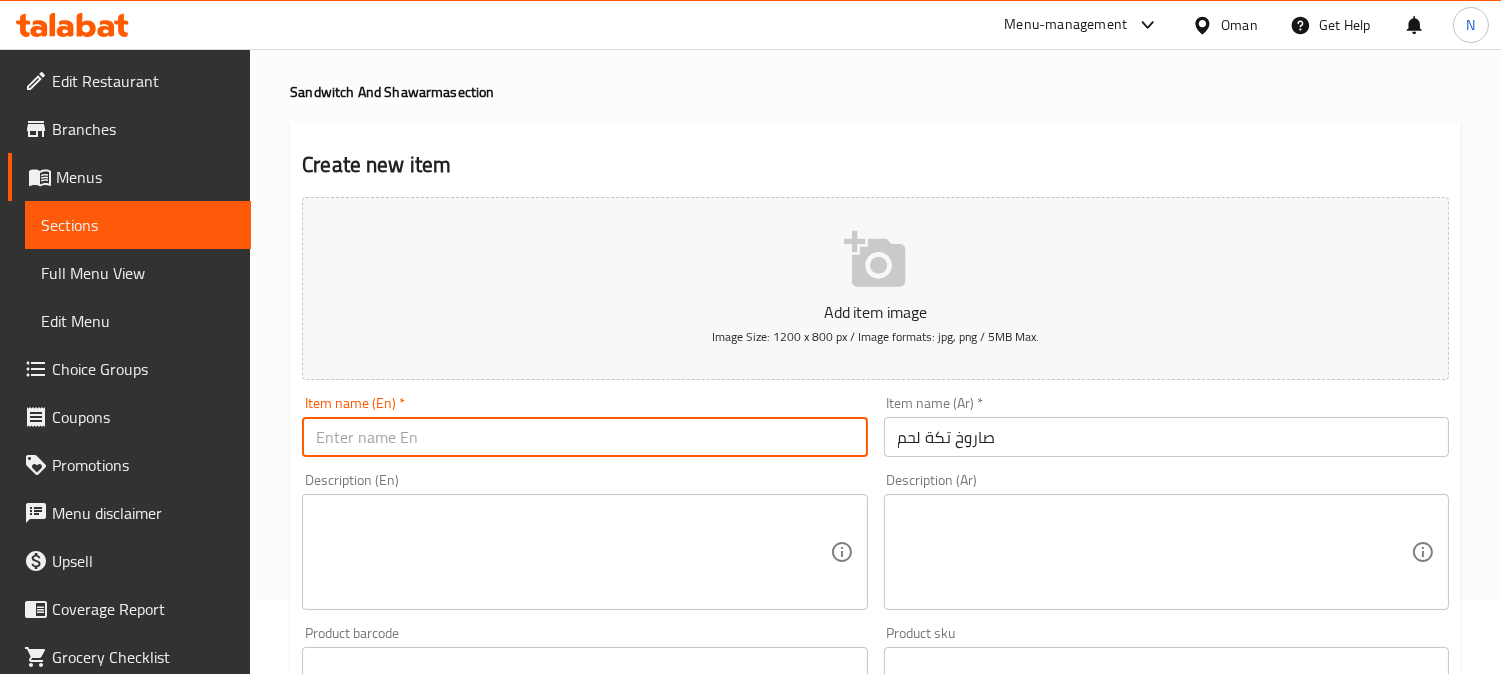 click at bounding box center [584, 437] 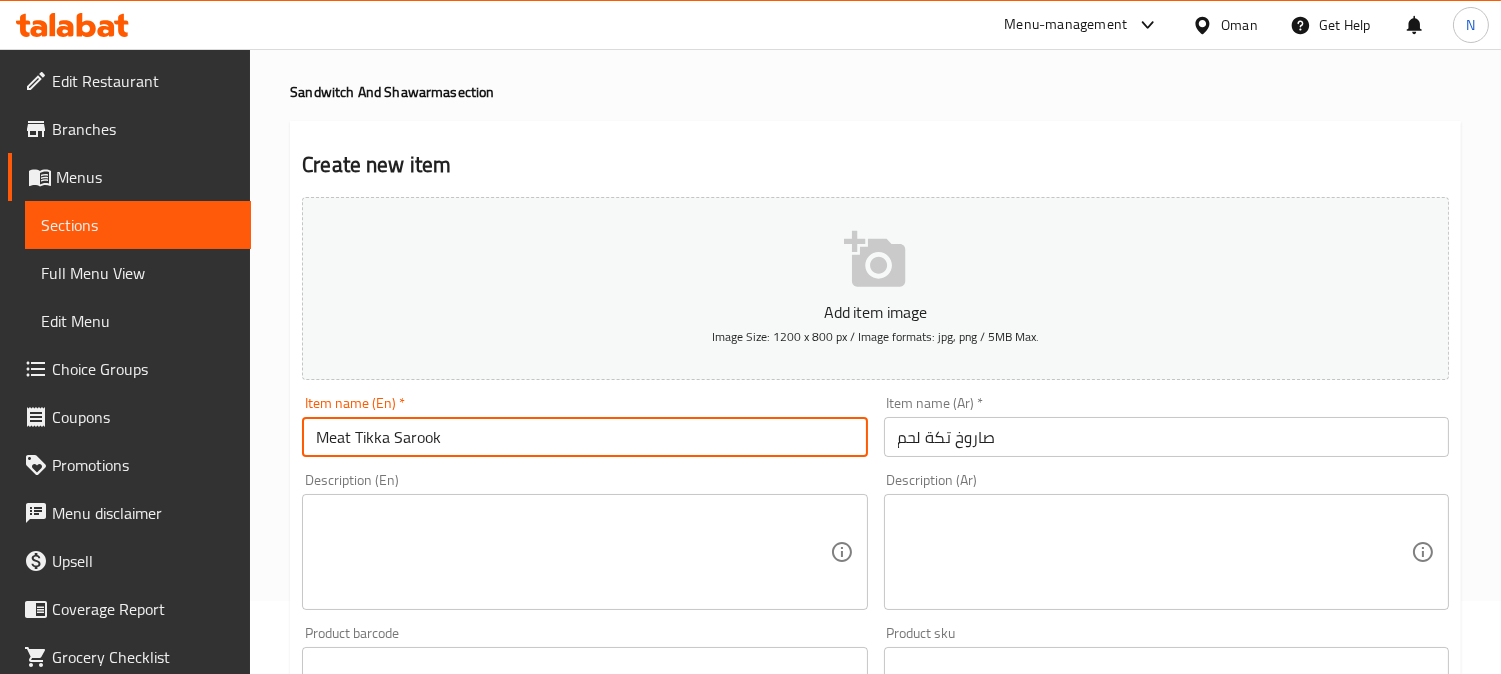 click on "Meat Tikka Sarook" at bounding box center [584, 437] 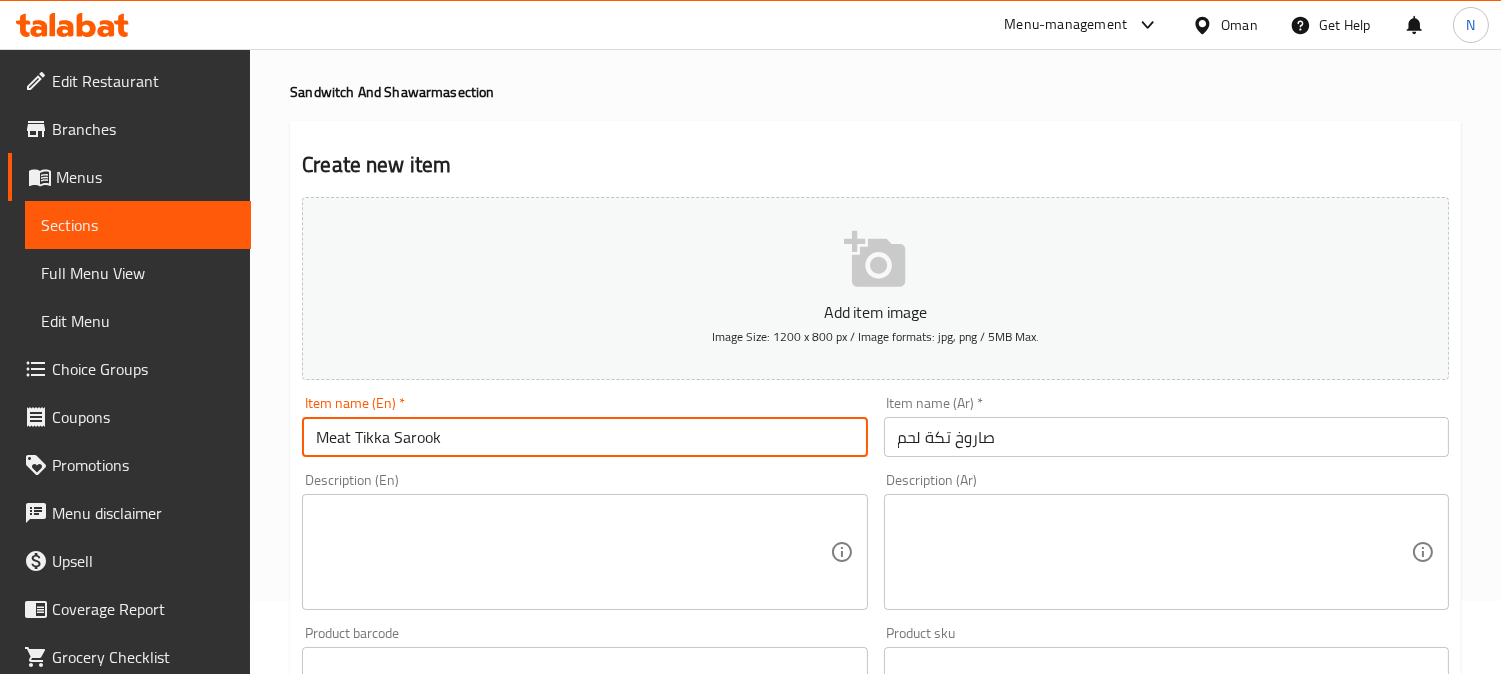 click on "Meat Tikka Sarook" at bounding box center (584, 437) 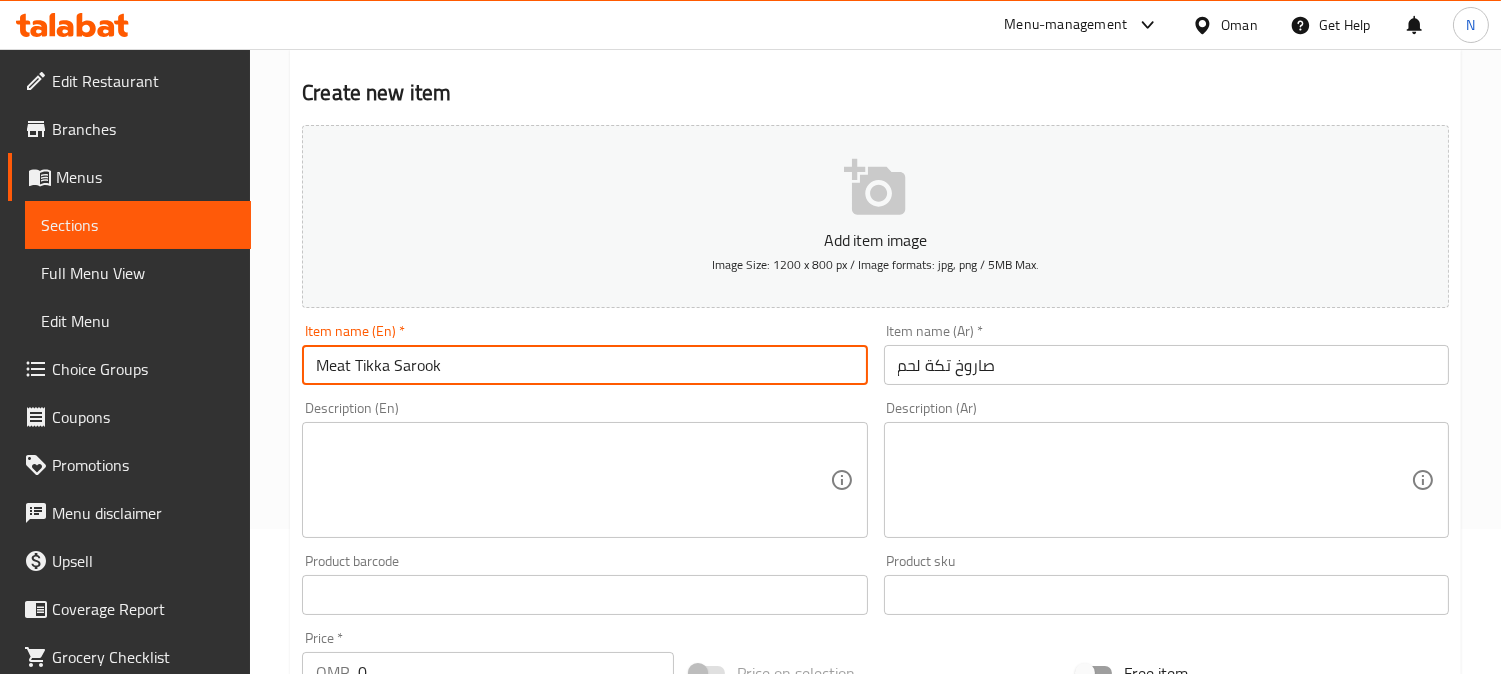 scroll, scrollTop: 184, scrollLeft: 0, axis: vertical 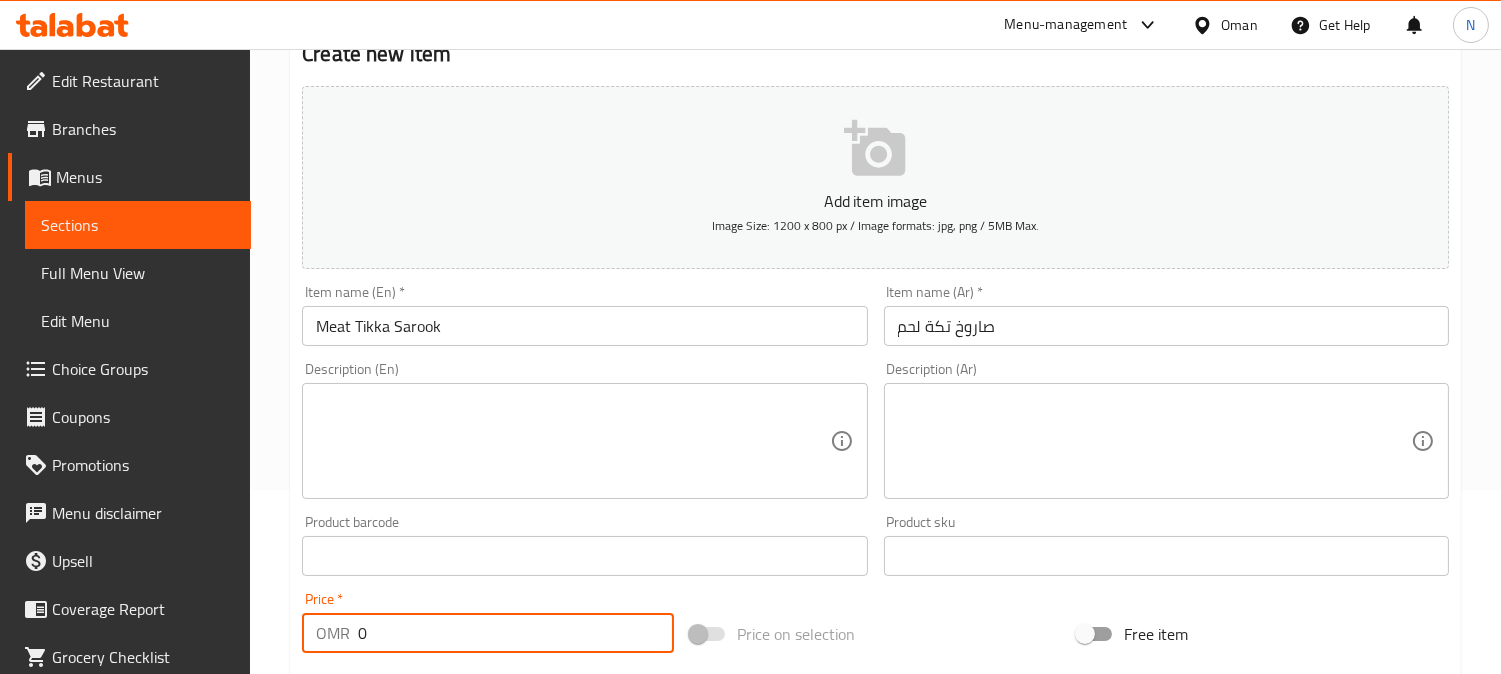 drag, startPoint x: 382, startPoint y: 624, endPoint x: 345, endPoint y: 645, distance: 42.544094 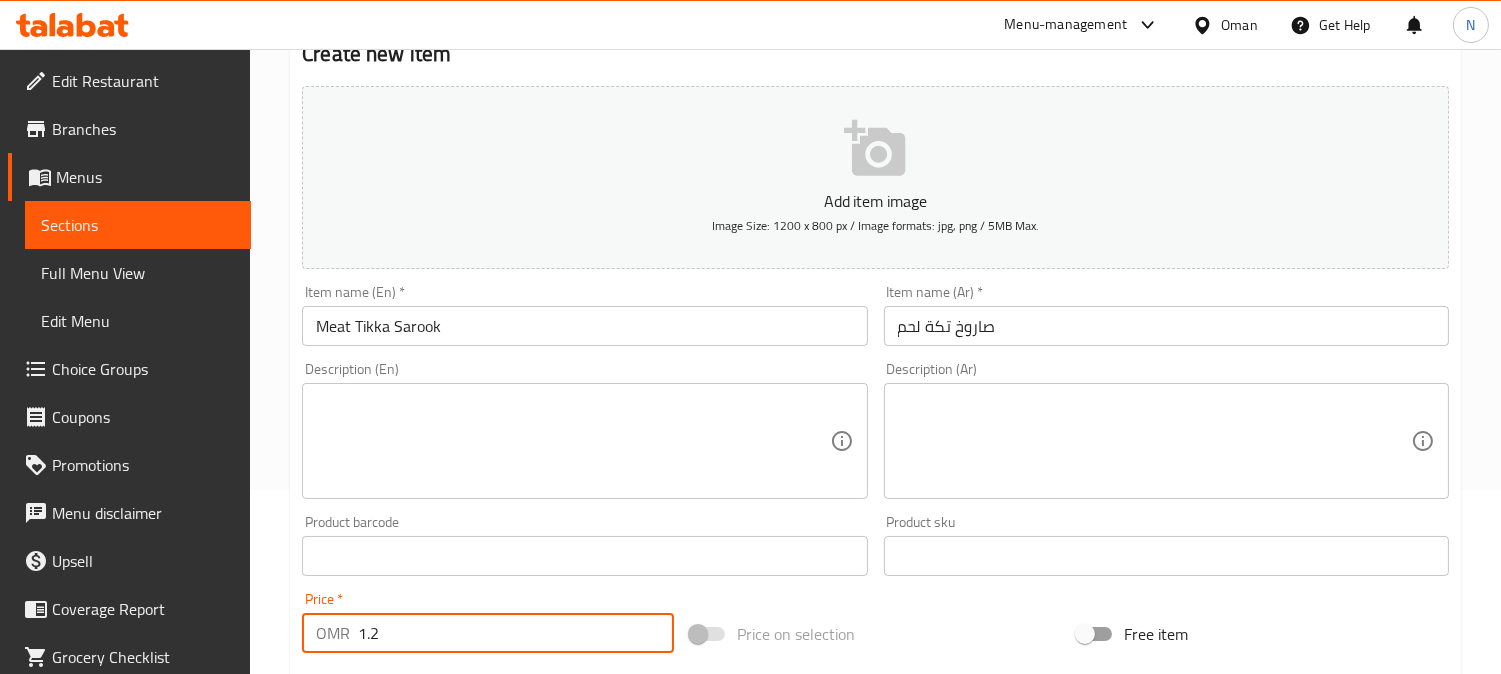 type on "1.2" 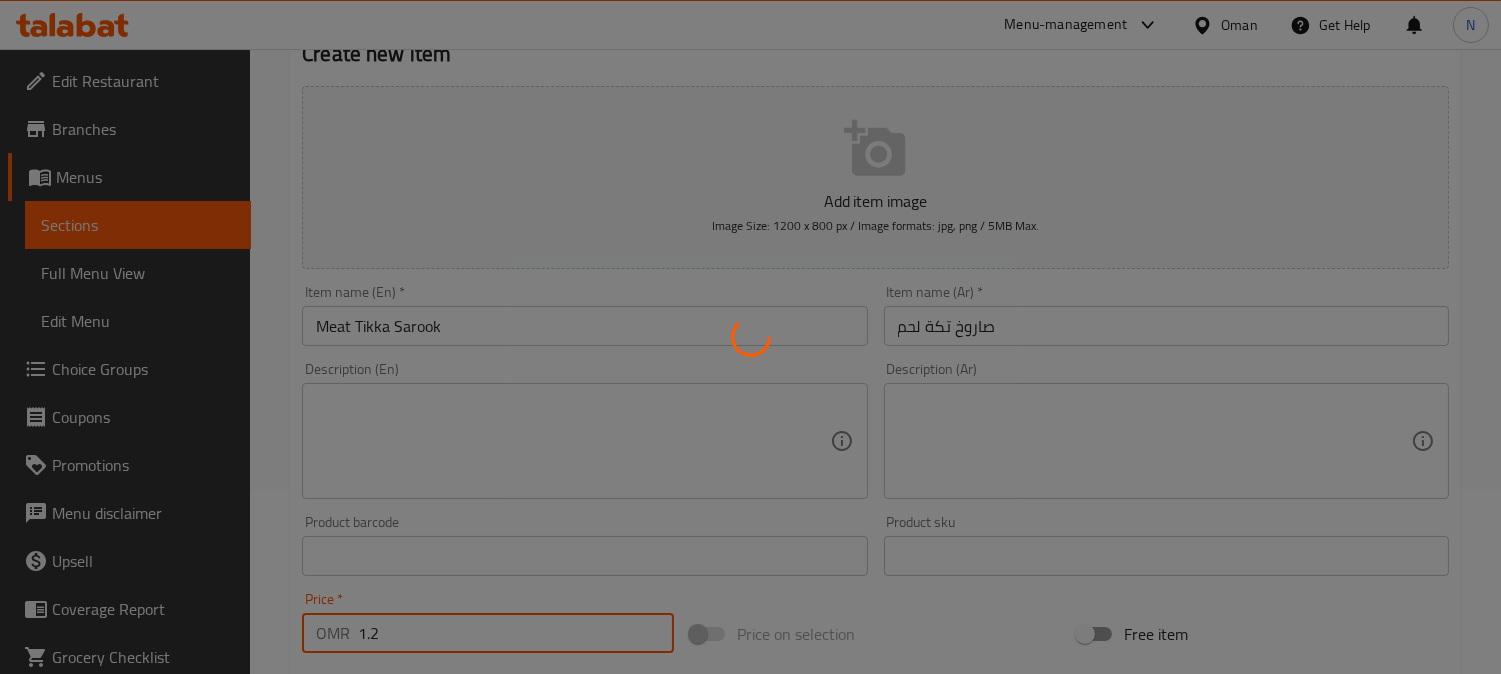 type 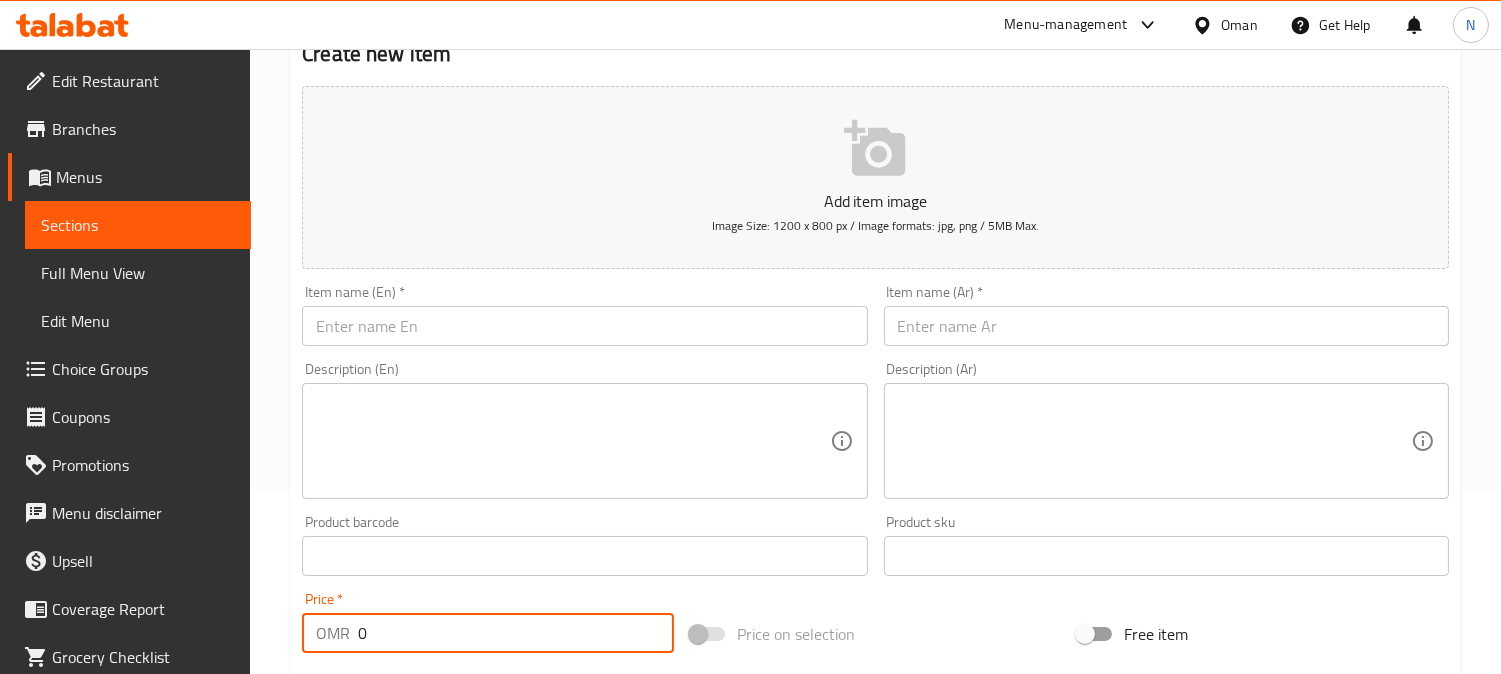 click on "Sections" at bounding box center (138, 225) 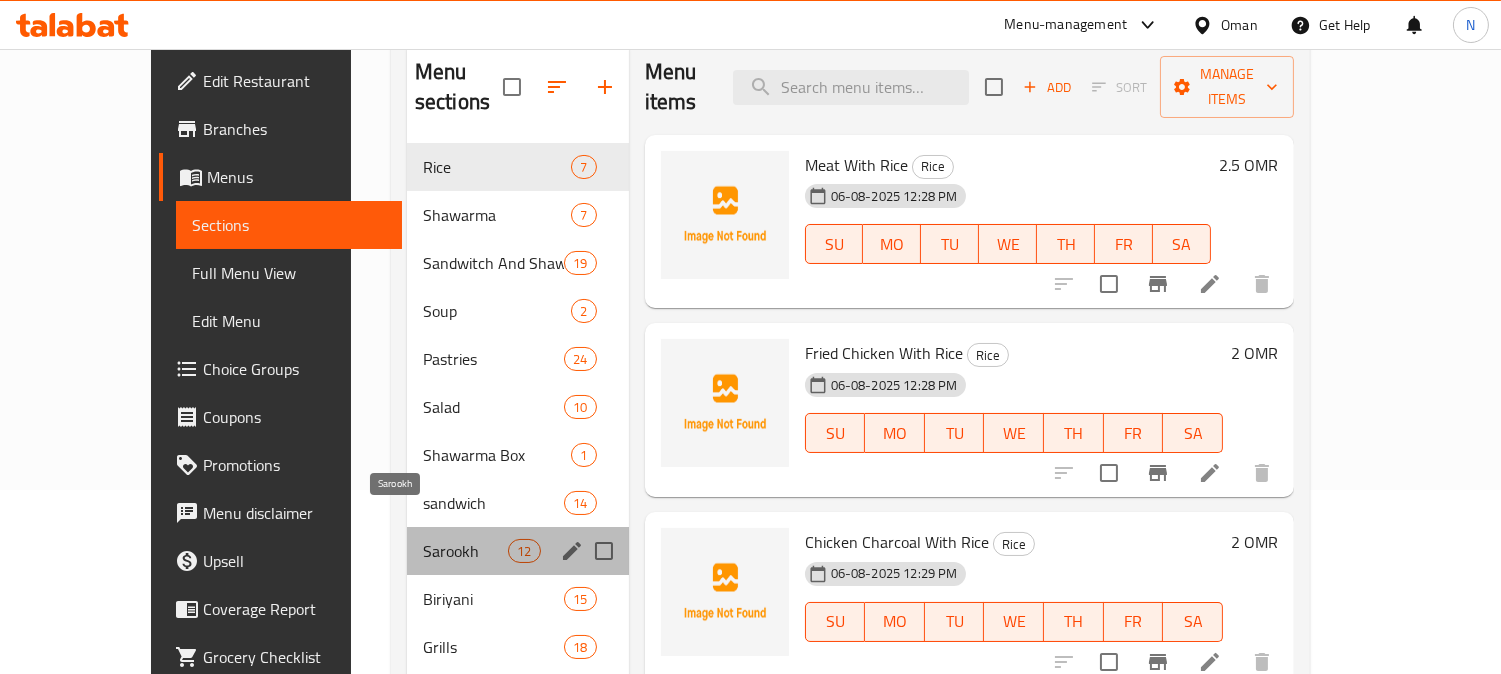 click on "Sarookh" at bounding box center [465, 551] 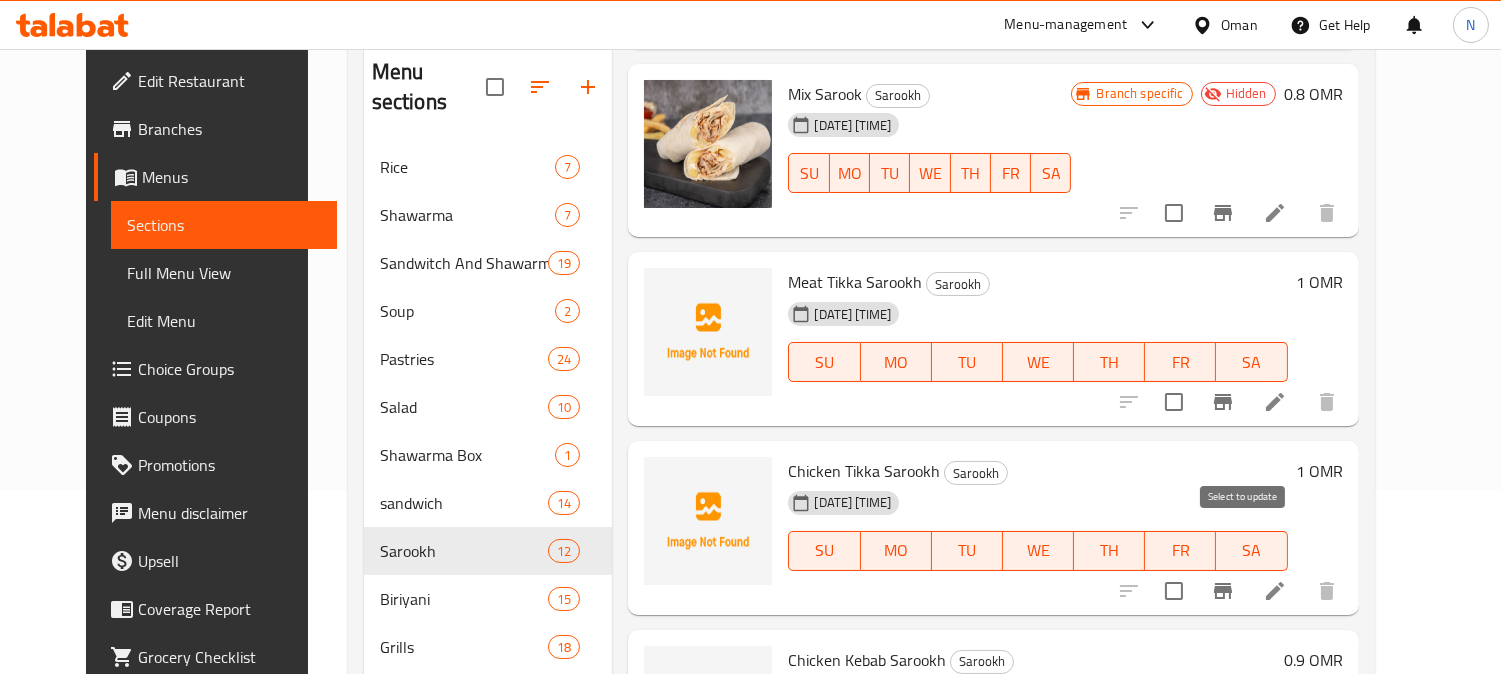 scroll, scrollTop: 644, scrollLeft: 0, axis: vertical 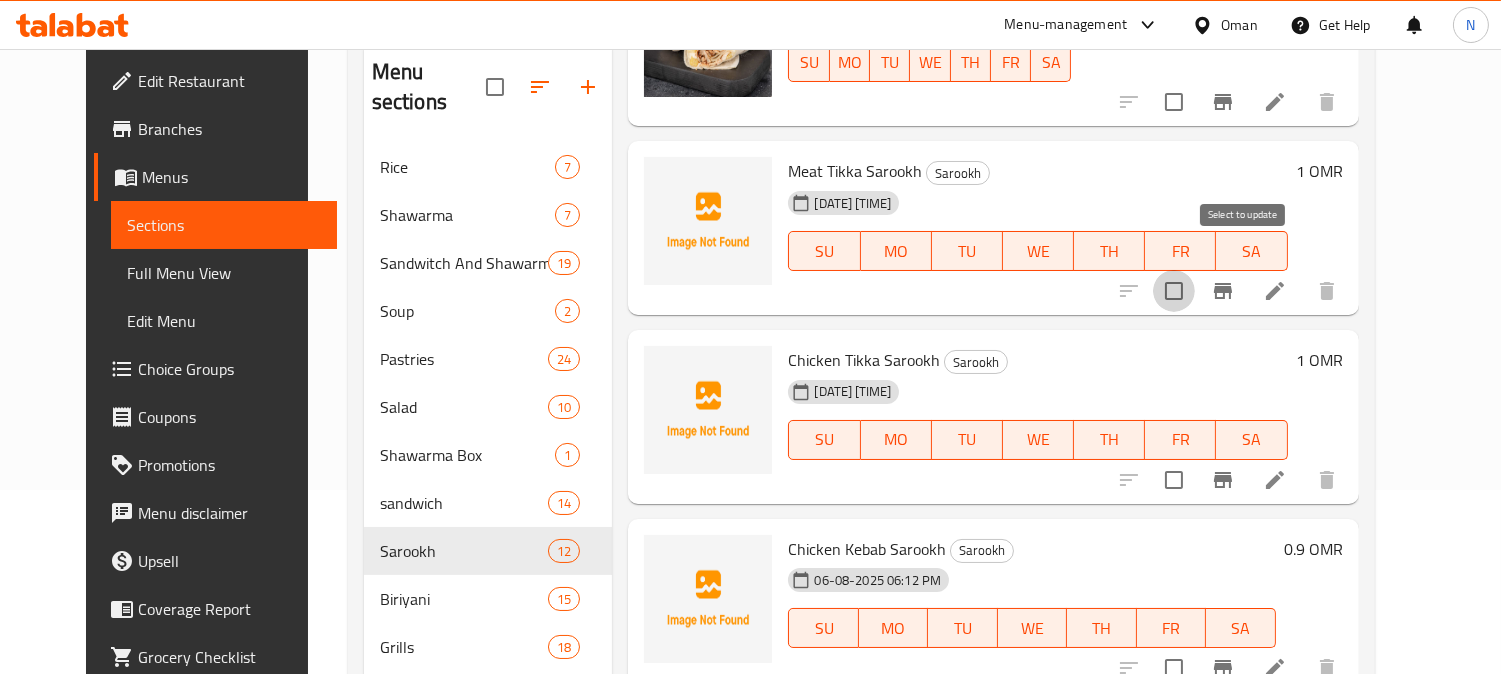 click at bounding box center (1174, 291) 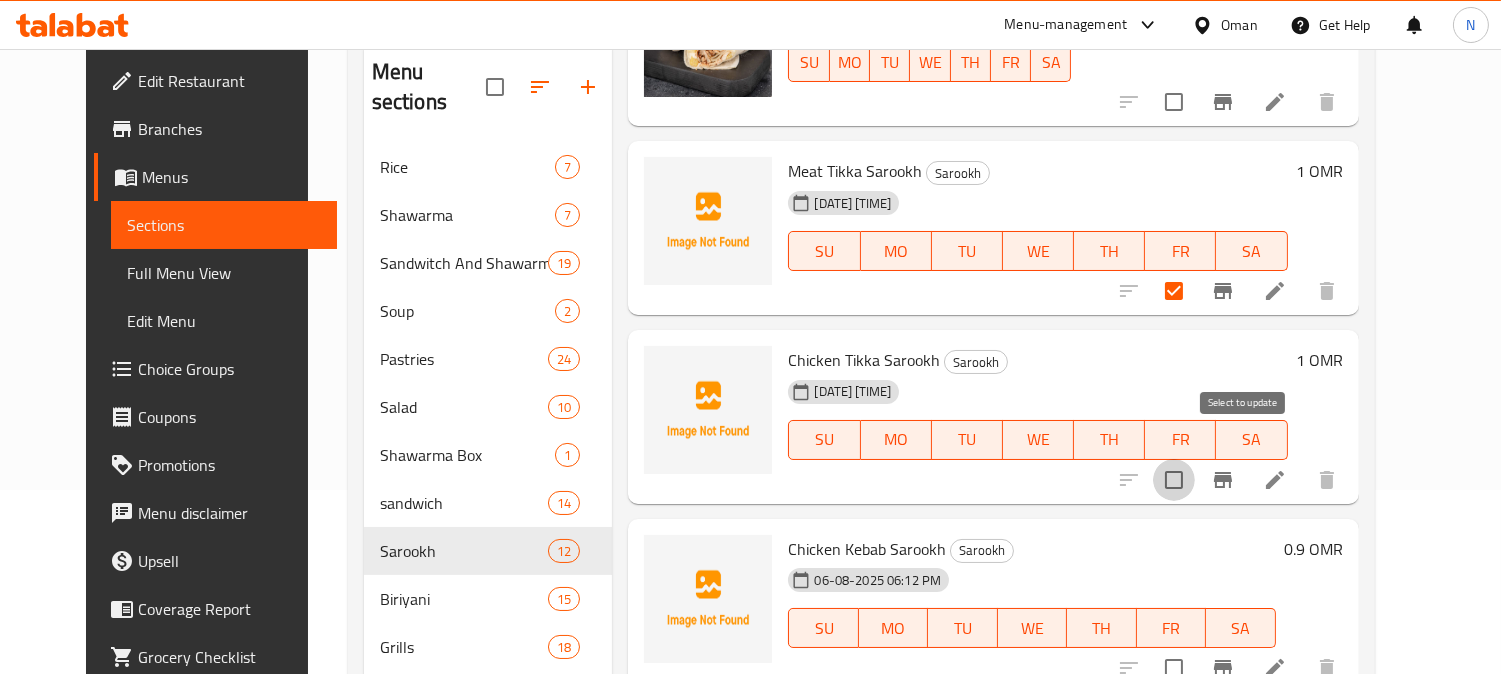 click at bounding box center [1174, 480] 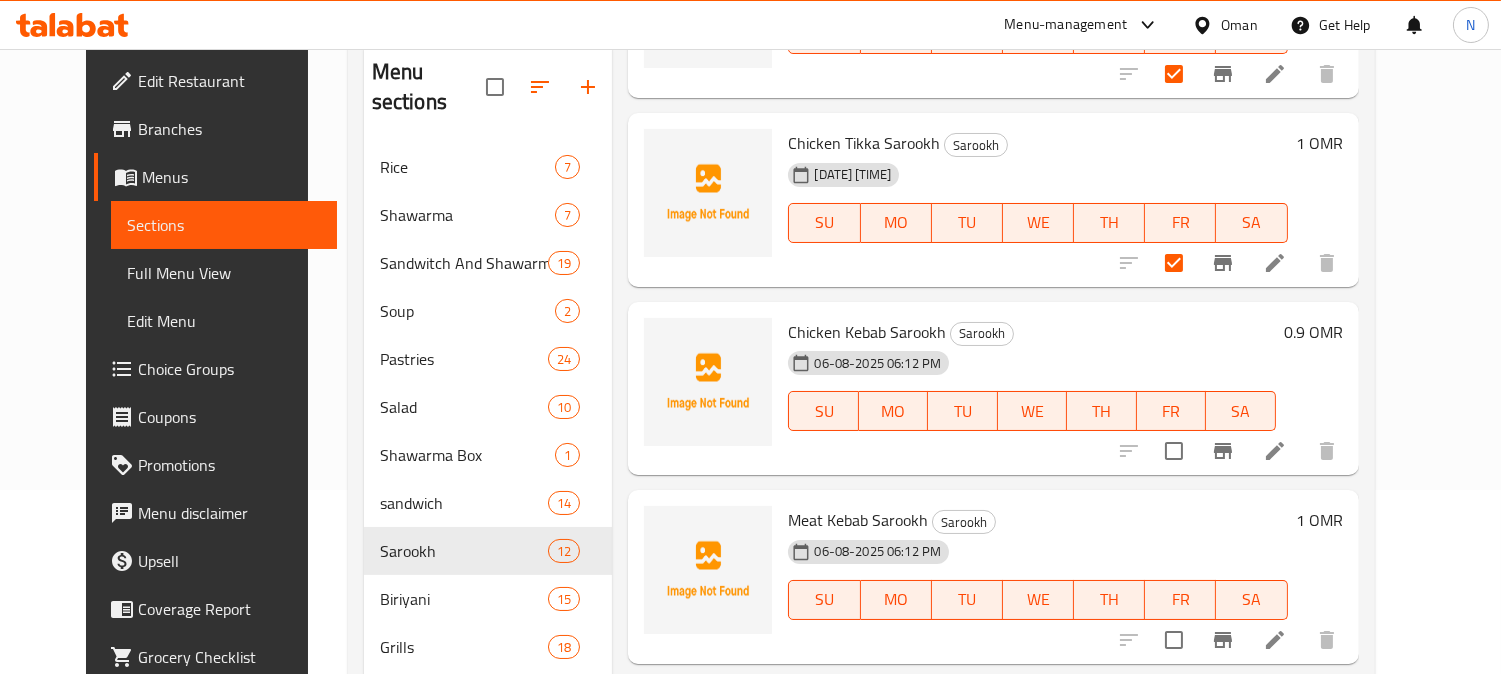 scroll, scrollTop: 866, scrollLeft: 0, axis: vertical 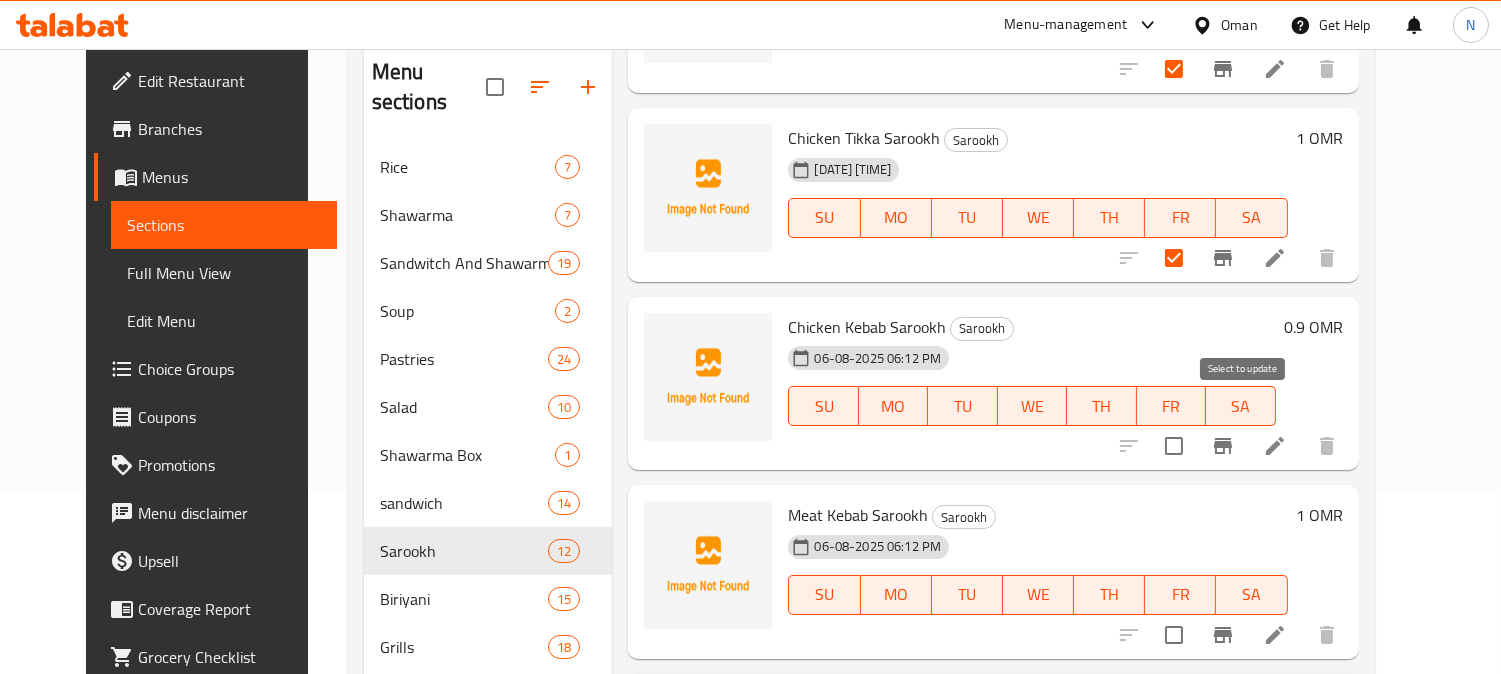 drag, startPoint x: 1250, startPoint y: 426, endPoint x: 1237, endPoint y: 428, distance: 13.152946 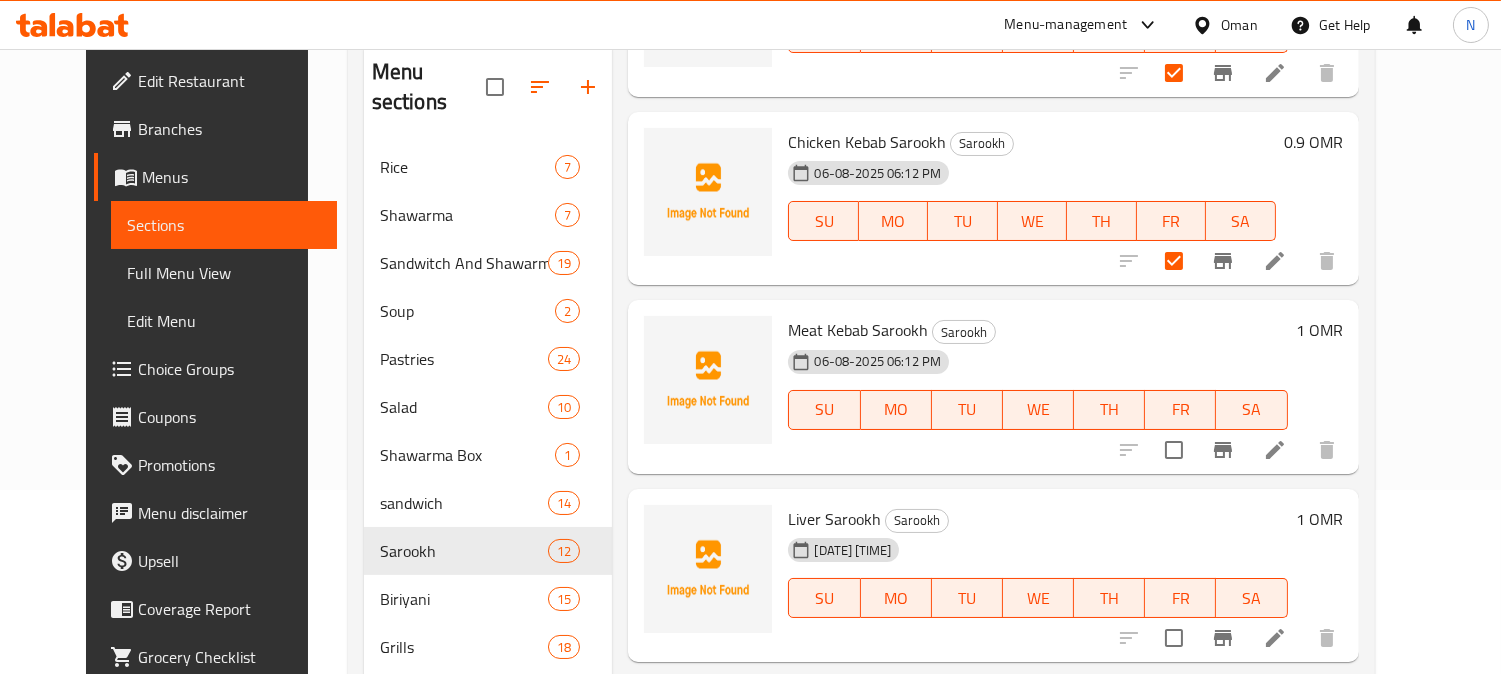scroll, scrollTop: 1088, scrollLeft: 0, axis: vertical 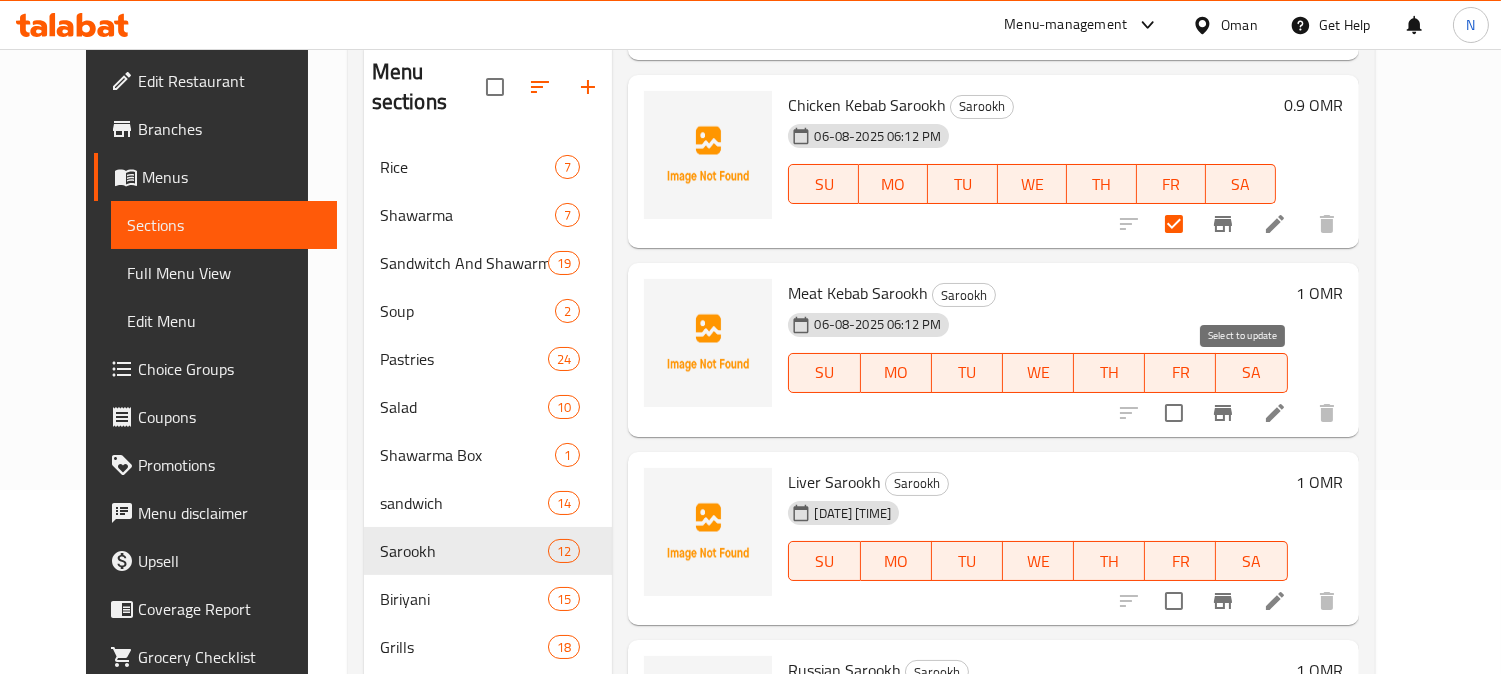click at bounding box center (1174, 413) 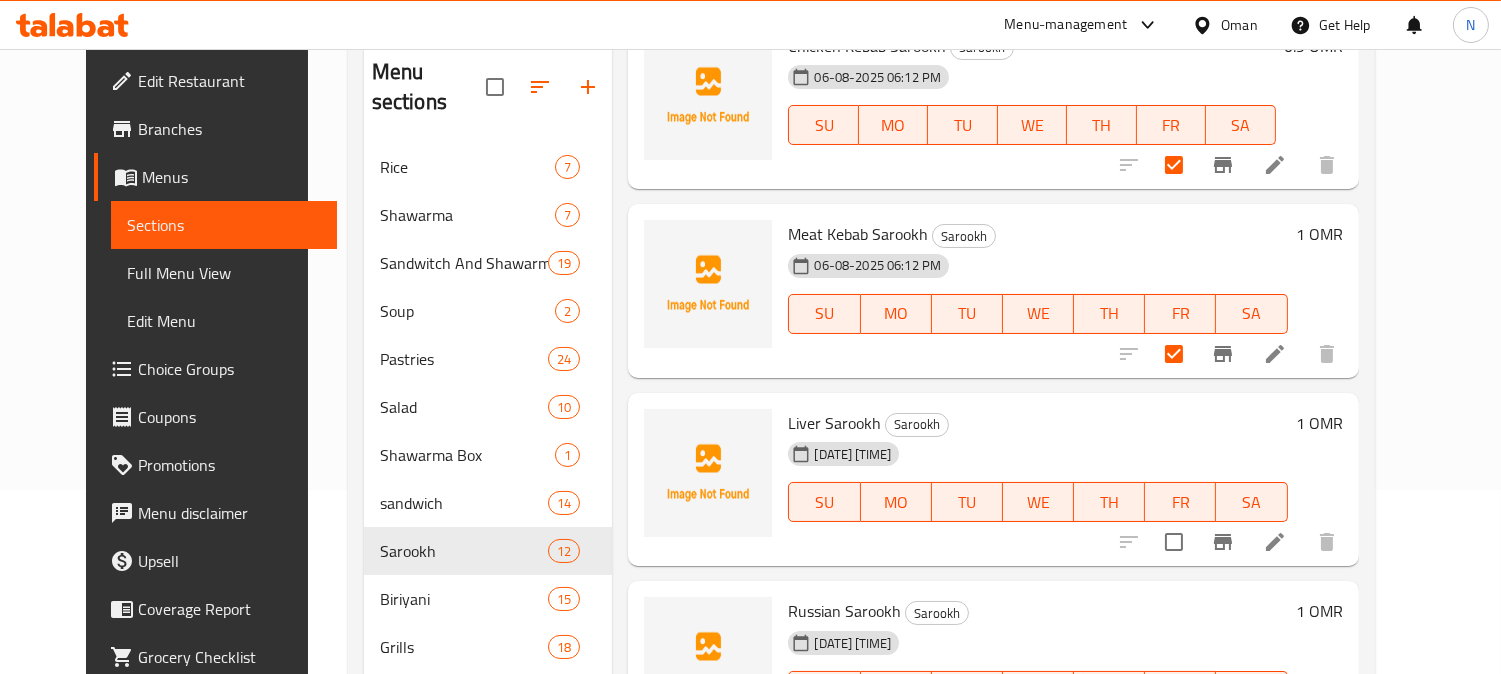 scroll, scrollTop: 1200, scrollLeft: 0, axis: vertical 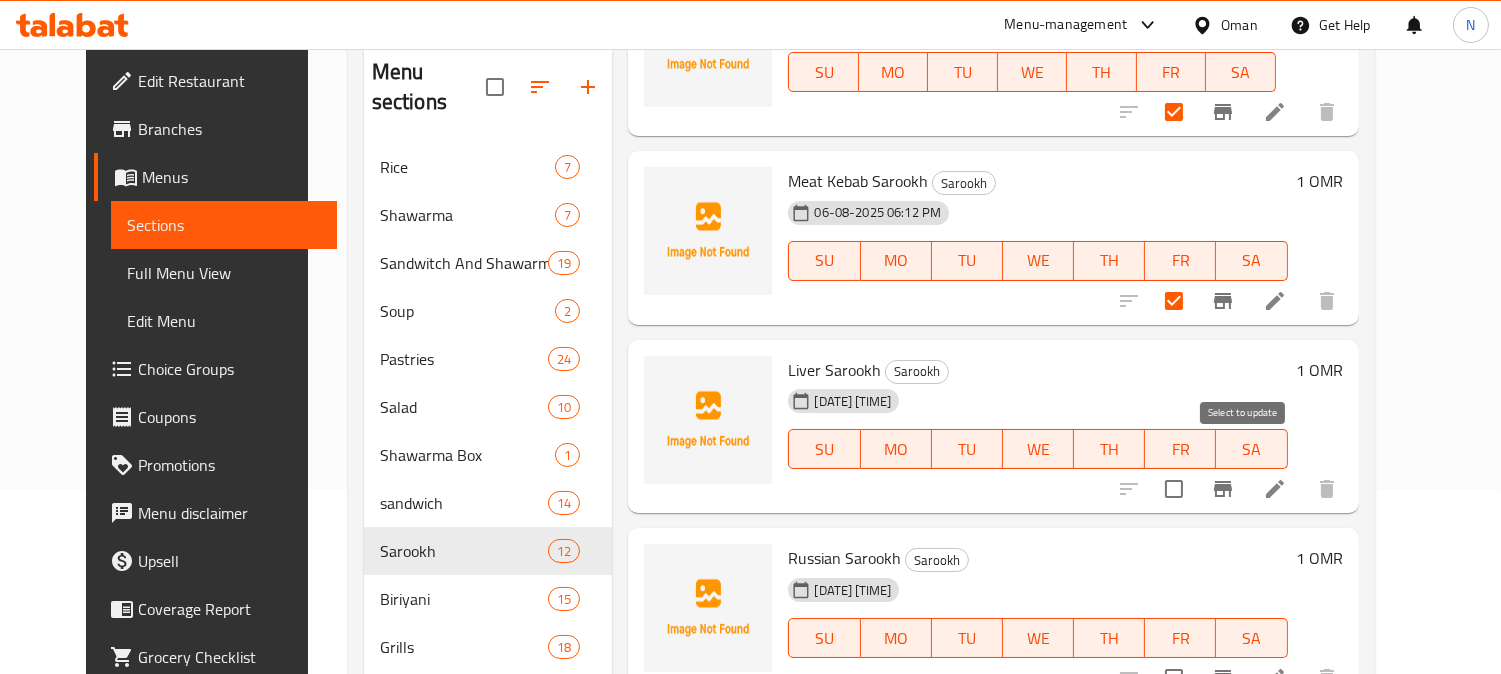 click at bounding box center (1174, 489) 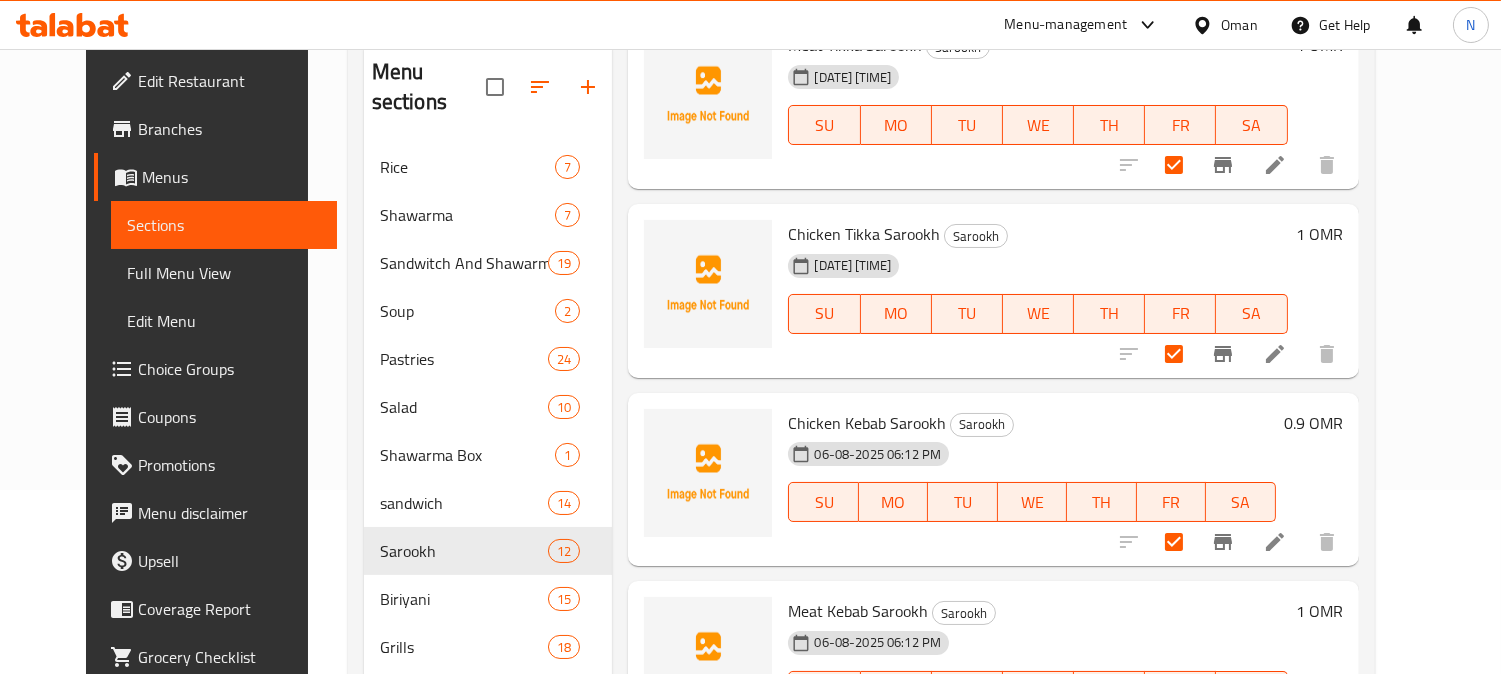 scroll, scrollTop: 644, scrollLeft: 0, axis: vertical 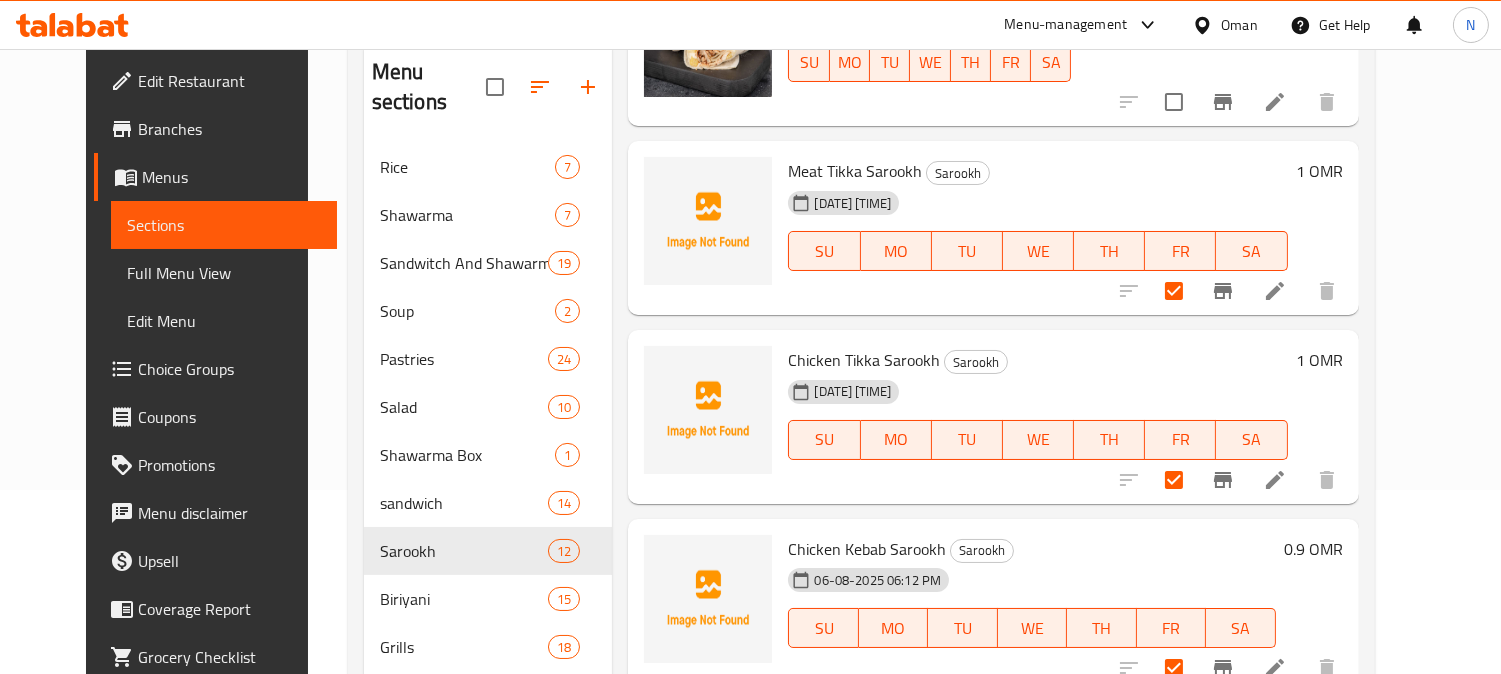 click on "Chicken Tikka Sarookh" at bounding box center [864, 360] 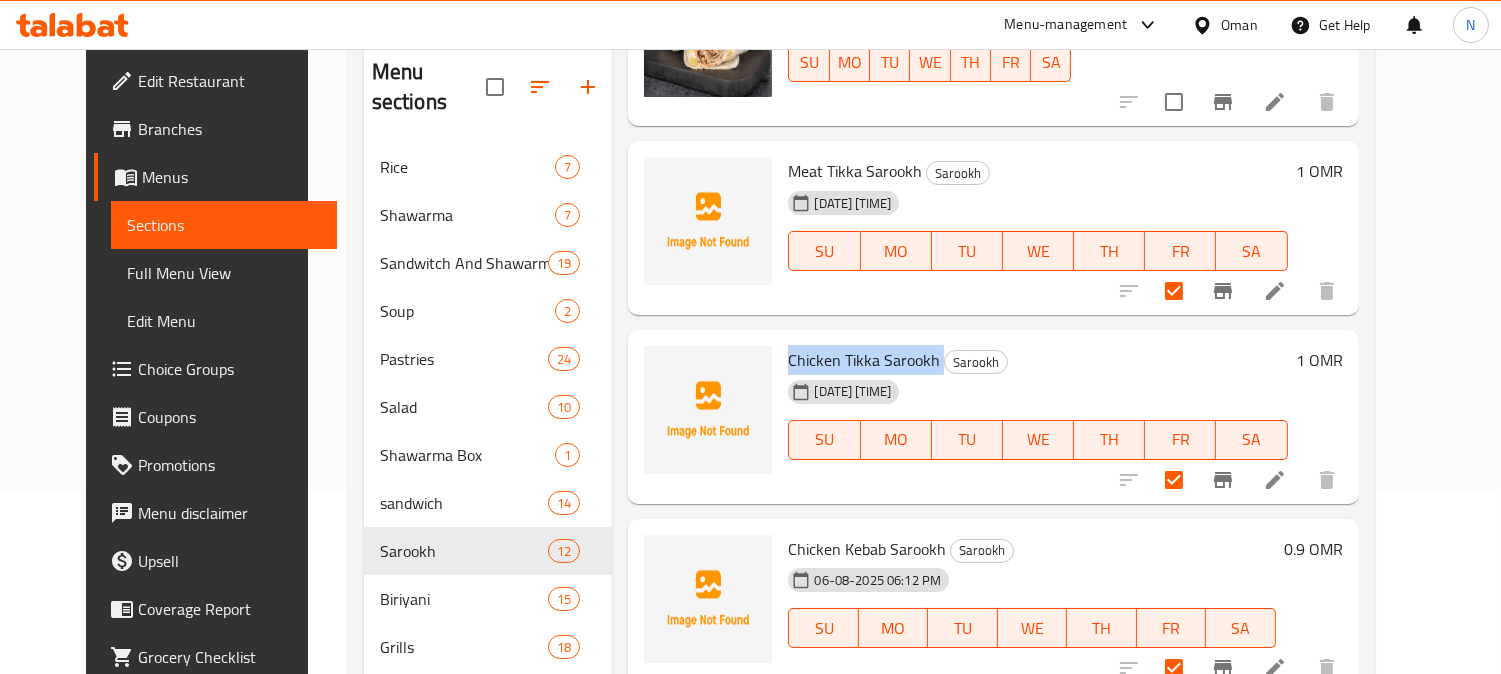 click on "Chicken Tikka Sarookh" at bounding box center [864, 360] 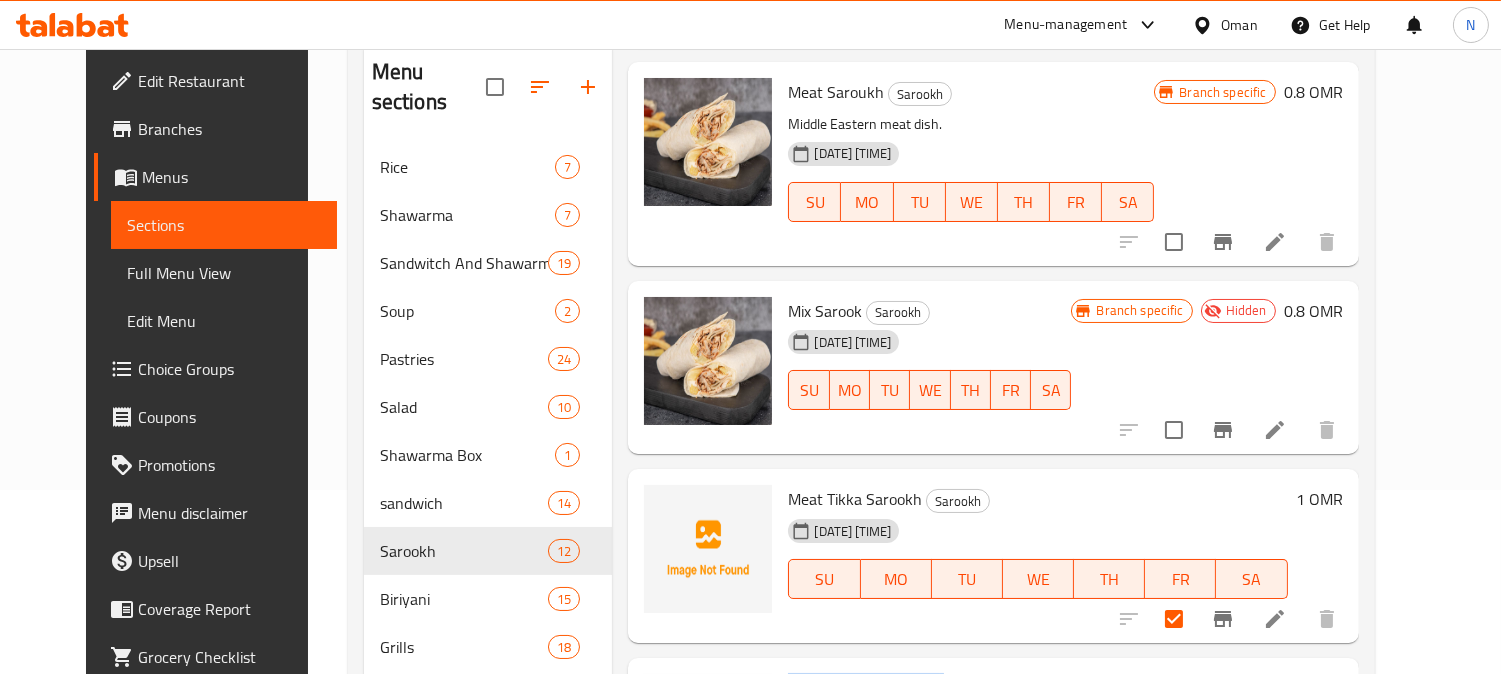 scroll, scrollTop: 311, scrollLeft: 0, axis: vertical 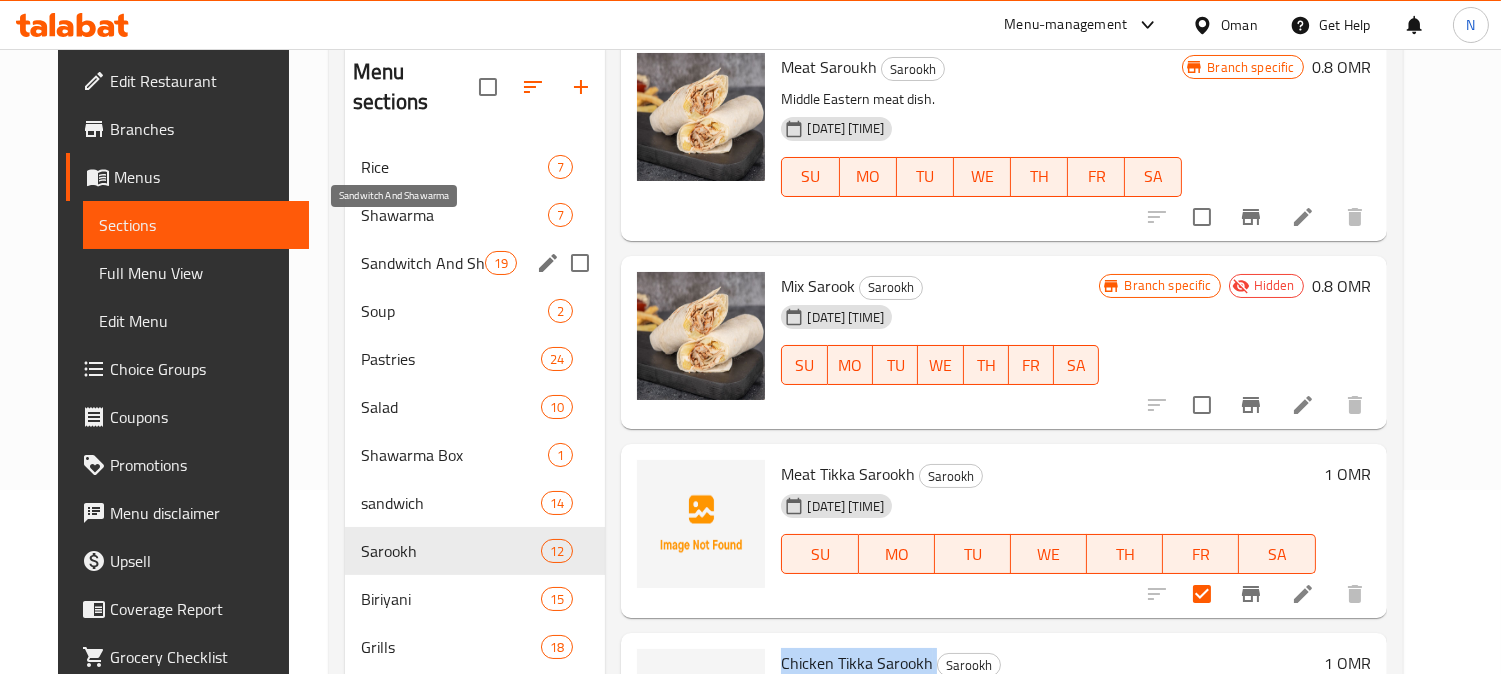 click on "Sandwitch And Shawarma" at bounding box center (423, 263) 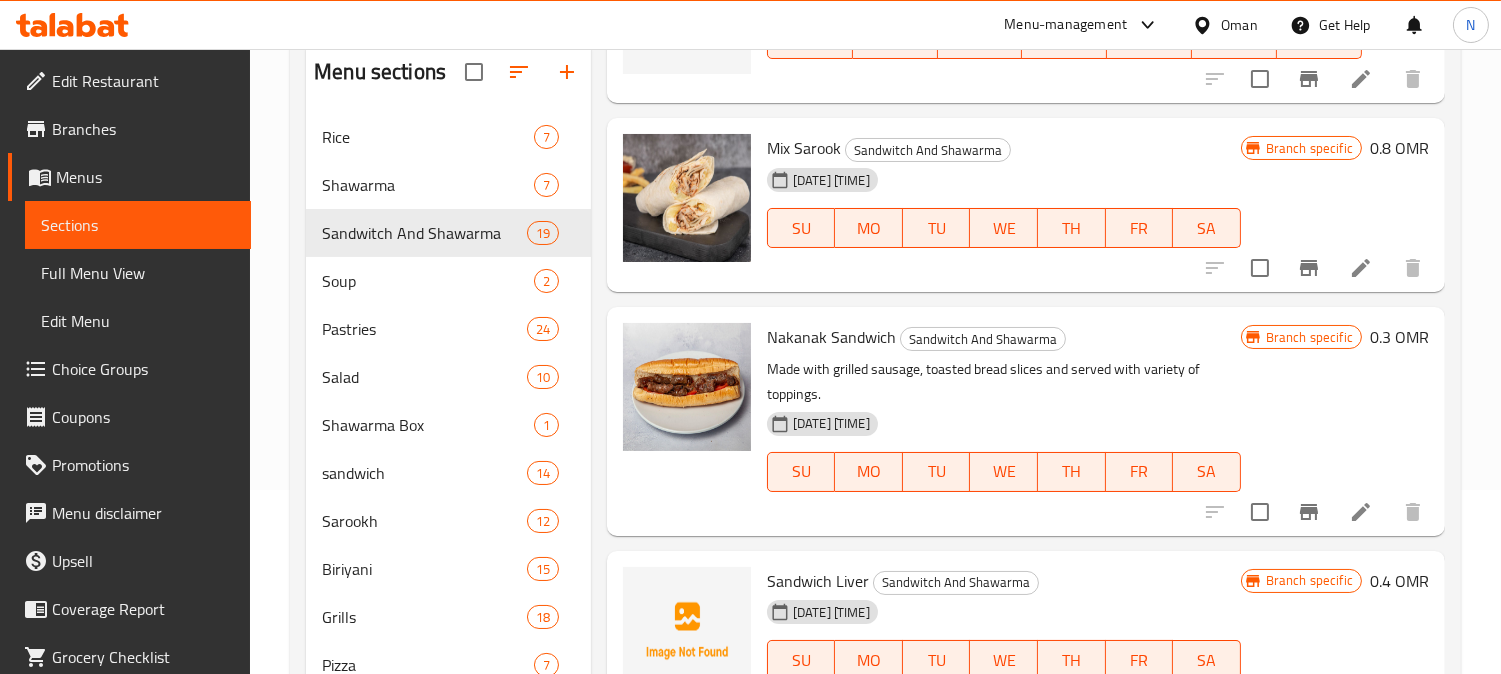 scroll, scrollTop: 2995, scrollLeft: 0, axis: vertical 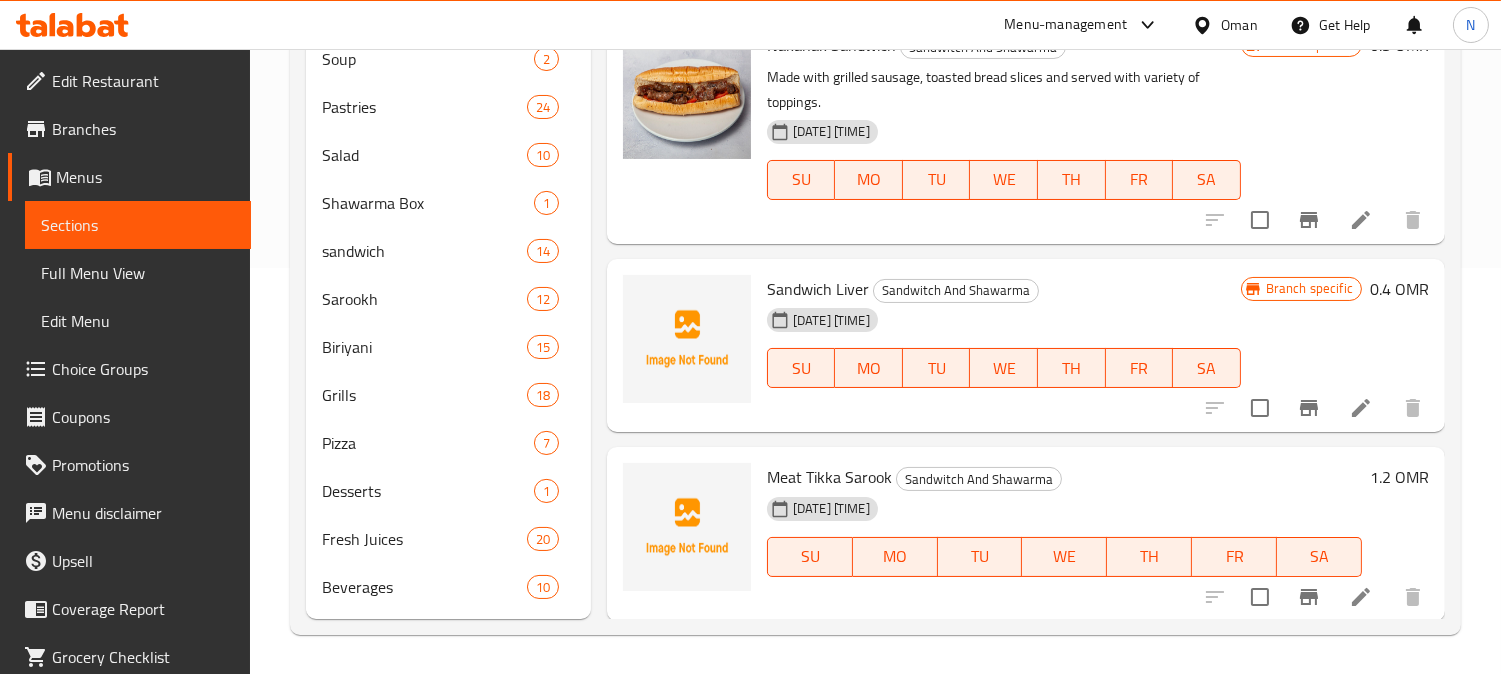 click on "Meat Tikka Sarook" at bounding box center (829, 477) 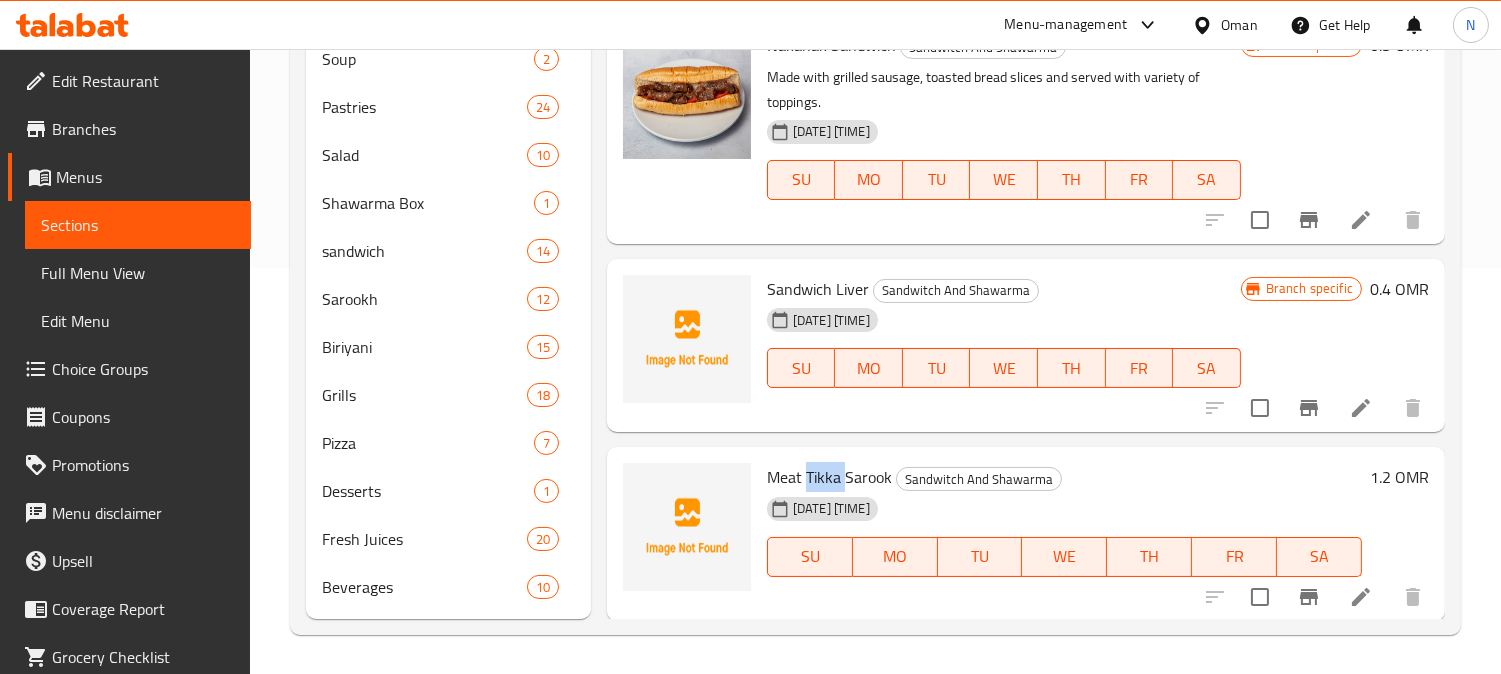 click on "Meat Tikka Sarook" at bounding box center [829, 477] 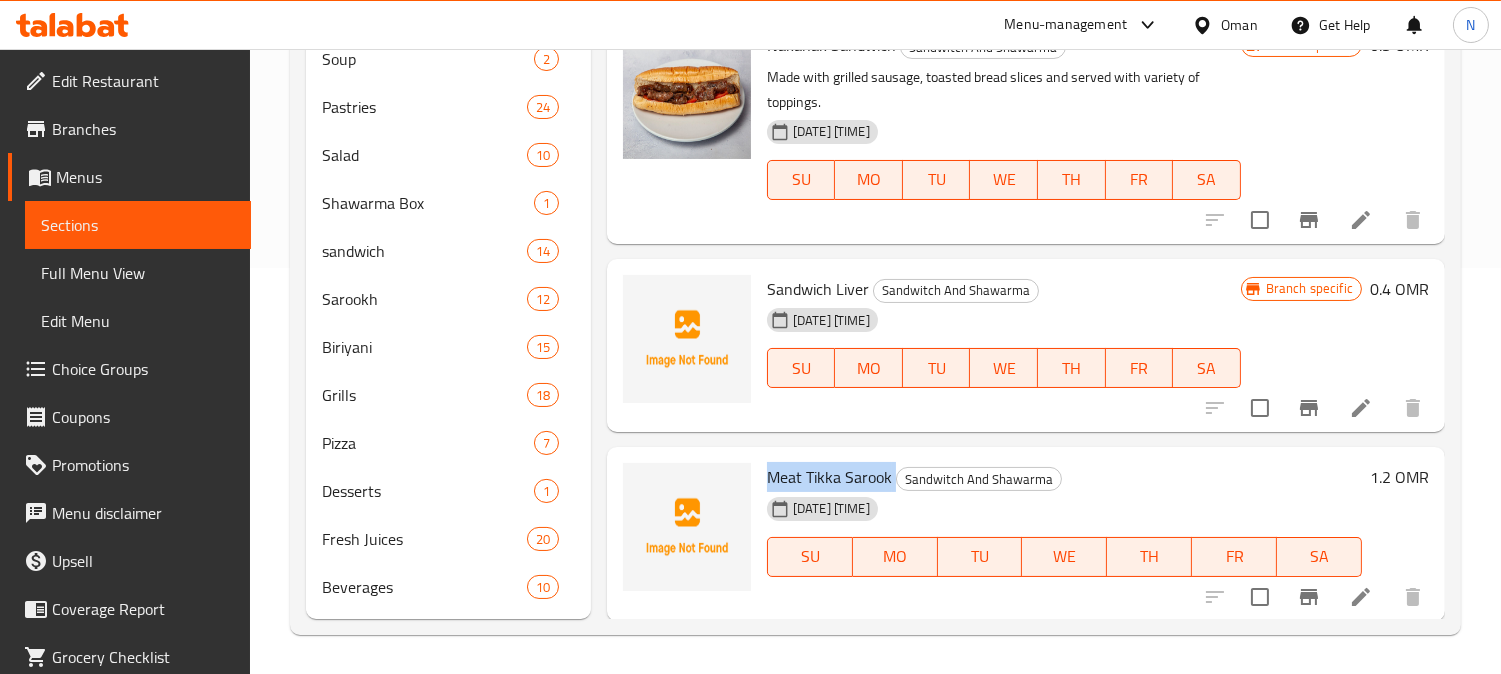 click on "Meat Tikka Sarook" at bounding box center [829, 477] 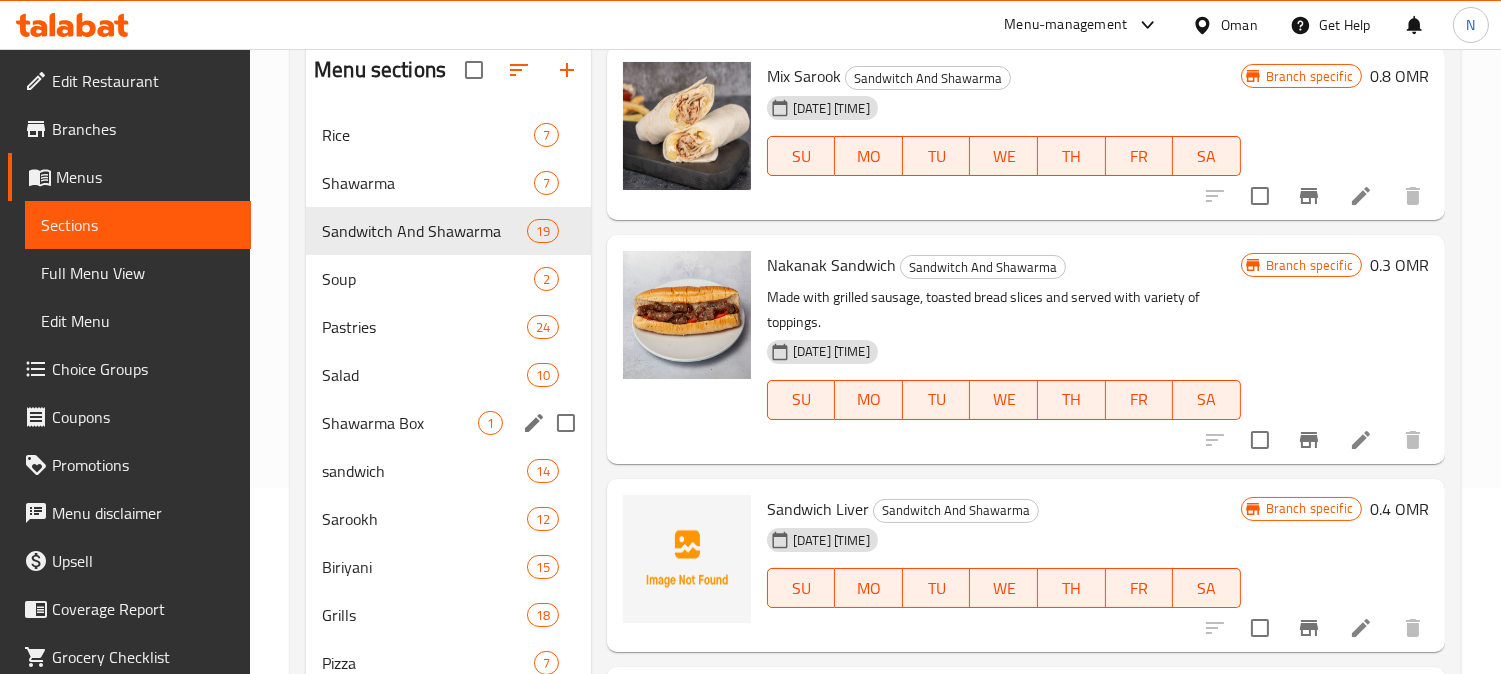 scroll, scrollTop: 184, scrollLeft: 0, axis: vertical 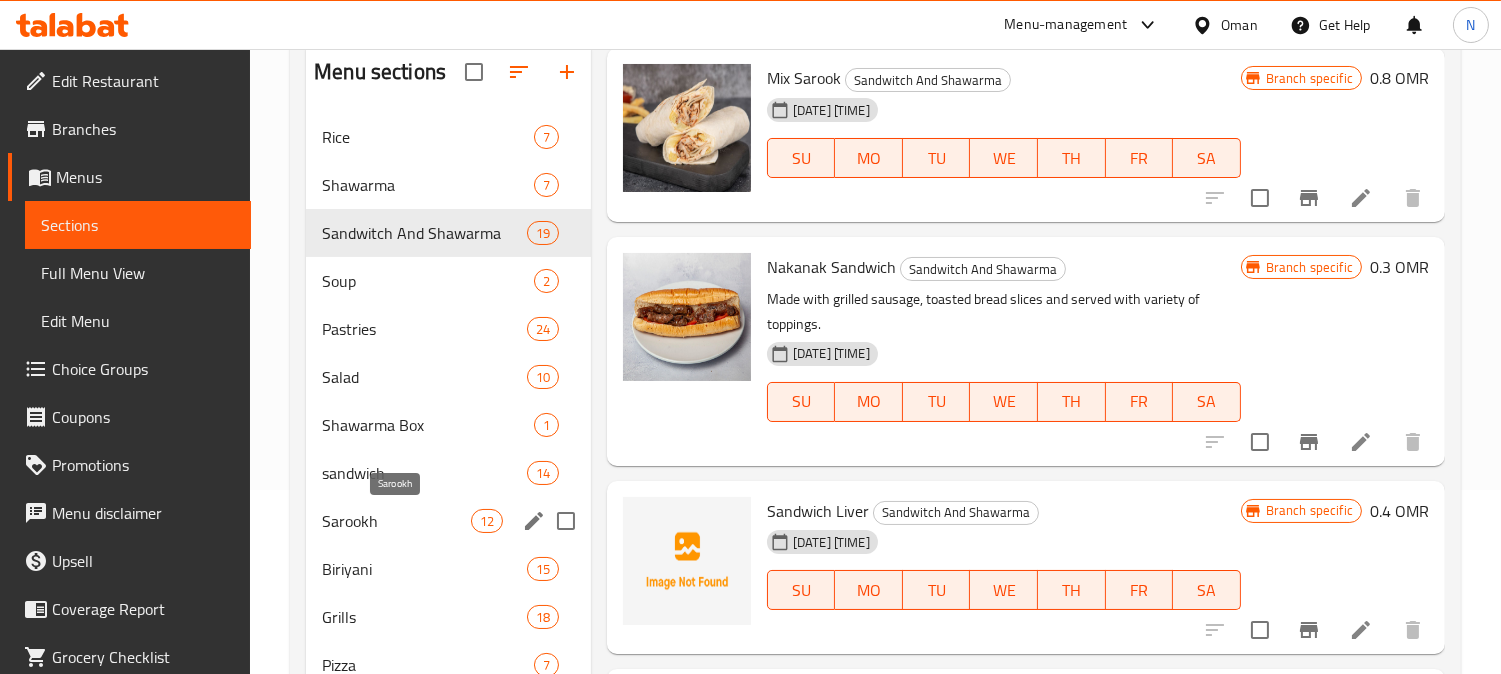 click on "Sarookh" at bounding box center (396, 521) 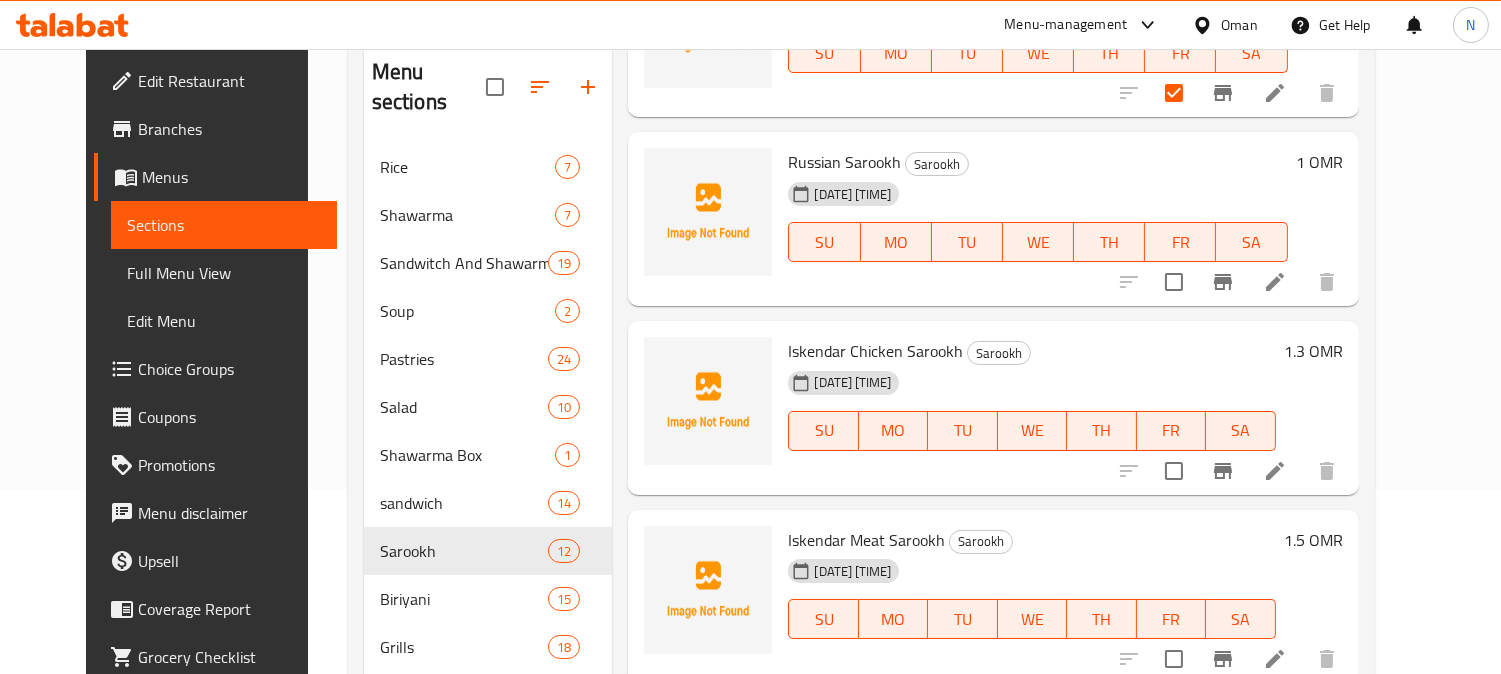 scroll, scrollTop: 533, scrollLeft: 0, axis: vertical 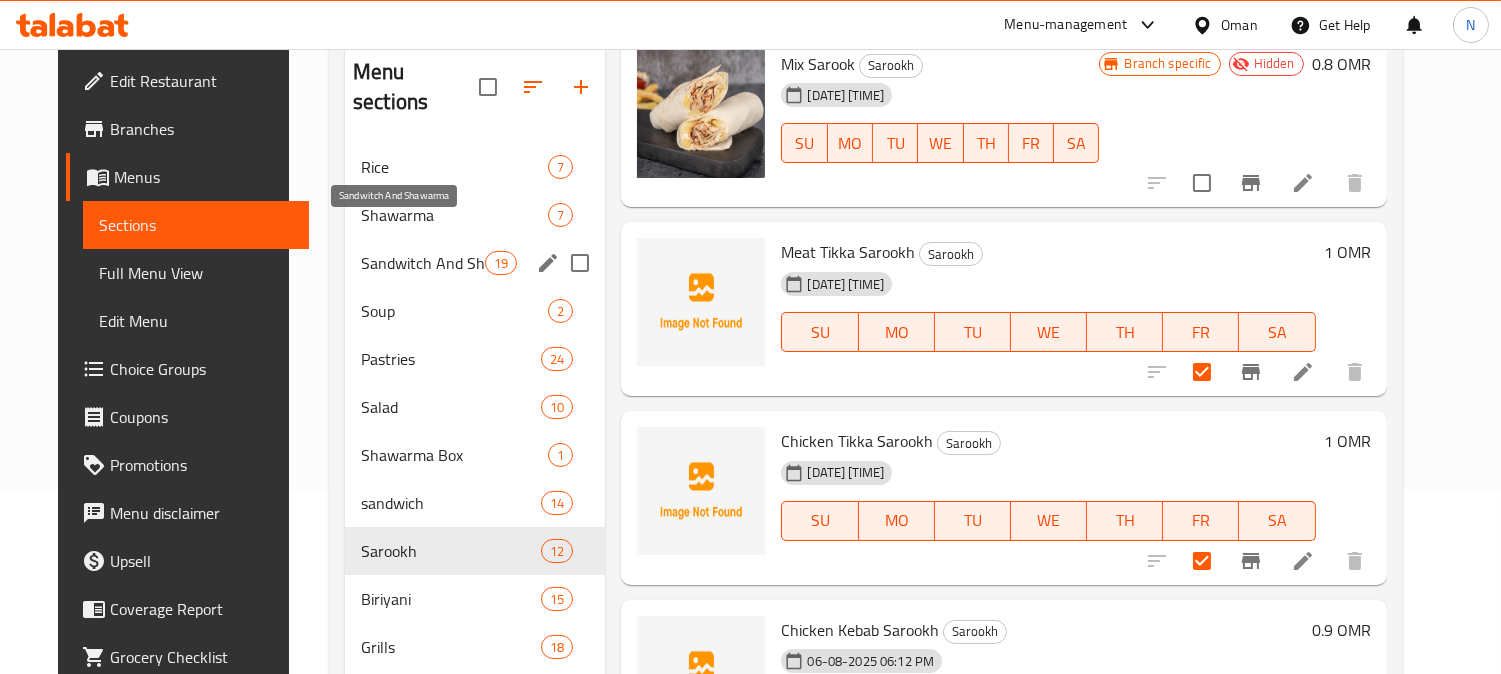 click on "Sandwitch And Shawarma" at bounding box center (423, 263) 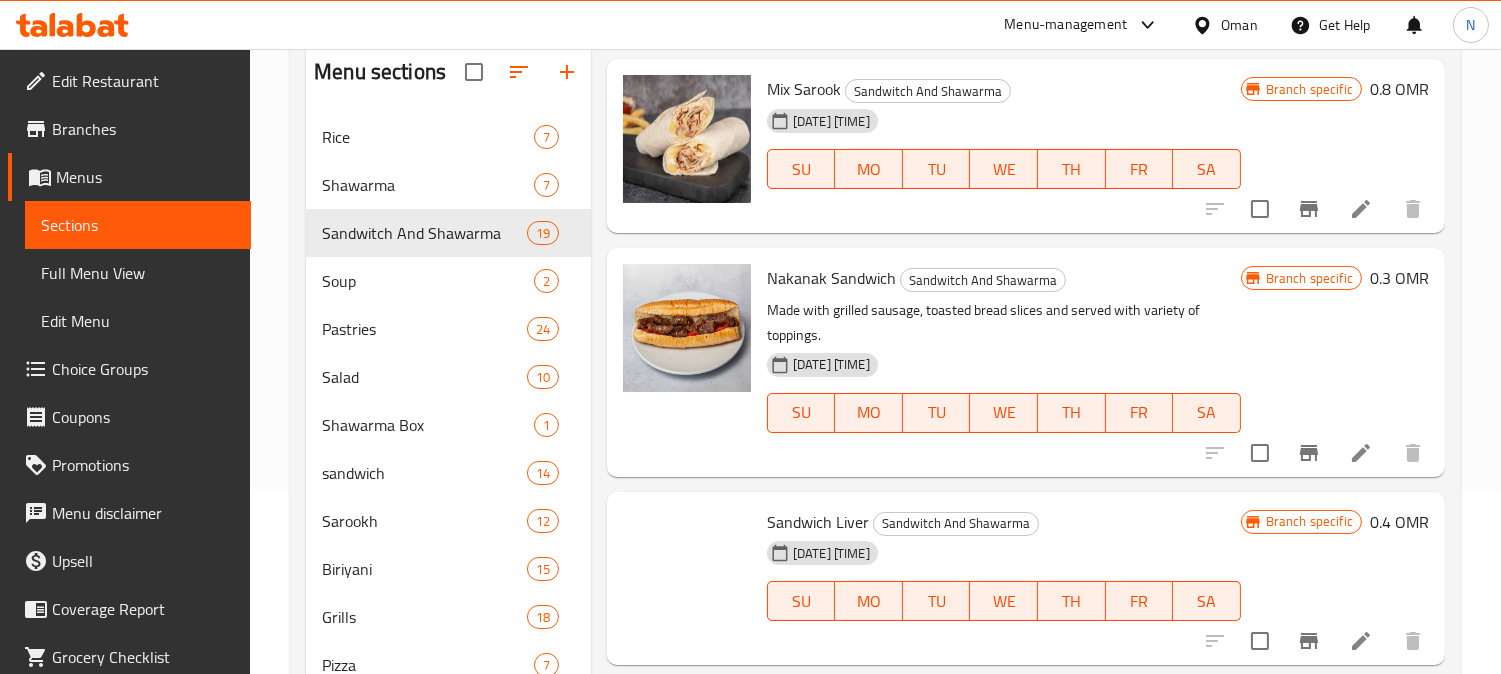 scroll, scrollTop: 2995, scrollLeft: 0, axis: vertical 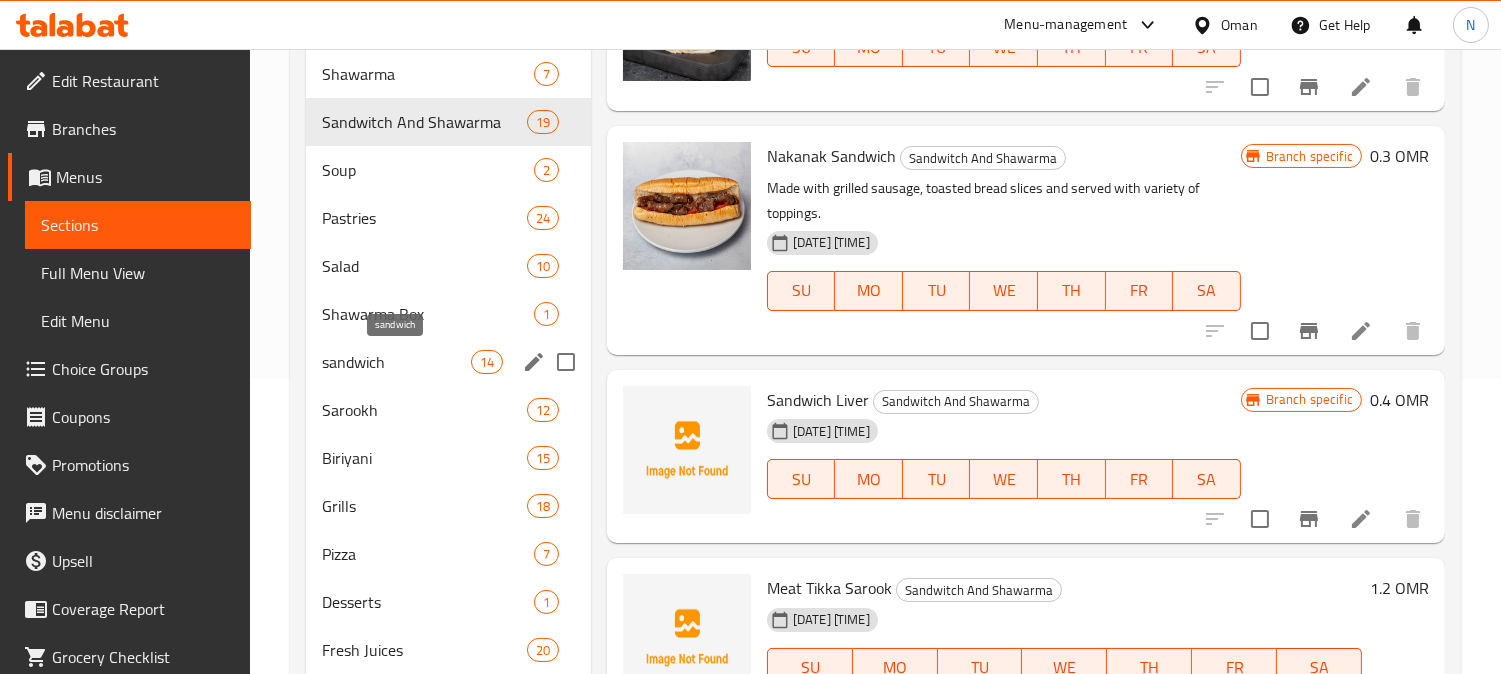 click on "sandwich" at bounding box center [396, 362] 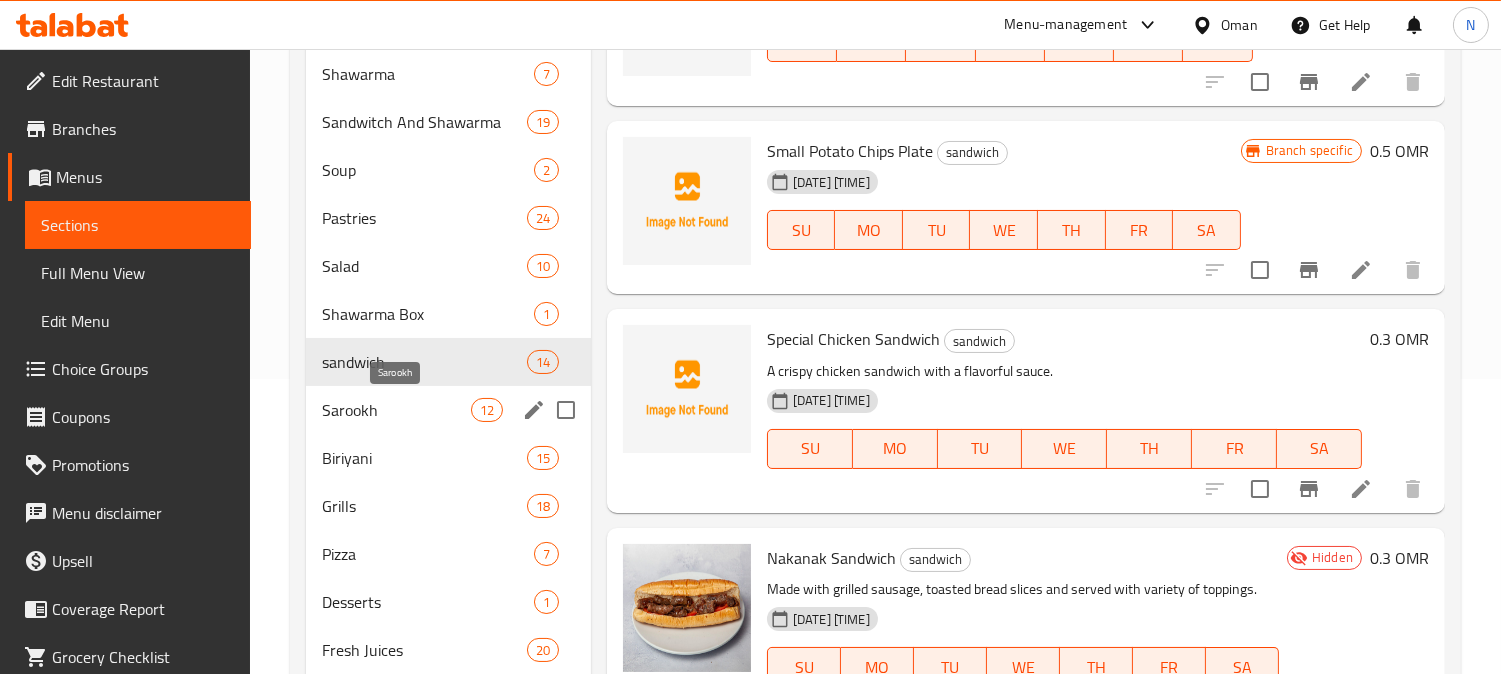 click on "Sarookh" at bounding box center [396, 410] 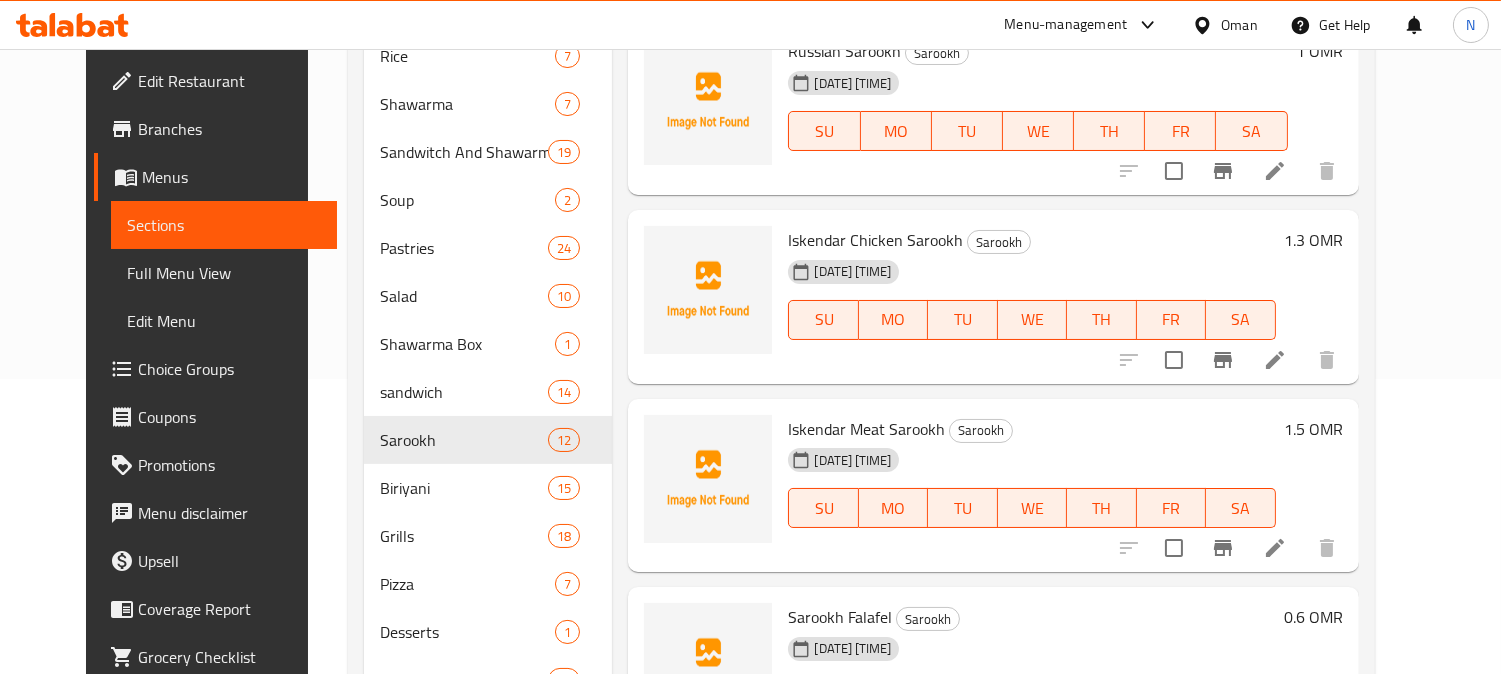 scroll, scrollTop: 533, scrollLeft: 0, axis: vertical 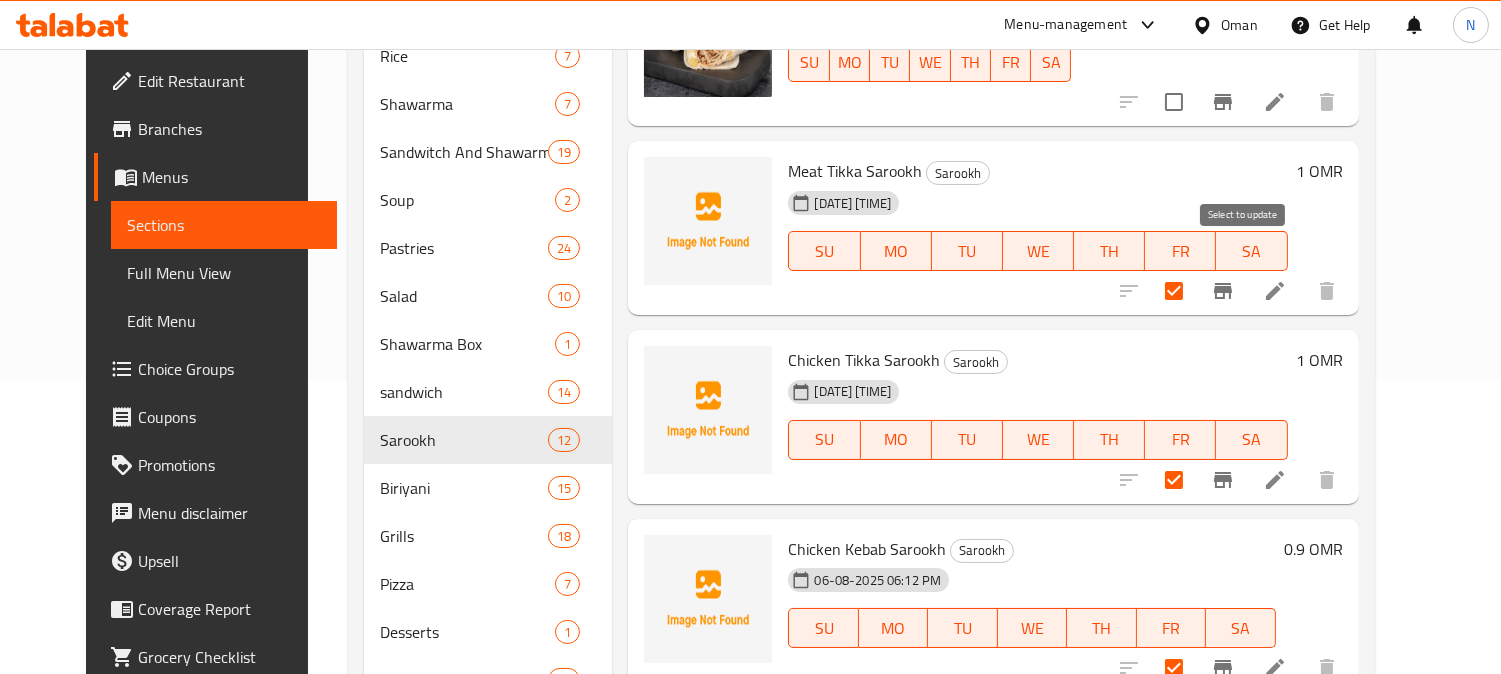 click at bounding box center [1174, 291] 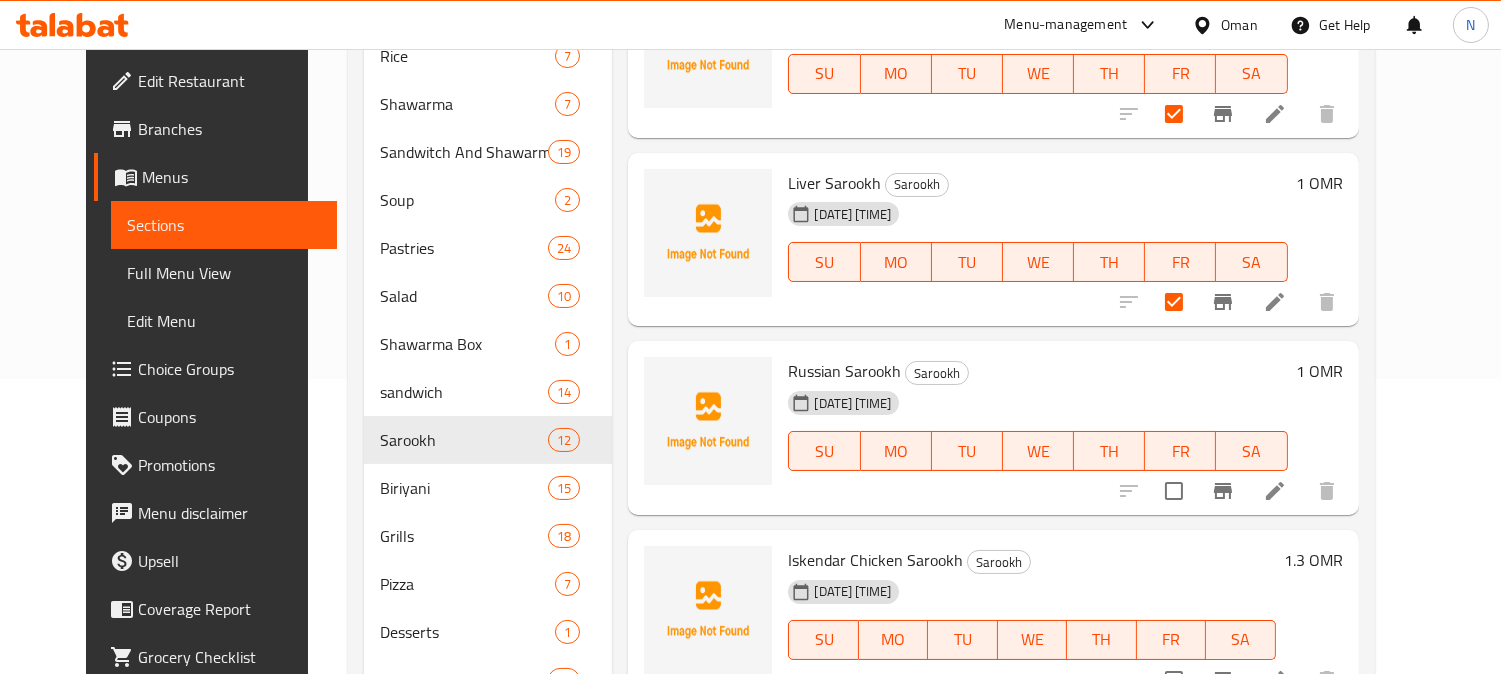scroll, scrollTop: 1311, scrollLeft: 0, axis: vertical 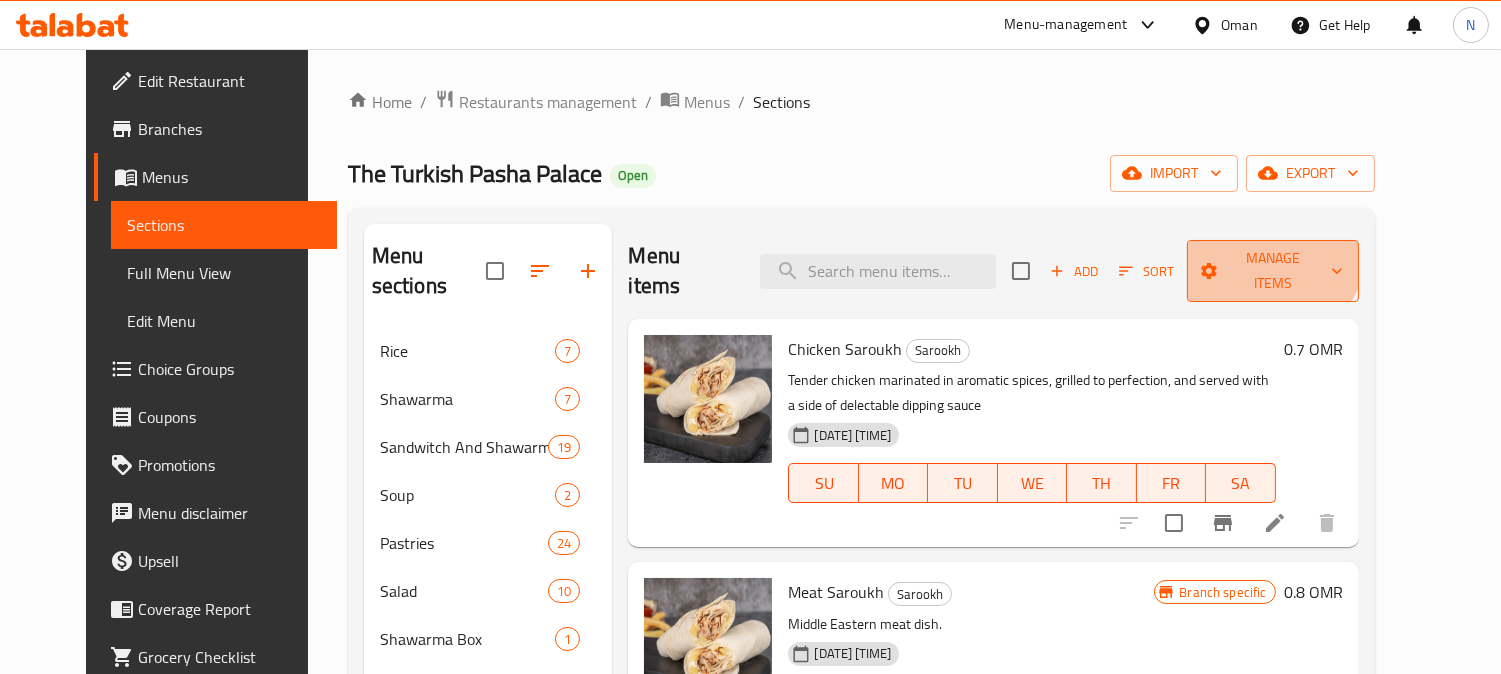 click on "Manage items" at bounding box center (1273, 271) 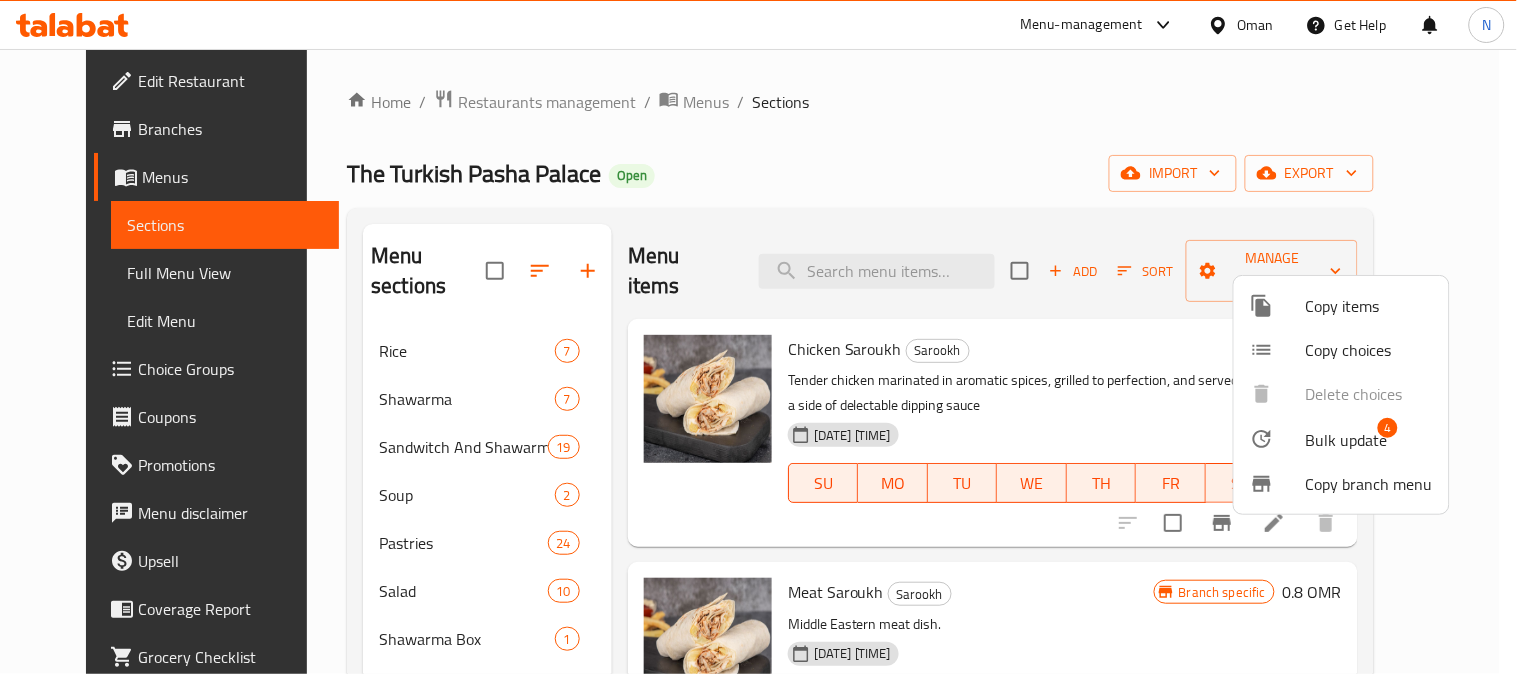 click on "Copy items" at bounding box center [1369, 306] 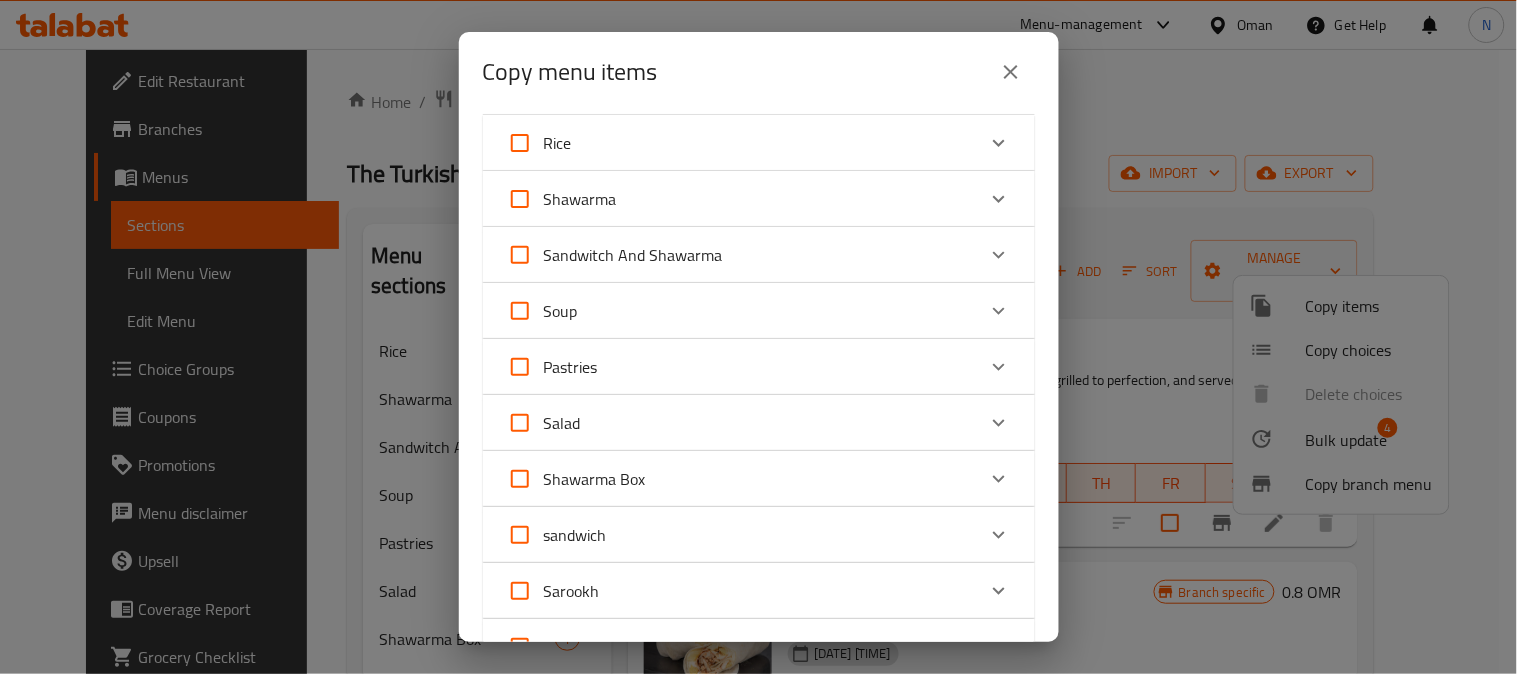 scroll, scrollTop: 111, scrollLeft: 0, axis: vertical 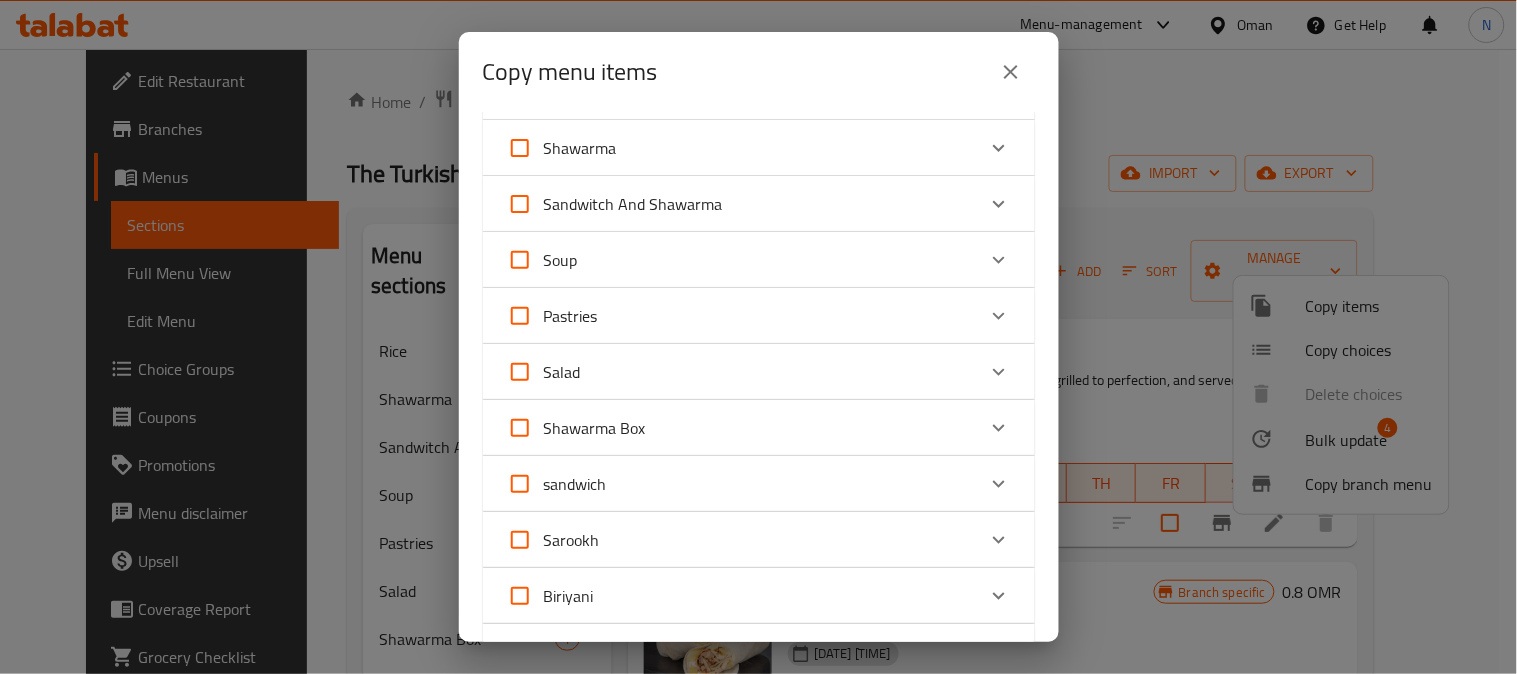 click on "Sarookh" at bounding box center [741, 540] 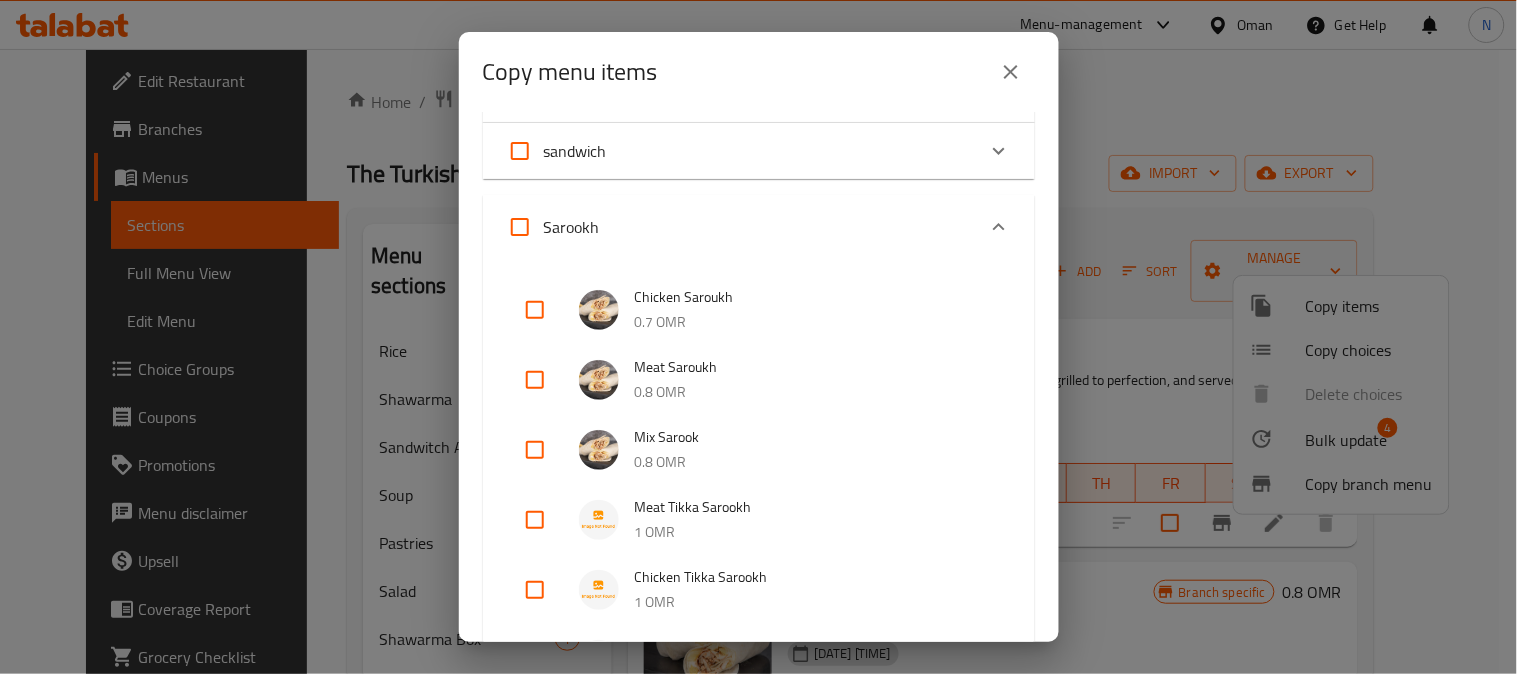 scroll, scrollTop: 555, scrollLeft: 0, axis: vertical 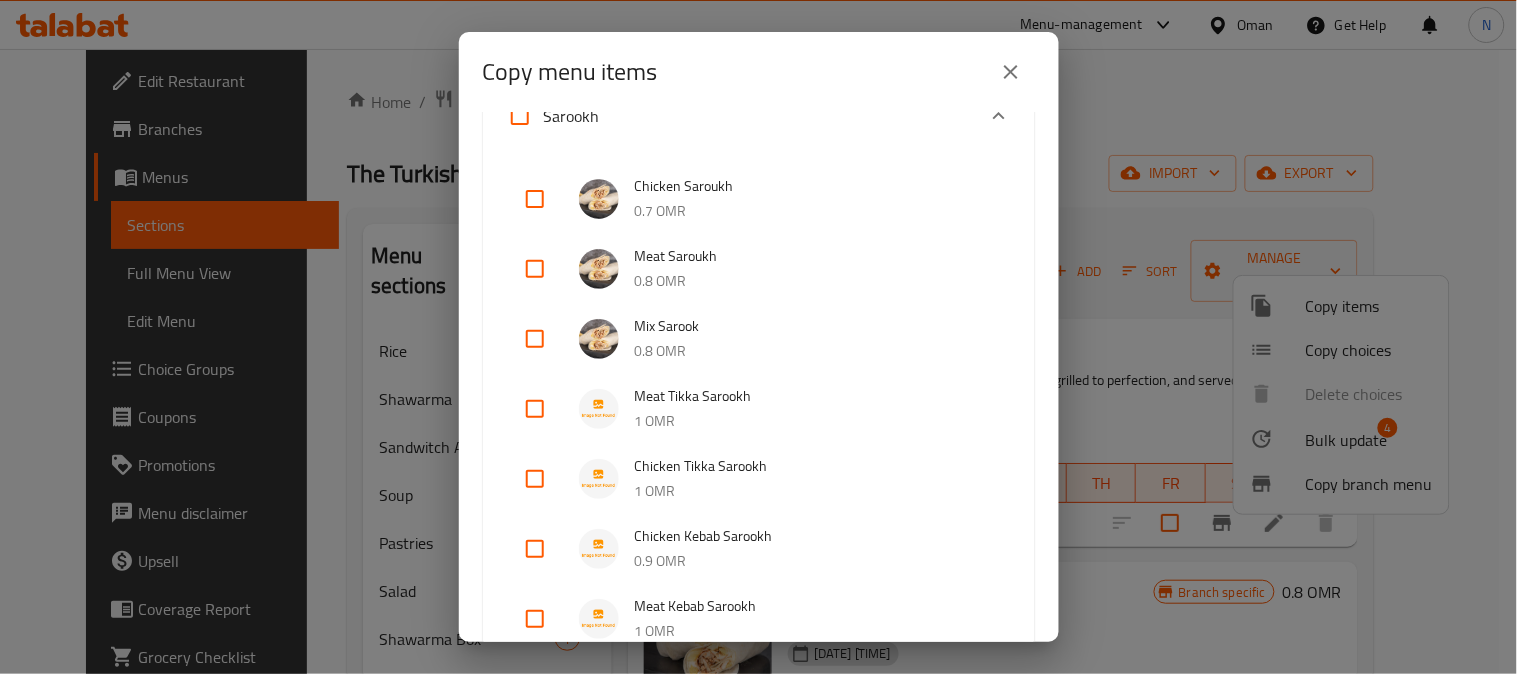 click at bounding box center [535, 479] 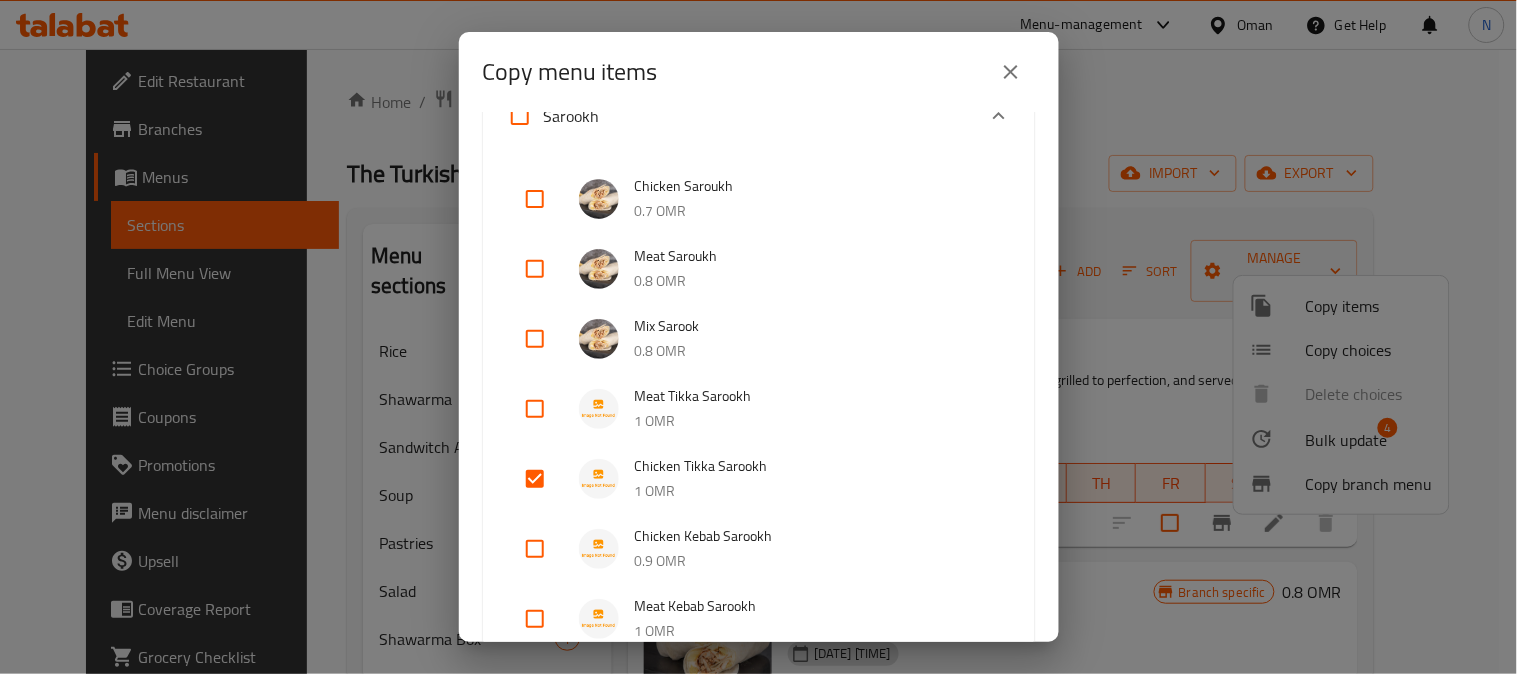click at bounding box center [535, 549] 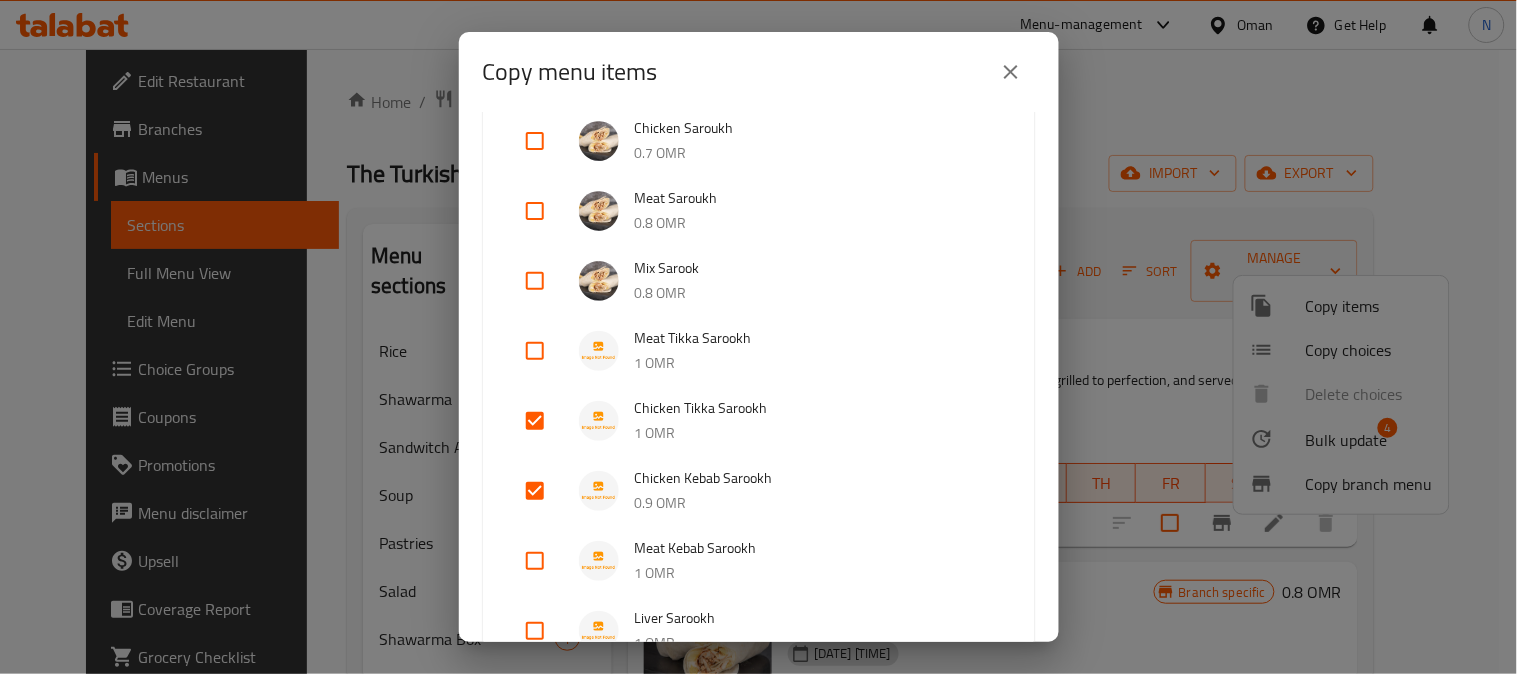 scroll, scrollTop: 777, scrollLeft: 0, axis: vertical 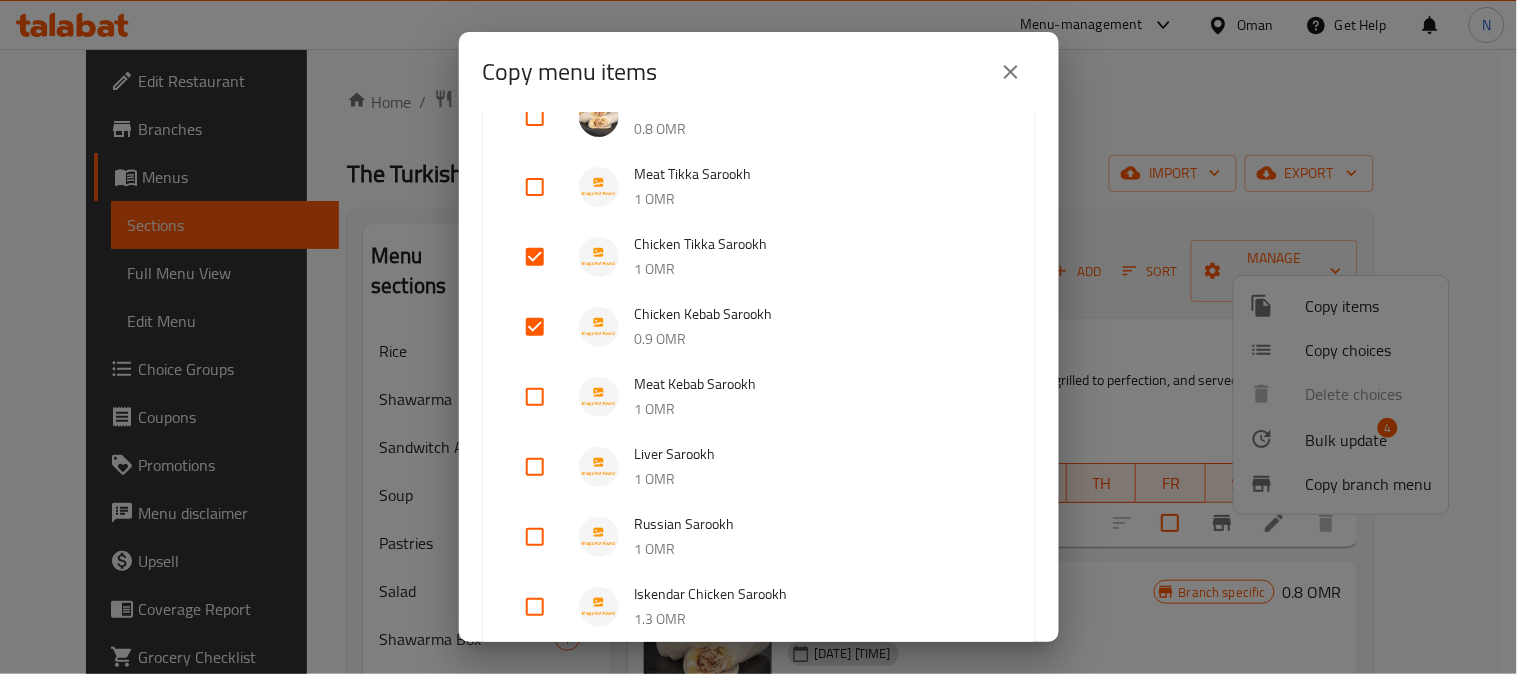 click at bounding box center (535, 397) 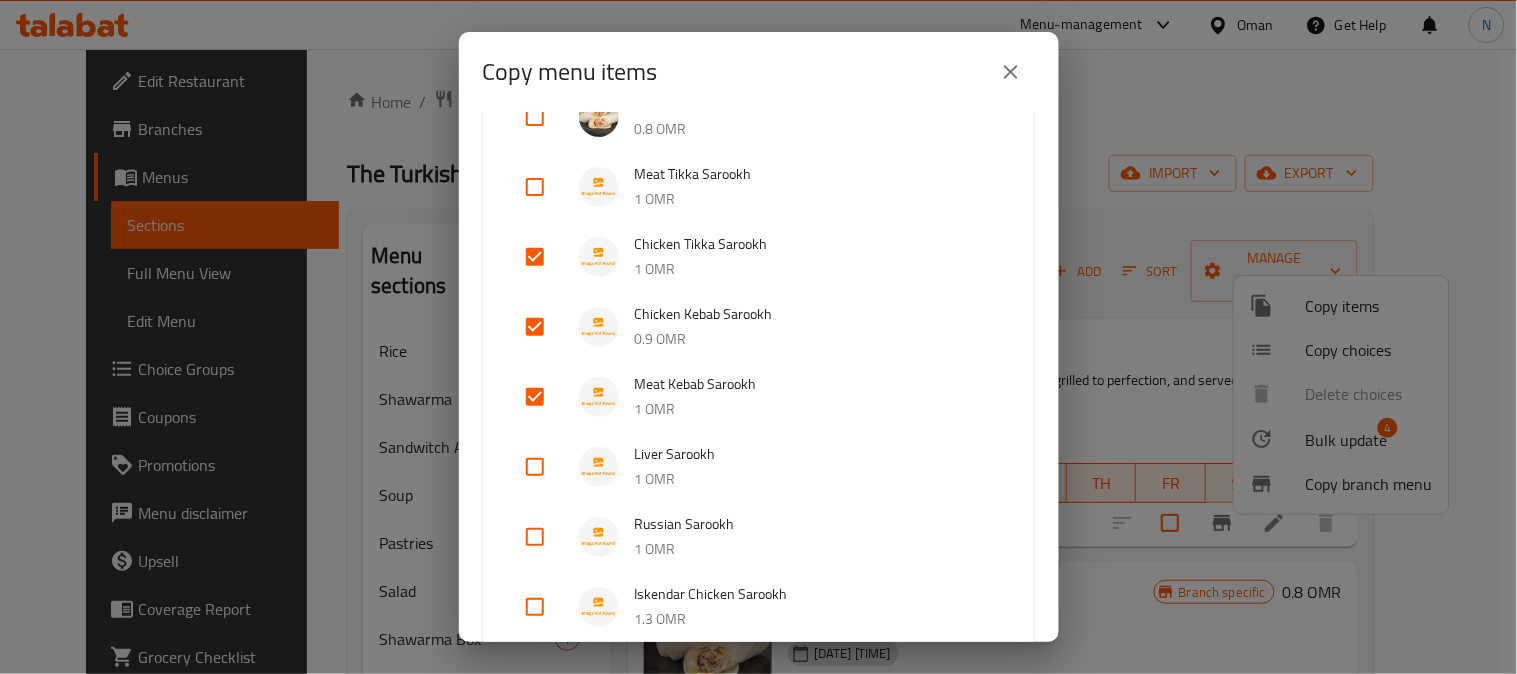 click at bounding box center [535, 467] 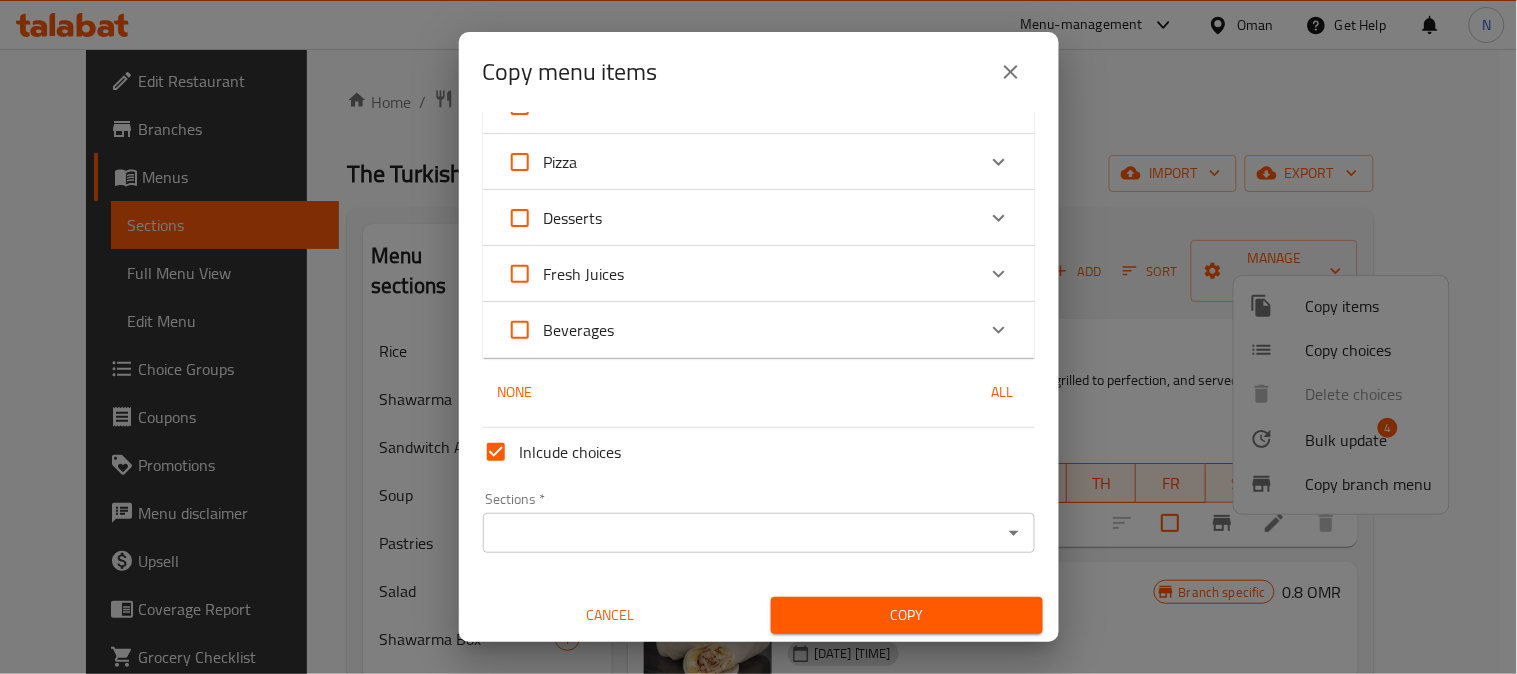 scroll, scrollTop: 1586, scrollLeft: 0, axis: vertical 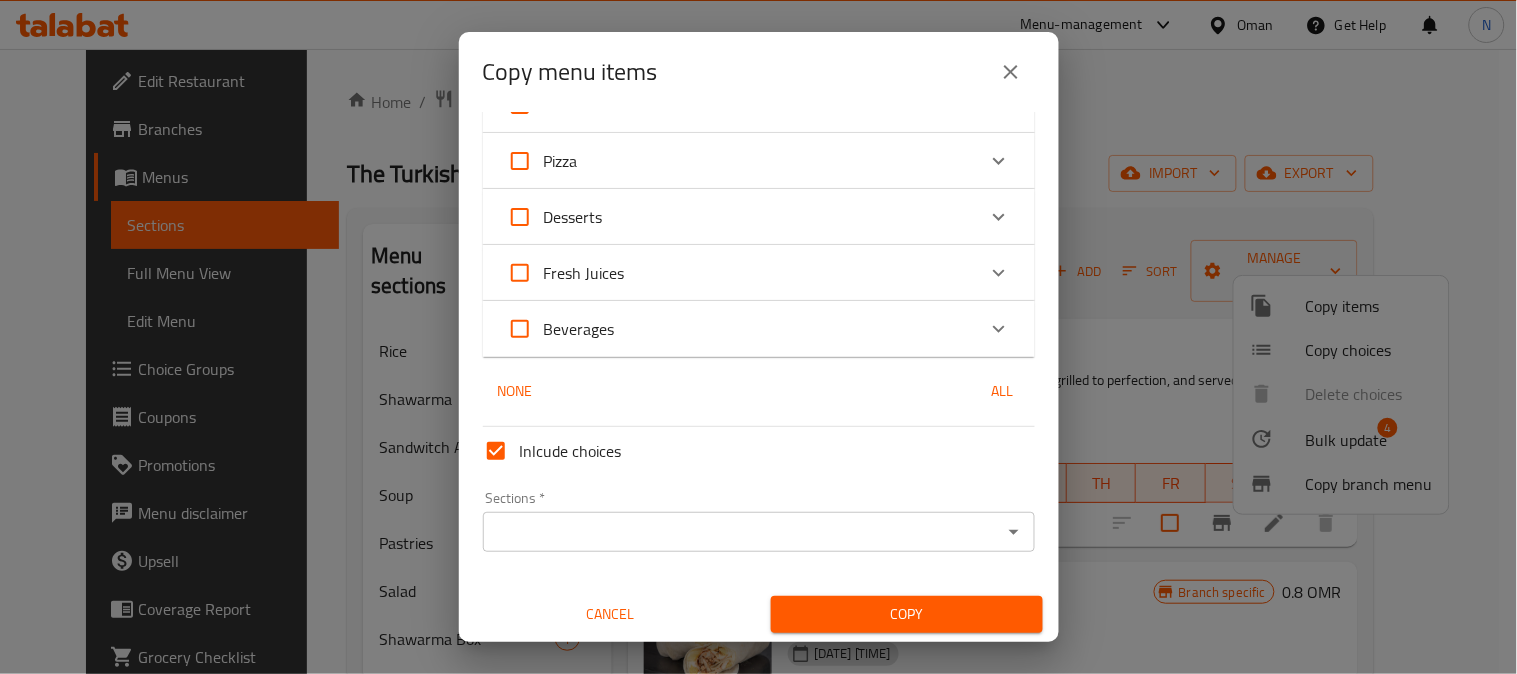 click on "Sections   *" at bounding box center (742, 532) 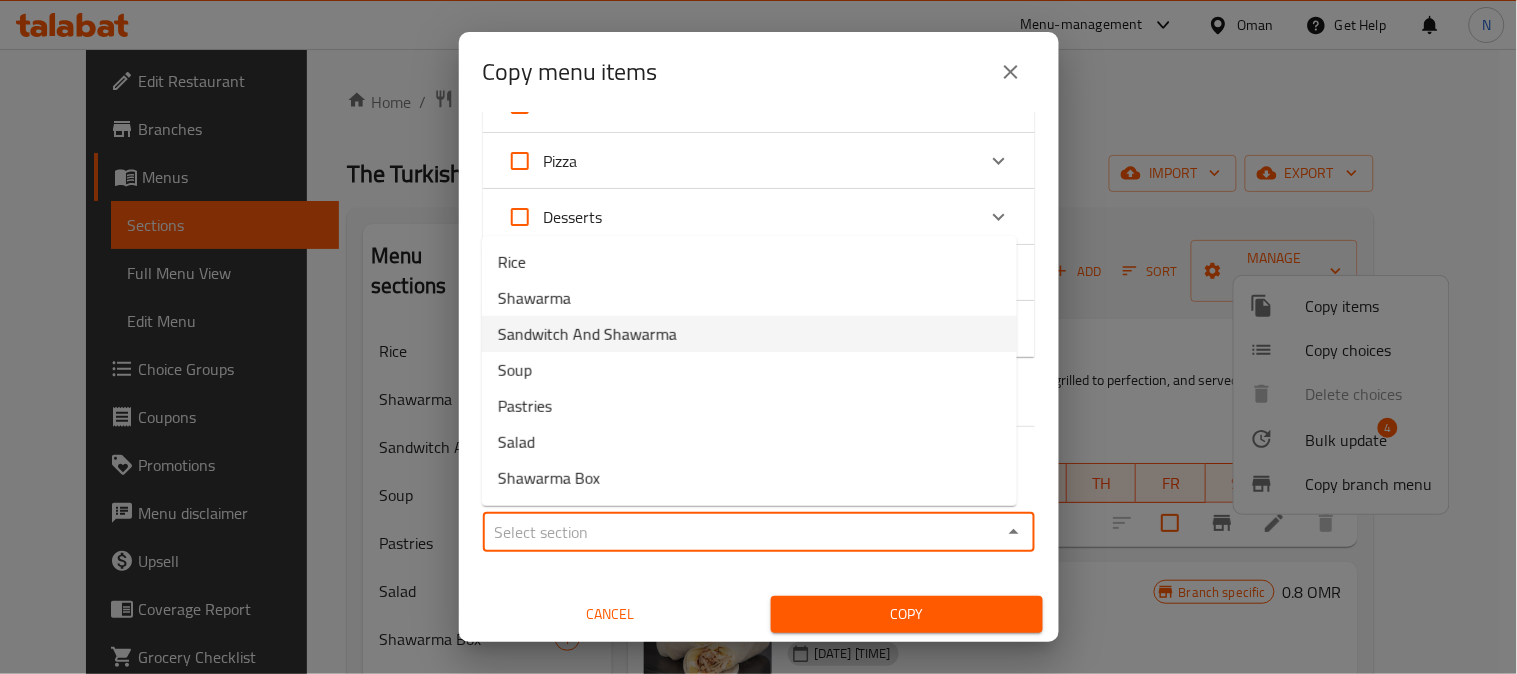 click on "Sandwitch And Shawarma" at bounding box center [587, 334] 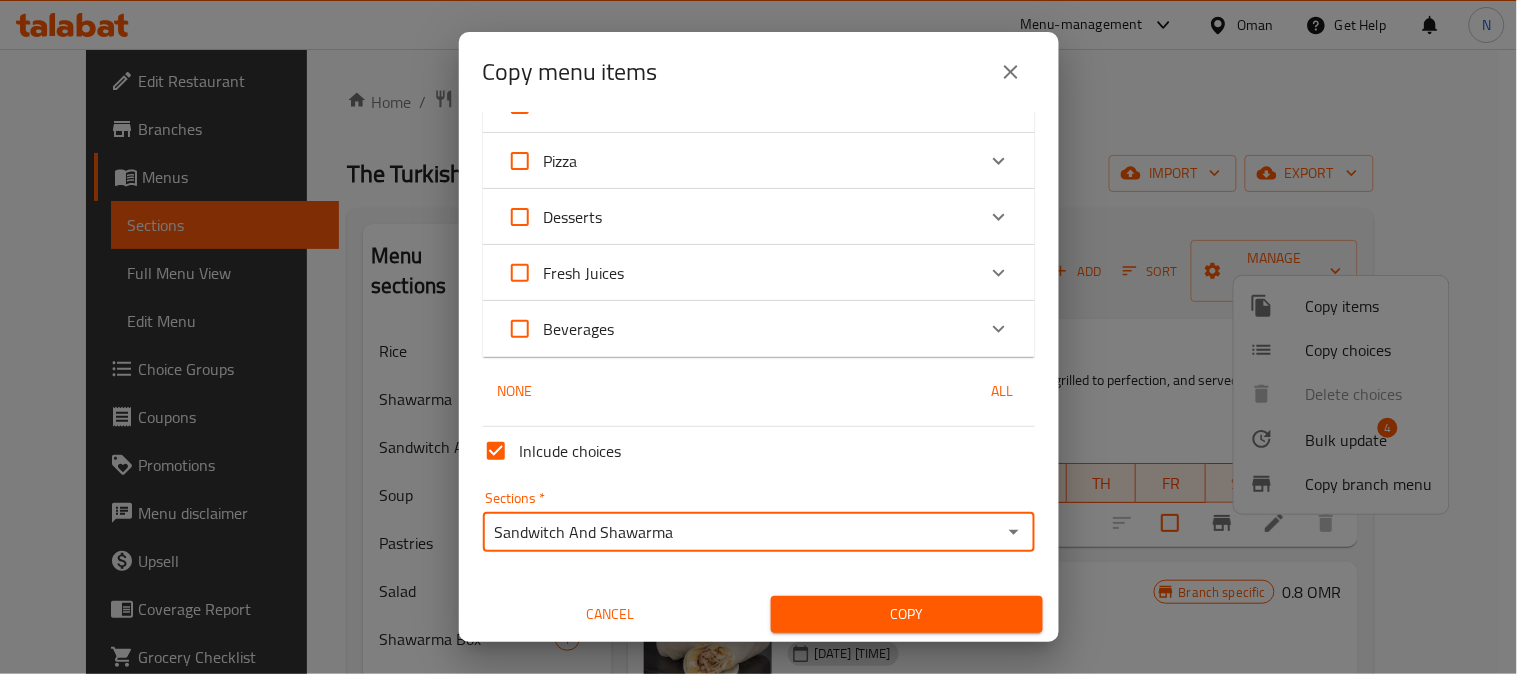 click on "Copy" at bounding box center (907, 614) 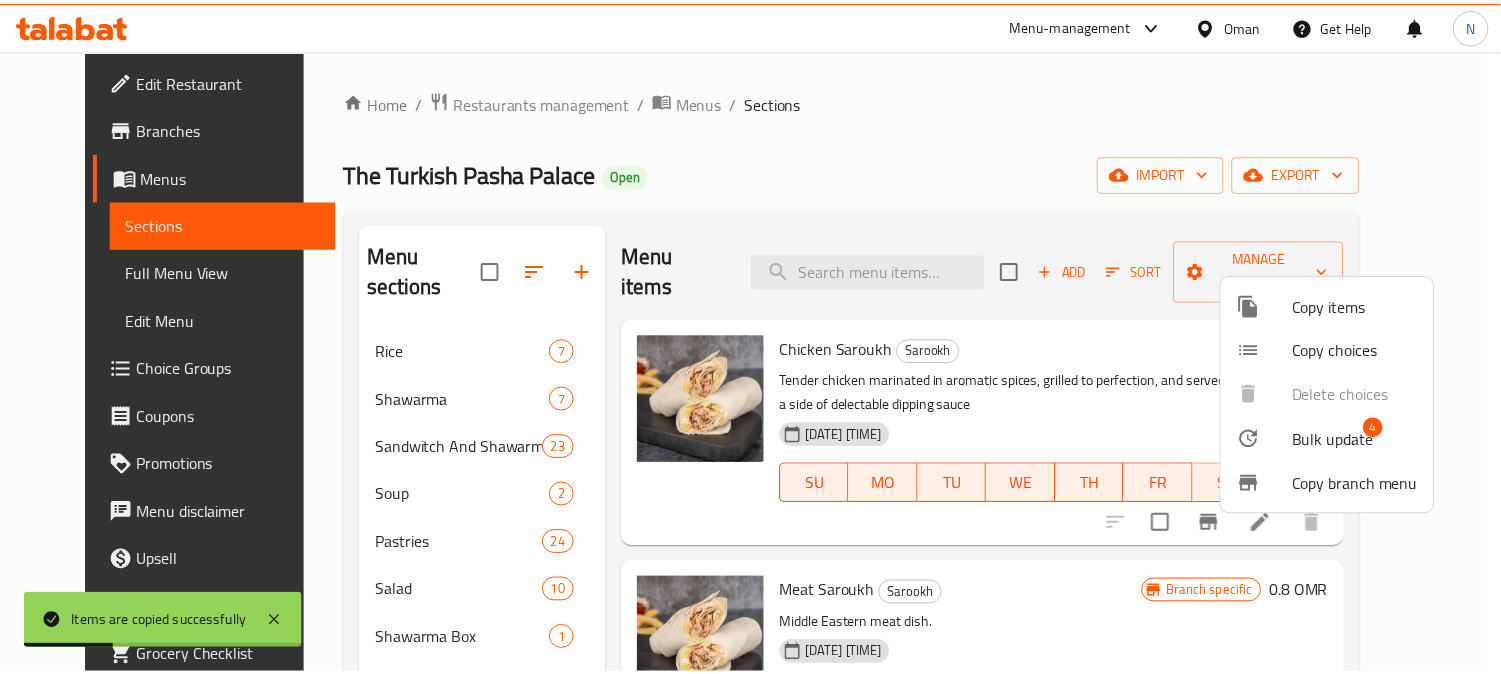 scroll, scrollTop: 533, scrollLeft: 0, axis: vertical 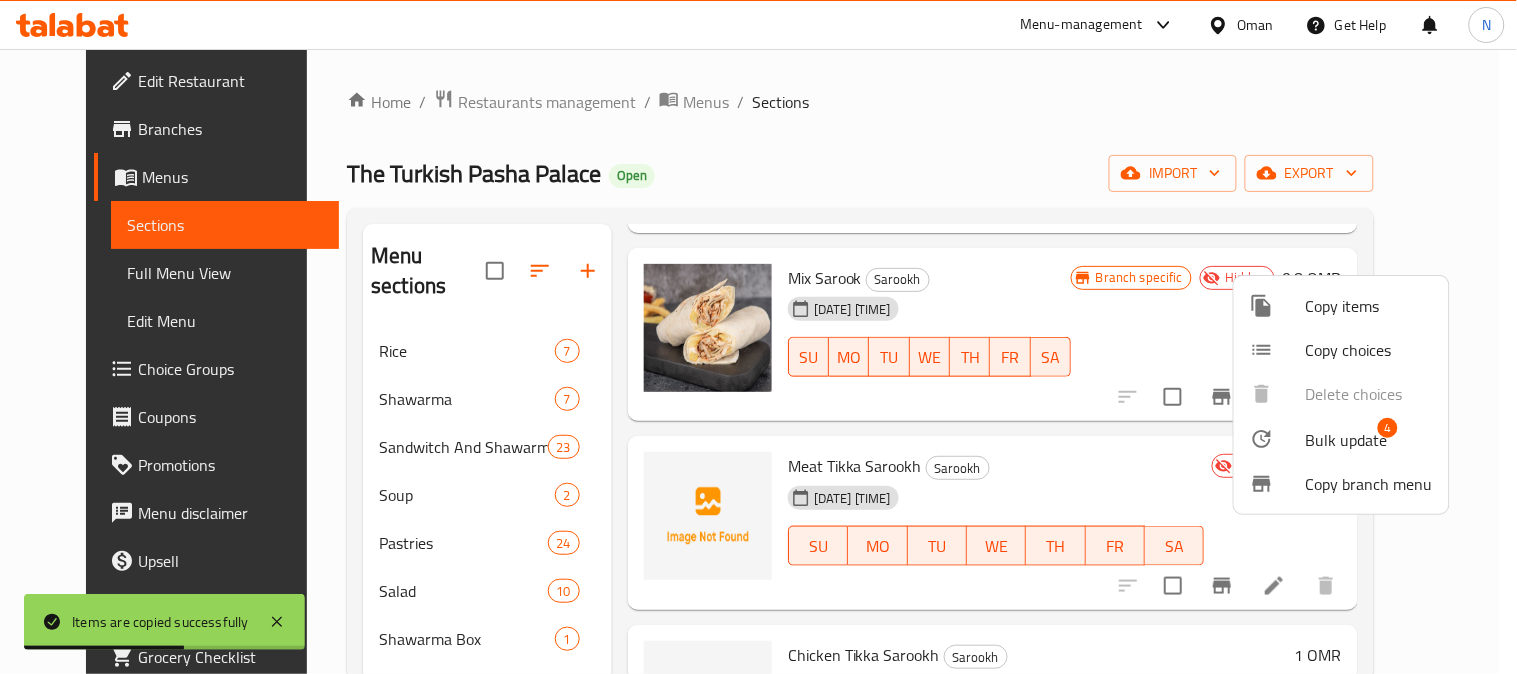 click at bounding box center [758, 337] 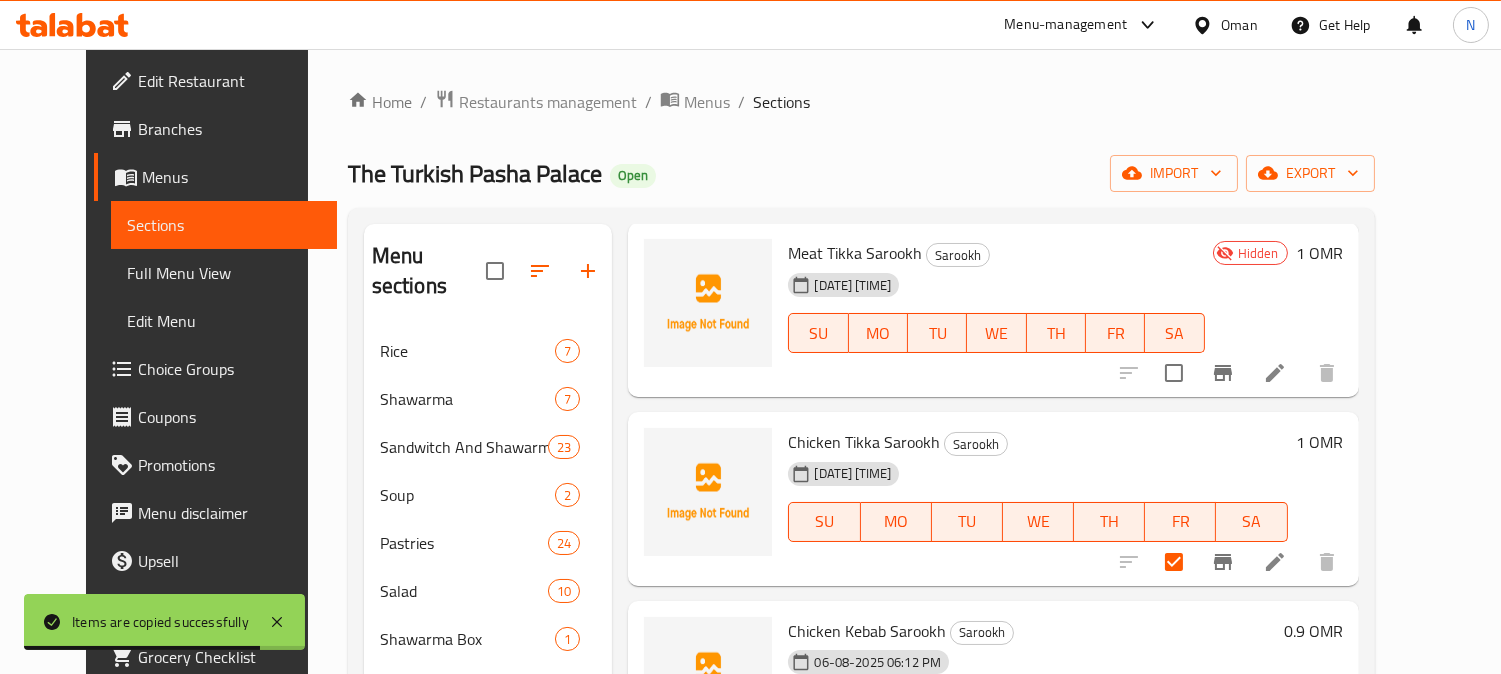 scroll, scrollTop: 755, scrollLeft: 0, axis: vertical 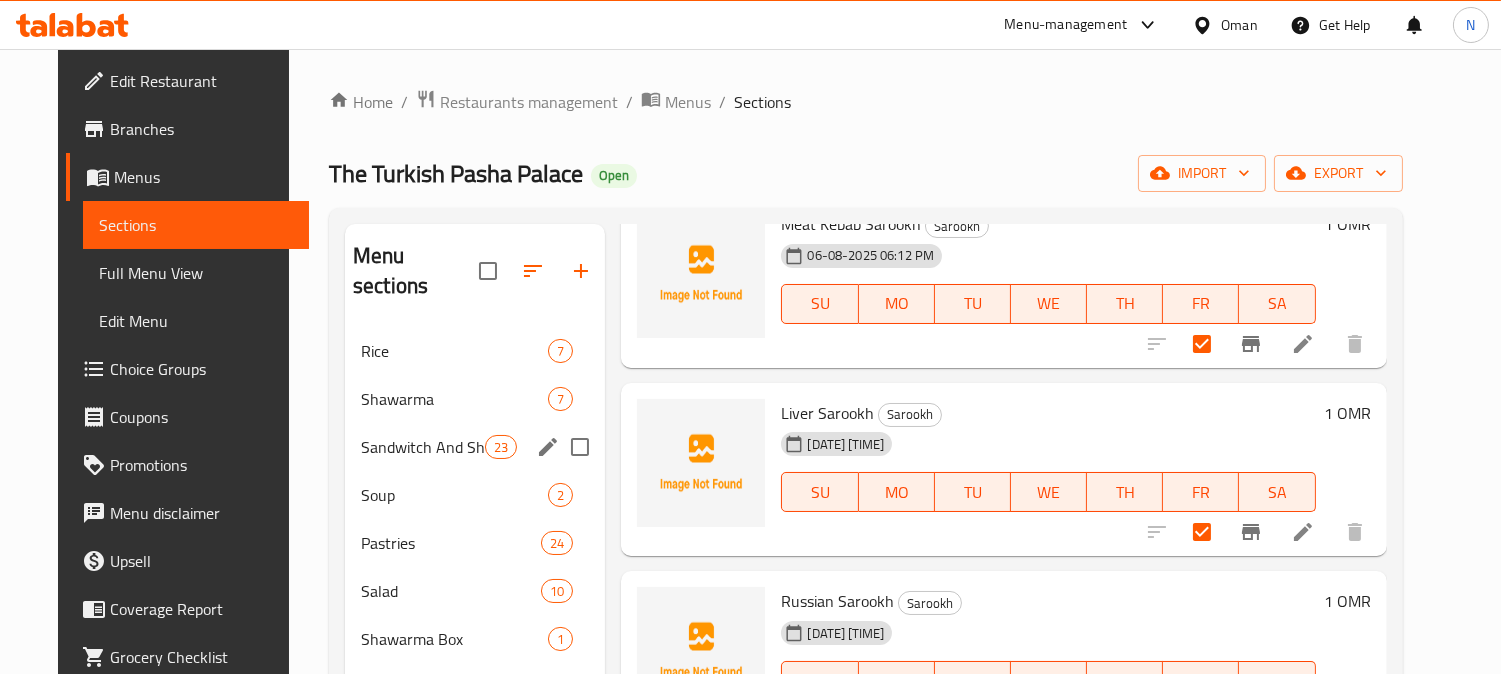 click on "Sandwitch And Shawarma" at bounding box center [423, 447] 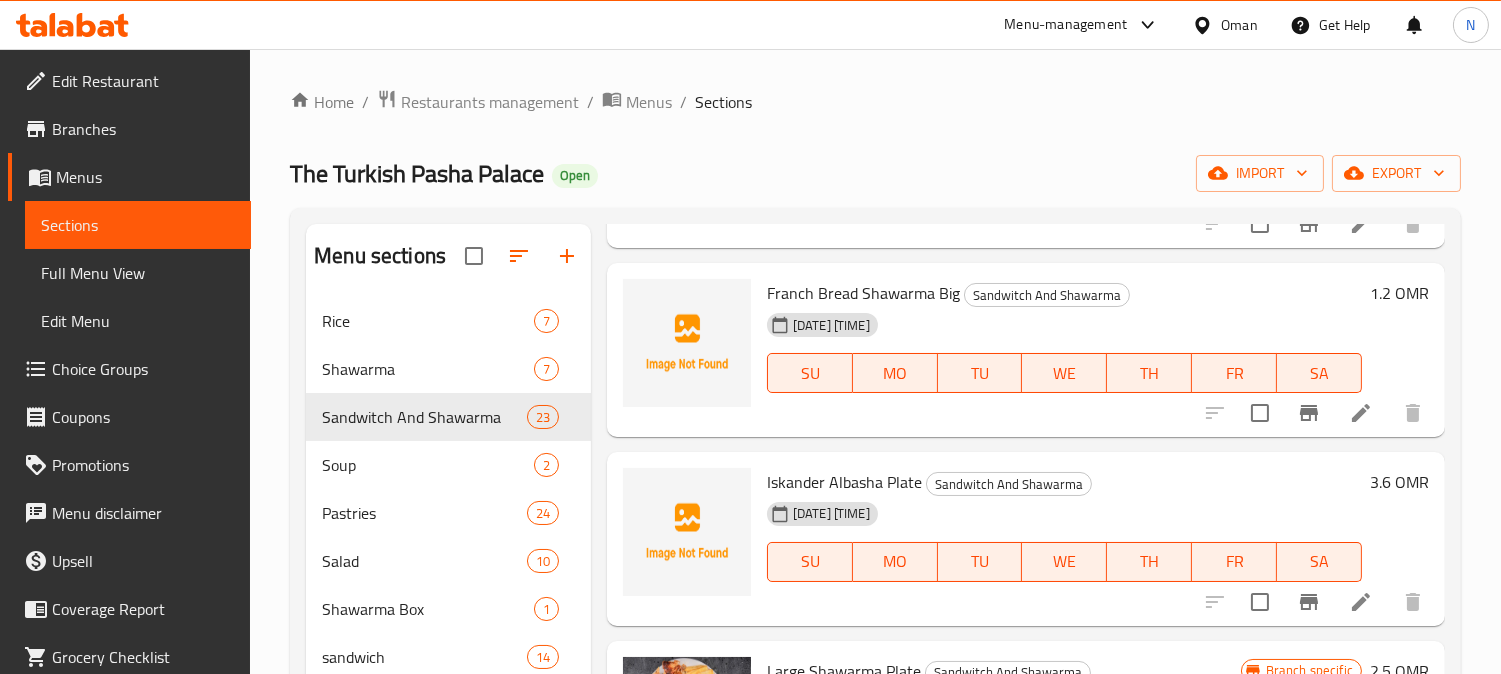 scroll, scrollTop: 3750, scrollLeft: 0, axis: vertical 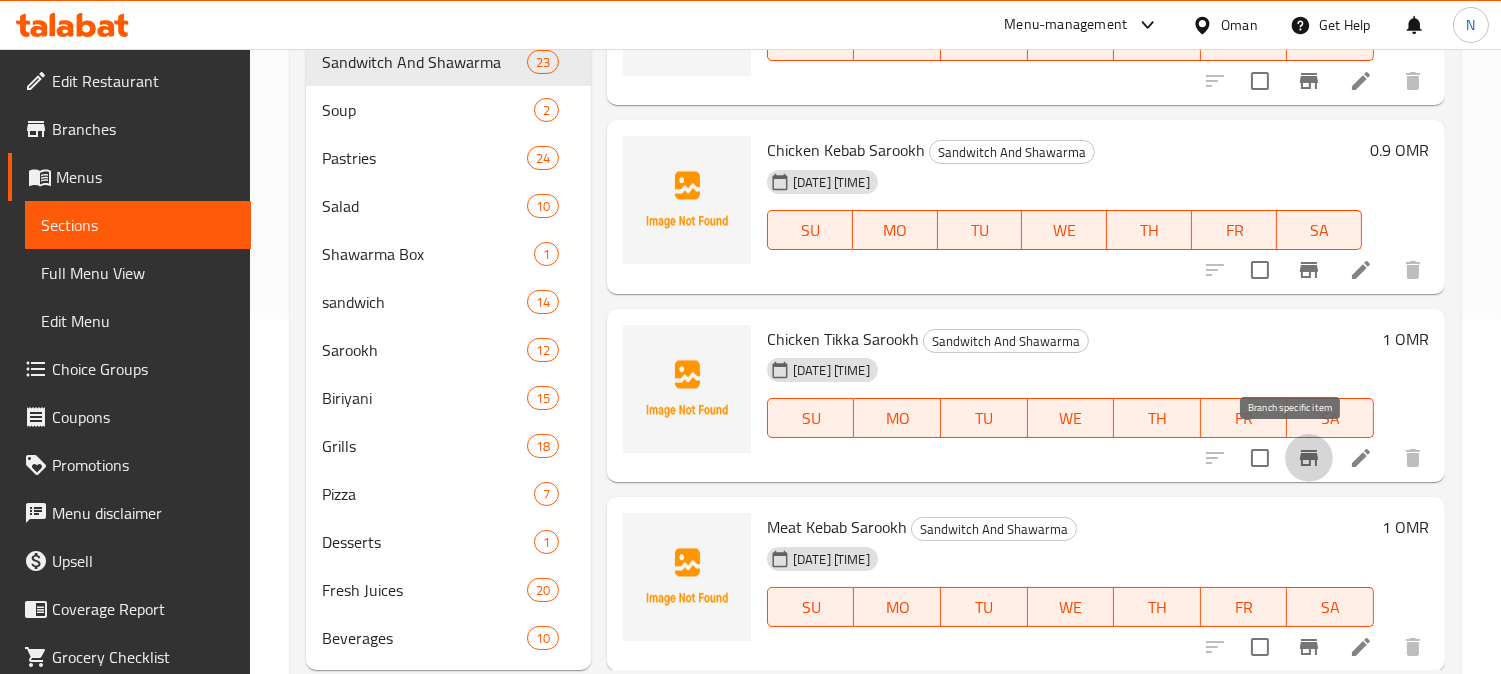 click 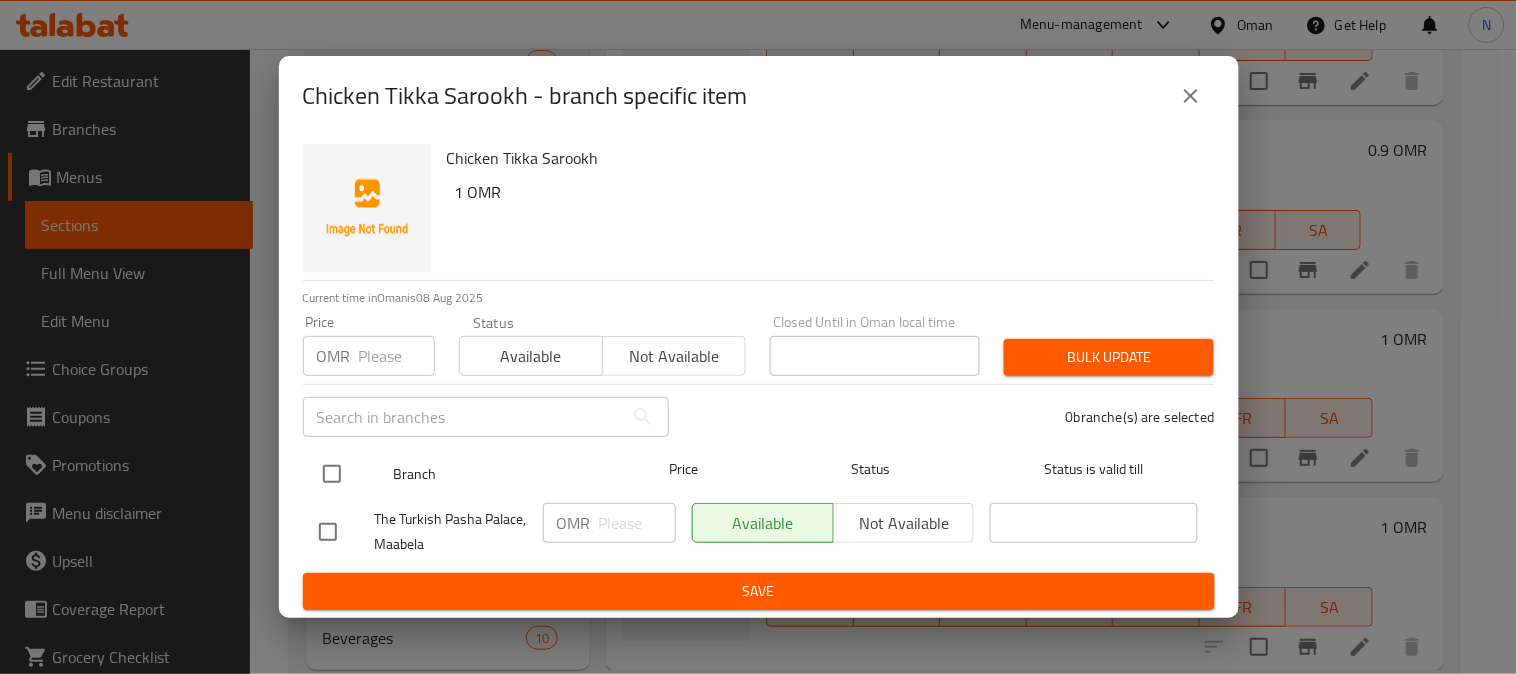 click at bounding box center [332, 474] 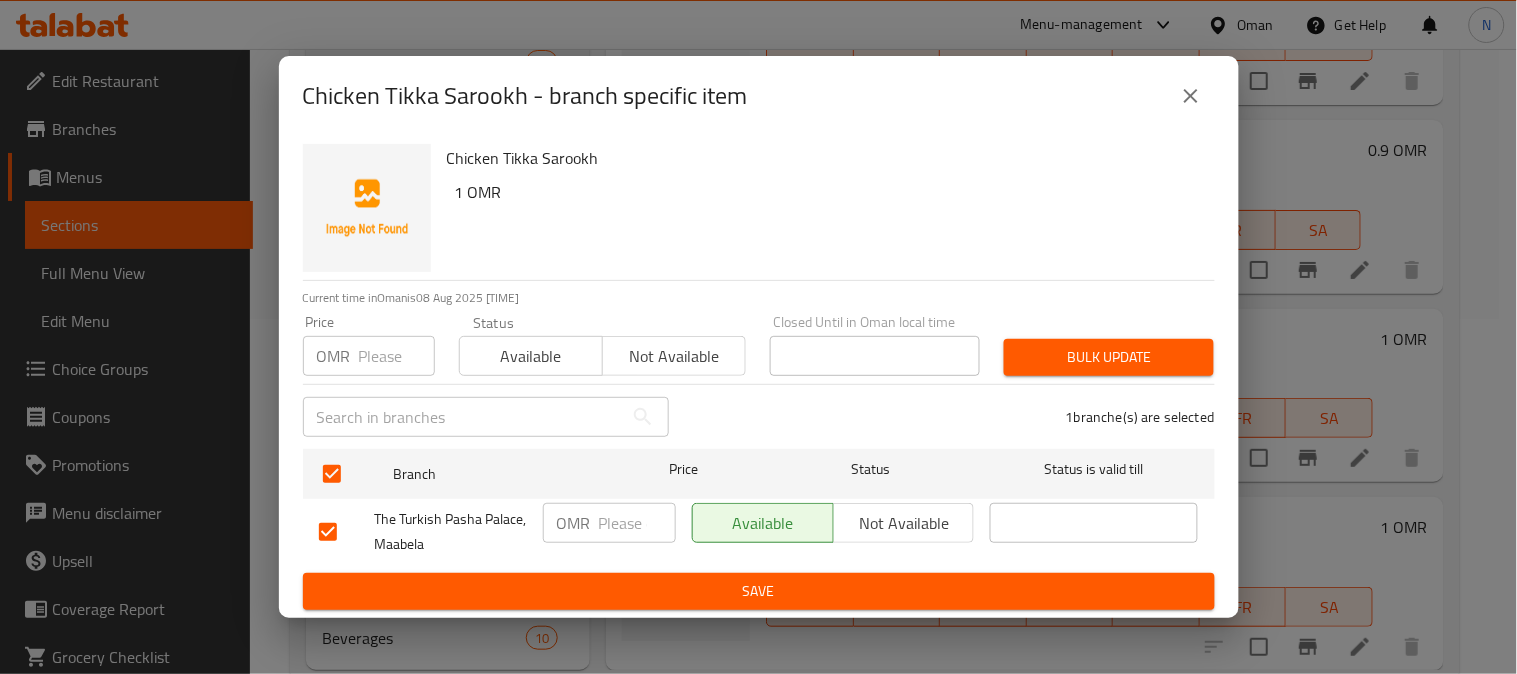 click at bounding box center (637, 523) 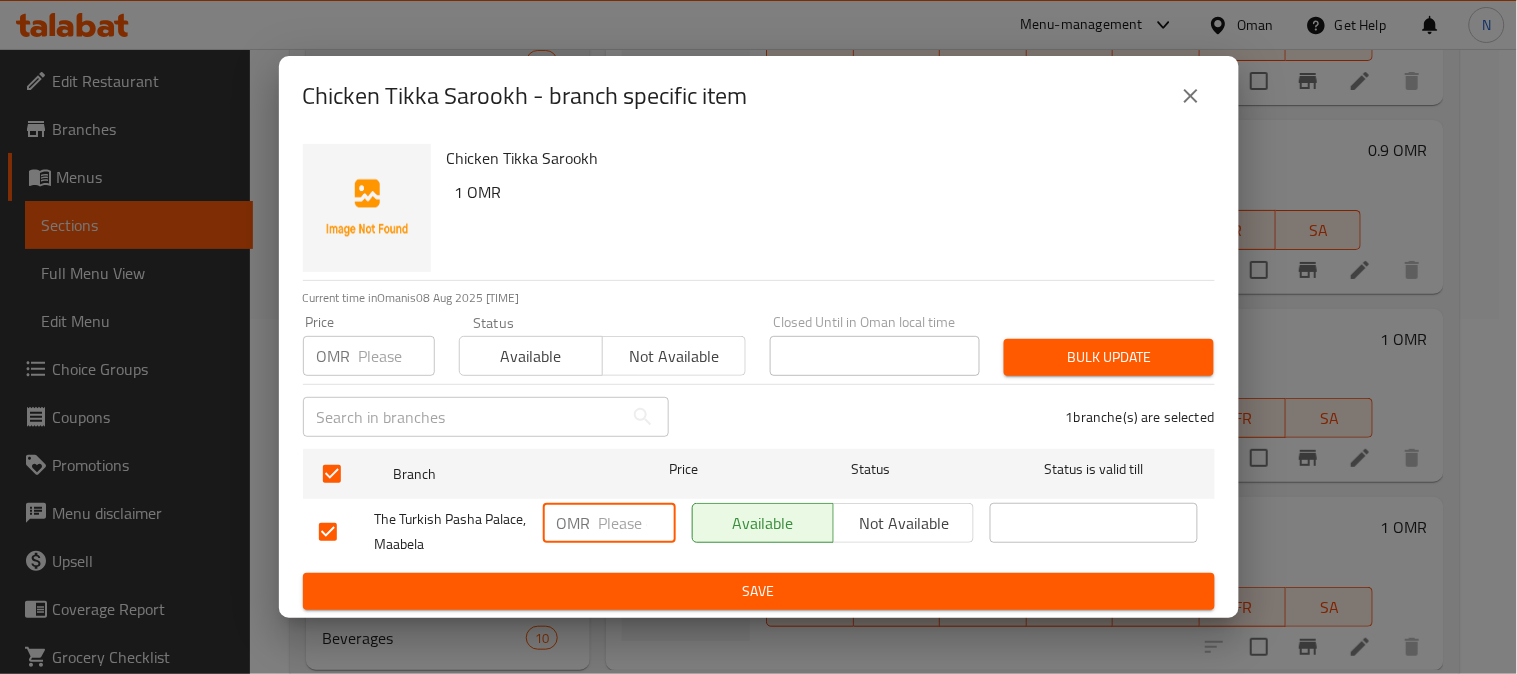 paste on "1.2" 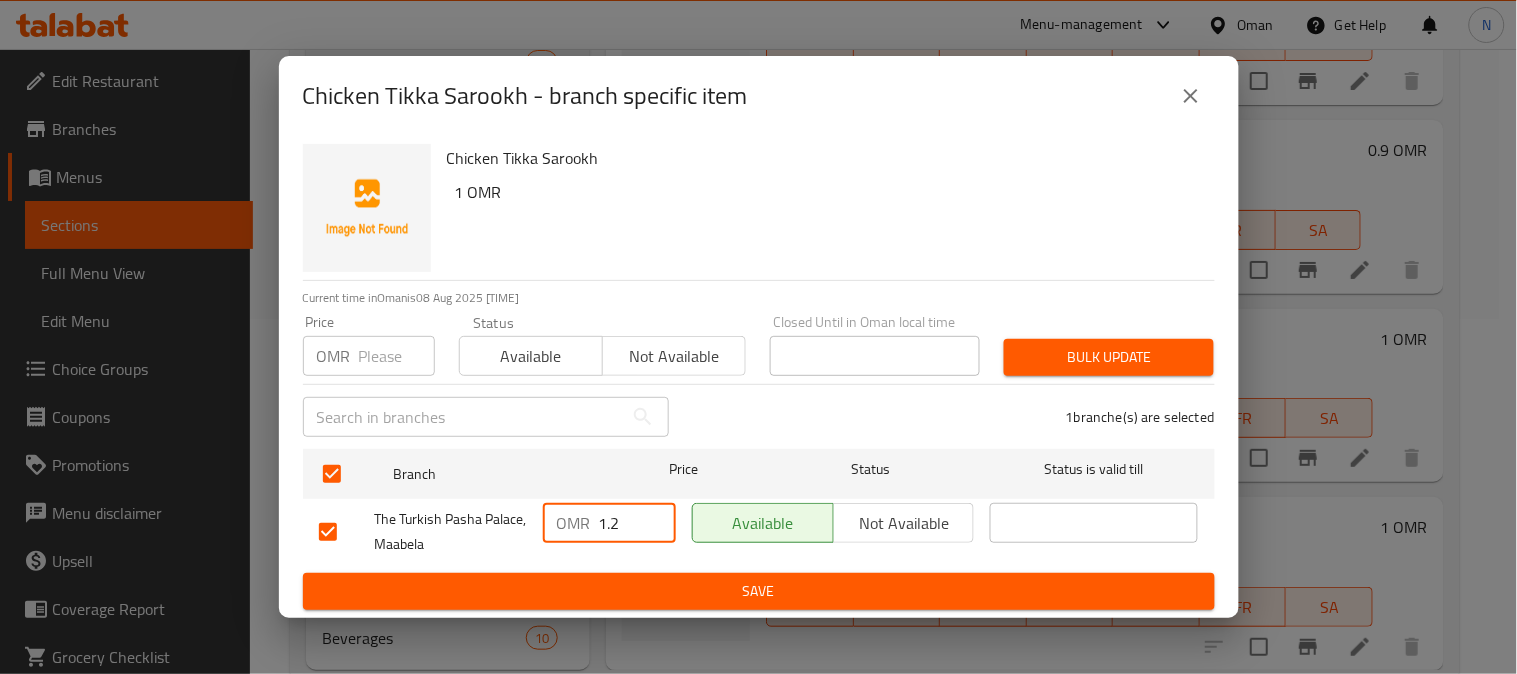 type on "1.2" 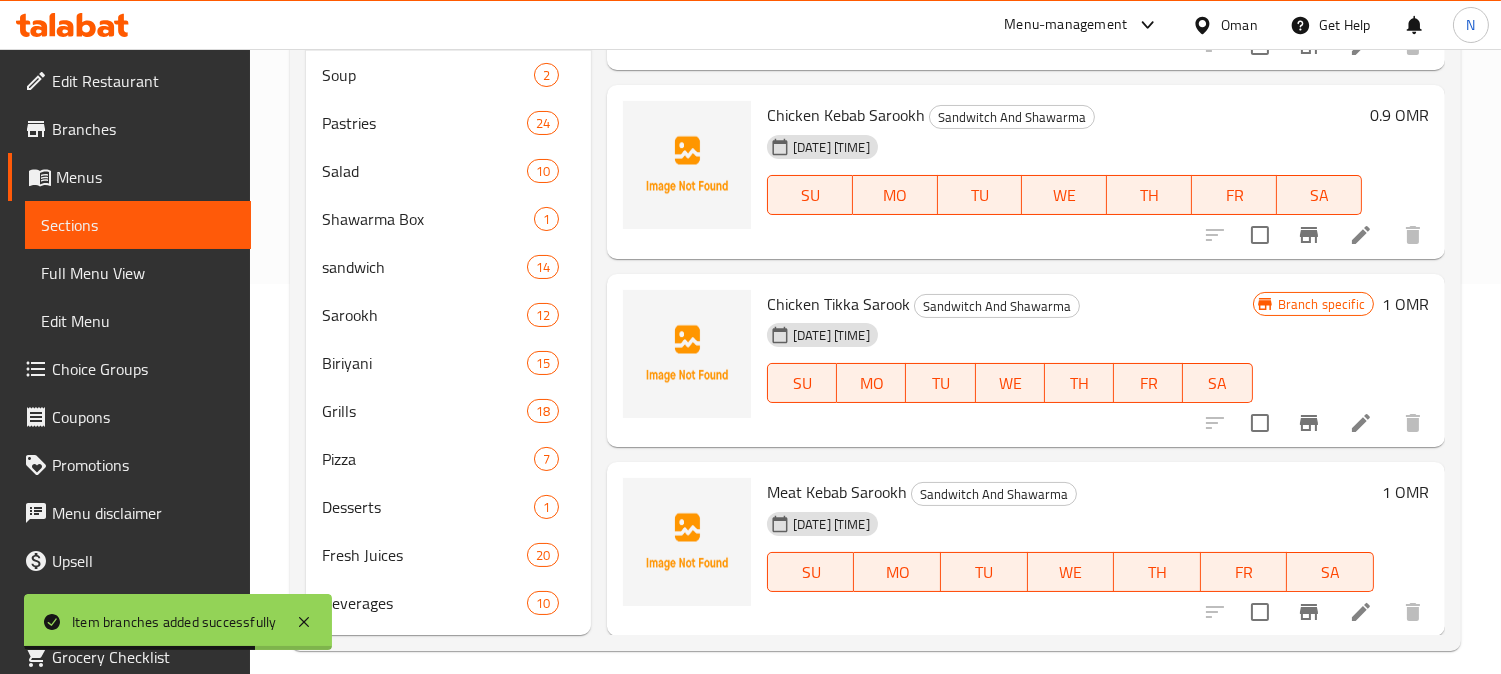 scroll, scrollTop: 406, scrollLeft: 0, axis: vertical 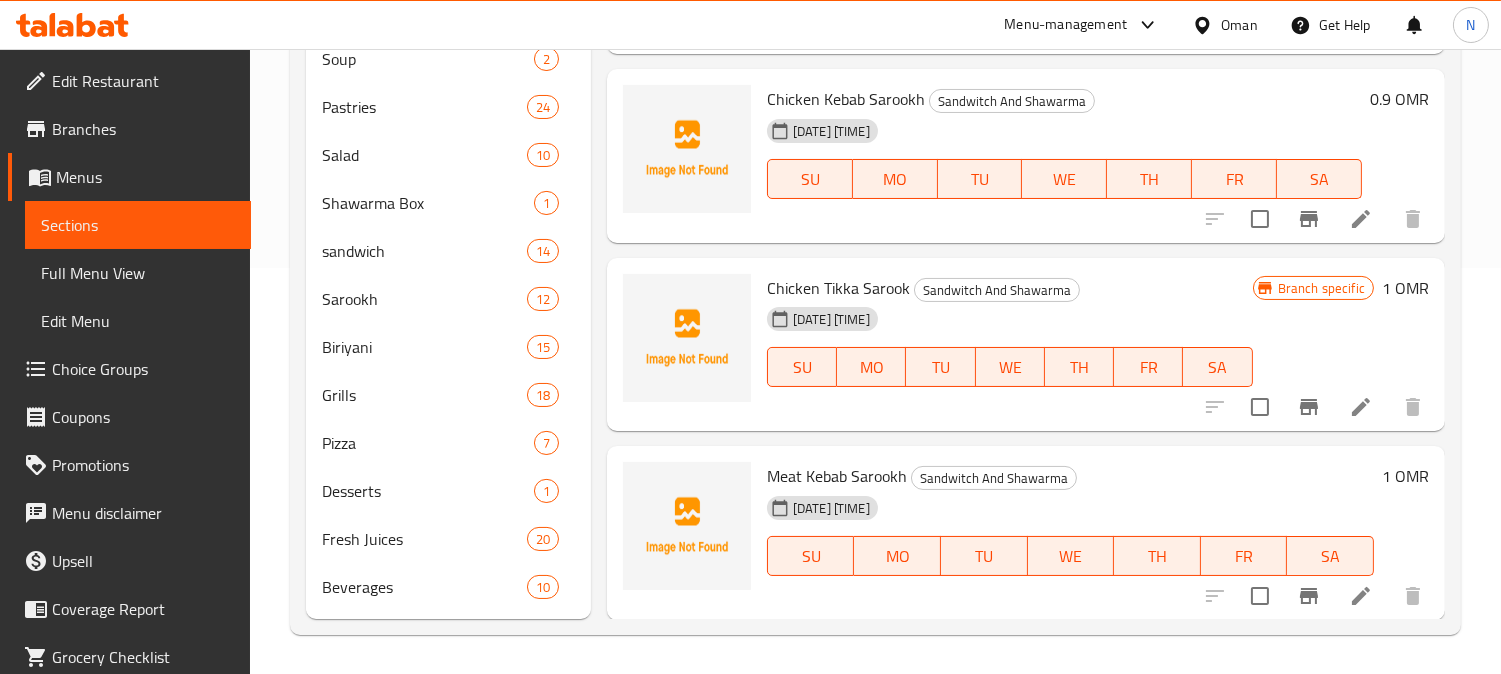 click 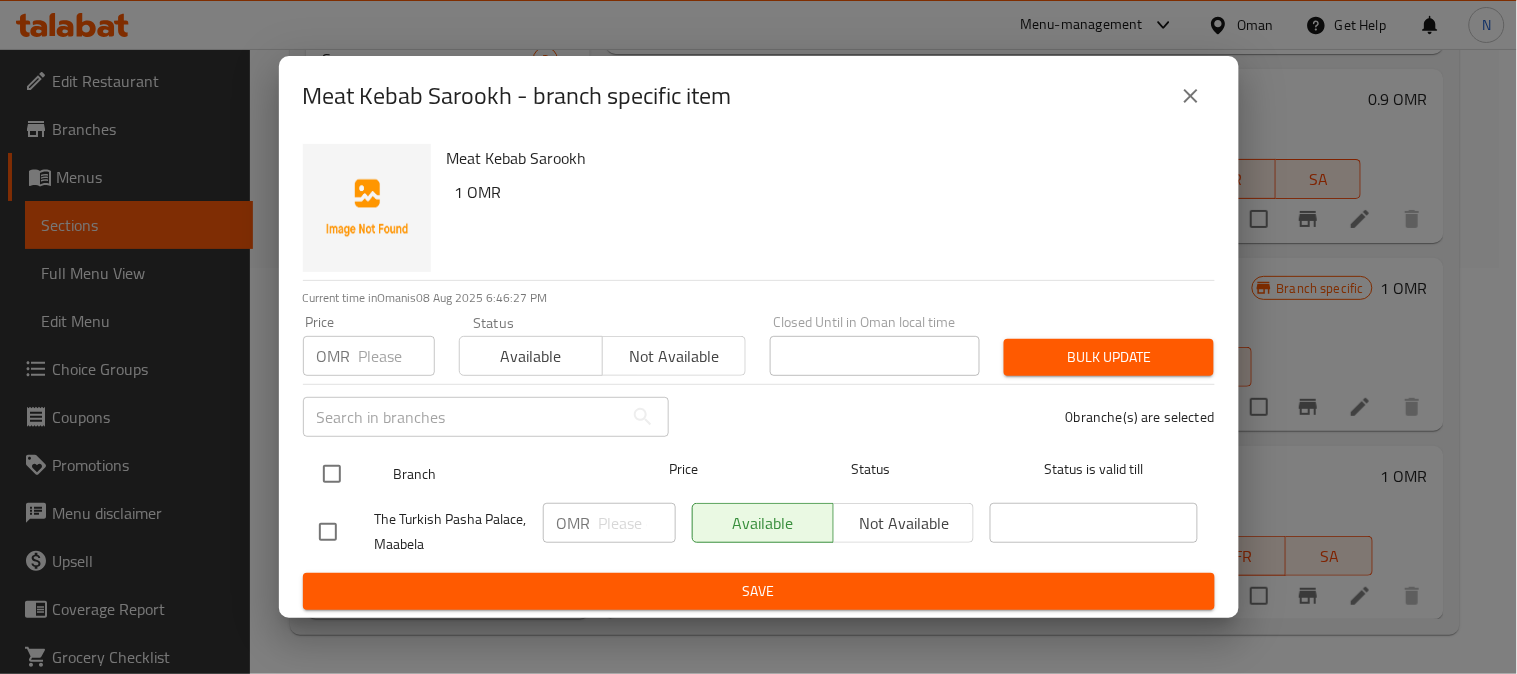 click at bounding box center [332, 474] 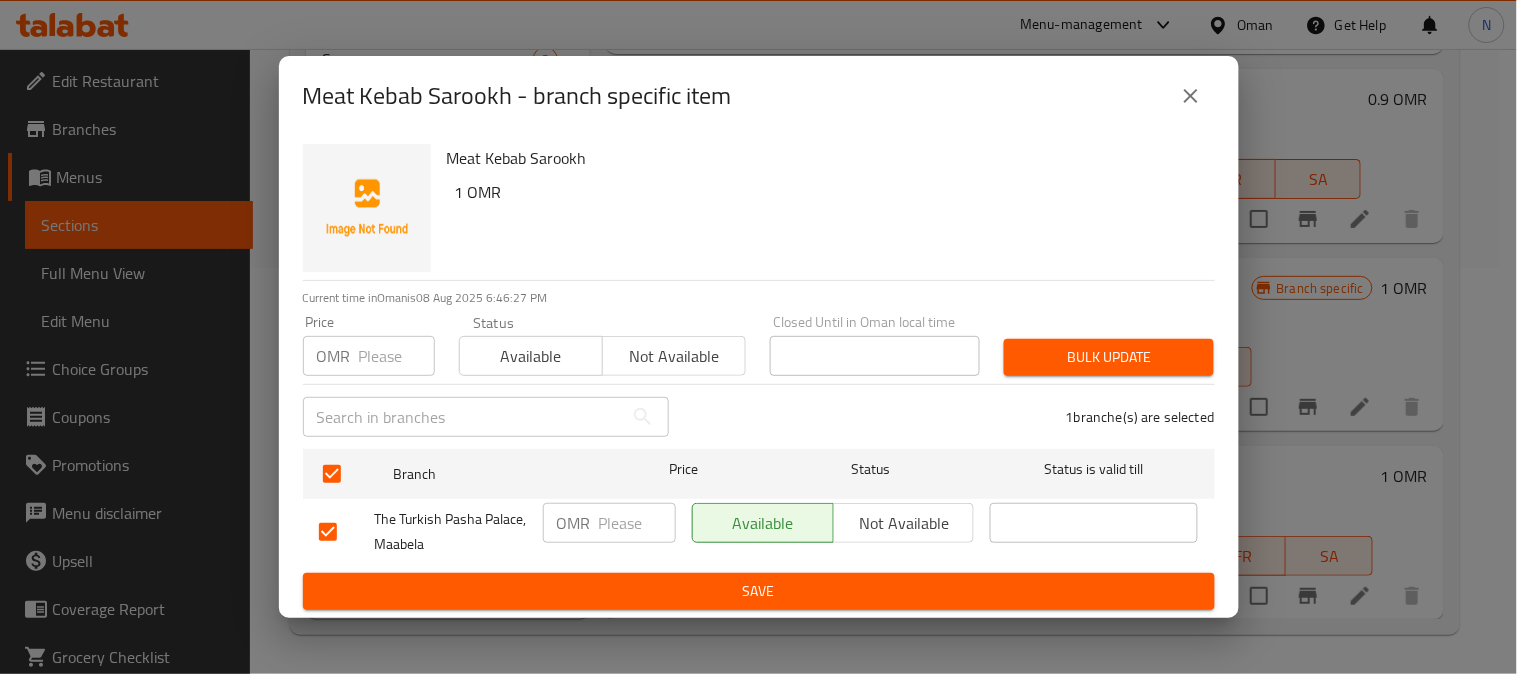 click at bounding box center [637, 523] 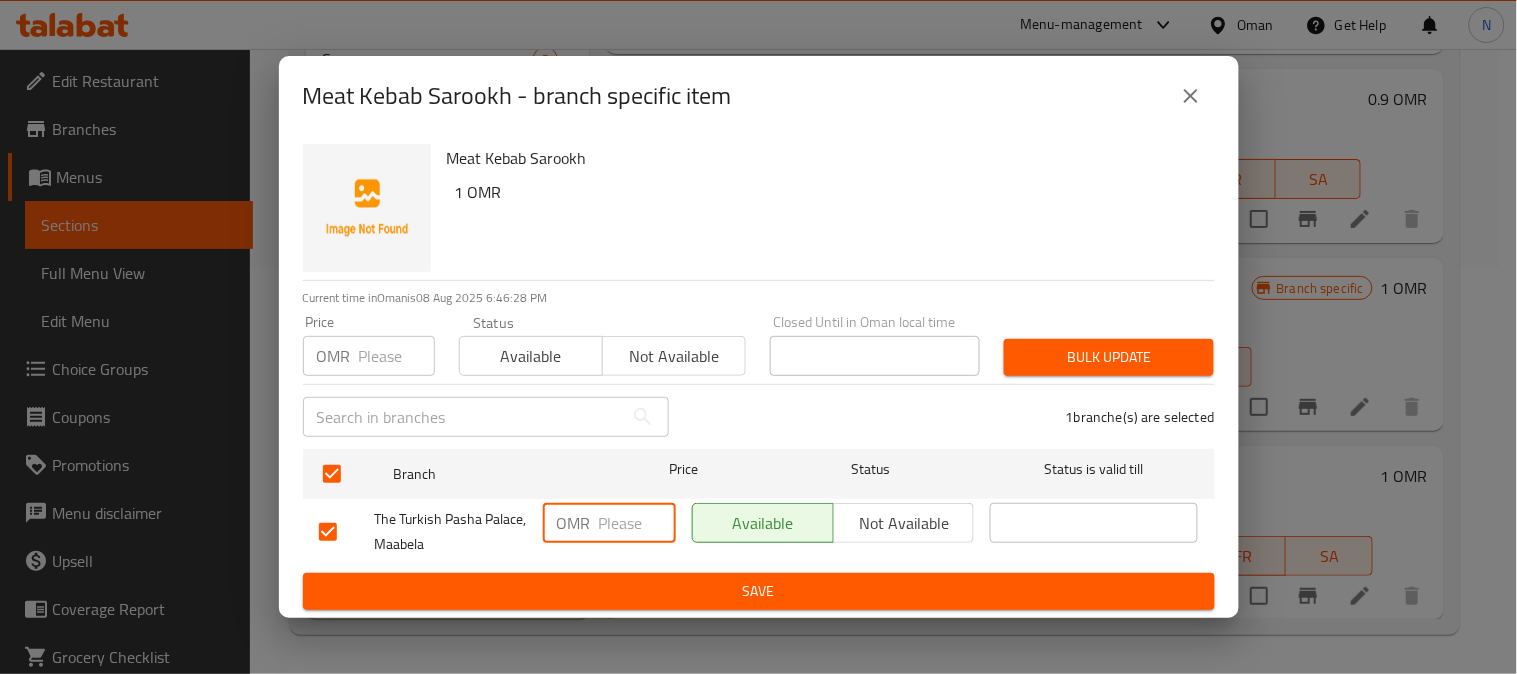 paste on "1.2" 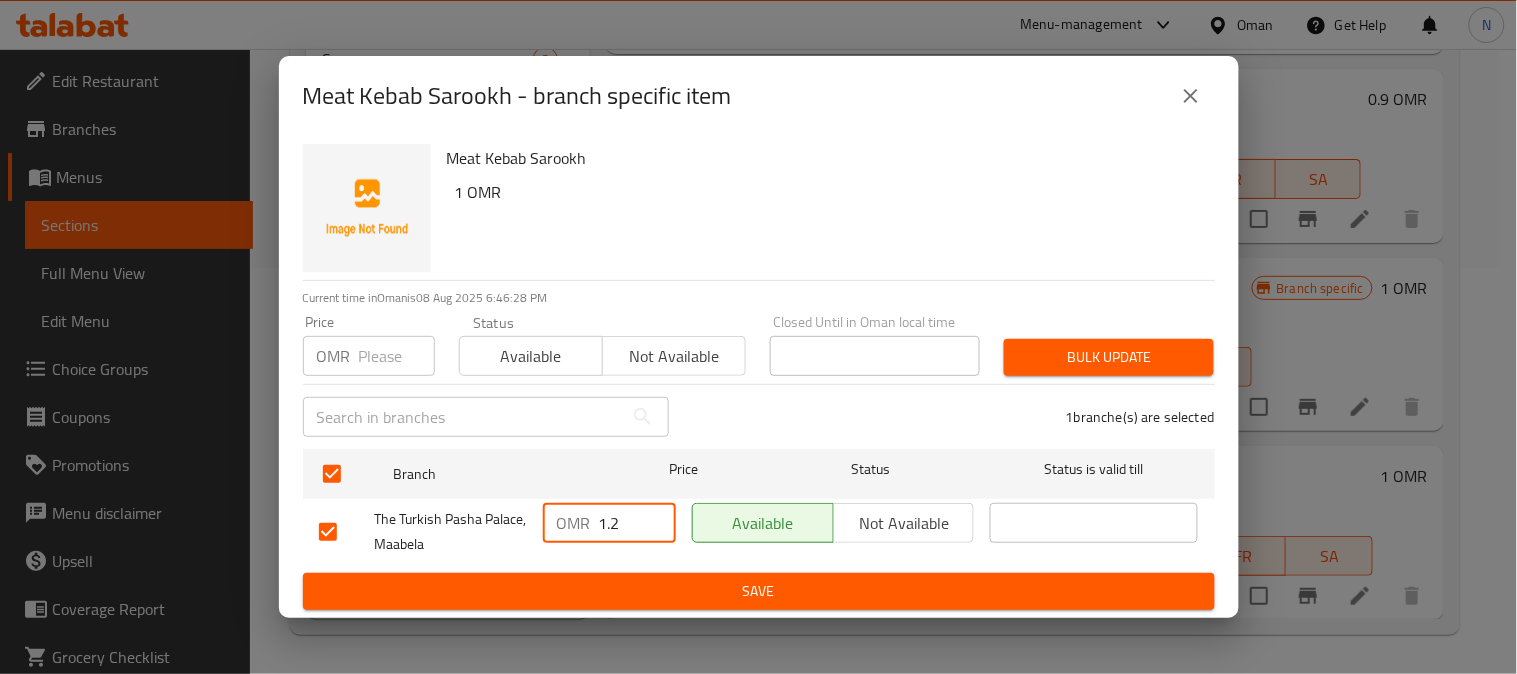 type on "1.2" 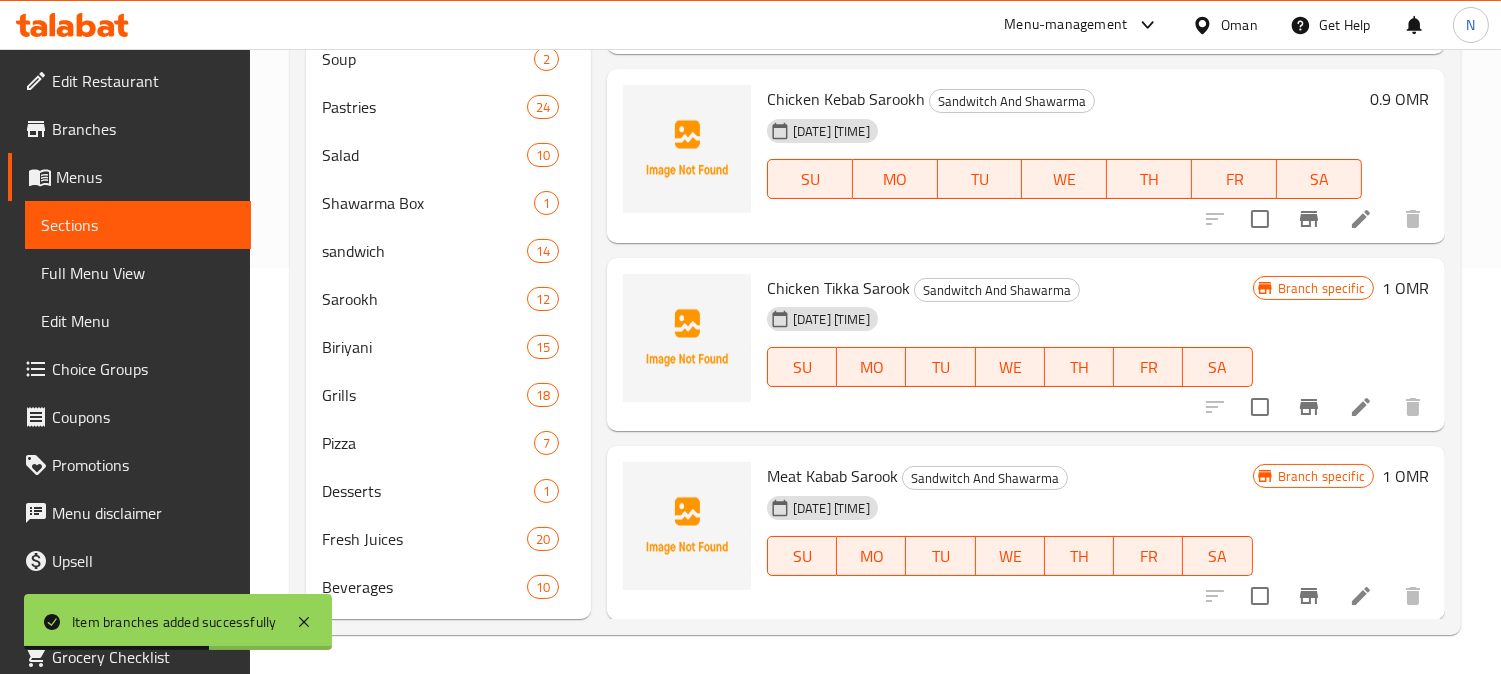 scroll, scrollTop: 3638, scrollLeft: 0, axis: vertical 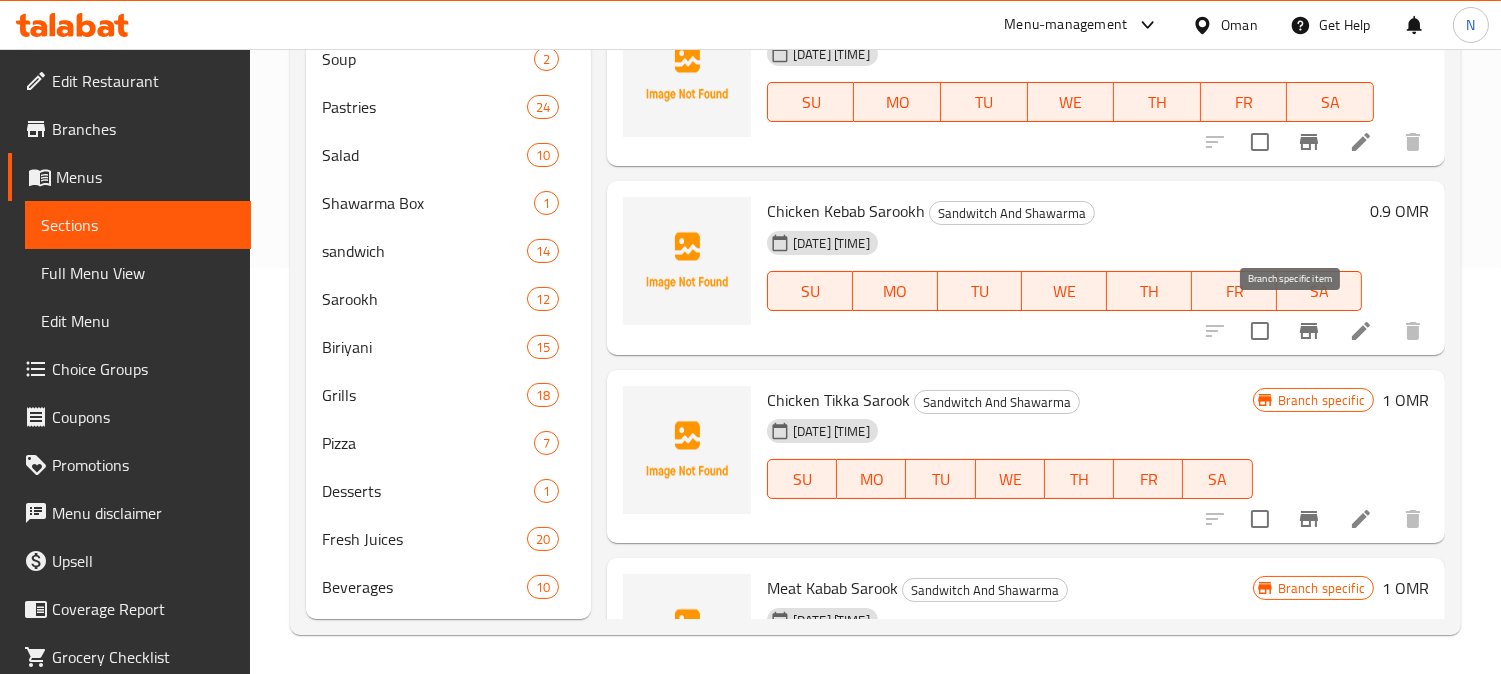 click 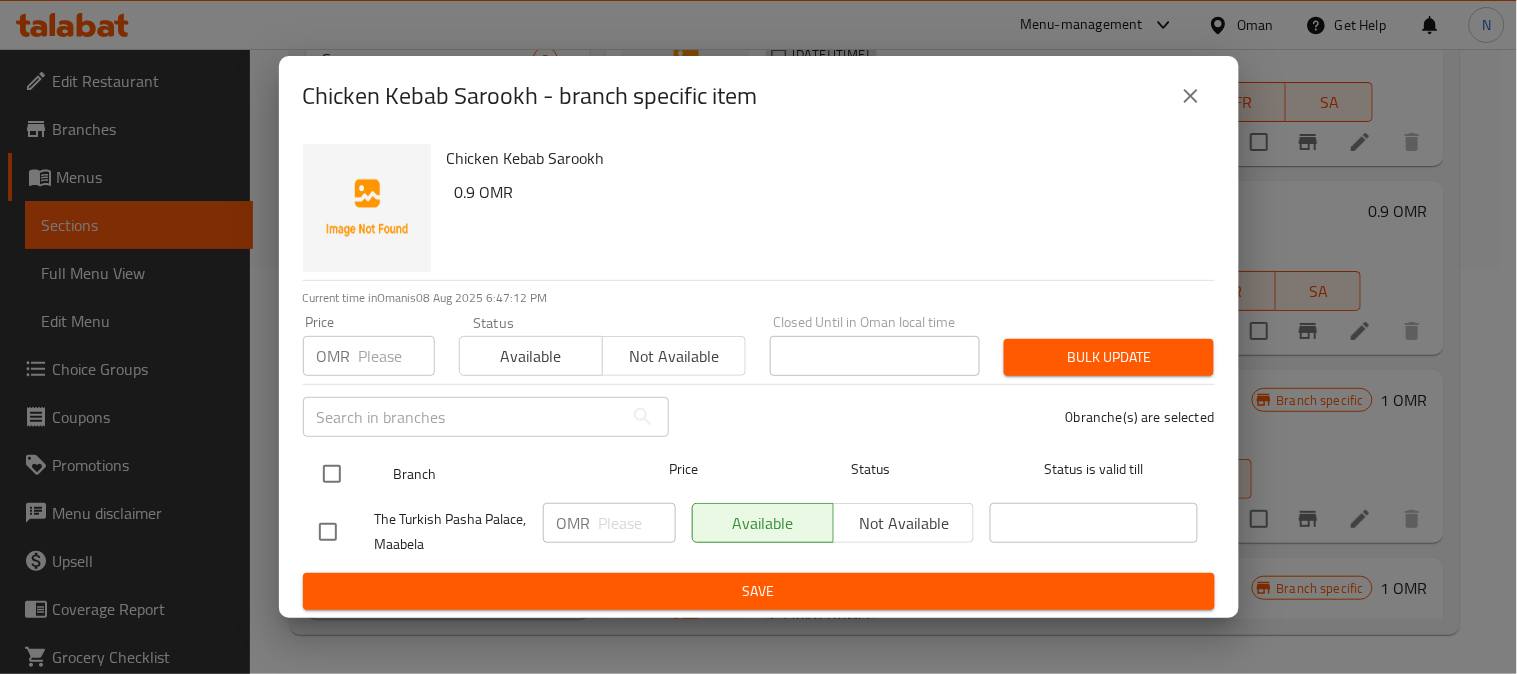 click at bounding box center [332, 474] 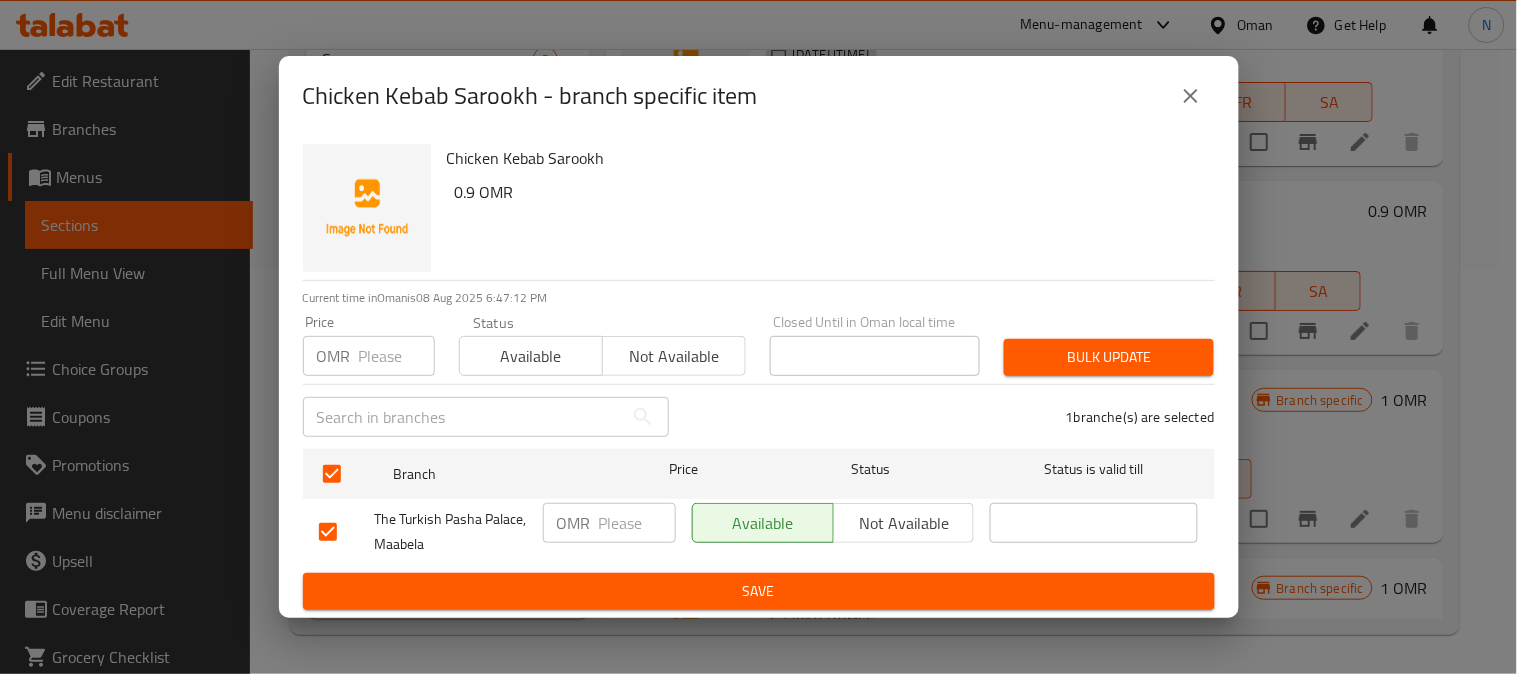 click at bounding box center (637, 523) 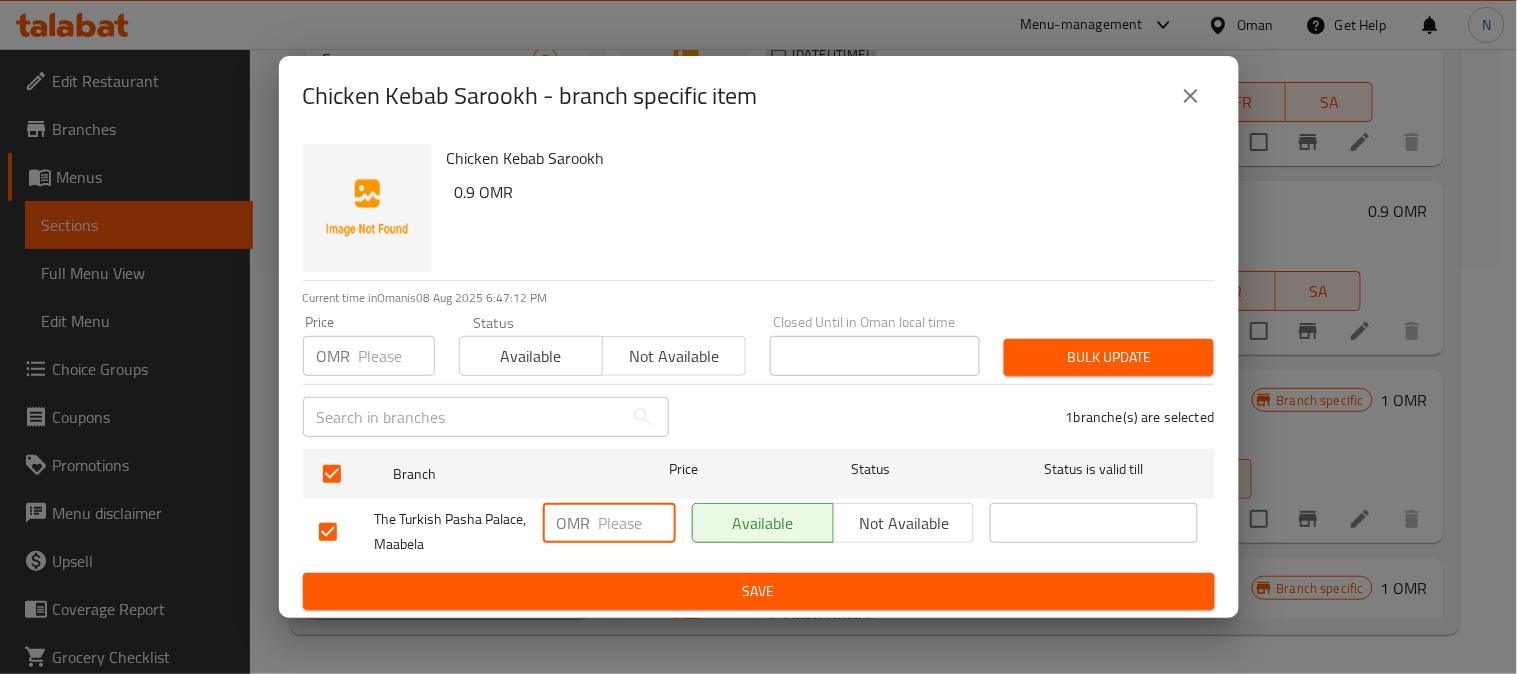 paste on "1.2" 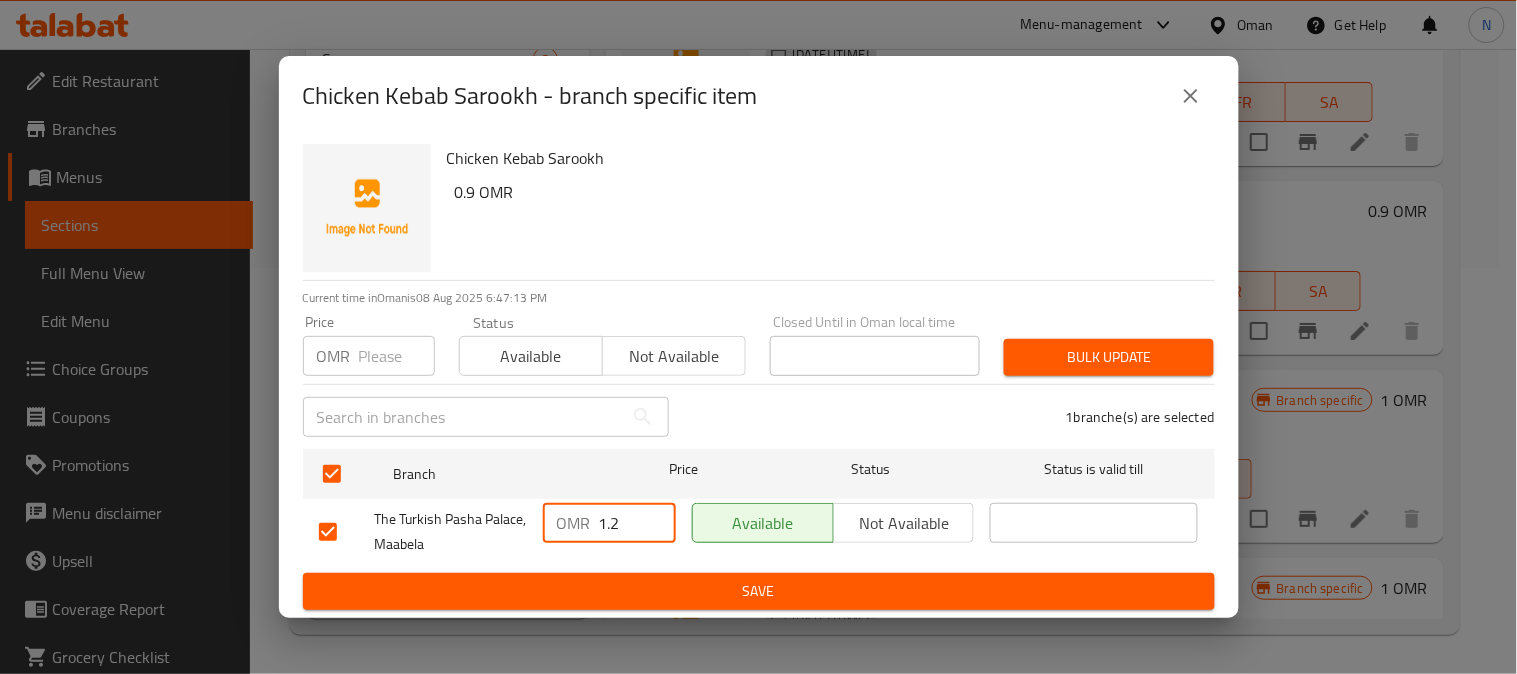 type on "1.2" 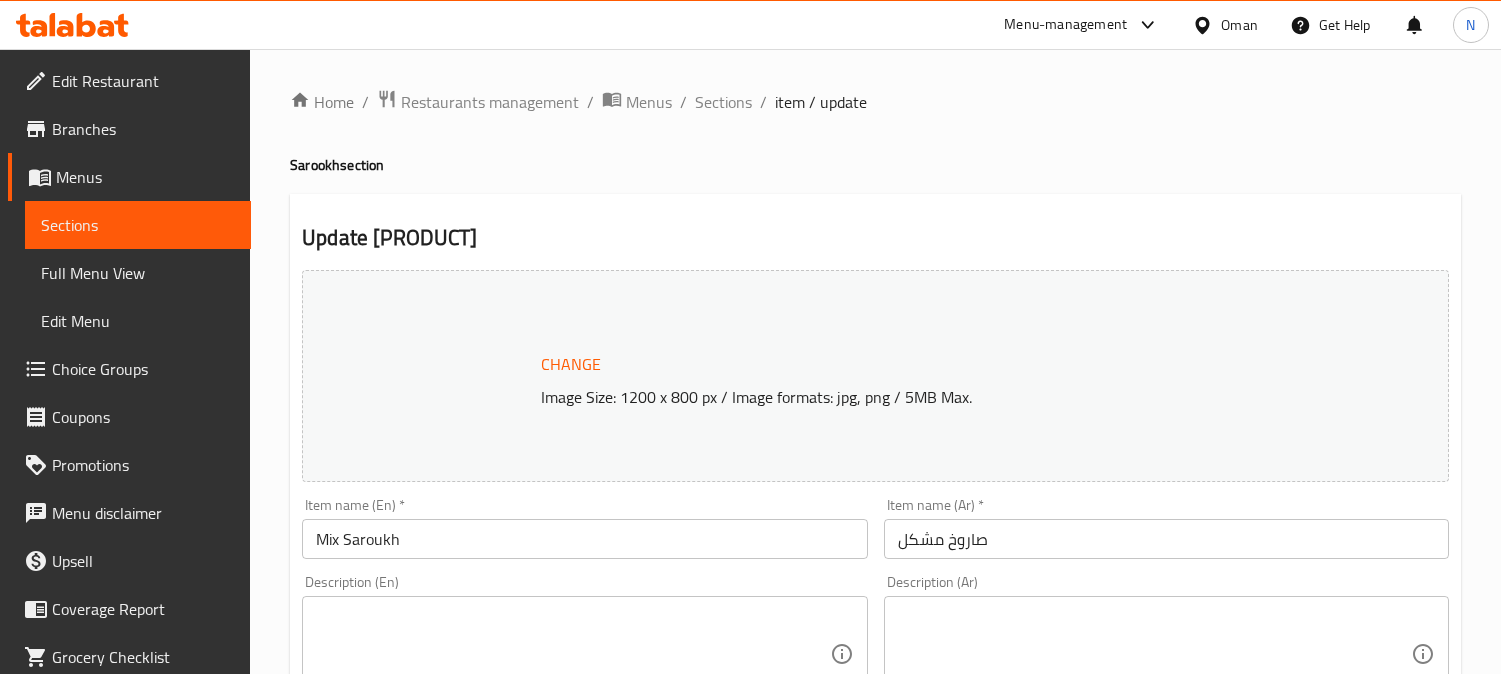 scroll, scrollTop: 0, scrollLeft: 0, axis: both 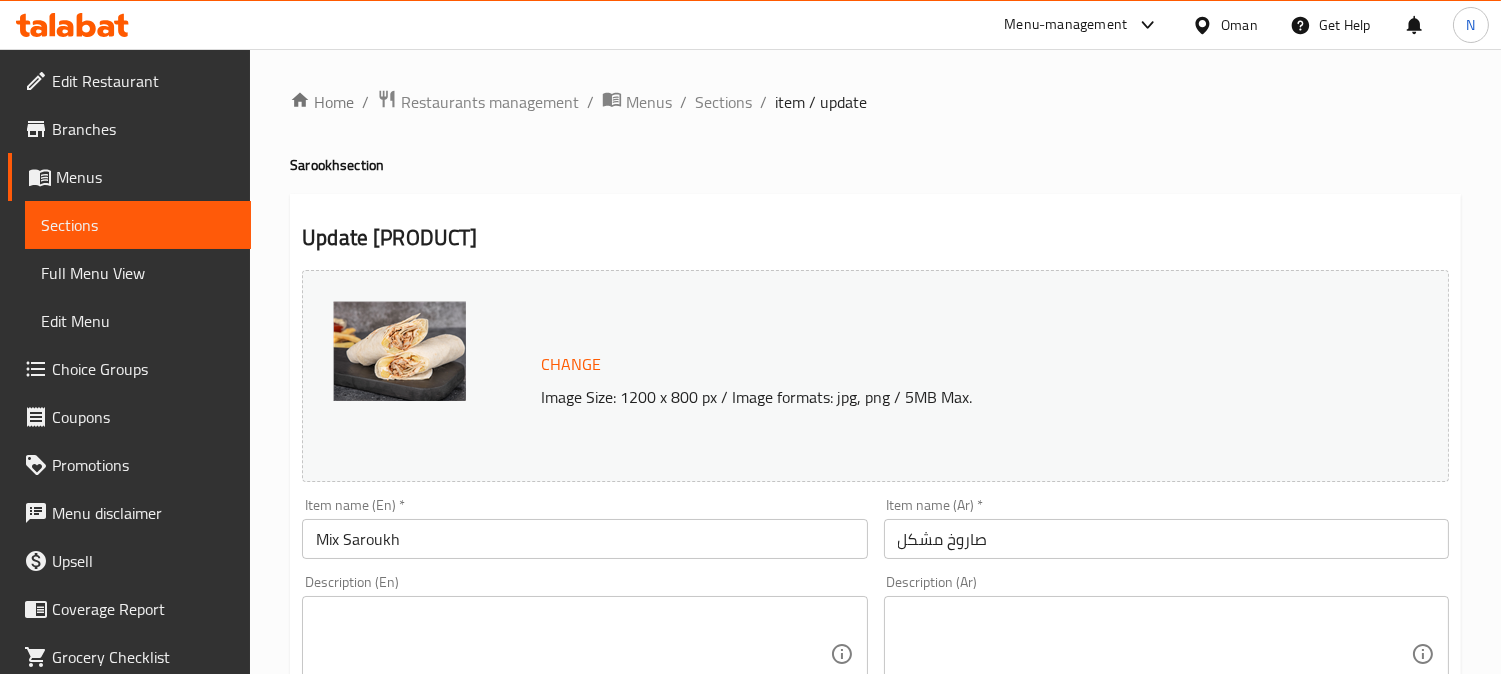 click on "Mix Saroukh" at bounding box center [584, 539] 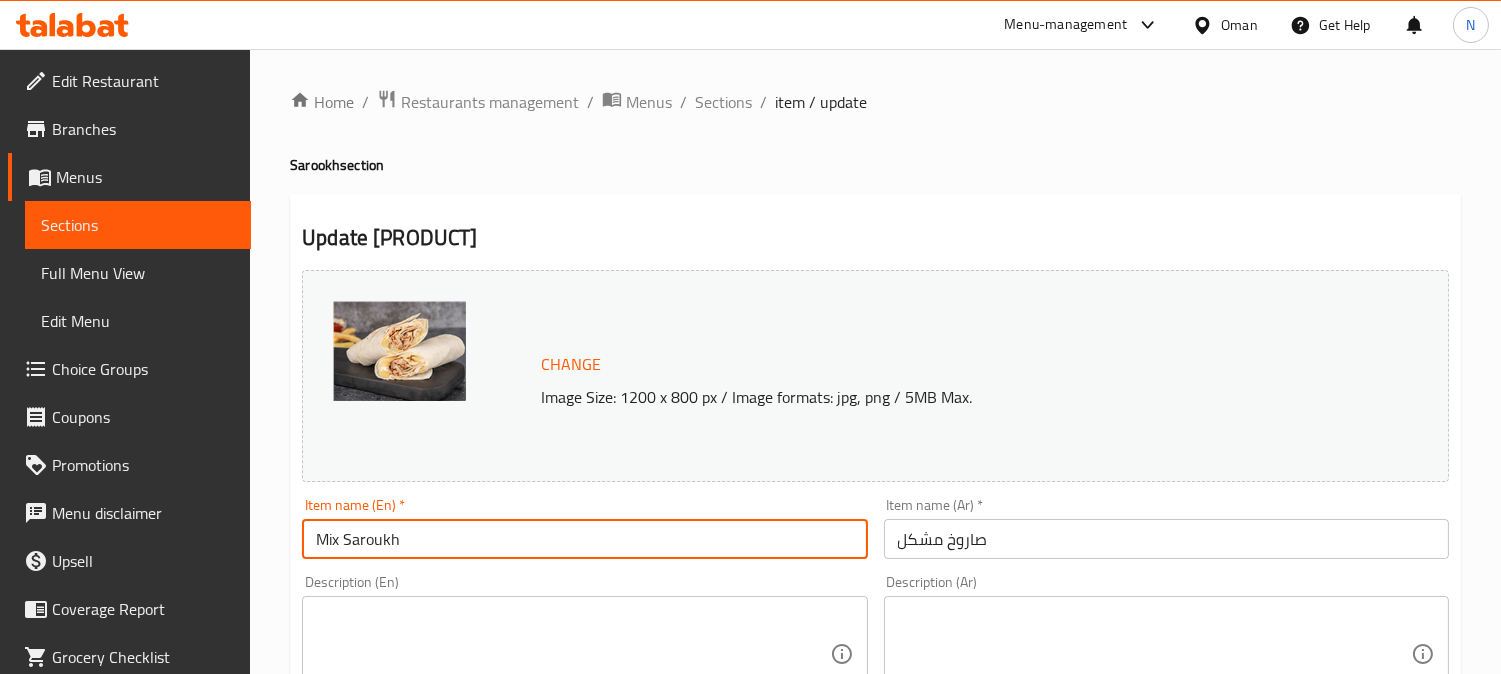 click on "Mix Saroukh" at bounding box center (584, 539) 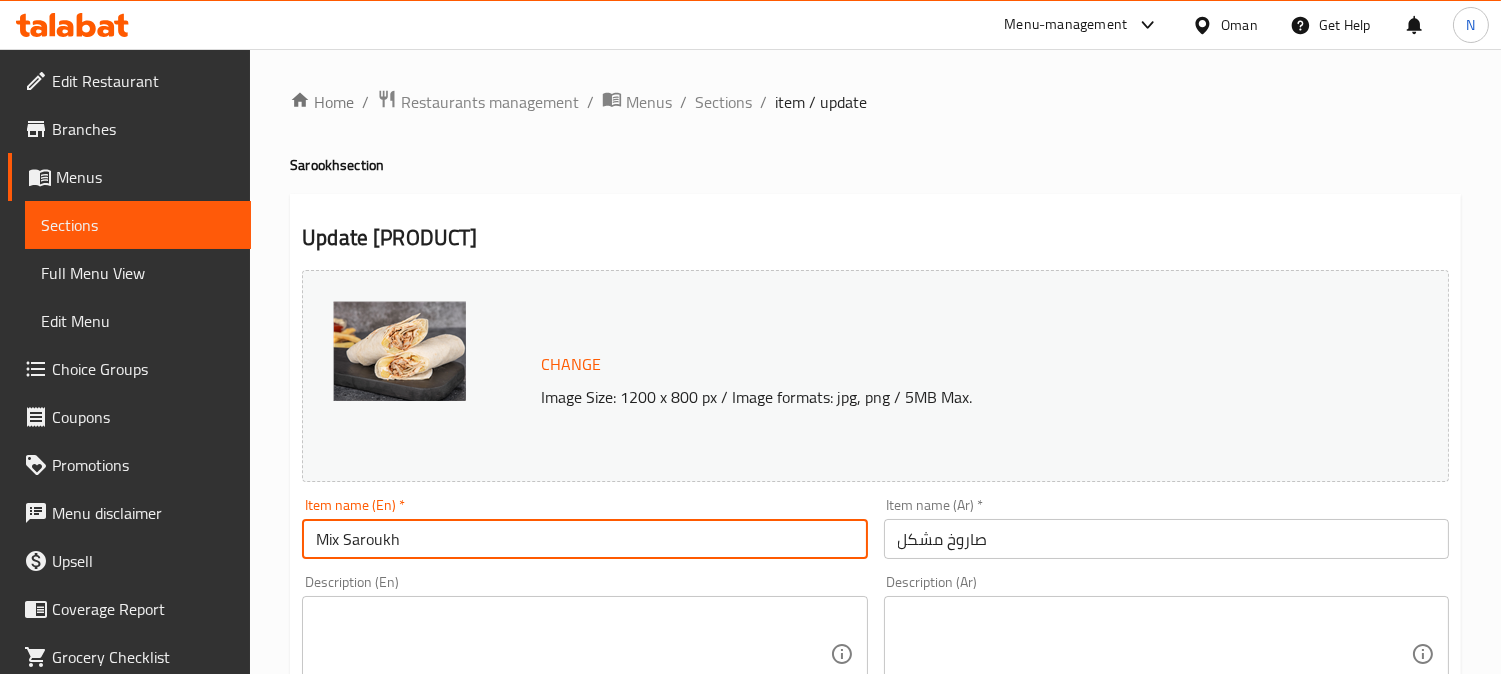 paste on "ok" 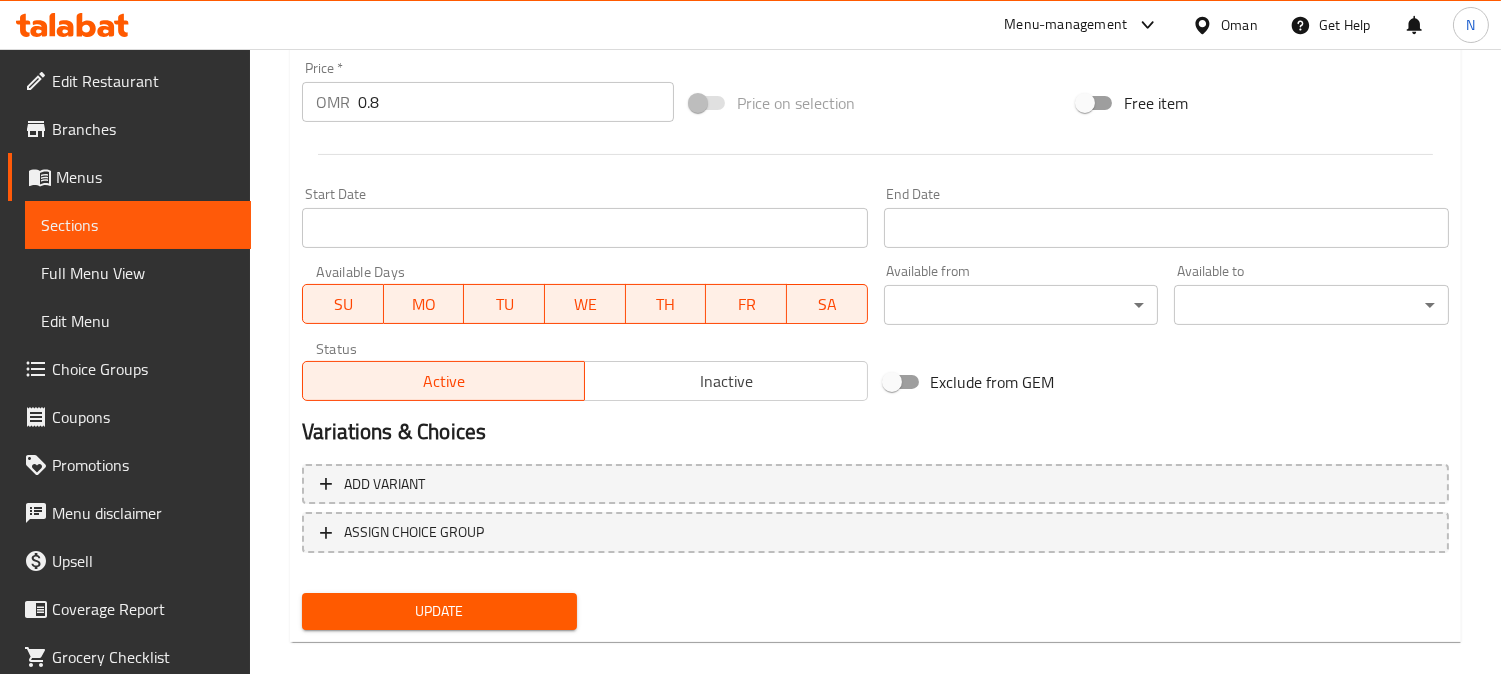 scroll, scrollTop: 764, scrollLeft: 0, axis: vertical 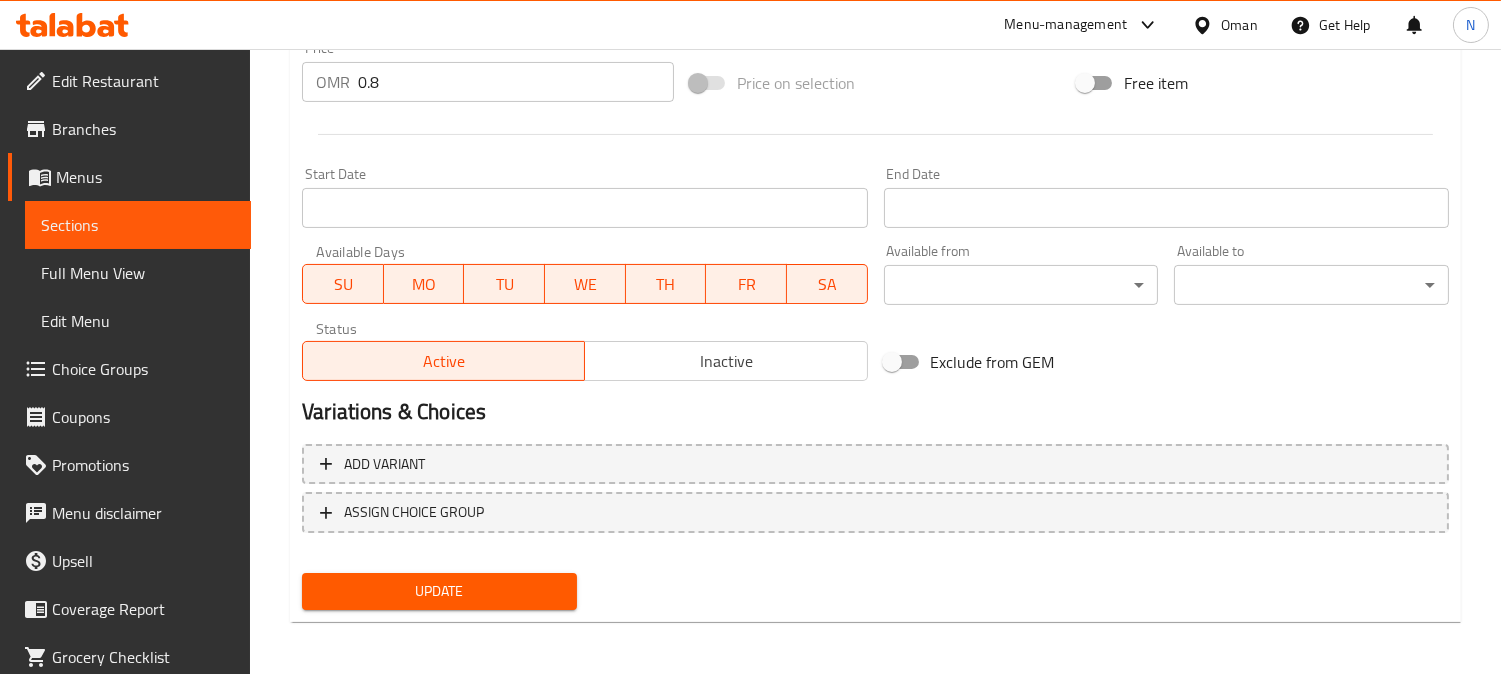type on "Mix Sarook" 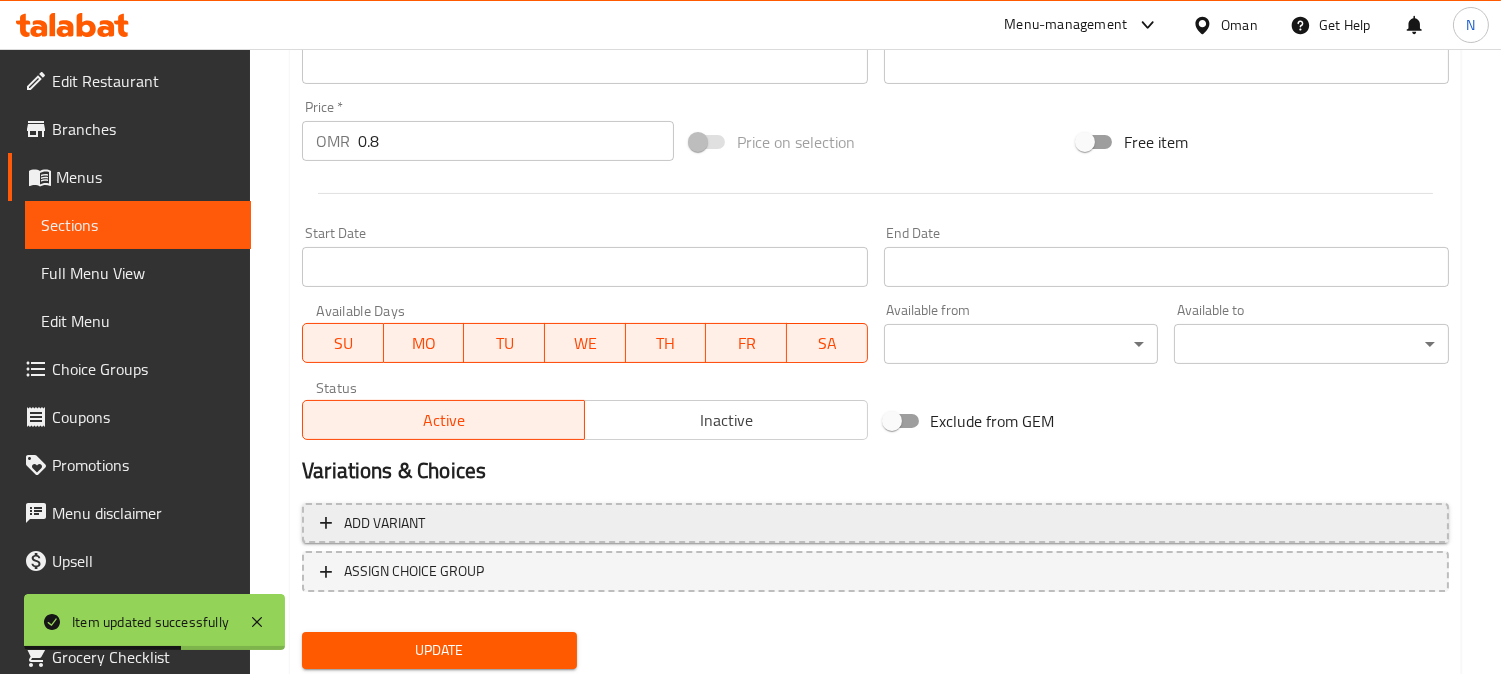 scroll, scrollTop: 764, scrollLeft: 0, axis: vertical 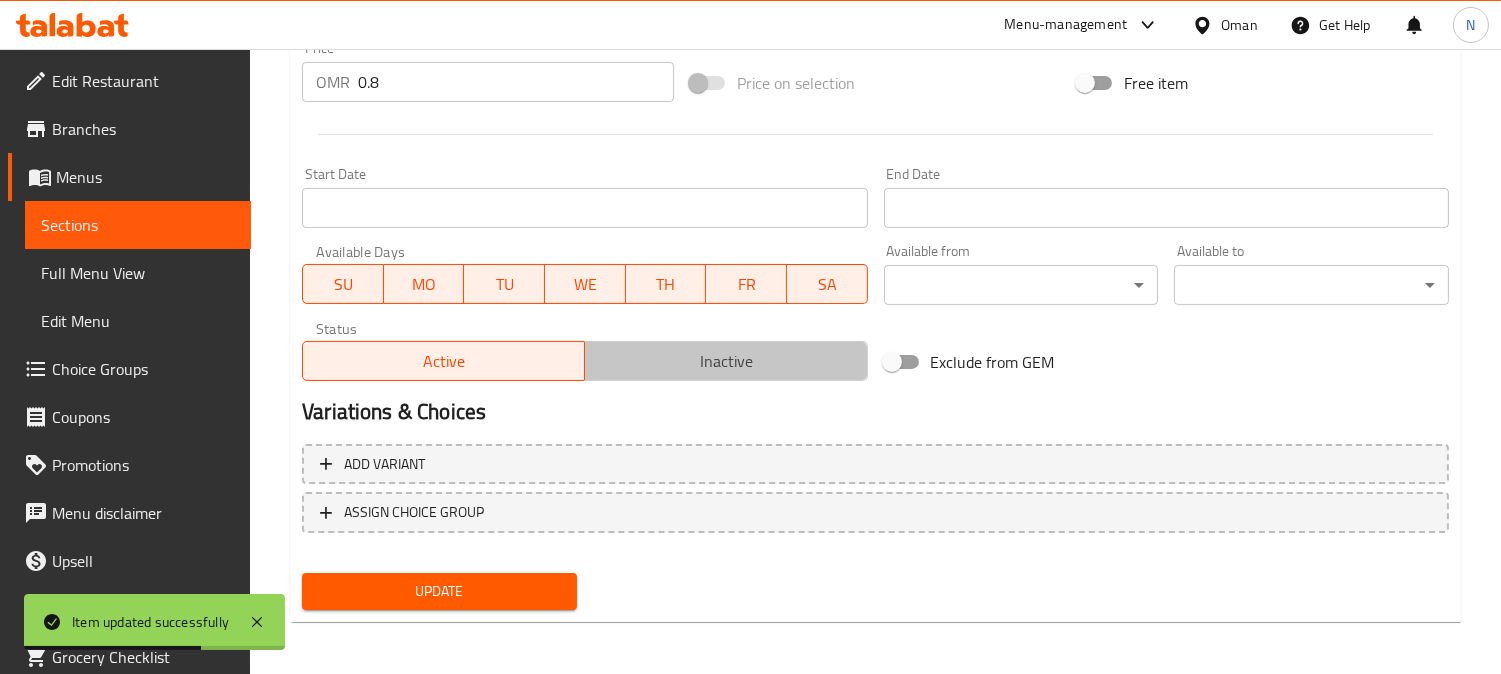 click on "Inactive" at bounding box center [726, 361] 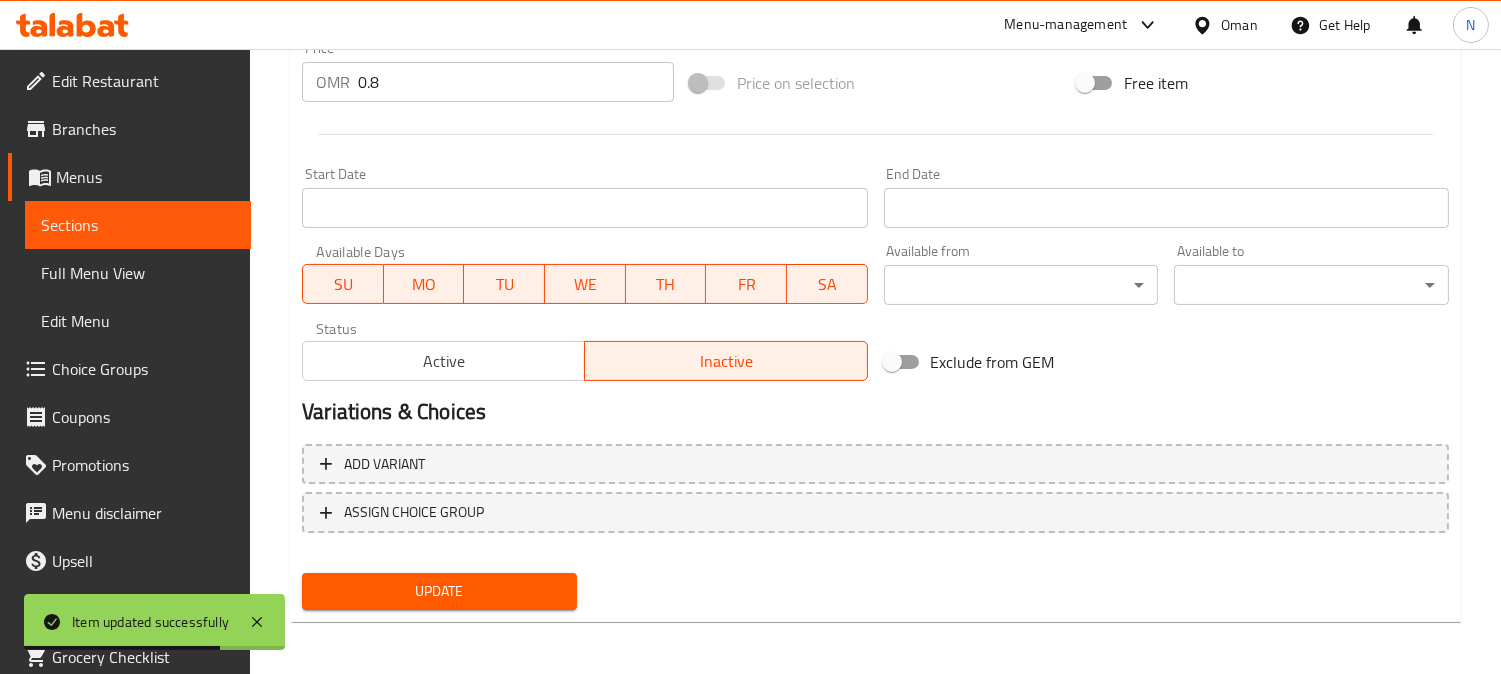 click on "Update" at bounding box center (439, 591) 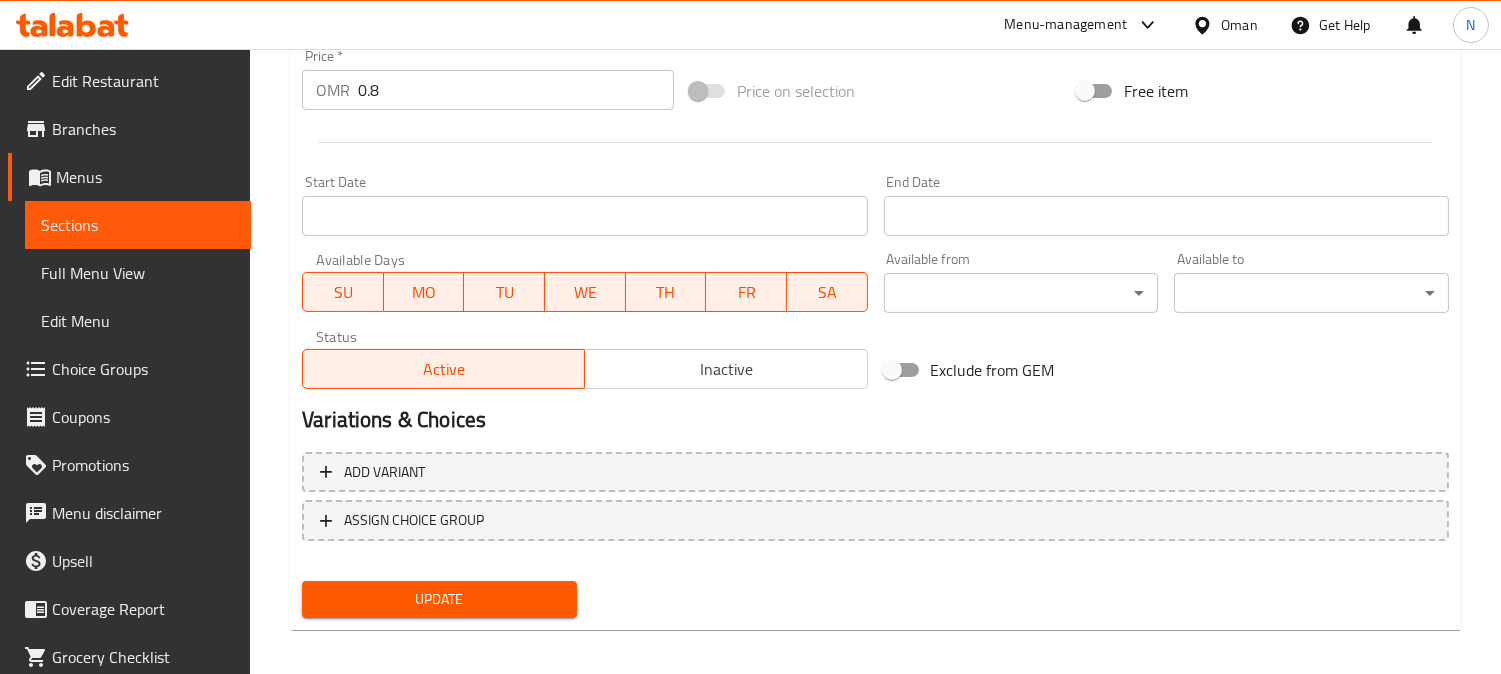 scroll, scrollTop: 764, scrollLeft: 0, axis: vertical 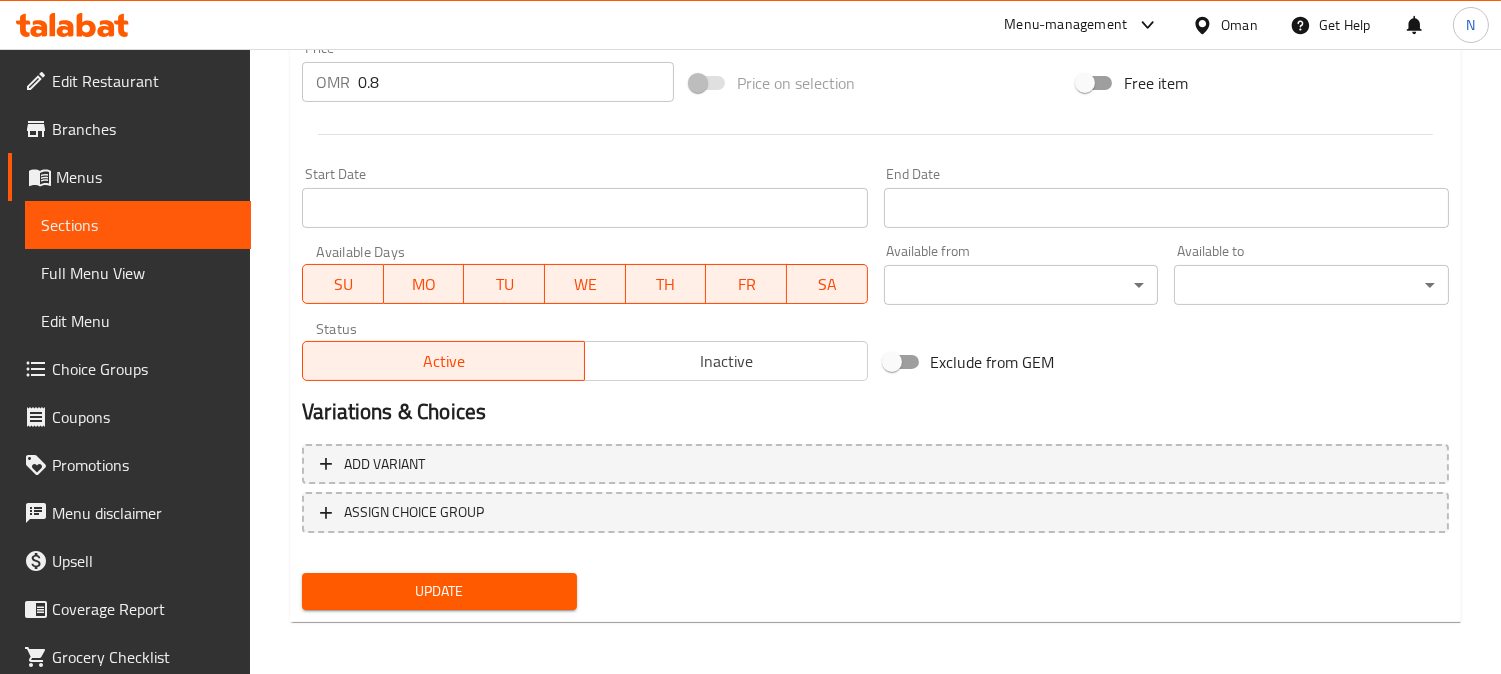 click on "Inactive" at bounding box center [726, 361] 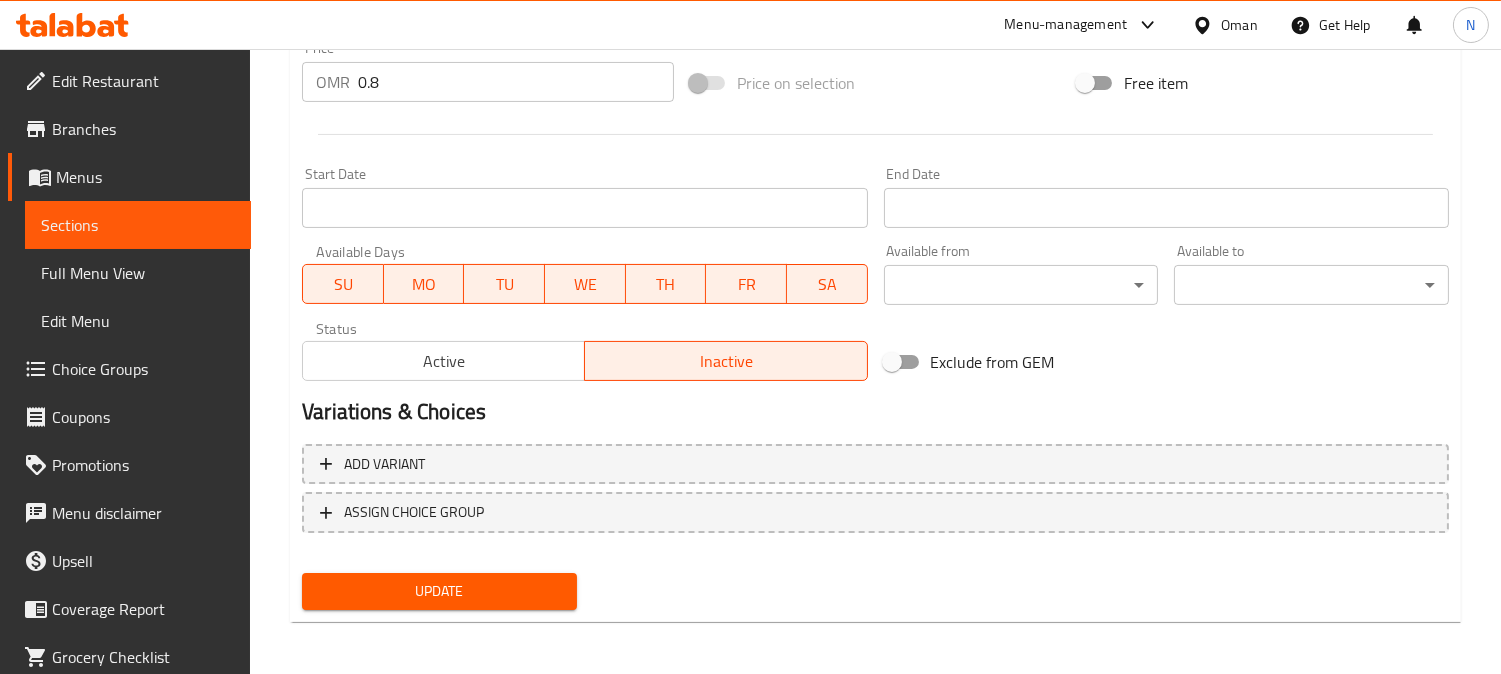 click on "Update" at bounding box center [439, 591] 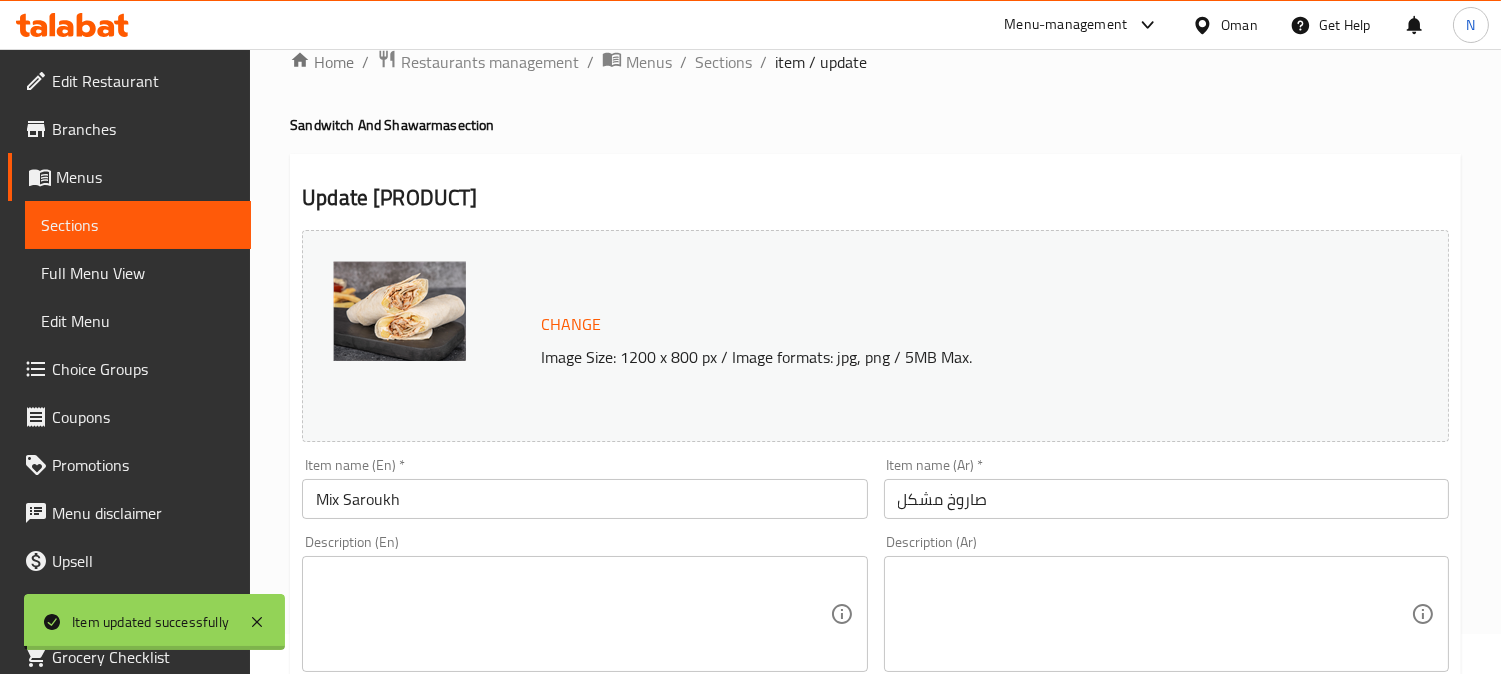 scroll, scrollTop: 0, scrollLeft: 0, axis: both 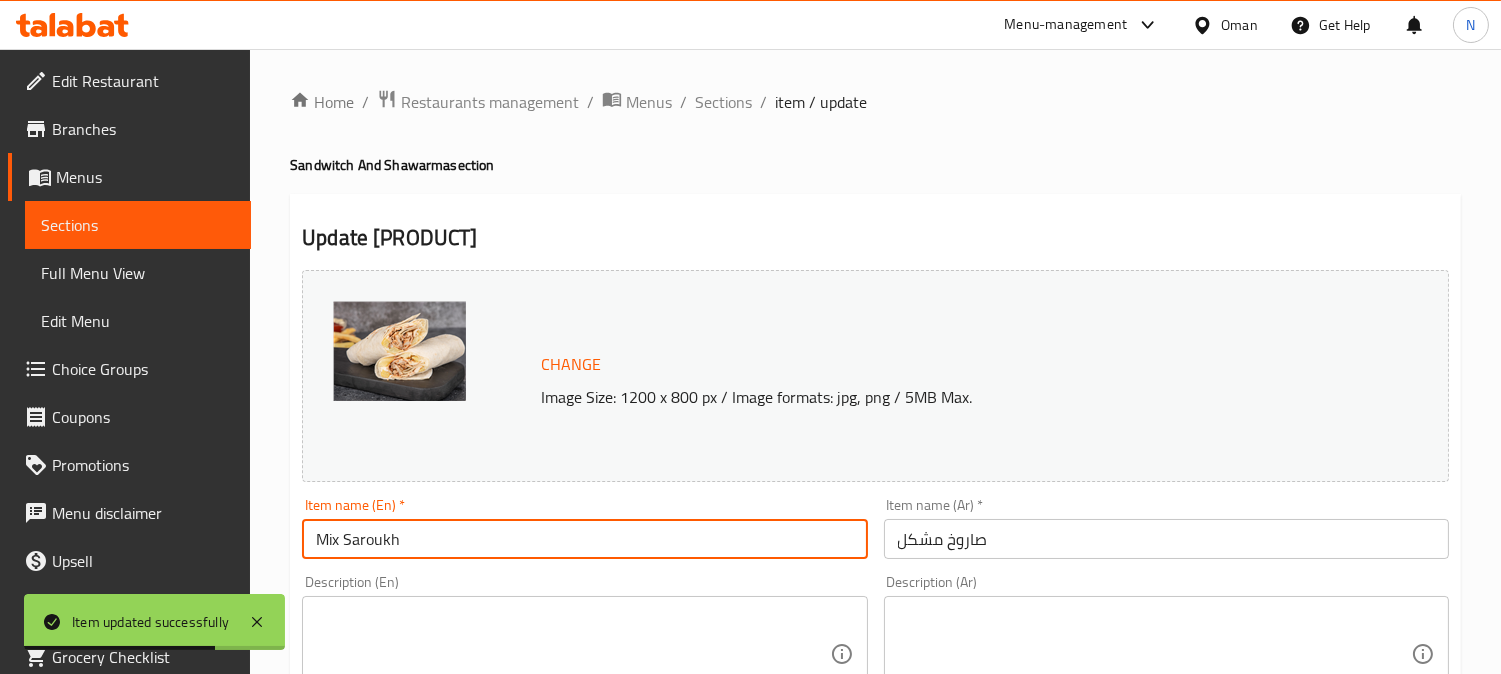 click on "Mix Saroukh" at bounding box center [584, 539] 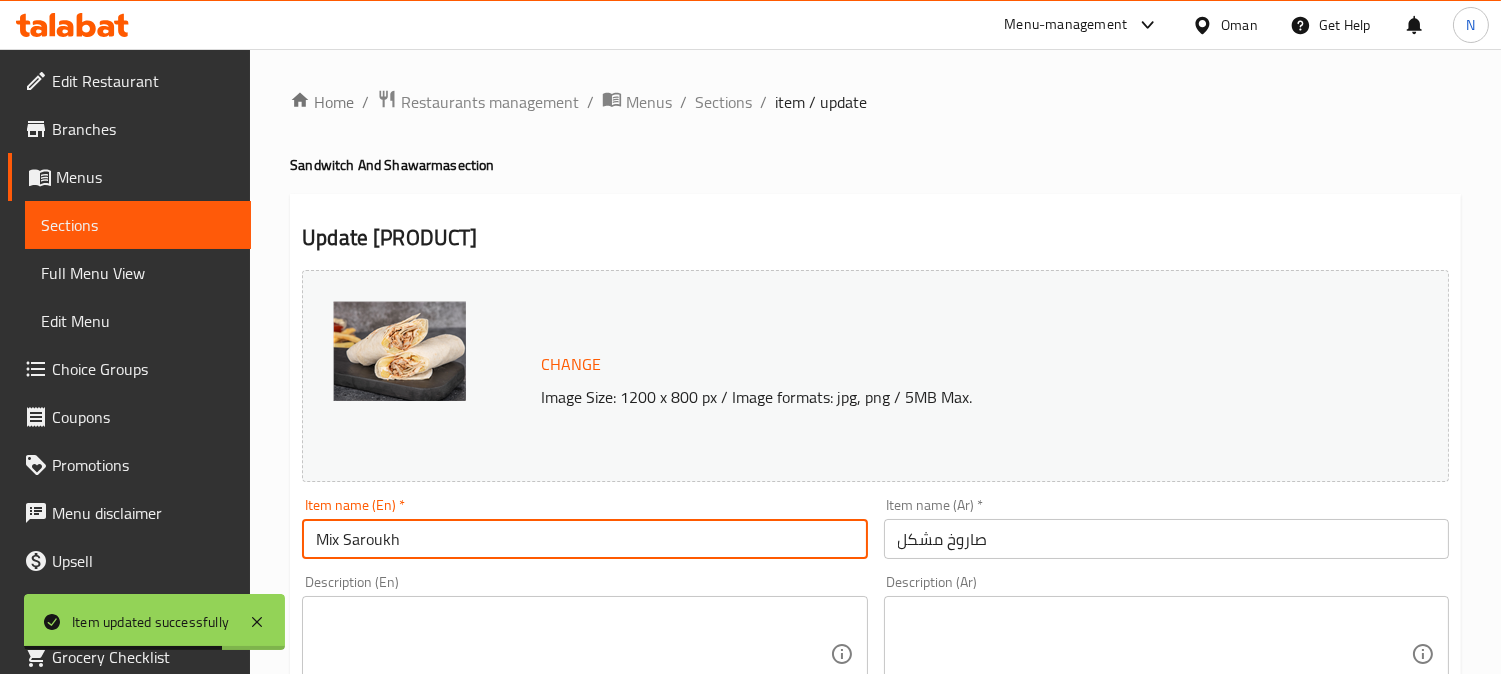 click on "Mix Saroukh" at bounding box center [584, 539] 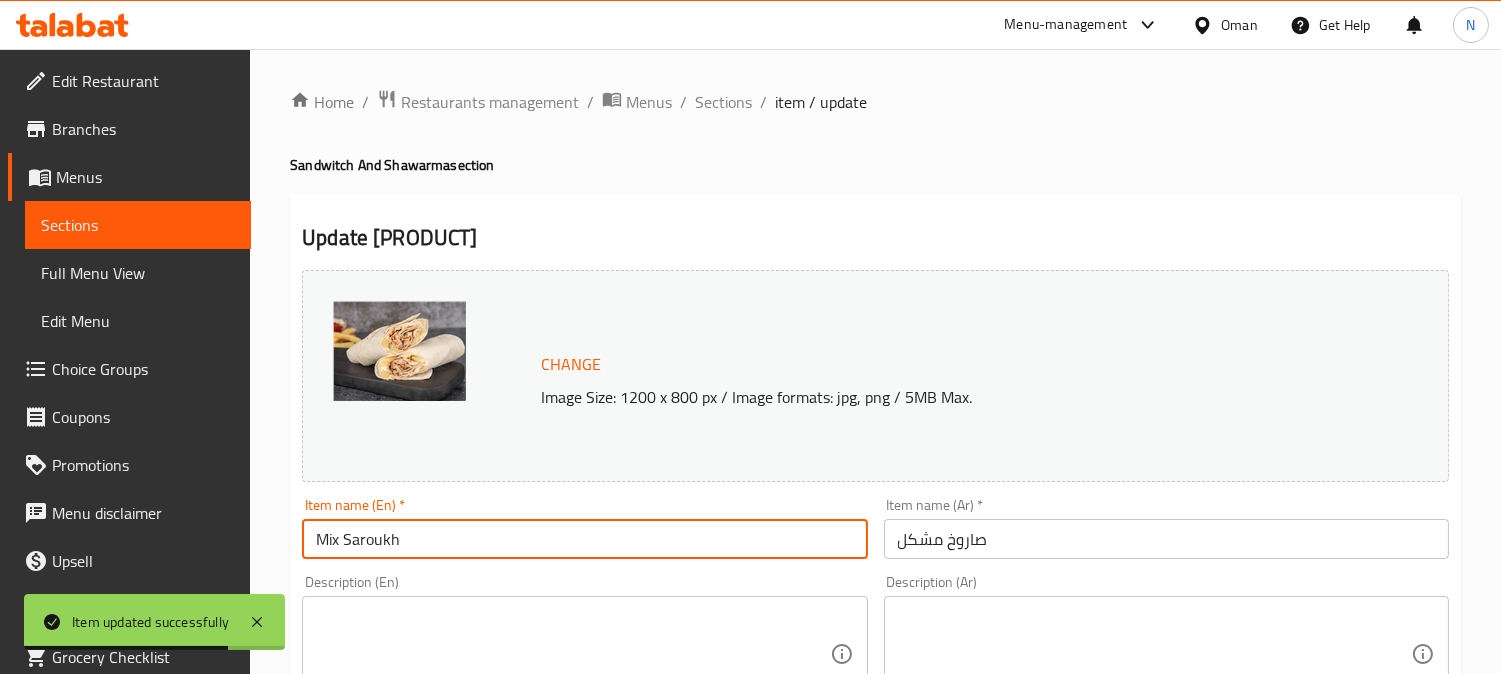paste on "ok" 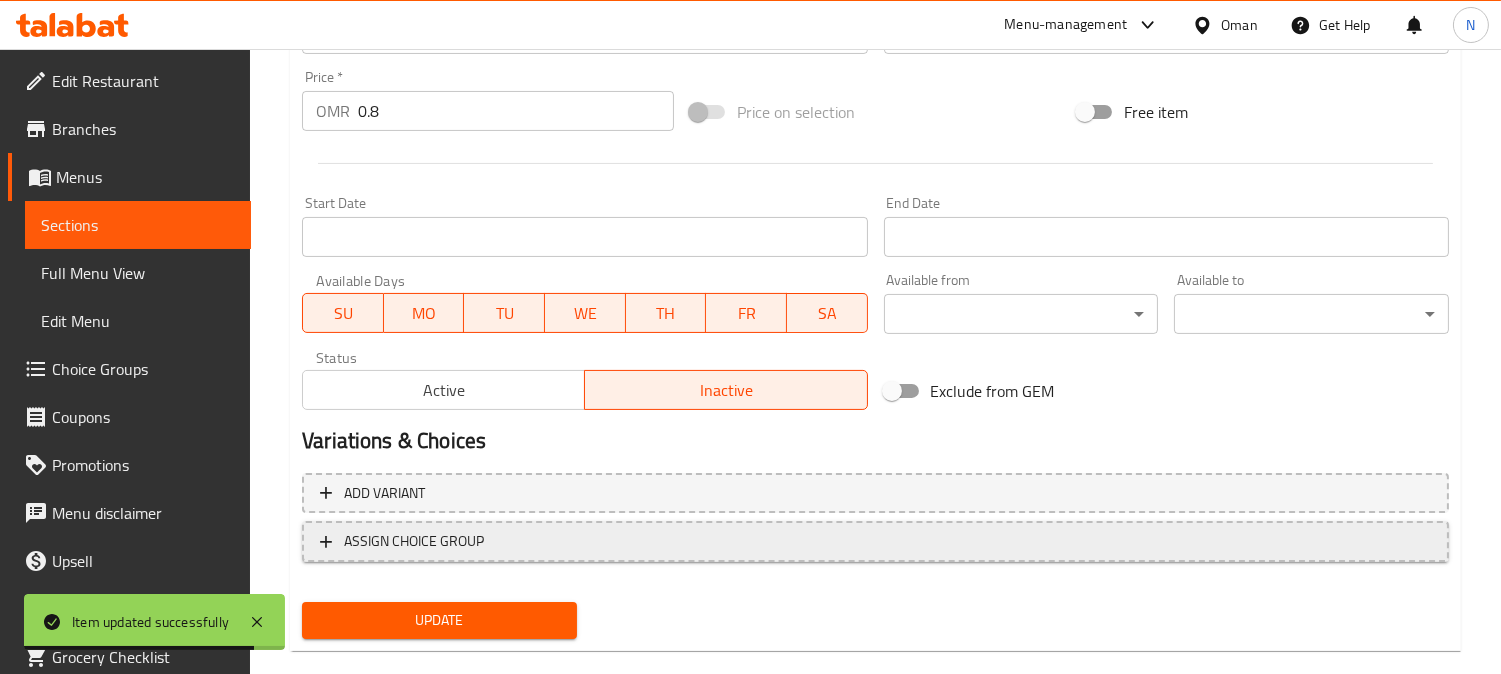 scroll, scrollTop: 764, scrollLeft: 0, axis: vertical 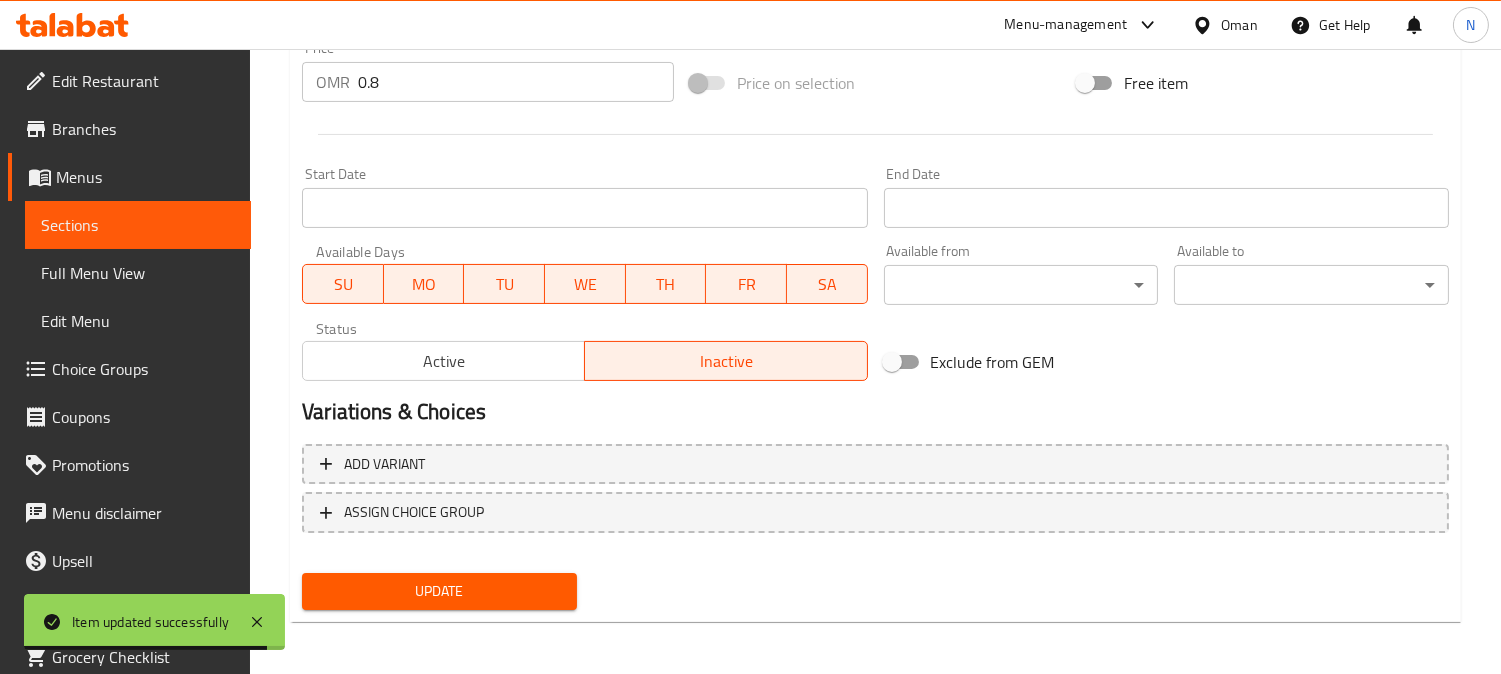 type on "Mix Sarook" 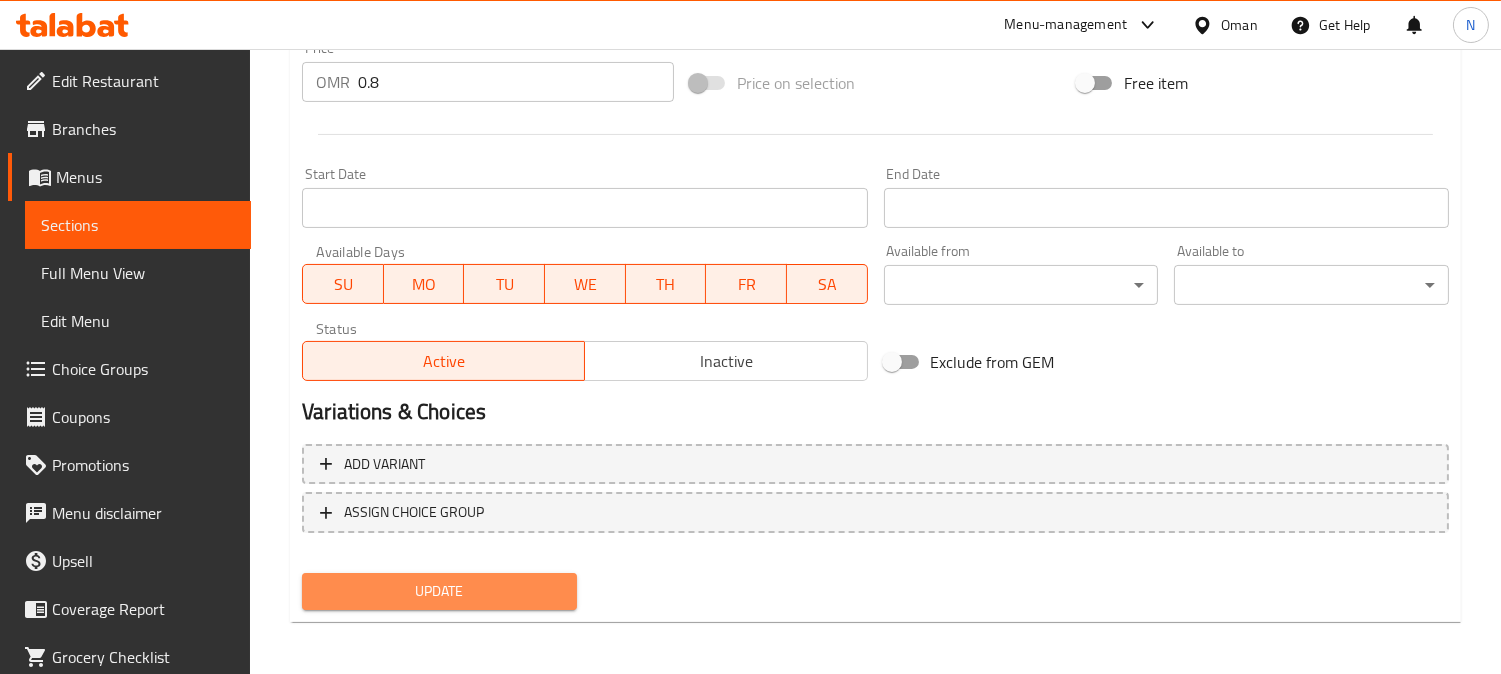 click on "Update" at bounding box center (439, 591) 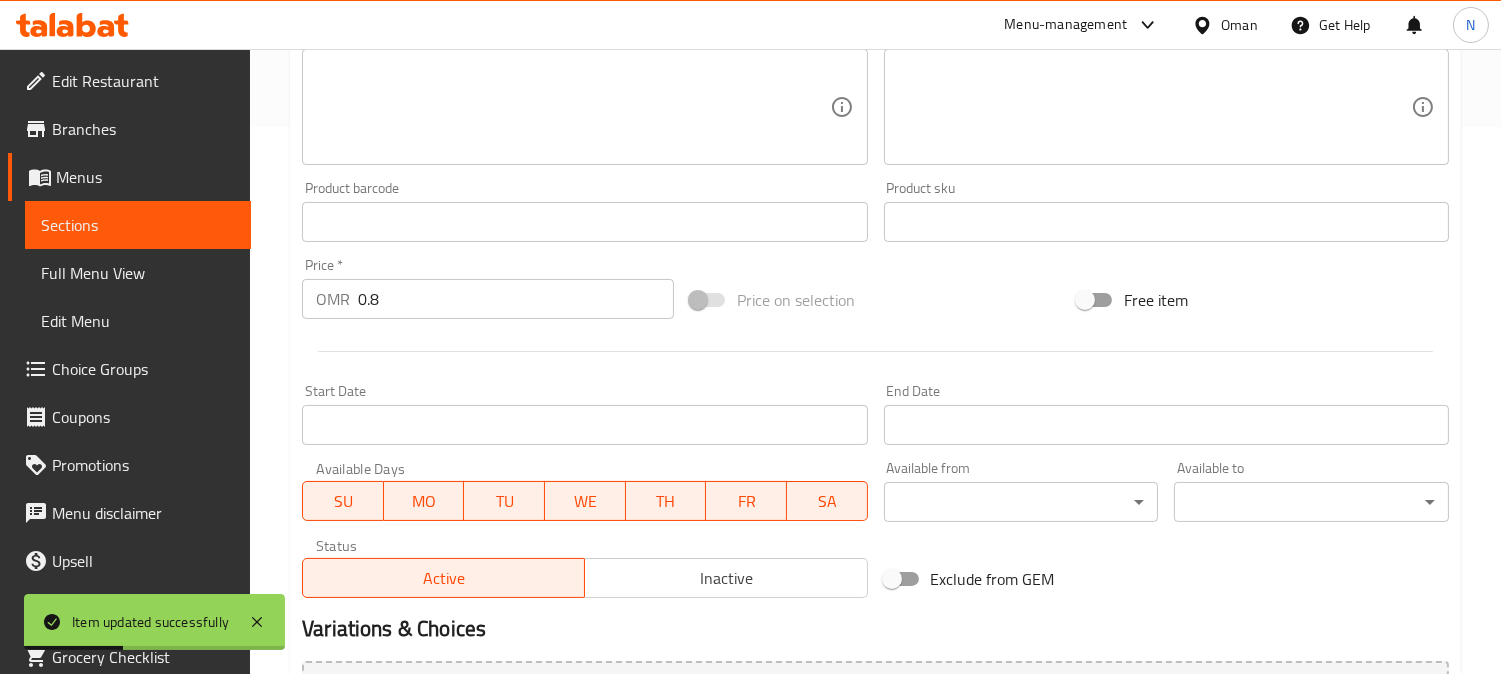 scroll, scrollTop: 666, scrollLeft: 0, axis: vertical 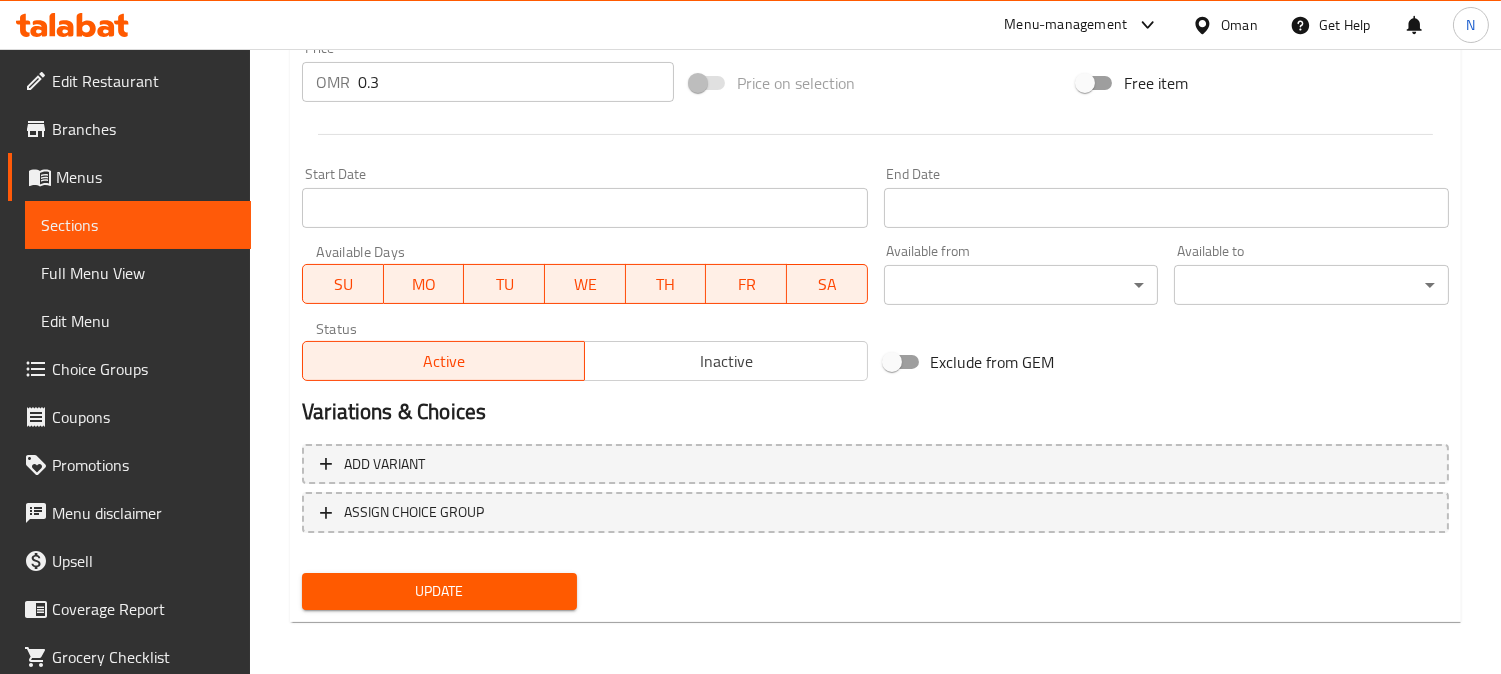 click on "Inactive" at bounding box center (726, 361) 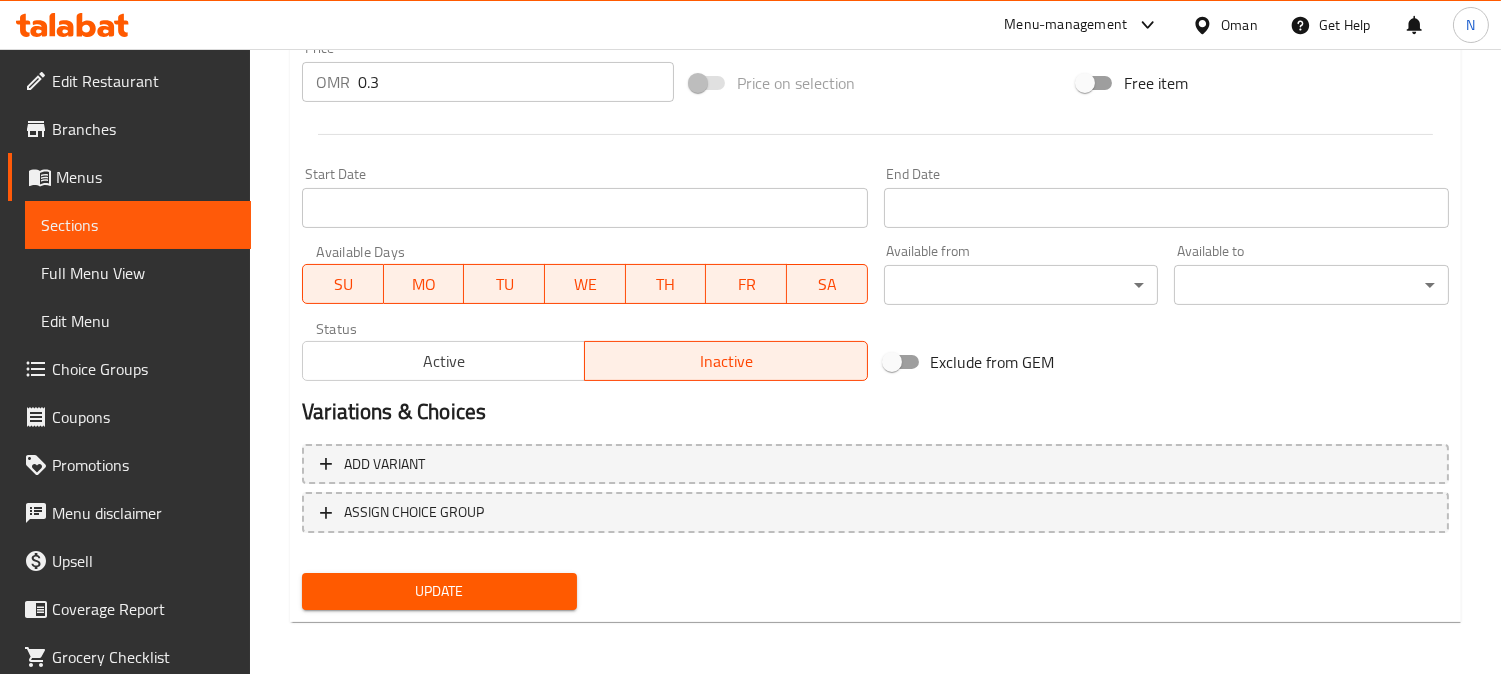click on "Update" at bounding box center (439, 591) 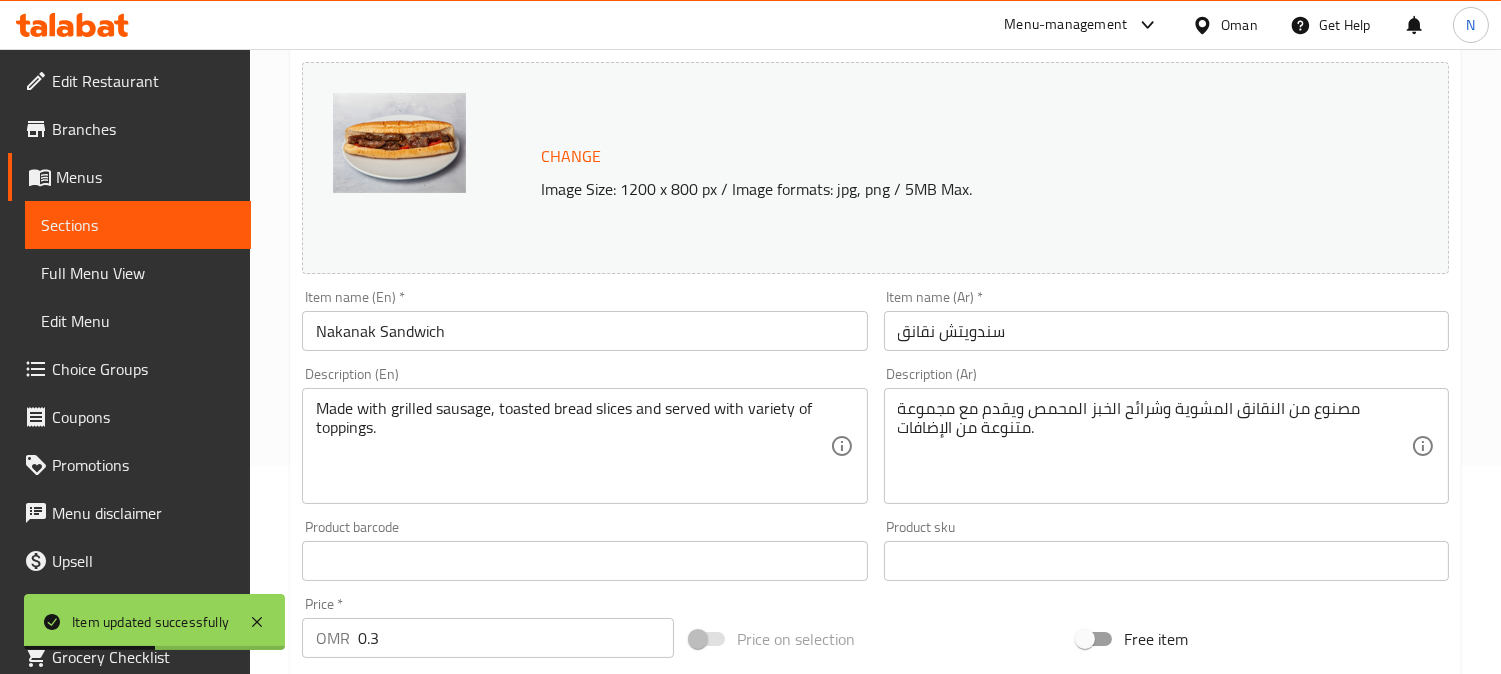 scroll, scrollTop: 97, scrollLeft: 0, axis: vertical 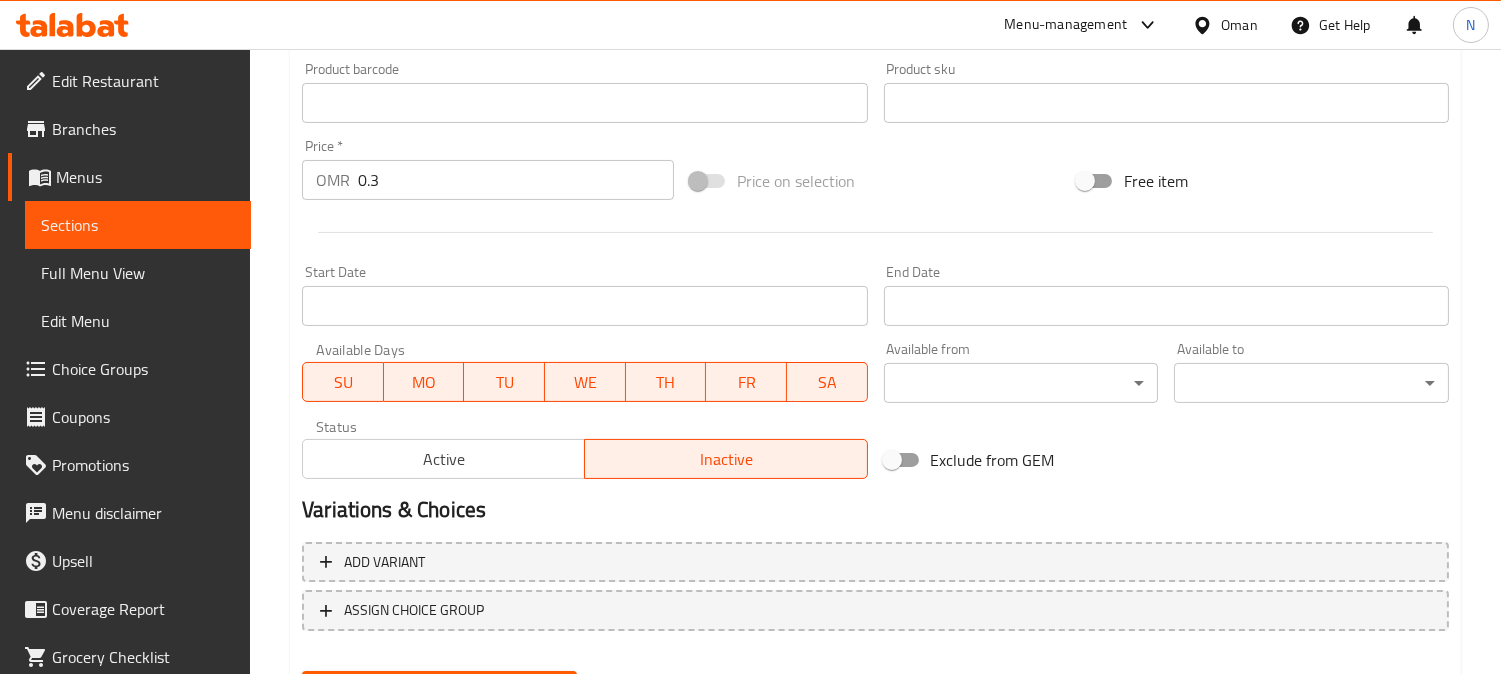 click on "Active" at bounding box center [444, 459] 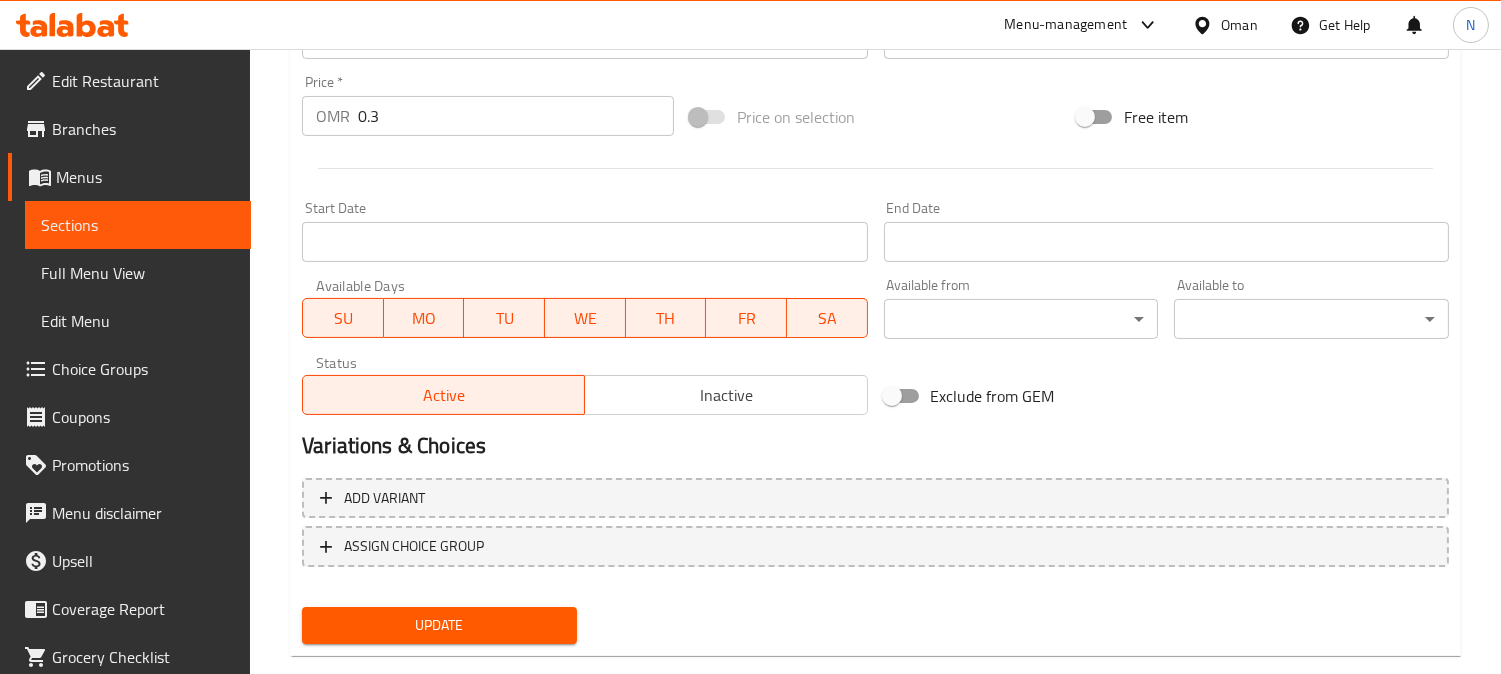 scroll, scrollTop: 764, scrollLeft: 0, axis: vertical 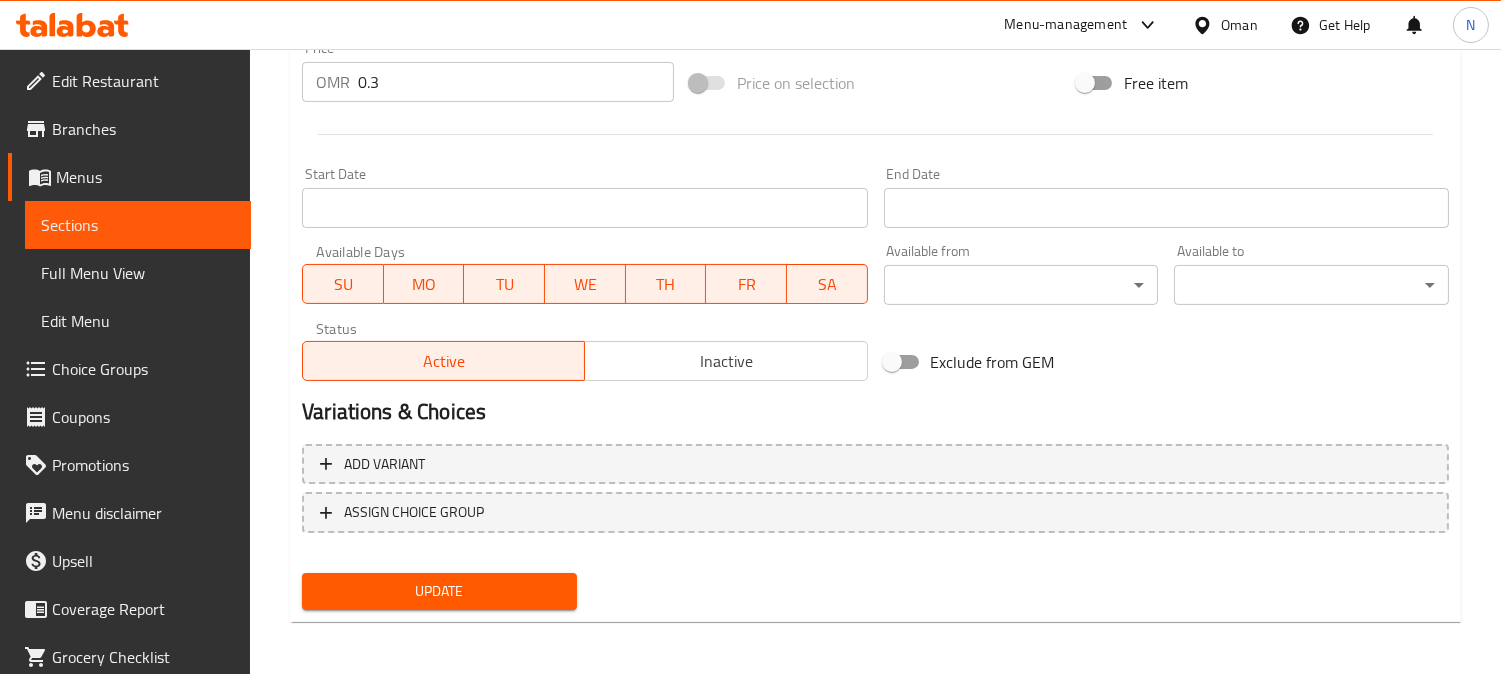 click on "Update" at bounding box center (439, 591) 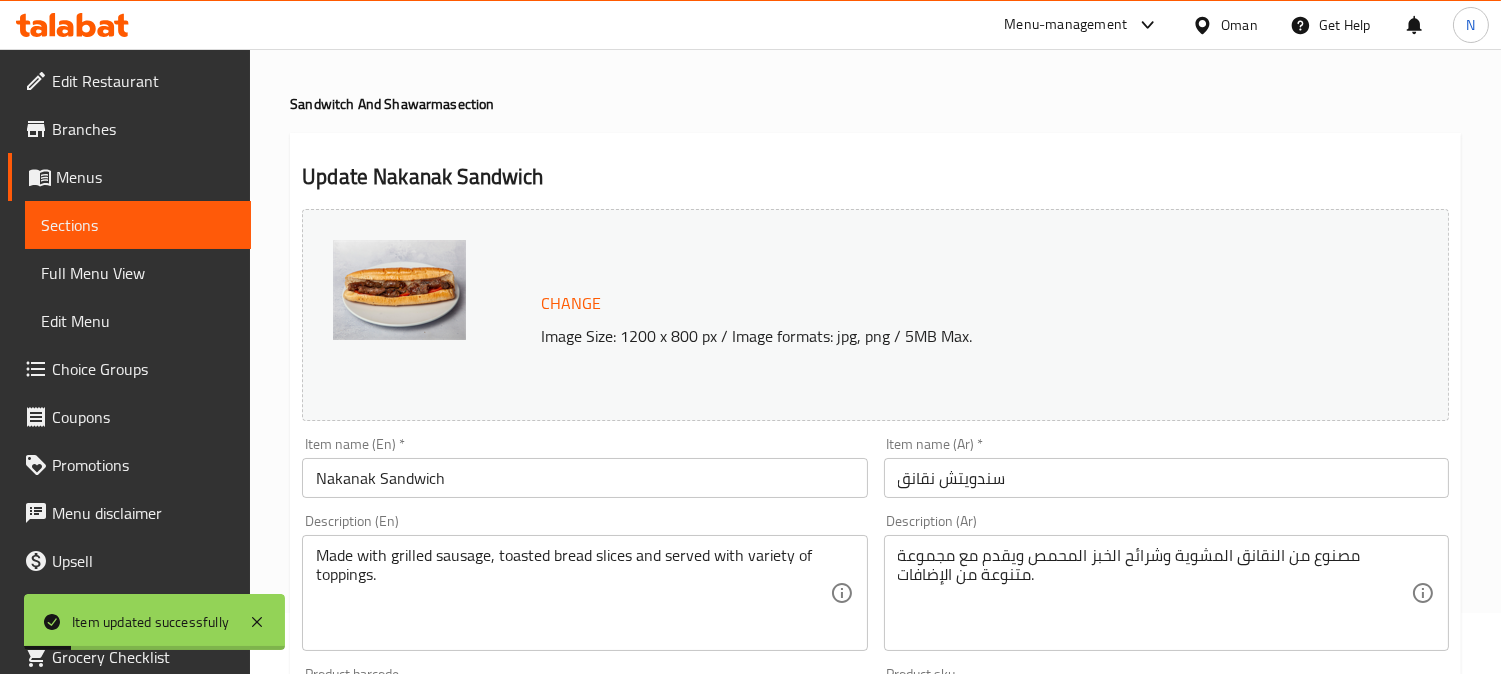 scroll, scrollTop: 0, scrollLeft: 0, axis: both 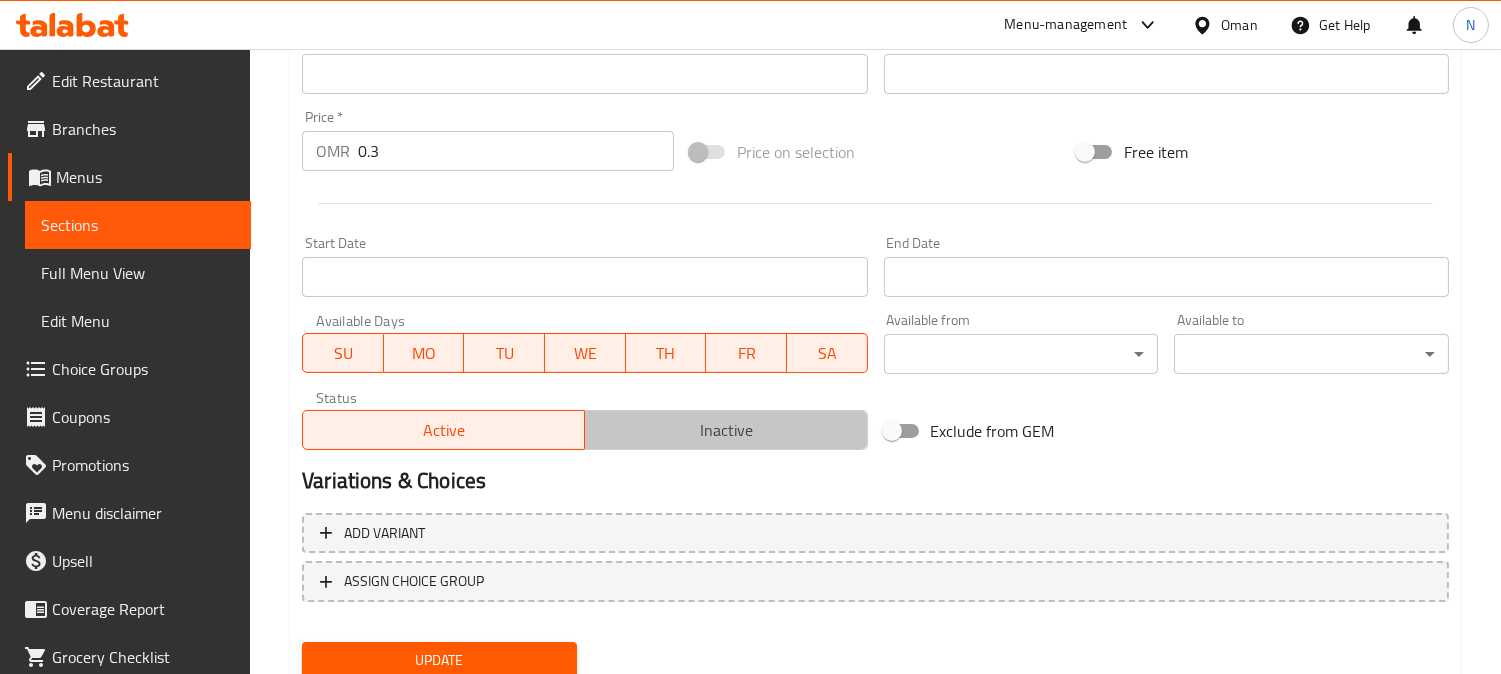 click on "Inactive" at bounding box center [726, 430] 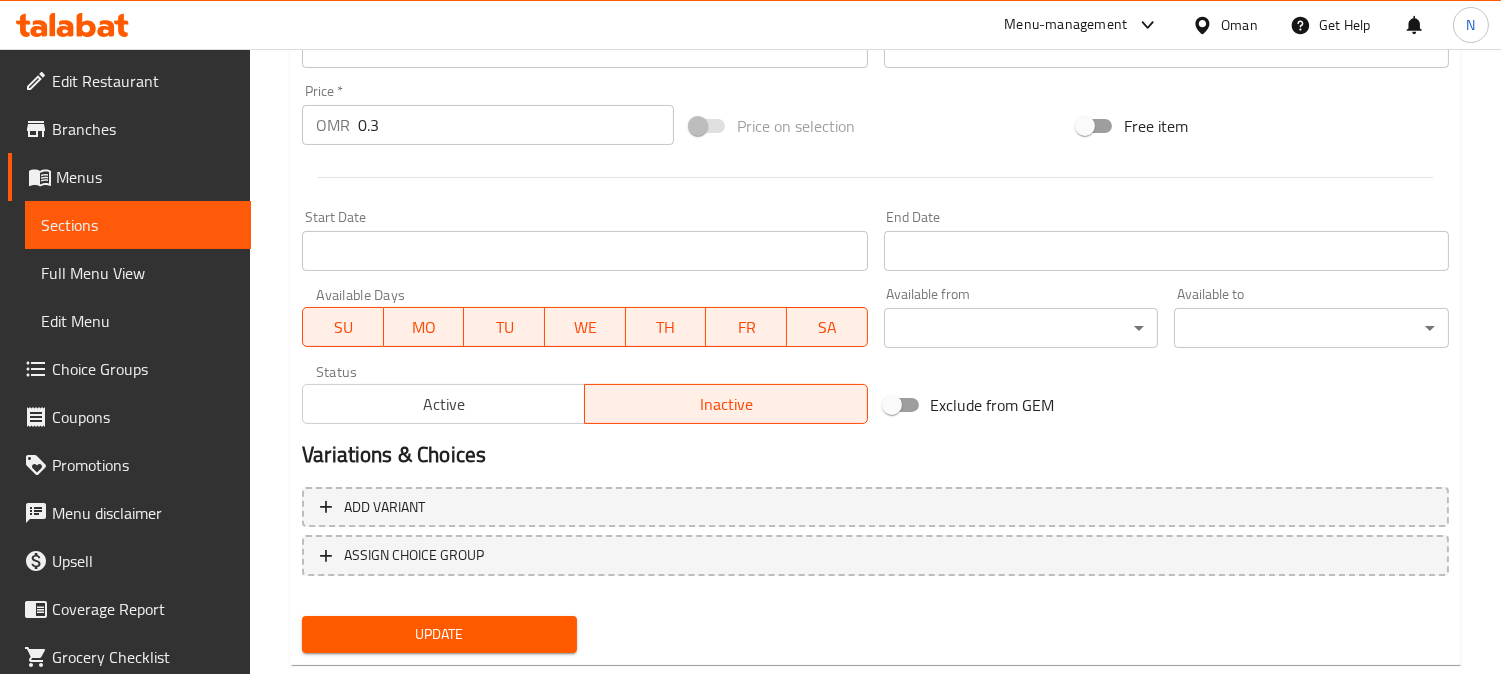 scroll, scrollTop: 735, scrollLeft: 0, axis: vertical 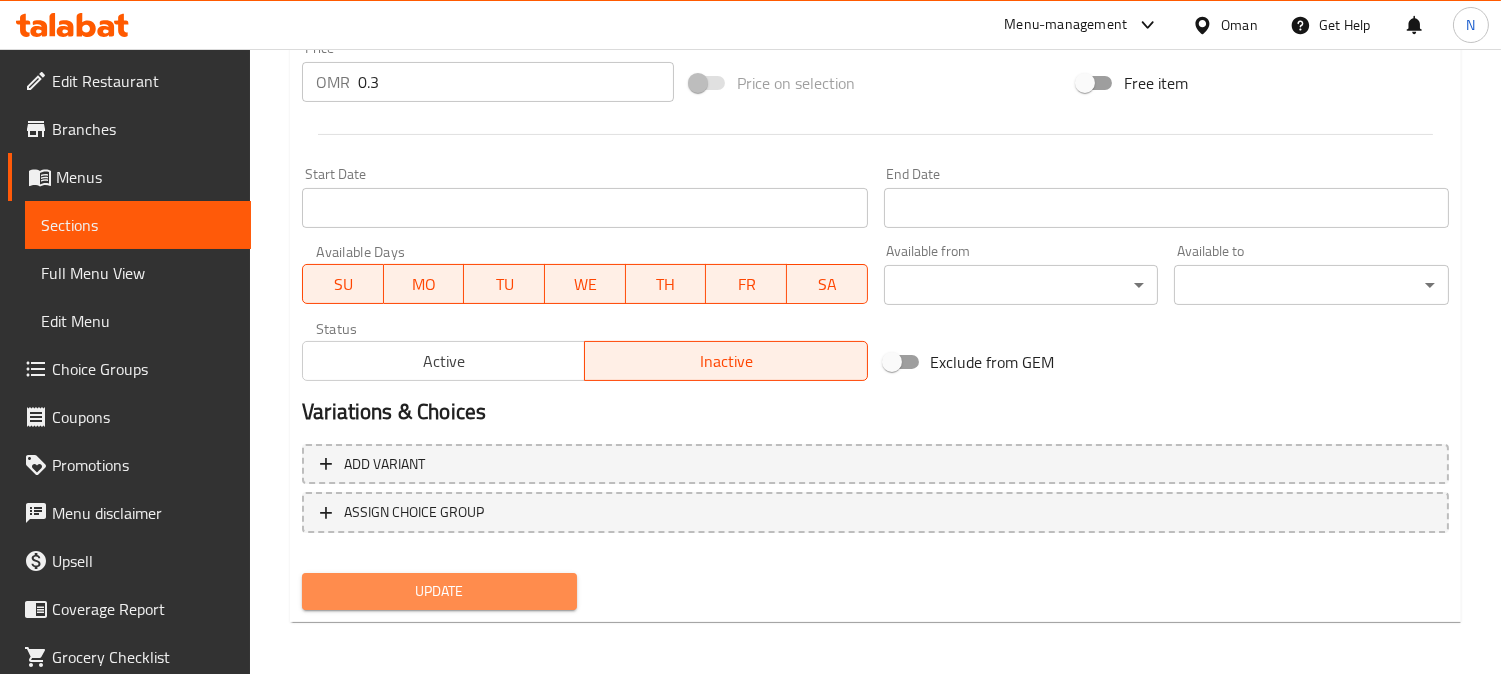 click on "Update" at bounding box center [439, 591] 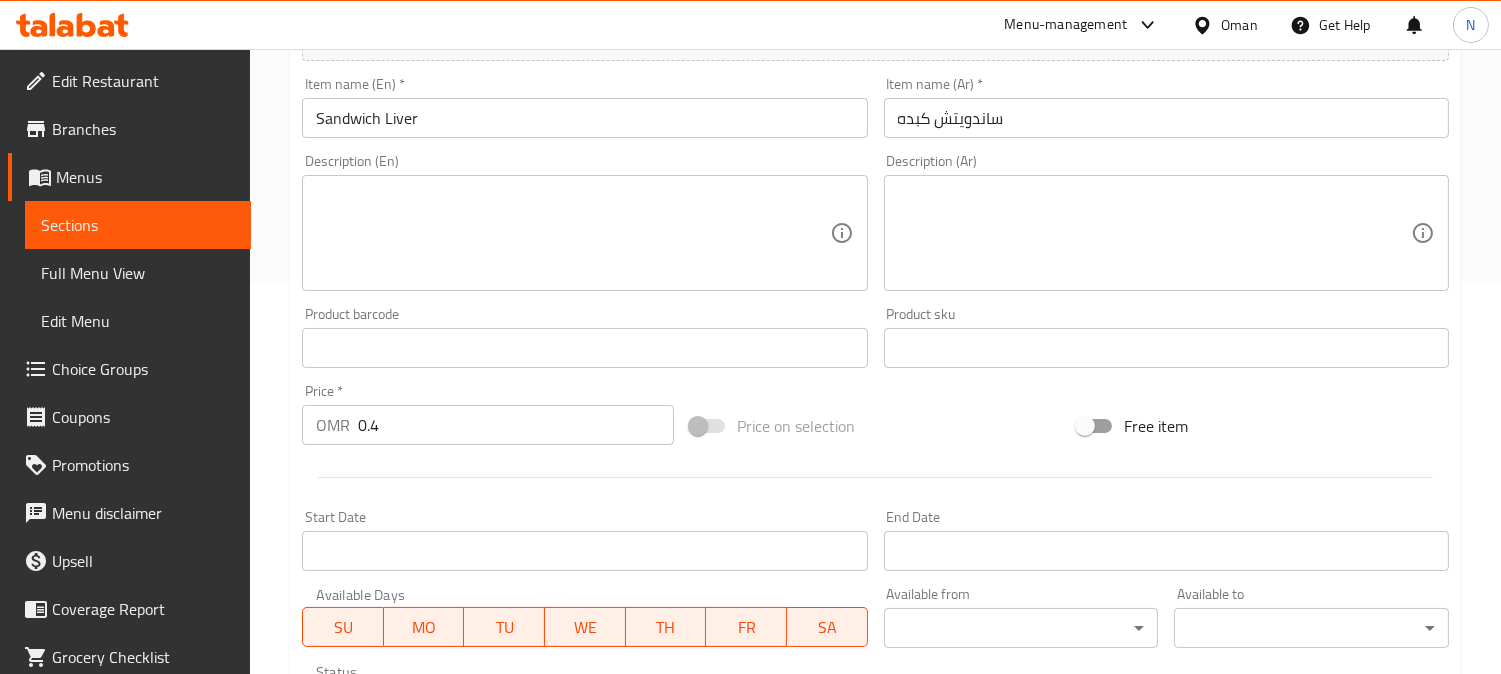 scroll, scrollTop: 555, scrollLeft: 0, axis: vertical 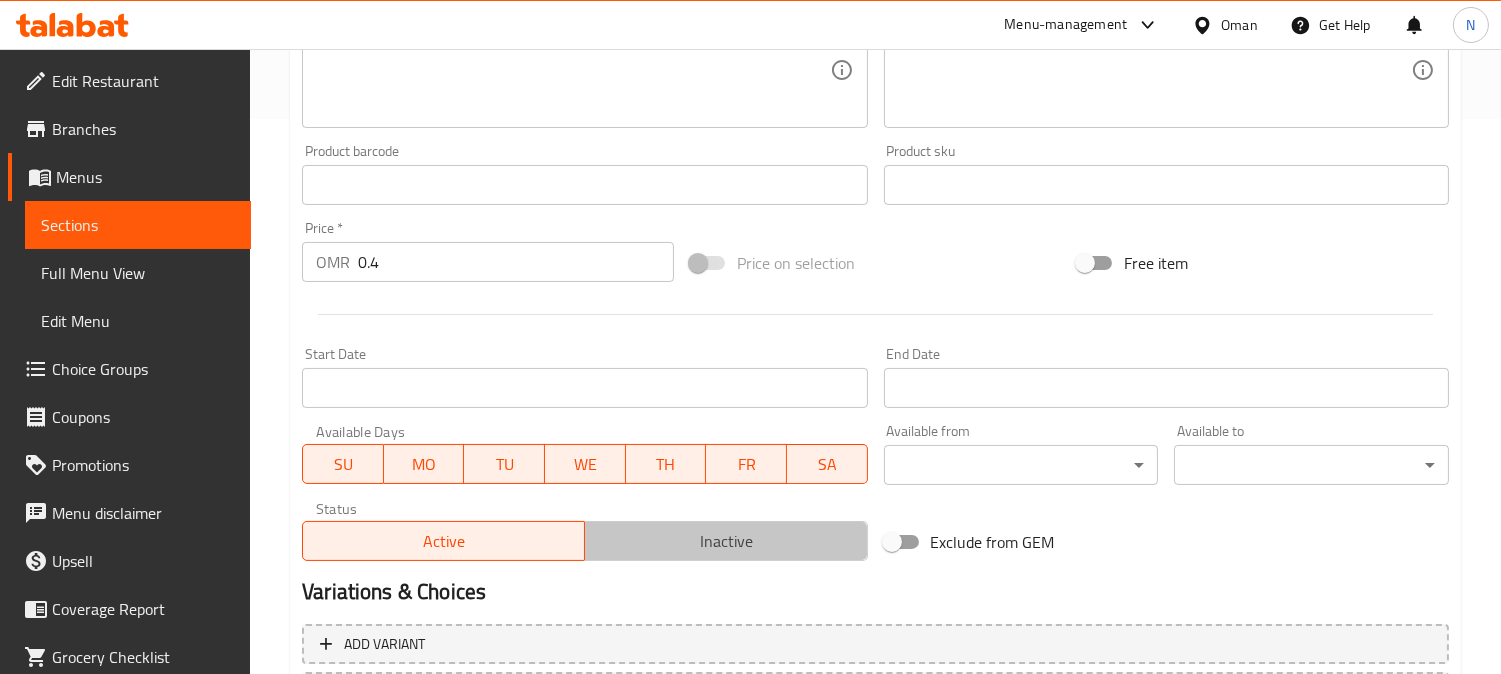 click on "Inactive" at bounding box center (726, 541) 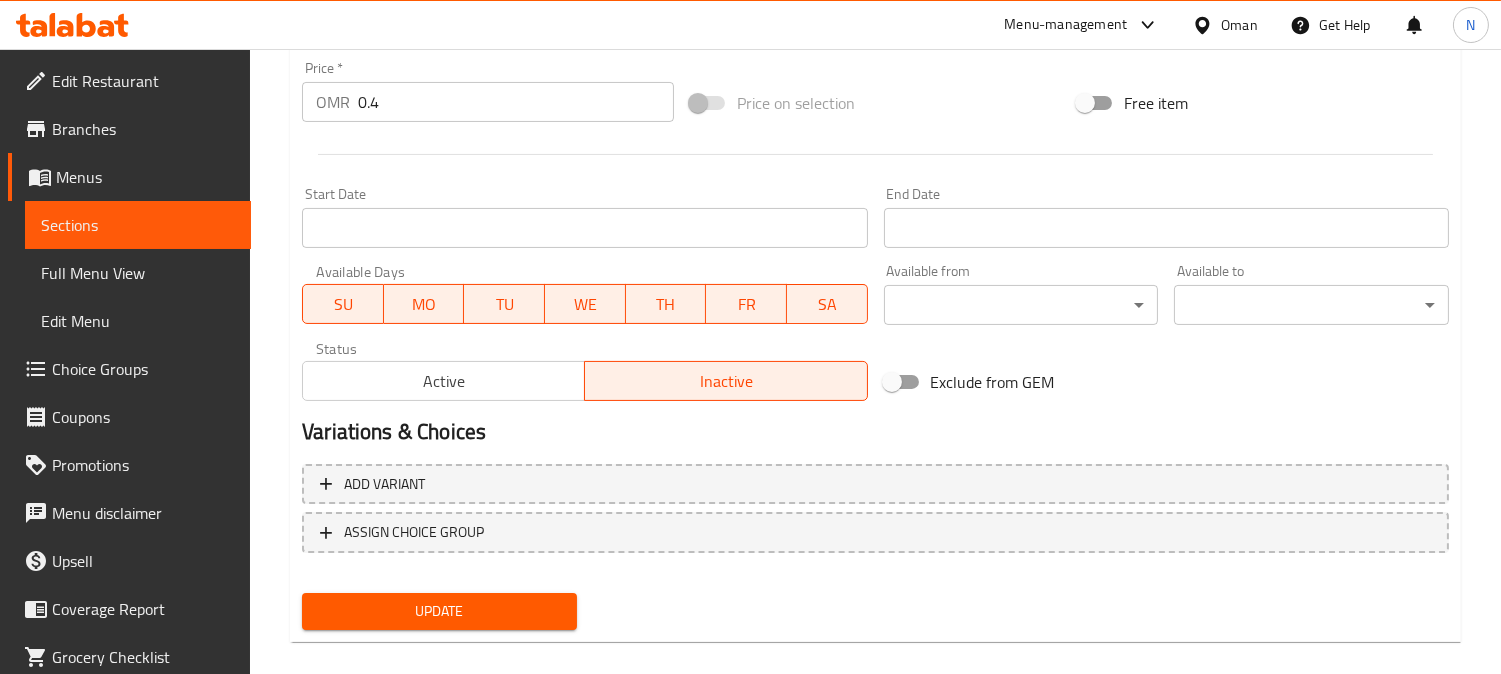 scroll, scrollTop: 735, scrollLeft: 0, axis: vertical 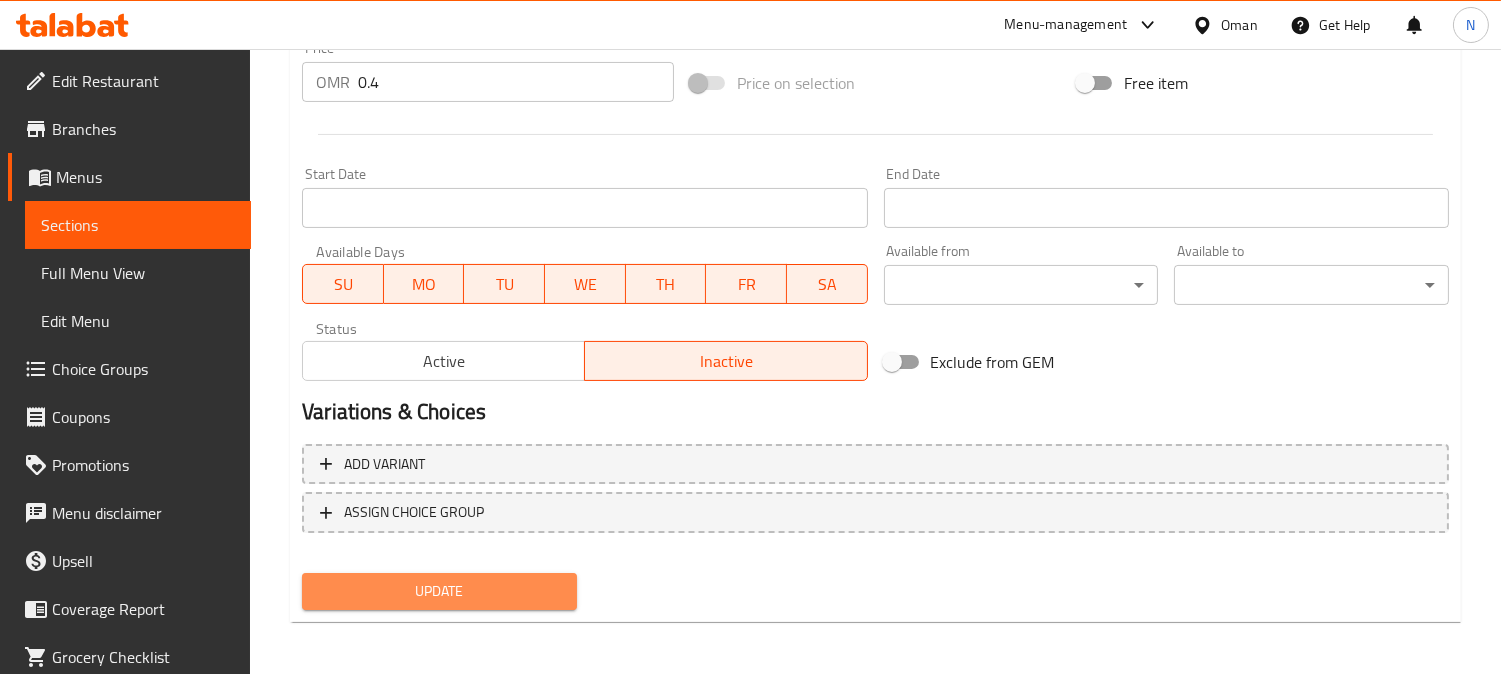 click on "Update" at bounding box center (439, 591) 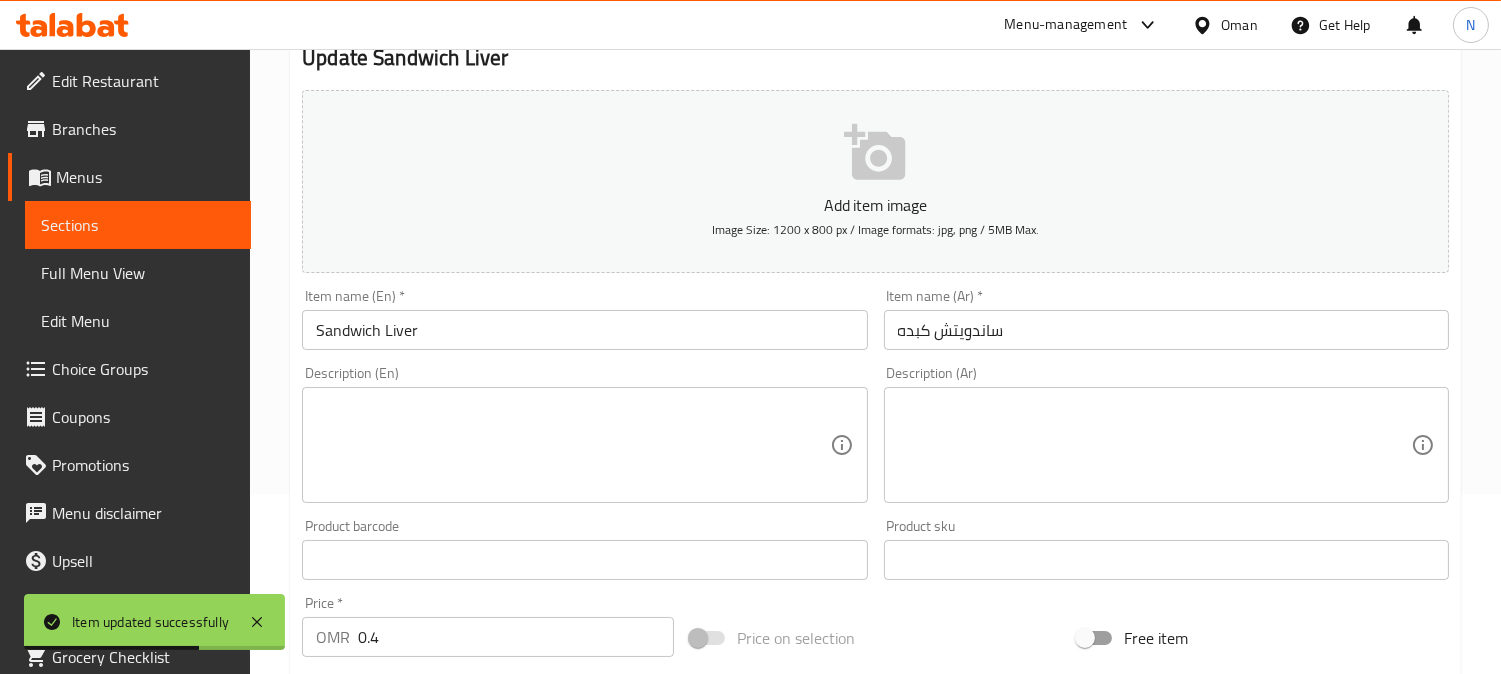 scroll, scrollTop: 0, scrollLeft: 0, axis: both 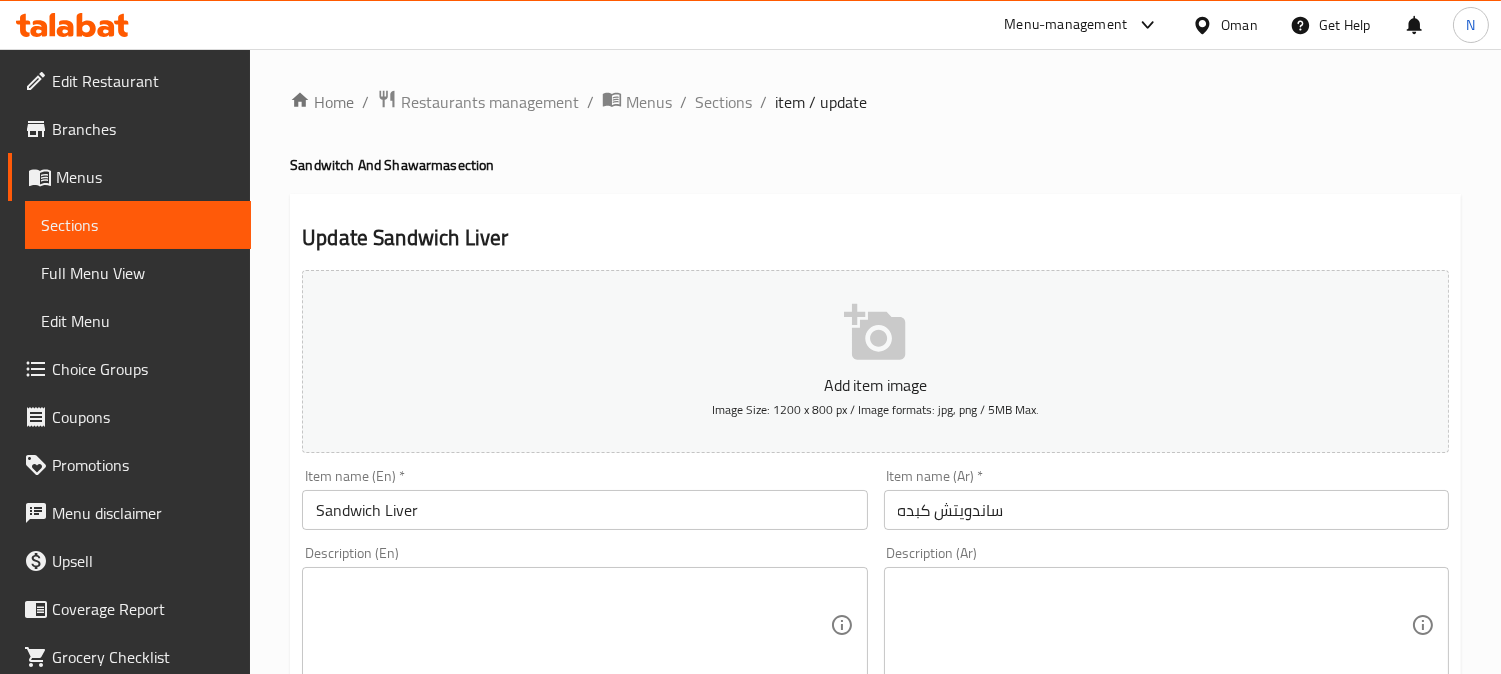 click on "ساندويتش كبده" at bounding box center (1166, 510) 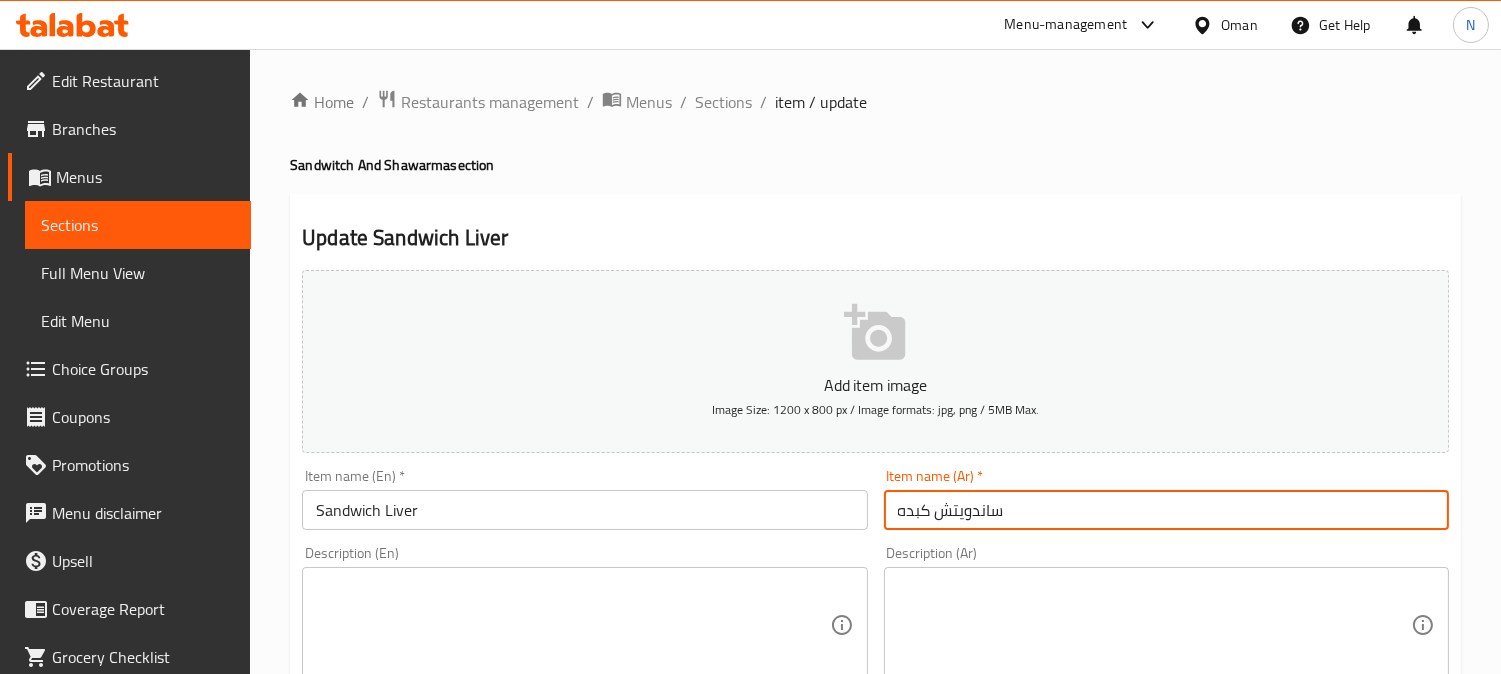click on "ساندويتش كبده" at bounding box center [1166, 510] 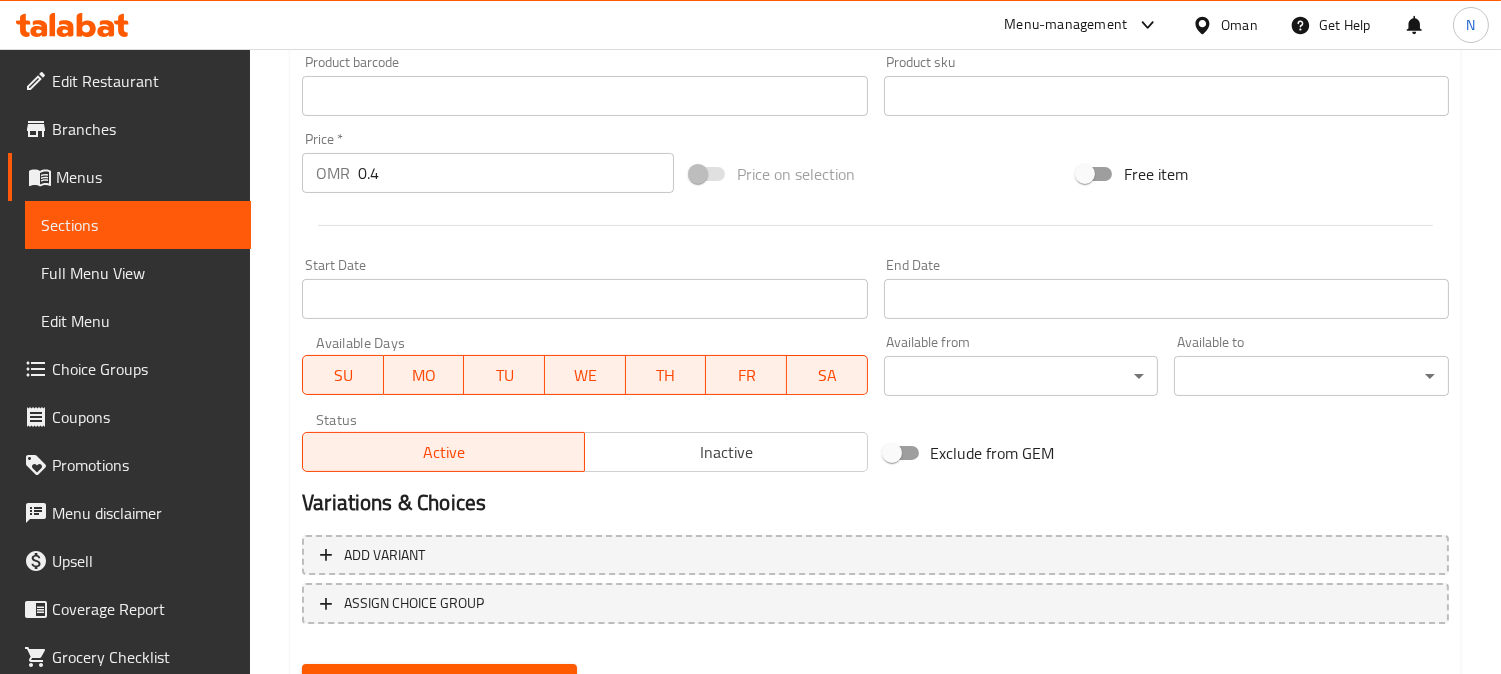 scroll, scrollTop: 735, scrollLeft: 0, axis: vertical 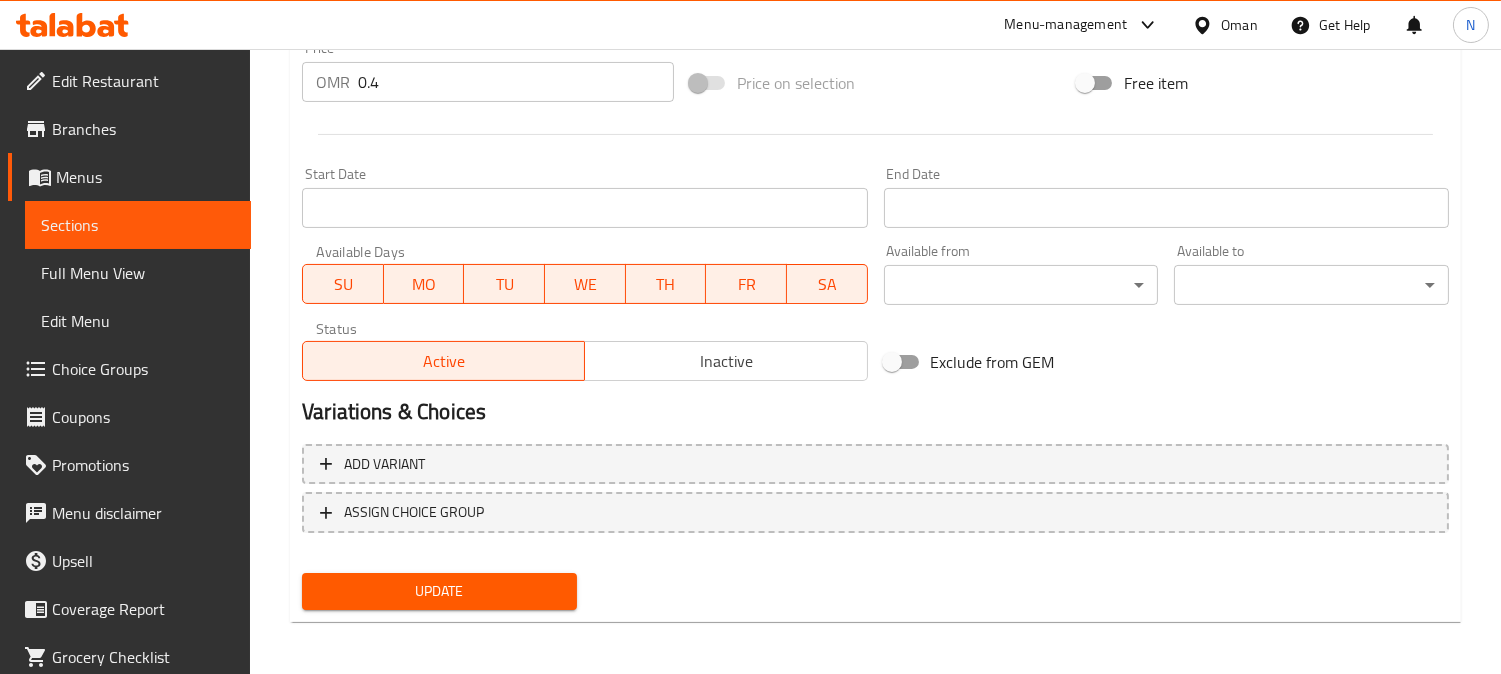 type on "سندويتش كبدة" 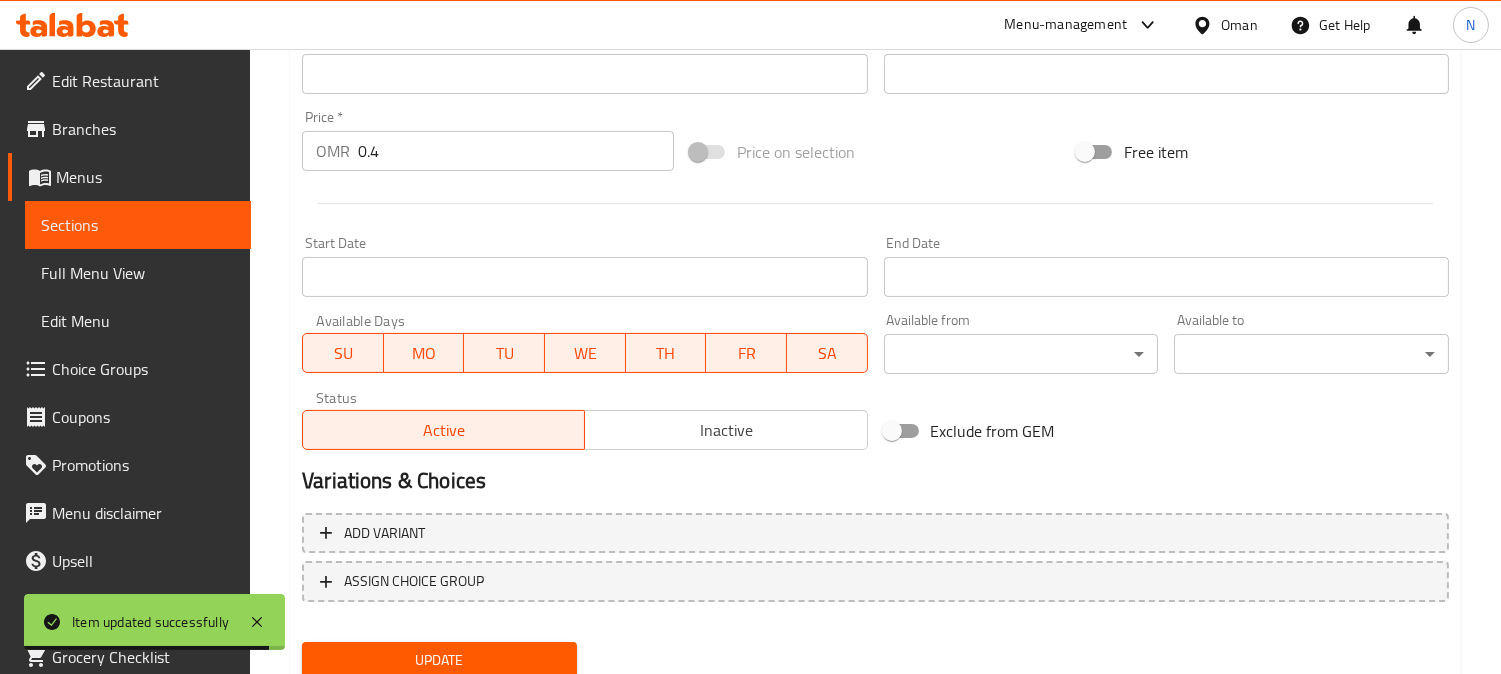 scroll, scrollTop: 735, scrollLeft: 0, axis: vertical 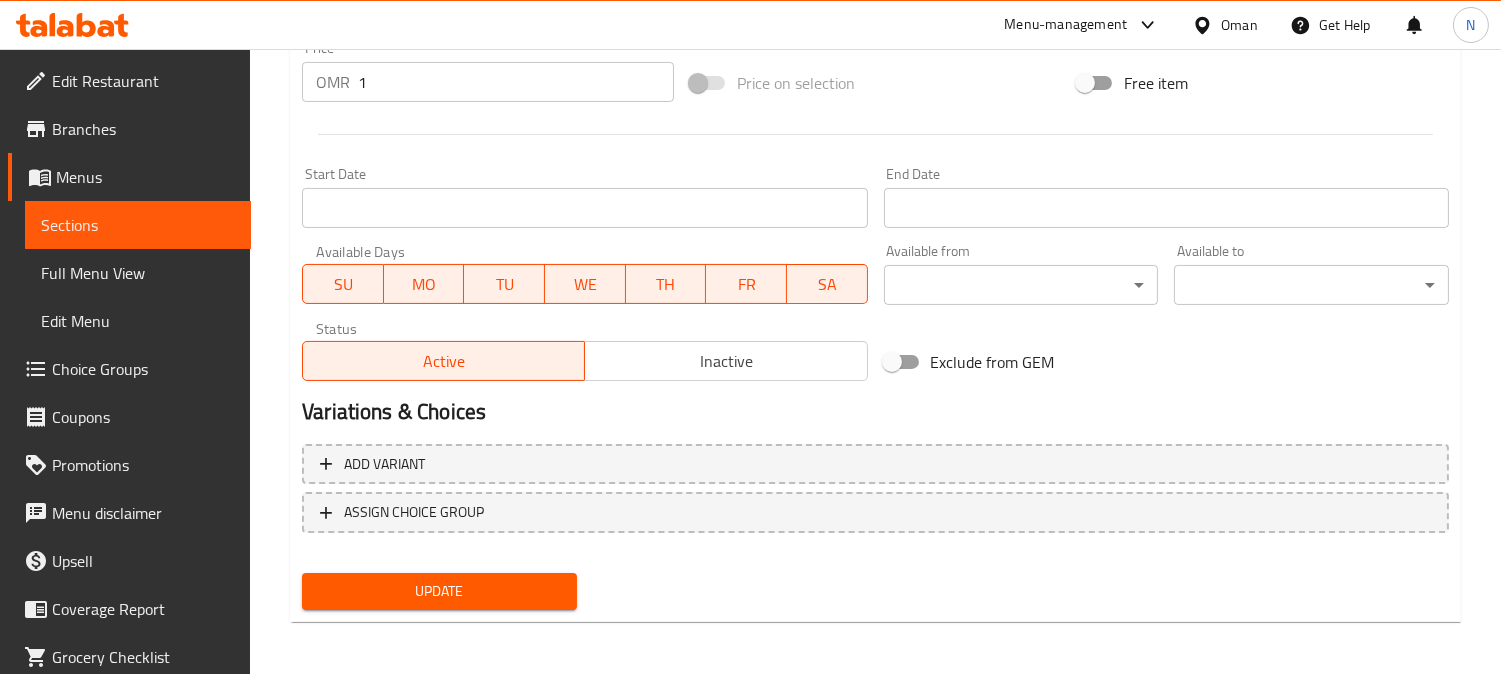 click on "Inactive" at bounding box center (726, 361) 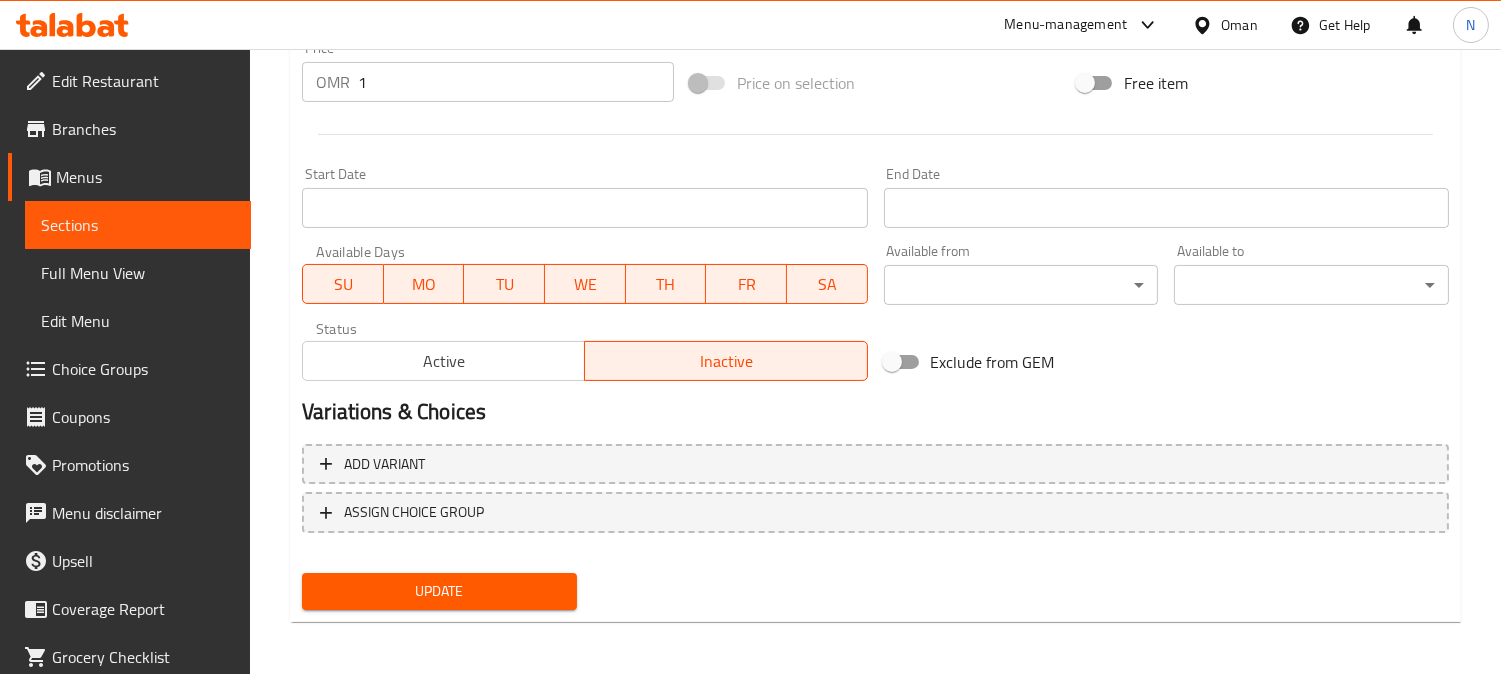 click on "Update" at bounding box center [439, 591] 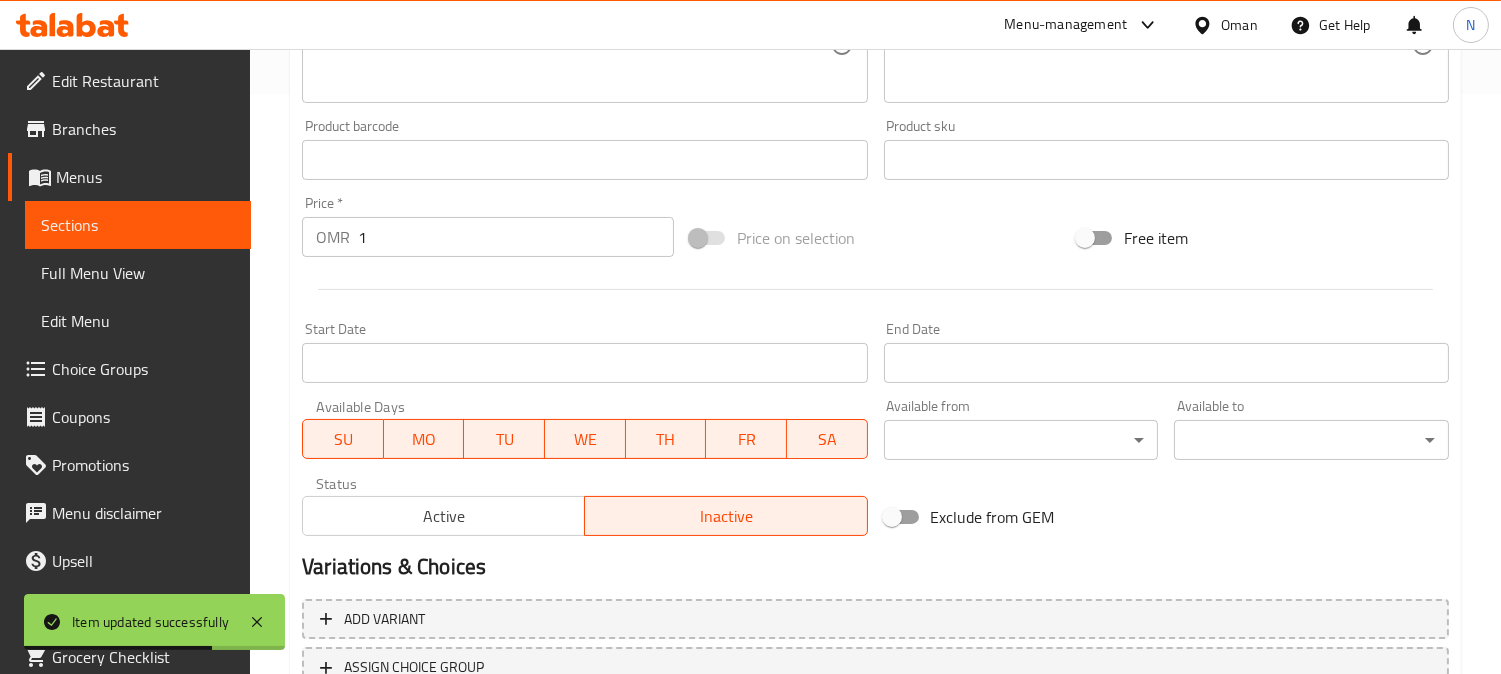 scroll, scrollTop: 291, scrollLeft: 0, axis: vertical 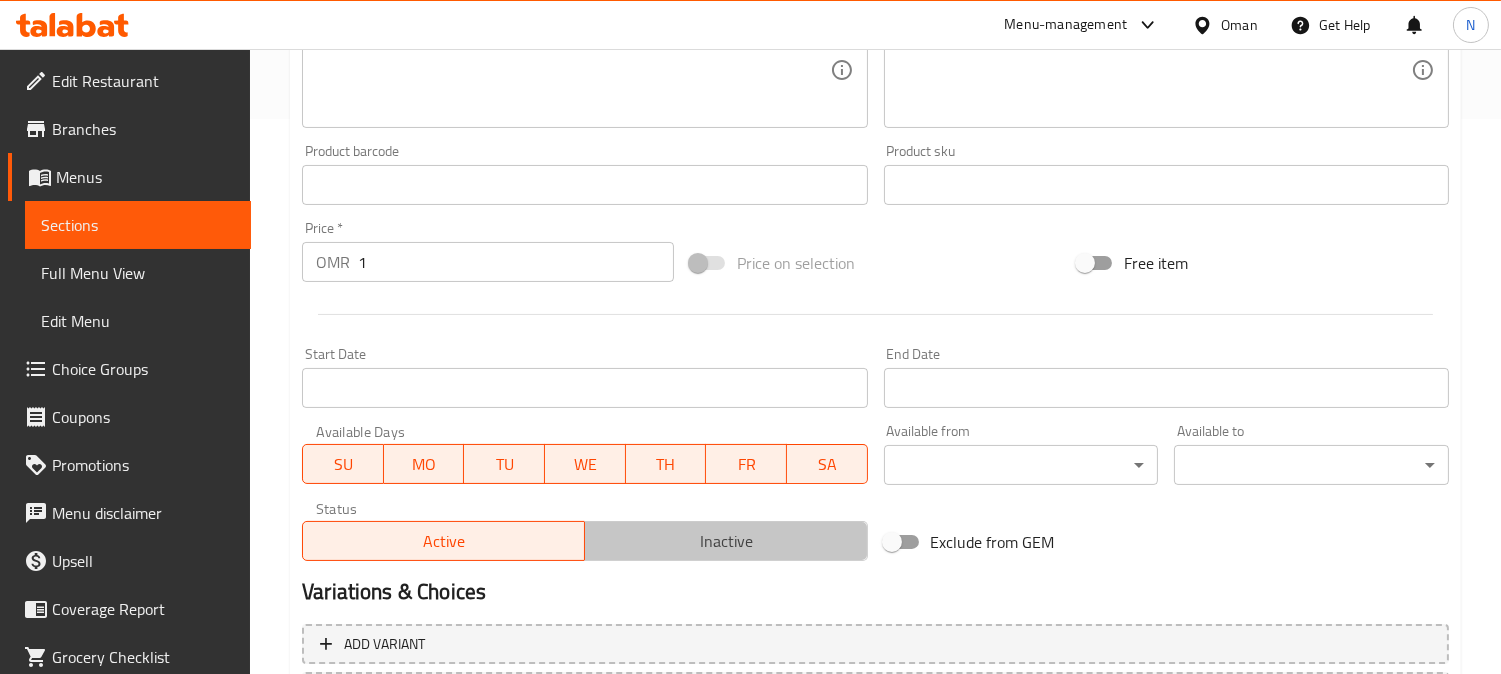 click on "Inactive" at bounding box center [726, 541] 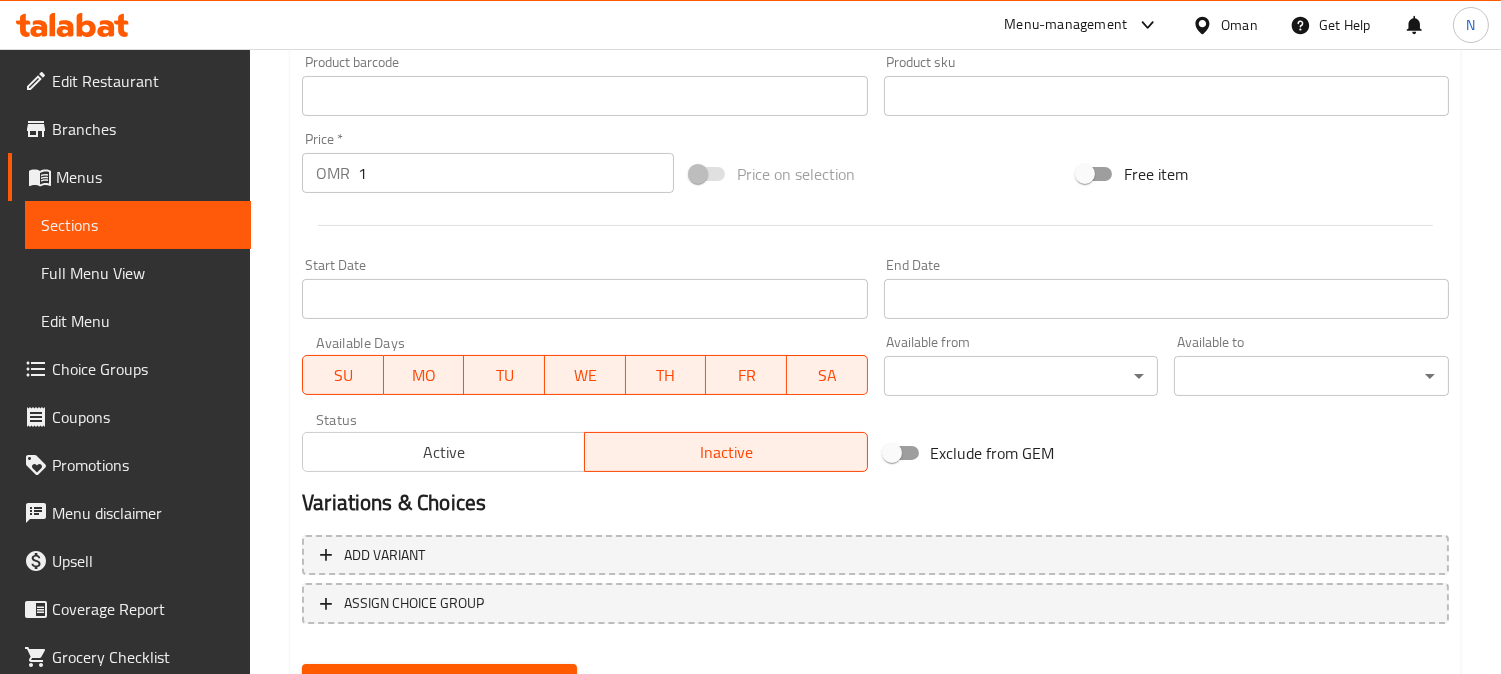 scroll, scrollTop: 735, scrollLeft: 0, axis: vertical 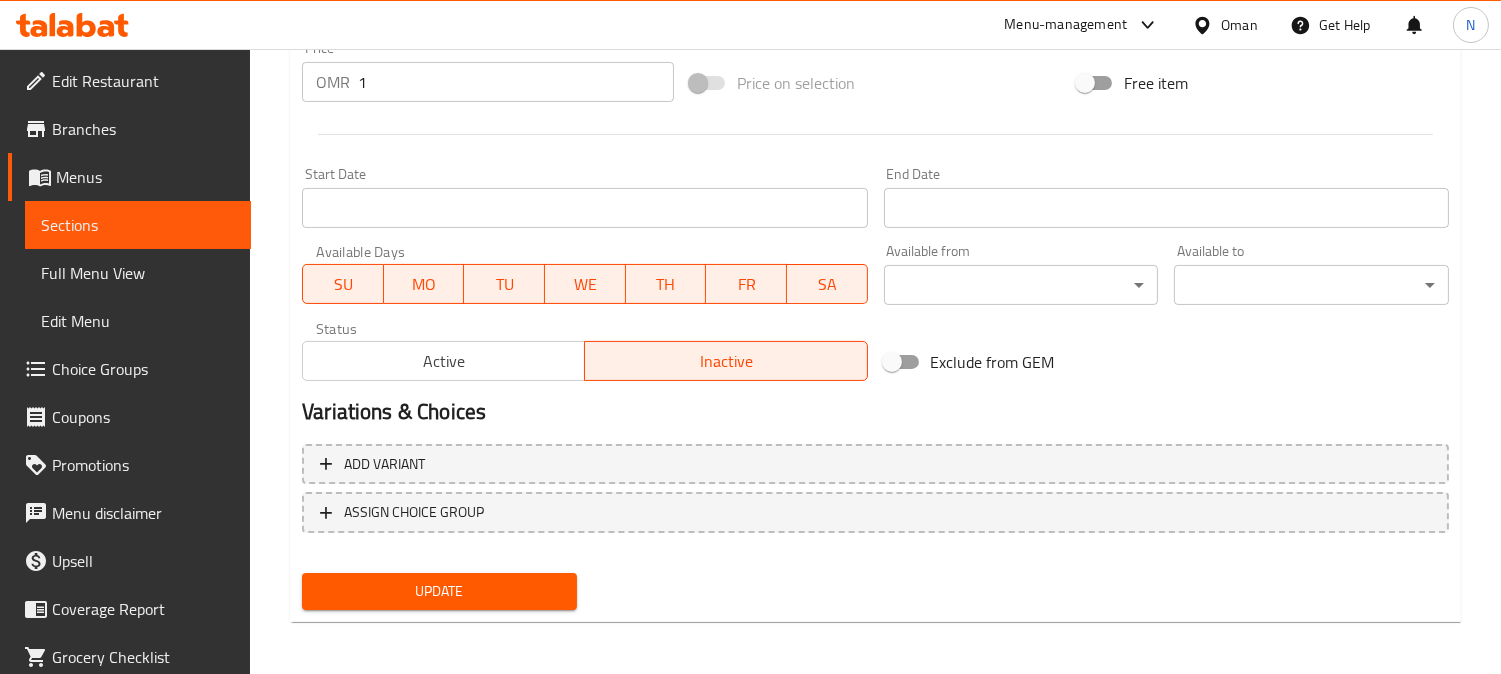 click on "Update" at bounding box center [439, 591] 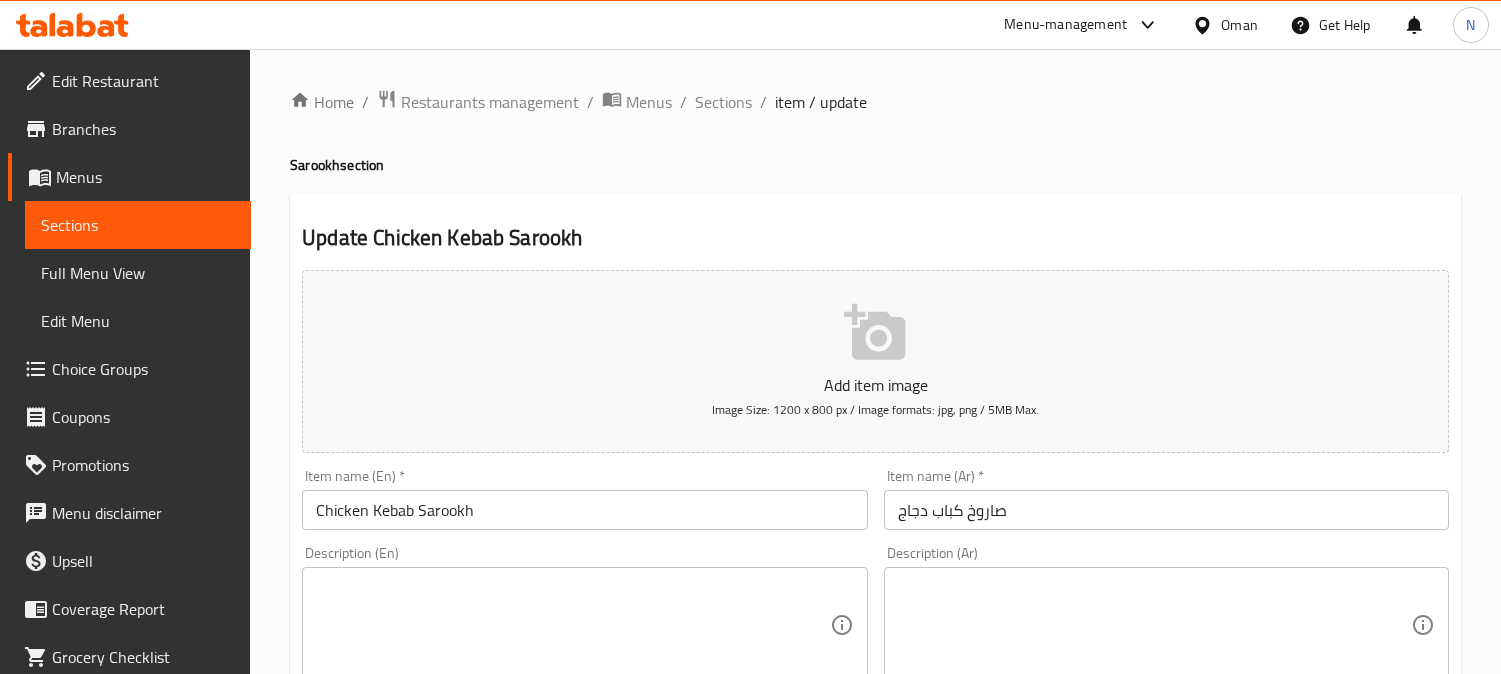 scroll, scrollTop: 0, scrollLeft: 0, axis: both 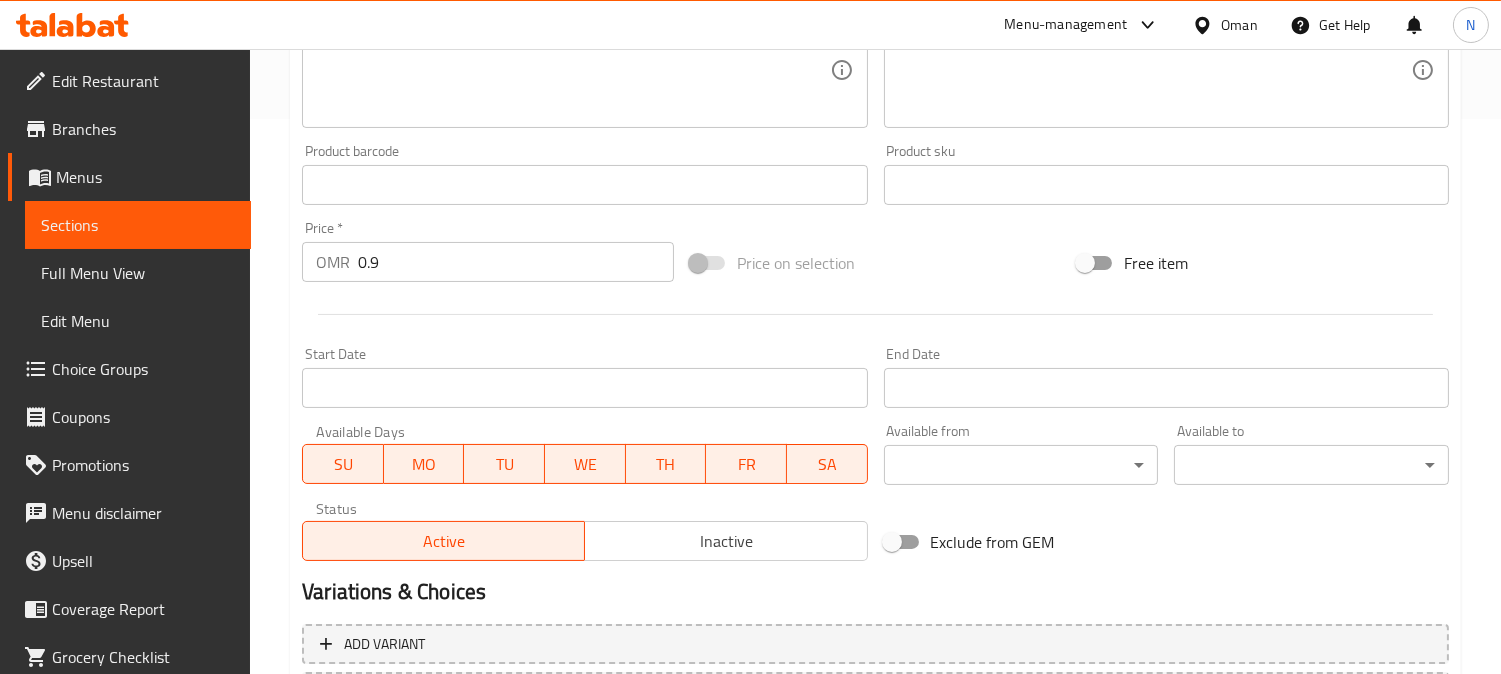 click on "Inactive" at bounding box center (725, 541) 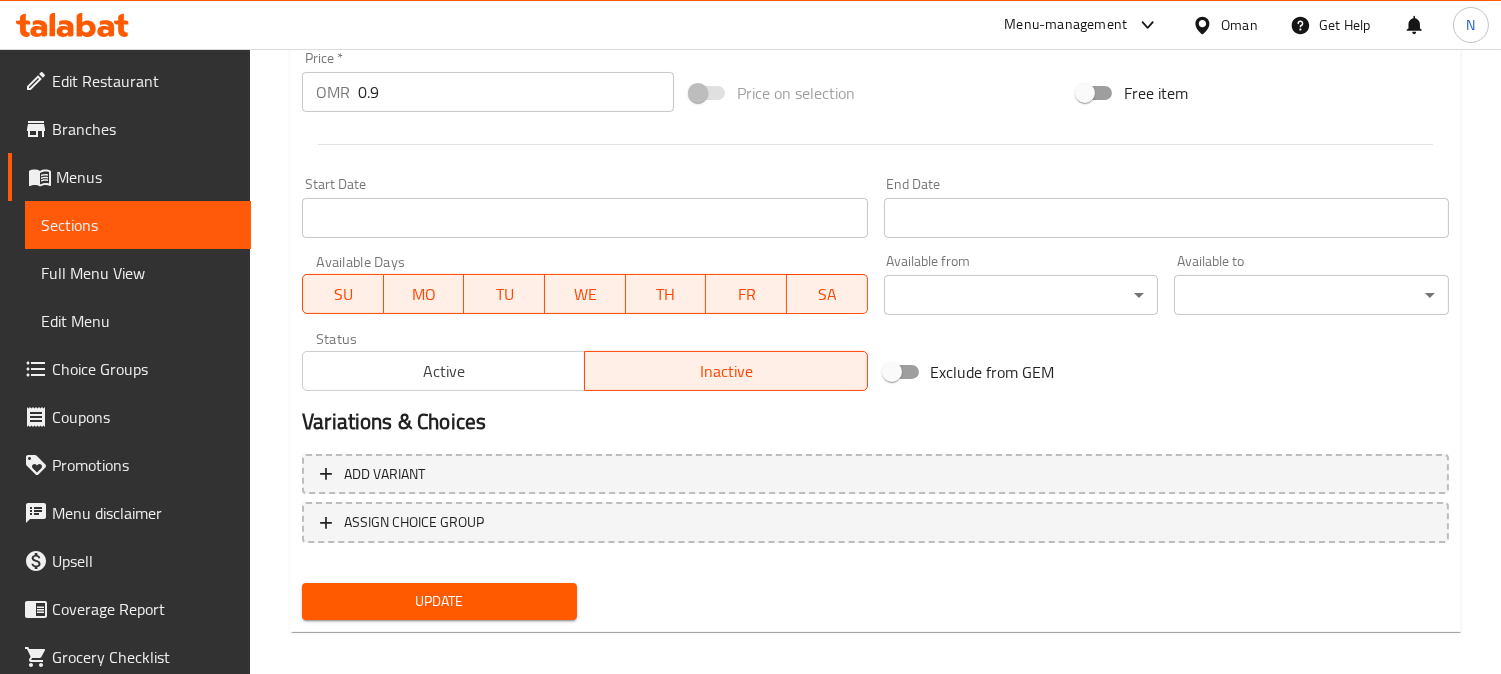 scroll, scrollTop: 735, scrollLeft: 0, axis: vertical 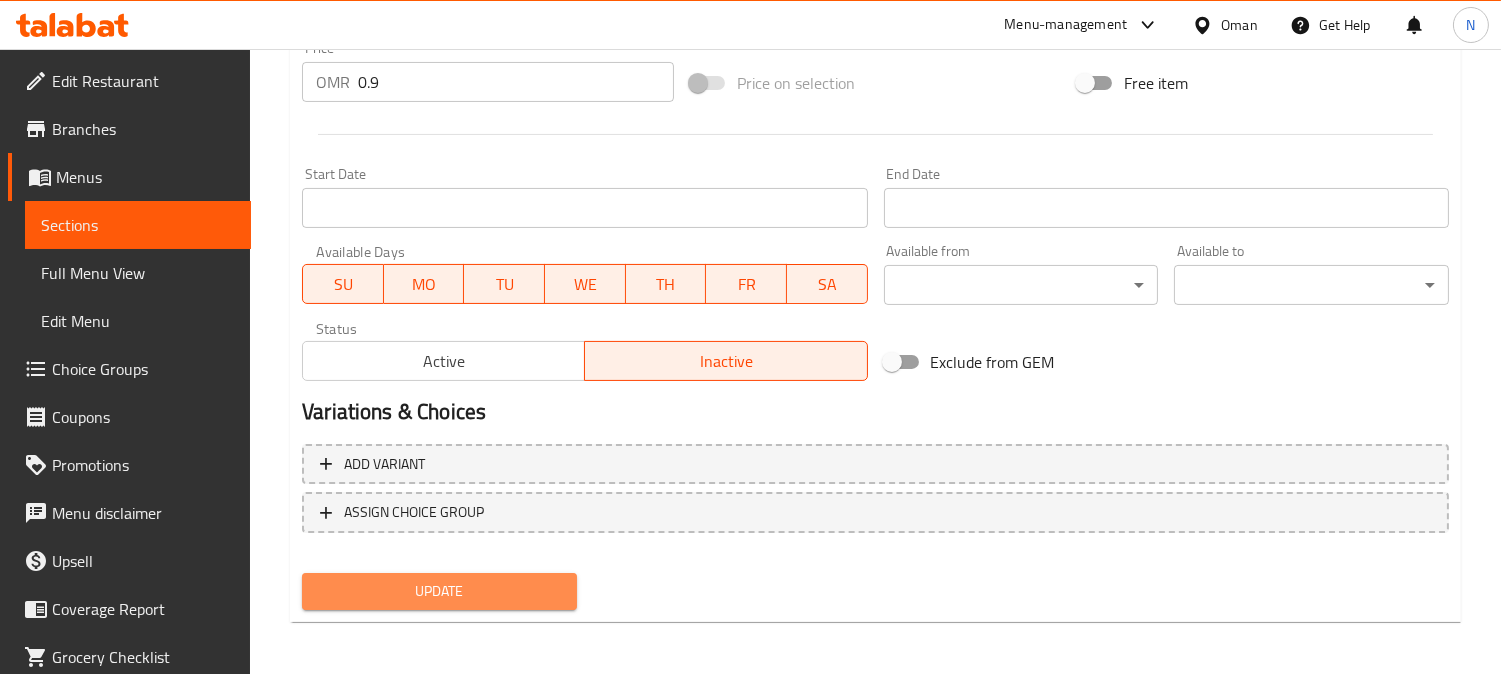 click on "Update" at bounding box center (439, 591) 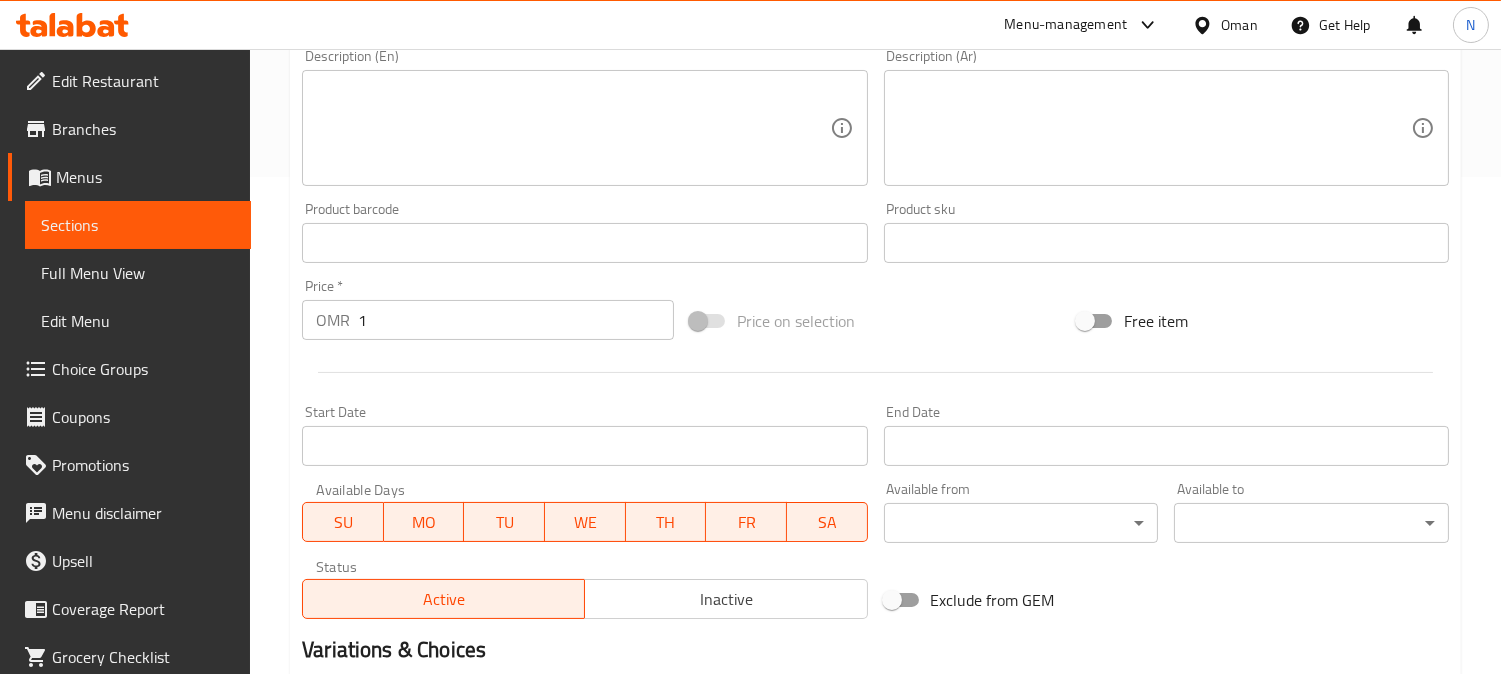 scroll, scrollTop: 555, scrollLeft: 0, axis: vertical 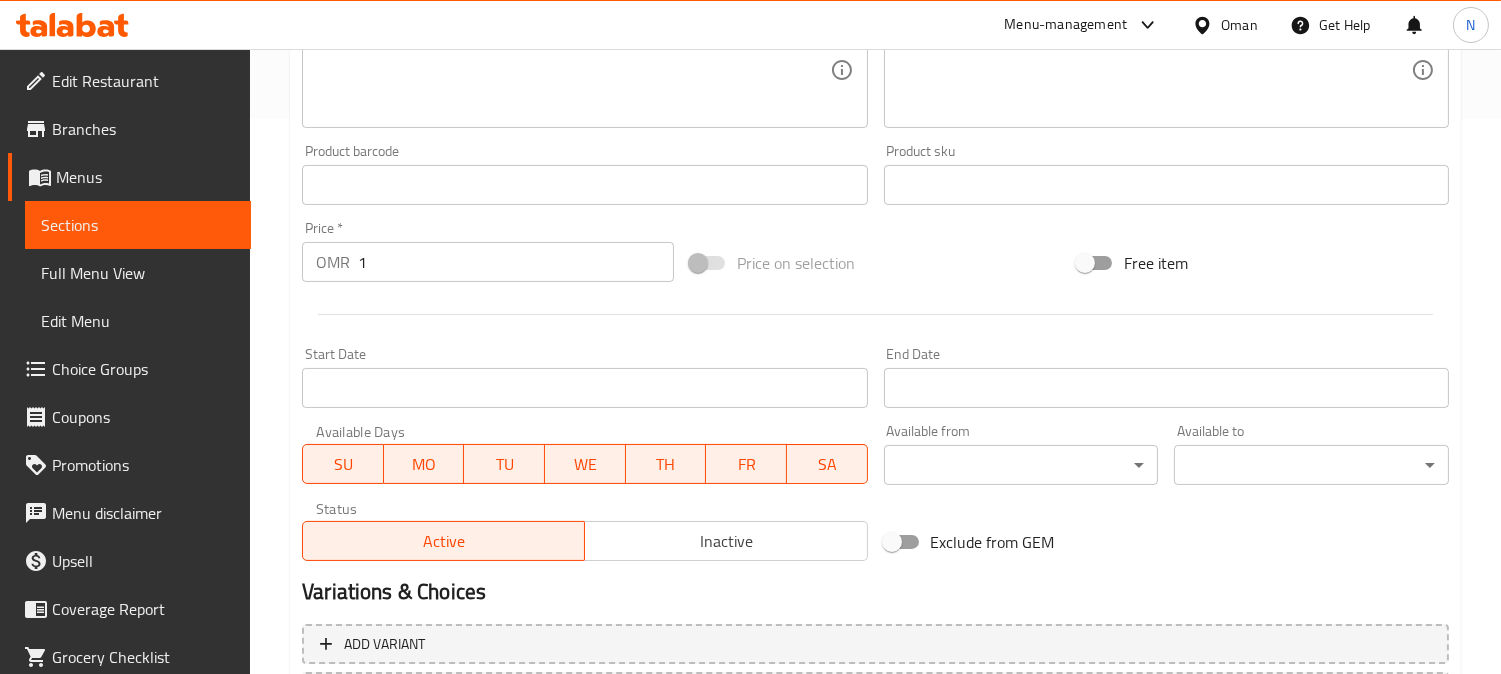 click on "Inactive" at bounding box center [726, 541] 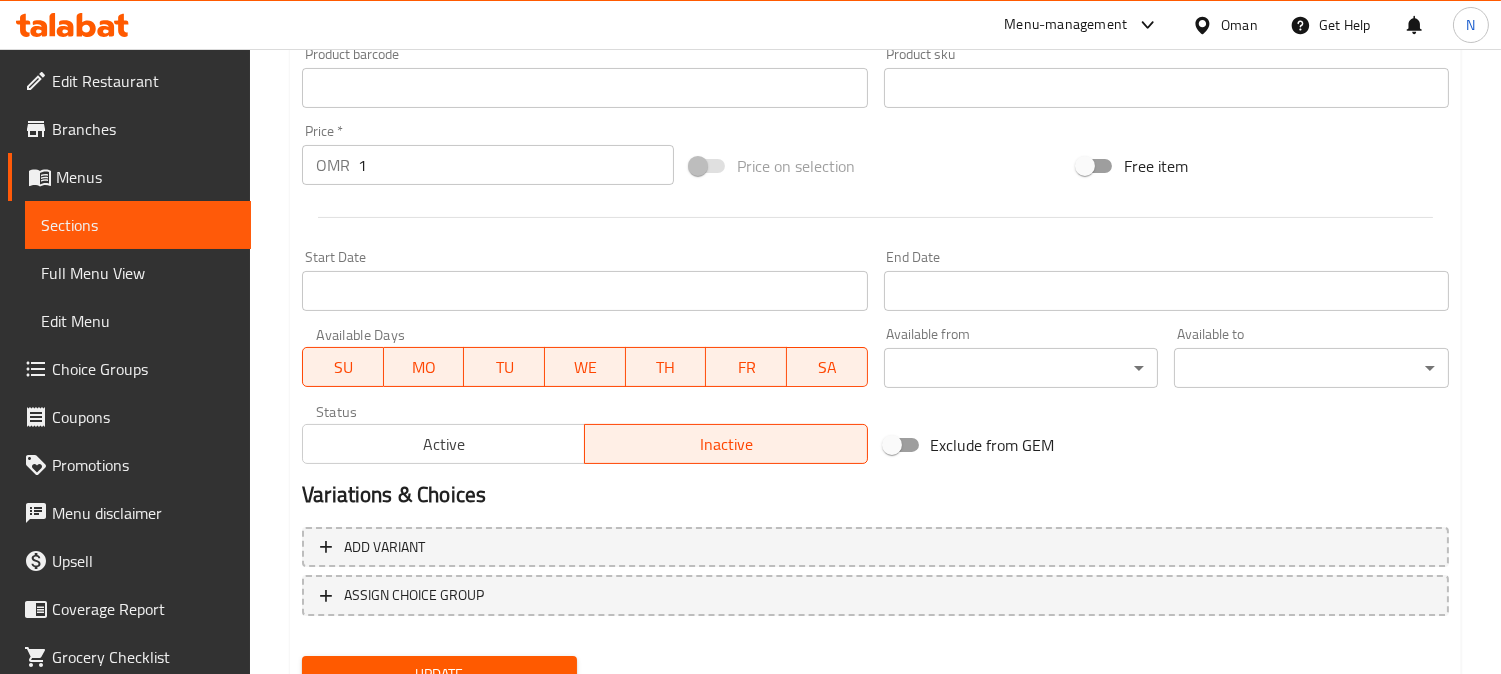 scroll, scrollTop: 735, scrollLeft: 0, axis: vertical 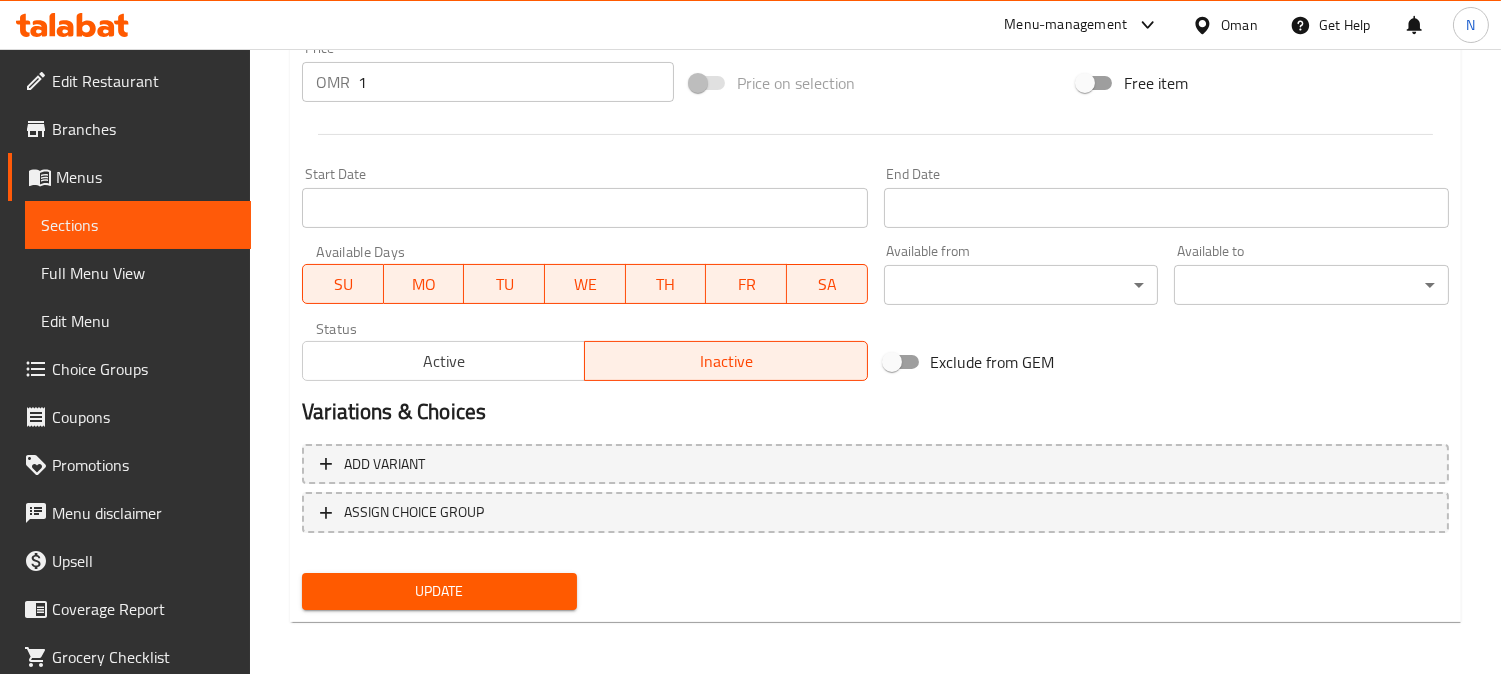 click on "Update" at bounding box center [439, 591] 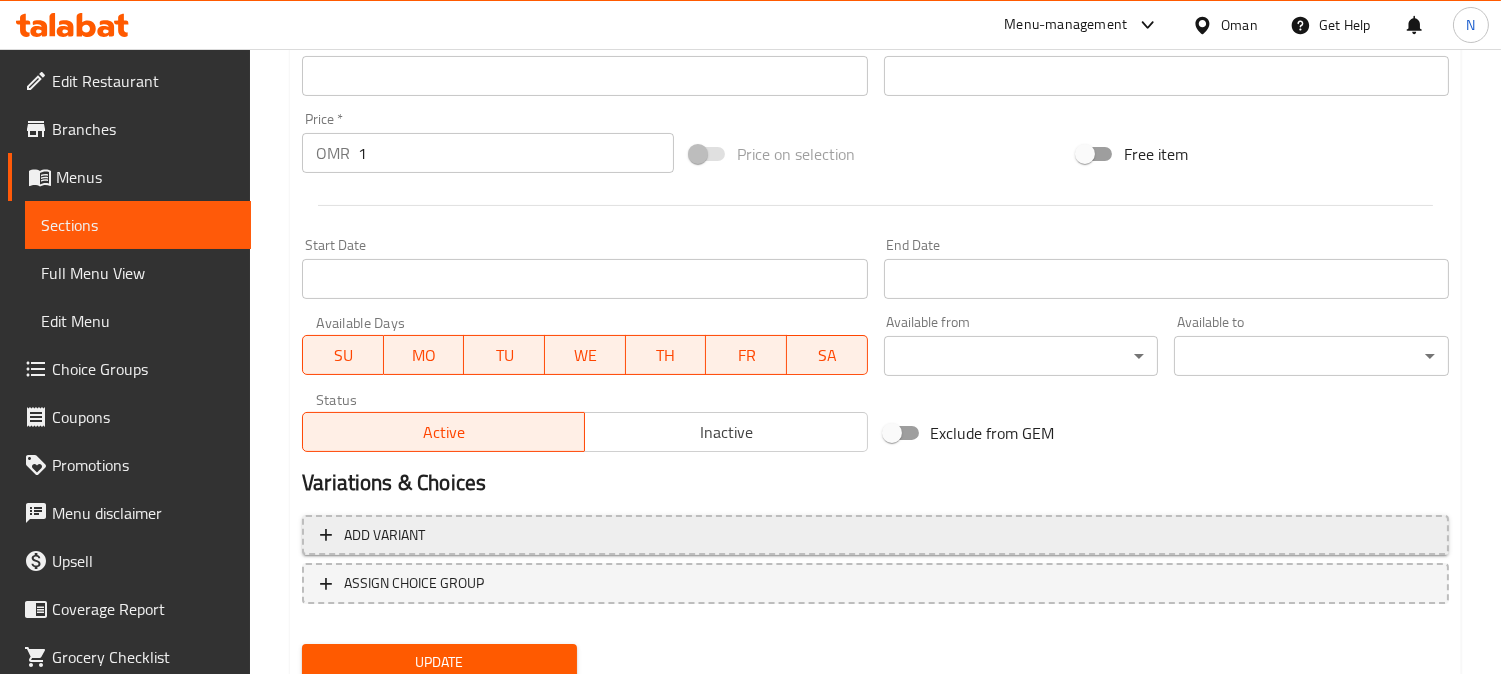 scroll, scrollTop: 666, scrollLeft: 0, axis: vertical 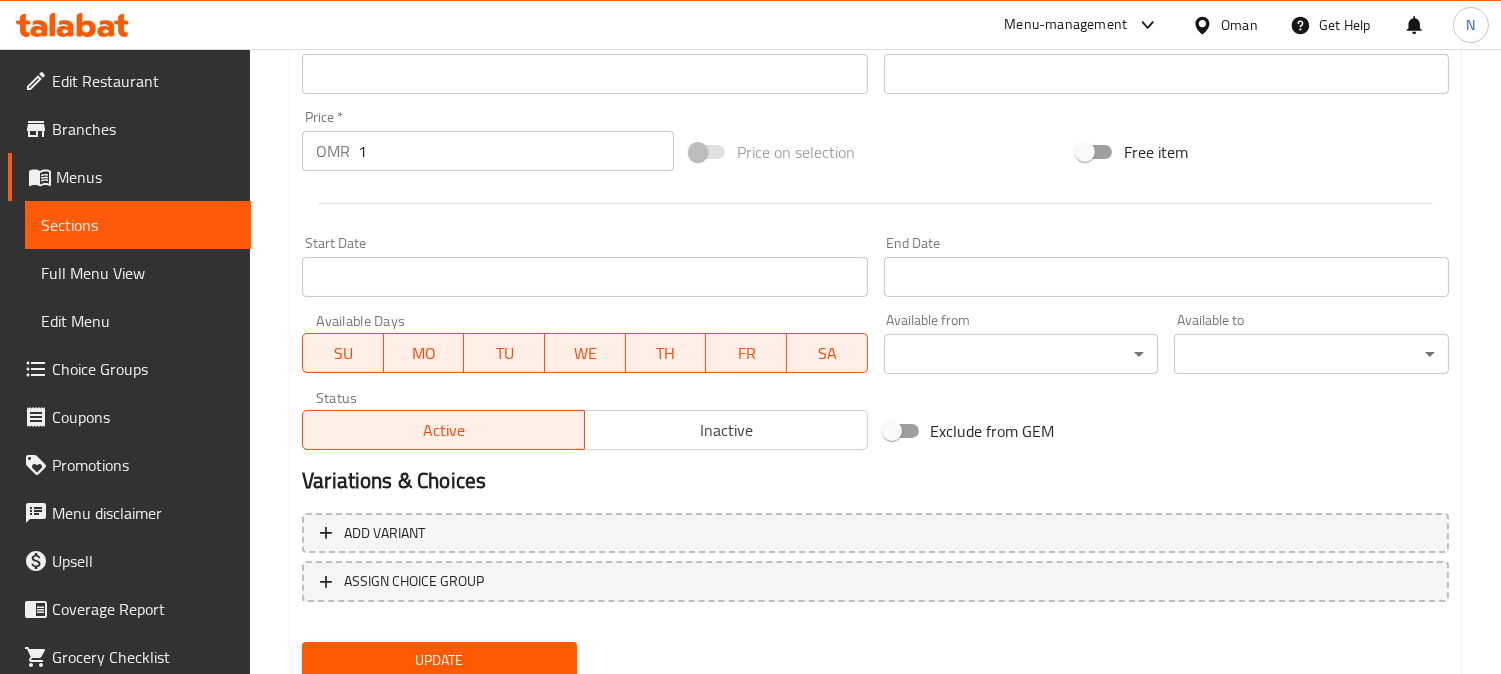 click on "Inactive" at bounding box center [726, 430] 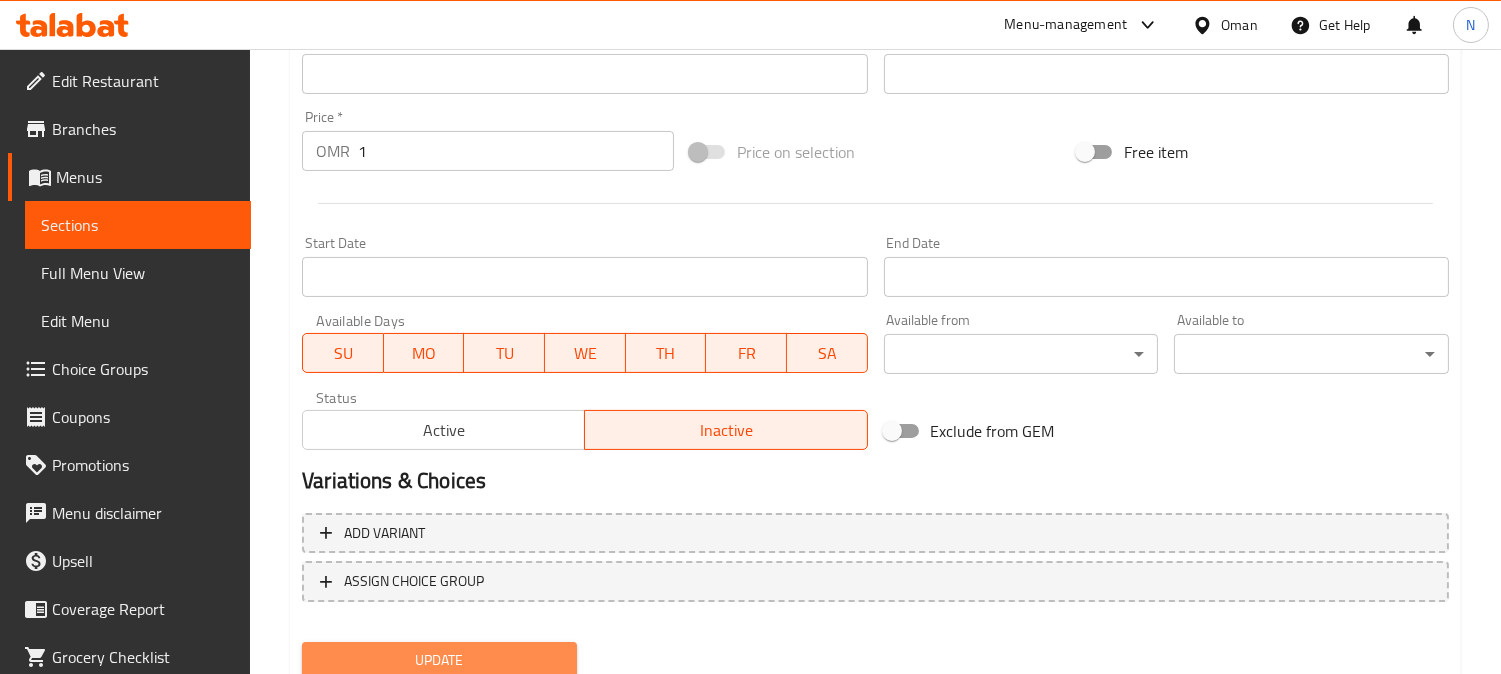 click on "Update" at bounding box center (439, 660) 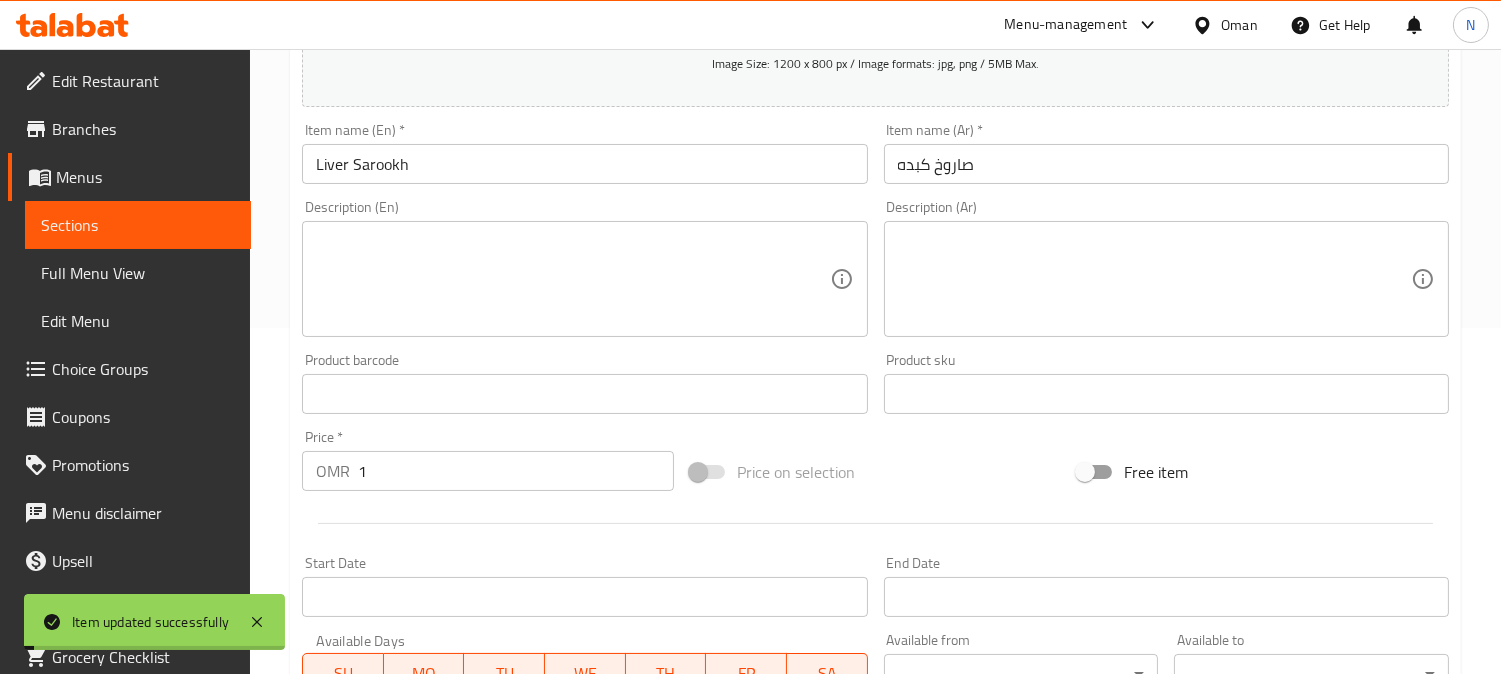 scroll, scrollTop: 333, scrollLeft: 0, axis: vertical 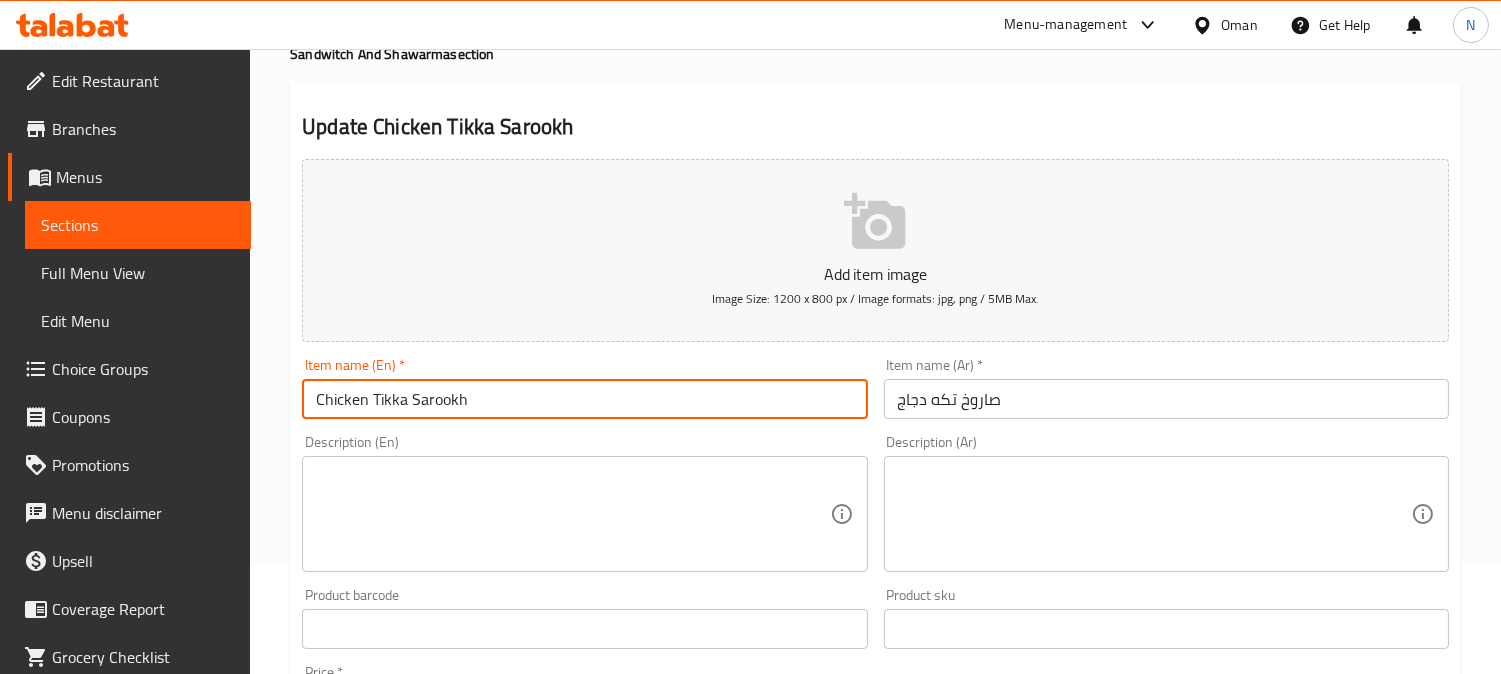 click on "Chicken Tikka Sarookh" at bounding box center [584, 399] 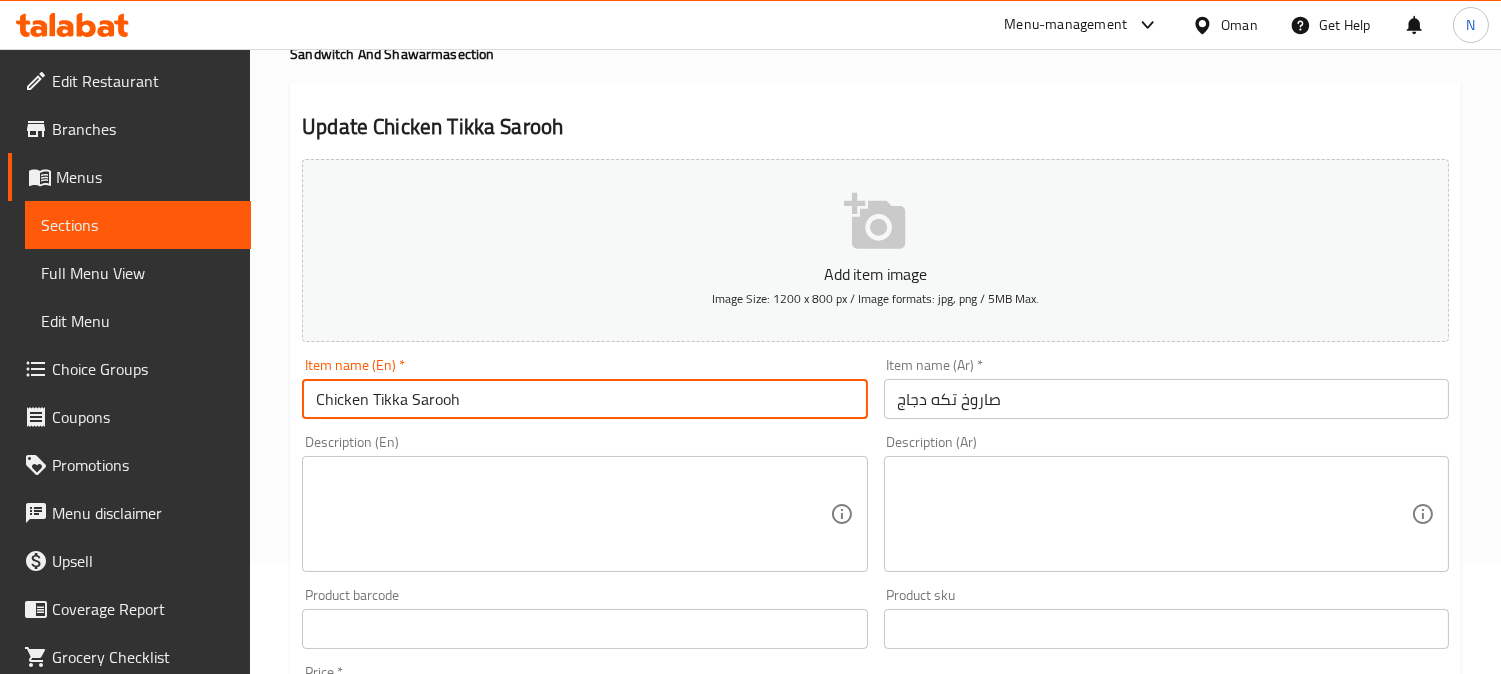 click on "Update" at bounding box center [439, 1215] 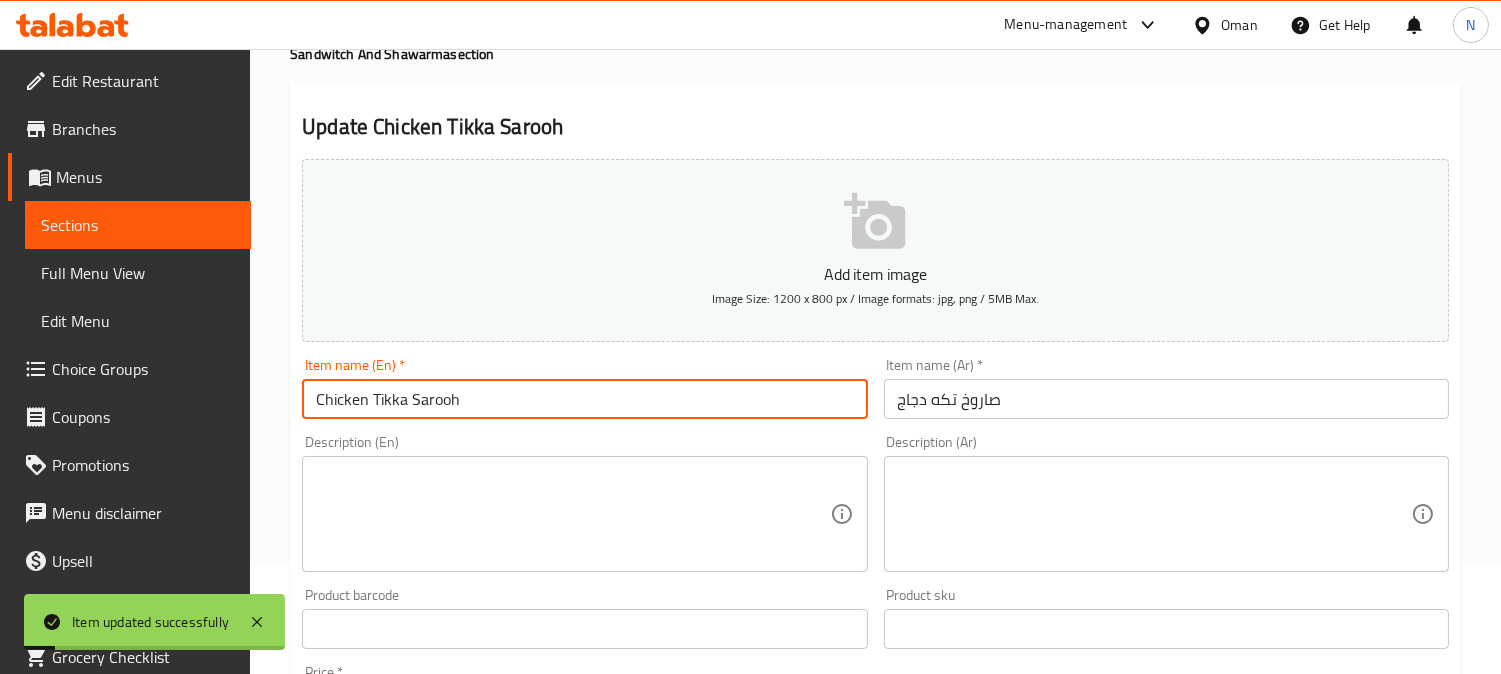 drag, startPoint x: 450, startPoint y: 407, endPoint x: 476, endPoint y: 404, distance: 26.172504 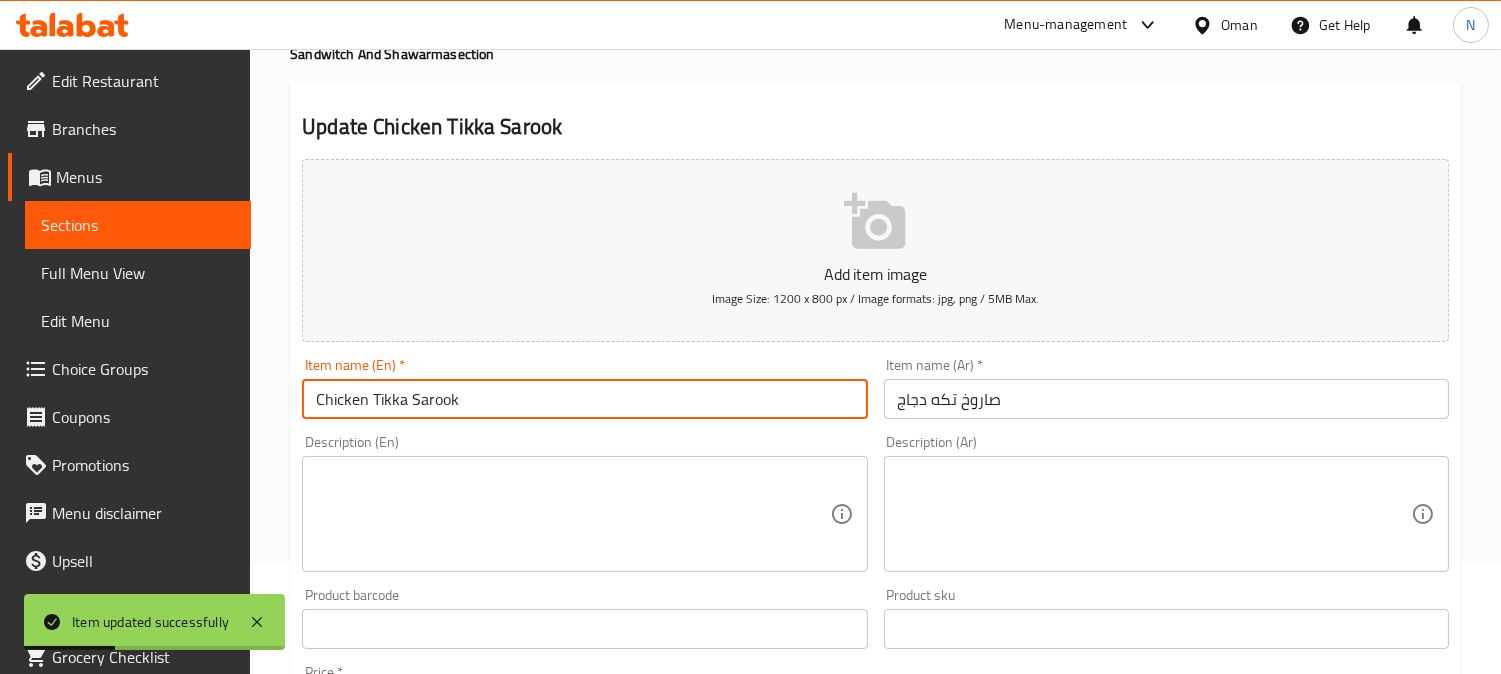 type on "Chicken Tikka Sarook" 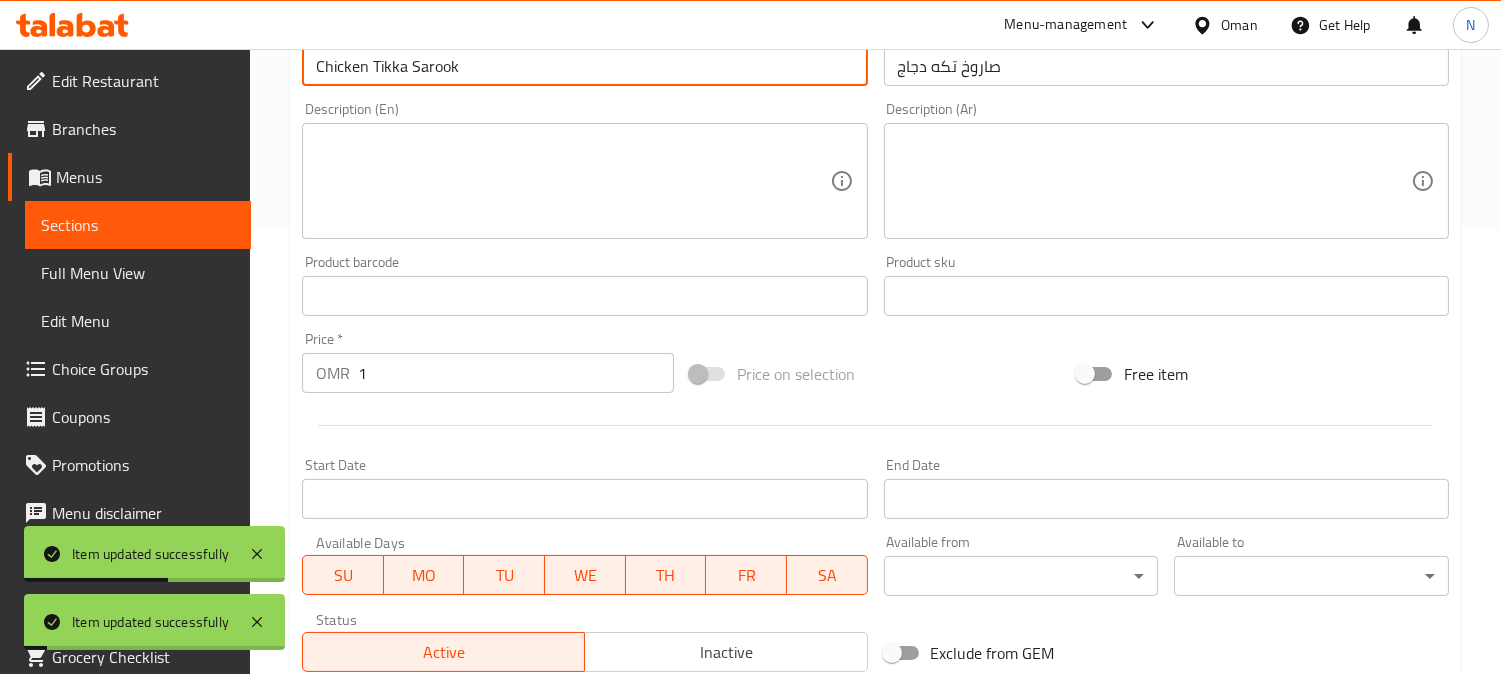 scroll, scrollTop: 555, scrollLeft: 0, axis: vertical 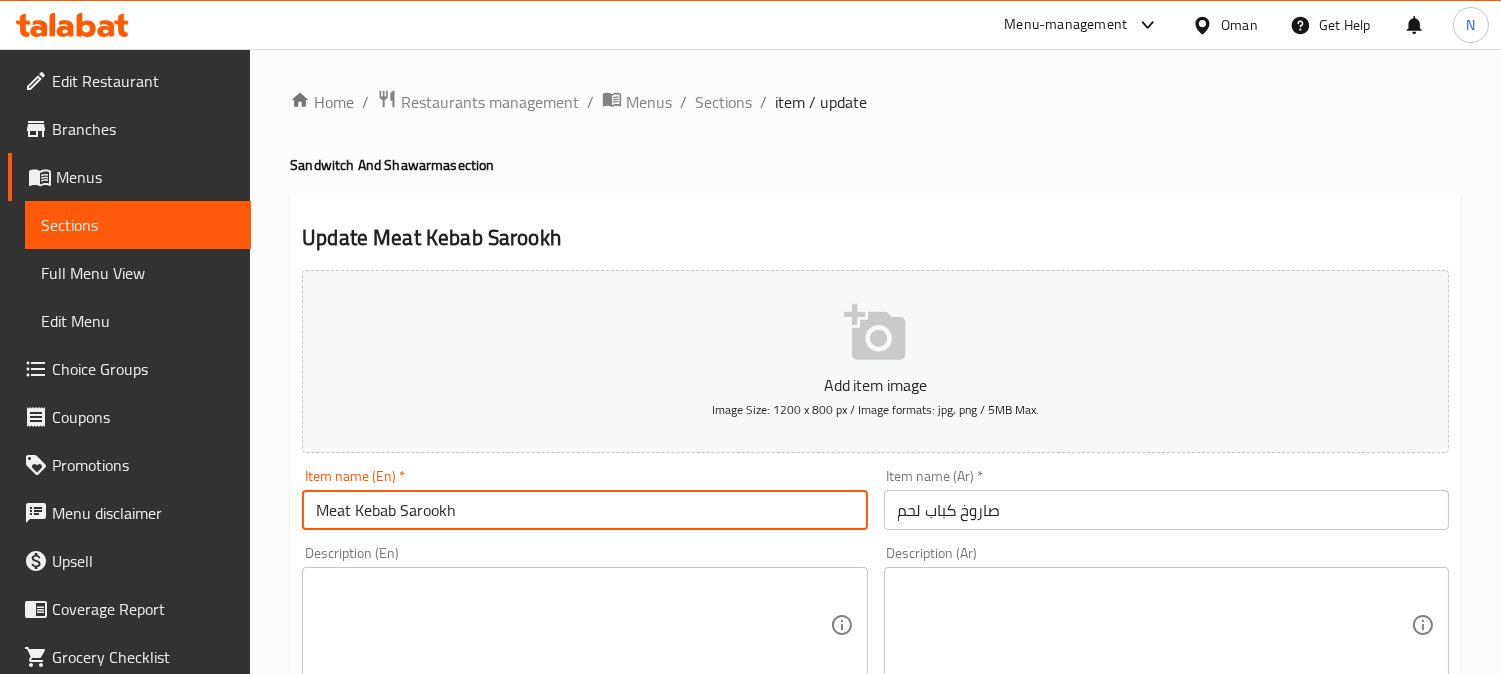 click on "Meat Kebab Sarookh" at bounding box center [584, 510] 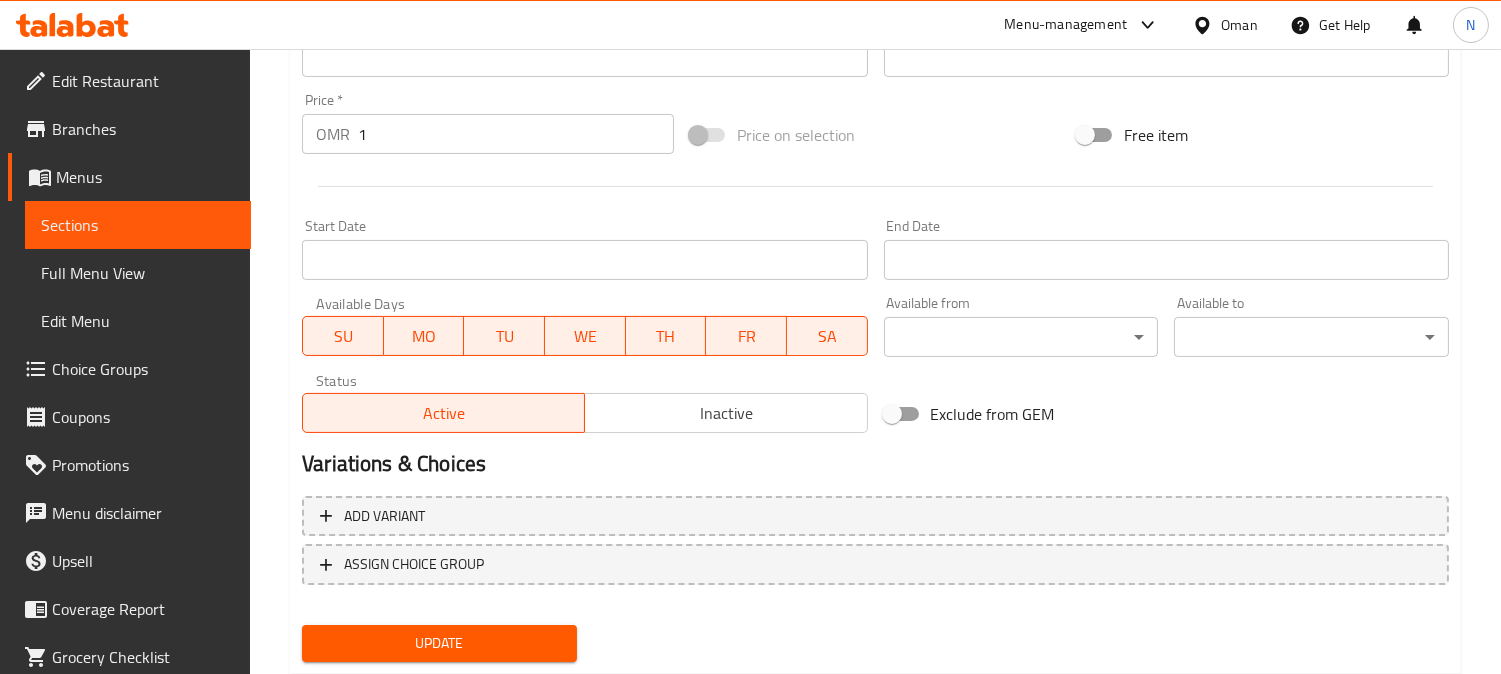 scroll, scrollTop: 735, scrollLeft: 0, axis: vertical 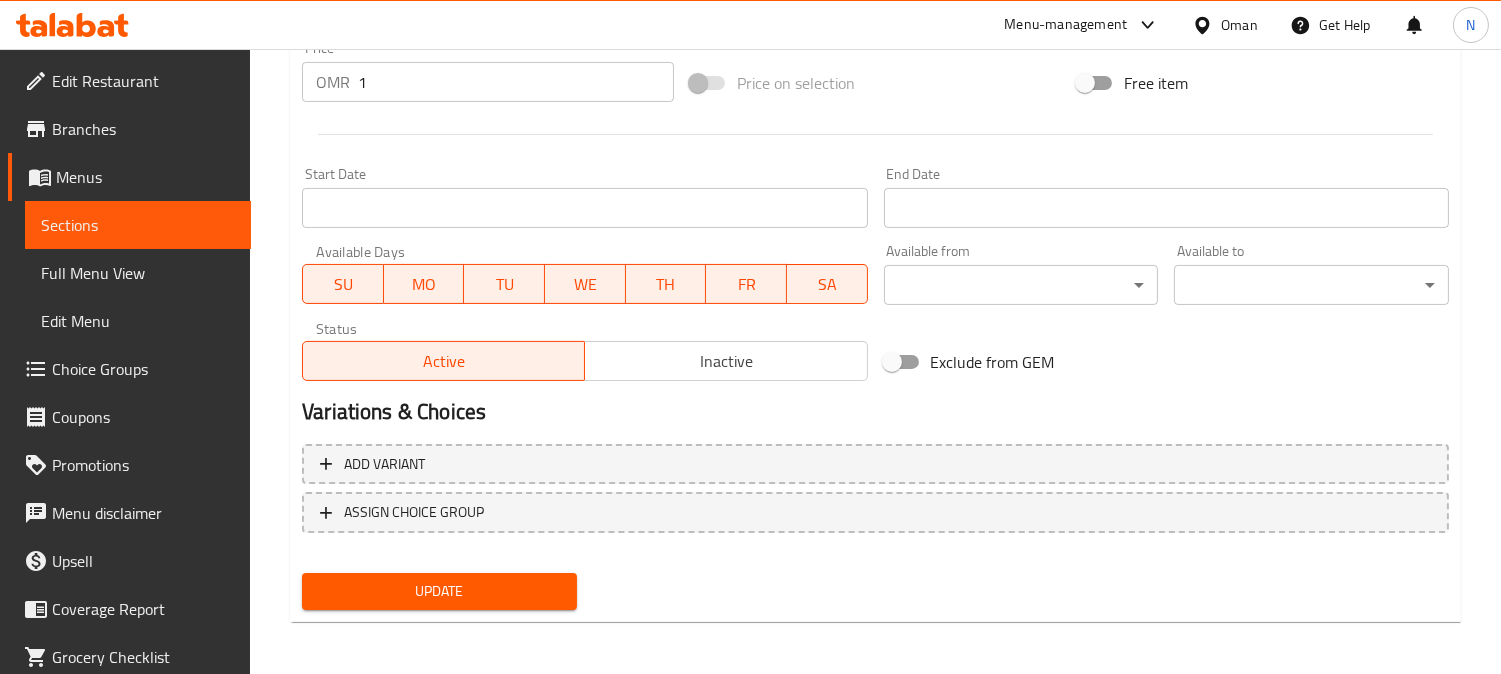 type on "Meat Kabab Sarook" 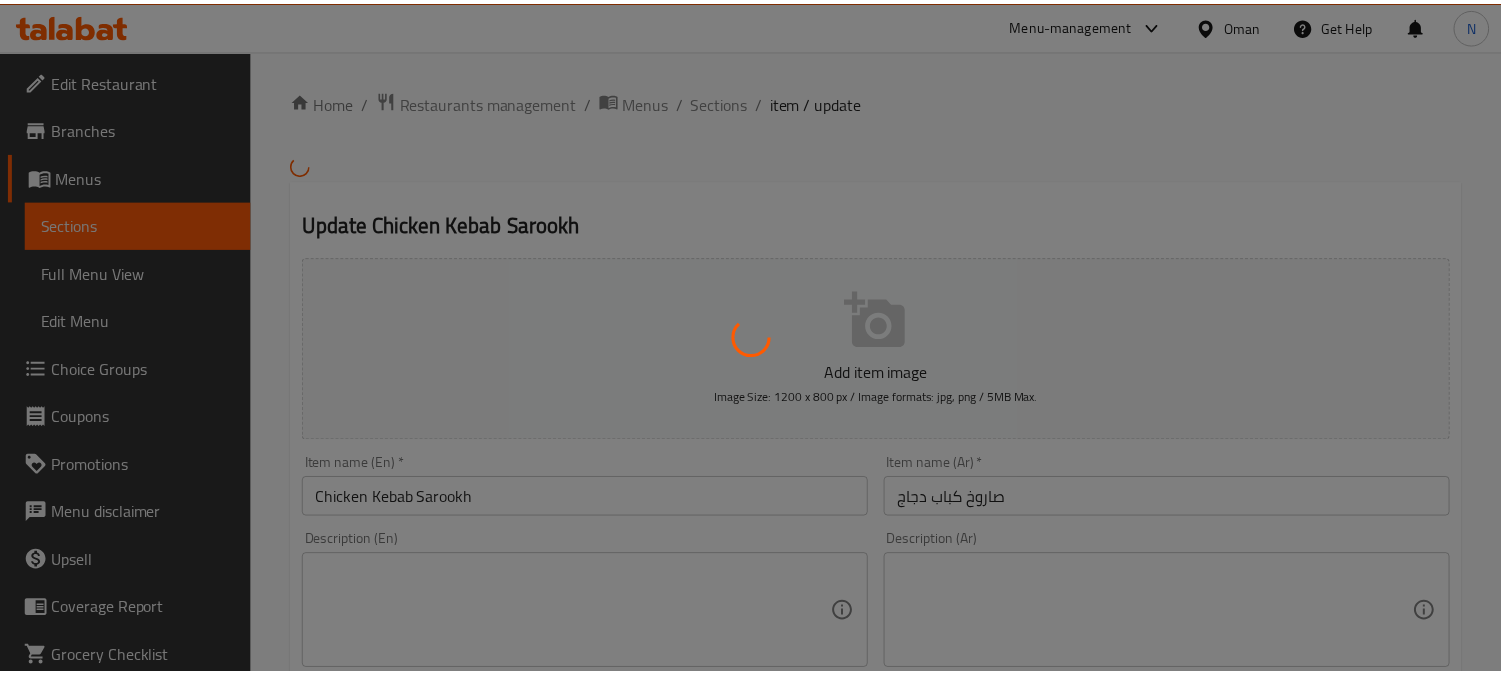 scroll, scrollTop: 0, scrollLeft: 0, axis: both 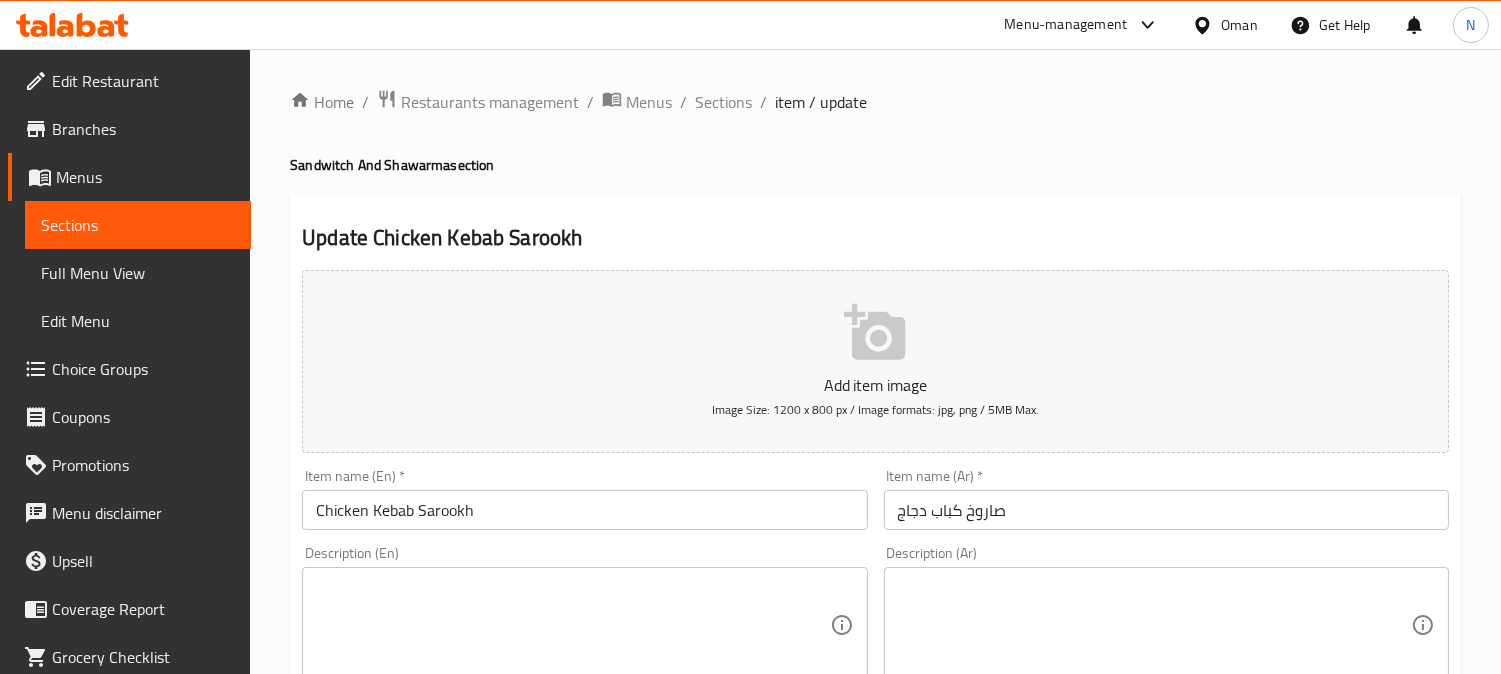 click on "Chicken Kebab Sarookh" at bounding box center [584, 510] 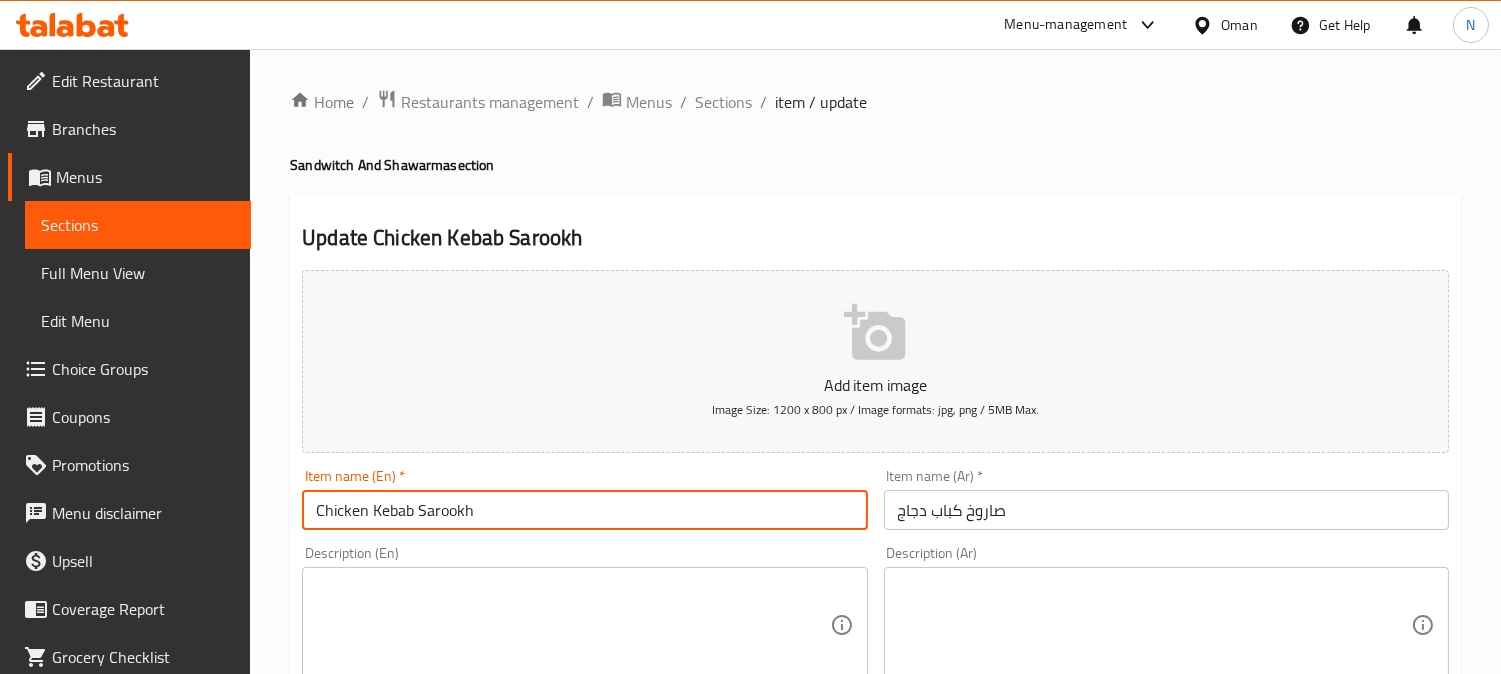 click on "Chicken Kebab Sarookh" at bounding box center [584, 510] 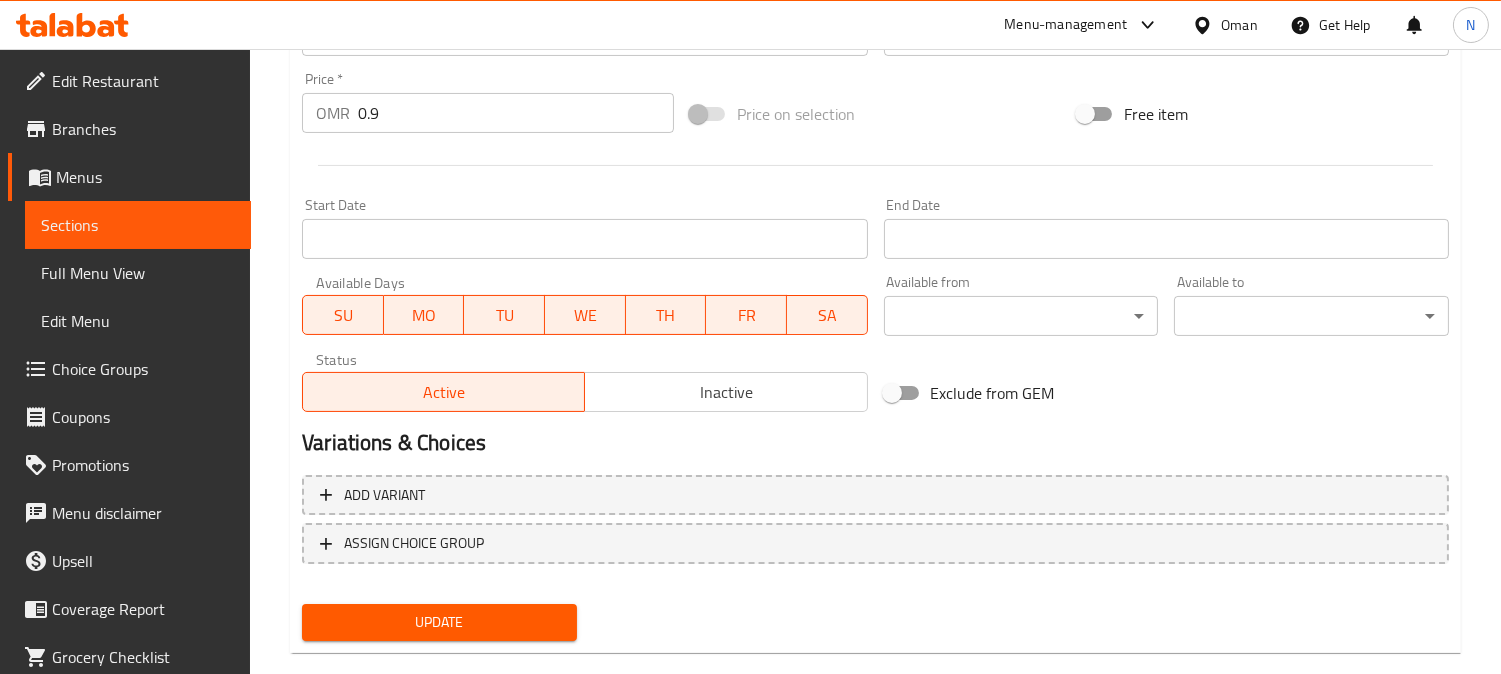 scroll, scrollTop: 735, scrollLeft: 0, axis: vertical 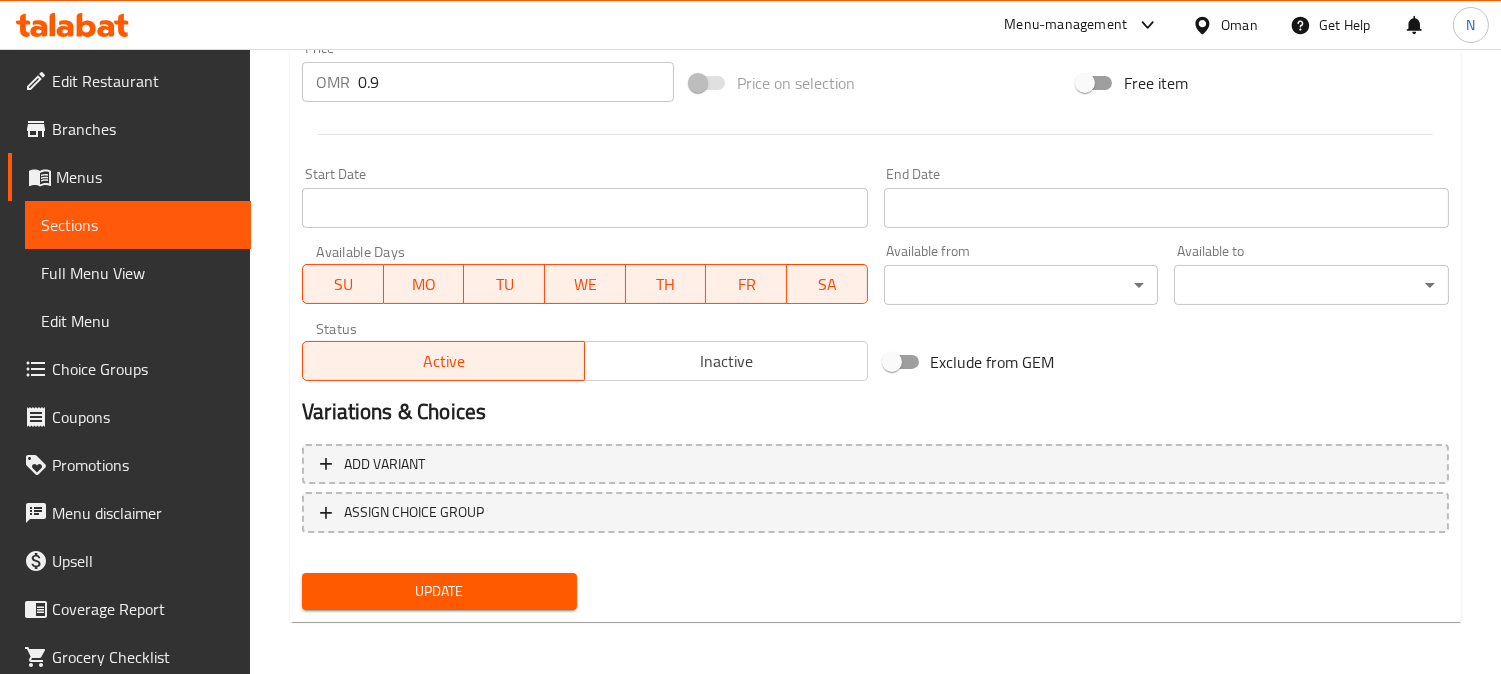 type on "Chicken Kabab Sarook" 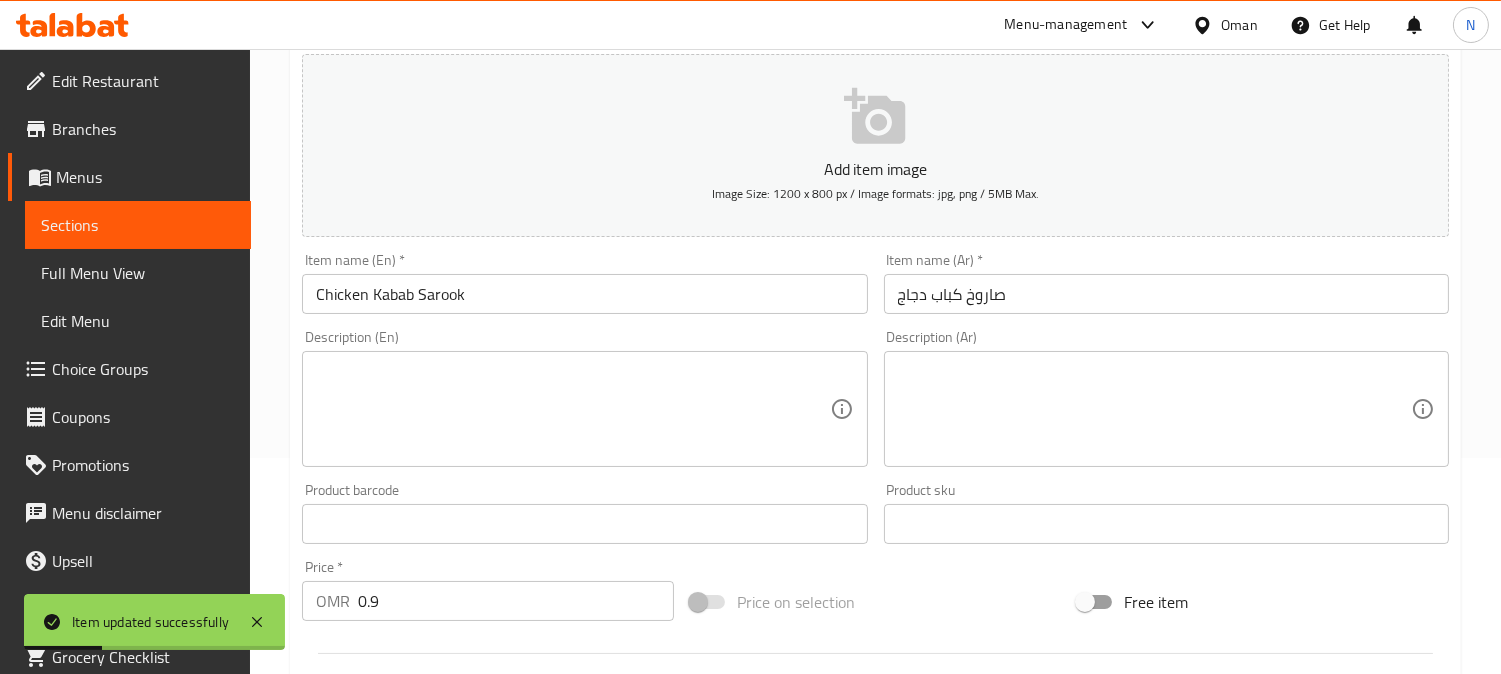 scroll, scrollTop: 180, scrollLeft: 0, axis: vertical 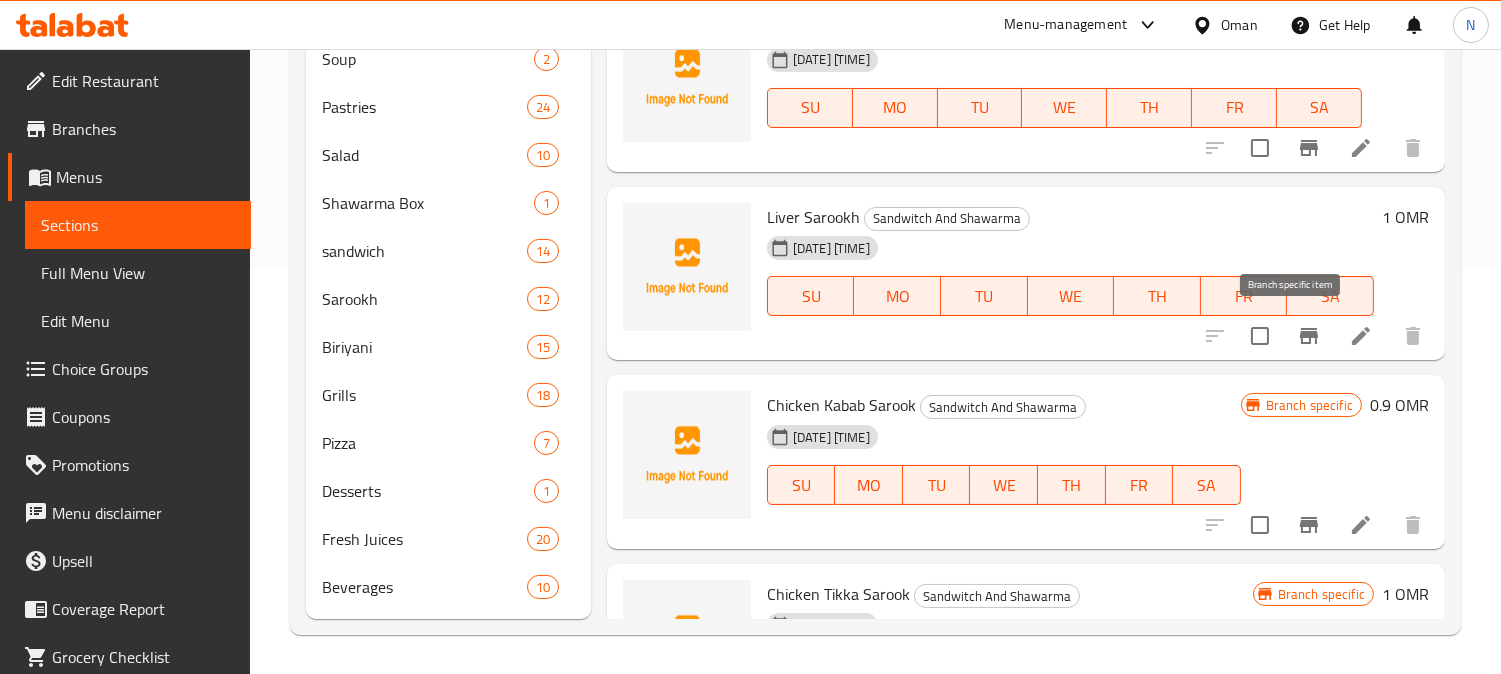 click 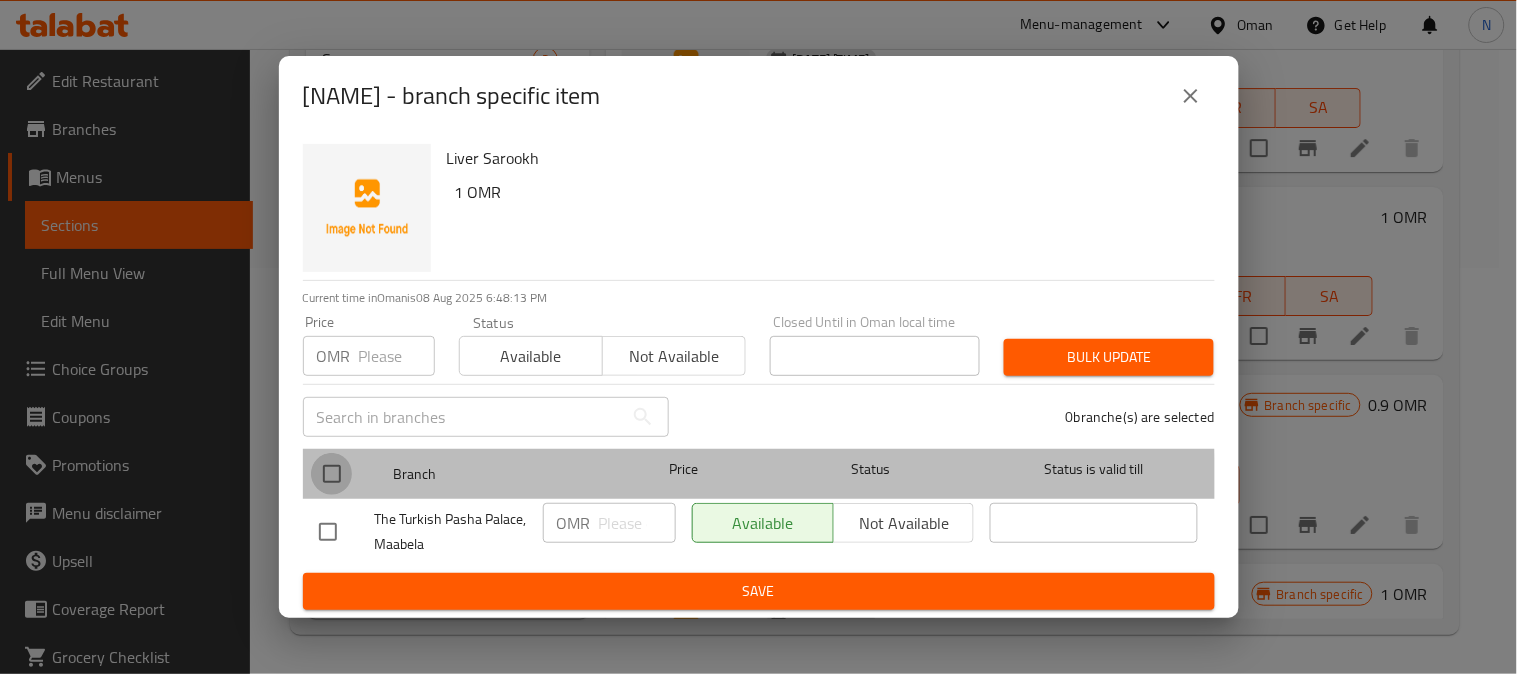 click at bounding box center [332, 474] 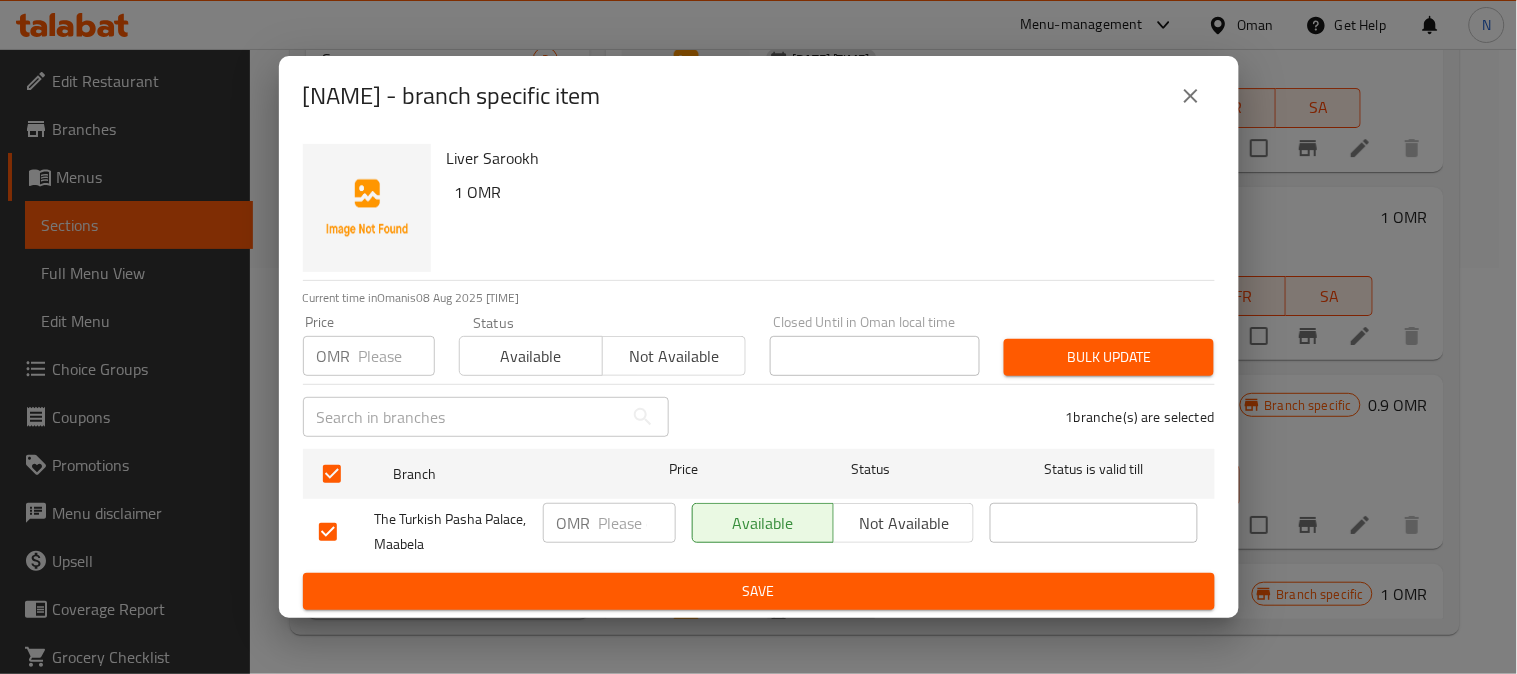 click at bounding box center [637, 523] 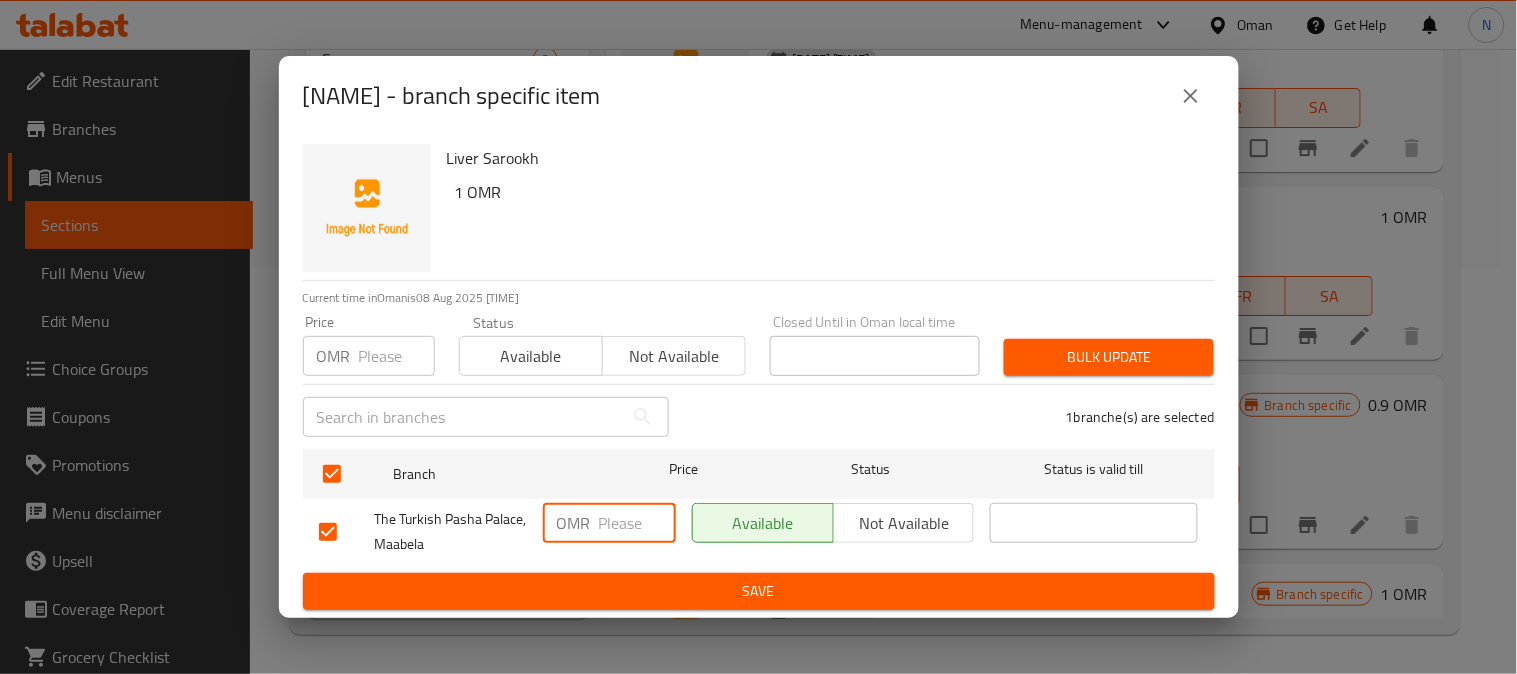 paste on "1.2" 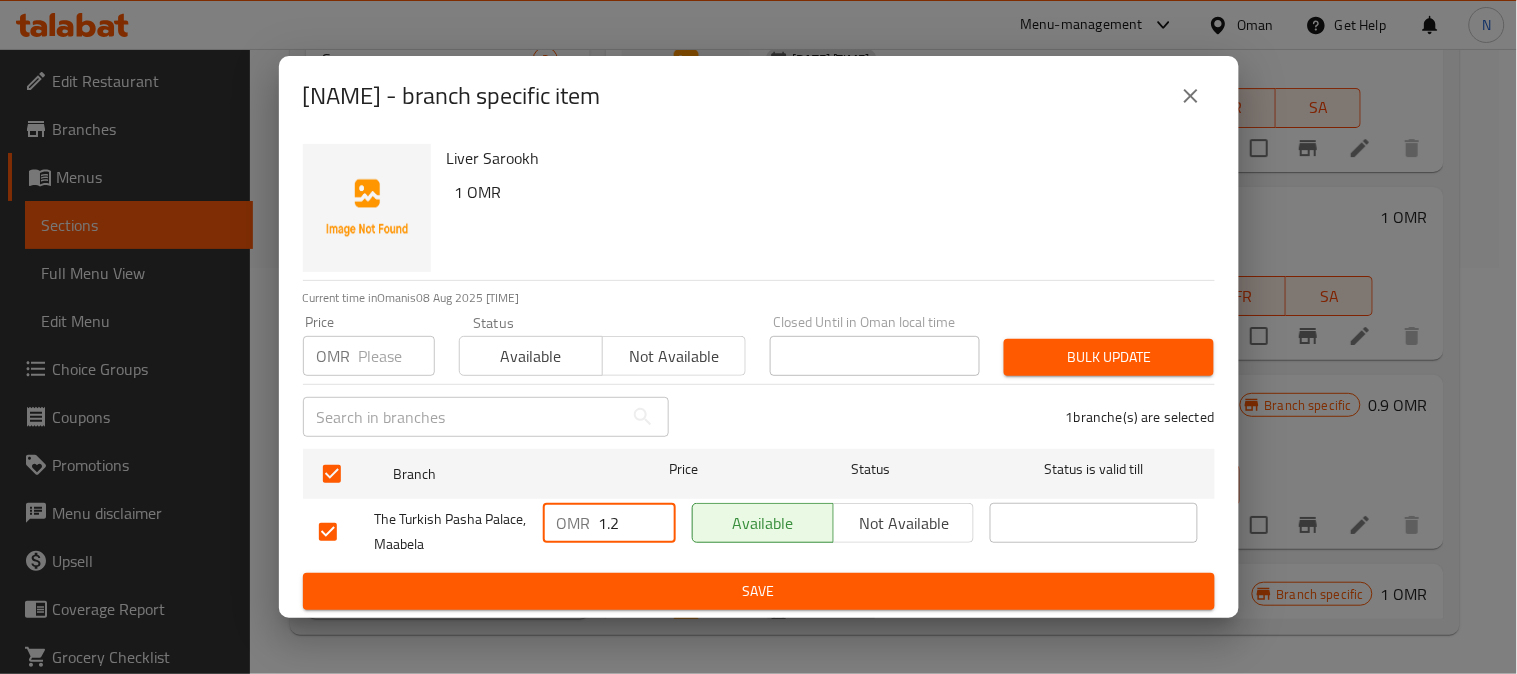 type on "1.2" 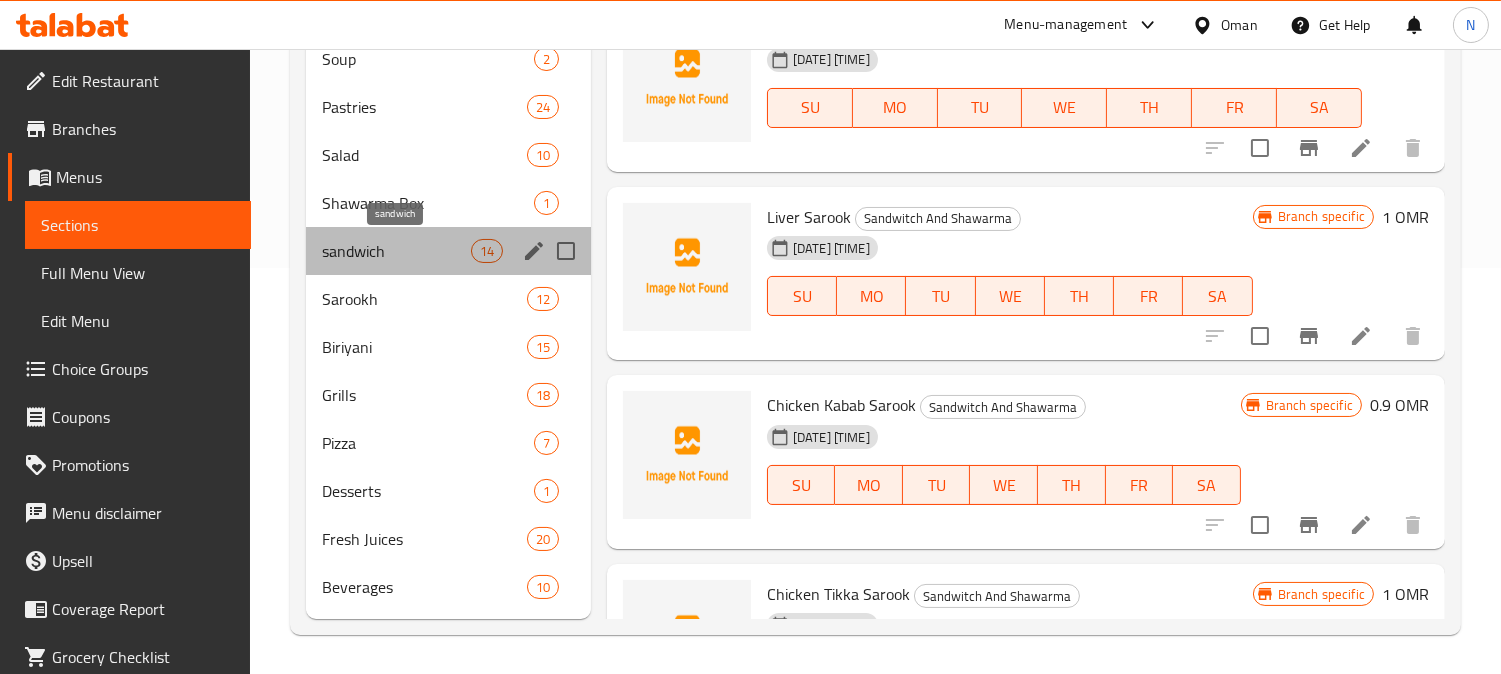 click on "sandwich" at bounding box center (396, 251) 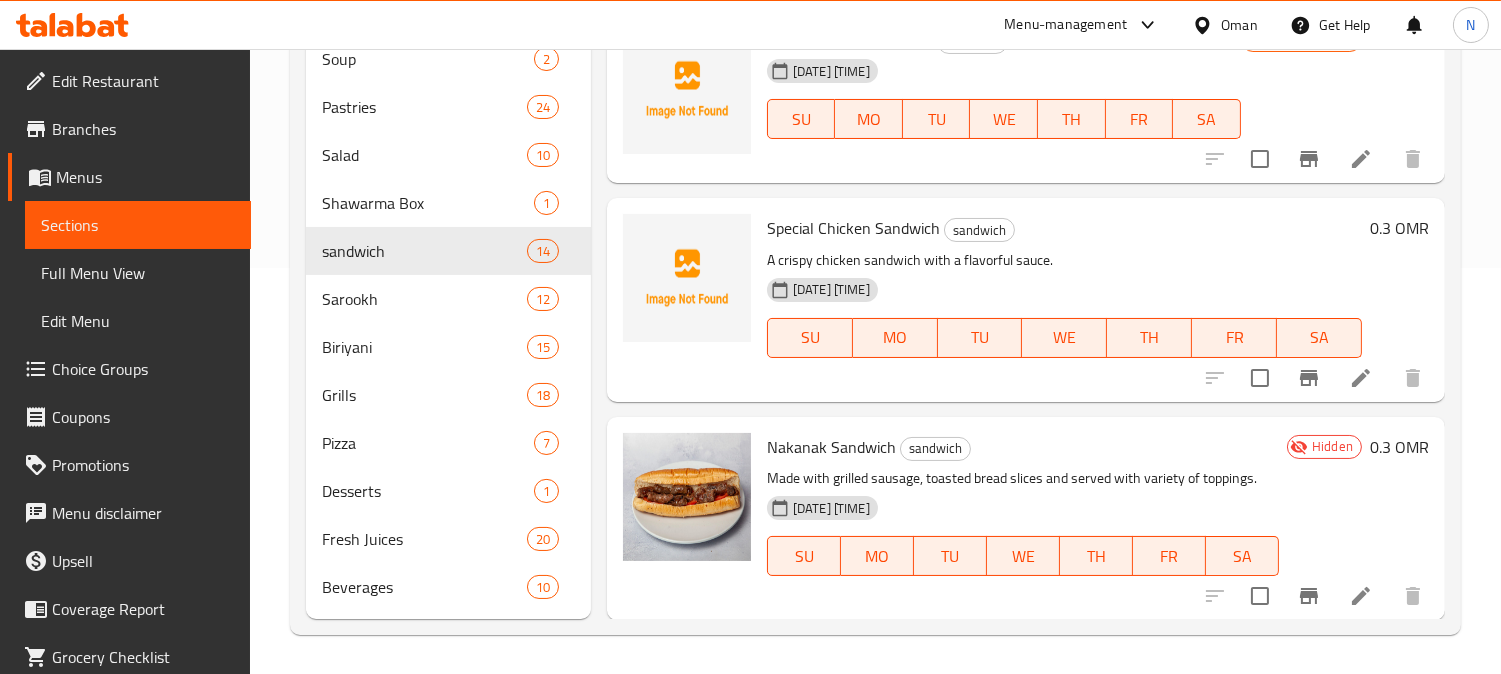 scroll, scrollTop: 826, scrollLeft: 0, axis: vertical 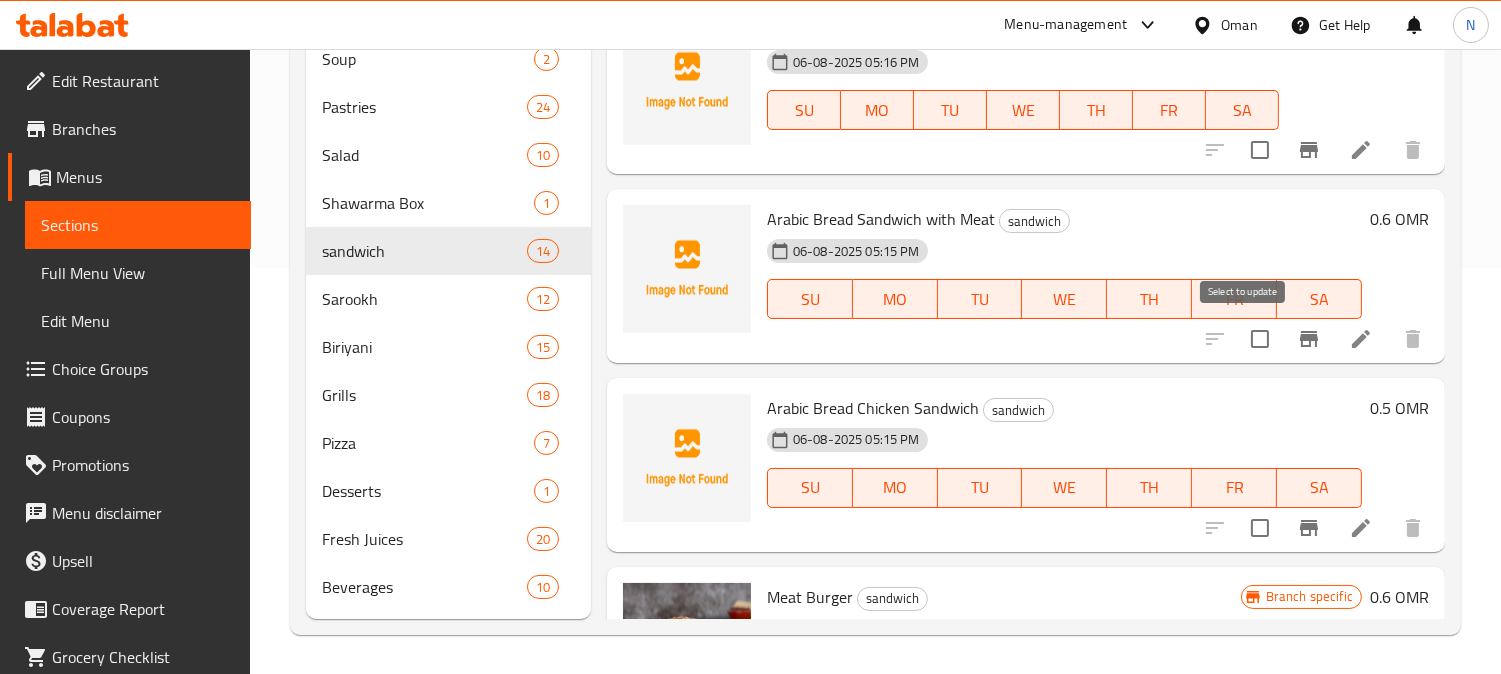 click at bounding box center [1260, 339] 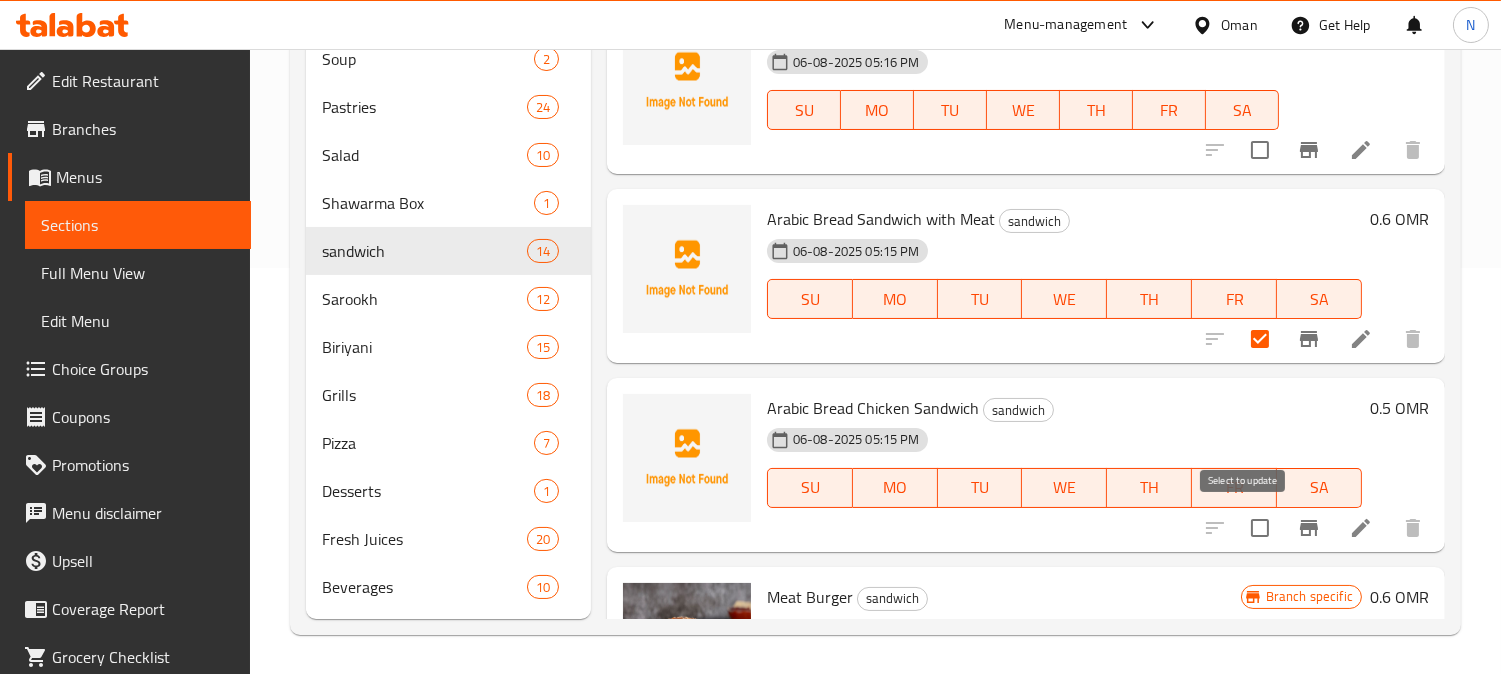 click at bounding box center [1260, 528] 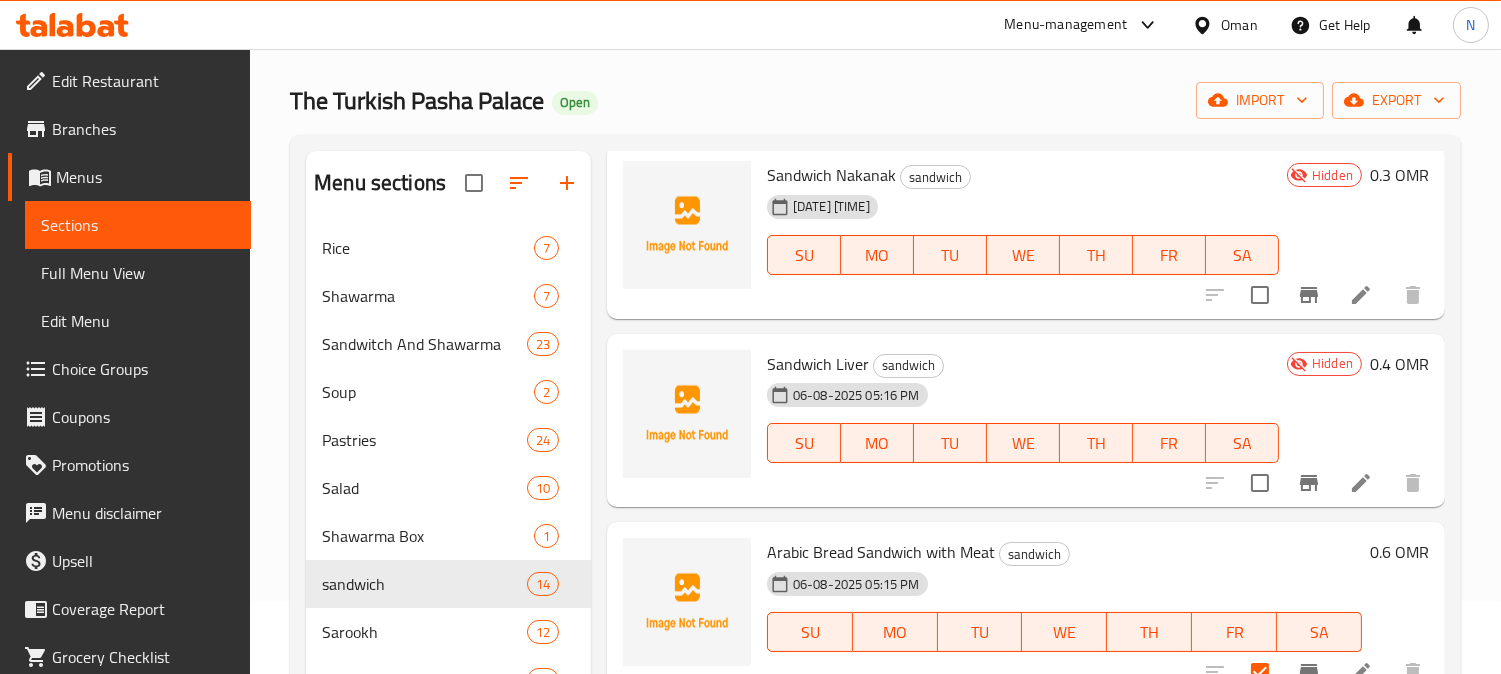 scroll, scrollTop: 0, scrollLeft: 0, axis: both 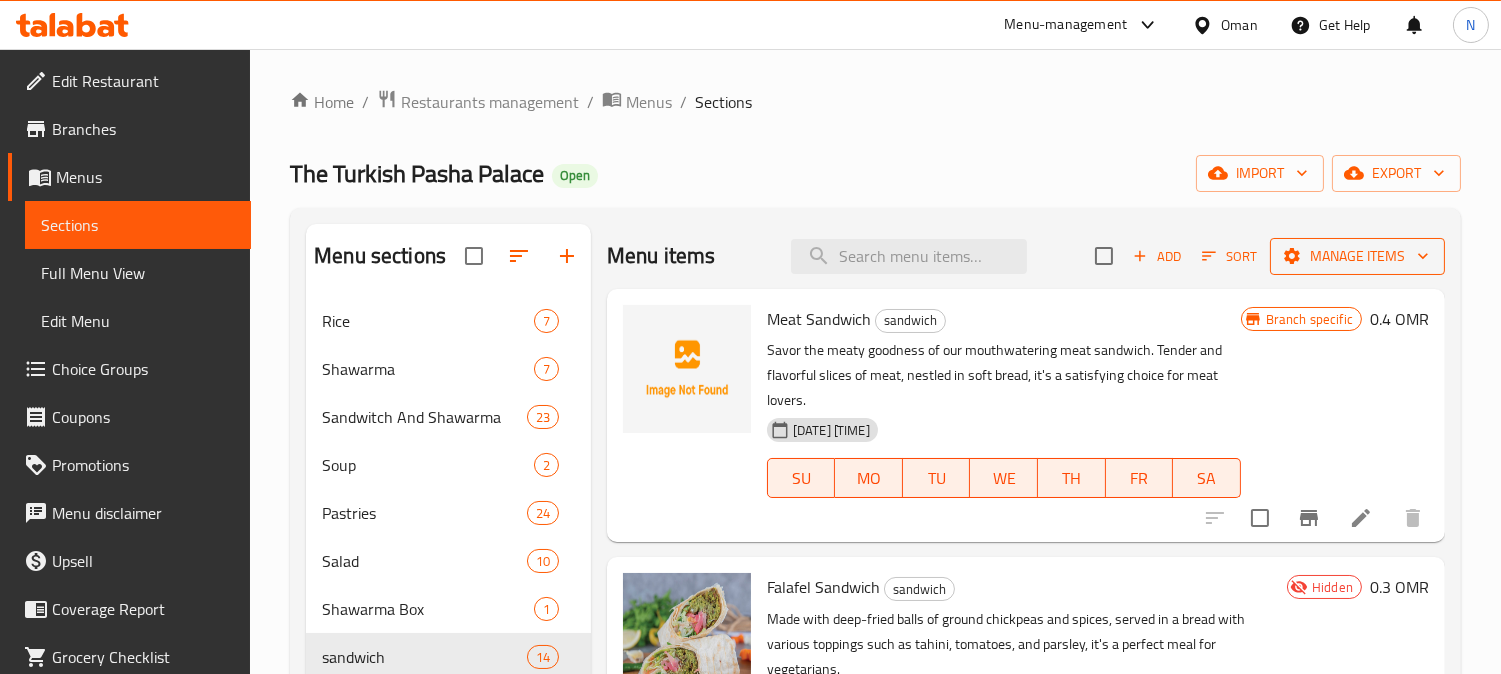 click on "Manage items" at bounding box center (1357, 256) 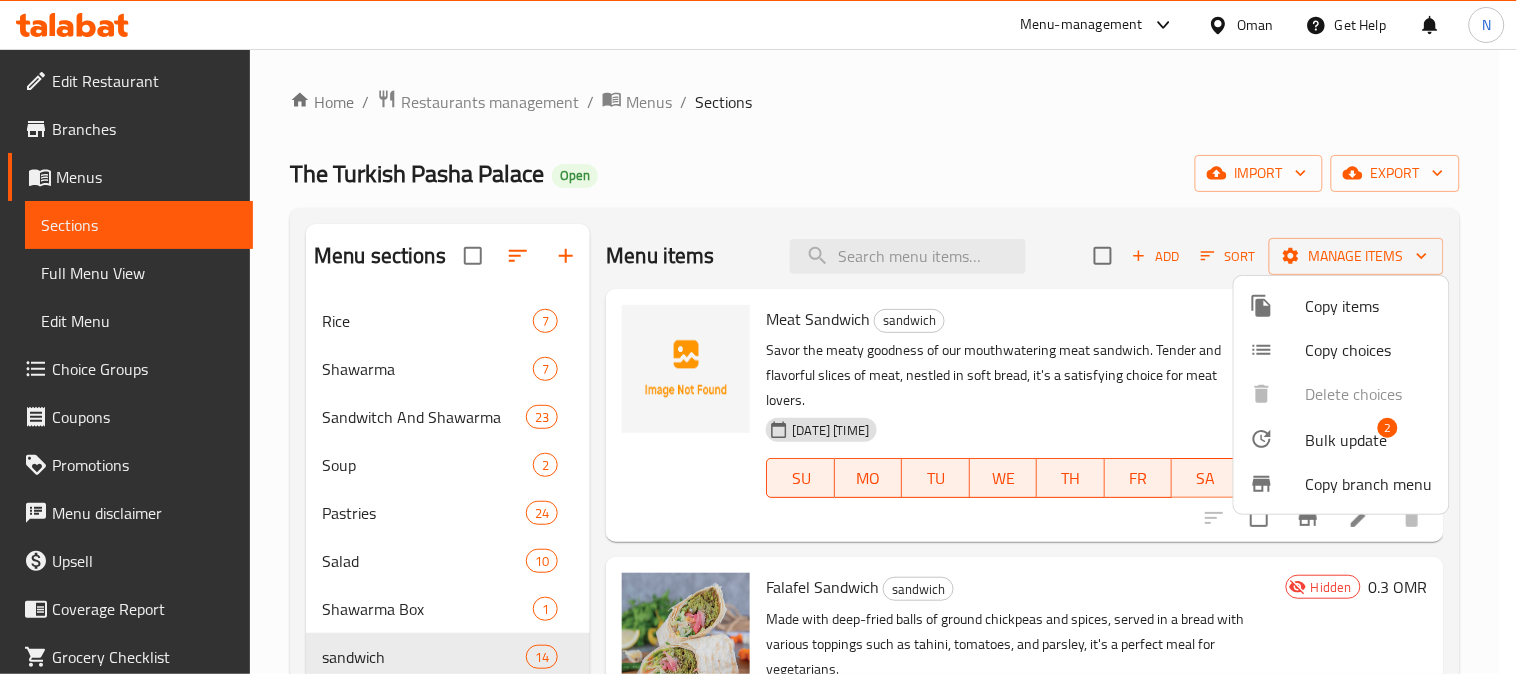 click on "Copy items" at bounding box center (1369, 306) 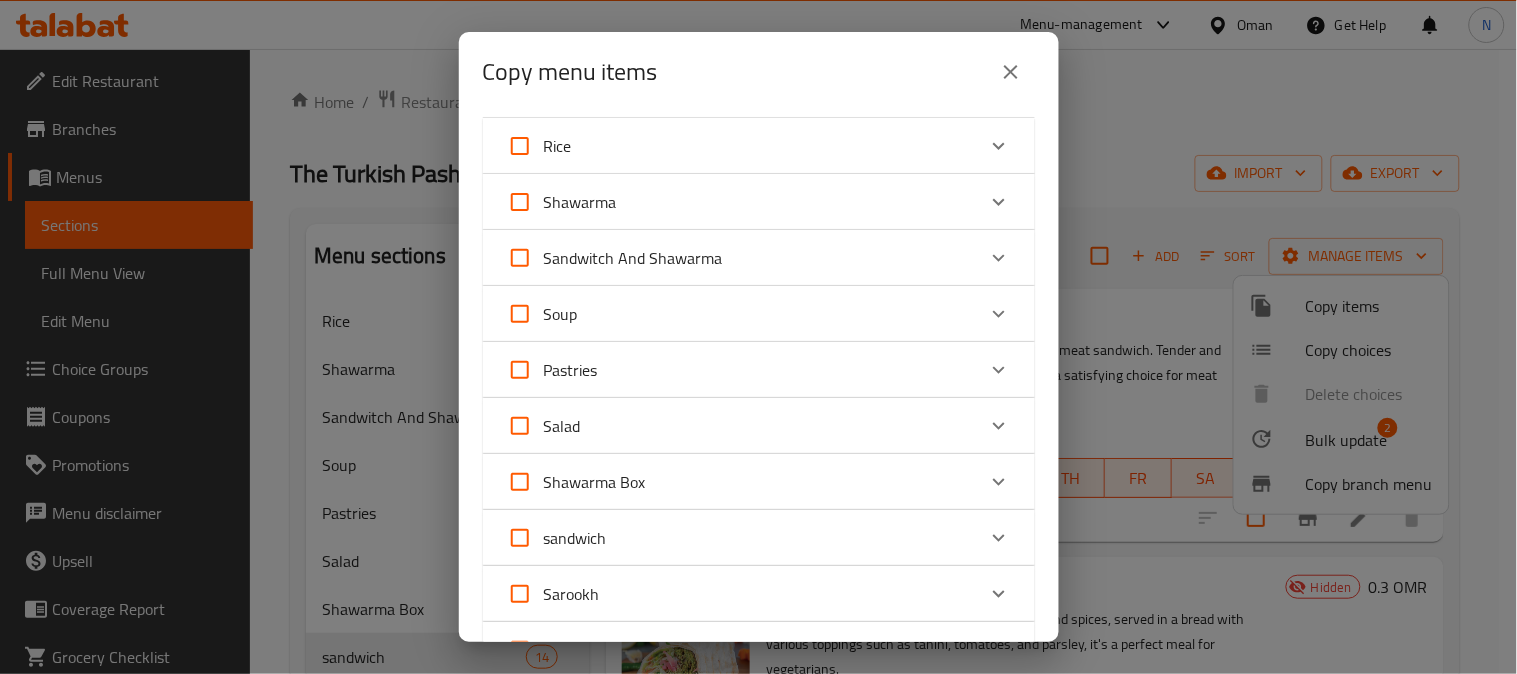 scroll, scrollTop: 111, scrollLeft: 0, axis: vertical 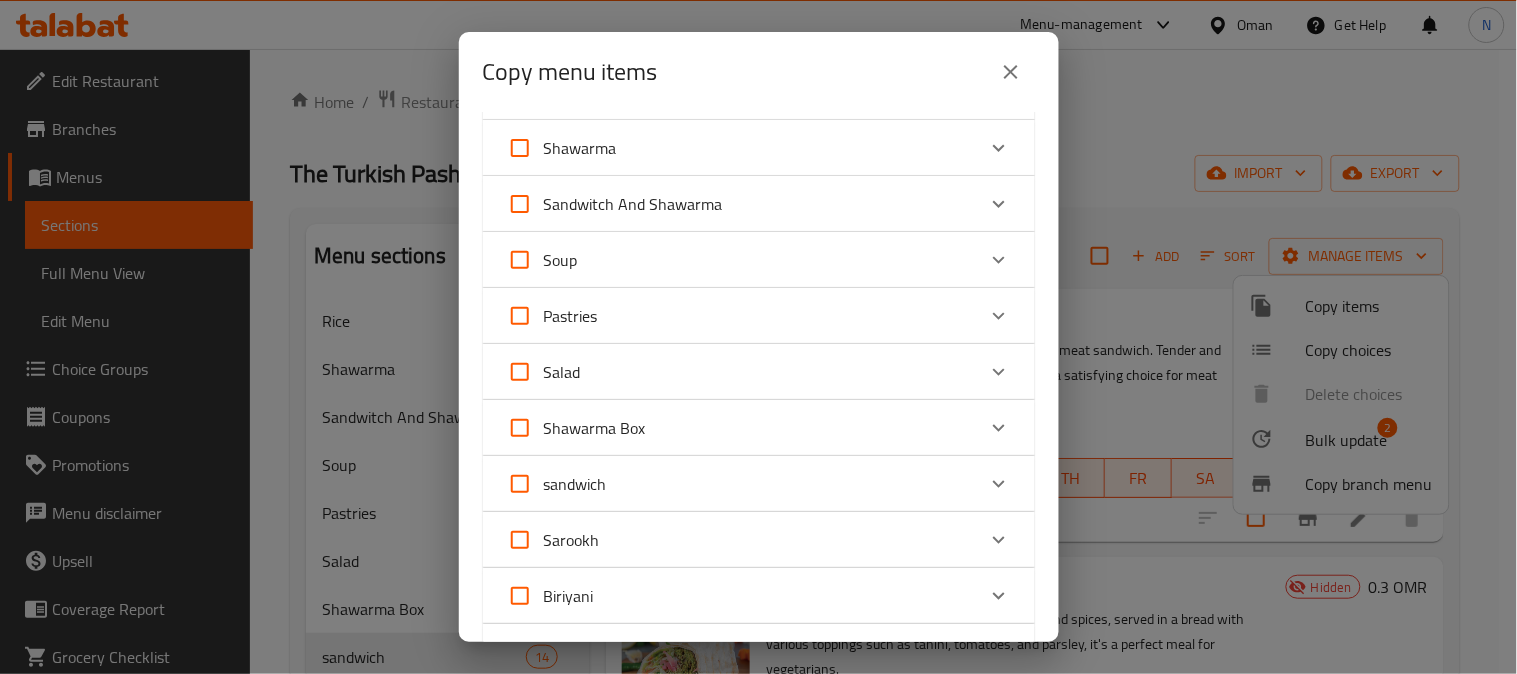 click on "sandwich" at bounding box center [741, 484] 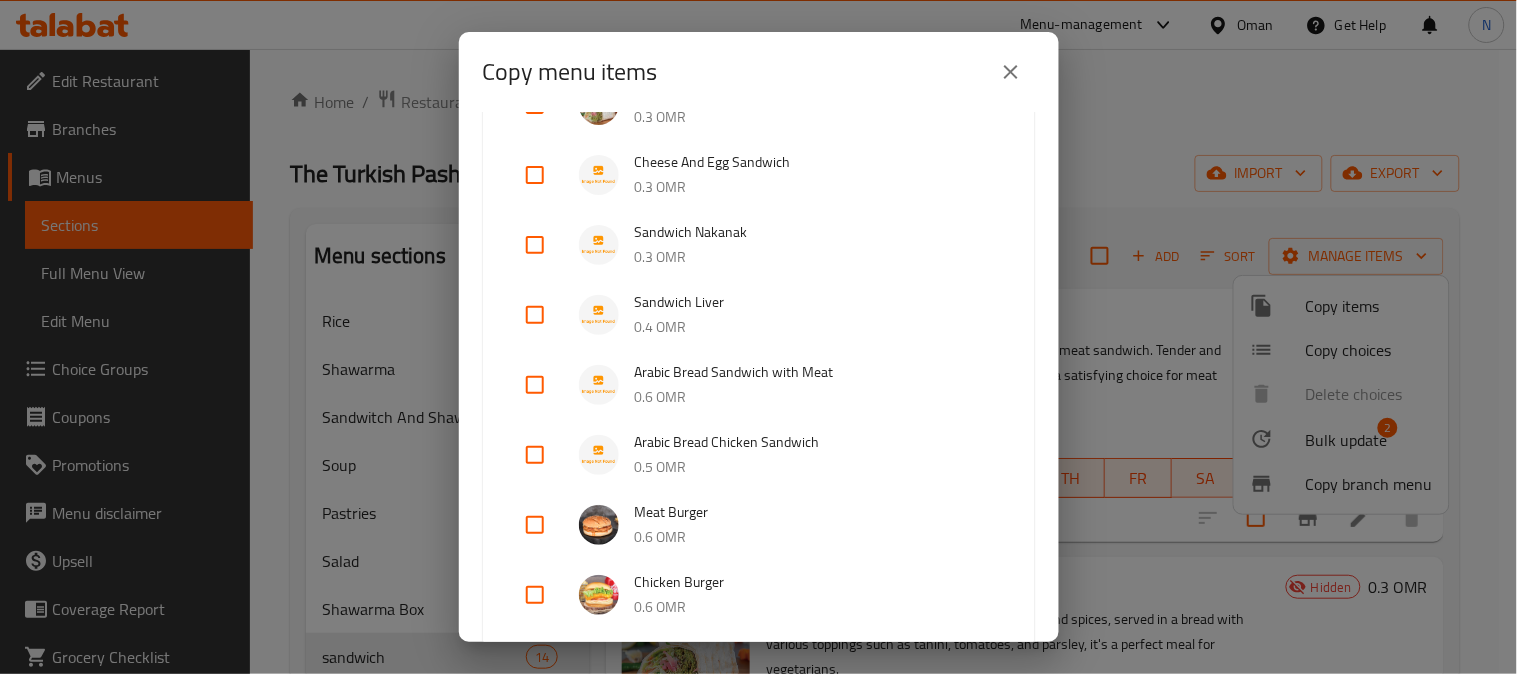 scroll, scrollTop: 666, scrollLeft: 0, axis: vertical 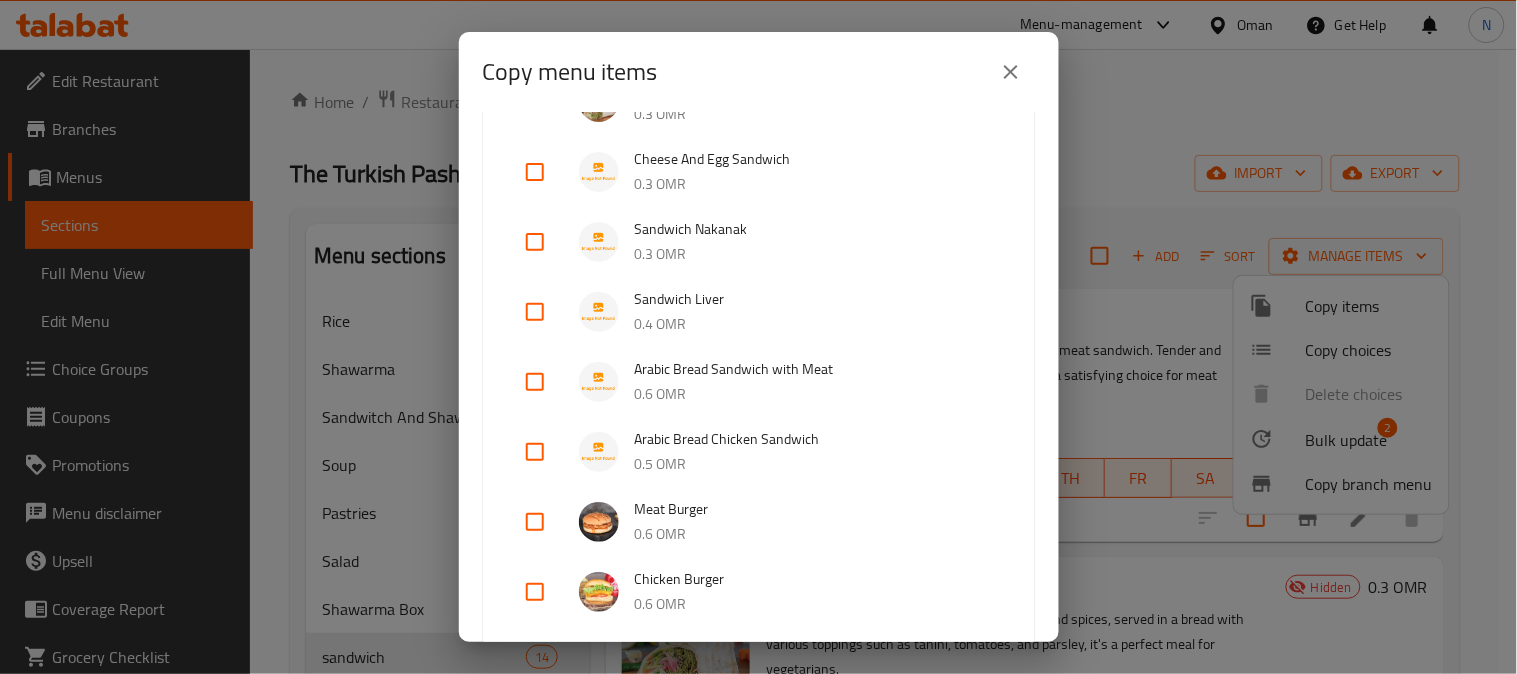 click at bounding box center (535, 382) 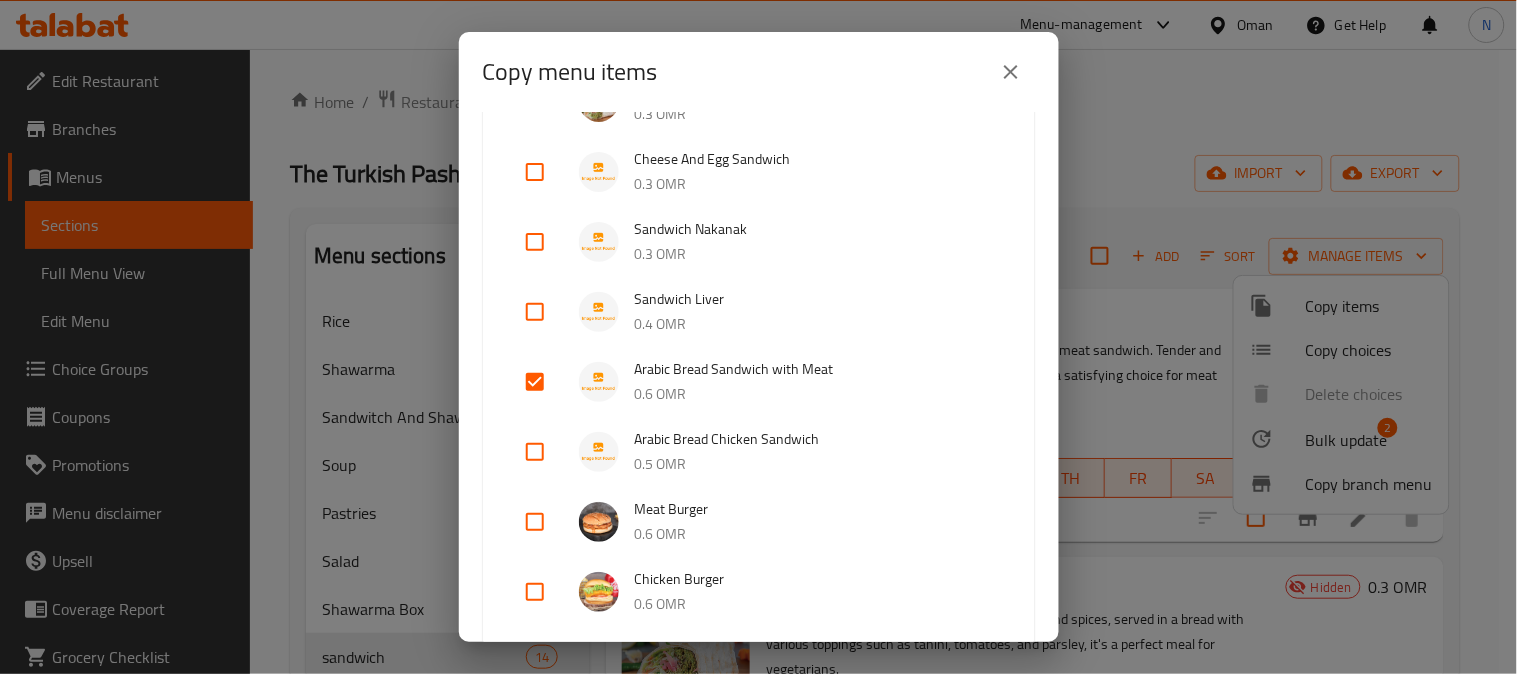 click at bounding box center (535, 452) 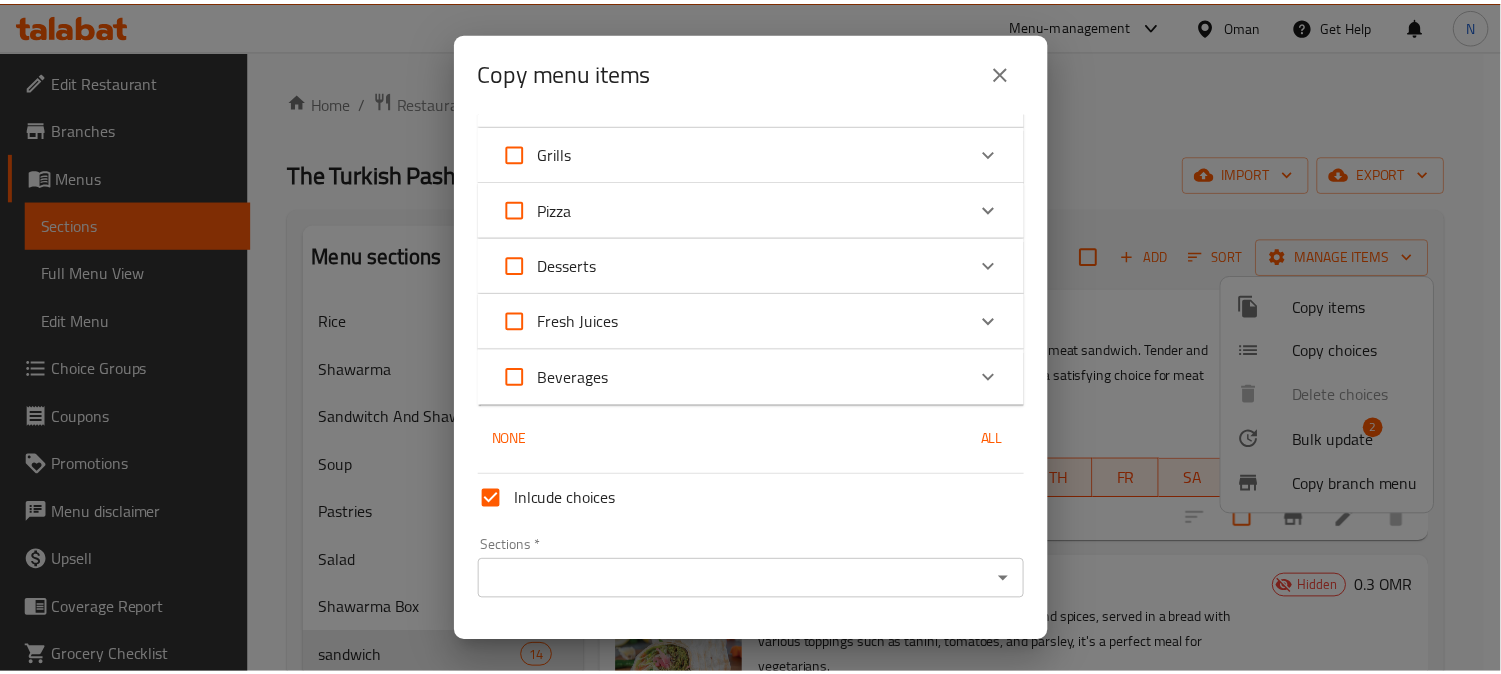 scroll, scrollTop: 1726, scrollLeft: 0, axis: vertical 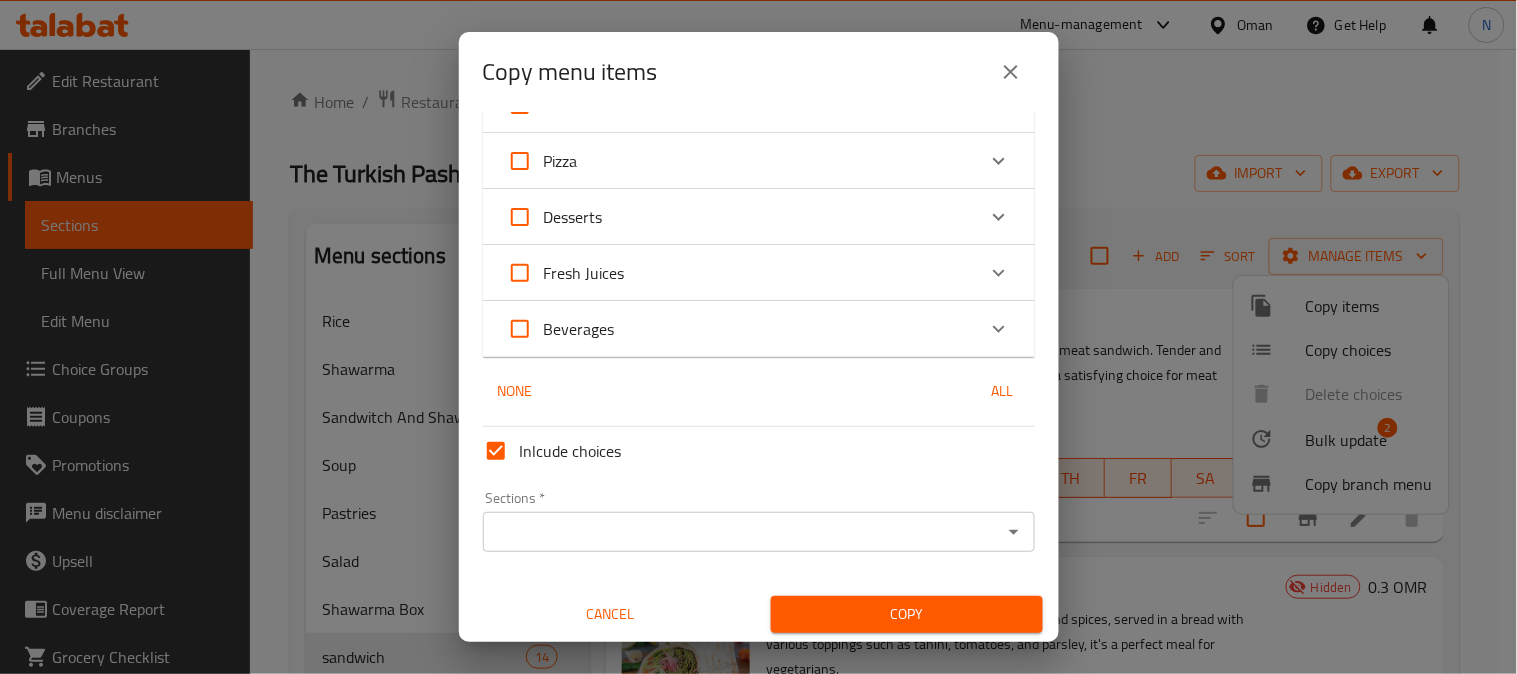 click on "Sections   *" at bounding box center (742, 532) 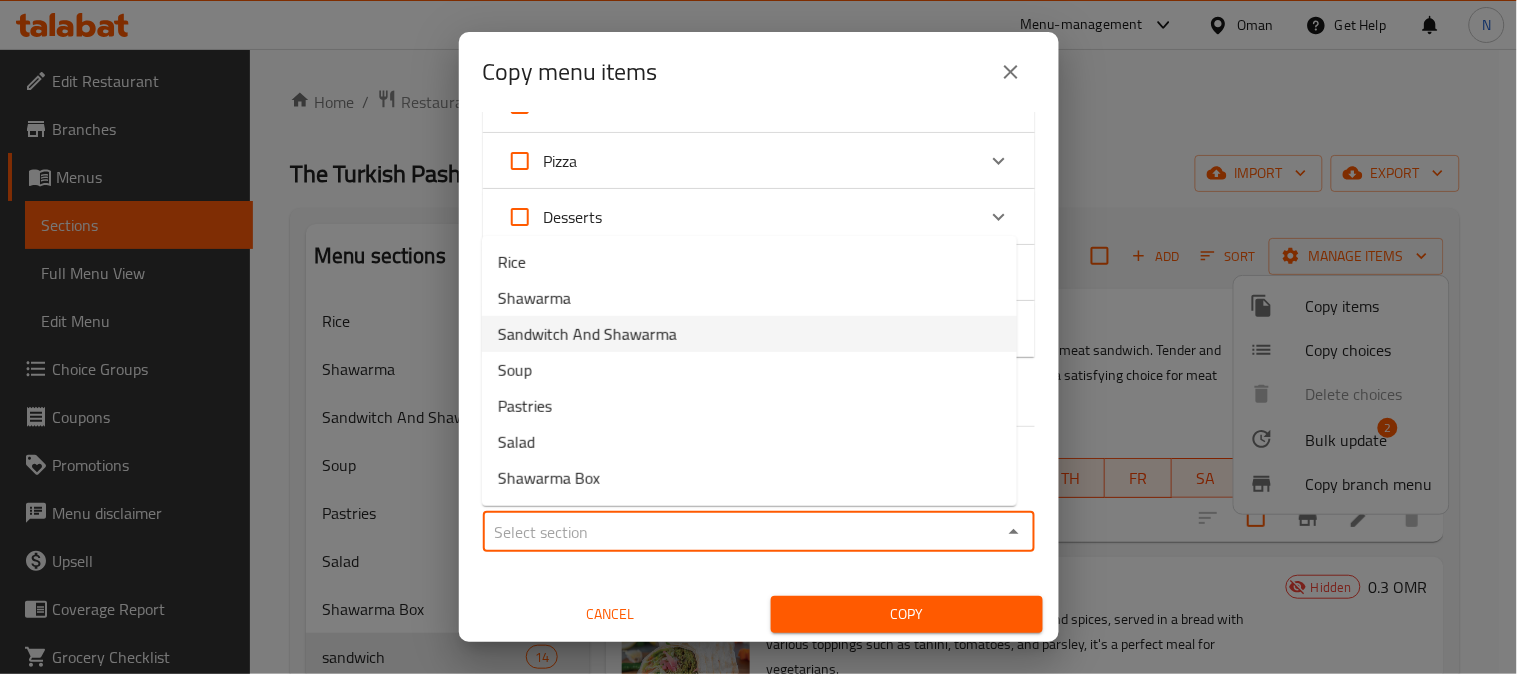 click on "Sandwitch And Shawarma" at bounding box center (587, 334) 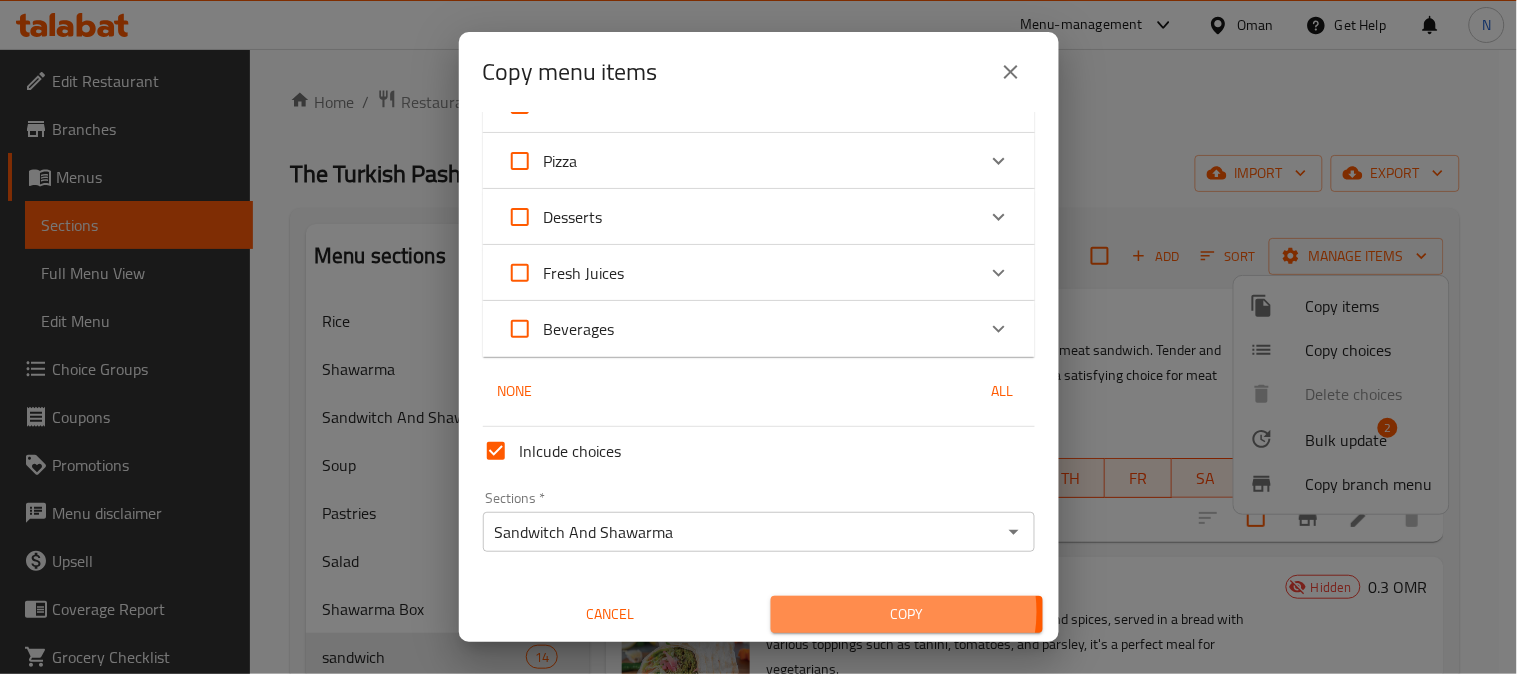 click on "Copy" at bounding box center (907, 614) 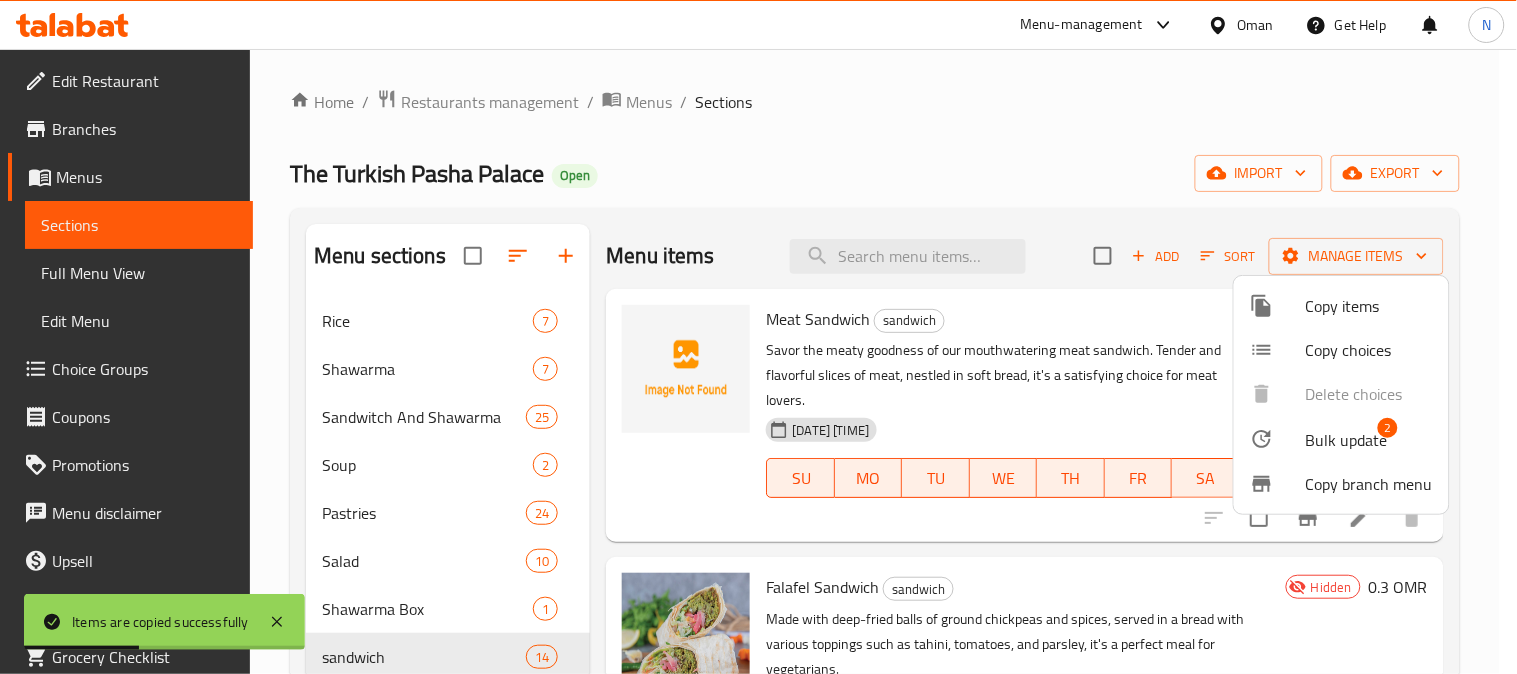 click at bounding box center (758, 337) 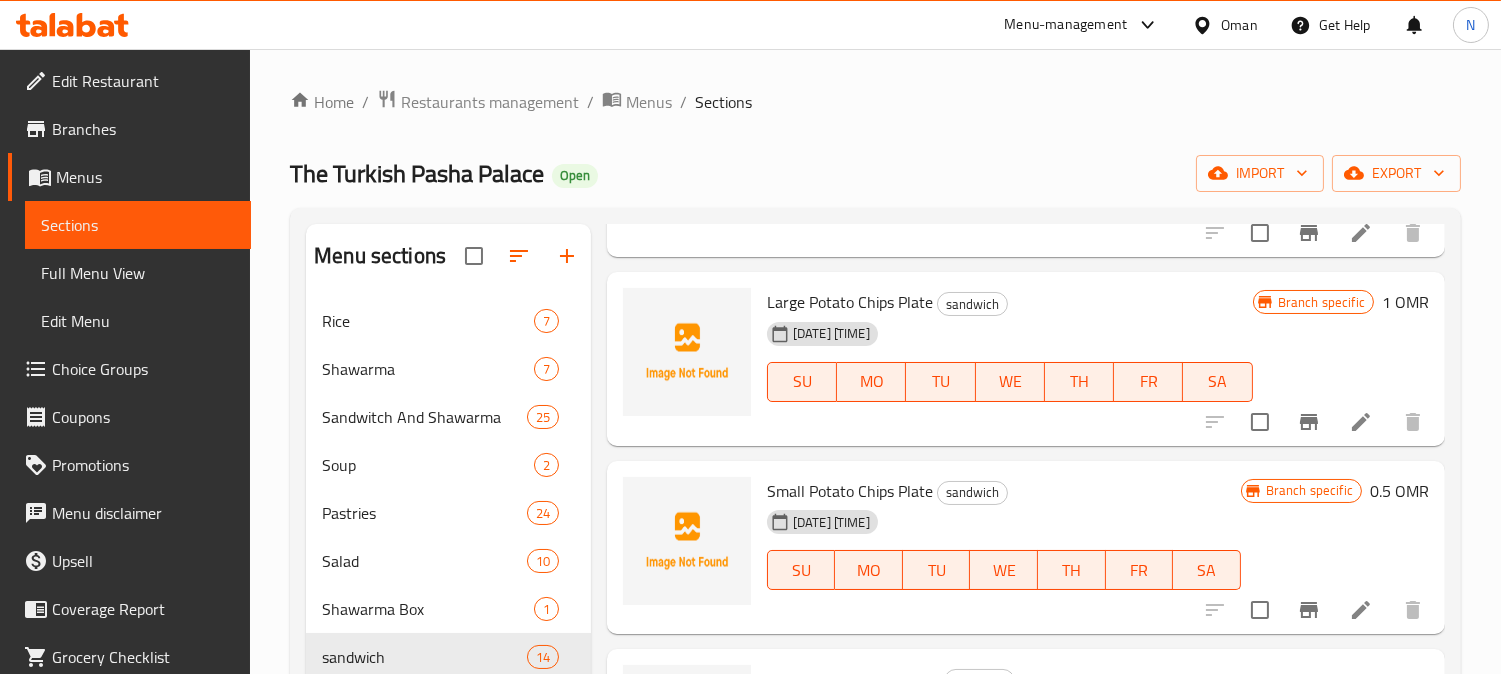 scroll, scrollTop: 2302, scrollLeft: 0, axis: vertical 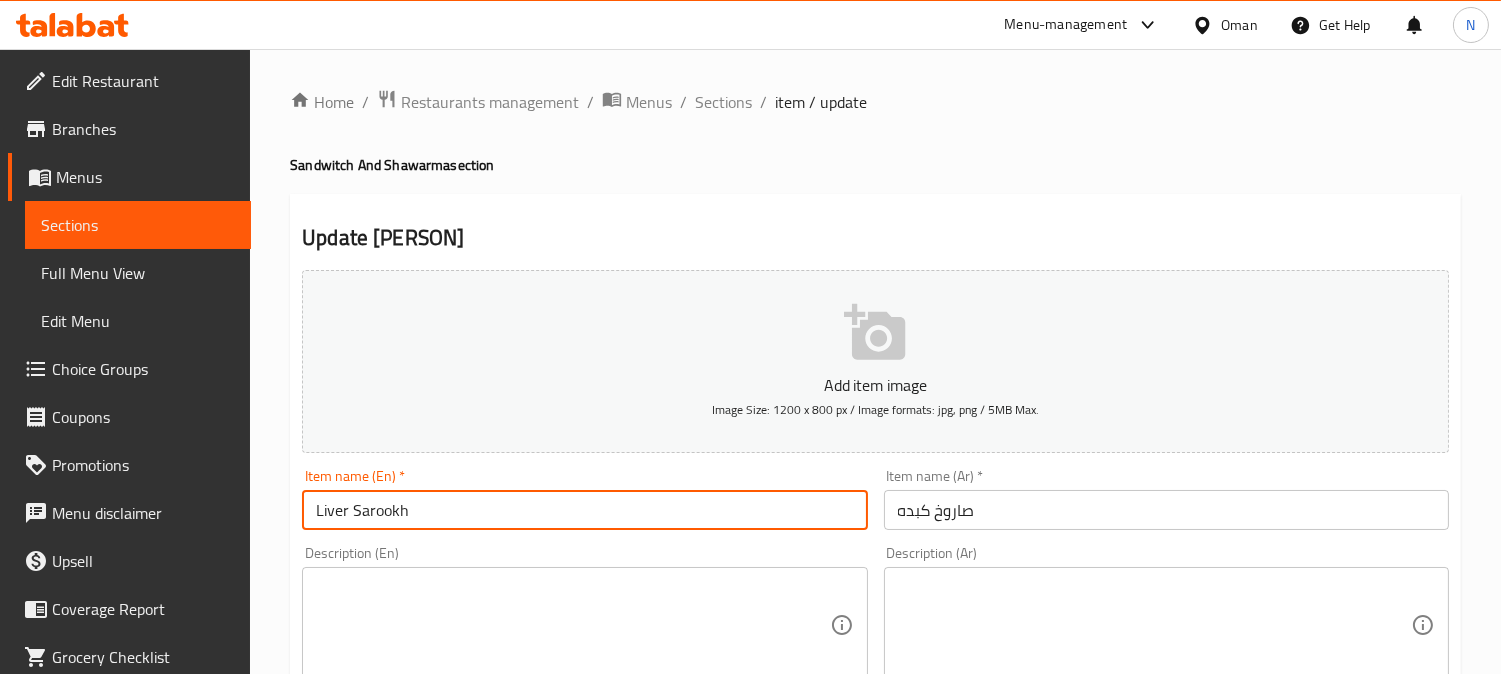 drag, startPoint x: 402, startPoint y: 518, endPoint x: 466, endPoint y: 517, distance: 64.00781 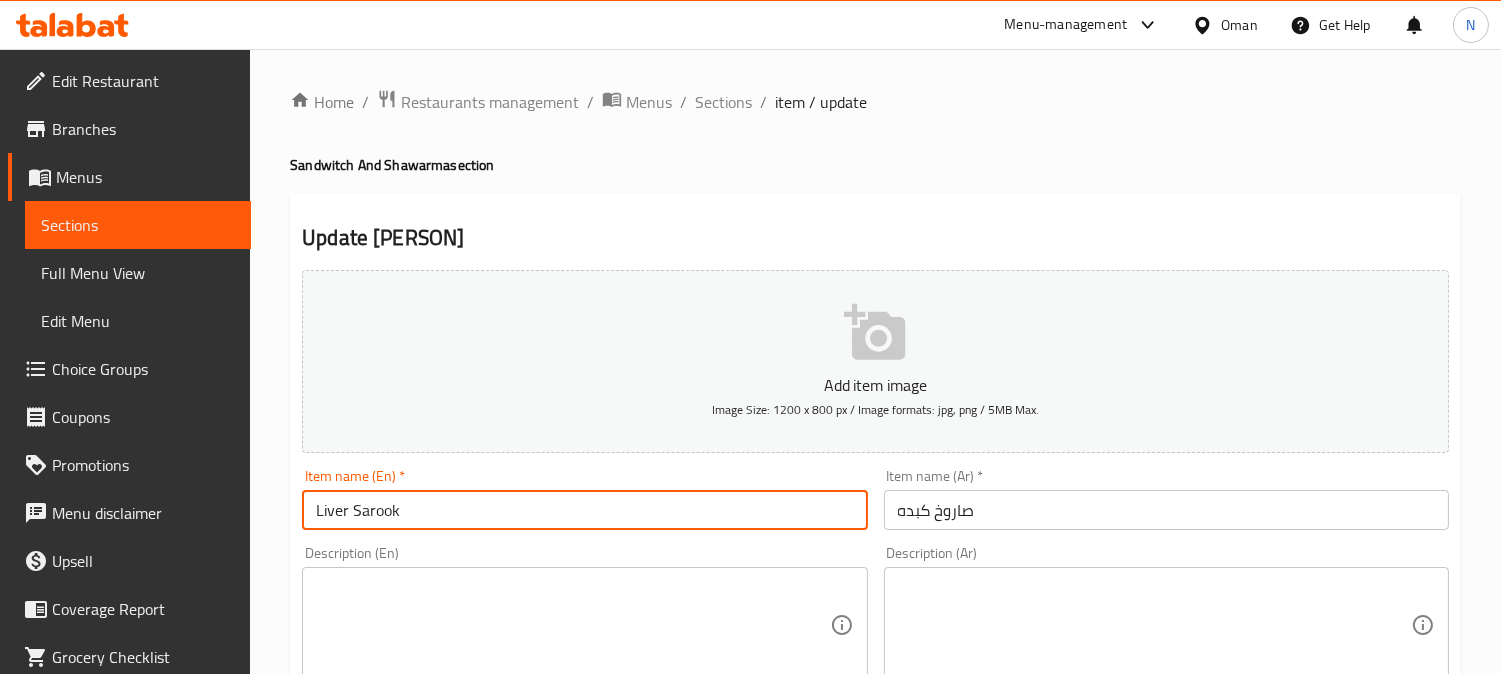 type on "Liver Sarook" 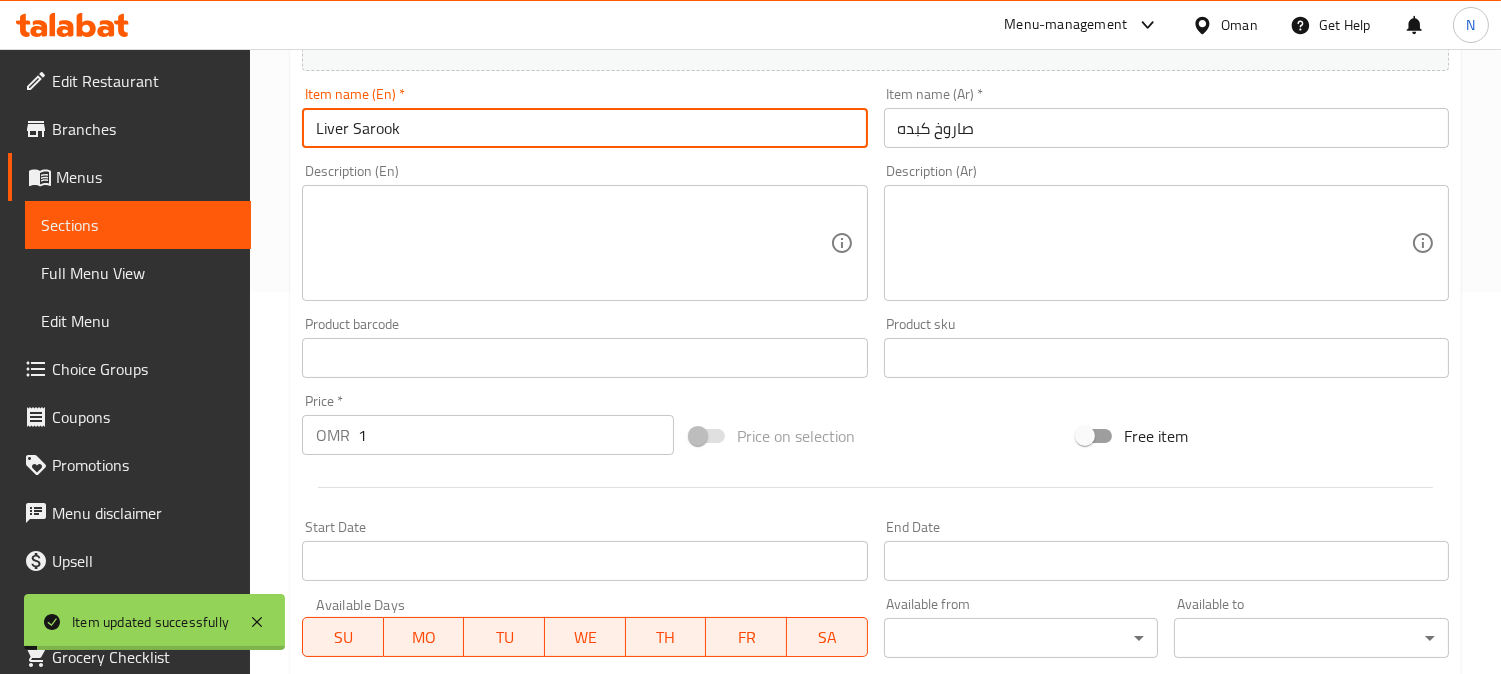scroll, scrollTop: 444, scrollLeft: 0, axis: vertical 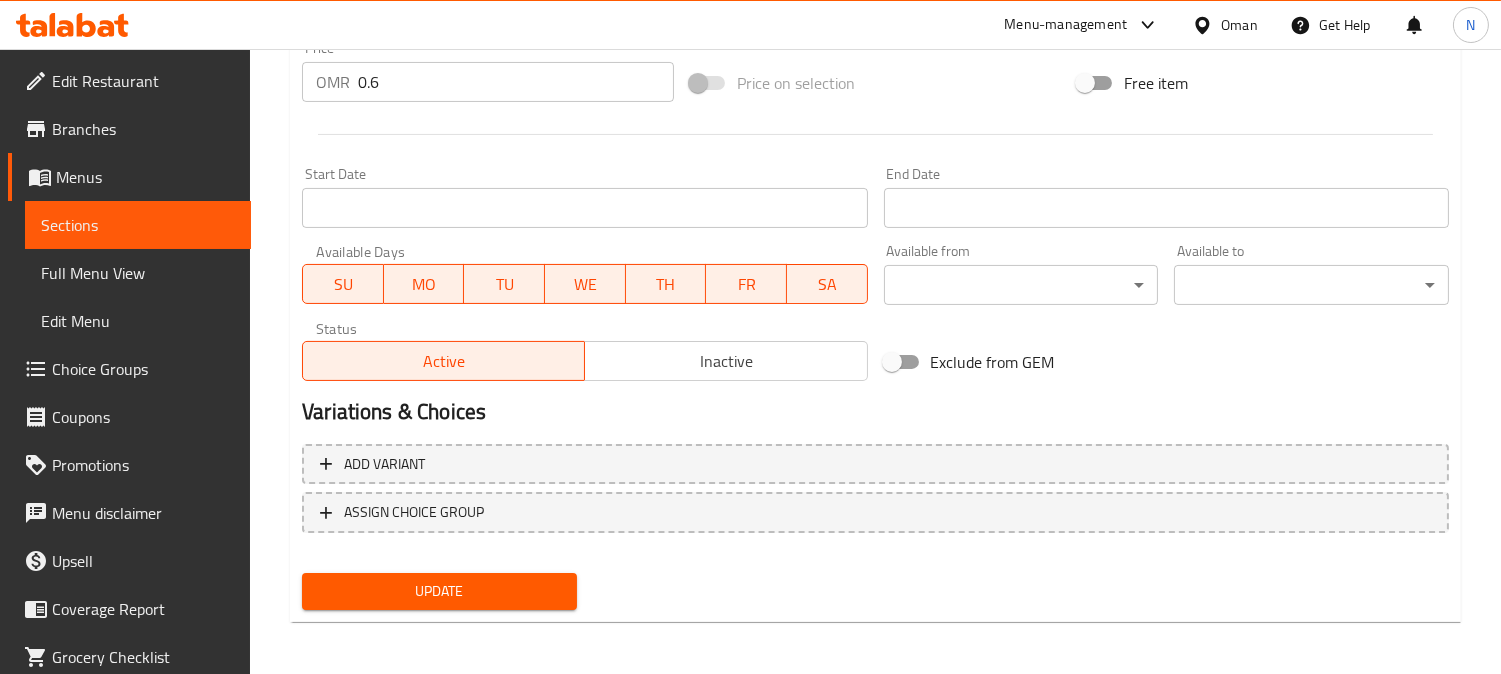 click on "Inactive" at bounding box center [726, 361] 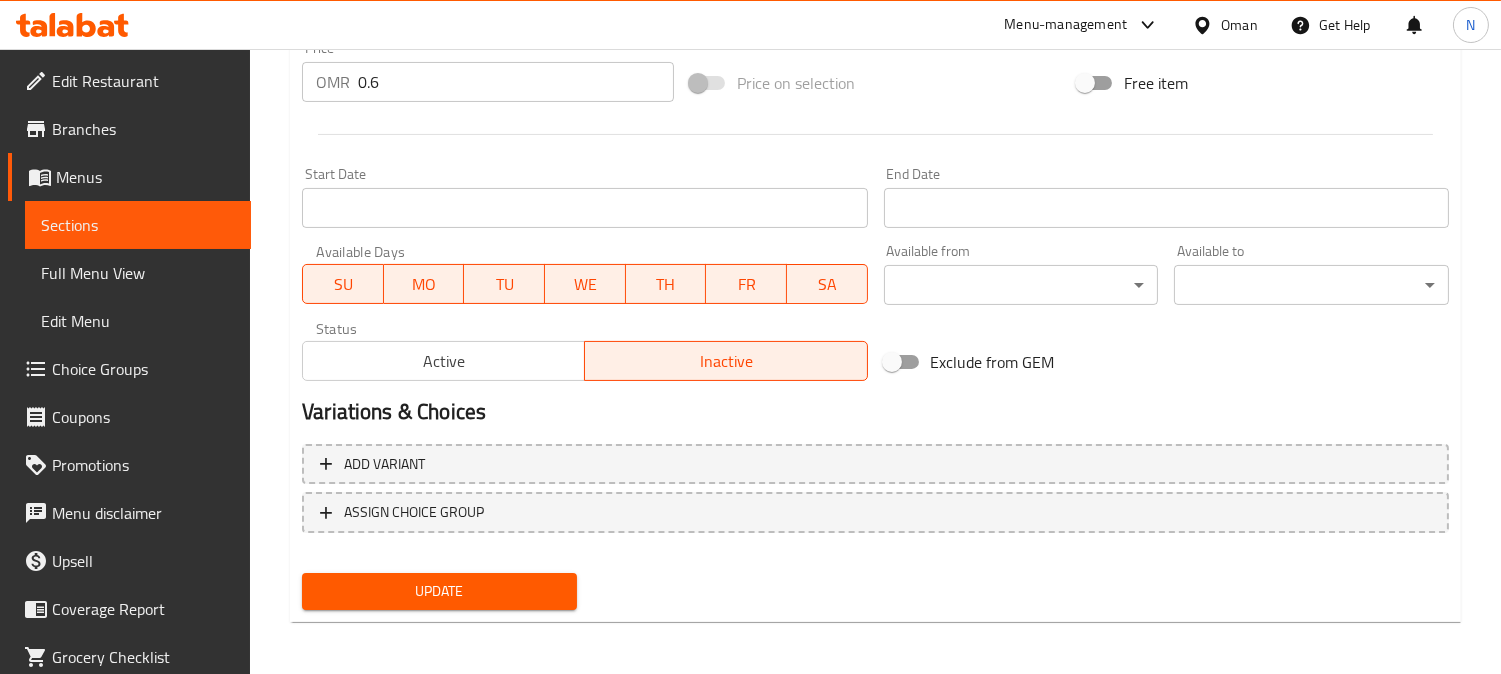 click on "Update" at bounding box center [439, 591] 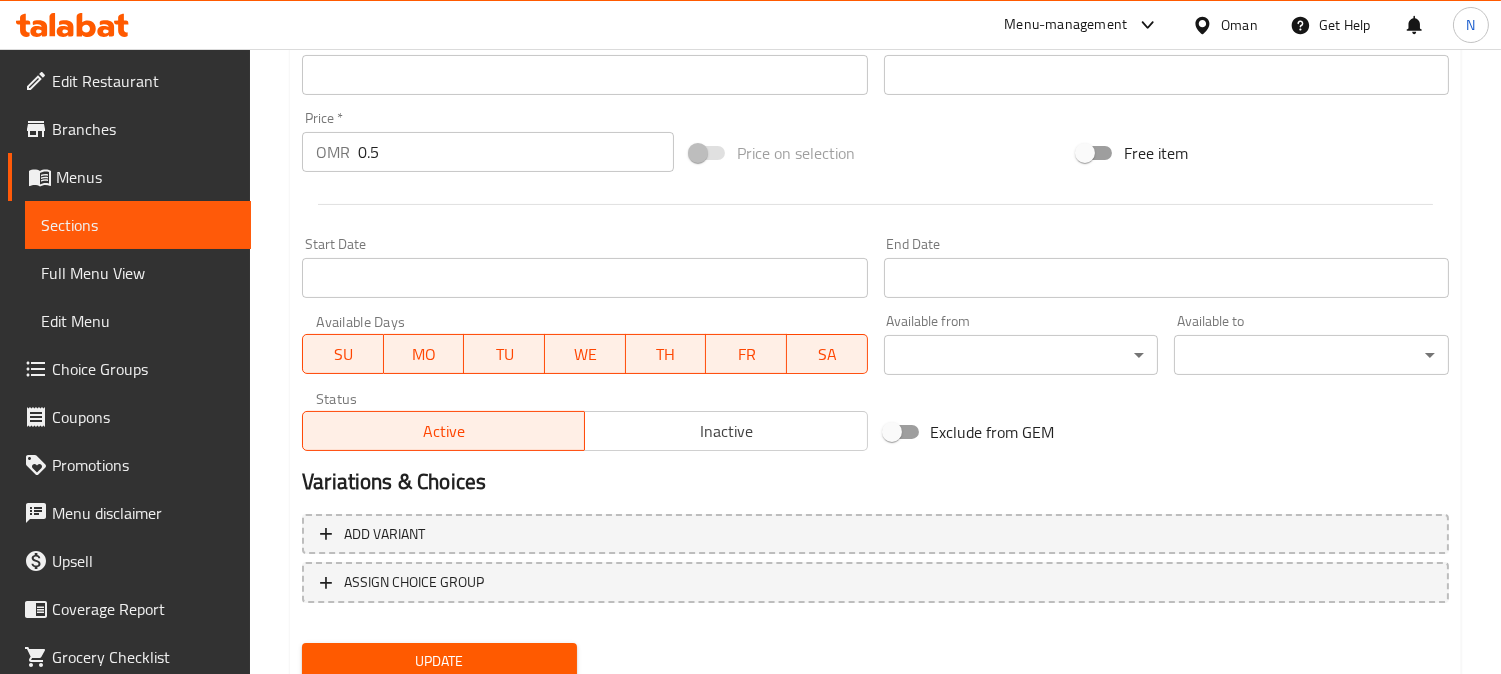 scroll, scrollTop: 666, scrollLeft: 0, axis: vertical 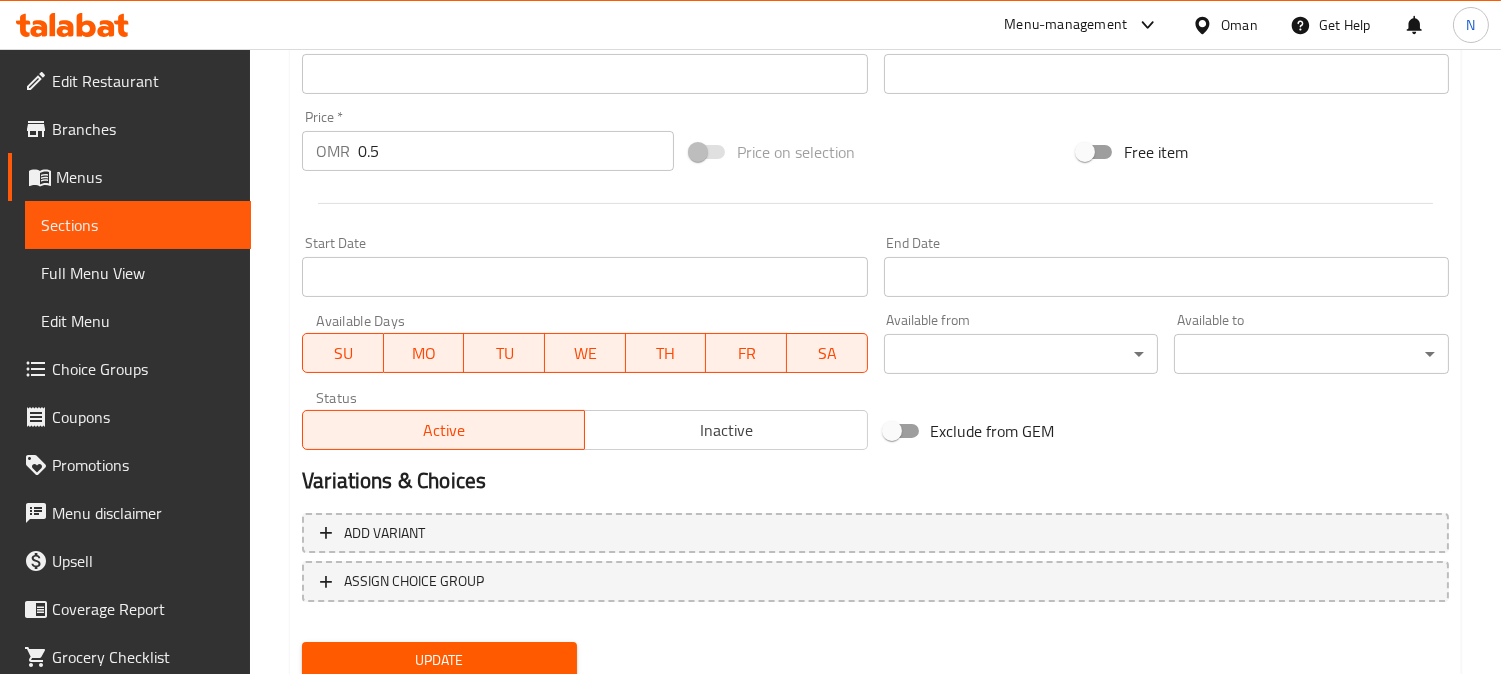 click on "Inactive" at bounding box center (726, 430) 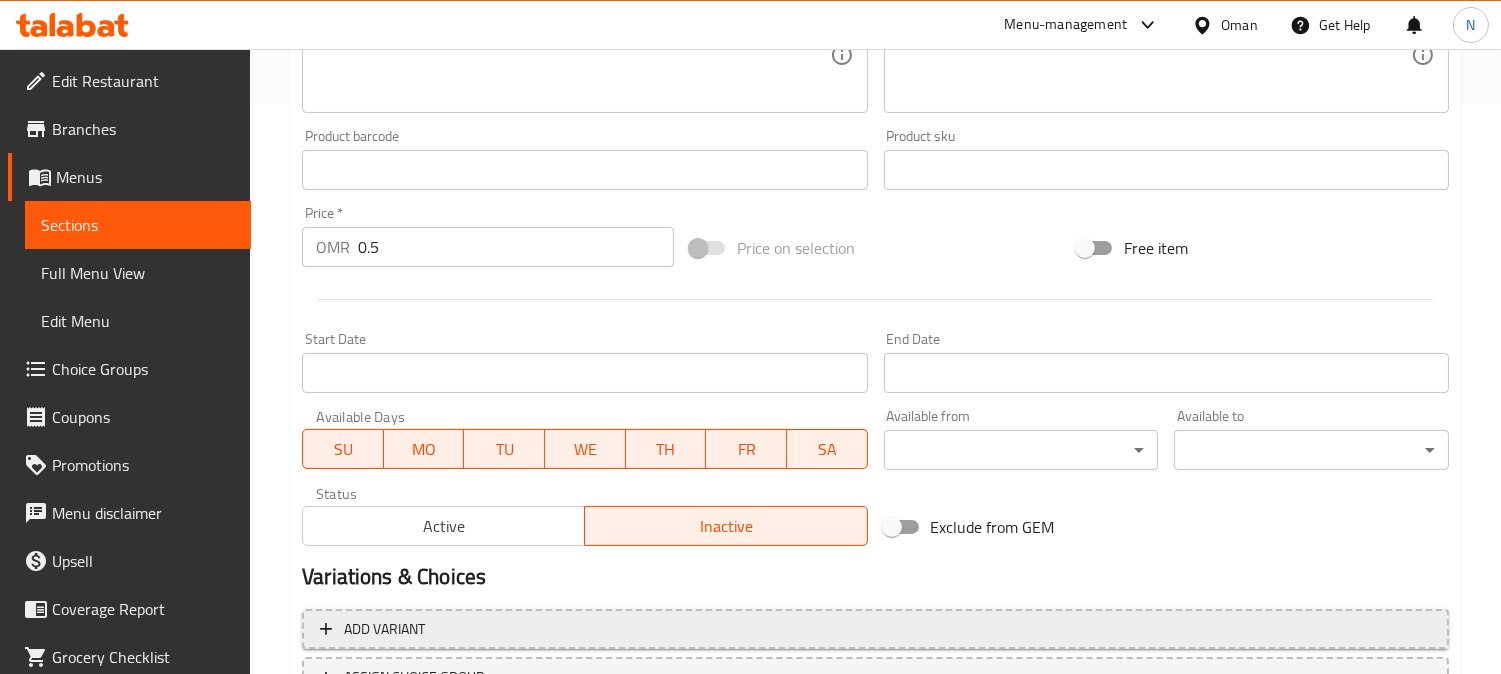 scroll, scrollTop: 735, scrollLeft: 0, axis: vertical 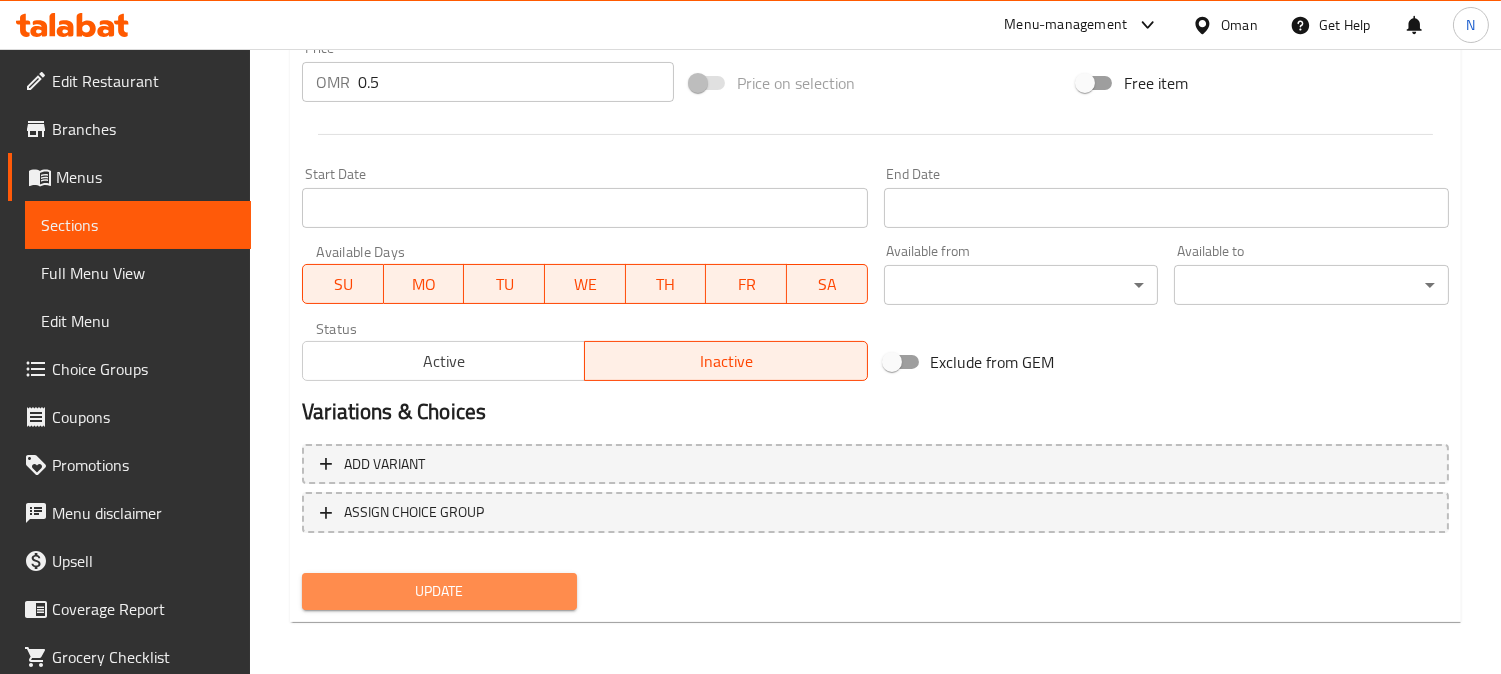 click on "Update" at bounding box center (439, 591) 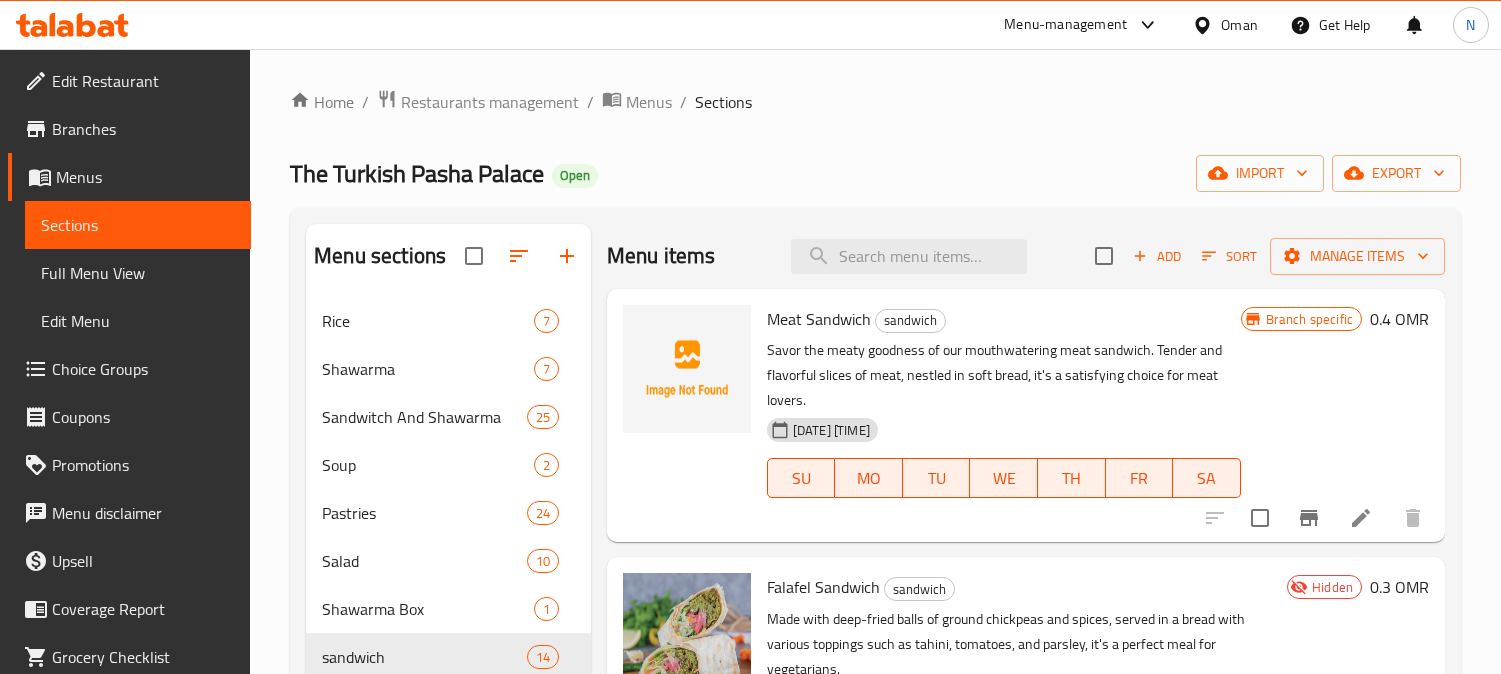 scroll, scrollTop: 406, scrollLeft: 0, axis: vertical 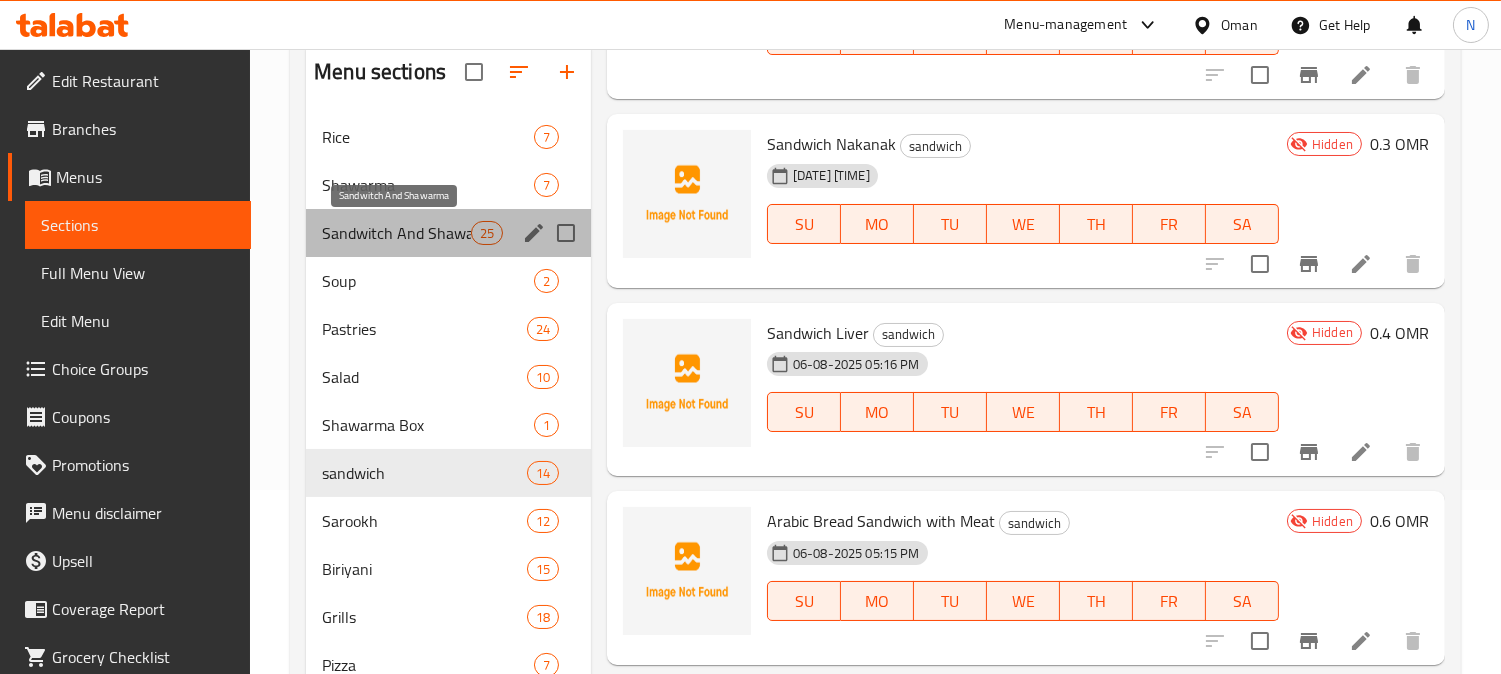 click on "Sandwitch And Shawarma" at bounding box center [396, 233] 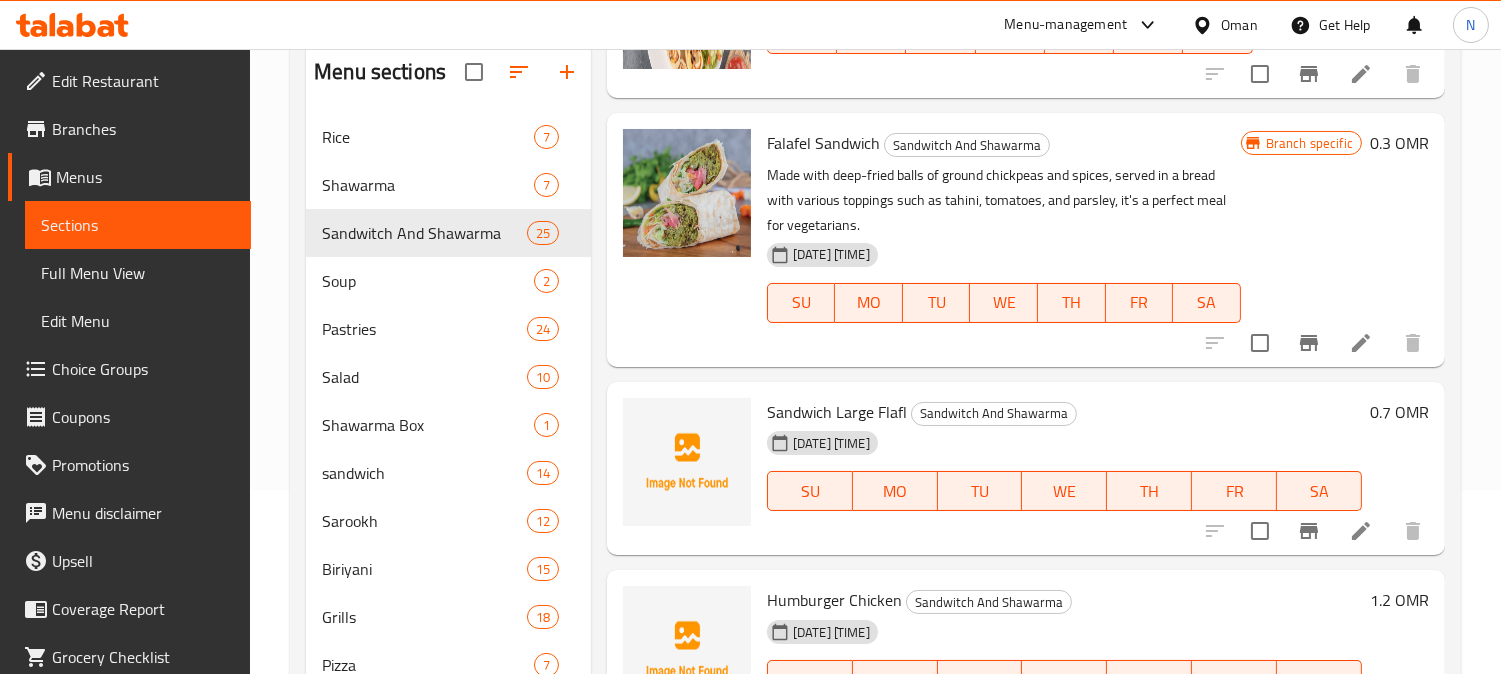 scroll, scrollTop: 4126, scrollLeft: 0, axis: vertical 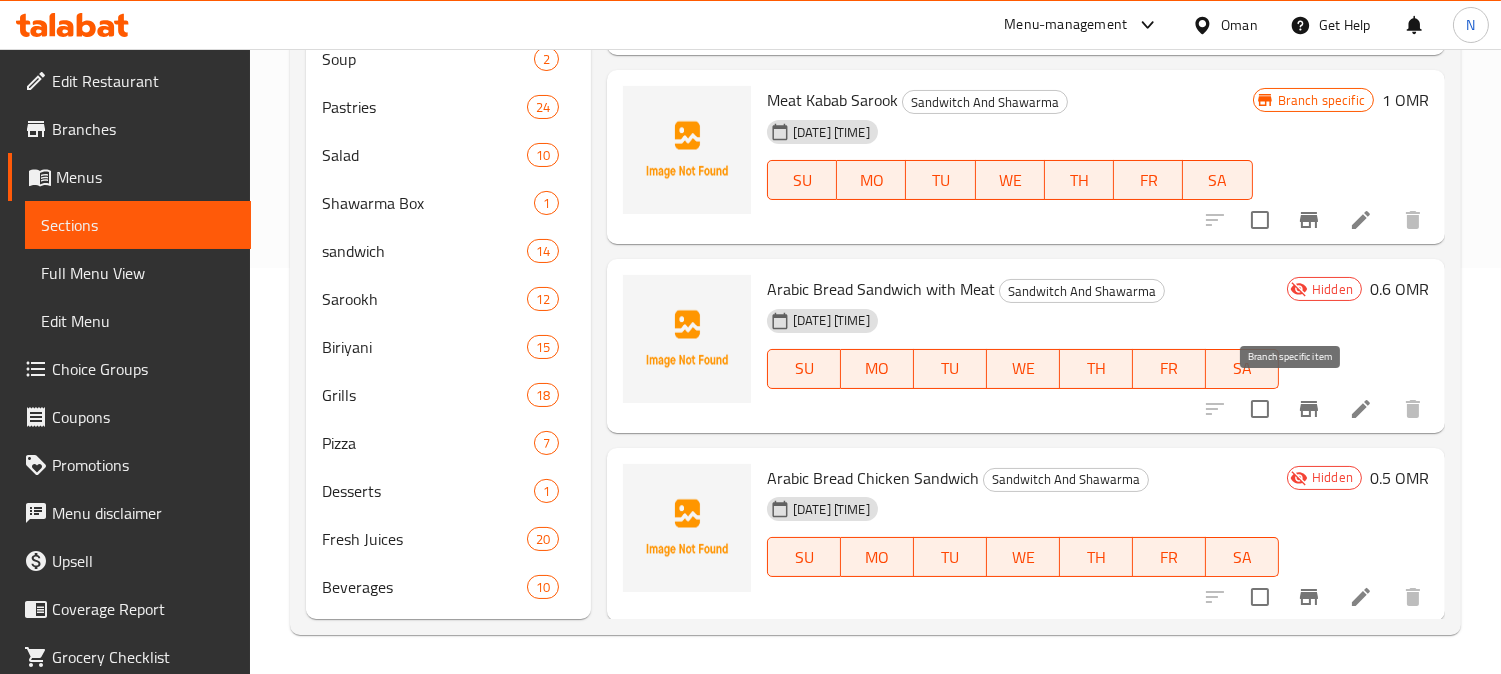 click 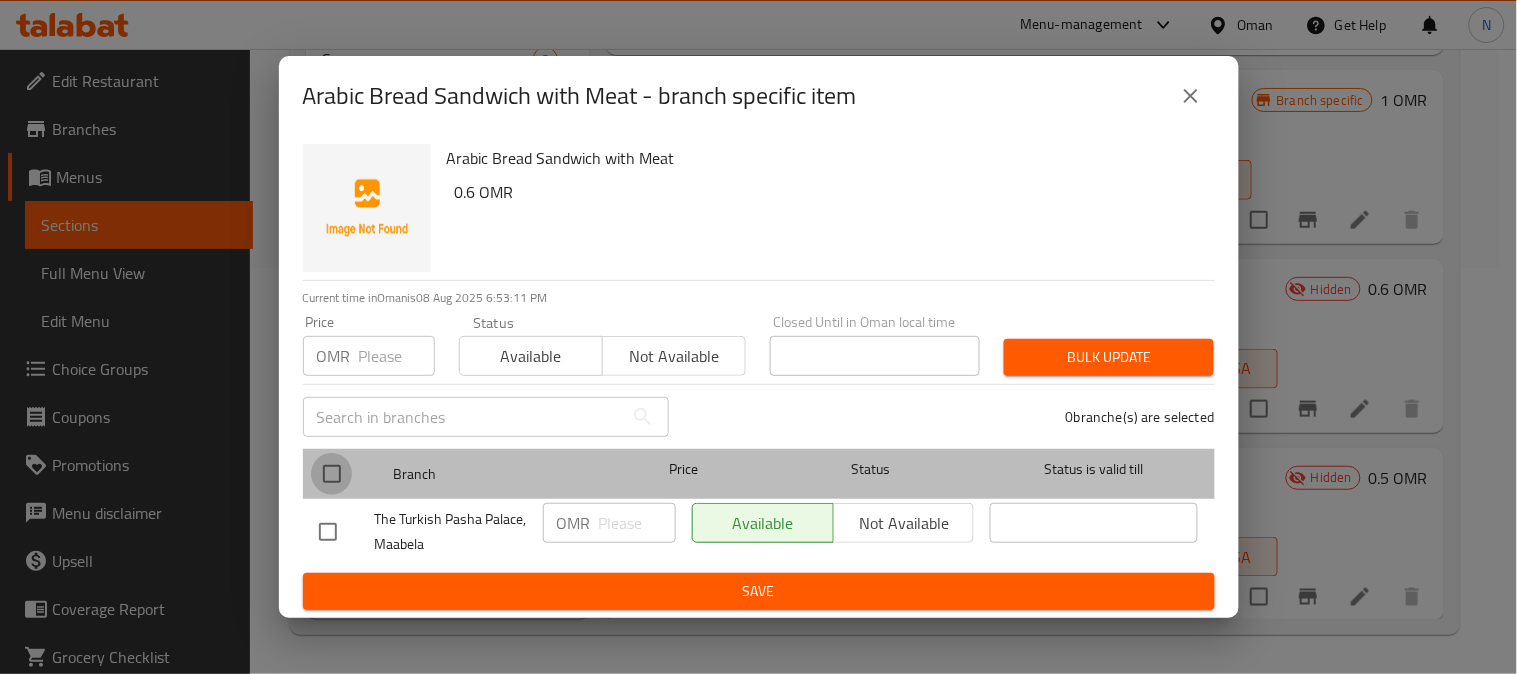 click at bounding box center [332, 474] 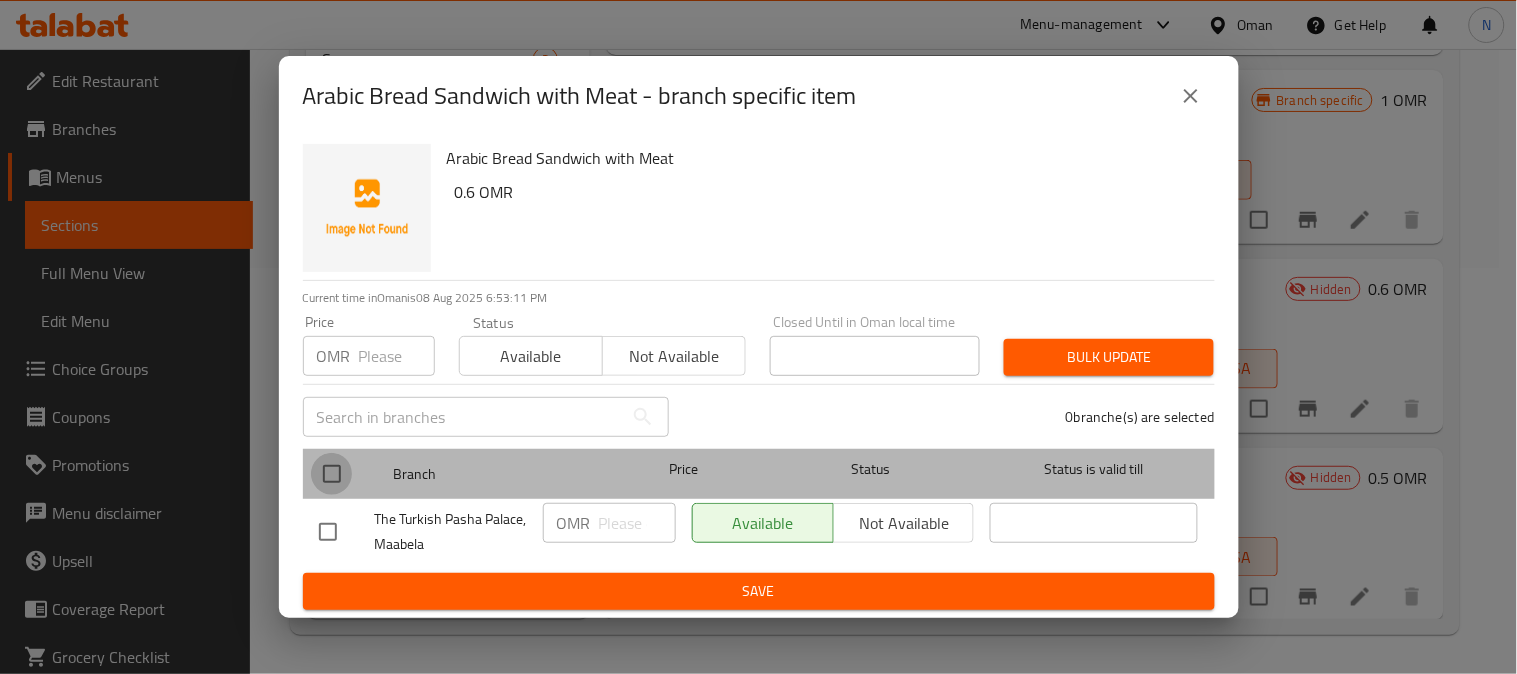 checkbox on "true" 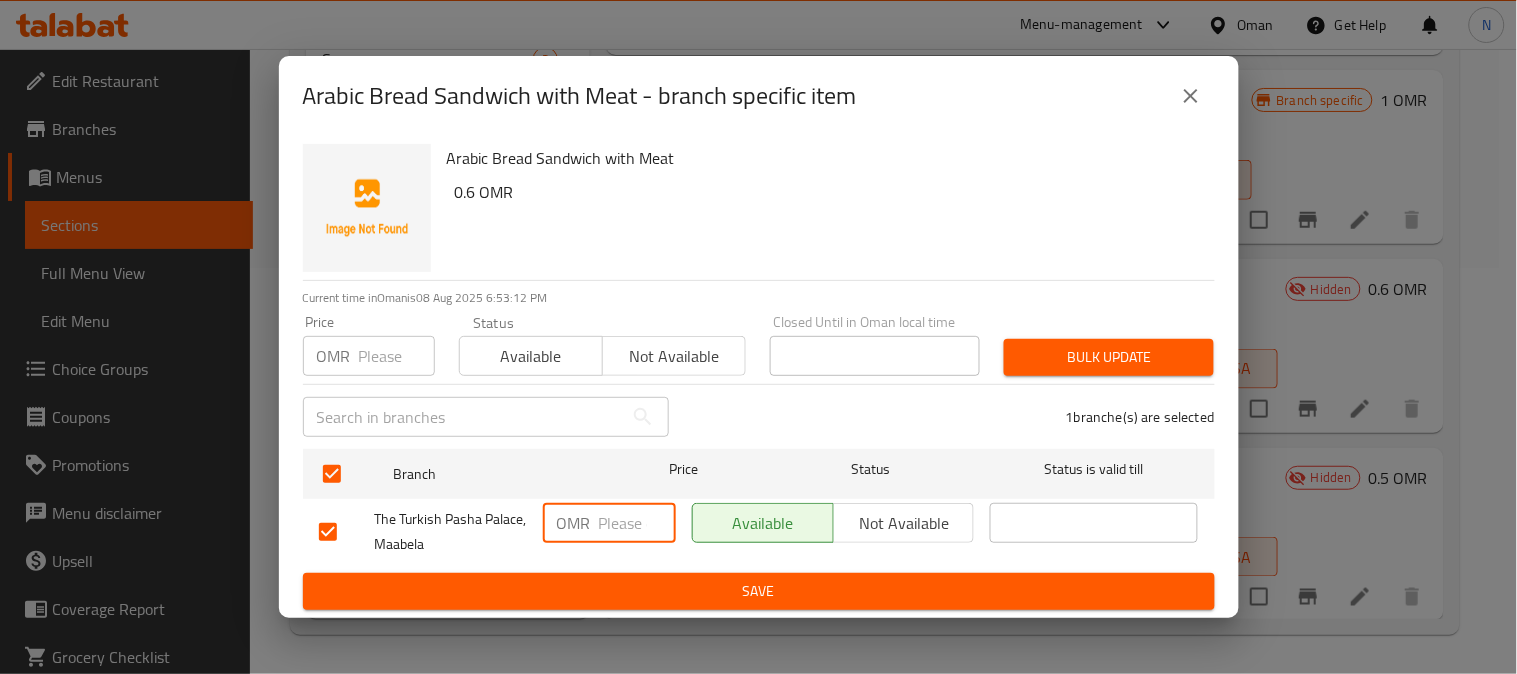 click at bounding box center [637, 523] 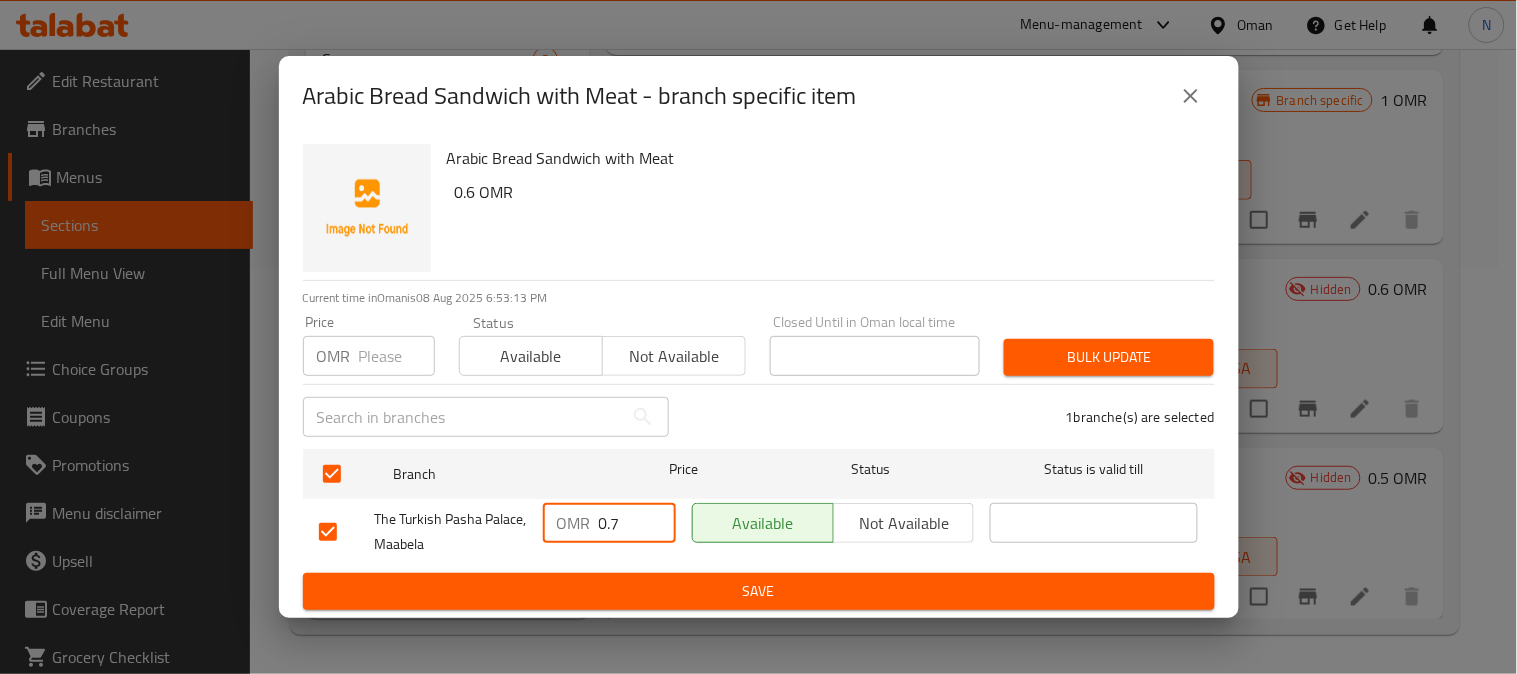 type on "0.7" 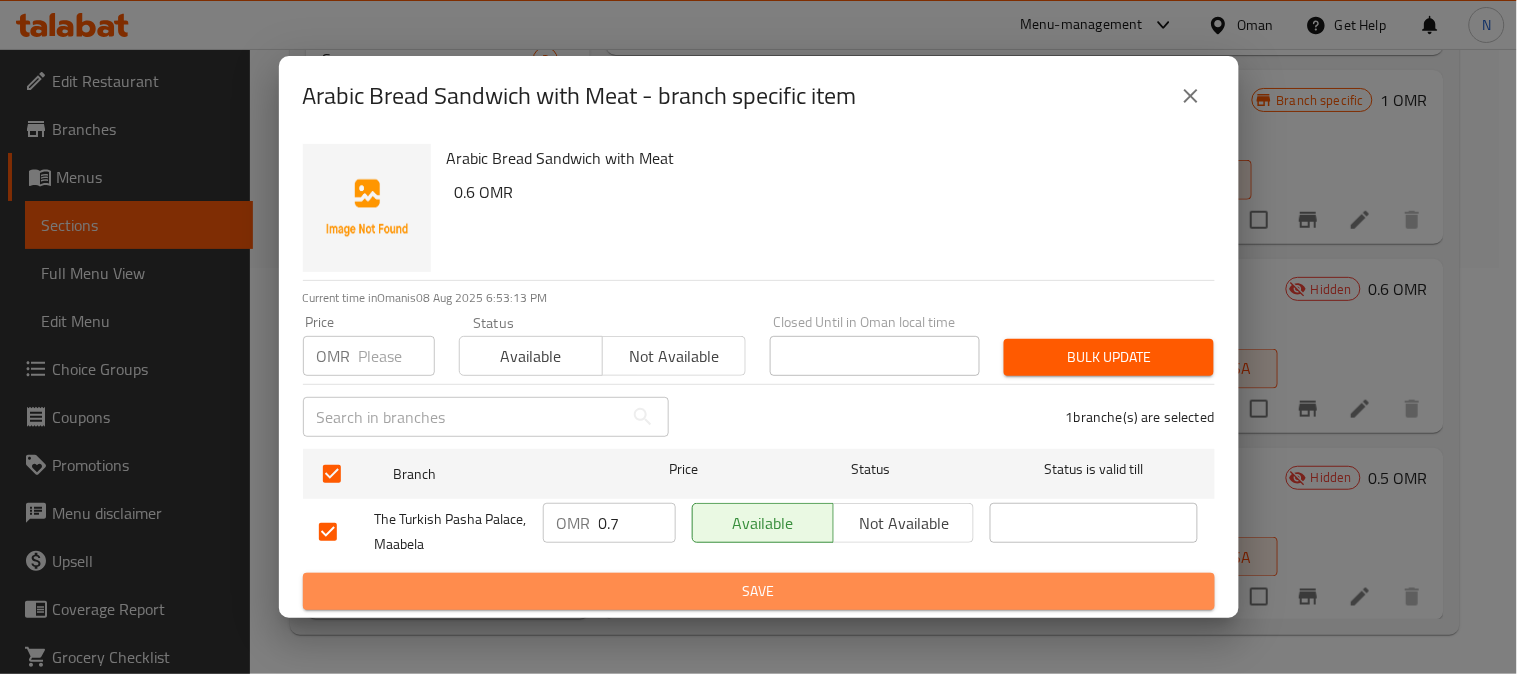 click on "Save" at bounding box center (759, 591) 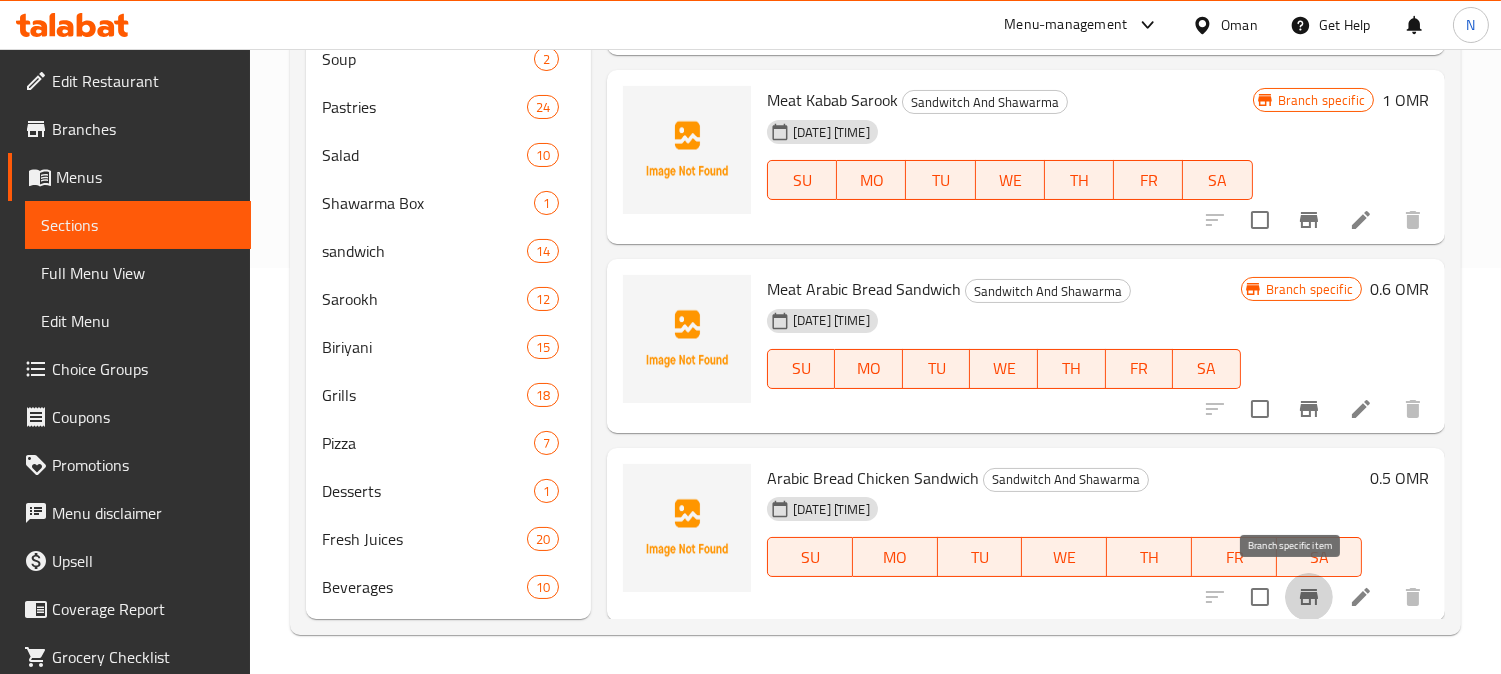 click 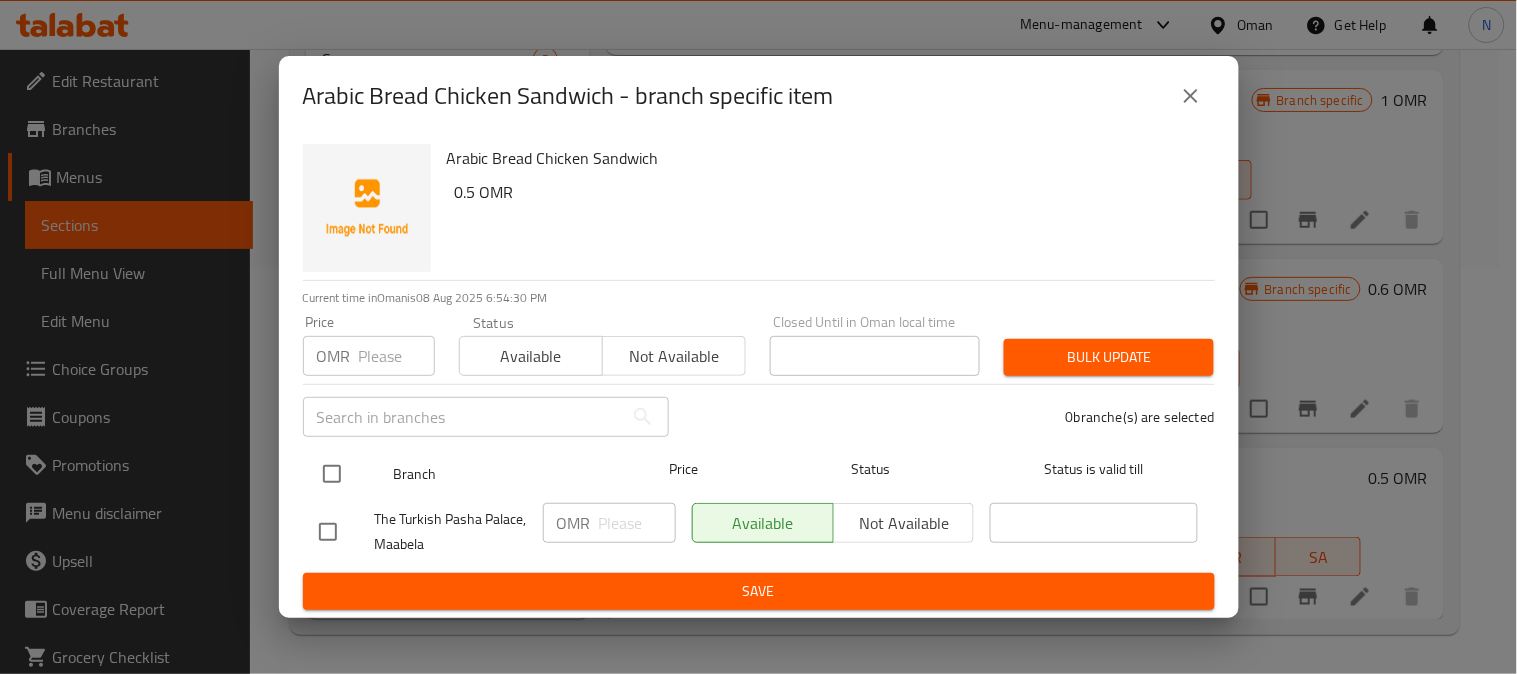 click at bounding box center (332, 474) 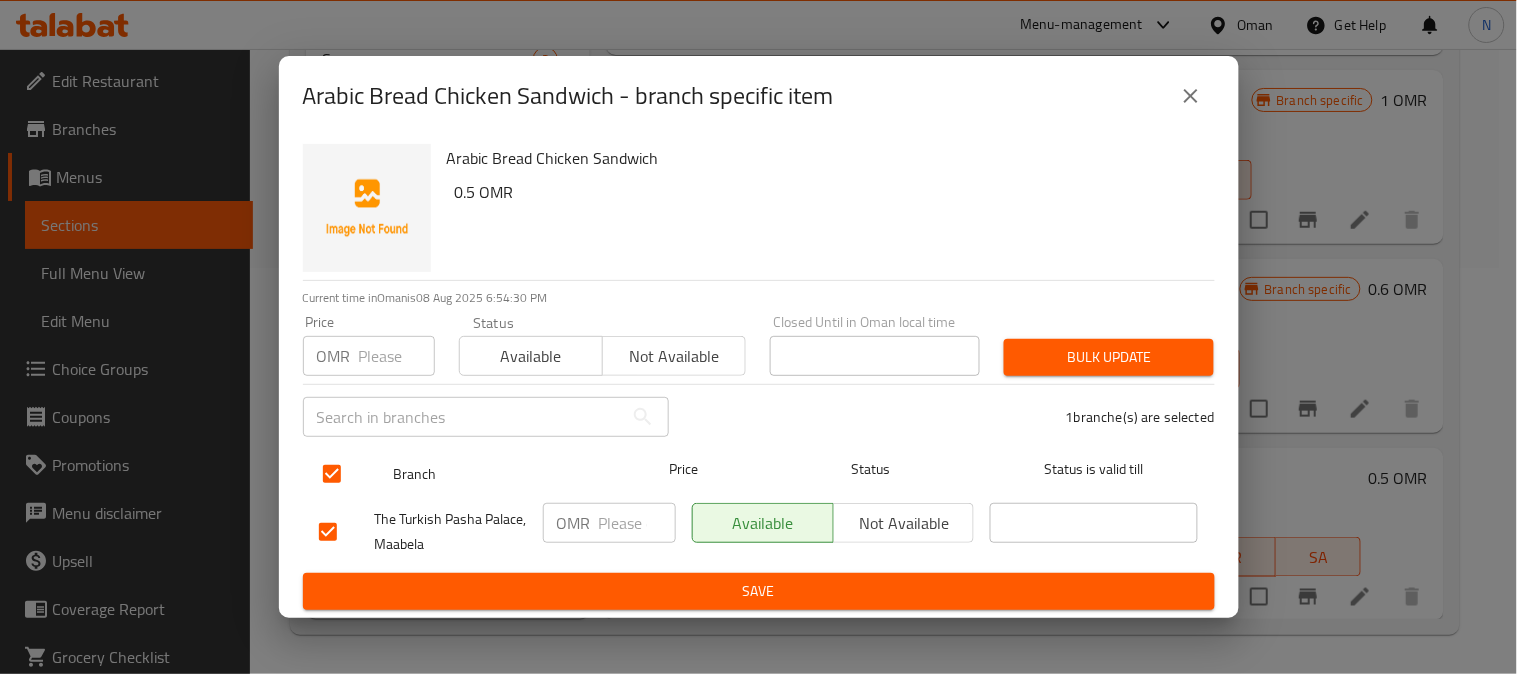 checkbox on "true" 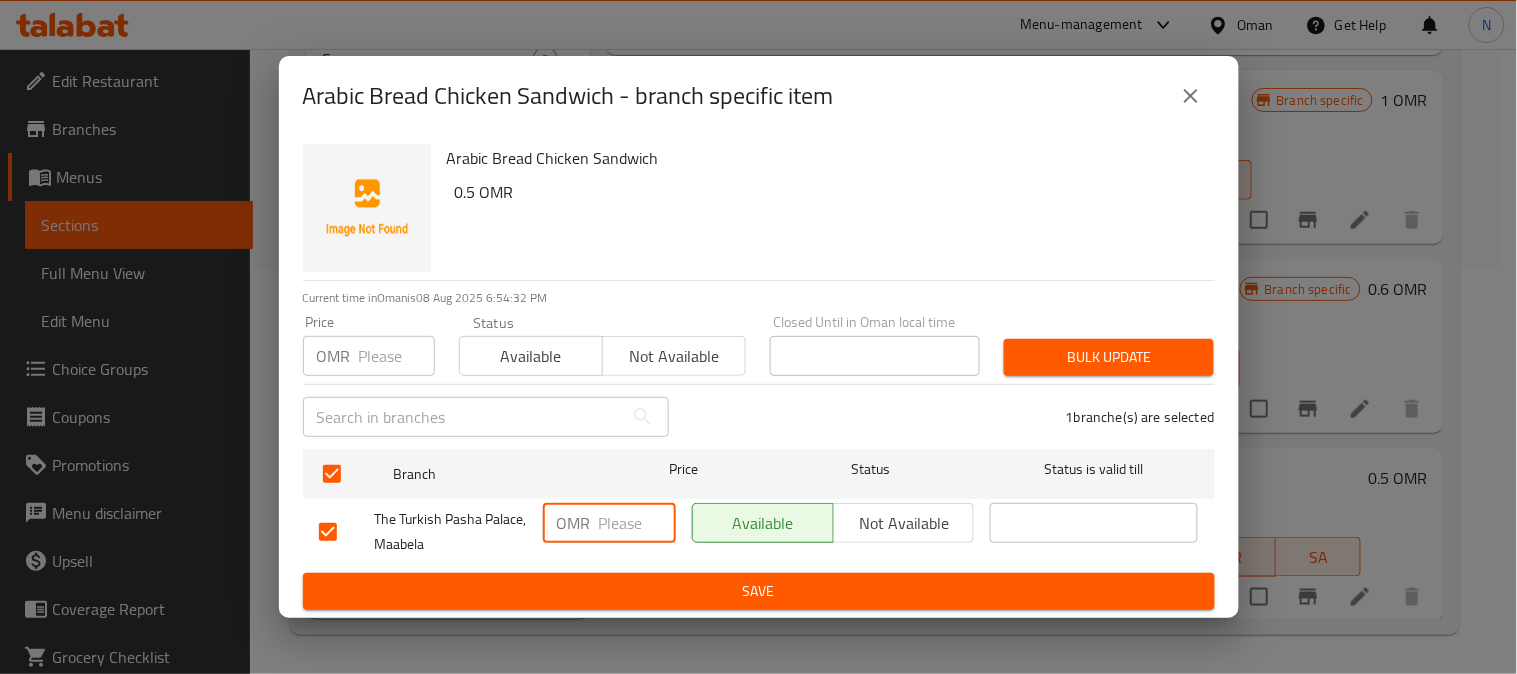click at bounding box center (637, 523) 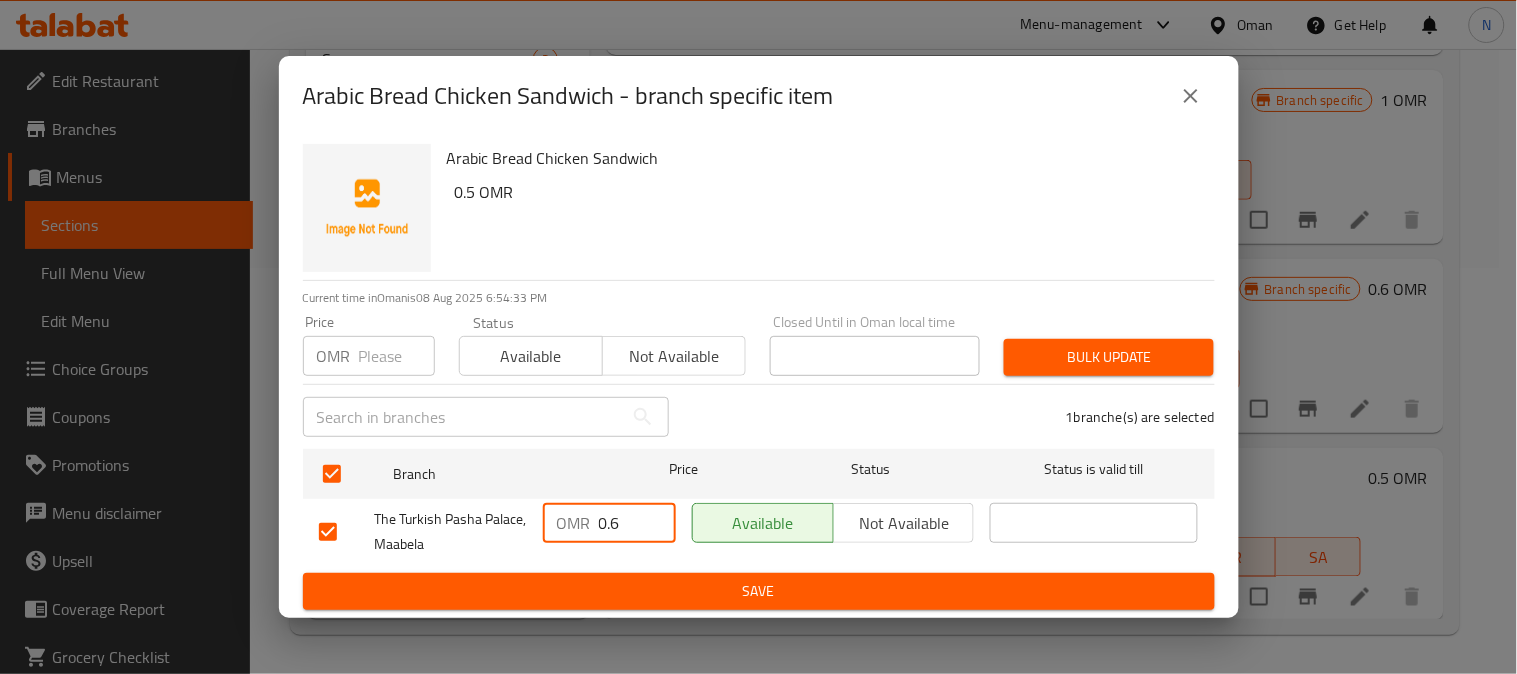 type on "0.6" 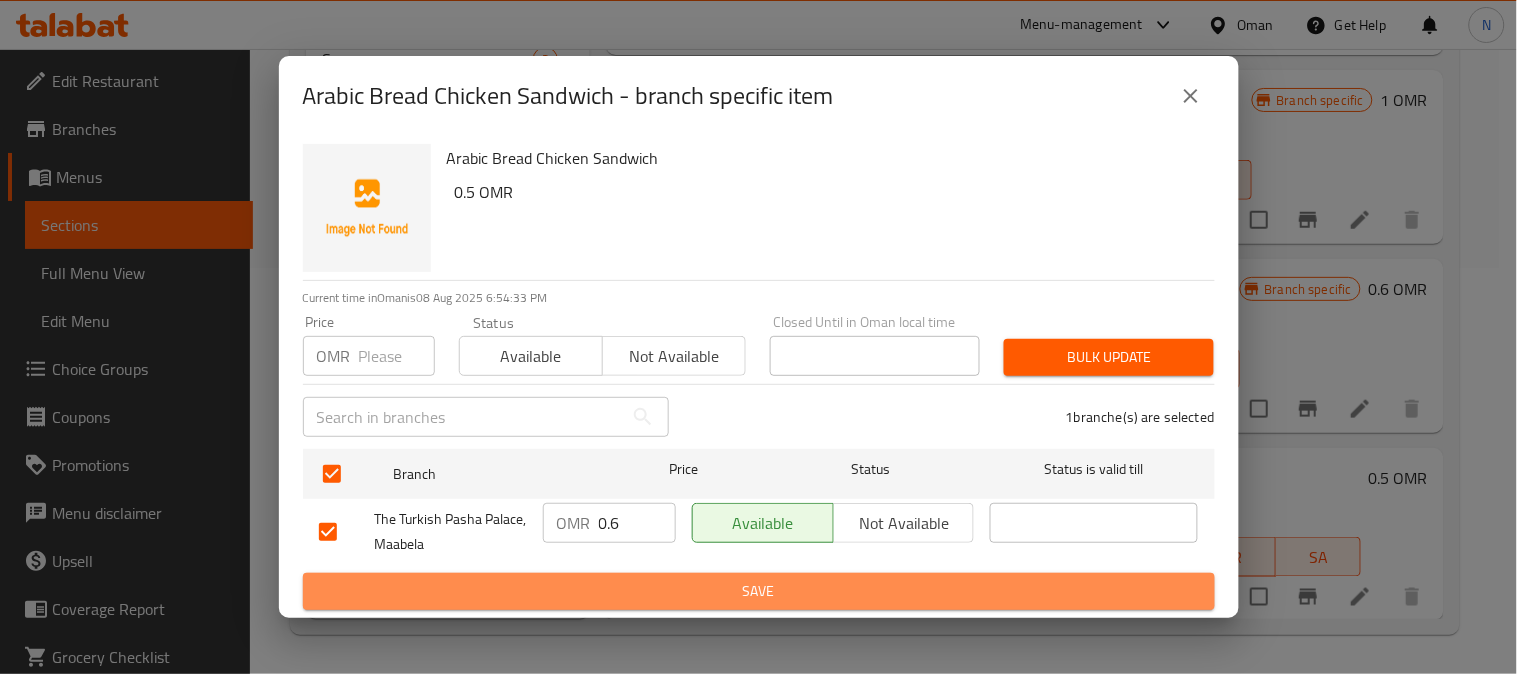 click on "Save" at bounding box center [759, 591] 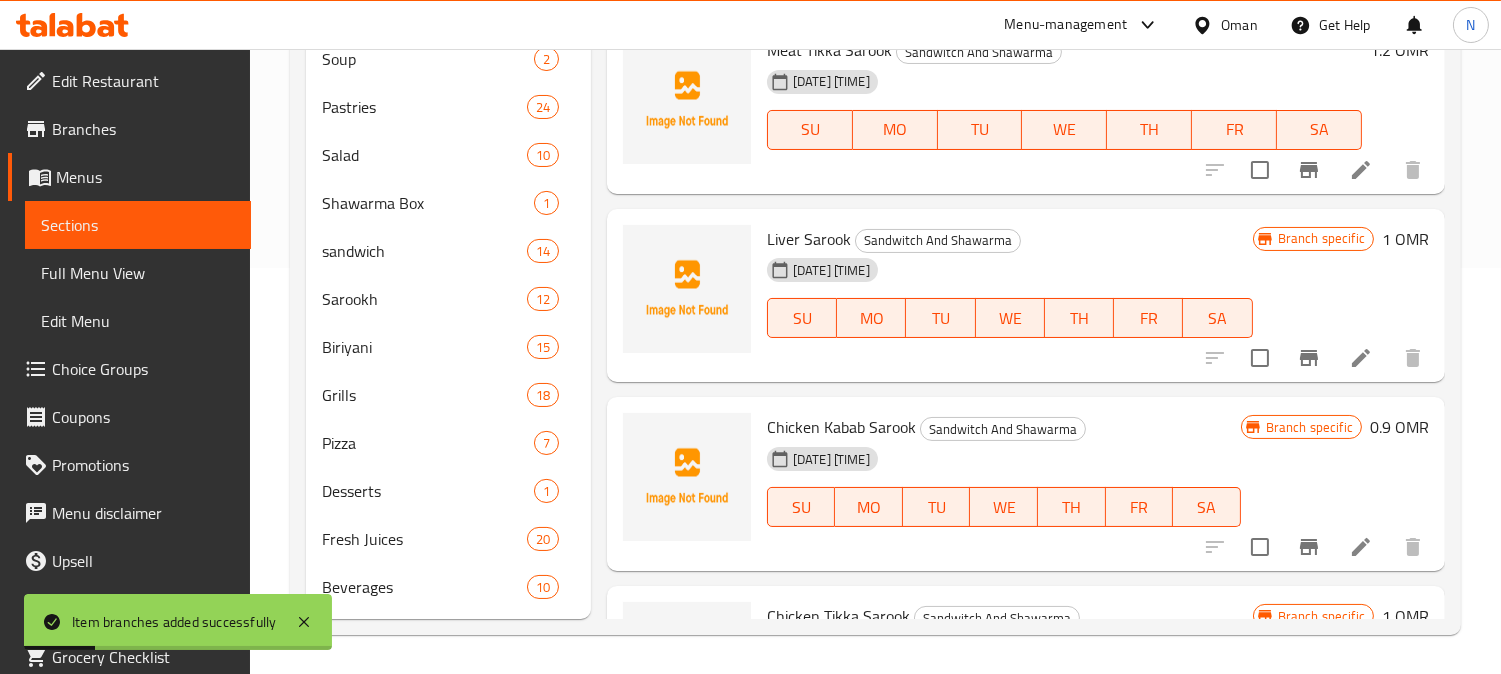 scroll, scrollTop: 3348, scrollLeft: 0, axis: vertical 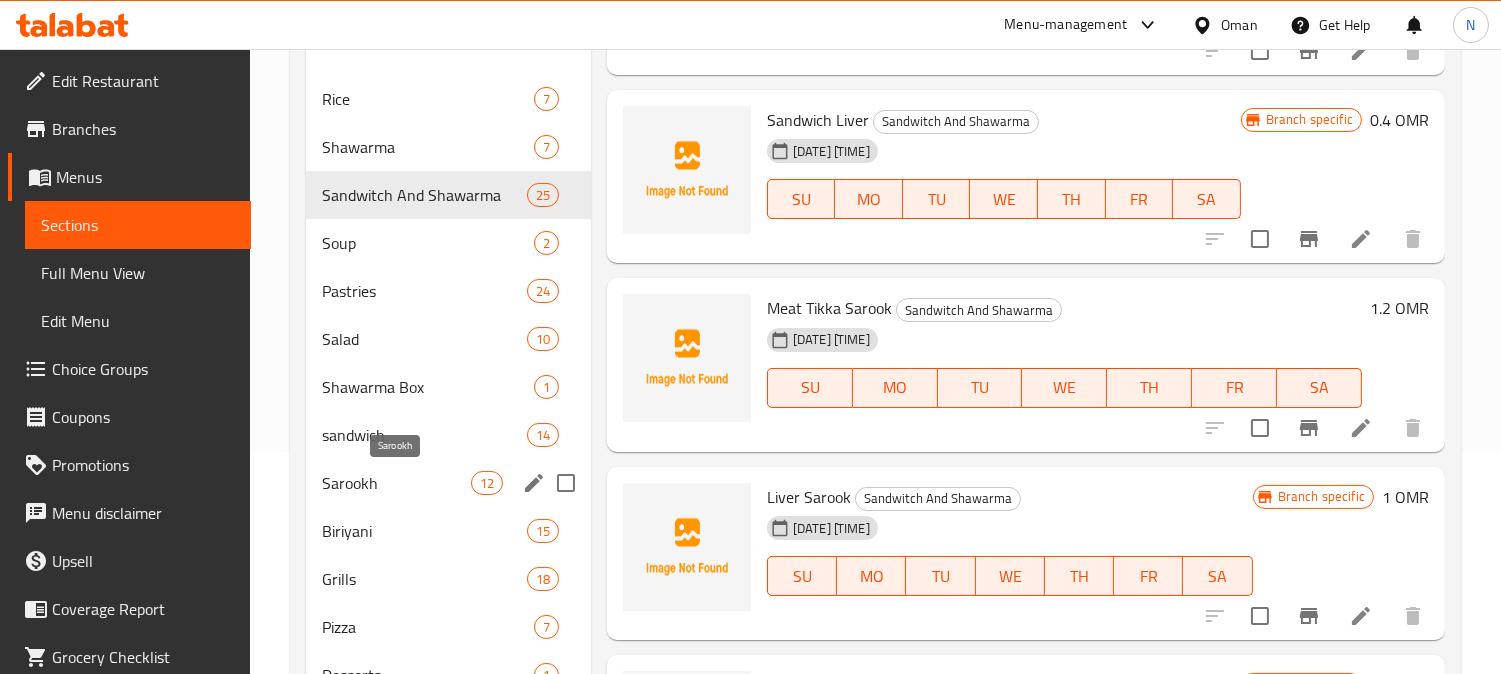 drag, startPoint x: 388, startPoint y: 488, endPoint x: 753, endPoint y: 462, distance: 365.92487 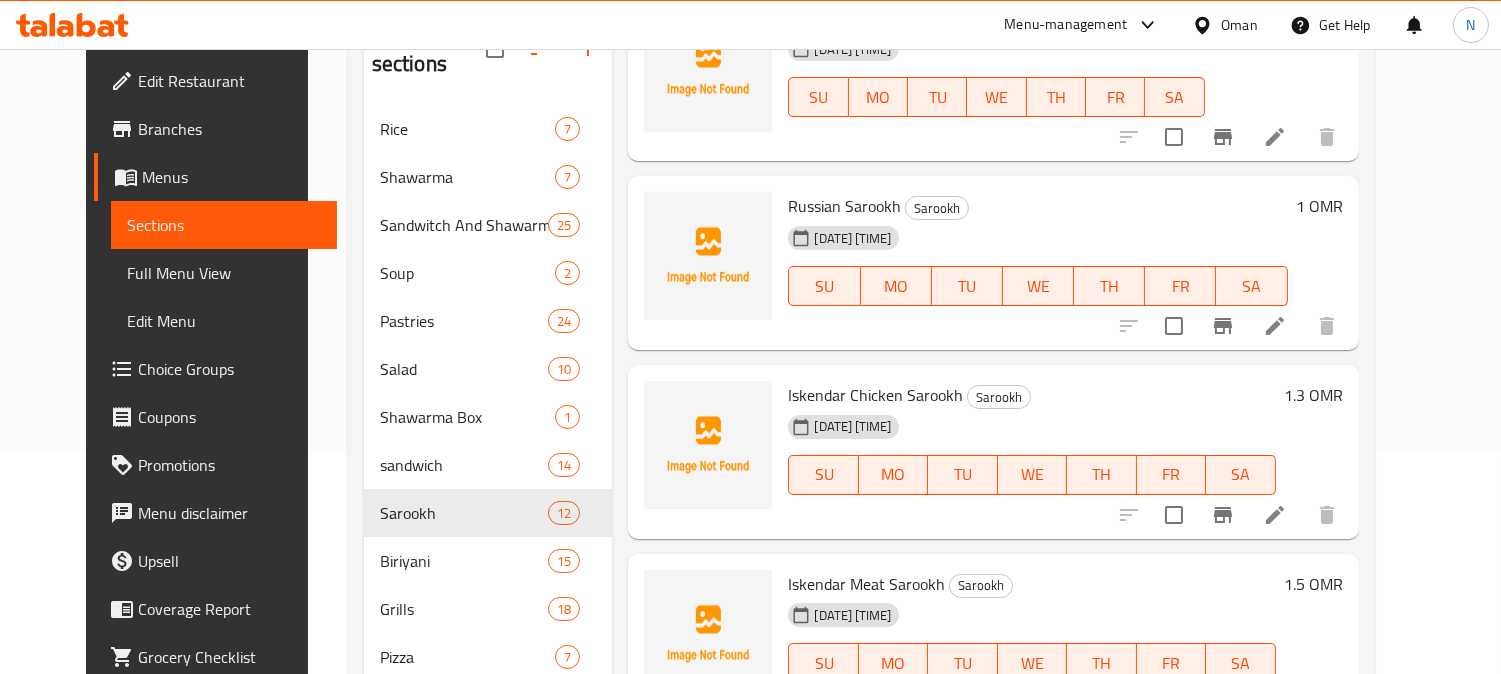 scroll, scrollTop: 1596, scrollLeft: 0, axis: vertical 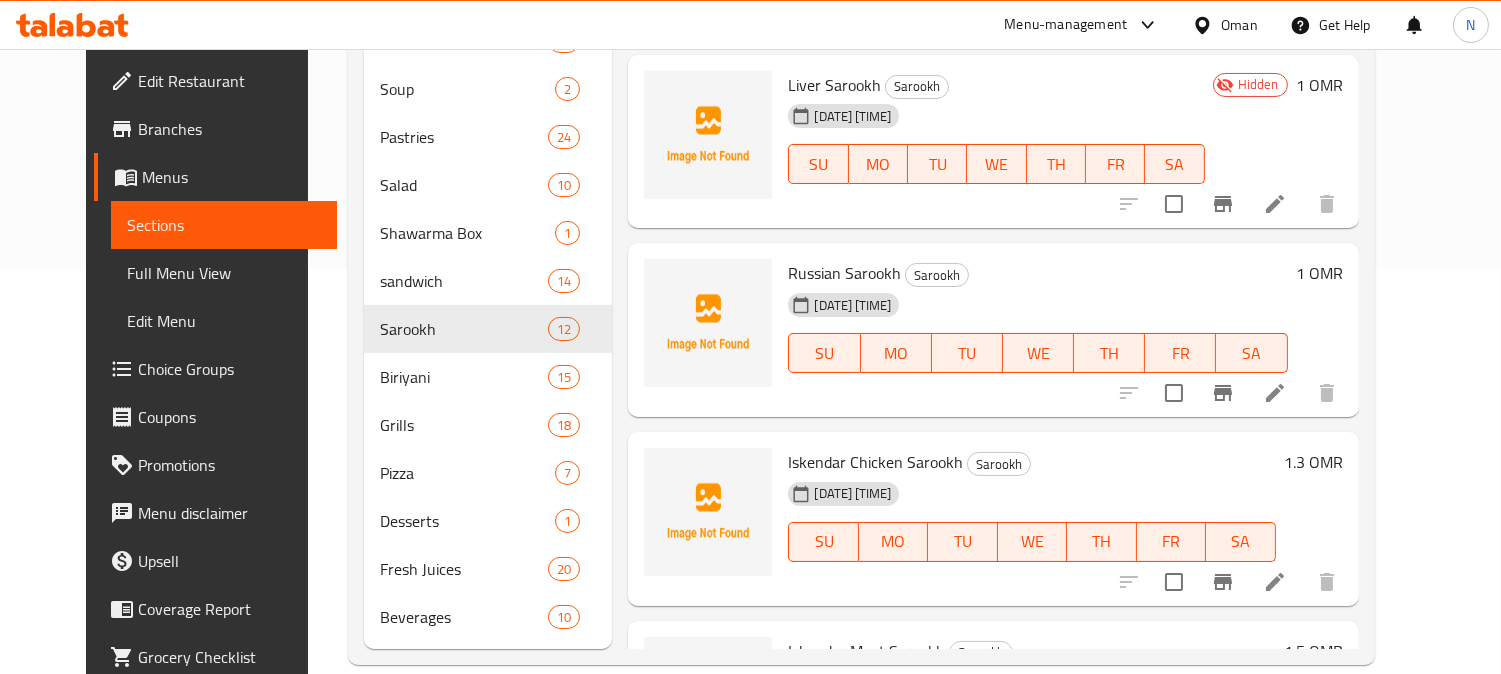 click on "Russian Sarookh" at bounding box center [844, 273] 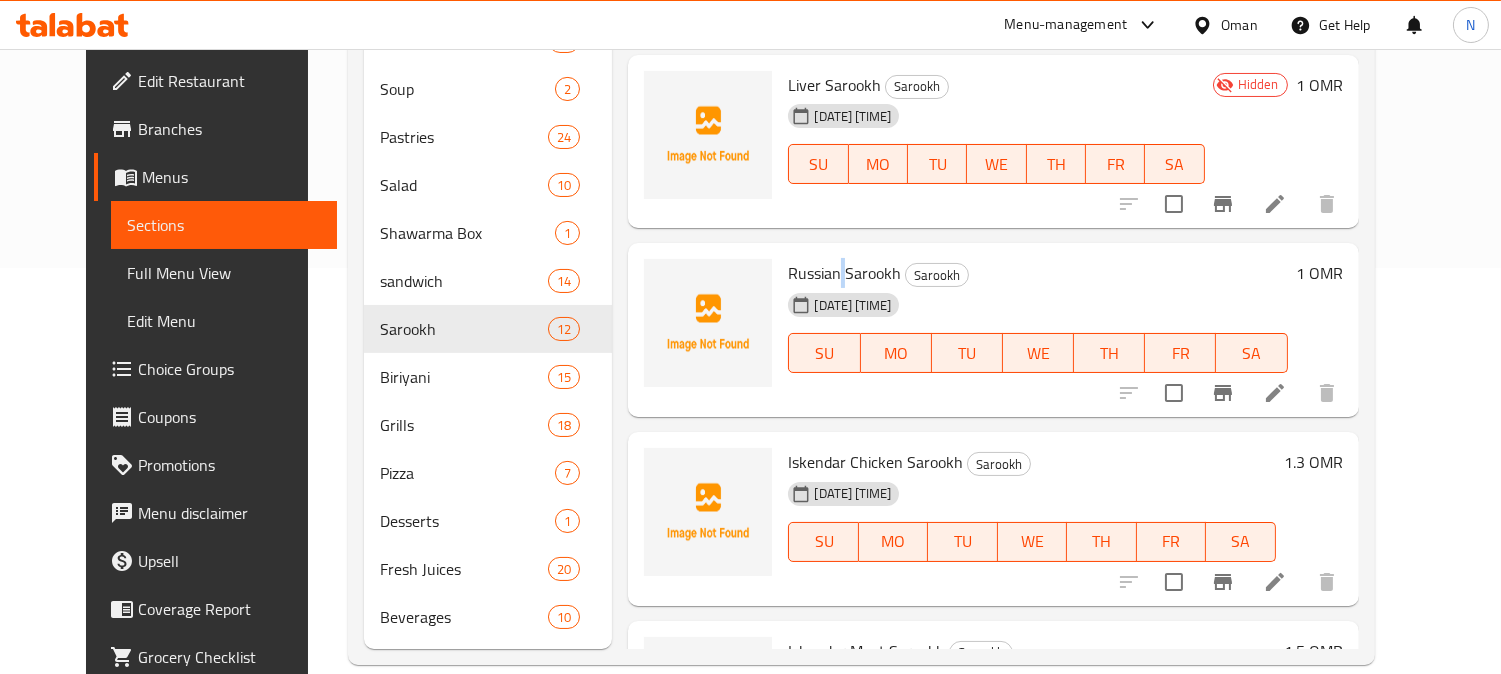 click on "Russian Sarookh" at bounding box center (844, 273) 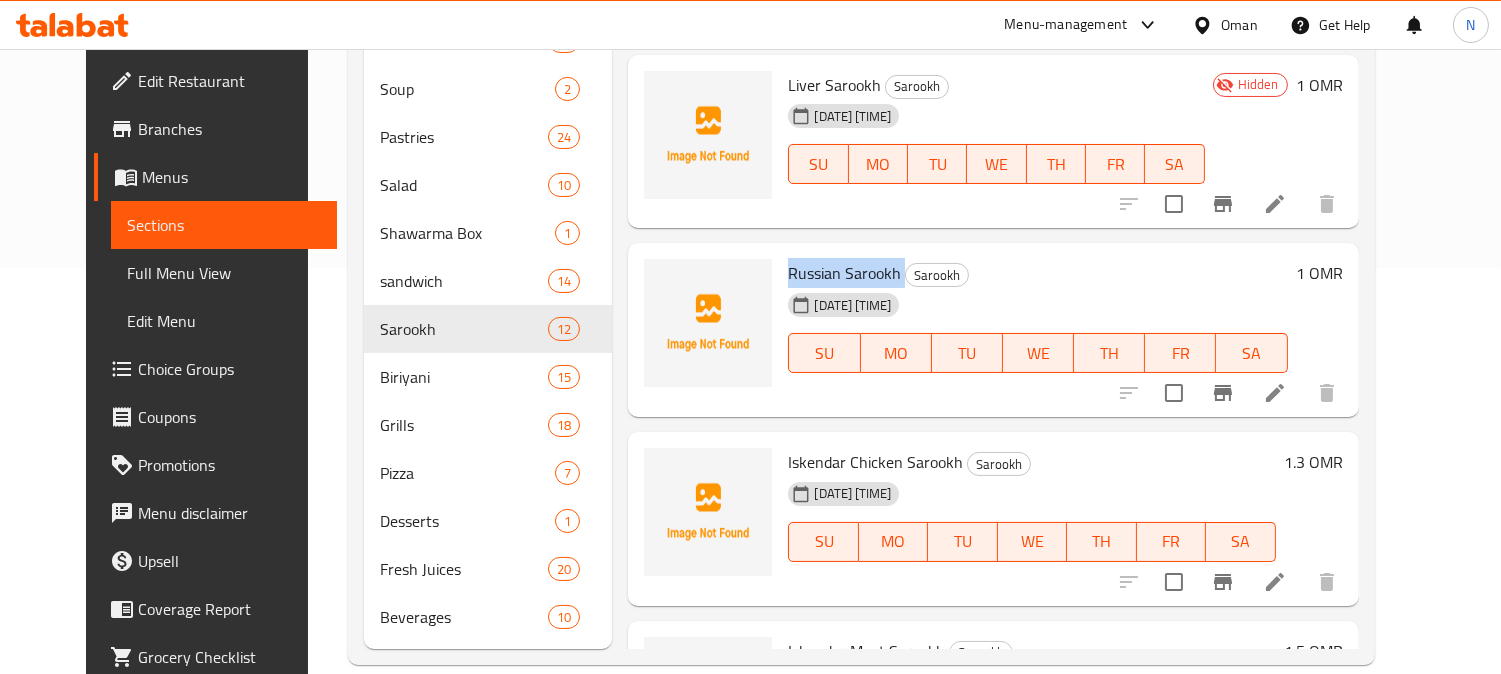 click on "Russian Sarookh" at bounding box center [844, 273] 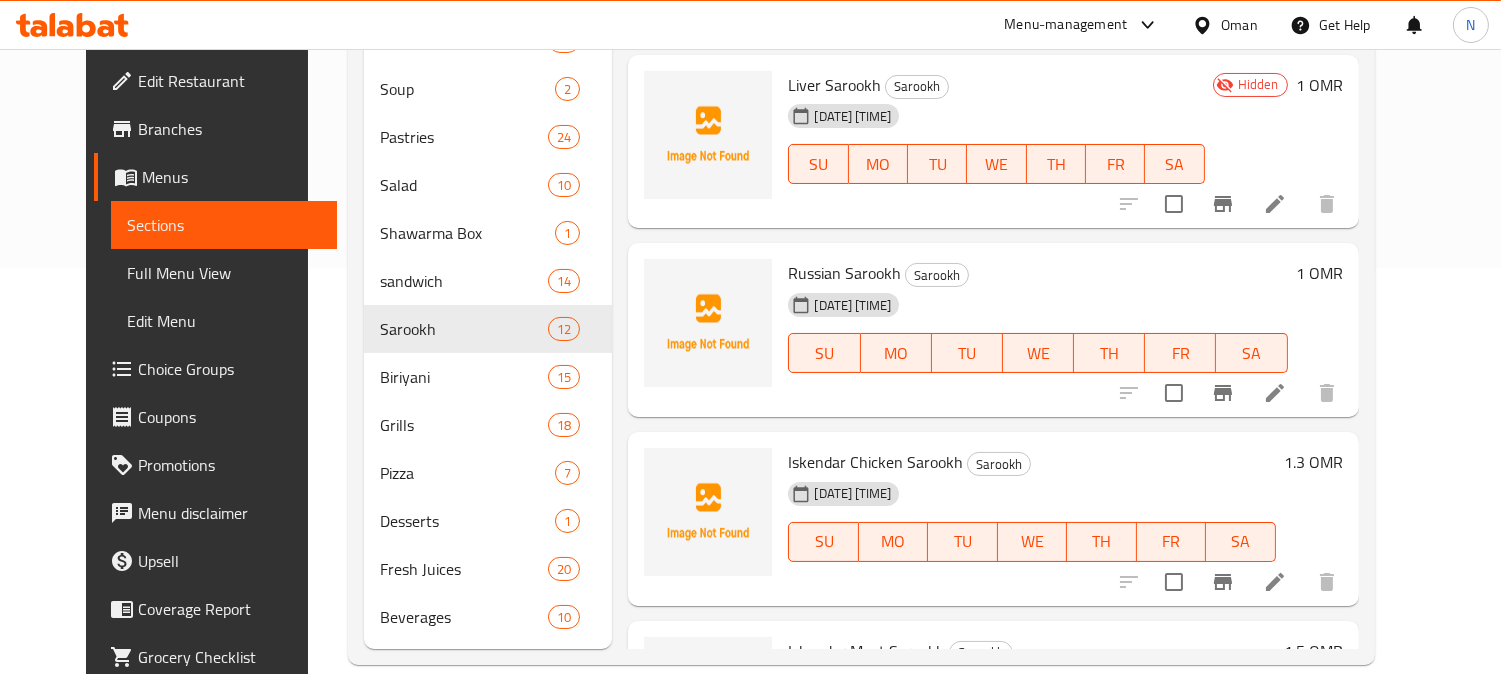 click on "Russian Sarookh    Sarookh" at bounding box center [1037, 273] 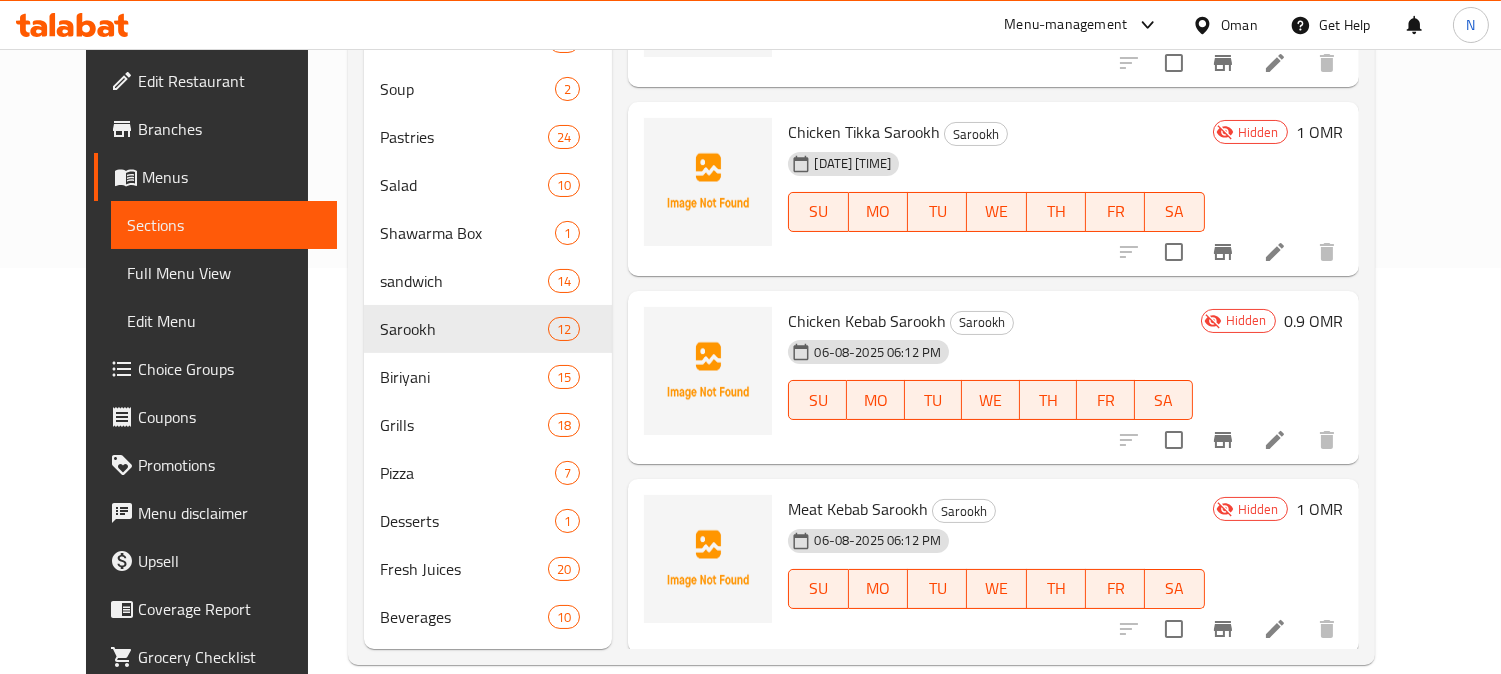 scroll, scrollTop: 485, scrollLeft: 0, axis: vertical 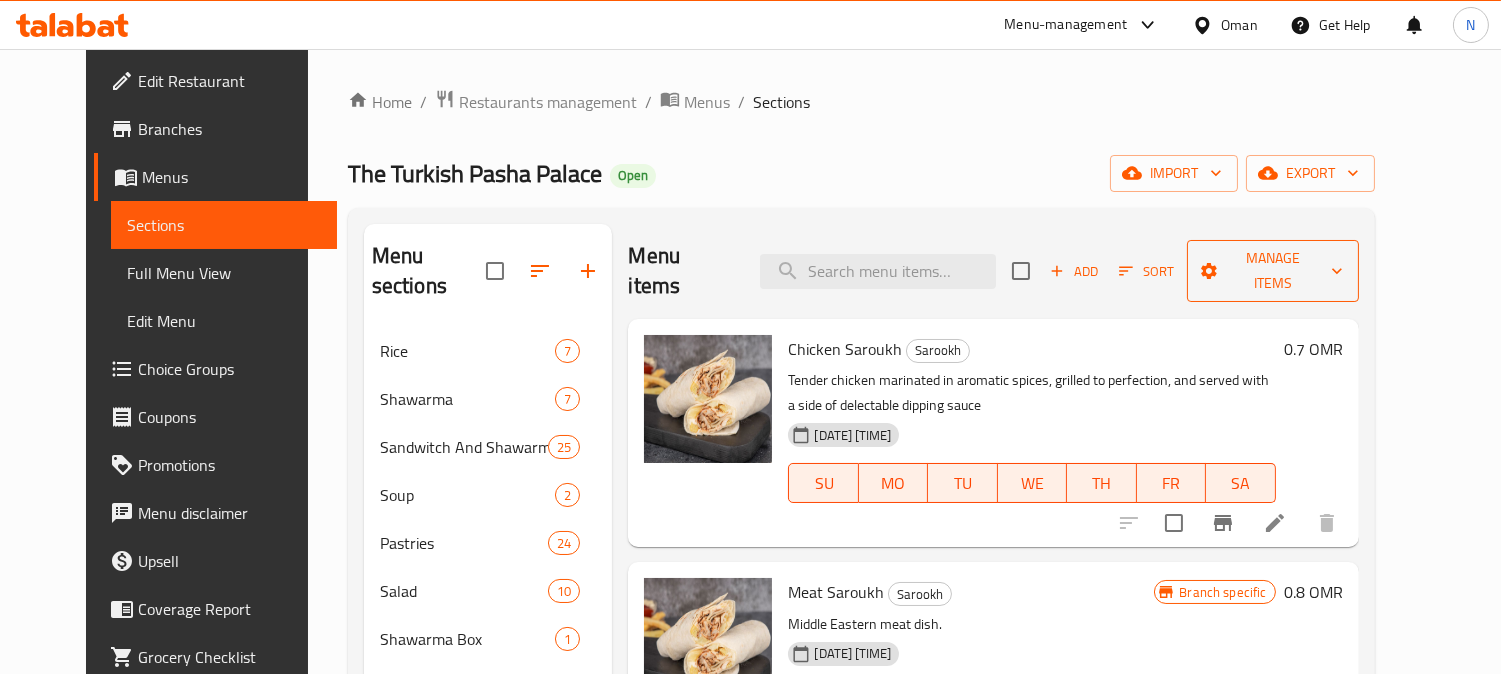 click on "Manage items" at bounding box center (1273, 271) 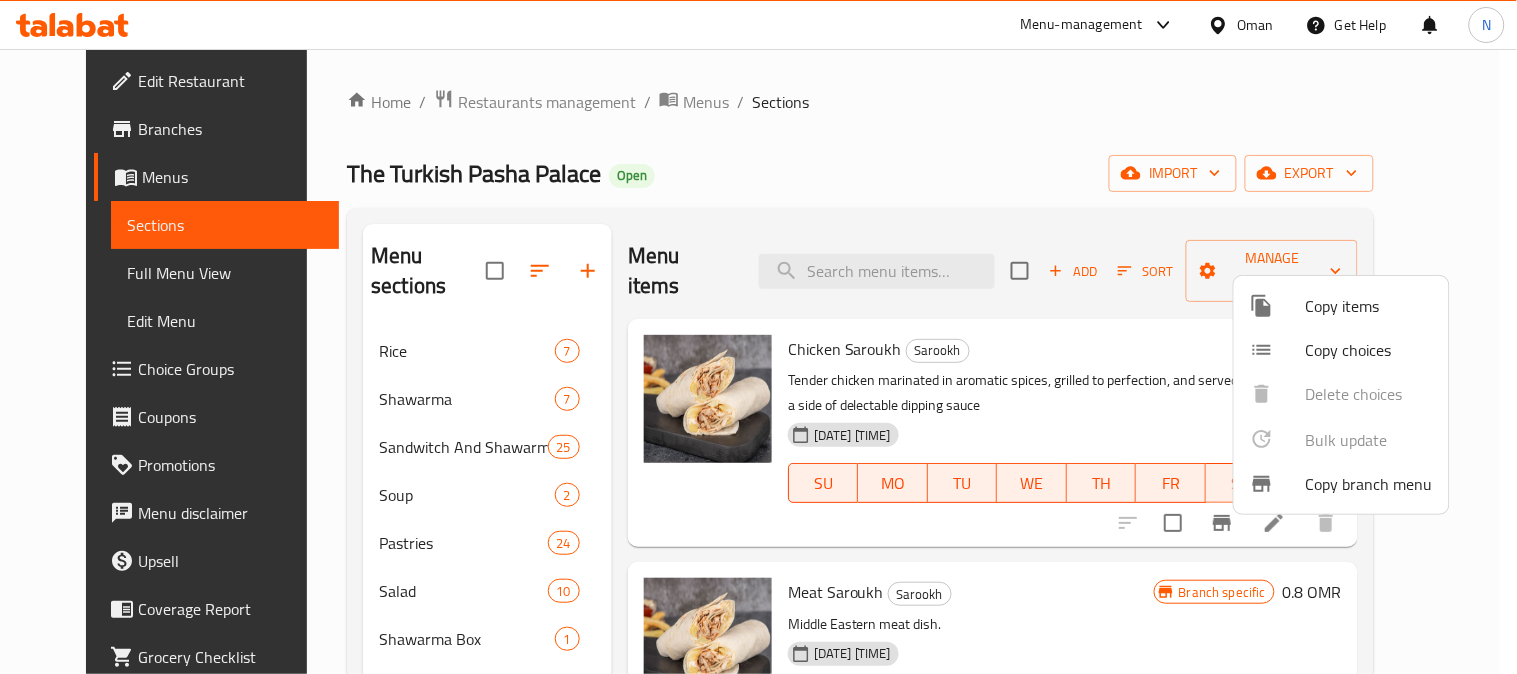 click on "Copy items" at bounding box center (1369, 306) 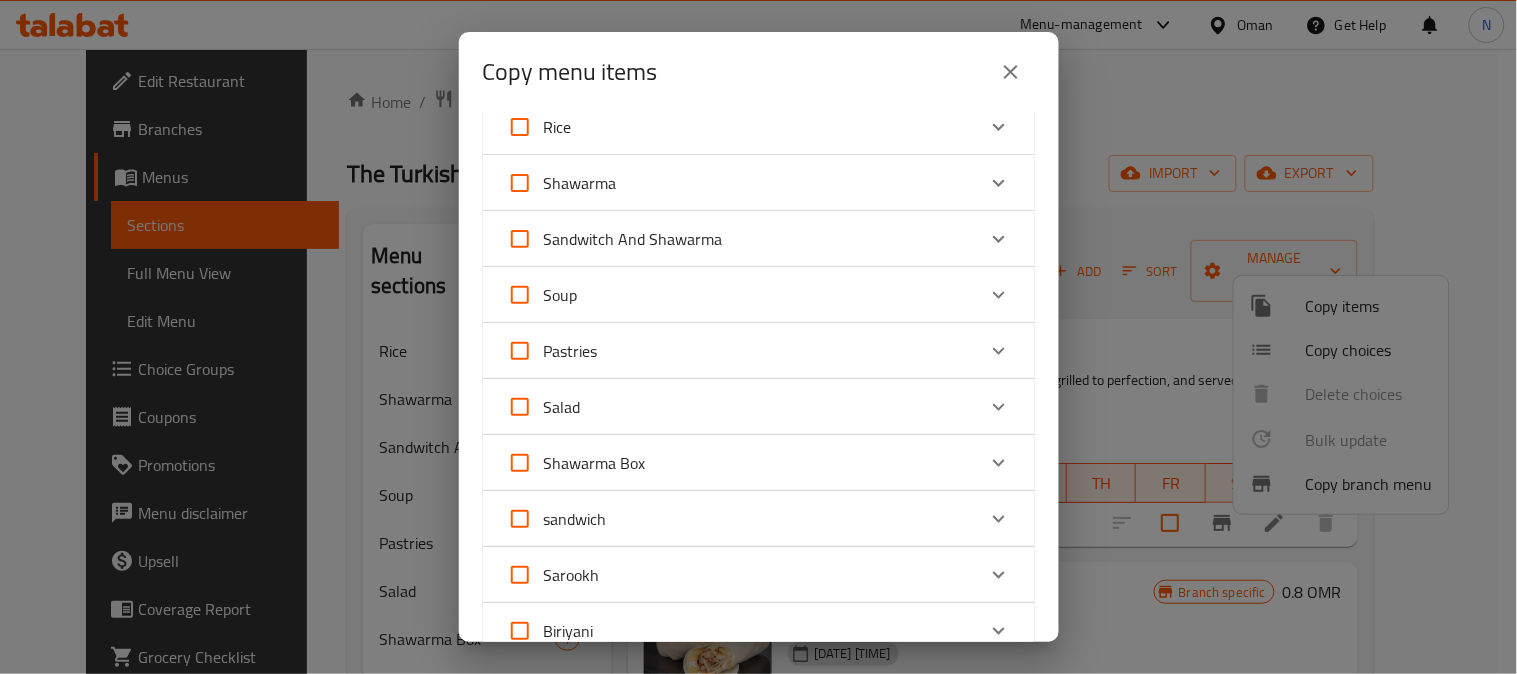 scroll, scrollTop: 222, scrollLeft: 0, axis: vertical 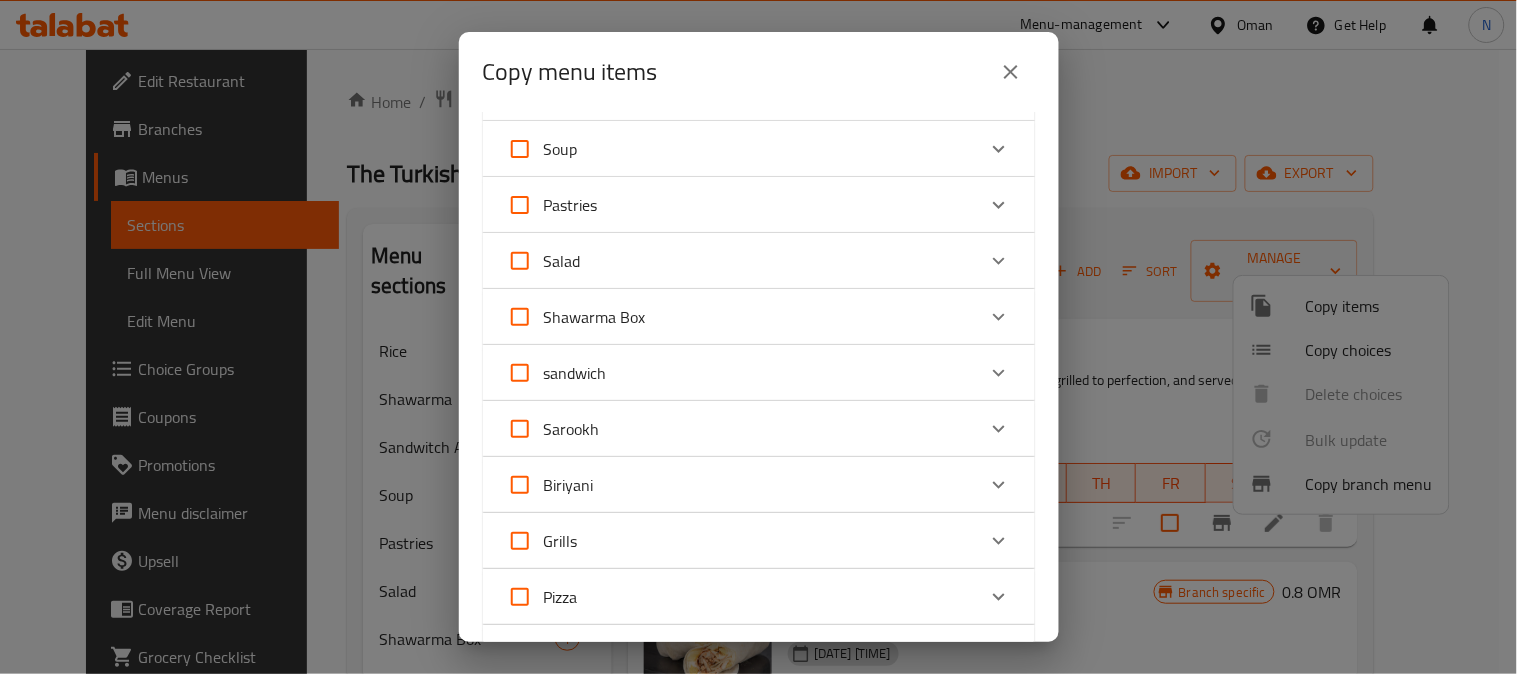 click on "Sarookh" at bounding box center (741, 429) 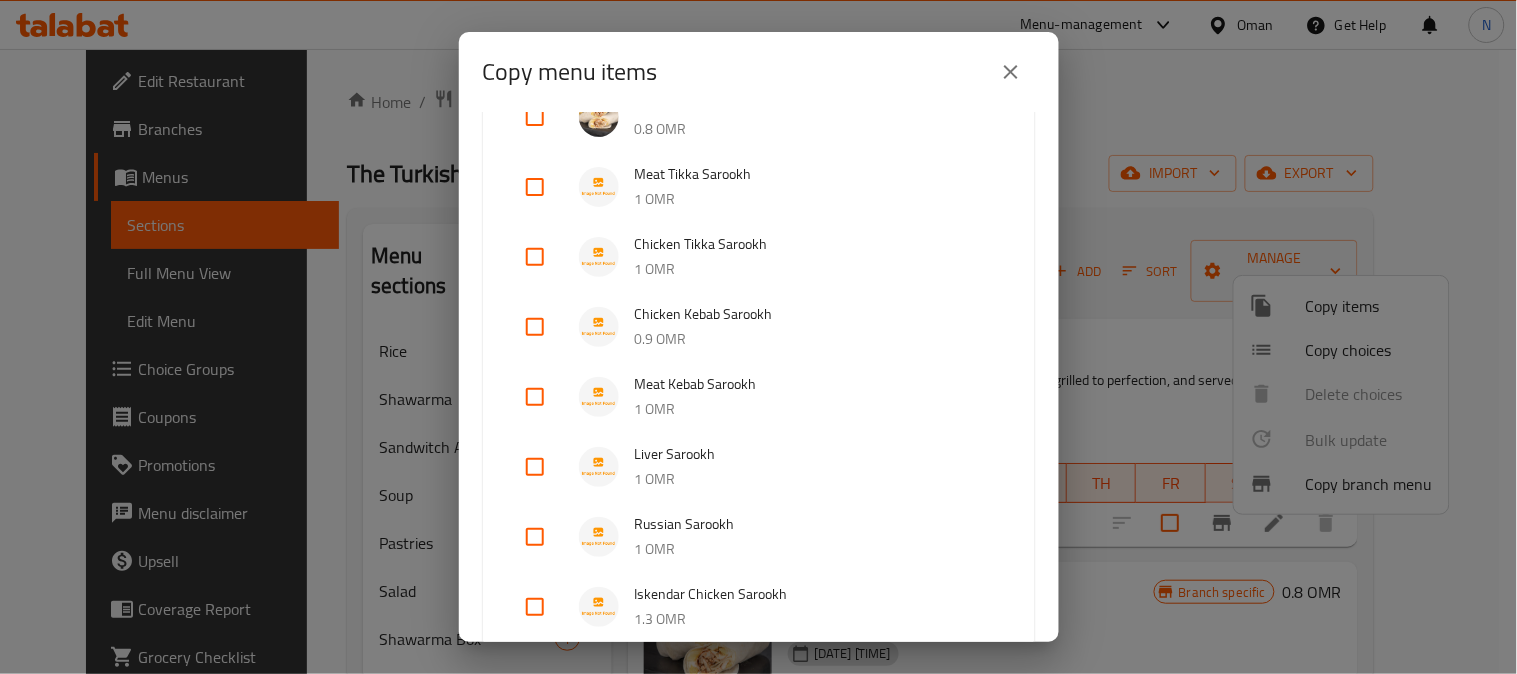 scroll, scrollTop: 888, scrollLeft: 0, axis: vertical 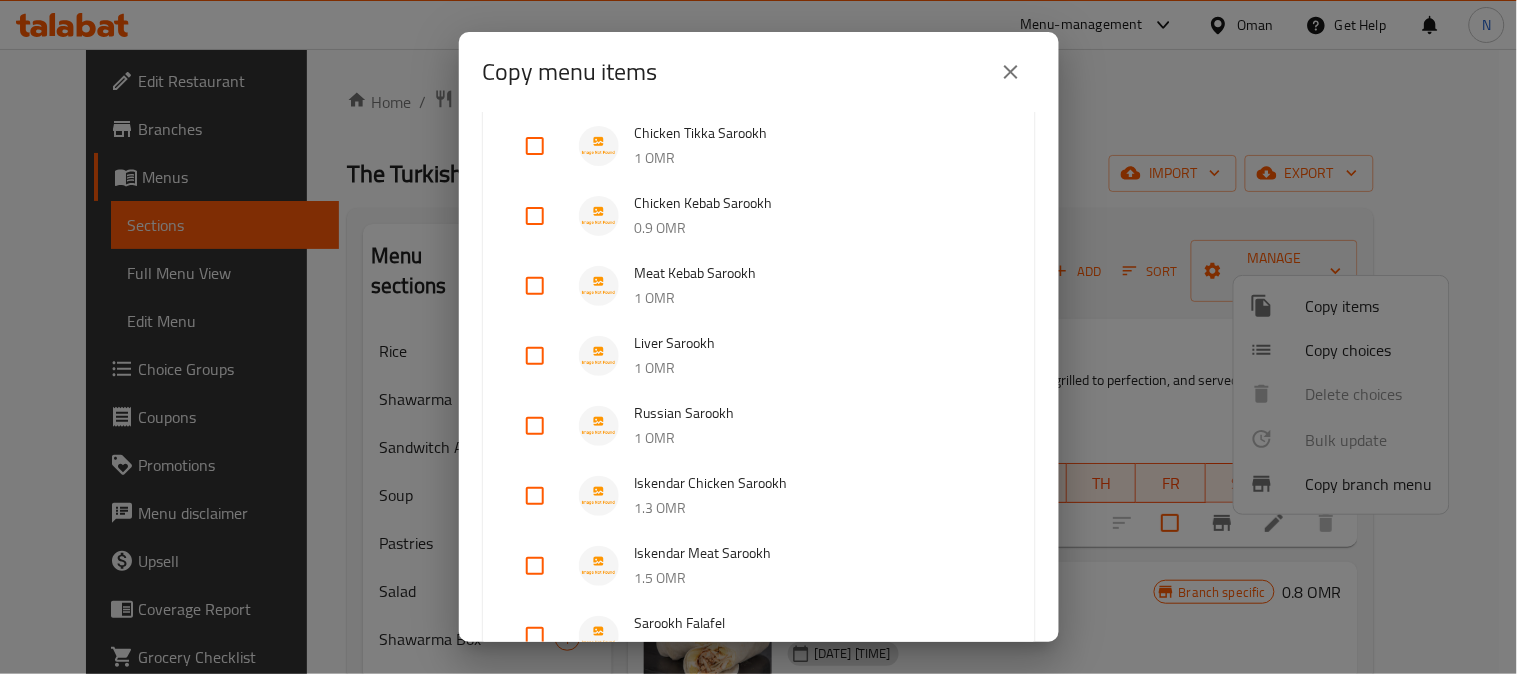 click at bounding box center [535, 426] 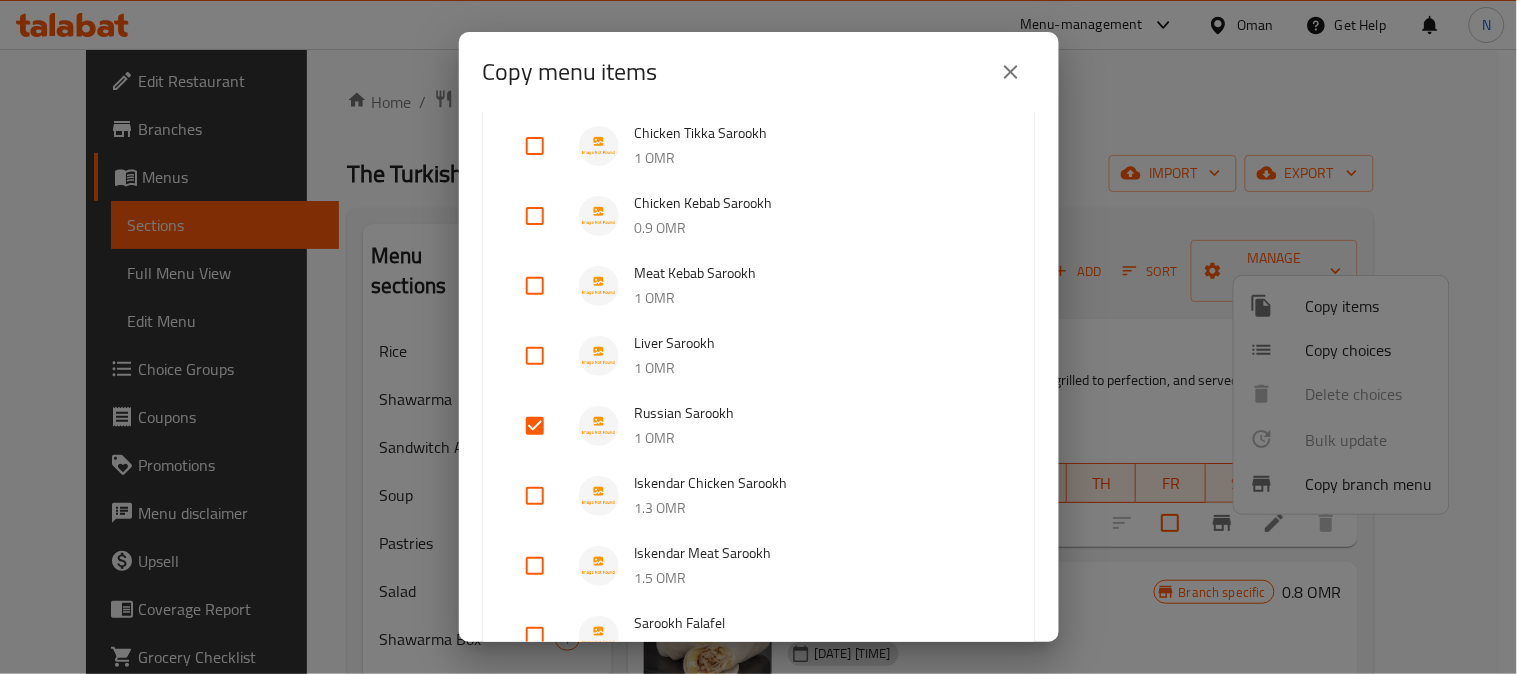 click at bounding box center [535, 496] 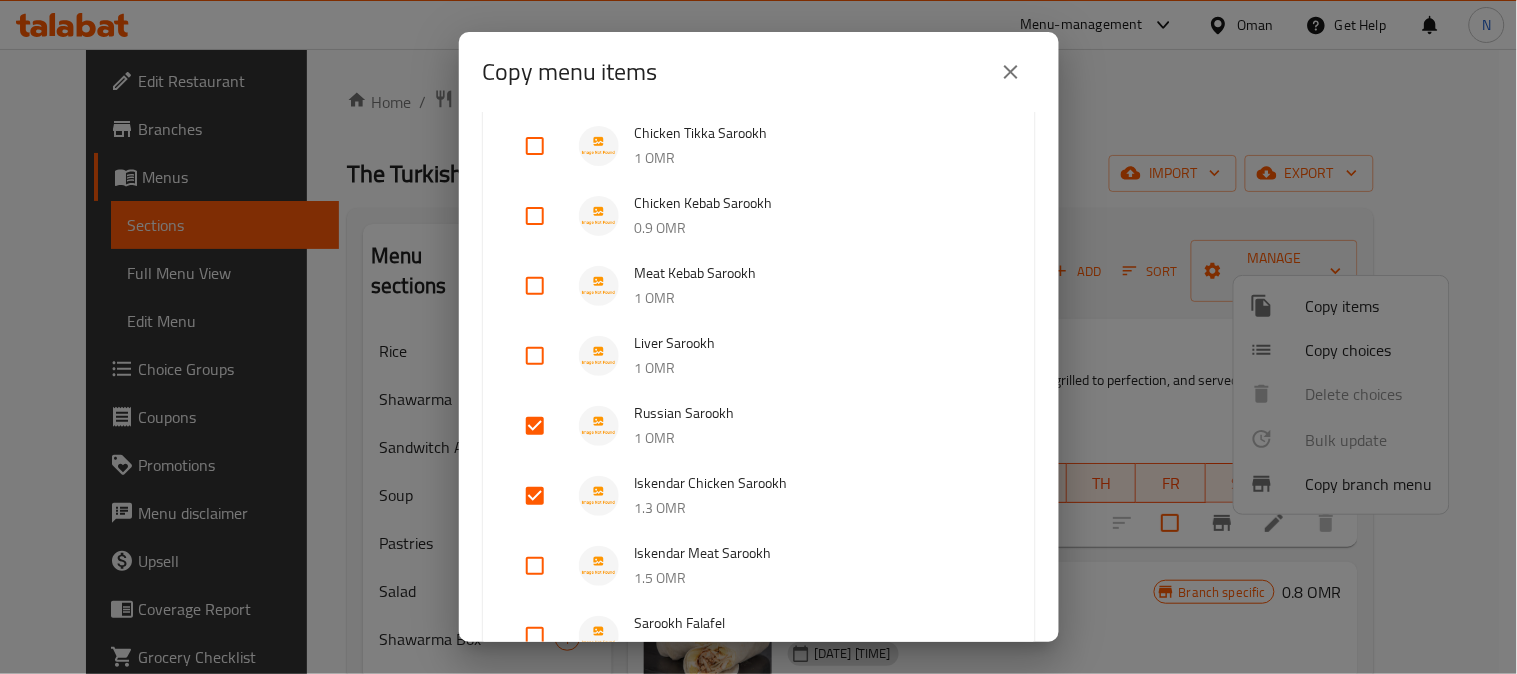 click at bounding box center [535, 566] 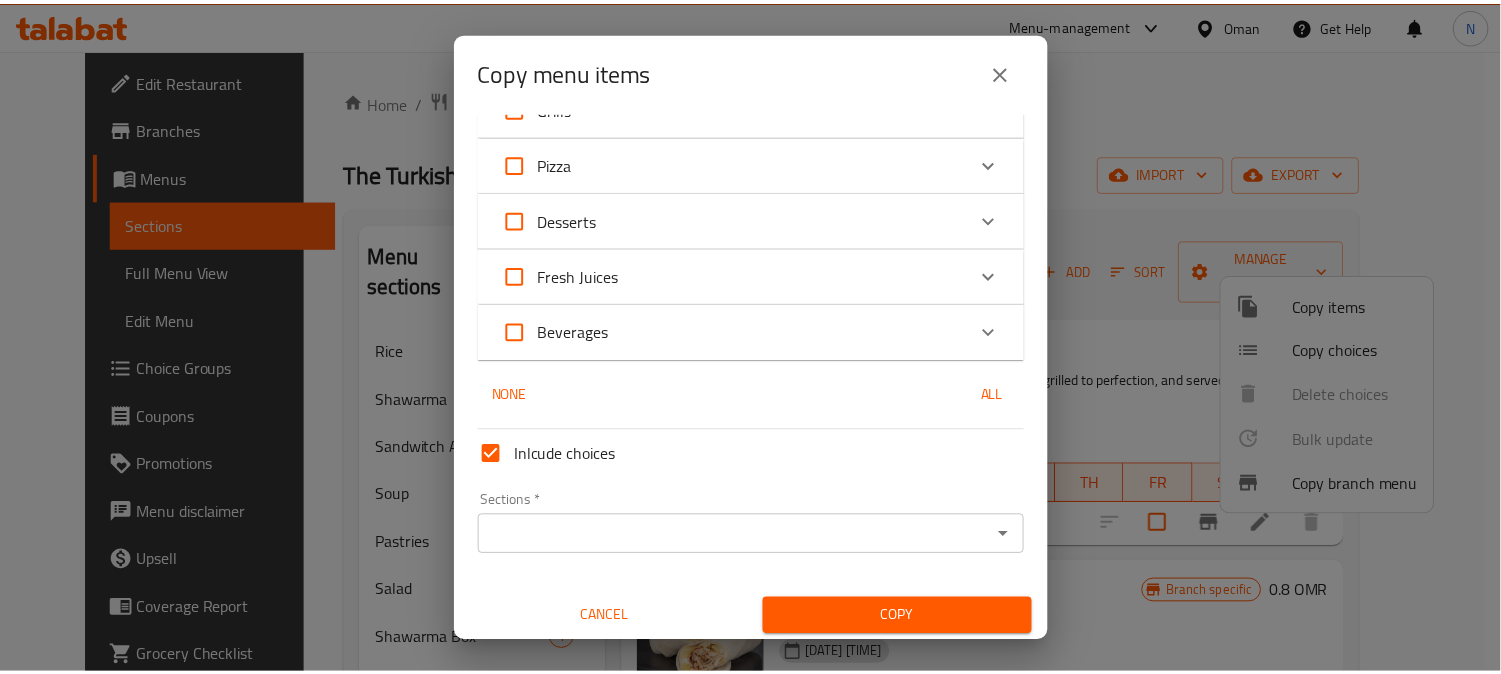 scroll, scrollTop: 1586, scrollLeft: 0, axis: vertical 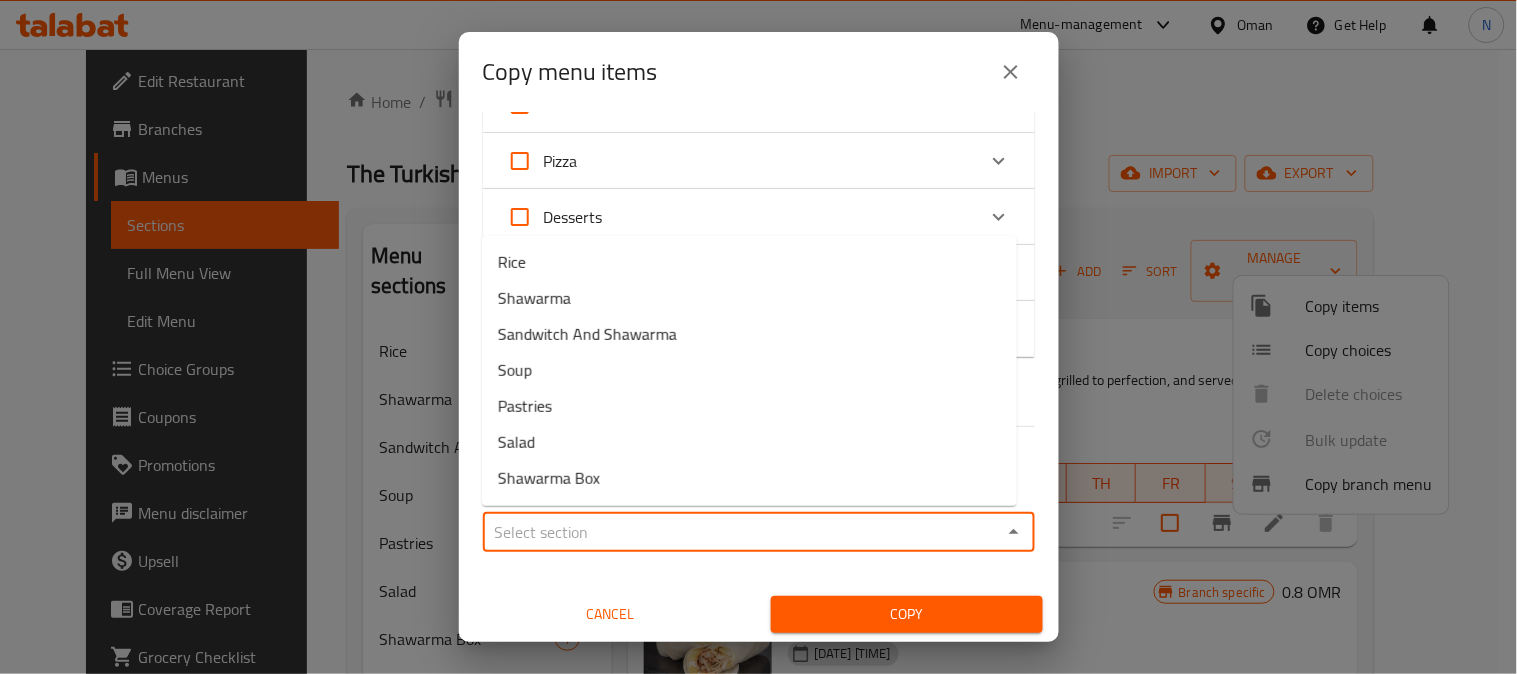 click on "Sections   *" at bounding box center [742, 532] 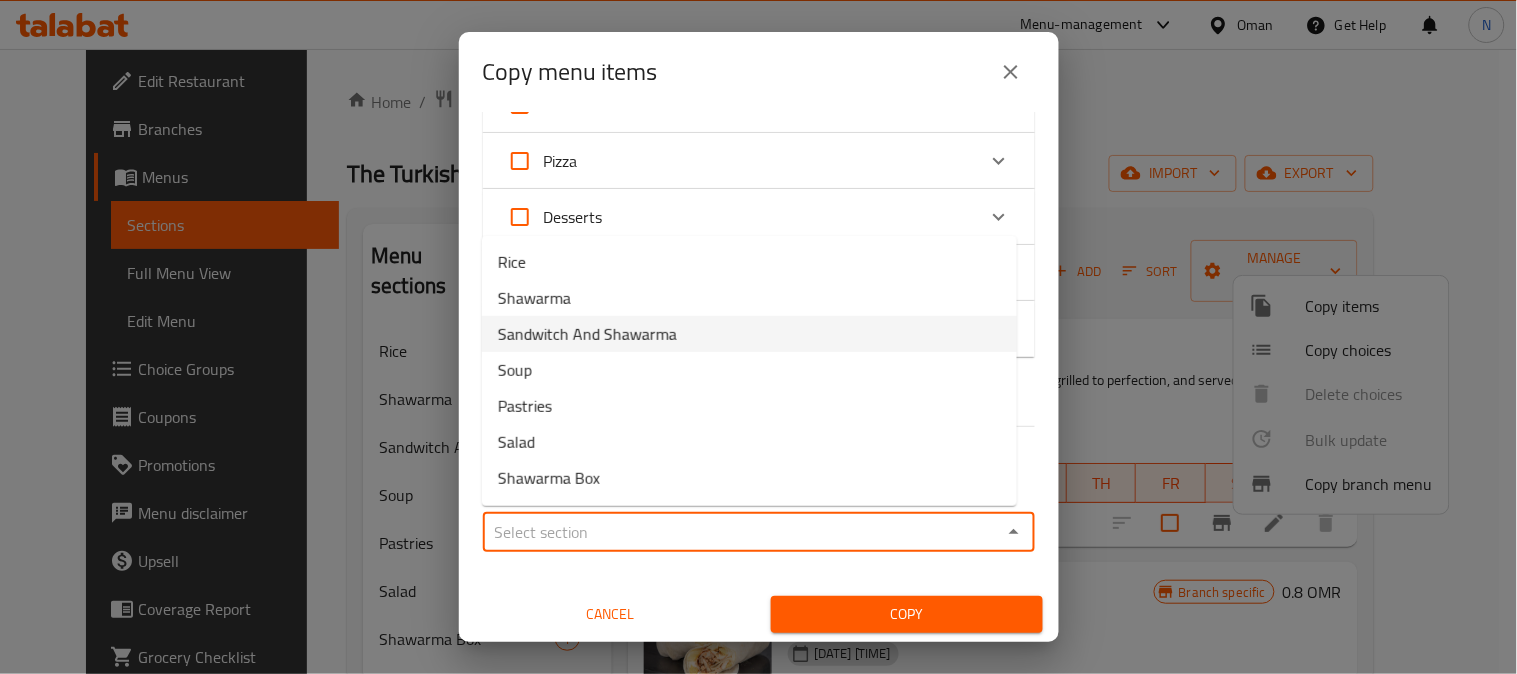 click on "Sandwitch And Shawarma" at bounding box center (749, 334) 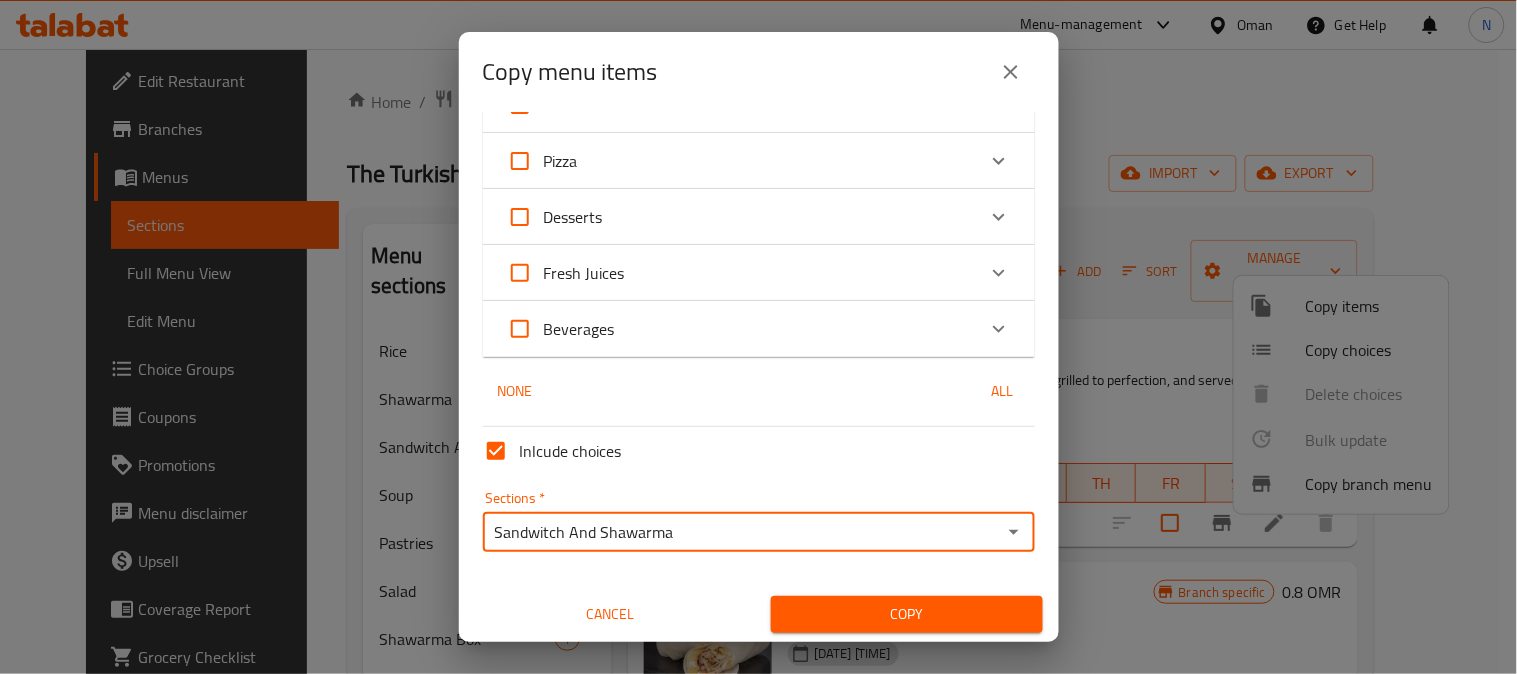 click on "Copy" at bounding box center (907, 614) 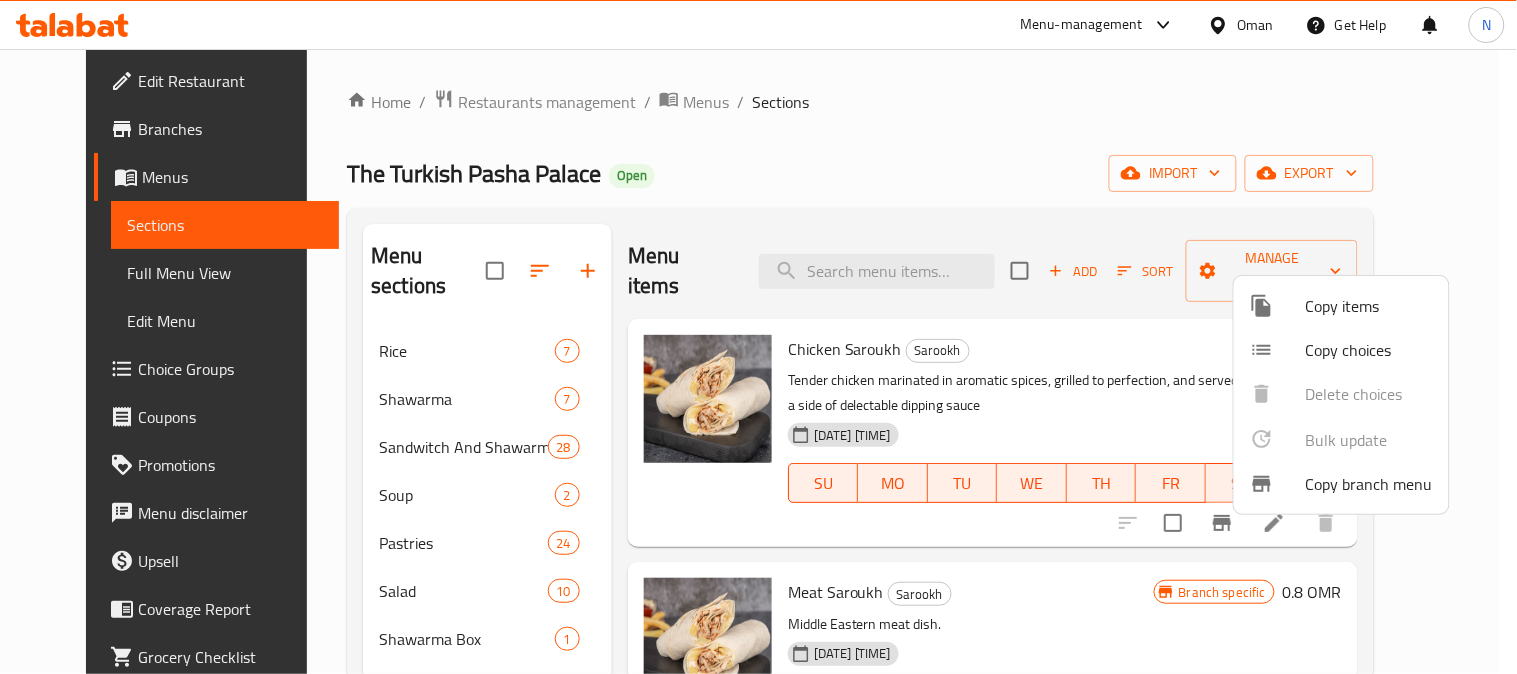 click at bounding box center (758, 337) 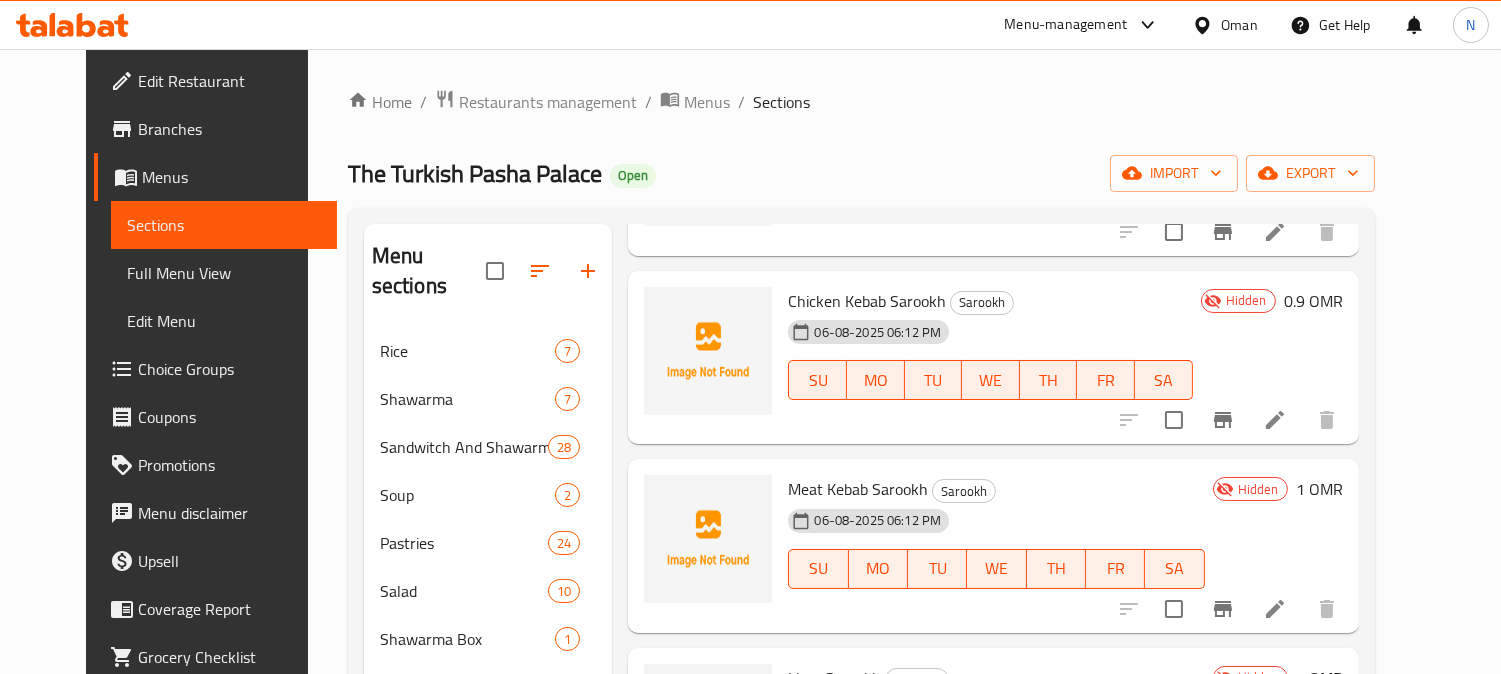 scroll, scrollTop: 1111, scrollLeft: 0, axis: vertical 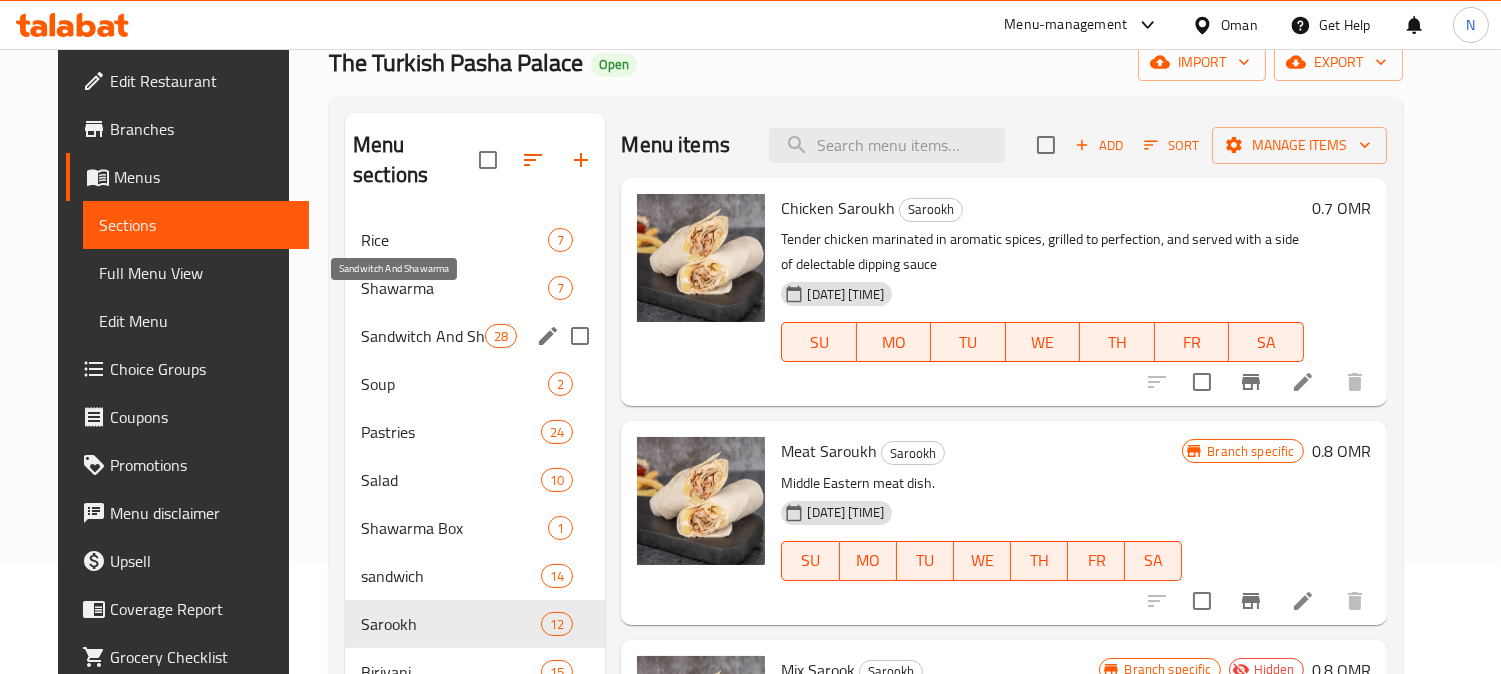 click on "Sandwitch And Shawarma" at bounding box center (423, 336) 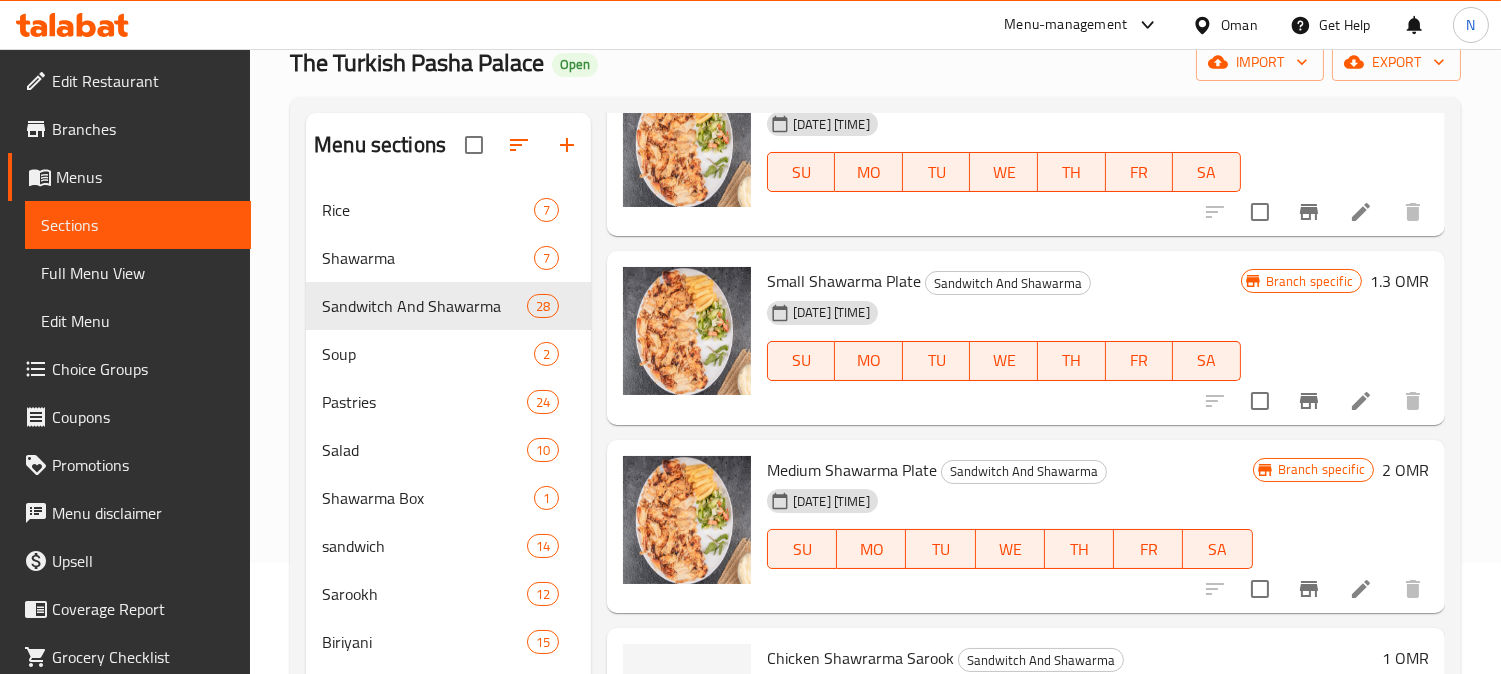 scroll, scrollTop: 2222, scrollLeft: 0, axis: vertical 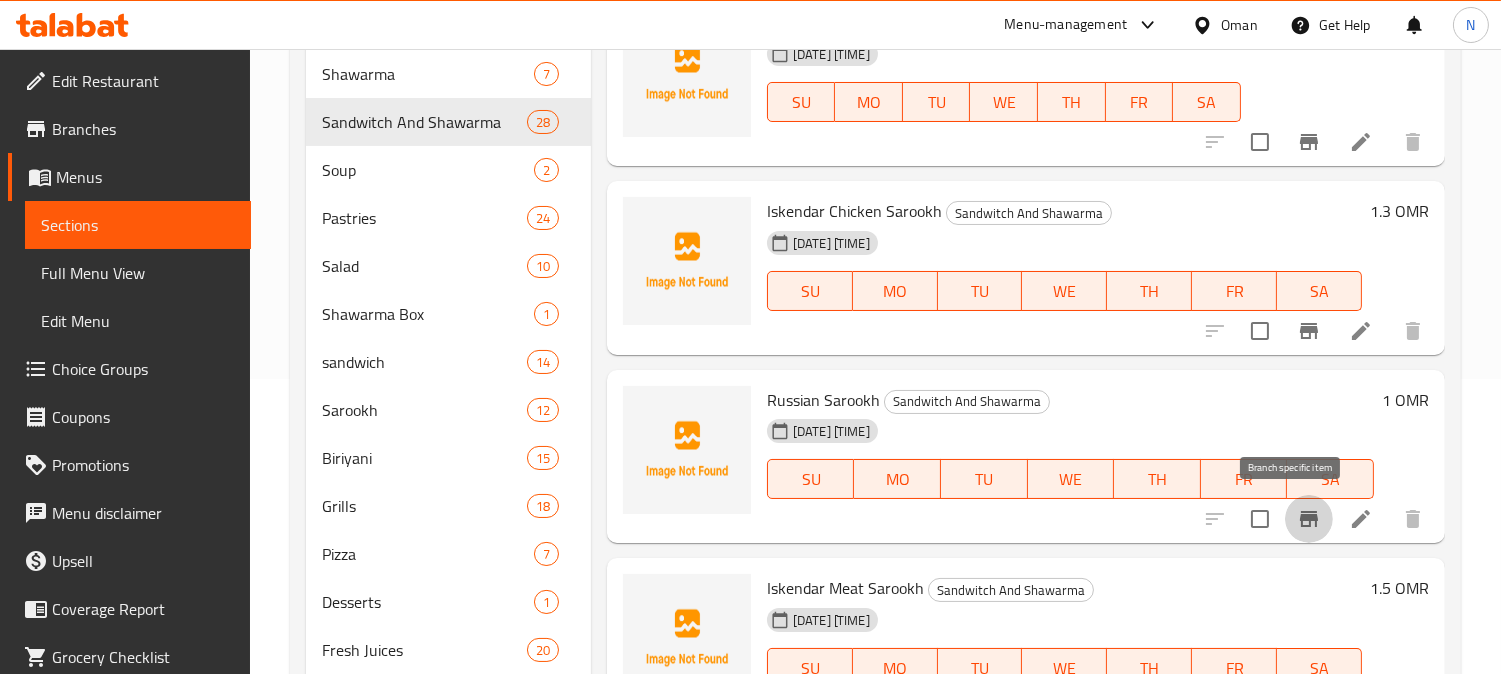 click 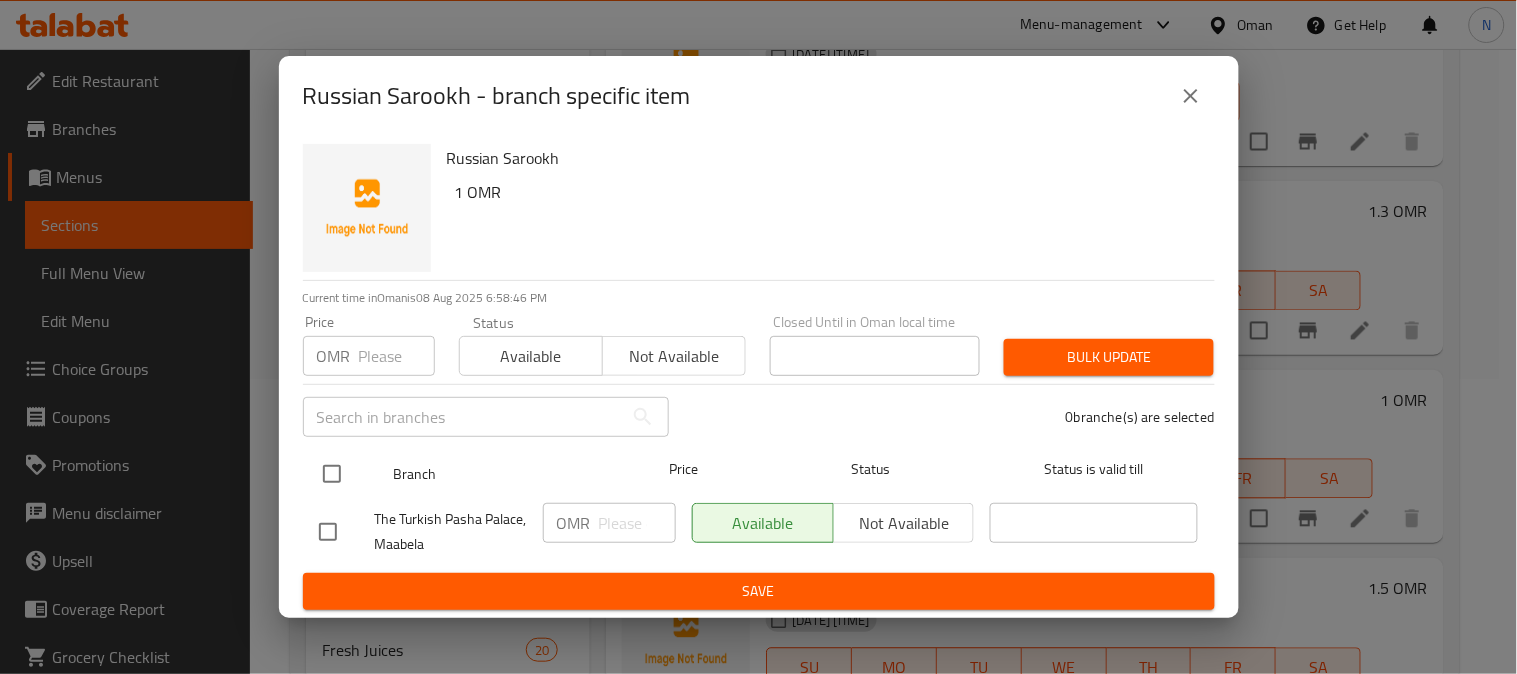 click at bounding box center (332, 474) 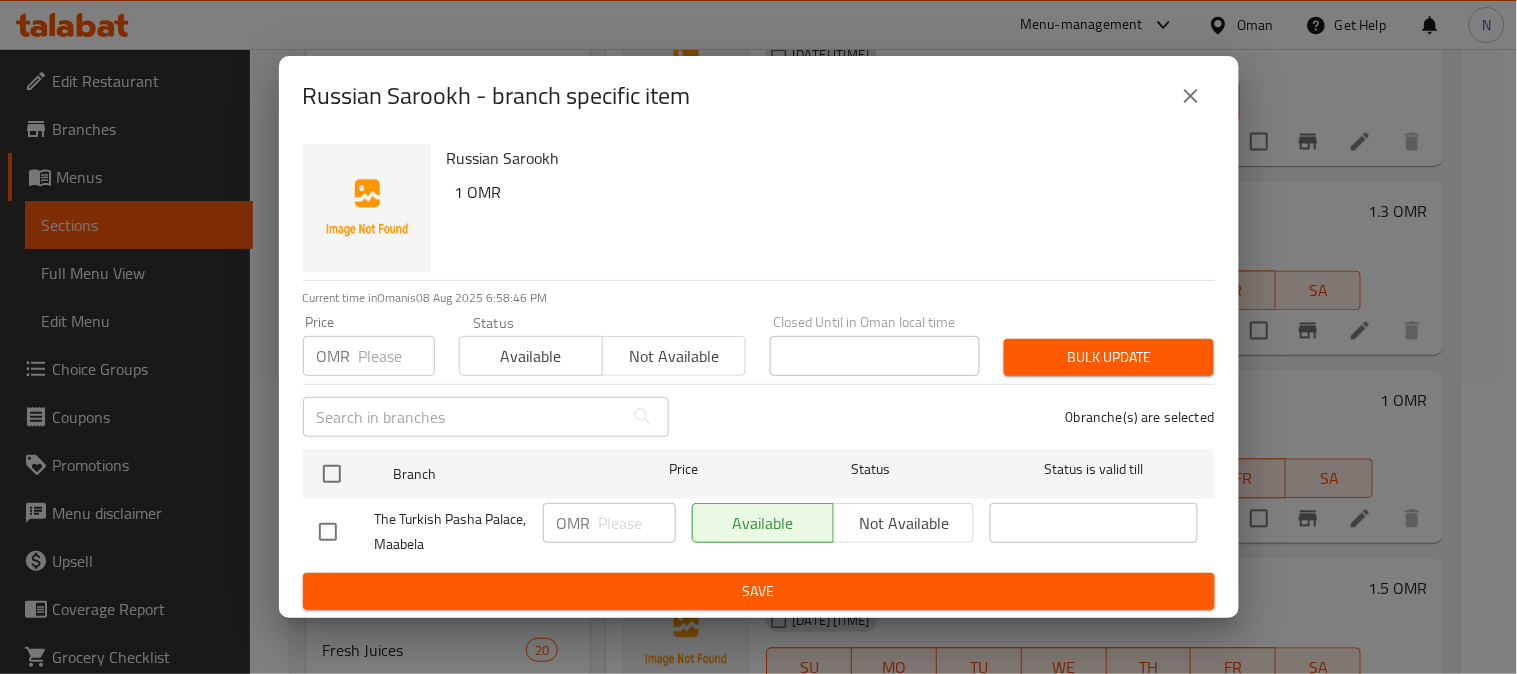 checkbox on "true" 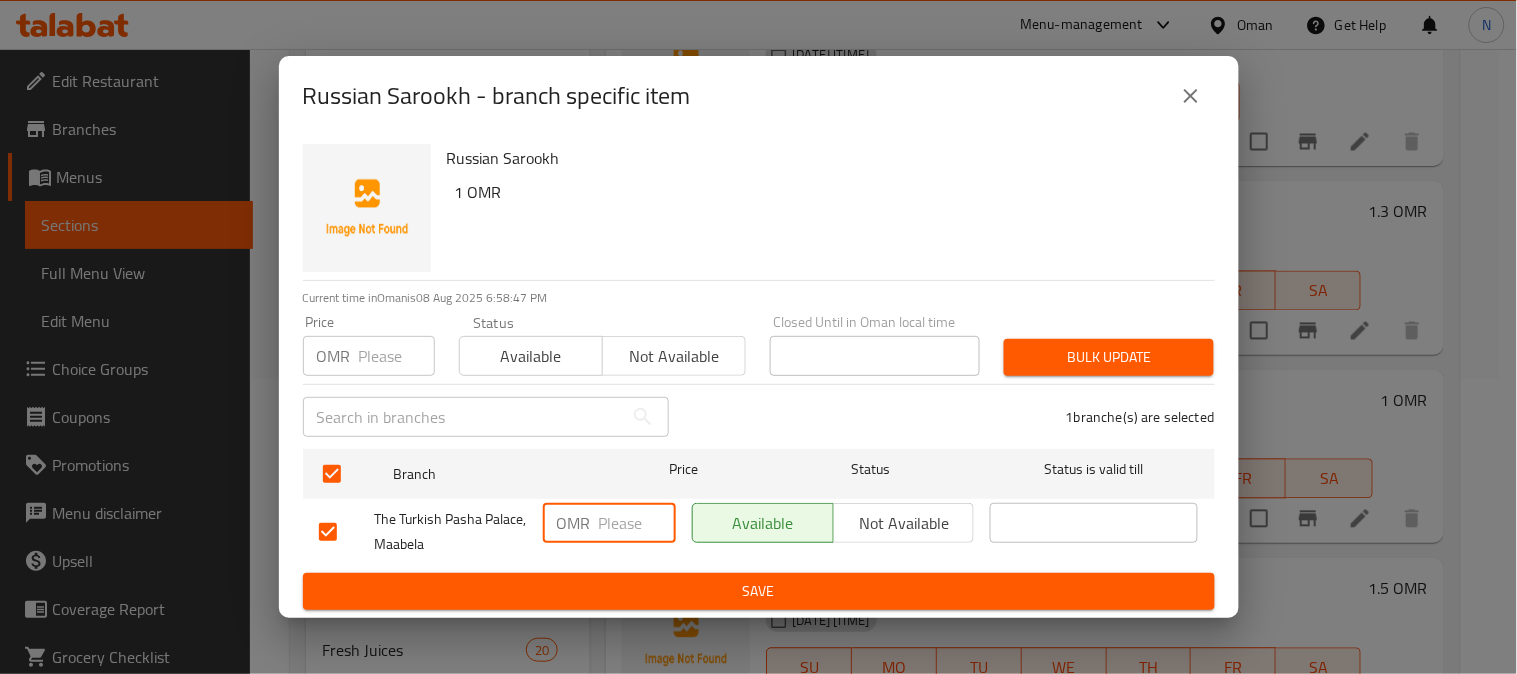 click at bounding box center [637, 523] 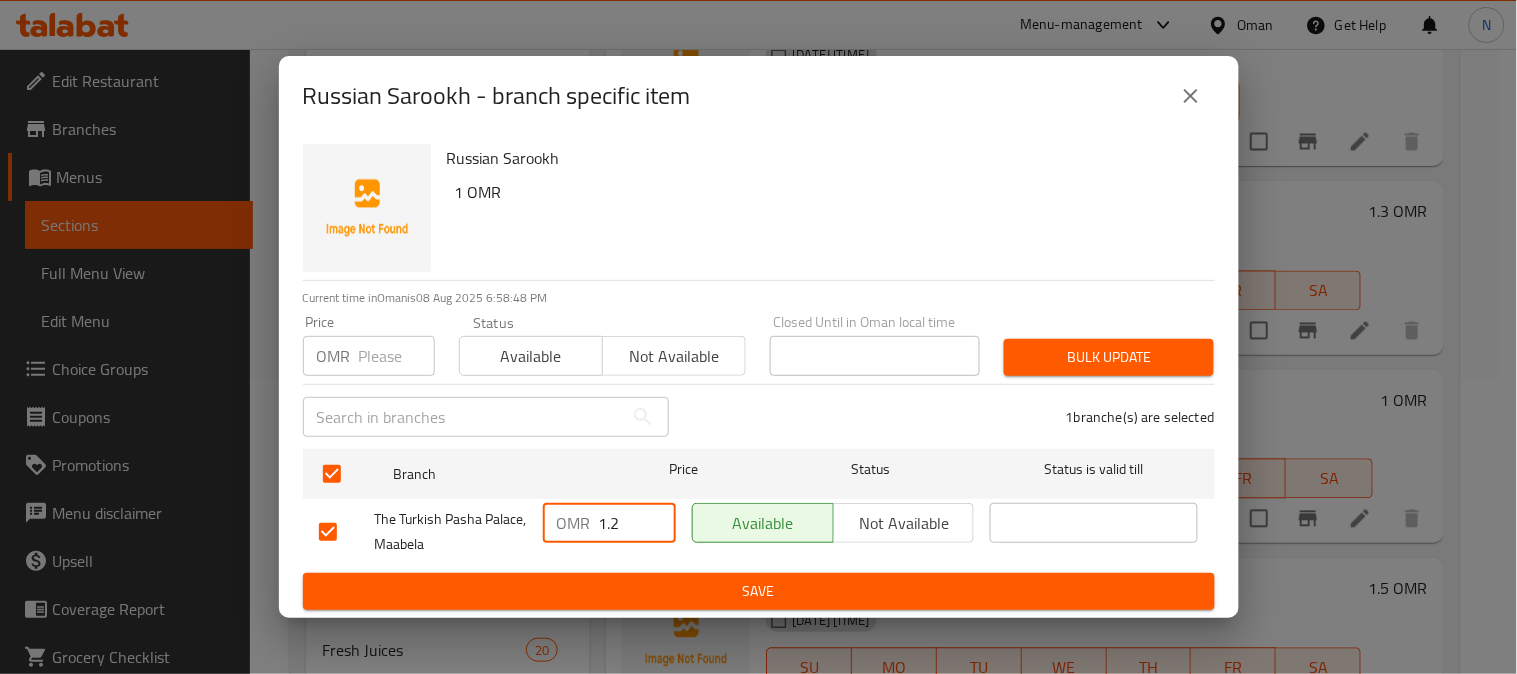 type on "1.2" 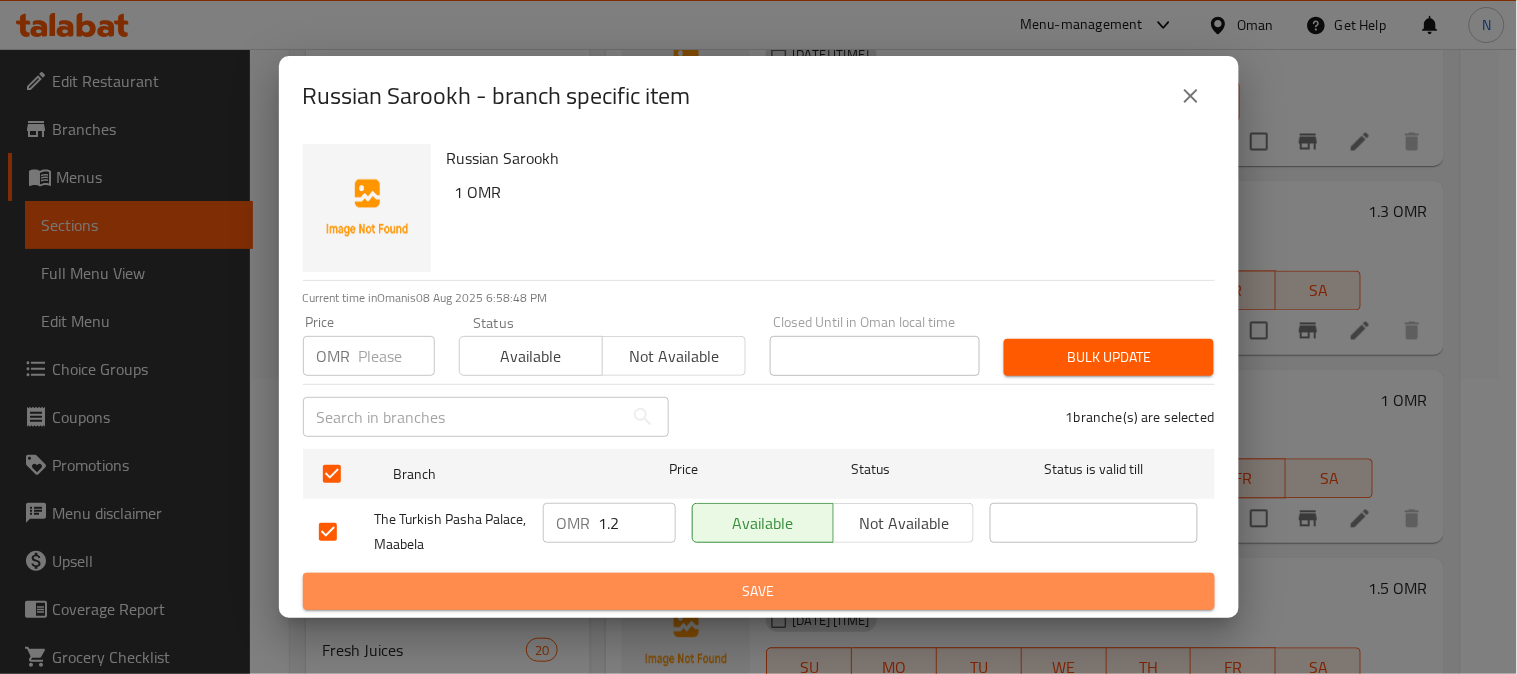 click on "Save" at bounding box center (759, 591) 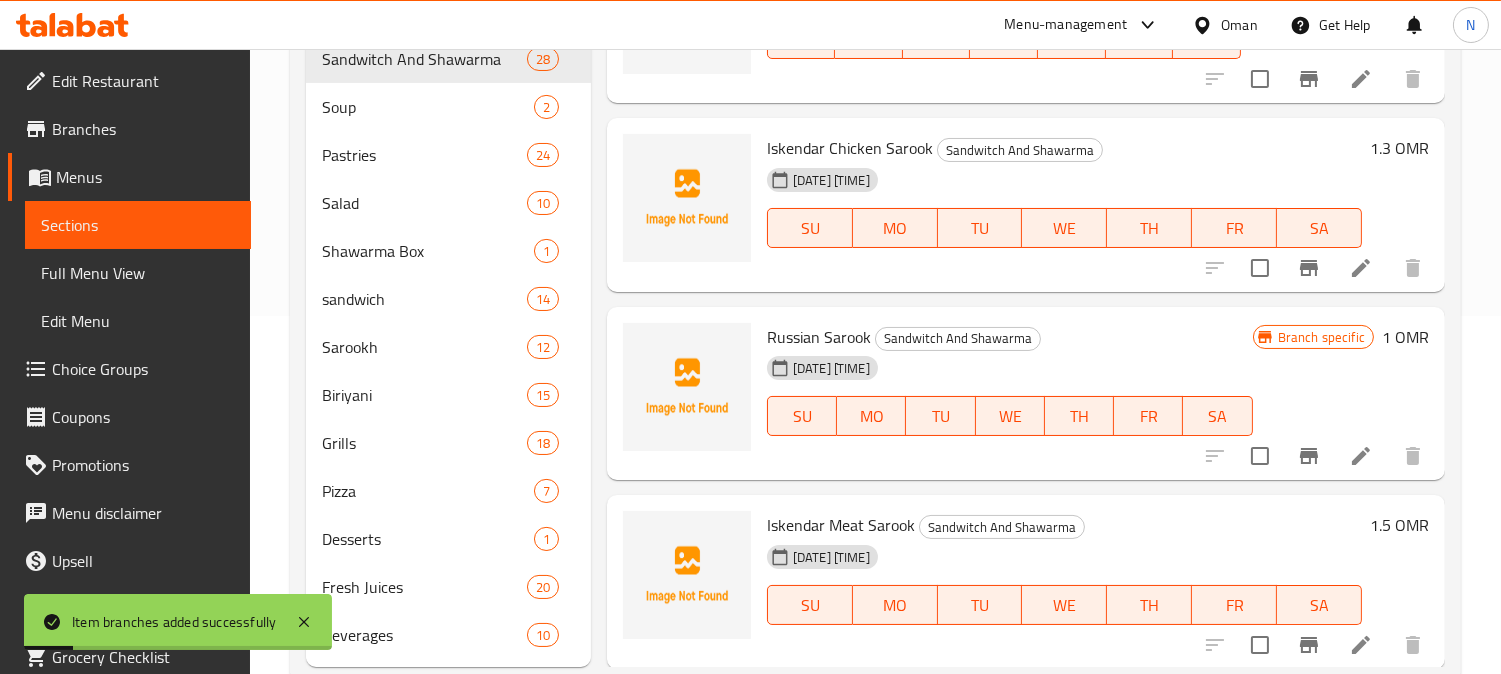 scroll, scrollTop: 406, scrollLeft: 0, axis: vertical 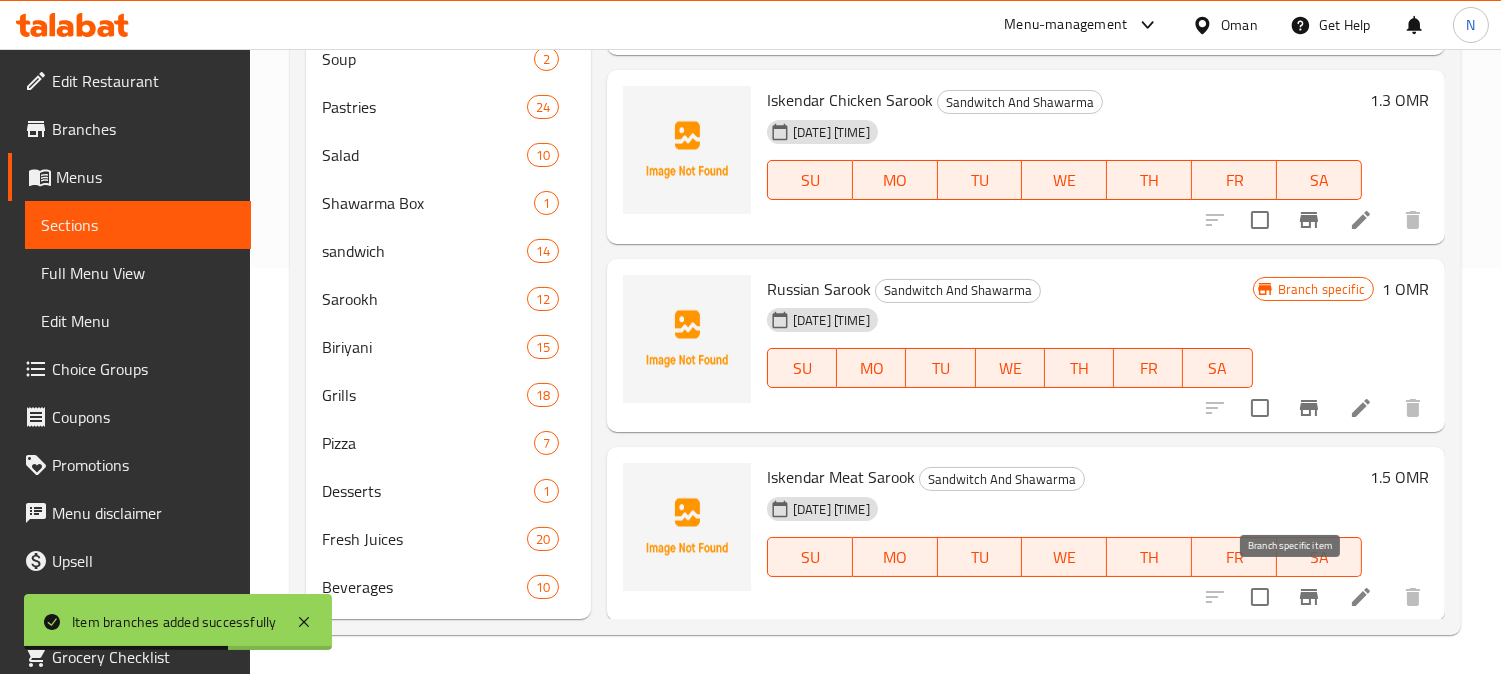 click at bounding box center (1309, 597) 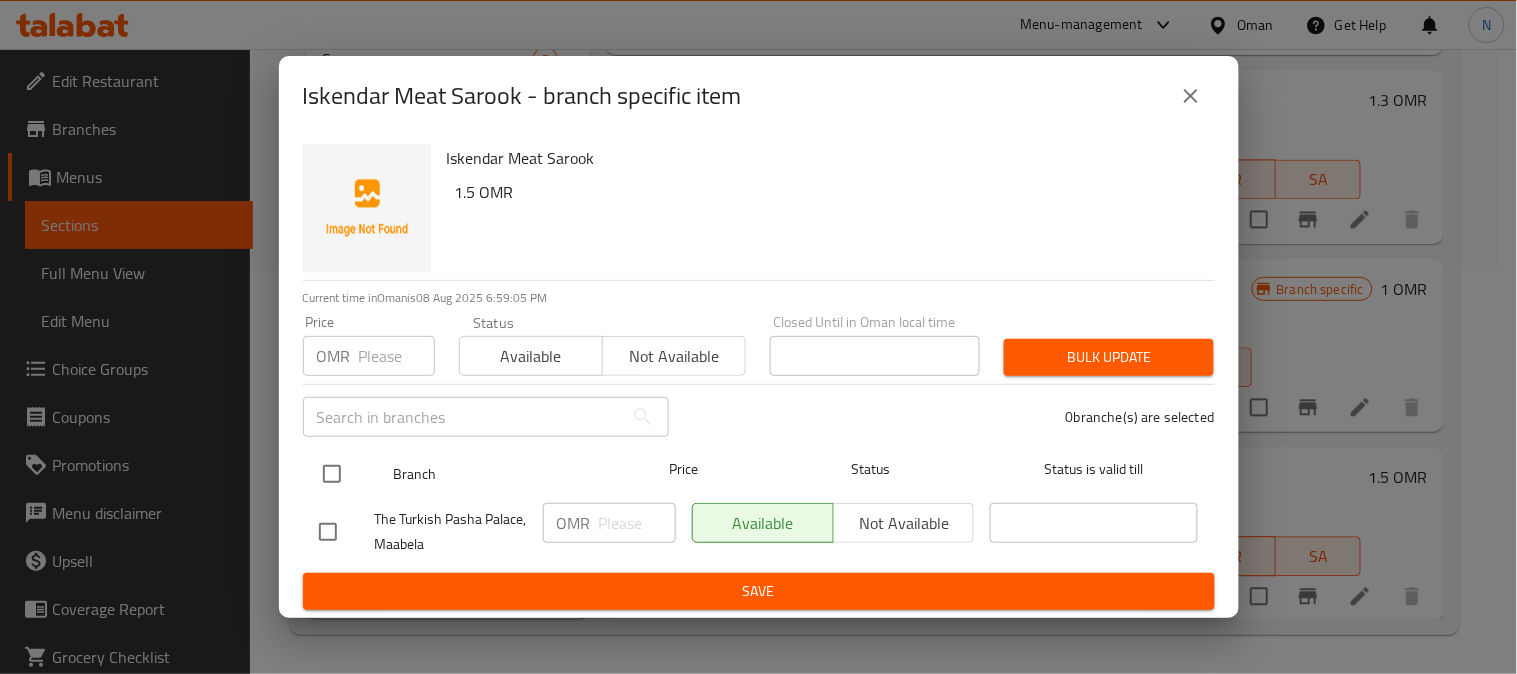 click at bounding box center [332, 474] 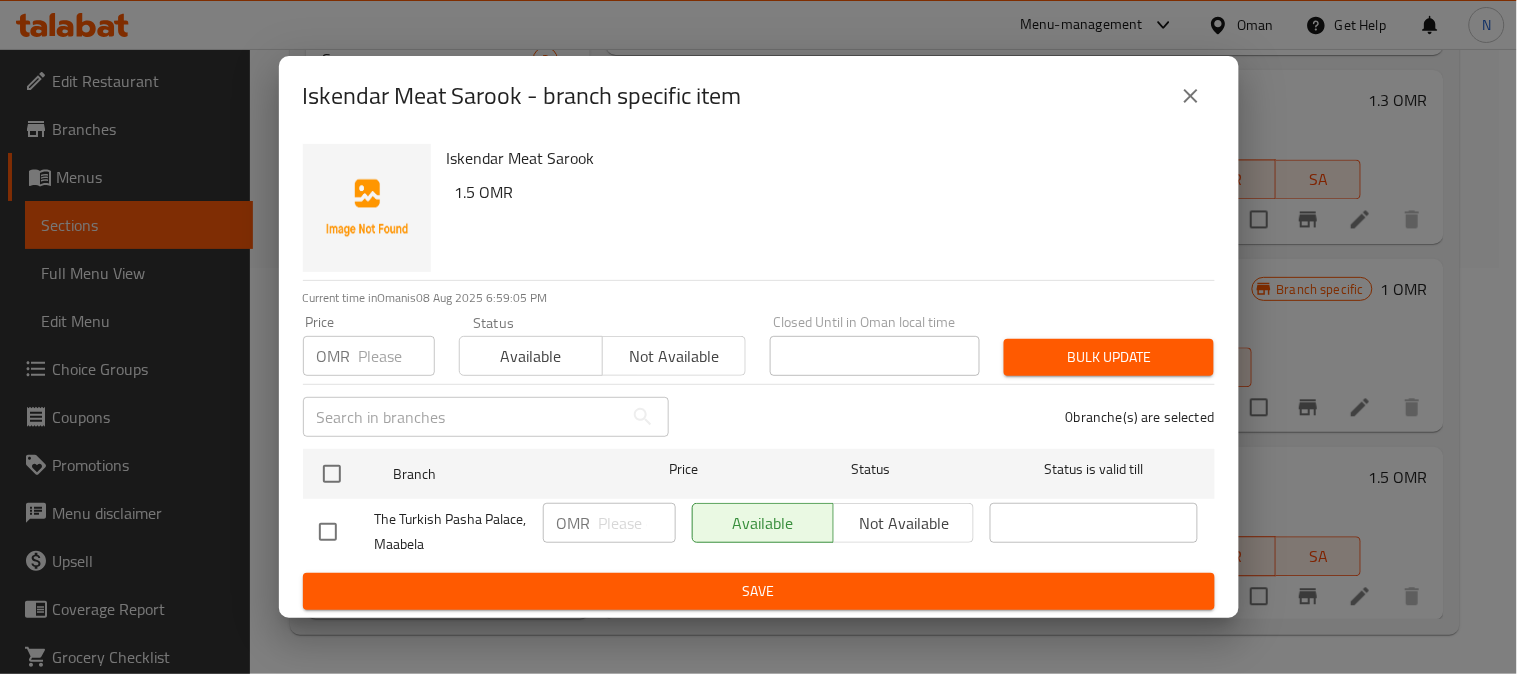checkbox on "true" 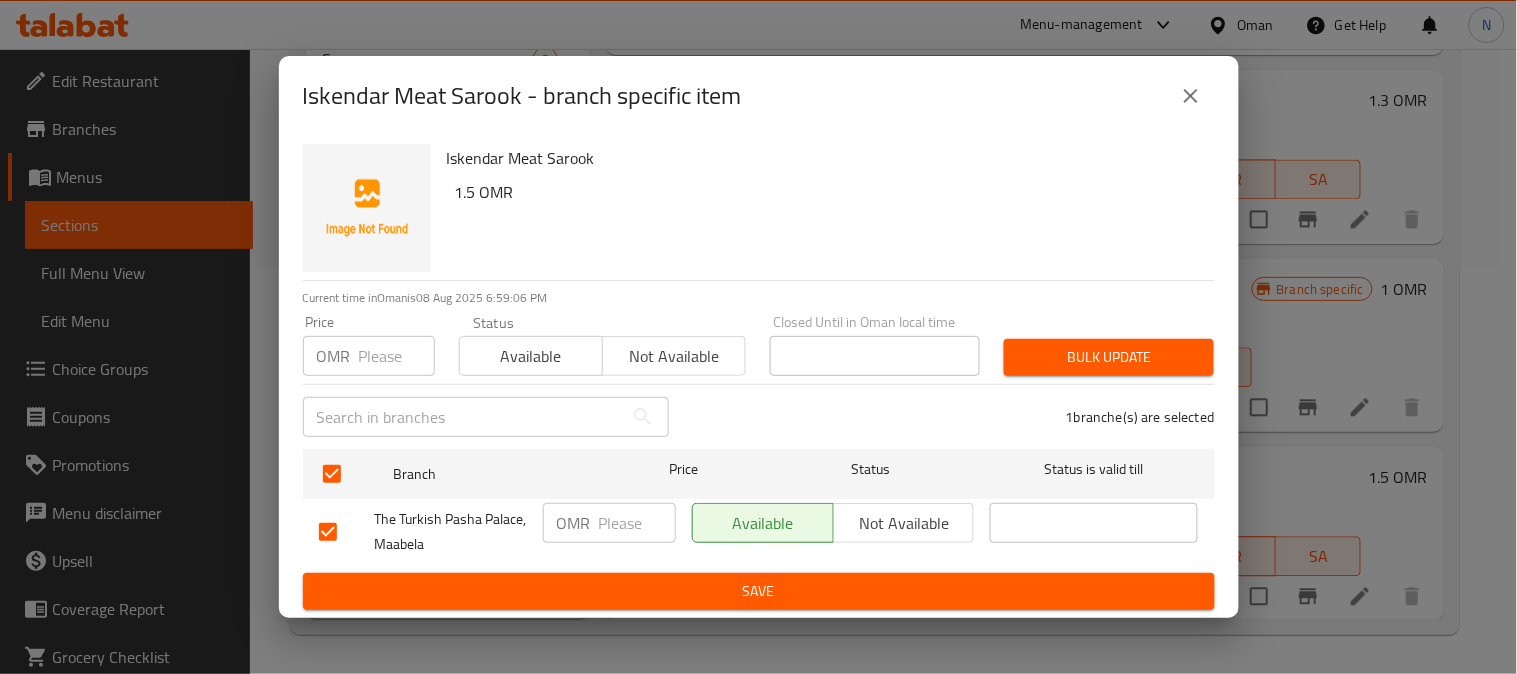click at bounding box center [637, 523] 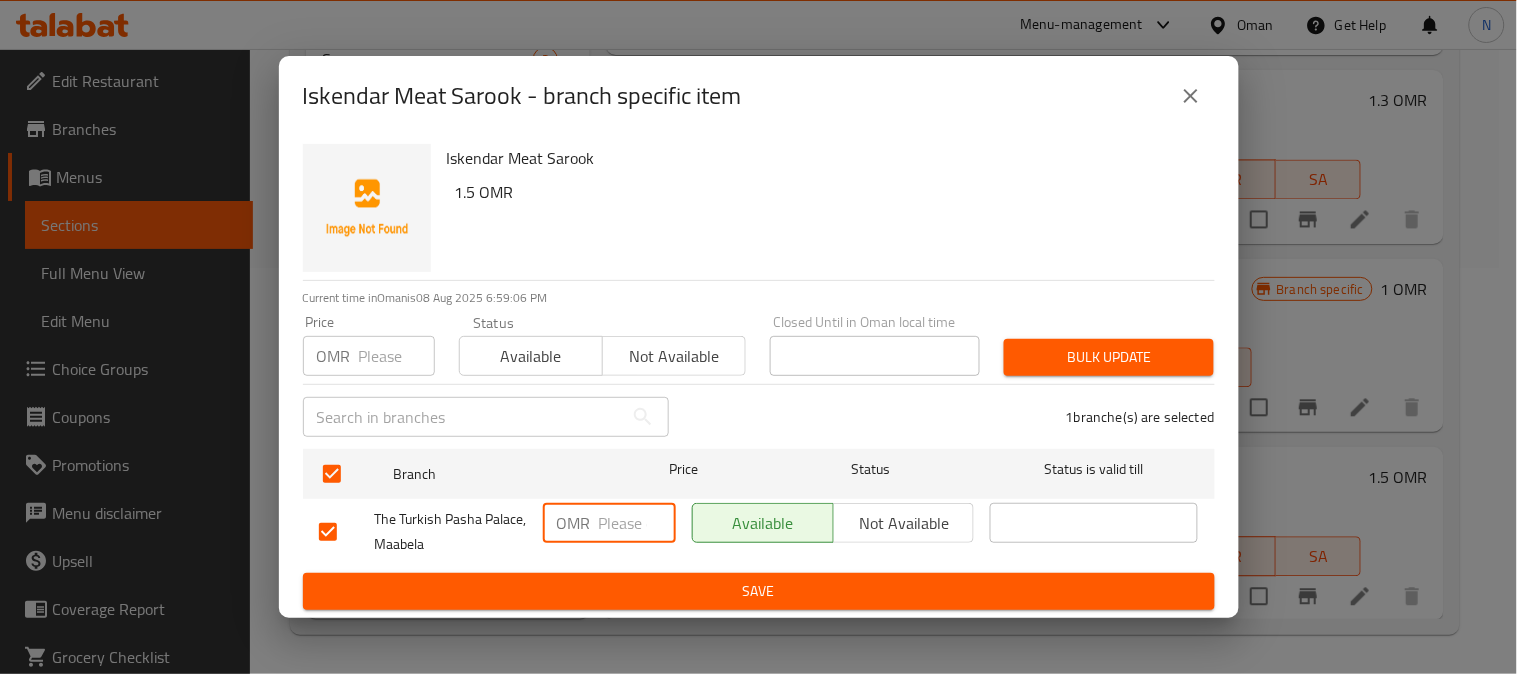 paste on "1.8" 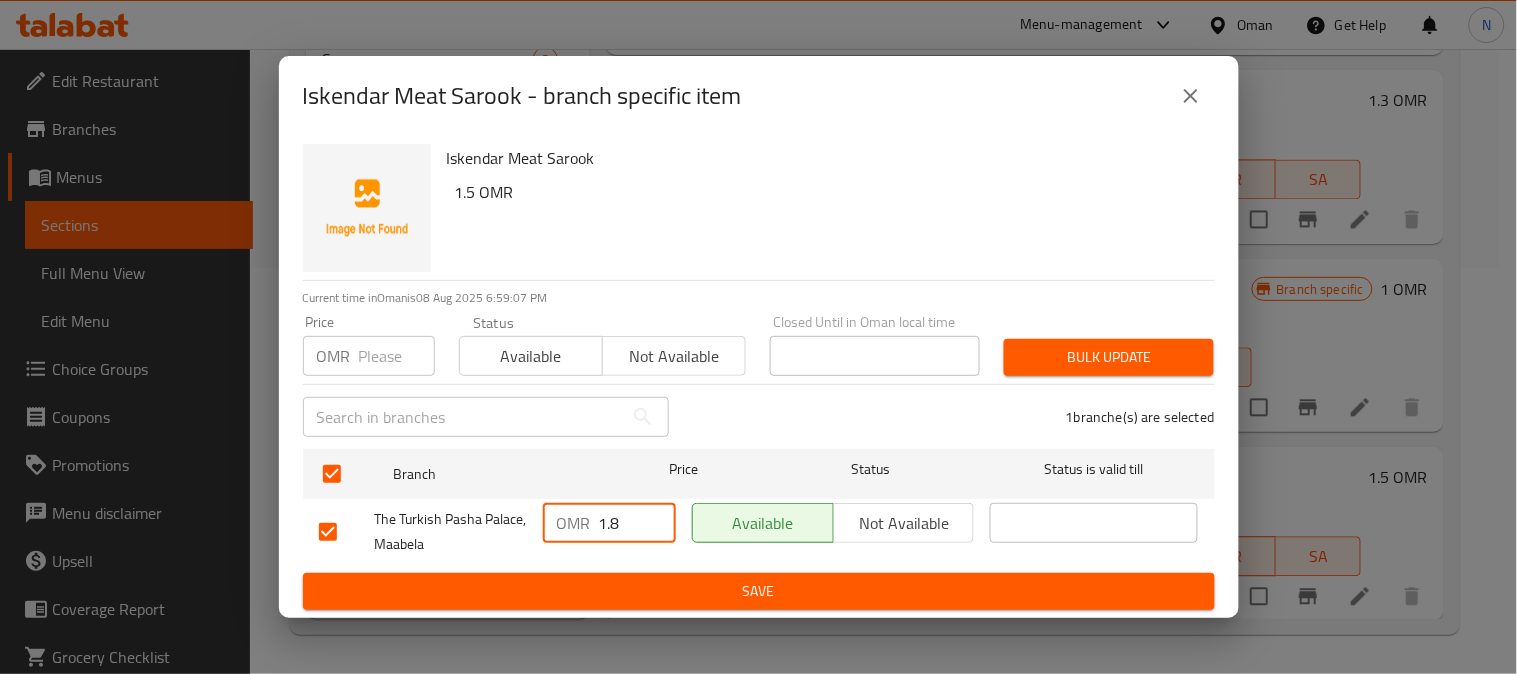 type on "1.8" 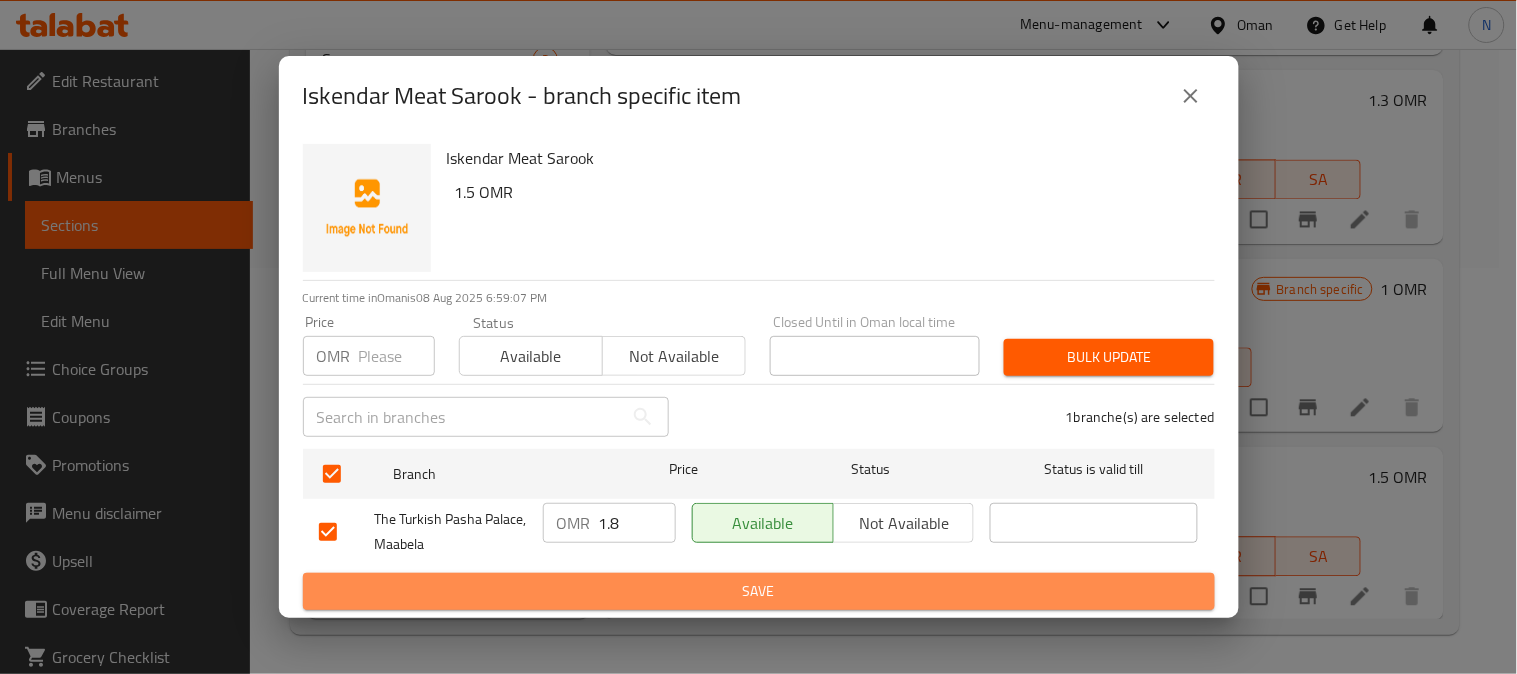 click on "Save" at bounding box center [759, 591] 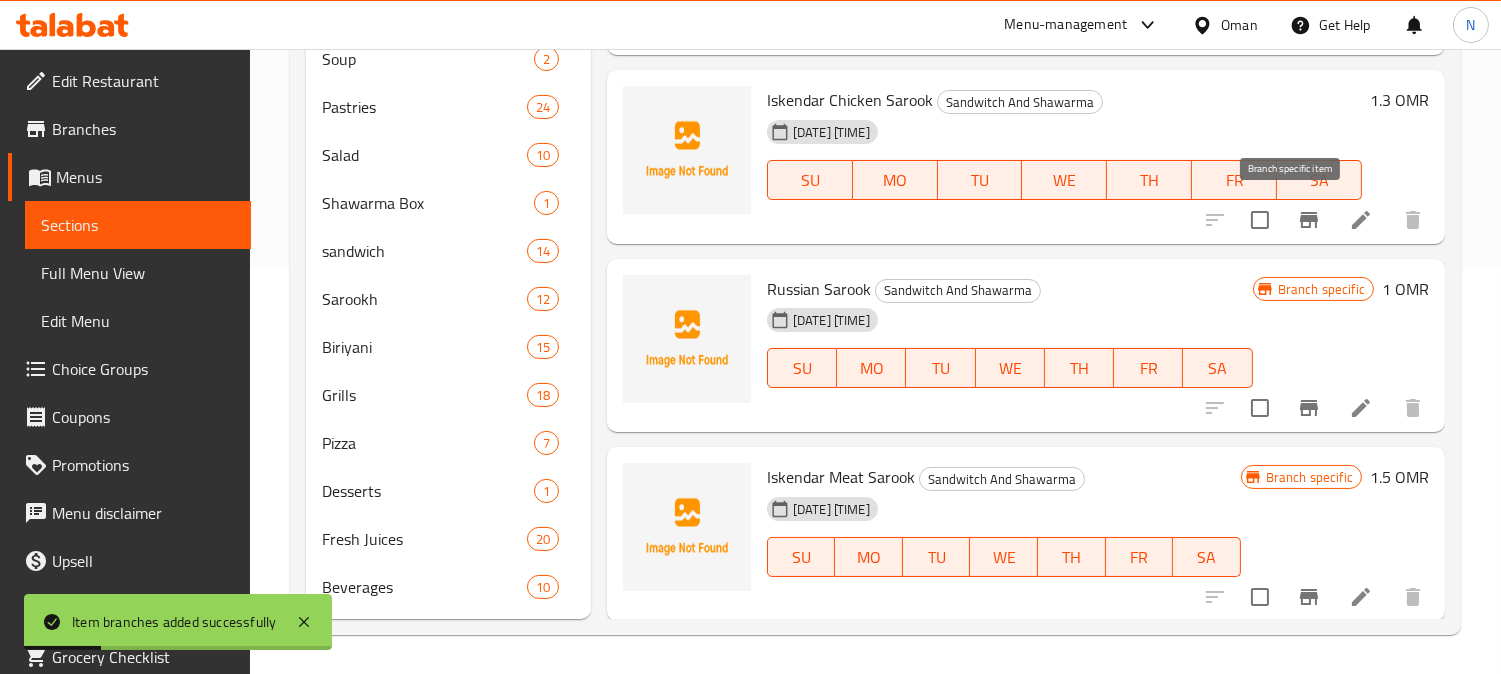 click 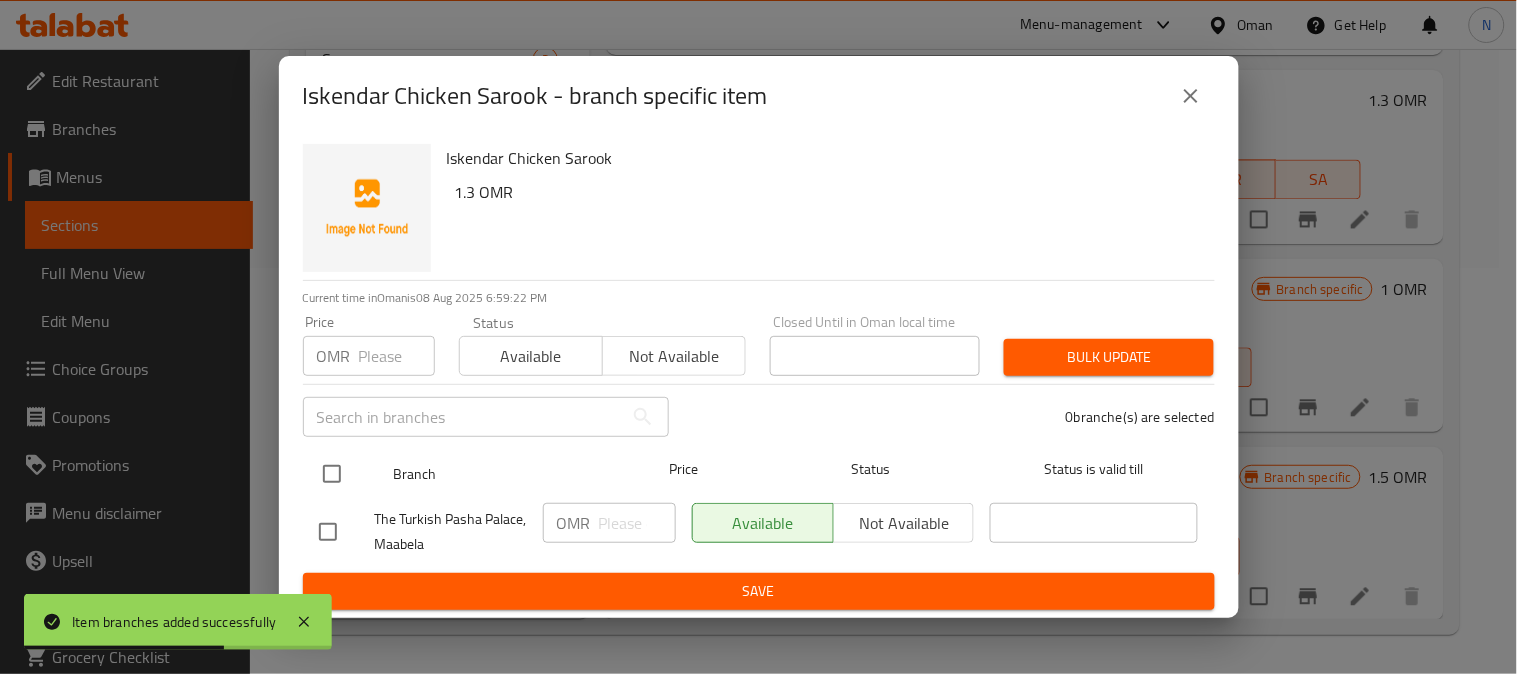 click at bounding box center (332, 474) 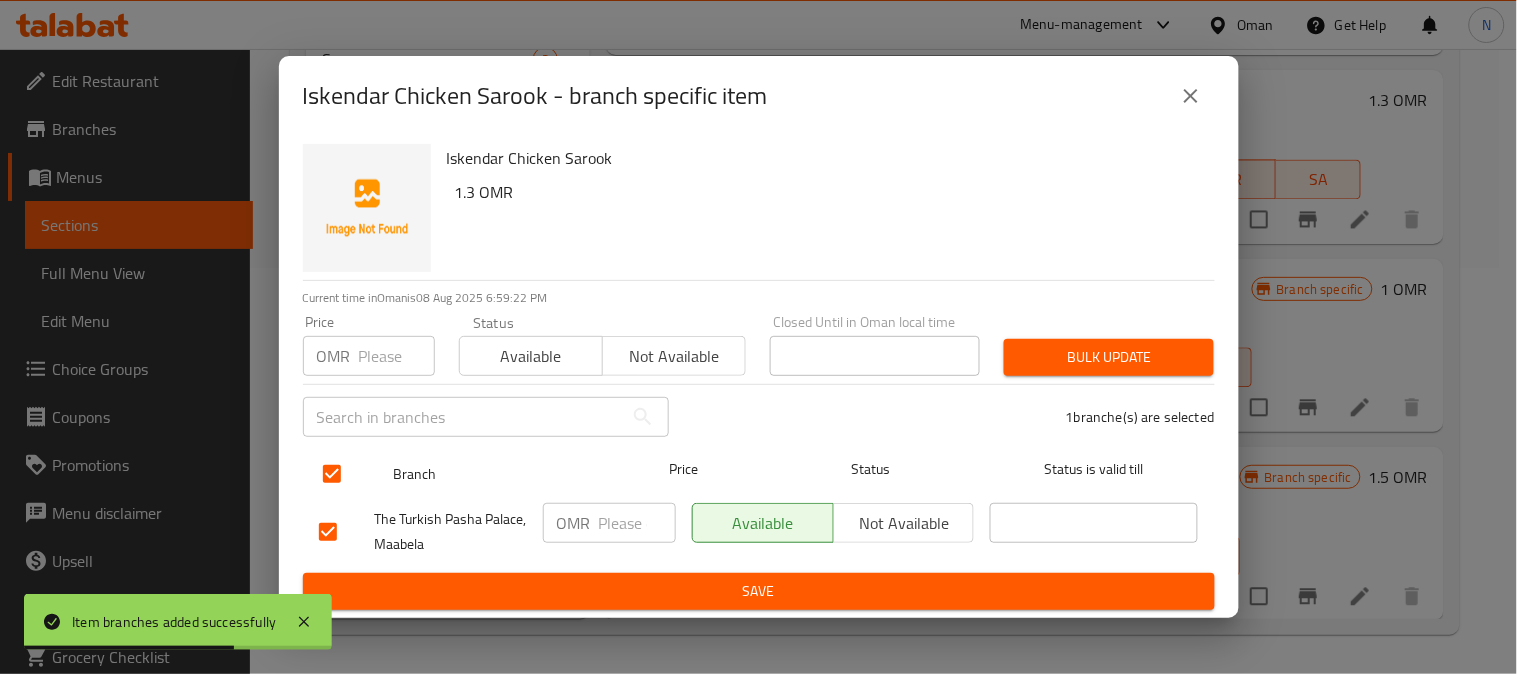 checkbox on "true" 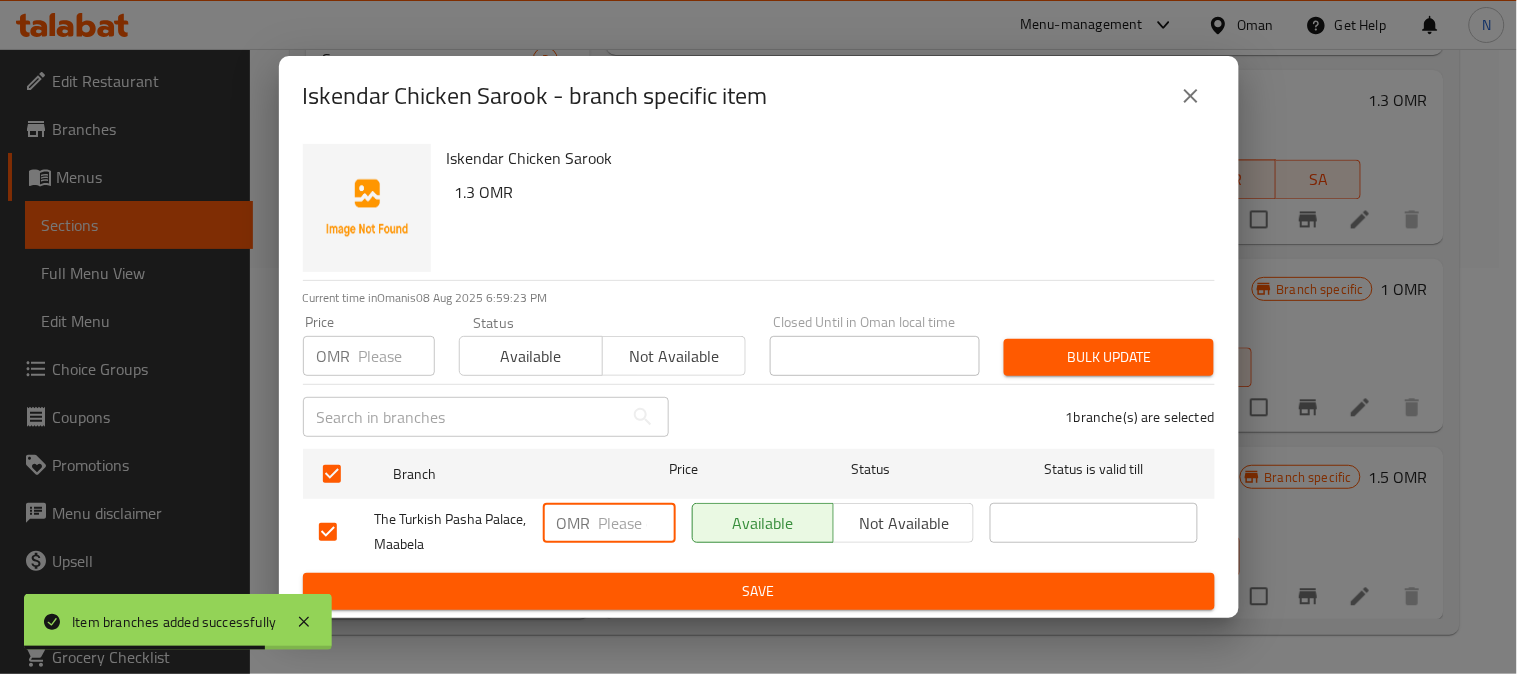 click at bounding box center (637, 523) 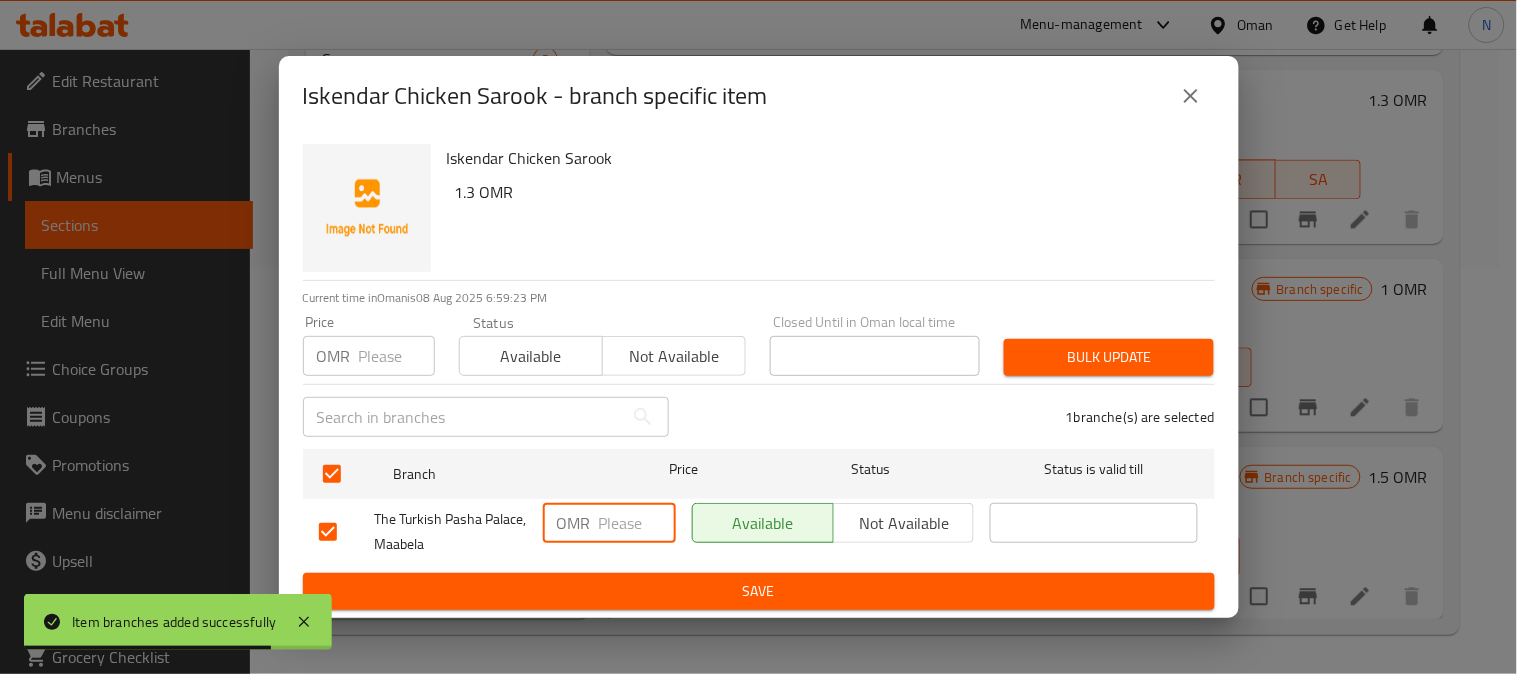 paste on "1.6" 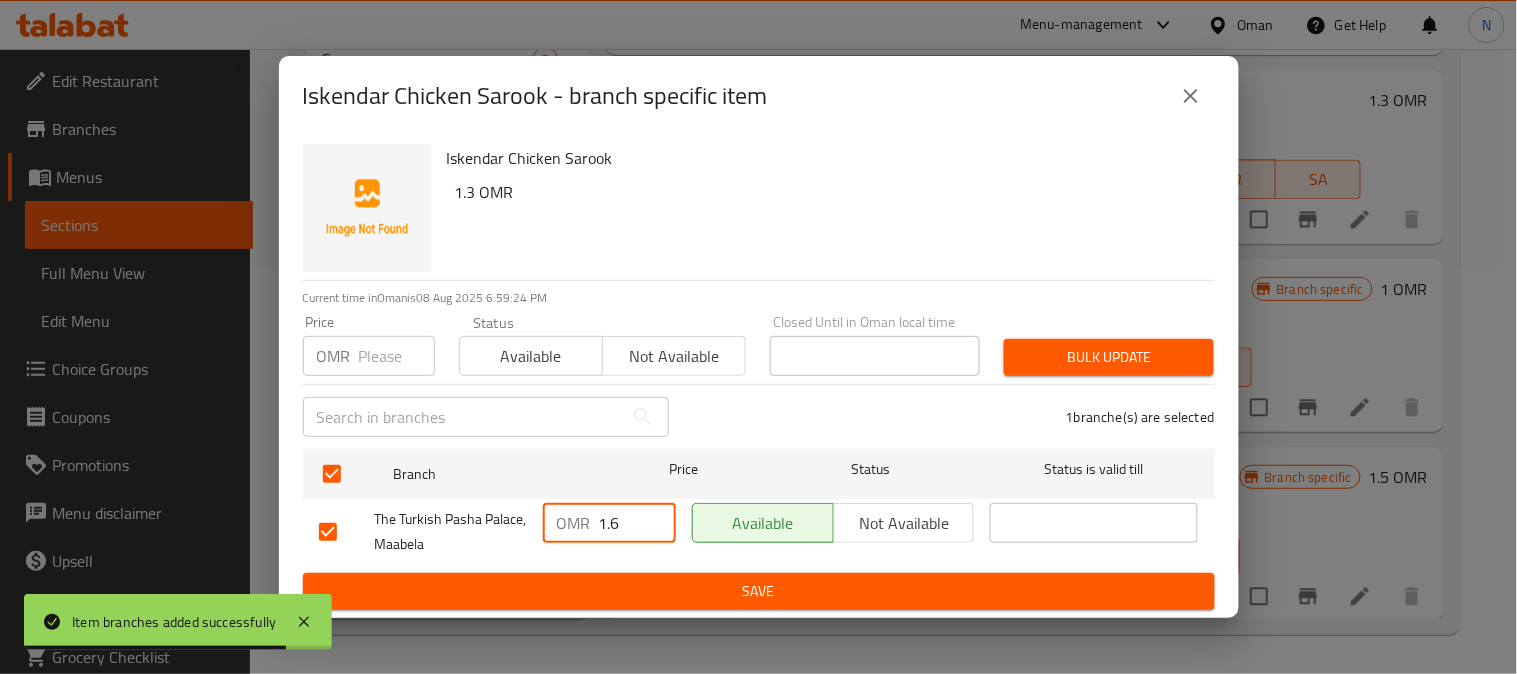 type on "1.6" 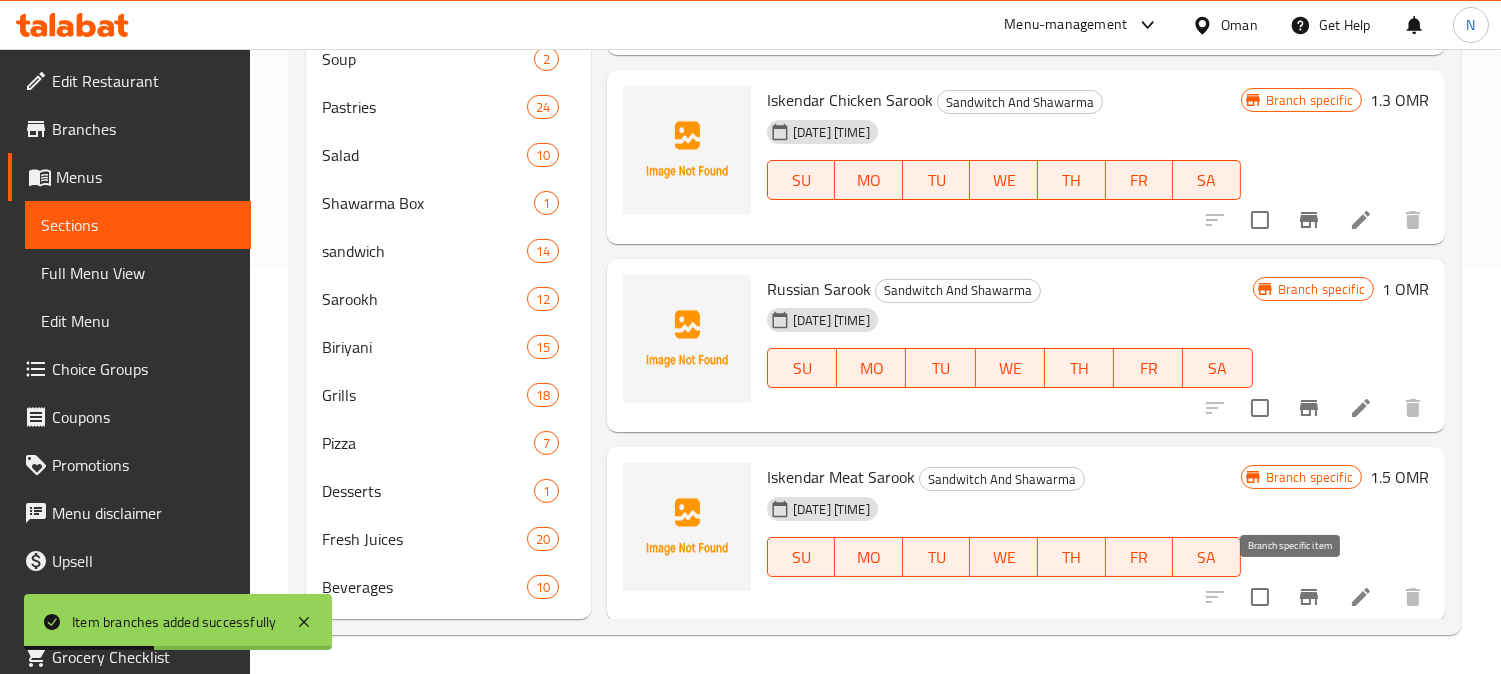 click 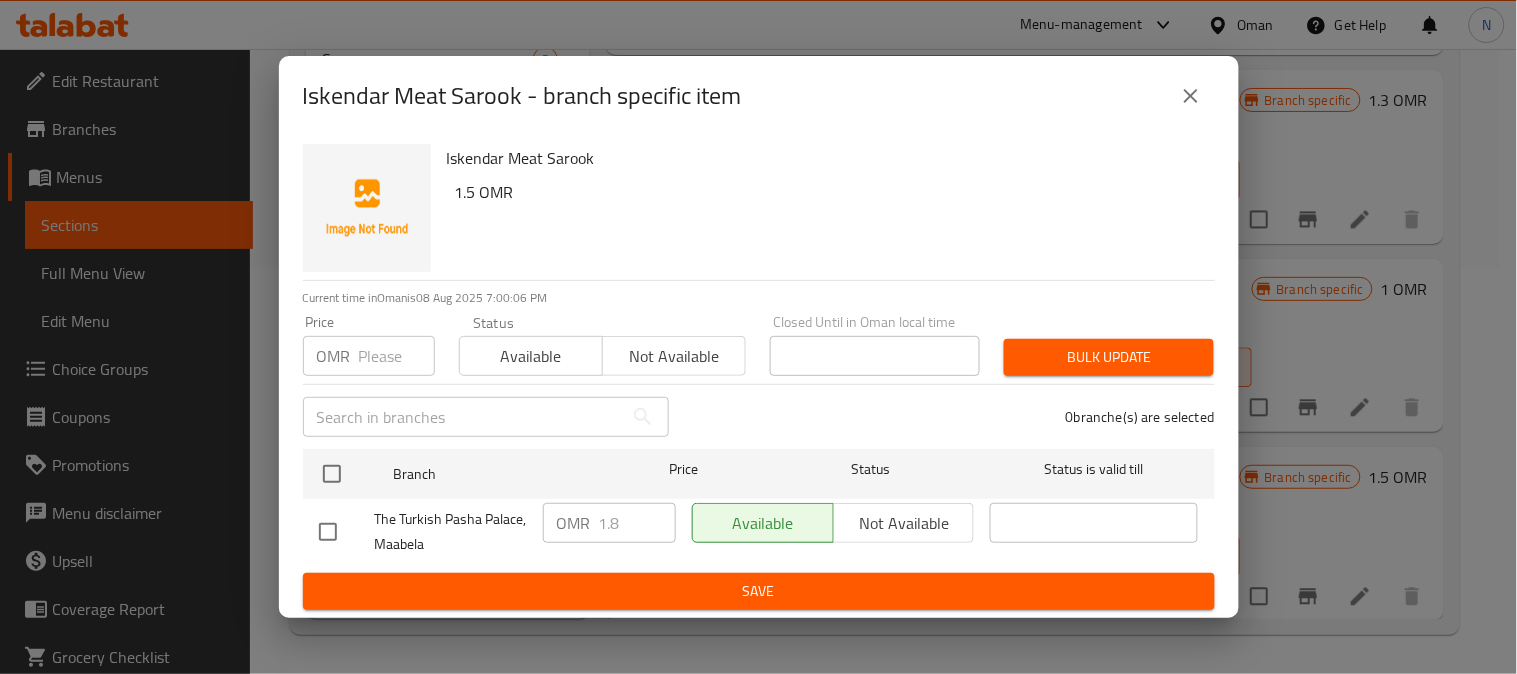 click 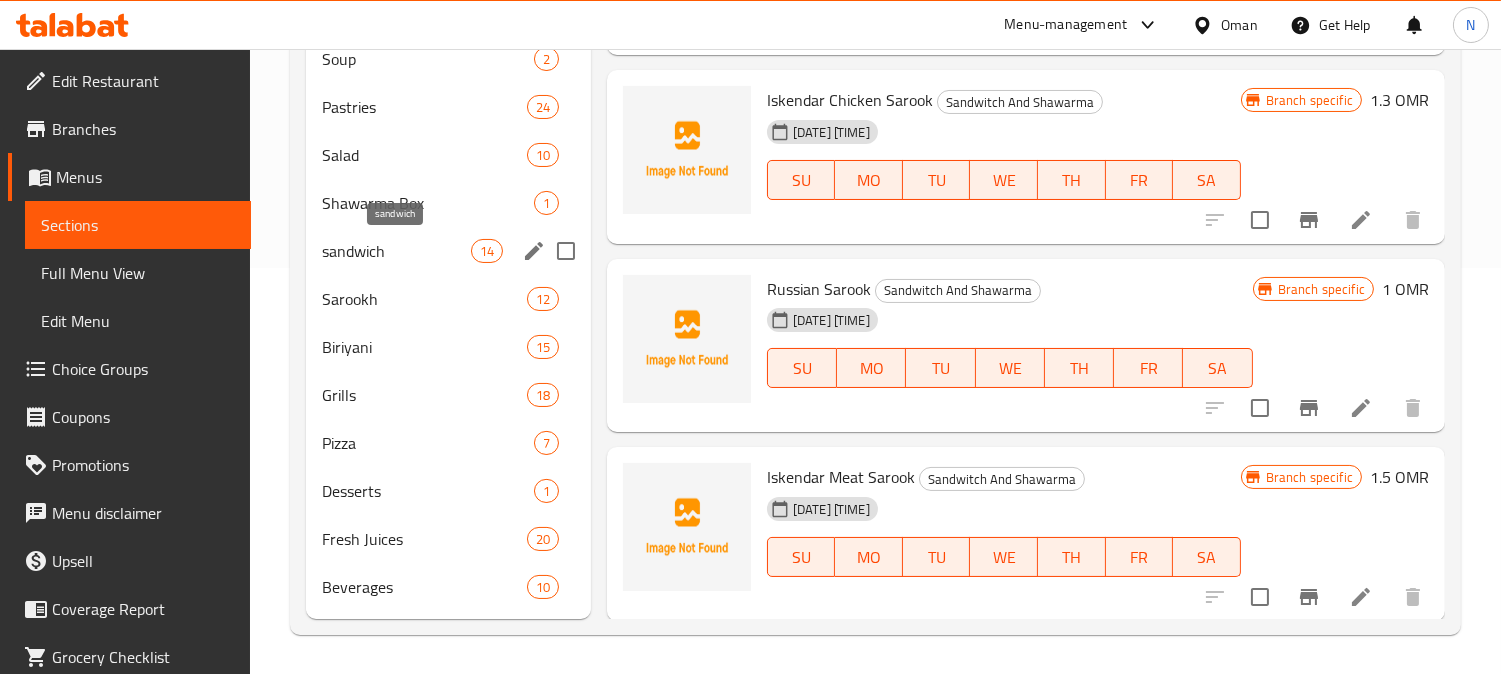 click on "sandwich" at bounding box center (396, 251) 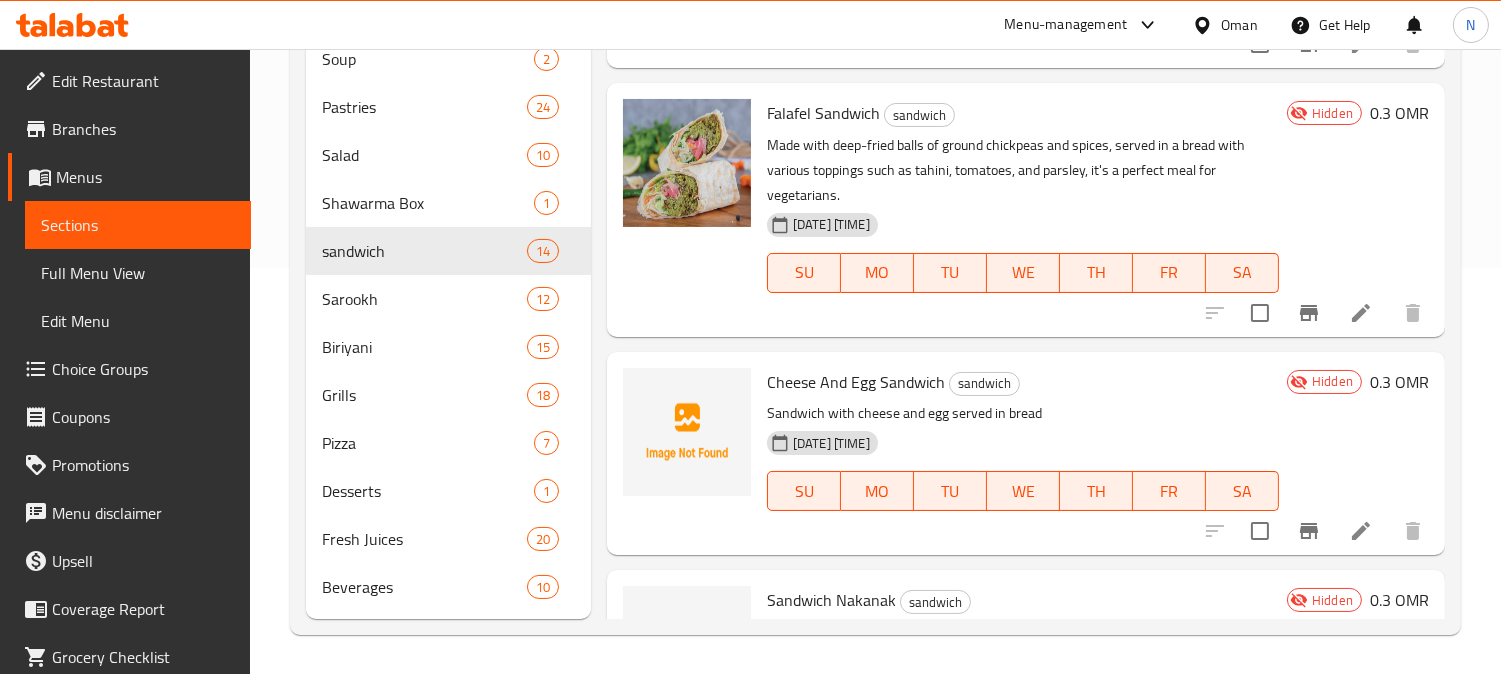 scroll, scrollTop: 0, scrollLeft: 0, axis: both 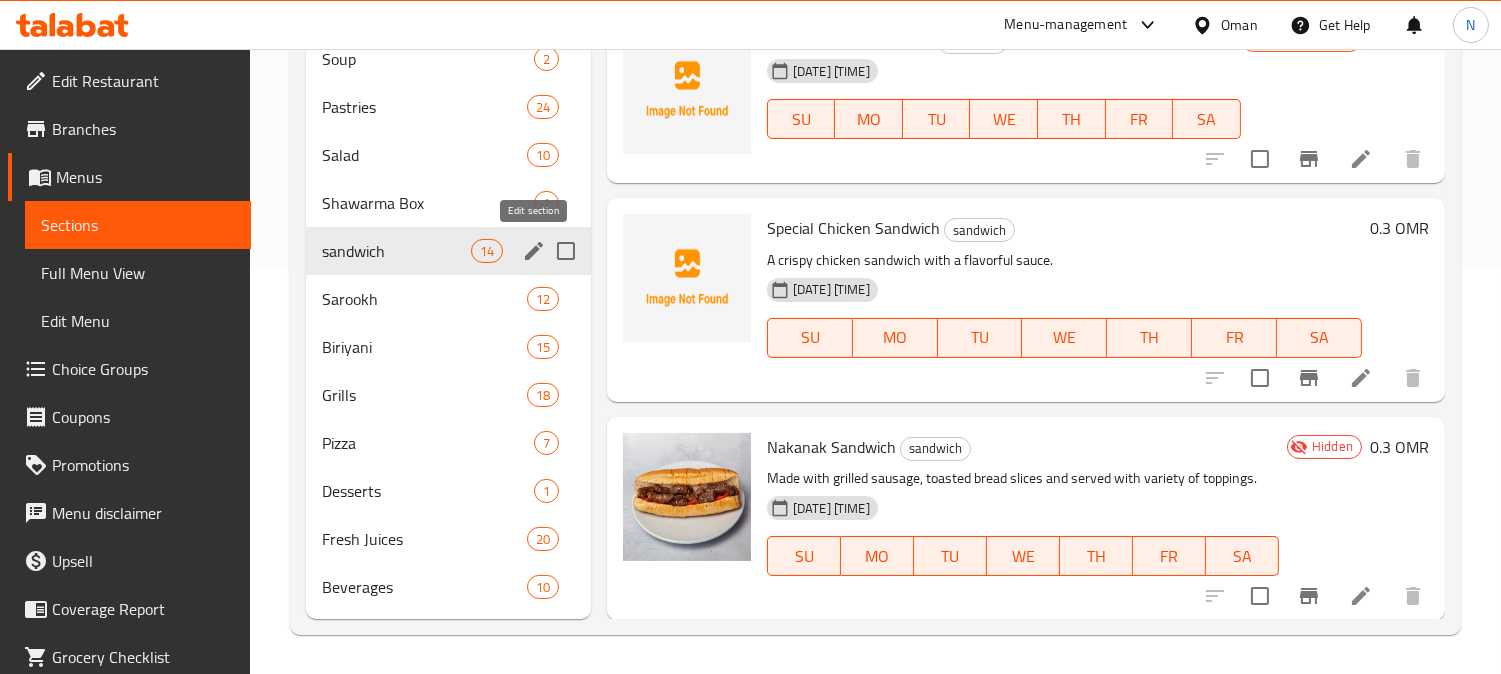 click 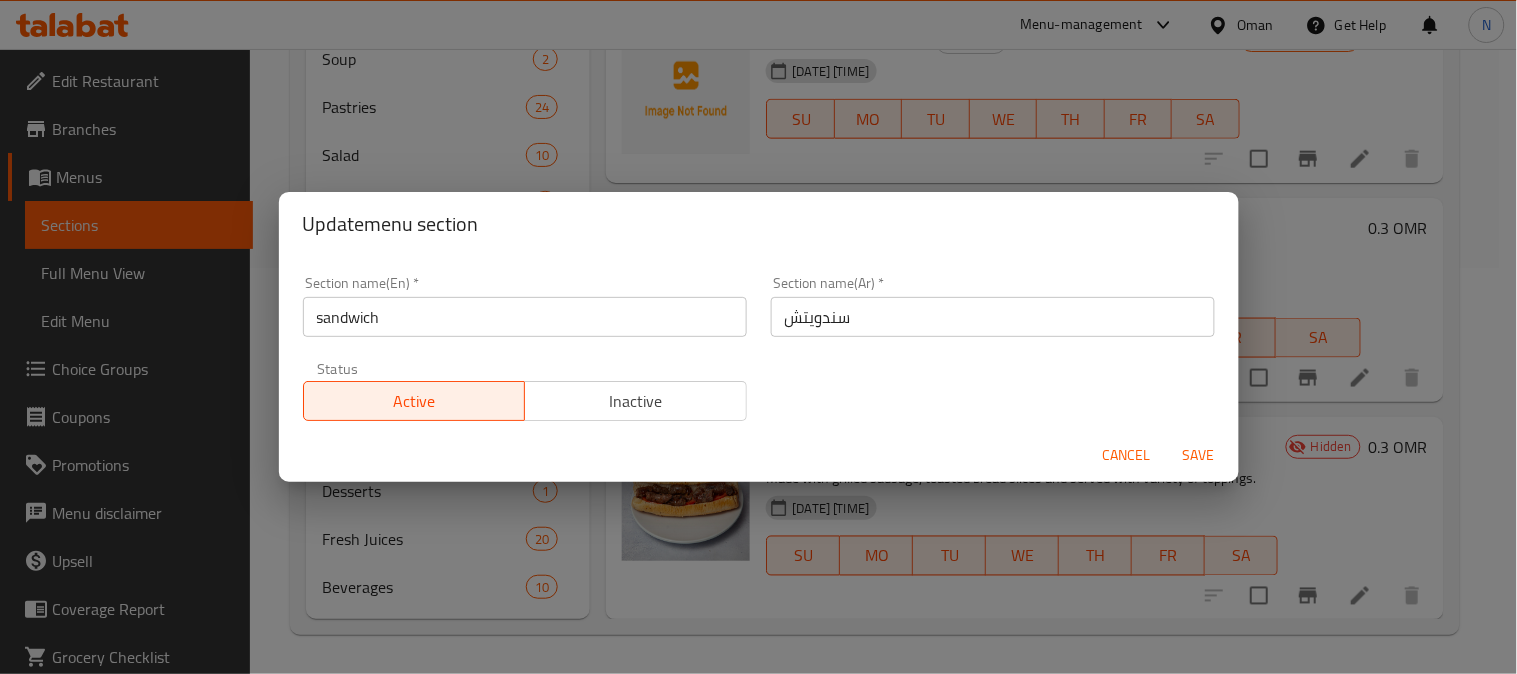 click on "sandwich" at bounding box center [525, 317] 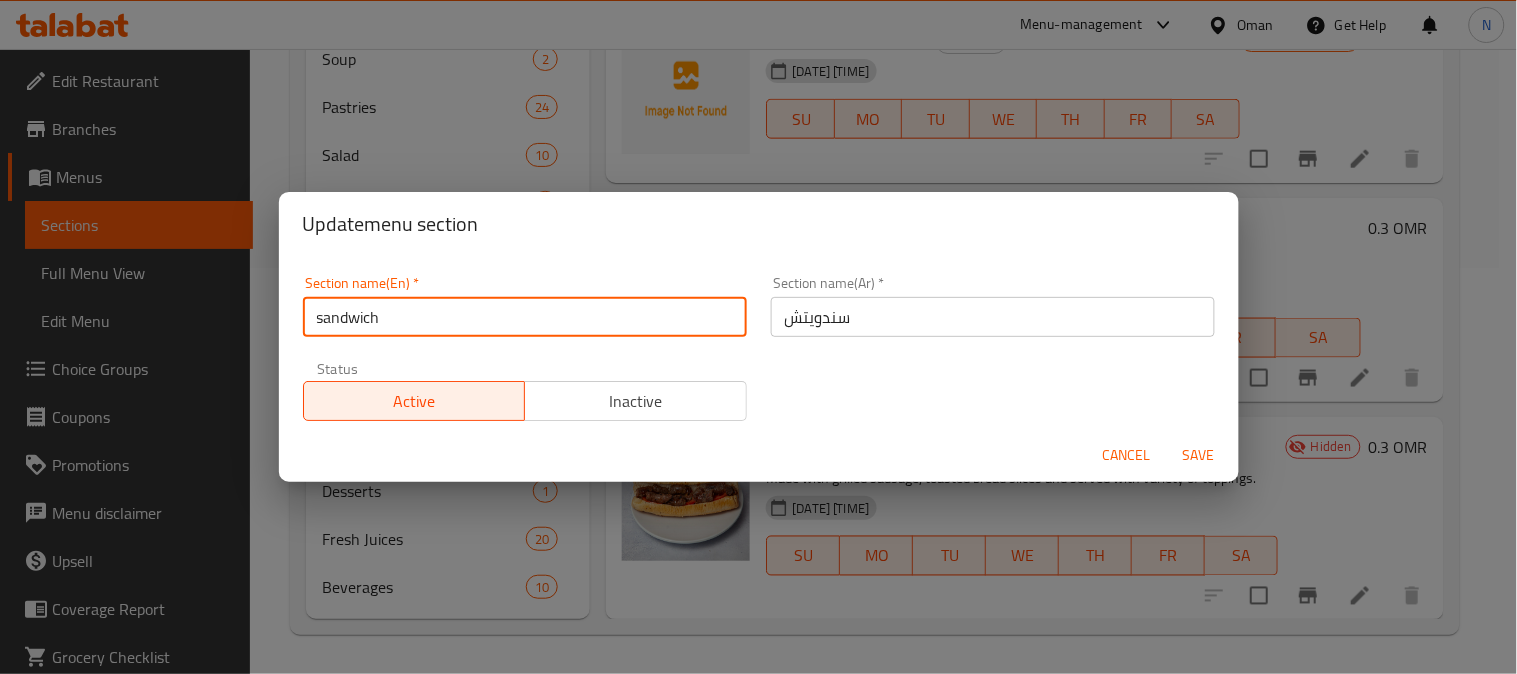 click on "sandwich" at bounding box center (525, 317) 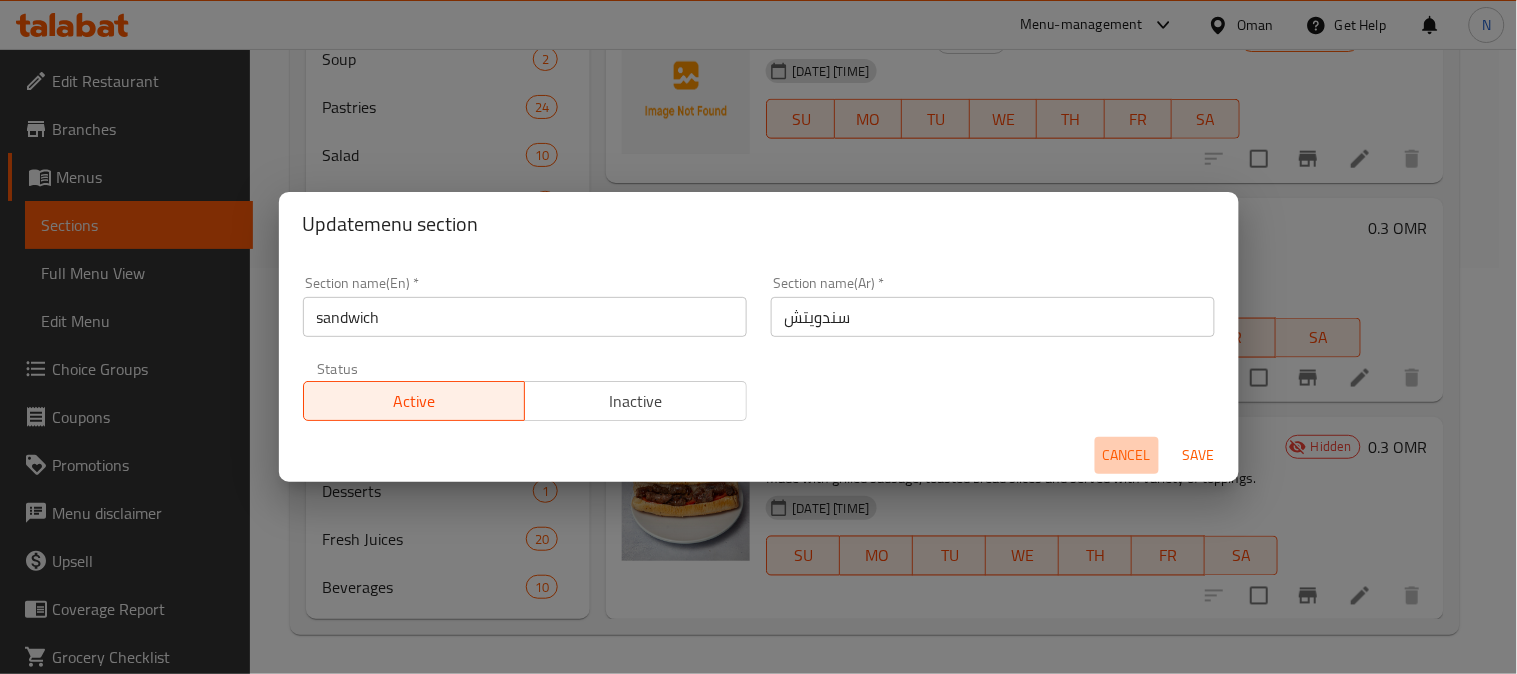 click on "Cancel" at bounding box center (1127, 455) 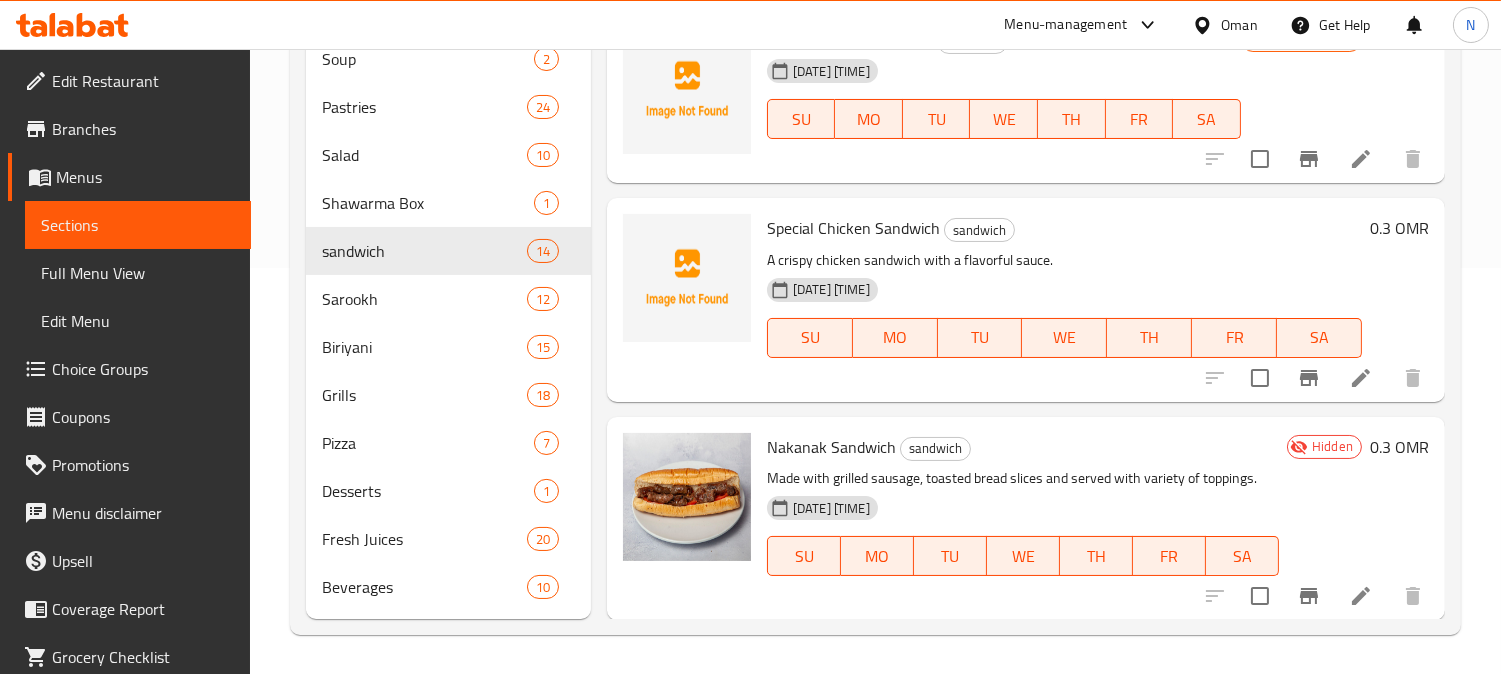 drag, startPoint x: 288, startPoint y: 305, endPoint x: 453, endPoint y: 301, distance: 165.04848 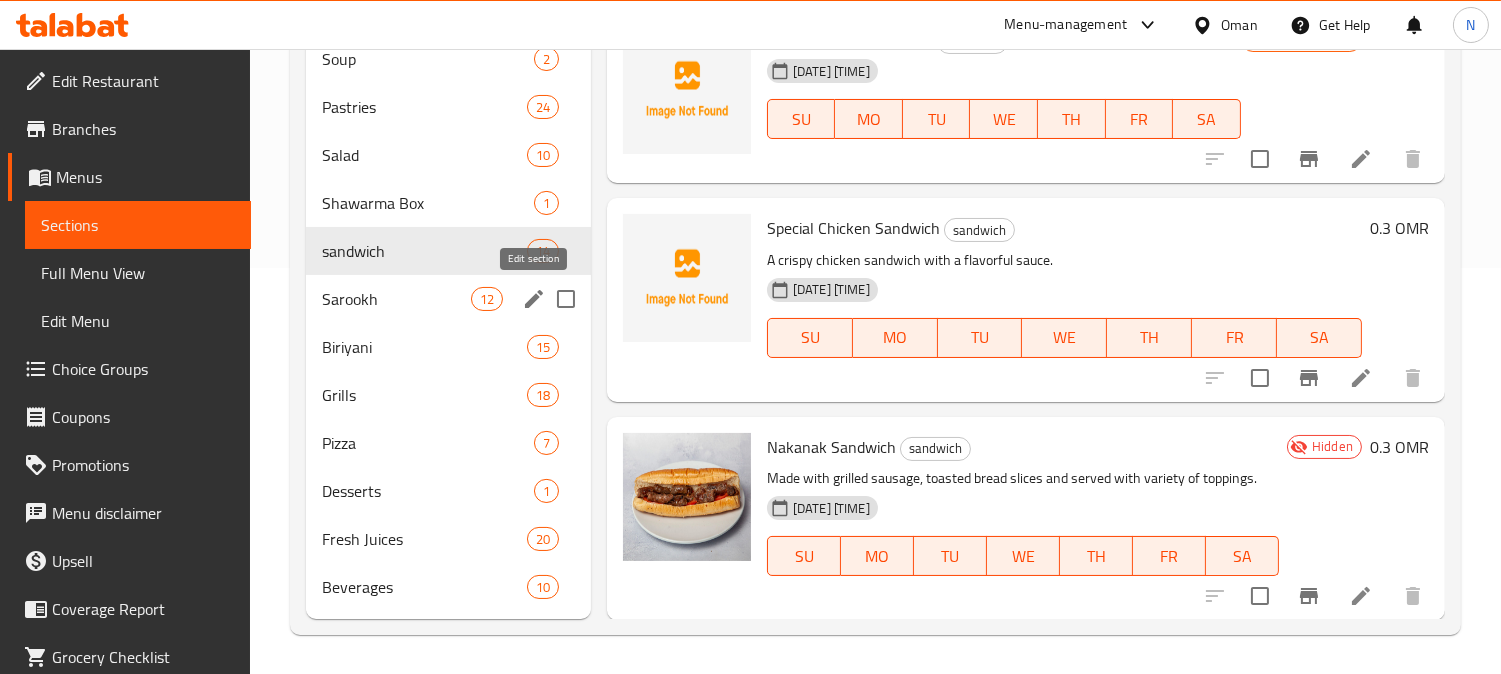 click 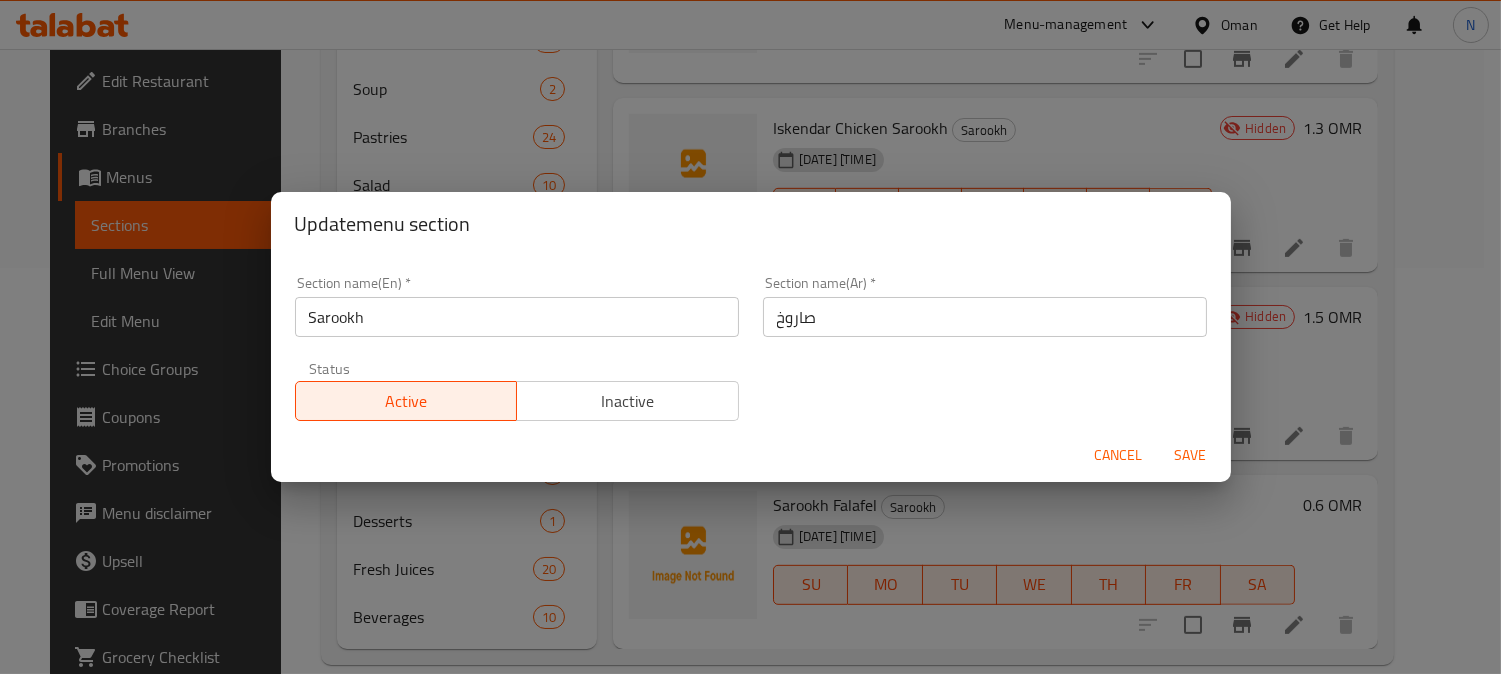 scroll, scrollTop: 1596, scrollLeft: 0, axis: vertical 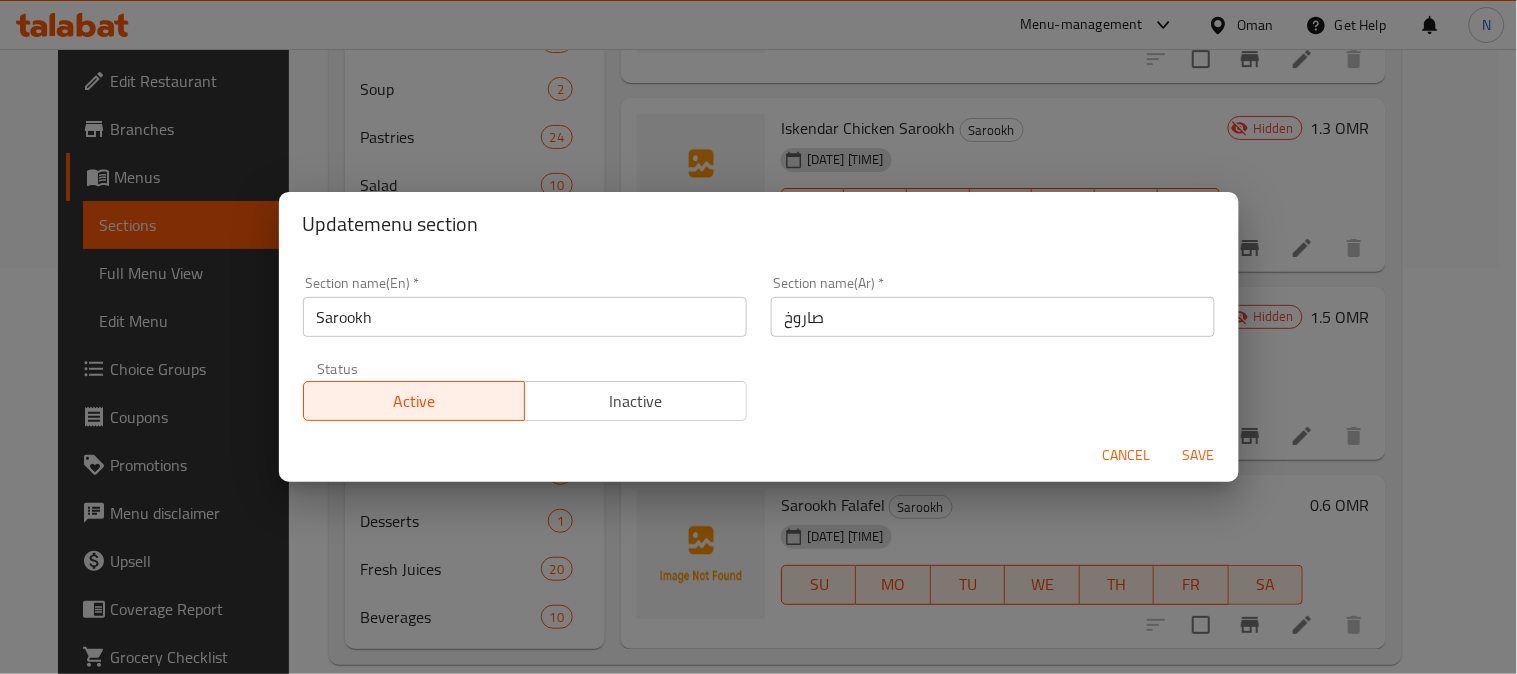 click on "Sarookh" at bounding box center [525, 317] 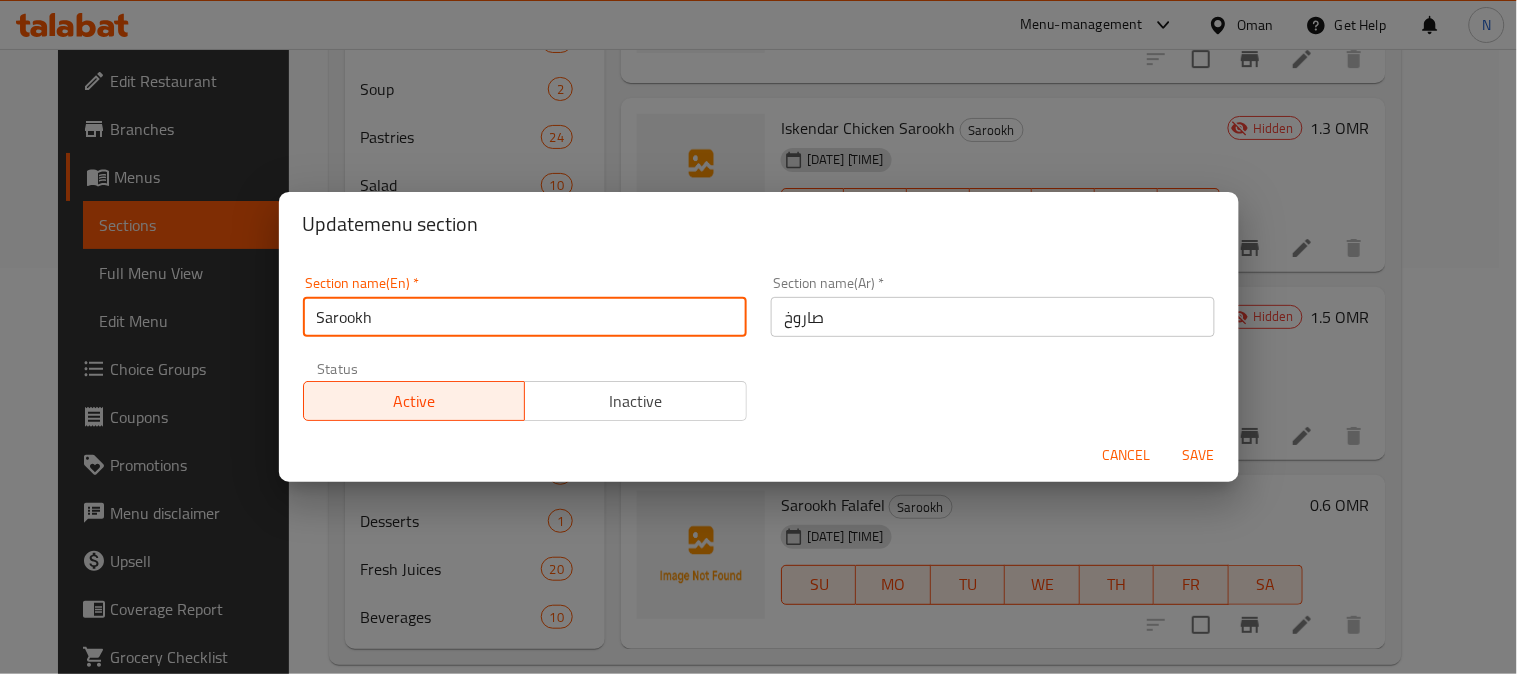 click on "Sarookh" at bounding box center [525, 317] 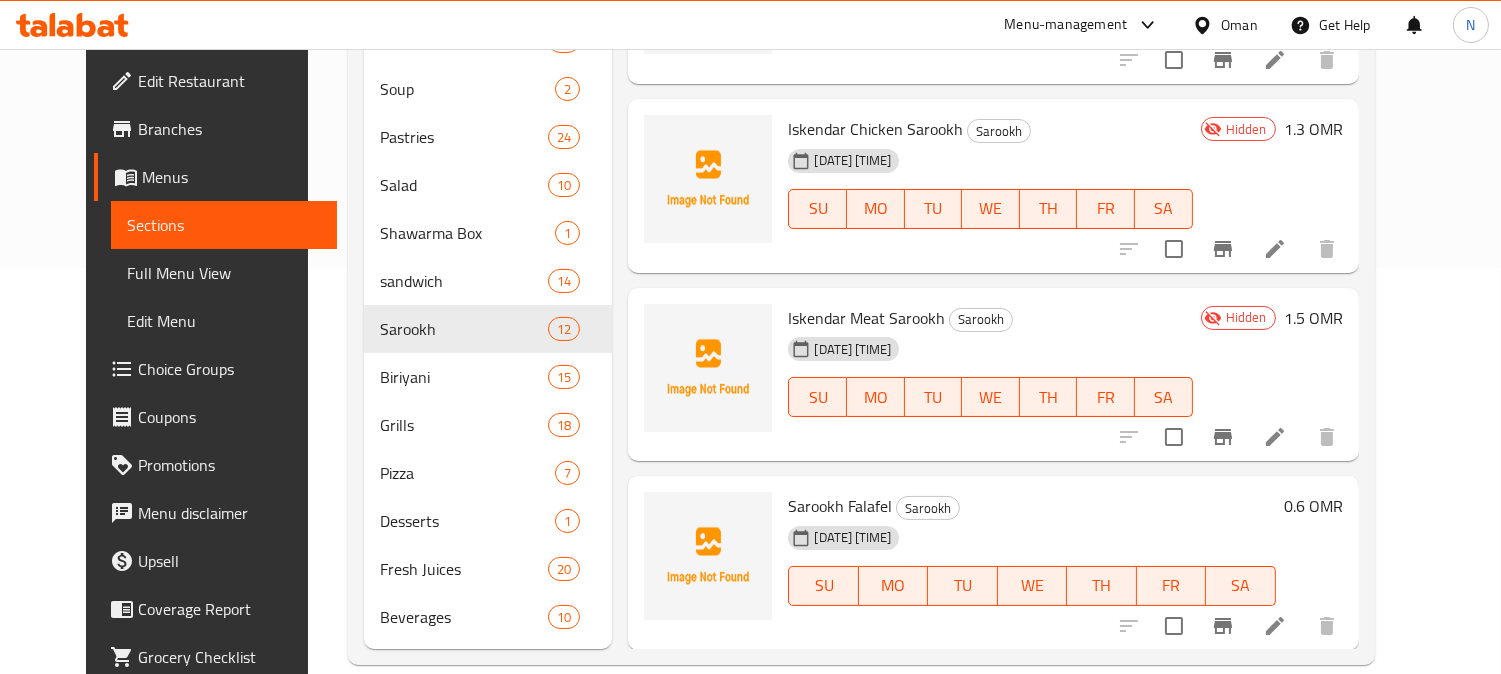 click on "Home / Restaurants management / Menus / Sections The Turkish Pasha Palace Open import export Menu sections Rice 7 Shawarma  7 Sandwitch And Shawarma 28 Soup 2 Pastries 24 Salad 10 Shawarma Box  1 sandwich  14 Sarookh  12 Biriyani 15 Grills 18 Pizza 7 Desserts 1 Fresh Juices 20 Beverages 10 Menu items Add Sort Manage items Chicken Saroukh   Sarookh  Tender chicken marinated in aromatic spices, grilled to perfection, and served with a side of delectable dipping sauce 12-07-2023 08:40 AM SU MO TU WE TH FR SA 0.7   OMR Meat Saroukh   Sarookh  Middle Eastern meat dish. 12-07-2023 08:40 AM SU MO TU WE TH FR SA Branch specific 0.8   OMR Mix Sarook   Sarookh  12-07-2023 08:40 AM SU MO TU WE TH FR SA Branch specific Hidden 0.8   OMR Meat Tikka Sarookh    Sarookh  06-08-2025 05:25 PM SU MO TU WE TH FR SA Hidden 1   OMR Chicken Tikka Sarookh    Sarookh  06-08-2025 05:26 PM SU MO TU WE TH FR SA Hidden 1   OMR Chicken Kebab Sarookh    Sarookh  06-08-2025 06:12 PM SU MO TU WE TH FR SA Hidden 0.9   OMR Meat Kebab Sarookh" at bounding box center (861, 174) 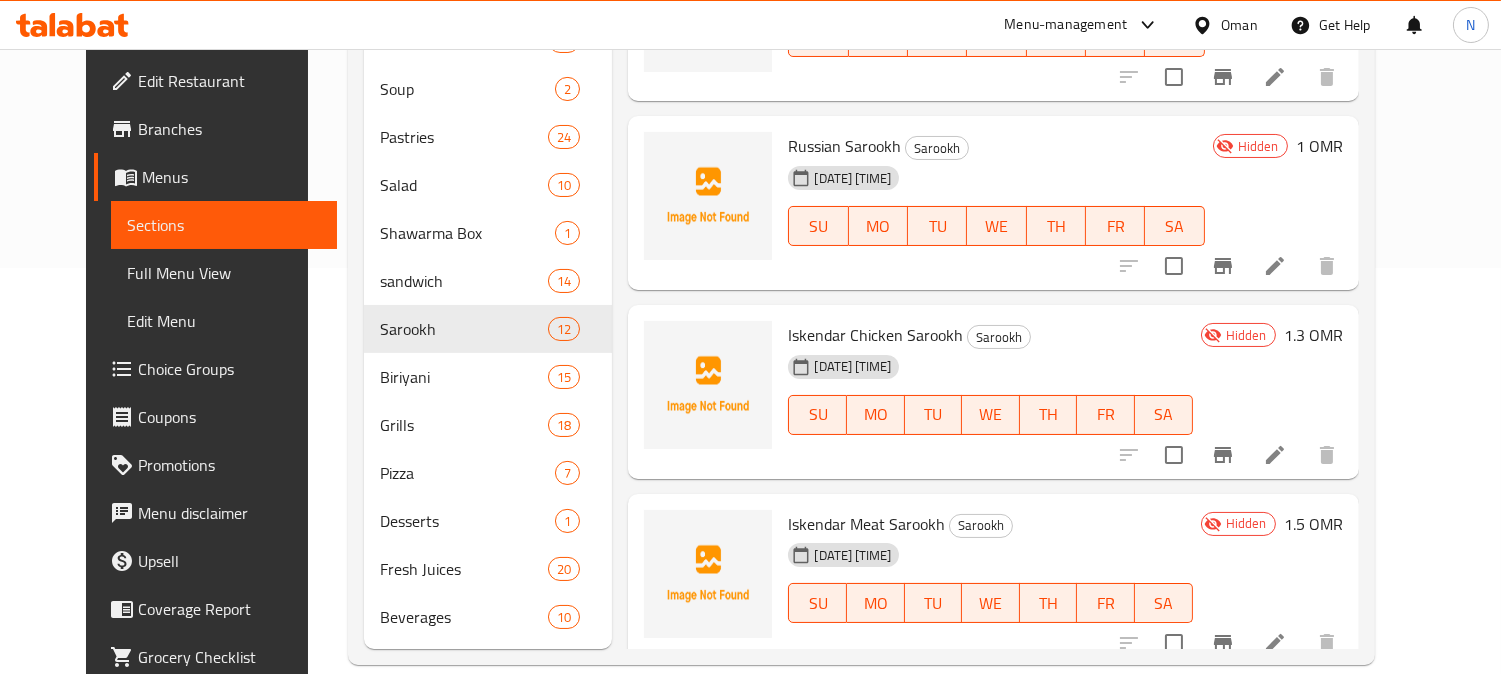 scroll, scrollTop: 1374, scrollLeft: 0, axis: vertical 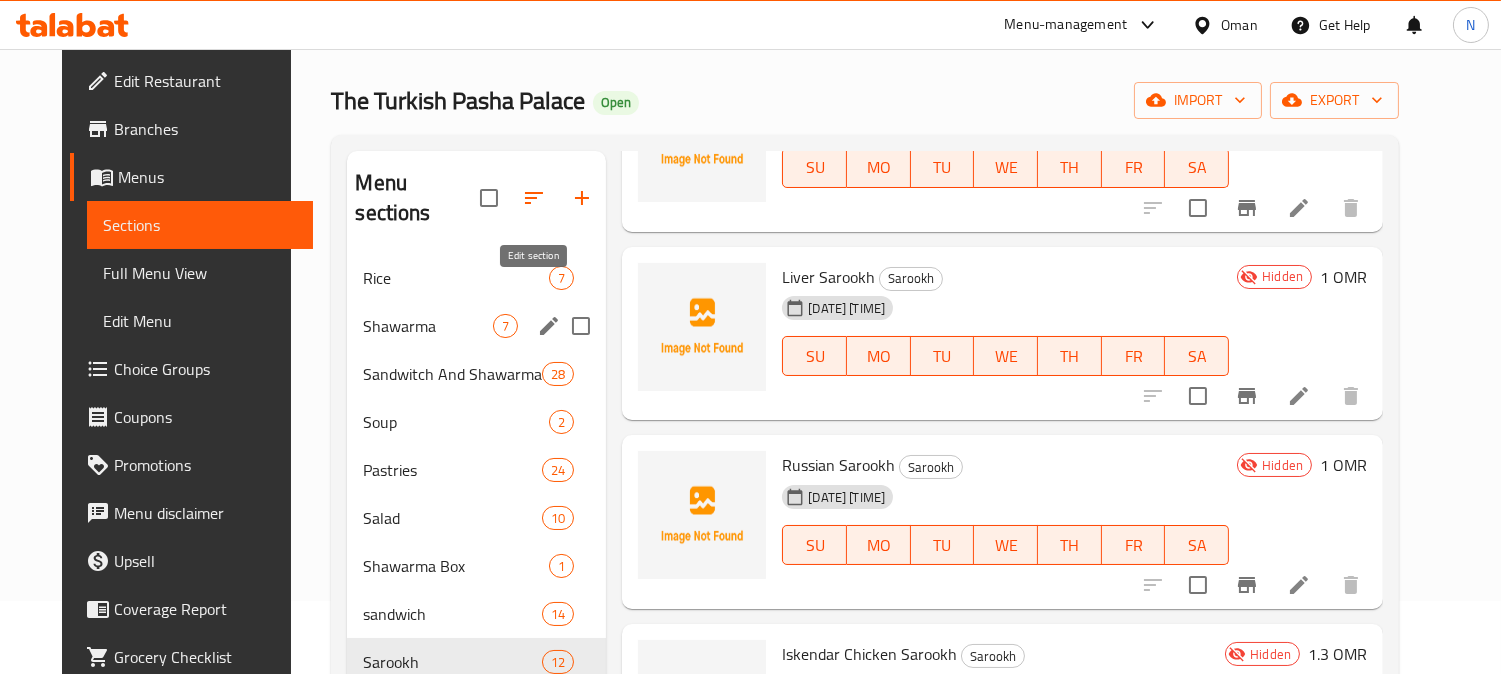 click 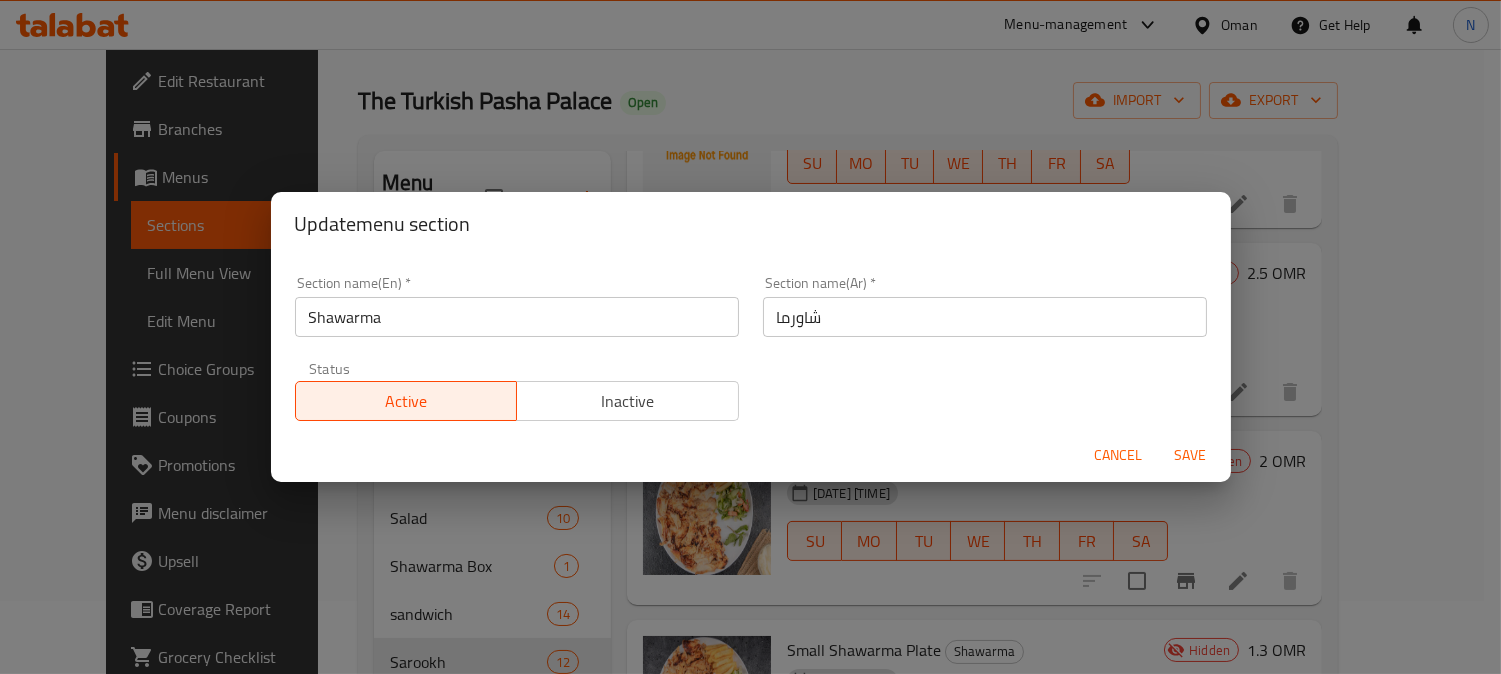 scroll, scrollTop: 568, scrollLeft: 0, axis: vertical 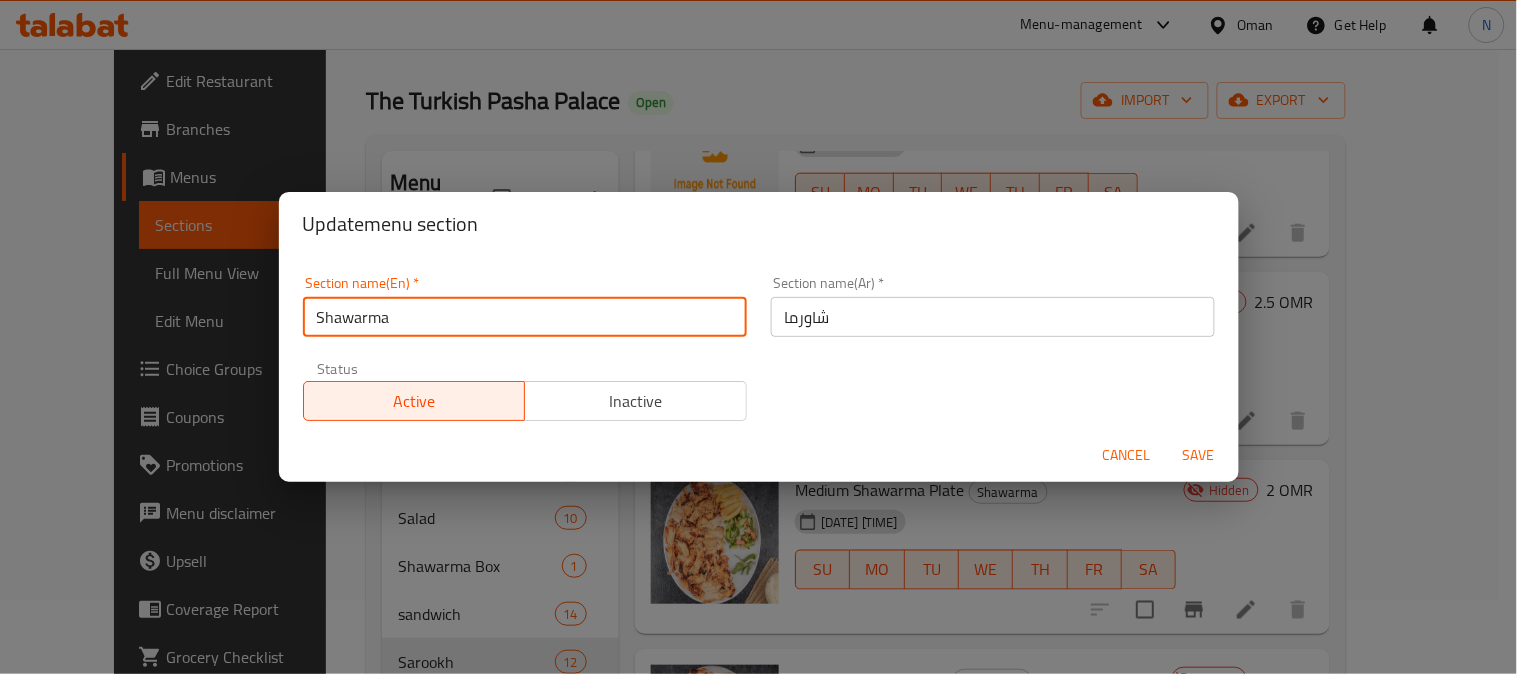 click on "Shawarma" at bounding box center (525, 317) 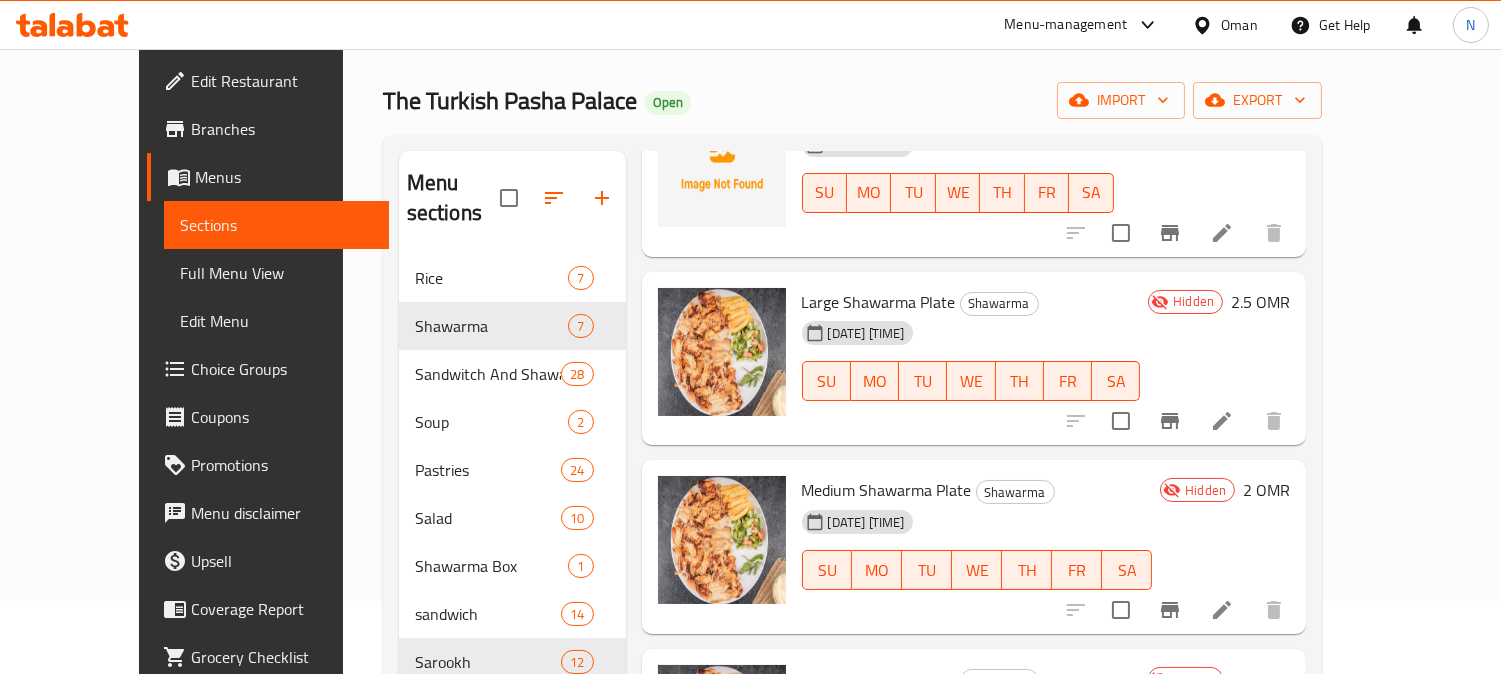 click on "Home / Restaurants management / Menus / Sections The Turkish Pasha Palace Open import export Menu sections Rice 7 Shawarma  7 Sandwitch And Shawarma 28 Soup 2 Pastries 24 Salad 10 Shawarma Box  1 sandwich  14 Sarookh  12 Biriyani 15 Grills 18 Pizza 7 Desserts 1 Fresh Juices 20 Beverages 10 Menu items Add Sort Manage items Large Arabic Shawarma Plate   Shawarma  12-07-2023 08:40 AM SU MO TU WE TH FR SA Branch specific Hidden 1   OMR Arabic Shawarma Plate    Shawarma  06-08-2025 05:09 PM SU MO TU WE TH FR SA Hidden 1.5   OMR Large Iskander Sandwich   Shawarma  12-07-2023 08:40 AM SU MO TU WE TH FR SA Branch specific 3   OMR Large Shawarma Plate   Shawarma  12-07-2023 08:40 AM SU MO TU WE TH FR SA Hidden 2.5   OMR Medium Shawarma Plate   Shawarma  12-07-2023 08:40 AM SU MO TU WE TH FR SA Hidden 2   OMR Small Shawarma Plate   Shawarma  12-07-2023 08:40 AM SU MO TU WE TH FR SA Hidden 1.3   OMR Large French Shawarma Sandwich   Shawarma  12-07-2023 08:40 AM SU MO TU WE TH FR SA Branch specific 1   OMR" at bounding box center (853, 507) 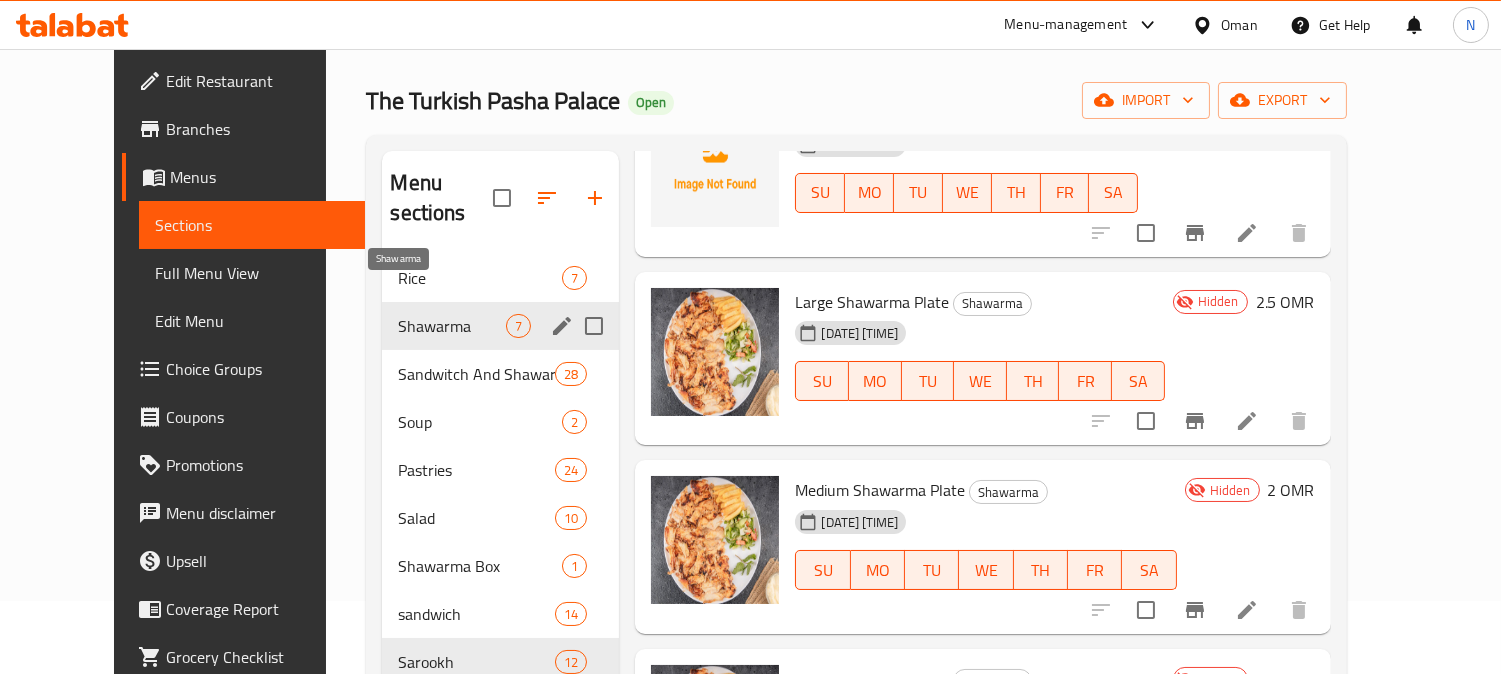 click on "Shawarma" at bounding box center [452, 326] 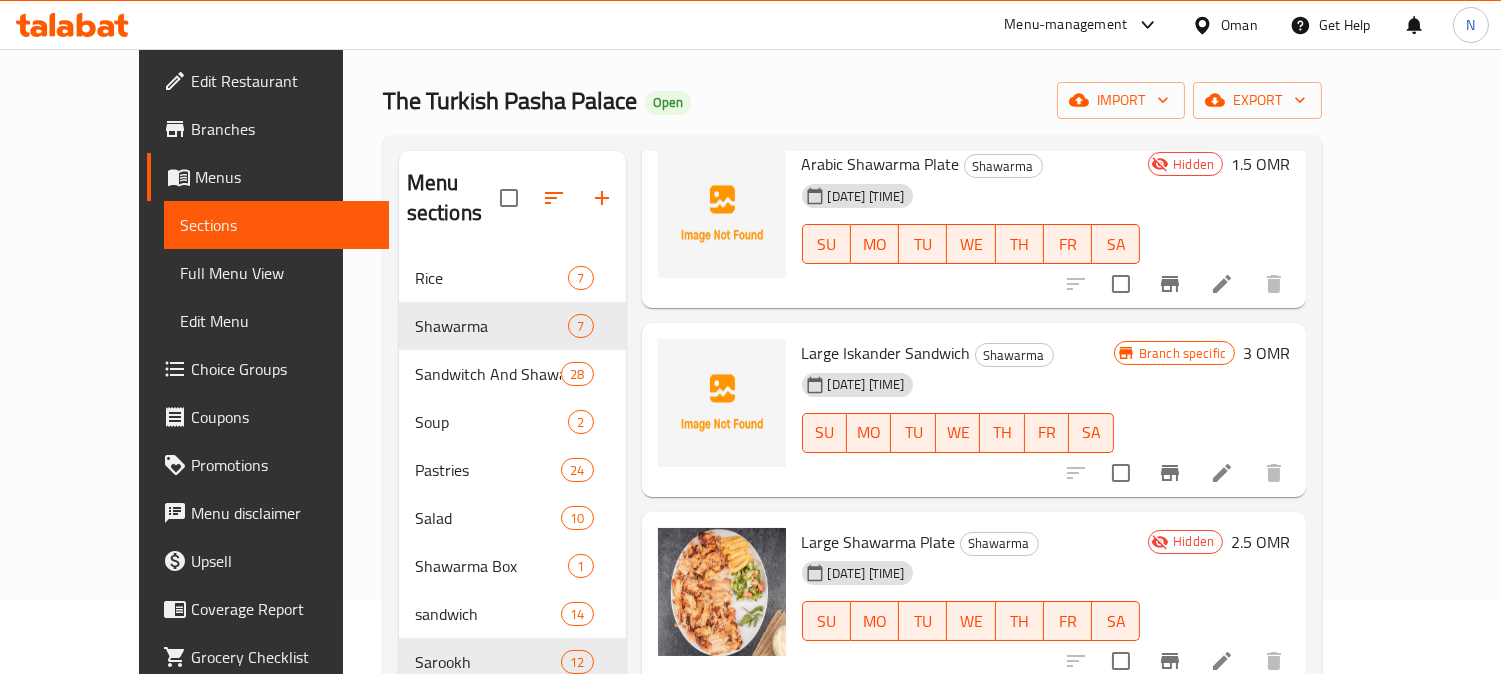 scroll, scrollTop: 333, scrollLeft: 0, axis: vertical 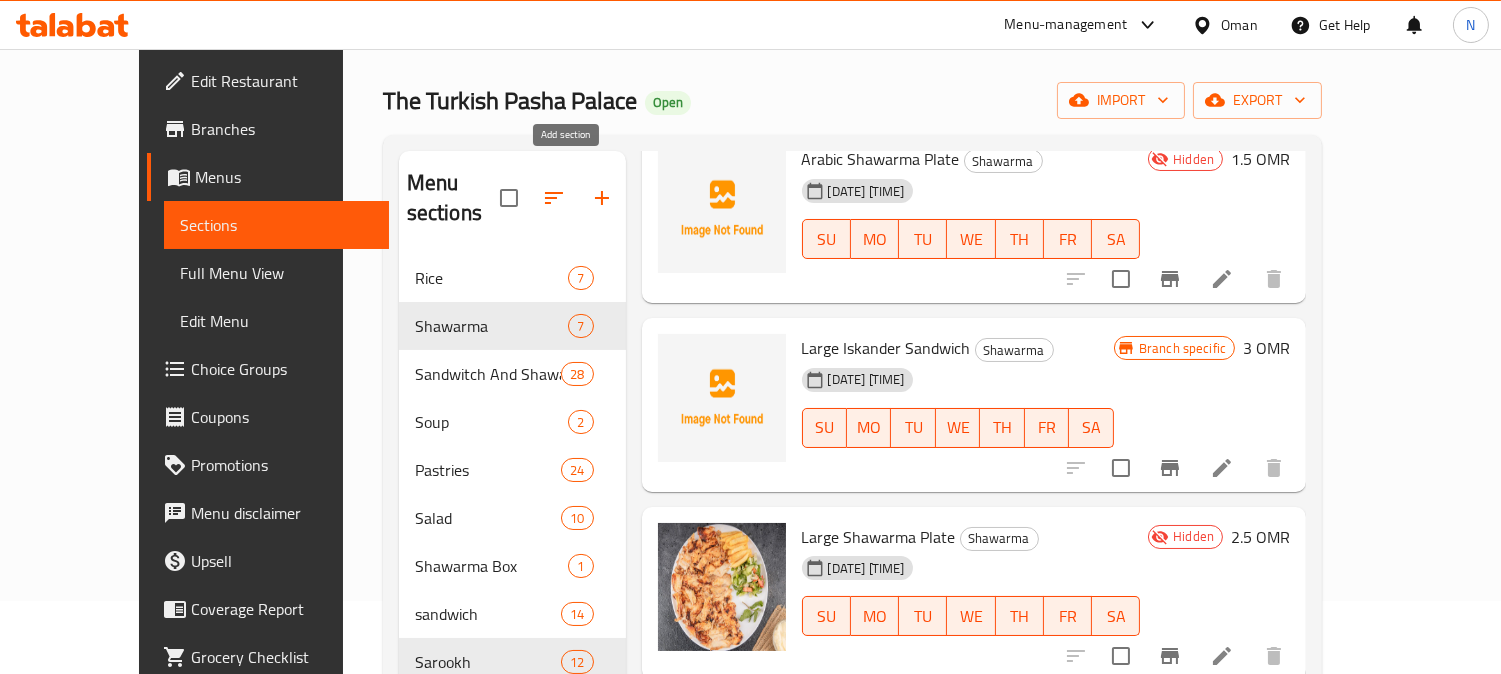 click at bounding box center [602, 198] 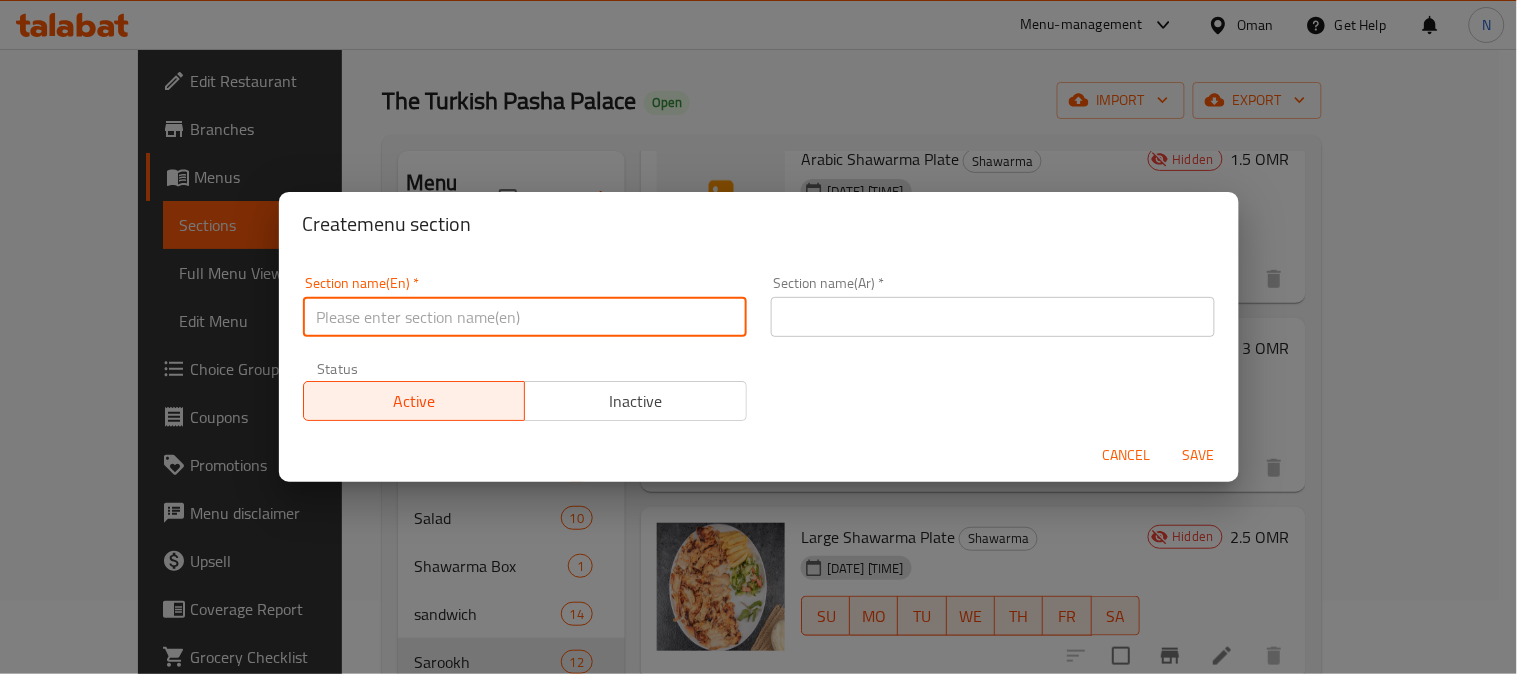 click at bounding box center [525, 317] 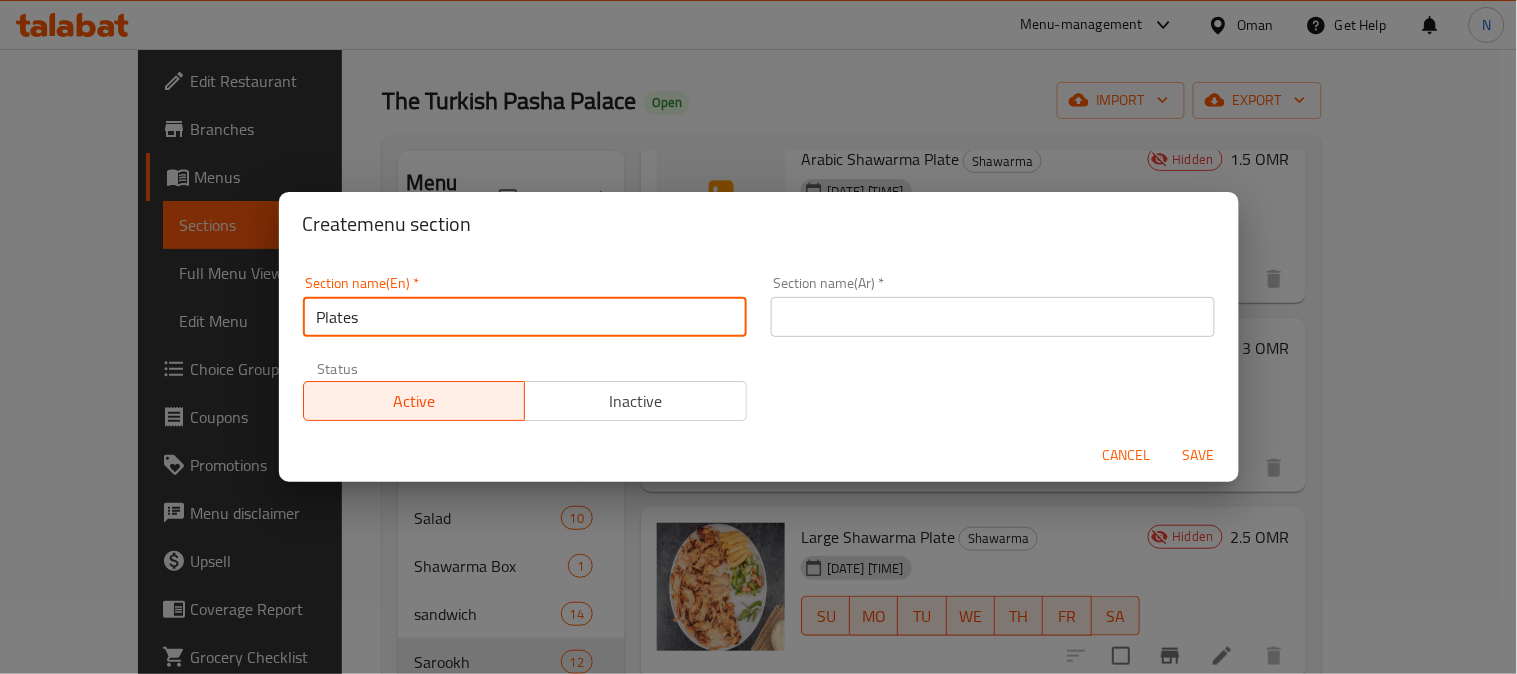 type on "Plates" 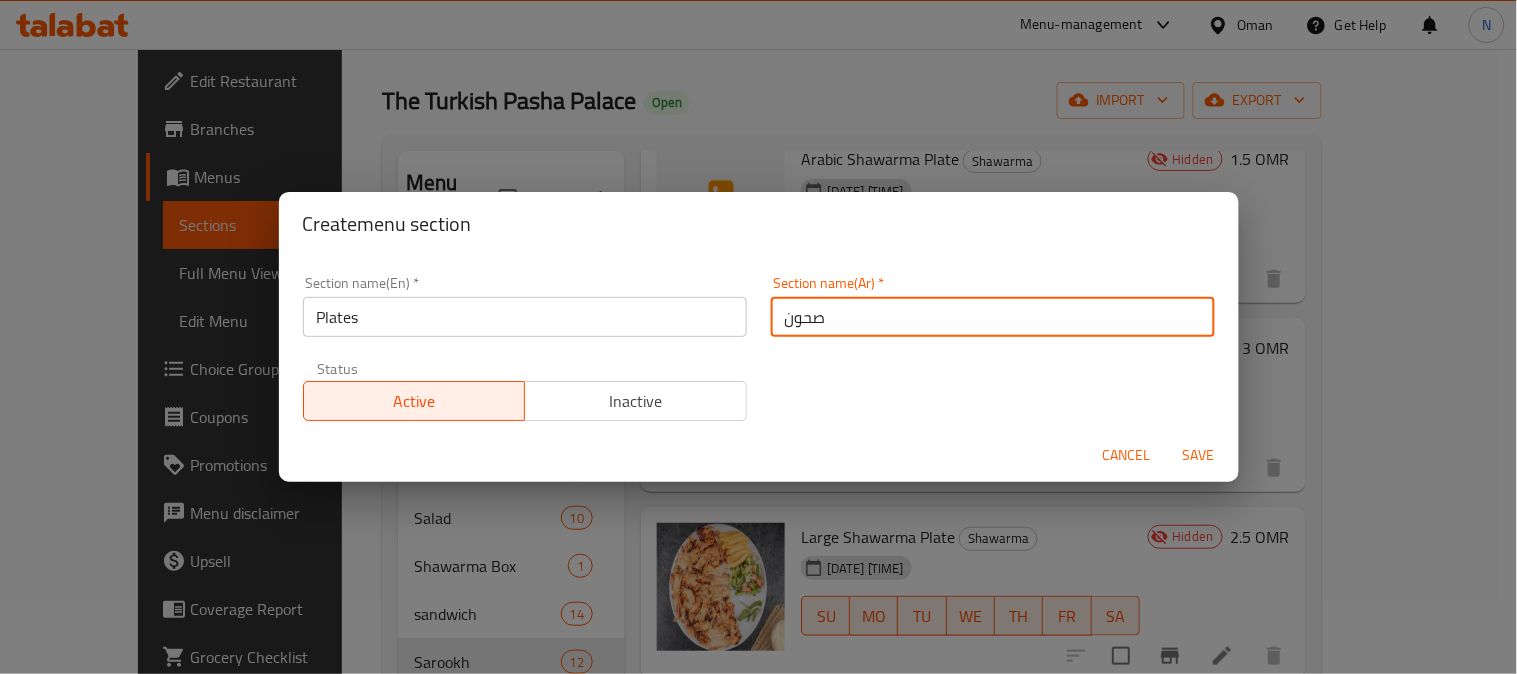 type on "صحون" 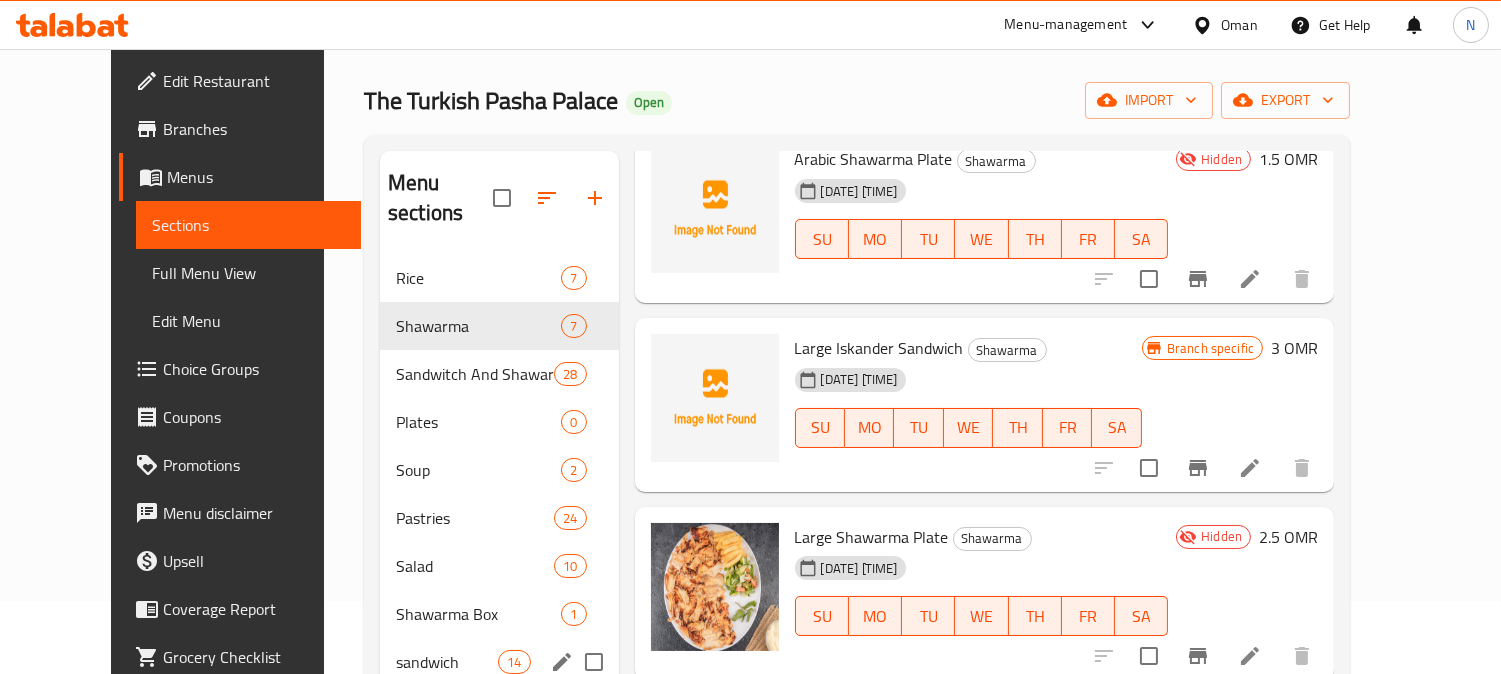 click on "sandwich  14" at bounding box center [499, 662] 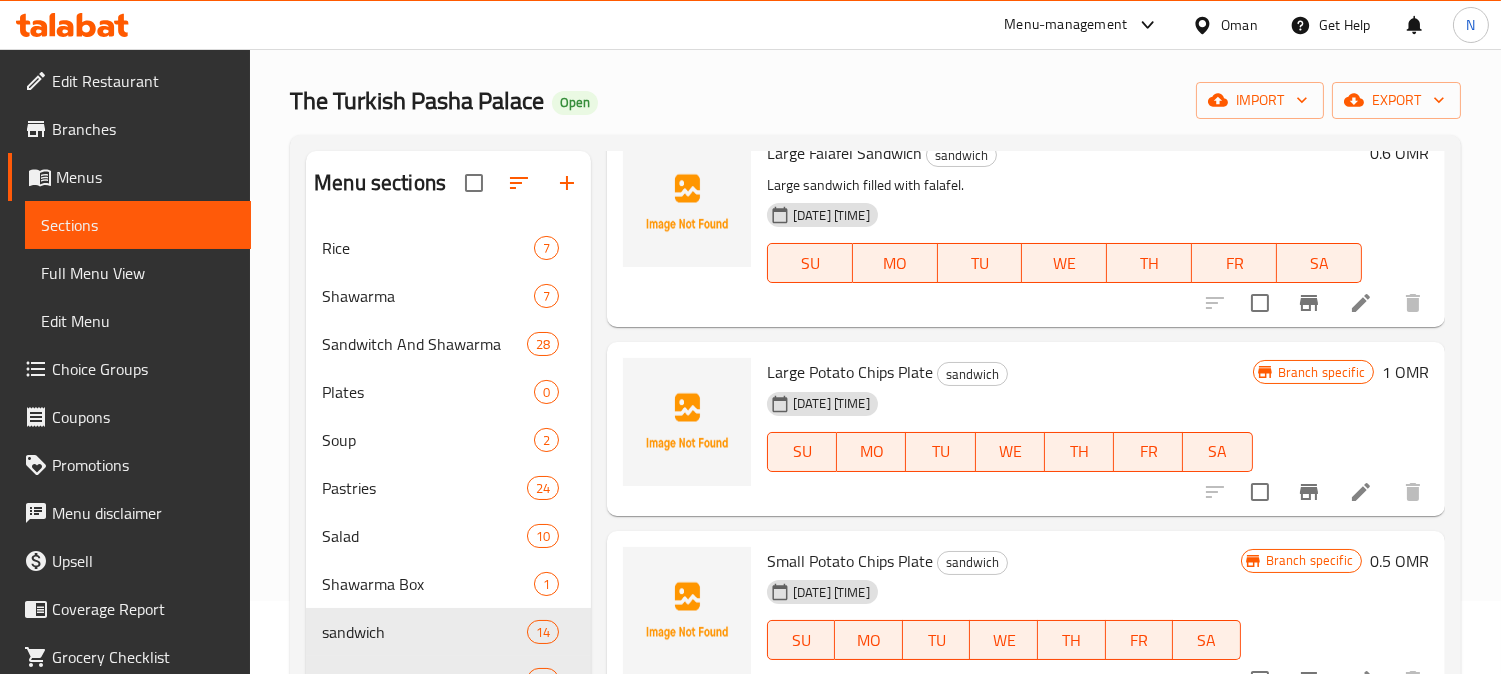 scroll, scrollTop: 2131, scrollLeft: 0, axis: vertical 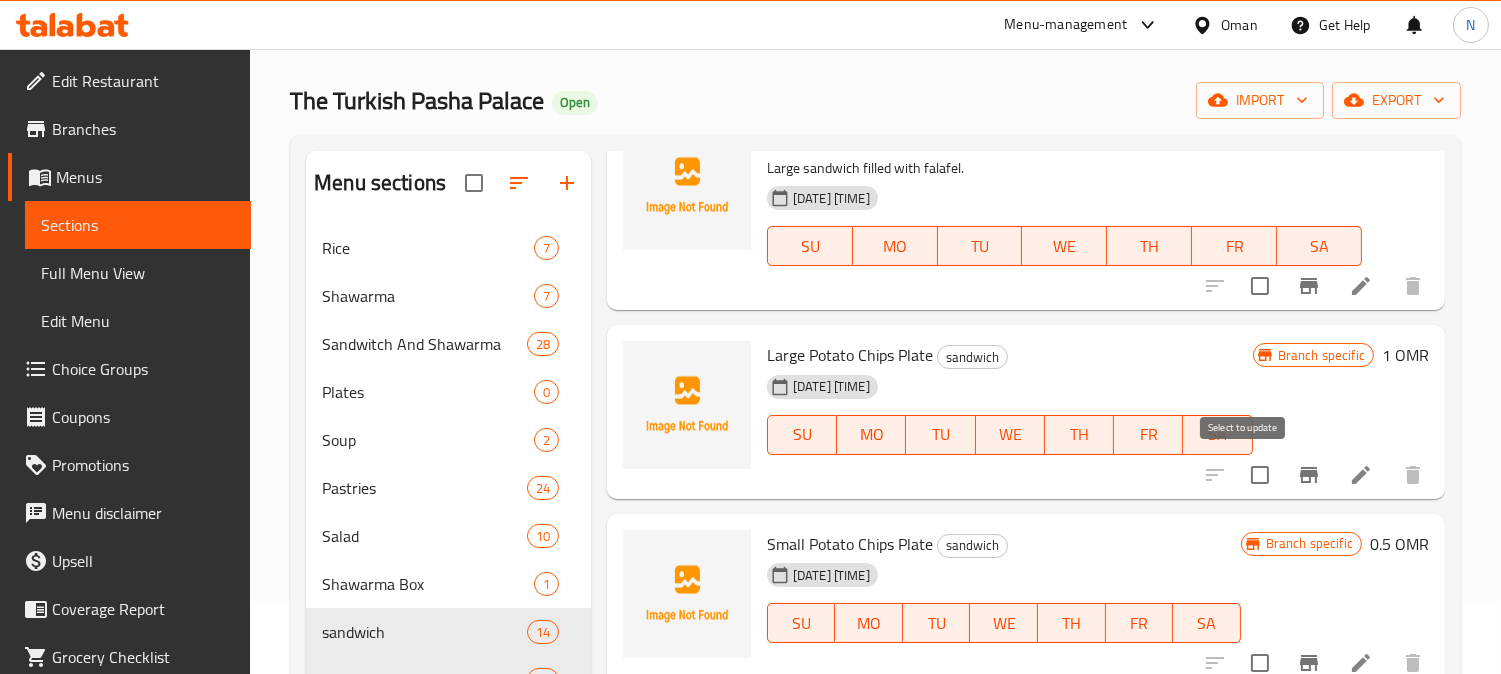 click at bounding box center (1260, 475) 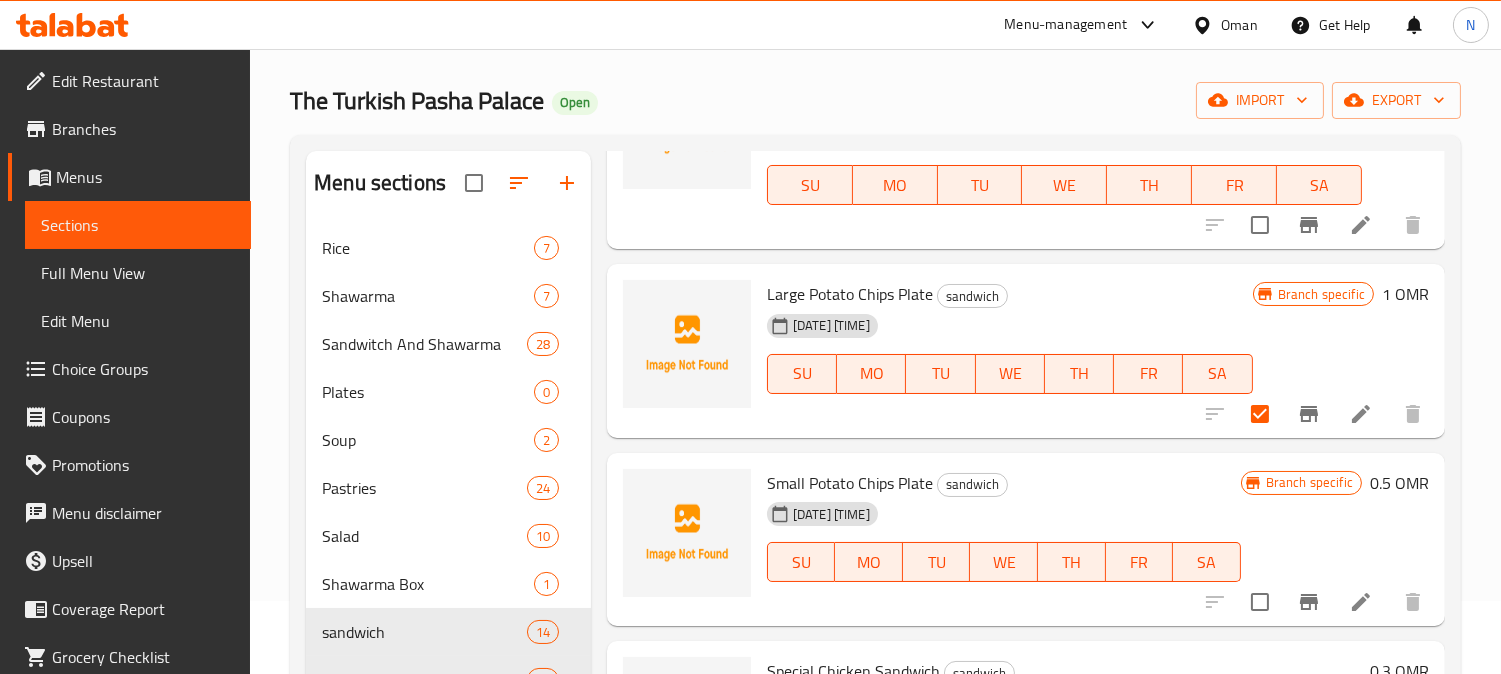 scroll, scrollTop: 2242, scrollLeft: 0, axis: vertical 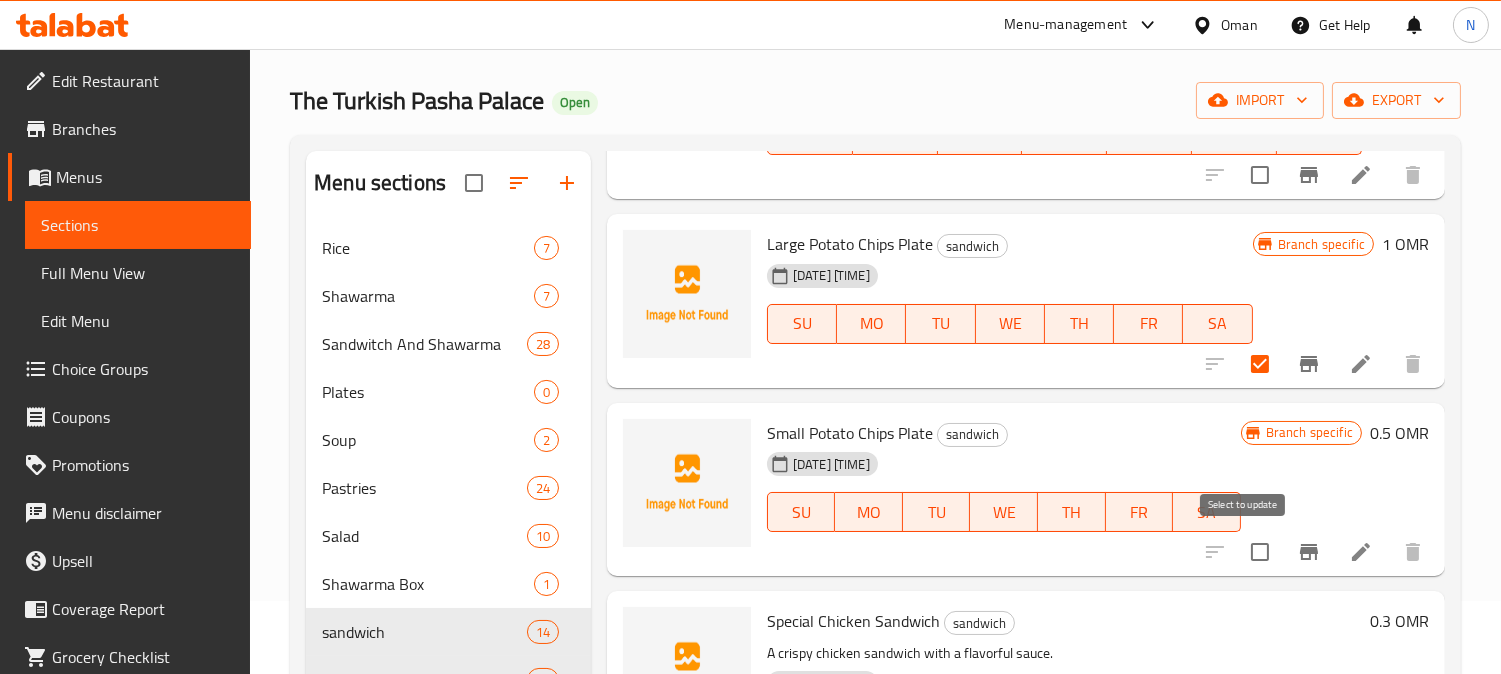 click at bounding box center (1260, 552) 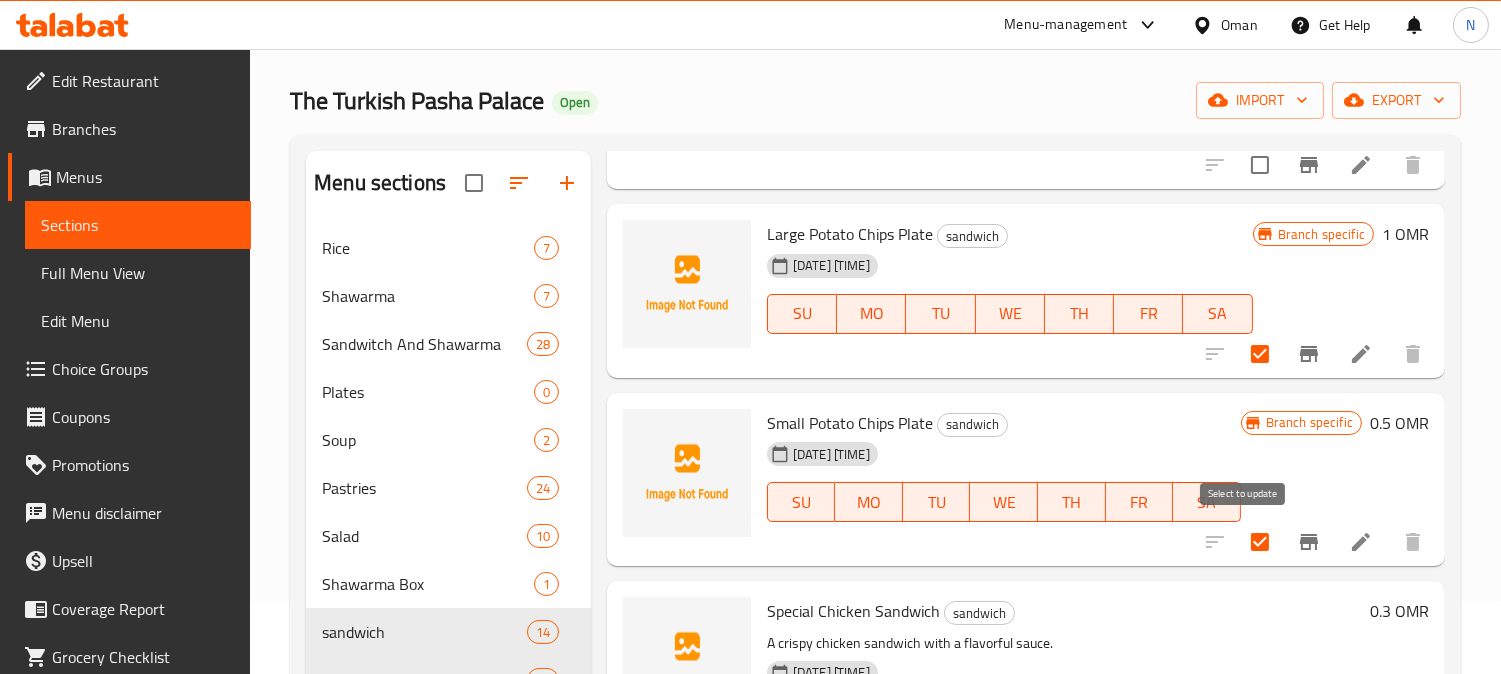 scroll, scrollTop: 2253, scrollLeft: 0, axis: vertical 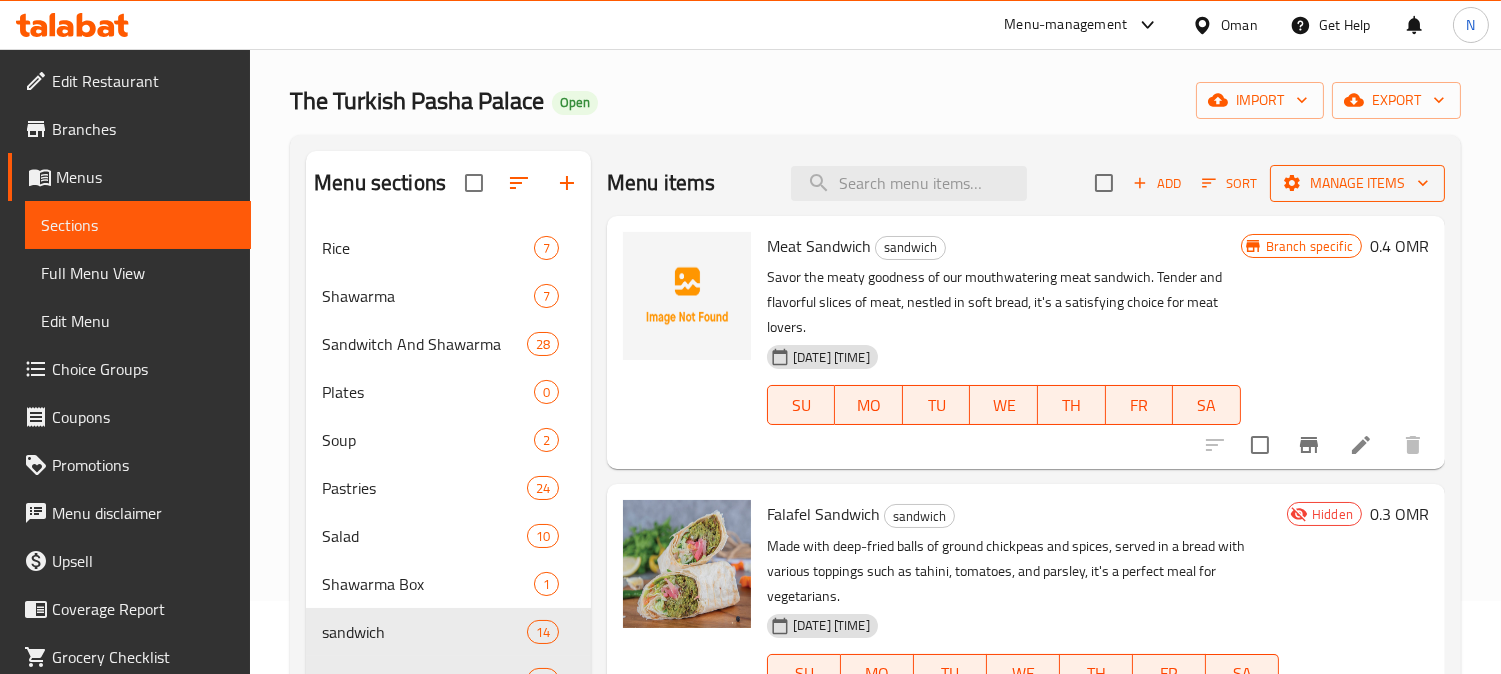 click on "Manage items" at bounding box center [1357, 183] 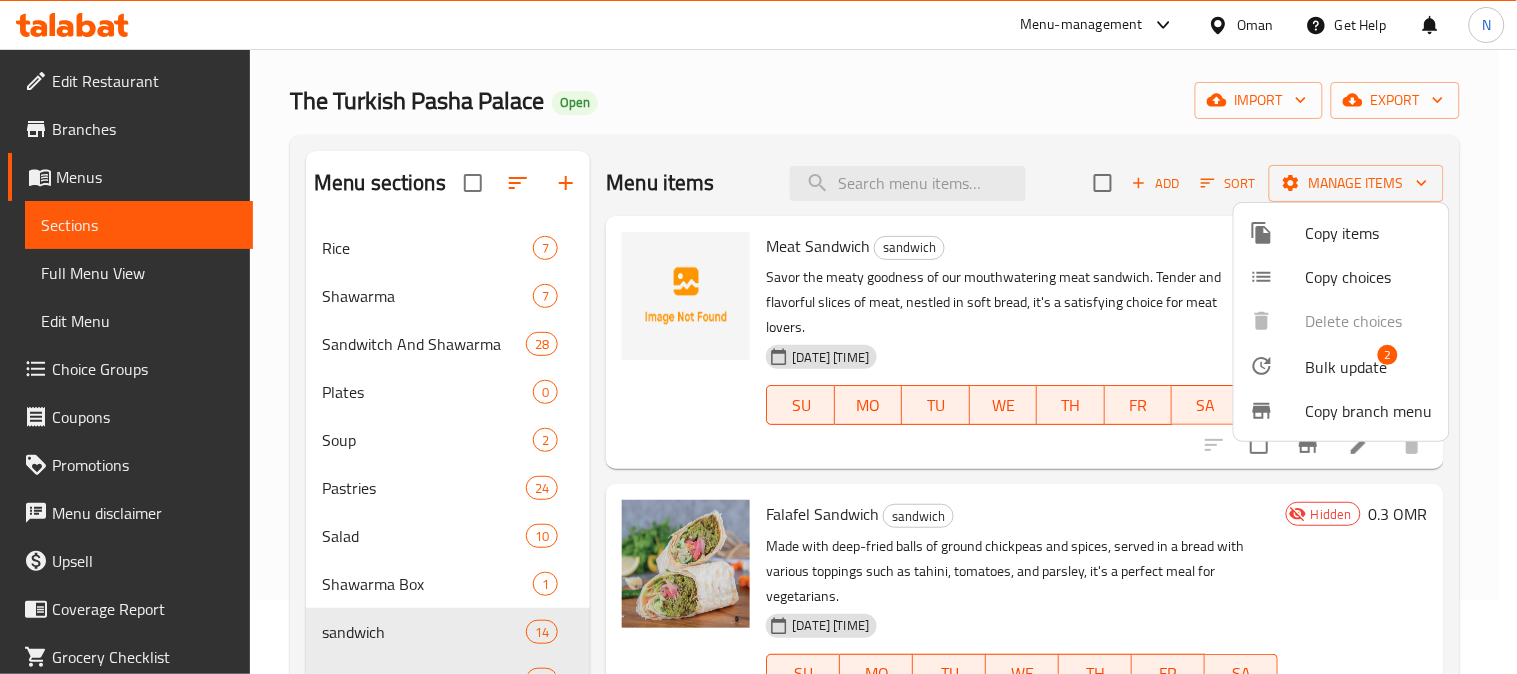 click on "Copy items" at bounding box center [1369, 233] 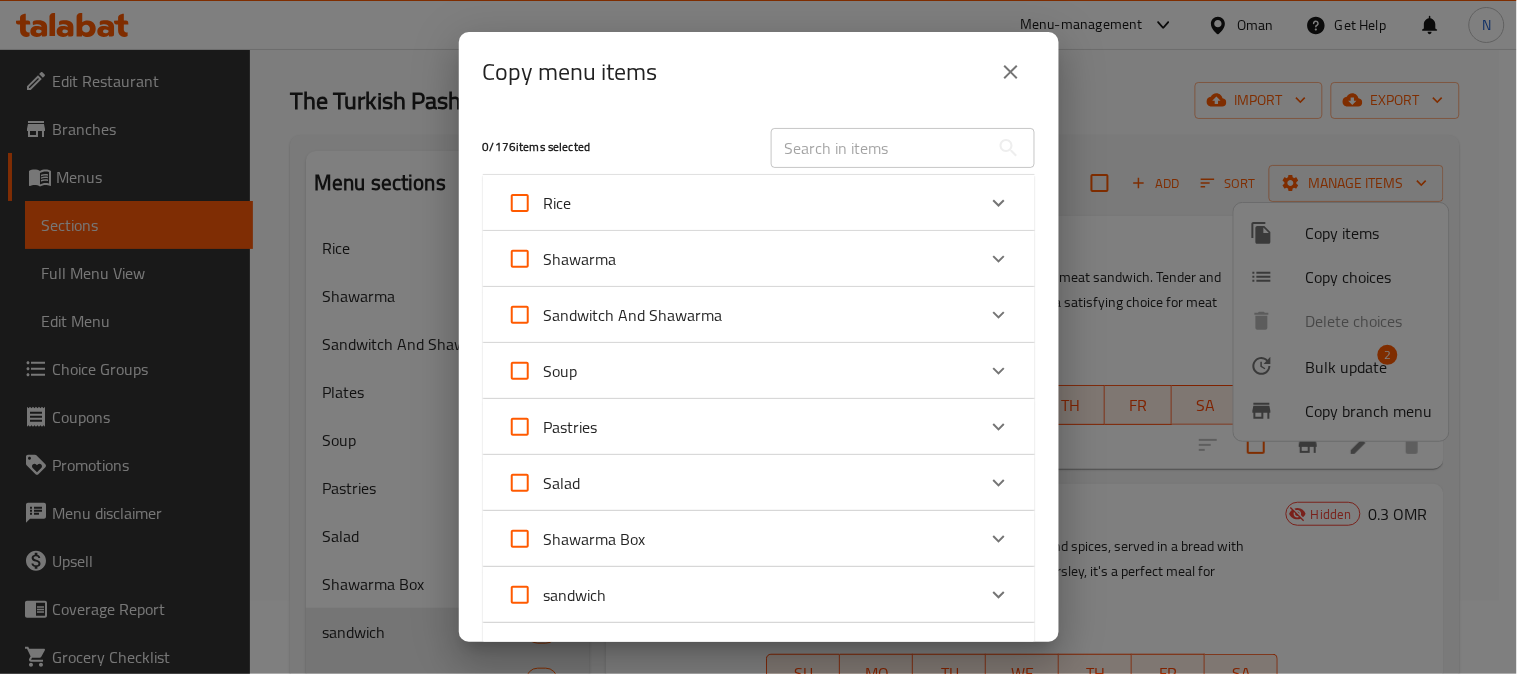 click on "sandwich" at bounding box center (741, 595) 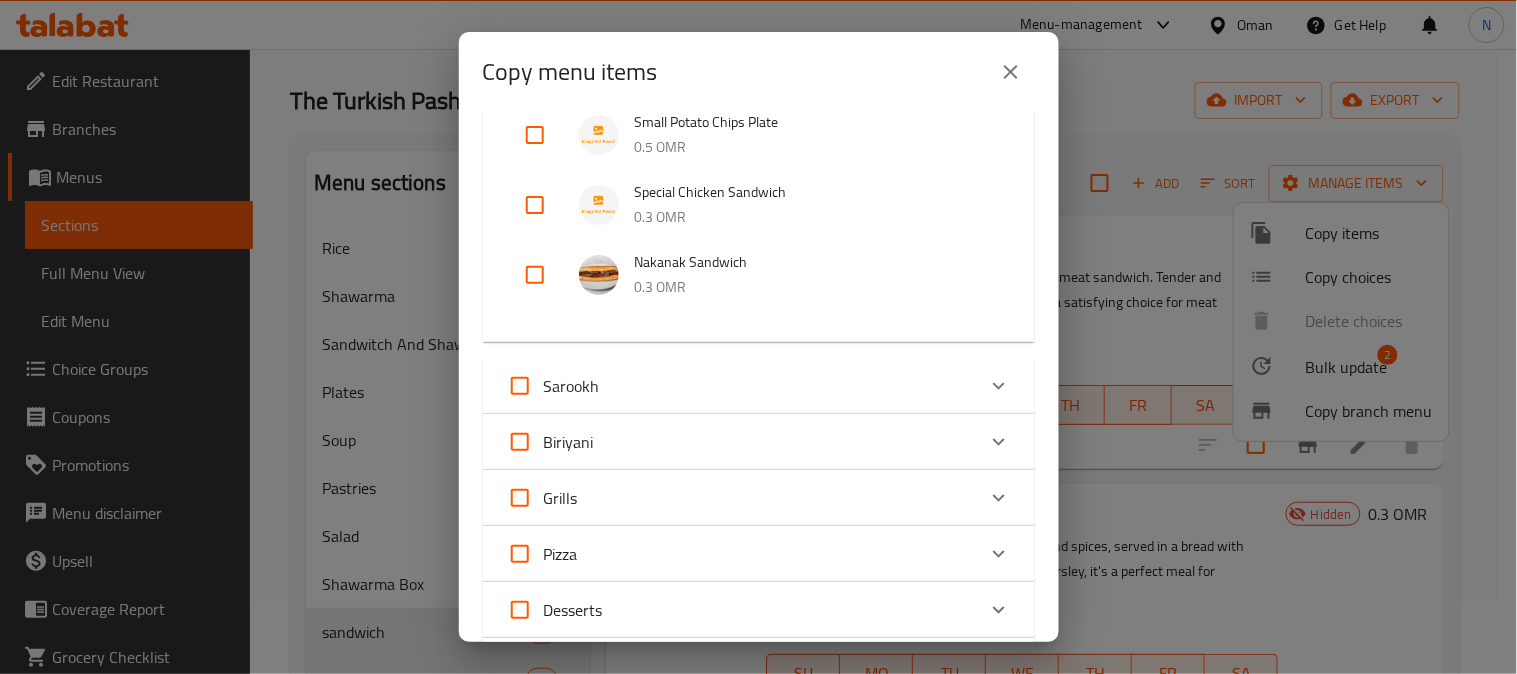 scroll, scrollTop: 1222, scrollLeft: 0, axis: vertical 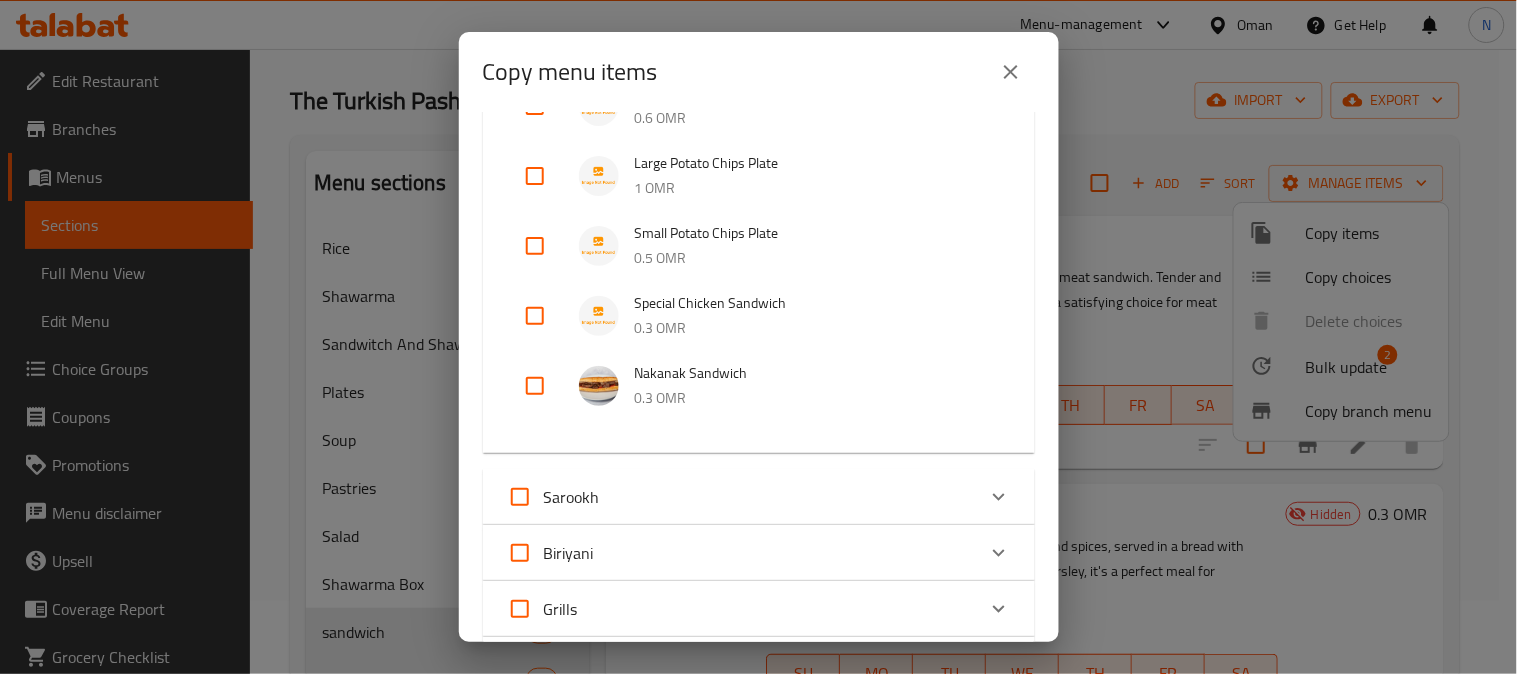 click at bounding box center [535, 246] 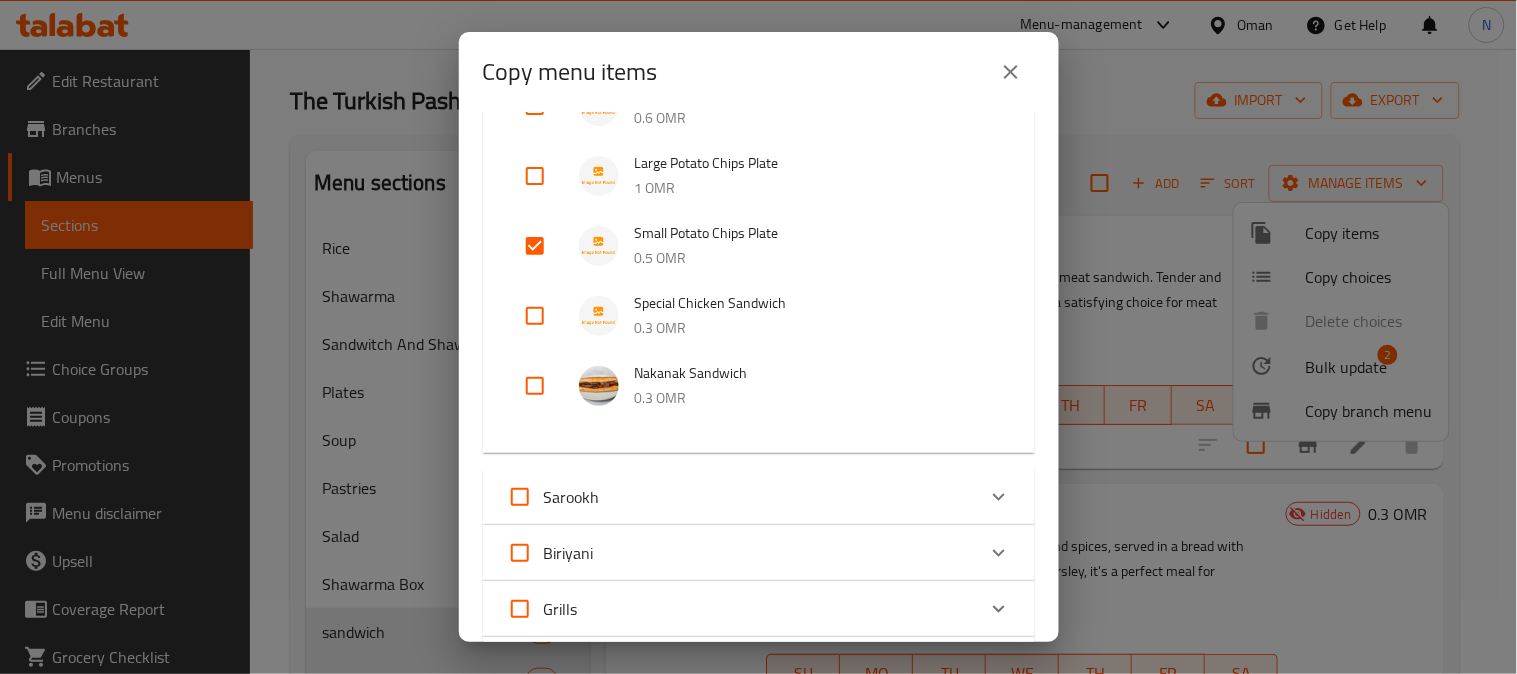 click at bounding box center [535, 176] 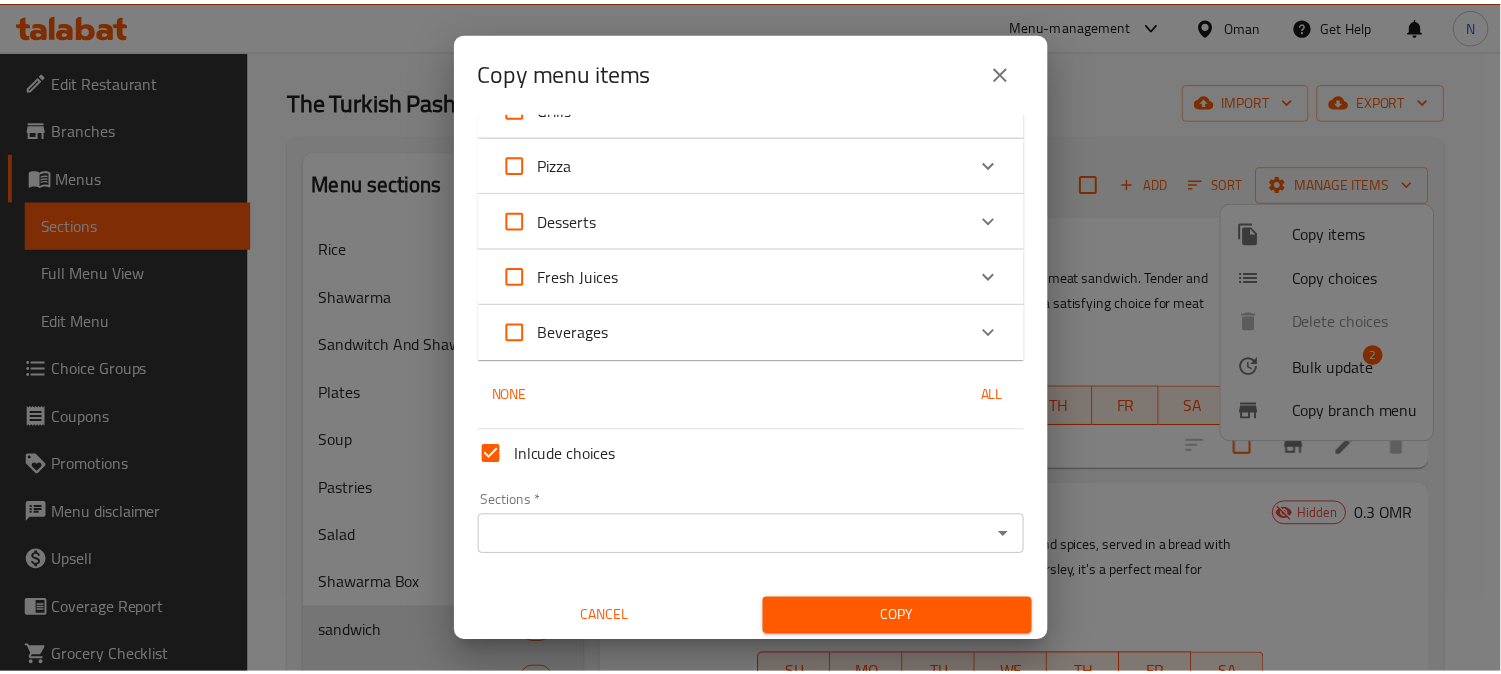 scroll, scrollTop: 1726, scrollLeft: 0, axis: vertical 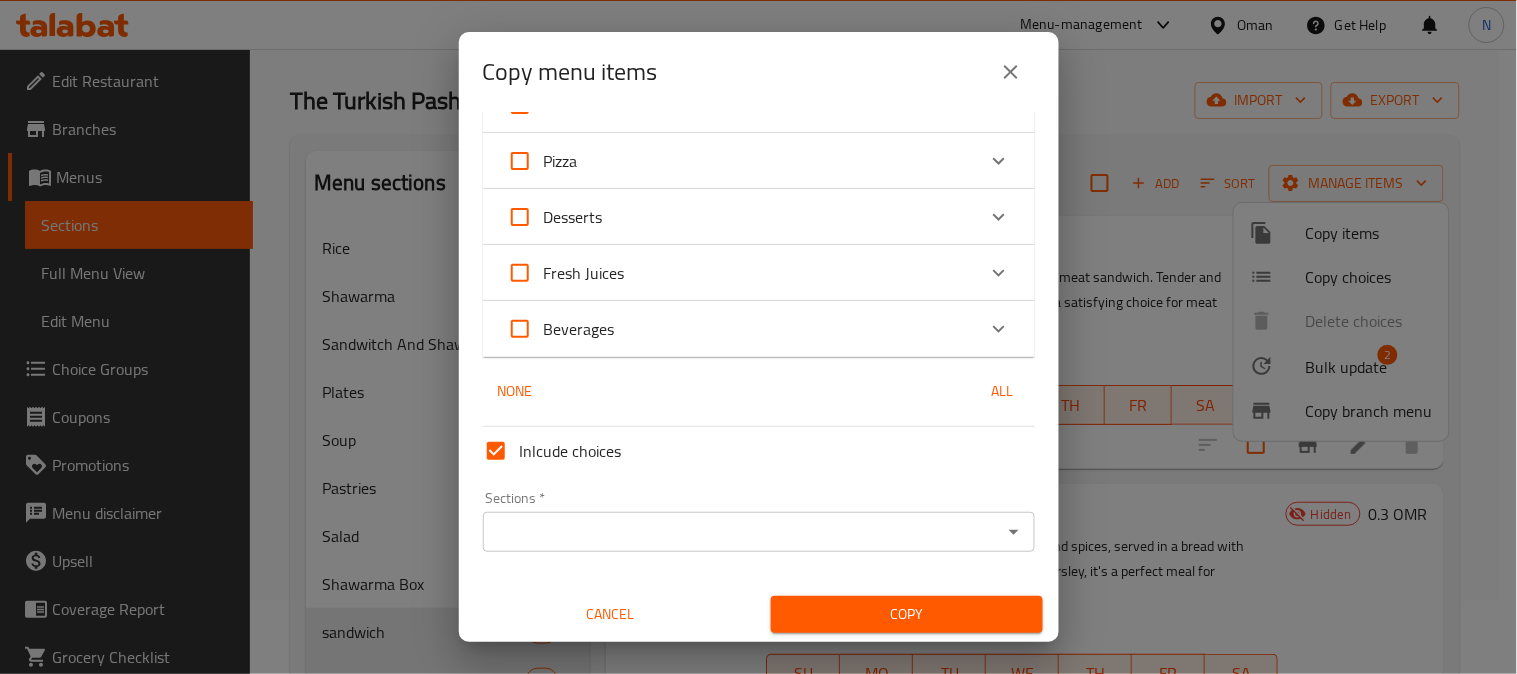 click on "Sections   *" at bounding box center [742, 532] 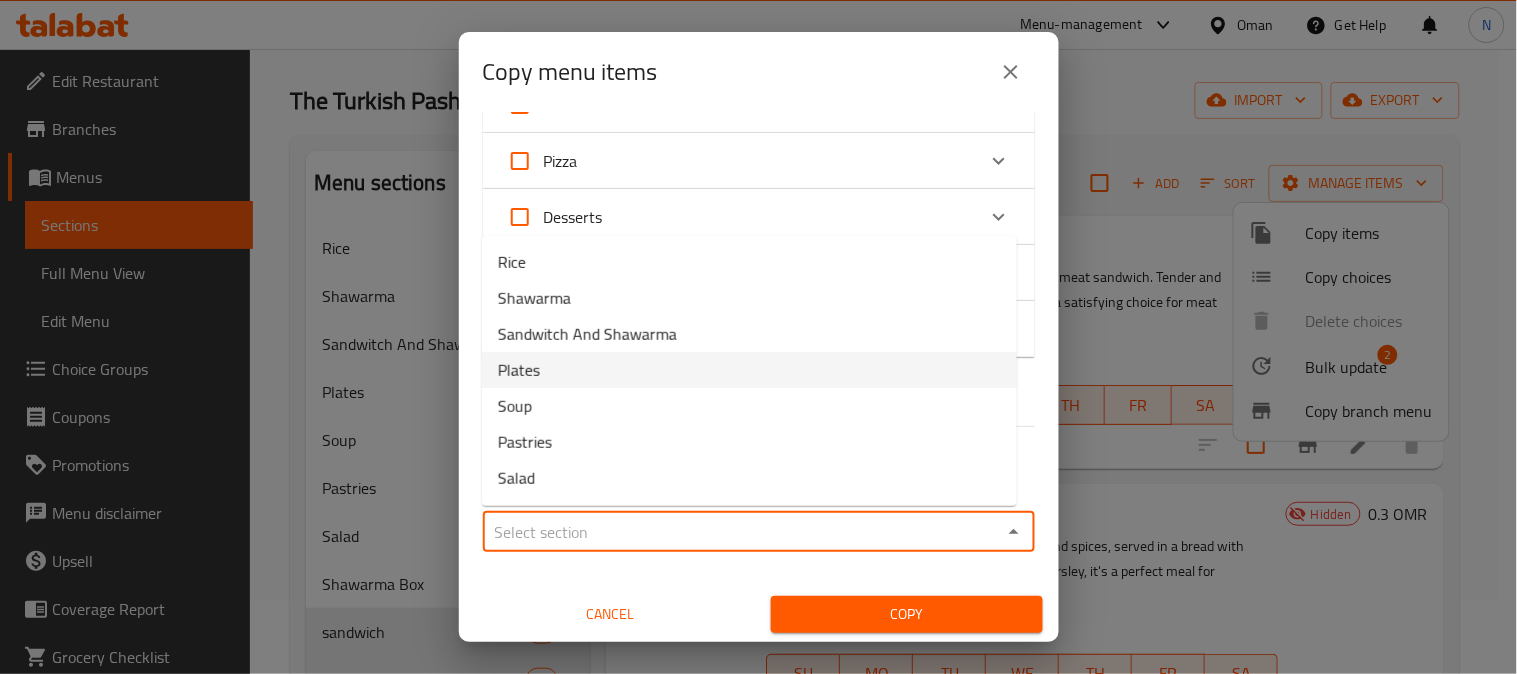 click on "Plates" at bounding box center [749, 370] 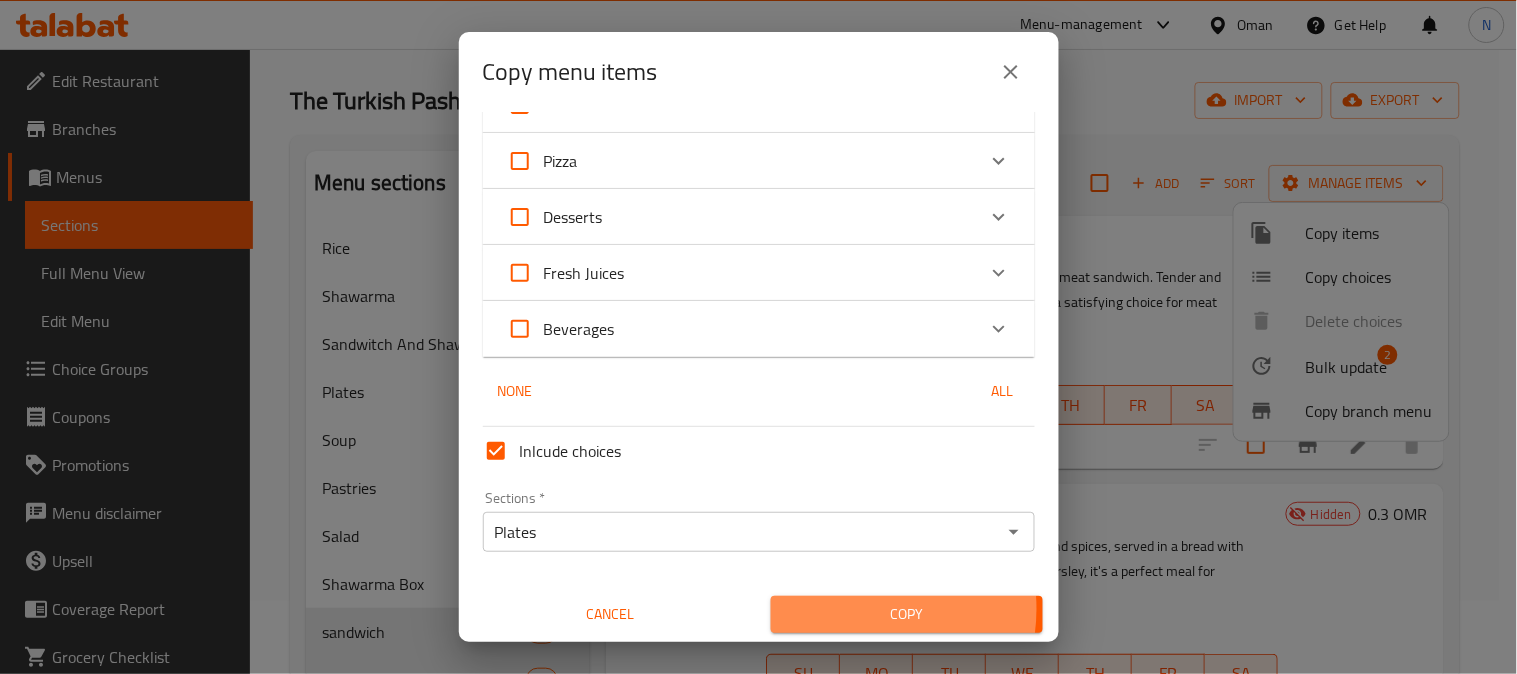 click on "Copy" at bounding box center (907, 614) 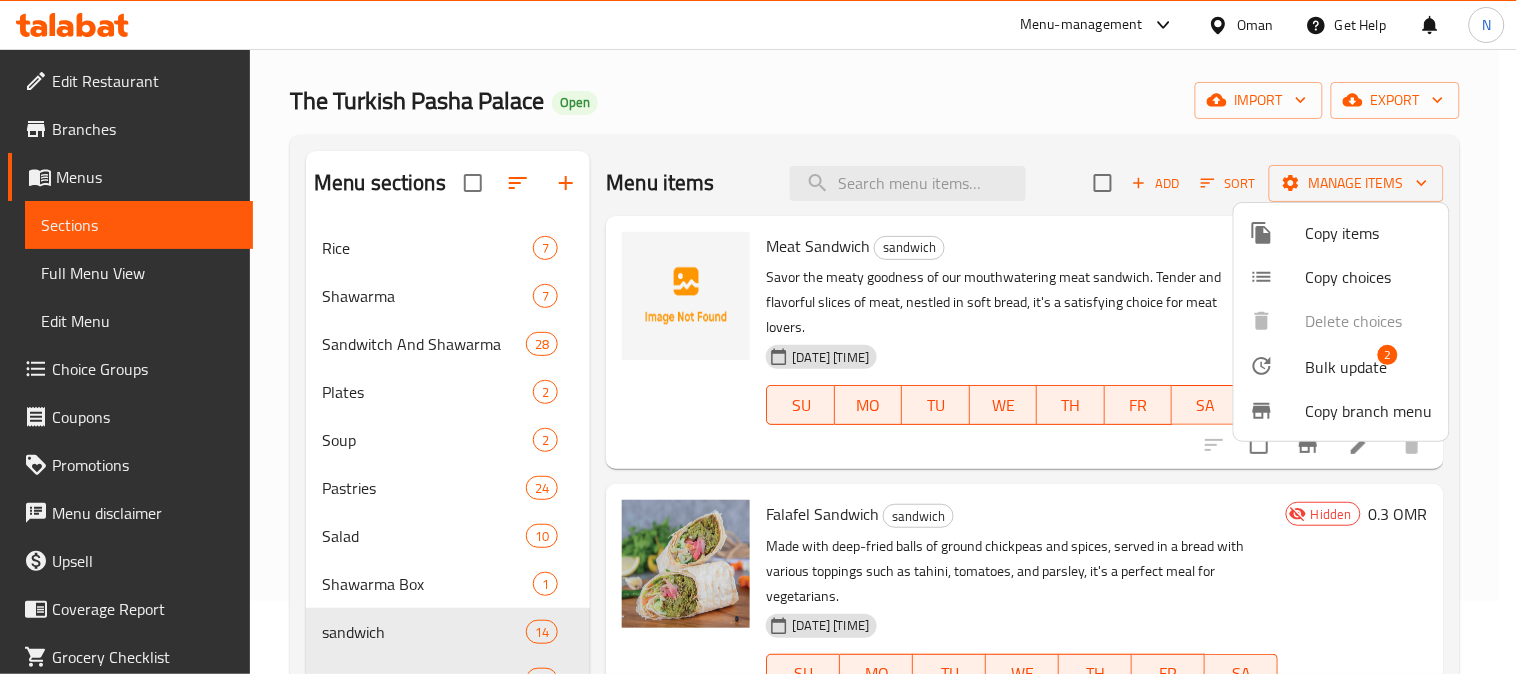 click at bounding box center (758, 337) 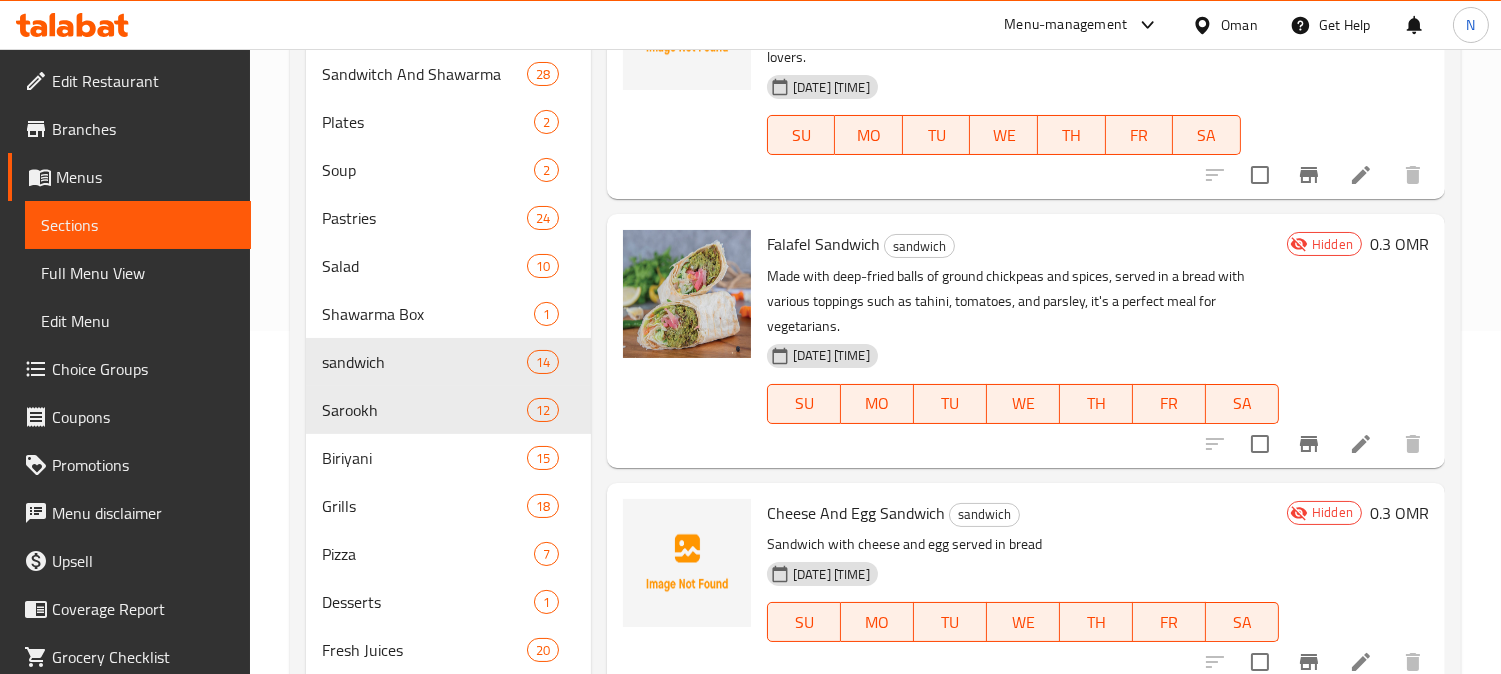 scroll, scrollTop: 232, scrollLeft: 0, axis: vertical 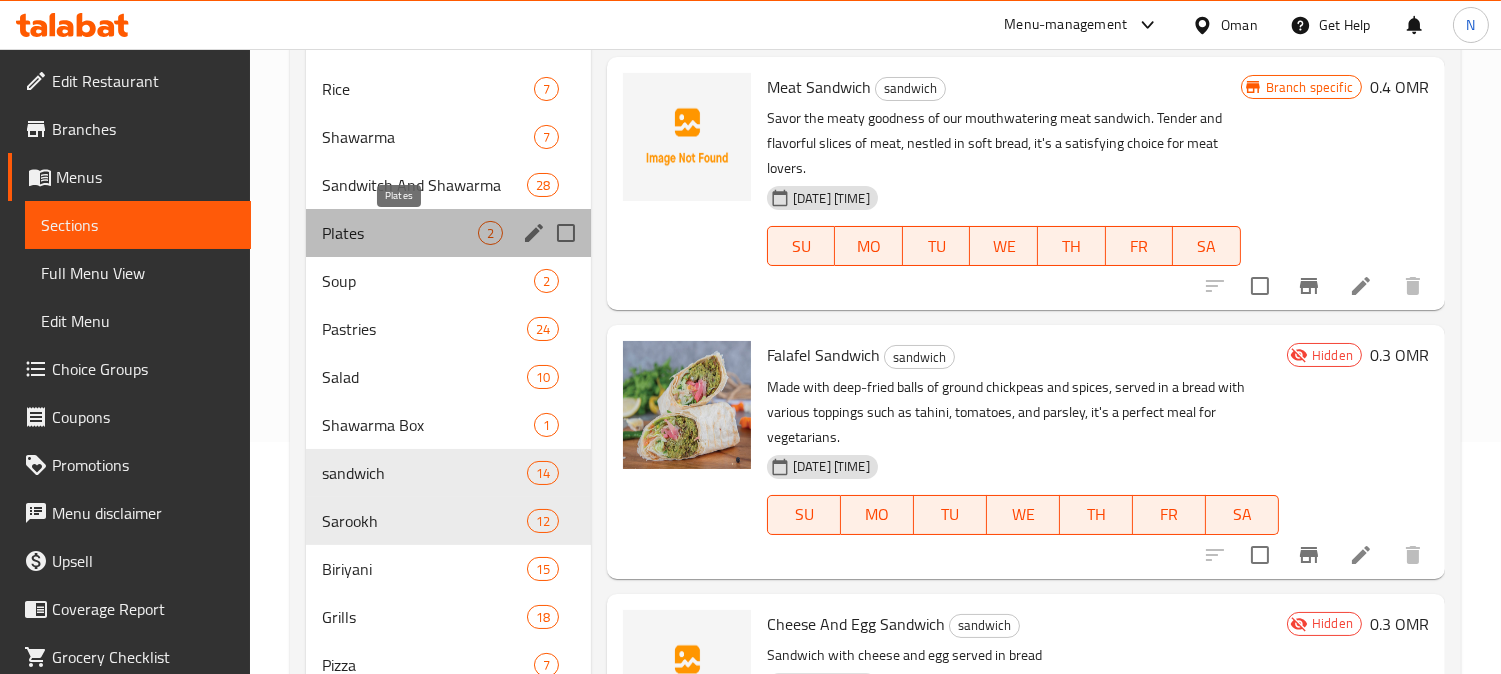 click on "Plates" at bounding box center [400, 233] 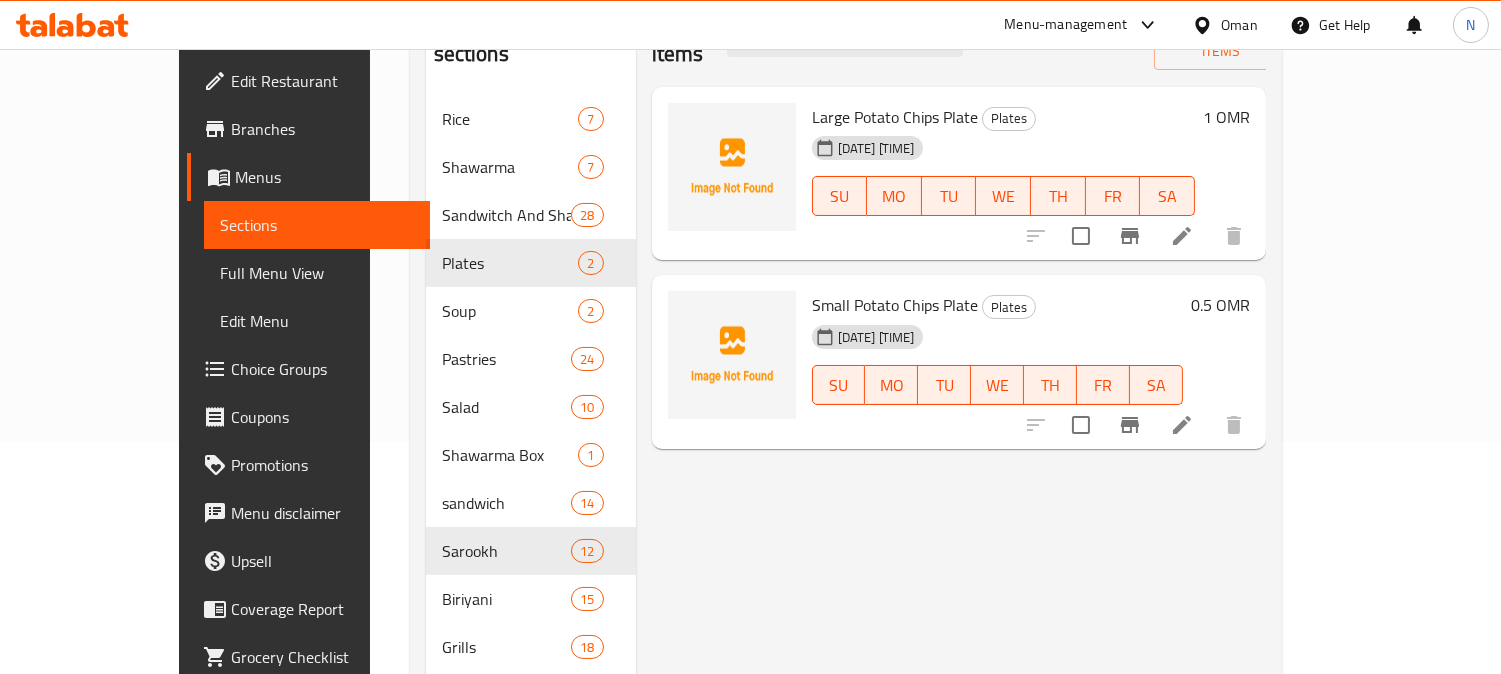 click on "Small Potato Chips Plate" at bounding box center [895, 305] 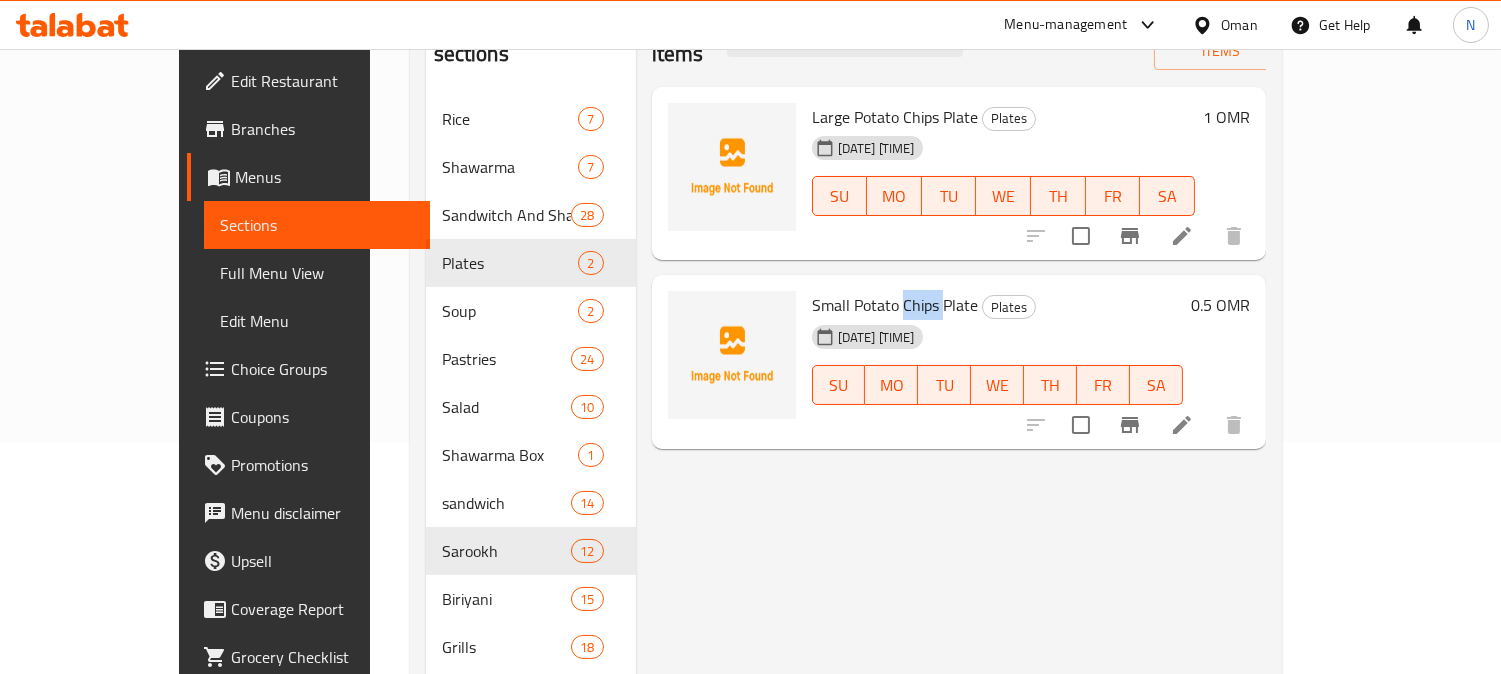 click on "Small Potato Chips Plate" at bounding box center [895, 305] 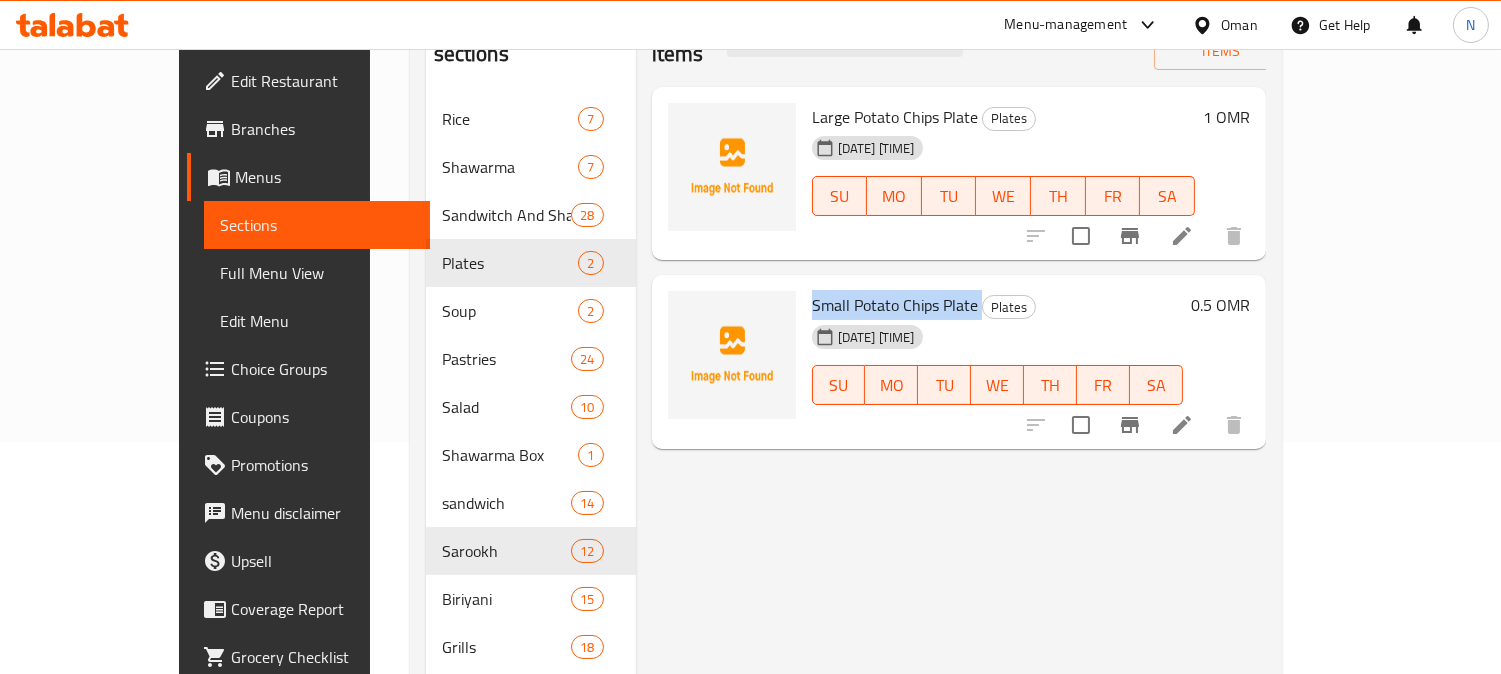 click on "Small Potato Chips Plate" at bounding box center (895, 305) 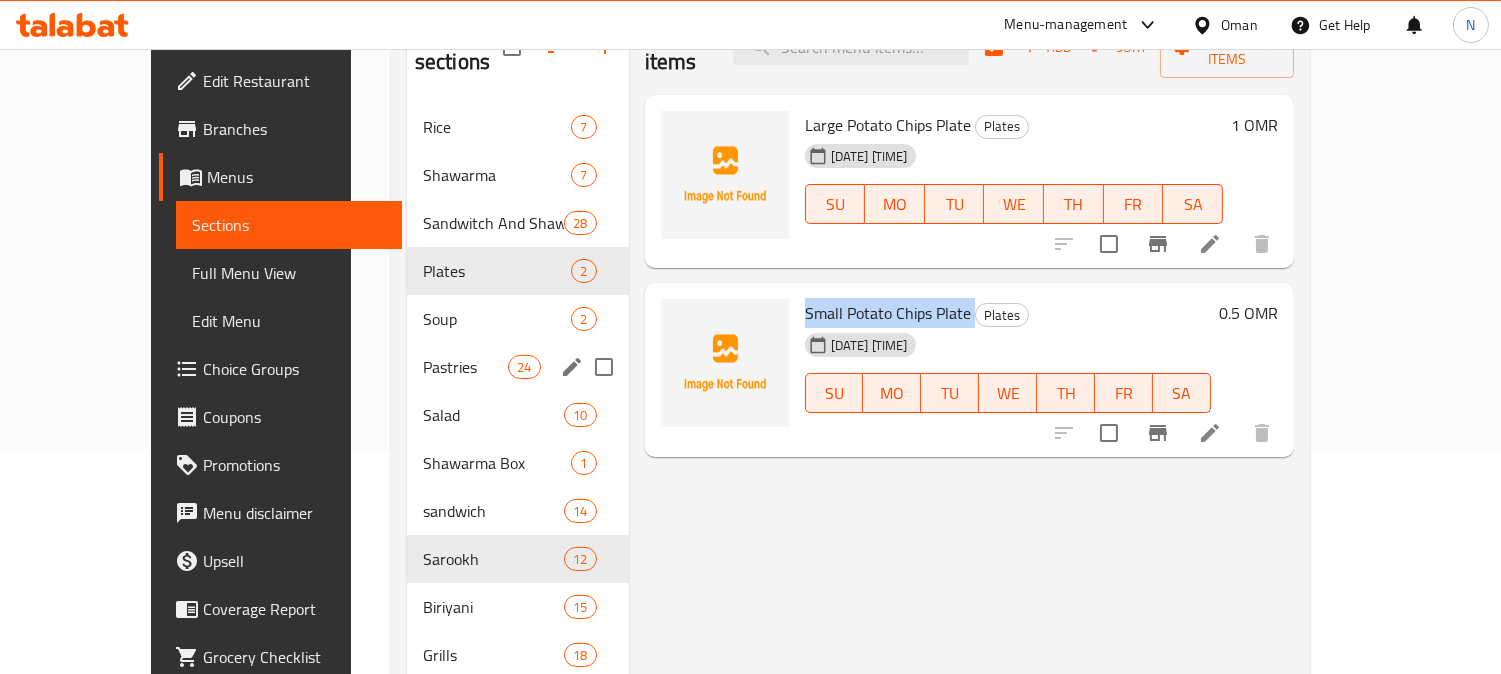 scroll, scrollTop: 232, scrollLeft: 0, axis: vertical 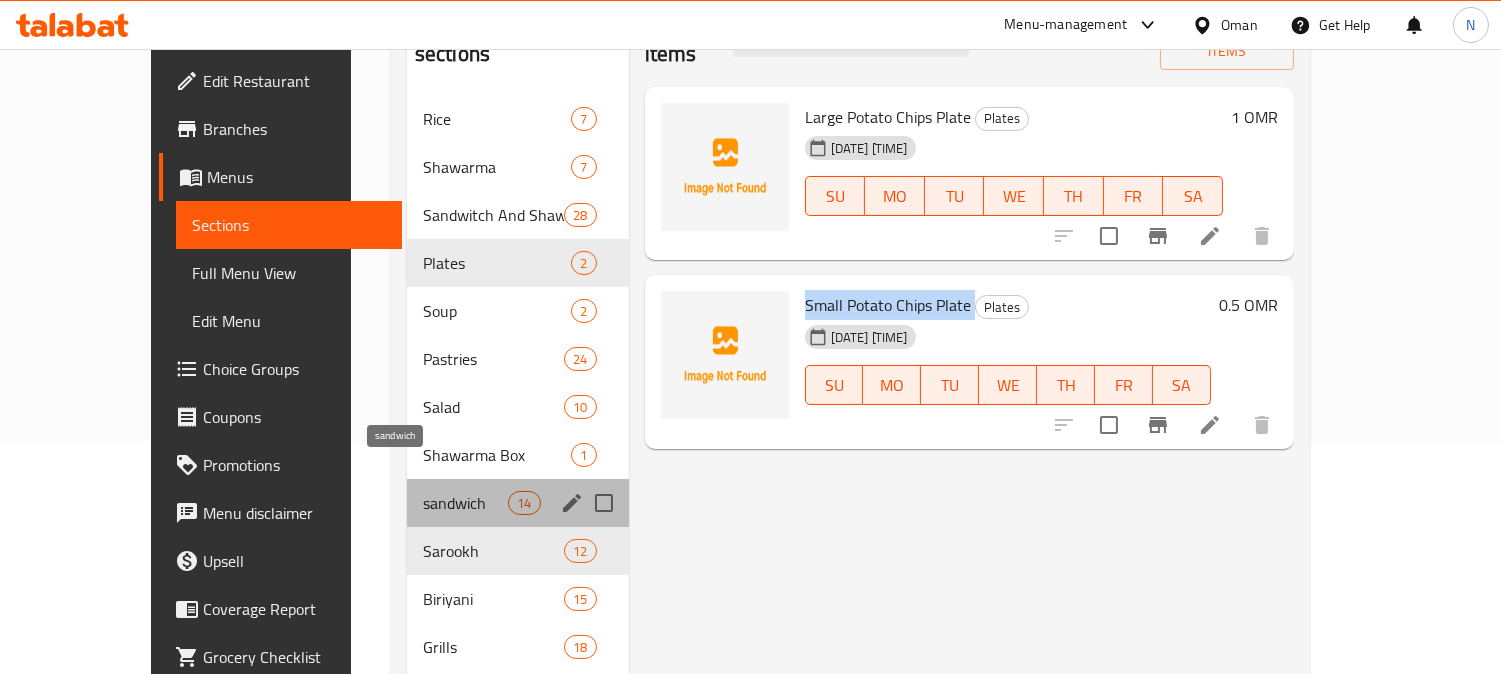 click on "sandwich" at bounding box center [465, 503] 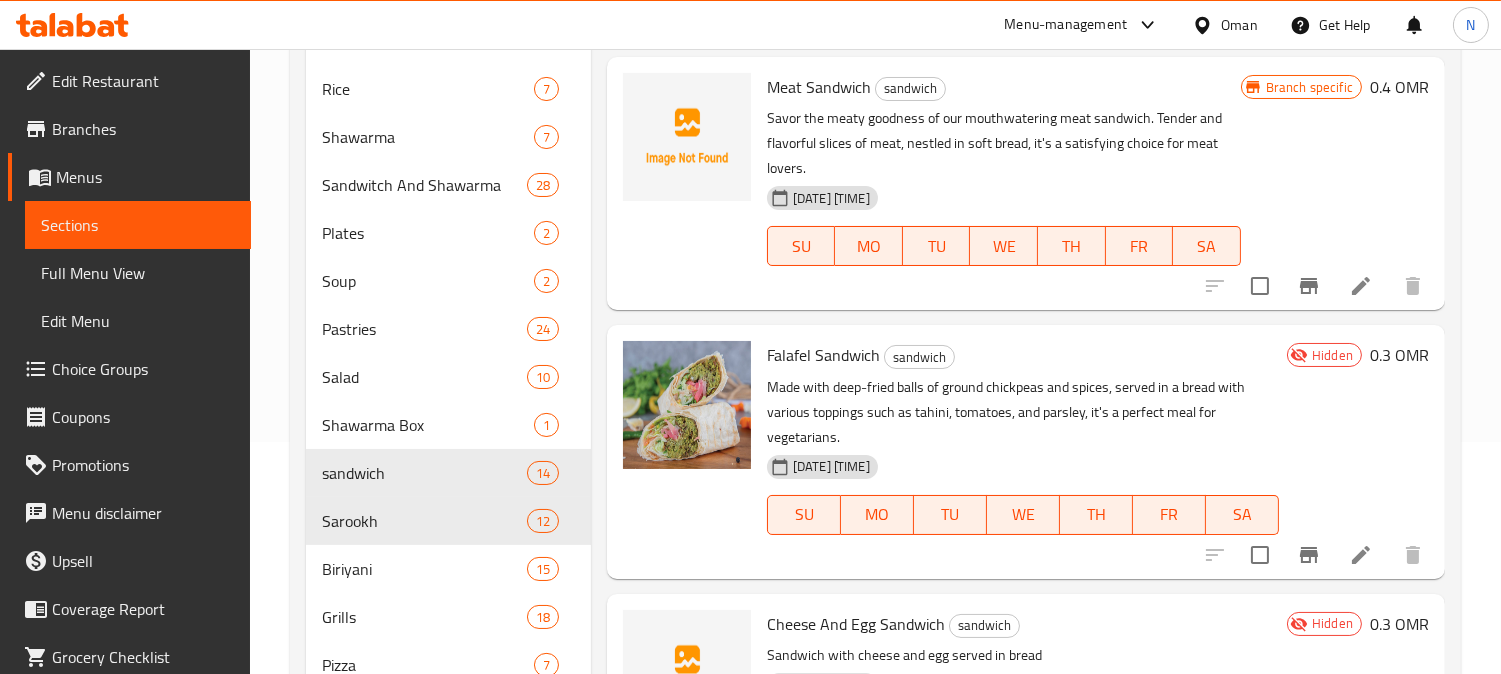 scroll, scrollTop: 2097, scrollLeft: 0, axis: vertical 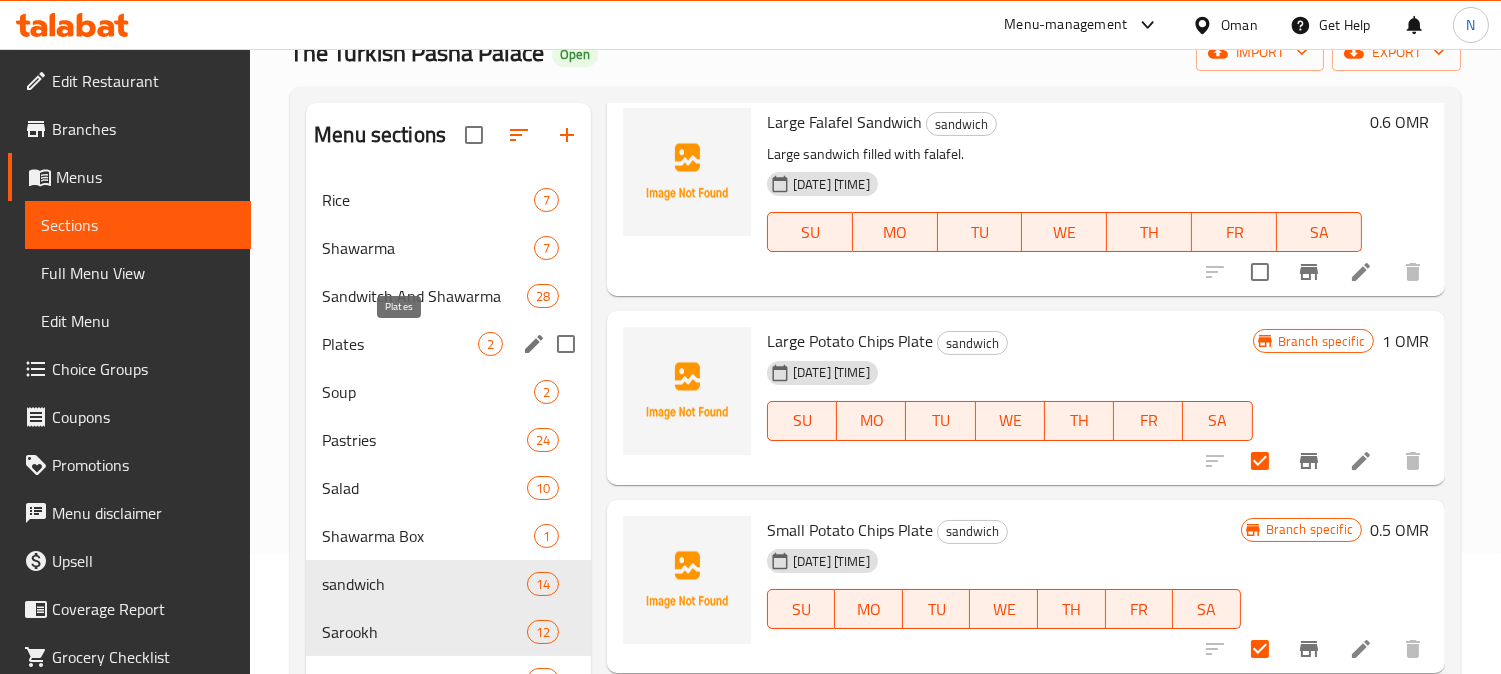 click on "Plates" at bounding box center (400, 344) 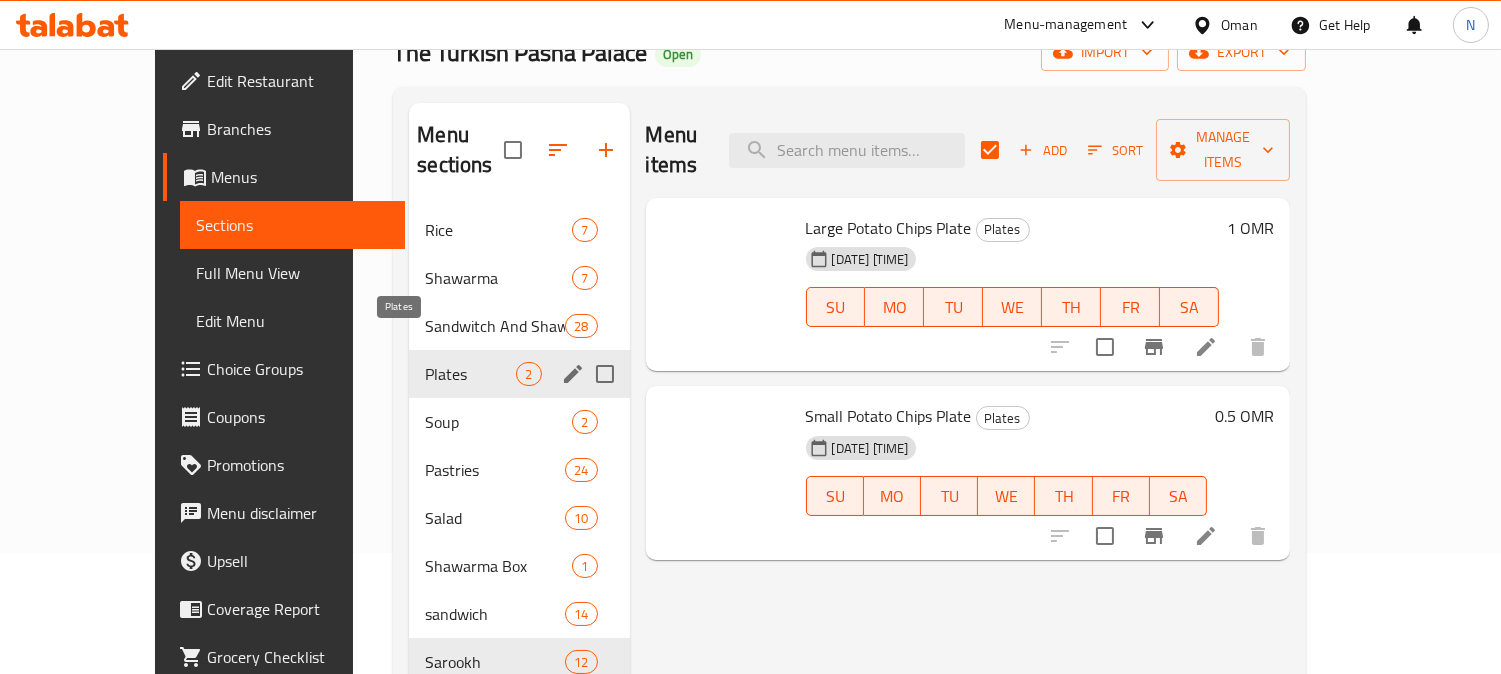 checkbox on "true" 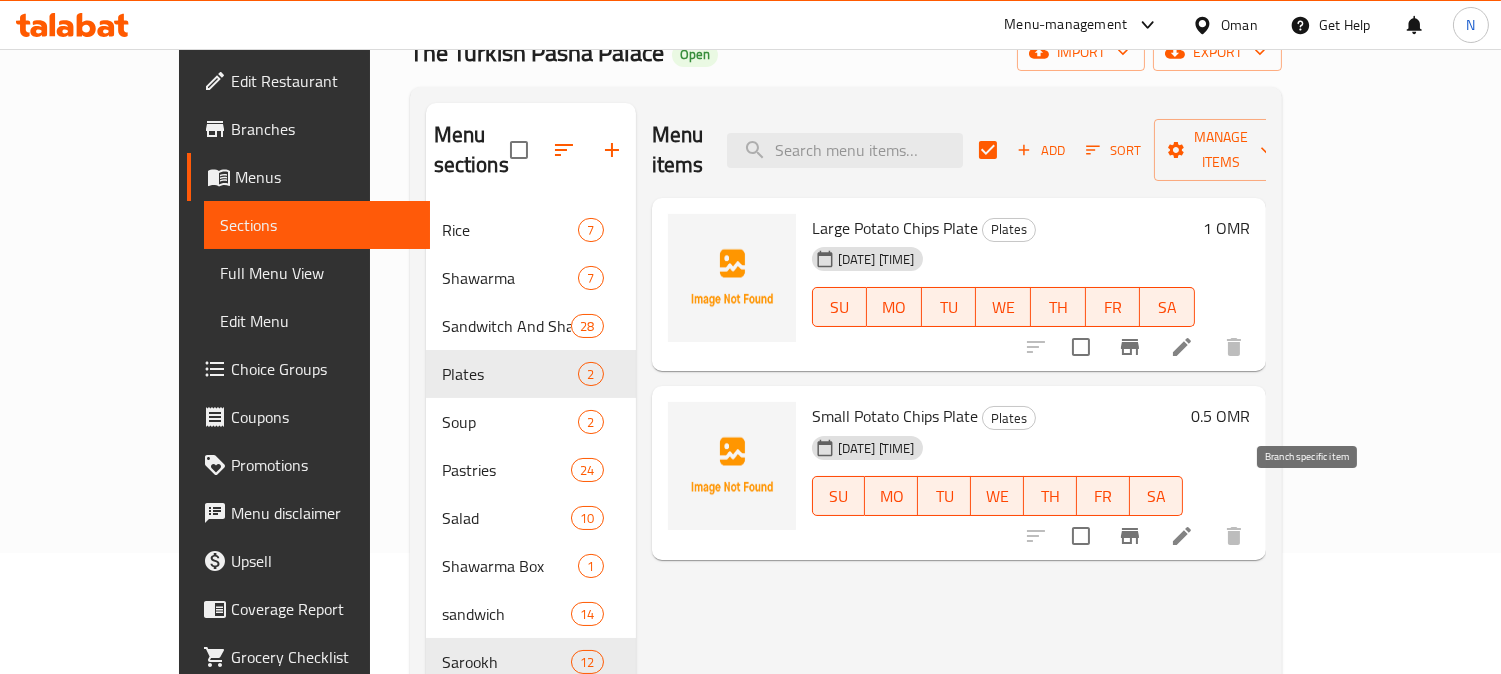 click 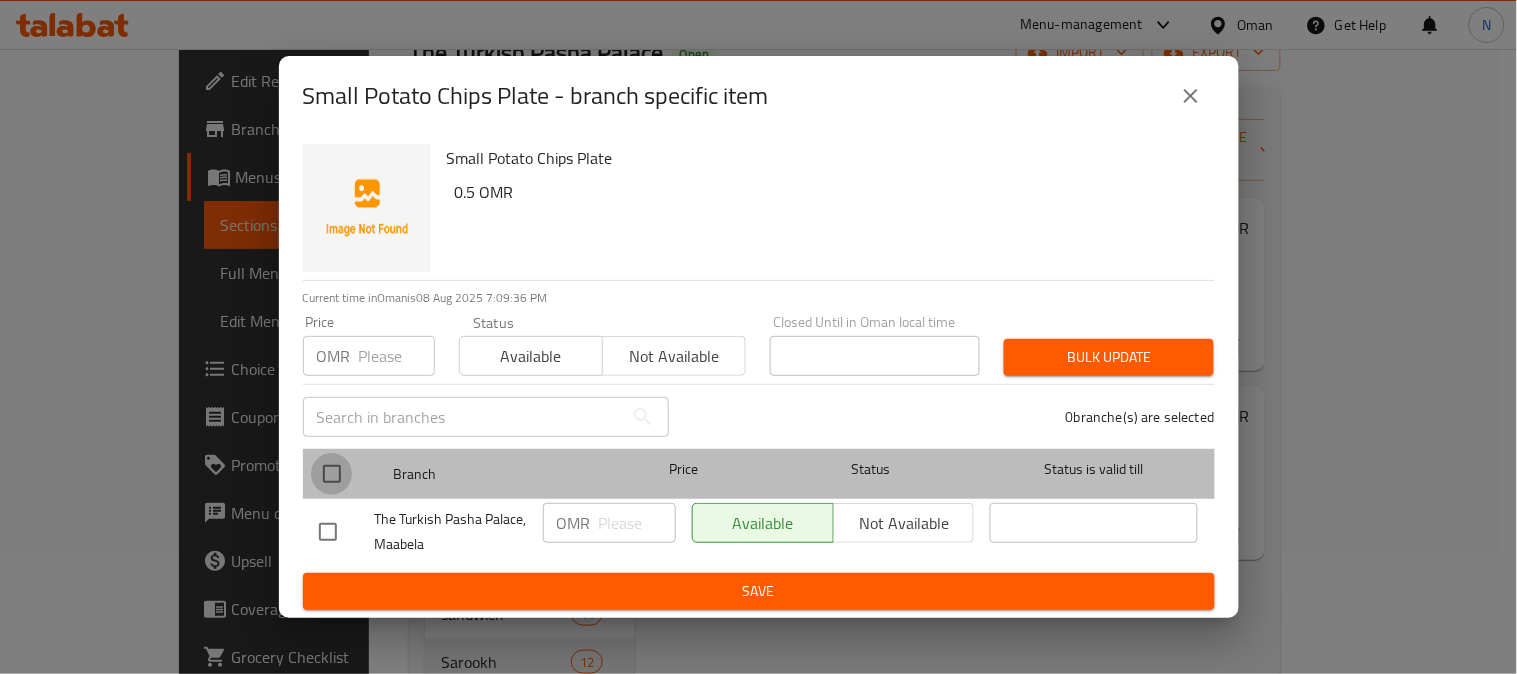 click at bounding box center (332, 474) 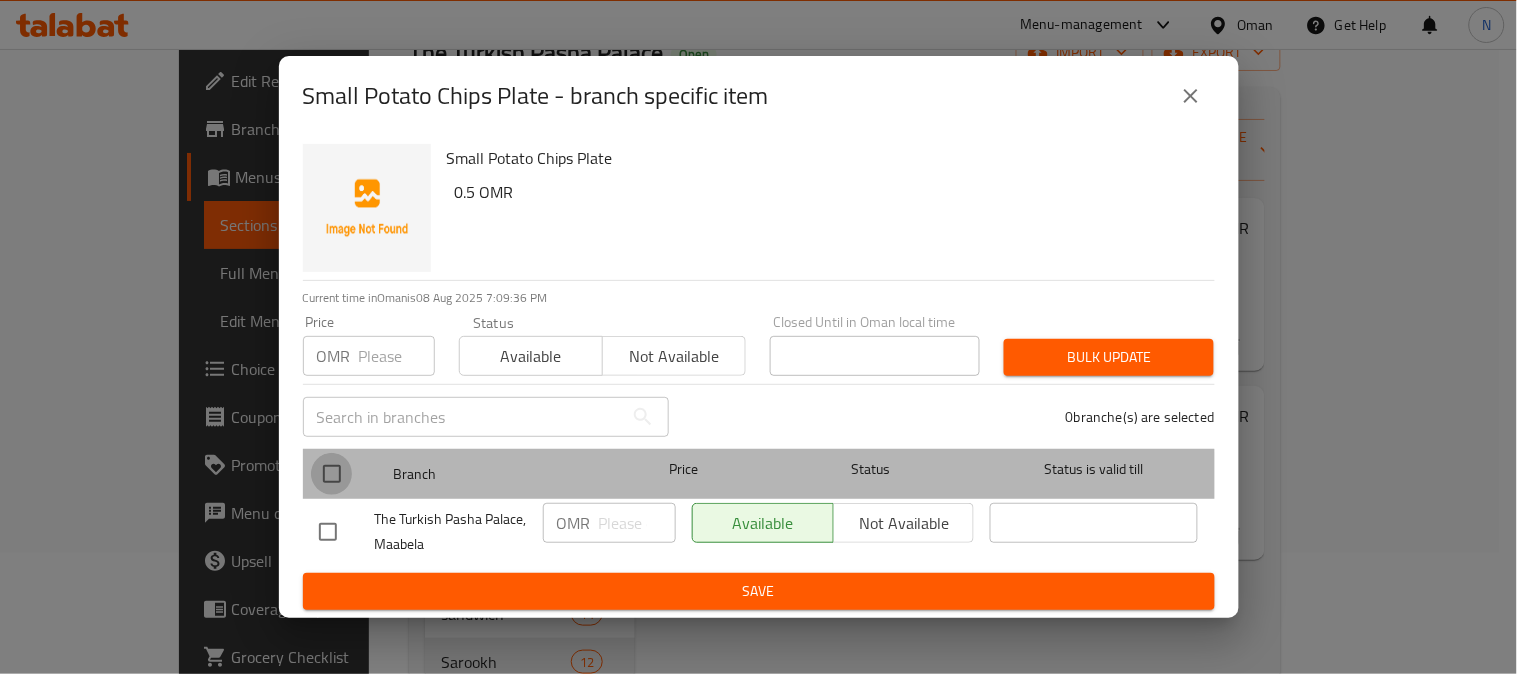 checkbox on "true" 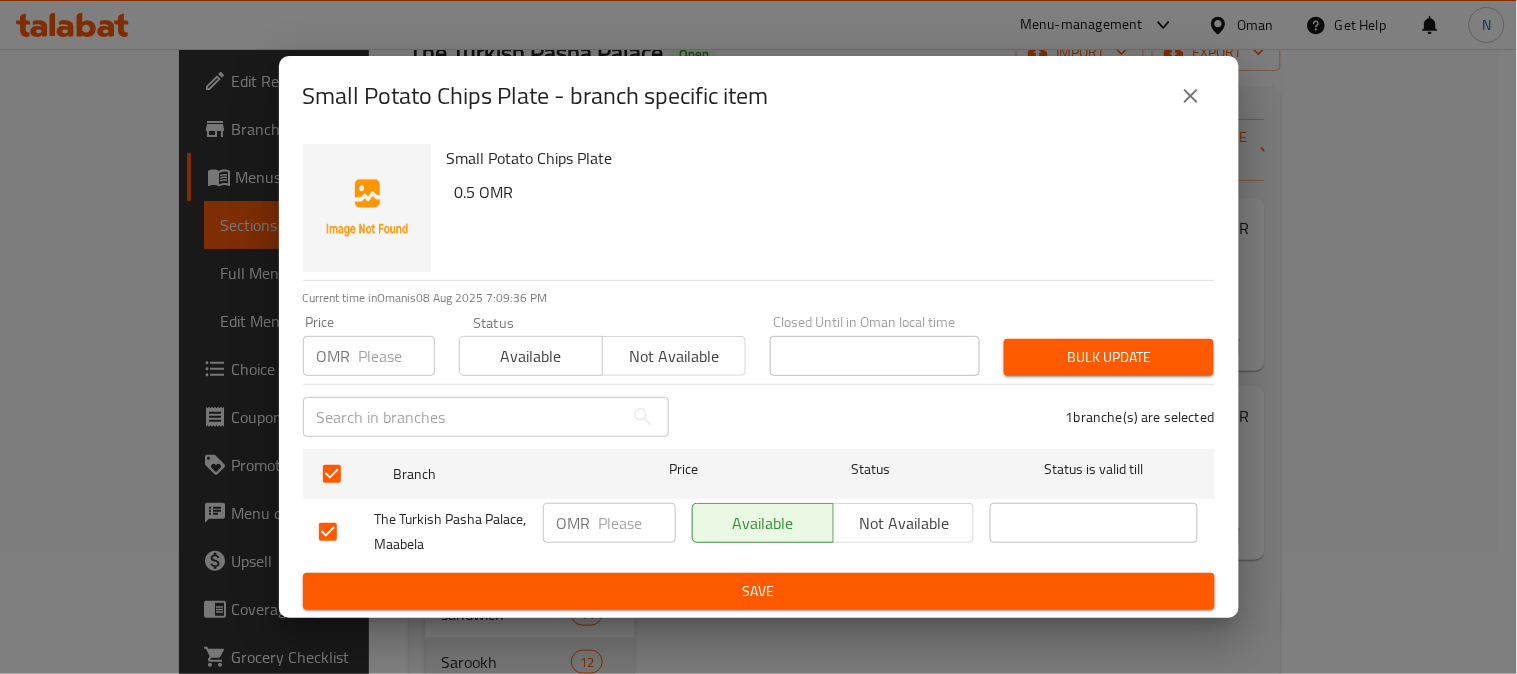 click at bounding box center (637, 523) 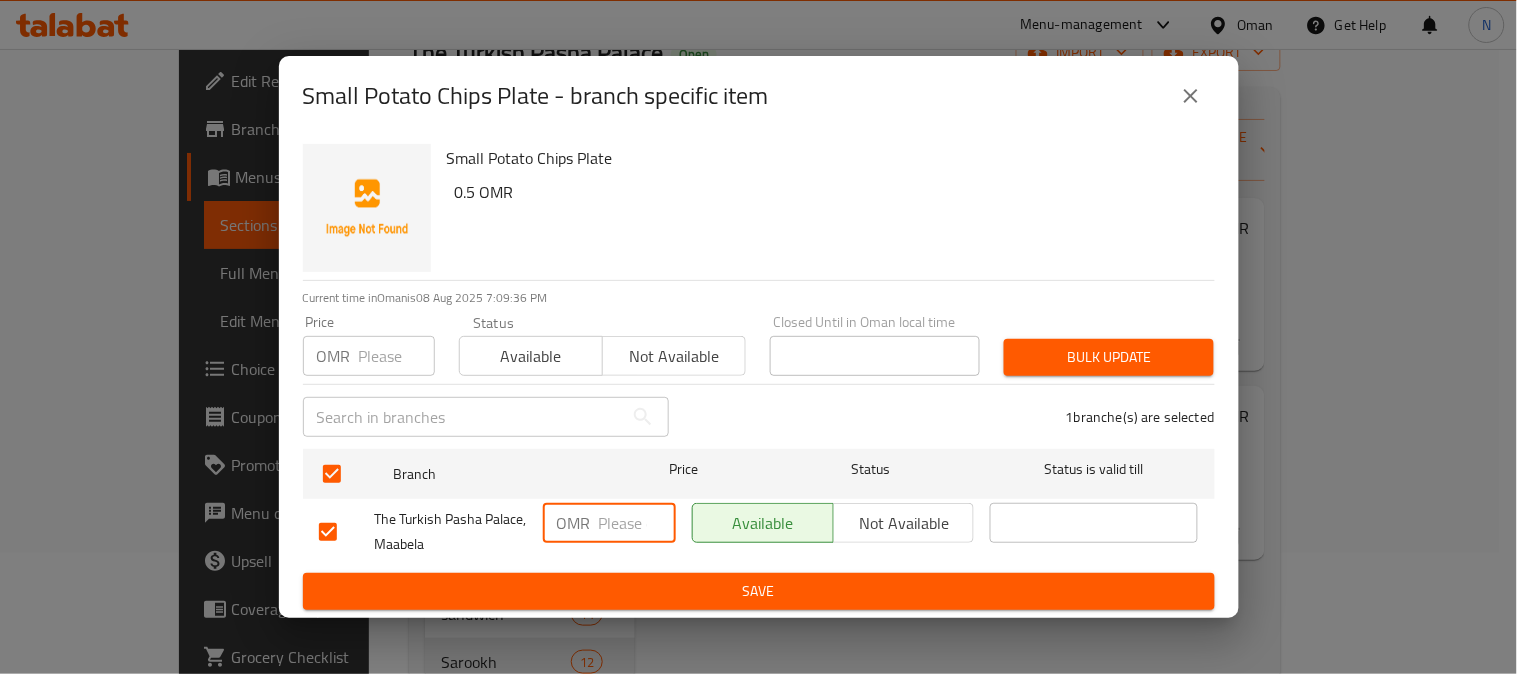 paste on "0.6" 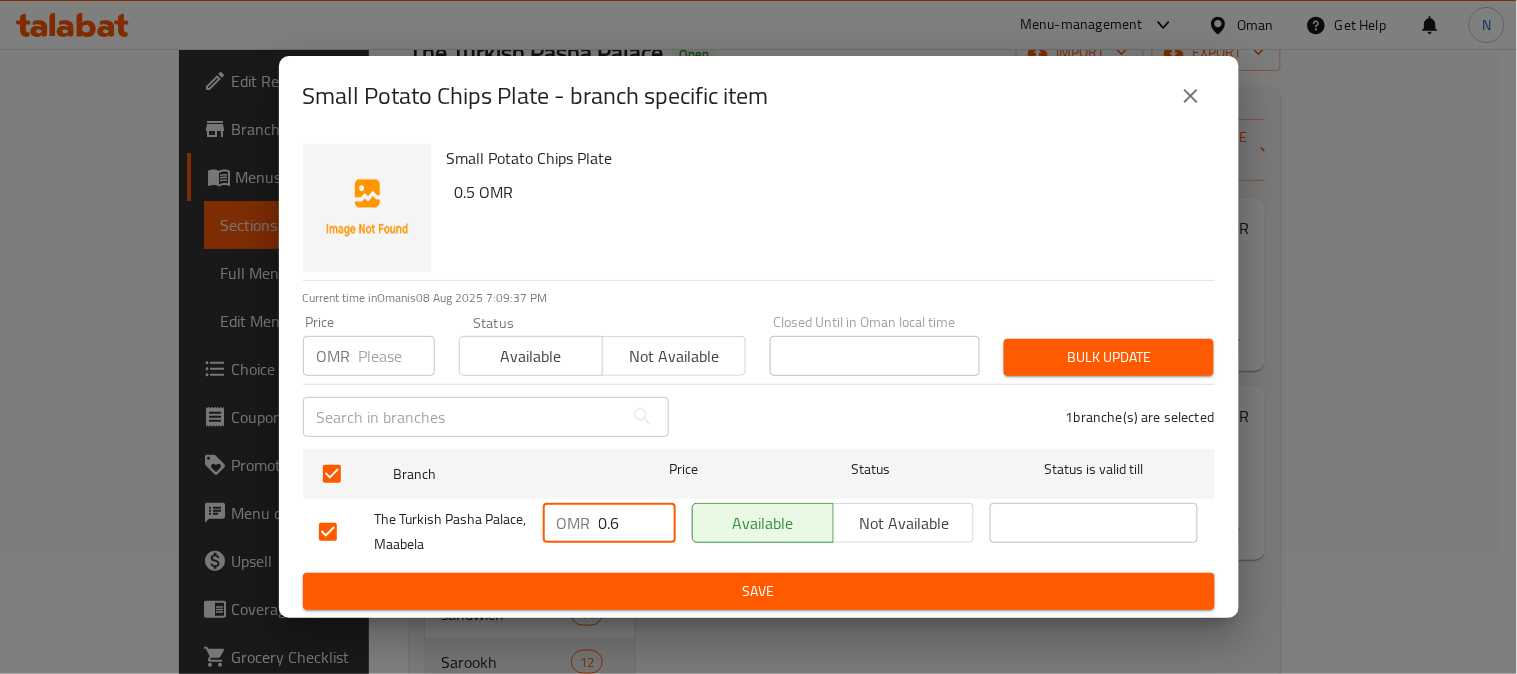 type on "0.6" 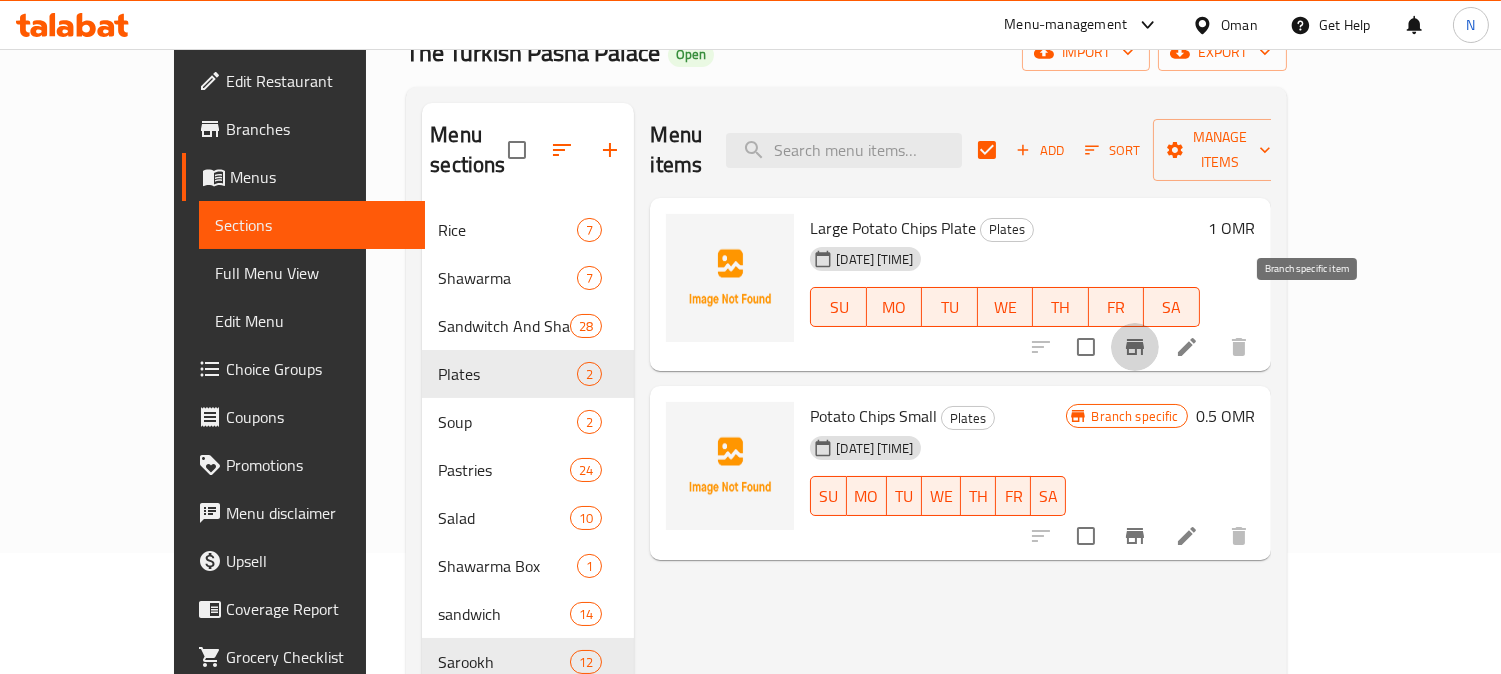 click 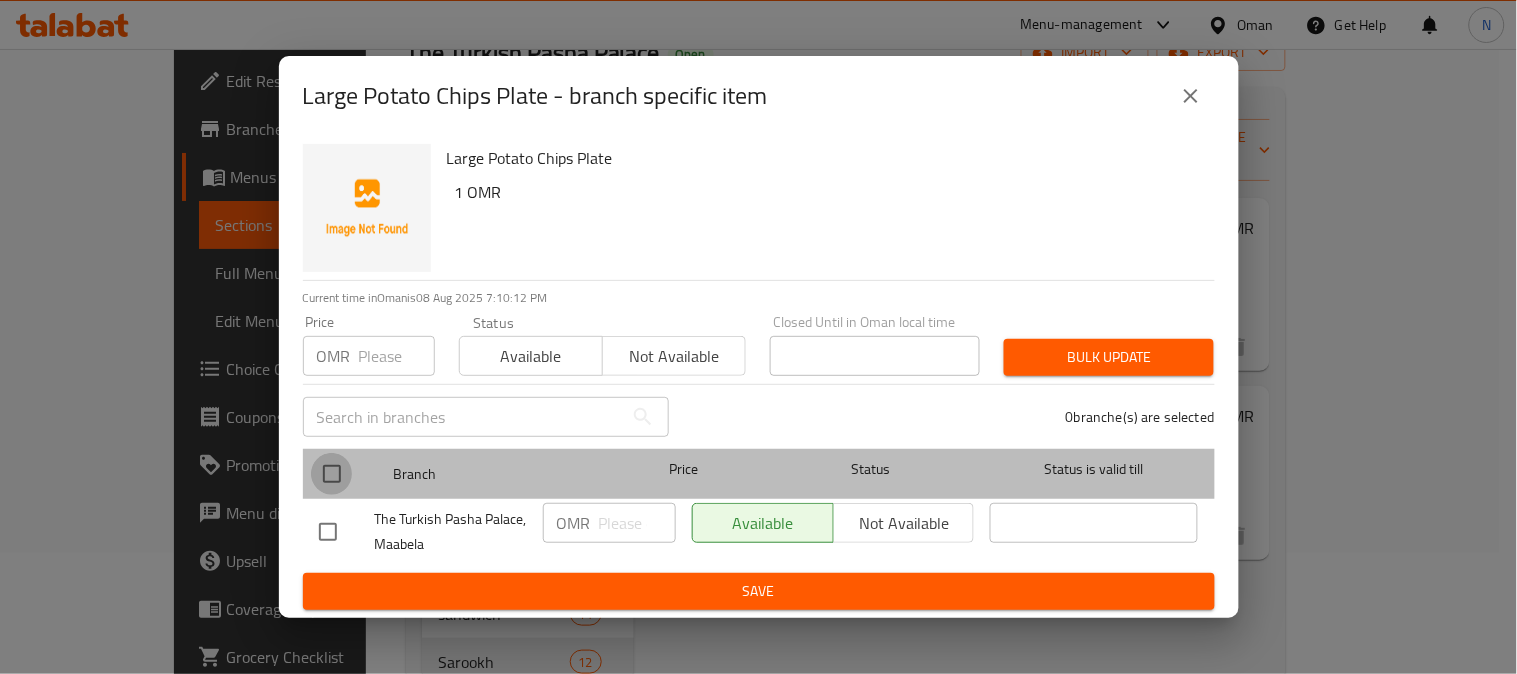 click at bounding box center [332, 474] 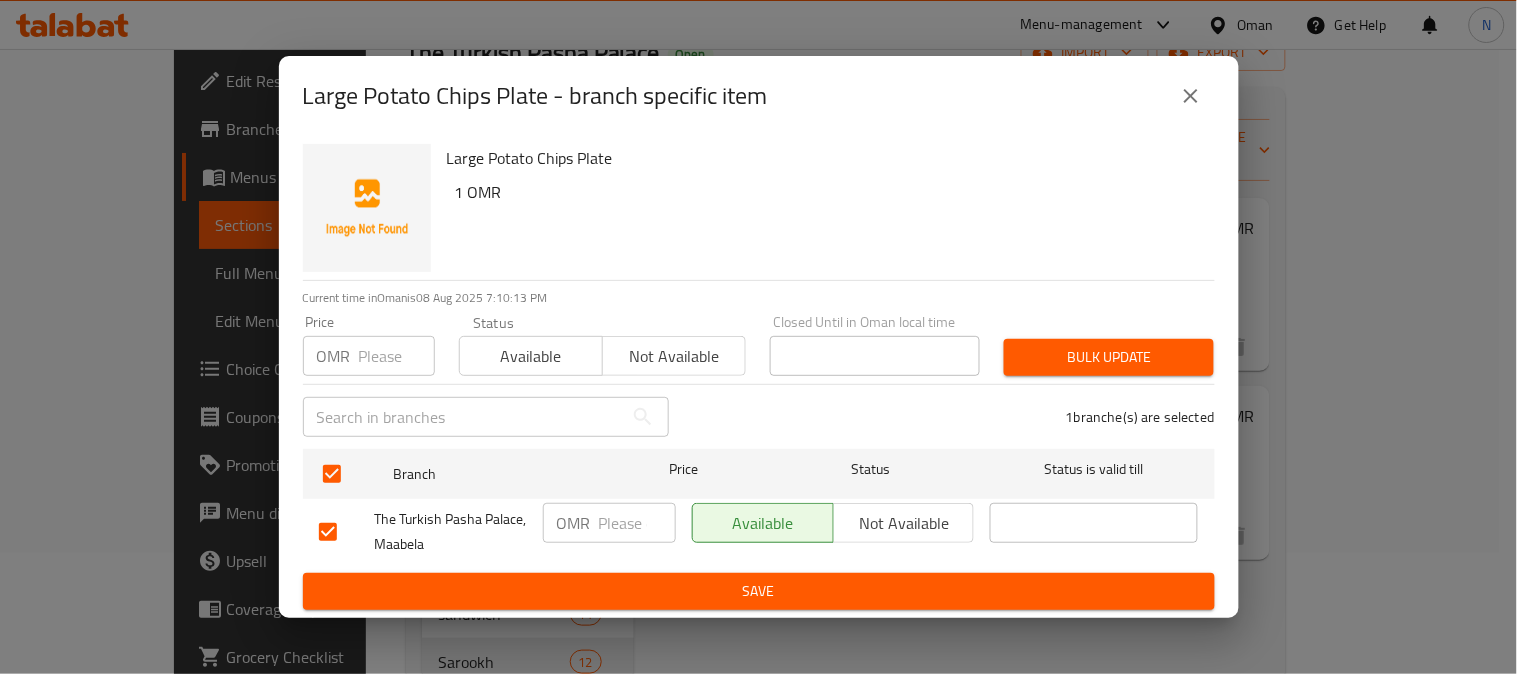 click at bounding box center [637, 523] 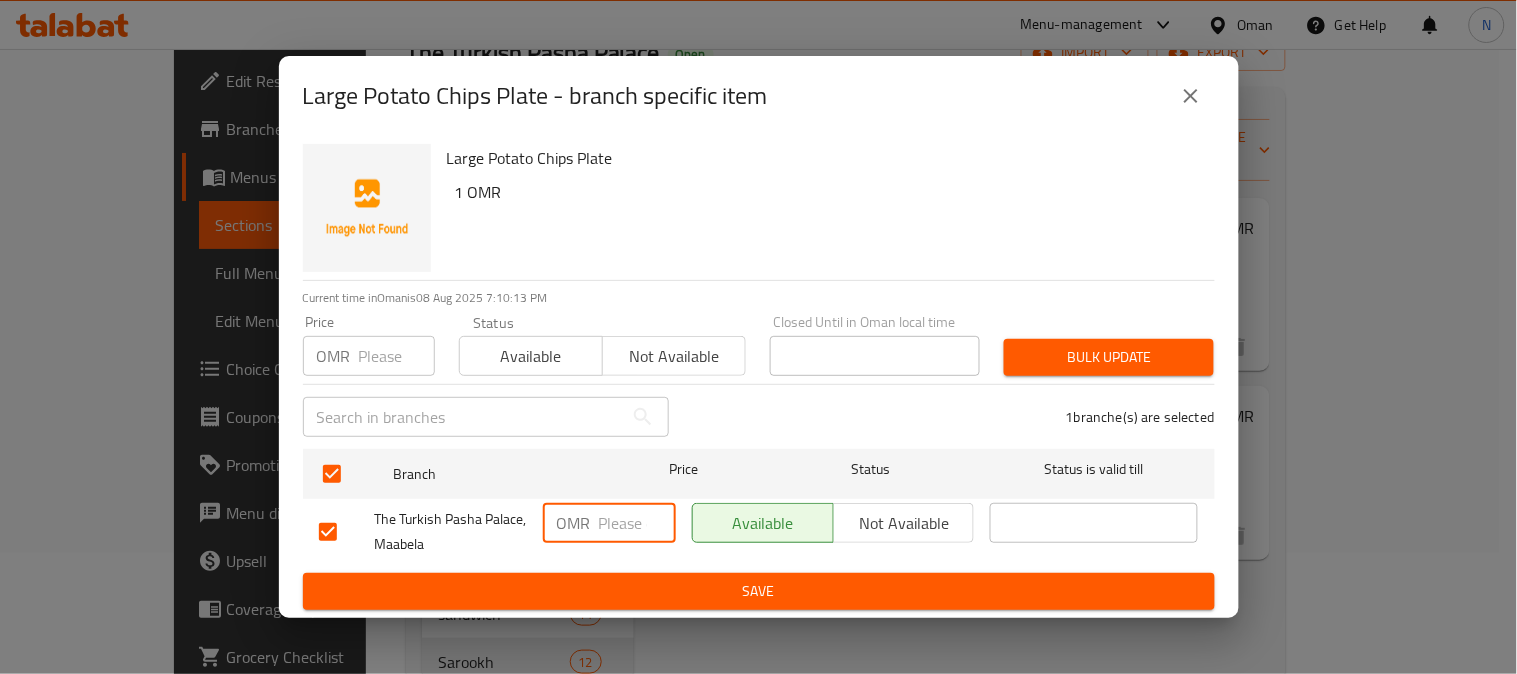 paste on "1.2" 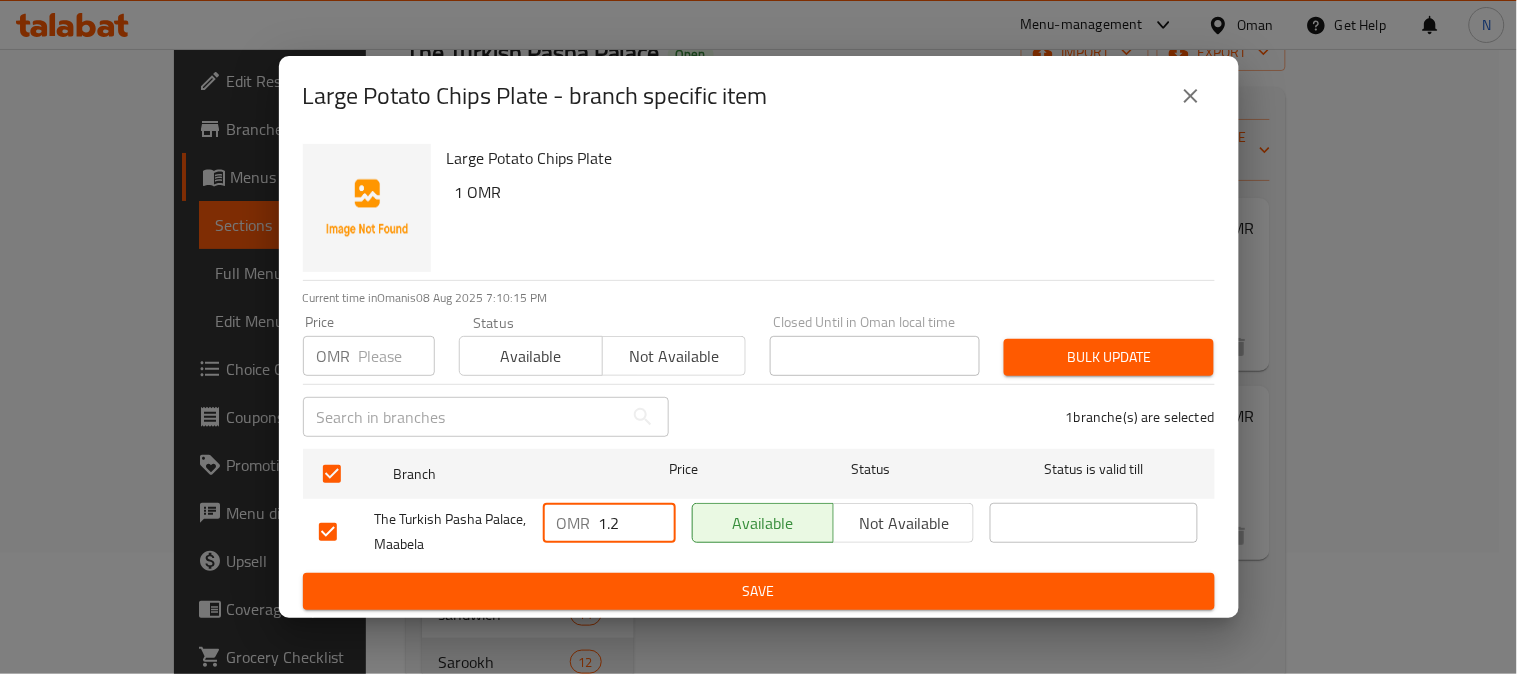 type on "1.2" 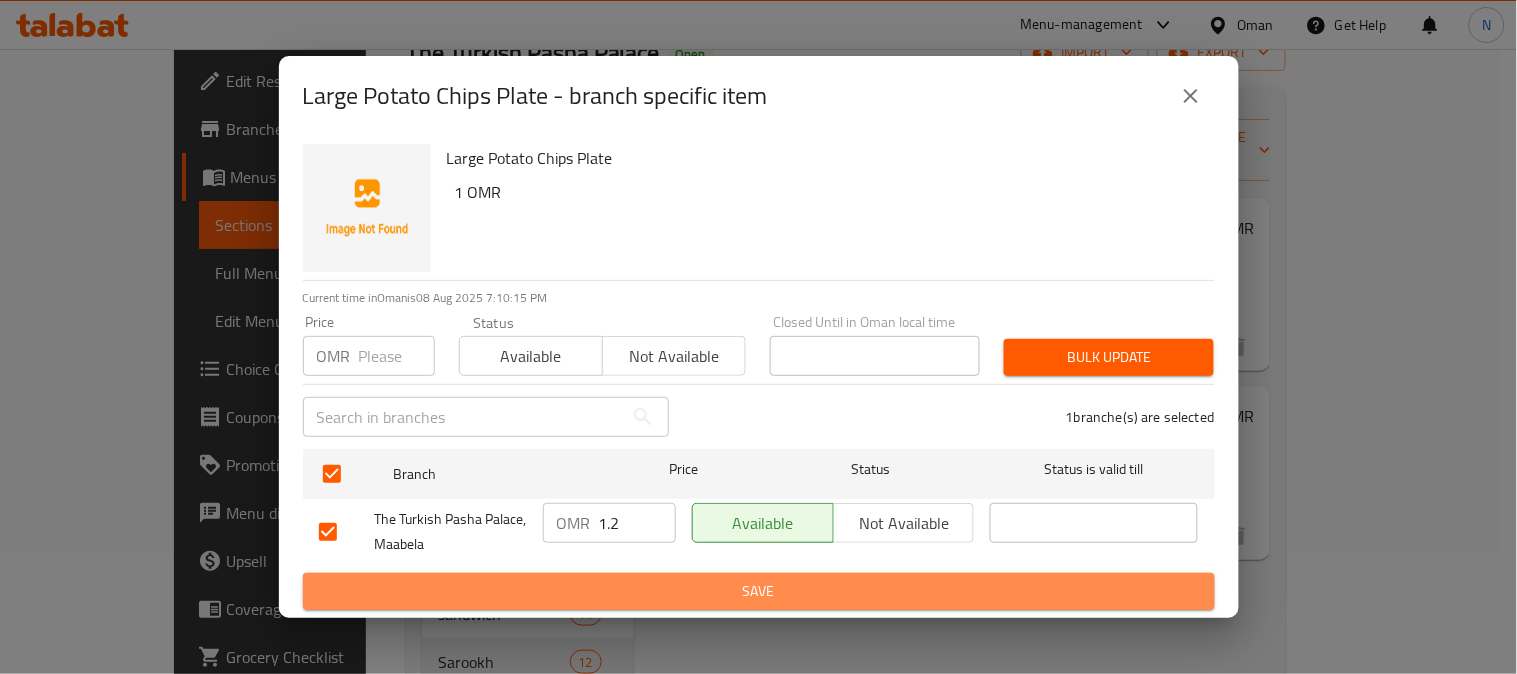 click on "Save" at bounding box center [759, 591] 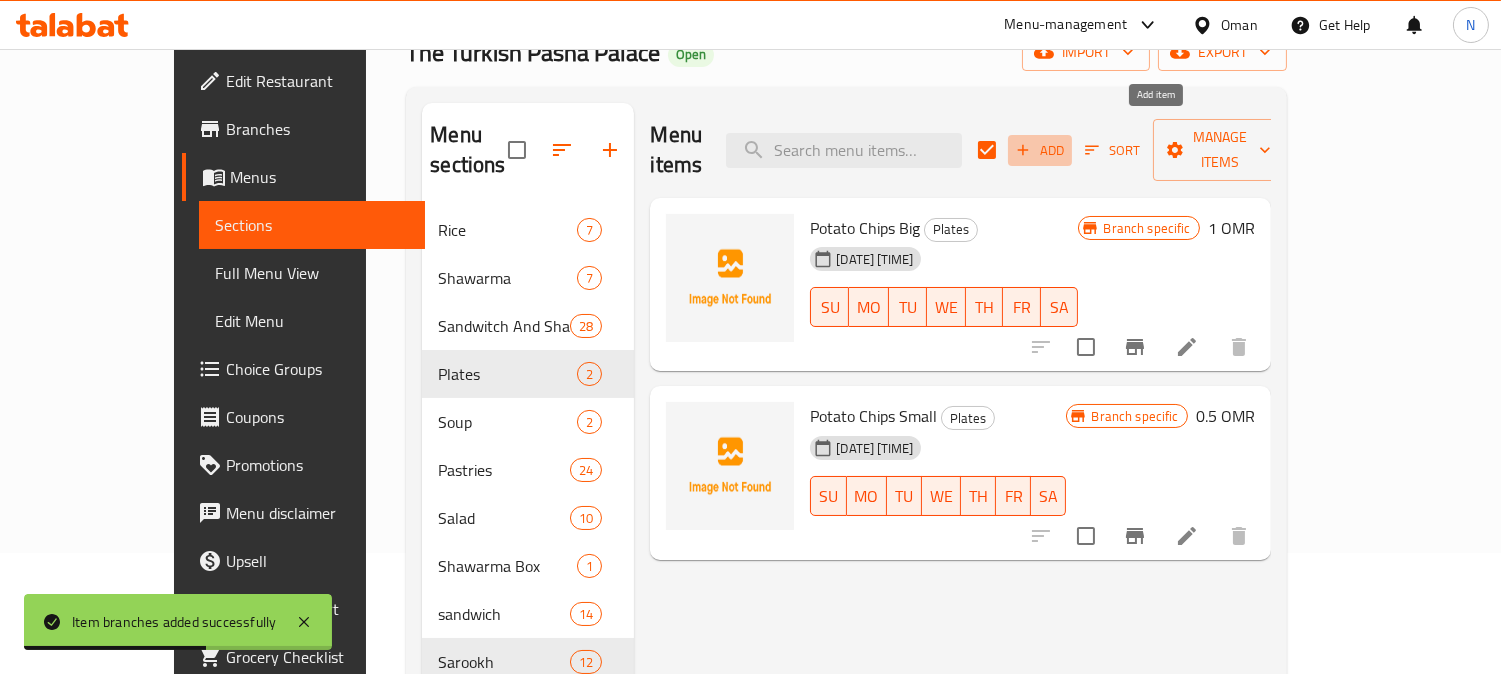 click on "Add" at bounding box center (1040, 150) 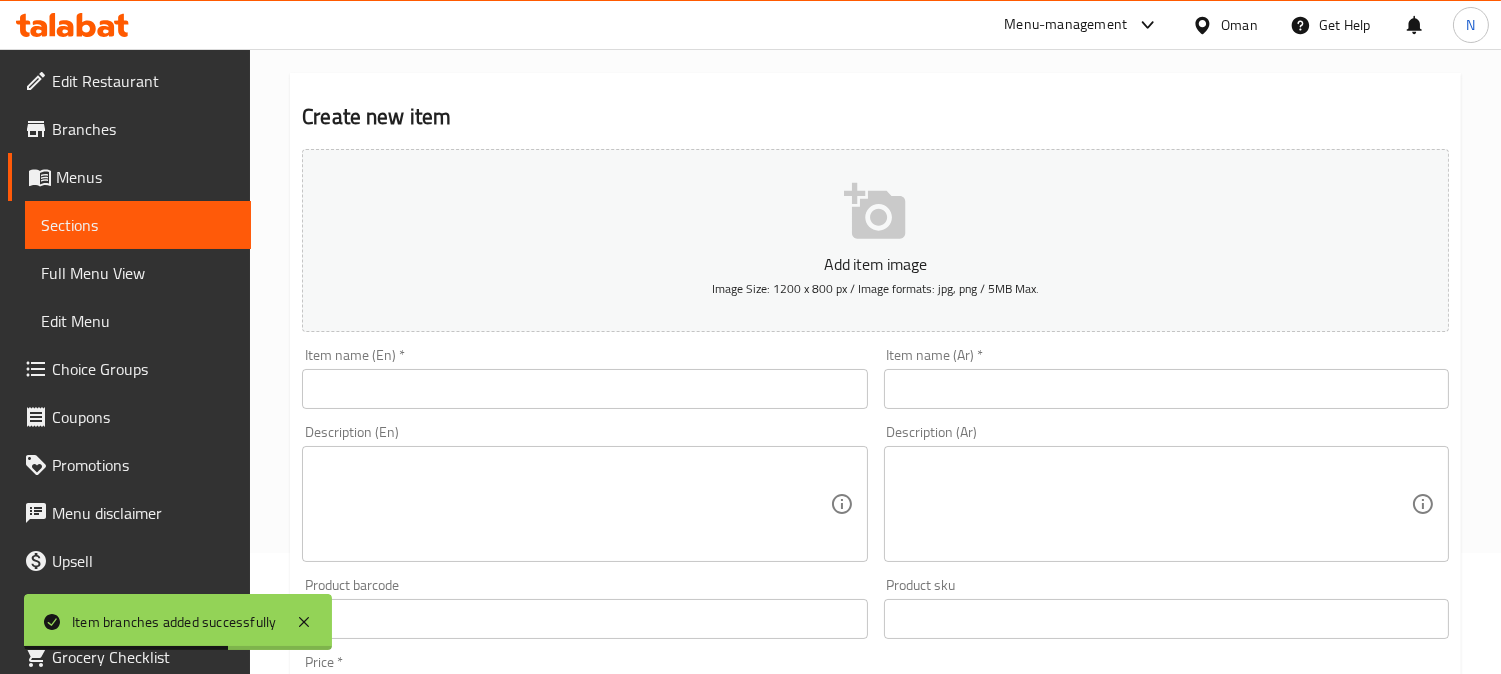 click at bounding box center (1166, 389) 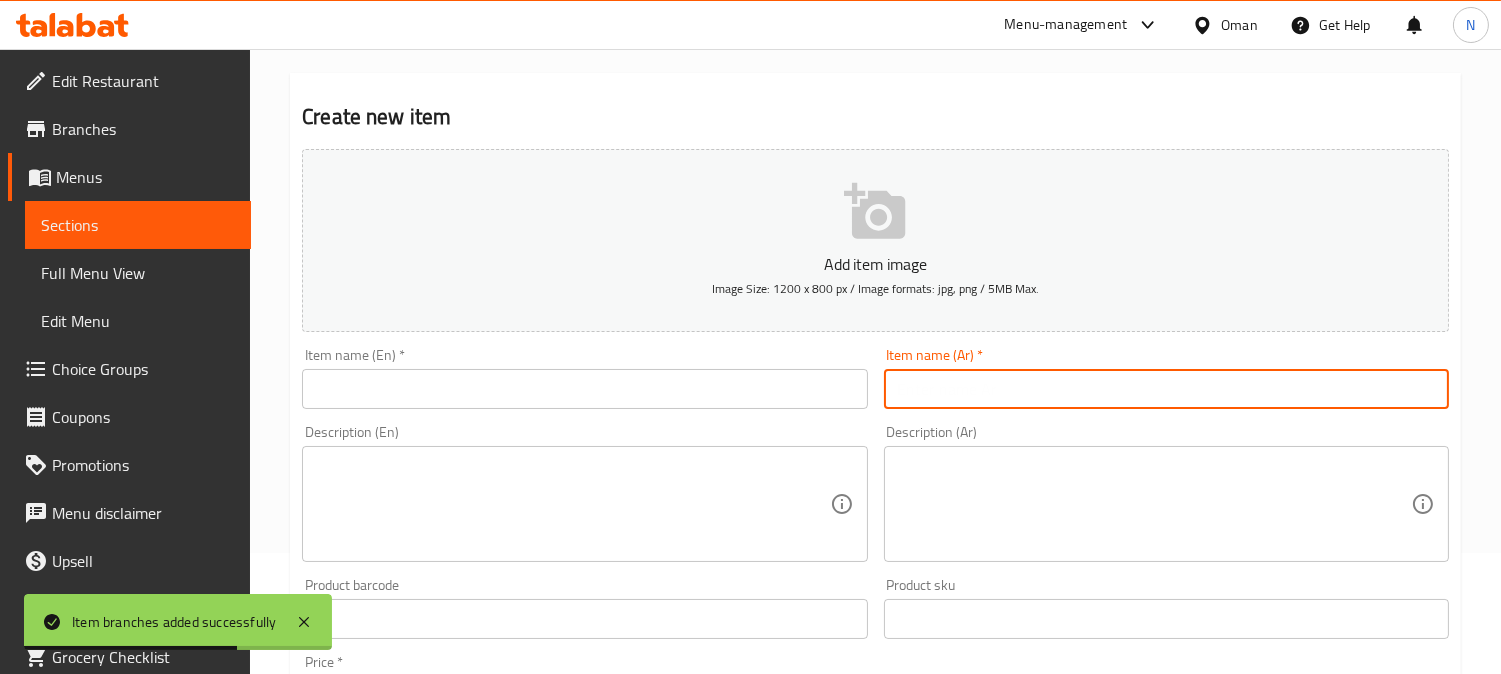 paste on "صحن تكه دجاج" 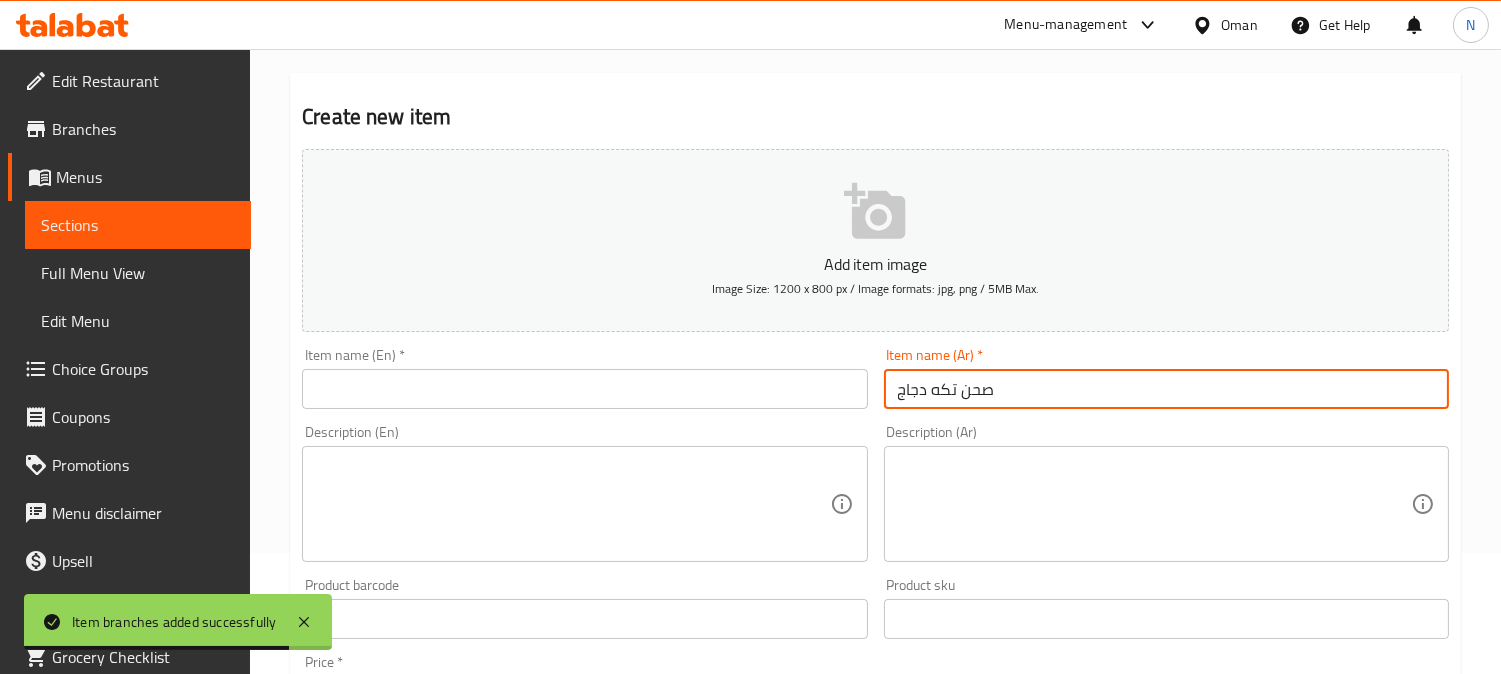 type on "صحن تكه دجاج" 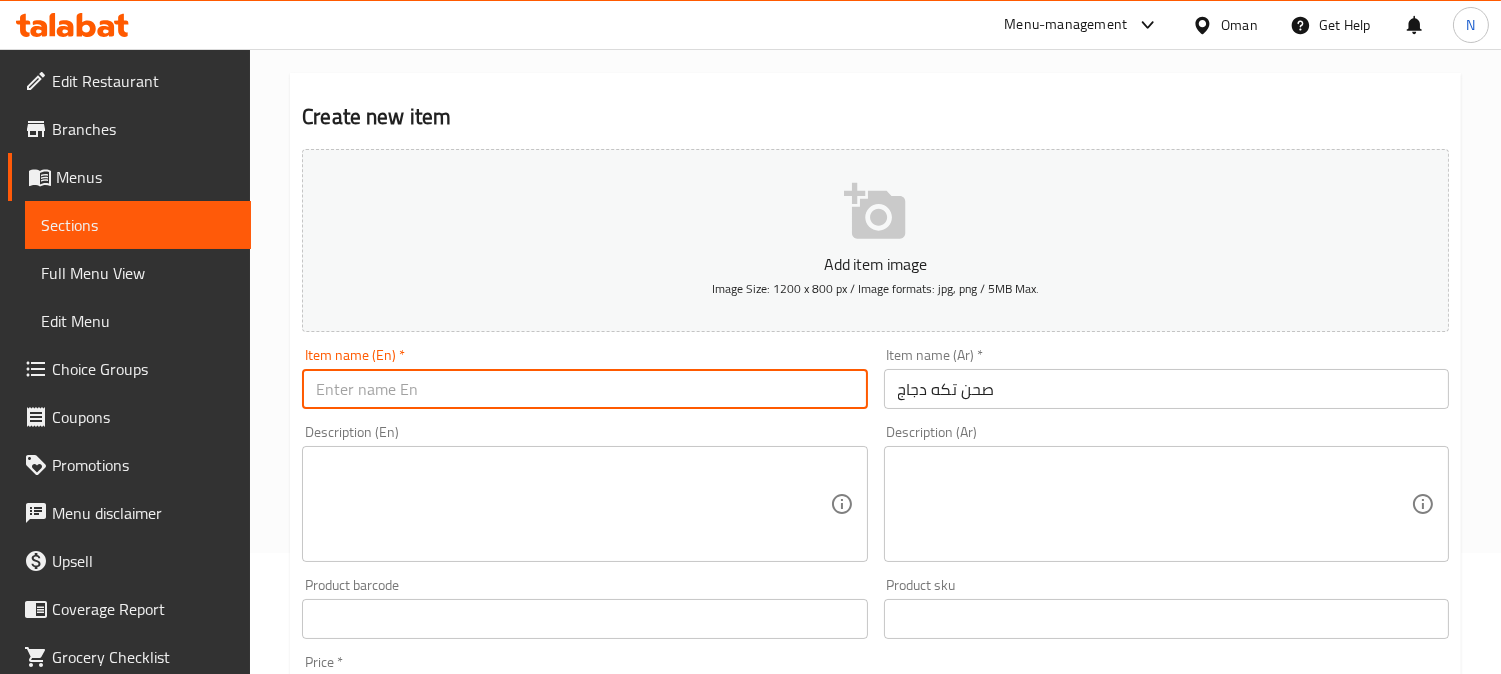 click at bounding box center (584, 389) 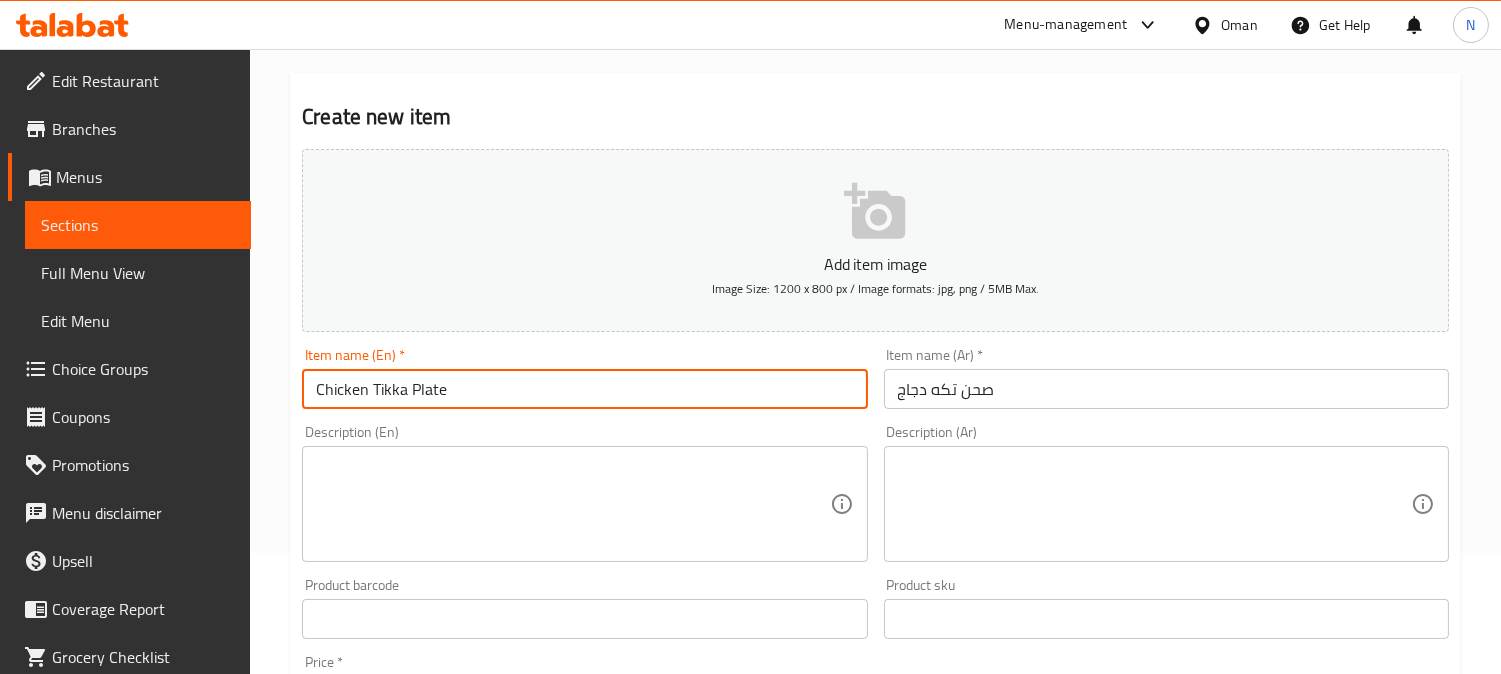 type on "Chicken Tikka Plate" 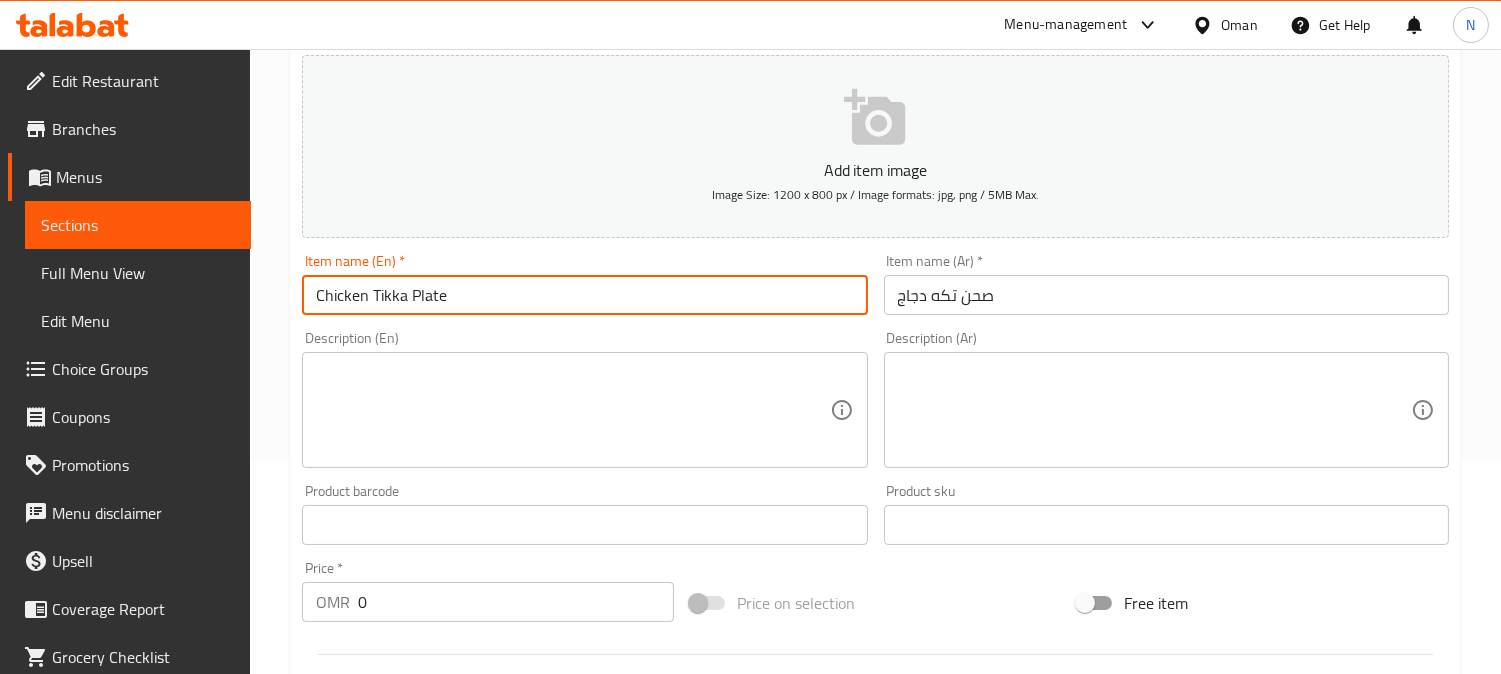 scroll, scrollTop: 343, scrollLeft: 0, axis: vertical 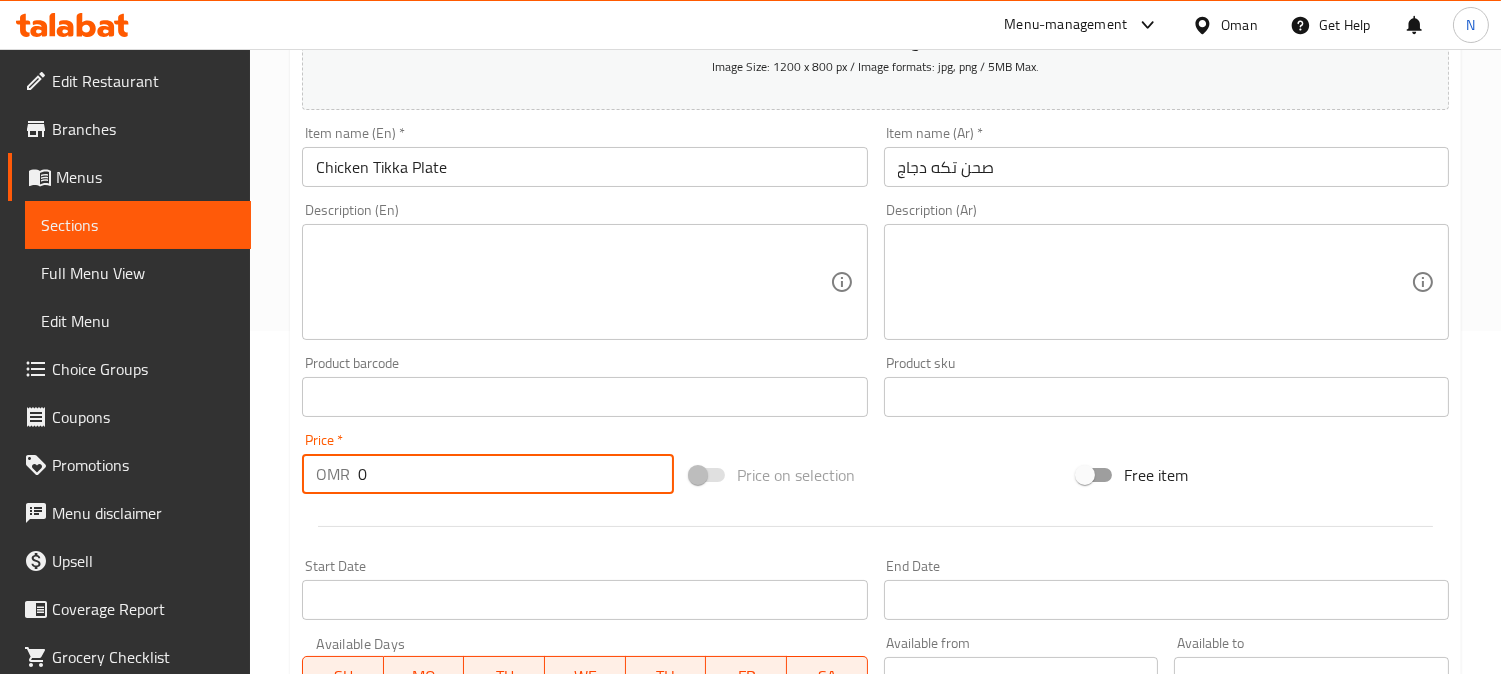drag, startPoint x: 392, startPoint y: 480, endPoint x: 252, endPoint y: 494, distance: 140.69826 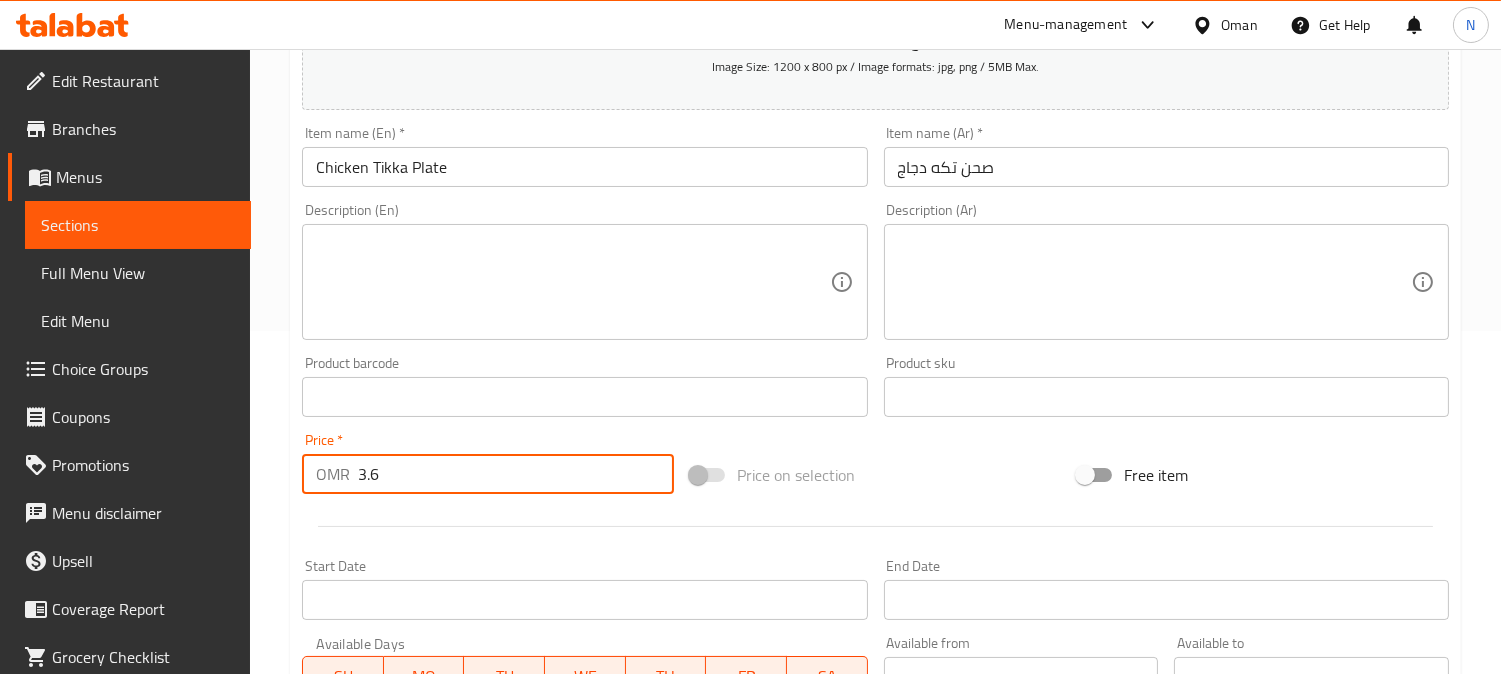 type on "3.6" 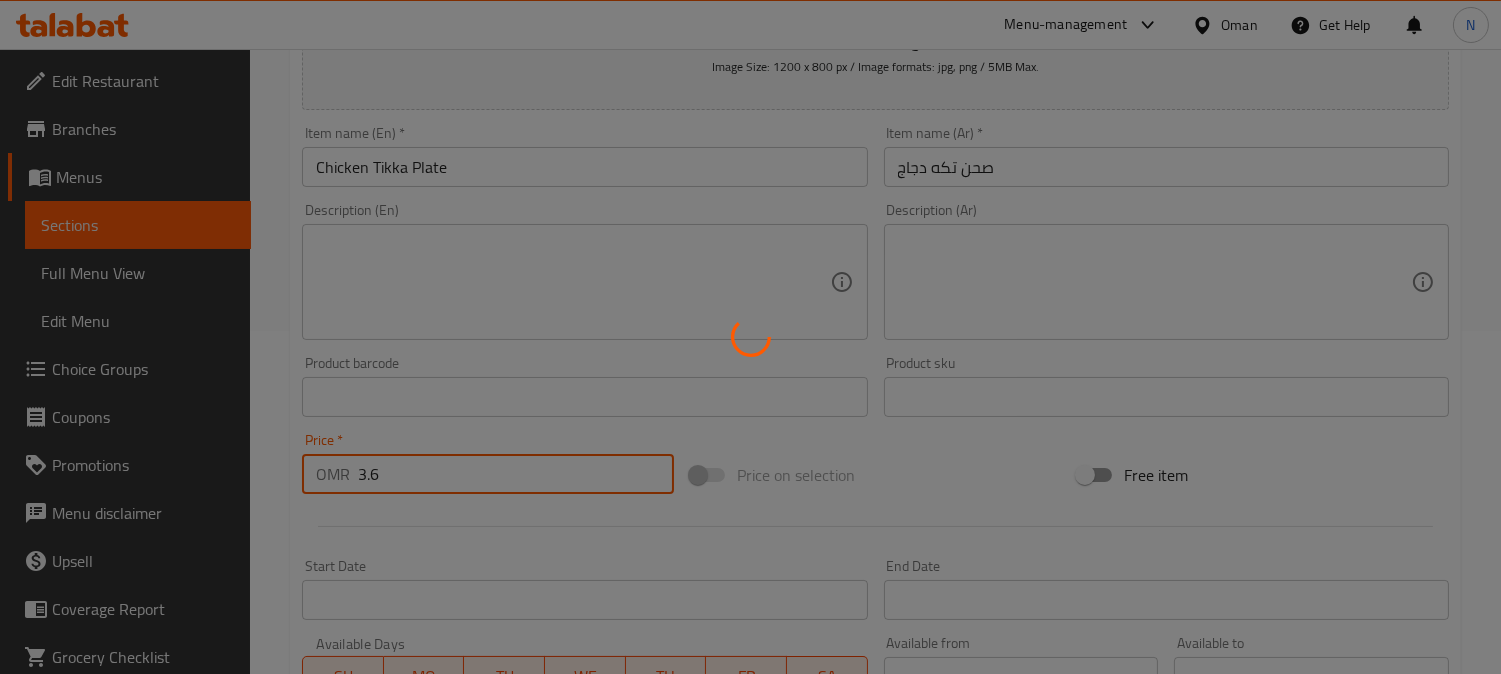 type 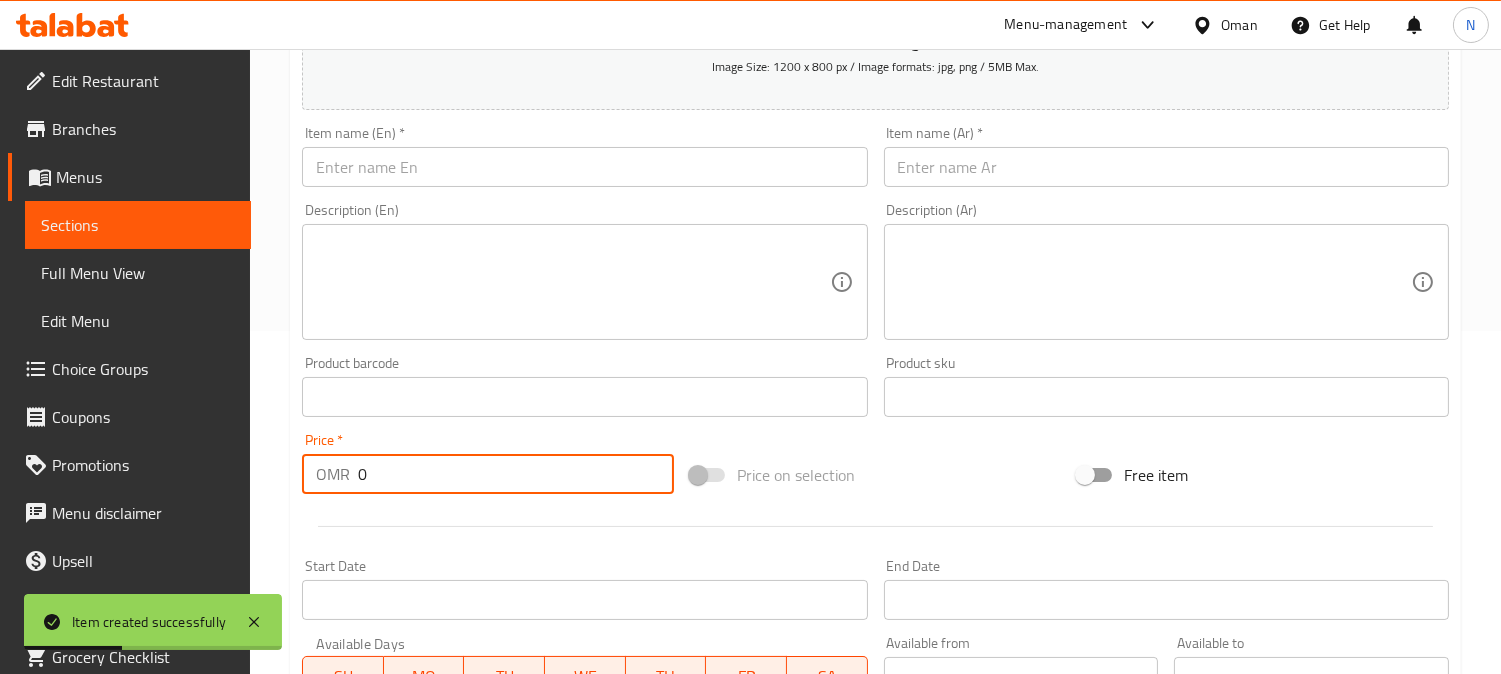 click at bounding box center [1166, 167] 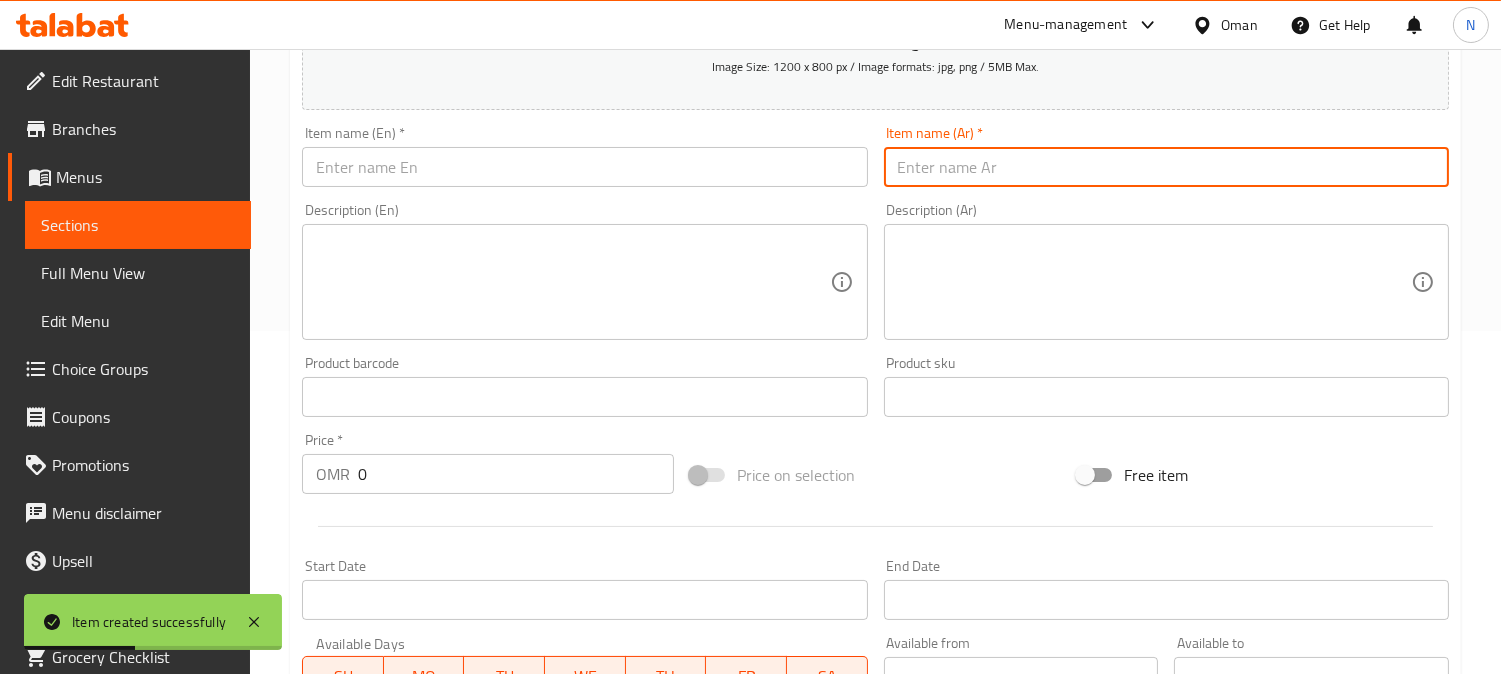paste on "صحن تكه لحم" 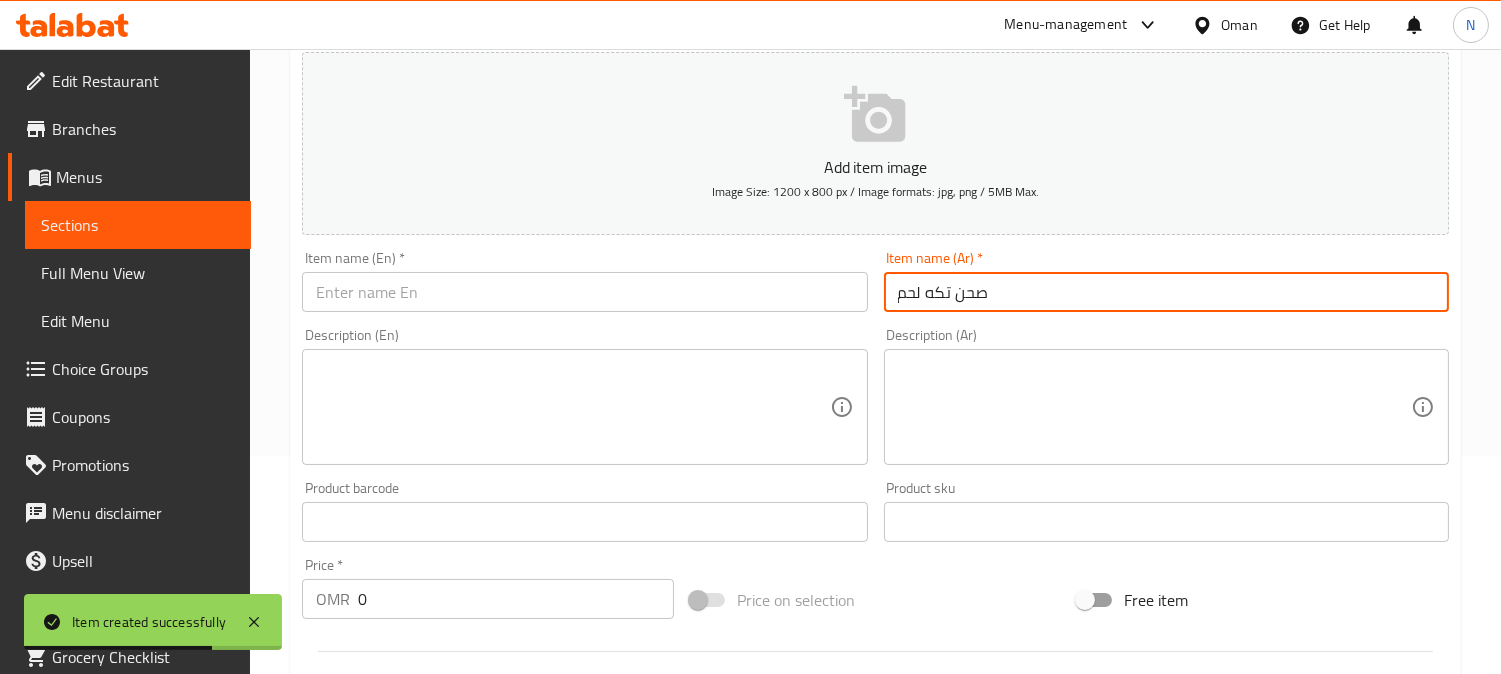 scroll, scrollTop: 222, scrollLeft: 0, axis: vertical 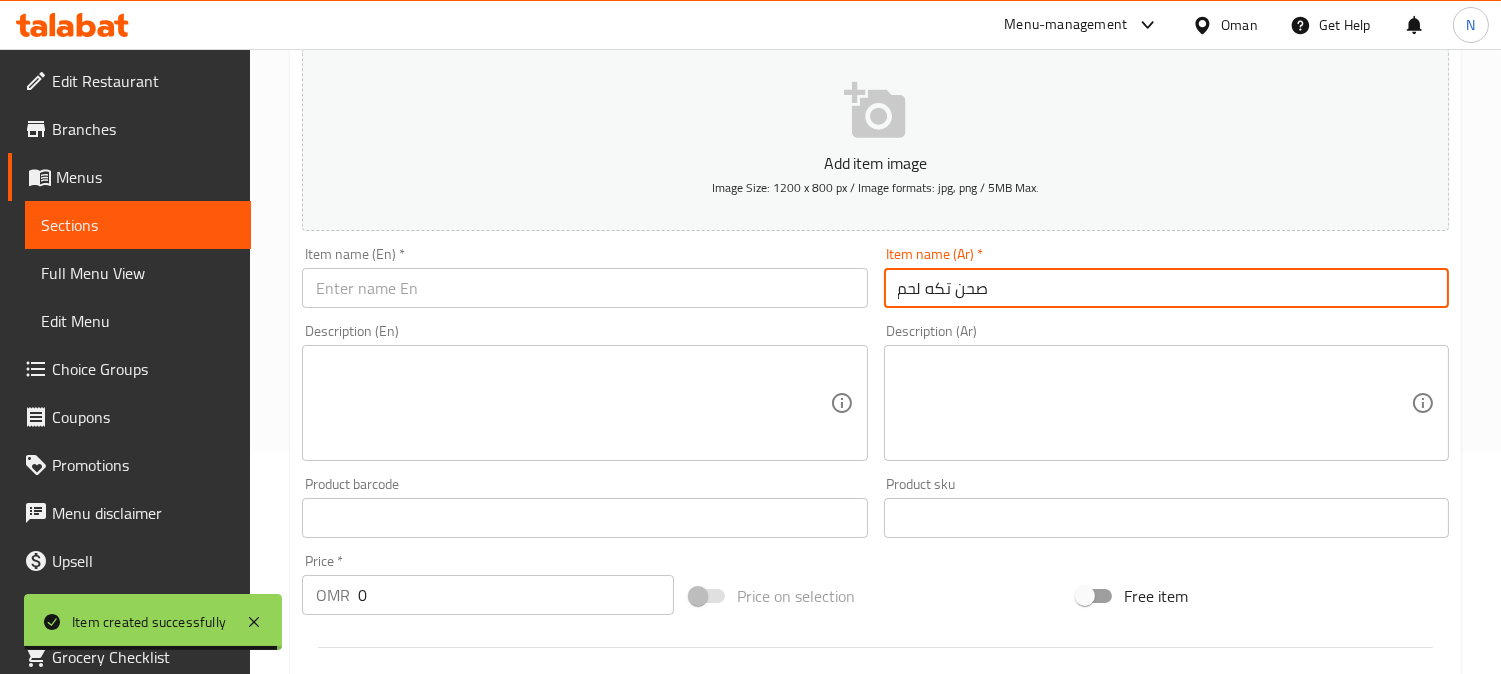 type on "صحن تكه لحم" 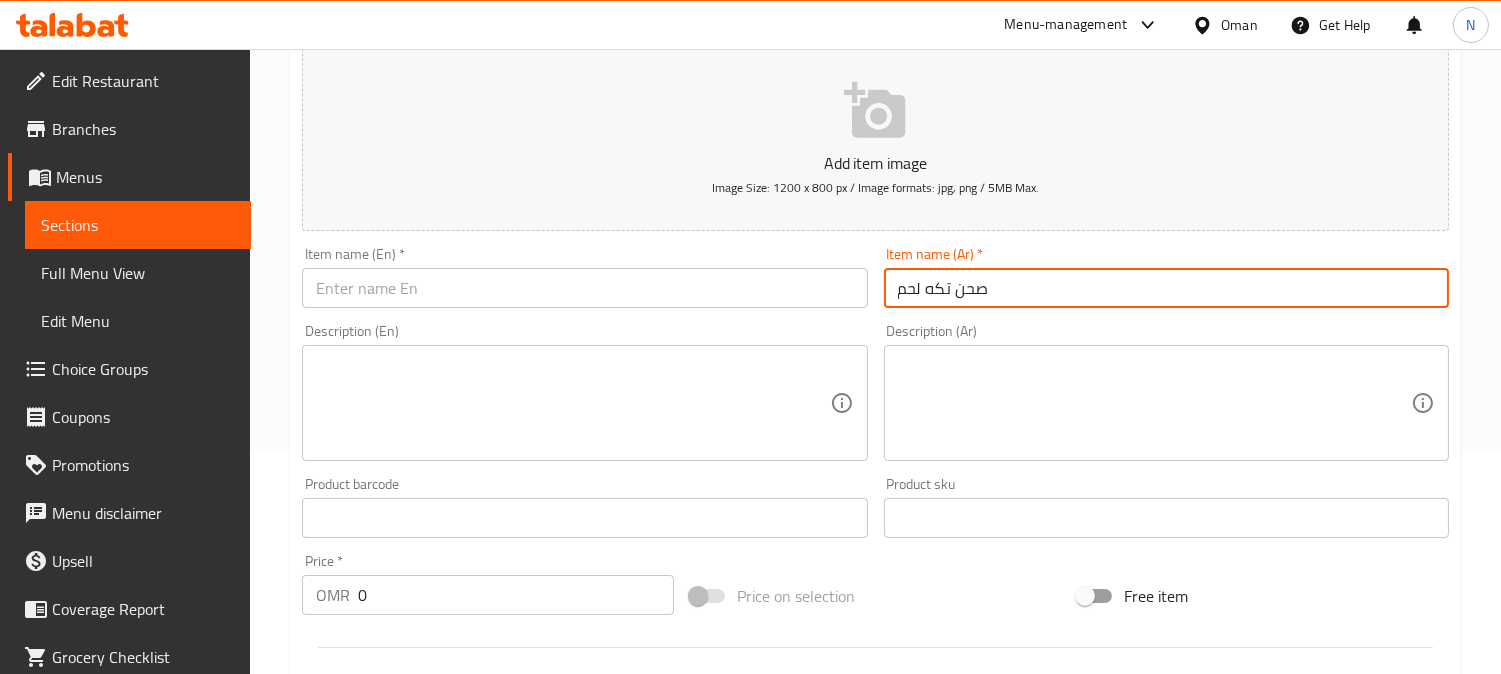 click at bounding box center (584, 288) 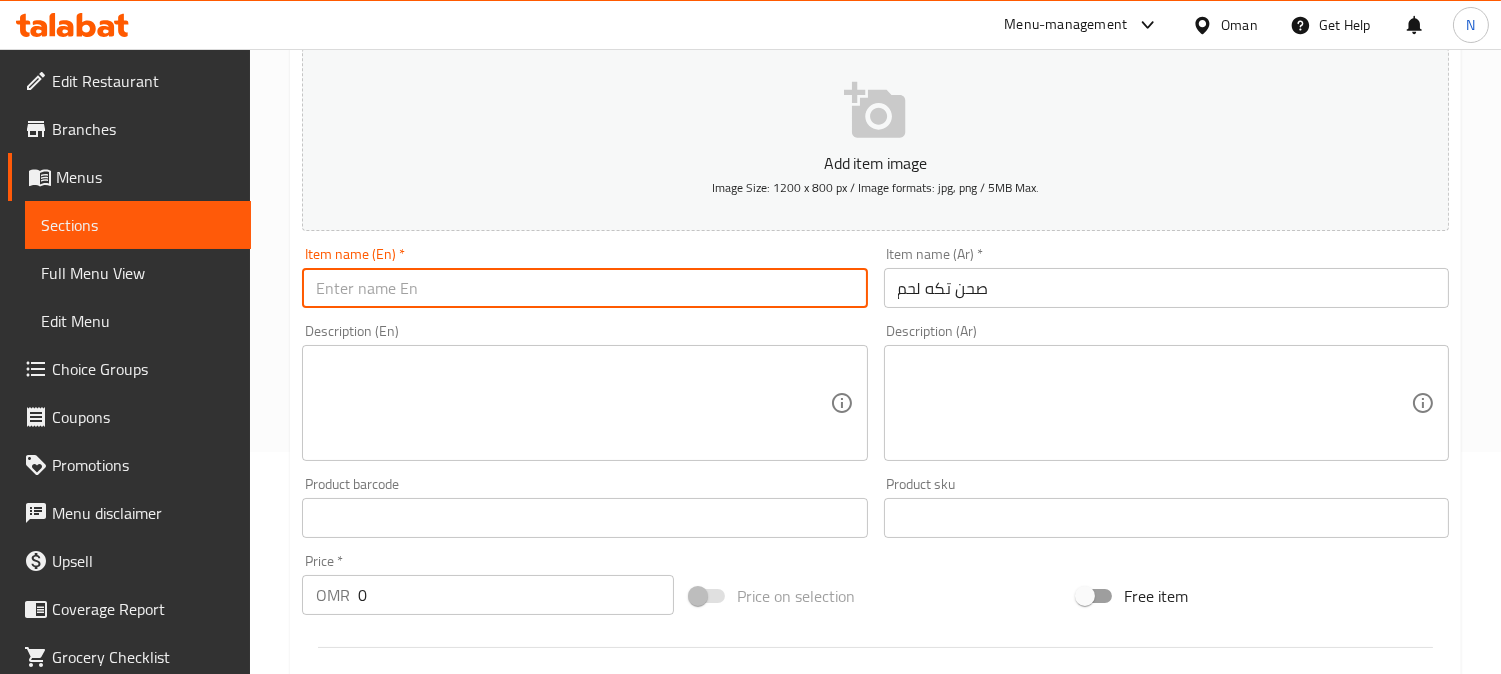 paste on "Meat Tikka Plate" 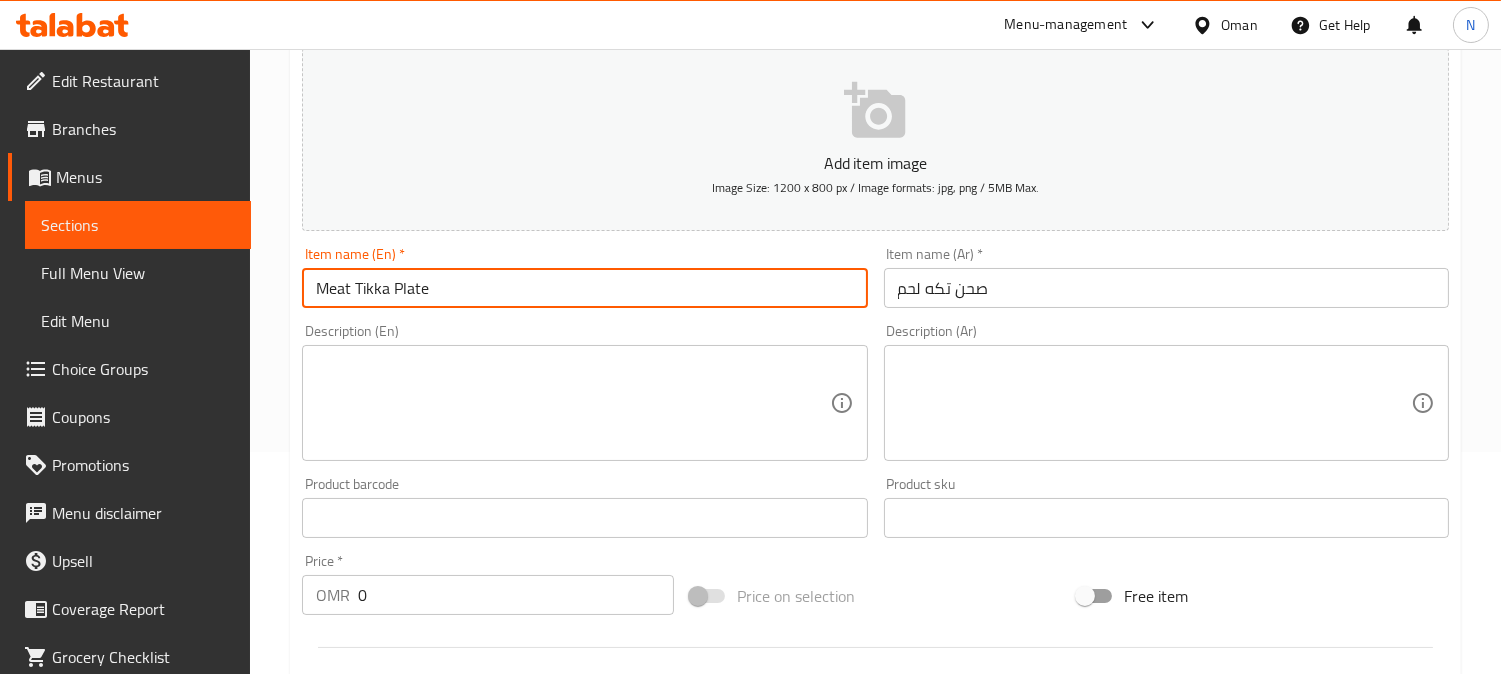type on "Meat Tikka Plate" 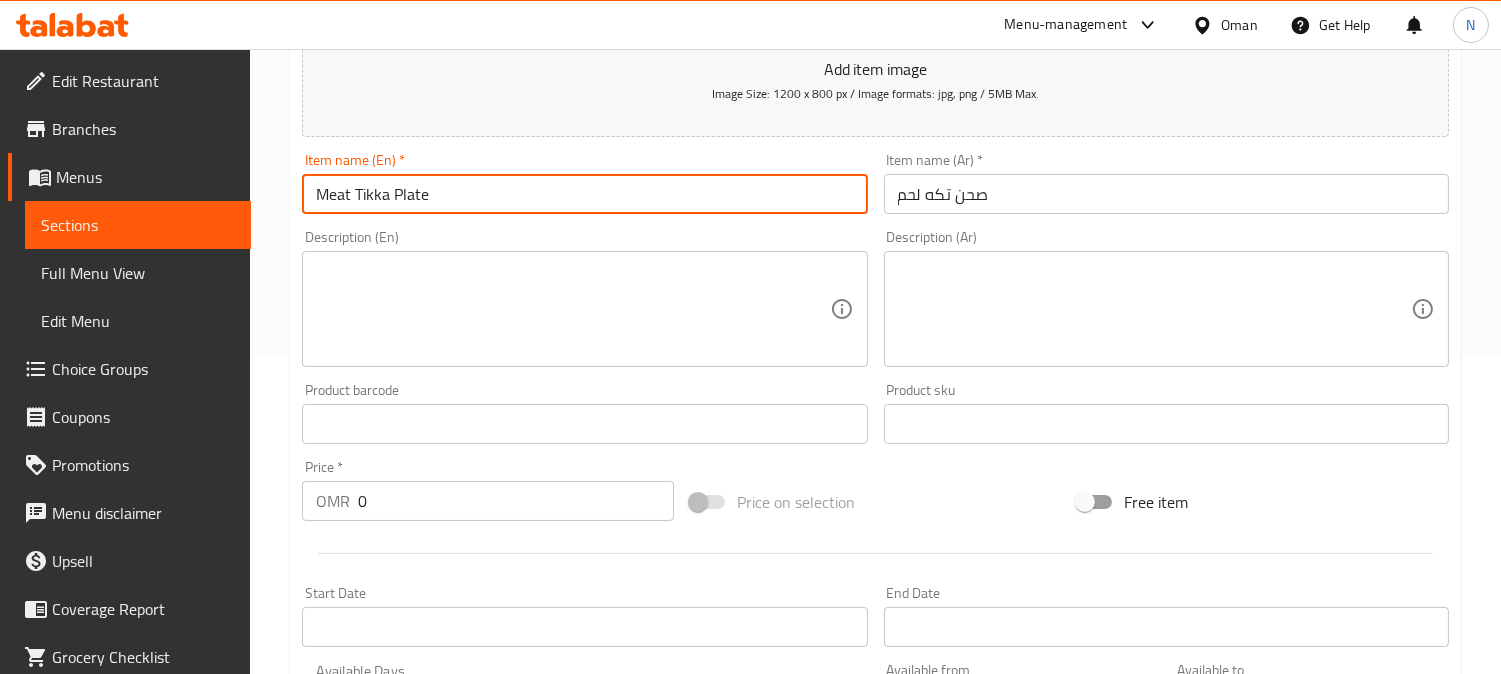 scroll, scrollTop: 444, scrollLeft: 0, axis: vertical 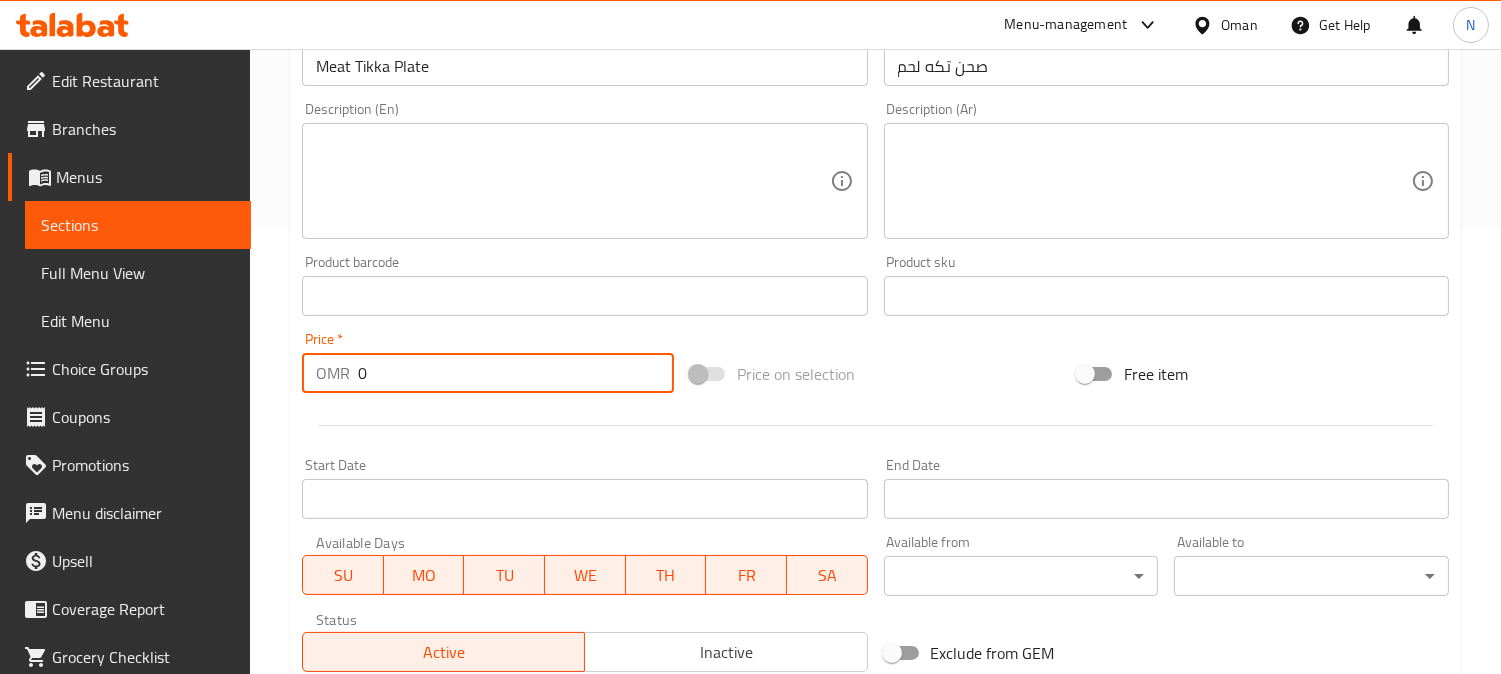 drag, startPoint x: 365, startPoint y: 365, endPoint x: 340, endPoint y: 378, distance: 28.178005 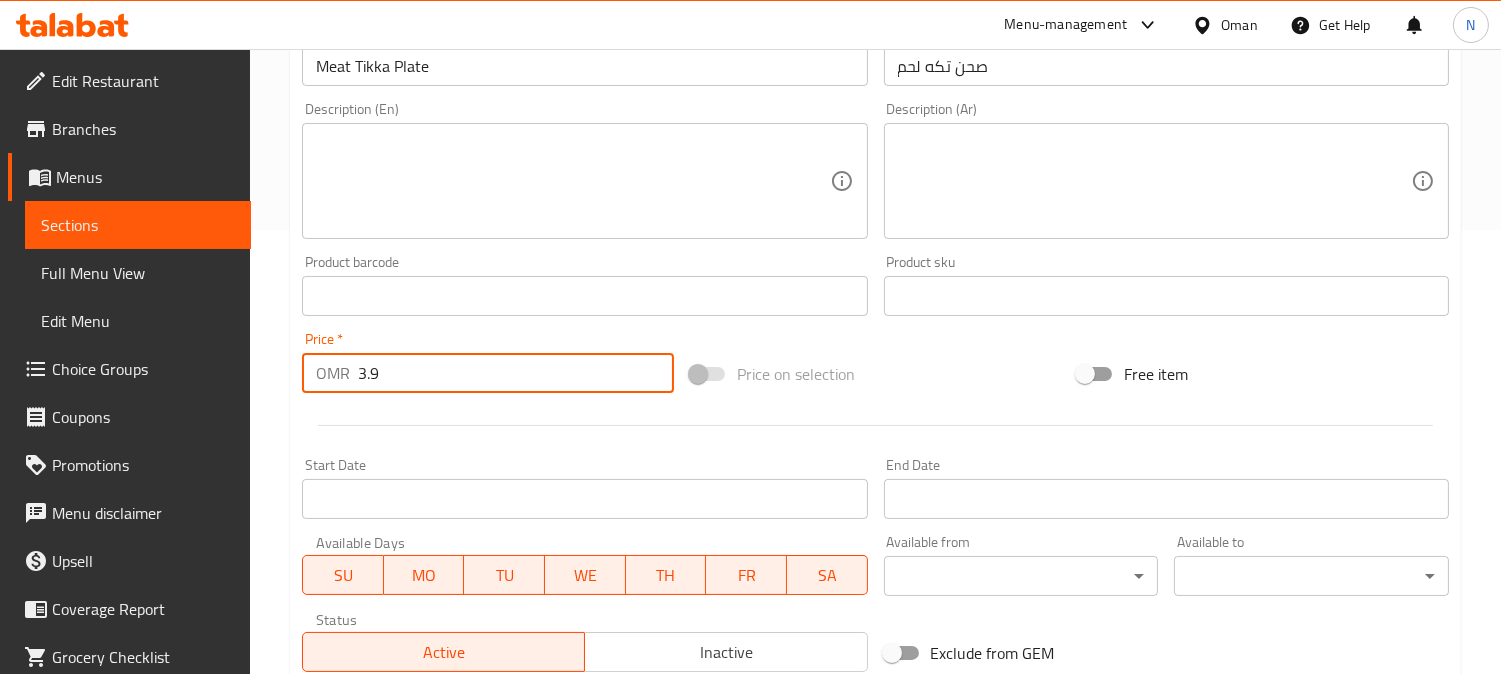 type on "3.9" 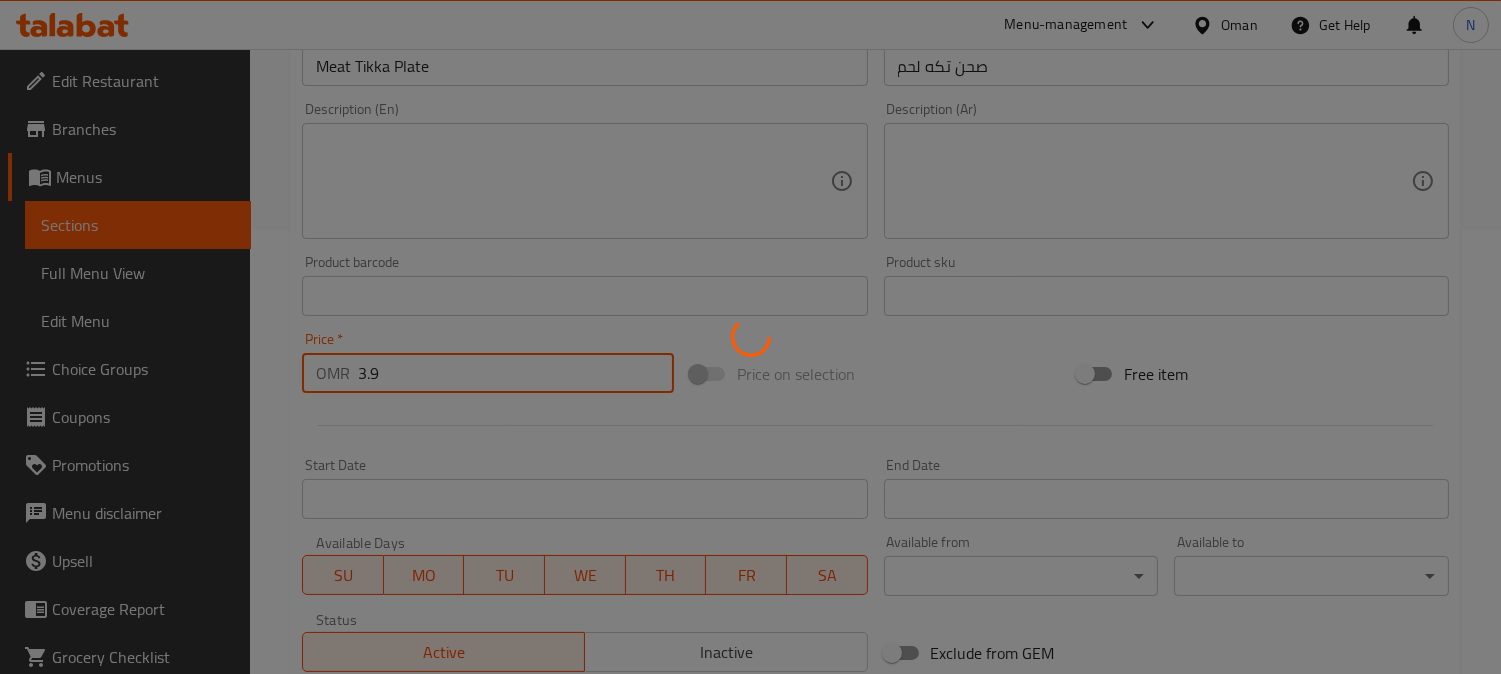 type 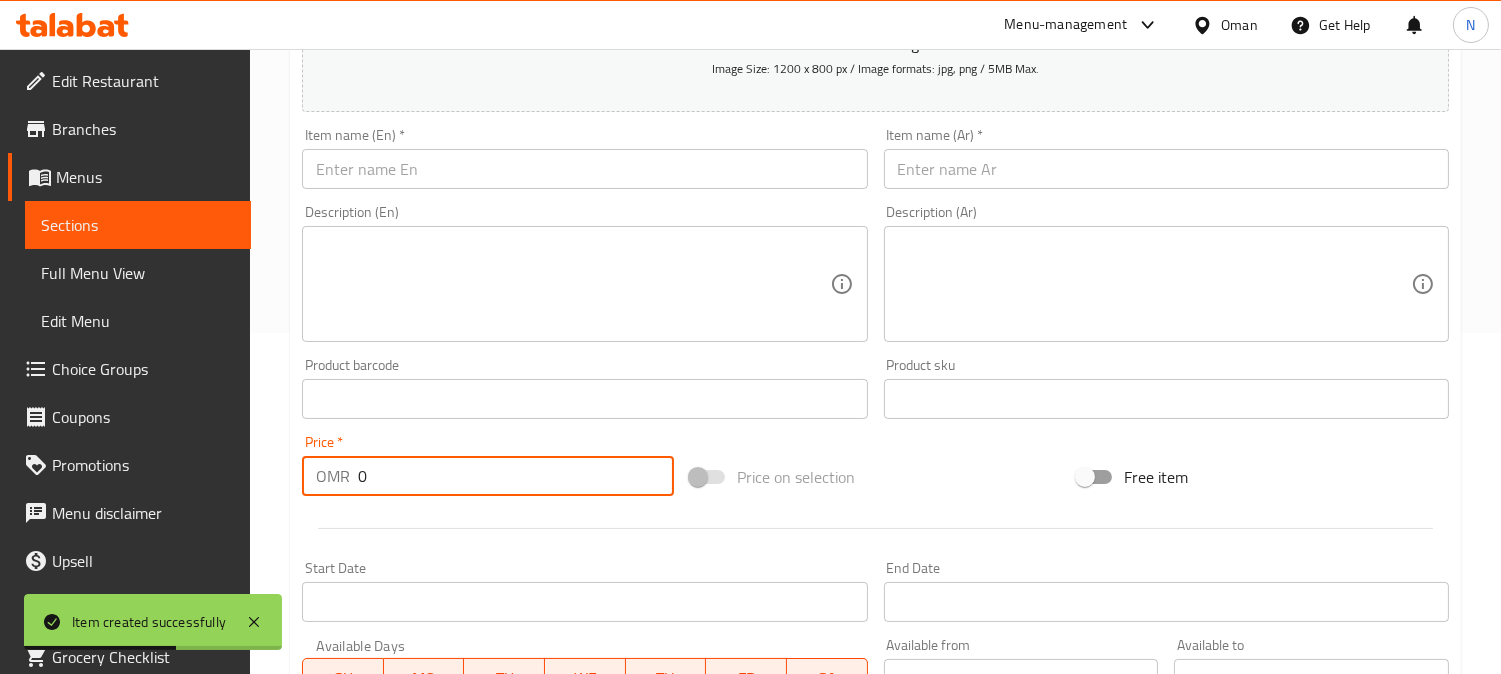scroll, scrollTop: 222, scrollLeft: 0, axis: vertical 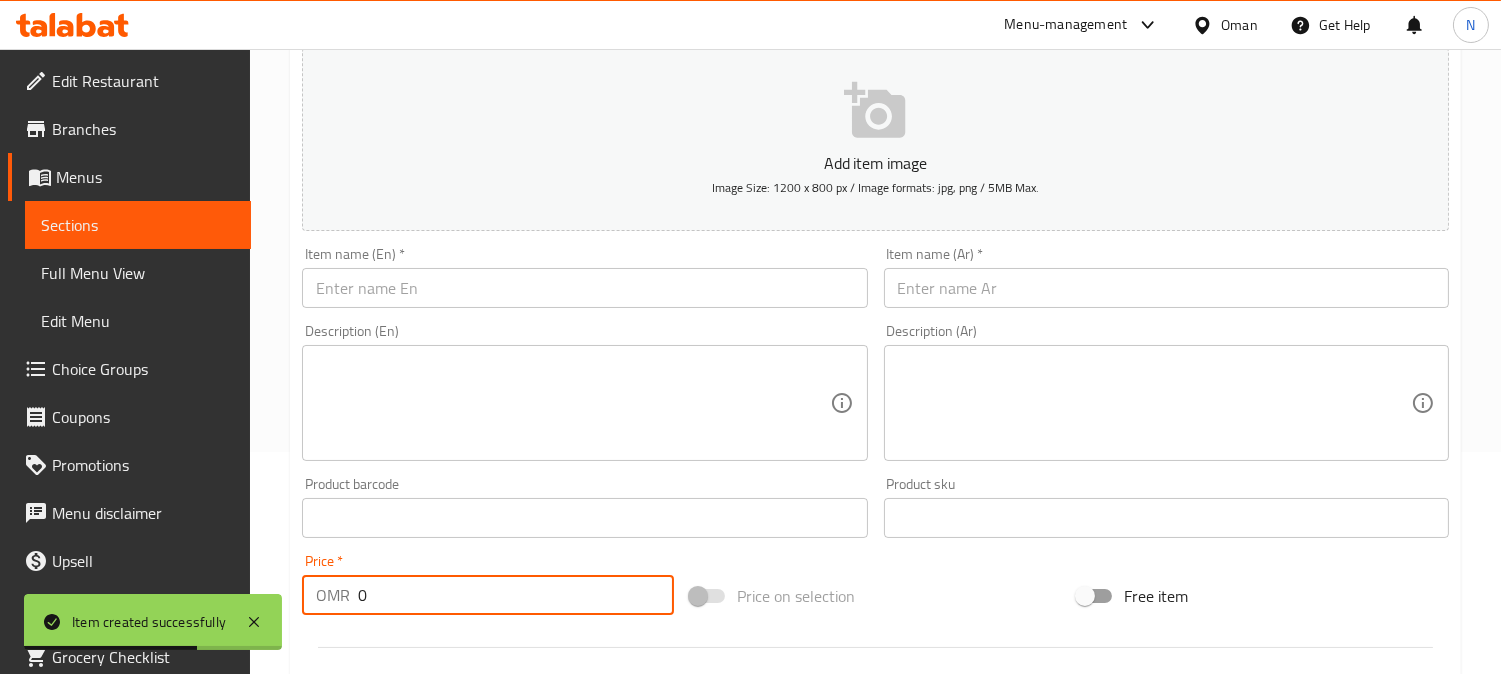 click at bounding box center [1166, 288] 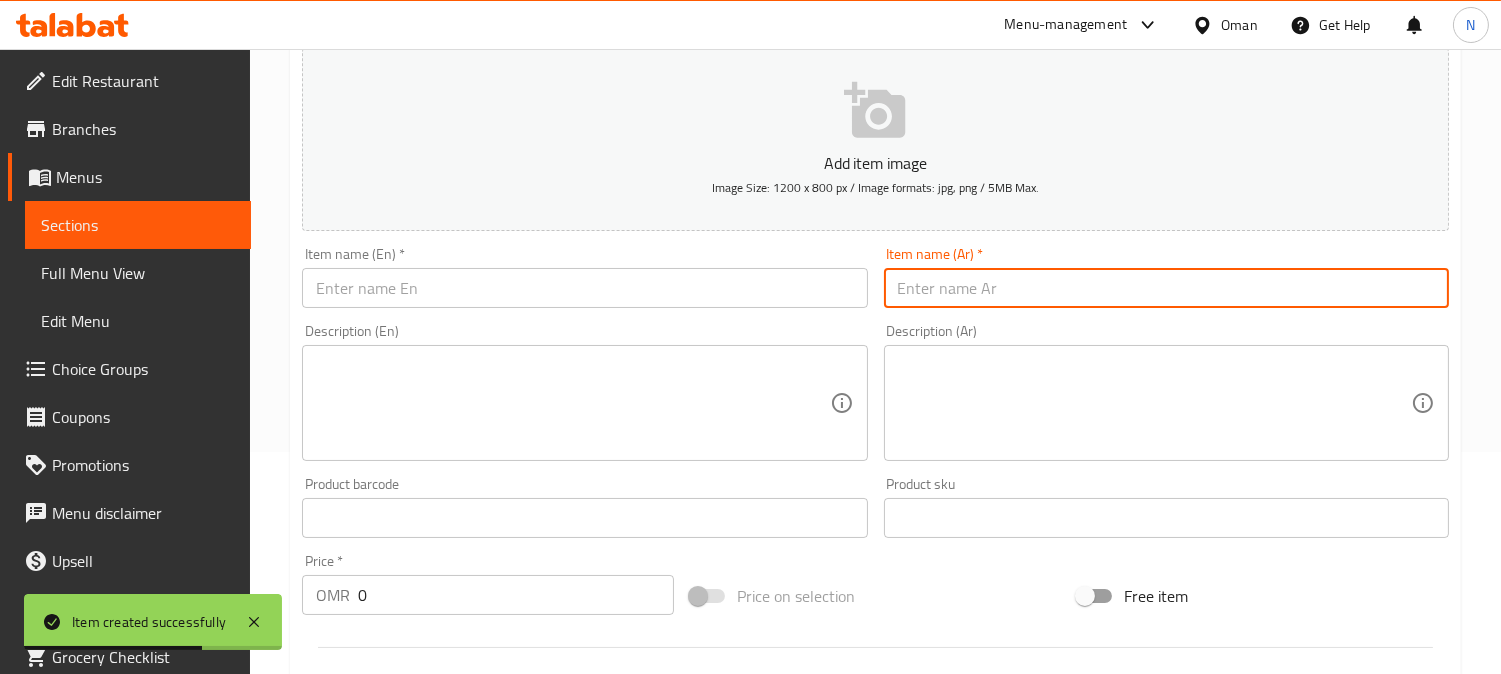paste on "صحن كباب لحم تركي" 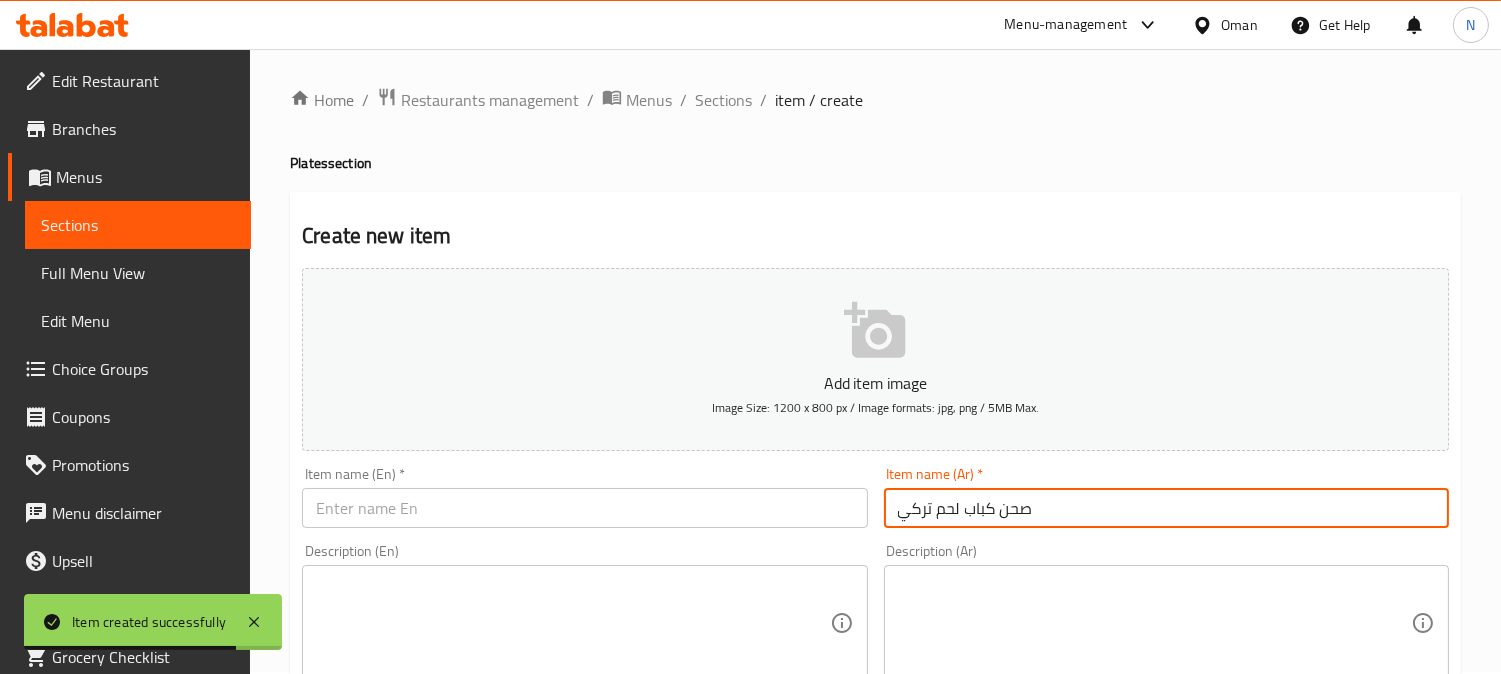 scroll, scrollTop: 0, scrollLeft: 0, axis: both 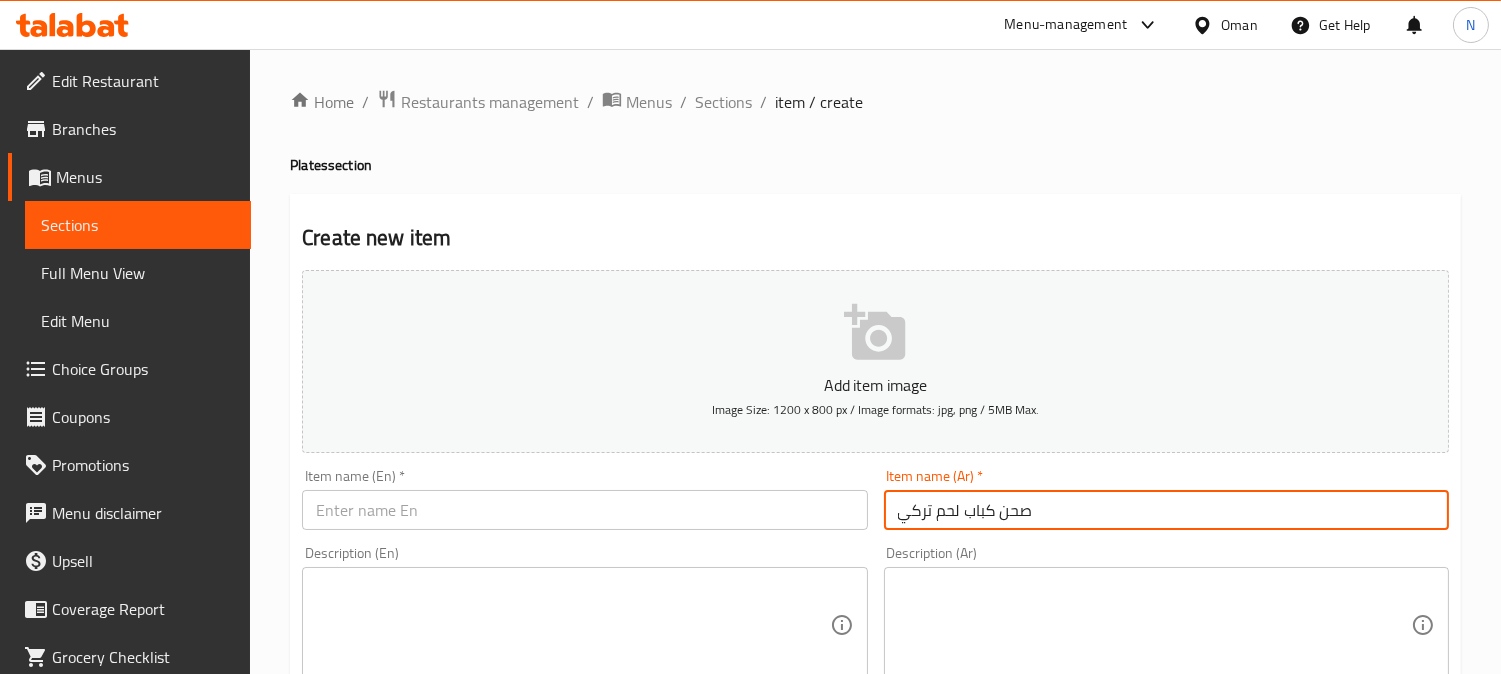 type on "صحن كباب لحم تركي" 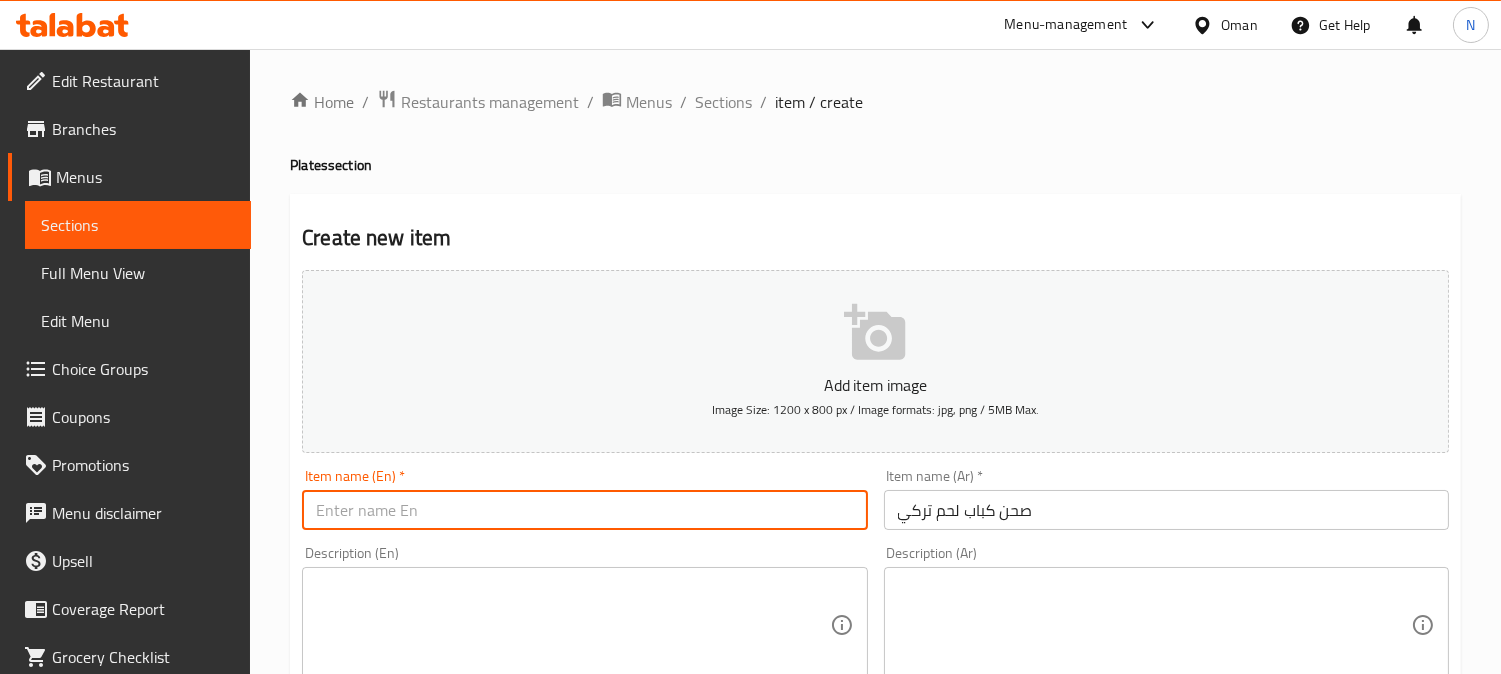 paste on "Meat Kabab Turkish Plate" 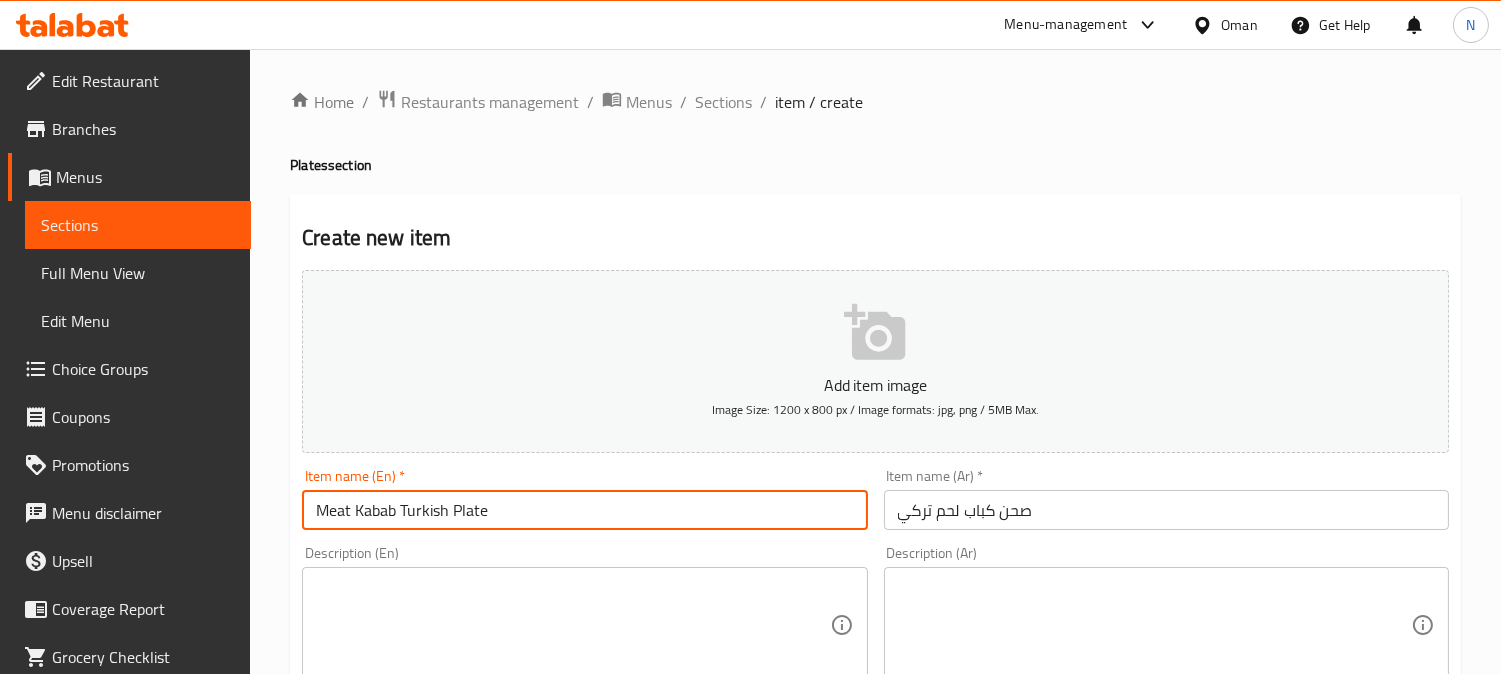 type on "Meat Kabab Turkish Plate" 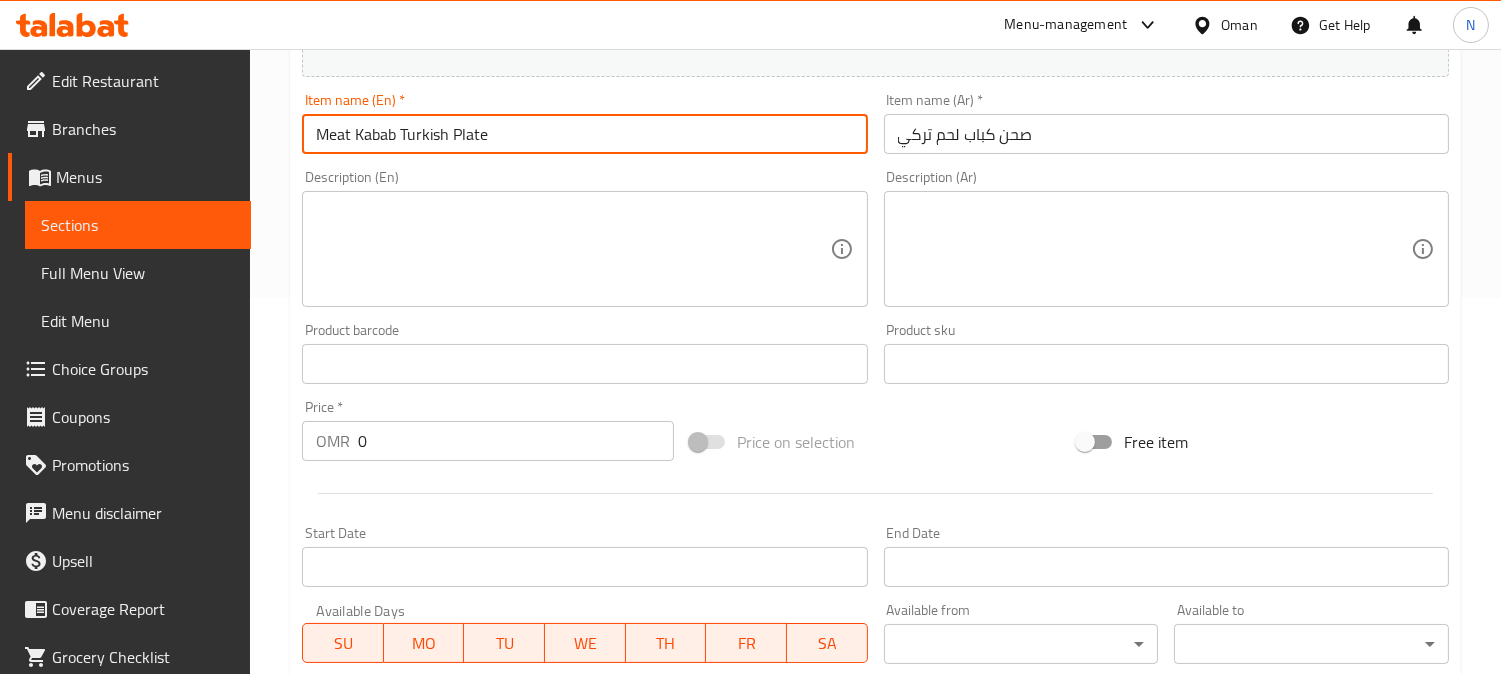 scroll, scrollTop: 444, scrollLeft: 0, axis: vertical 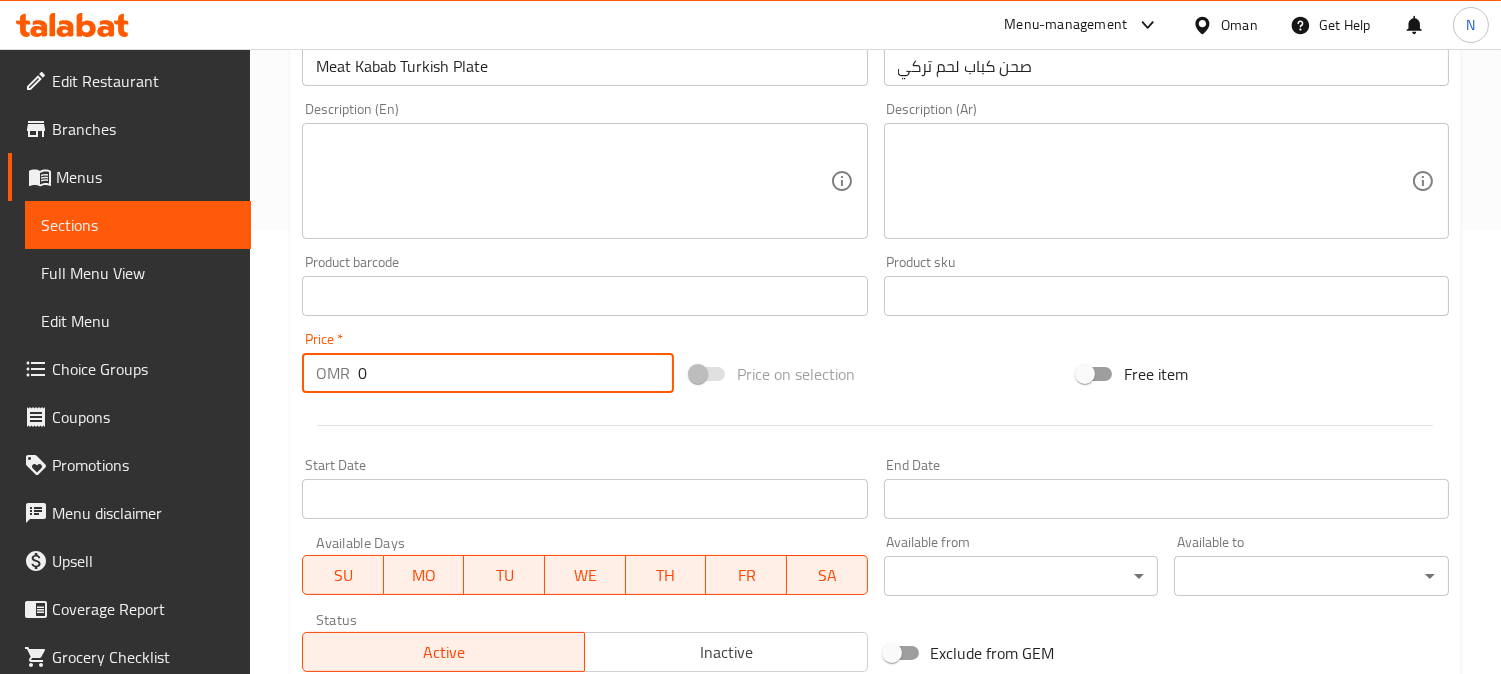 drag, startPoint x: 386, startPoint y: 376, endPoint x: 350, endPoint y: 385, distance: 37.107952 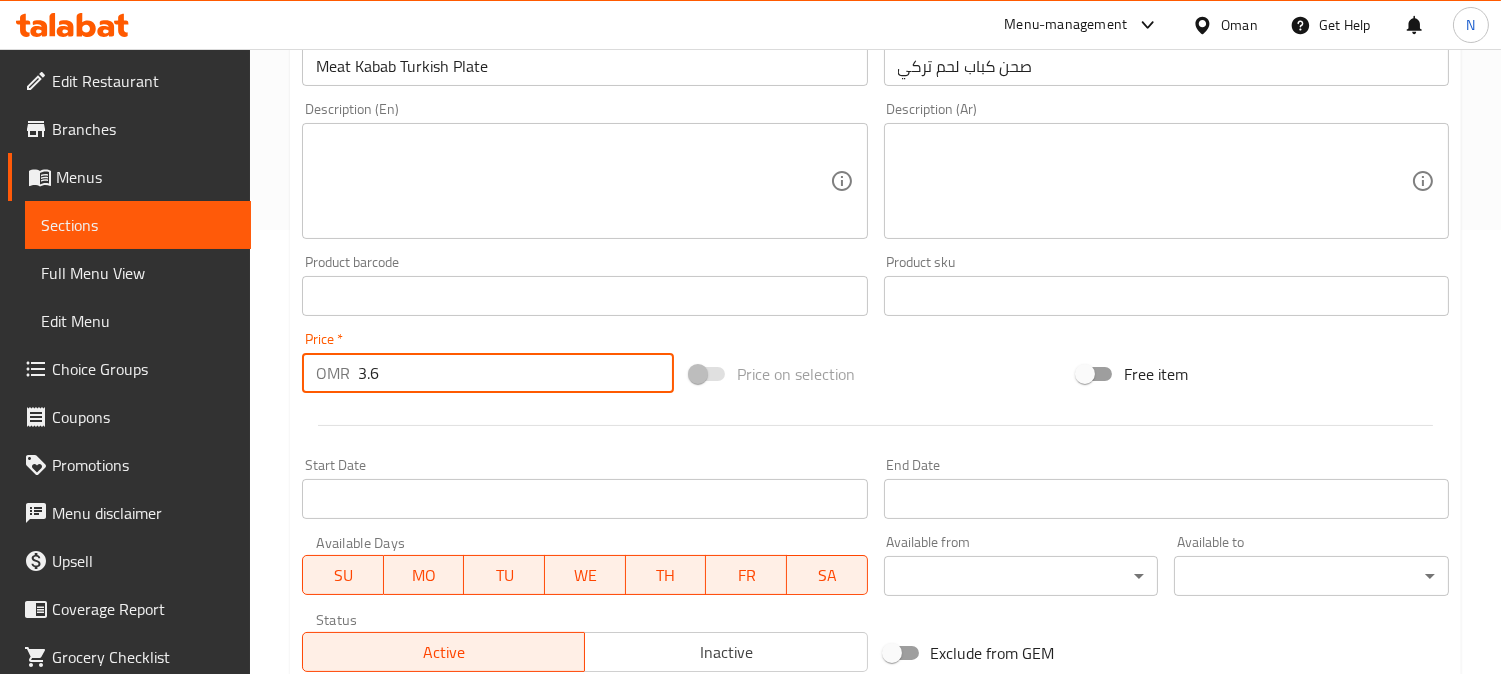 type on "3.6" 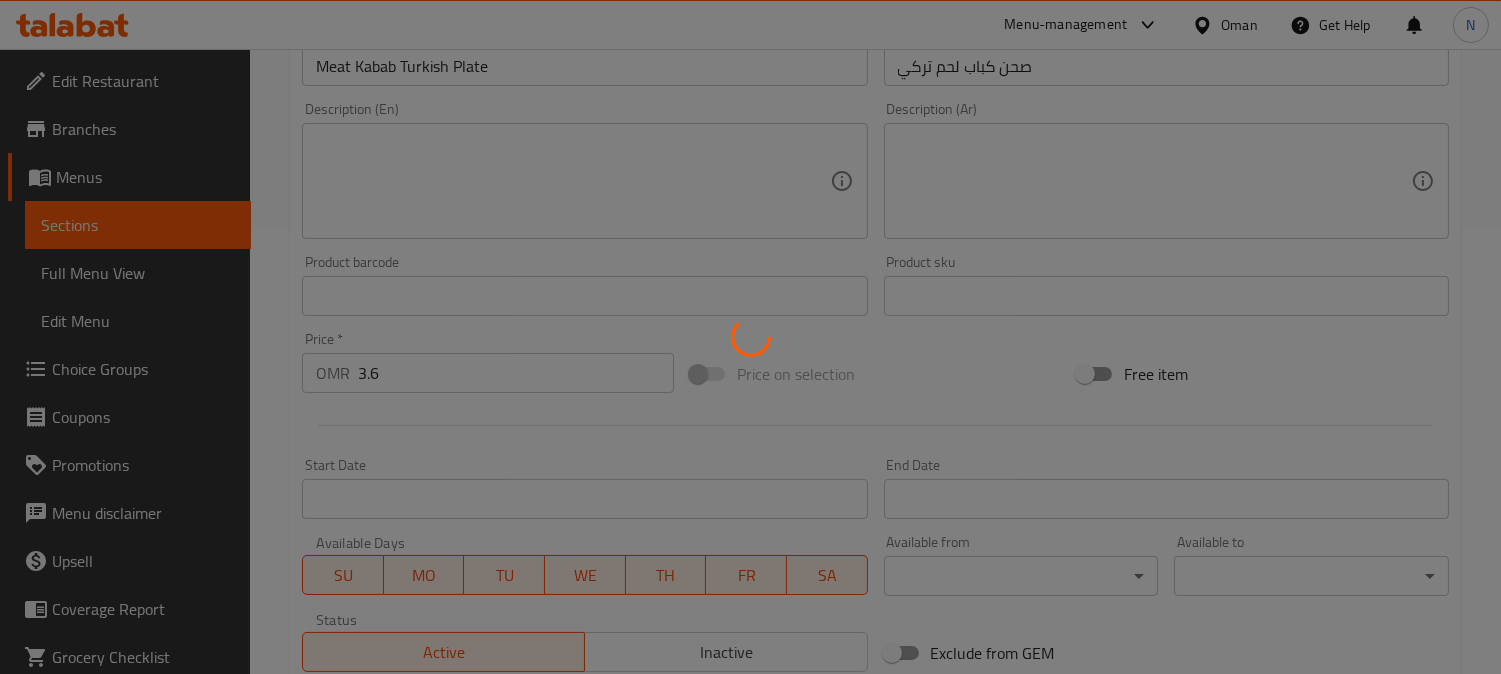 type 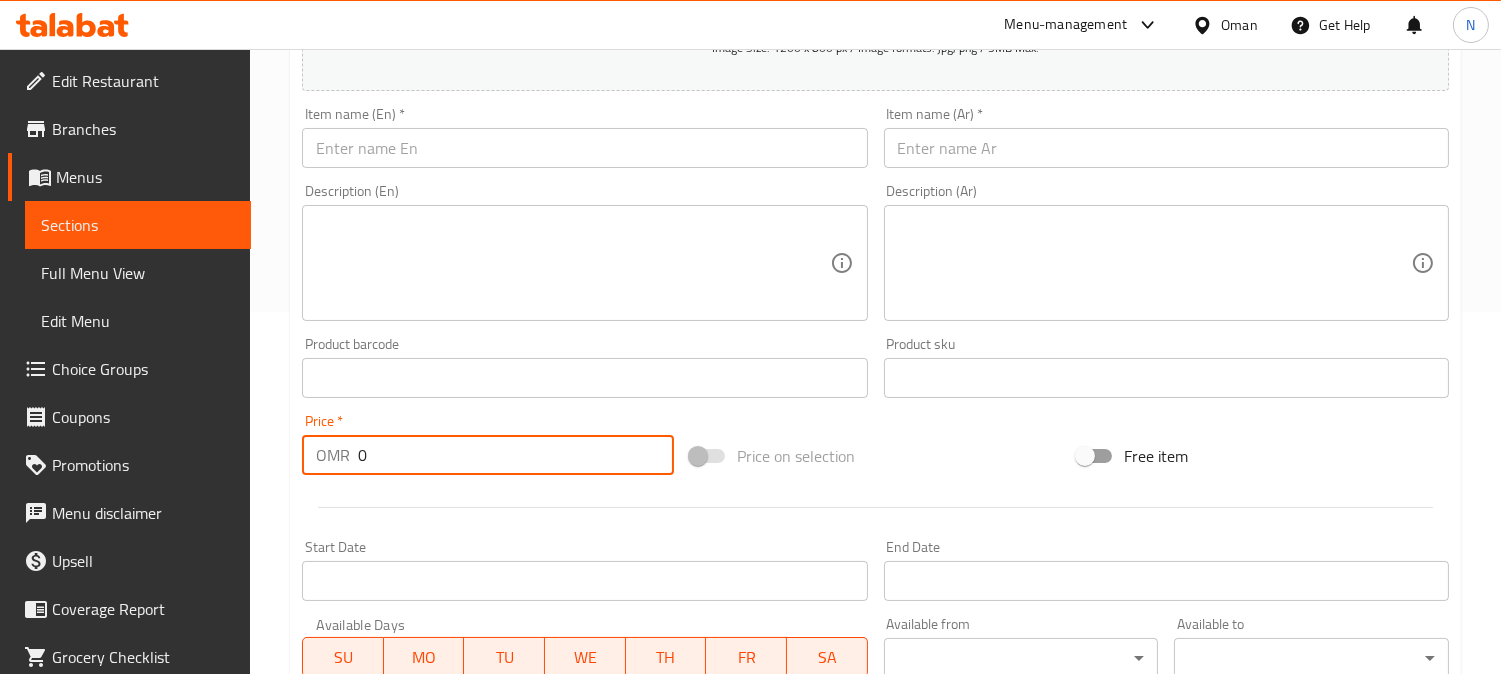 scroll, scrollTop: 0, scrollLeft: 0, axis: both 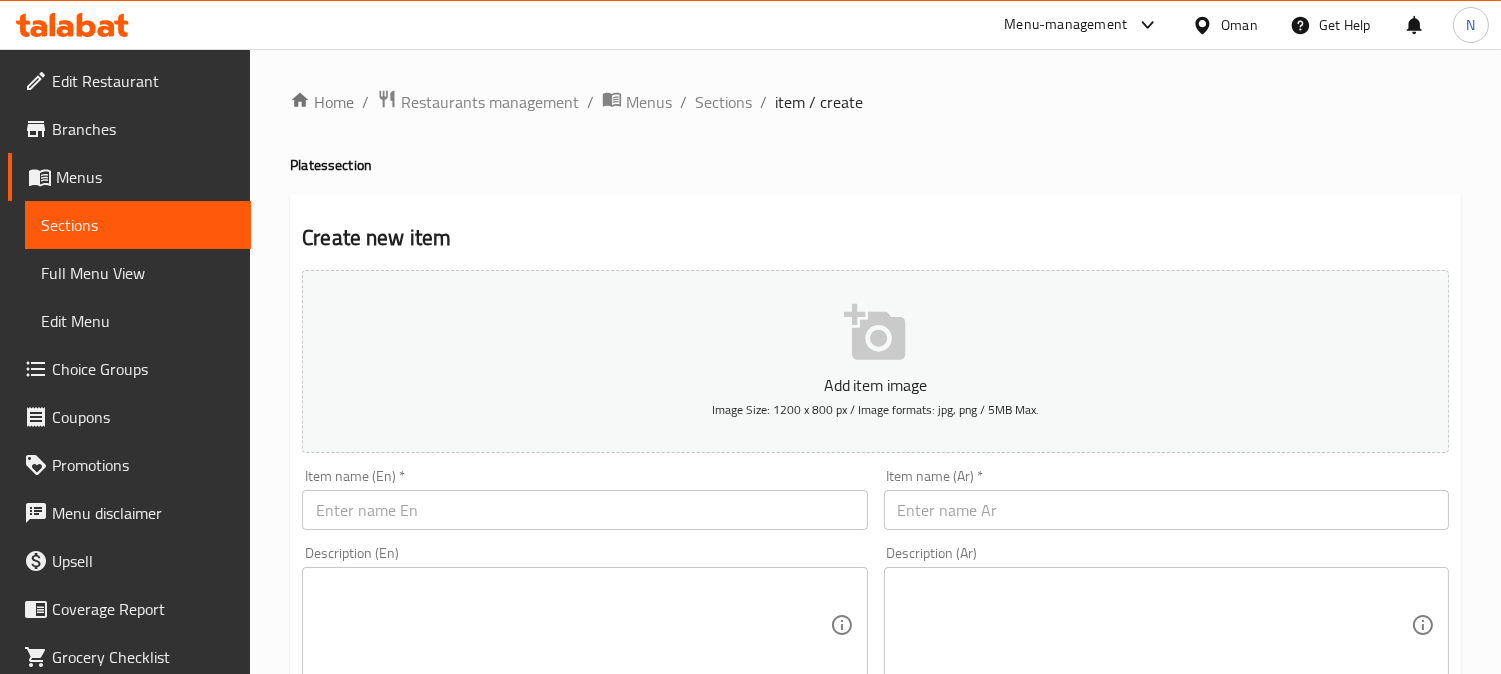 click at bounding box center (584, 510) 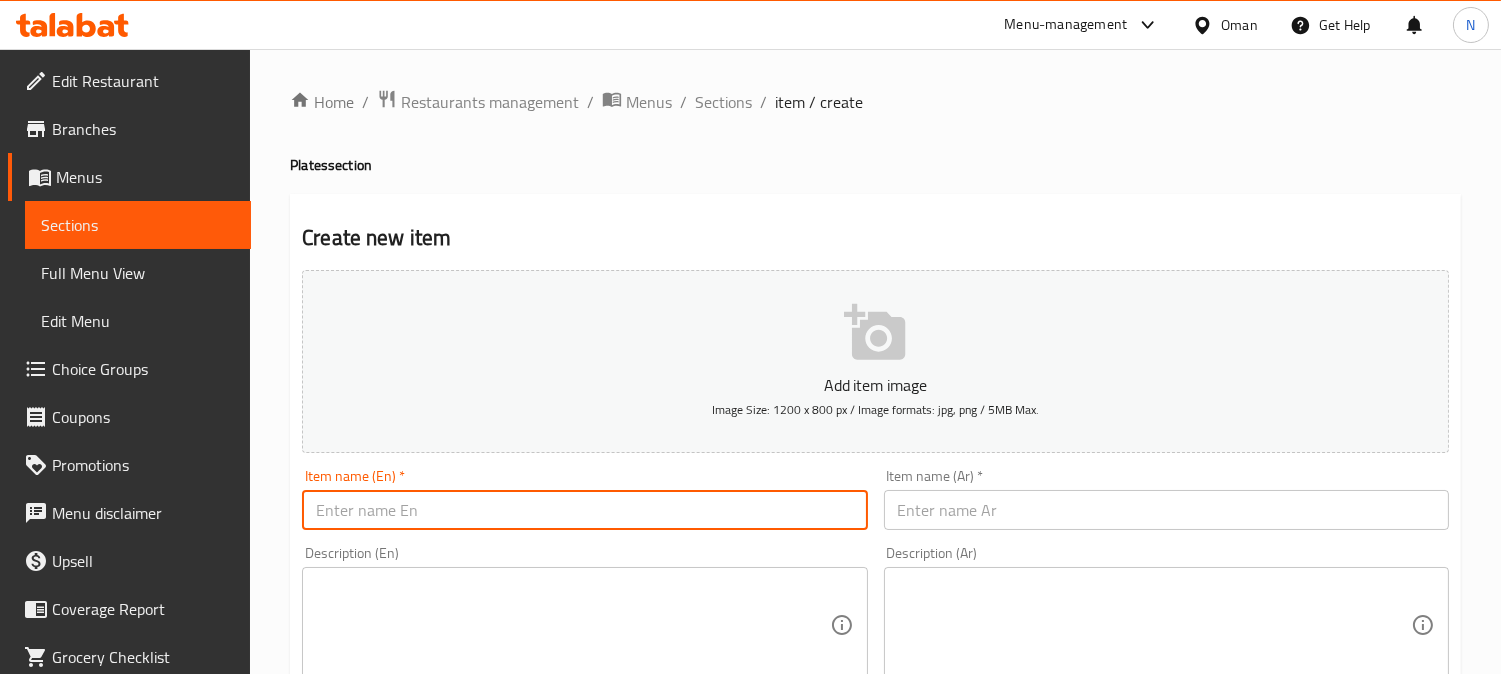 paste on "Chicken Kabab Turkish Plate" 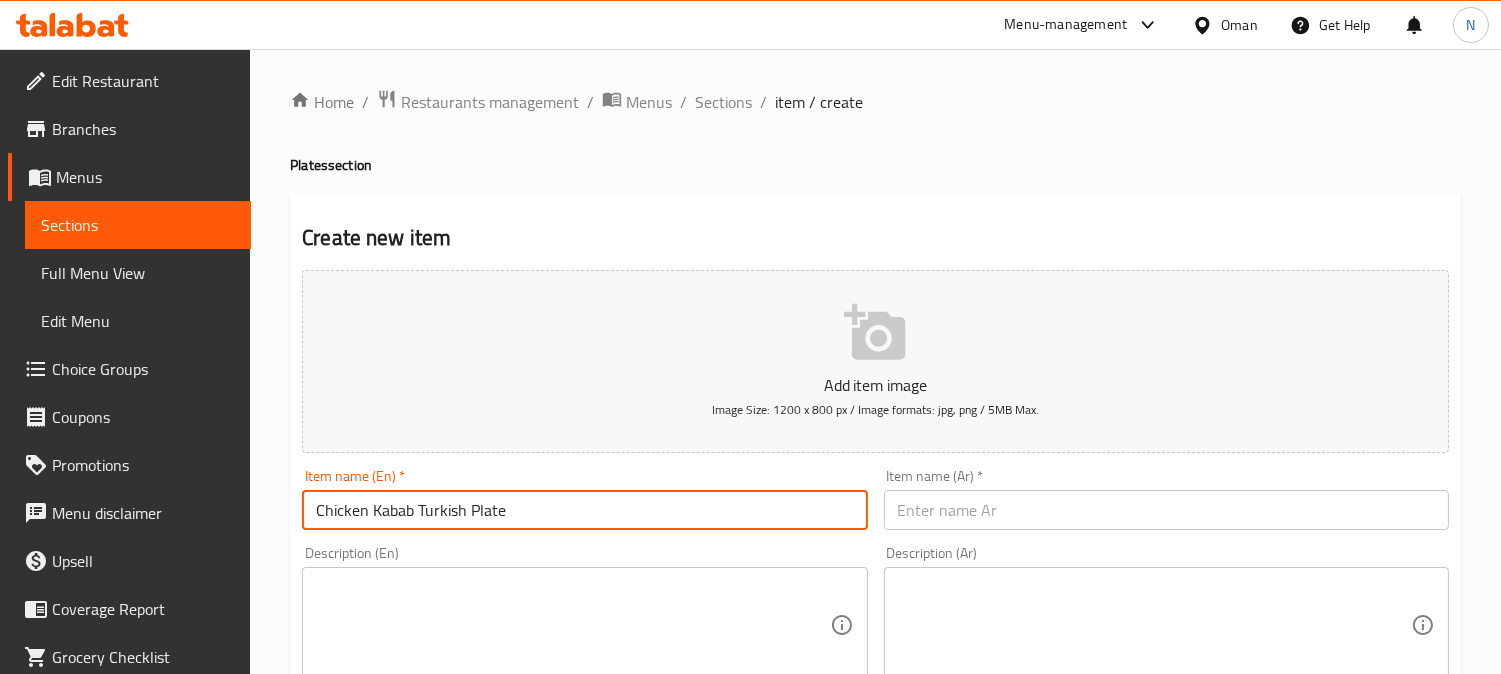 type on "Chicken Kabab Turkish Plate" 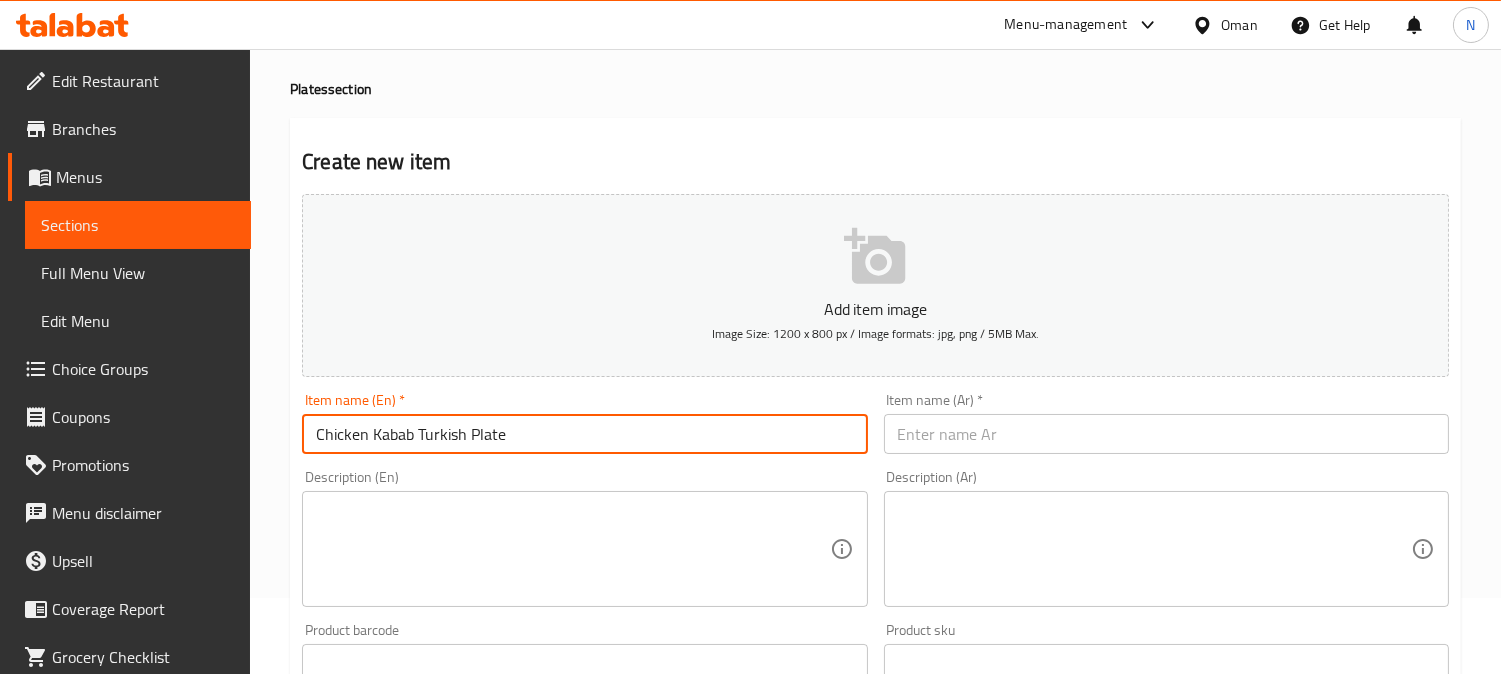 scroll, scrollTop: 333, scrollLeft: 0, axis: vertical 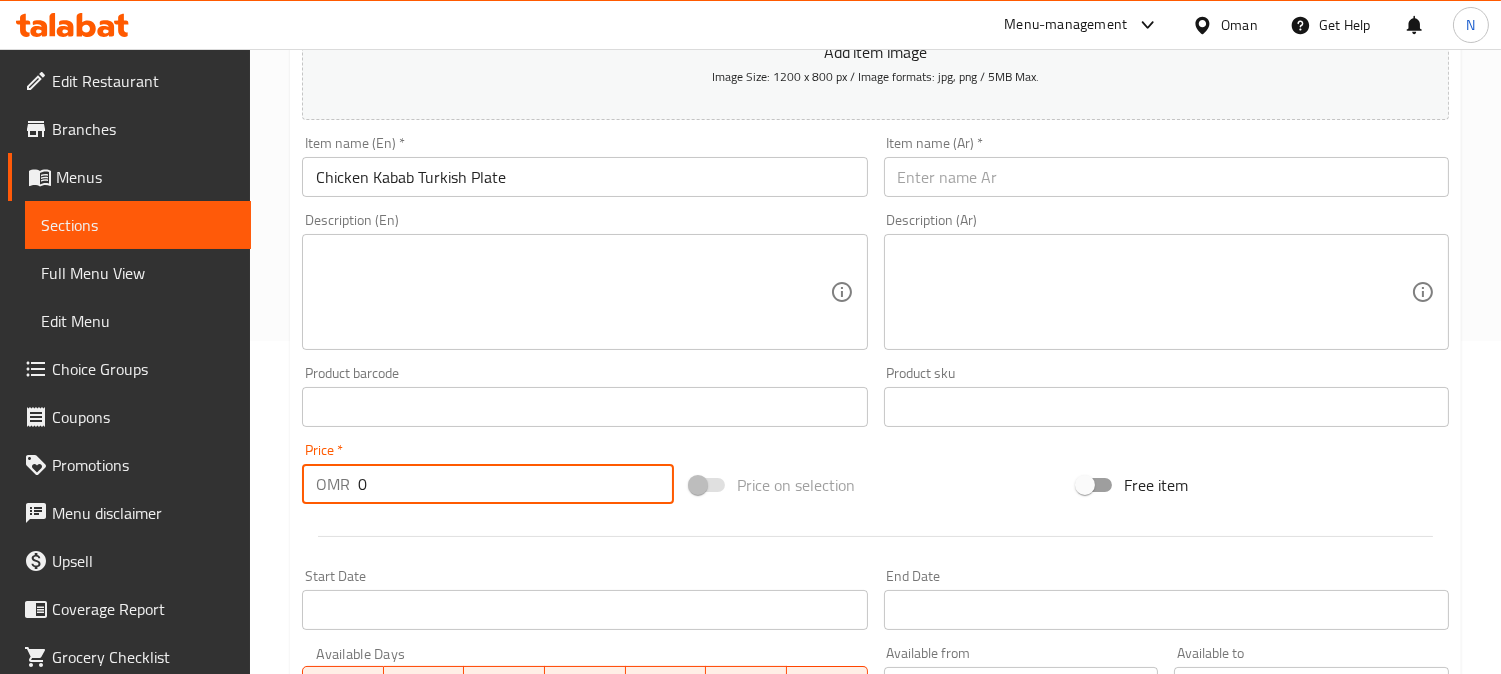 drag, startPoint x: 381, startPoint y: 483, endPoint x: 304, endPoint y: 494, distance: 77.781746 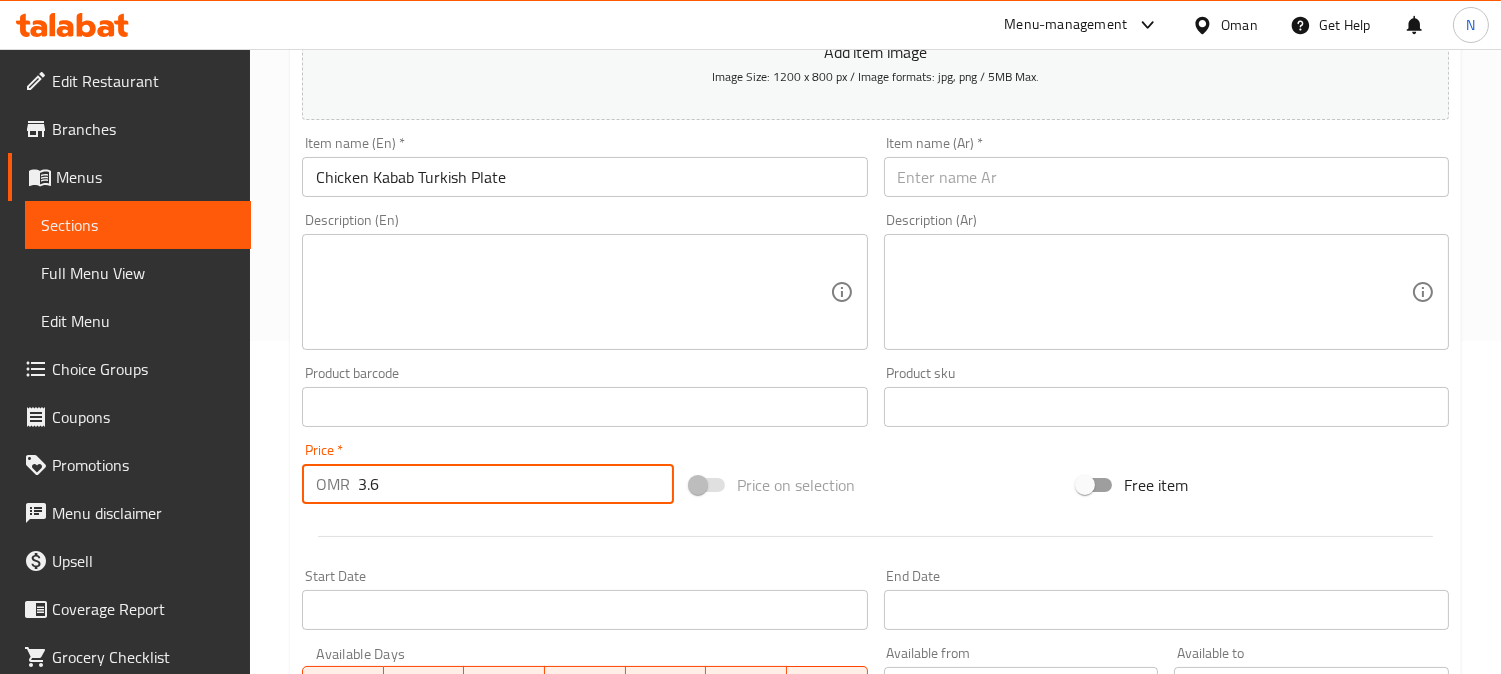 type on "3.6" 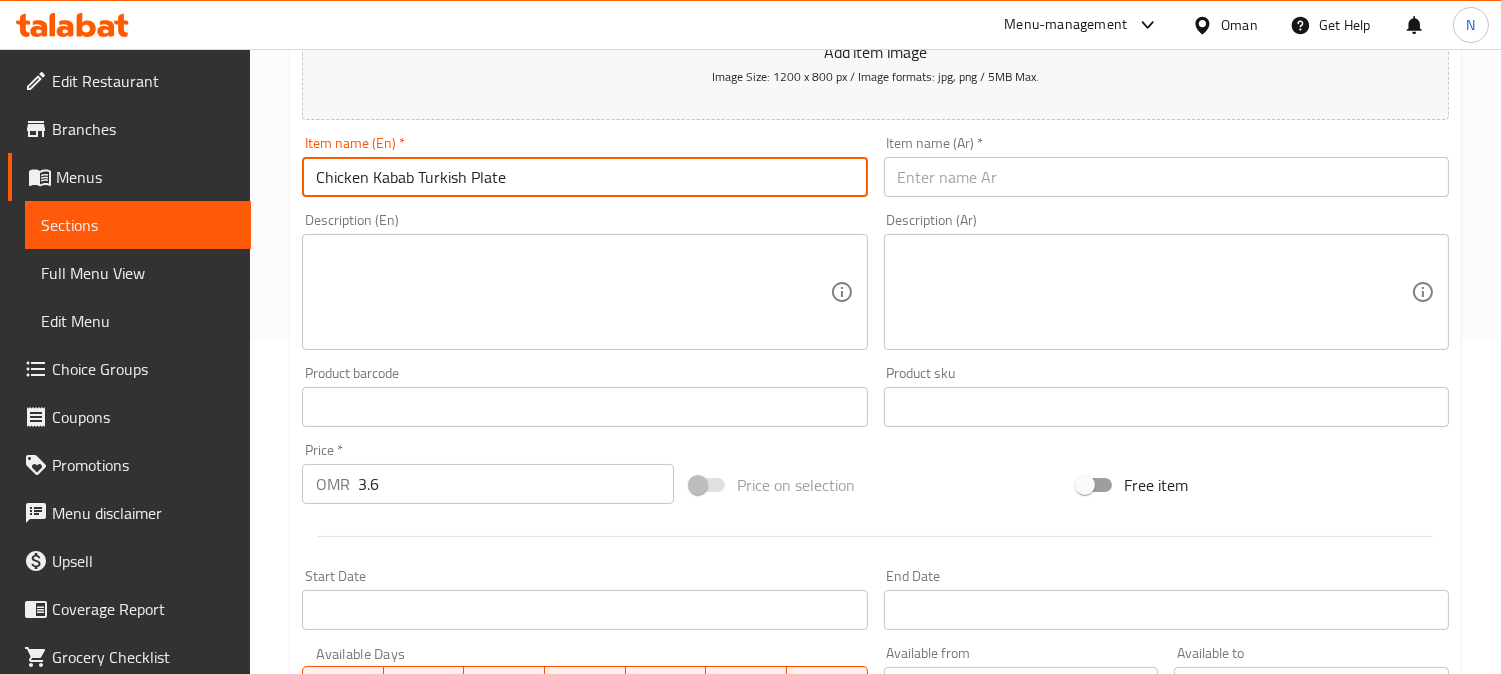 click on "Chicken Kabab Turkish Plate" at bounding box center (584, 177) 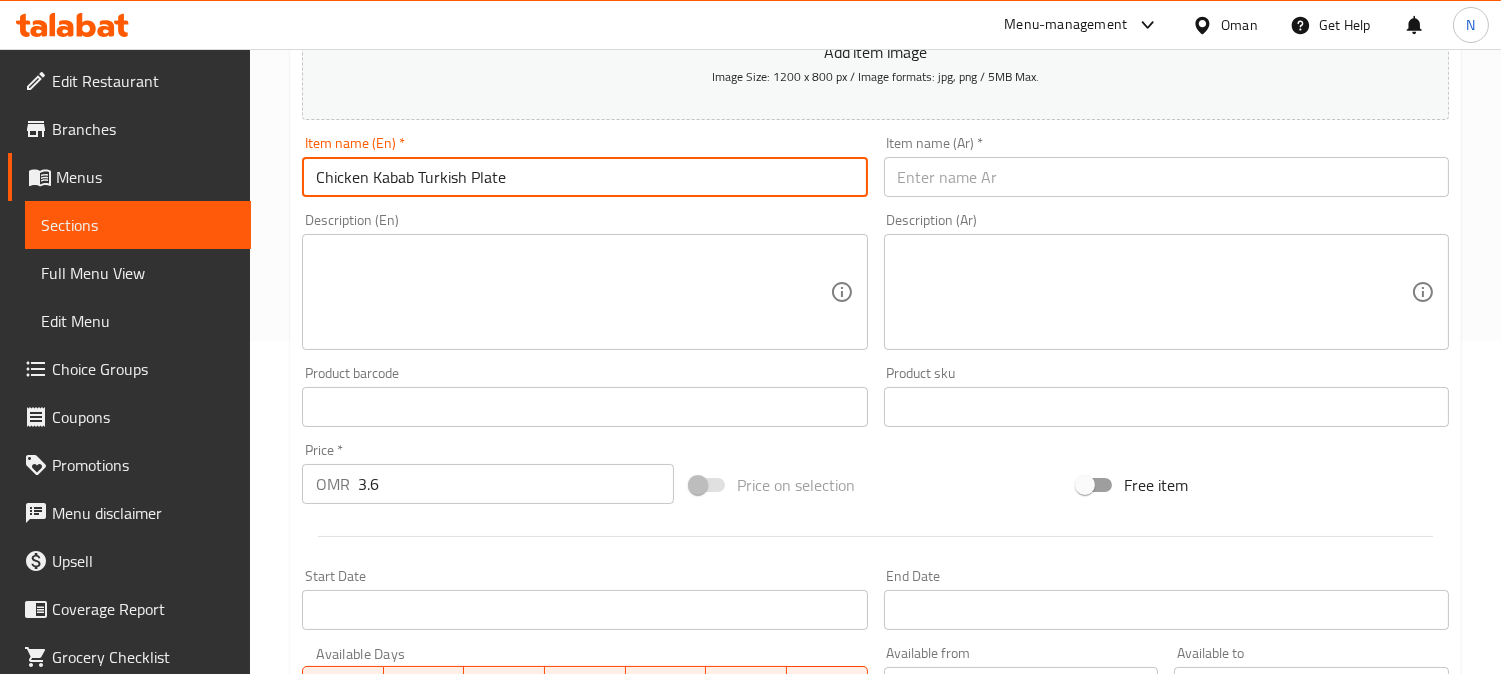 click at bounding box center (1166, 177) 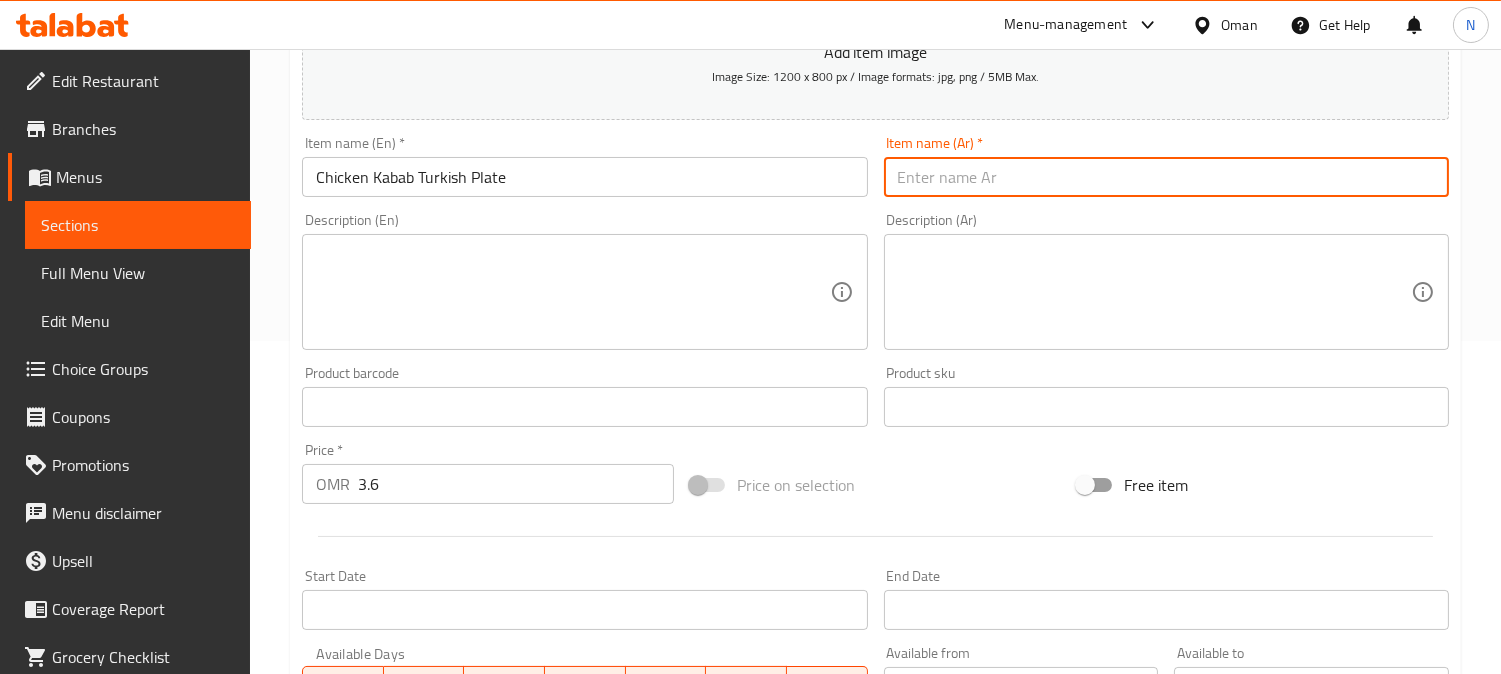 paste on "طبق كباب دجاج تركي" 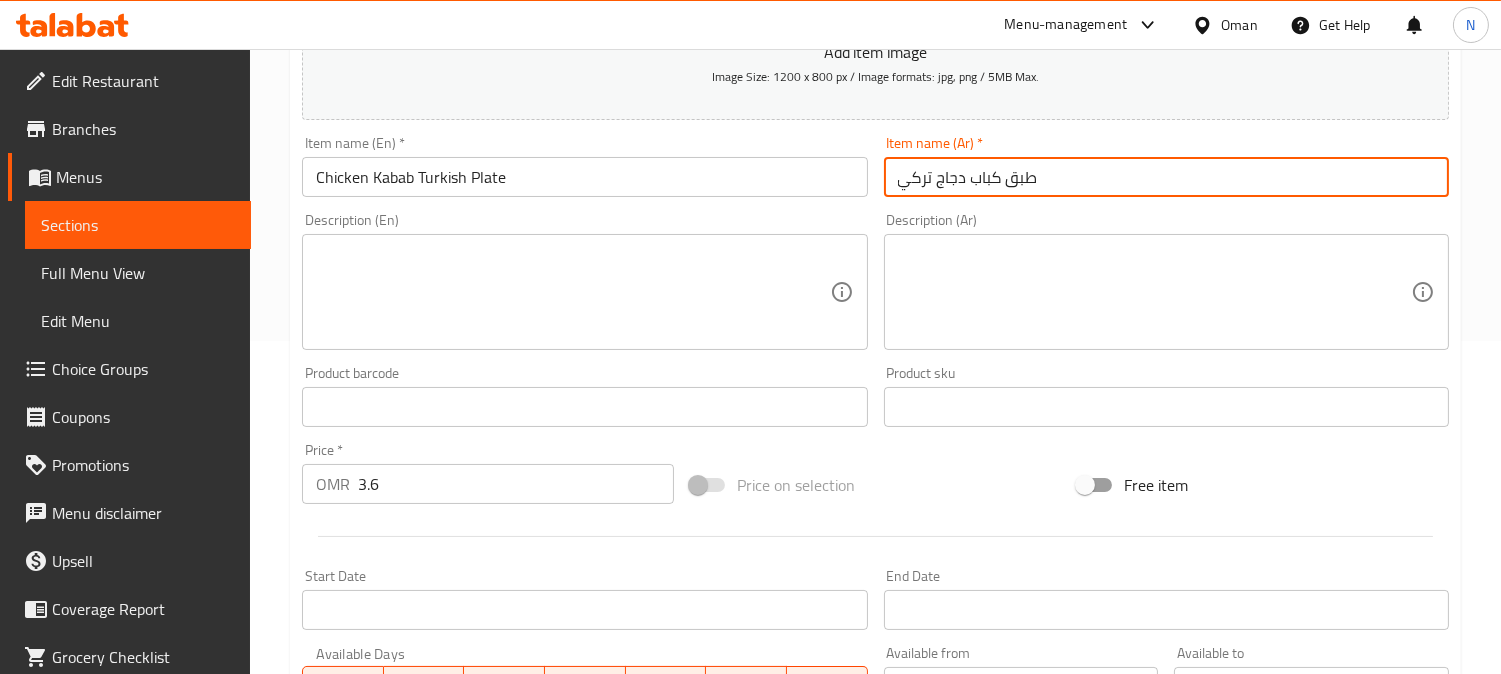 click on "طبق كباب دجاج تركي" at bounding box center (1166, 177) 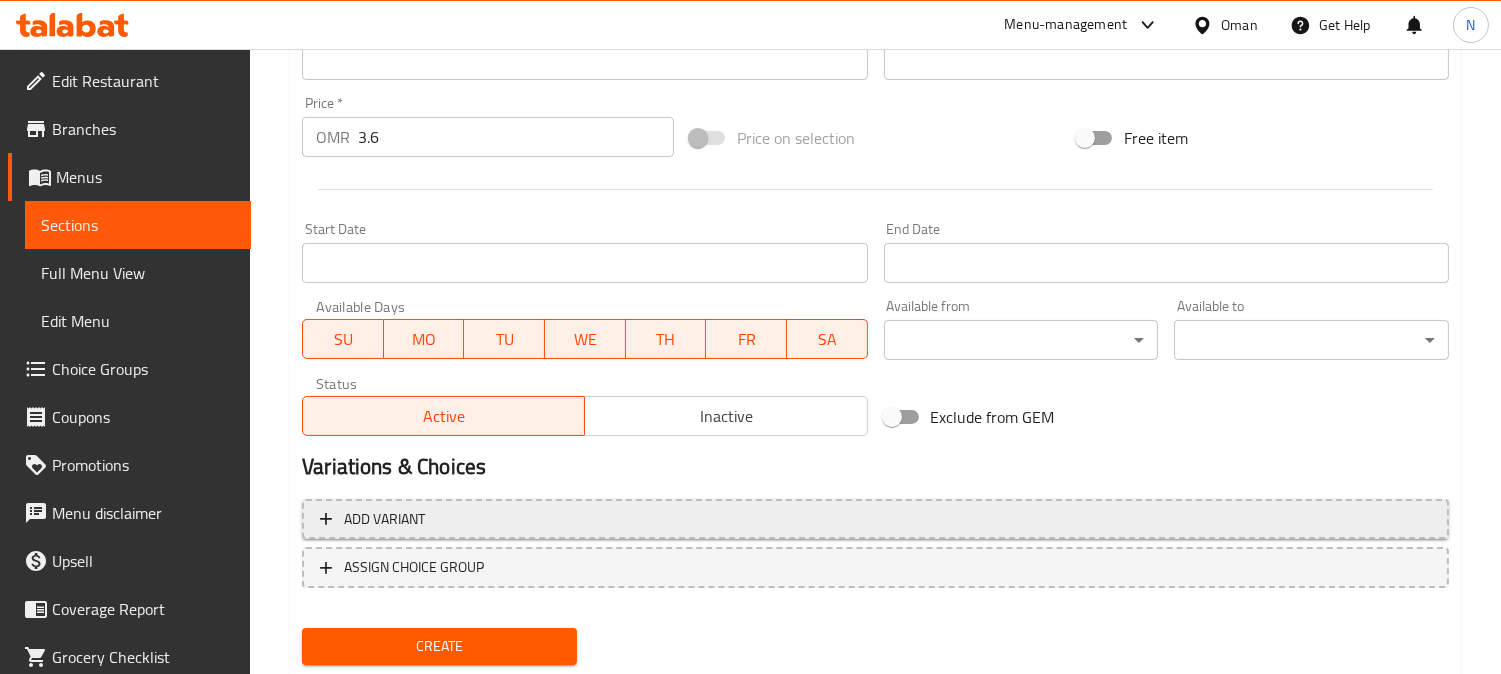scroll, scrollTop: 735, scrollLeft: 0, axis: vertical 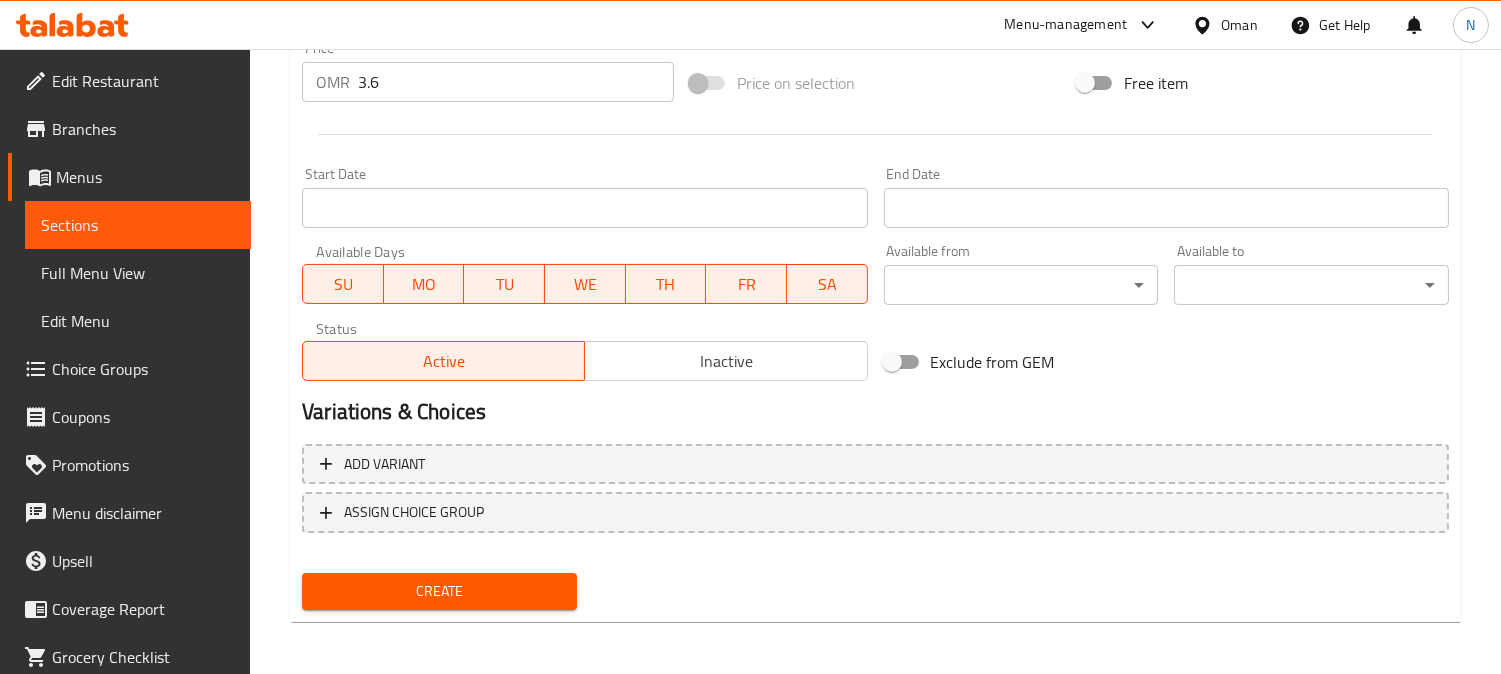 type on "صحن كباب دجاج تركي" 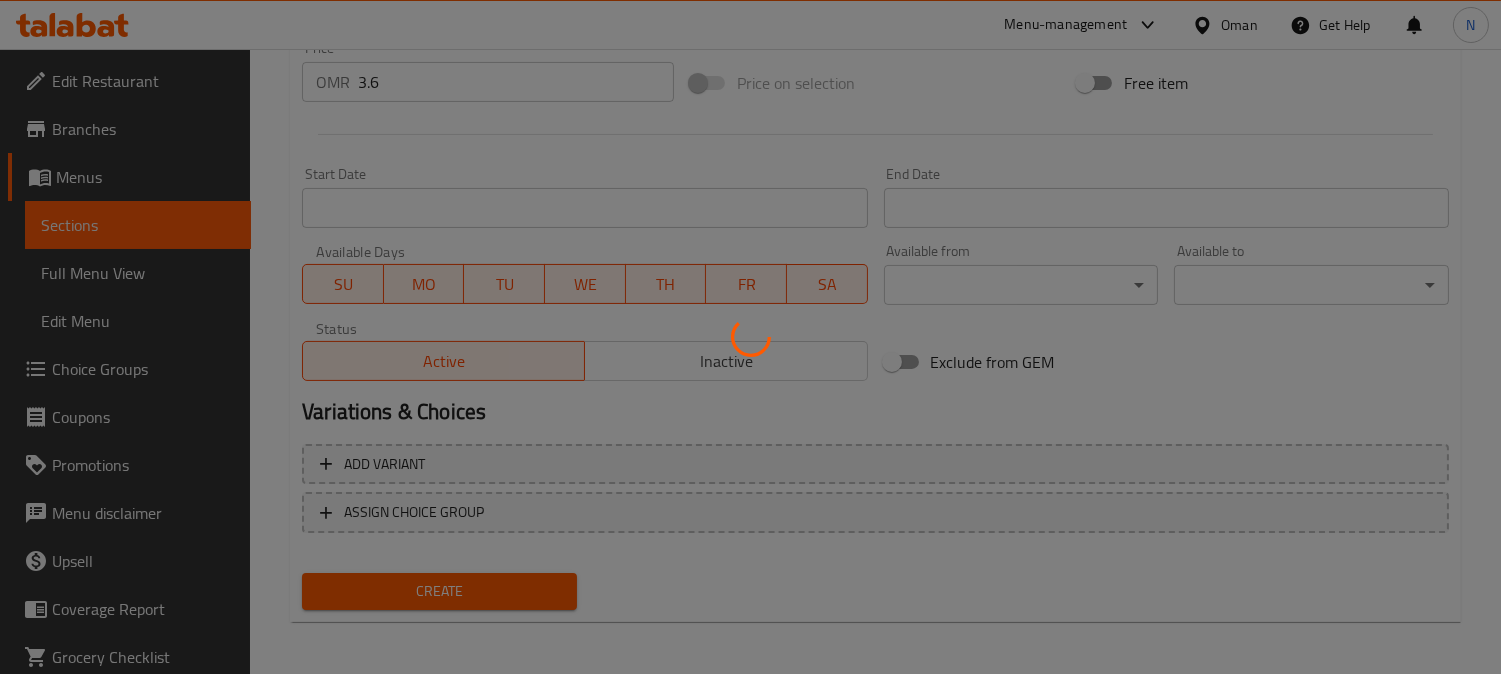 type 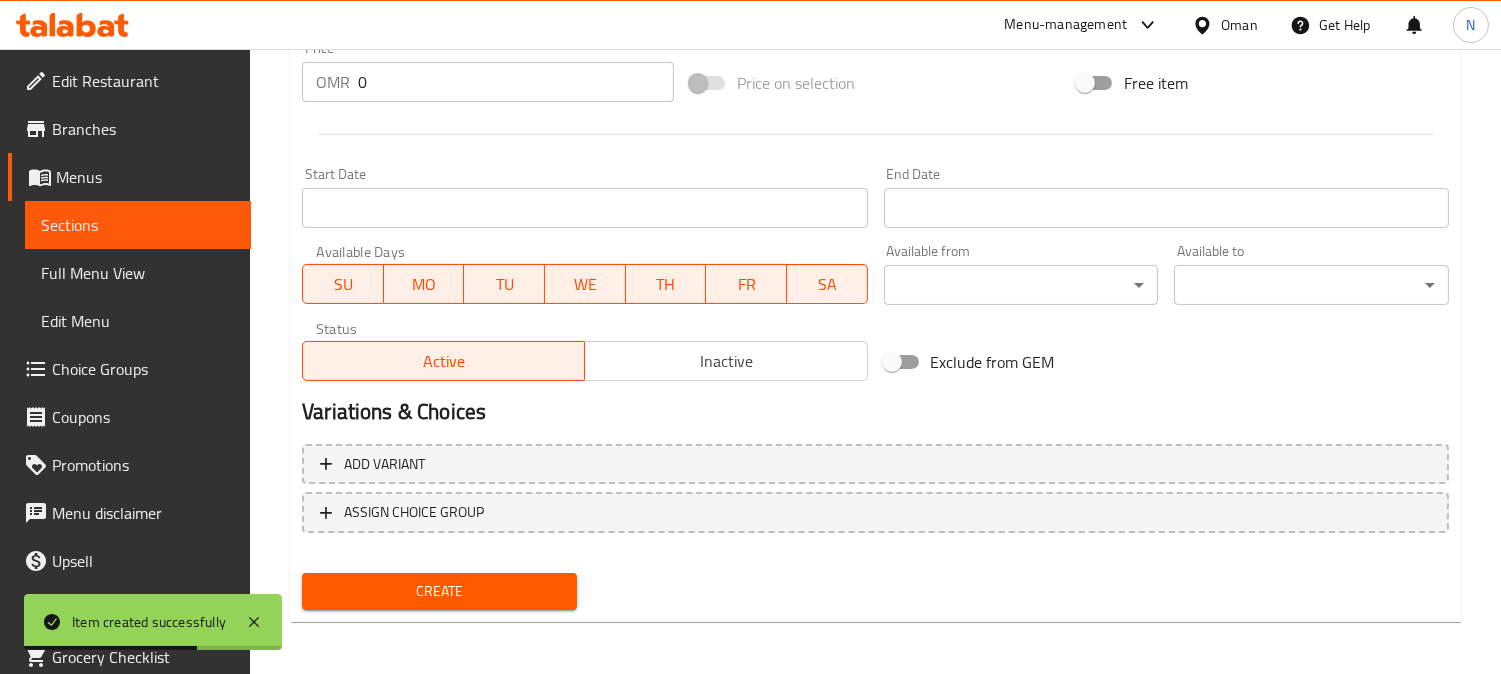 click on "Sections" at bounding box center (138, 225) 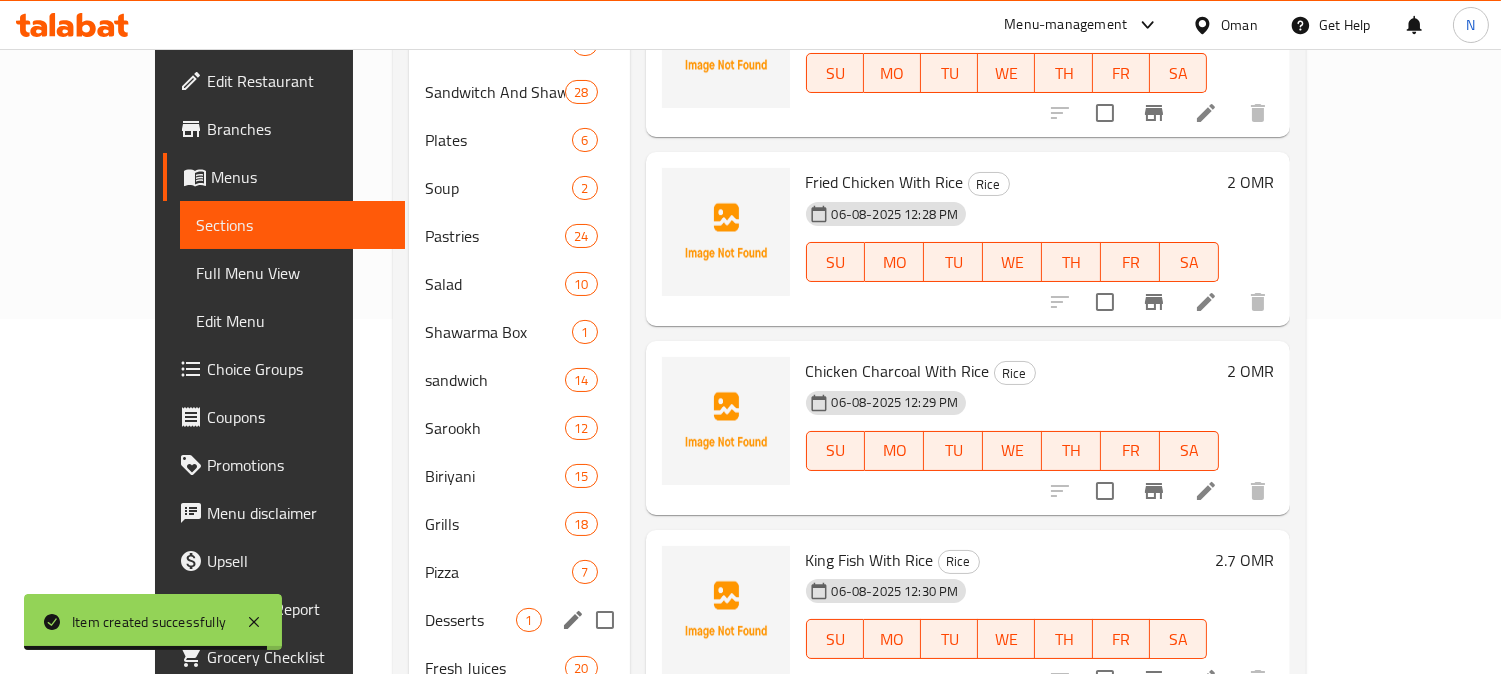 scroll, scrollTop: 454, scrollLeft: 0, axis: vertical 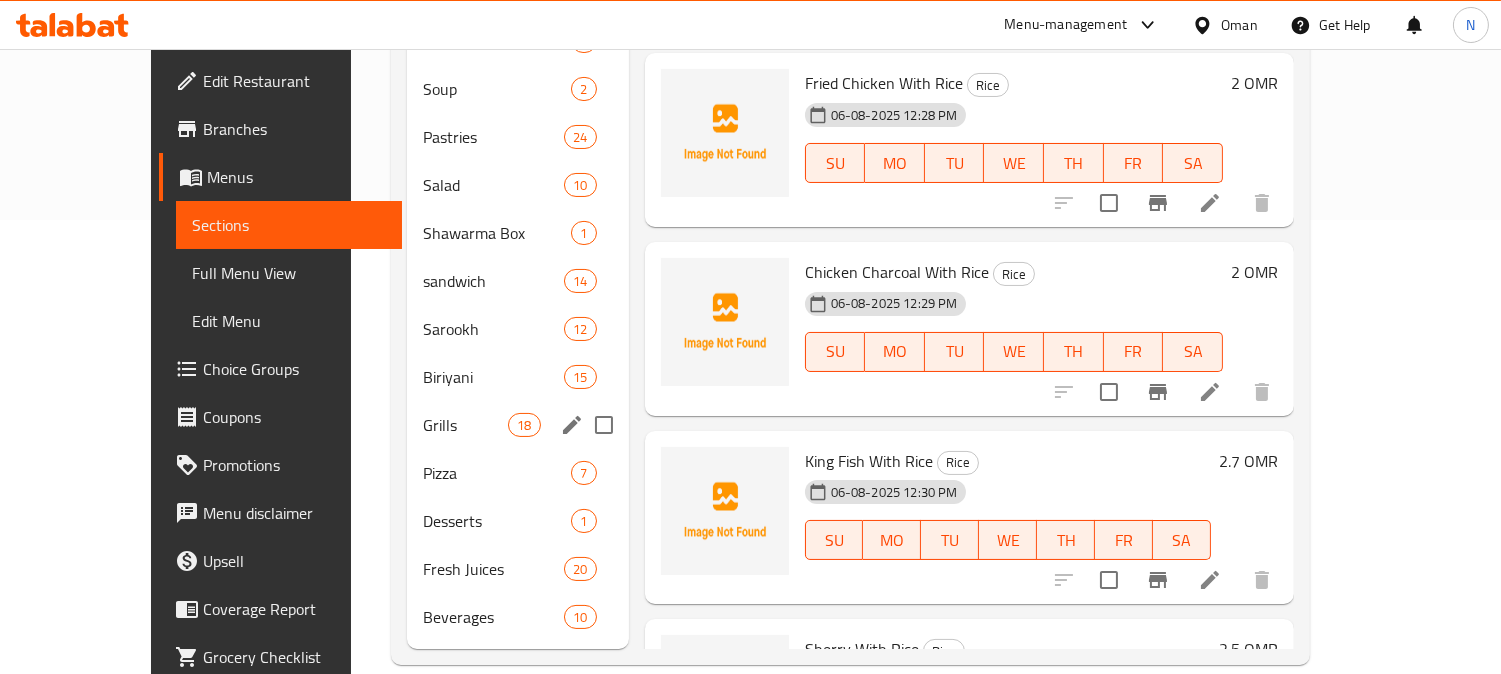 click on "Grills" at bounding box center (465, 425) 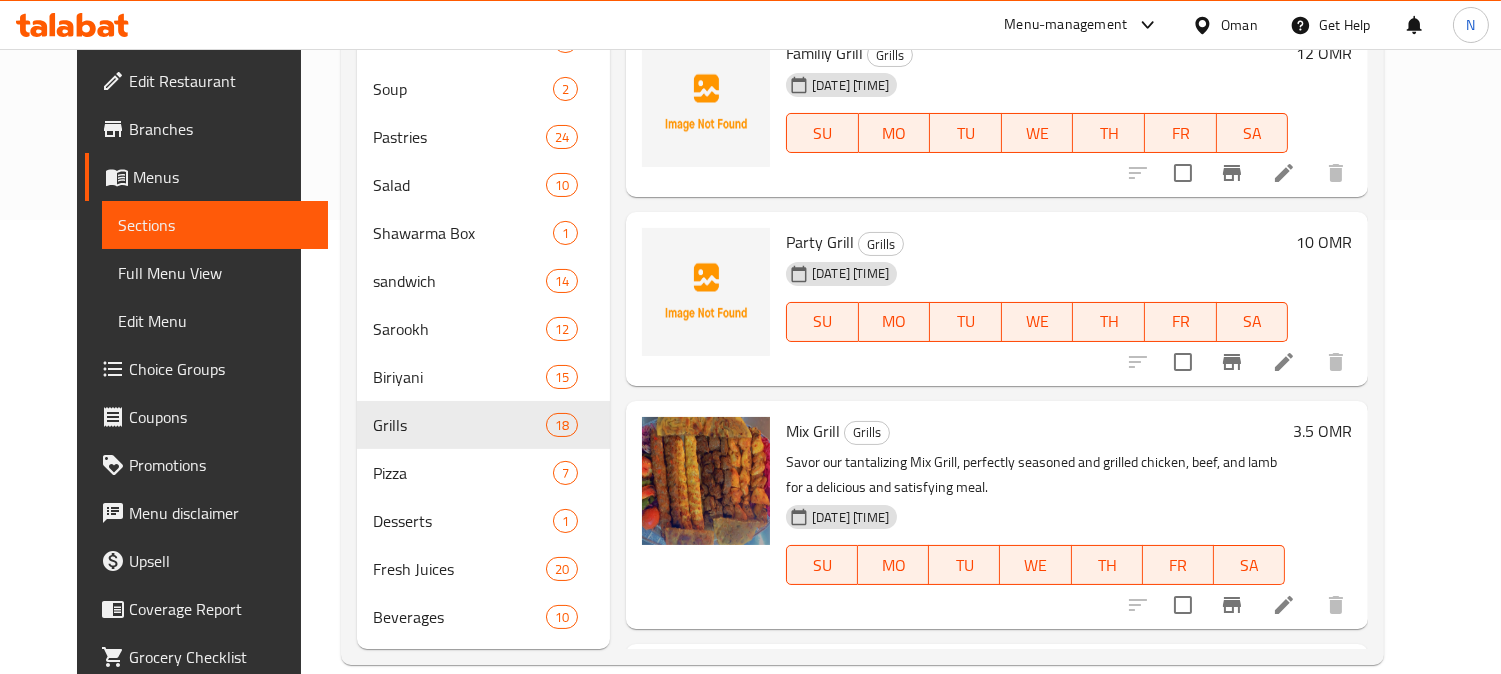 scroll, scrollTop: 667, scrollLeft: 0, axis: vertical 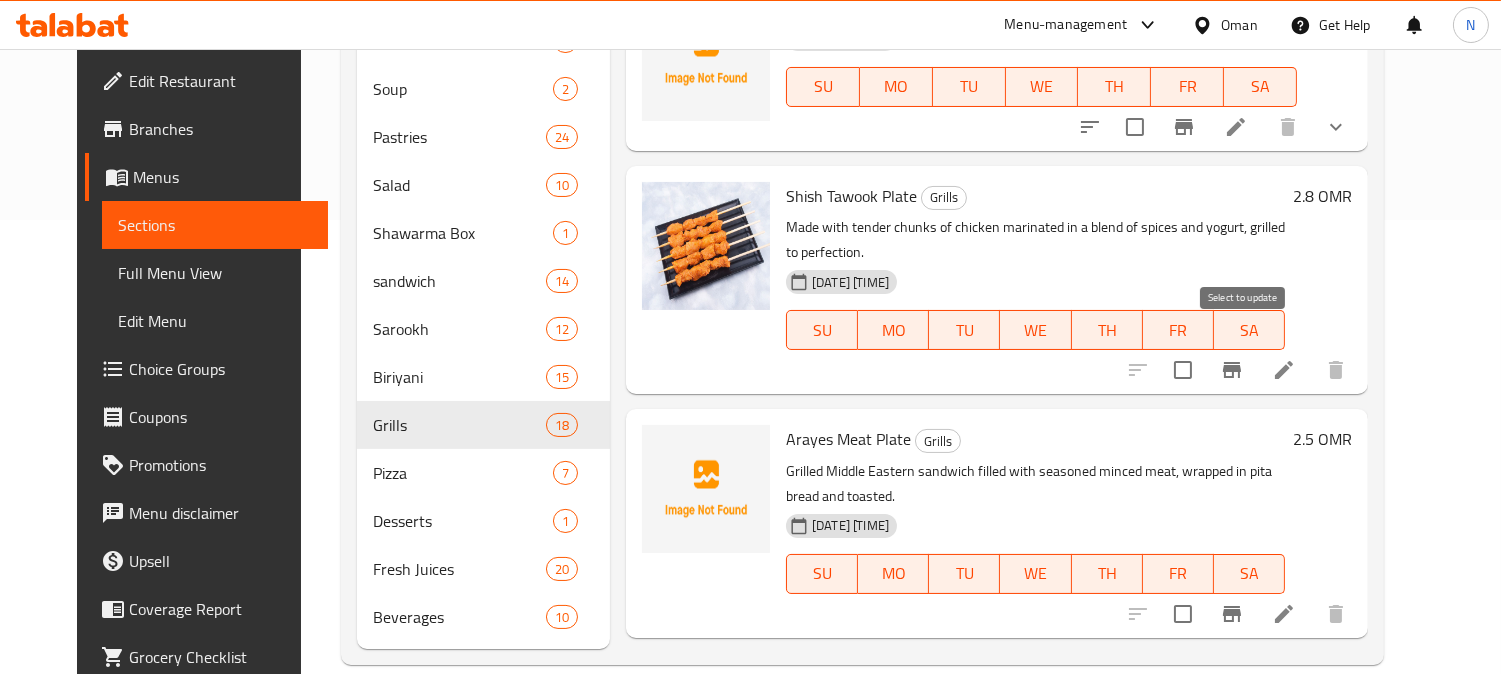 click at bounding box center [1183, 370] 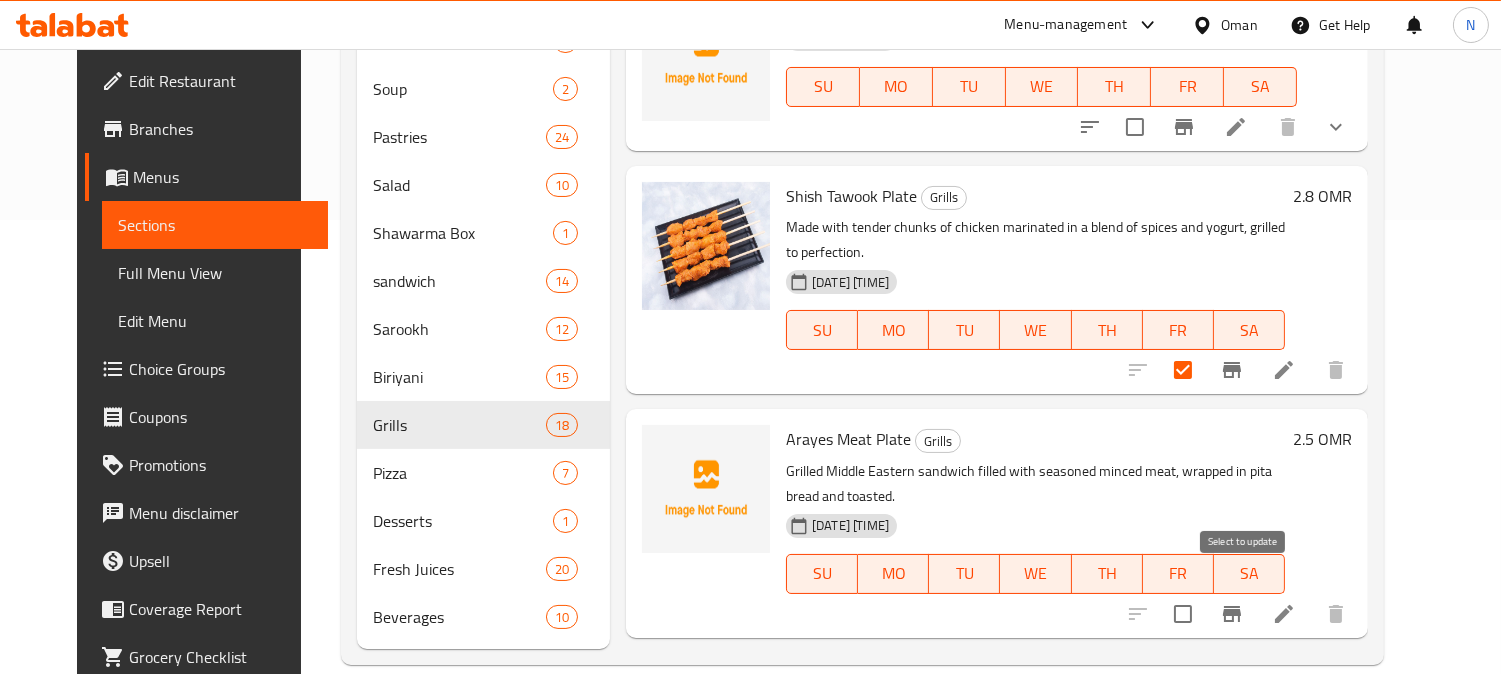 click at bounding box center (1183, 614) 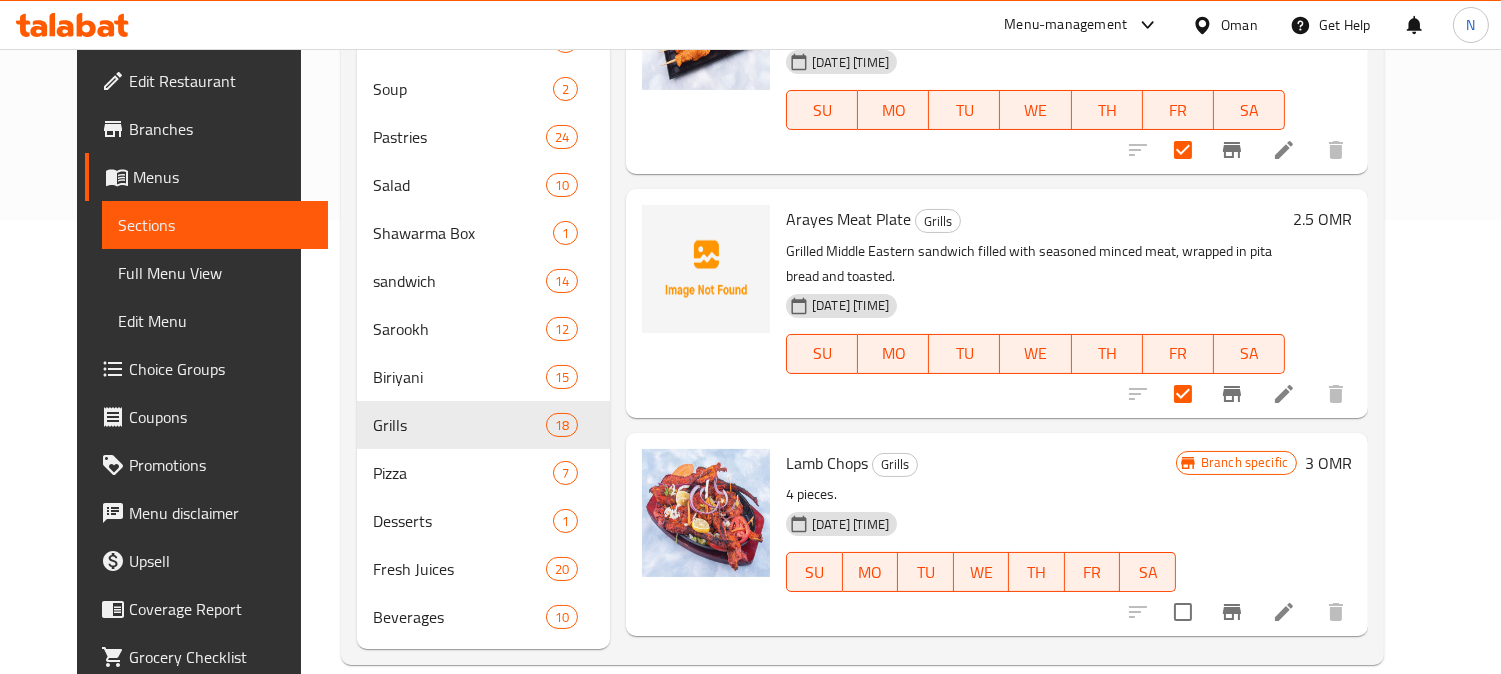 scroll, scrollTop: 890, scrollLeft: 0, axis: vertical 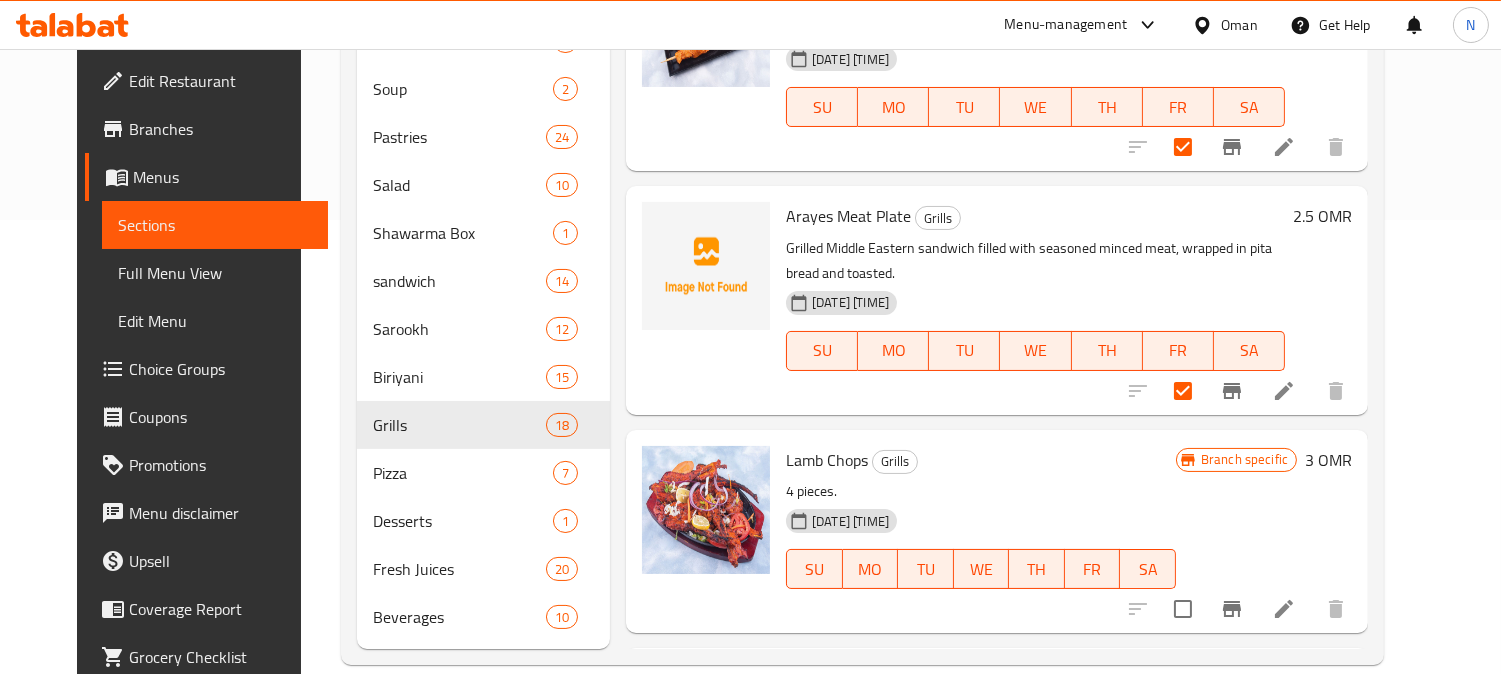 drag, startPoint x: 1350, startPoint y: 382, endPoint x: 903, endPoint y: 402, distance: 447.4472 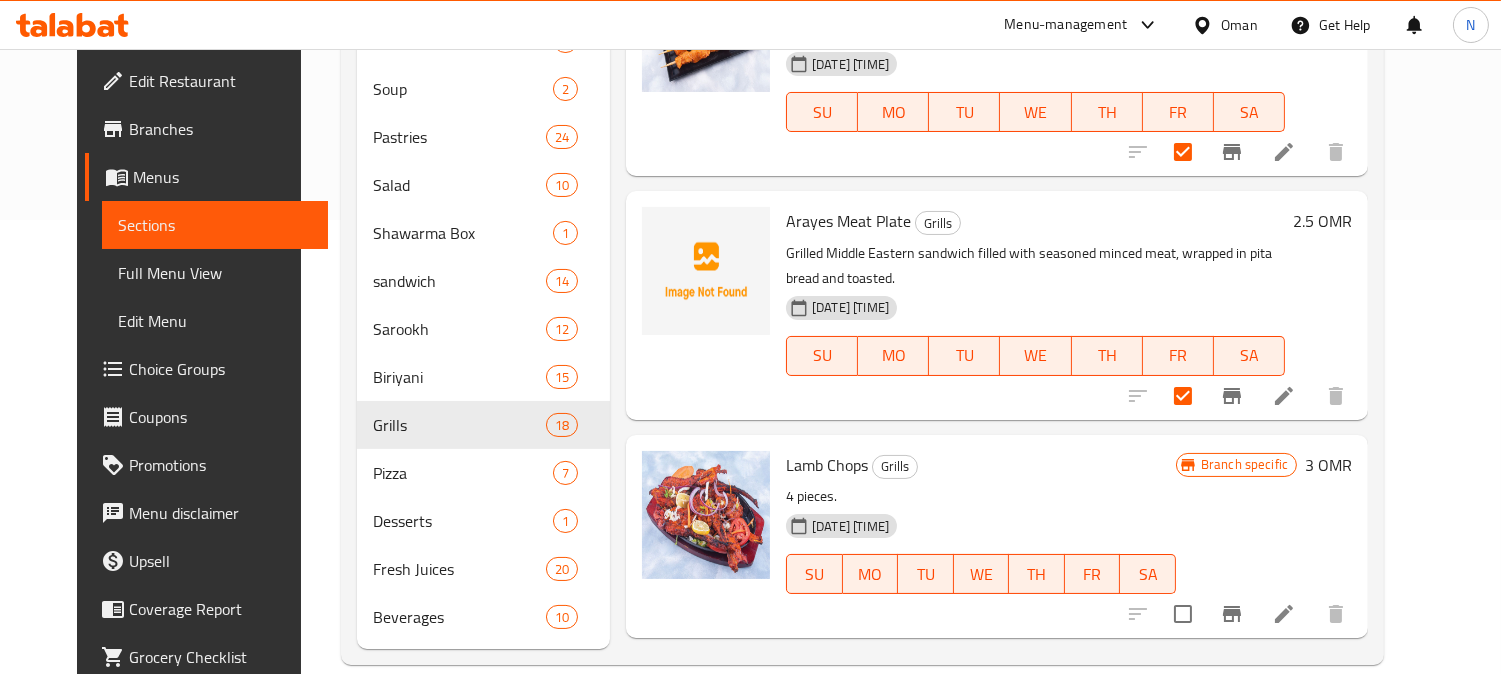 scroll, scrollTop: 778, scrollLeft: 0, axis: vertical 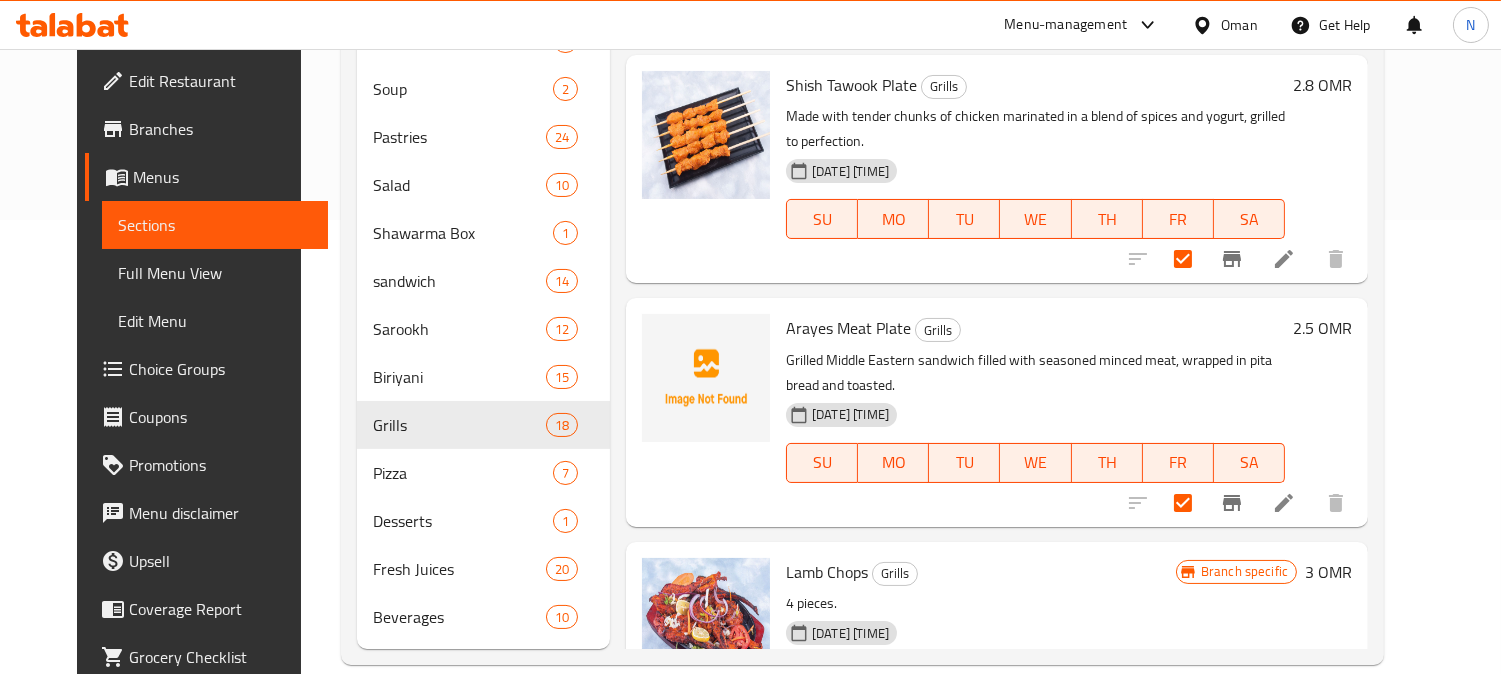 click on "Shish Tawook Plate" at bounding box center [851, 85] 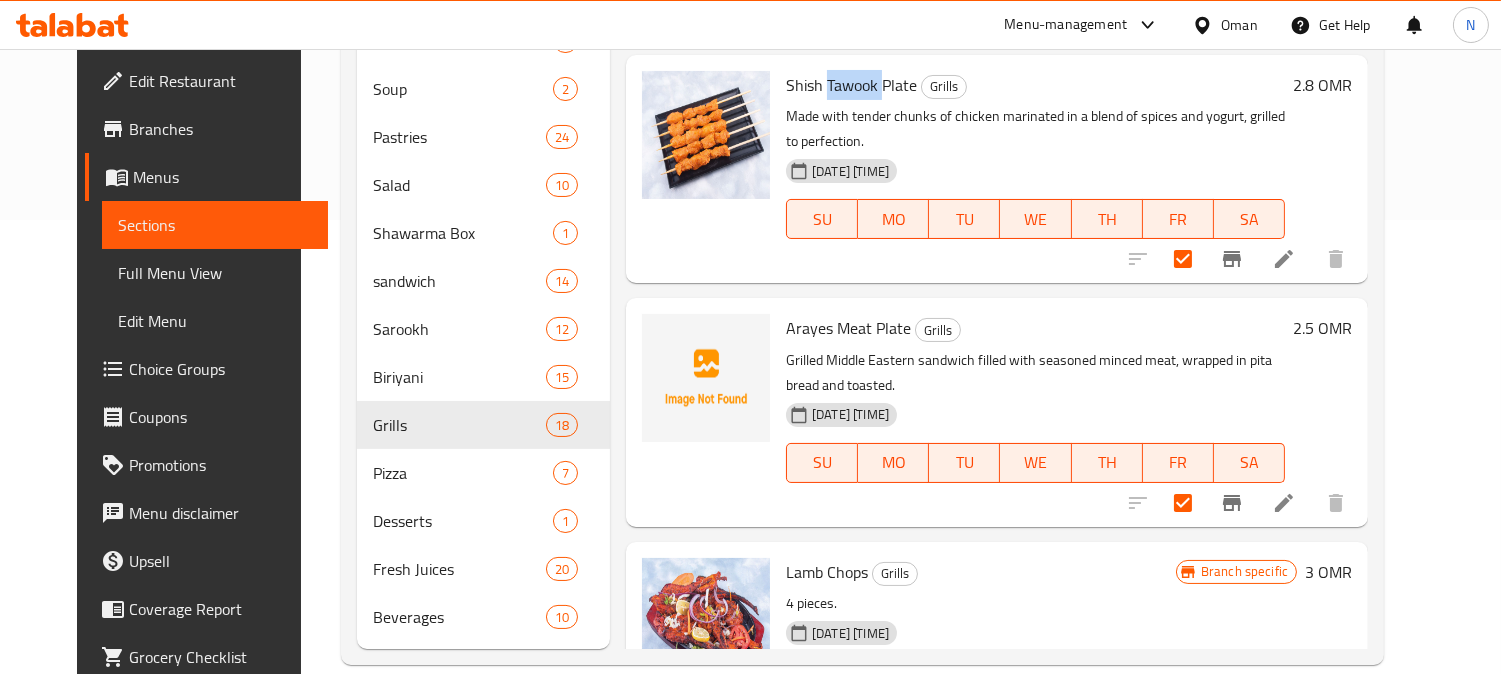 click on "Shish Tawook Plate" at bounding box center (851, 85) 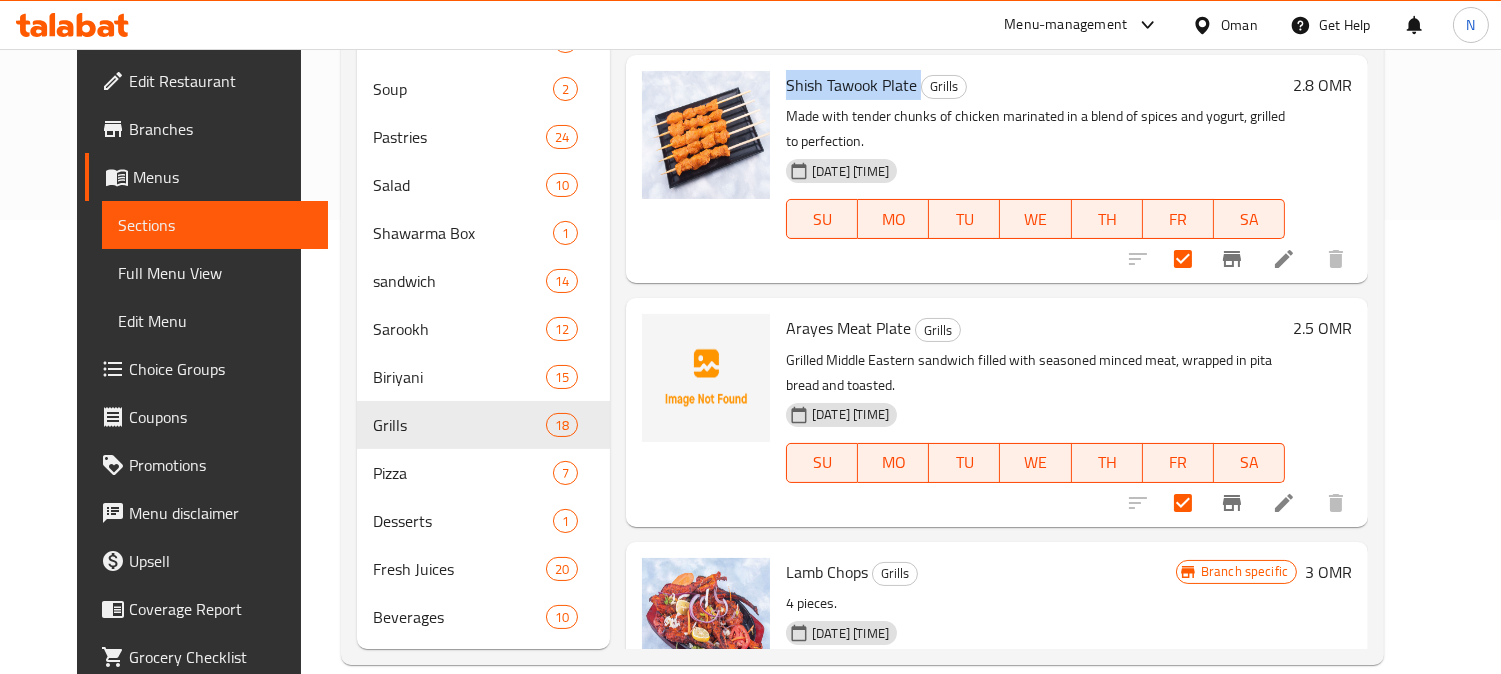 click on "Shish Tawook Plate" at bounding box center (851, 85) 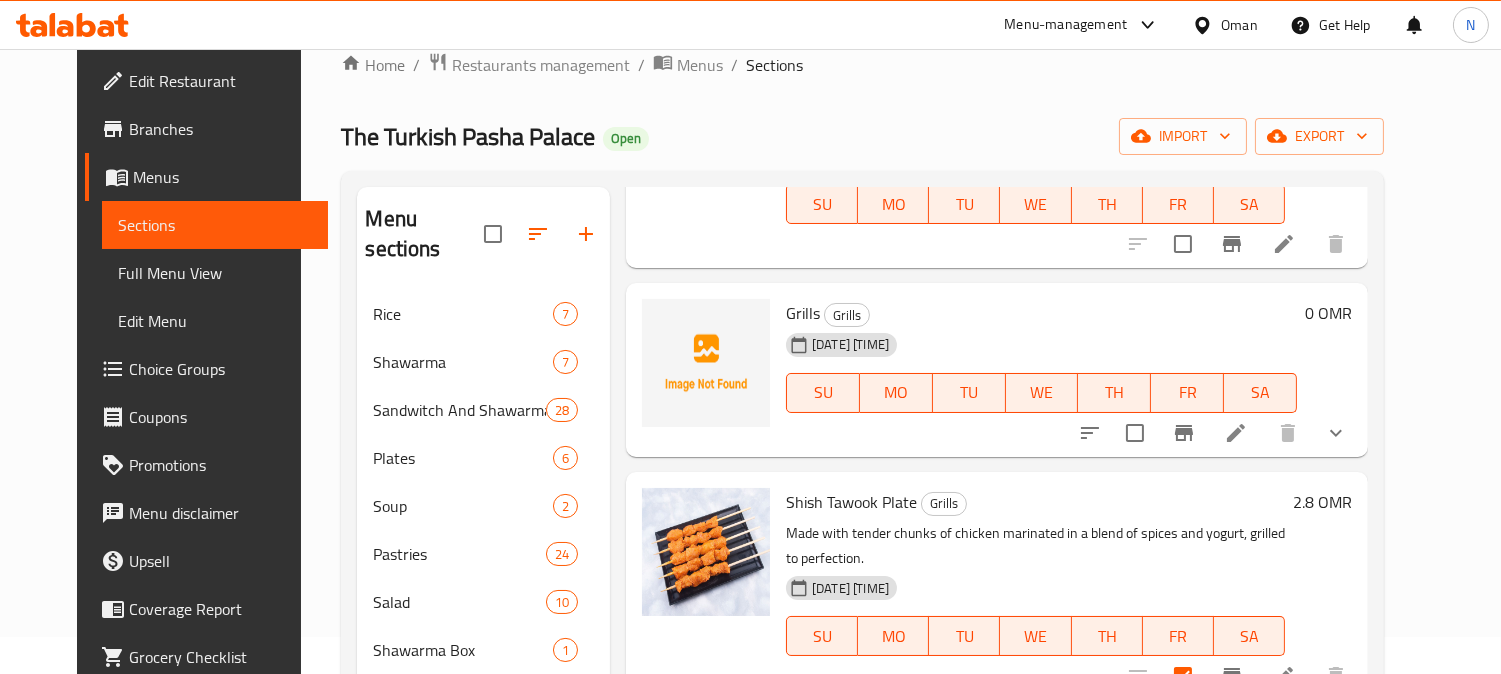 scroll, scrollTop: 0, scrollLeft: 0, axis: both 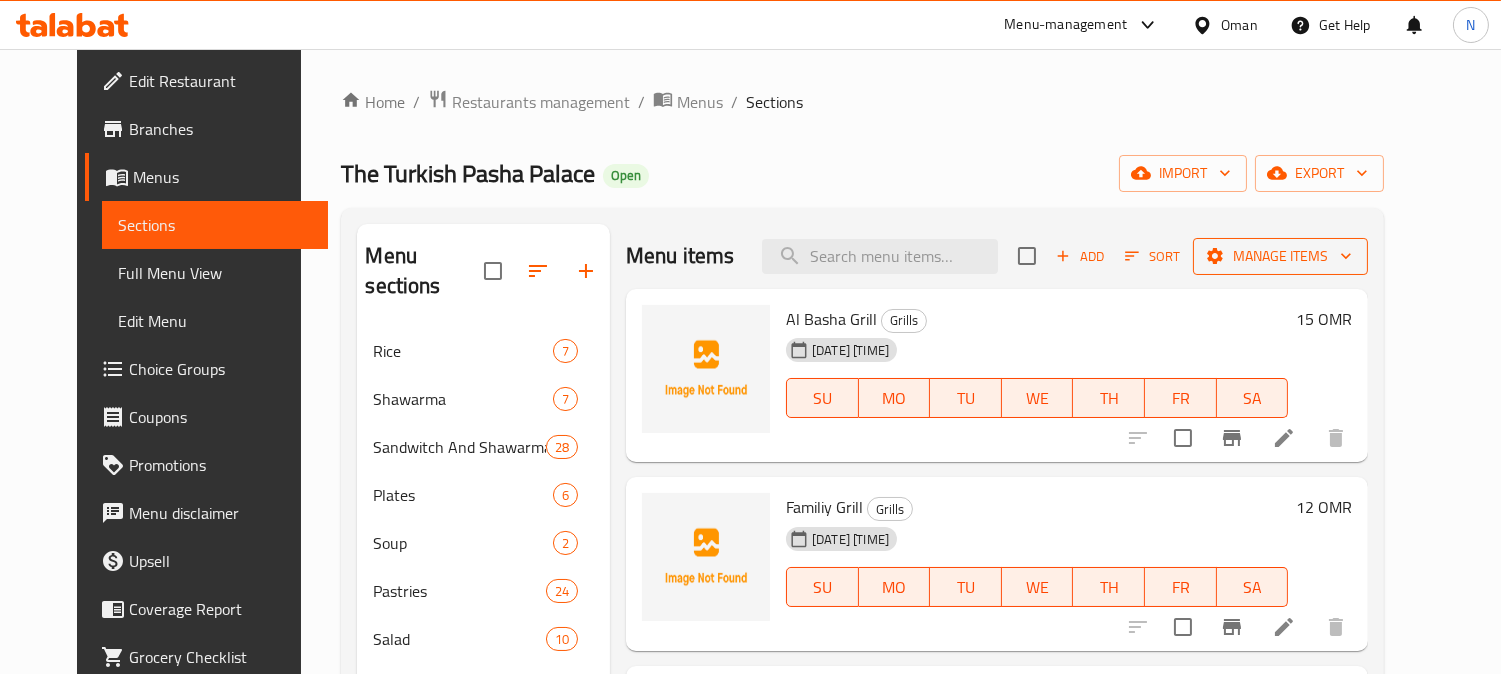 click on "Manage items" at bounding box center (1280, 256) 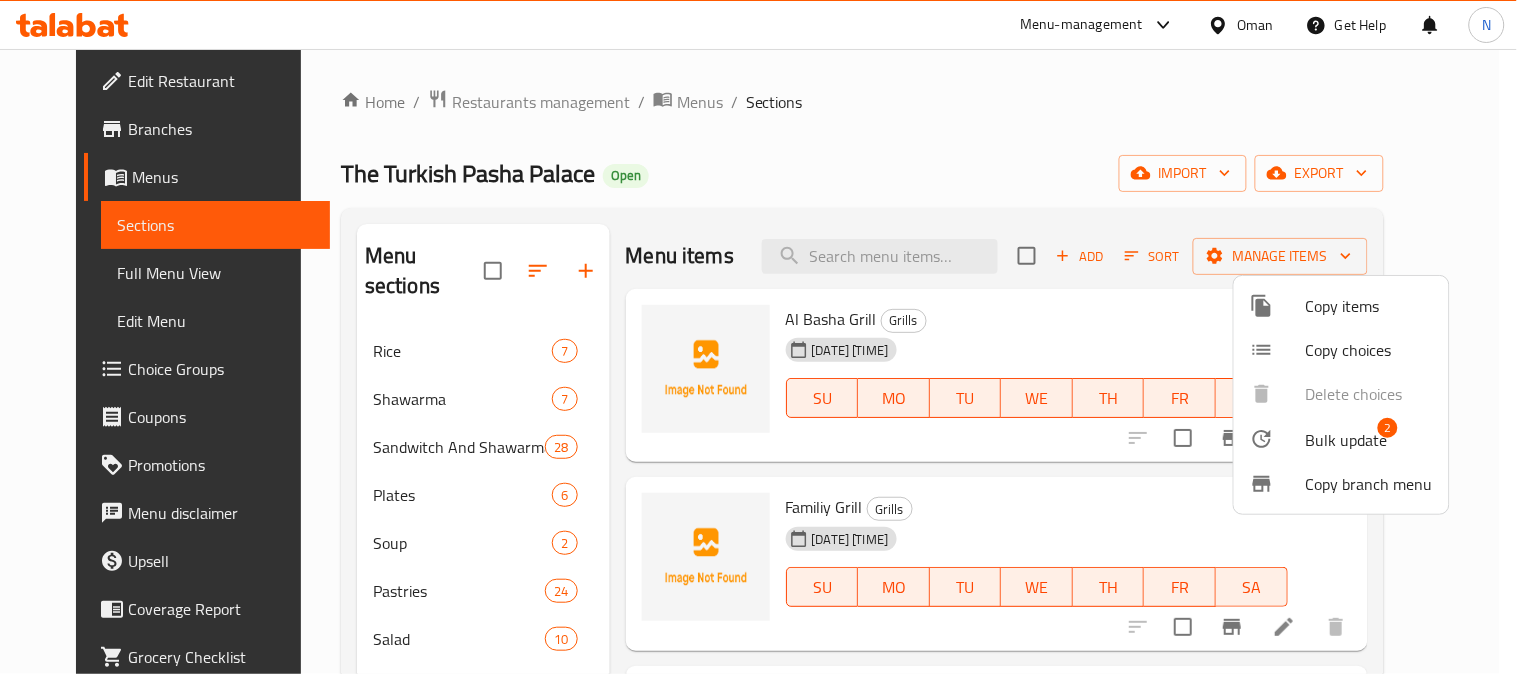 click on "Copy items" at bounding box center (1369, 306) 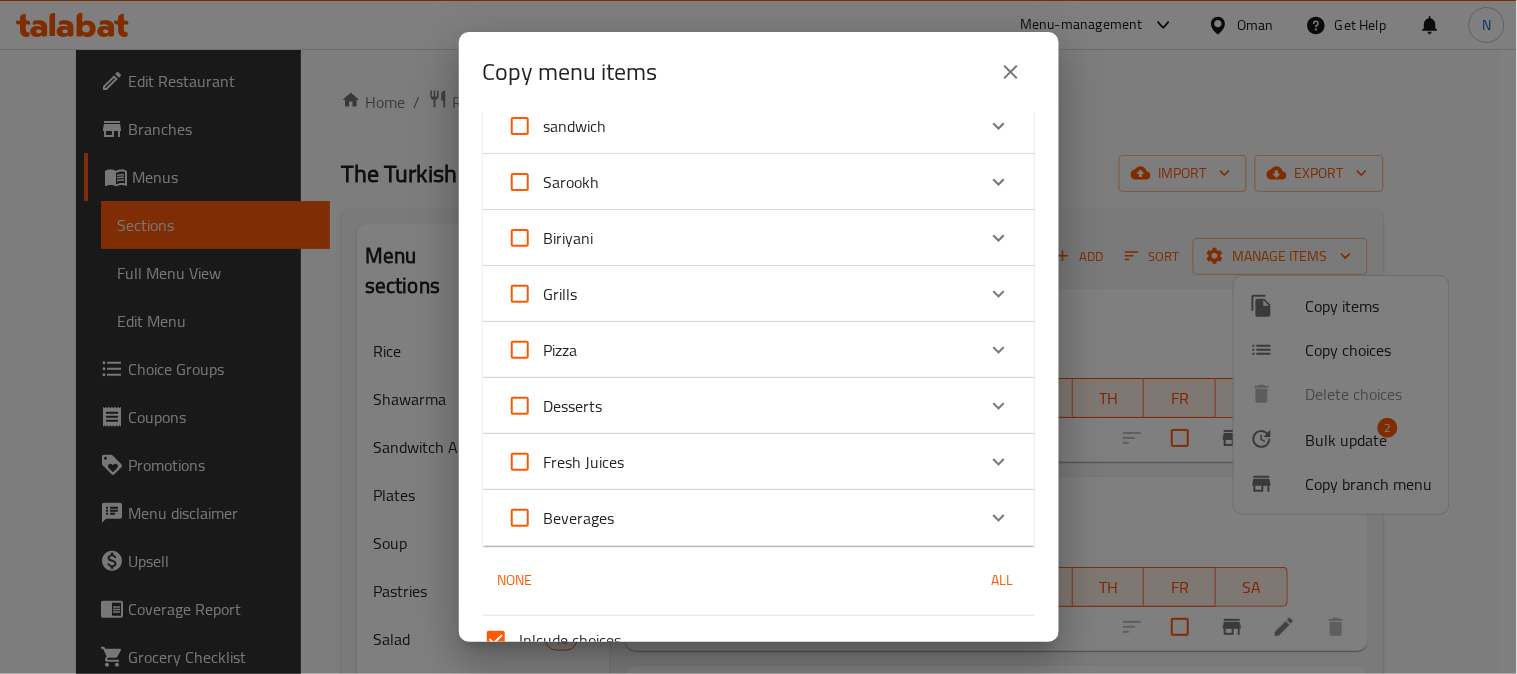 scroll, scrollTop: 555, scrollLeft: 0, axis: vertical 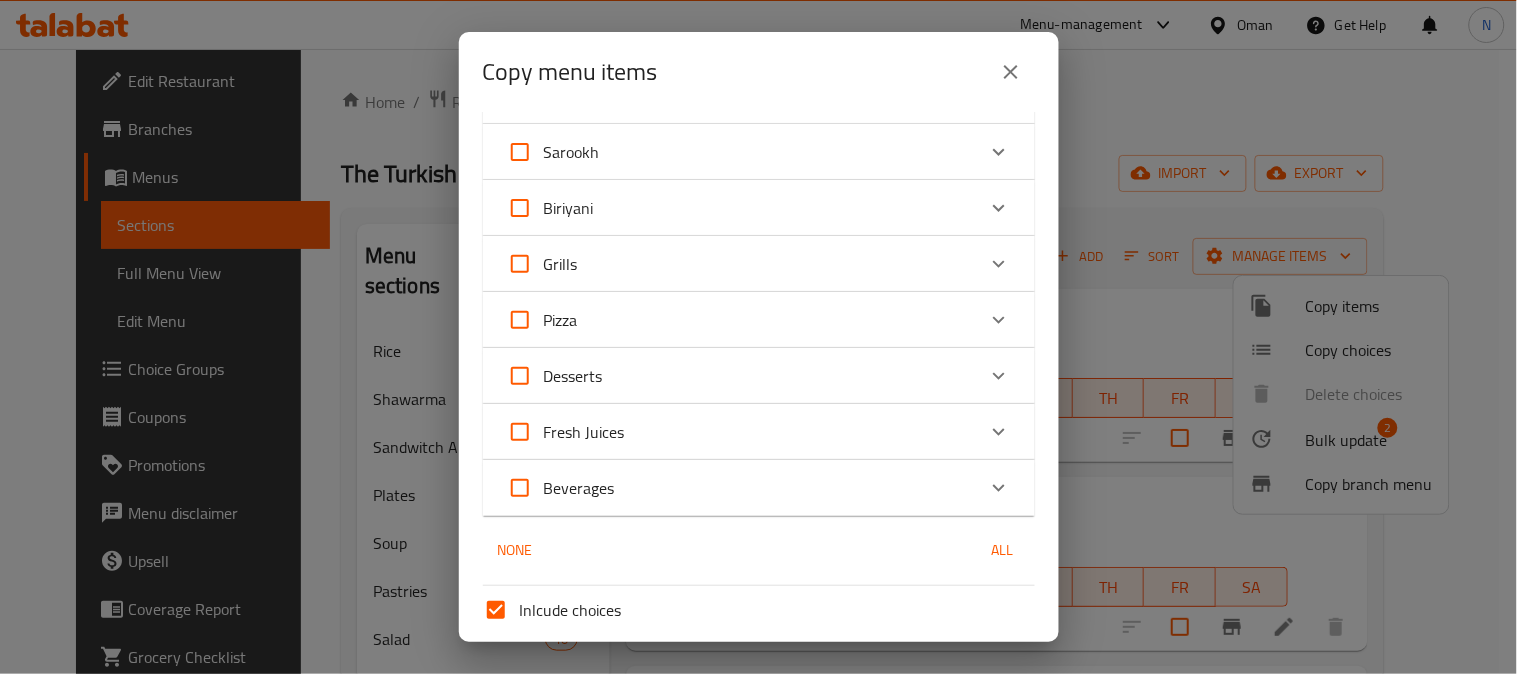 click on "Grills" at bounding box center [741, 264] 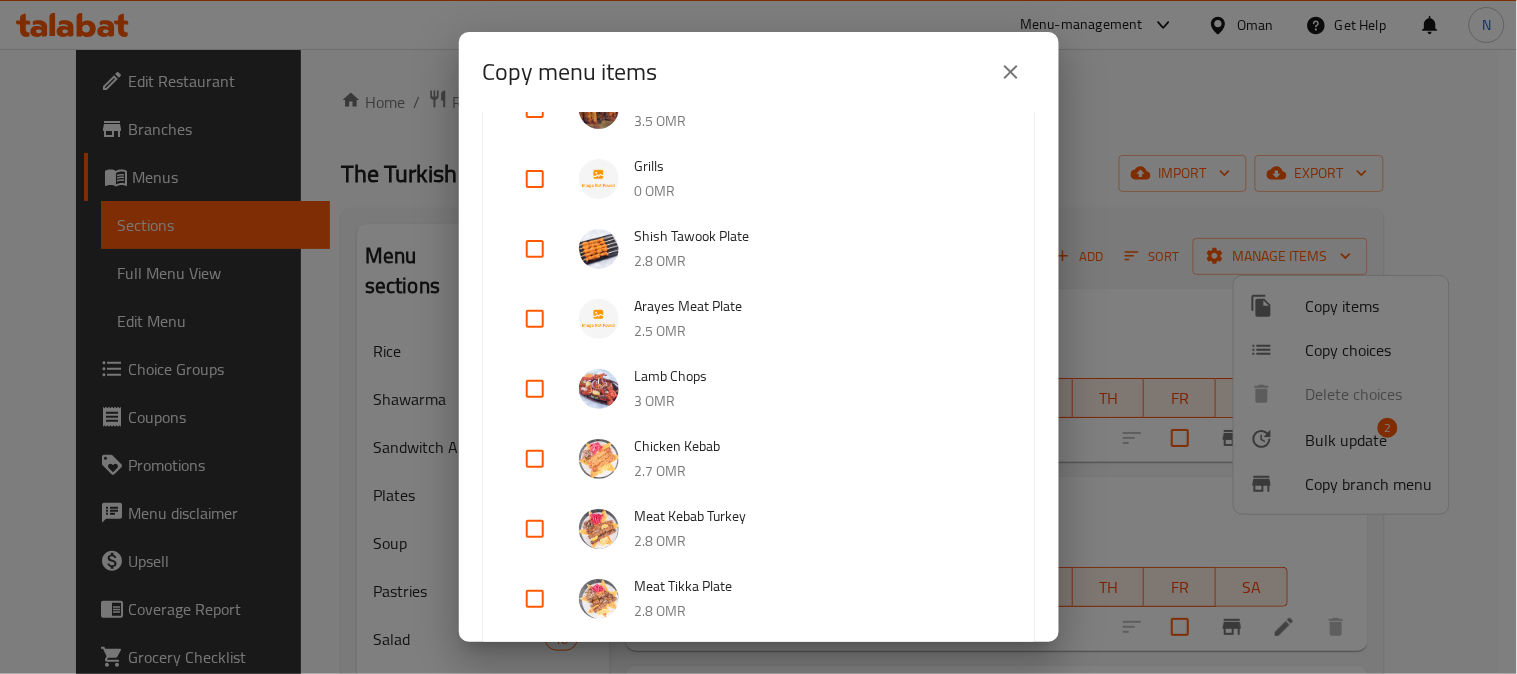 scroll, scrollTop: 1000, scrollLeft: 0, axis: vertical 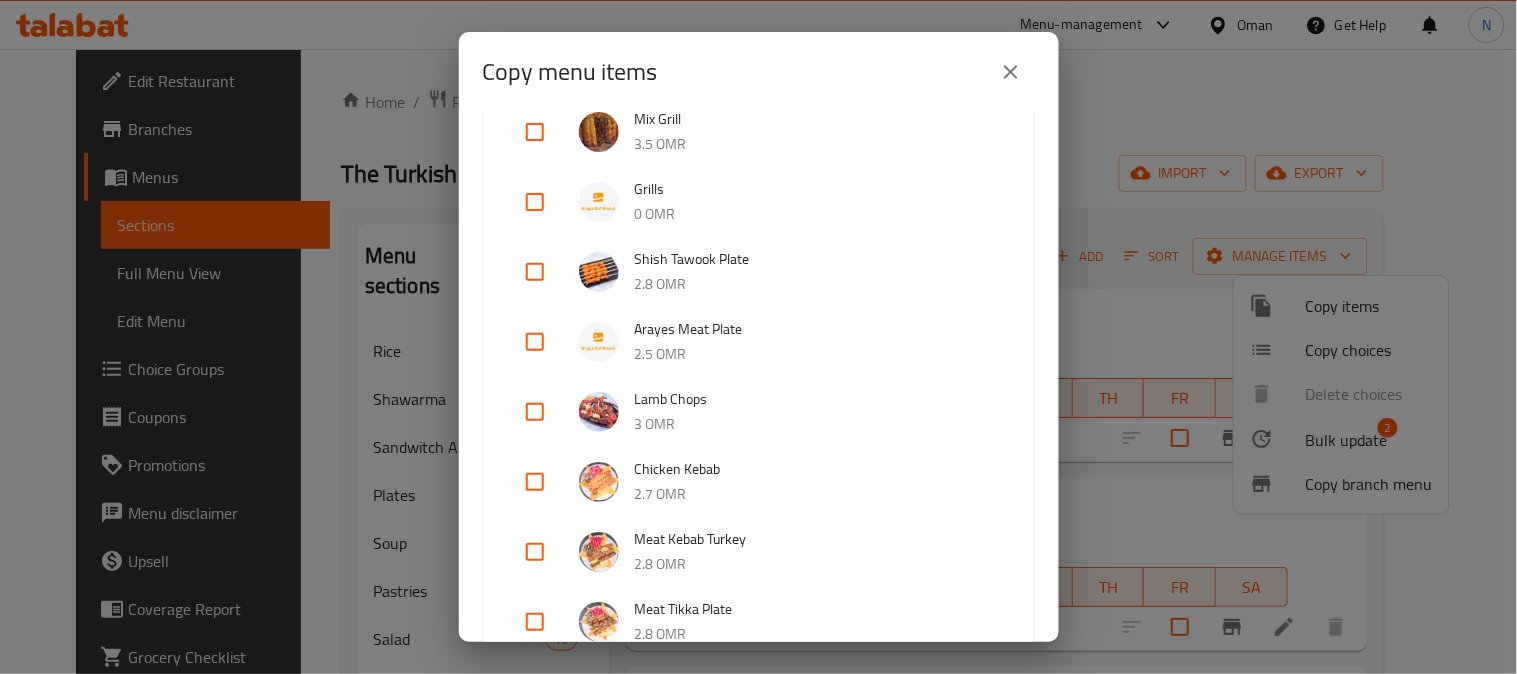 click at bounding box center [535, 272] 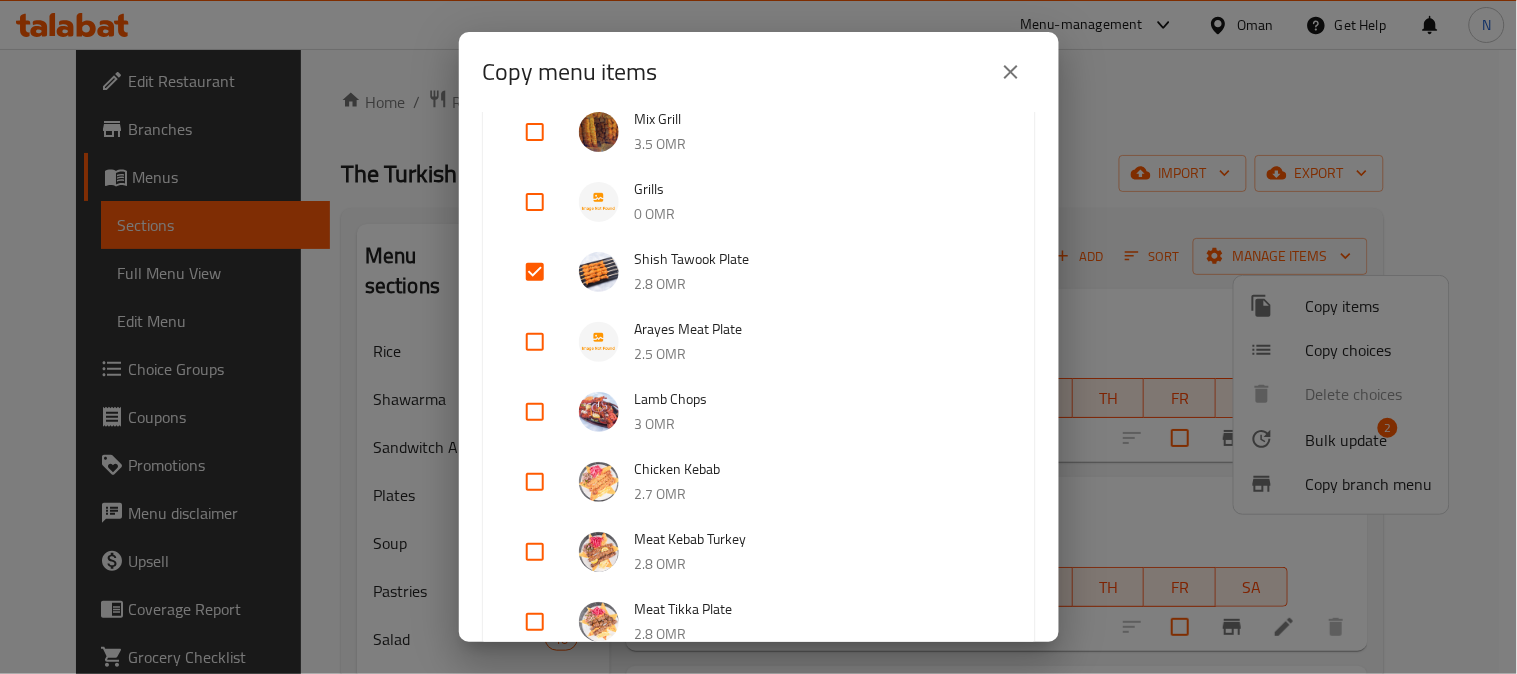 click at bounding box center [535, 342] 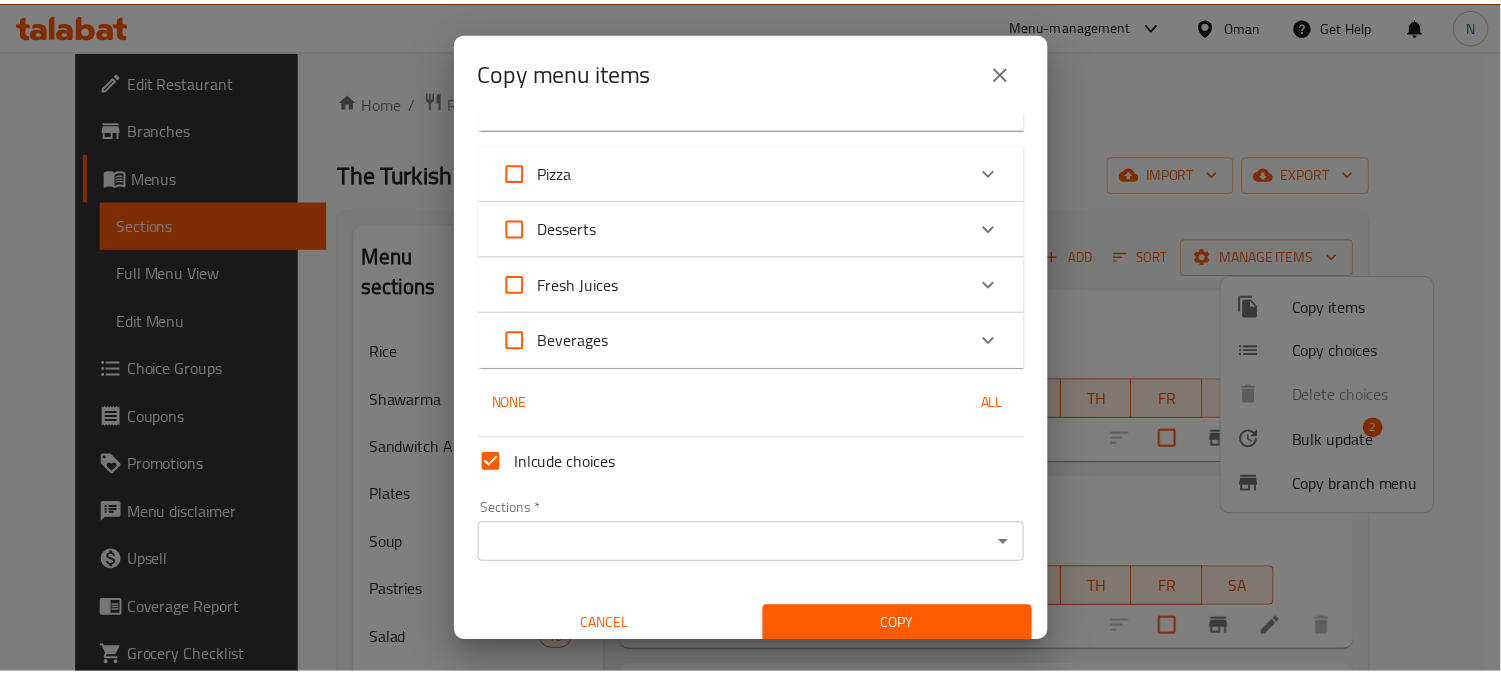 scroll, scrollTop: 2062, scrollLeft: 0, axis: vertical 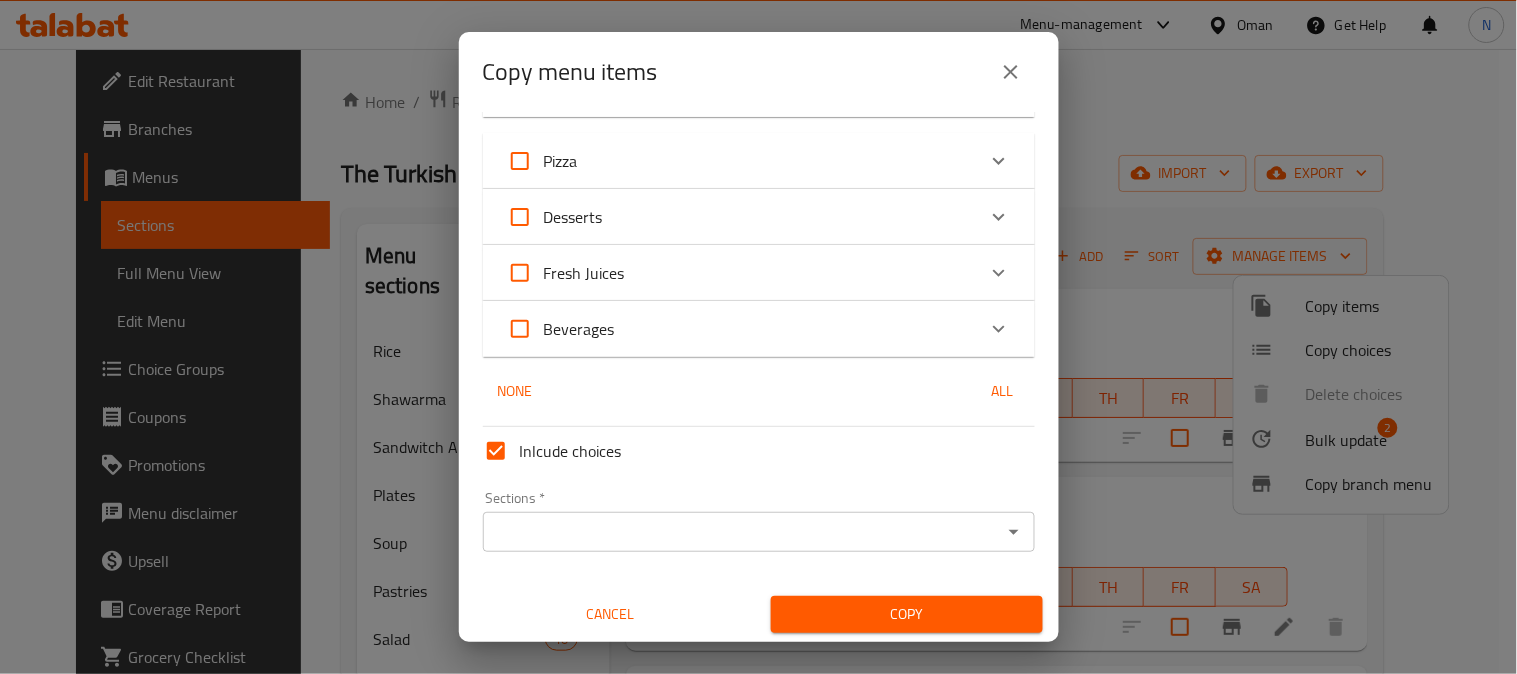 click on "Sections   *" at bounding box center (742, 532) 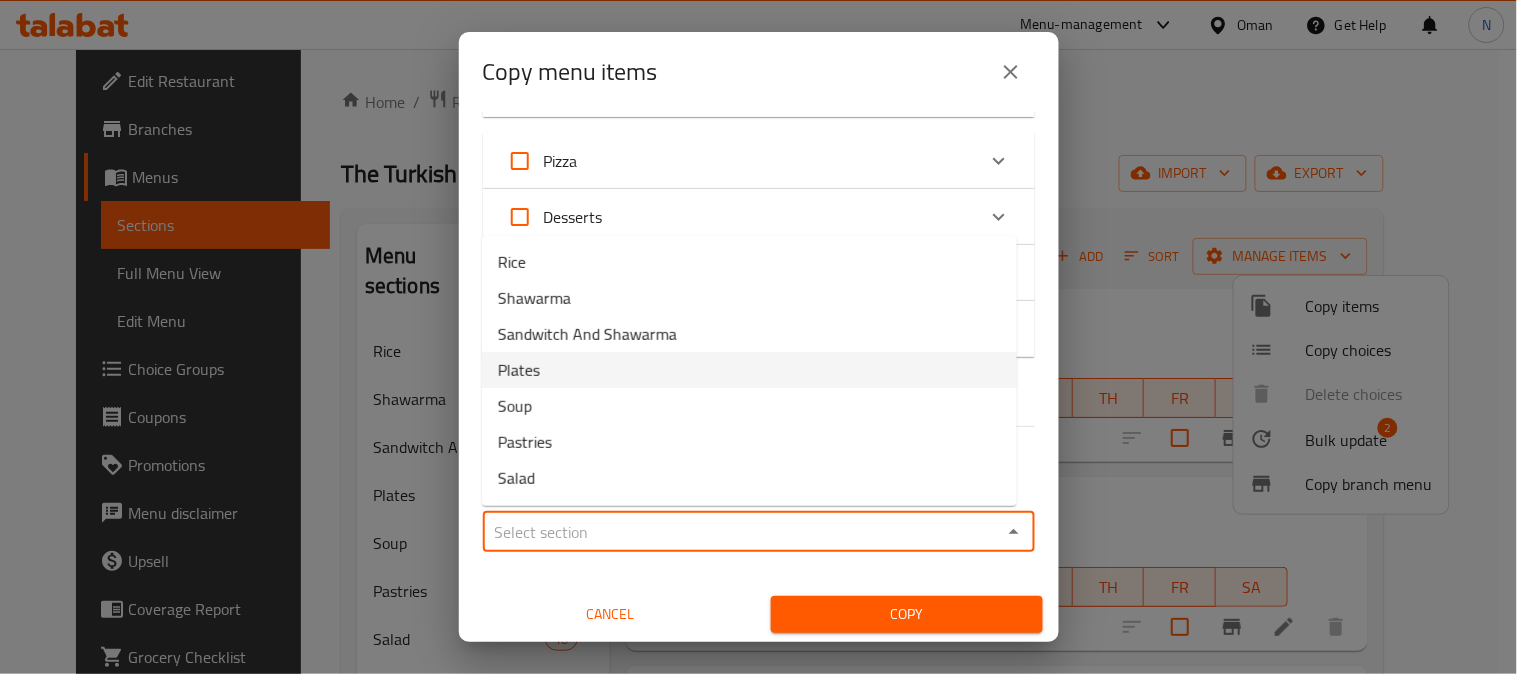 click on "Plates" at bounding box center (749, 370) 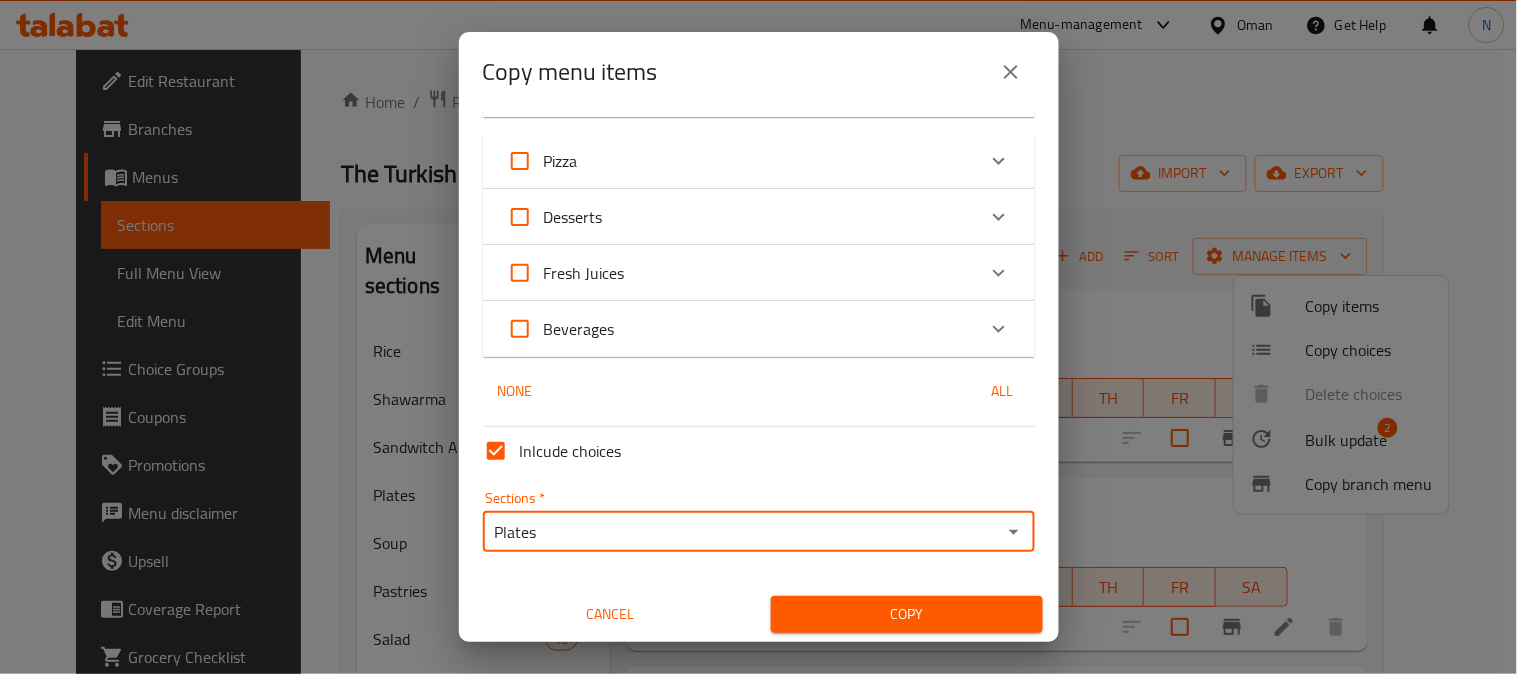 click on "Copy" at bounding box center [907, 614] 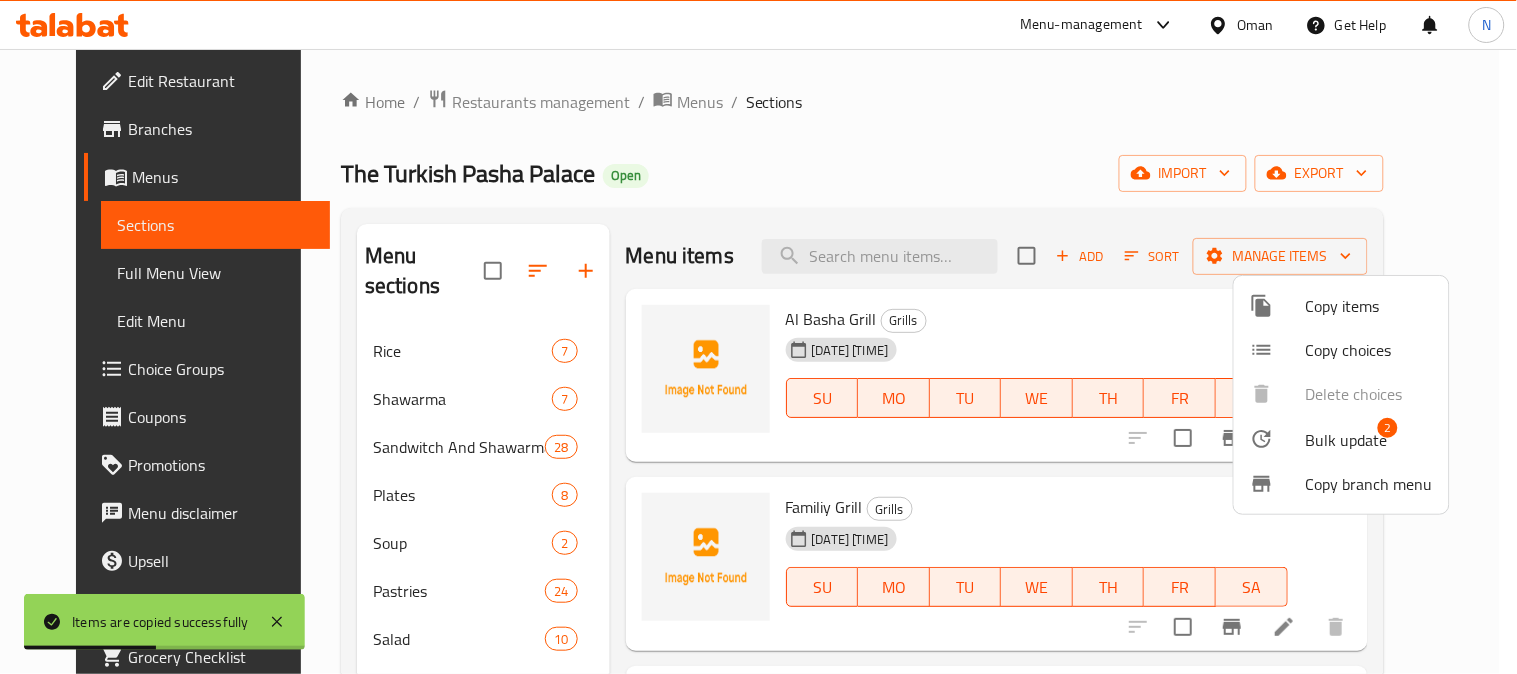click at bounding box center (758, 337) 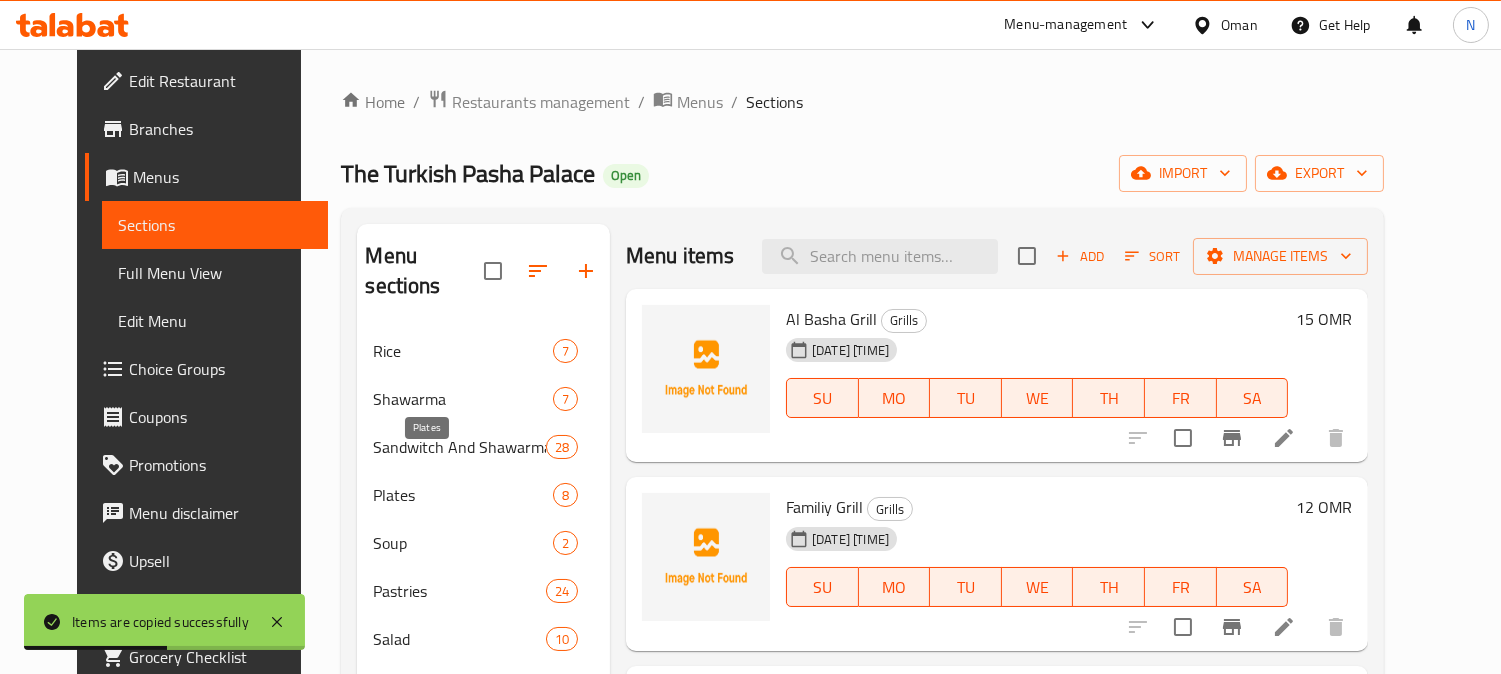 click on "Plates" at bounding box center [463, 495] 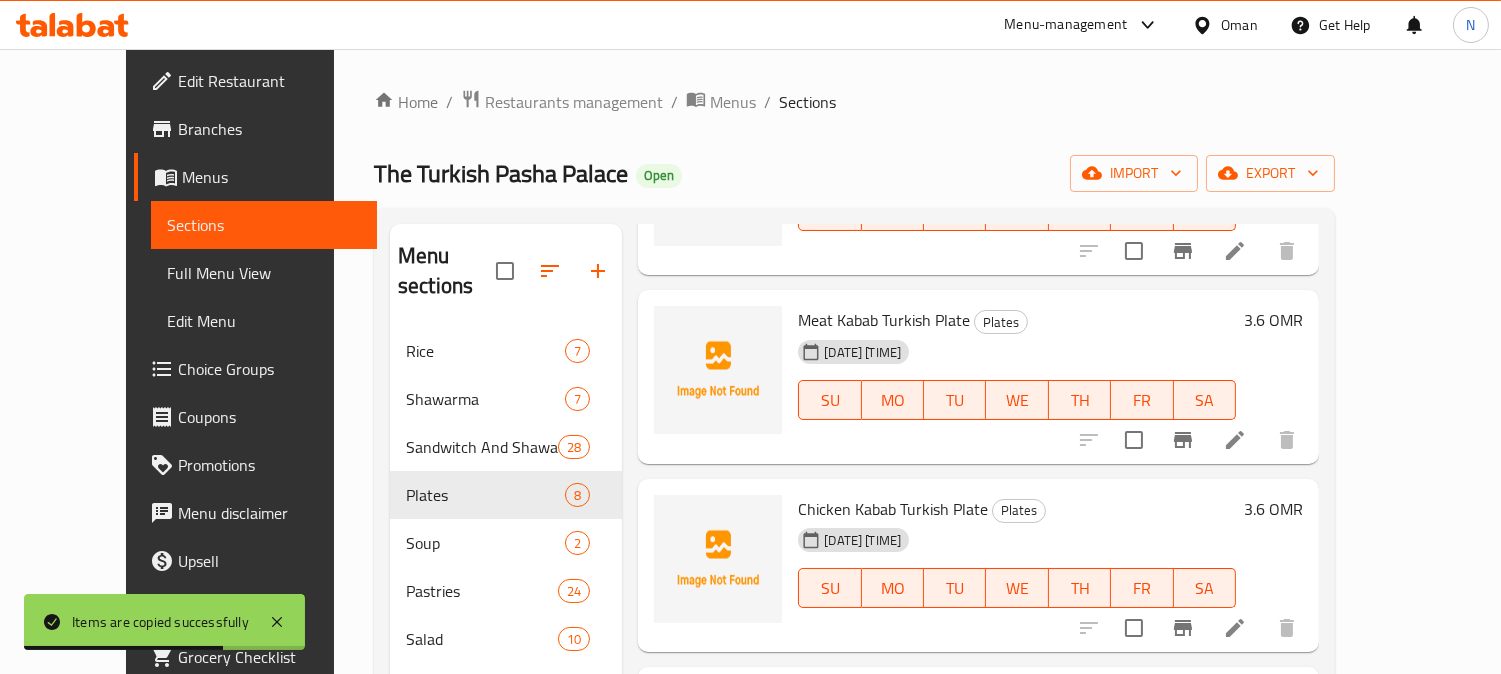 scroll, scrollTop: 793, scrollLeft: 0, axis: vertical 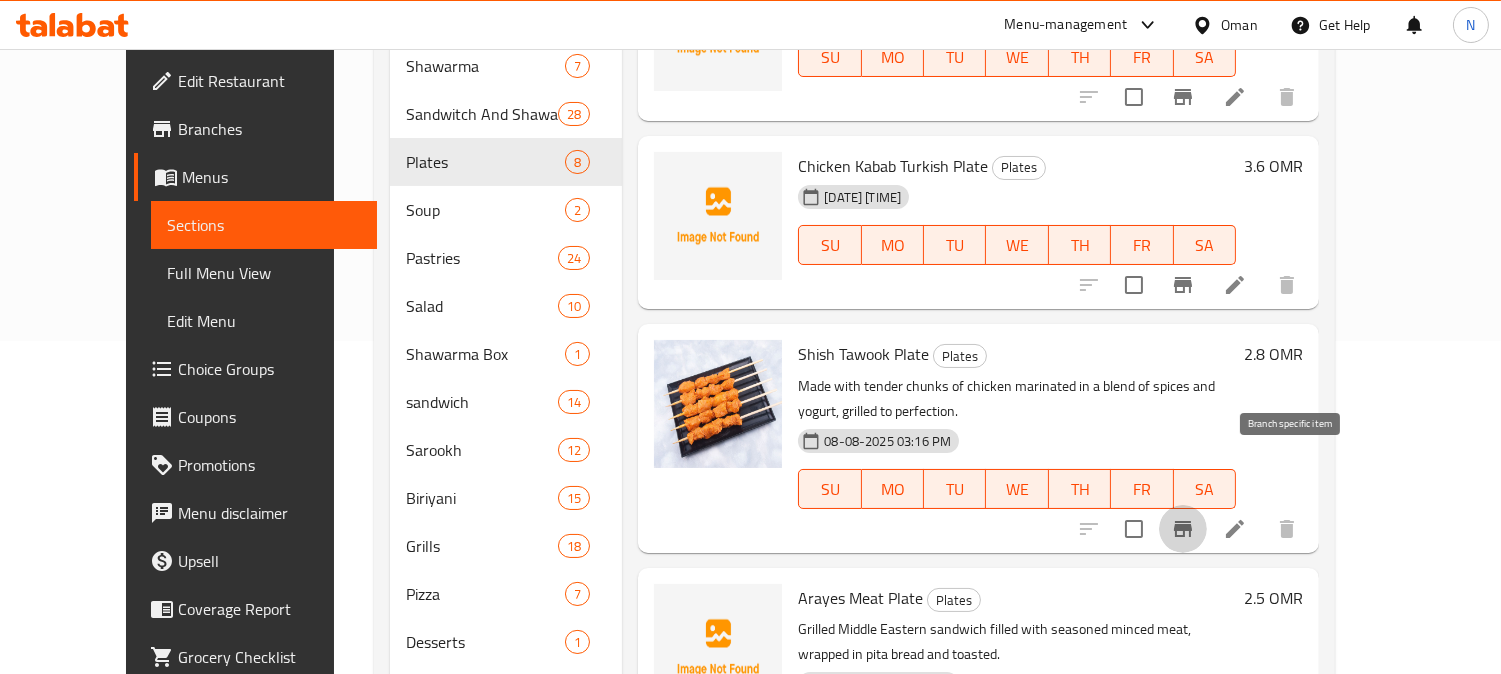 click 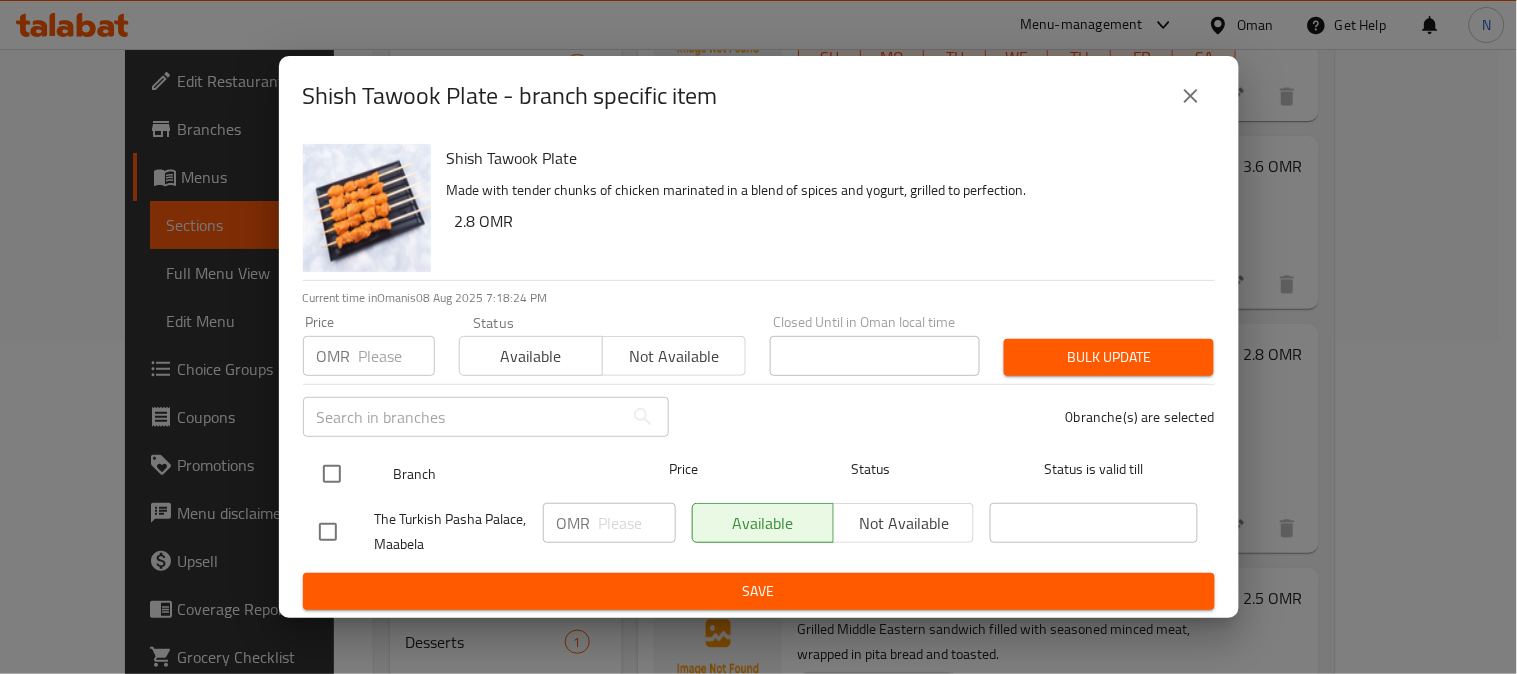 click at bounding box center [332, 474] 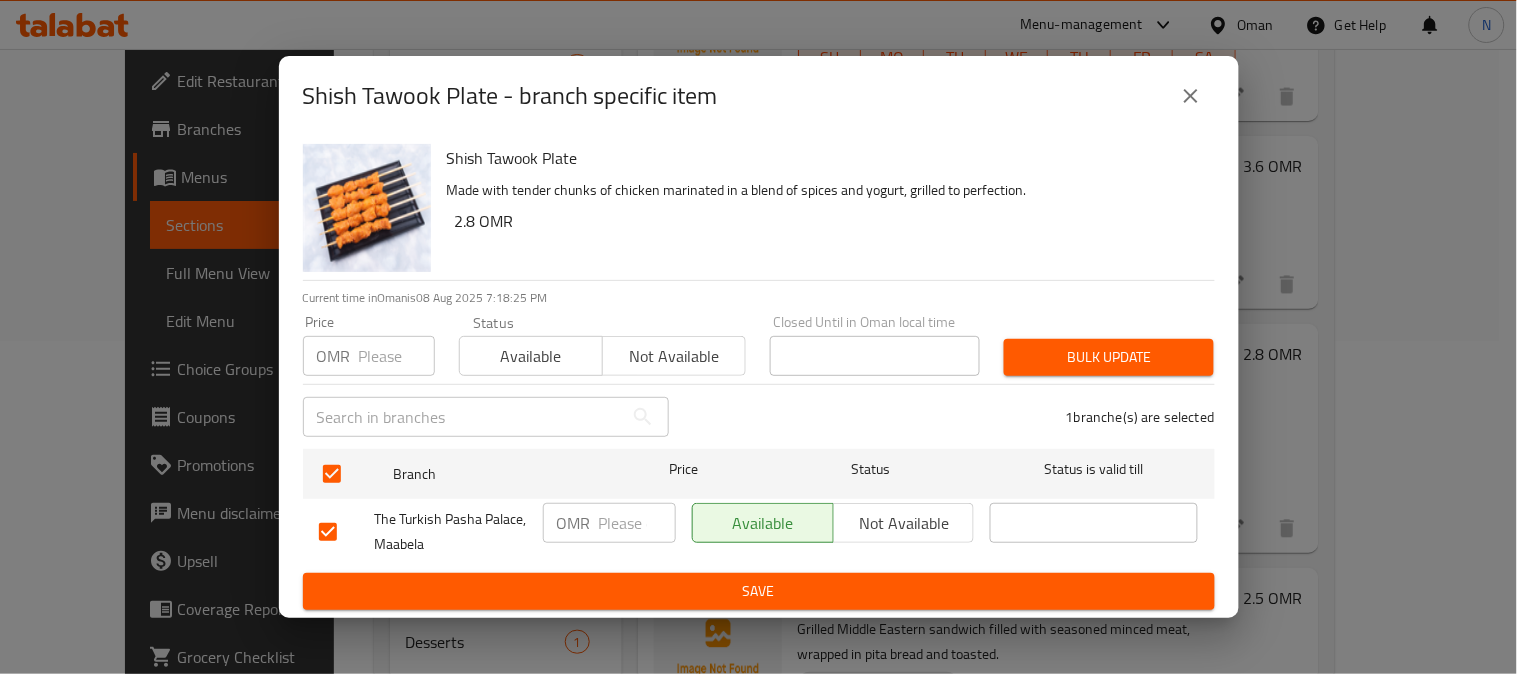 click at bounding box center [637, 523] 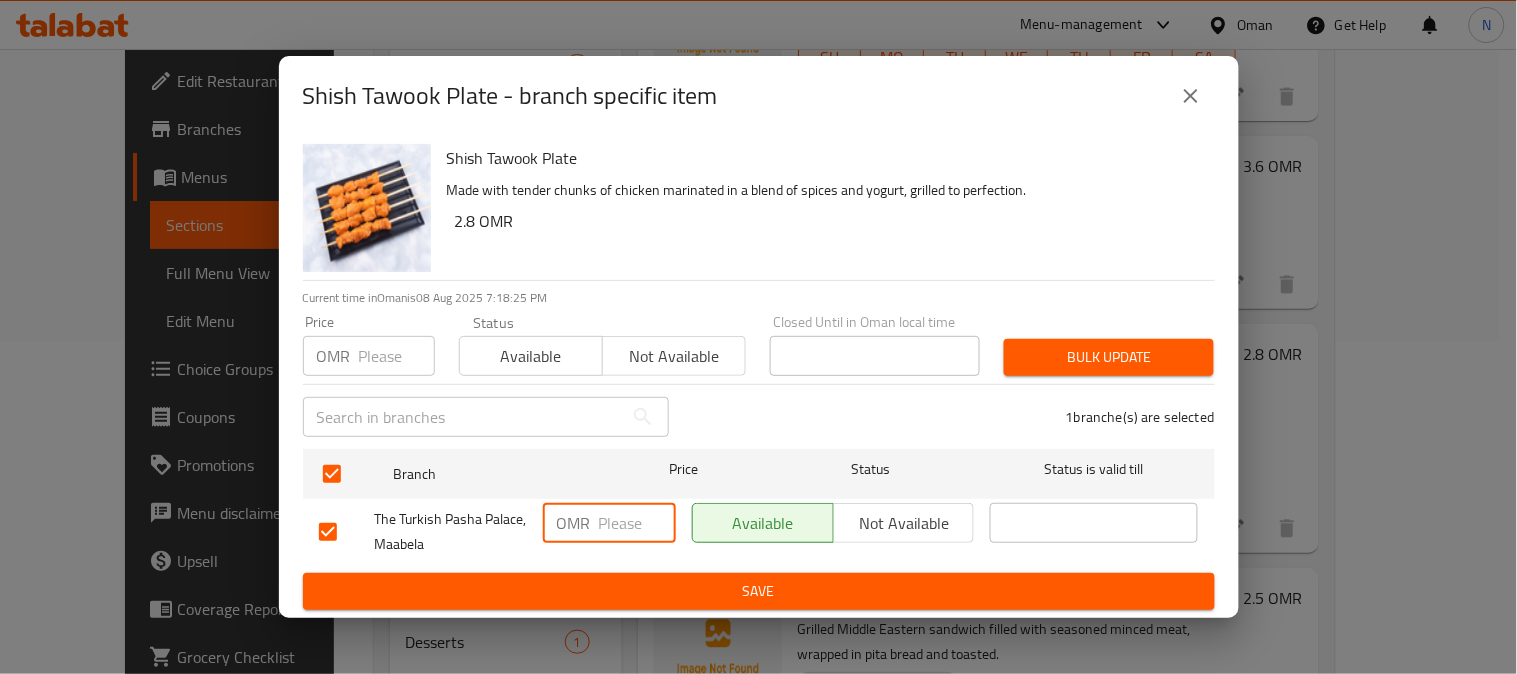 paste on "3.6" 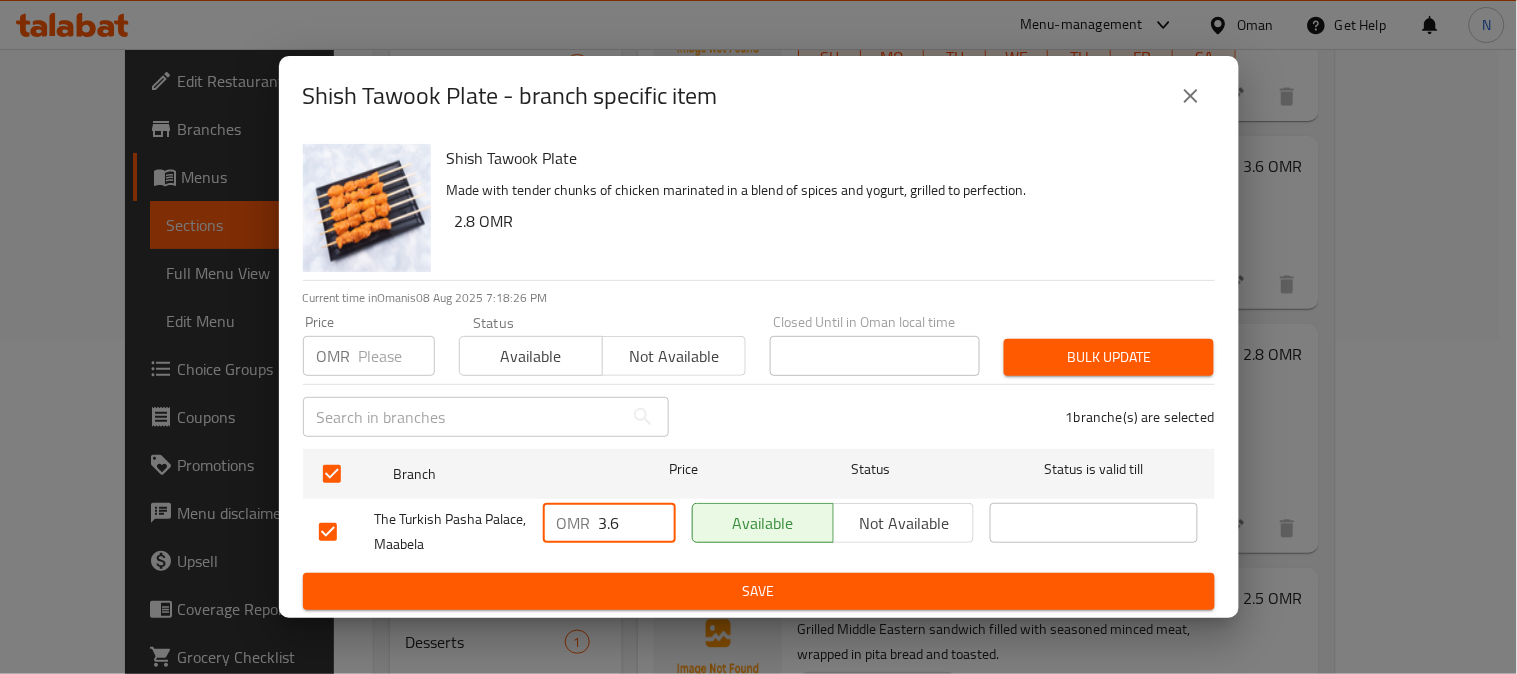 type on "3.6" 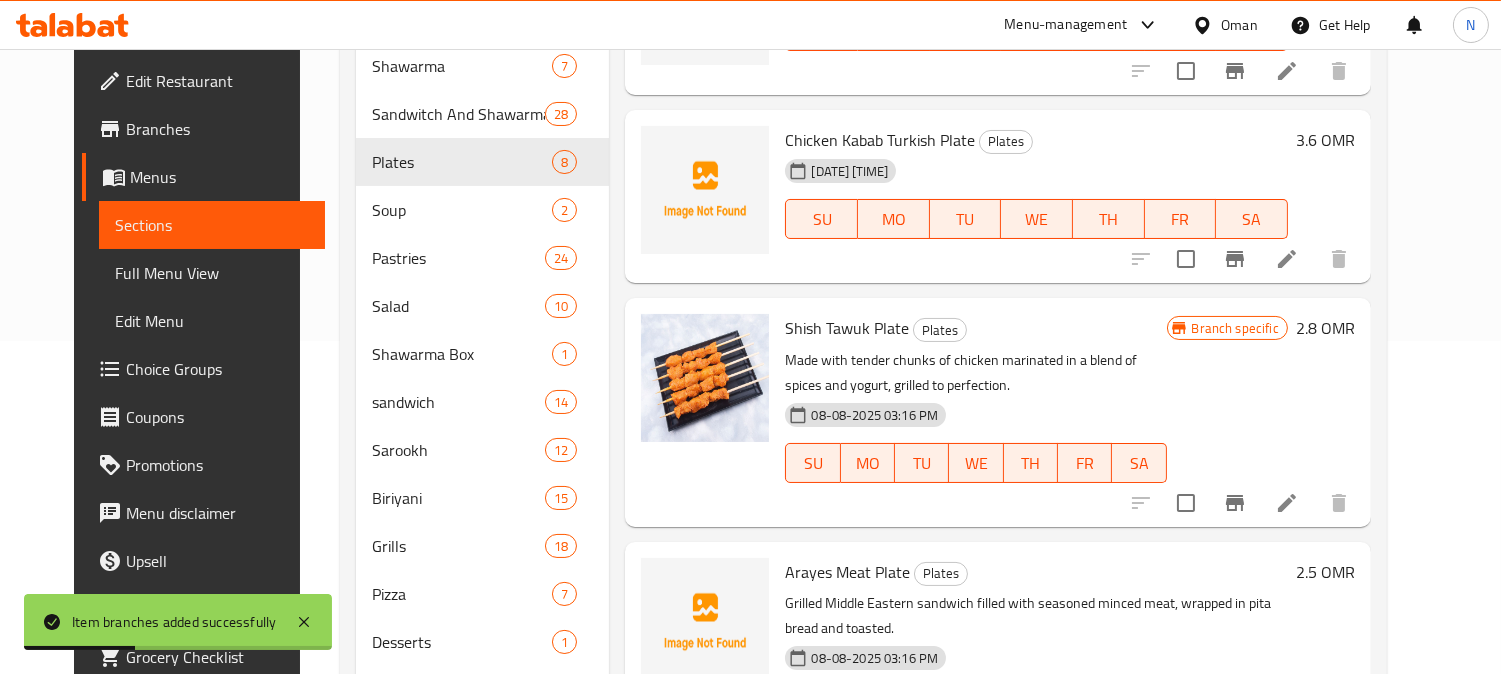 scroll, scrollTop: 818, scrollLeft: 0, axis: vertical 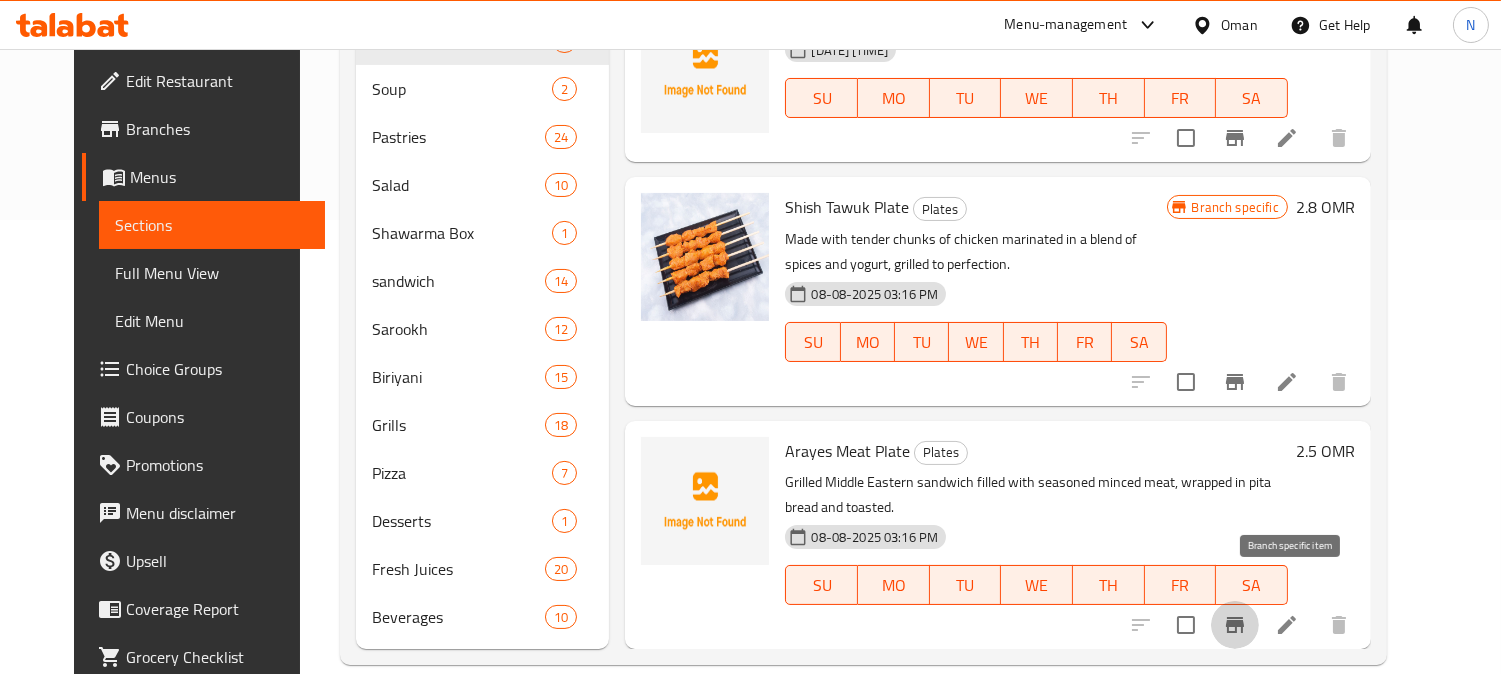 click 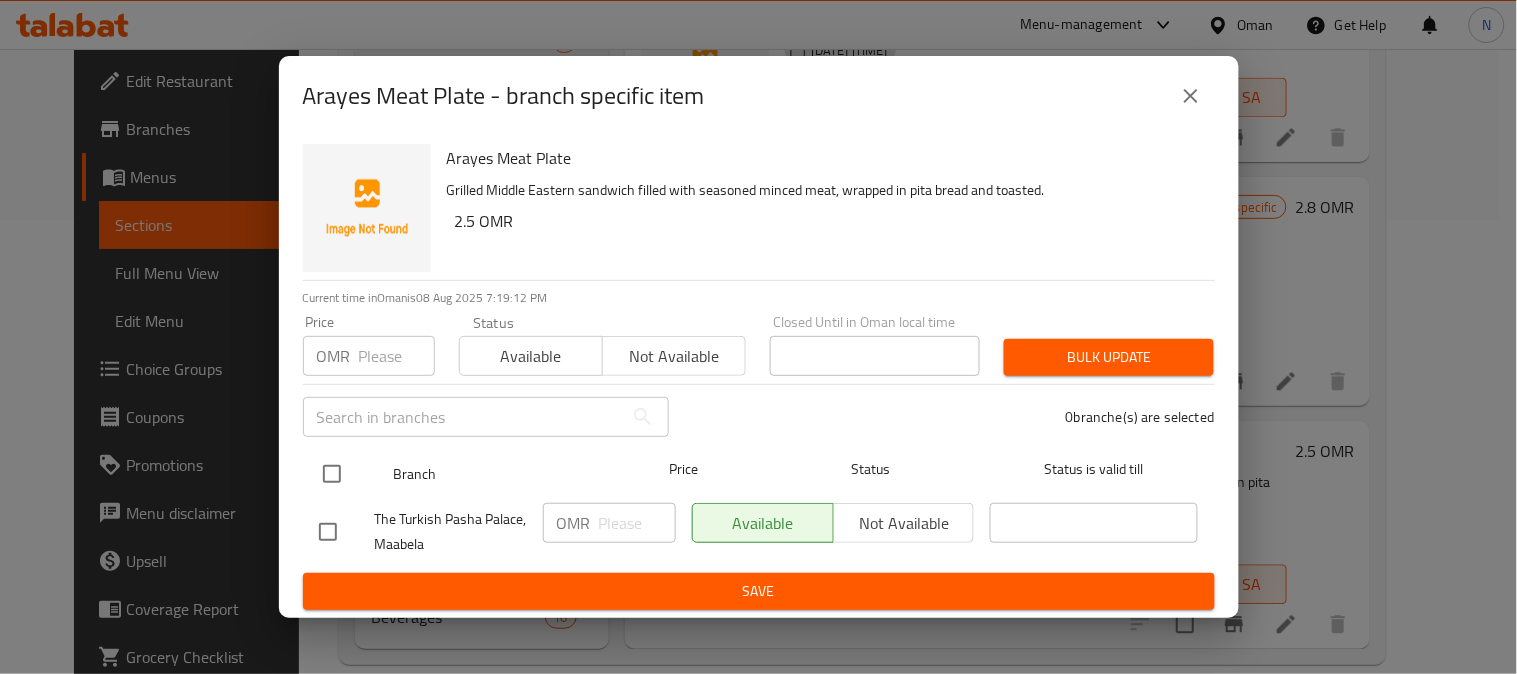 click at bounding box center (332, 474) 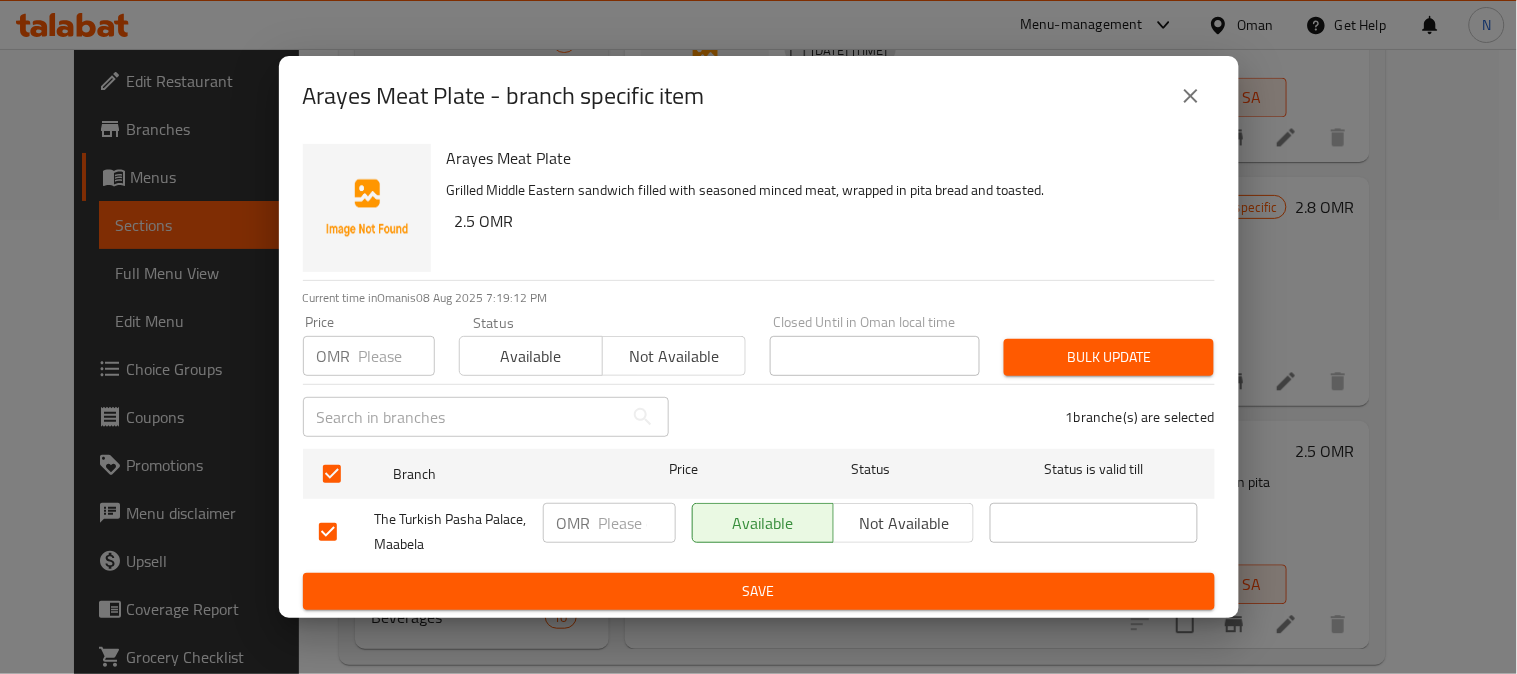 click at bounding box center [637, 523] 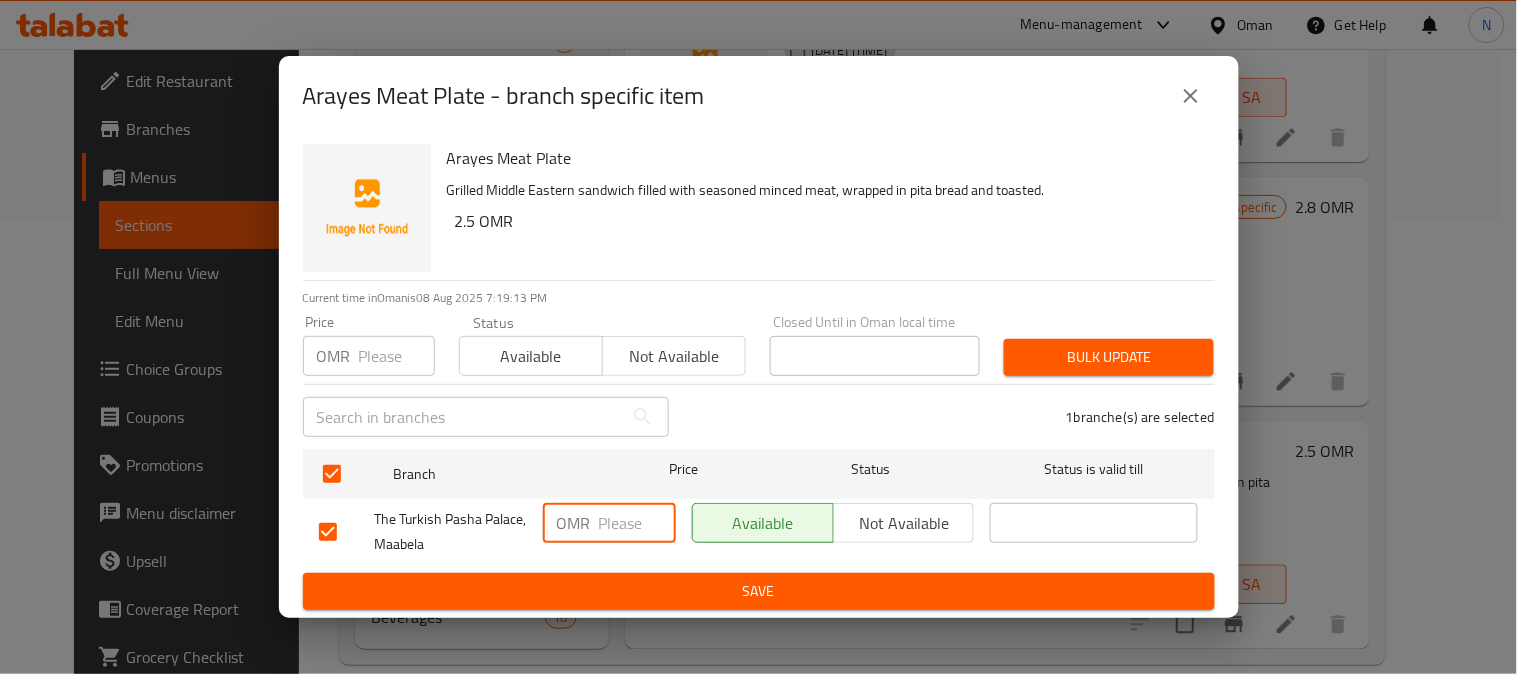 paste on "3.6" 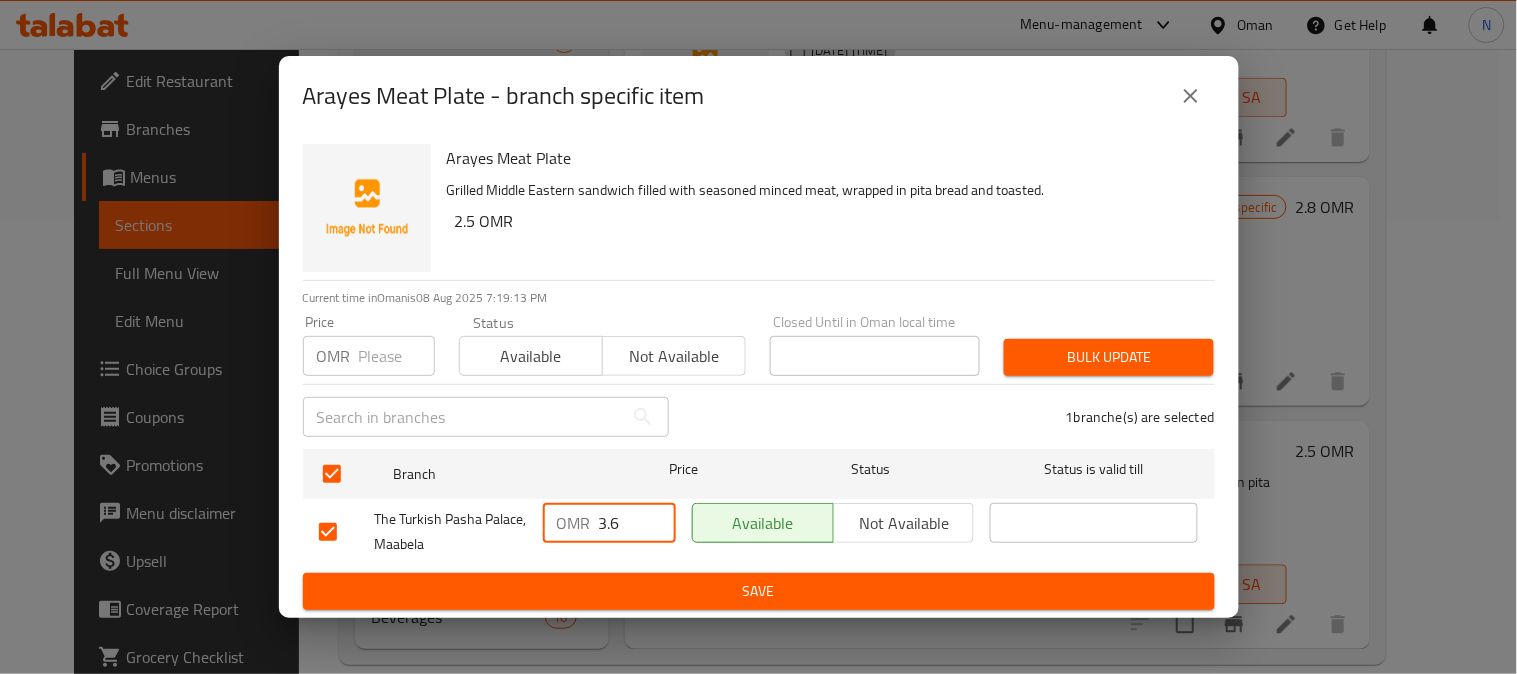 type on "3.6" 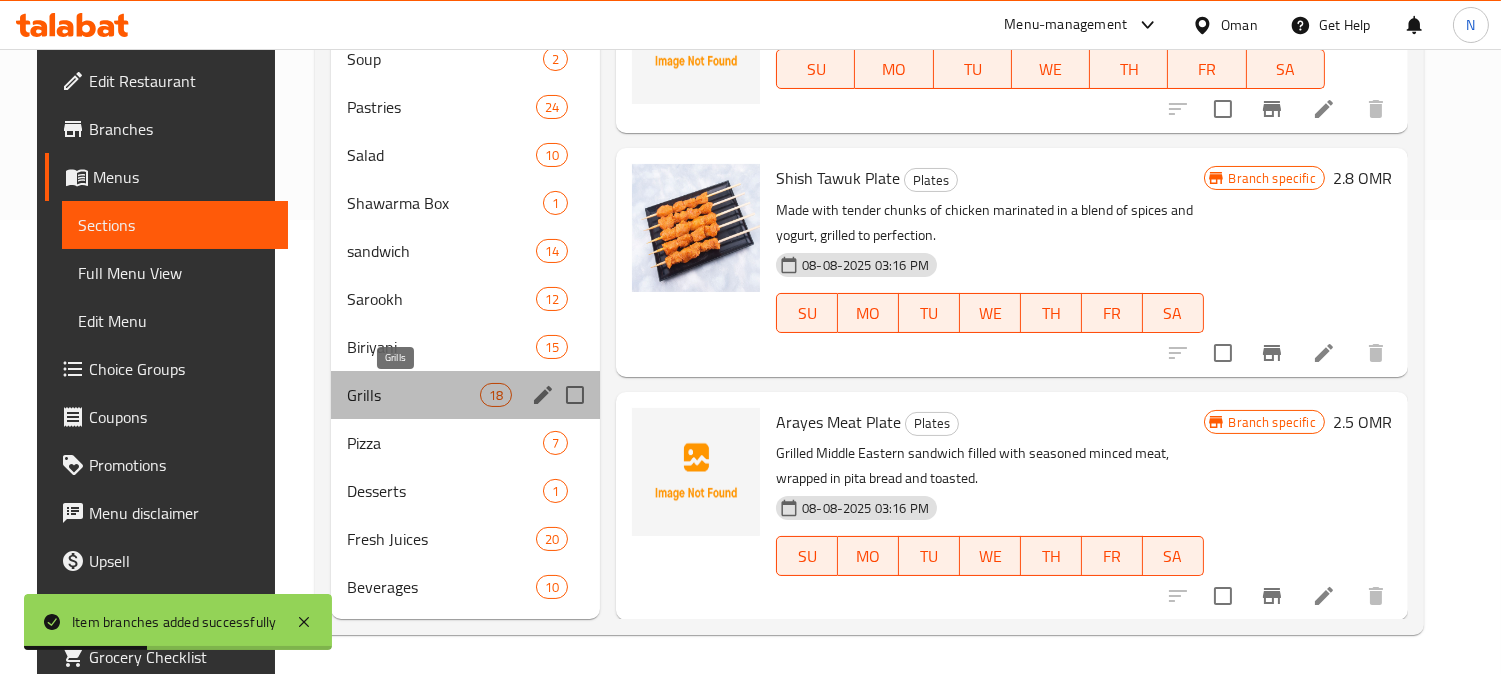 click on "Grills" at bounding box center [413, 395] 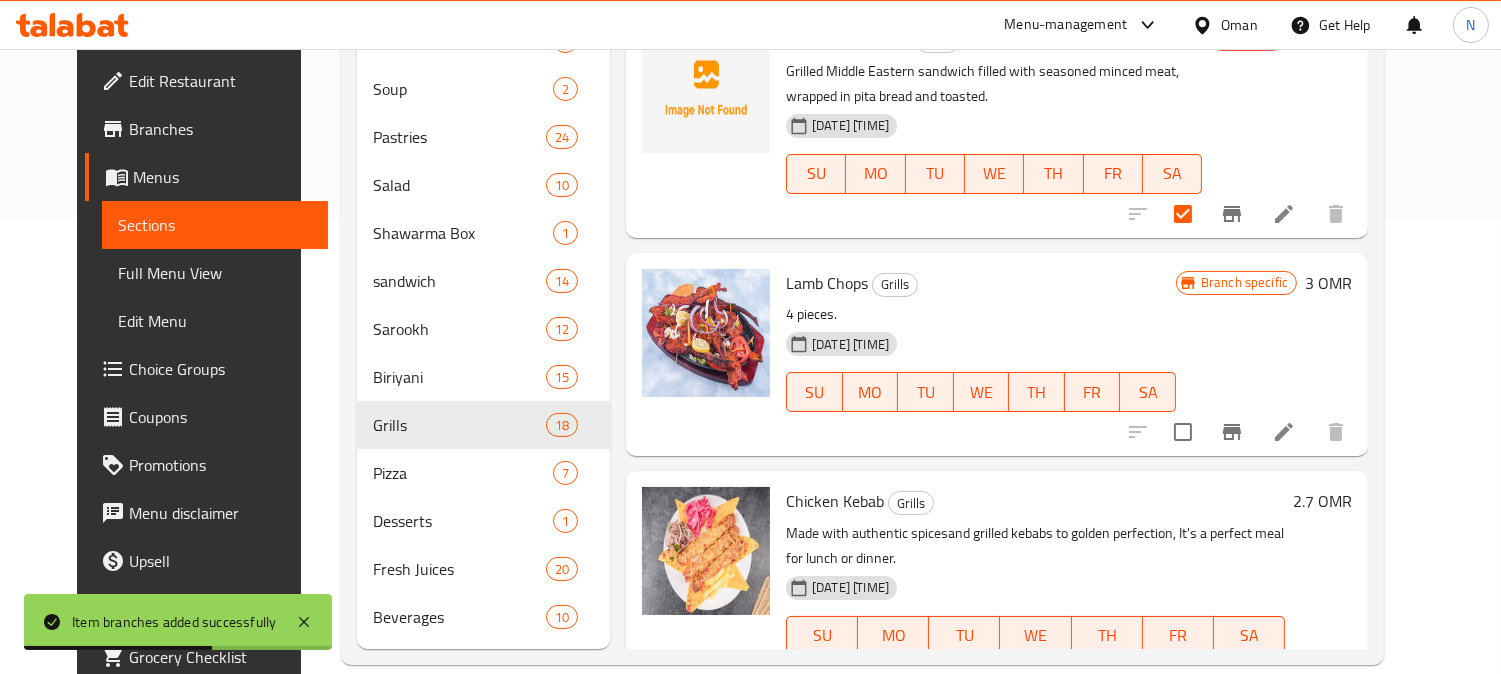 scroll, scrollTop: 1152, scrollLeft: 0, axis: vertical 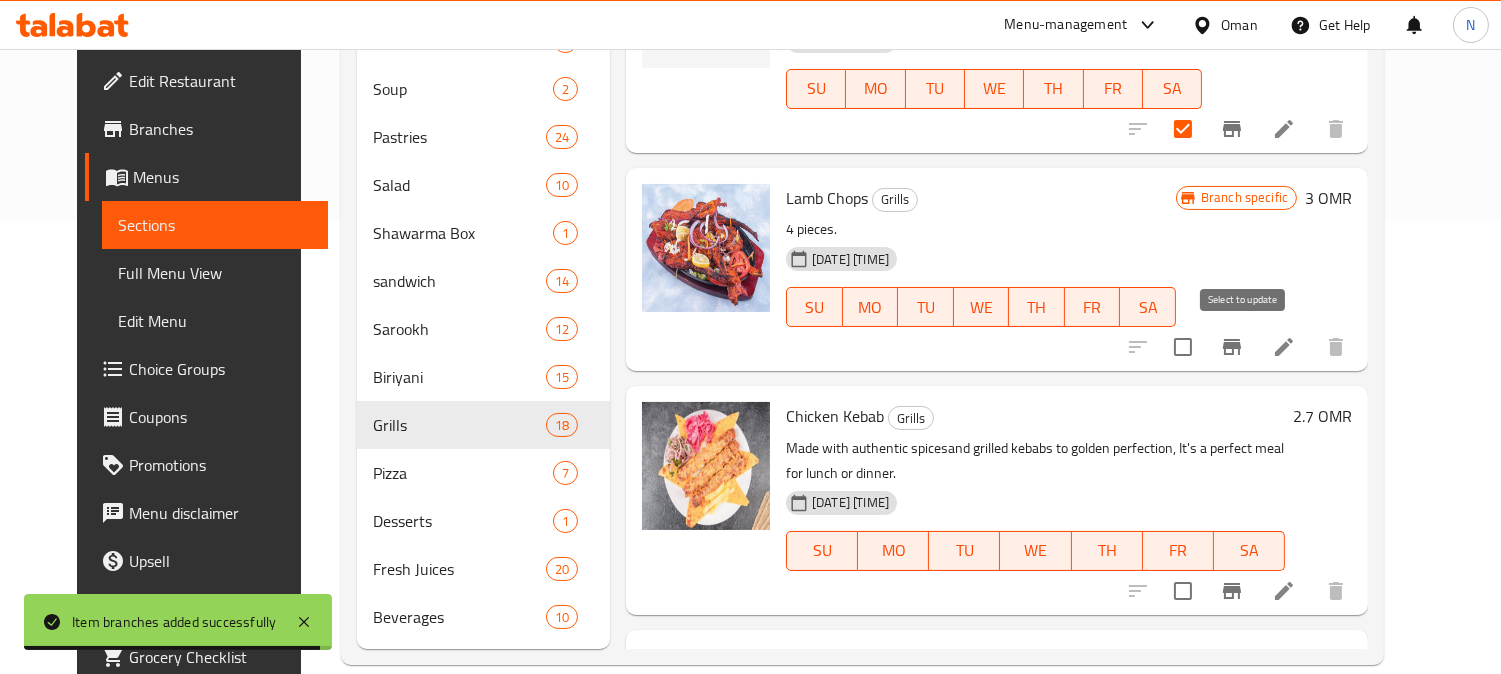 click at bounding box center [1183, 347] 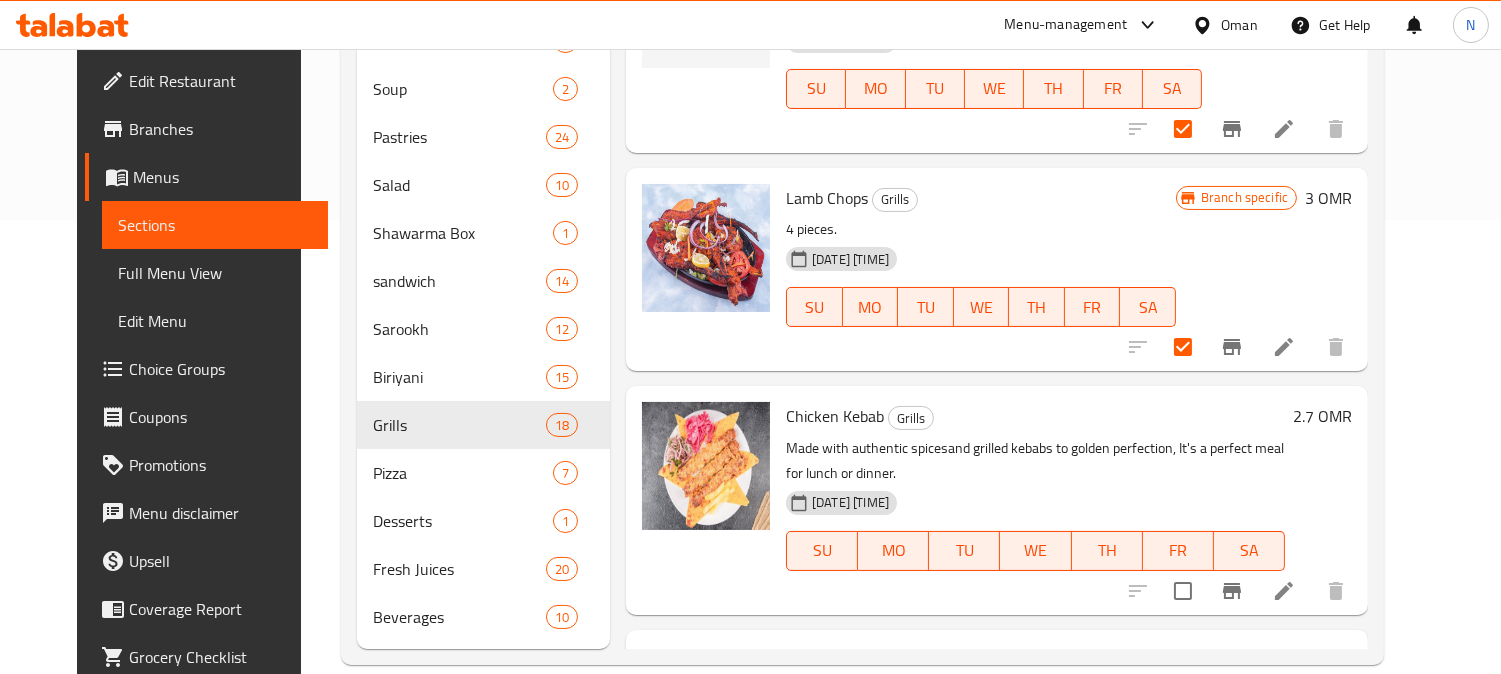 click on "Lamb Chops" at bounding box center (827, 198) 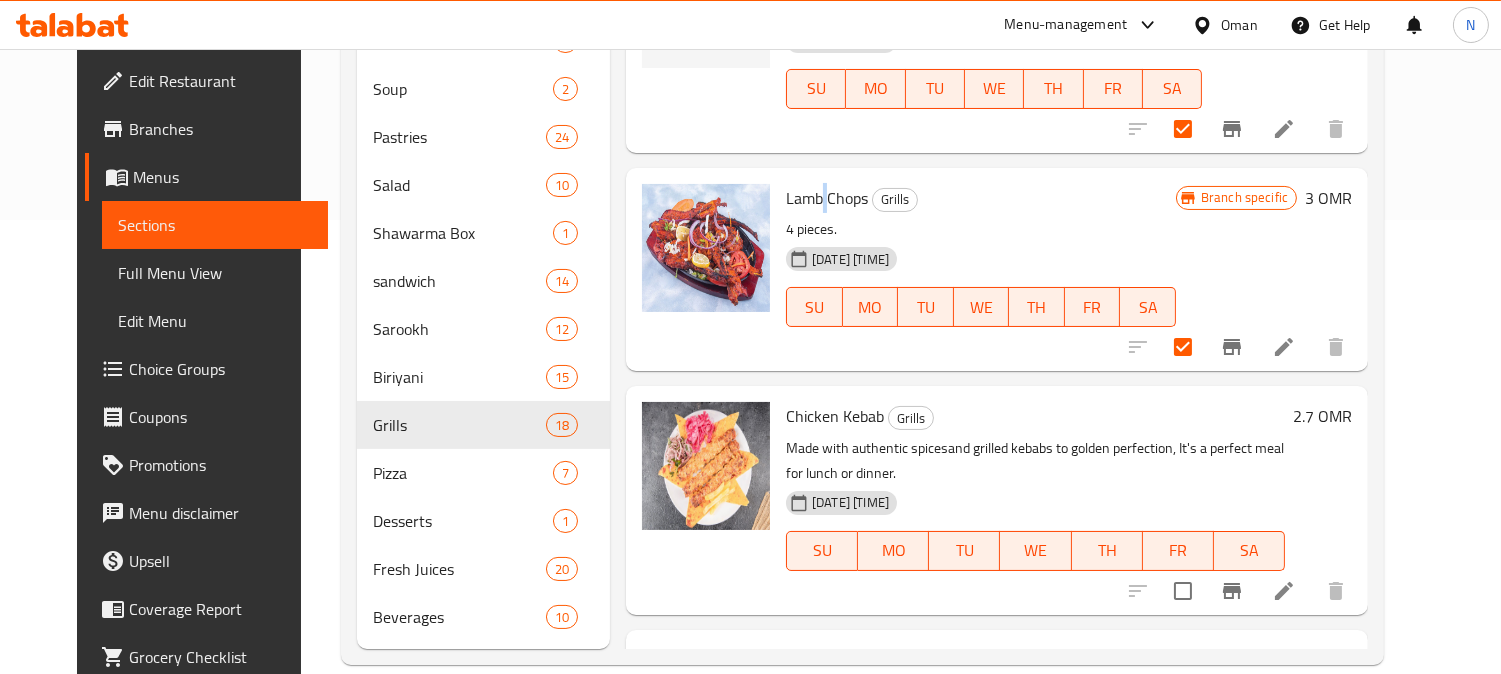 click on "Lamb Chops" at bounding box center (827, 198) 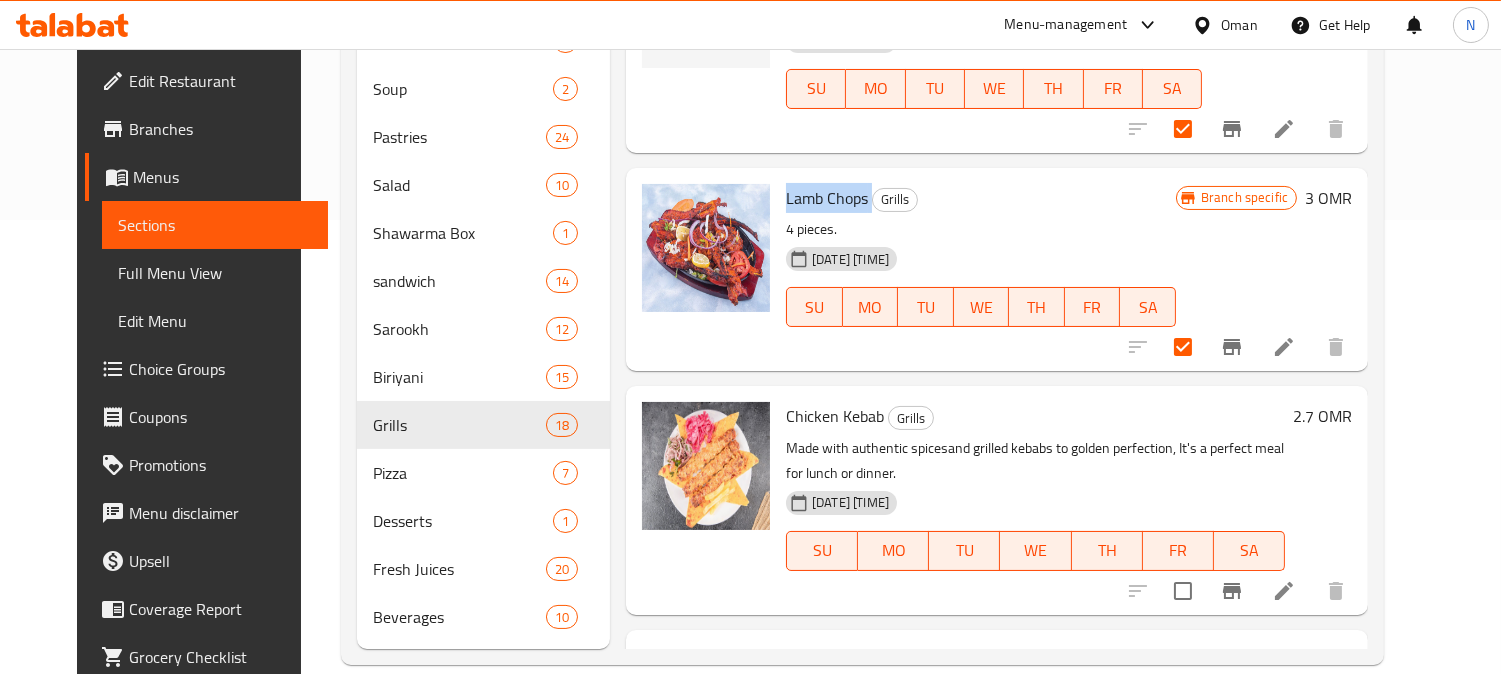 click on "Lamb Chops" at bounding box center (827, 198) 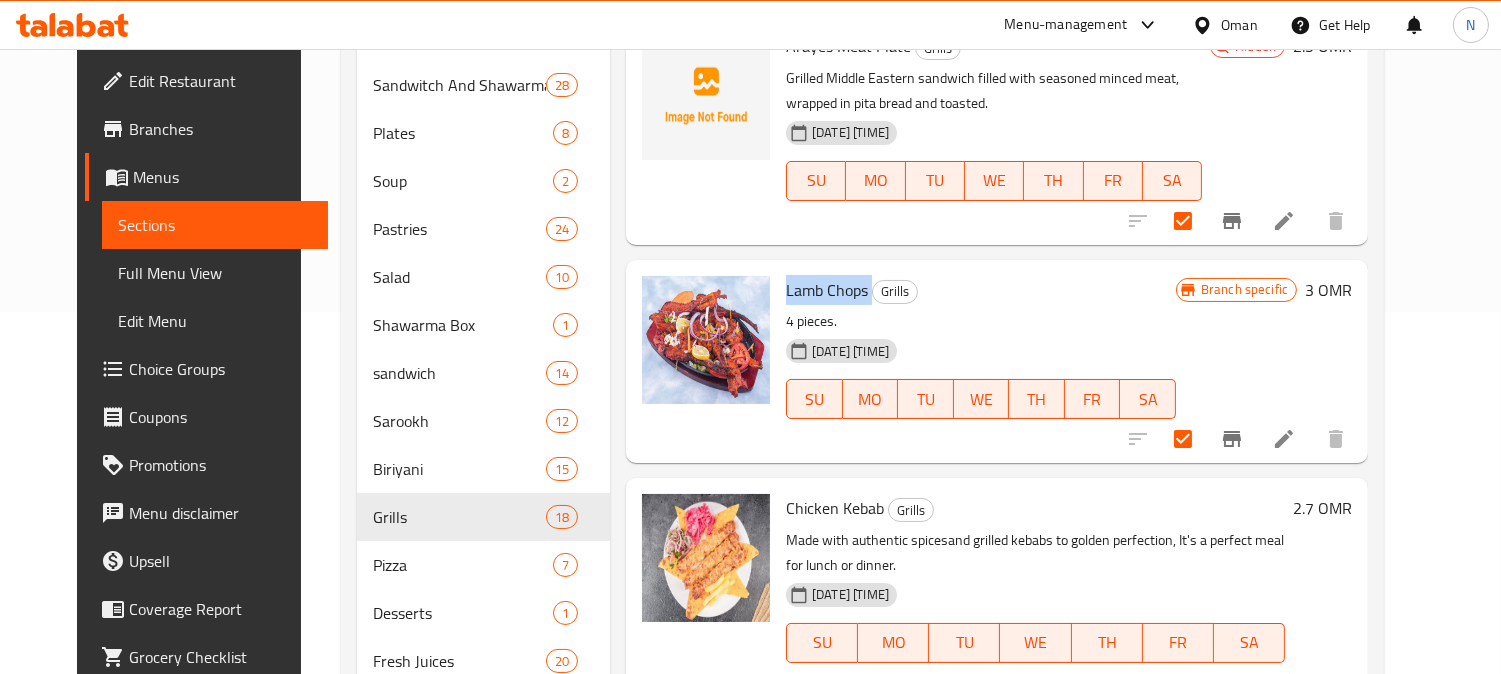 scroll, scrollTop: 0, scrollLeft: 0, axis: both 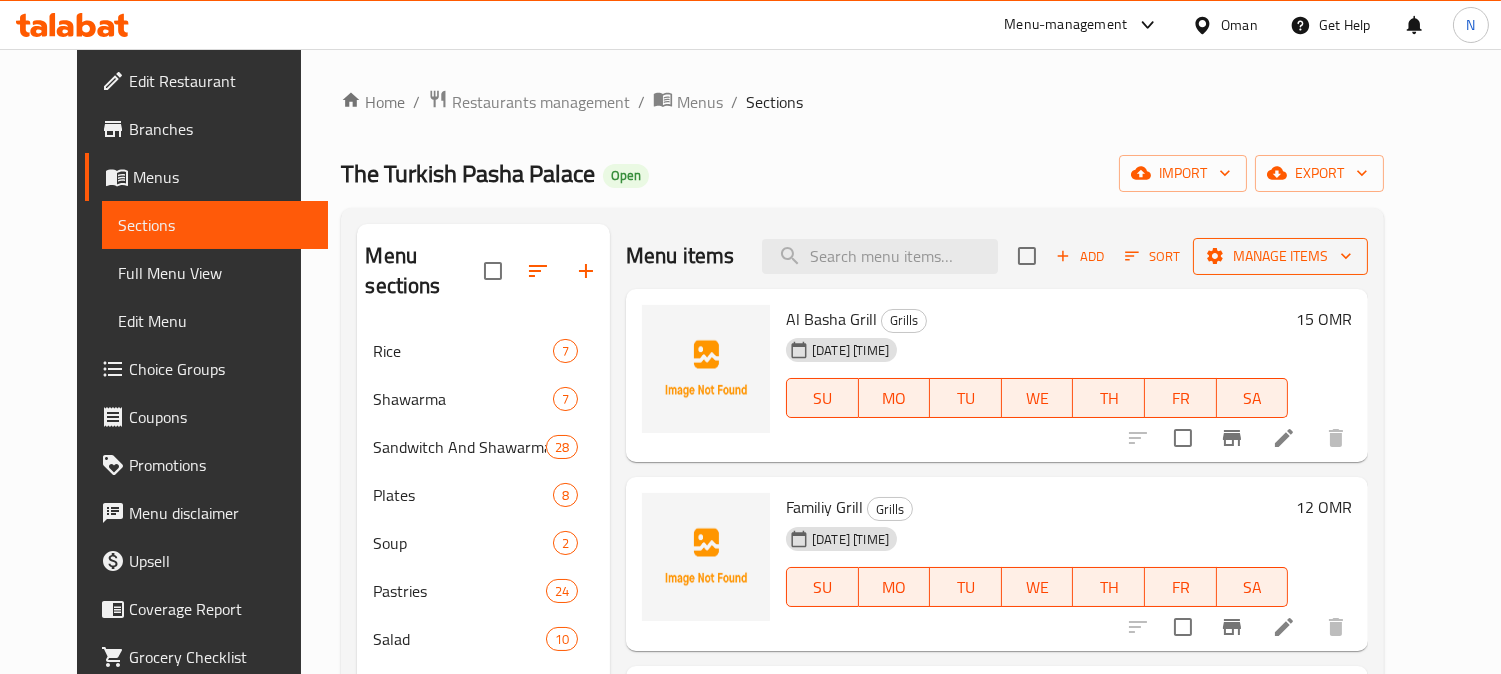 click on "Manage items" at bounding box center (1280, 256) 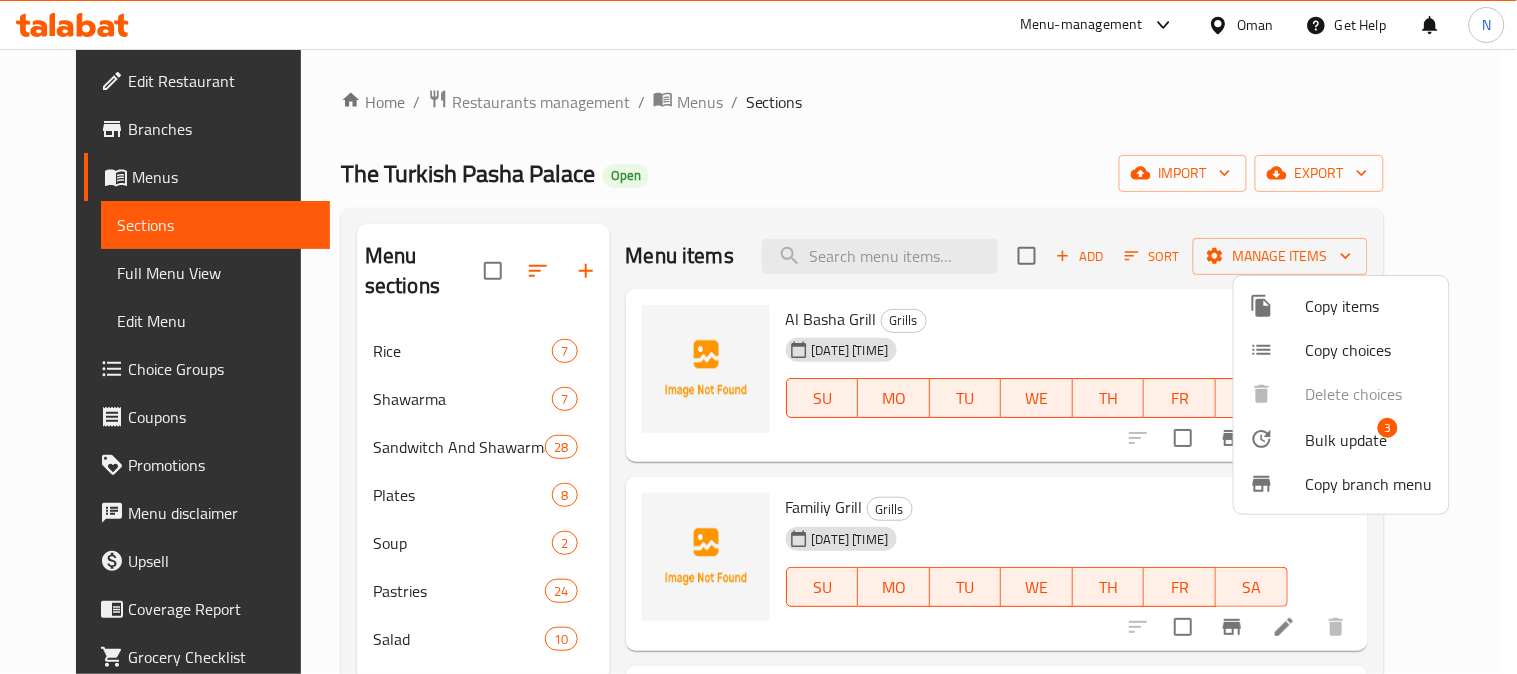 click on "Copy items" at bounding box center (1341, 306) 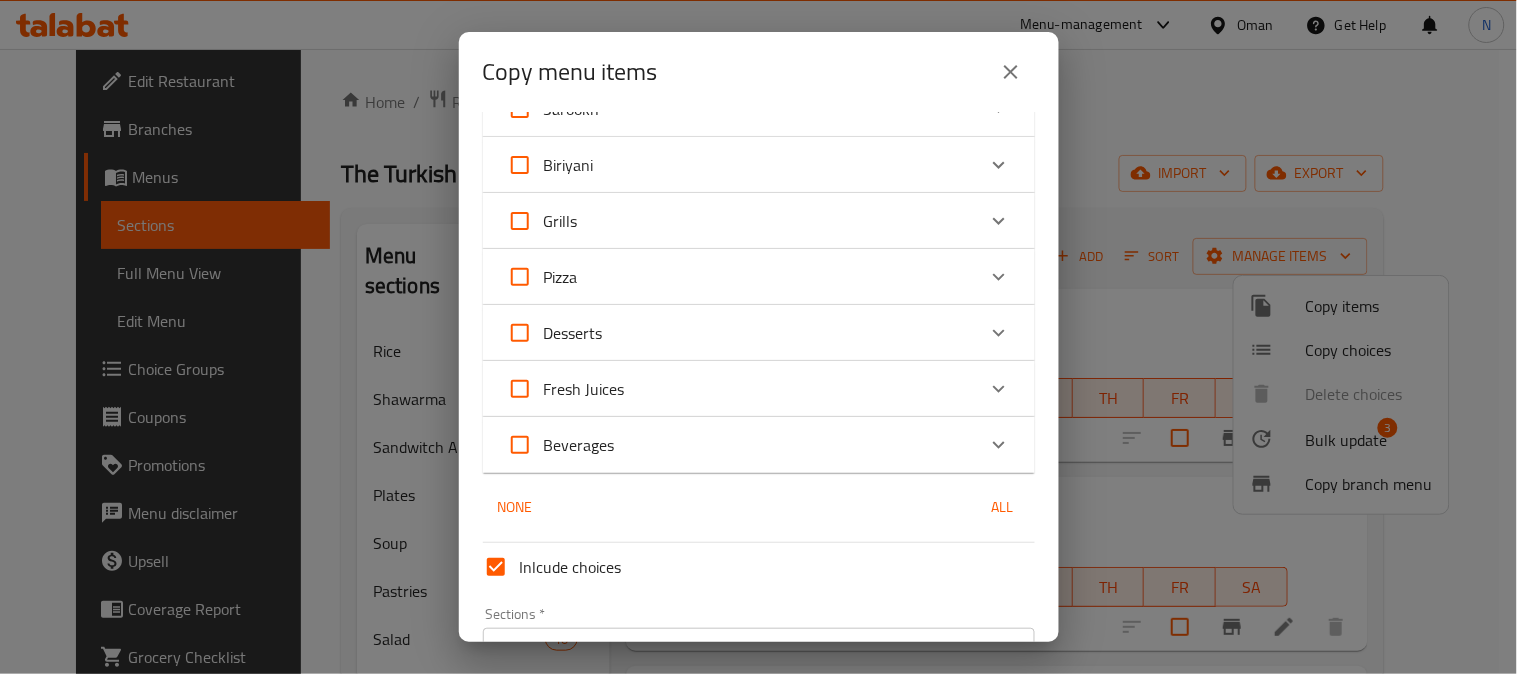 scroll, scrollTop: 666, scrollLeft: 0, axis: vertical 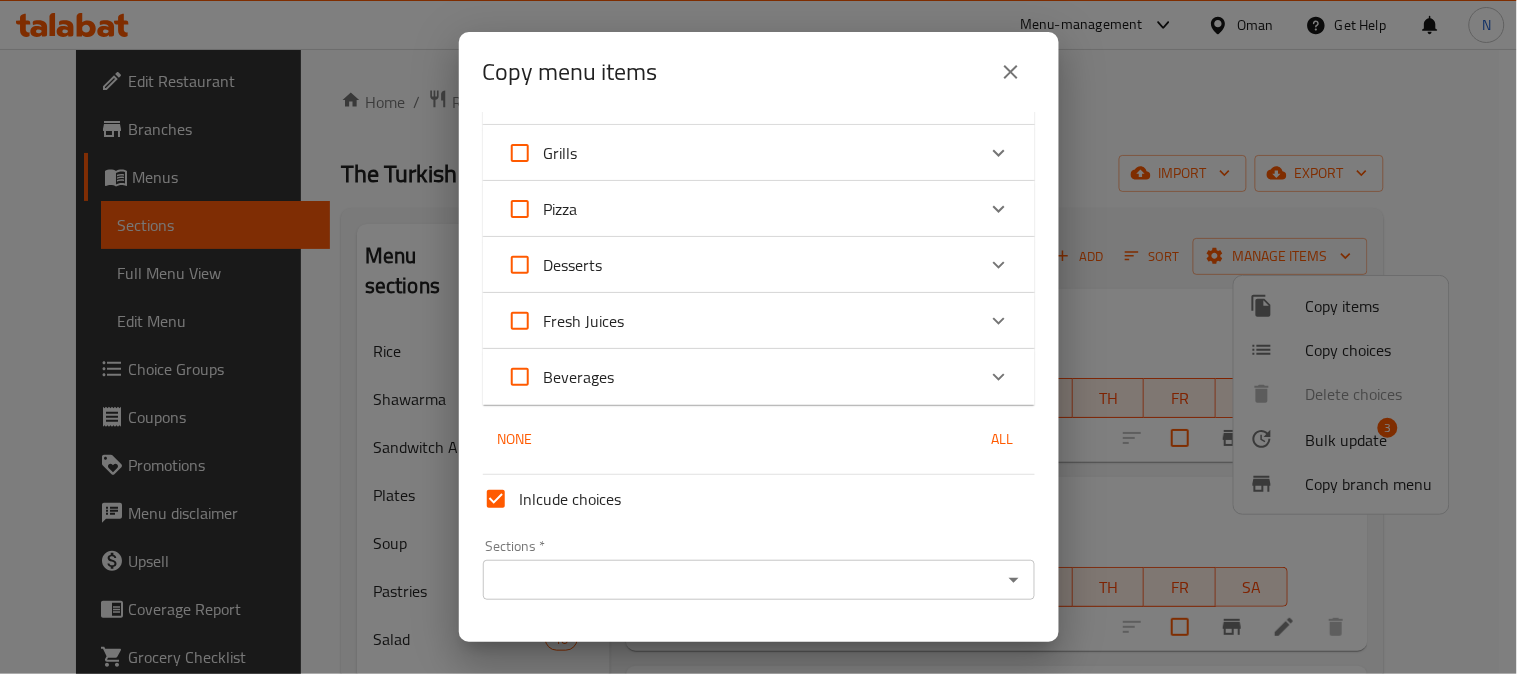 click on "Grills" at bounding box center (741, 153) 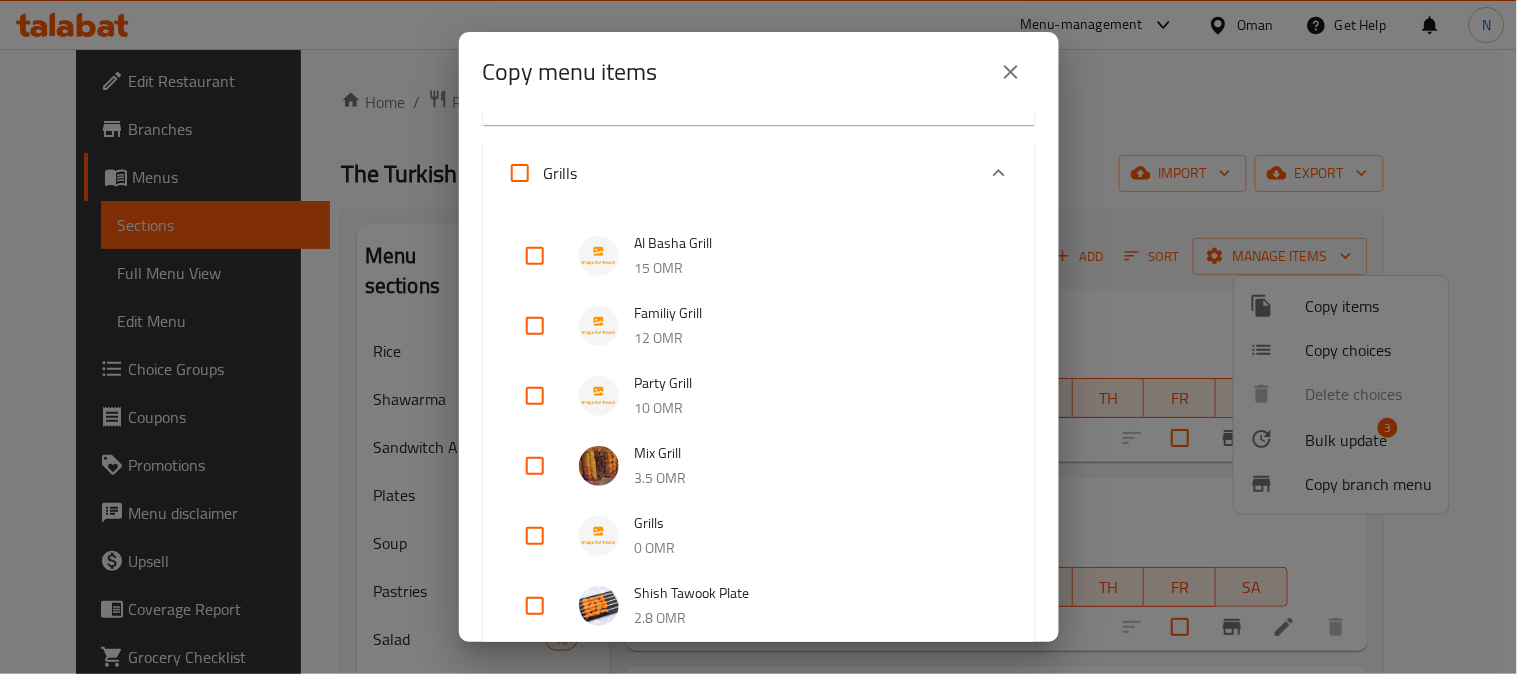 scroll, scrollTop: 1154, scrollLeft: 0, axis: vertical 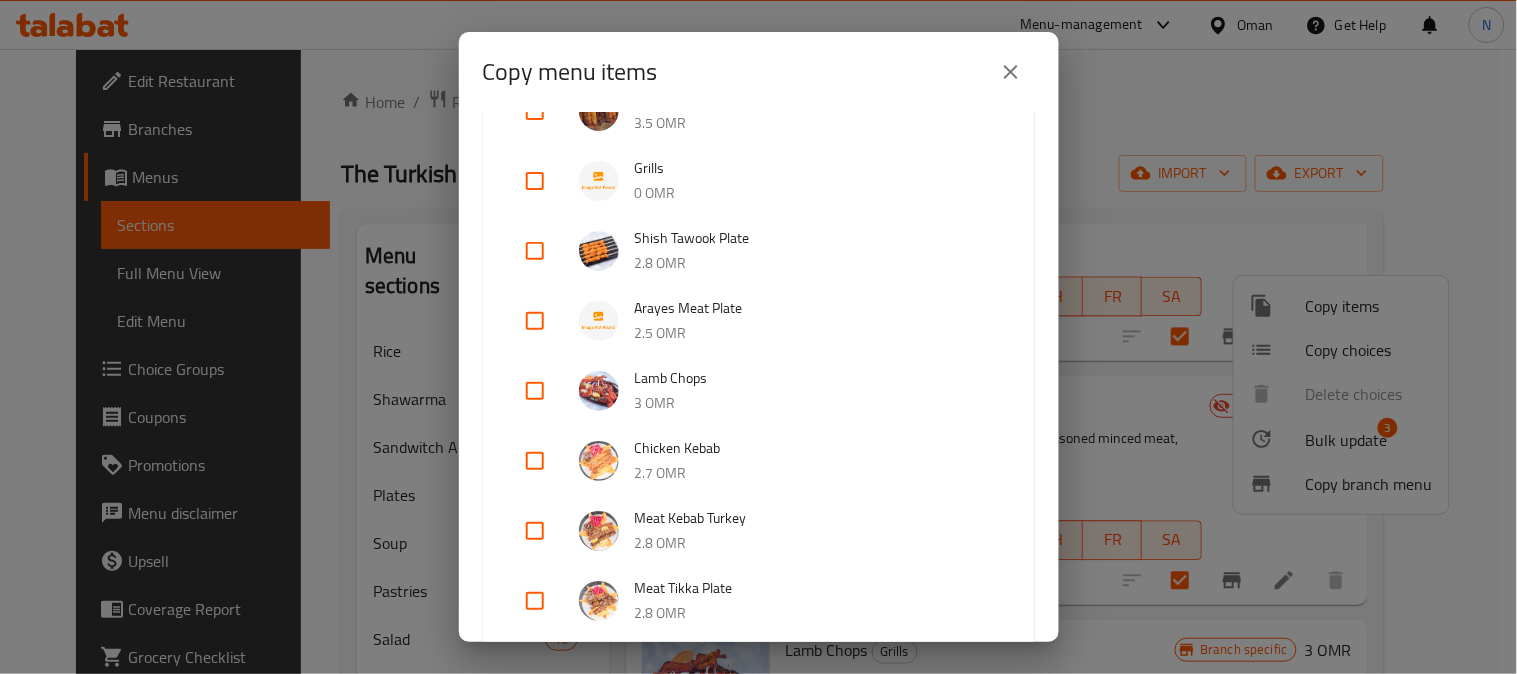 click at bounding box center [535, 391] 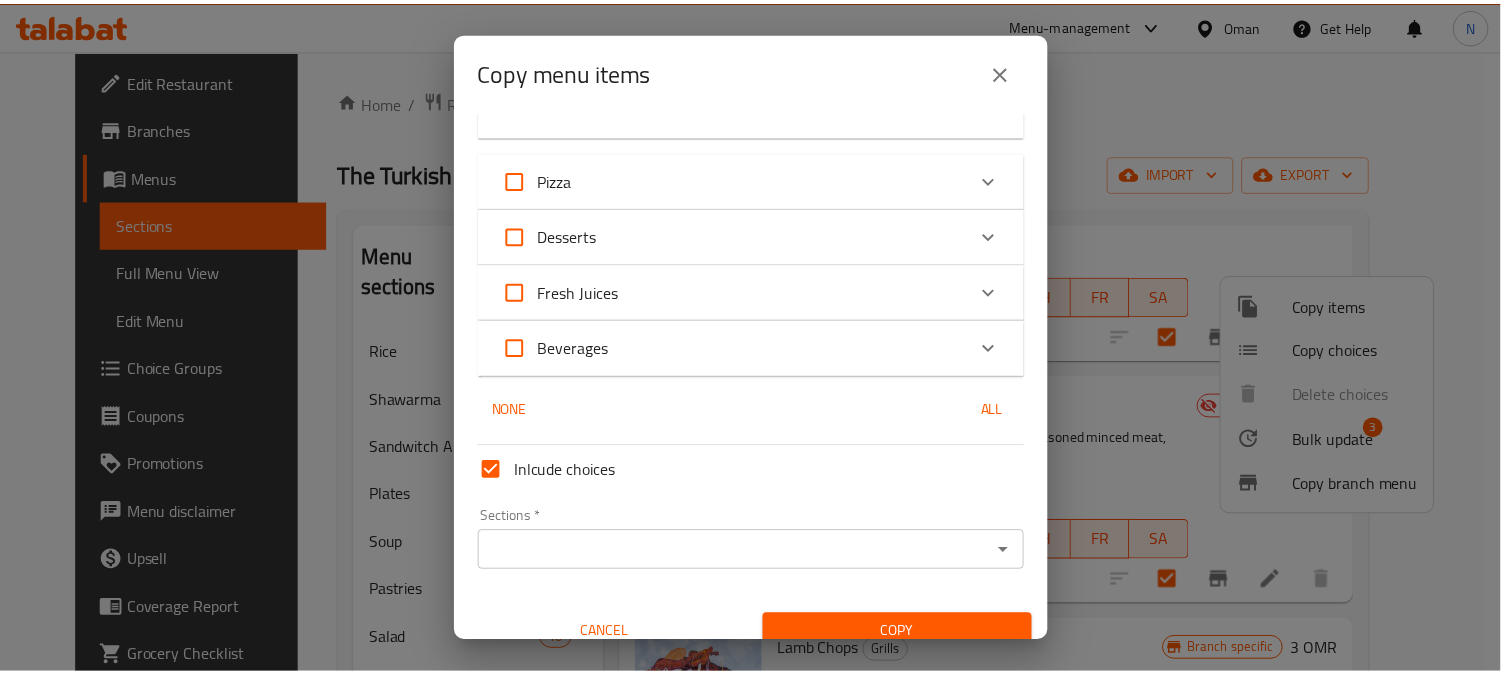 scroll, scrollTop: 2062, scrollLeft: 0, axis: vertical 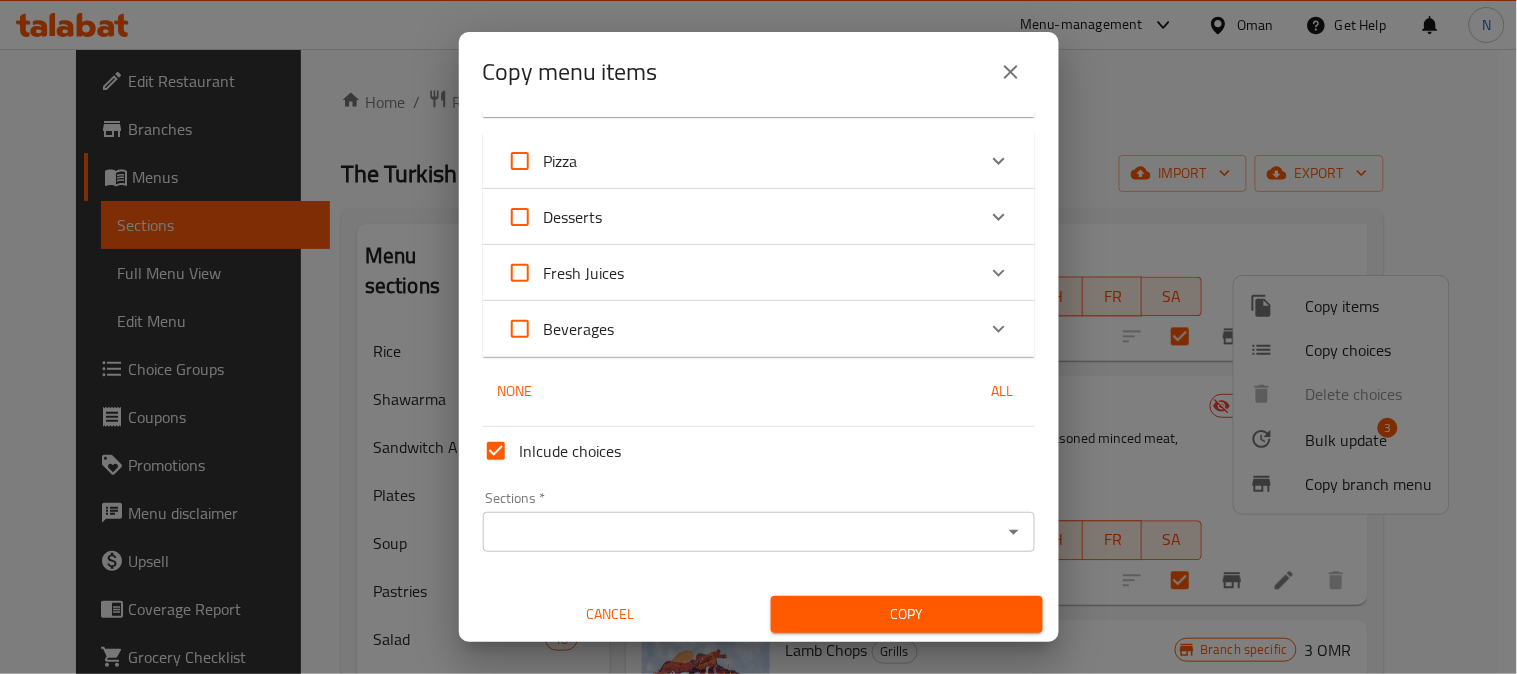 click on "Sections   *" at bounding box center (742, 532) 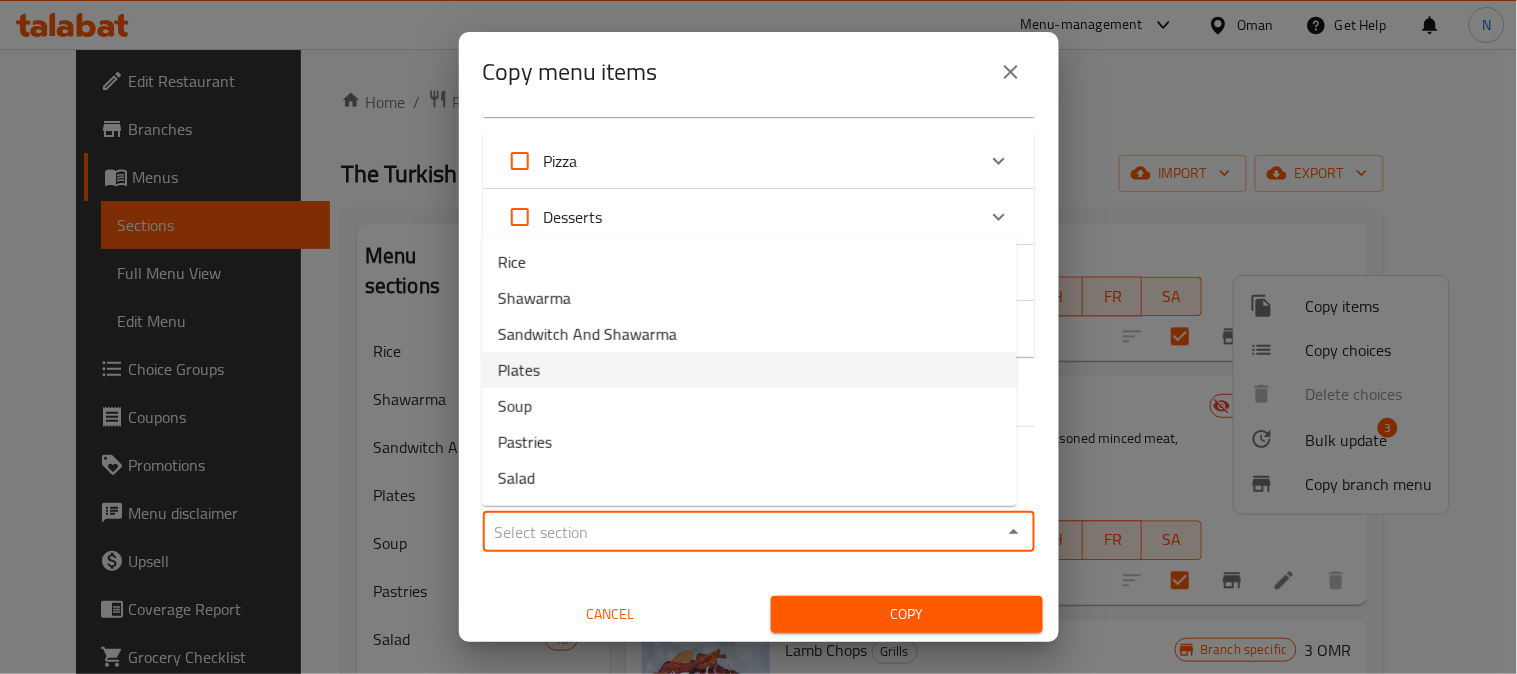 click on "Plates" at bounding box center (749, 370) 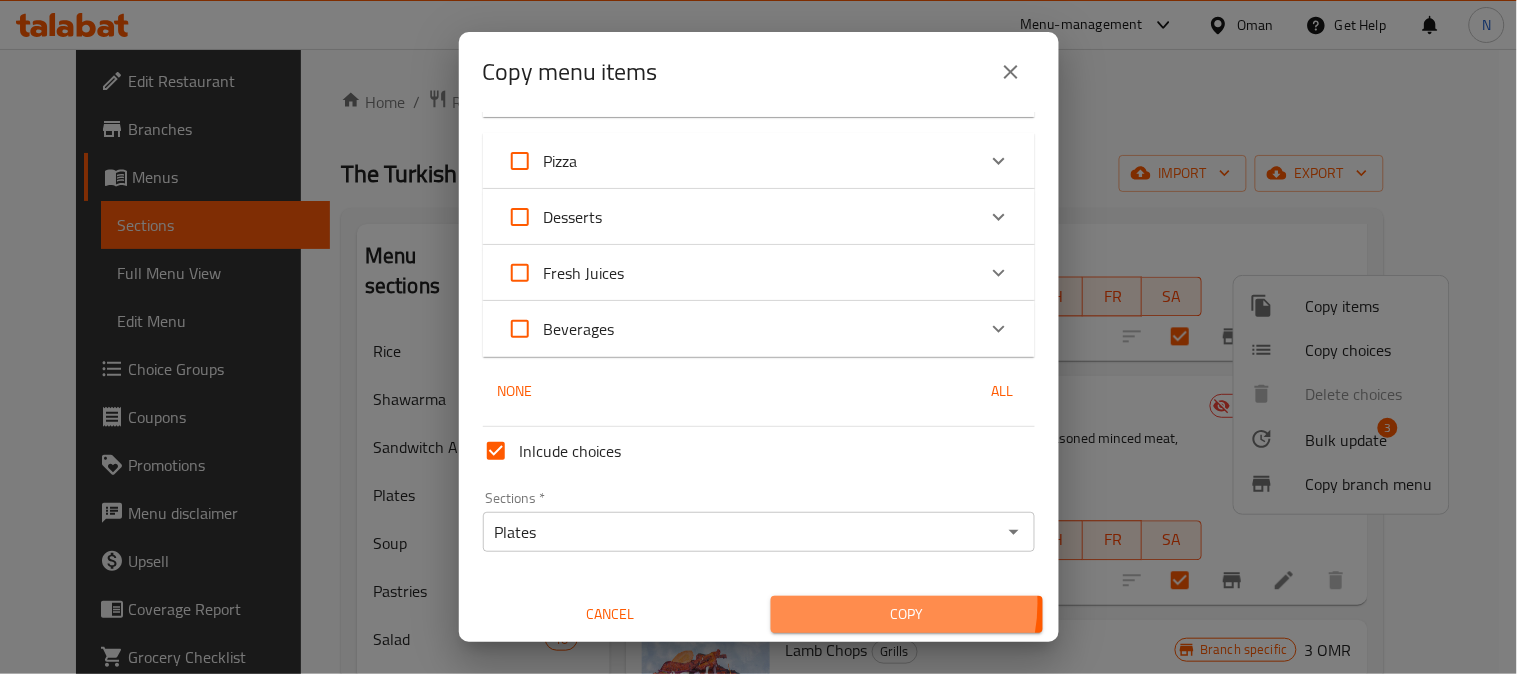 click on "Copy" at bounding box center (907, 614) 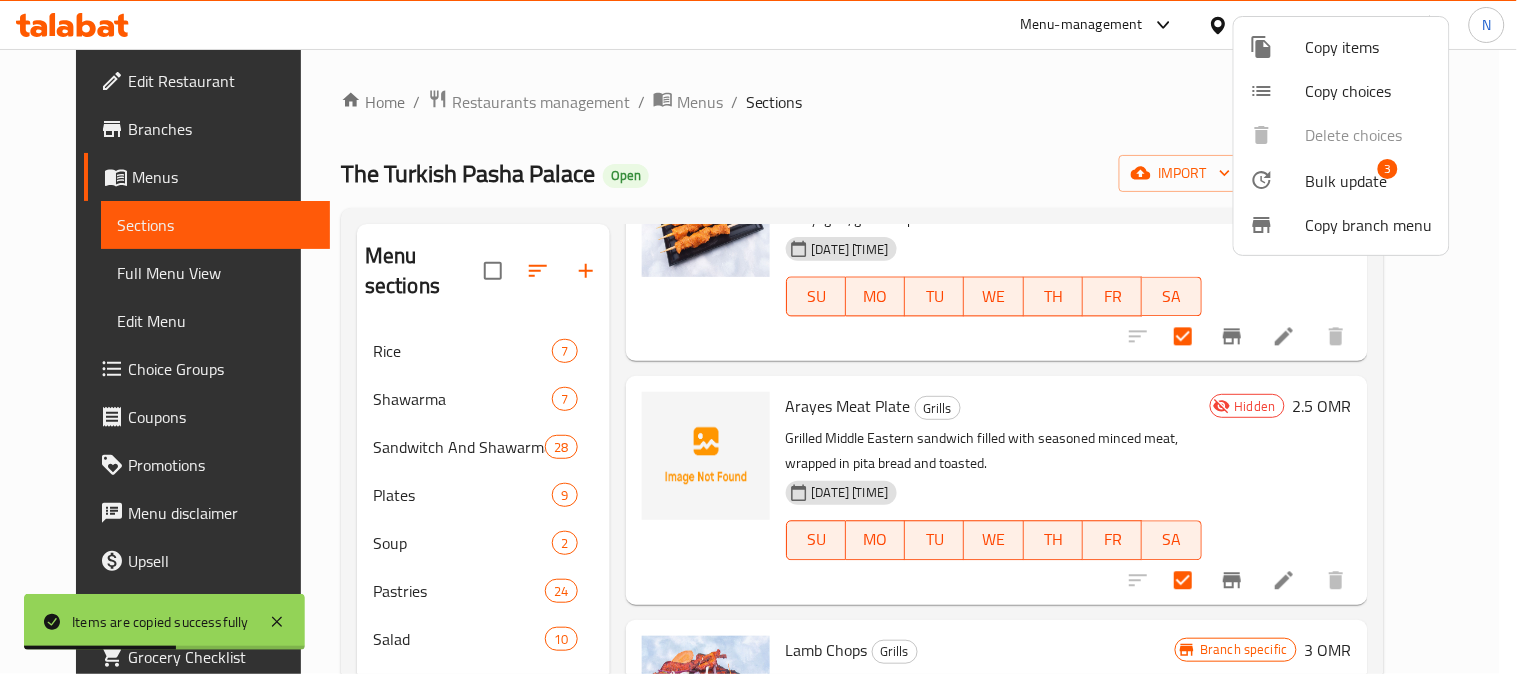 click at bounding box center [758, 337] 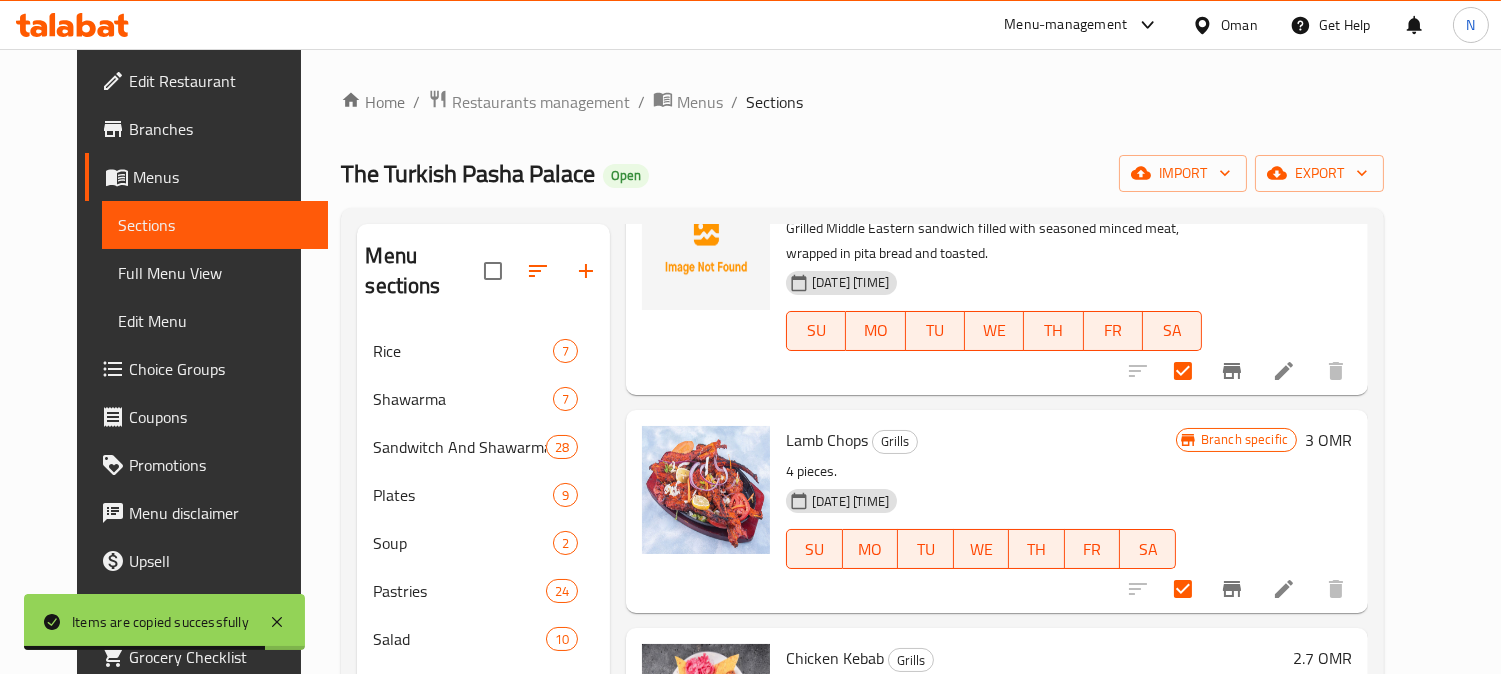 scroll, scrollTop: 1376, scrollLeft: 0, axis: vertical 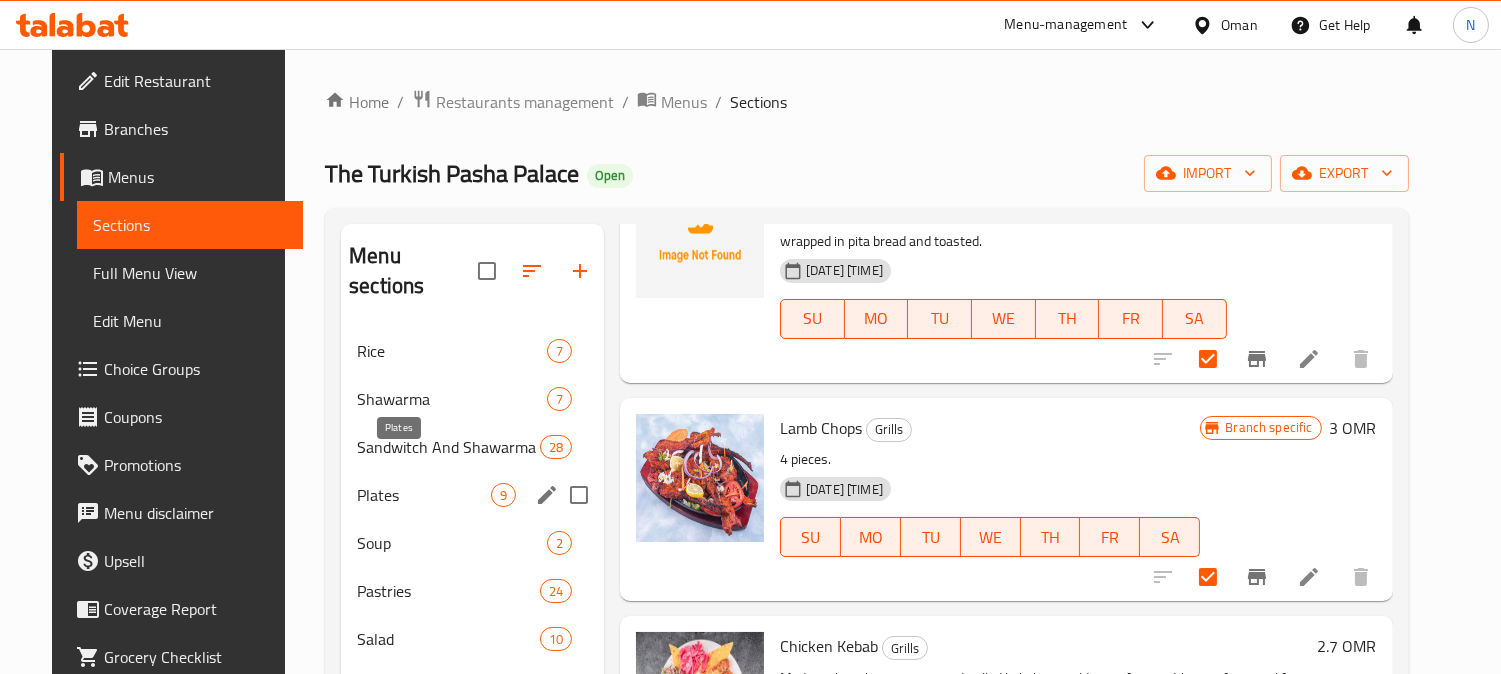 click on "Plates" at bounding box center (424, 495) 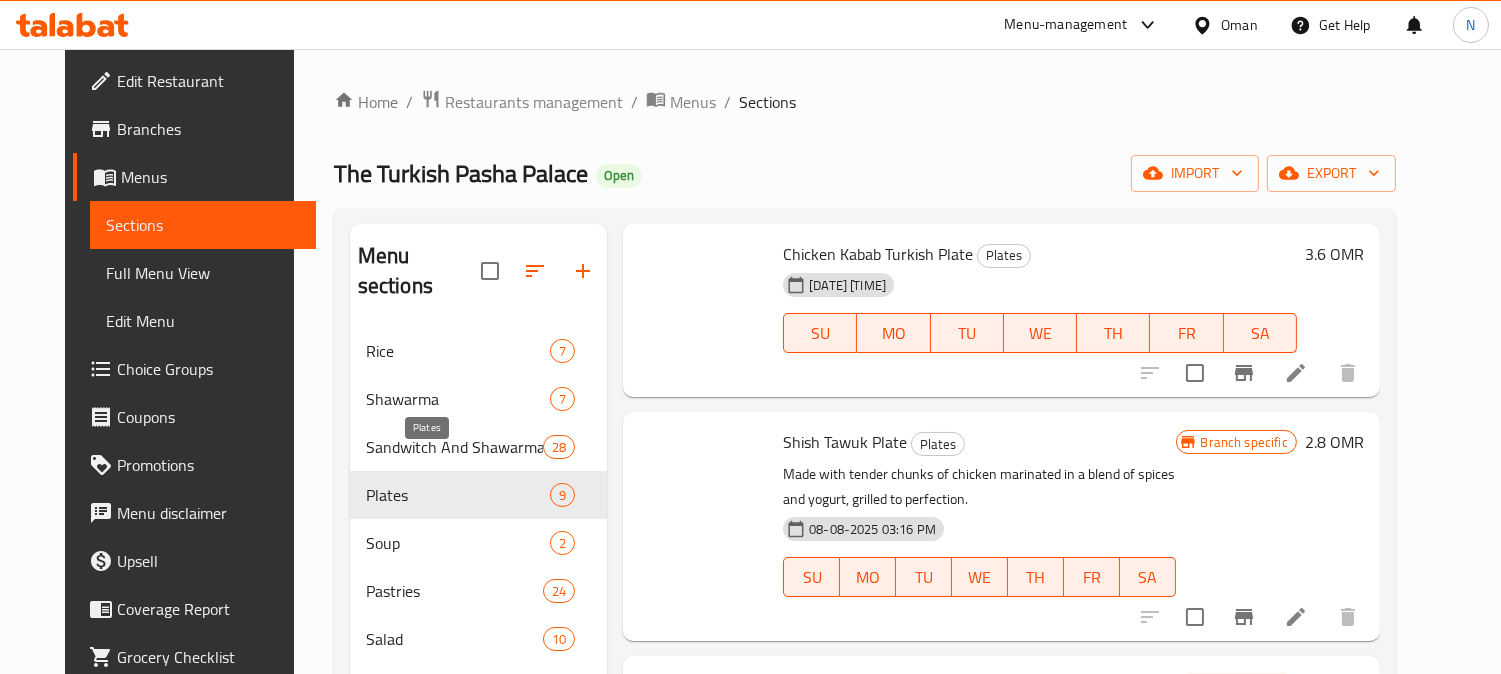 scroll, scrollTop: 1036, scrollLeft: 0, axis: vertical 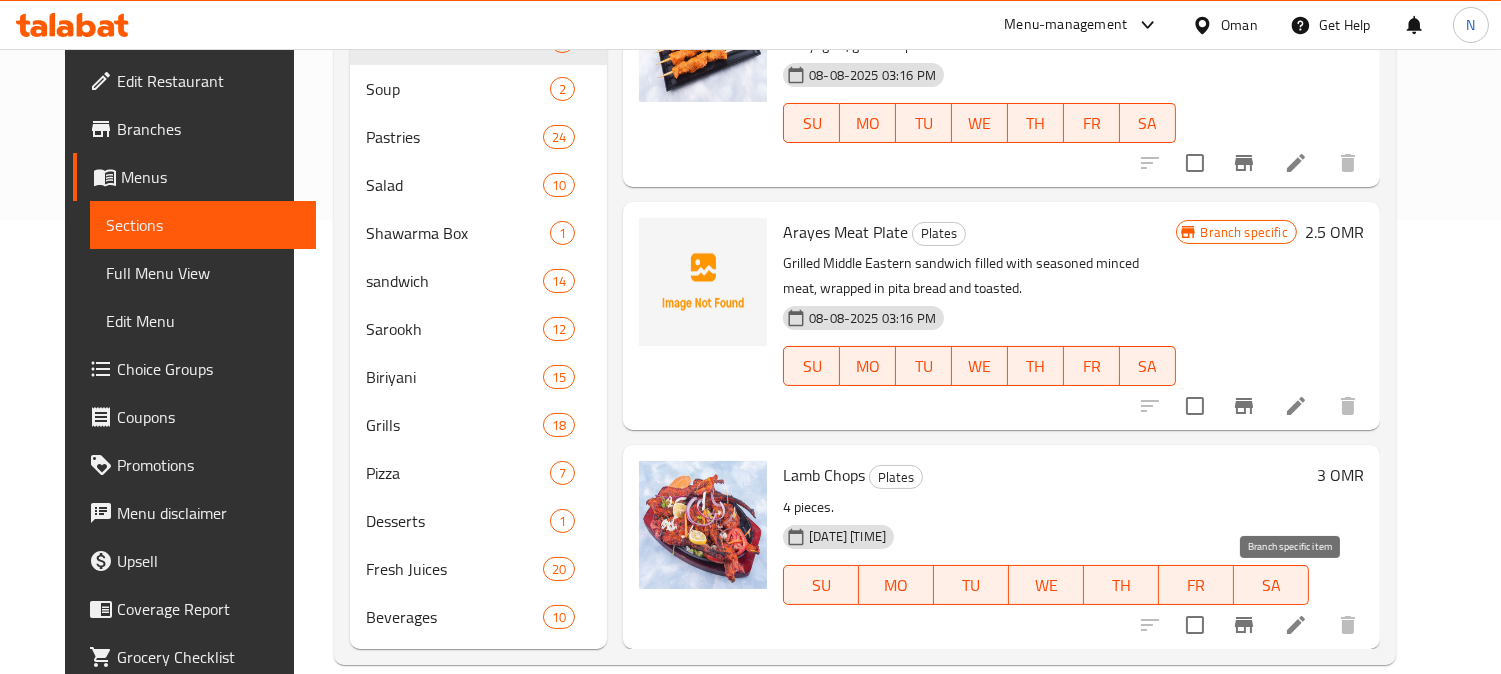 click 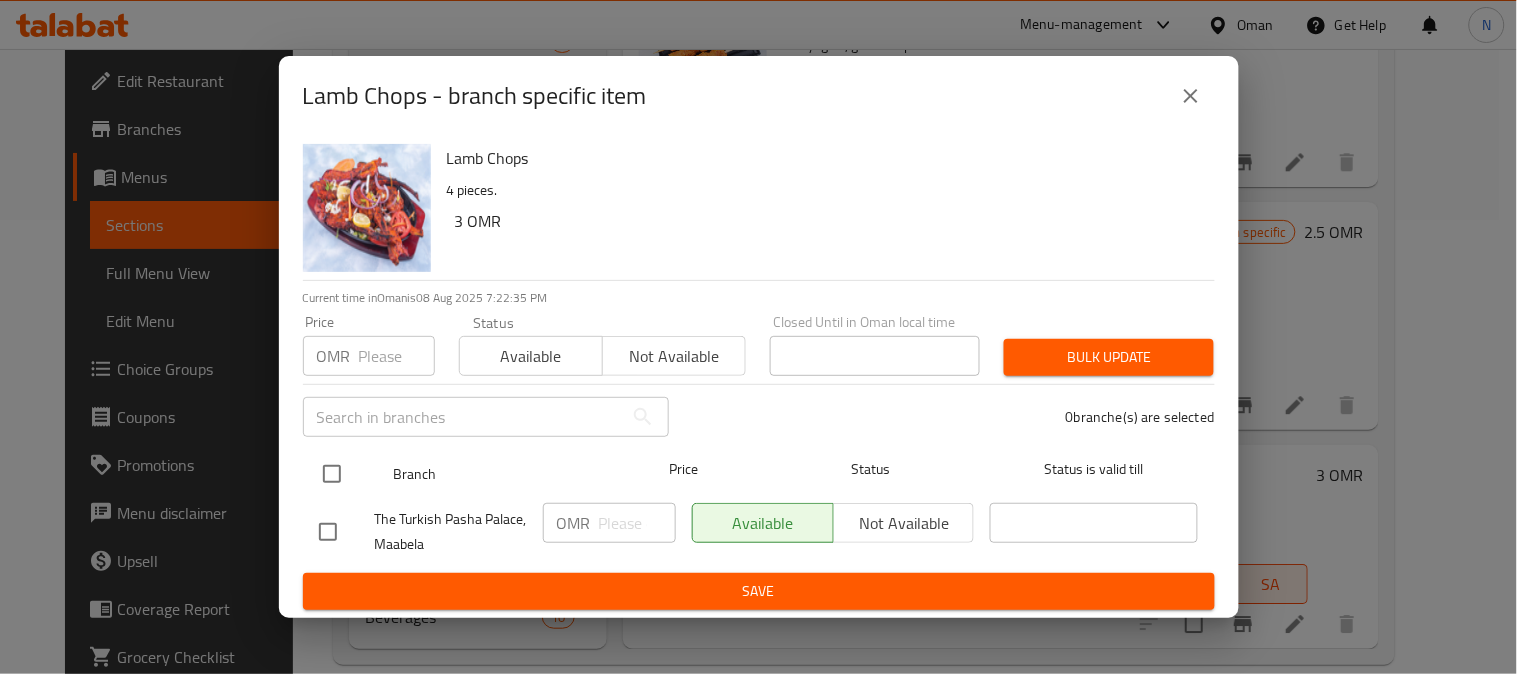 click at bounding box center [332, 474] 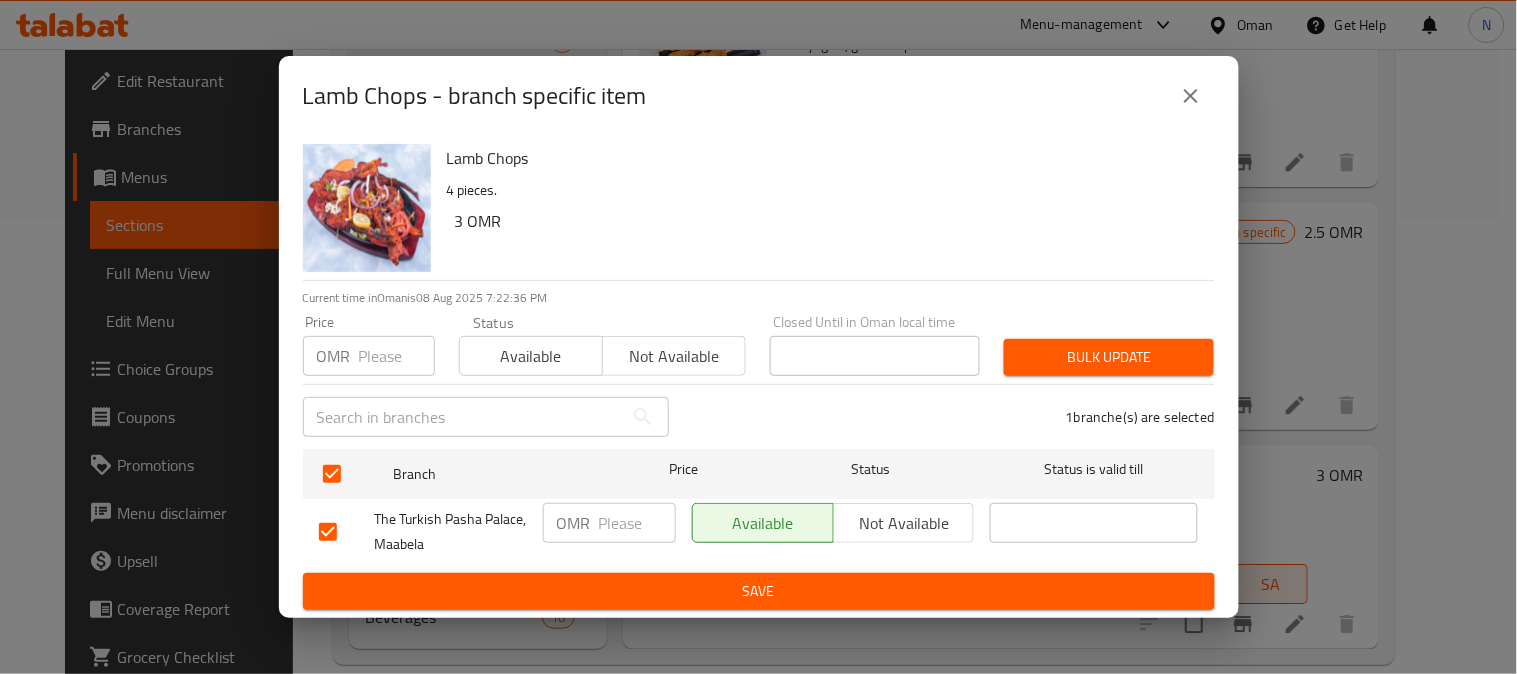 click at bounding box center (637, 523) 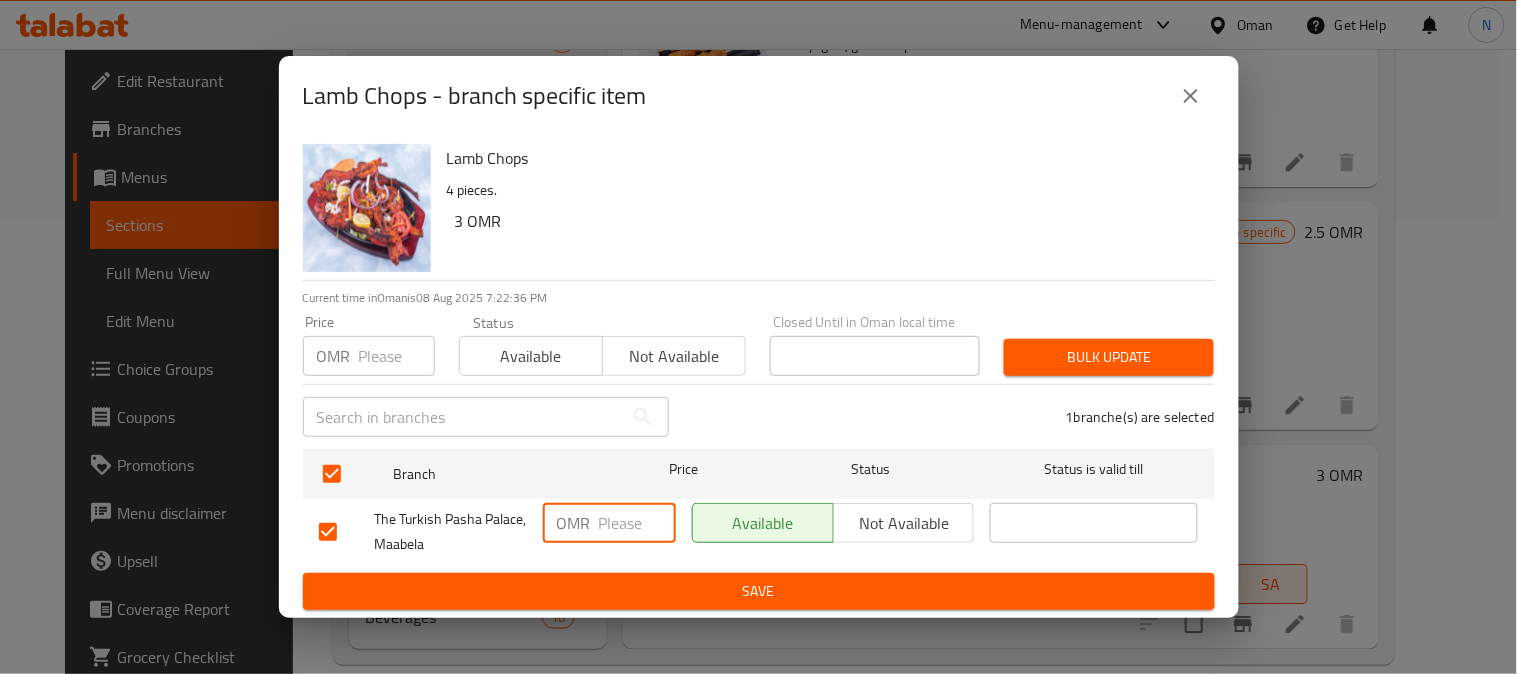 paste on "3.6" 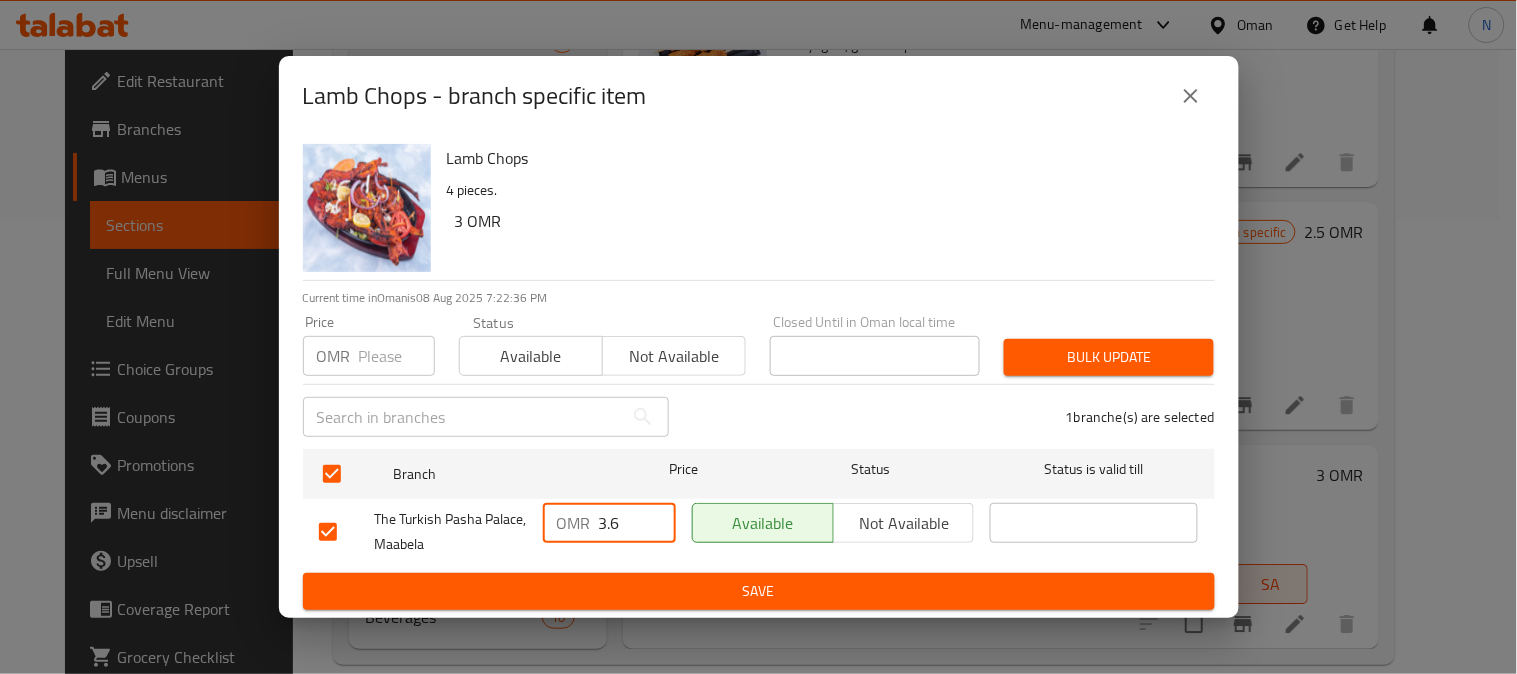 type on "3.6" 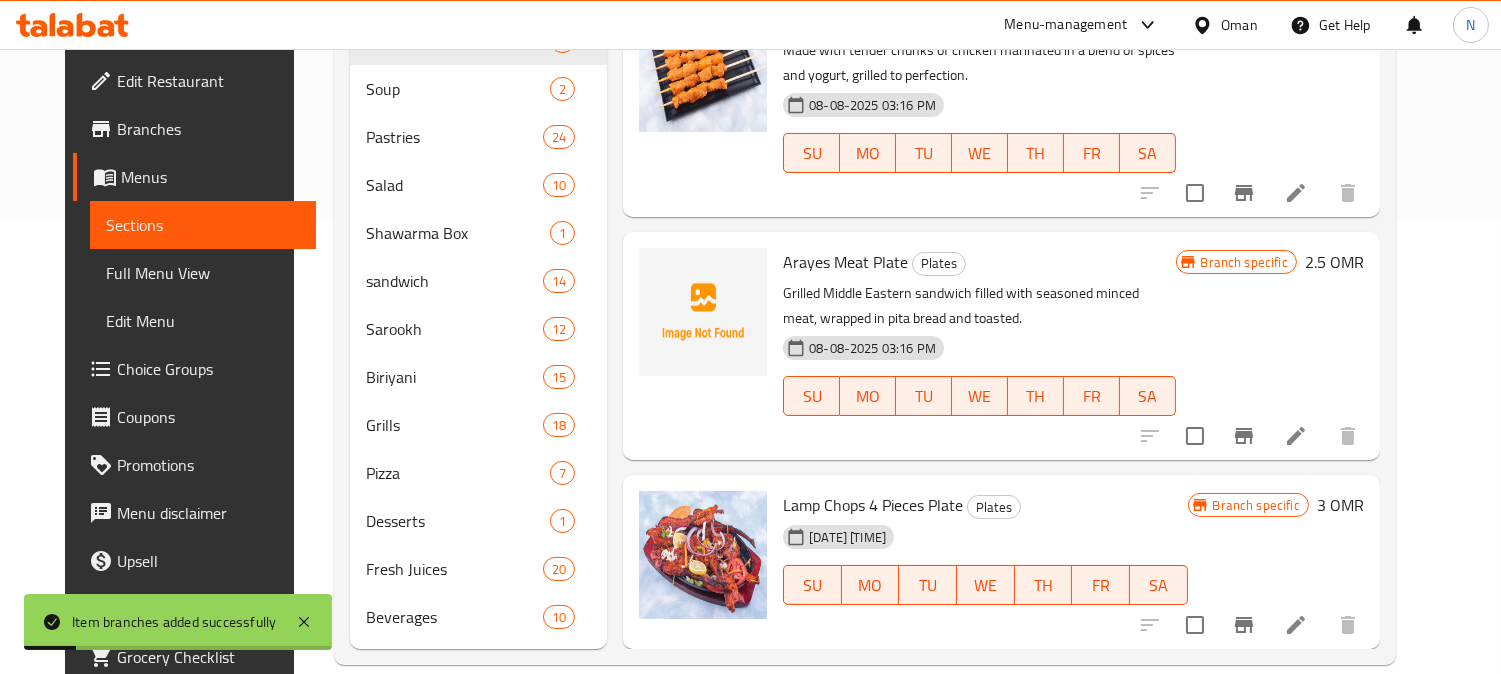 scroll, scrollTop: 1006, scrollLeft: 0, axis: vertical 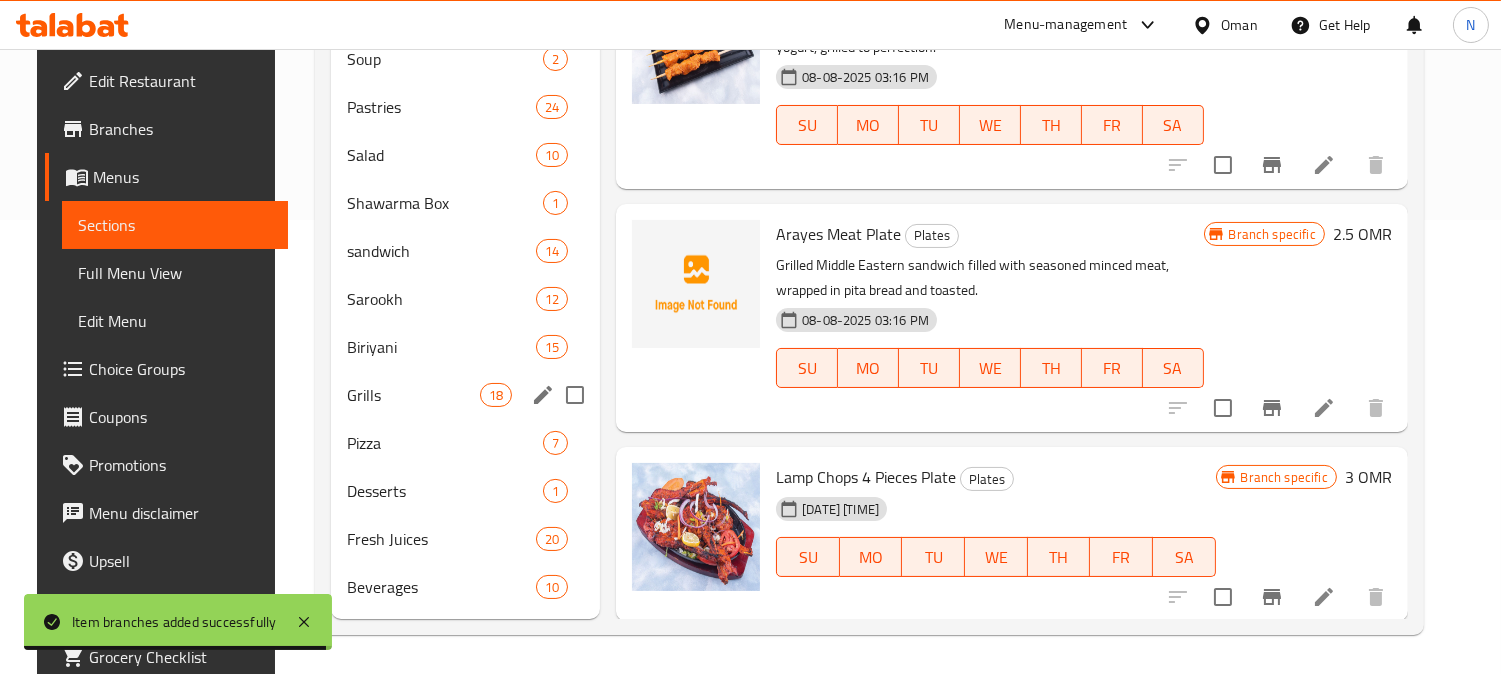 click on "Grills 18" at bounding box center [465, 395] 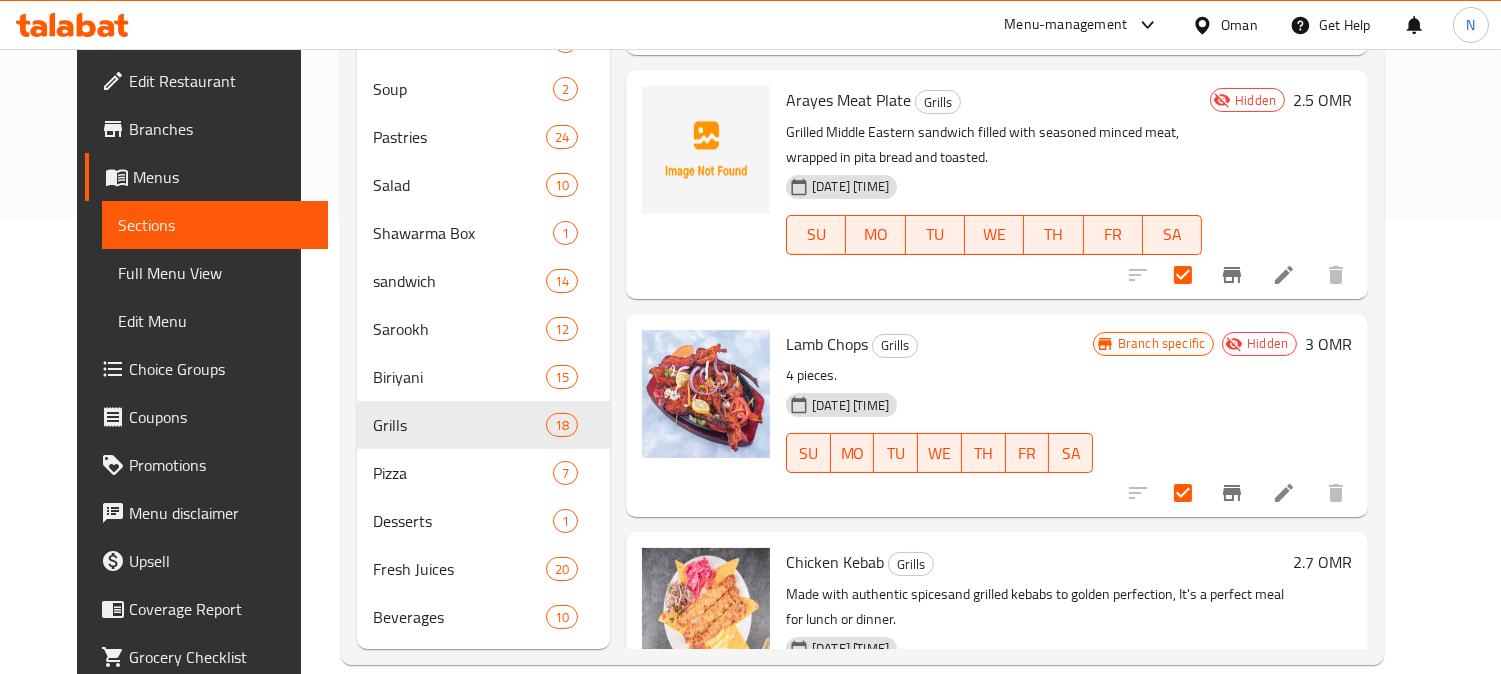 scroll, scrollTop: 2241, scrollLeft: 0, axis: vertical 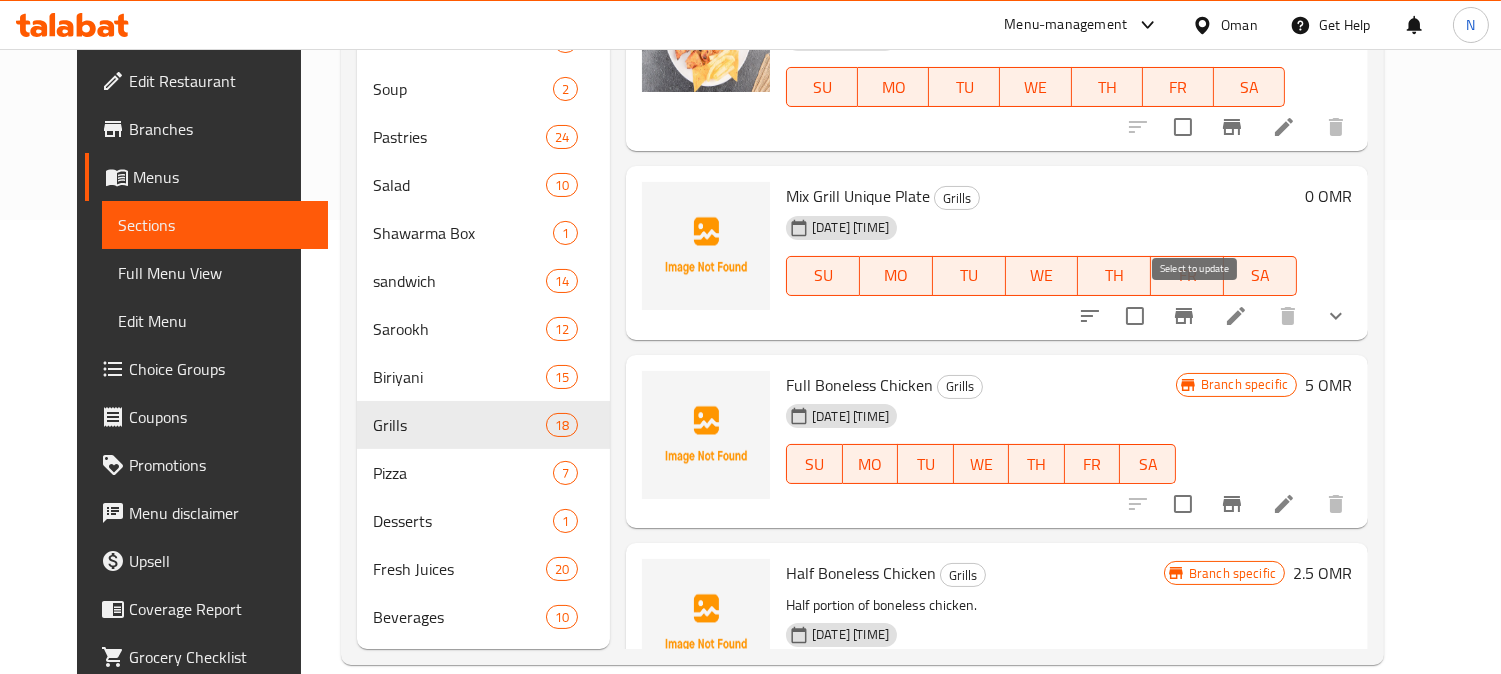 click at bounding box center (1135, 316) 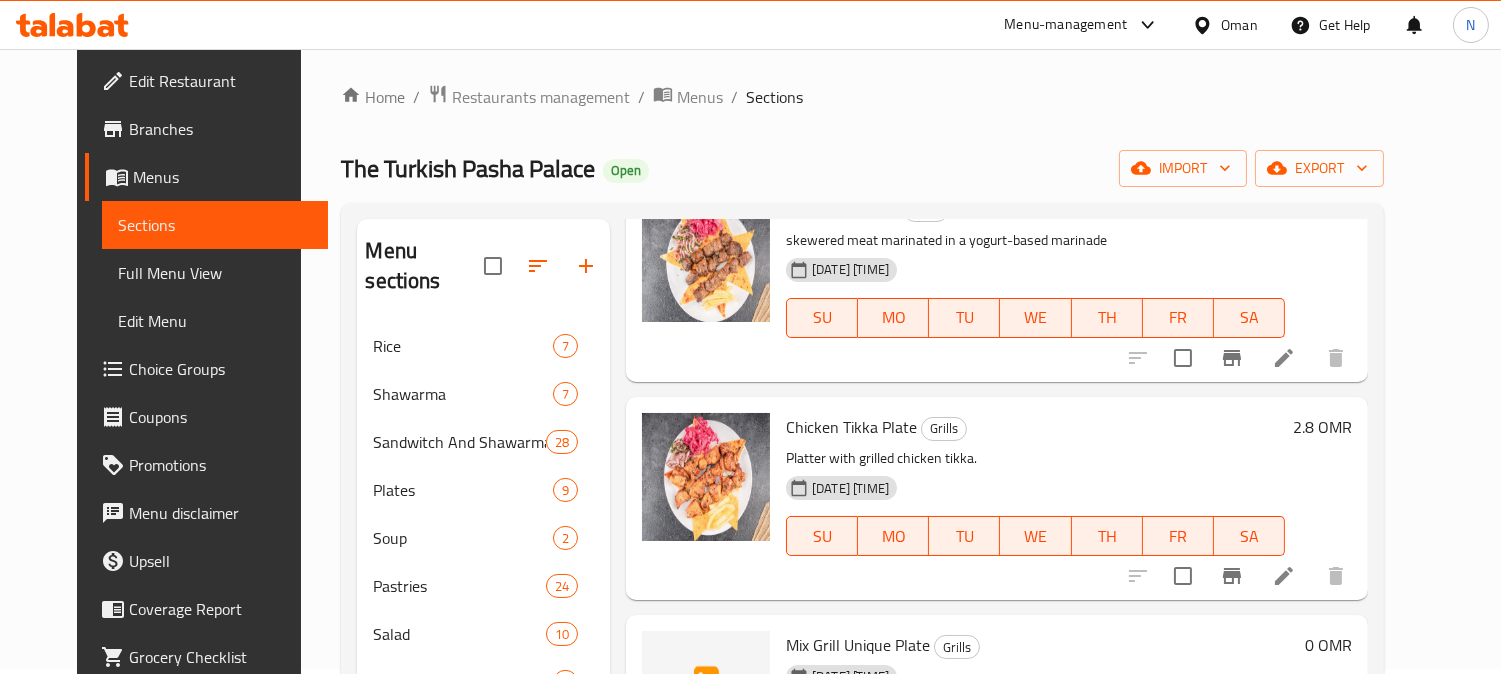 scroll, scrollTop: 0, scrollLeft: 0, axis: both 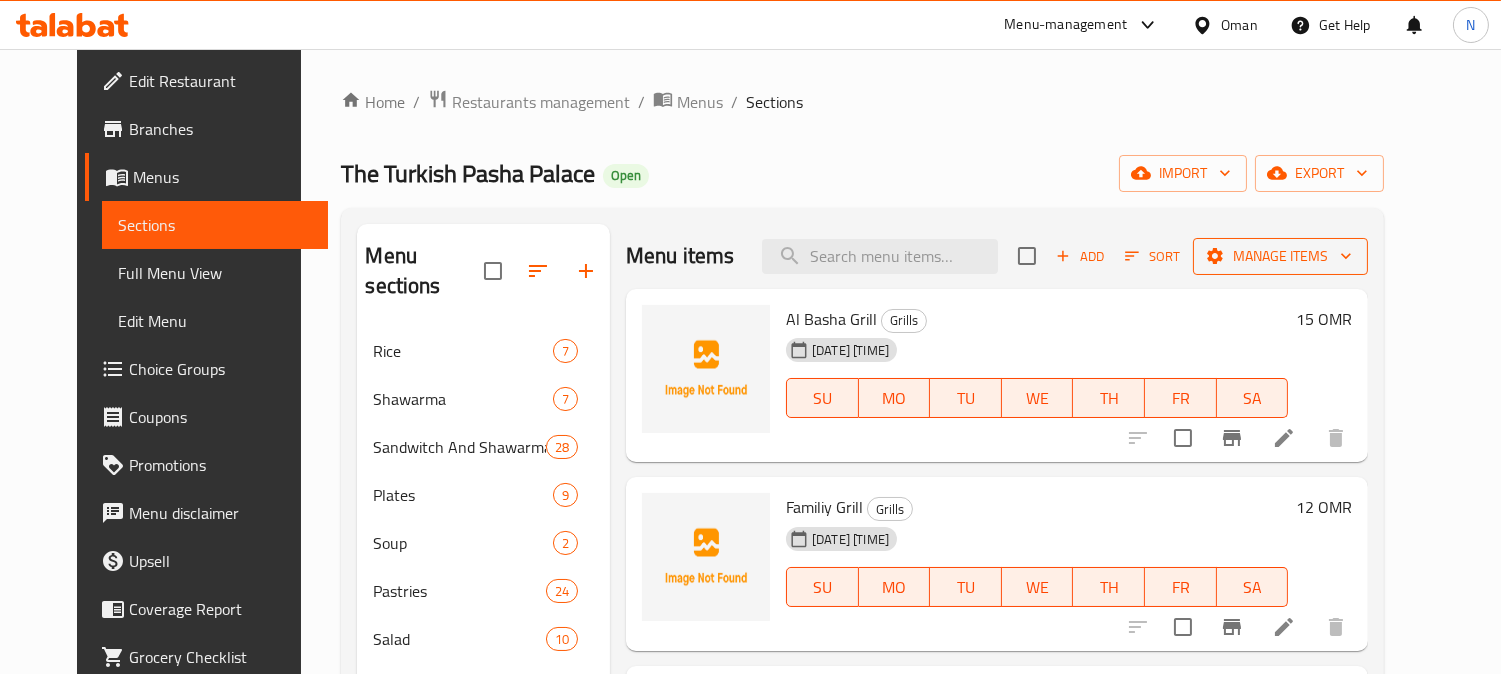 click on "Manage items" at bounding box center [1280, 256] 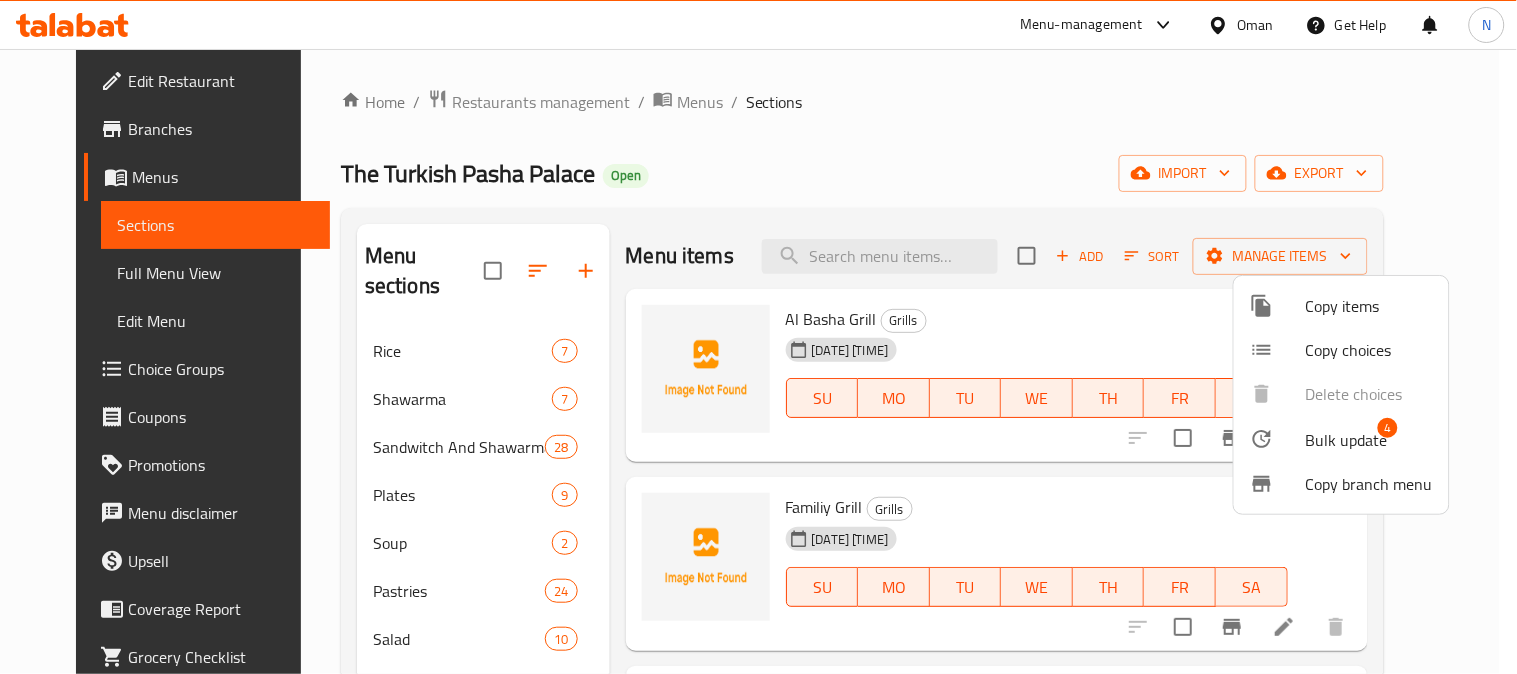 click on "Copy items" at bounding box center [1369, 306] 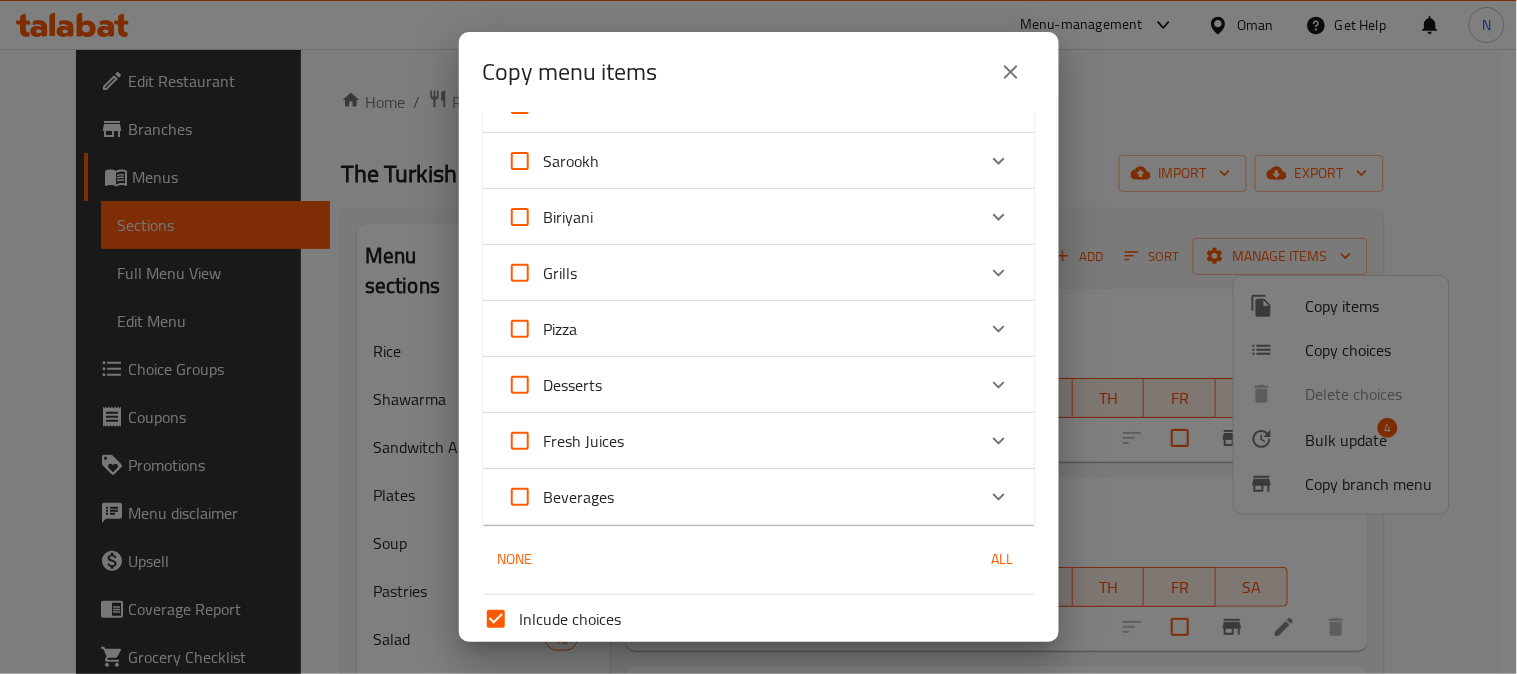 scroll, scrollTop: 555, scrollLeft: 0, axis: vertical 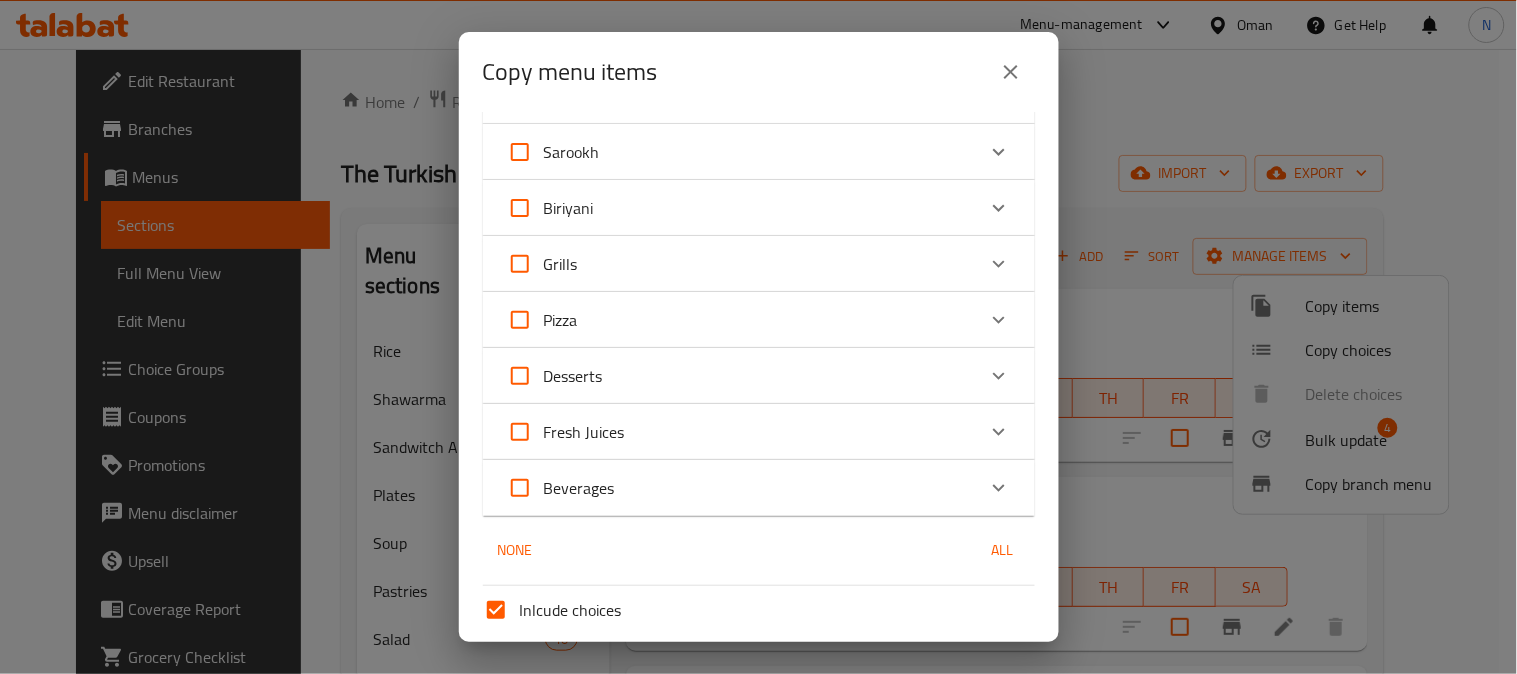 click on "Pizza" at bounding box center (741, 320) 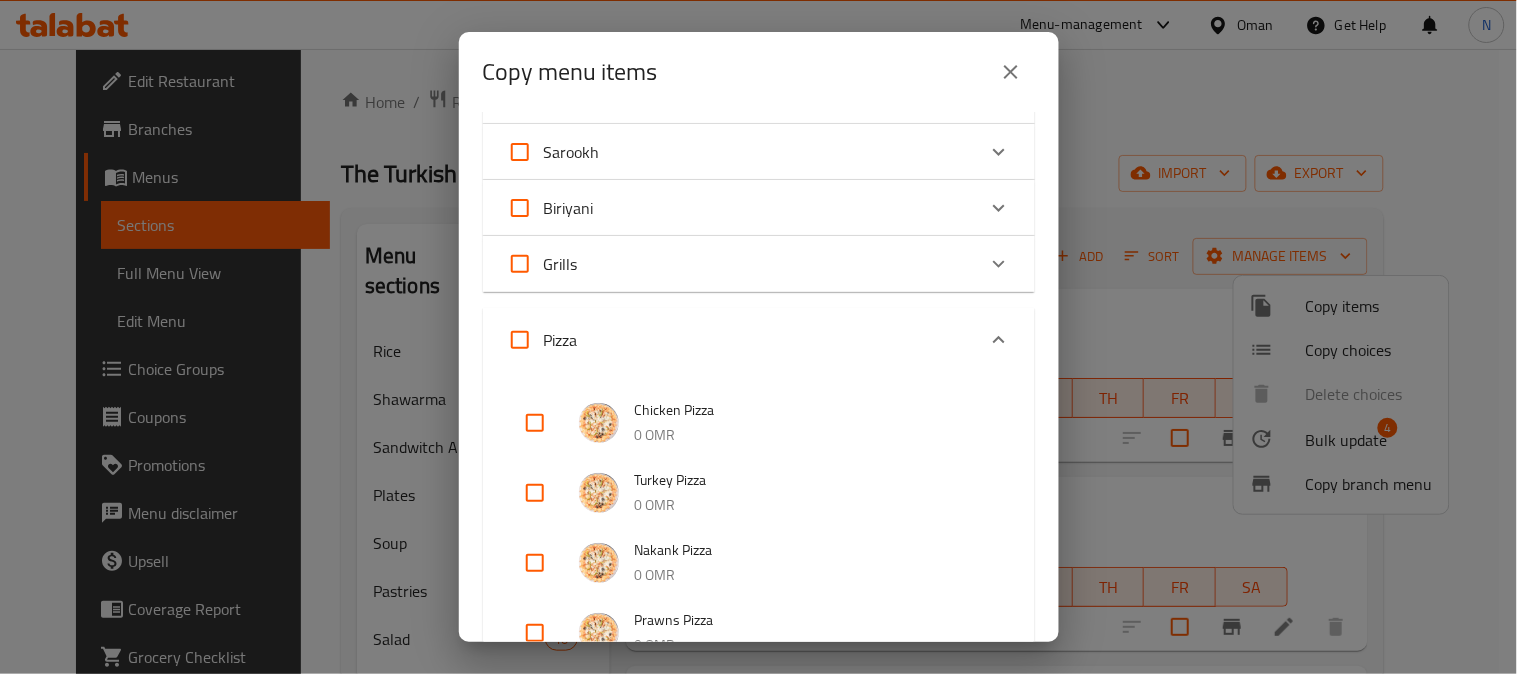 click on "Pizza" at bounding box center (741, 340) 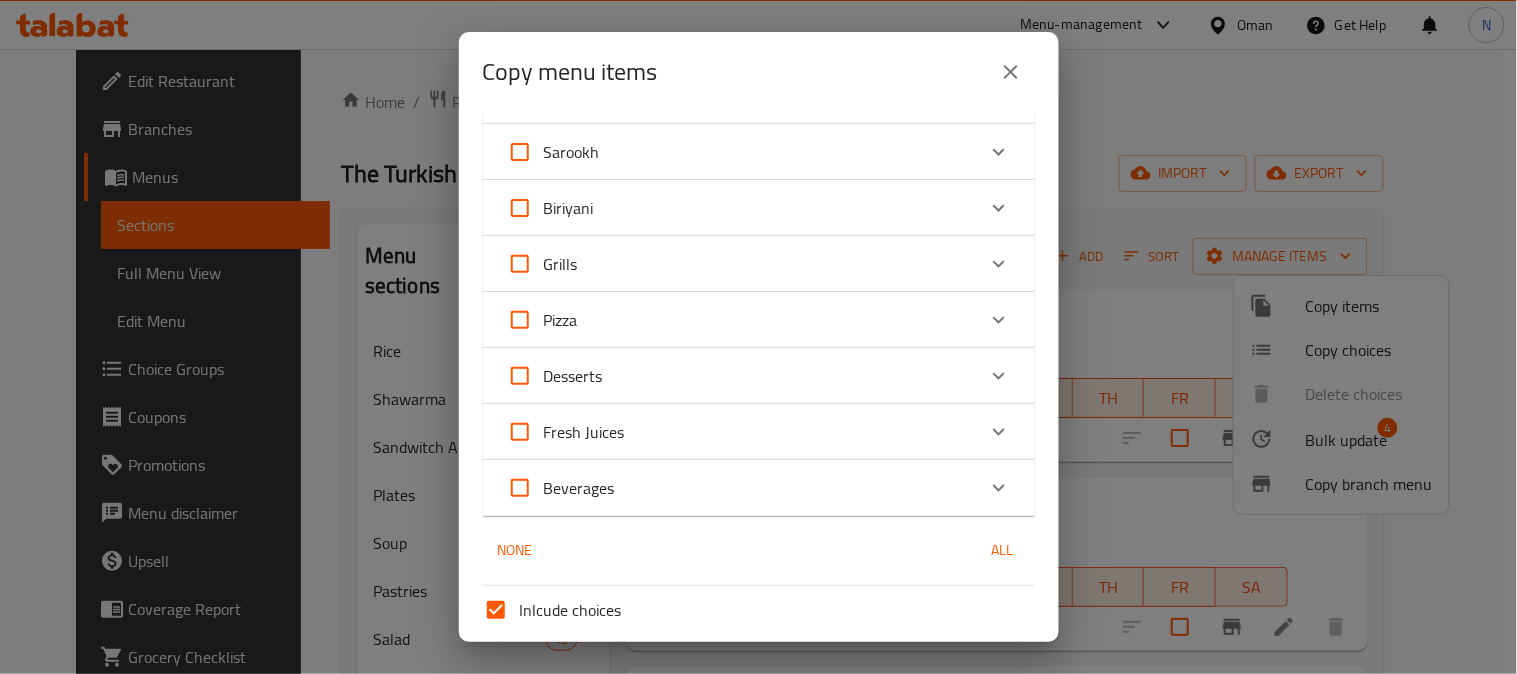 click on "Grills" at bounding box center (741, 264) 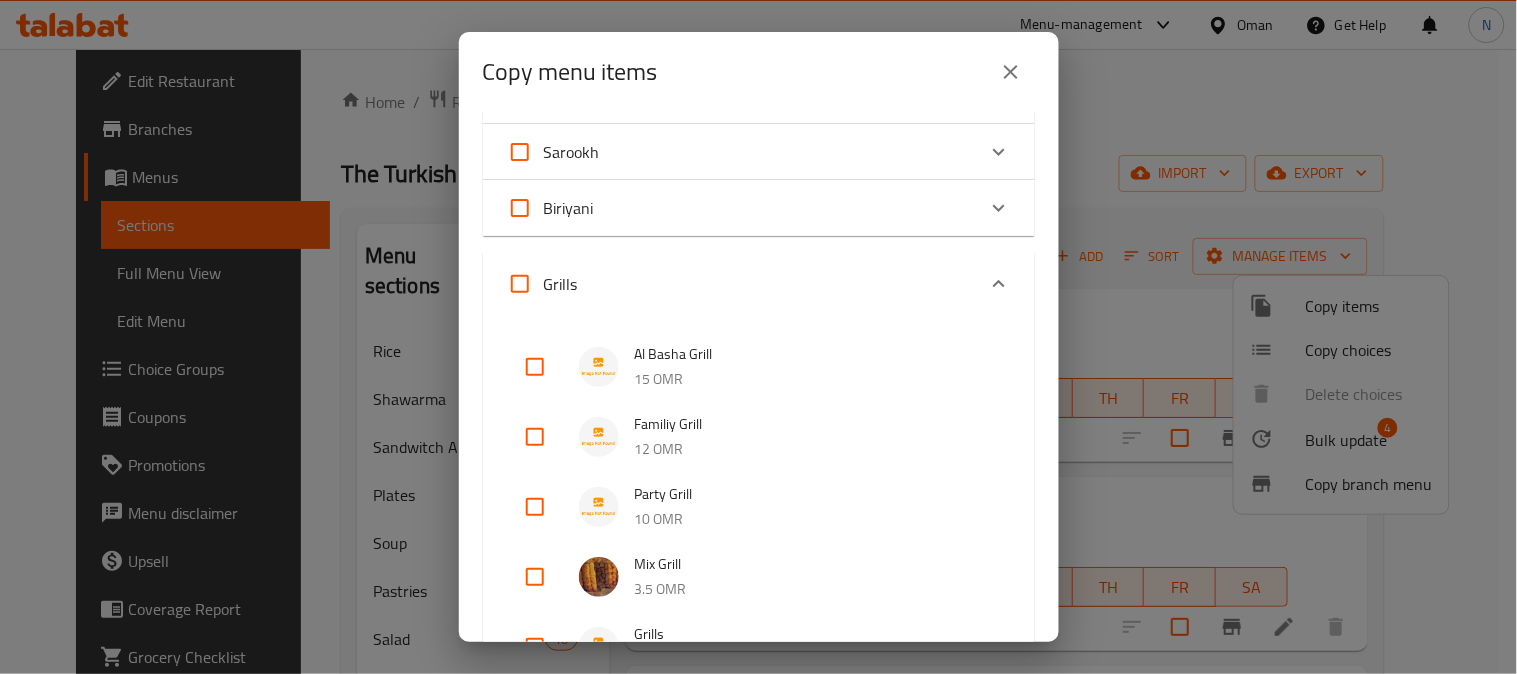scroll, scrollTop: 2992, scrollLeft: 0, axis: vertical 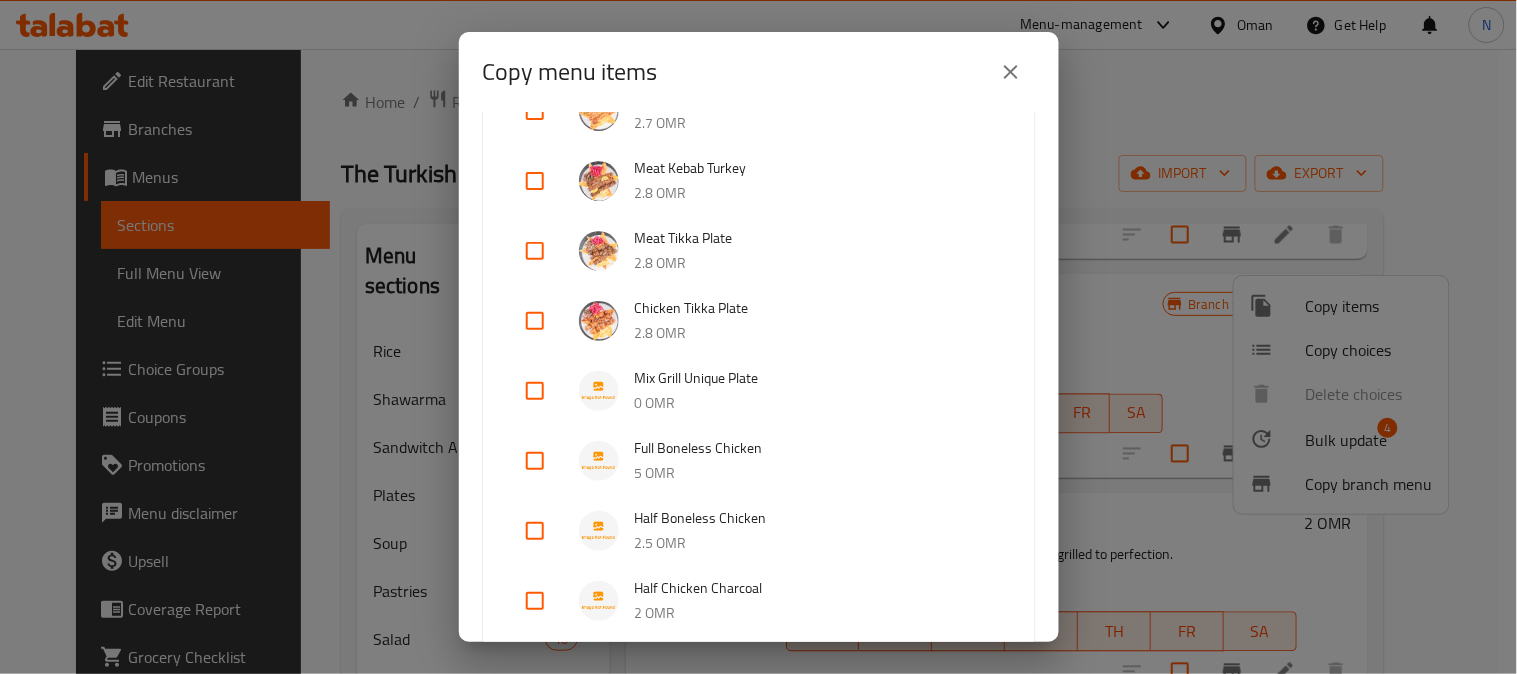 click at bounding box center [535, 391] 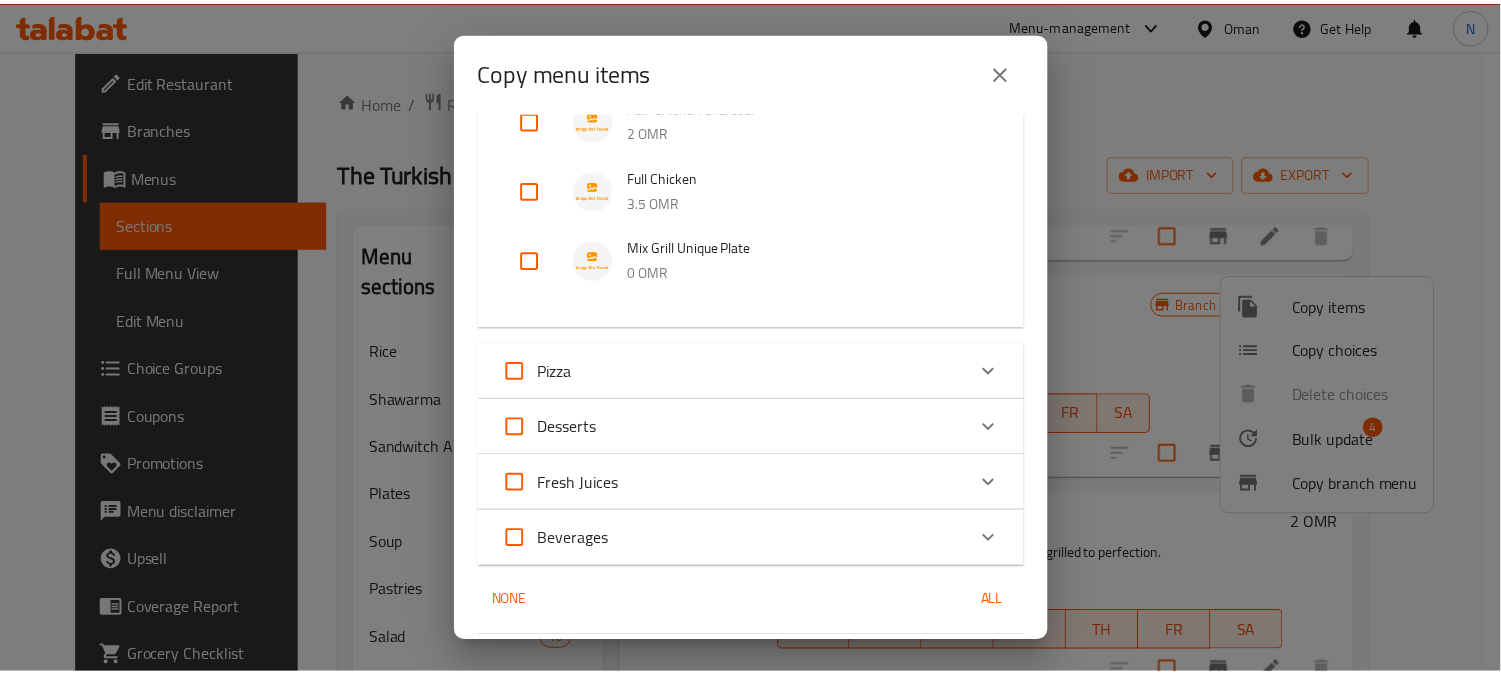 scroll, scrollTop: 2062, scrollLeft: 0, axis: vertical 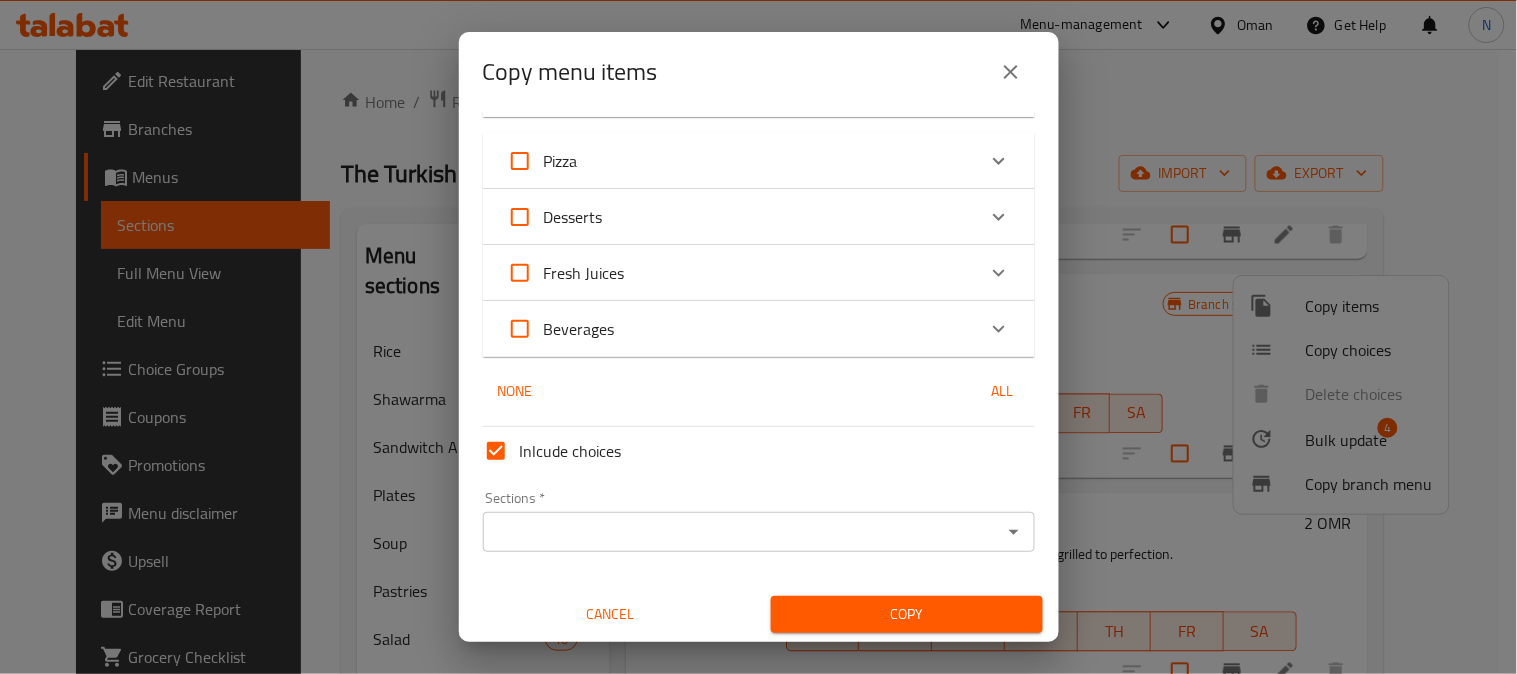 click on "Sections   *" at bounding box center [742, 532] 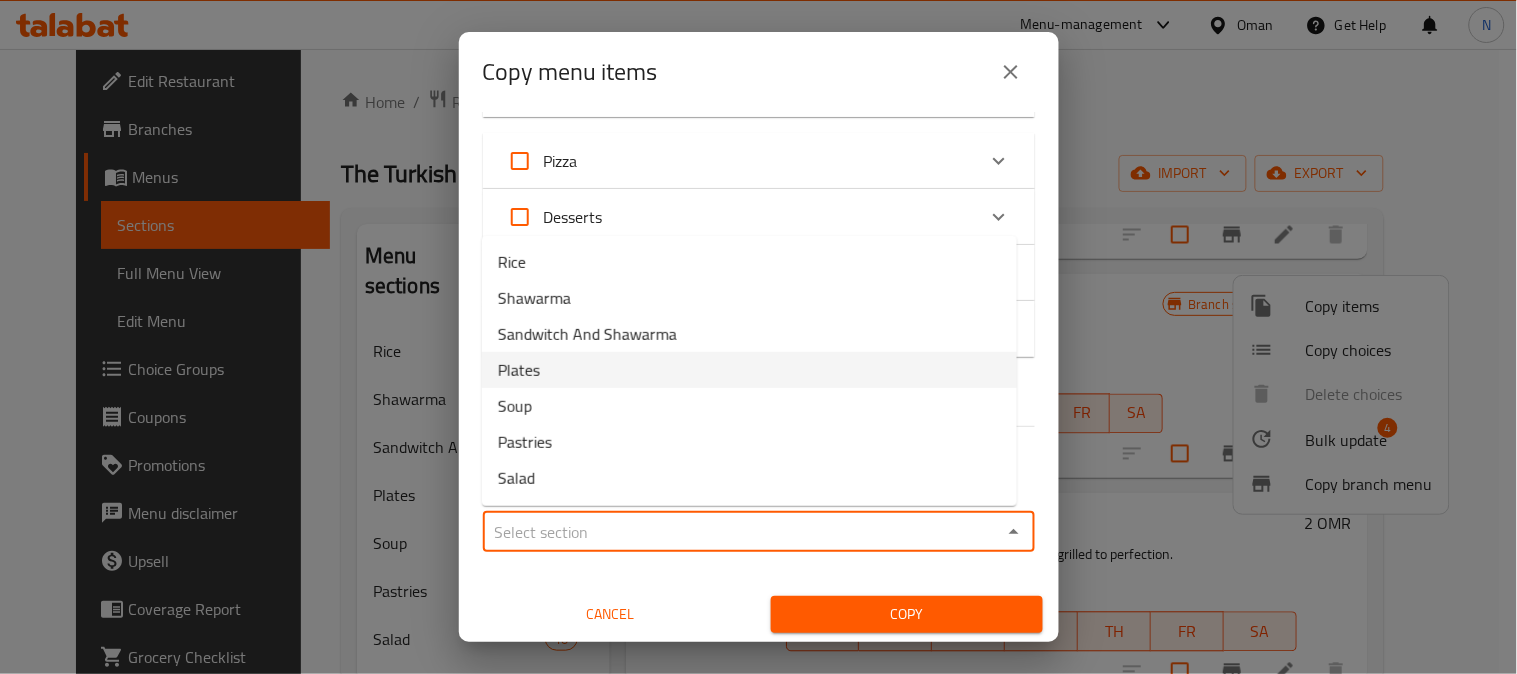 click on "Plates" at bounding box center (749, 370) 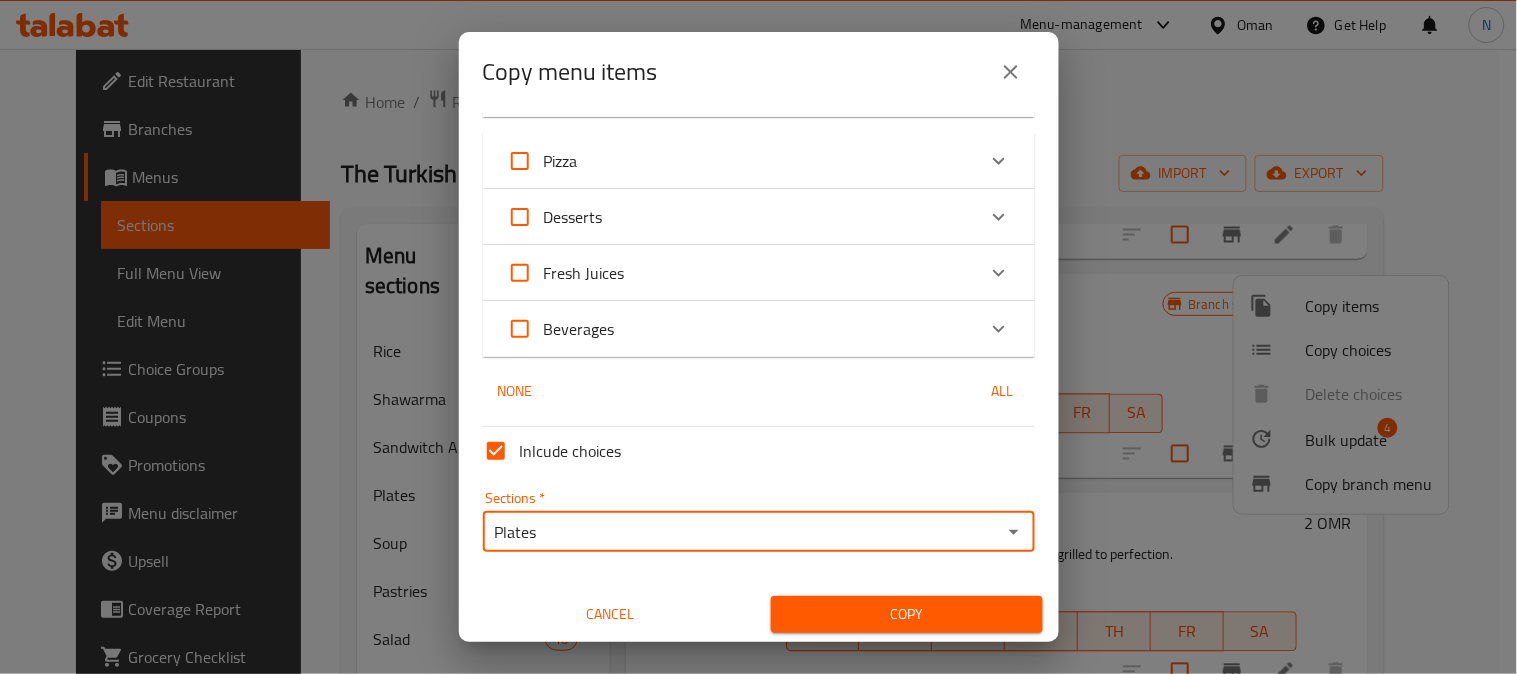 click on "Copy" at bounding box center (907, 614) 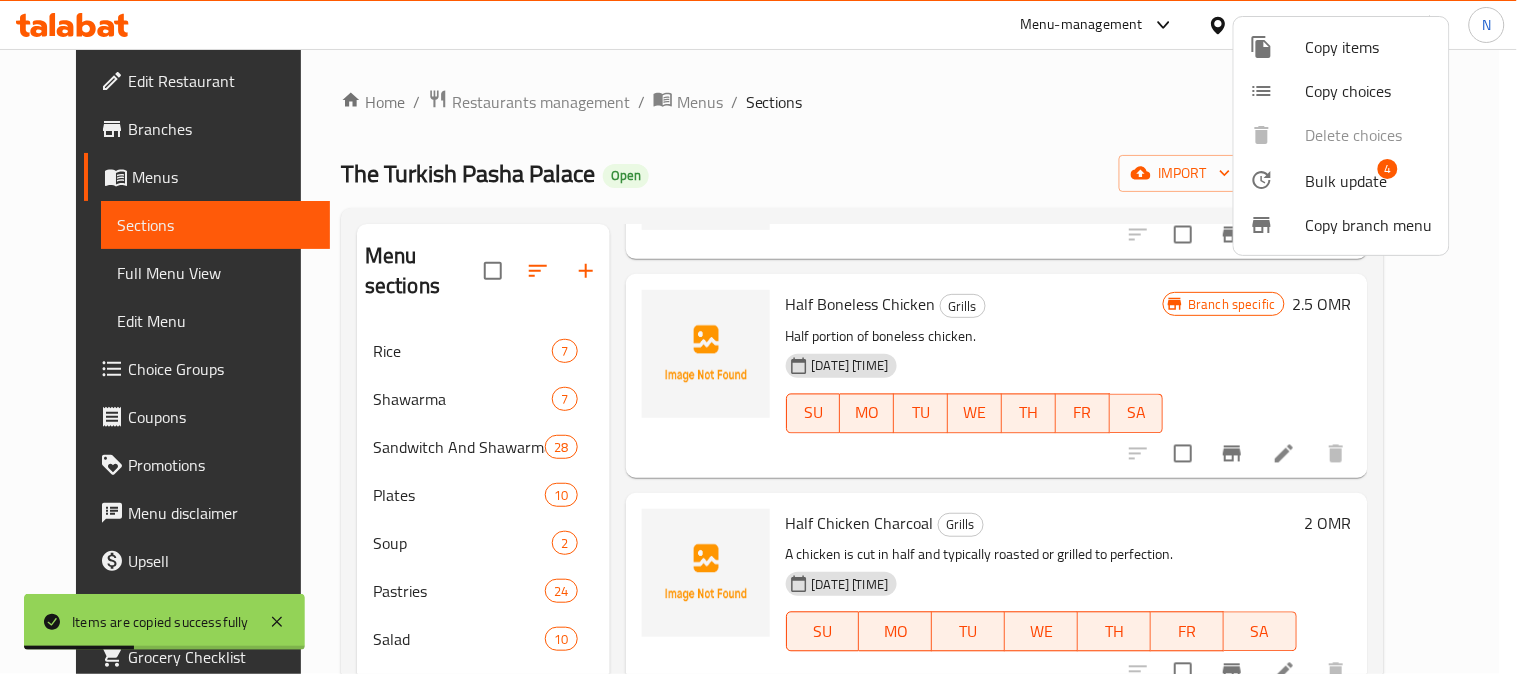 click at bounding box center [758, 337] 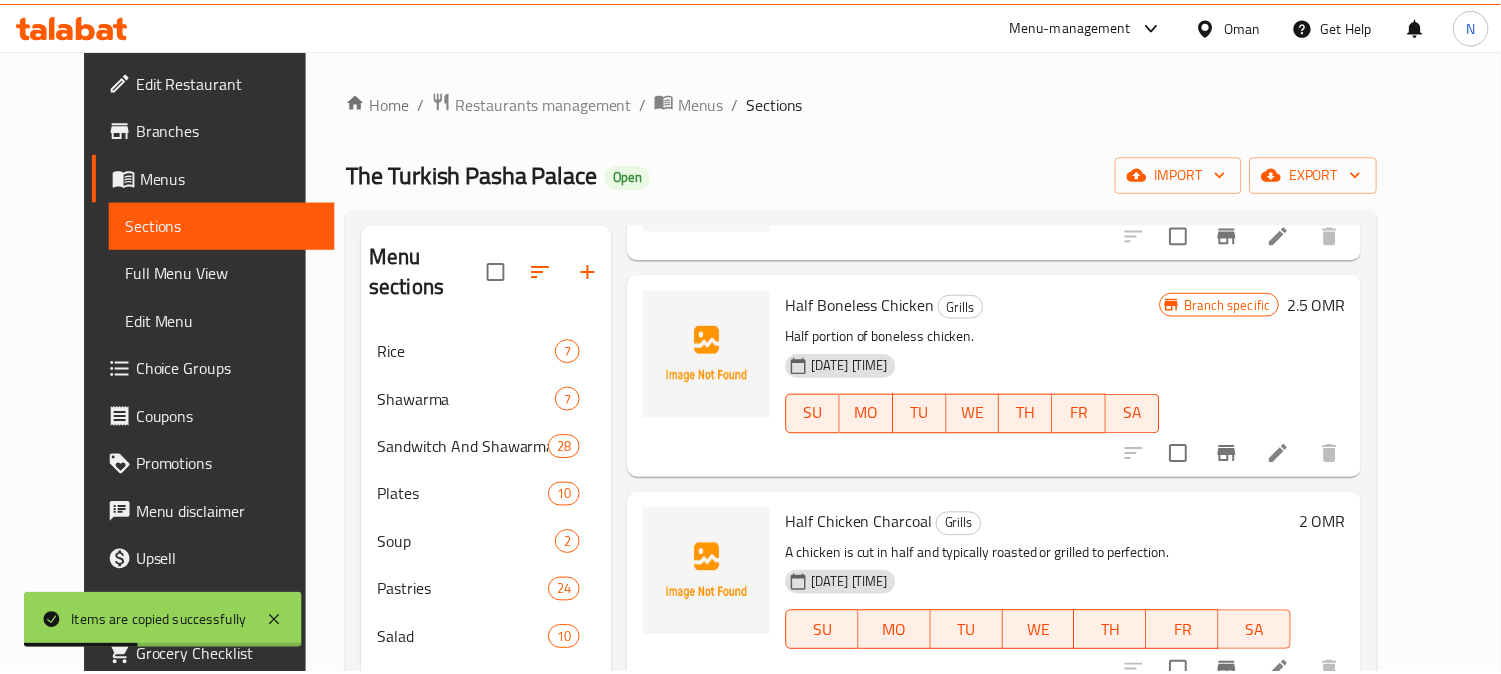 scroll, scrollTop: 0, scrollLeft: 0, axis: both 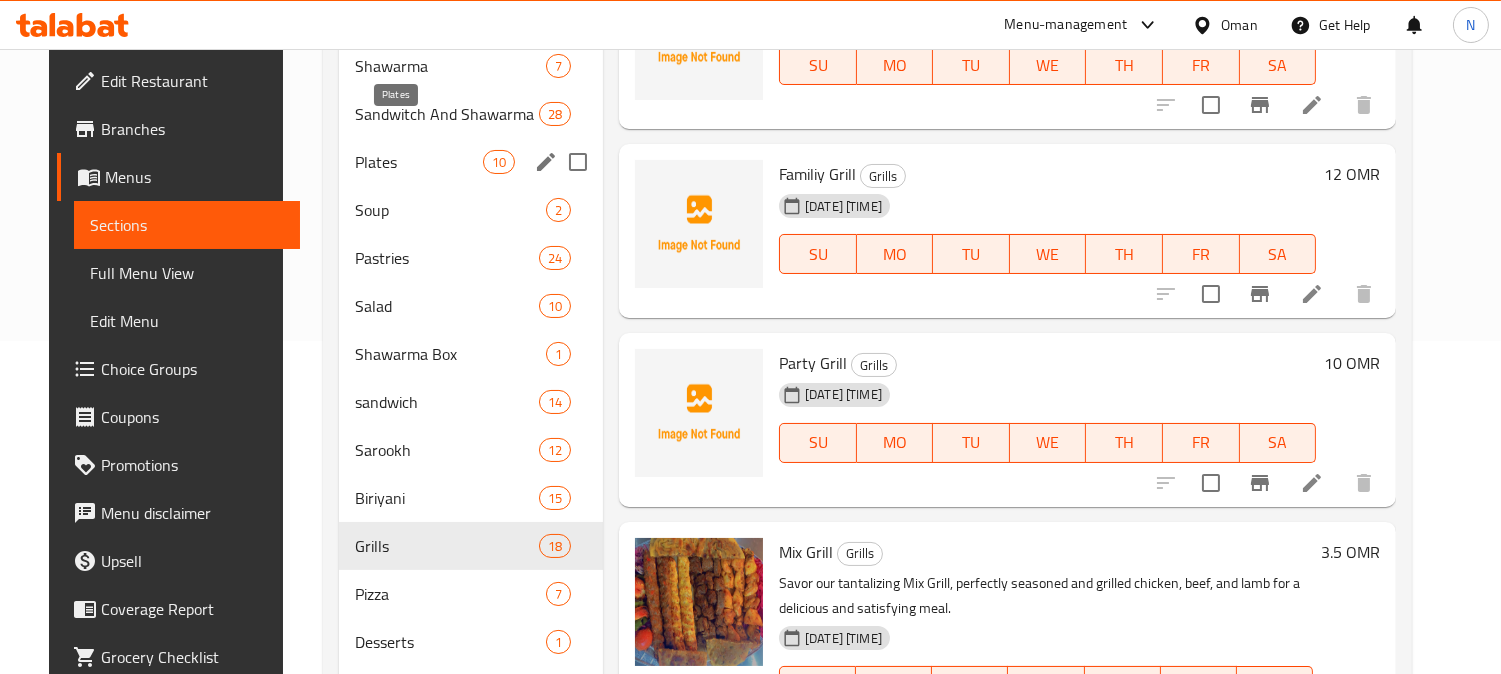 click on "Plates" at bounding box center (419, 162) 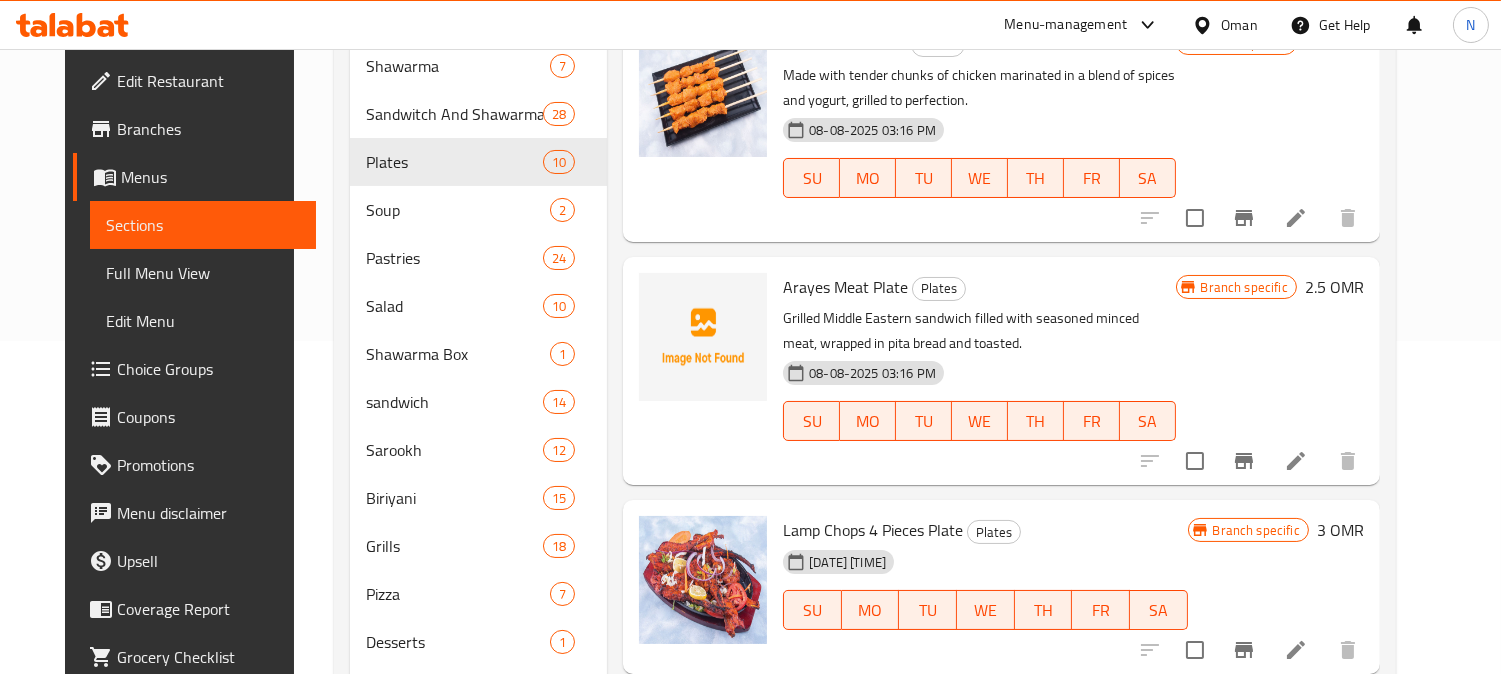 scroll, scrollTop: 1195, scrollLeft: 0, axis: vertical 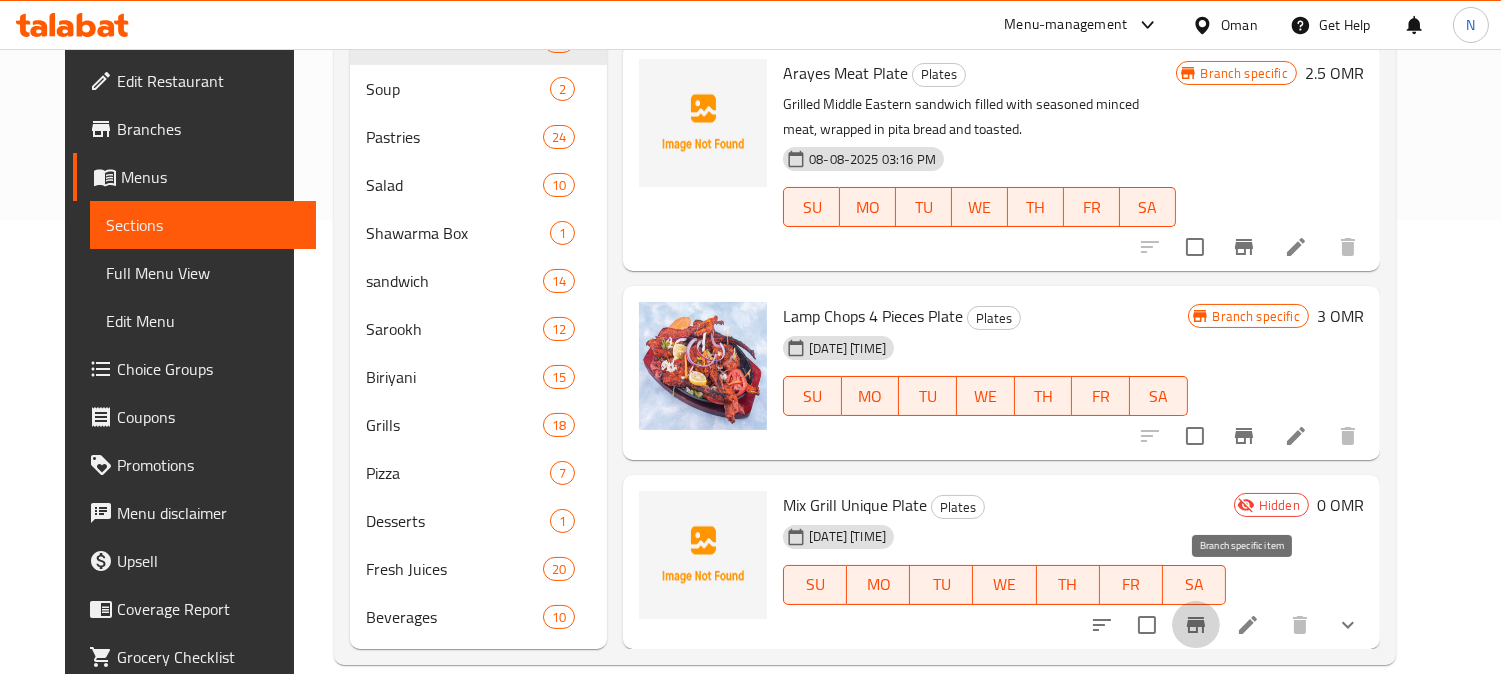 click at bounding box center (1196, 625) 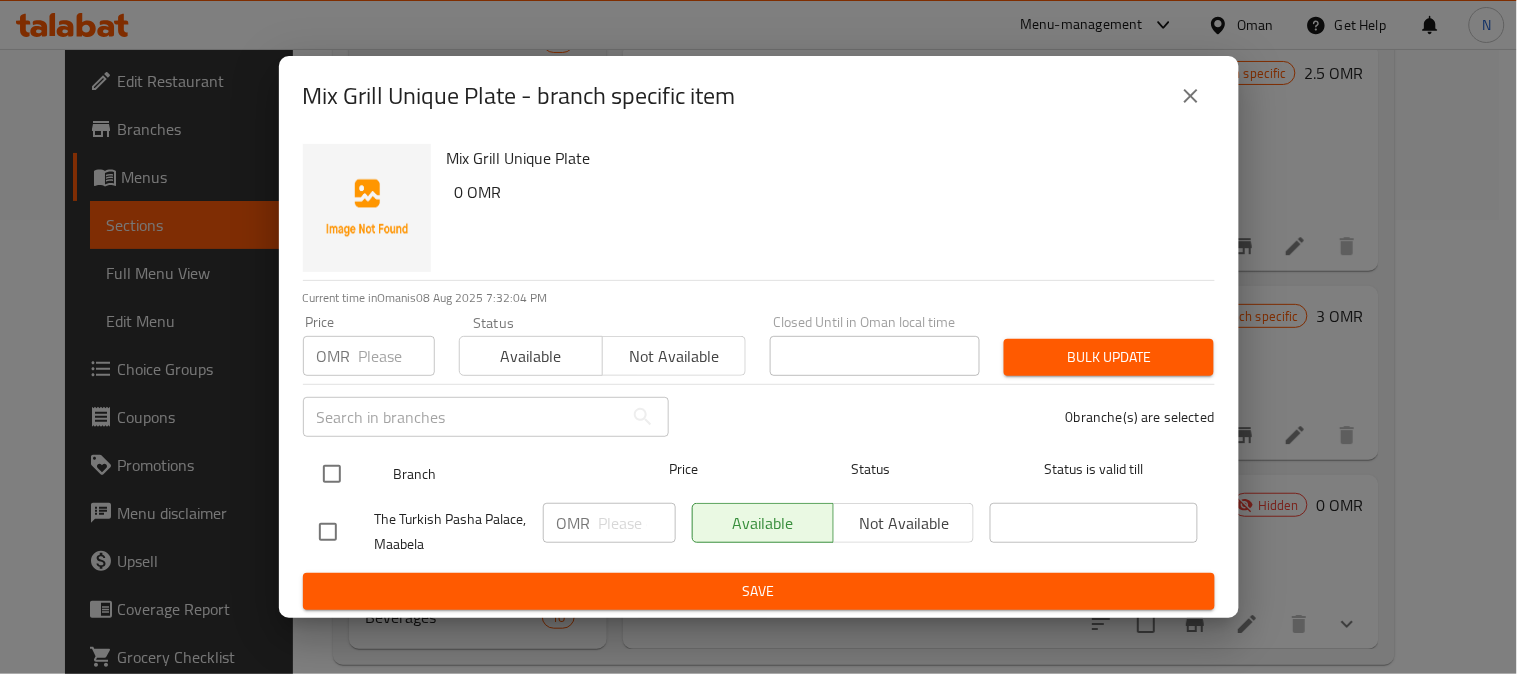 click at bounding box center (332, 474) 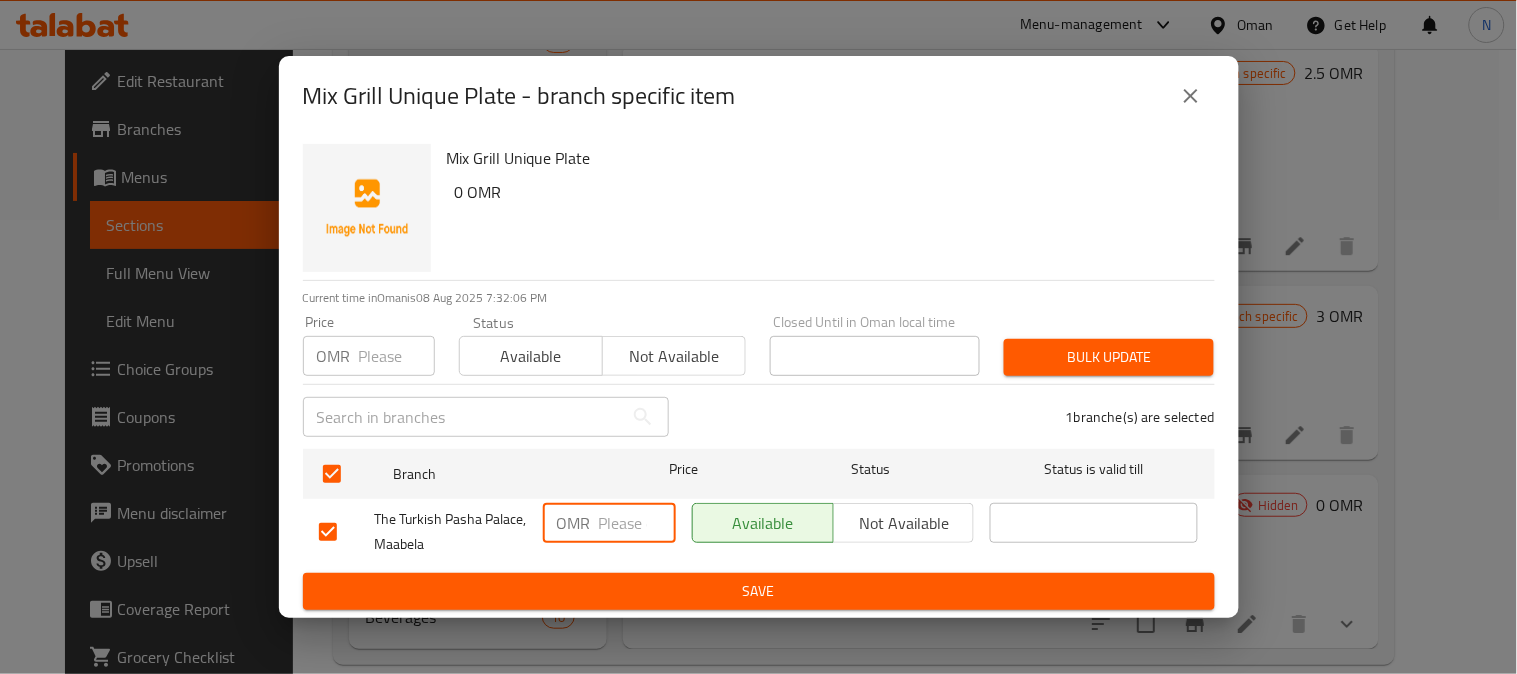click at bounding box center (637, 523) 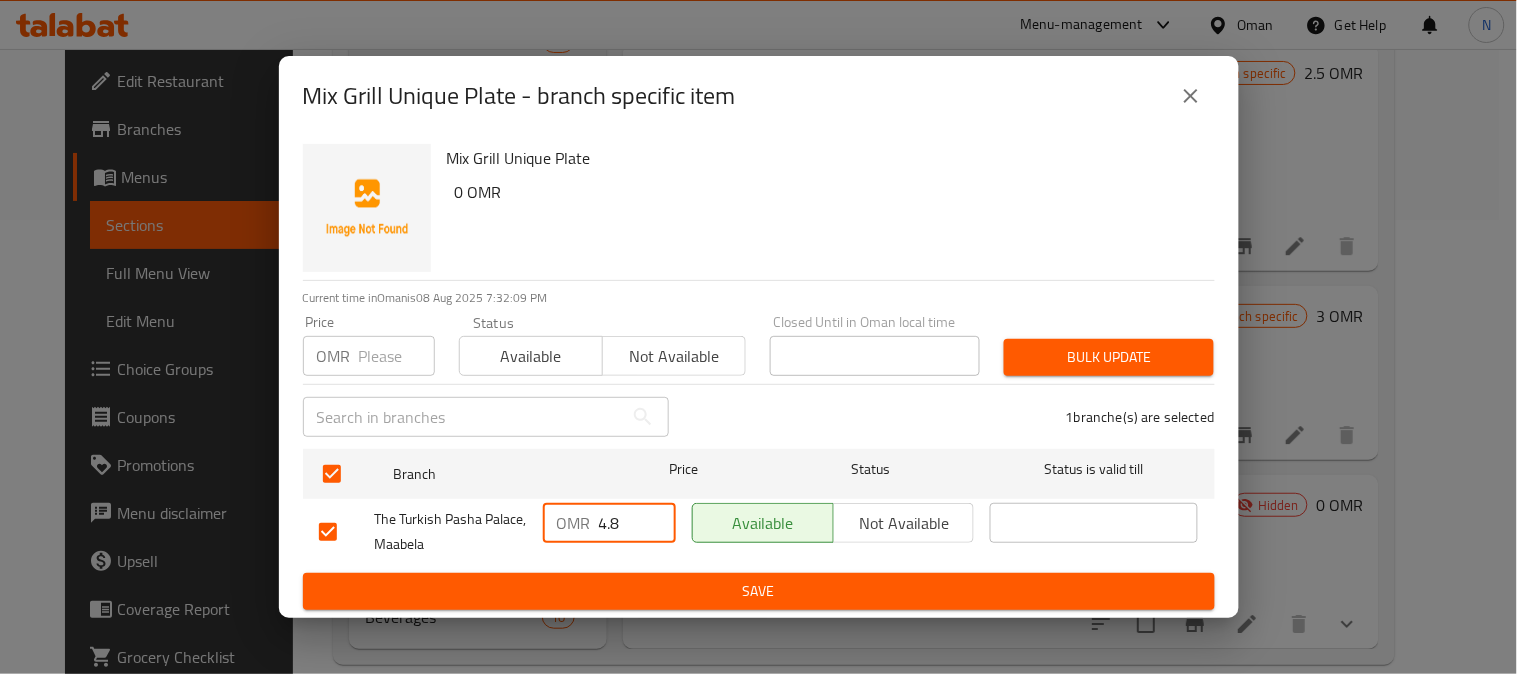 type on "4.8" 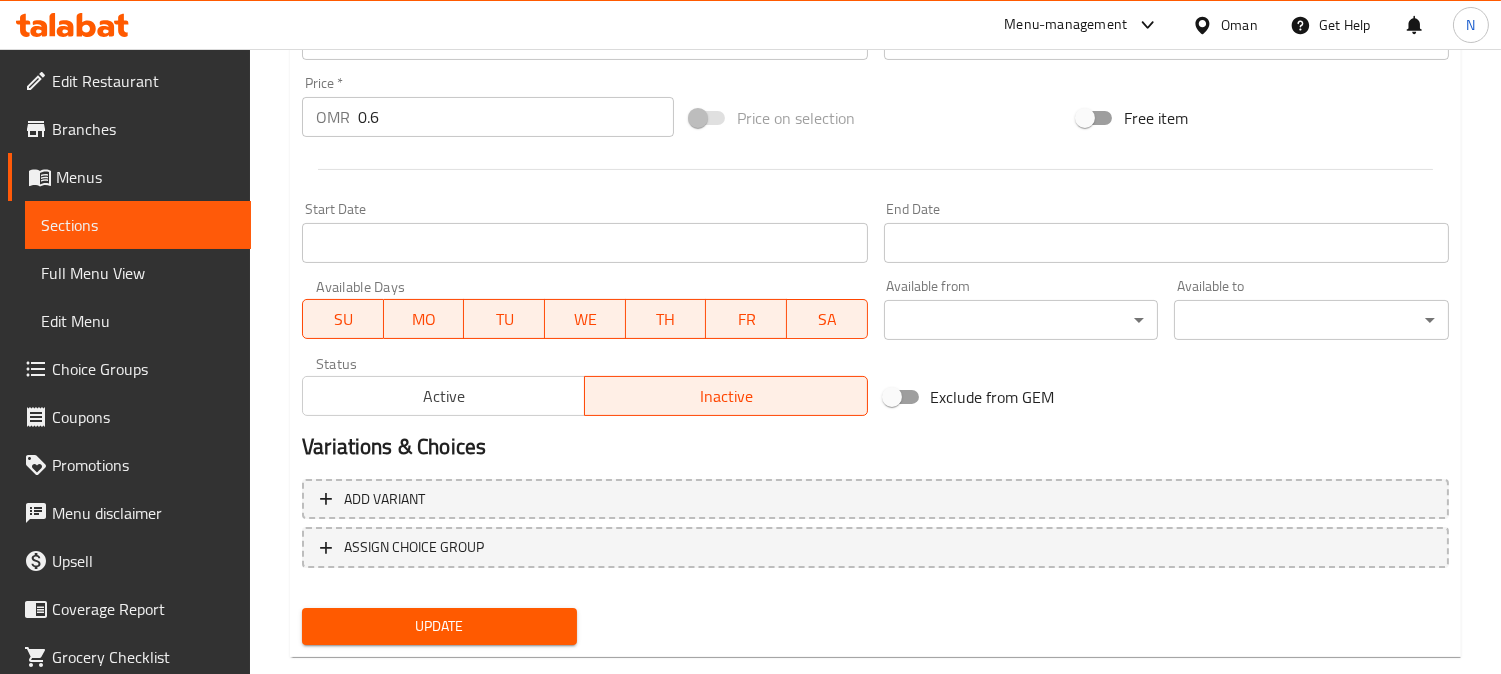 scroll, scrollTop: 735, scrollLeft: 0, axis: vertical 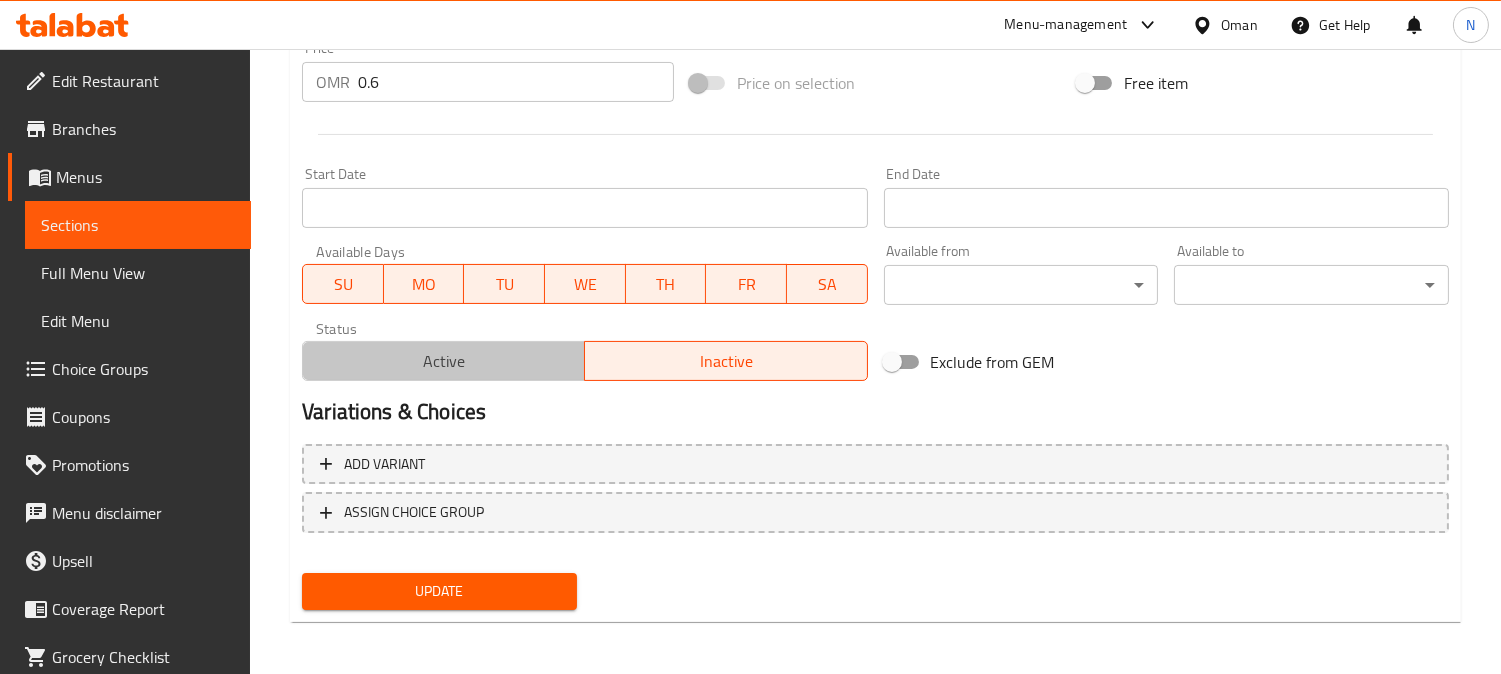 click on "Active" at bounding box center (444, 361) 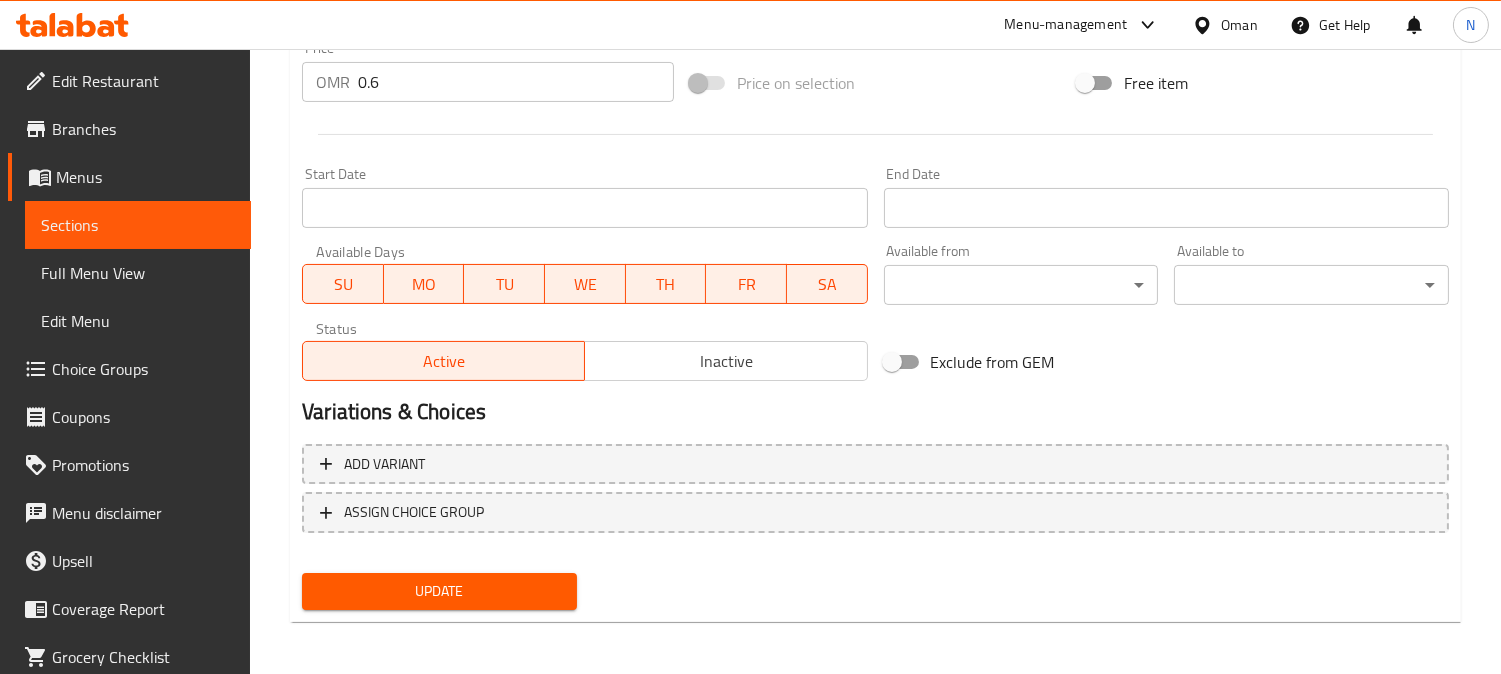 click on "Update" at bounding box center (439, 591) 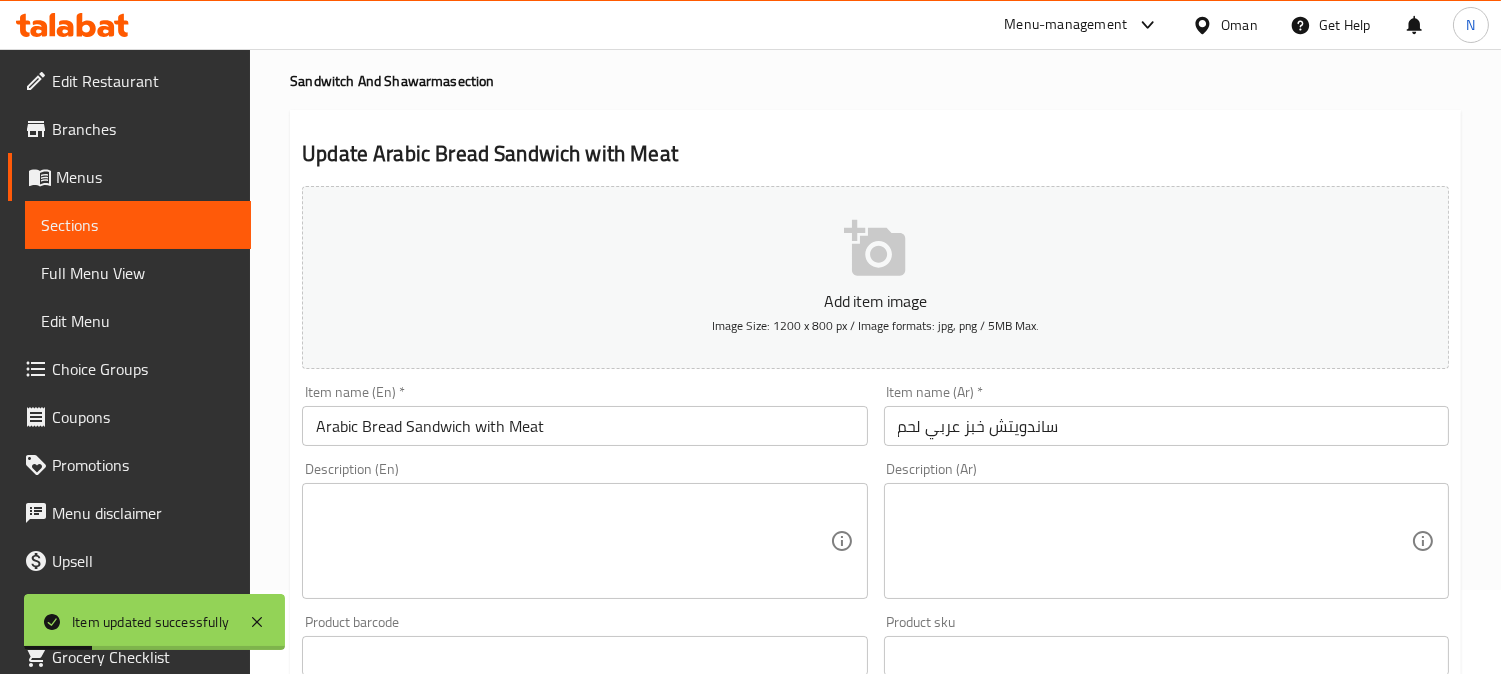 scroll, scrollTop: 68, scrollLeft: 0, axis: vertical 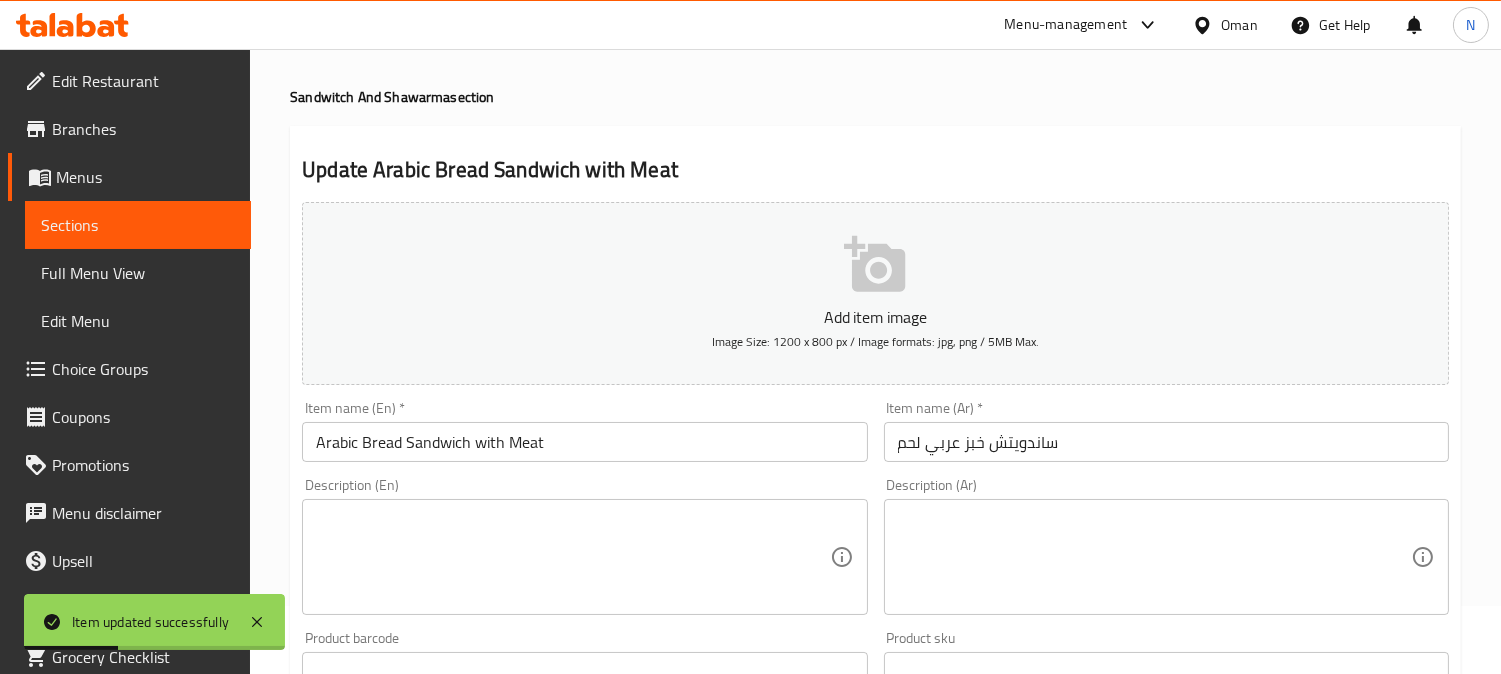 click on "ساندويتش خبز عربي لحم" at bounding box center [1166, 442] 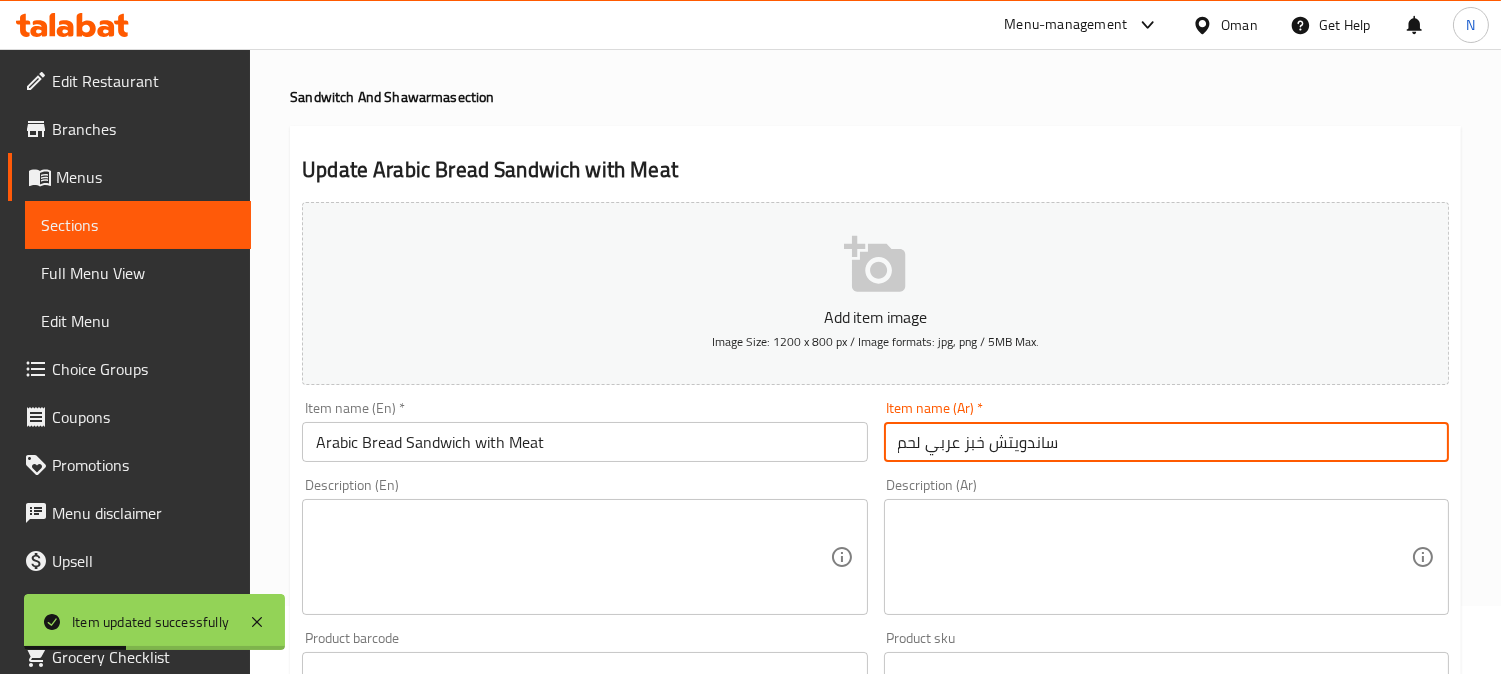click on "ساندويتش خبز عربي لحم" at bounding box center [1166, 442] 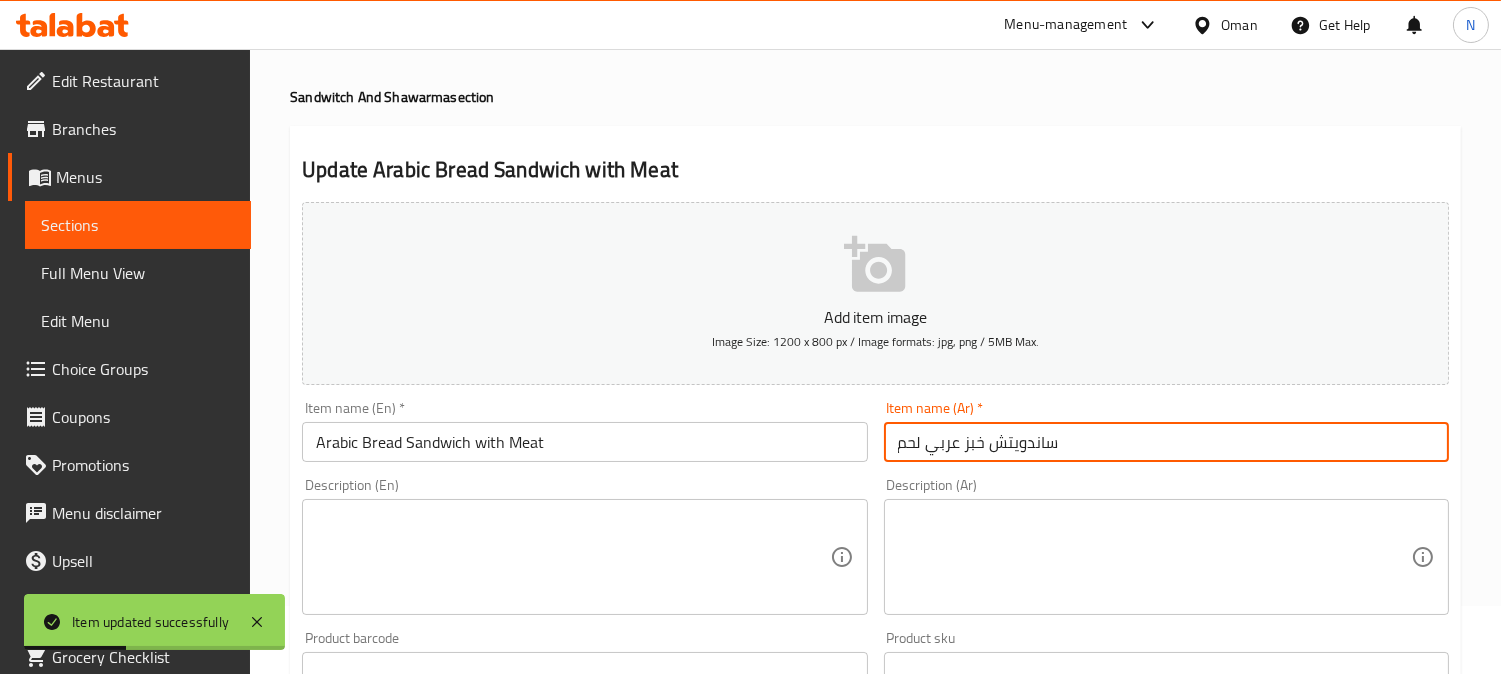 click on "ساندويتش خبز عربي لحم" at bounding box center [1166, 442] 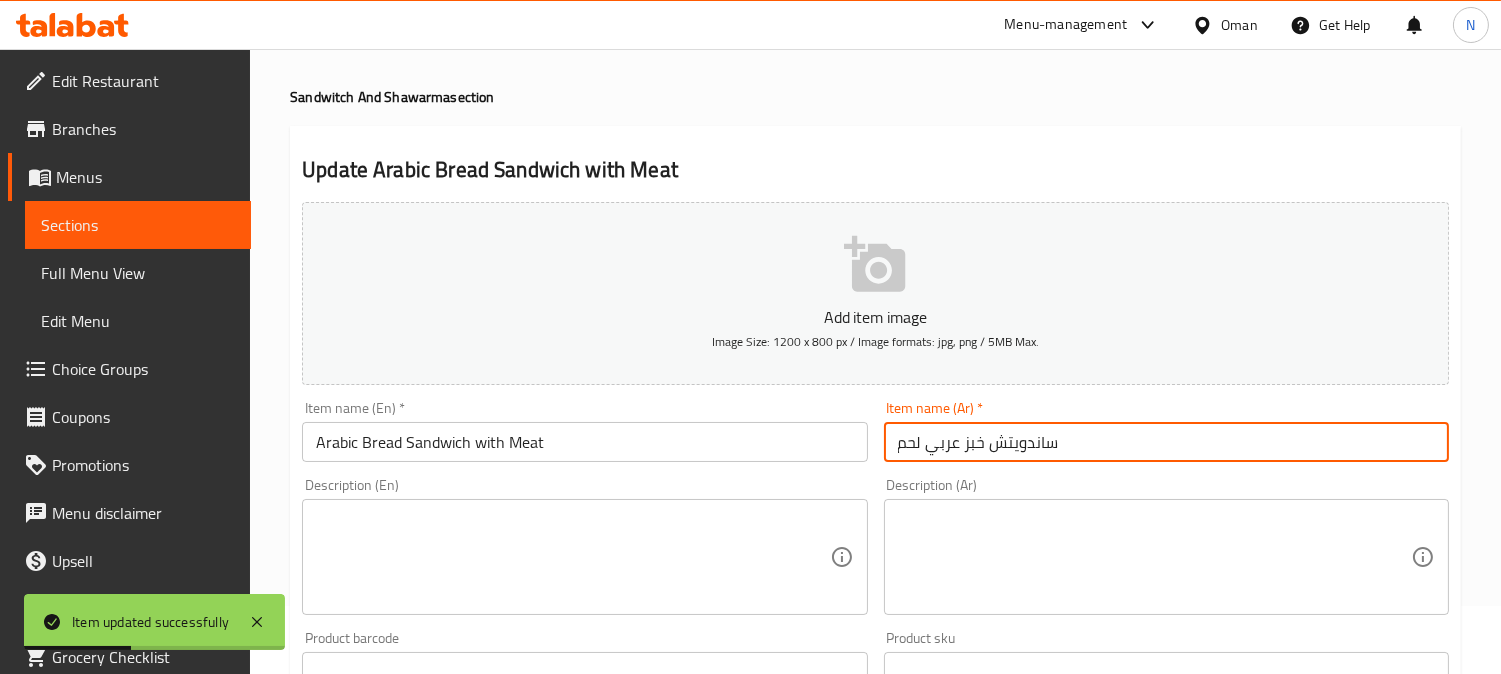 paste on "ندويتش خبز عربي لحم" 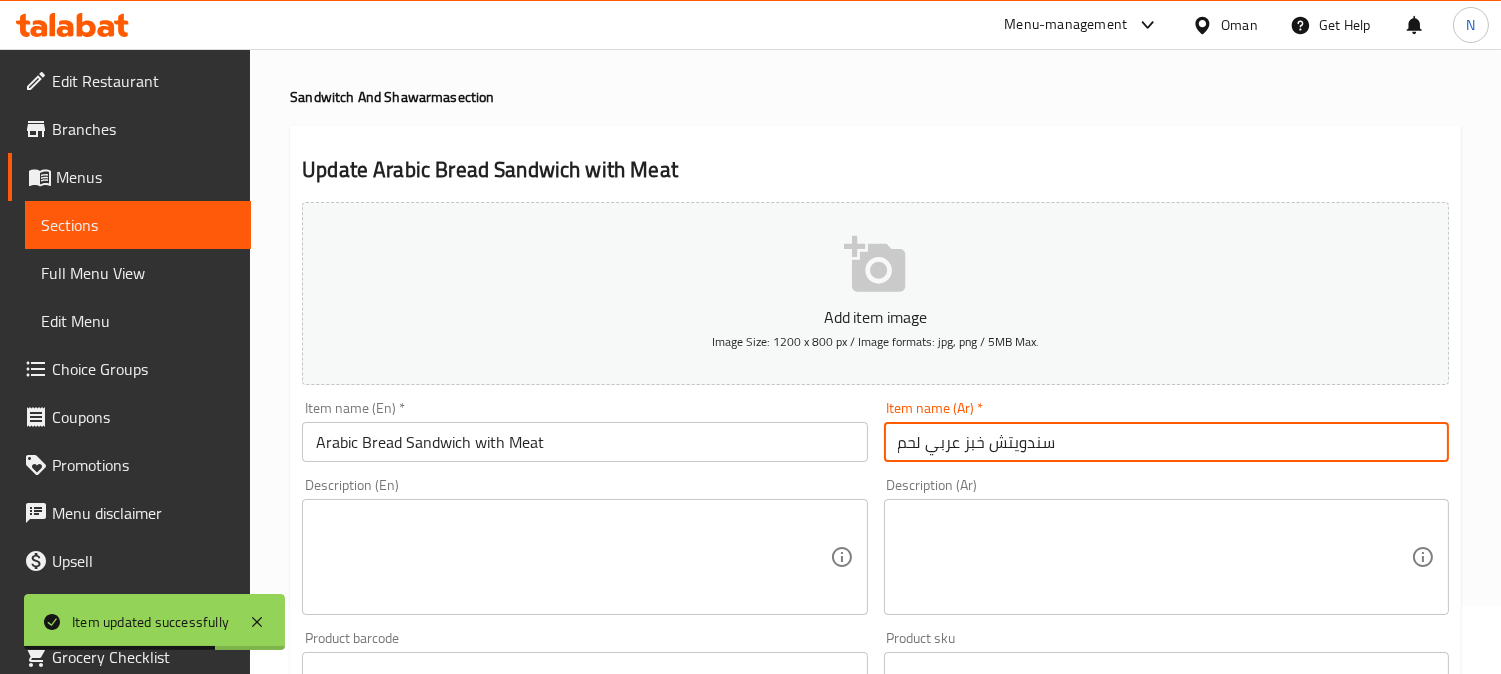 type on "سندويتش خبز عربي لحم" 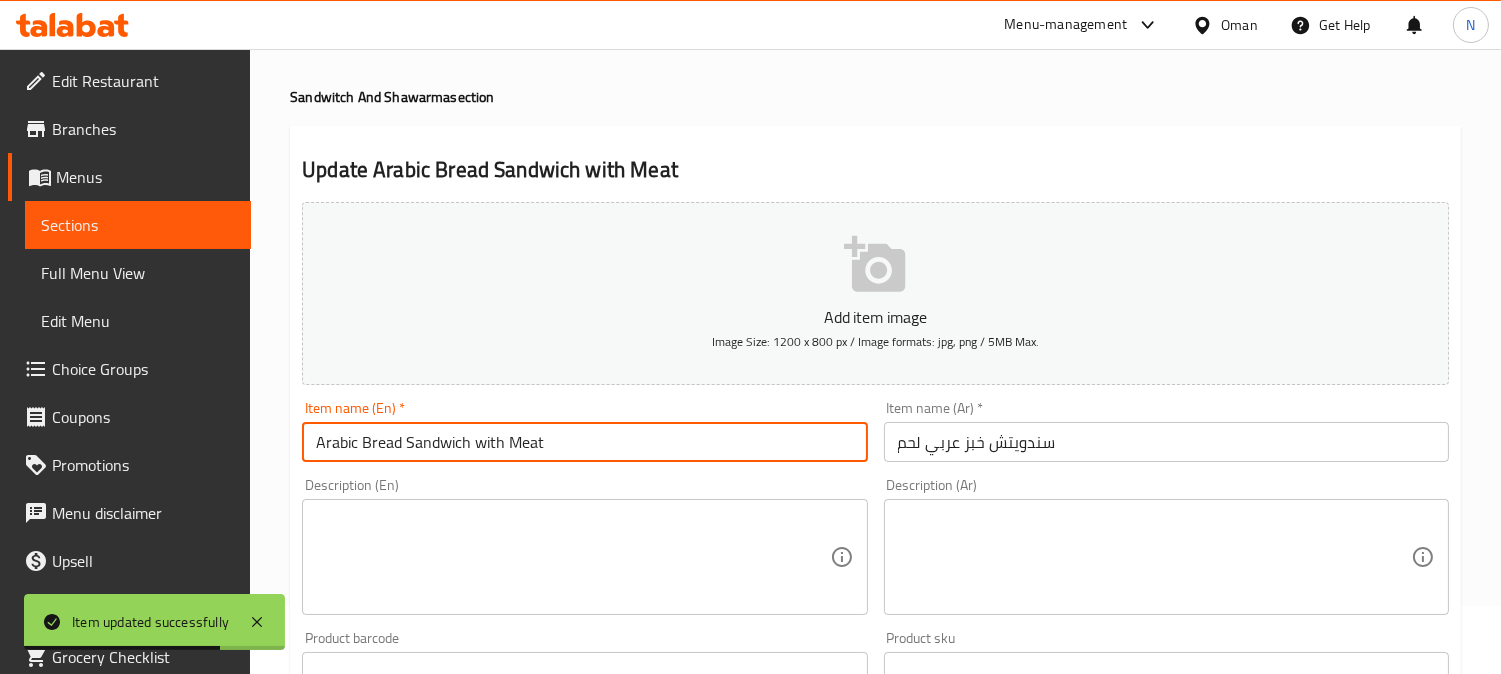 click on "Arabic Bread Sandwich with Meat" at bounding box center [584, 442] 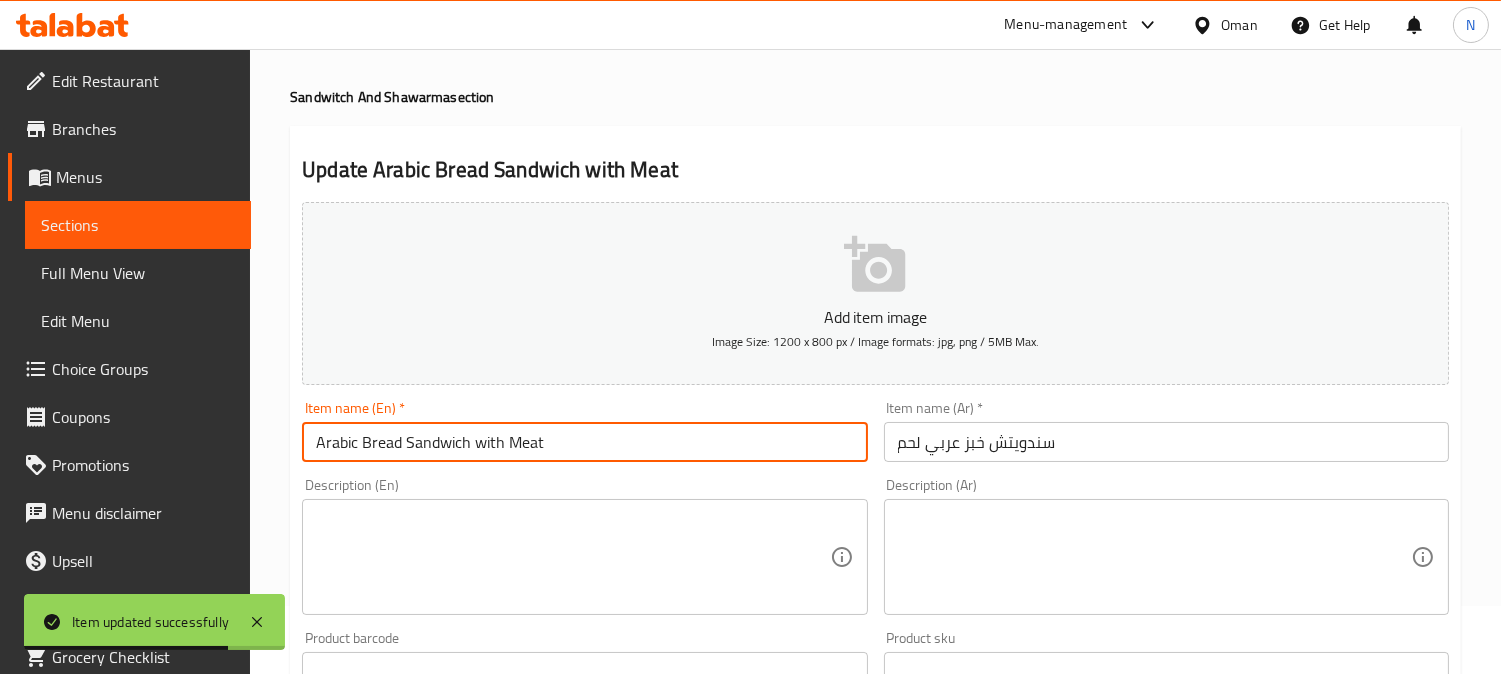 click on "Arabic Bread Sandwich with Meat" at bounding box center [584, 442] 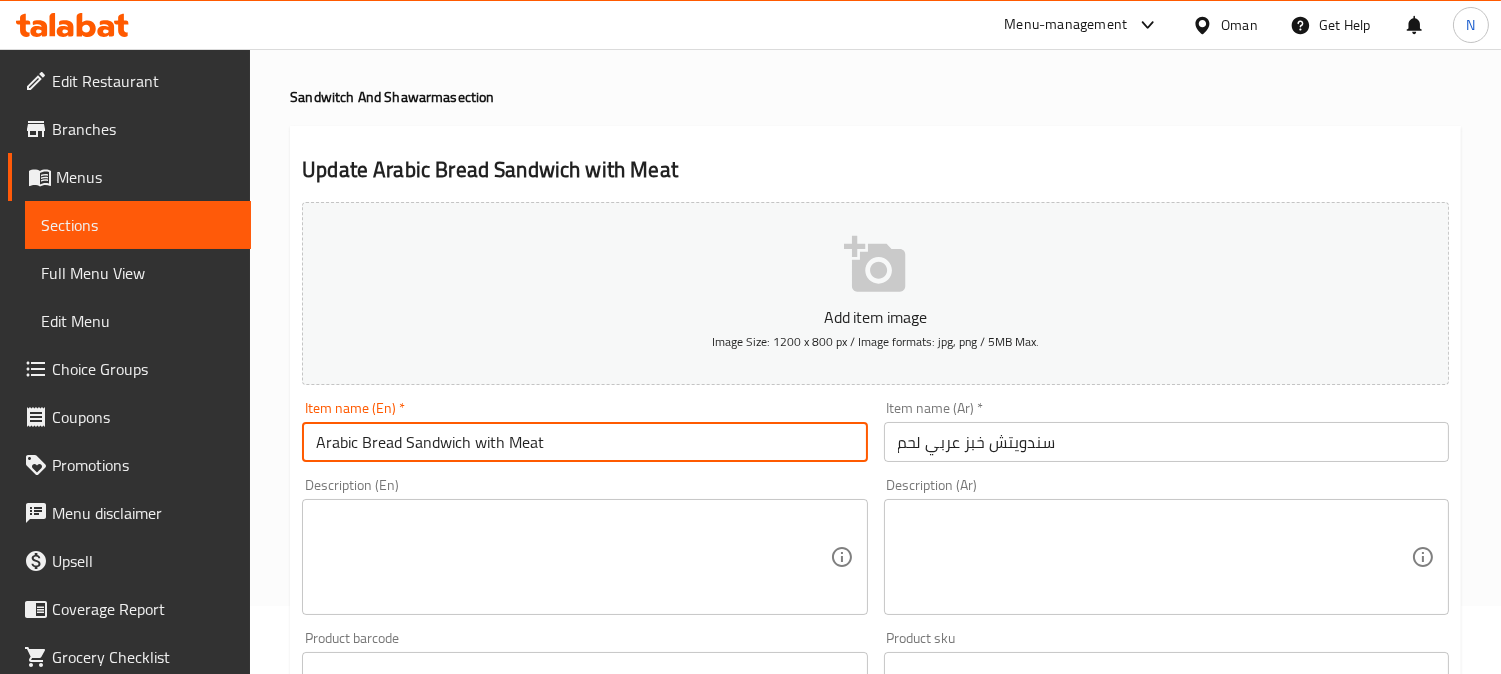 click on "Arabic Bread Sandwich with Meat" at bounding box center (584, 442) 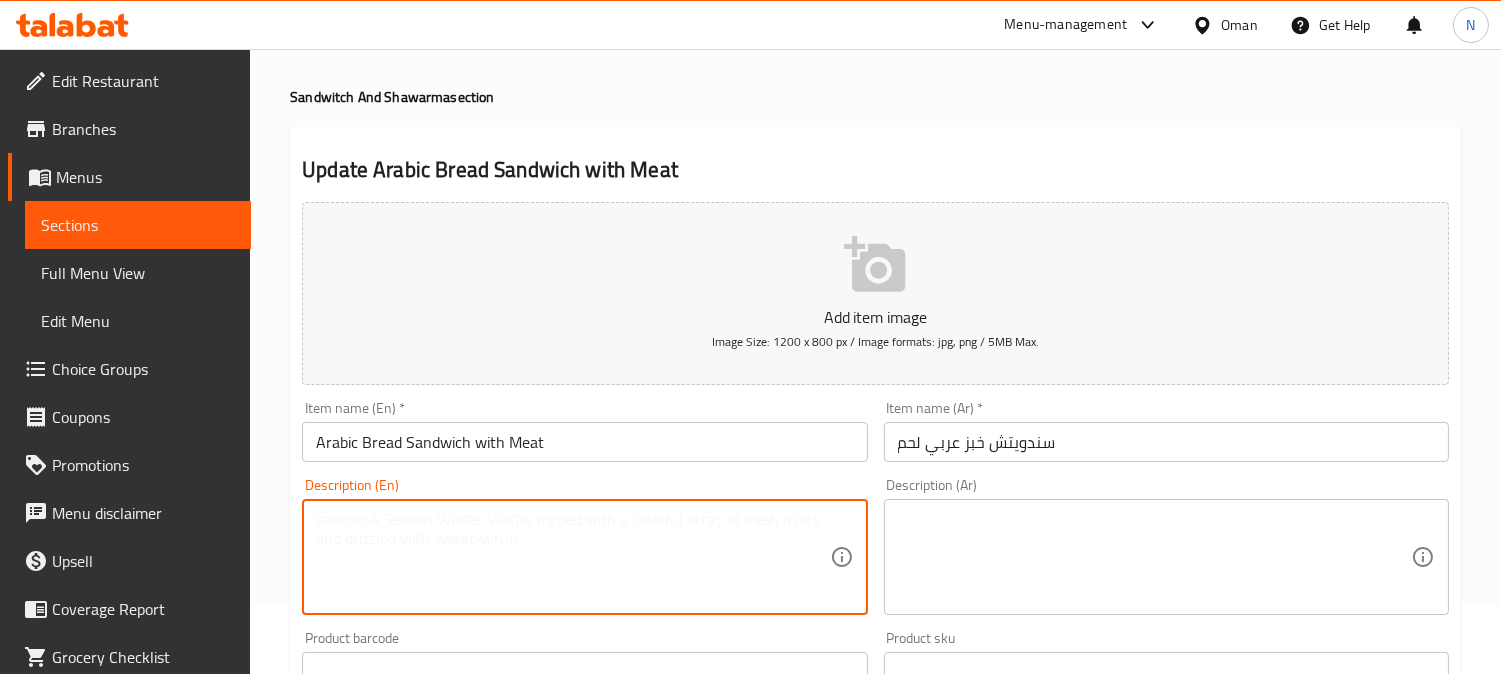paste on "Meat arabic Sandwich" 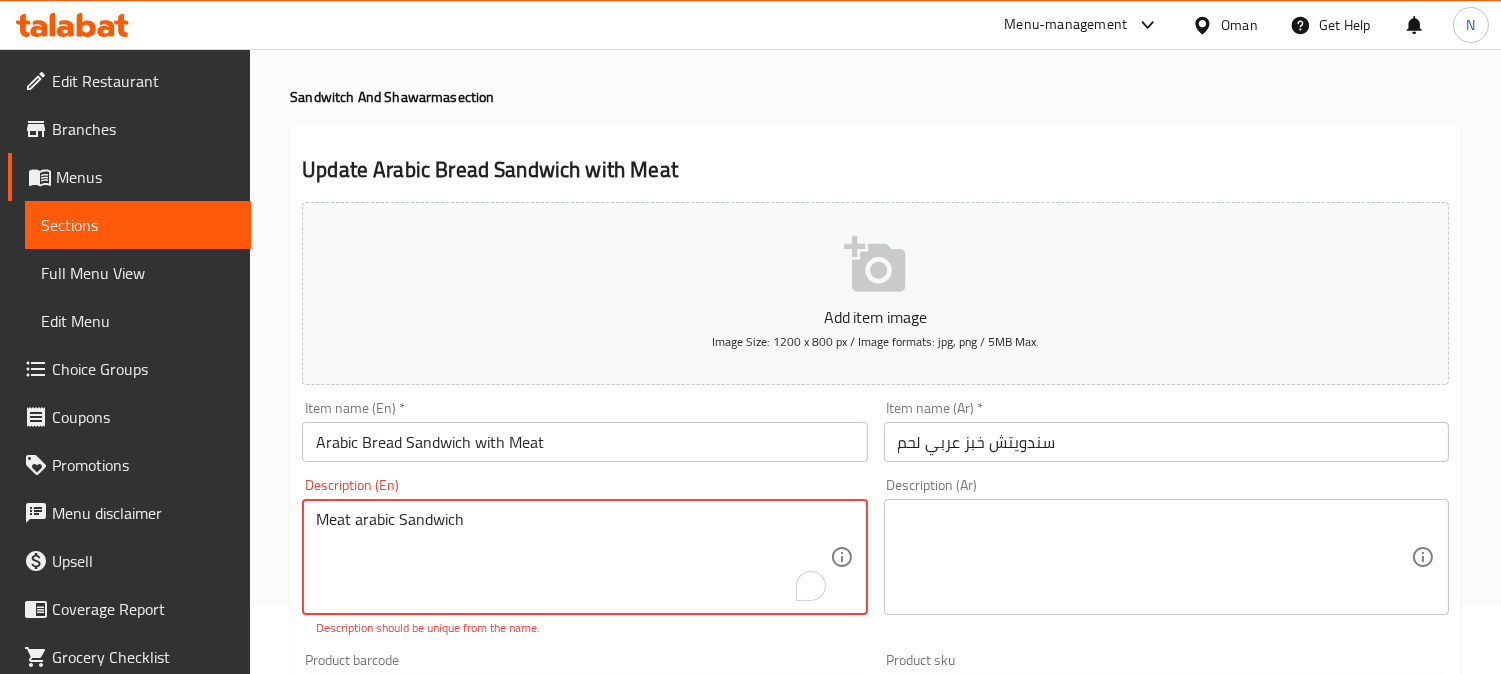 click on "Arabic Bread Sandwich with Meat" at bounding box center (584, 442) 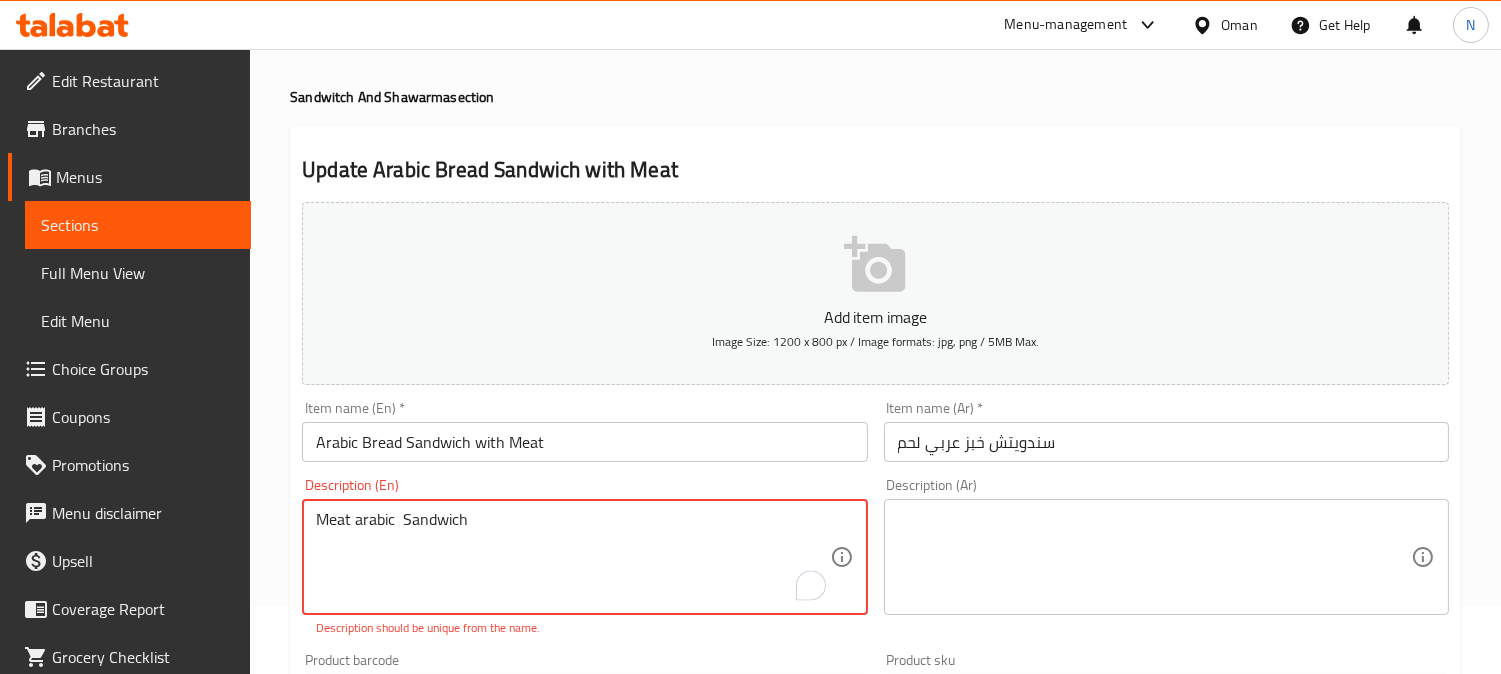 paste on "Bread" 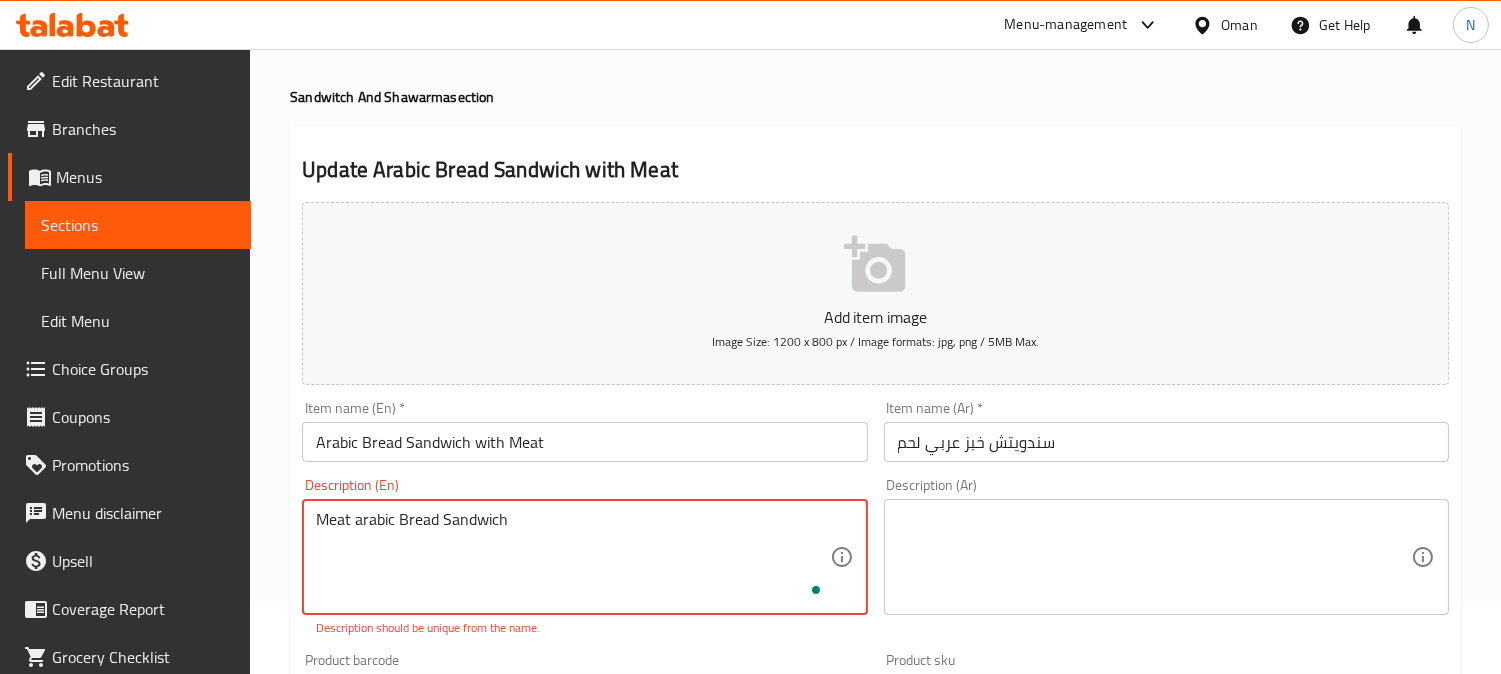 click on "Meat arabic Bread Sandwich" at bounding box center (572, 557) 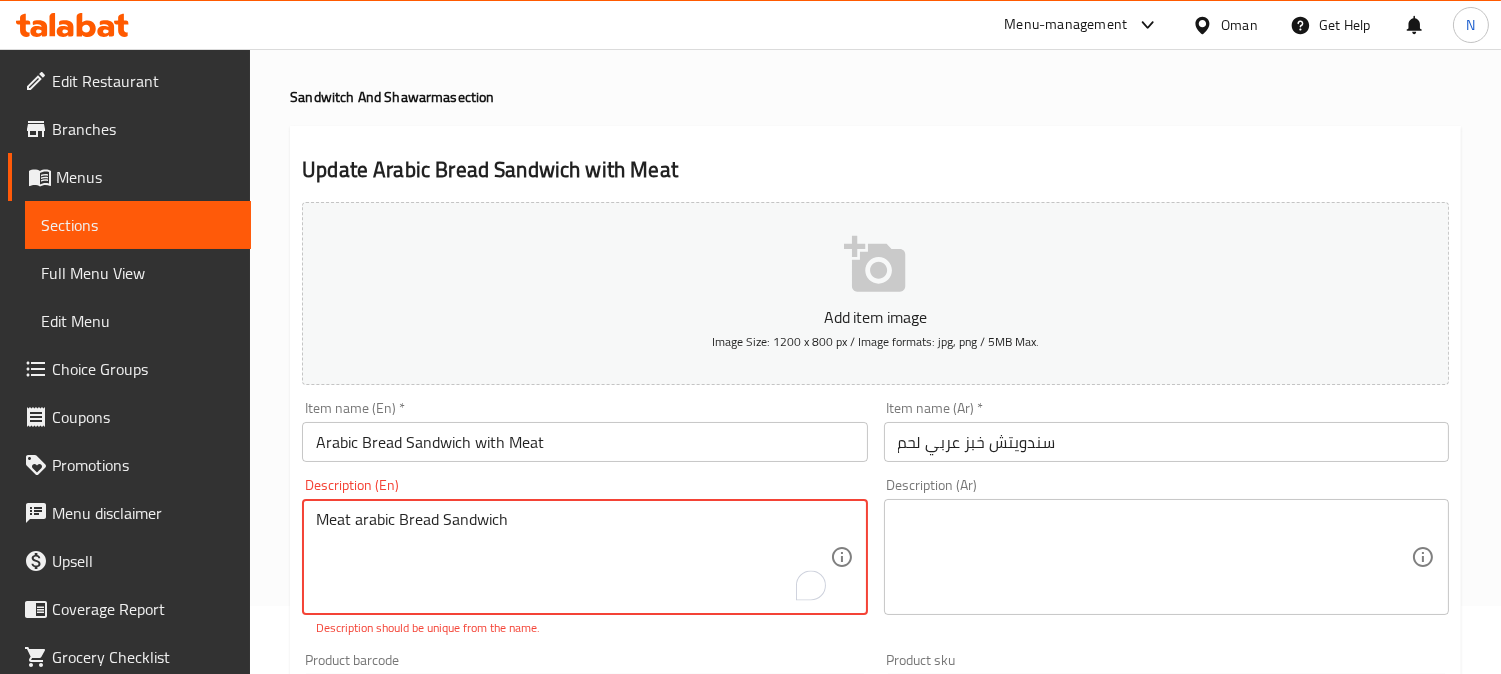type on "Meat arabic Bread Sandwich" 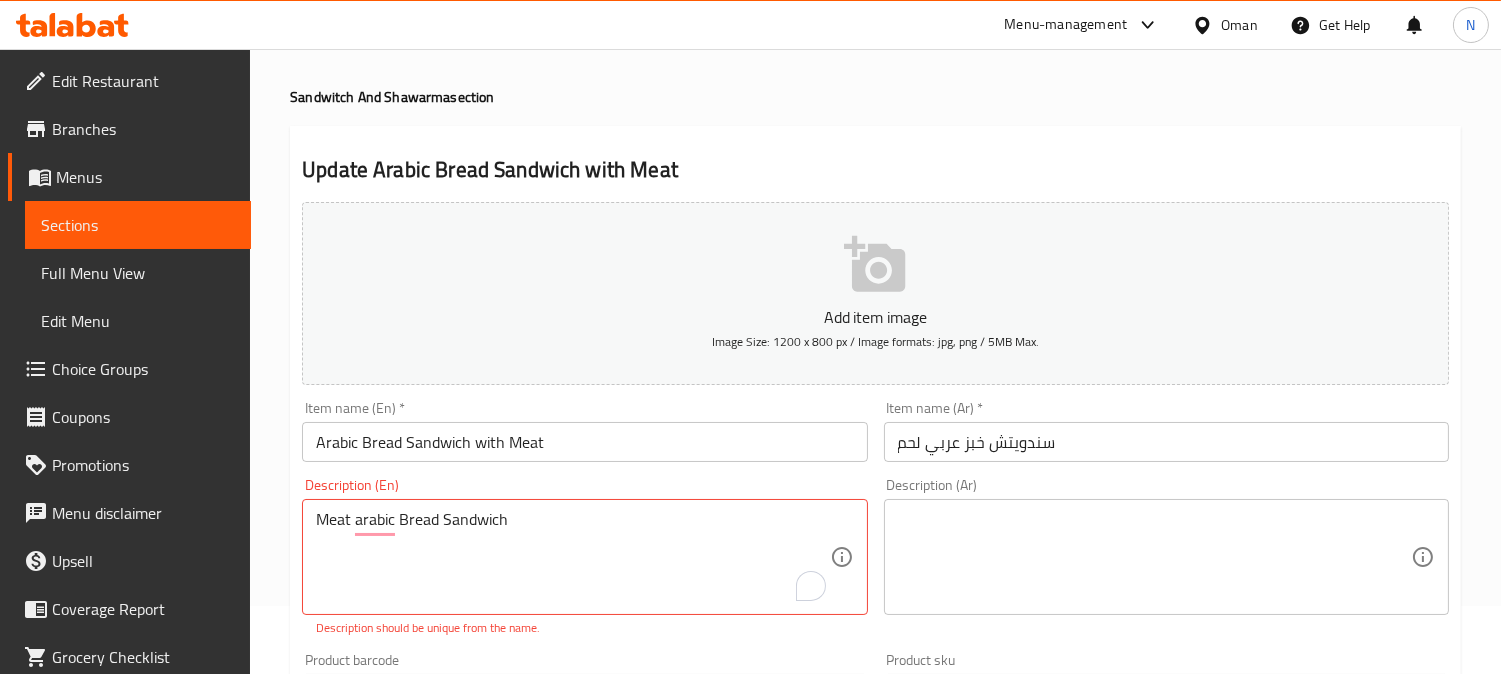click on "Arabic Bread Sandwich with Meat" at bounding box center (584, 442) 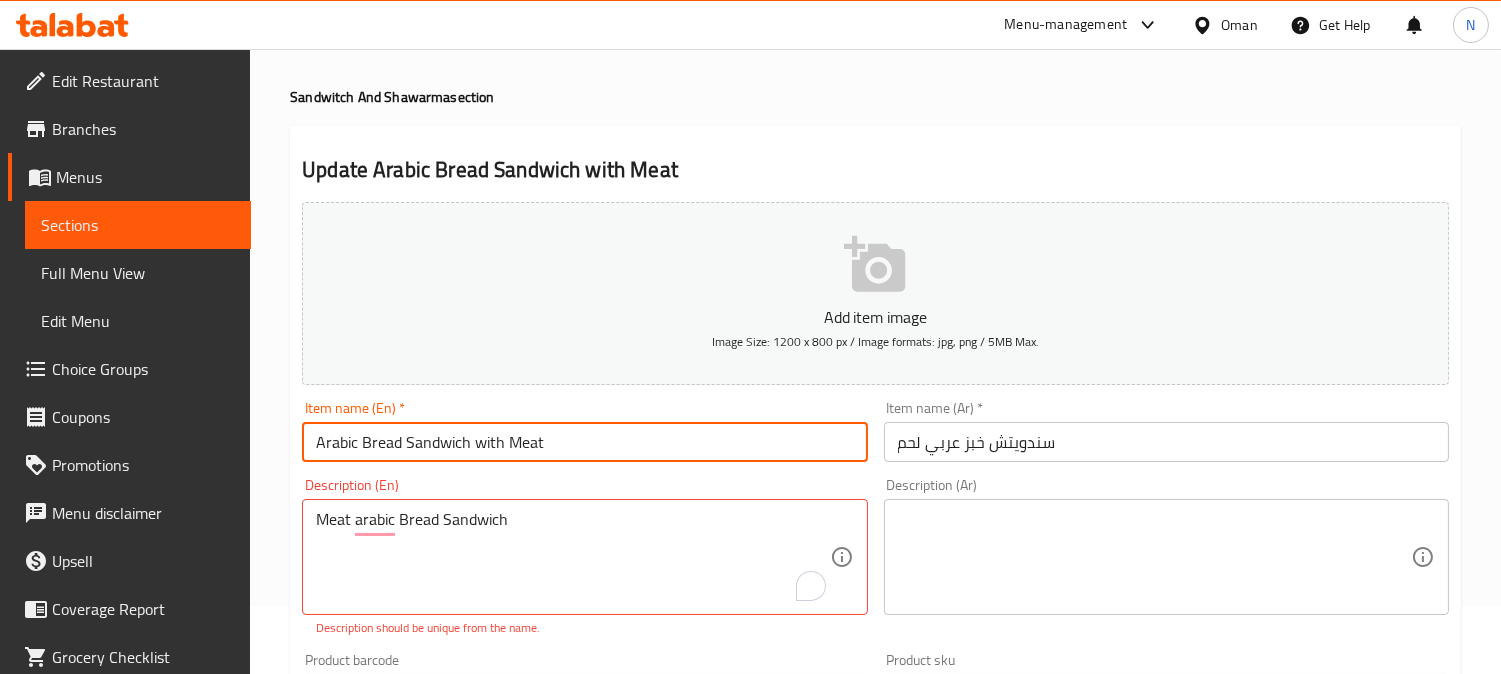 click on "Arabic Bread Sandwich with Meat" at bounding box center (584, 442) 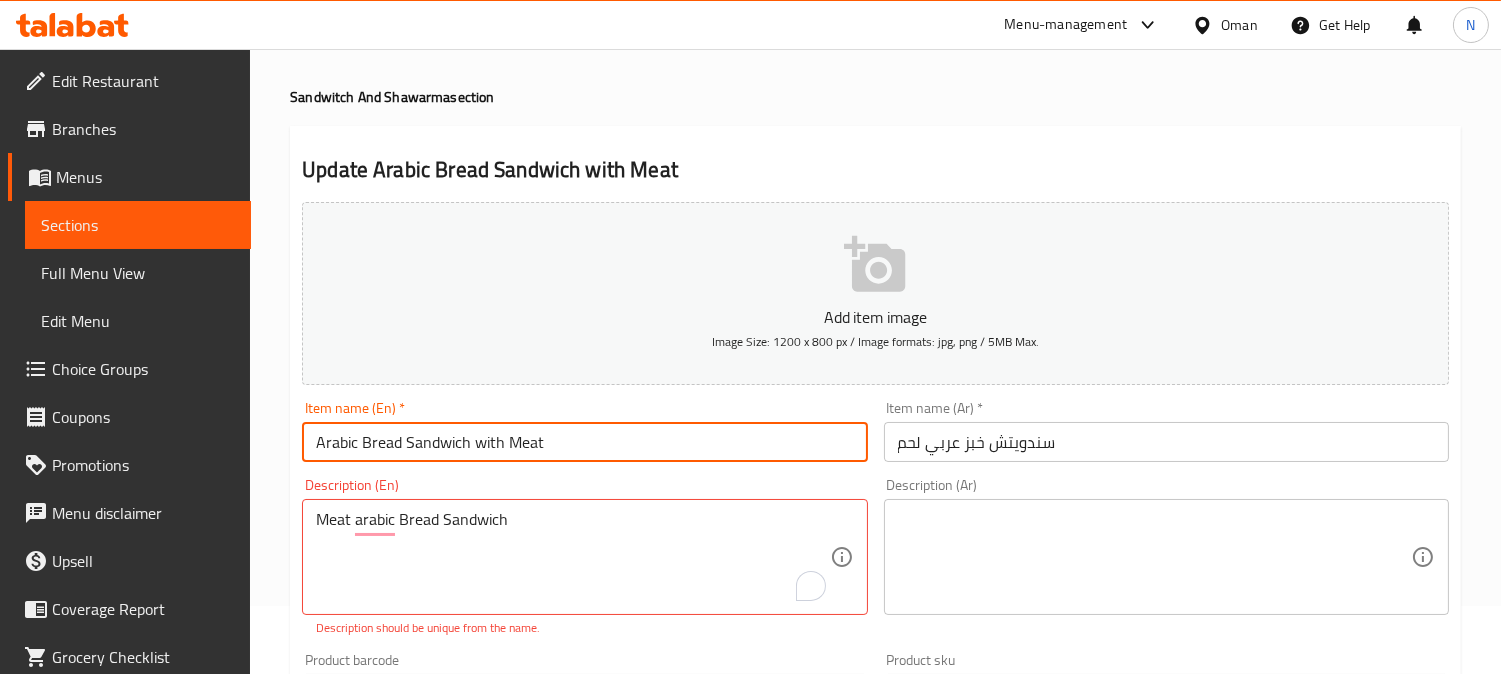 paste on "Meat Arabic Bread Sandwich" 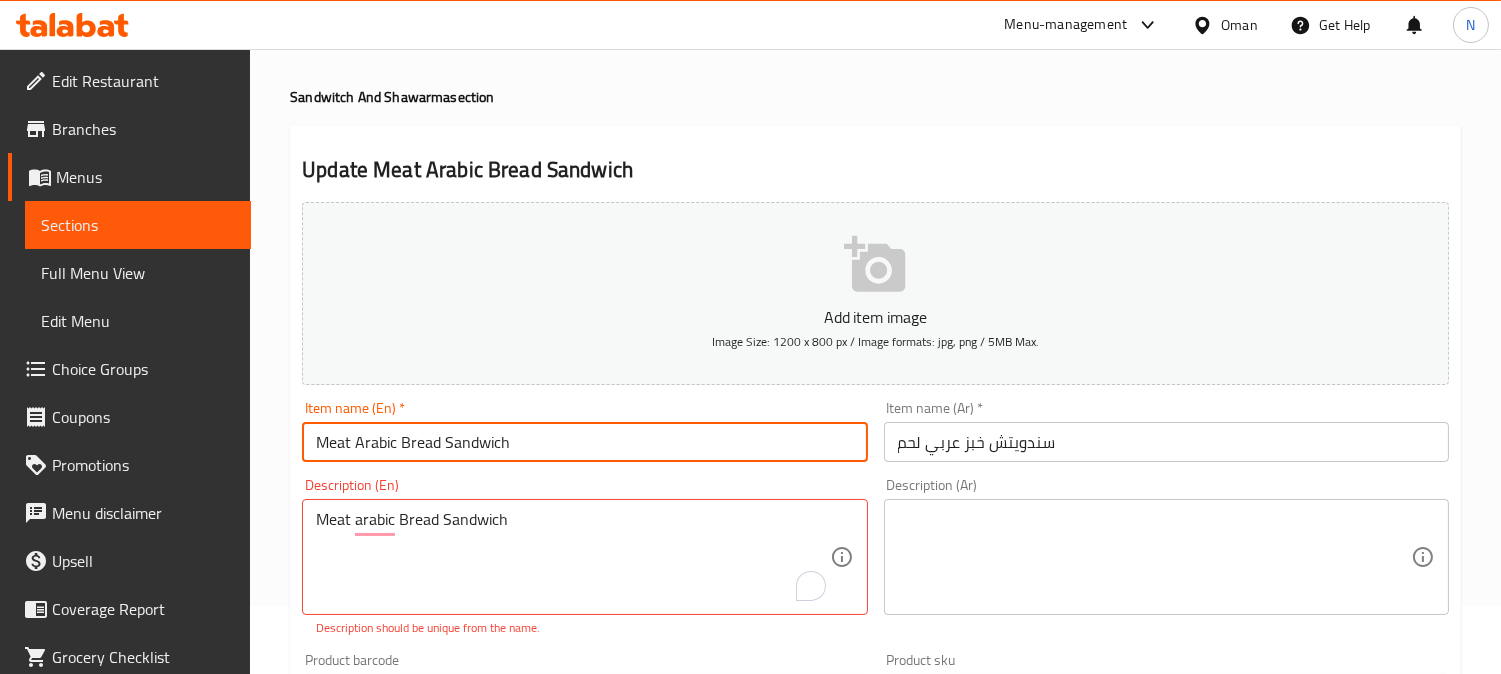 type on "Meat Arabic Bread Sandwich" 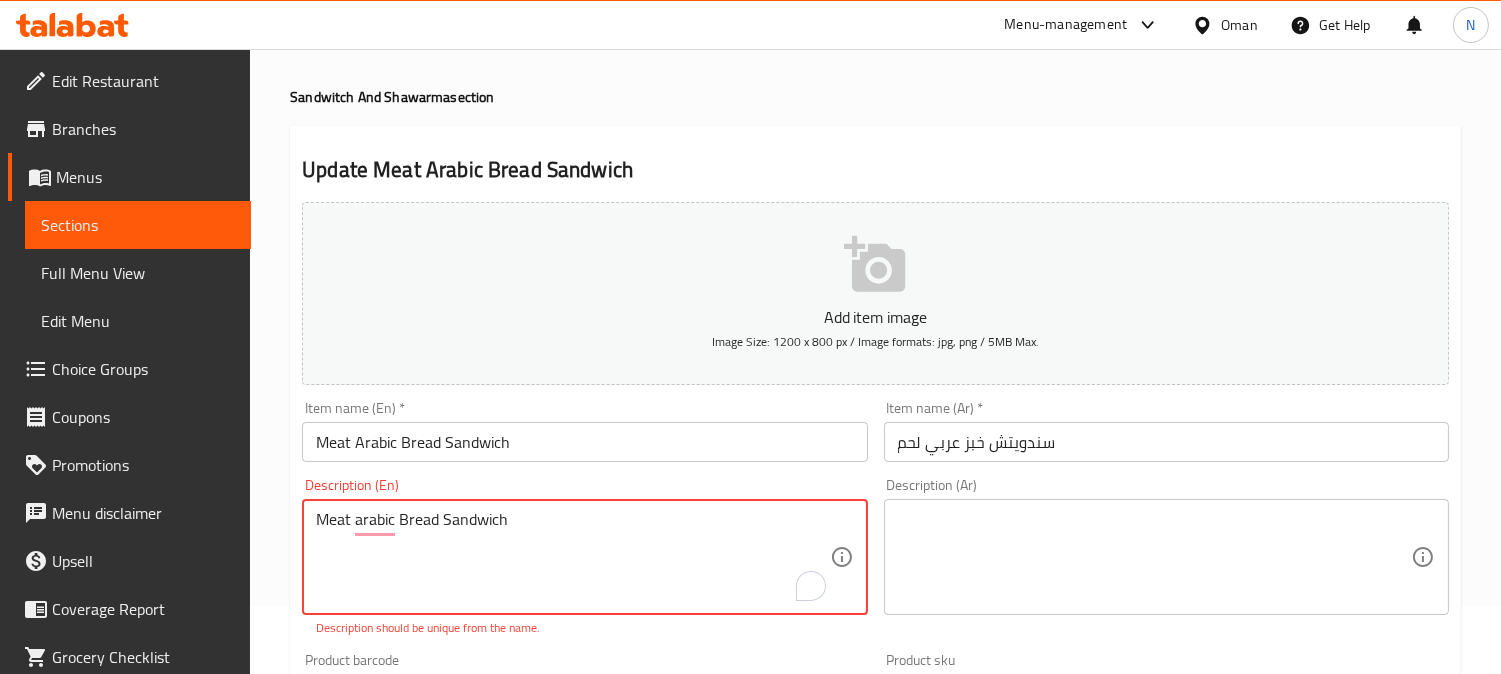 click on "Meat arabic Bread Sandwich" at bounding box center (572, 557) 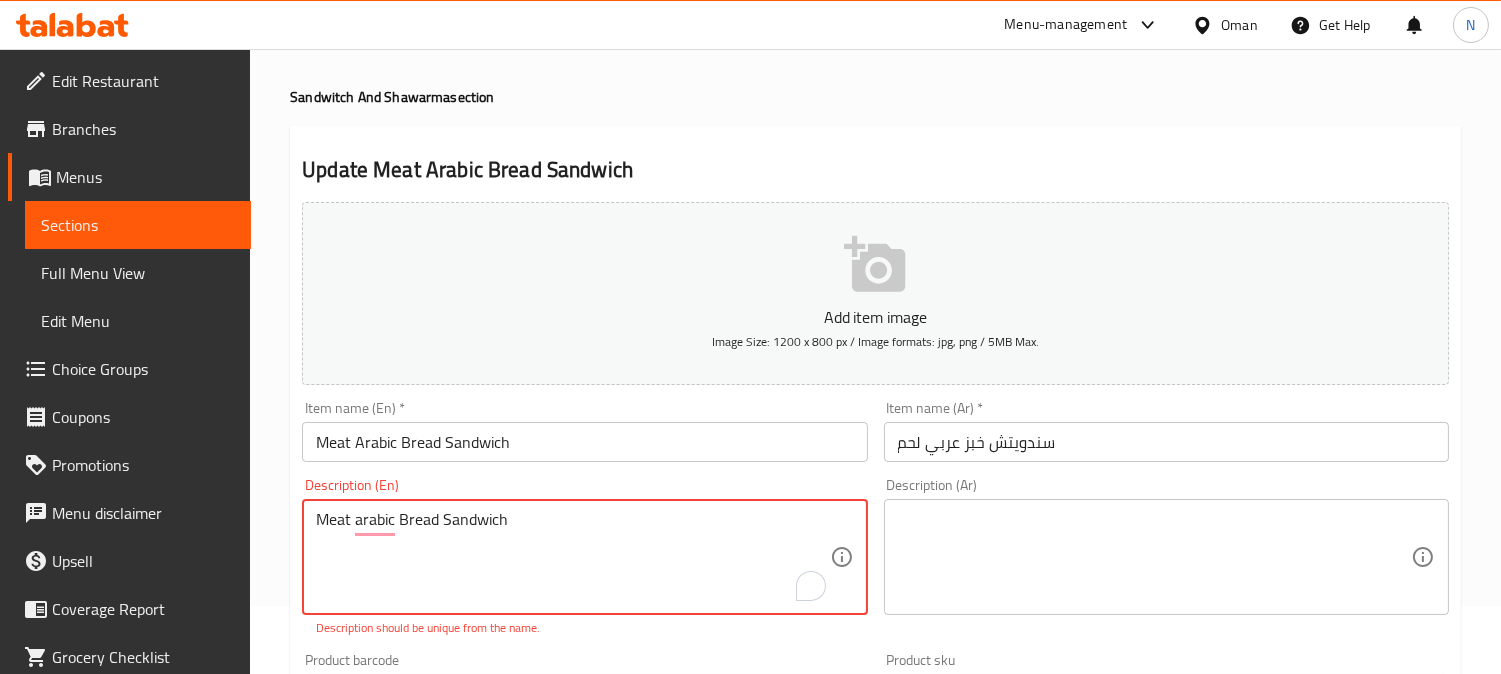 click on "Meat arabic Bread Sandwich" at bounding box center (572, 557) 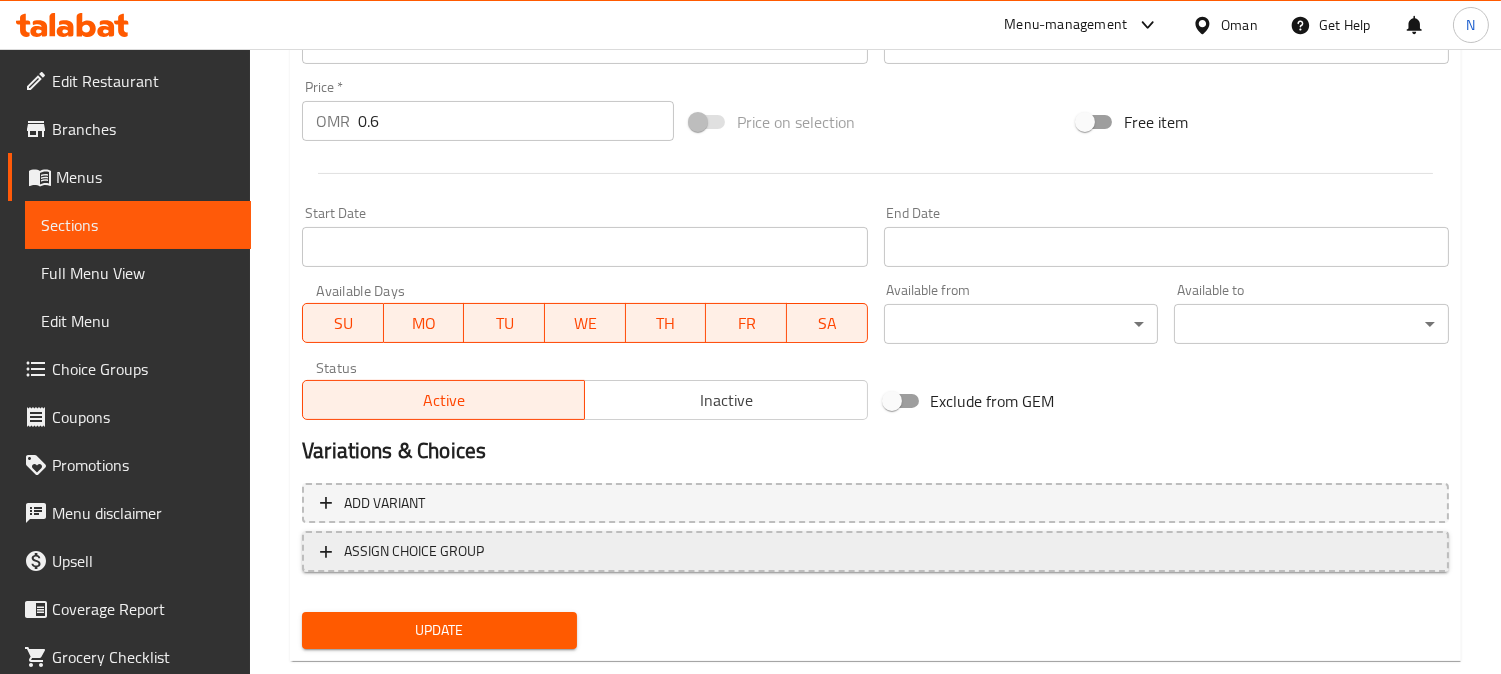 scroll, scrollTop: 735, scrollLeft: 0, axis: vertical 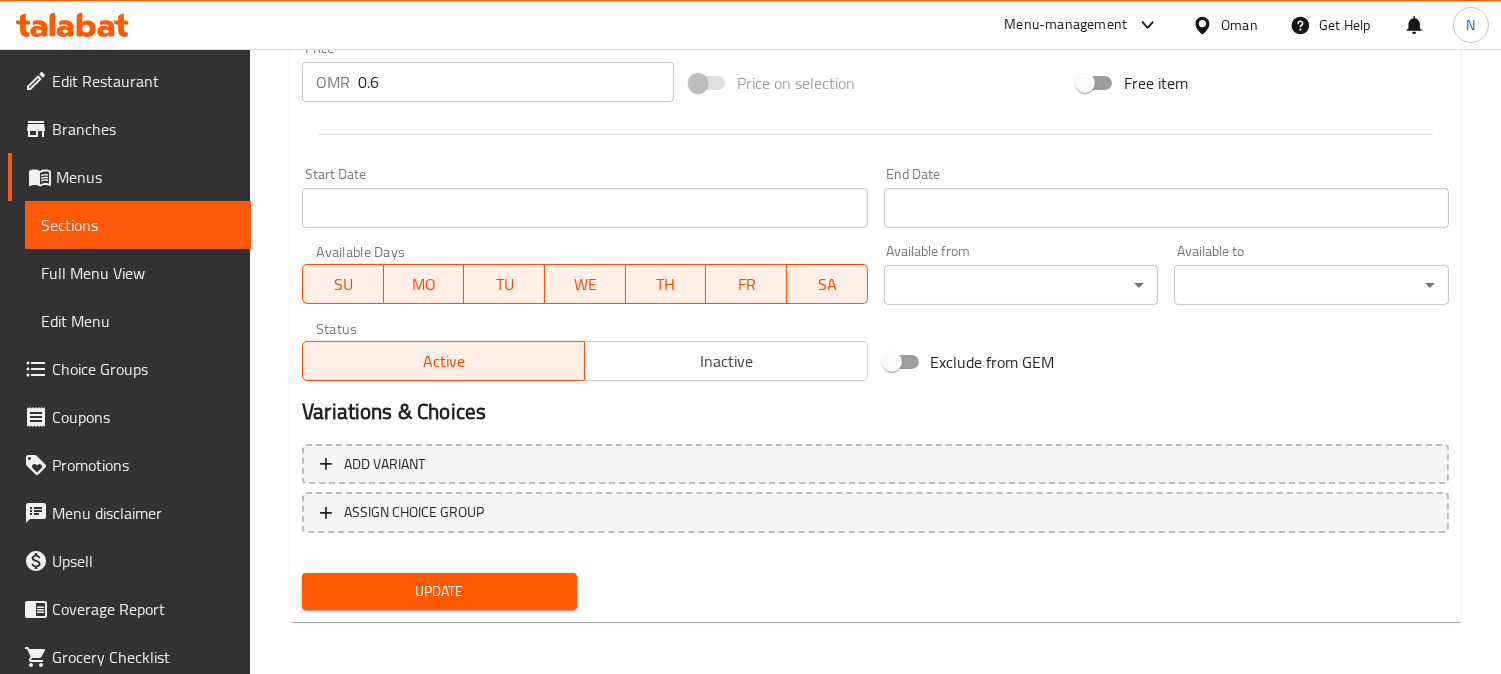 type 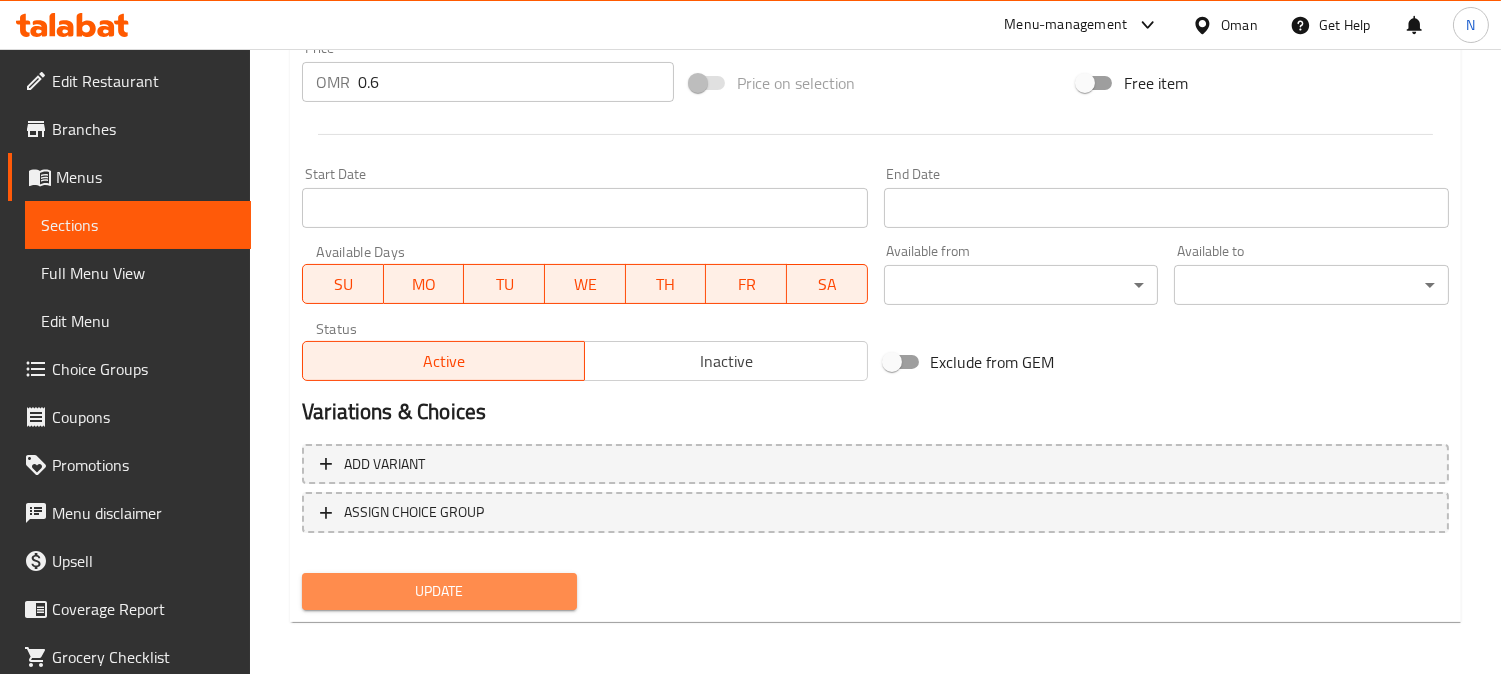 click on "Update" at bounding box center [439, 591] 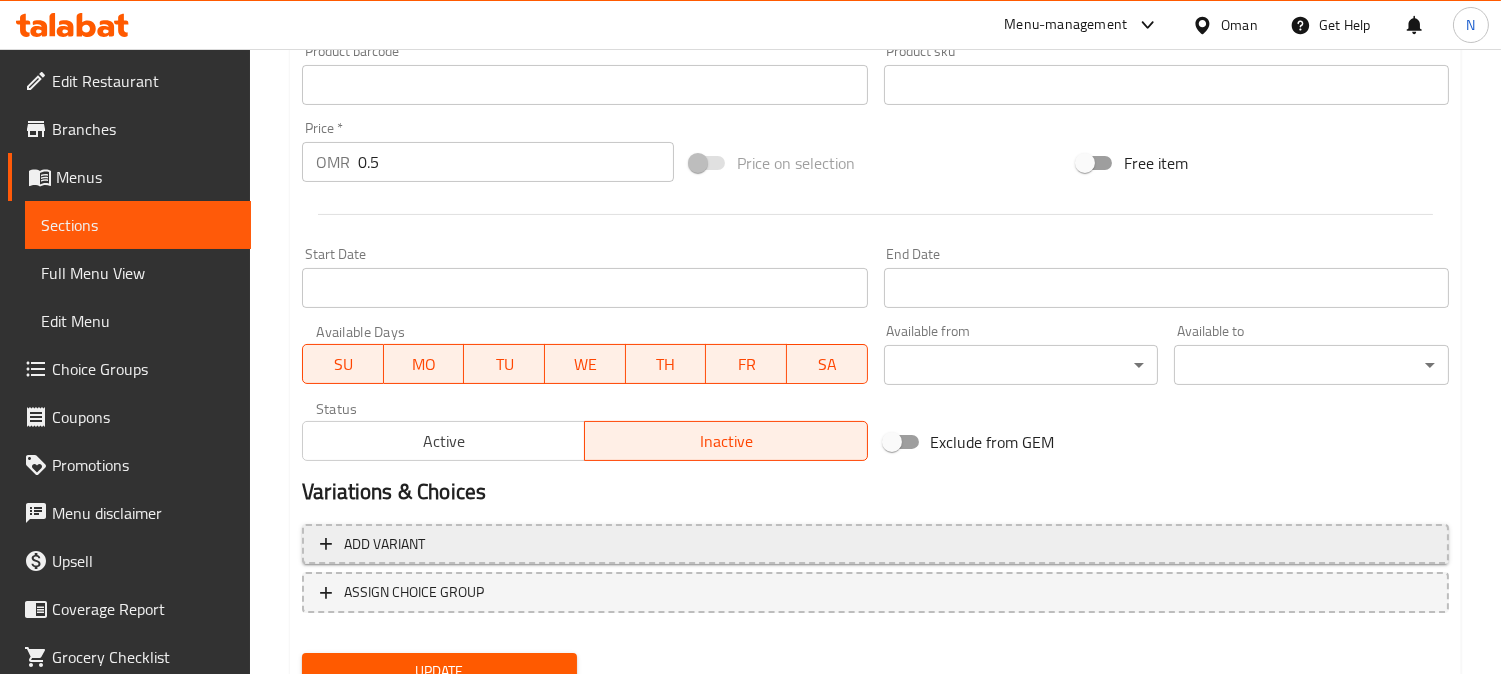 scroll, scrollTop: 666, scrollLeft: 0, axis: vertical 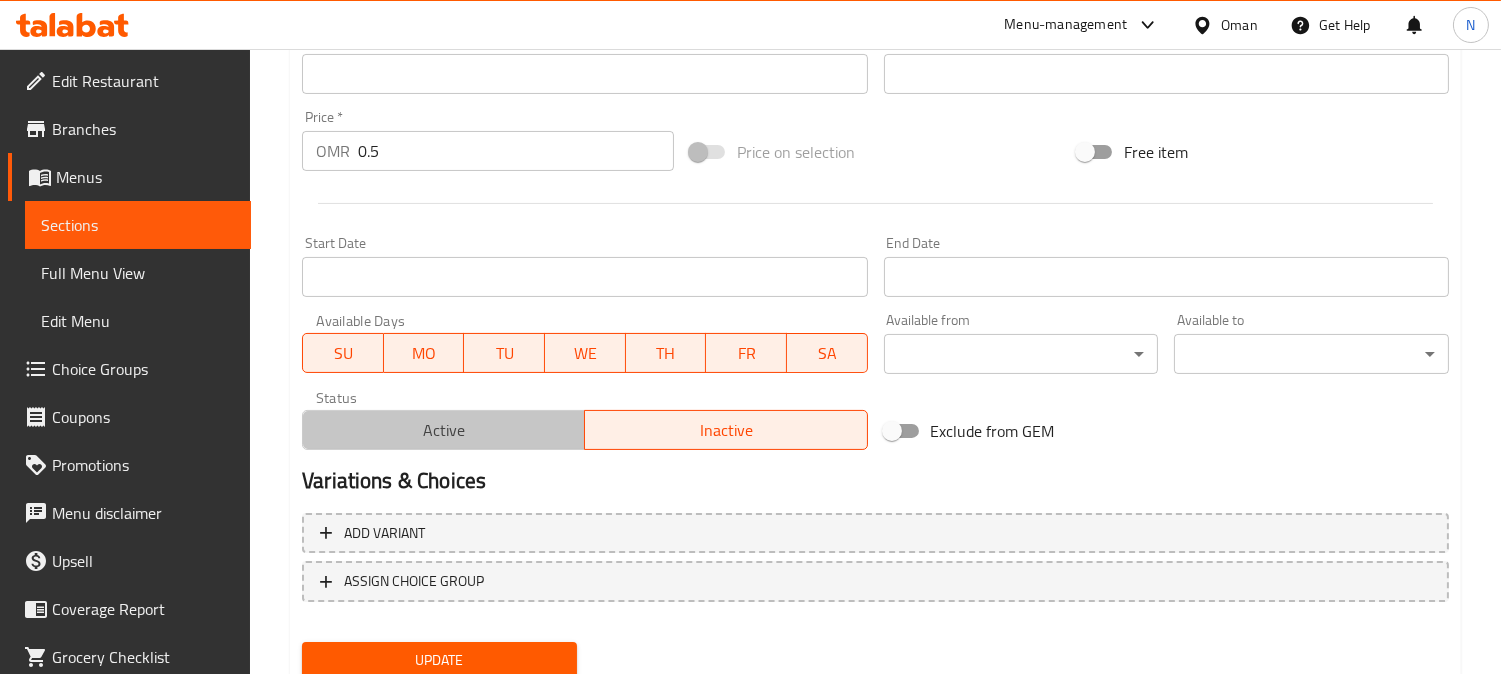 click on "Active" at bounding box center (444, 430) 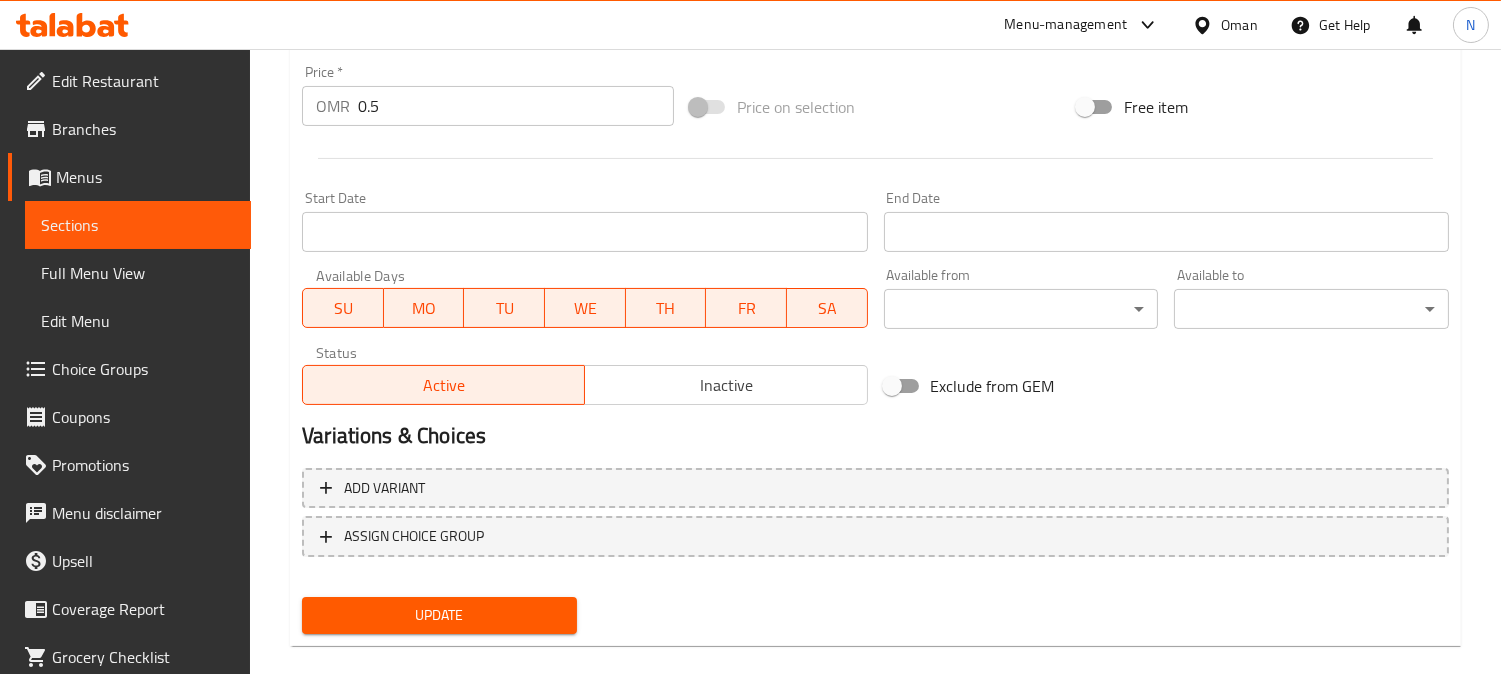scroll, scrollTop: 735, scrollLeft: 0, axis: vertical 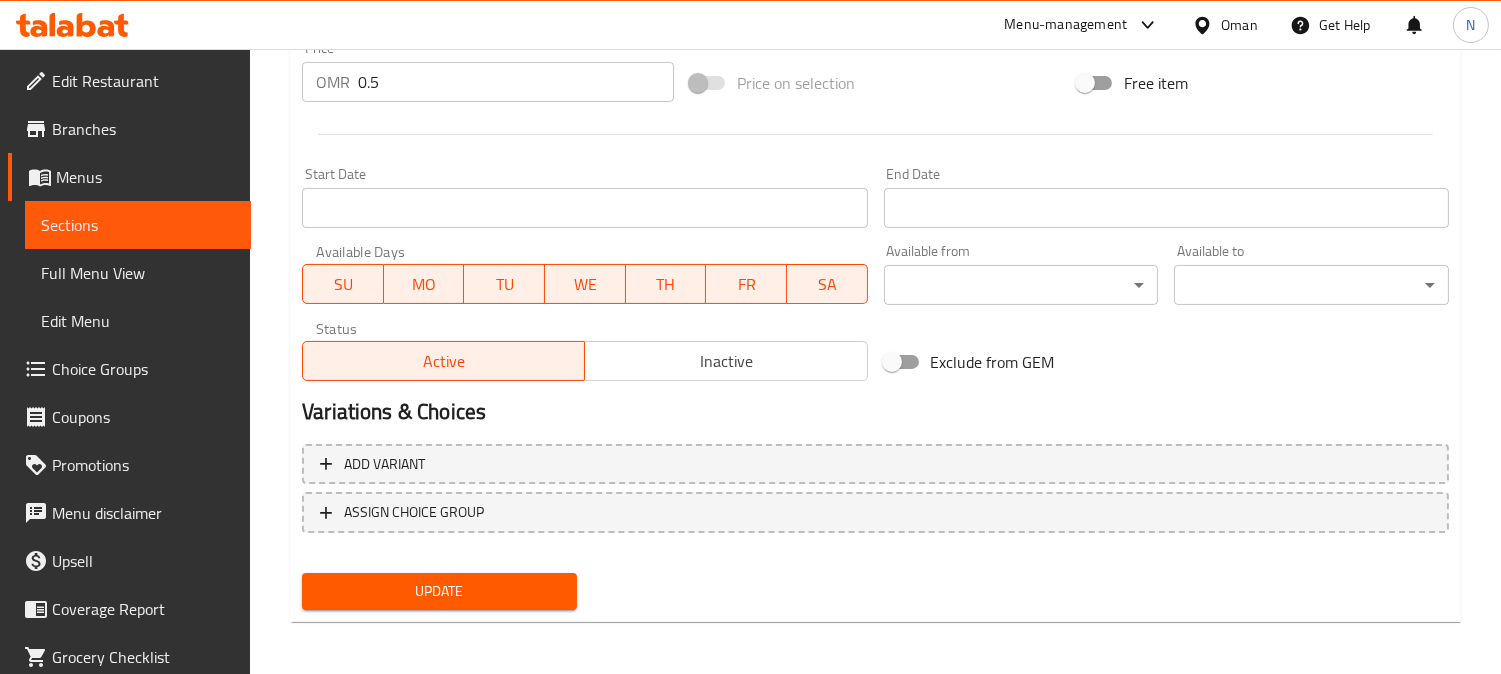 click on "Update" at bounding box center (439, 591) 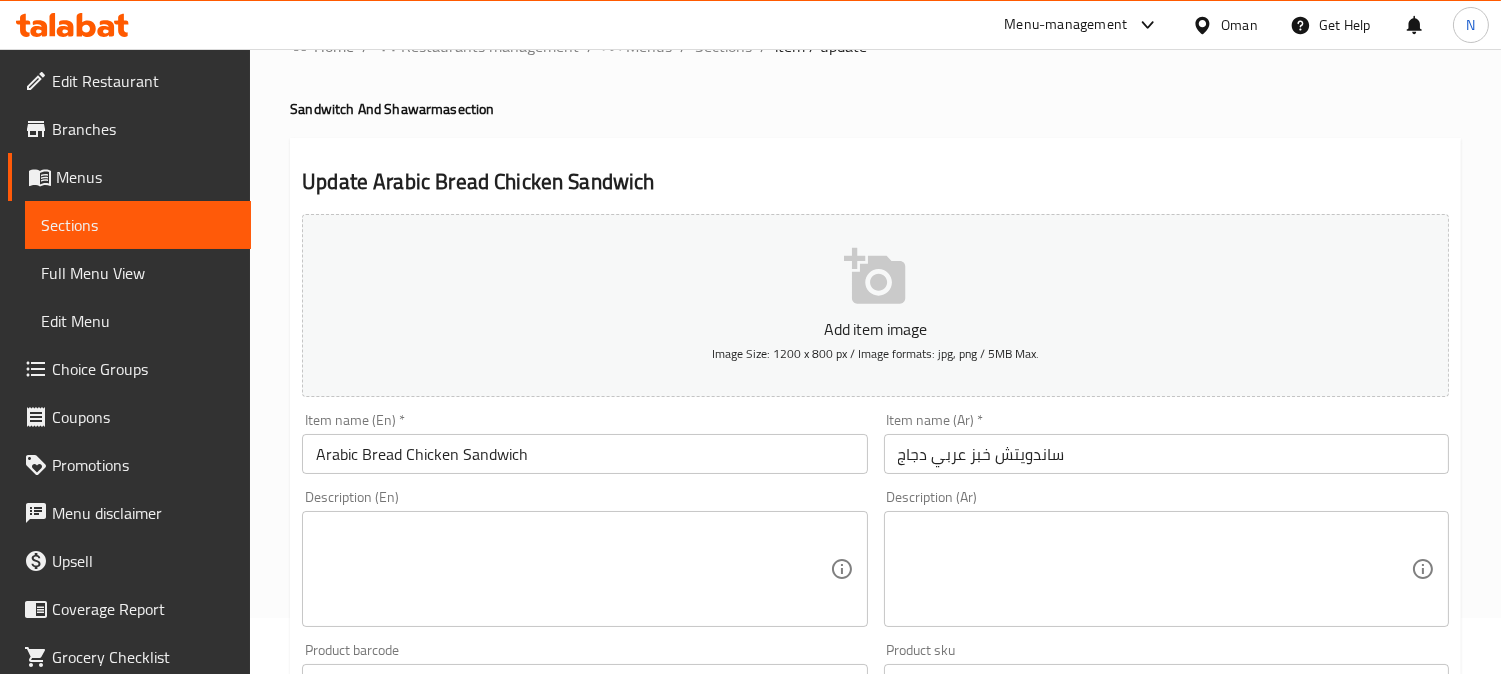 scroll, scrollTop: 111, scrollLeft: 0, axis: vertical 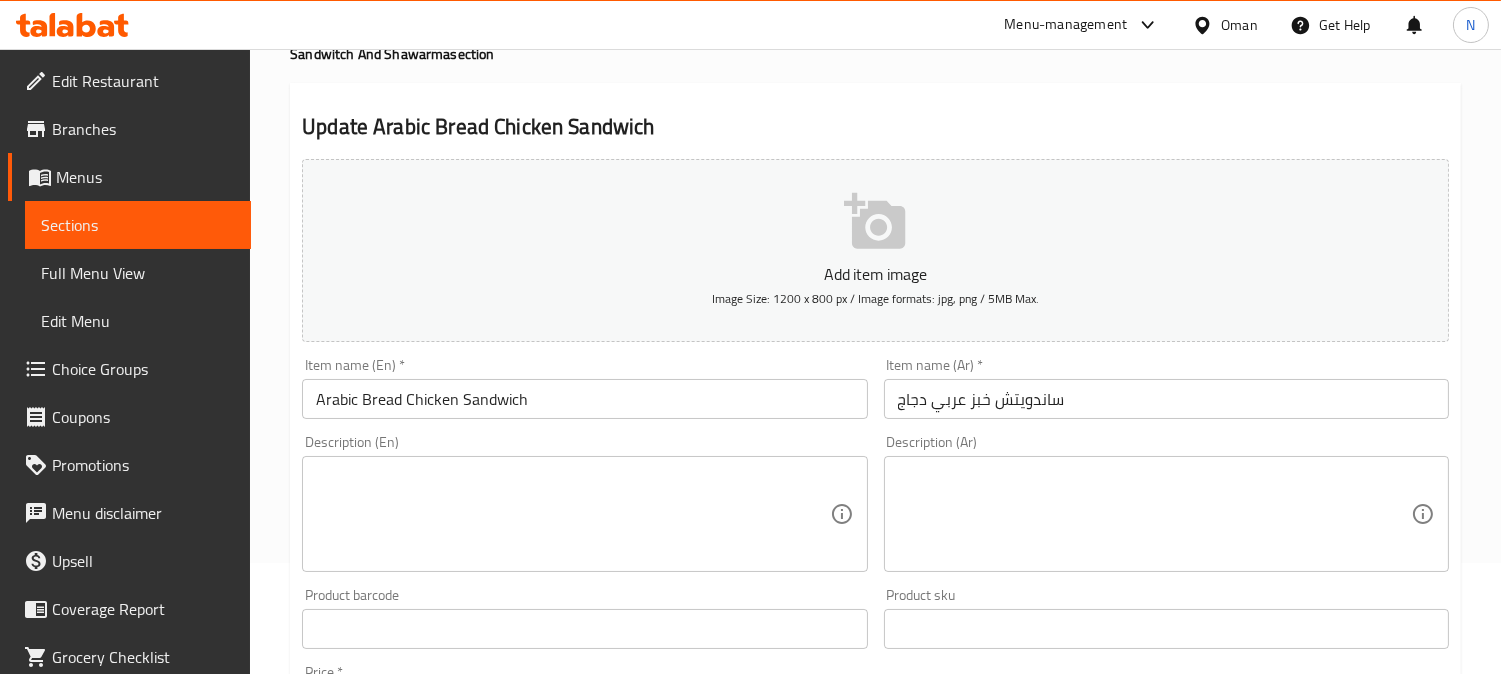 click on "ساندويتش خبز عربي دجاج" at bounding box center [1166, 399] 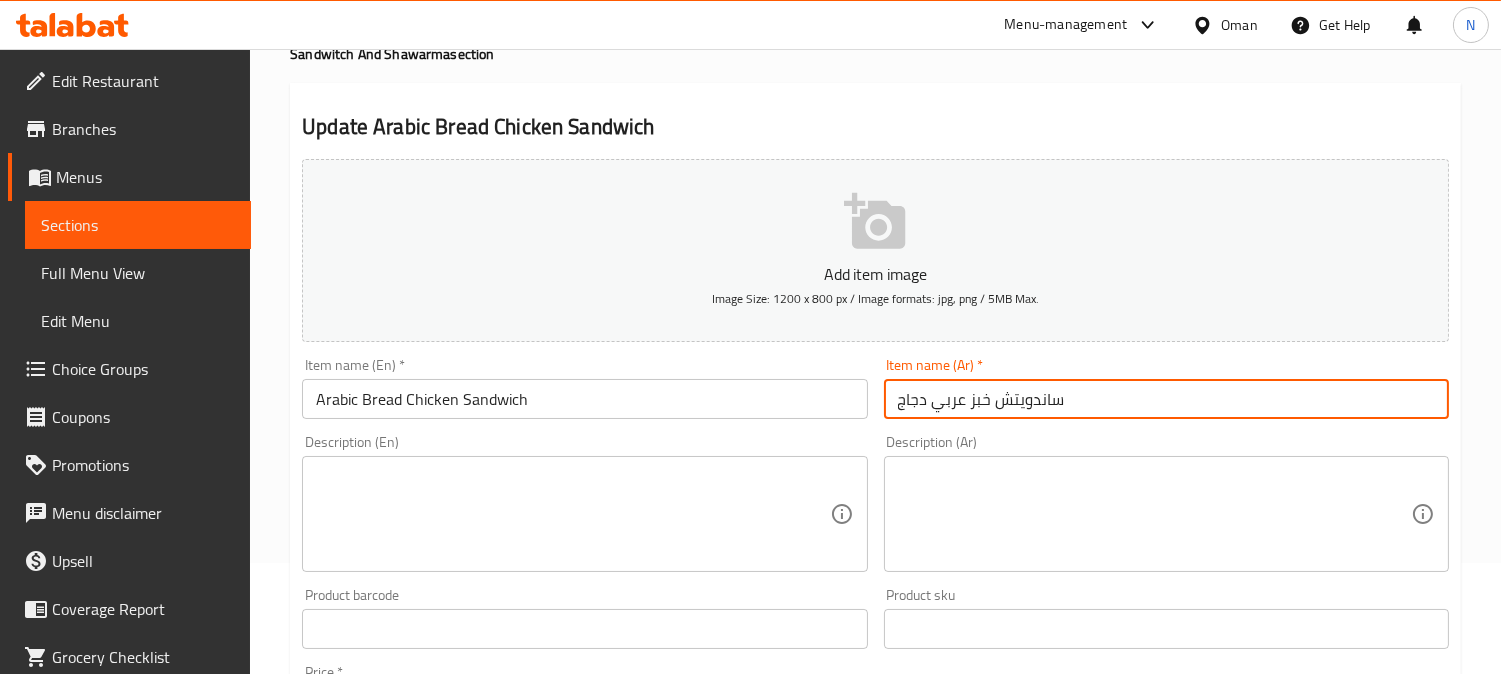 click on "ساندويتش خبز عربي دجاج" at bounding box center (1166, 399) 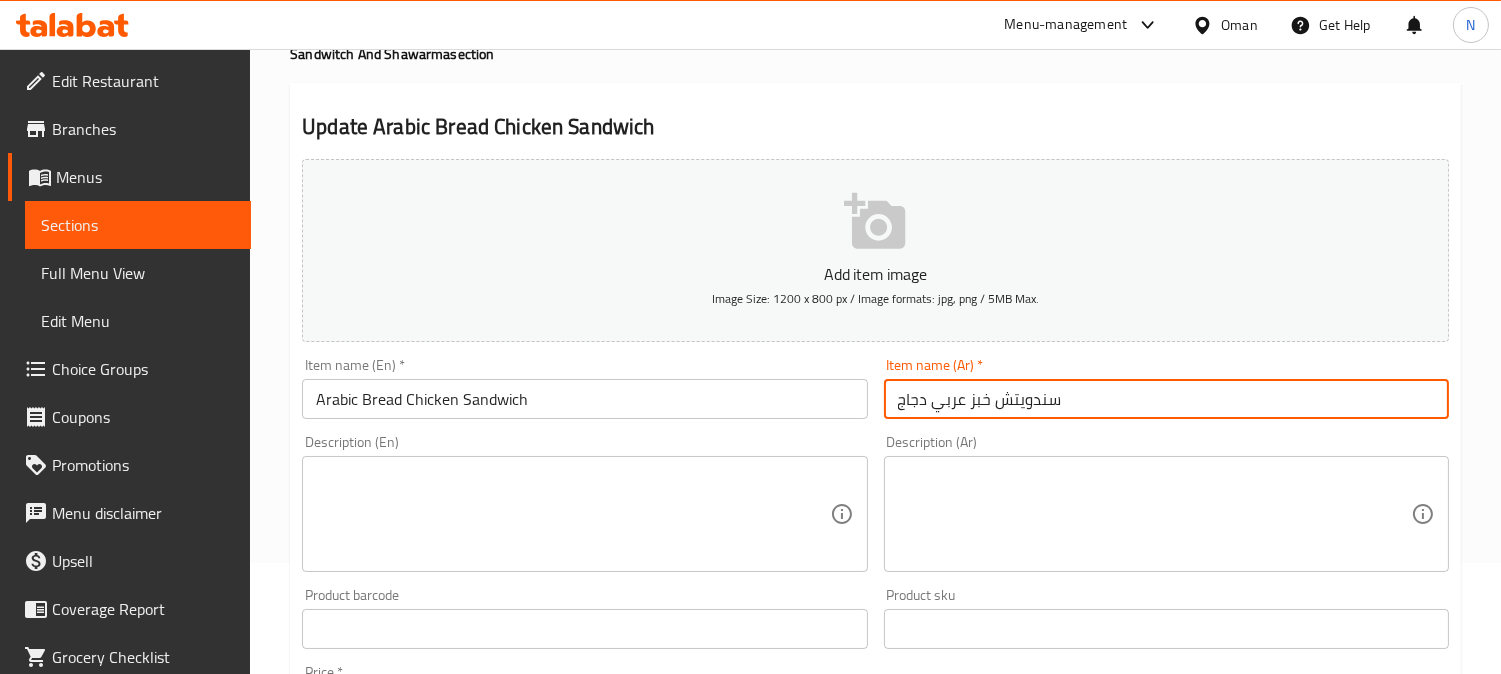 type on "سندويتش خبز عربي دجاج" 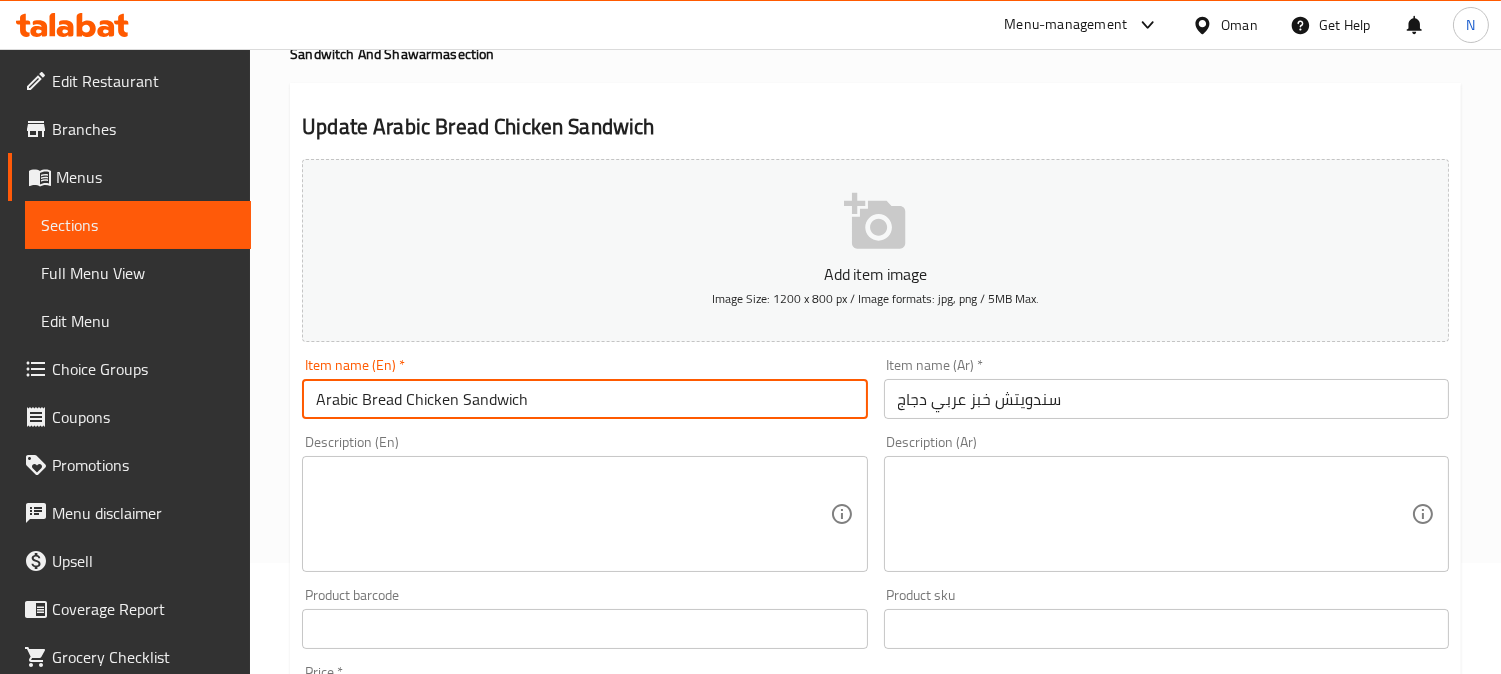 click on "Arabic Bread Chicken Sandwich" at bounding box center [584, 399] 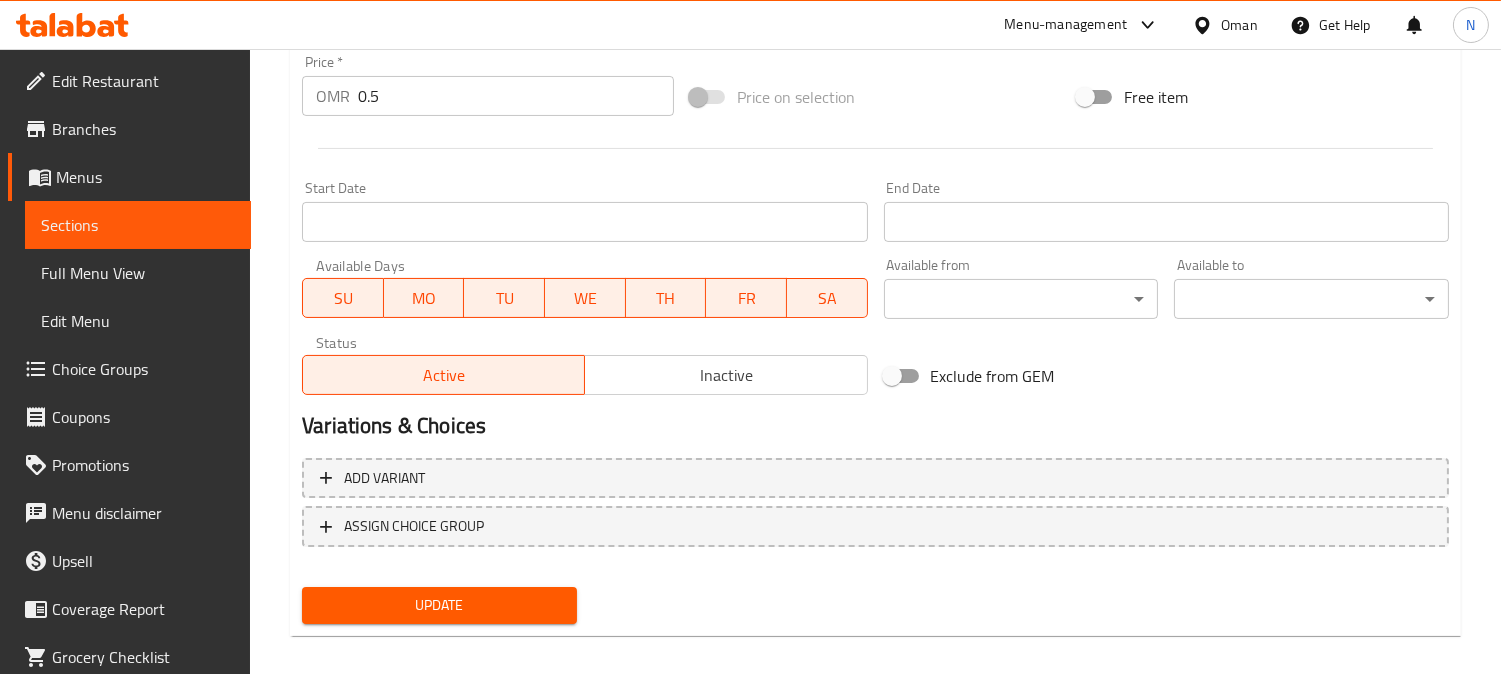 scroll, scrollTop: 735, scrollLeft: 0, axis: vertical 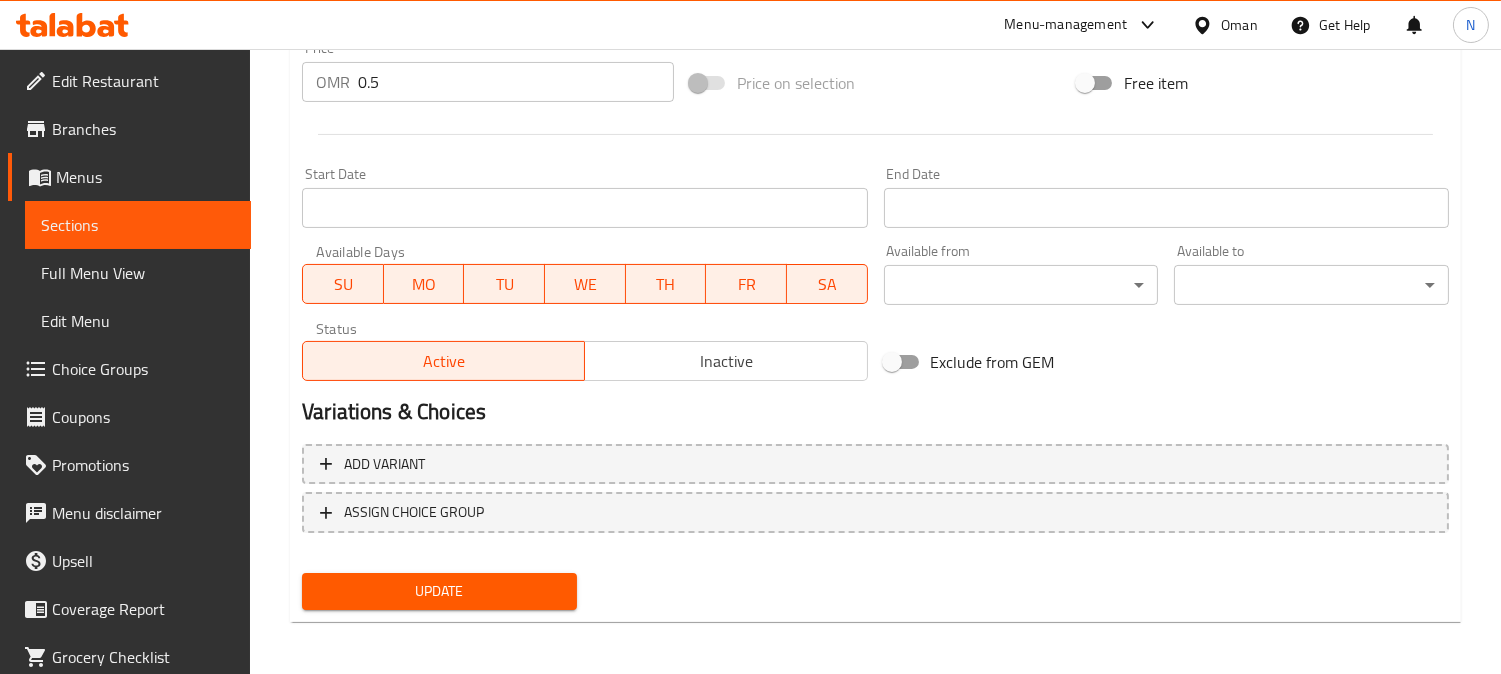 type on "Chicken Arabic Bread Sandwich" 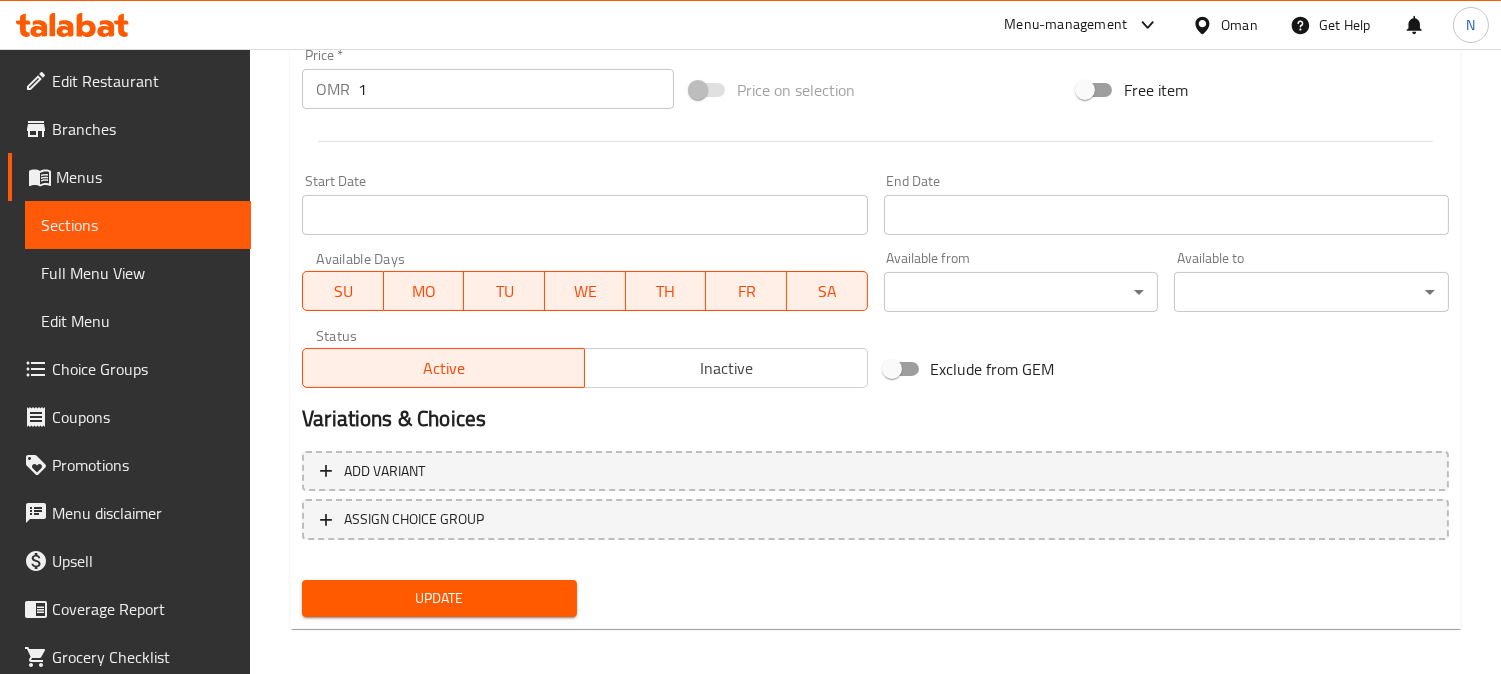 scroll, scrollTop: 735, scrollLeft: 0, axis: vertical 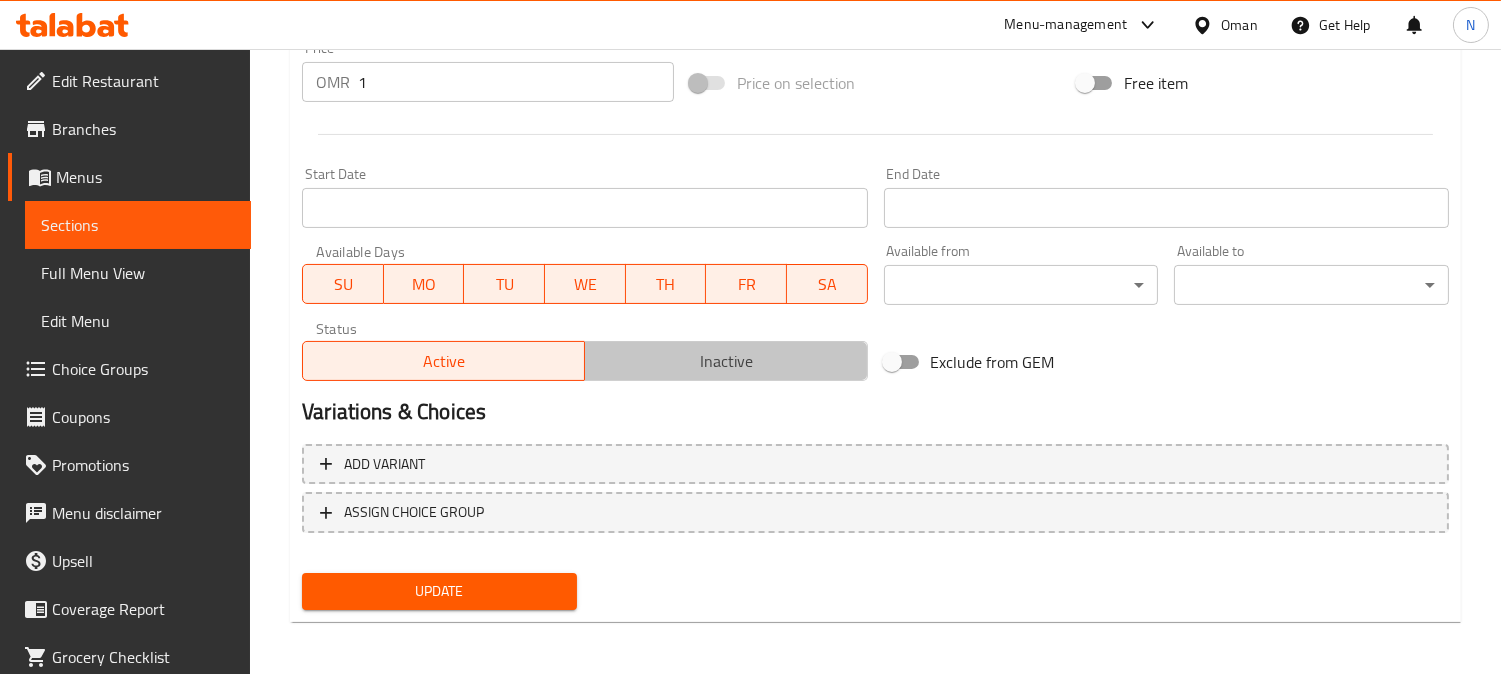 click on "Inactive" at bounding box center (726, 361) 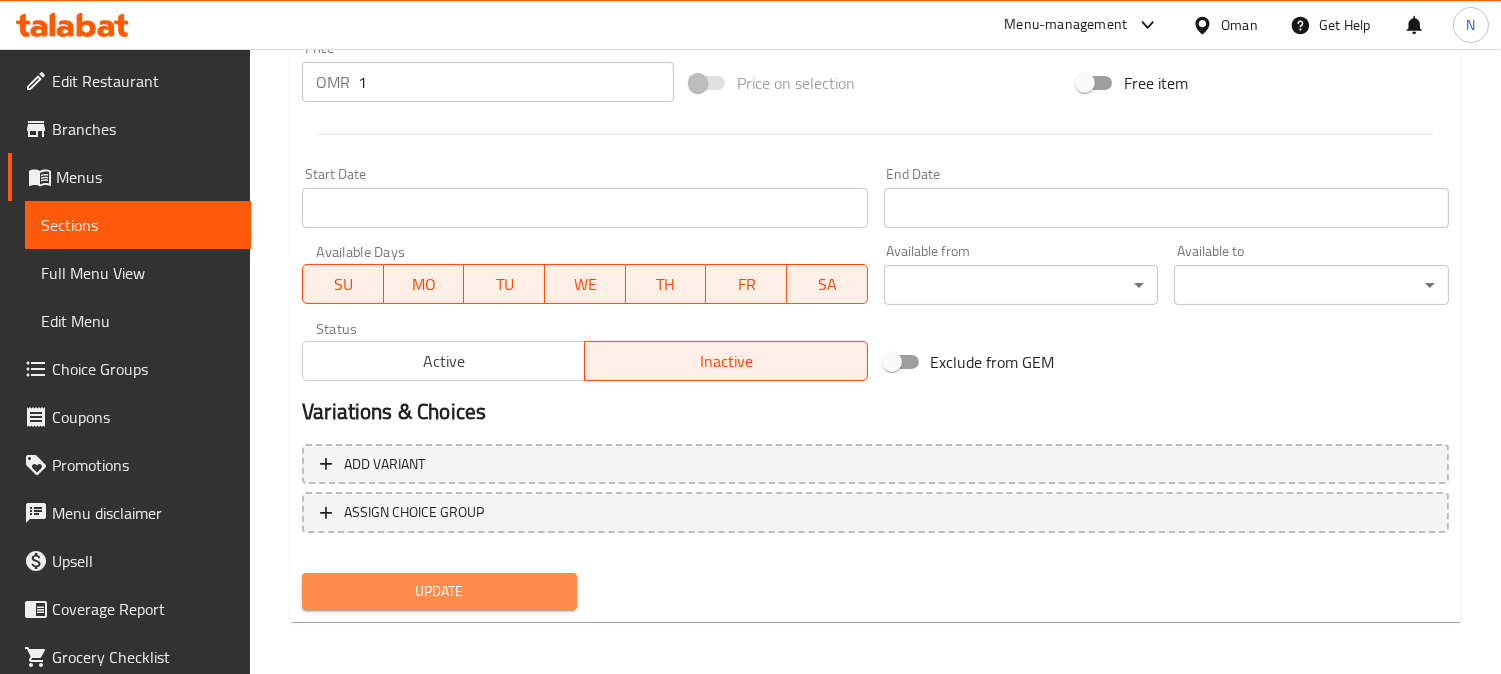 click on "Update" at bounding box center (439, 591) 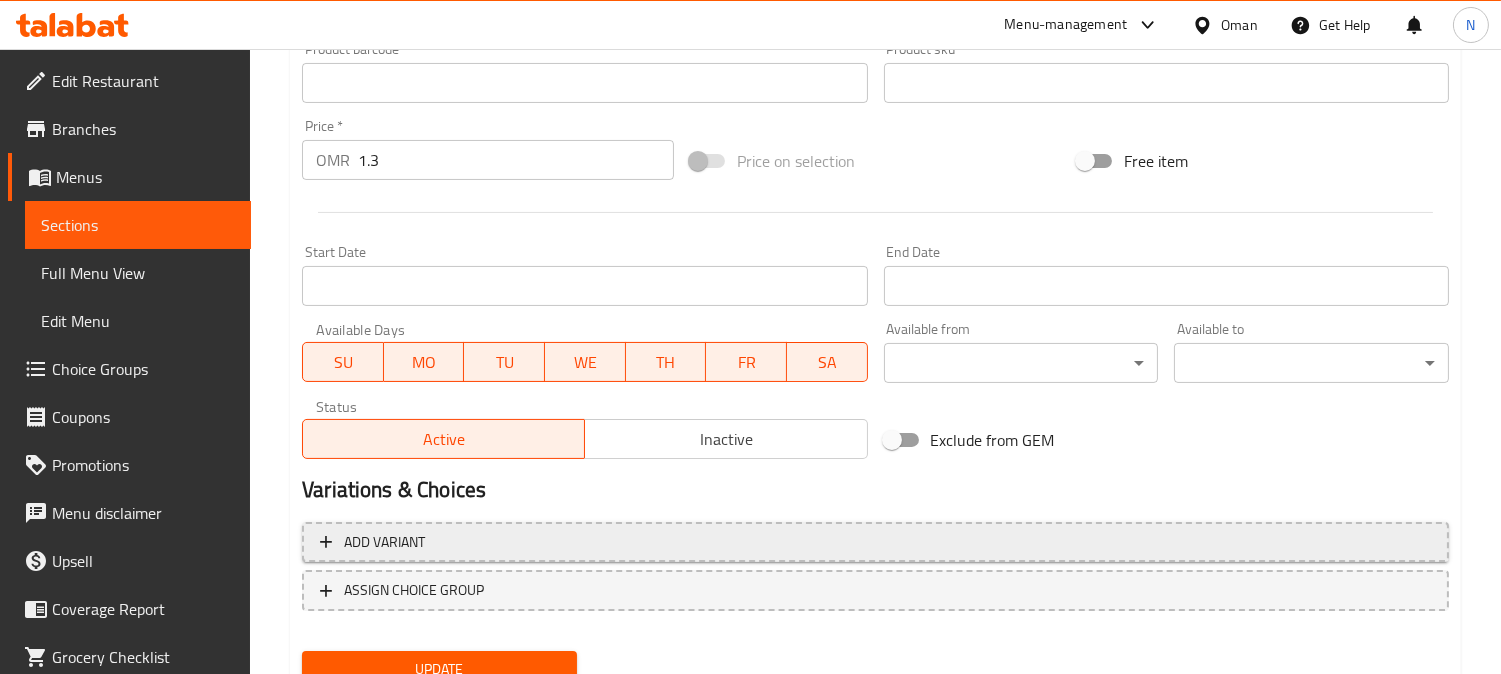 scroll, scrollTop: 666, scrollLeft: 0, axis: vertical 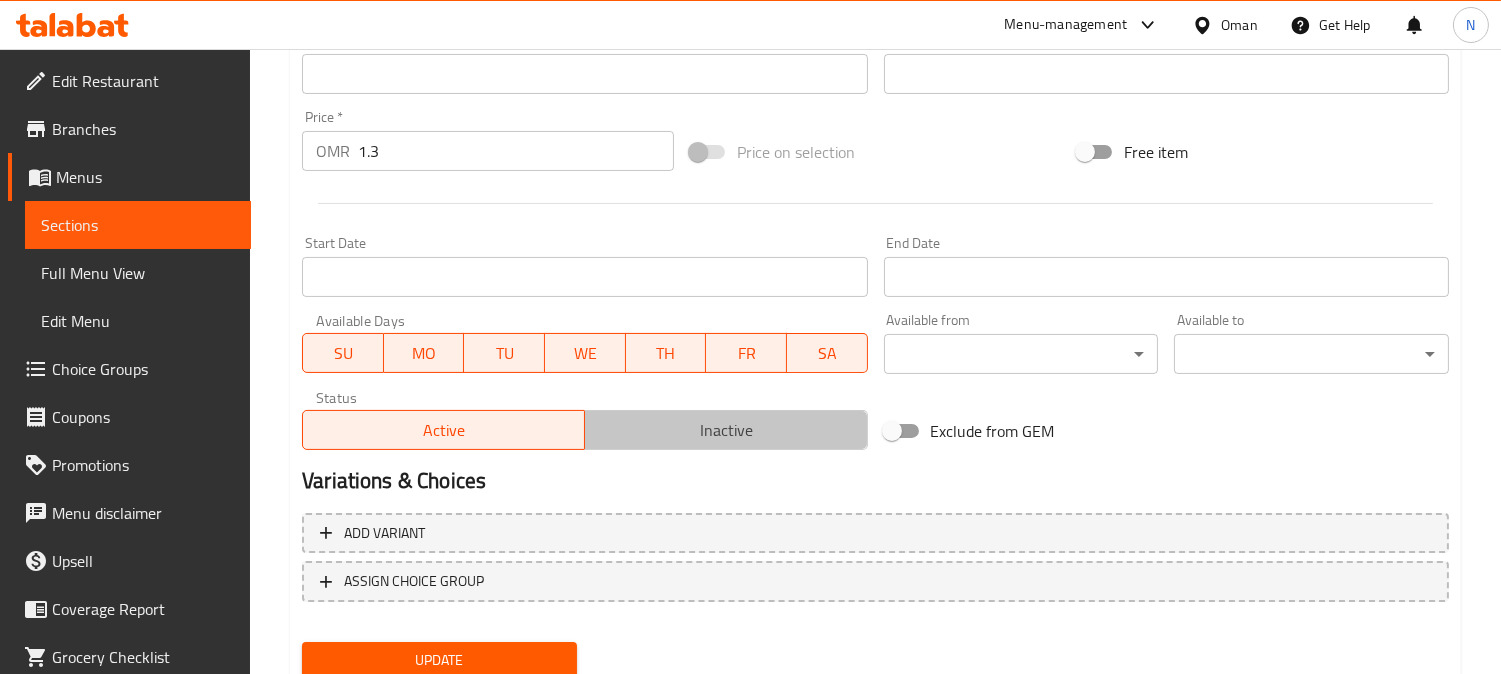 click on "Inactive" at bounding box center [726, 430] 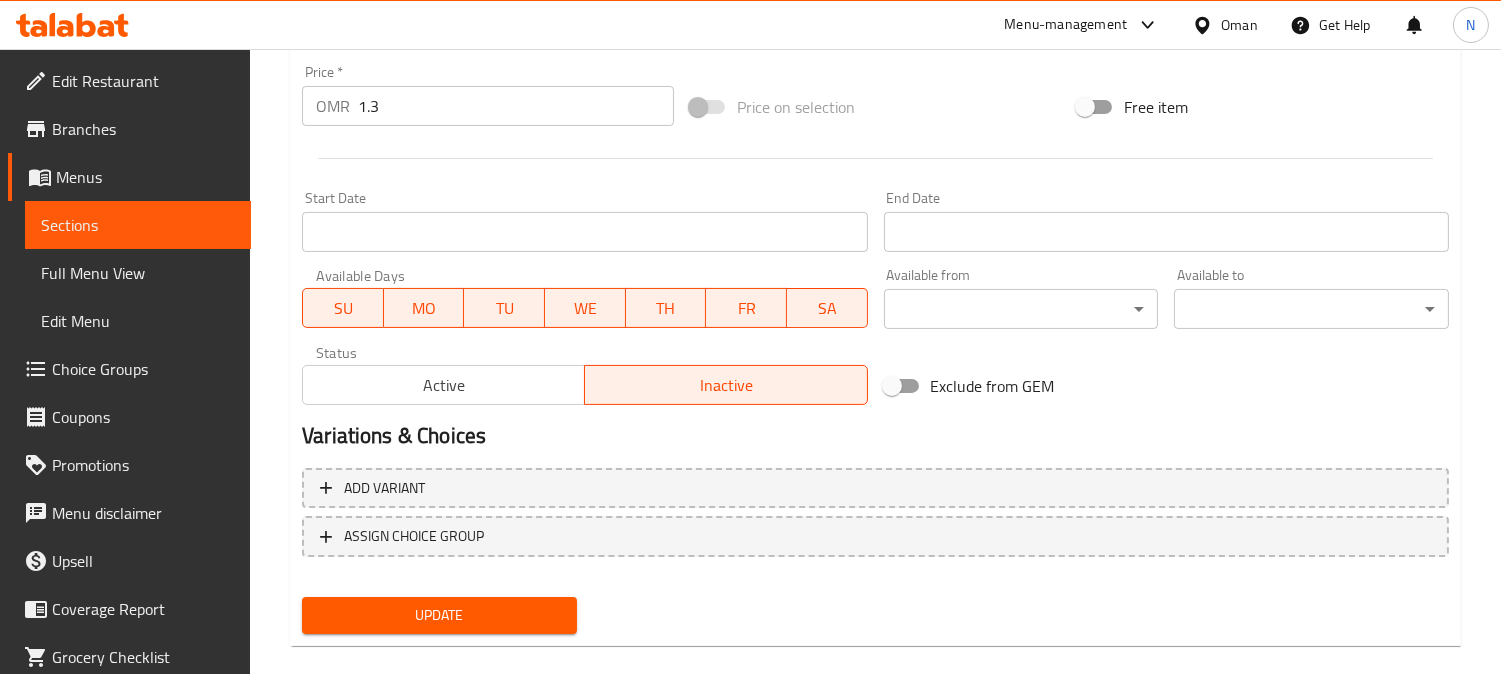 scroll, scrollTop: 735, scrollLeft: 0, axis: vertical 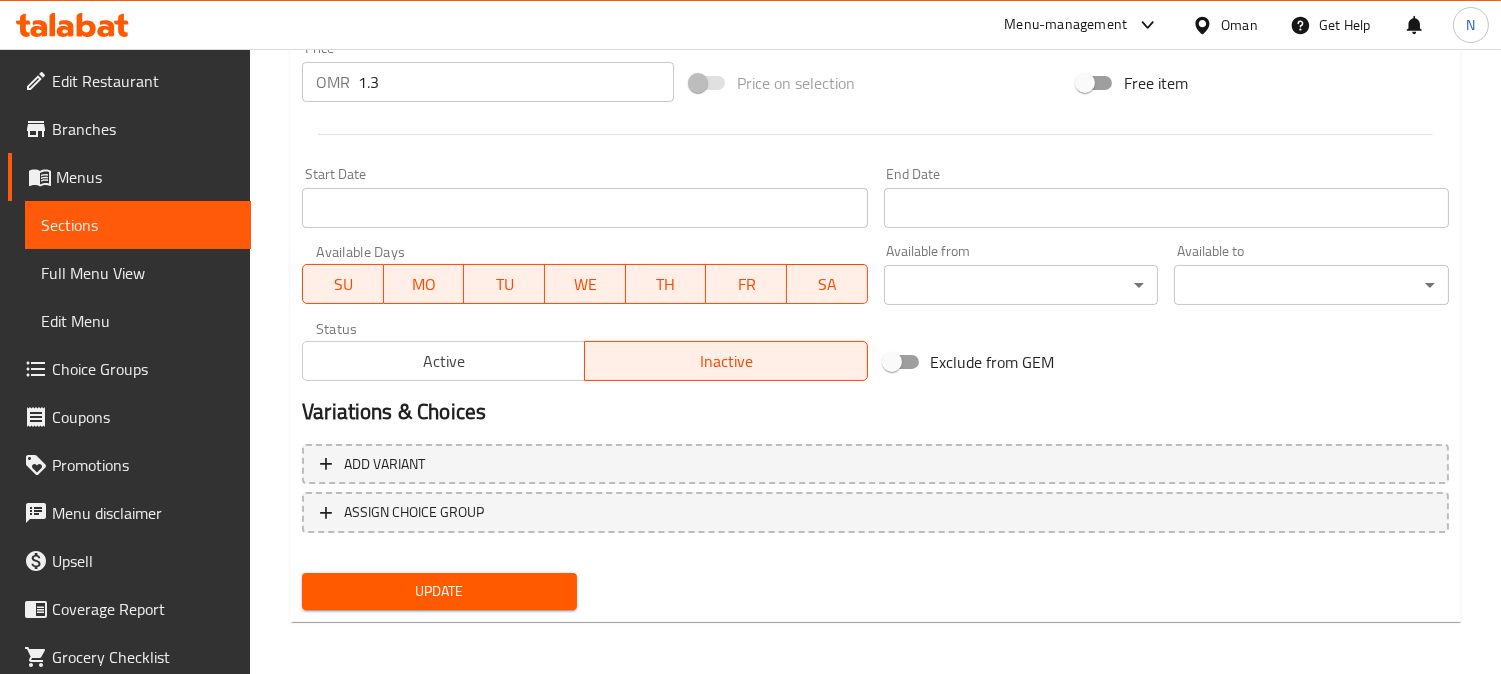 click on "Update" at bounding box center [439, 591] 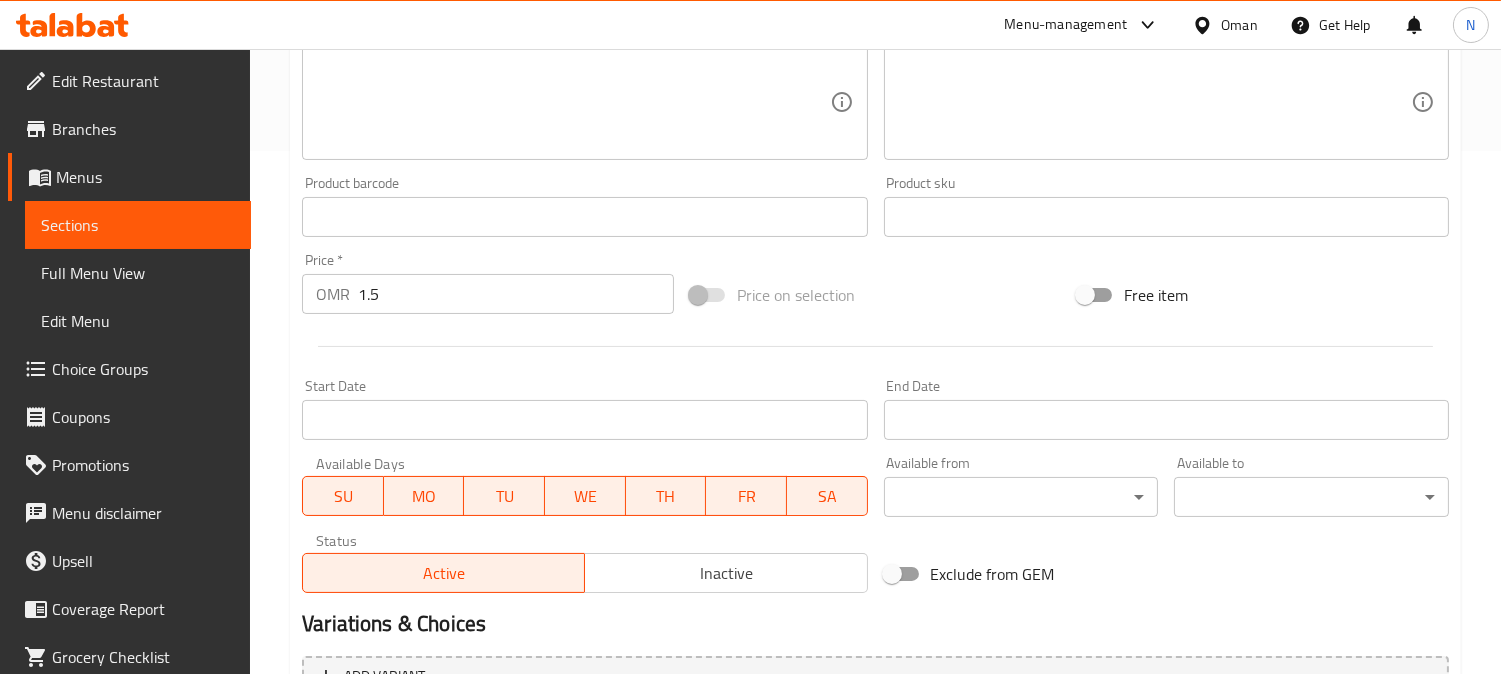 scroll, scrollTop: 555, scrollLeft: 0, axis: vertical 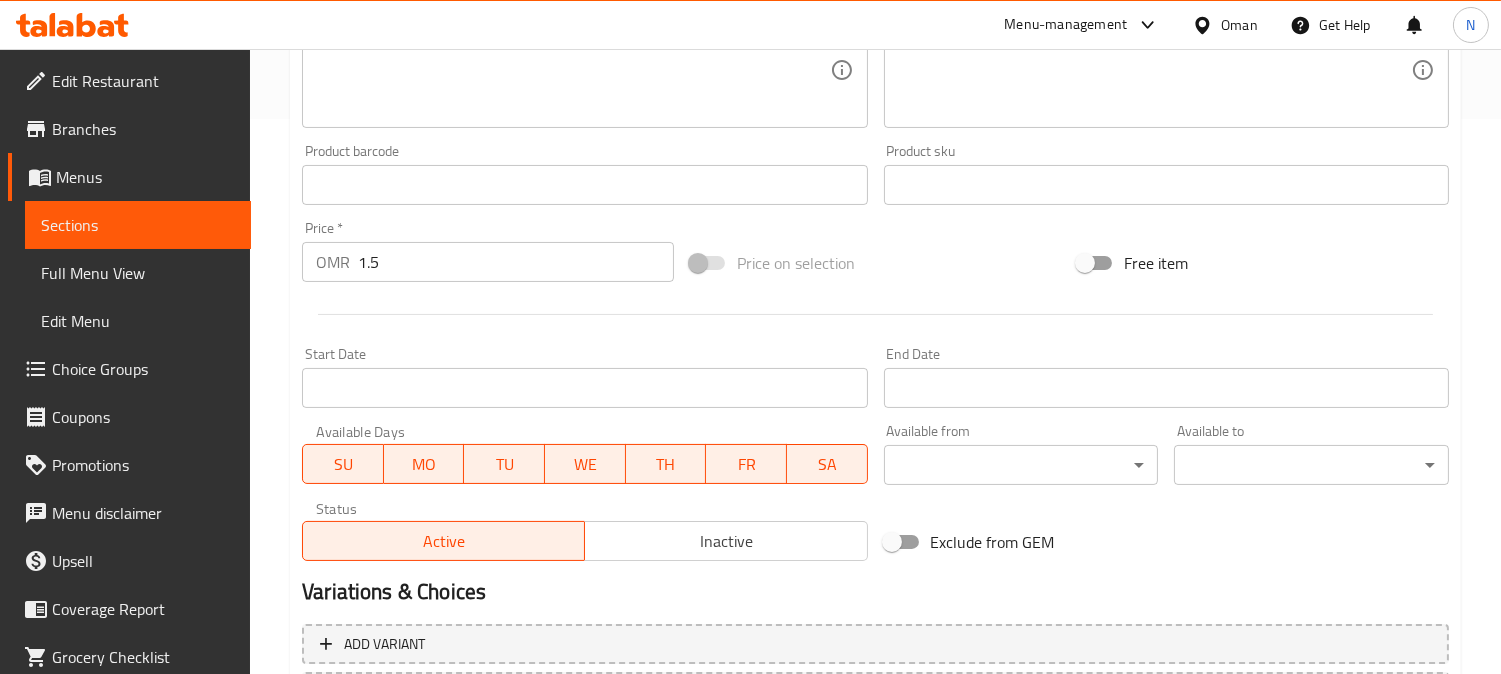 click on "Inactive" at bounding box center [726, 541] 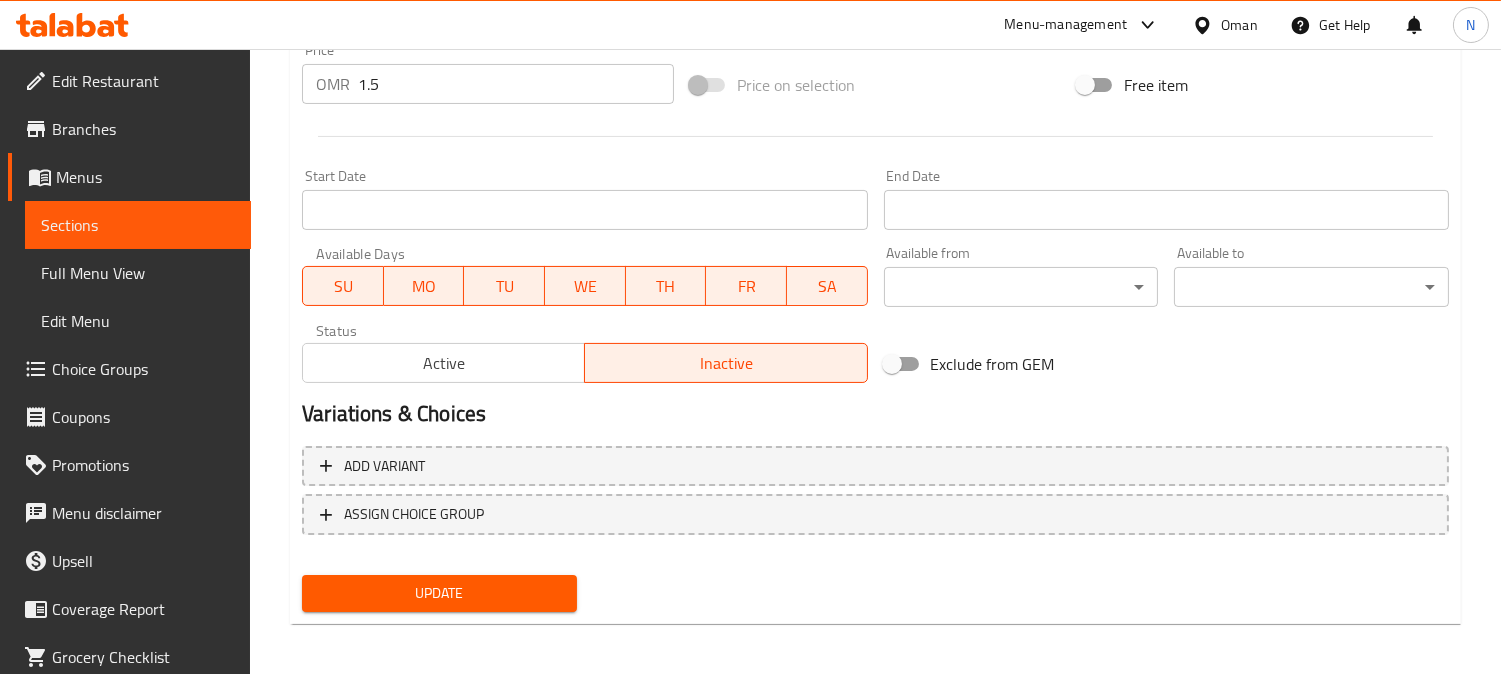 scroll, scrollTop: 735, scrollLeft: 0, axis: vertical 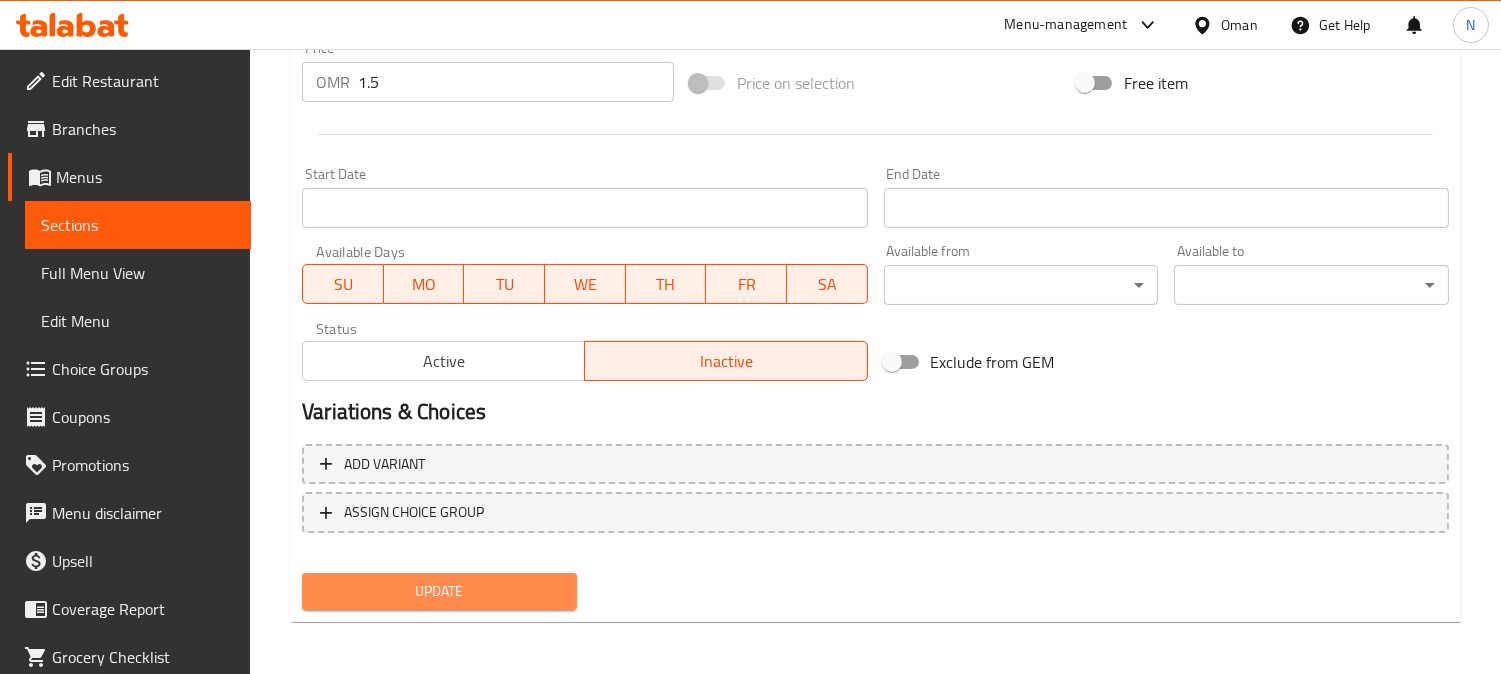 drag, startPoint x: 520, startPoint y: 586, endPoint x: 471, endPoint y: 355, distance: 236.13979 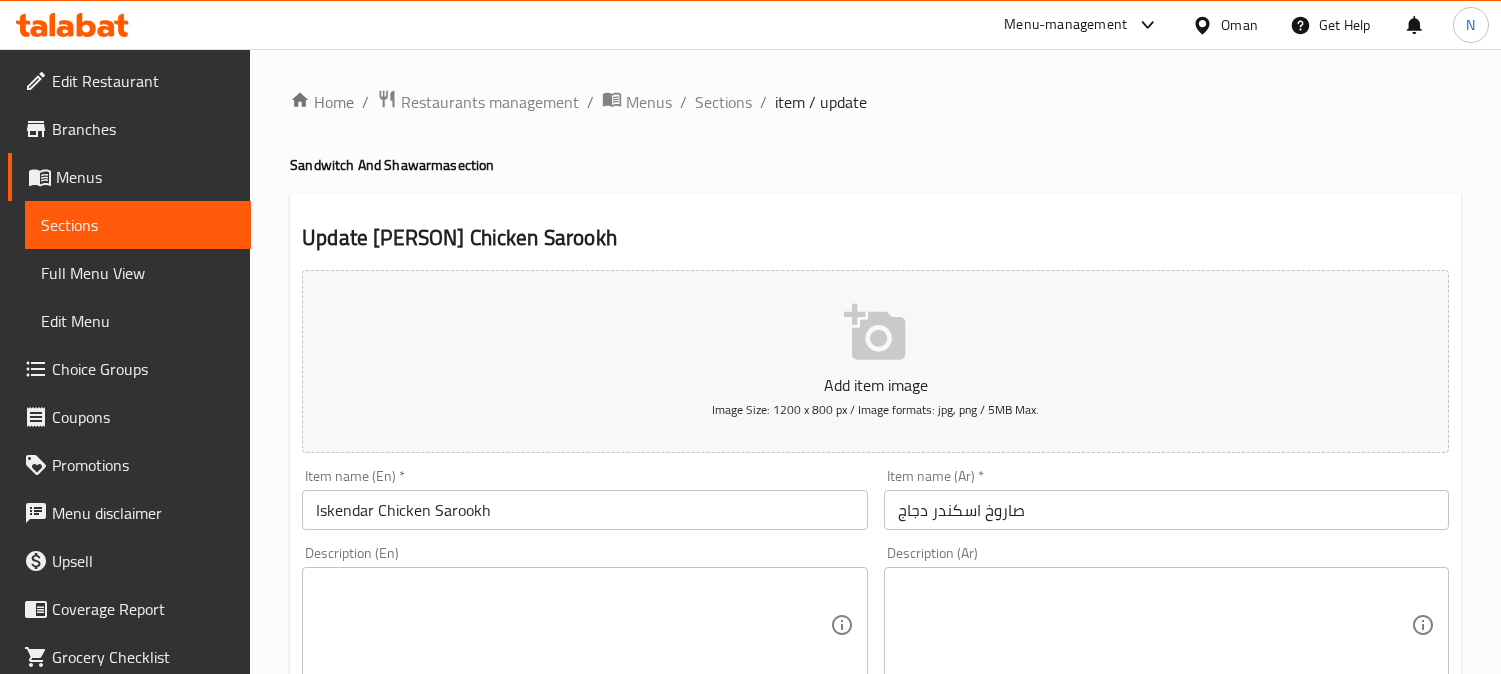 scroll, scrollTop: 0, scrollLeft: 0, axis: both 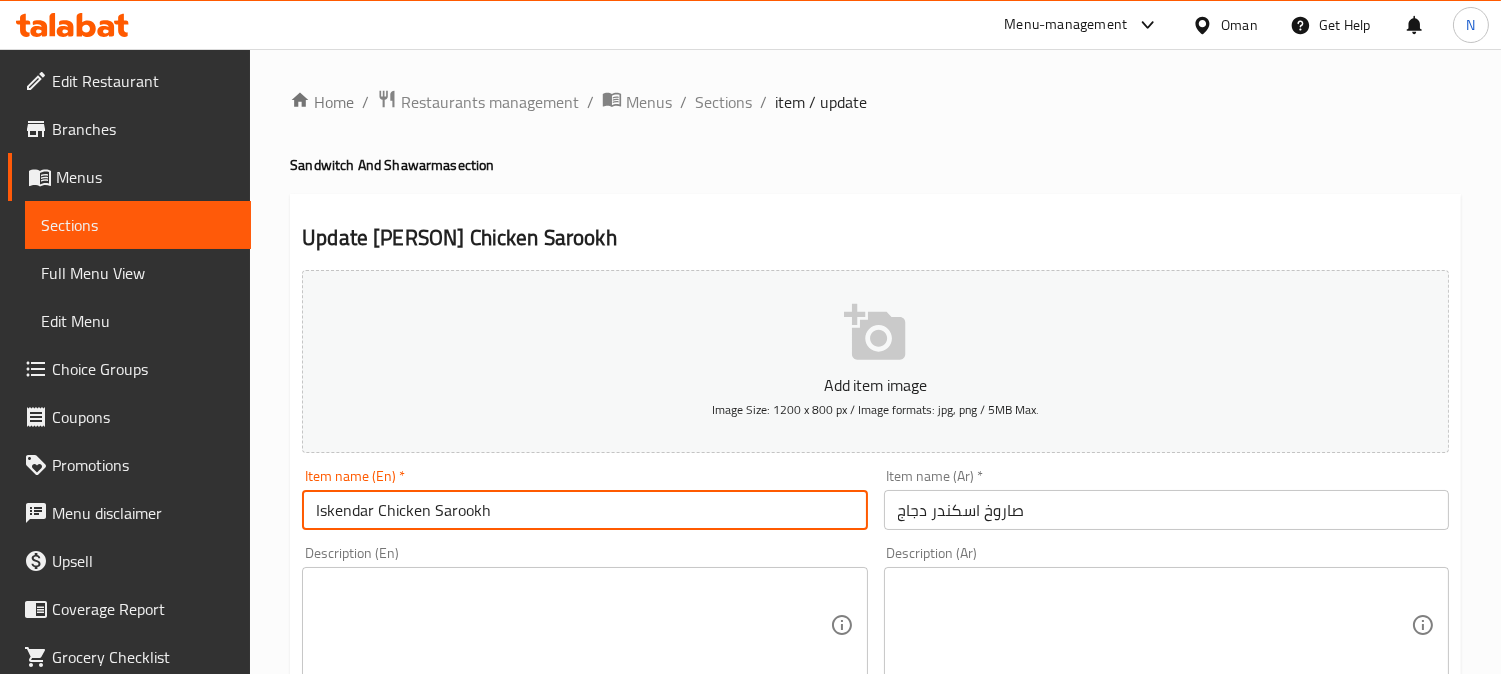 drag, startPoint x: 478, startPoint y: 515, endPoint x: 508, endPoint y: 513, distance: 30.066593 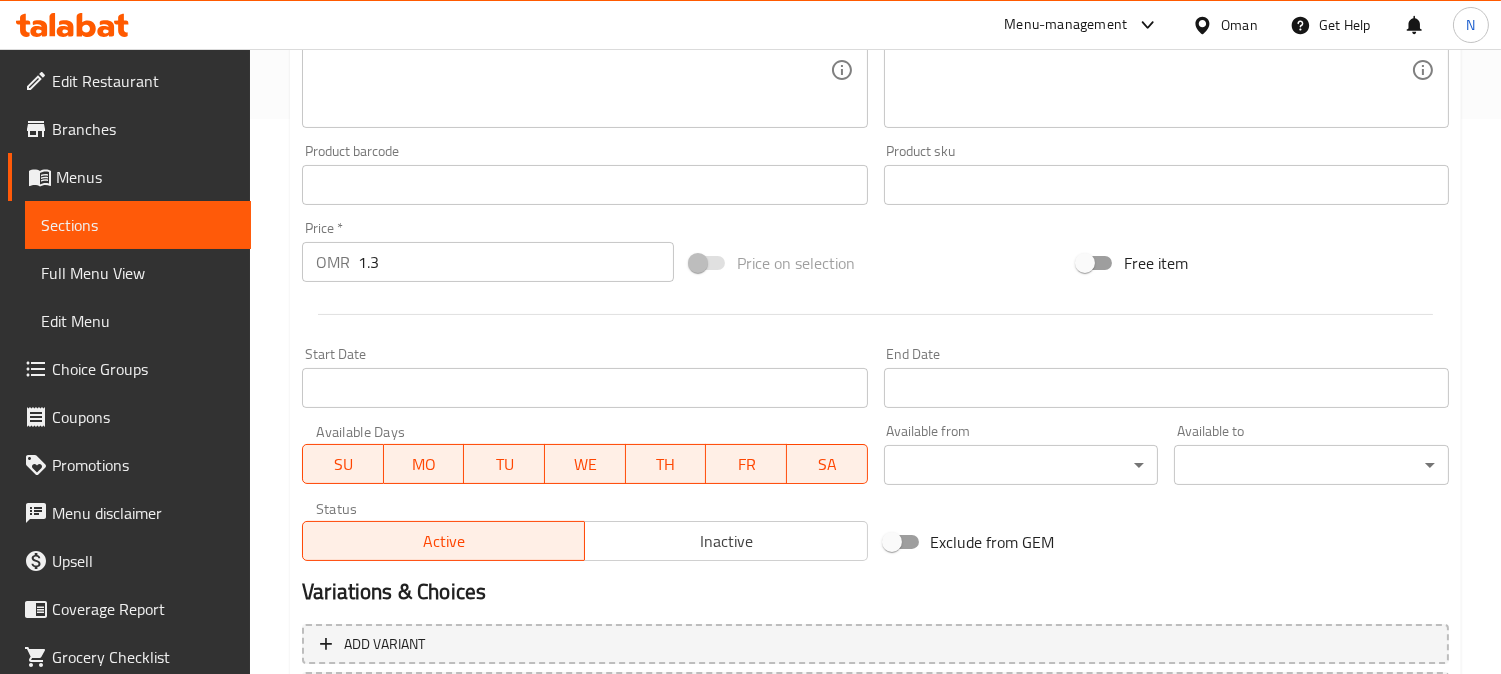 scroll, scrollTop: 735, scrollLeft: 0, axis: vertical 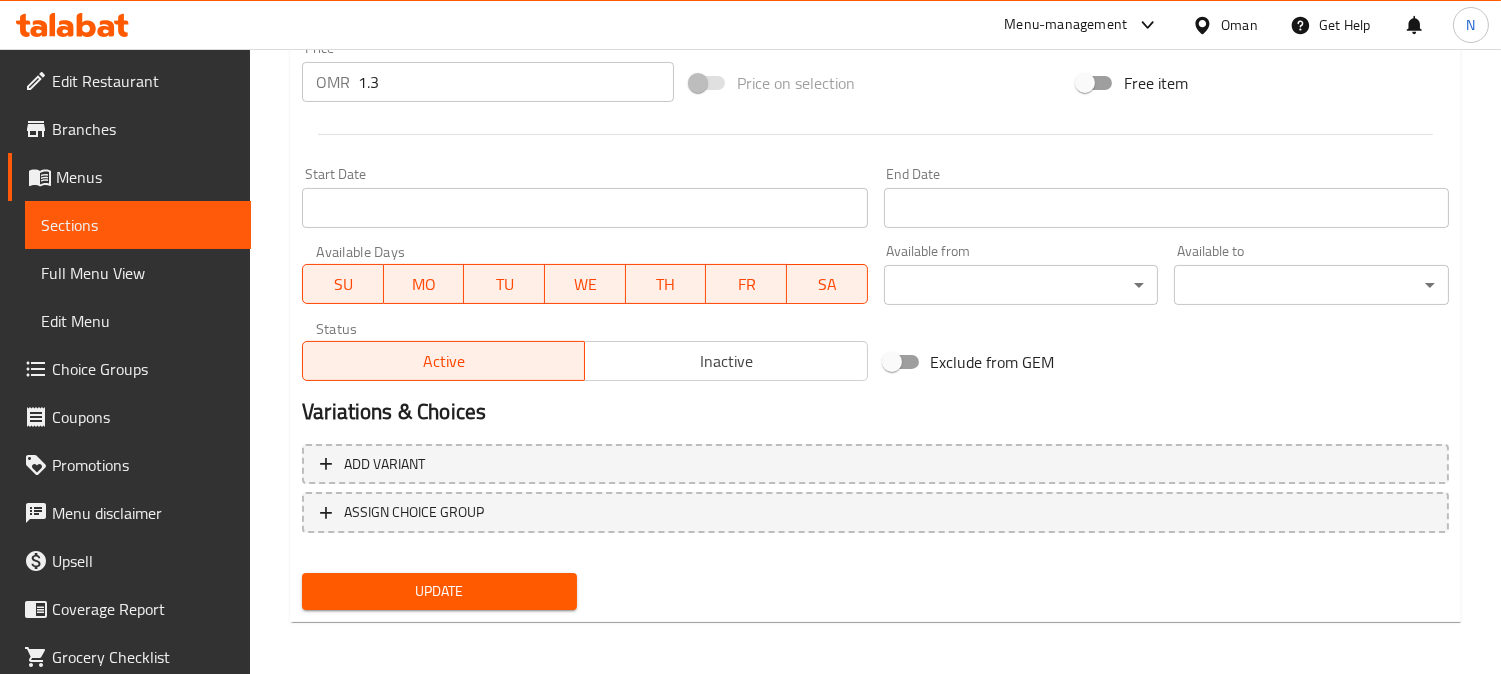 type on "Iskendar Chicken Sarook" 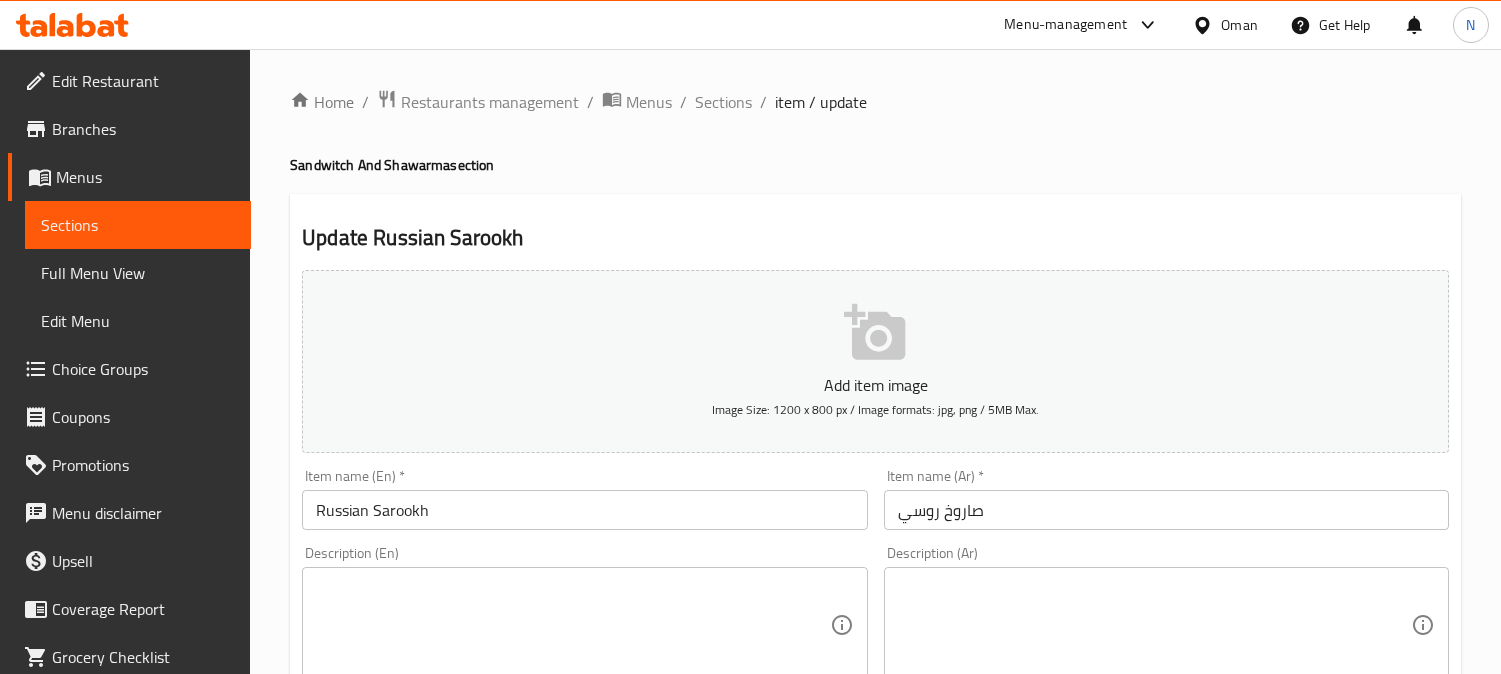 scroll, scrollTop: 0, scrollLeft: 0, axis: both 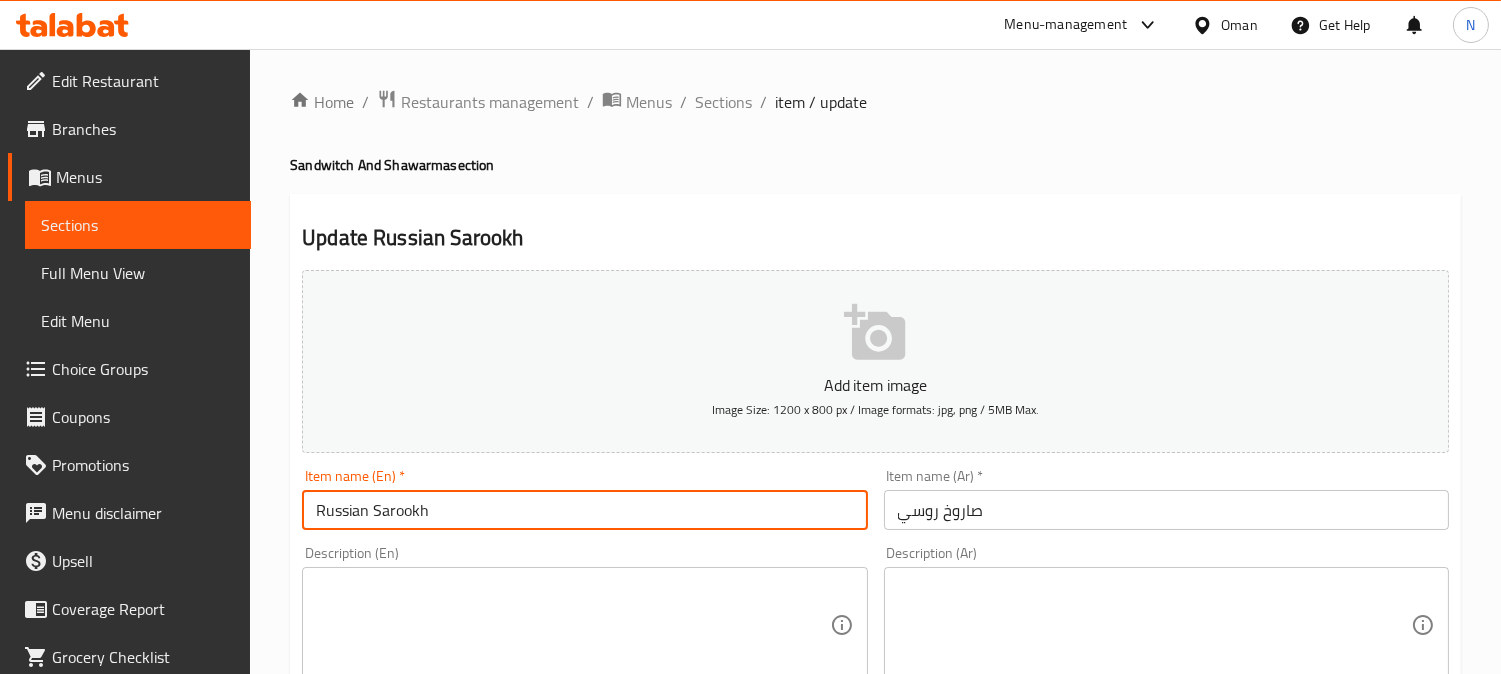 drag, startPoint x: 420, startPoint y: 511, endPoint x: 443, endPoint y: 504, distance: 24.04163 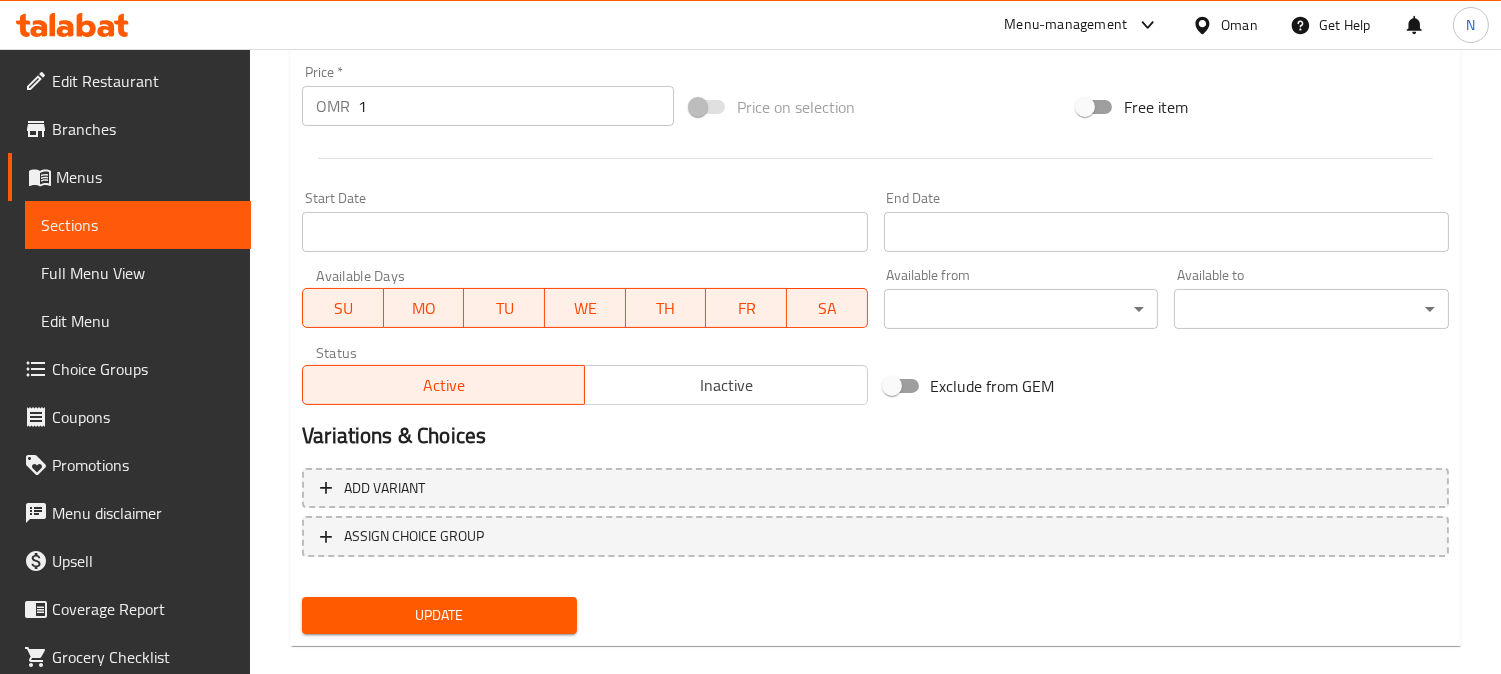 scroll, scrollTop: 735, scrollLeft: 0, axis: vertical 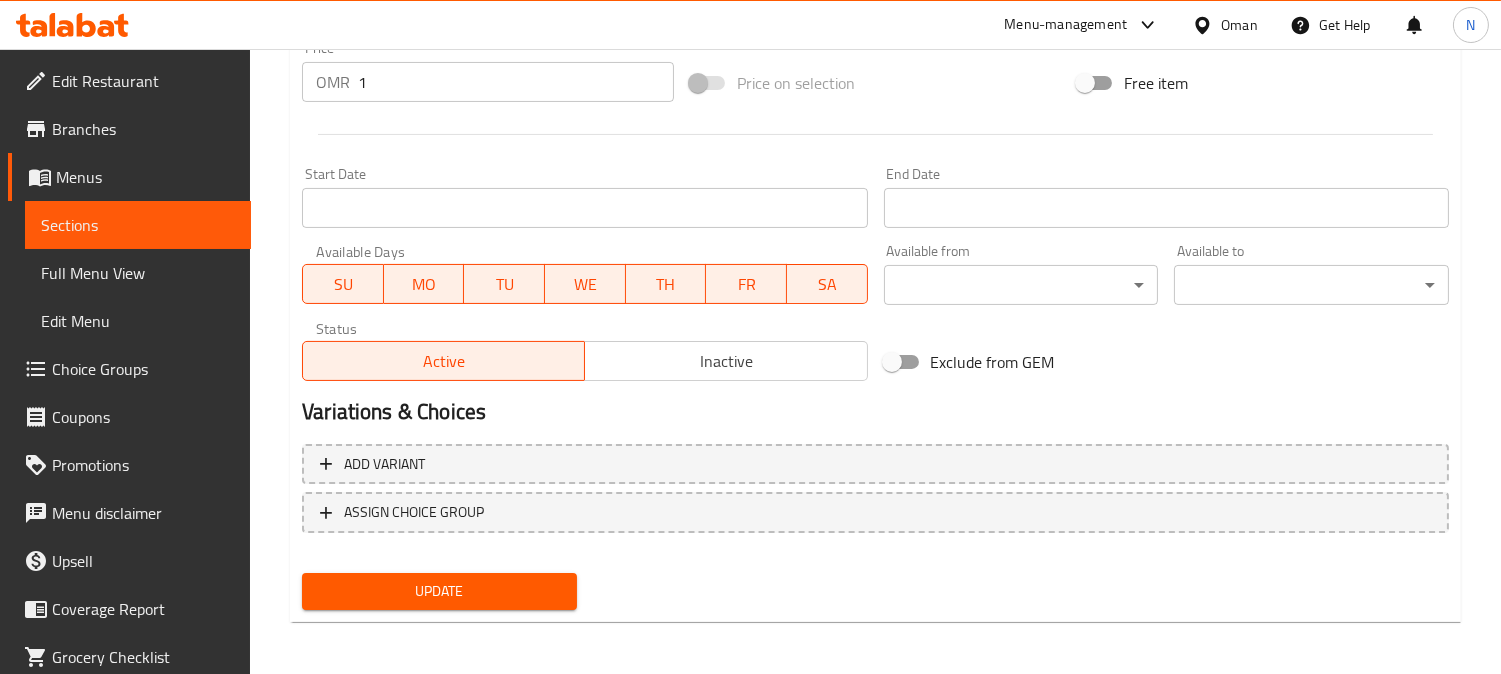 type on "Russian Sarook" 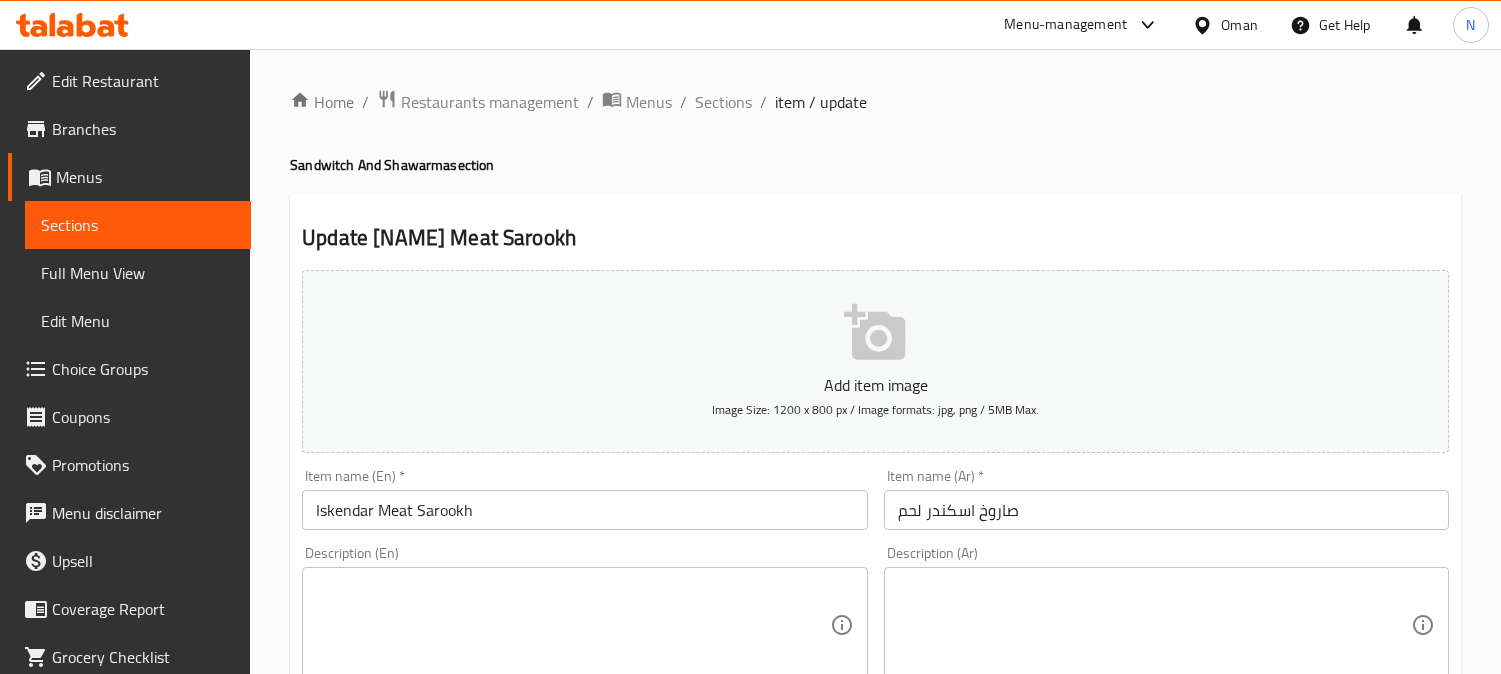 scroll, scrollTop: 0, scrollLeft: 0, axis: both 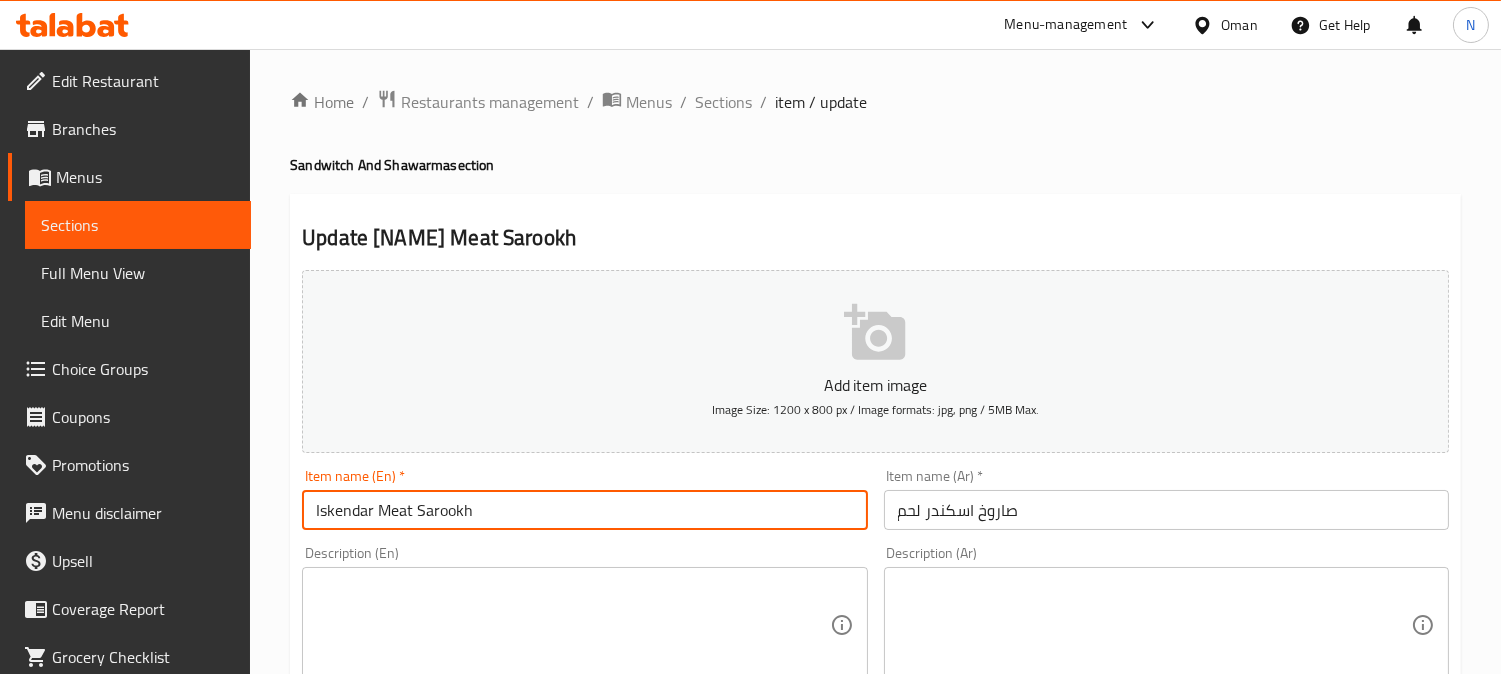 drag, startPoint x: 460, startPoint y: 508, endPoint x: 540, endPoint y: 520, distance: 80.895 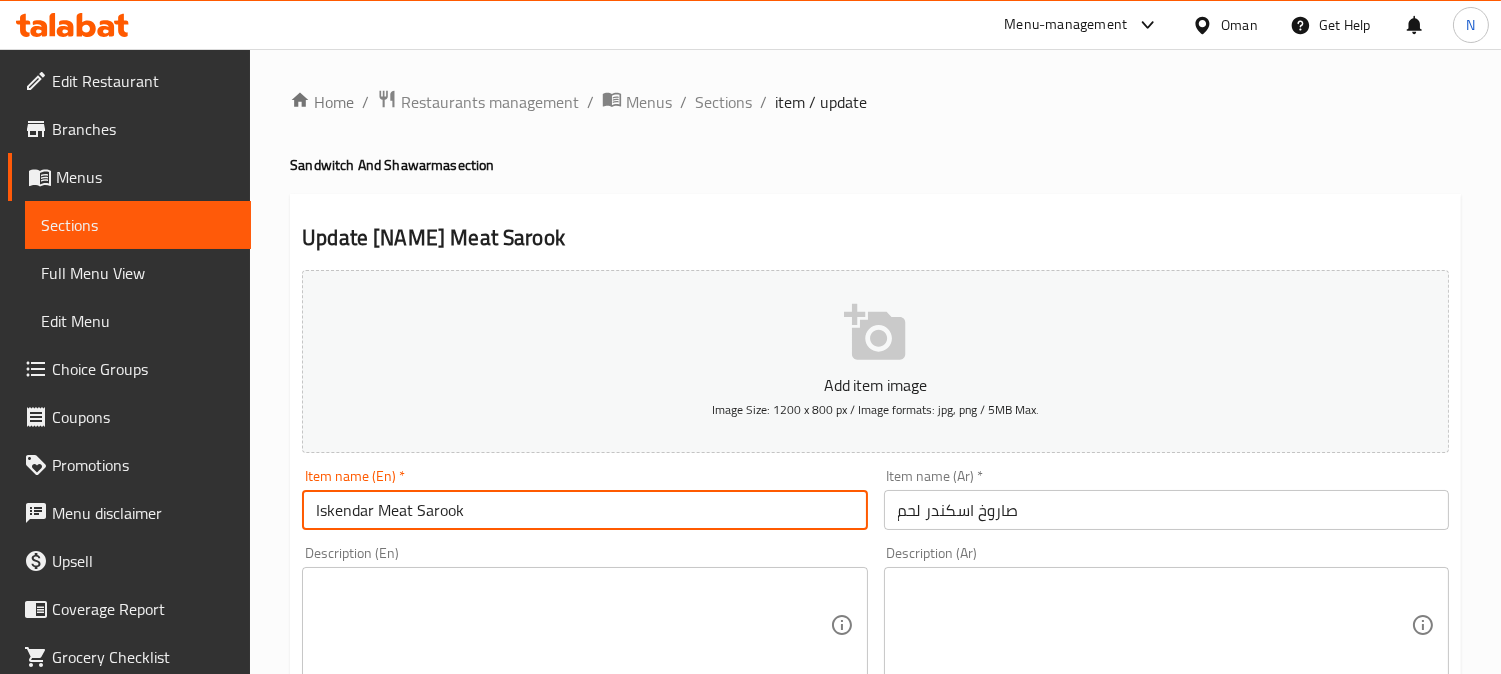 type on "Iskendar Meat Sarook" 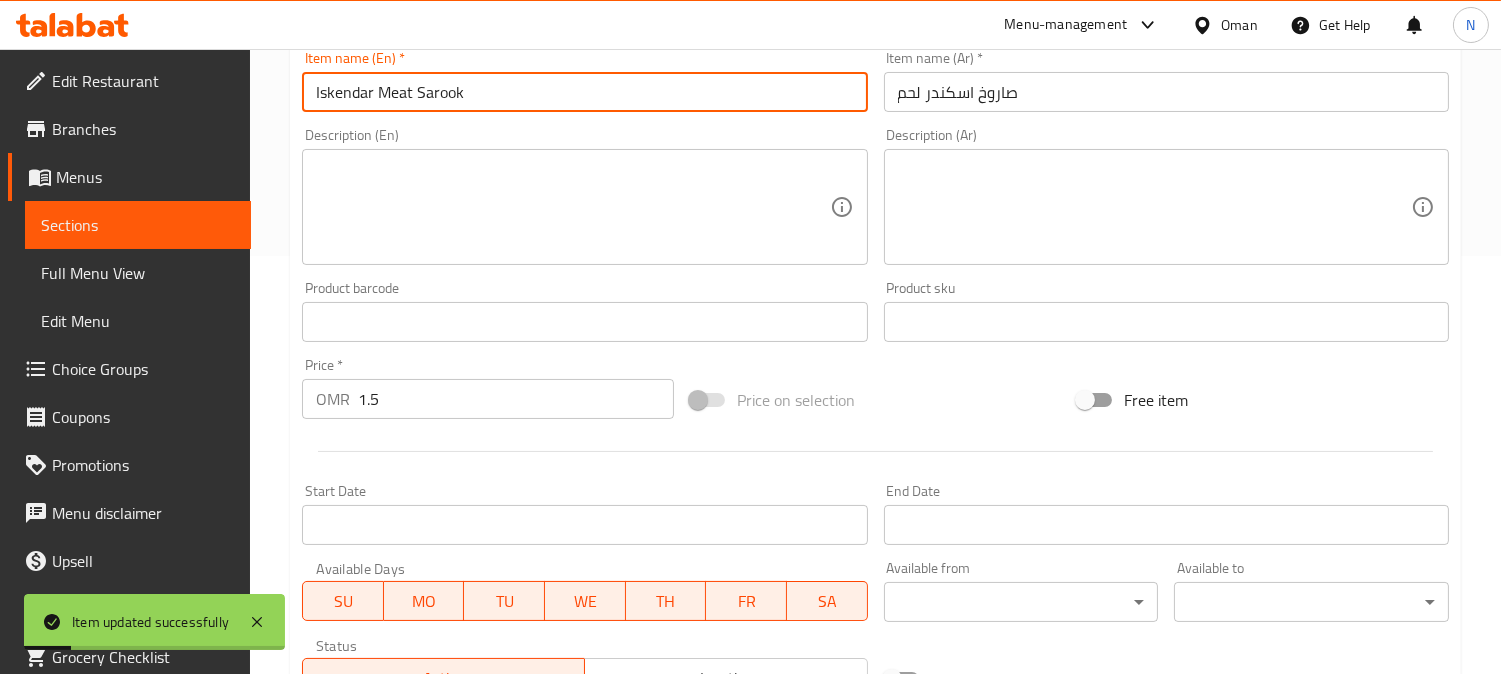 scroll, scrollTop: 444, scrollLeft: 0, axis: vertical 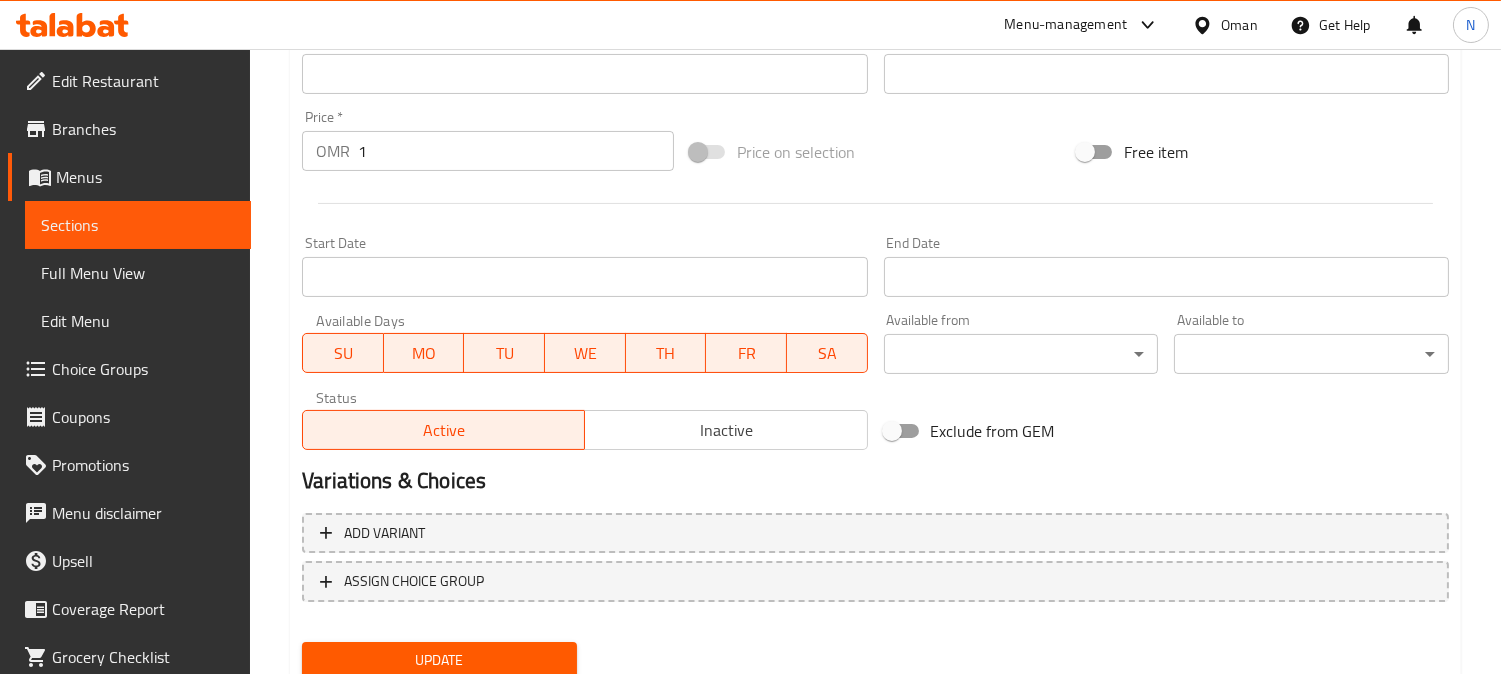 click on "Inactive" at bounding box center (726, 430) 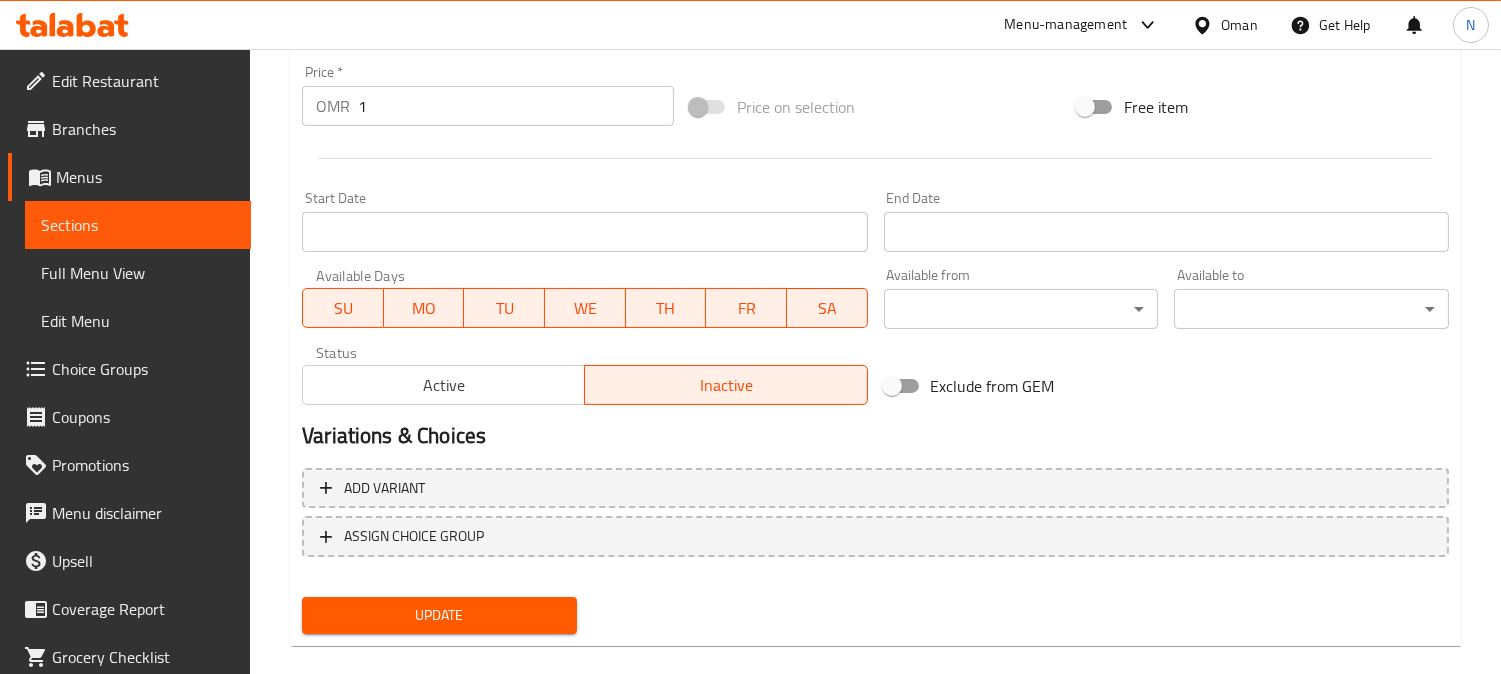 scroll, scrollTop: 735, scrollLeft: 0, axis: vertical 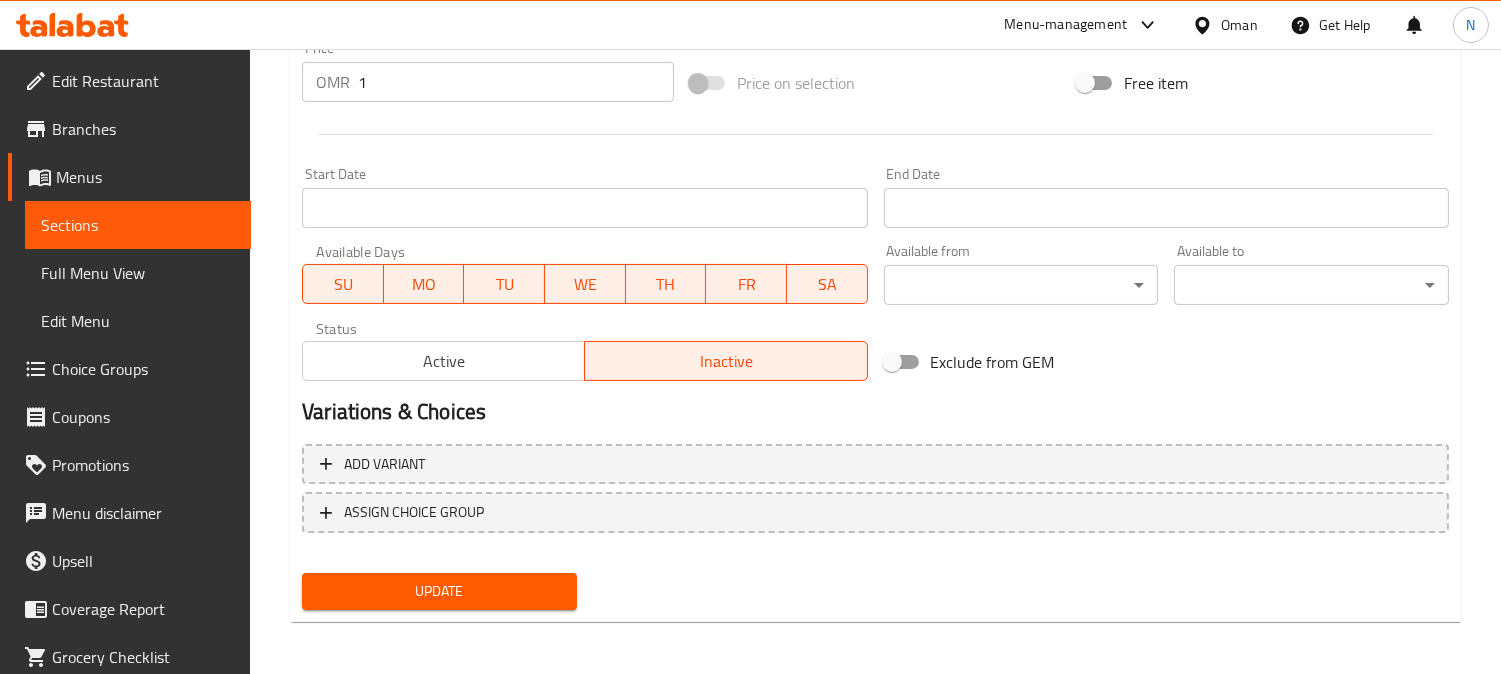 drag, startPoint x: 508, startPoint y: 575, endPoint x: 507, endPoint y: 211, distance: 364.00137 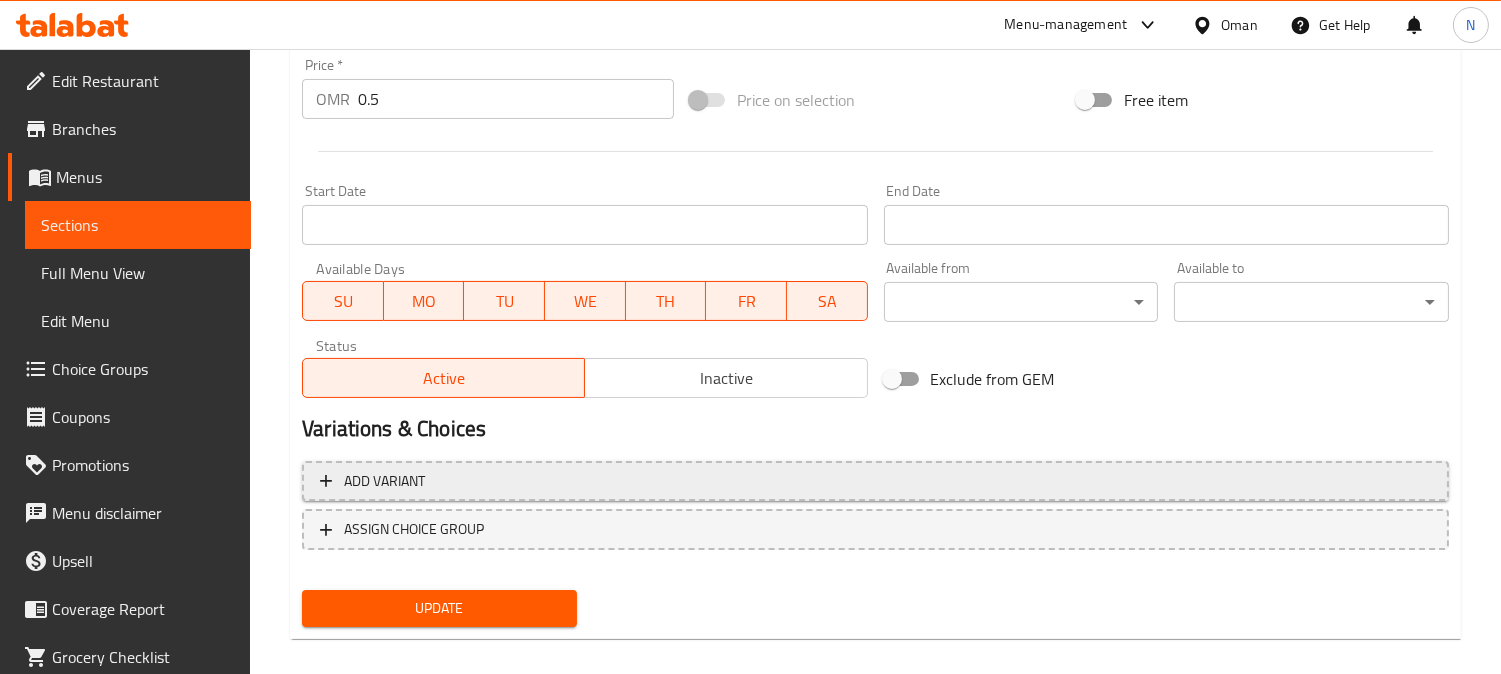 scroll, scrollTop: 735, scrollLeft: 0, axis: vertical 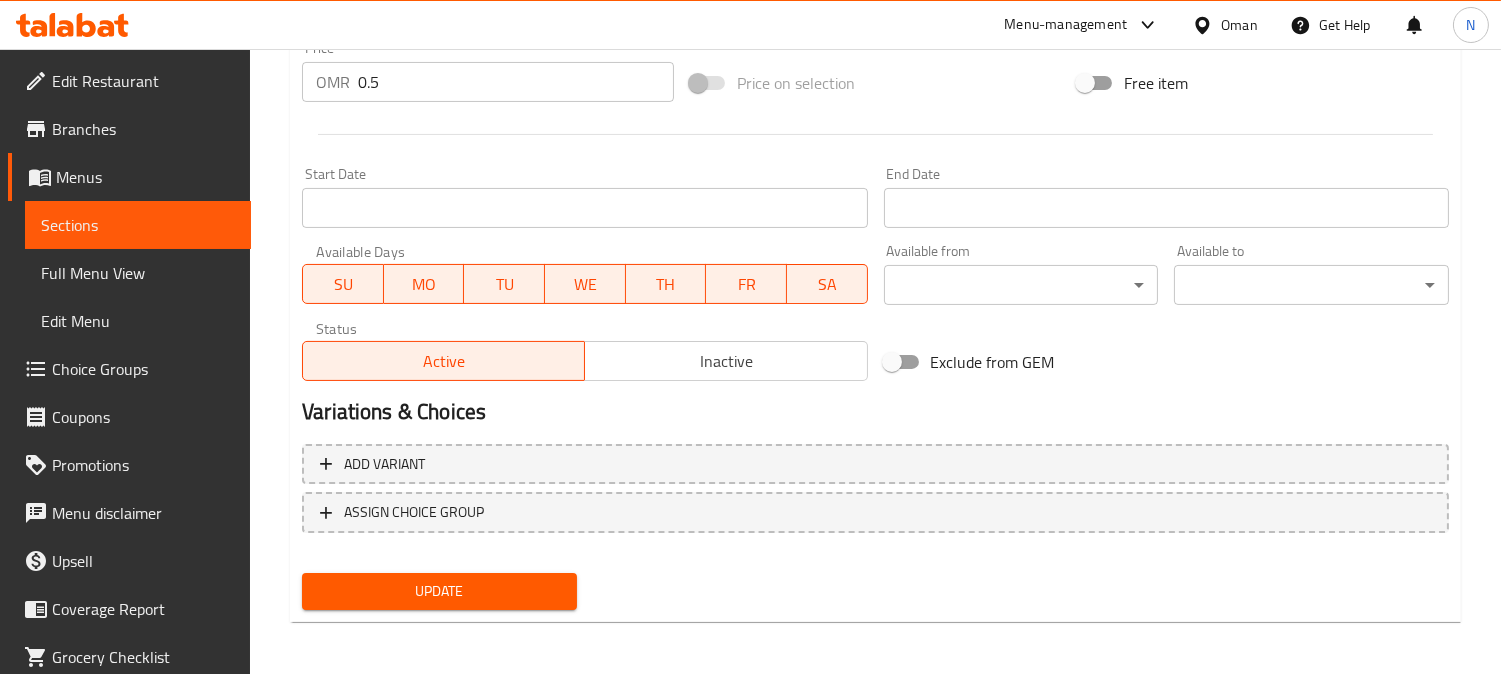click on "Inactive" at bounding box center [726, 361] 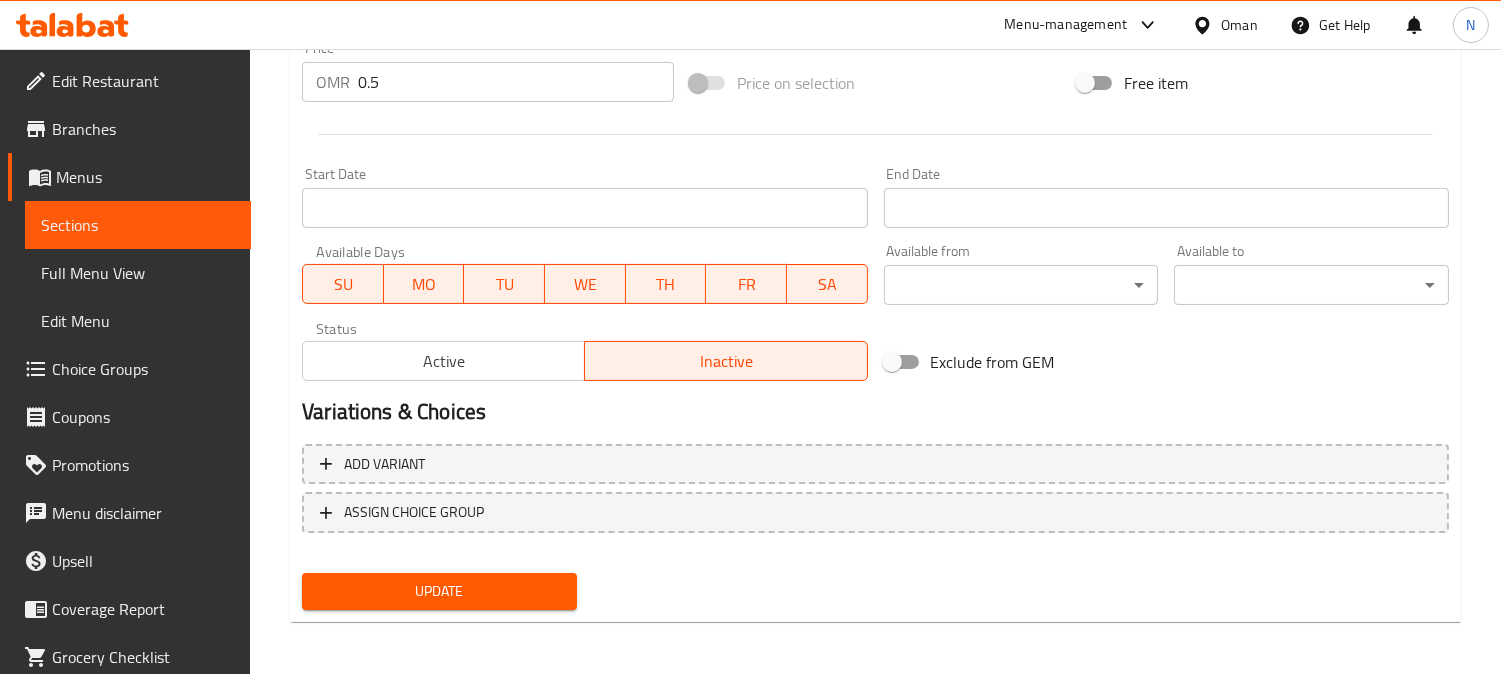 click on "Update" at bounding box center (439, 591) 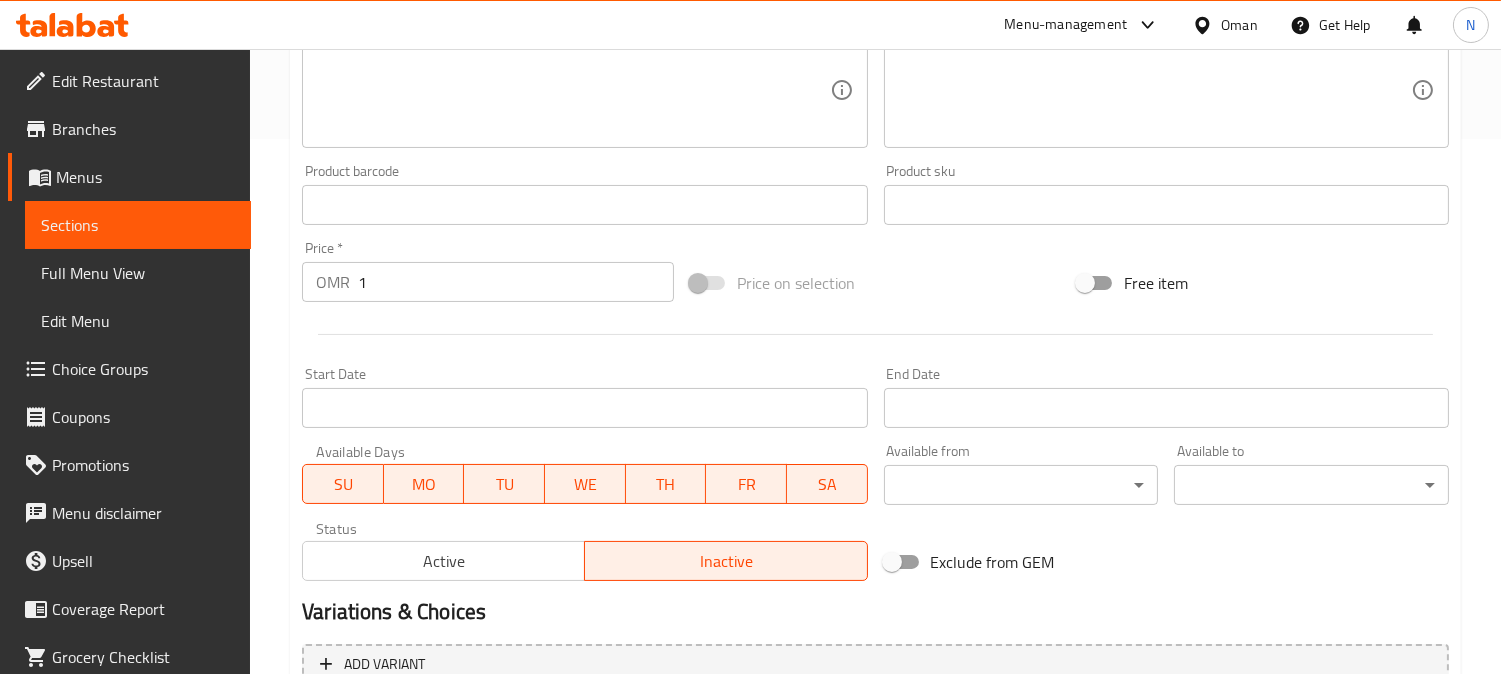 scroll, scrollTop: 666, scrollLeft: 0, axis: vertical 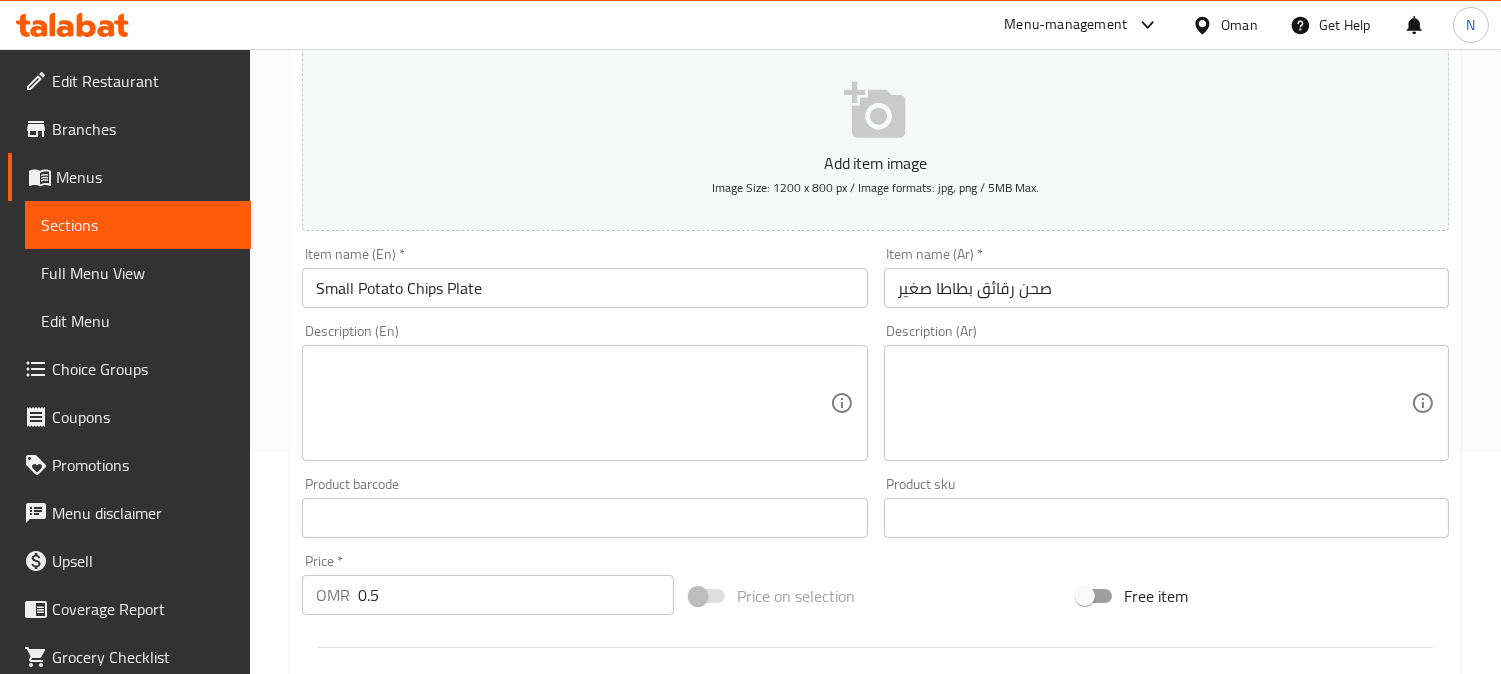click on "Small Potato Chips Plate" at bounding box center [584, 288] 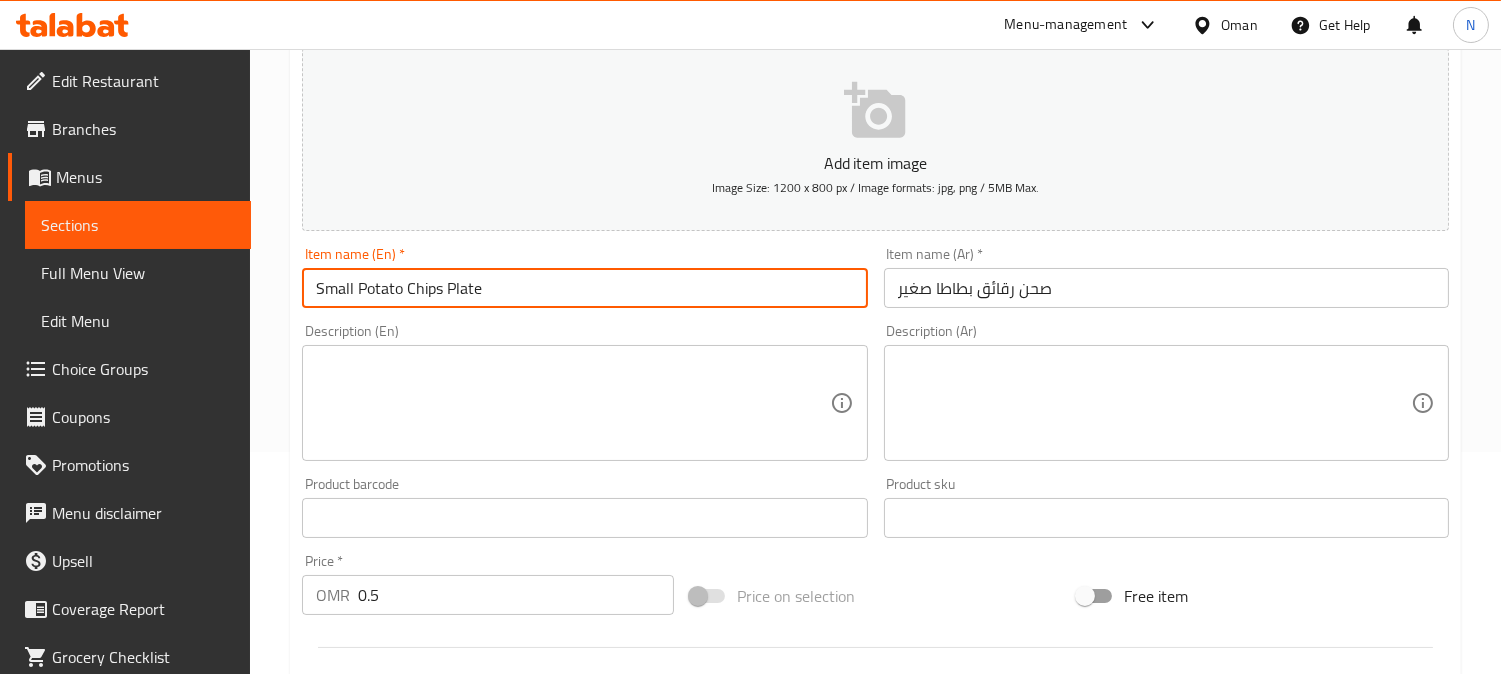 click on "Small Potato Chips Plate" at bounding box center [584, 288] 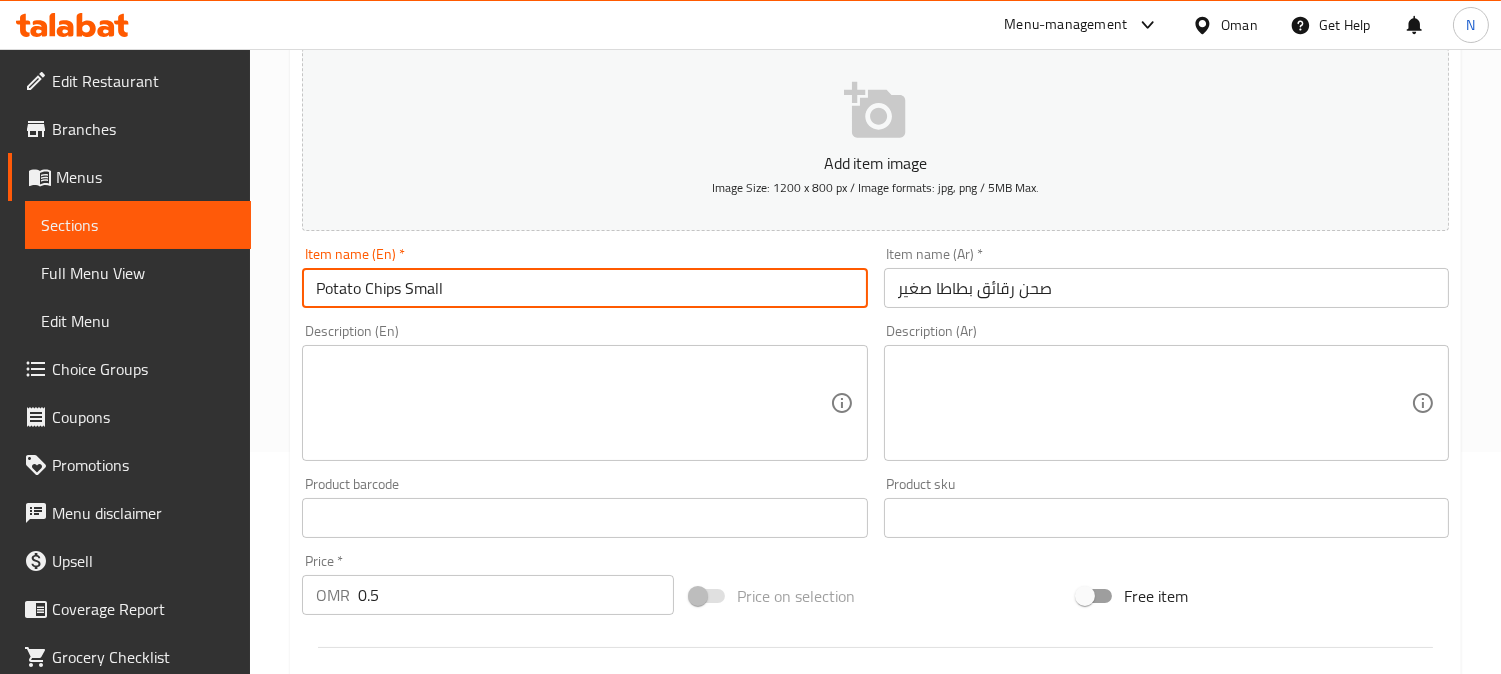 type on "Potato Chips Small" 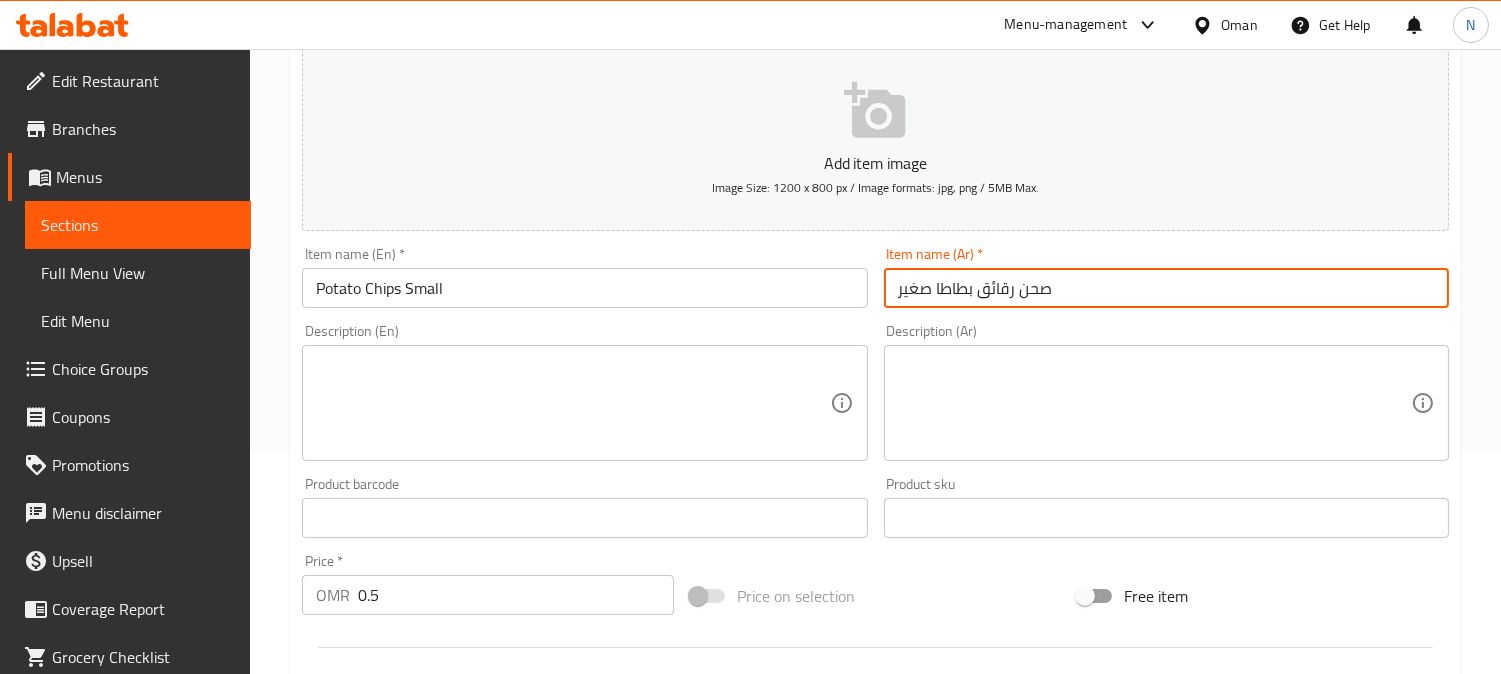 click on "صحن رقائق بطاطا صغير" at bounding box center (1166, 288) 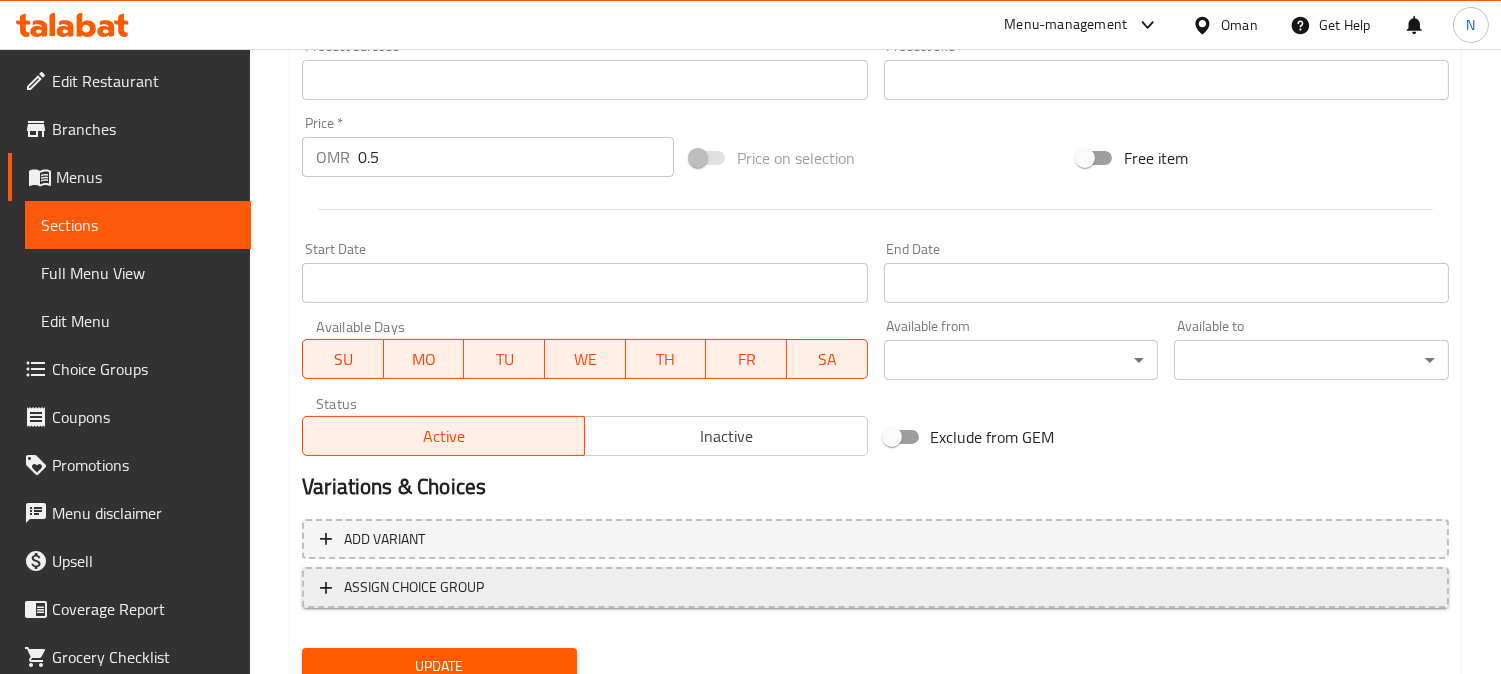 scroll, scrollTop: 735, scrollLeft: 0, axis: vertical 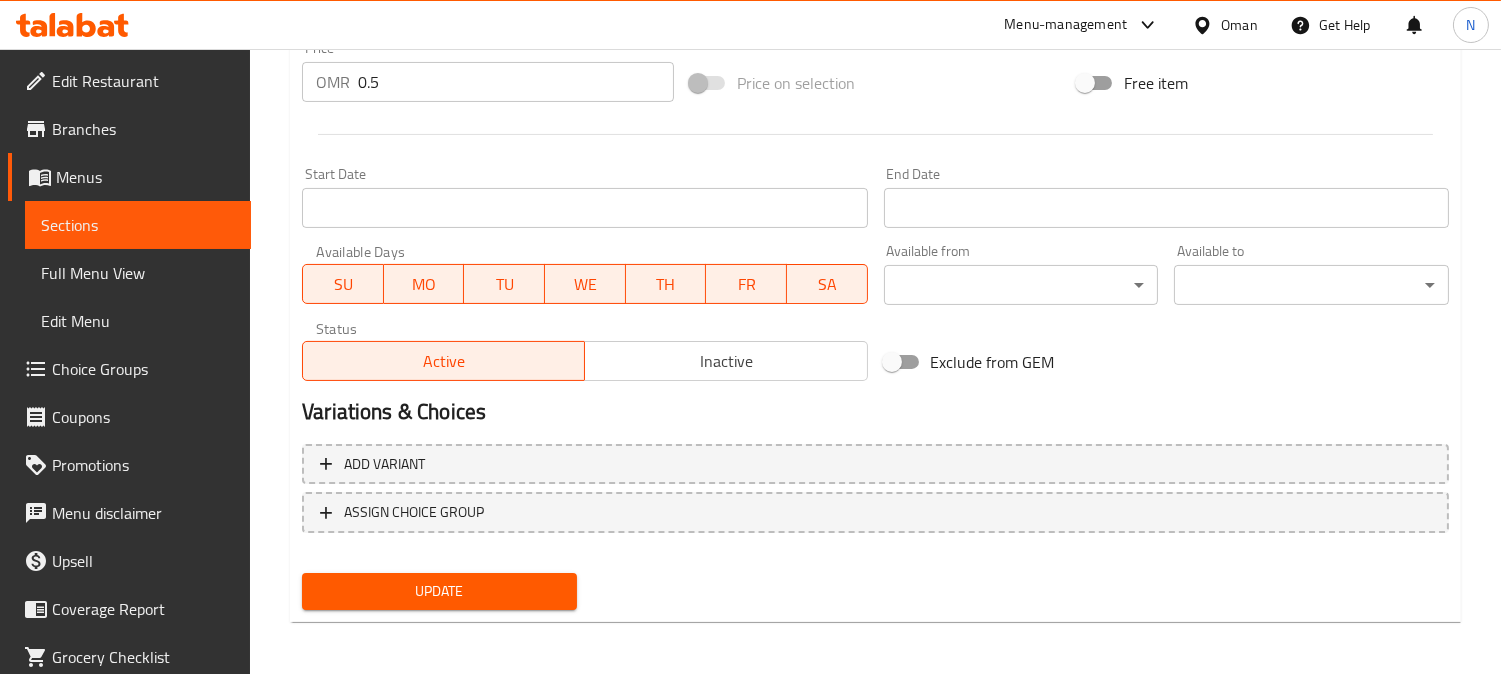 type on "رقائق بطاطا صغير" 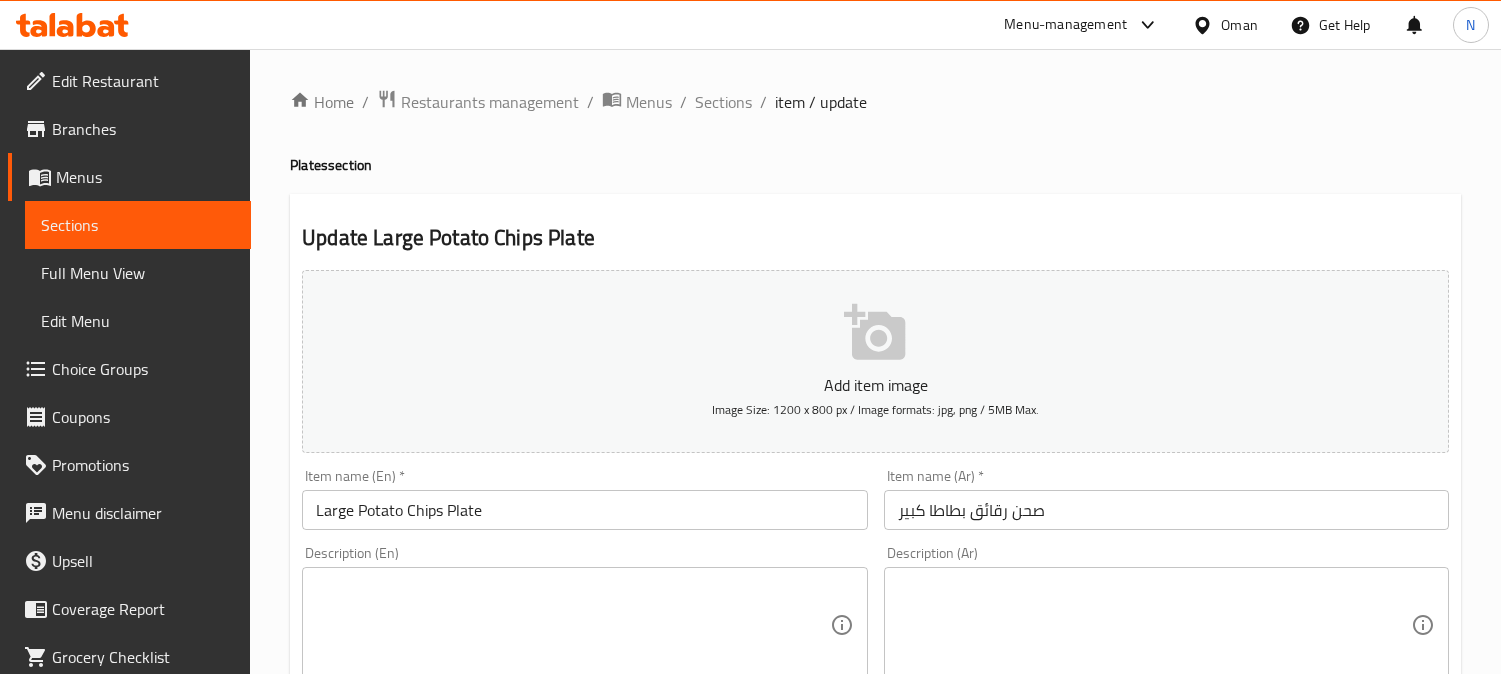 scroll, scrollTop: 0, scrollLeft: 0, axis: both 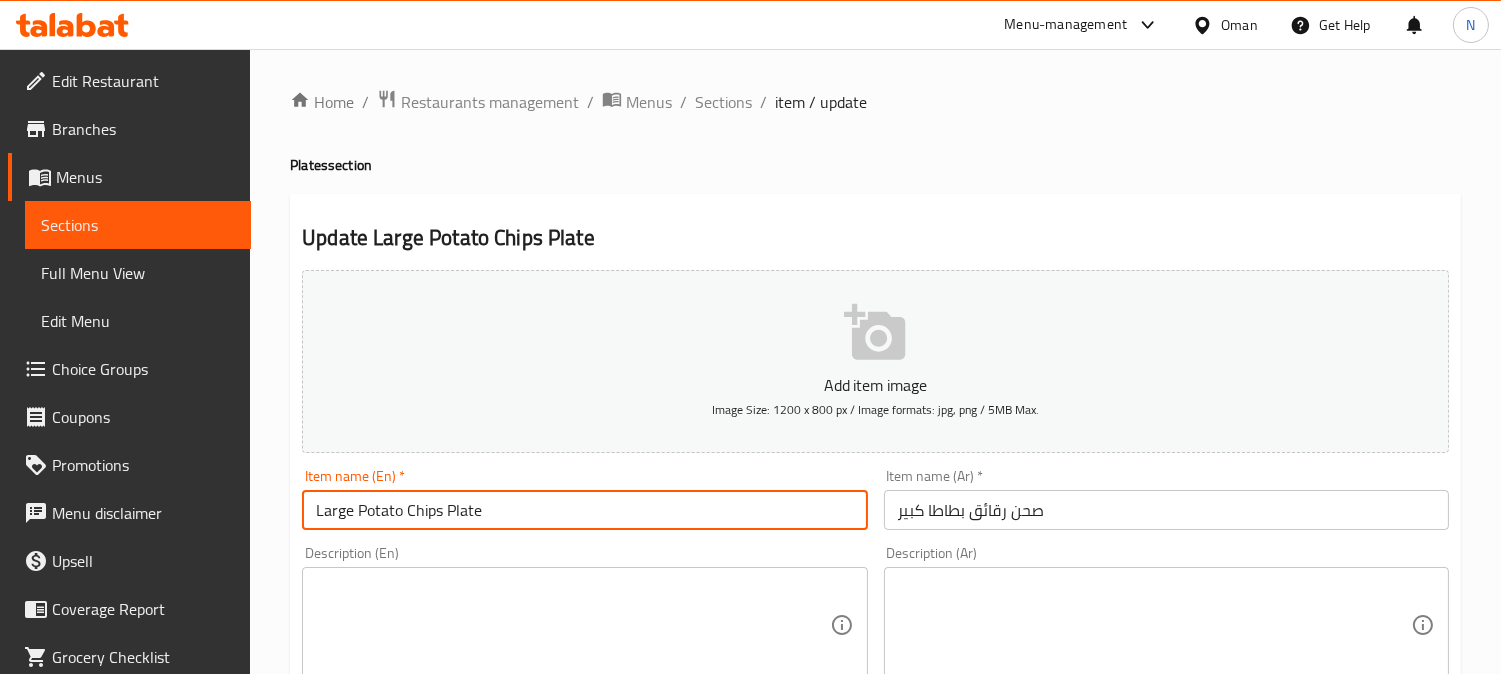 click on "Large Potato Chips Plate" at bounding box center (584, 510) 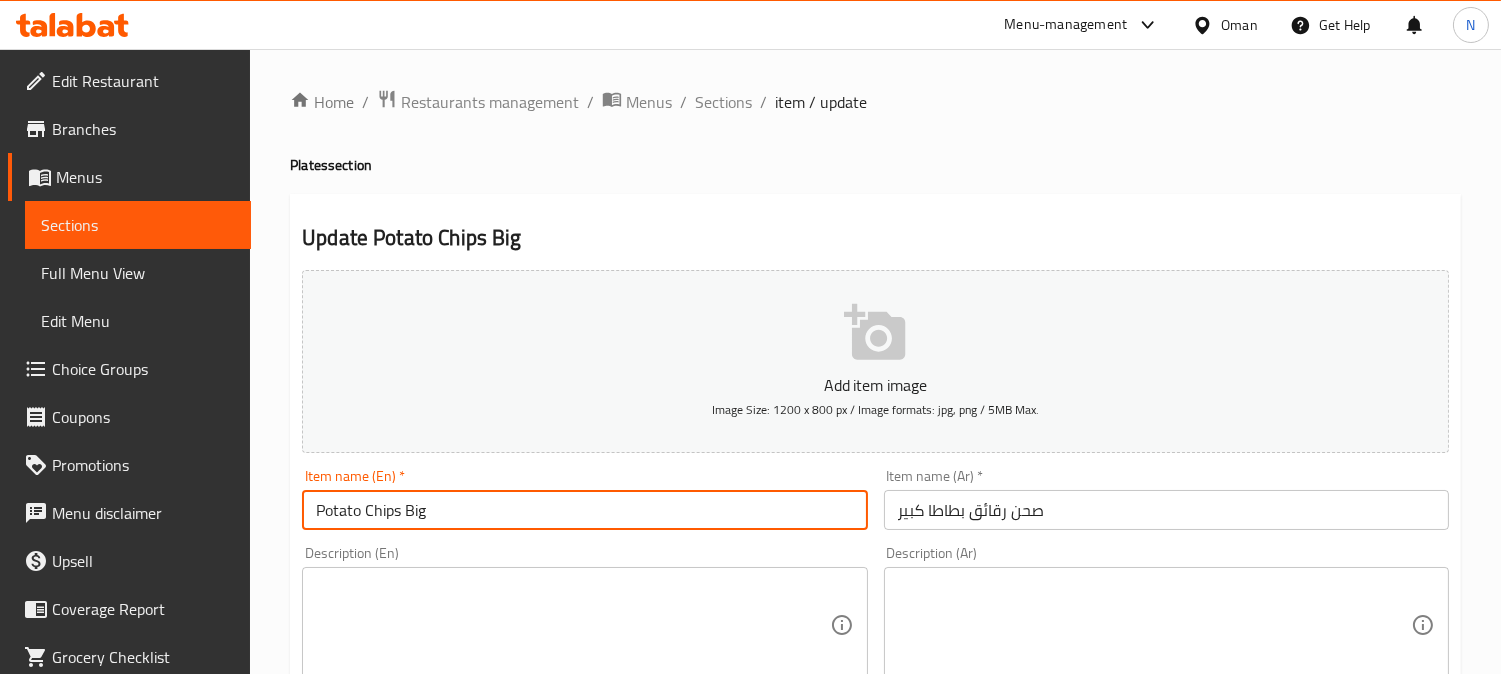 type on "Potato Chips Big" 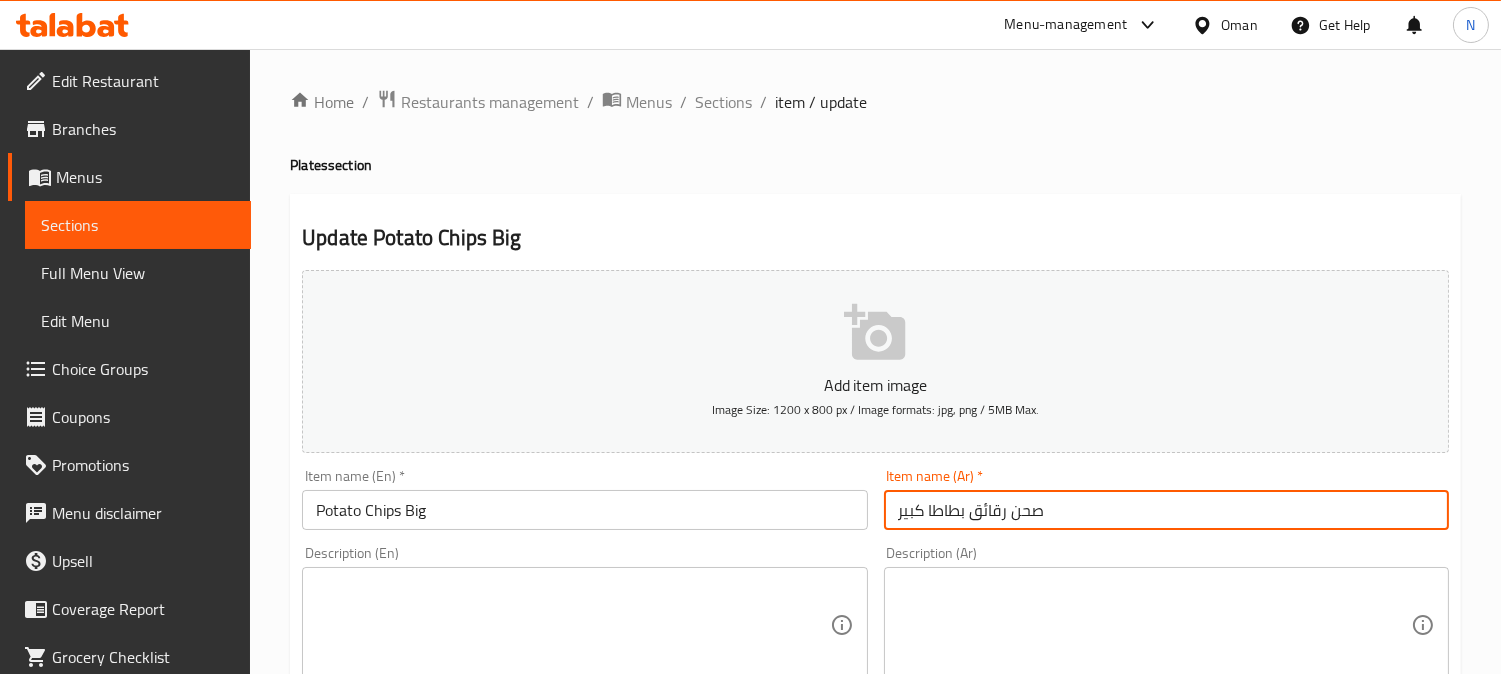click on "صحن رقائق بطاطا كبير" at bounding box center (1166, 510) 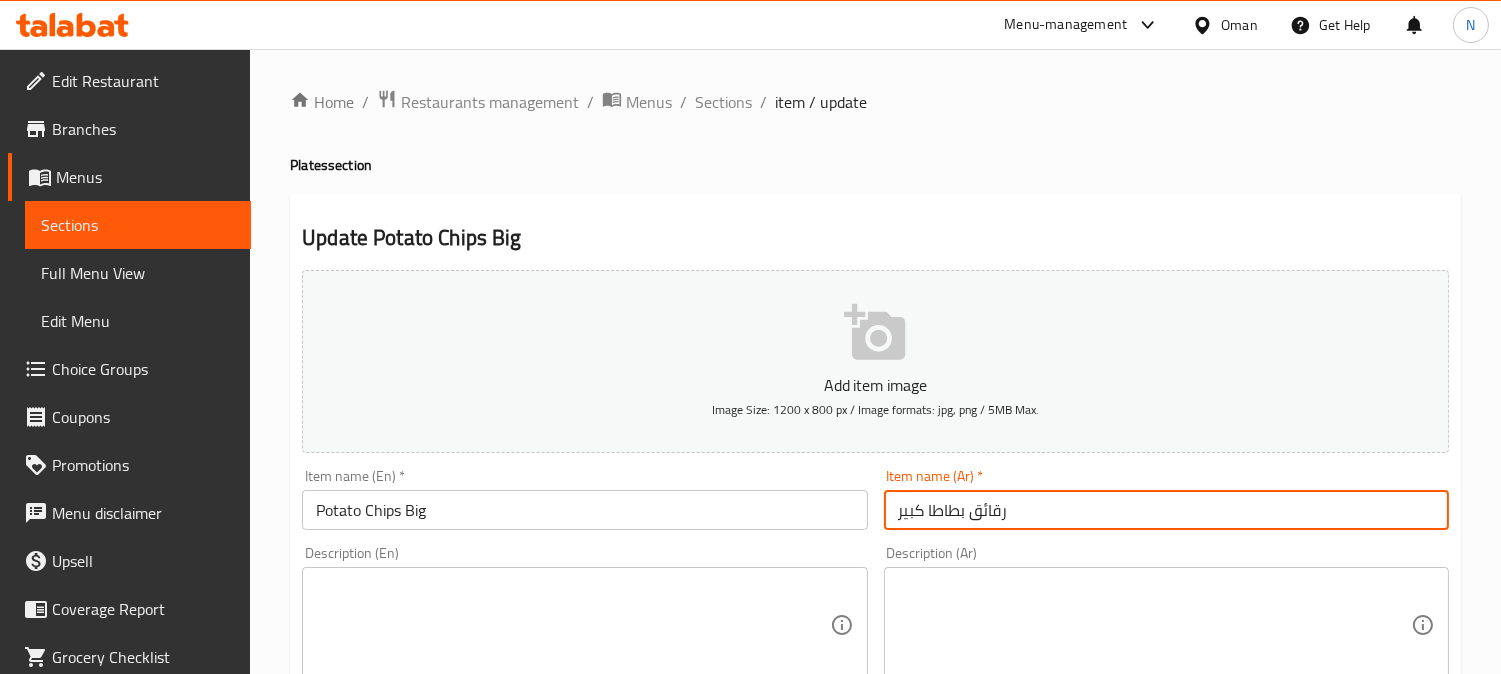 type on "رقائق بطاطا كبير" 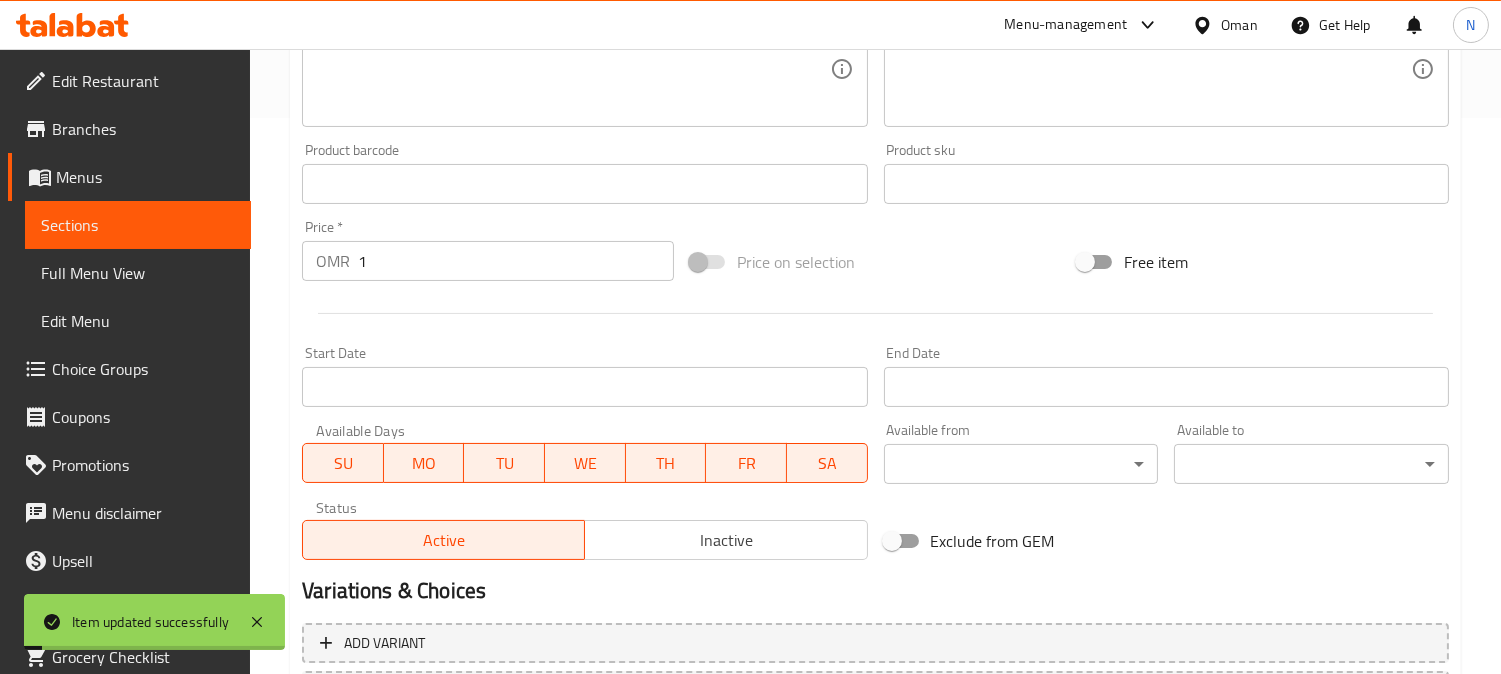 scroll, scrollTop: 735, scrollLeft: 0, axis: vertical 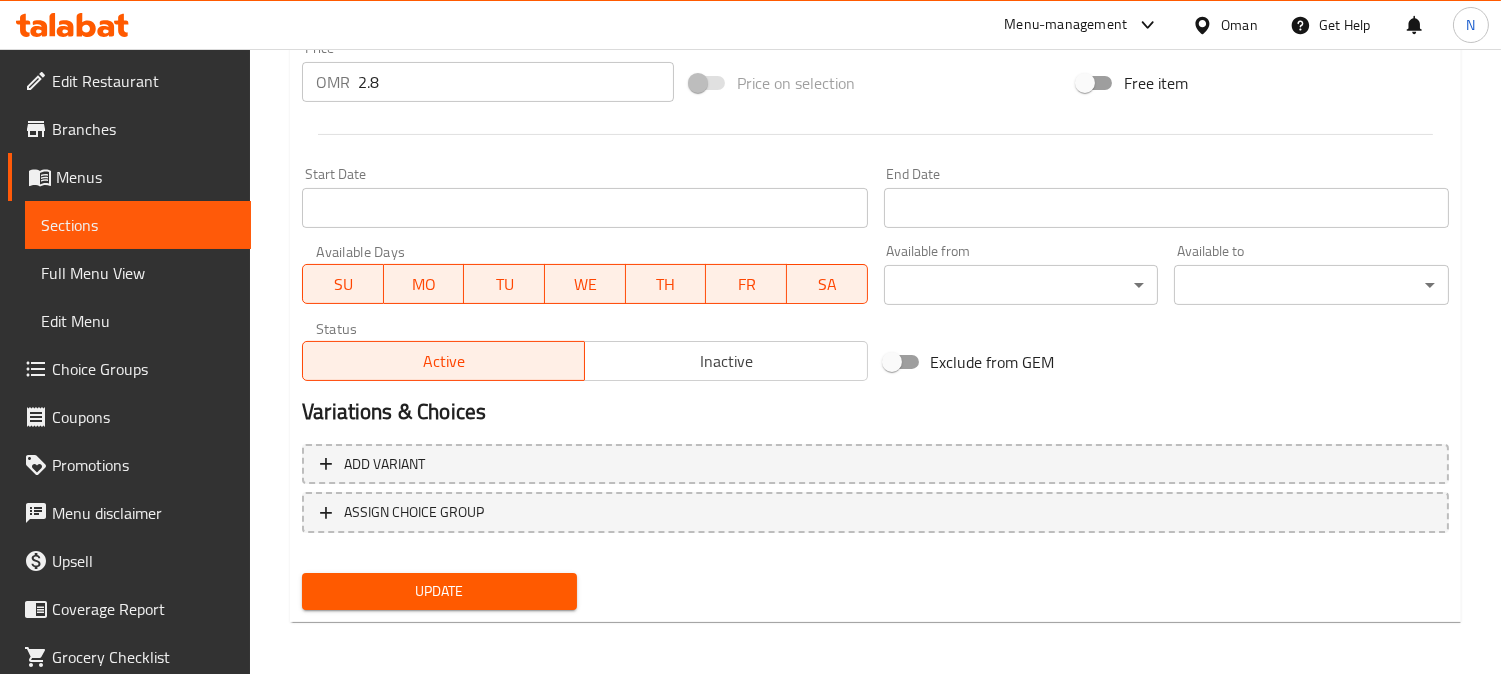 click on "Inactive" at bounding box center (726, 361) 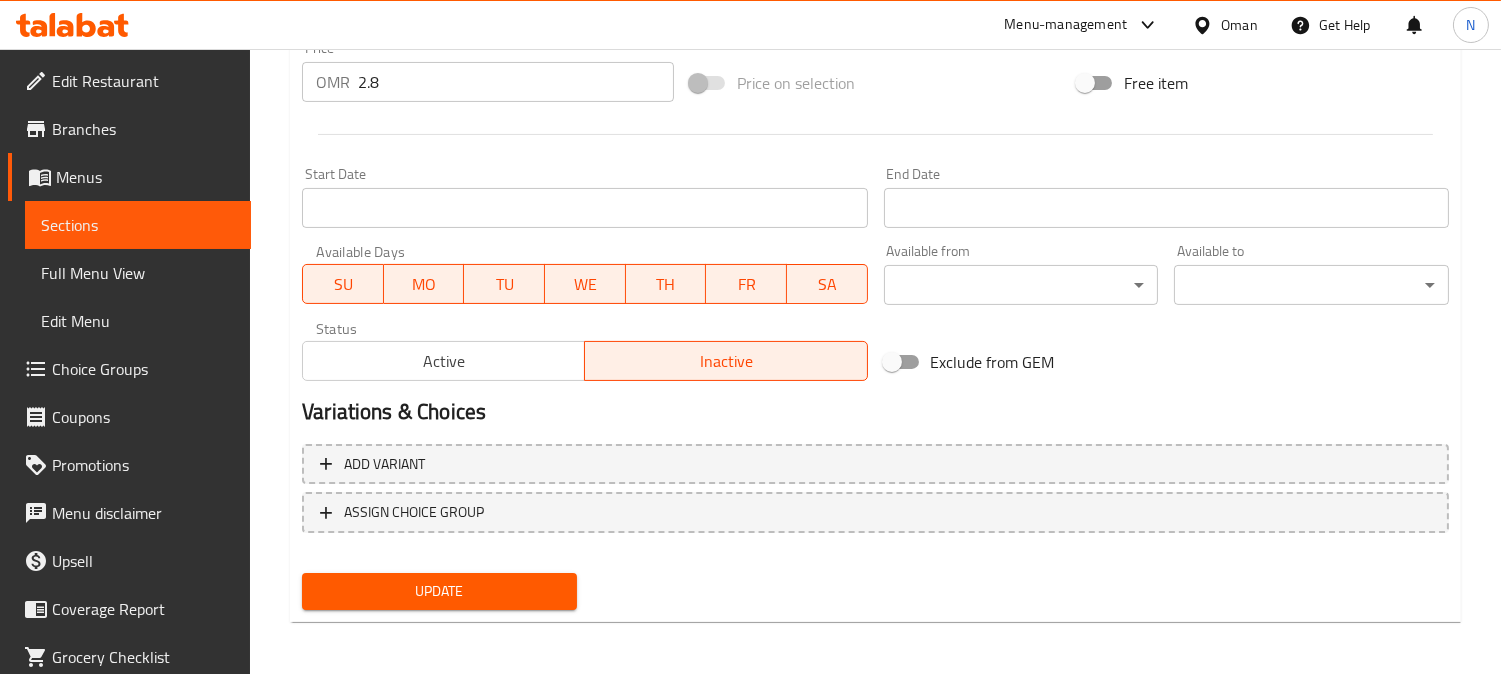 click on "Update" at bounding box center [439, 591] 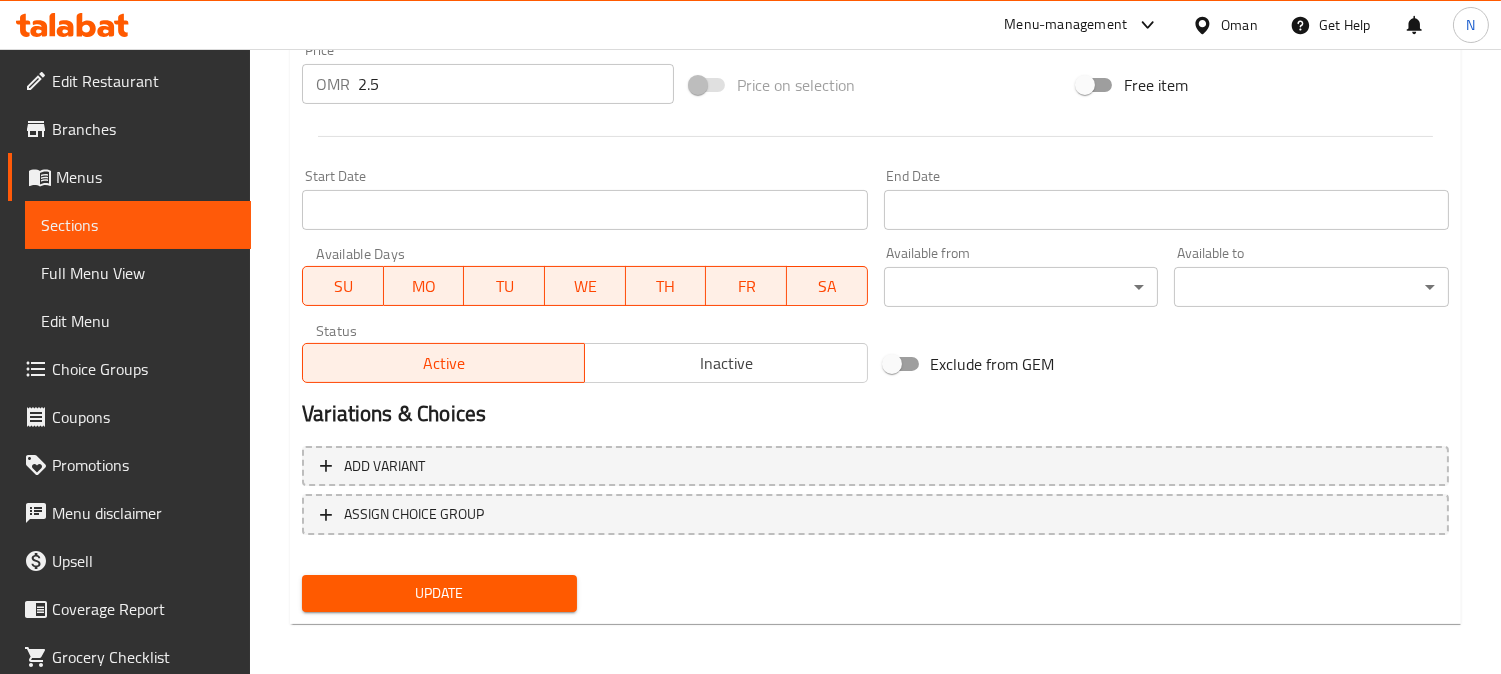 scroll, scrollTop: 735, scrollLeft: 0, axis: vertical 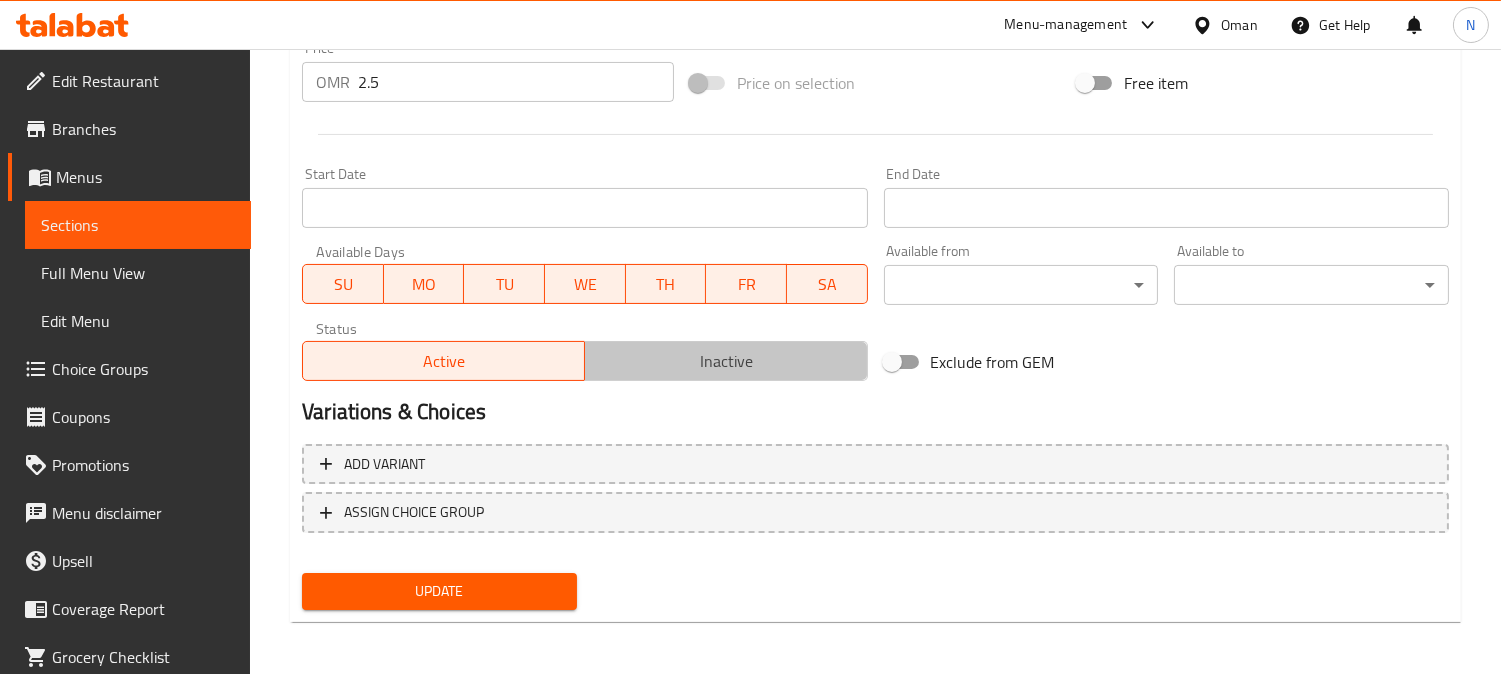 click on "Inactive" at bounding box center (726, 361) 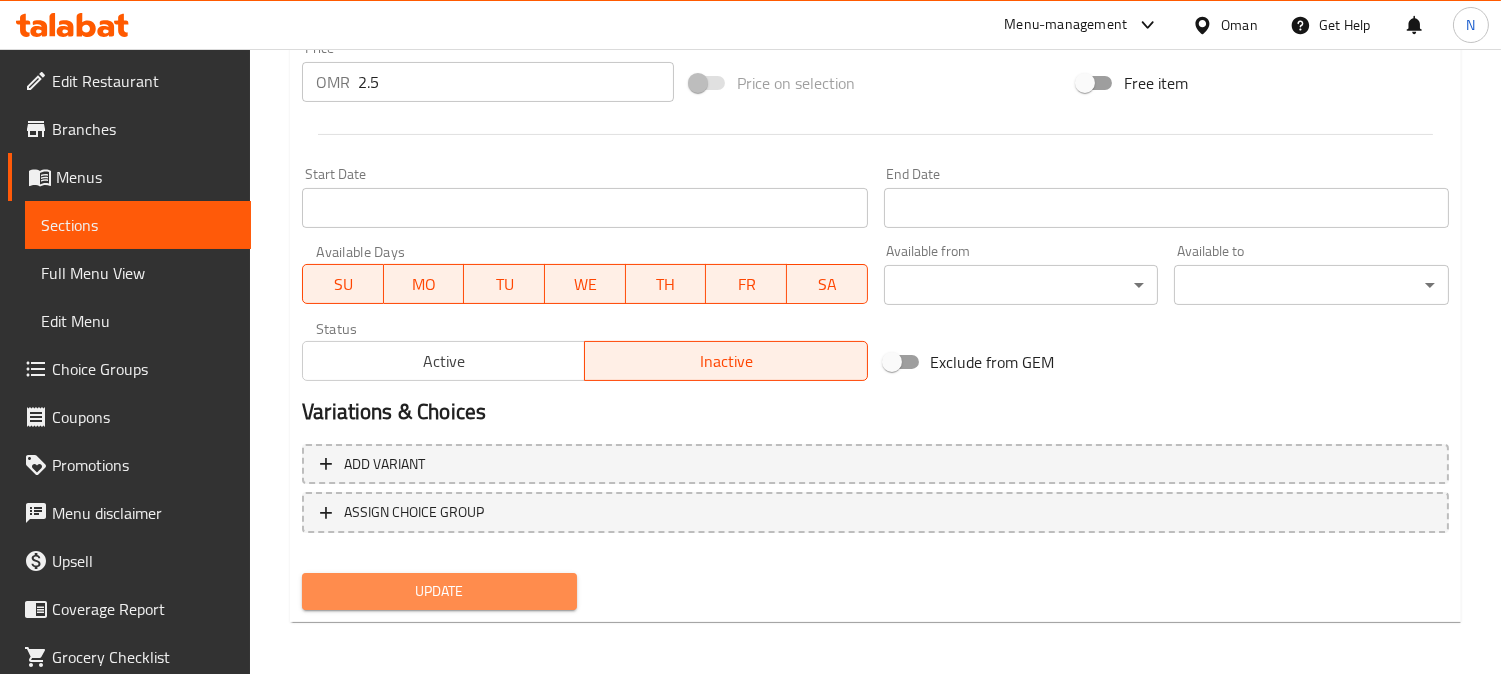 click on "Update" at bounding box center (439, 591) 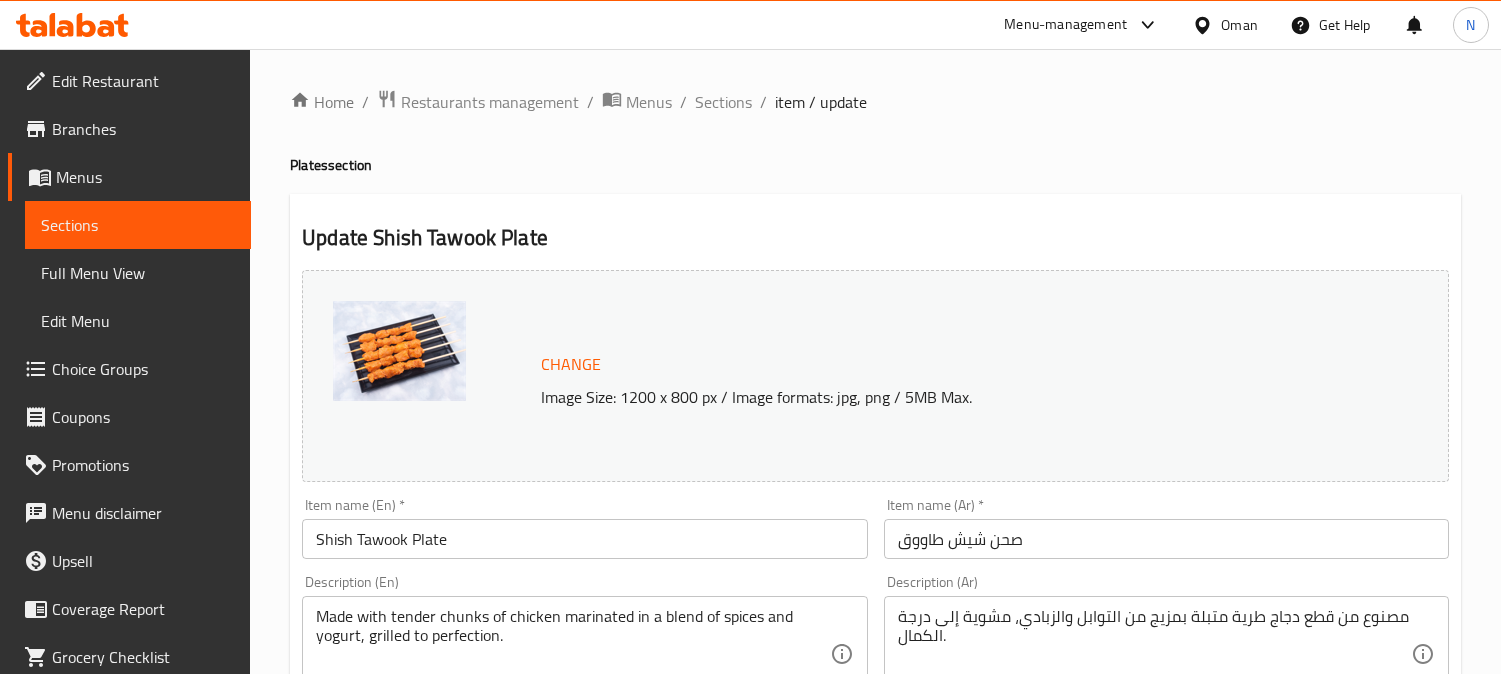 scroll, scrollTop: 0, scrollLeft: 0, axis: both 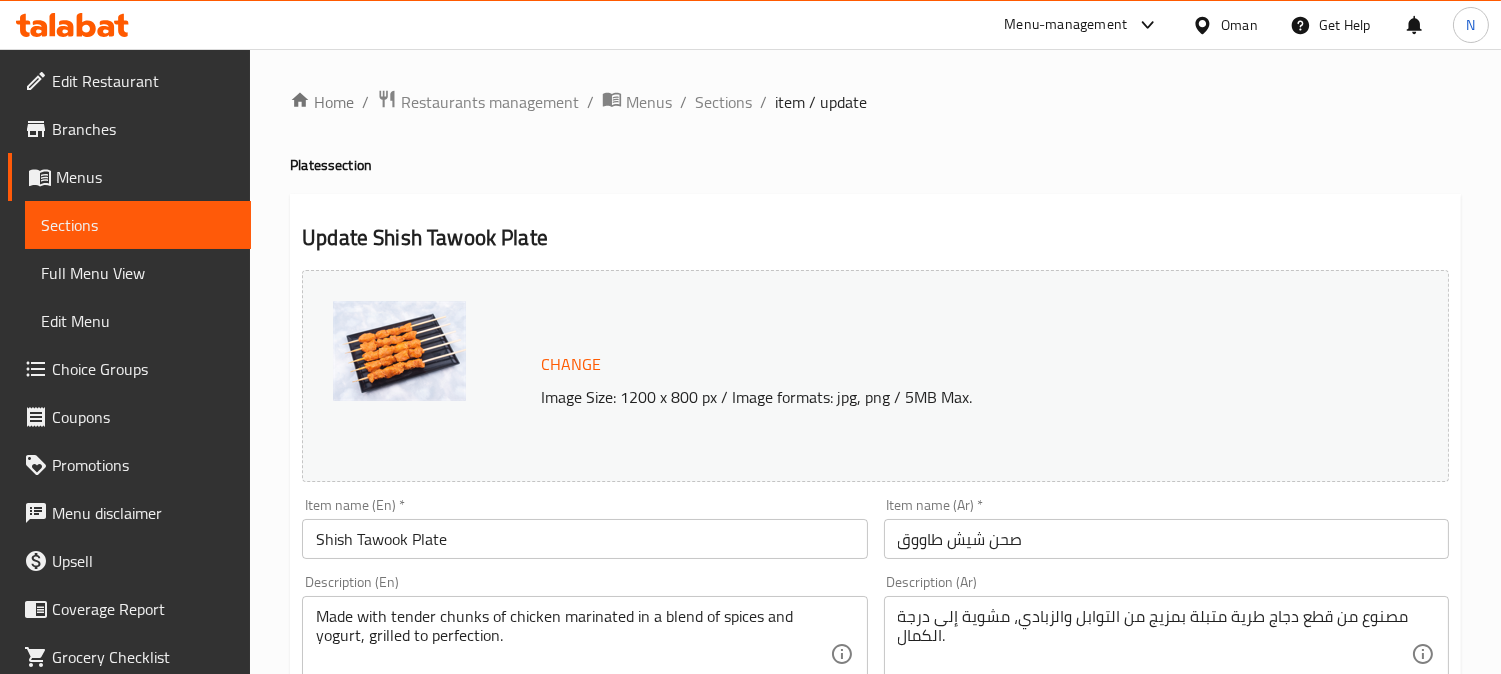 click on "Shish Tawook Plate" at bounding box center (584, 539) 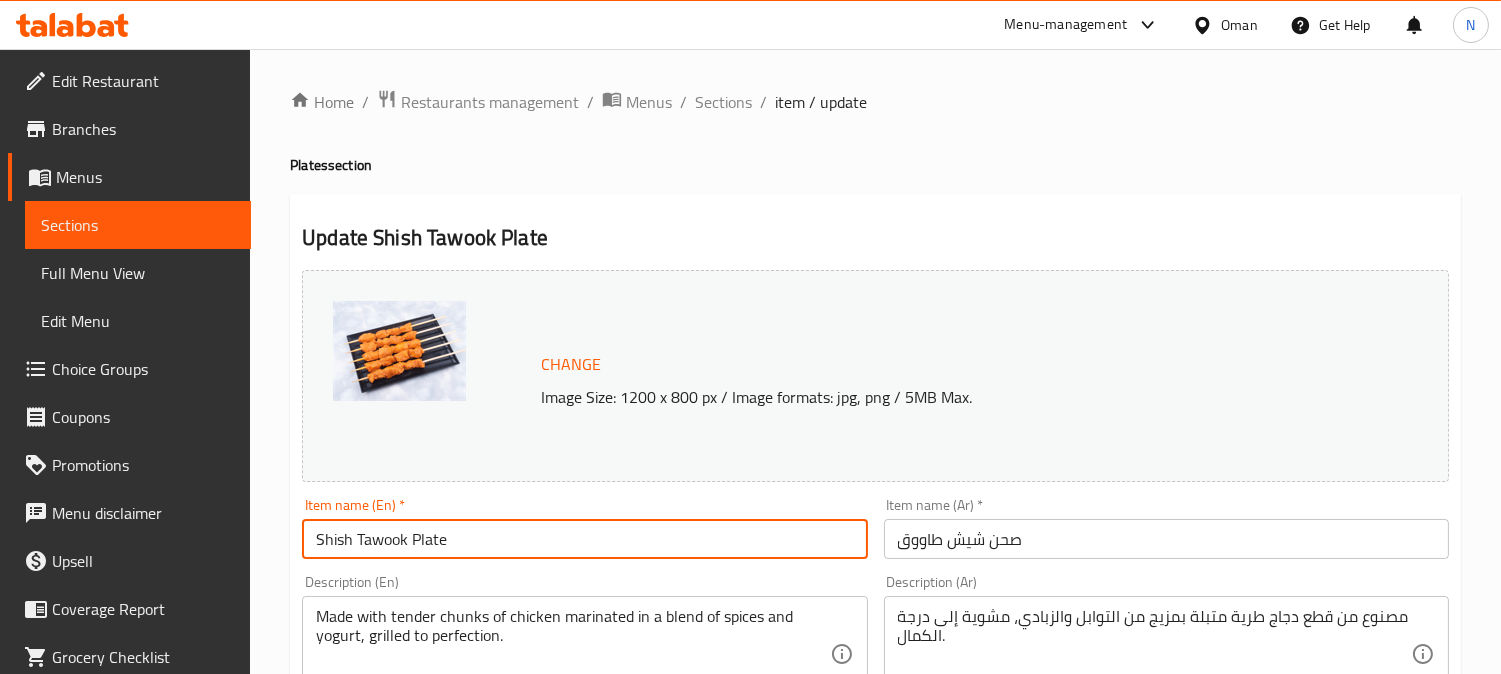 click on "Shish Tawook Plate" at bounding box center (584, 539) 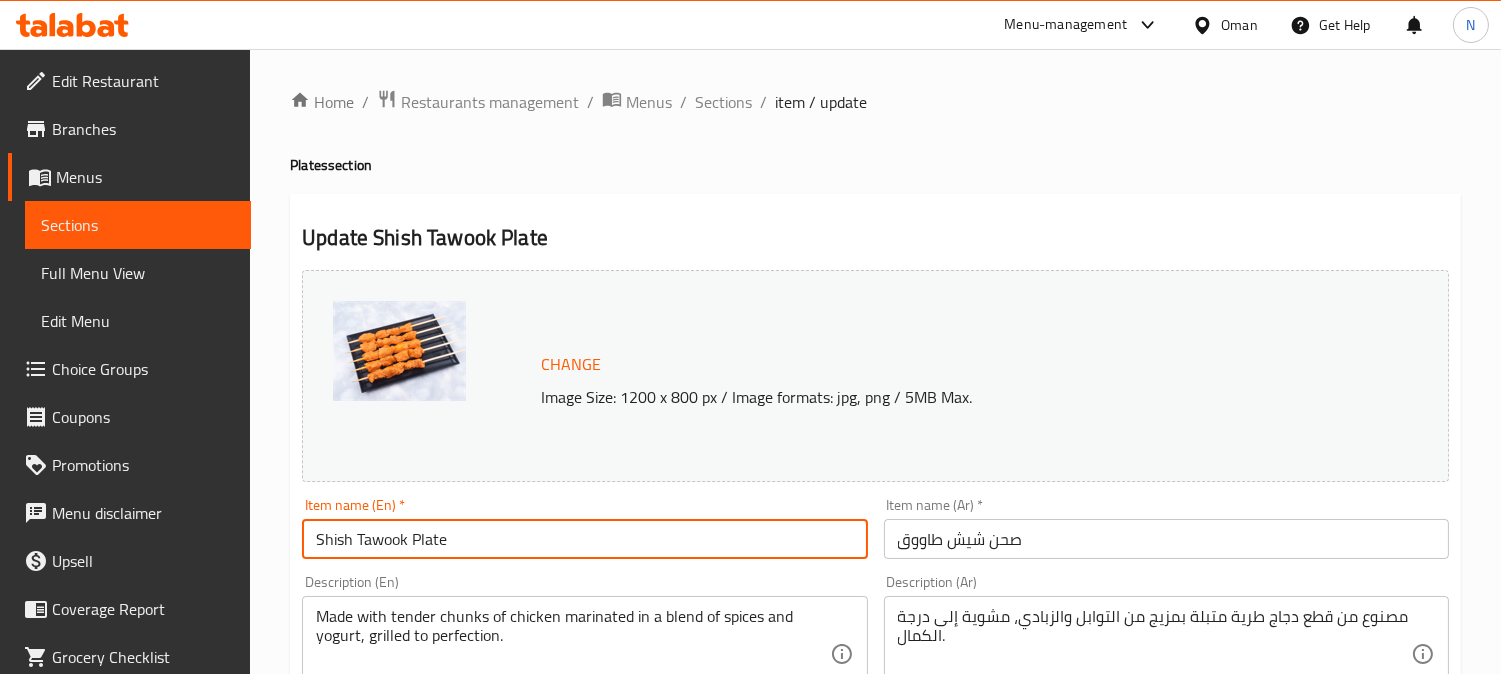 click on "Shish Tawook Plate" at bounding box center (584, 539) 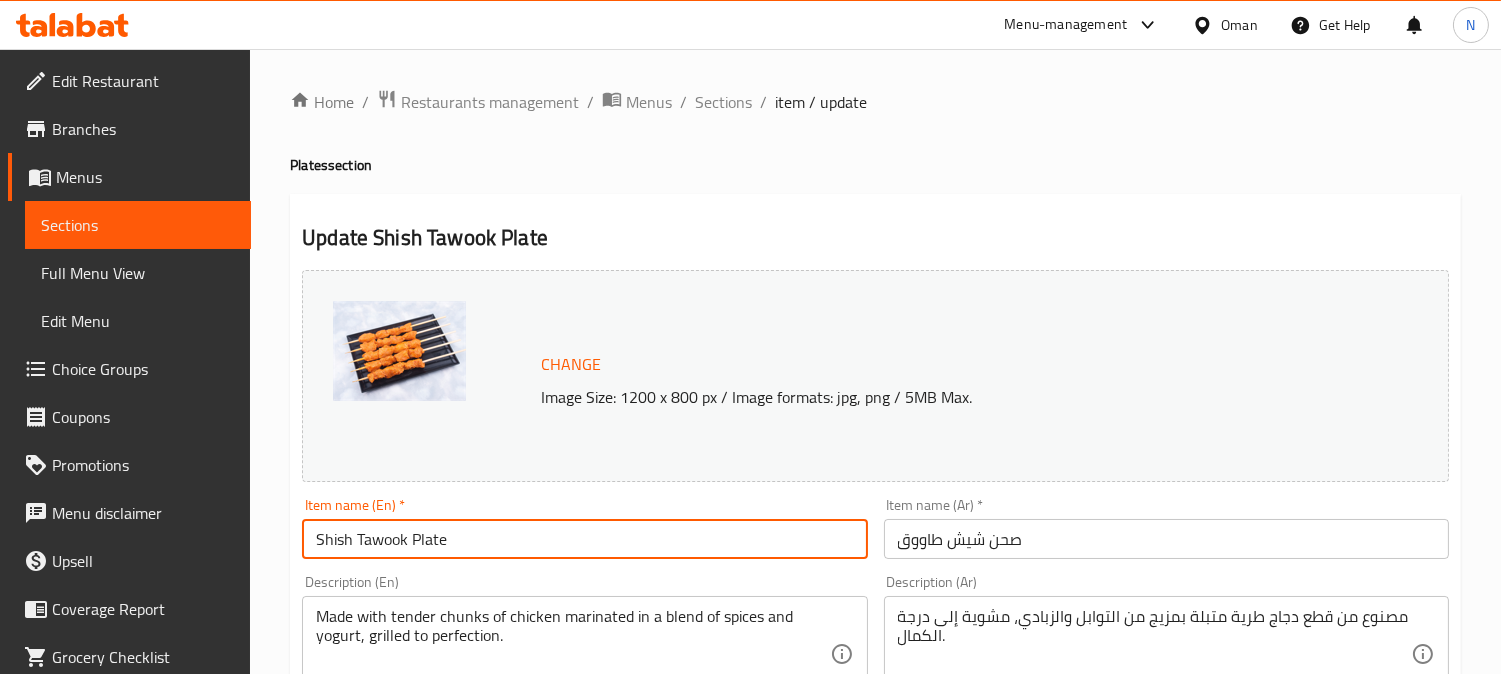 paste on "uk Plate" 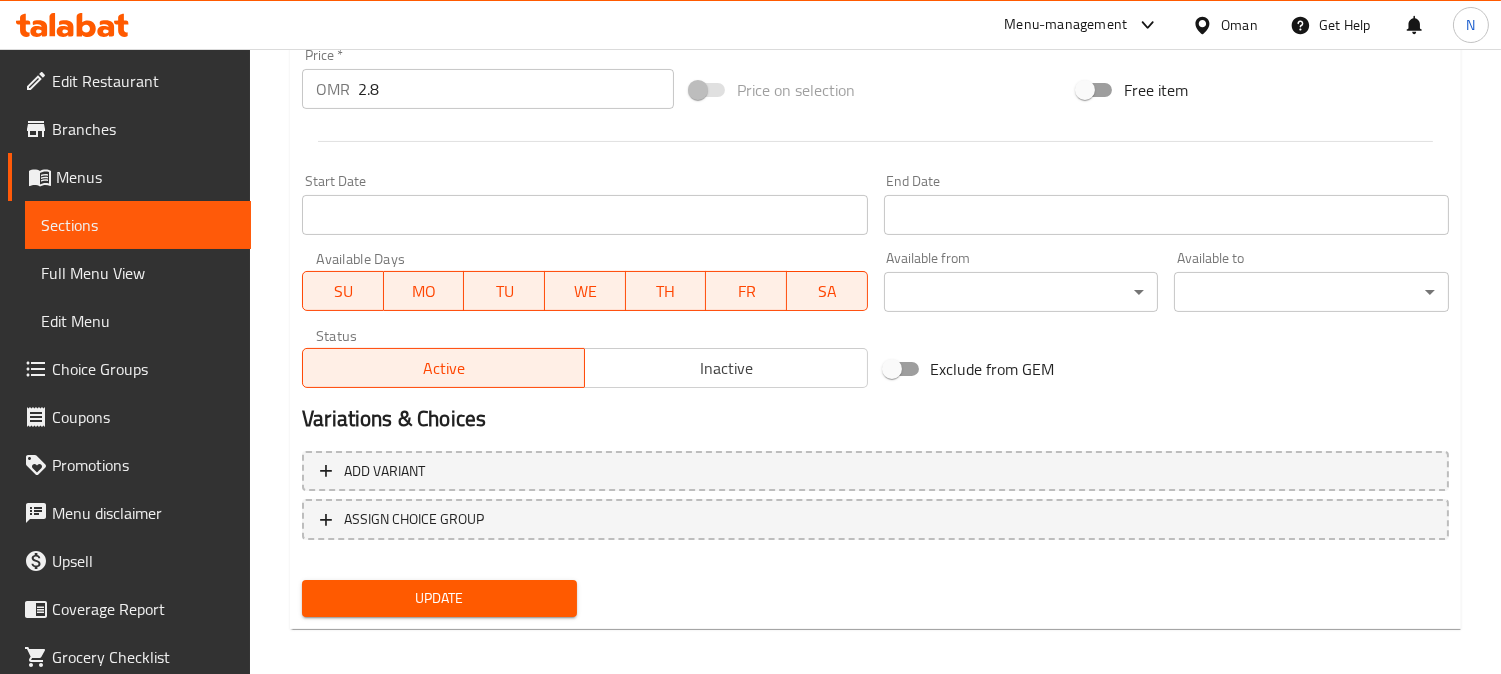 scroll, scrollTop: 764, scrollLeft: 0, axis: vertical 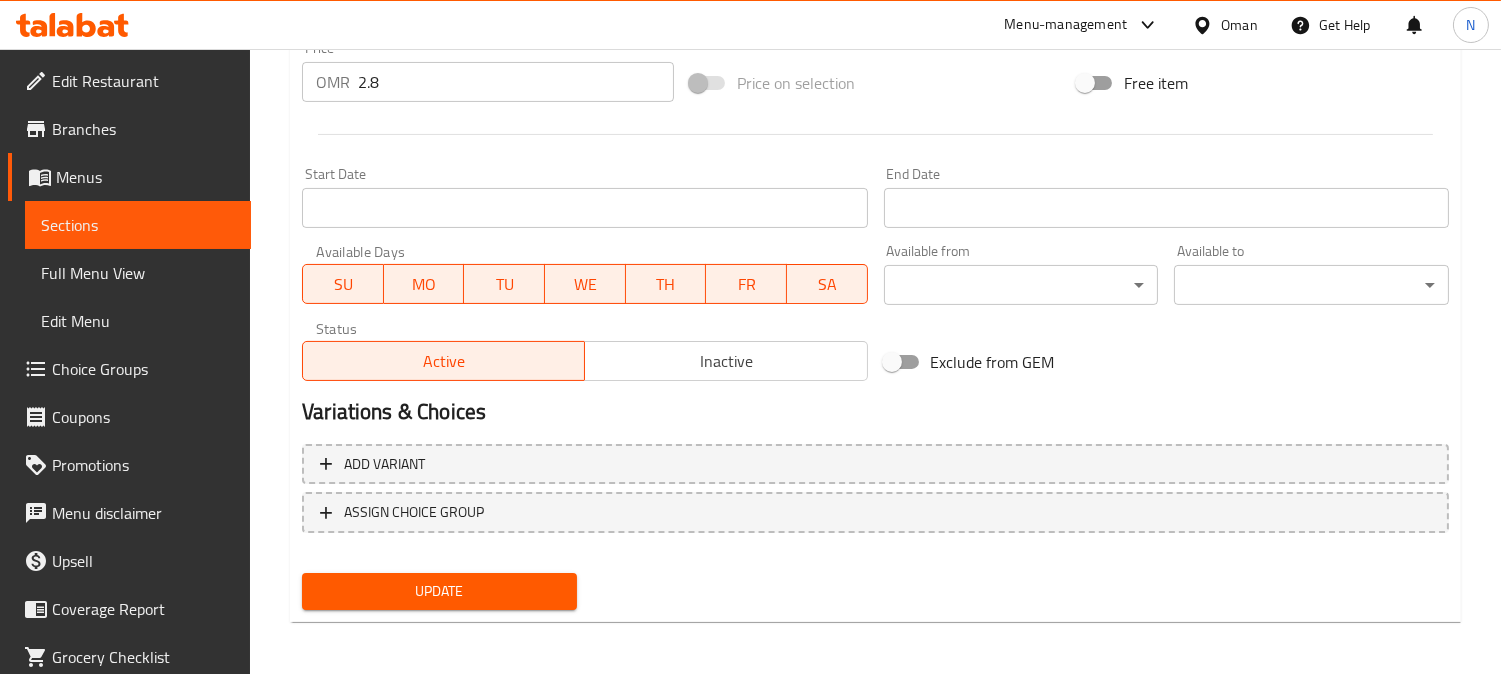 type on "Shish Tawuk Plate" 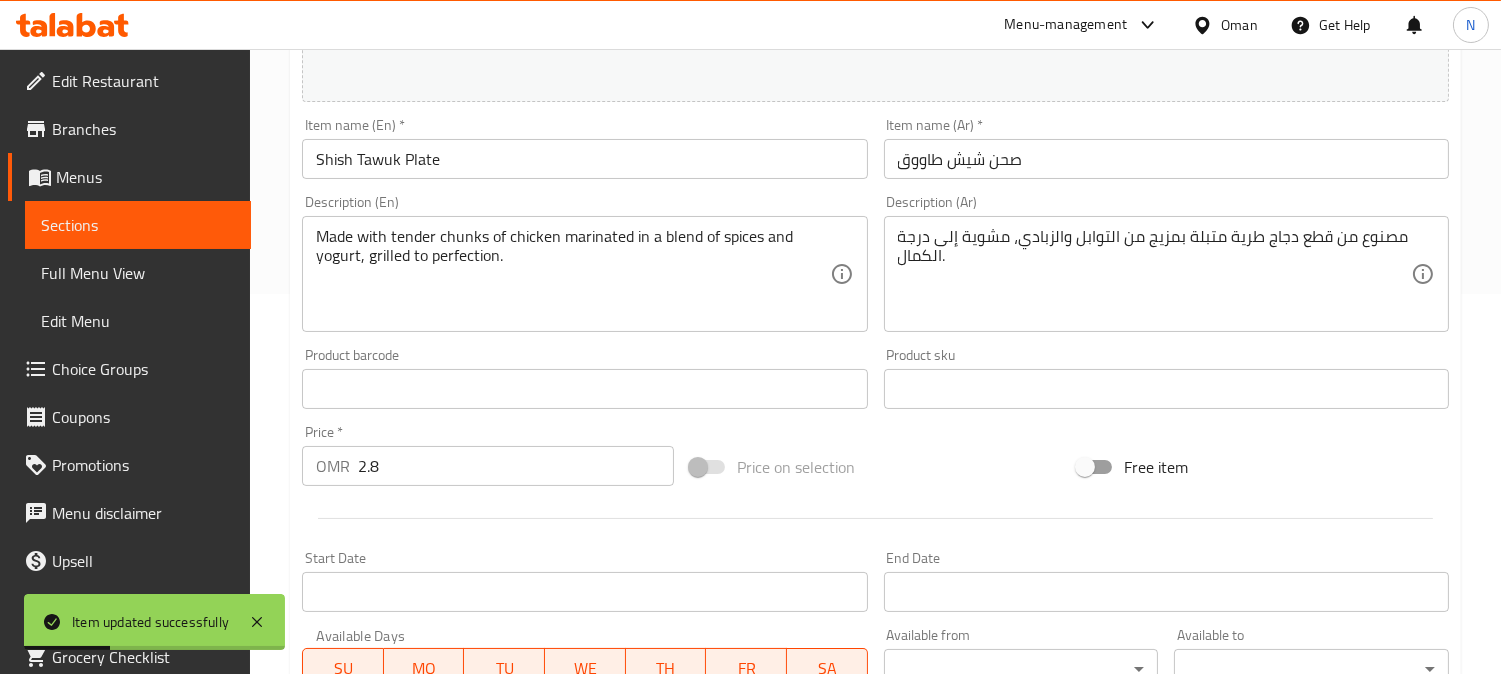 scroll, scrollTop: 208, scrollLeft: 0, axis: vertical 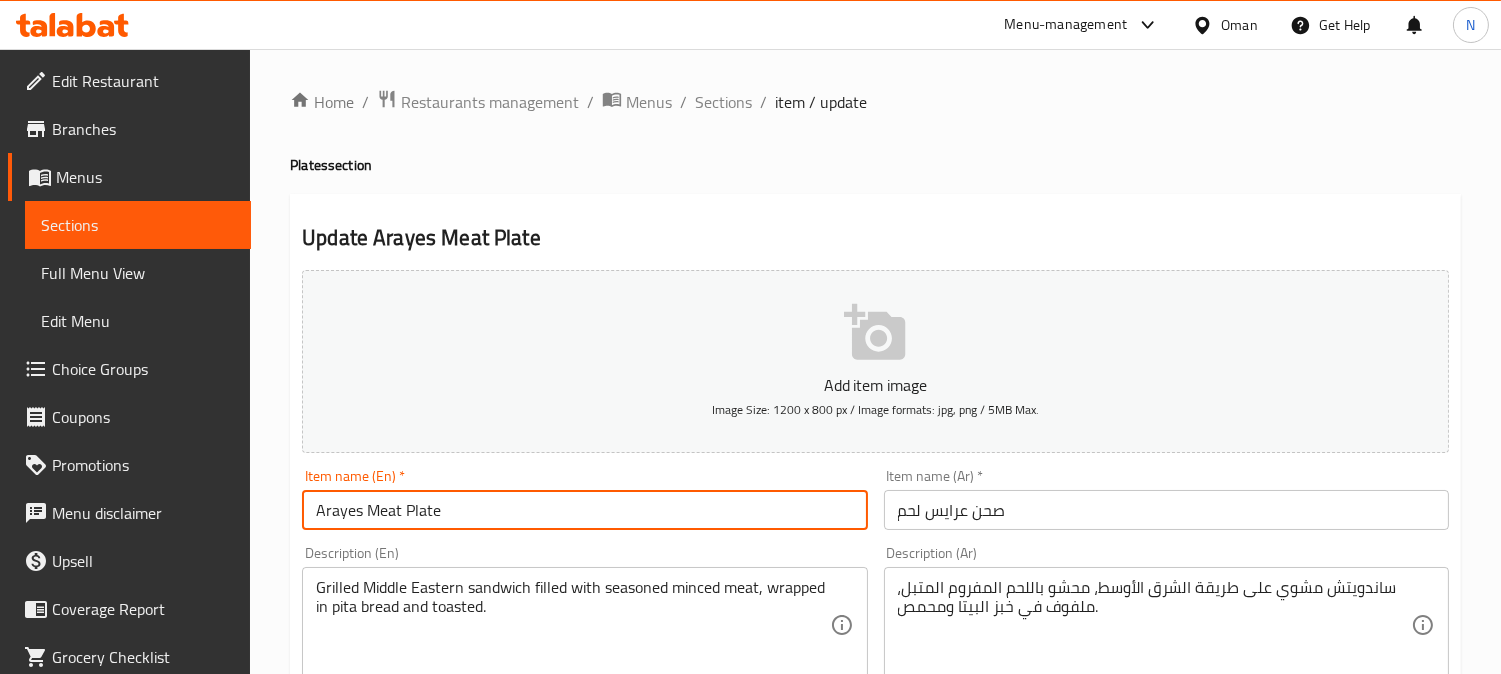 click on "Arayes Meat Plate" at bounding box center [584, 510] 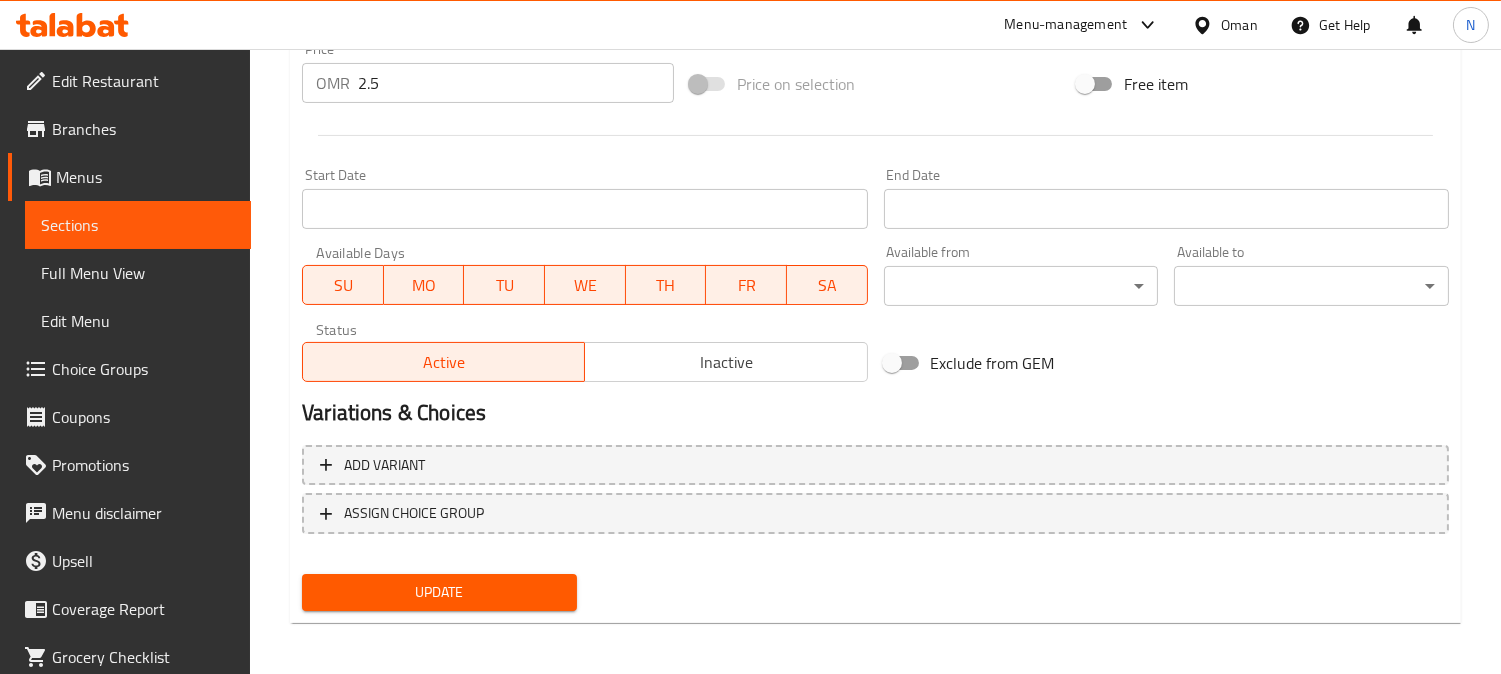 scroll, scrollTop: 735, scrollLeft: 0, axis: vertical 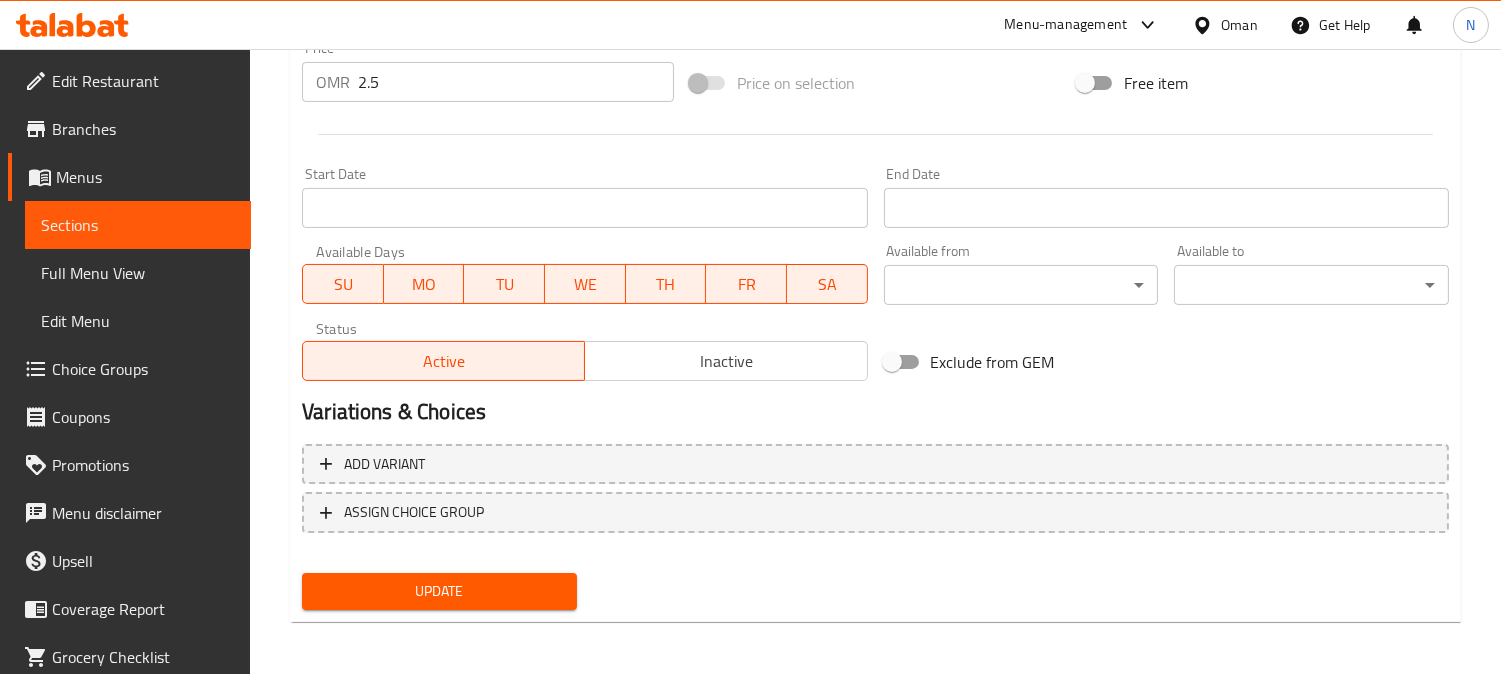 type on "Arayes Meat Plate" 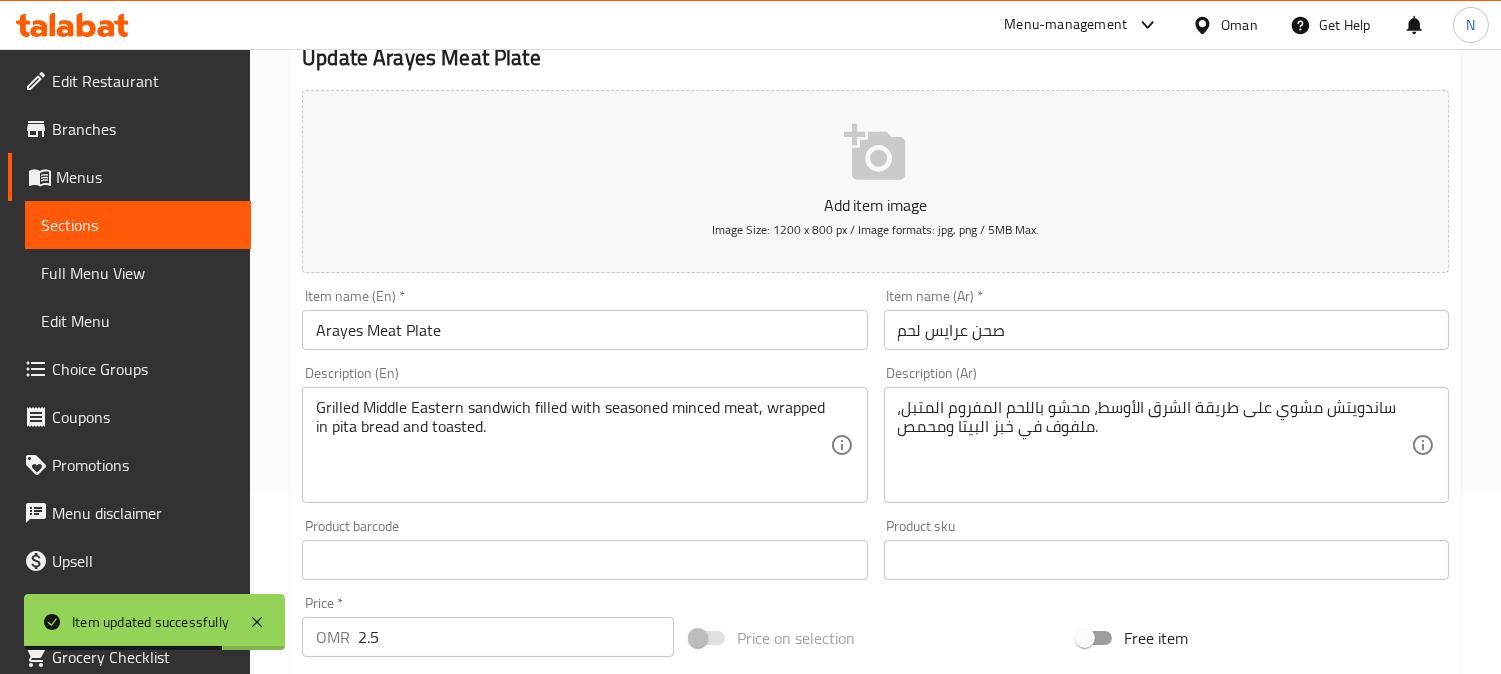 scroll, scrollTop: 0, scrollLeft: 0, axis: both 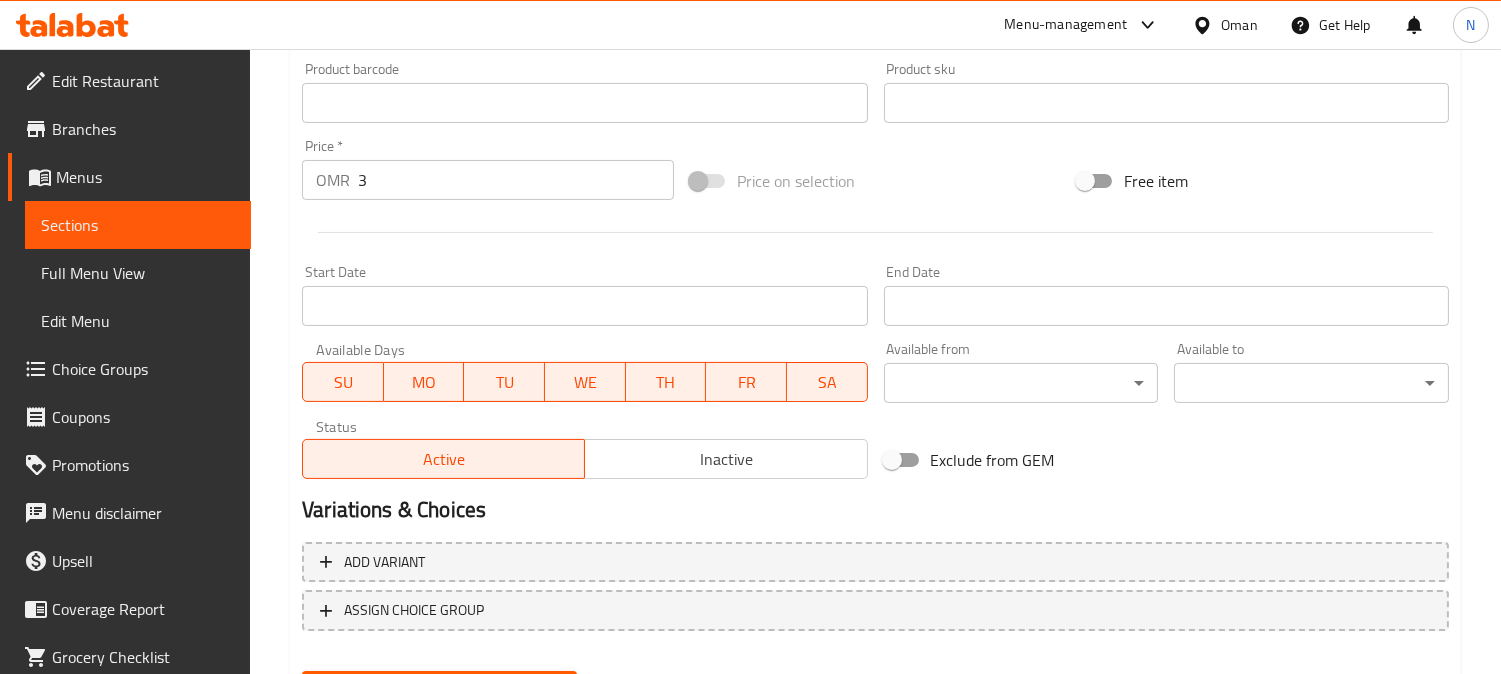 click on "Inactive" at bounding box center (726, 459) 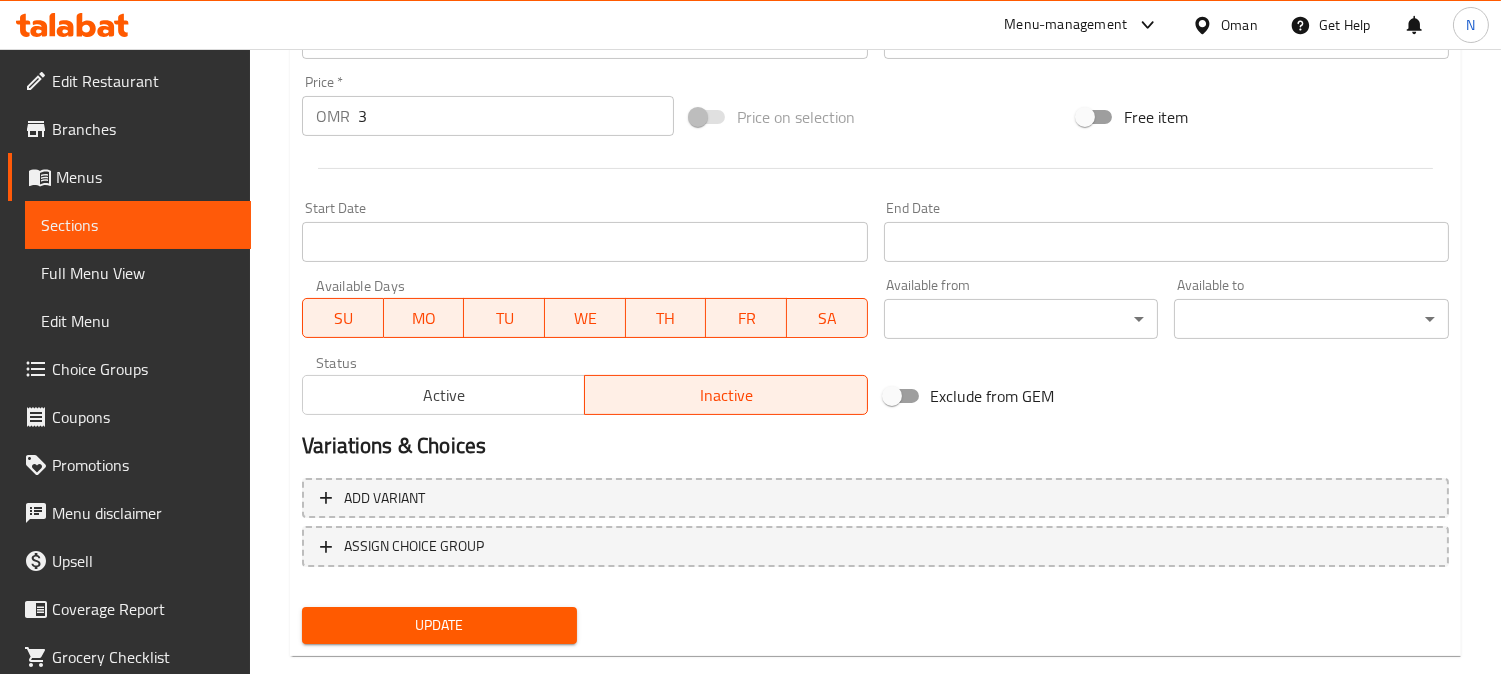 scroll, scrollTop: 764, scrollLeft: 0, axis: vertical 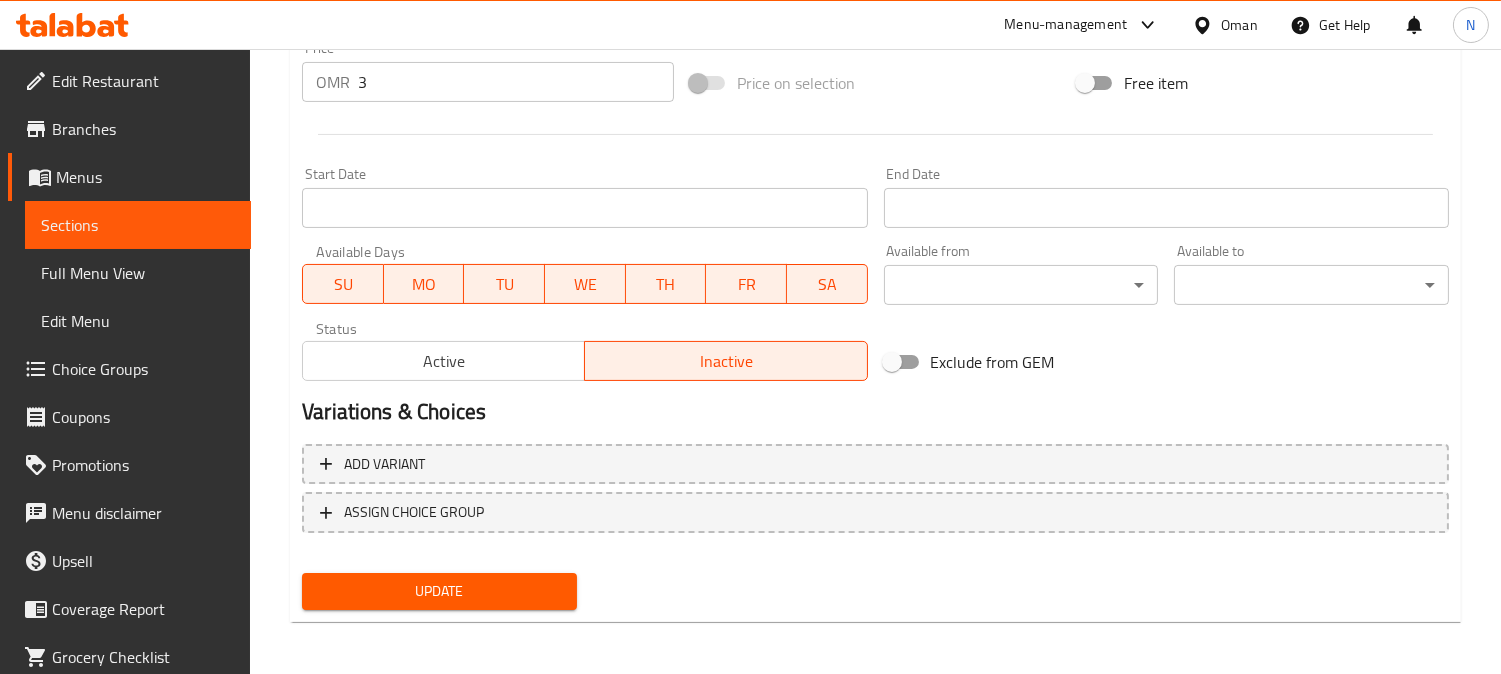 click on "Update" at bounding box center [439, 591] 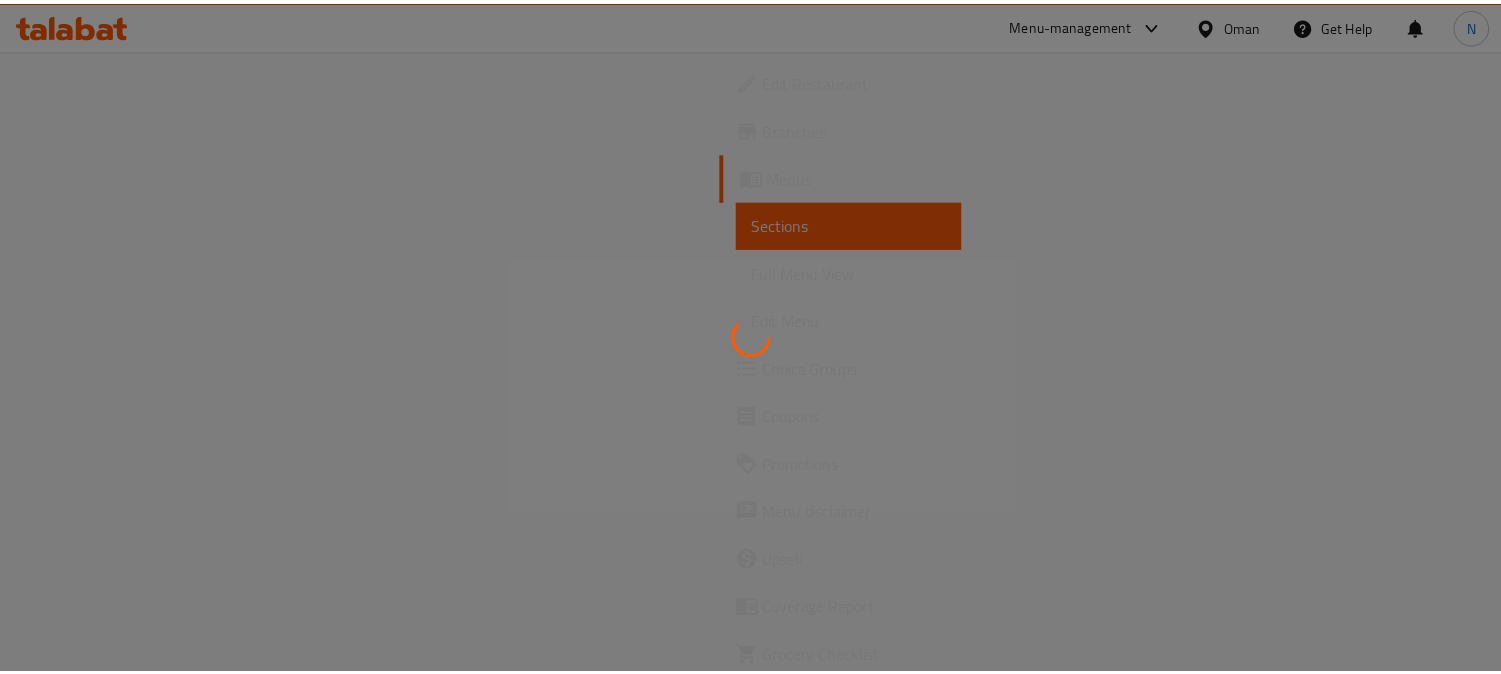 scroll, scrollTop: 0, scrollLeft: 0, axis: both 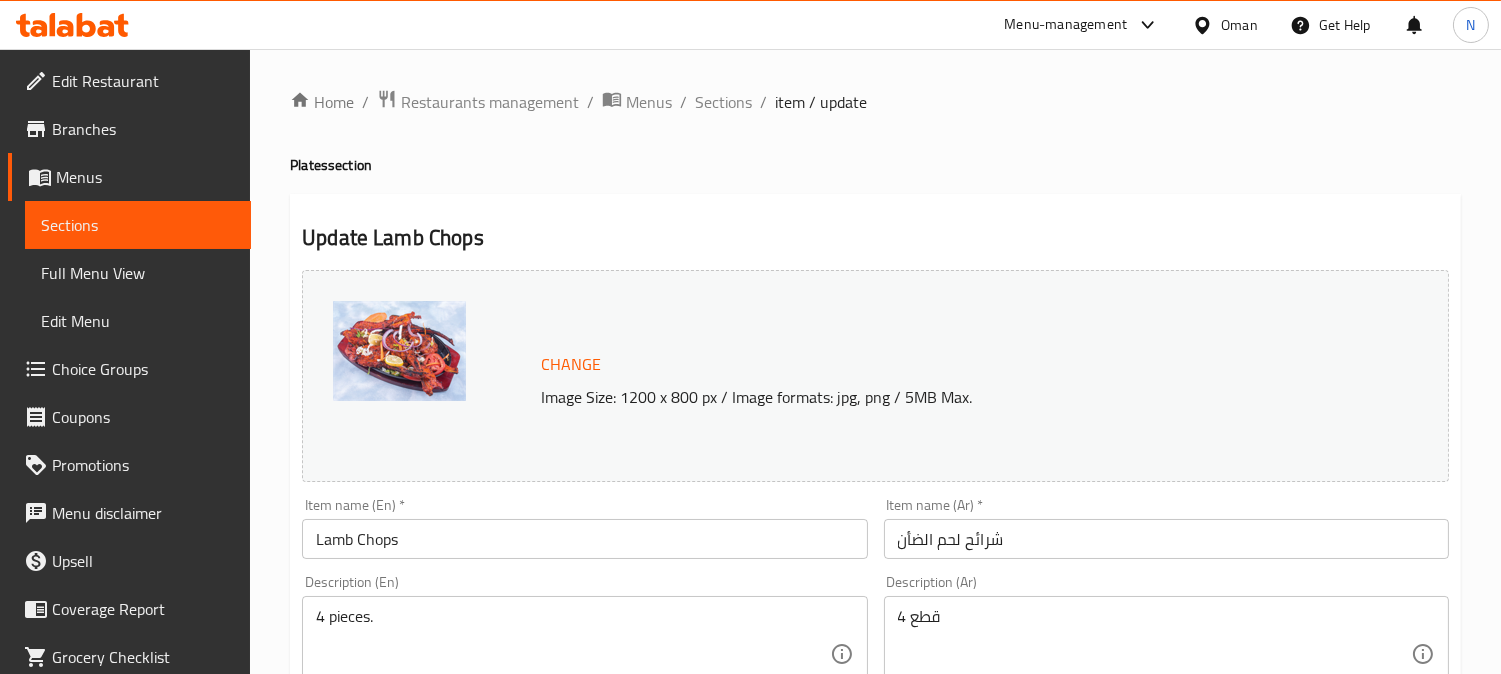 click on "شرائح لحم الضأن" at bounding box center (1166, 539) 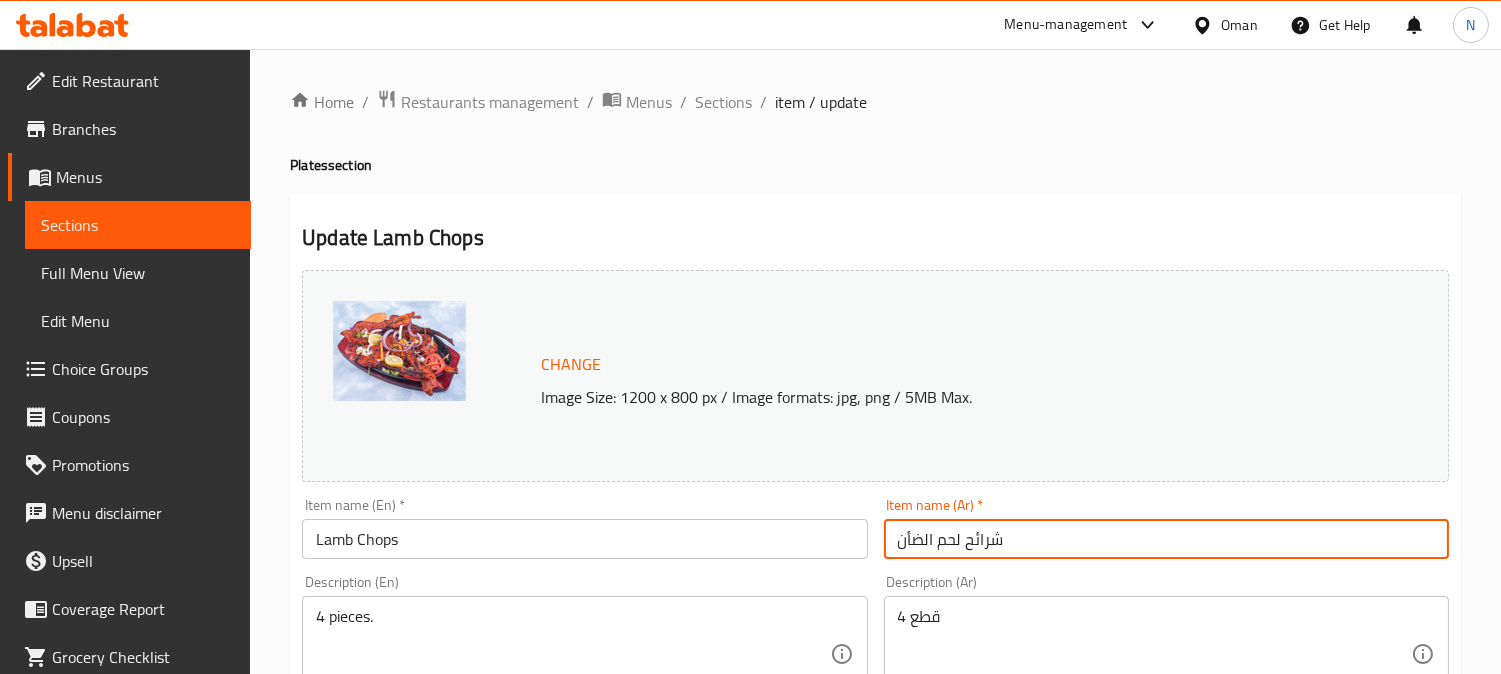 click on "شرائح لحم الضأن" at bounding box center [1166, 539] 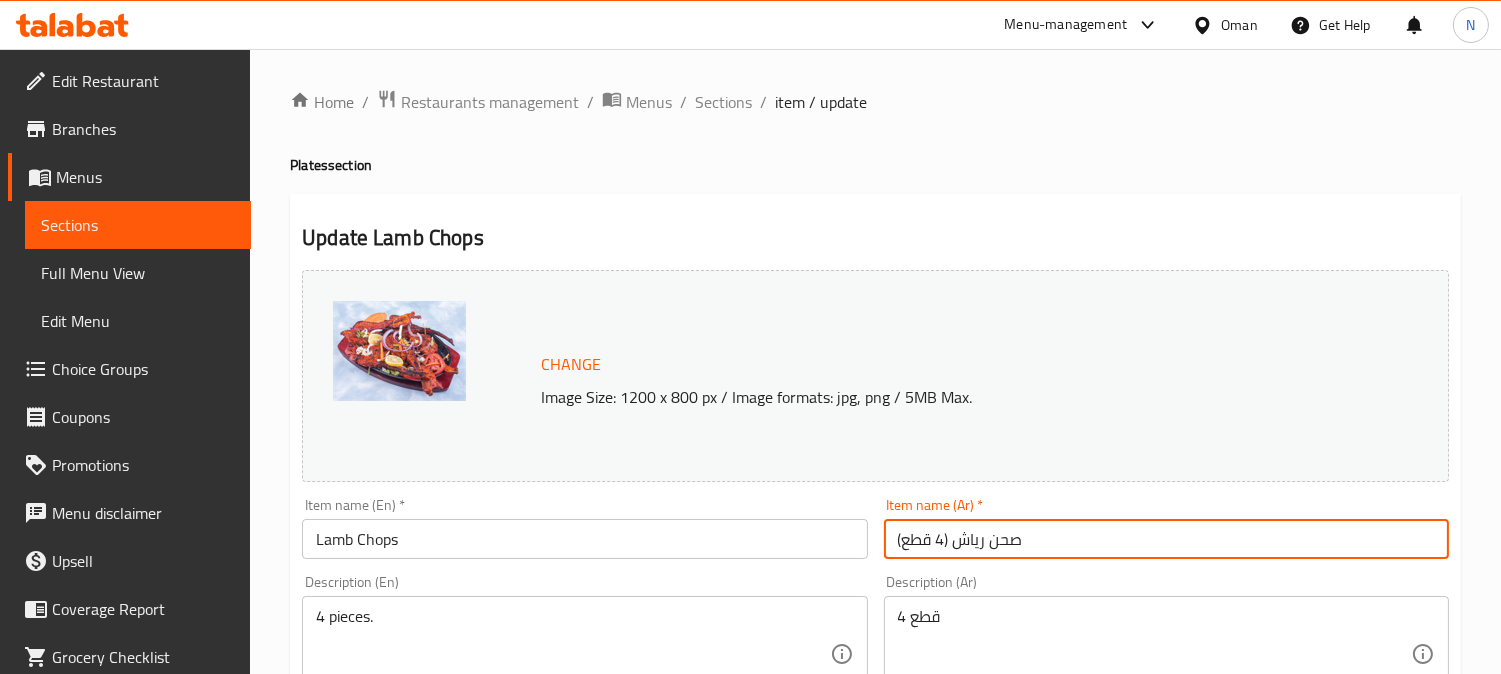 click on "صحن رياش (4 قطع)" at bounding box center [1166, 539] 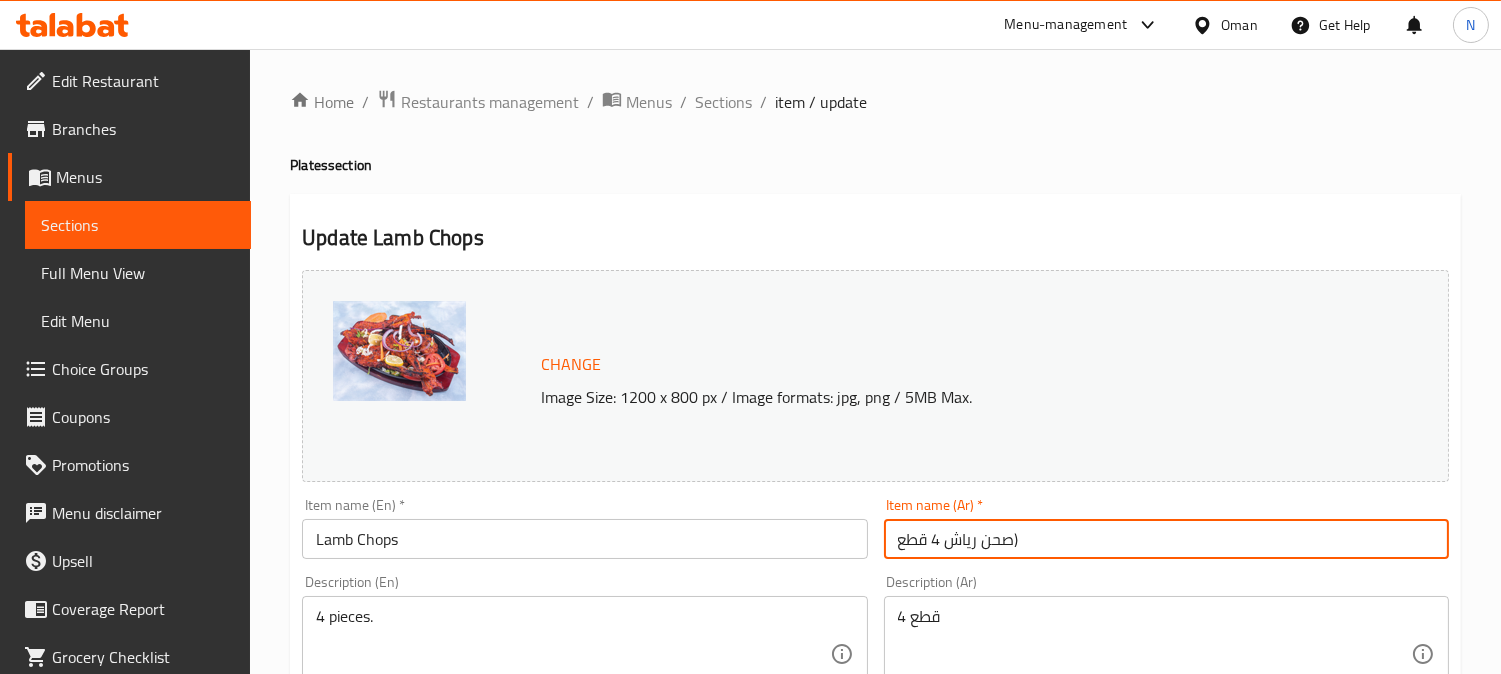 drag, startPoint x: 1012, startPoint y: 532, endPoint x: 1044, endPoint y: 544, distance: 34.176014 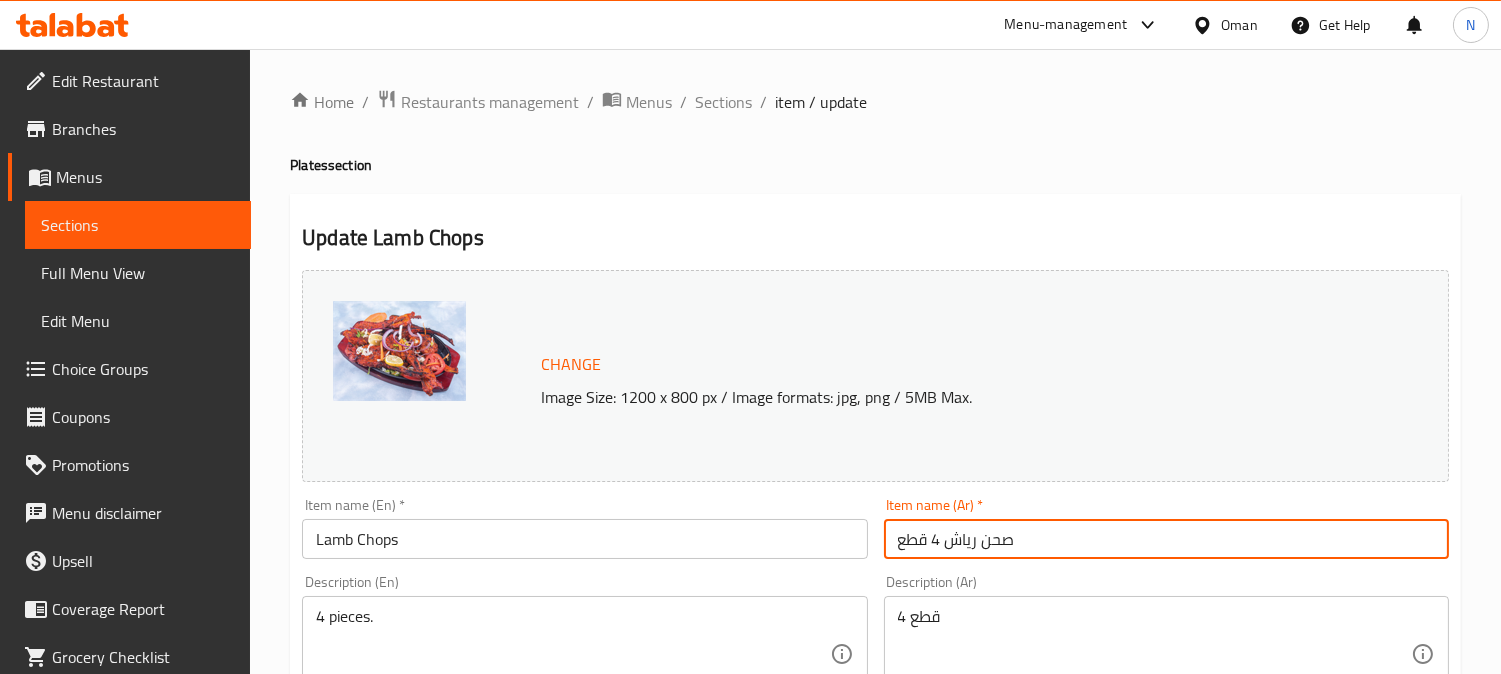 type on "صحن رياش 4 قطع" 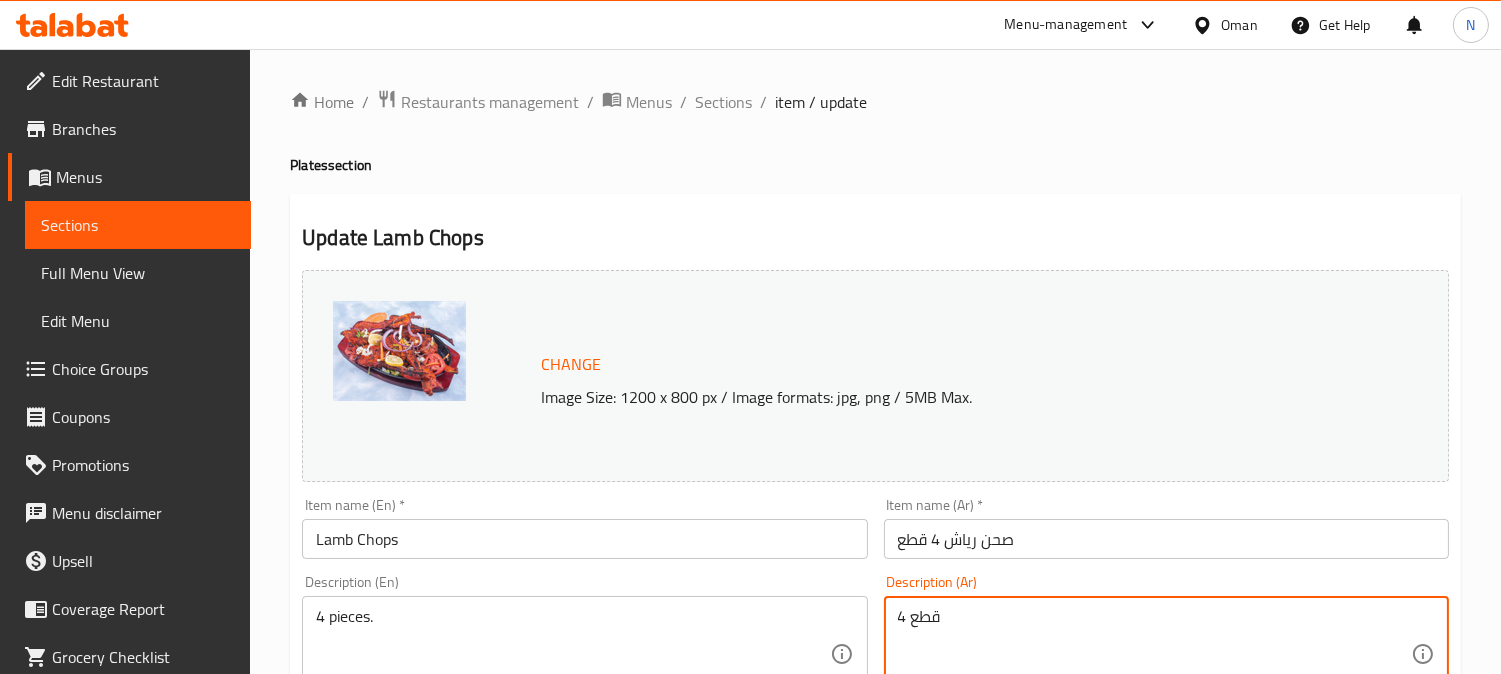 click on "4 قطع" at bounding box center [1154, 654] 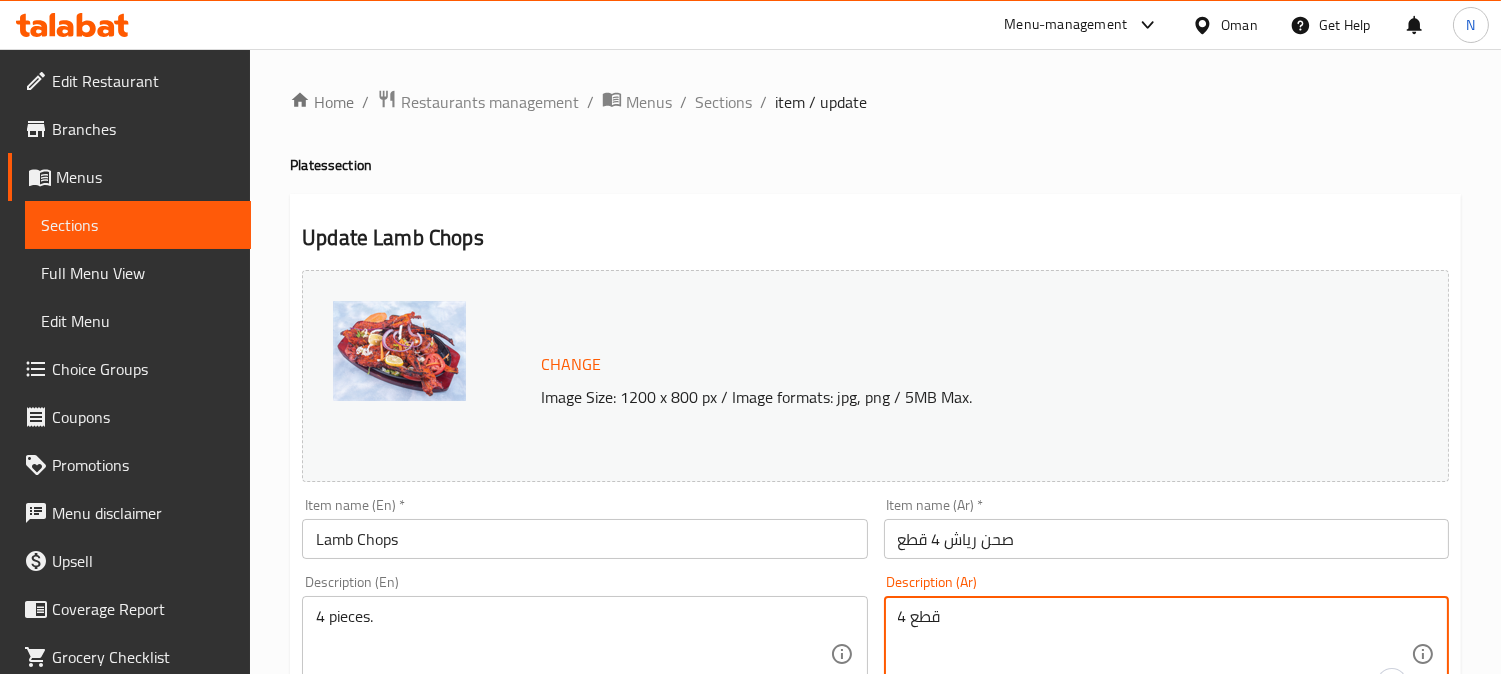 click on "4 قطع" at bounding box center [1154, 654] 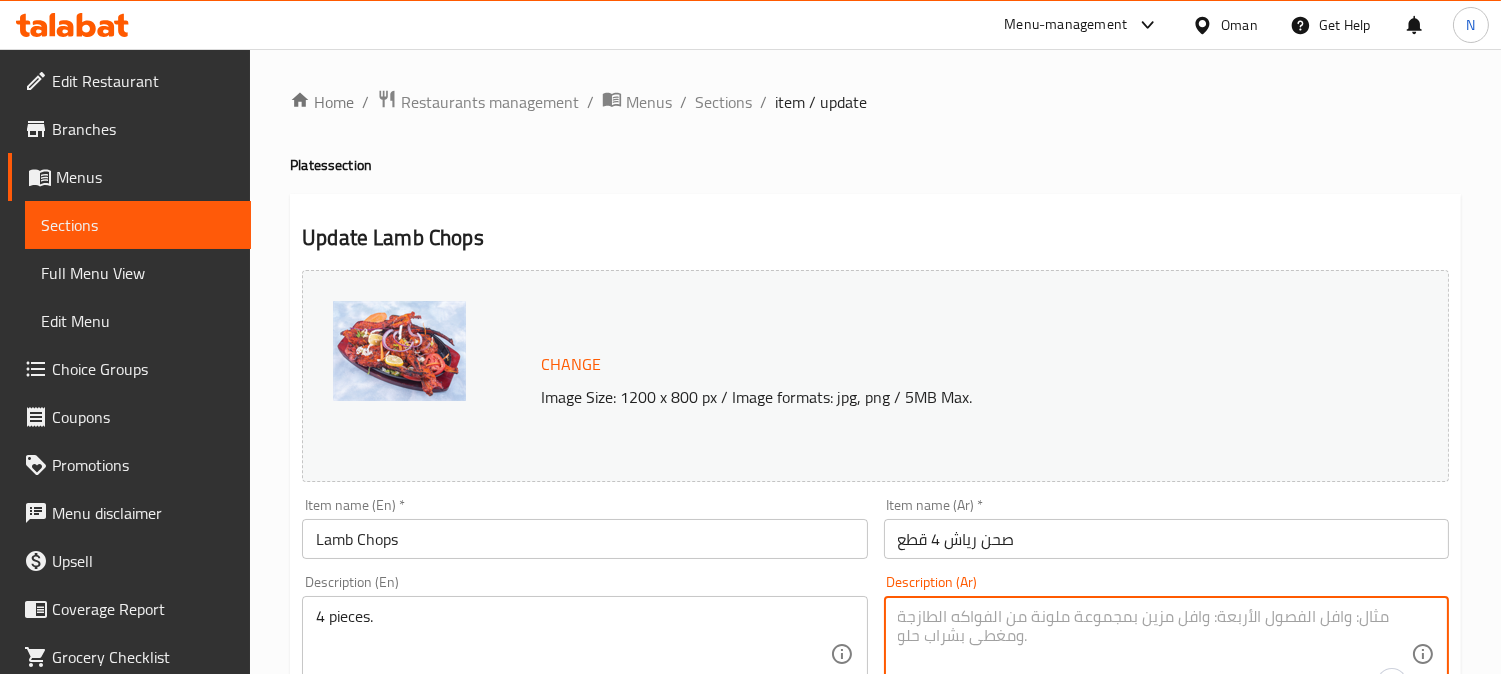 type 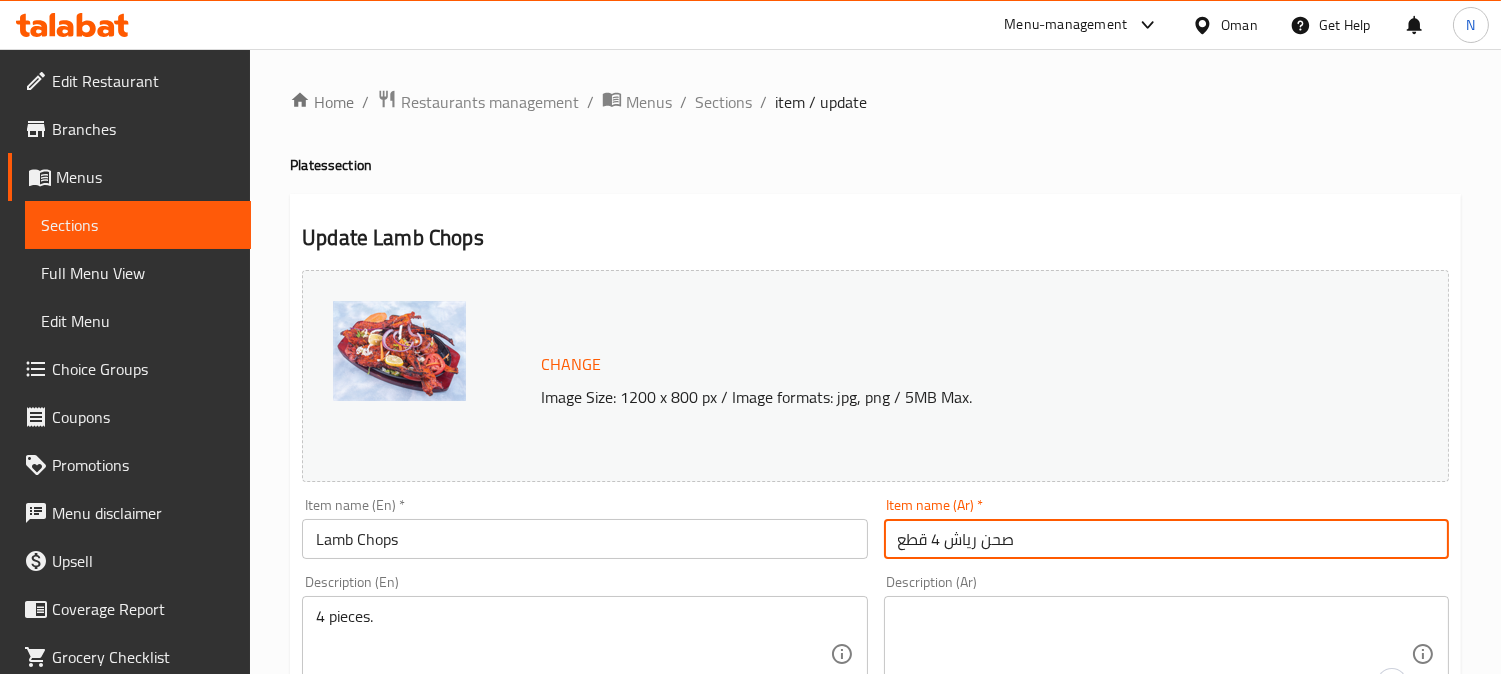 click on "صحن رياش 4 قطع" at bounding box center [1166, 539] 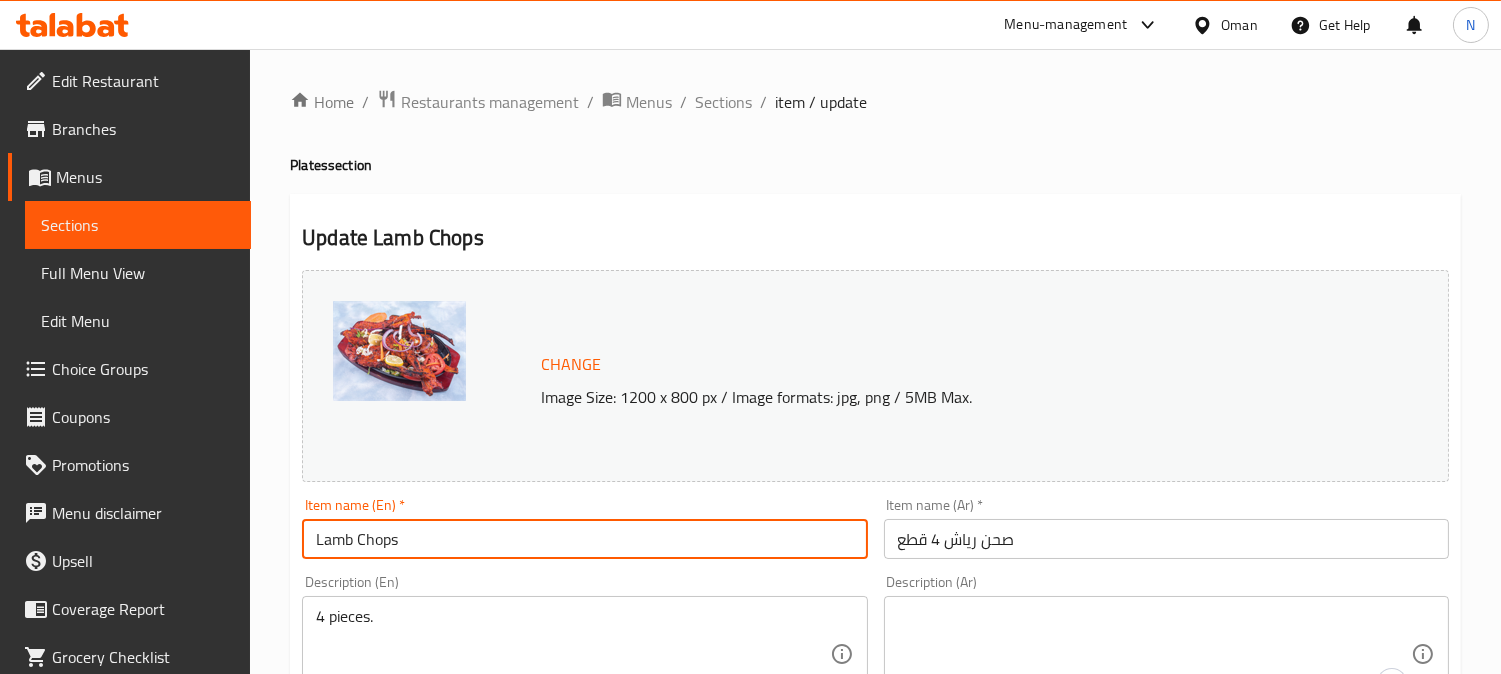 click on "Lamb Chops" at bounding box center (584, 539) 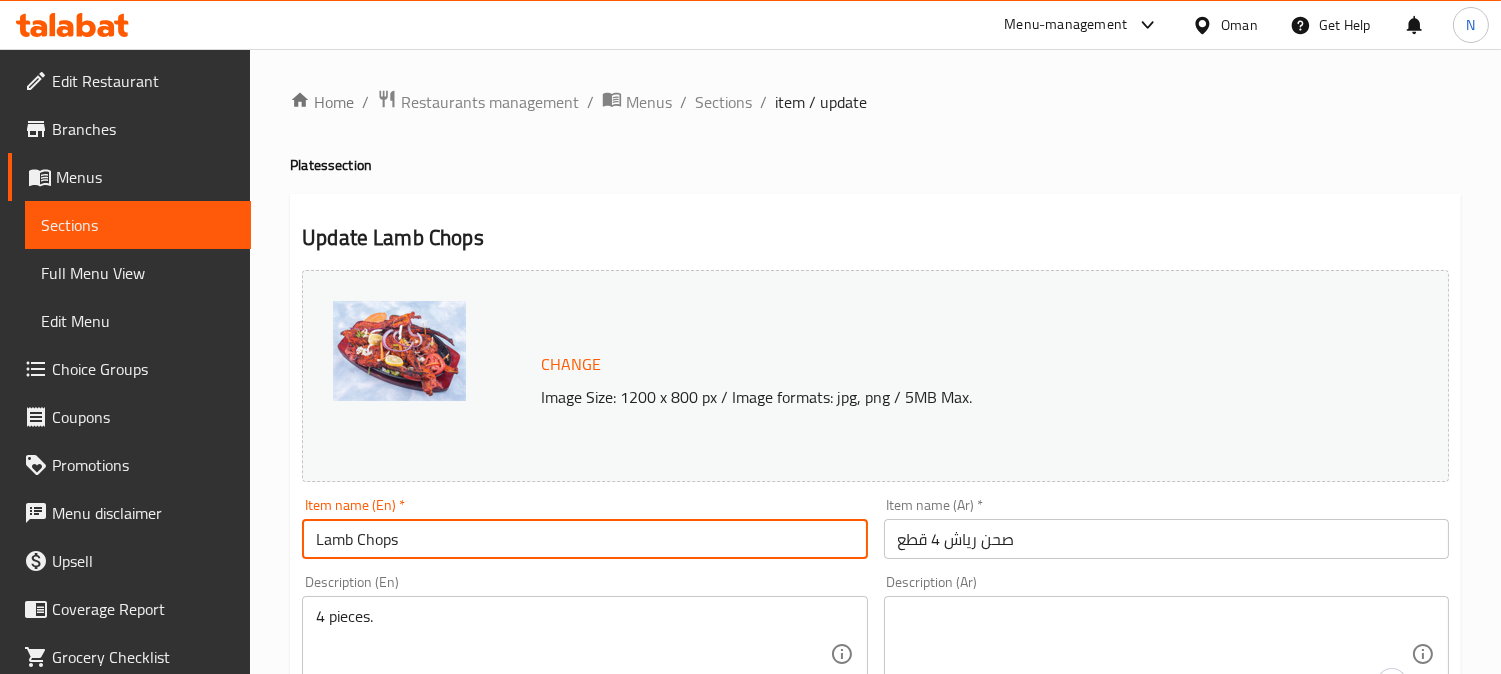 click on "صحن رياش 4 قطع" at bounding box center [1166, 539] 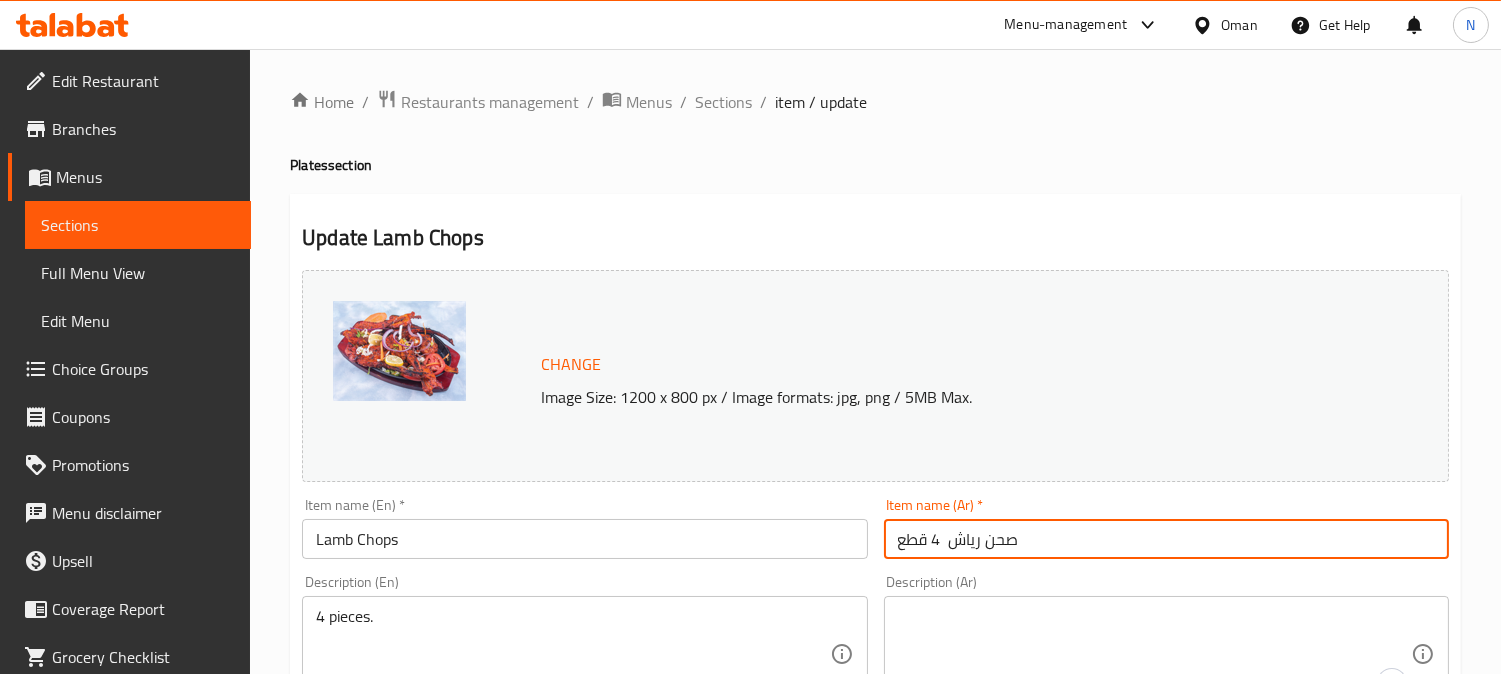paste on "ضأن" 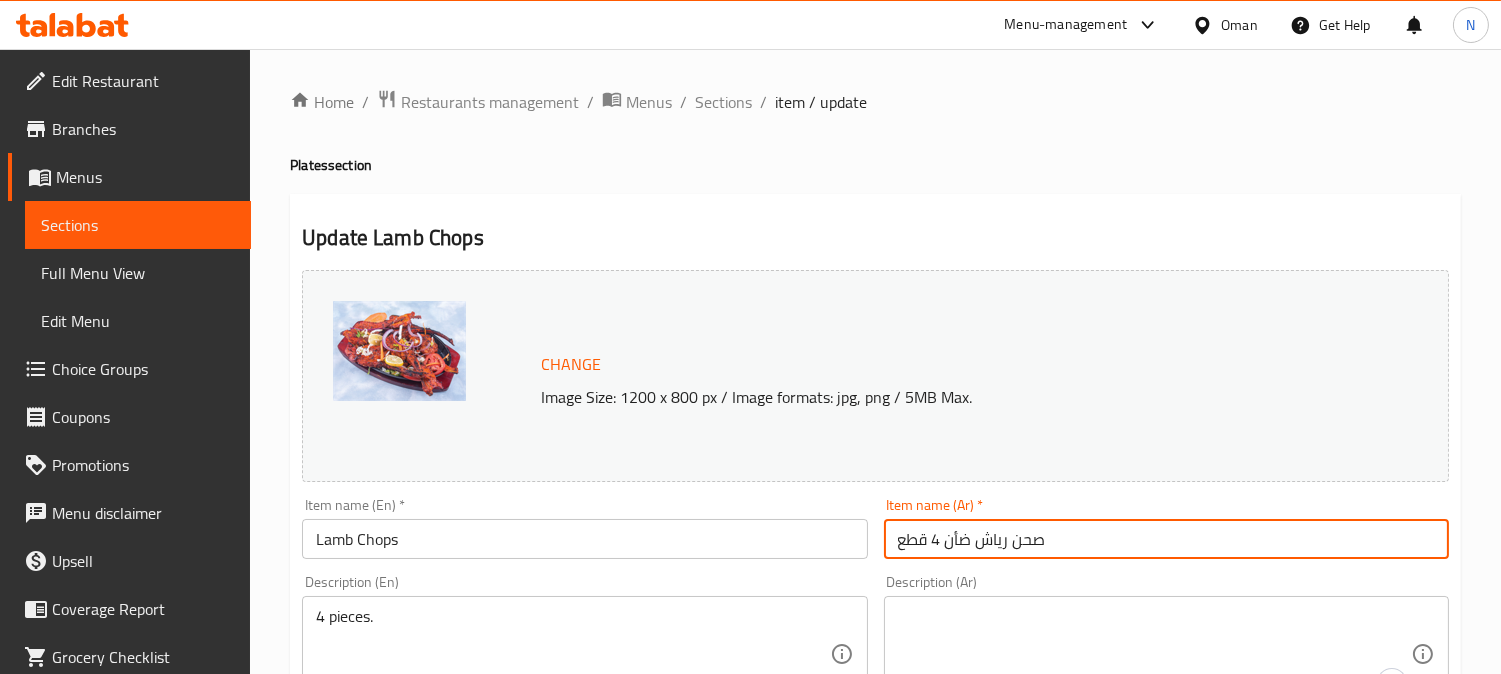 click on "صحن رياش ضأن 4 قطع" at bounding box center [1166, 539] 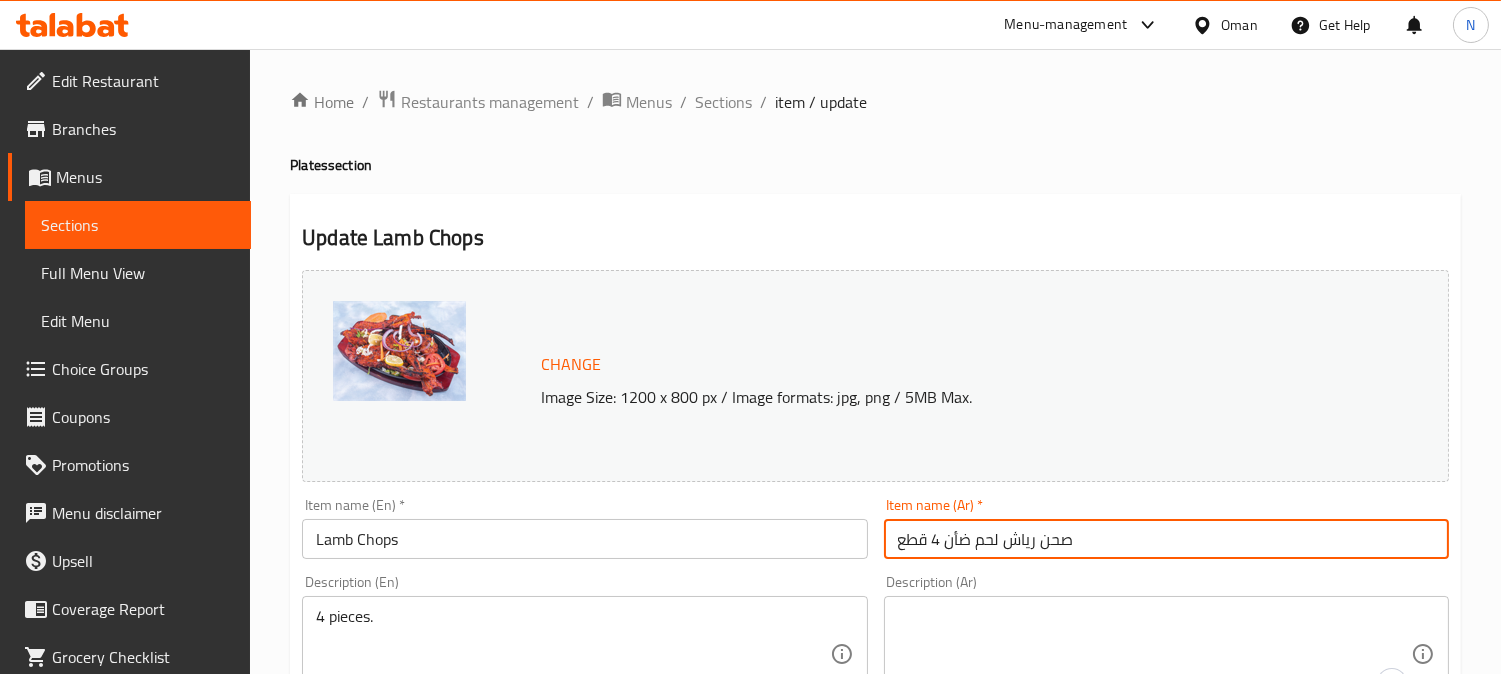 type on "صحن رياش لحم ضأن 4 قطع" 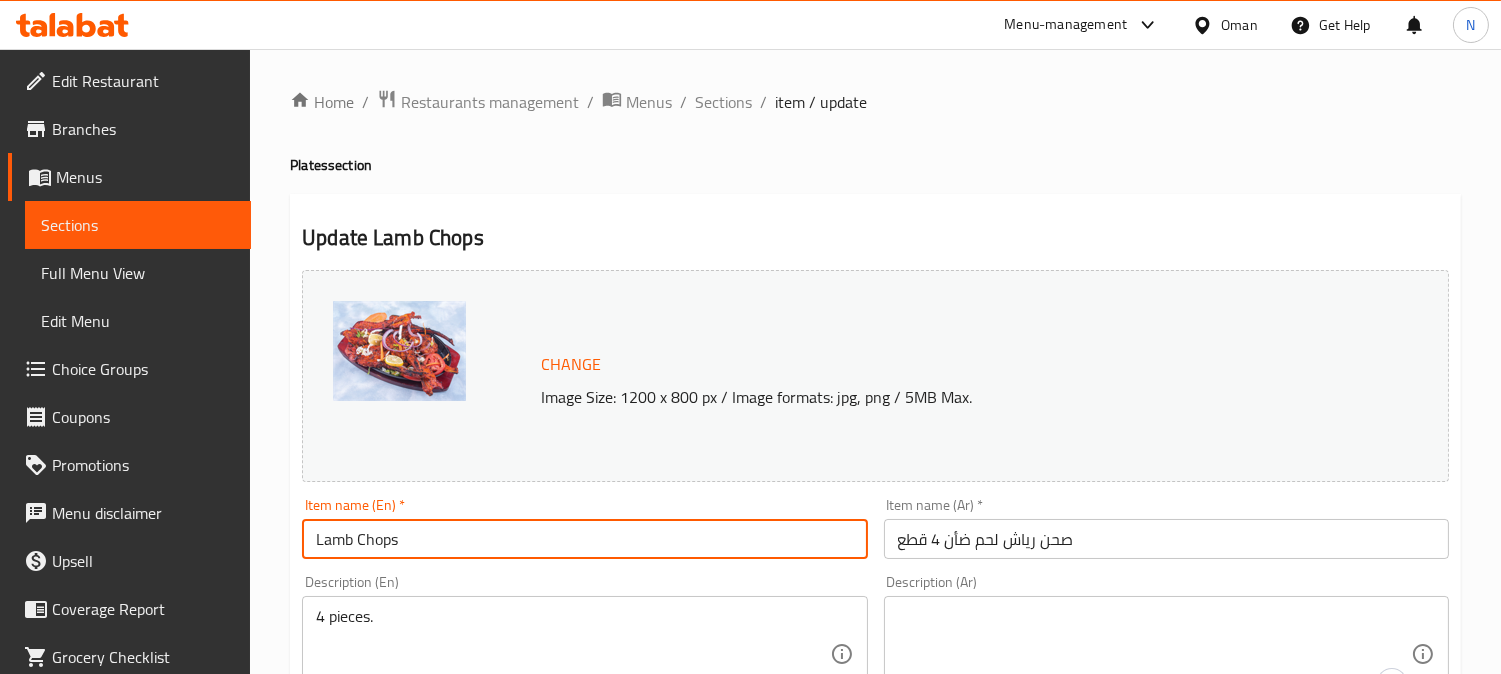 click on "Lamb Chops" at bounding box center (584, 539) 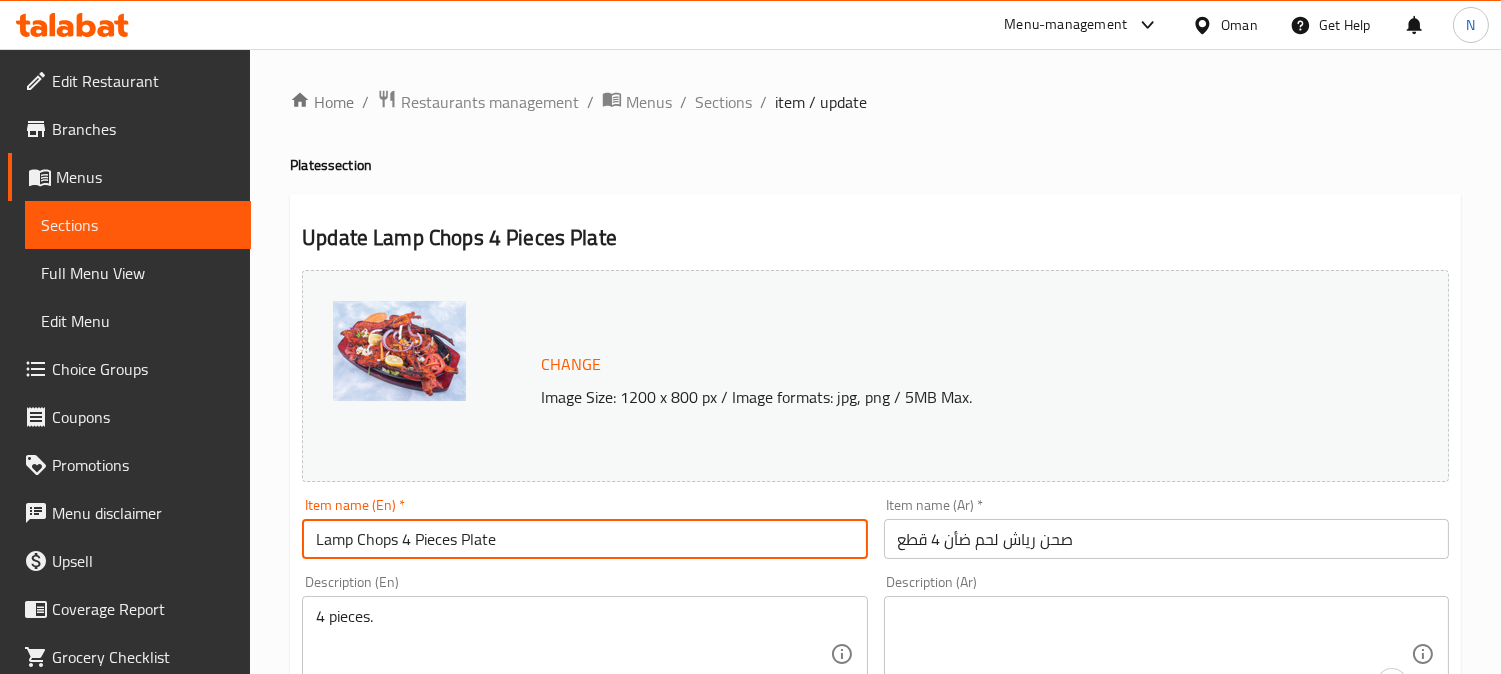 type on "Lamp Chops 4 Pieces Plate" 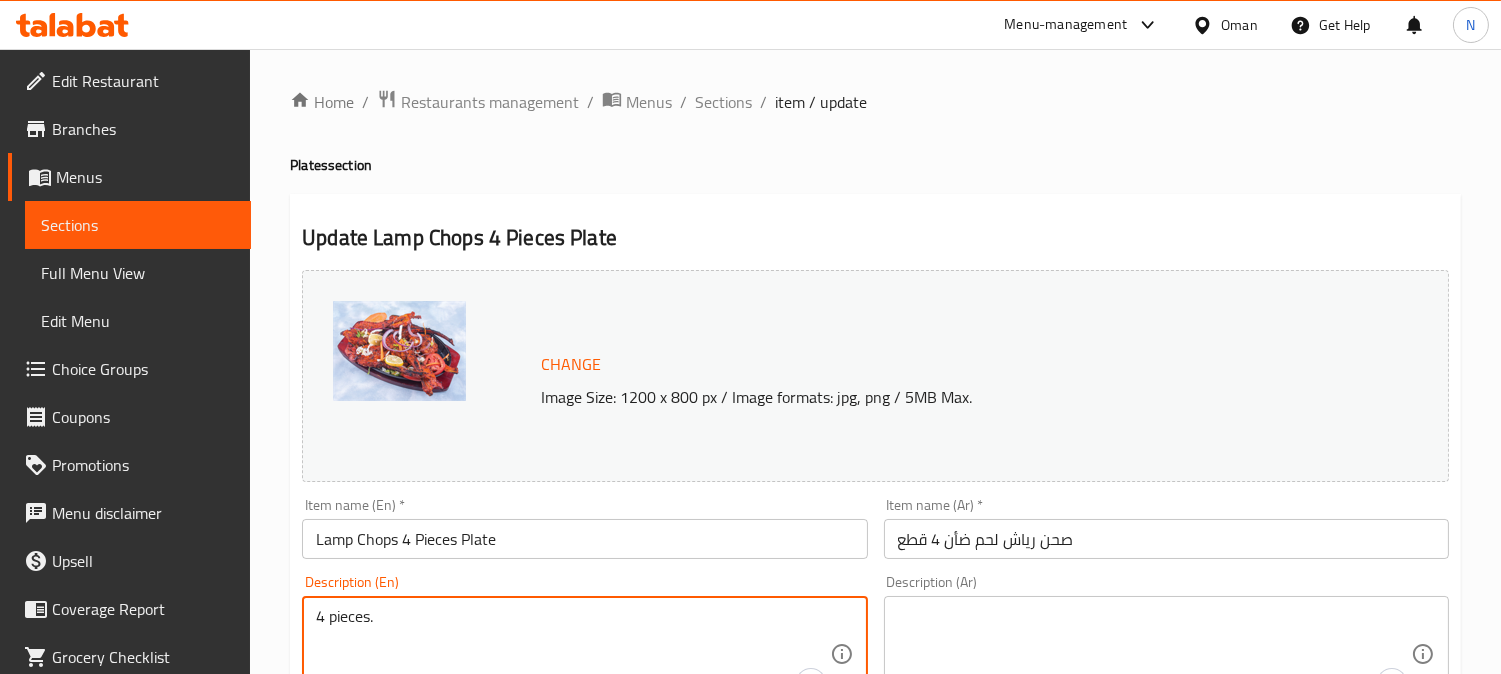 click on "4 pieces." at bounding box center (572, 654) 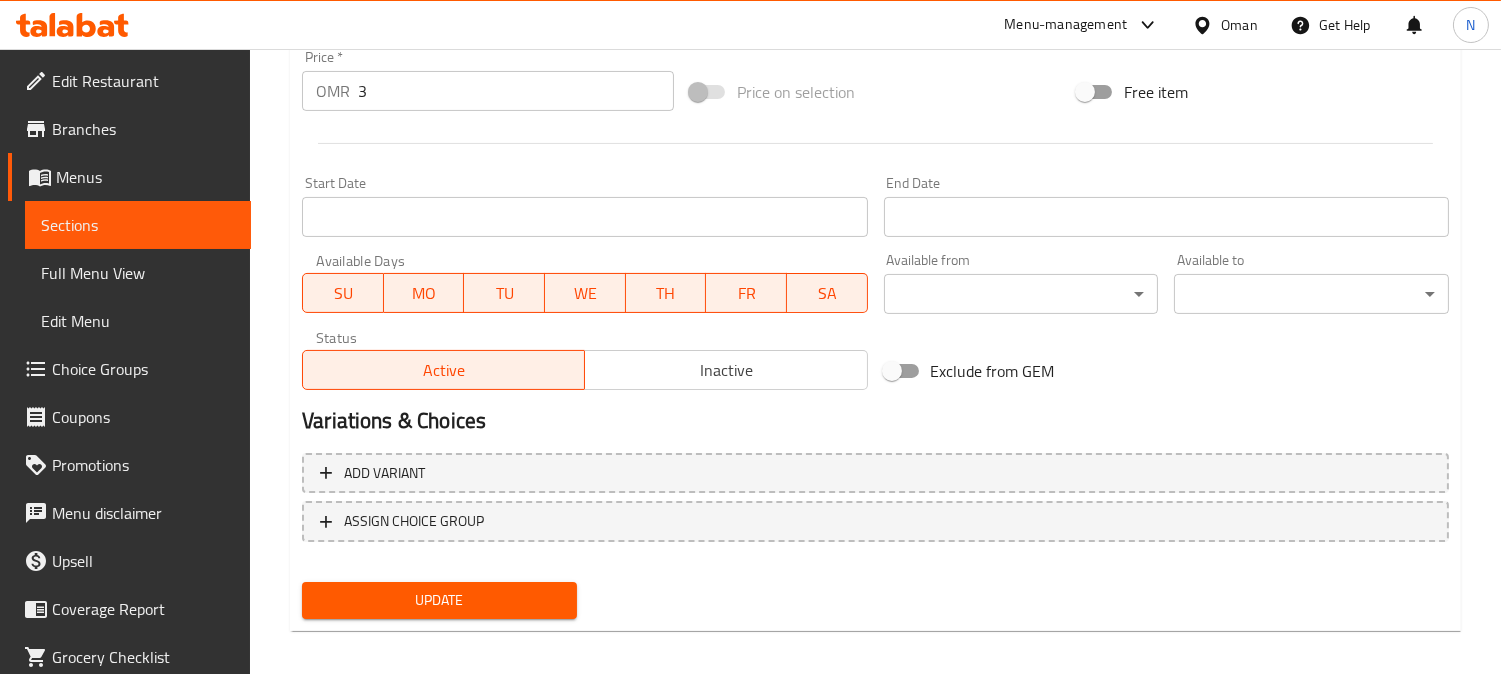 scroll, scrollTop: 764, scrollLeft: 0, axis: vertical 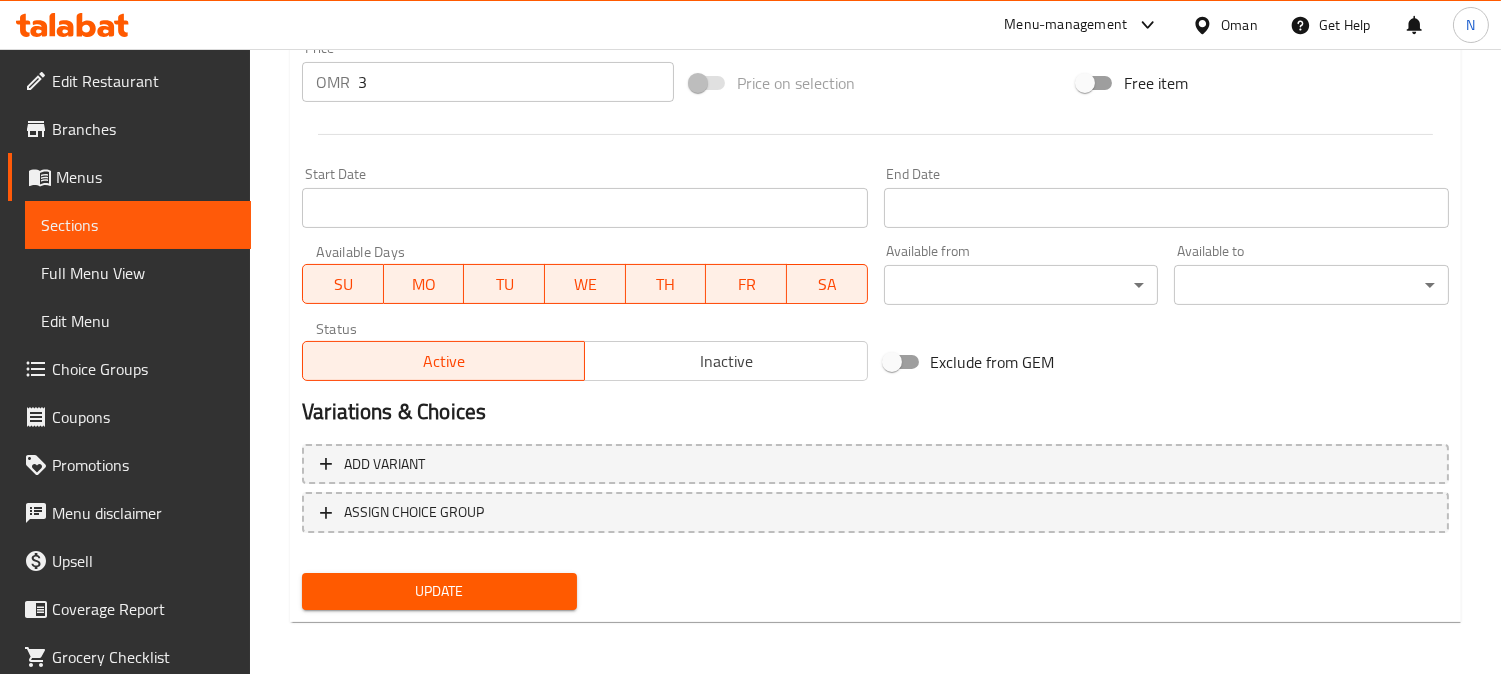 type 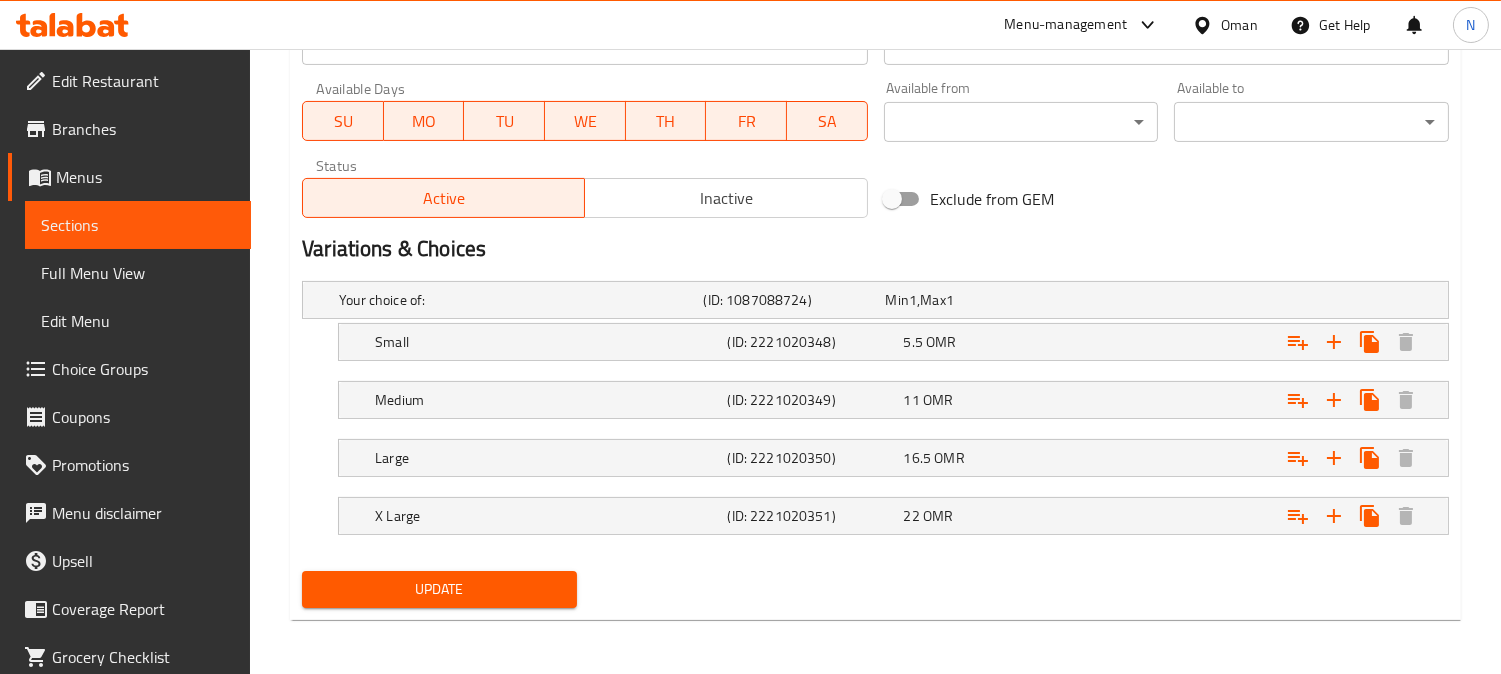 scroll, scrollTop: 900, scrollLeft: 0, axis: vertical 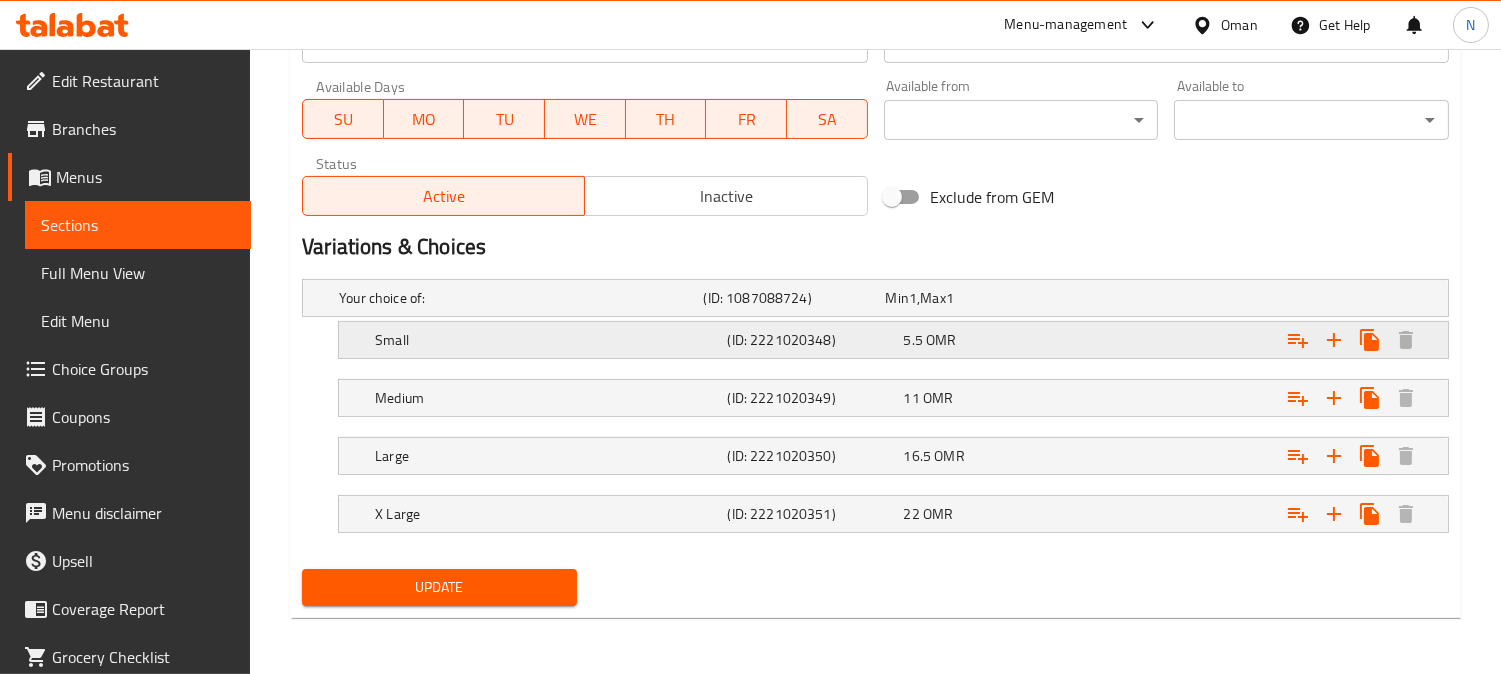 click on "5.5" at bounding box center (897, 298) 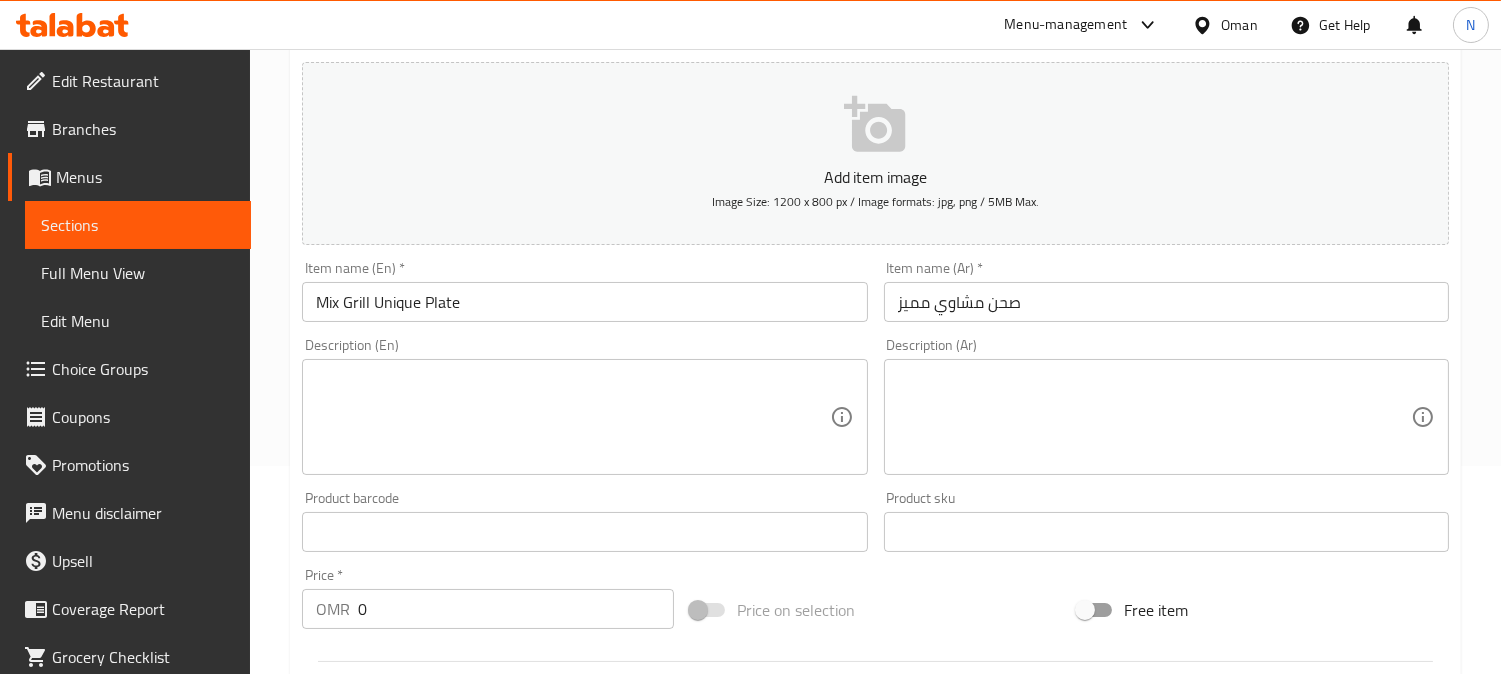 scroll, scrollTop: 96, scrollLeft: 0, axis: vertical 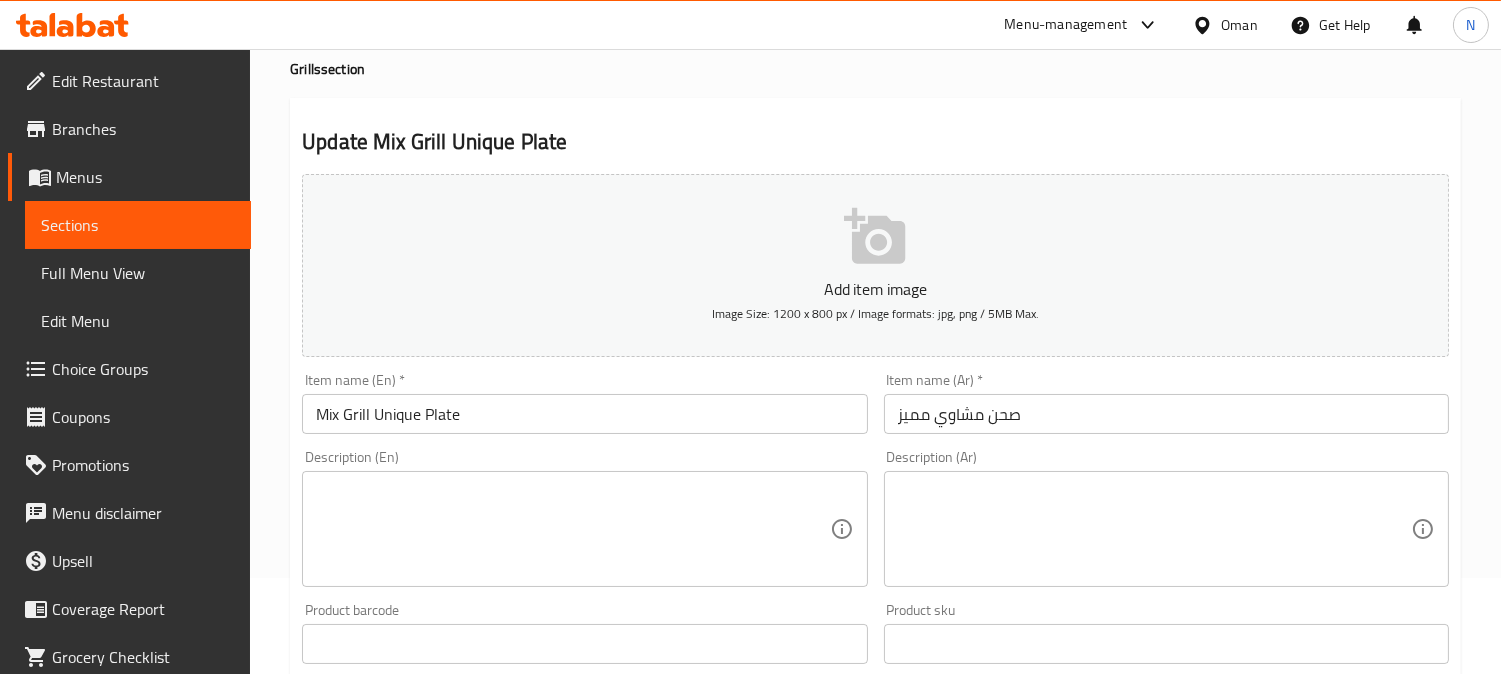 click on "Mix Grill Unique Plate" at bounding box center [584, 414] 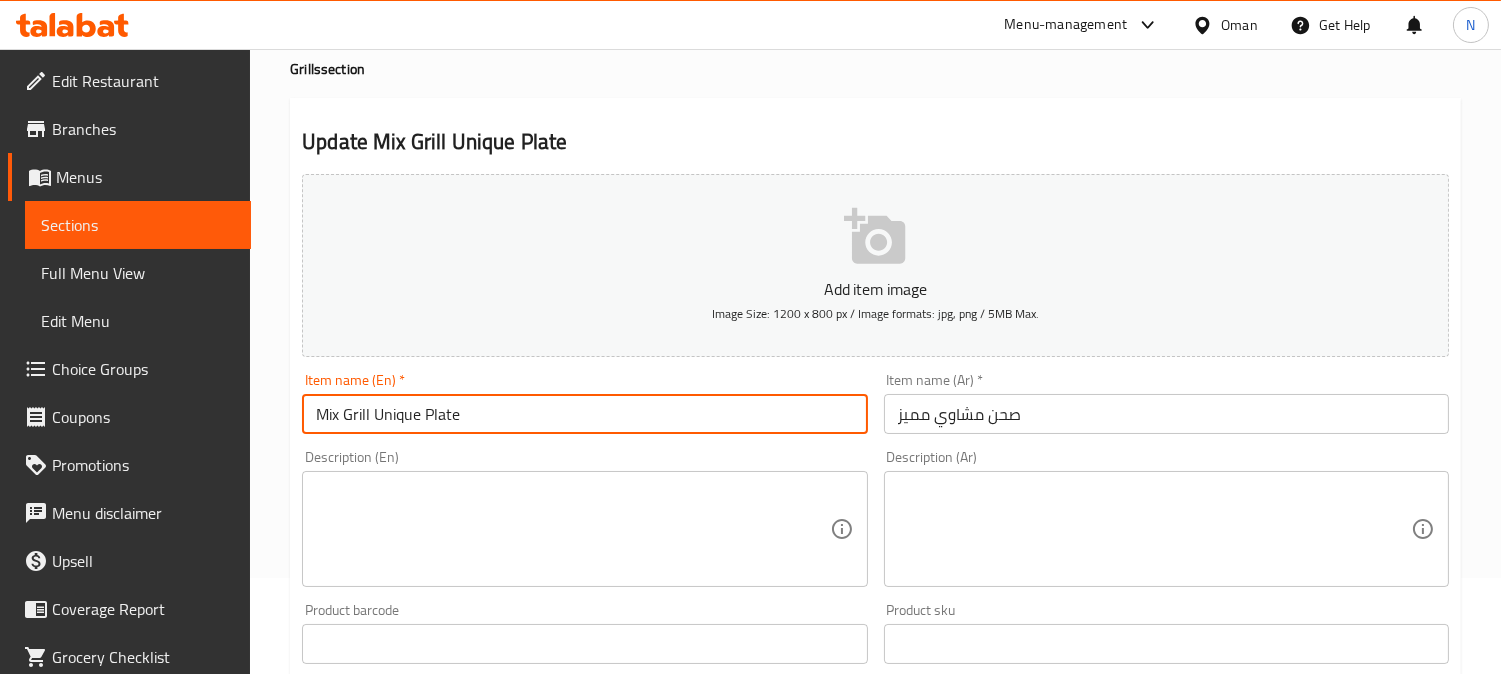 click on "Mix Grill Unique Plate" at bounding box center (584, 414) 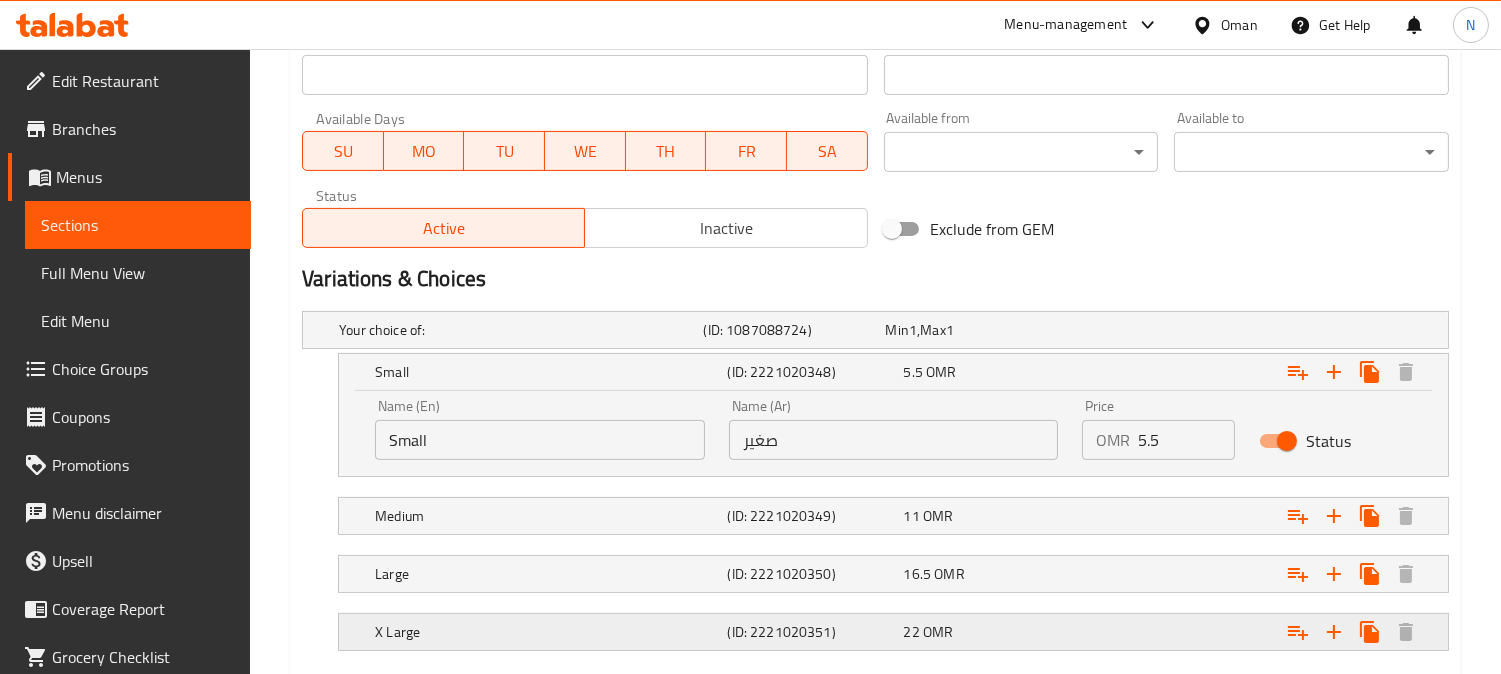scroll, scrollTop: 985, scrollLeft: 0, axis: vertical 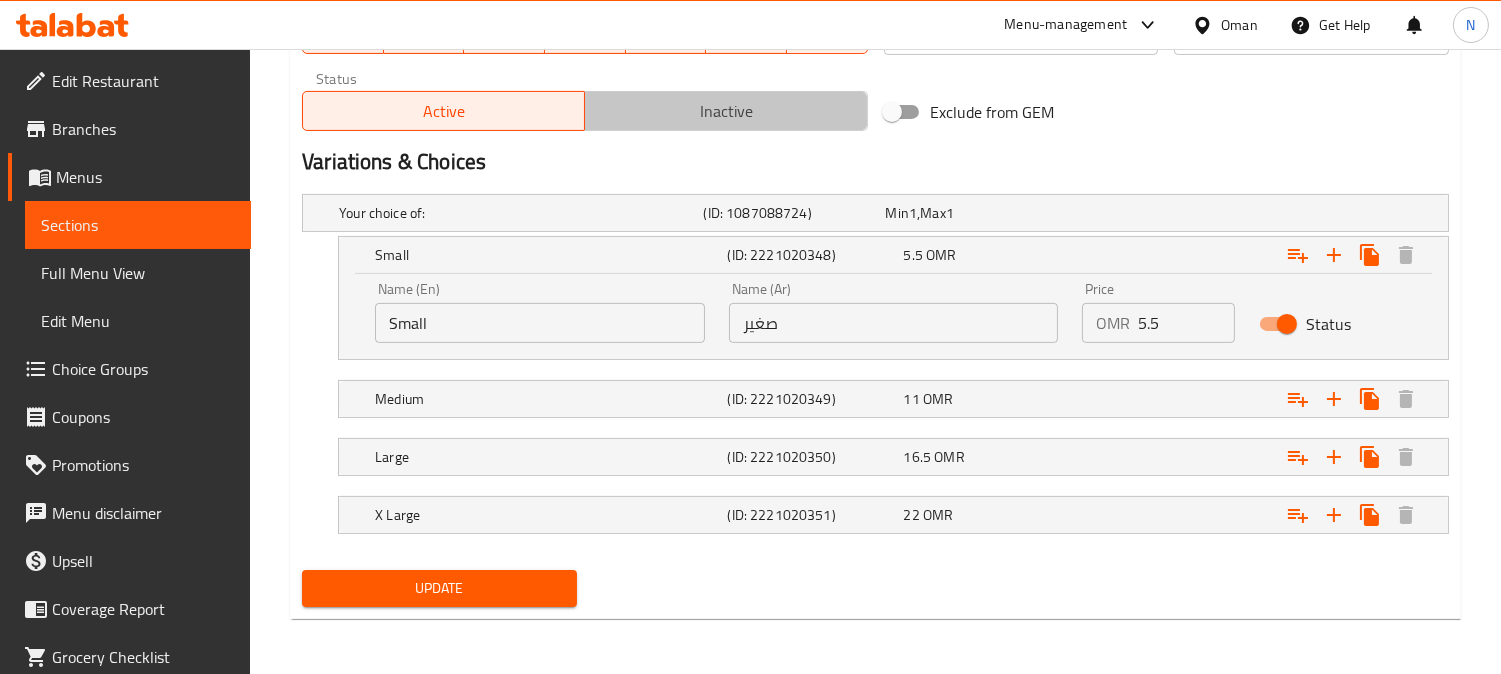 click on "Inactive" at bounding box center [726, 111] 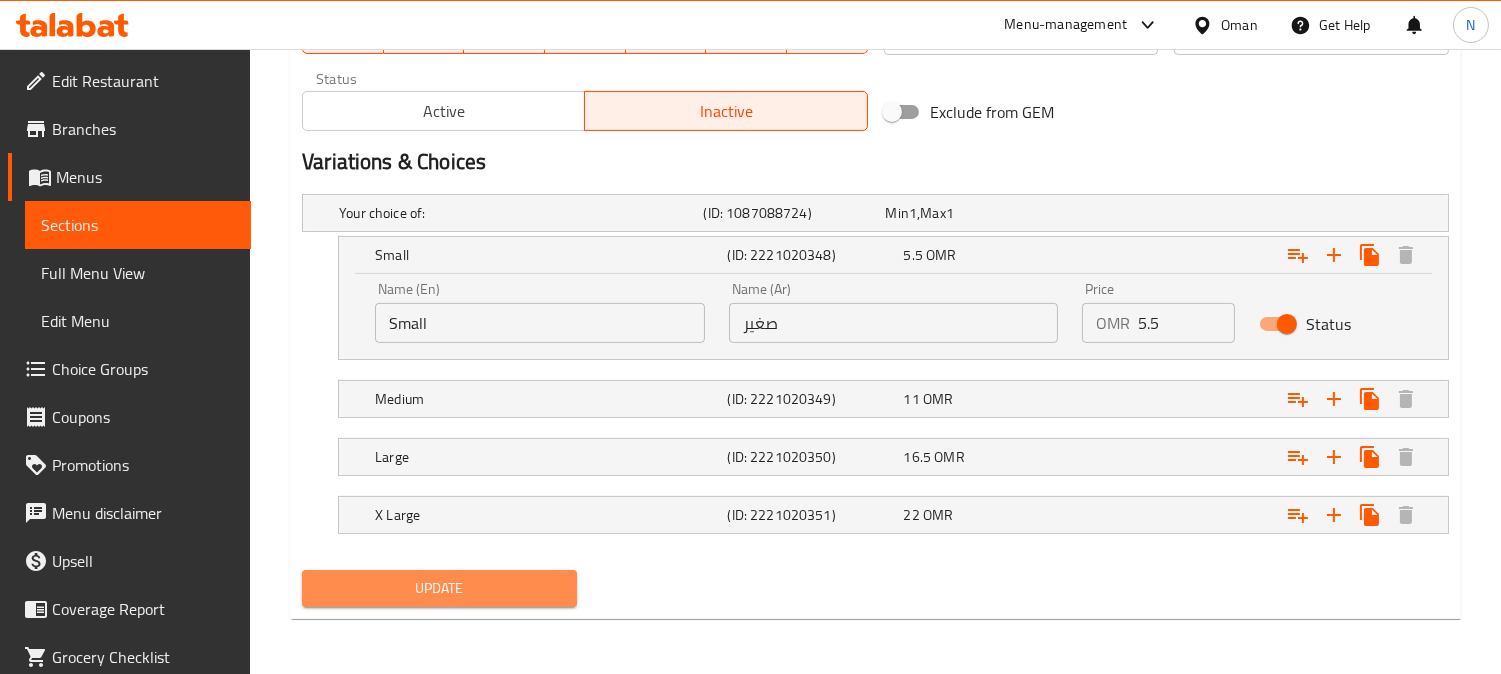 click on "Update" at bounding box center [439, 588] 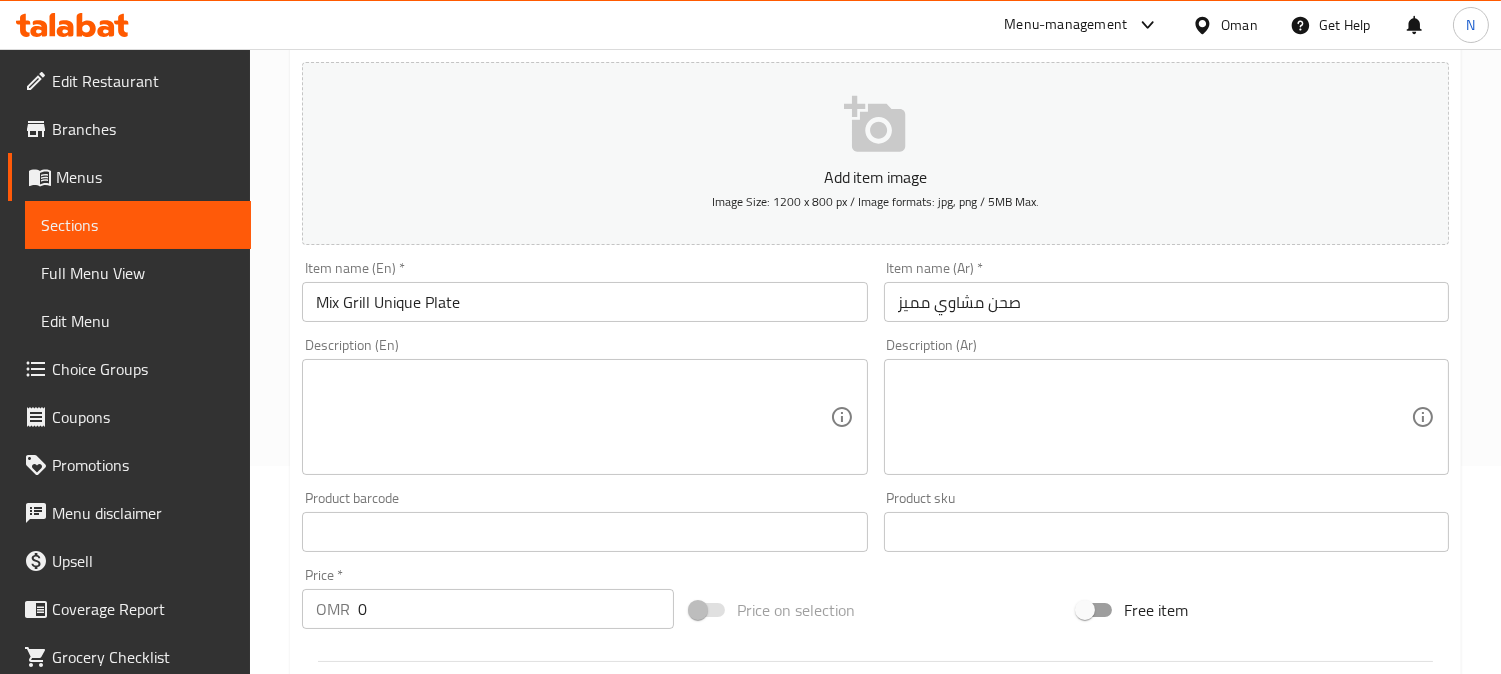 scroll, scrollTop: 222, scrollLeft: 0, axis: vertical 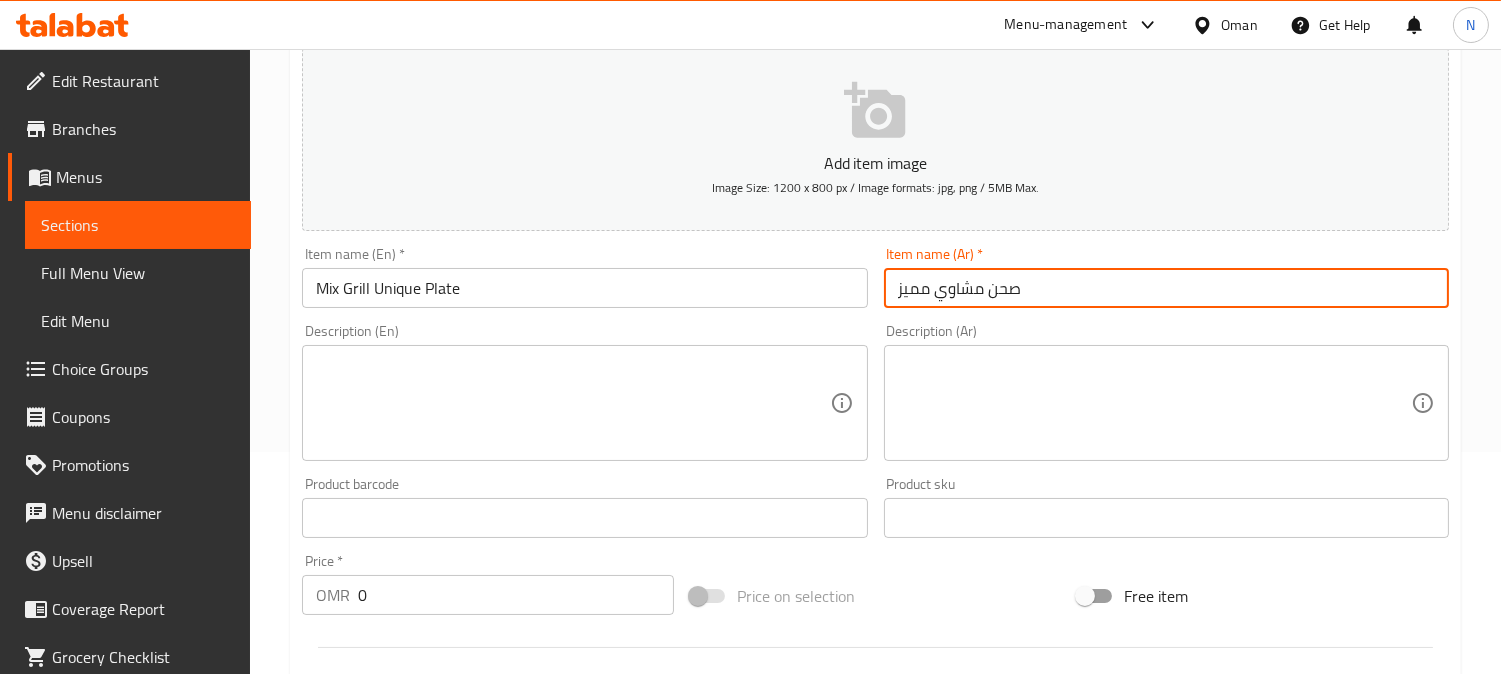 click on "صحن مشاوي مميز" at bounding box center [1166, 288] 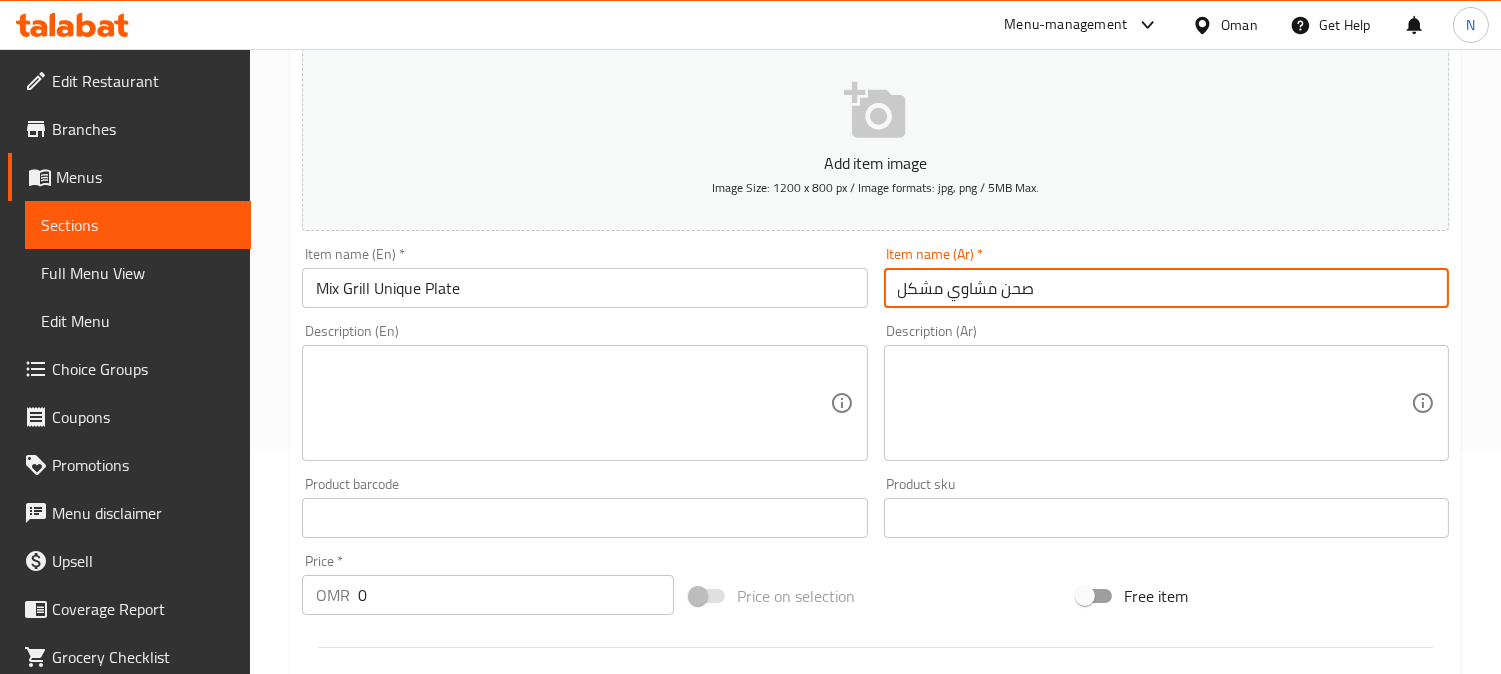 type on "صحن مشاوي مشكل" 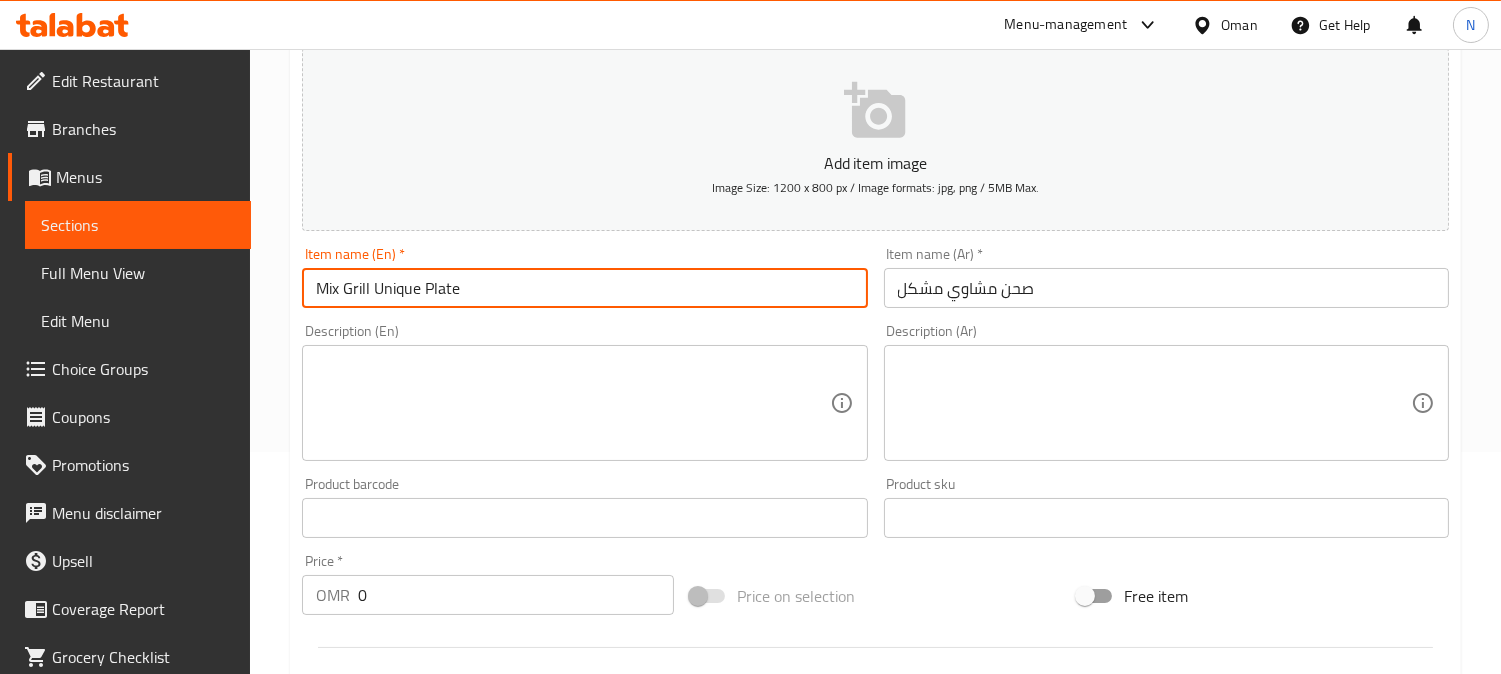 click on "Mix Grill Unique Plate" at bounding box center [584, 288] 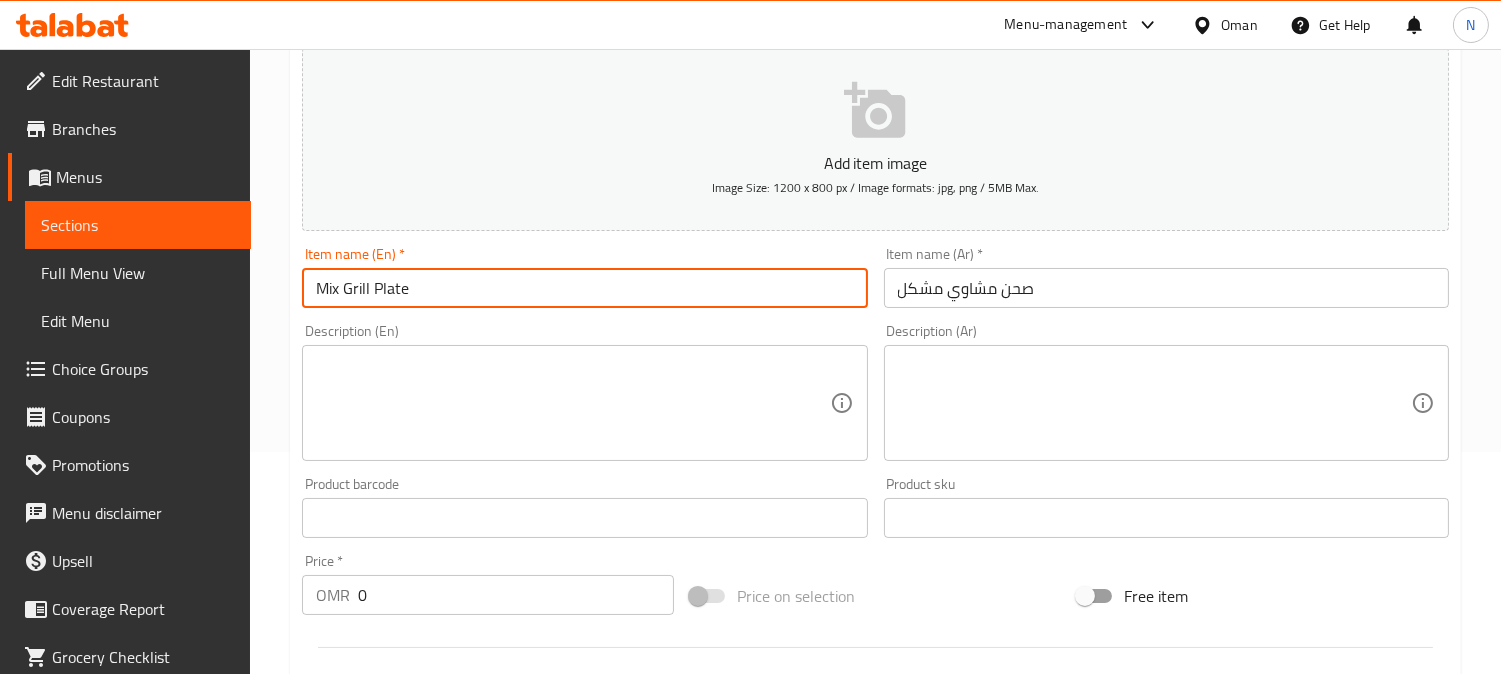 type on "Mix Grill Plate" 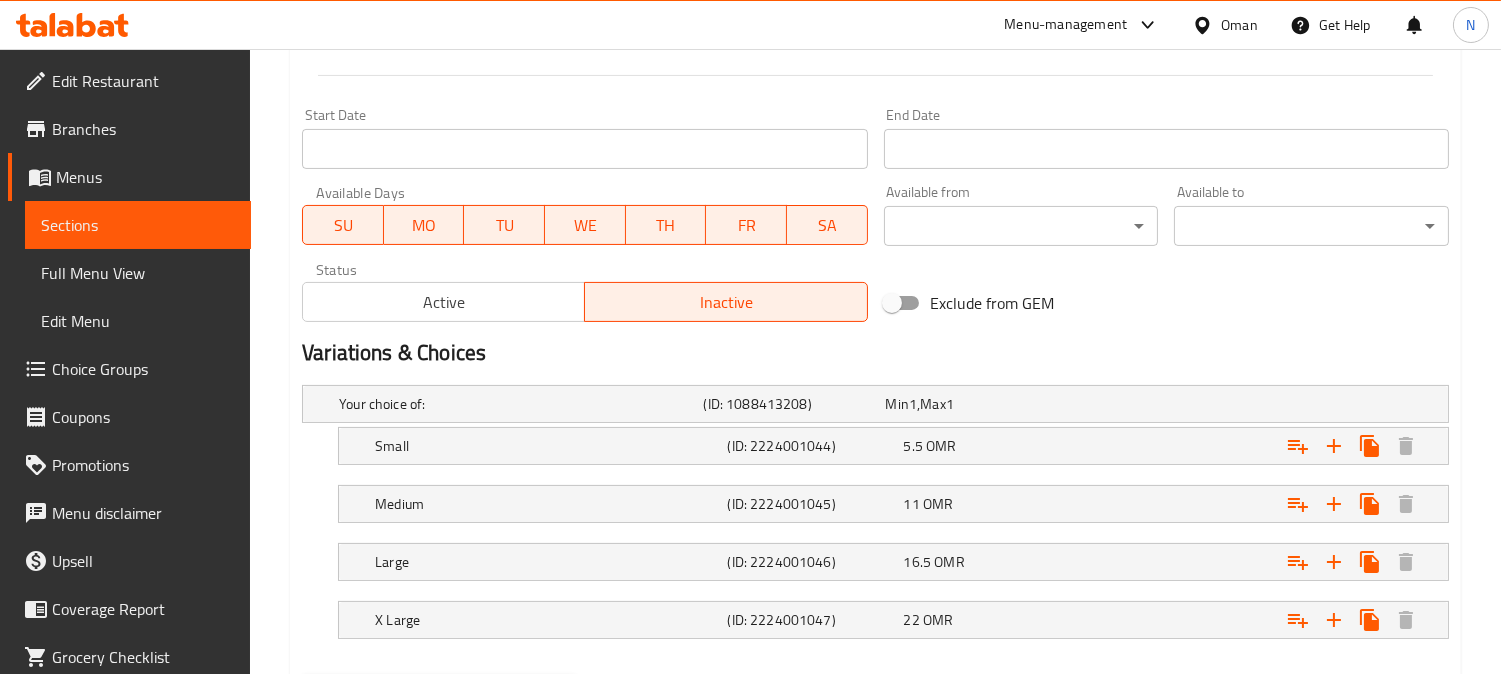 scroll, scrollTop: 900, scrollLeft: 0, axis: vertical 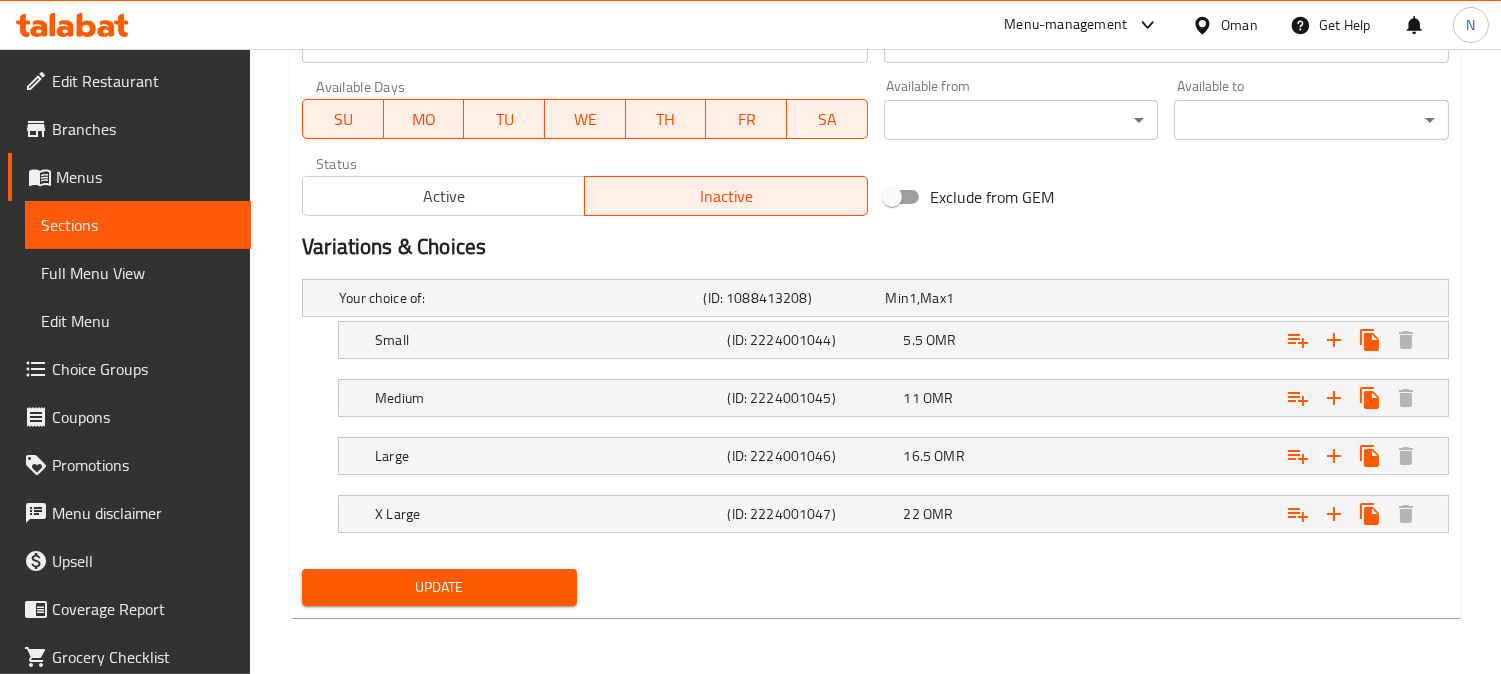 click on "Update" at bounding box center [439, 587] 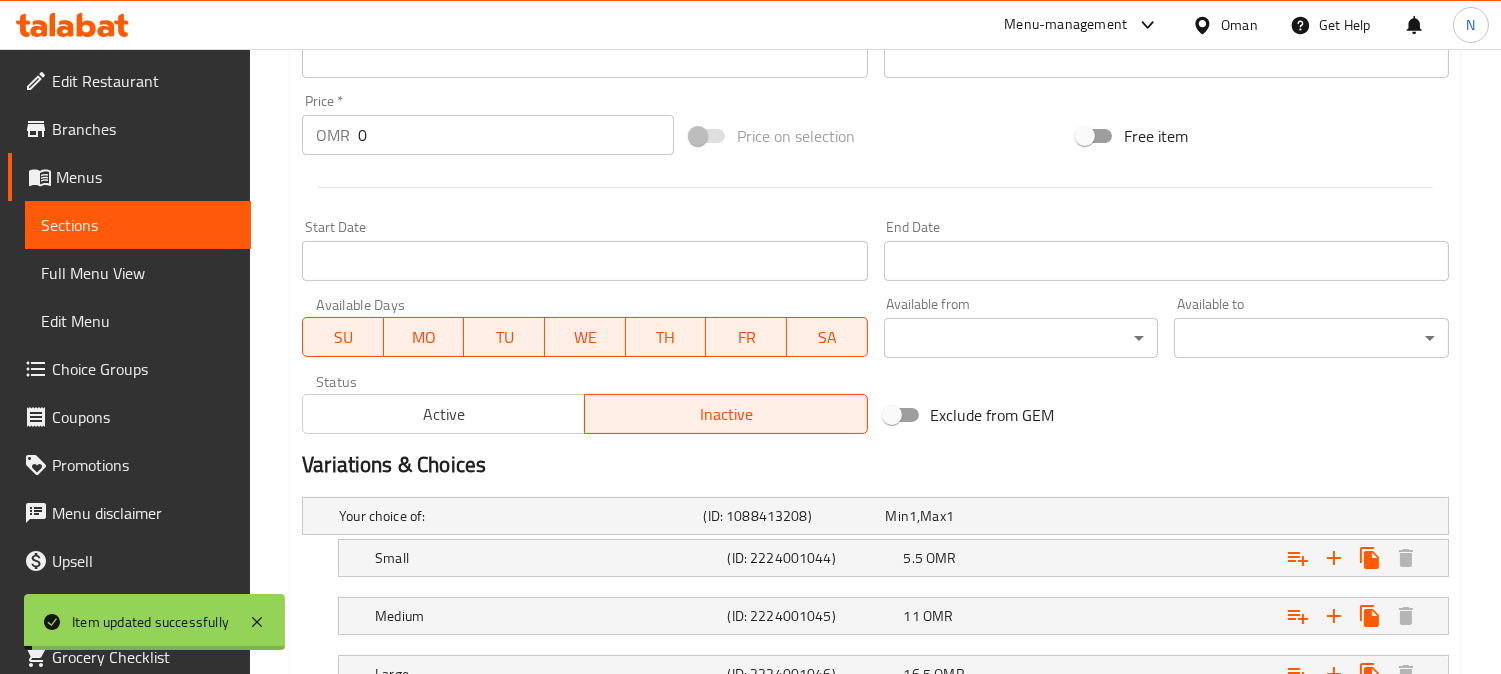 scroll, scrollTop: 677, scrollLeft: 0, axis: vertical 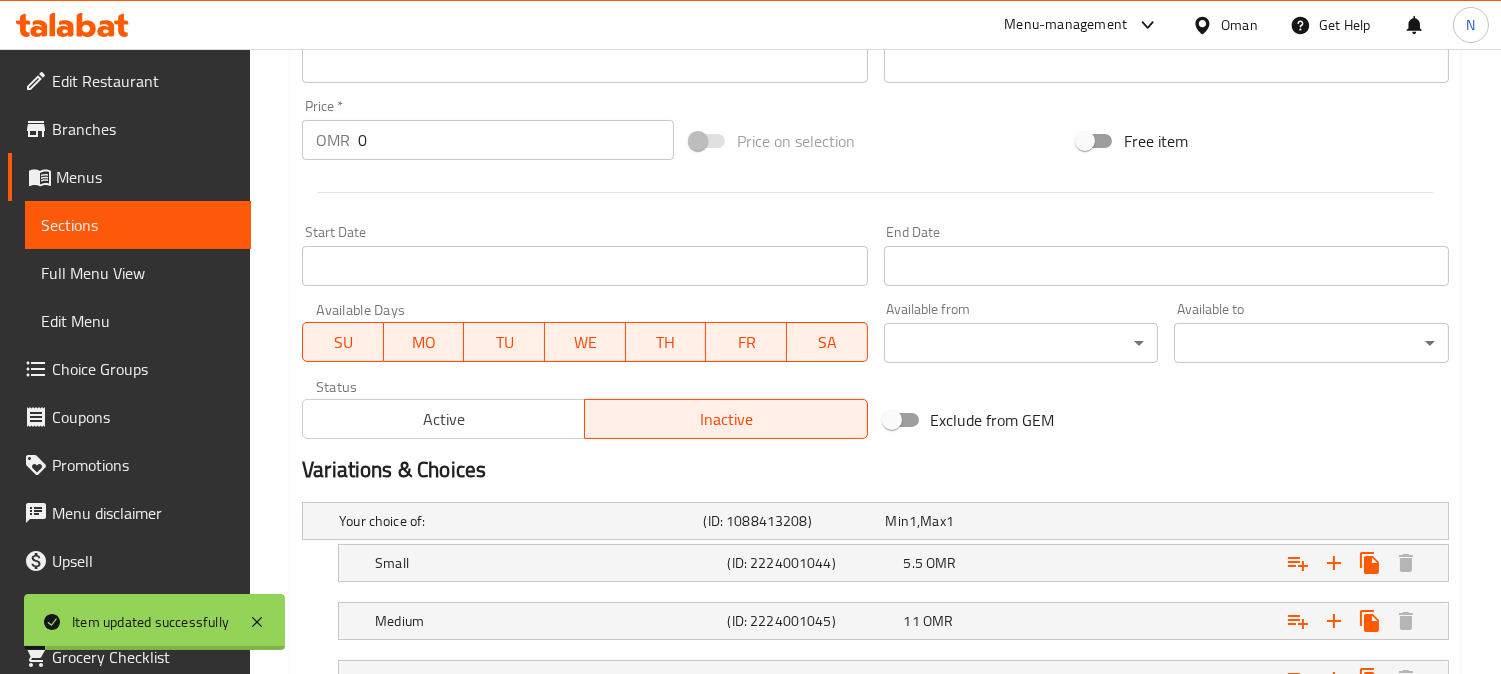 click on "Active" at bounding box center (444, 419) 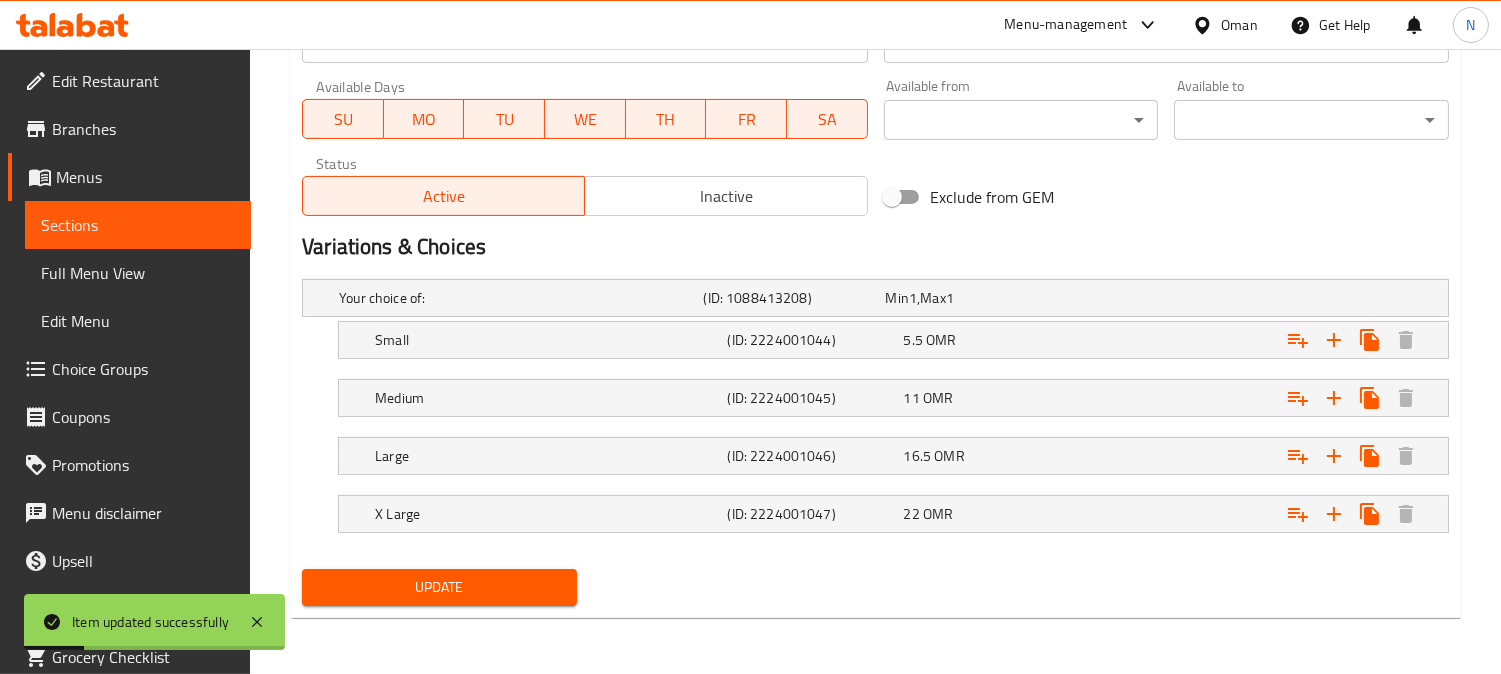 drag, startPoint x: 484, startPoint y: 582, endPoint x: 642, endPoint y: 493, distance: 181.34222 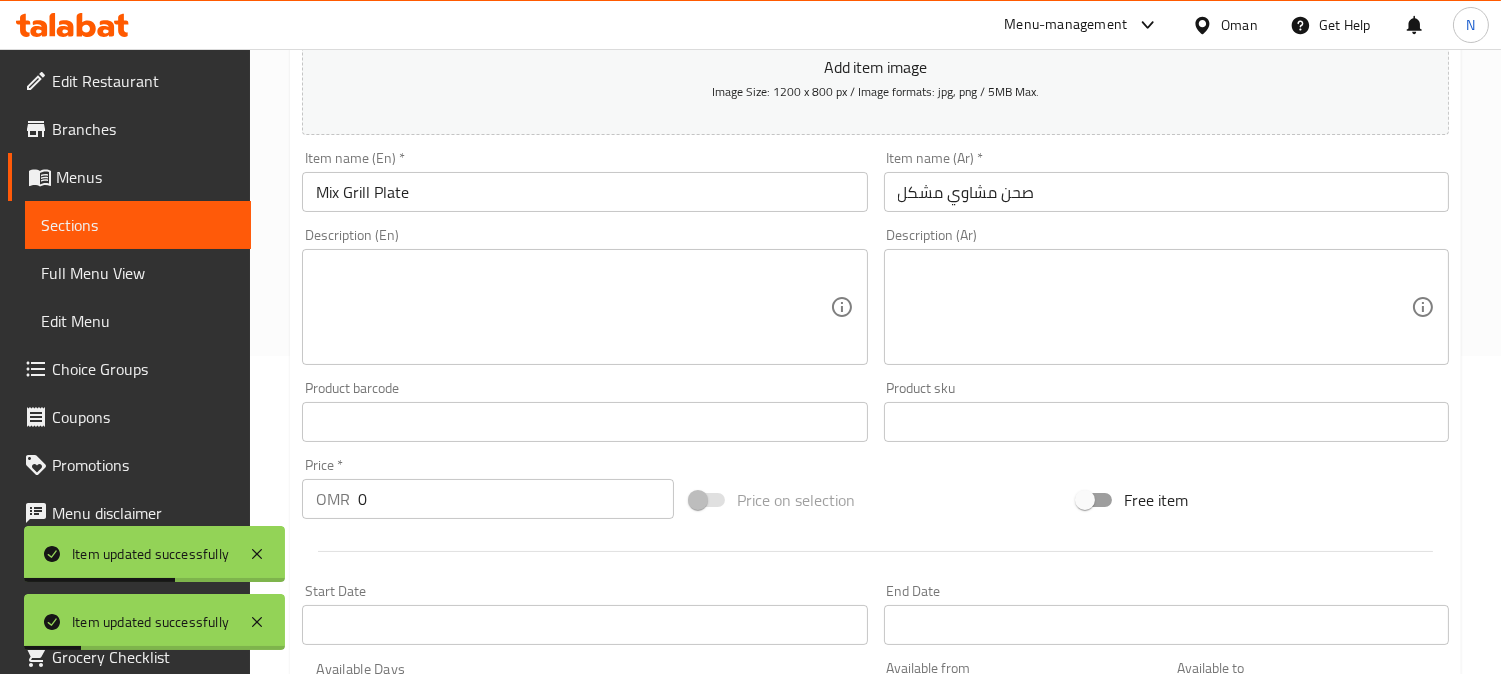 scroll, scrollTop: 444, scrollLeft: 0, axis: vertical 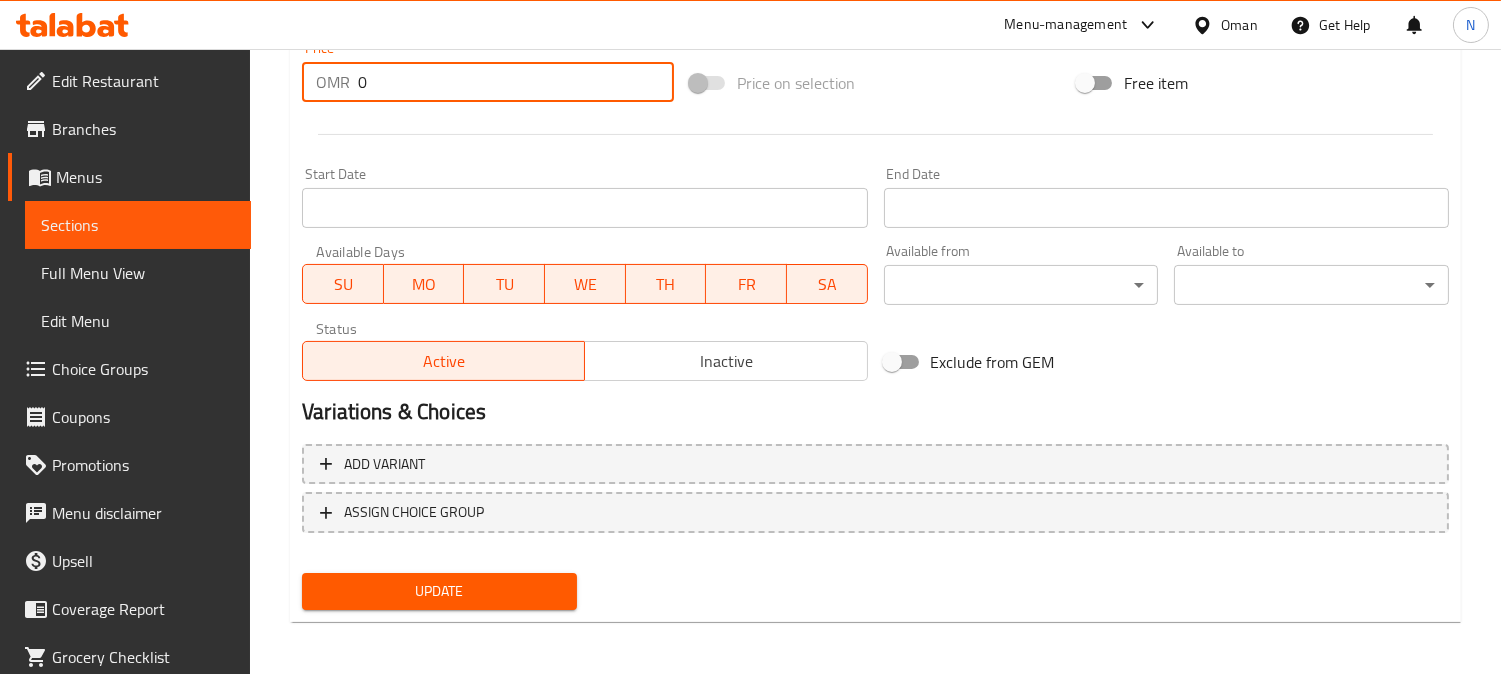 drag, startPoint x: 386, startPoint y: 97, endPoint x: 354, endPoint y: 104, distance: 32.75668 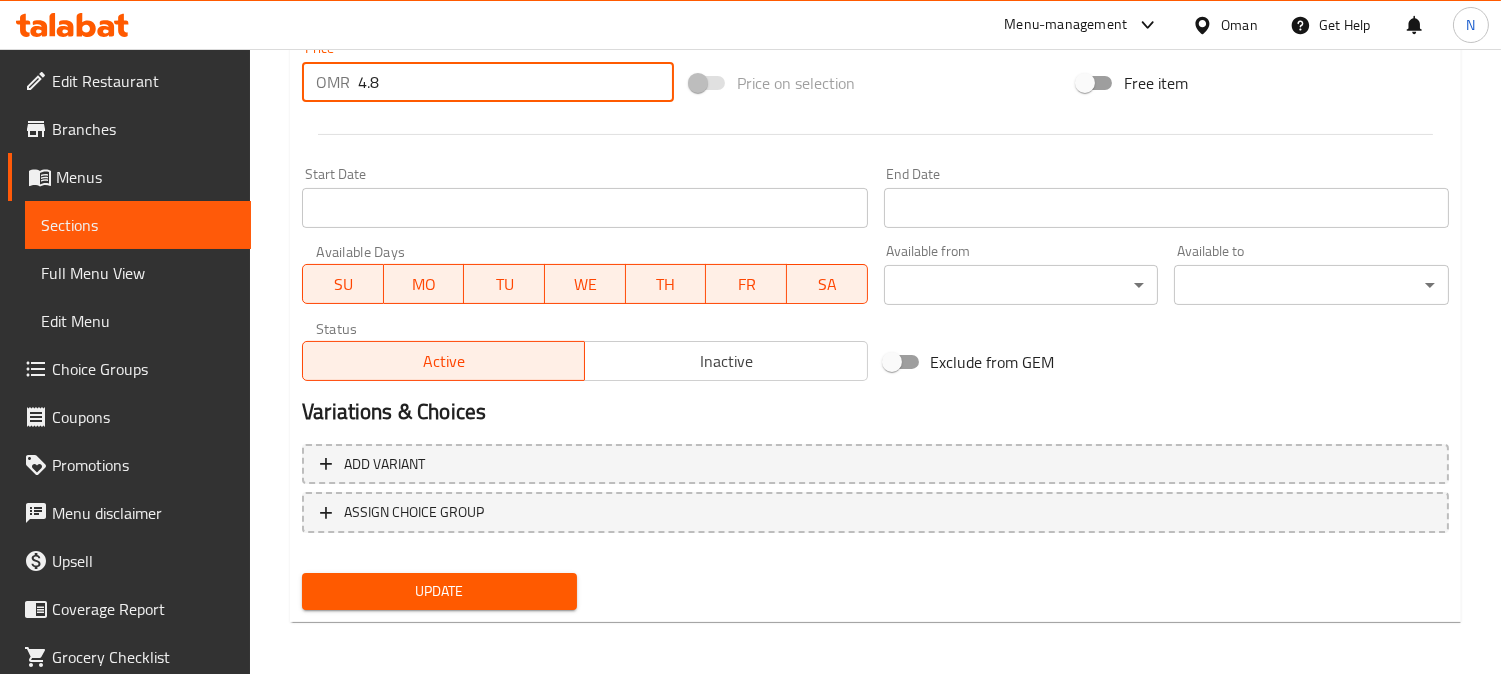 type on "4.8" 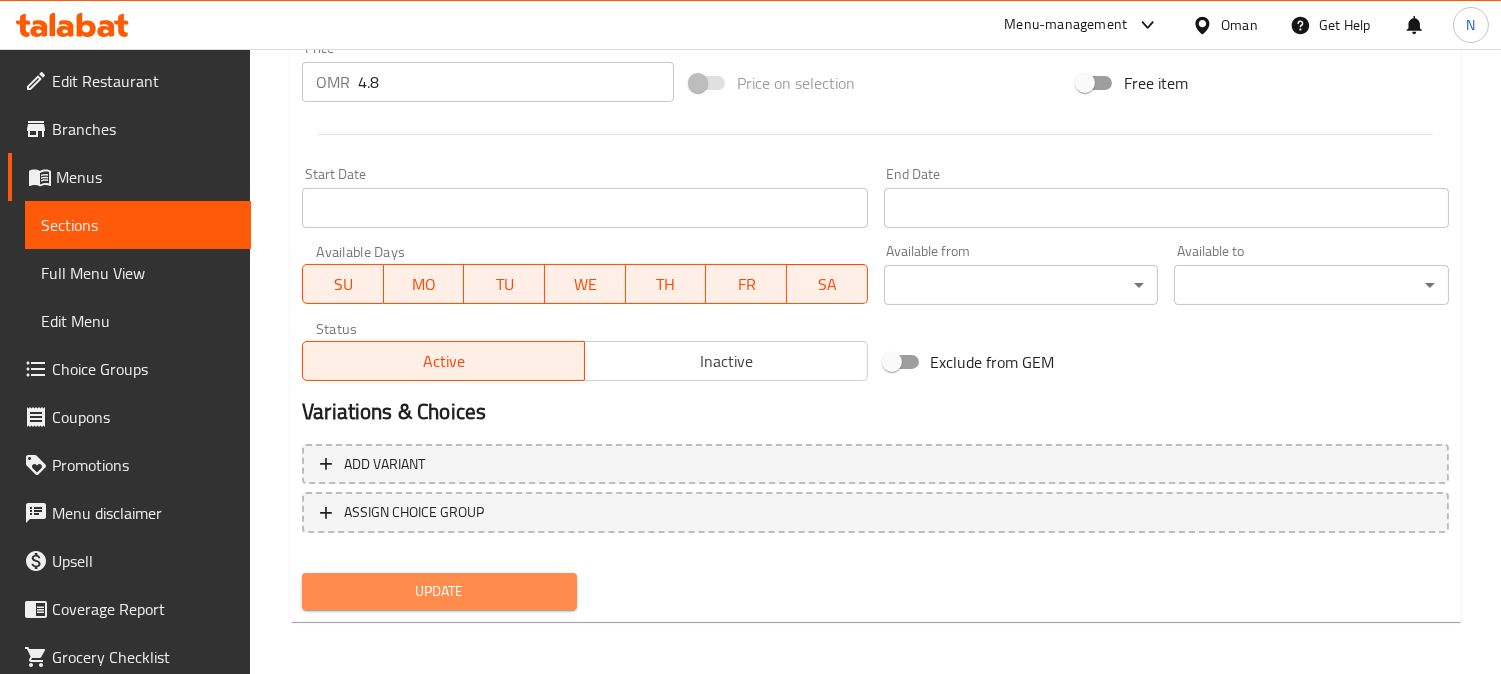 click on "Update" at bounding box center (439, 591) 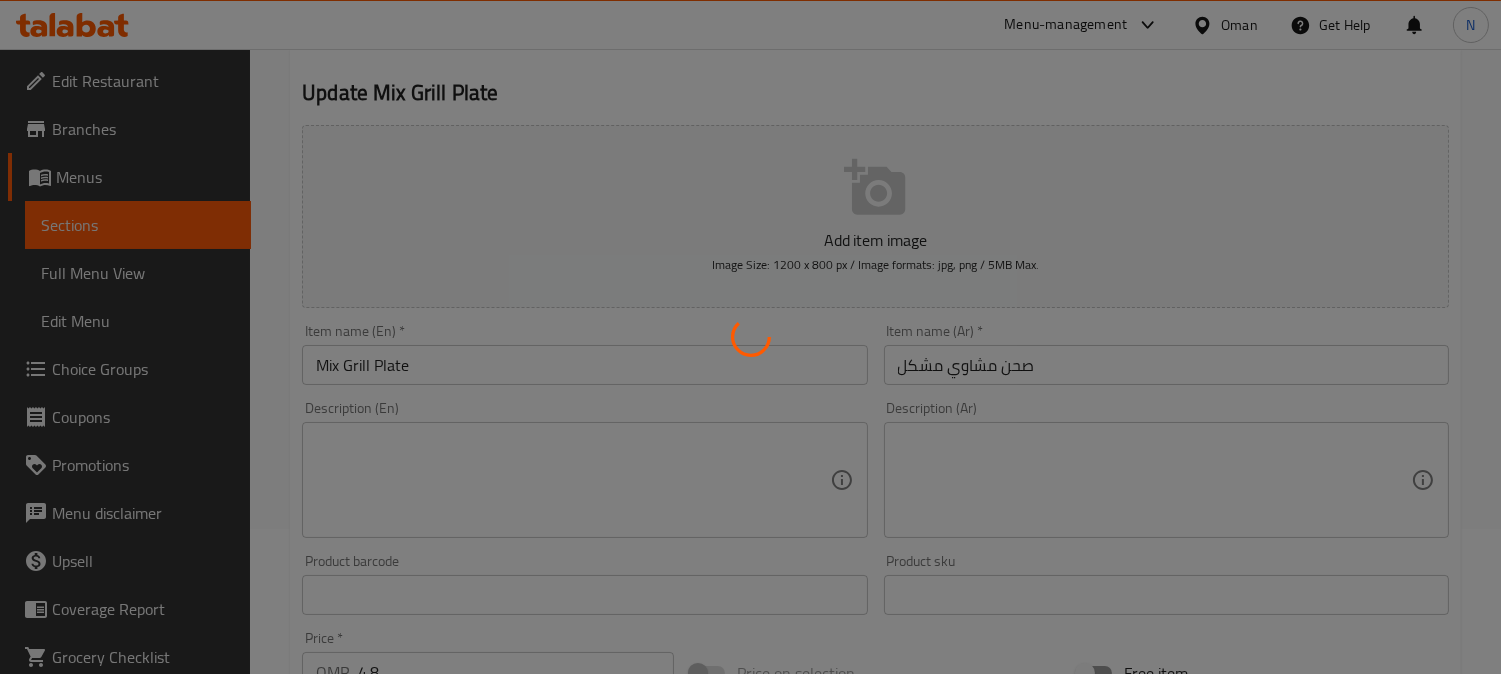 scroll, scrollTop: 68, scrollLeft: 0, axis: vertical 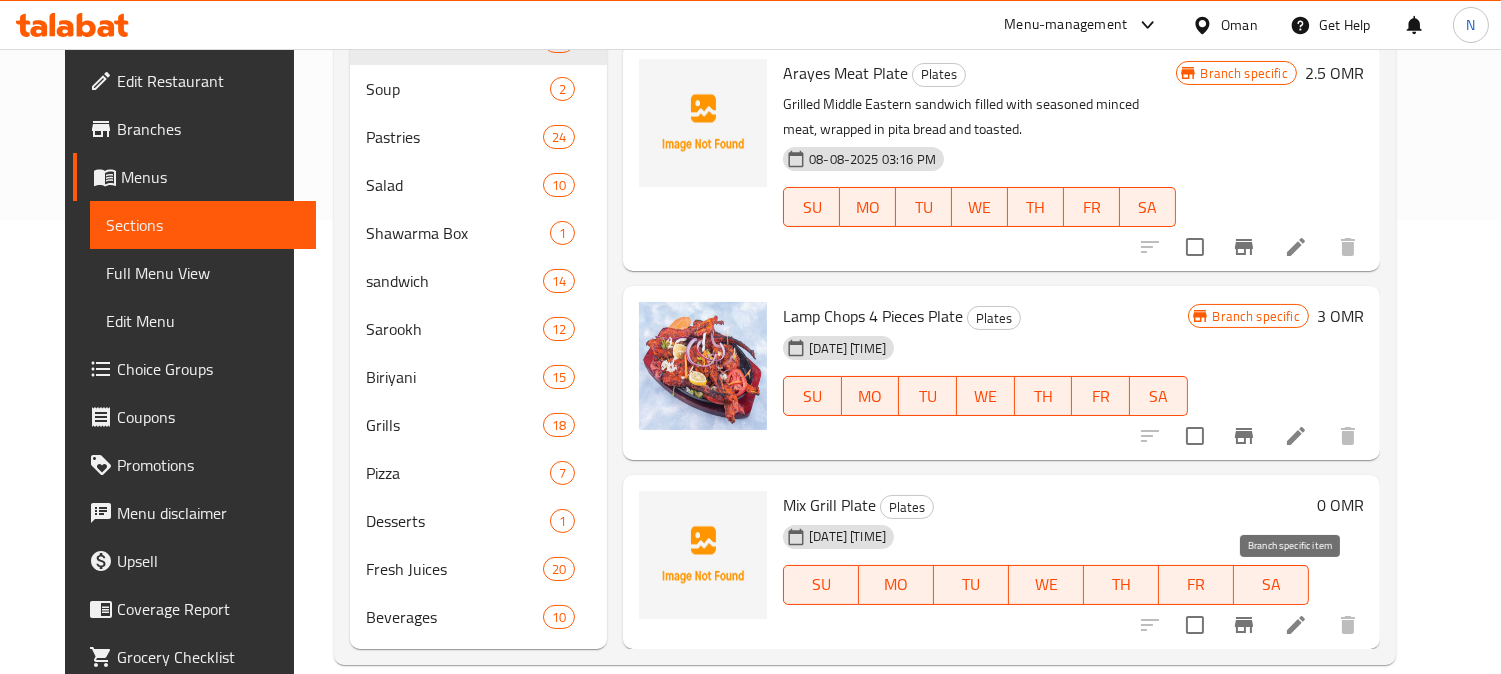 click 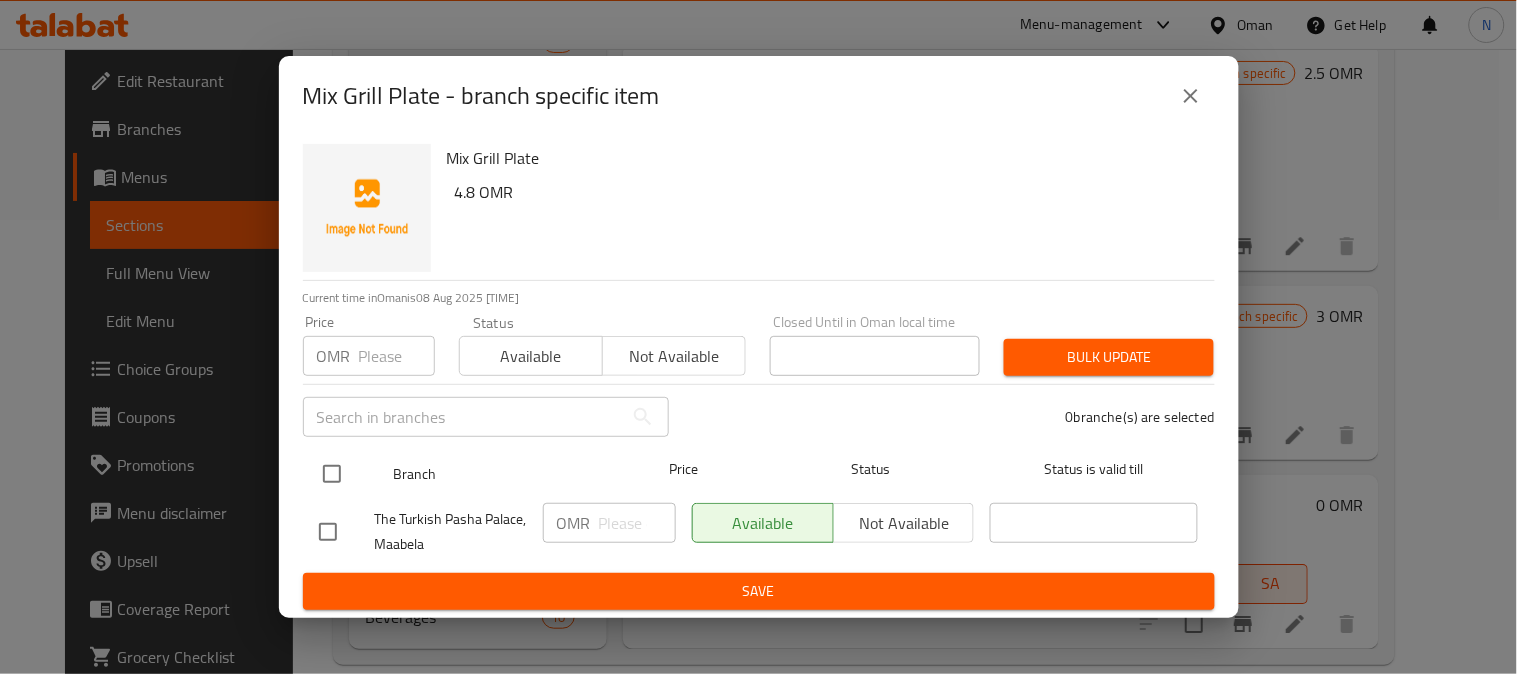 click at bounding box center [332, 474] 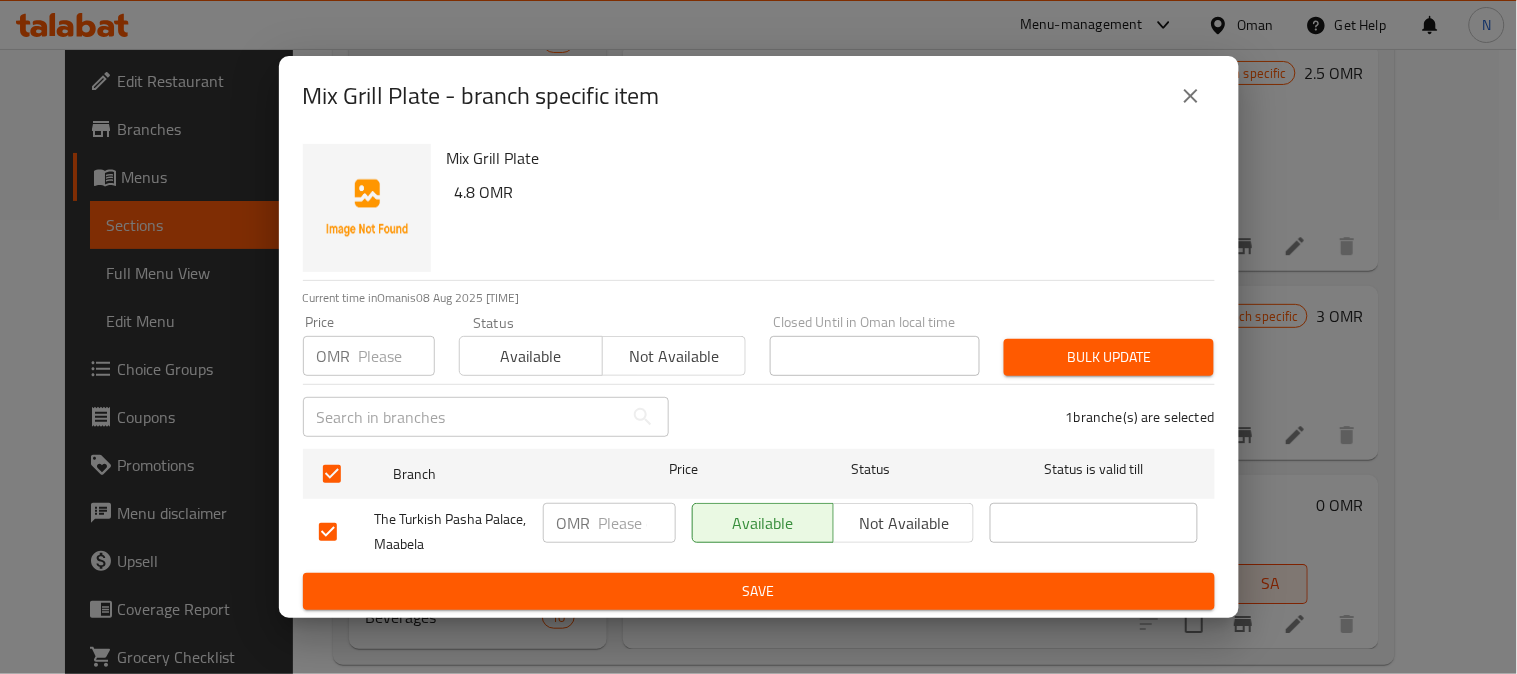 click at bounding box center [637, 523] 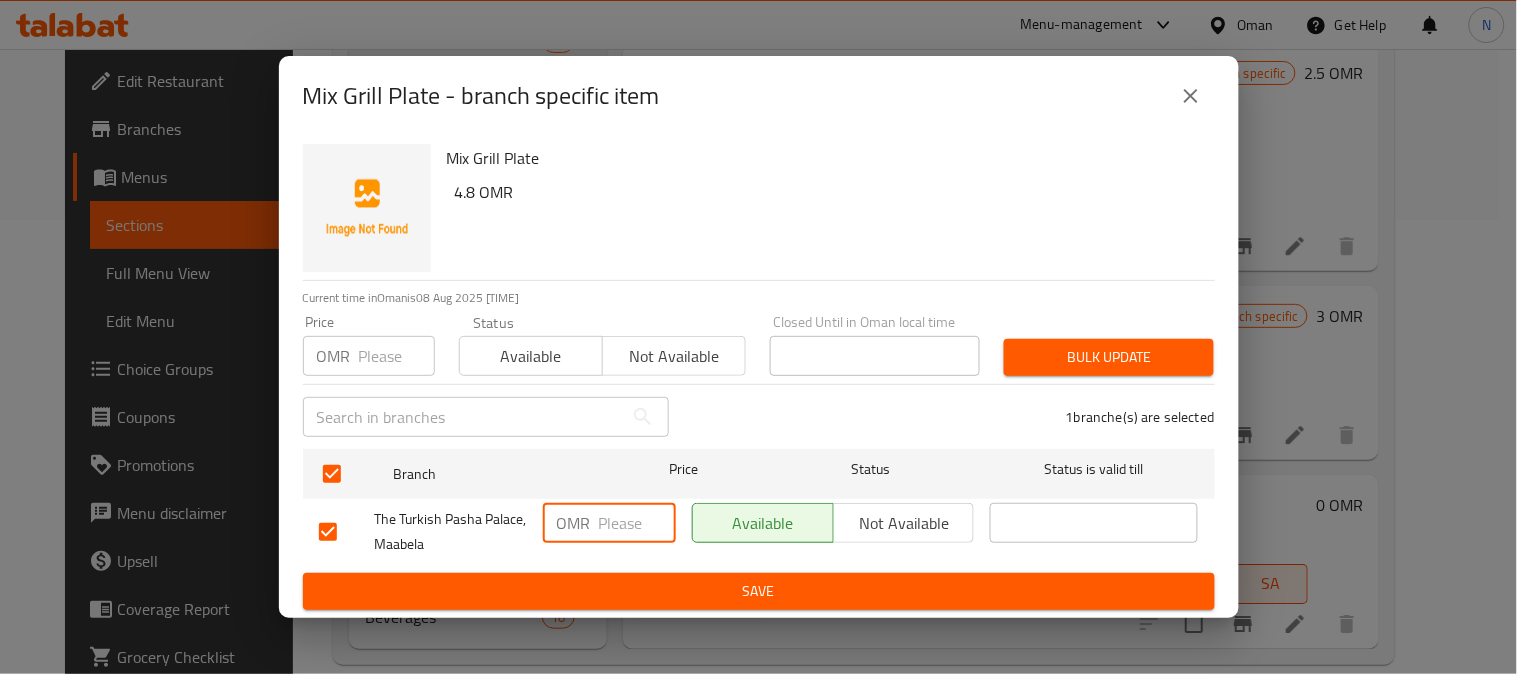 paste on "4.8" 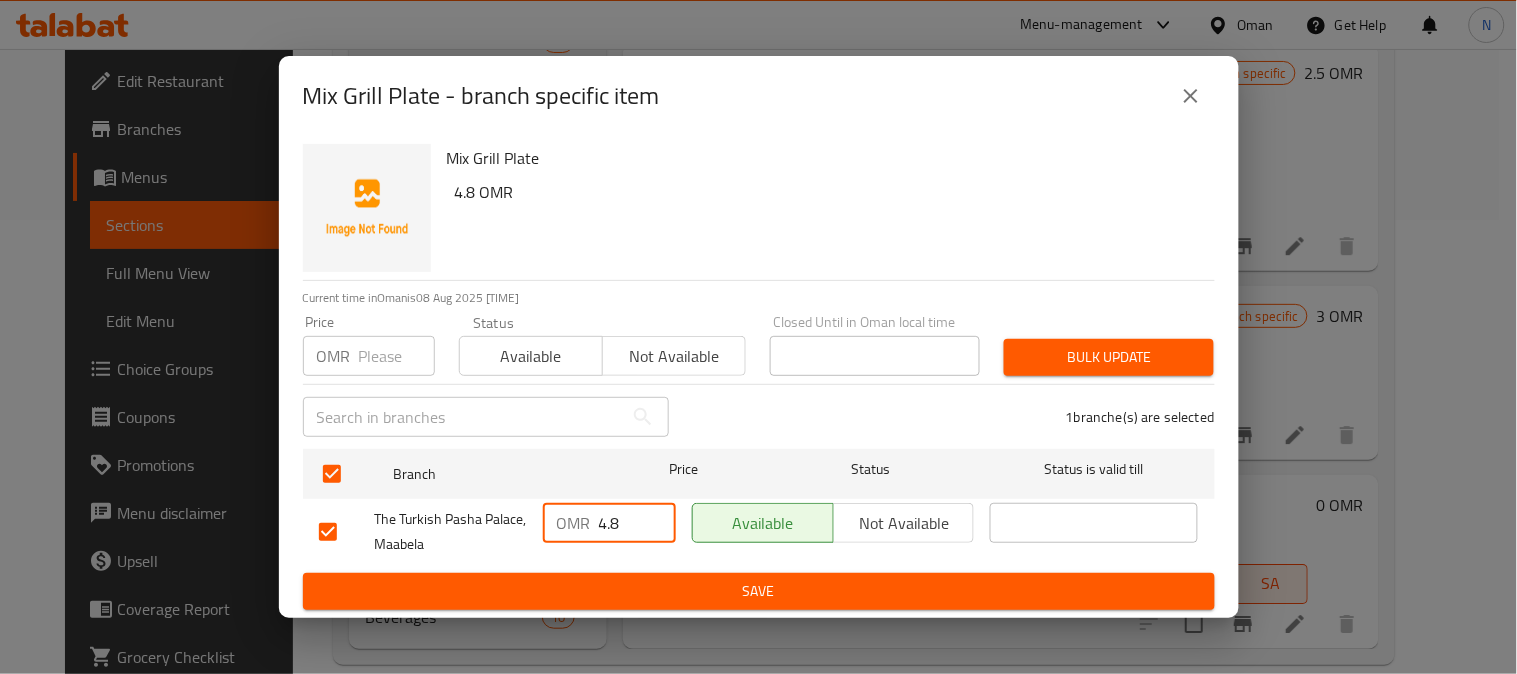 type on "4.8" 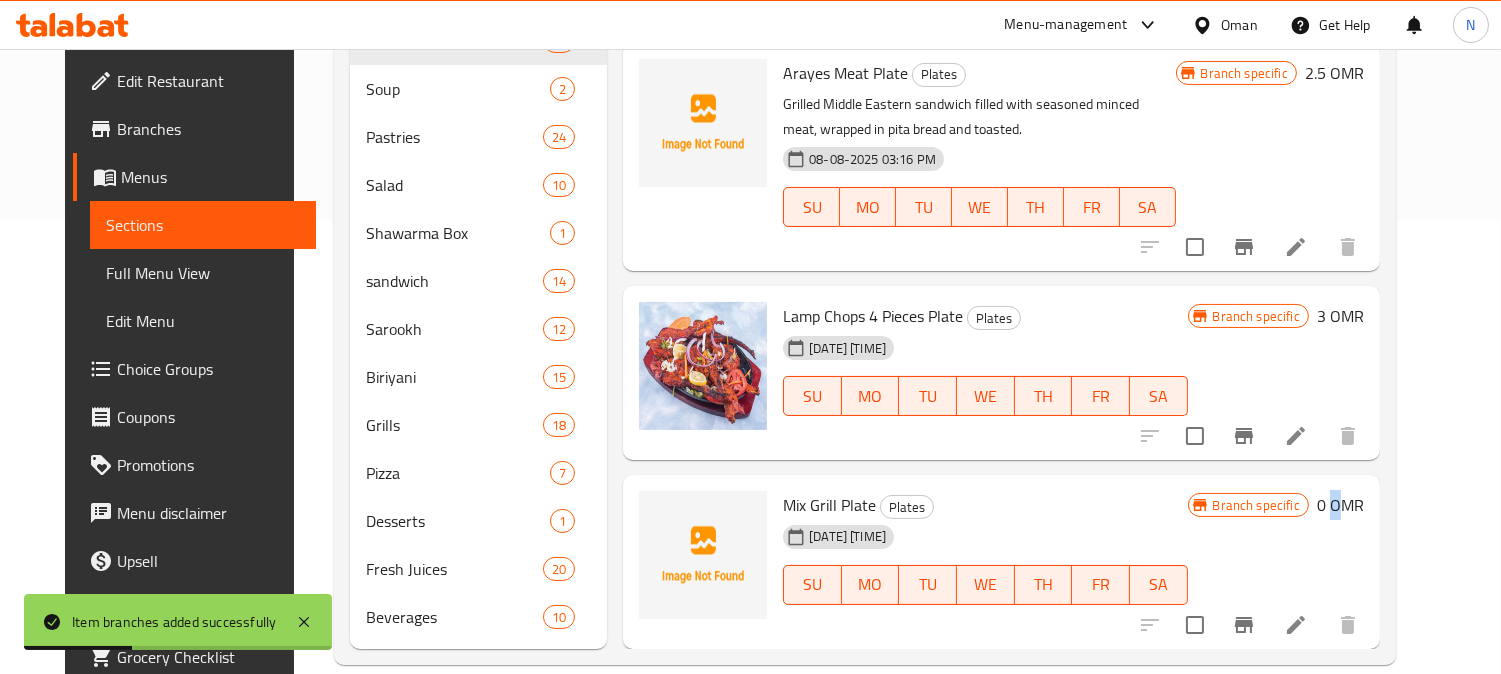 click on "0   OMR" at bounding box center [1340, 505] 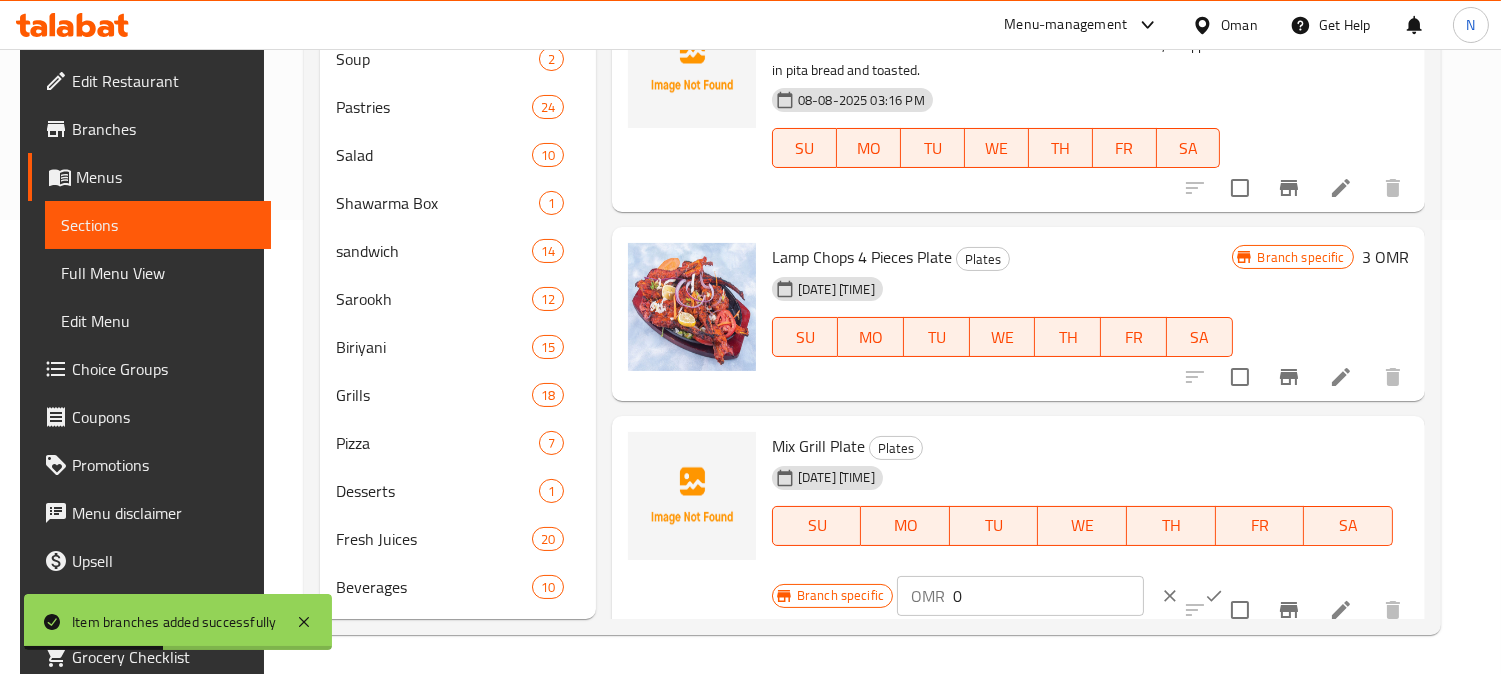 scroll, scrollTop: 1240, scrollLeft: 0, axis: vertical 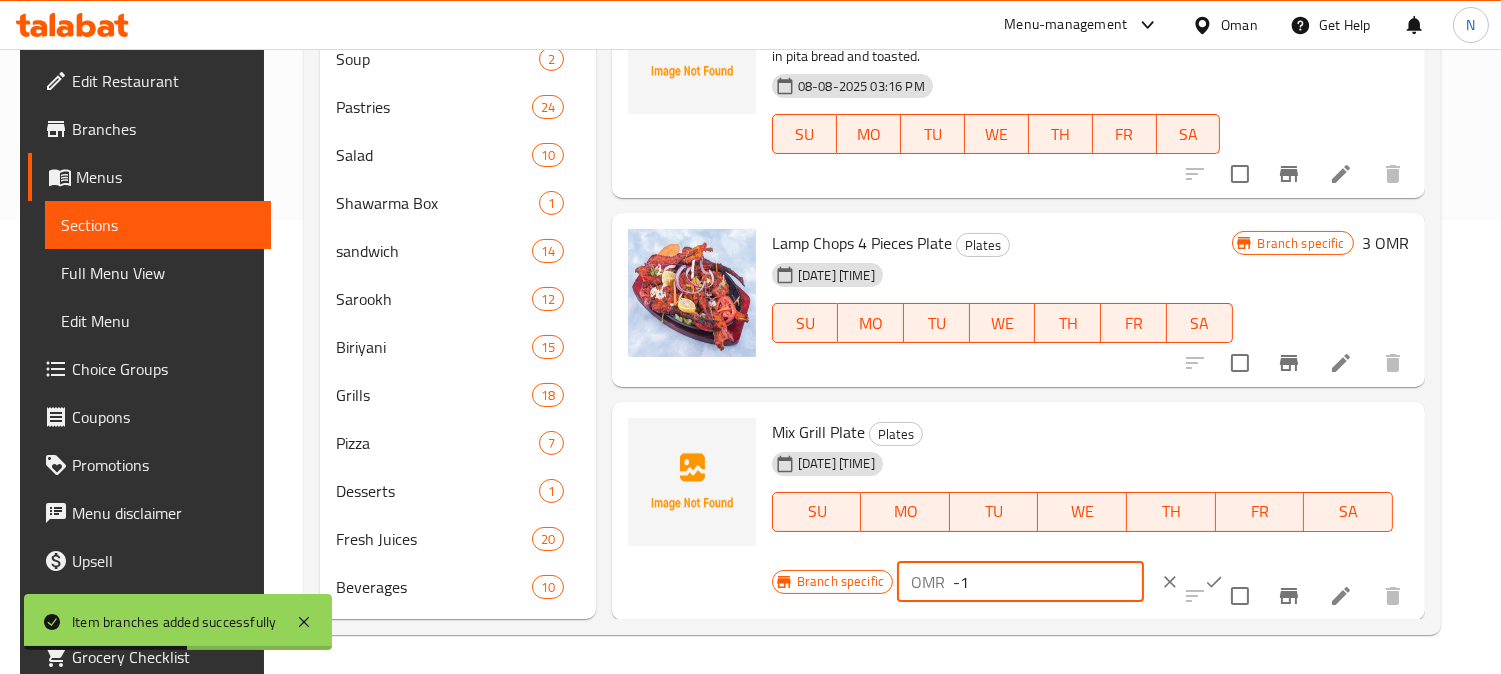 drag, startPoint x: 967, startPoint y: 578, endPoint x: 921, endPoint y: 591, distance: 47.801674 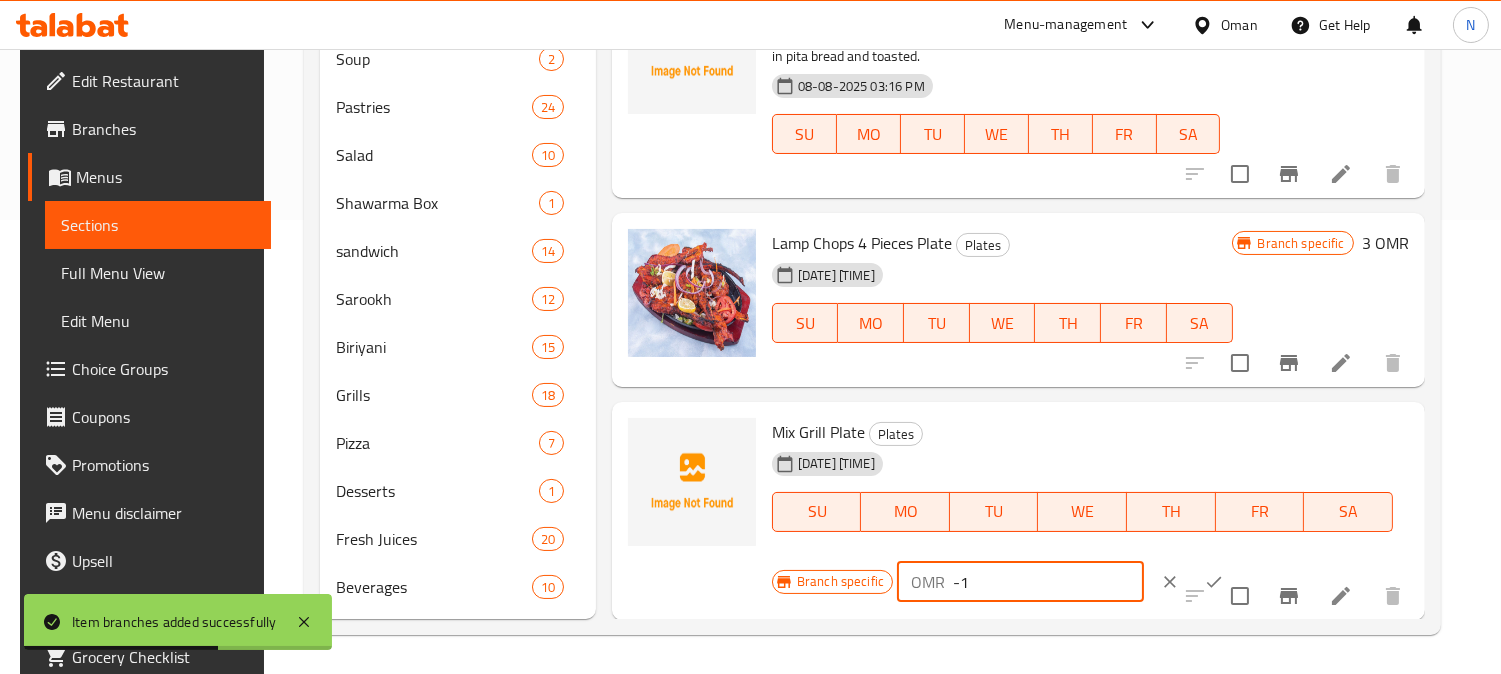 paste on "4.8" 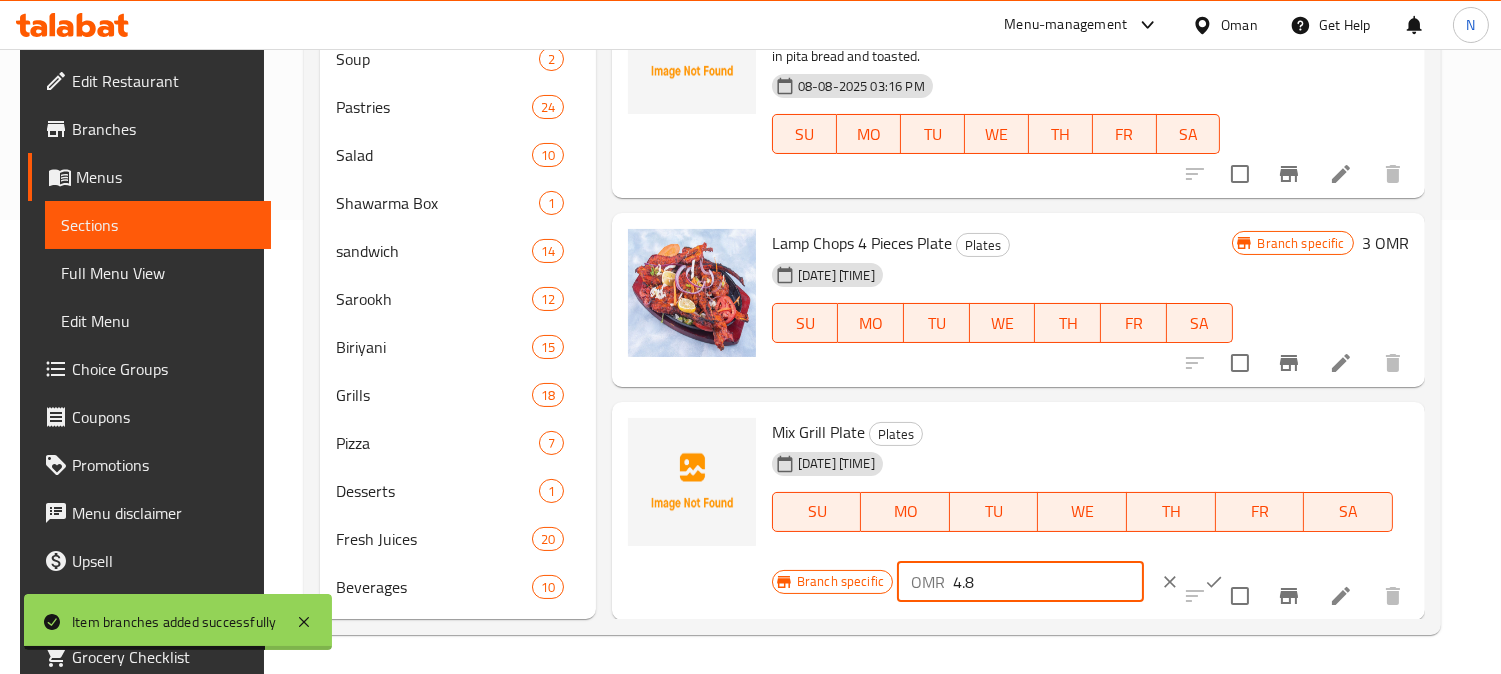 type on "4.8" 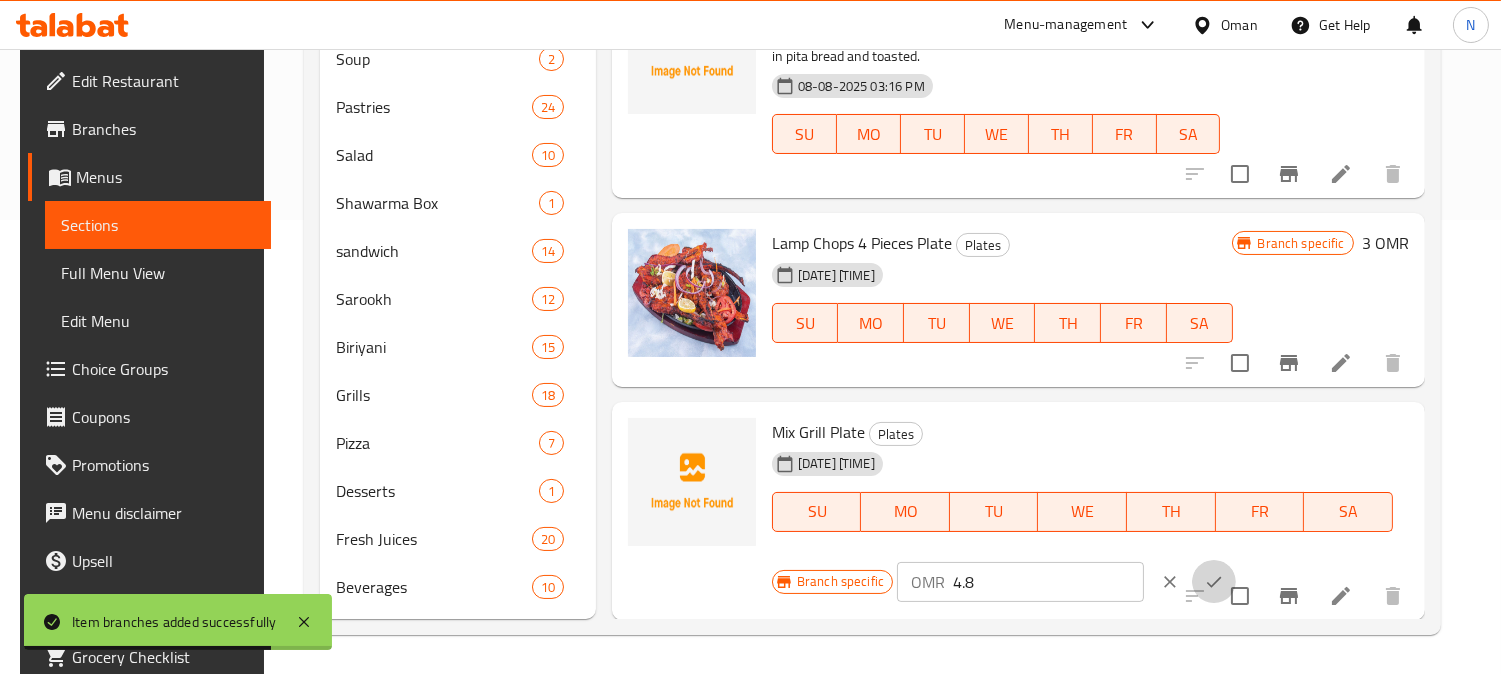 click 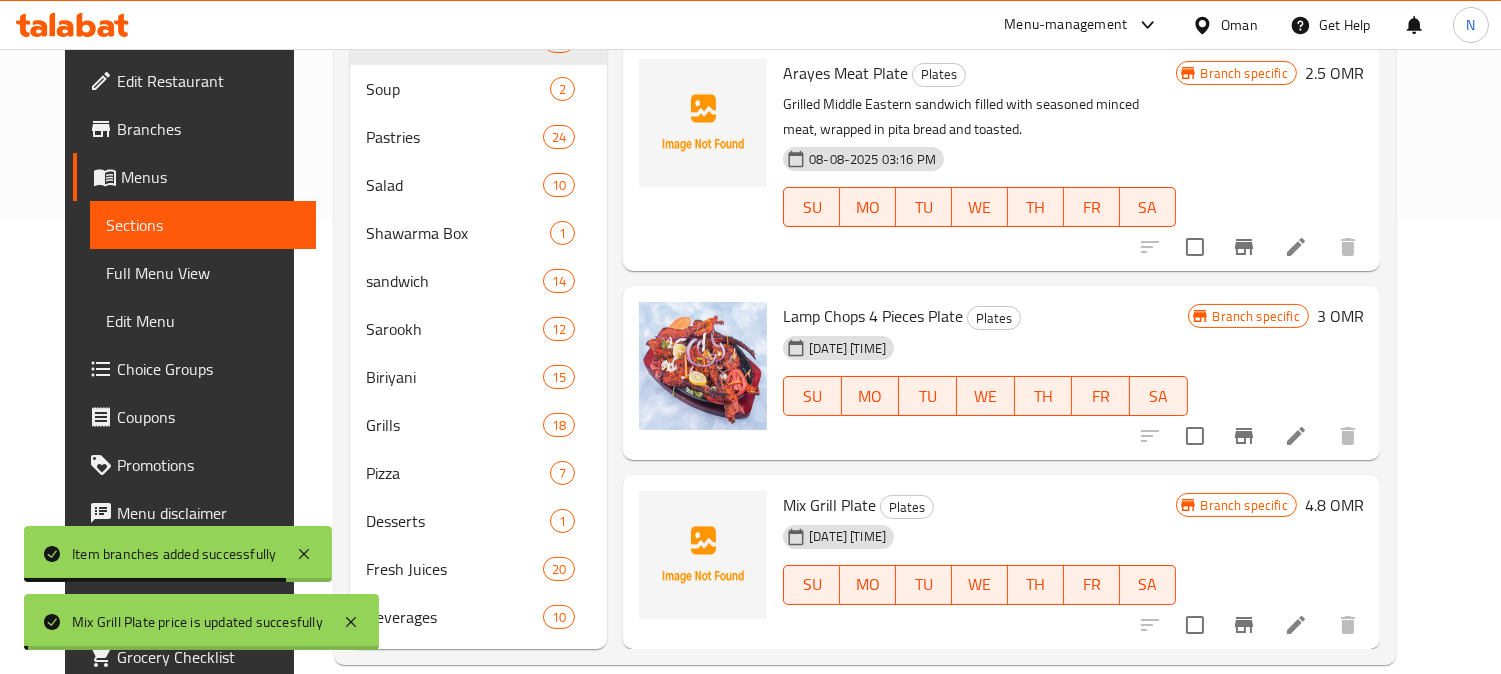 scroll, scrollTop: 1195, scrollLeft: 0, axis: vertical 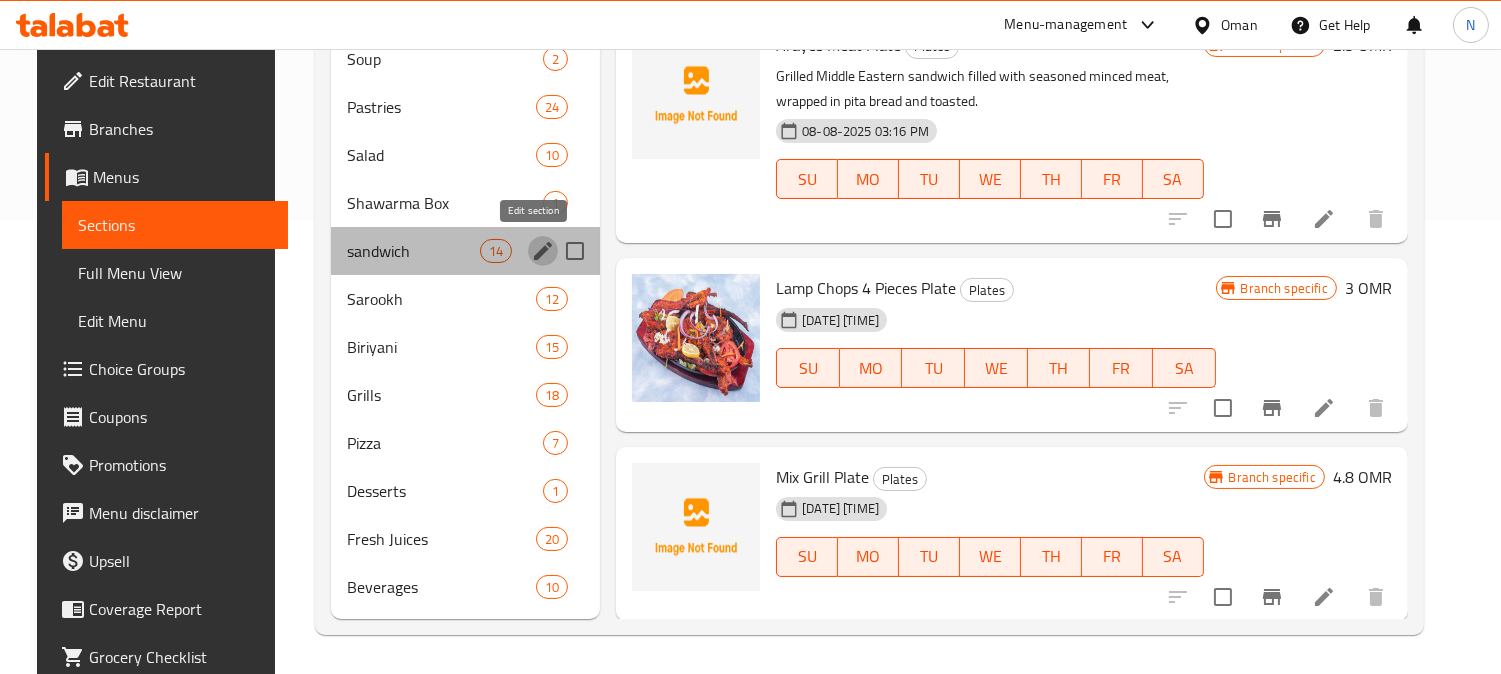 click 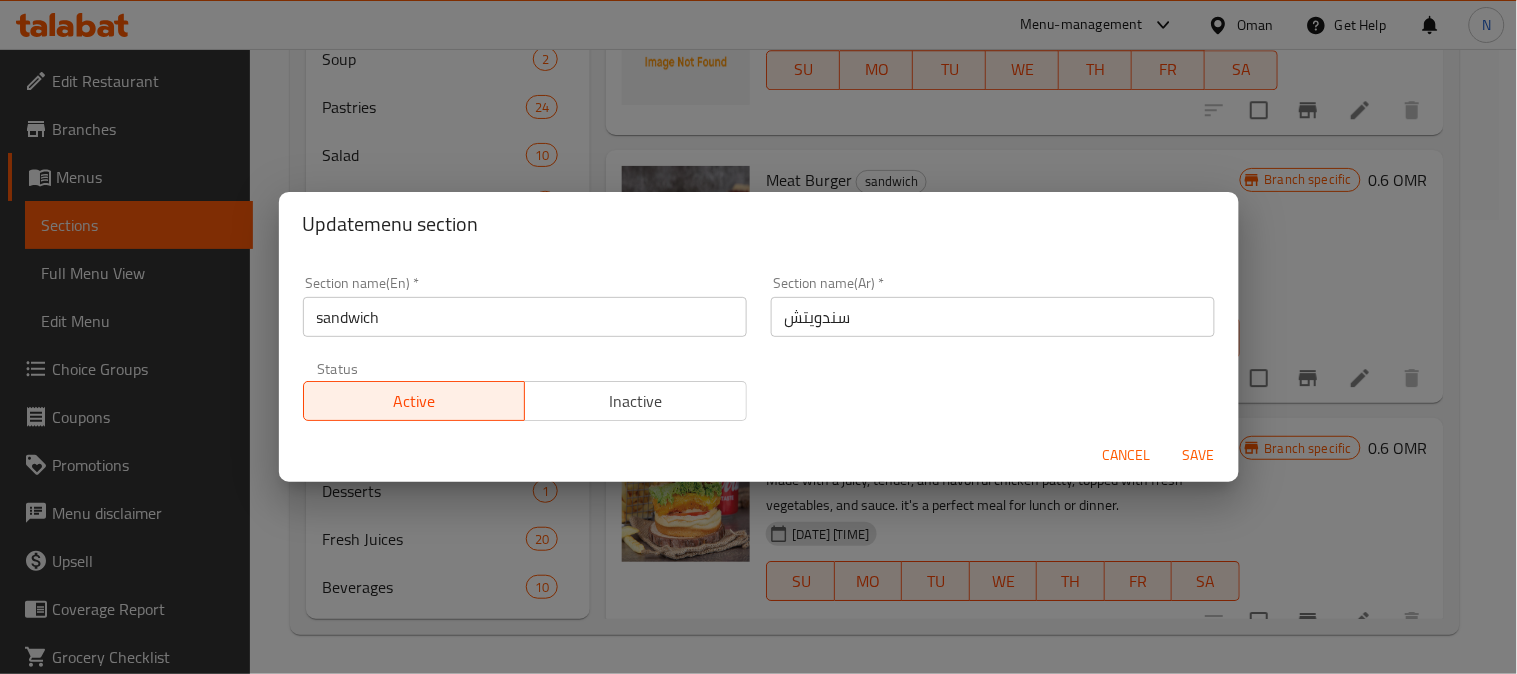 click on "Inactive" at bounding box center (636, 401) 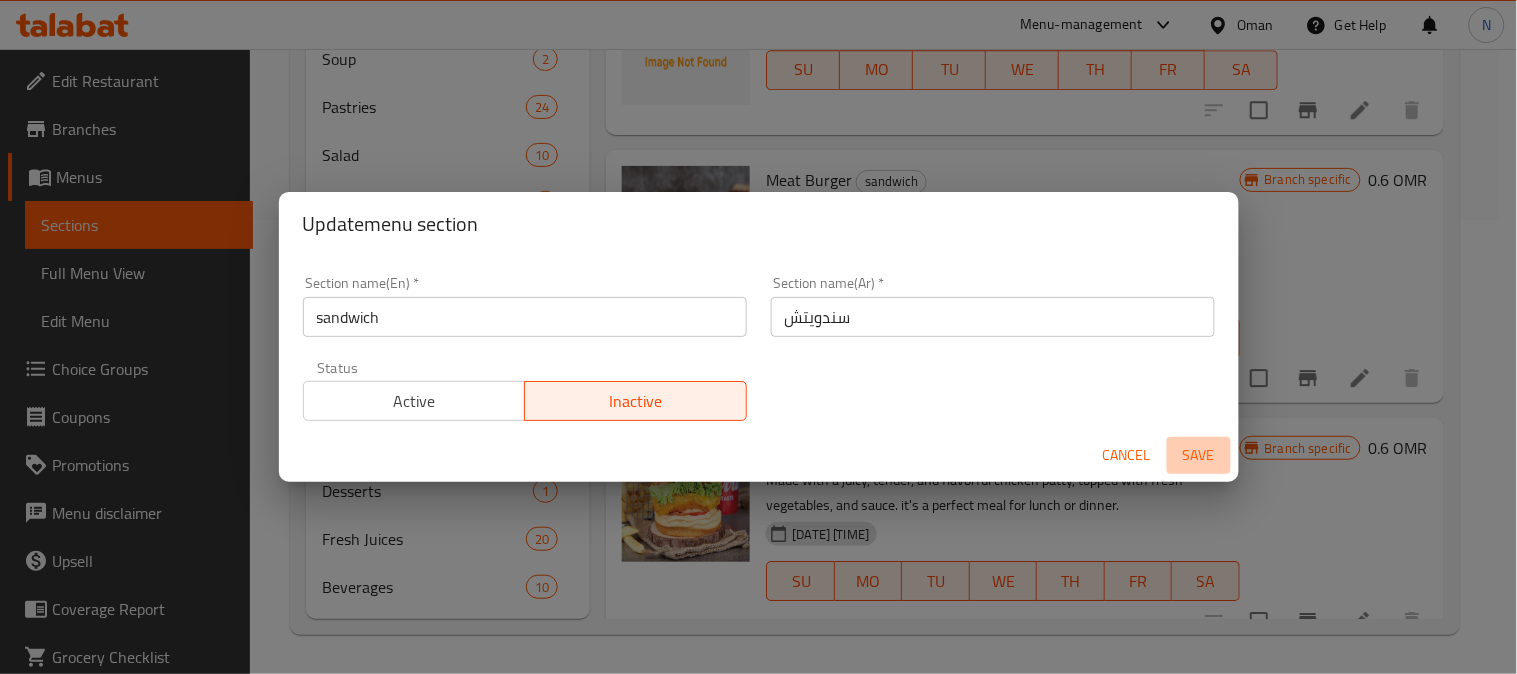 click on "Save" at bounding box center (1199, 455) 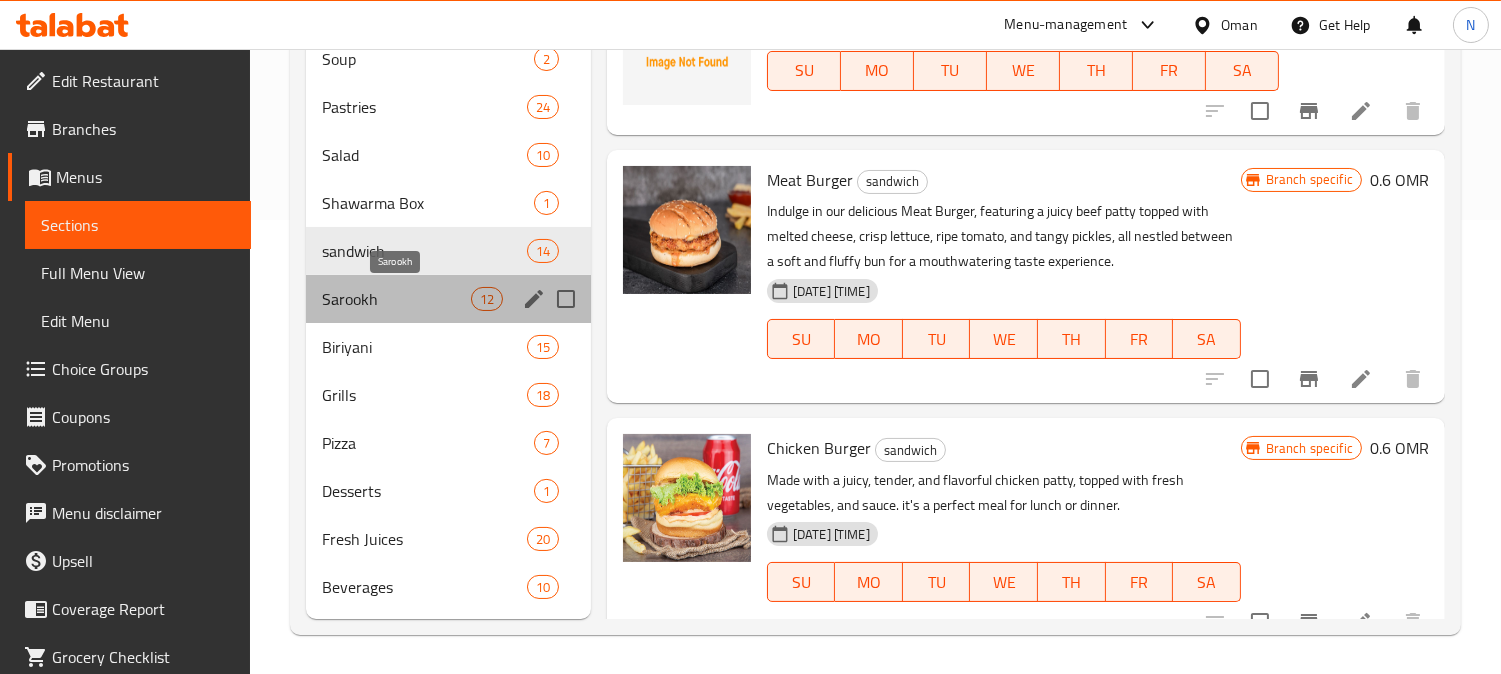 click on "Sarookh" at bounding box center [396, 299] 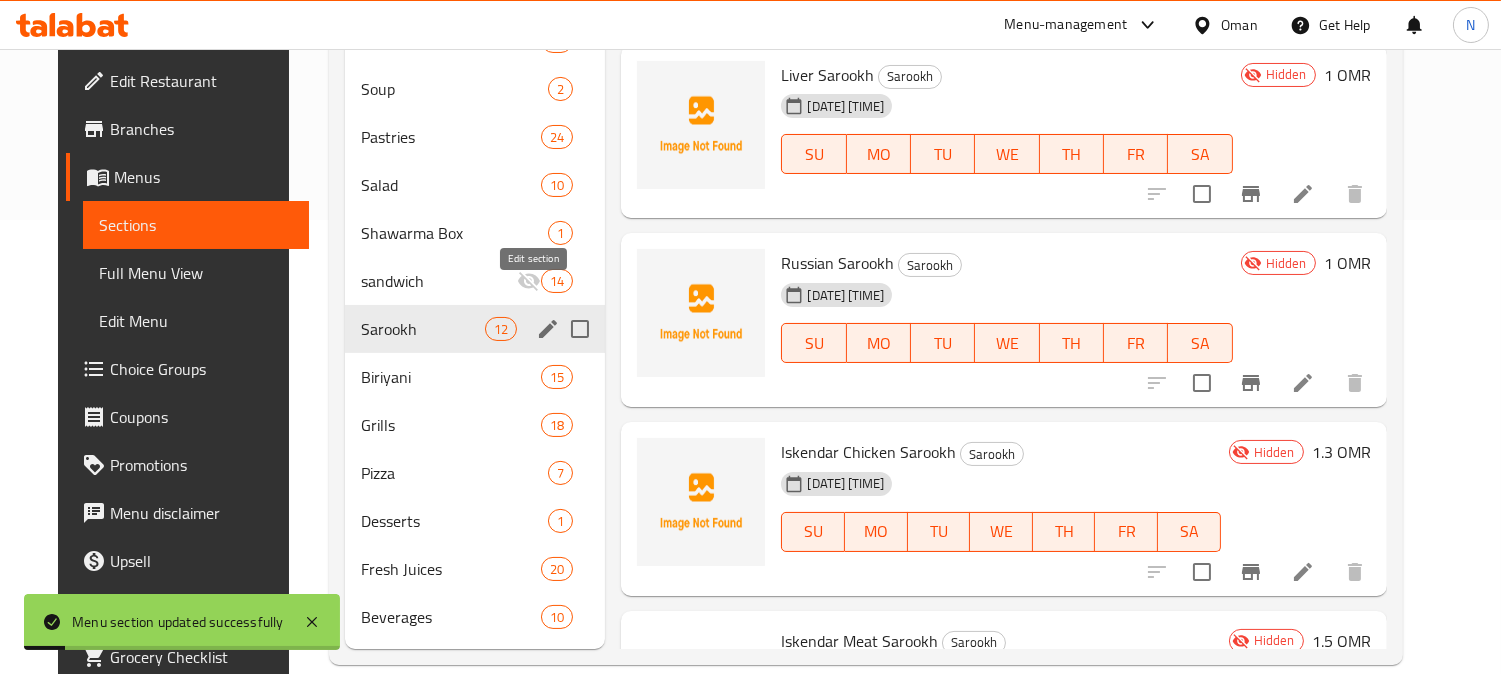 click 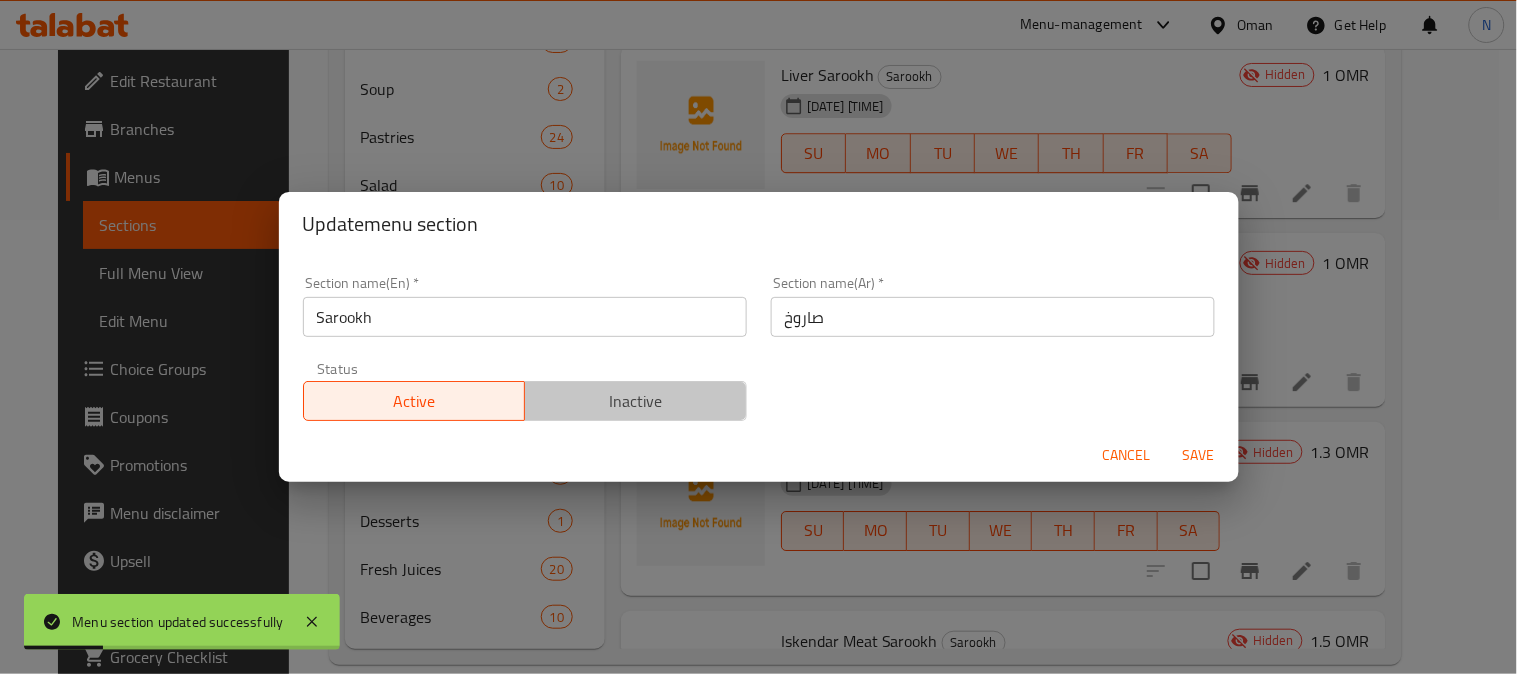 click on "Inactive" at bounding box center (636, 401) 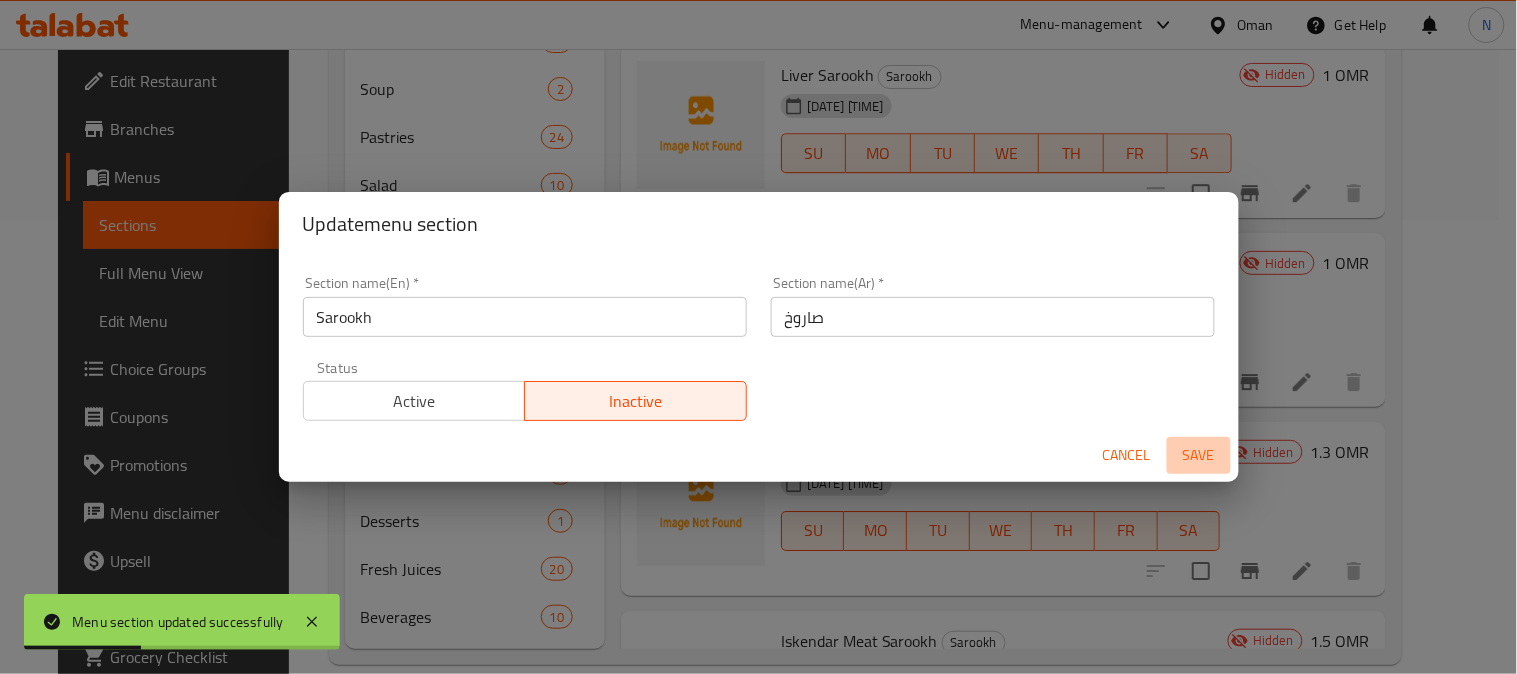 click on "Save" at bounding box center [1199, 455] 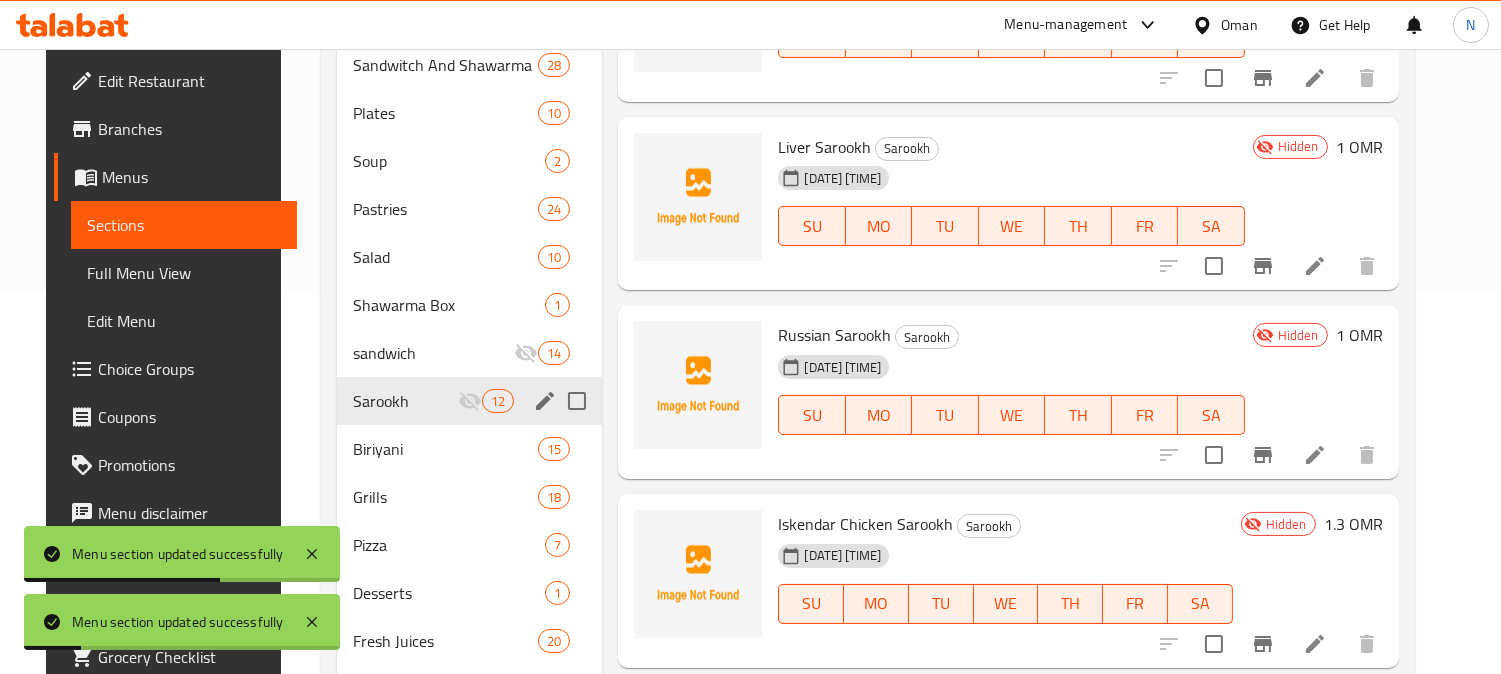 scroll, scrollTop: 343, scrollLeft: 0, axis: vertical 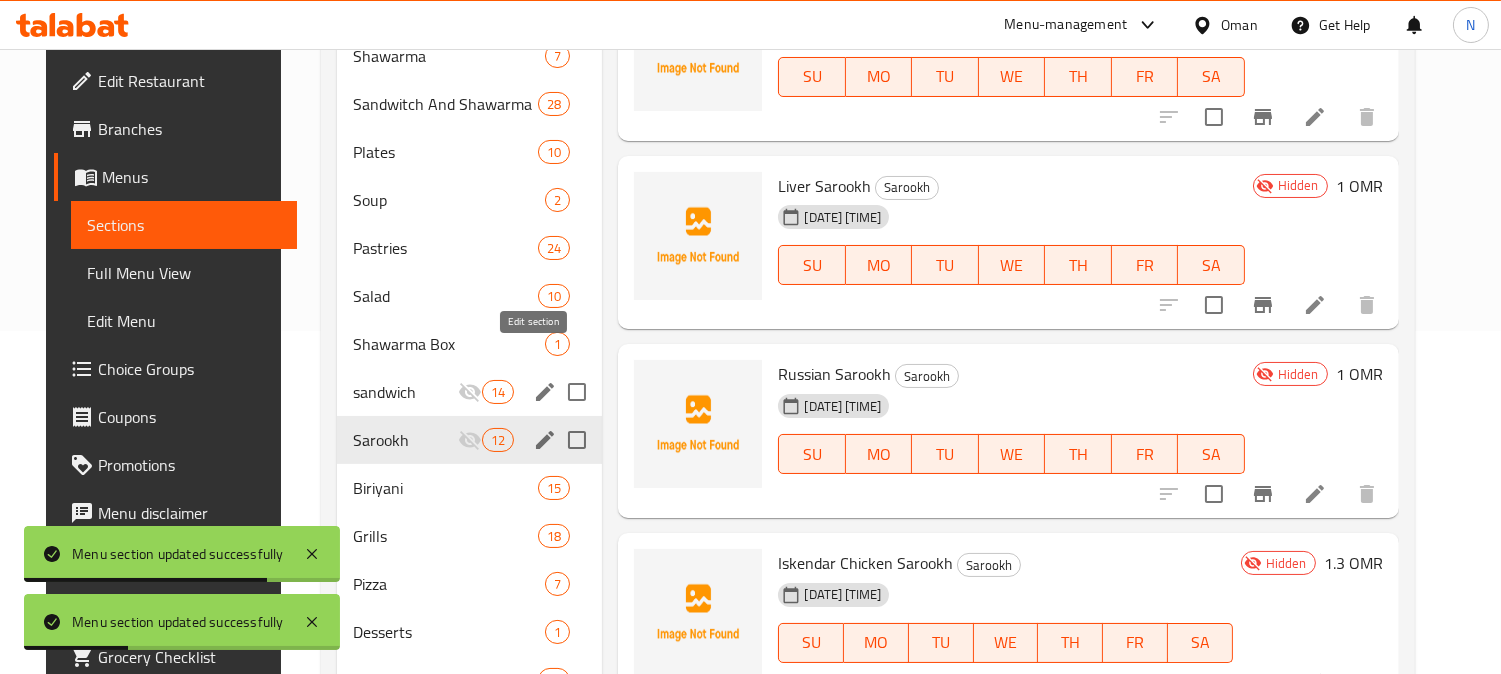 click 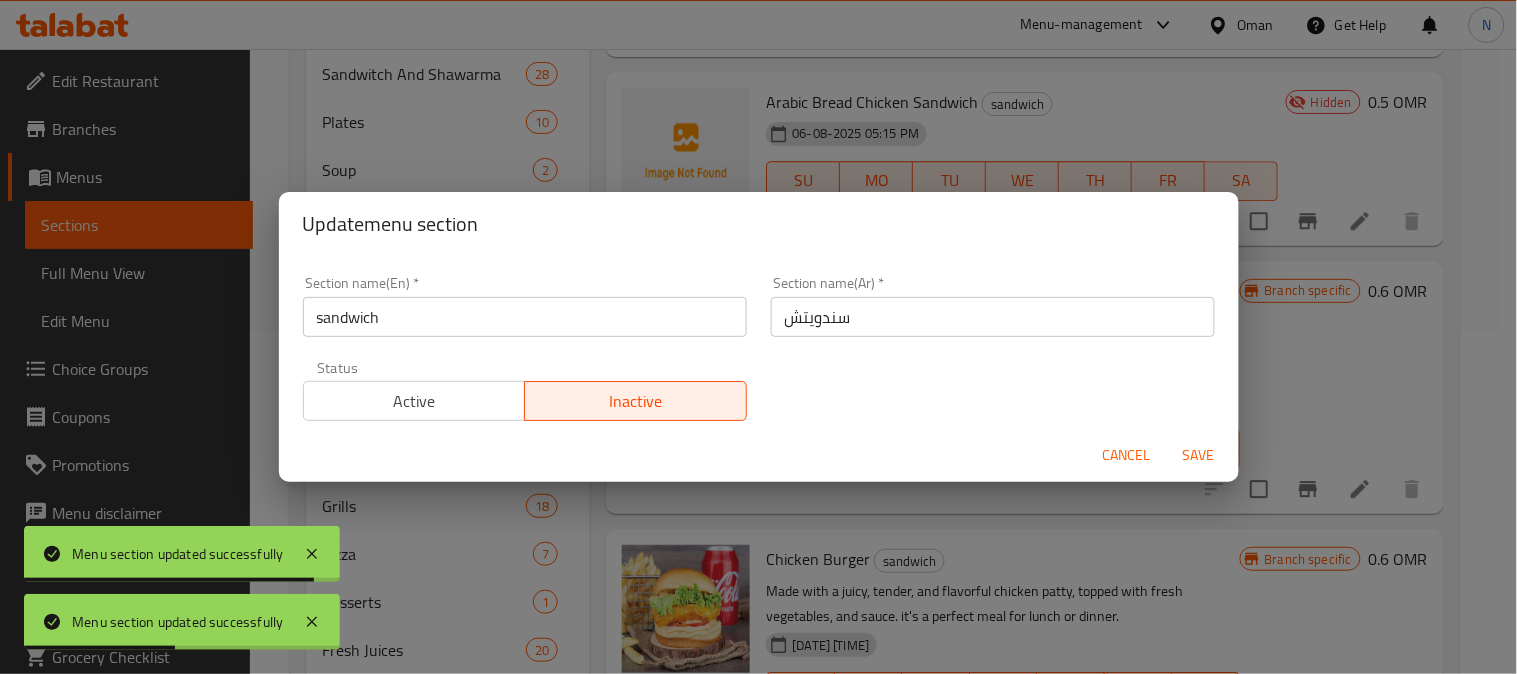 click on "Active" at bounding box center (415, 401) 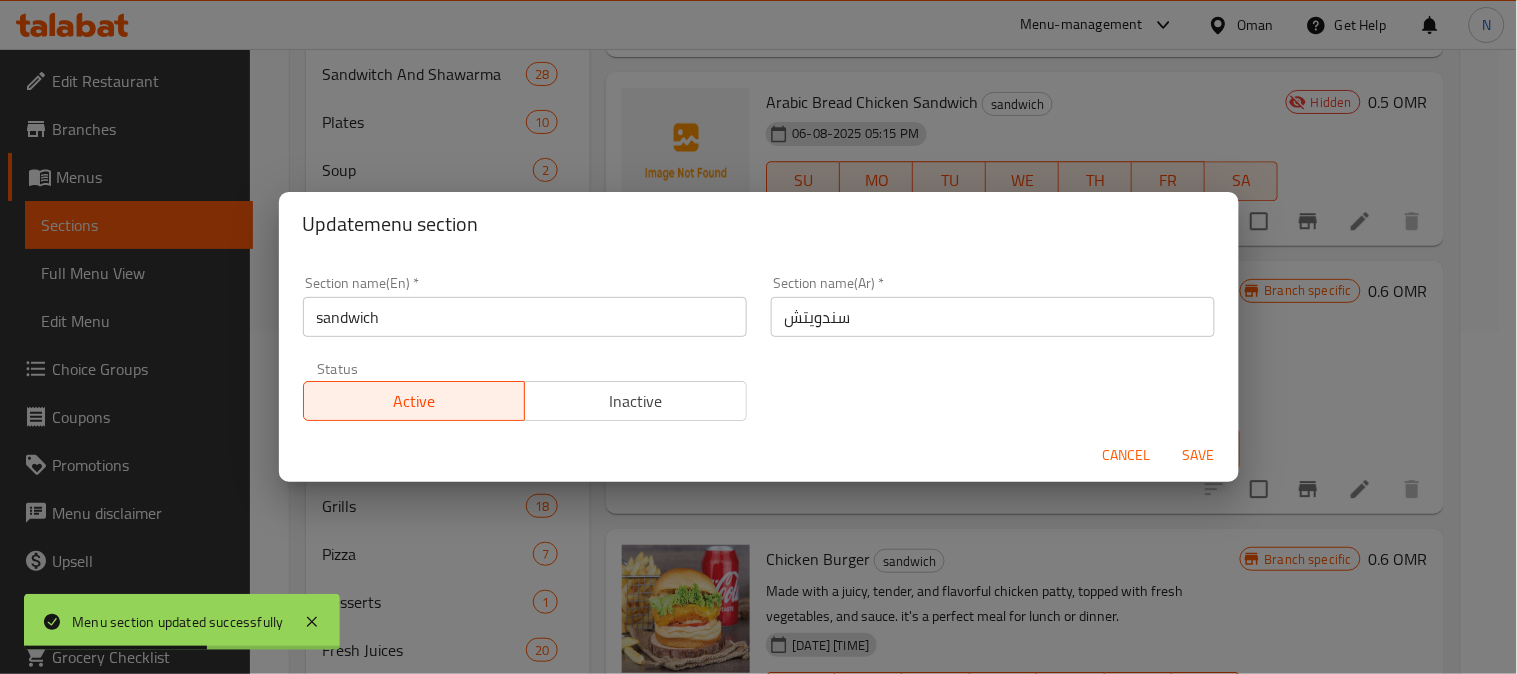 click on "Save" at bounding box center [1199, 455] 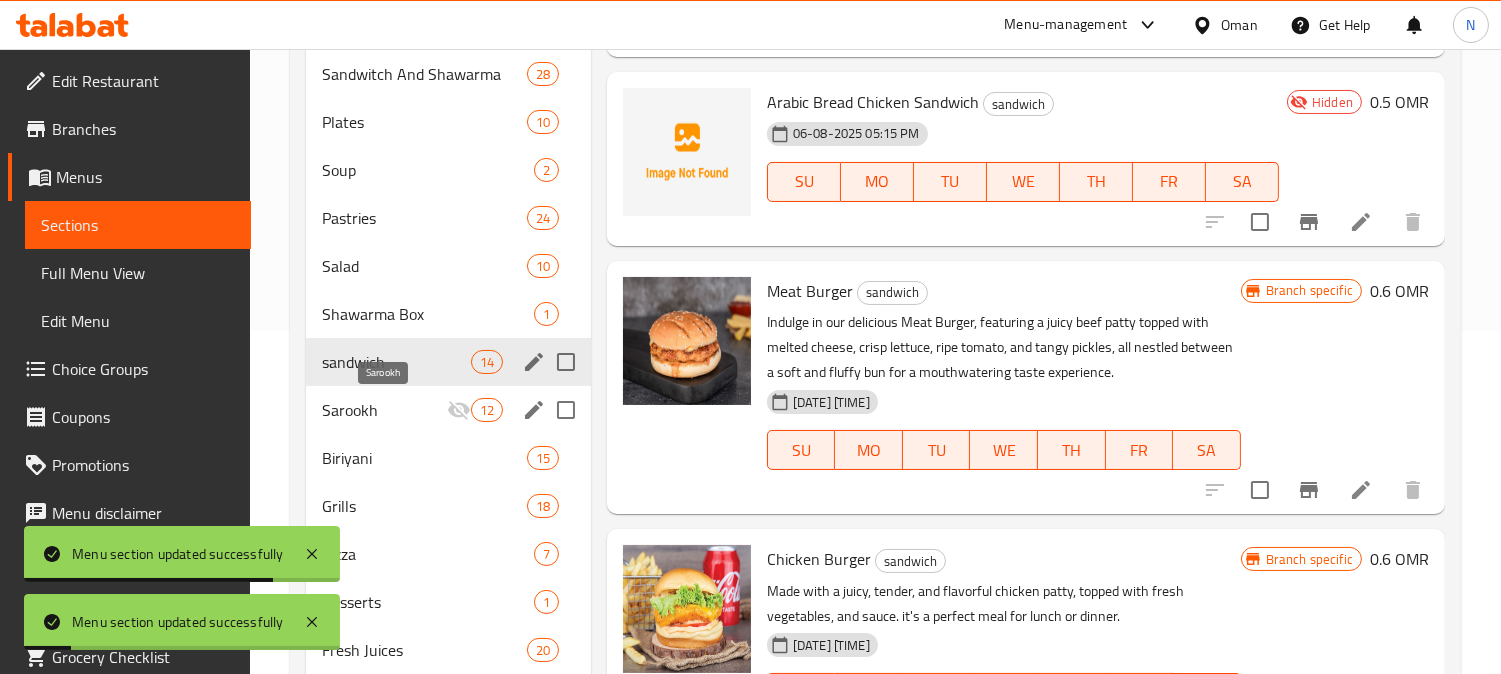 click on "Sarookh" at bounding box center [384, 410] 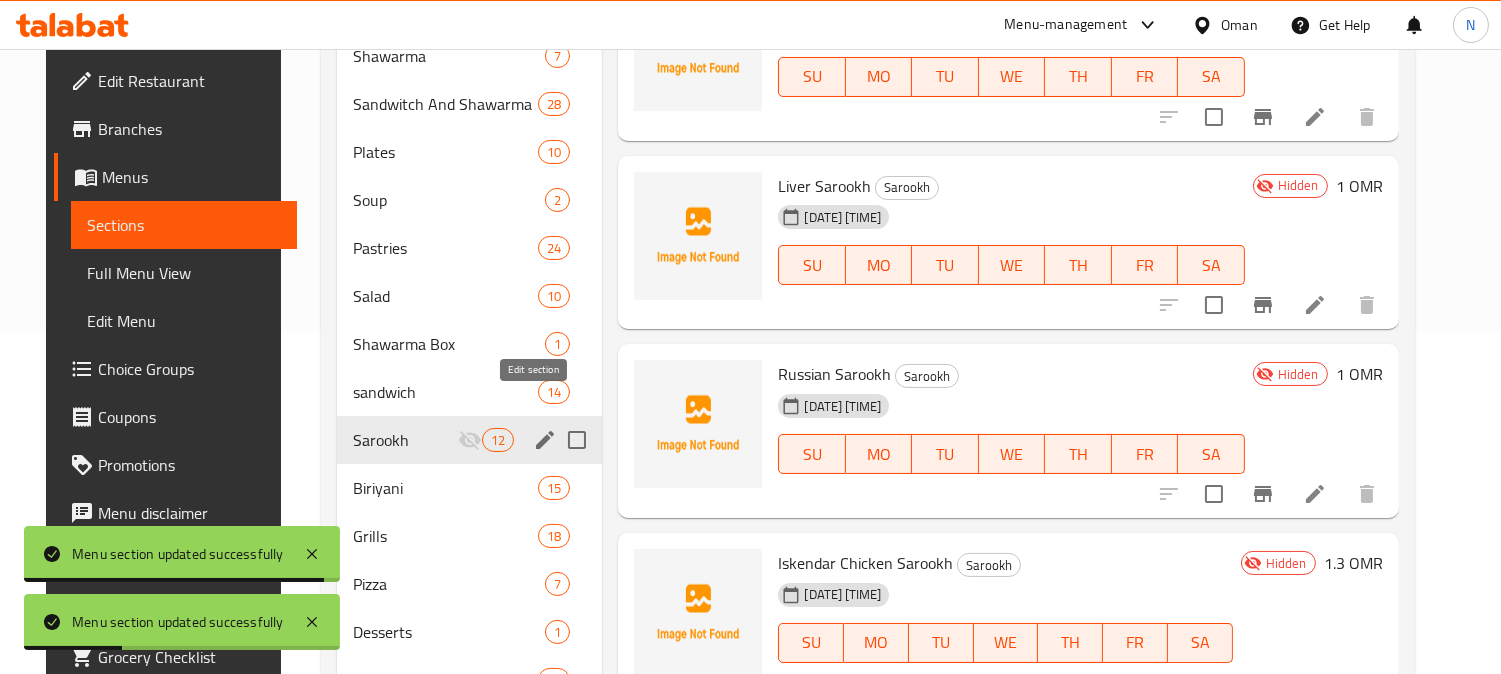 click 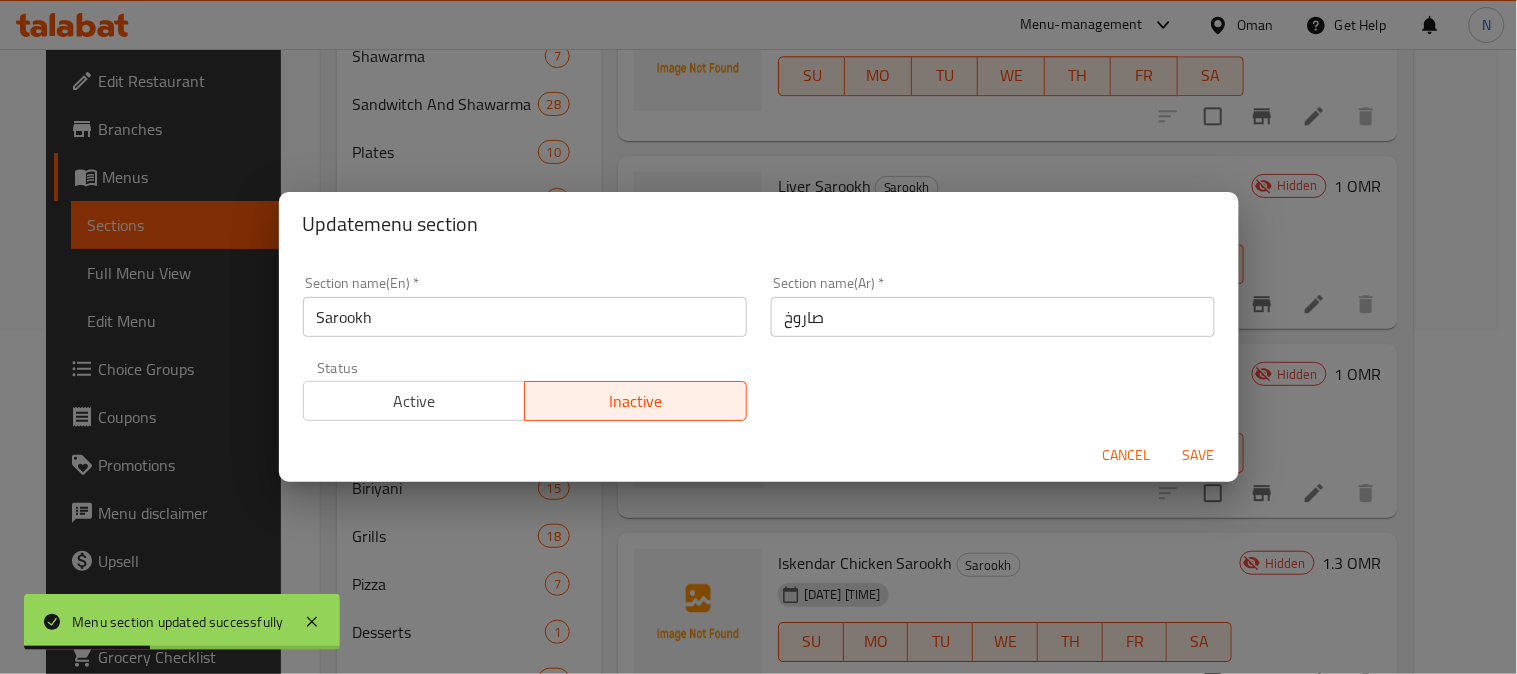 click on "Active" at bounding box center (415, 401) 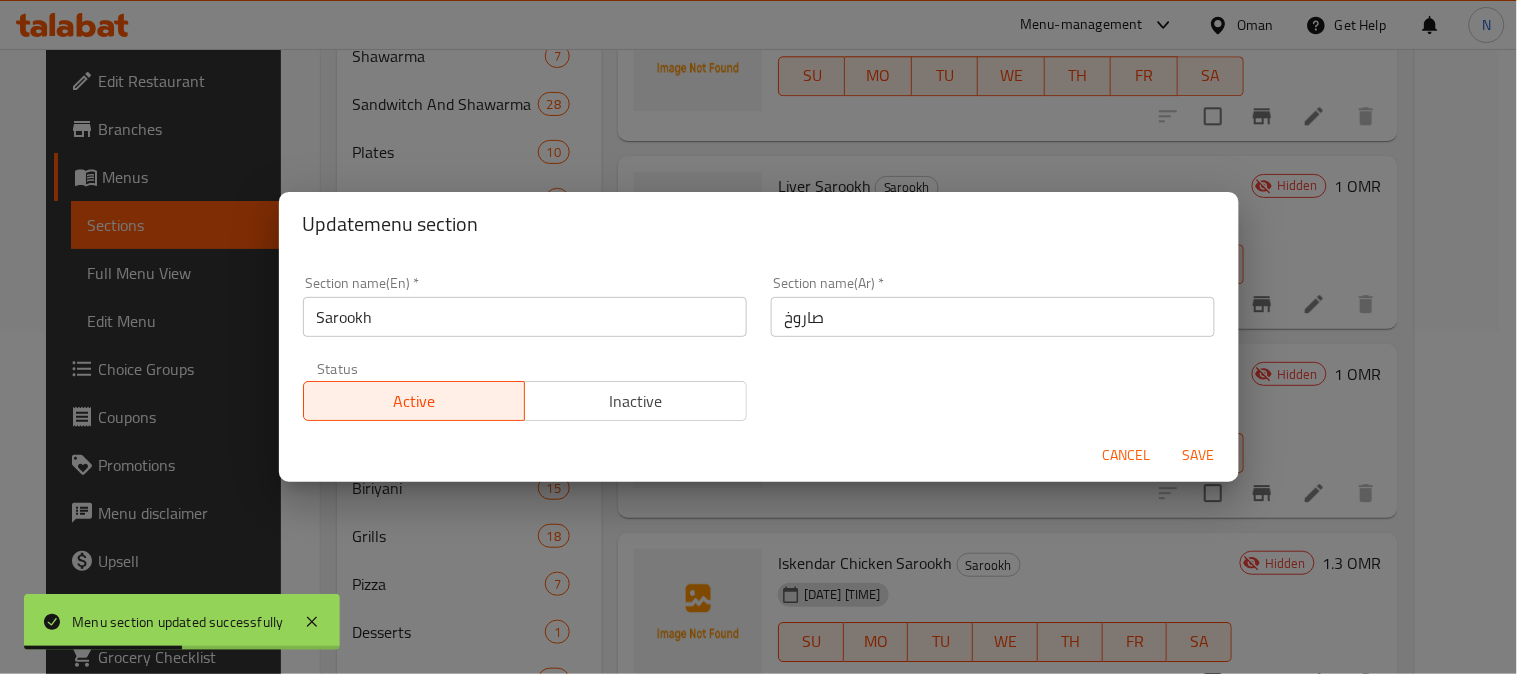 click on "Save" at bounding box center [1199, 455] 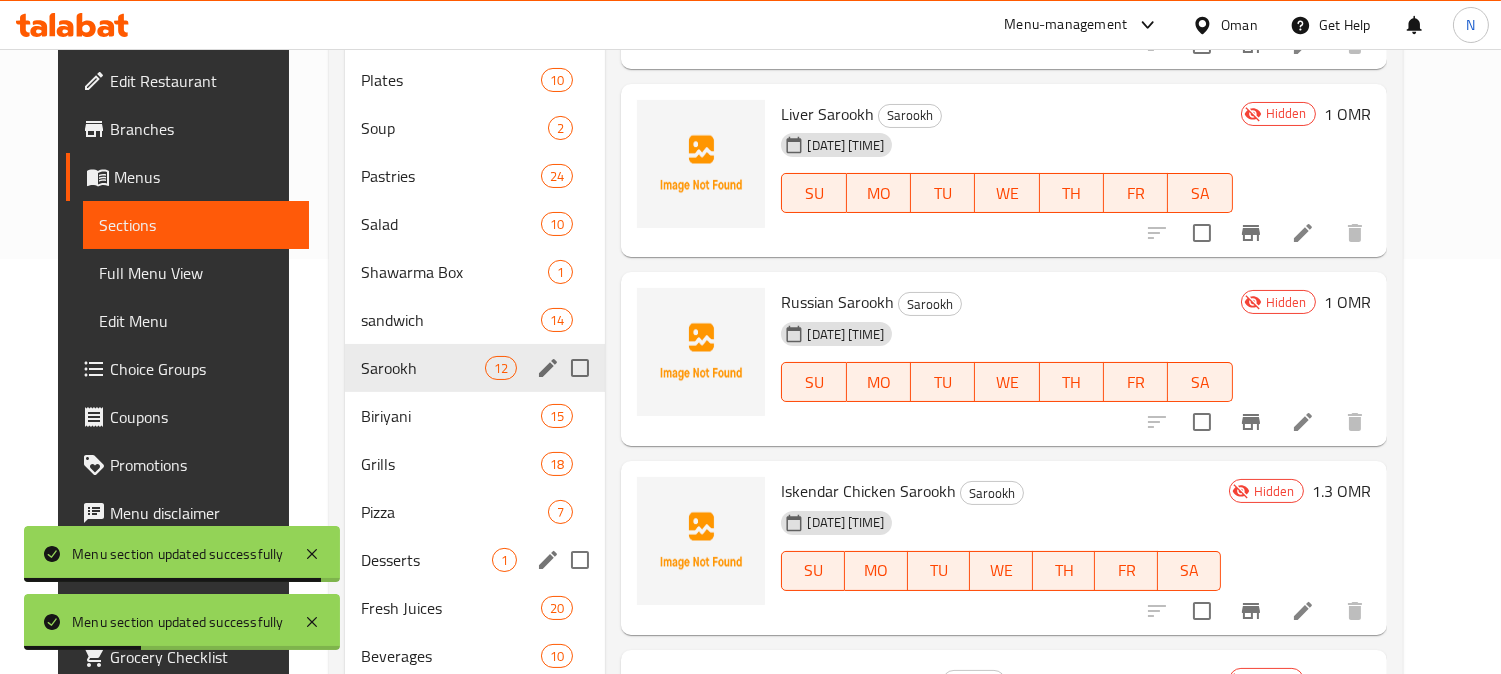 scroll, scrollTop: 454, scrollLeft: 0, axis: vertical 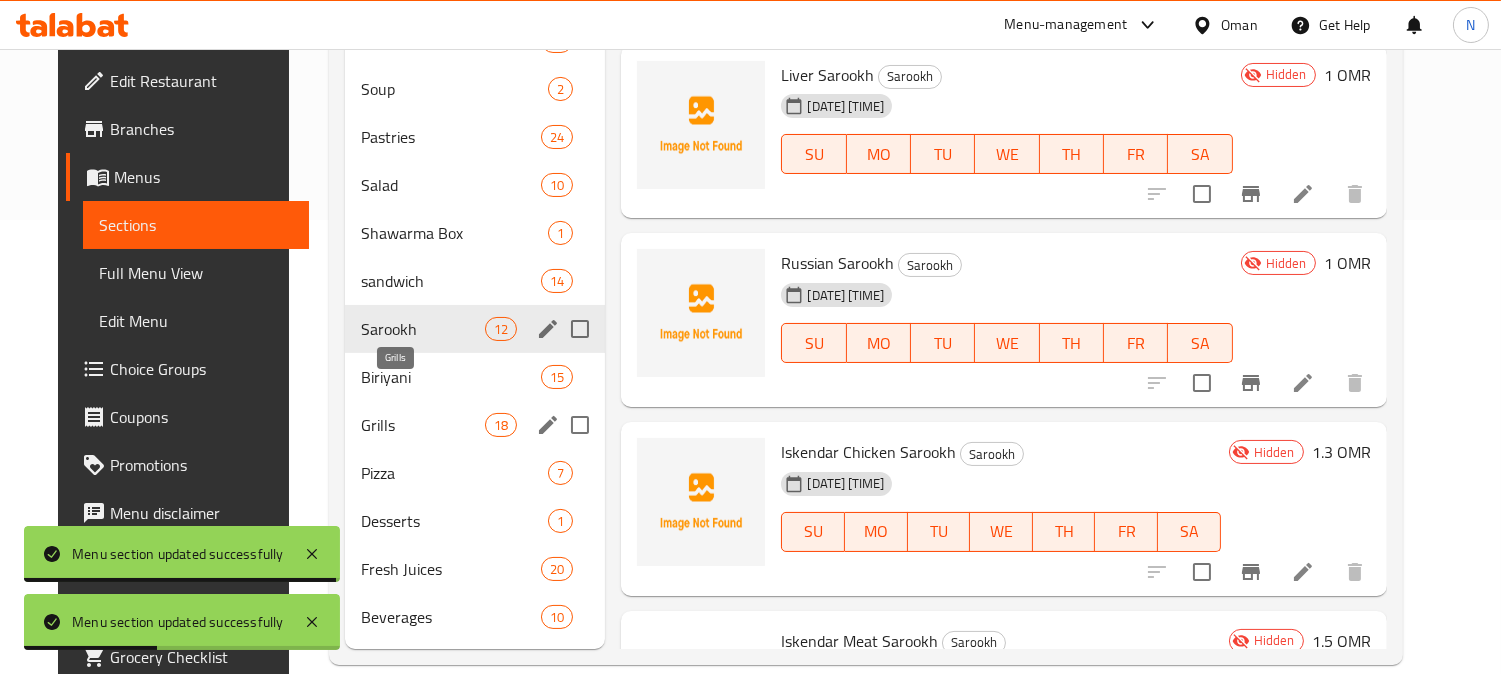 click on "Grills" at bounding box center [423, 425] 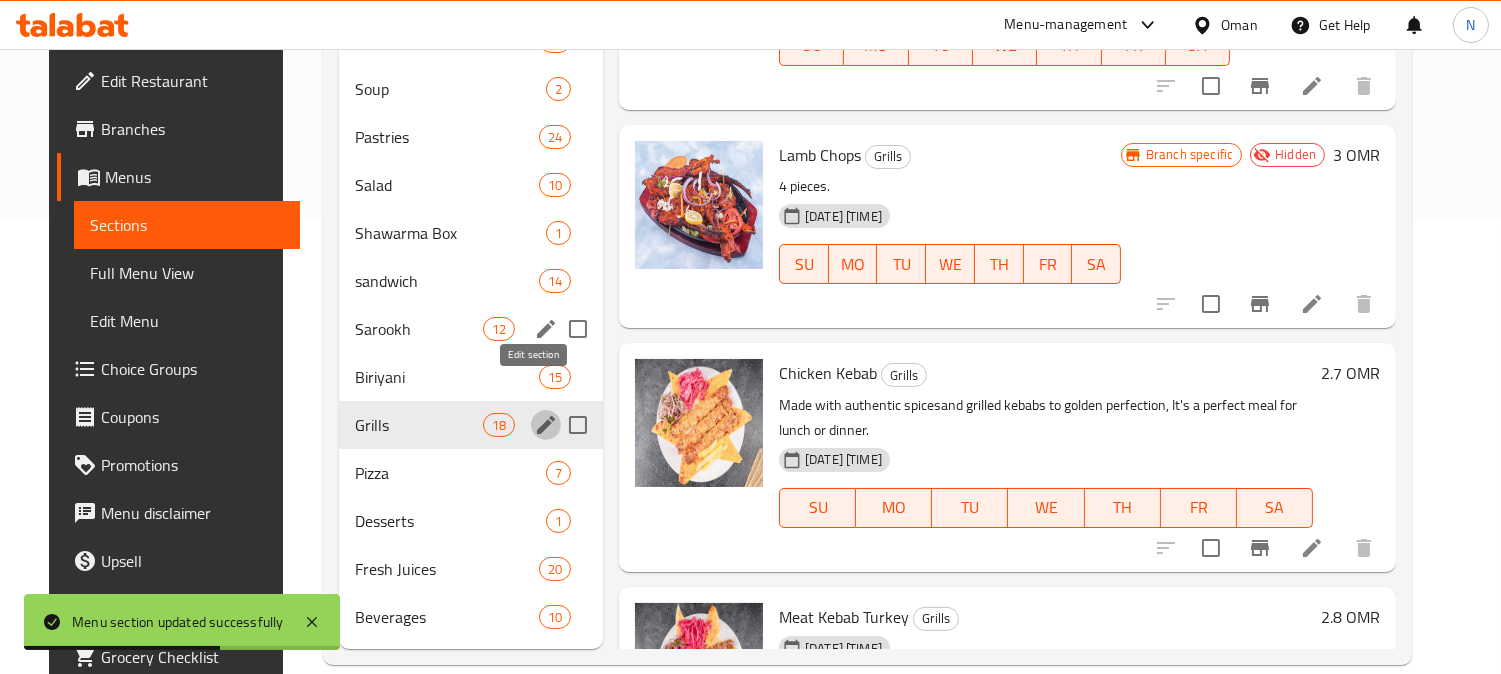 click 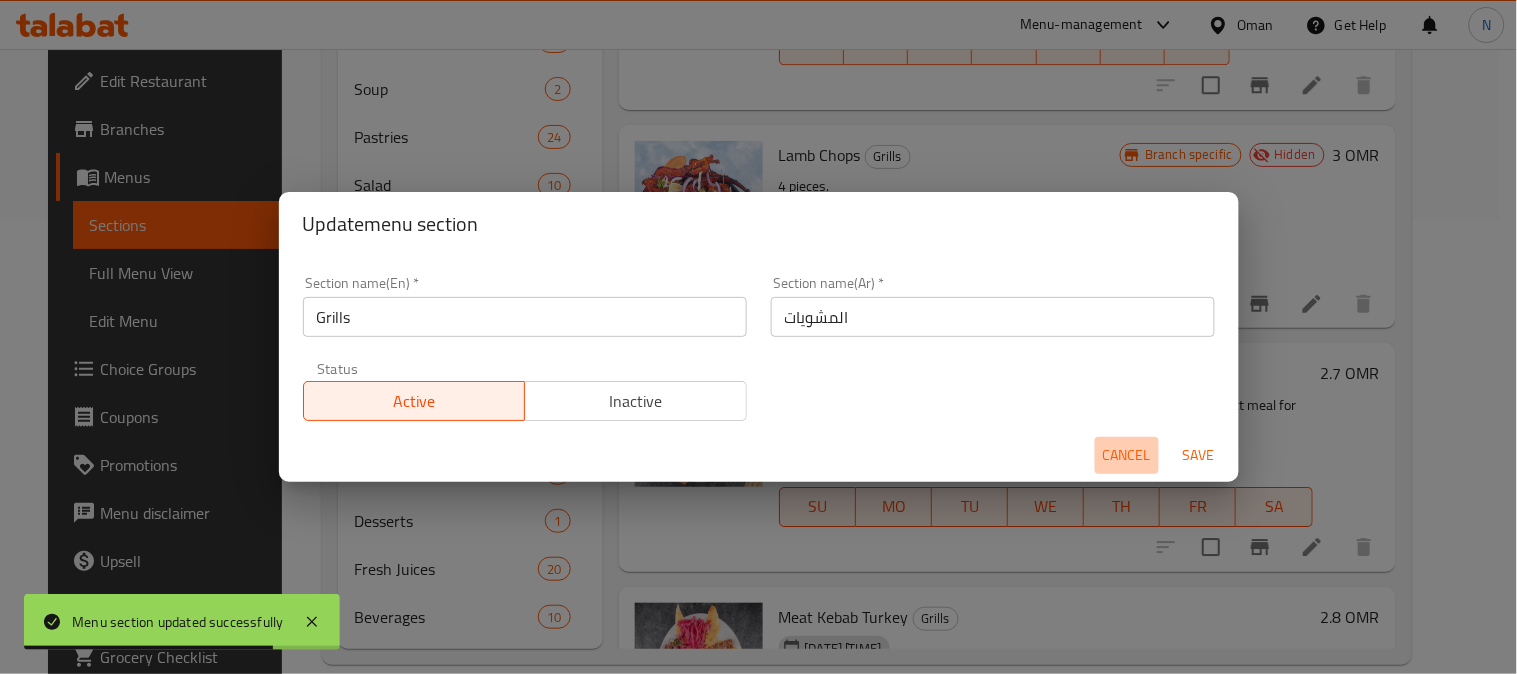 click on "Cancel" at bounding box center (1127, 455) 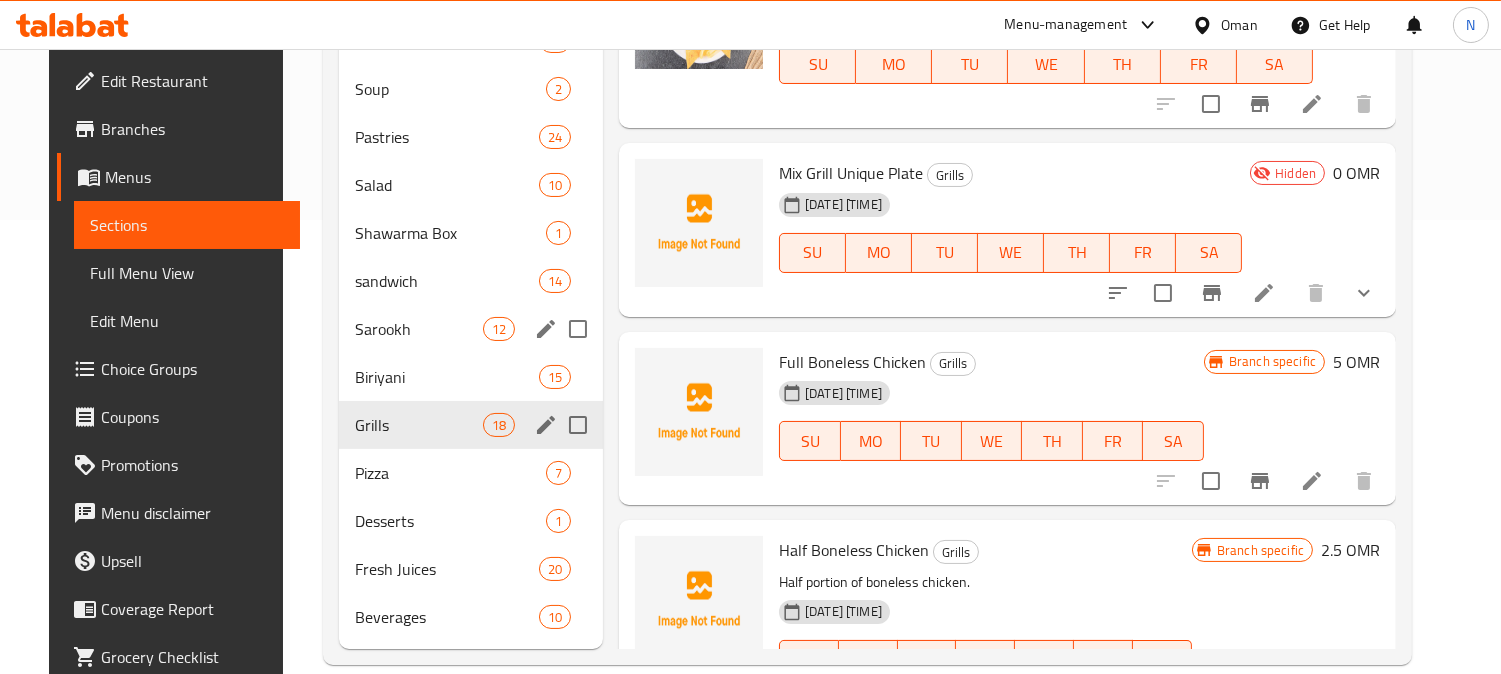 scroll, scrollTop: 2195, scrollLeft: 0, axis: vertical 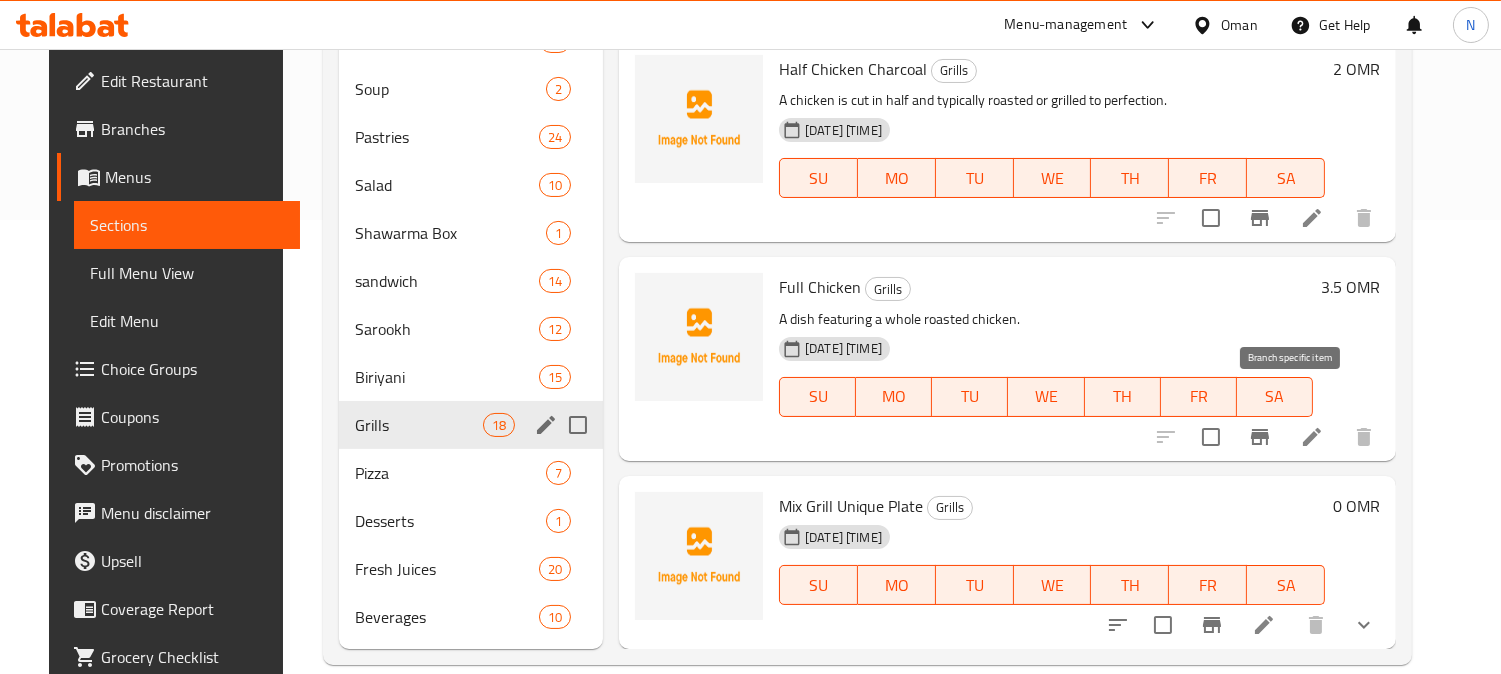 click 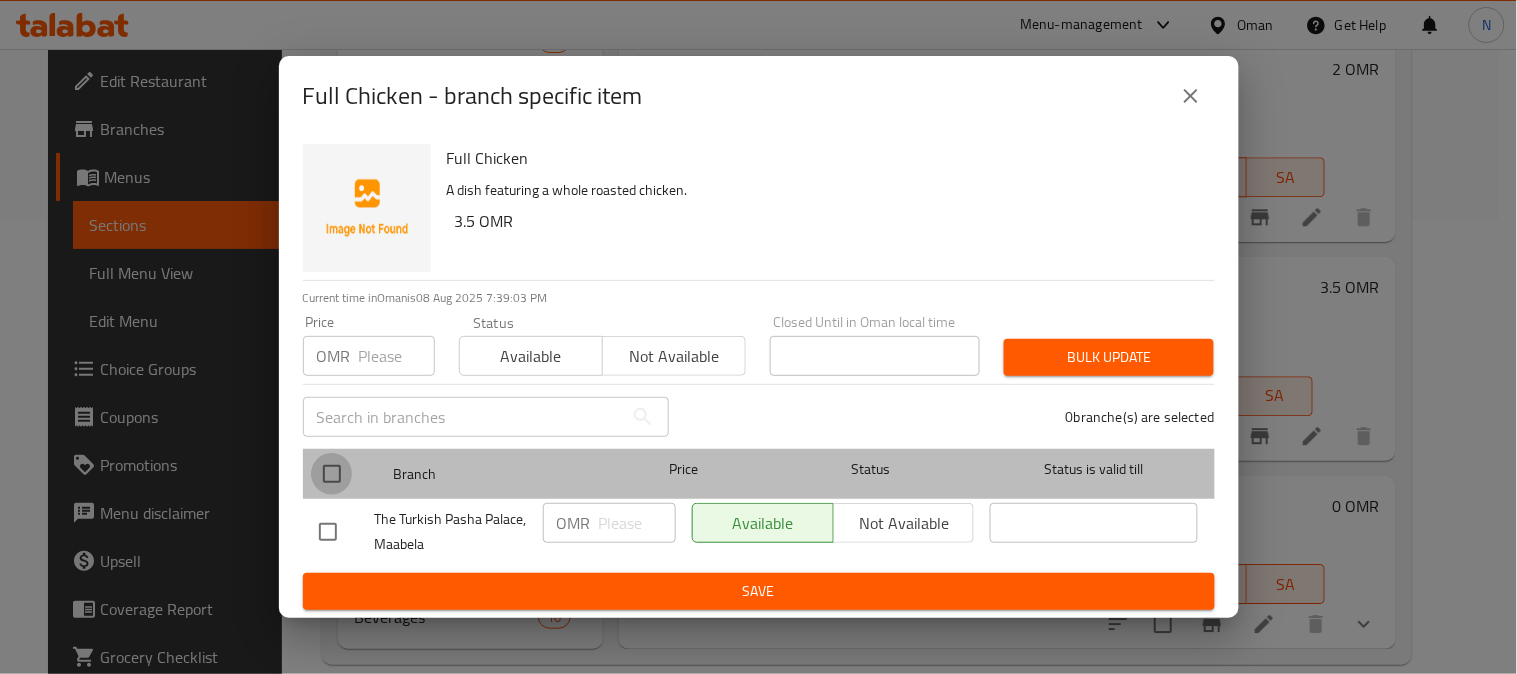 click at bounding box center [332, 474] 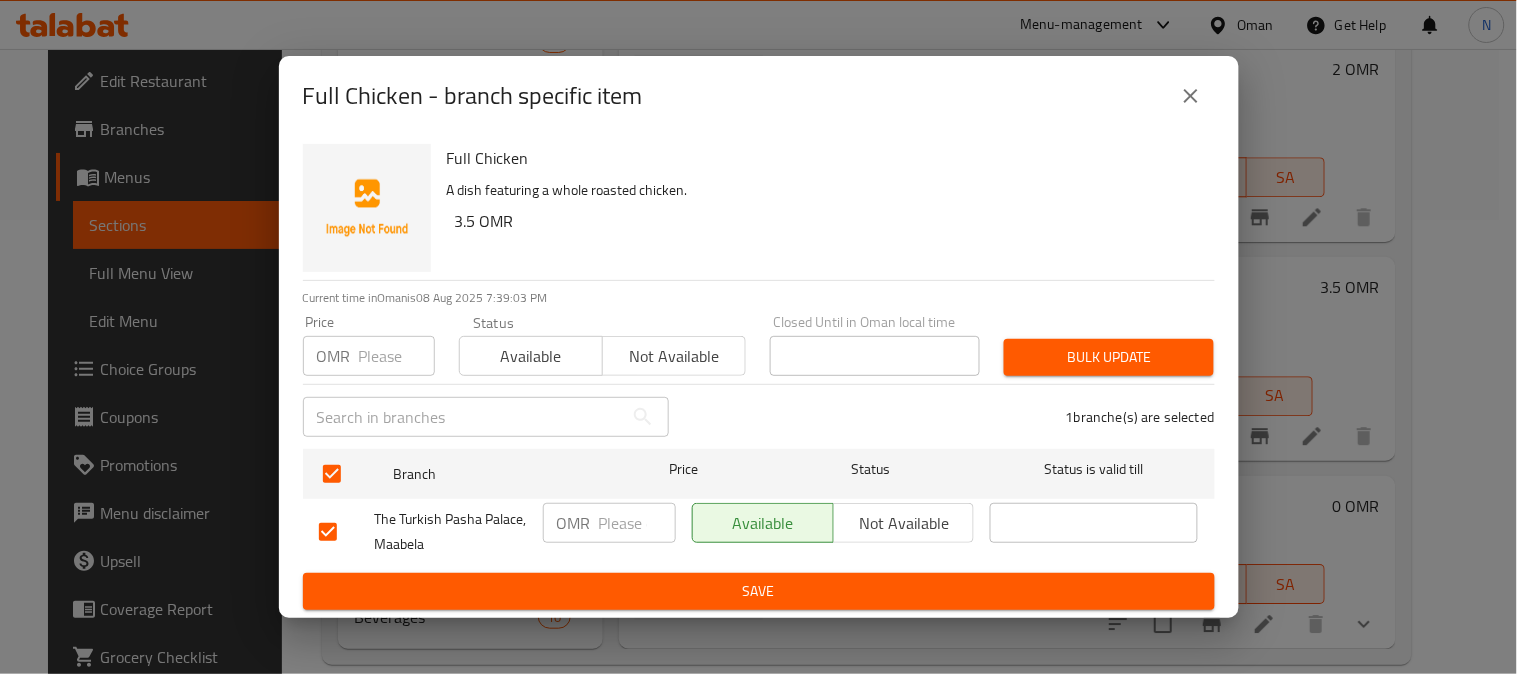 click at bounding box center (637, 523) 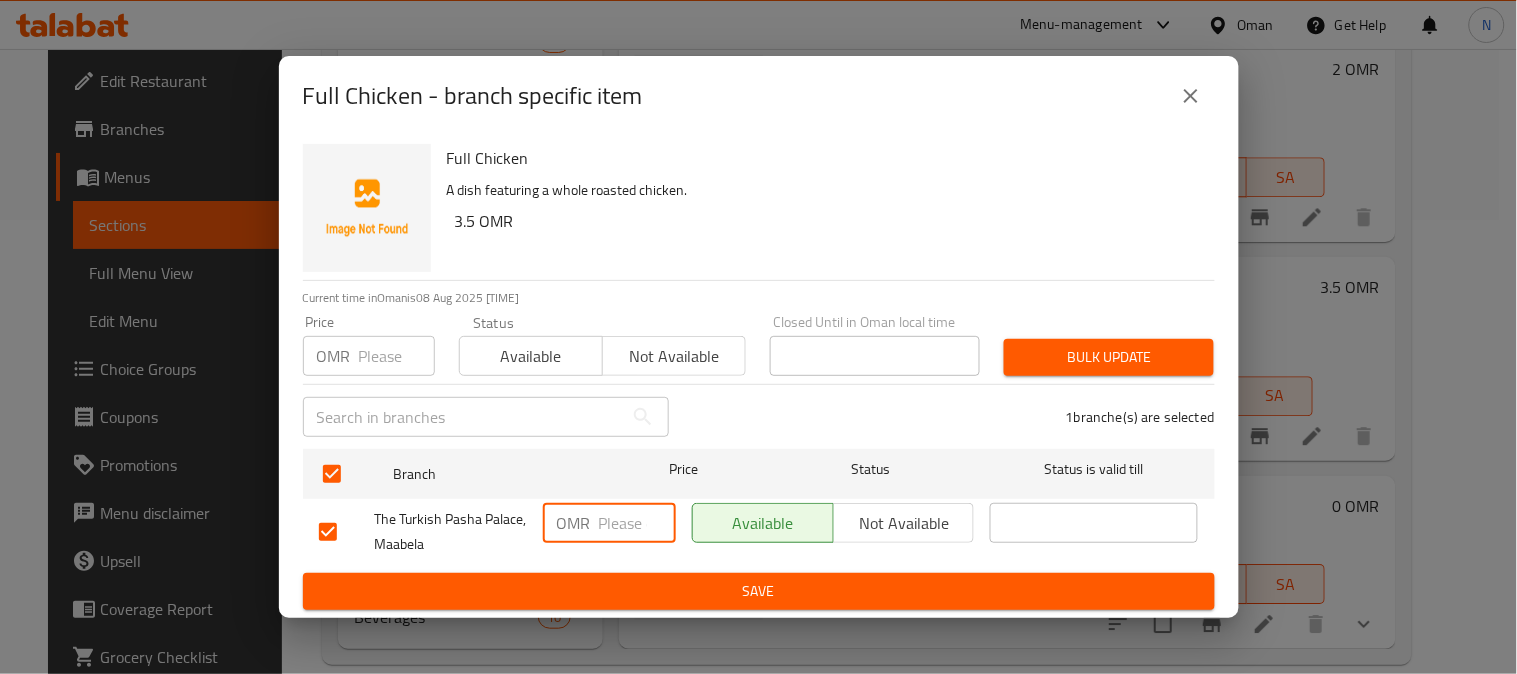 paste on "4.8" 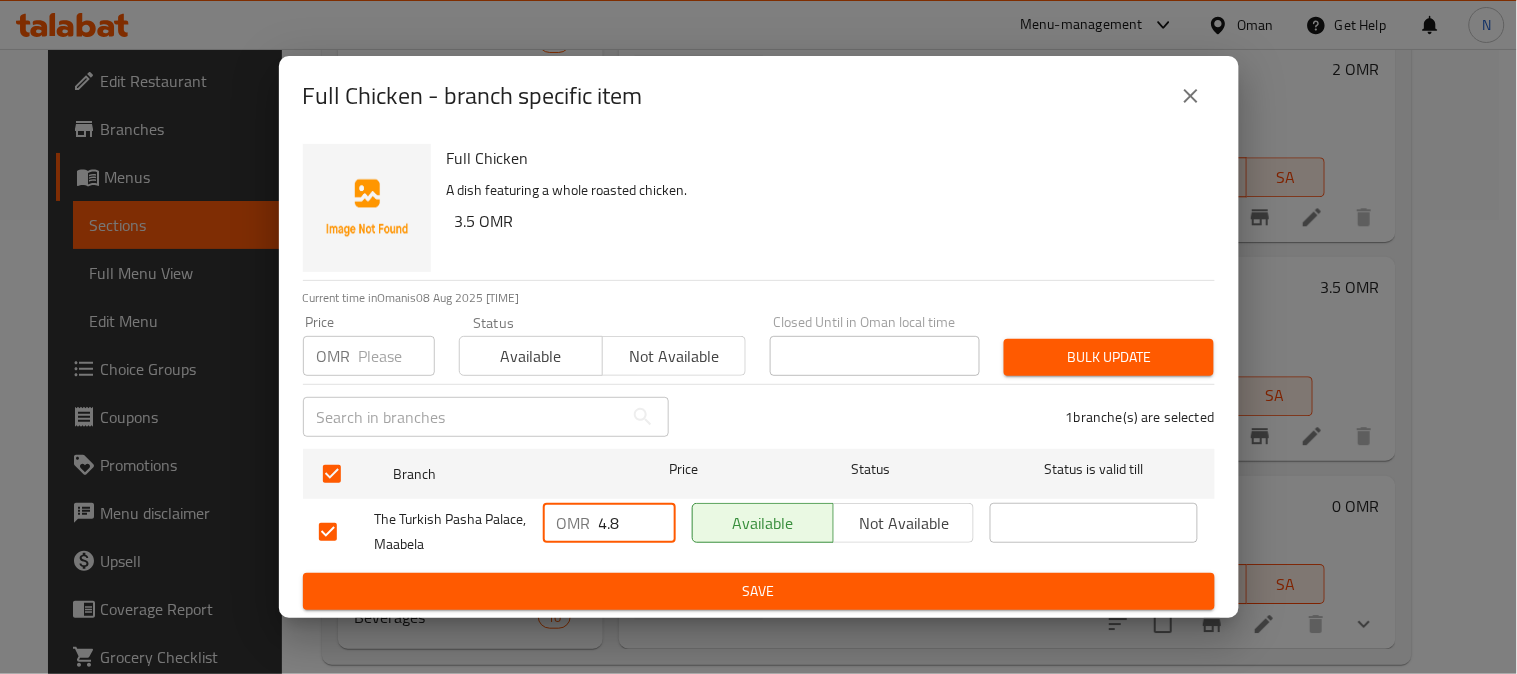 type on "4.8" 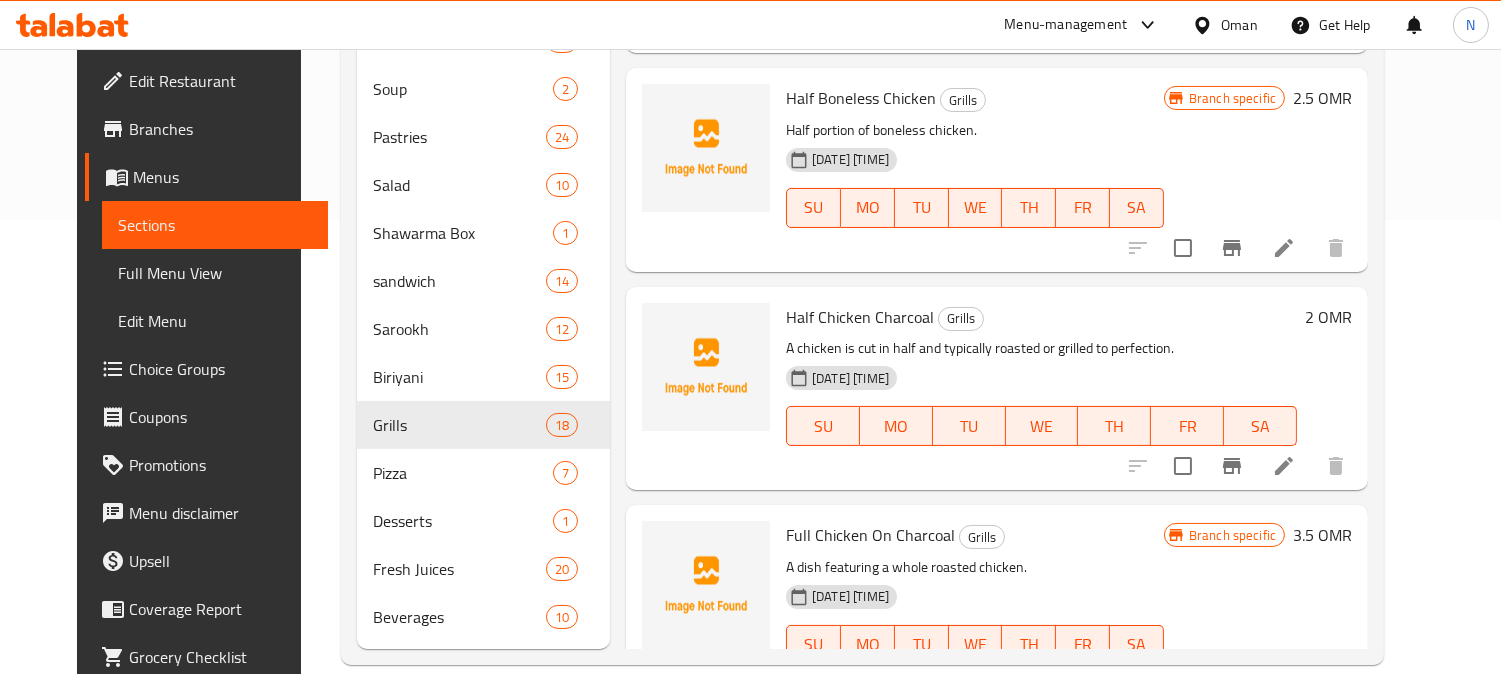 scroll, scrollTop: 2770, scrollLeft: 0, axis: vertical 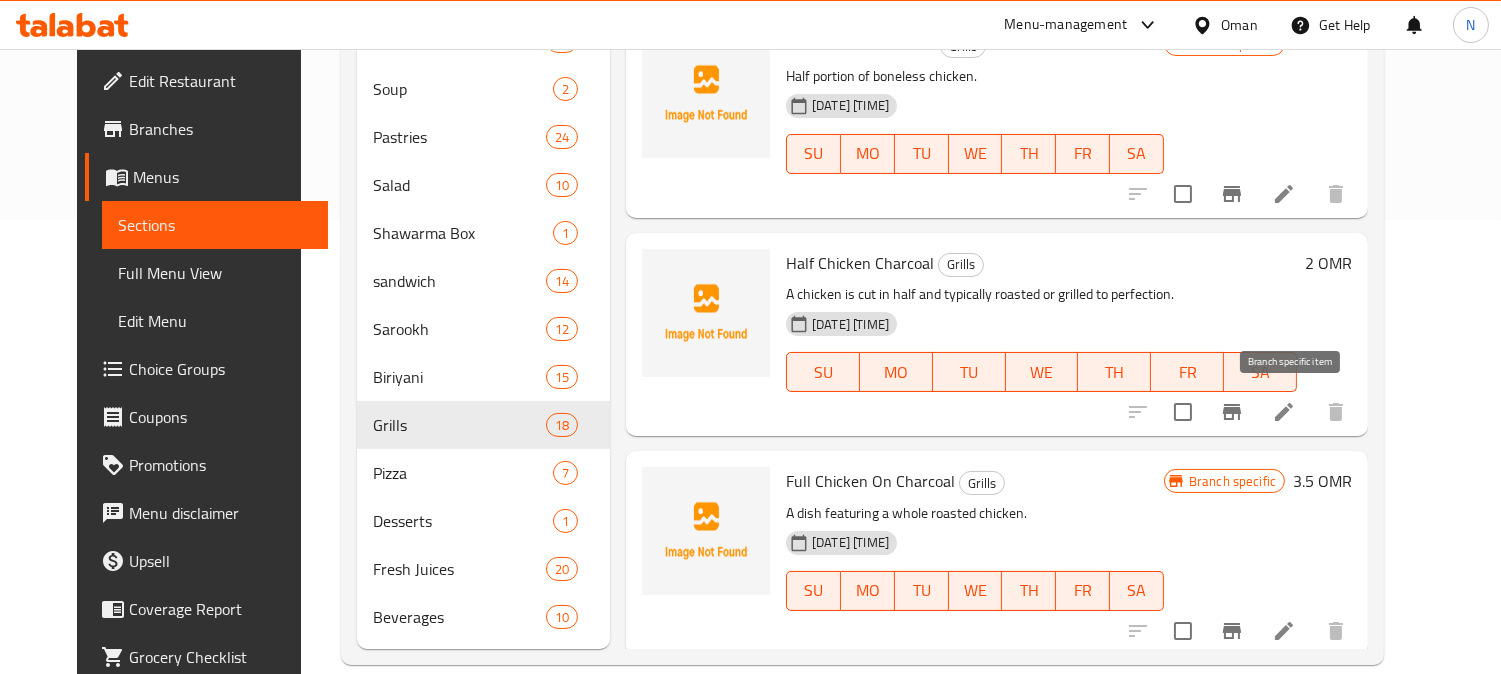 click 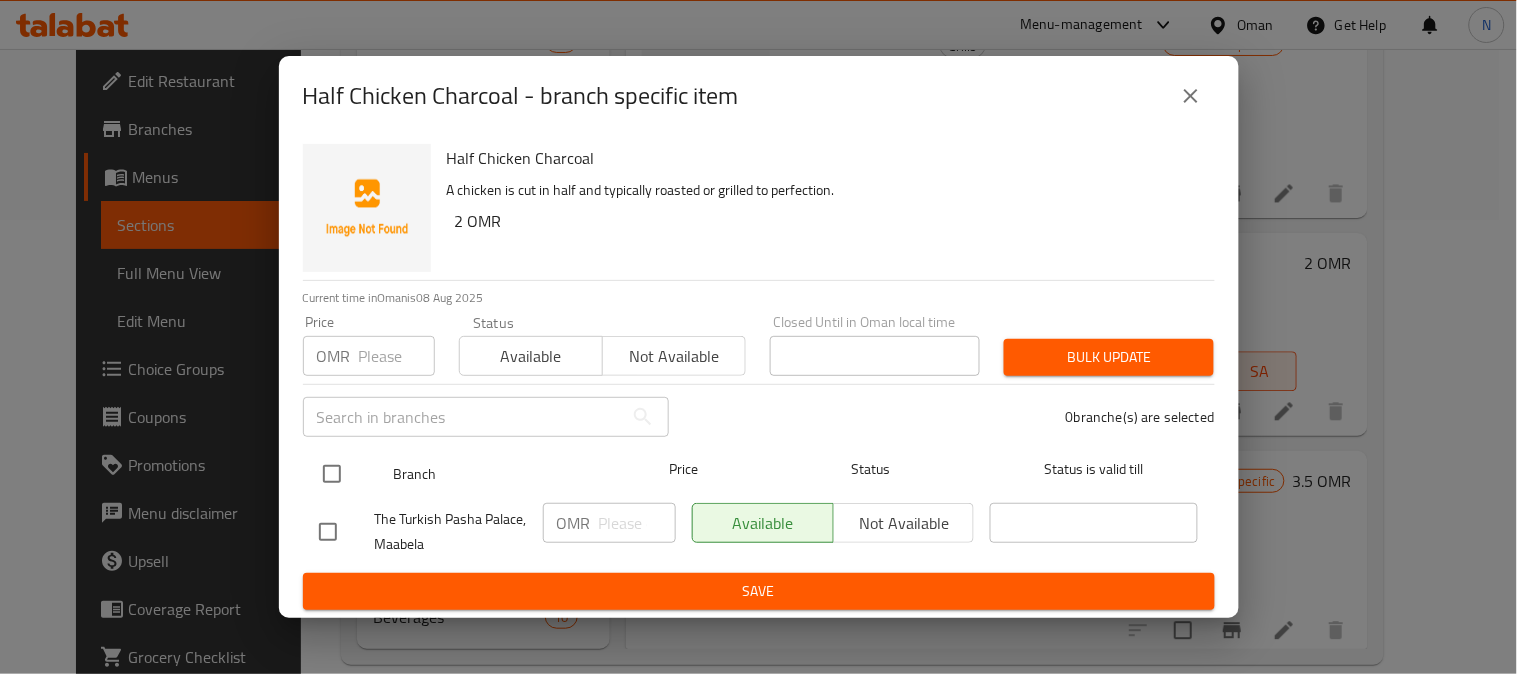 click at bounding box center (332, 474) 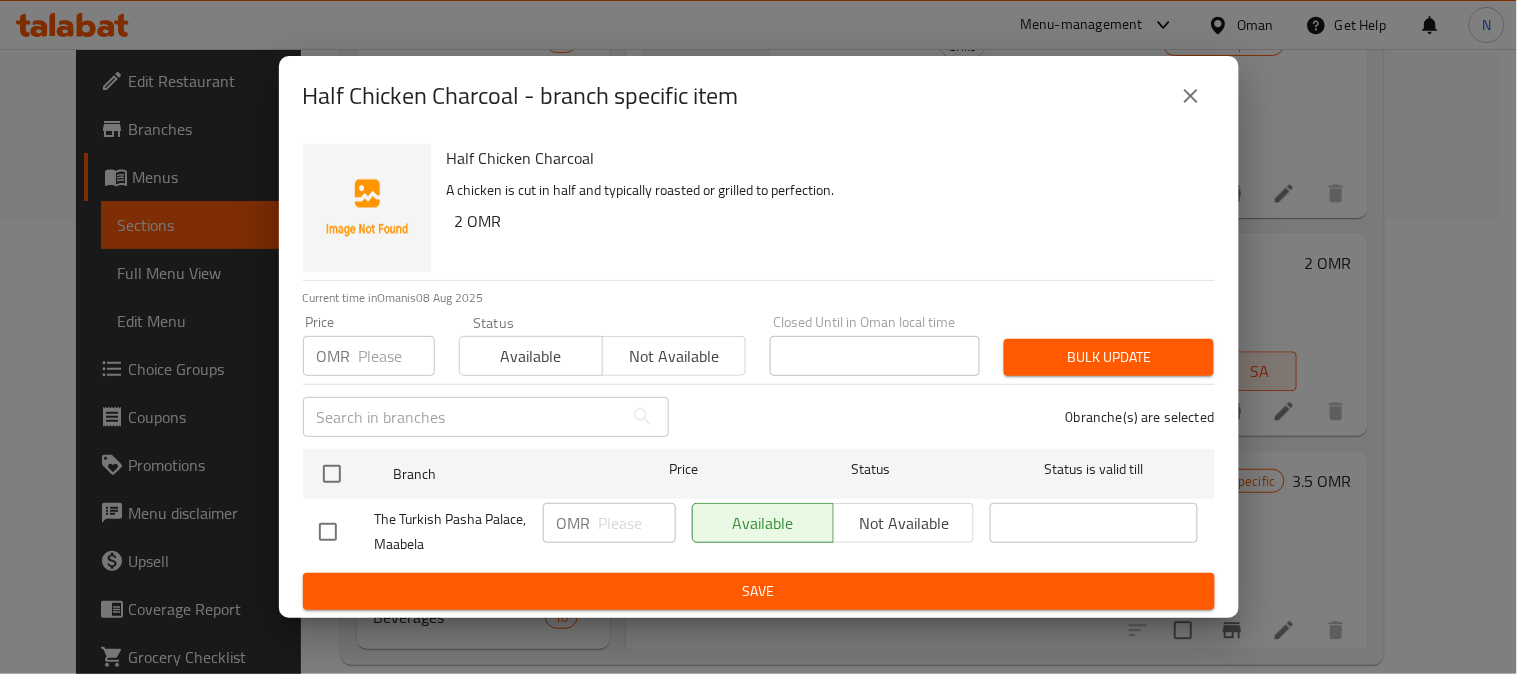 checkbox on "true" 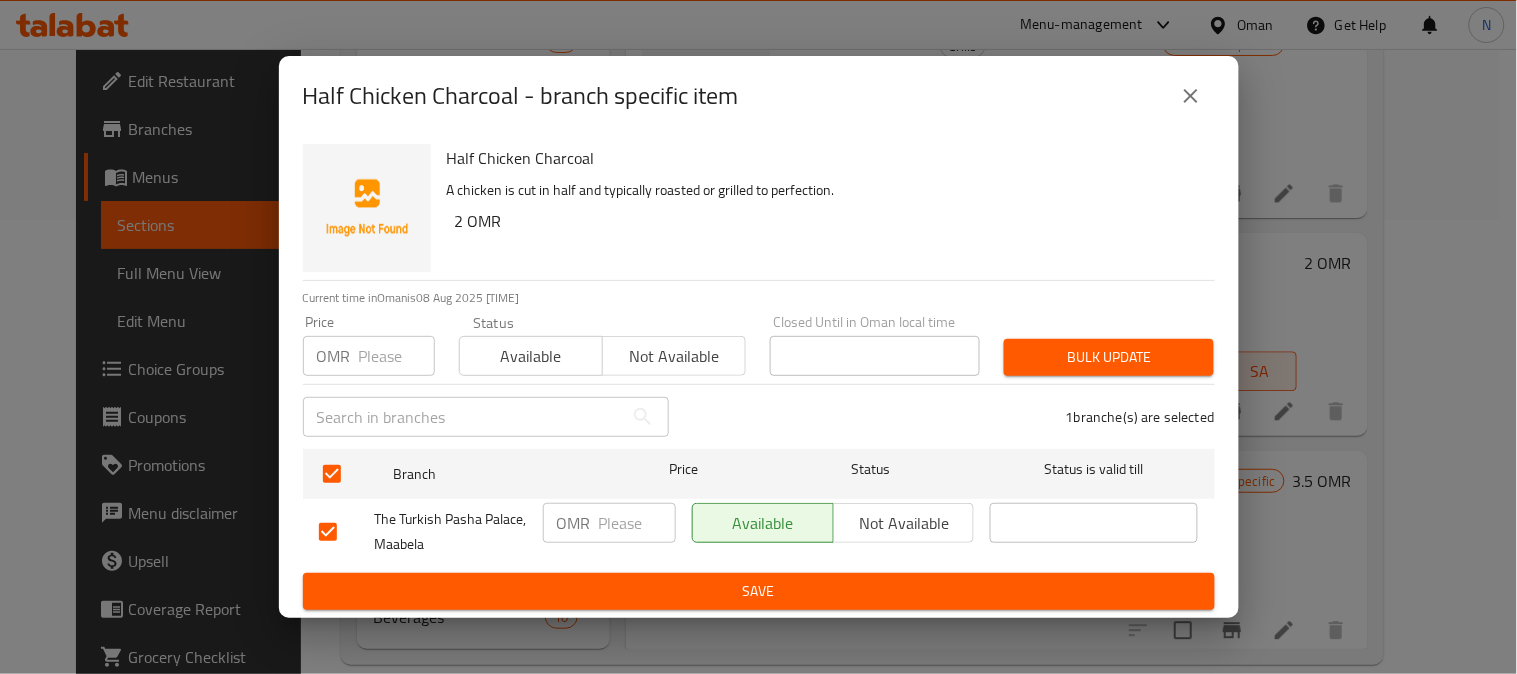 click at bounding box center [637, 523] 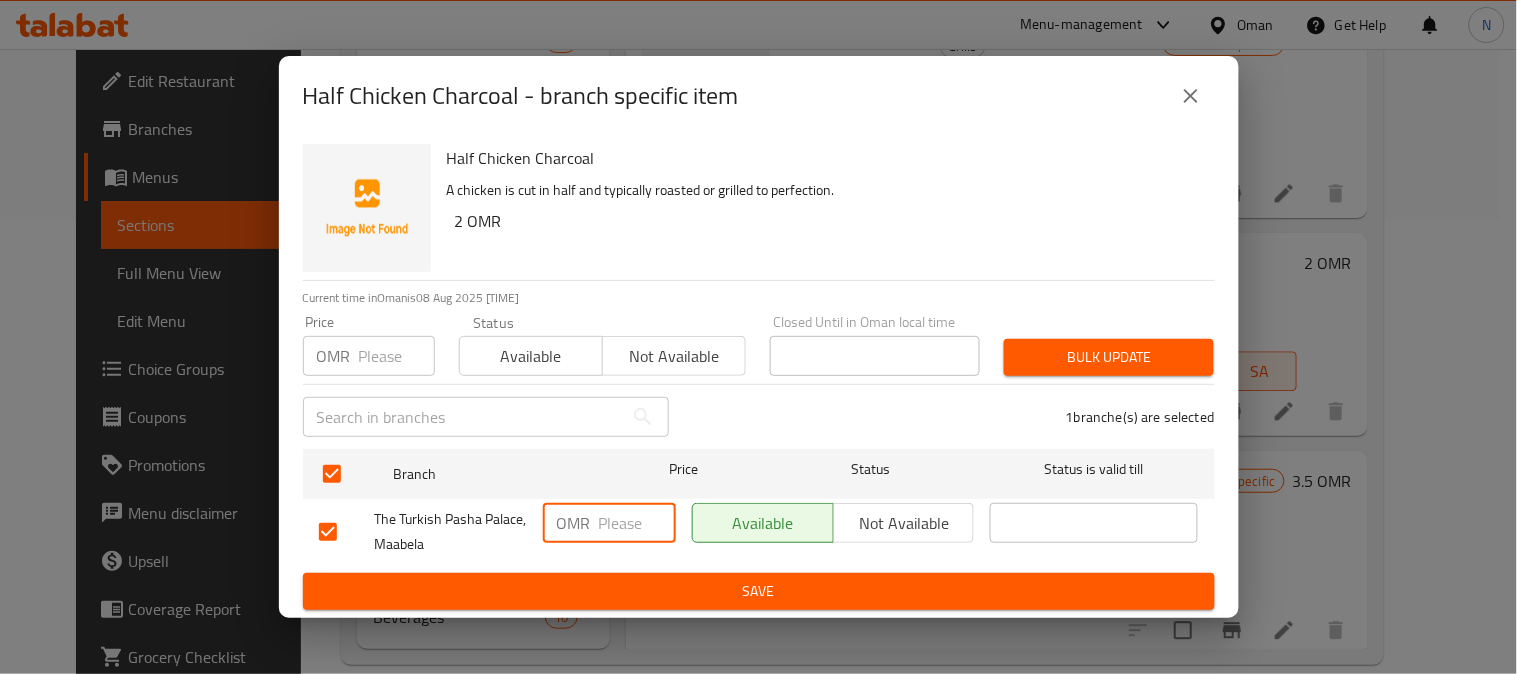 paste on "2.4" 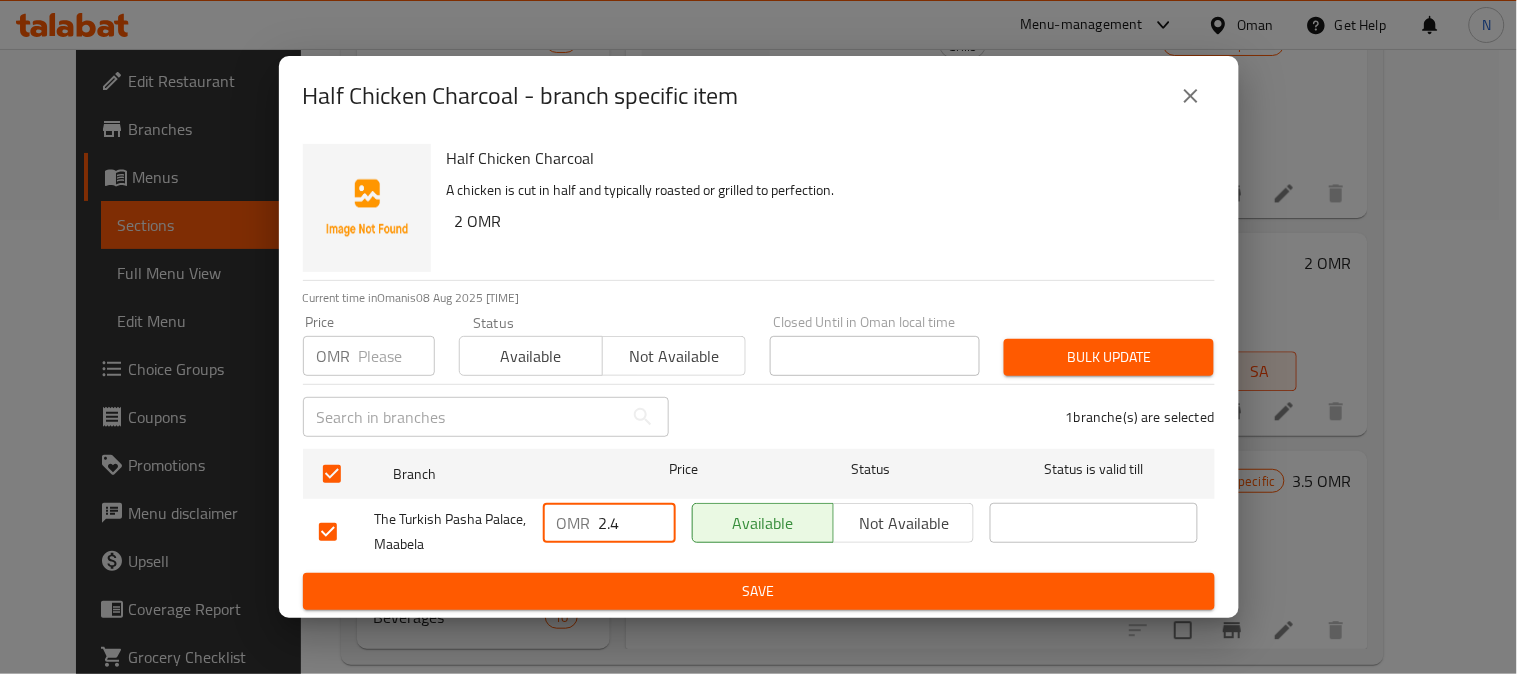 type on "2.4" 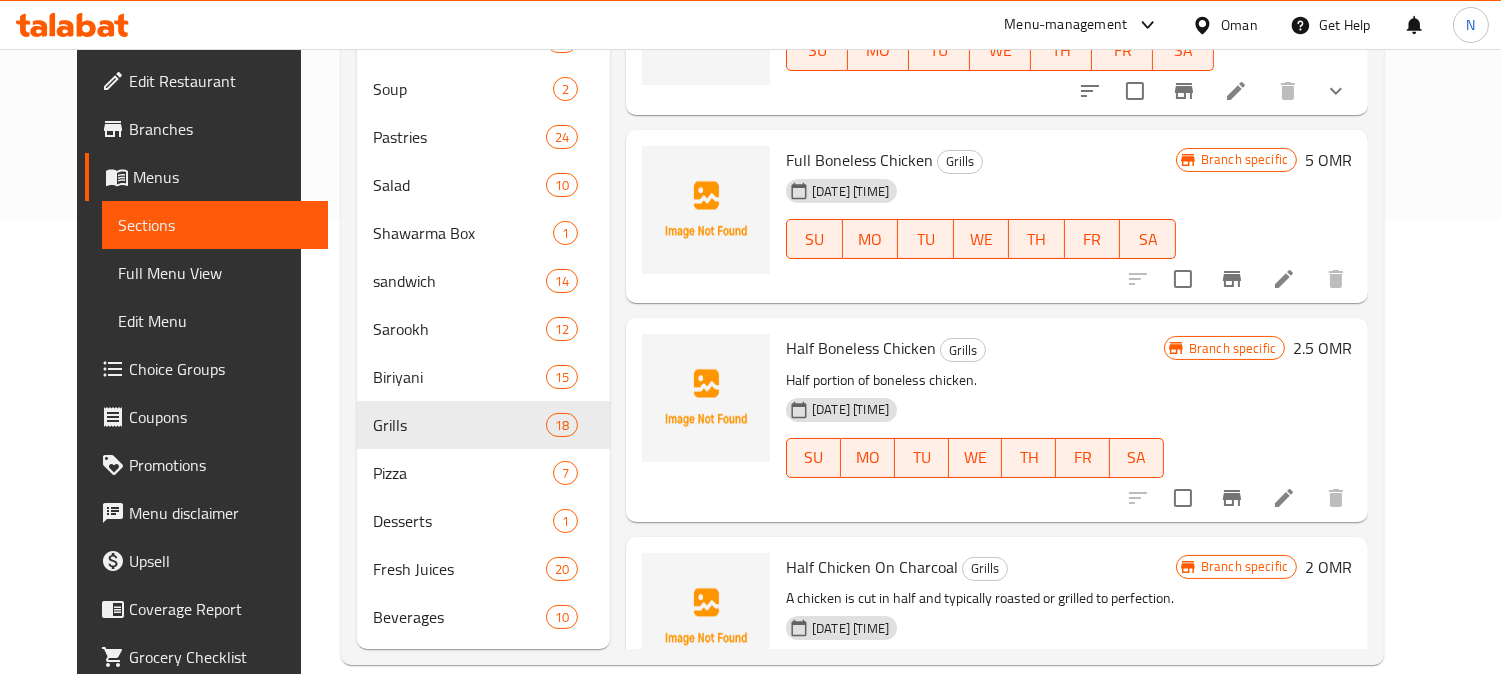 scroll, scrollTop: 2437, scrollLeft: 0, axis: vertical 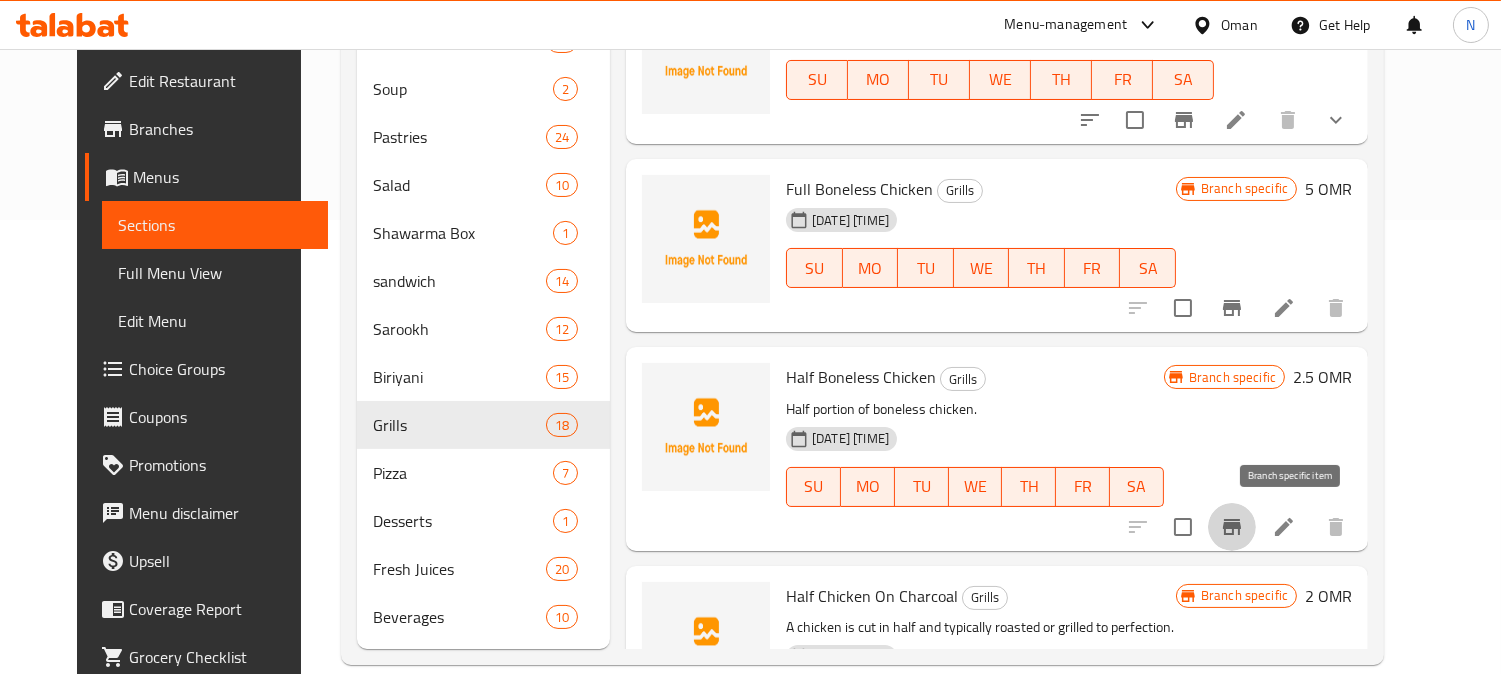 click 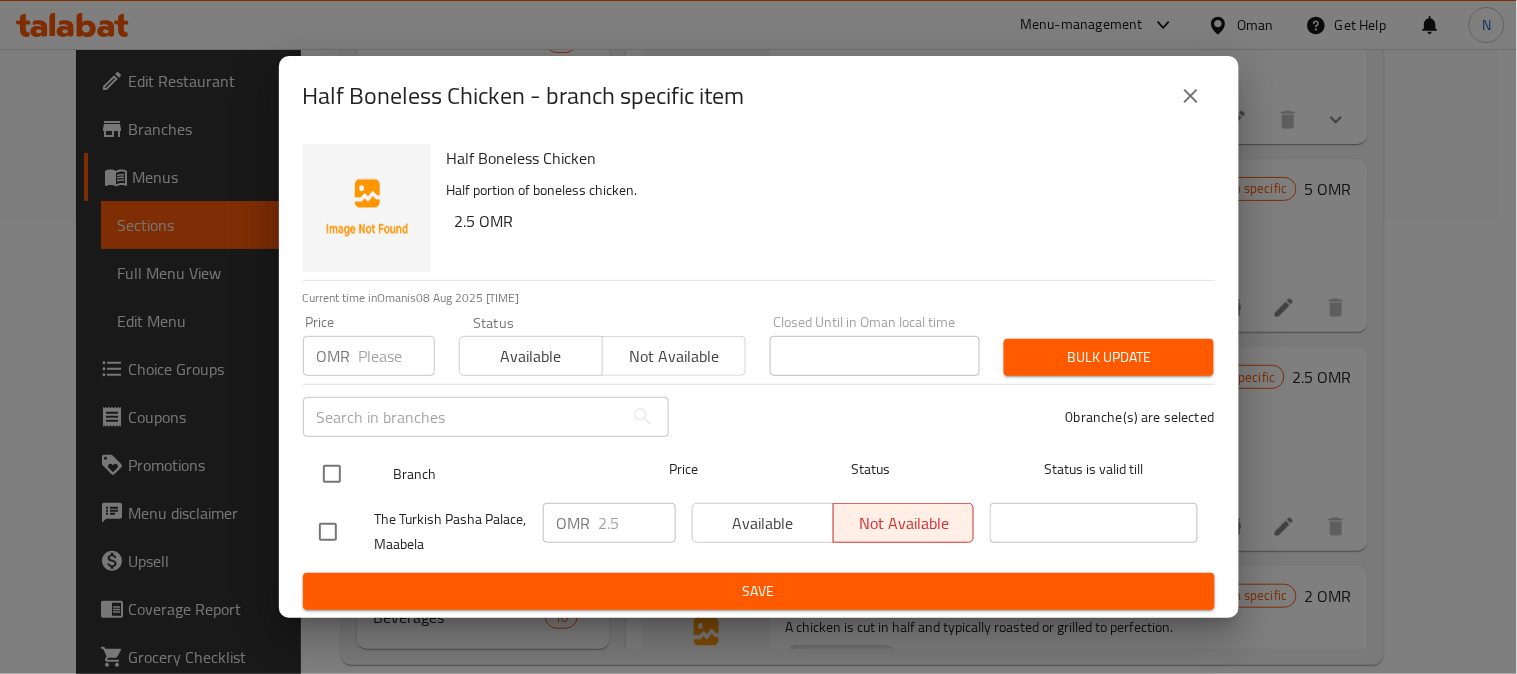 click at bounding box center [332, 474] 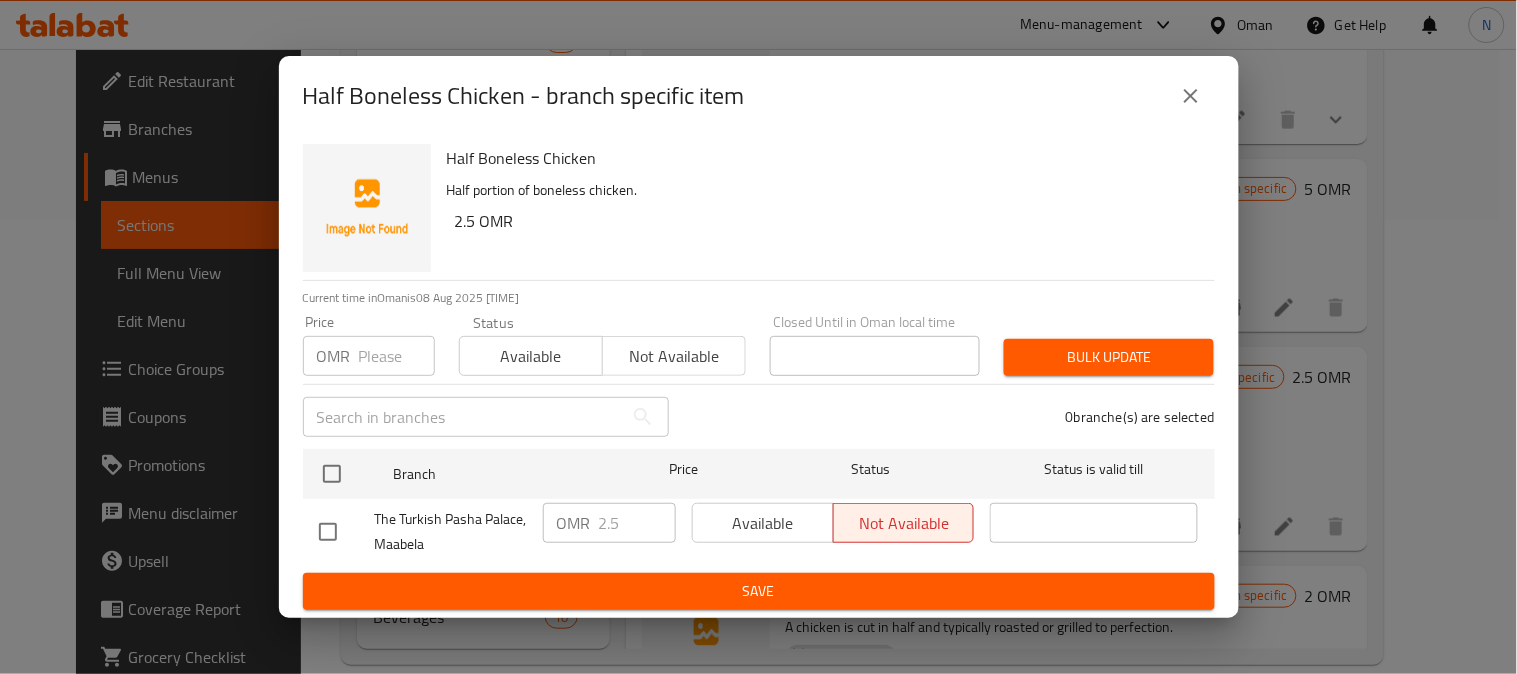 checkbox on "true" 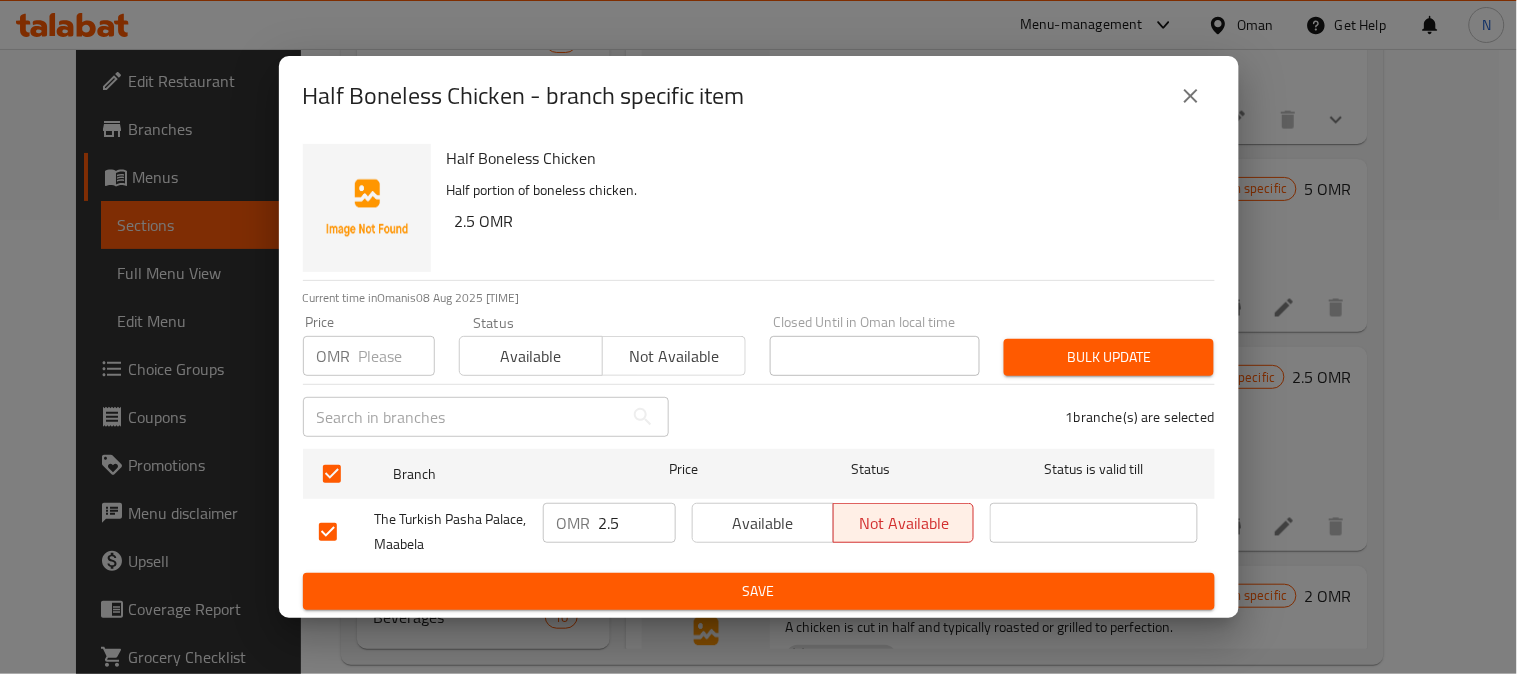 click on "2.5" at bounding box center [637, 523] 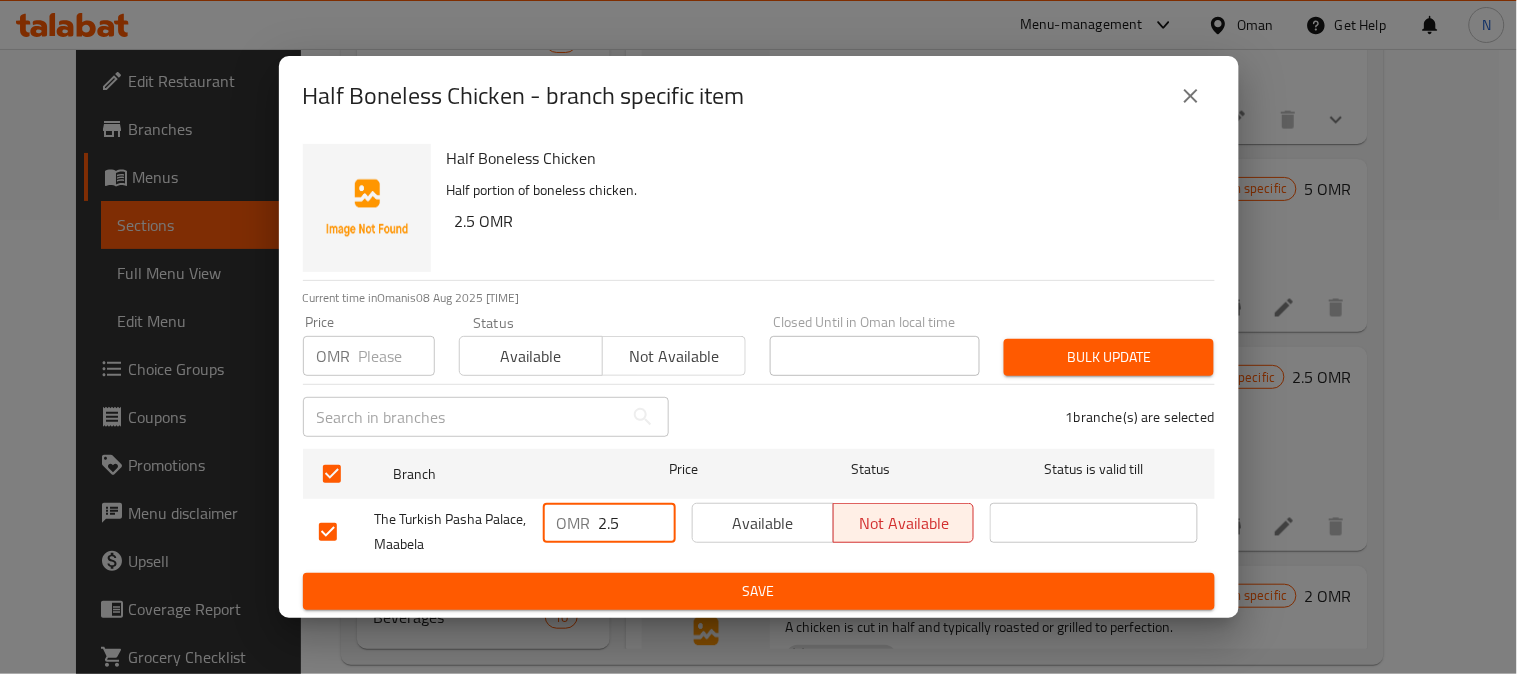 paste on "3.0" 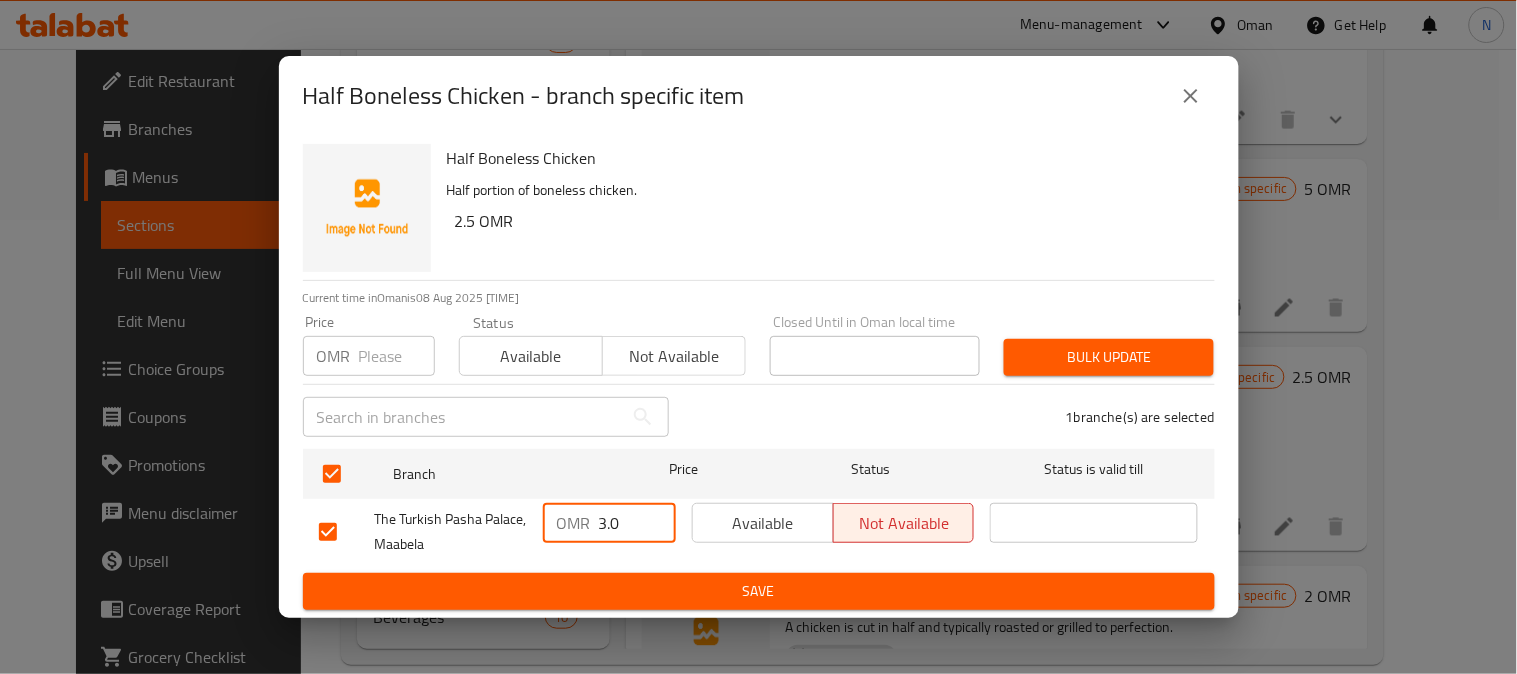 type on "3.0" 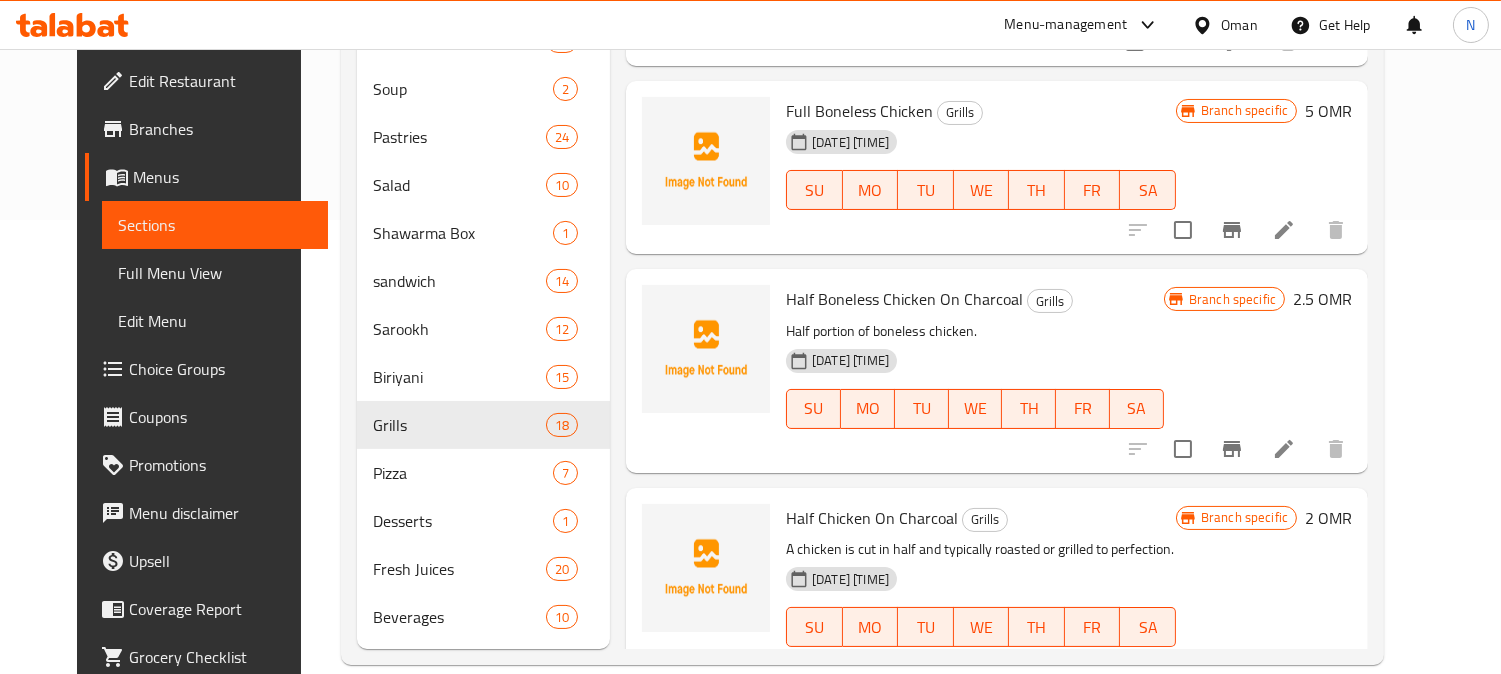 scroll, scrollTop: 2548, scrollLeft: 0, axis: vertical 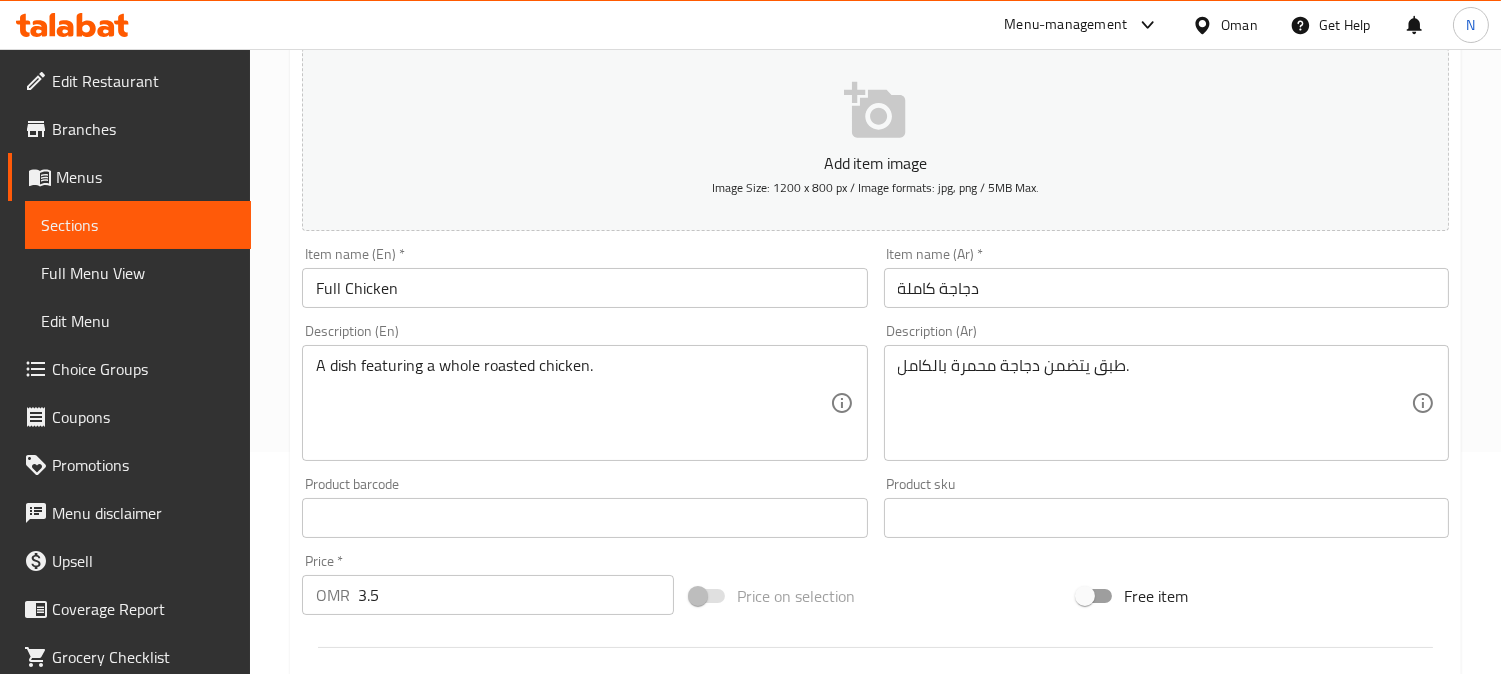 click on "Full Chicken" at bounding box center [584, 288] 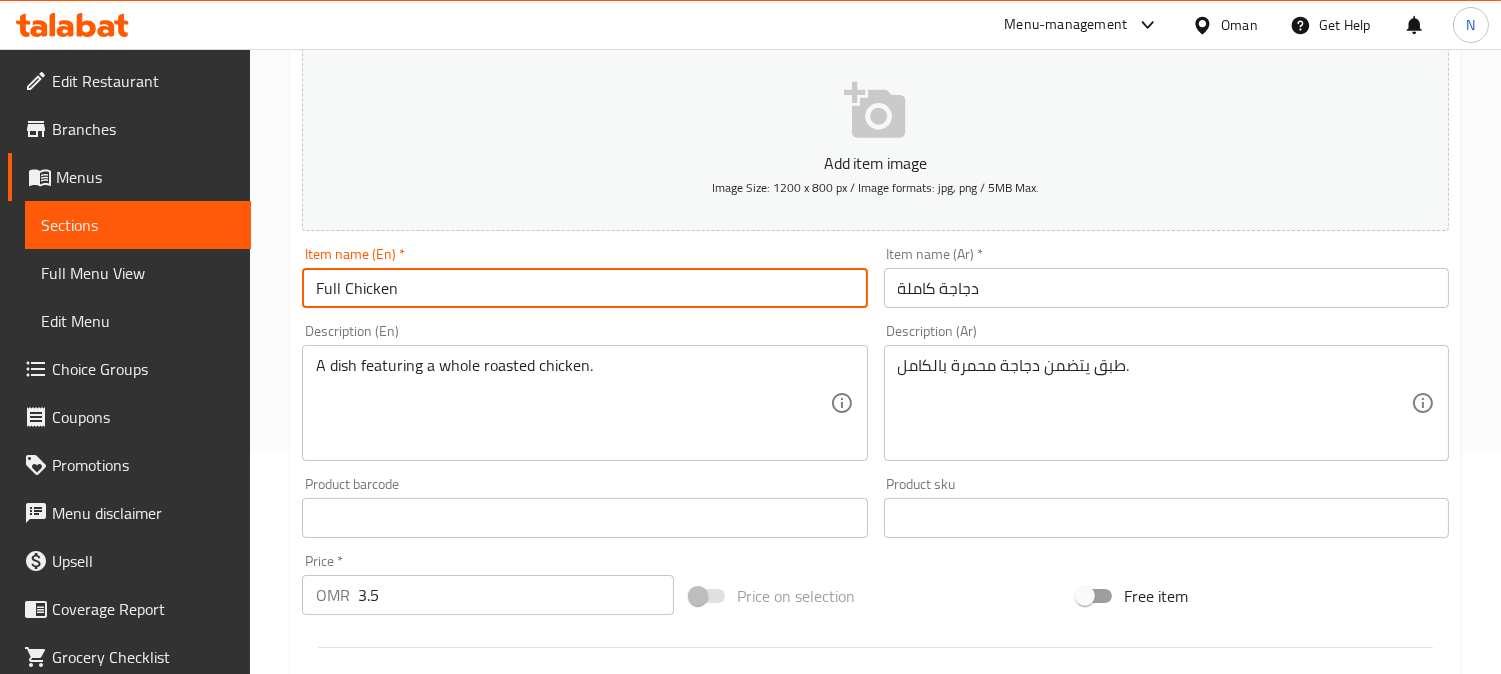 click on "دجاجة كاملة" at bounding box center (1166, 288) 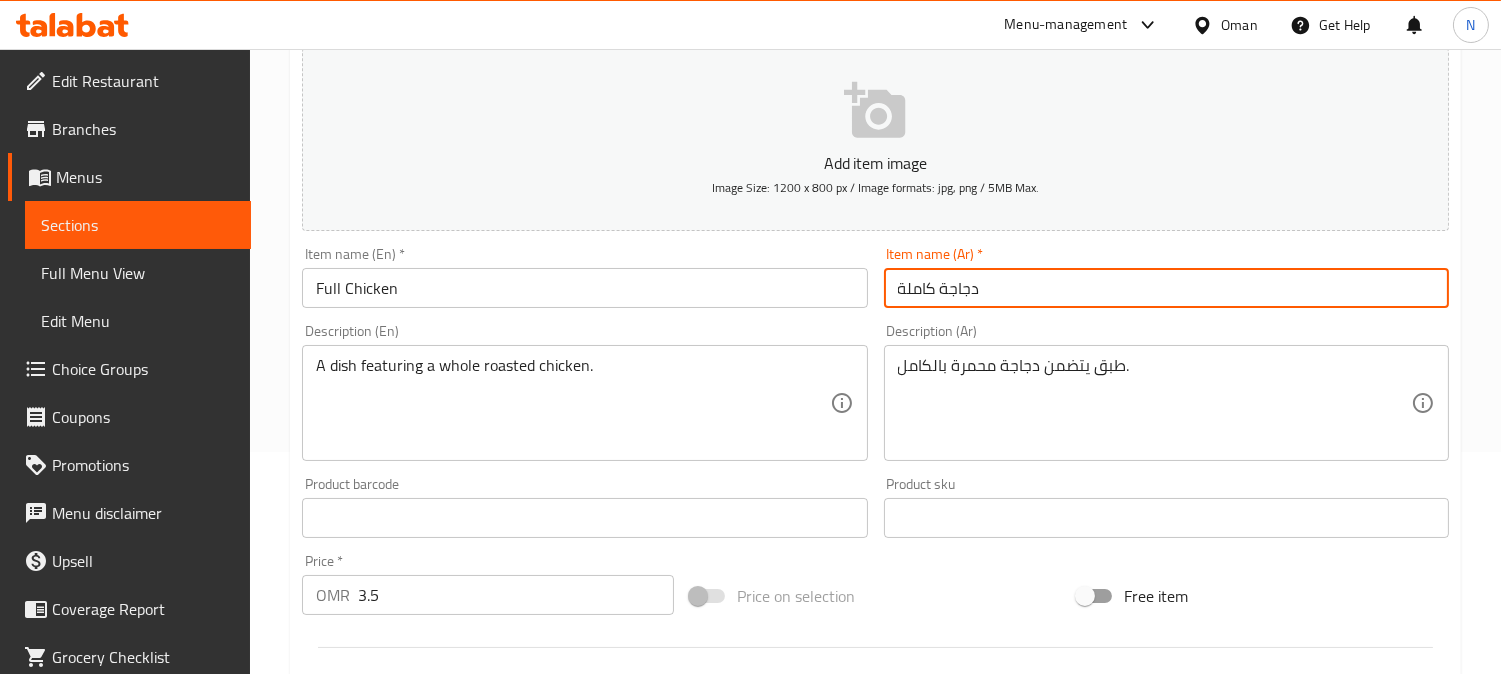 click on "دجاجة كاملة" at bounding box center [1166, 288] 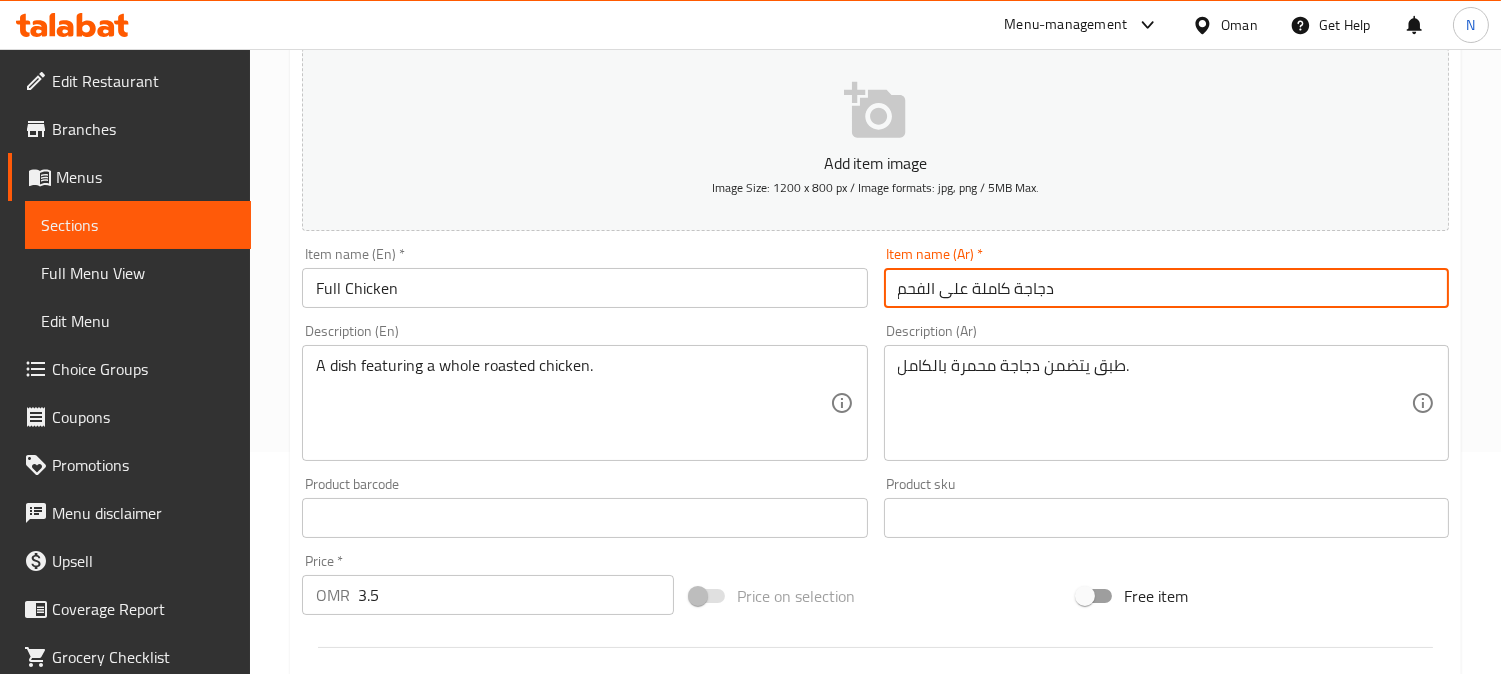 type on "دجاجة كاملة على الفحم" 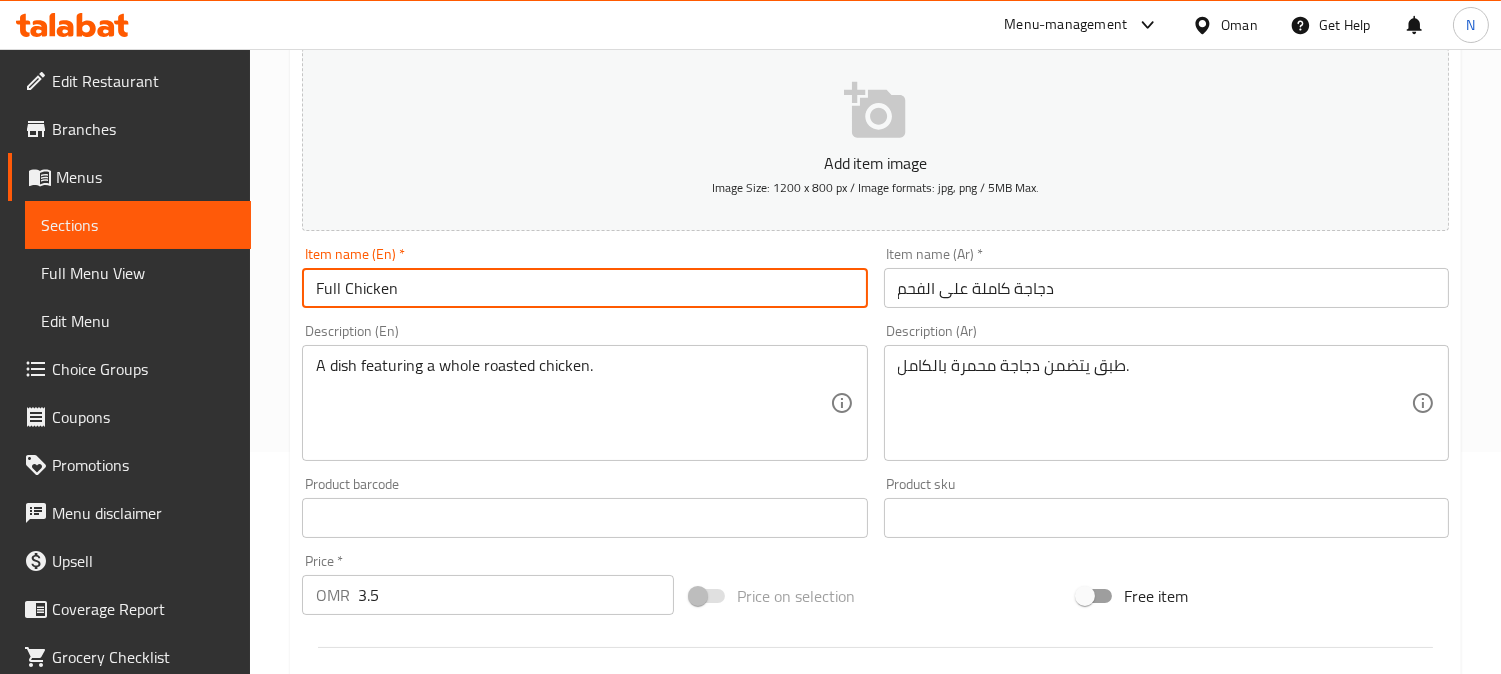 click on "دجاجة كاملة على الفحم" at bounding box center (1166, 288) 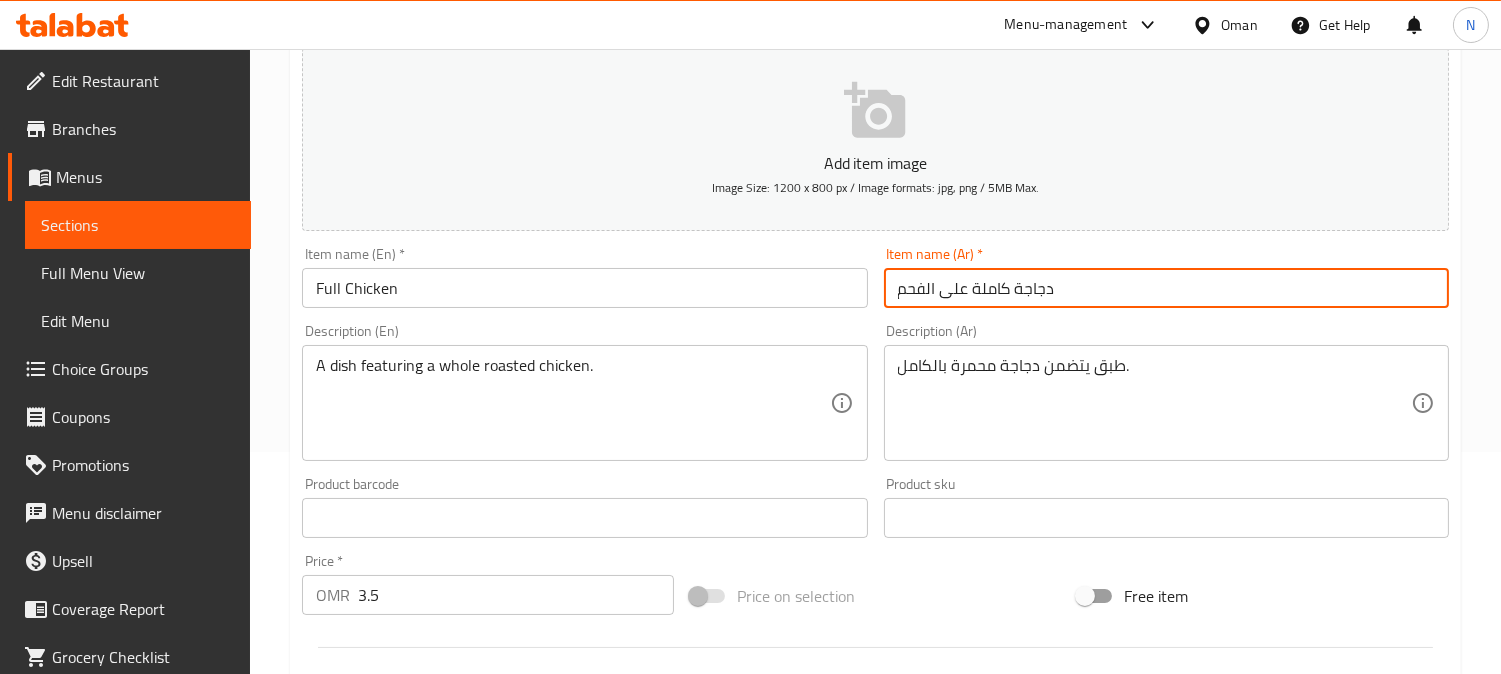 click on "دجاجة كاملة على الفحم" at bounding box center [1166, 288] 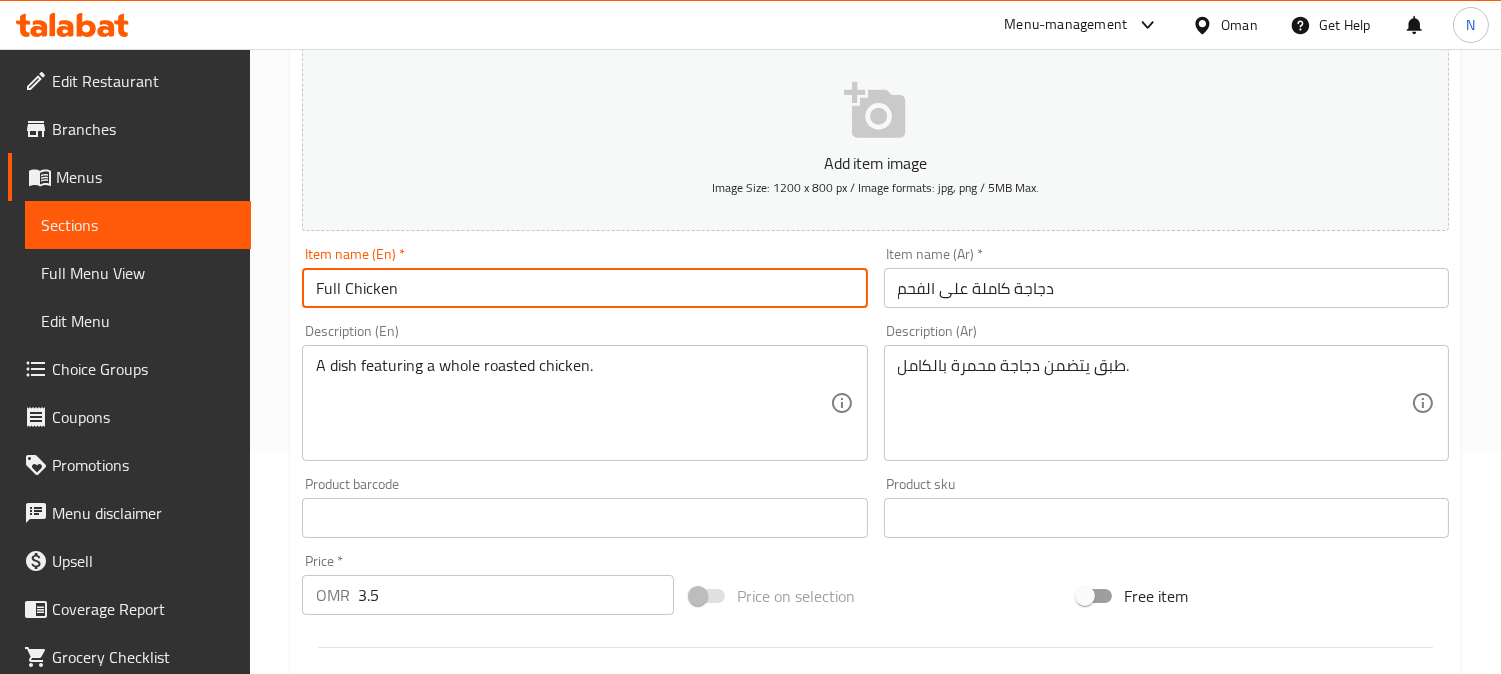 click on "Full Chicken" at bounding box center [584, 288] 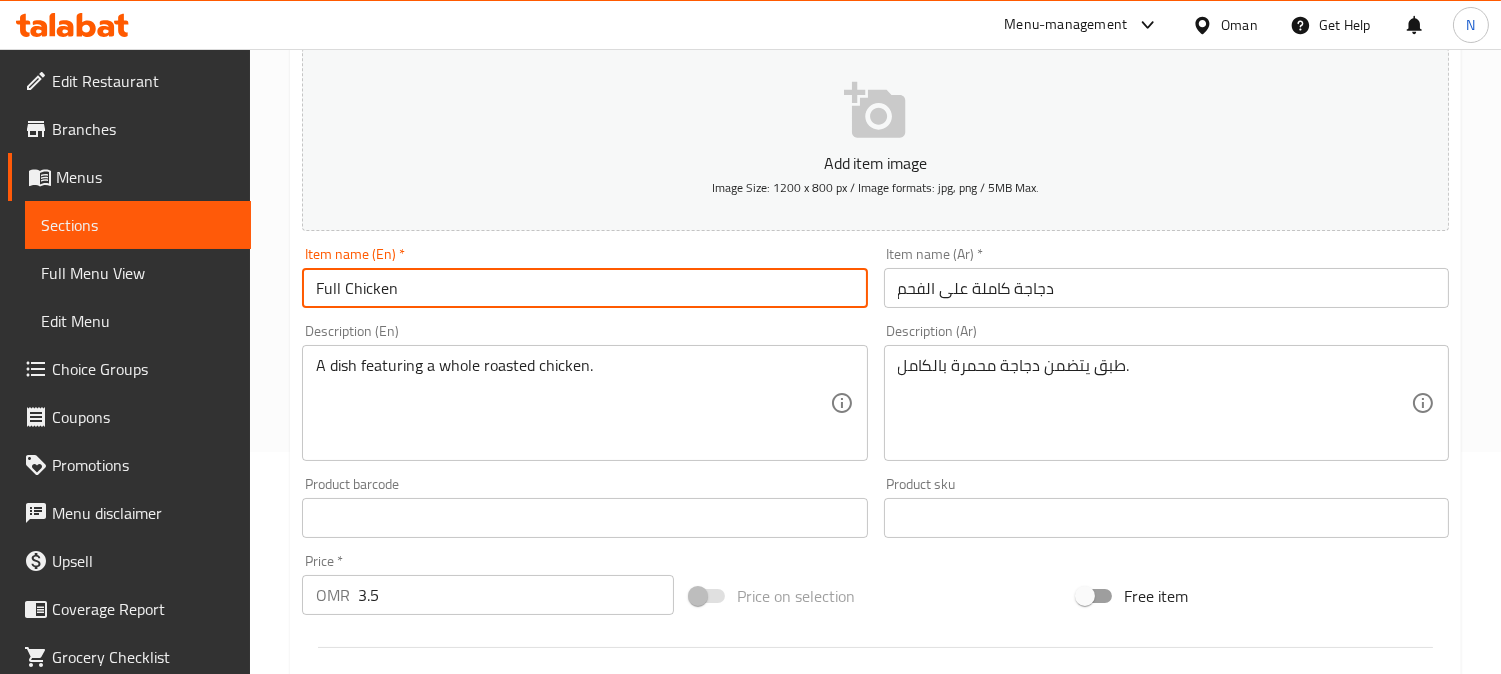 paste on "on charcoal" 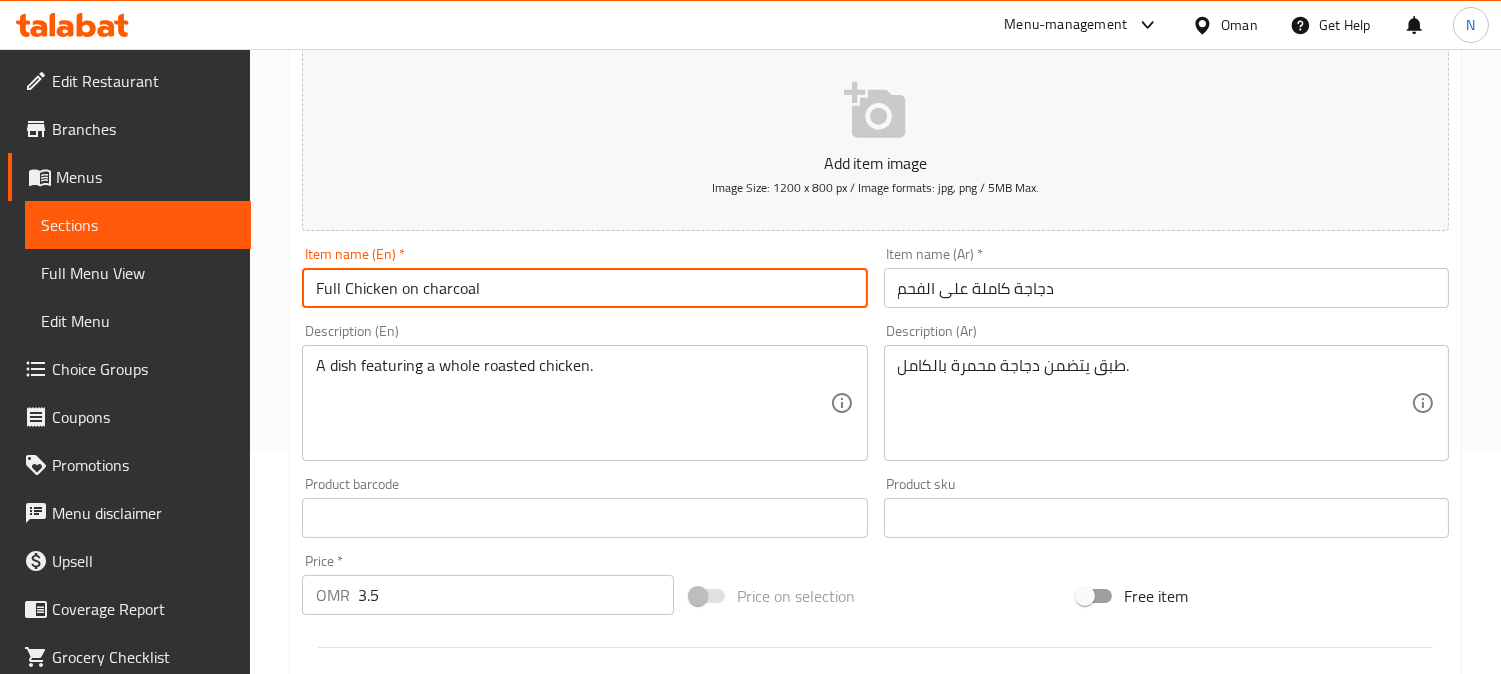 click on "Full Chicken on charcoal" at bounding box center (584, 288) 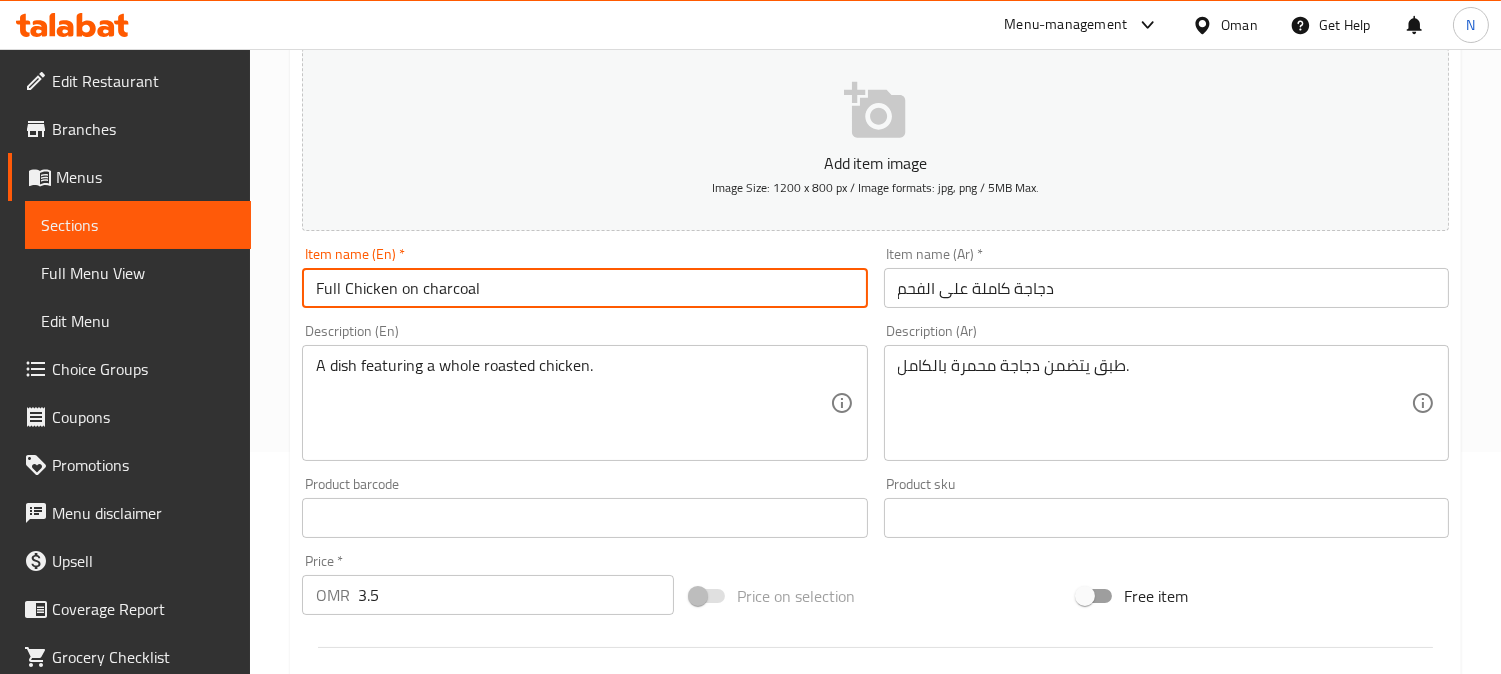 click on "Full Chicken on charcoal" at bounding box center [584, 288] 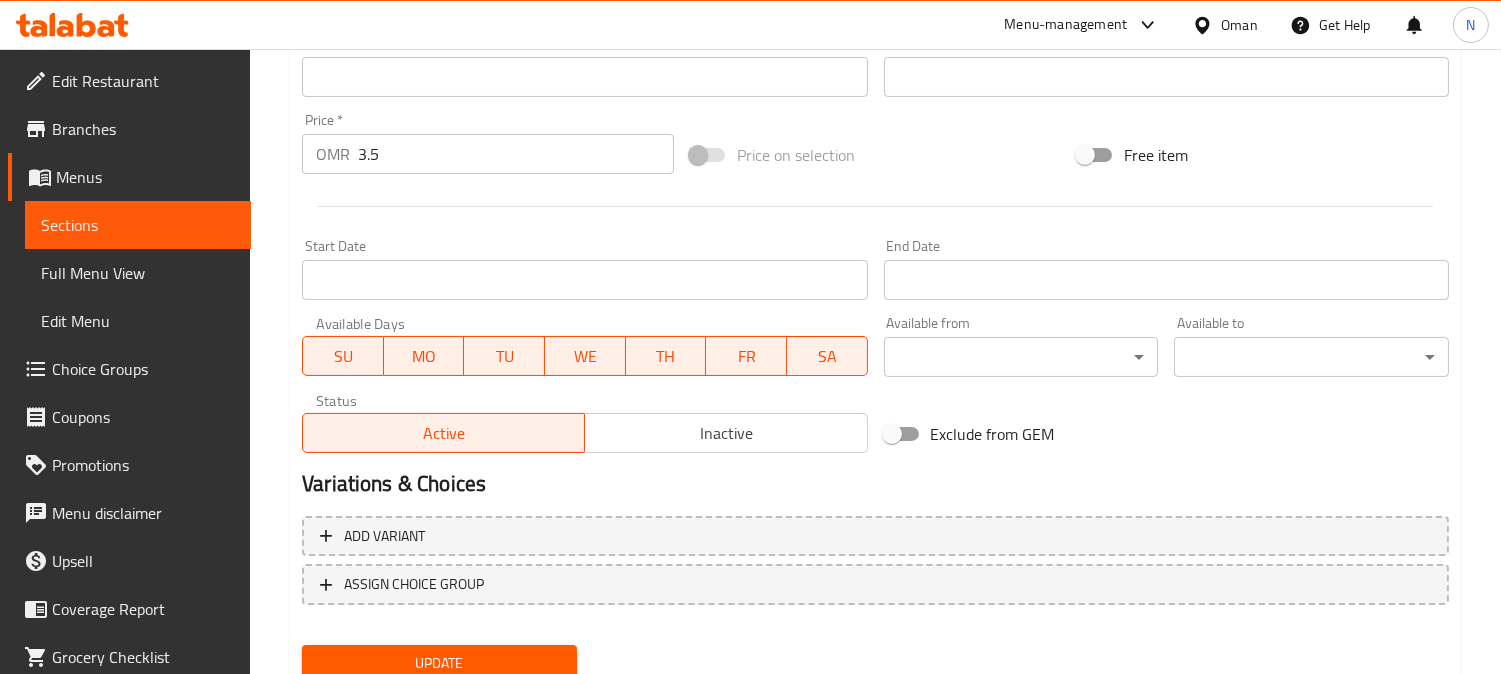 scroll, scrollTop: 735, scrollLeft: 0, axis: vertical 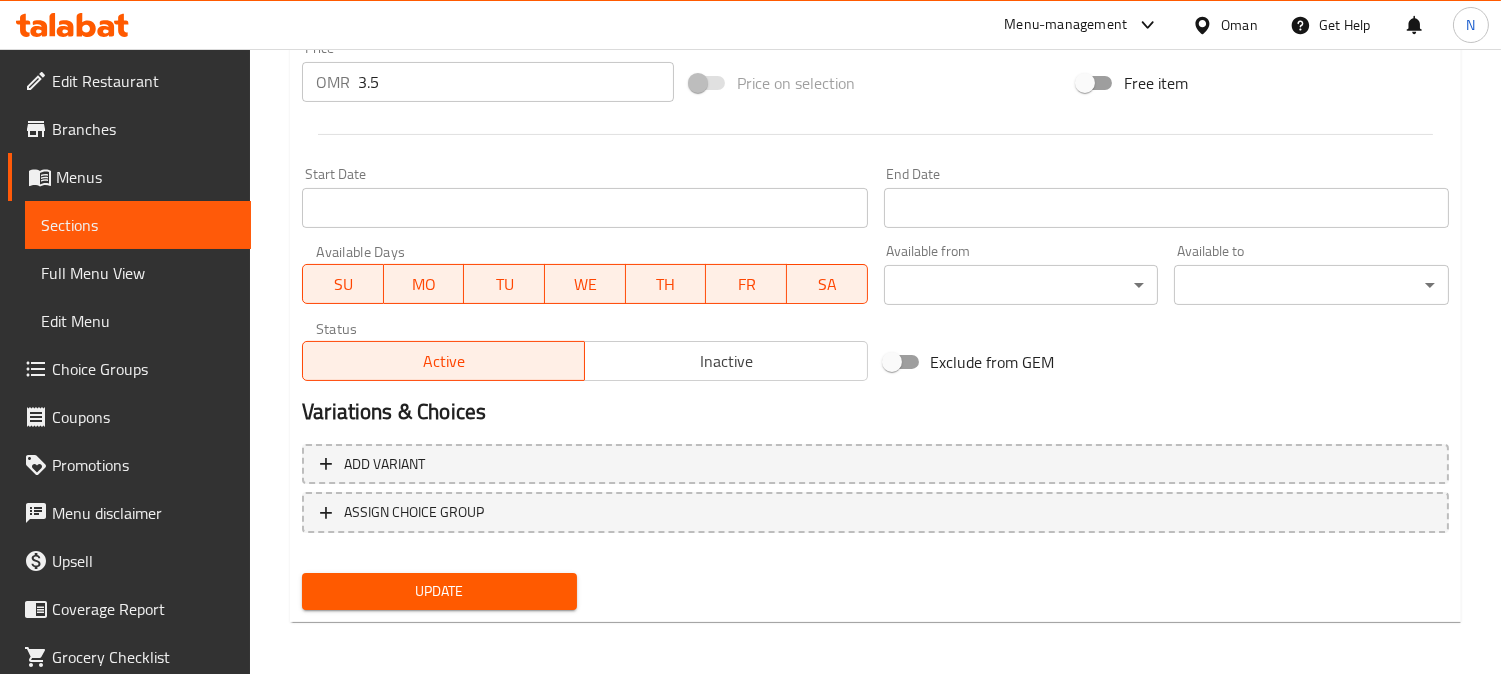 type on "Full Chicken On Charcoal" 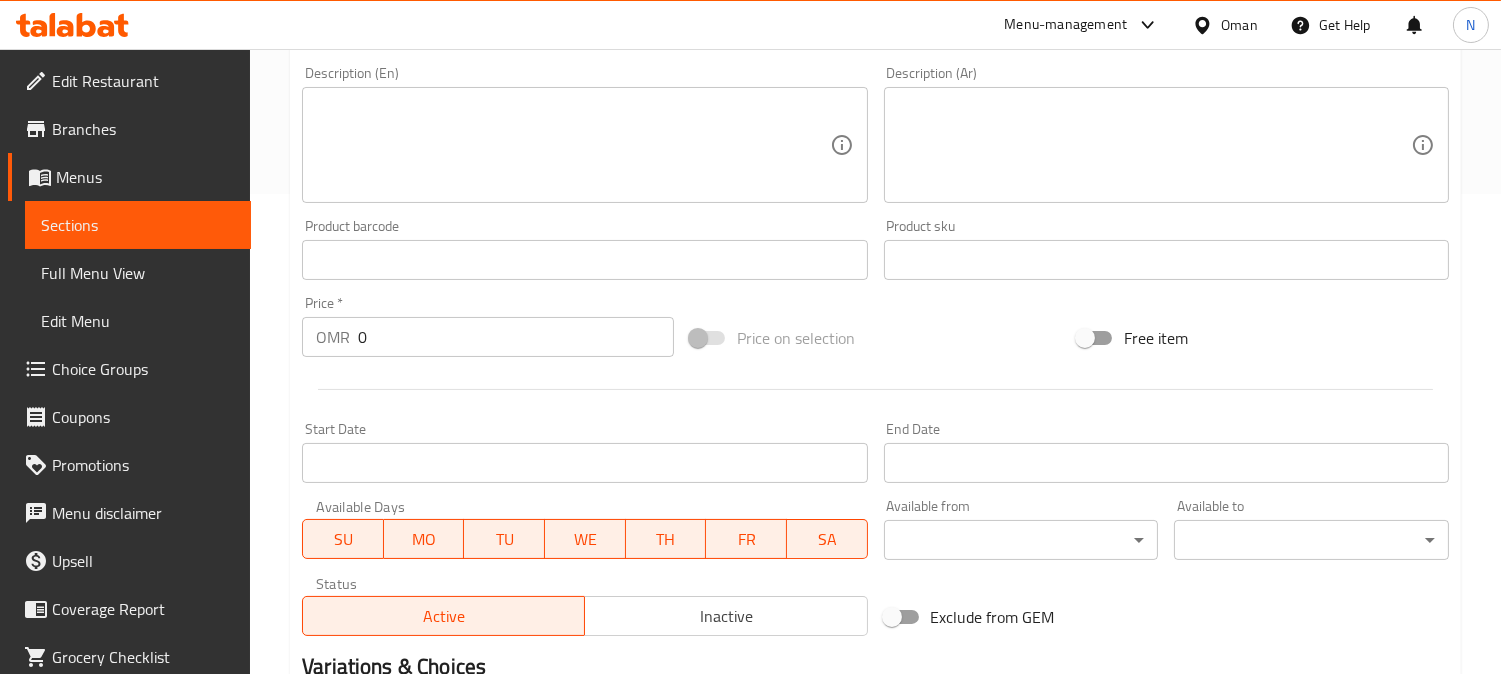 scroll, scrollTop: 555, scrollLeft: 0, axis: vertical 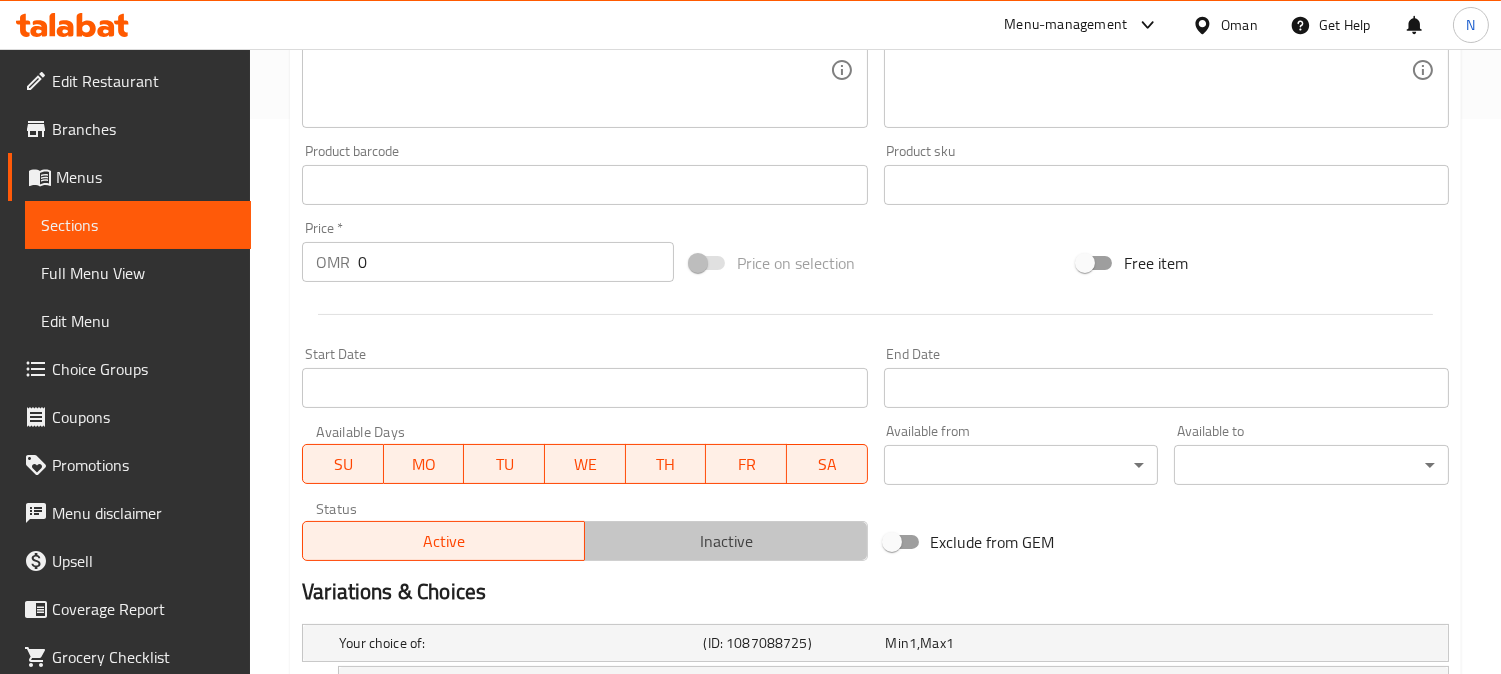 click on "Inactive" at bounding box center [726, 541] 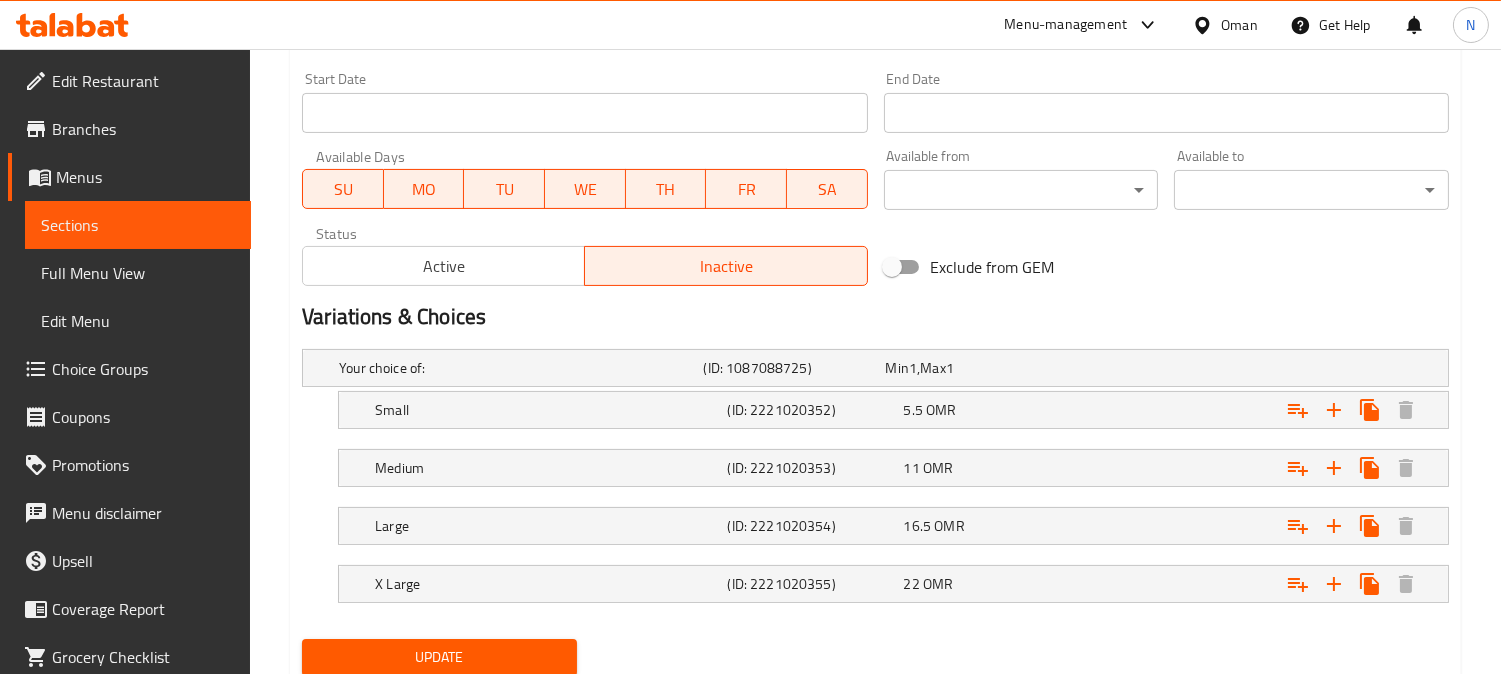 scroll, scrollTop: 900, scrollLeft: 0, axis: vertical 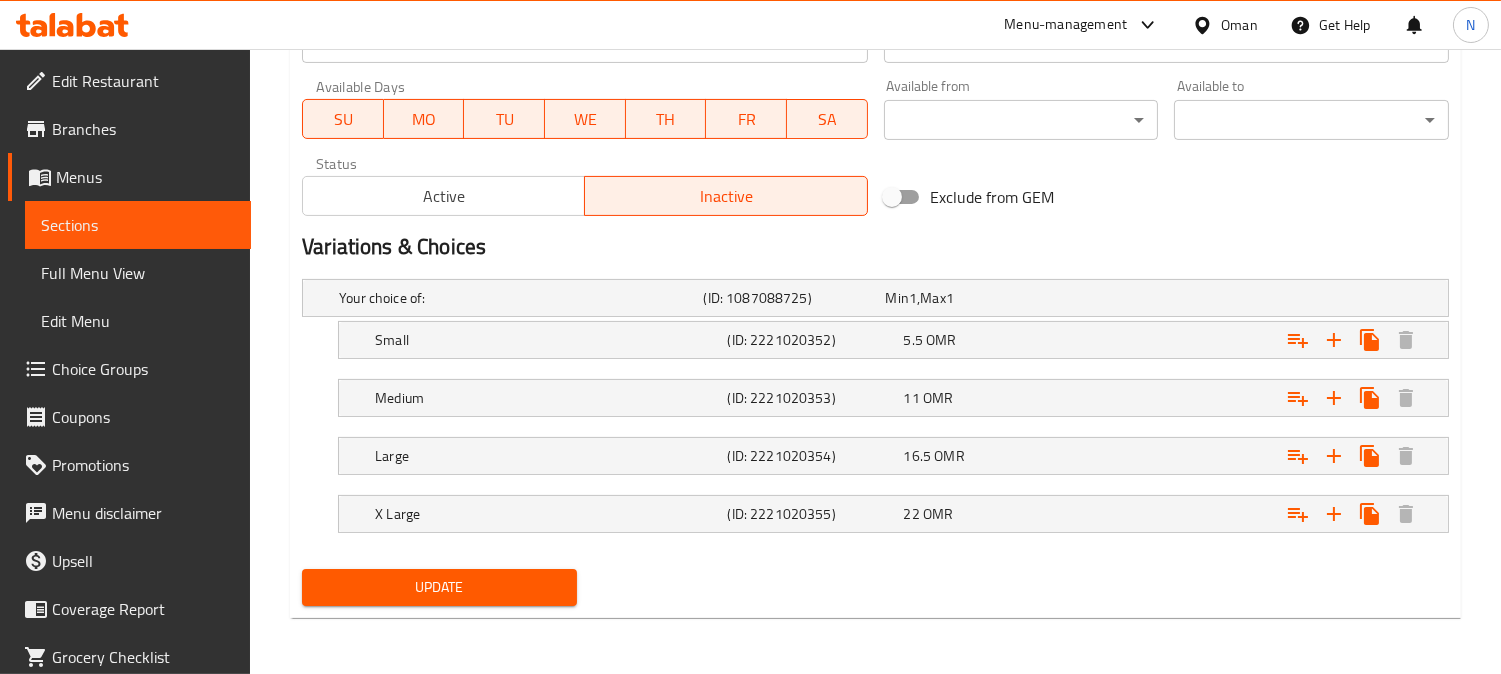 click on "Update" at bounding box center [439, 587] 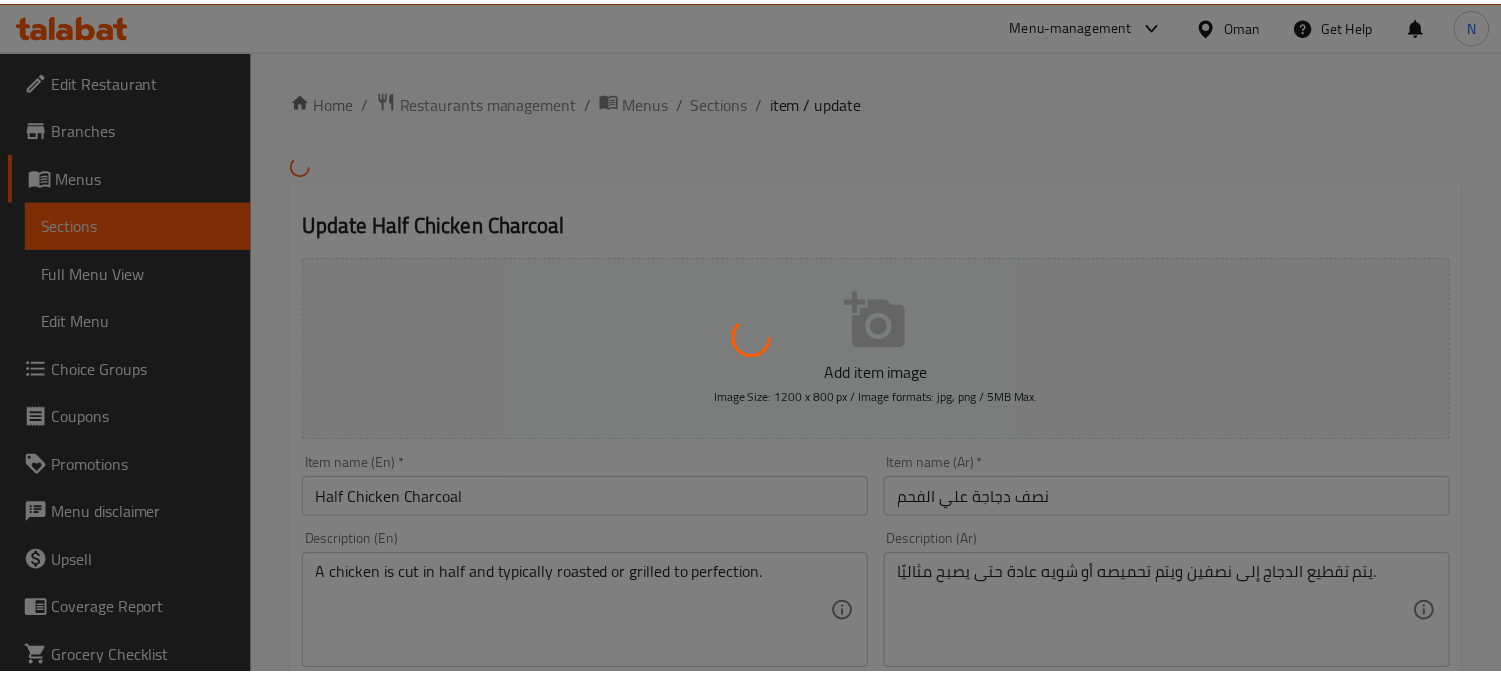 scroll, scrollTop: 0, scrollLeft: 0, axis: both 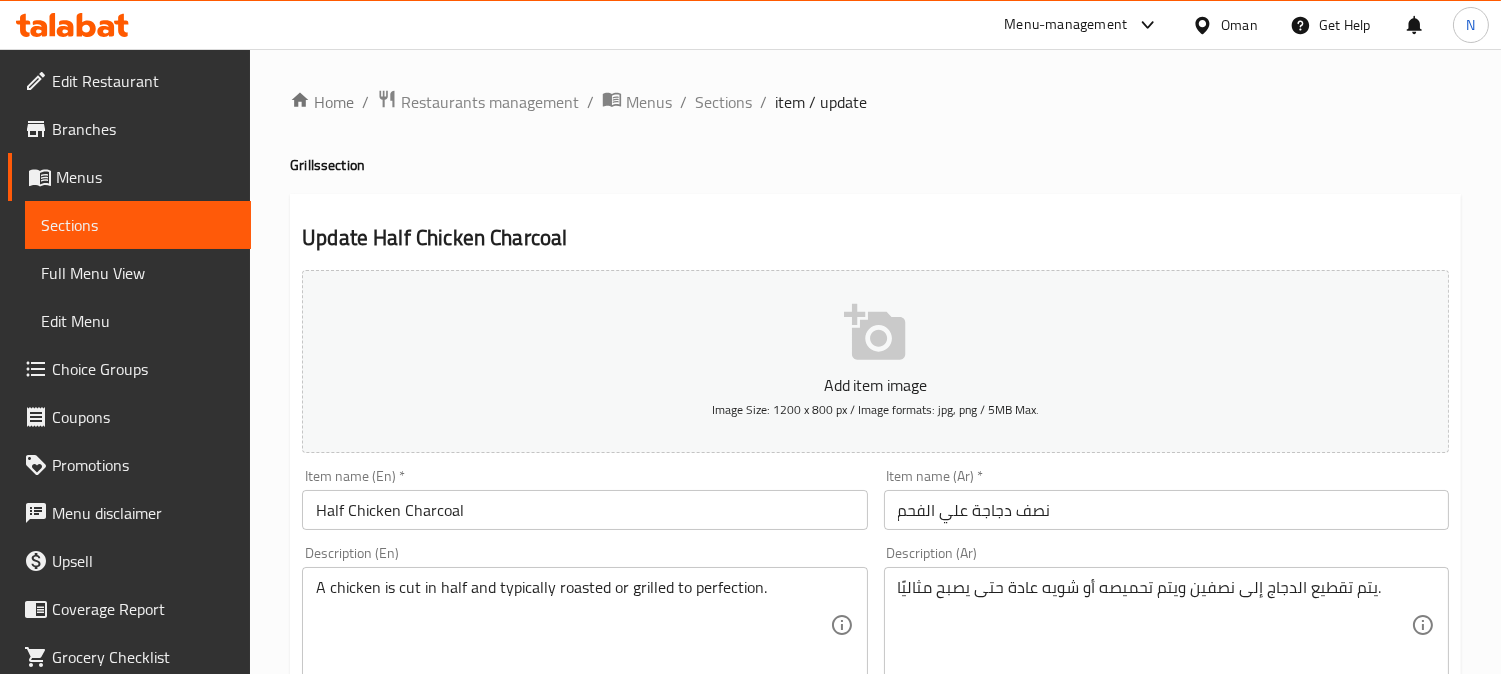 click on "نصف دجاجة علي الفحم" at bounding box center [1166, 510] 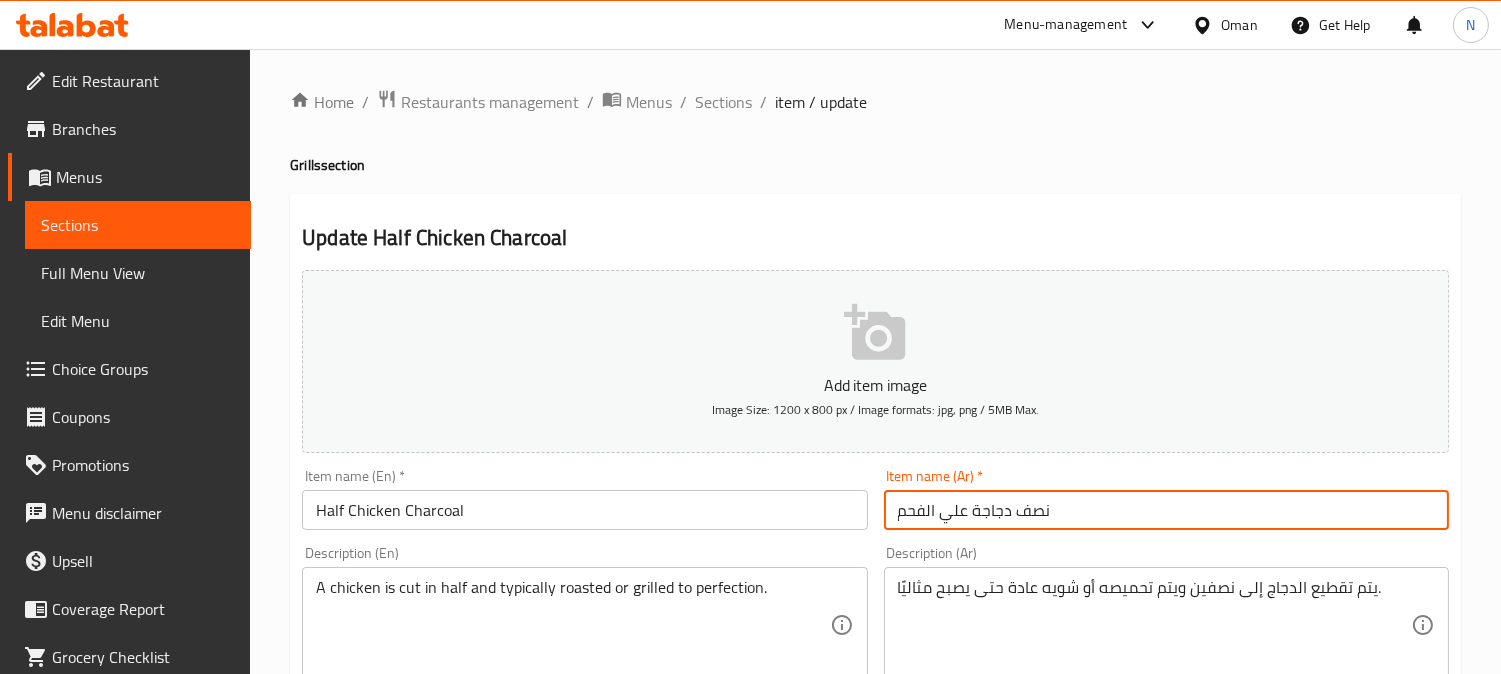 click on "نصف دجاجة علي الفحم" at bounding box center [1166, 510] 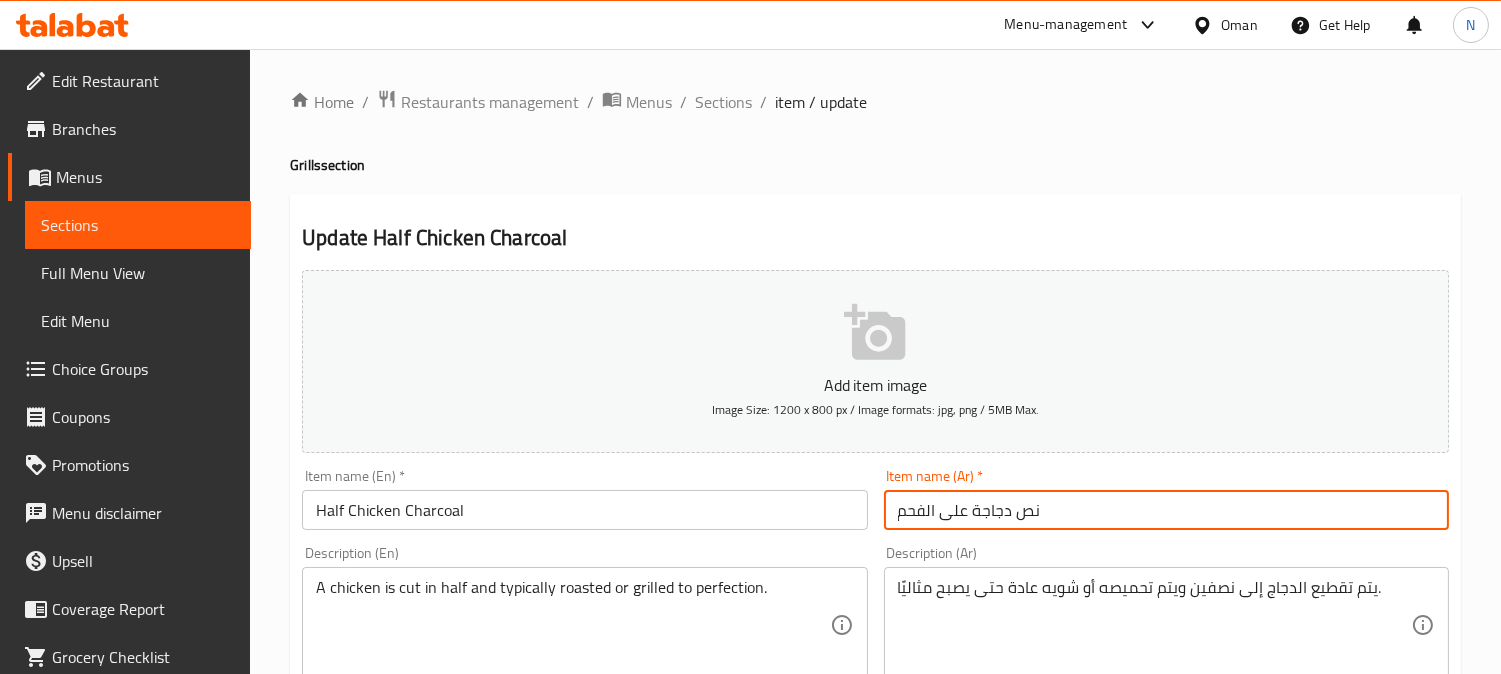 type on "نص دجاجة على الفحم" 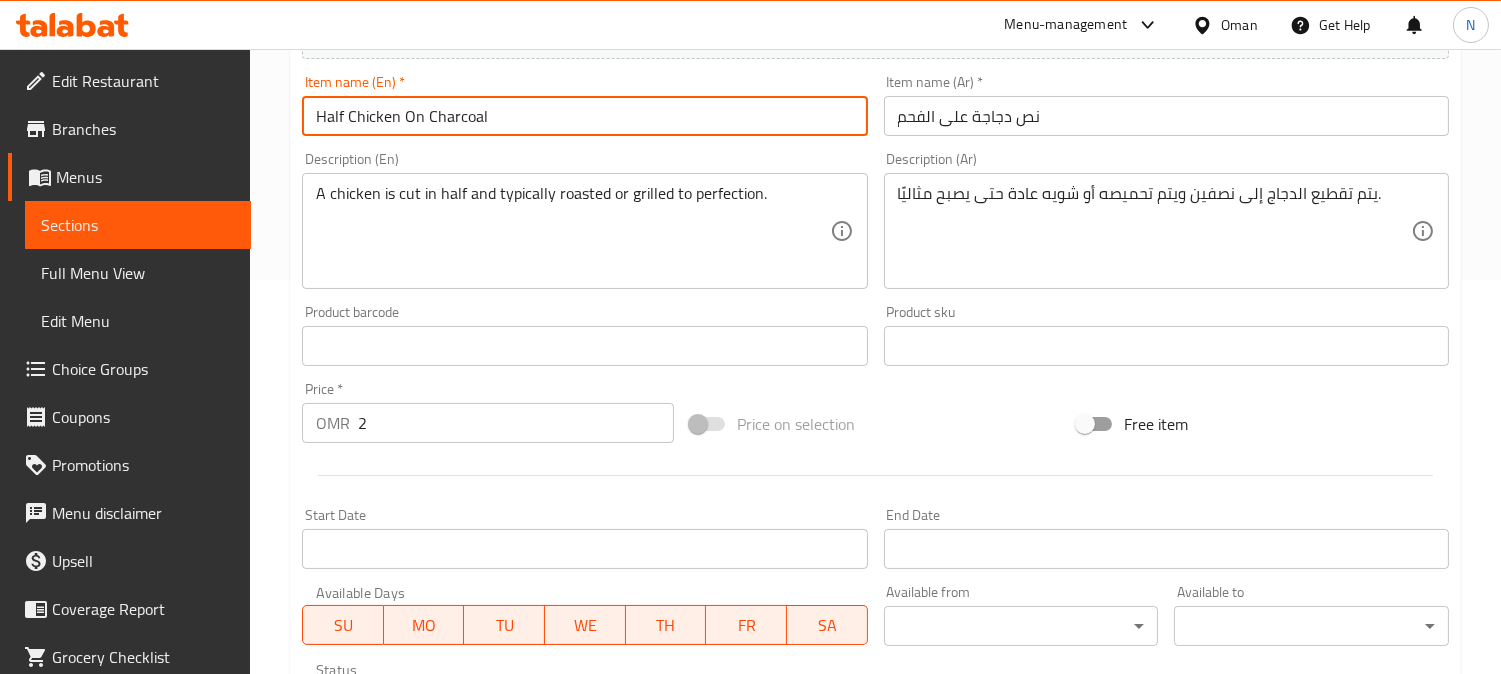 scroll, scrollTop: 735, scrollLeft: 0, axis: vertical 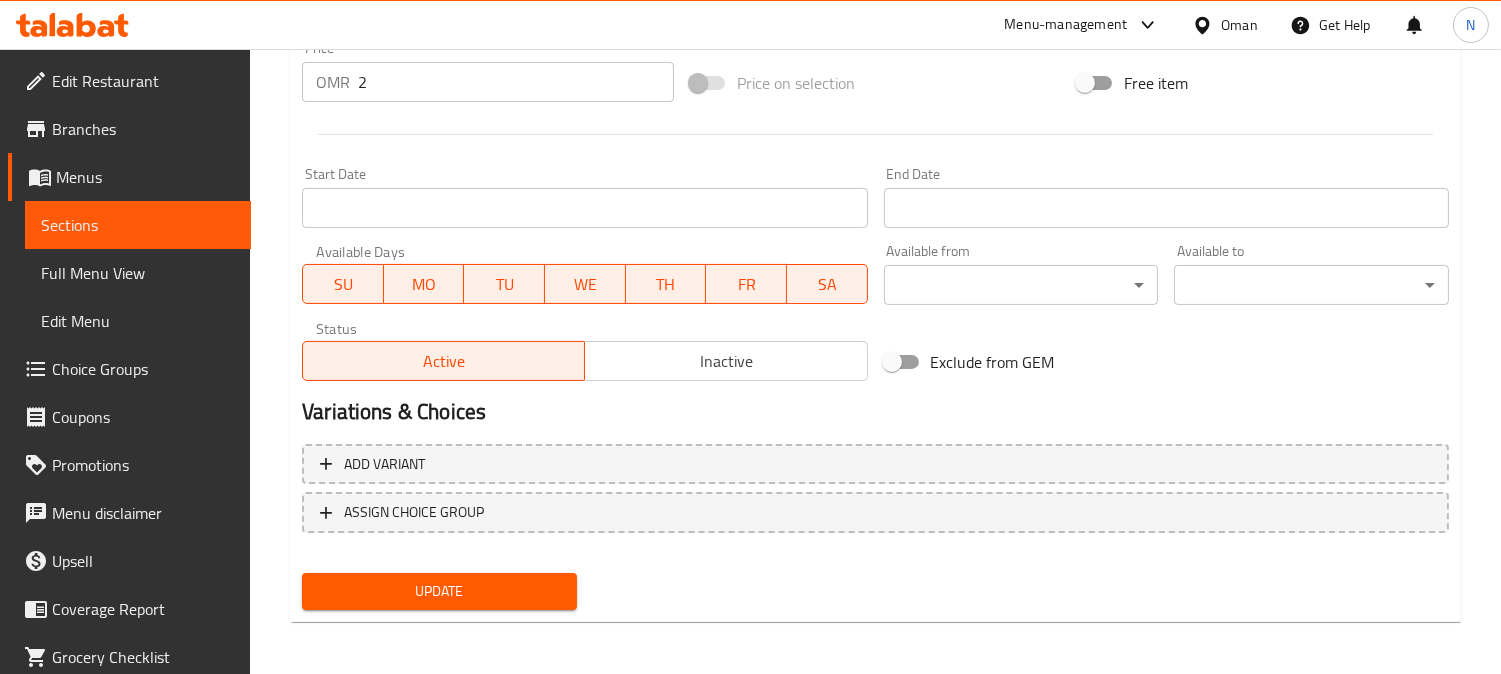 type on "Half Chicken On Charcoal" 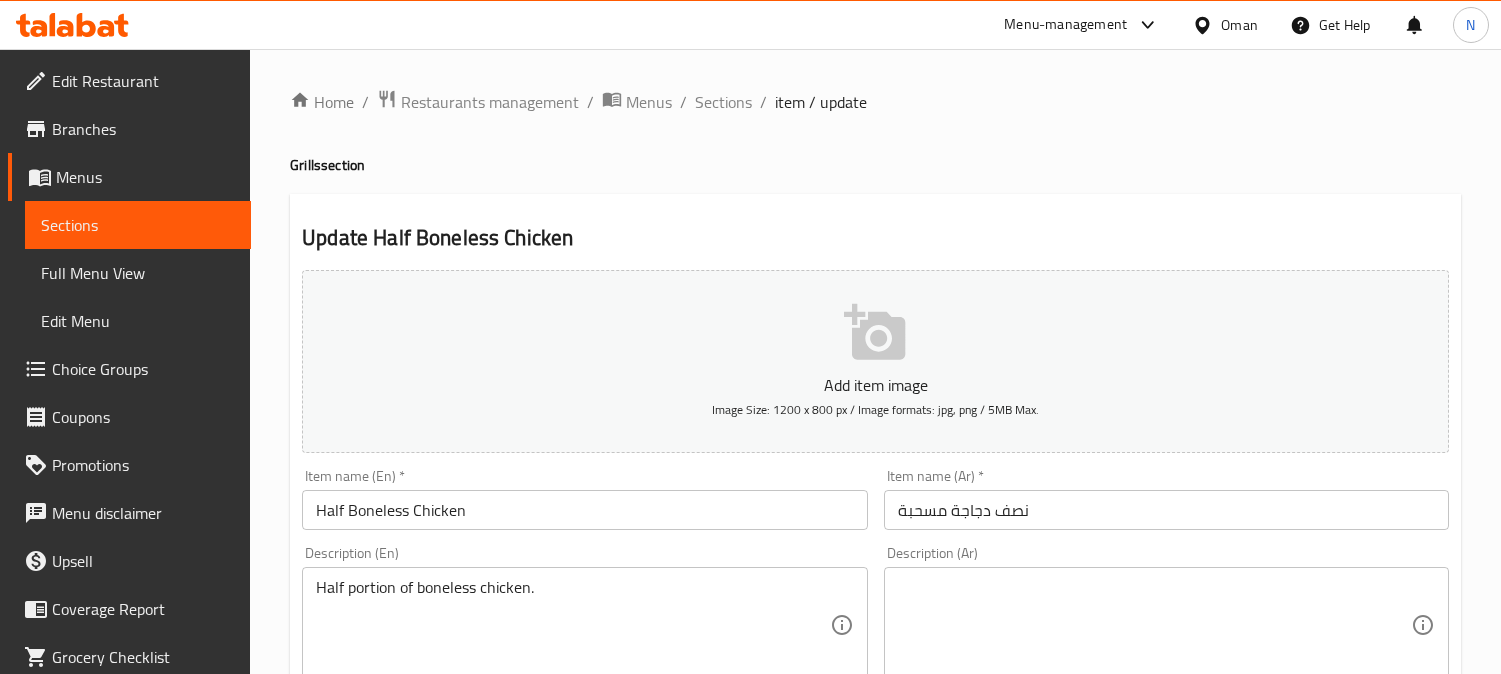 scroll, scrollTop: 0, scrollLeft: 0, axis: both 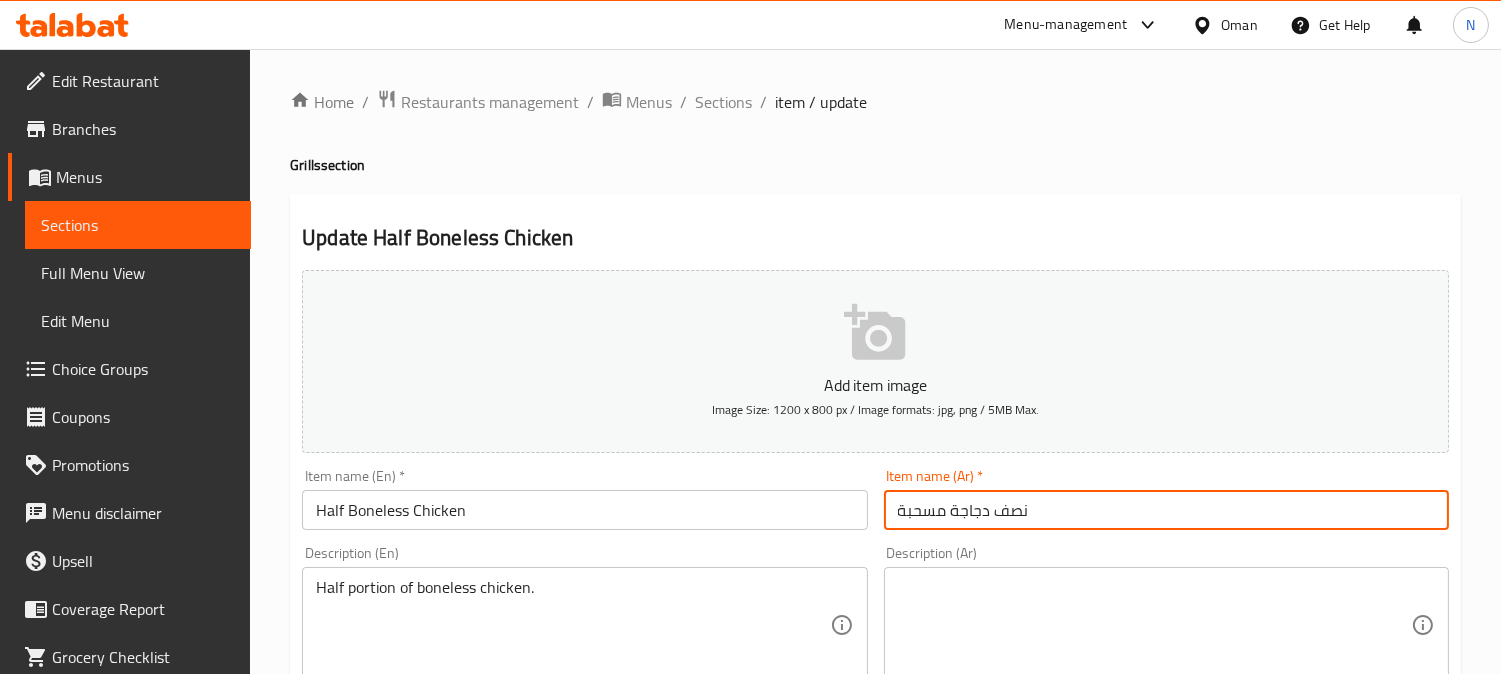 click on "نصف دجاجة مسحبة" at bounding box center [1166, 510] 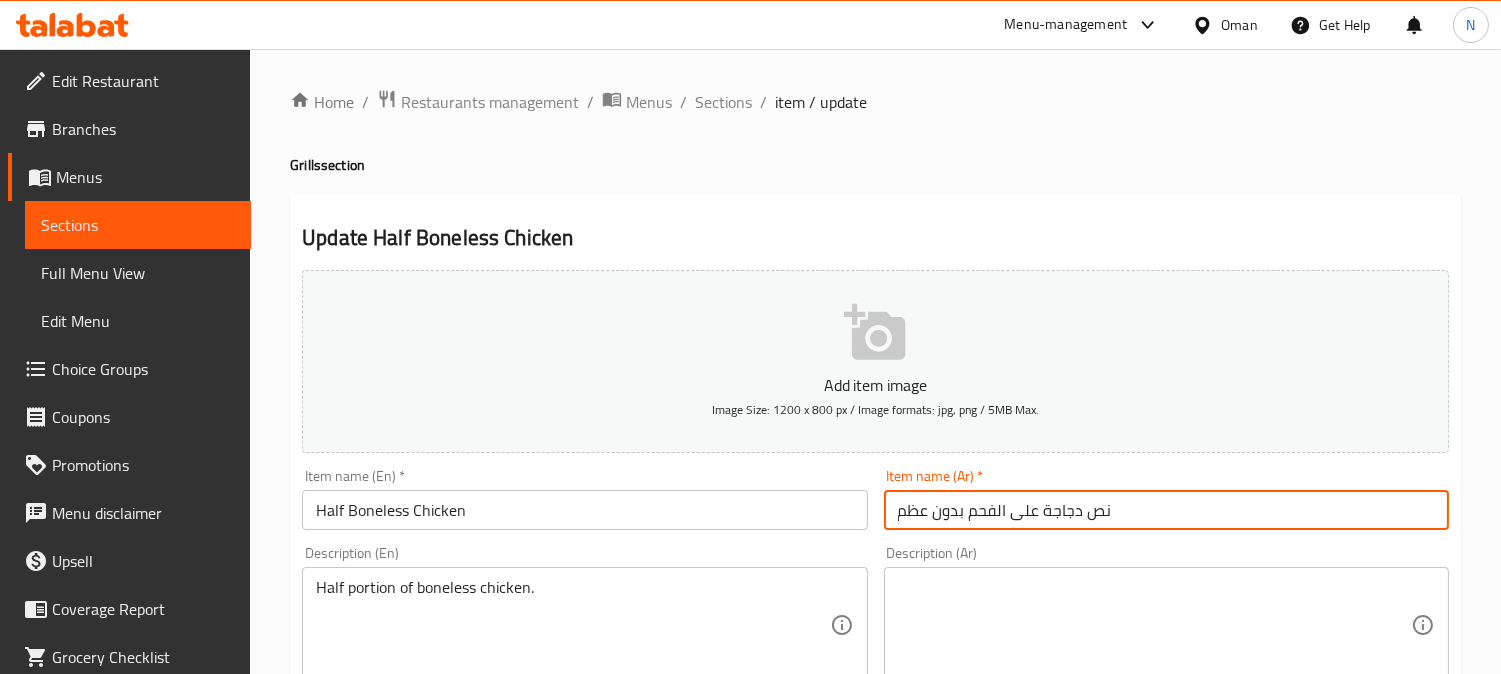 type on "نص دجاجة على الفحم بدون عظم" 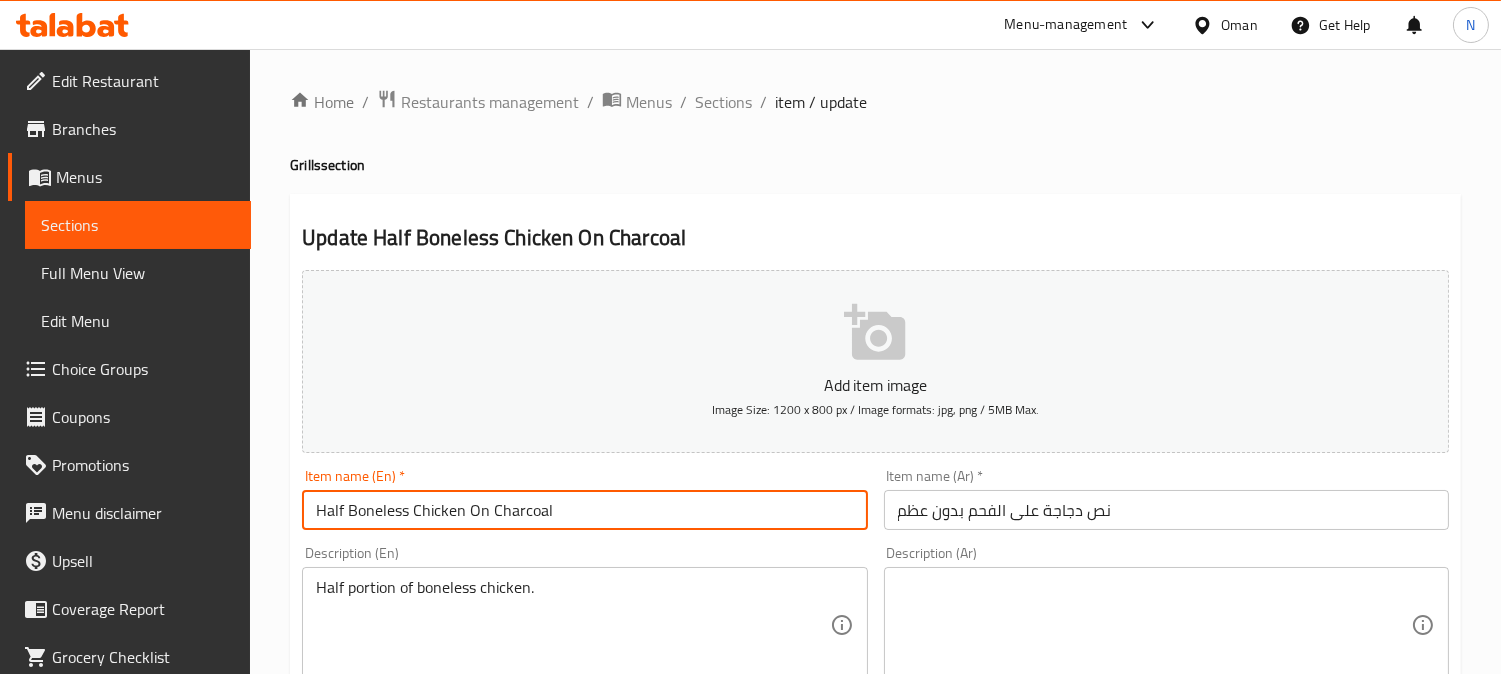 type on "Half Boneless Chicken On Charcoal" 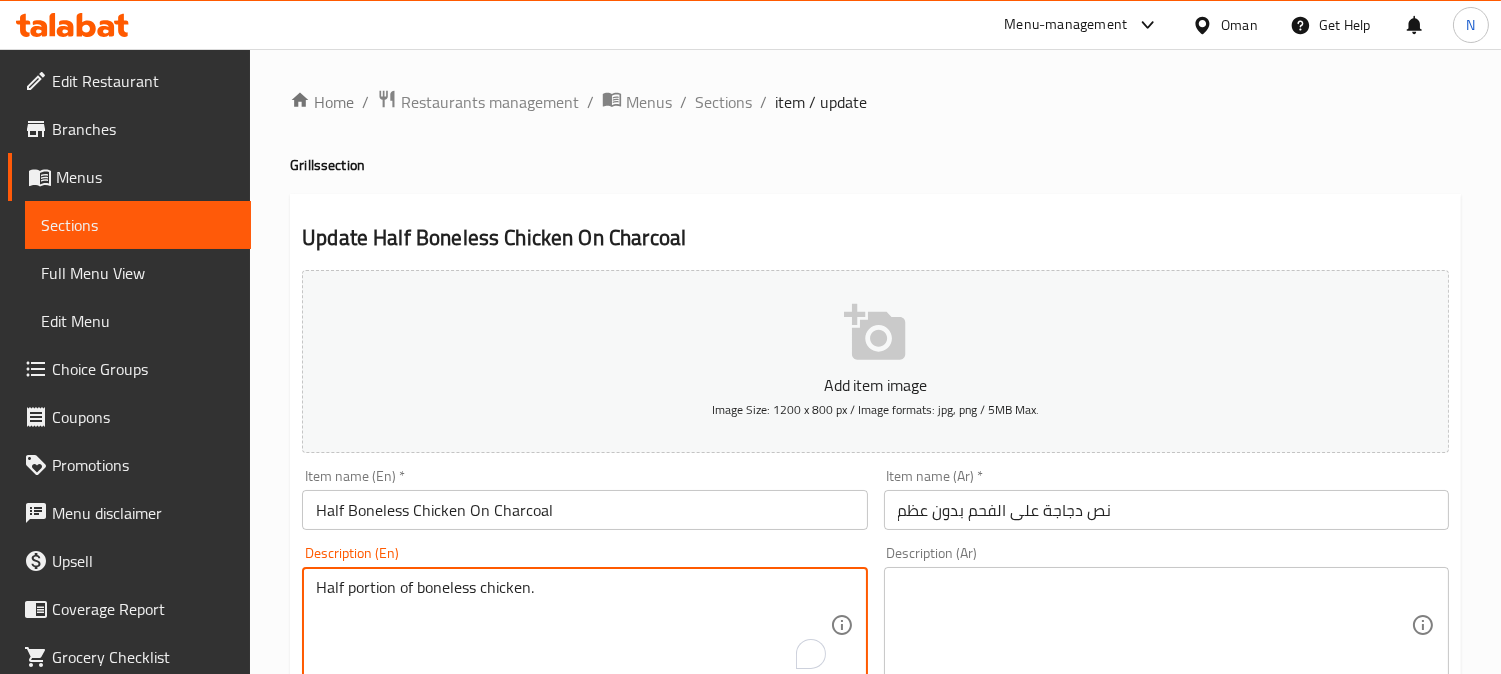 click on "Half portion of boneless chicken." at bounding box center [572, 625] 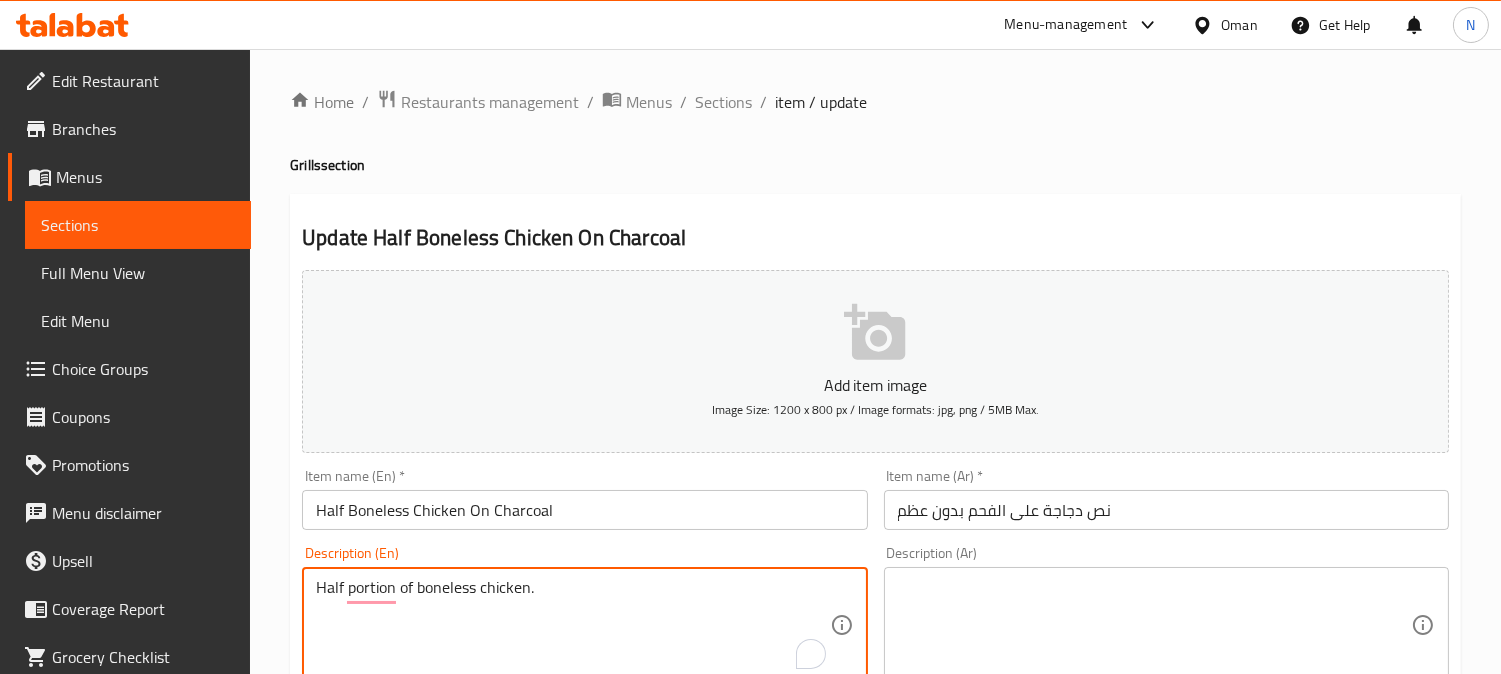 click at bounding box center (1154, 625) 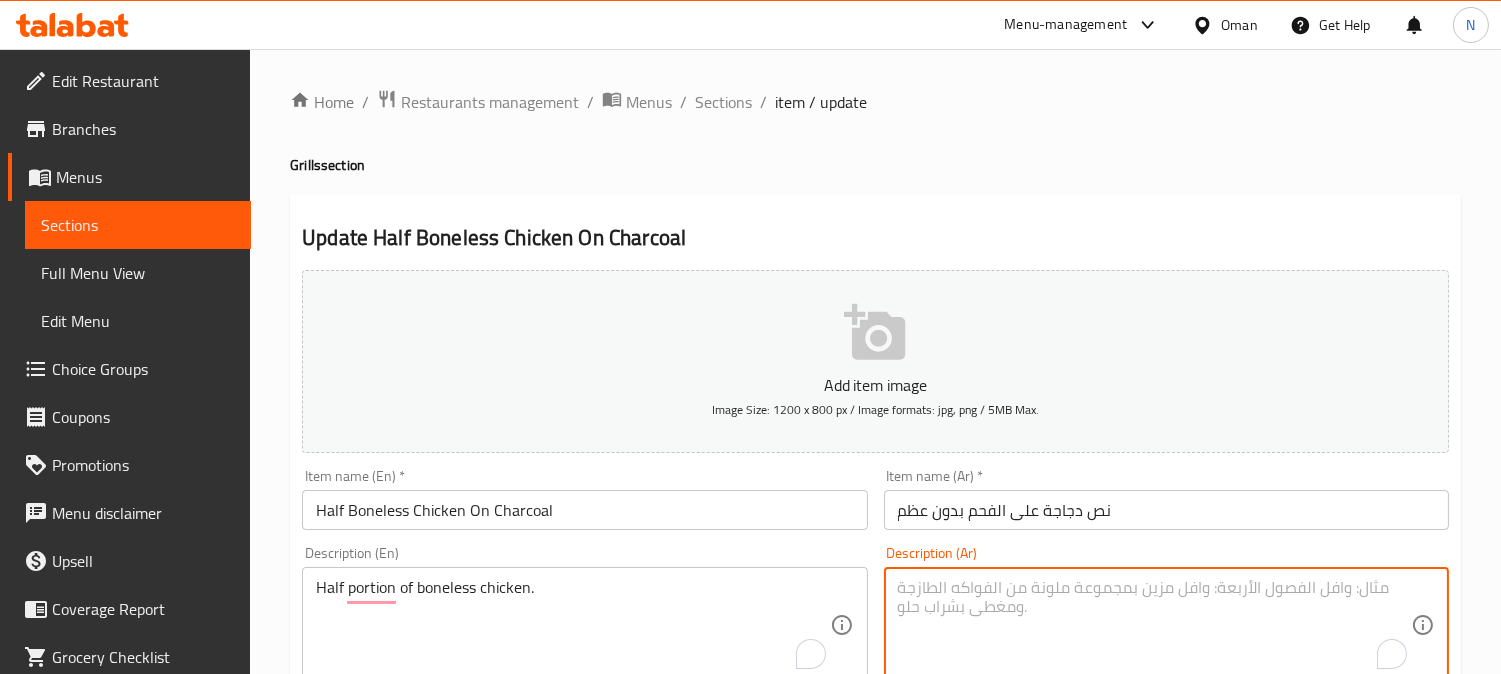 paste on "نصف حصة من الدجاج منزوع العظم." 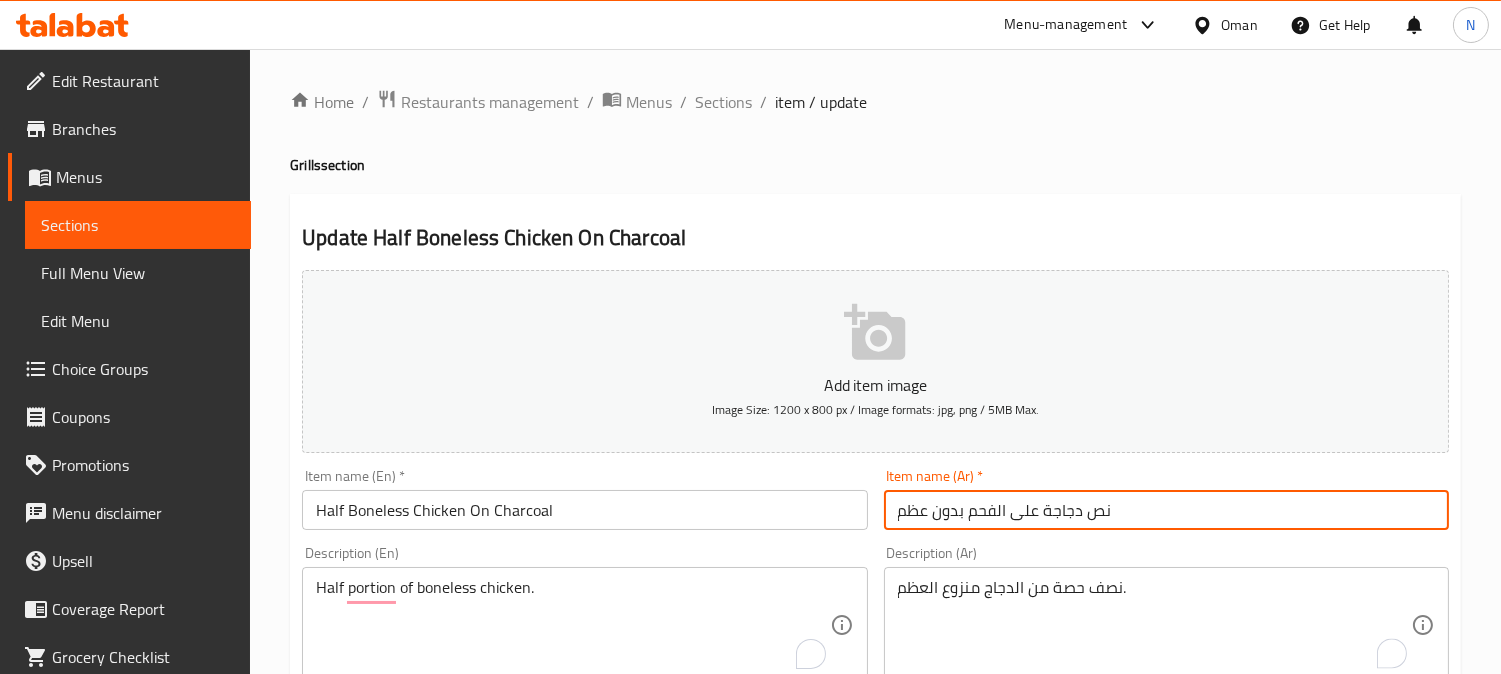 drag, startPoint x: 965, startPoint y: 518, endPoint x: 862, endPoint y: 506, distance: 103.69667 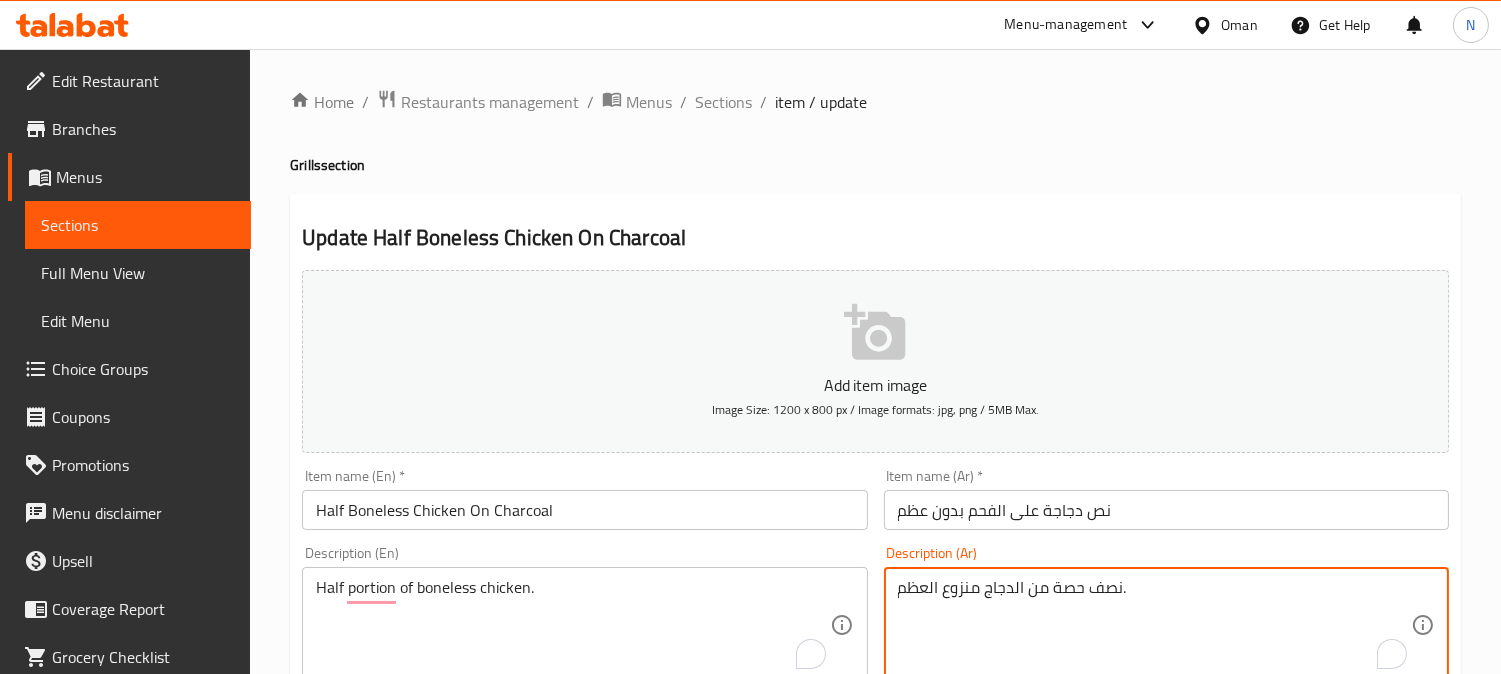 drag, startPoint x: 982, startPoint y: 595, endPoint x: 890, endPoint y: 593, distance: 92.021736 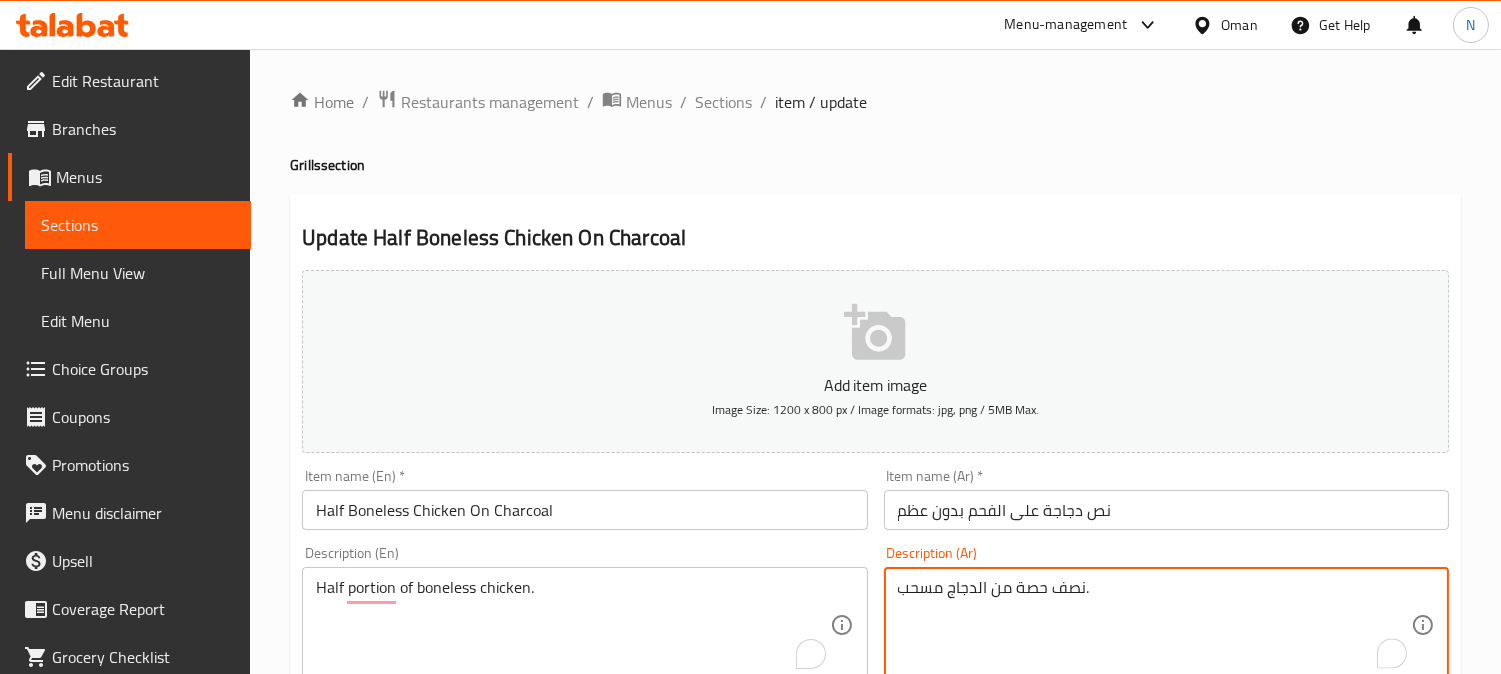drag, startPoint x: 988, startPoint y: 591, endPoint x: 976, endPoint y: 595, distance: 12.649111 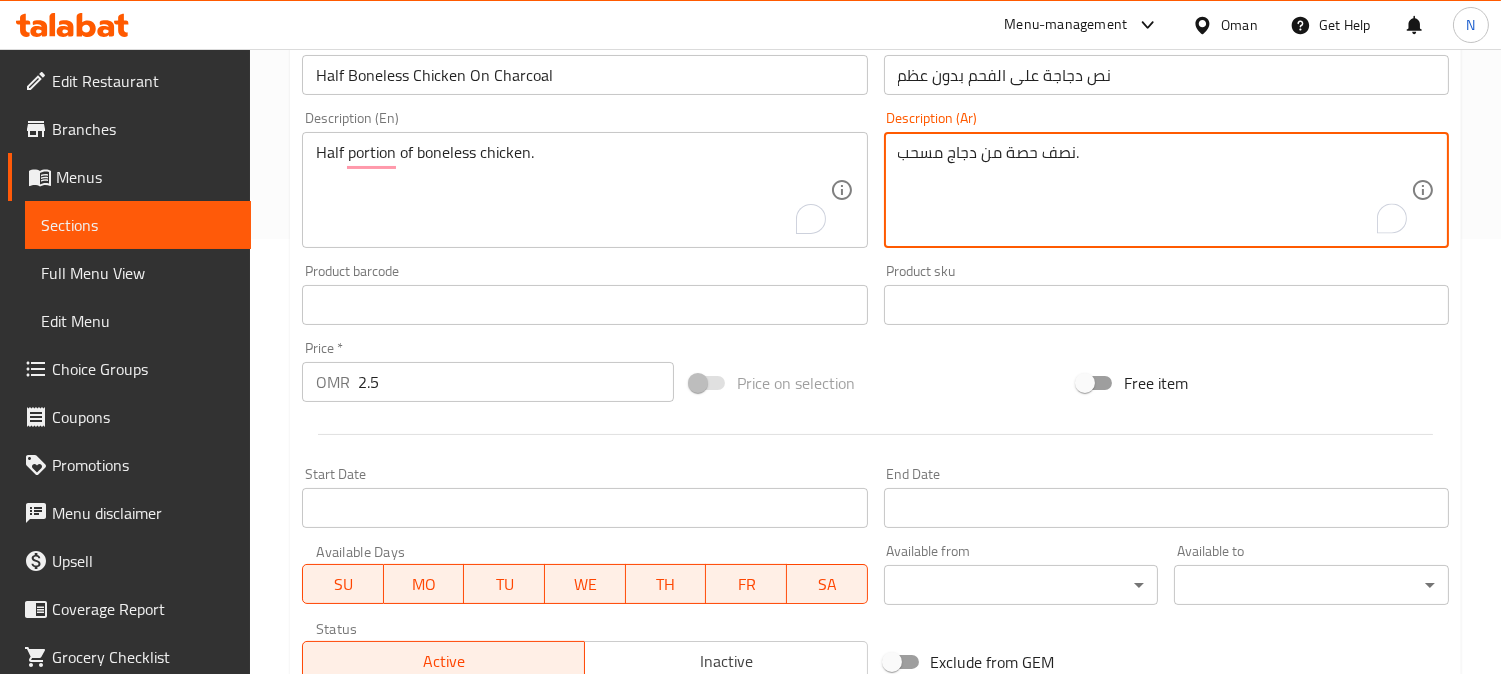 scroll, scrollTop: 666, scrollLeft: 0, axis: vertical 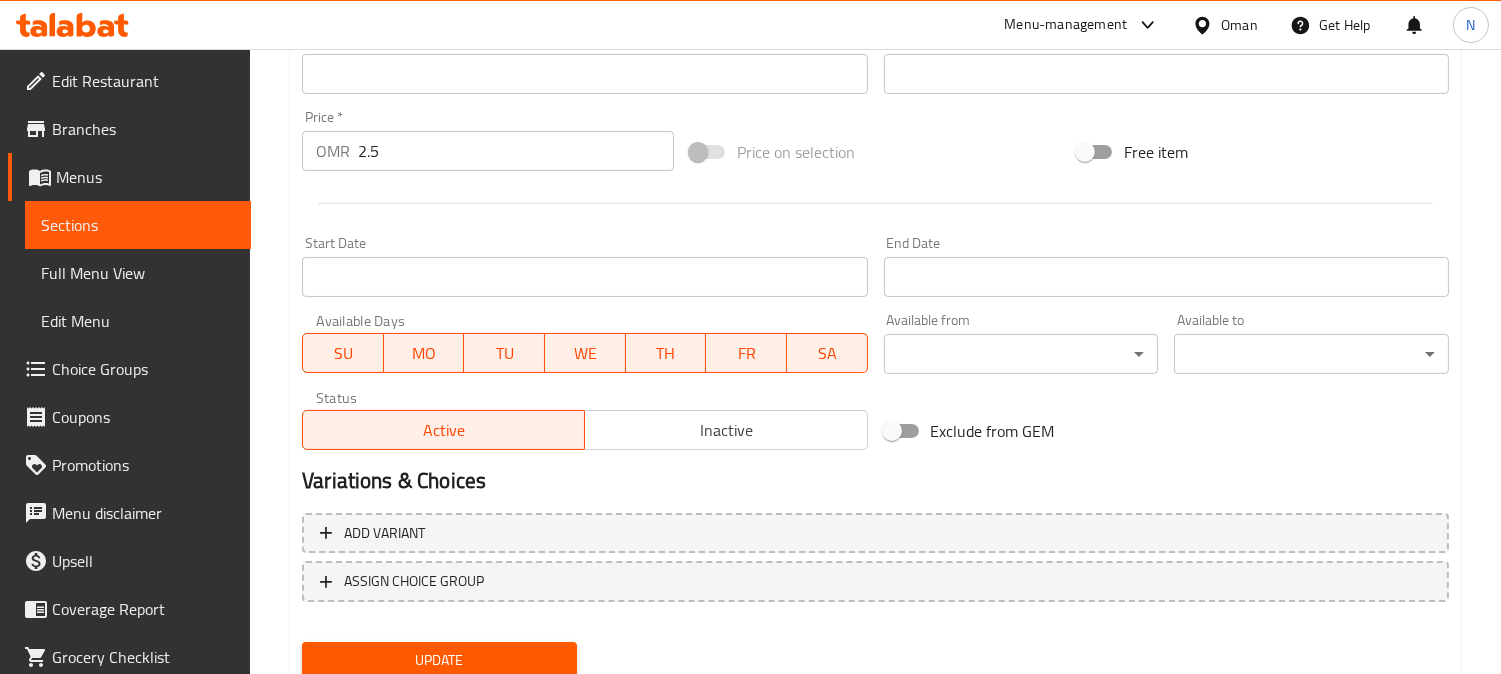 type on "نصف حصة من دجاج مسحب." 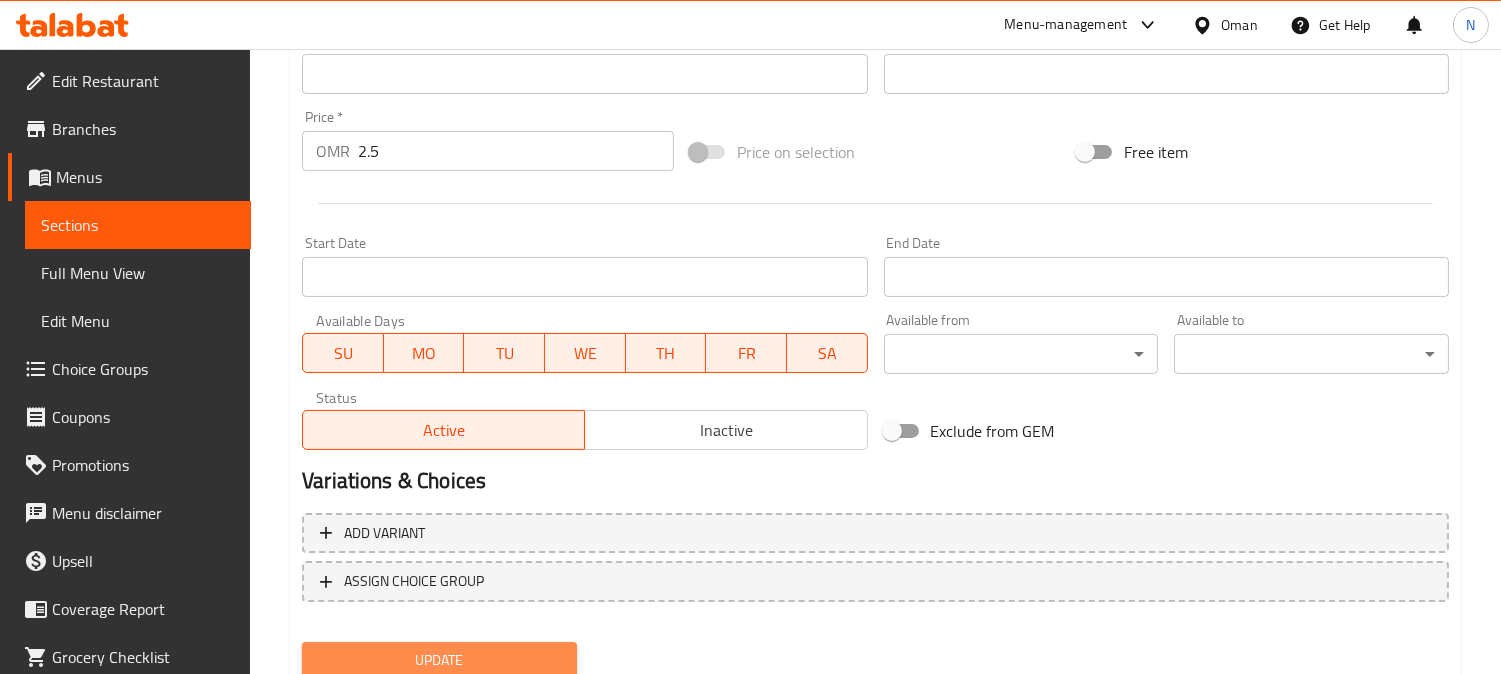 click on "Update" at bounding box center [439, 660] 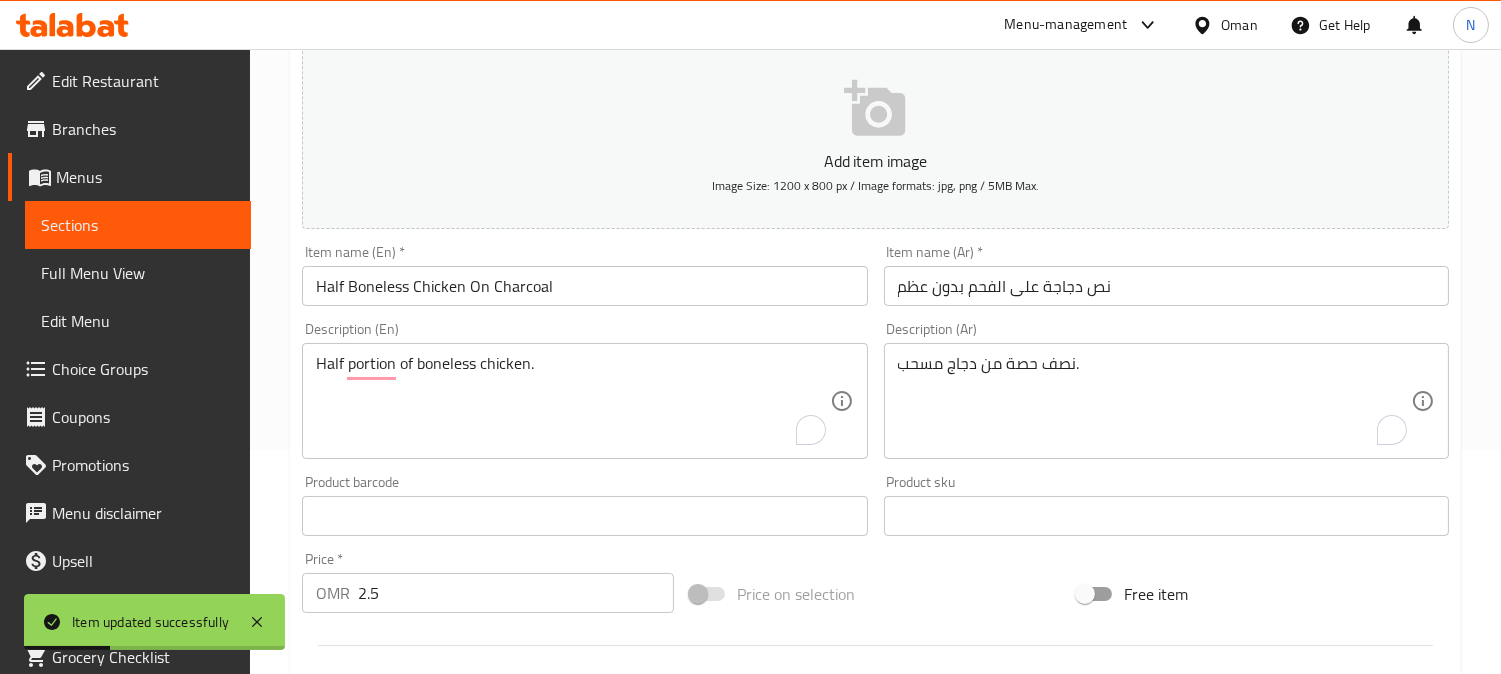 scroll, scrollTop: 222, scrollLeft: 0, axis: vertical 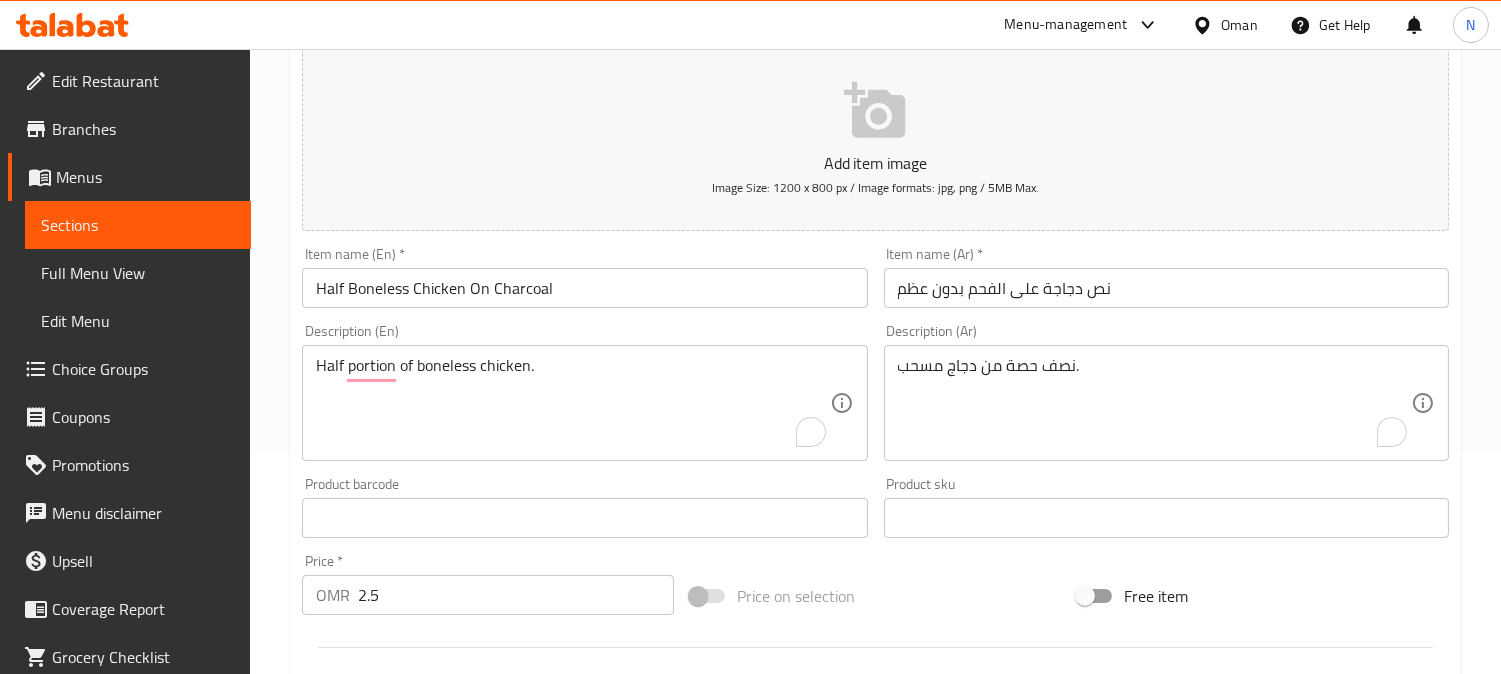 click on "Half Boneless Chicken On Charcoal" at bounding box center (584, 288) 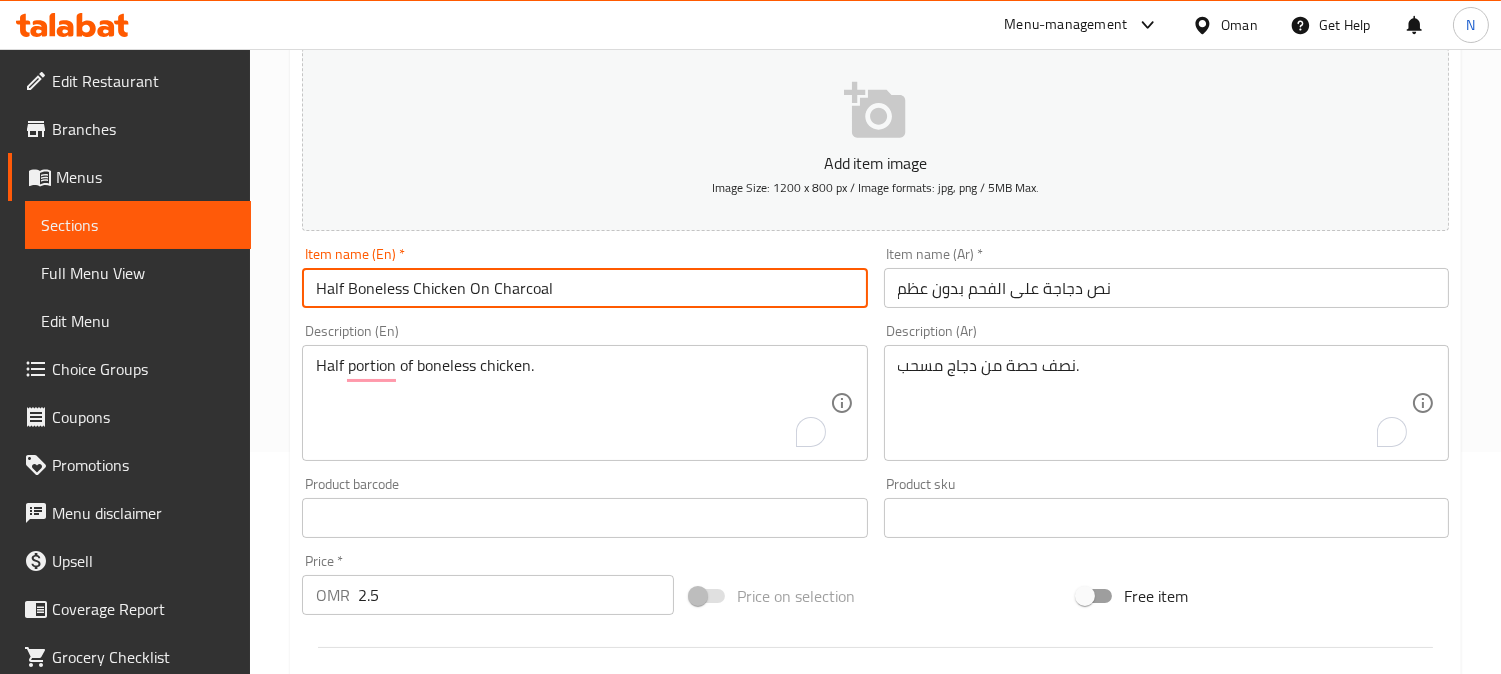 click on "Half Boneless Chicken On Charcoal" at bounding box center [584, 288] 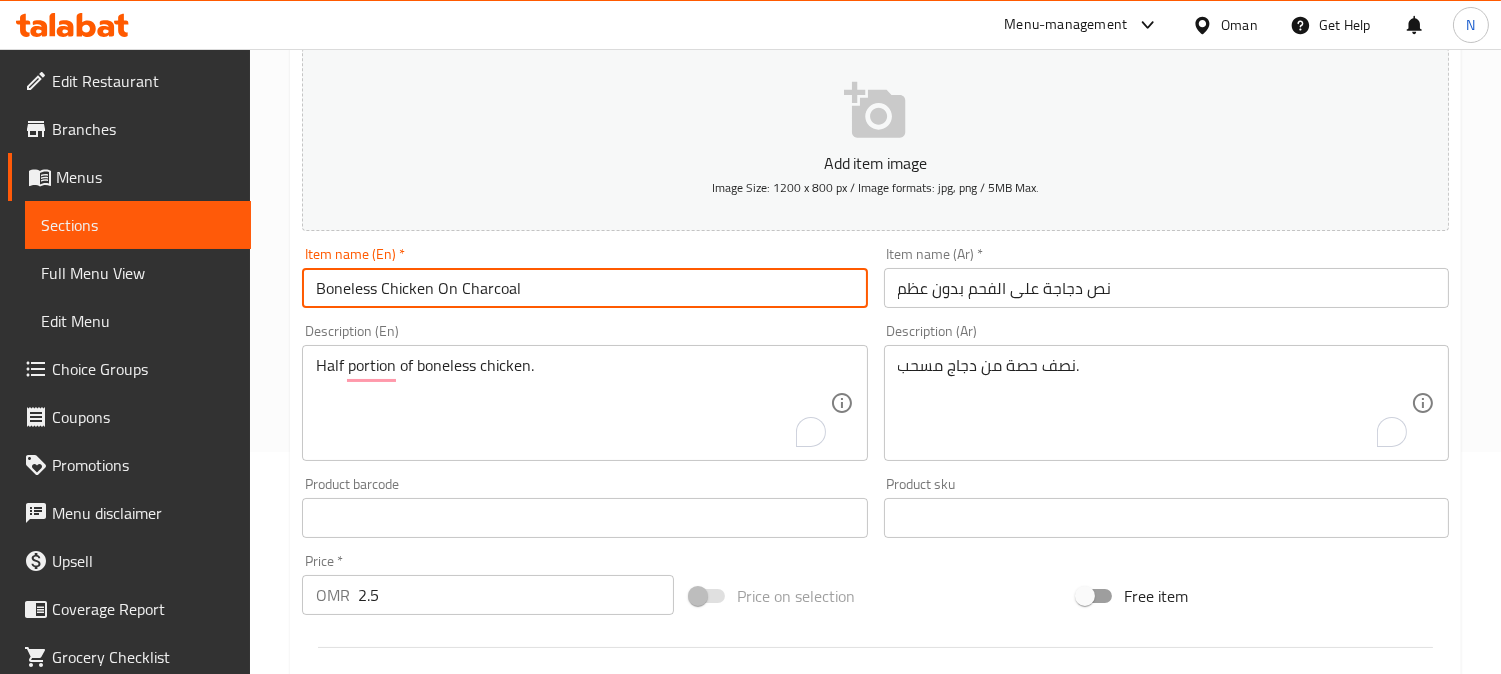 click on "Boneless Chicken On Charcoal" at bounding box center [584, 288] 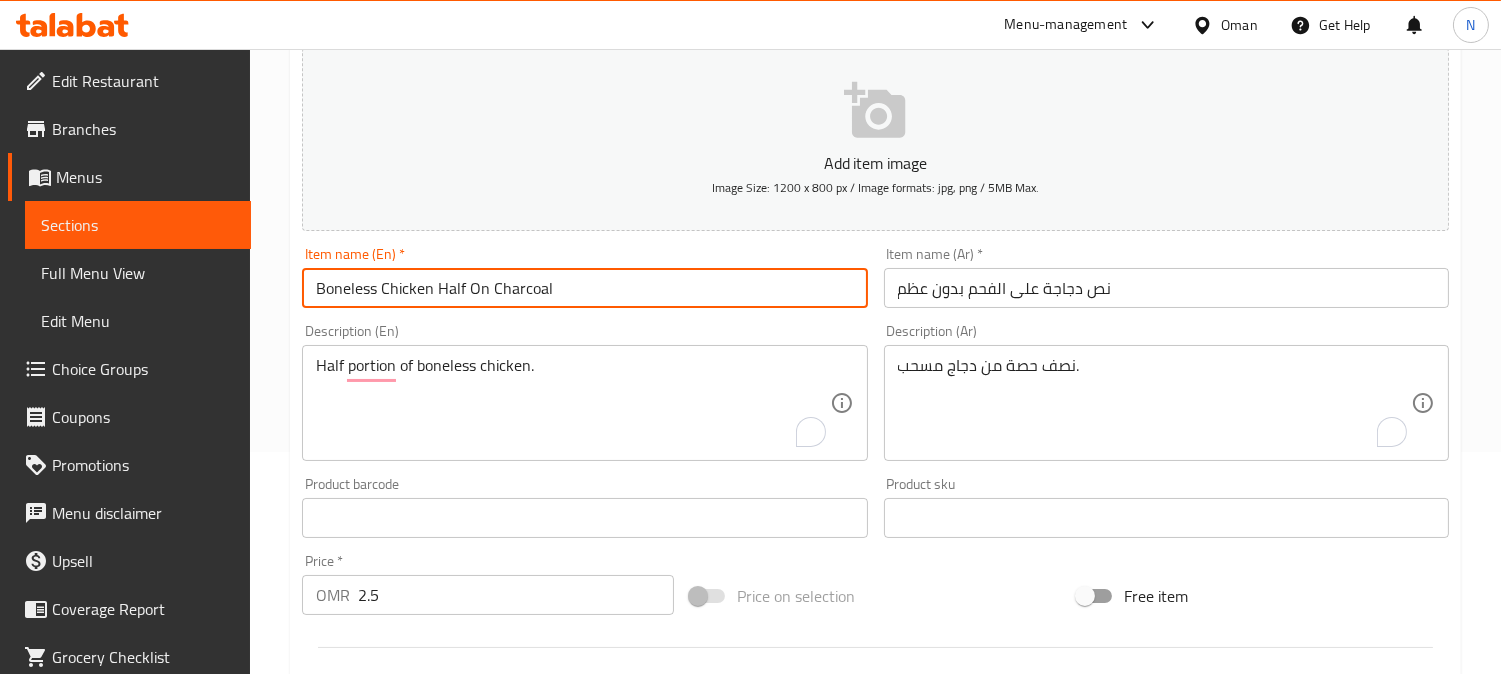 type on "Boneless Chicken Half On Charcoal" 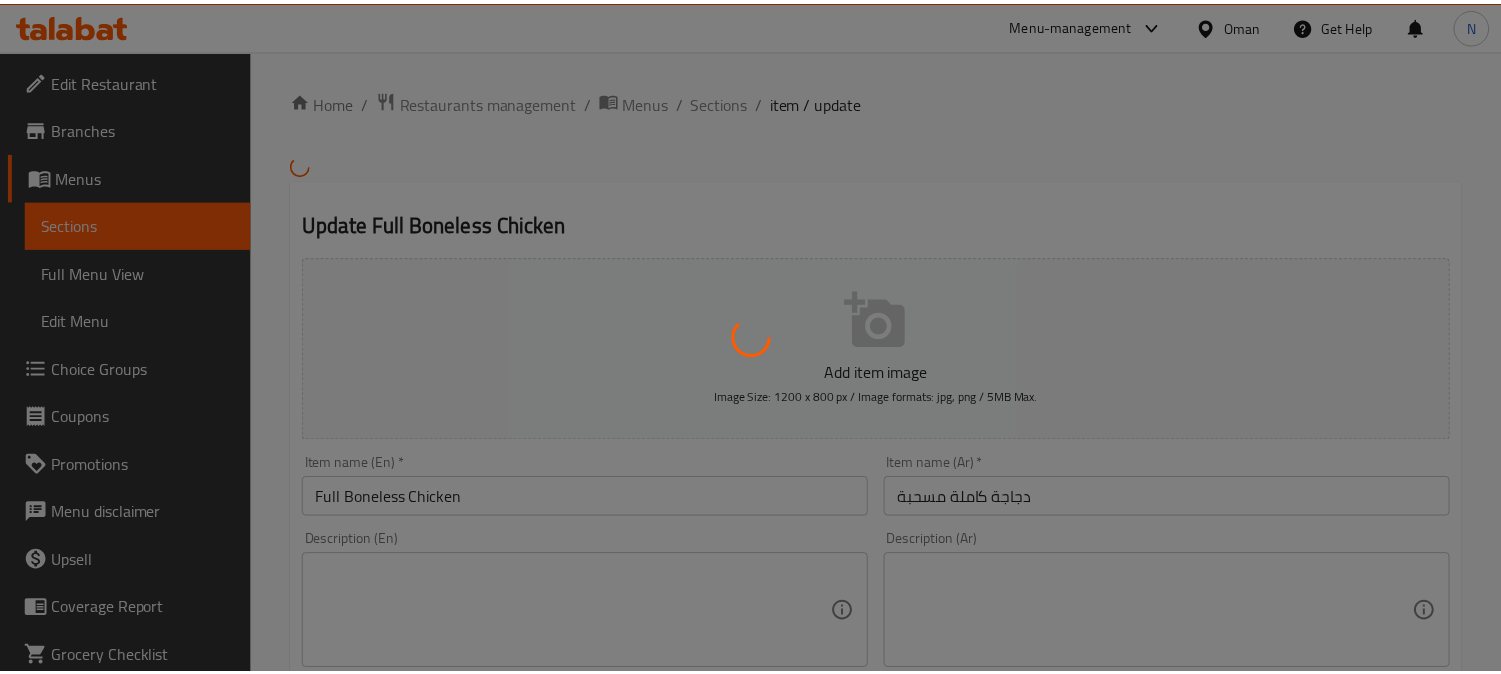 scroll, scrollTop: 0, scrollLeft: 0, axis: both 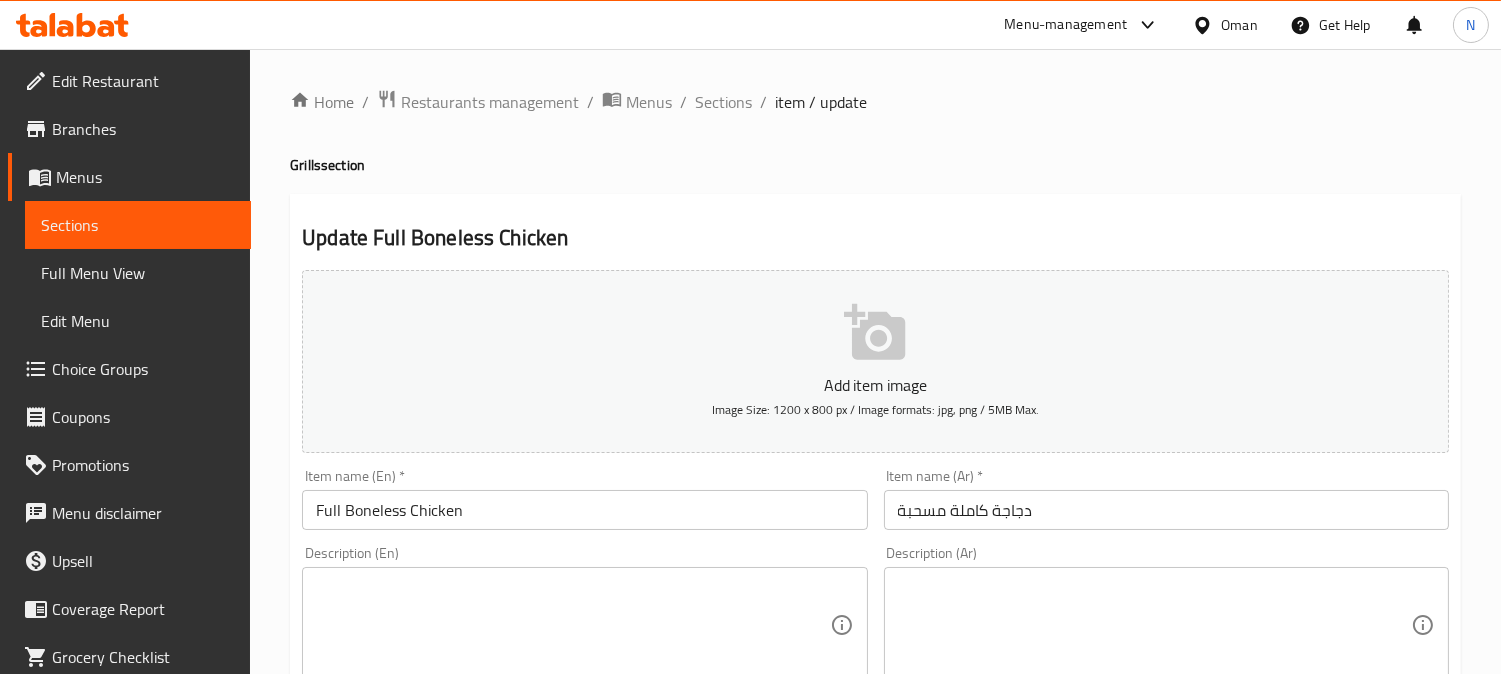 click on "دجاجة كاملة مسحبة" at bounding box center (1166, 510) 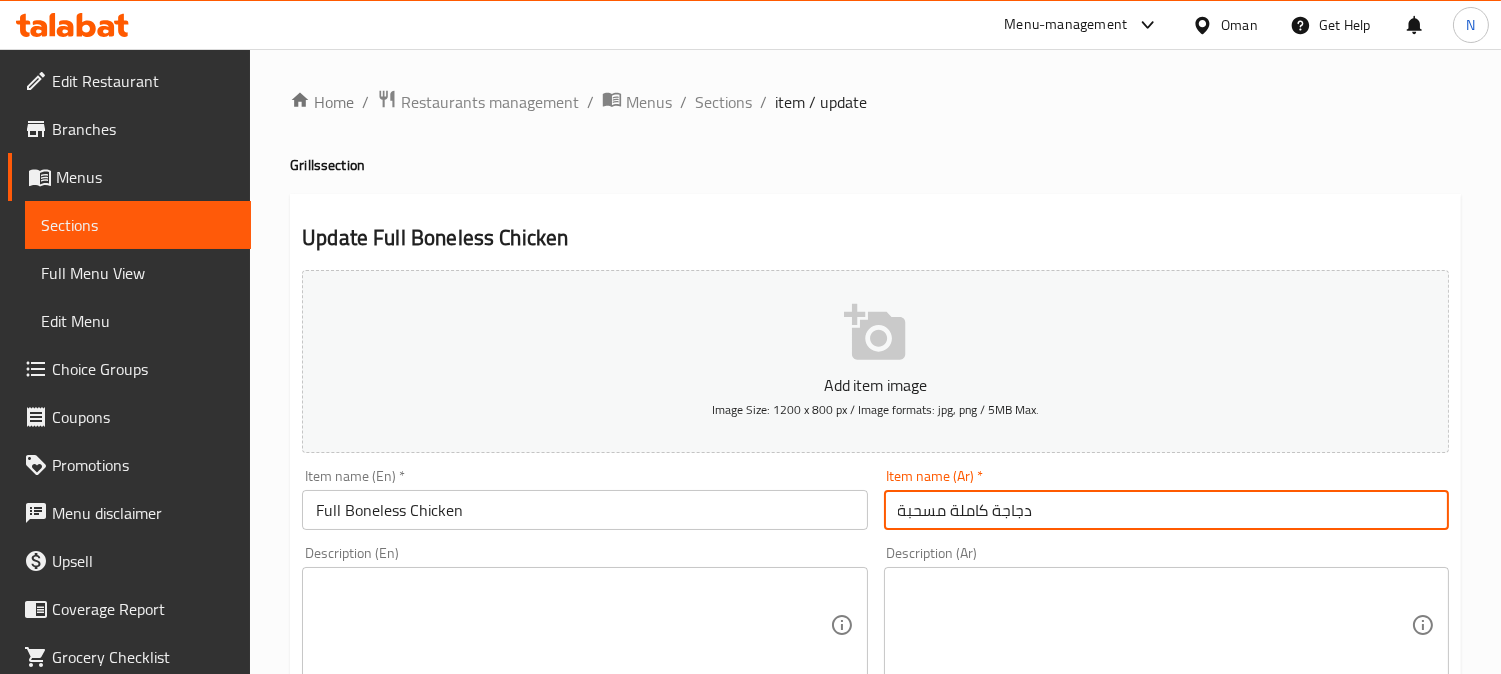 click on "دجاجة كاملة مسحبة" at bounding box center (1166, 510) 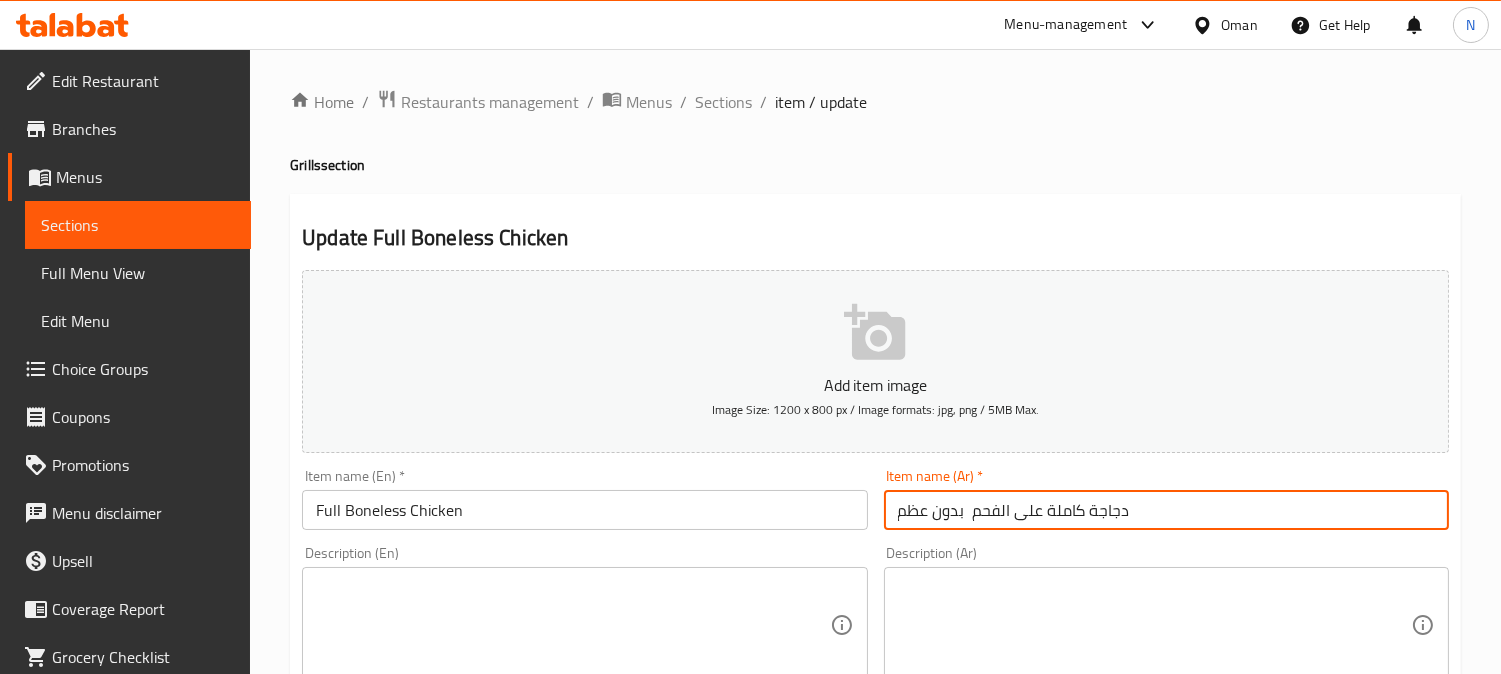 type on "دجاجة كاملة على الفحم  بدون عظم" 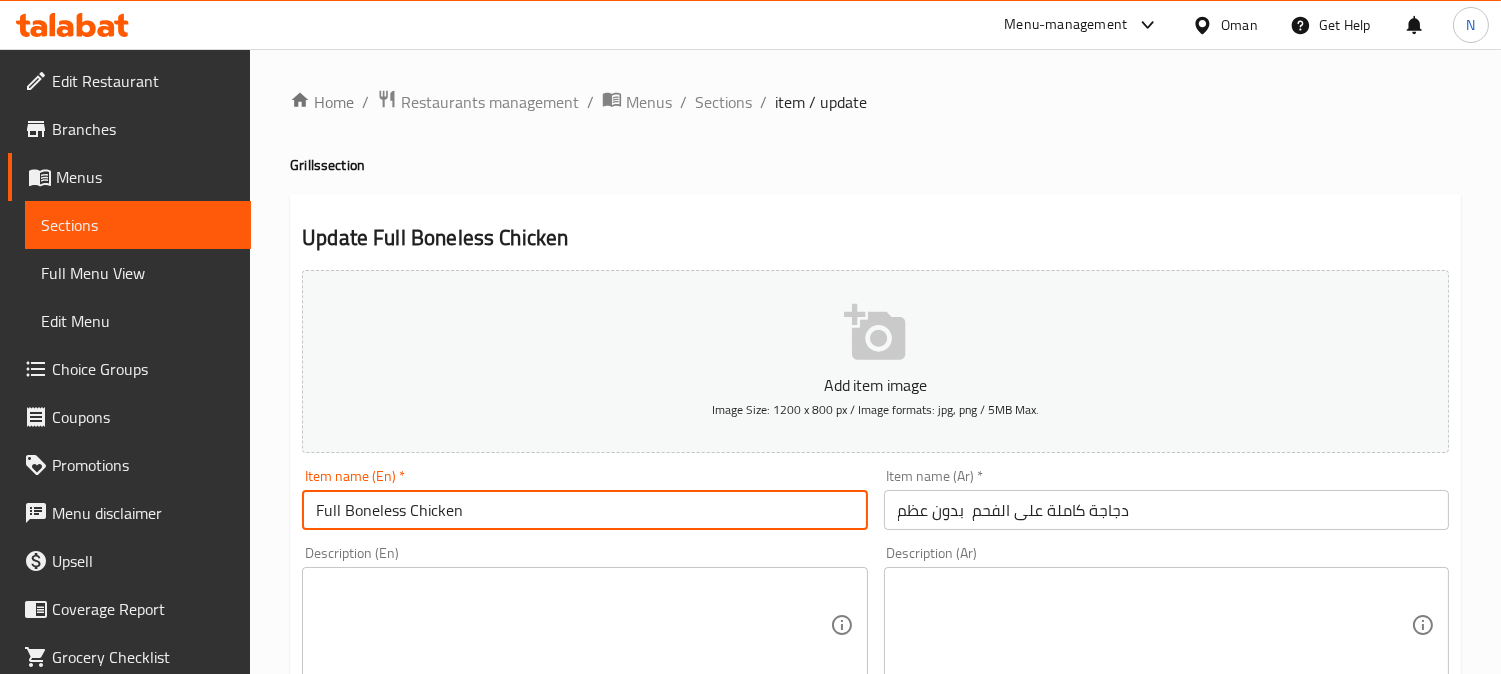 click on "Full Boneless Chicken" at bounding box center (584, 510) 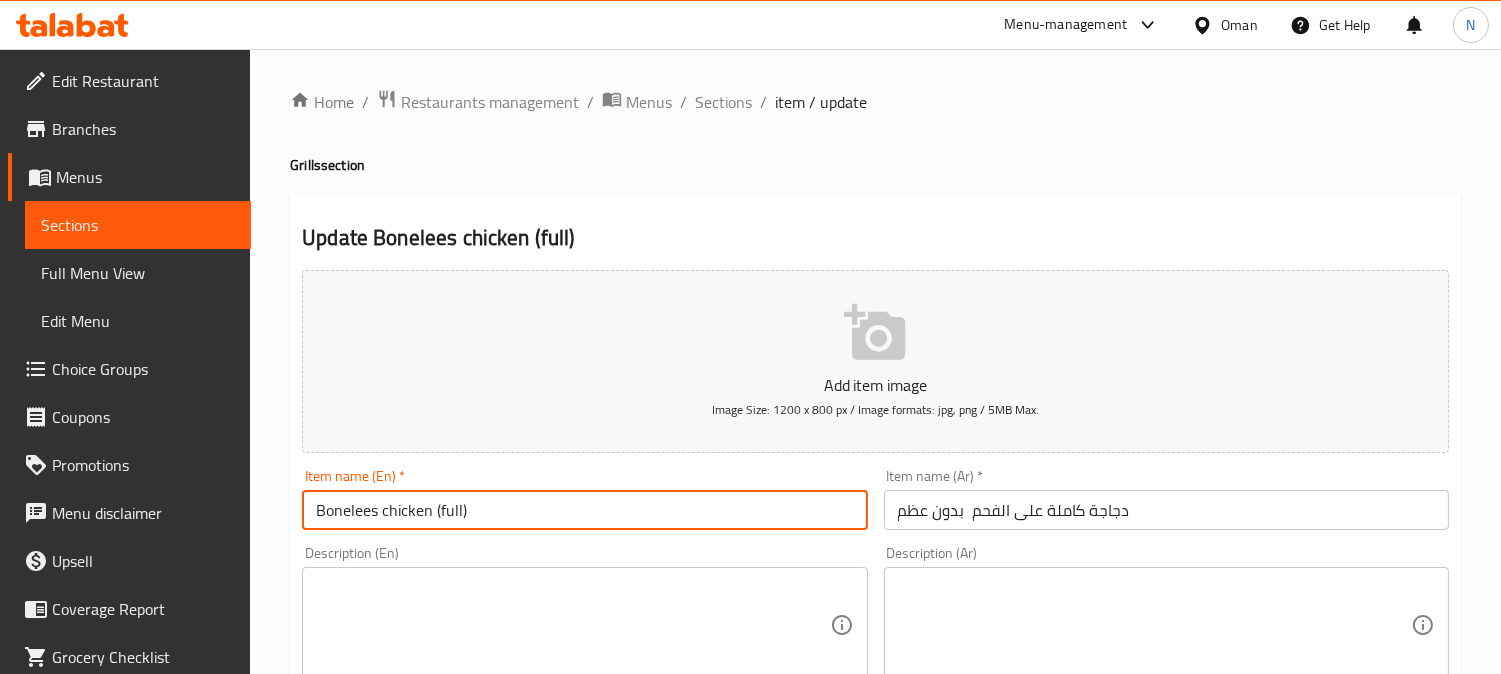 click on "Bonelees chicken (full)" at bounding box center [584, 510] 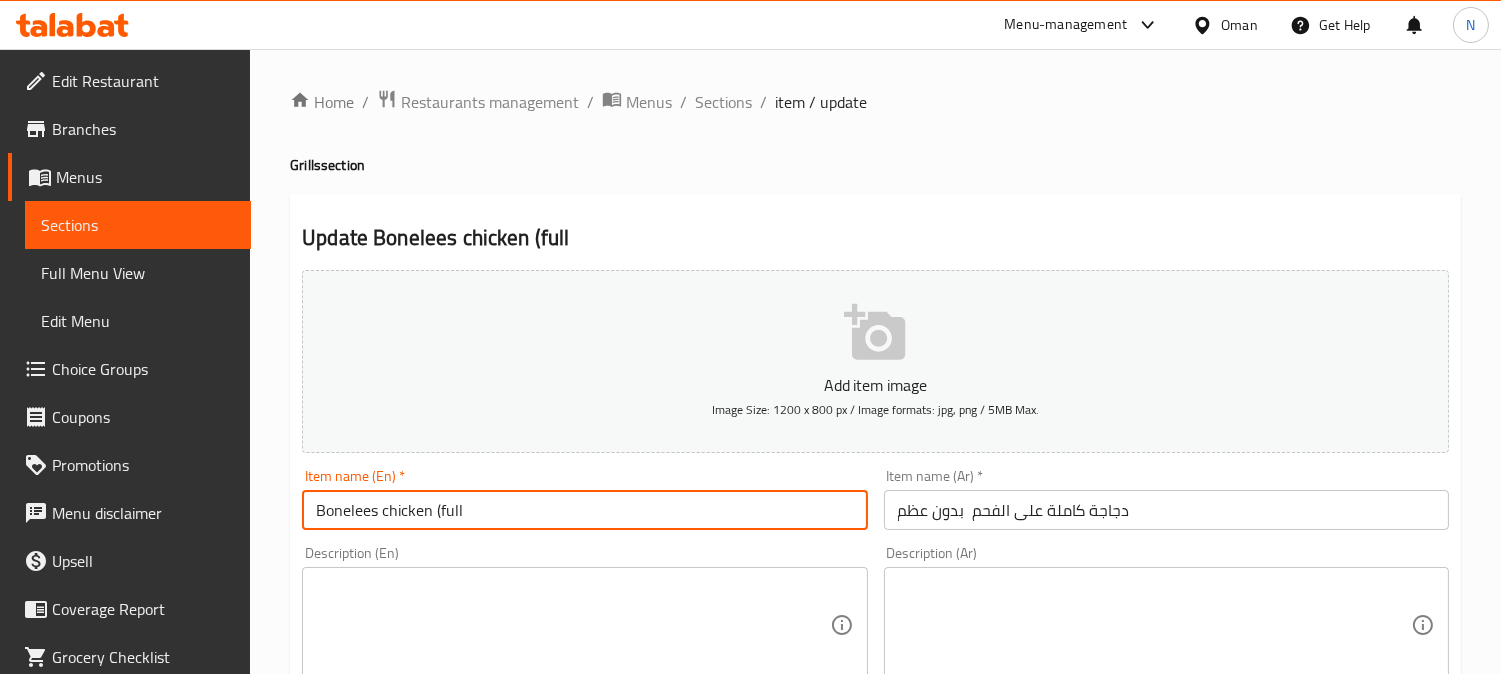click on "Bonelees chicken (full" at bounding box center (584, 510) 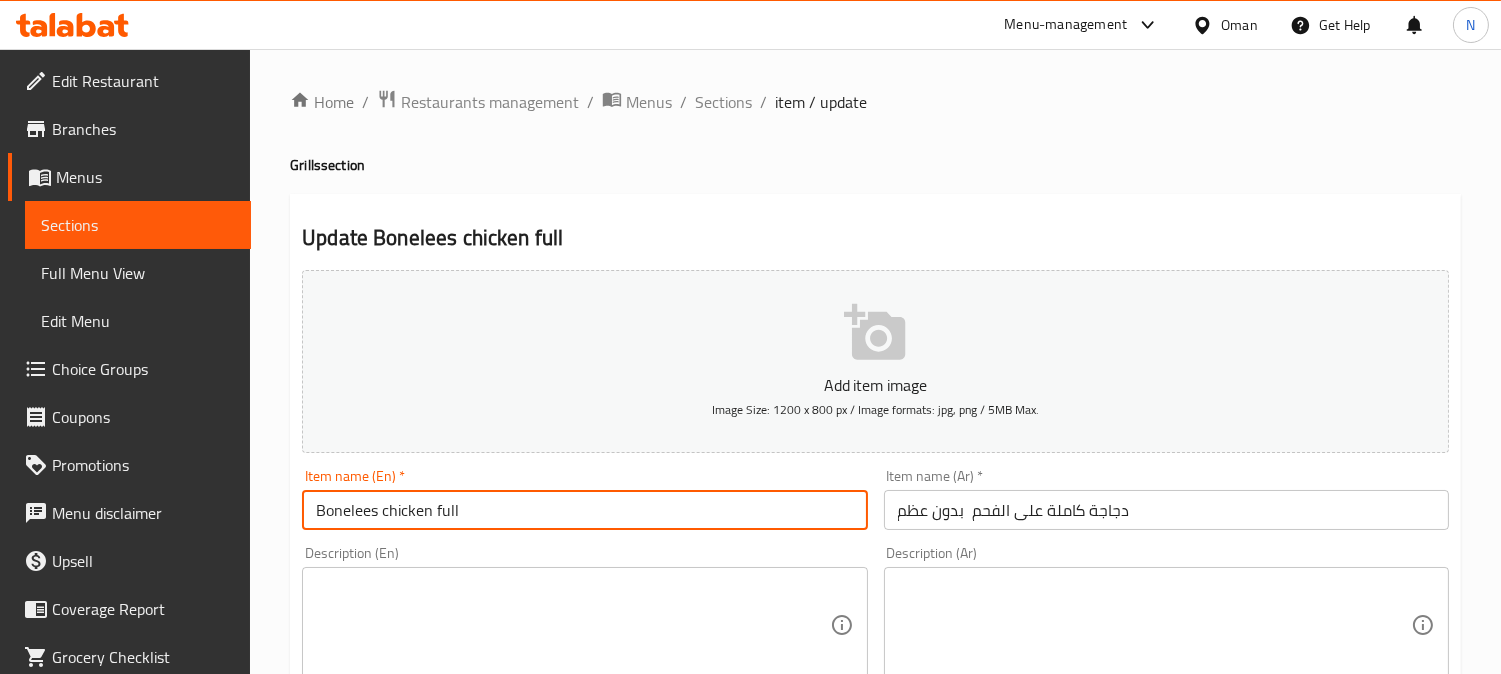 click on "Bonelees chicken full" at bounding box center (584, 510) 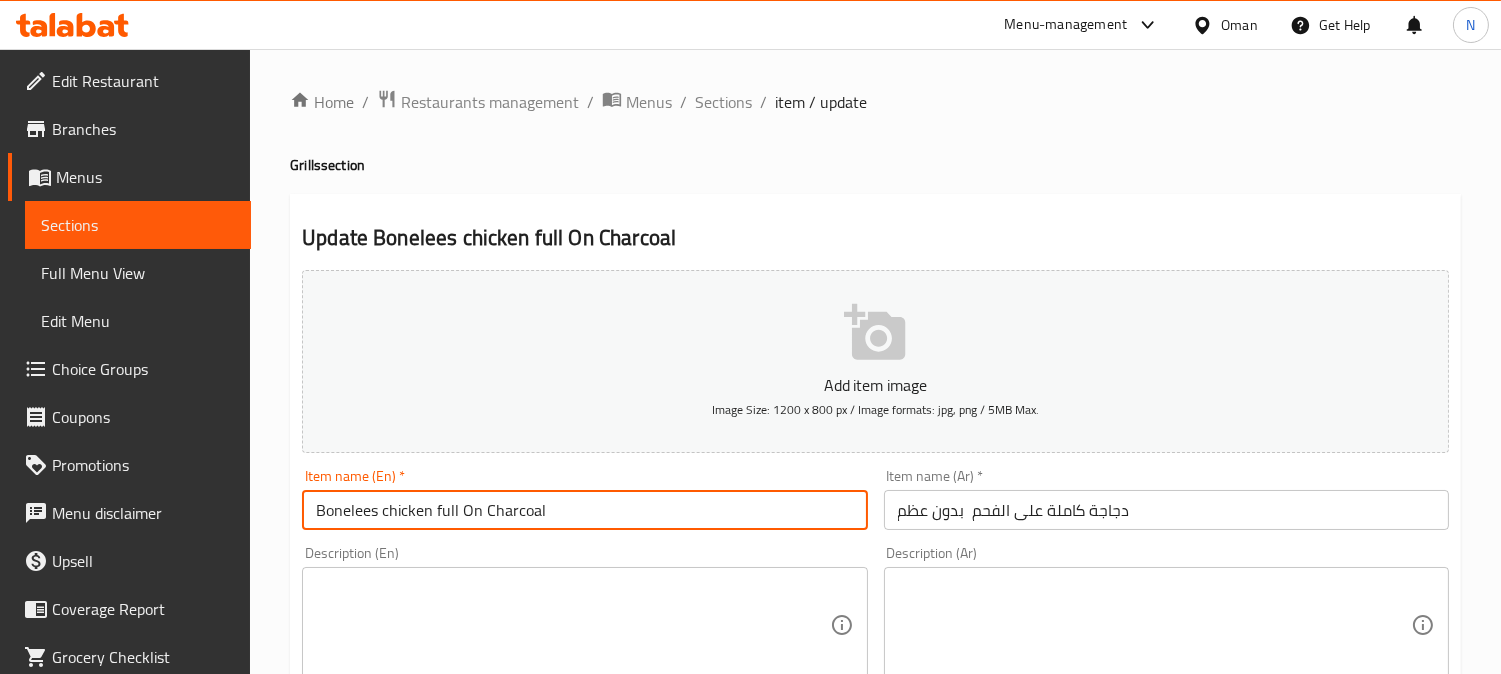 click on "Bonelees chicken full On Charcoal" at bounding box center [584, 510] 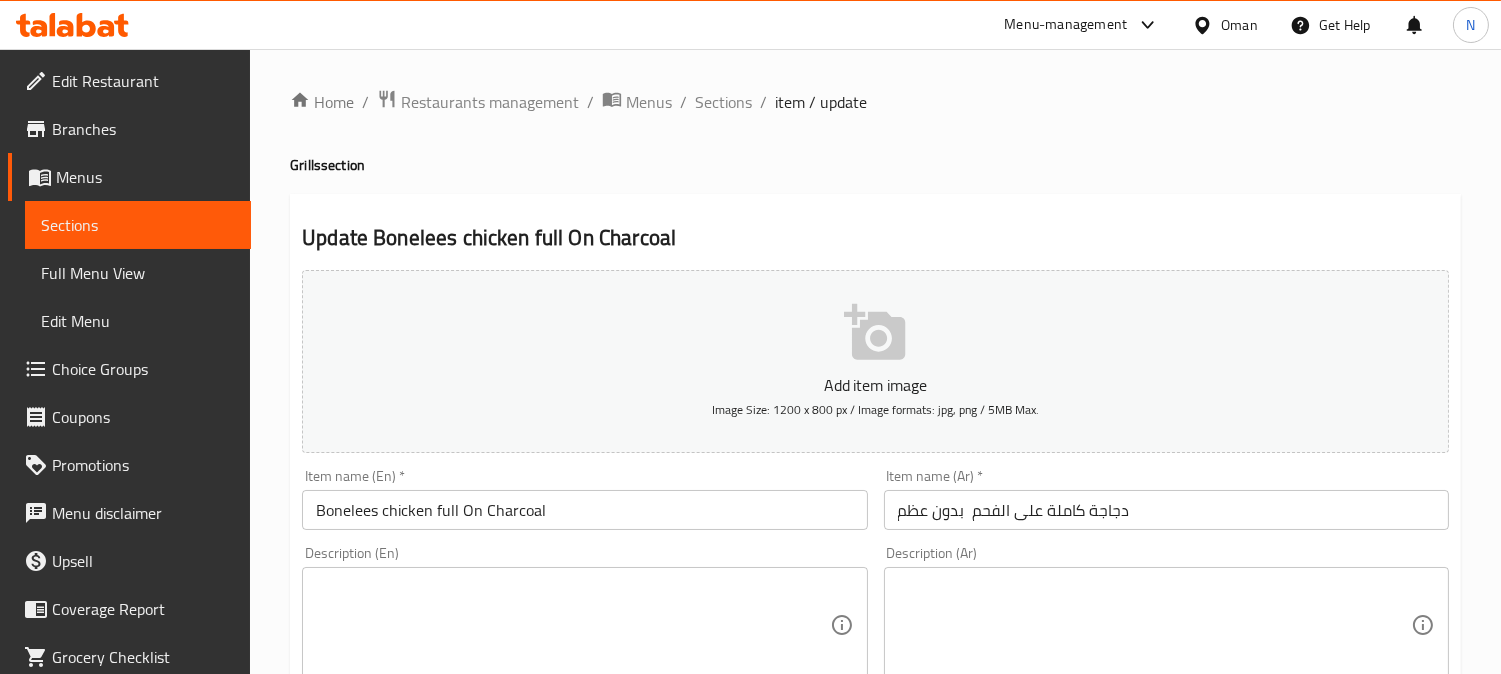 click on "Bonelees chicken full On Charcoal" at bounding box center (584, 510) 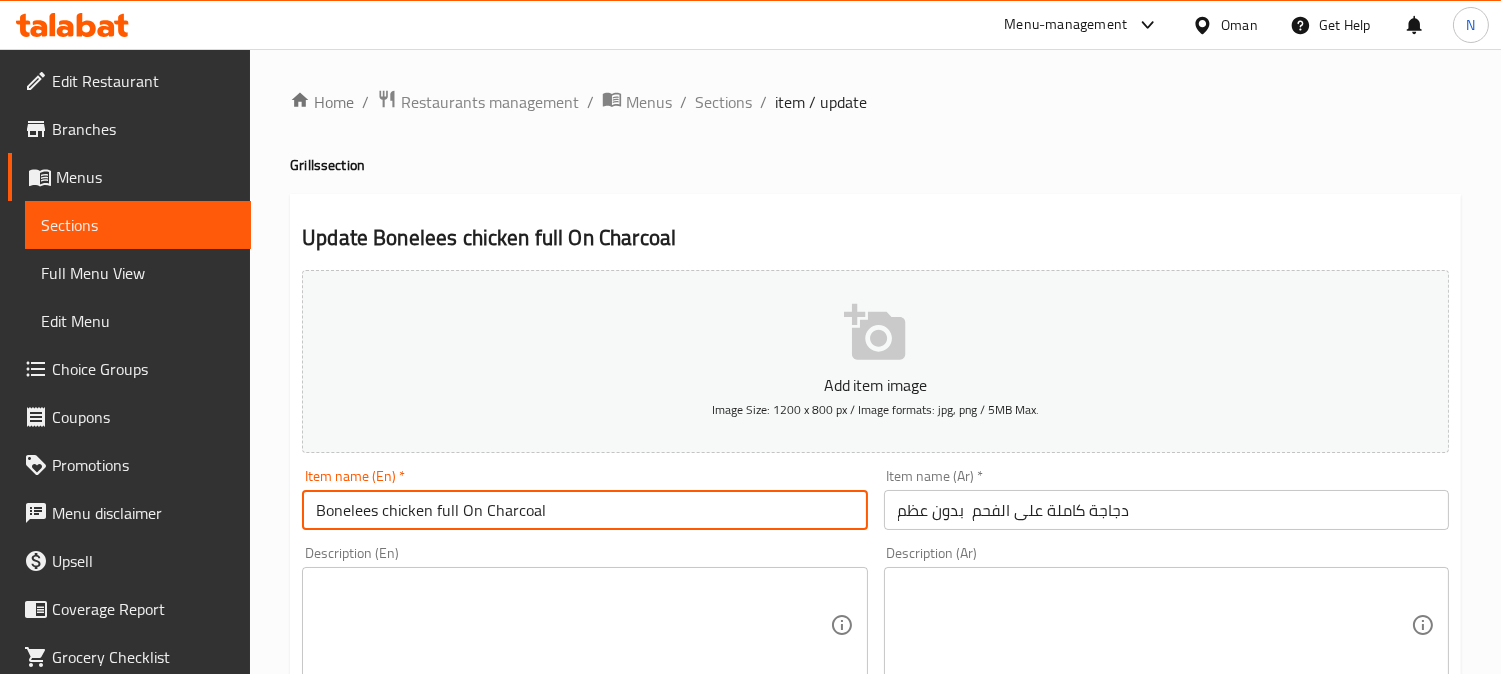 click on "Bonelees chicken full On Charcoal" at bounding box center [584, 510] 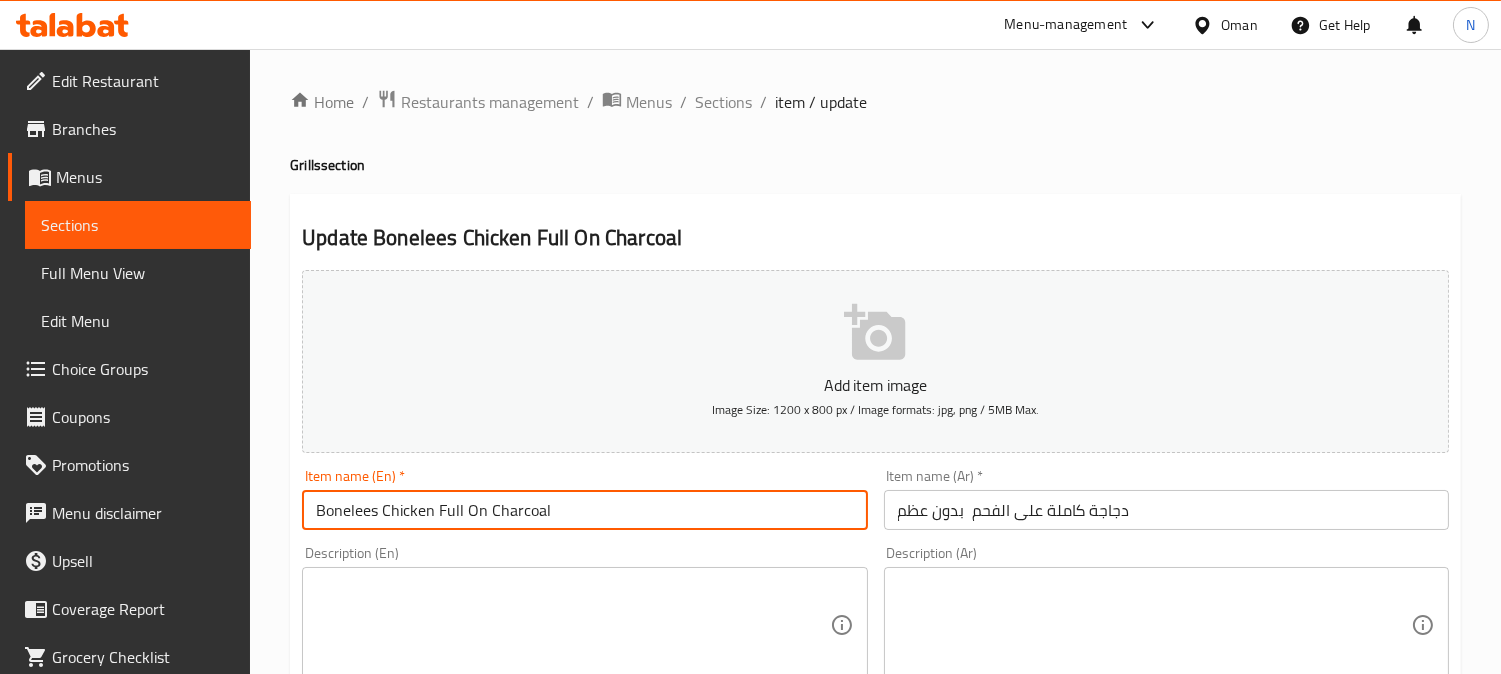 type on "Bonelees Chicken Full On Charcoal" 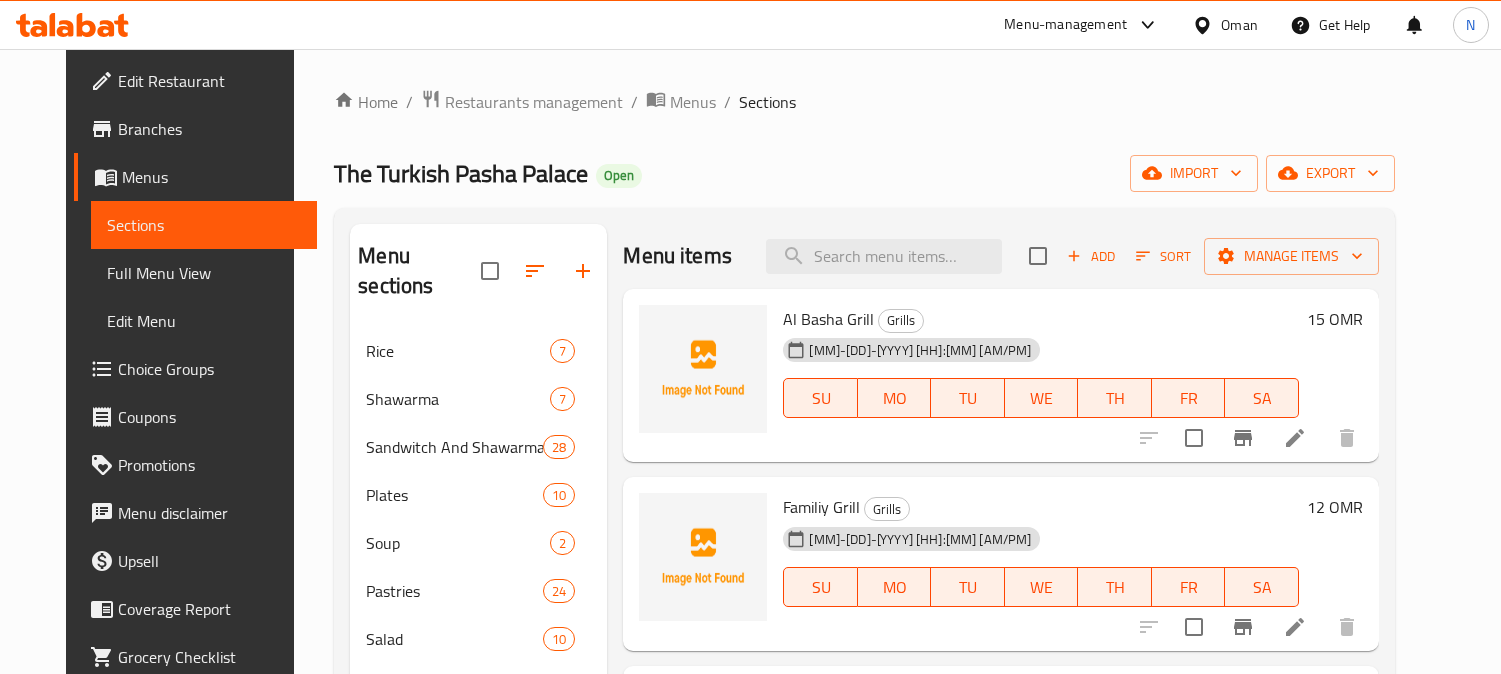 scroll, scrollTop: 454, scrollLeft: 0, axis: vertical 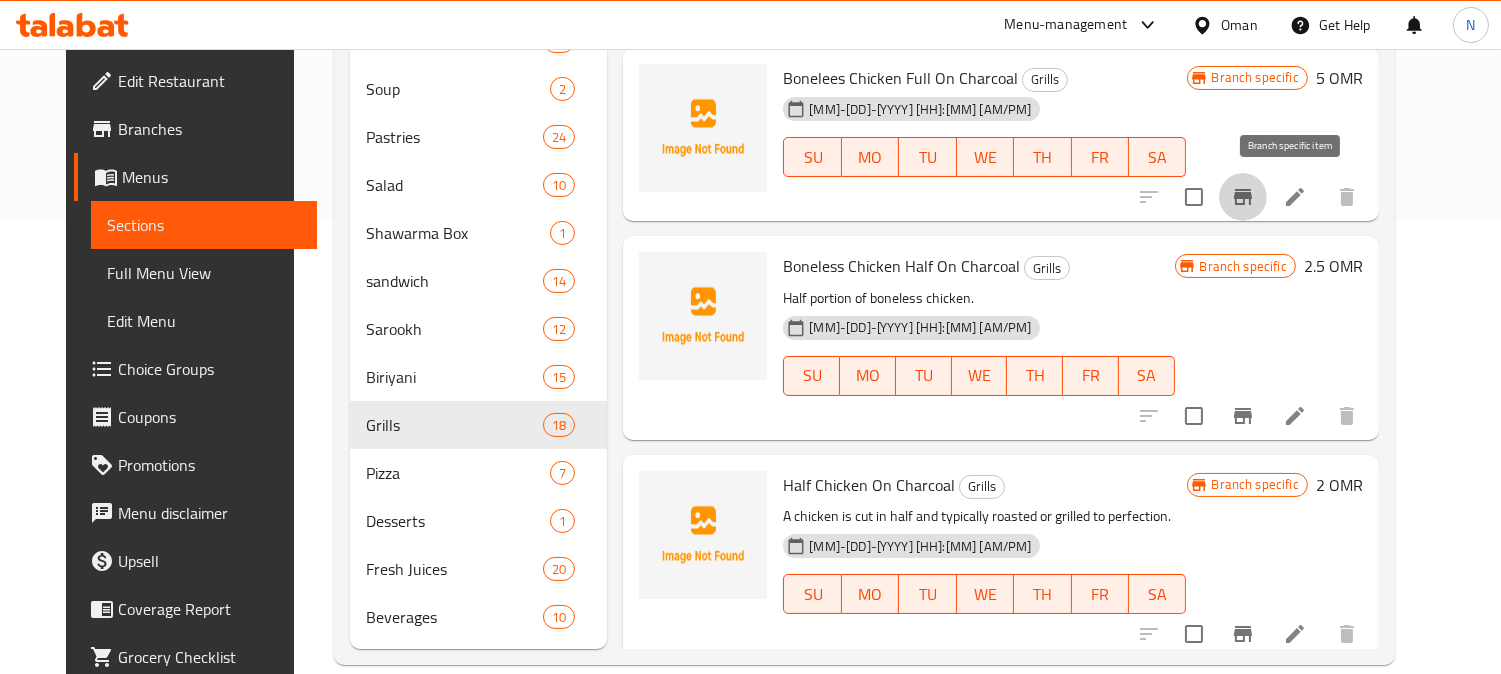 click 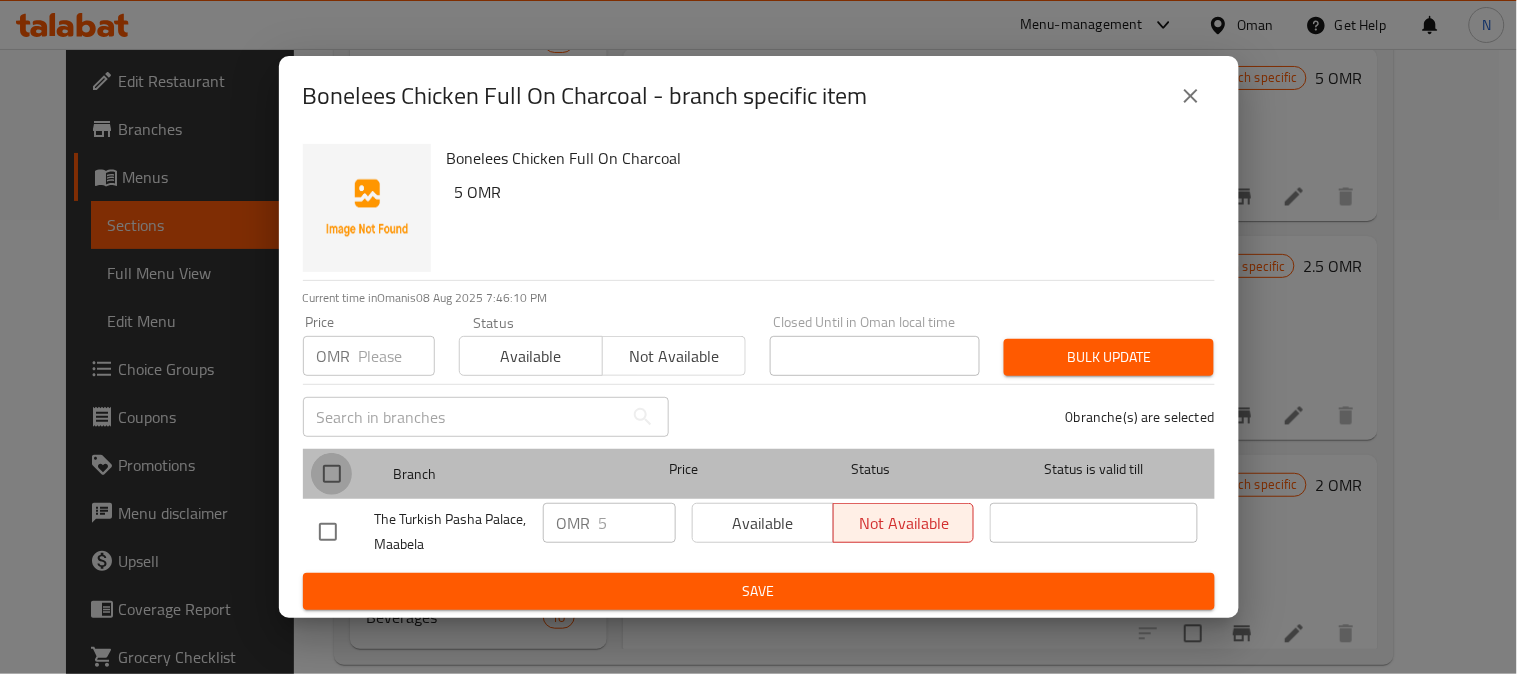 click at bounding box center (332, 474) 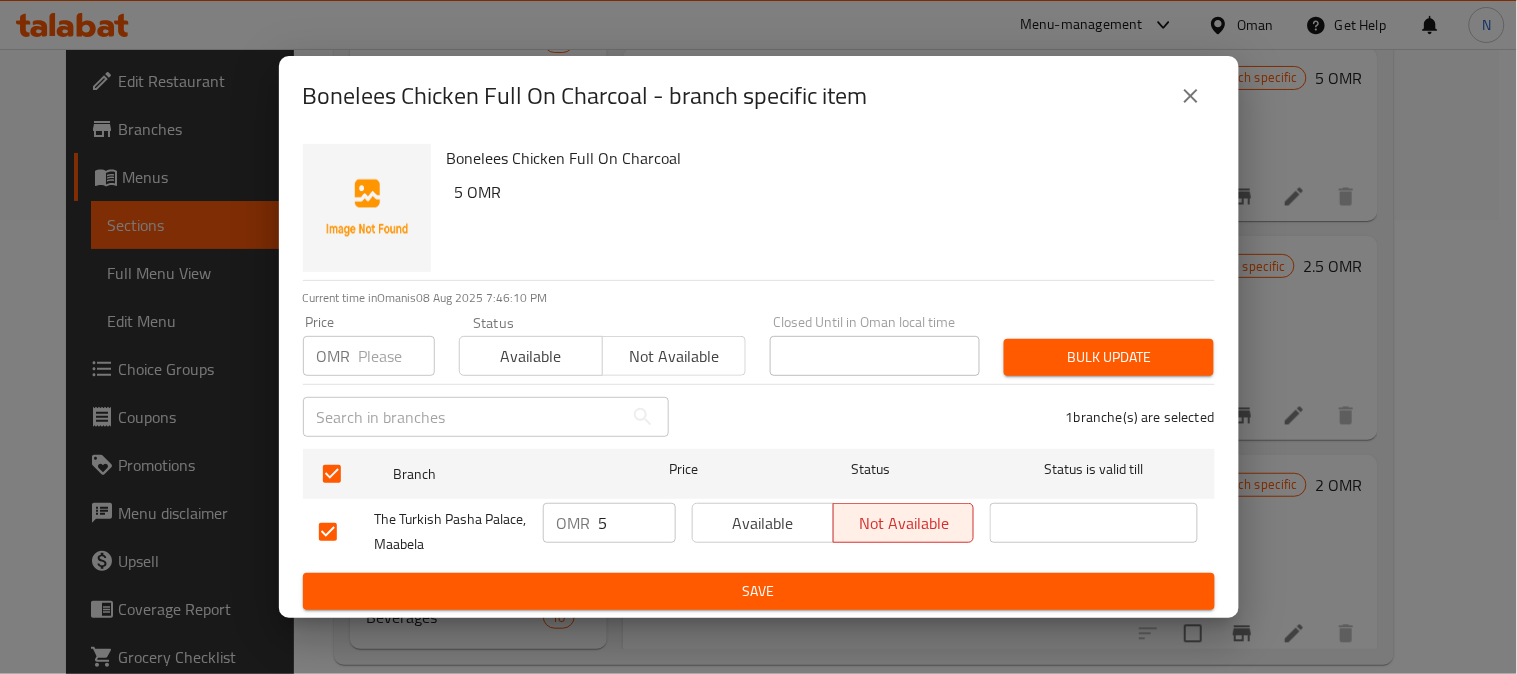click on "5" at bounding box center [637, 523] 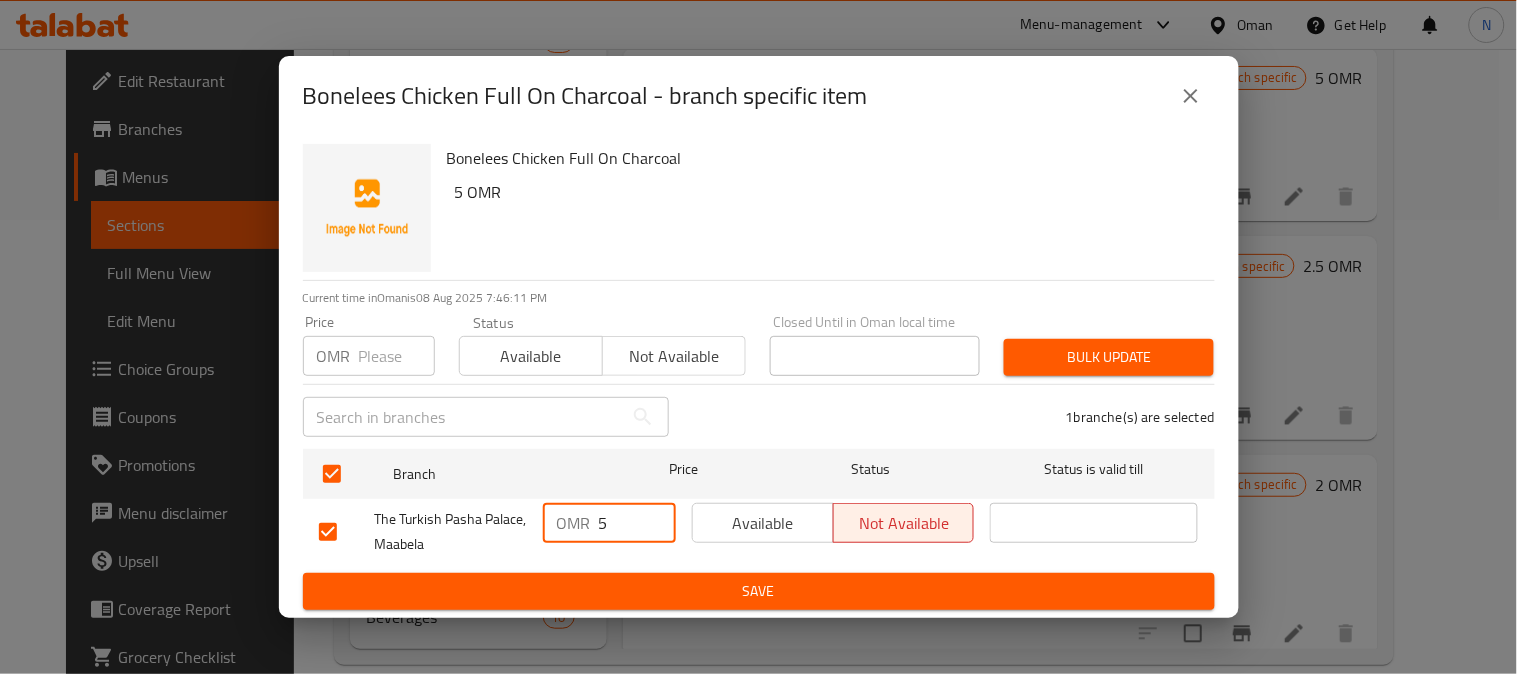 click on "5" at bounding box center [637, 523] 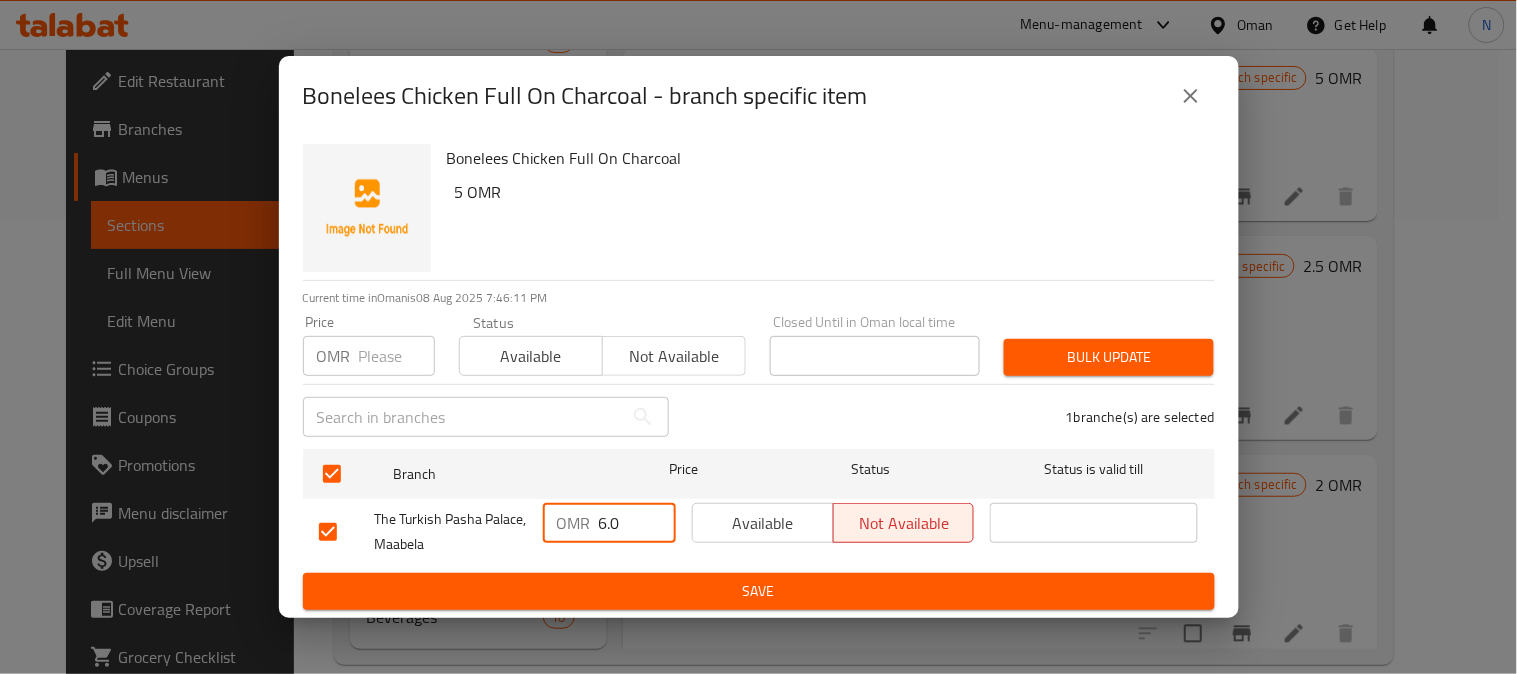 type on "6.0" 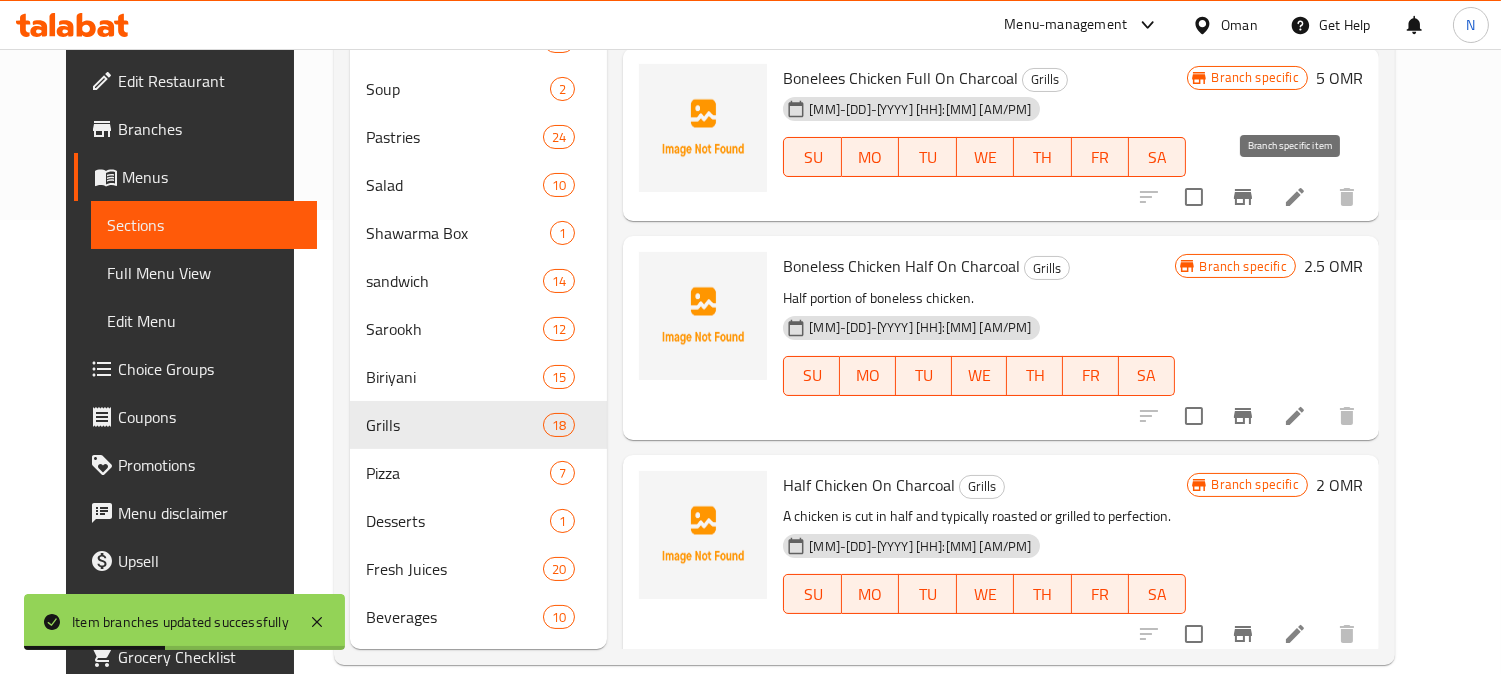click 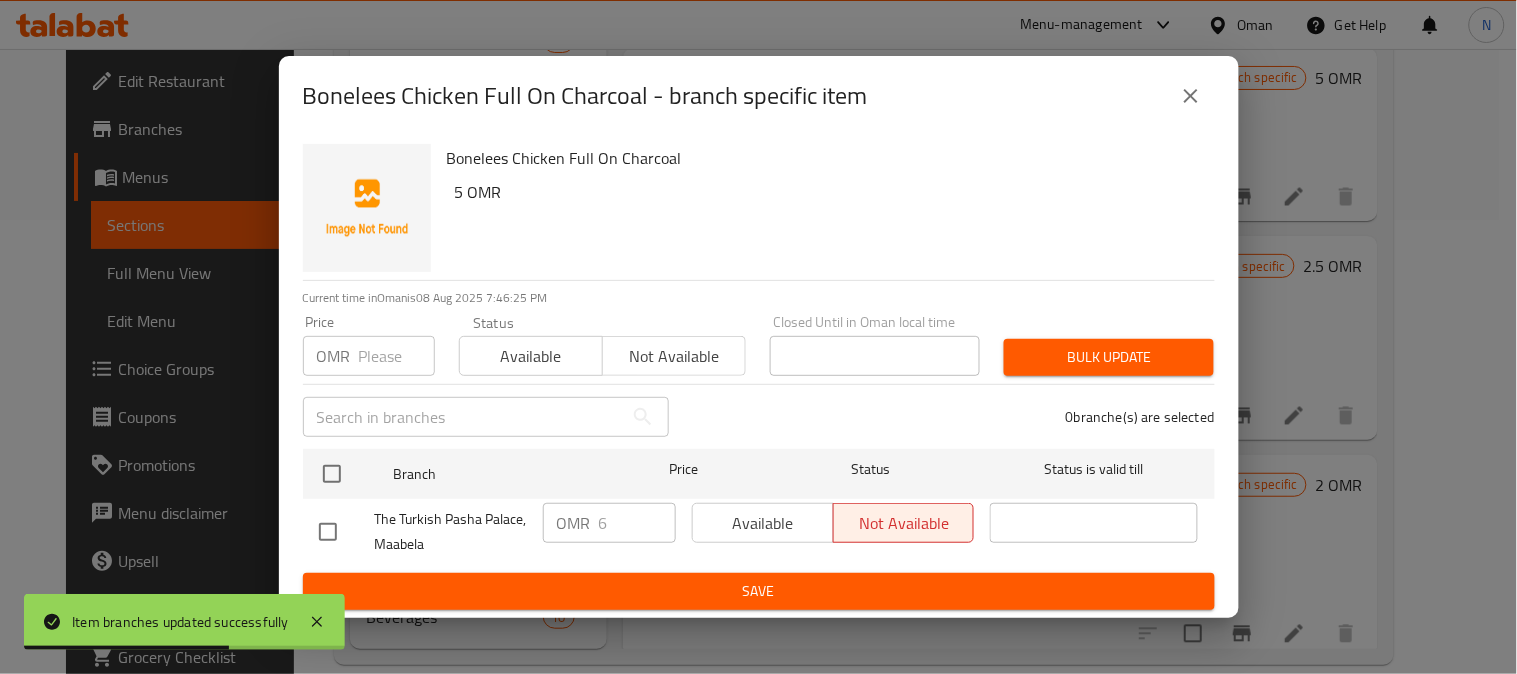 click 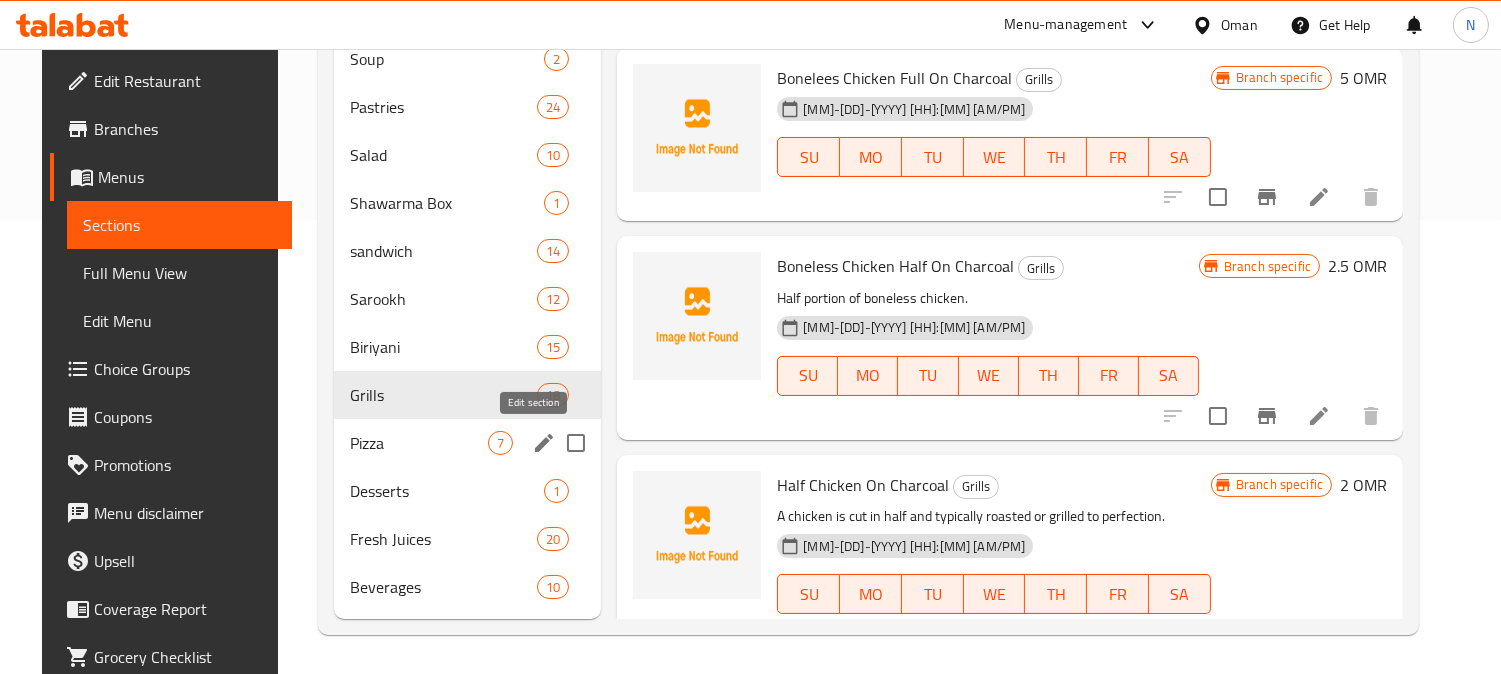click 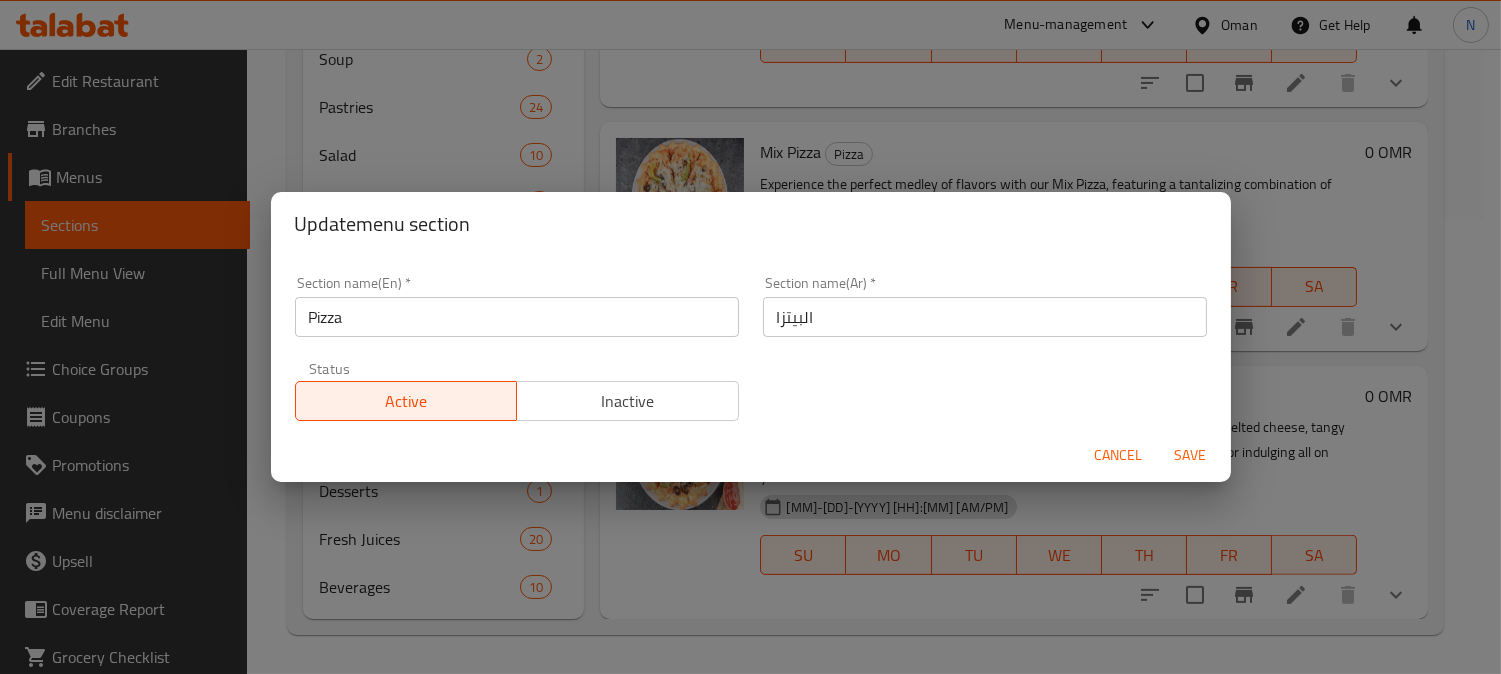 scroll, scrollTop: 928, scrollLeft: 0, axis: vertical 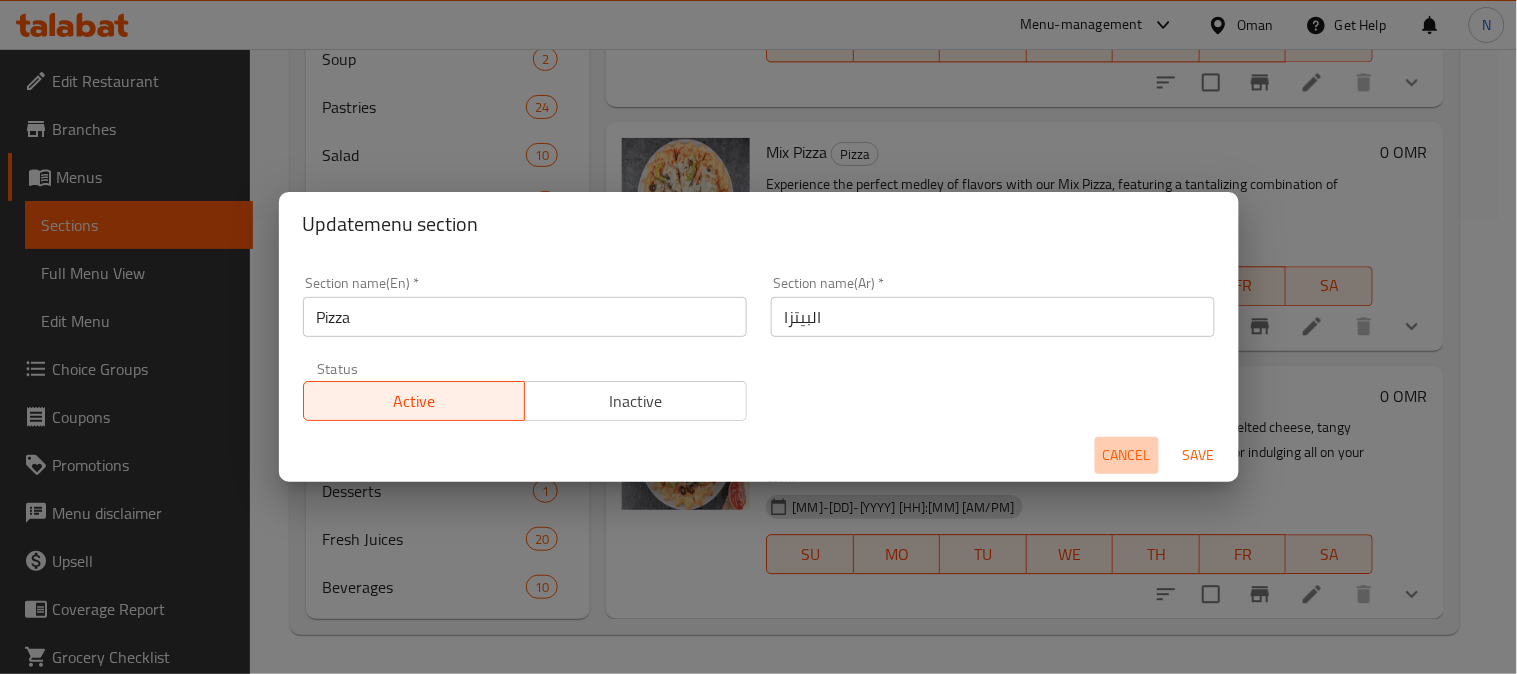 click on "Cancel" at bounding box center (1127, 455) 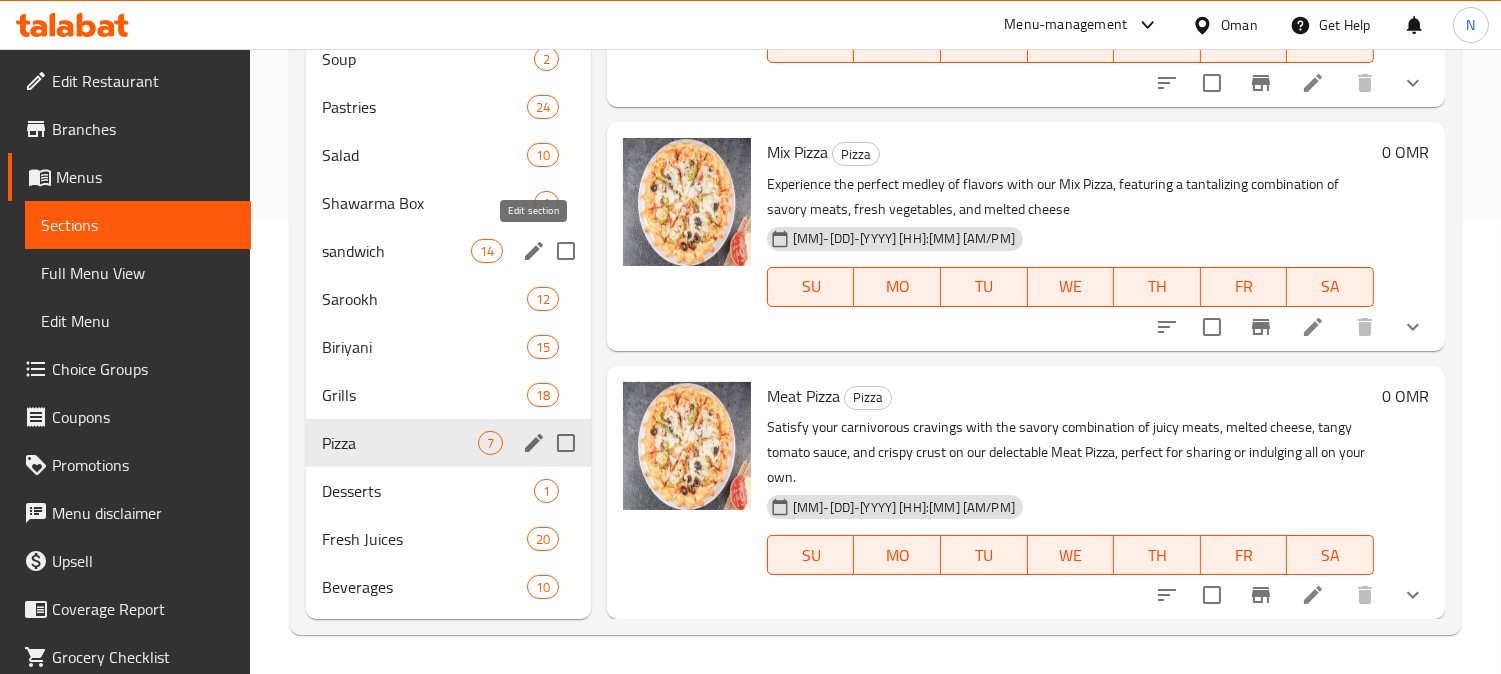 click 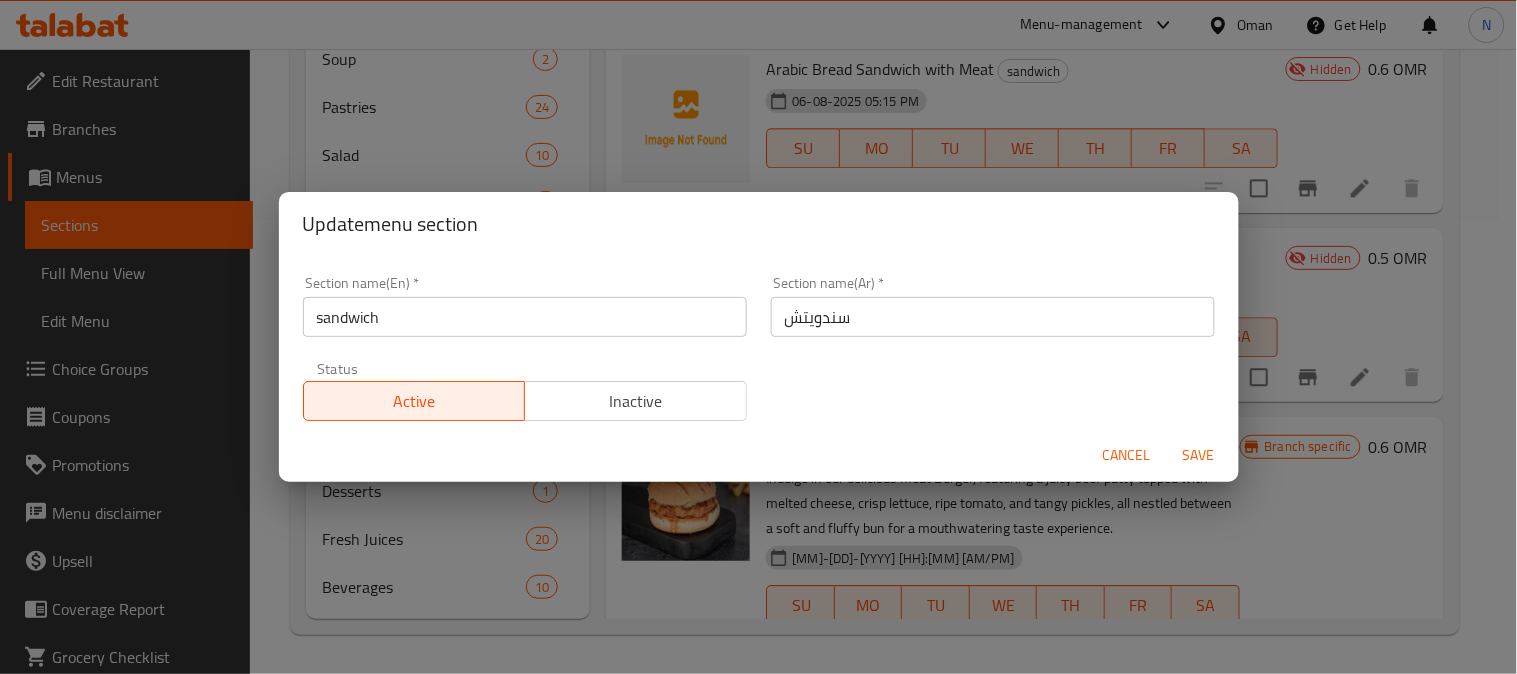 click on "Inactive" at bounding box center (636, 401) 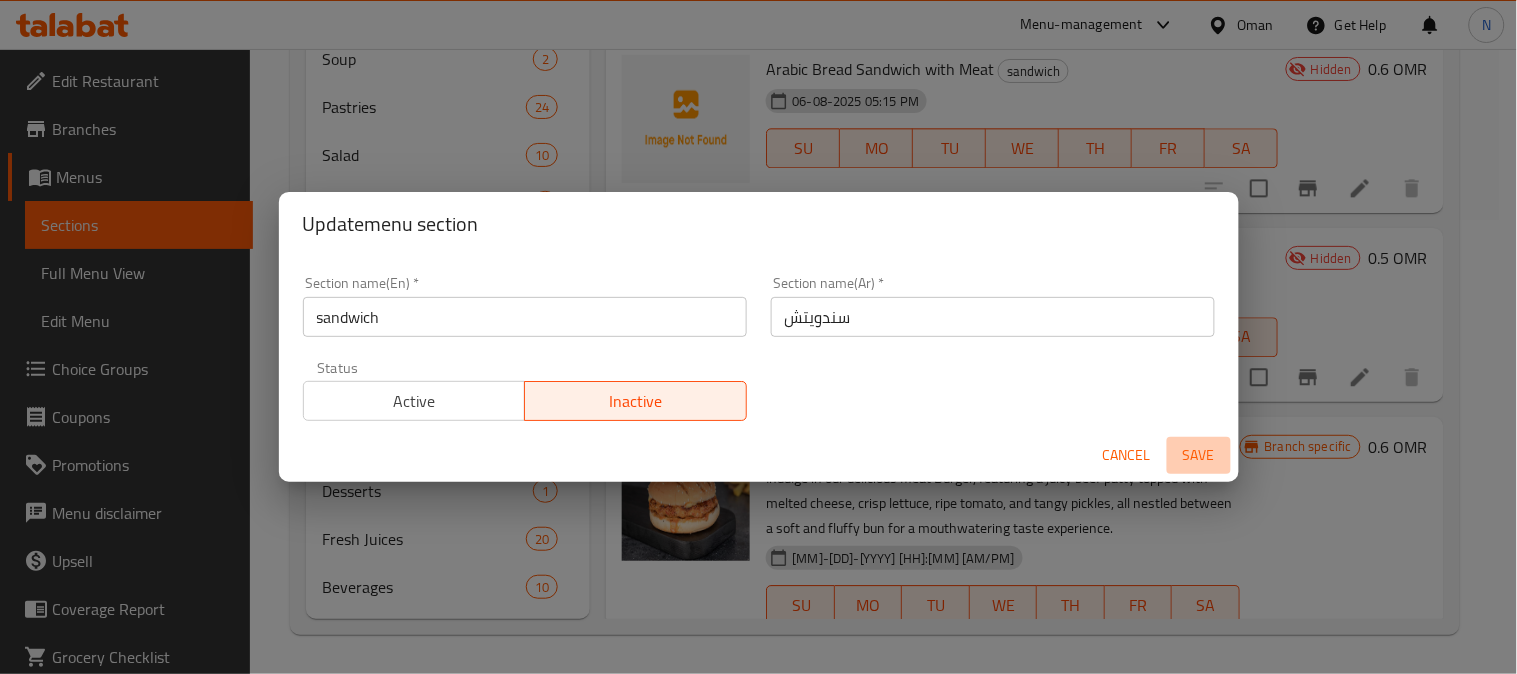 click on "Save" at bounding box center [1199, 455] 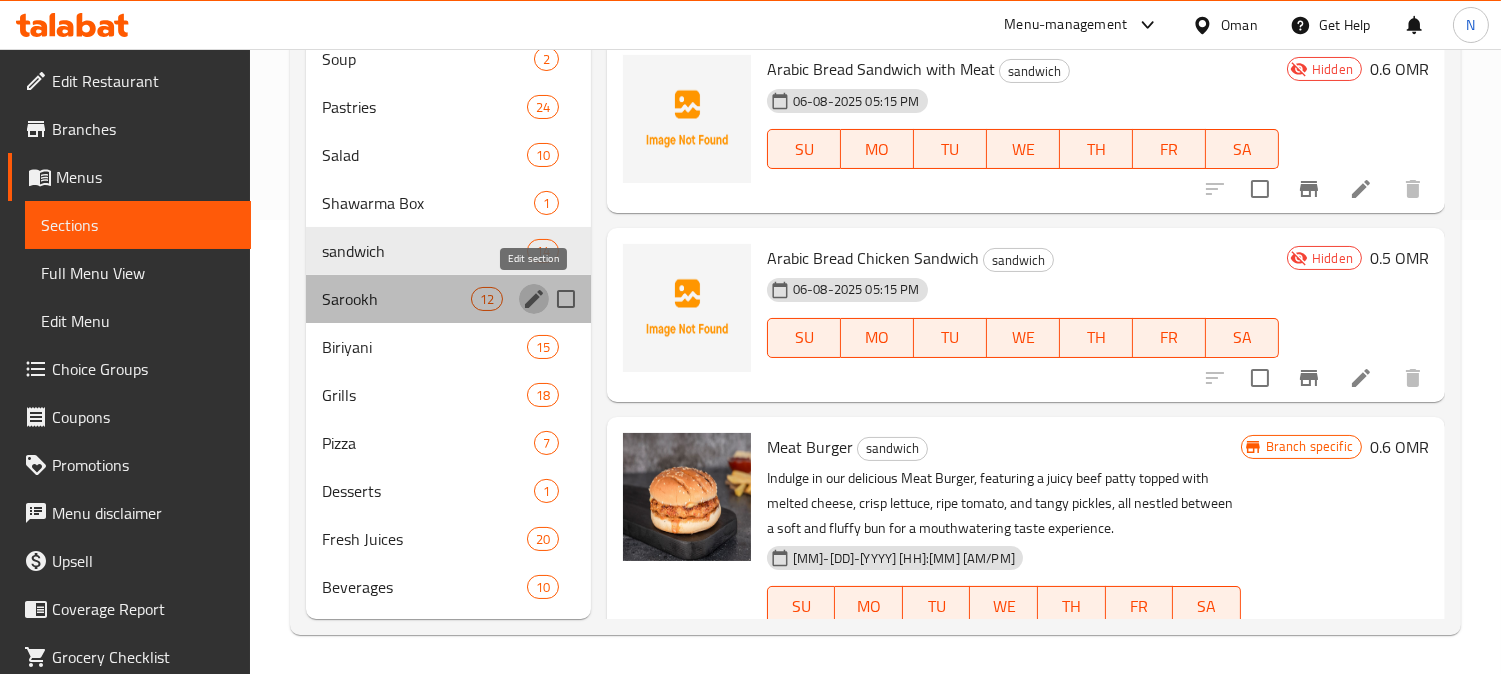 click 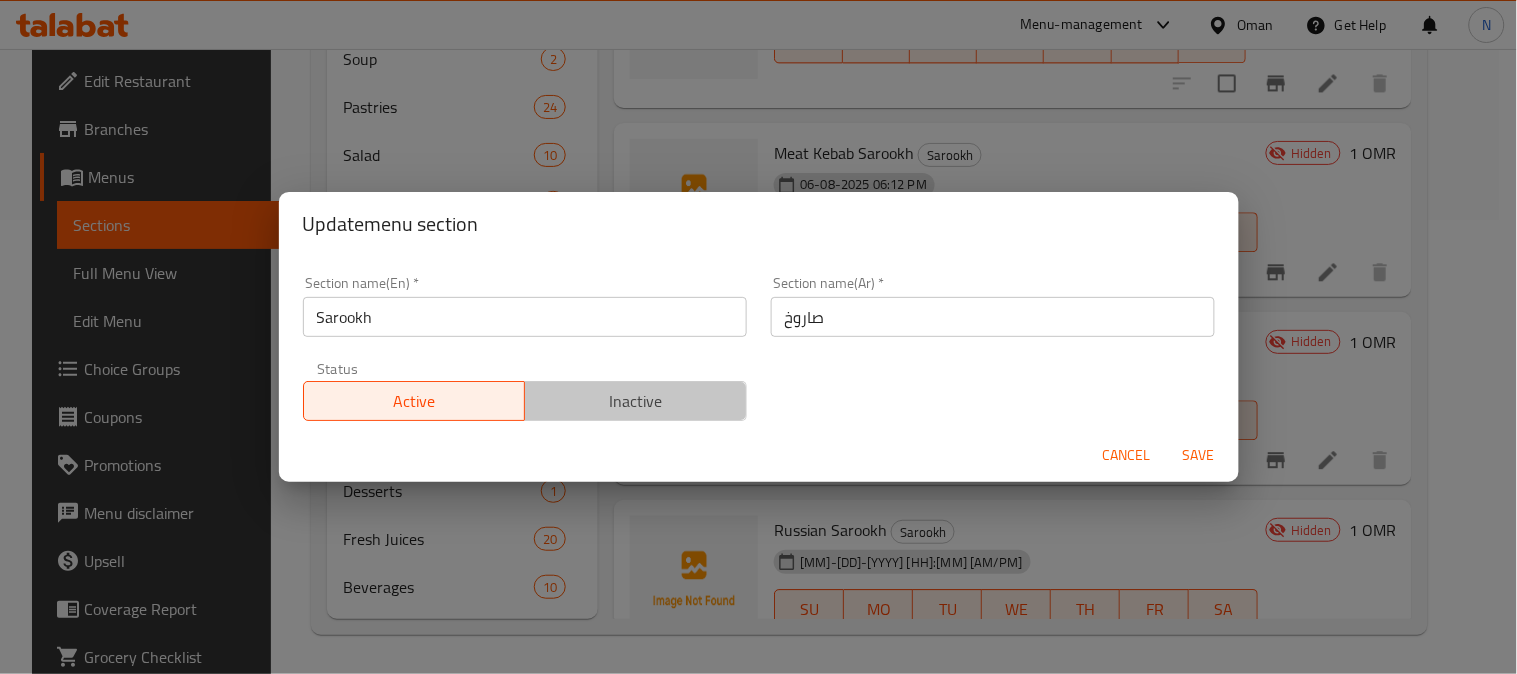 click on "Inactive" at bounding box center (636, 401) 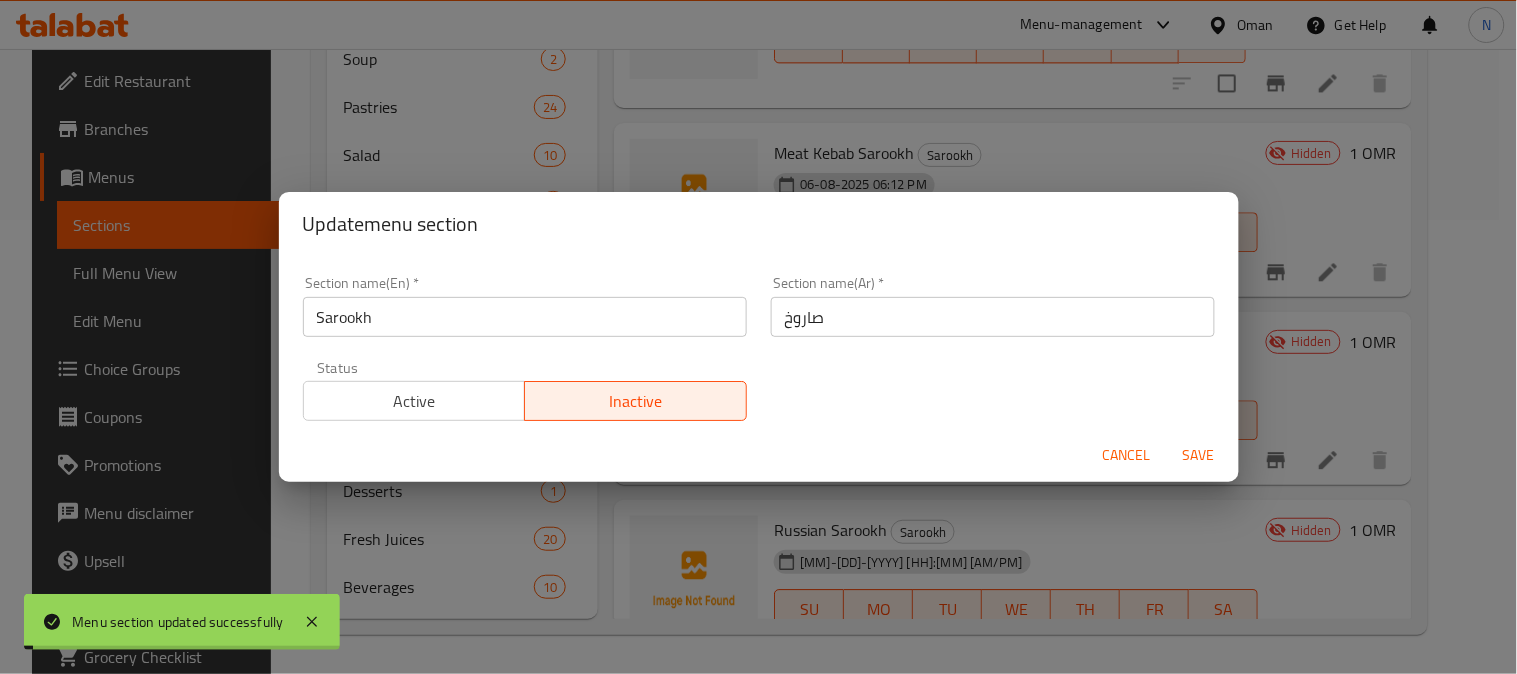 click on "Save" at bounding box center [1199, 455] 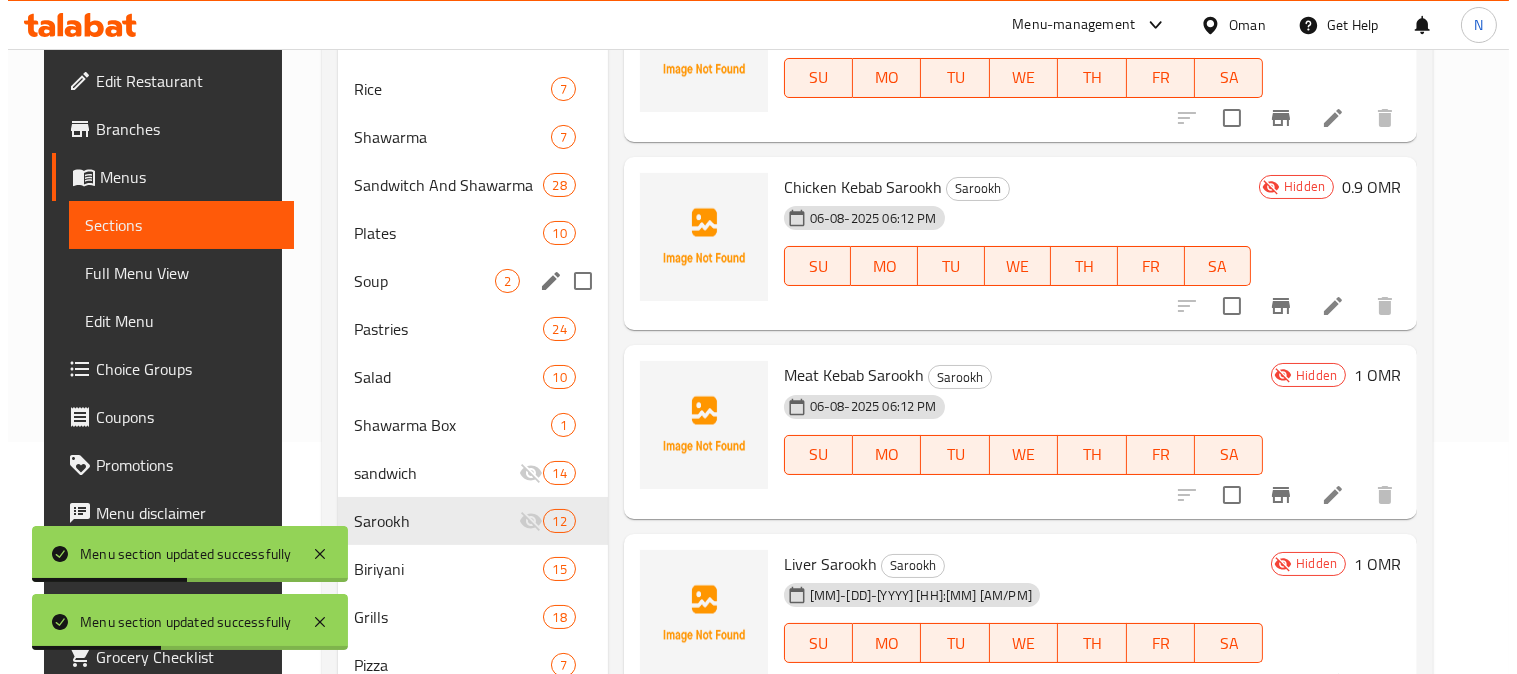 scroll, scrollTop: 121, scrollLeft: 0, axis: vertical 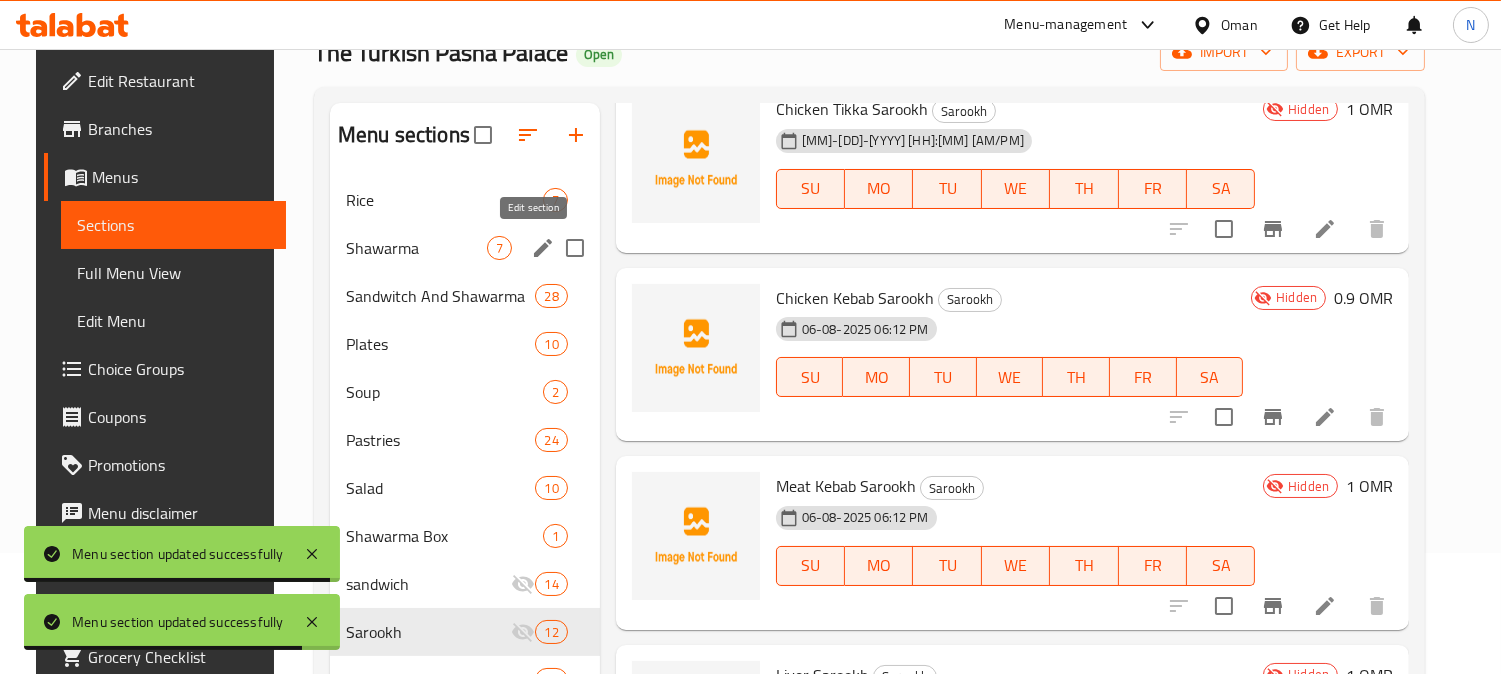 click 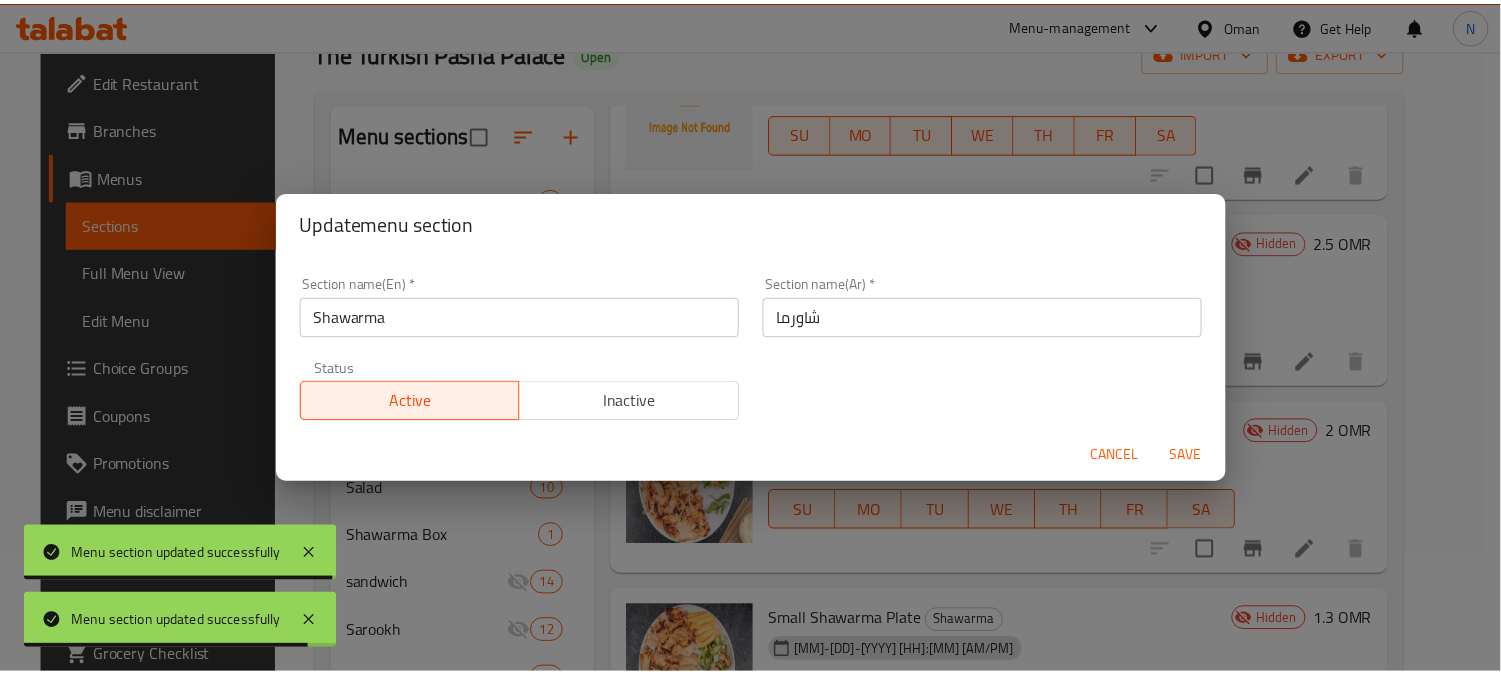 scroll, scrollTop: 520, scrollLeft: 0, axis: vertical 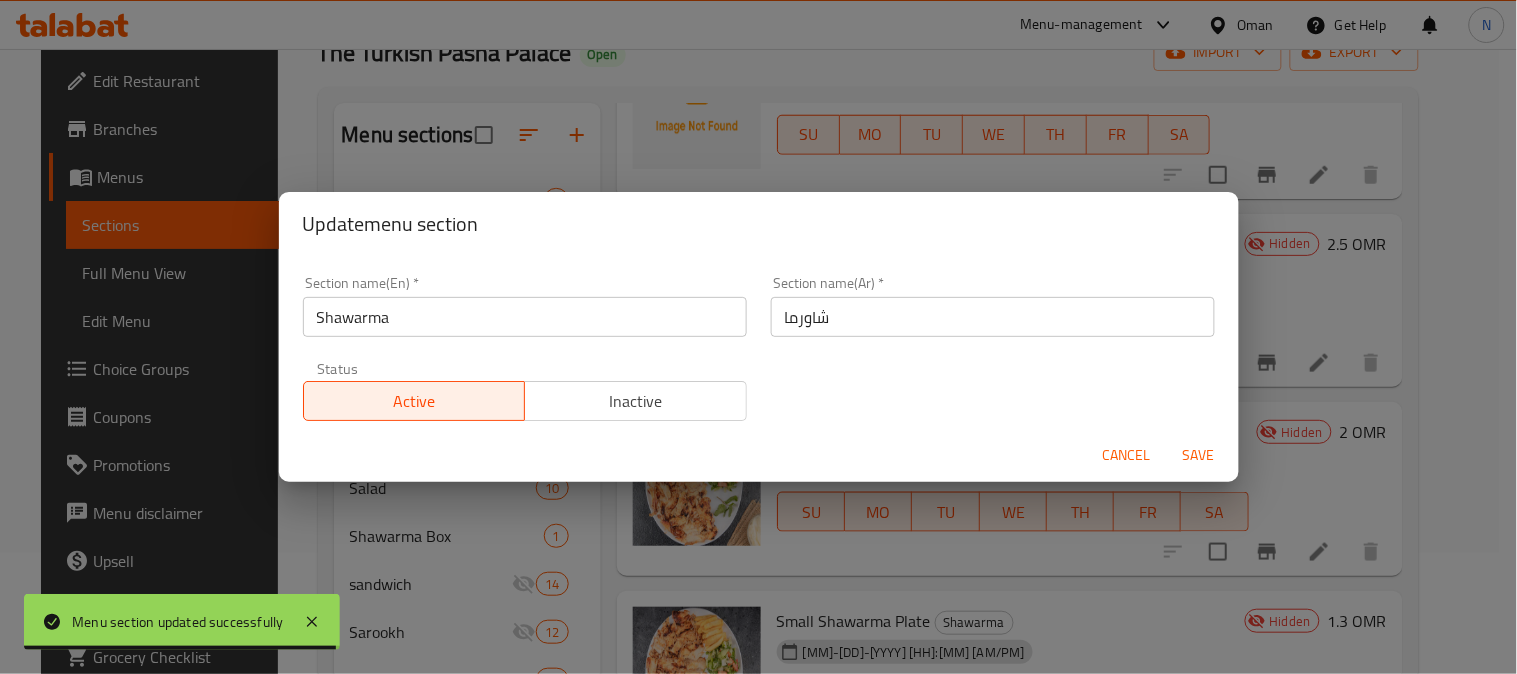 click on "Inactive" at bounding box center (636, 401) 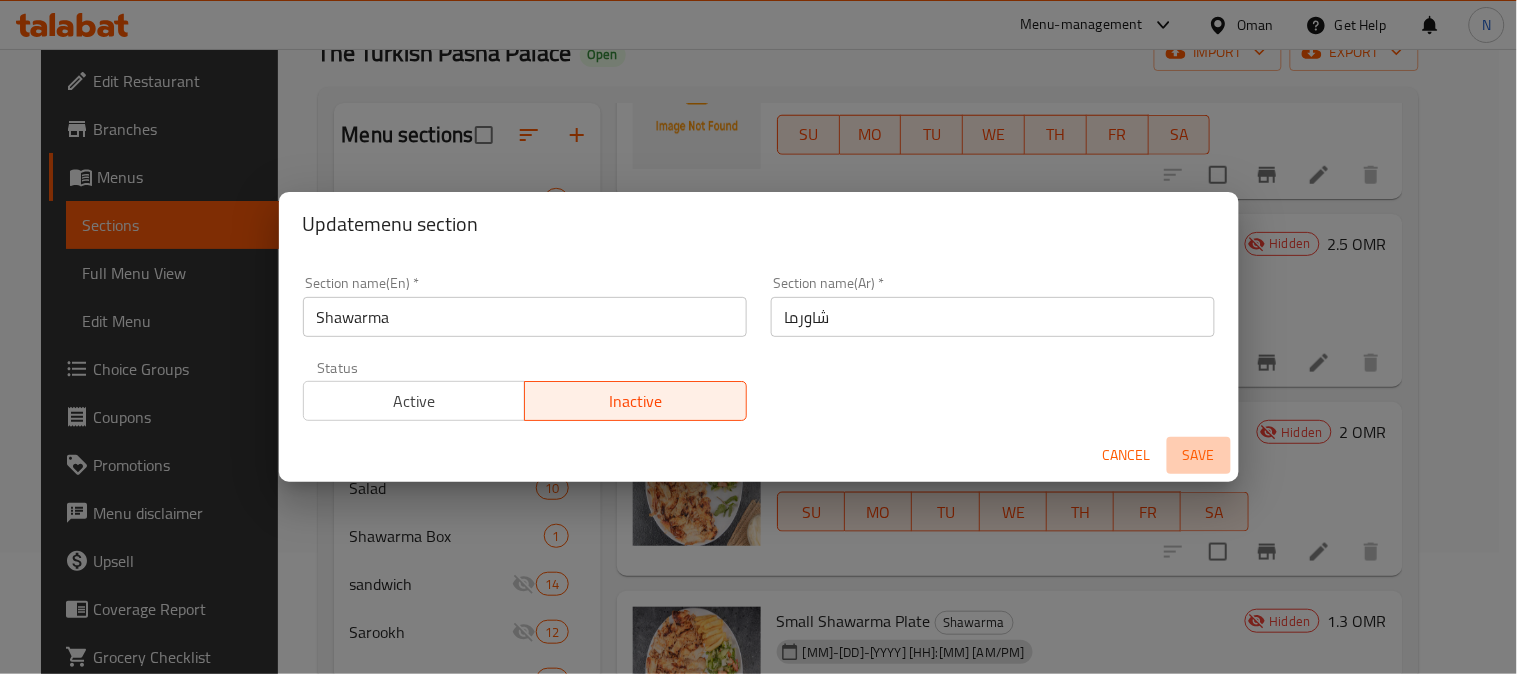click on "Save" at bounding box center (1199, 455) 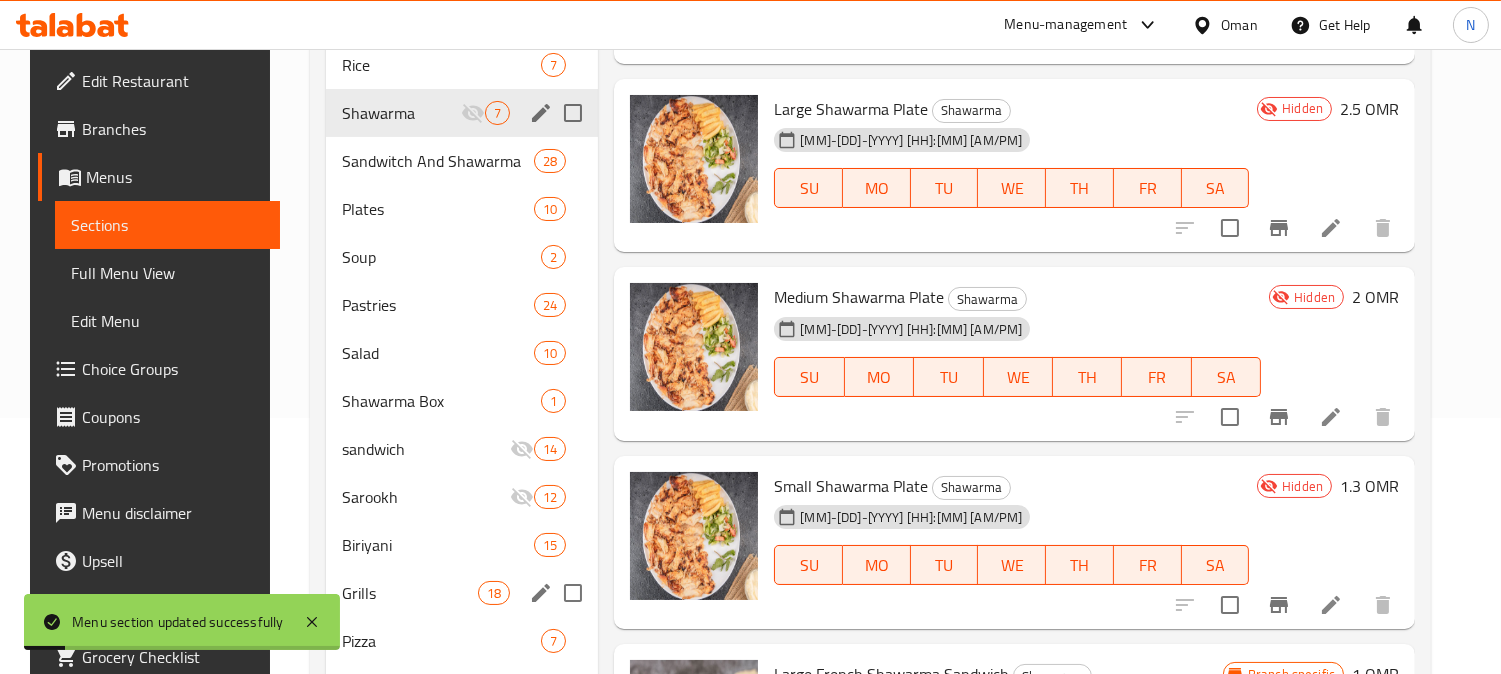 scroll, scrollTop: 454, scrollLeft: 0, axis: vertical 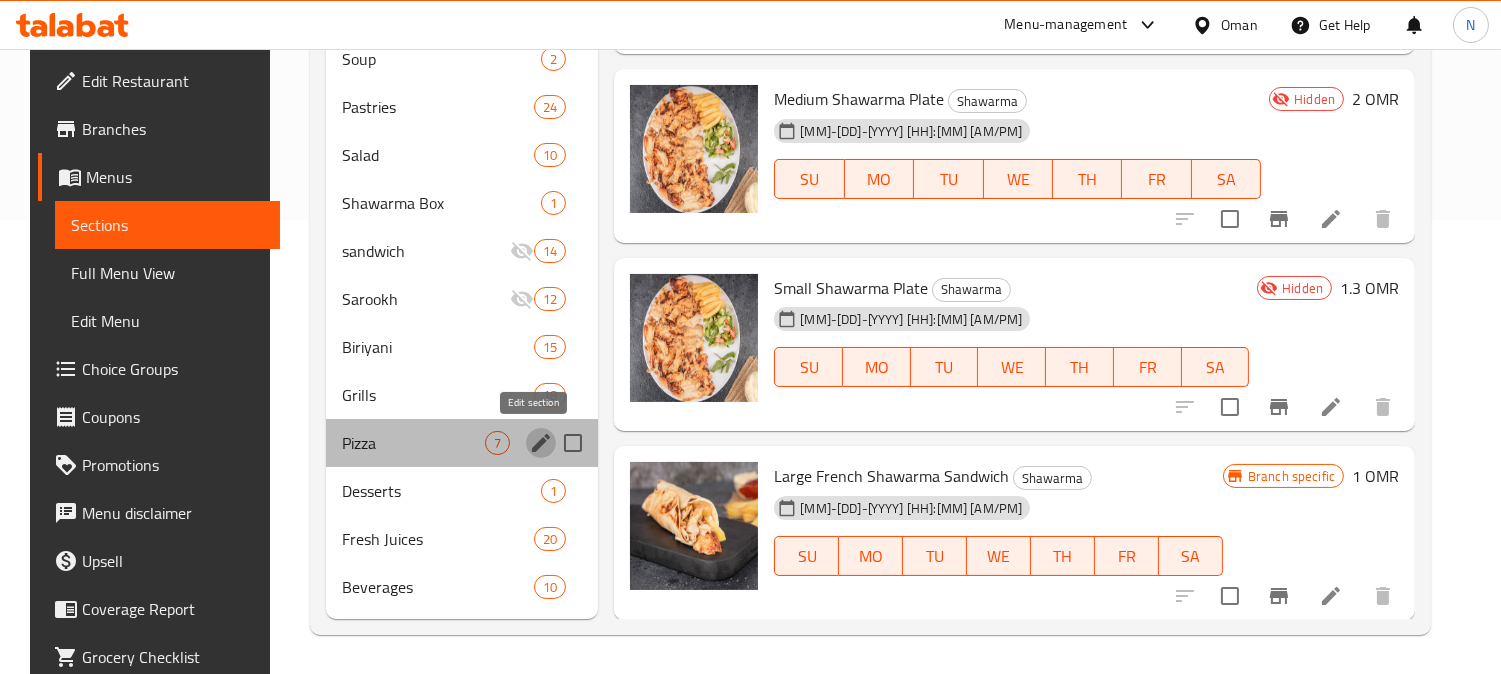 click at bounding box center (541, 443) 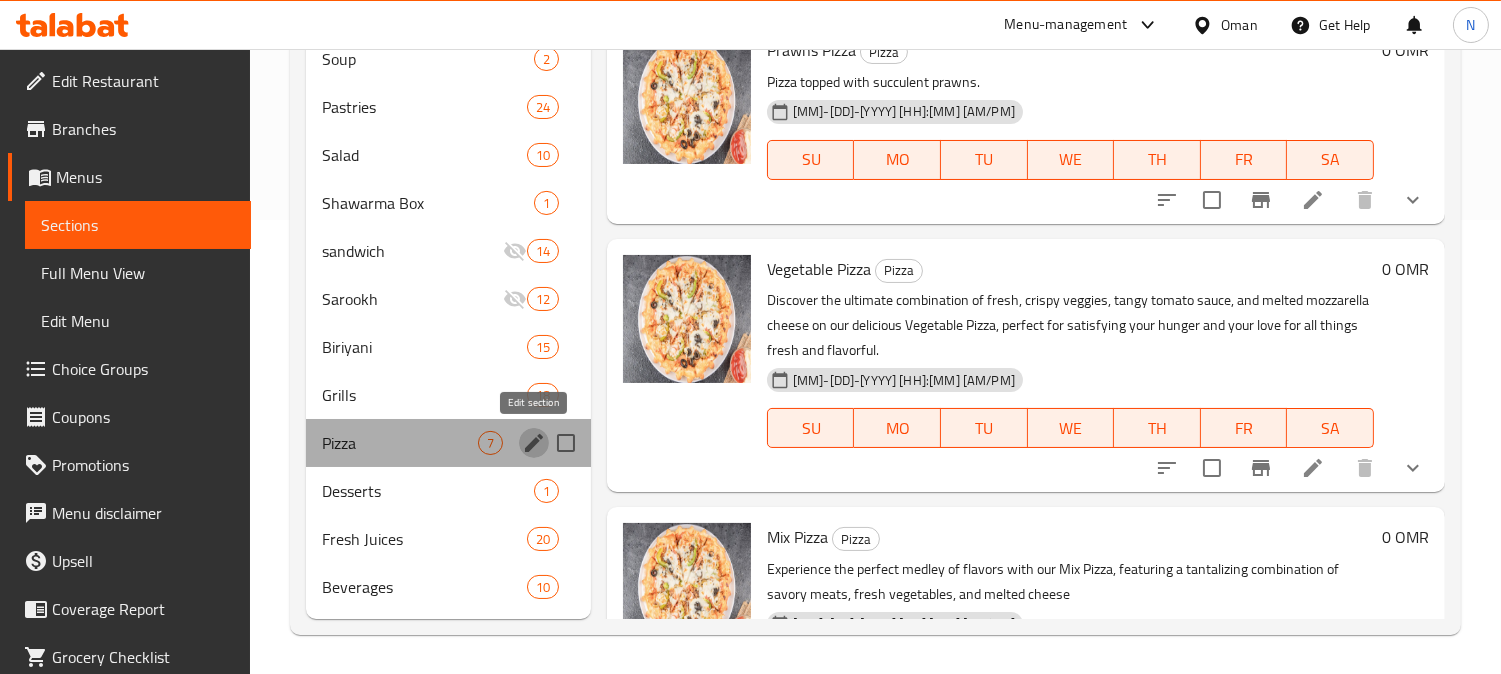 click 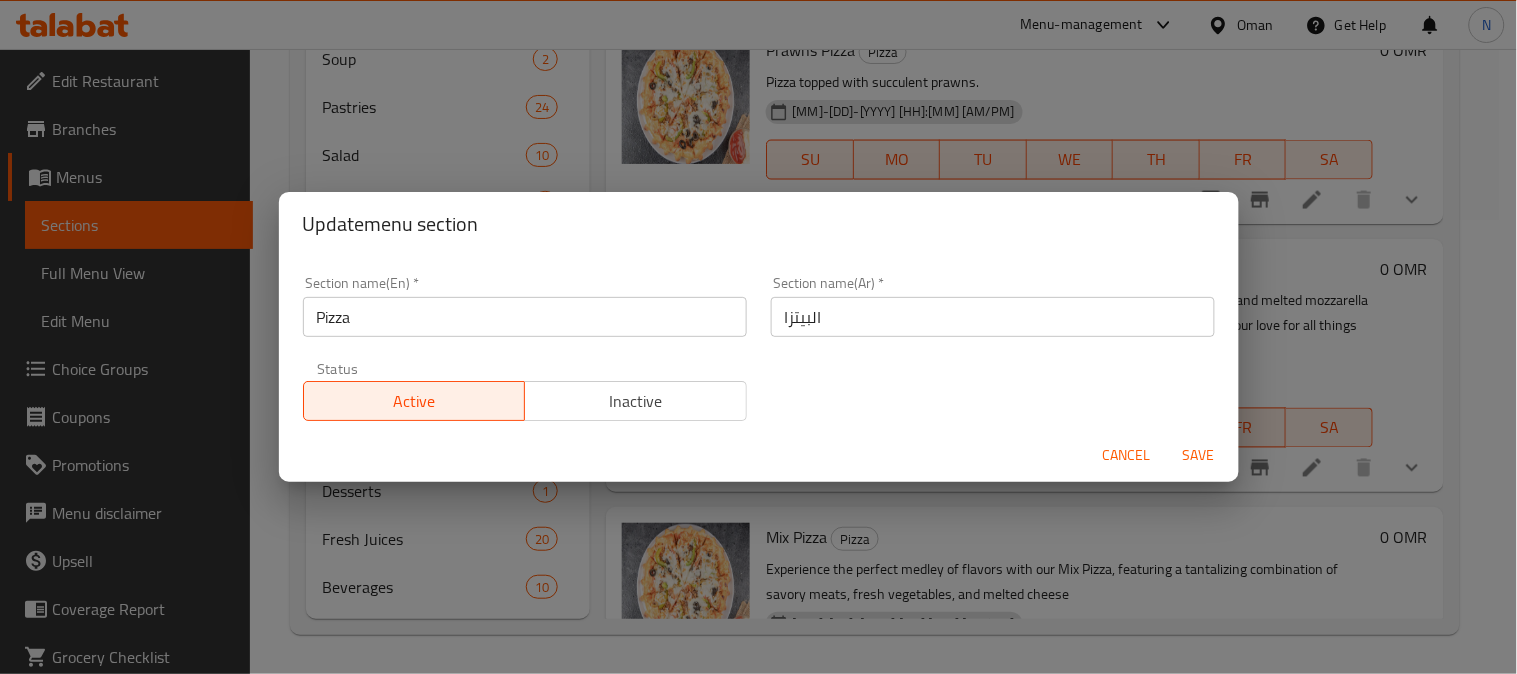 click on "البيتزا" at bounding box center (993, 317) 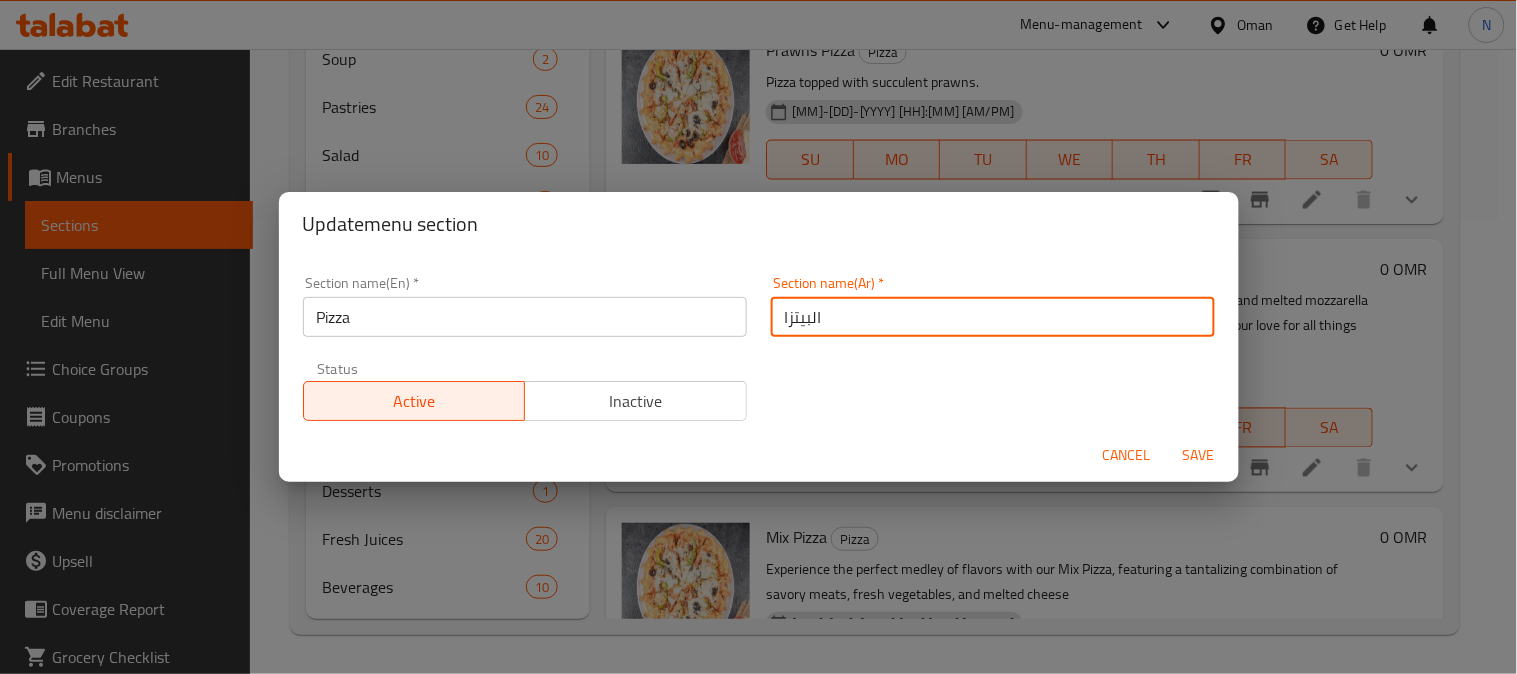 click on "البيتزا" at bounding box center [993, 317] 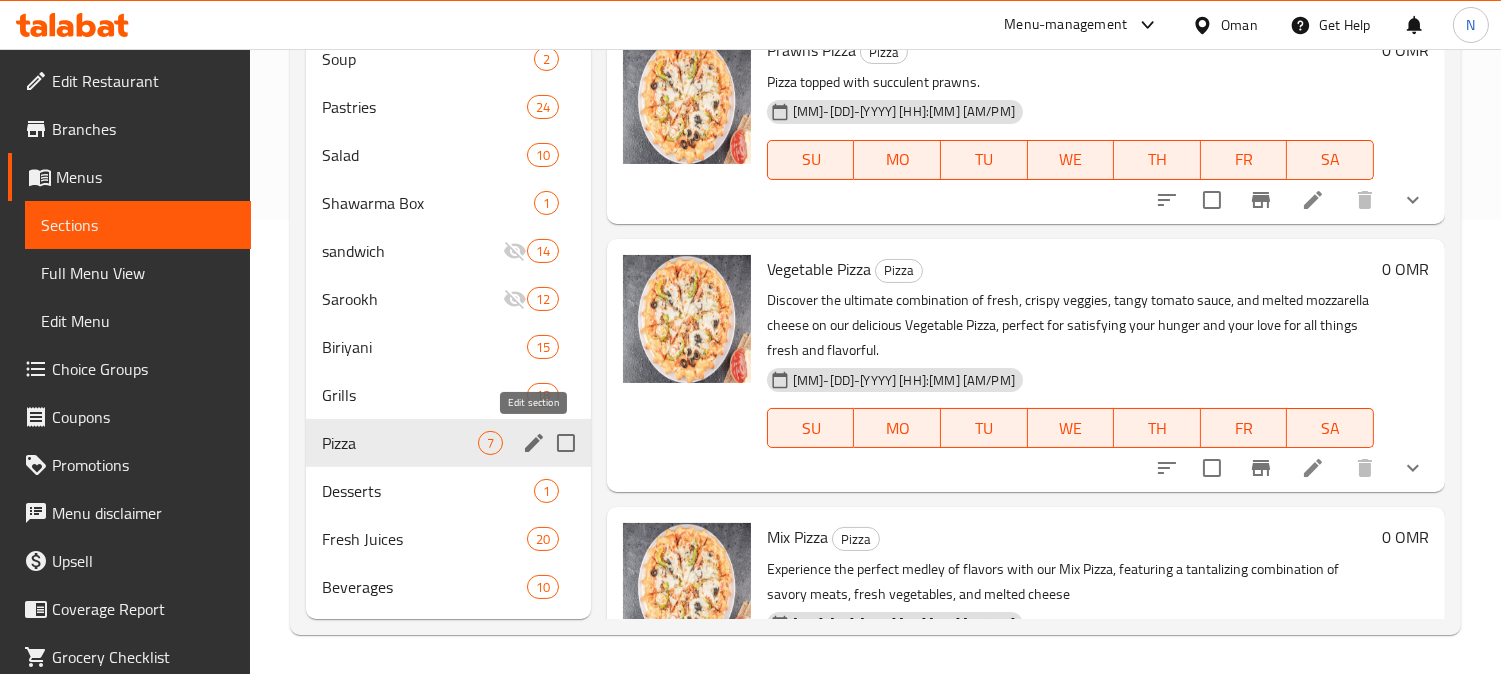 click 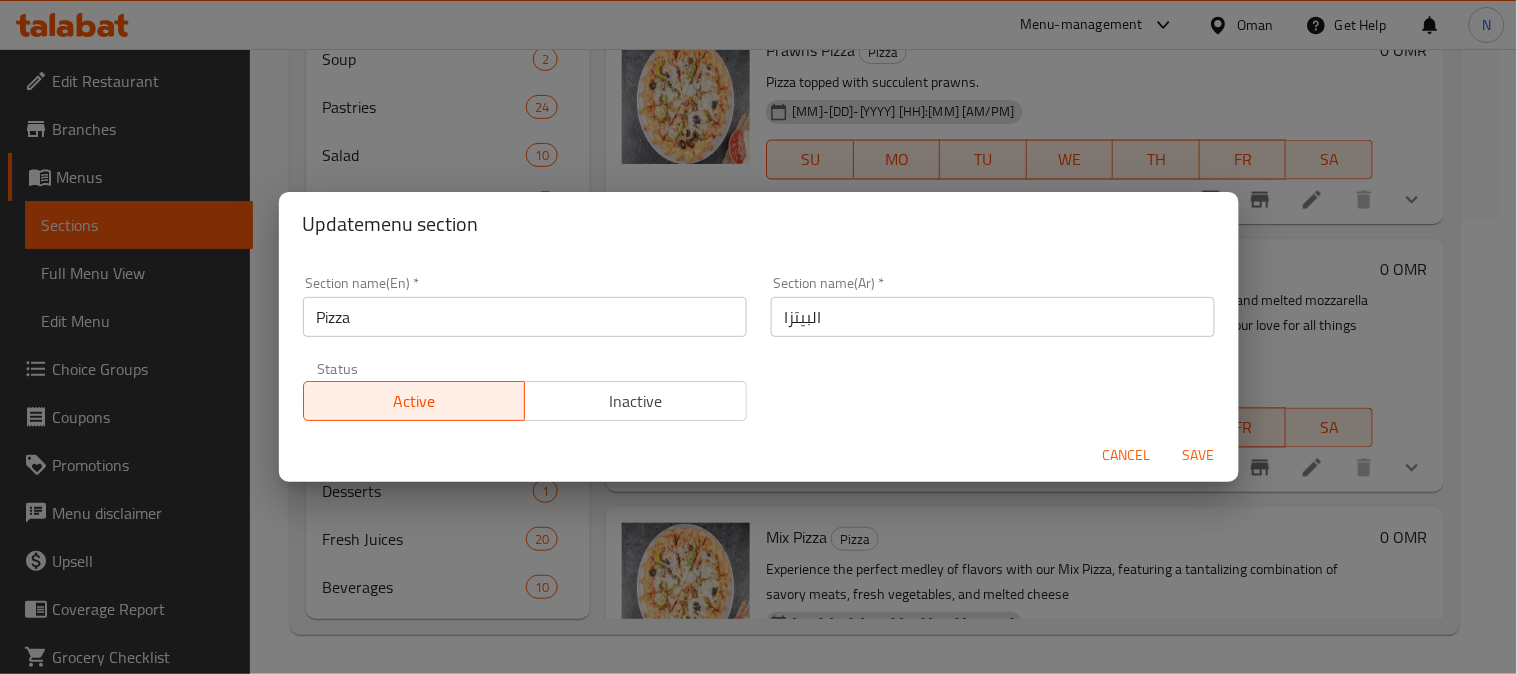 click on "البيتزا" at bounding box center [993, 317] 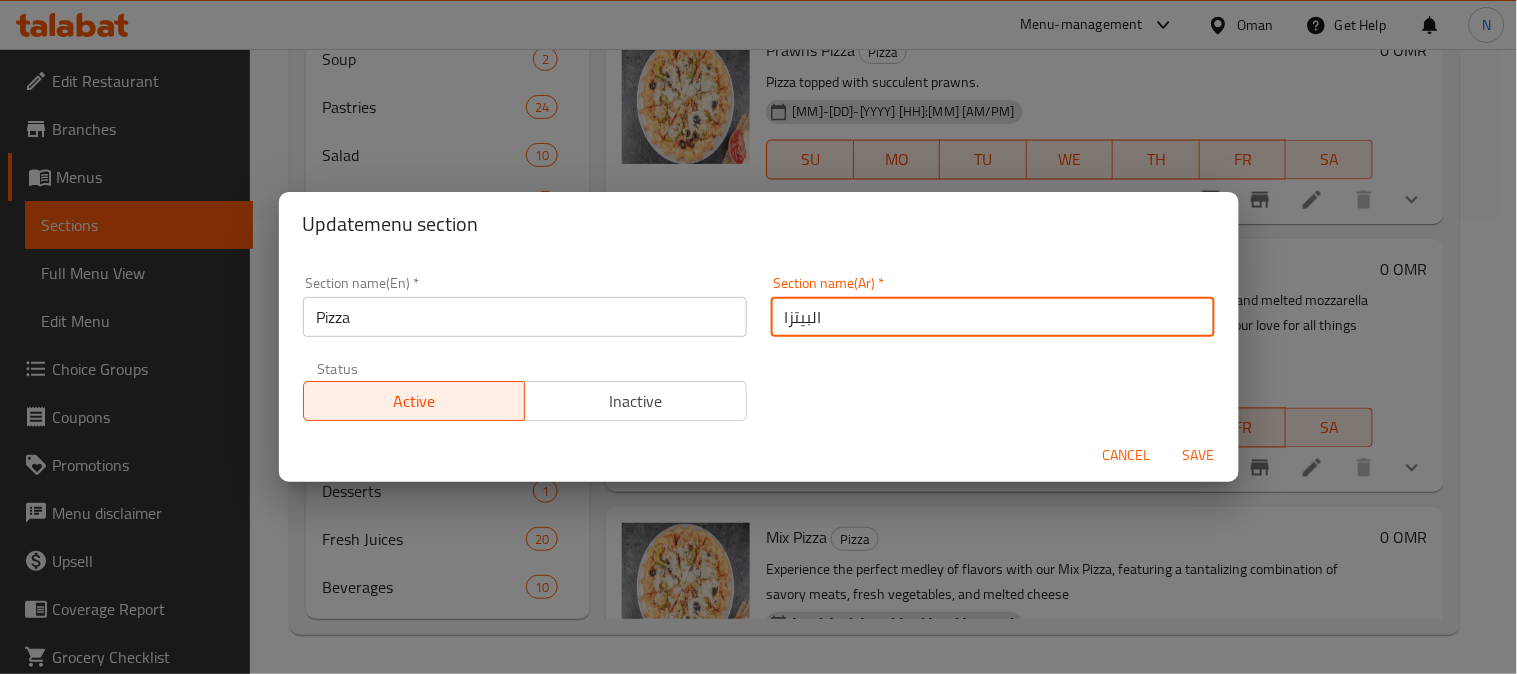 click on "البيتزا" at bounding box center [993, 317] 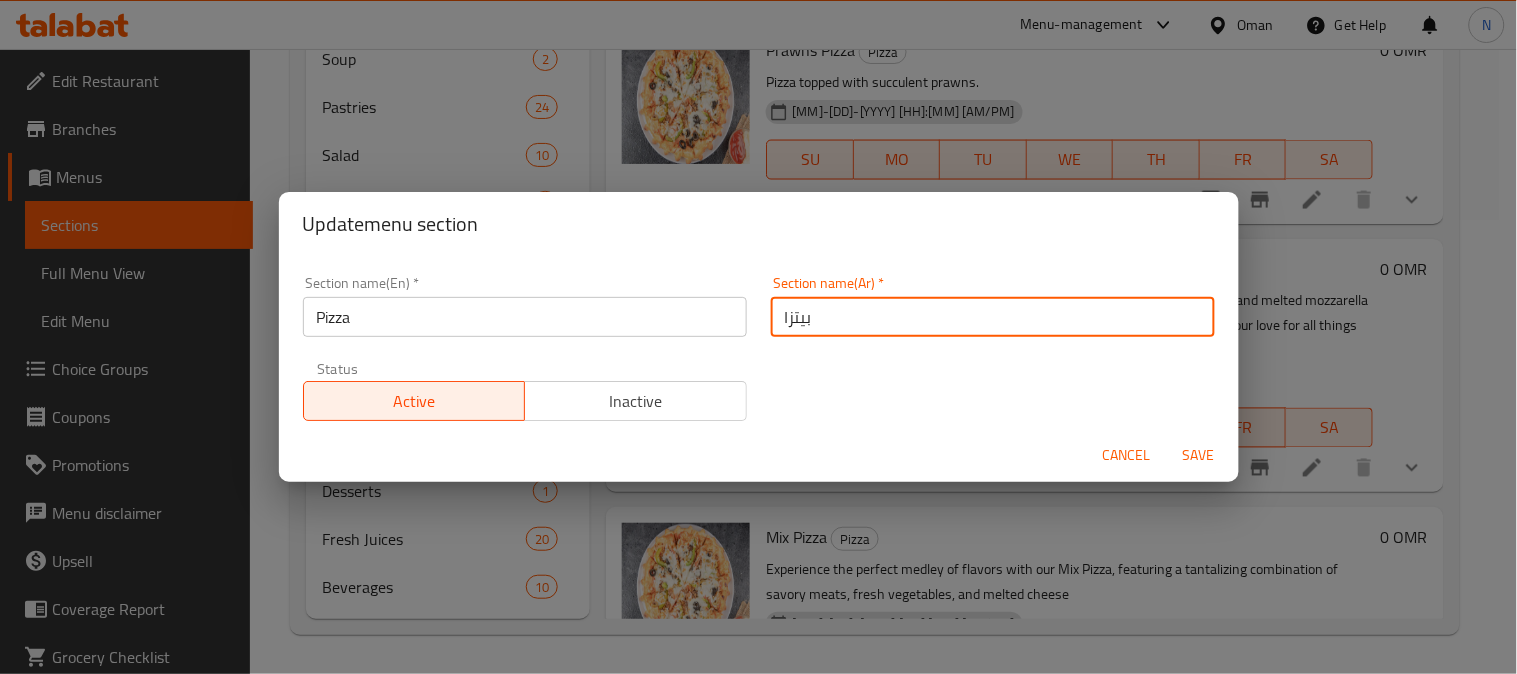 type on "بيتزا" 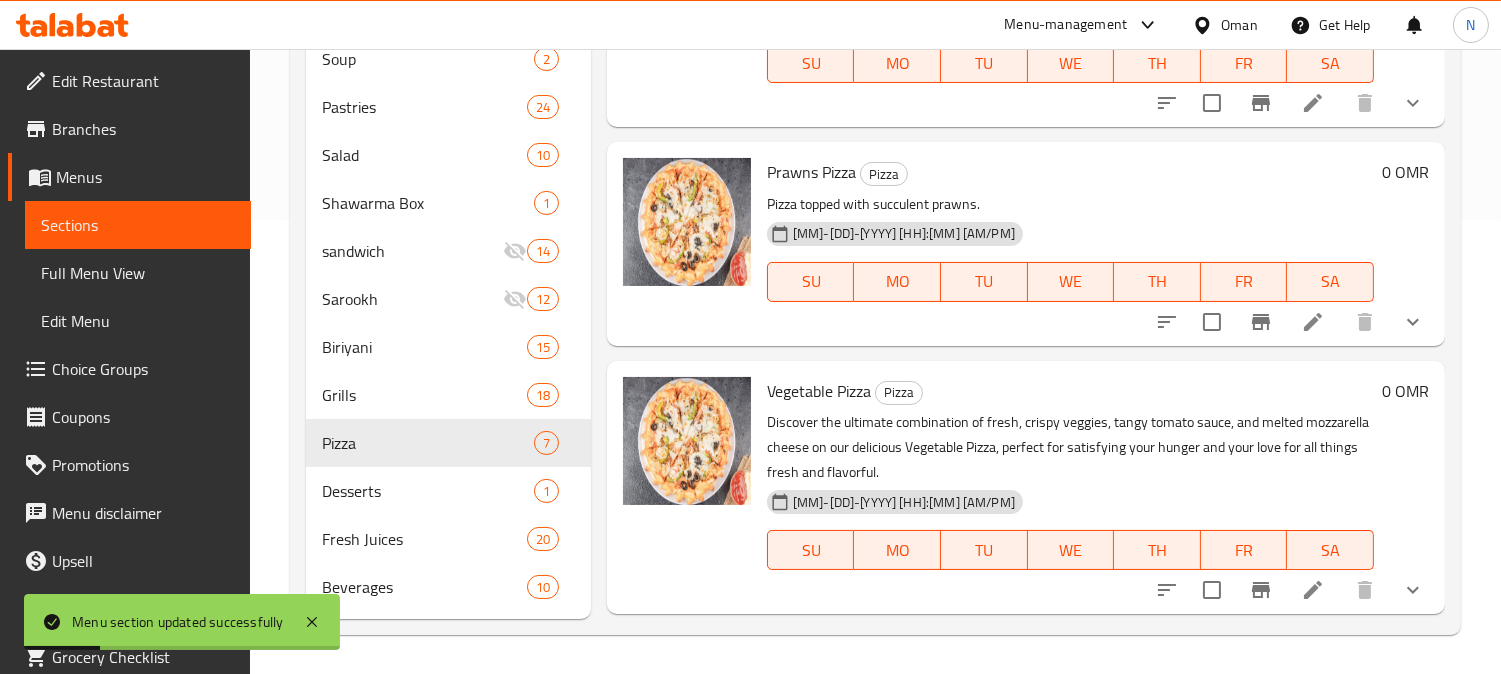 scroll, scrollTop: 0, scrollLeft: 0, axis: both 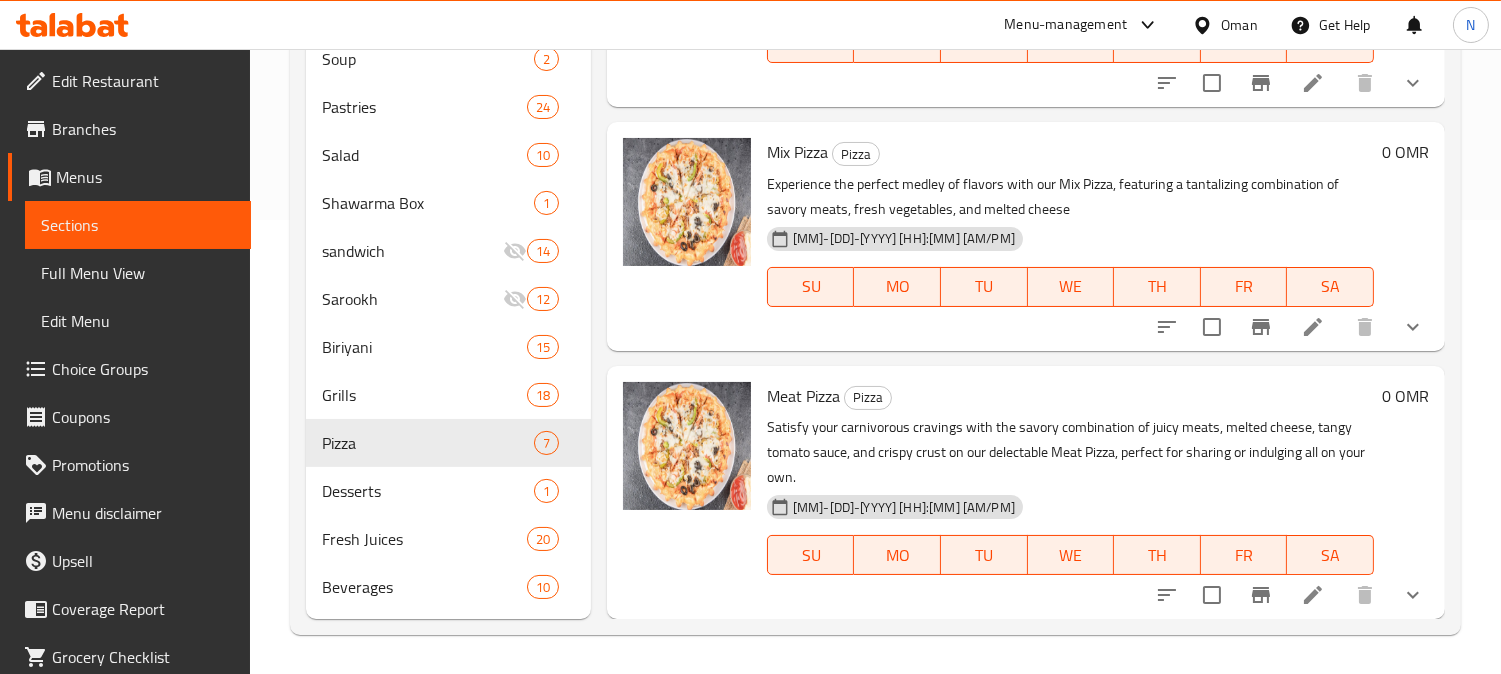 click at bounding box center (1413, 595) 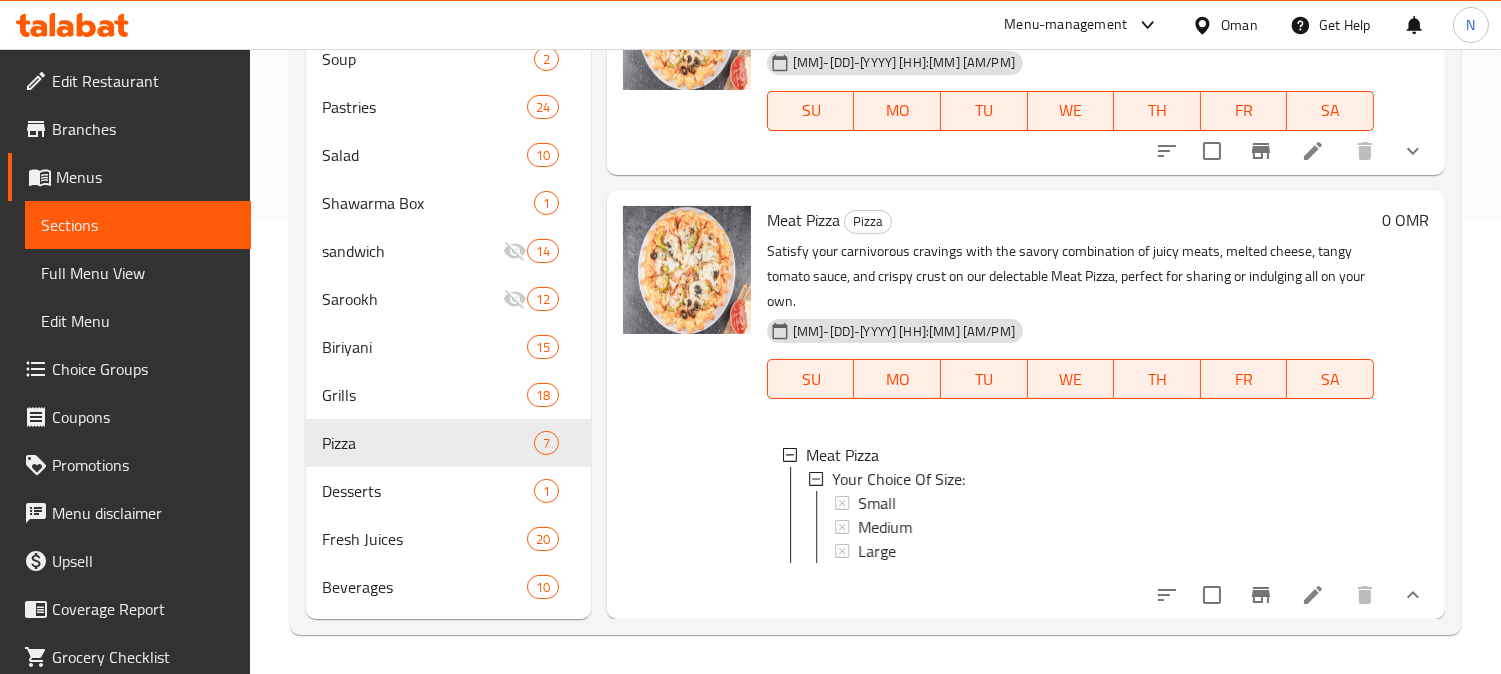 scroll, scrollTop: 1122, scrollLeft: 0, axis: vertical 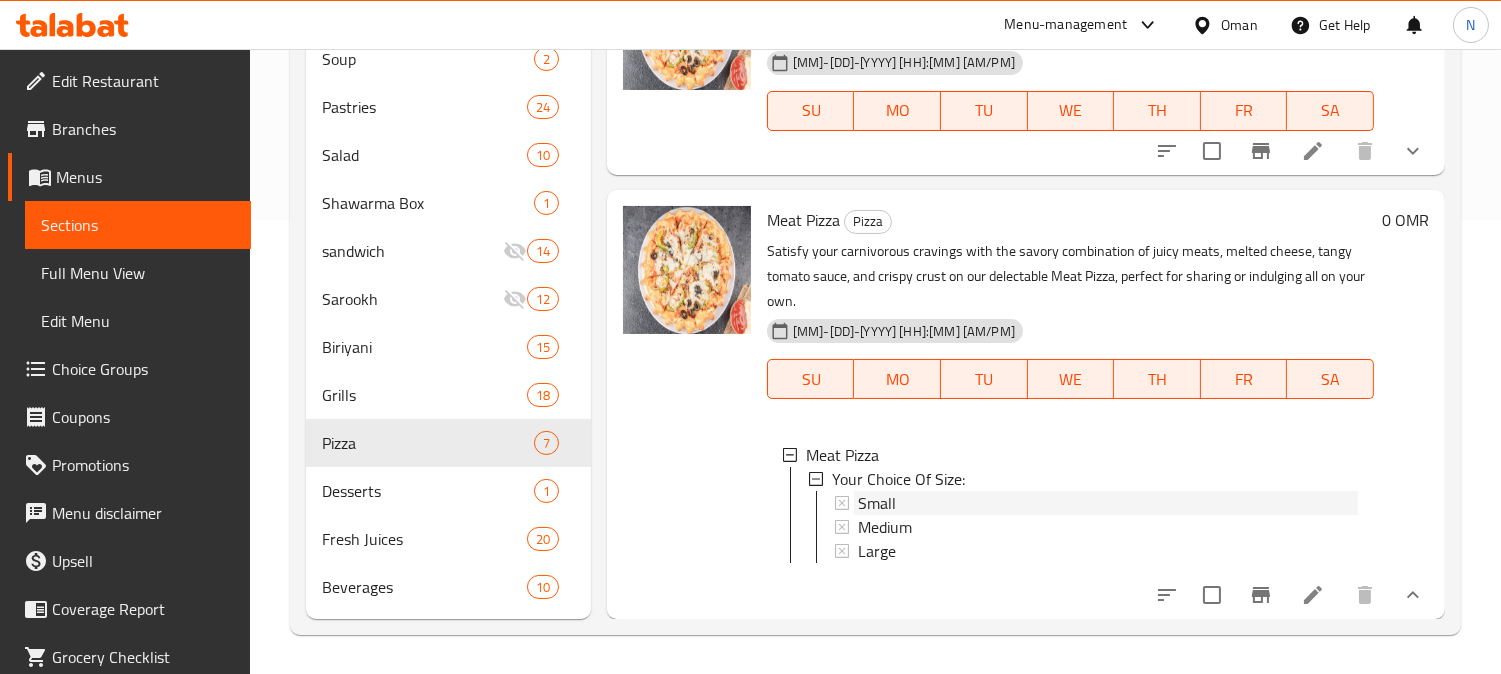 click on "Small" at bounding box center [1108, 503] 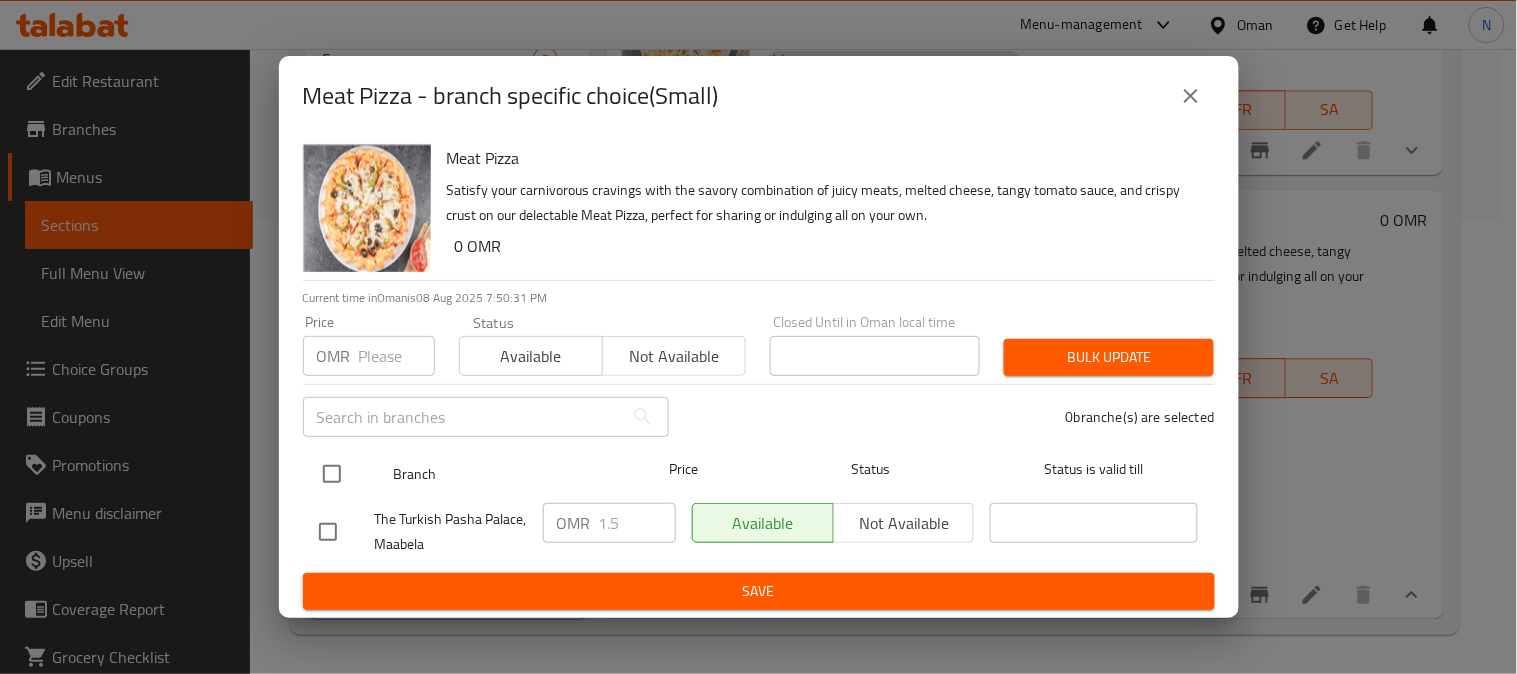 click at bounding box center (332, 474) 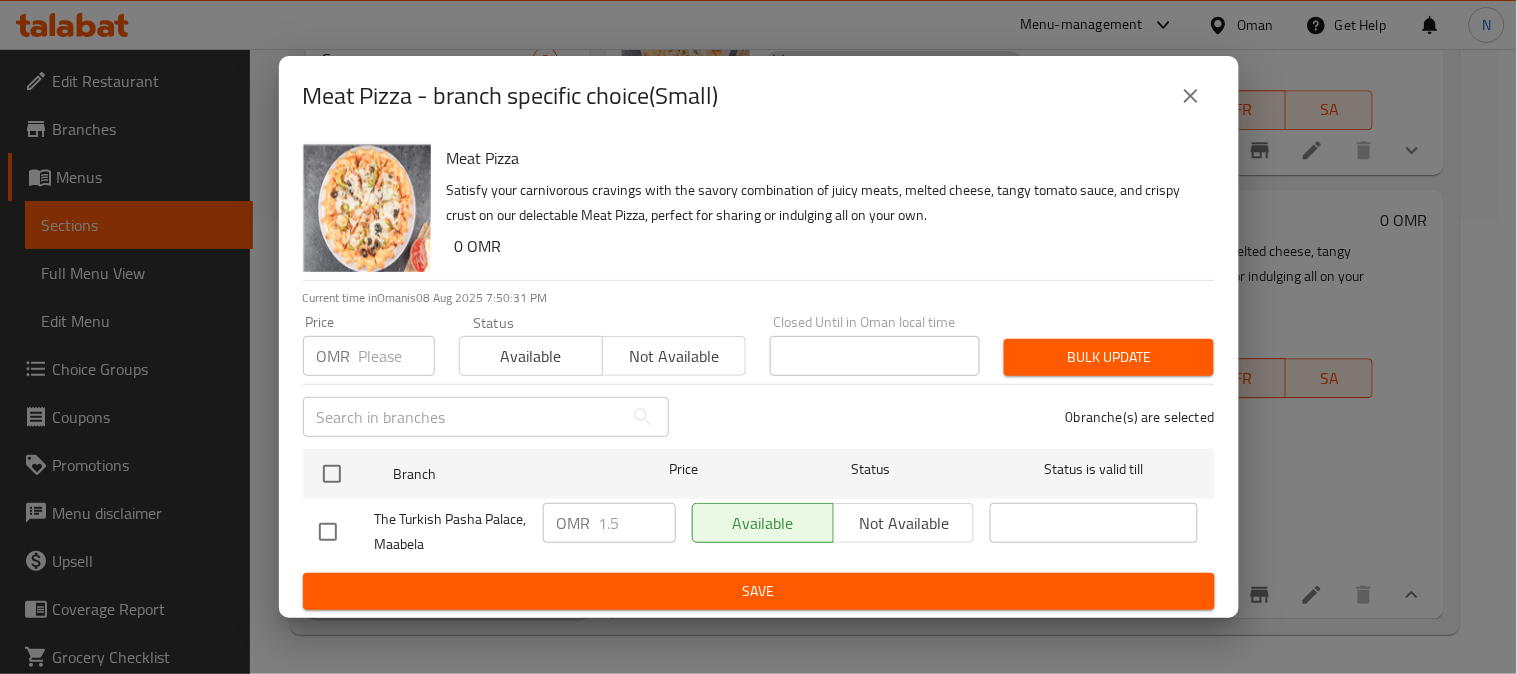 checkbox on "true" 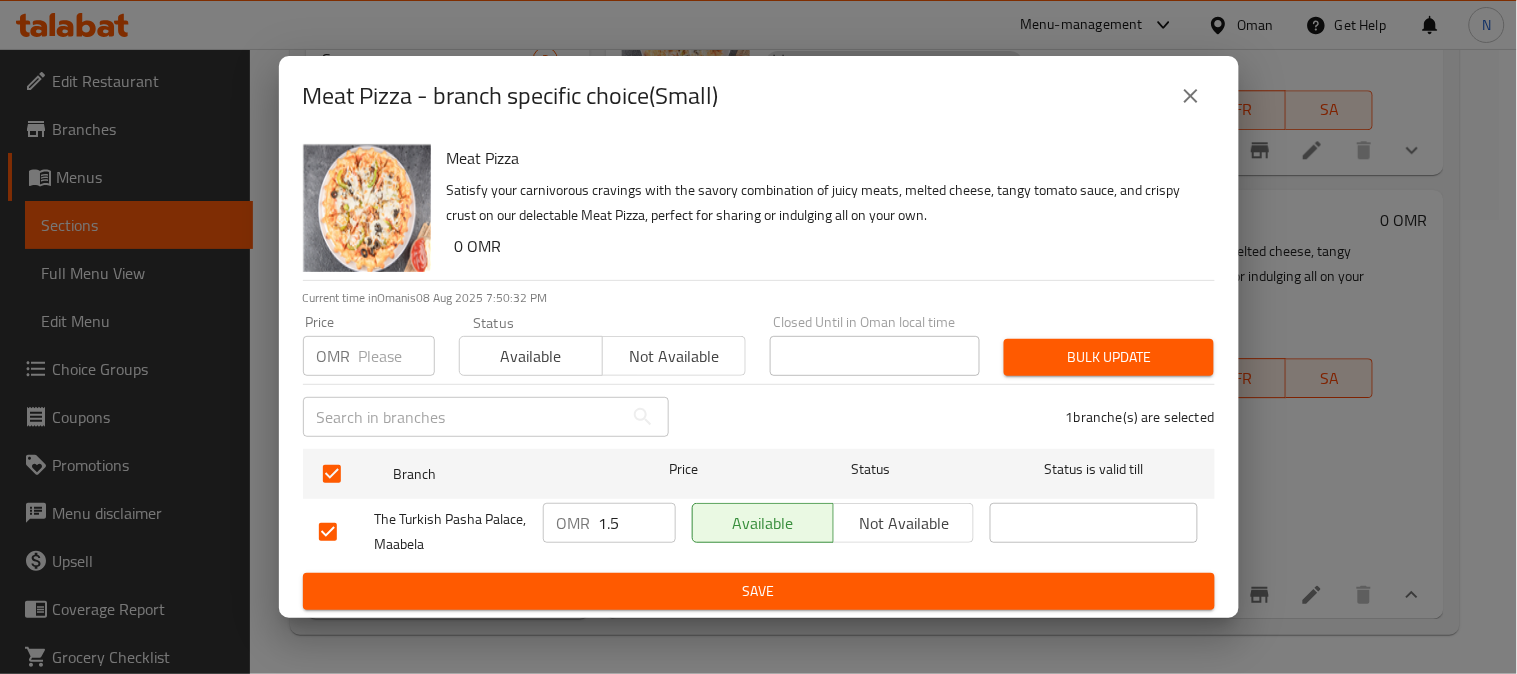 click on "1.5" at bounding box center [637, 523] 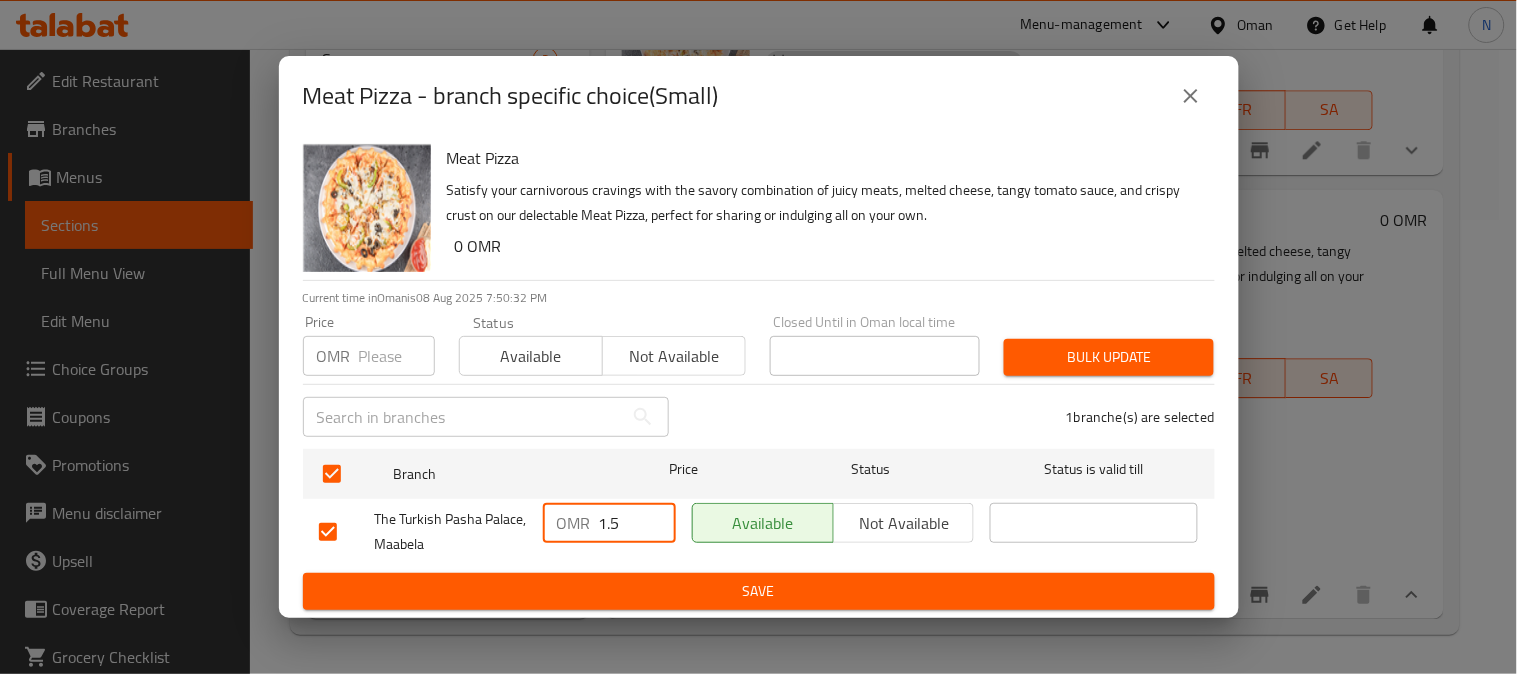 click on "1.5" at bounding box center [637, 523] 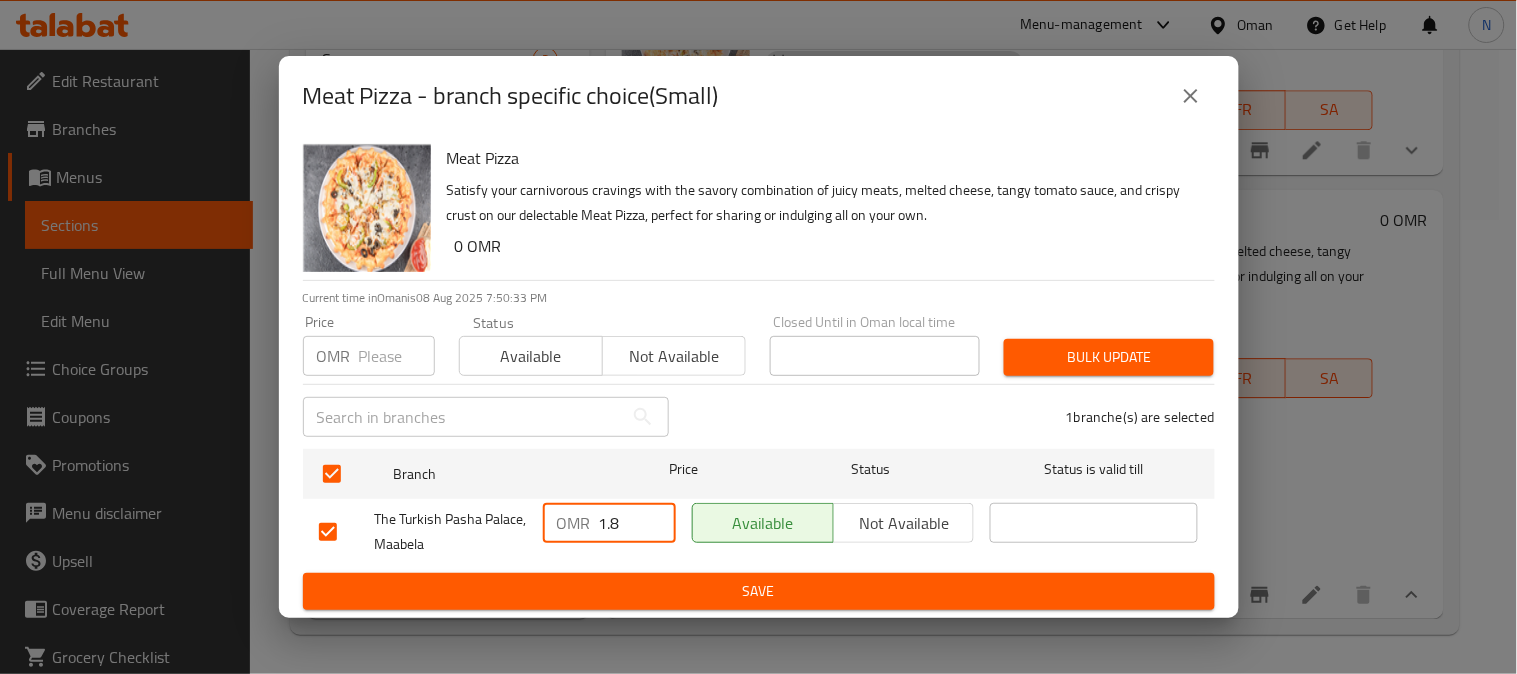 type on "1.8" 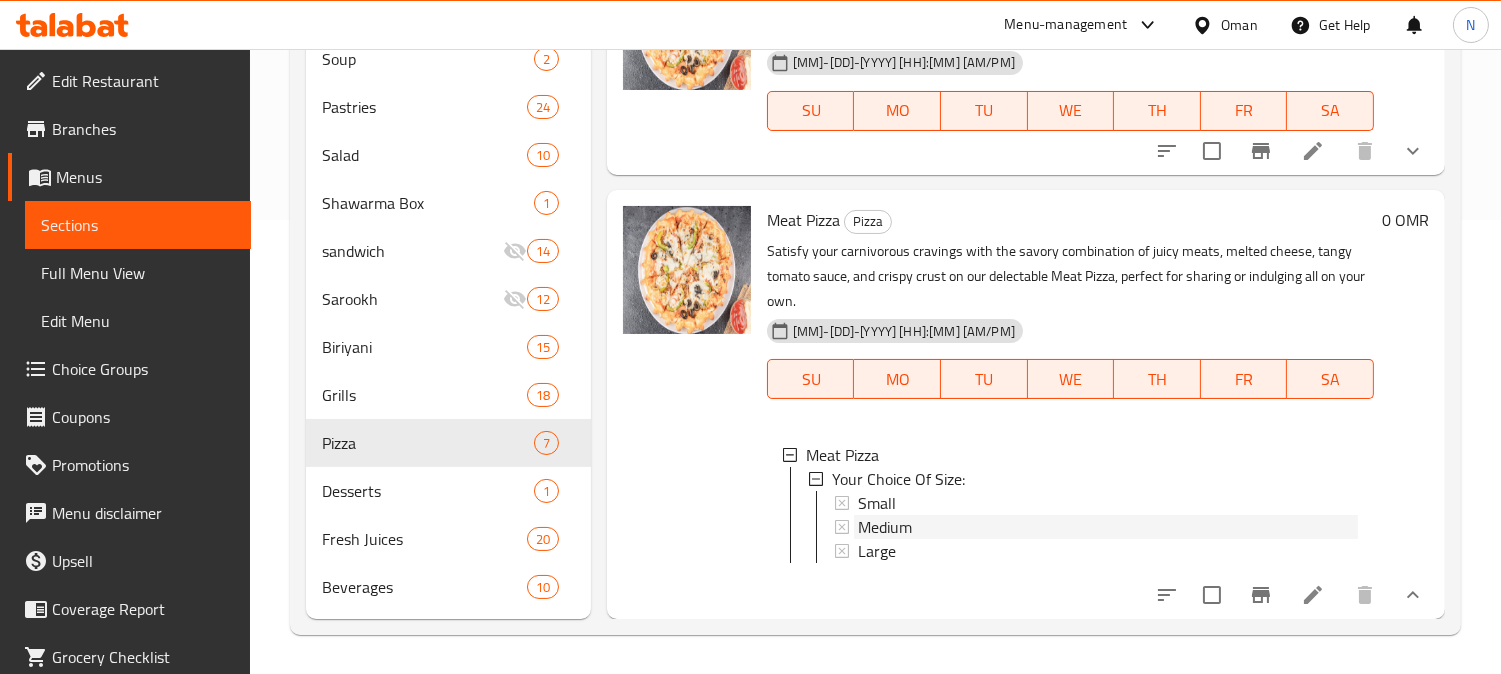 click on "Medium" at bounding box center (1108, 527) 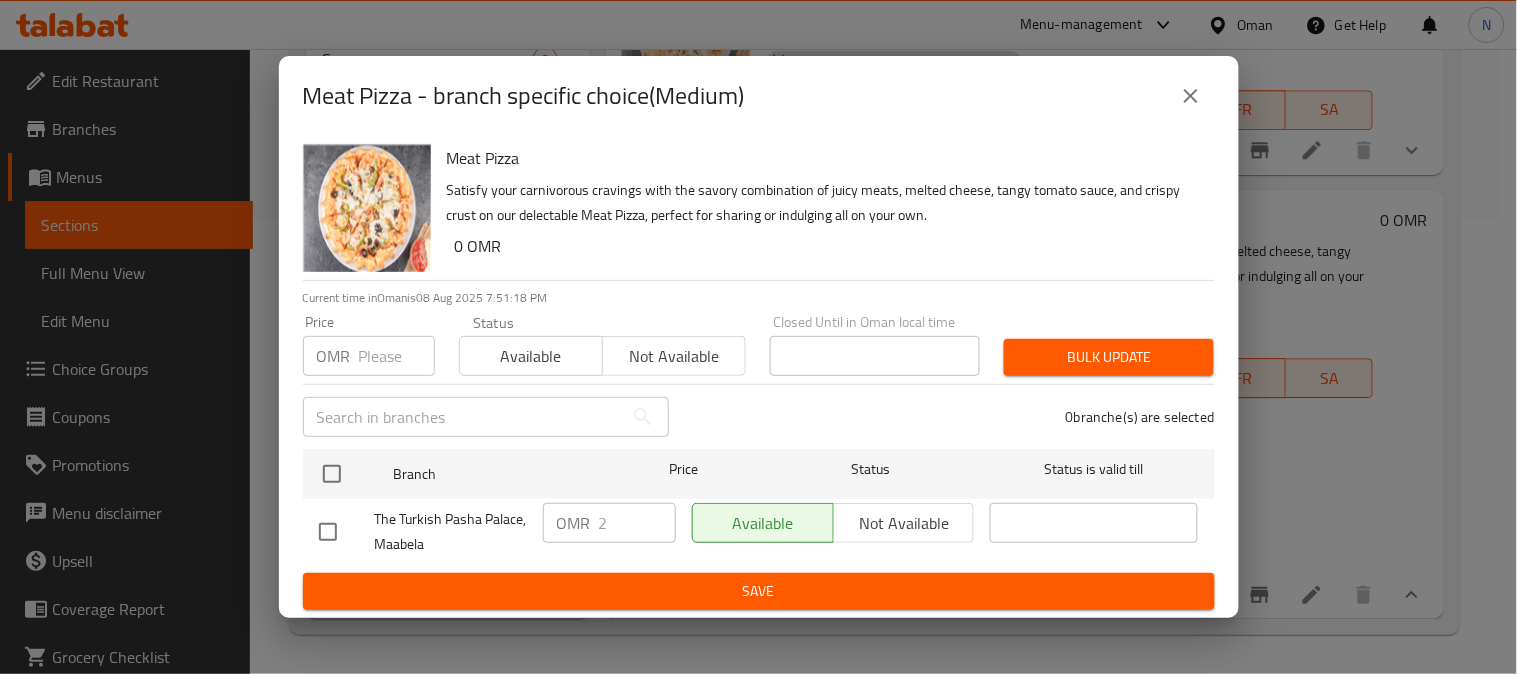 drag, startPoint x: 323, startPoint y: 466, endPoint x: 584, endPoint y: 531, distance: 268.9721 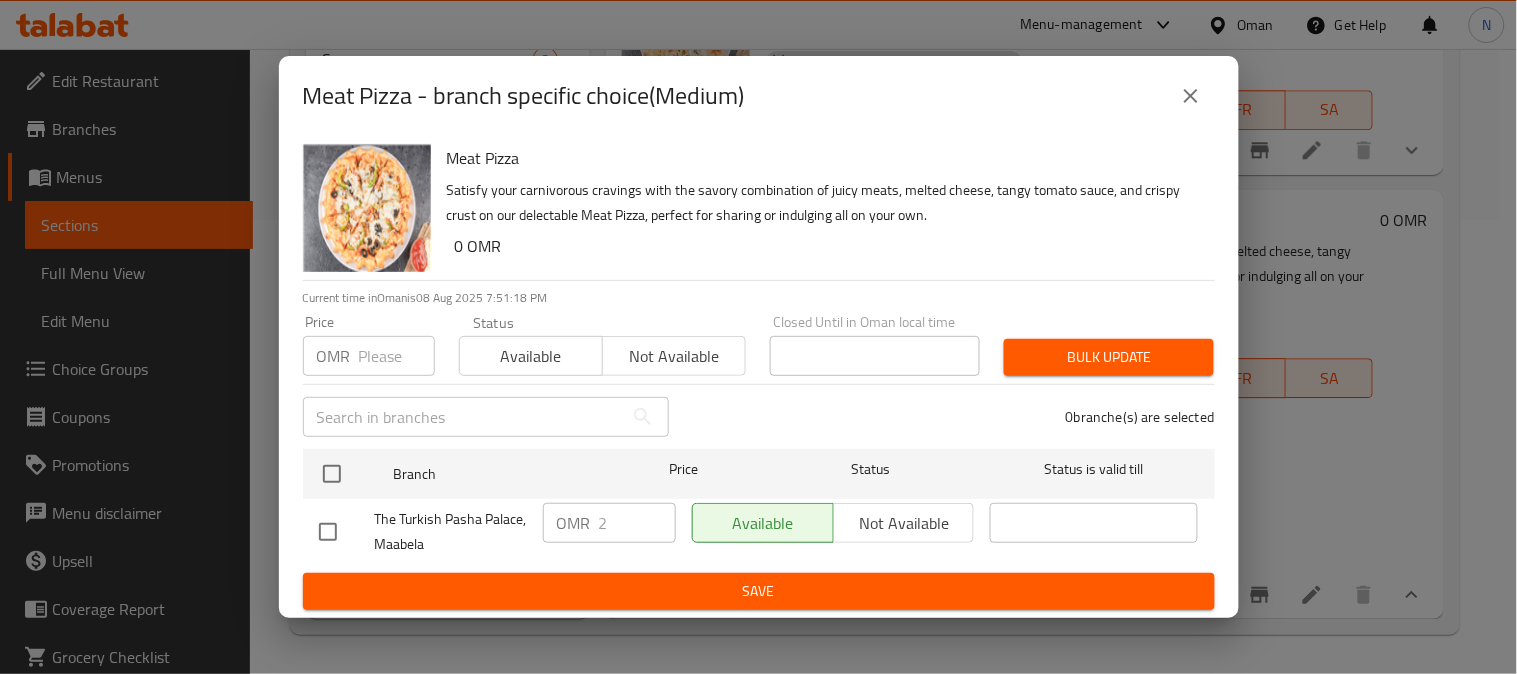 click at bounding box center (332, 474) 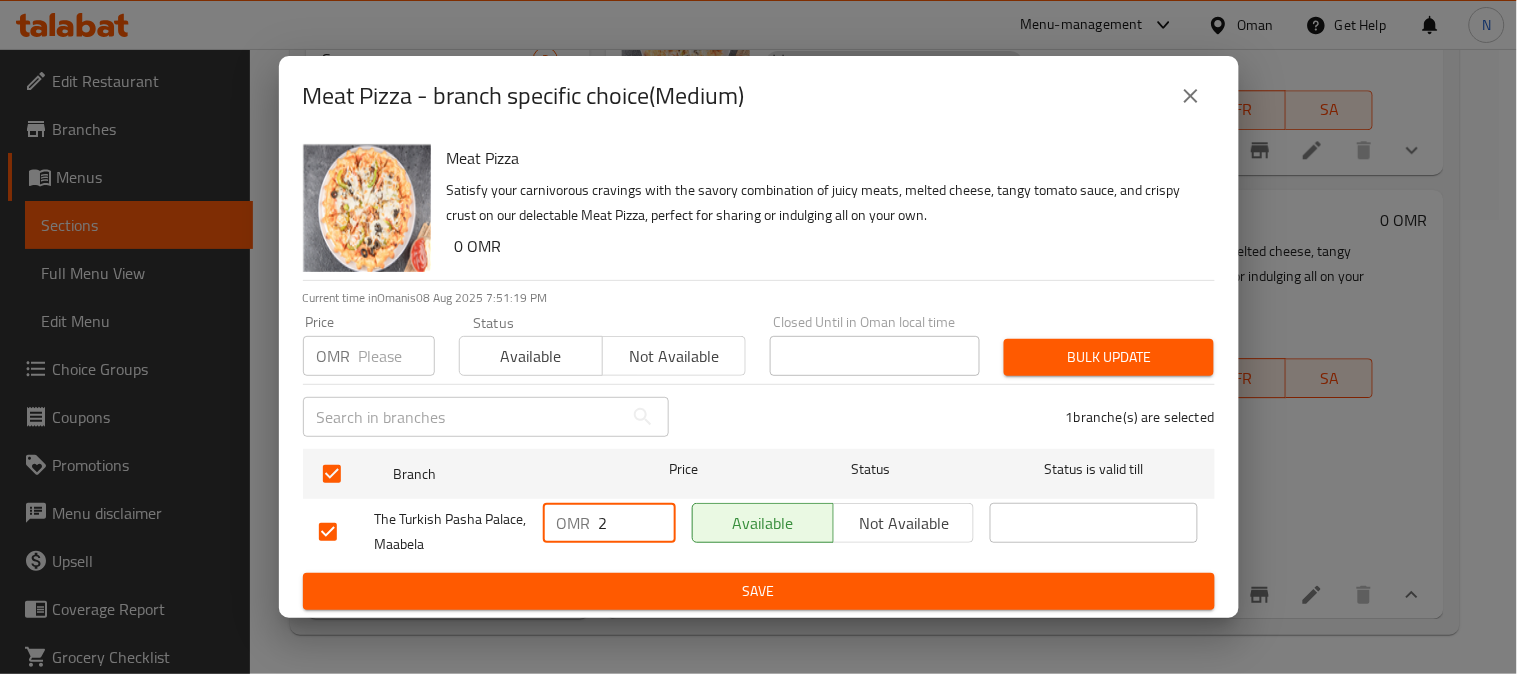 drag, startPoint x: 616, startPoint y: 534, endPoint x: 580, endPoint y: 543, distance: 37.107952 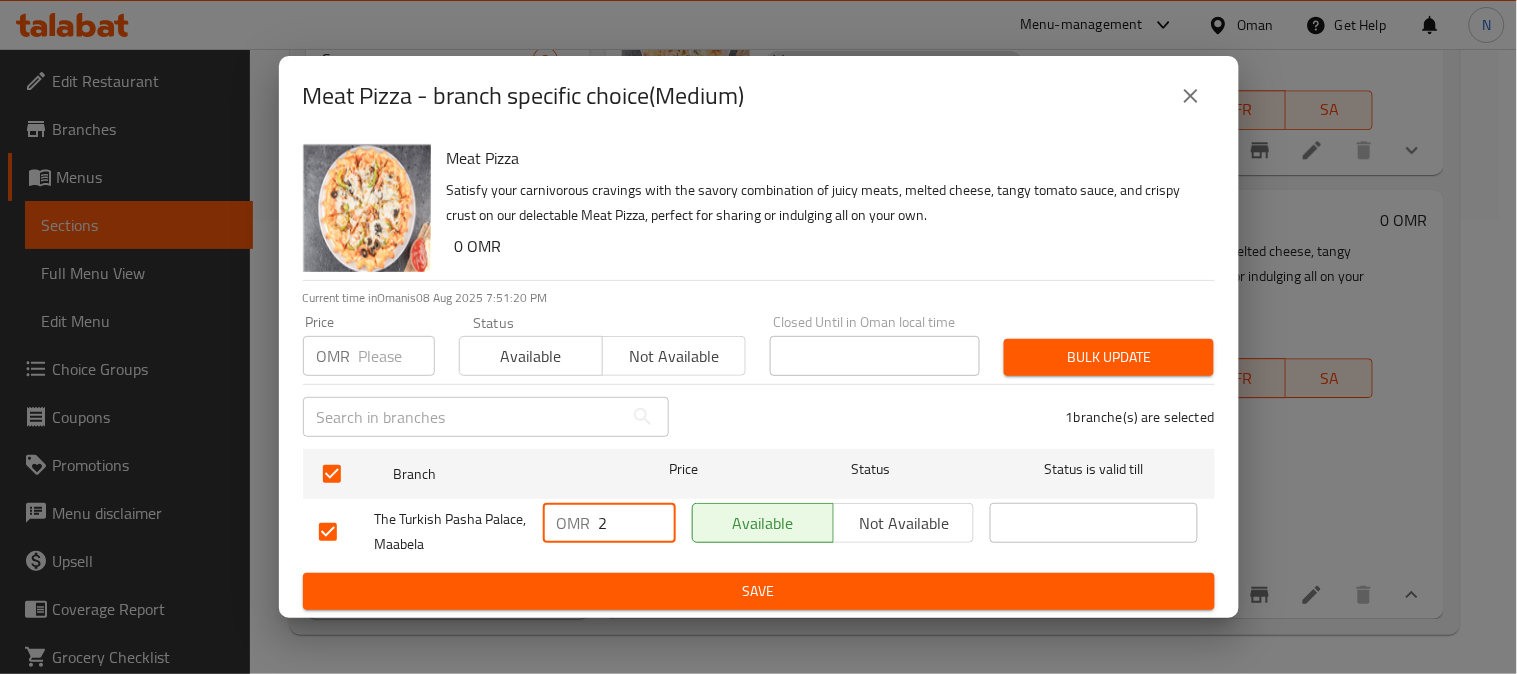 paste on "3" 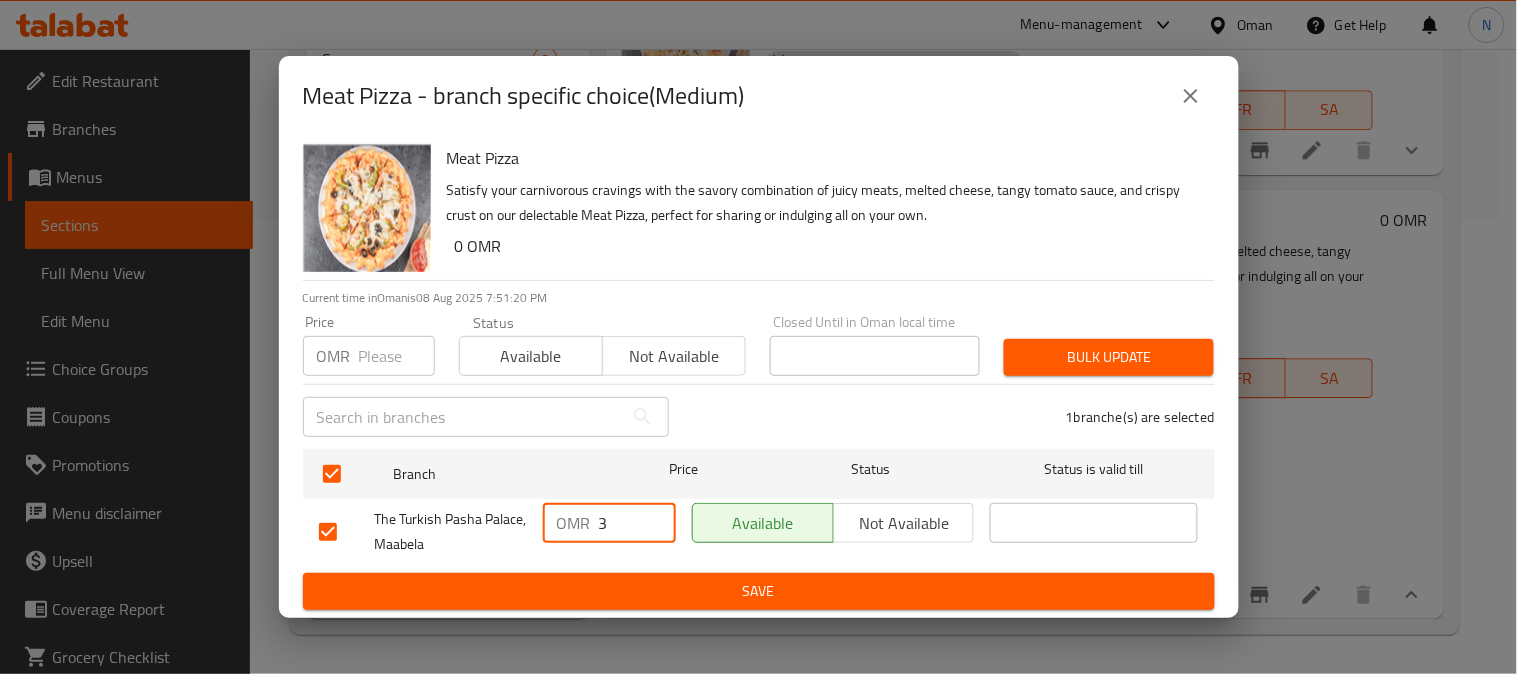 type on "3" 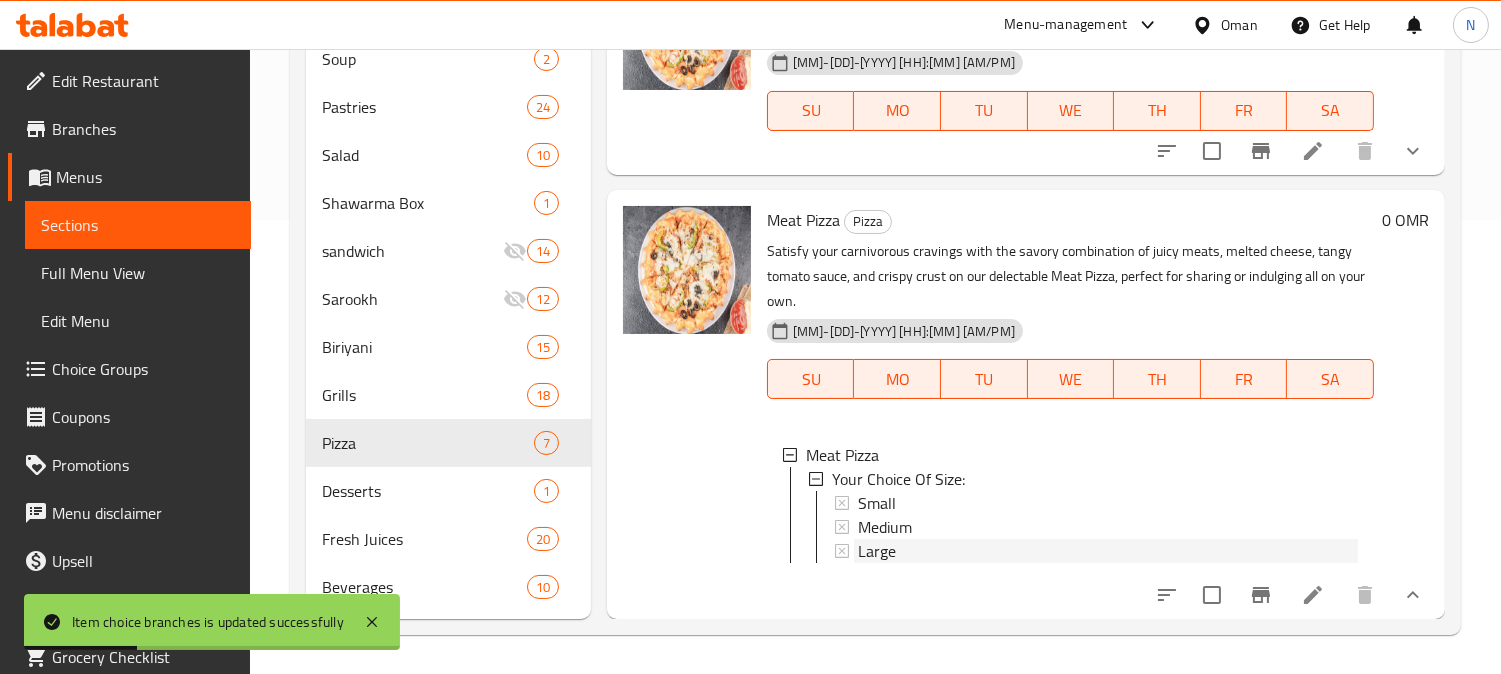 click on "Large" at bounding box center (877, 551) 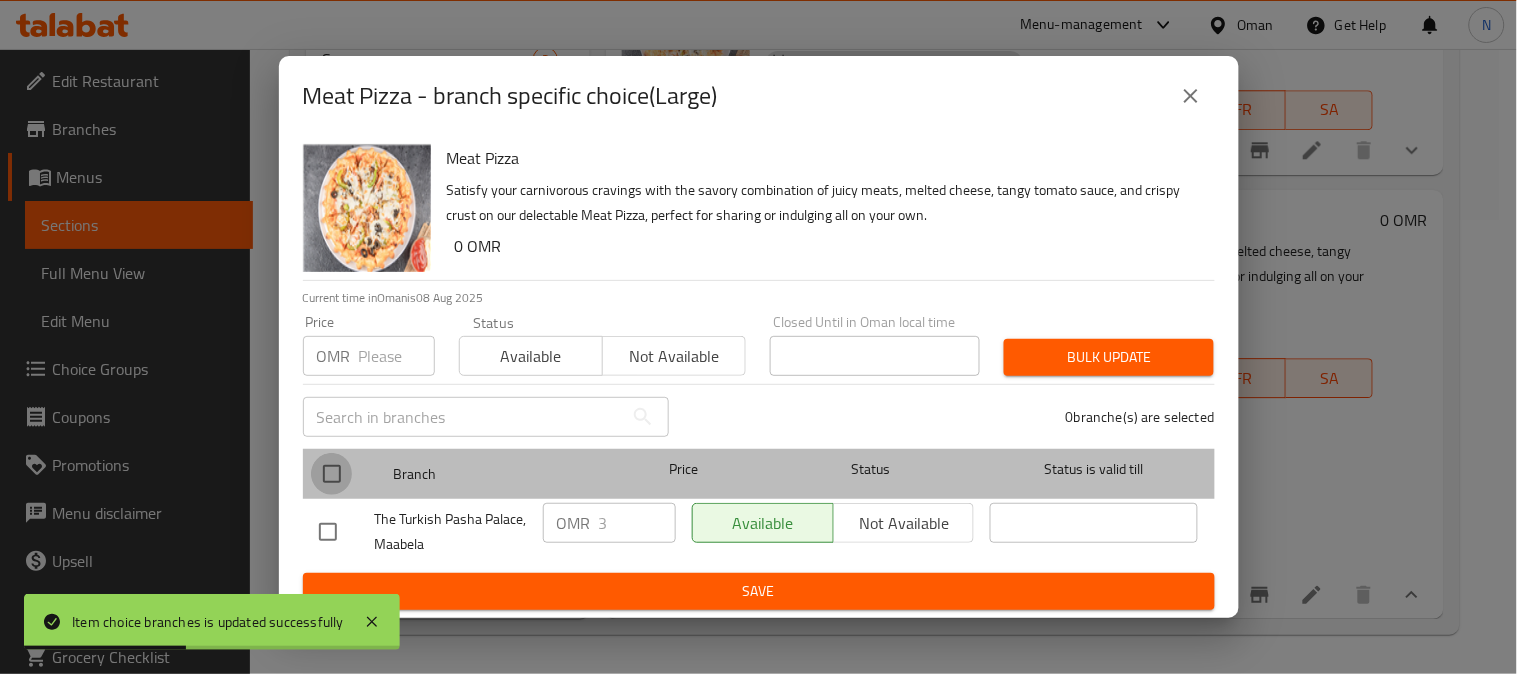click at bounding box center (332, 474) 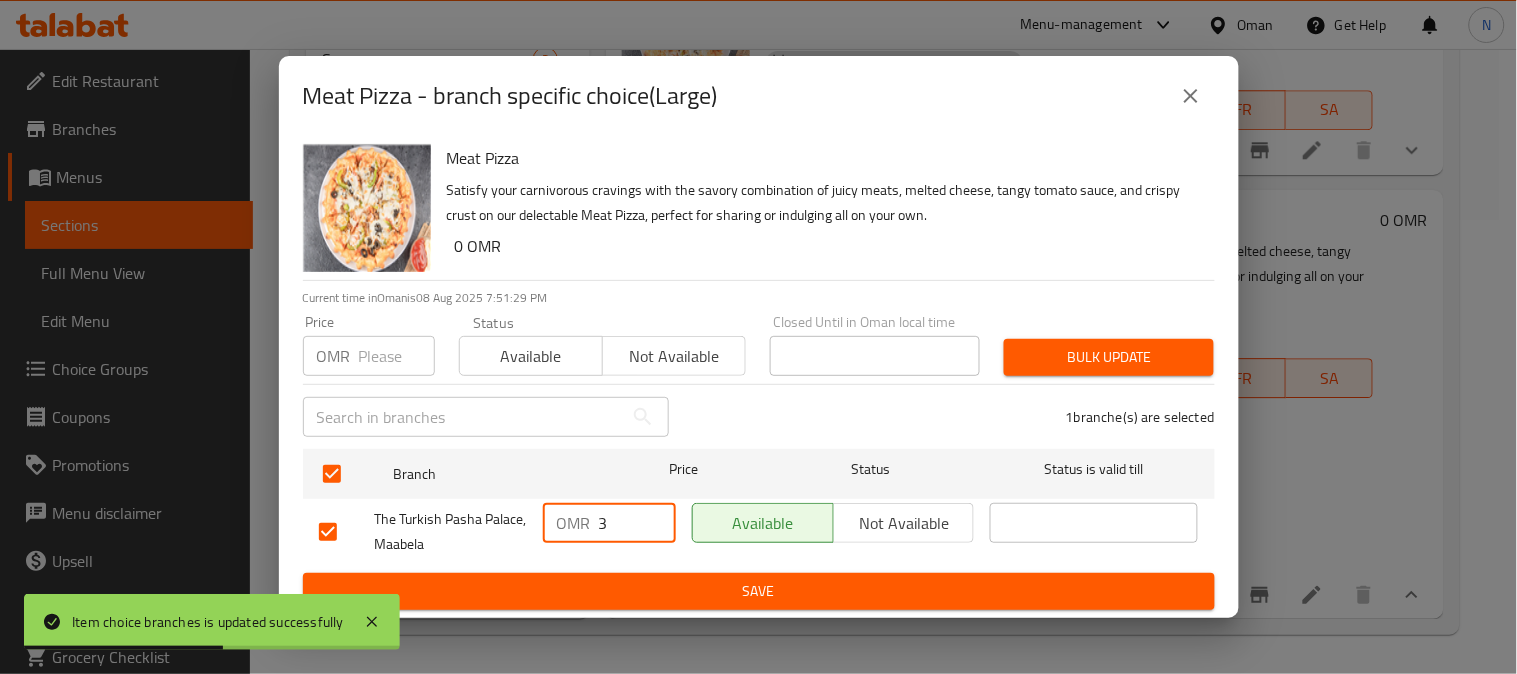 click on "OMR 3 ​" at bounding box center [609, 523] 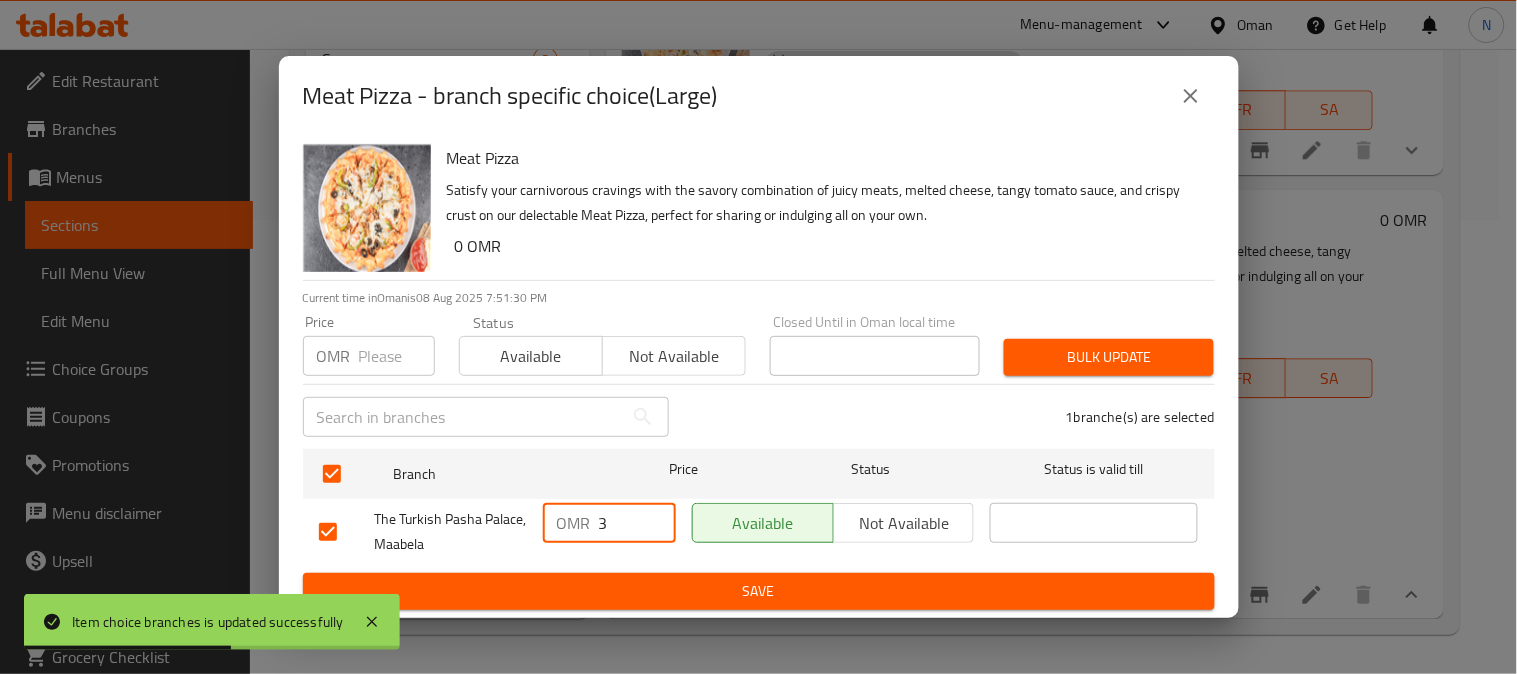 paste on "4.2" 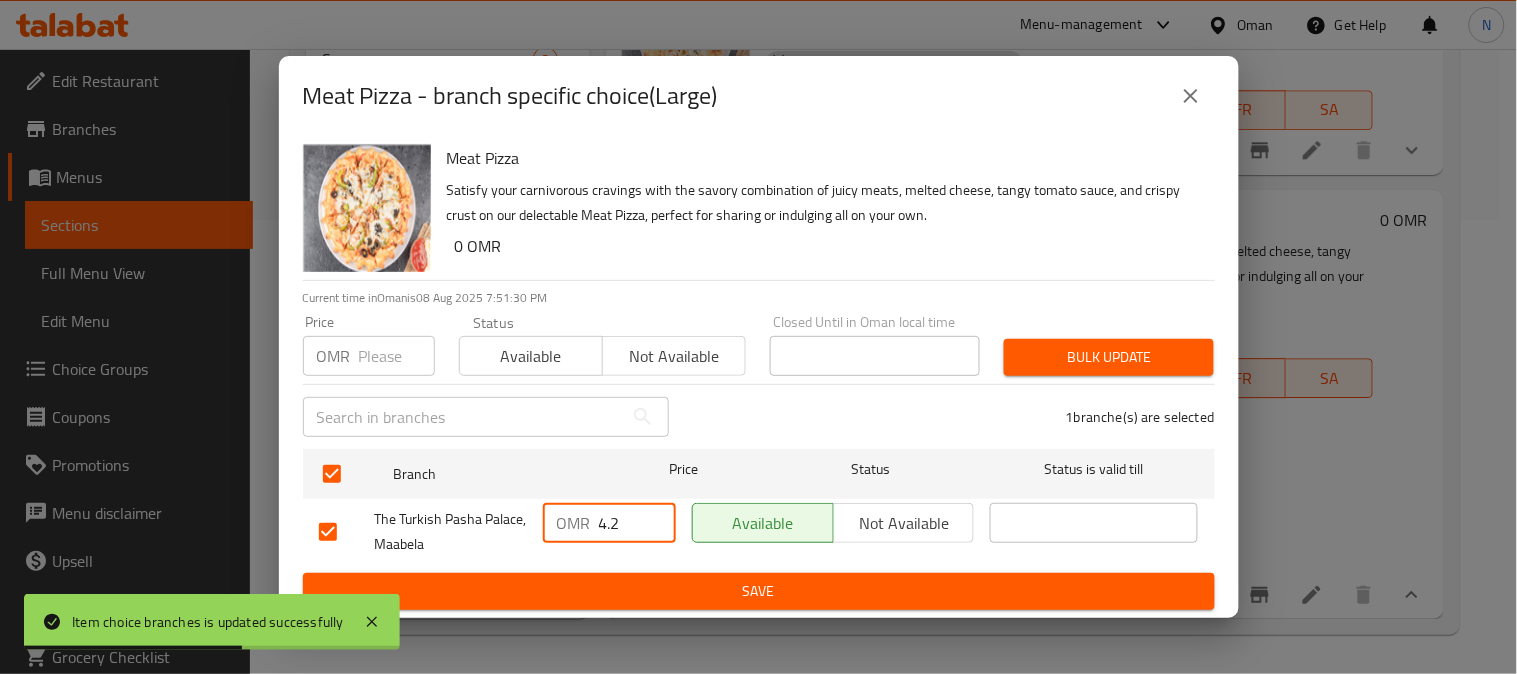 type on "4.2" 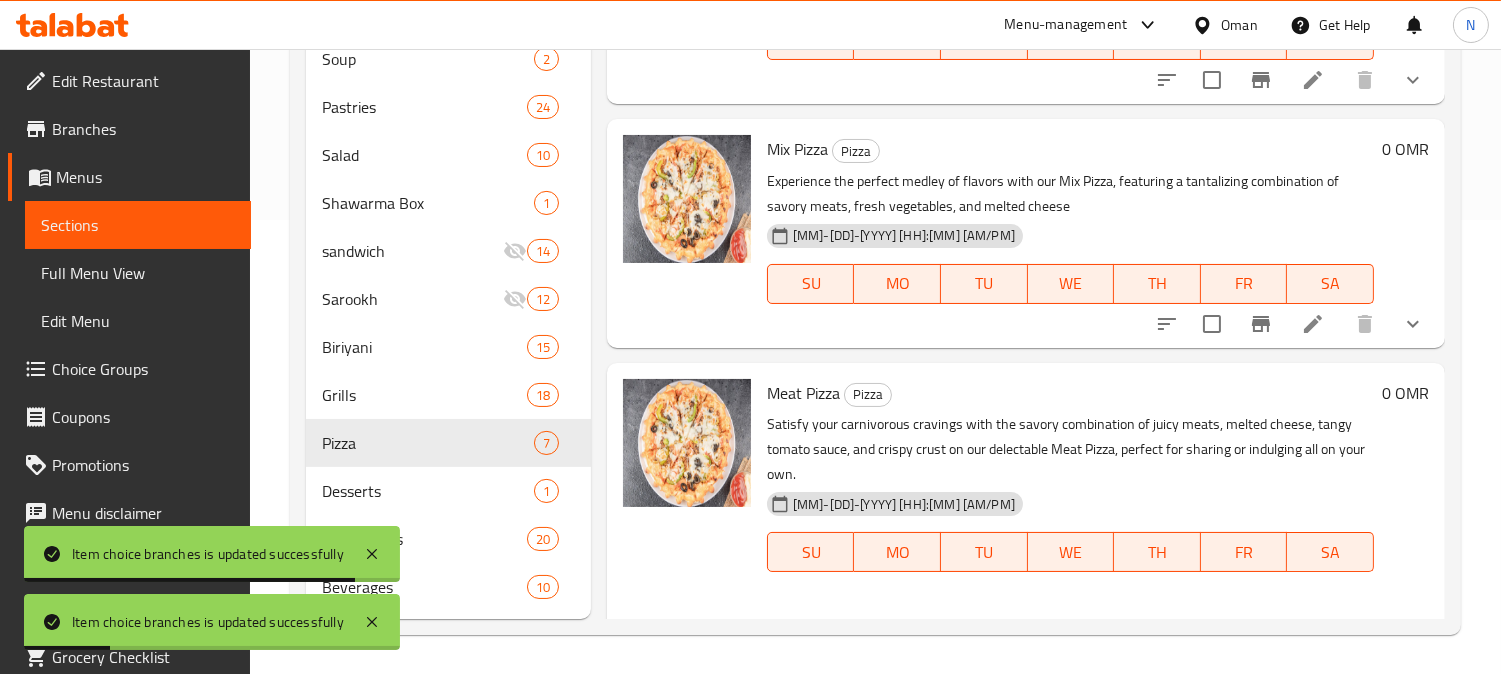 scroll, scrollTop: 900, scrollLeft: 0, axis: vertical 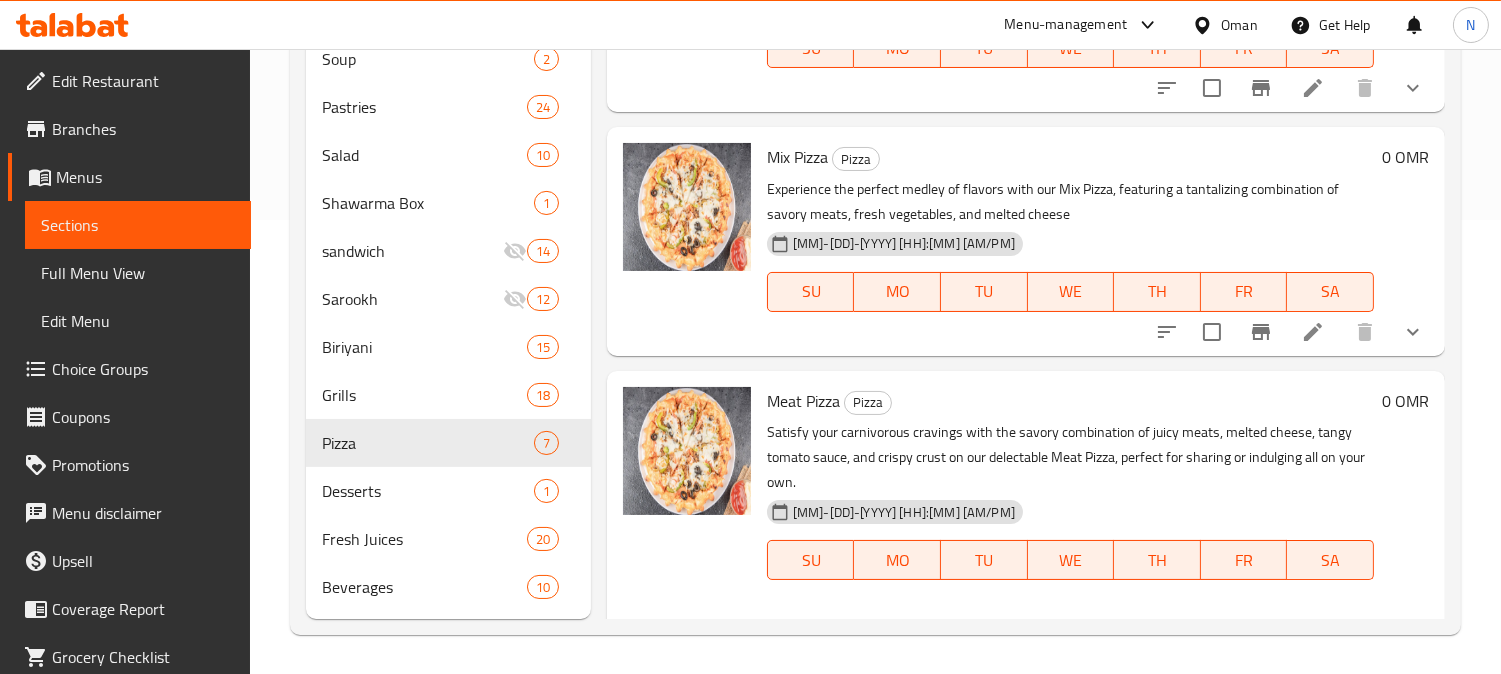 click 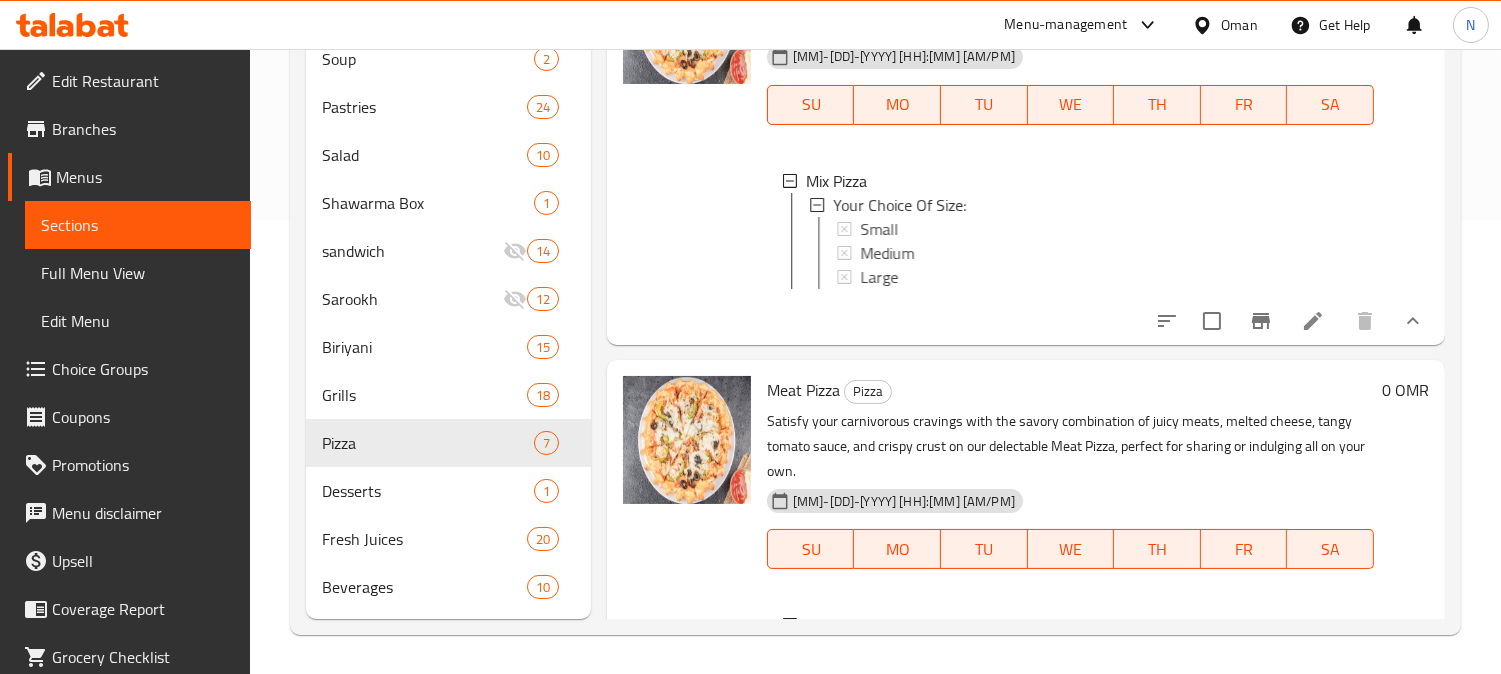 scroll, scrollTop: 1092, scrollLeft: 0, axis: vertical 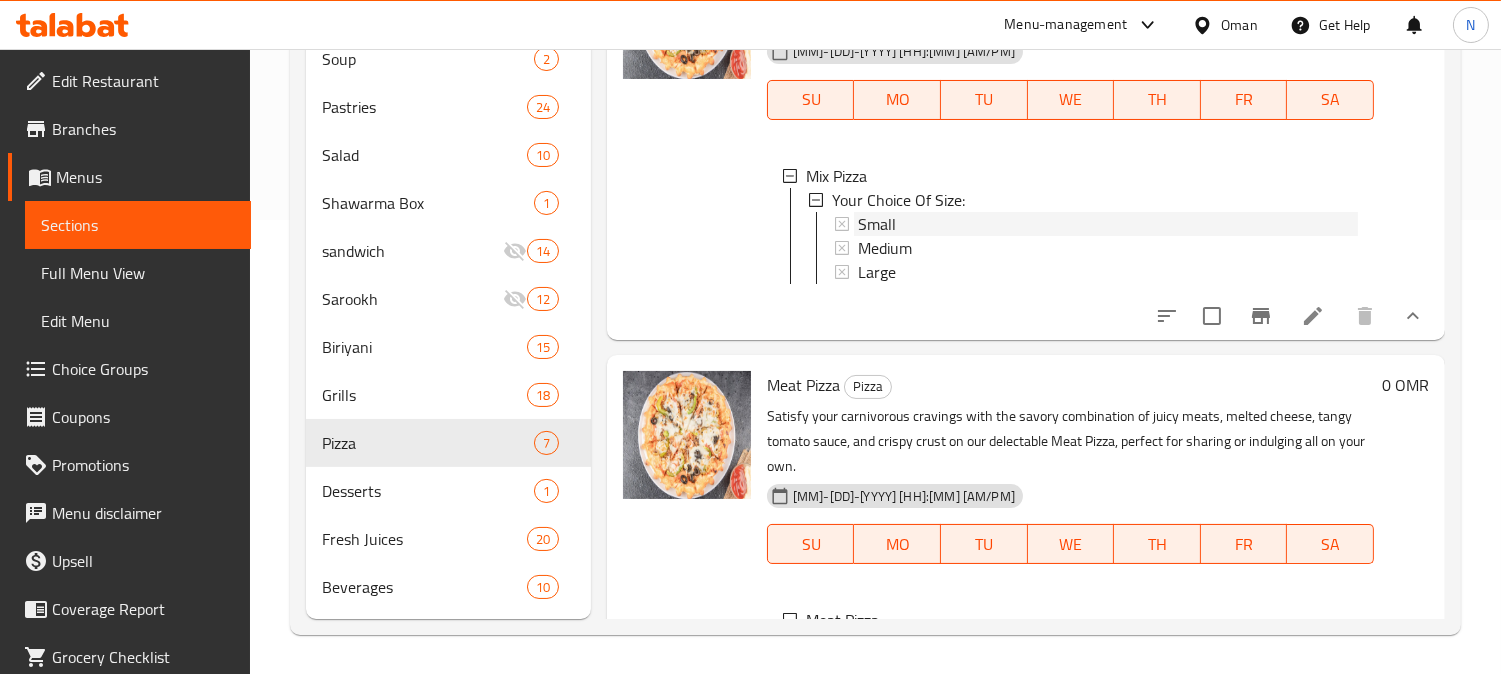 click on "Small" at bounding box center (1108, 224) 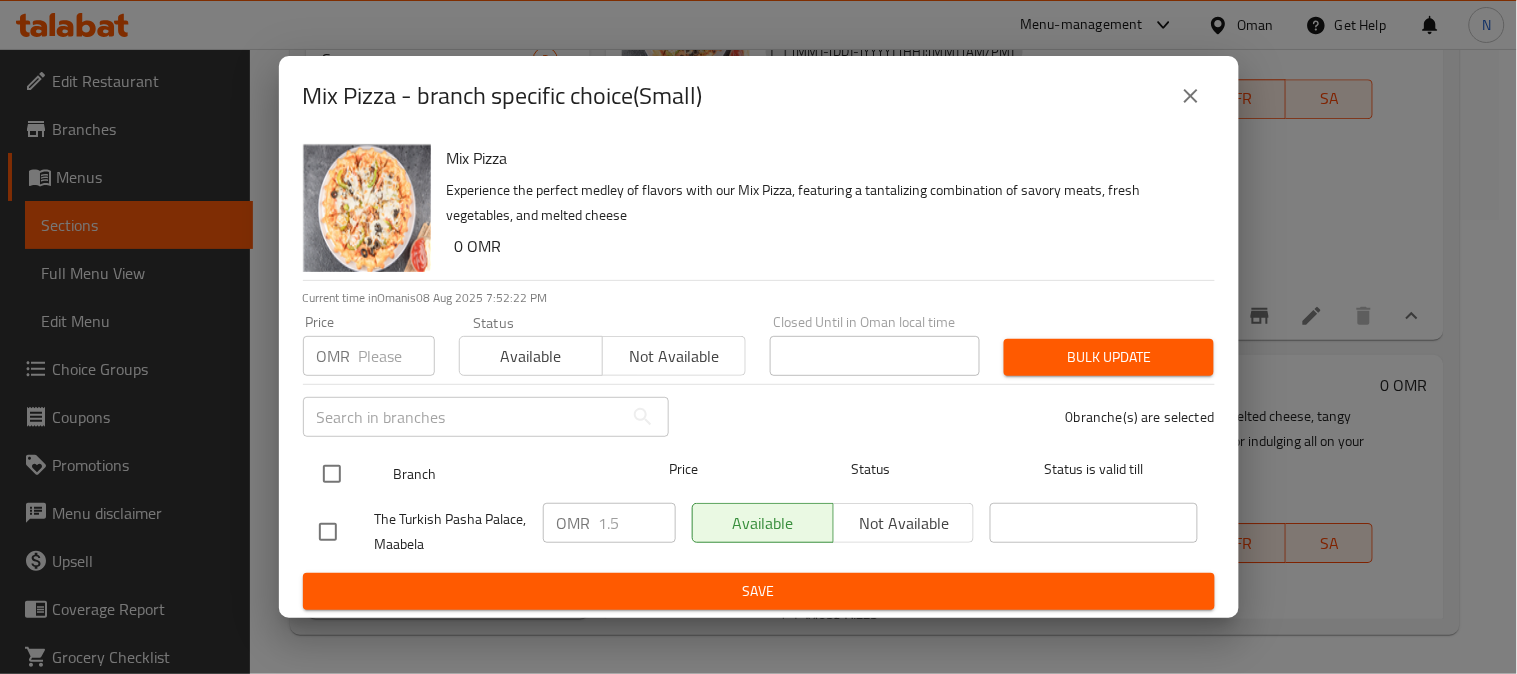 click at bounding box center [332, 474] 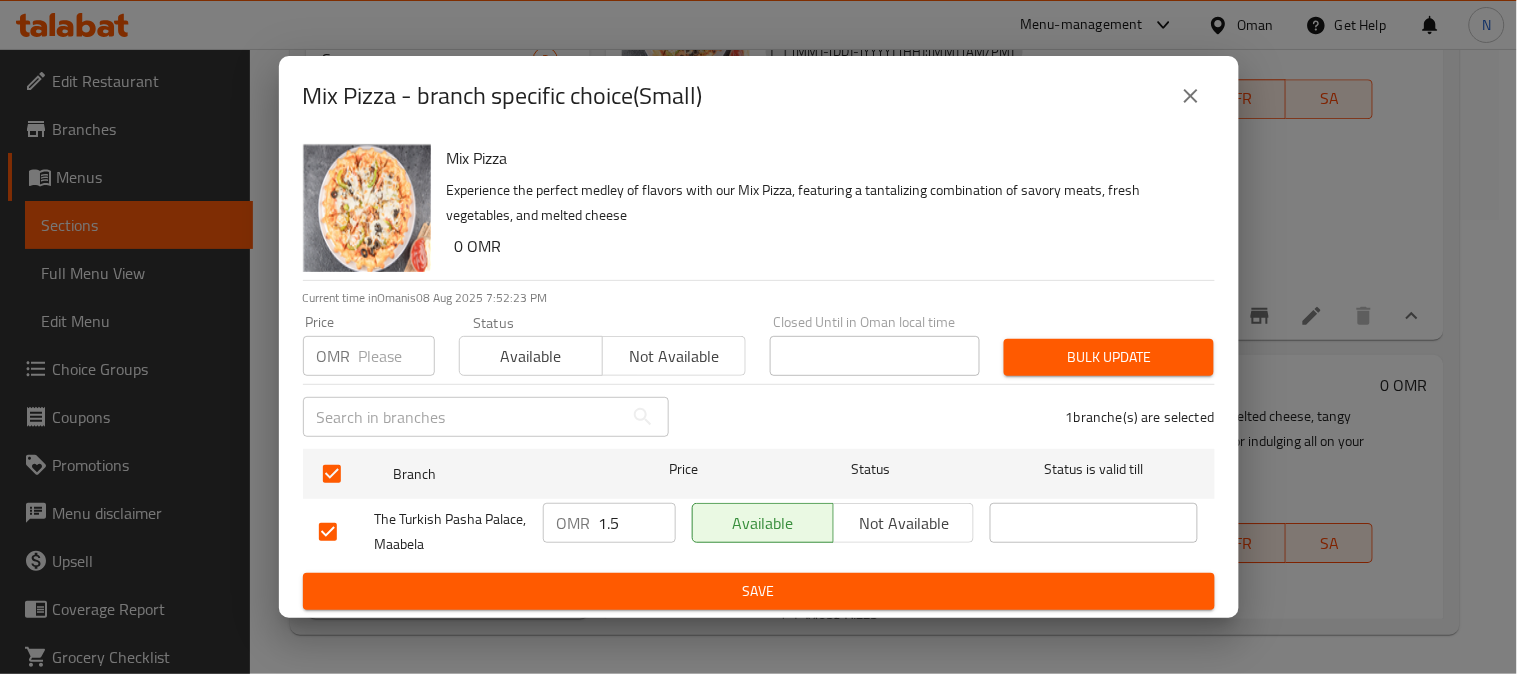 click on "1.5" at bounding box center (637, 523) 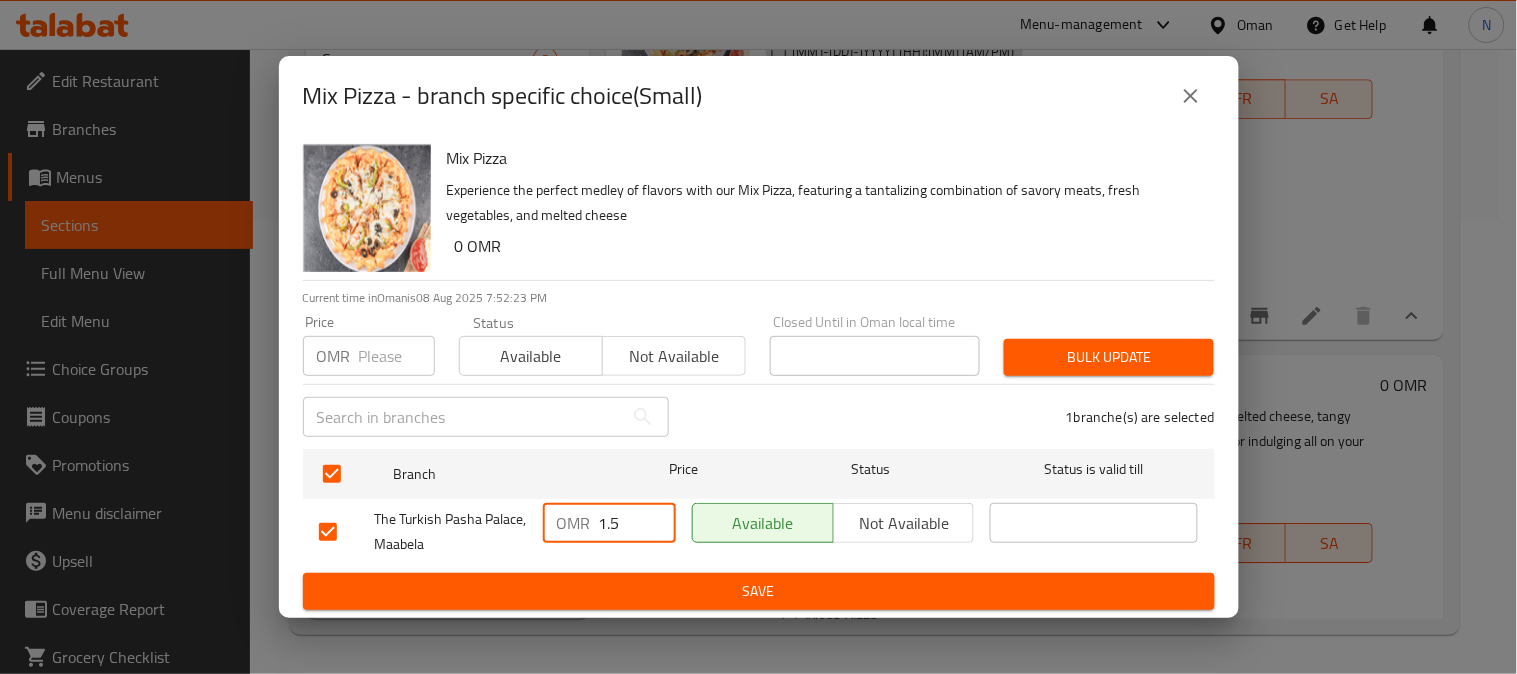click on "1.5" at bounding box center [637, 523] 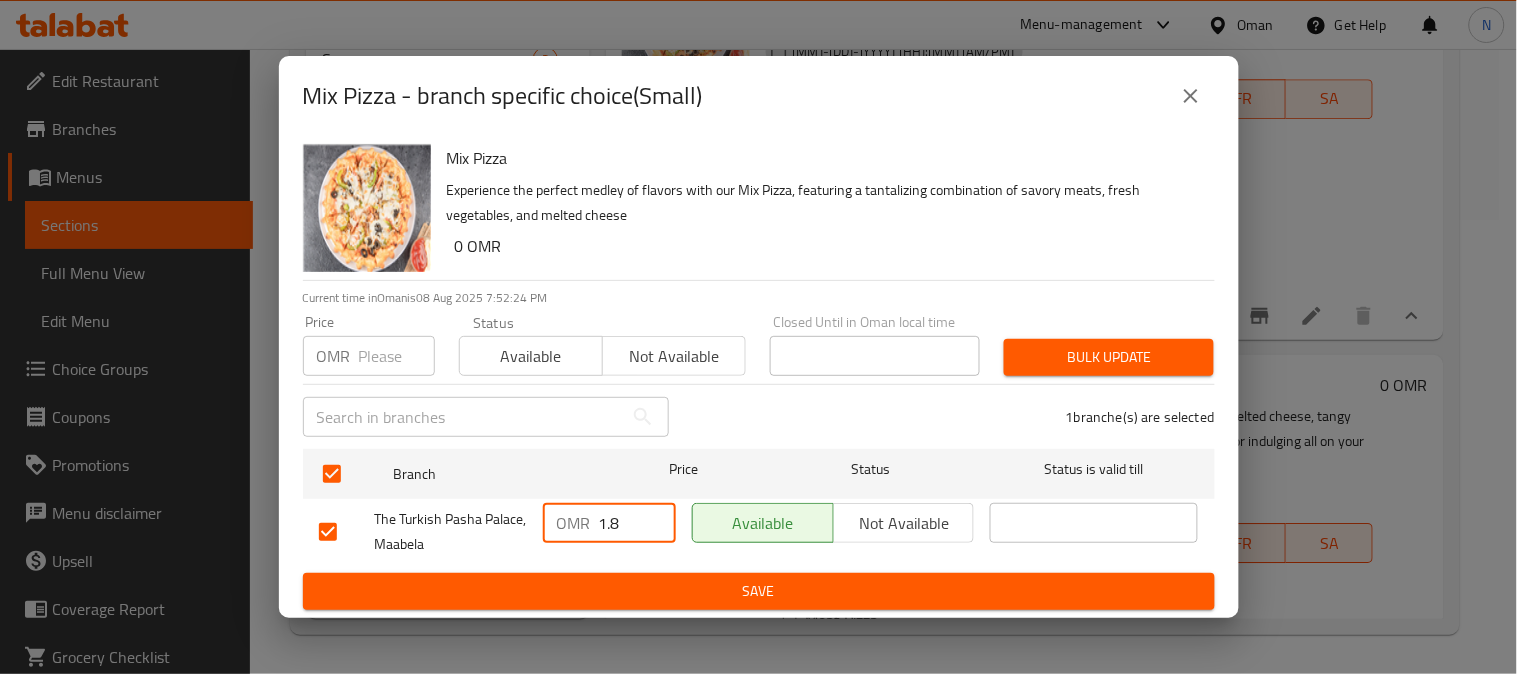 type on "1.8" 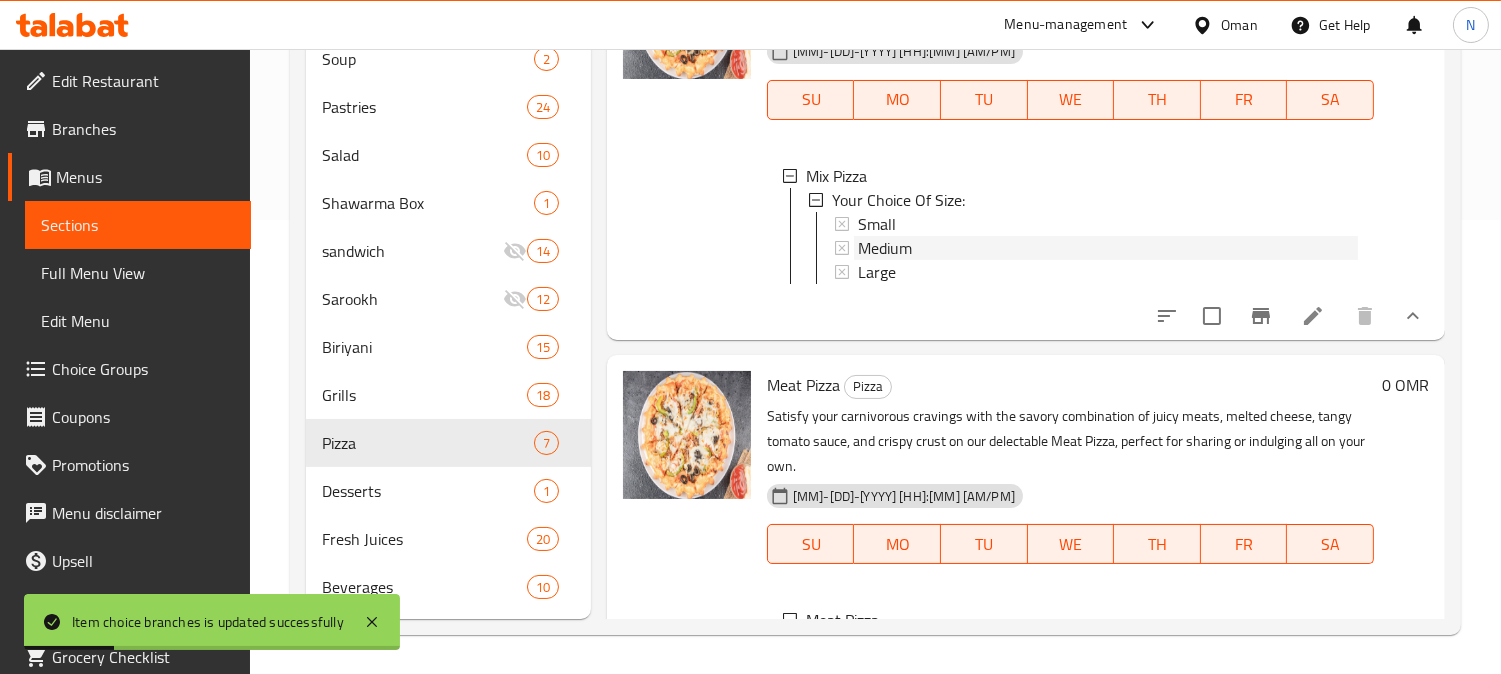click on "Medium" at bounding box center (885, 248) 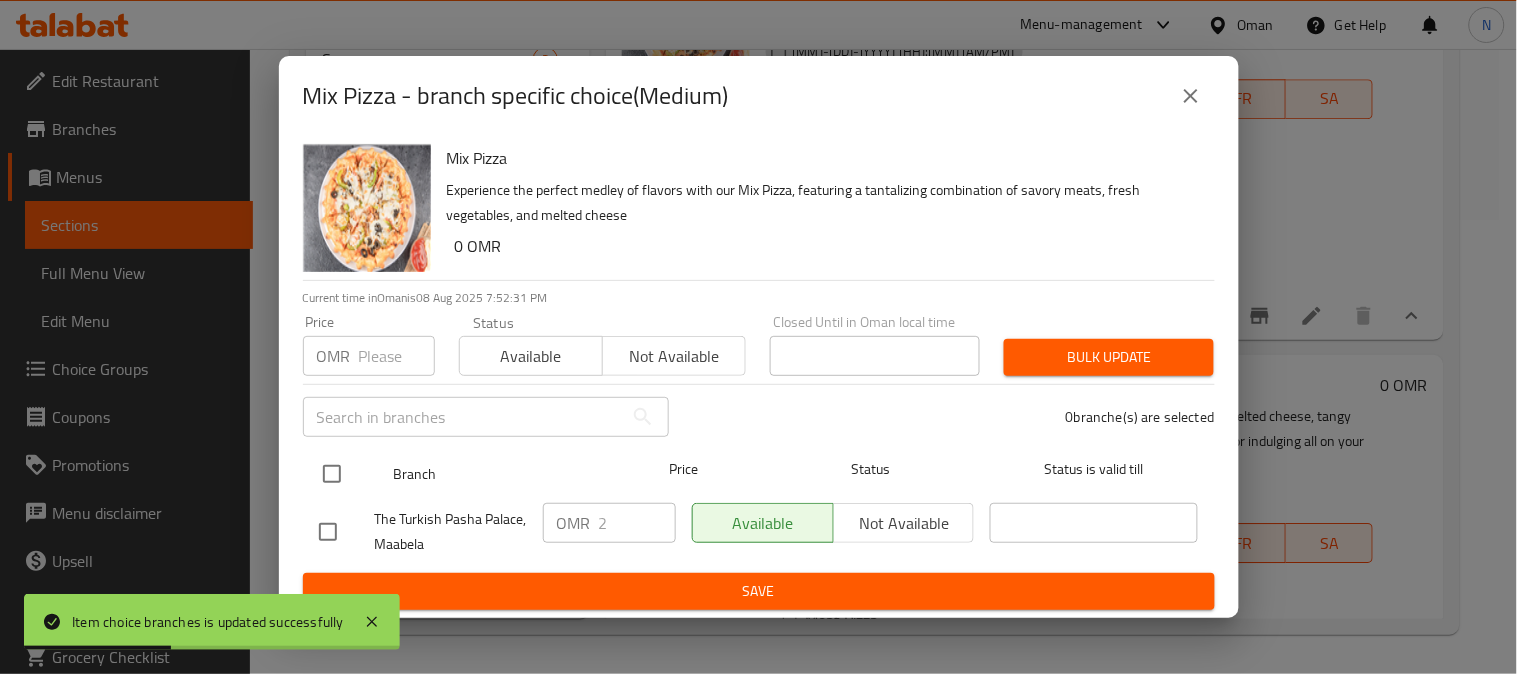 click at bounding box center [332, 474] 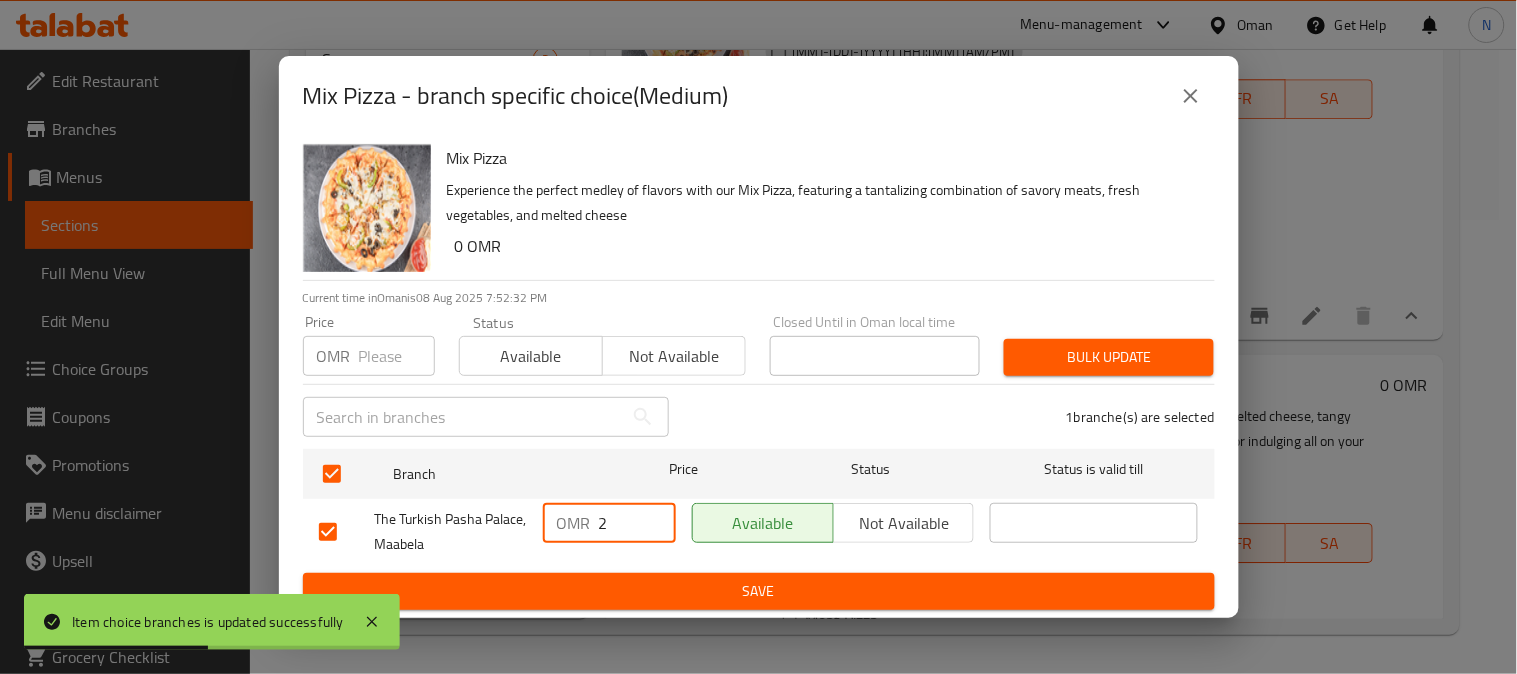 drag, startPoint x: 596, startPoint y: 523, endPoint x: 618, endPoint y: 527, distance: 22.36068 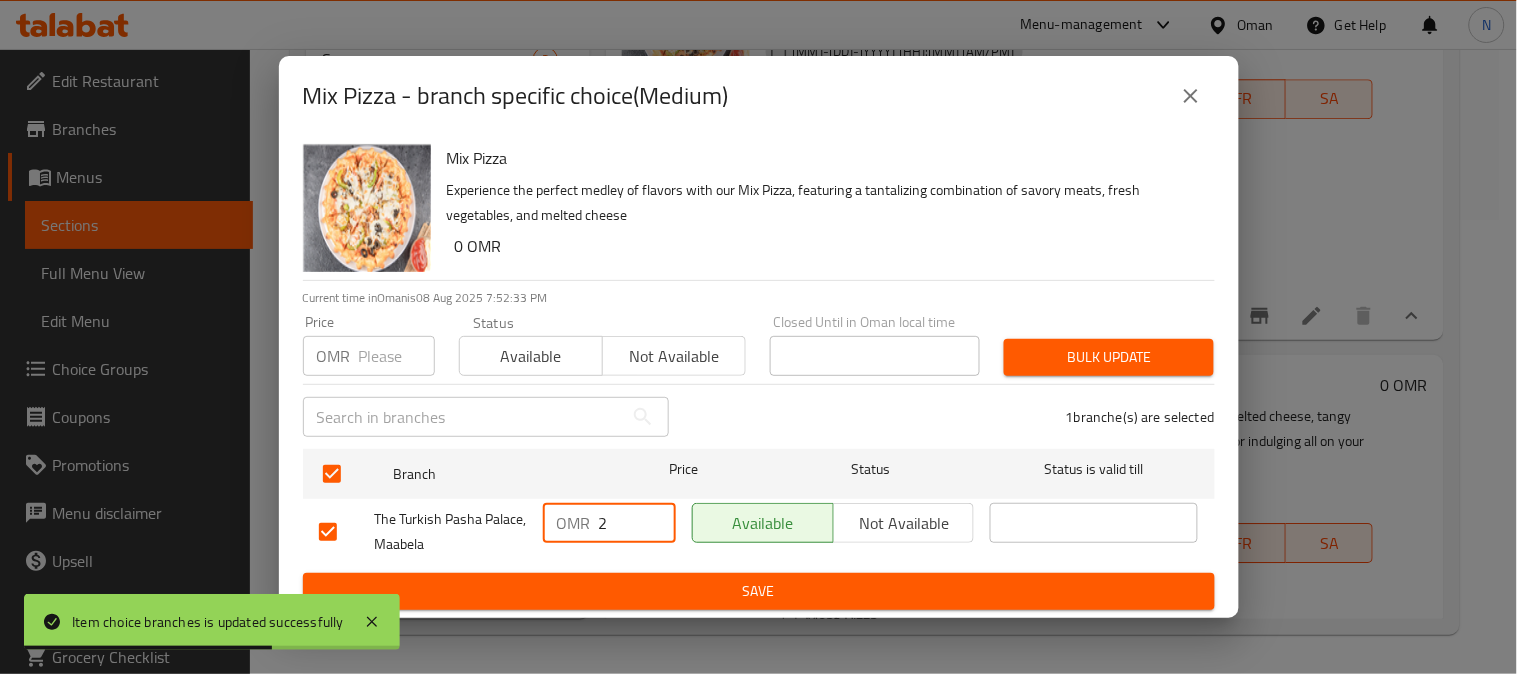 drag, startPoint x: 613, startPoint y: 532, endPoint x: 520, endPoint y: 560, distance: 97.123634 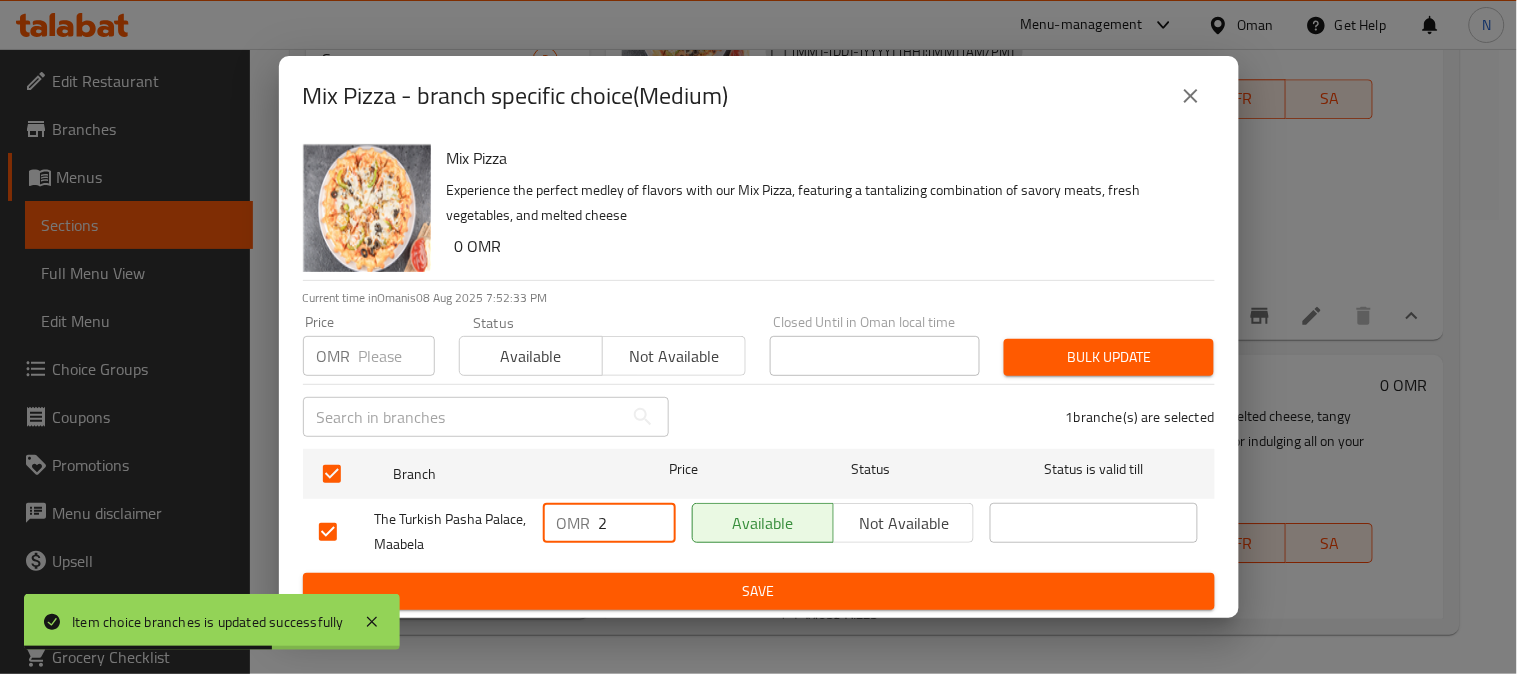 click on "The Turkish Pasha Palace, Maabela OMR 2 ​ Available Not available ​" at bounding box center [759, 532] 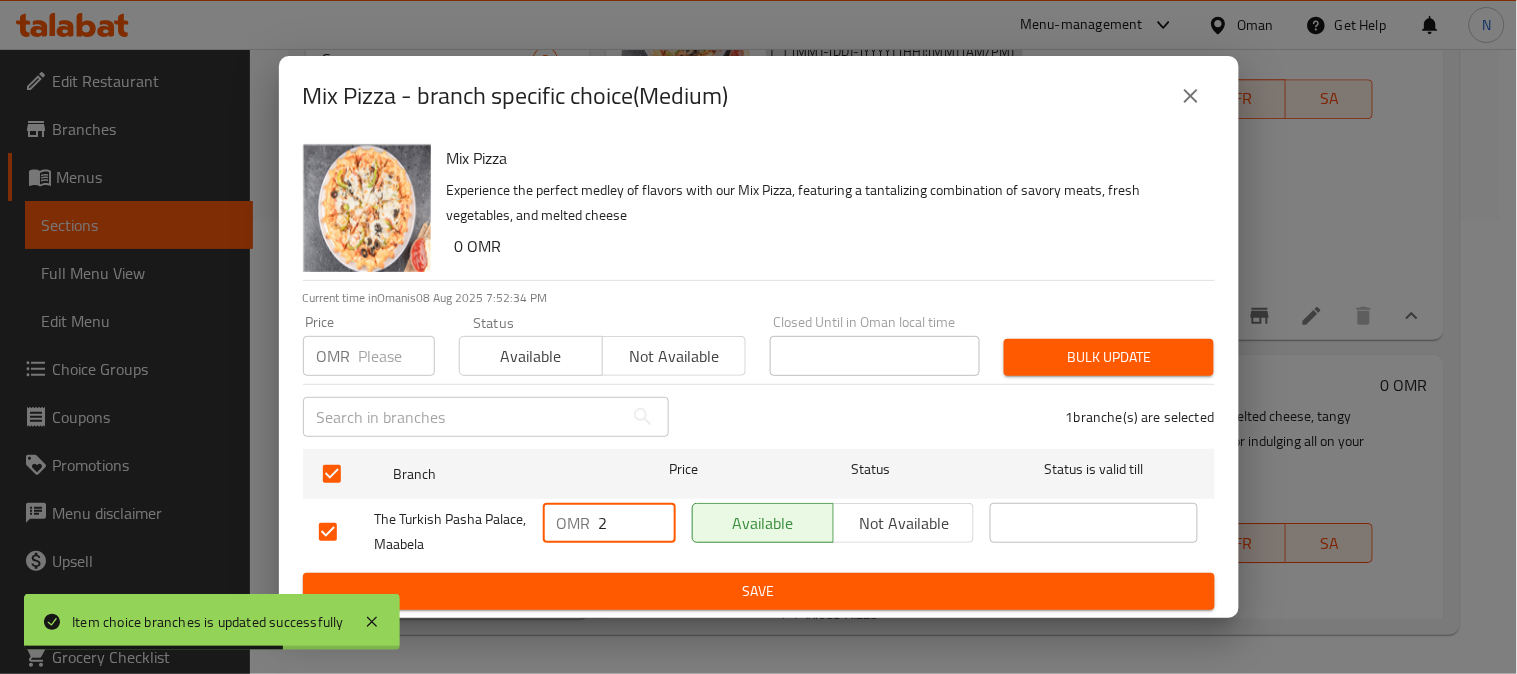 paste on "3" 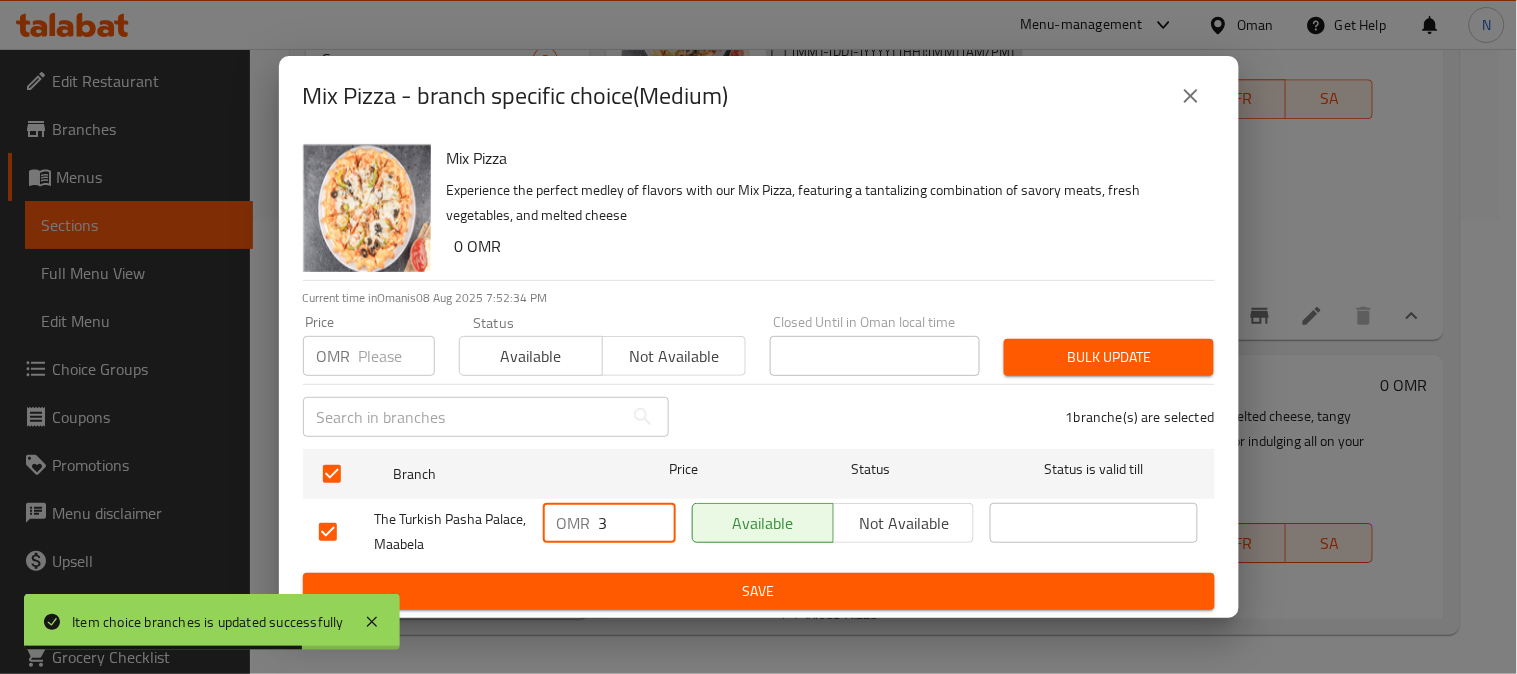 type on "3" 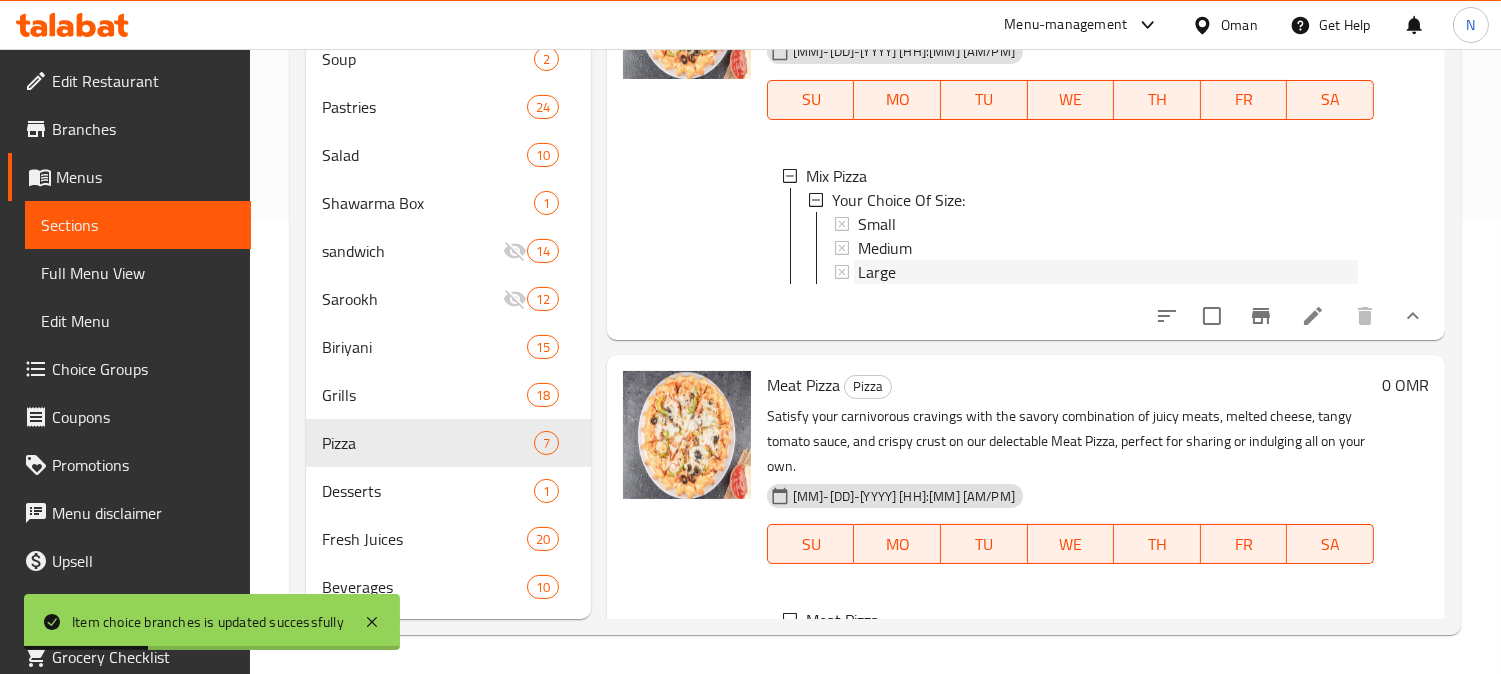 click on "Large" at bounding box center [1108, 272] 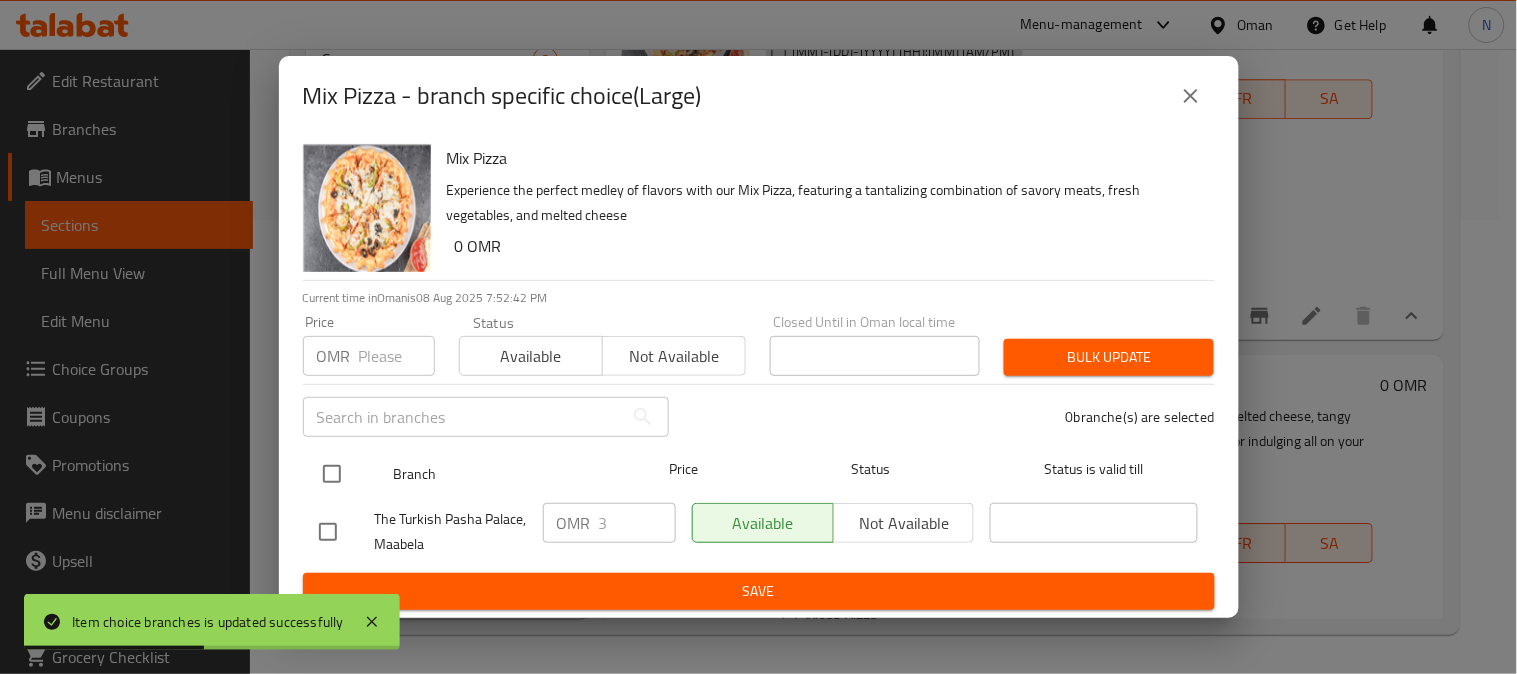 click at bounding box center [332, 474] 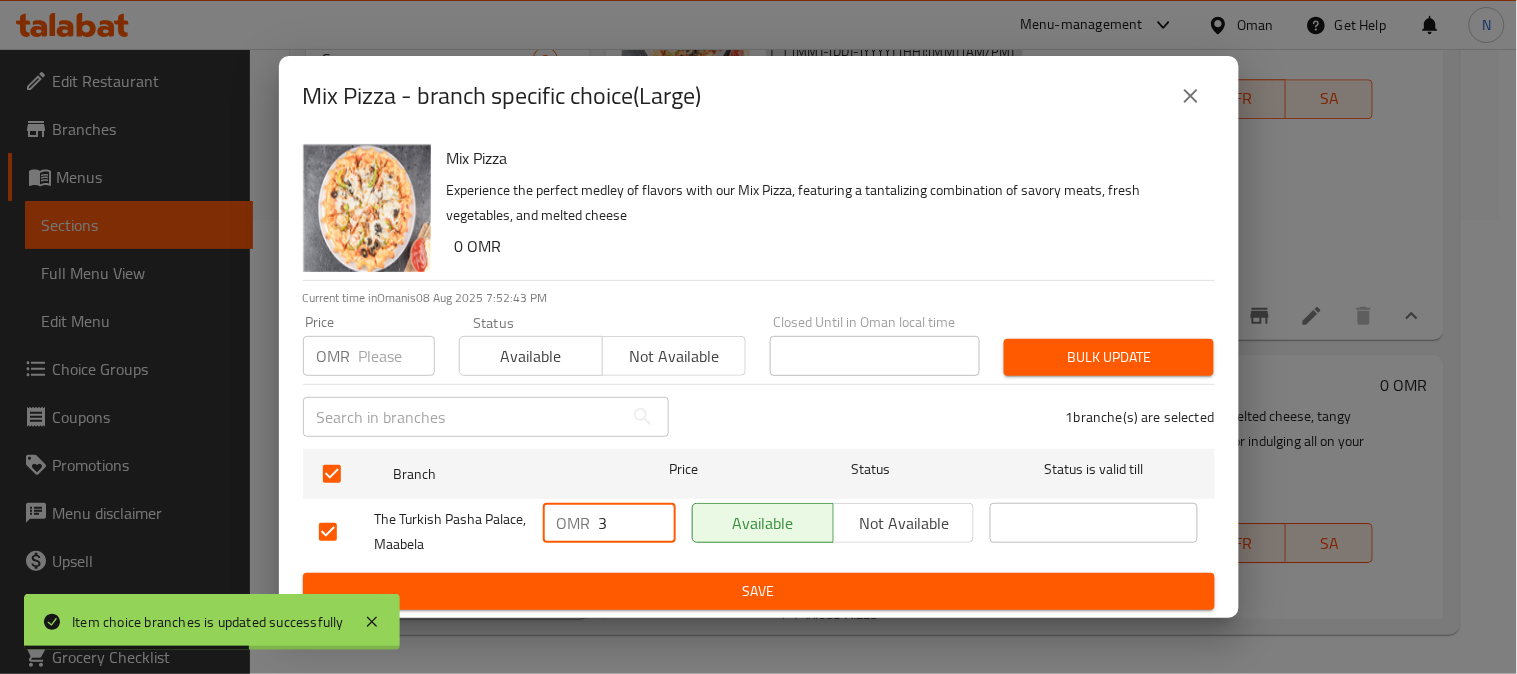 drag, startPoint x: 597, startPoint y: 513, endPoint x: 642, endPoint y: 530, distance: 48.104053 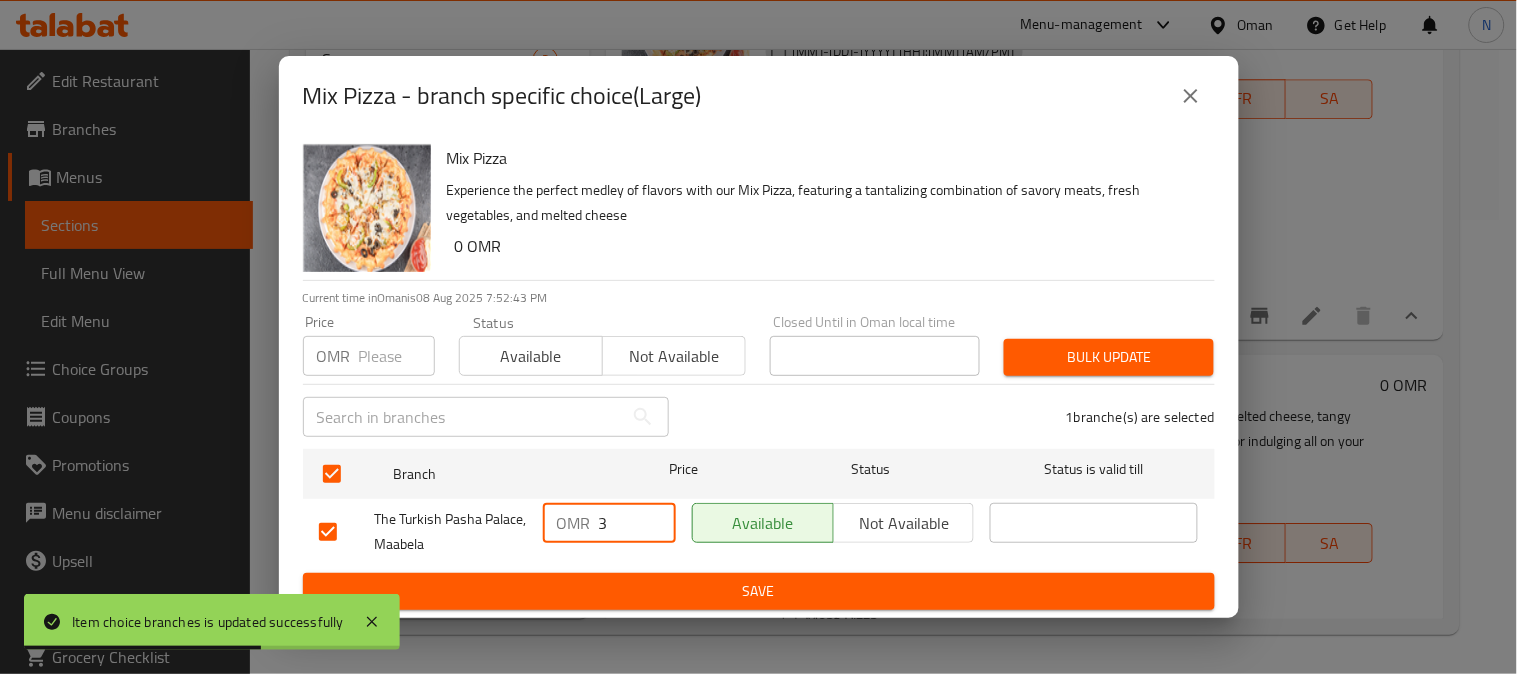 paste on "4.2" 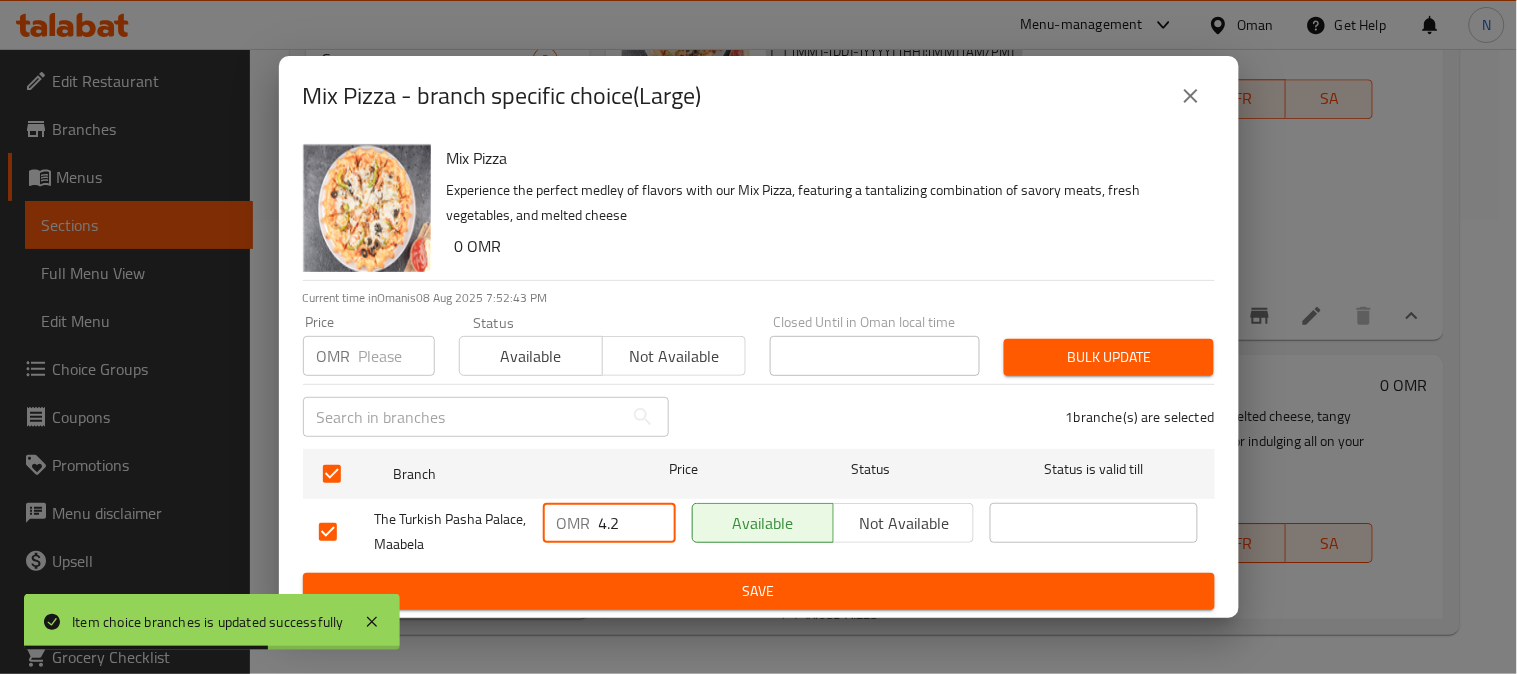 type on "4.2" 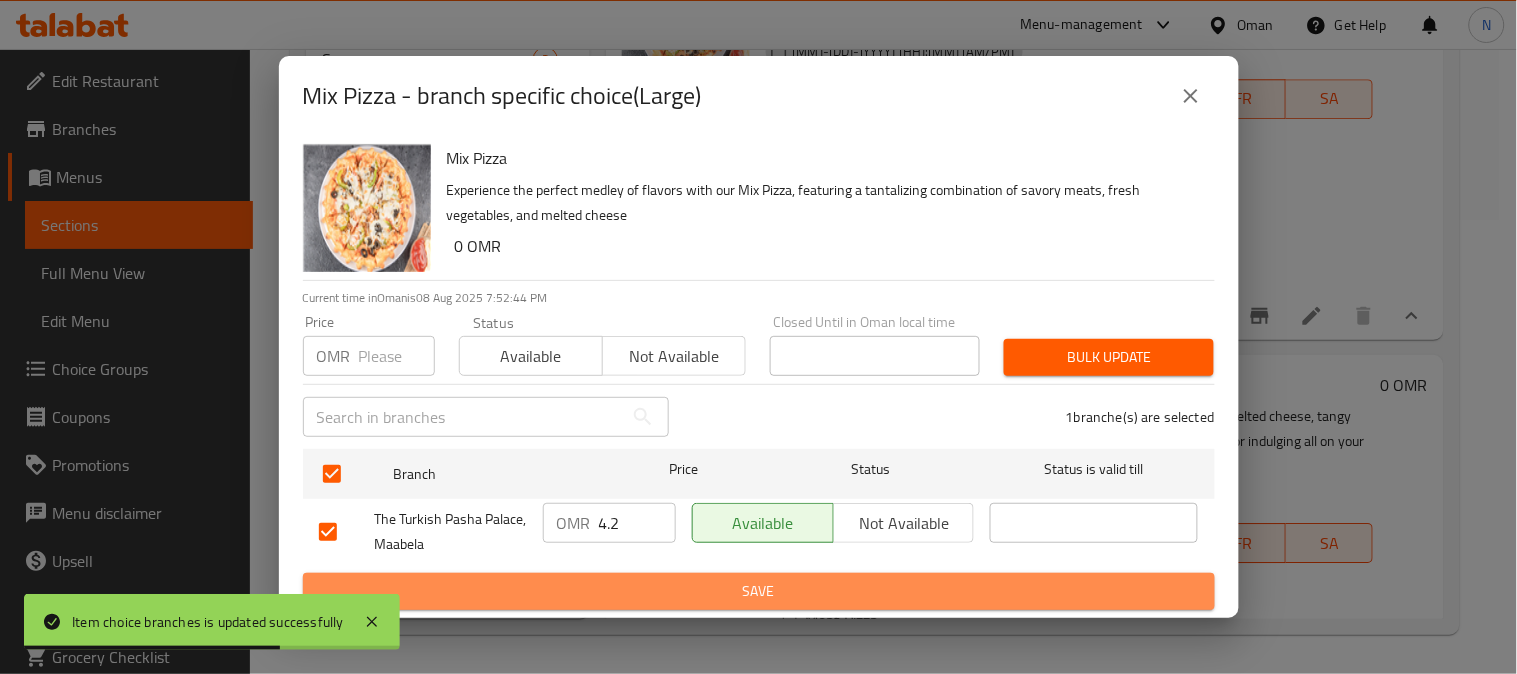 click on "Save" at bounding box center [759, 591] 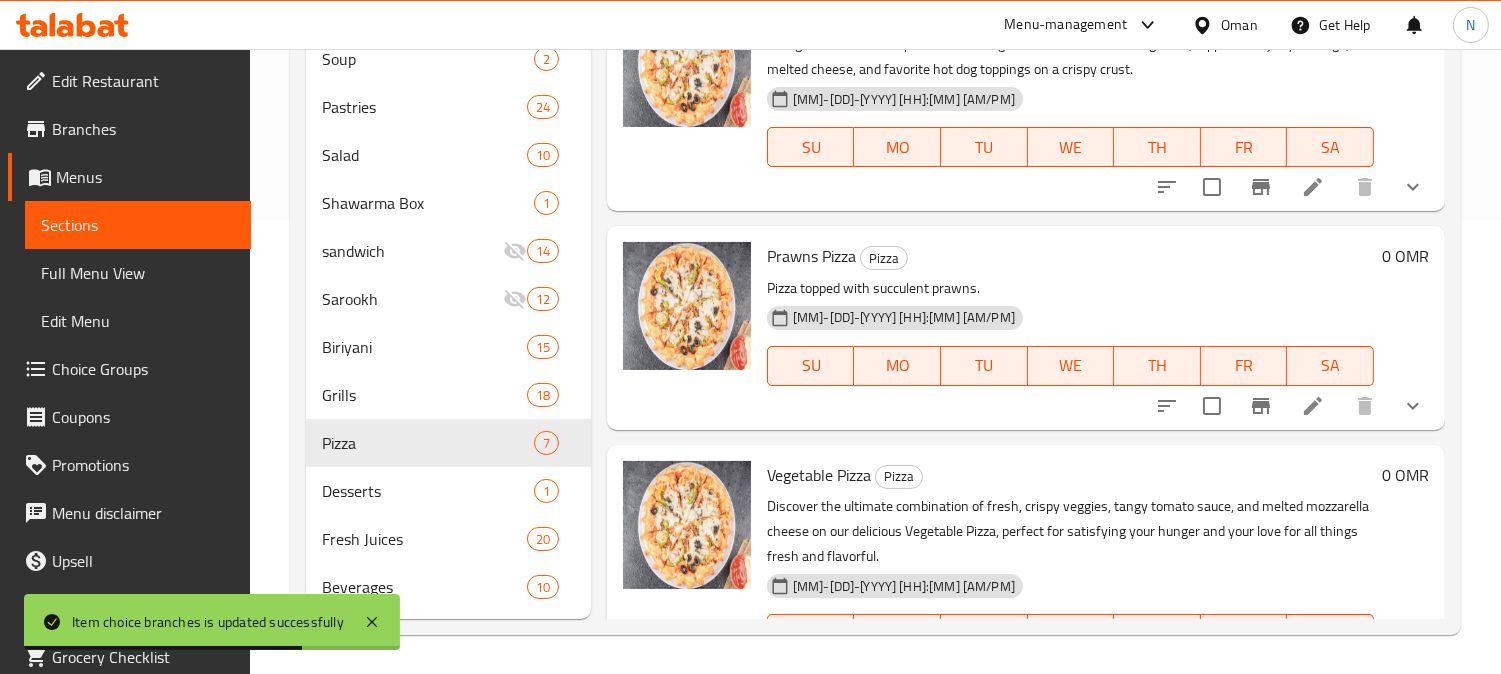 scroll, scrollTop: 536, scrollLeft: 0, axis: vertical 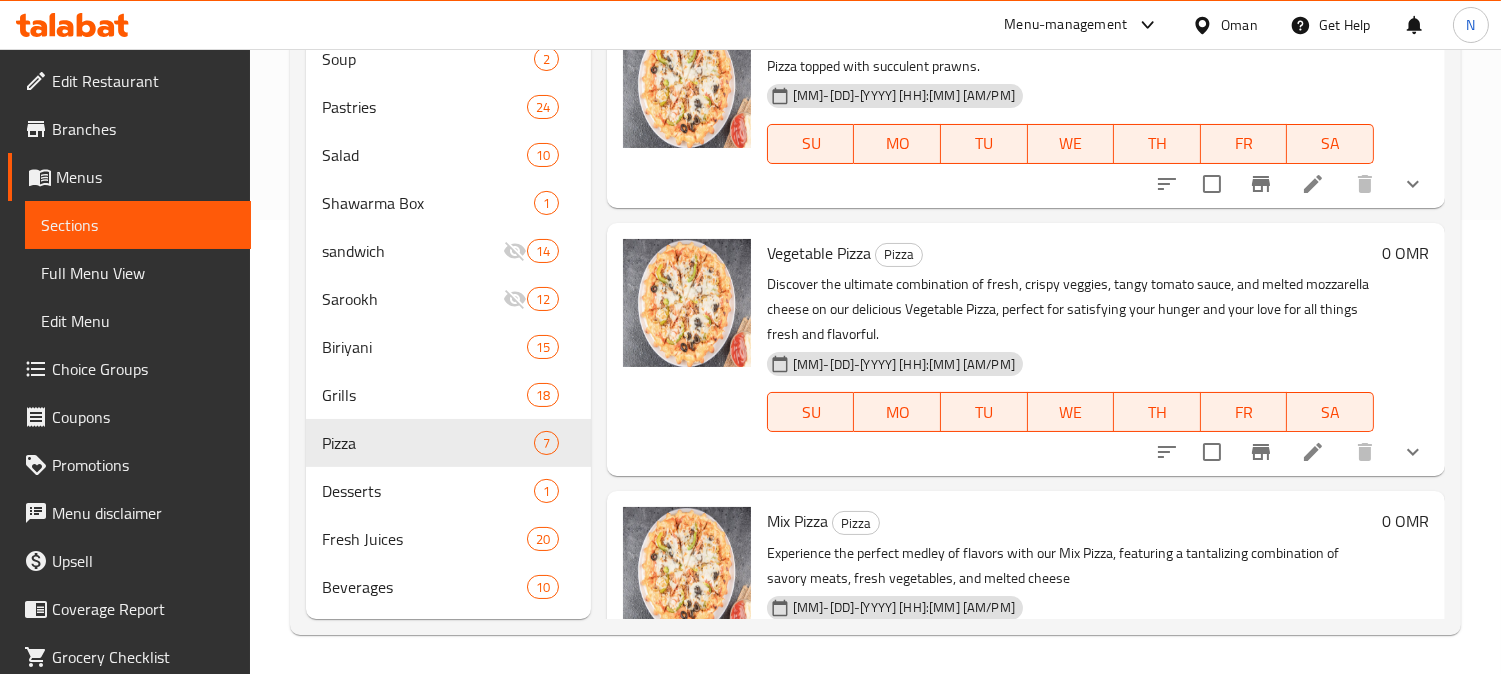 click at bounding box center [1413, 452] 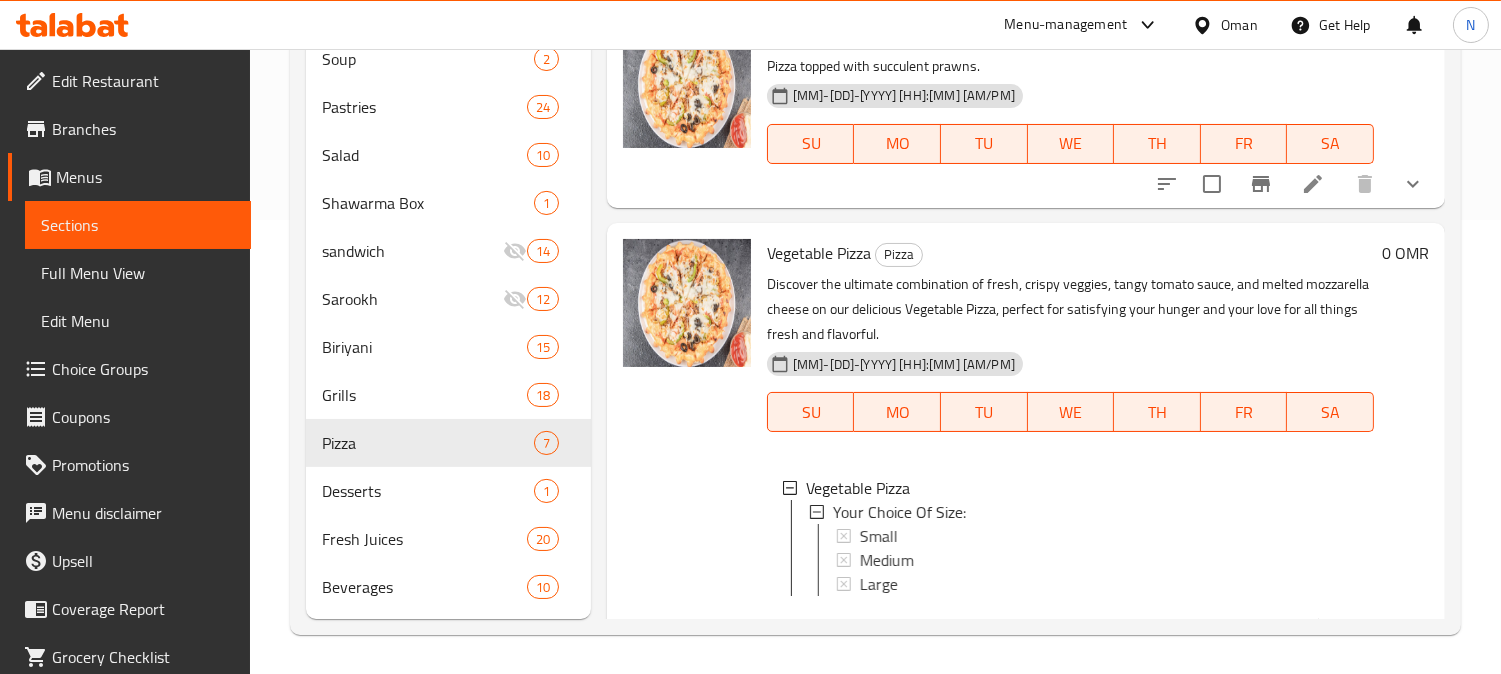 scroll, scrollTop: 2, scrollLeft: 0, axis: vertical 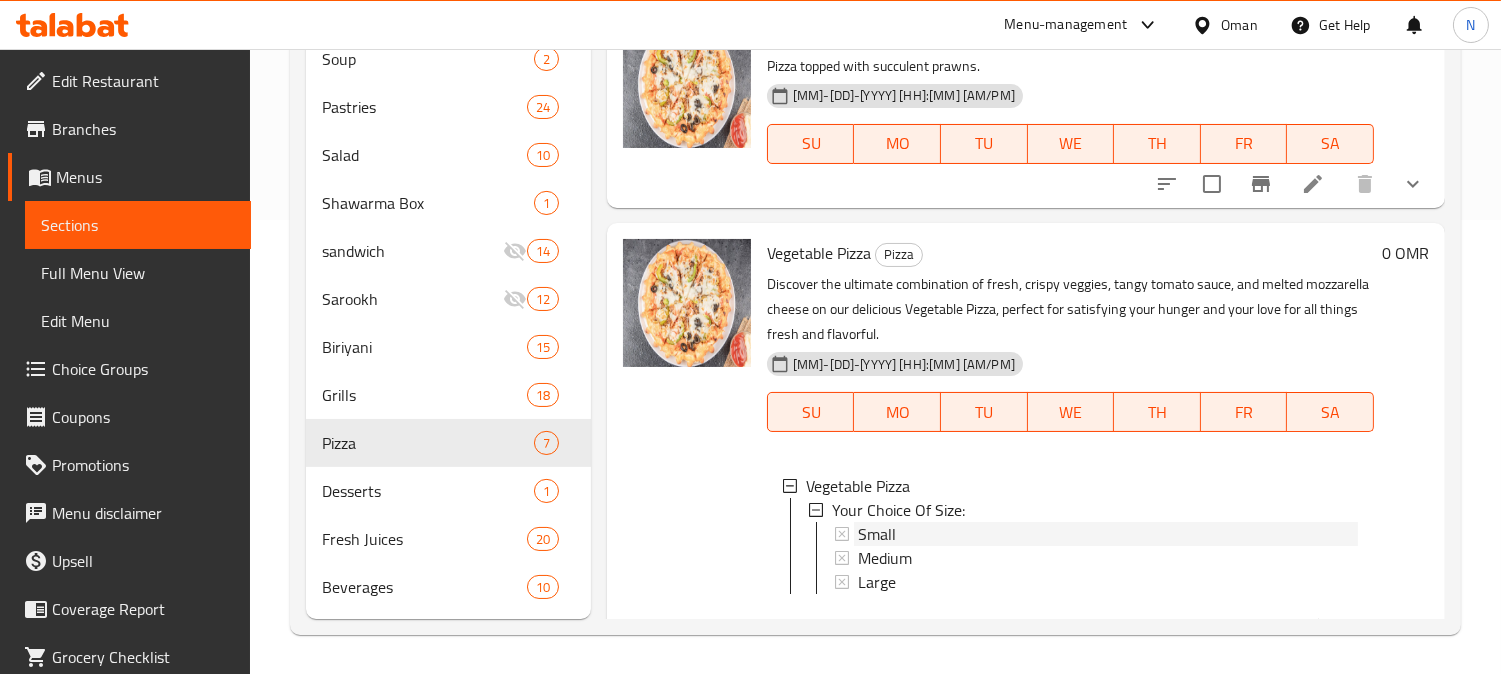 click on "Small" at bounding box center (1108, 534) 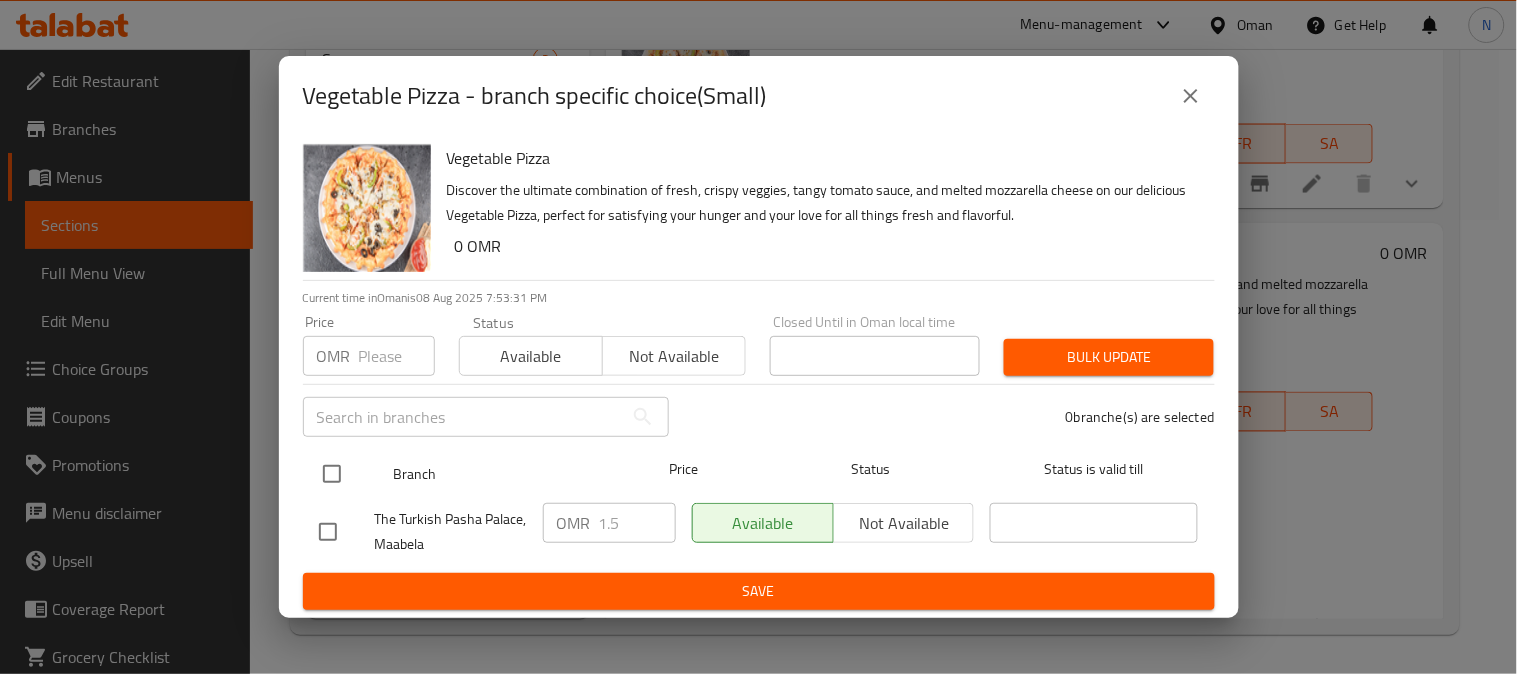 click at bounding box center [332, 474] 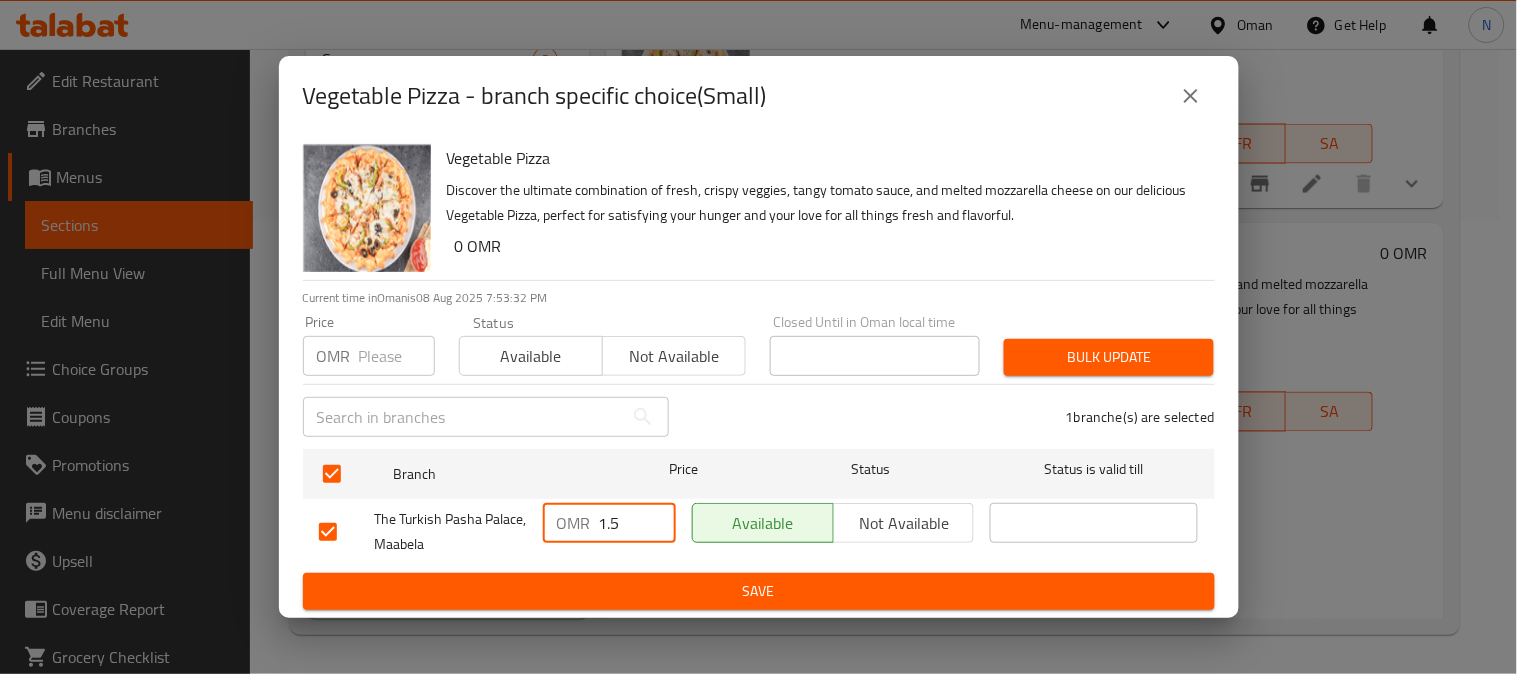 click on "1.5" at bounding box center (637, 523) 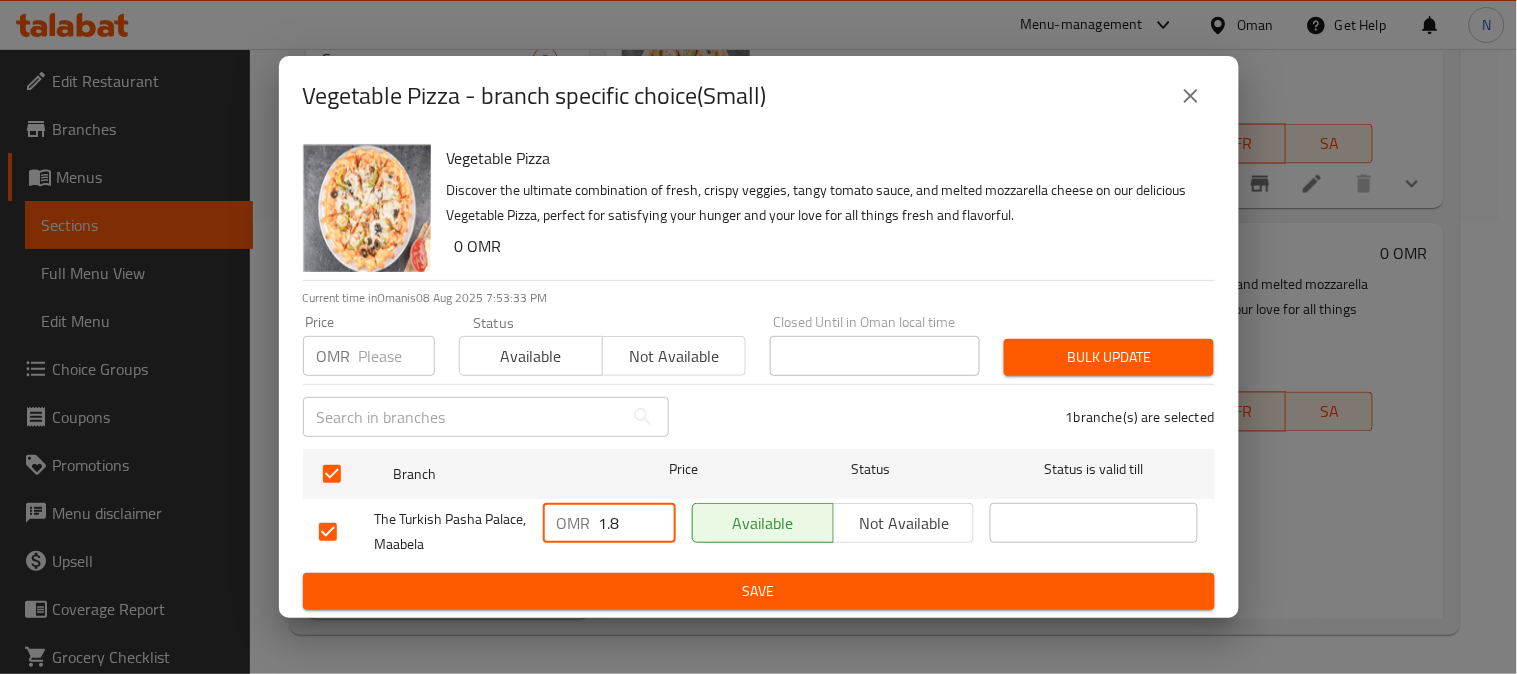 type on "1.8" 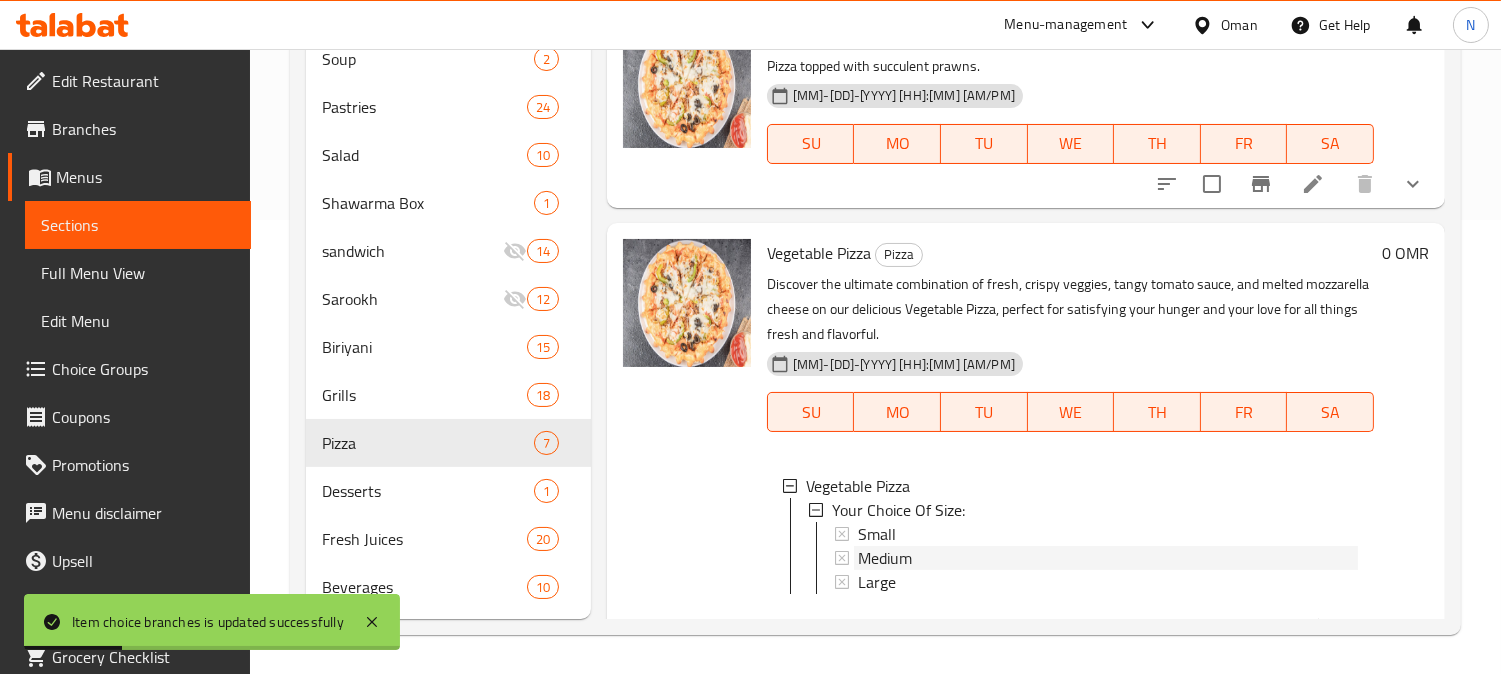 click on "Medium" at bounding box center (885, 558) 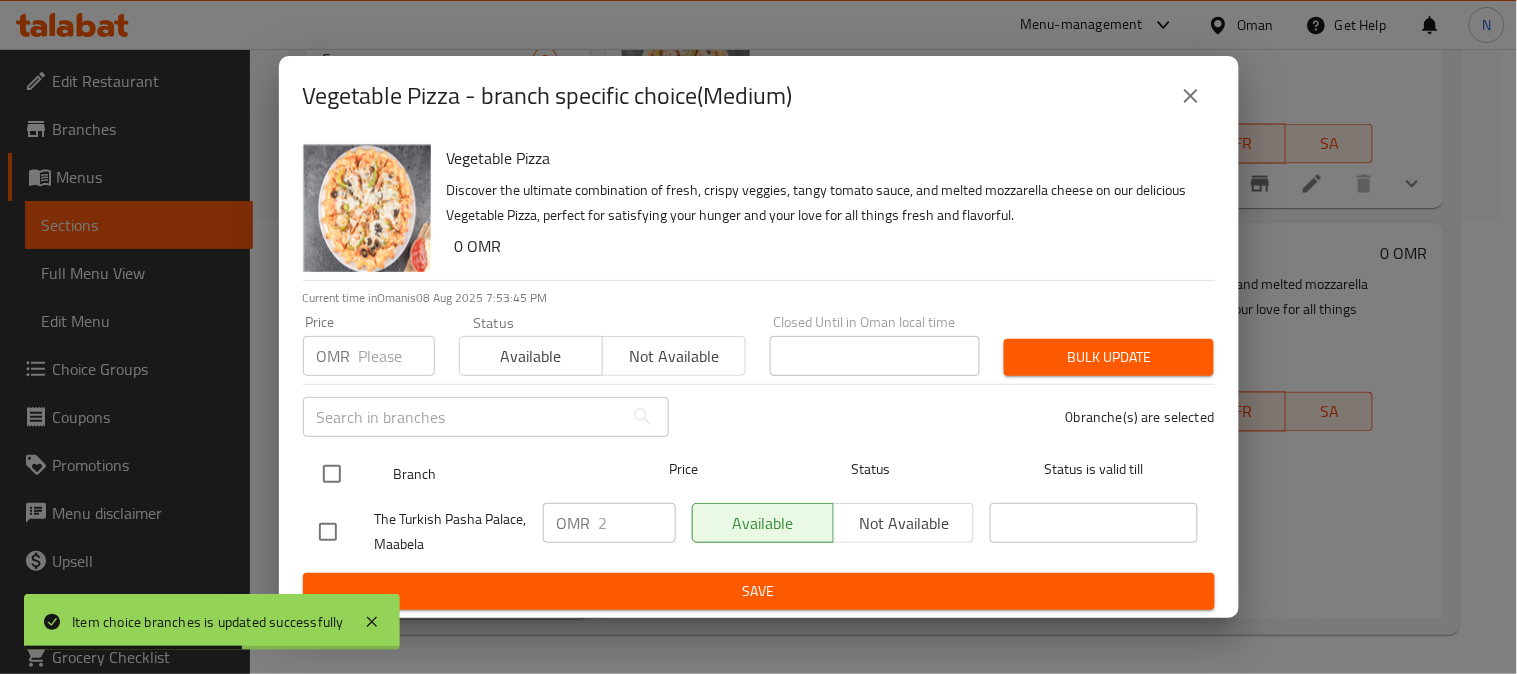 click at bounding box center [332, 474] 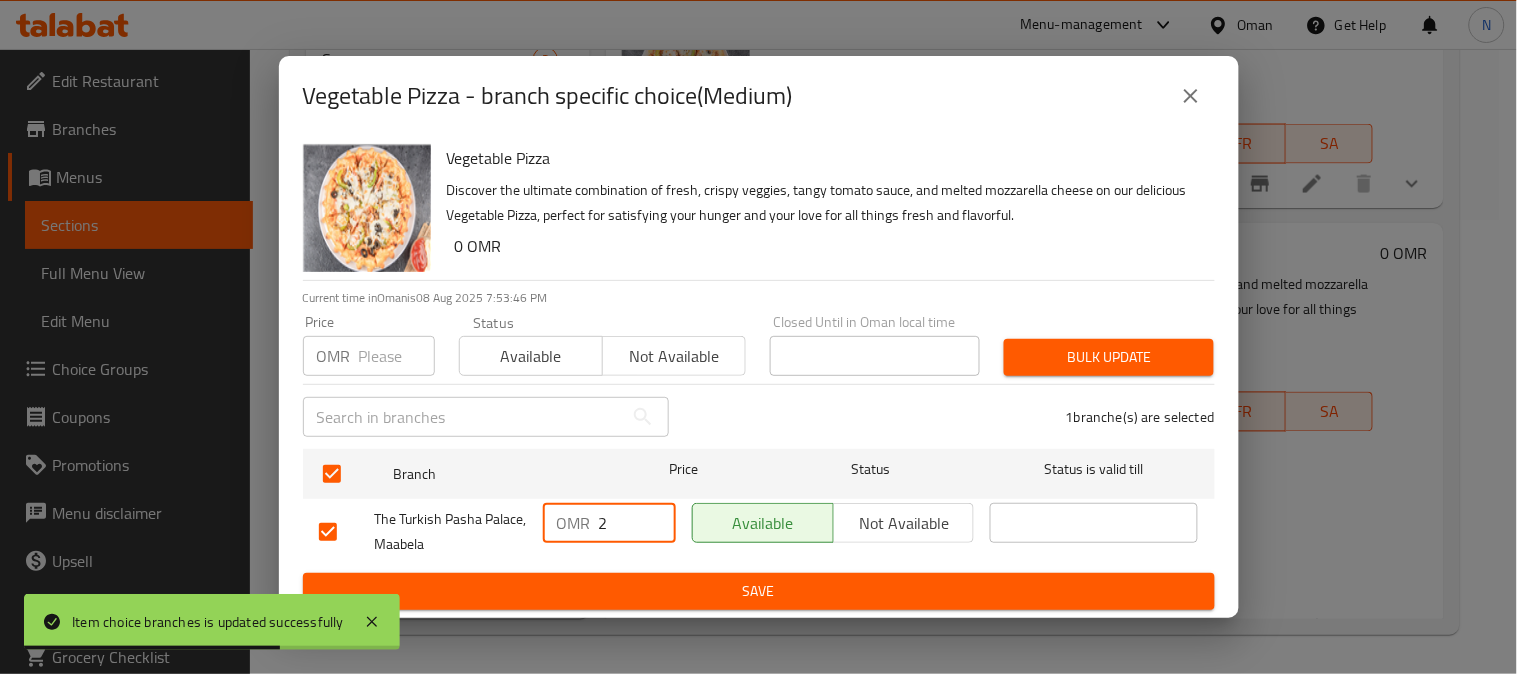 drag, startPoint x: 604, startPoint y: 518, endPoint x: 586, endPoint y: 525, distance: 19.313208 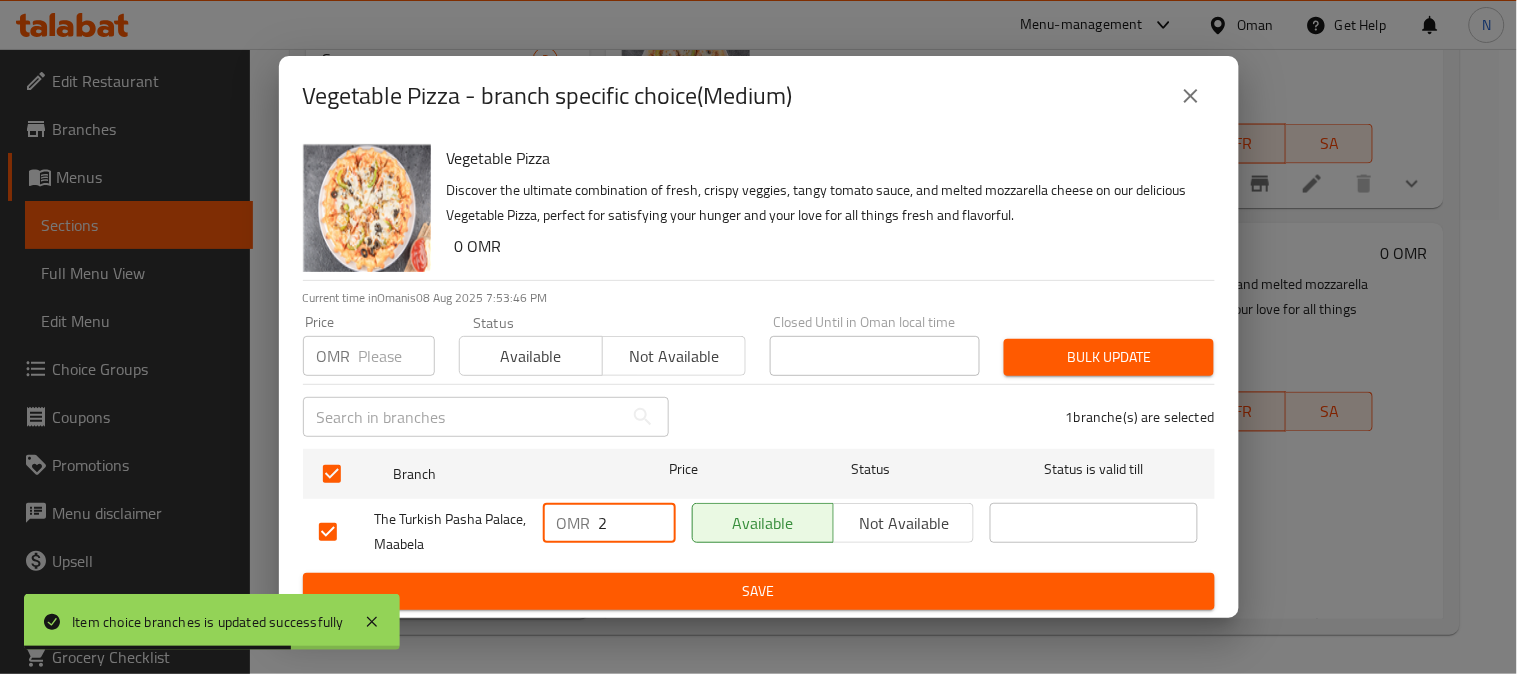 paste on "3" 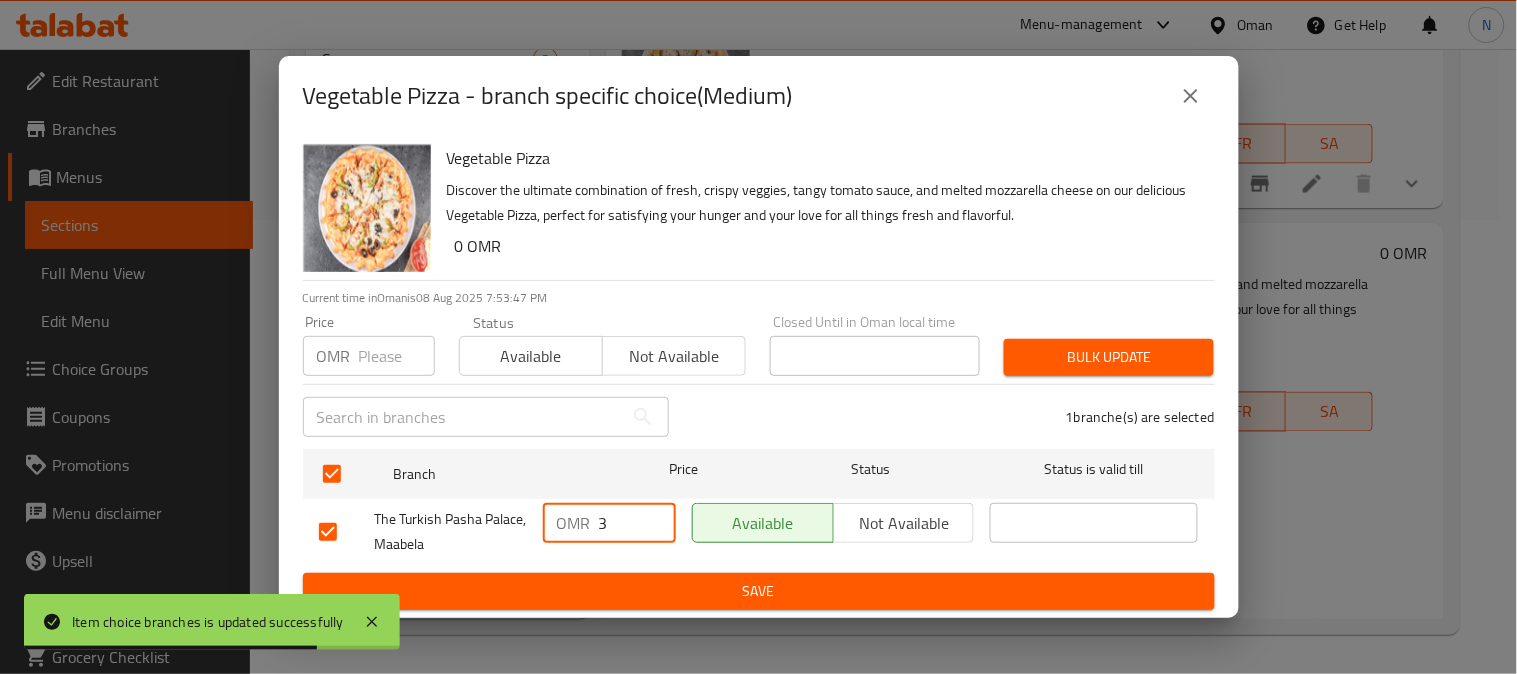 type on "3" 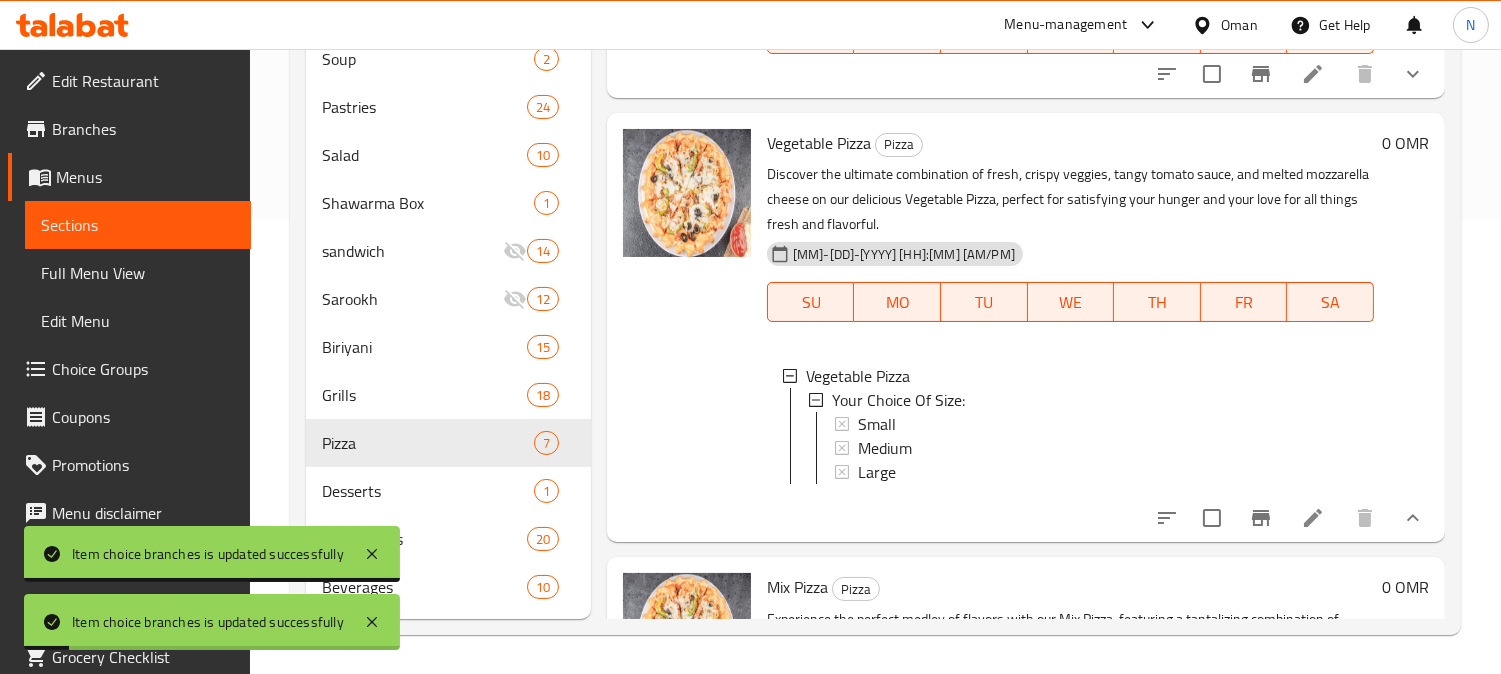scroll, scrollTop: 647, scrollLeft: 0, axis: vertical 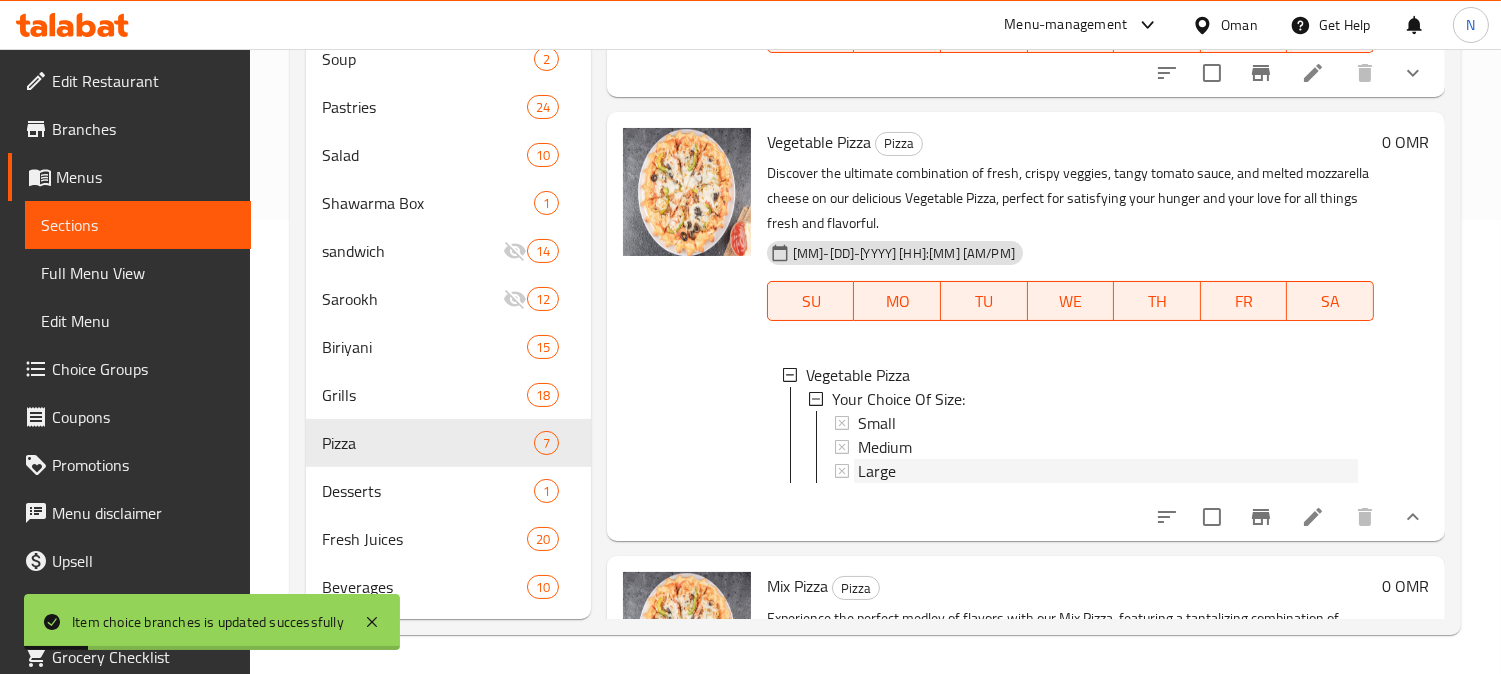 click on "Large" at bounding box center [1108, 471] 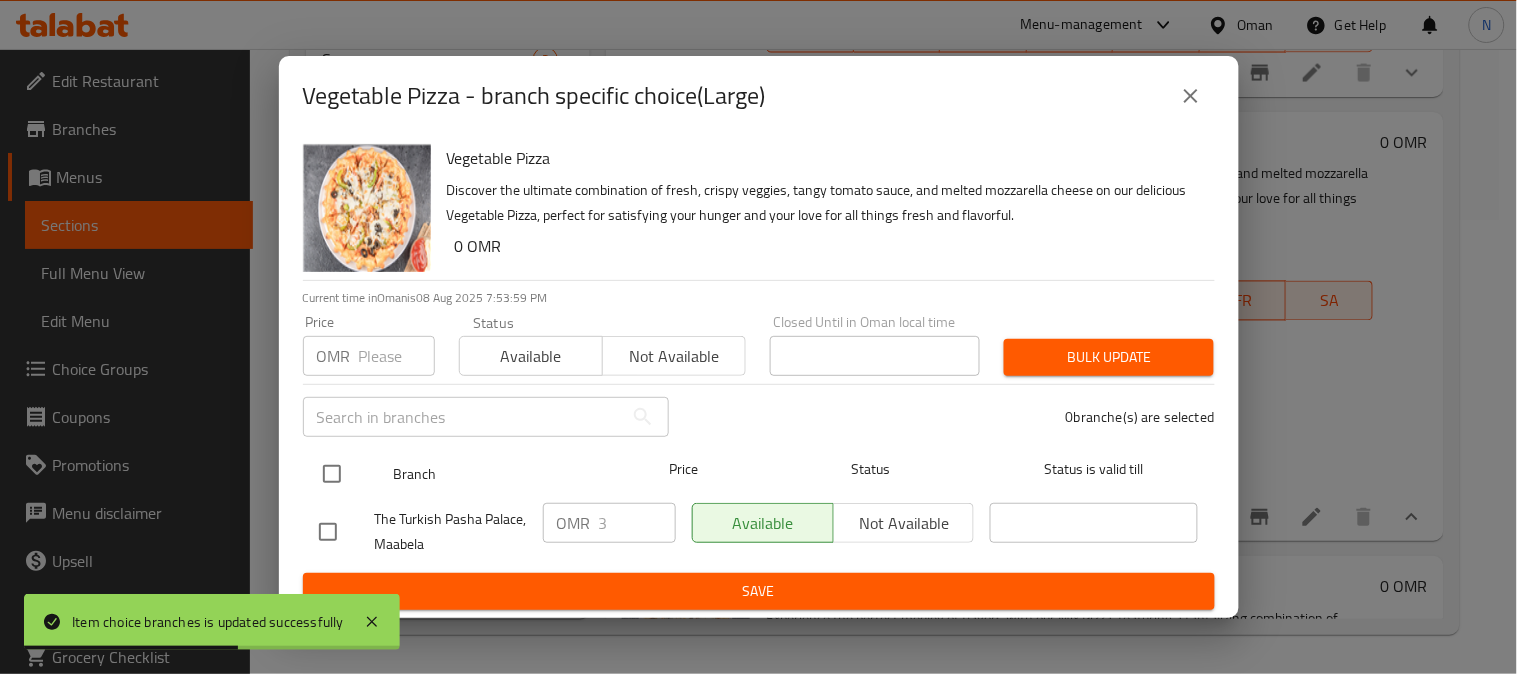 click at bounding box center (332, 474) 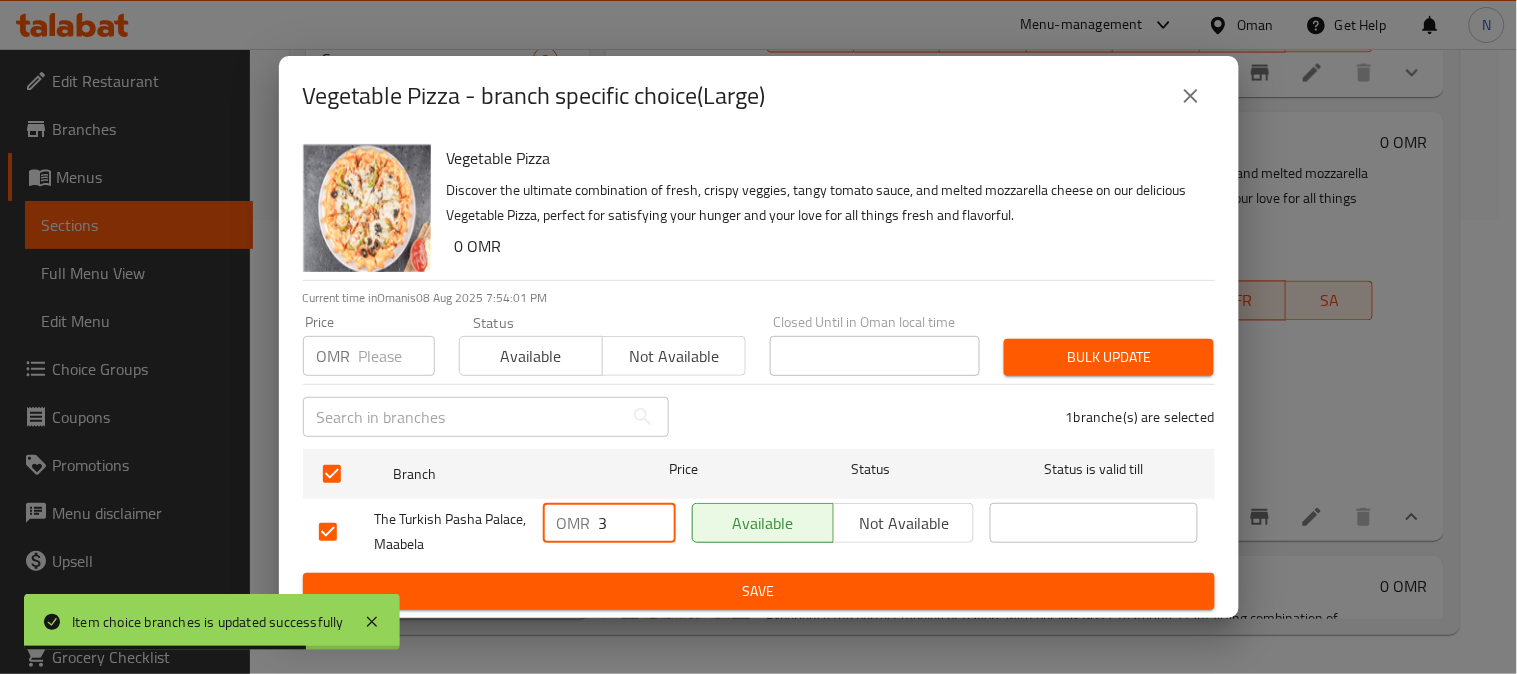 drag, startPoint x: 600, startPoint y: 513, endPoint x: 622, endPoint y: 513, distance: 22 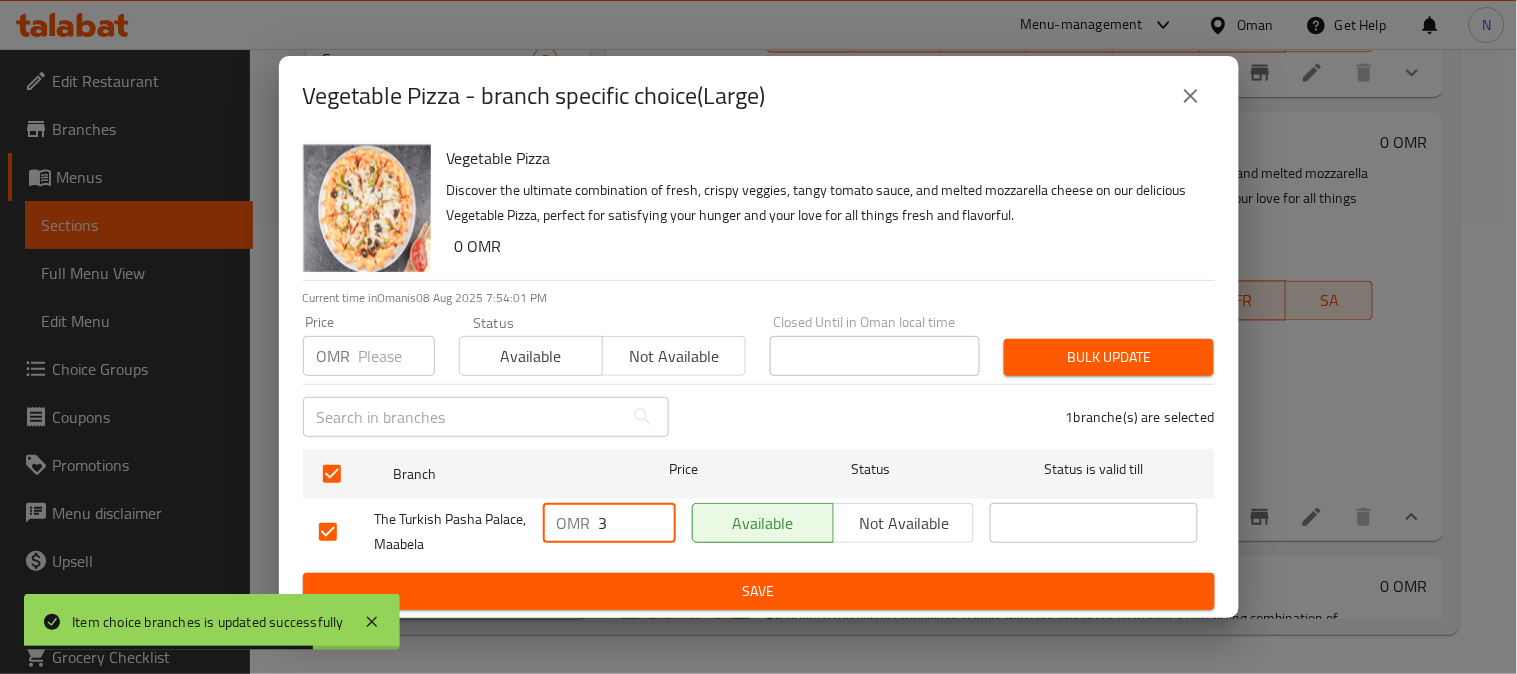 paste on "4.2" 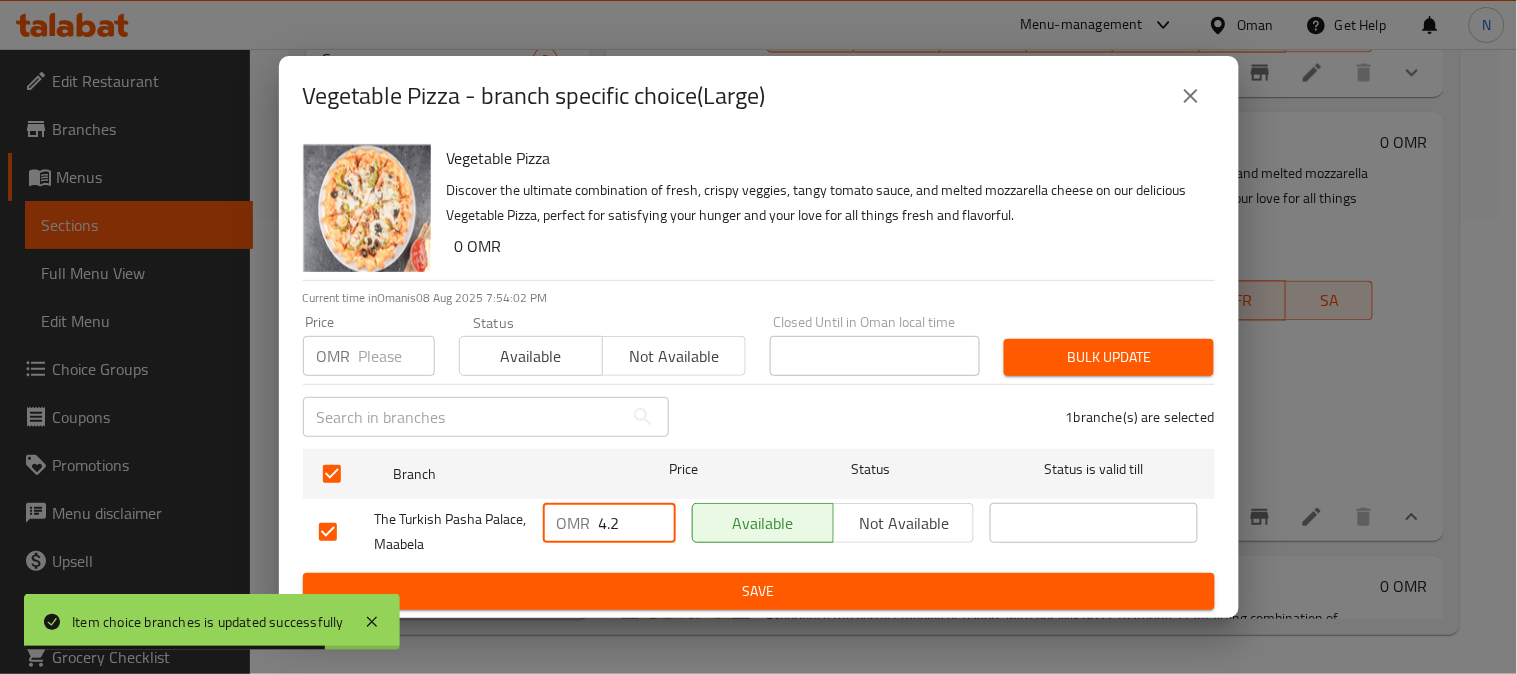 type on "4.2" 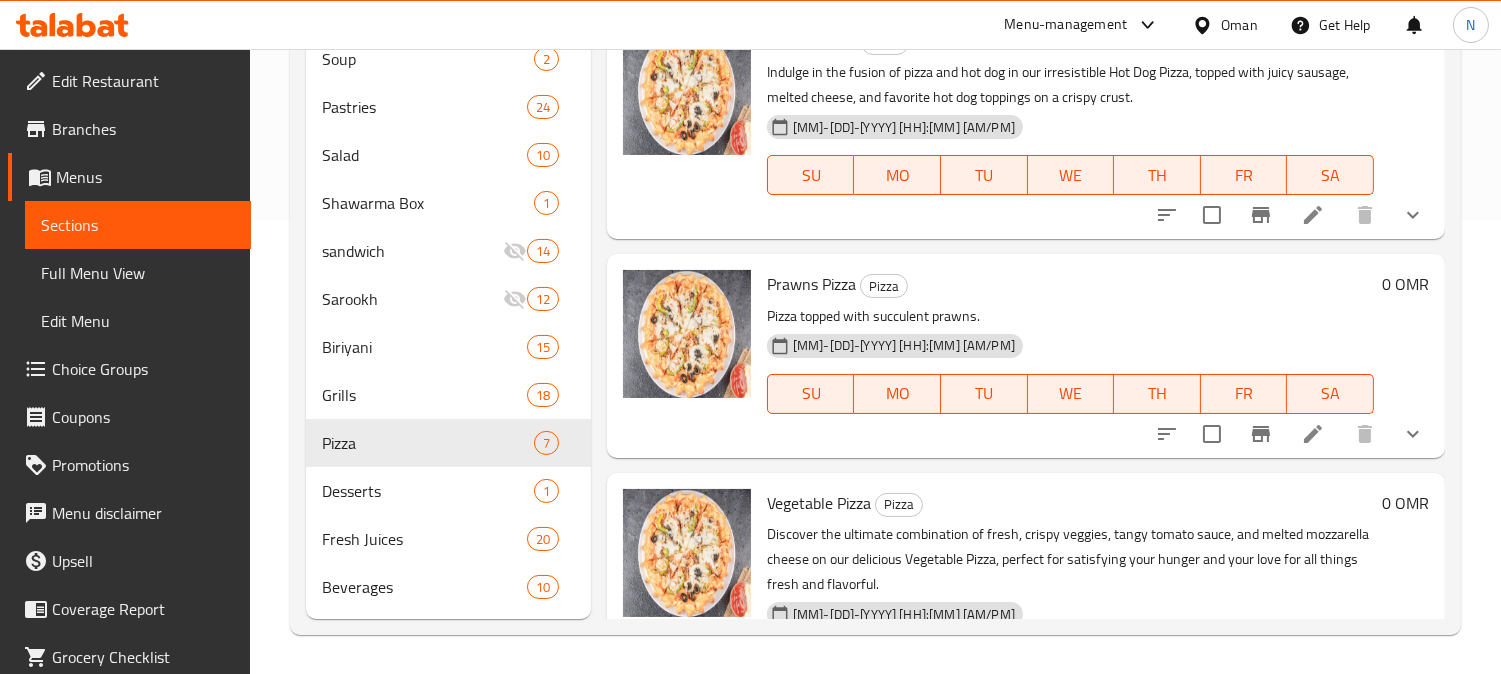 scroll, scrollTop: 285, scrollLeft: 0, axis: vertical 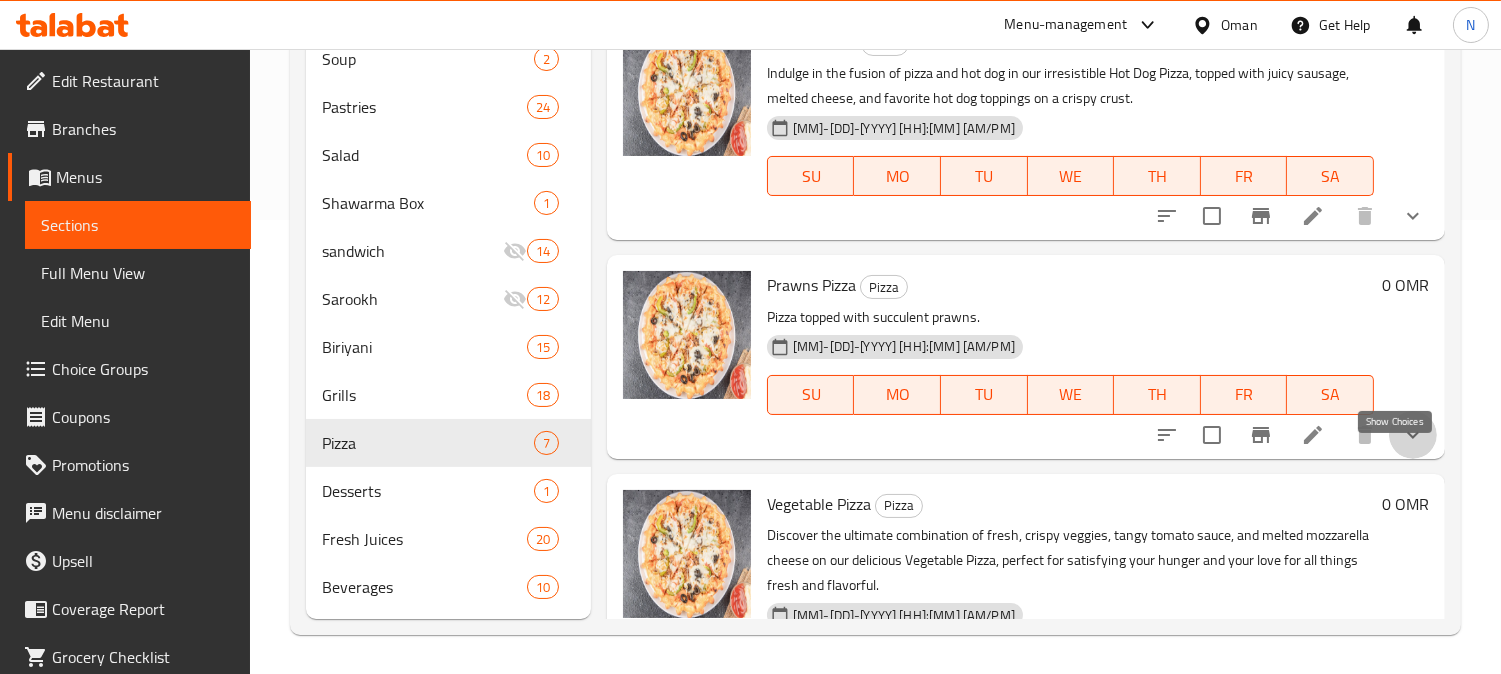 click 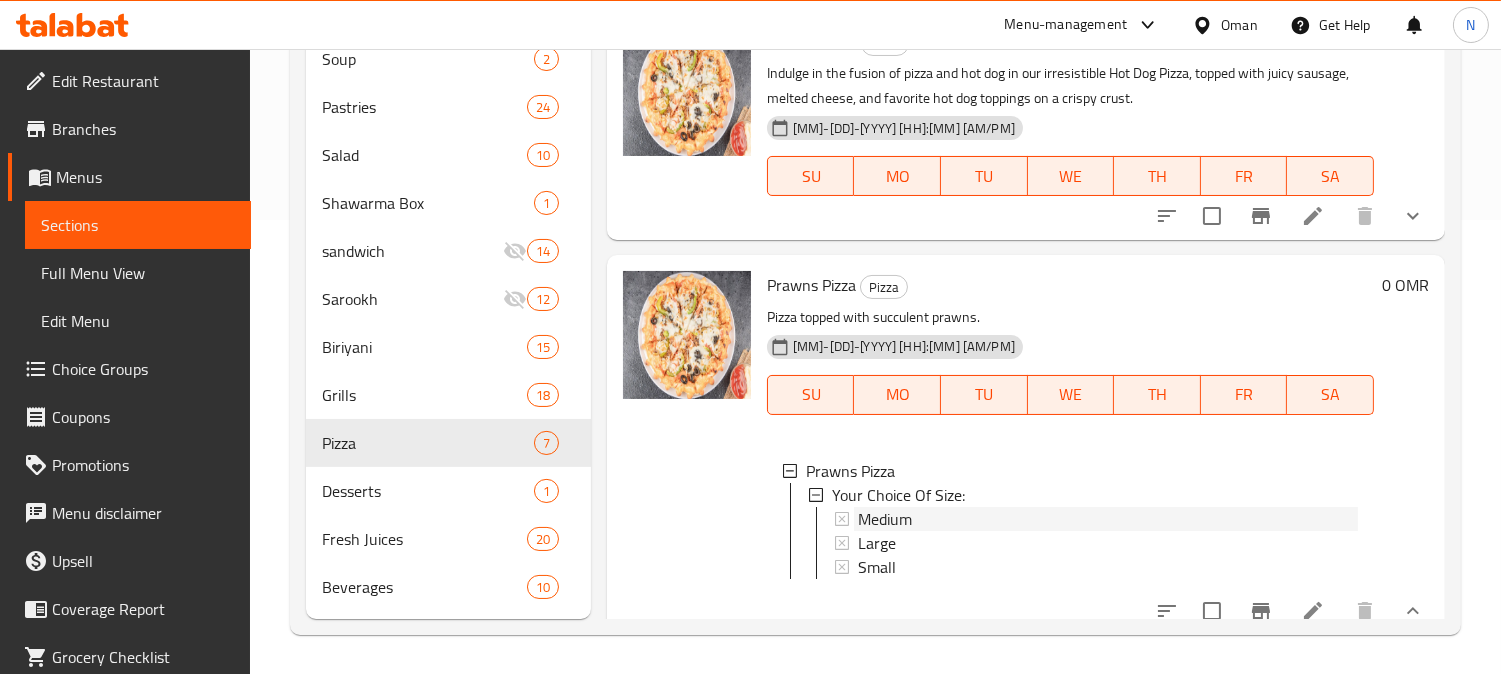 click on "Medium" at bounding box center (885, 519) 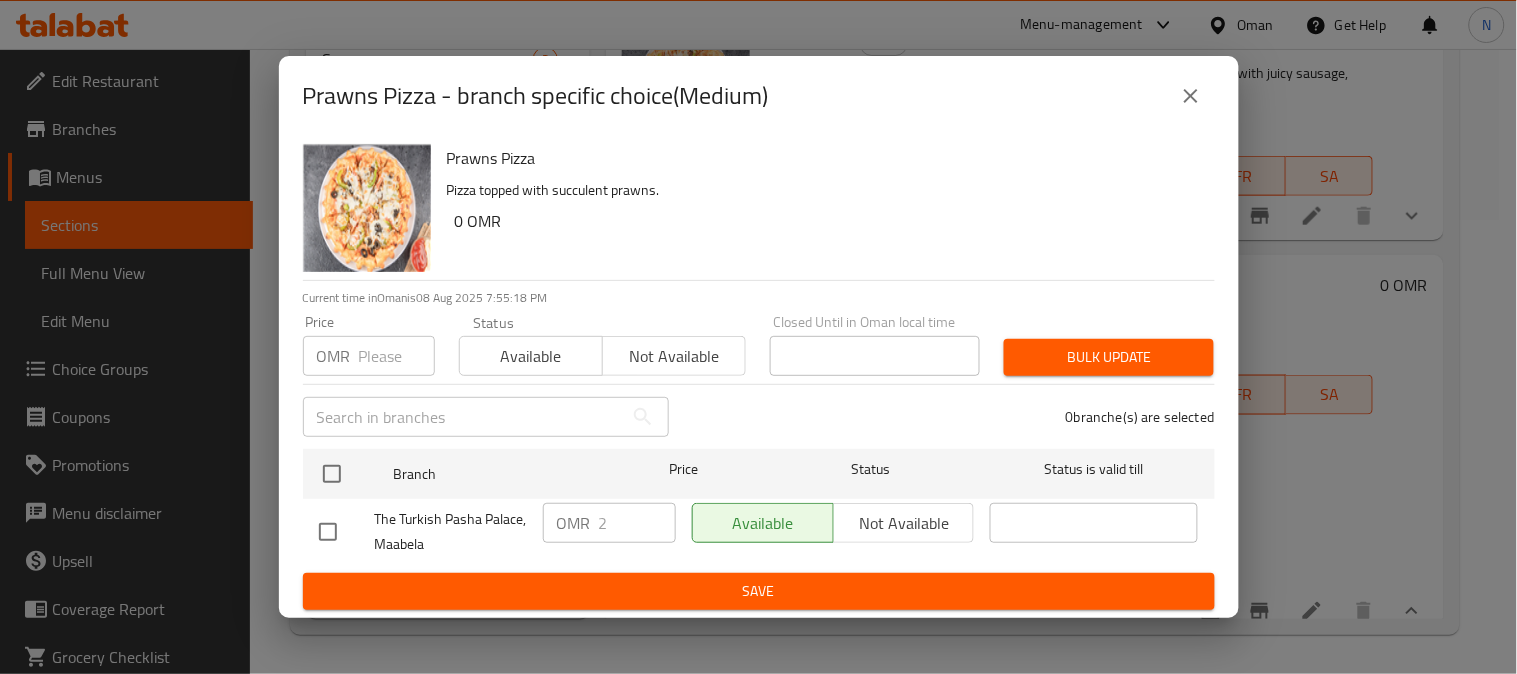 click 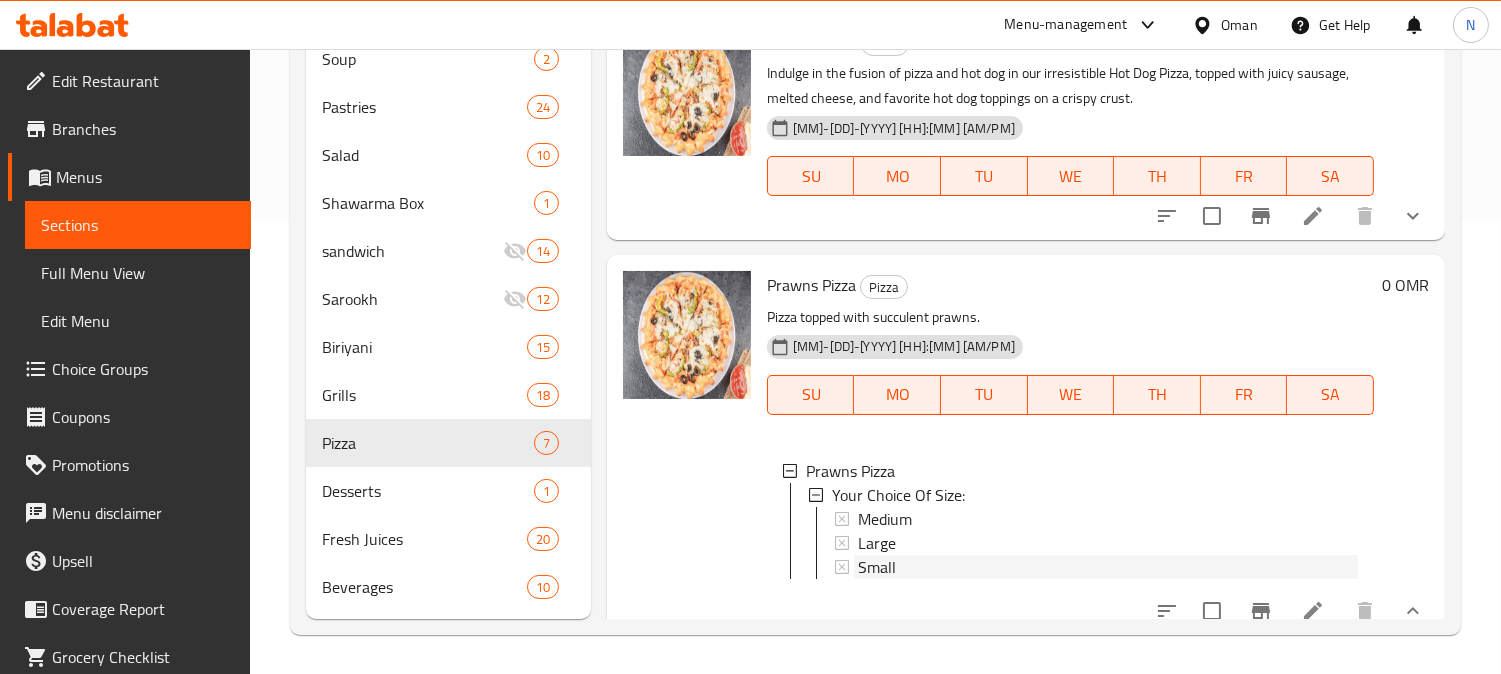 click on "Small" at bounding box center (1108, 567) 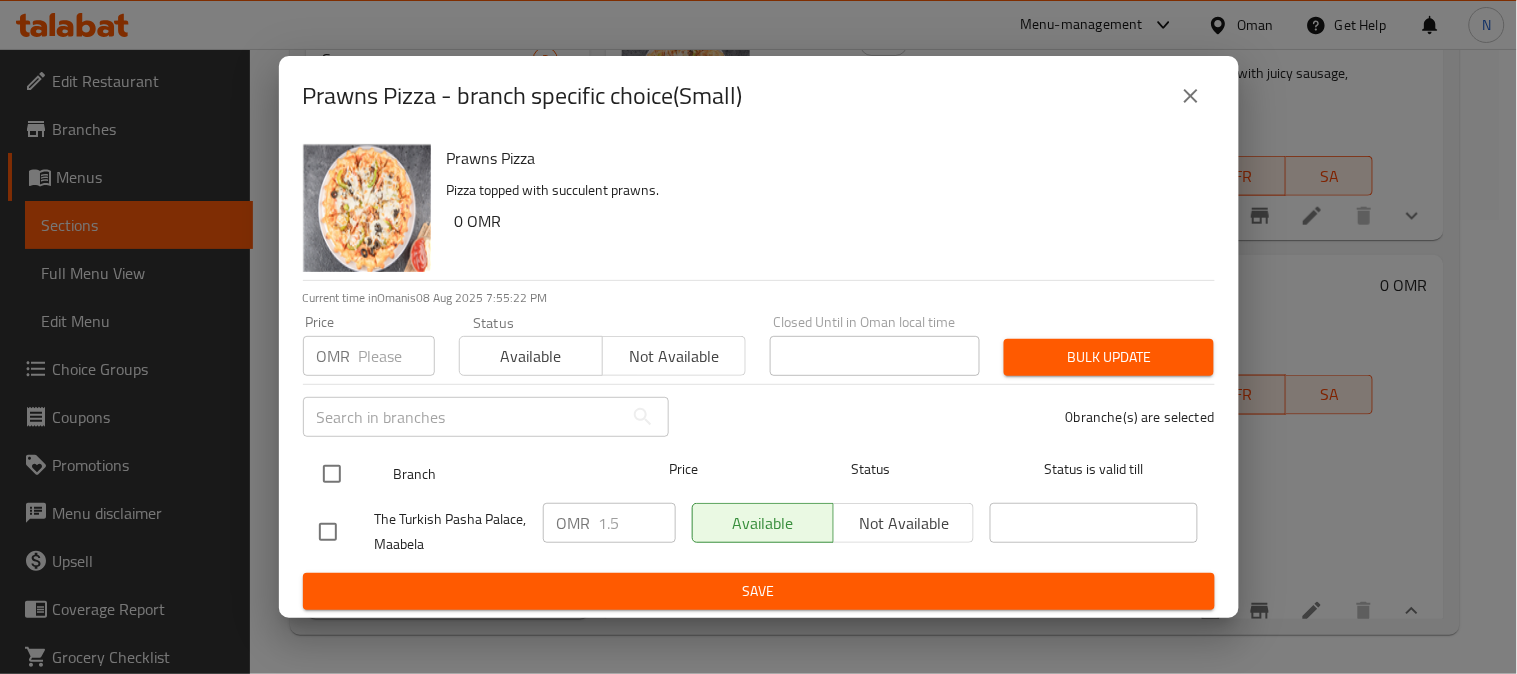 click at bounding box center (332, 474) 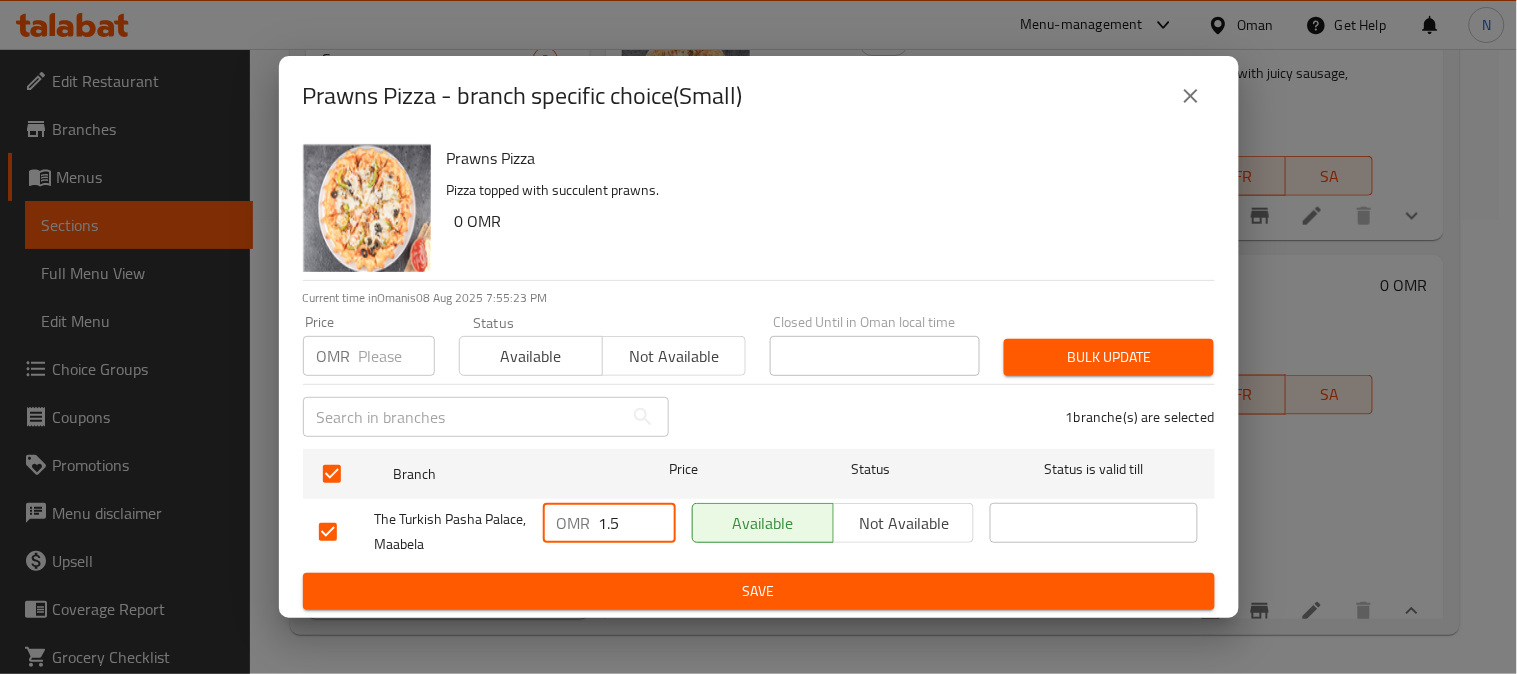 click on "1.5" at bounding box center (637, 523) 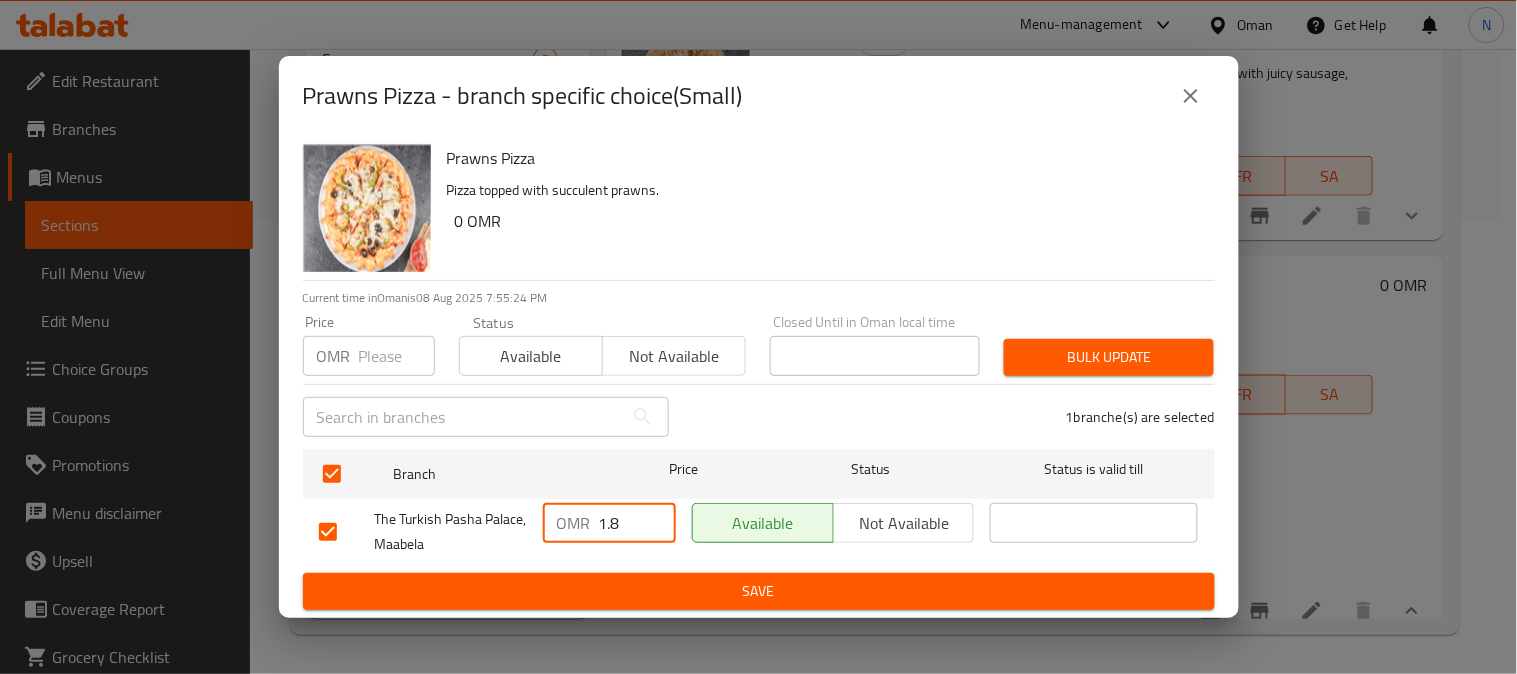 type on "1.8" 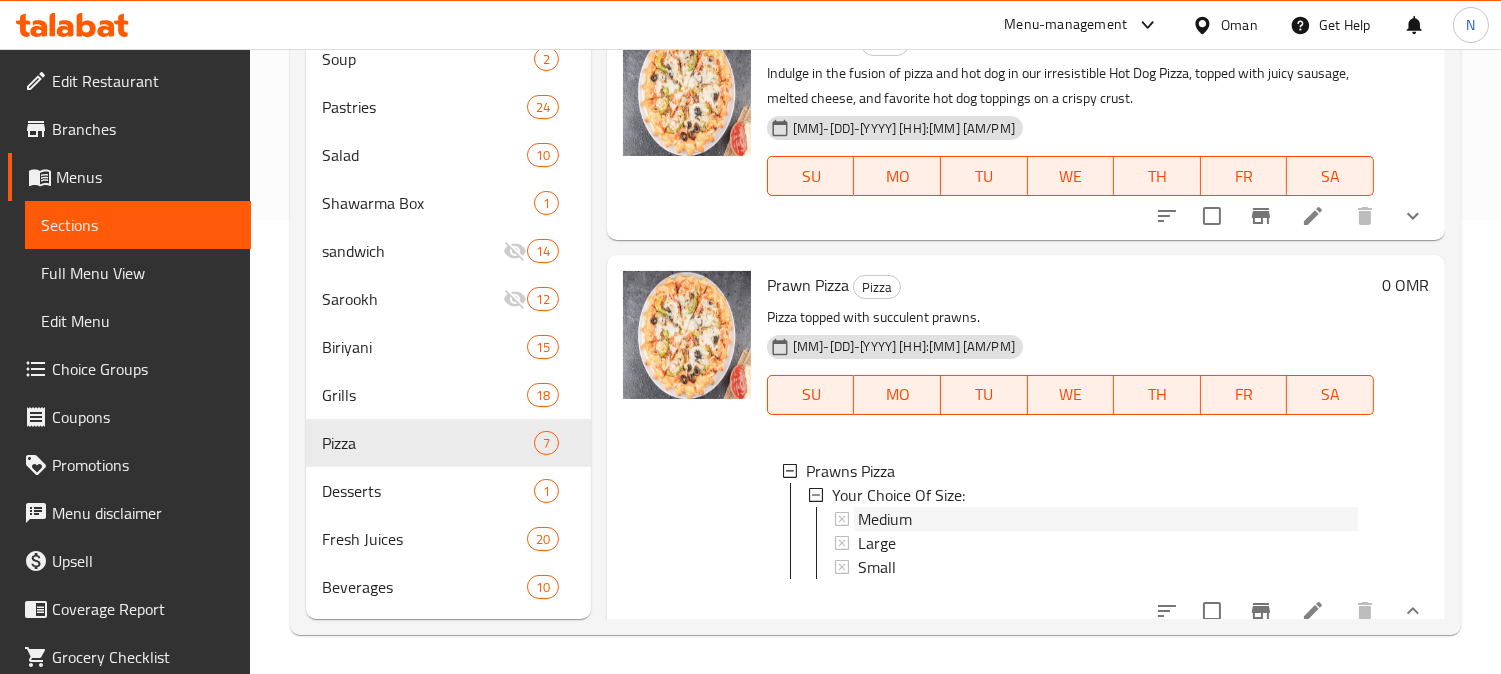 click on "Medium" at bounding box center (1108, 519) 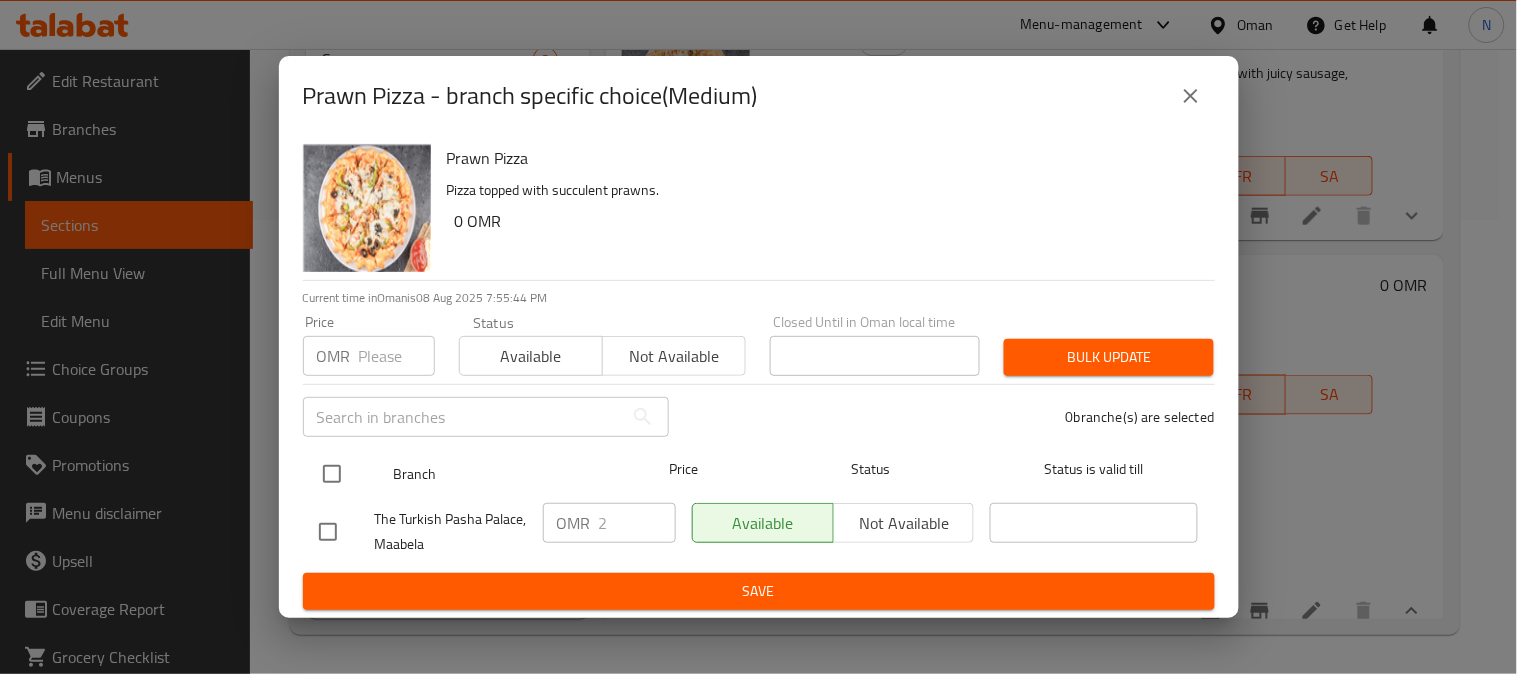 click at bounding box center (332, 474) 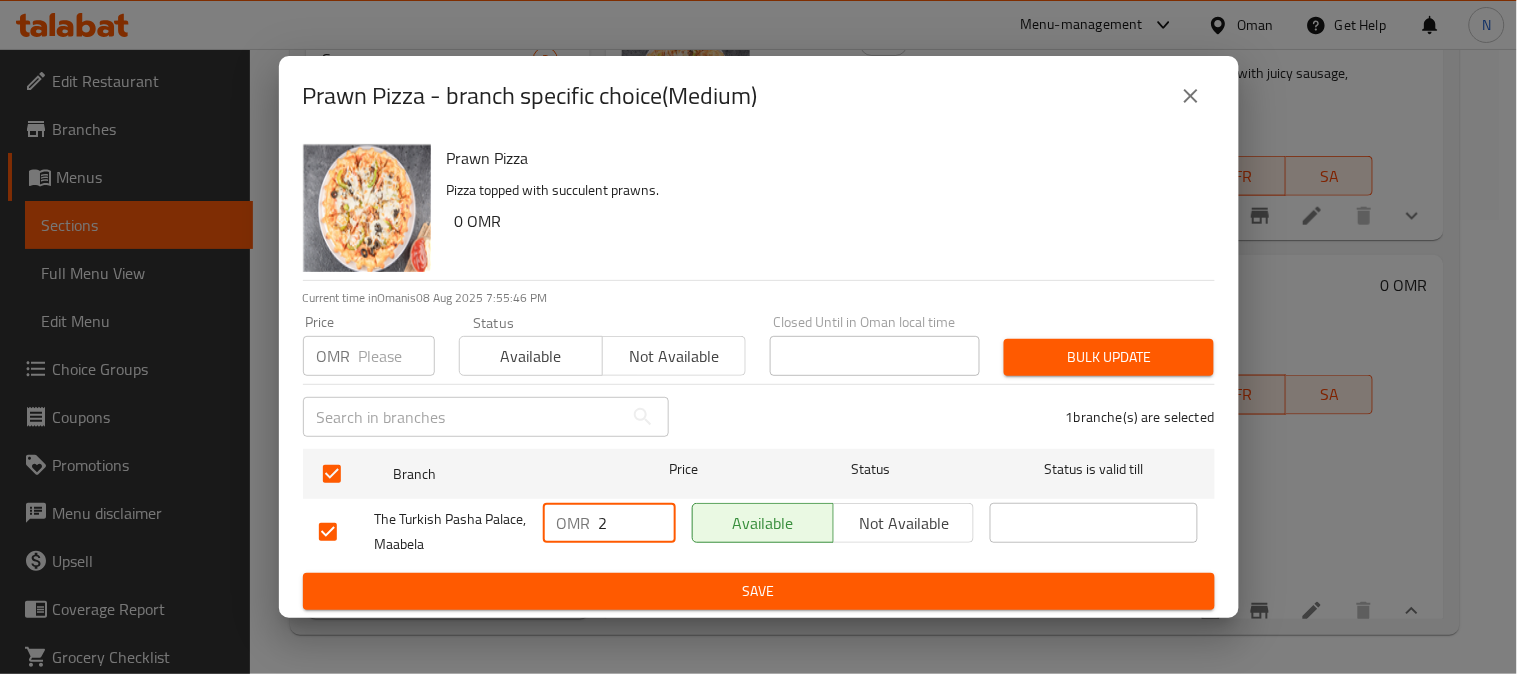 drag, startPoint x: 598, startPoint y: 520, endPoint x: 640, endPoint y: 522, distance: 42.047592 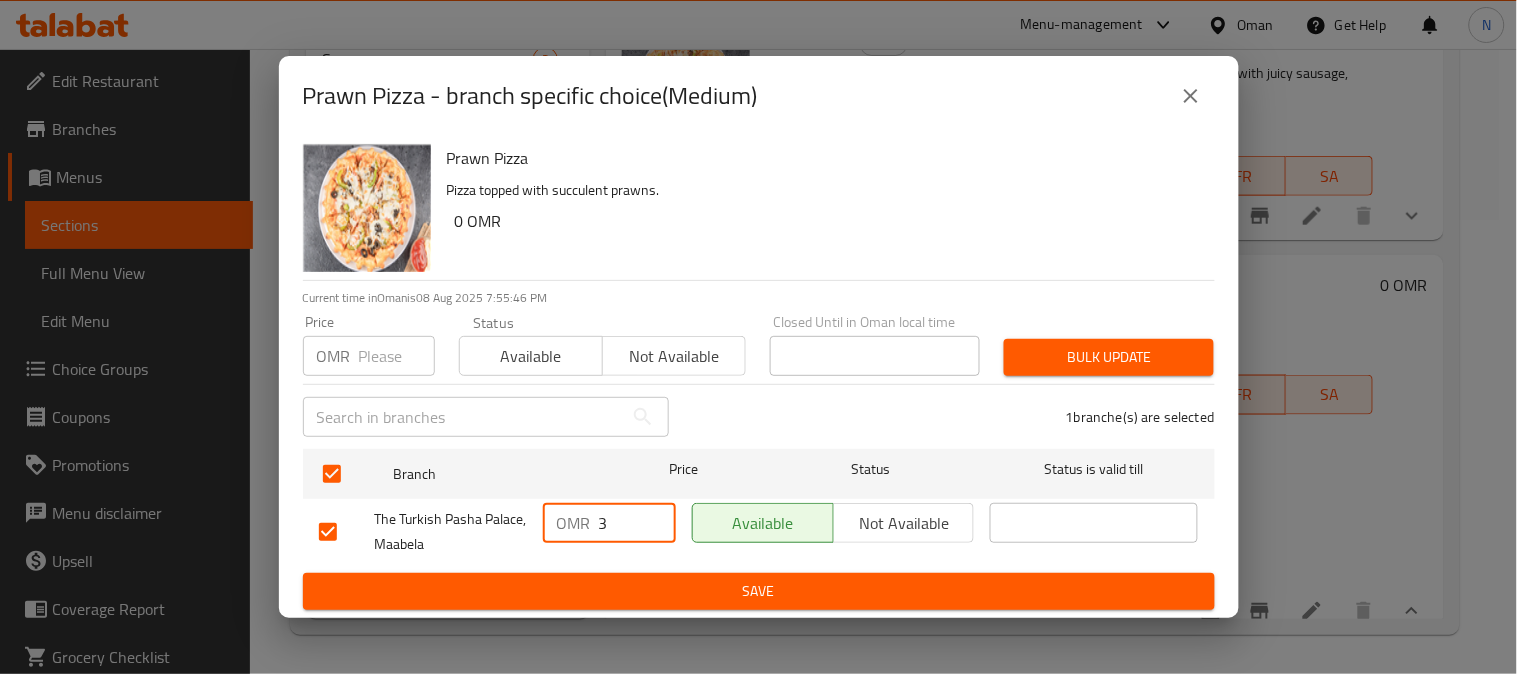 type on "3" 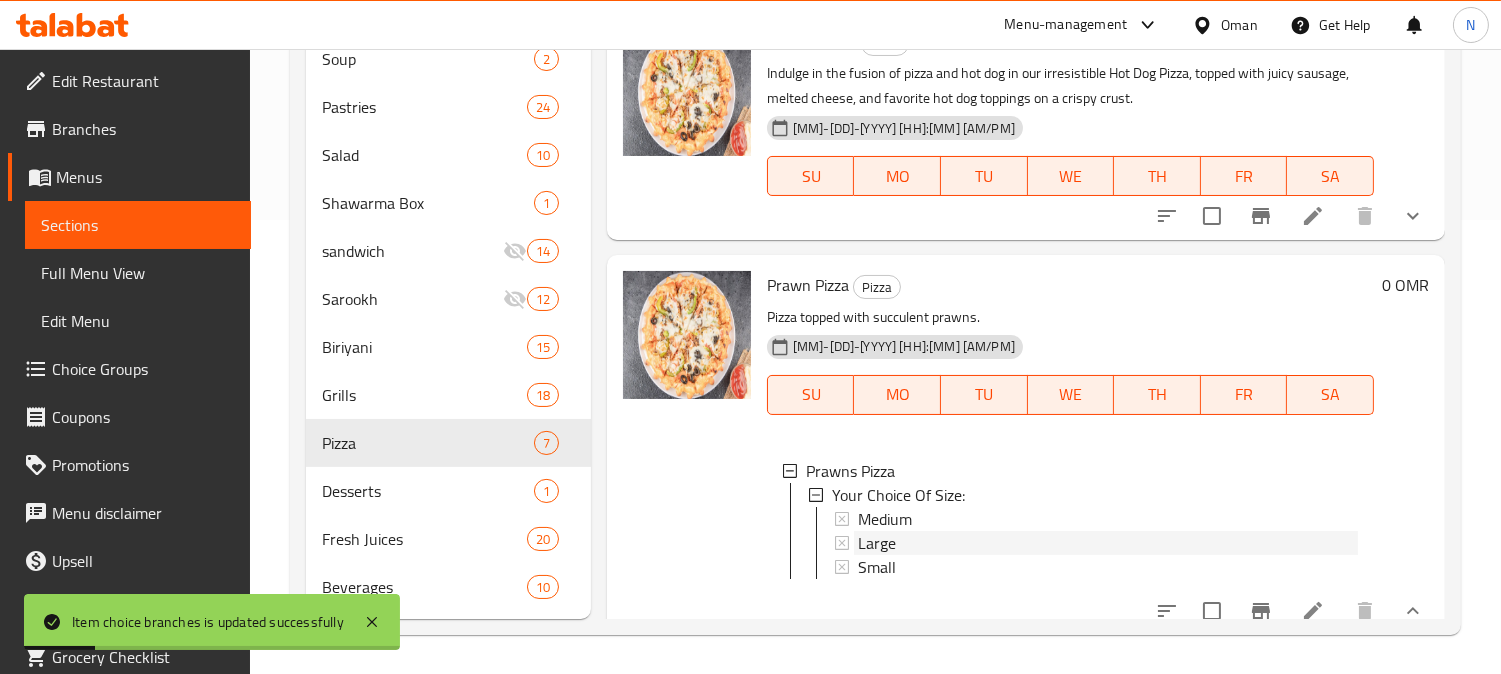 click on "Large" at bounding box center [877, 543] 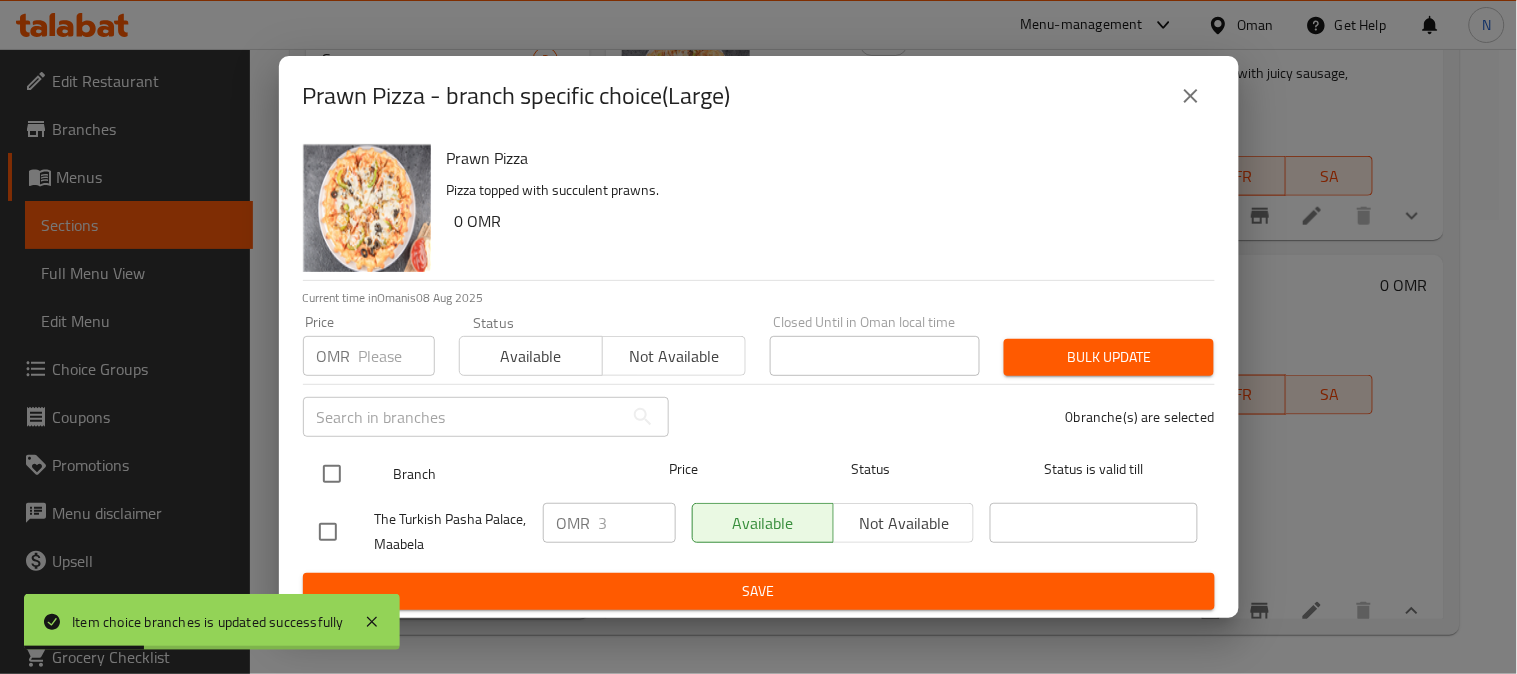 click at bounding box center [332, 474] 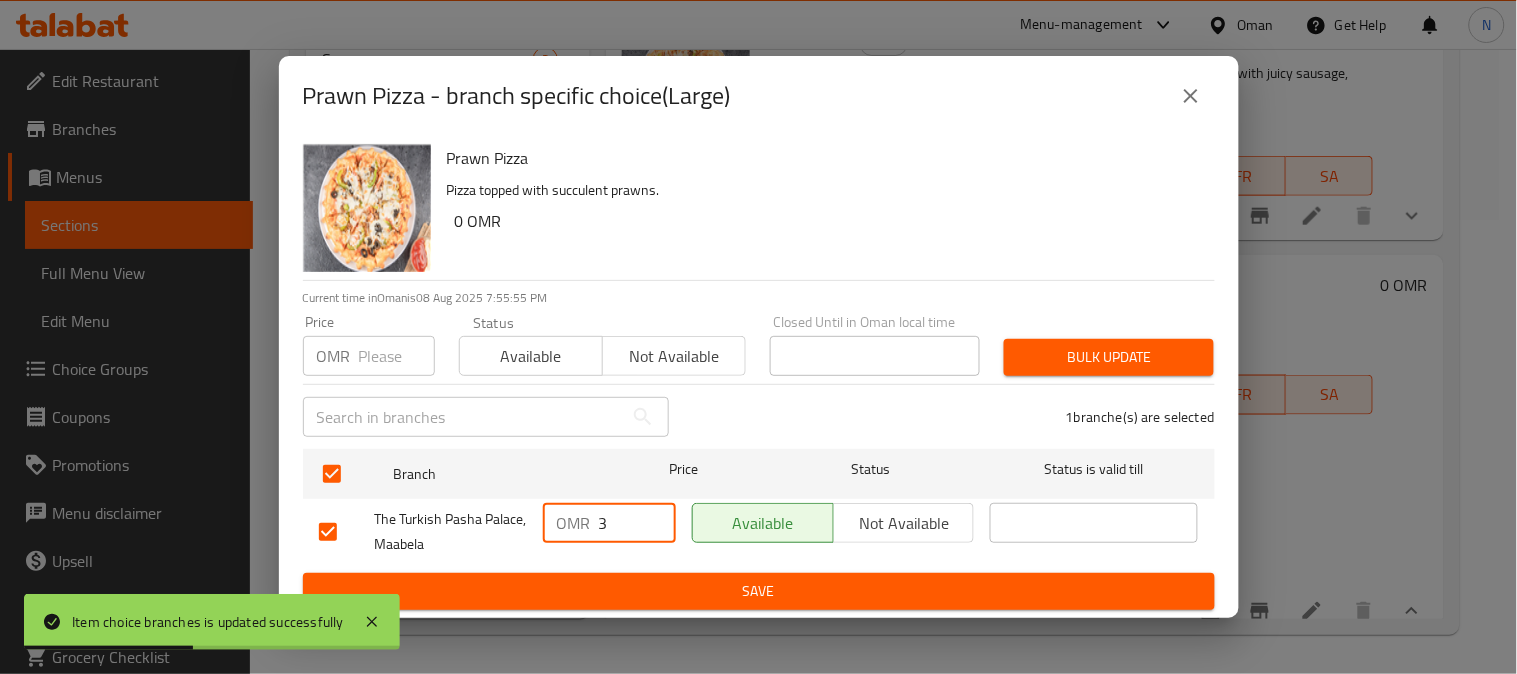 drag, startPoint x: 602, startPoint y: 520, endPoint x: 653, endPoint y: 527, distance: 51.47815 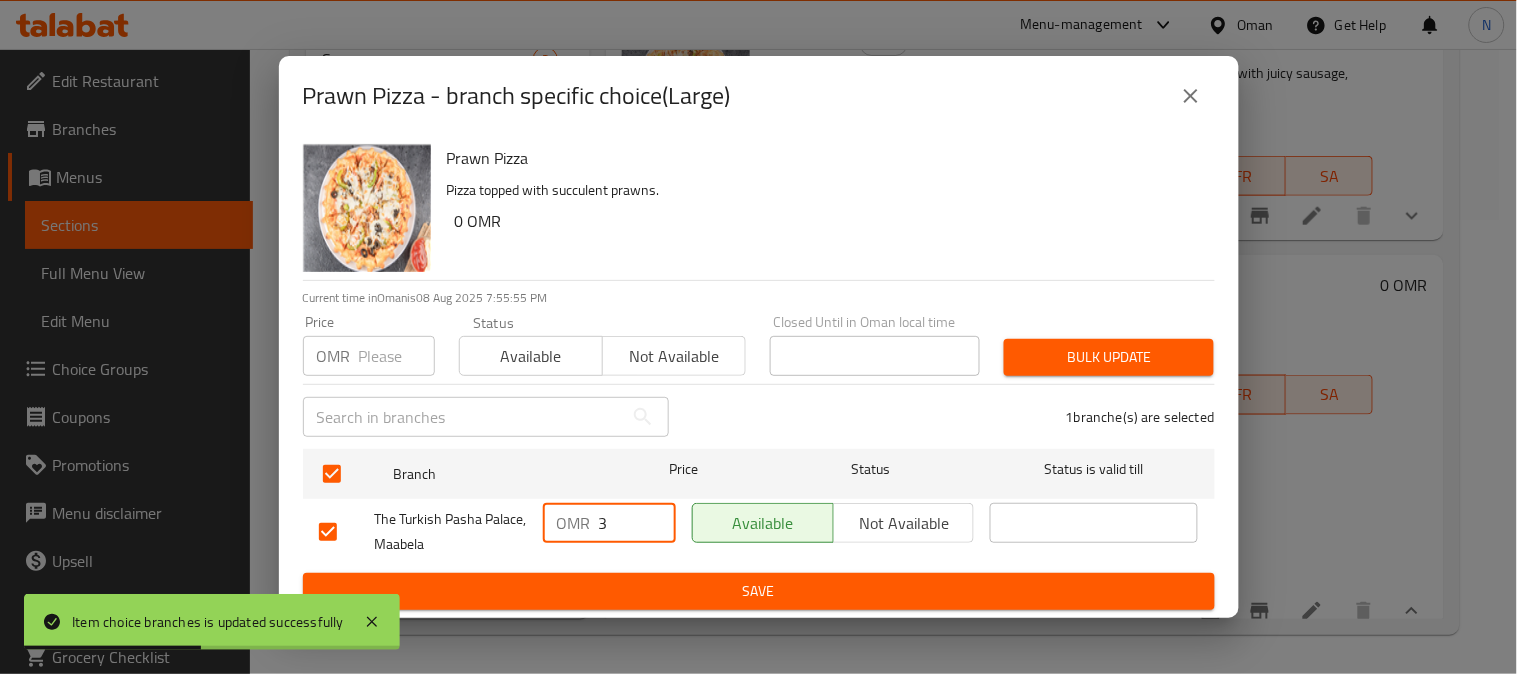 paste on "4.2" 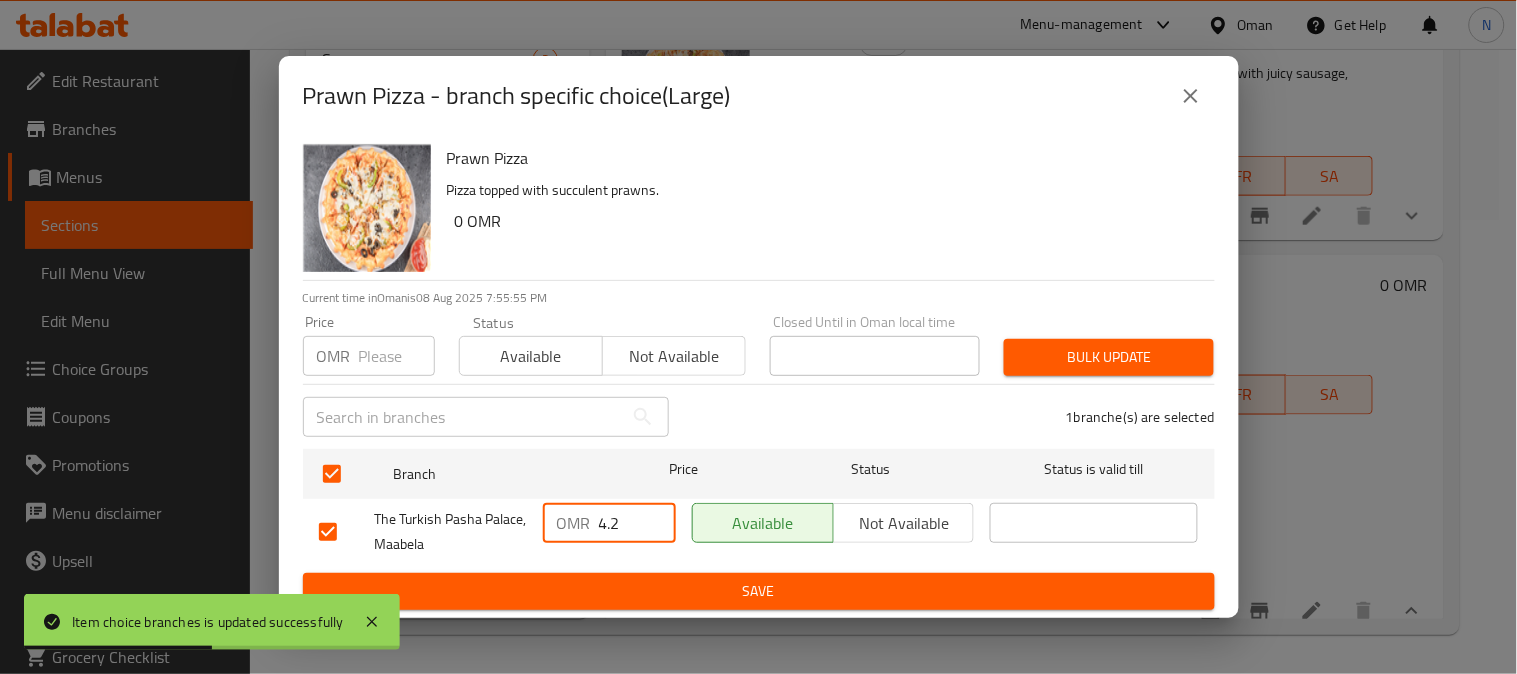 type on "4.2" 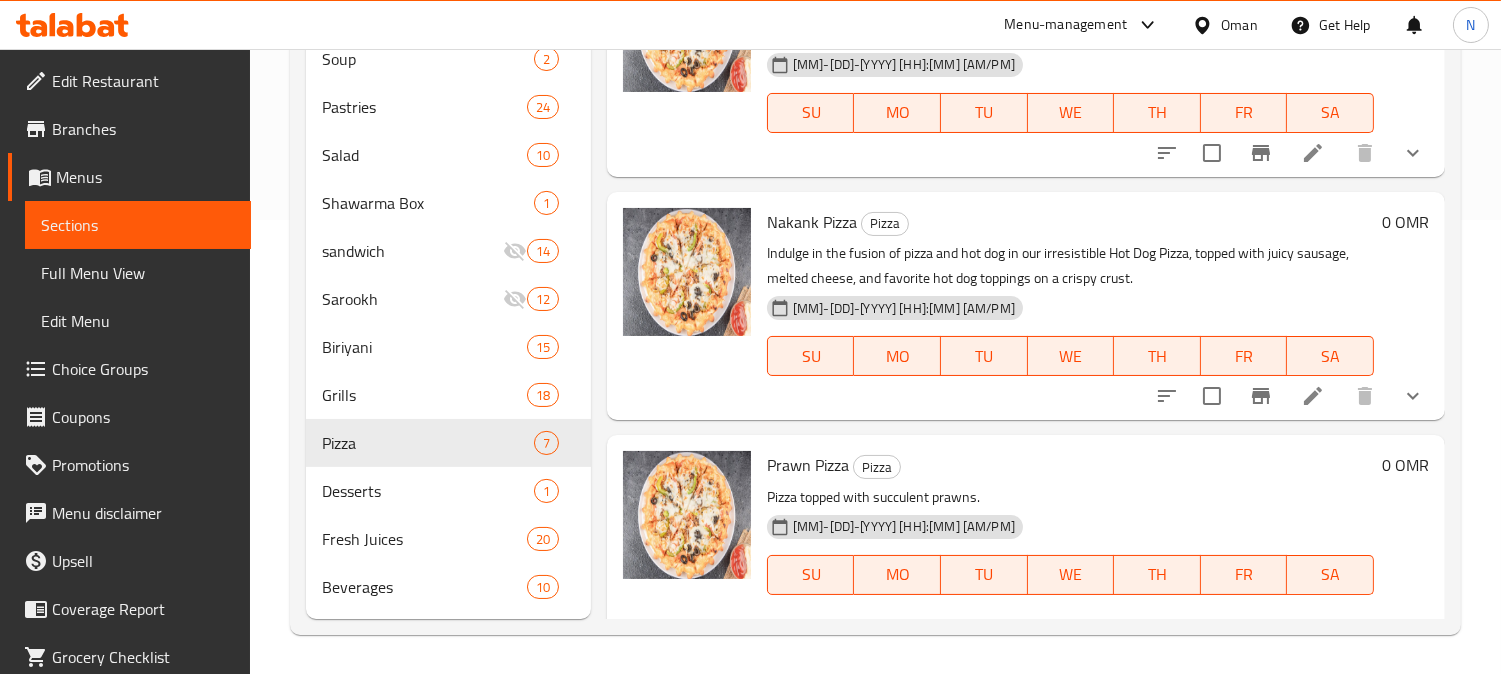 scroll, scrollTop: 63, scrollLeft: 0, axis: vertical 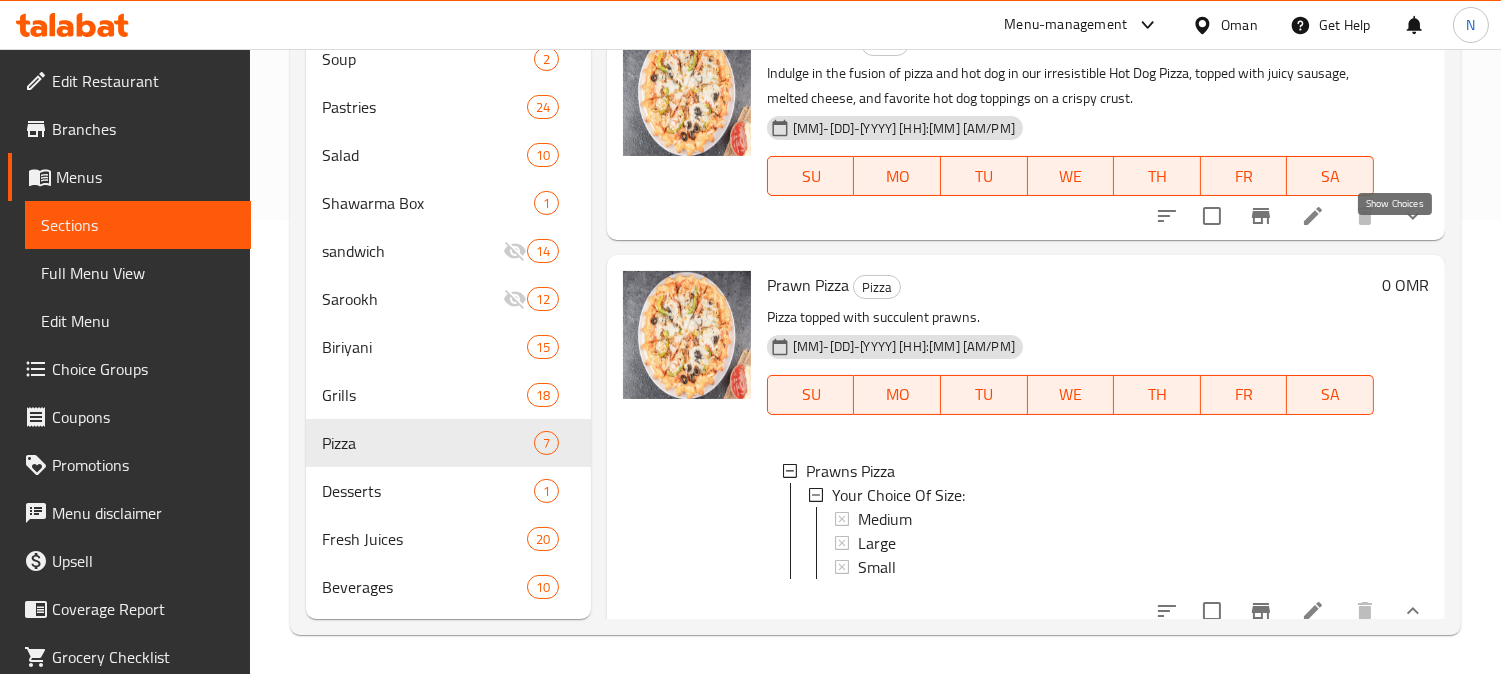 click 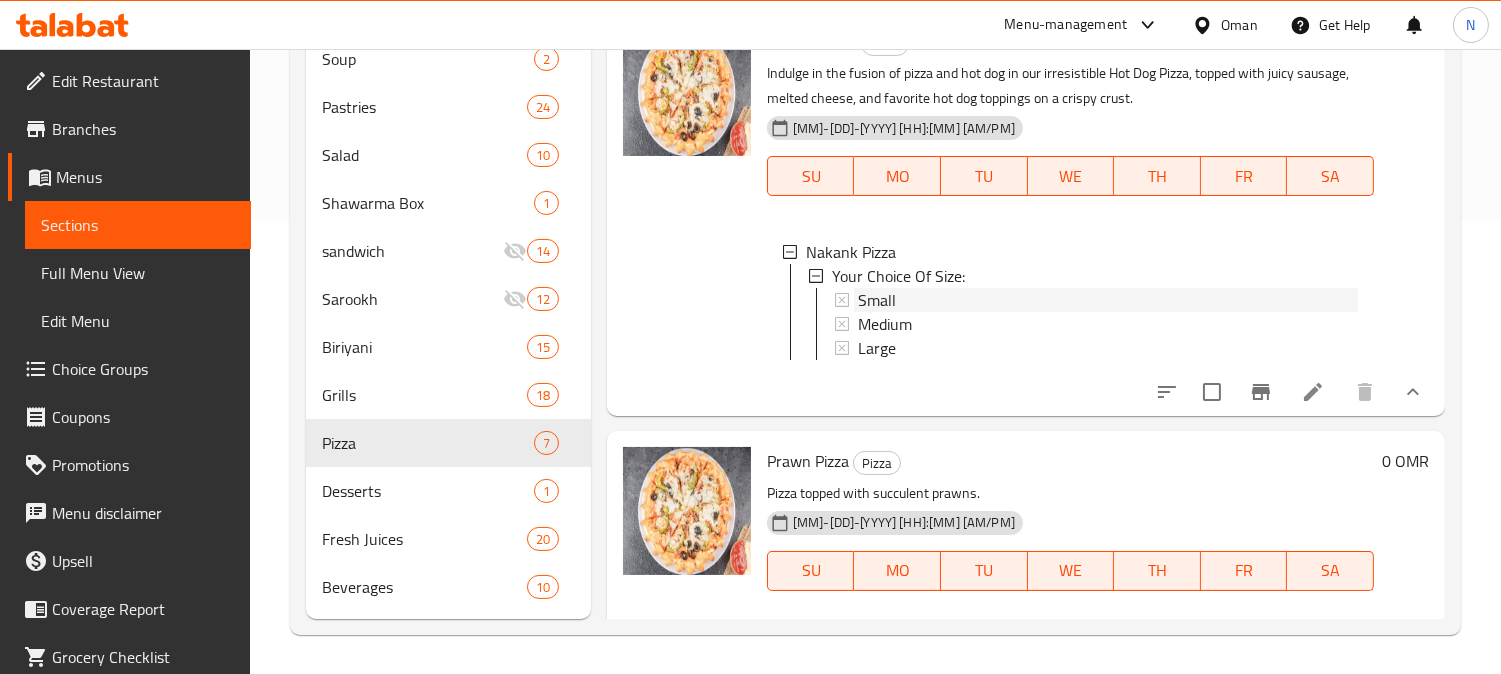 click on "Small" at bounding box center (1108, 300) 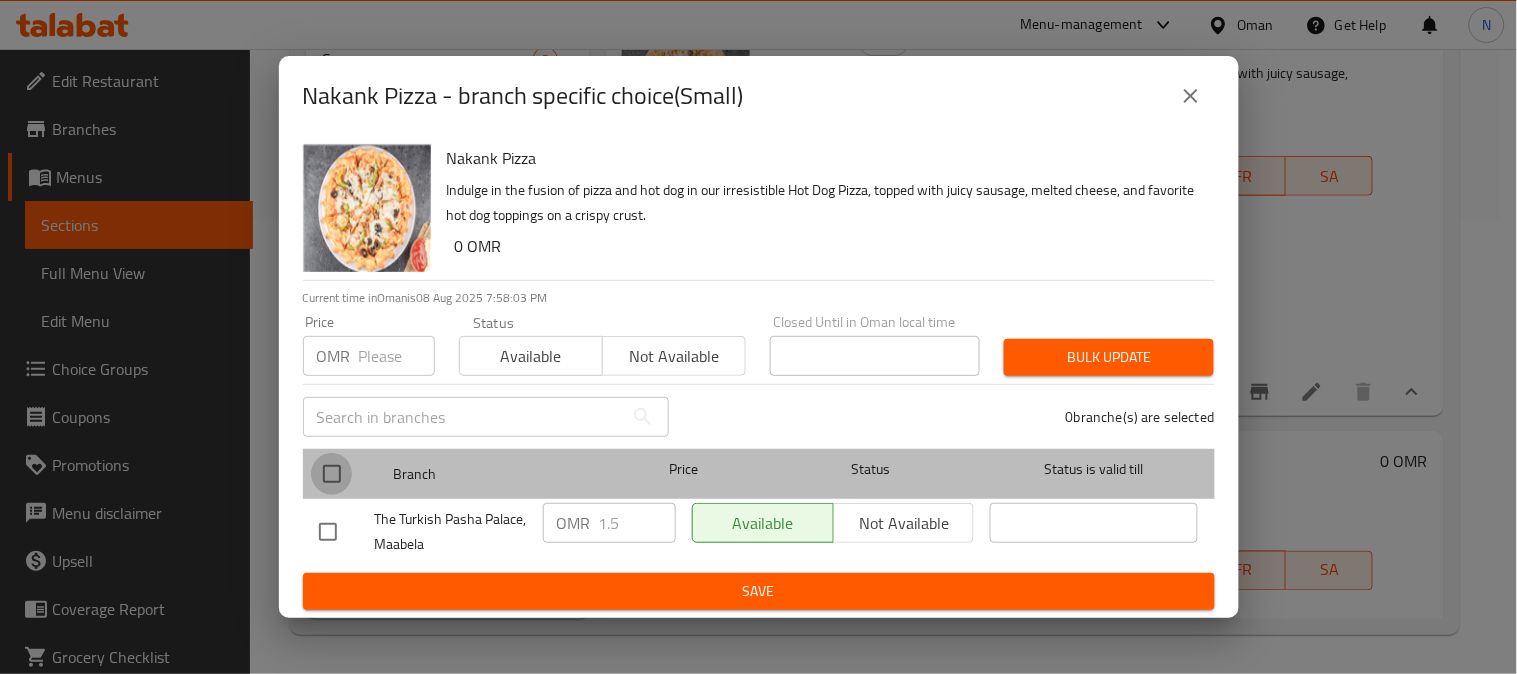 click at bounding box center [332, 474] 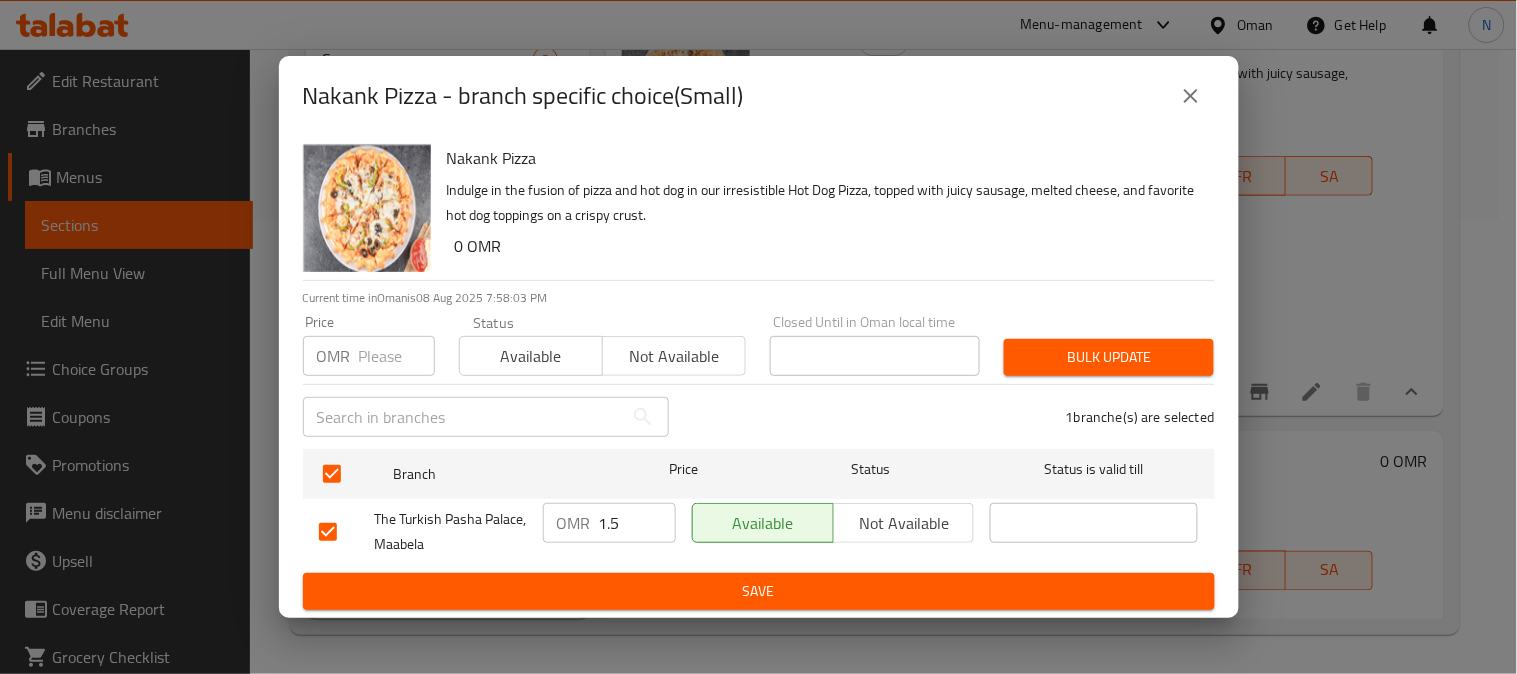 click on "1.5" at bounding box center [637, 523] 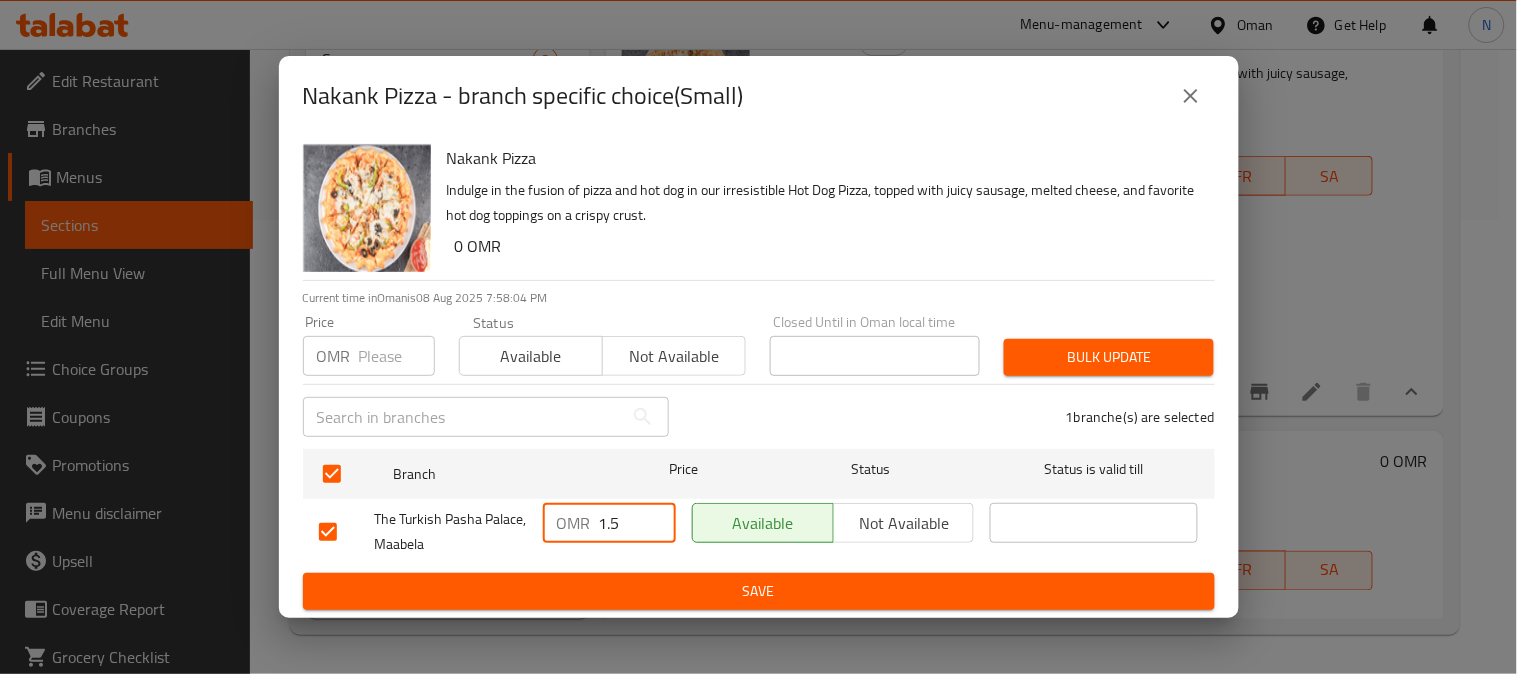 click on "1.5" at bounding box center (637, 523) 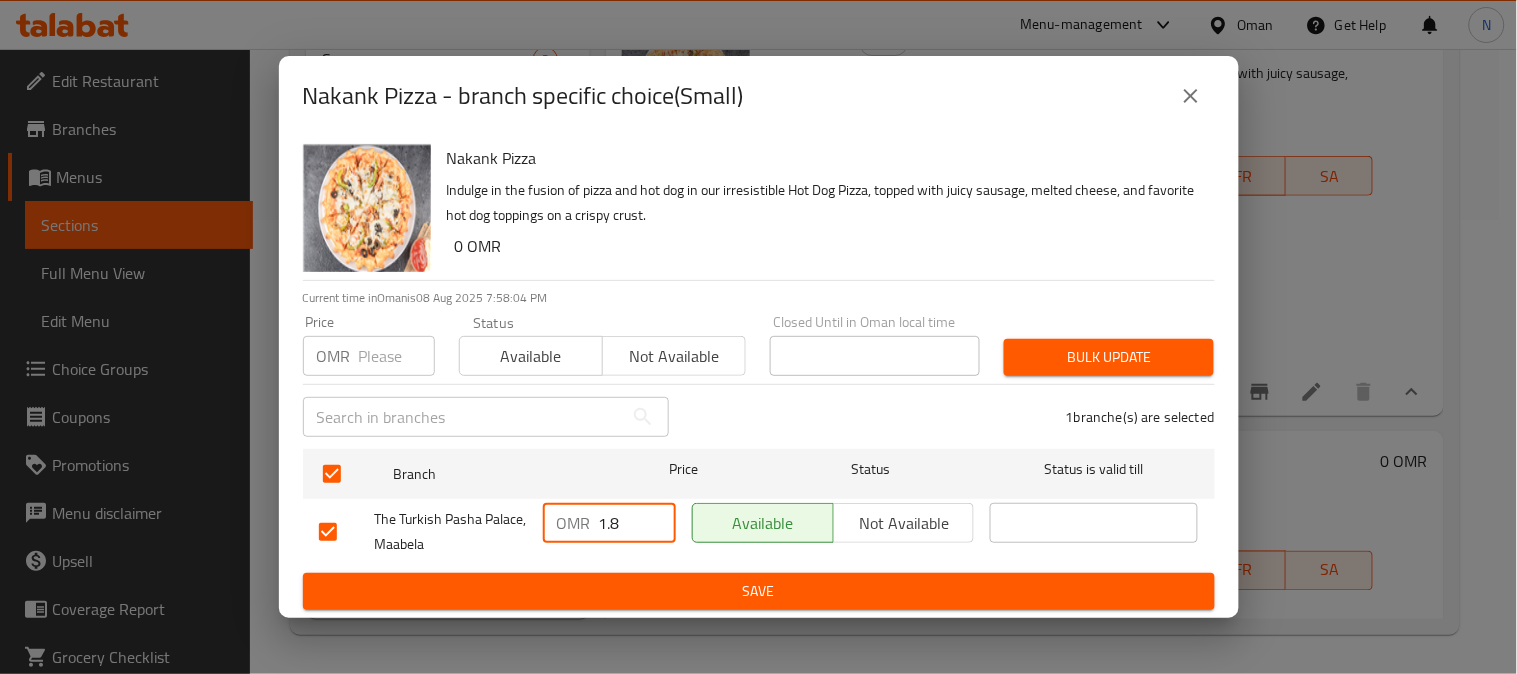 type on "1.8" 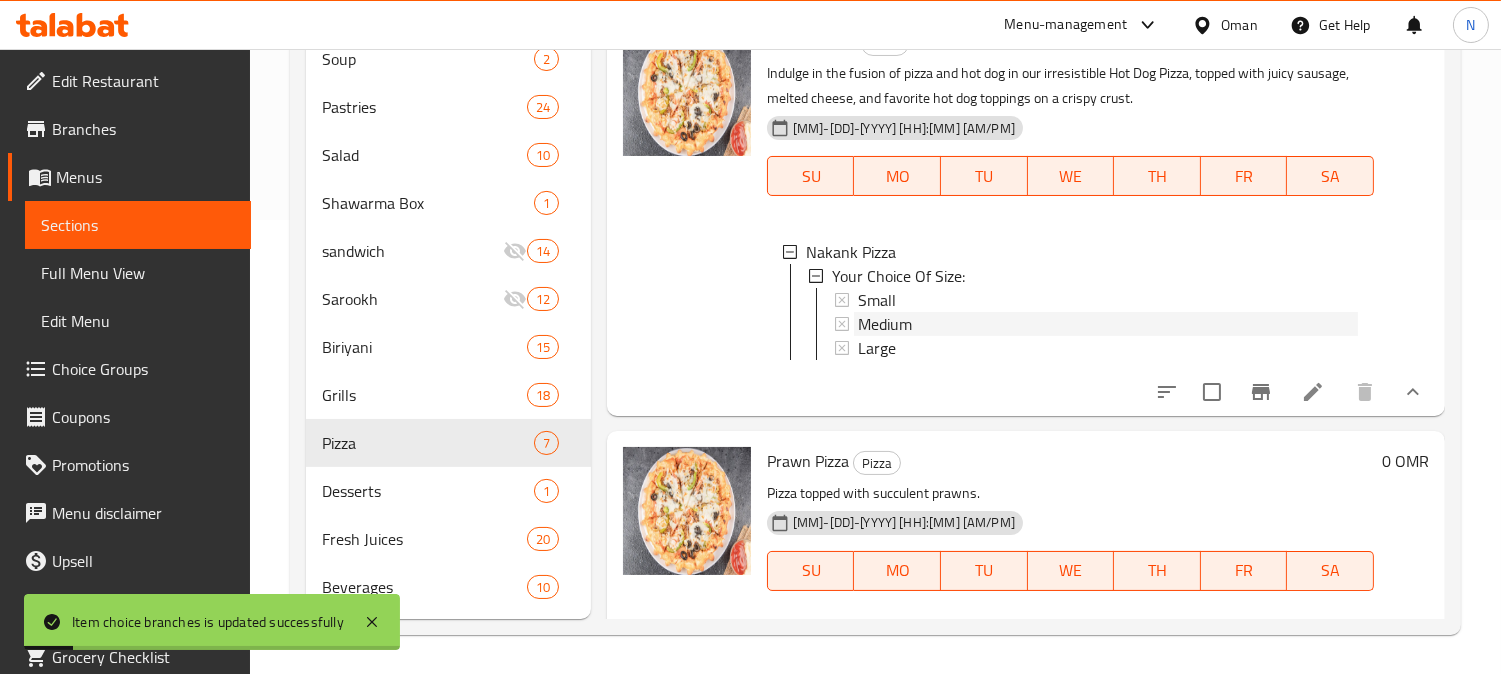 click on "Medium" at bounding box center [1108, 324] 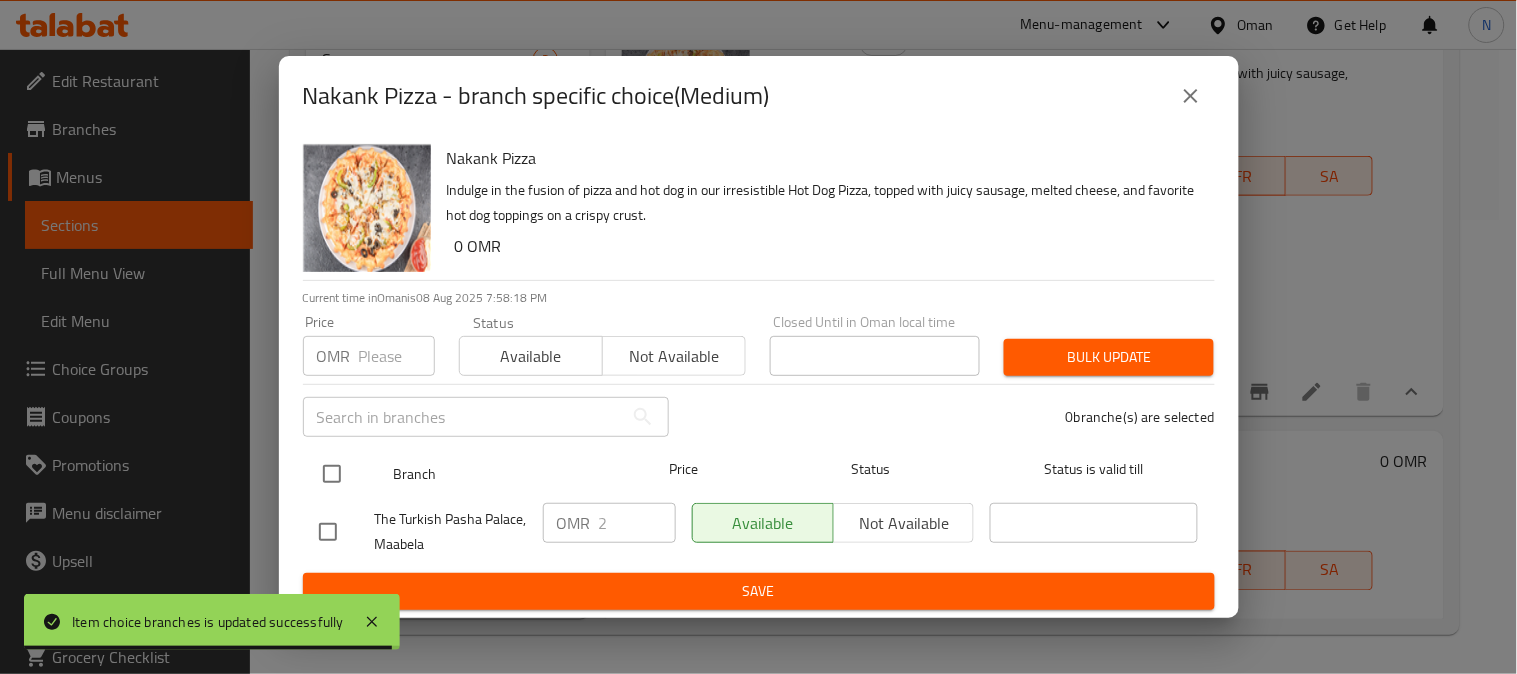 click at bounding box center (332, 474) 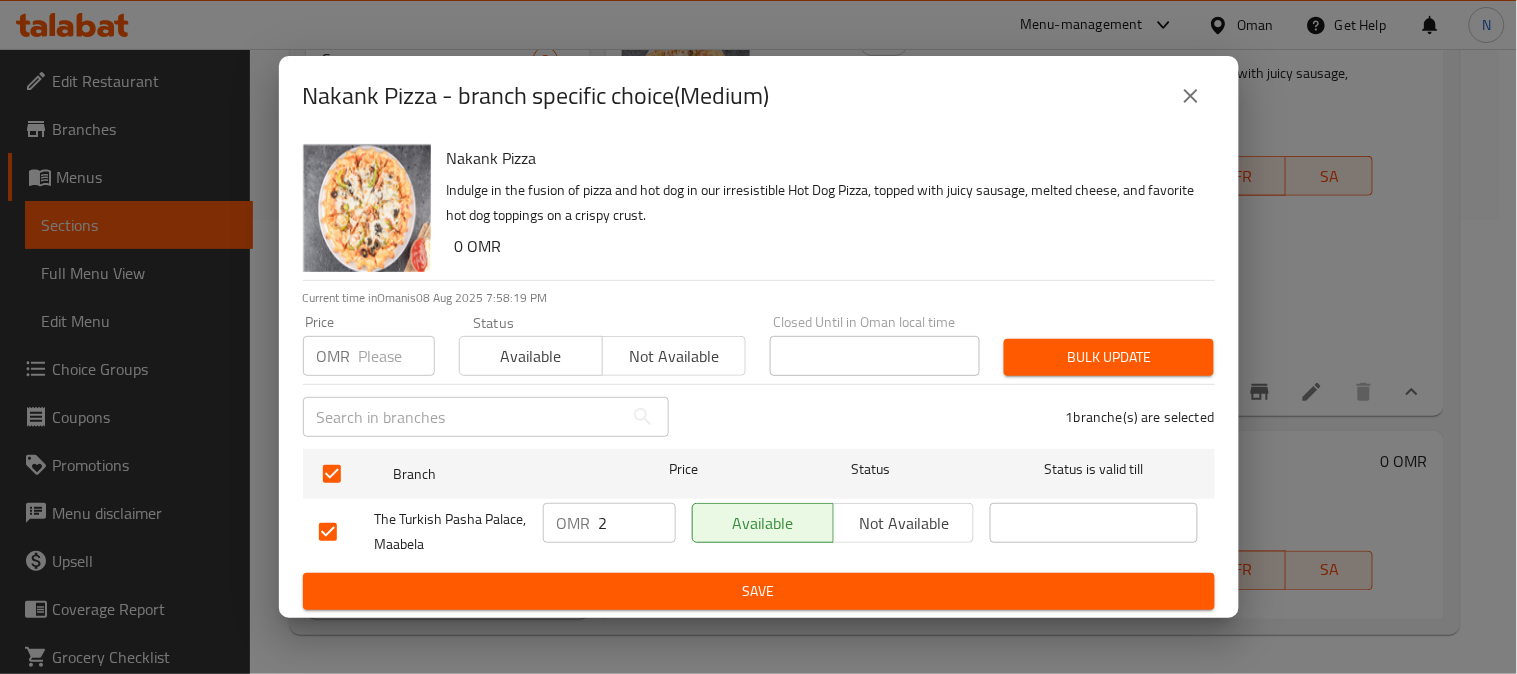click on "2" at bounding box center [637, 523] 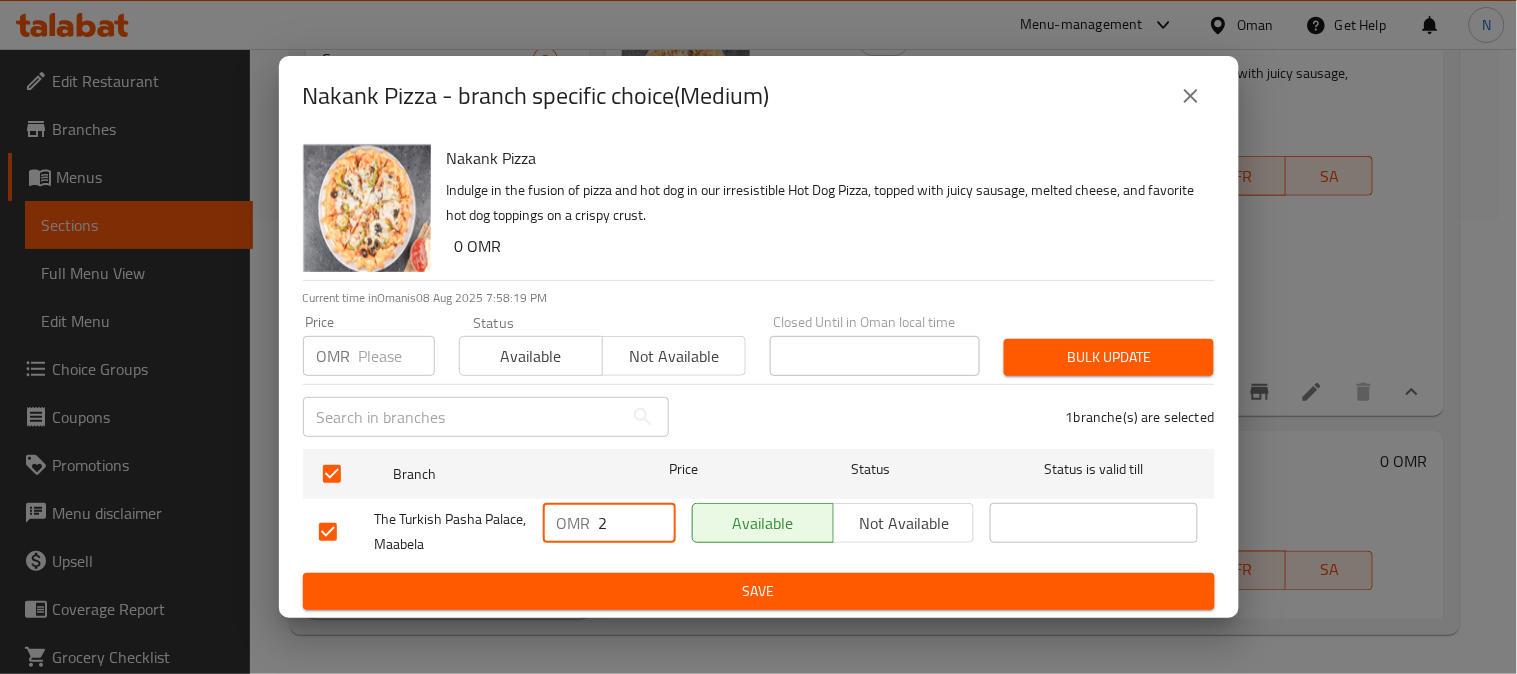 click on "2" at bounding box center (637, 523) 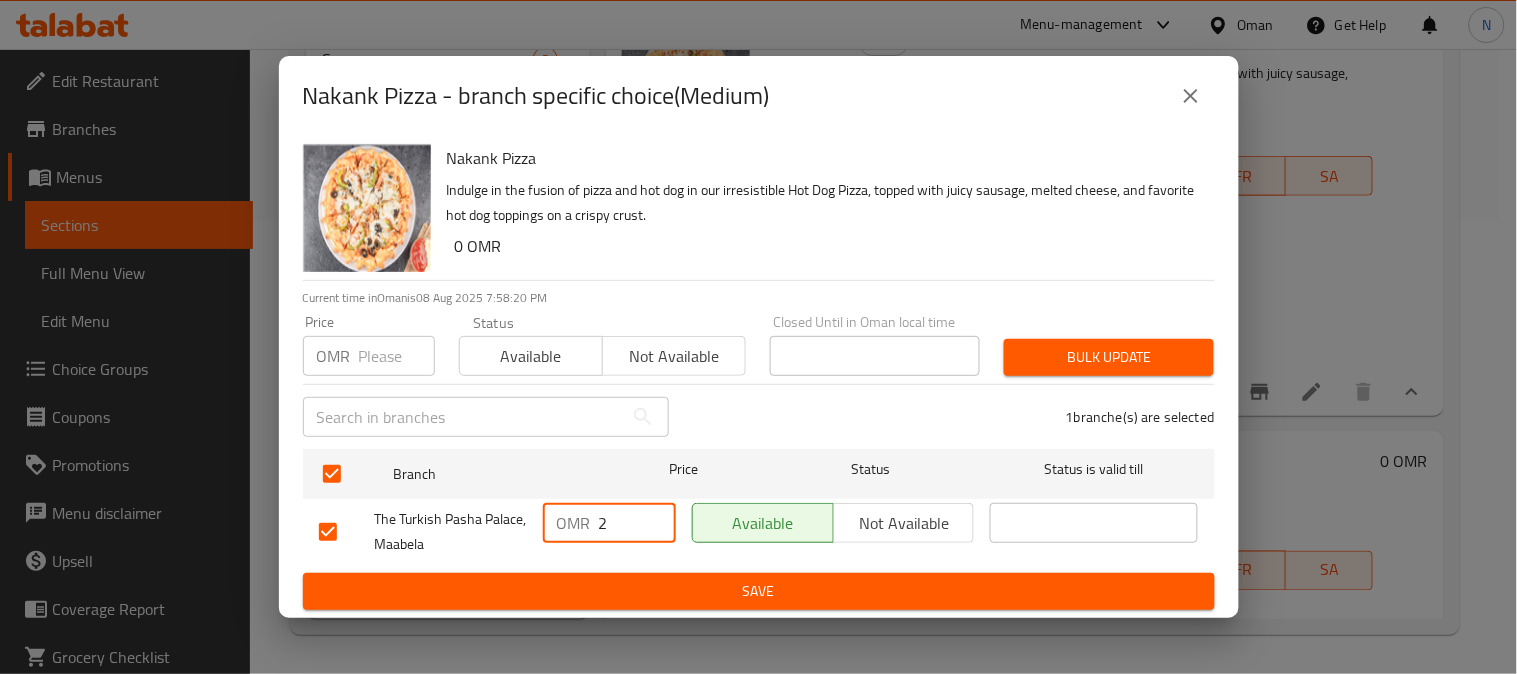 paste on "3" 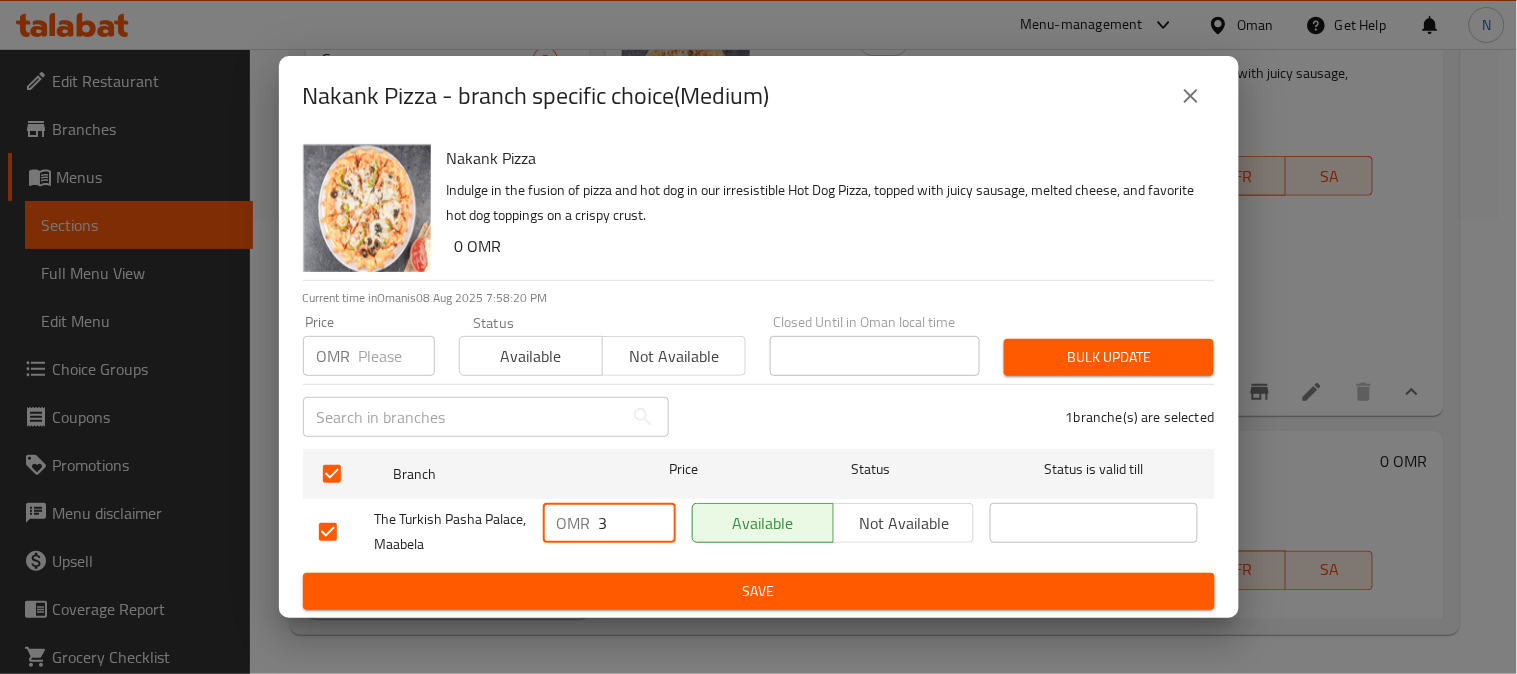 type on "3" 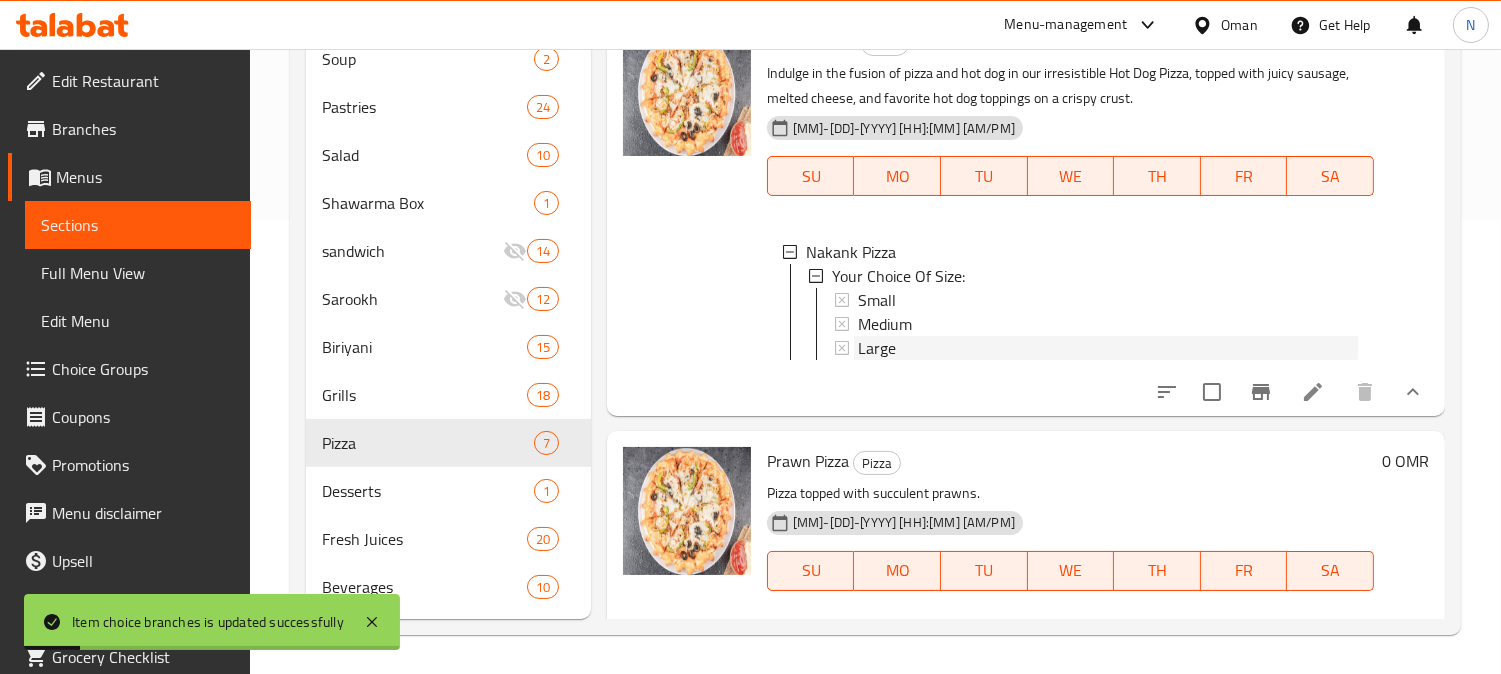 click on "Large" at bounding box center [877, 348] 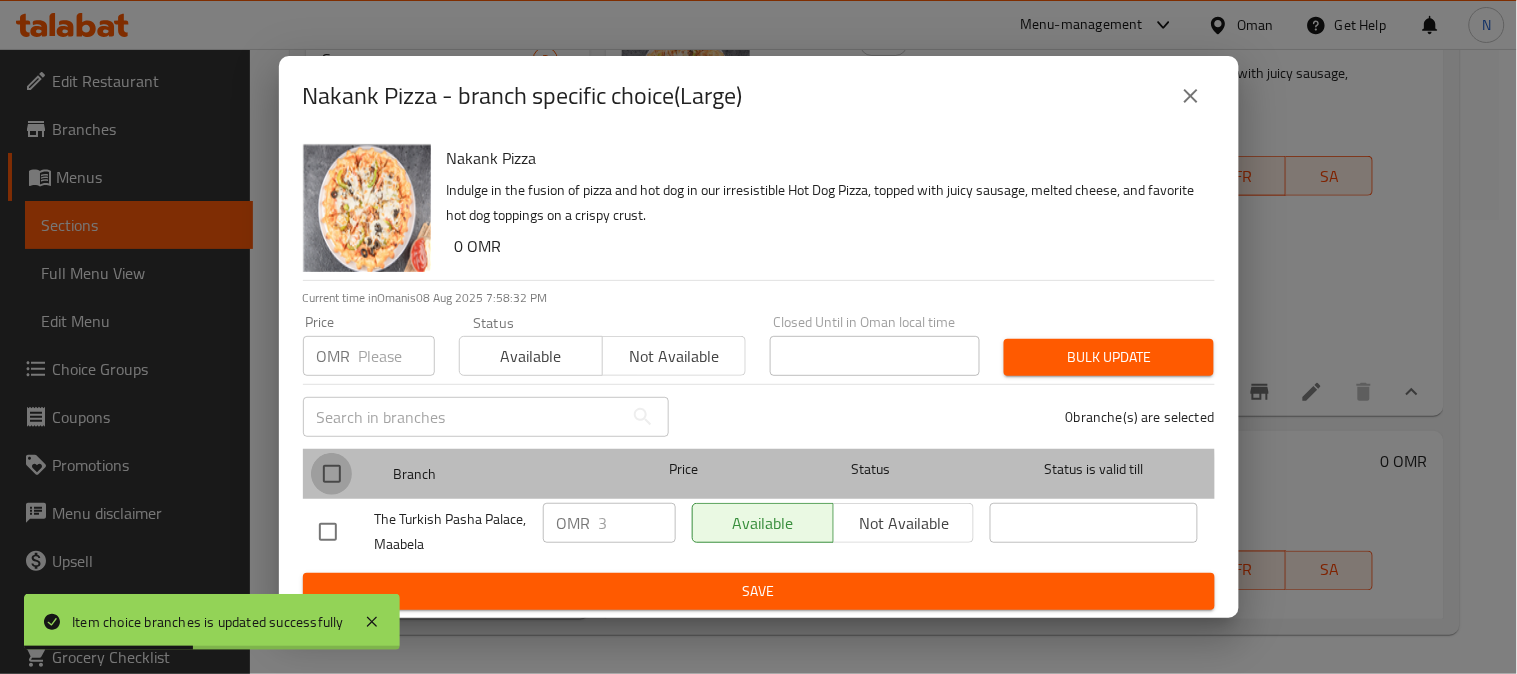 click at bounding box center (332, 474) 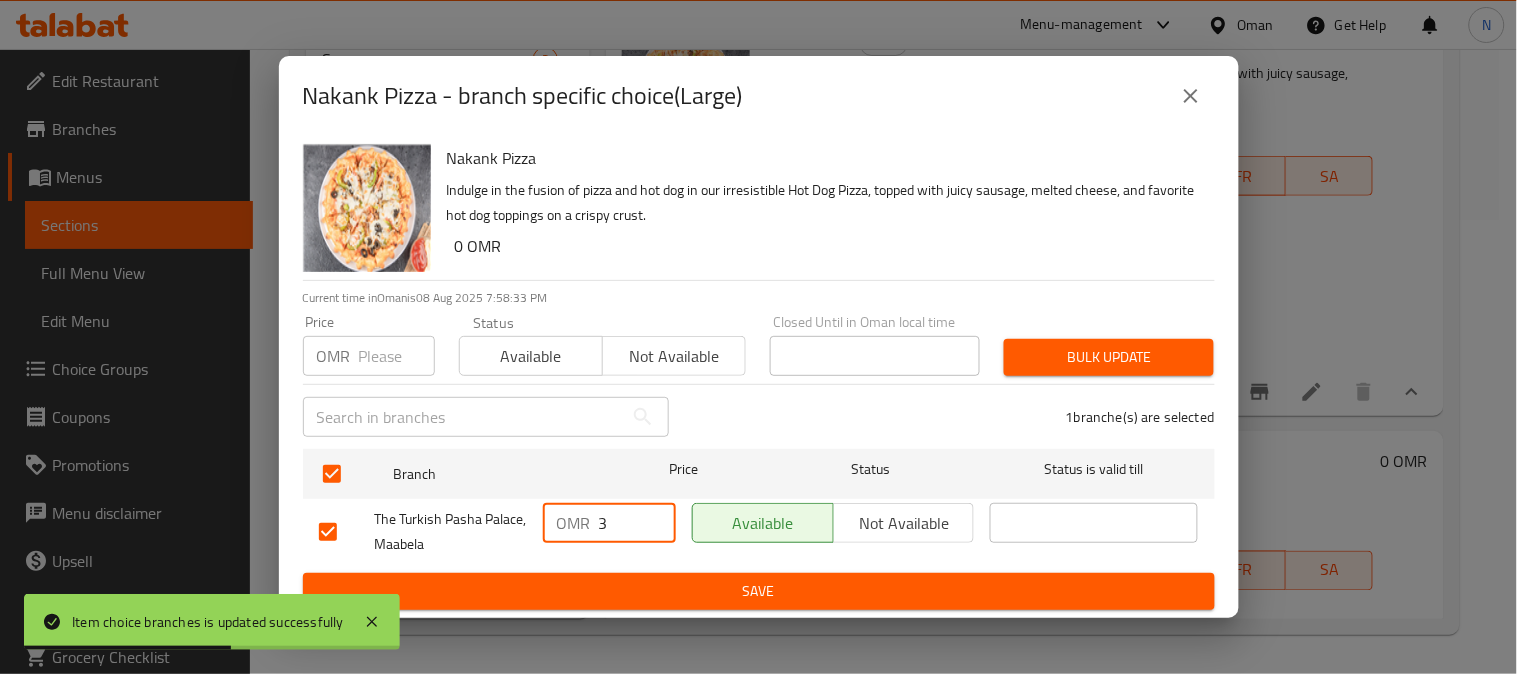 drag, startPoint x: 607, startPoint y: 523, endPoint x: 575, endPoint y: 533, distance: 33.526108 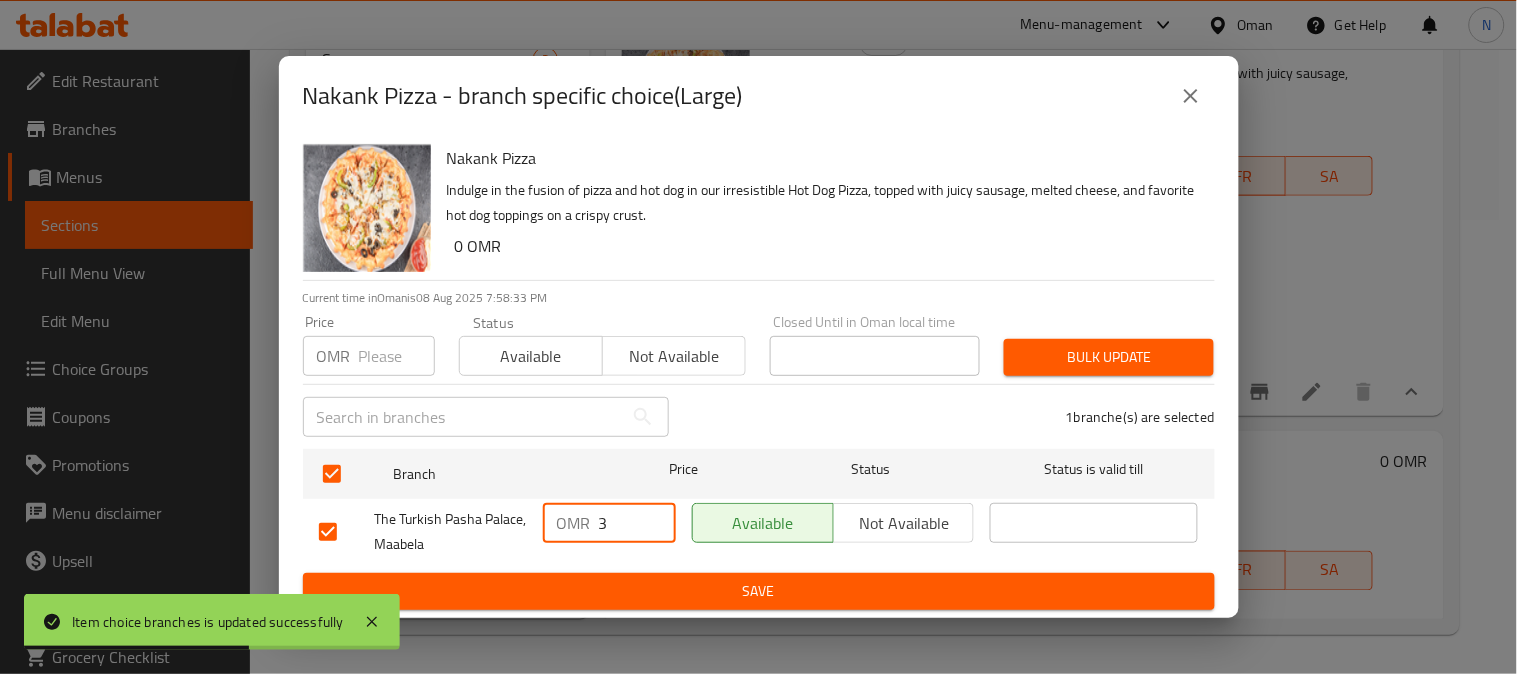paste on "4.2" 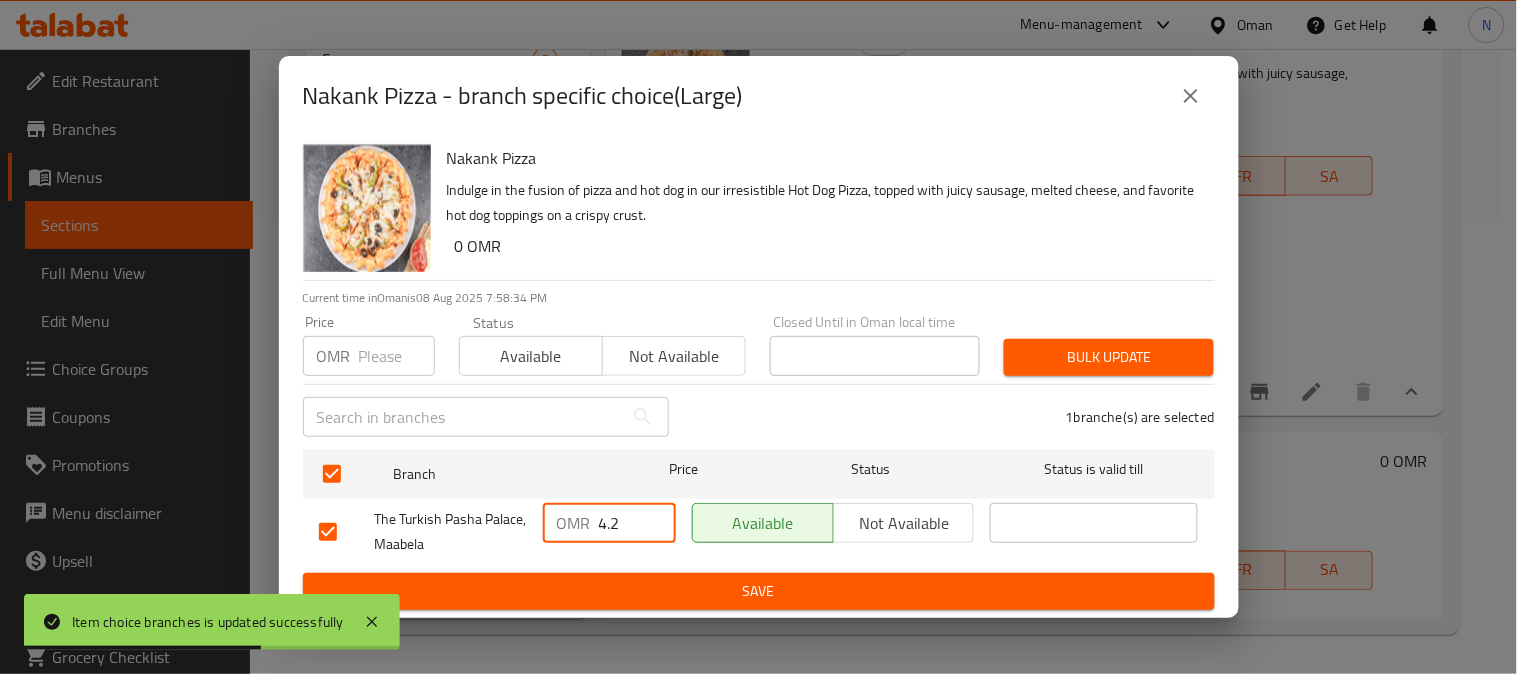 type on "4.2" 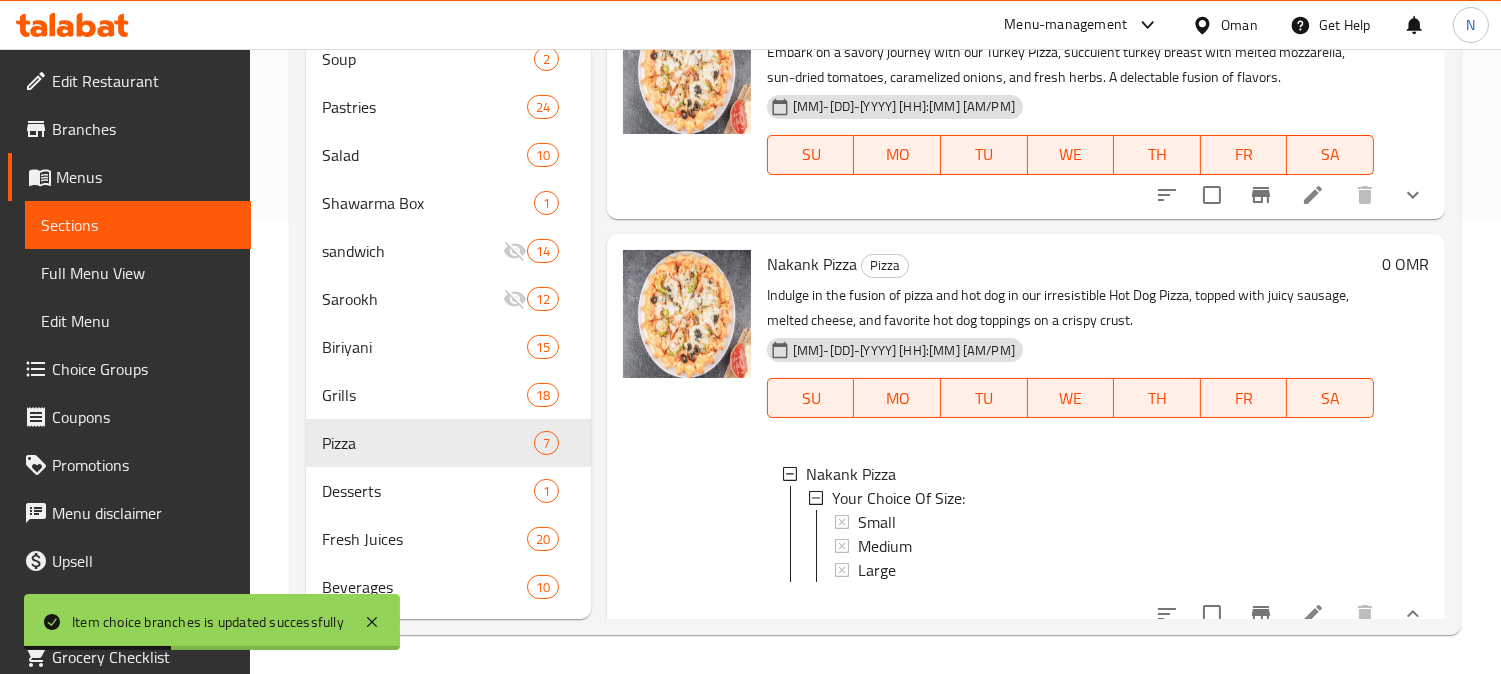 scroll, scrollTop: 0, scrollLeft: 0, axis: both 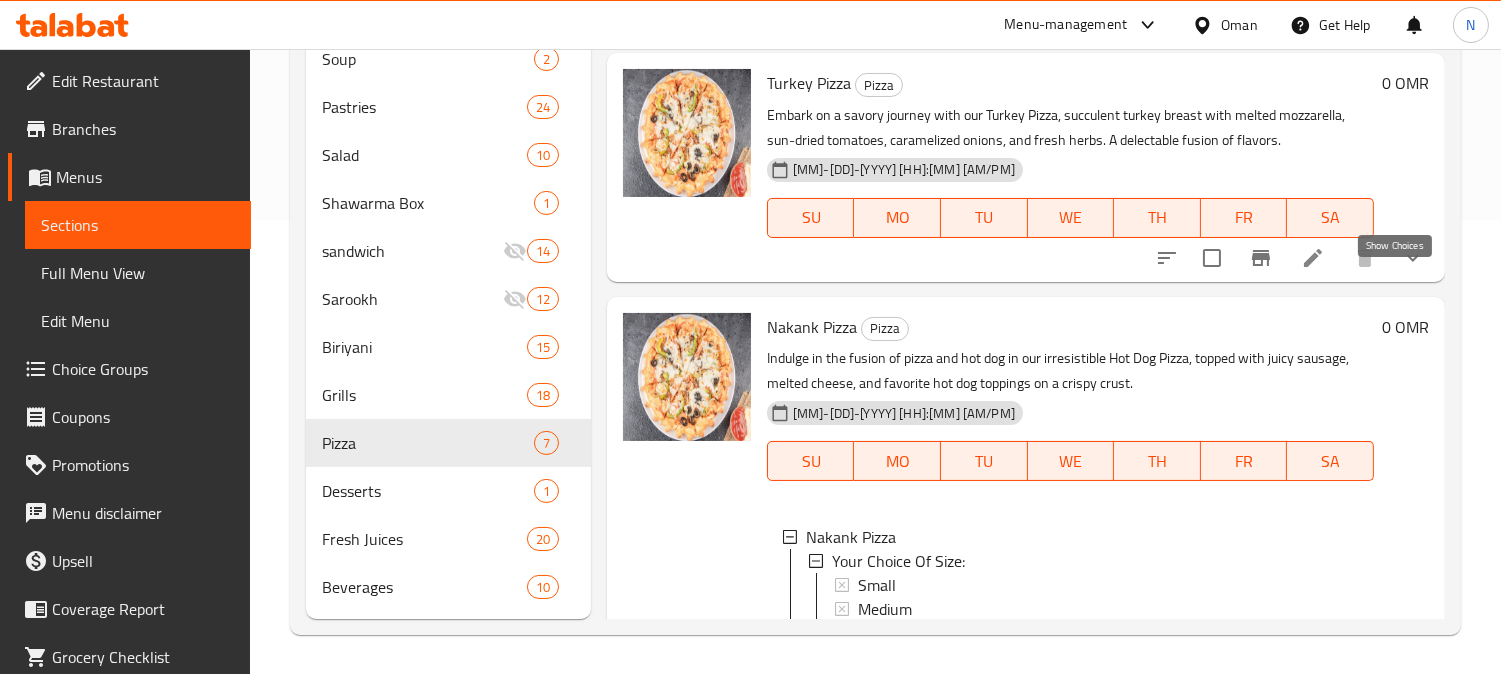 click 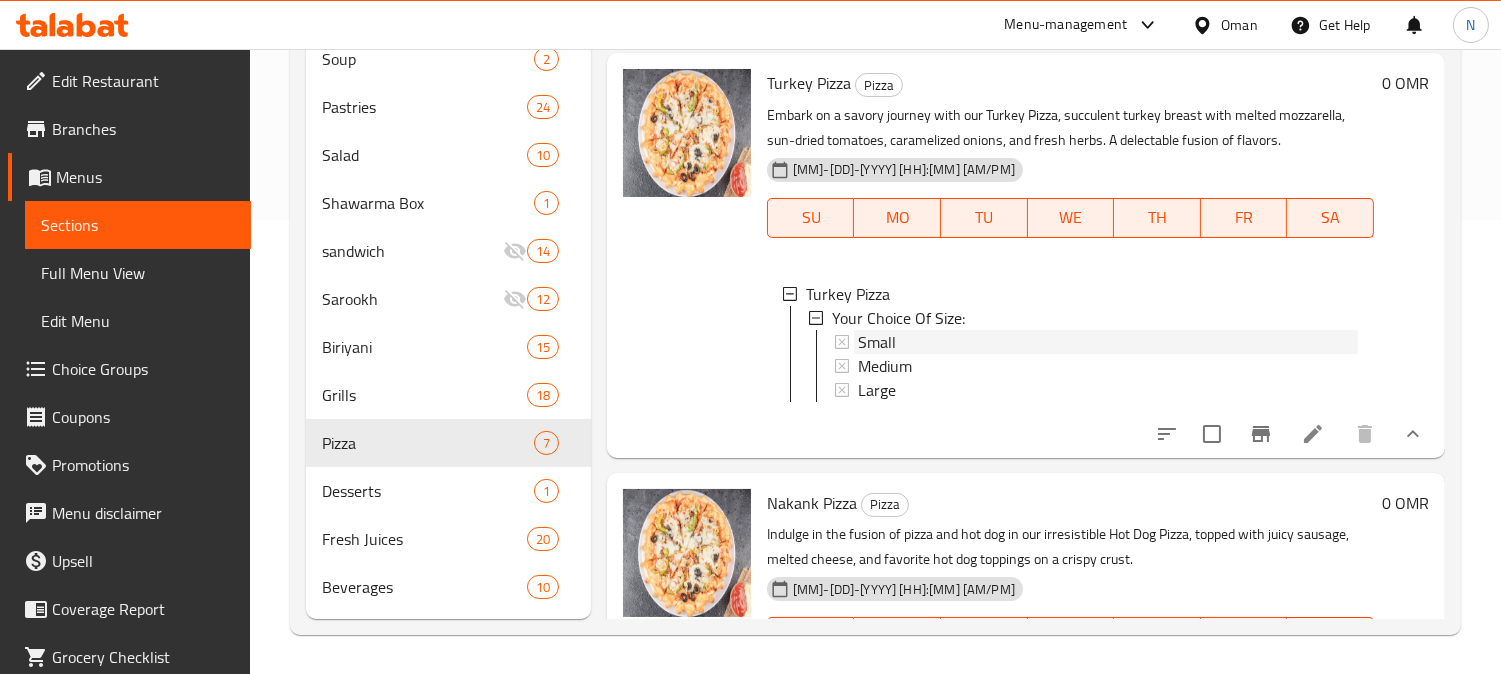 click on "Small" at bounding box center [1108, 342] 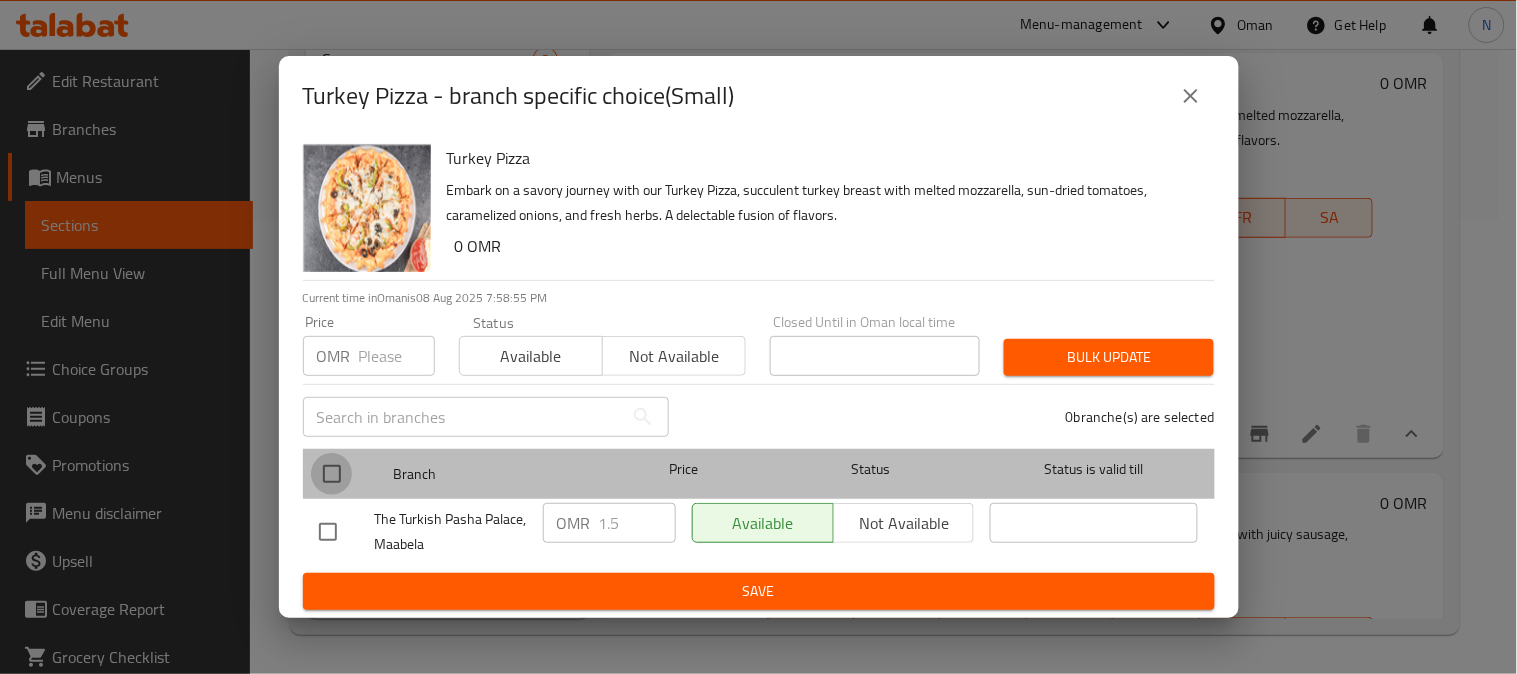 click at bounding box center [332, 474] 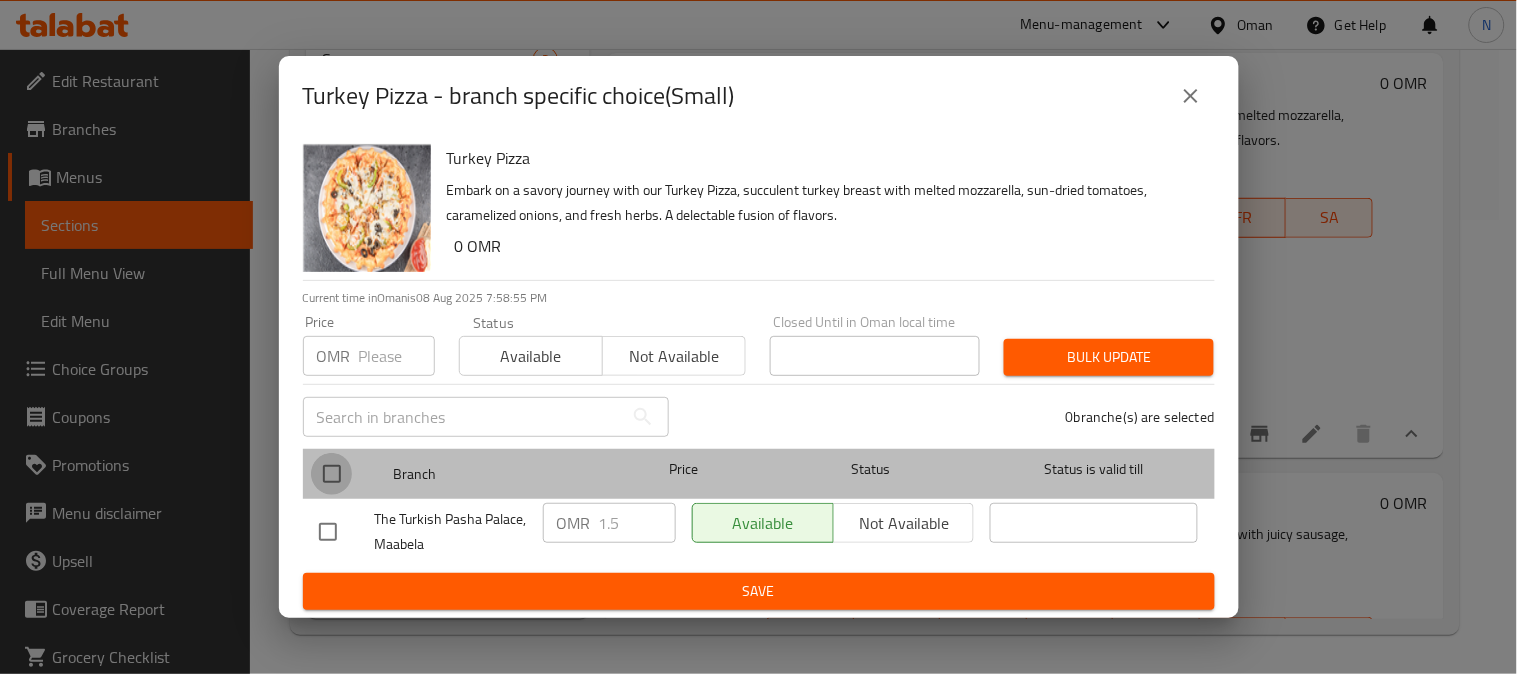 checkbox on "true" 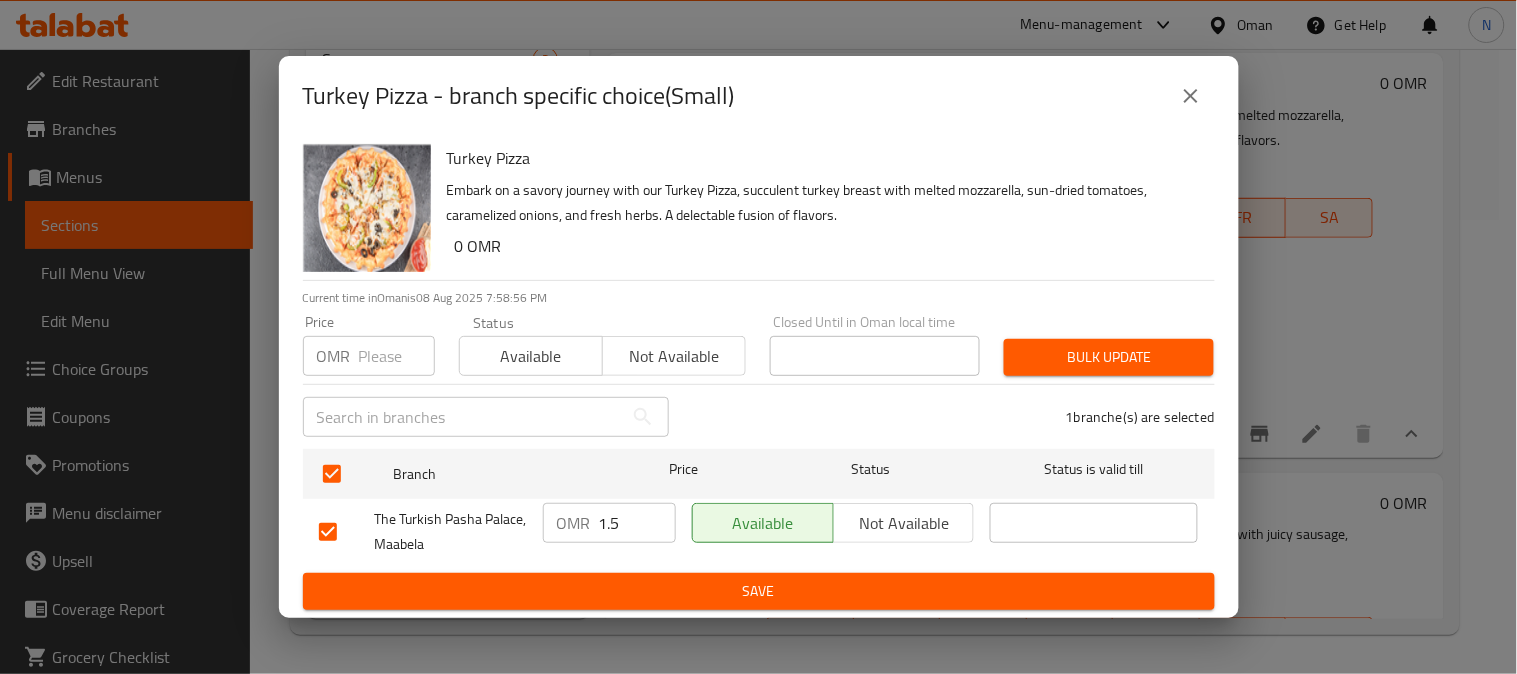 click on "1.5" at bounding box center (637, 523) 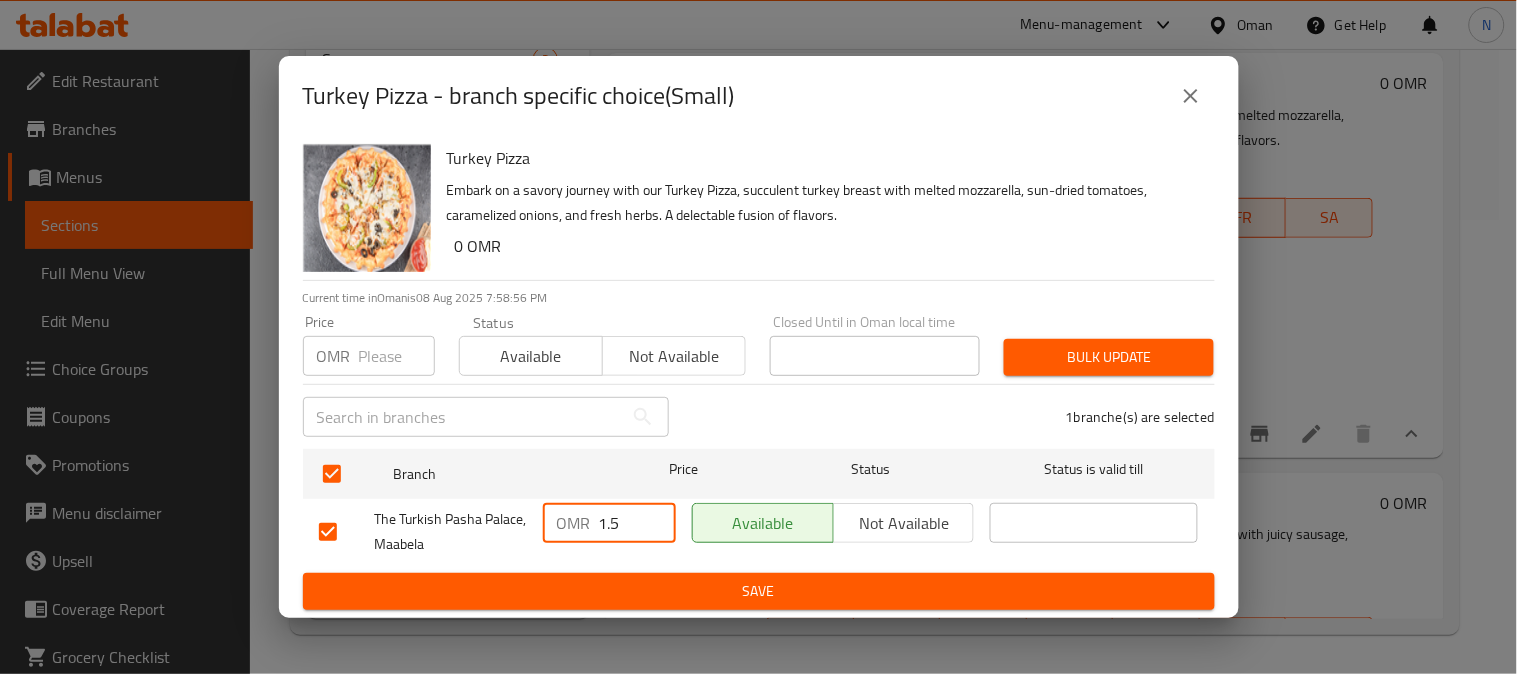 click on "1.5" at bounding box center (637, 523) 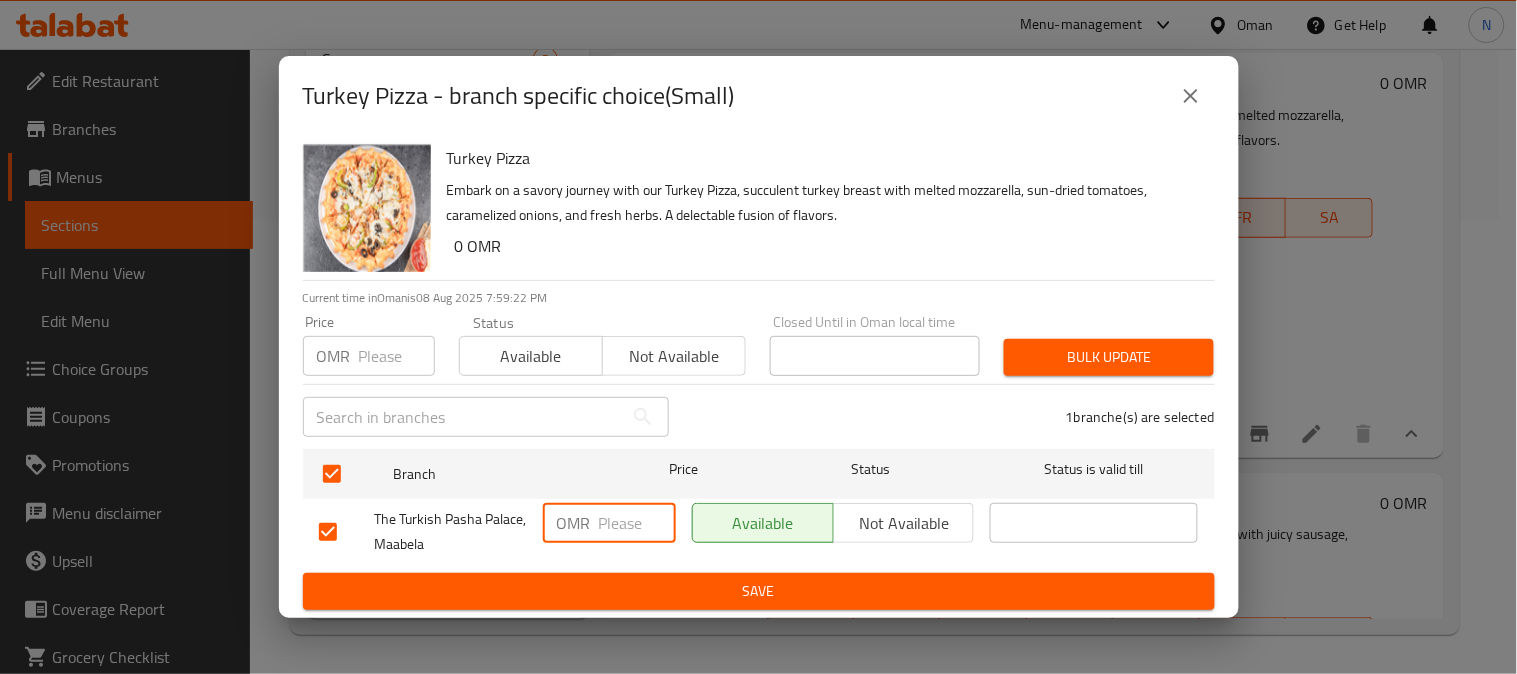 drag, startPoint x: 610, startPoint y: 526, endPoint x: 583, endPoint y: 535, distance: 28.460499 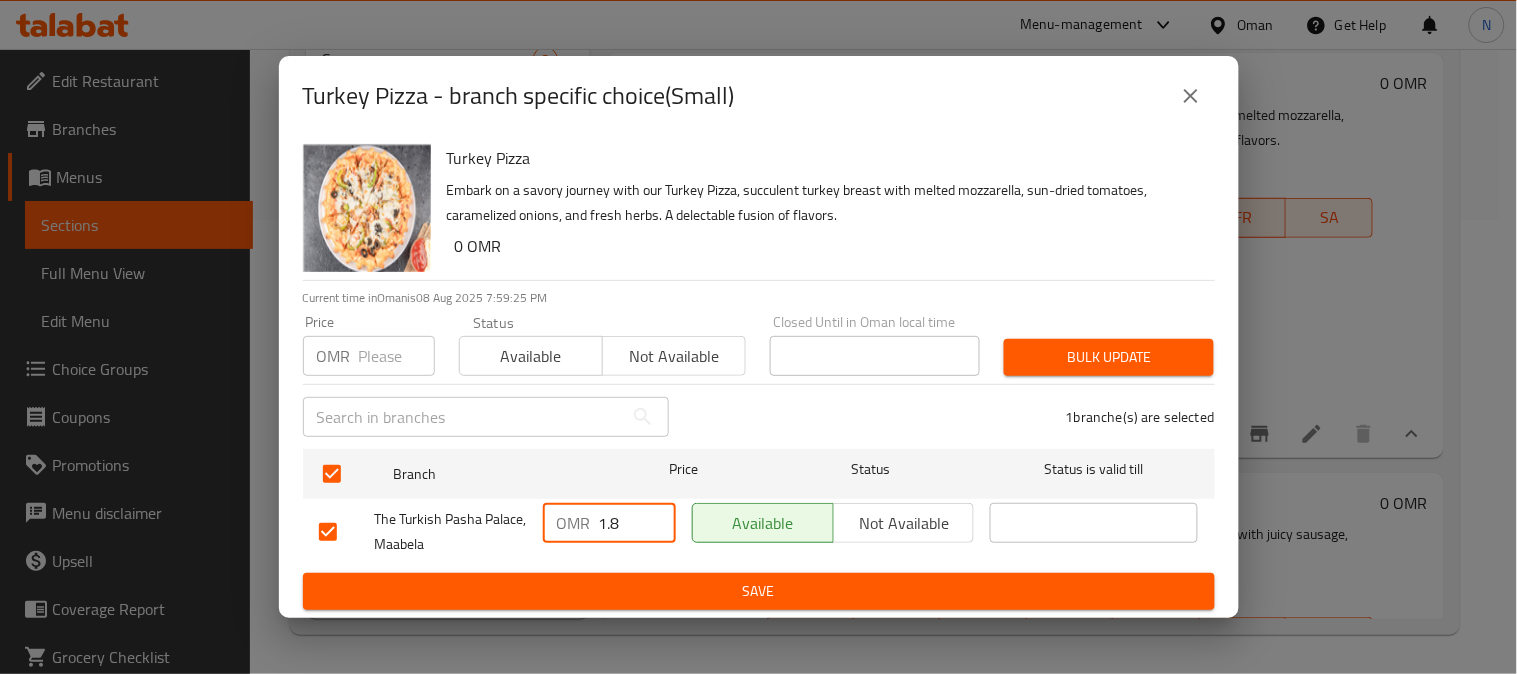 type on "1.8" 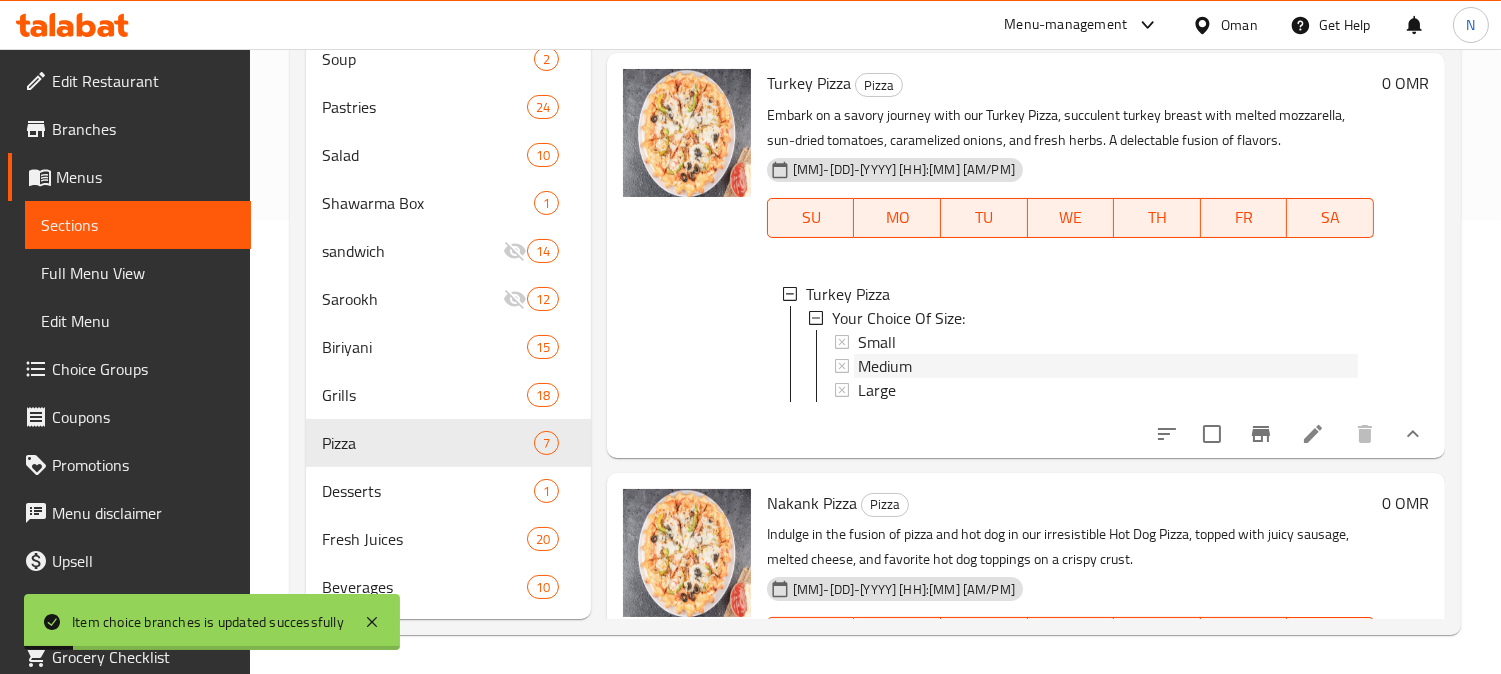 click on "Medium" at bounding box center (1108, 366) 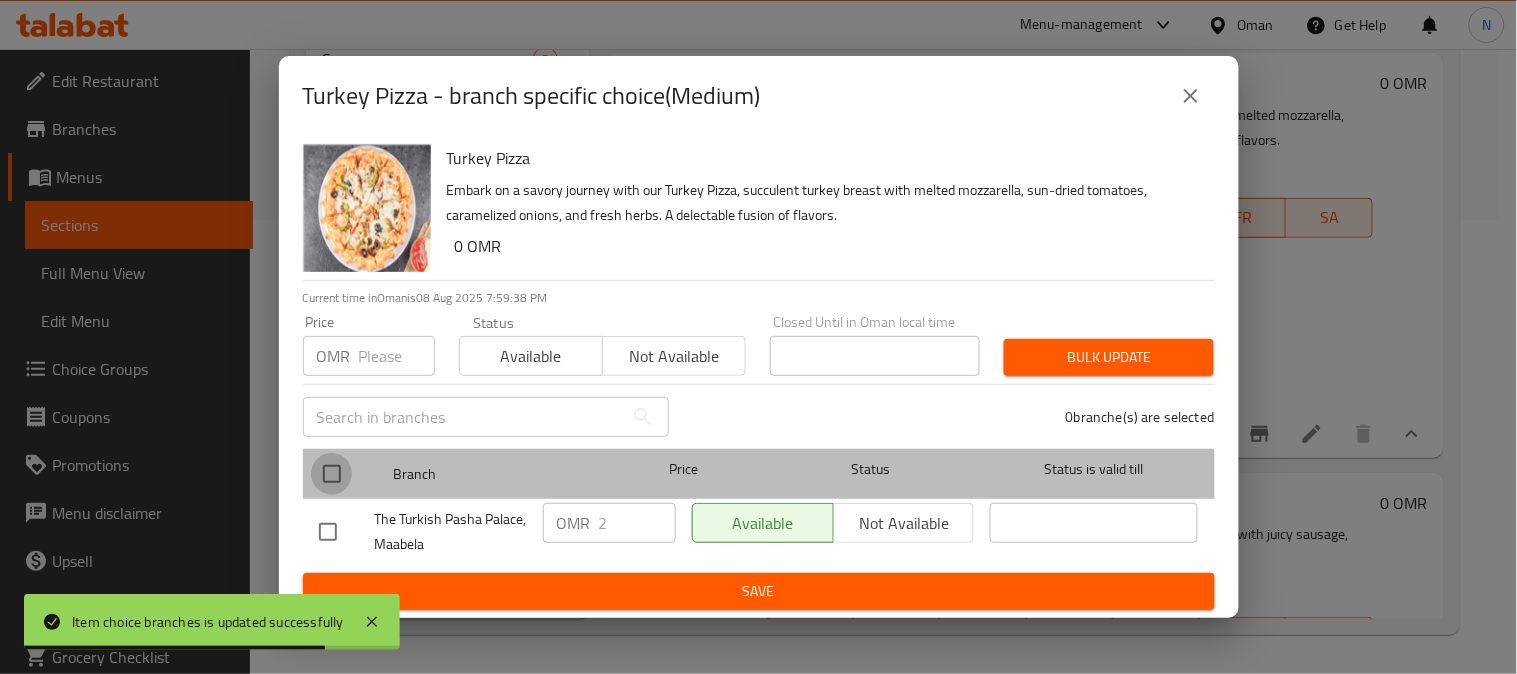 click at bounding box center [332, 474] 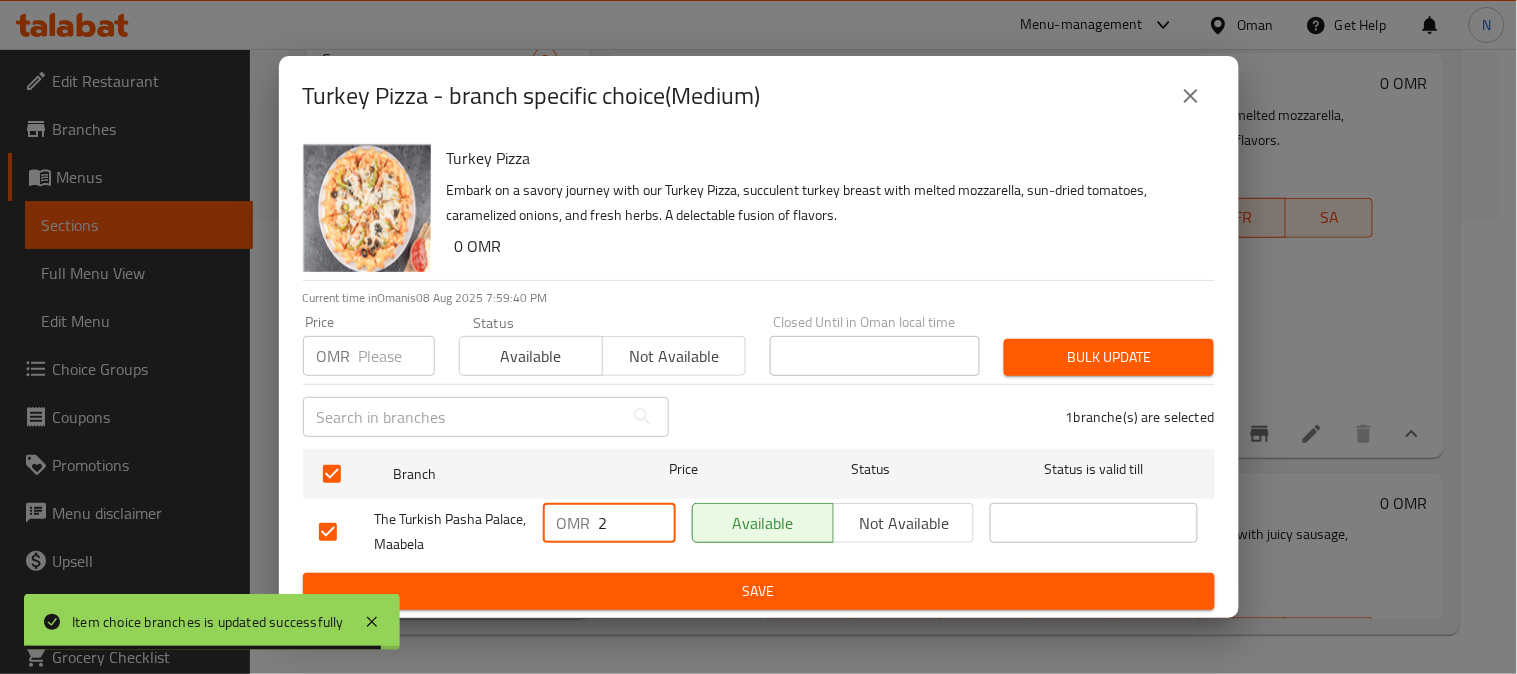 drag, startPoint x: 614, startPoint y: 528, endPoint x: 567, endPoint y: 541, distance: 48.76474 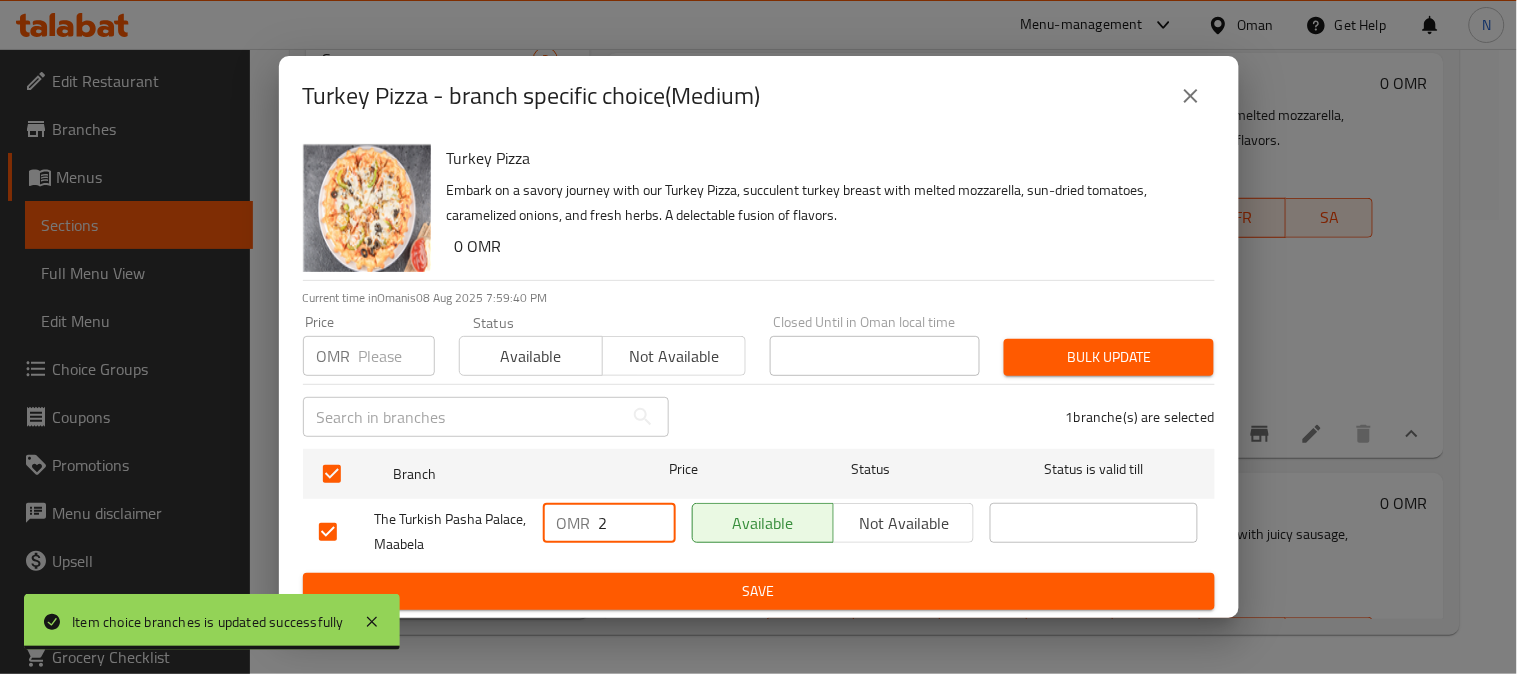 paste on "3" 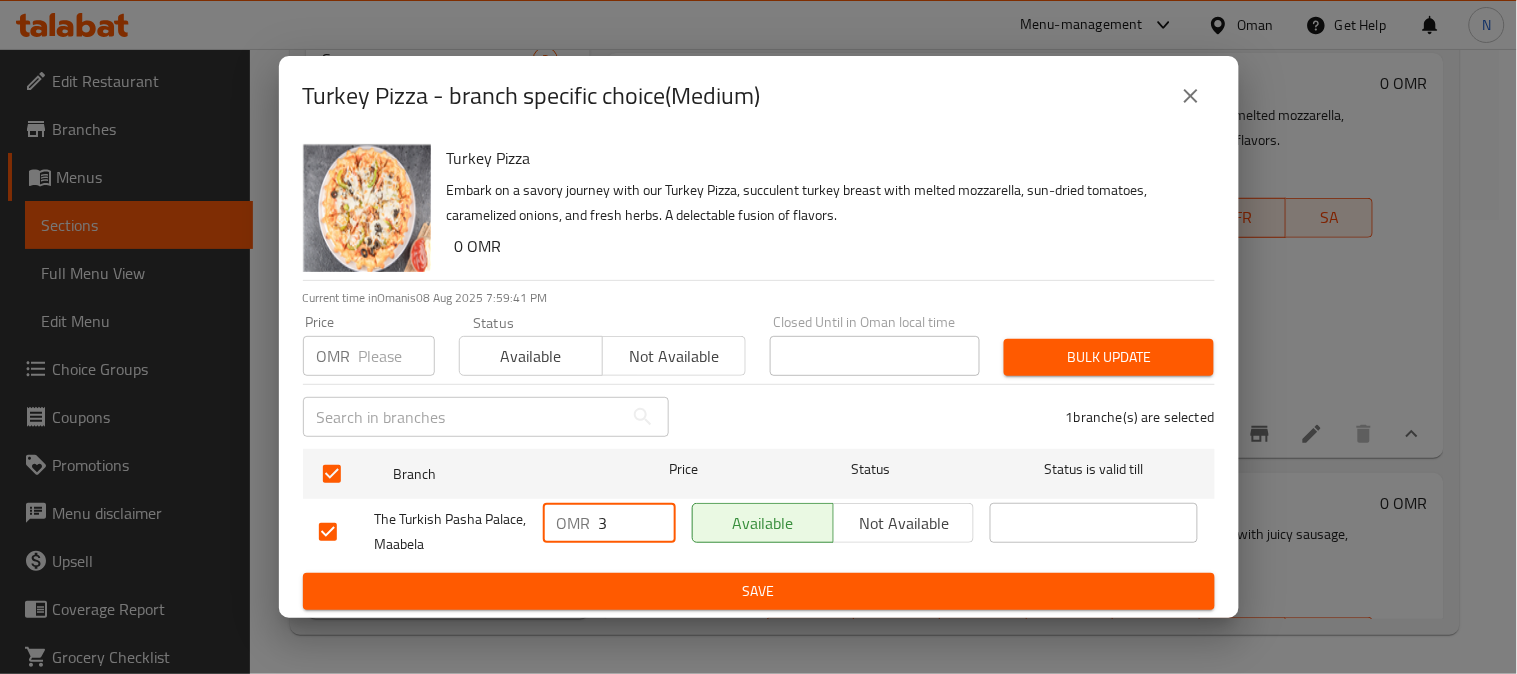 type on "3" 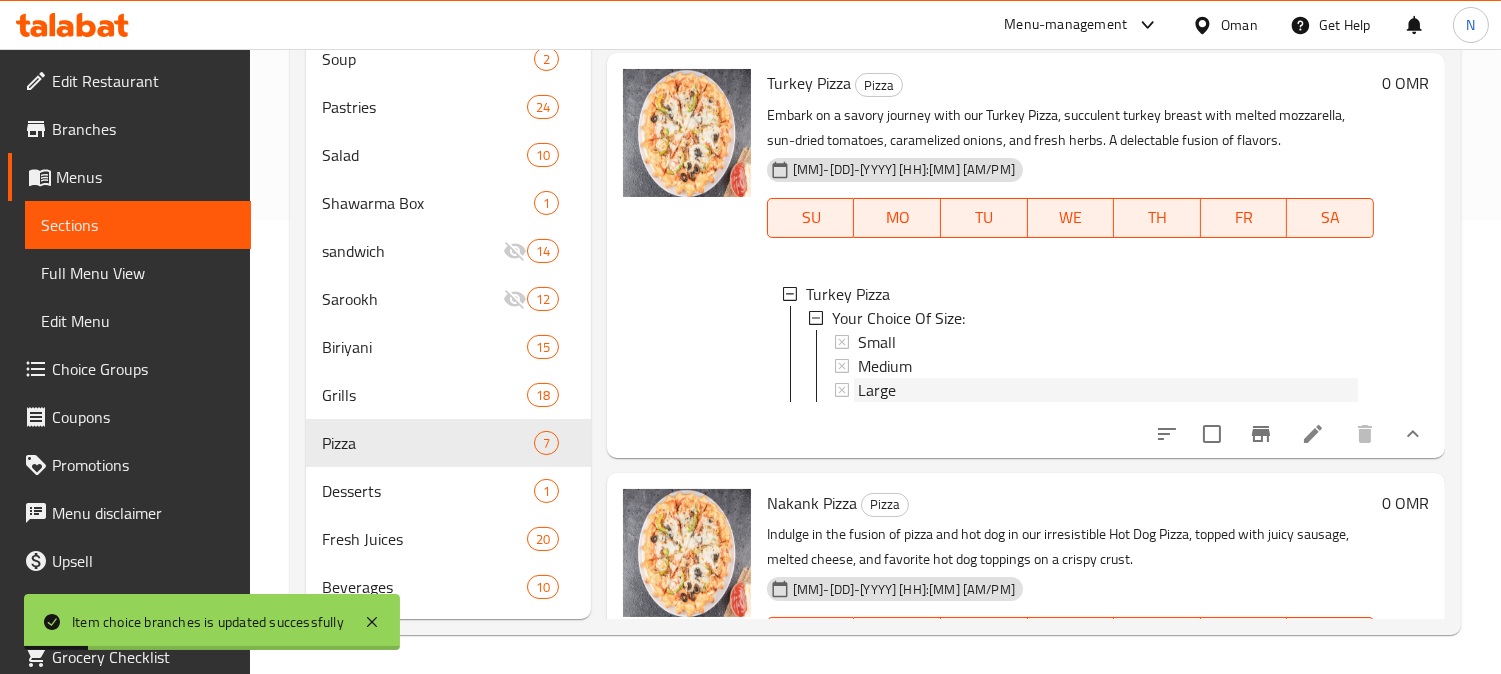 click on "Large" at bounding box center (877, 390) 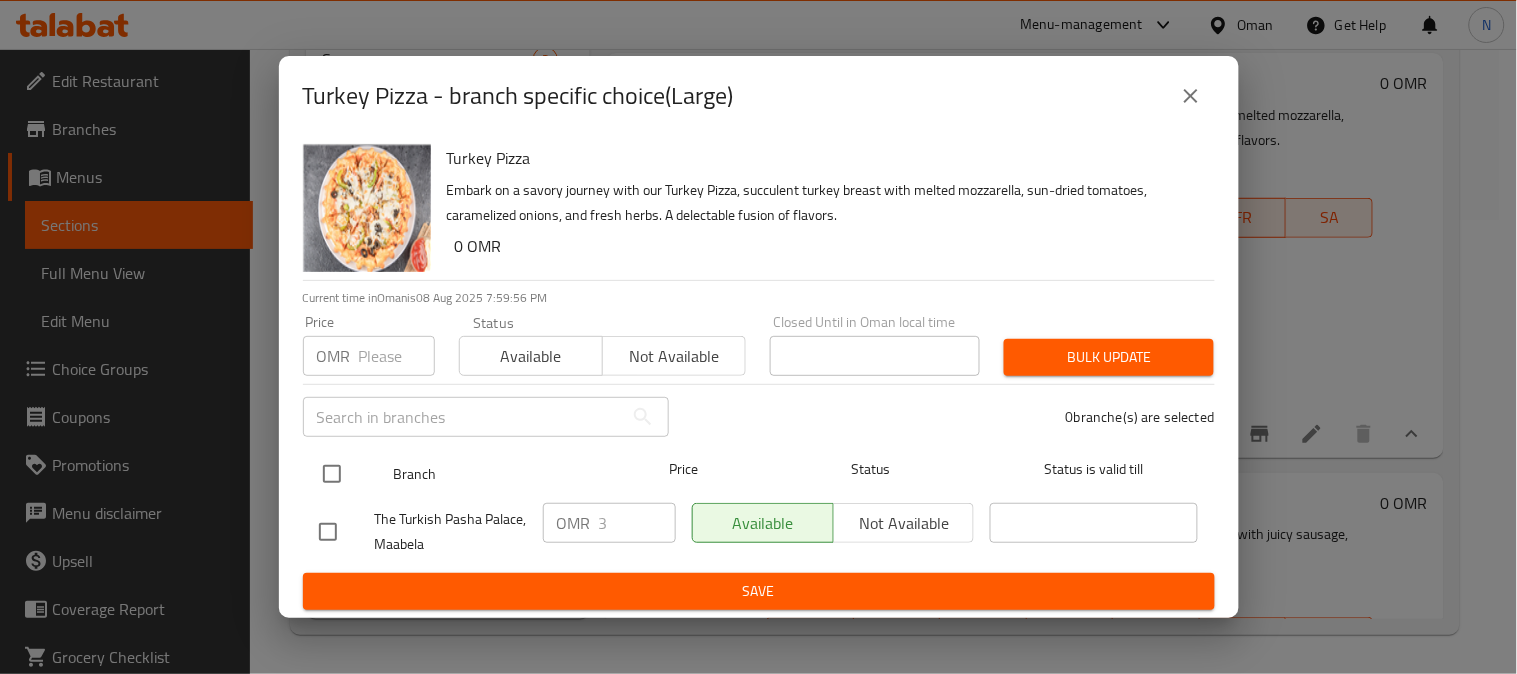click at bounding box center [332, 474] 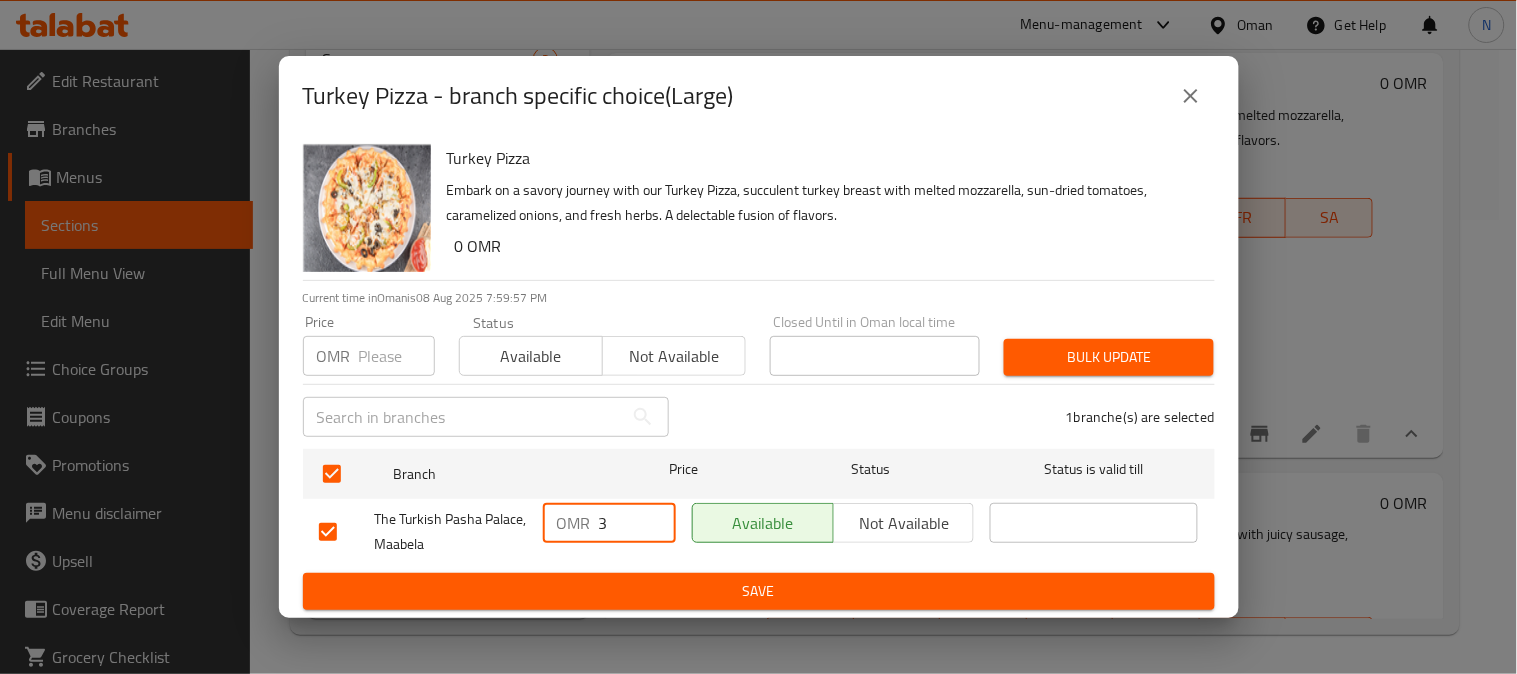 drag, startPoint x: 598, startPoint y: 523, endPoint x: 617, endPoint y: 524, distance: 19.026299 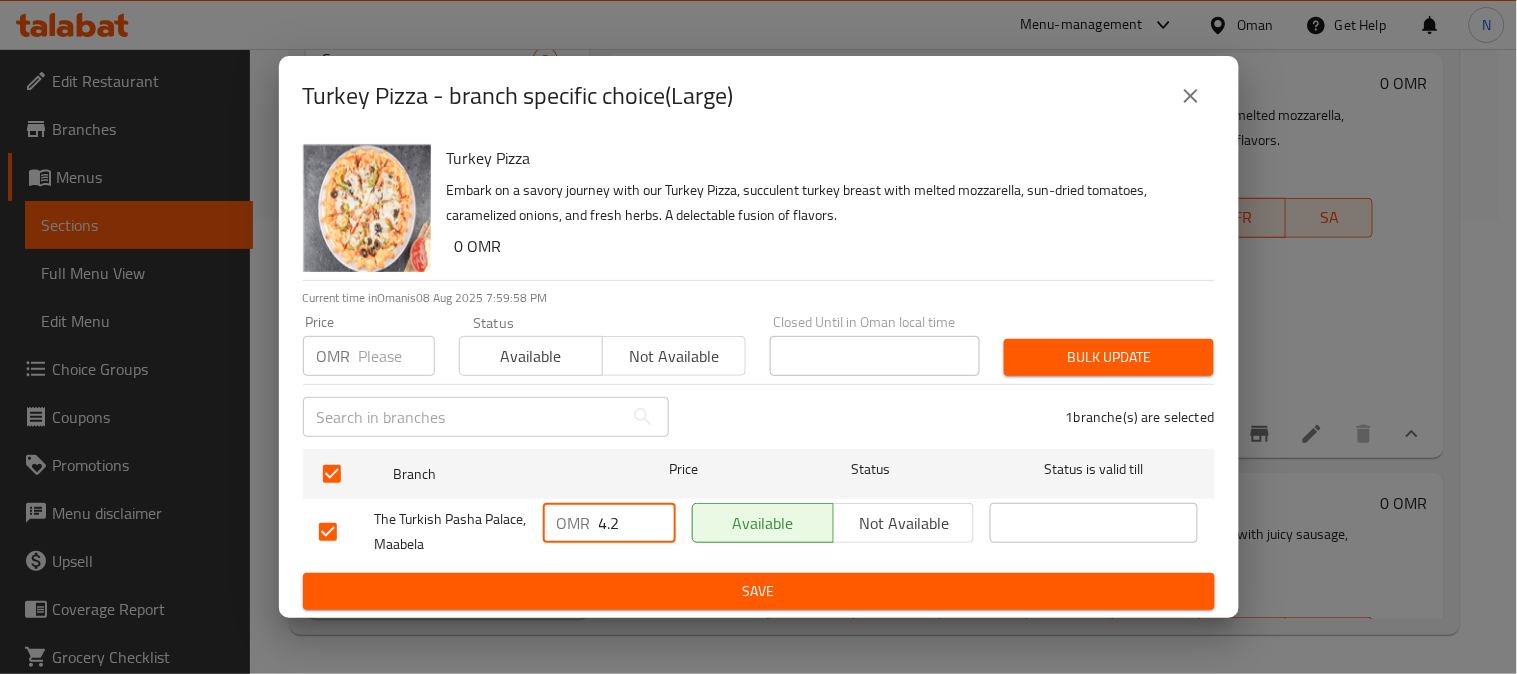 type on "4.2" 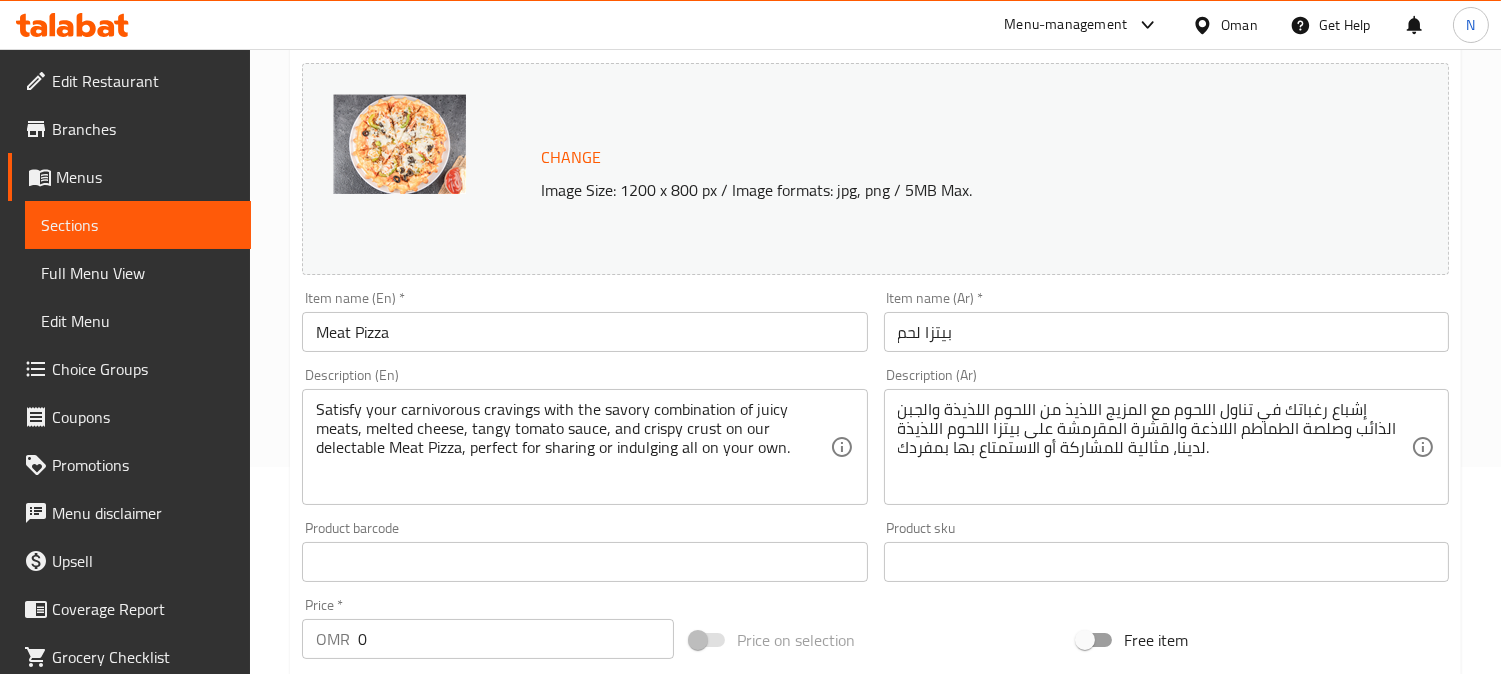 scroll, scrollTop: 333, scrollLeft: 0, axis: vertical 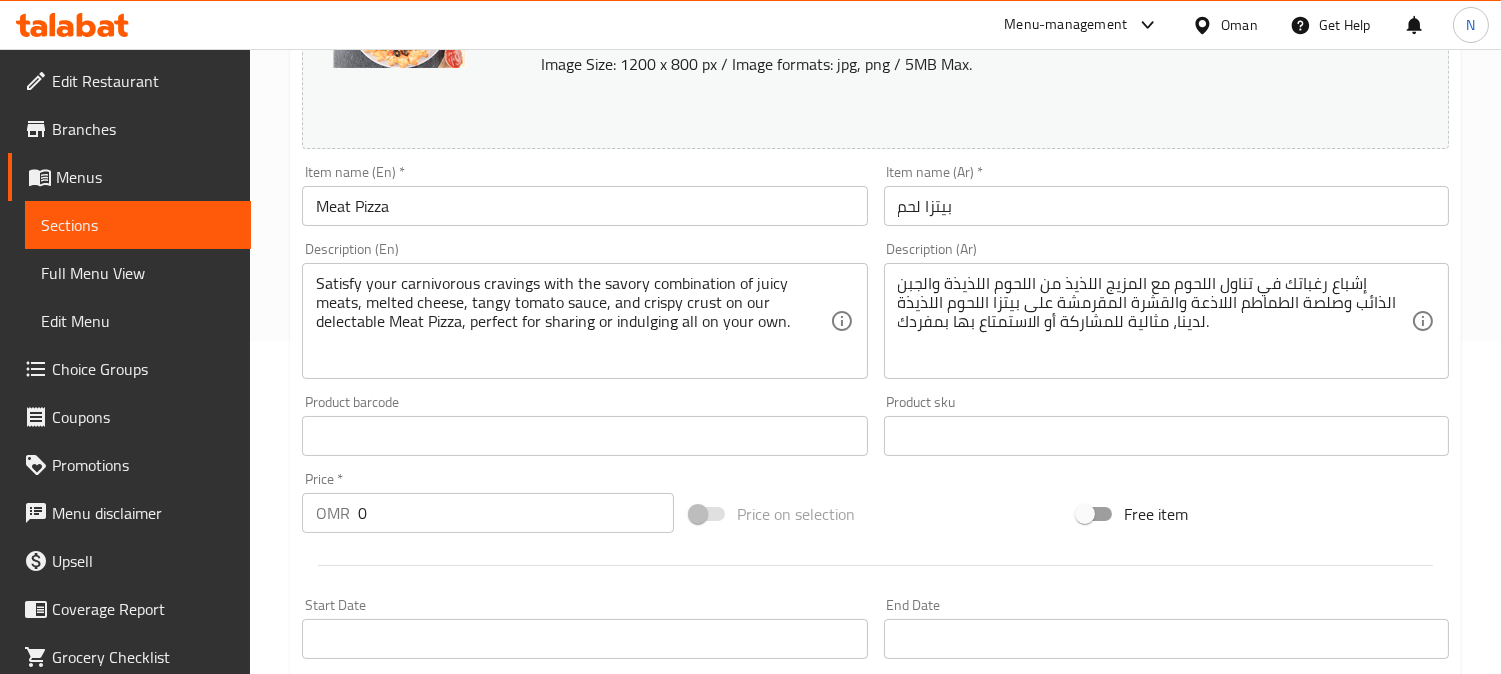 click on "0" at bounding box center [516, 513] 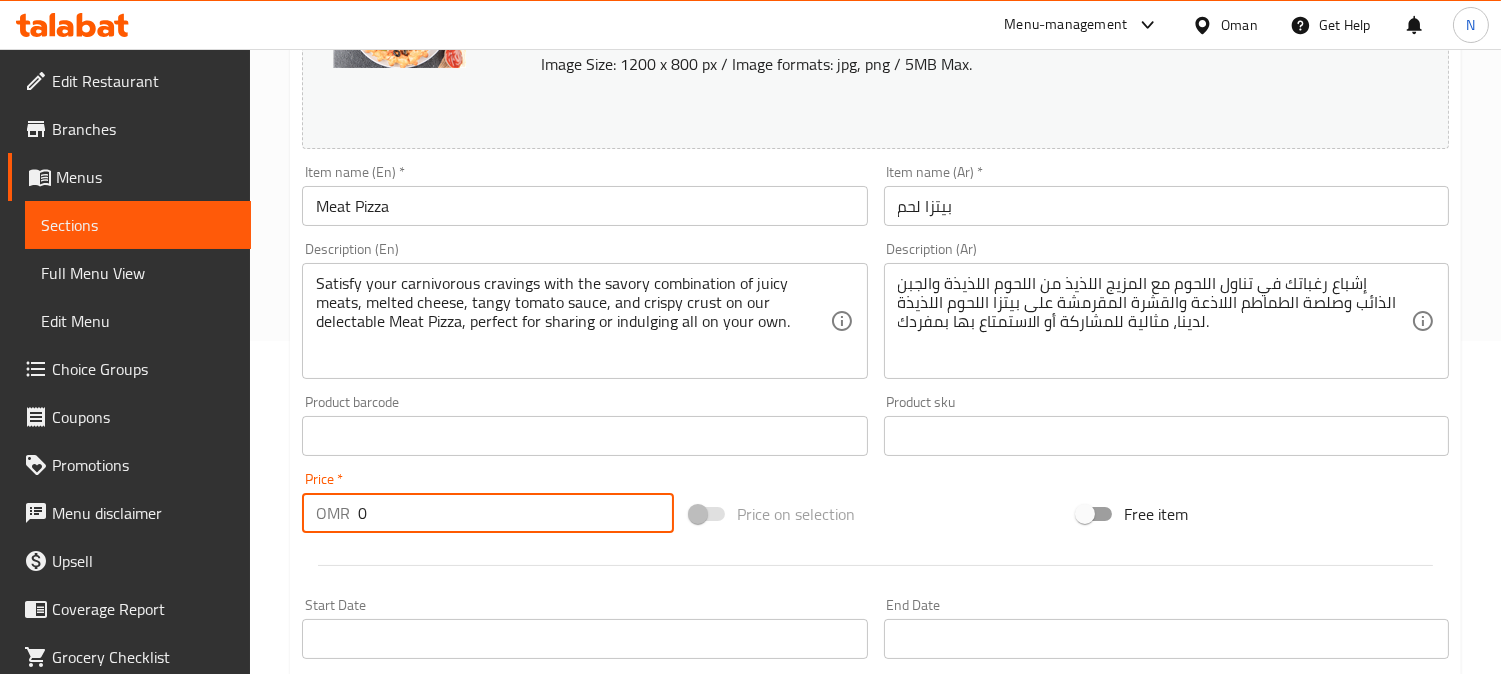 click on "0" at bounding box center [516, 513] 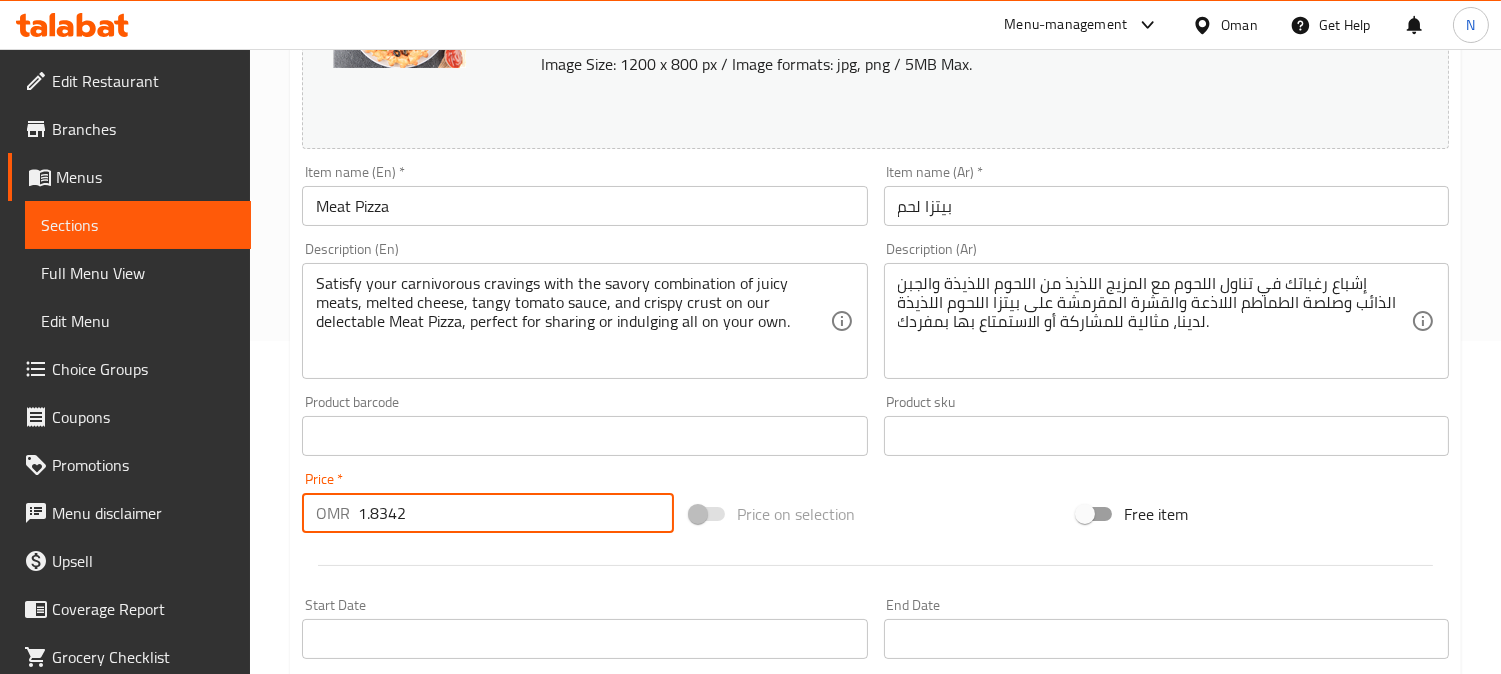 click on "1.8342" at bounding box center (516, 513) 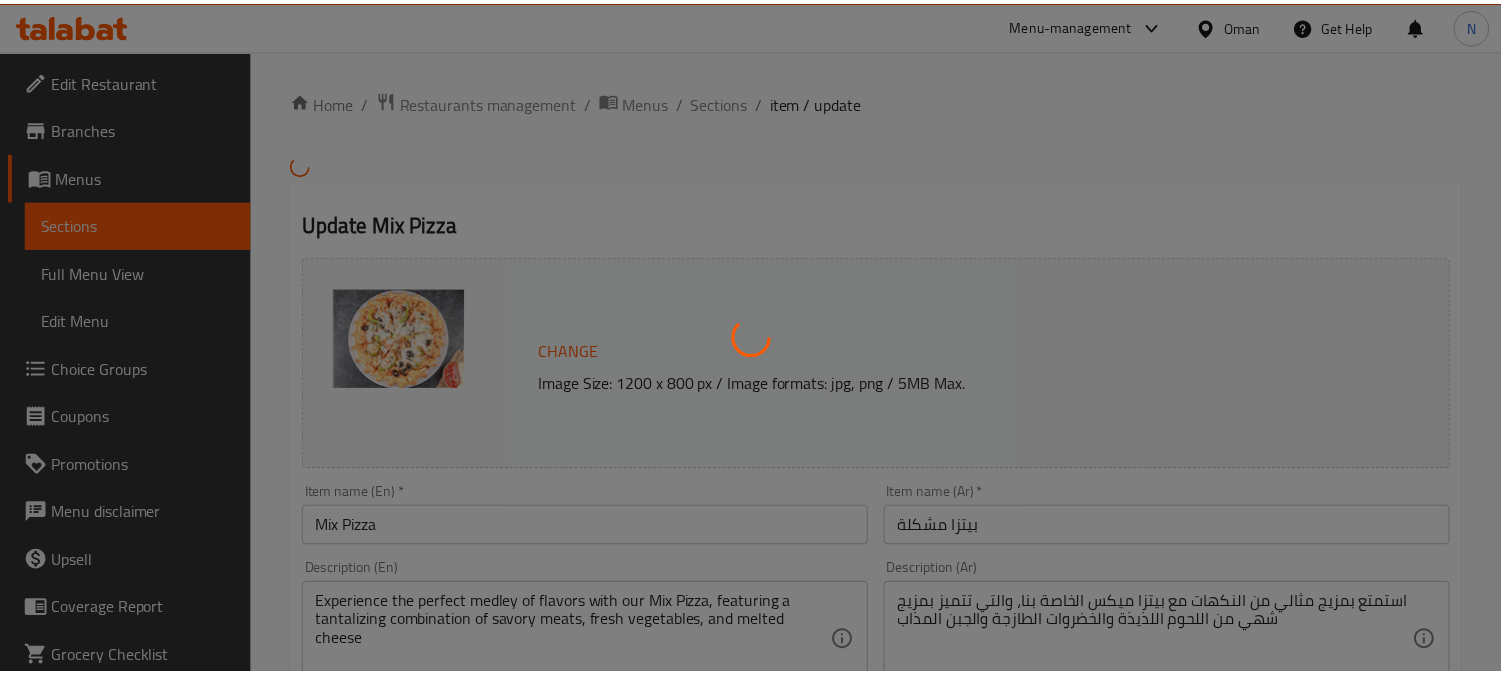 scroll, scrollTop: 0, scrollLeft: 0, axis: both 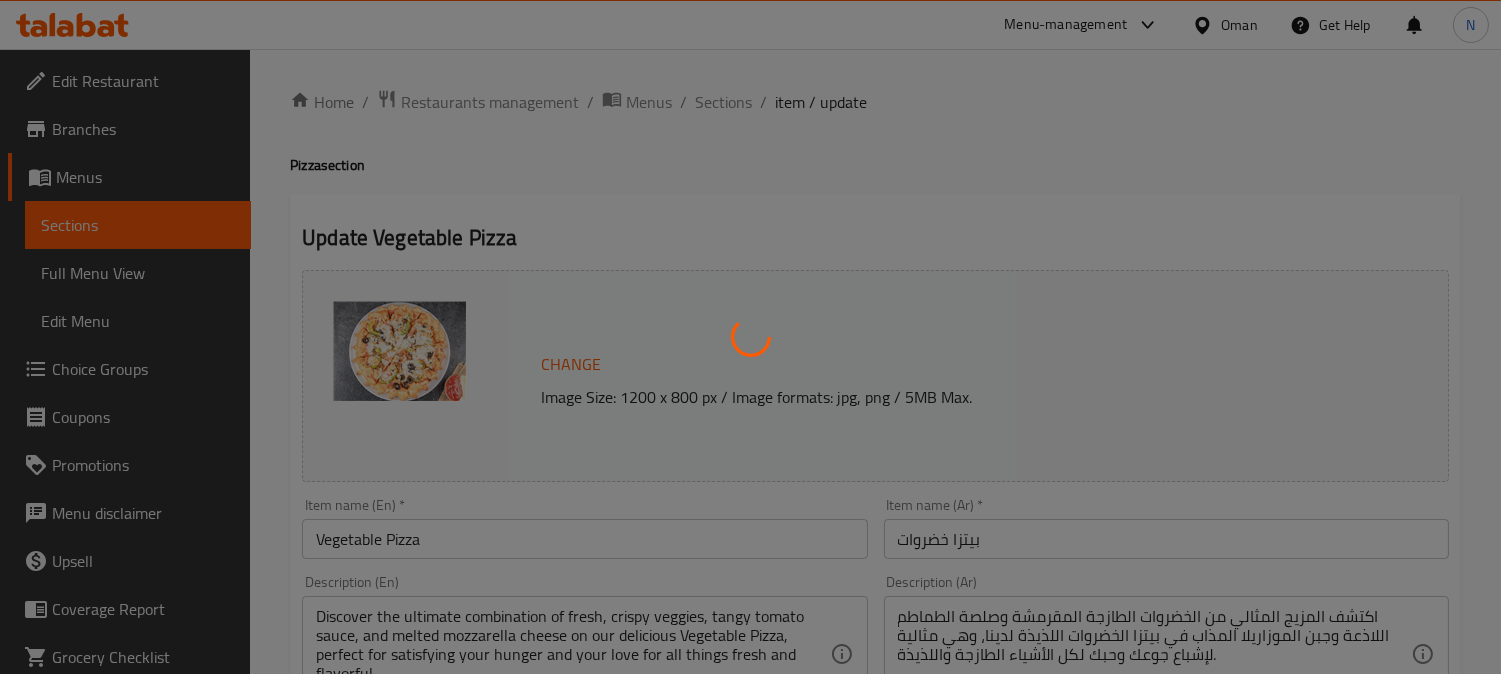 click at bounding box center (750, 337) 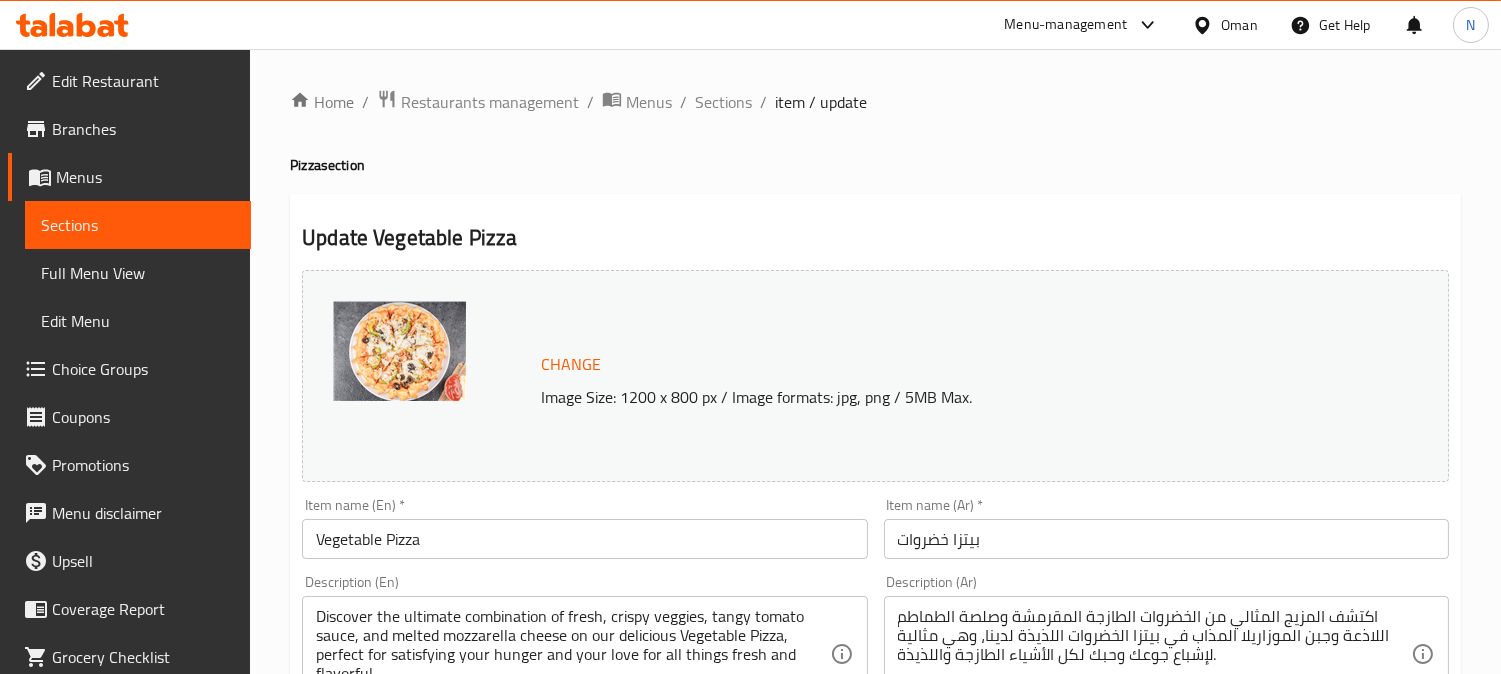 click on "بيتزا خضروات" at bounding box center [1166, 539] 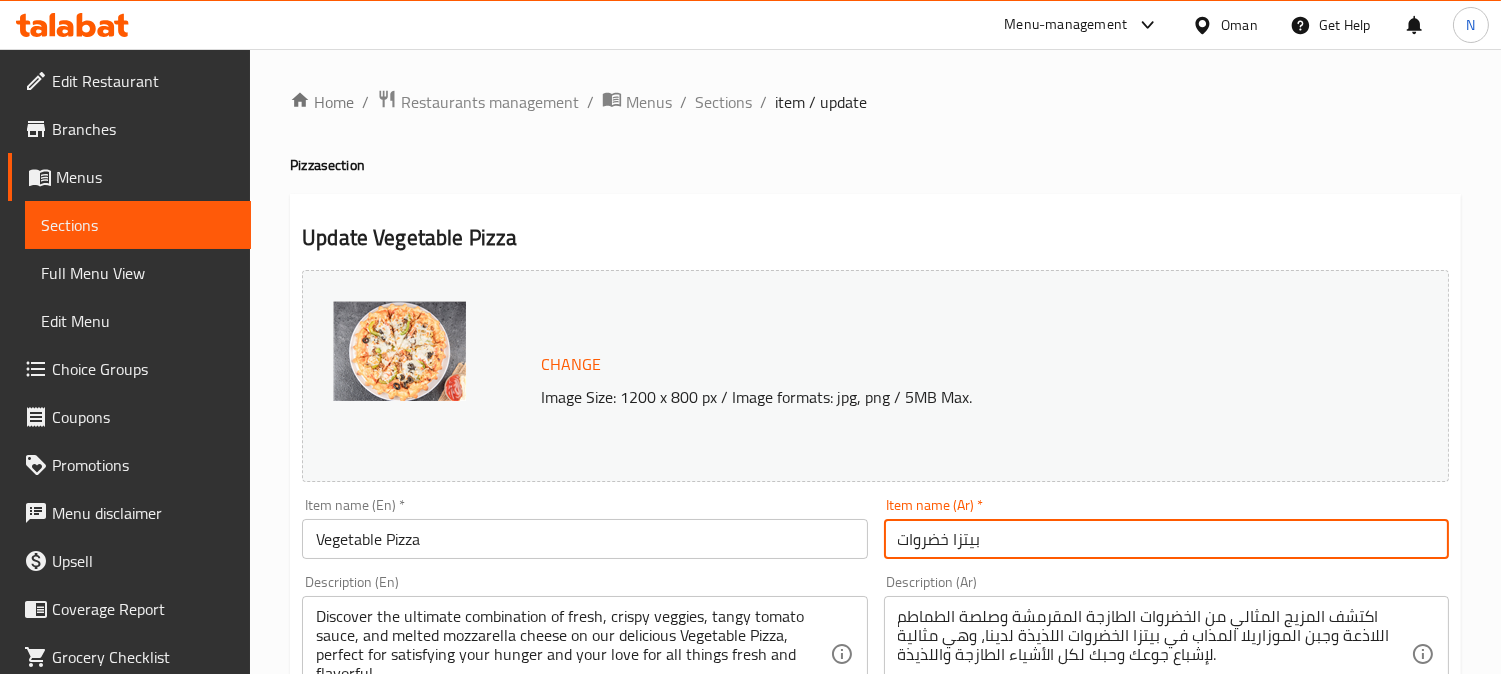 click on "بيتزا خضروات" at bounding box center [1166, 539] 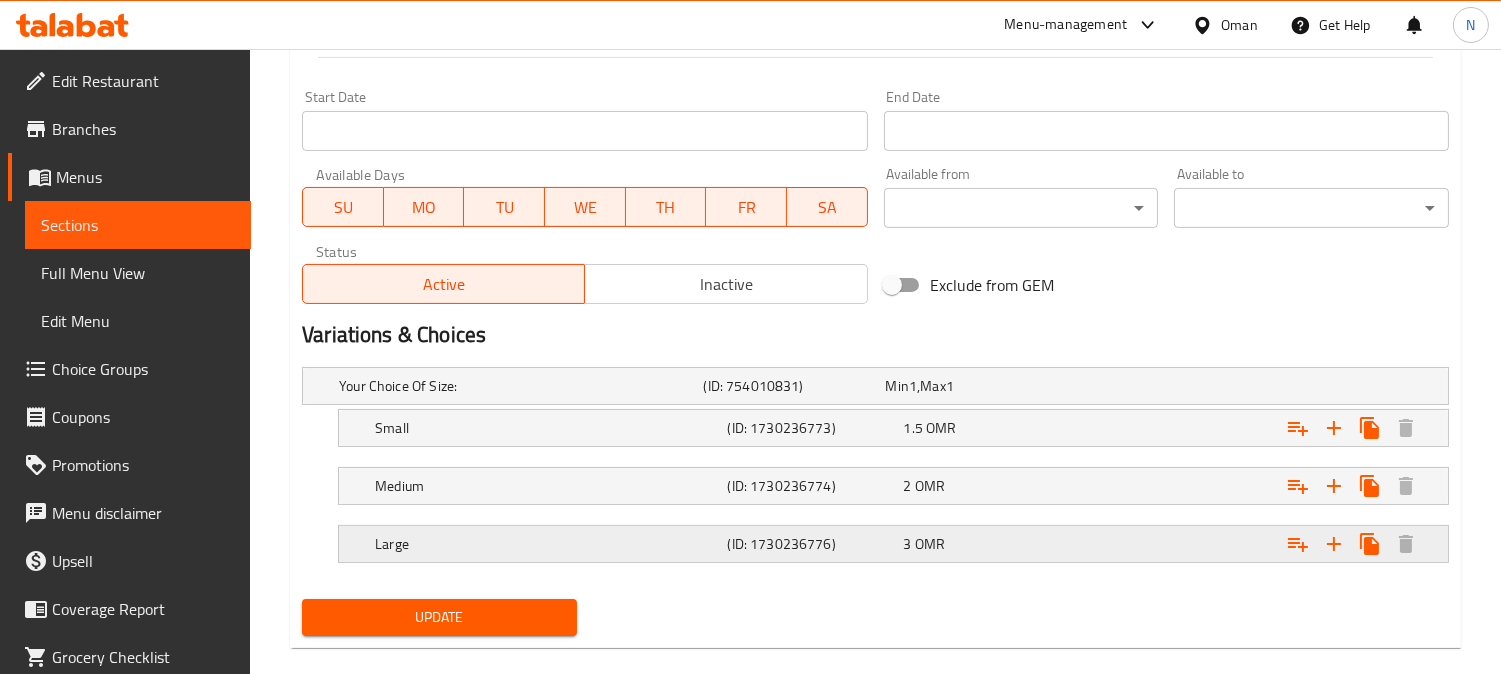 scroll, scrollTop: 870, scrollLeft: 0, axis: vertical 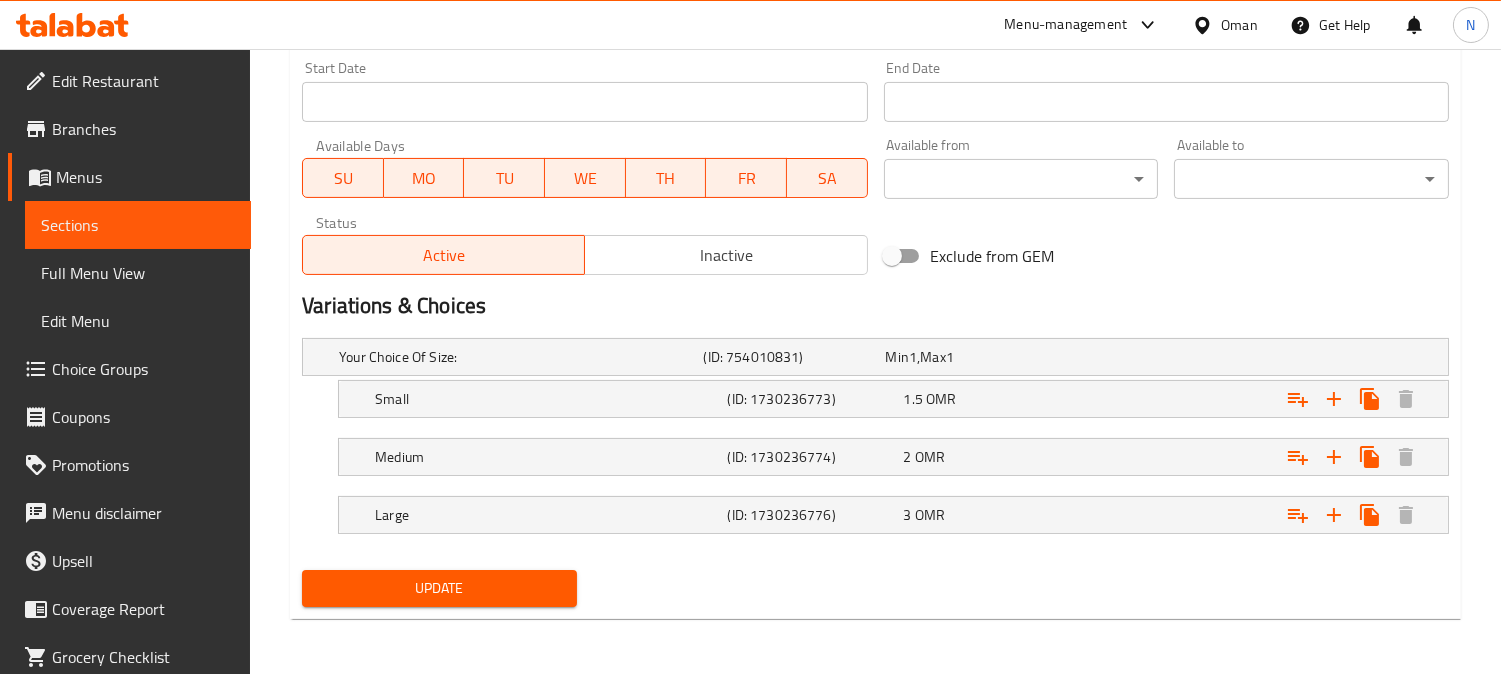 type on "بيتزا خضار" 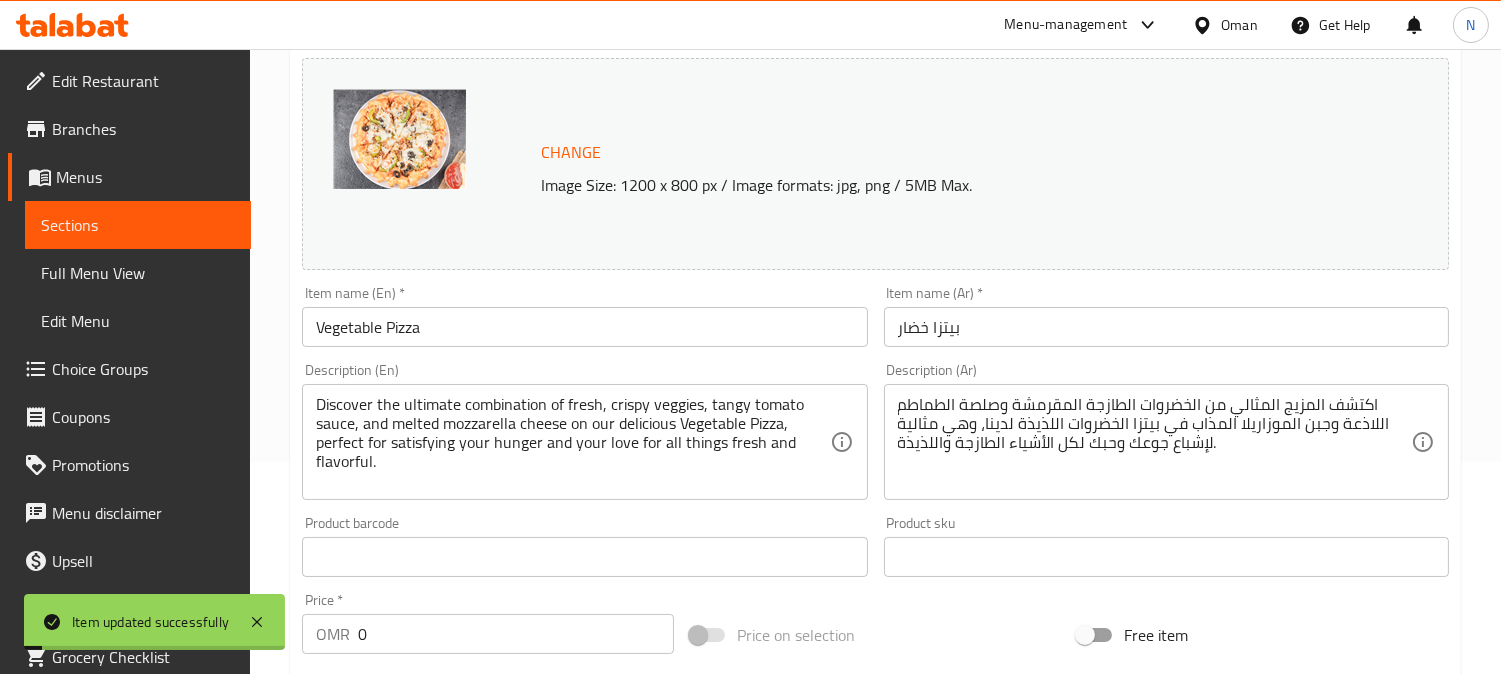 scroll, scrollTop: 203, scrollLeft: 0, axis: vertical 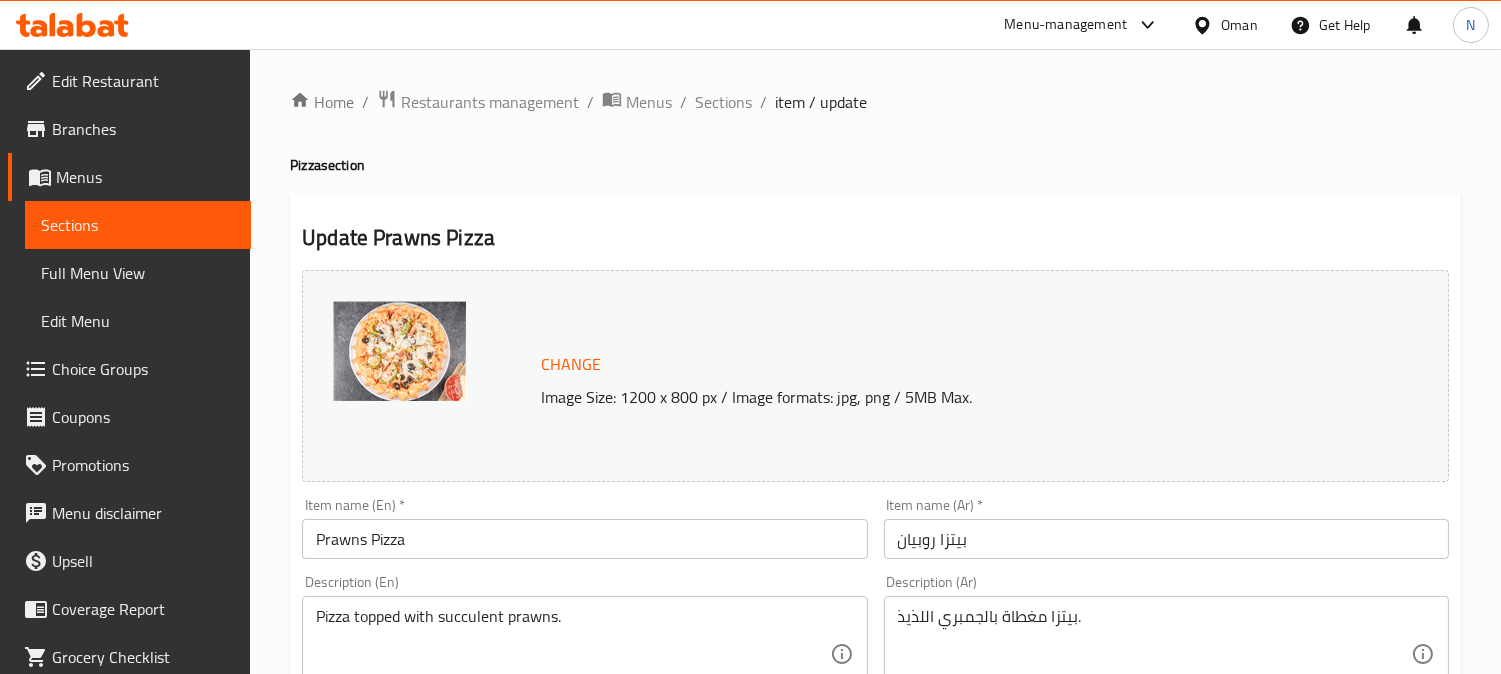 click on "Prawns Pizza" at bounding box center [584, 539] 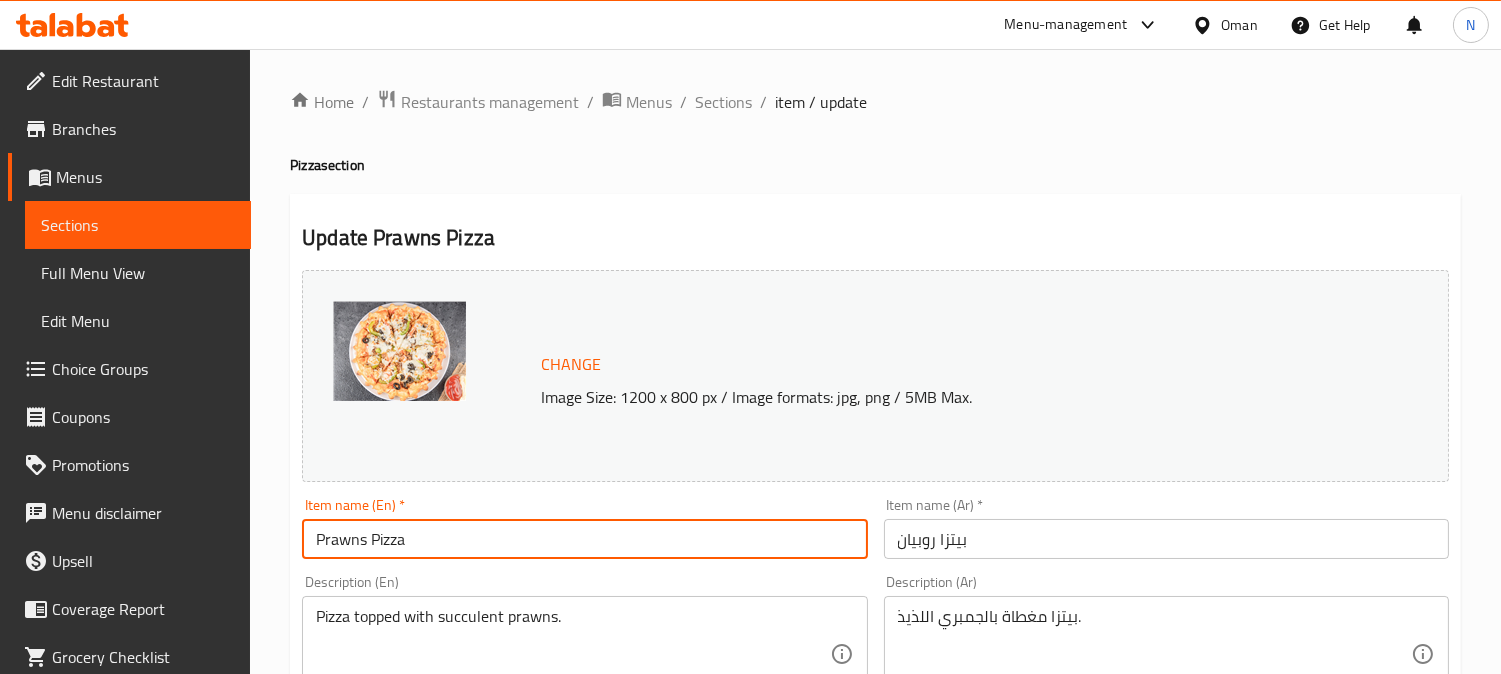 click on "Prawns Pizza" at bounding box center [584, 539] 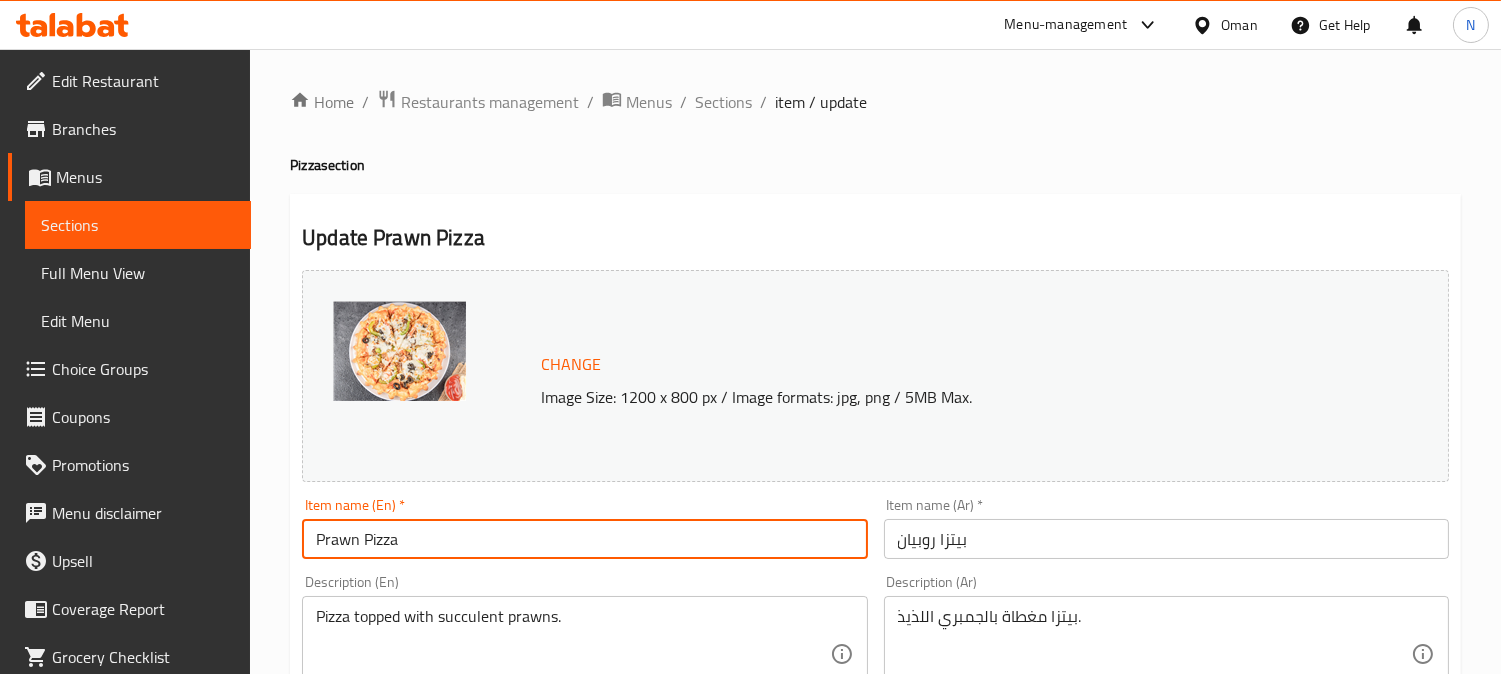 type on "Prawn Pizza" 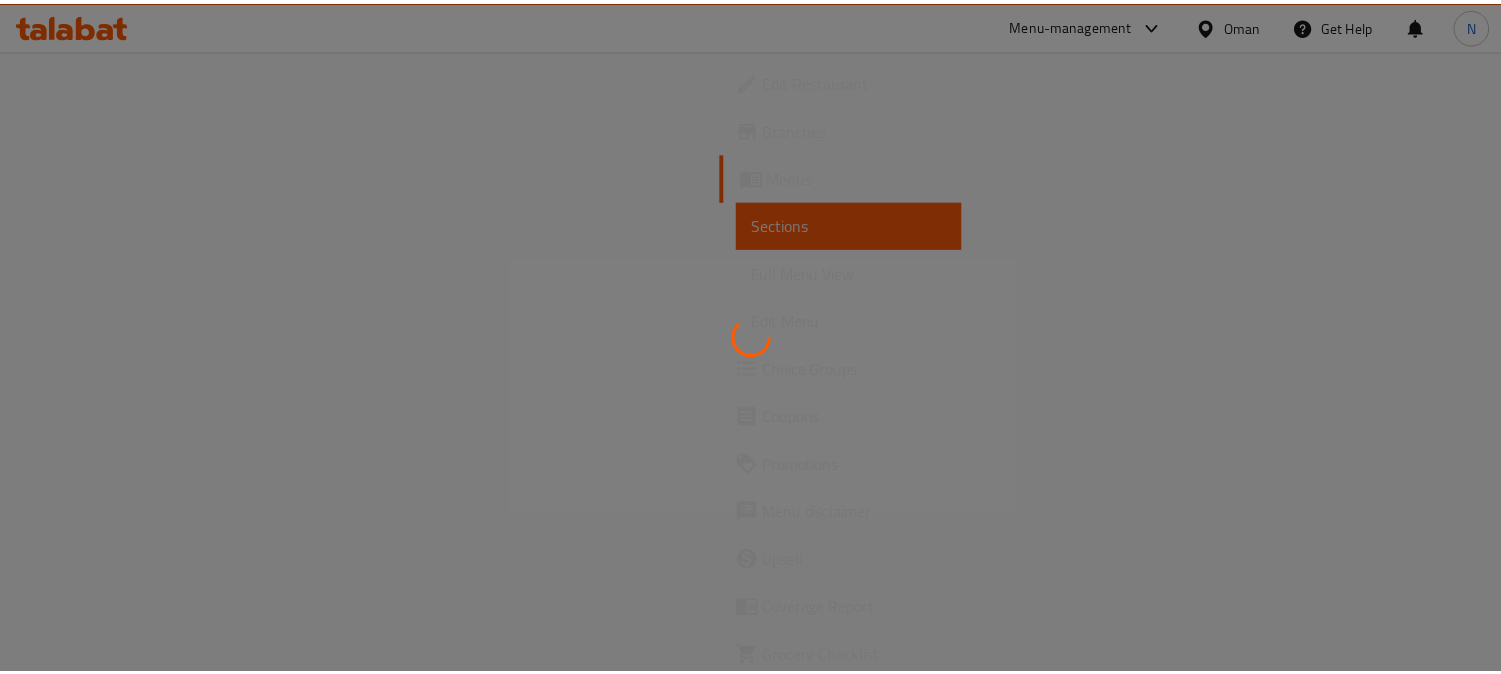 scroll, scrollTop: 0, scrollLeft: 0, axis: both 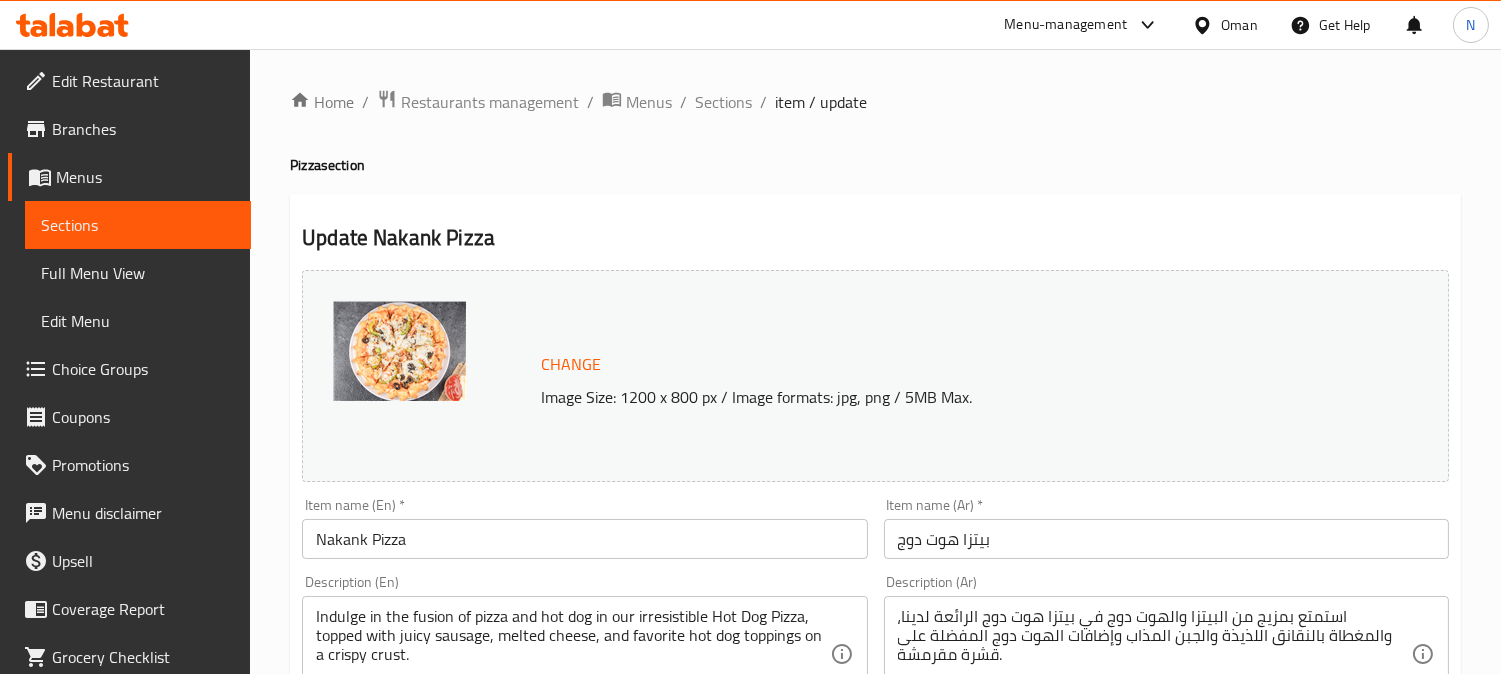 click on "بيتزا هوت دوج" at bounding box center (1166, 539) 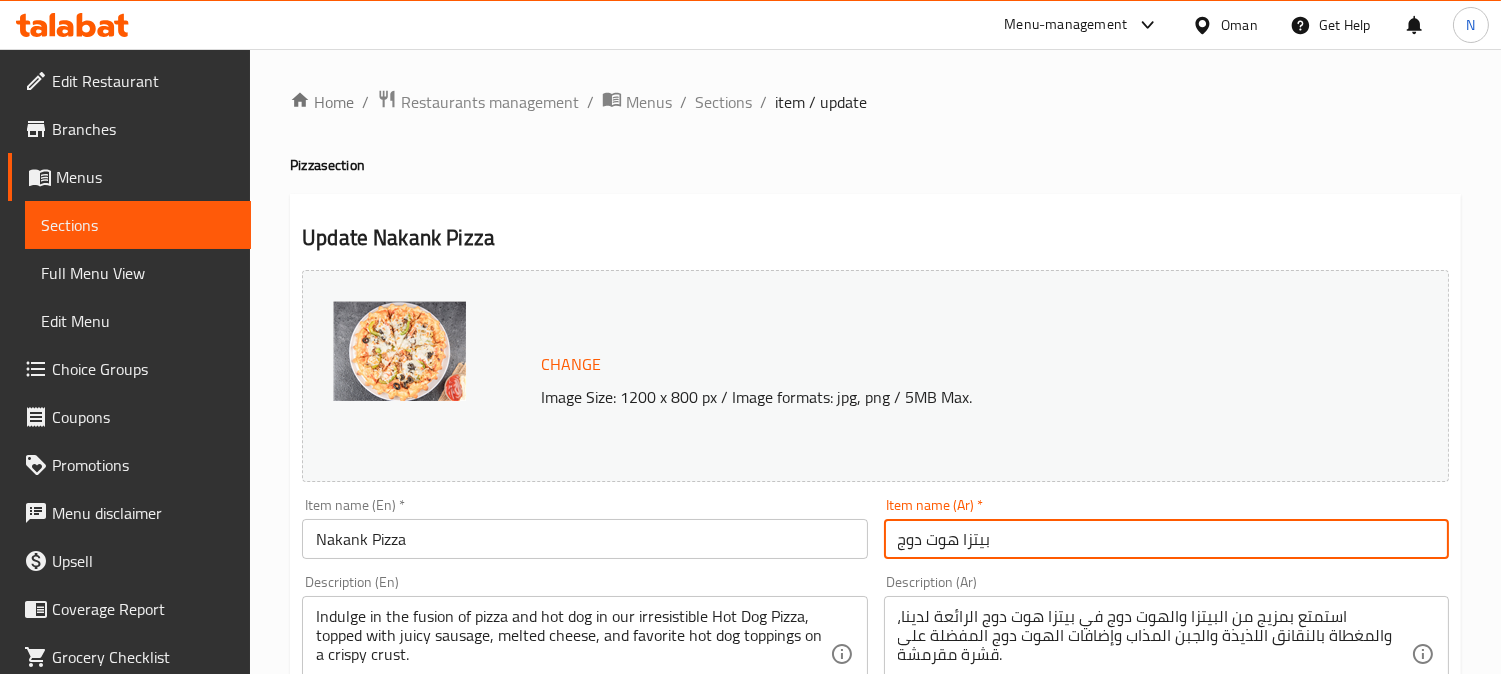 click on "بيتزا هوت دوج" at bounding box center (1166, 539) 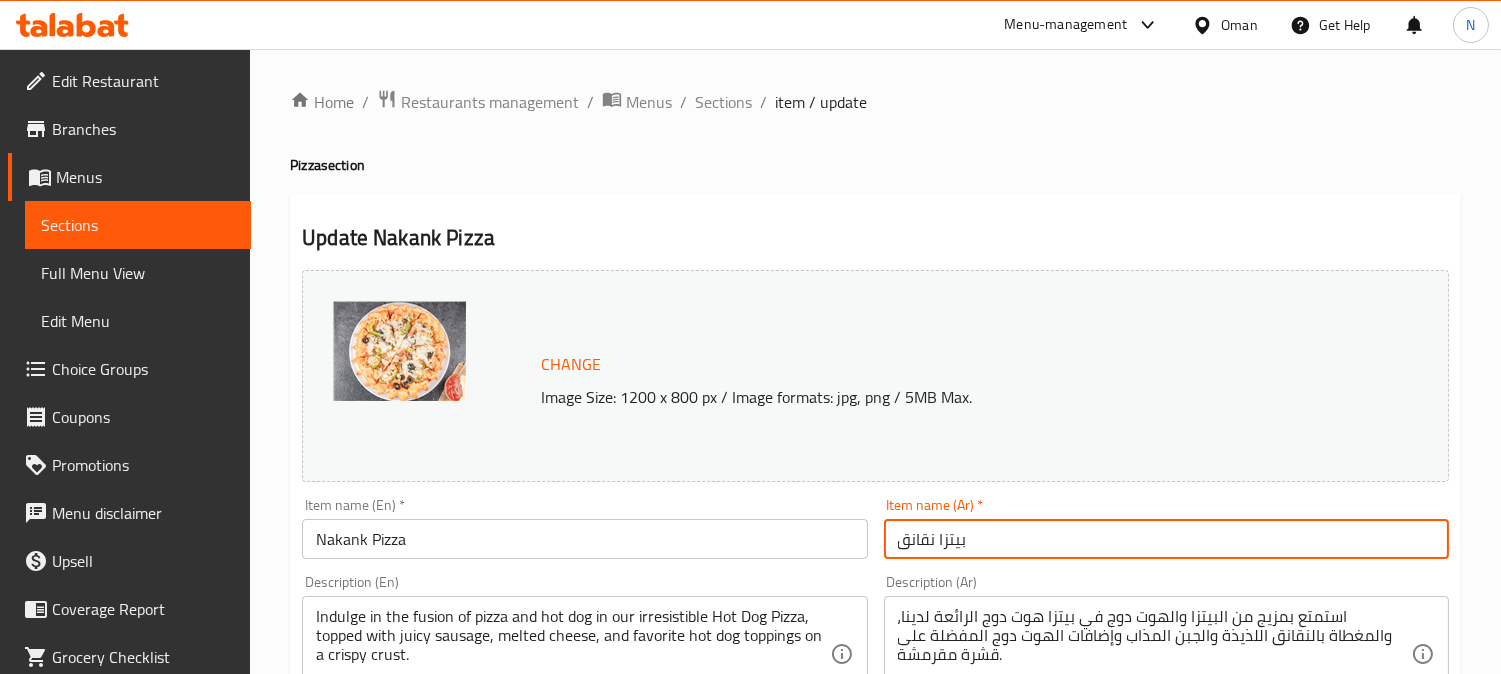 type on "بيتزا نقانق" 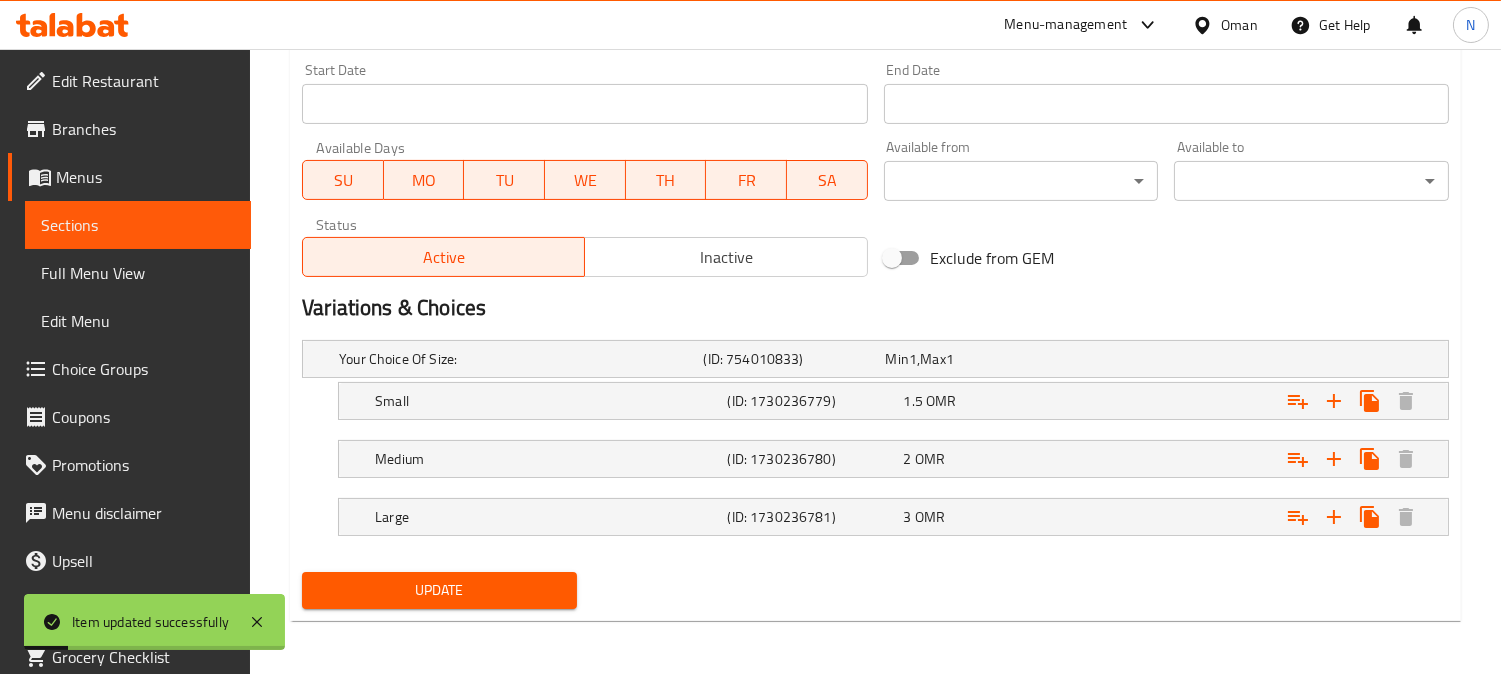 scroll, scrollTop: 870, scrollLeft: 0, axis: vertical 